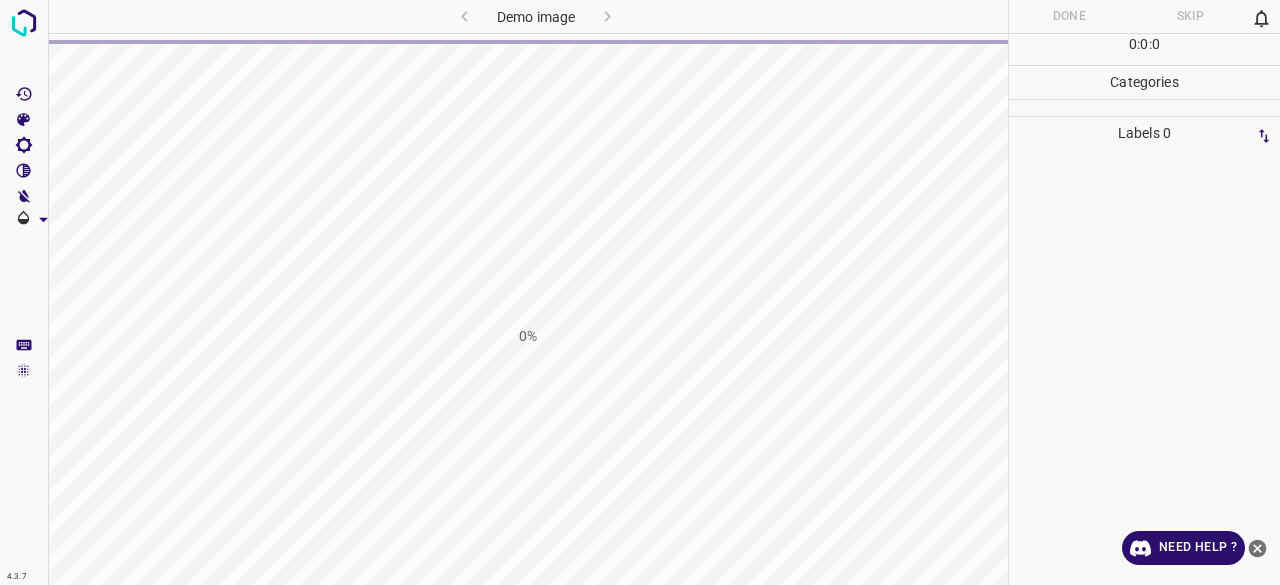 scroll, scrollTop: 0, scrollLeft: 0, axis: both 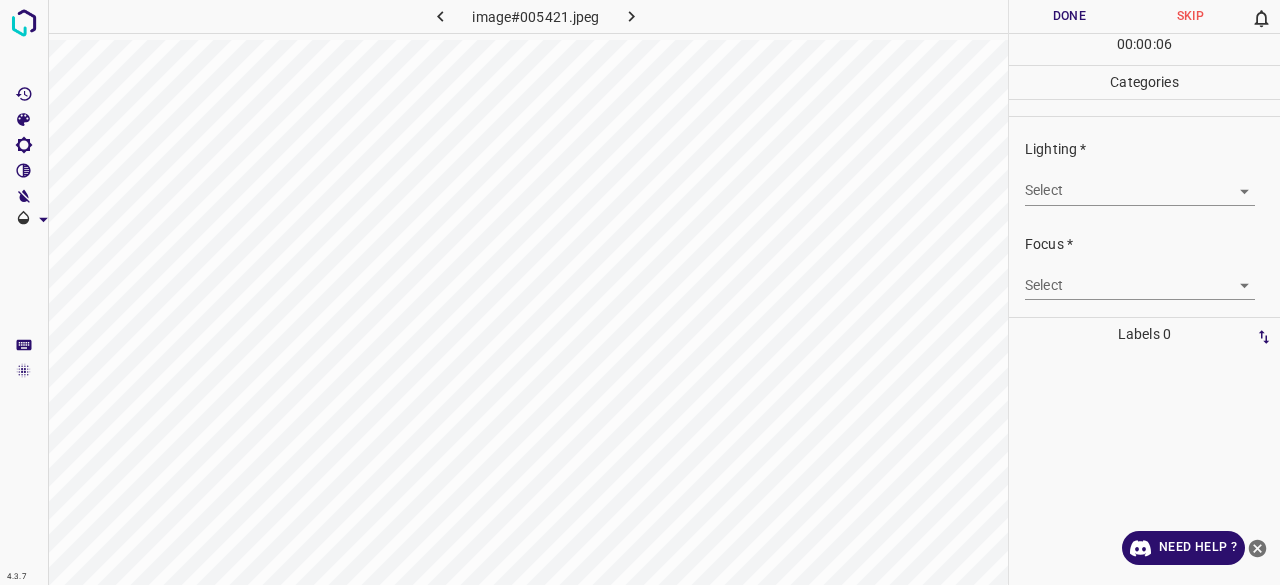 click on "Select ​" at bounding box center (1140, 182) 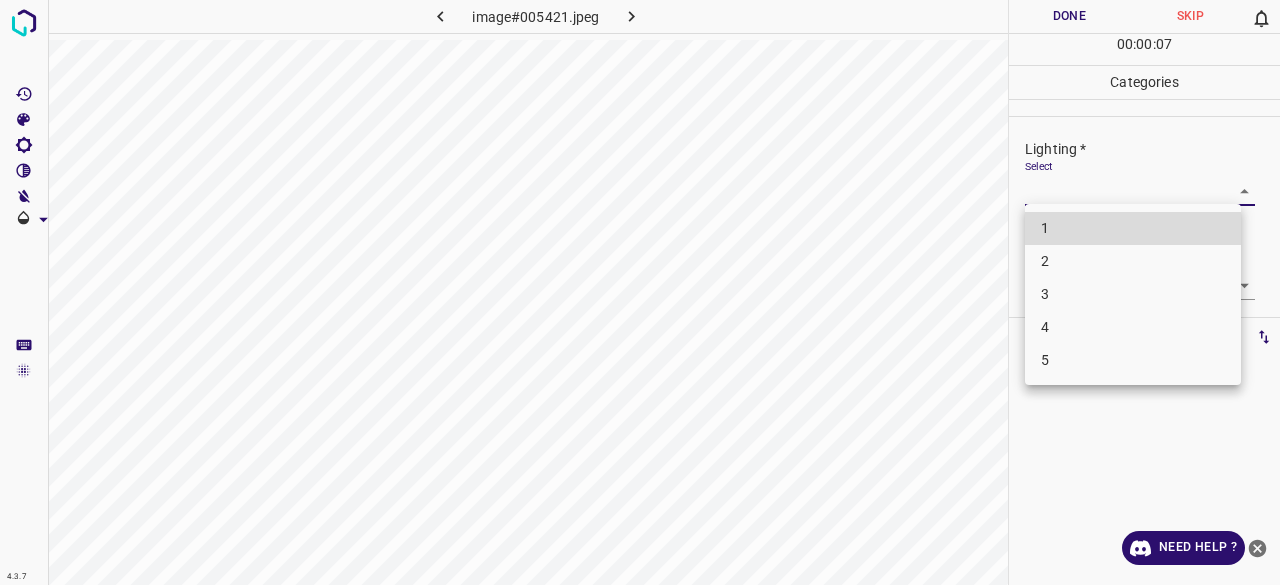 click on "4.3.7 image#005421.jpeg Done Skip 0 00   : 00   : 07   Categories Lighting *  Select ​ Focus *  Select ​ Overall *  Select ​ Labels   0 Categories 1 Lighting 2 Focus 3 Overall Tools Space Change between modes (Draw & Edit) I Auto labeling R Restore zoom M Zoom in N Zoom out Delete Delete selecte label Filters Z Restore filters X Saturation filter C Brightness filter V Contrast filter B Gray scale filter General O Download Need Help ? - Text - Hide - Delete 1 2 3 4 5" at bounding box center [640, 292] 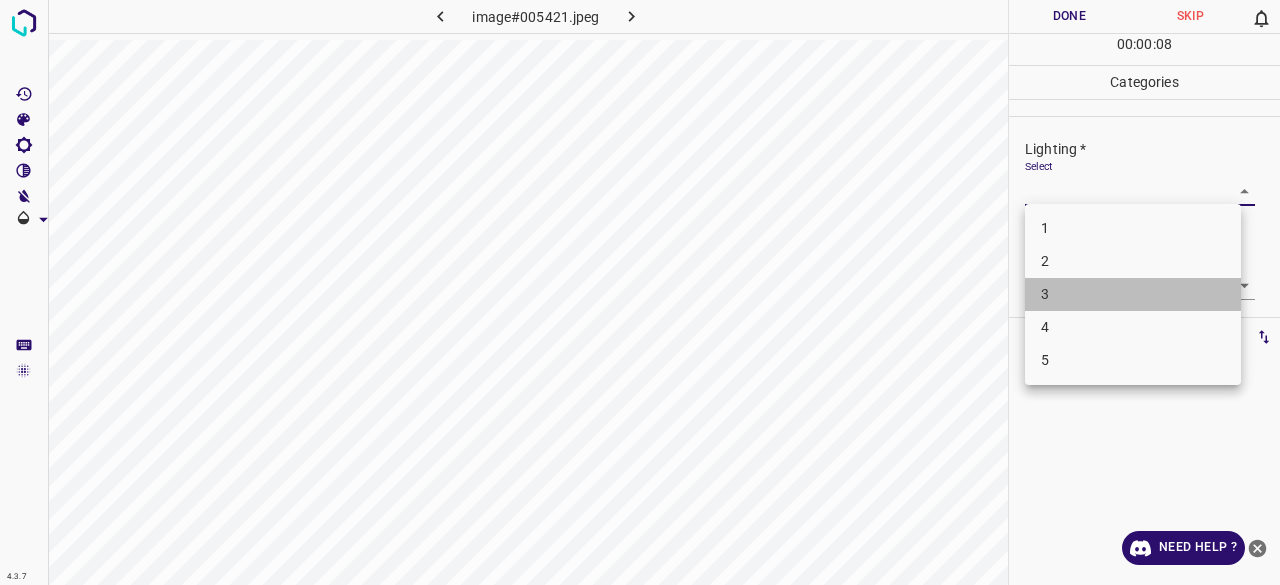 click on "3" at bounding box center [1133, 294] 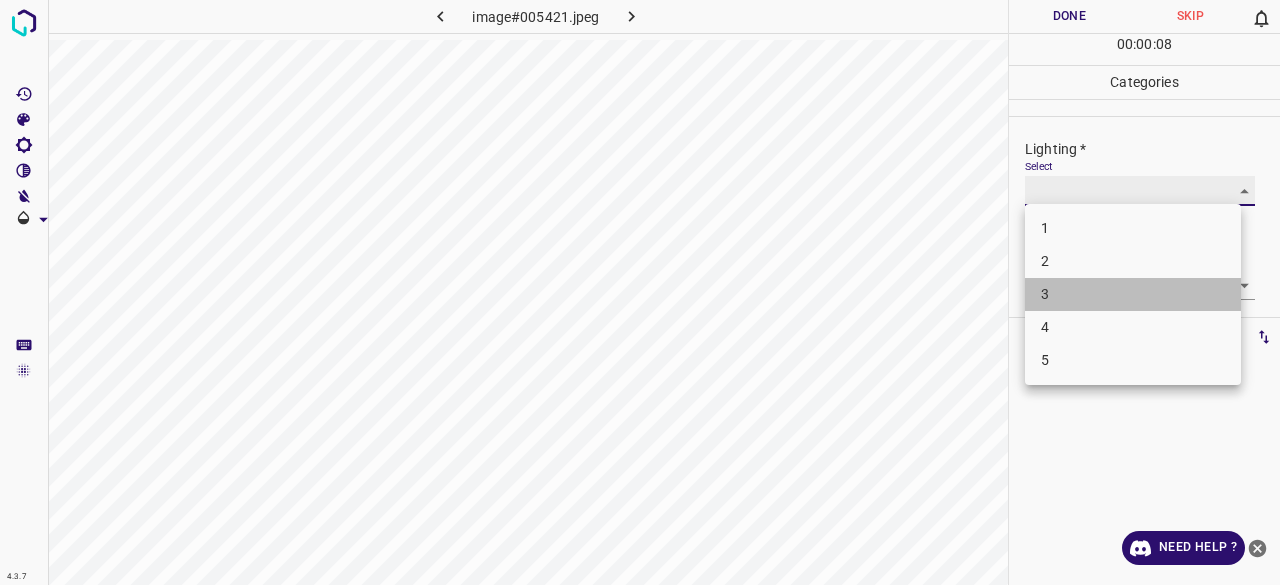 type on "3" 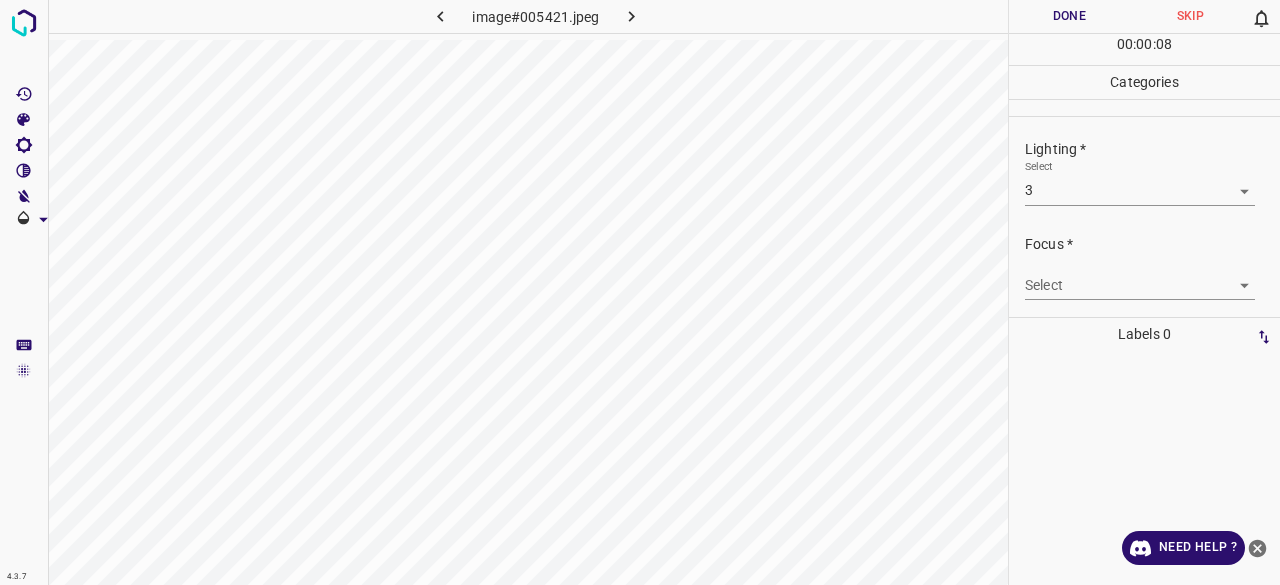 click on "Focus *  Select ​" at bounding box center [1144, 267] 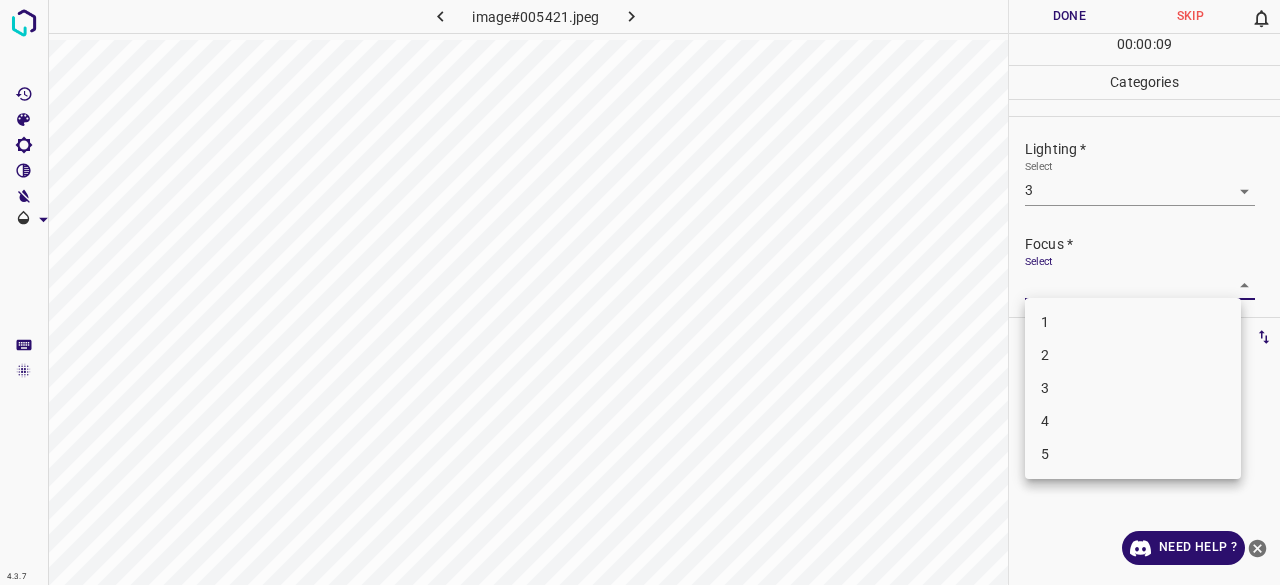 click on "4.3.7 image#[HASH].jpeg Done Skip 0 00   : 00   : 09   Categories Lighting *  Select 3 3 Focus *  Select ​ Overall *  Select ​ Labels   0 Categories 1 Lighting 2 Focus 3 Overall Tools Space Change between modes (Draw & Edit) I Auto labeling R Restore zoom M Zoom in N Zoom out Delete Delete selecte label Filters Z Restore filters X Saturation filter C Brightness filter V Contrast filter B Gray scale filter General O Download Need Help ? - Text - Hide - Delete 1 2 3 4 5" at bounding box center [640, 292] 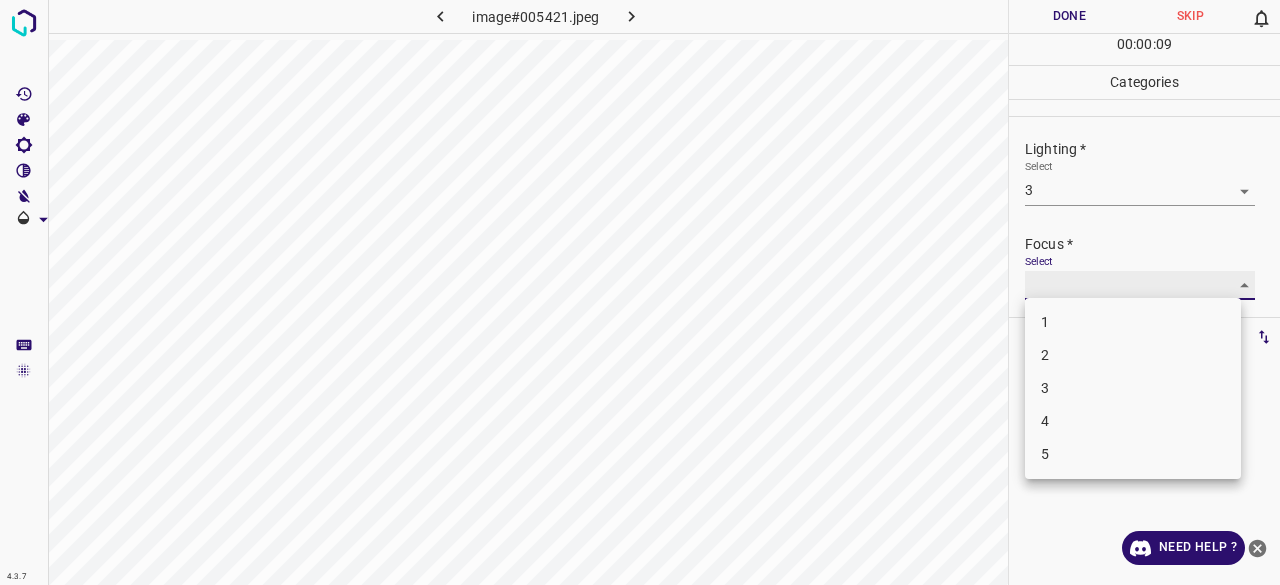 type on "3" 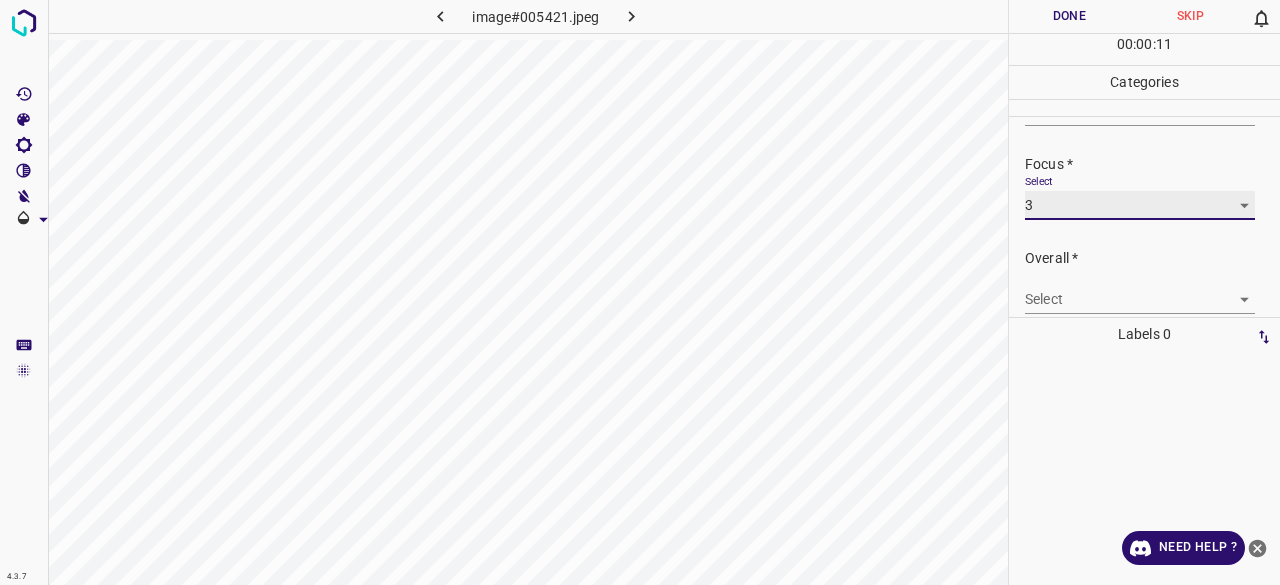 scroll, scrollTop: 98, scrollLeft: 0, axis: vertical 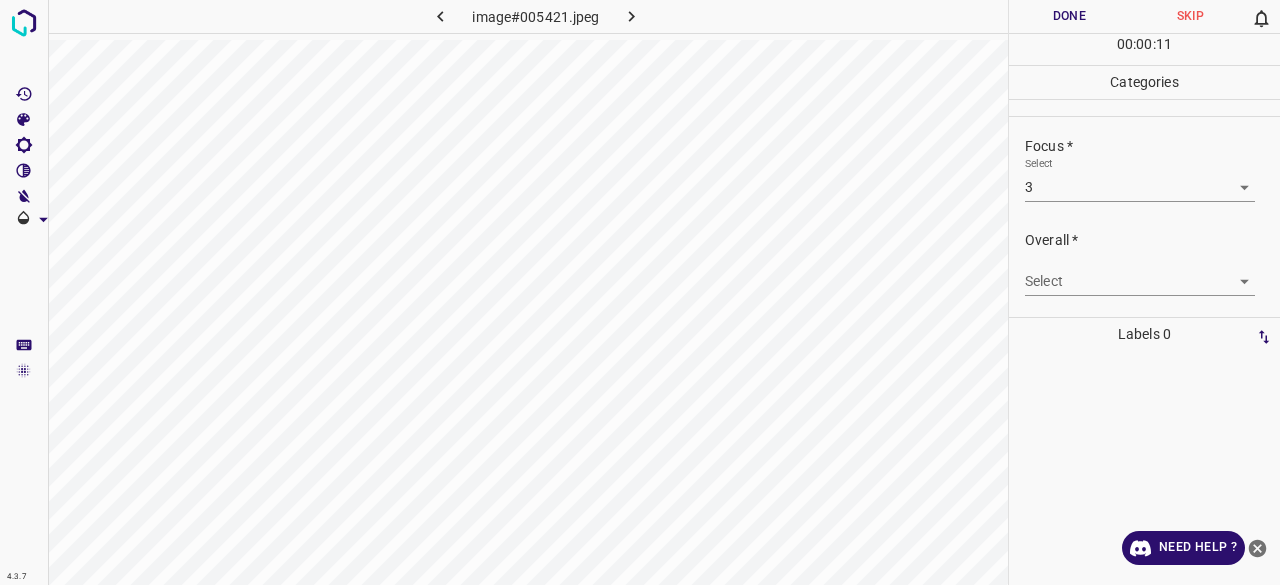 click on "Select ​" at bounding box center [1140, 273] 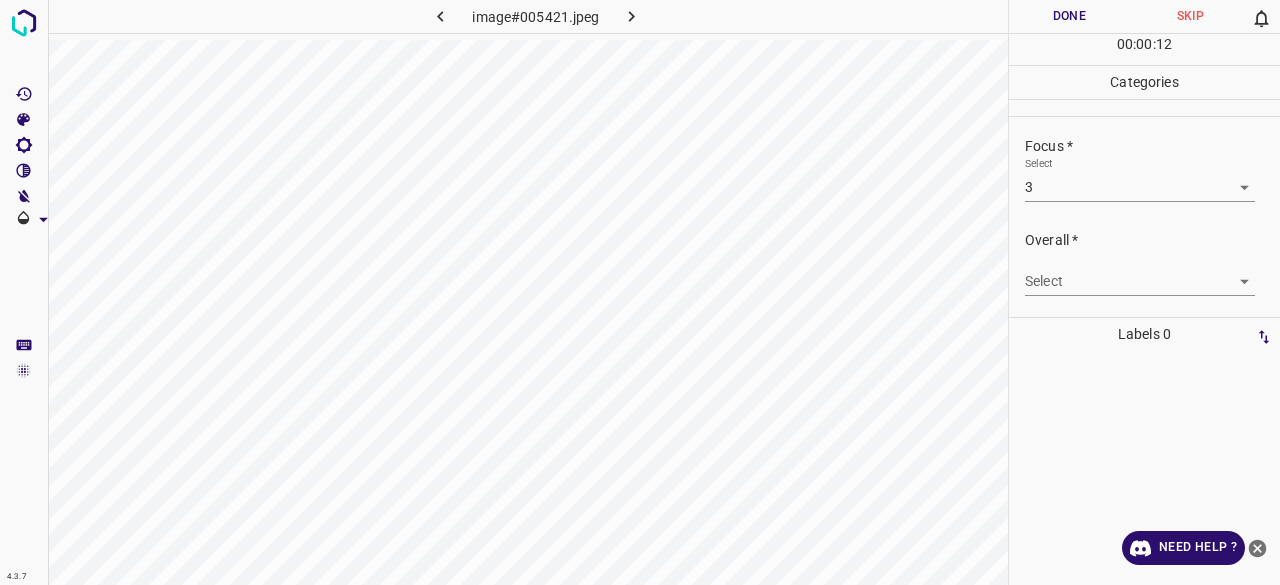 click on "4.3.7 image#005421.jpeg Done Skip 0 00   : 00   : 12   Categories Lighting *  Select 3 3 Focus *  Select 3 3 Overall *  Select ​ Labels   0 Categories 1 Lighting 2 Focus 3 Overall Tools Space Change between modes (Draw & Edit) I Auto labeling R Restore zoom M Zoom in N Zoom out Delete Delete selecte label Filters Z Restore filters X Saturation filter C Brightness filter V Contrast filter B Gray scale filter General O Download Need Help ? - Text - Hide - Delete" at bounding box center [640, 292] 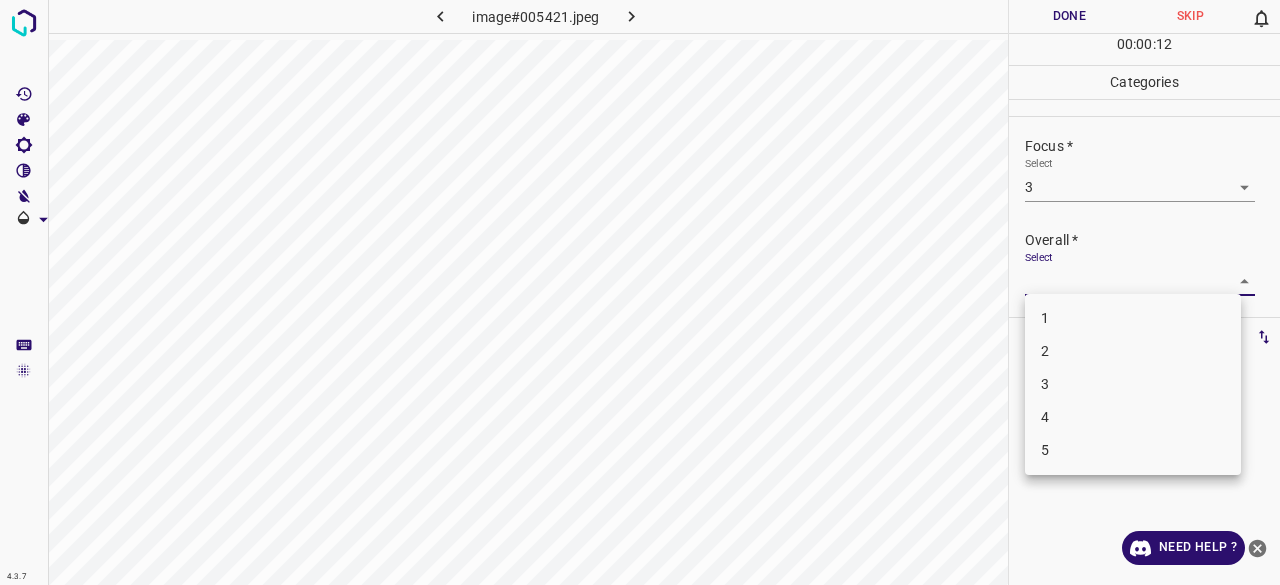 click on "3" at bounding box center (1133, 384) 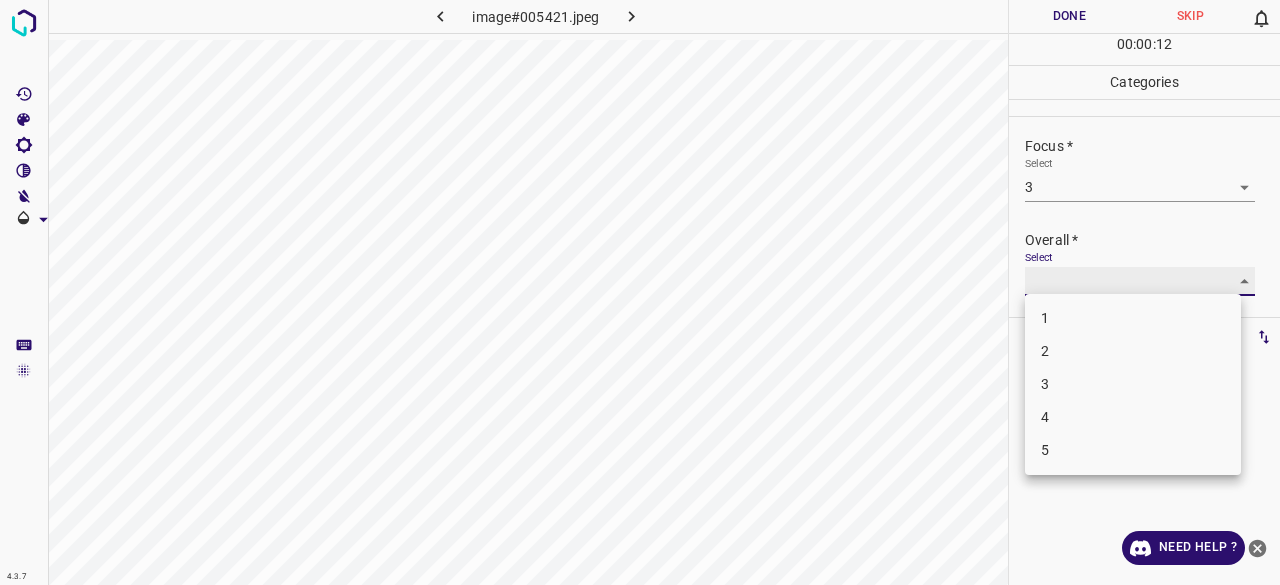 type on "3" 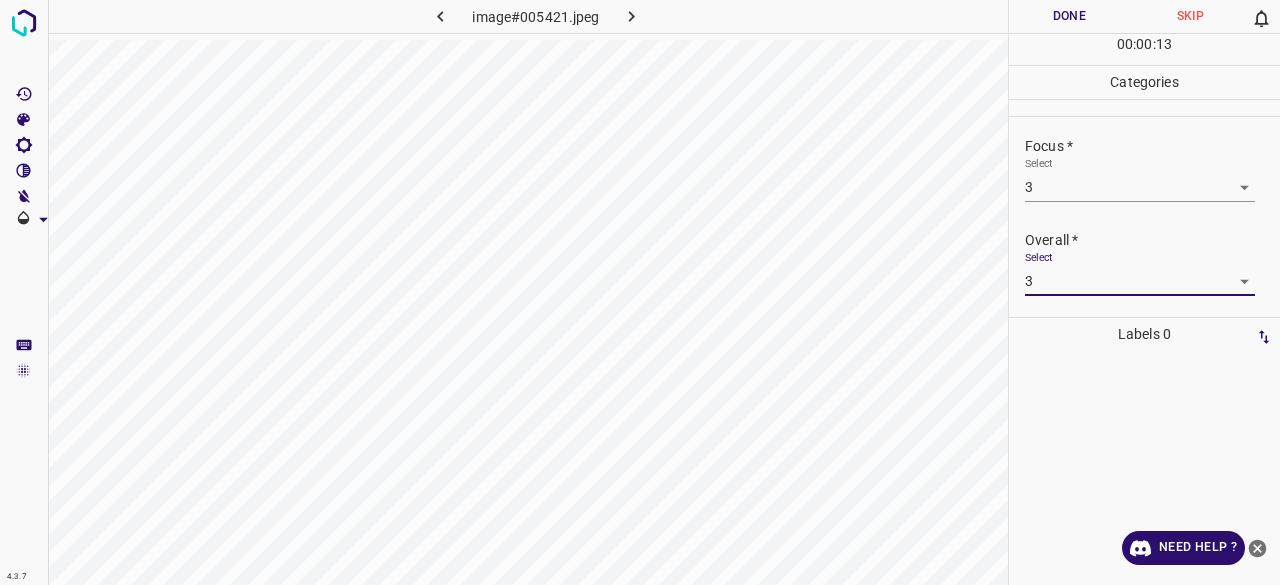 click on "Done Skip 0 00   : 00   : 13" at bounding box center [1144, 32] 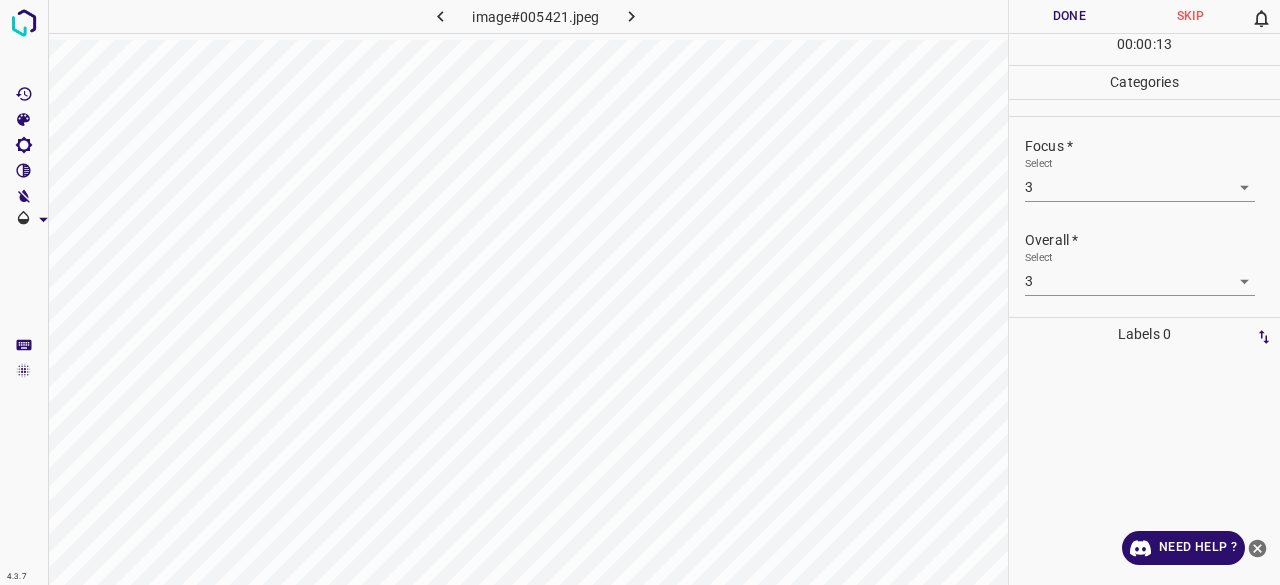 click on "00   : 00   : 13" at bounding box center (1144, 49) 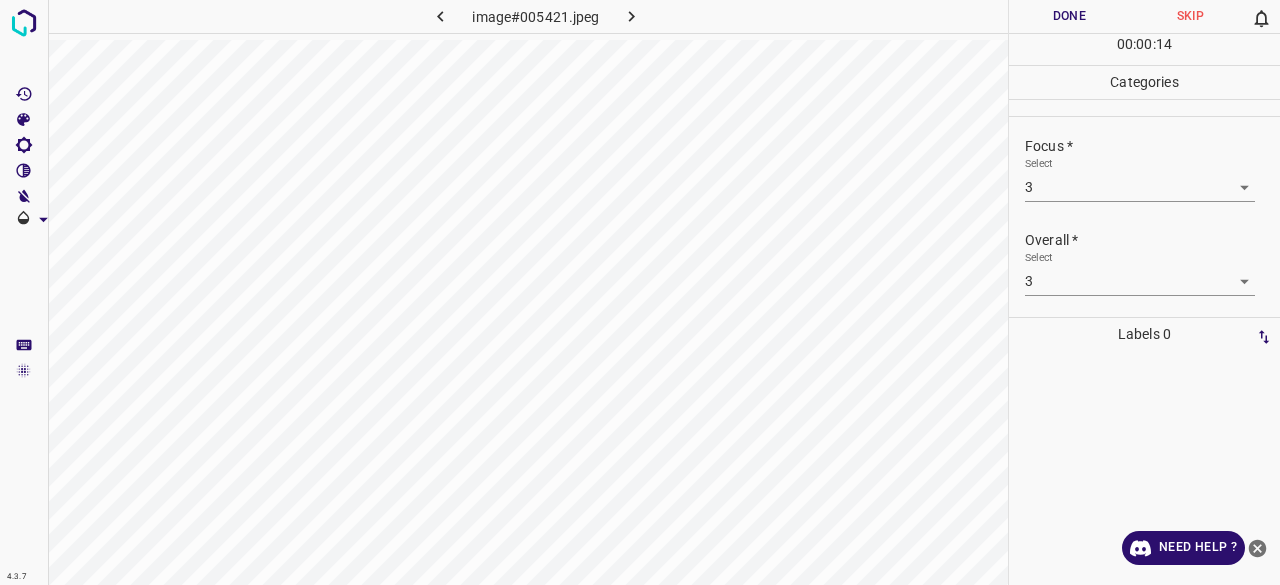 click on "Done" at bounding box center [1069, 16] 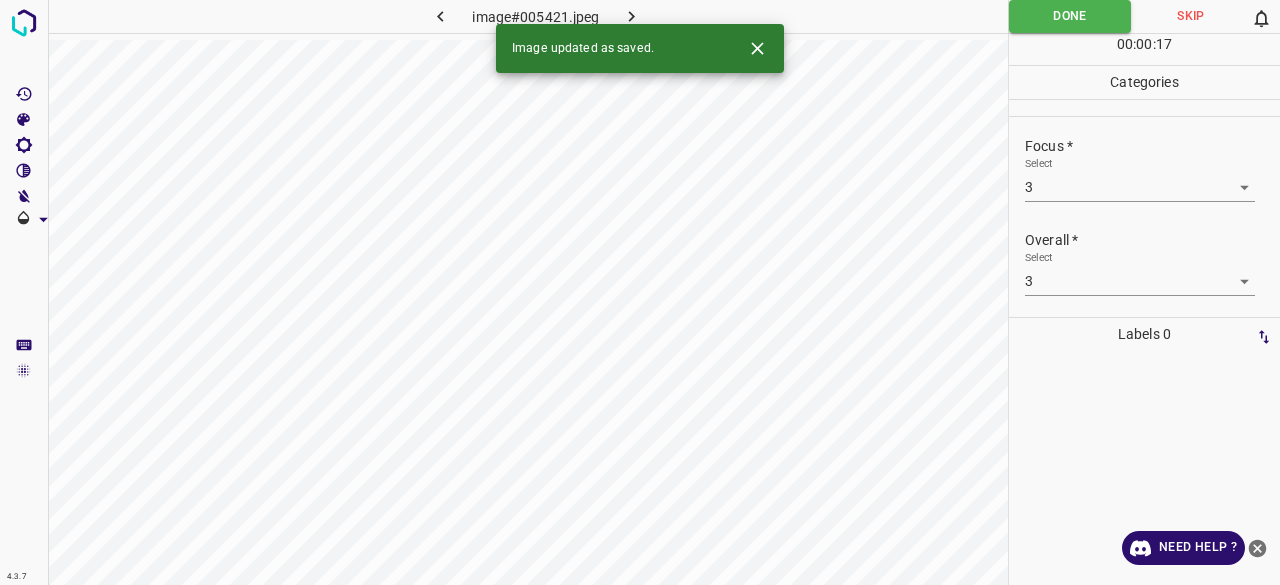 click 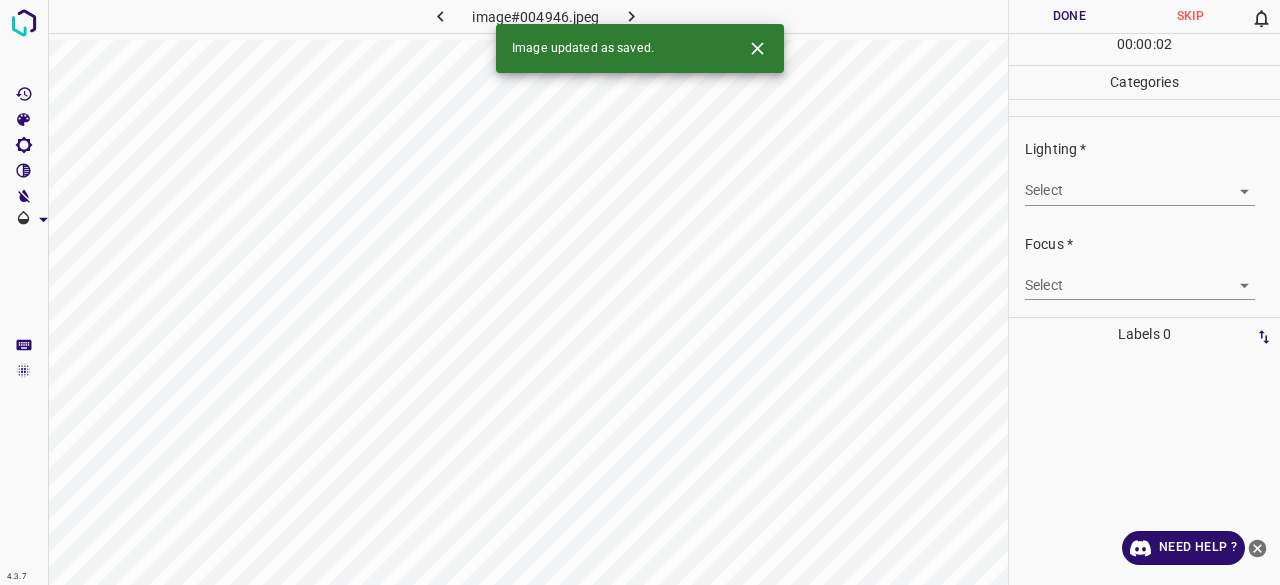 click on "Select ​" at bounding box center (1140, 182) 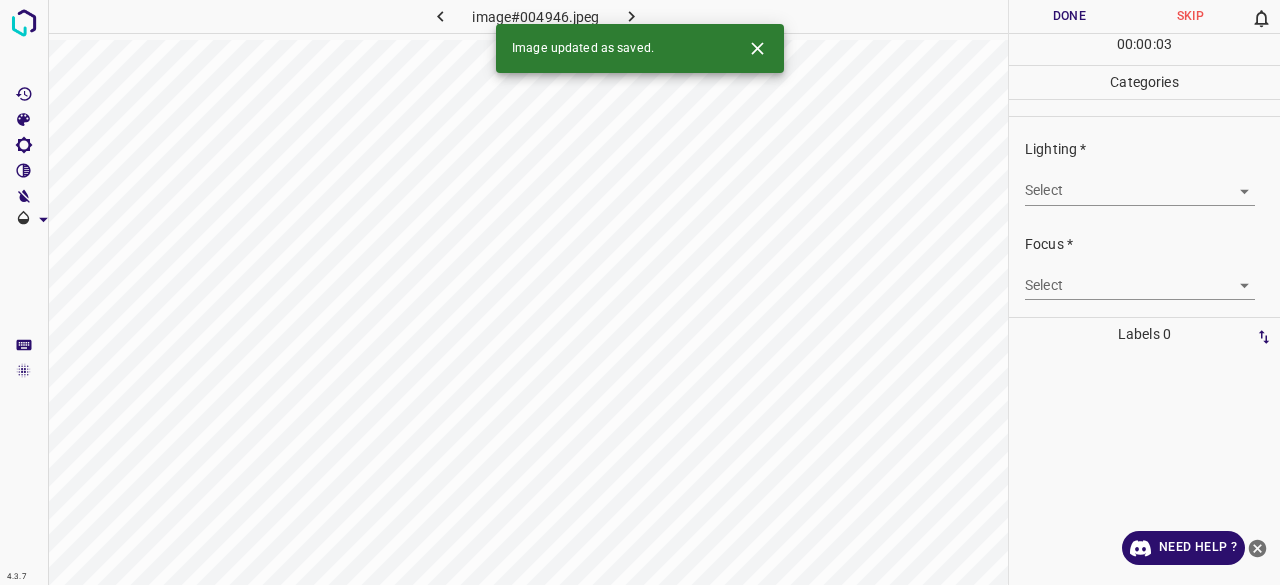 click on "Select ​" at bounding box center [1140, 182] 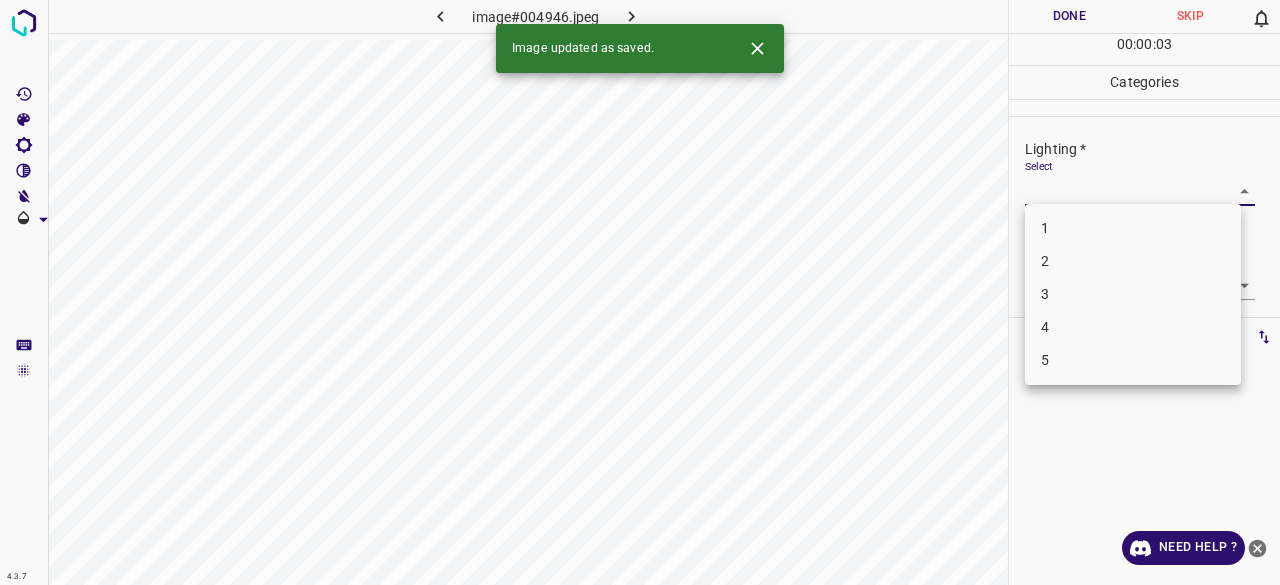 click on "4.3.7 image#004946.jpeg Done Skip 0 00   : 00   : 03   Categories Lighting *  Select ​ Focus *  Select ​ Overall *  Select ​ Labels   0 Categories 1 Lighting 2 Focus 3 Overall Tools Space Change between modes (Draw & Edit) I Auto labeling R Restore zoom M Zoom in N Zoom out Delete Delete selecte label Filters Z Restore filters X Saturation filter C Brightness filter V Contrast filter B Gray scale filter General O Download Image updated as saved. Need Help ? - Text - Hide - Delete 1 2 3 4 5" at bounding box center [640, 292] 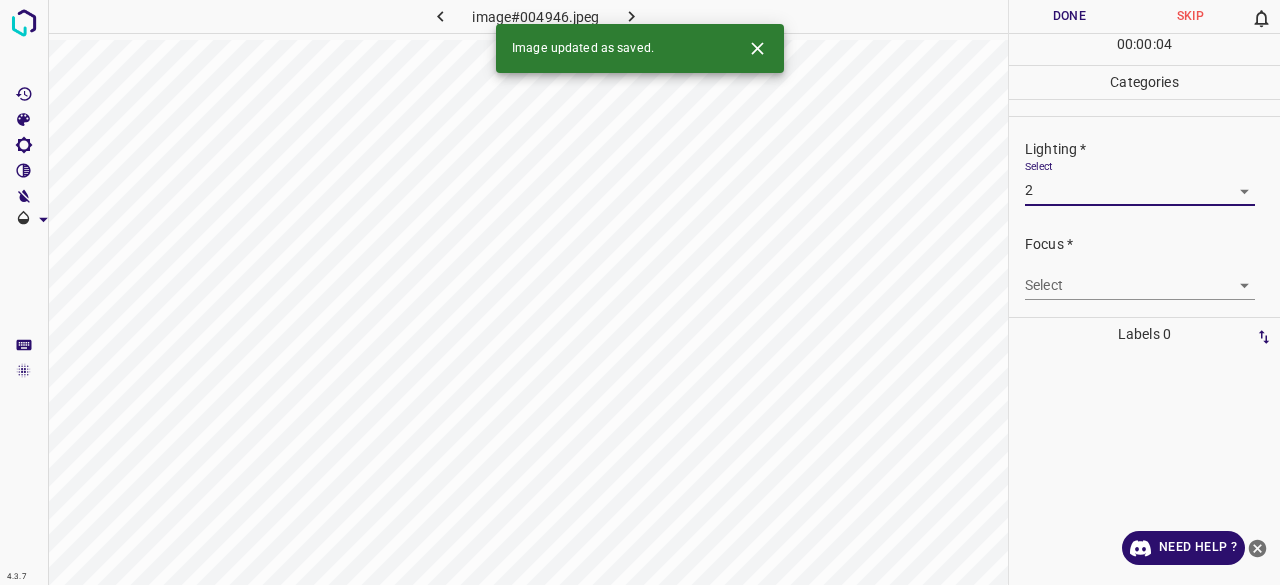click on "4.3.7 image#004946.jpeg Done Skip 0 00   : 00   : 04   Categories Lighting *  Select 2 2 Focus *  Select ​ Overall *  Select ​ Labels   0 Categories 1 Lighting 2 Focus 3 Overall Tools Space Change between modes (Draw & Edit) I Auto labeling R Restore zoom M Zoom in N Zoom out Delete Delete selecte label Filters Z Restore filters X Saturation filter C Brightness filter V Contrast filter B Gray scale filter General O Download Image updated as saved. Need Help ? - Text - Hide - Delete" at bounding box center [640, 292] 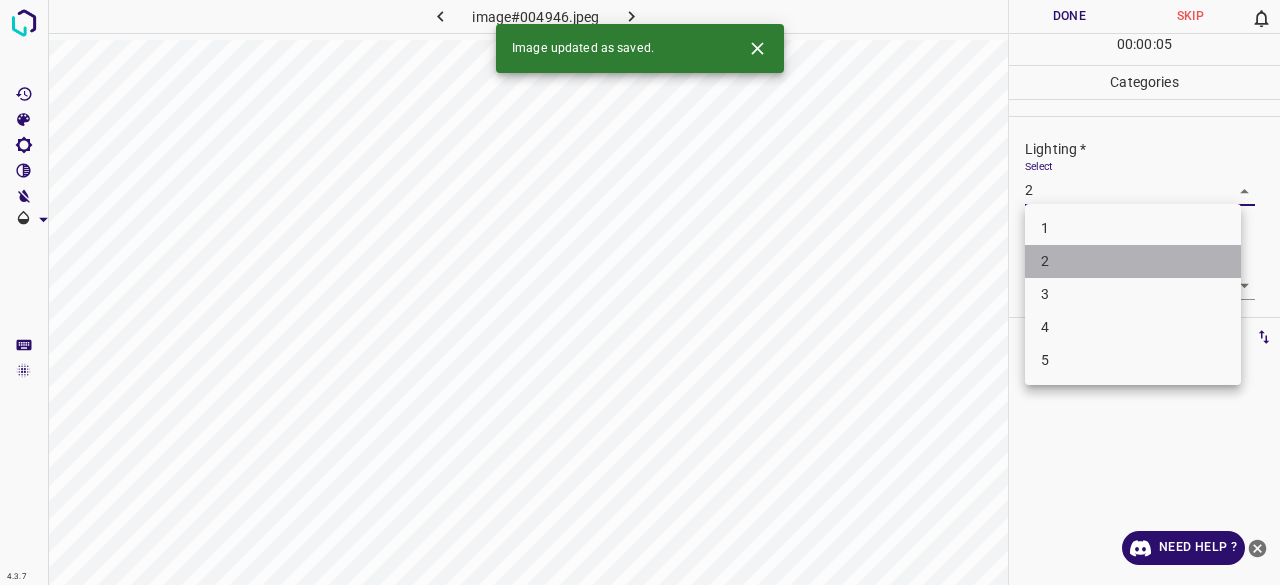 drag, startPoint x: 1044, startPoint y: 257, endPoint x: 1041, endPoint y: 273, distance: 16.27882 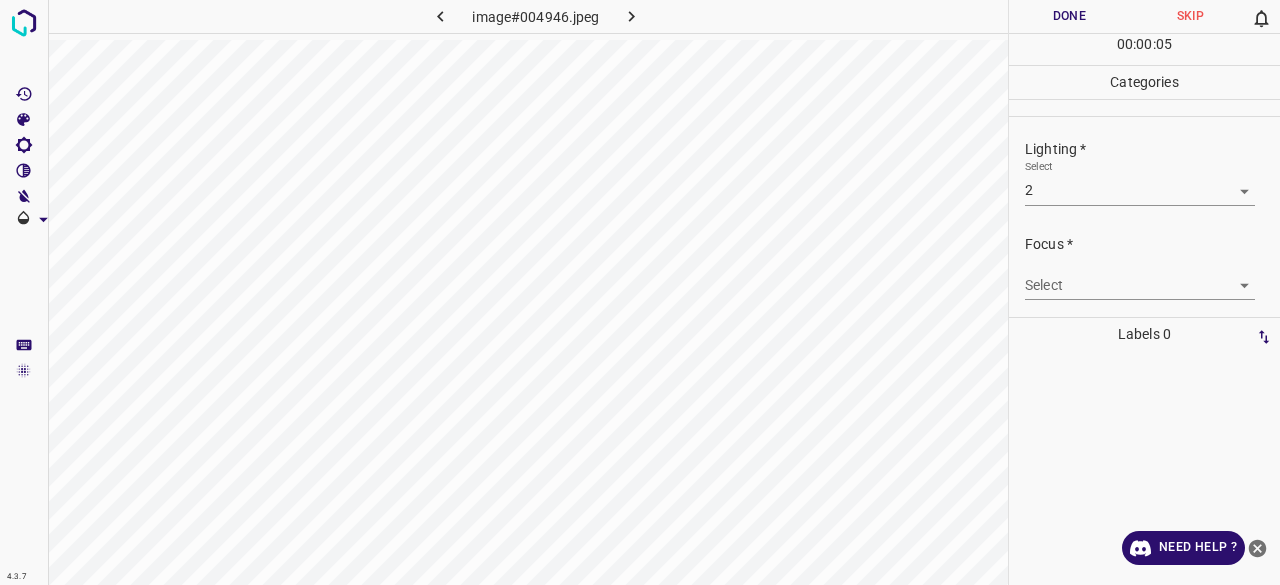 click on "1 2 3 4 5" at bounding box center (640, 292) 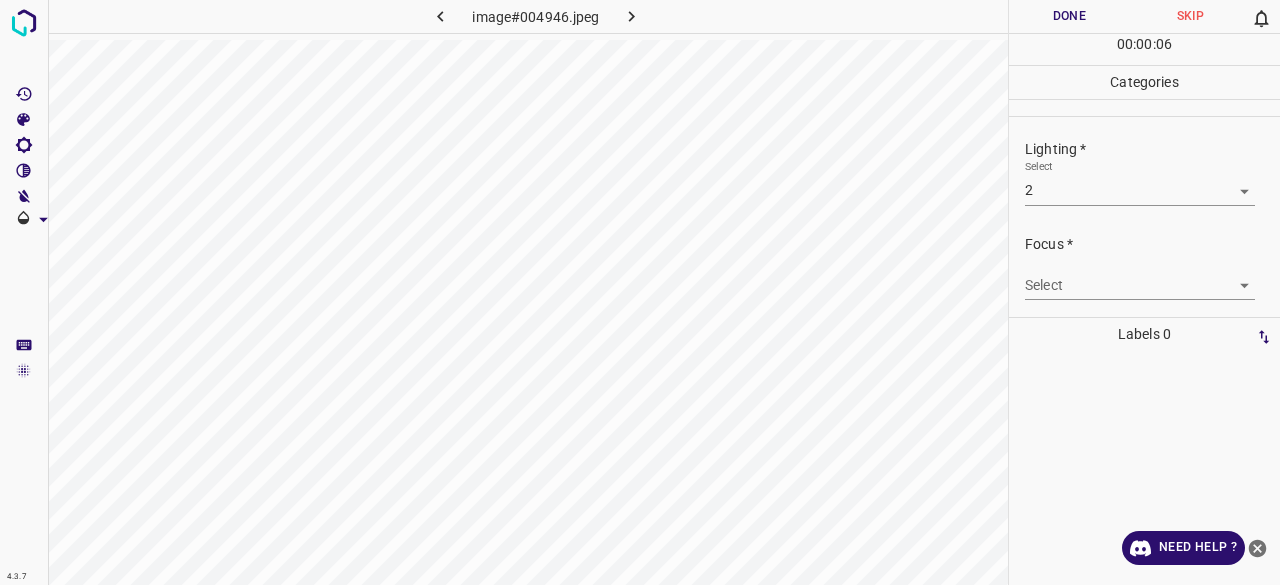 click on "4.3.7 image#004946.jpeg Done Skip 0 00 : 00 : 06 Categories Lighting * Select 2 2 Focus * Select ​ Overall * Select ​ Labels 0 Categories 1 Lighting 2 Focus 3 Overall Tools Space Change between modes (Draw & Edit) I Auto labeling R Restore zoom M Zoom in N Zoom out Delete Delete selected label Filters Z Restore filters X Saturation filter C Brightness filter V Contrast filter B Gray scale filter General O Download Need Help ? - Text - Hide - Delete" at bounding box center [640, 292] 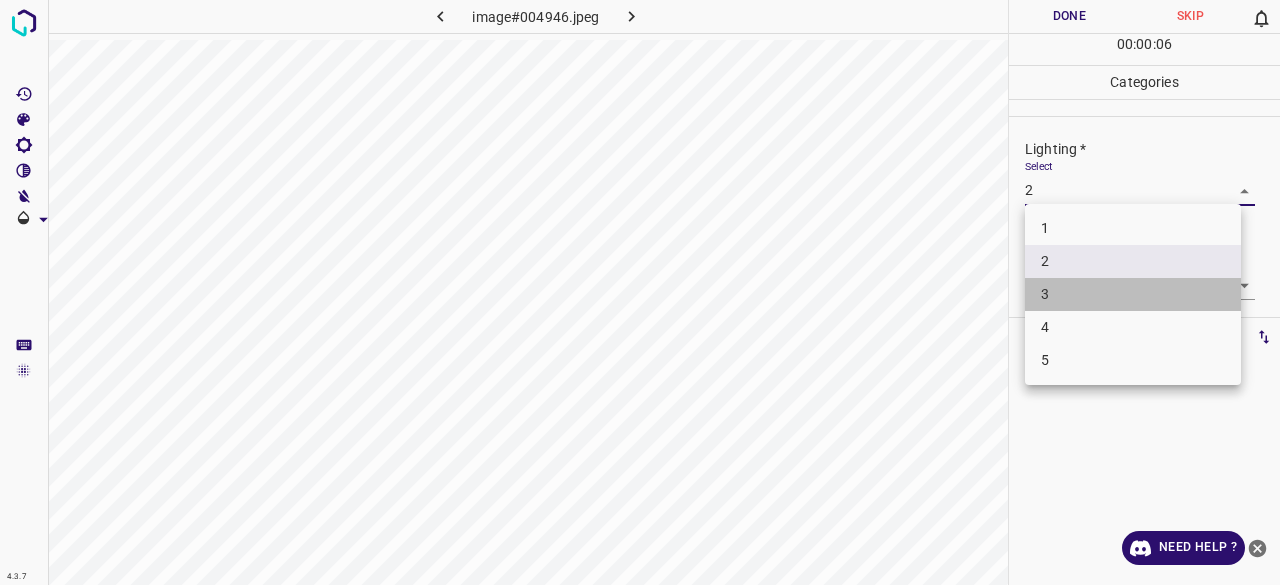 click on "3" at bounding box center [1133, 294] 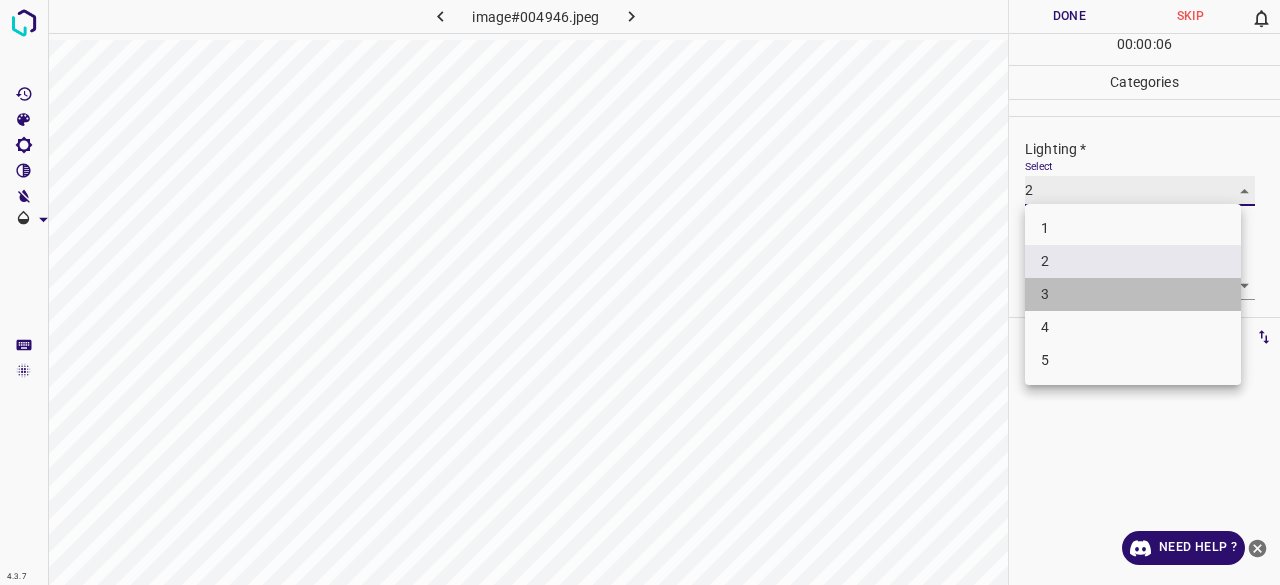 type on "3" 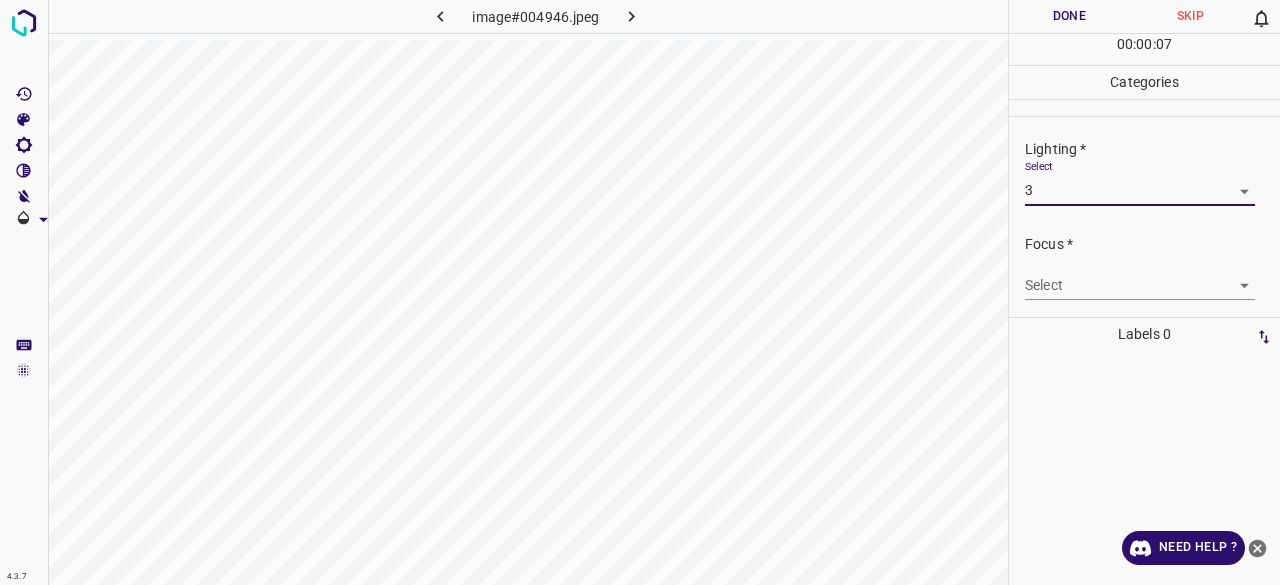 click on "4.3.7 image#004946.jpeg Done Skip 0 00   : 00   : 07   Categories Lighting *  Select 3 3 Focus *  Select ​ Overall *  Select ​ Labels   0 Categories 1 Lighting 2 Focus 3 Overall Tools Space Change between modes (Draw & Edit) I Auto labeling R Restore zoom M Zoom in N Zoom out Delete Delete selecte label Filters Z Restore filters X Saturation filter C Brightness filter V Contrast filter B Gray scale filter General O Download Need Help ? - Text - Hide - Delete" at bounding box center (640, 292) 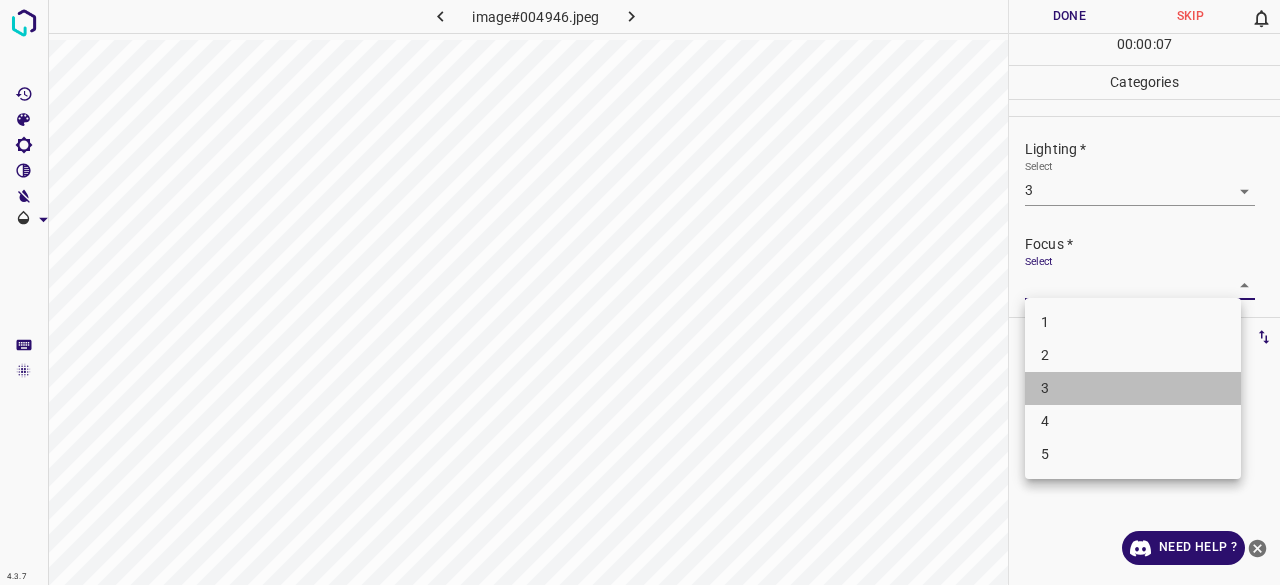 click on "3" at bounding box center (1133, 388) 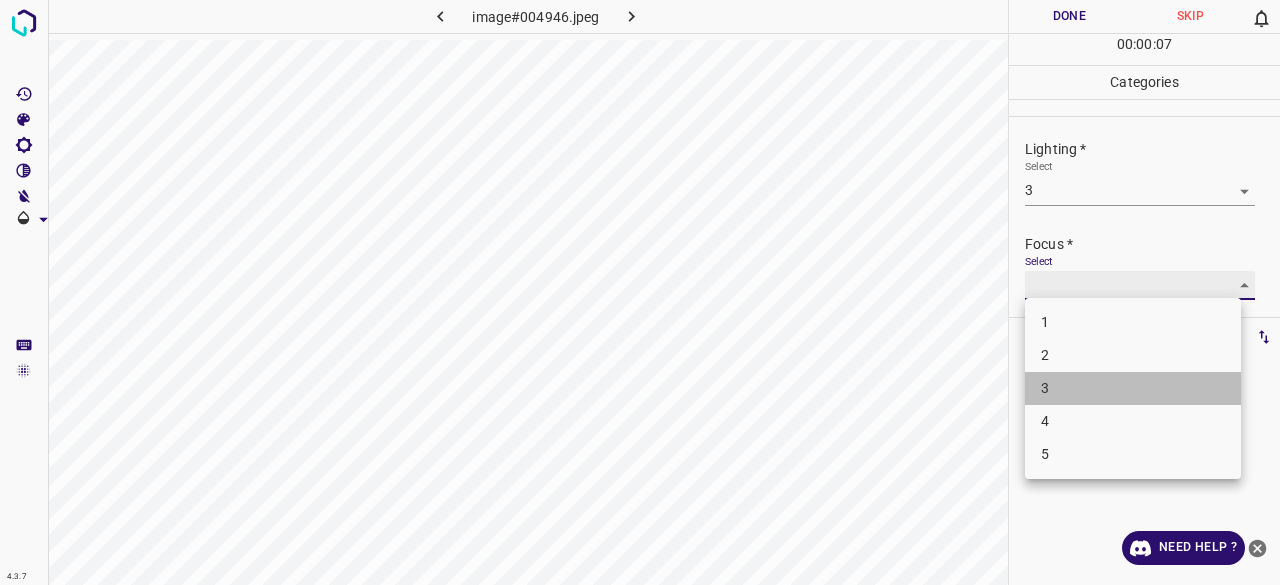 type on "3" 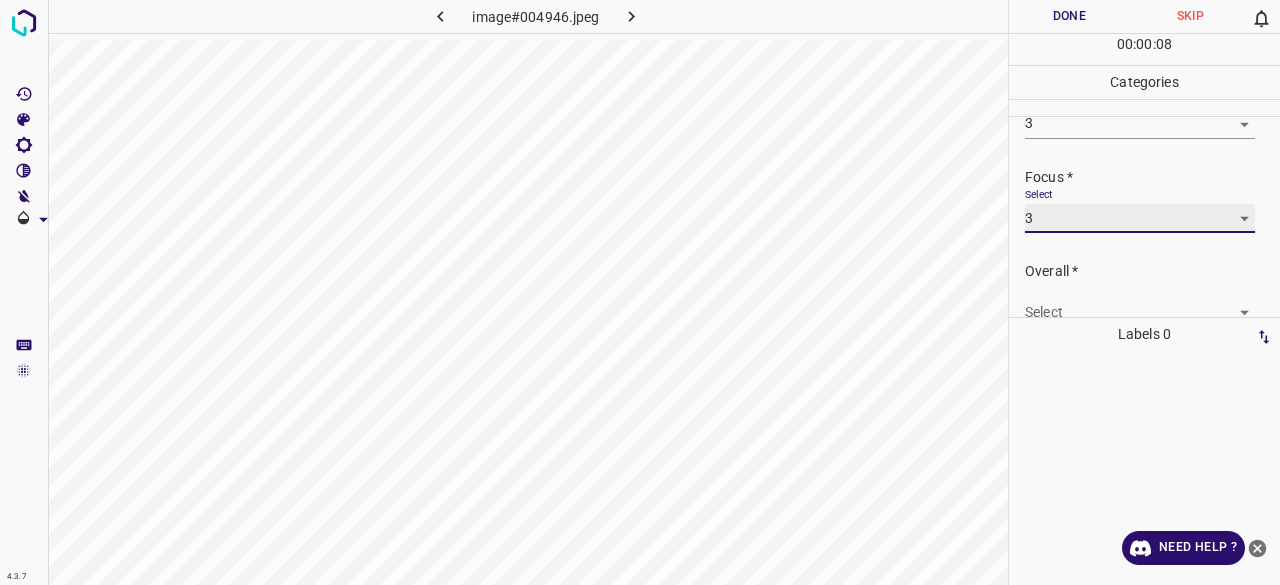 scroll, scrollTop: 98, scrollLeft: 0, axis: vertical 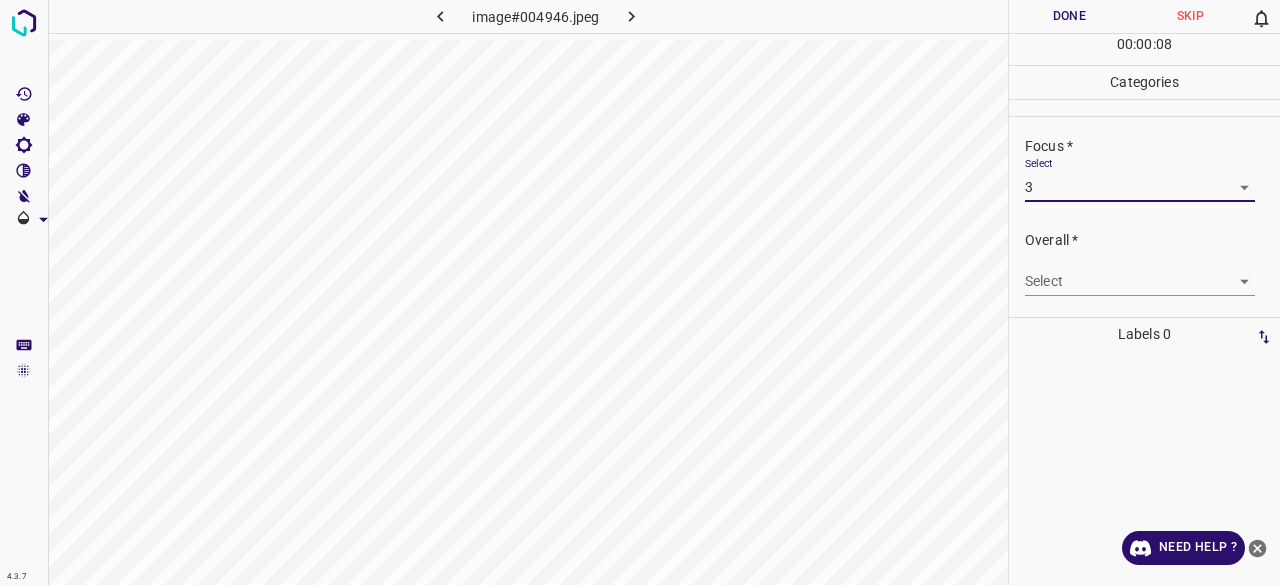 click on "4.3.7 image#[HASH].jpeg Done Skip 0 00   : 00   : 08   Categories Lighting *  Select 3 3 Focus *  Select 3 3 Overall *  Select ​ Labels   0 Categories 1 Lighting 2 Focus 3 Overall Tools Space Change between modes (Draw & Edit) I Auto labeling R Restore zoom M Zoom in N Zoom out Delete Delete selecte label Filters Z Restore filters X Saturation filter C Brightness filter V Contrast filter B Gray scale filter General O Download Need Help ? - Text - Hide - Delete" at bounding box center (640, 292) 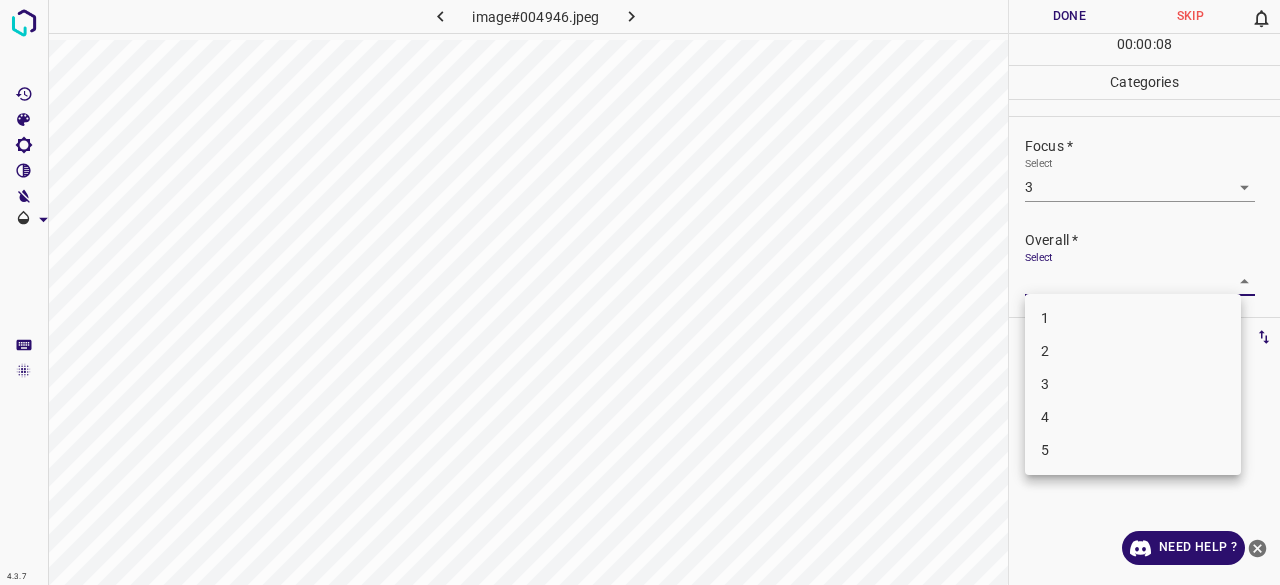click on "3" at bounding box center [1133, 384] 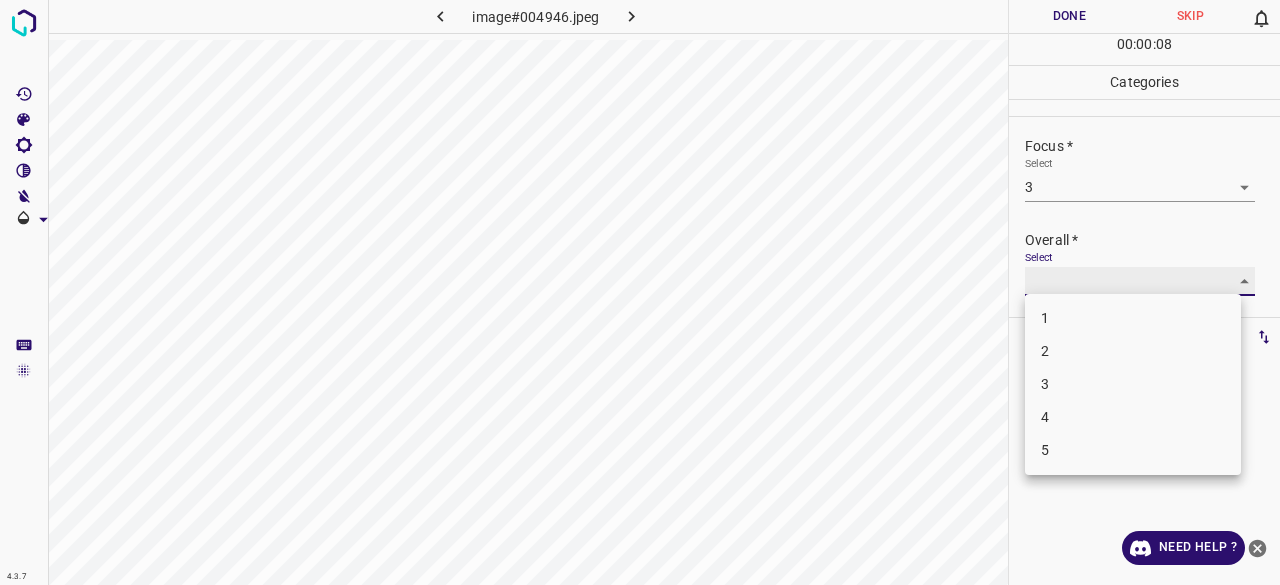 type on "3" 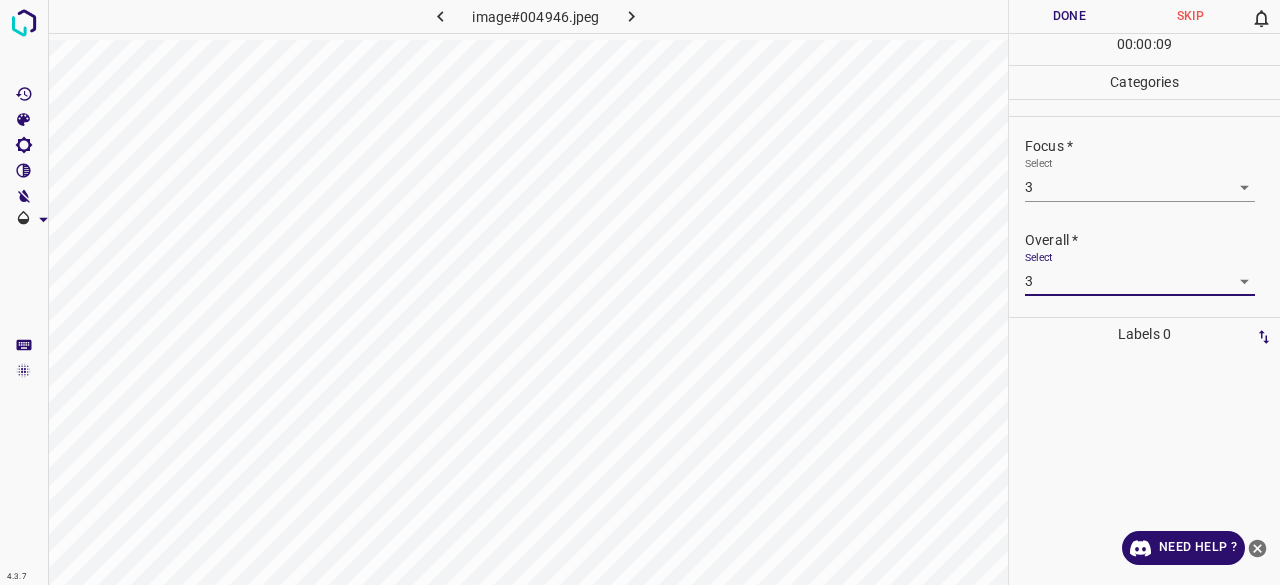 click on "Done" at bounding box center [1069, 16] 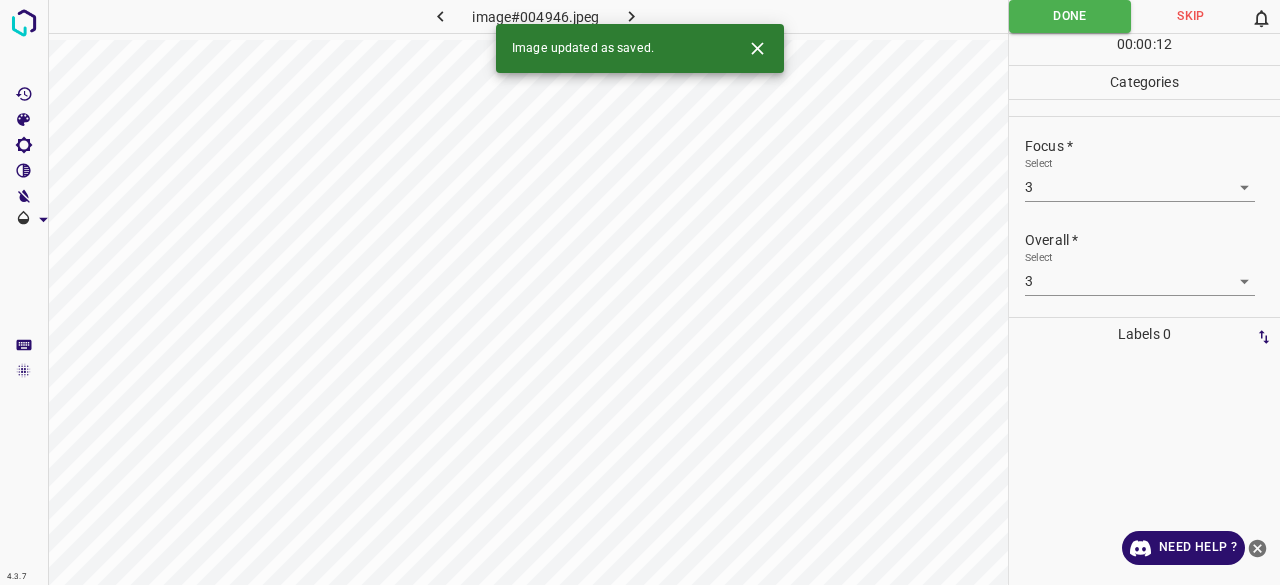 click at bounding box center (632, 16) 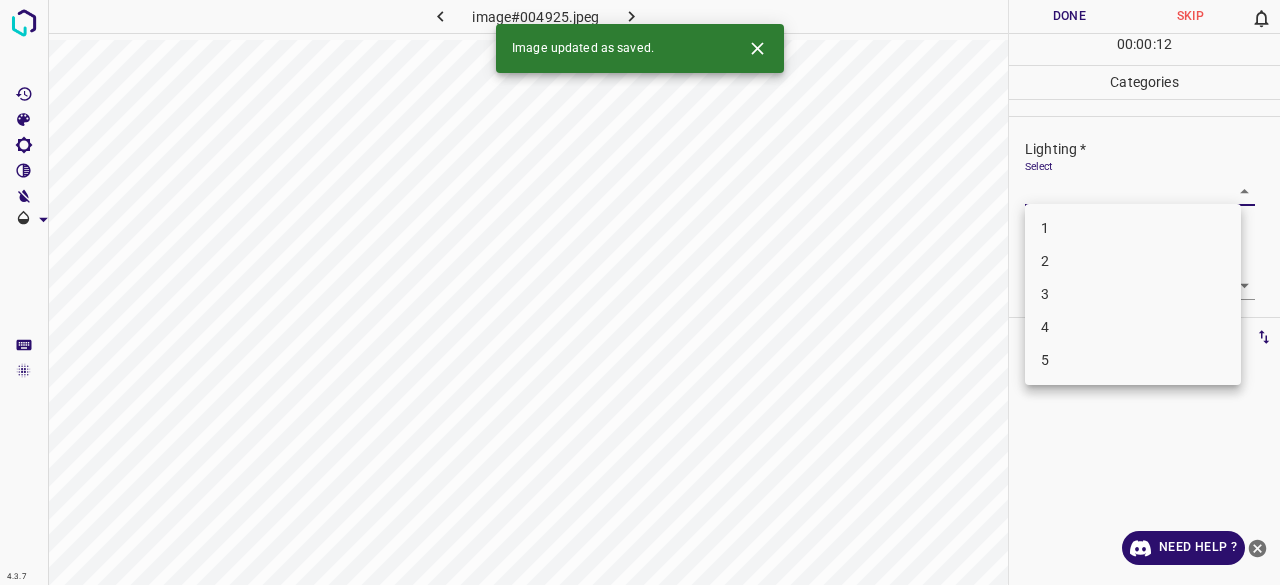 click on "4.3.7 image#[HASH].jpeg Done Skip 0 00   : 00   : 12   Categories Lighting *  Select ​ Focus *  Select ​ Overall *  Select ​ Labels   0 Categories 1 Lighting 2 Focus 3 Overall Tools Space Change between modes (Draw & Edit) I Auto labeling R Restore zoom M Zoom in N Zoom out Delete Delete selecte label Filters Z Restore filters X Saturation filter C Brightness filter V Contrast filter B Gray scale filter General O Download Image updated as saved. Need Help ? - Text - Hide - Delete 1 2 3 4 5" at bounding box center [640, 292] 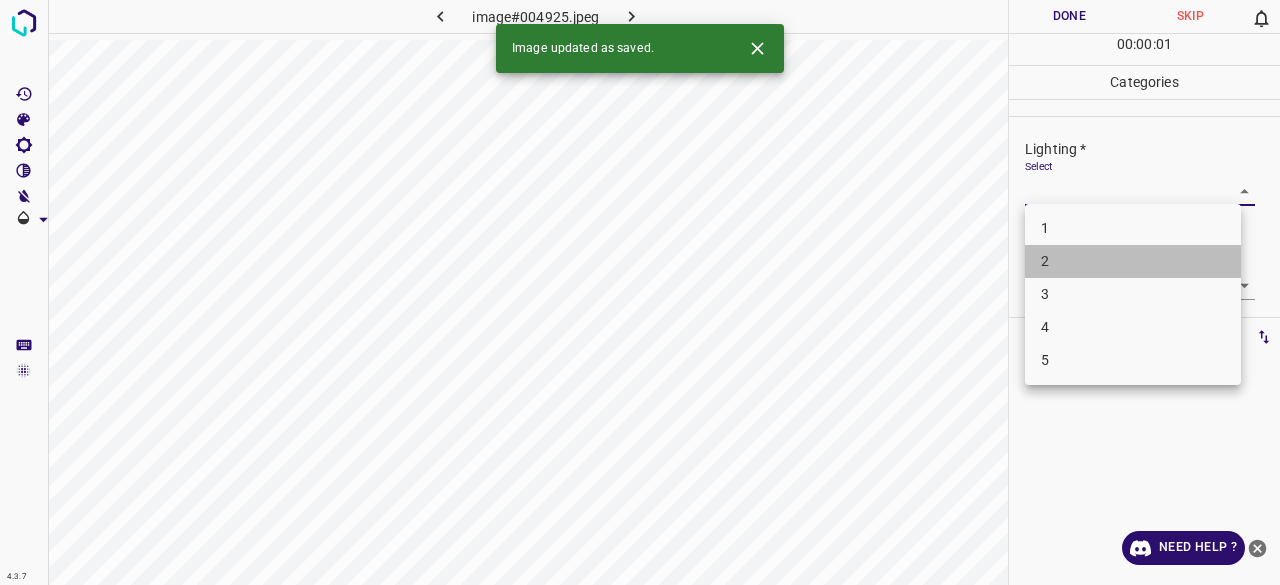 click on "2" at bounding box center [1133, 261] 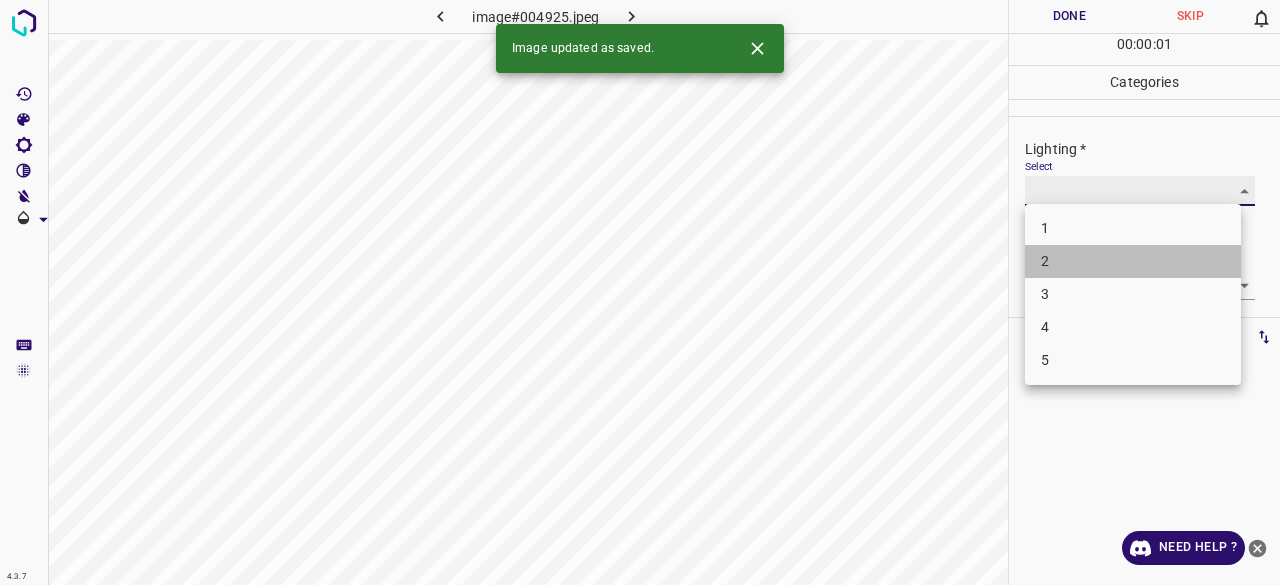 type on "2" 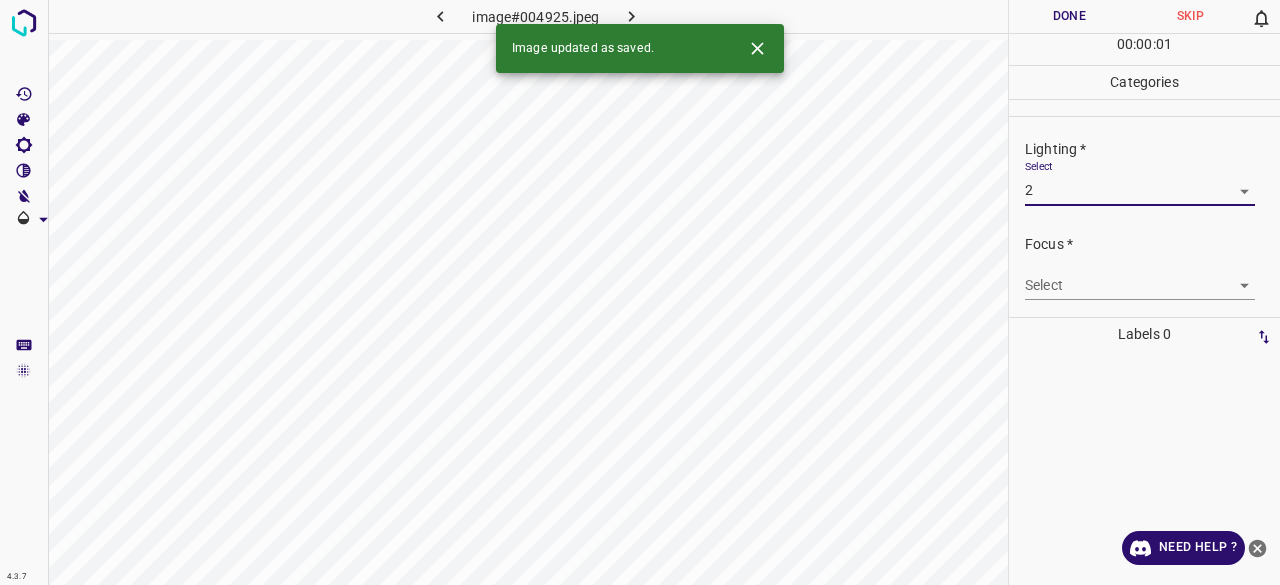 click on "4.3.7 image#004925.jpeg Done Skip 0 00 : 00 : 01 Categories Lighting * Select 2 2 Focus * Select ​ Overall * Select ​ Labels 0 Categories 1 Lighting 2 Focus 3 Overall Tools Space Change between modes (Draw & Edit) I Auto labeling R Restore zoom M Zoom in N Zoom out Delete Delete selected label Filters Z Restore filters X Saturation filter C Brightness filter V Contrast filter B Gray scale filter General O Download Image updated as saved. Need Help ? - Text - Hide - Delete 1 2 3 4 5" at bounding box center [640, 292] 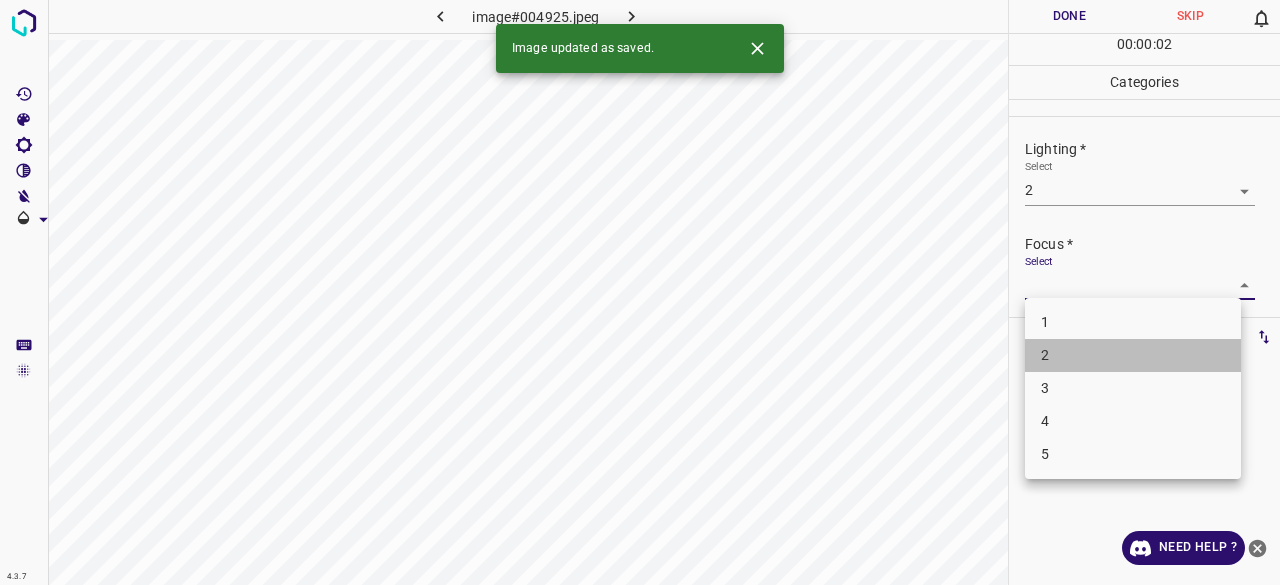 drag, startPoint x: 1050, startPoint y: 352, endPoint x: 1052, endPoint y: 332, distance: 20.09975 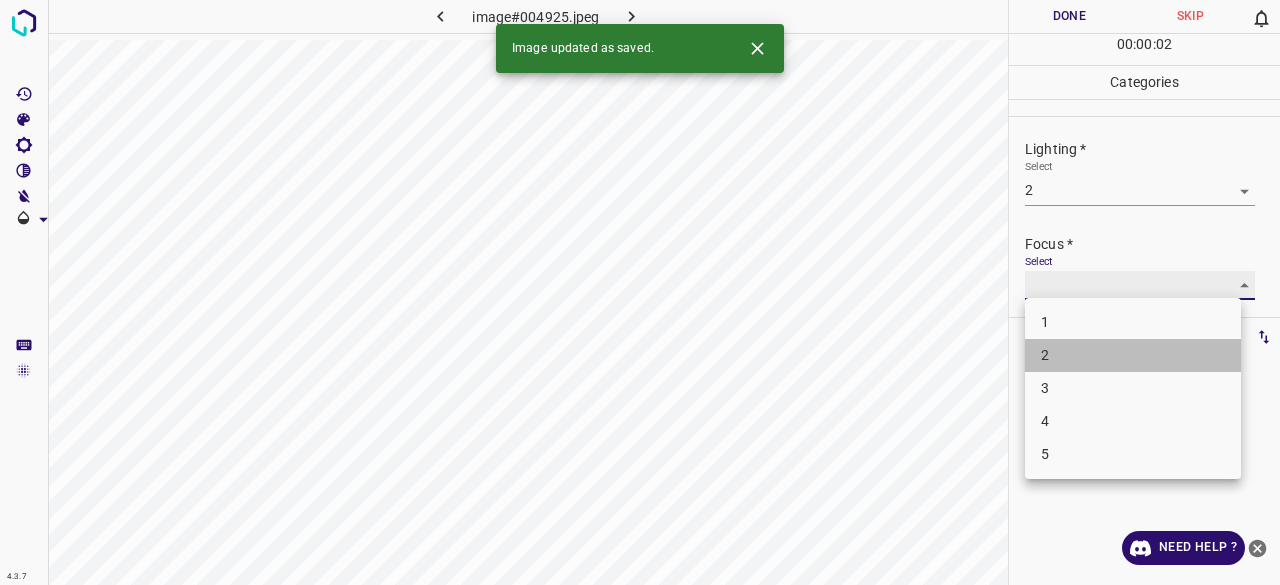 type on "2" 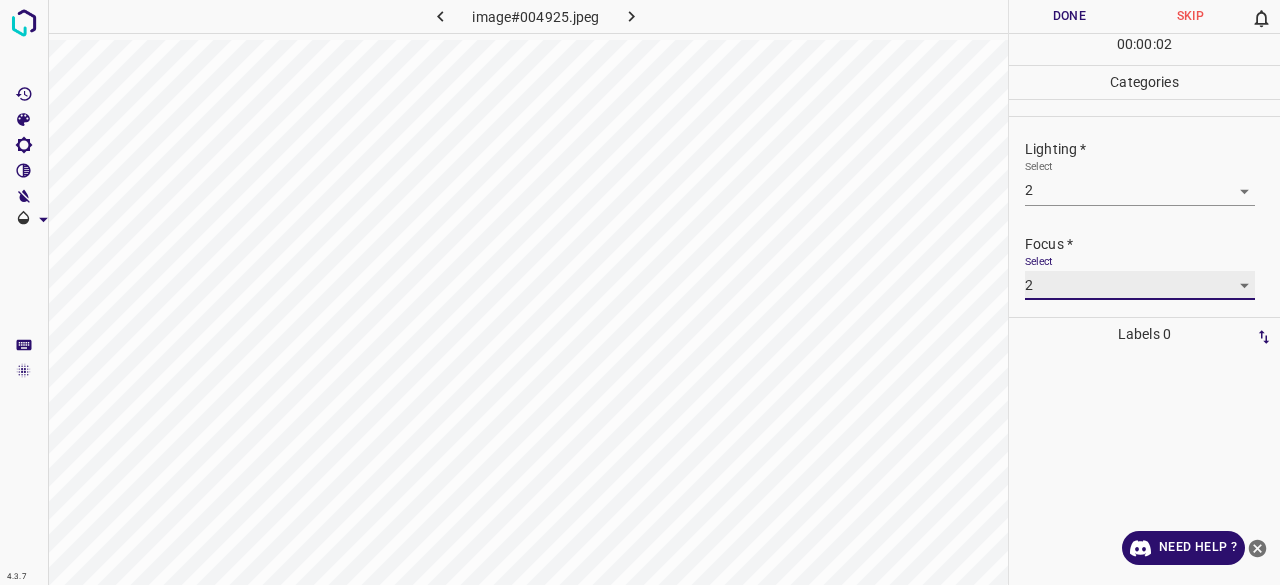 scroll, scrollTop: 98, scrollLeft: 0, axis: vertical 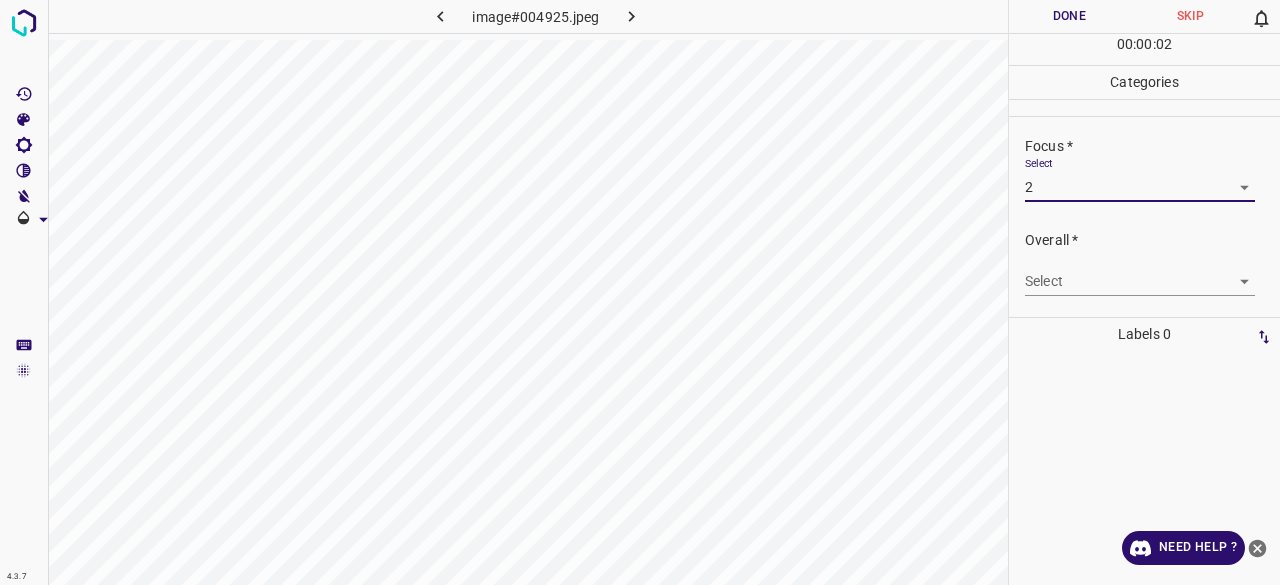 click on "4.3.7 image#004925.jpeg Done Skip 0 00   : 00   : 02   Categories Lighting *  Select 2 2 Focus *  Select 2 2 Overall *  Select ​ Labels   0 Categories 1 Lighting 2 Focus 3 Overall Tools Space Change between modes (Draw & Edit) I Auto labeling R Restore zoom M Zoom in N Zoom out Delete Delete selecte label Filters Z Restore filters X Saturation filter C Brightness filter V Contrast filter B Gray scale filter General O Download Need Help ? - Text - Hide - Delete" at bounding box center (640, 292) 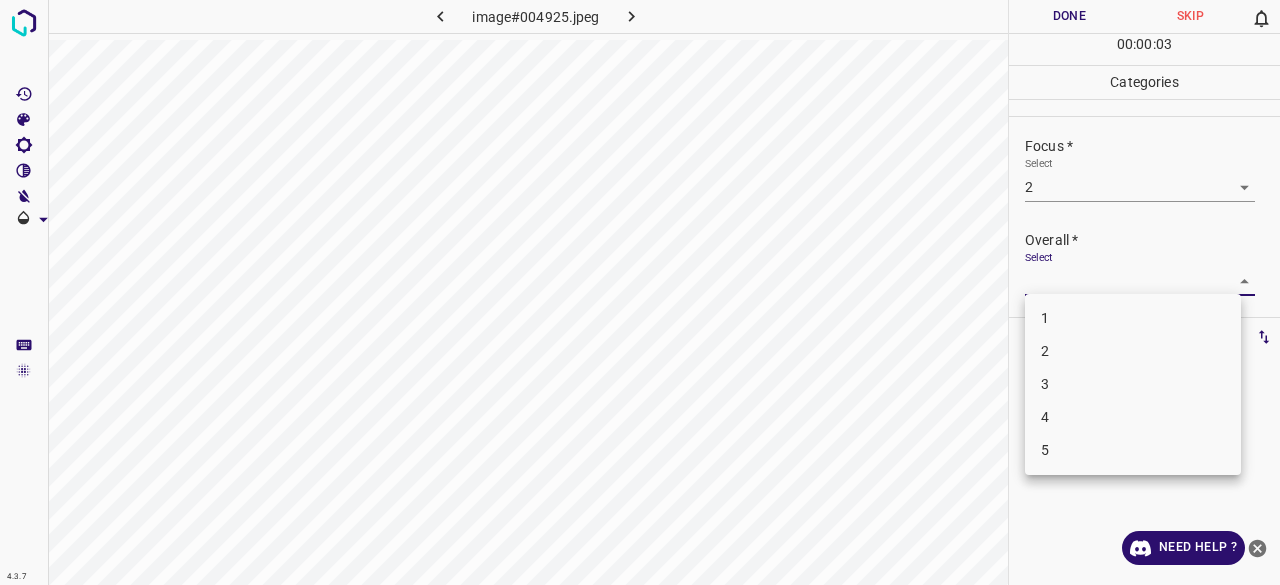 click on "2" at bounding box center (1133, 351) 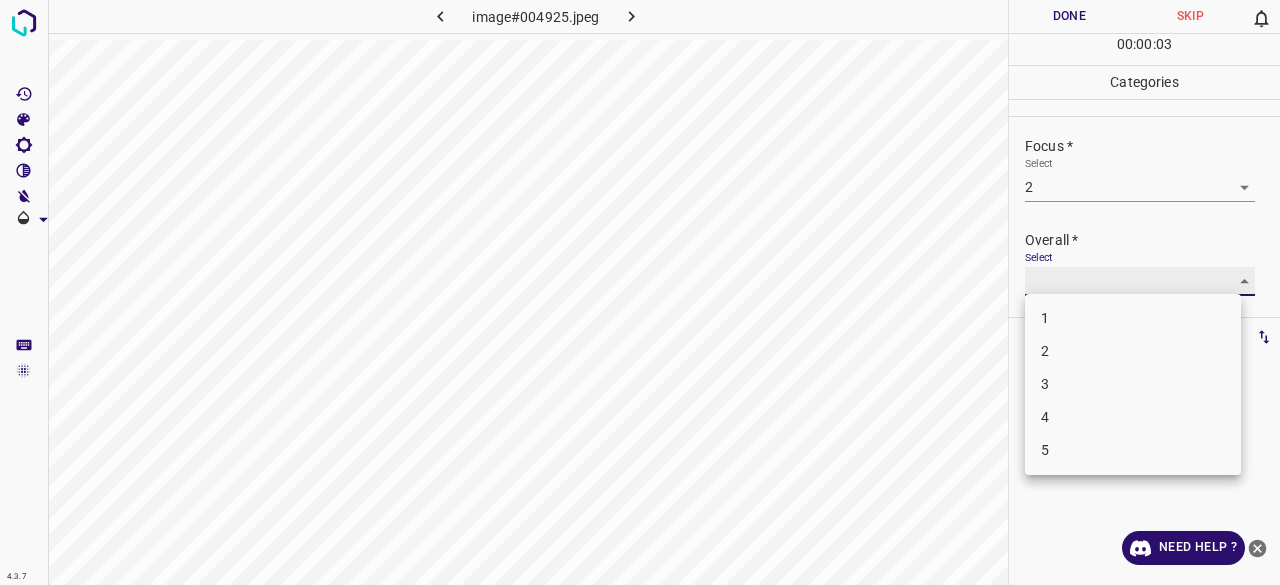 type on "2" 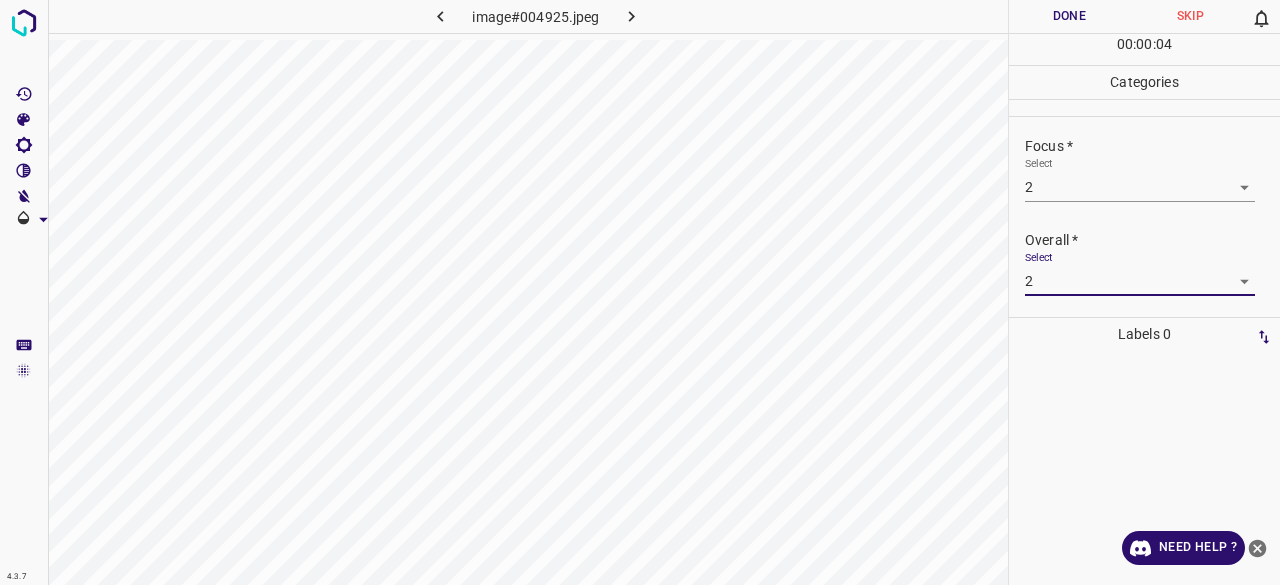 click on "Done" at bounding box center [1069, 16] 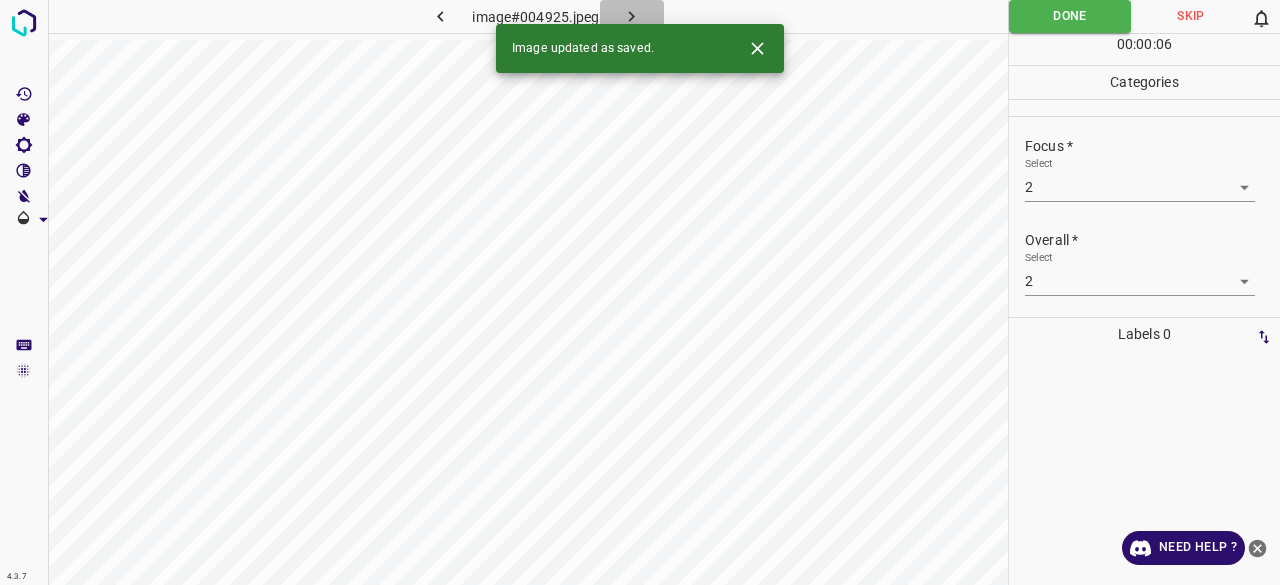 click at bounding box center [632, 16] 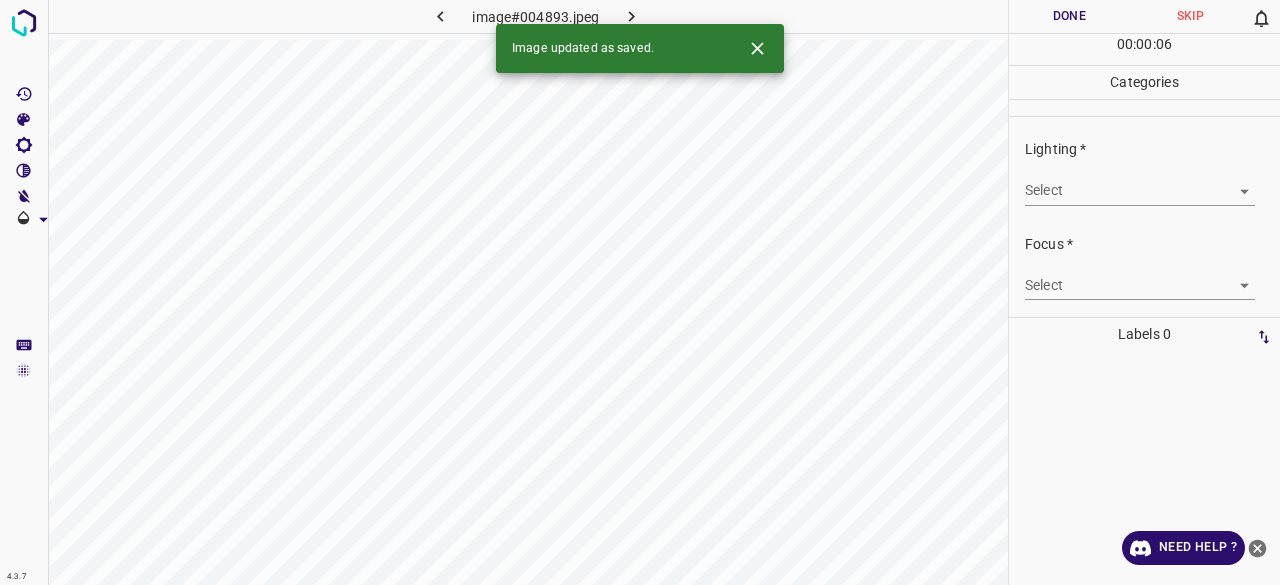 click on "4.3.7 image#004893.jpeg Done Skip 0 00   : 00   : 06   Categories Lighting *  Select ​ Focus *  Select ​ Overall *  Select ​ Labels   0 Categories 1 Lighting 2 Focus 3 Overall Tools Space Change between modes (Draw & Edit) I Auto labeling R Restore zoom M Zoom in N Zoom out Delete Delete selecte label Filters Z Restore filters X Saturation filter C Brightness filter V Contrast filter B Gray scale filter General O Download Image updated as saved. Need Help ? - Text - Hide - Delete" at bounding box center (640, 292) 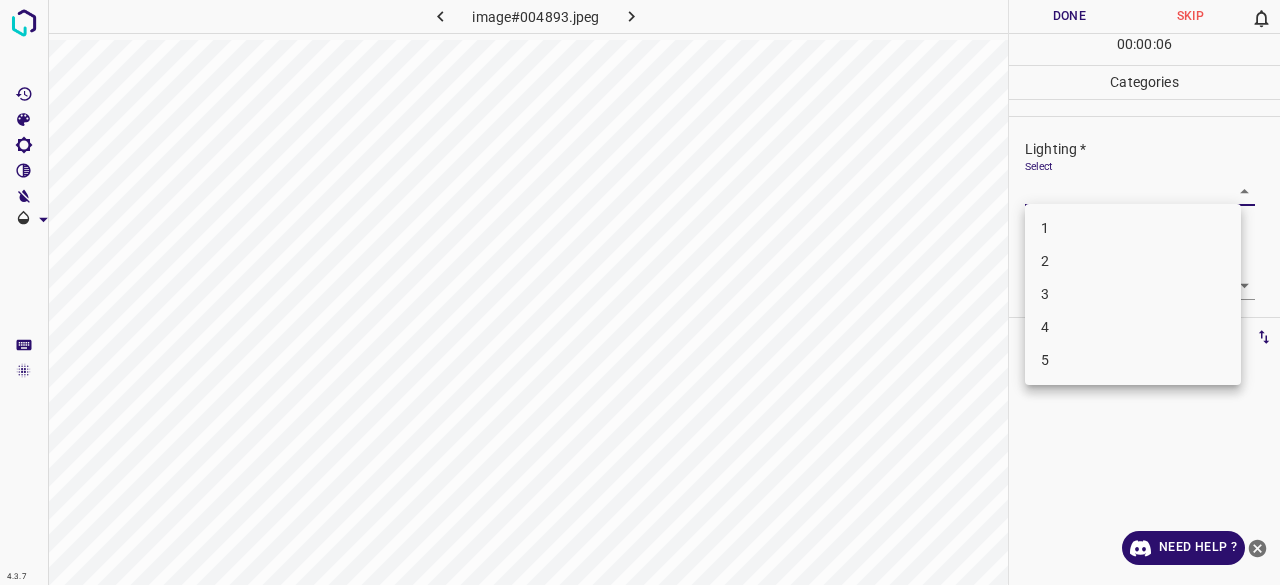 click on "2" at bounding box center [1133, 261] 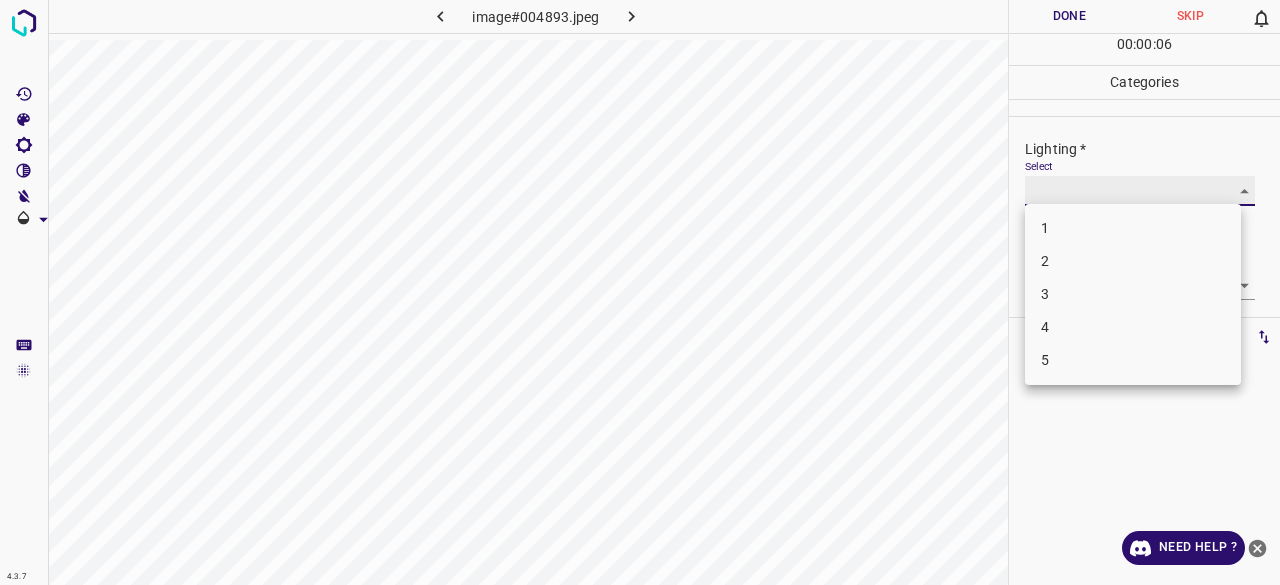 type on "2" 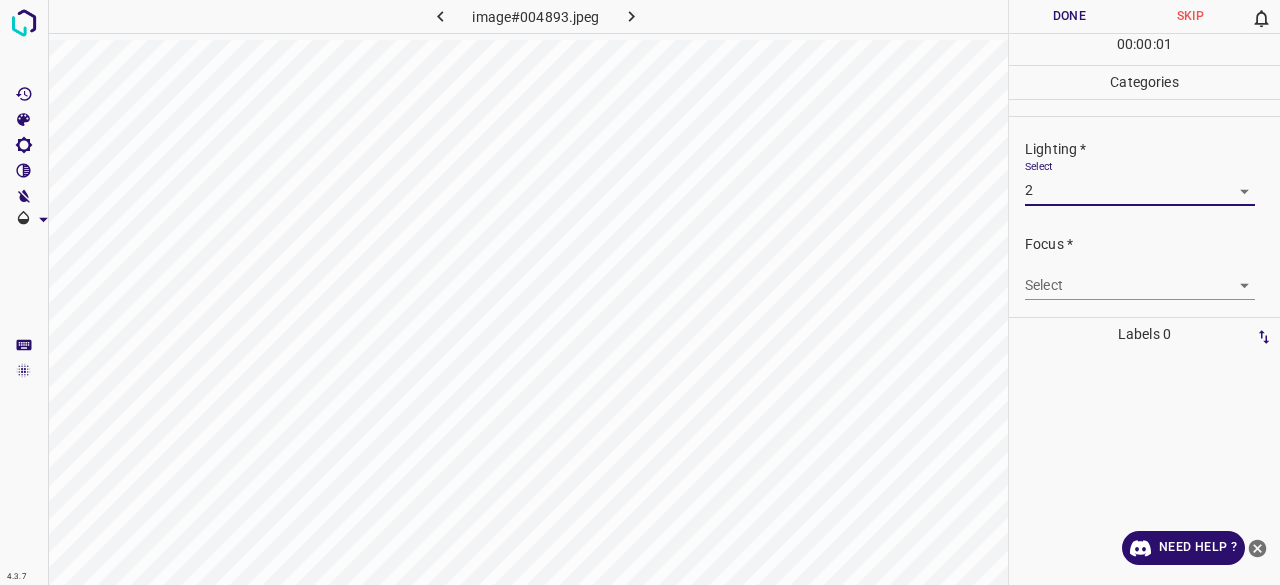 click on "4.3.7 image#004893.jpeg Done Skip 0 00 : 00 : 01 Categories Lighting * Select 2 2 Focus * Select ​ Overall * Select ​ Labels 0 Categories 1 Lighting 2 Focus 3 Overall Tools Space Change between modes (Draw & Edit) I Auto labeling R Restore zoom M Zoom in N Zoom out Delete Delete selected label Filters Z Restore filters X Saturation filter C Brightness filter V Contrast filter B Gray scale filter General O Download Need Help ? - Text - Hide - Delete" at bounding box center (640, 292) 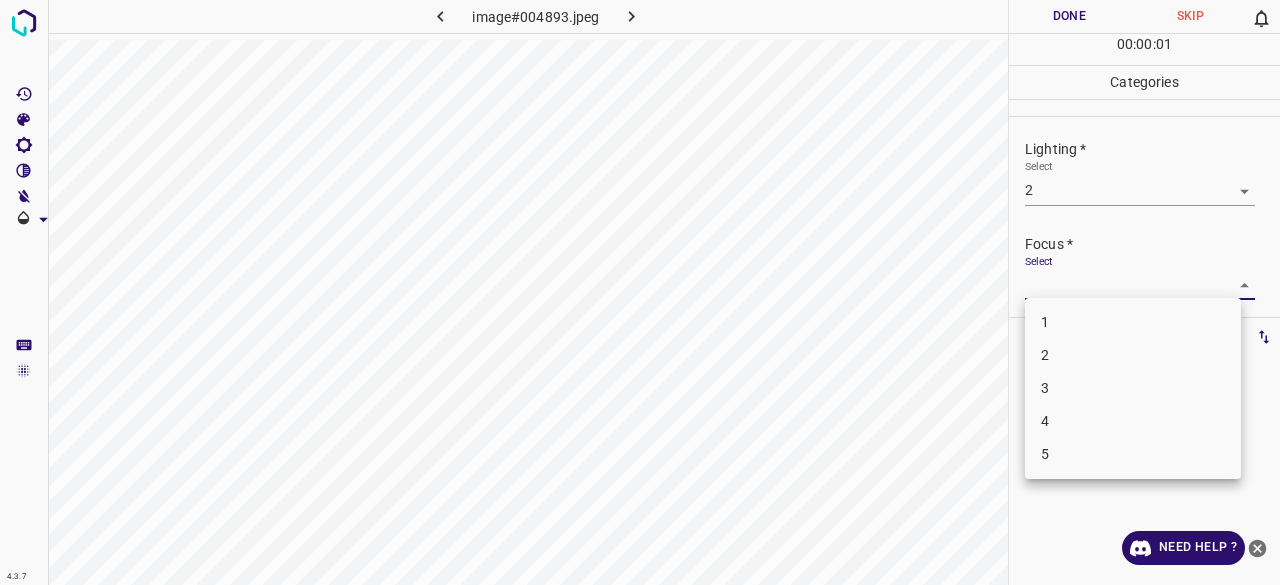 drag, startPoint x: 1062, startPoint y: 366, endPoint x: 1068, endPoint y: 320, distance: 46.389652 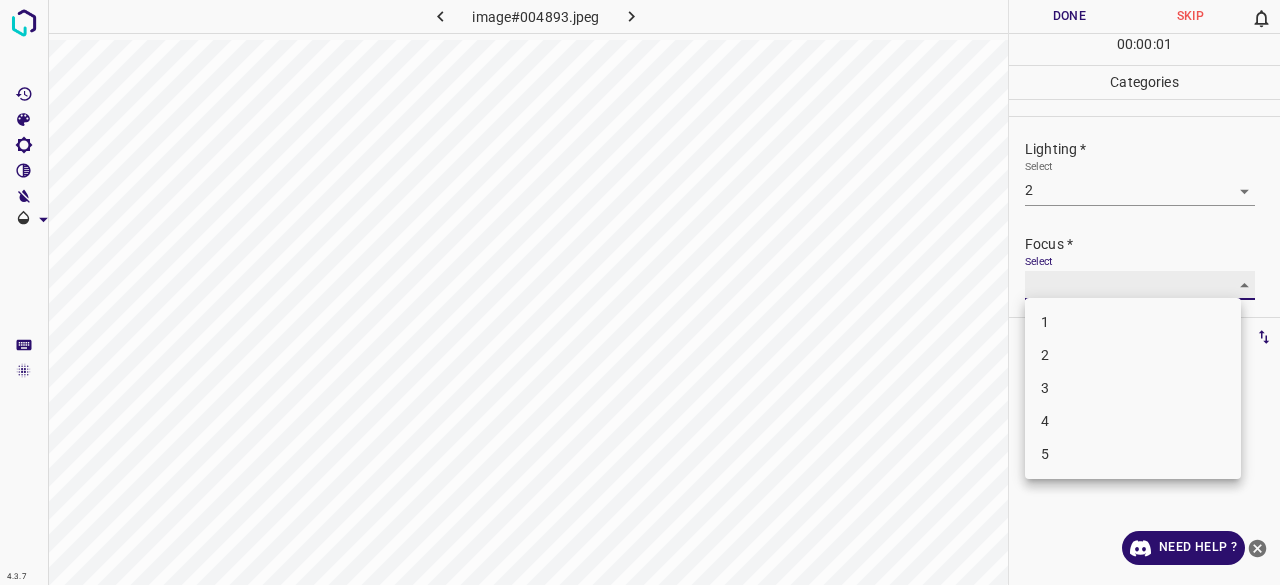 type on "2" 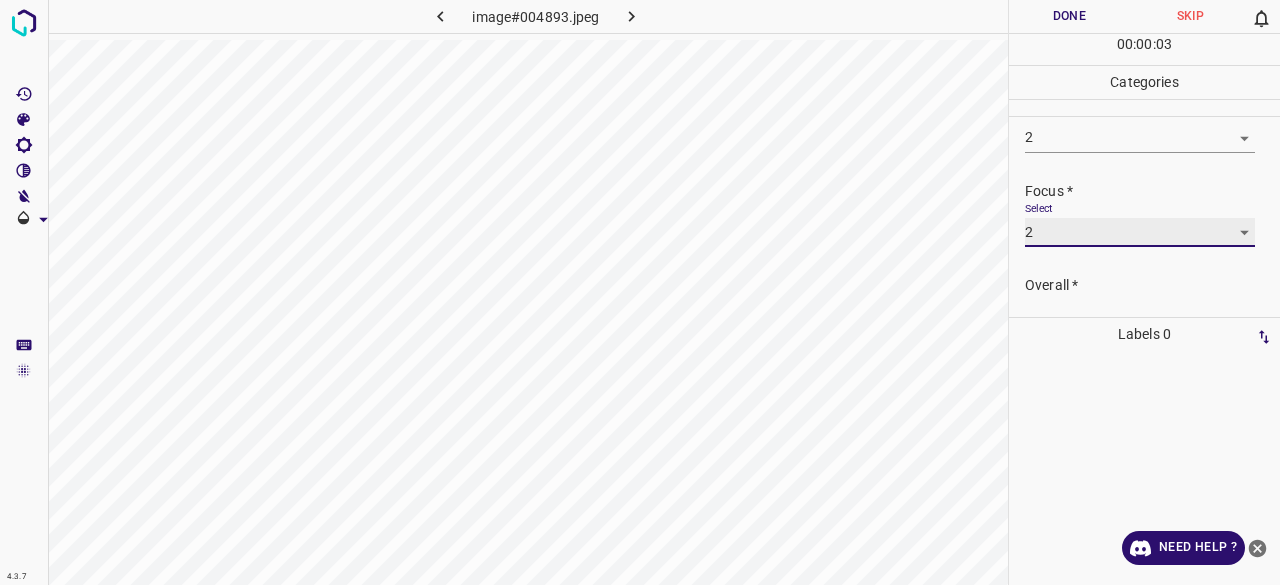 scroll, scrollTop: 98, scrollLeft: 0, axis: vertical 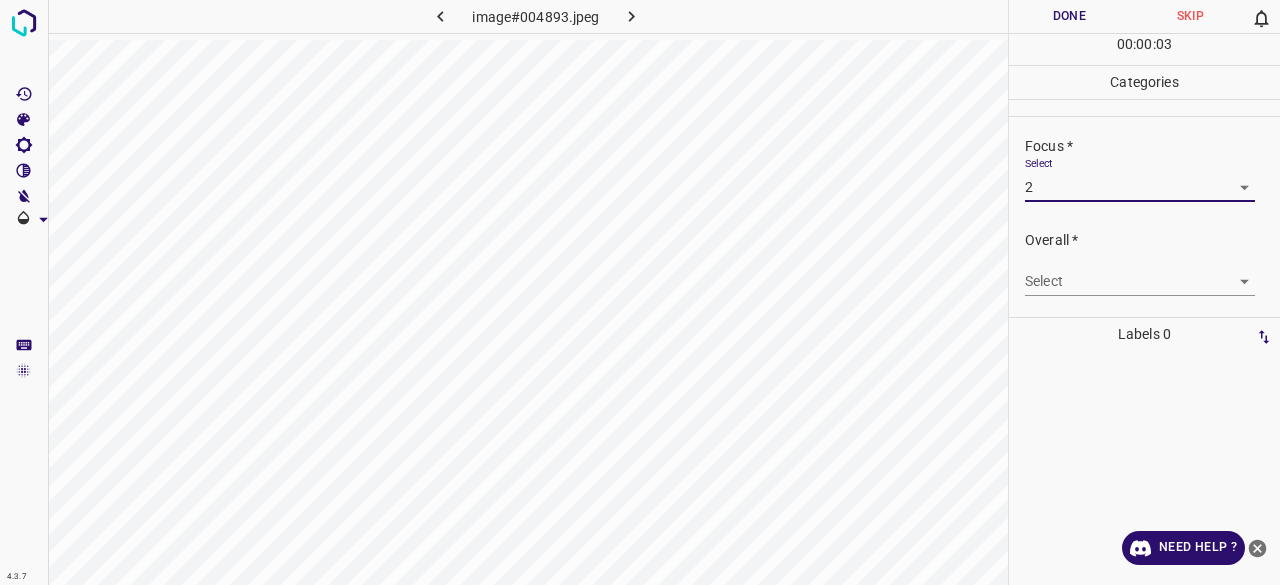 click on "4.3.7 image#004893.jpeg Done Skip 0 00   : 00   : 03   Categories Lighting *  Select 2 2 Focus *  Select 2 2 Overall *  Select ​ Labels   0 Categories 1 Lighting 2 Focus 3 Overall Tools Space Change between modes (Draw & Edit) I Auto labeling R Restore zoom M Zoom in N Zoom out Delete Delete selecte label Filters Z Restore filters X Saturation filter C Brightness filter V Contrast filter B Gray scale filter General O Download Need Help ? - Text - Hide - Delete" at bounding box center (640, 292) 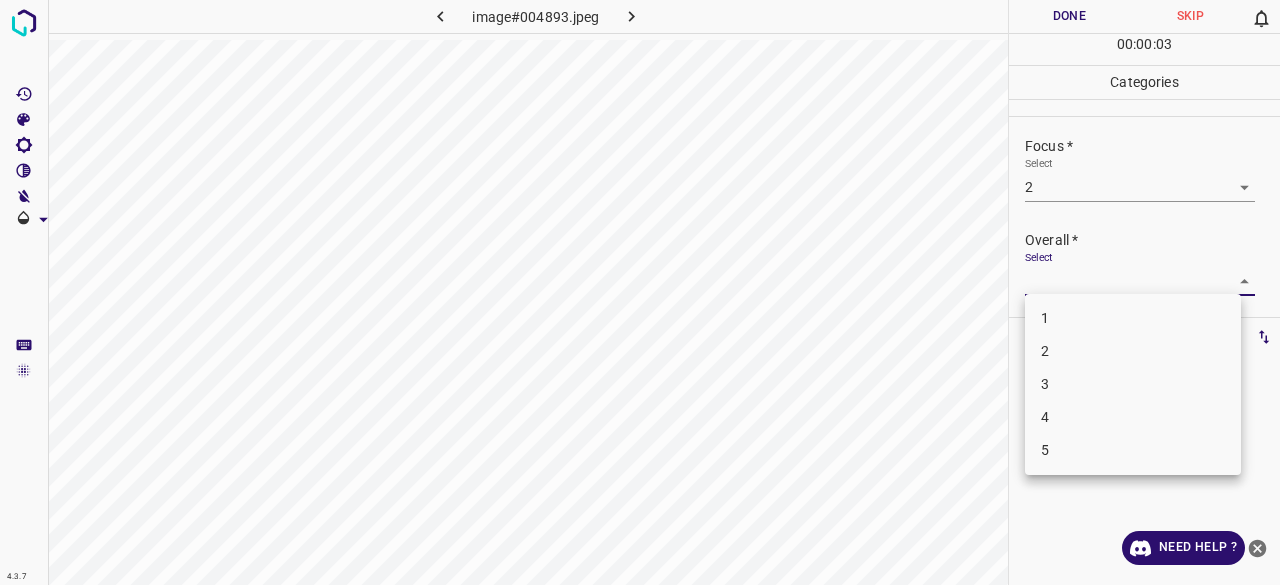 click on "2" at bounding box center (1133, 351) 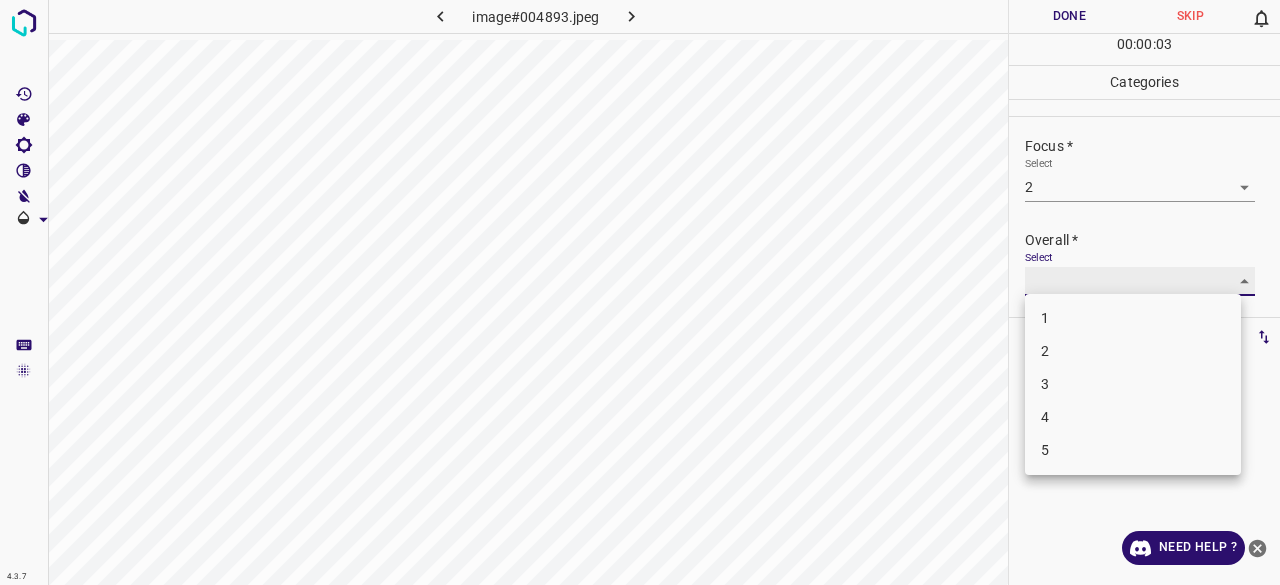 type on "2" 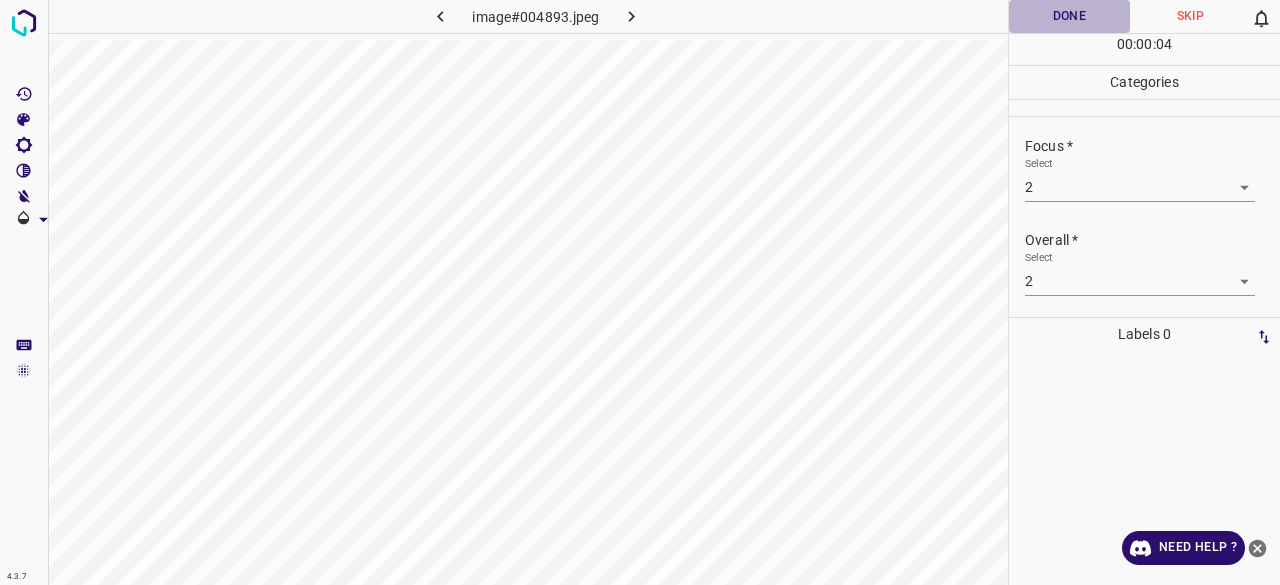 click on "Done" at bounding box center [1069, 16] 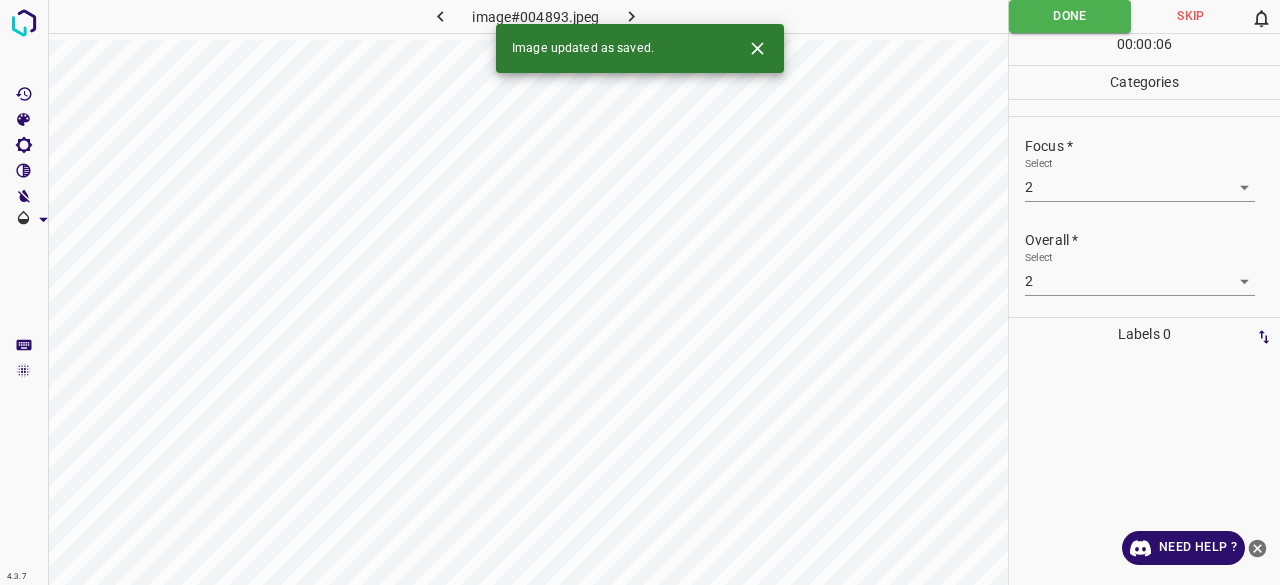 click at bounding box center [632, 16] 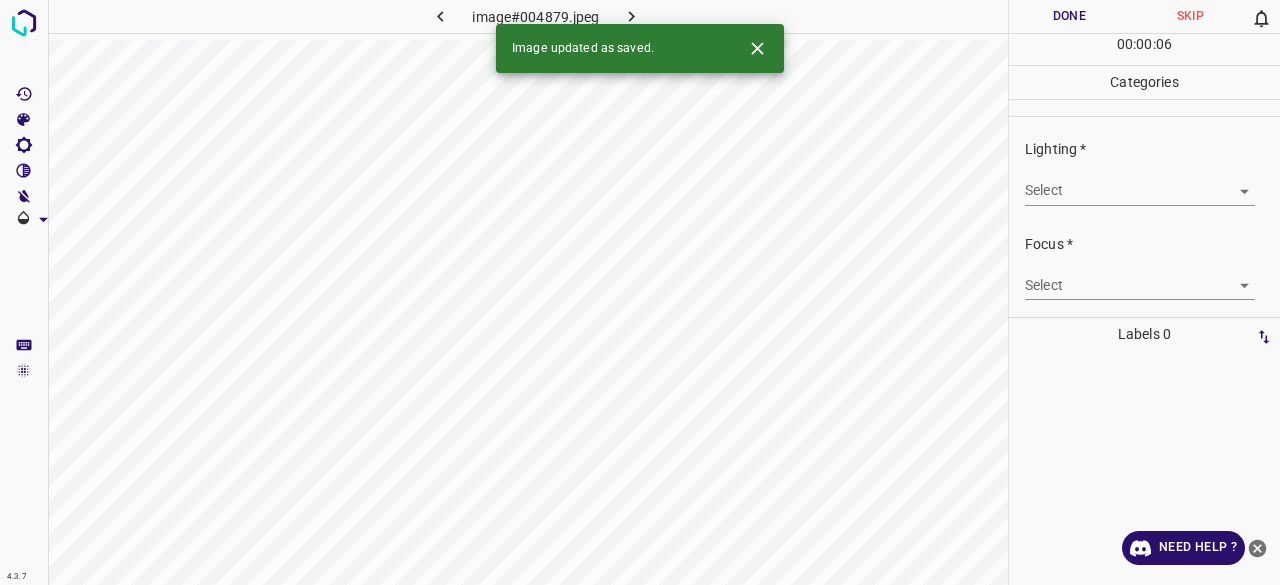 click on "4.3.7 image#004879.jpeg Done Skip 0 00   : 00   : 06   Categories Lighting *  Select ​ Focus *  Select ​ Overall *  Select ​ Labels   0 Categories 1 Lighting 2 Focus 3 Overall Tools Space Change between modes (Draw & Edit) I Auto labeling R Restore zoom M Zoom in N Zoom out Delete Delete selecte label Filters Z Restore filters X Saturation filter C Brightness filter V Contrast filter B Gray scale filter General O Download Image updated as saved. Need Help ? - Text - Hide - Delete" at bounding box center (640, 292) 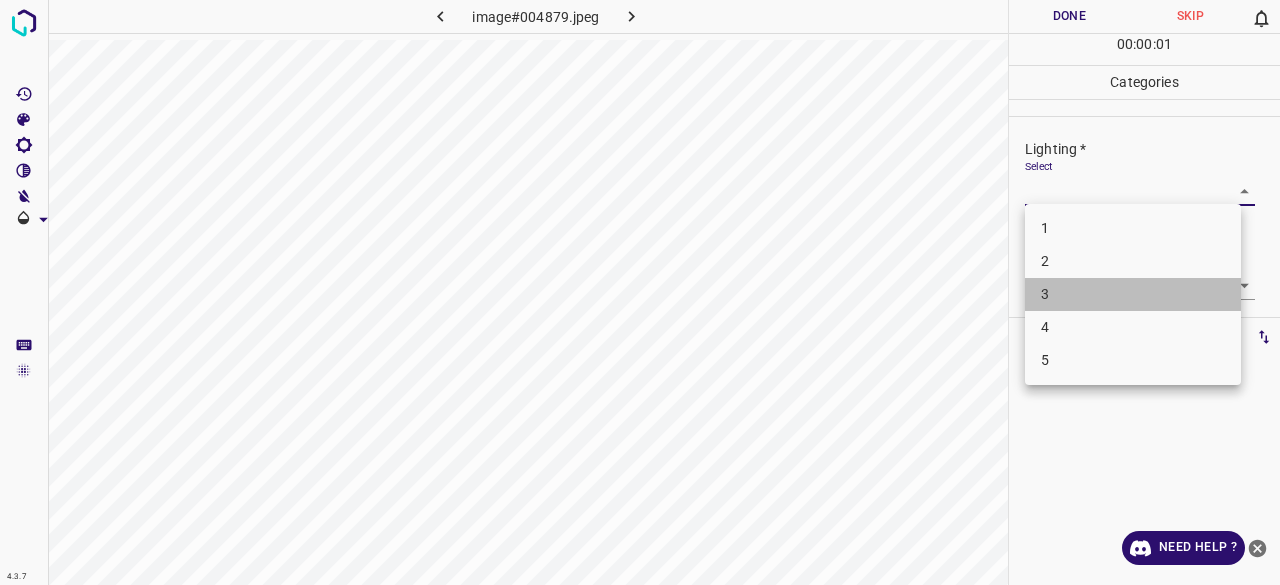 click on "3" at bounding box center (1133, 294) 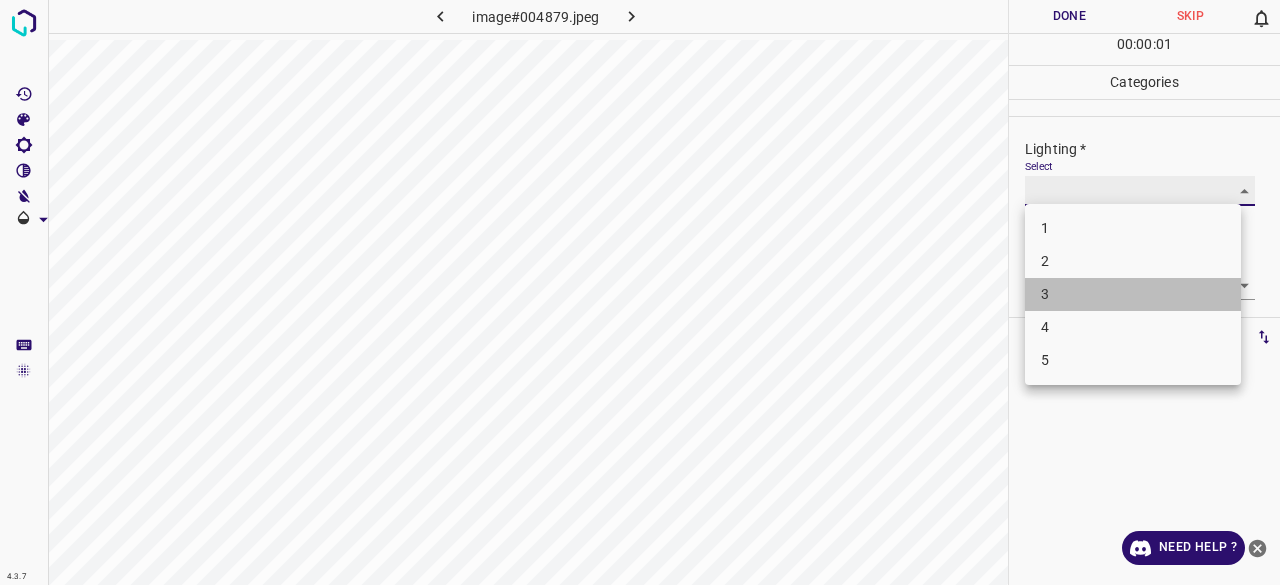 type on "3" 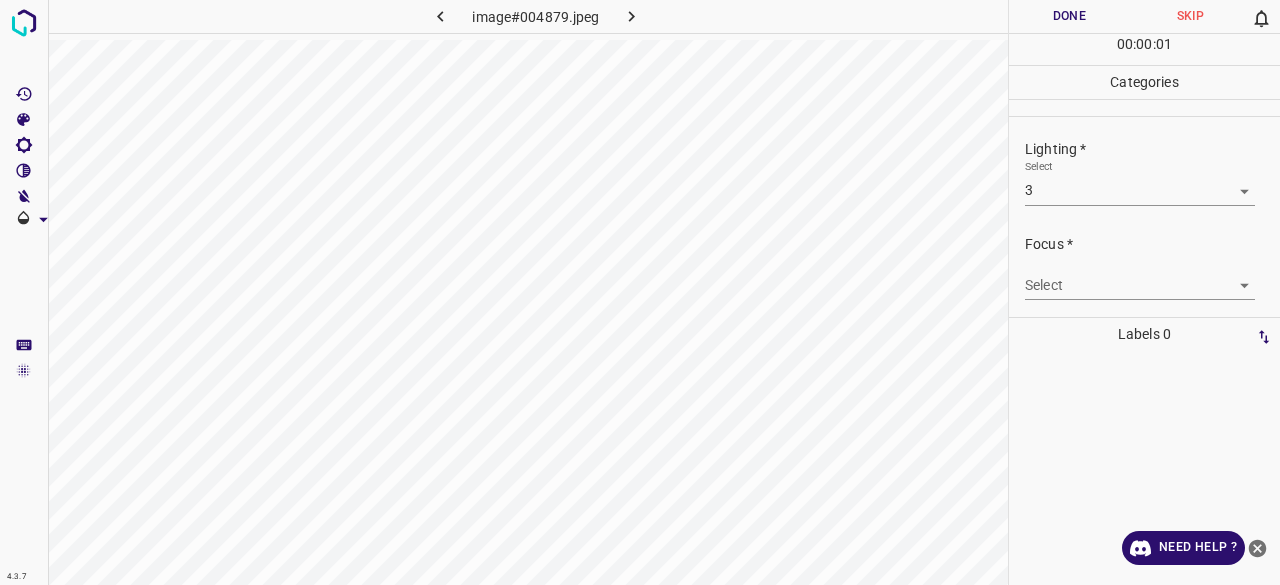 click on "4.3.7 image#004879.jpeg Done Skip 0 00   : 00   : 01   Categories Lighting *  Select 3 3 Focus *  Select ​ Overall *  Select ​ Labels   0 Categories 1 Lighting 2 Focus 3 Overall Tools Space Change between modes (Draw & Edit) I Auto labeling R Restore zoom M Zoom in N Zoom out Delete Delete selecte label Filters Z Restore filters X Saturation filter C Brightness filter V Contrast filter B Gray scale filter General O Download Need Help ? - Text - Hide - Delete" at bounding box center [640, 292] 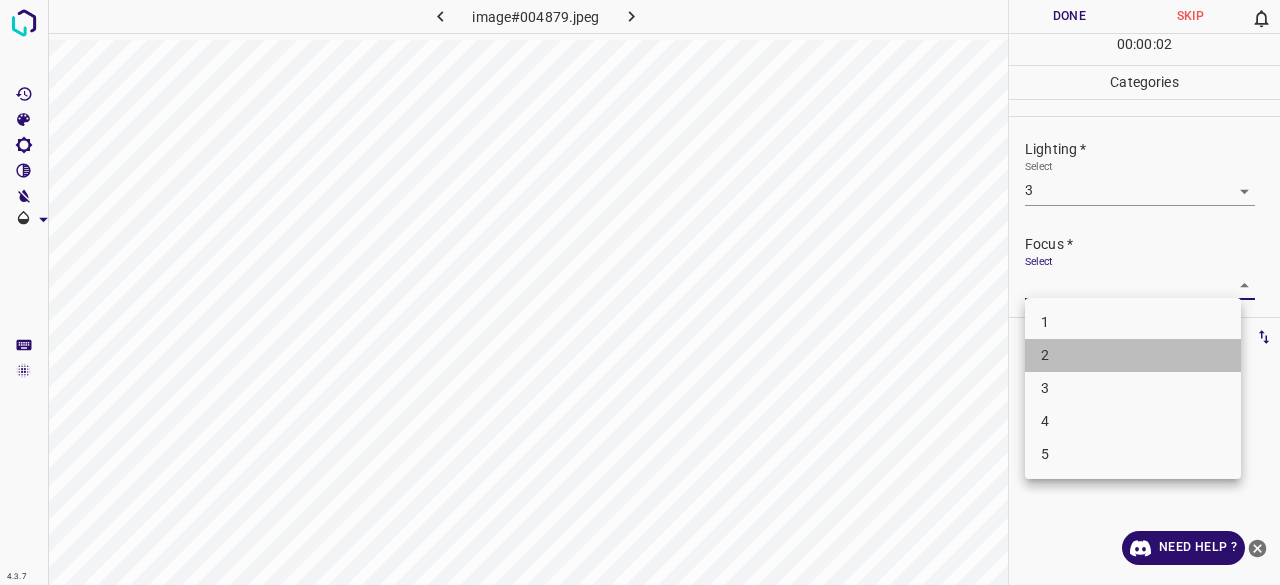 click on "2" at bounding box center [1133, 355] 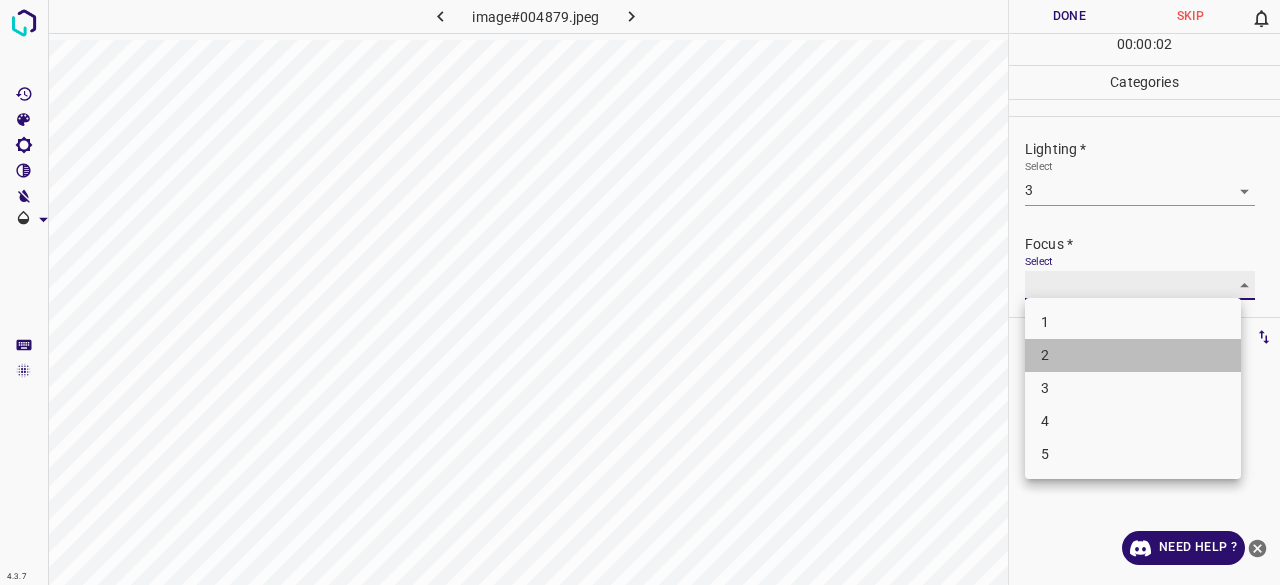 type on "2" 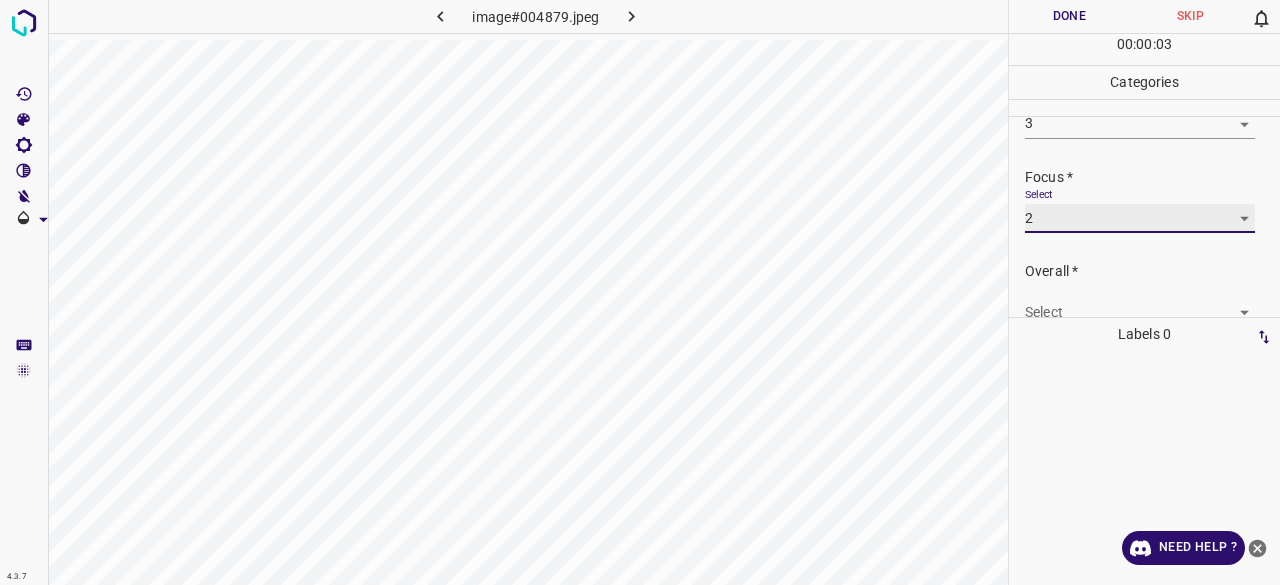 scroll, scrollTop: 98, scrollLeft: 0, axis: vertical 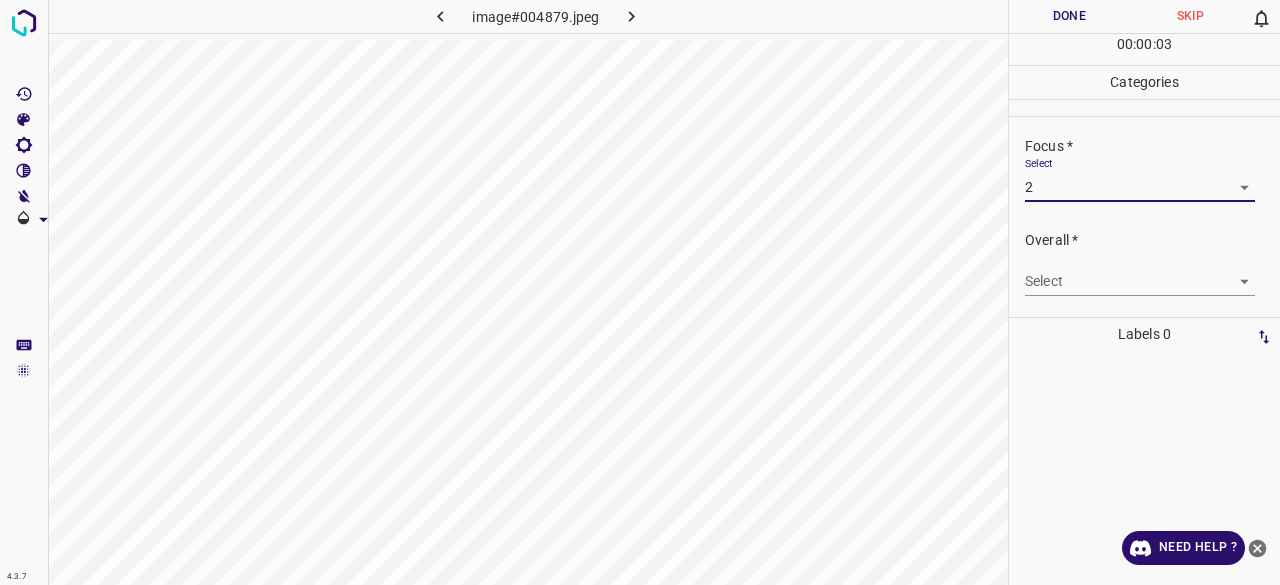 click on "4.3.7 image#[HASH].jpeg Done Skip 0 00   : 00   : 03   Categories Lighting *  Select 3 3 Focus *  Select 2 2 Overall *  Select ​ Labels   0 Categories 1 Lighting 2 Focus 3 Overall Tools Space Change between modes (Draw & Edit) I Auto labeling R Restore zoom M Zoom in N Zoom out Delete Delete selecte label Filters Z Restore filters X Saturation filter C Brightness filter V Contrast filter B Gray scale filter General O Download Need Help ? - Text - Hide - Delete" at bounding box center [640, 292] 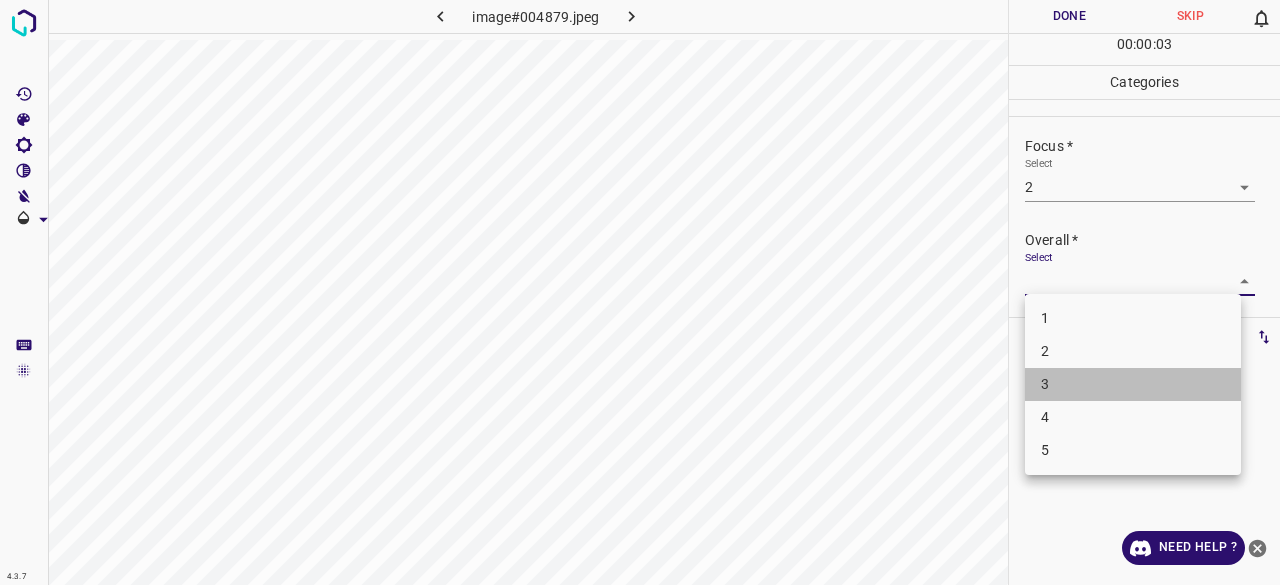 click on "3" at bounding box center [1133, 384] 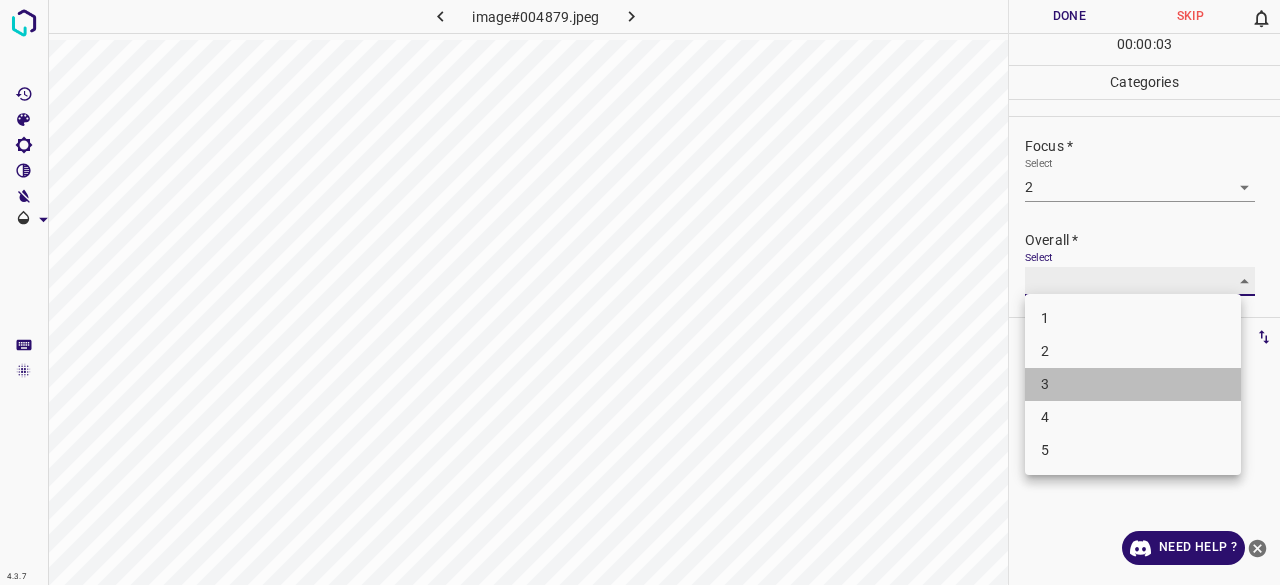 type on "3" 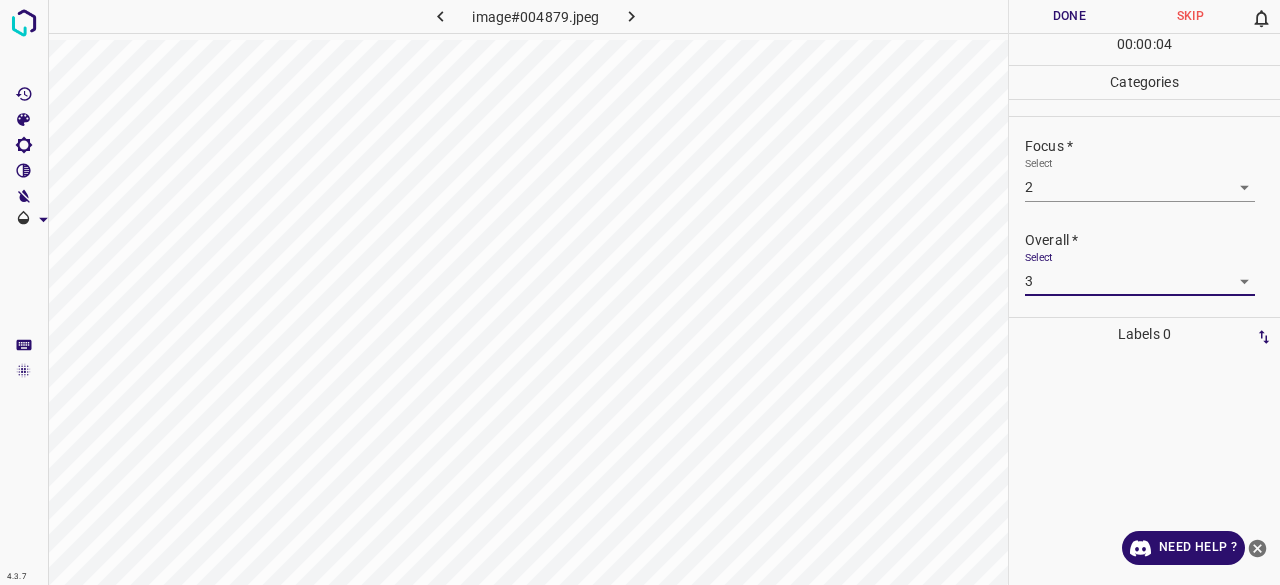click on "Done" at bounding box center [1069, 16] 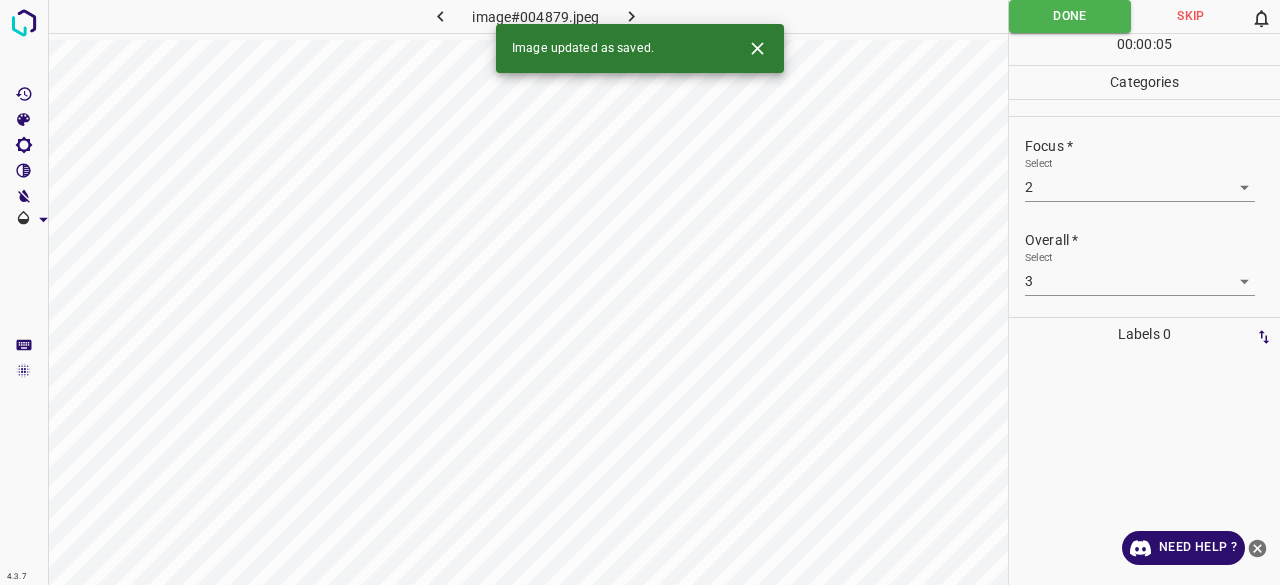 click 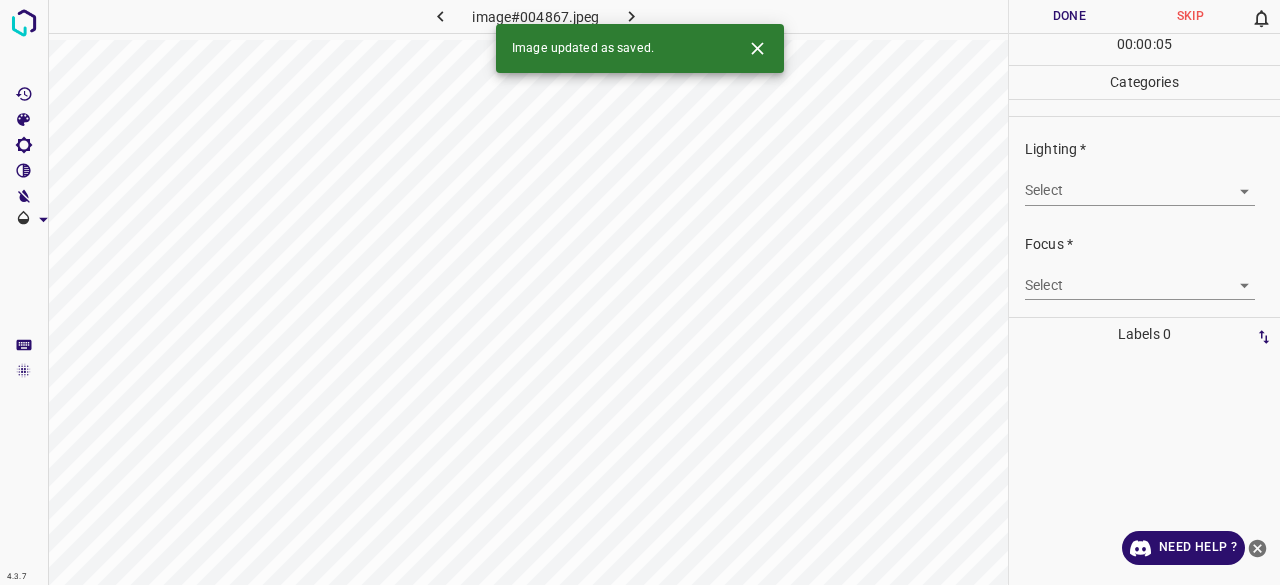 click on "4.3.7 image#004867.jpeg Done Skip 0 00   : 00   : 05   Categories Lighting *  Select ​ Focus *  Select ​ Overall *  Select ​ Labels   0 Categories 1 Lighting 2 Focus 3 Overall Tools Space Change between modes (Draw & Edit) I Auto labeling R Restore zoom M Zoom in N Zoom out Delete Delete selecte label Filters Z Restore filters X Saturation filter C Brightness filter V Contrast filter B Gray scale filter General O Download Image updated as saved. Need Help ? - Text - Hide - Delete" at bounding box center [640, 292] 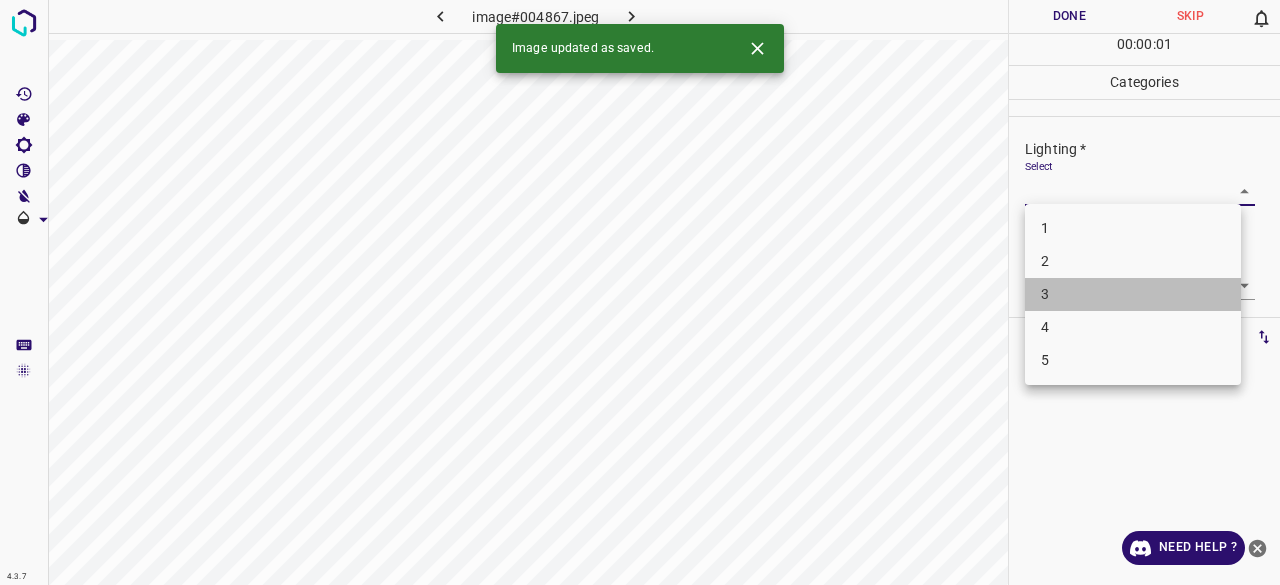 drag, startPoint x: 1070, startPoint y: 294, endPoint x: 1062, endPoint y: 287, distance: 10.630146 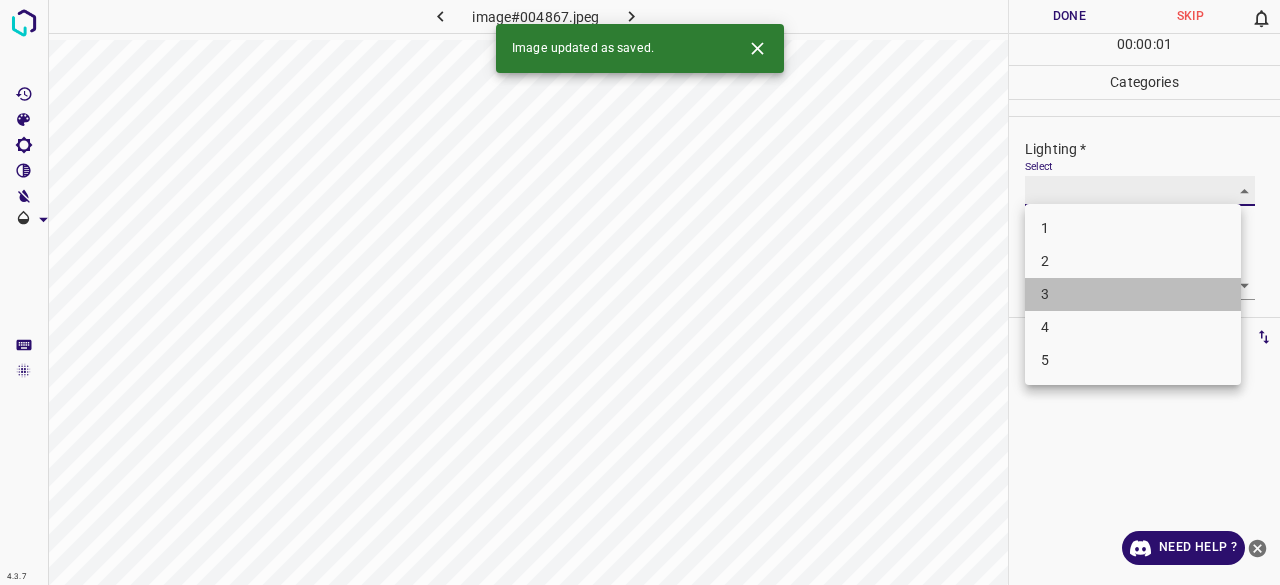 type on "3" 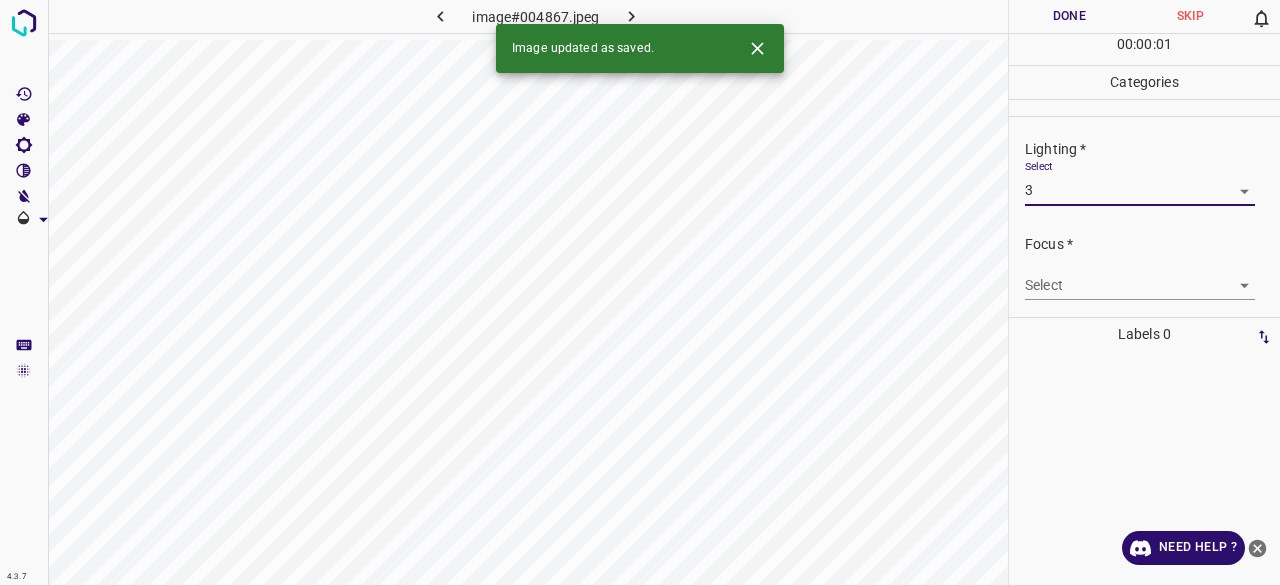 click on "4.3.7 image#004867.jpeg Done Skip 0 00 : 00 : 01 Categories Lighting * Select 3 3 Focus * Select ​ Overall * Select ​ Labels 0 Categories 1 Lighting 2 Focus 3 Overall Tools Space Change between modes (Draw & Edit) I Auto labeling R Restore zoom M Zoom in N Zoom out Delete Delete selected label Filters Z Restore filters X Saturation filter C Brightness filter V Contrast filter B Gray scale filter General O Download Image updated as saved. Need Help ? - Text - Hide - Delete 1 2 3 4 5" at bounding box center (640, 292) 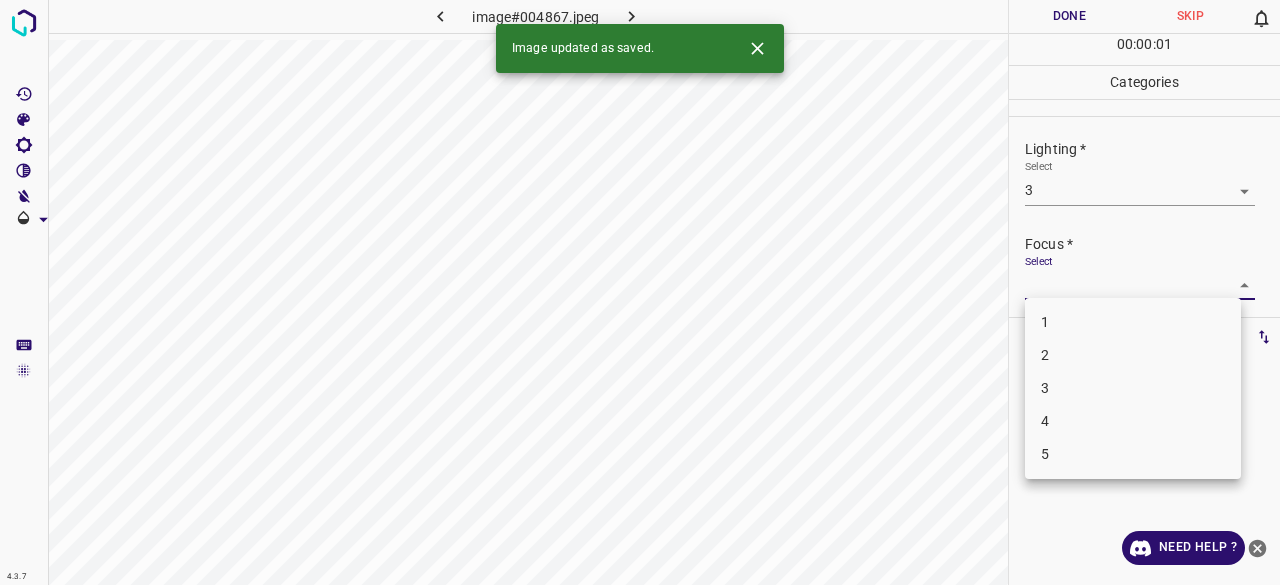 click on "3" at bounding box center (1133, 388) 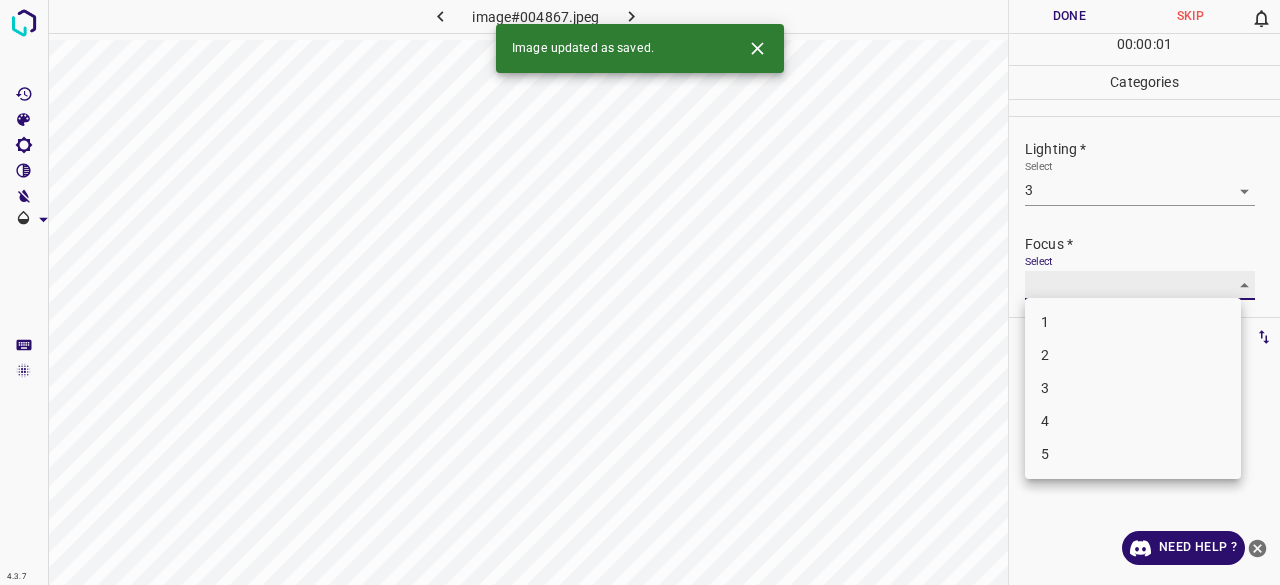 type on "3" 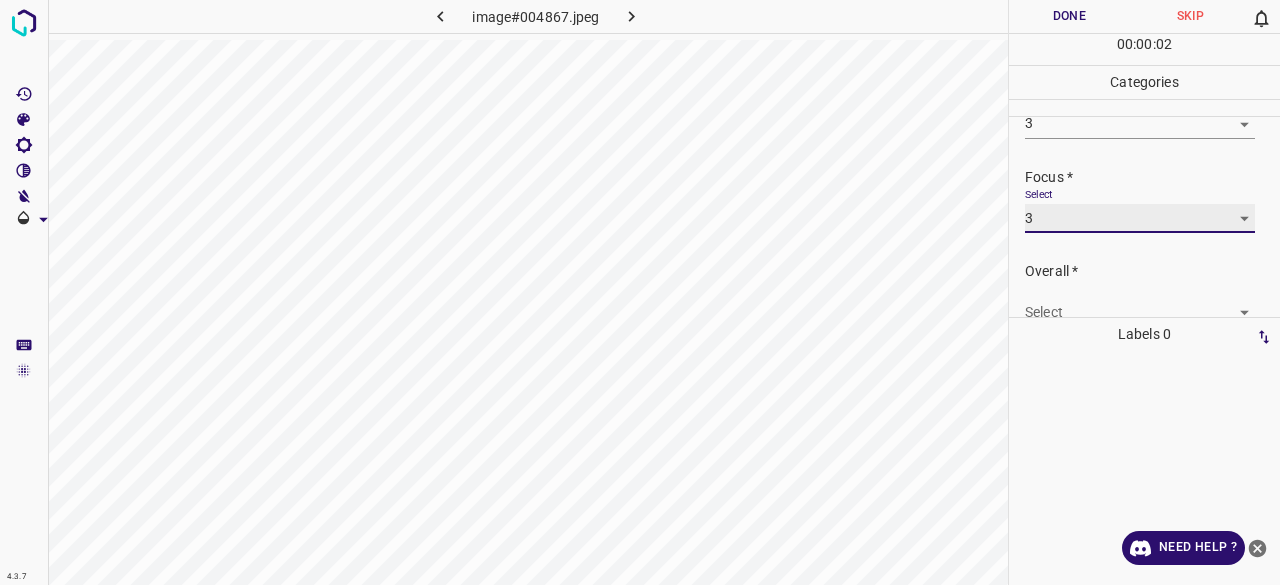 scroll, scrollTop: 98, scrollLeft: 0, axis: vertical 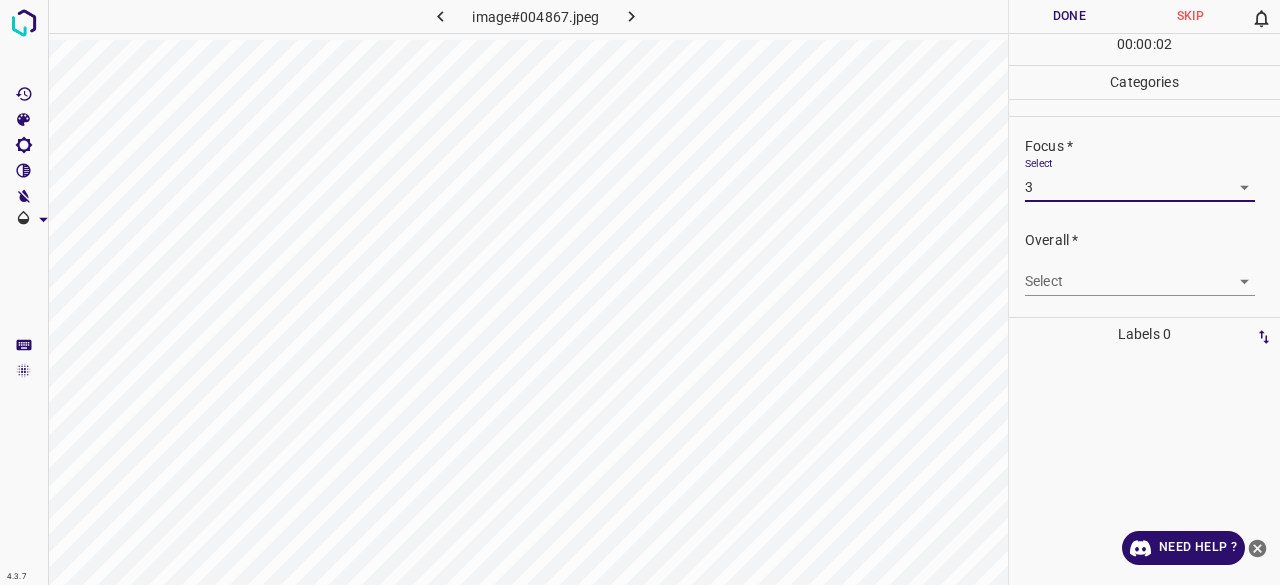 click on "4.3.7 image#[HASH].jpeg Done Skip 0 00   : 00   : 02   Categories Lighting *  Select 3 3 Focus *  Select 3 3 Overall *  Select ​ Labels   0 Categories 1 Lighting 2 Focus 3 Overall Tools Space Change between modes (Draw & Edit) I Auto labeling R Restore zoom M Zoom in N Zoom out Delete Delete selecte label Filters Z Restore filters X Saturation filter C Brightness filter V Contrast filter B Gray scale filter General O Download Need Help ? - Text - Hide - Delete" at bounding box center (640, 292) 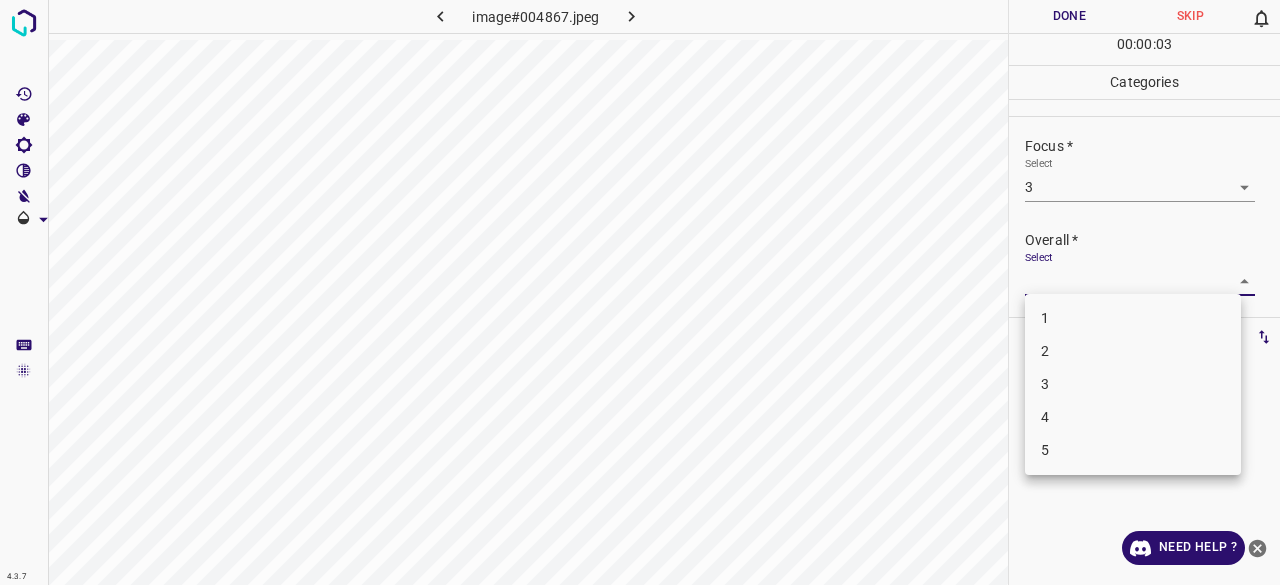 click on "3" at bounding box center (1133, 384) 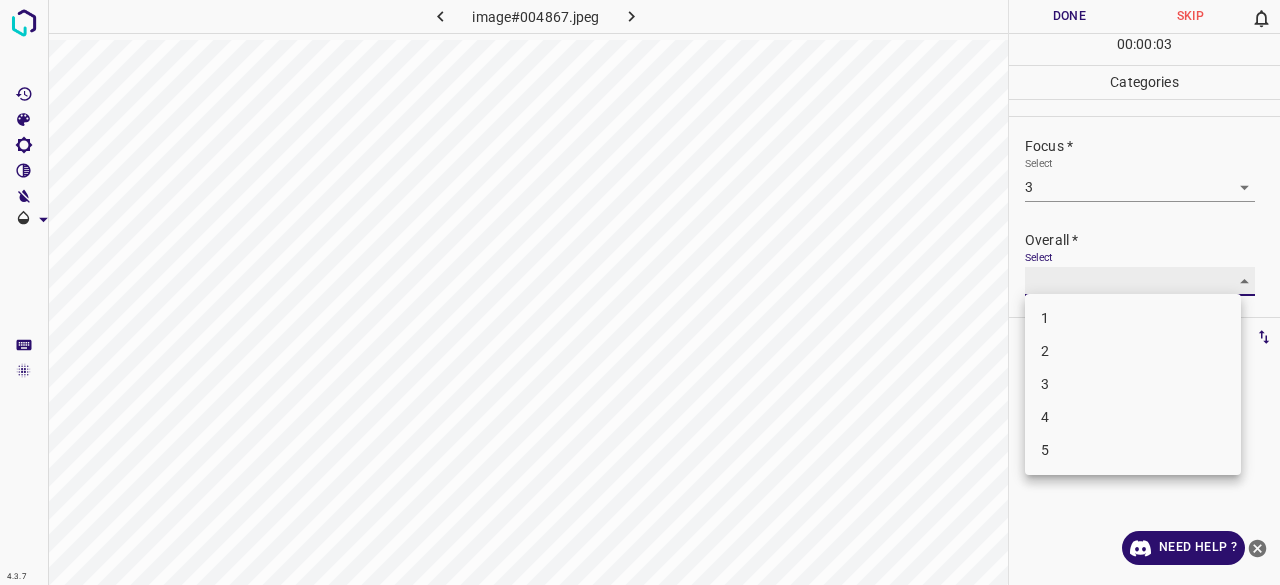 type on "3" 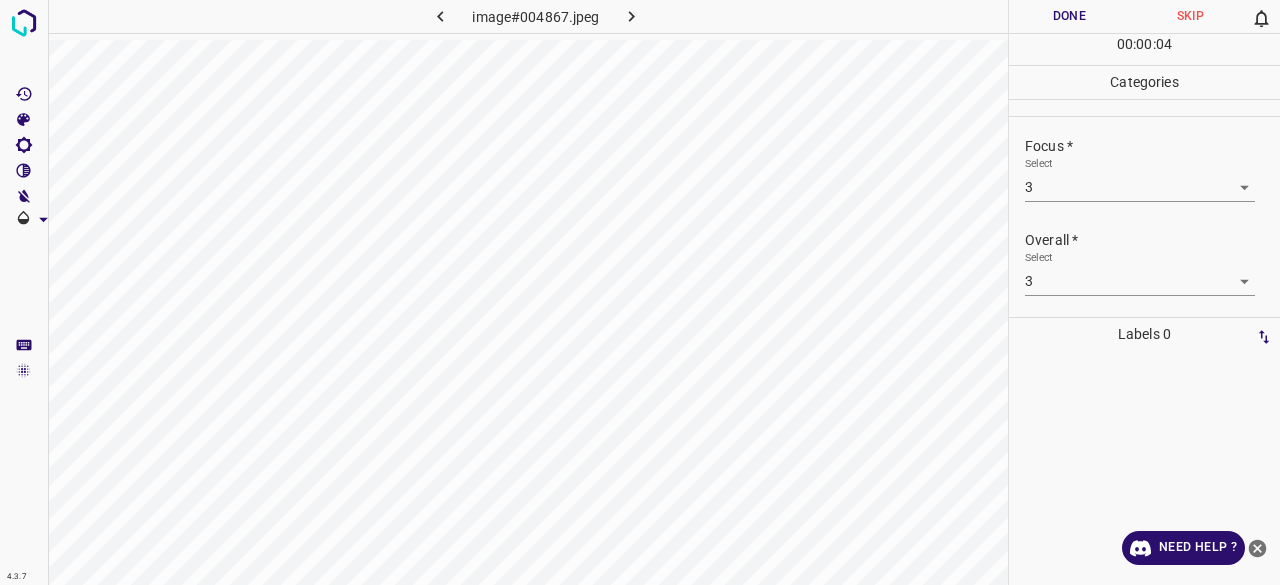 drag, startPoint x: 1060, startPoint y: 17, endPoint x: 945, endPoint y: 39, distance: 117.08544 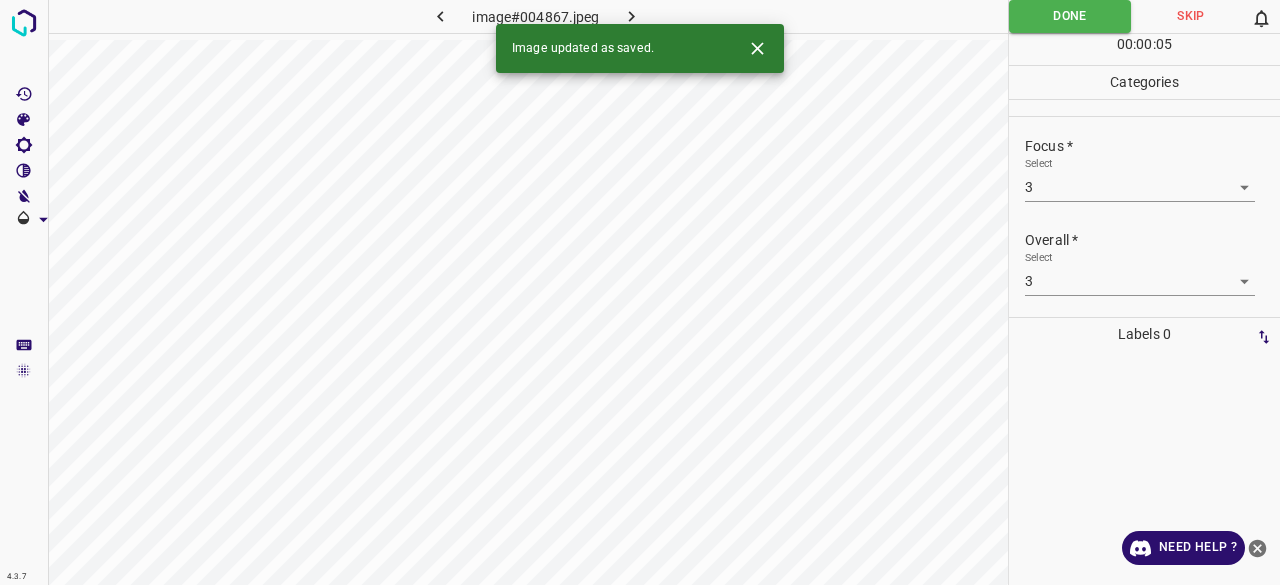click on "Image updated as saved." at bounding box center [640, 48] 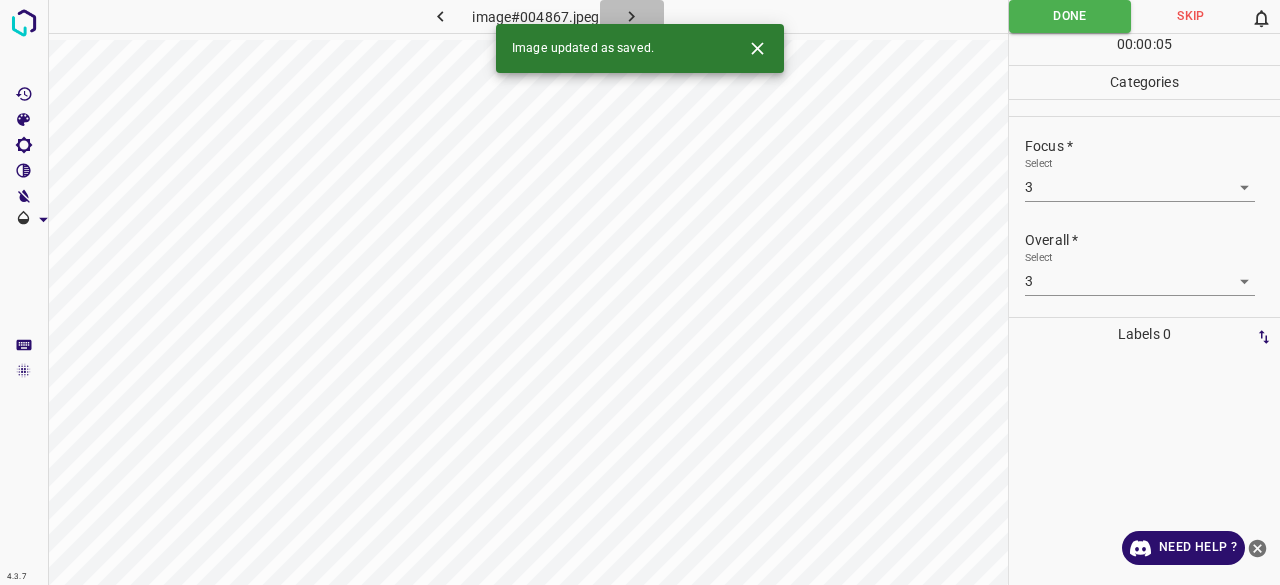 click 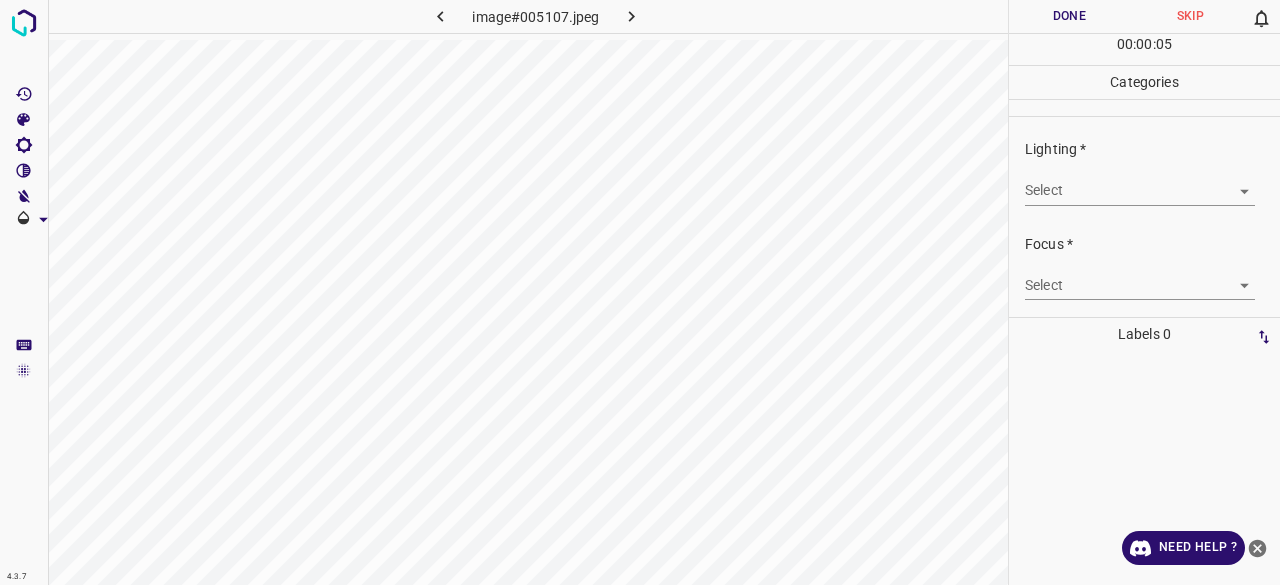 click on "4.3.7 image#005107.jpeg Done Skip 0 00   : 00   : 05   Categories Lighting *  Select ​ Focus *  Select ​ Overall *  Select ​ Labels   0 Categories 1 Lighting 2 Focus 3 Overall Tools Space Change between modes (Draw & Edit) I Auto labeling R Restore zoom M Zoom in N Zoom out Delete Delete selecte label Filters Z Restore filters X Saturation filter C Brightness filter V Contrast filter B Gray scale filter General O Download Need Help ? - Text - Hide - Delete" at bounding box center [640, 292] 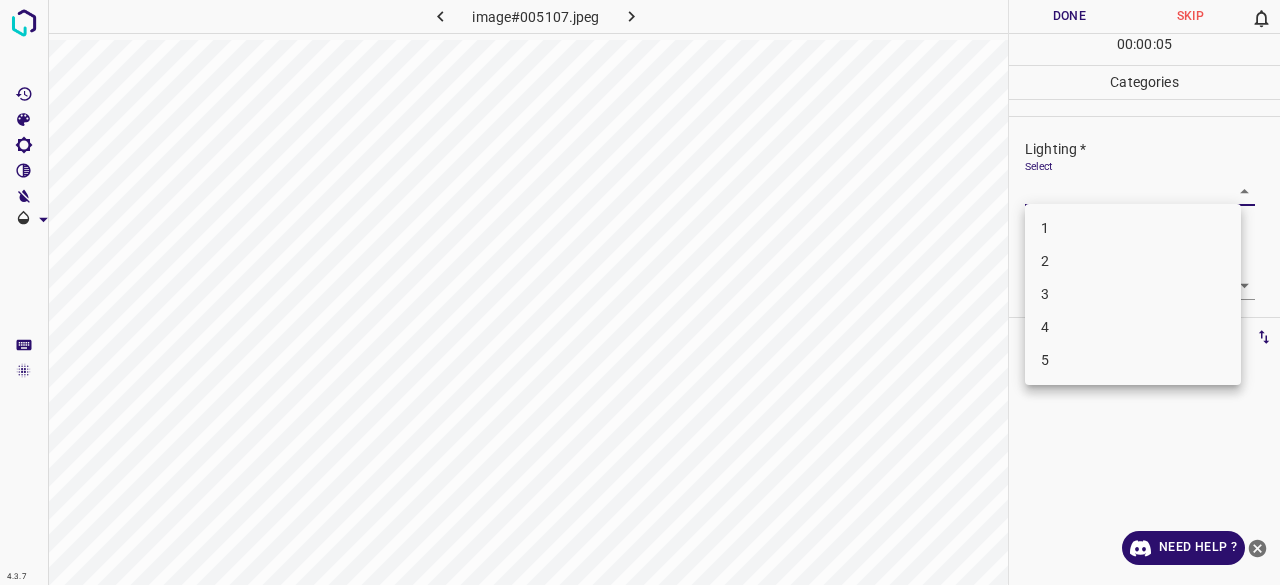 click on "3" at bounding box center (1133, 294) 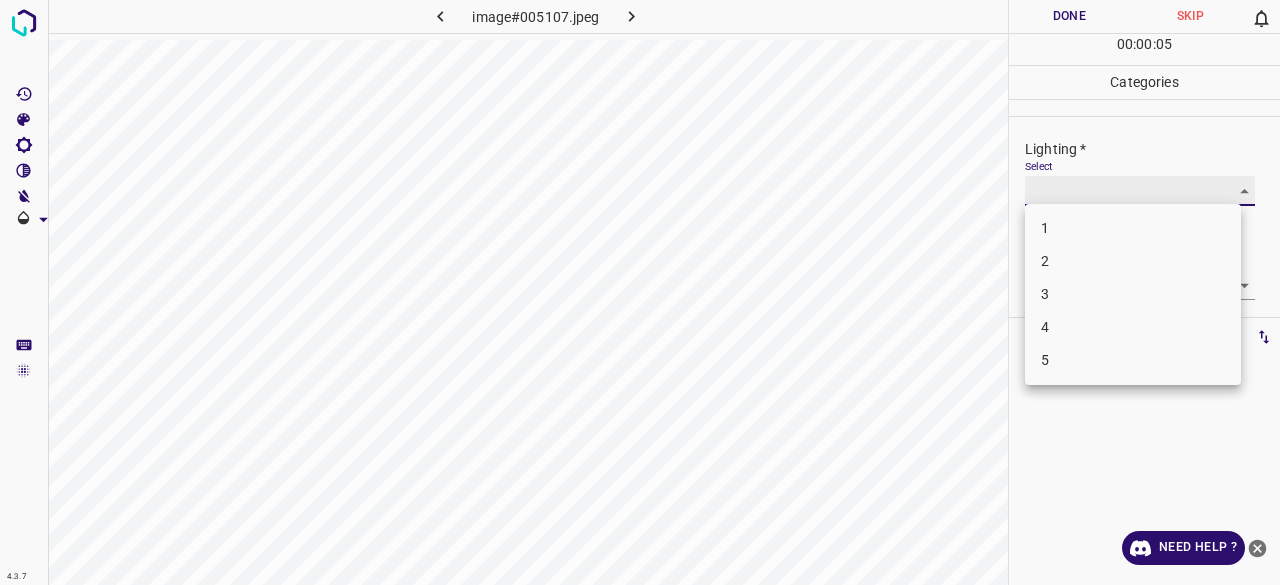 type on "3" 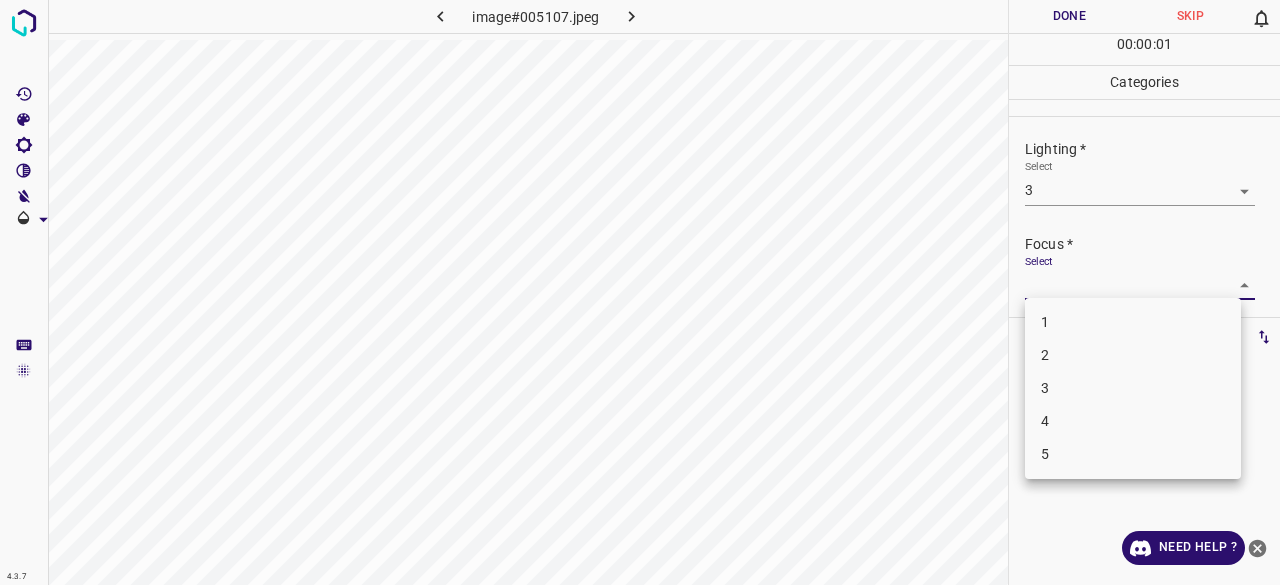 click on "4.3.7 image#005107.jpeg Done Skip 0 00   : 00   : 01   Categories Lighting *  Select 3 3 Focus *  Select ​ Overall *  Select ​ Labels   0 Categories 1 Lighting 2 Focus 3 Overall Tools Space Change between modes (Draw & Edit) I Auto labeling R Restore zoom M Zoom in N Zoom out Delete Delete selecte label Filters Z Restore filters X Saturation filter C Brightness filter V Contrast filter B Gray scale filter General O Download Need Help ? - Text - Hide - Delete 1 2 3 4 5" at bounding box center [640, 292] 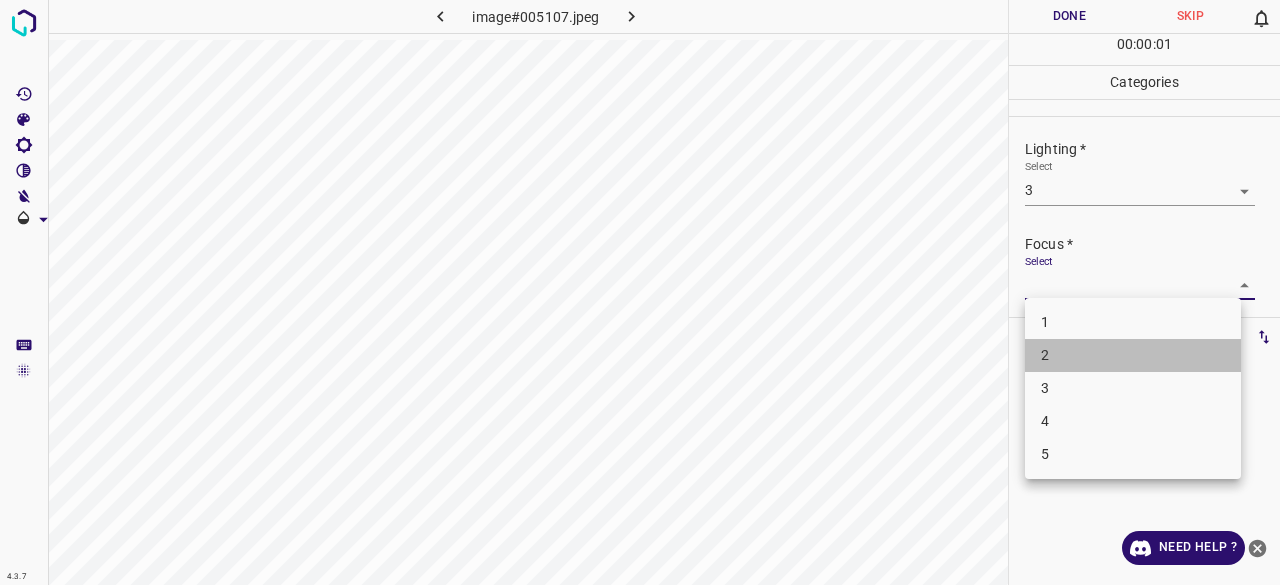 click on "2" at bounding box center [1133, 355] 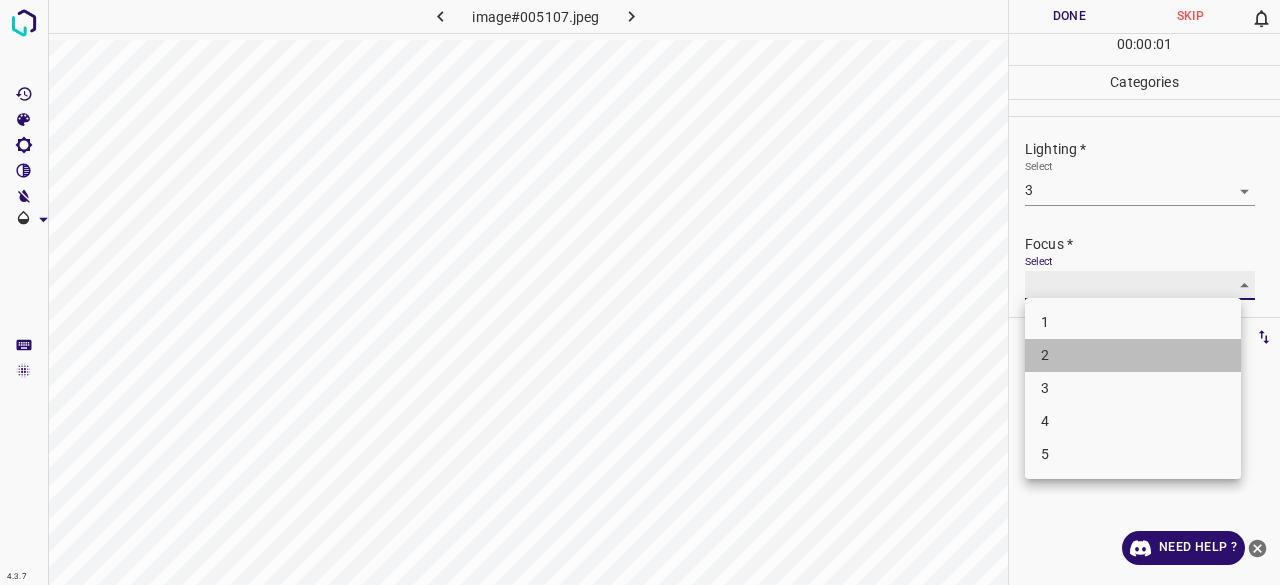 type on "2" 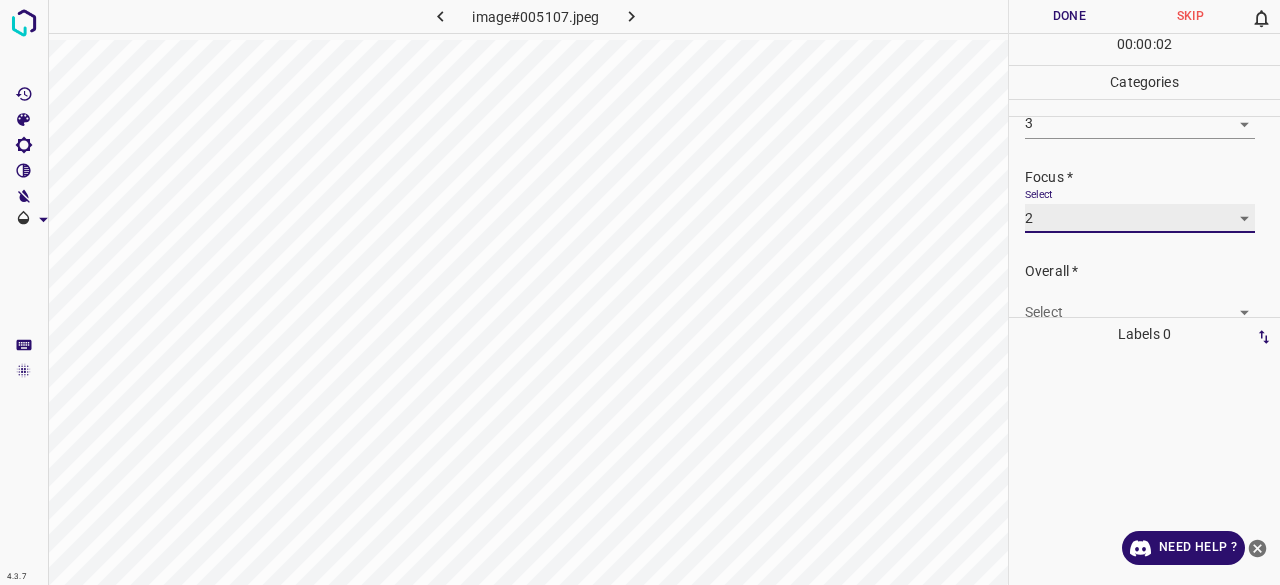 scroll, scrollTop: 98, scrollLeft: 0, axis: vertical 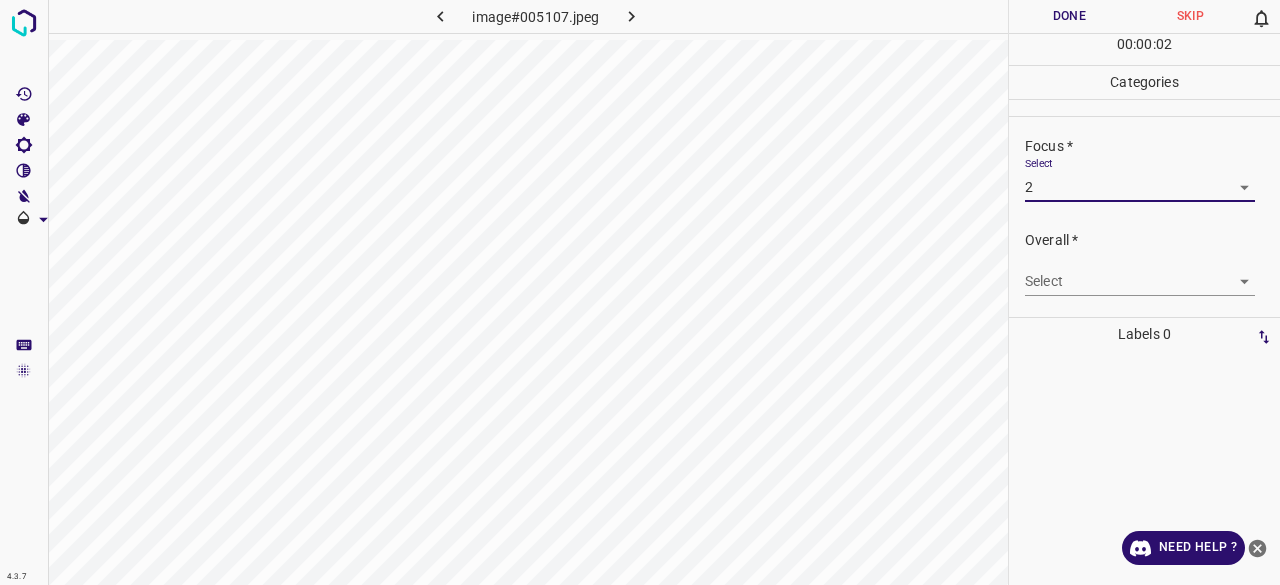 click on "4.3.7 image#005107.jpeg Done Skip 0 00   : 00   : 02   Categories Lighting *  Select 3 3 Focus *  Select 2 2 Overall *  Select ​ Labels   0 Categories 1 Lighting 2 Focus 3 Overall Tools Space Change between modes (Draw & Edit) I Auto labeling R Restore zoom M Zoom in N Zoom out Delete Delete selecte label Filters Z Restore filters X Saturation filter C Brightness filter V Contrast filter B Gray scale filter General O Download Need Help ? - Text - Hide - Delete" at bounding box center [640, 292] 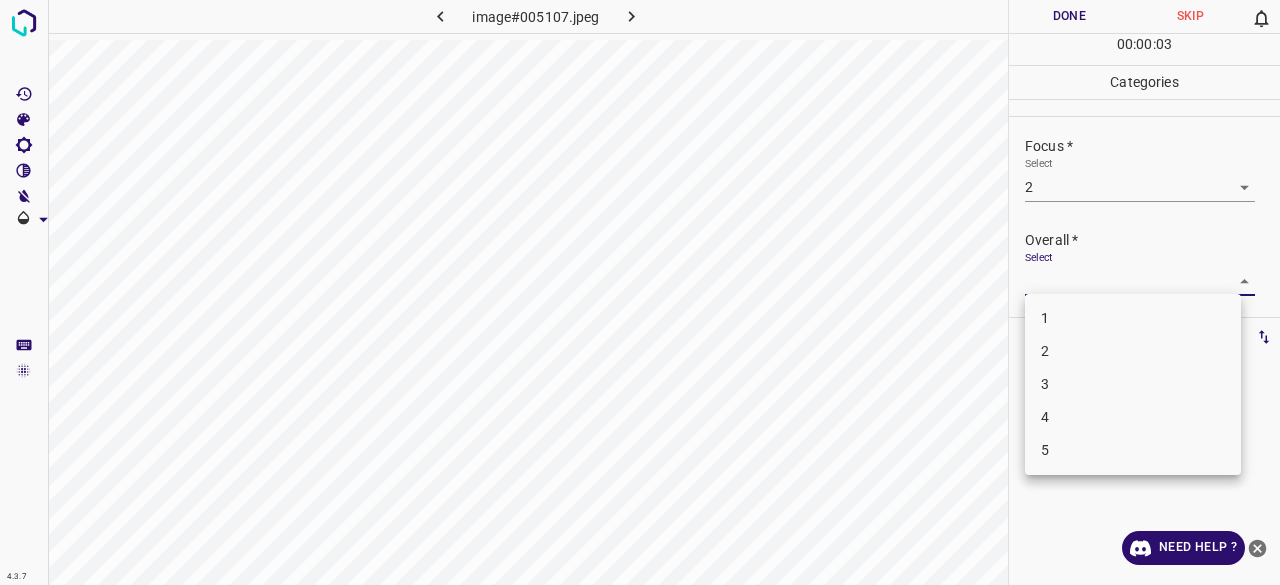 click on "2" at bounding box center [1133, 351] 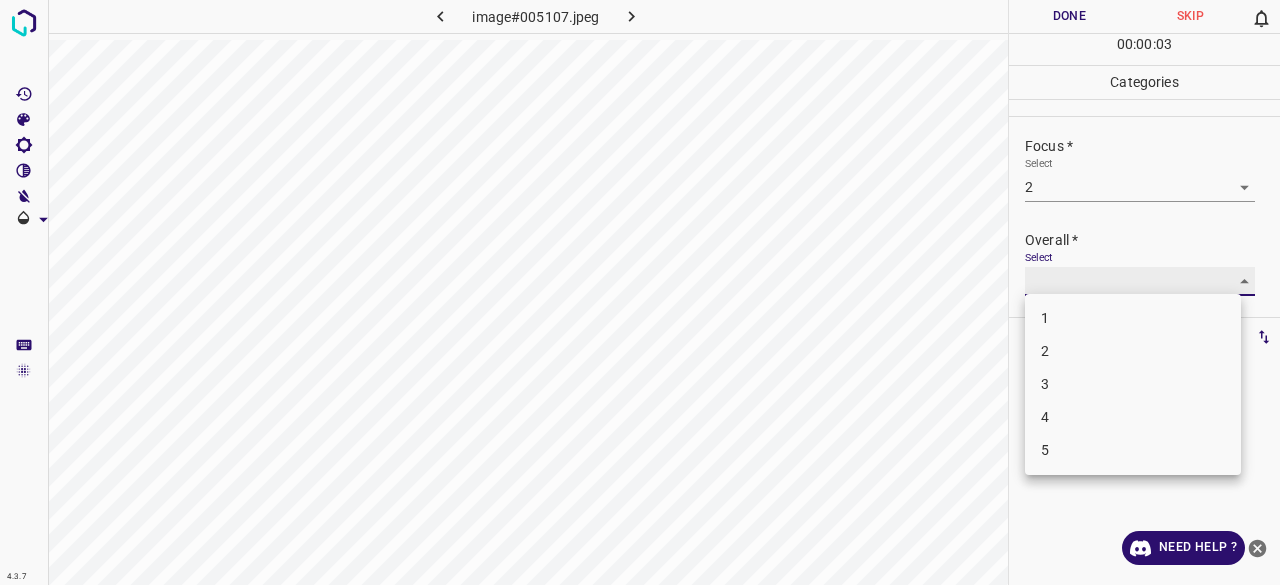 type on "2" 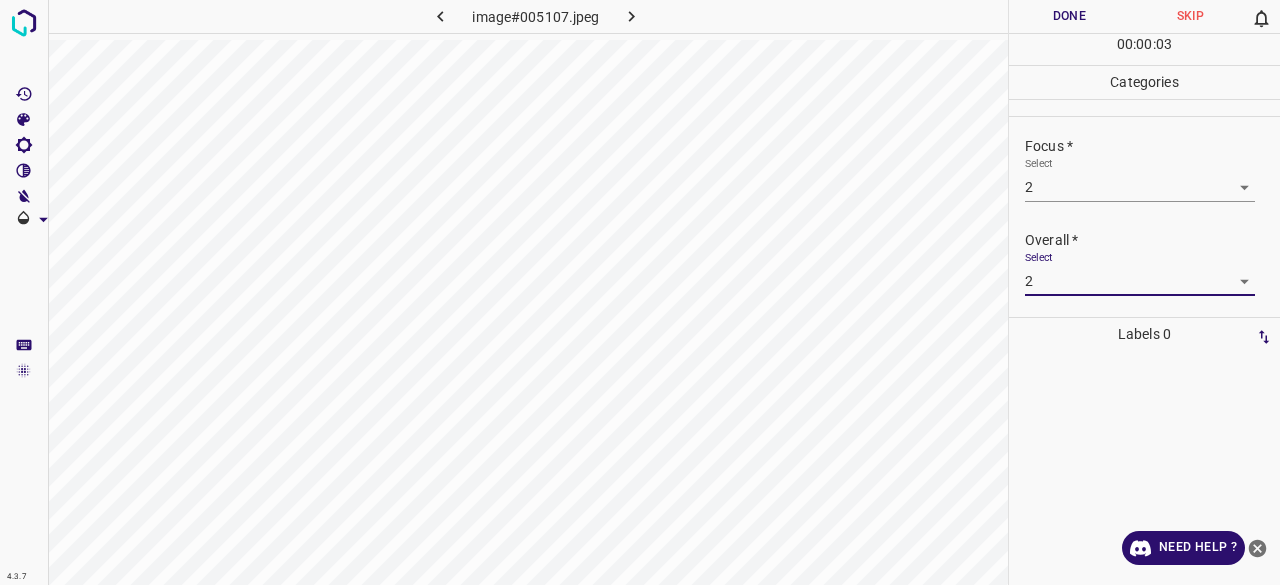 click on "Done" at bounding box center [1069, 16] 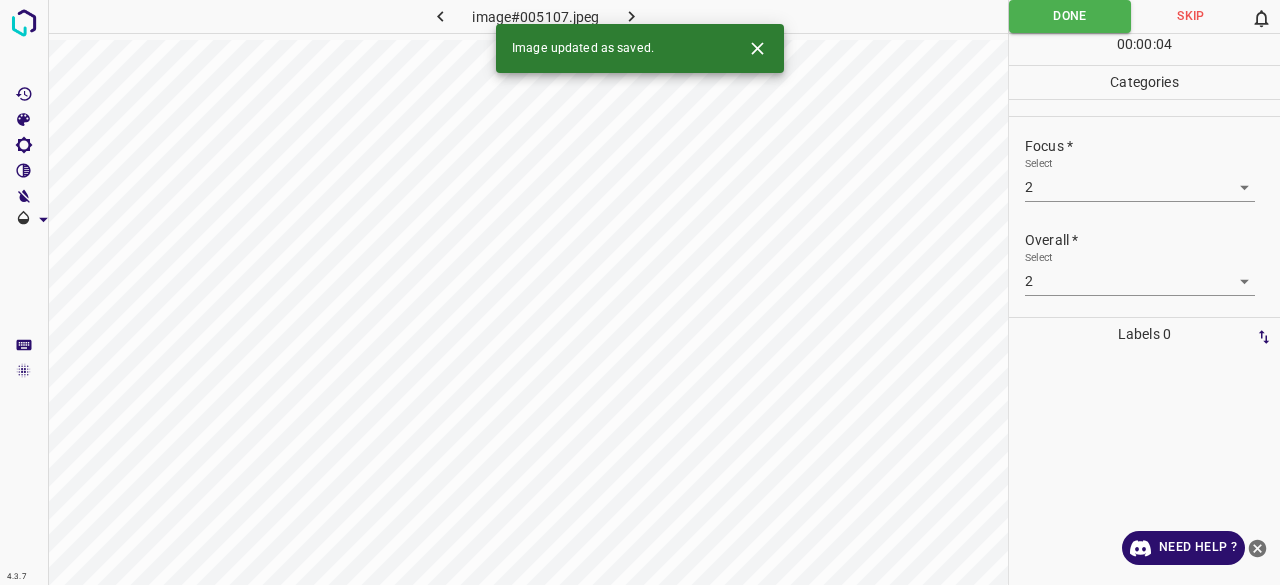 click 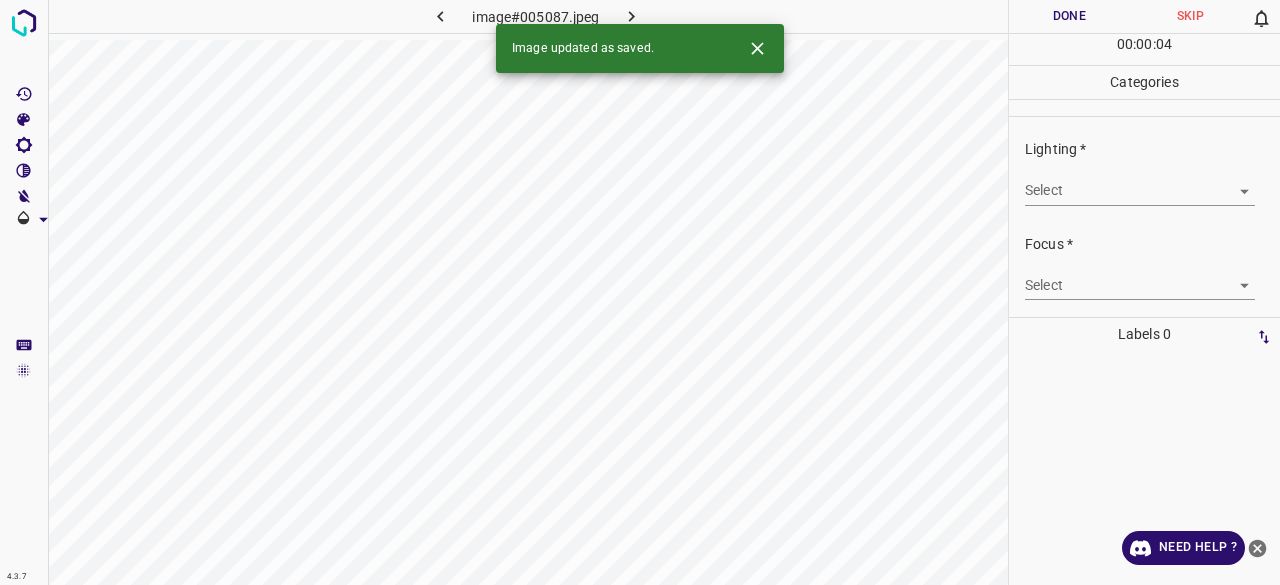 click on "4.3.7 image#005087.jpeg Done Skip 0 00   : 00   : 04   Categories Lighting *  Select ​ Focus *  Select ​ Overall *  Select ​ Labels   0 Categories 1 Lighting 2 Focus 3 Overall Tools Space Change between modes (Draw & Edit) I Auto labeling R Restore zoom M Zoom in N Zoom out Delete Delete selecte label Filters Z Restore filters X Saturation filter C Brightness filter V Contrast filter B Gray scale filter General O Download Image updated as saved. Need Help ? - Text - Hide - Delete" at bounding box center (640, 292) 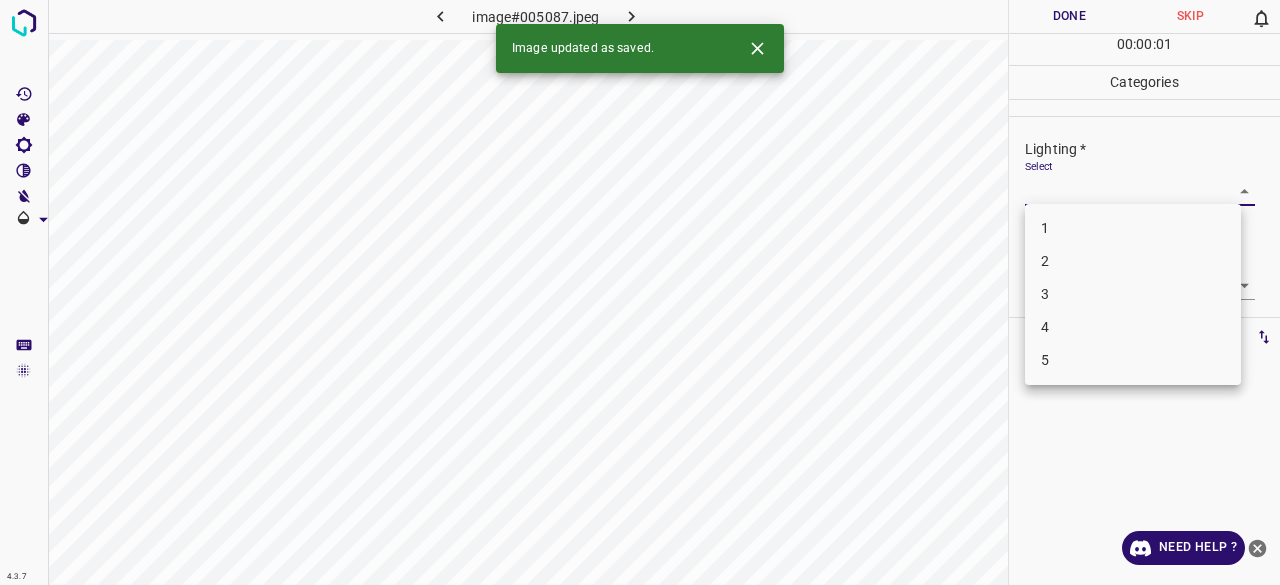 click on "3" at bounding box center [1133, 294] 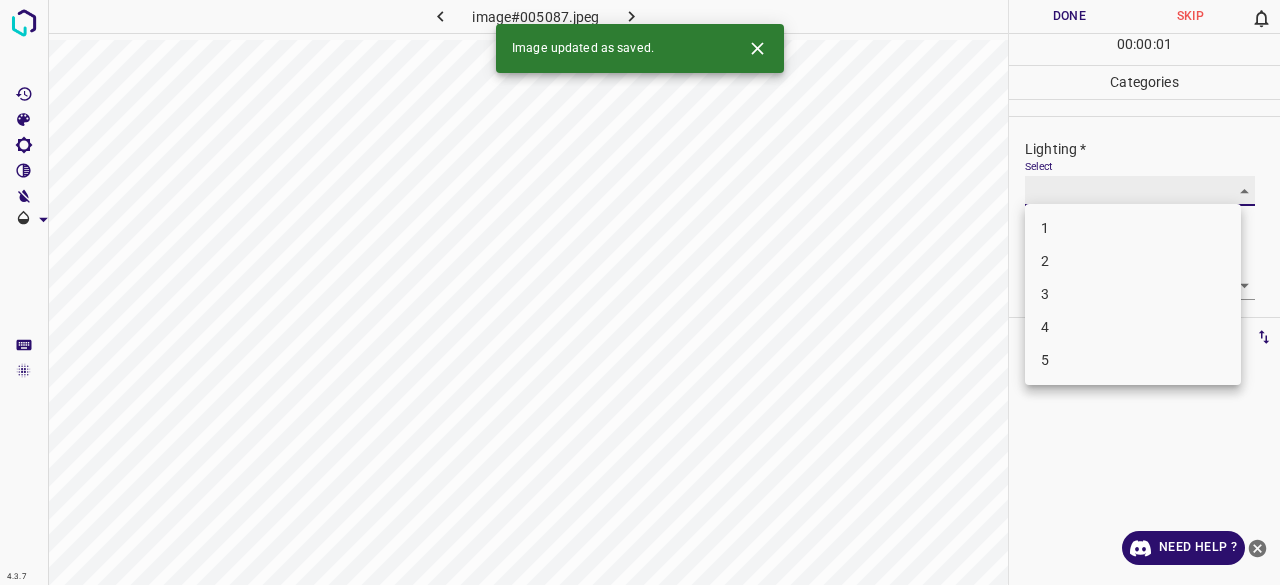 type on "3" 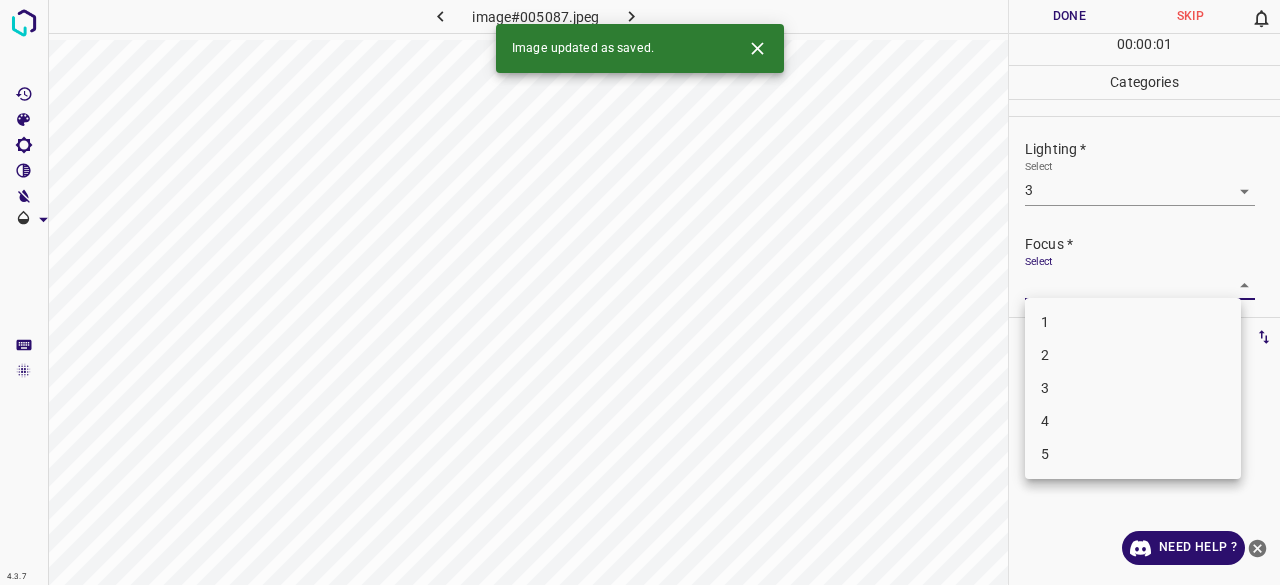 click on "4.3.7 image#[REDACTED].jpeg Done Skip 0 00   : 00   : 00   Categories Lighting *  Select 3 3 Focus *  Select ​ Overall *  Select ​ Labels   0 Categories 1 Lighting 2 Focus 3 Overall Tools Space Change between modes (Draw & Edit) I Auto labeling R Restore zoom M Zoom in N Zoom out Delete Delete selecte label Filters Z Restore filters X Saturation filter C Brightness filter V Contrast filter B Gray scale filter General O Download Image updated as saved. Need Help ? - Text - Hide - Delete 1 2 3 4 5" at bounding box center (640, 292) 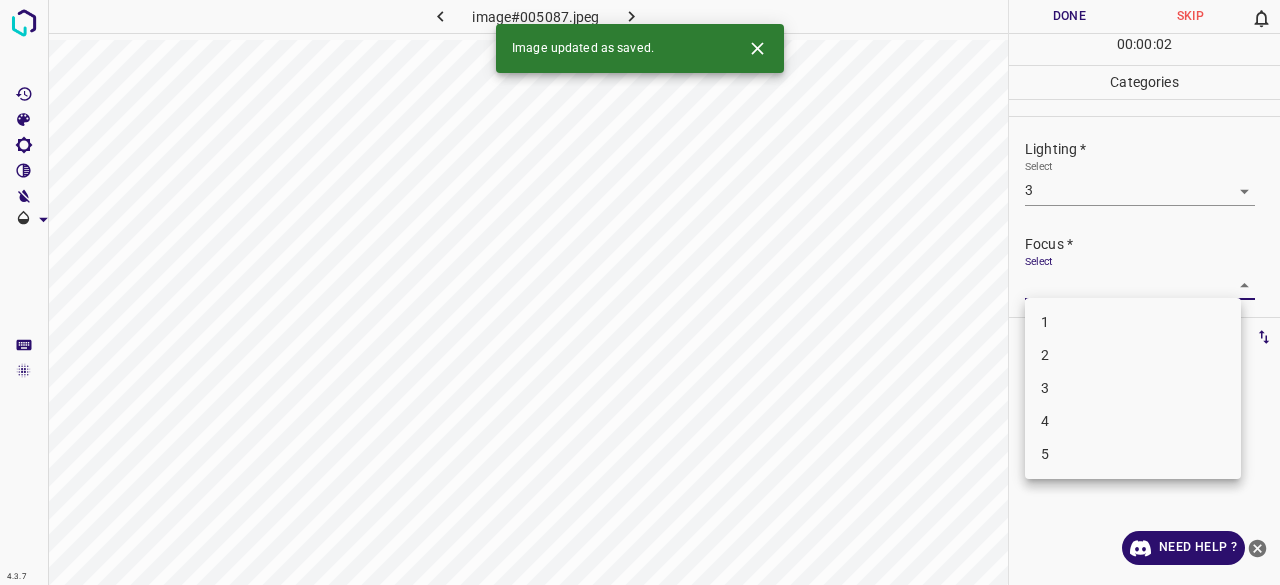 click on "2" at bounding box center (1133, 355) 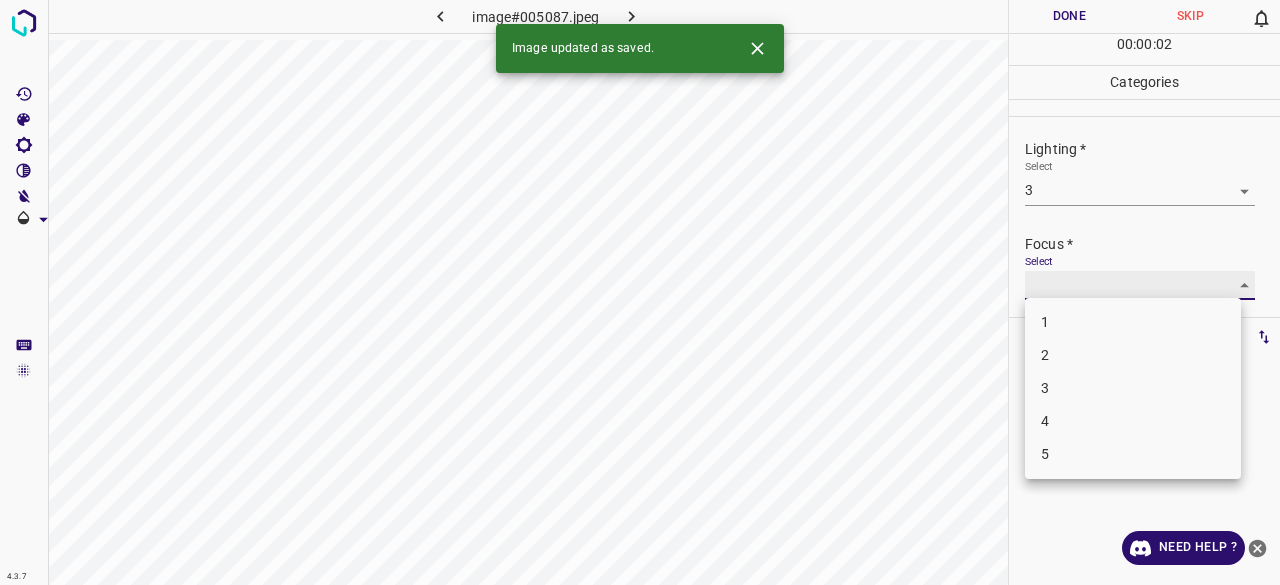 type on "2" 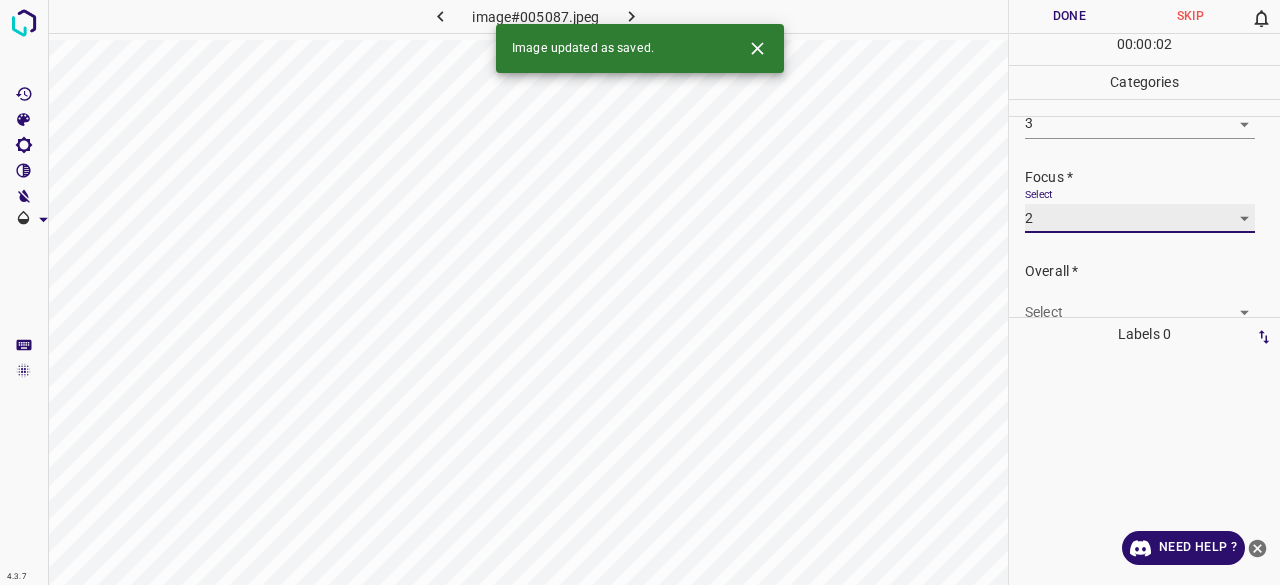 scroll, scrollTop: 98, scrollLeft: 0, axis: vertical 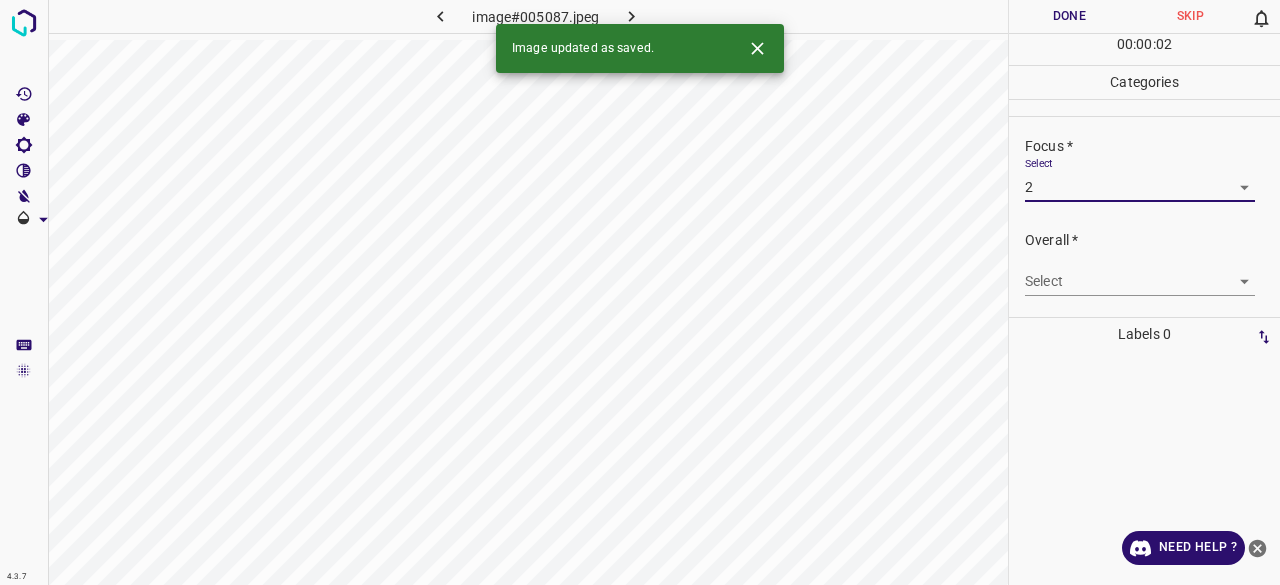 click on "4.3.7 image#005087.jpeg Done Skip 0 00   : 00   : 02   Categories Lighting *  Select 3 3 Focus *  Select 2 2 Overall *  Select ​ Labels   0 Categories 1 Lighting 2 Focus 3 Overall Tools Space Change between modes (Draw & Edit) I Auto labeling R Restore zoom M Zoom in N Zoom out Delete Delete selecte label Filters Z Restore filters X Saturation filter C Brightness filter V Contrast filter B Gray scale filter General O Download Image updated as saved. Need Help ? - Text - Hide - Delete" at bounding box center (640, 292) 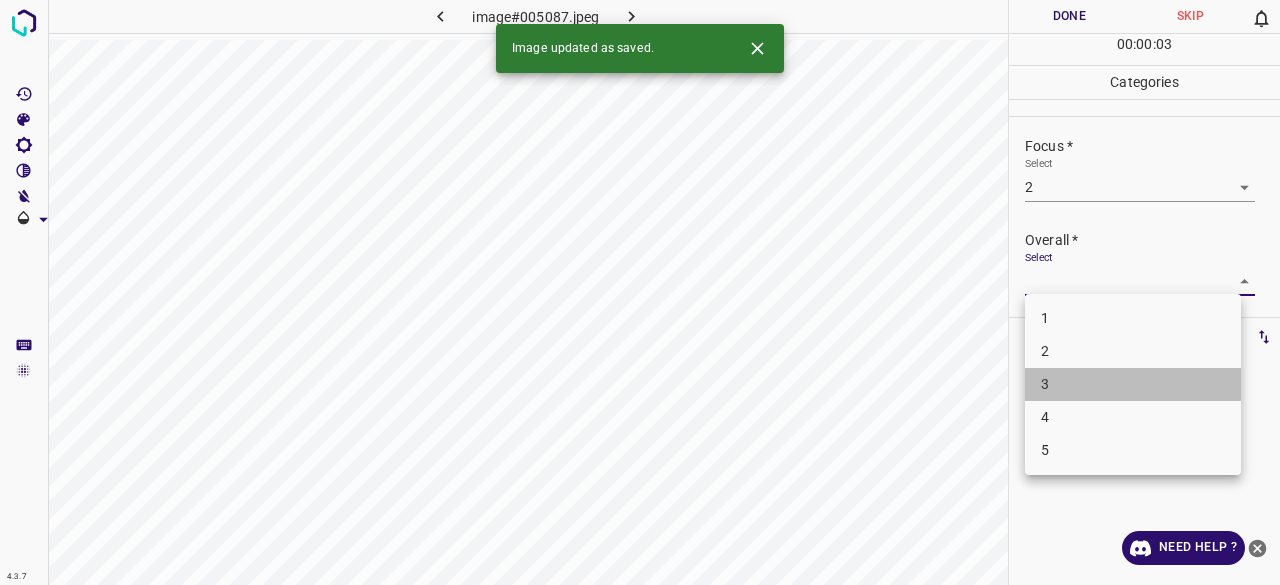 click on "3" at bounding box center [1133, 384] 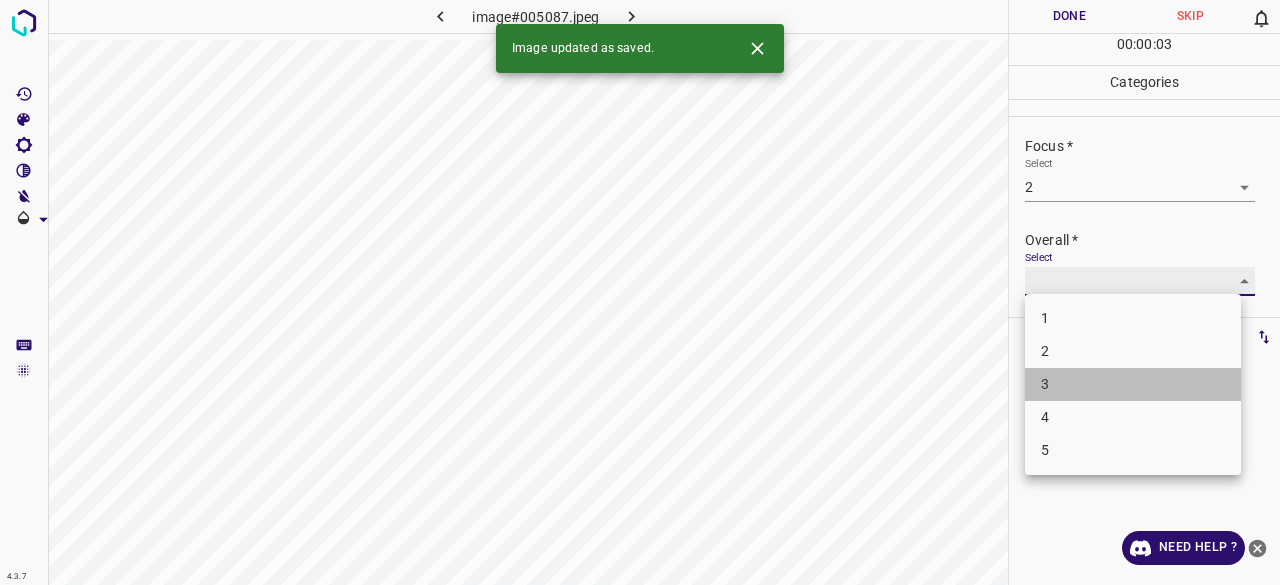 type on "3" 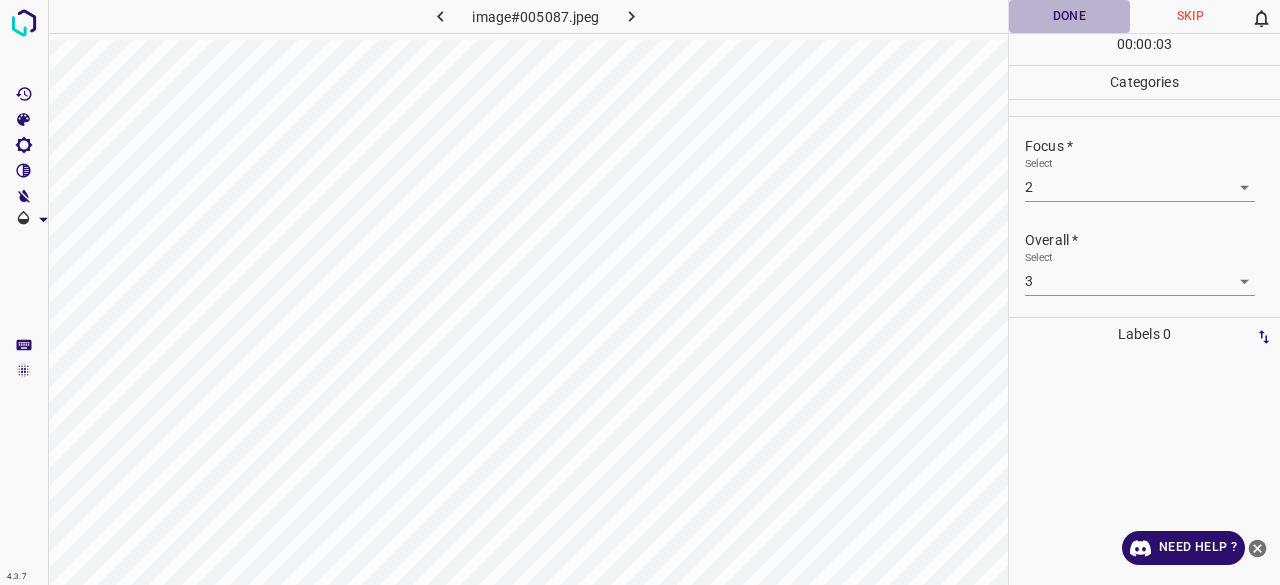 click on "Done" at bounding box center [1069, 16] 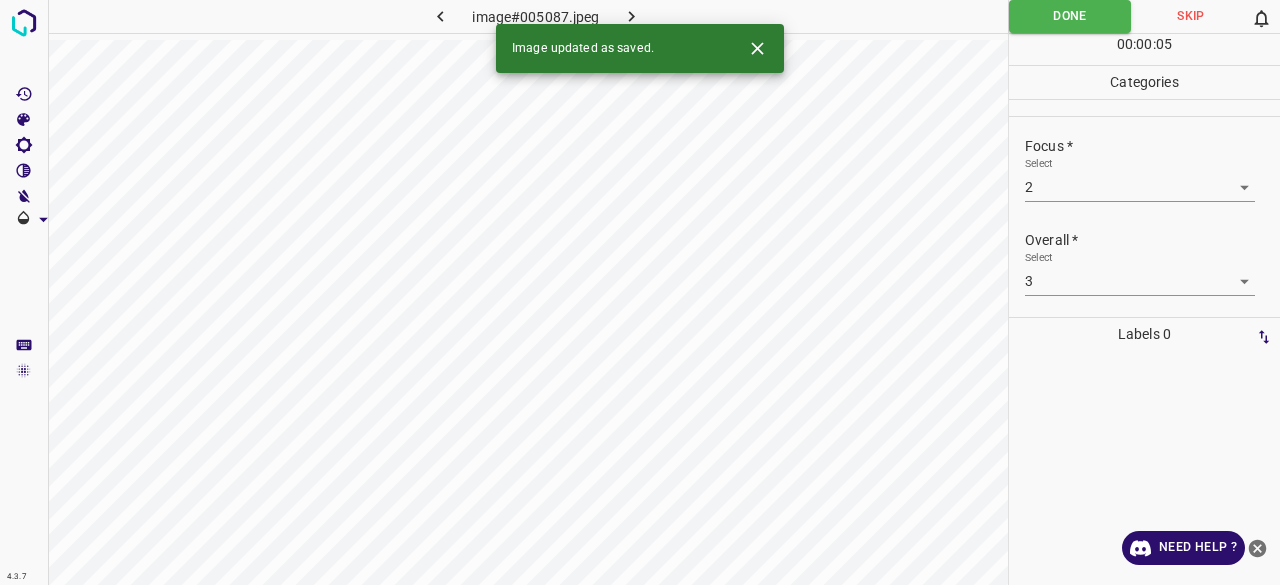 click 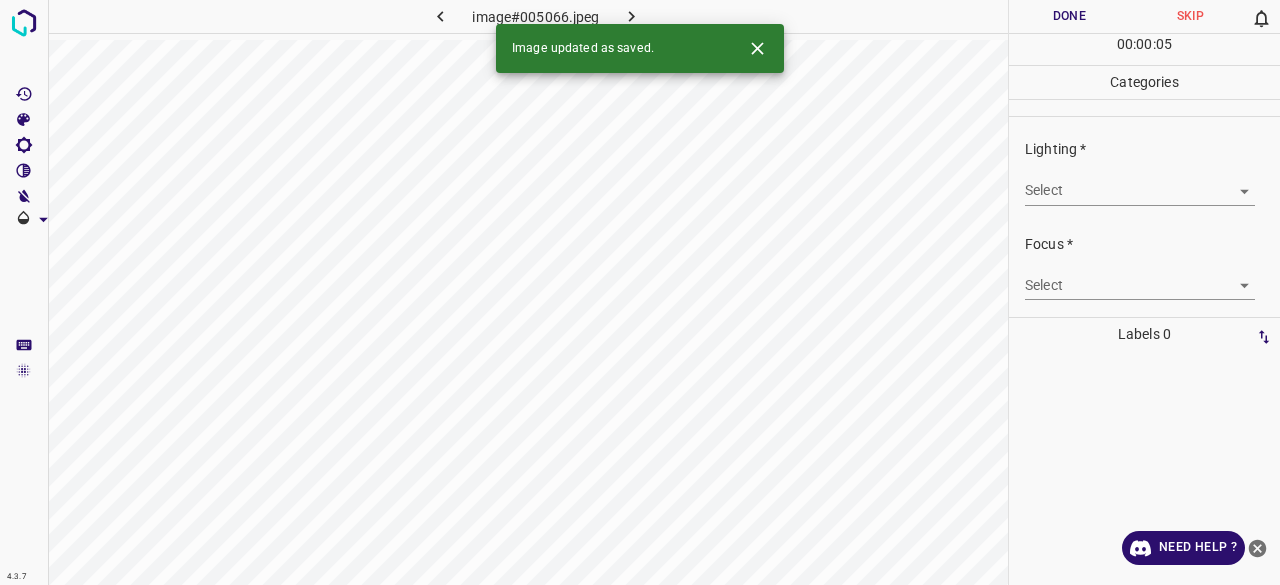 click on "4.3.7 image#[HASH].jpeg Done Skip 0 00   : 00   : 05   Categories Lighting *  Select ​ Focus *  Select ​ Overall *  Select ​ Labels   0 Categories 1 Lighting 2 Focus 3 Overall Tools Space Change between modes (Draw & Edit) I Auto labeling R Restore zoom M Zoom in N Zoom out Delete Delete selecte label Filters Z Restore filters X Saturation filter C Brightness filter V Contrast filter B Gray scale filter General O Download Image updated as saved. Need Help ? - Text - Hide - Delete" at bounding box center (640, 292) 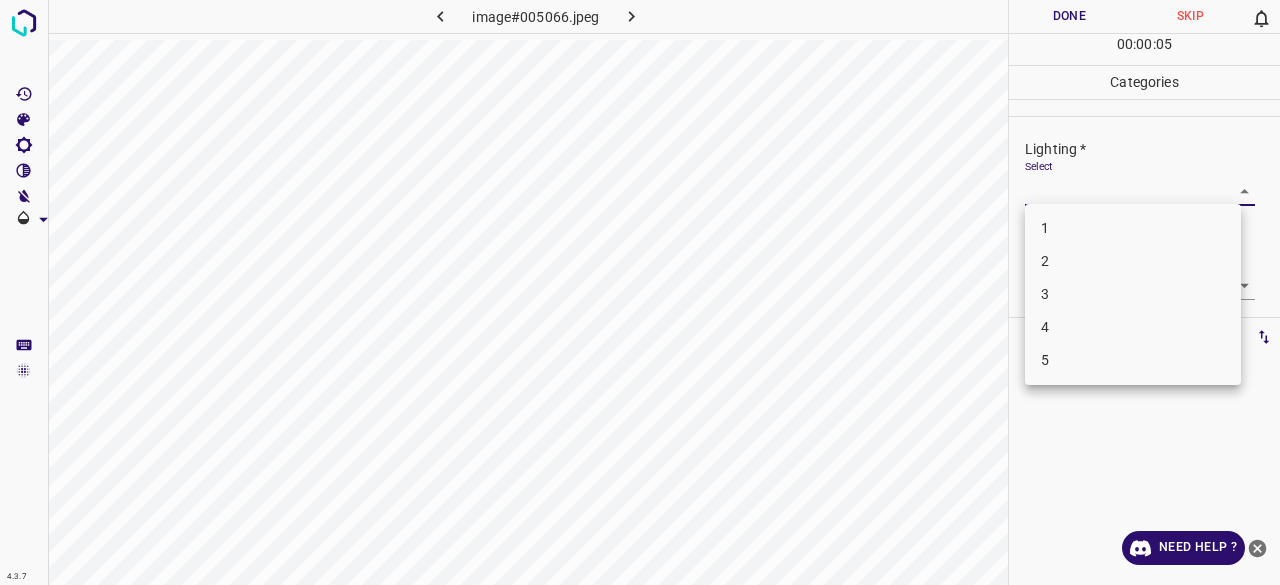 click on "3" at bounding box center [1133, 294] 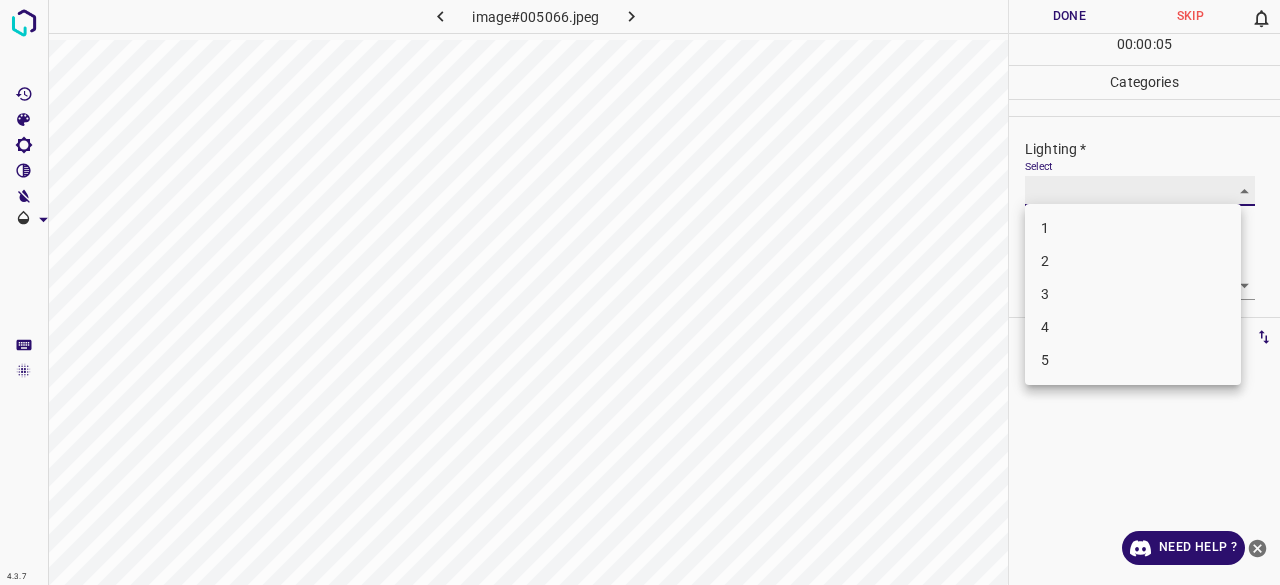 type on "3" 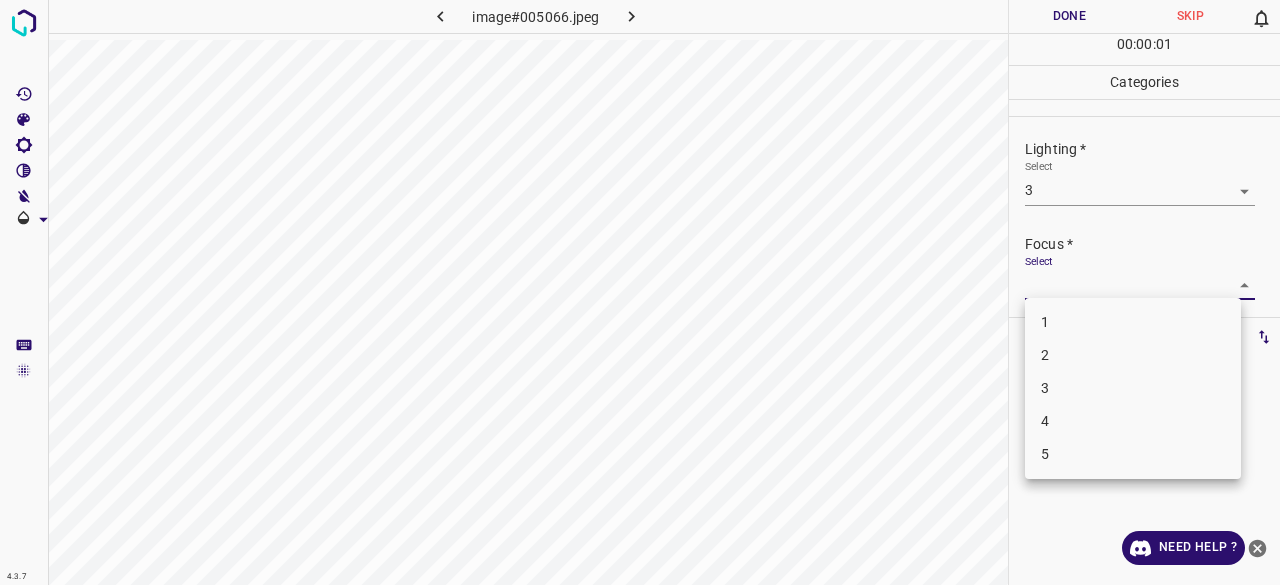 click on "4.3.7 image#005066.jpeg Done Skip 0 00   : 00   : 01   Categories Lighting *  Select 3 3 Focus *  Select ​ Overall *  Select ​ Labels   0 Categories 1 Lighting 2 Focus 3 Overall Tools Space Change between modes (Draw & Edit) I Auto labeling R Restore zoom M Zoom in N Zoom out Delete Delete selecte label Filters Z Restore filters X Saturation filter C Brightness filter V Contrast filter B Gray scale filter General O Download Need Help ? - Text - Hide - Delete 1 2 3 4 5" at bounding box center (640, 292) 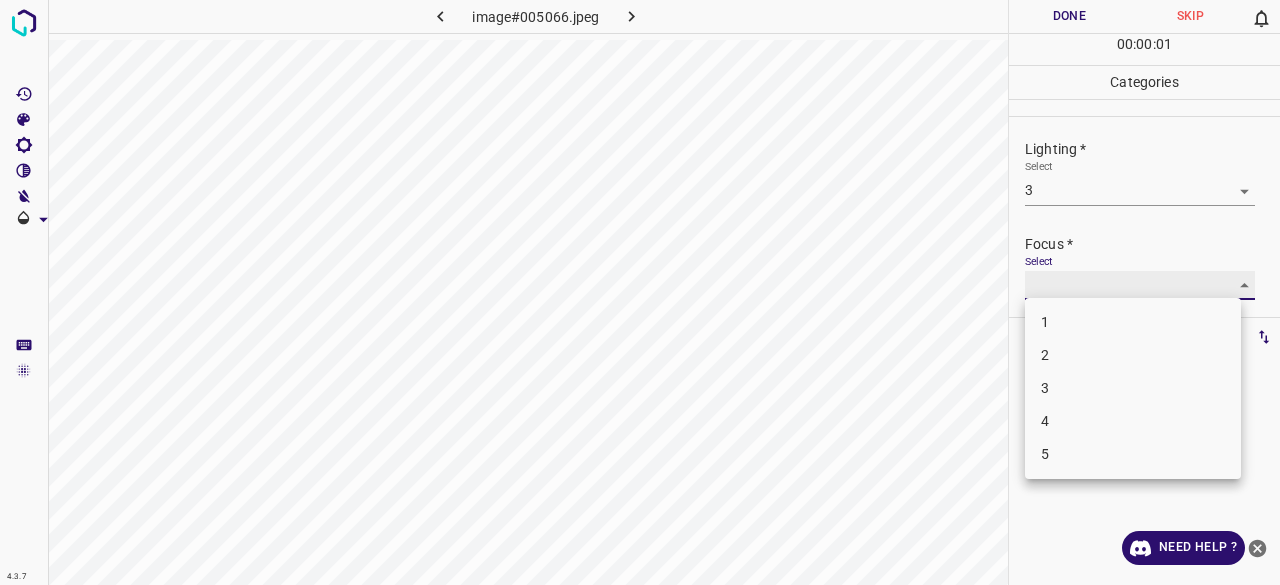 type on "2" 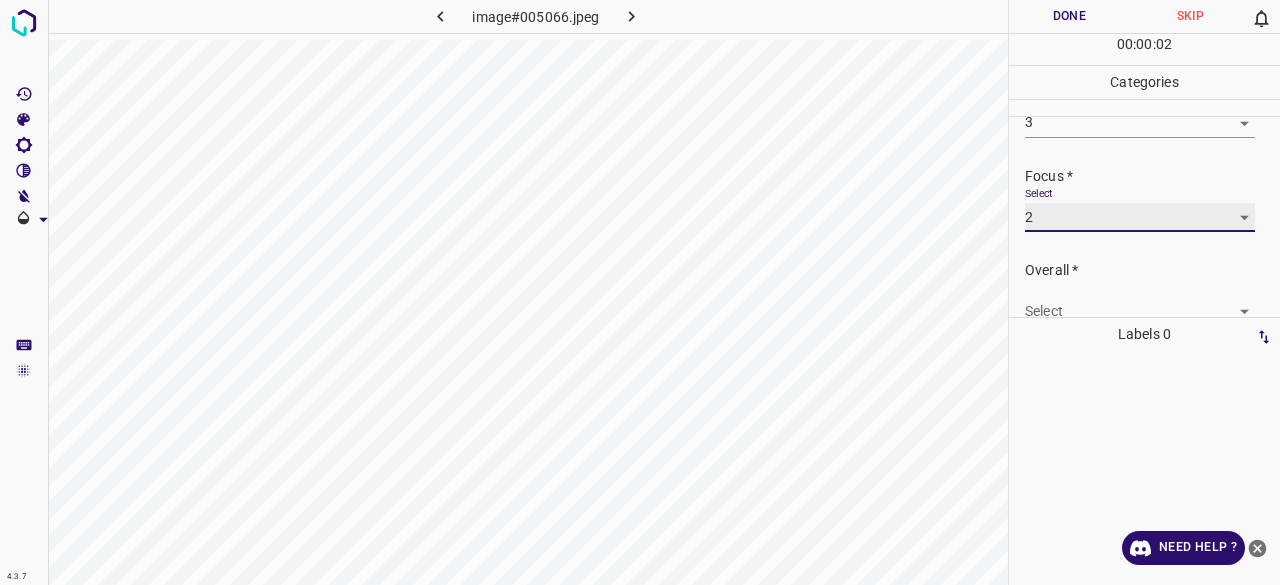 scroll, scrollTop: 98, scrollLeft: 0, axis: vertical 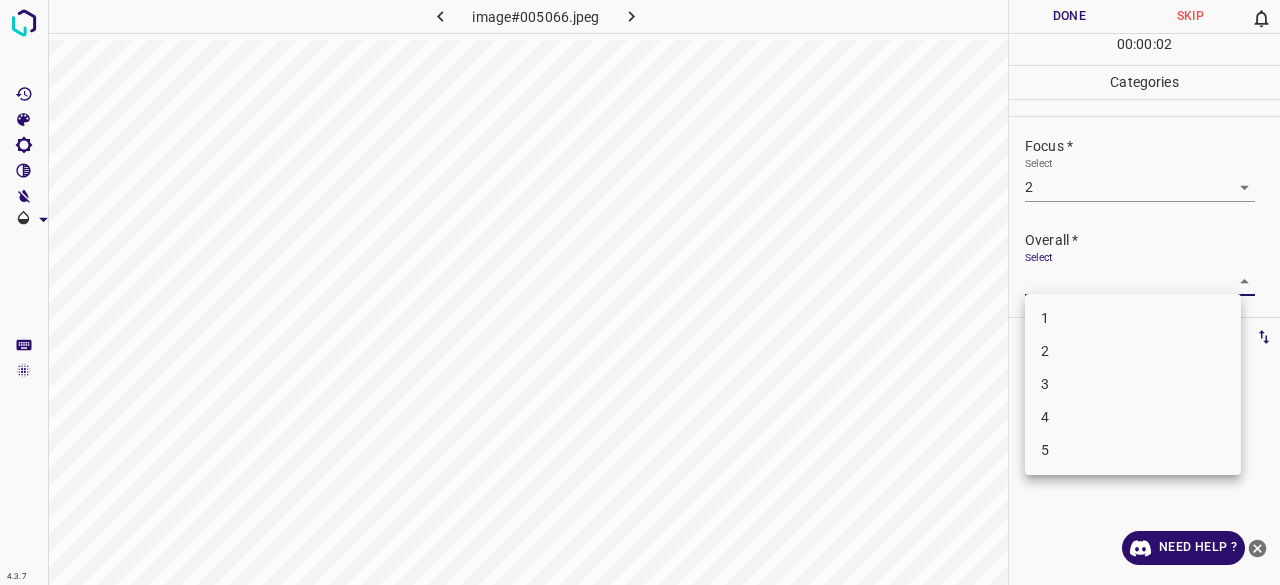 click on "4.3.7 image#005066.jpeg Done Skip 0 00   : 00   : 02   Categories Lighting *  Select 3 3 Focus *  Select 2 2 Overall *  Select ​ Labels   0 Categories 1 Lighting 2 Focus 3 Overall Tools Space Change between modes (Draw & Edit) I Auto labeling R Restore zoom M Zoom in N Zoom out Delete Delete selecte label Filters Z Restore filters X Saturation filter C Brightness filter V Contrast filter B Gray scale filter General O Download Need Help ? - Text - Hide - Delete 1 2 3 4 5" at bounding box center (640, 292) 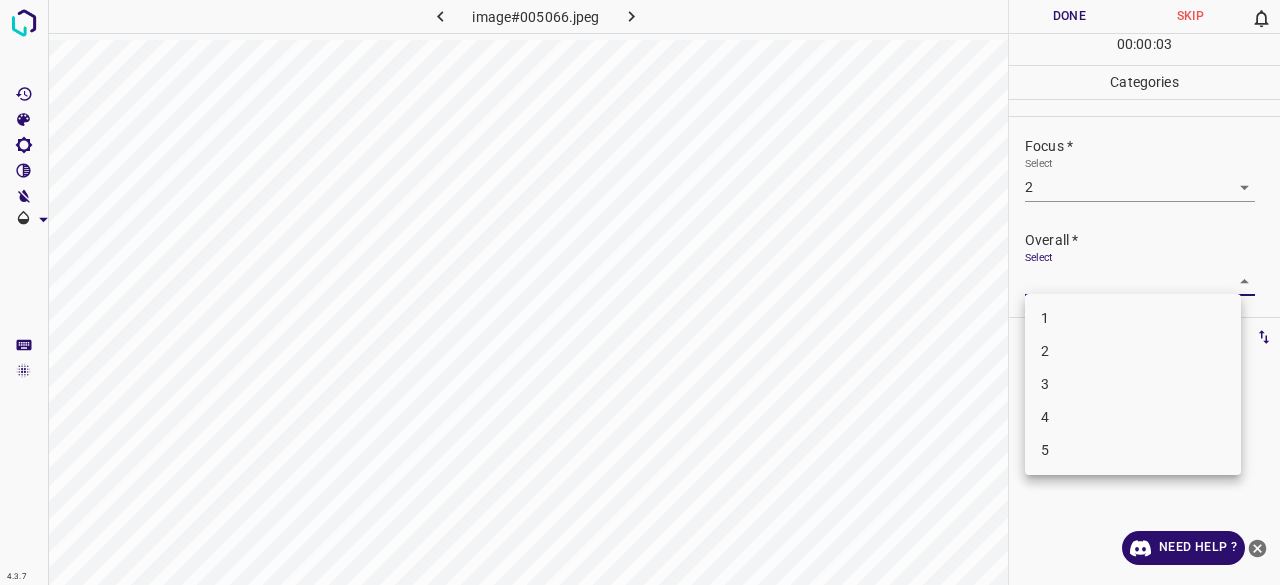 click on "2" at bounding box center [1133, 351] 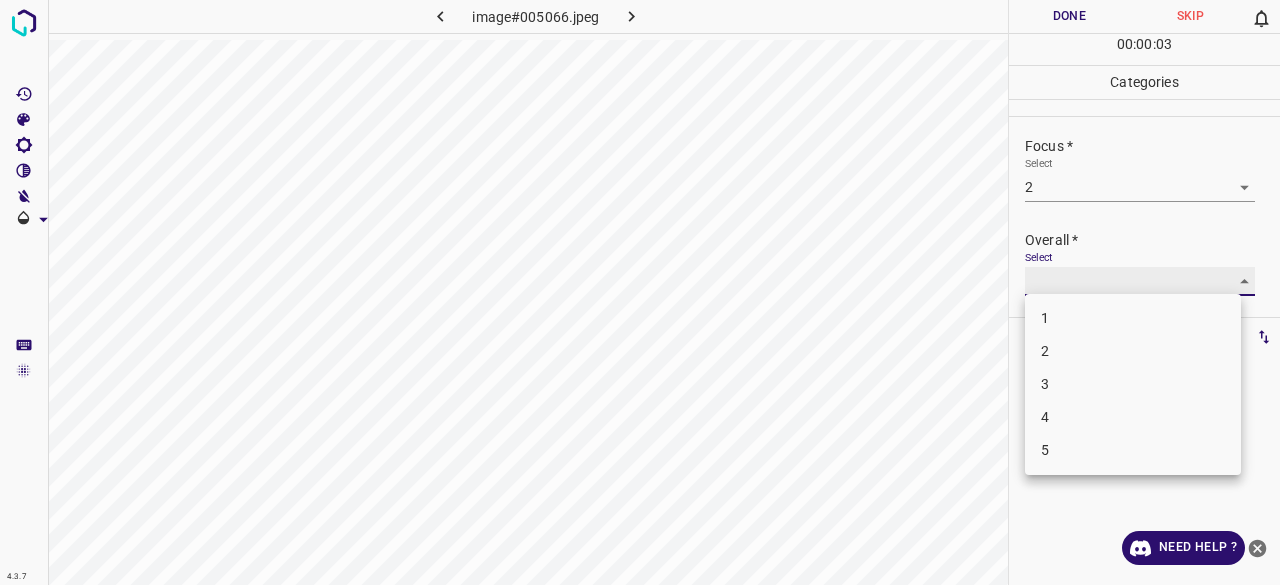 type on "2" 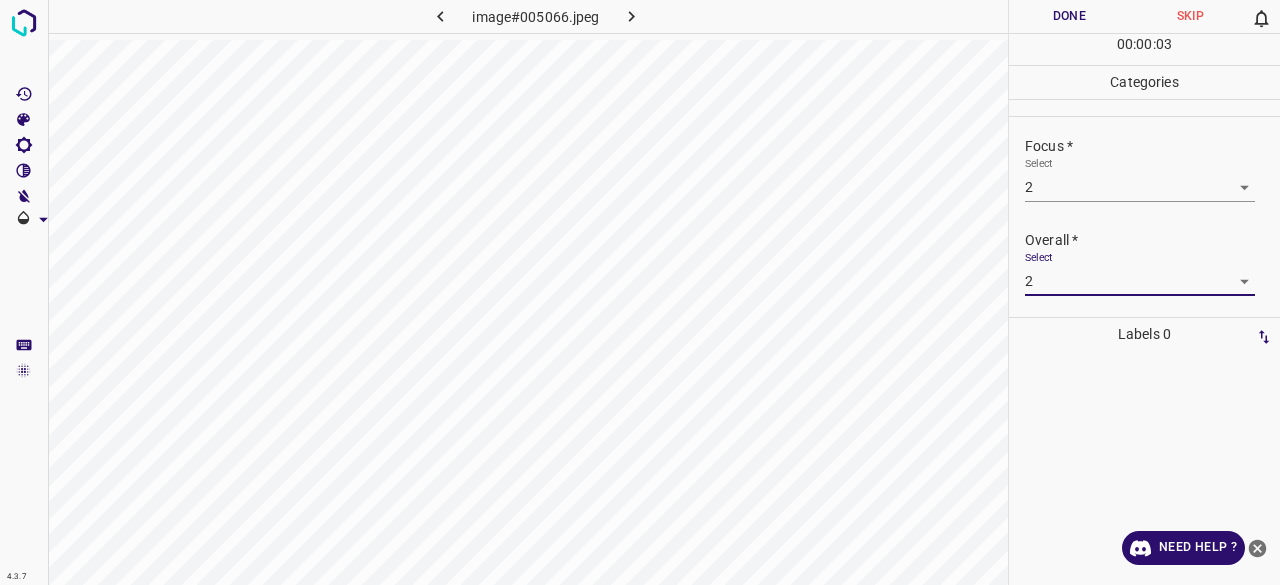 click on "Done" at bounding box center (1069, 16) 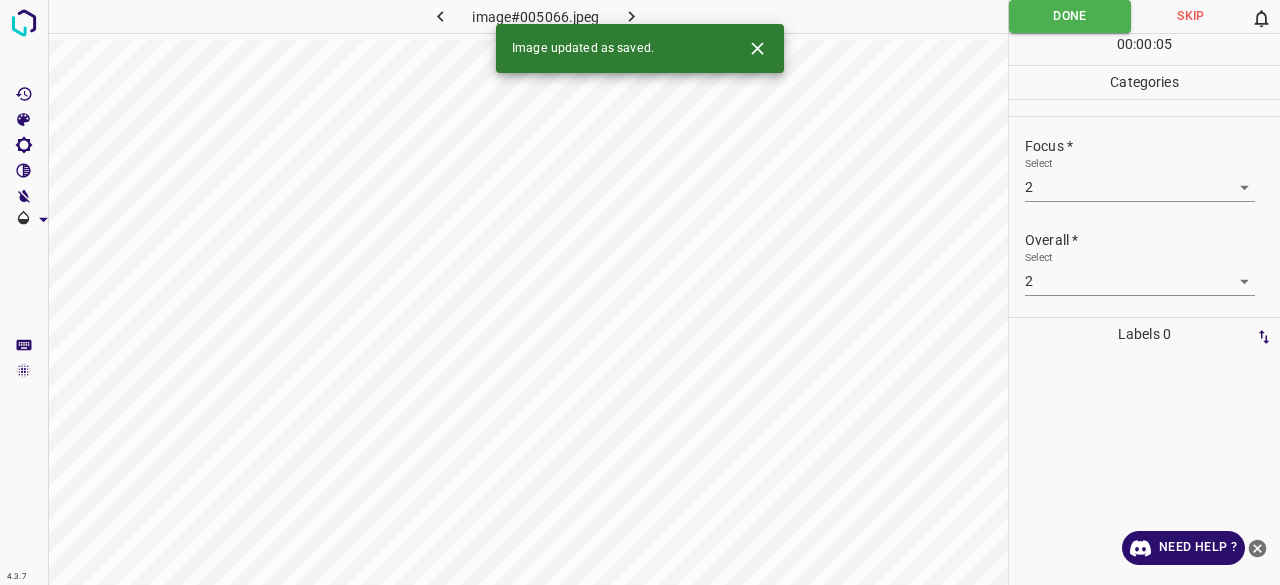 click 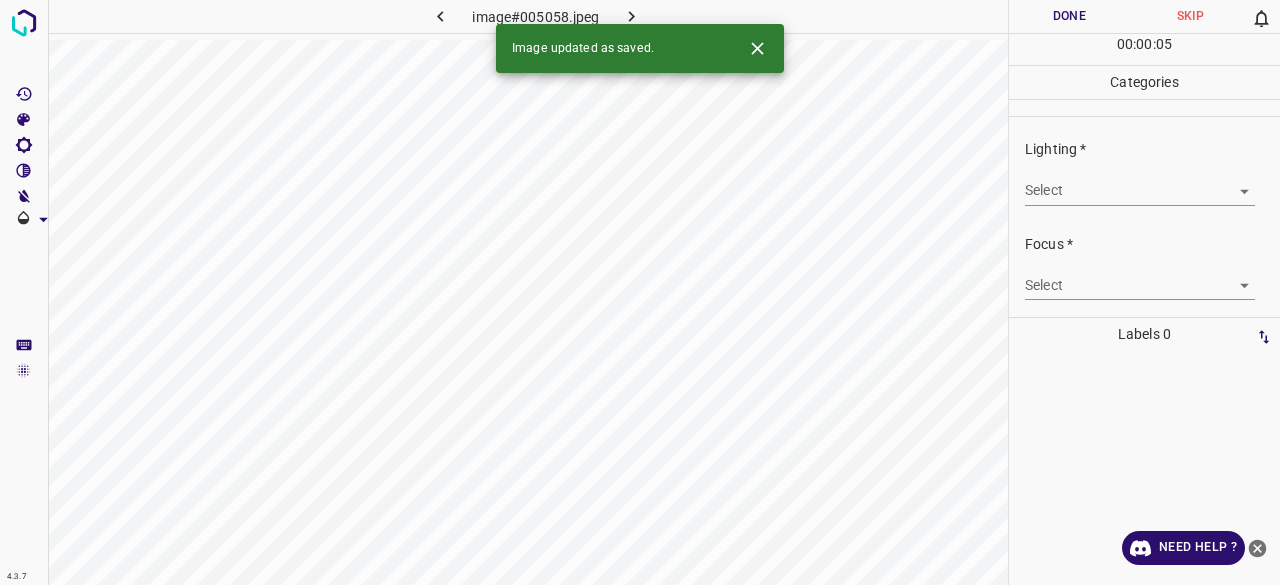 click on "4.3.7 image#005058.jpeg Done Skip 0 00   : 00   : 05   Categories Lighting *  Select ​ Focus *  Select ​ Overall *  Select ​ Labels   0 Categories 1 Lighting 2 Focus 3 Overall Tools Space Change between modes (Draw & Edit) I Auto labeling R Restore zoom M Zoom in N Zoom out Delete Delete selecte label Filters Z Restore filters X Saturation filter C Brightness filter V Contrast filter B Gray scale filter General O Download Image updated as saved. Need Help ? - Text - Hide - Delete" at bounding box center [640, 292] 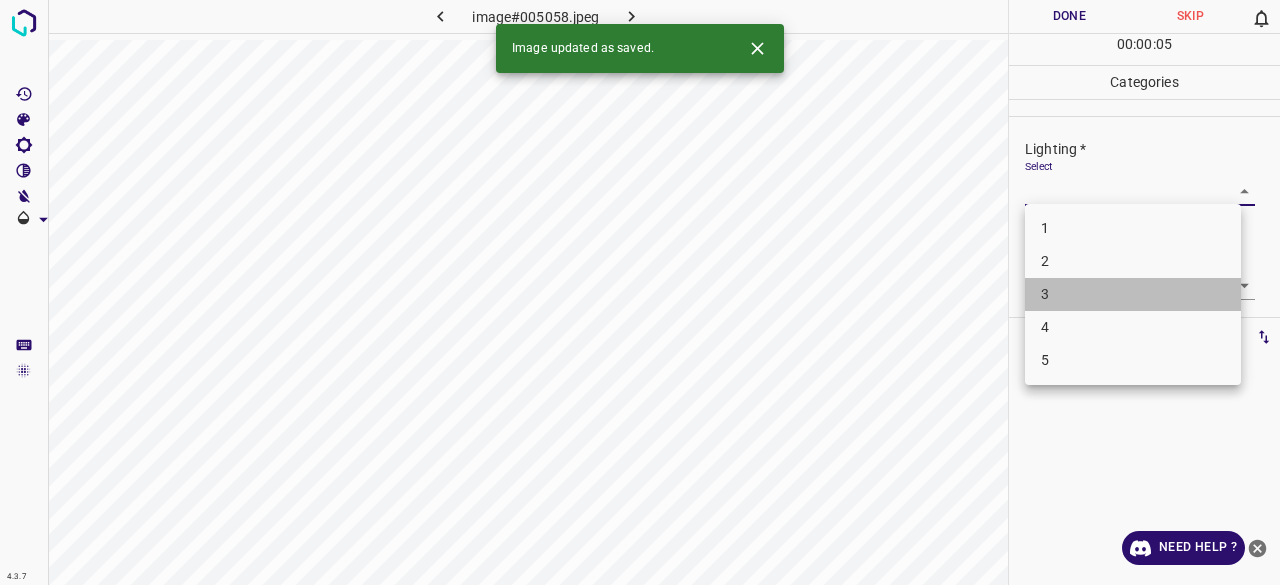 click on "3" at bounding box center (1133, 294) 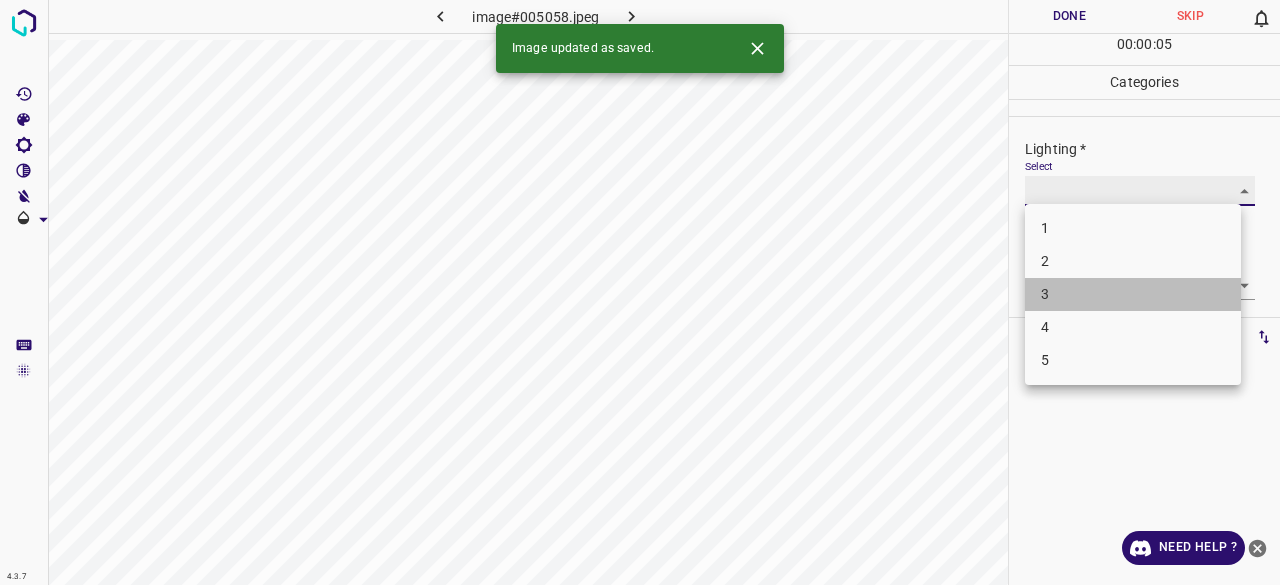 type on "3" 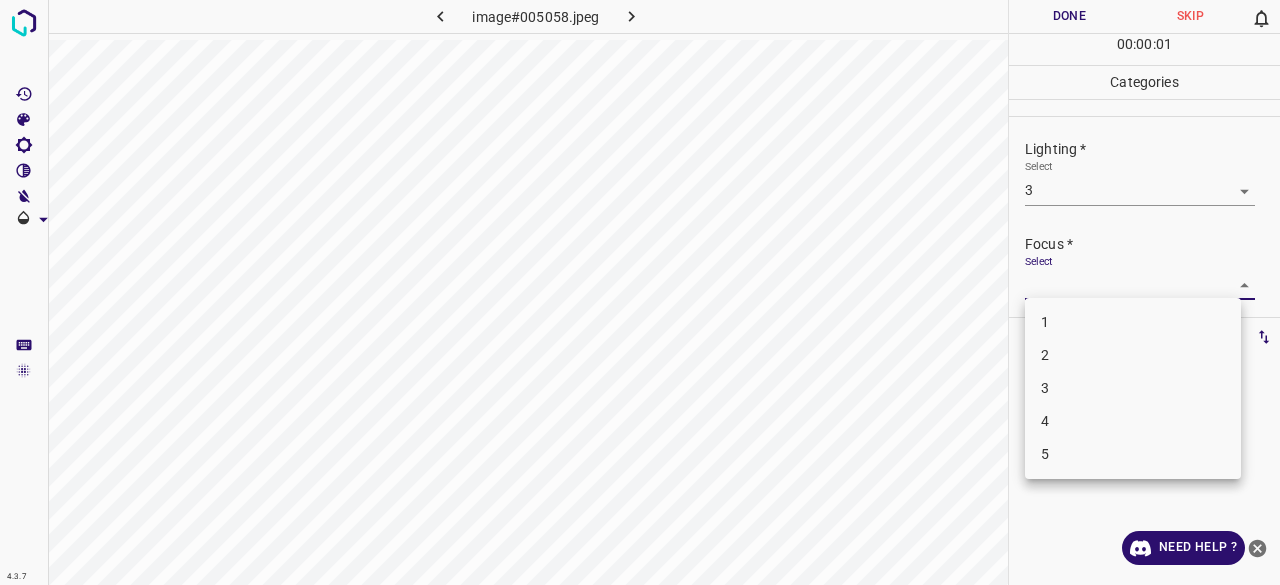 click on "4.3.7 image#[HASH].jpeg Done Skip 0 00   : 00   : 01   Categories Lighting *  Select 3 3 Focus *  Select ​ Overall *  Select ​ Labels   0 Categories 1 Lighting 2 Focus 3 Overall Tools Space Change between modes (Draw & Edit) I Auto labeling R Restore zoom M Zoom in N Zoom out Delete Delete selecte label Filters Z Restore filters X Saturation filter C Brightness filter V Contrast filter B Gray scale filter General O Download Need Help ? - Text - Hide - Delete 1 2 3 4 5" at bounding box center (640, 292) 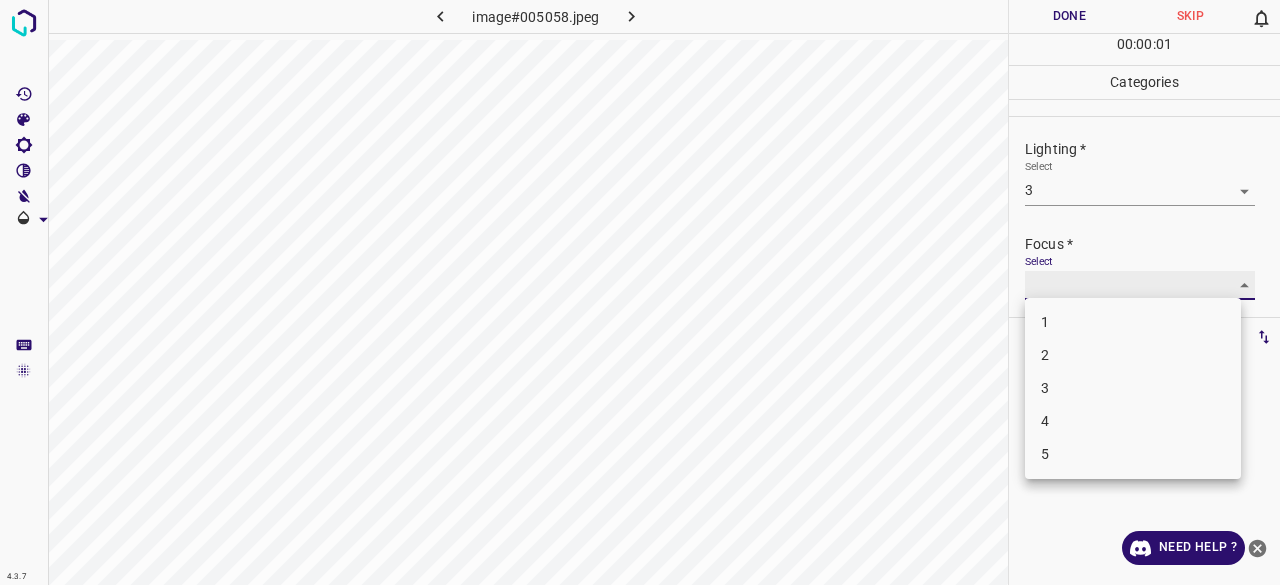 type on "3" 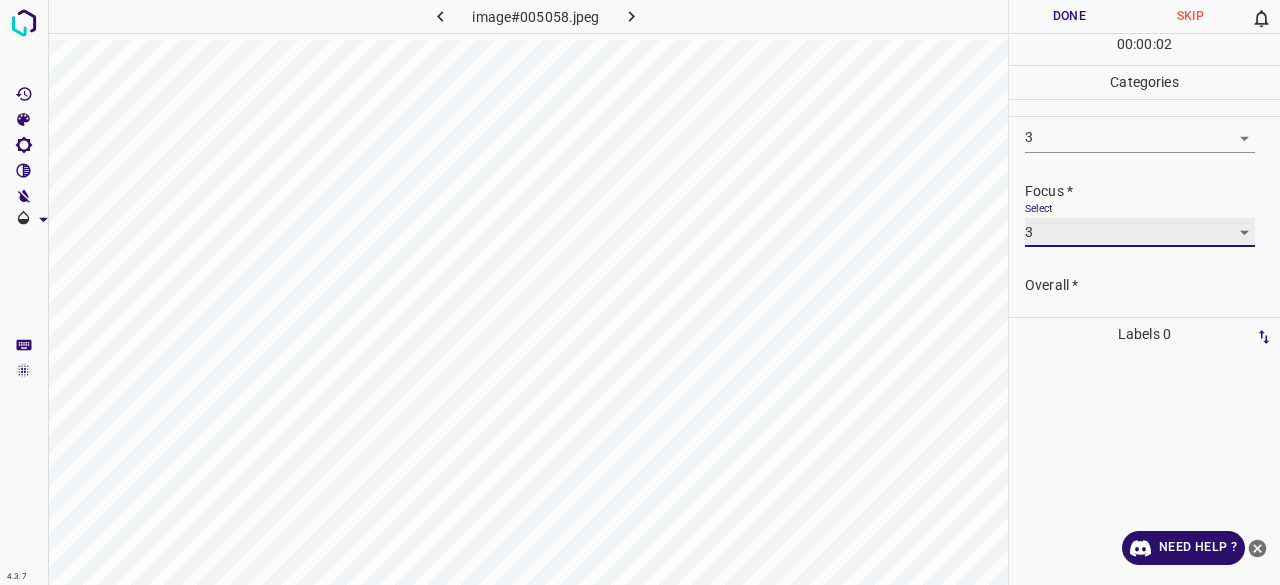 scroll, scrollTop: 98, scrollLeft: 0, axis: vertical 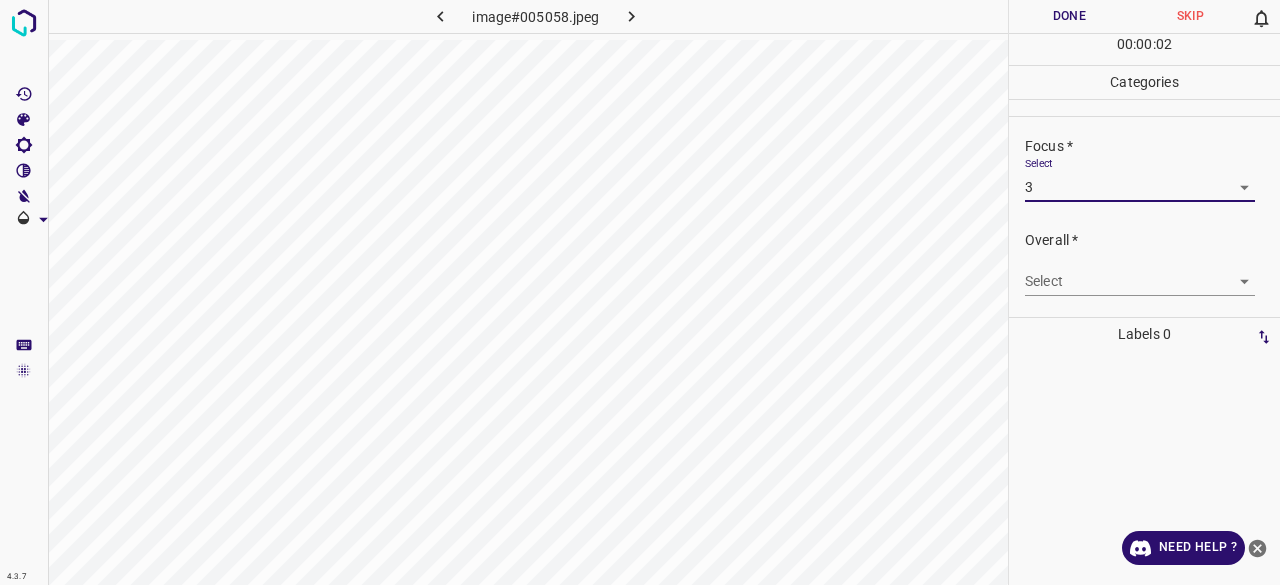 click on "Overall *  Select ​" at bounding box center (1144, 263) 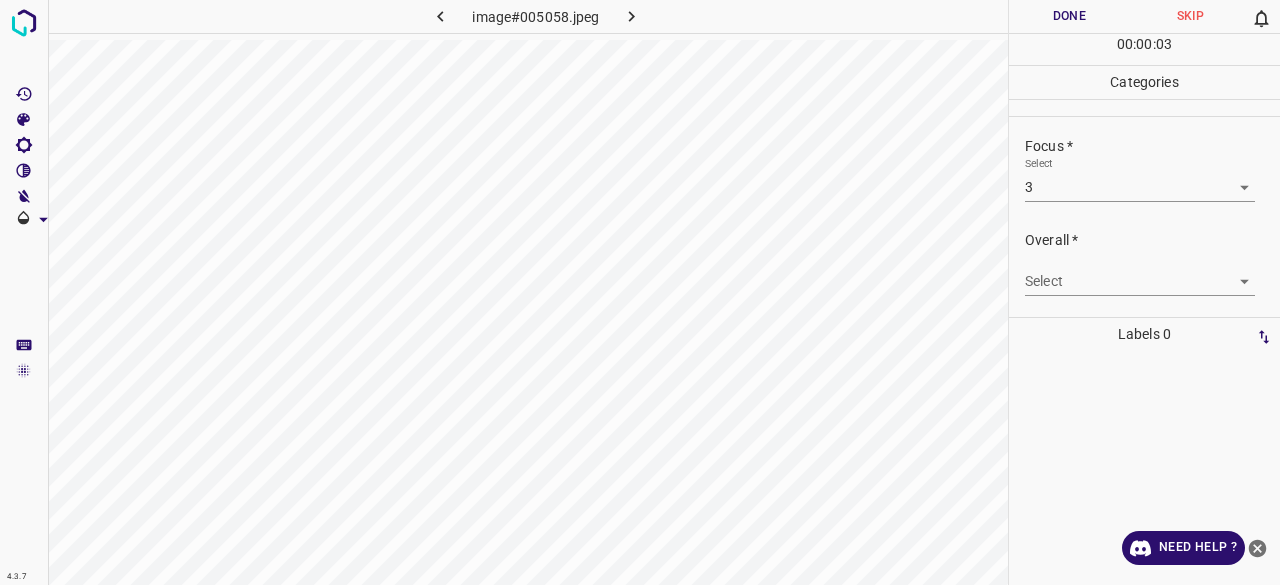click on "4.3.7 image#005058.jpeg Done Skip 0 00   : 00   : 03   Categories Lighting *  Select 3 3 Focus *  Select 3 3 Overall *  Select ​ Labels   0 Categories 1 Lighting 2 Focus 3 Overall Tools Space Change between modes (Draw & Edit) I Auto labeling R Restore zoom M Zoom in N Zoom out Delete Delete selecte label Filters Z Restore filters X Saturation filter C Brightness filter V Contrast filter B Gray scale filter General O Download Need Help ? - Text - Hide - Delete" at bounding box center [640, 292] 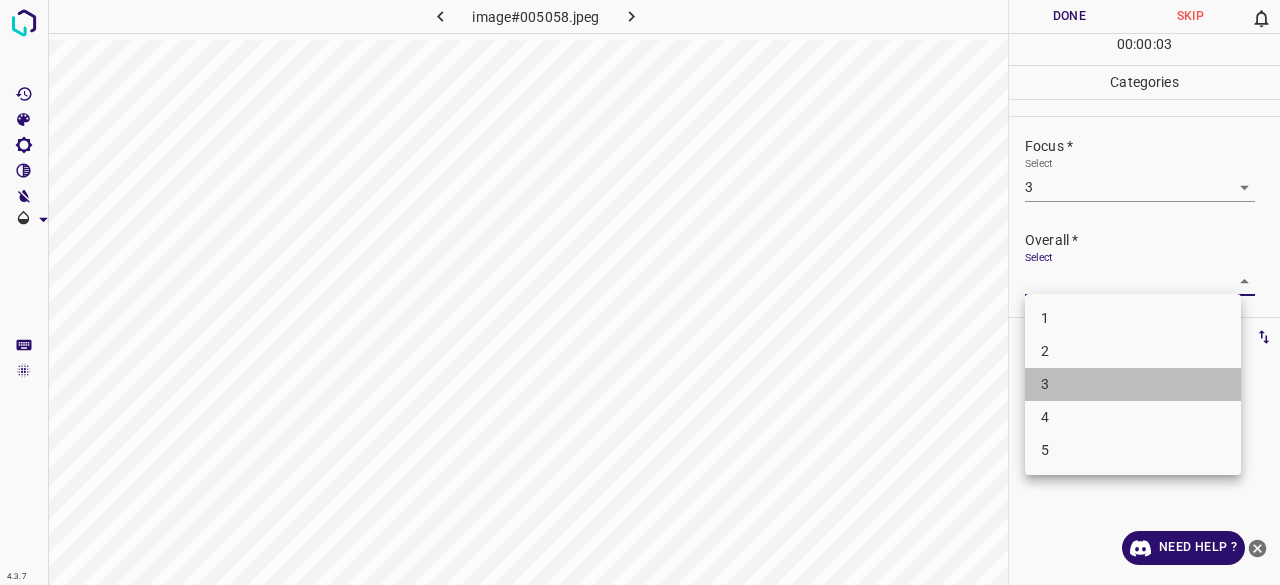 click on "3" at bounding box center [1133, 384] 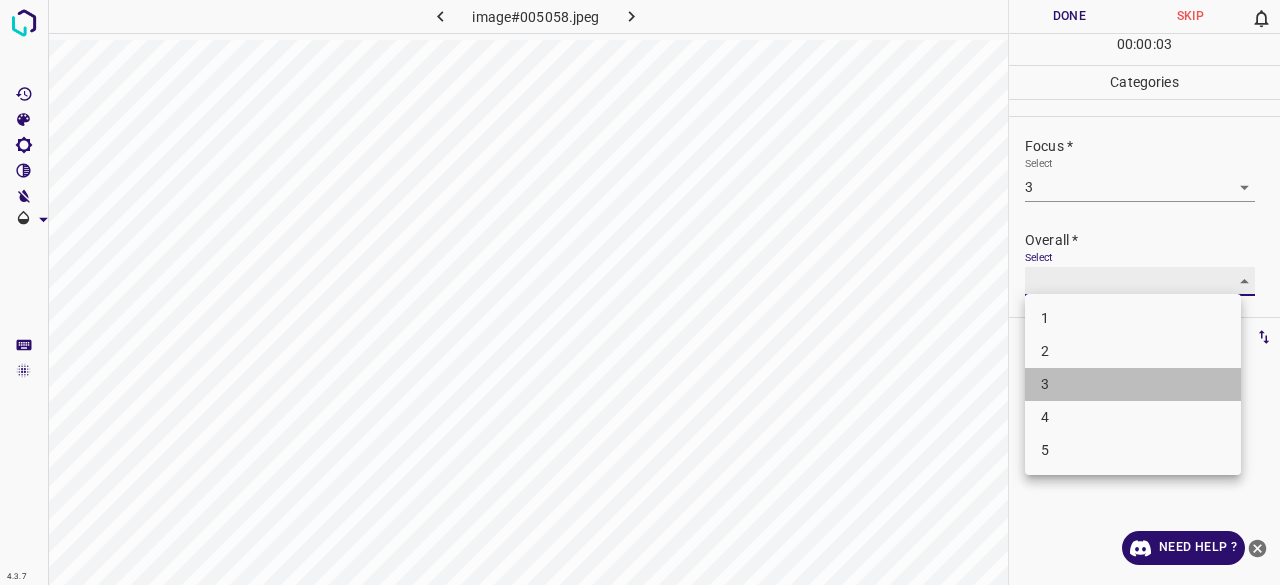 type on "3" 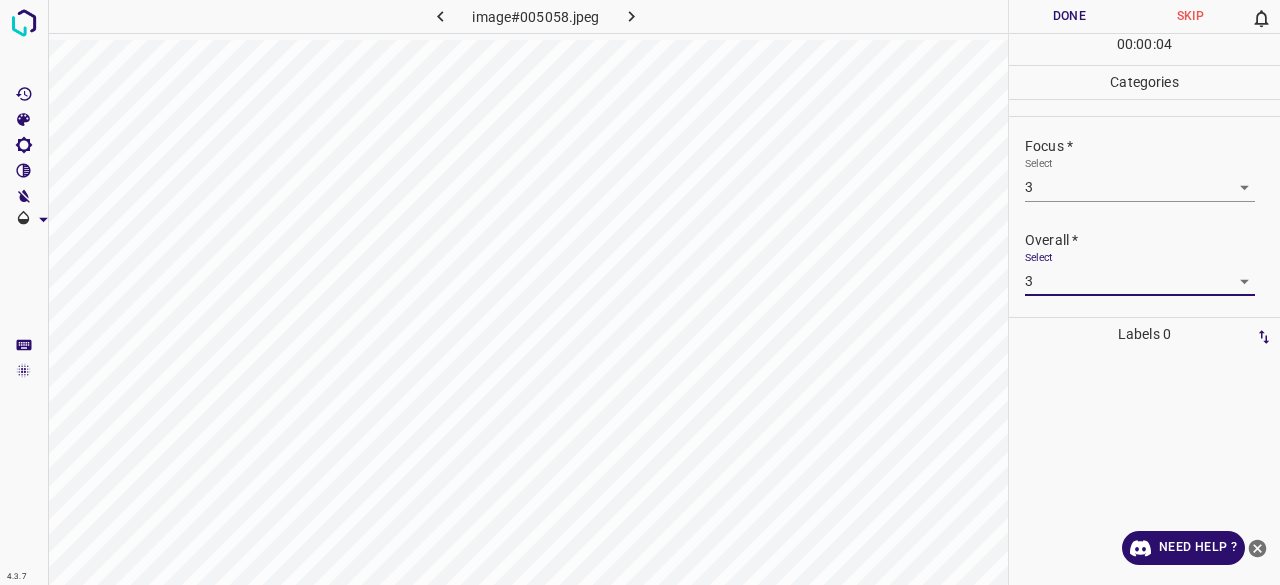 click on "Done" at bounding box center [1069, 16] 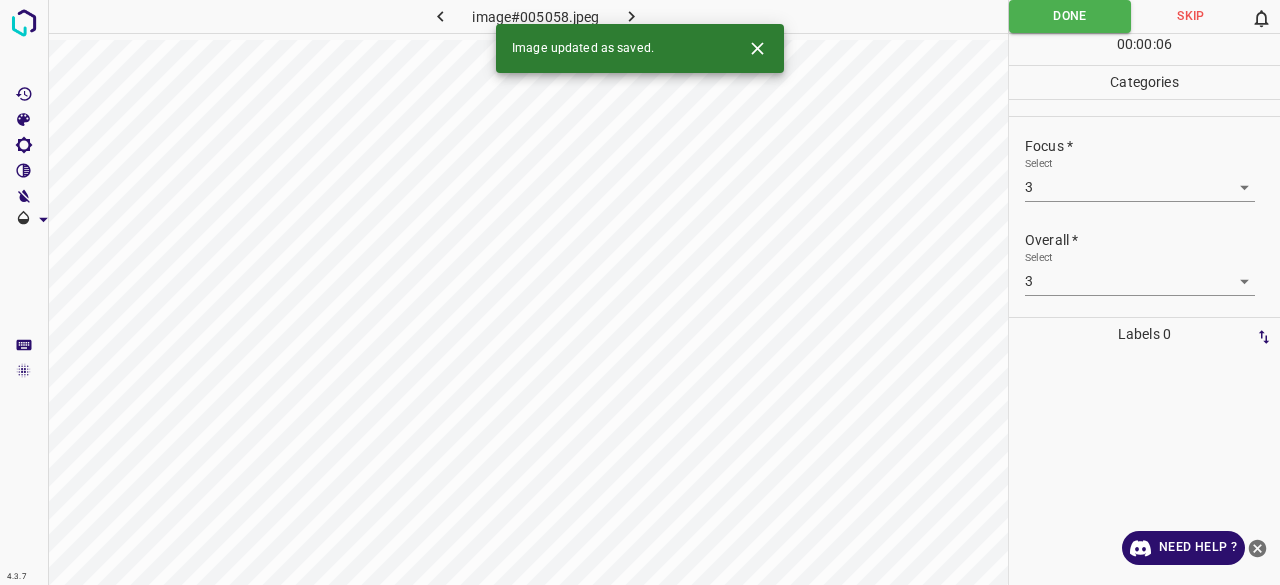 click 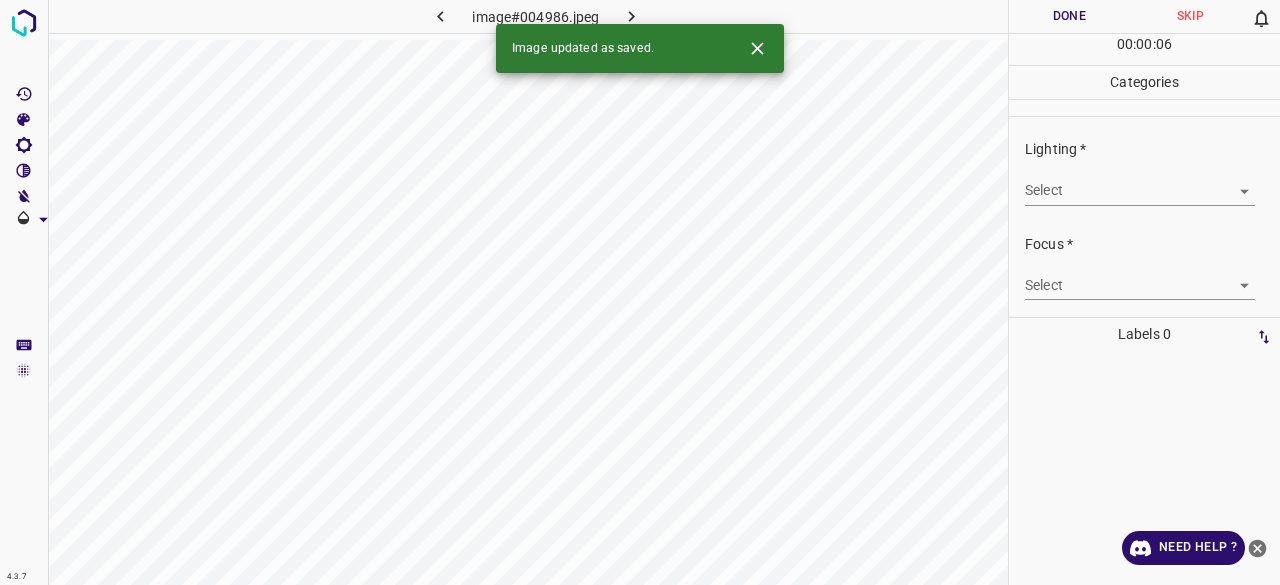 click on "4.3.7 image#004986.jpeg Done Skip 0 00   : 00   : 06   Categories Lighting *  Select ​ Focus *  Select ​ Overall *  Select ​ Labels   0 Categories 1 Lighting 2 Focus 3 Overall Tools Space Change between modes (Draw & Edit) I Auto labeling R Restore zoom M Zoom in N Zoom out Delete Delete selecte label Filters Z Restore filters X Saturation filter C Brightness filter V Contrast filter B Gray scale filter General O Download Image updated as saved. Need Help ? - Text - Hide - Delete" at bounding box center (640, 292) 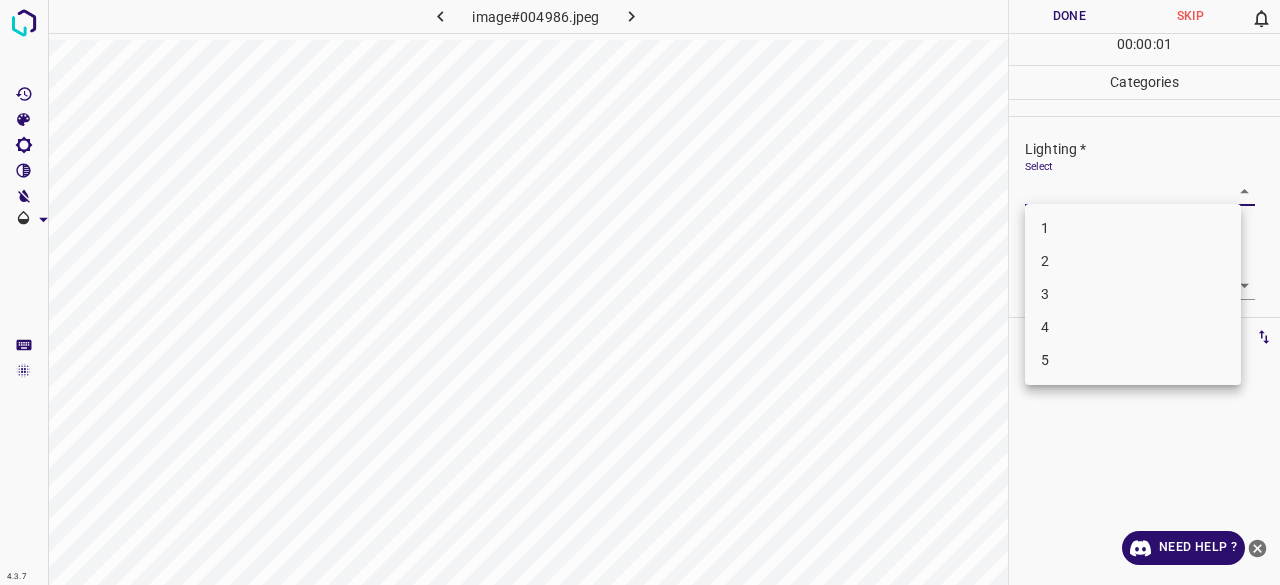 click on "3" at bounding box center (1133, 294) 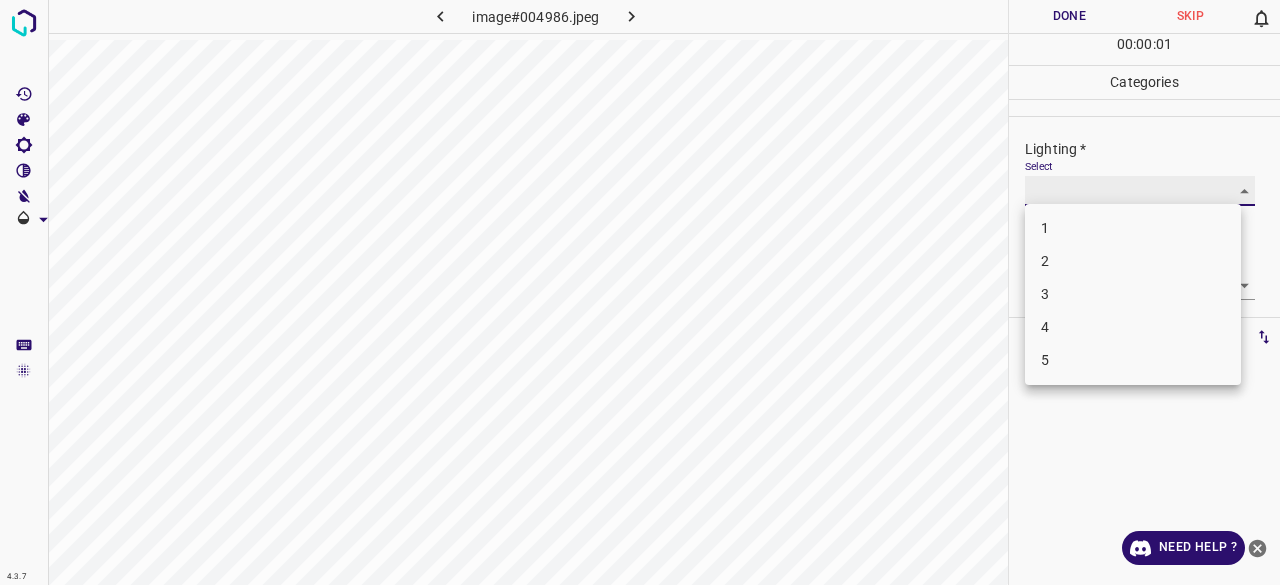 type on "3" 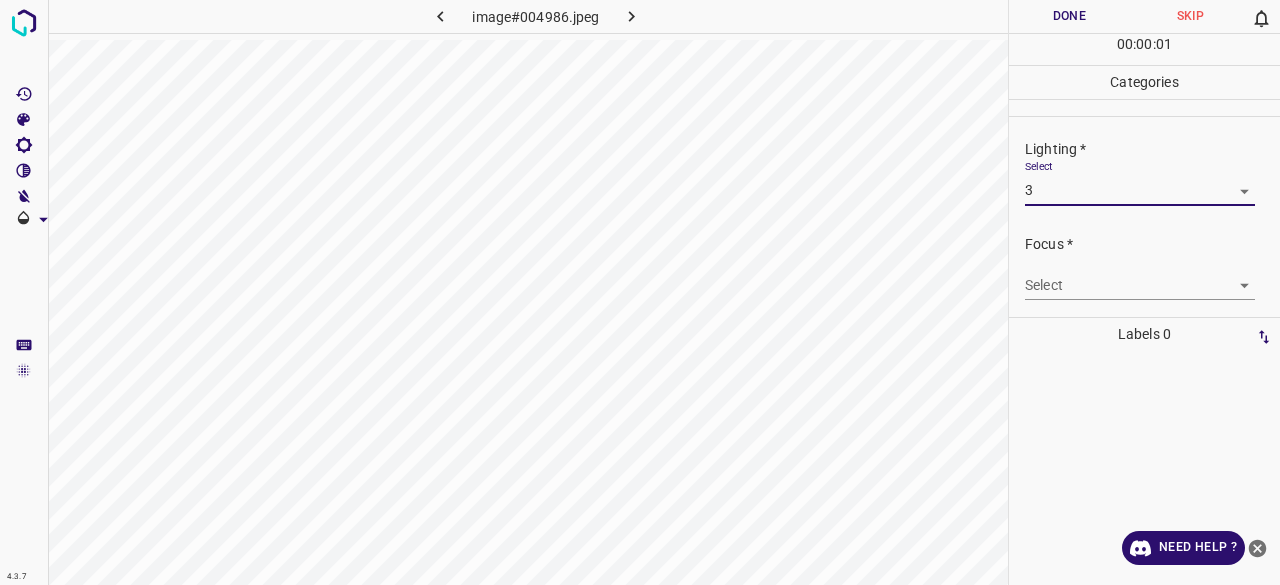 click on "4.3.7 image#004986.jpeg Done Skip 0 00   : 00   : 01   Categories Lighting *  Select 3 3 Focus *  Select ​ Overall *  Select ​ Labels   0 Categories 1 Lighting 2 Focus 3 Overall Tools Space Change between modes (Draw & Edit) I Auto labeling R Restore zoom M Zoom in N Zoom out Delete Delete selecte label Filters Z Restore filters X Saturation filter C Brightness filter V Contrast filter B Gray scale filter General O Download Need Help ? - Text - Hide - Delete 1 2 3 4 5" at bounding box center (640, 292) 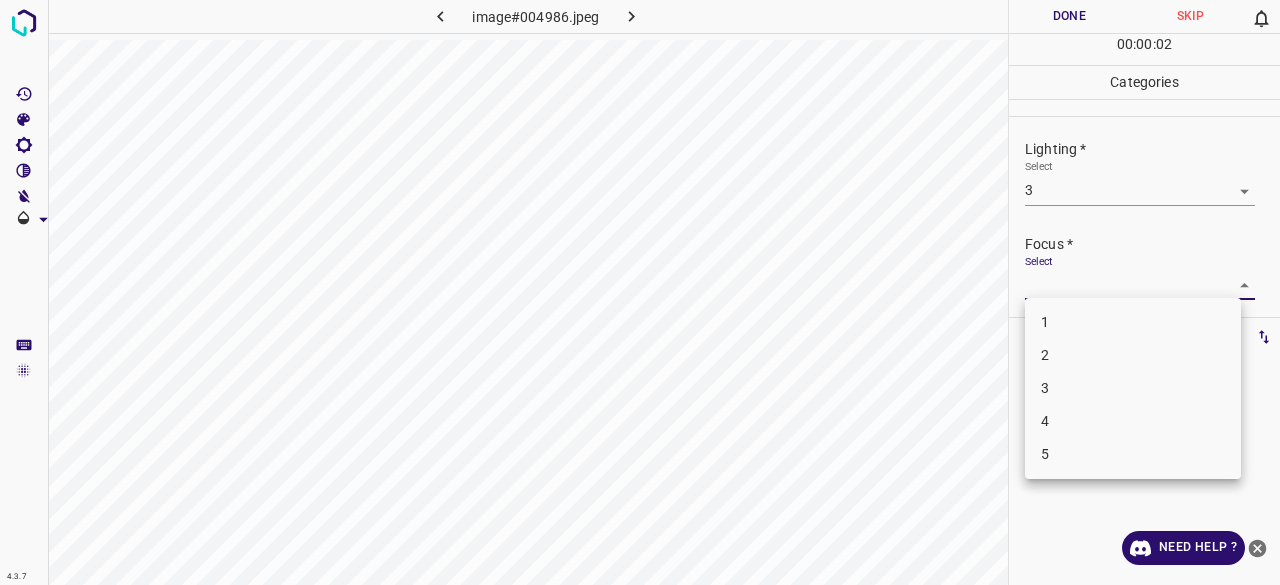 click on "3" at bounding box center [1133, 388] 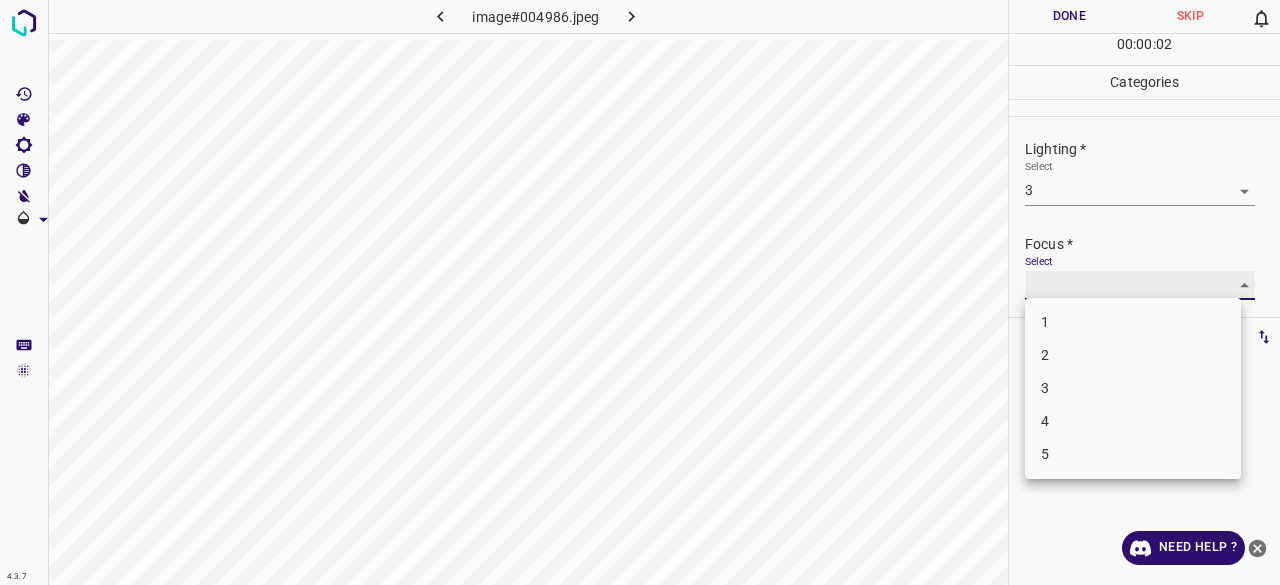 type on "3" 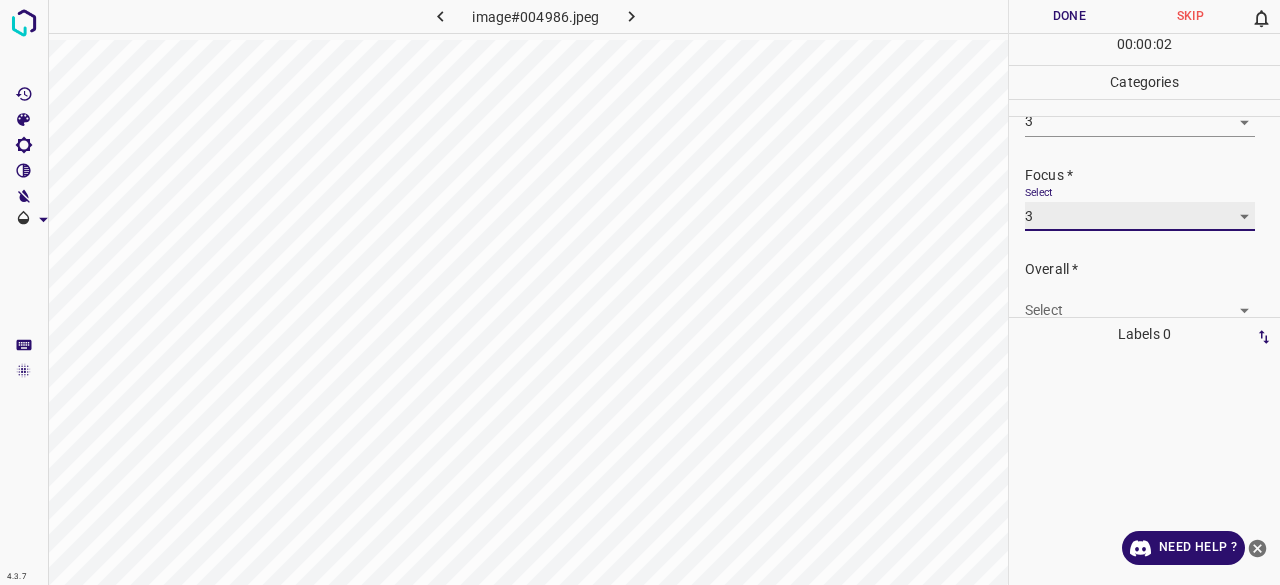 scroll, scrollTop: 98, scrollLeft: 0, axis: vertical 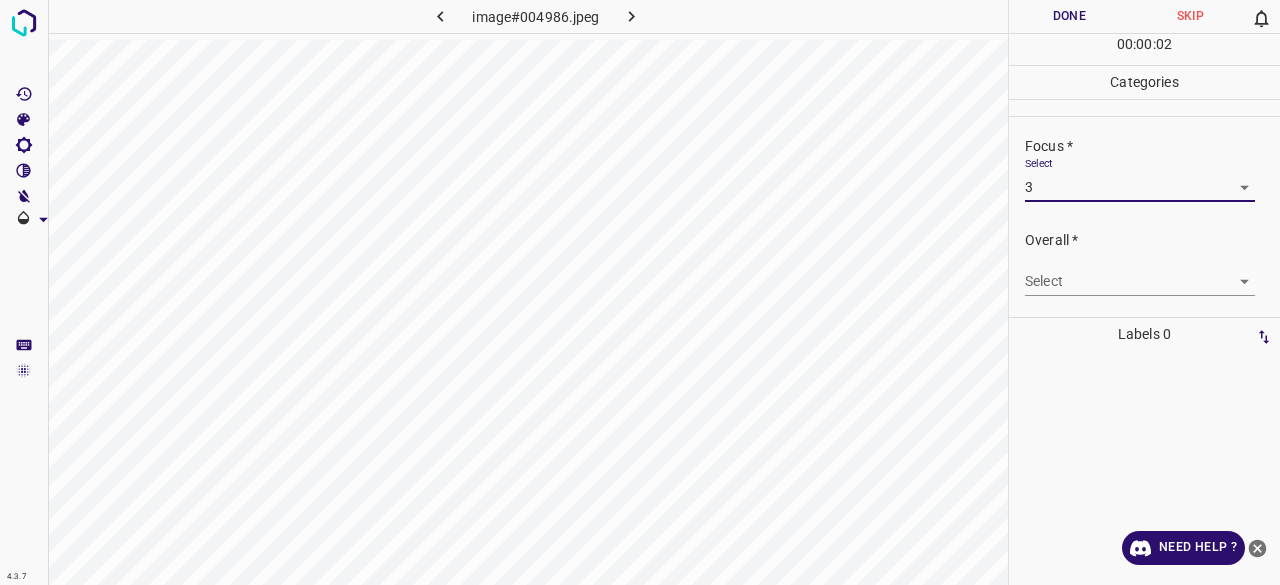click on "Overall *" at bounding box center [1152, 240] 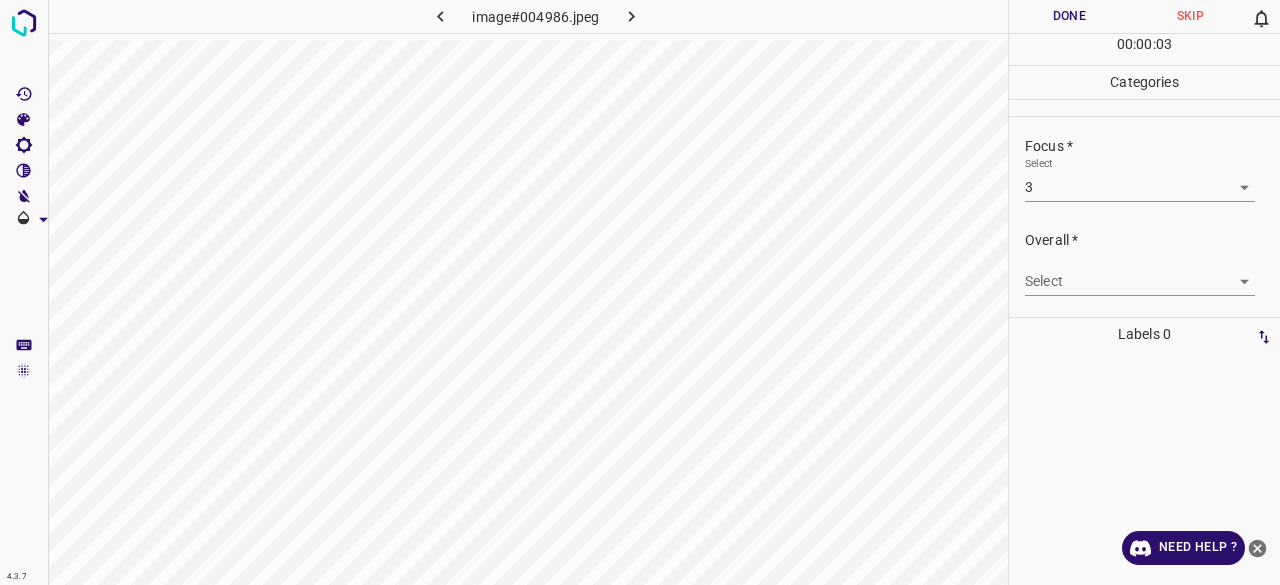 click on "4.3.7 image#[HASH].jpeg Done Skip 0 00   : 00   : 03   Categories Lighting *  Select 3 3 Focus *  Select 3 3 Overall *  Select ​ Labels   0 Categories 1 Lighting 2 Focus 3 Overall Tools Space Change between modes (Draw & Edit) I Auto labeling R Restore zoom M Zoom in N Zoom out Delete Delete selecte label Filters Z Restore filters X Saturation filter C Brightness filter V Contrast filter B Gray scale filter General O Download Need Help ? - Text - Hide - Delete" at bounding box center [640, 292] 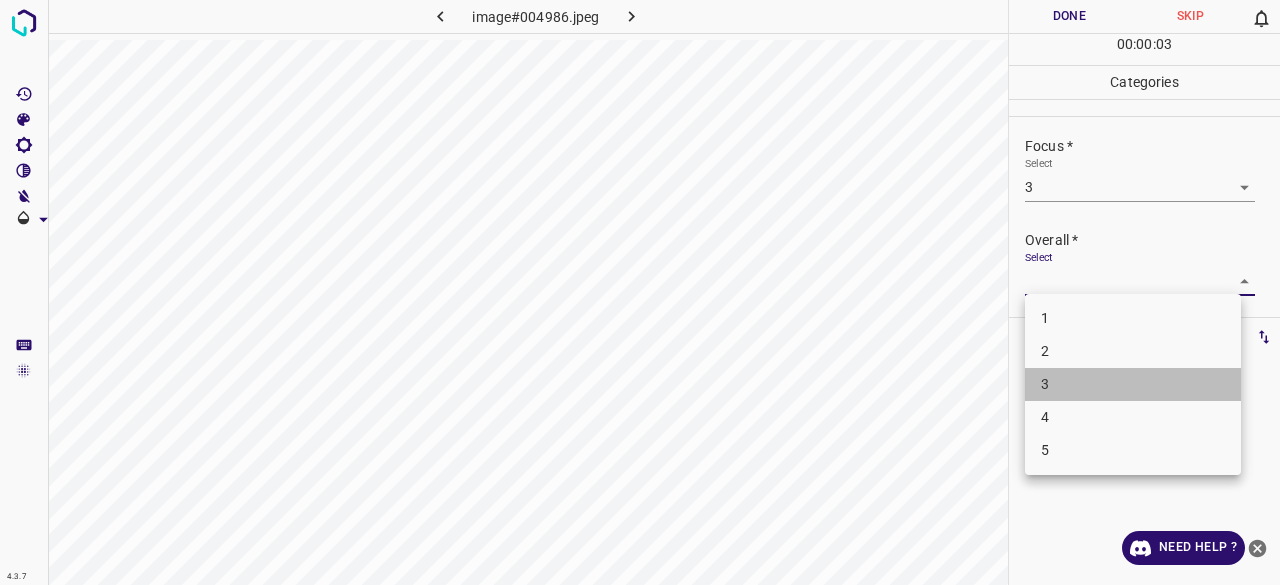 click on "3" at bounding box center [1133, 384] 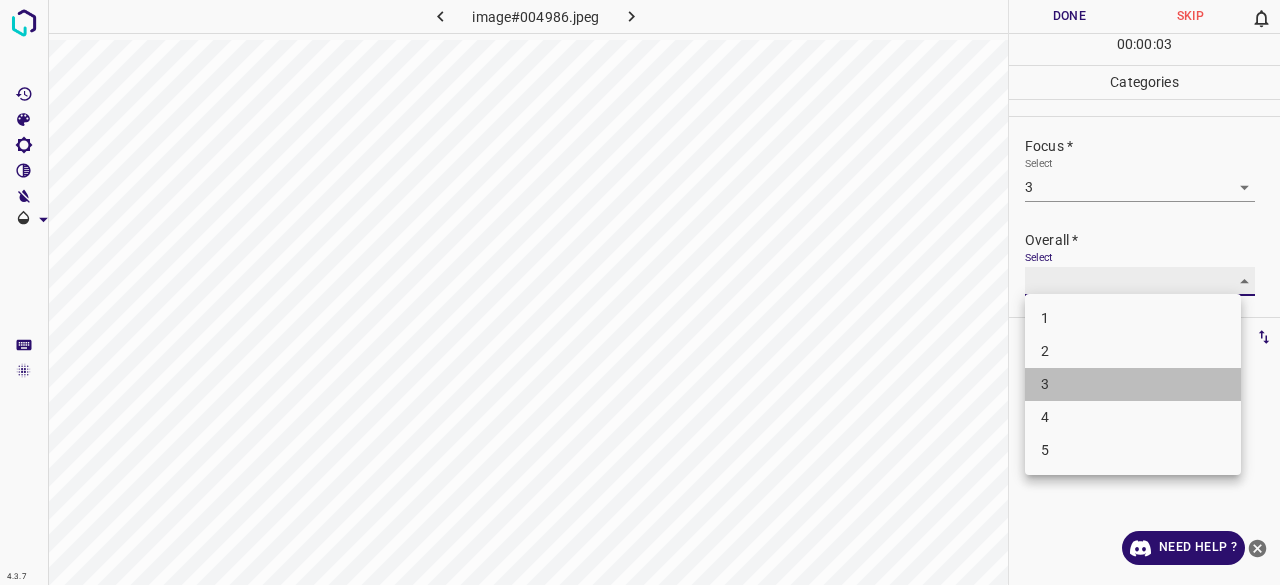 type on "3" 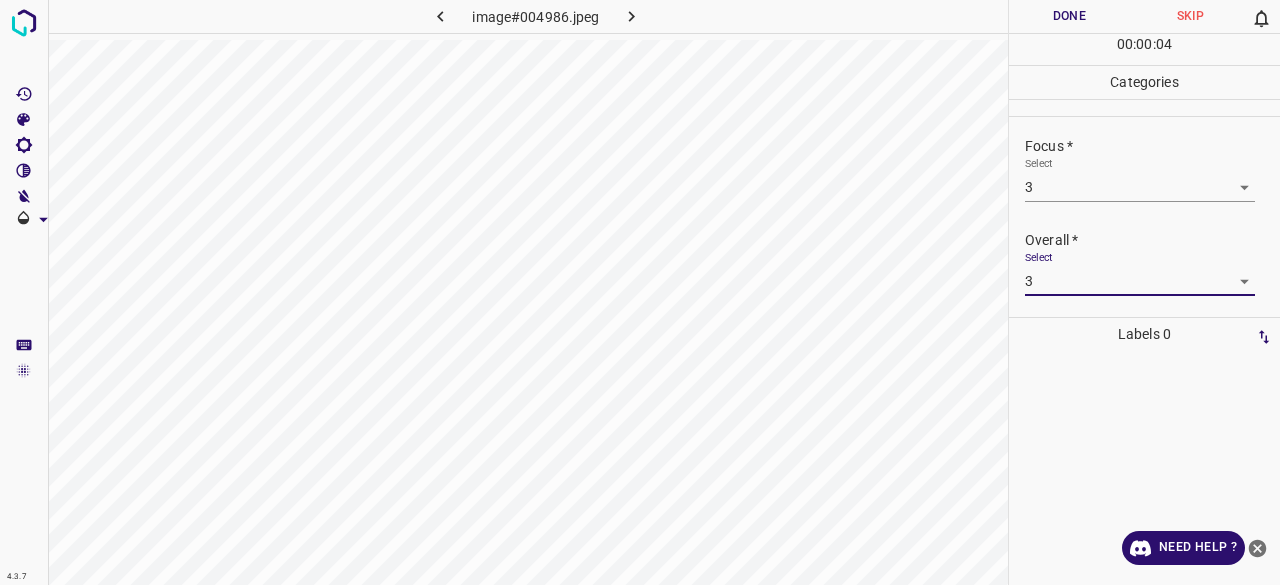click on "Done" at bounding box center [1069, 16] 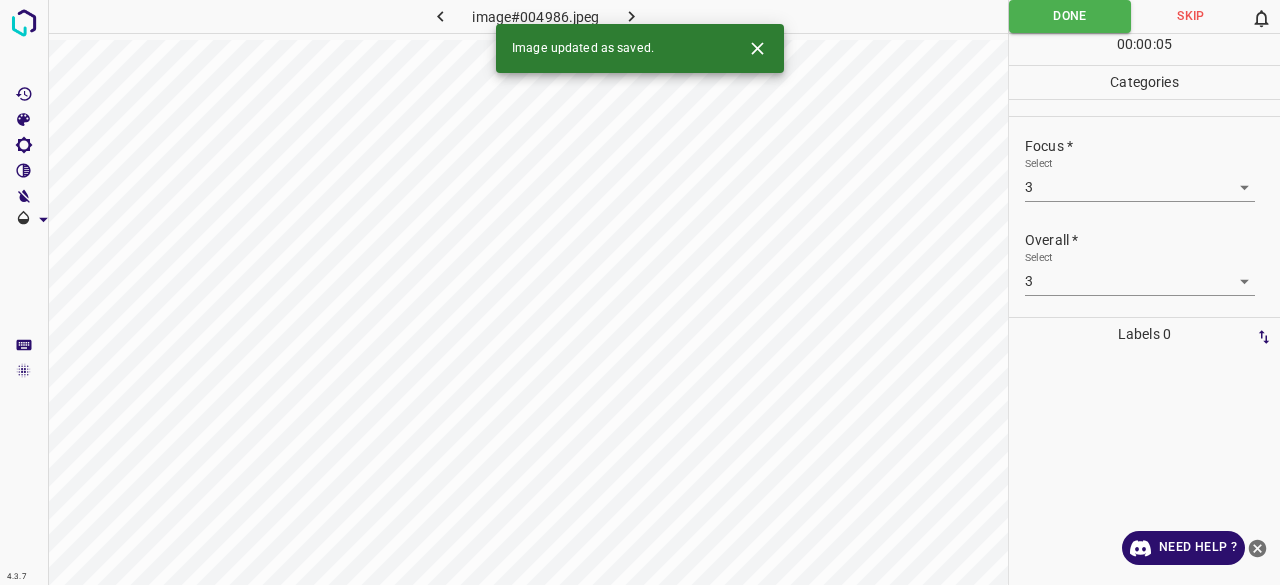click 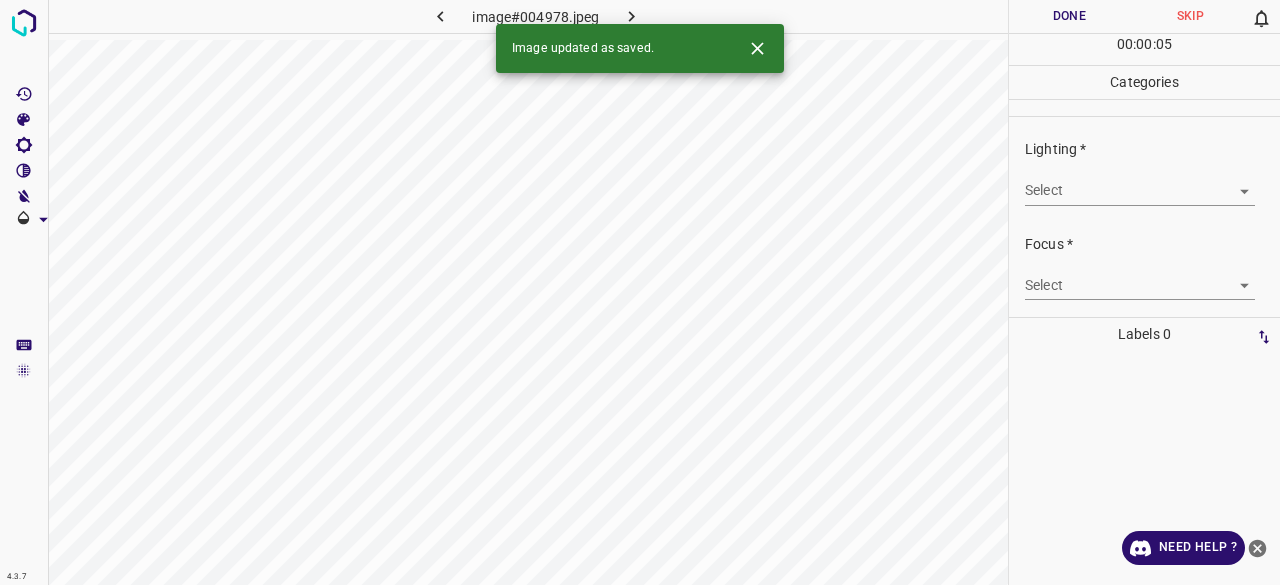 click on "4.3.7 image#004978.jpeg Done Skip 0 00   : 00   : 05   Categories Lighting *  Select ​ Focus *  Select ​ Overall *  Select ​ Labels   0 Categories 1 Lighting 2 Focus 3 Overall Tools Space Change between modes (Draw & Edit) I Auto labeling R Restore zoom M Zoom in N Zoom out Delete Delete selecte label Filters Z Restore filters X Saturation filter C Brightness filter V Contrast filter B Gray scale filter General O Download Image updated as saved. Need Help ? - Text - Hide - Delete" at bounding box center [640, 292] 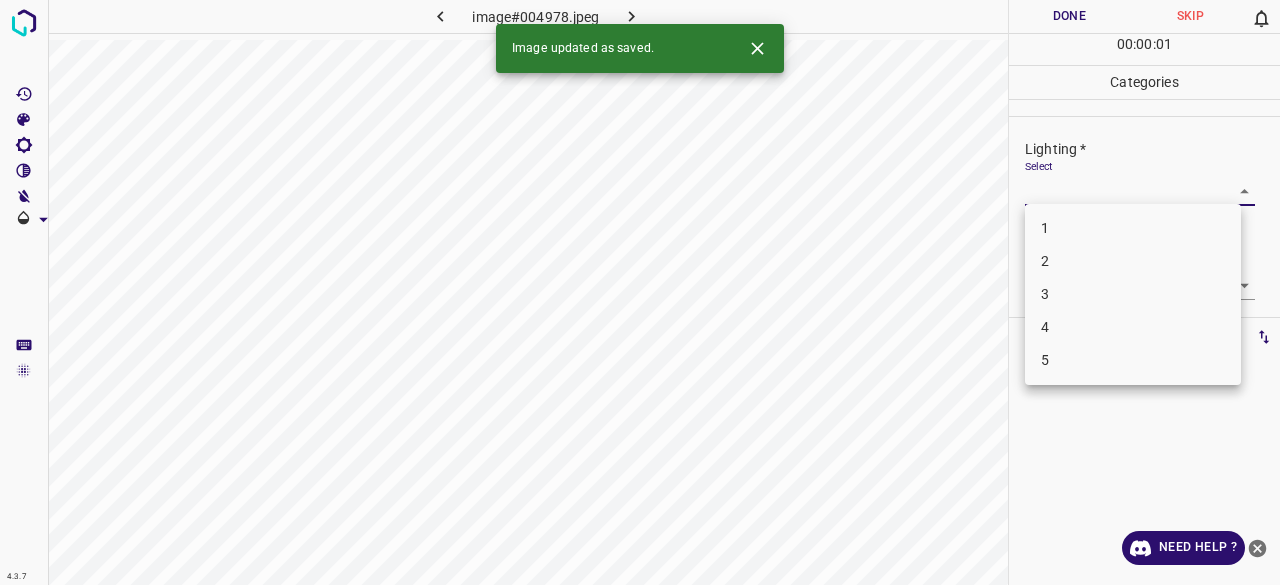 click on "3" at bounding box center [1133, 294] 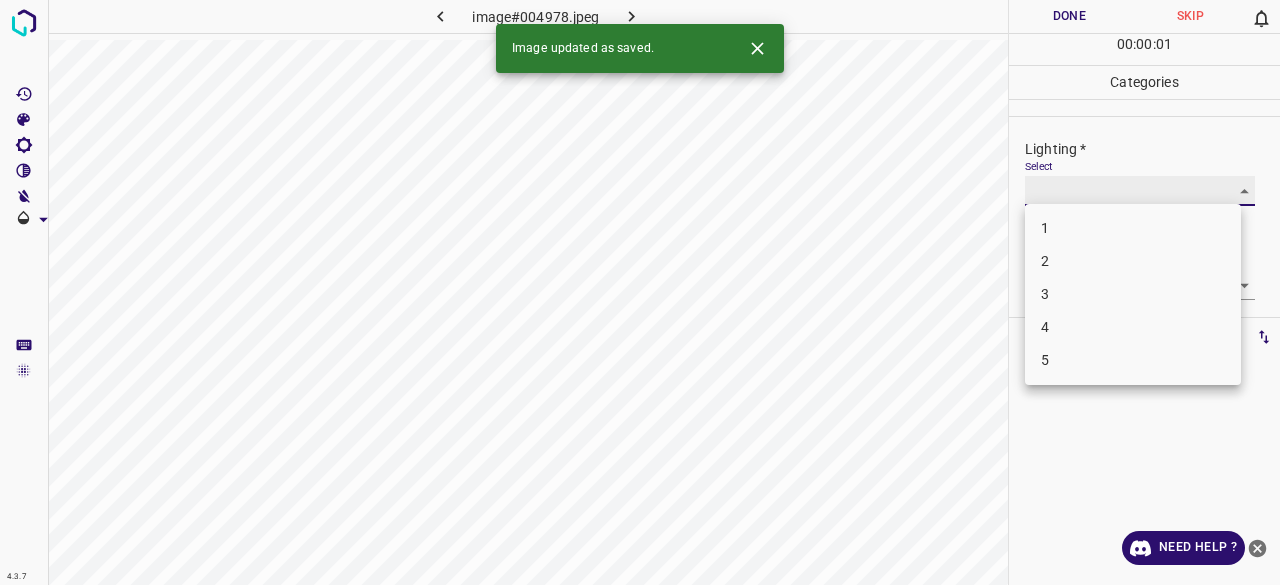 type on "3" 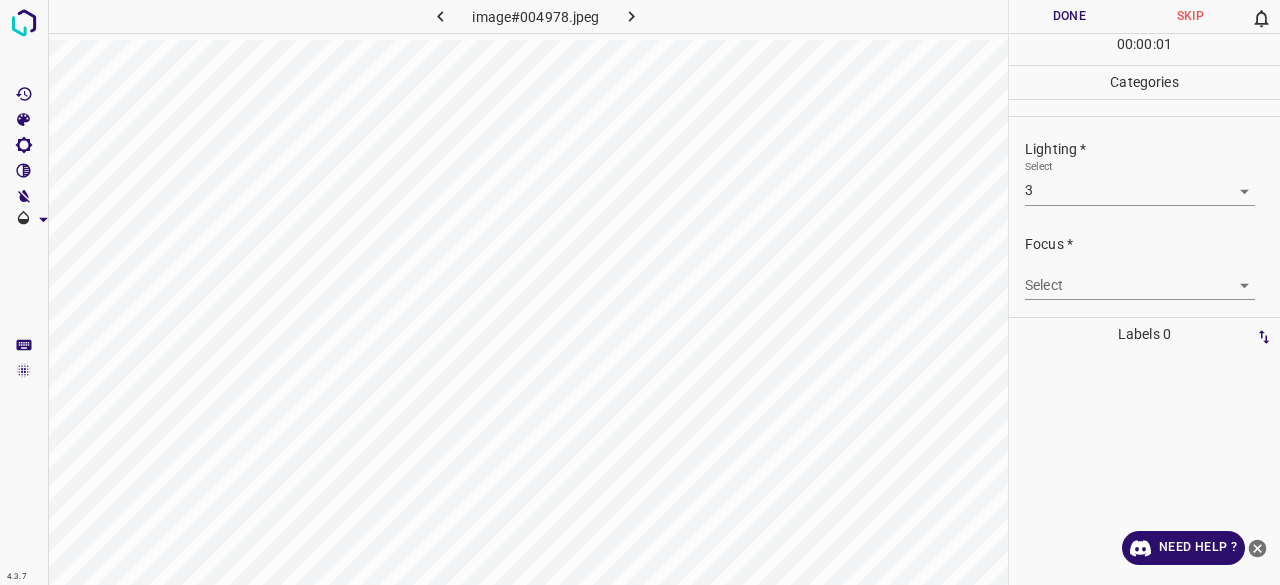 drag, startPoint x: 1061, startPoint y: 283, endPoint x: 1071, endPoint y: 330, distance: 48.052055 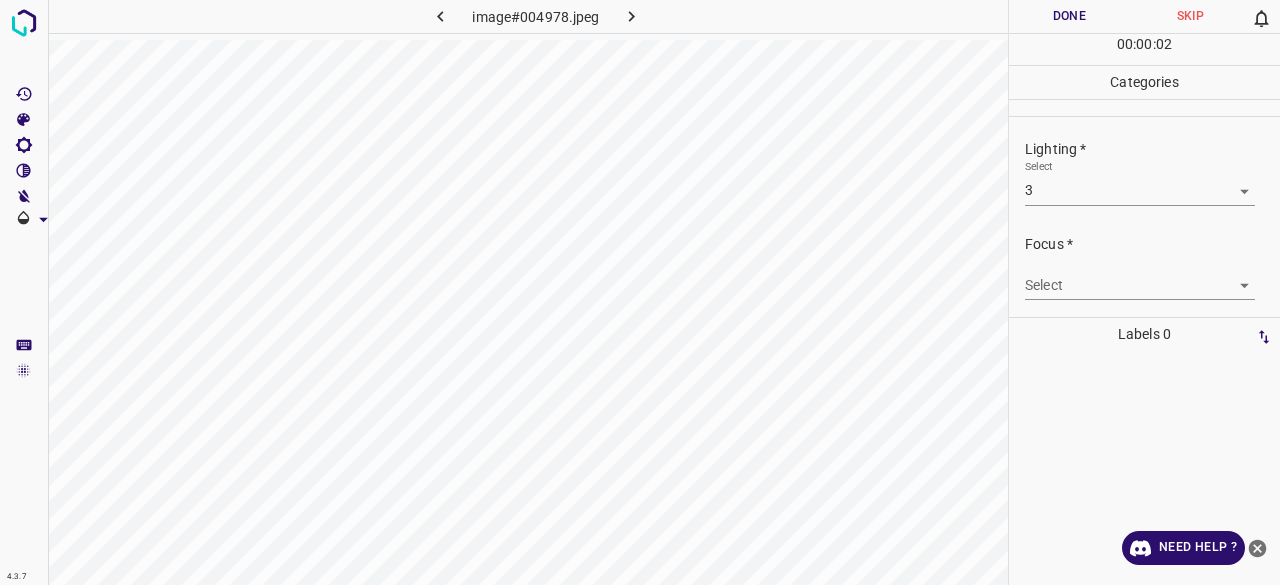 click on "Focus *  Select ​" at bounding box center [1144, 267] 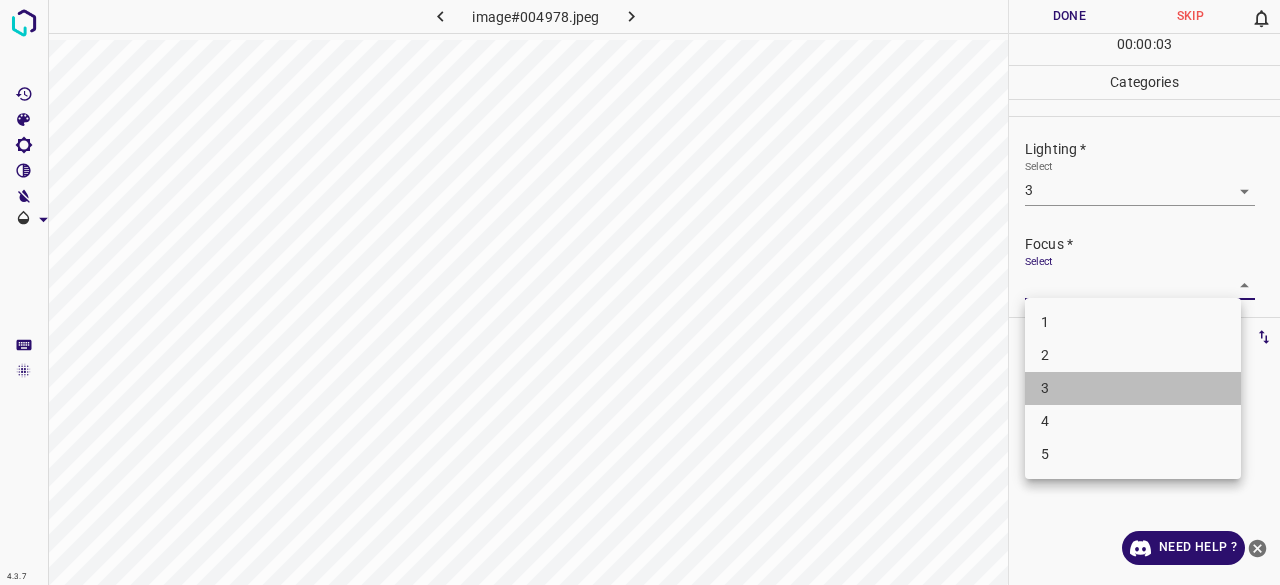 click on "3" at bounding box center [1133, 388] 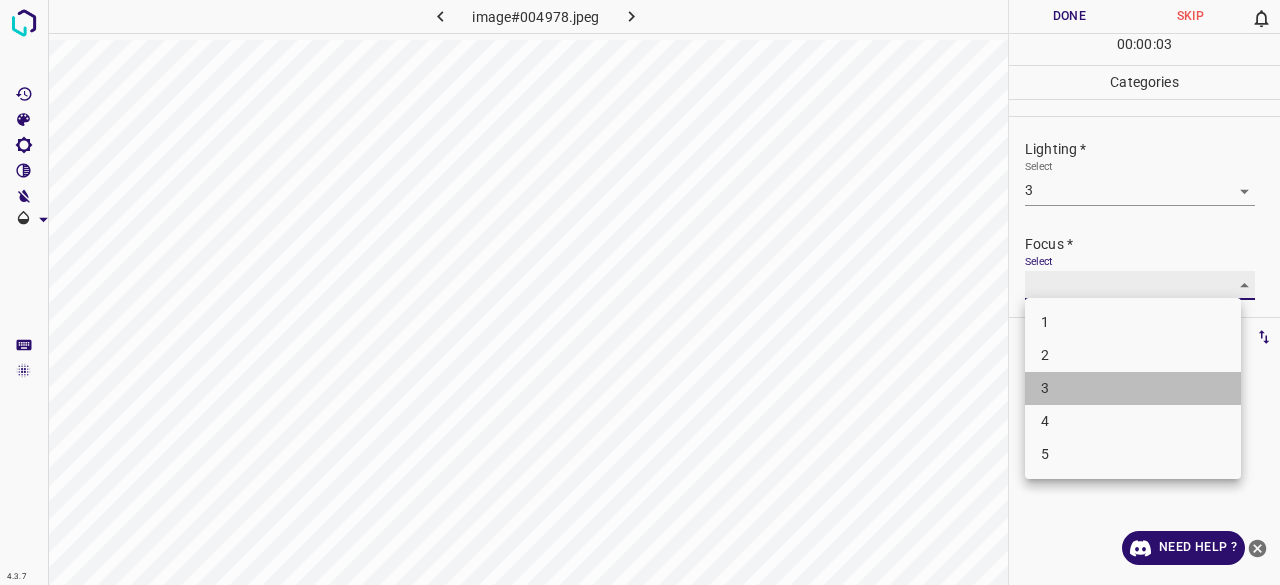 type on "3" 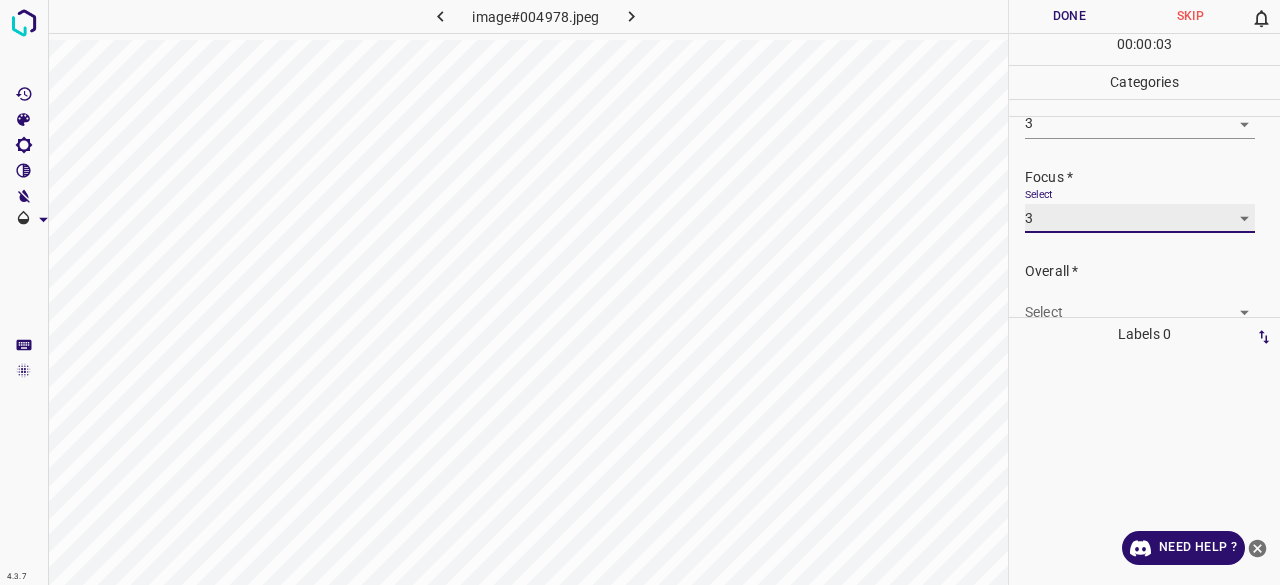 scroll, scrollTop: 98, scrollLeft: 0, axis: vertical 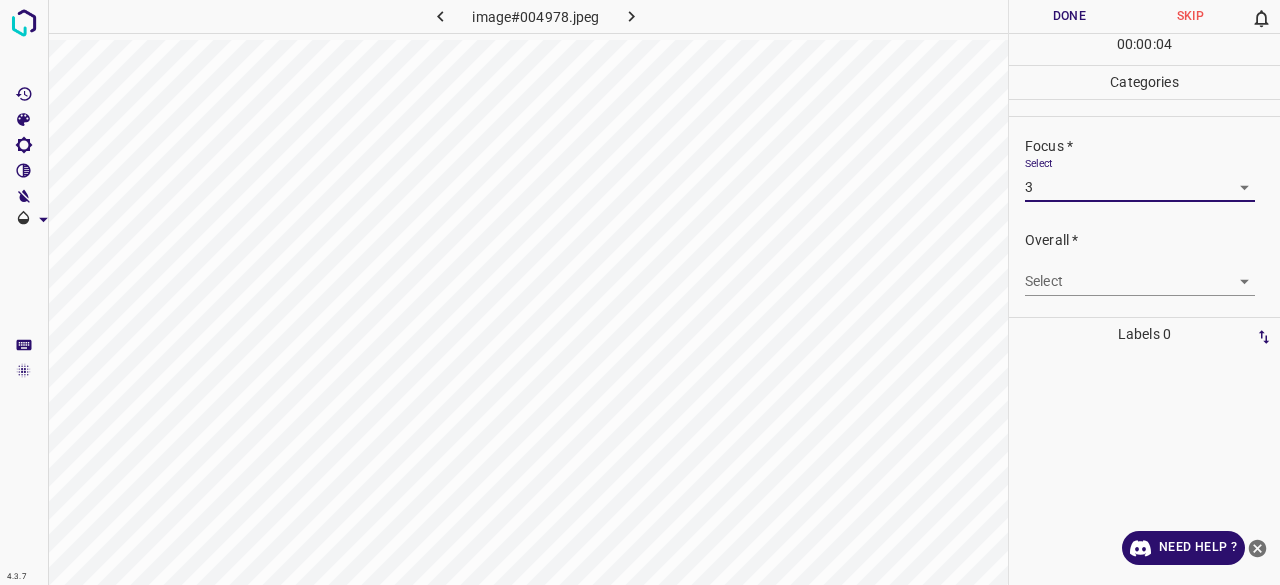 click on "4.3.7 image#004978.jpeg Done Skip 0 00   : 00   : 04   Categories Lighting *  Select 3 3 Focus *  Select 3 3 Overall *  Select ​ Labels   0 Categories 1 Lighting 2 Focus 3 Overall Tools Space Change between modes (Draw & Edit) I Auto labeling R Restore zoom M Zoom in N Zoom out Delete Delete selecte label Filters Z Restore filters X Saturation filter C Brightness filter V Contrast filter B Gray scale filter General O Download Need Help ? - Text - Hide - Delete" at bounding box center (640, 292) 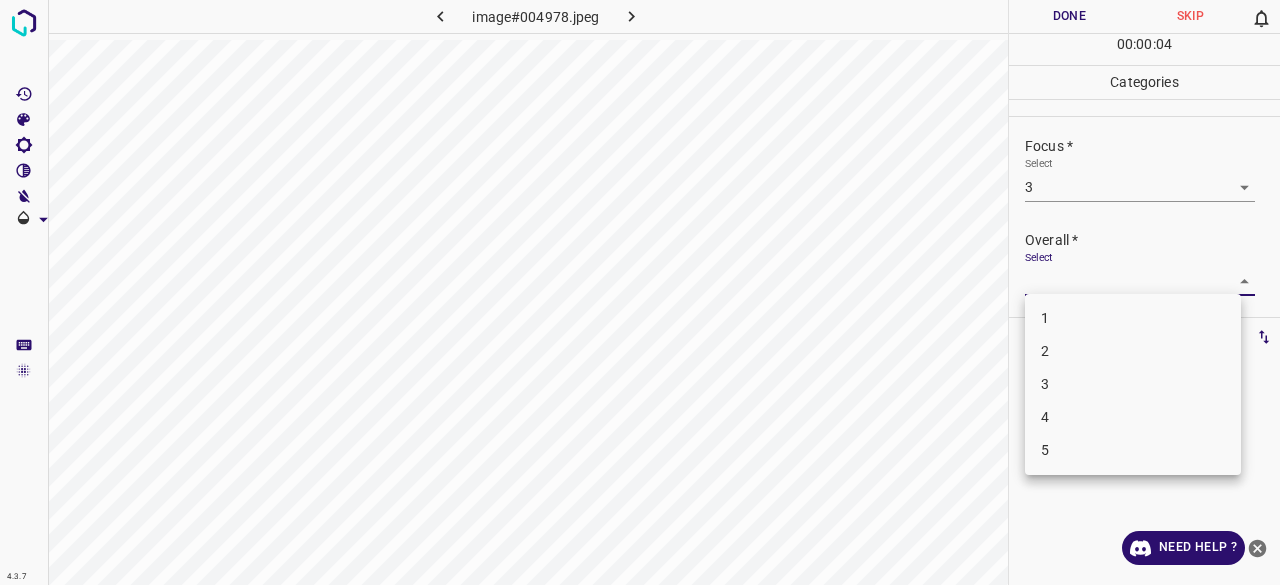 click on "3" at bounding box center (1133, 384) 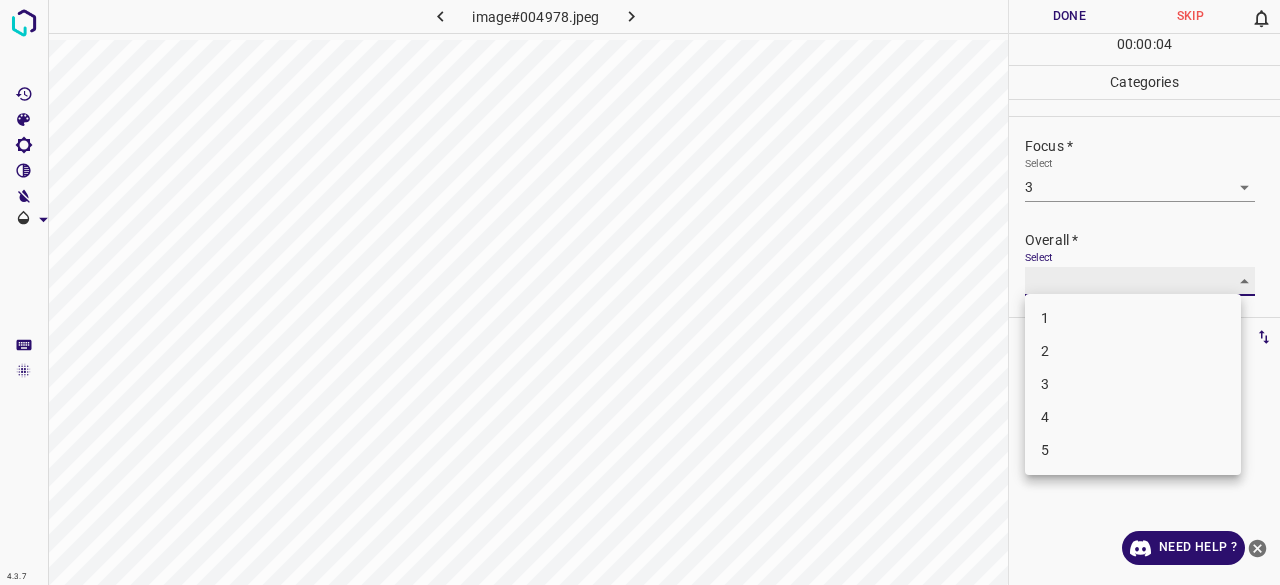 type on "3" 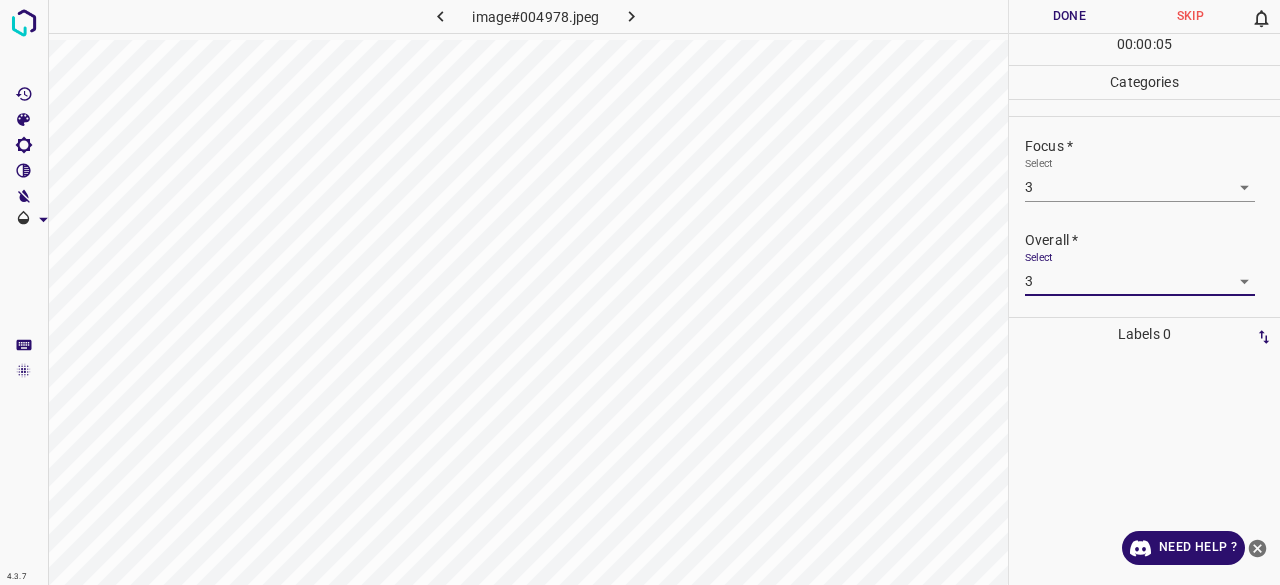 click on "Done" at bounding box center (1069, 16) 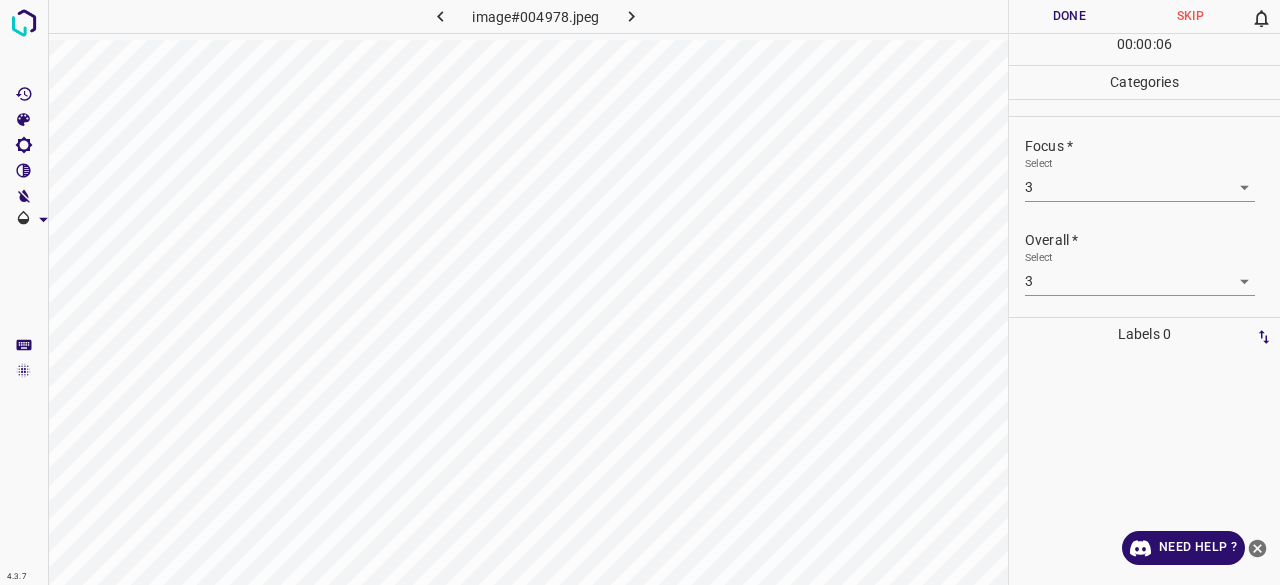 click at bounding box center (632, 16) 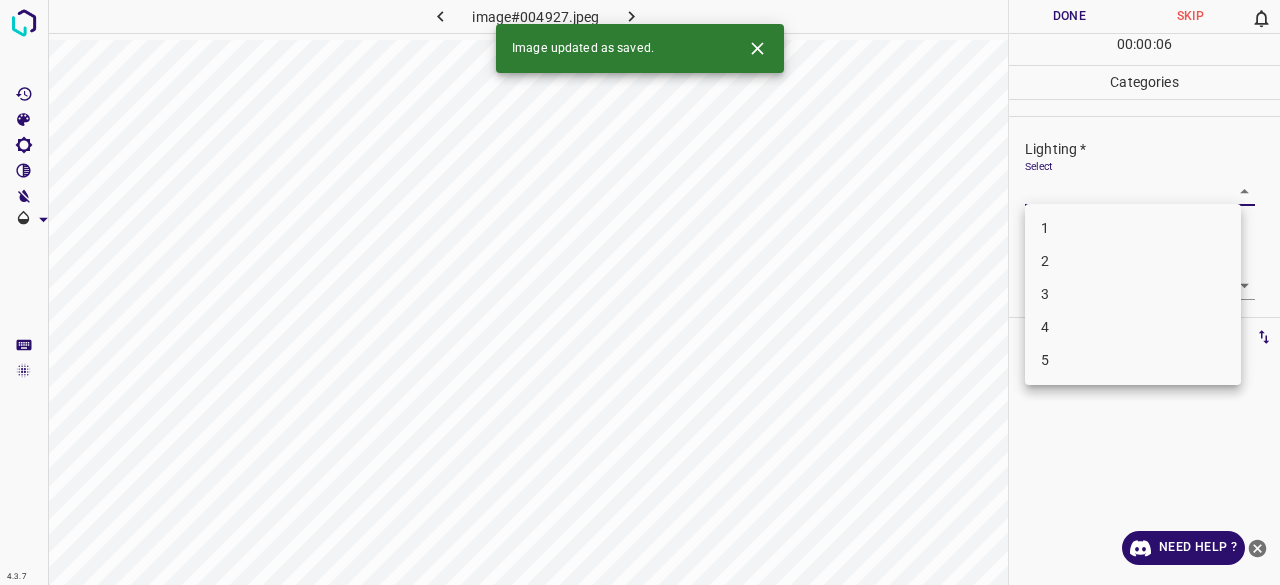 click on "4.3.7 image#004927.jpeg Done Skip 0 00   : 00   : 06   Categories Lighting *  Select ​ Focus *  Select ​ Overall *  Select ​ Labels   0 Categories 1 Lighting 2 Focus 3 Overall Tools Space Change between modes (Draw & Edit) I Auto labeling R Restore zoom M Zoom in N Zoom out Delete Delete selecte label Filters Z Restore filters X Saturation filter C Brightness filter V Contrast filter B Gray scale filter General O Download Image updated as saved. Need Help ? - Text - Hide - Delete 1 2 3 4 5" at bounding box center (640, 292) 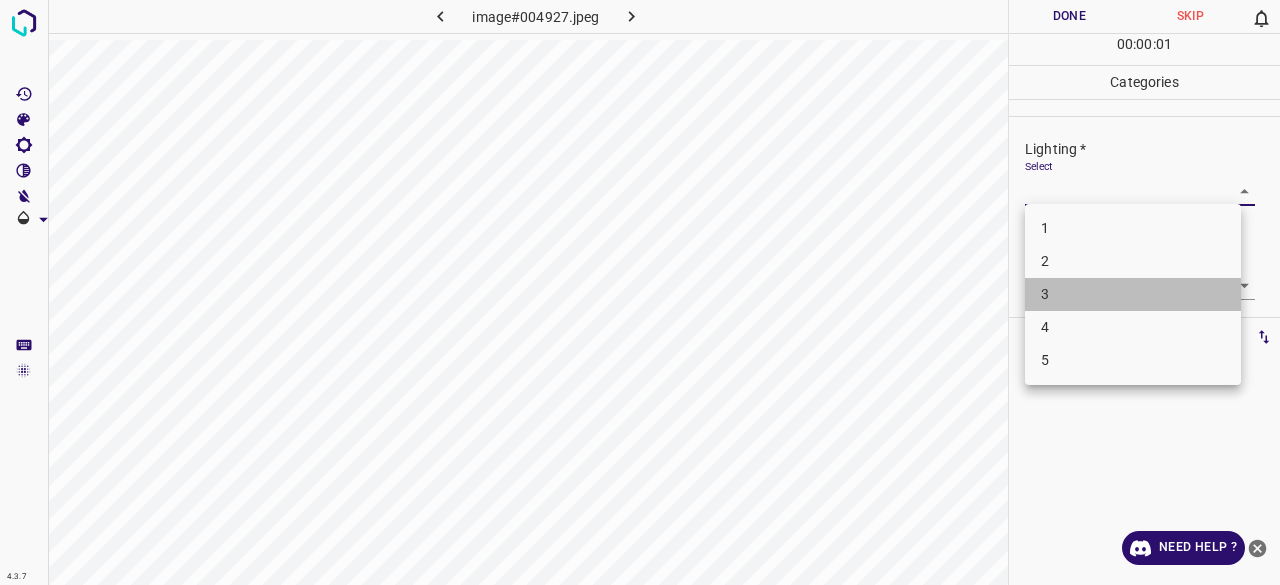 click on "3" at bounding box center [1133, 294] 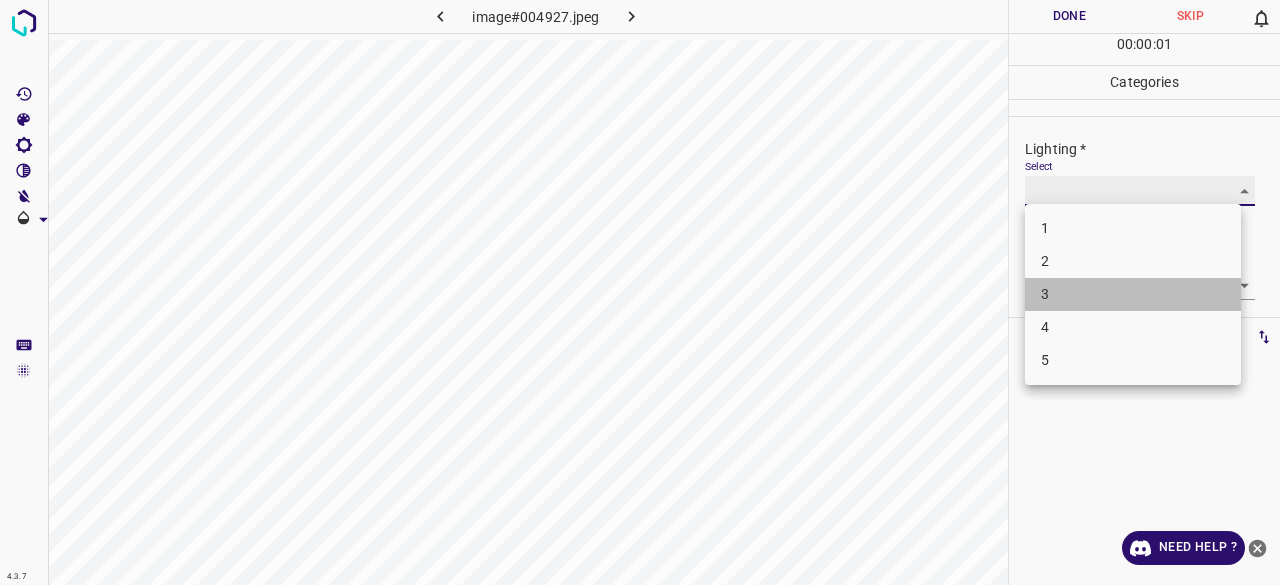 type on "3" 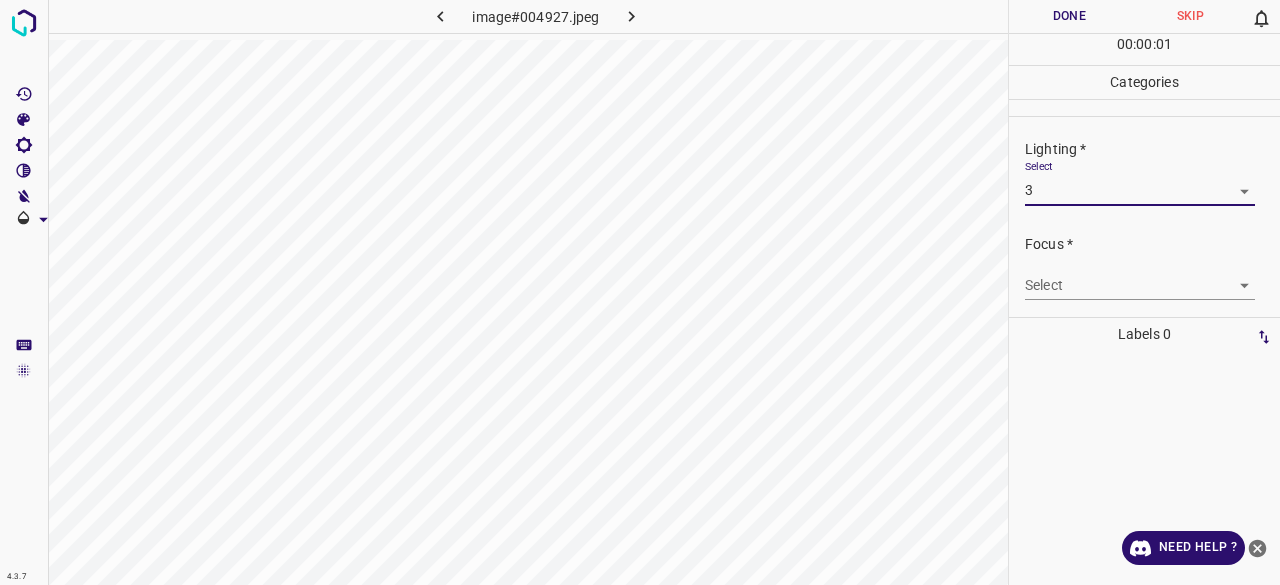 click on "4.3.7 image#004927.jpeg Done Skip 0 00   : 00   : 01   Categories Lighting *  Select 3 3 Focus *  Select ​ Overall *  Select ​ Labels   0 Categories 1 Lighting 2 Focus 3 Overall Tools Space Change between modes (Draw & Edit) I Auto labeling R Restore zoom M Zoom in N Zoom out Delete Delete selecte label Filters Z Restore filters X Saturation filter C Brightness filter V Contrast filter B Gray scale filter General O Download Need Help ? - Text - Hide - Delete 1 2 3 4 5" at bounding box center [640, 292] 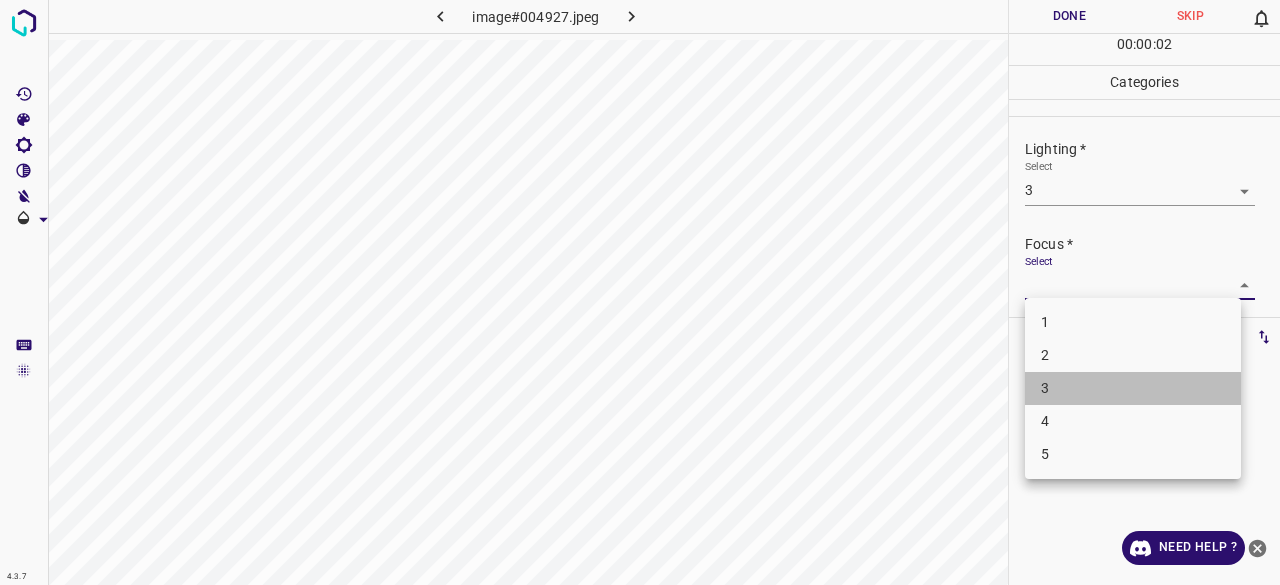 drag, startPoint x: 1060, startPoint y: 390, endPoint x: 1089, endPoint y: 277, distance: 116.6619 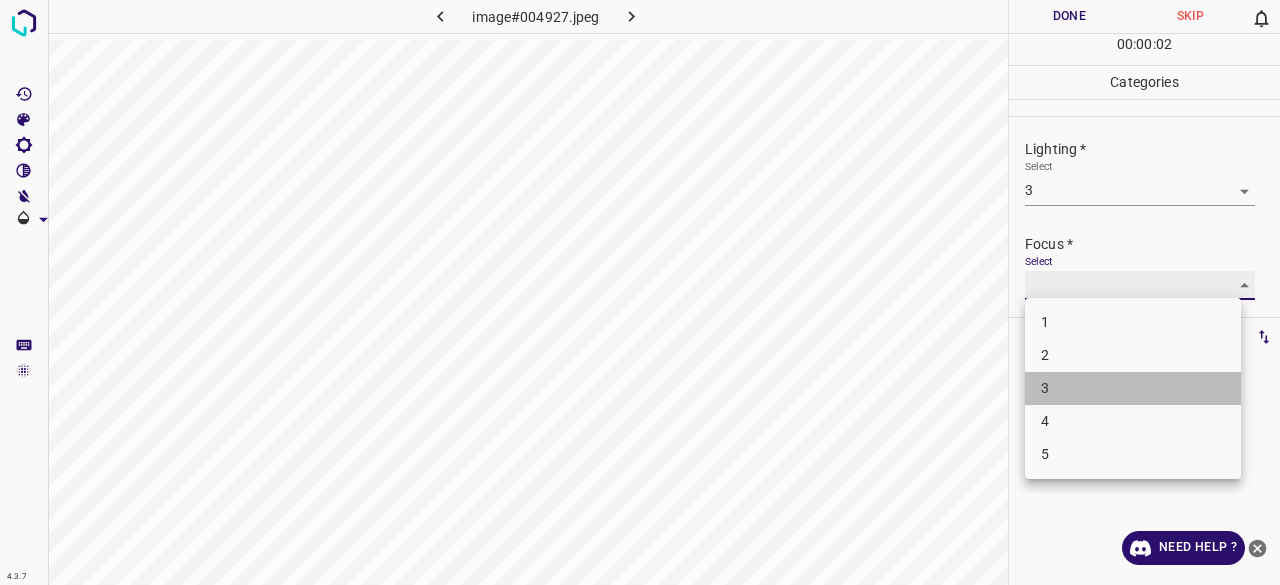 type on "3" 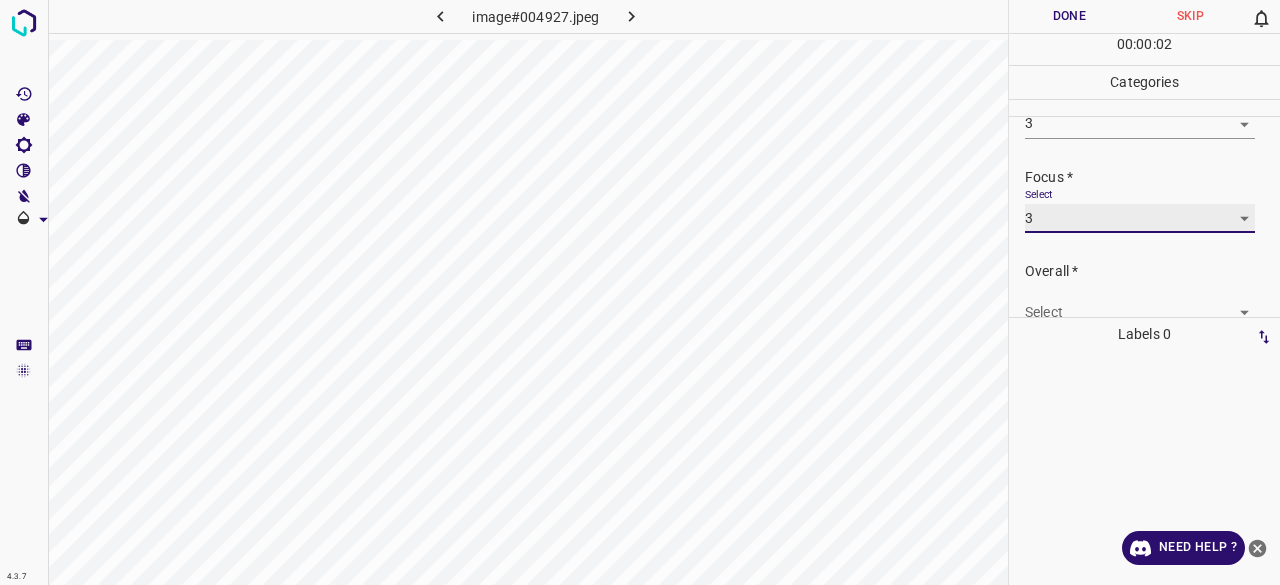 scroll, scrollTop: 98, scrollLeft: 0, axis: vertical 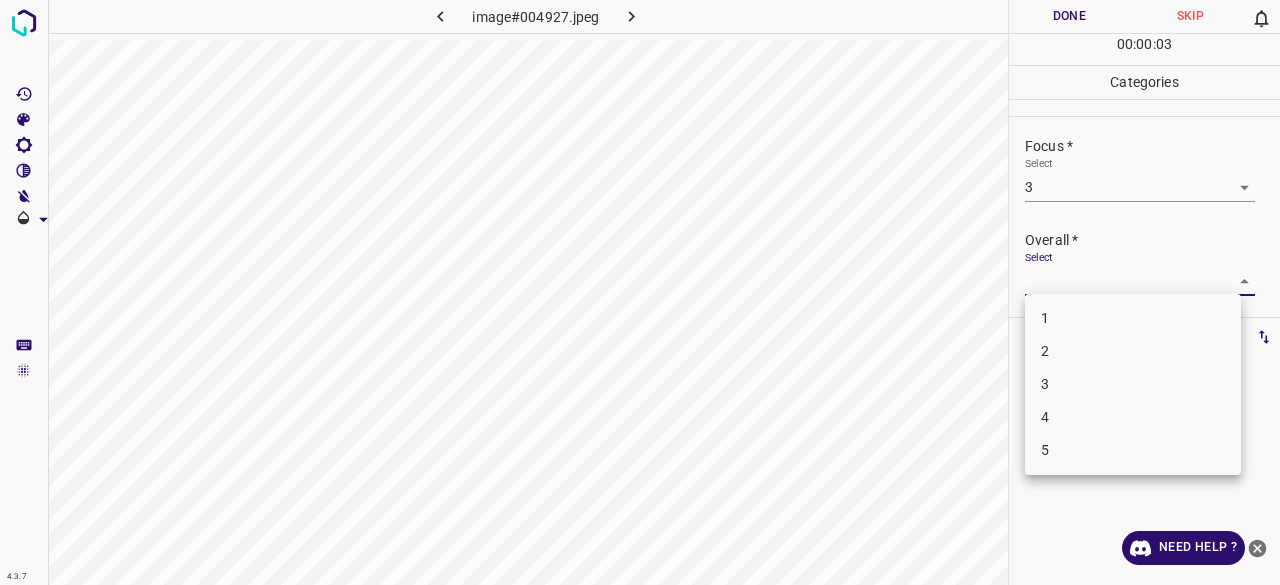 click on "4.3.7 image#[REDACTED].jpeg Done Skip 0 00   : 00   : 00   Categories Lighting *  Select 3 3 Focus *  Select 3 3 Overall *  Select ​ Labels   0 Categories 1 Lighting 2 Focus 3 Overall Tools Space Change between modes (Draw & Edit) I Auto labeling R Restore zoom M Zoom in N Zoom out Delete Delete selecte label Filters Z Restore filters X Saturation filter C Brightness filter V Contrast filter B Gray scale filter General O Download Need Help ? - Text - Hide - Delete 1 2 3 4 5" at bounding box center (640, 292) 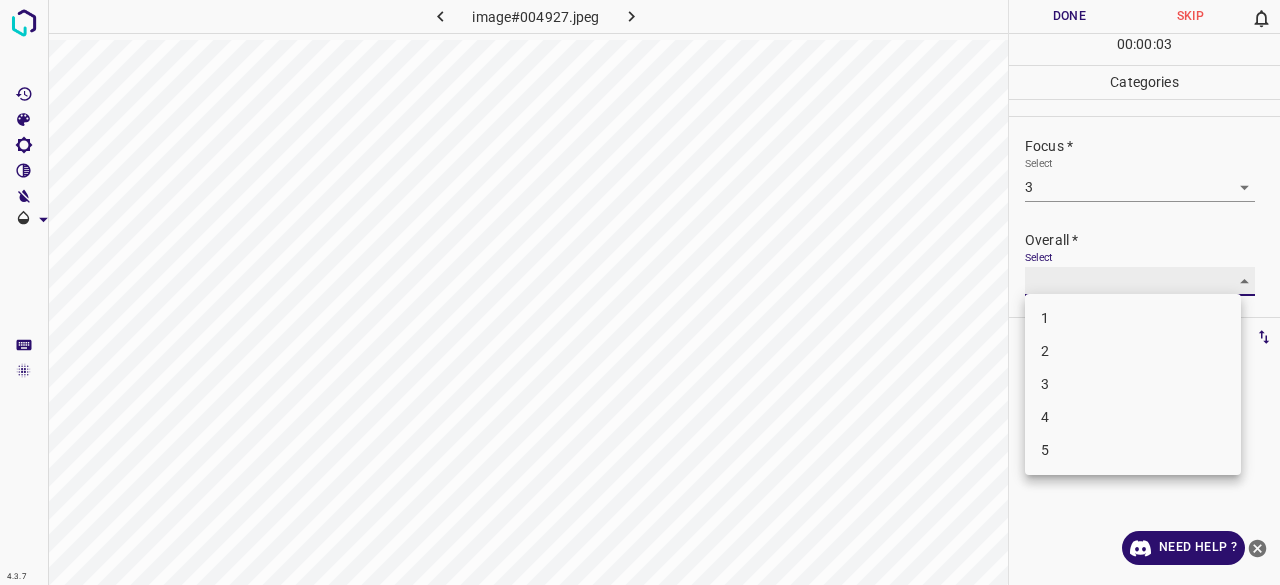 type on "3" 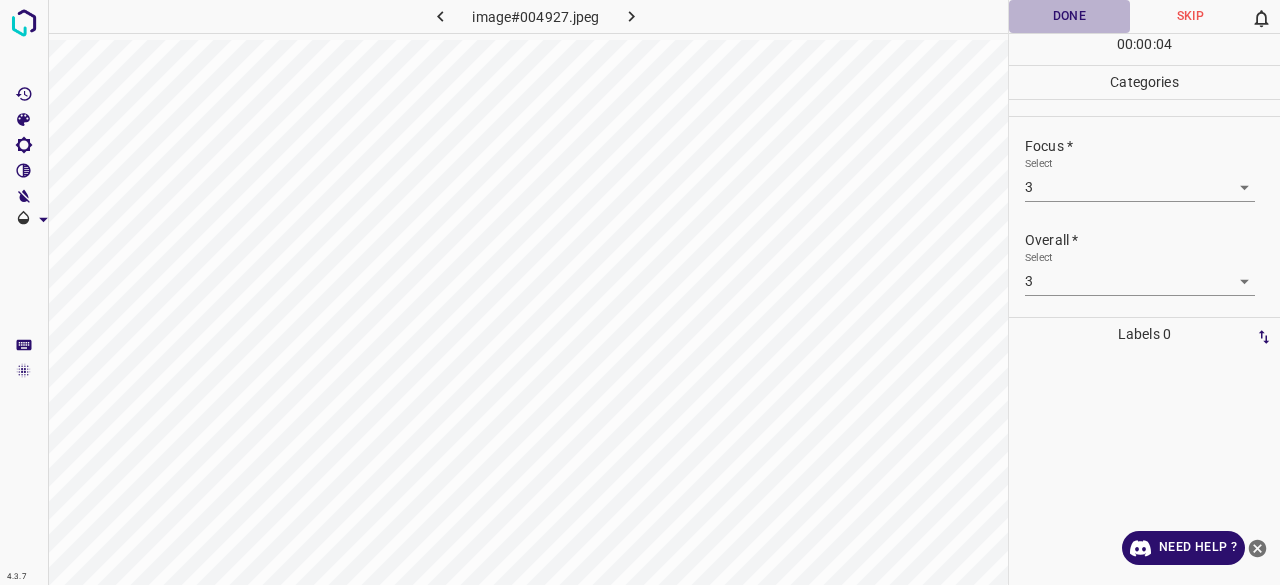 click on "Done" at bounding box center [1069, 16] 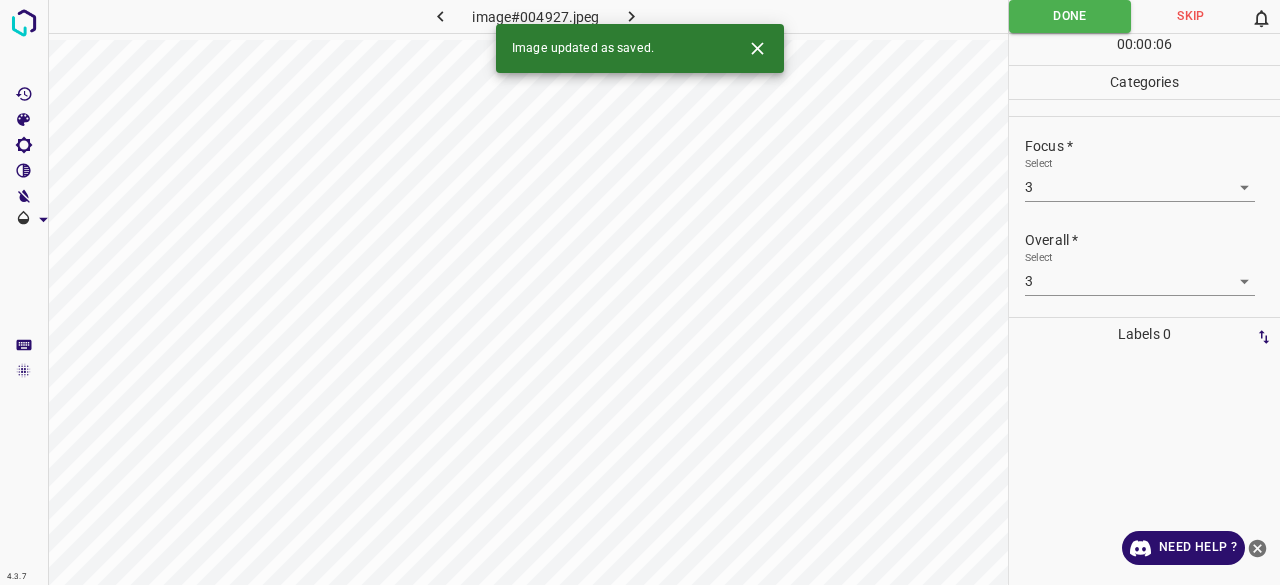 click at bounding box center (632, 16) 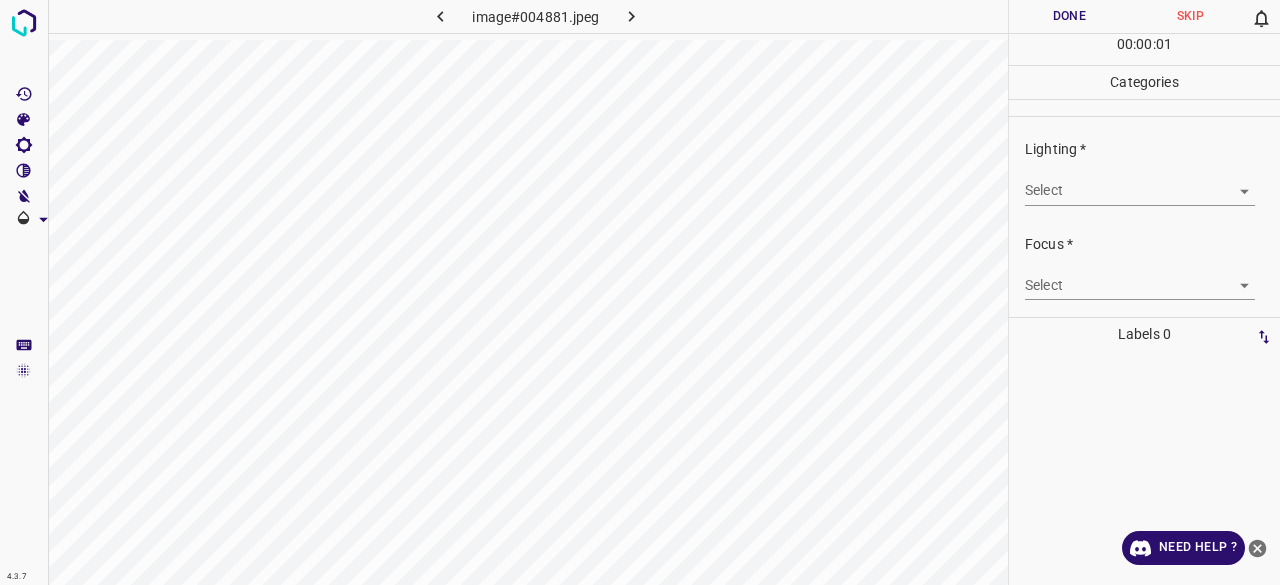 click on "Lighting *  Select ​" at bounding box center (1144, 172) 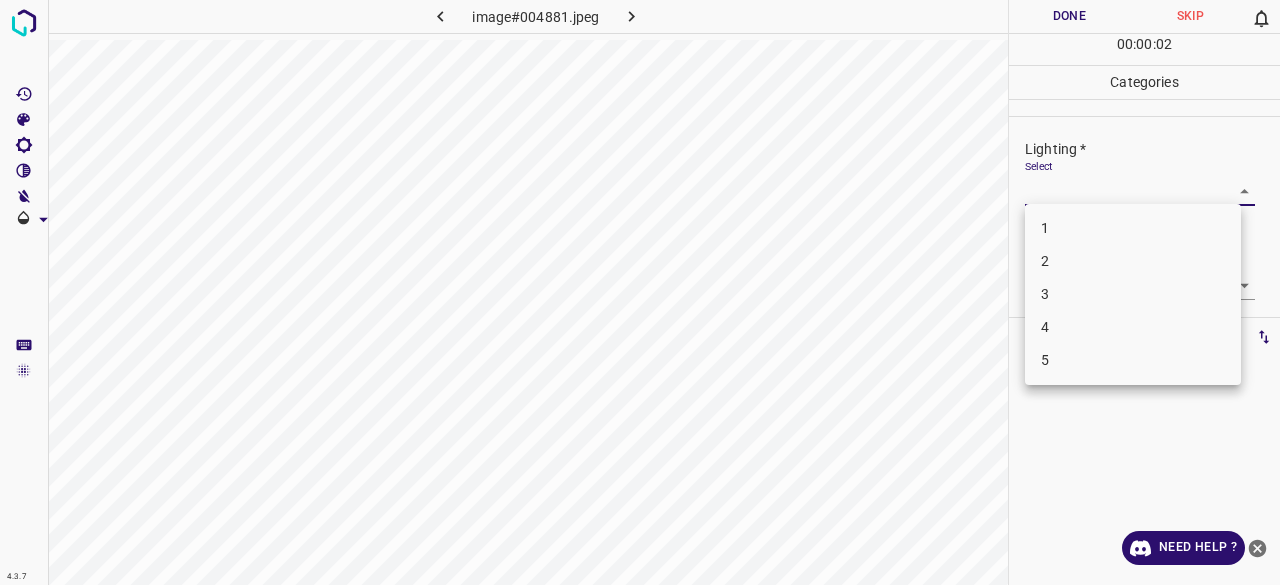 click on "4.3.7 image#[REDACTED].jpeg Done Skip 0 00   : 00   : 00   Categories Lighting *  Select ​ Focus *  Select ​ Overall *  Select ​ Labels   0 Categories 1 Lighting 2 Focus 3 Overall Tools Space Change between modes (Draw & Edit) I Auto labeling R Restore zoom M Zoom in N Zoom out Delete Delete selecte label Filters Z Restore filters X Saturation filter C Brightness filter V Contrast filter B Gray scale filter General O Download Need Help ? - Text - Hide - Delete 1 2 3 4 5" at bounding box center (640, 292) 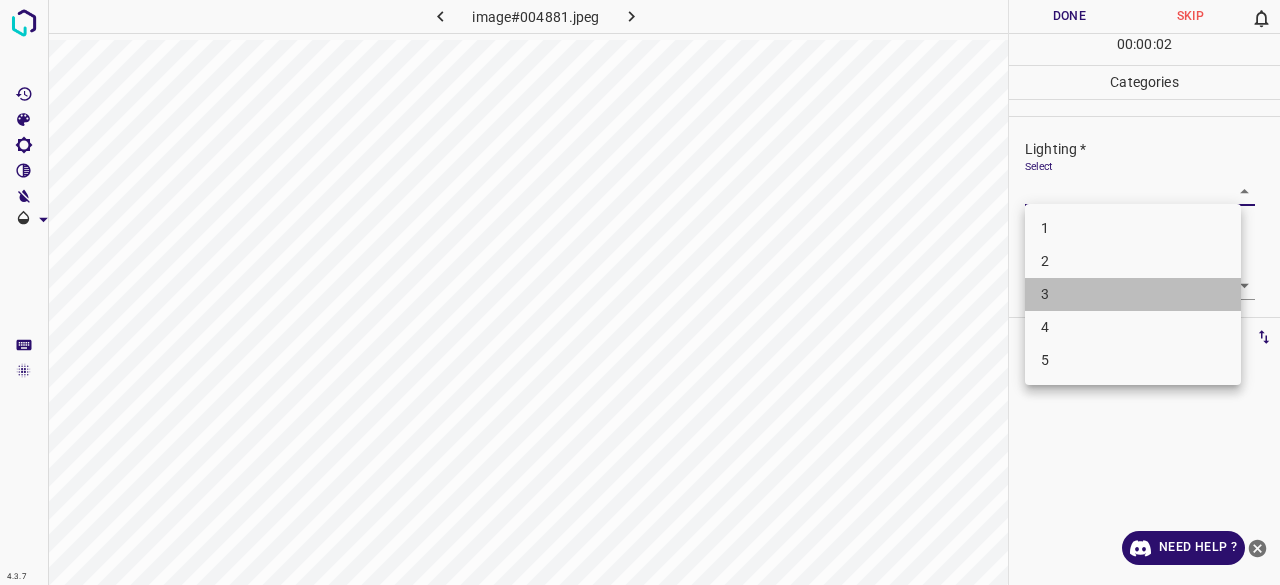 click on "3" at bounding box center (1133, 294) 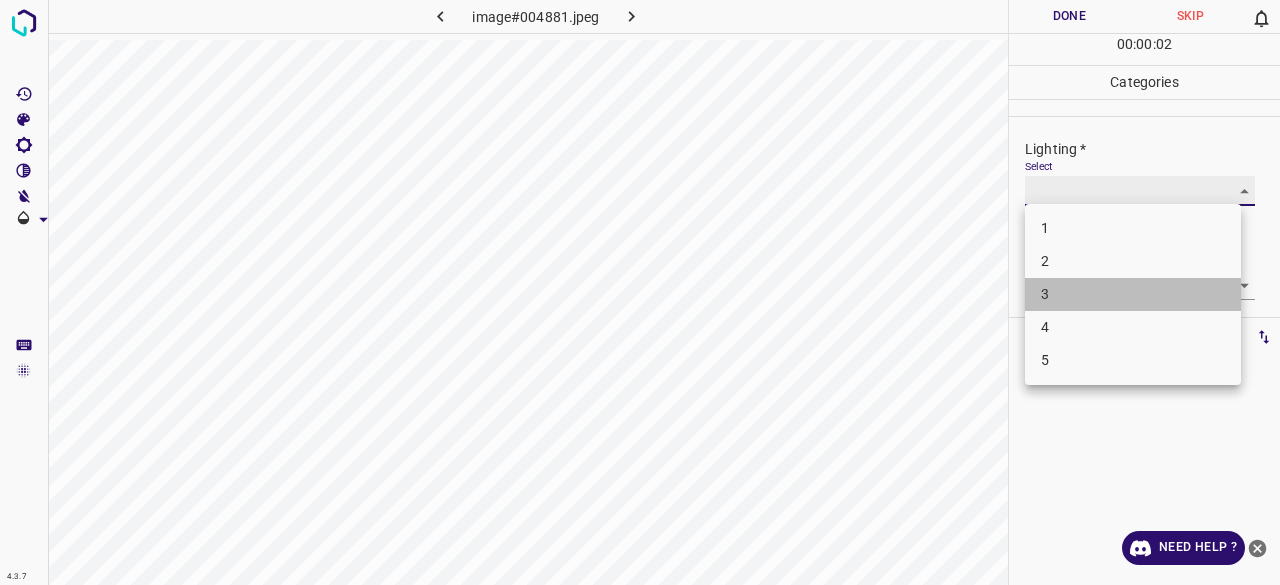 type on "3" 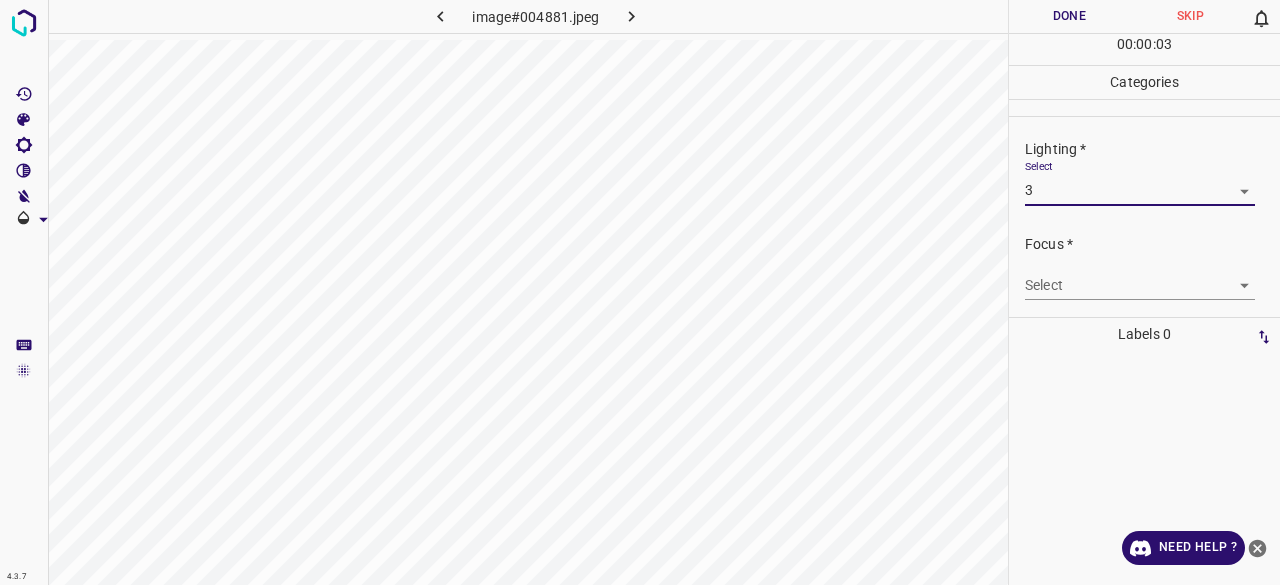 click on "4.3.7 image#004881.jpeg Done Skip 0 00   : 00   : 03   Categories Lighting *  Select 3 3 Focus *  Select ​ Overall *  Select ​ Labels   0 Categories 1 Lighting 2 Focus 3 Overall Tools Space Change between modes (Draw & Edit) I Auto labeling R Restore zoom M Zoom in N Zoom out Delete Delete selecte label Filters Z Restore filters X Saturation filter C Brightness filter V Contrast filter B Gray scale filter General O Download Need Help ? - Text - Hide - Delete 1 2 3 4 5" at bounding box center [640, 292] 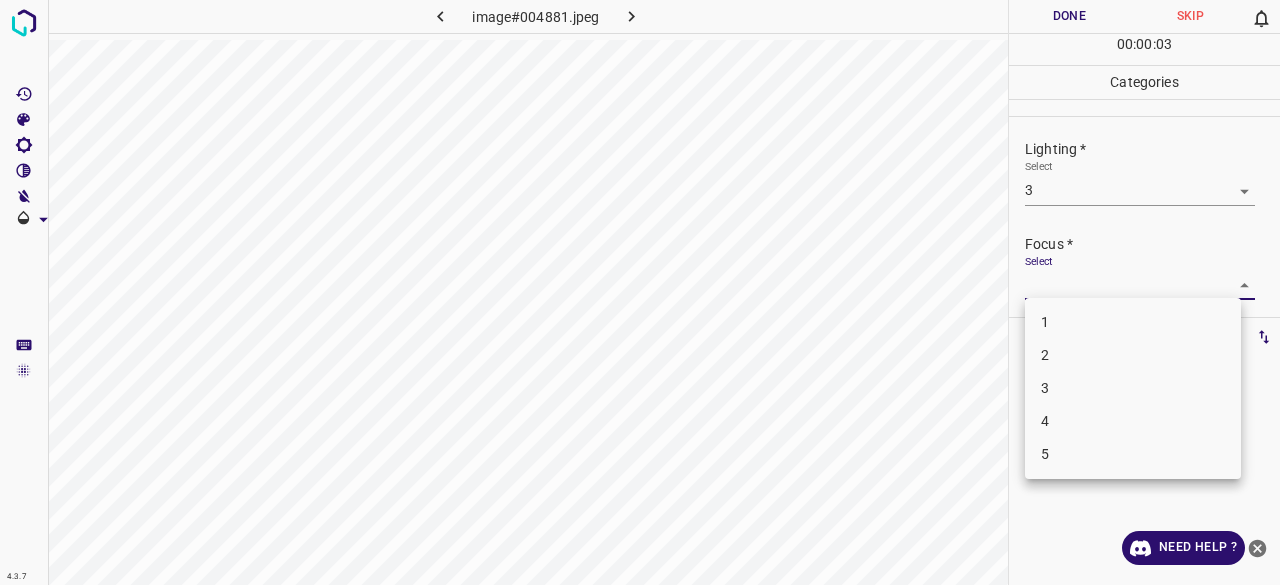 click on "3" at bounding box center [1133, 388] 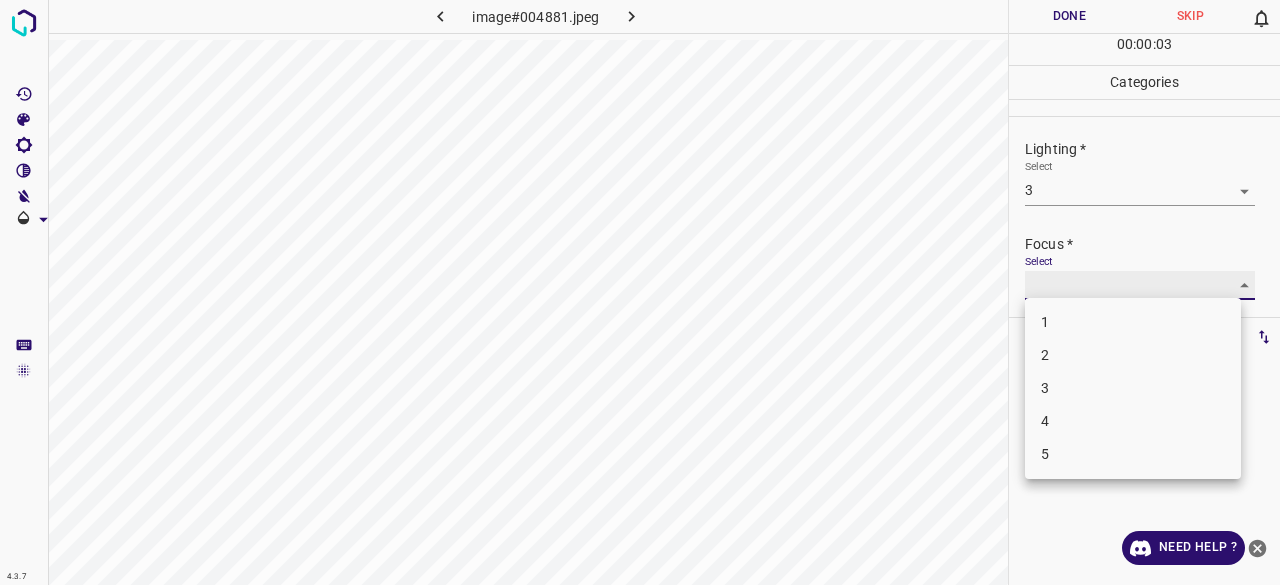 type on "3" 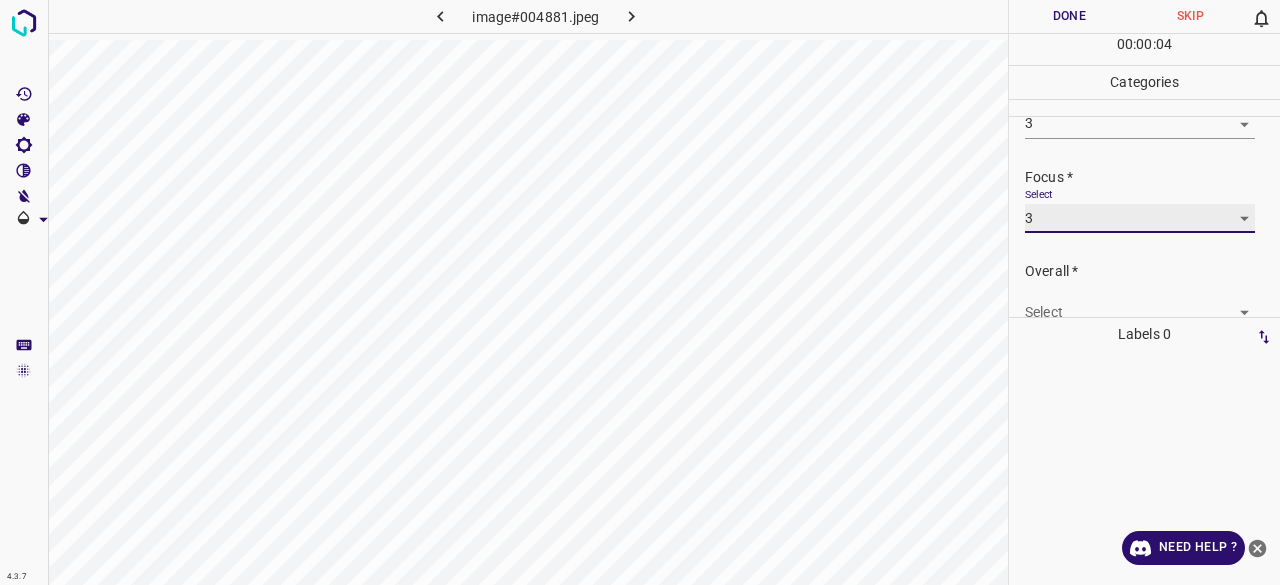 scroll, scrollTop: 98, scrollLeft: 0, axis: vertical 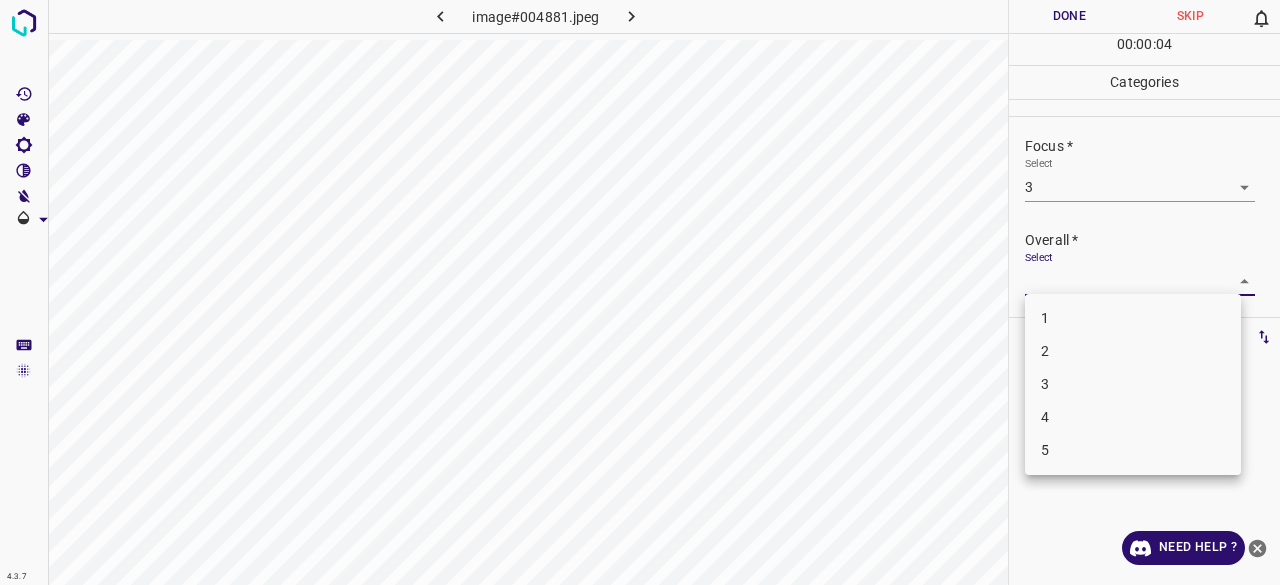 drag, startPoint x: 1092, startPoint y: 265, endPoint x: 1082, endPoint y: 298, distance: 34.48188 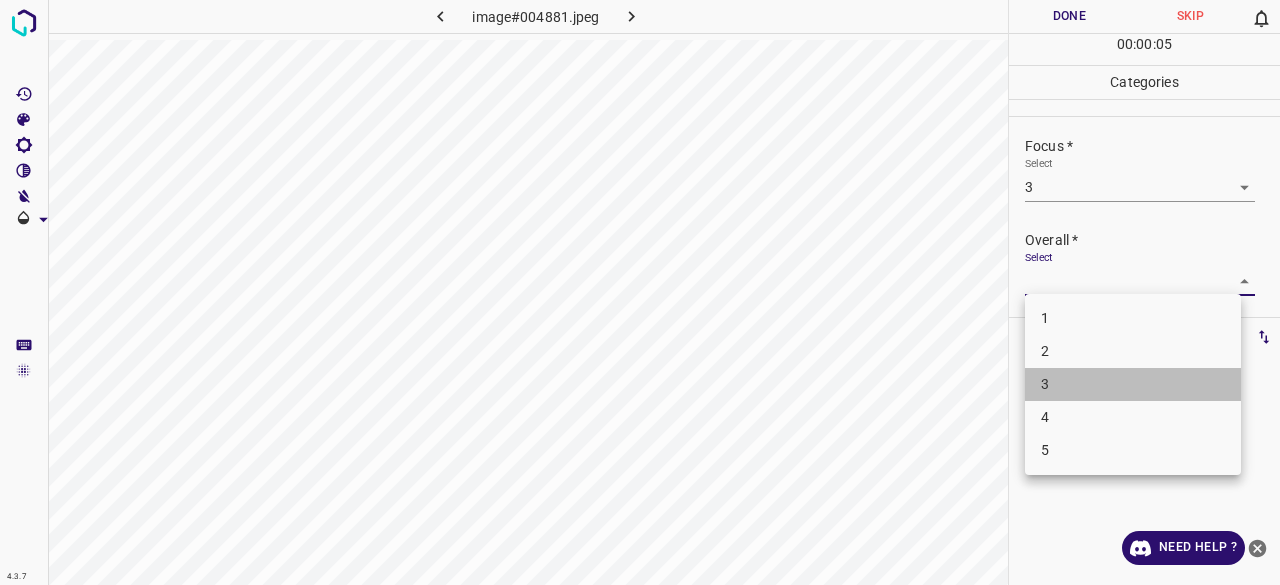 click on "3" at bounding box center (1133, 384) 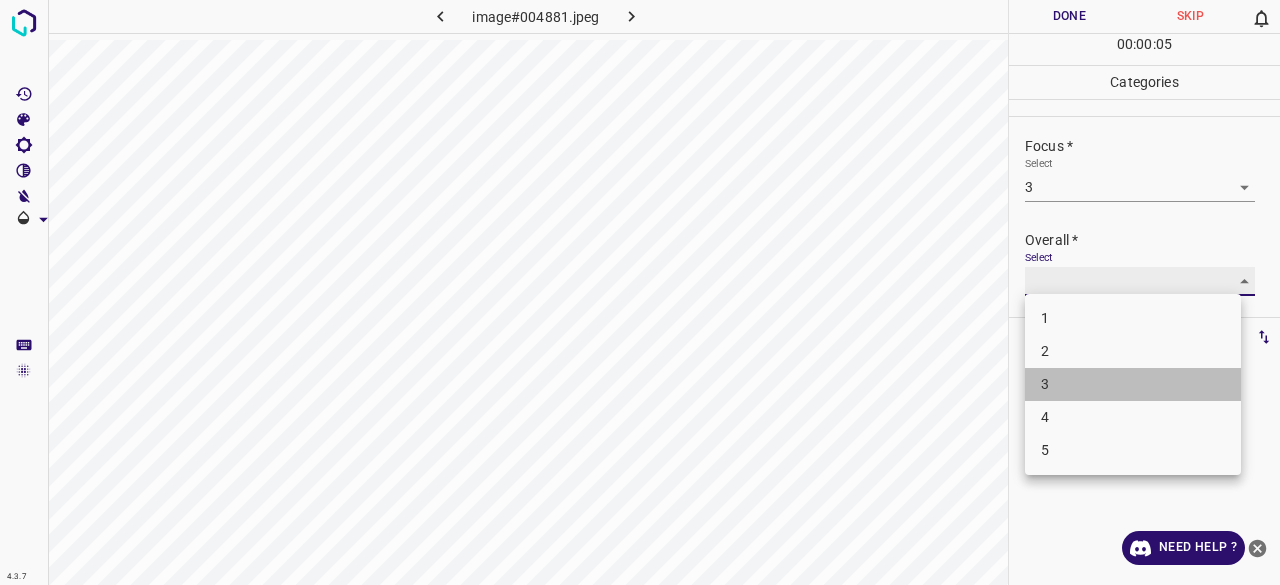 type on "3" 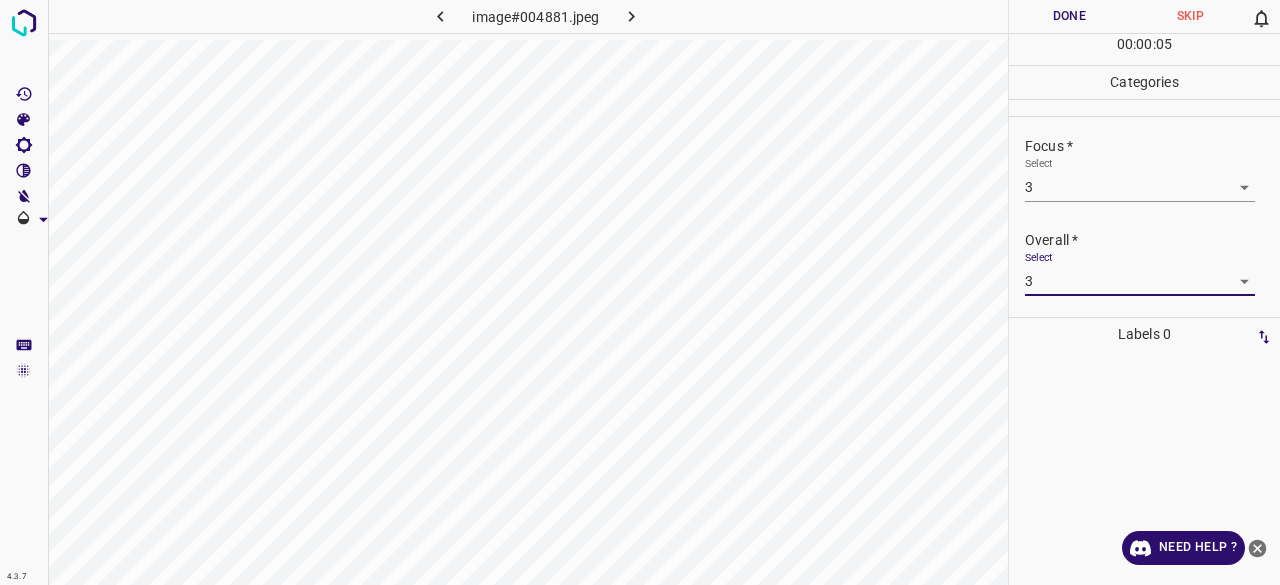 click on "Done" at bounding box center [1069, 16] 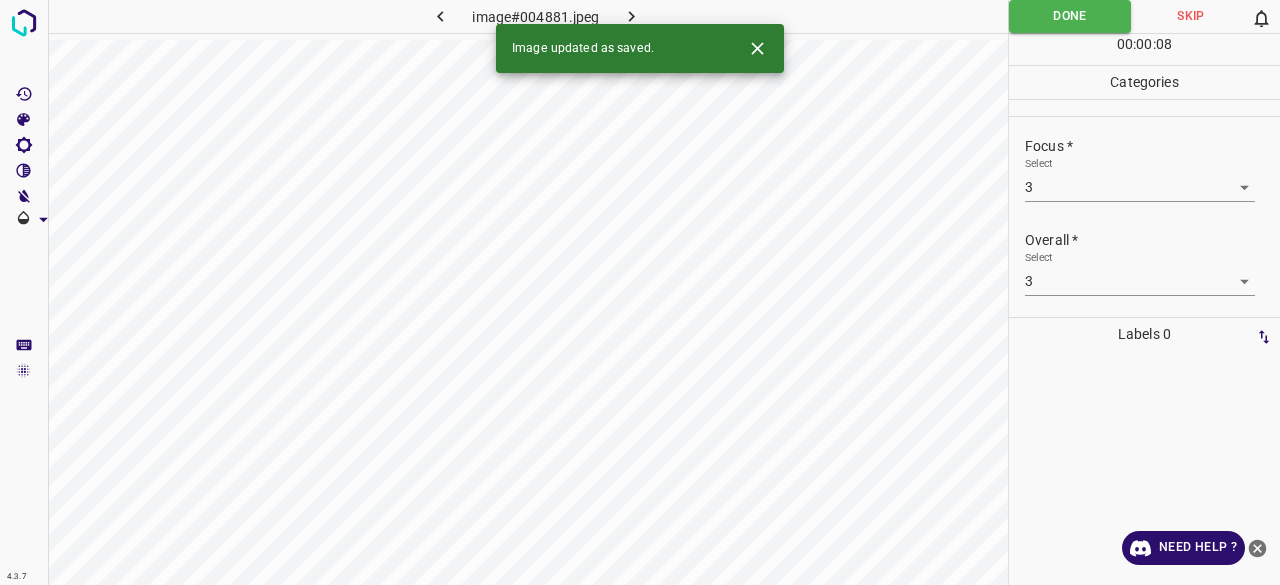 drag, startPoint x: 611, startPoint y: 14, endPoint x: 628, endPoint y: 15, distance: 17.029387 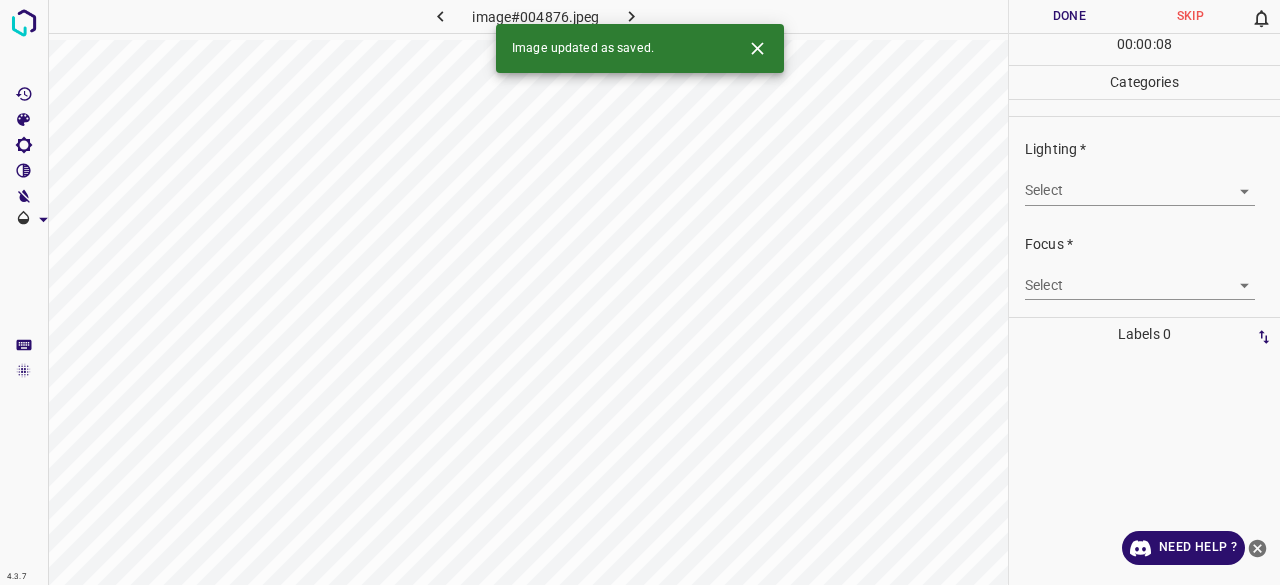 click on "4.3.7 image#004876.jpeg Done Skip 0 00   : 00   : 08   Categories Lighting *  Select ​ Focus *  Select ​ Overall *  Select ​ Labels   0 Categories 1 Lighting 2 Focus 3 Overall Tools Space Change between modes (Draw & Edit) I Auto labeling R Restore zoom M Zoom in N Zoom out Delete Delete selecte label Filters Z Restore filters X Saturation filter C Brightness filter V Contrast filter B Gray scale filter General O Download Image updated as saved. Need Help ? - Text - Hide - Delete" at bounding box center (640, 292) 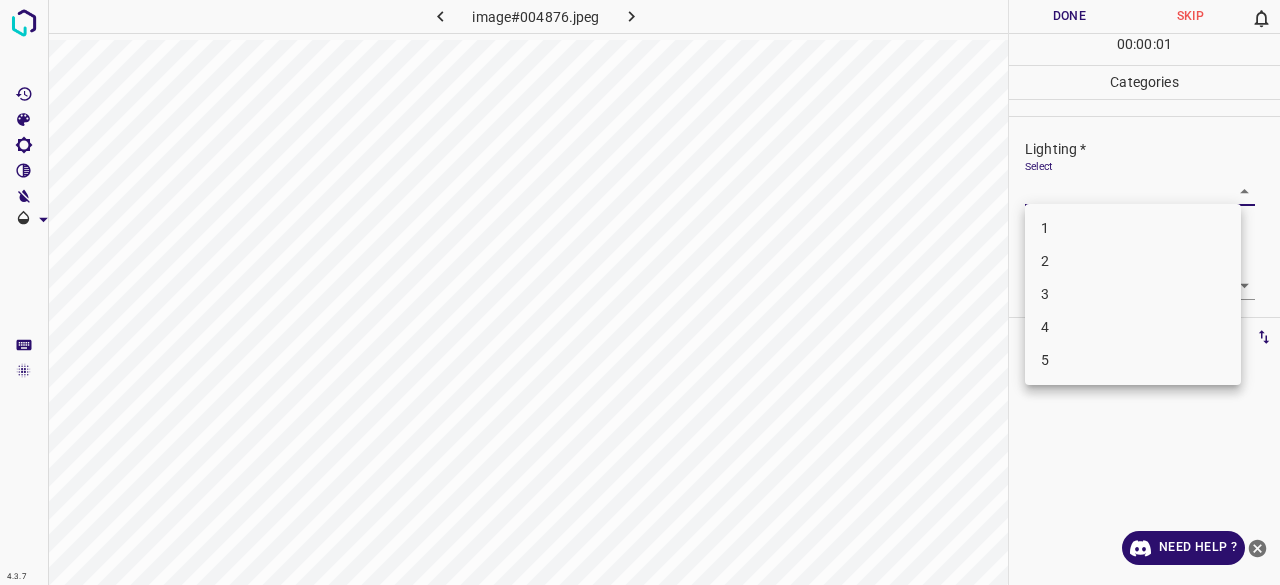click on "3" at bounding box center (1133, 294) 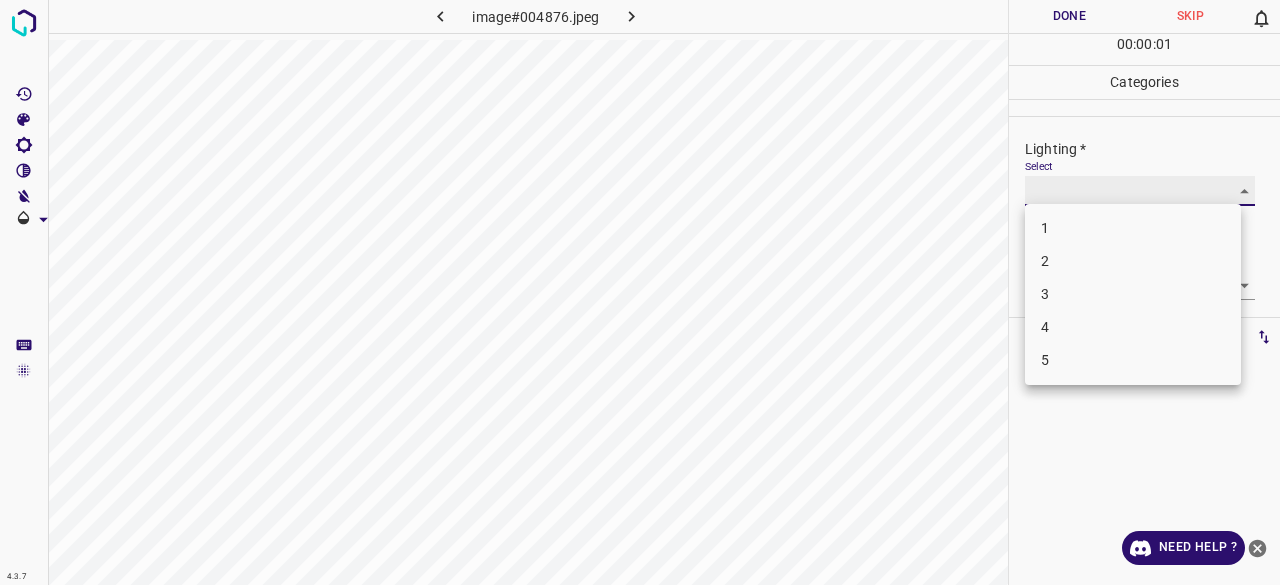 type on "3" 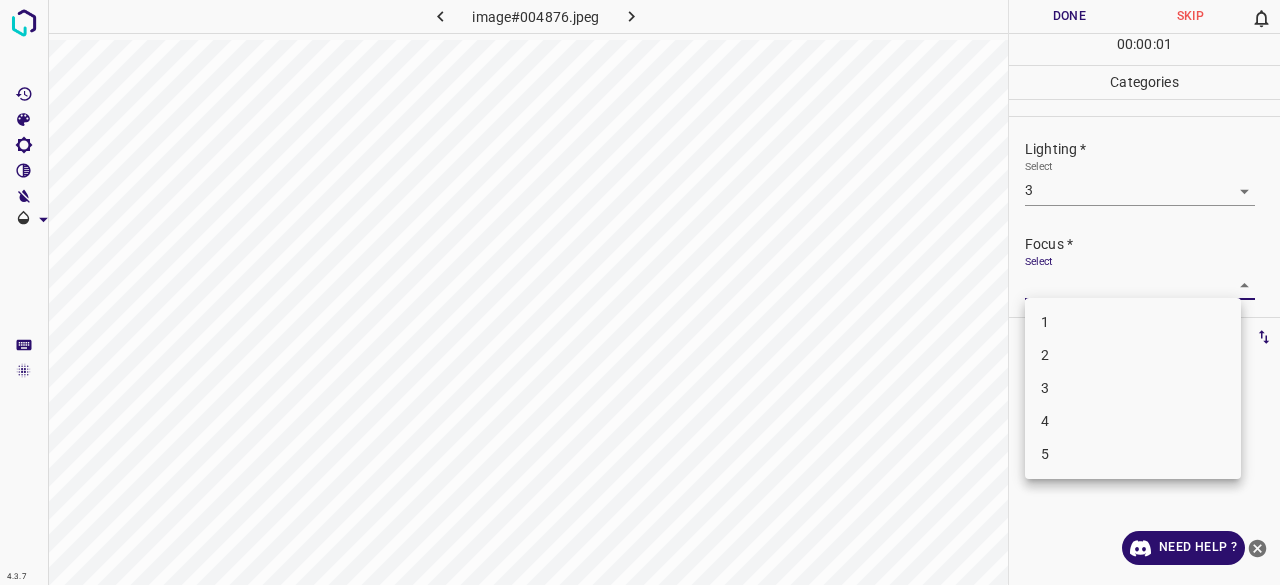 click on "4.3.7 image#[REDACTED].jpeg Done Skip 0 00   : 00   : 00   Categories Lighting *  Select 3 3 Focus *  Select ​ Overall *  Select ​ Labels   0 Categories 1 Lighting 2 Focus 3 Overall Tools Space Change between modes (Draw & Edit) I Auto labeling R Restore zoom M Zoom in N Zoom out Delete Delete selecte label Filters Z Restore filters X Saturation filter C Brightness filter V Contrast filter B Gray scale filter General O Download Need Help ? - Text - Hide - Delete 1 2 3 4 5" at bounding box center (640, 292) 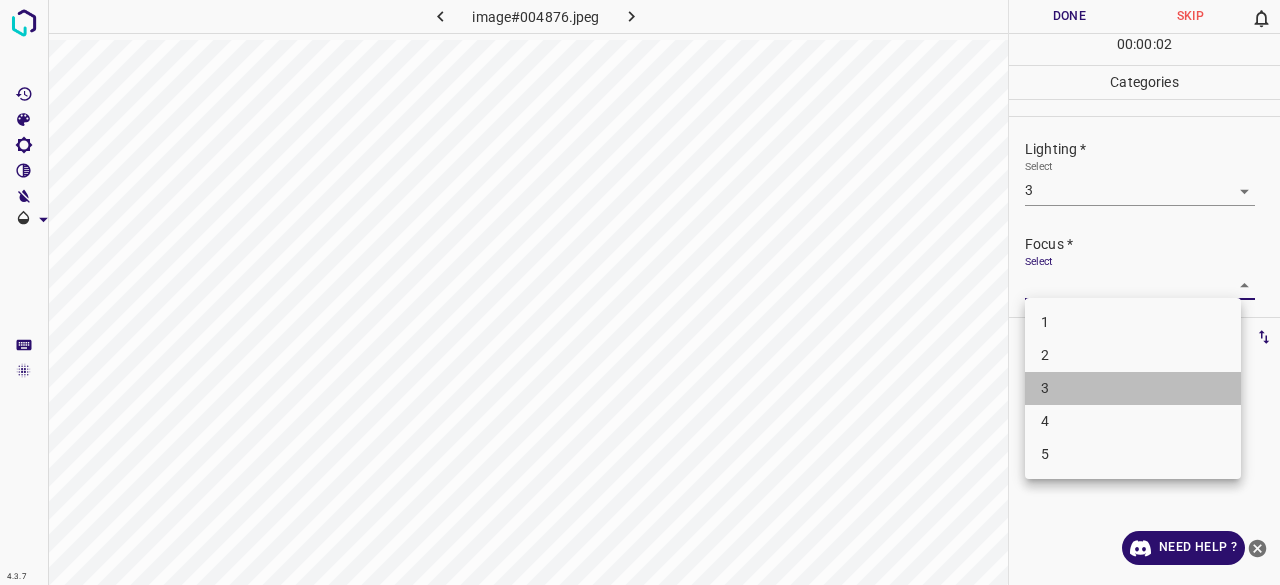 click on "3" at bounding box center [1133, 388] 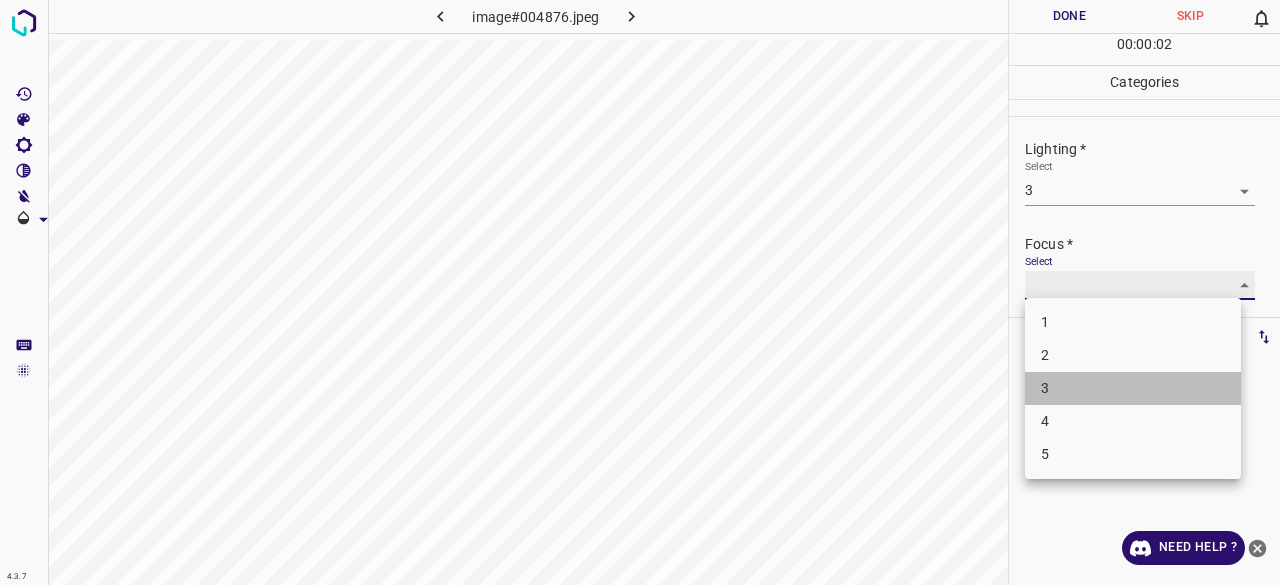 type on "3" 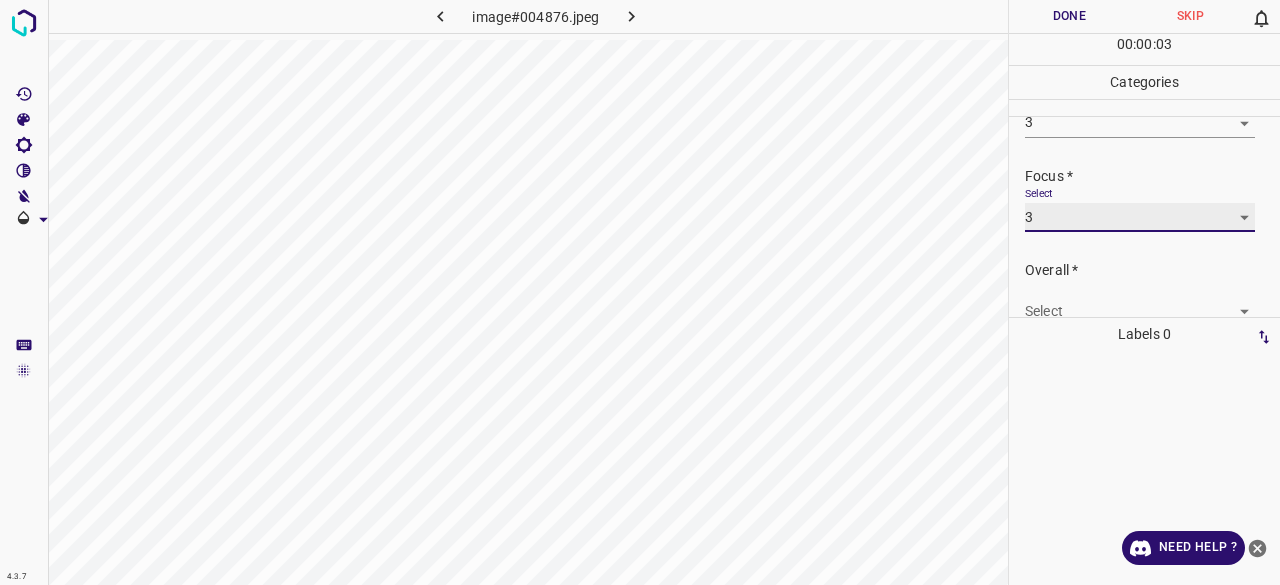 scroll, scrollTop: 98, scrollLeft: 0, axis: vertical 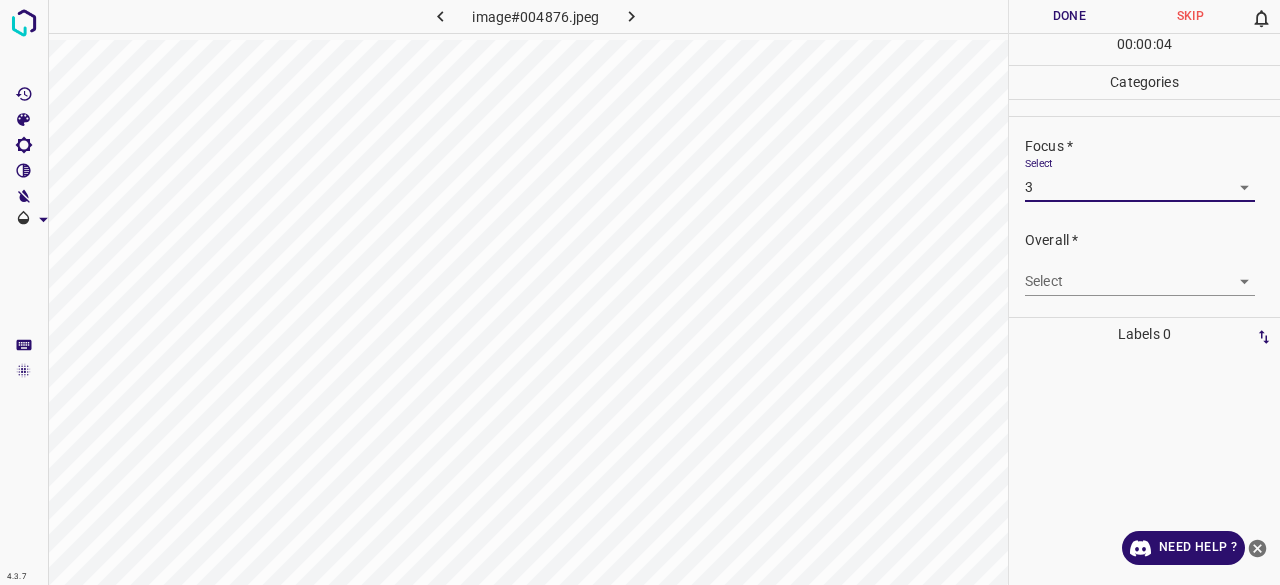 click on "4.3.7 image#[REDACTED].jpeg Done Skip 0 00   : 00   : 00   Categories Lighting *  Select 3 3 Focus *  Select 3 3 Overall *  Select ​ Labels   0 Categories 1 Lighting 2 Focus 3 Overall Tools Space Change between modes (Draw & Edit) I Auto labeling R Restore zoom M Zoom in N Zoom out Delete Delete selecte label Filters Z Restore filters X Saturation filter C Brightness filter V Contrast filter B Gray scale filter General O Download Need Help ? - Text - Hide - Delete" at bounding box center (640, 292) 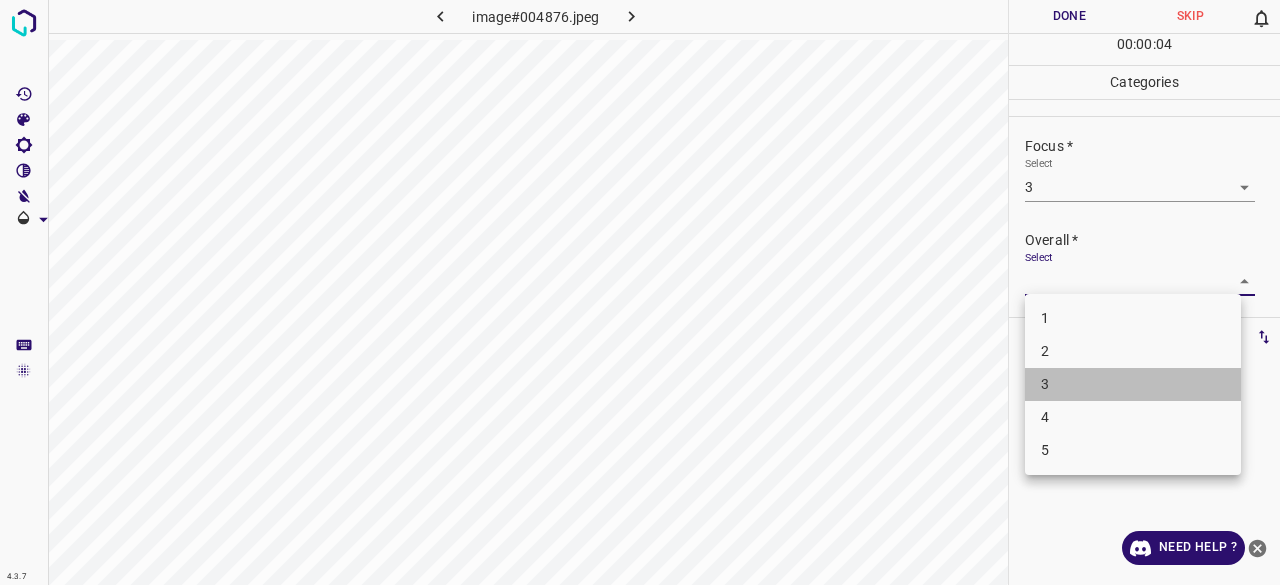click on "3" at bounding box center [1133, 384] 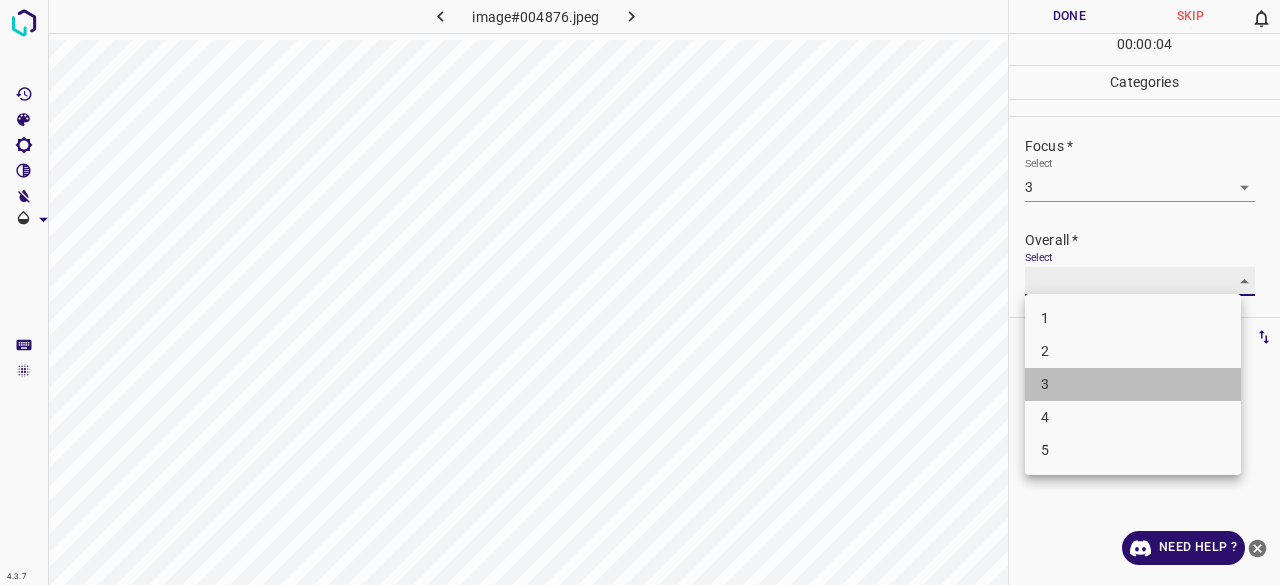 type on "3" 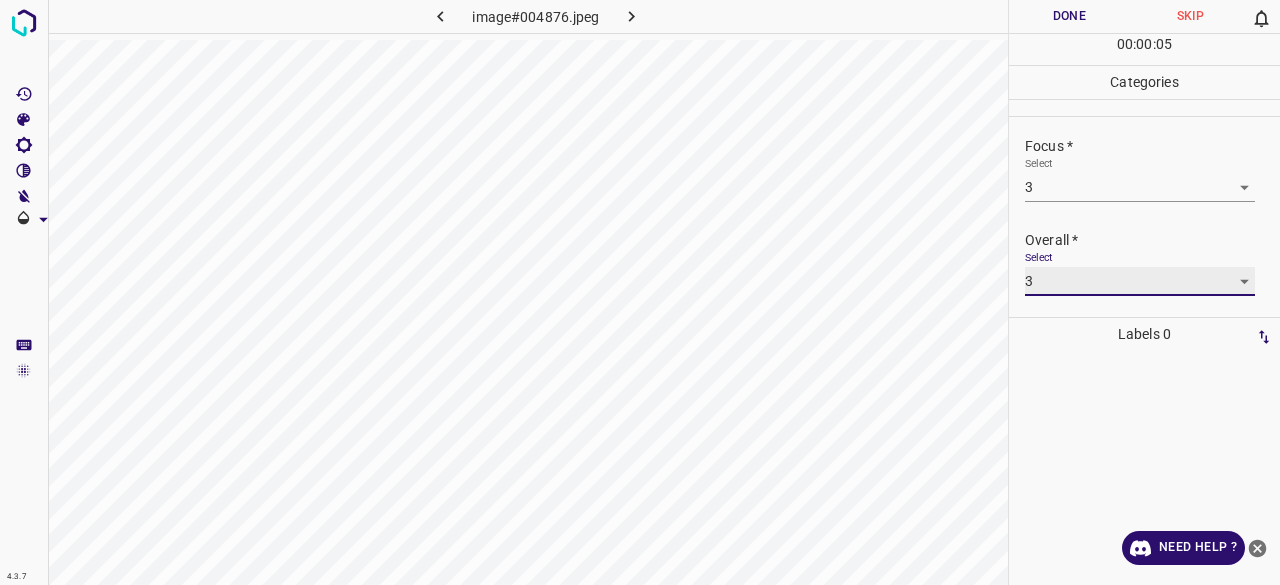 scroll, scrollTop: 0, scrollLeft: 0, axis: both 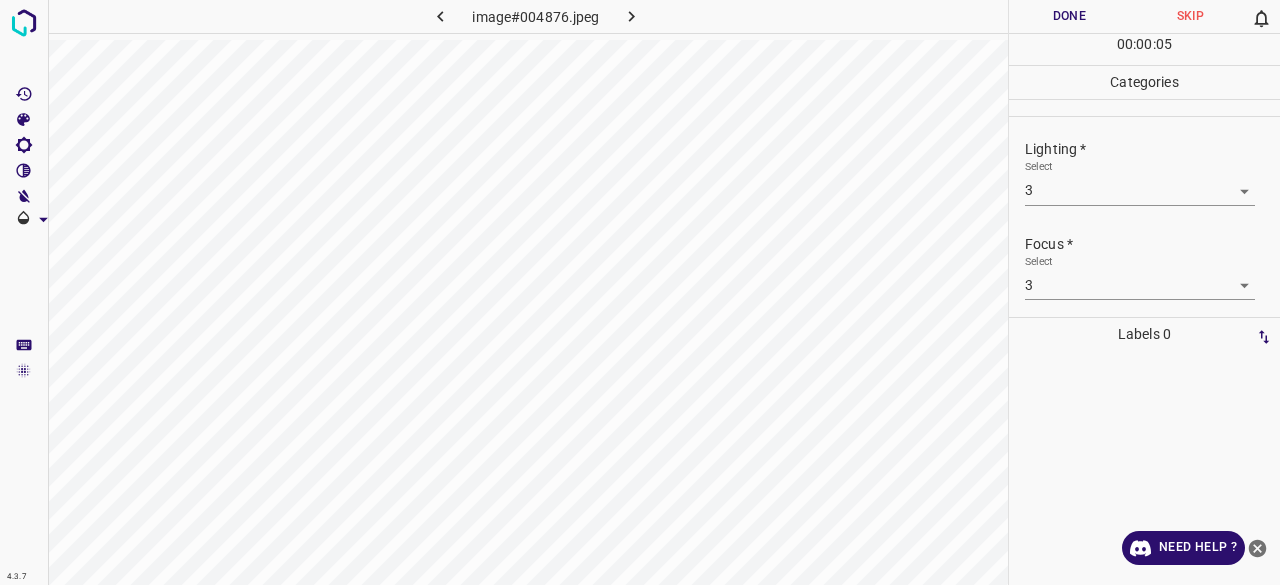 click on "00   : 00   : 05" at bounding box center (1144, 49) 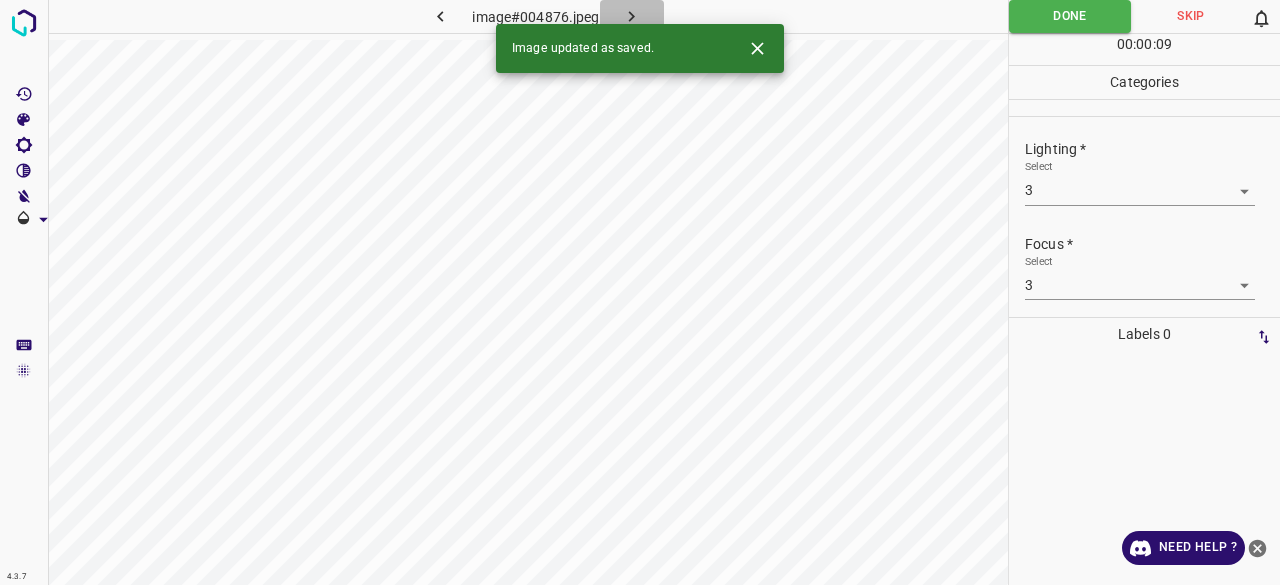 drag, startPoint x: 662, startPoint y: 14, endPoint x: 650, endPoint y: 14, distance: 12 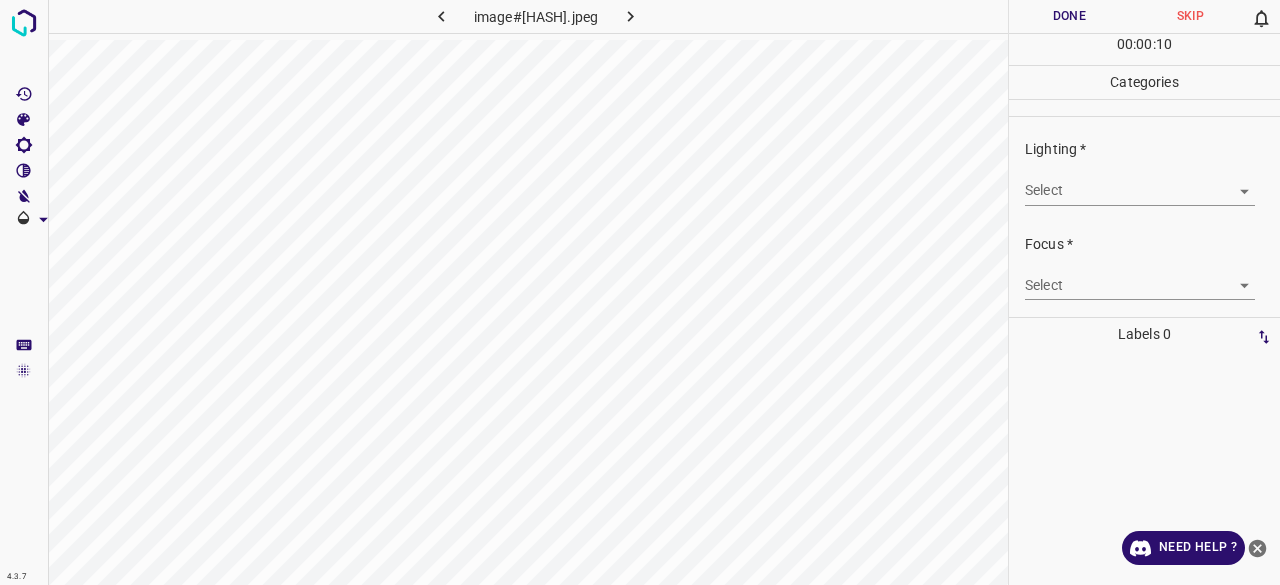 click on "Select ​" at bounding box center (1140, 182) 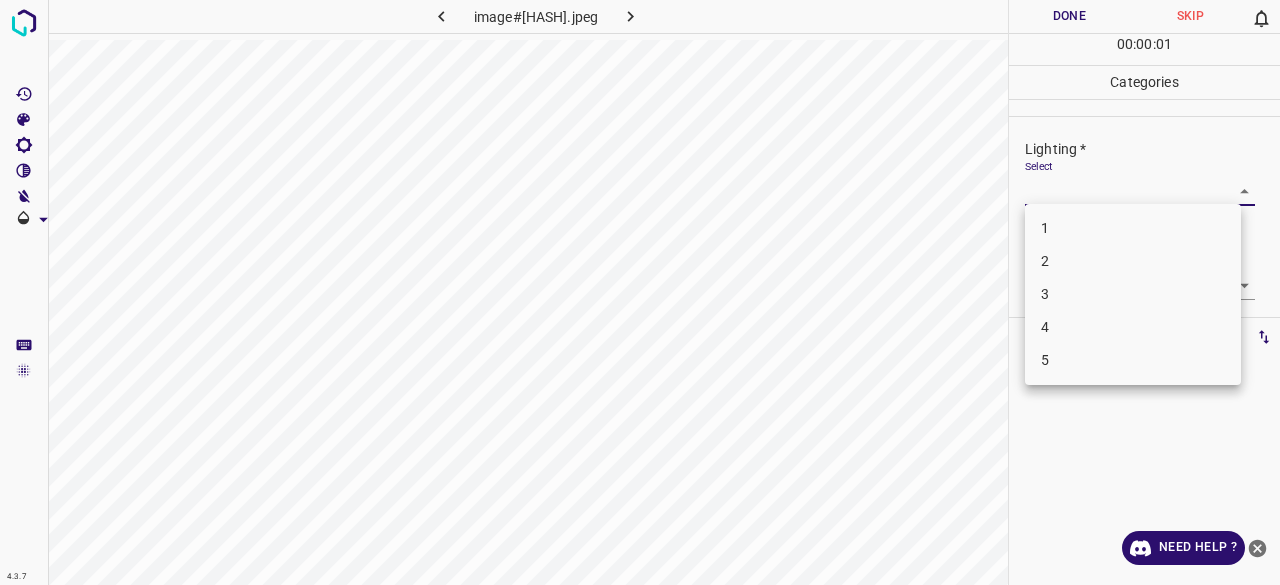 click on "3" at bounding box center (1133, 294) 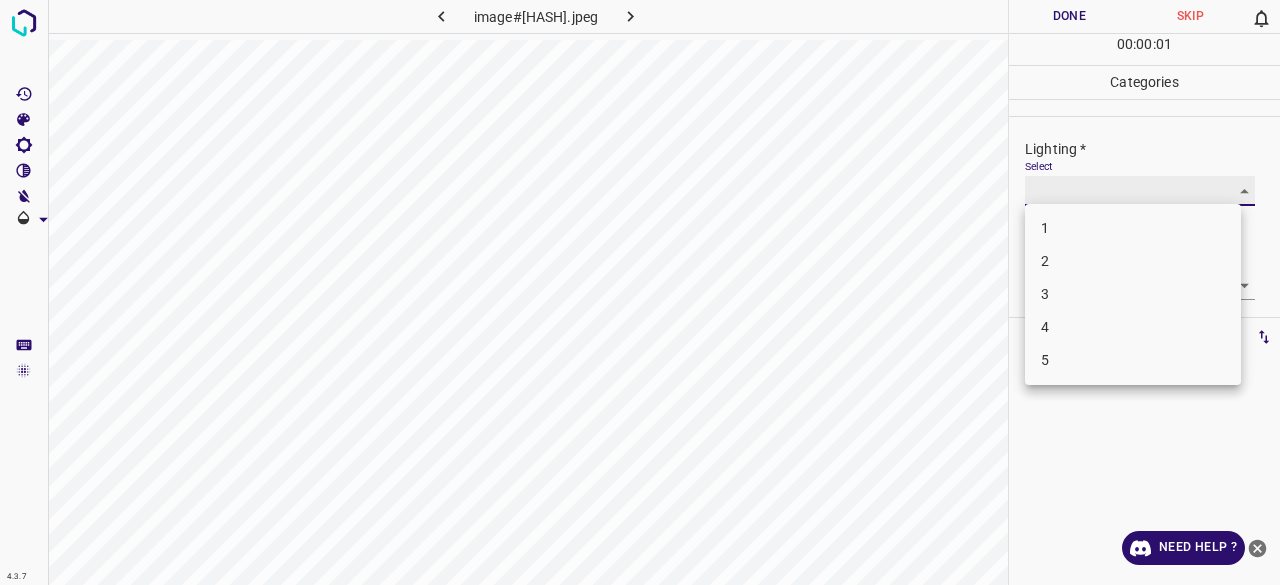 type on "3" 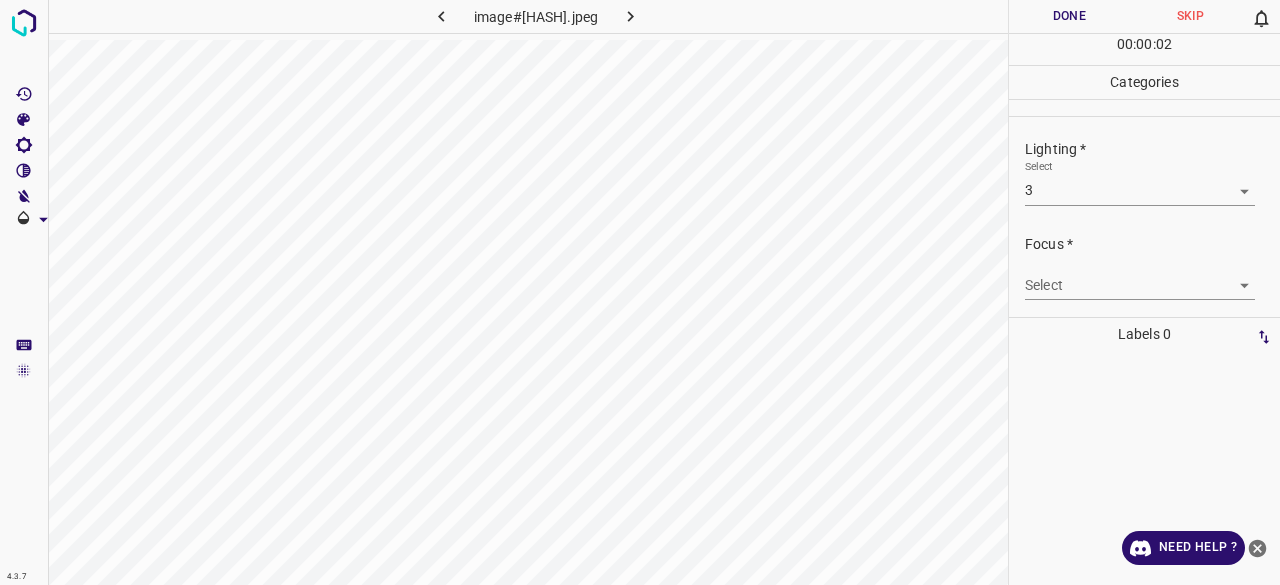 click on "4.3.7 image#[HASH].jpeg Done Skip 0 00   : 00   : 02   Categories Lighting *  Select 3 3 Focus *  Select ​ Overall *  Select ​ Labels   0 Categories 1 Lighting 2 Focus 3 Overall Tools Space Change between modes (Draw & Edit) I Auto labeling R Restore zoom M Zoom in N Zoom out Delete Delete selecte label Filters Z Restore filters X Saturation filter C Brightness filter V Contrast filter B Gray scale filter General O Download Need Help ? - Text - Hide - Delete" at bounding box center [640, 292] 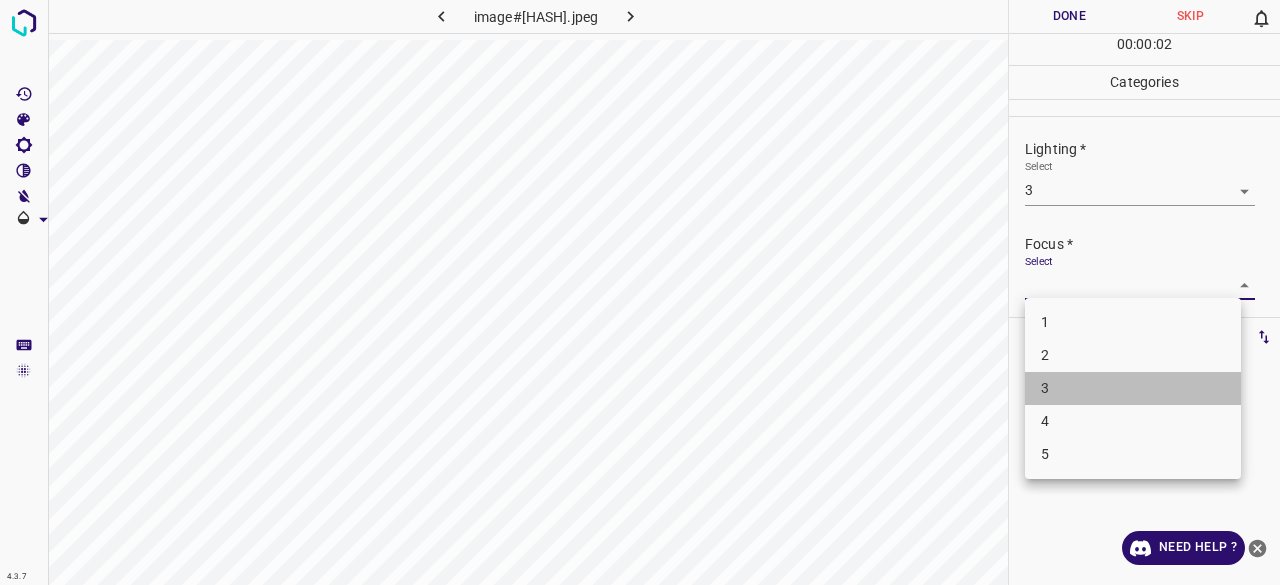 click on "3" at bounding box center [1133, 388] 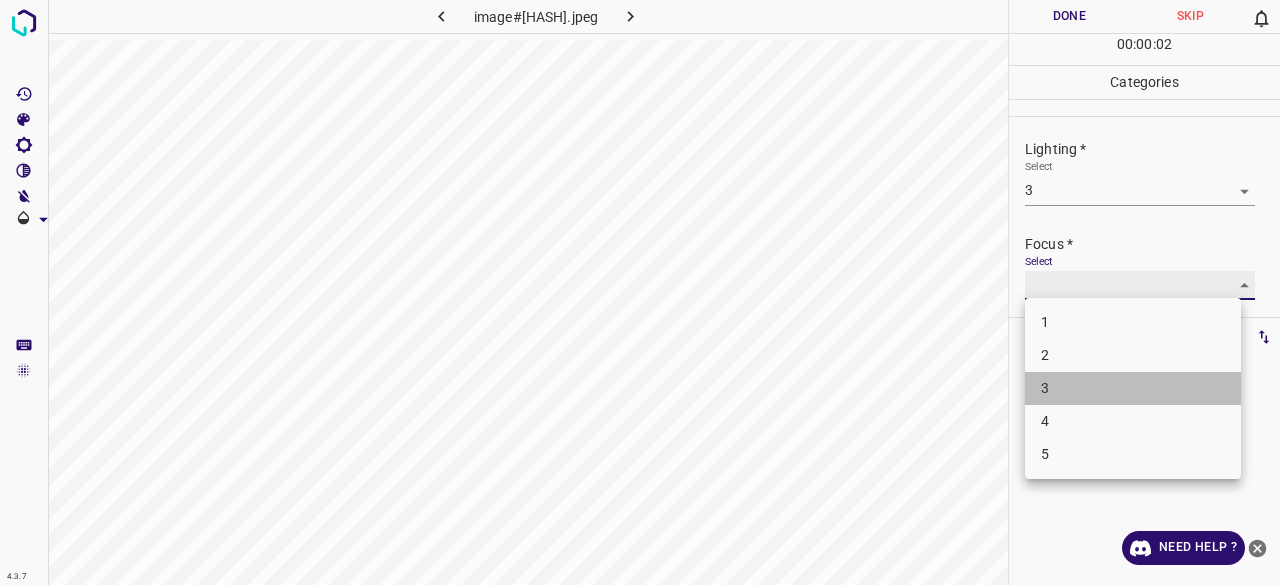type on "3" 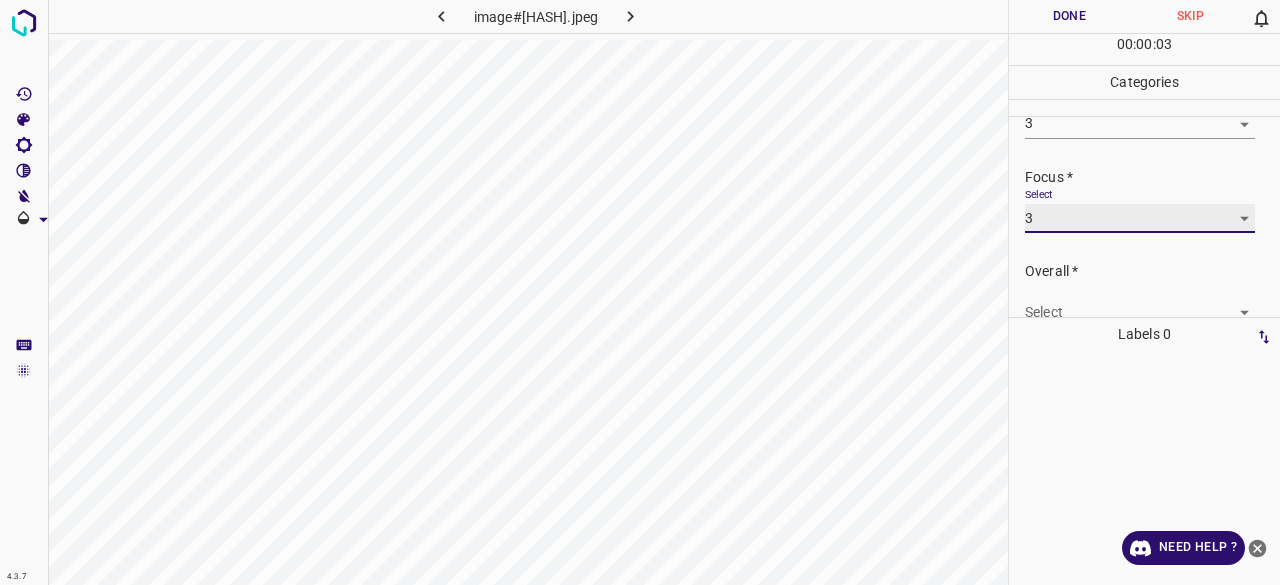 scroll, scrollTop: 98, scrollLeft: 0, axis: vertical 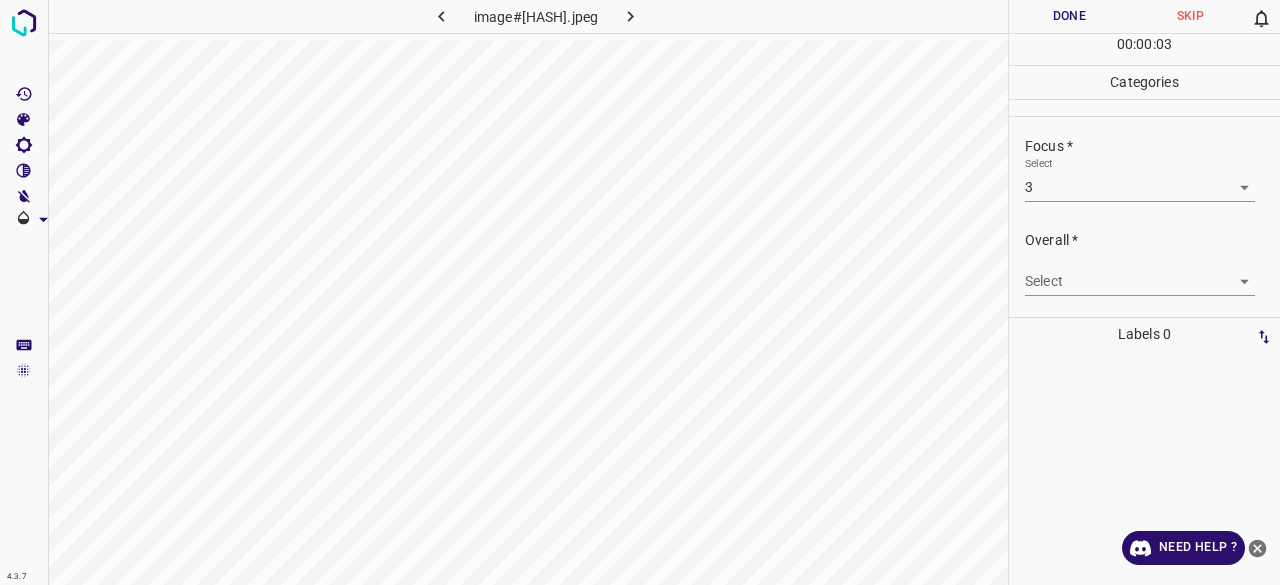drag, startPoint x: 1066, startPoint y: 261, endPoint x: 1063, endPoint y: 283, distance: 22.203604 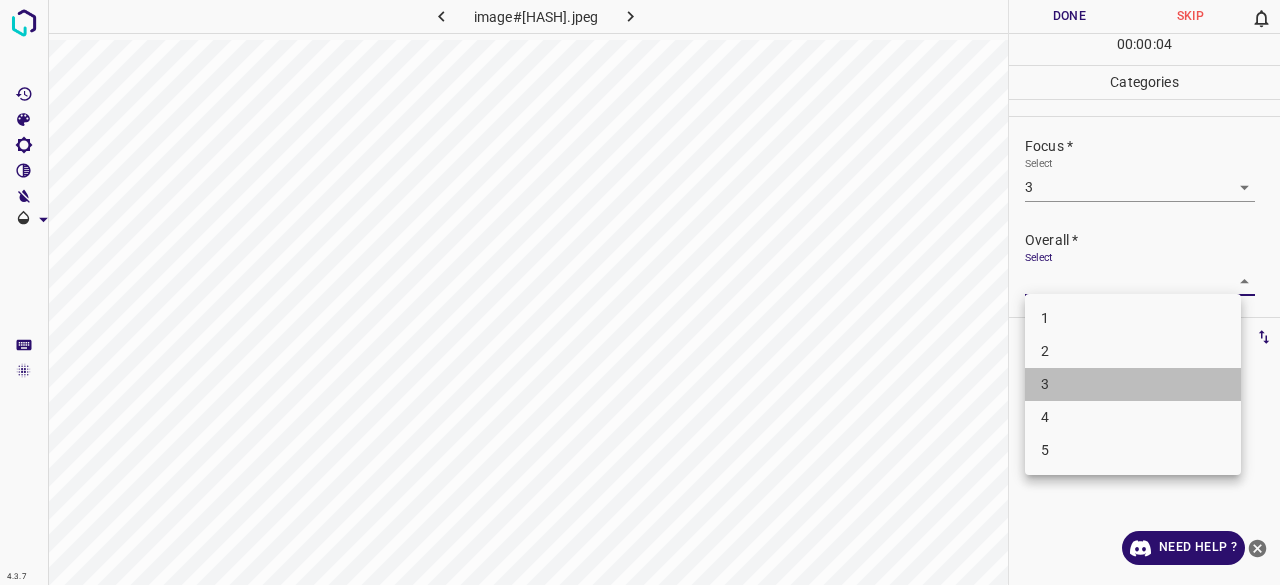 click on "3" at bounding box center [1133, 384] 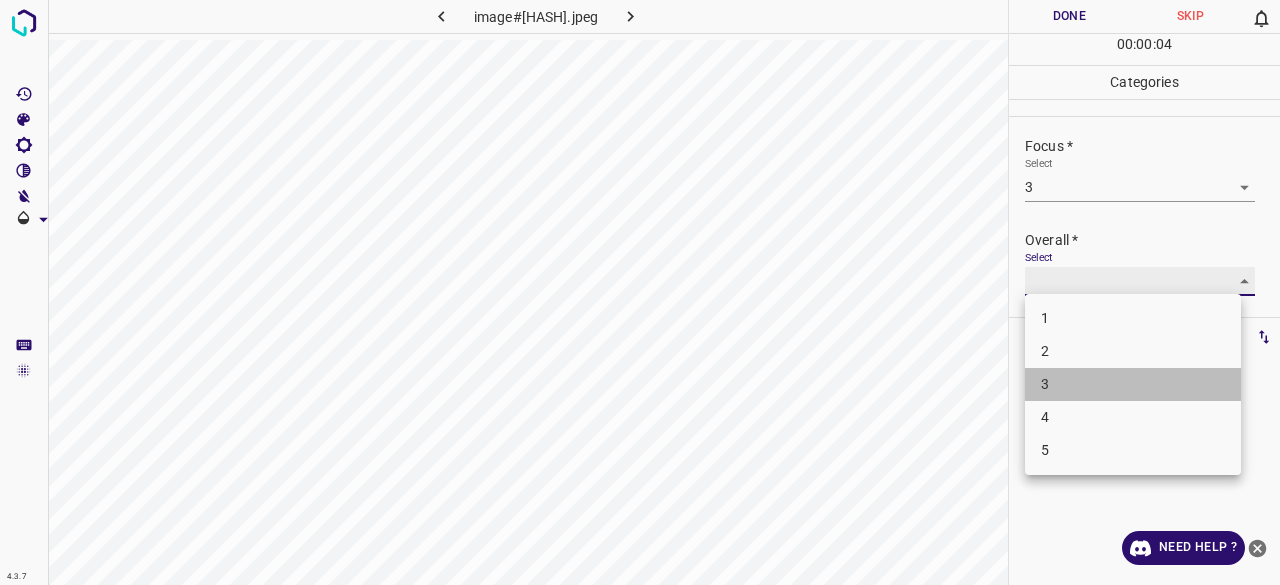 type on "3" 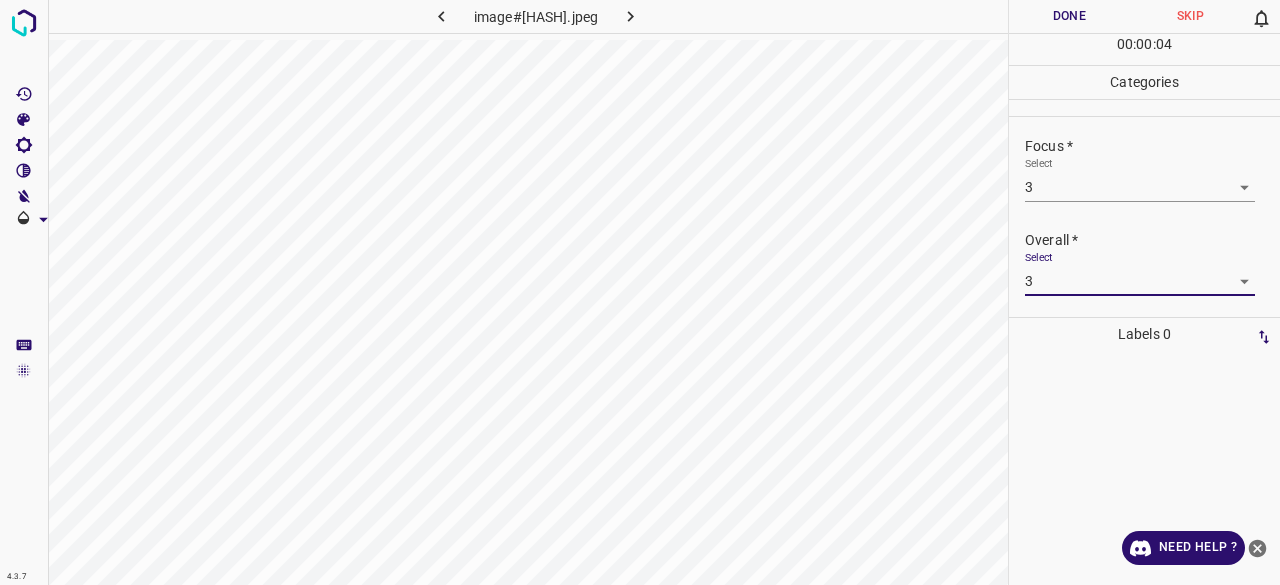 drag, startPoint x: 1076, startPoint y: 44, endPoint x: 1080, endPoint y: 22, distance: 22.36068 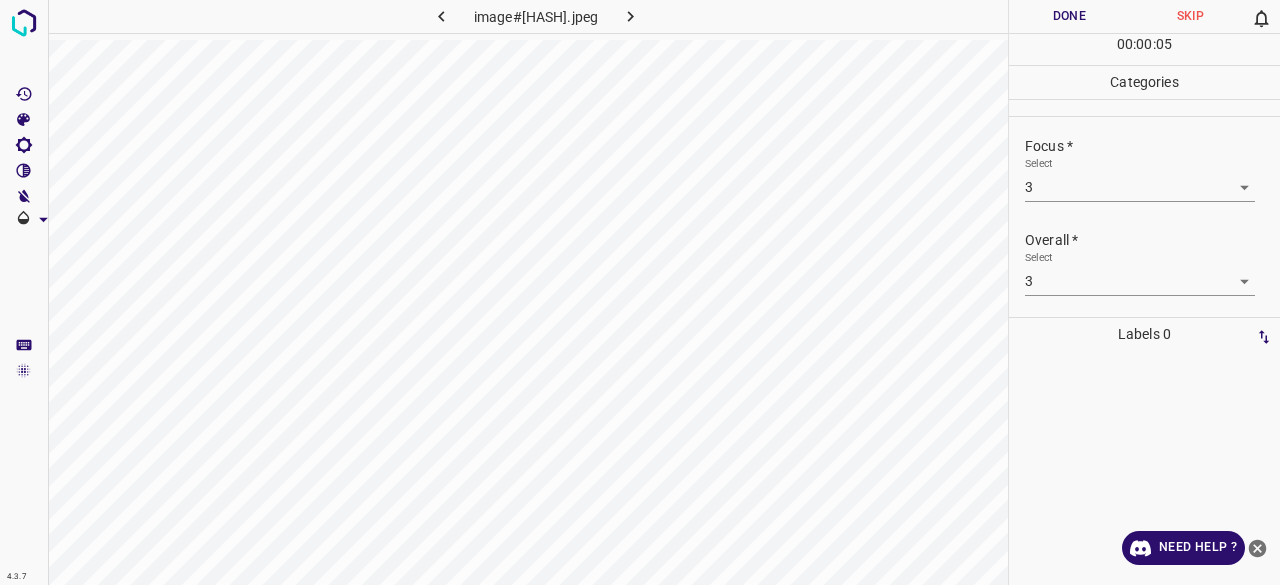 click on "Done" at bounding box center [1069, 16] 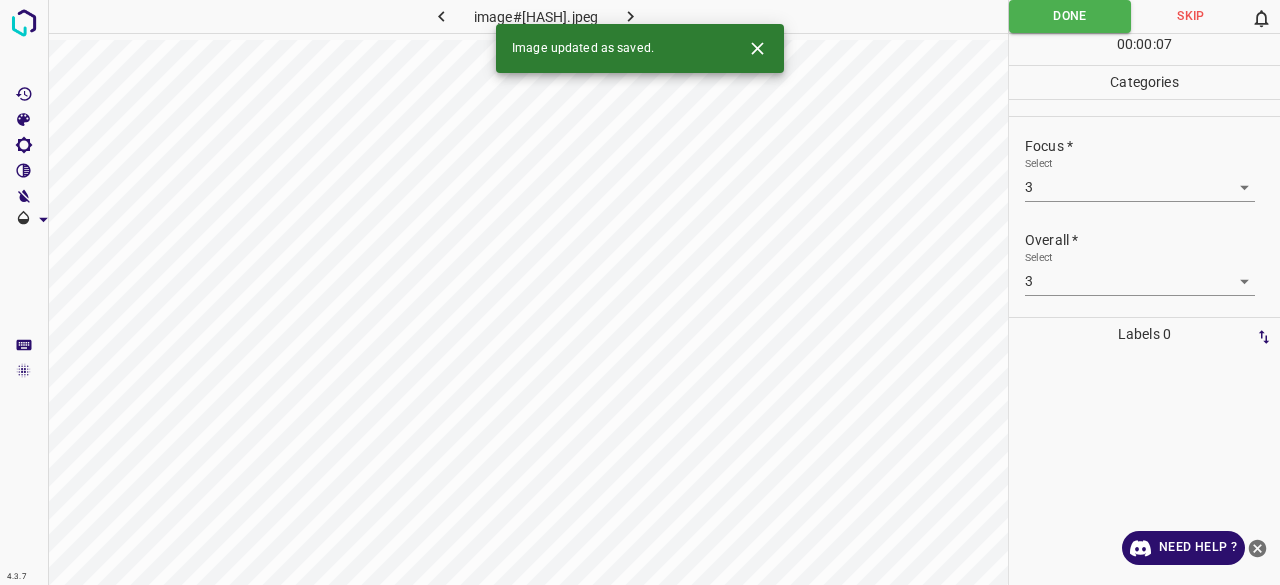 click 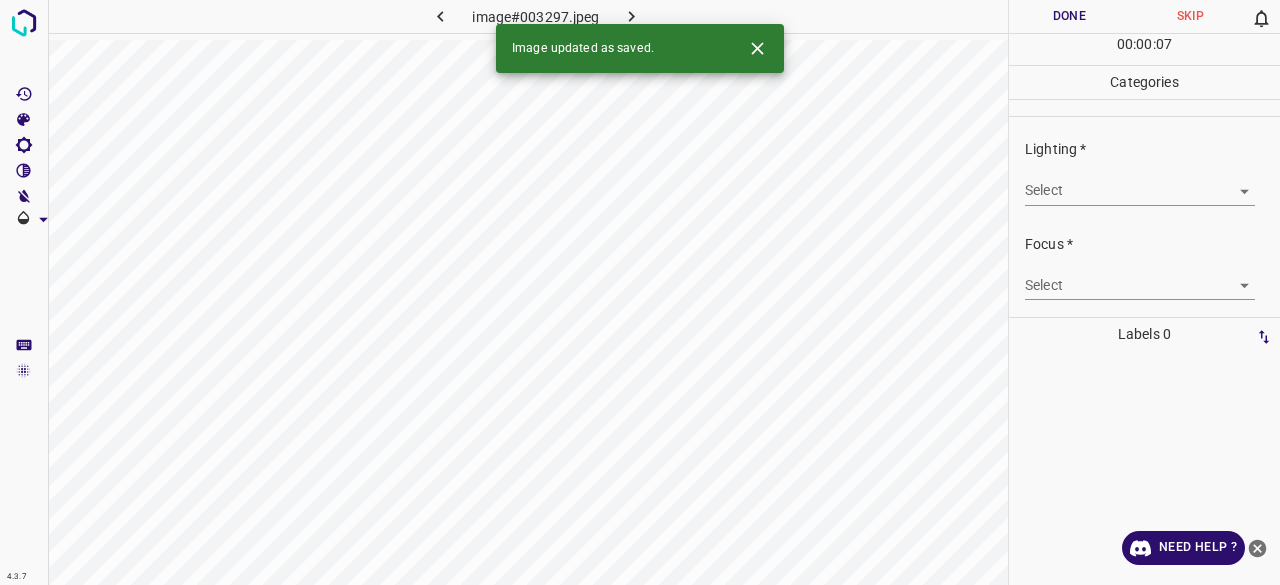 click on "4.3.7 image#003297.jpeg Done Skip 0 00 : 00 : 07 Categories Lighting * Select ​ Focus * Select ​ Overall * Select ​ Labels 0 Categories 1 Lighting 2 Focus 3 Overall Tools Space Change between modes (Draw & Edit) I Auto labeling R Restore zoom M Zoom in N Zoom out Delete Delete selected label Filters Z Restore filters X Saturation filter C Brightness filter V Contrast filter B Gray scale filter General O Download Image updated as saved. Need Help ? - Text - Hide - Delete" at bounding box center (640, 292) 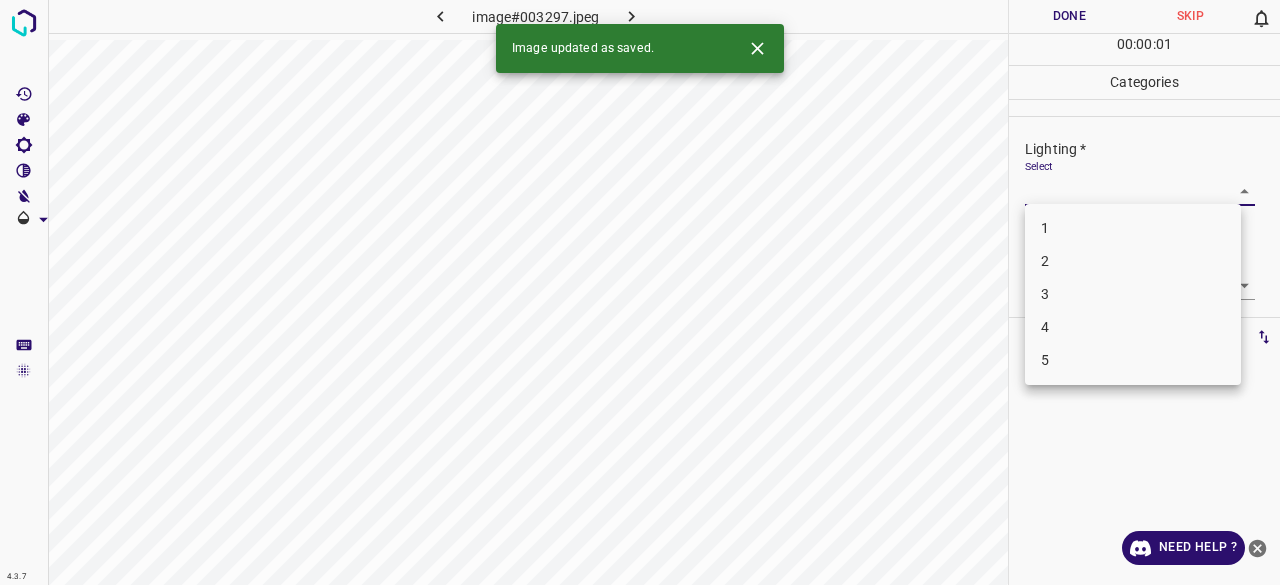 click on "3" at bounding box center [1133, 294] 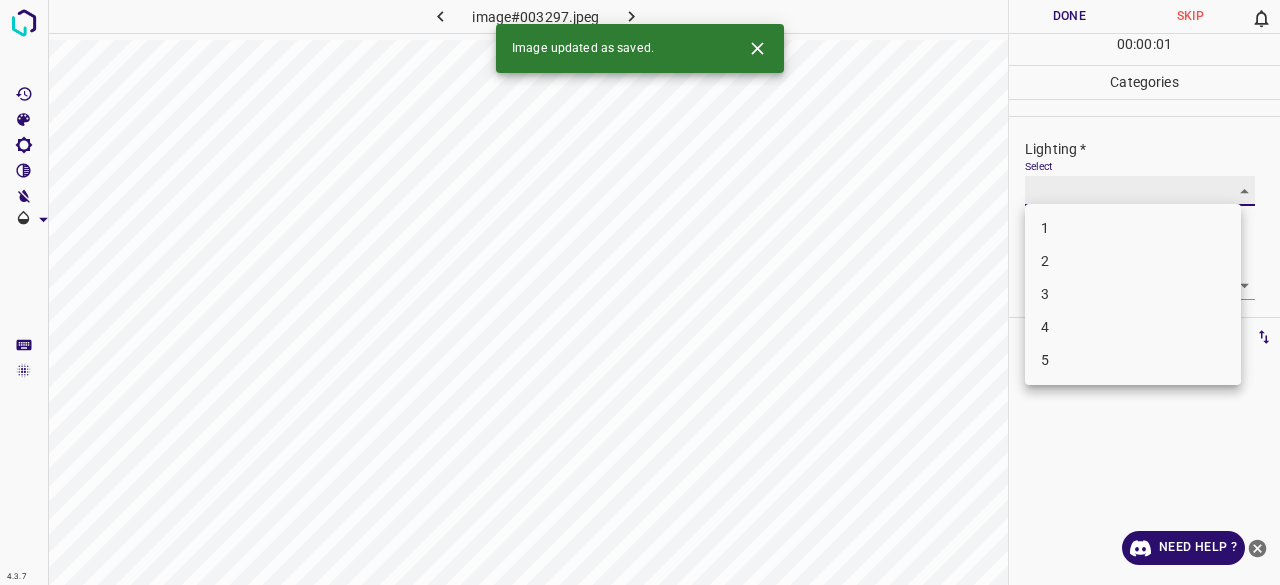 type on "3" 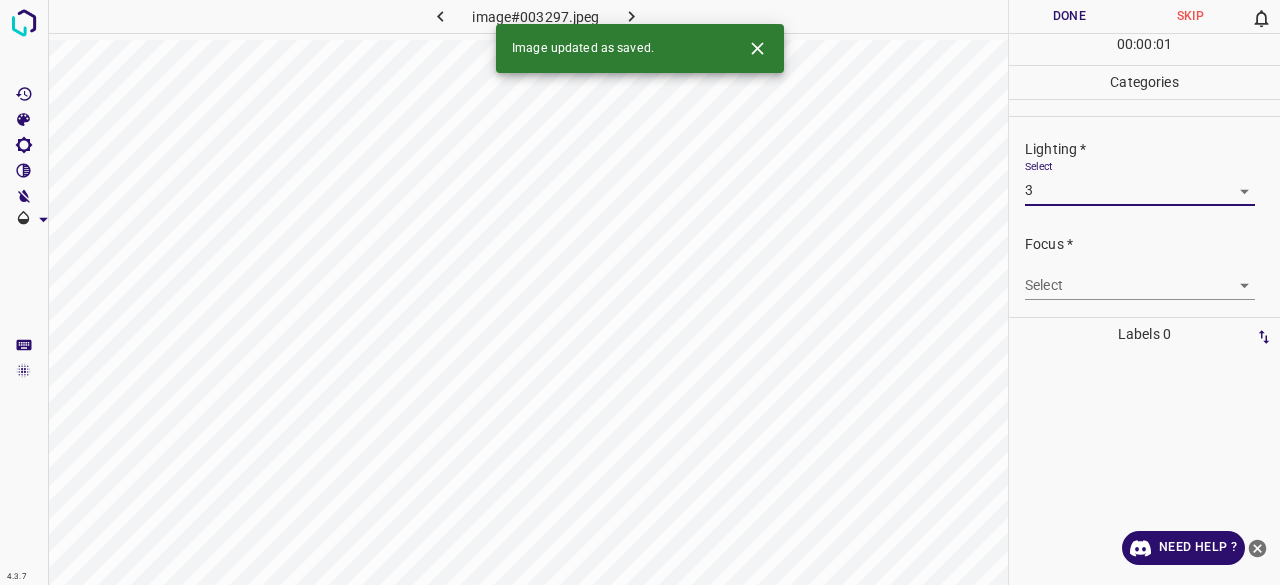 click on "4.3.7 image#003297.jpeg Done Skip 0 00   : 00   : 01   Categories Lighting *  Select 3 3 Focus *  Select ​ Overall *  Select ​ Labels   0 Categories 1 Lighting 2 Focus 3 Overall Tools Space Change between modes (Draw & Edit) I Auto labeling R Restore zoom M Zoom in N Zoom out Delete Delete selecte label Filters Z Restore filters X Saturation filter C Brightness filter V Contrast filter B Gray scale filter General O Download Image updated as saved. Need Help ? - Text - Hide - Delete 1 2 3 4 5" at bounding box center (640, 292) 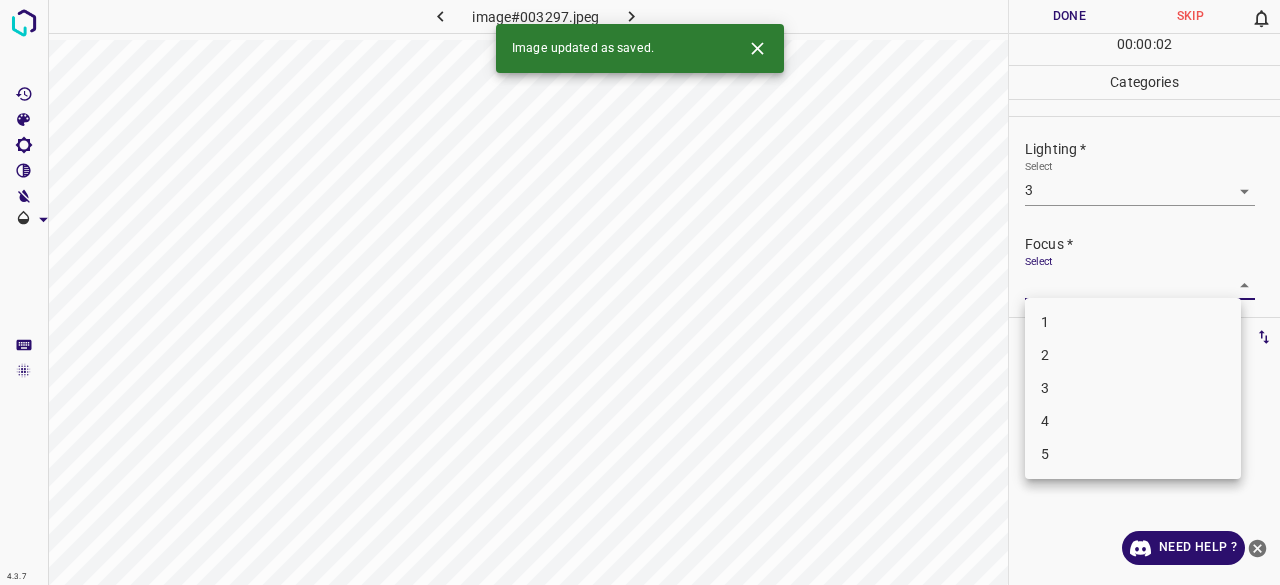 click on "3" at bounding box center (1133, 388) 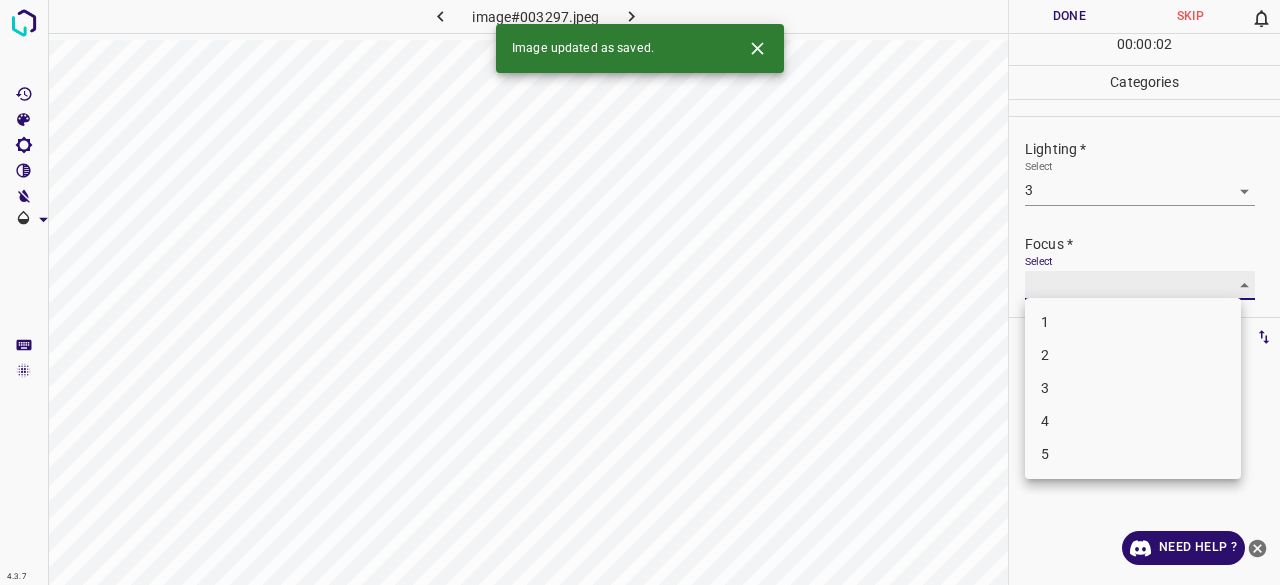 type on "3" 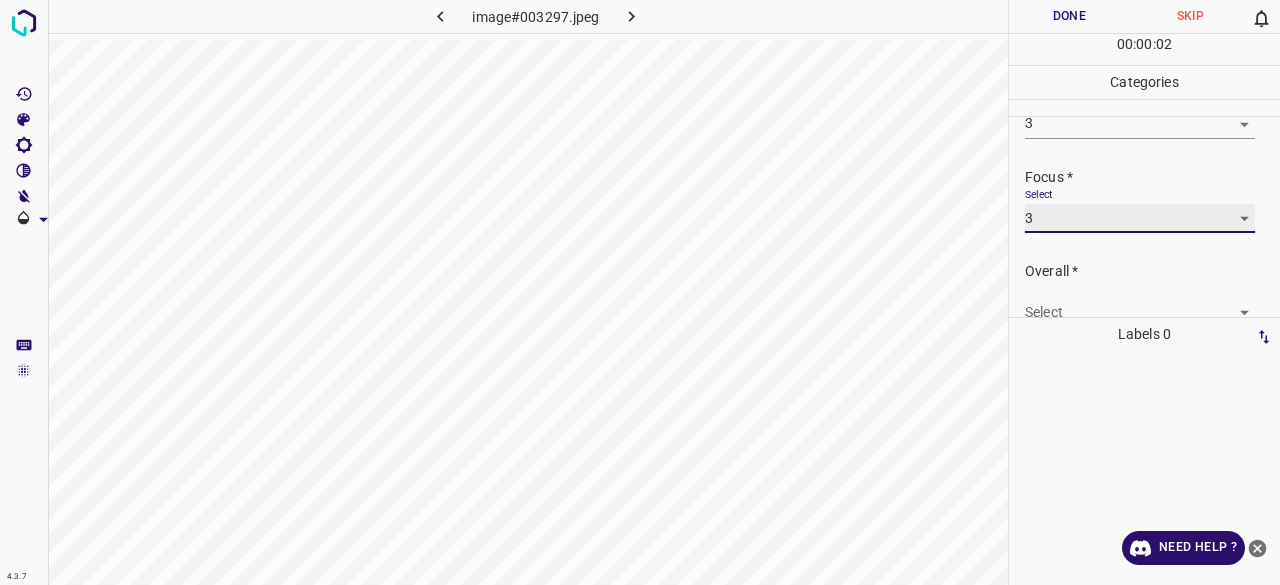 scroll, scrollTop: 98, scrollLeft: 0, axis: vertical 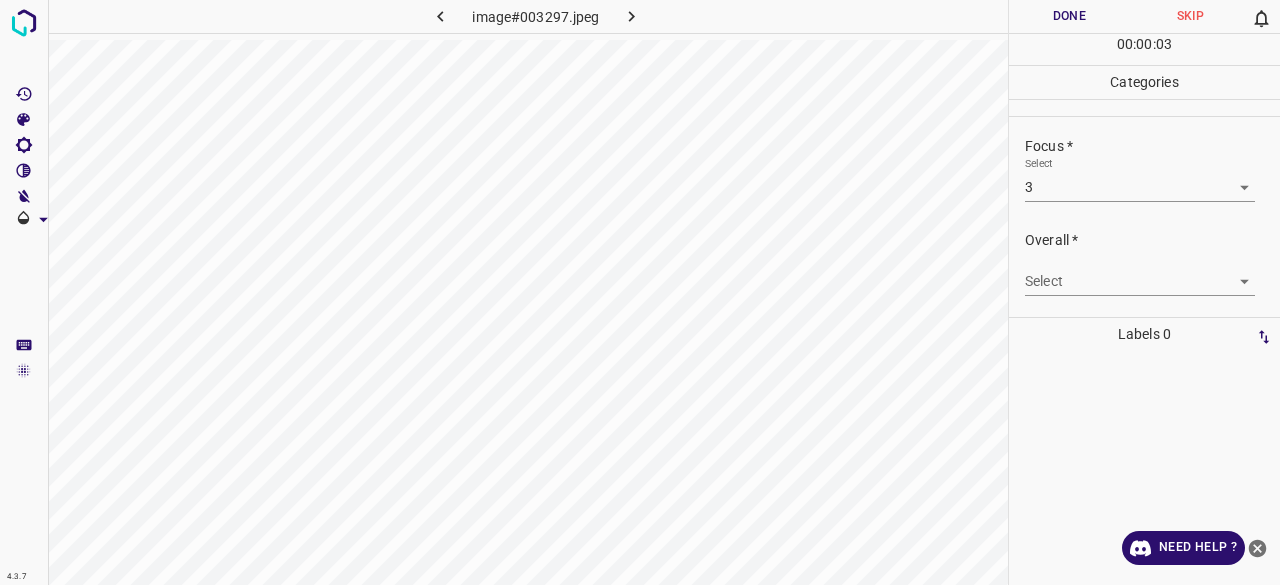 drag, startPoint x: 1020, startPoint y: 234, endPoint x: 1038, endPoint y: 277, distance: 46.615448 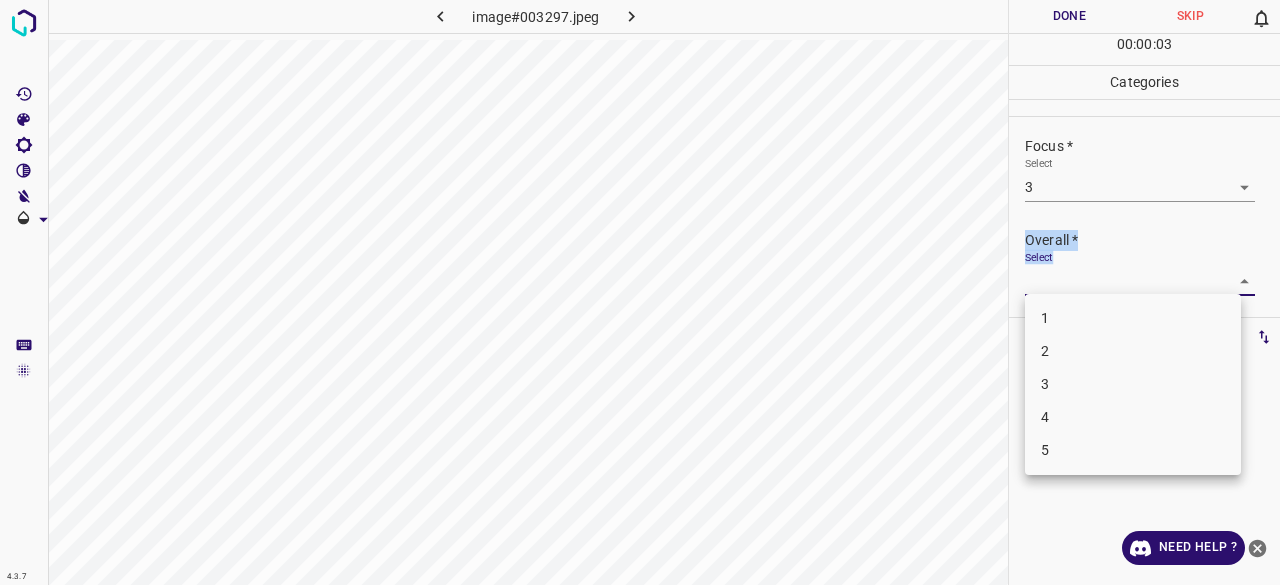 drag, startPoint x: 1038, startPoint y: 277, endPoint x: 1046, endPoint y: 329, distance: 52.611786 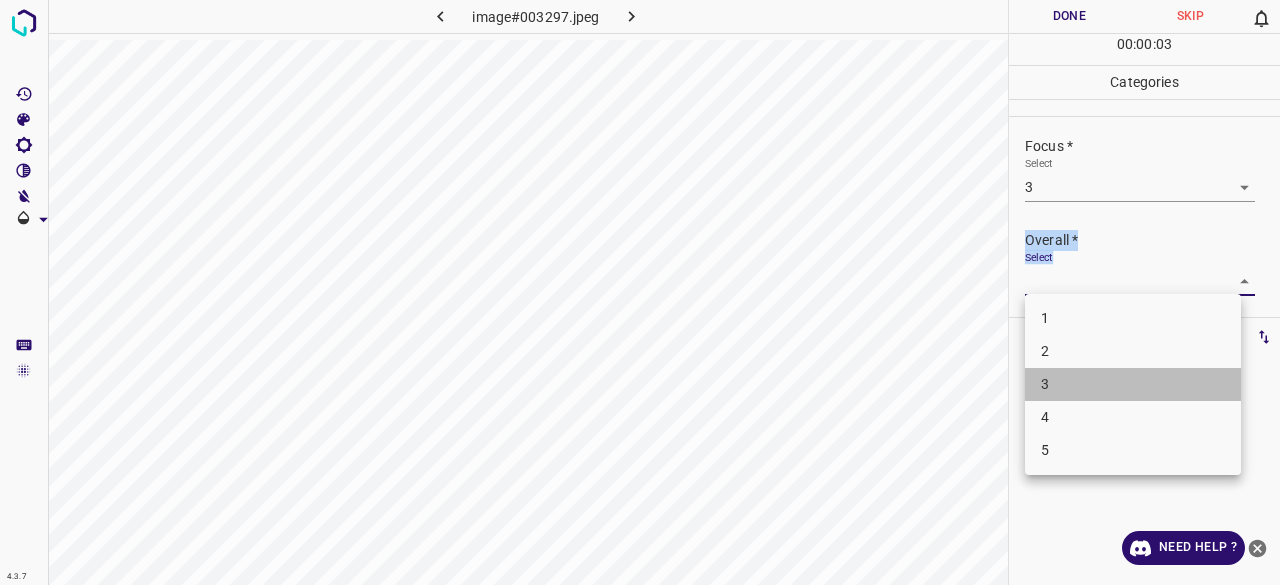 click on "3" at bounding box center [1133, 384] 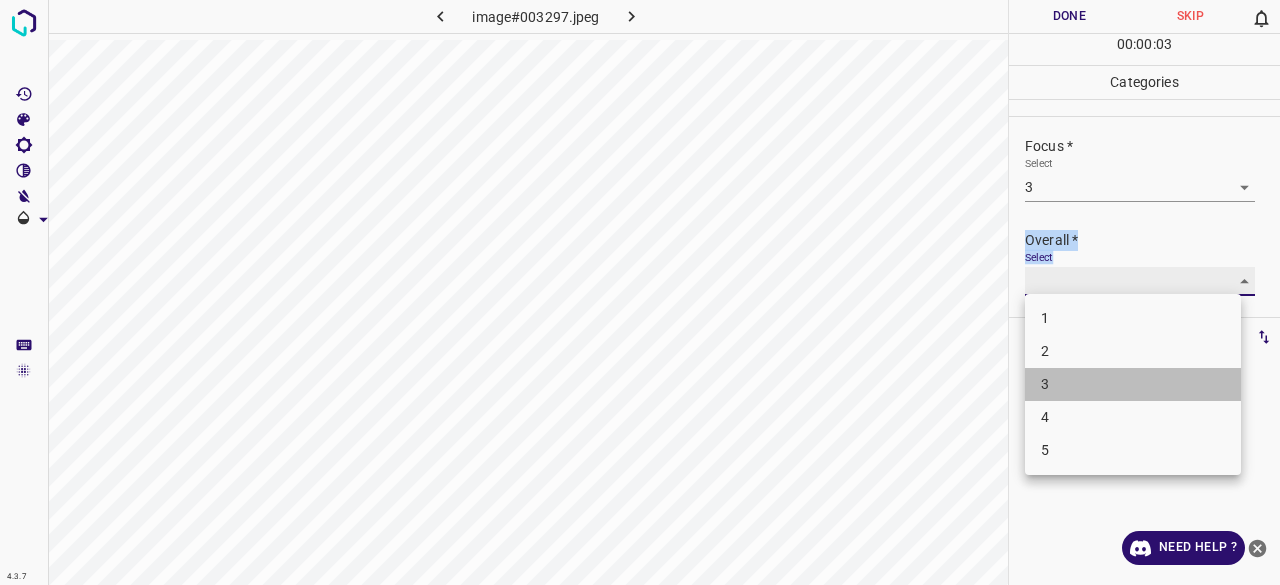 type on "3" 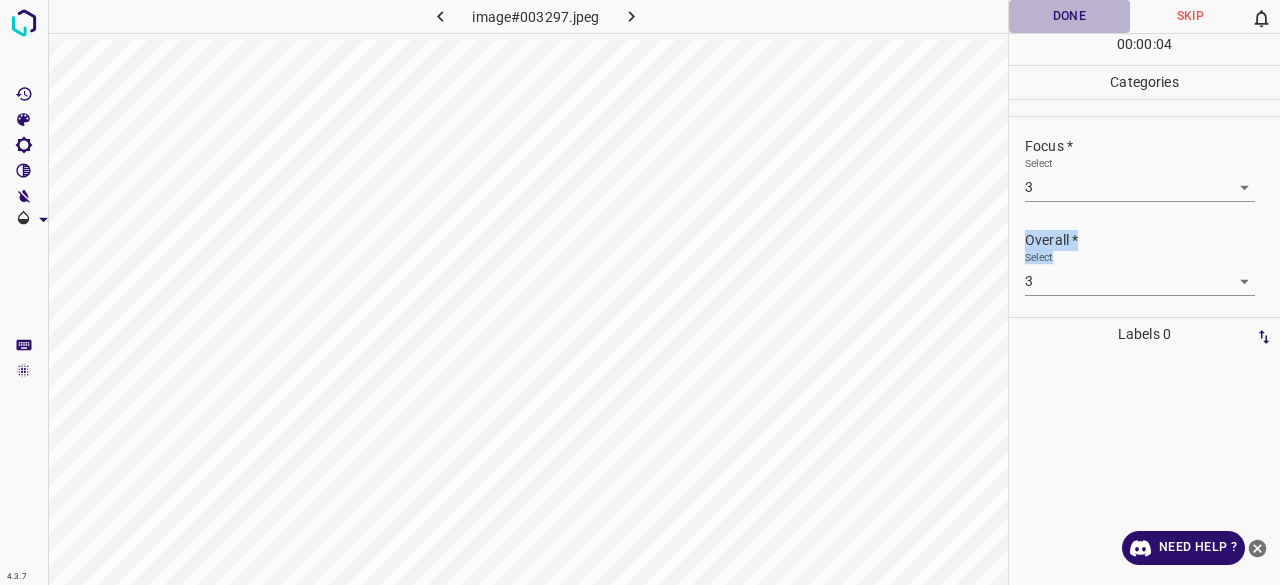 click on "Done" at bounding box center [1069, 16] 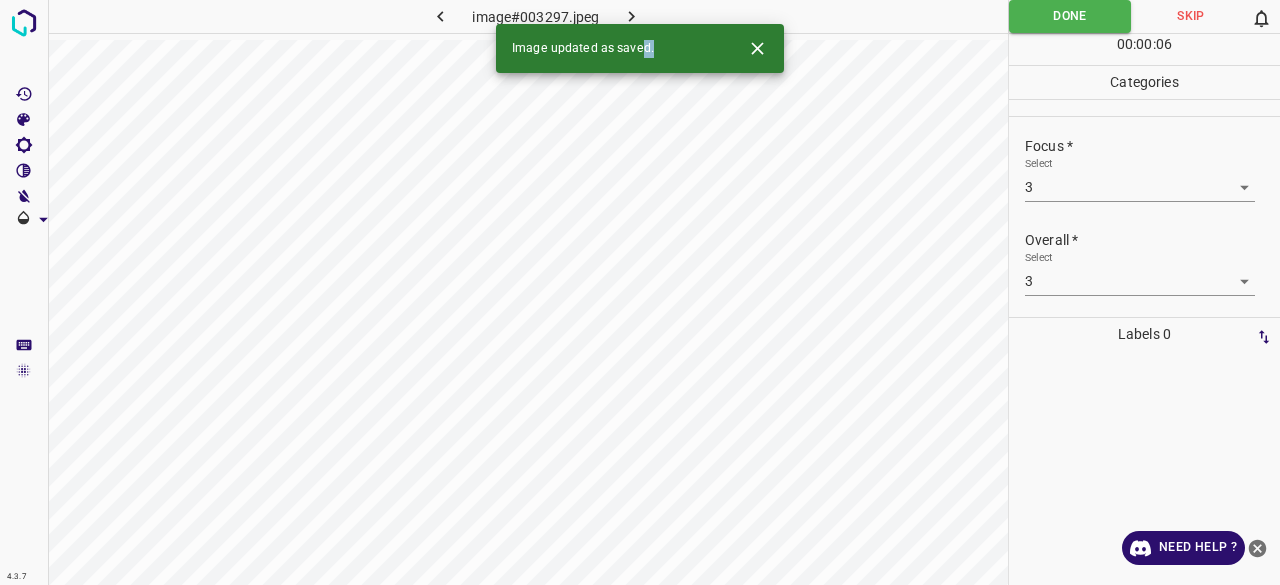 drag, startPoint x: 648, startPoint y: 57, endPoint x: 632, endPoint y: 40, distance: 23.345236 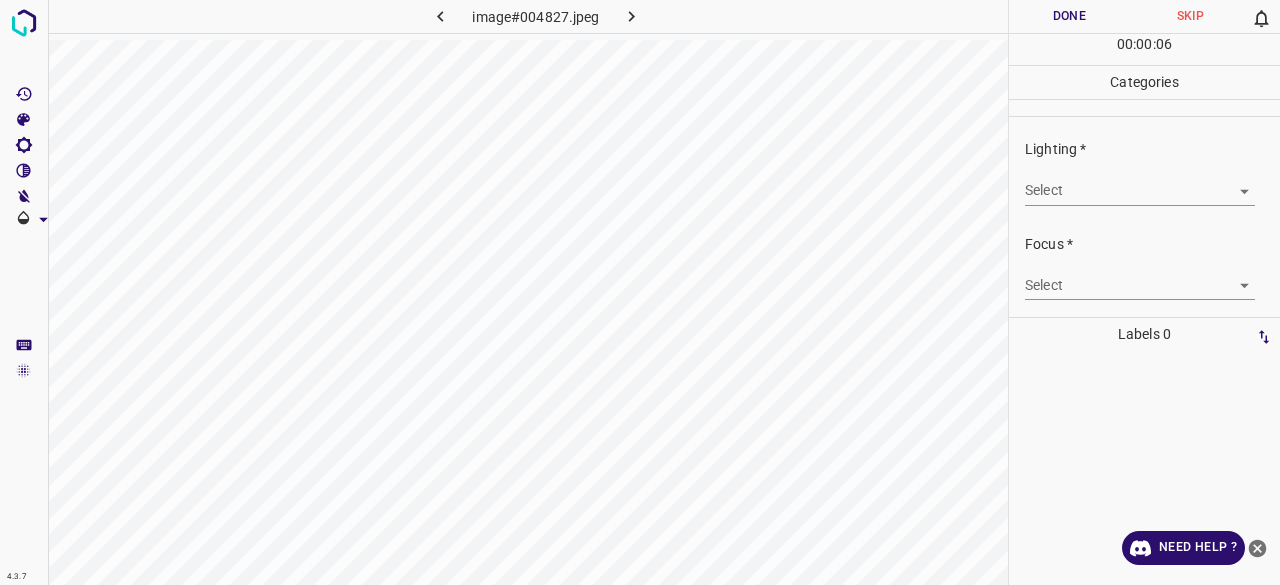 drag, startPoint x: 1099, startPoint y: 208, endPoint x: 1090, endPoint y: 197, distance: 14.21267 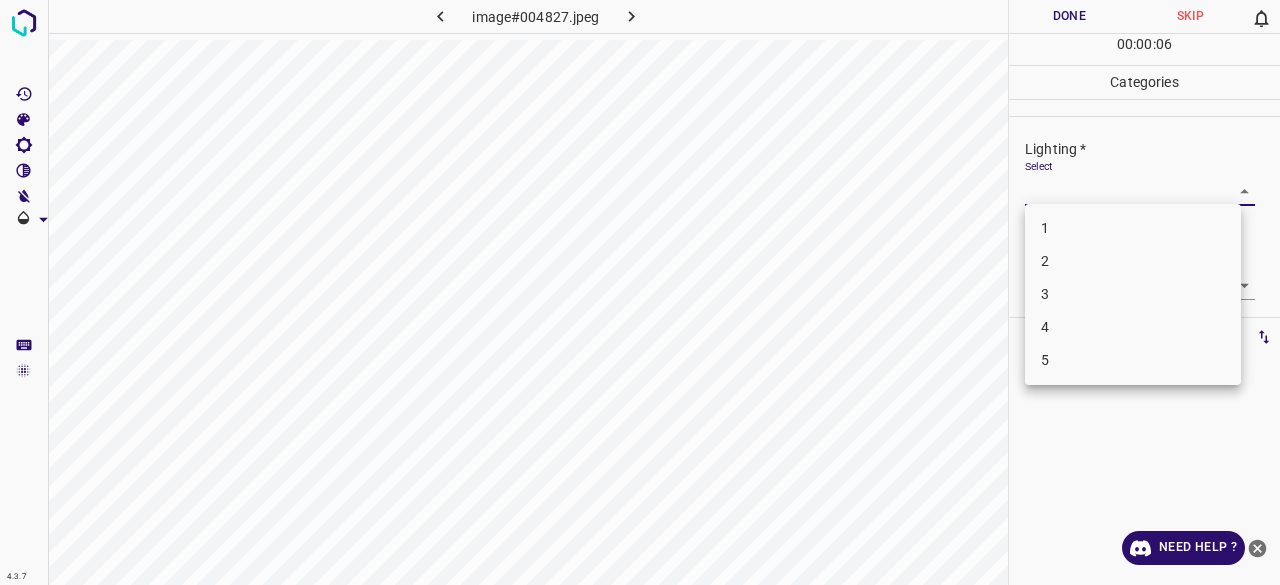 click on "4.3.7 image#004827.jpeg Done Skip 0 00   : 00   : 06   Categories Lighting *  Select ​ Focus *  Select ​ Overall *  Select ​ Labels   0 Categories 1 Lighting 2 Focus 3 Overall Tools Space Change between modes (Draw & Edit) I Auto labeling R Restore zoom M Zoom in N Zoom out Delete Delete selecte label Filters Z Restore filters X Saturation filter C Brightness filter V Contrast filter B Gray scale filter General O Download Need Help ? - Text - Hide - Delete 1 2 3 4 5" at bounding box center (640, 292) 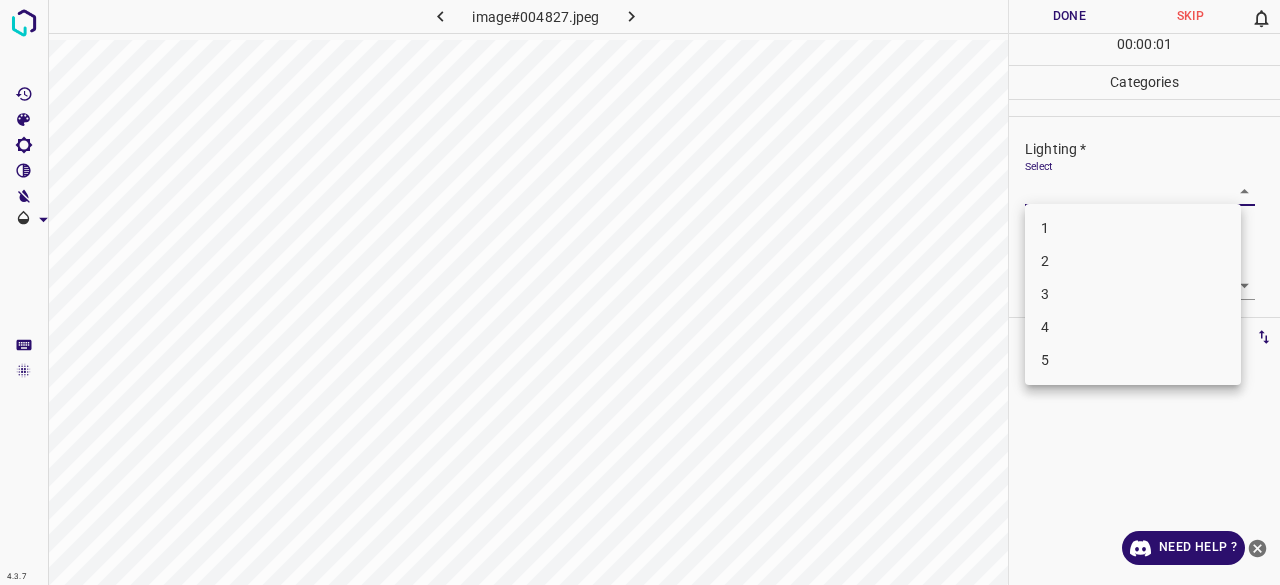 click on "3" at bounding box center (1133, 294) 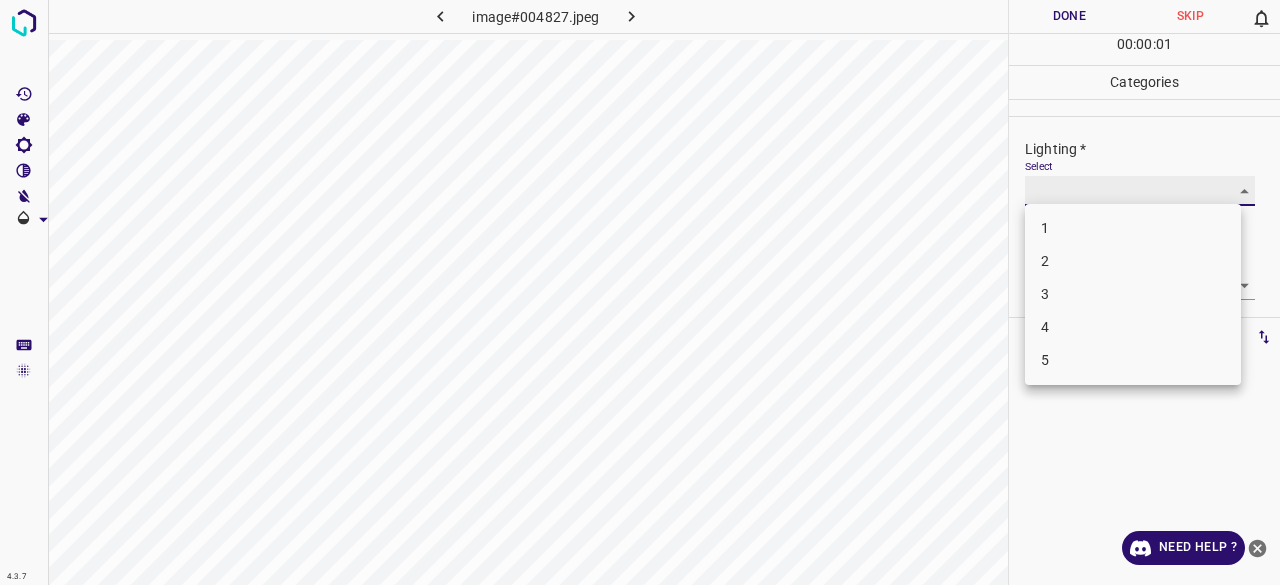 type on "3" 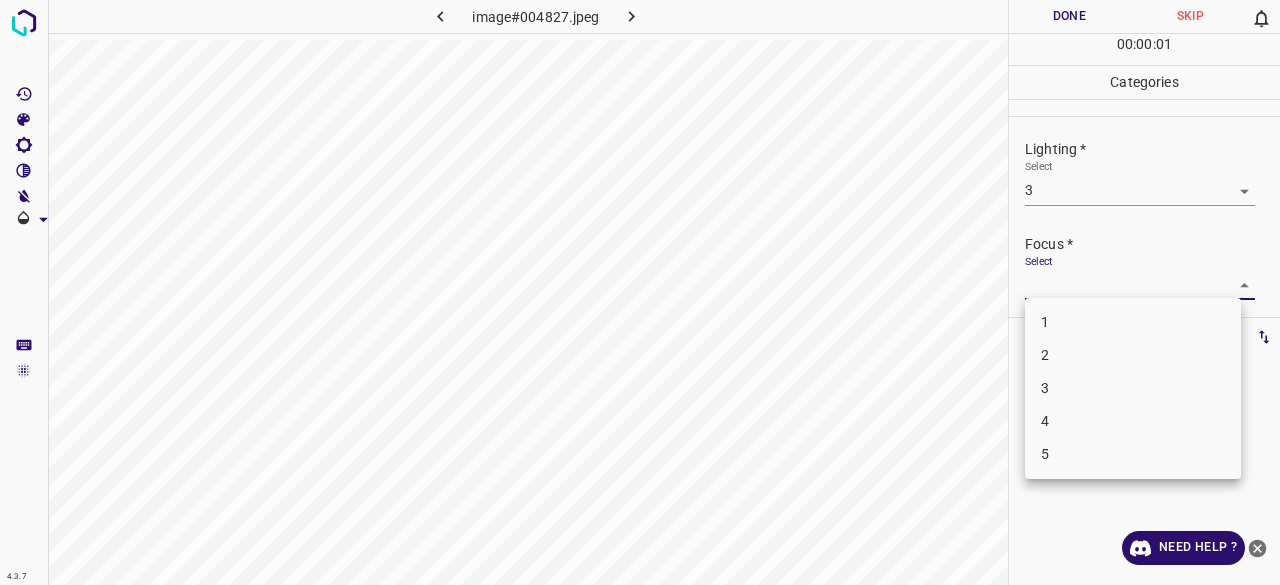 click on "4.3.7 image#004827.jpeg Done Skip 0 00   : 00   : 01   Categories Lighting *  Select 3 3 Focus *  Select ​ Overall *  Select ​ Labels   0 Categories 1 Lighting 2 Focus 3 Overall Tools Space Change between modes (Draw & Edit) I Auto labeling R Restore zoom M Zoom in N Zoom out Delete Delete selecte label Filters Z Restore filters X Saturation filter C Brightness filter V Contrast filter B Gray scale filter General O Download Need Help ? - Text - Hide - Delete 1 2 3 4 5" at bounding box center (640, 292) 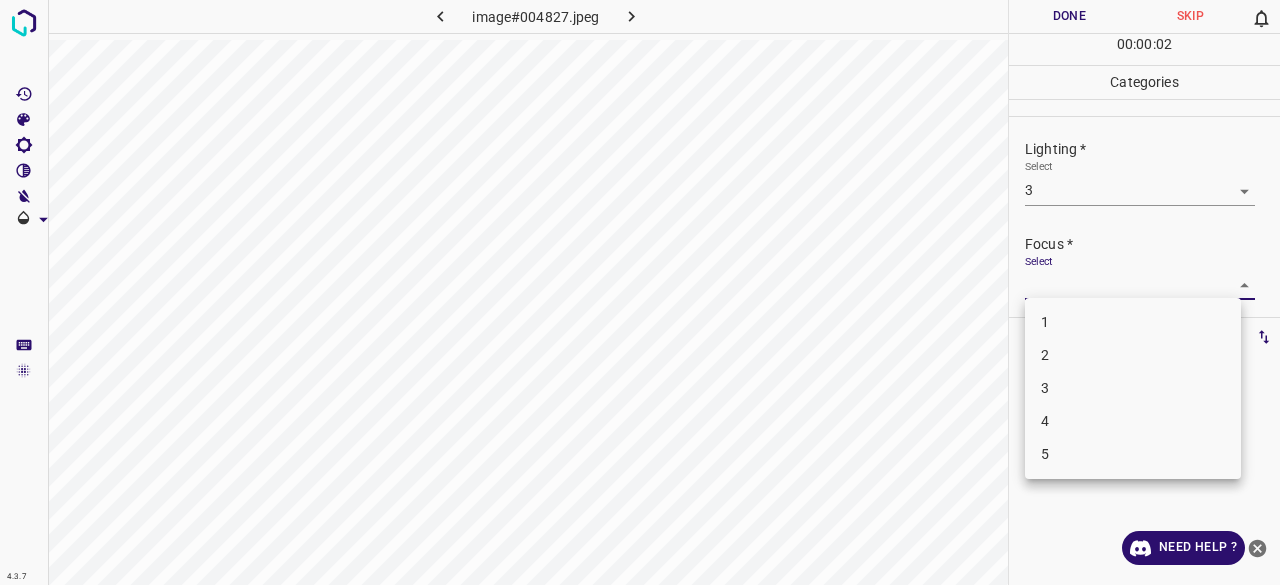 click on "3" at bounding box center (1133, 388) 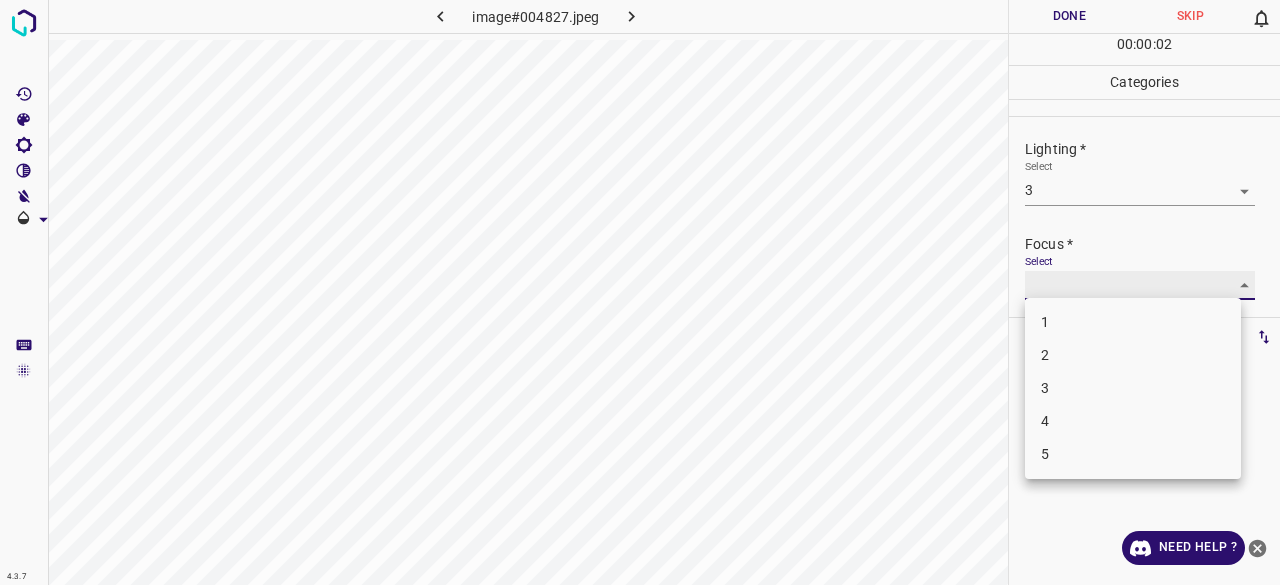 type on "3" 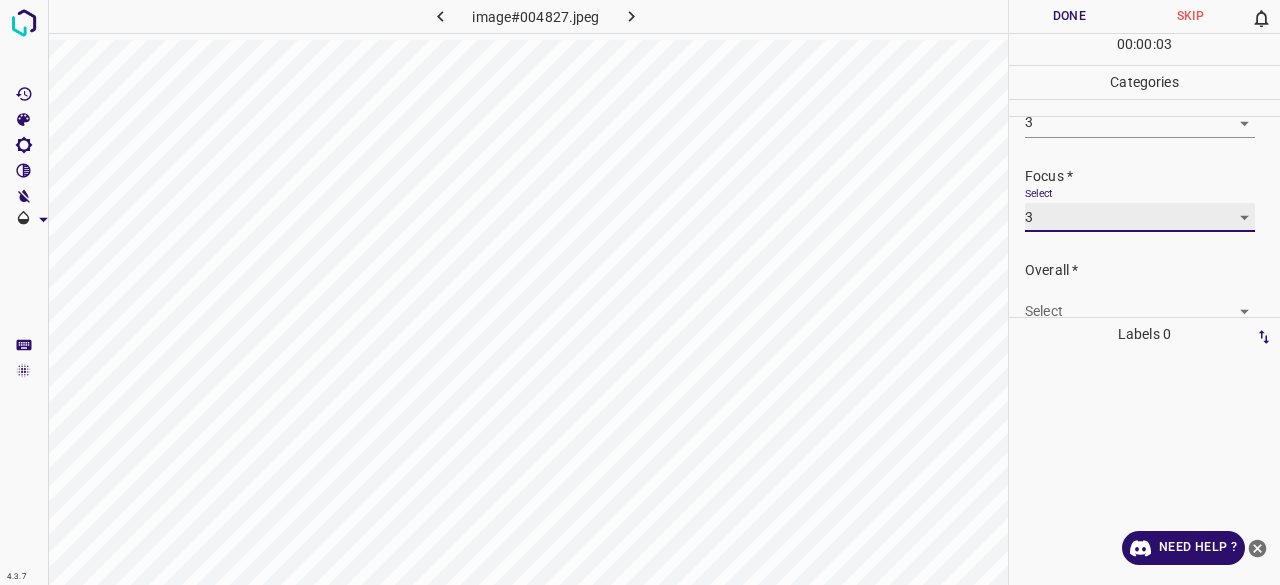 scroll, scrollTop: 98, scrollLeft: 0, axis: vertical 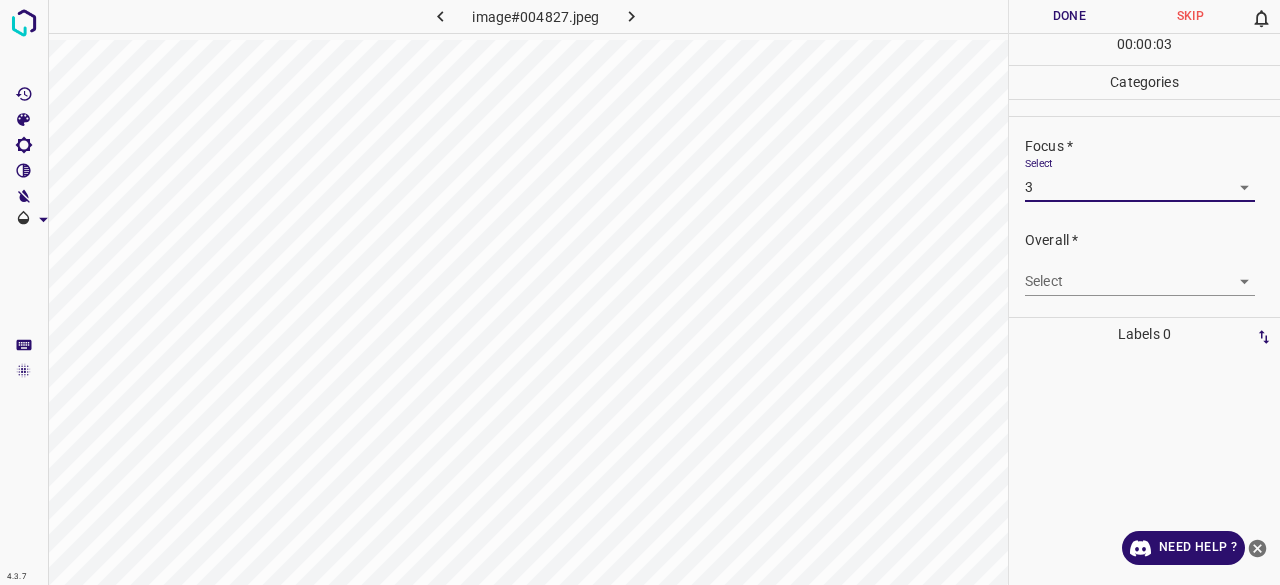 click on "Select ​" at bounding box center [1140, 273] 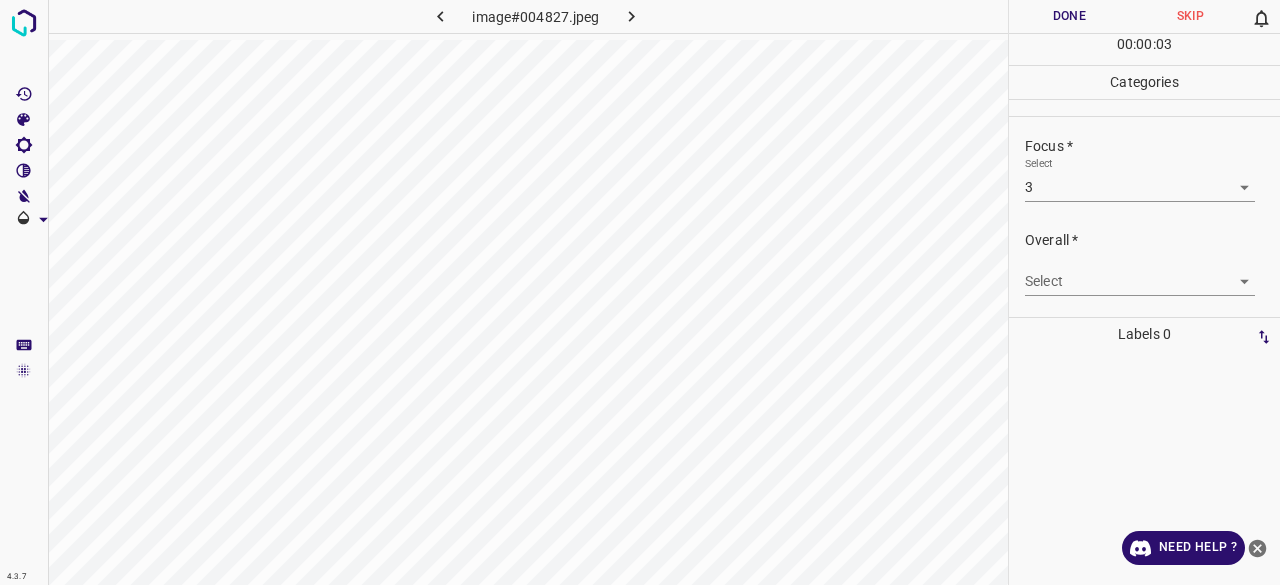 click on "4.3.7 image#004827.jpeg Done Skip 0 00   : 00   : 03   Categories Lighting *  Select 3 3 Focus *  Select 3 3 Overall *  Select ​ Labels   0 Categories 1 Lighting 2 Focus 3 Overall Tools Space Change between modes (Draw & Edit) I Auto labeling R Restore zoom M Zoom in N Zoom out Delete Delete selecte label Filters Z Restore filters X Saturation filter C Brightness filter V Contrast filter B Gray scale filter General O Download Need Help ? - Text - Hide - Delete" at bounding box center [640, 292] 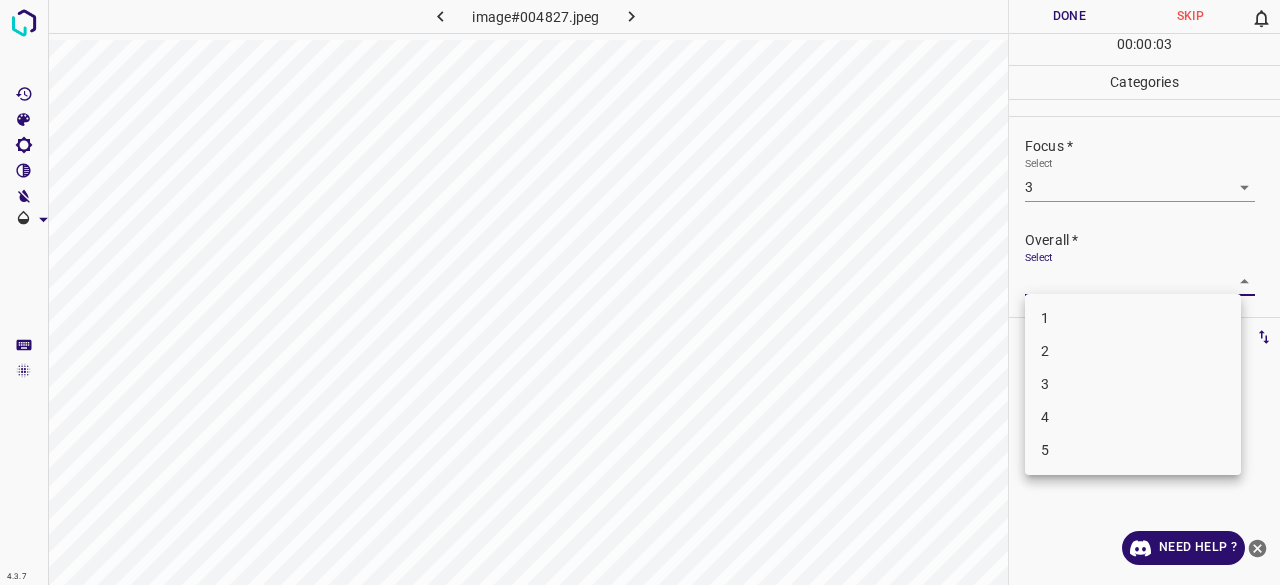 click on "3" at bounding box center (1133, 384) 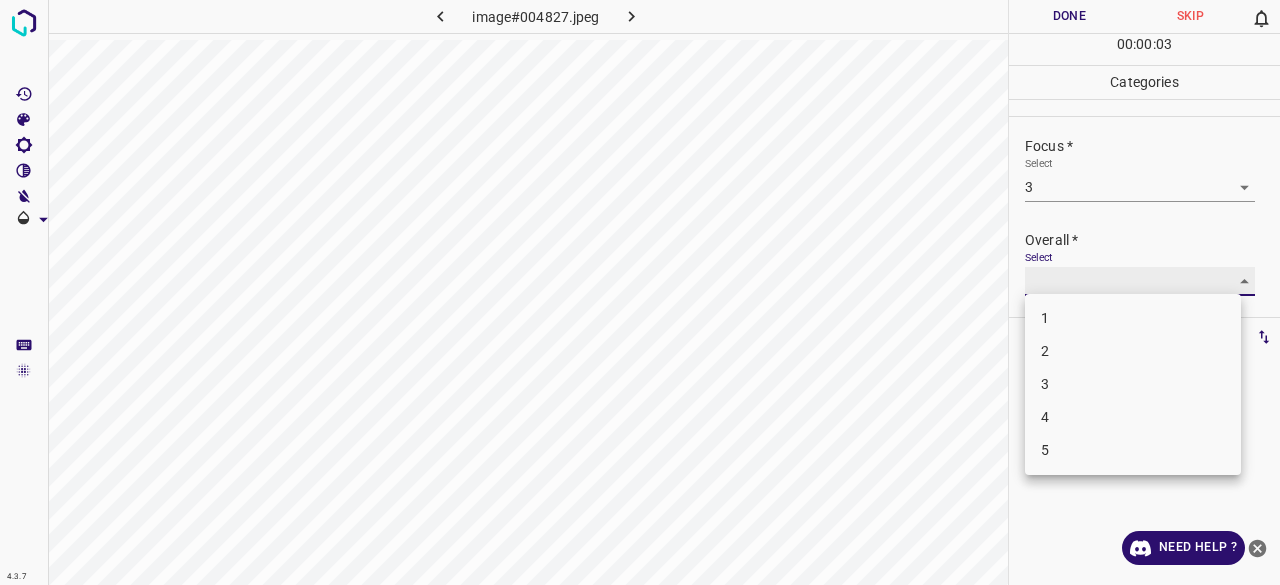 type on "3" 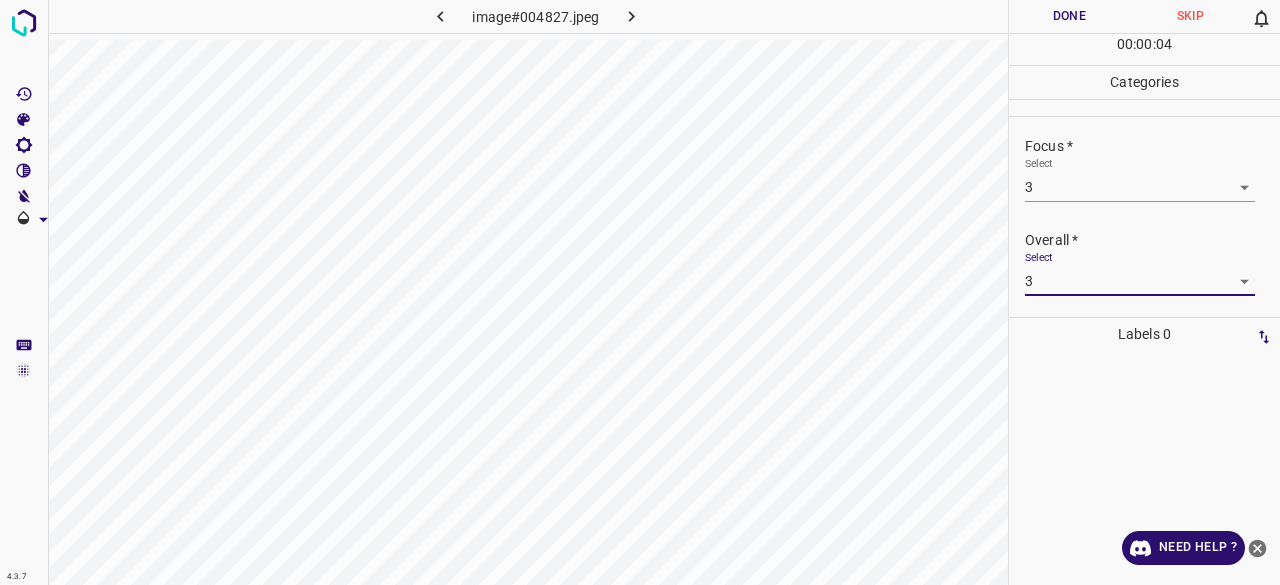 click on "Done" at bounding box center (1069, 16) 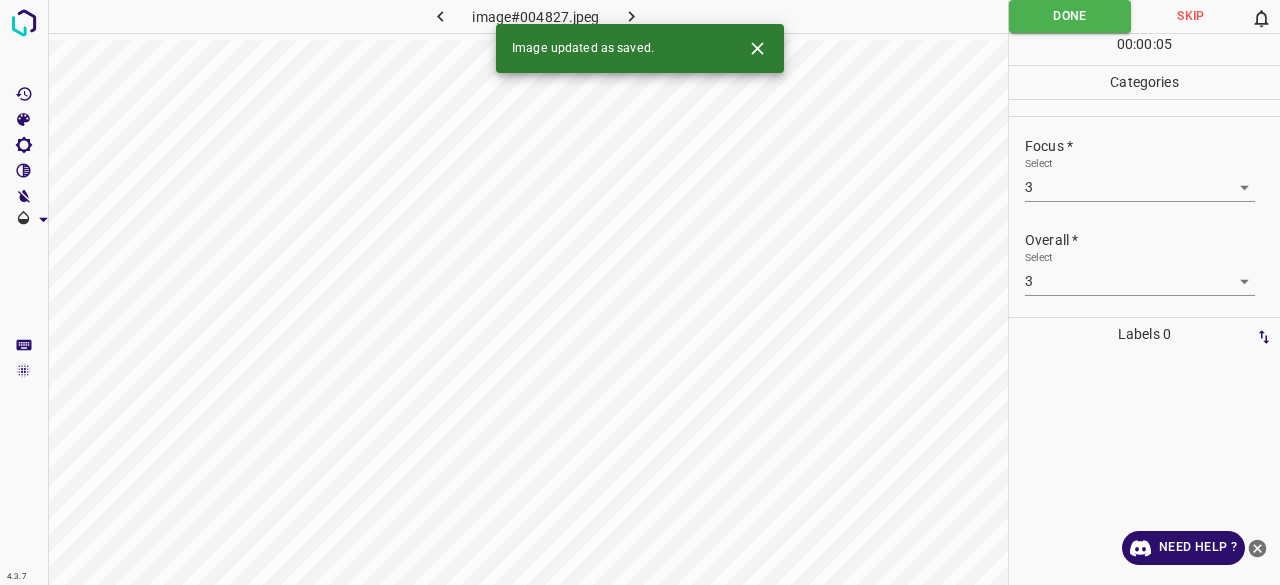 click at bounding box center (632, 16) 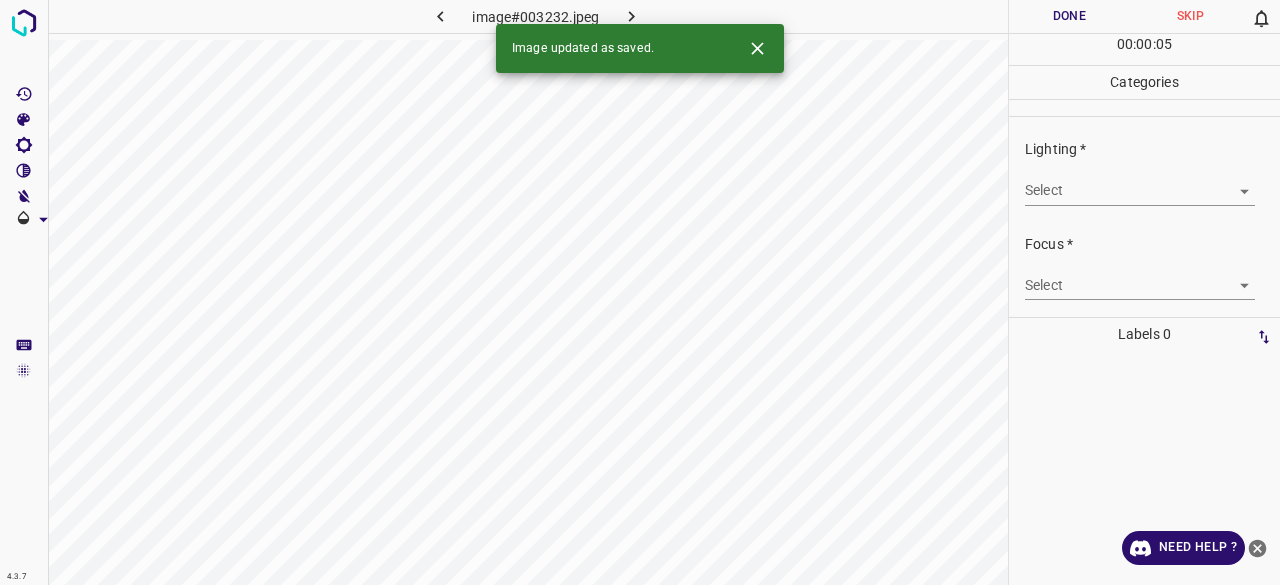 click on "4.3.7 image#003232.jpeg Done Skip 0 00   : 00   : 05   Categories Lighting *  Select ​ Focus *  Select ​ Overall *  Select ​ Labels   0 Categories 1 Lighting 2 Focus 3 Overall Tools Space Change between modes (Draw & Edit) I Auto labeling R Restore zoom M Zoom in N Zoom out Delete Delete selecte label Filters Z Restore filters X Saturation filter C Brightness filter V Contrast filter B Gray scale filter General O Download Image updated as saved. Need Help ? - Text - Hide - Delete" at bounding box center [640, 292] 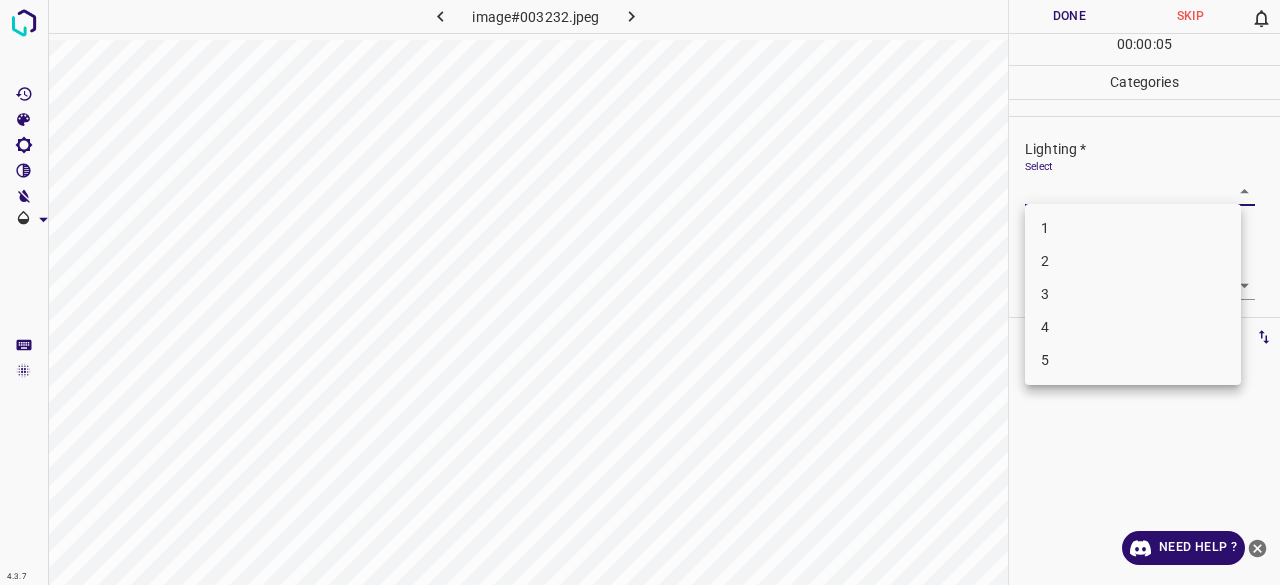 click on "3" at bounding box center [1133, 294] 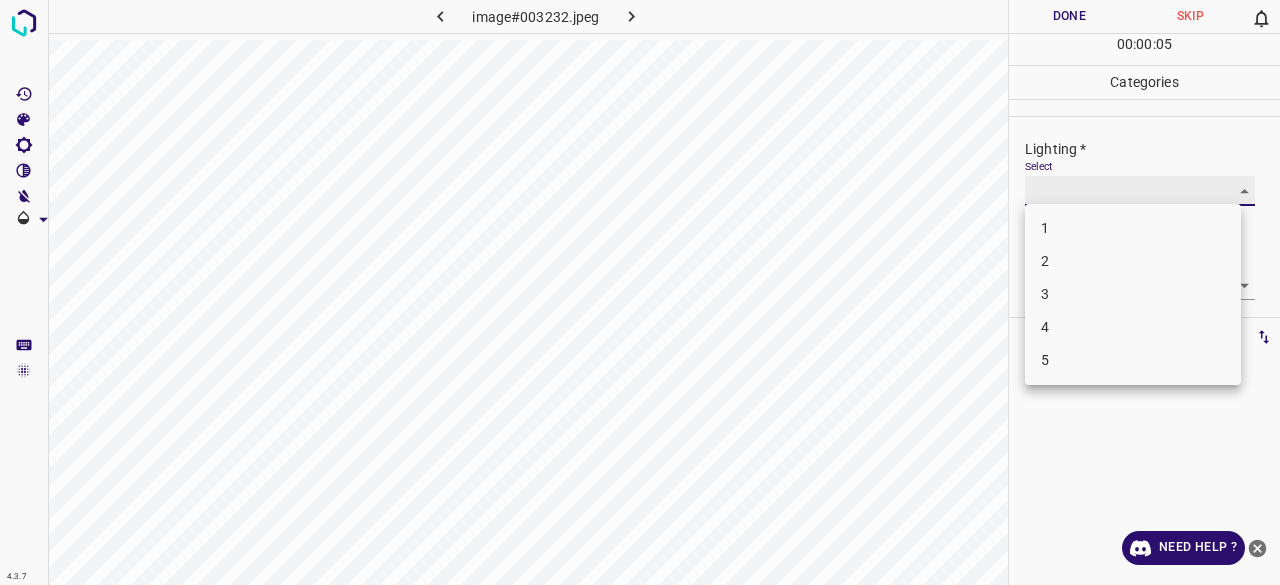 type on "3" 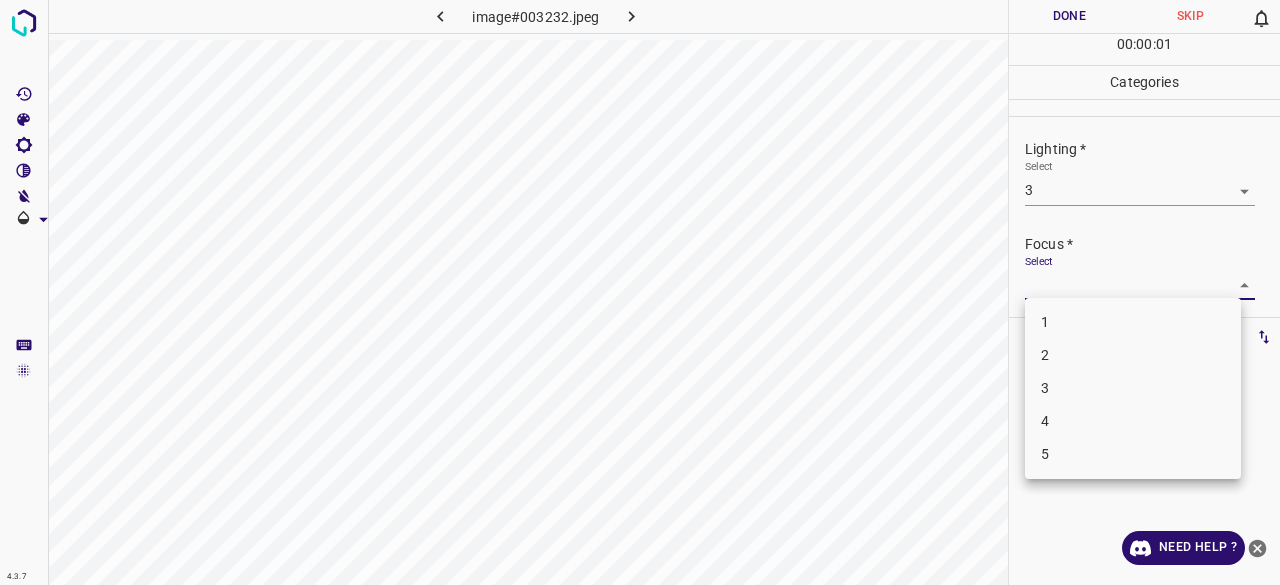 click on "4.3.7 image#003232.jpeg Done Skip 0 00   : 00   : 01   Categories Lighting *  Select 3 3 Focus *  Select ​ Overall *  Select ​ Labels   0 Categories 1 Lighting 2 Focus 3 Overall Tools Space Change between modes (Draw & Edit) I Auto labeling R Restore zoom M Zoom in N Zoom out Delete Delete selecte label Filters Z Restore filters X Saturation filter C Brightness filter V Contrast filter B Gray scale filter General O Download Need Help ? - Text - Hide - Delete 1 2 3 4 5" at bounding box center [640, 292] 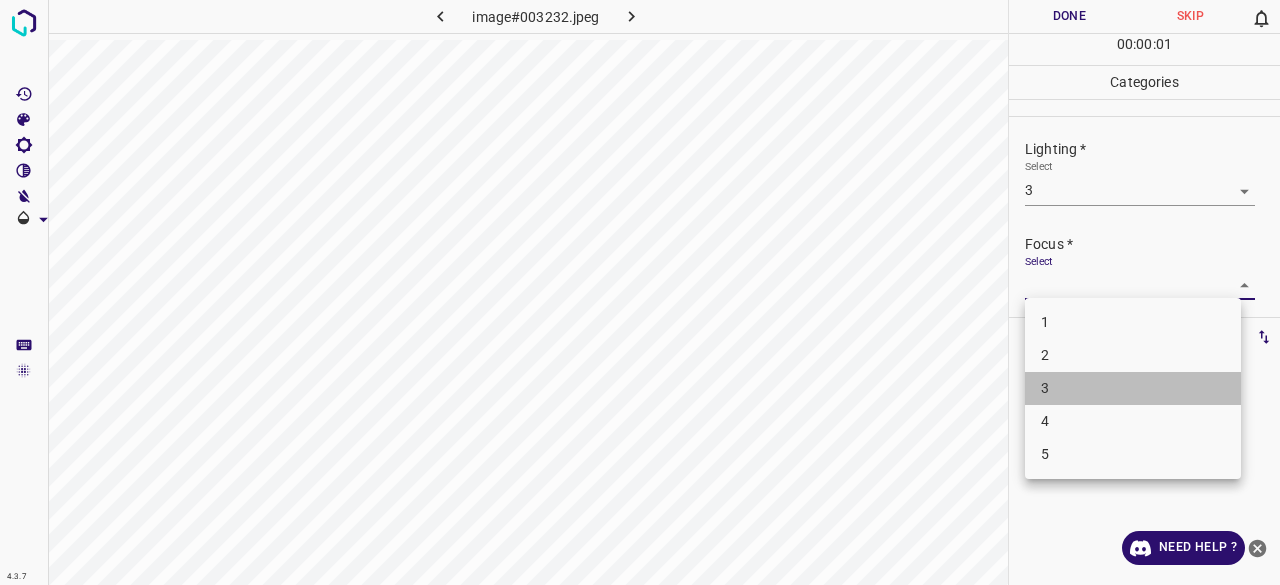 click on "3" at bounding box center (1133, 388) 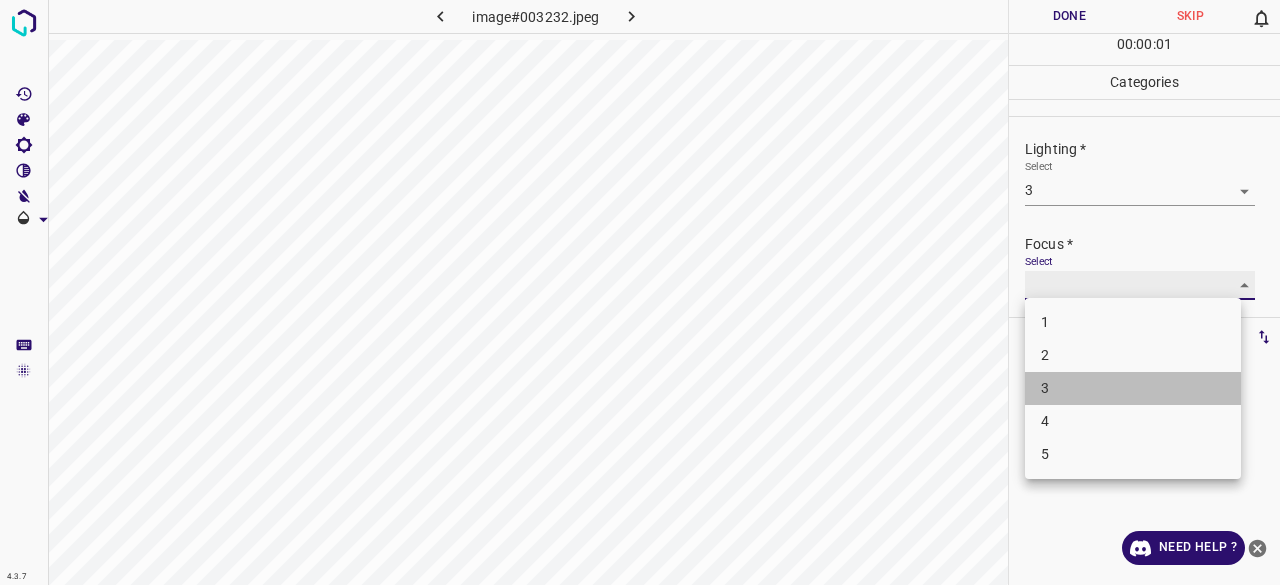 type on "3" 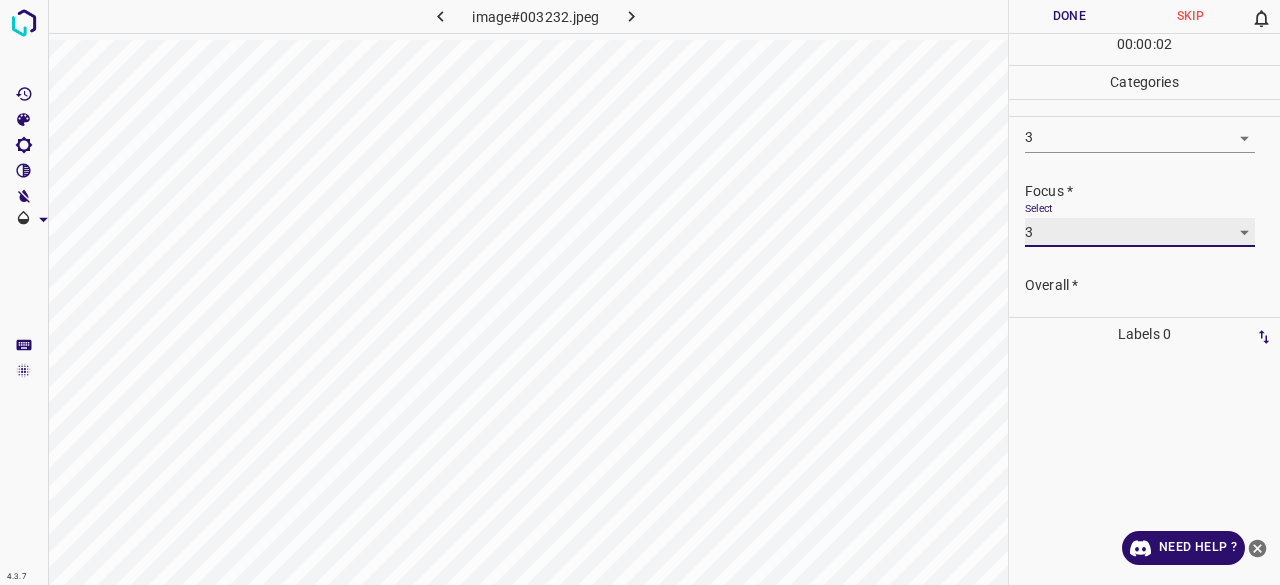scroll, scrollTop: 98, scrollLeft: 0, axis: vertical 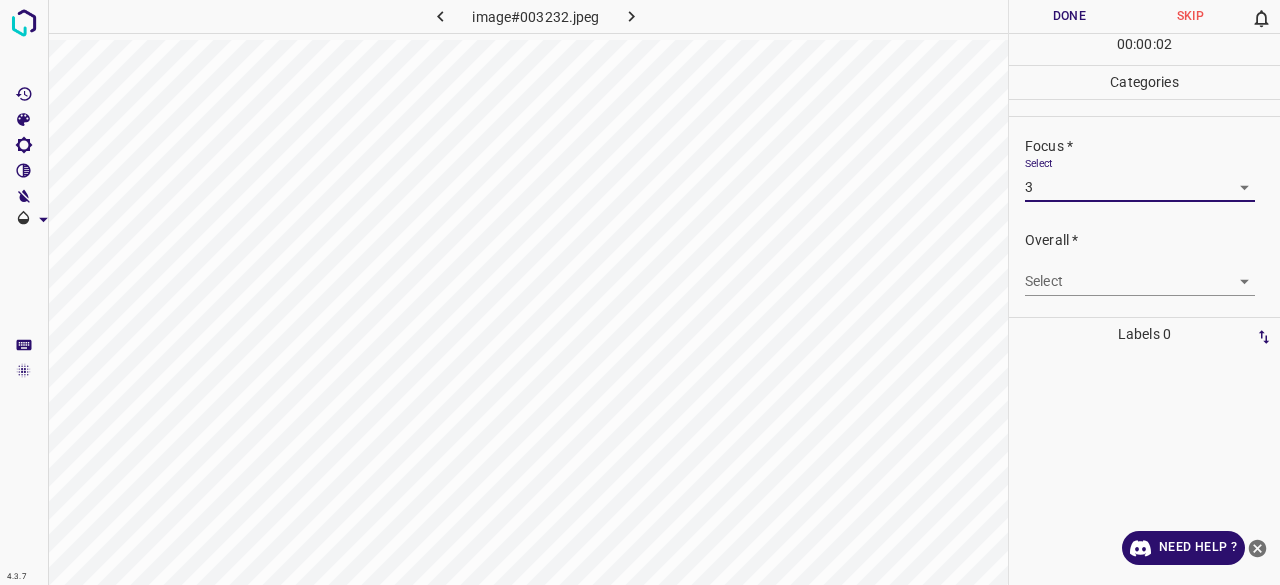 drag, startPoint x: 1082, startPoint y: 237, endPoint x: 1068, endPoint y: 287, distance: 51.92302 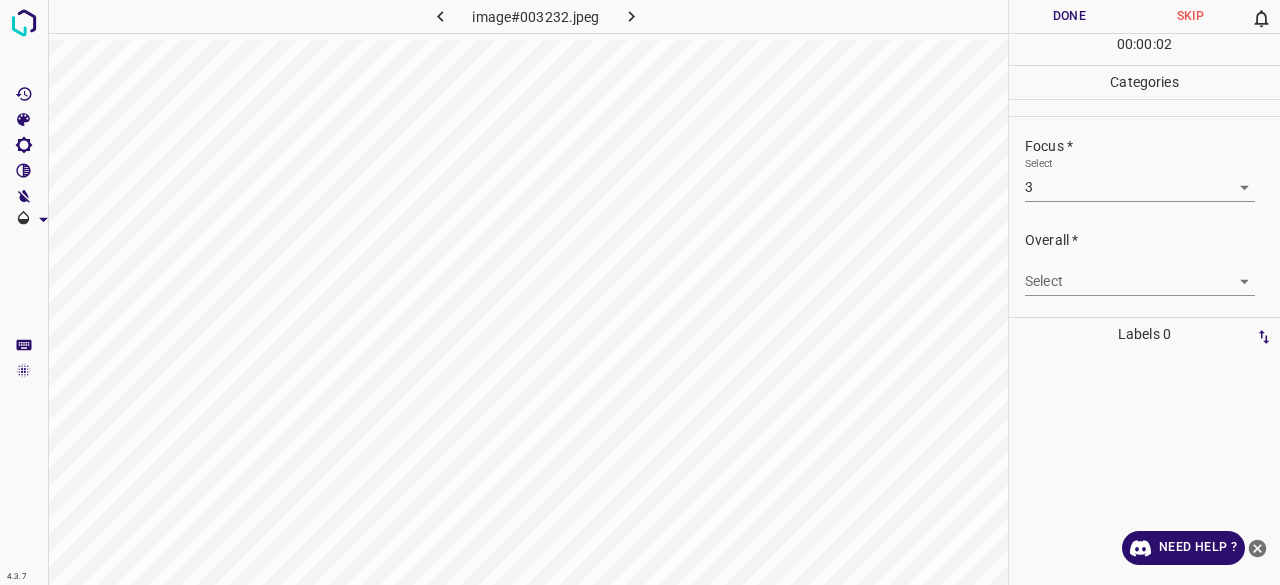click on "4.3.7 image#003232.jpeg Done Skip 0 00   : 00   : 02   Categories Lighting *  Select 3 3 Focus *  Select 3 3 Overall *  Select ​ Labels   0 Categories 1 Lighting 2 Focus 3 Overall Tools Space Change between modes (Draw & Edit) I Auto labeling R Restore zoom M Zoom in N Zoom out Delete Delete selecte label Filters Z Restore filters X Saturation filter C Brightness filter V Contrast filter B Gray scale filter General O Download Need Help ? - Text - Hide - Delete" at bounding box center (640, 292) 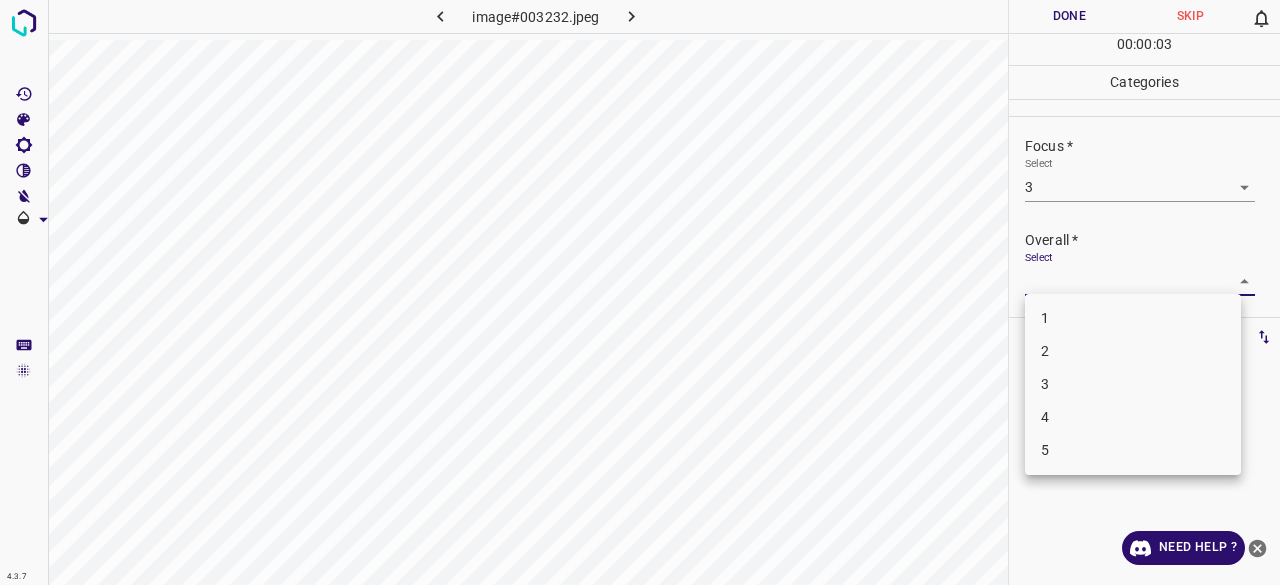 click on "3" at bounding box center [1133, 384] 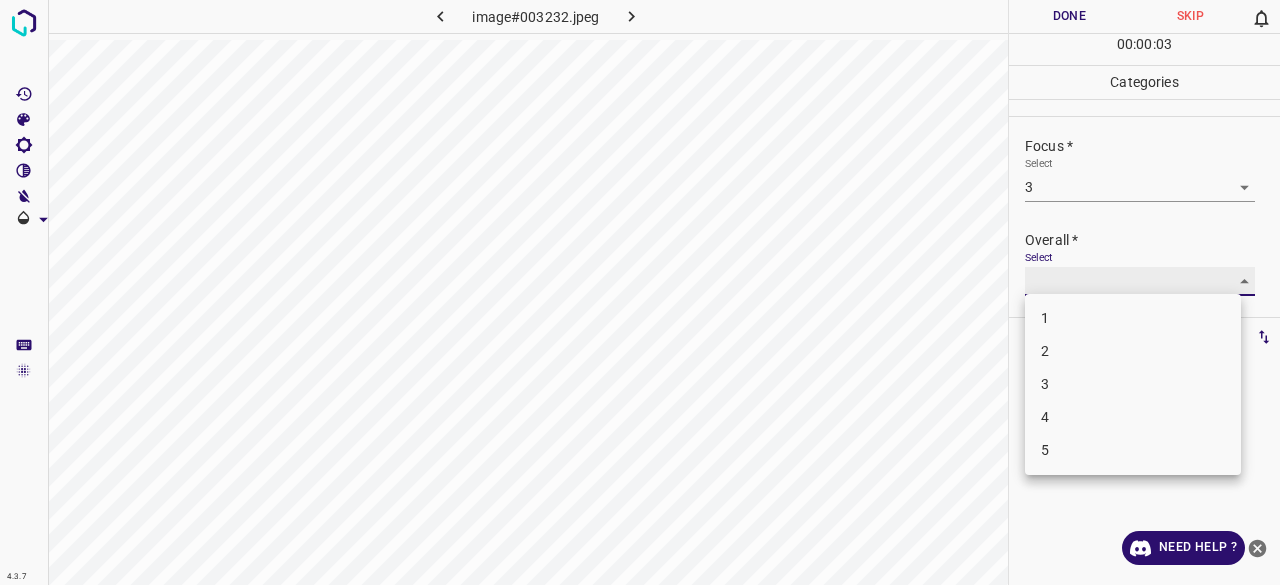 type on "3" 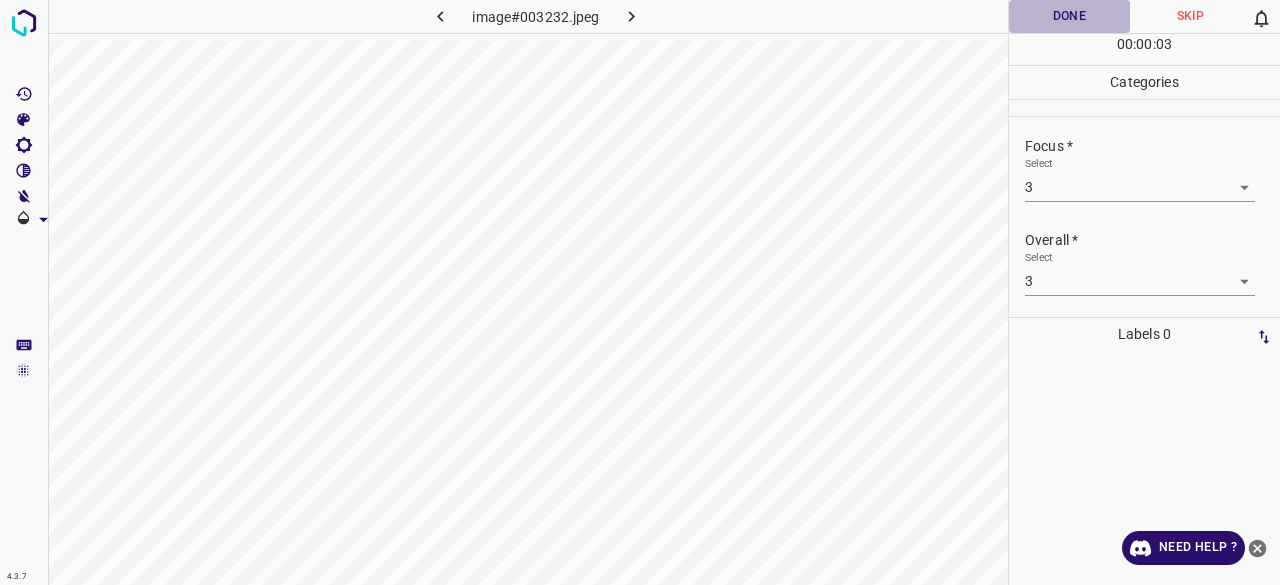 click on "Done" at bounding box center [1069, 16] 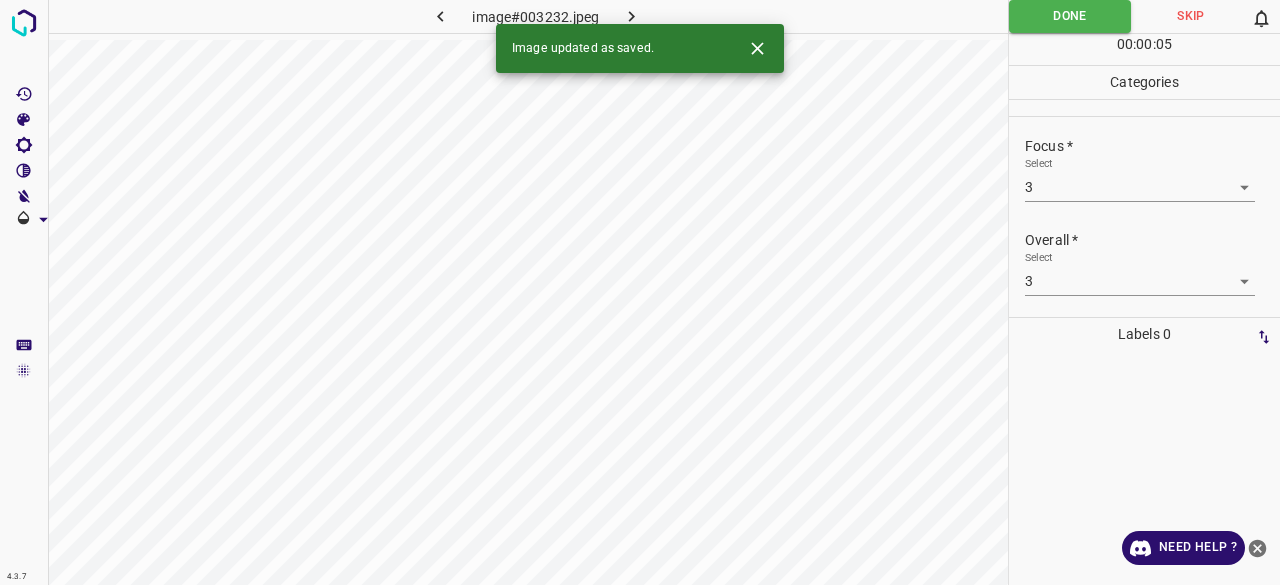 click on "Image updated as saved." at bounding box center (640, 48) 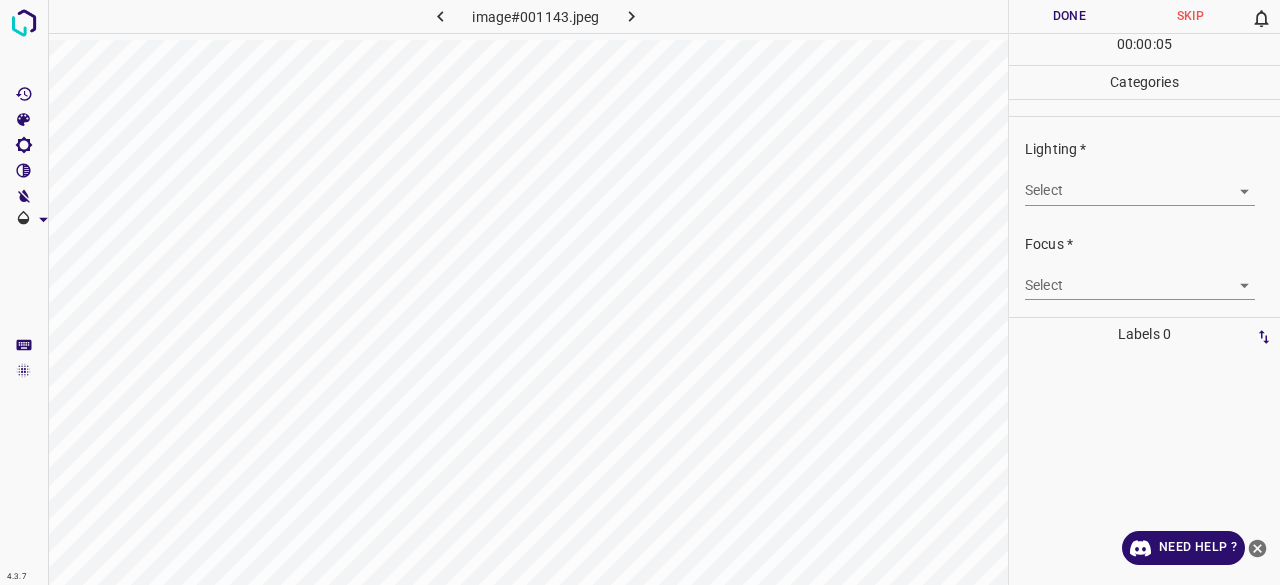 click on "4.3.7 image#001143.jpeg Done Skip 0 00   : 00   : 05   Categories Lighting *  Select ​ Focus *  Select ​ Overall *  Select ​ Labels   0 Categories 1 Lighting 2 Focus 3 Overall Tools Space Change between modes (Draw & Edit) I Auto labeling R Restore zoom M Zoom in N Zoom out Delete Delete selecte label Filters Z Restore filters X Saturation filter C Brightness filter V Contrast filter B Gray scale filter General O Download Need Help ? - Text - Hide - Delete" at bounding box center [640, 292] 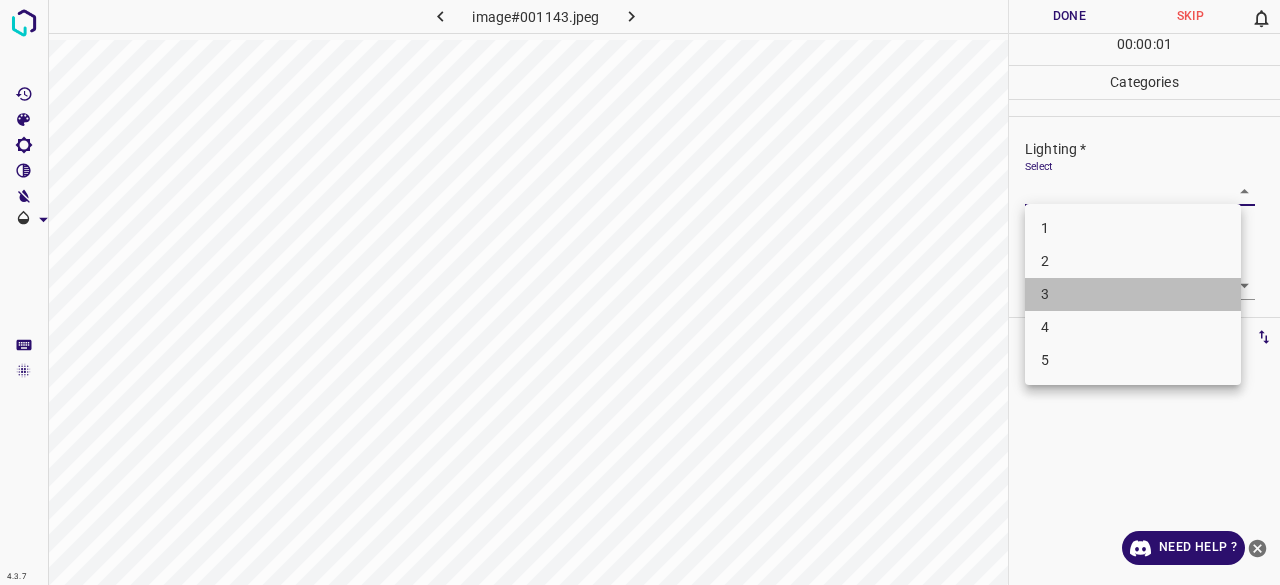 click on "3" at bounding box center [1133, 294] 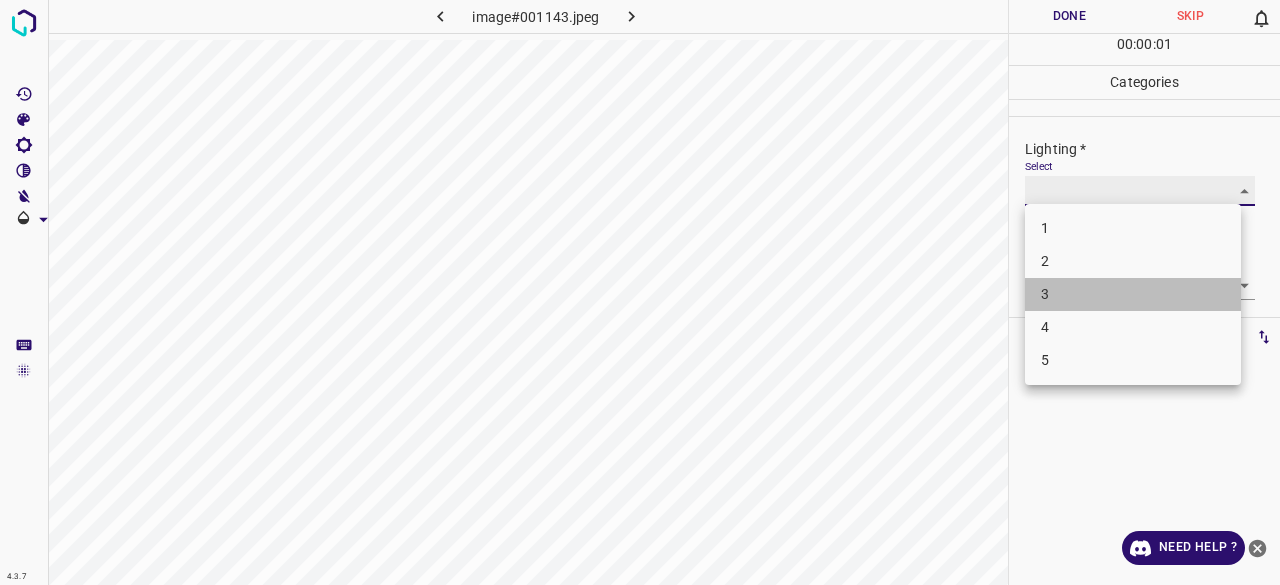 type on "3" 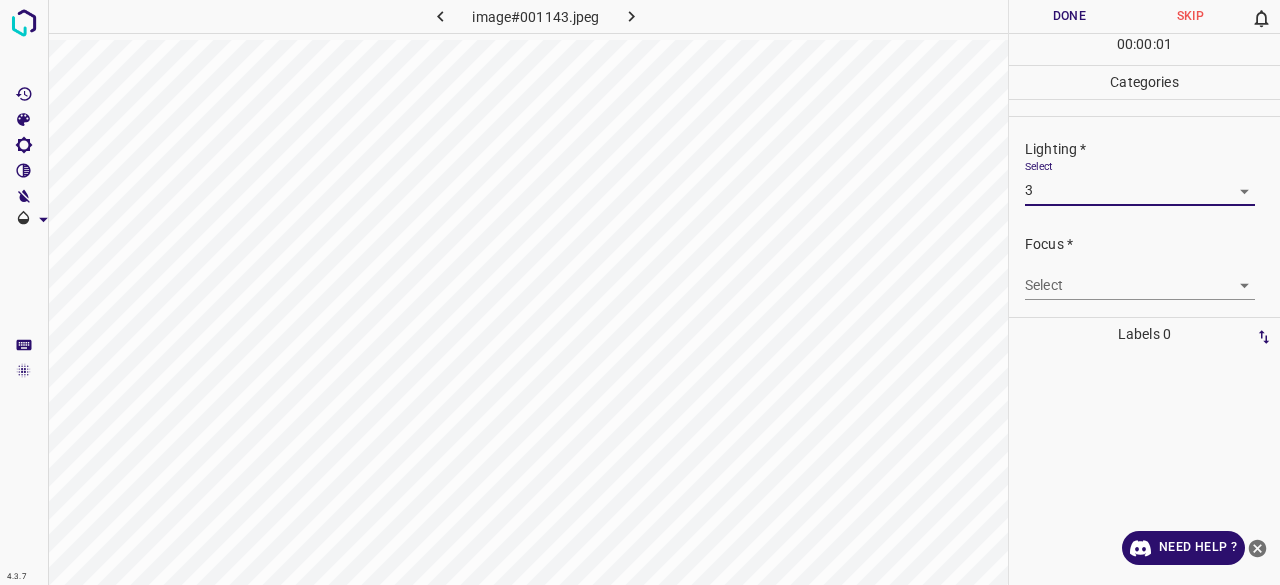 click on "4.3.7 image#001143.jpeg Done Skip 0 00 : 00 : 01 Categories Lighting * Select 3 3 Focus * Select ​ Overall * Select ​ Labels 0 Categories 1 Lighting 2 Focus 3 Overall Tools Space Change between modes (Draw & Edit) I Auto labeling R Restore zoom M Zoom in N Zoom out Delete Delete selected label Filters Z Restore filters X Saturation filter C Brightness filter V Contrast filter B Gray scale filter General O Download Need Help ? - Text - Hide - Delete 1 2 3 4 5" at bounding box center (640, 292) 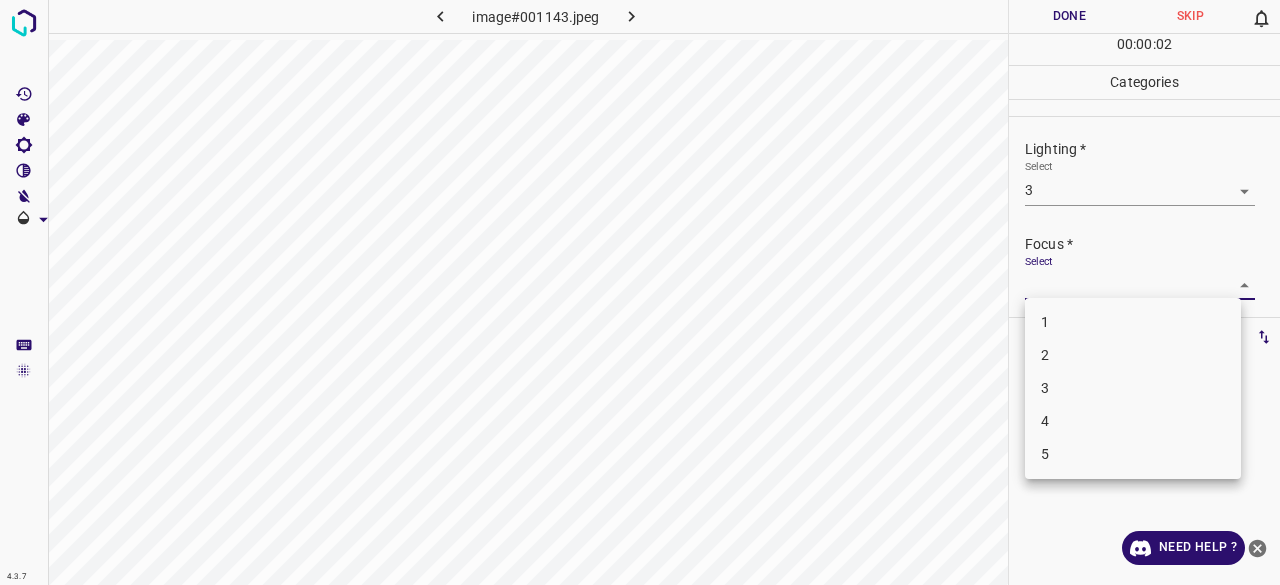 click on "3" at bounding box center [1133, 388] 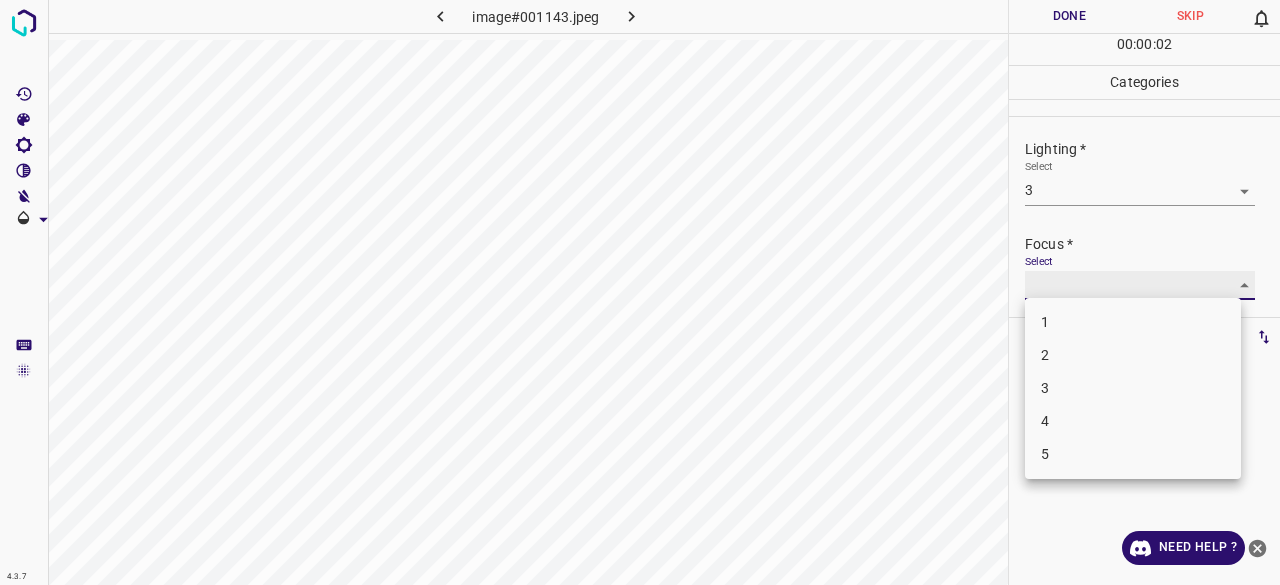 type on "3" 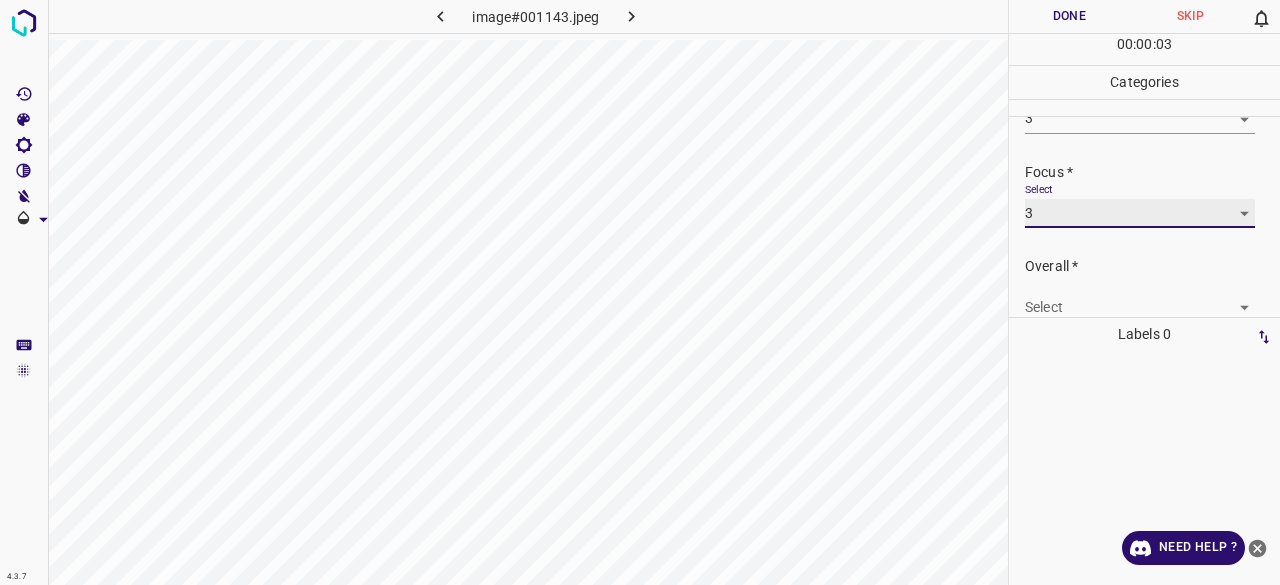 scroll, scrollTop: 98, scrollLeft: 0, axis: vertical 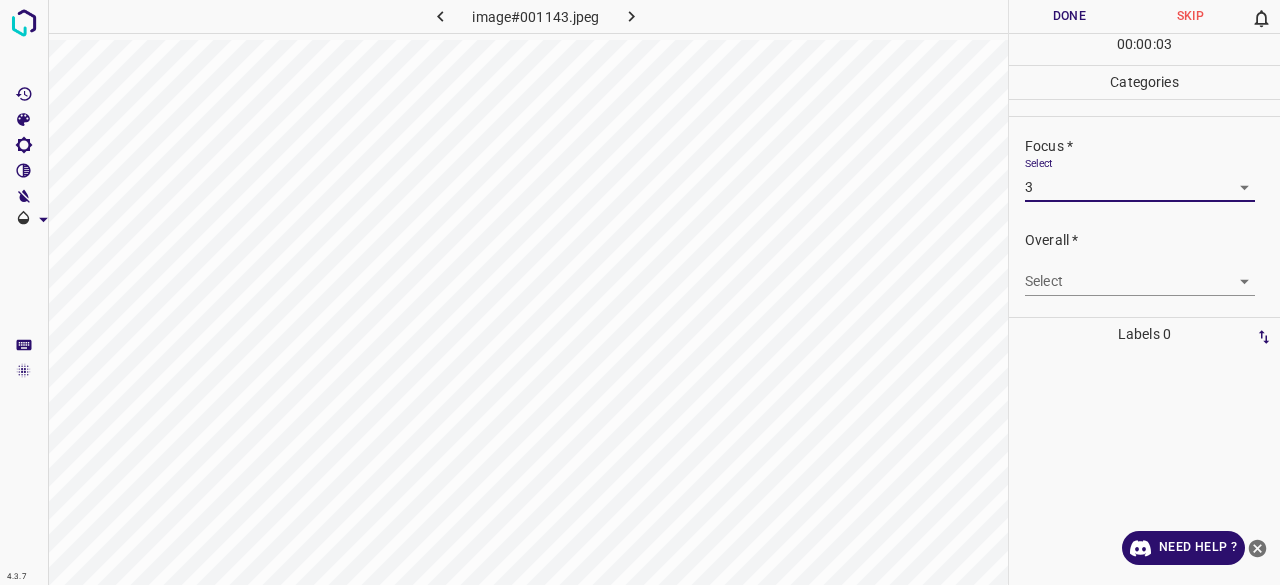 click on "Overall *  Select ​" at bounding box center [1144, 263] 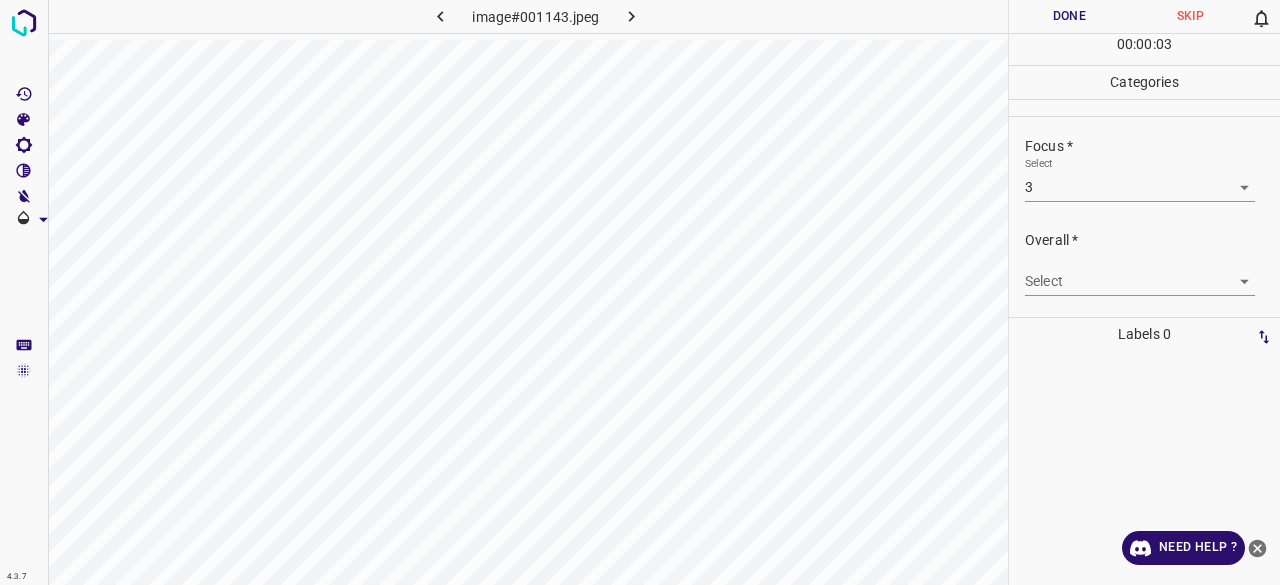 click on "4.3.7 image#001143.jpeg Done Skip 0 00   : 00   : 03   Categories Lighting *  Select 3 3 Focus *  Select 3 3 Overall *  Select ​ Labels   0 Categories 1 Lighting 2 Focus 3 Overall Tools Space Change between modes (Draw & Edit) I Auto labeling R Restore zoom M Zoom in N Zoom out Delete Delete selecte label Filters Z Restore filters X Saturation filter C Brightness filter V Contrast filter B Gray scale filter General O Download Need Help ? - Text - Hide - Delete" at bounding box center [640, 292] 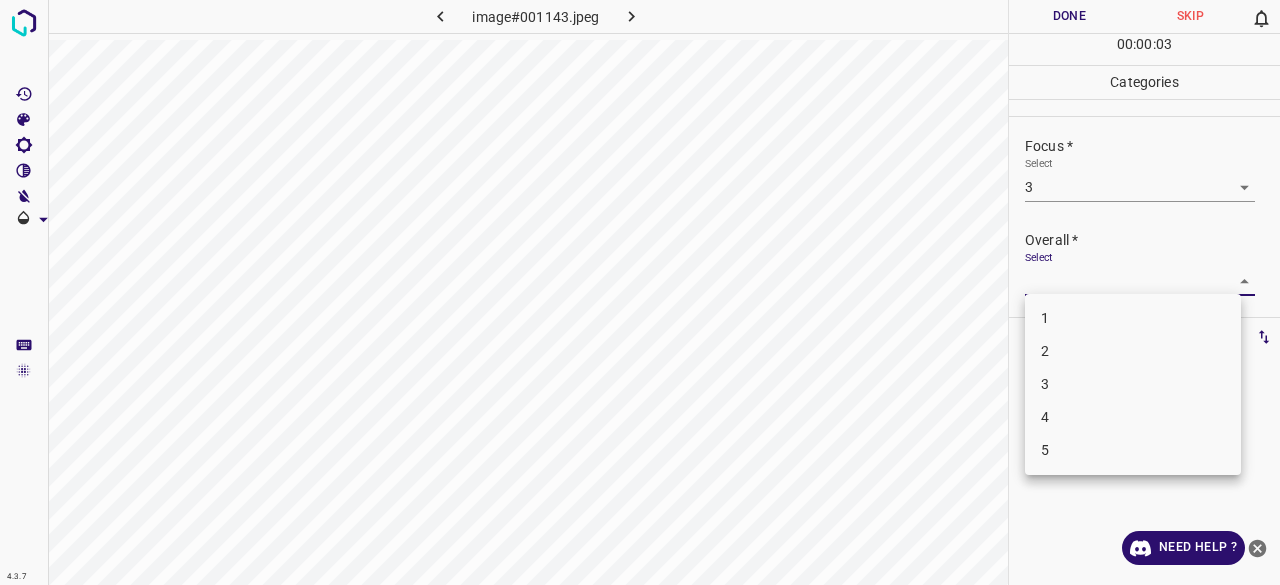 click on "3" at bounding box center (1133, 384) 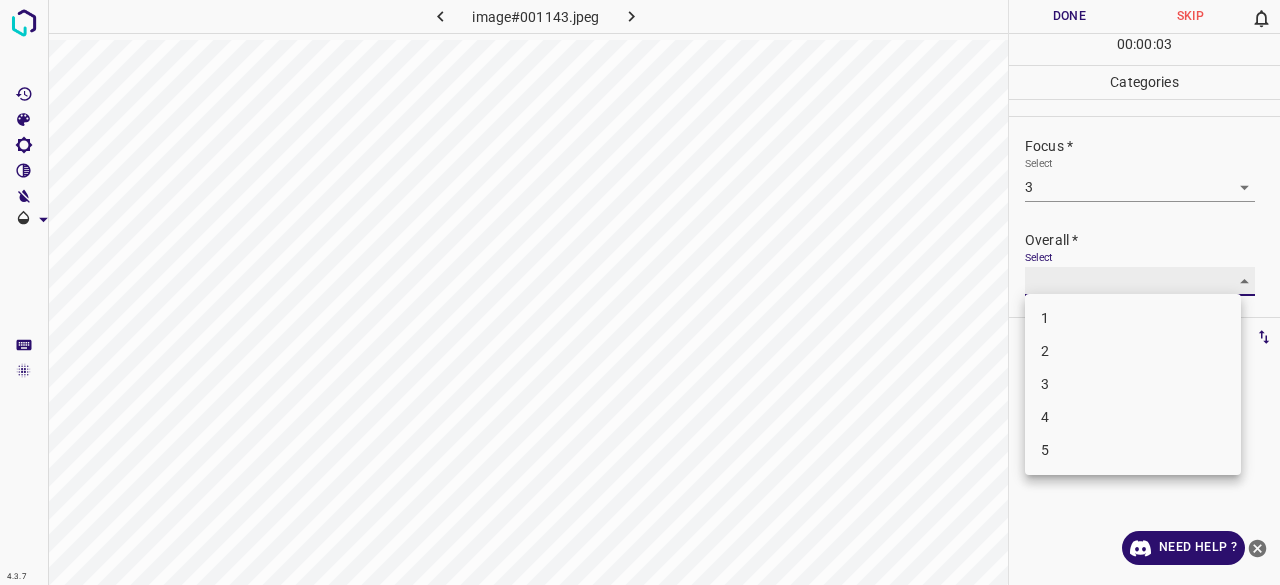 type on "3" 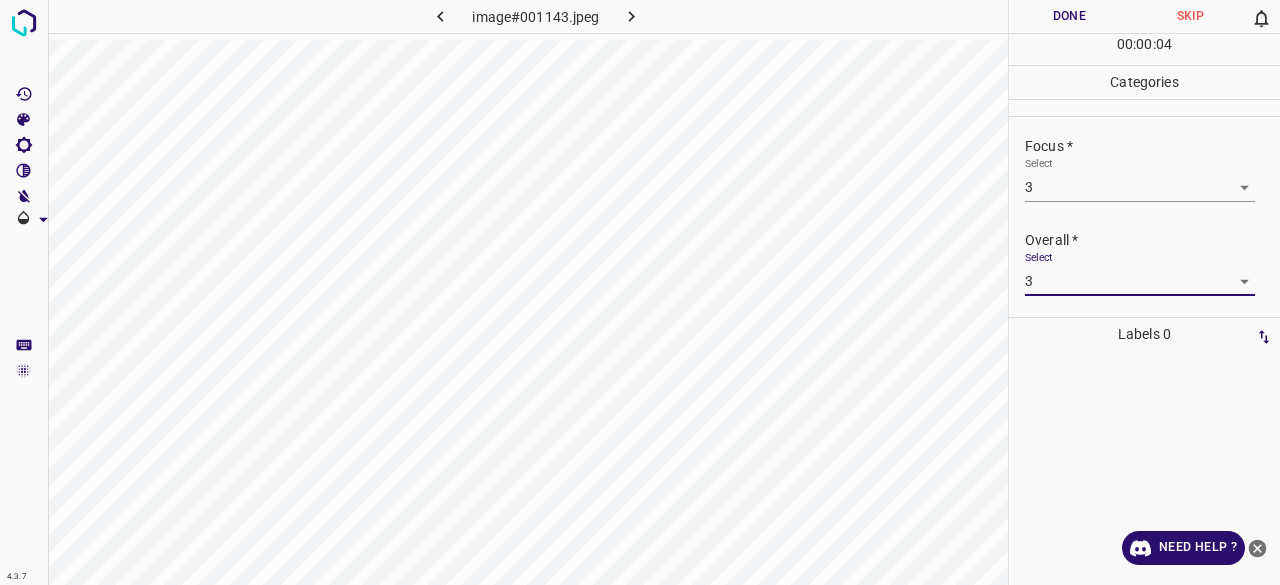 click on "Done" at bounding box center (1069, 16) 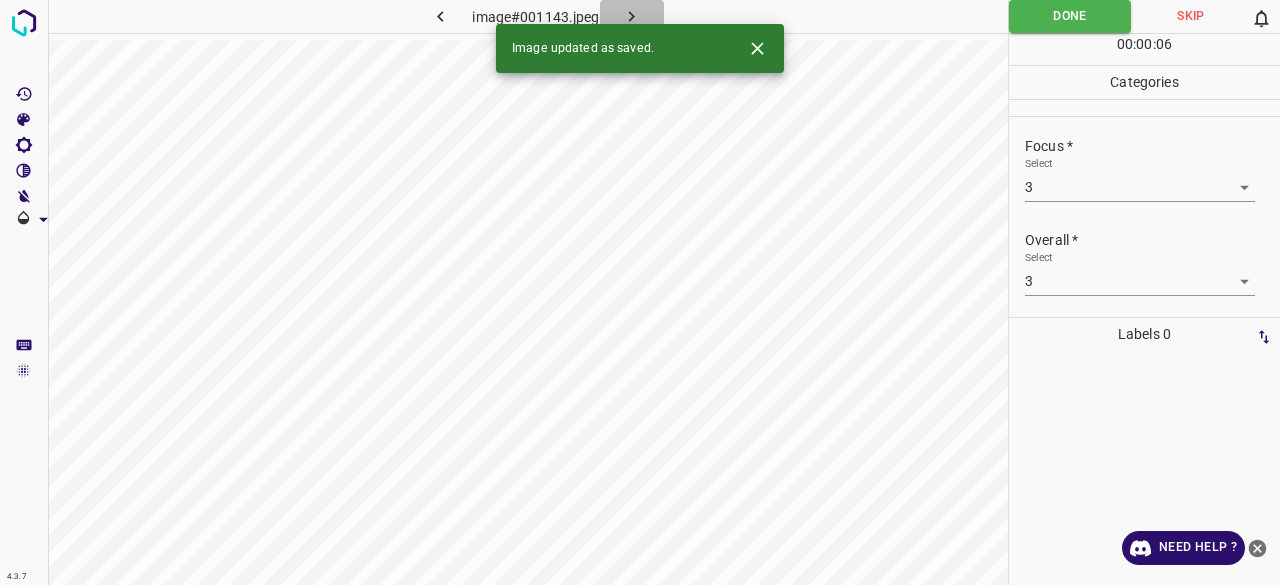 click 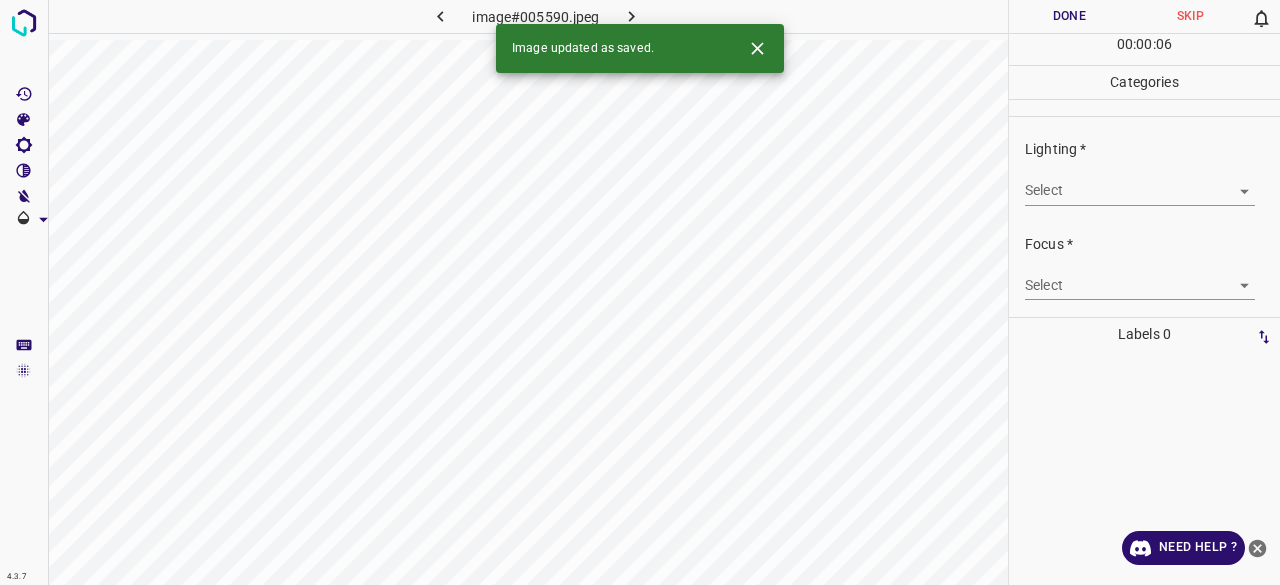 click on "4.3.7 image#005590.jpeg Done Skip 0 00   : 00   : 06   Categories Lighting *  Select ​ Focus *  Select ​ Overall *  Select ​ Labels   0 Categories 1 Lighting 2 Focus 3 Overall Tools Space Change between modes (Draw & Edit) I Auto labeling R Restore zoom M Zoom in N Zoom out Delete Delete selecte label Filters Z Restore filters X Saturation filter C Brightness filter V Contrast filter B Gray scale filter General O Download Image updated as saved. Need Help ? - Text - Hide - Delete" at bounding box center [640, 292] 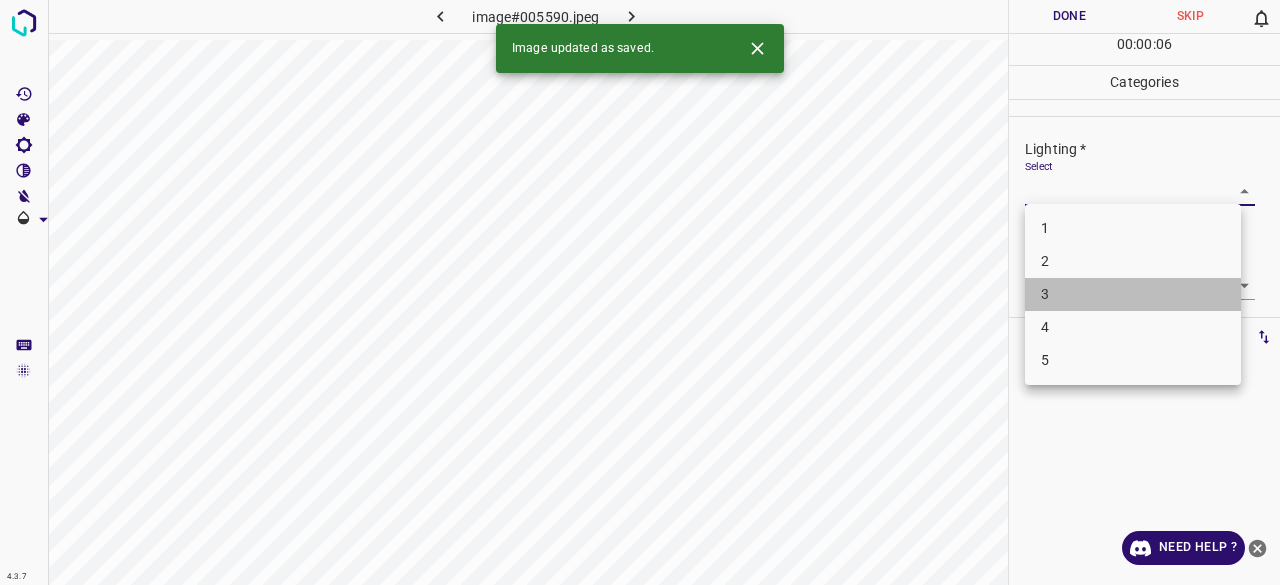 click on "3" at bounding box center (1133, 294) 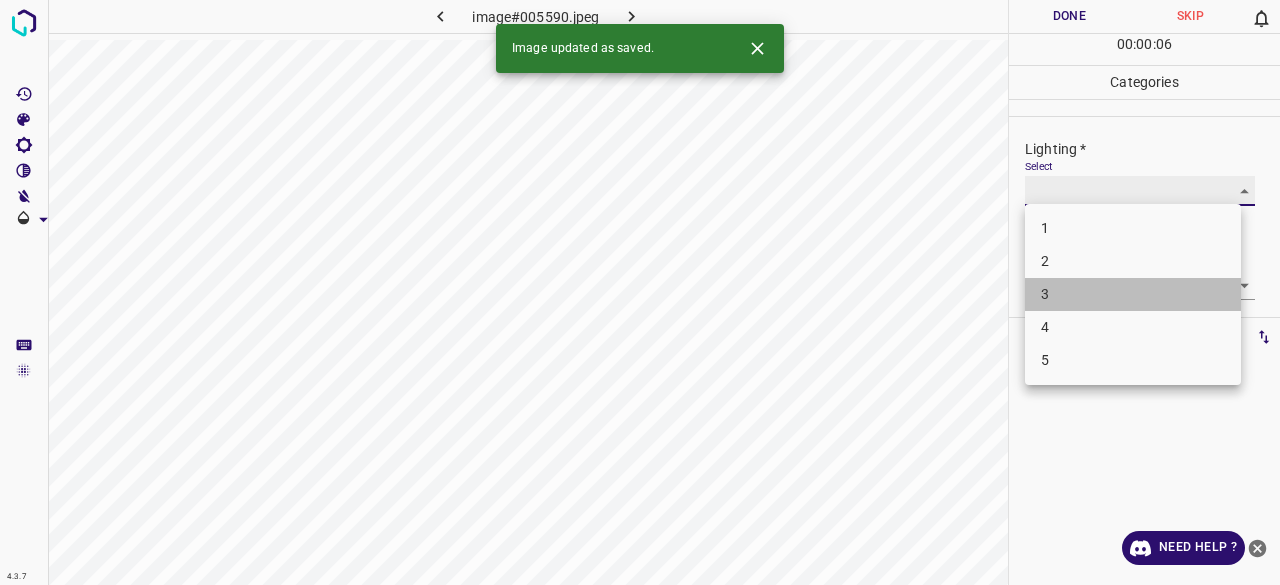 type on "3" 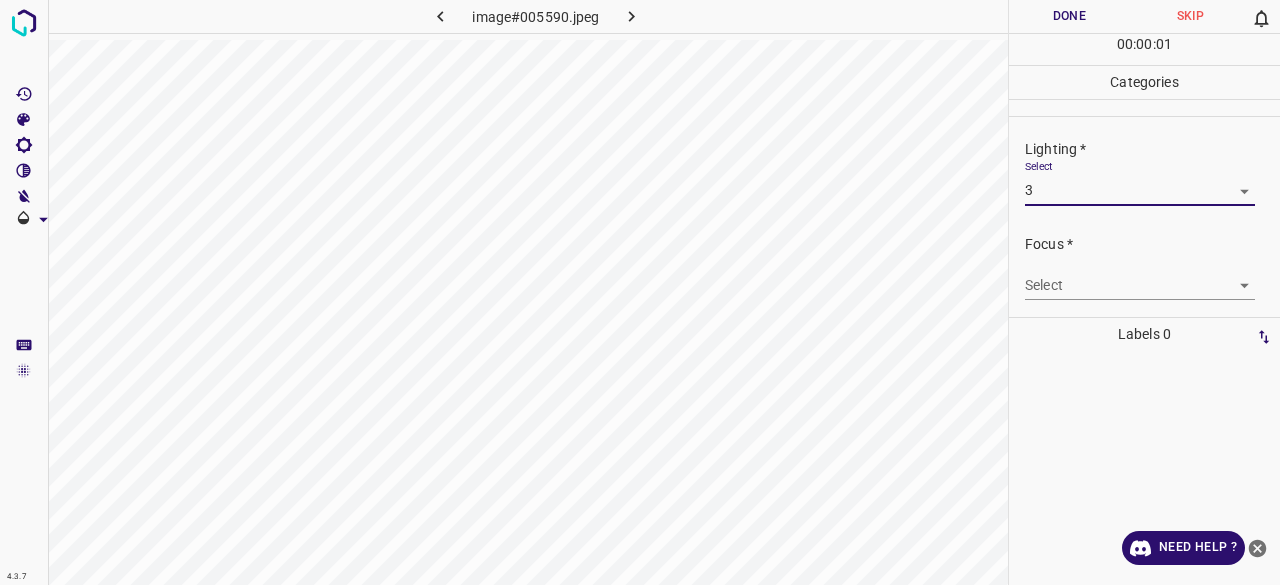 click on "4.3.7 image#005590.jpeg Done Skip 0 00   : 00   : 01   Categories Lighting *  Select 3 3 Focus *  Select ​ Overall *  Select ​ Labels   0 Categories 1 Lighting 2 Focus 3 Overall Tools Space Change between modes (Draw & Edit) I Auto labeling R Restore zoom M Zoom in N Zoom out Delete Delete selecte label Filters Z Restore filters X Saturation filter C Brightness filter V Contrast filter B Gray scale filter General O Download Need Help ? - Text - Hide - Delete 1 2 3 4 5" at bounding box center (640, 292) 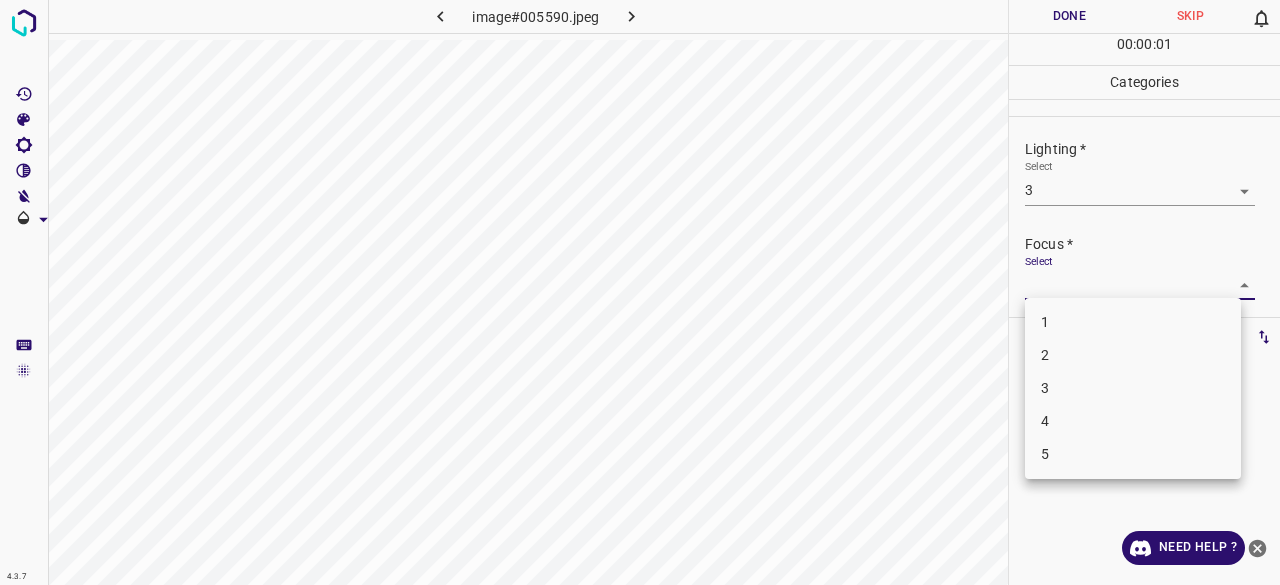 drag, startPoint x: 1070, startPoint y: 333, endPoint x: 1066, endPoint y: 373, distance: 40.1995 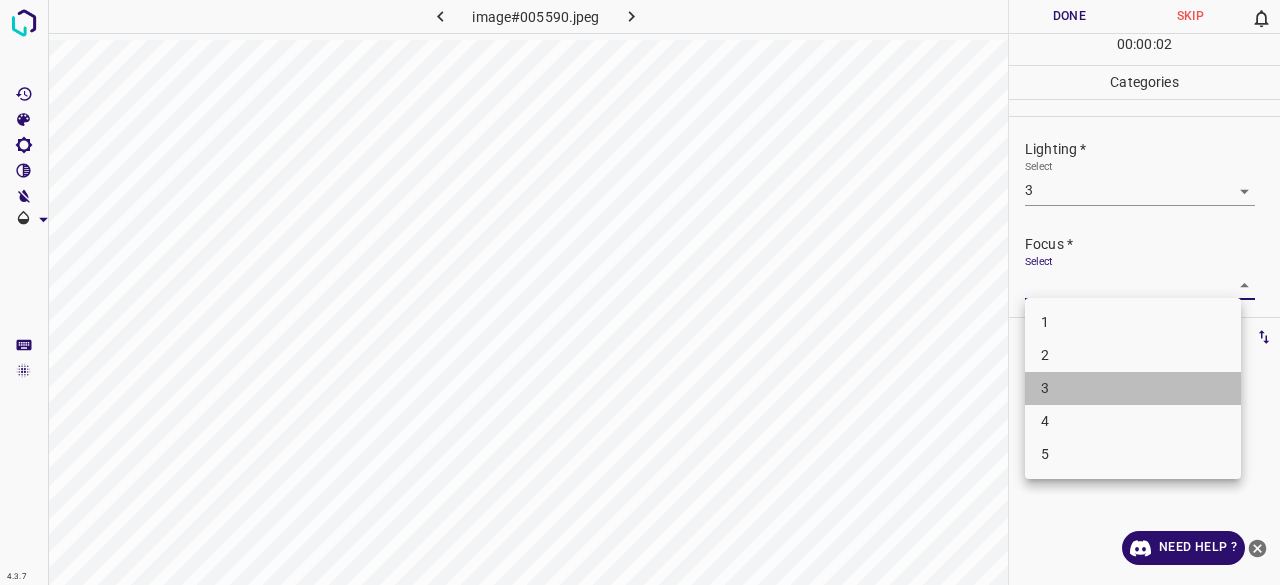 click on "3" at bounding box center (1133, 388) 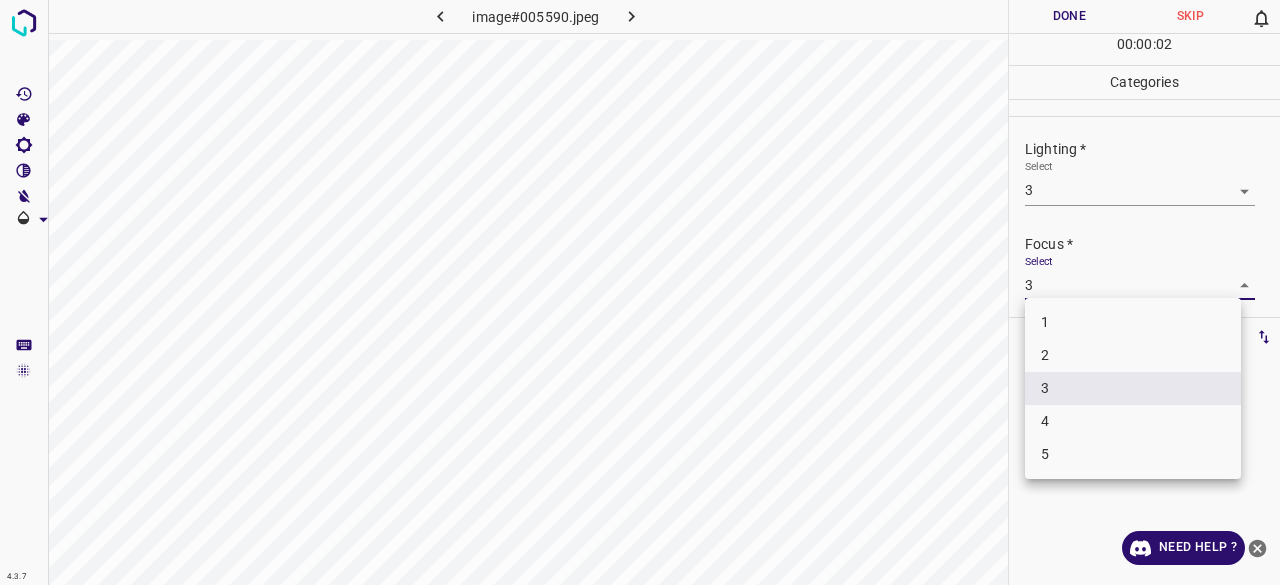 click on "4.3.7 image#005590.jpeg Done Skip 0 00   : 00   : 02   Categories Lighting *  Select 3 3 Focus *  Select 3 3 Overall *  Select ​ Labels   0 Categories 1 Lighting 2 Focus 3 Overall Tools Space Change between modes (Draw & Edit) I Auto labeling R Restore zoom M Zoom in N Zoom out Delete Delete selecte label Filters Z Restore filters X Saturation filter C Brightness filter V Contrast filter B Gray scale filter General O Download Need Help ? - Text - Hide - Delete 1 2 3 4 5" at bounding box center (640, 292) 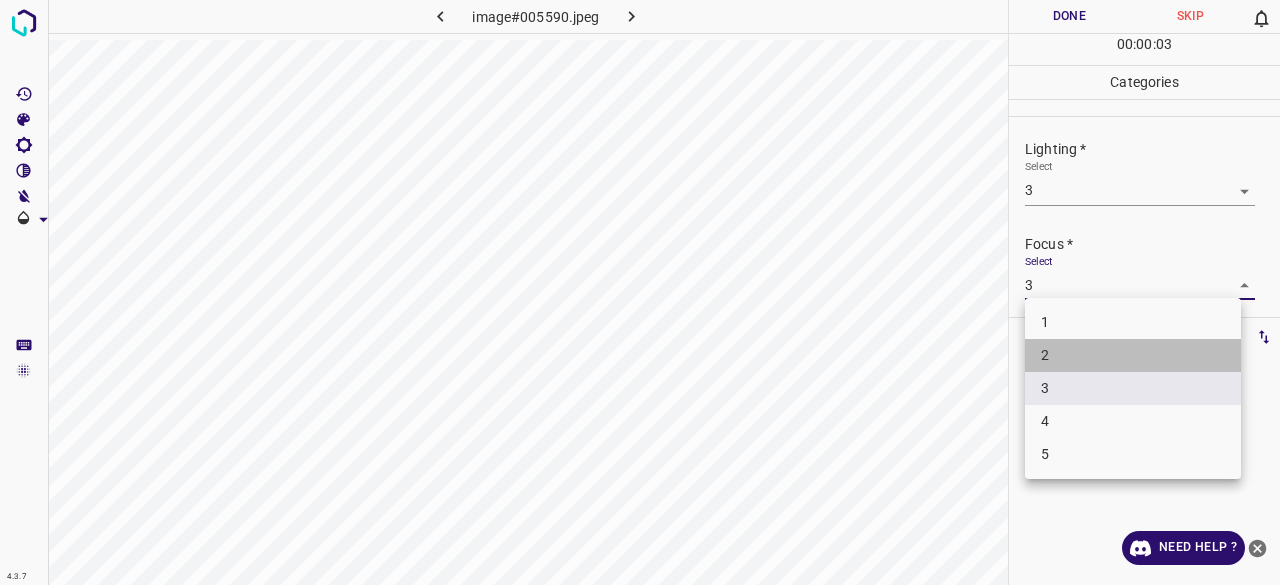 click on "2" at bounding box center (1133, 355) 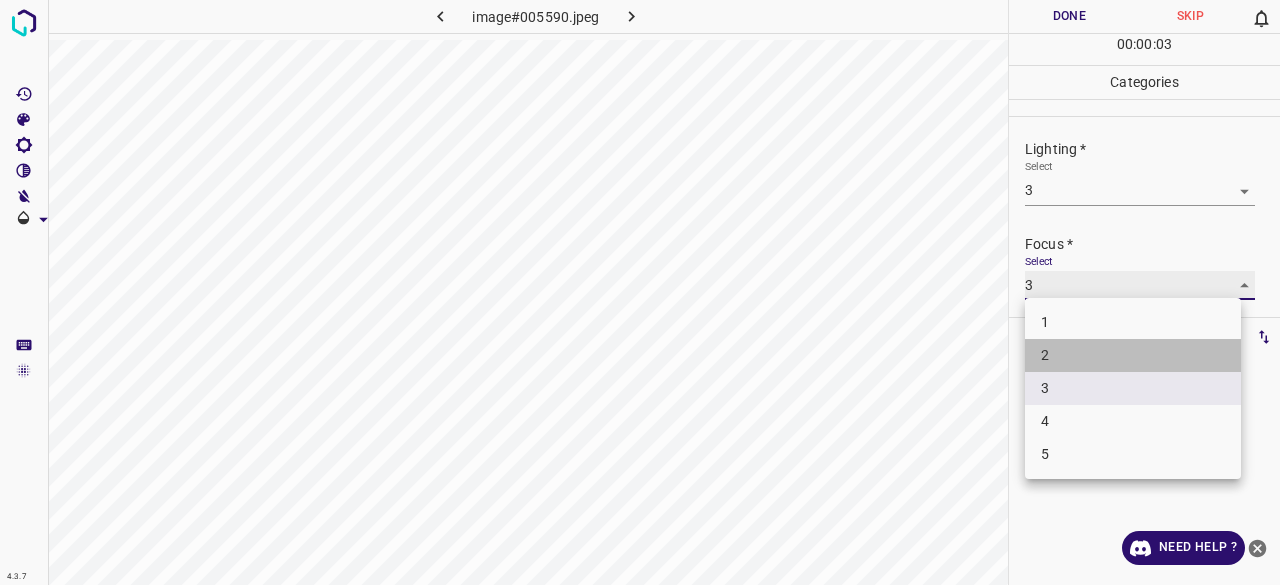 type on "2" 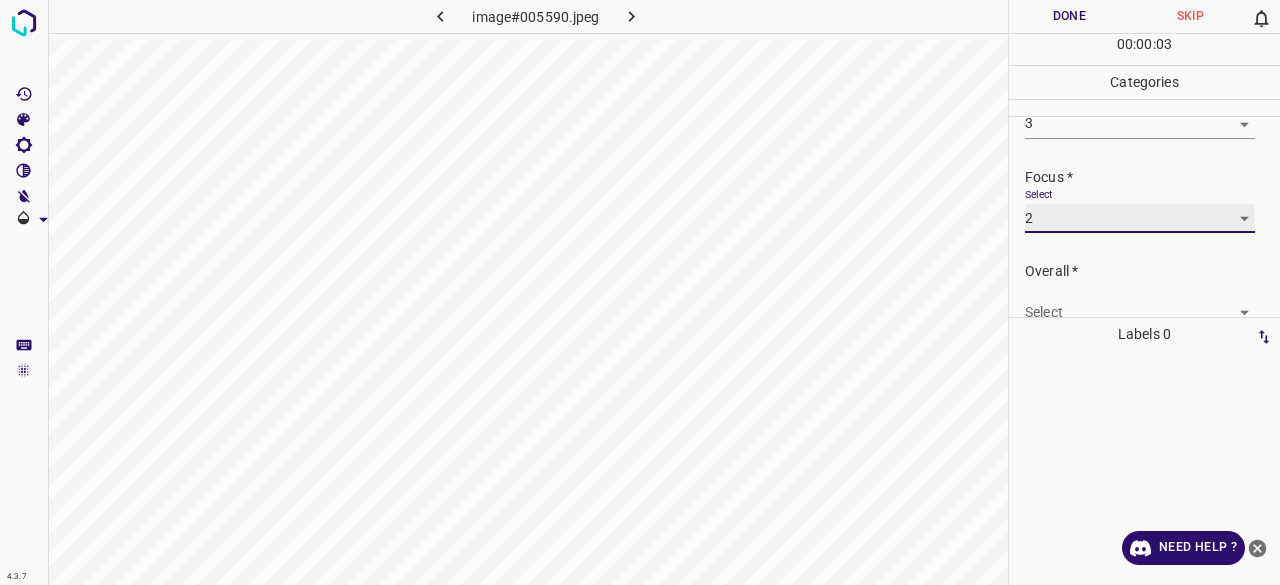 scroll, scrollTop: 98, scrollLeft: 0, axis: vertical 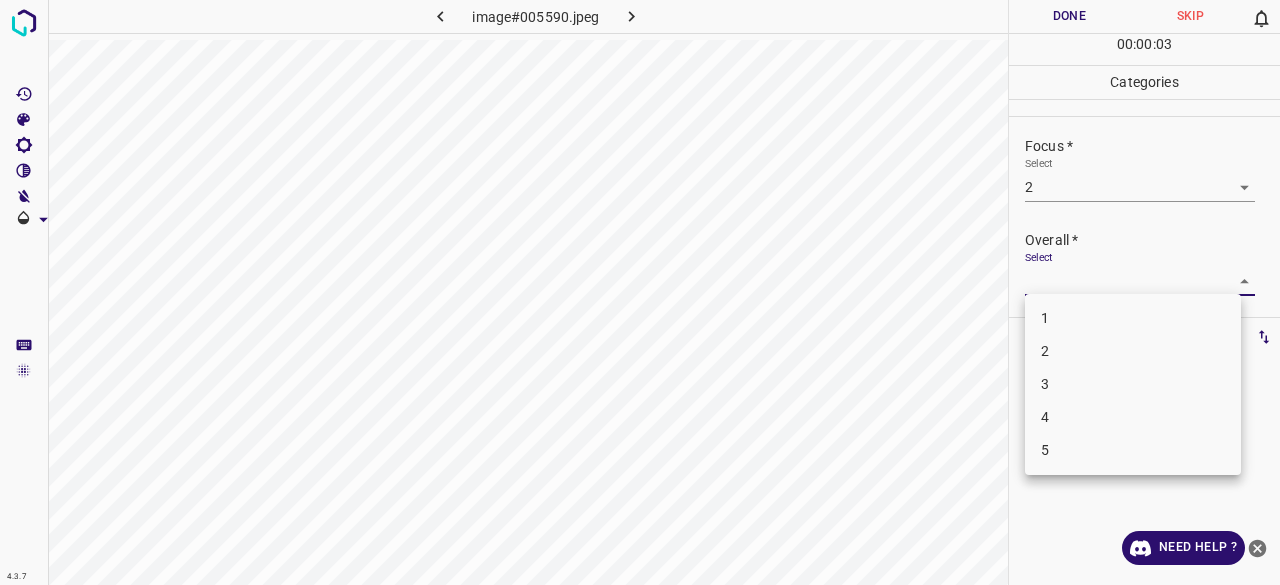 click on "4.3.7 image#005590.jpeg Done Skip 0 00   : 00   : 03   Categories Lighting *  Select 3 3 Focus *  Select 2 2 Overall *  Select ​ Labels   0 Categories 1 Lighting 2 Focus 3 Overall Tools Space Change between modes (Draw & Edit) I Auto labeling R Restore zoom M Zoom in N Zoom out Delete Delete selecte label Filters Z Restore filters X Saturation filter C Brightness filter V Contrast filter B Gray scale filter General O Download Need Help ? - Text - Hide - Delete 1 2 3 4 5" at bounding box center [640, 292] 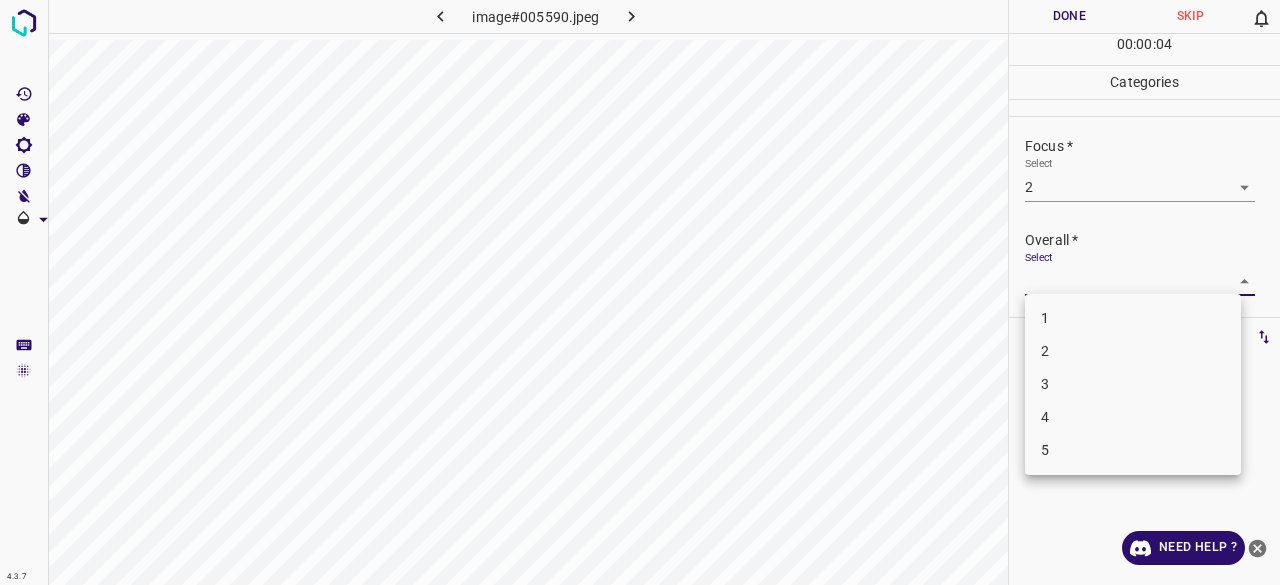 click on "3" at bounding box center (1133, 384) 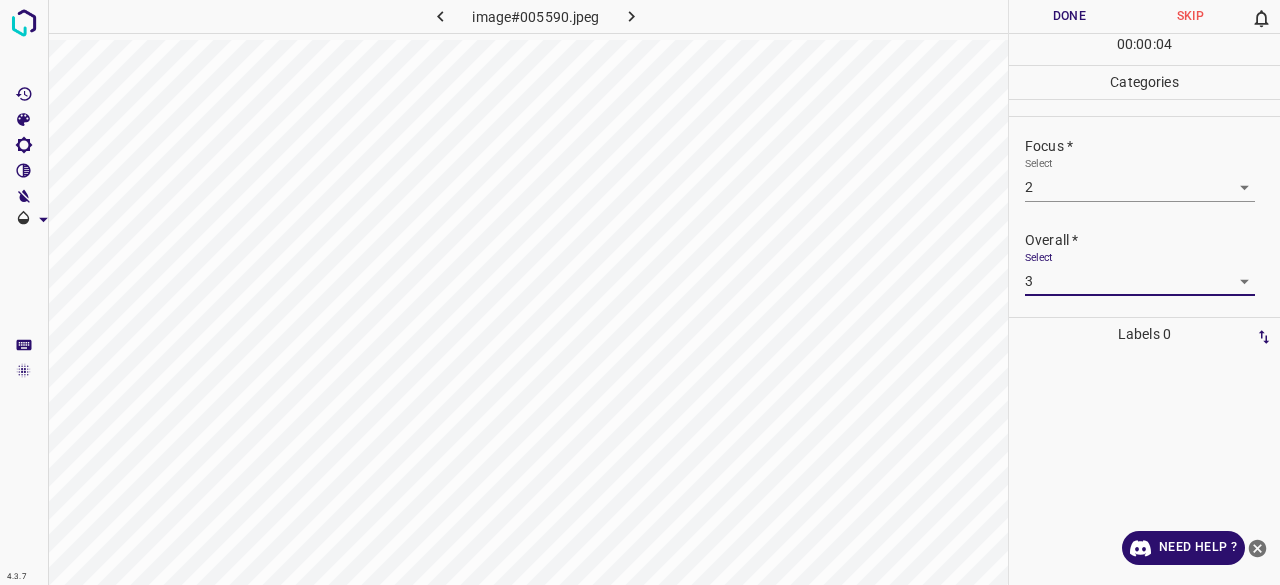click on "4.3.7 image#005590.jpeg Done Skip 0 00   : 00   : 04   Categories Lighting *  Select 3 3 Focus *  Select 2 2 Overall *  Select 3 3 Labels   0 Categories 1 Lighting 2 Focus 3 Overall Tools Space Change between modes (Draw & Edit) I Auto labeling R Restore zoom M Zoom in N Zoom out Delete Delete selecte label Filters Z Restore filters X Saturation filter C Brightness filter V Contrast filter B Gray scale filter General O Download Need Help ? - Text - Hide - Delete" at bounding box center [640, 292] 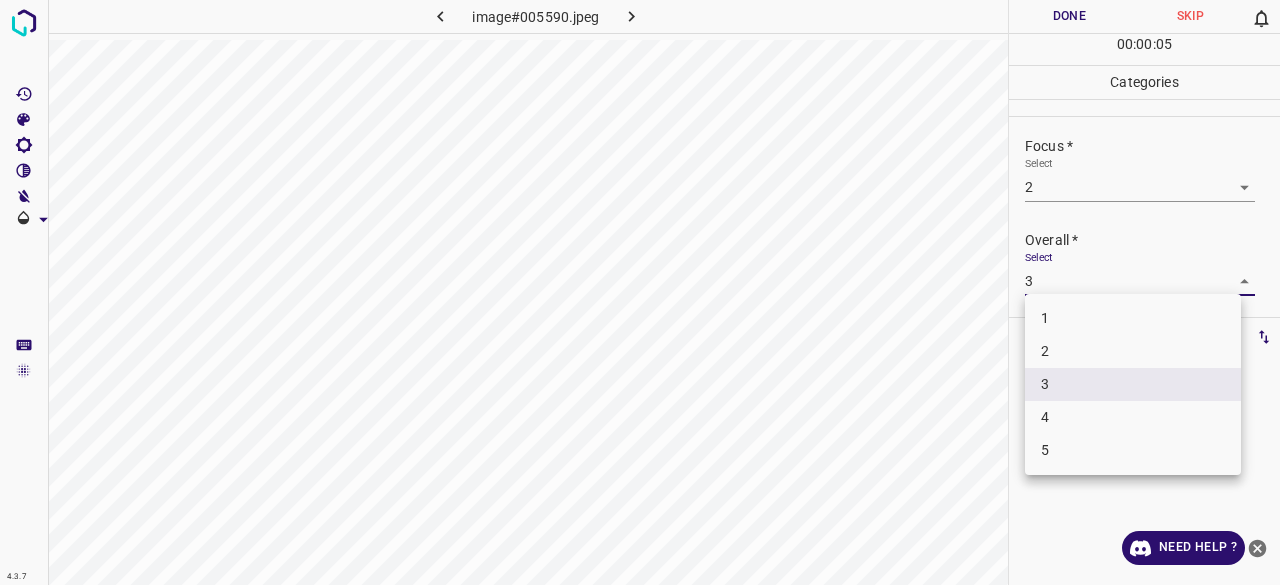 click on "2" at bounding box center [1133, 351] 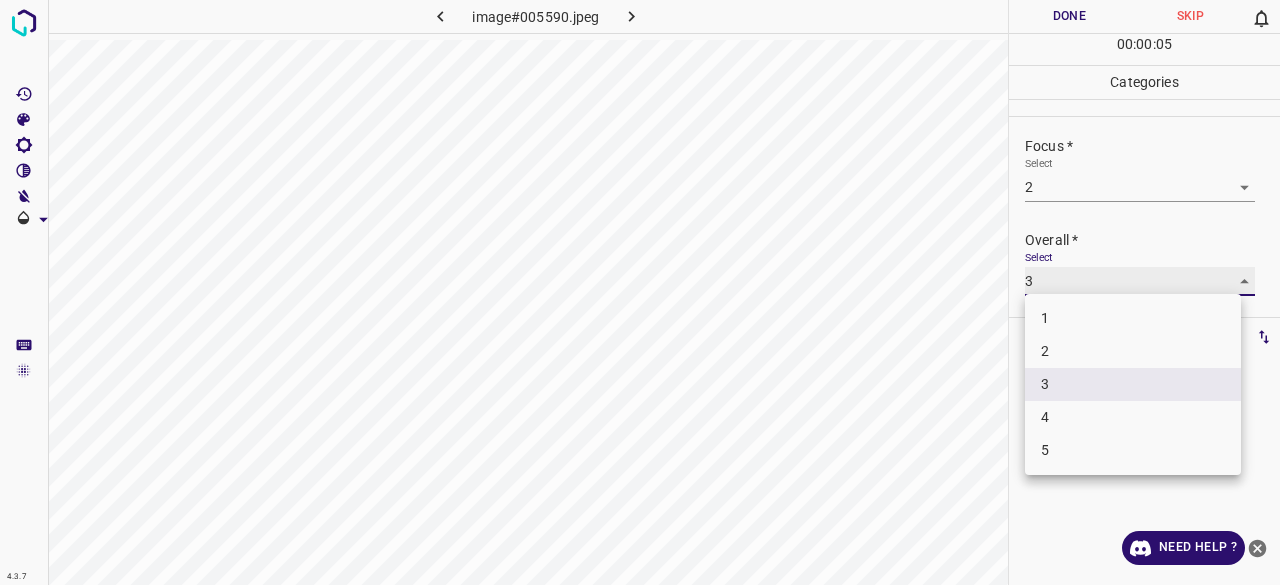 type on "2" 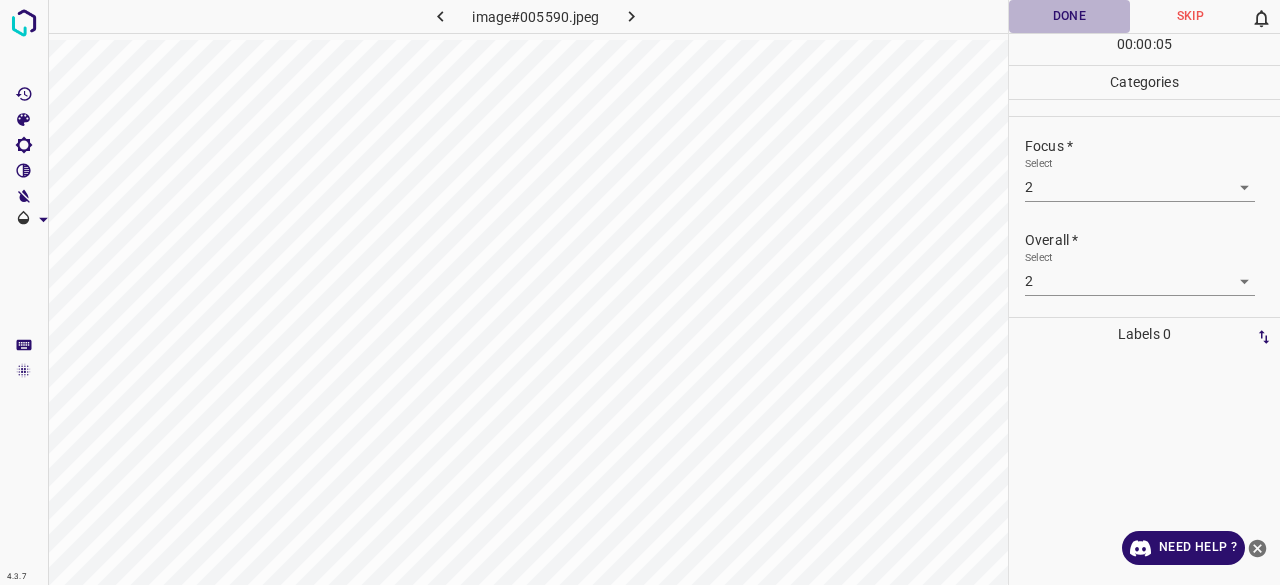 click on "Done" at bounding box center (1069, 16) 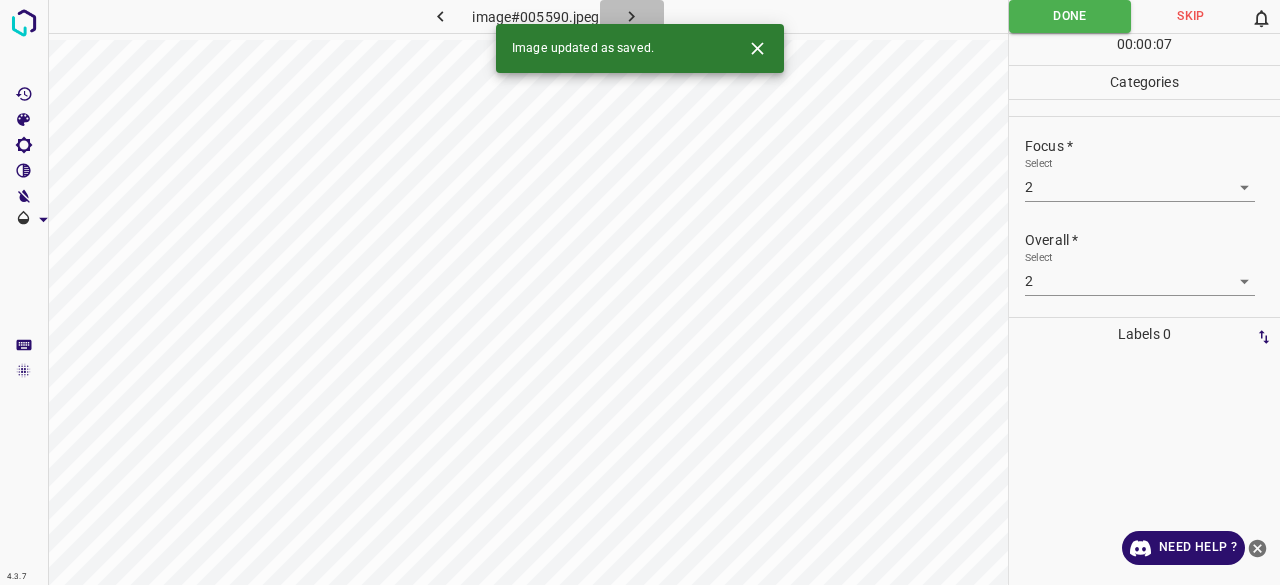 click at bounding box center [632, 16] 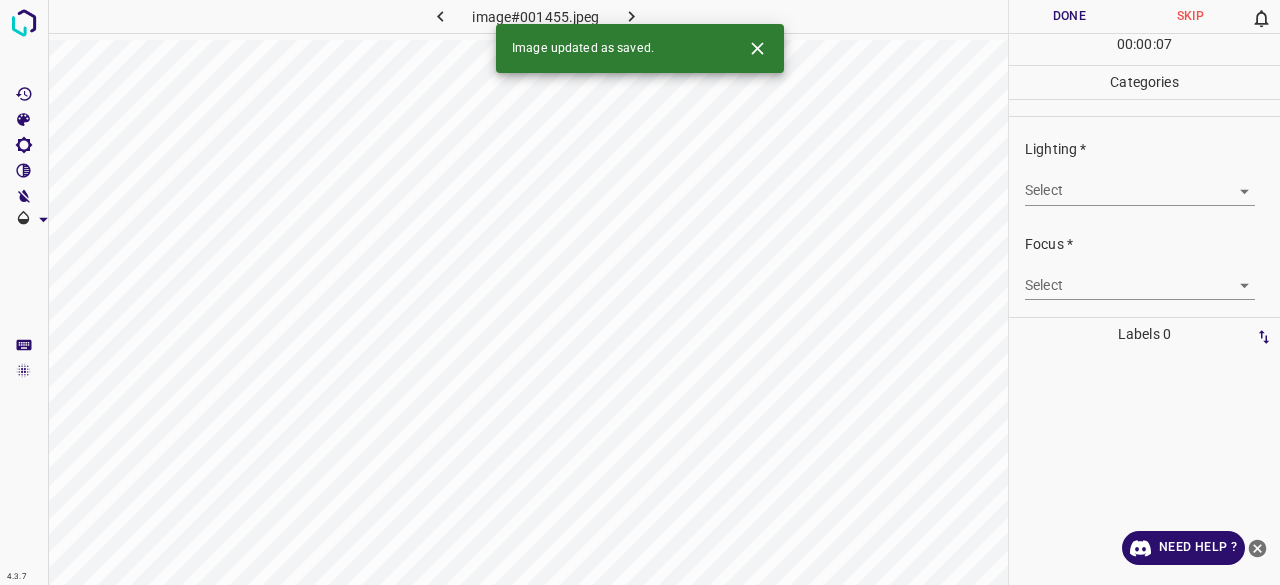 click on "Lighting *" at bounding box center [1152, 149] 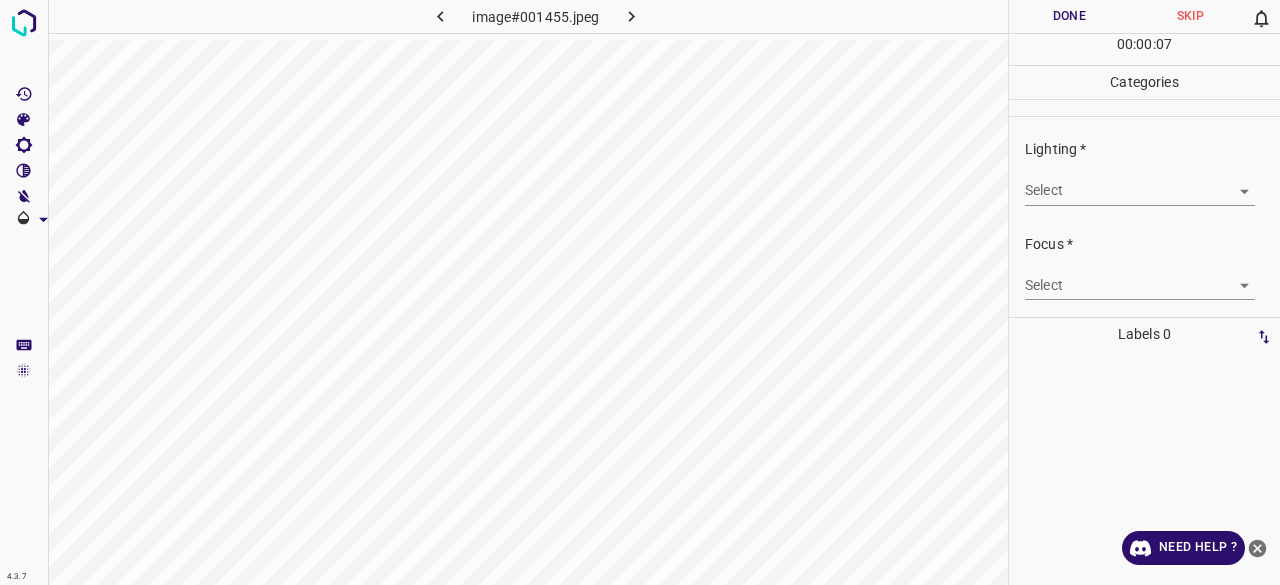 click on "4.3.7 image#001455.jpeg Done Skip 0 00   : 00   : 07   Categories Lighting *  Select ​ Focus *  Select ​ Overall *  Select ​ Labels   0 Categories 1 Lighting 2 Focus 3 Overall Tools Space Change between modes (Draw & Edit) I Auto labeling R Restore zoom M Zoom in N Zoom out Delete Delete selecte label Filters Z Restore filters X Saturation filter C Brightness filter V Contrast filter B Gray scale filter General O Download Need Help ? - Text - Hide - Delete" at bounding box center [640, 292] 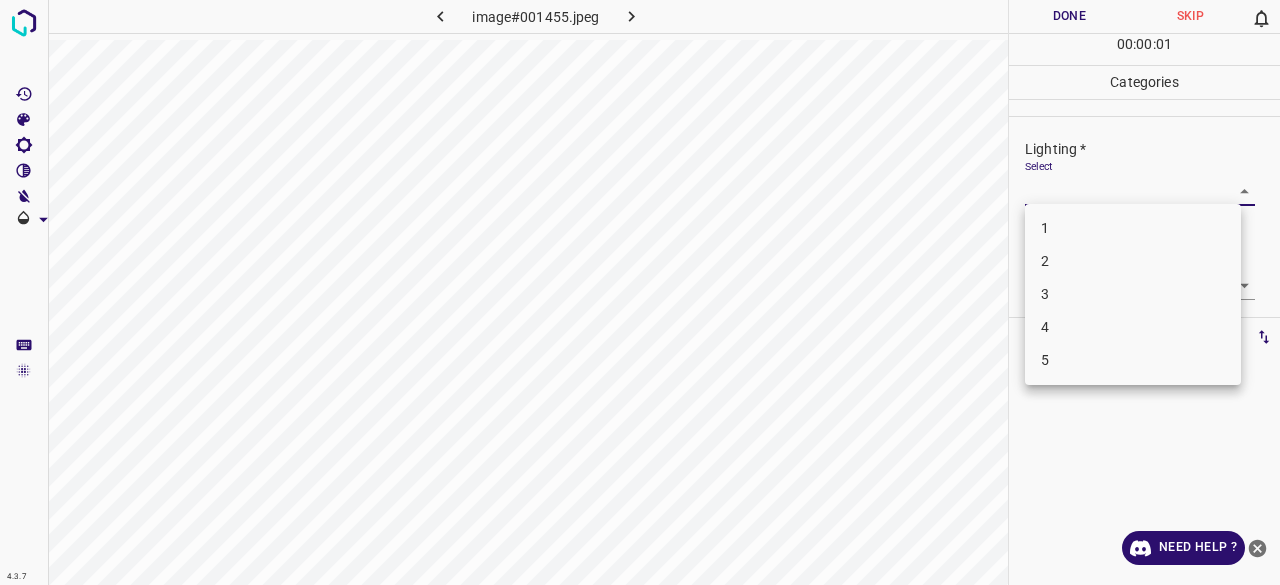 click on "2" at bounding box center [1133, 261] 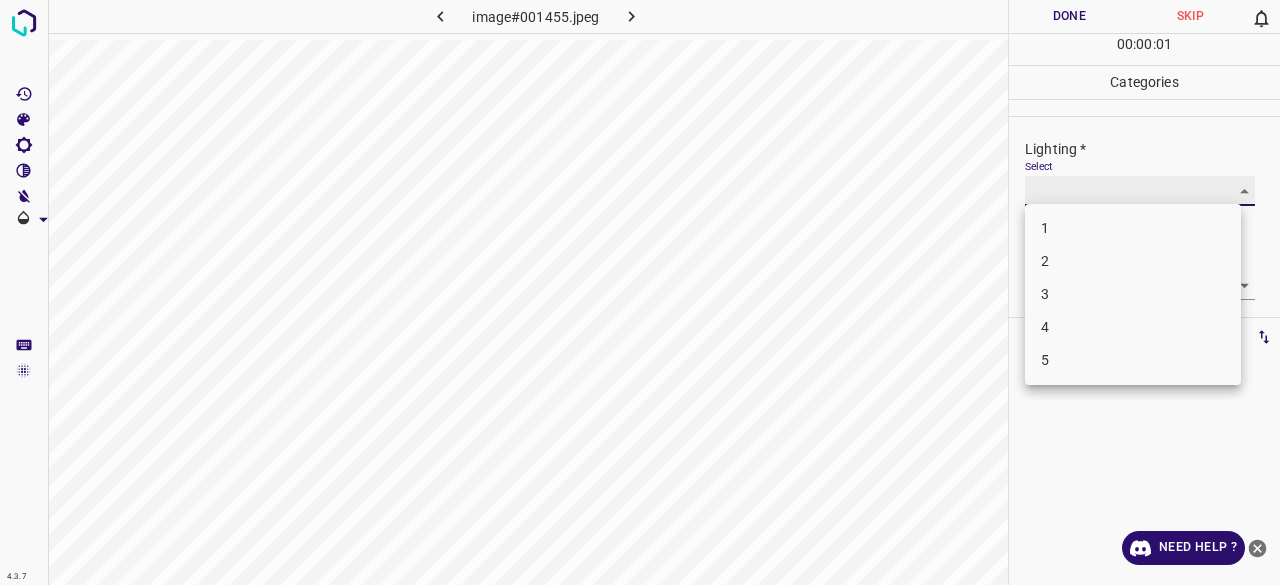 type on "2" 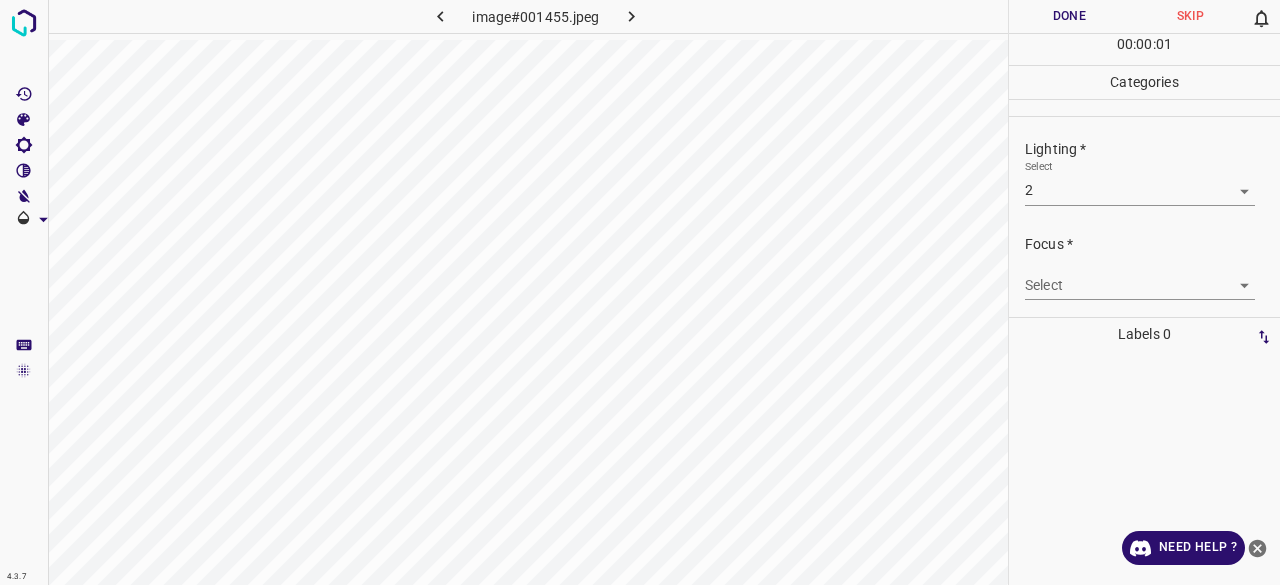 drag, startPoint x: 1059, startPoint y: 260, endPoint x: 1058, endPoint y: 276, distance: 16.03122 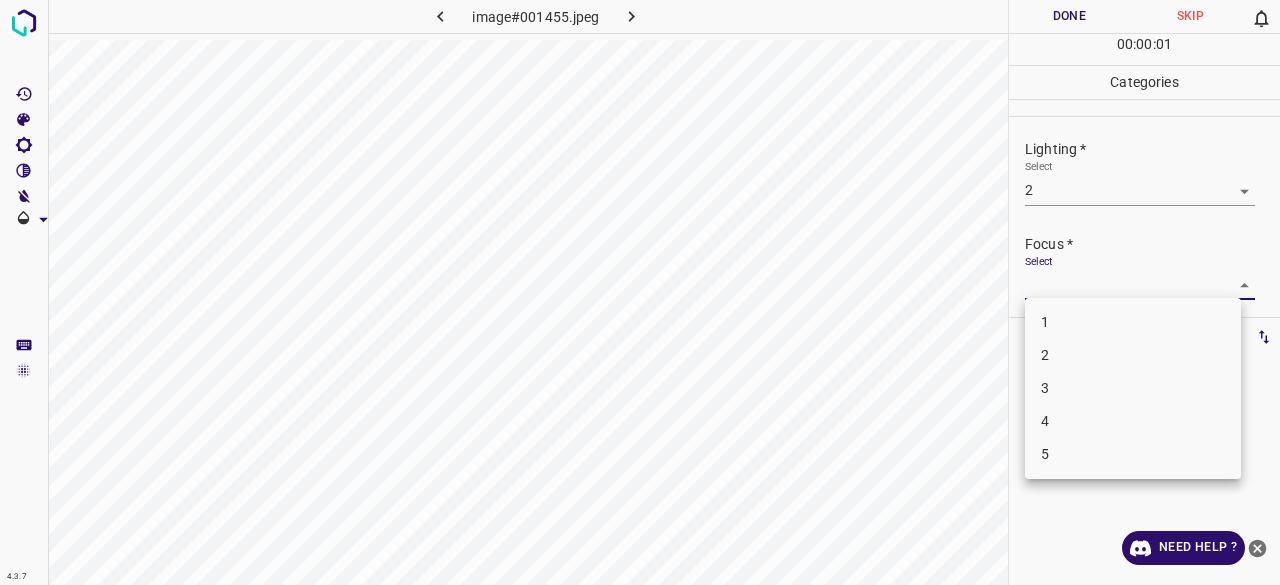 click on "4.3.7 image#001455.jpeg Done Skip 0 00   : 00   : 01   Categories Lighting *  Select 2 2 Focus *  Select ​ Overall *  Select ​ Labels   0 Categories 1 Lighting 2 Focus 3 Overall Tools Space Change between modes (Draw & Edit) I Auto labeling R Restore zoom M Zoom in N Zoom out Delete Delete selecte label Filters Z Restore filters X Saturation filter C Brightness filter V Contrast filter B Gray scale filter General O Download Need Help ? - Text - Hide - Delete 1 2 3 4 5" at bounding box center [640, 292] 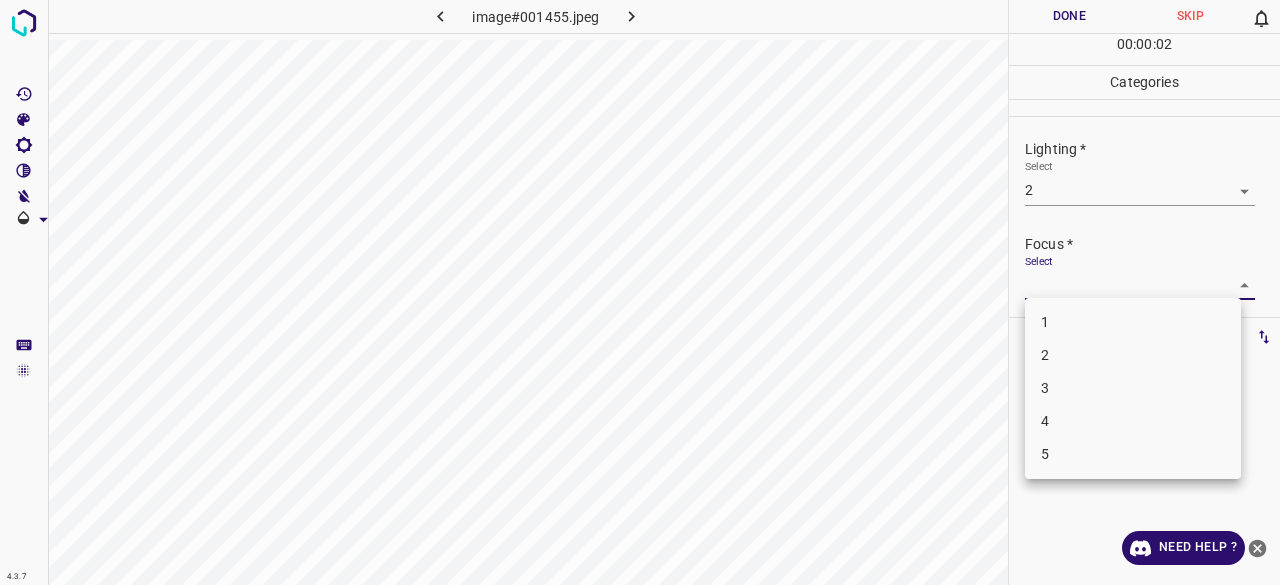 drag, startPoint x: 1074, startPoint y: 329, endPoint x: 1078, endPoint y: 298, distance: 31.257 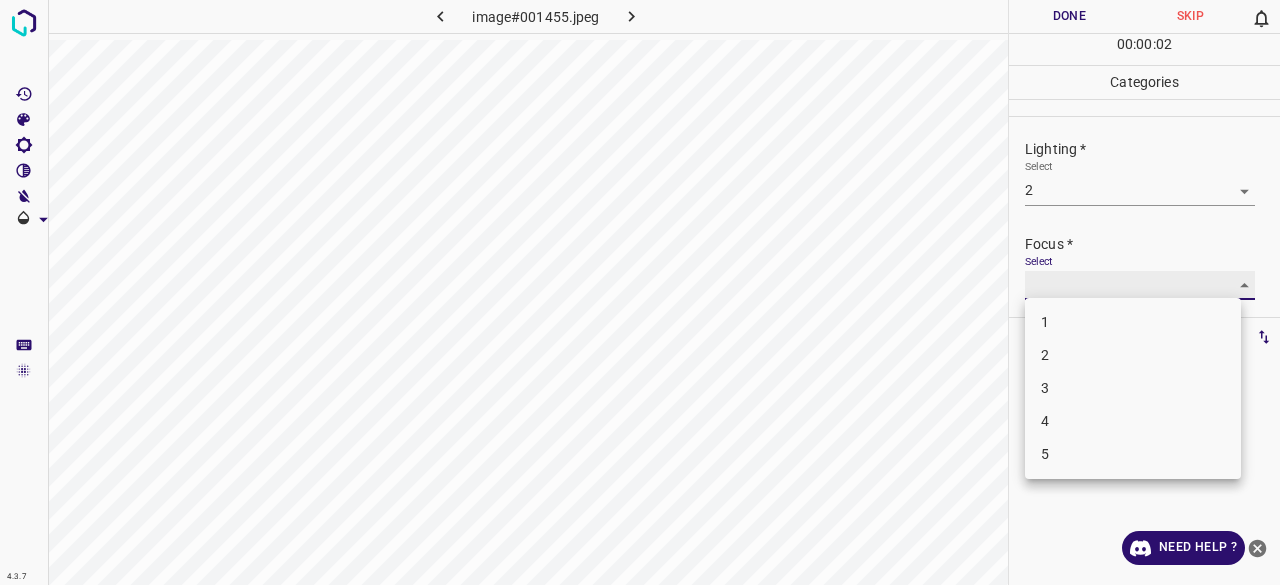 type on "1" 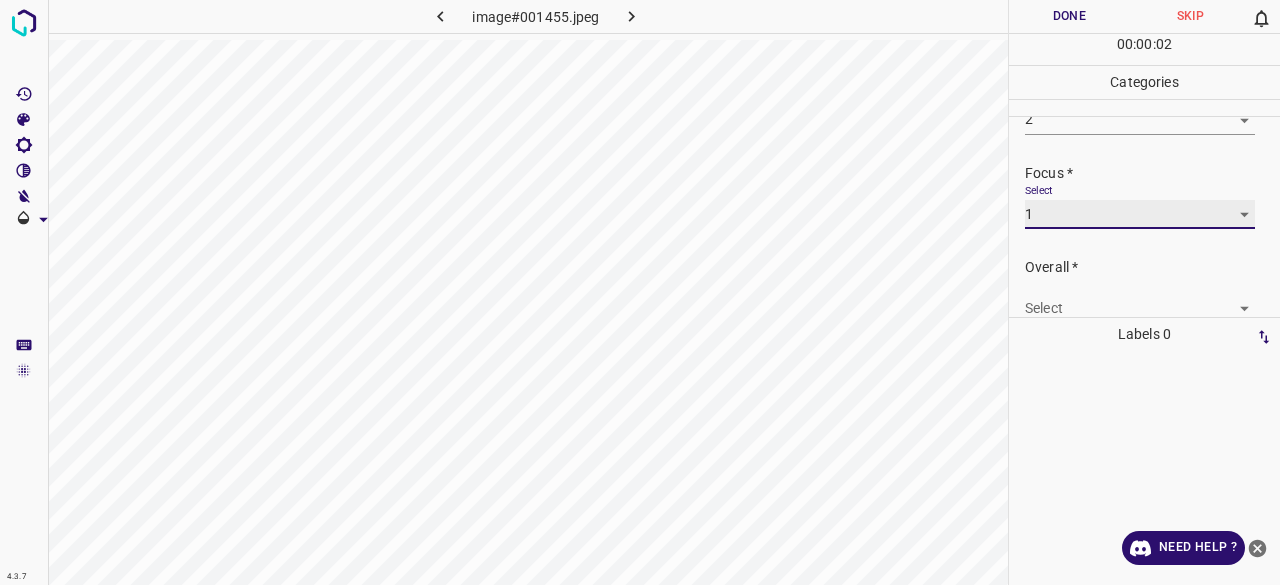 scroll, scrollTop: 98, scrollLeft: 0, axis: vertical 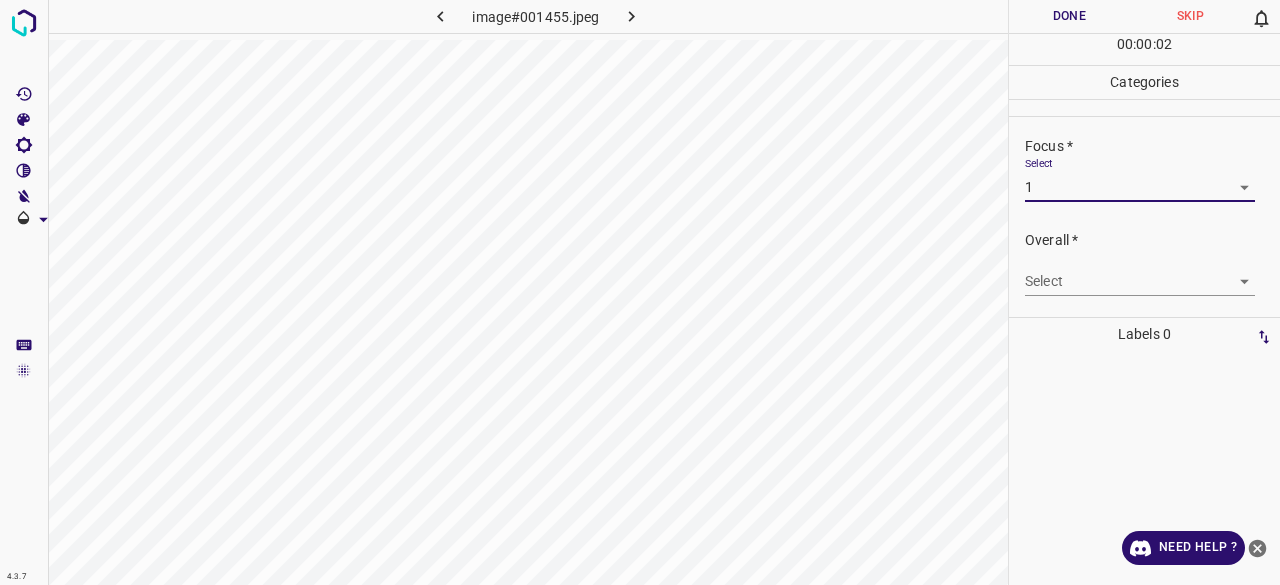 drag, startPoint x: 1066, startPoint y: 243, endPoint x: 1065, endPoint y: 261, distance: 18.027756 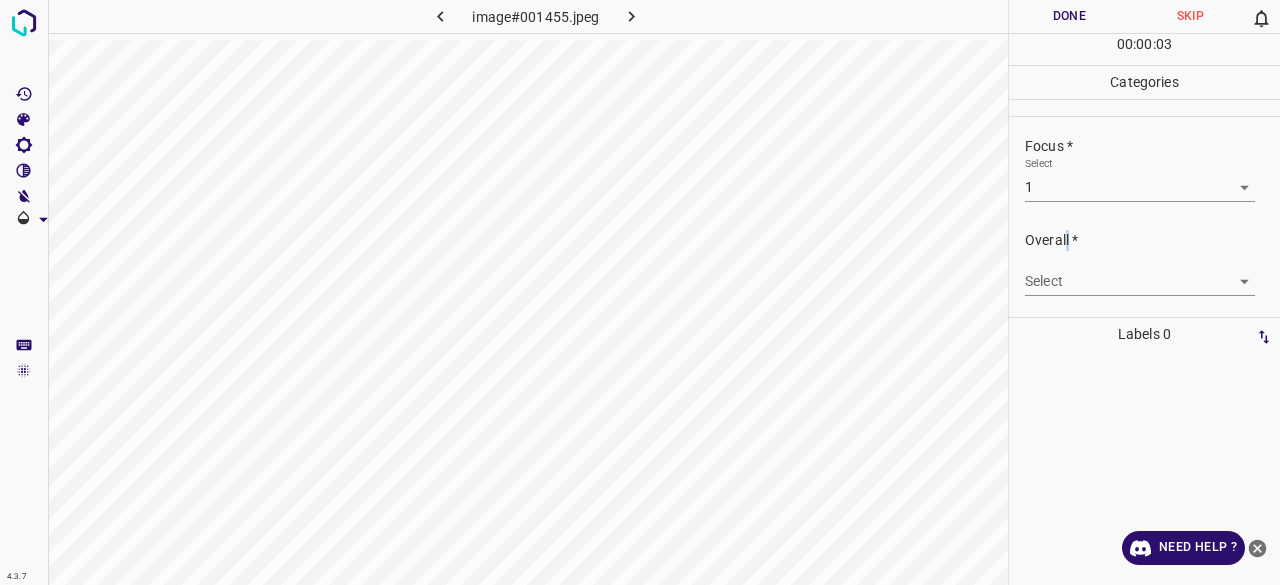 click on "4.3.7 image#001455.jpeg Done Skip 0 00   : 00   : 03   Categories Lighting *  Select 2 2 Focus *  Select 1 1 Overall *  Select ​ Labels   0 Categories 1 Lighting 2 Focus 3 Overall Tools Space Change between modes (Draw & Edit) I Auto labeling R Restore zoom M Zoom in N Zoom out Delete Delete selecte label Filters Z Restore filters X Saturation filter C Brightness filter V Contrast filter B Gray scale filter General O Download Need Help ? - Text - Hide - Delete" at bounding box center [640, 292] 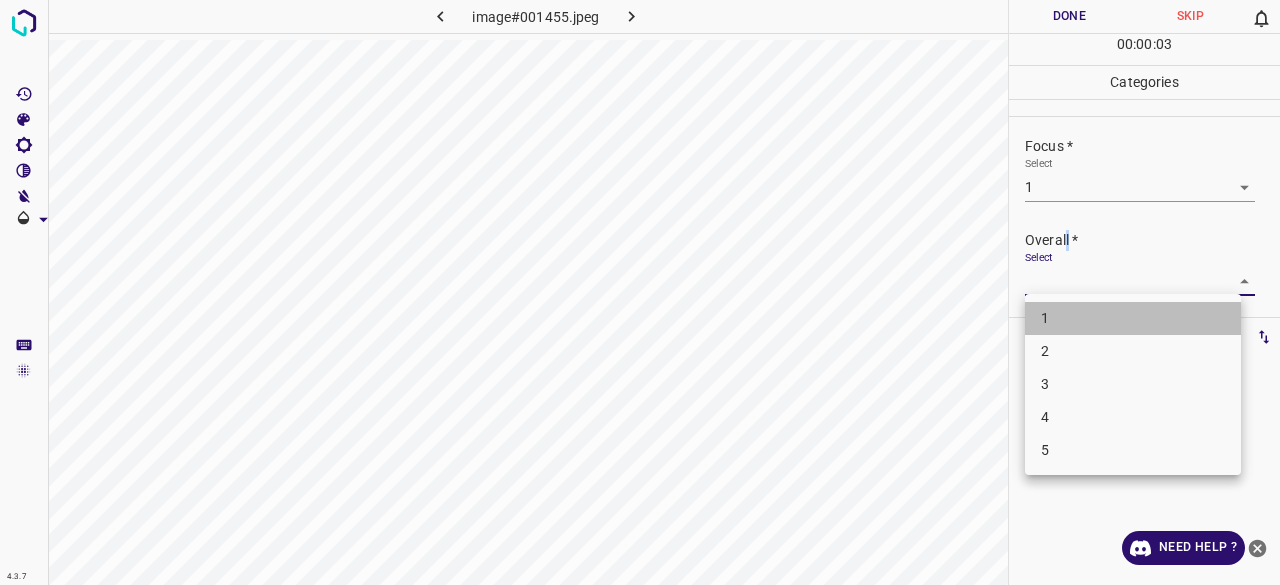 click on "1" at bounding box center (1133, 318) 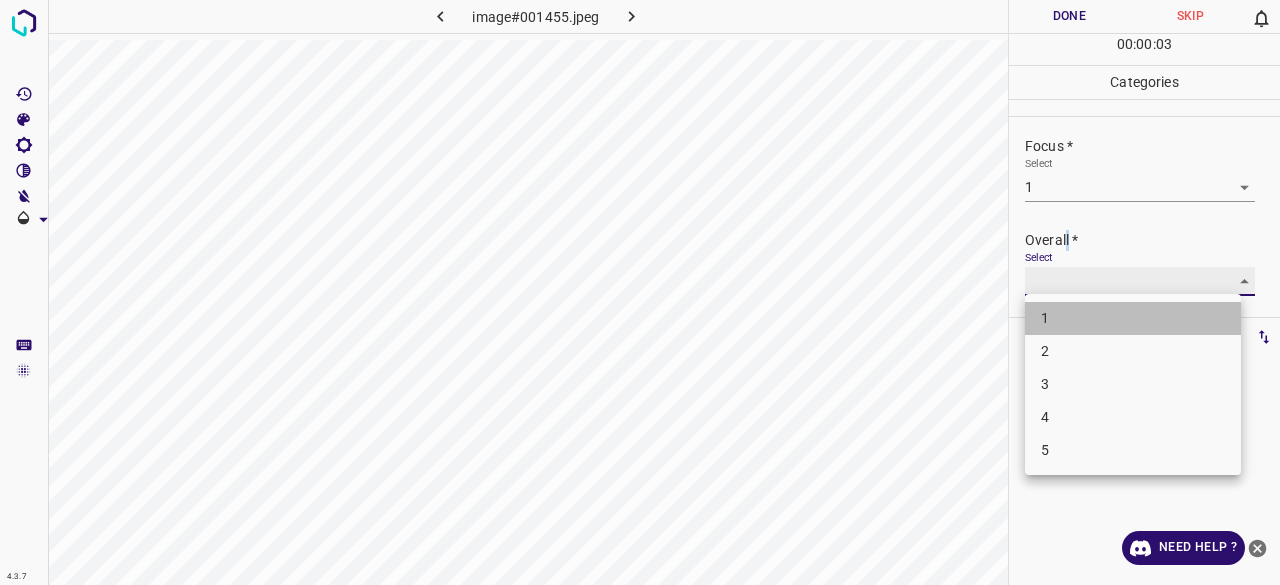 type on "1" 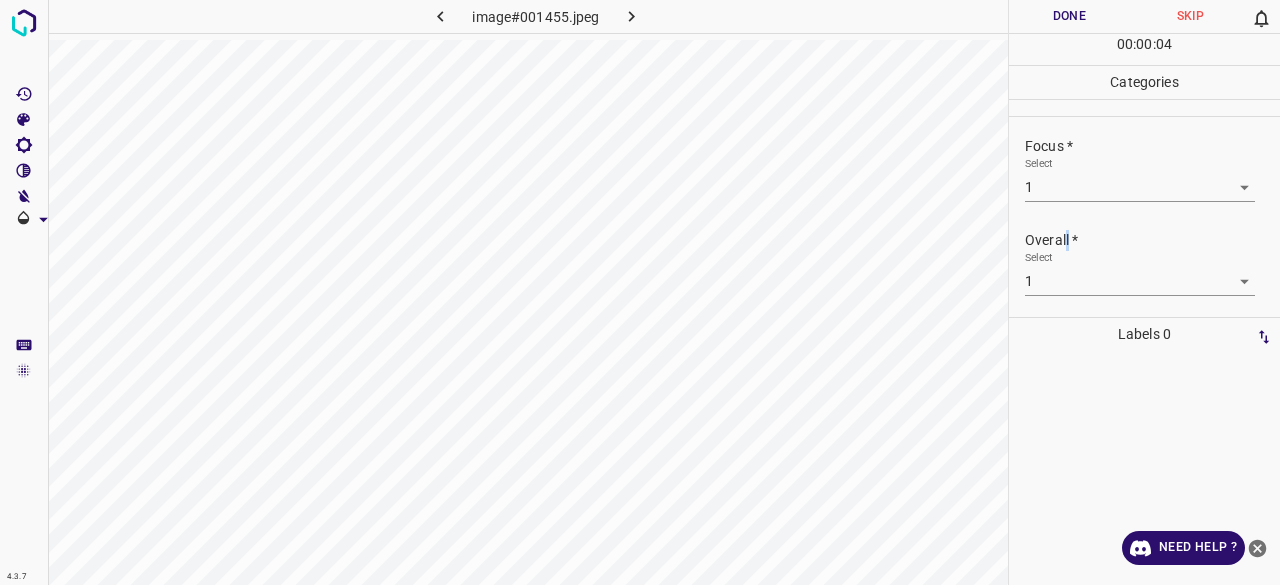drag, startPoint x: 1088, startPoint y: 10, endPoint x: 1078, endPoint y: 21, distance: 14.866069 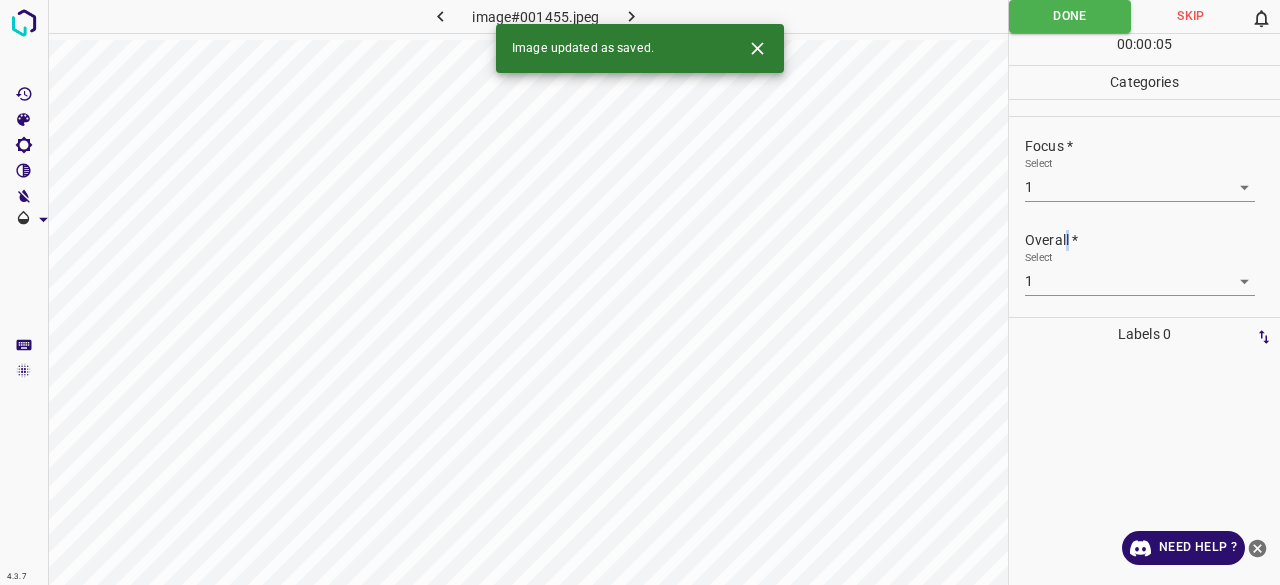 click 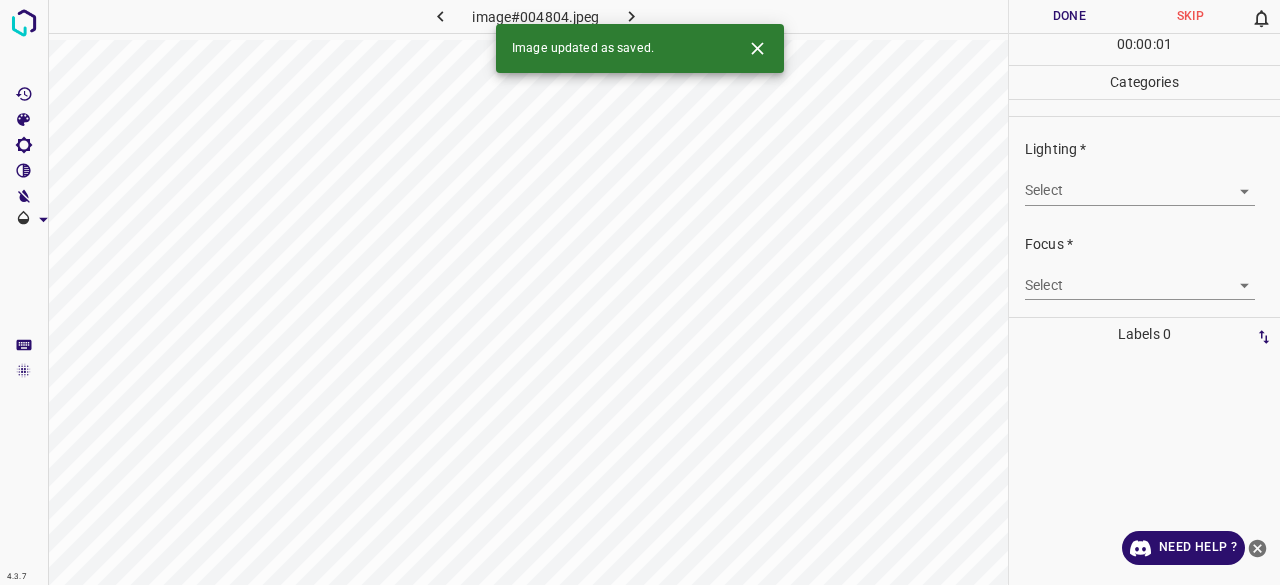 click on "4.3.7 image#004804.jpeg Done Skip 0 00   : 00   : 01   Categories Lighting *  Select ​ Focus *  Select ​ Overall *  Select ​ Labels   0 Categories 1 Lighting 2 Focus 3 Overall Tools Space Change between modes (Draw & Edit) I Auto labeling R Restore zoom M Zoom in N Zoom out Delete Delete selecte label Filters Z Restore filters X Saturation filter C Brightness filter V Contrast filter B Gray scale filter General O Download Image updated as saved. Need Help ? - Text - Hide - Delete" at bounding box center (640, 292) 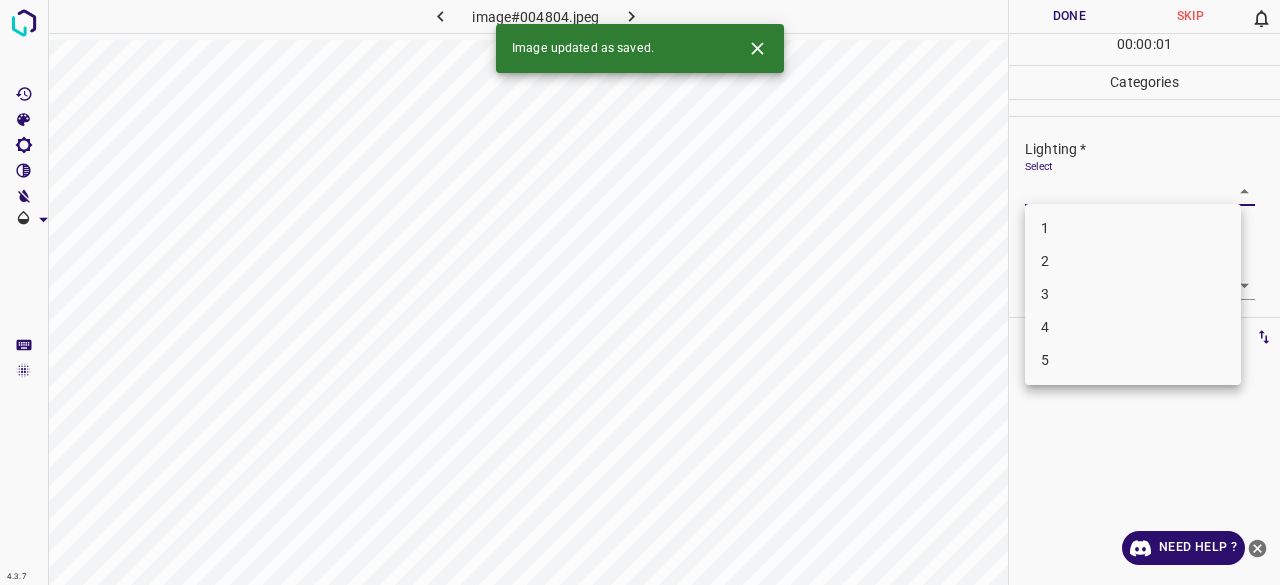 click on "3" at bounding box center [1133, 294] 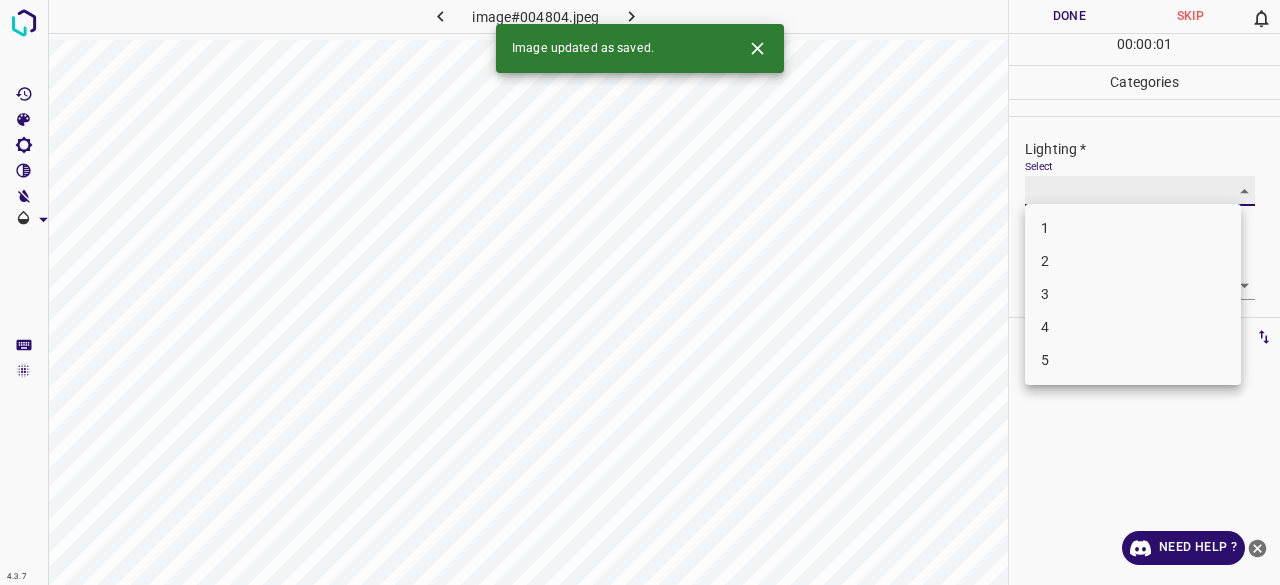 type on "3" 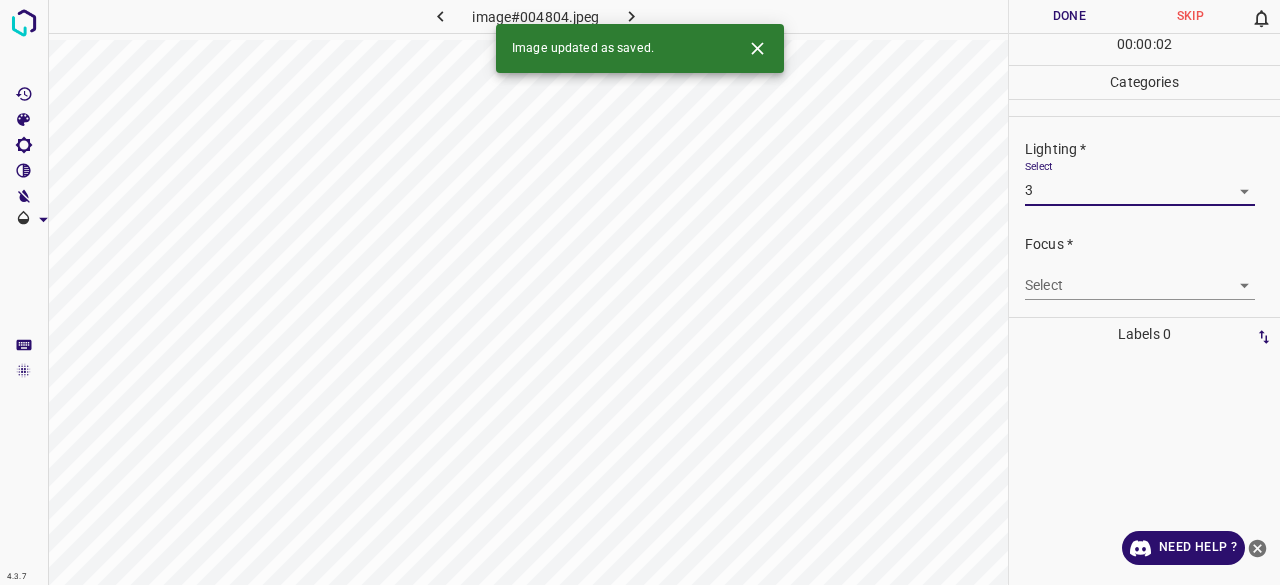 click on "Focus *  Select ​" at bounding box center [1144, 267] 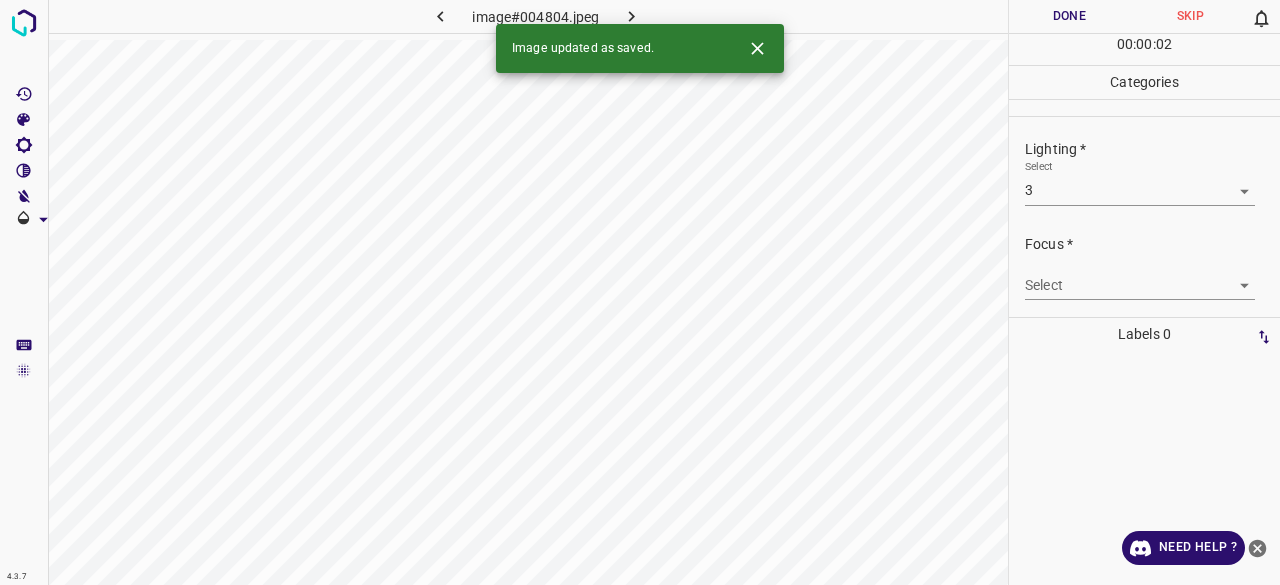 click on "4.3.7 image#004804.jpeg Done Skip 0 00   : 00   : 02   Categories Lighting *  Select 3 3 Focus *  Select ​ Overall *  Select ​ Labels   0 Categories 1 Lighting 2 Focus 3 Overall Tools Space Change between modes (Draw & Edit) I Auto labeling R Restore zoom M Zoom in N Zoom out Delete Delete selecte label Filters Z Restore filters X Saturation filter C Brightness filter V Contrast filter B Gray scale filter General O Download Image updated as saved. Need Help ? - Text - Hide - Delete" at bounding box center (640, 292) 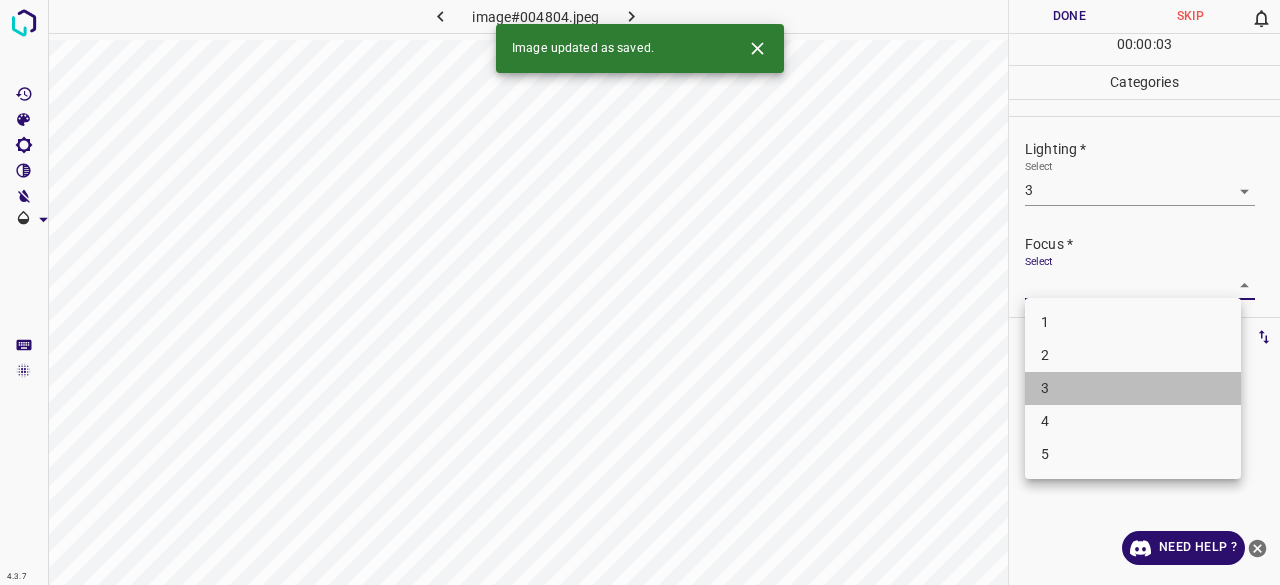 drag, startPoint x: 1068, startPoint y: 385, endPoint x: 1069, endPoint y: 347, distance: 38.013157 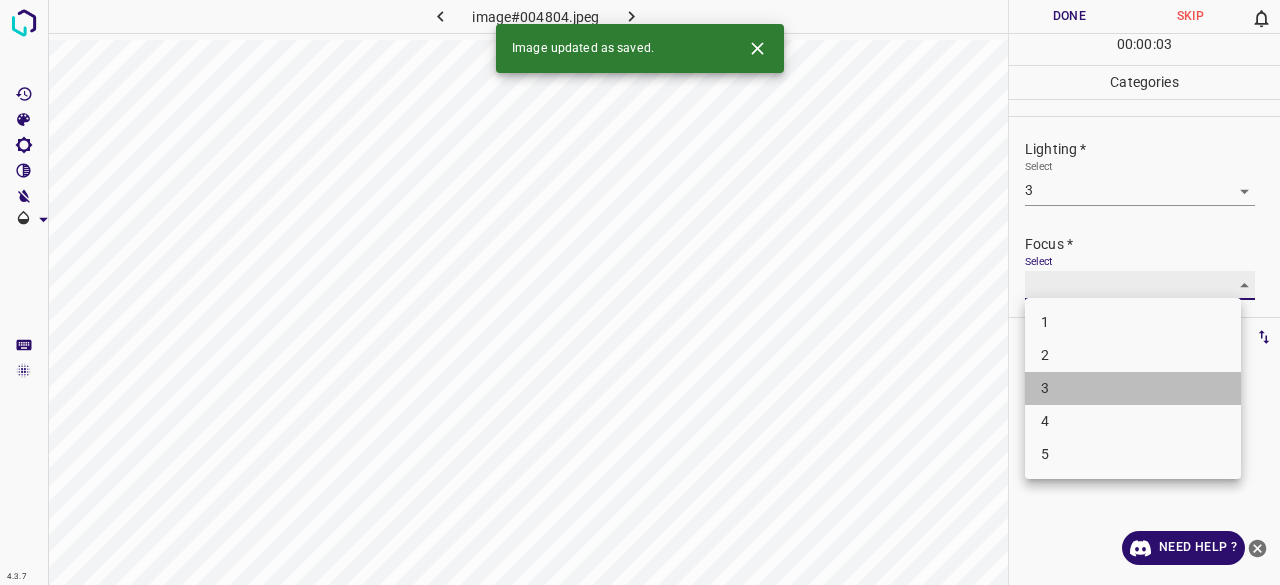 type on "3" 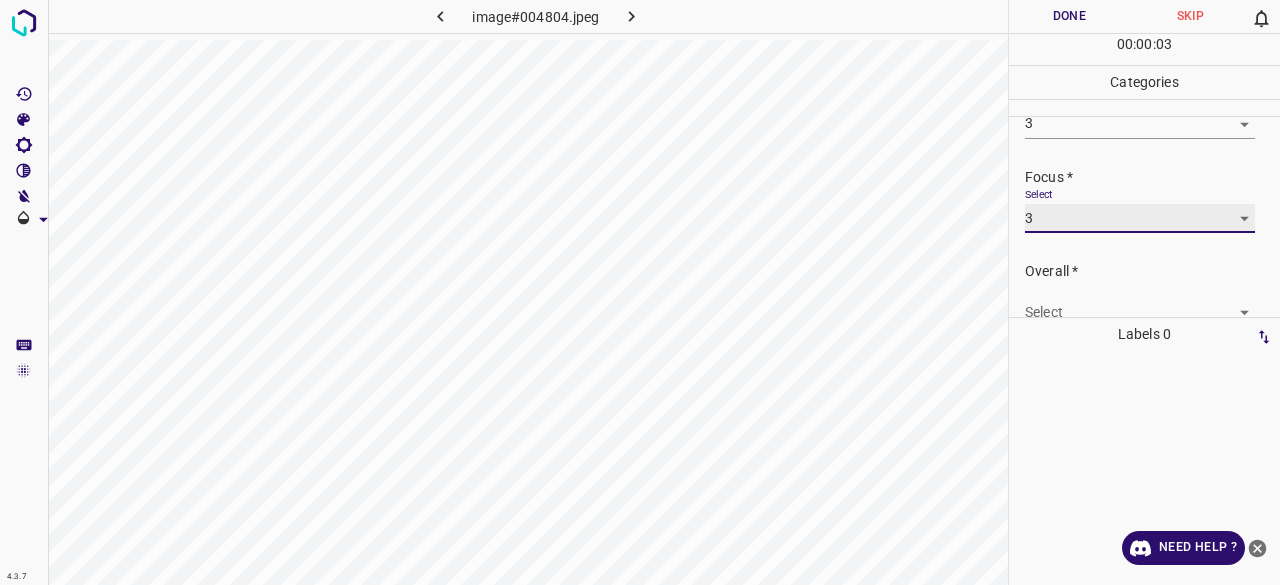 scroll, scrollTop: 98, scrollLeft: 0, axis: vertical 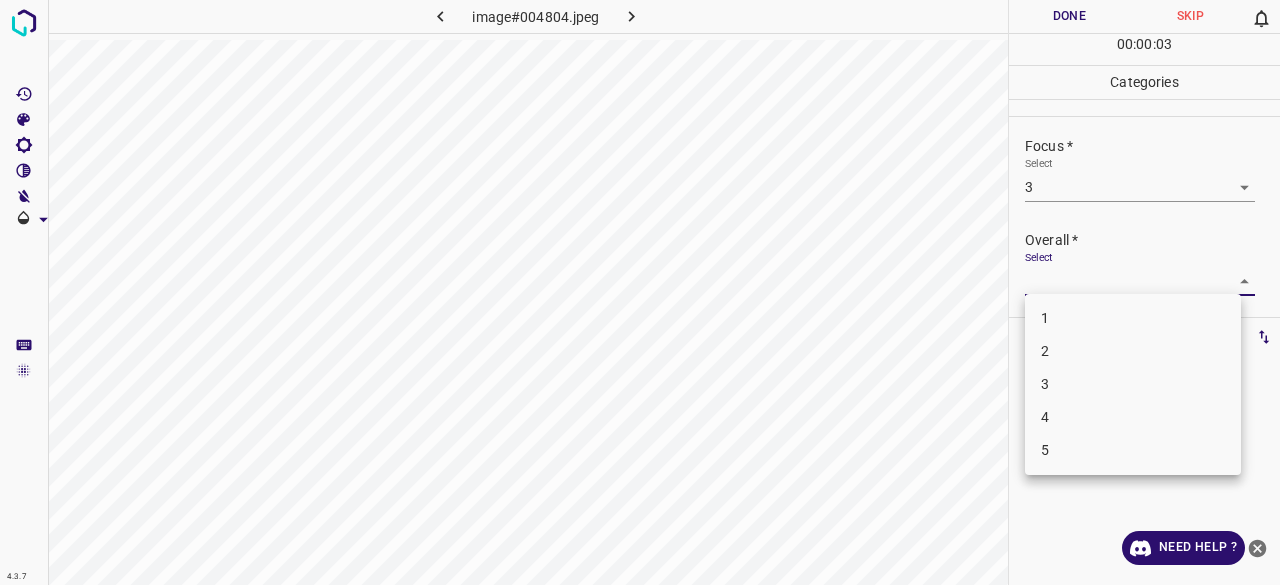 click on "4.3.7 image#[REDACTED].jpeg Done Skip 0 00   : 00   : 00   Categories Lighting *  Select 3 3 Focus *  Select 3 3 Overall *  Select ​ Labels   0 Categories 1 Lighting 2 Focus 3 Overall Tools Space Change between modes (Draw & Edit) I Auto labeling R Restore zoom M Zoom in N Zoom out Delete Delete selecte label Filters Z Restore filters X Saturation filter C Brightness filter V Contrast filter B Gray scale filter General O Download Need Help ? - Text - Hide - Delete 1 2 3 4 5" at bounding box center [640, 292] 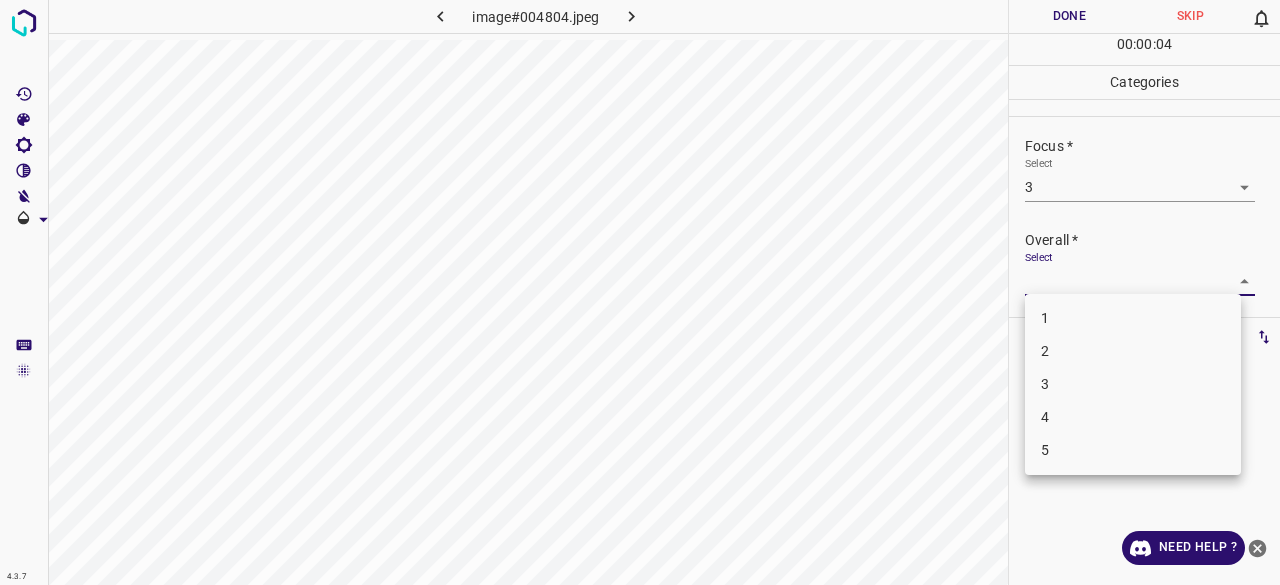 click on "3" at bounding box center (1133, 384) 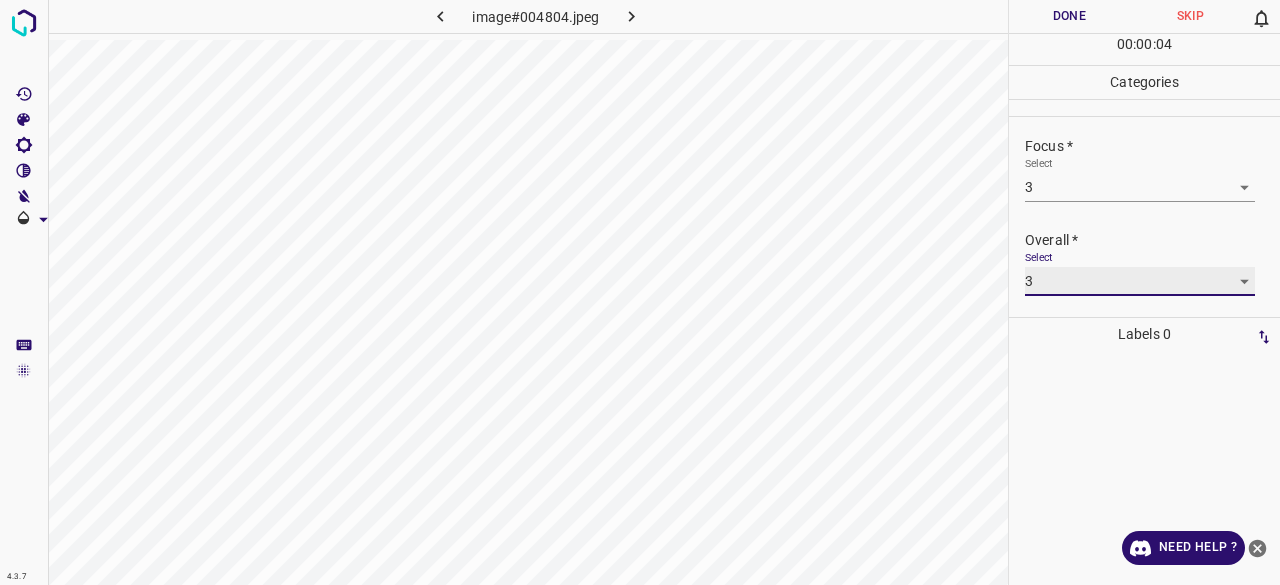 type on "3" 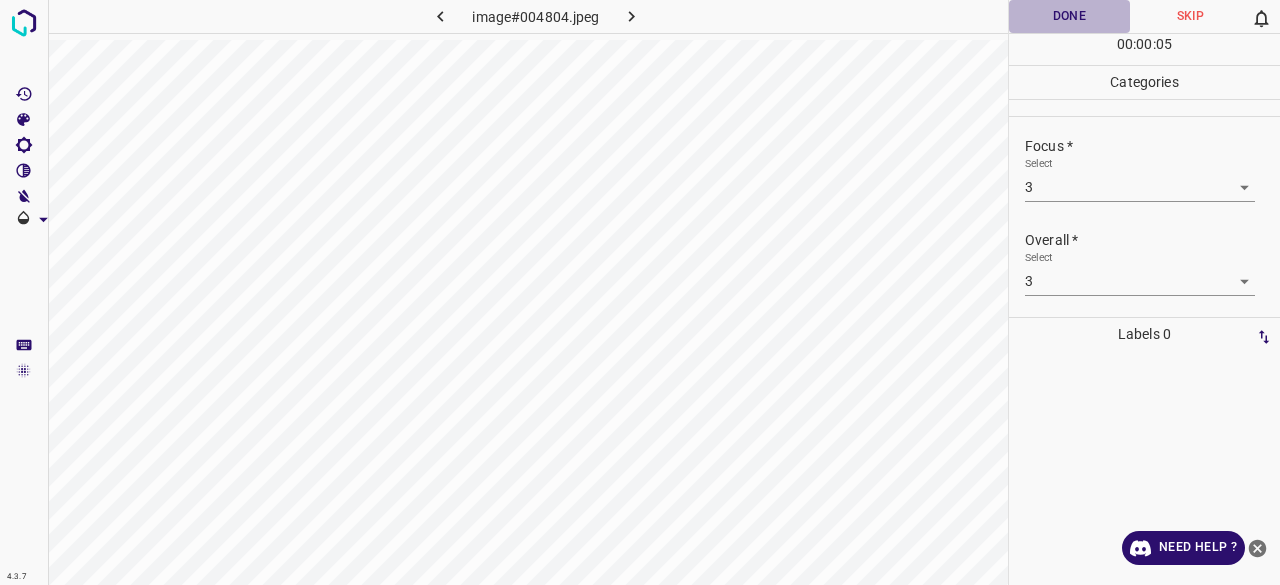 drag, startPoint x: 1062, startPoint y: 9, endPoint x: 884, endPoint y: 14, distance: 178.0702 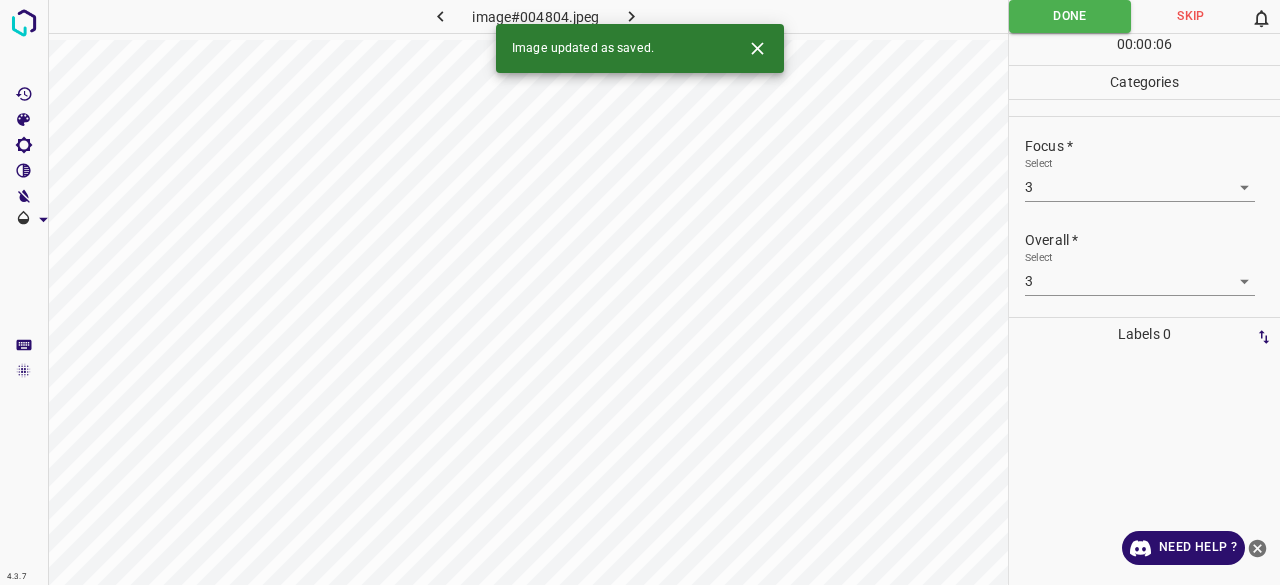 click 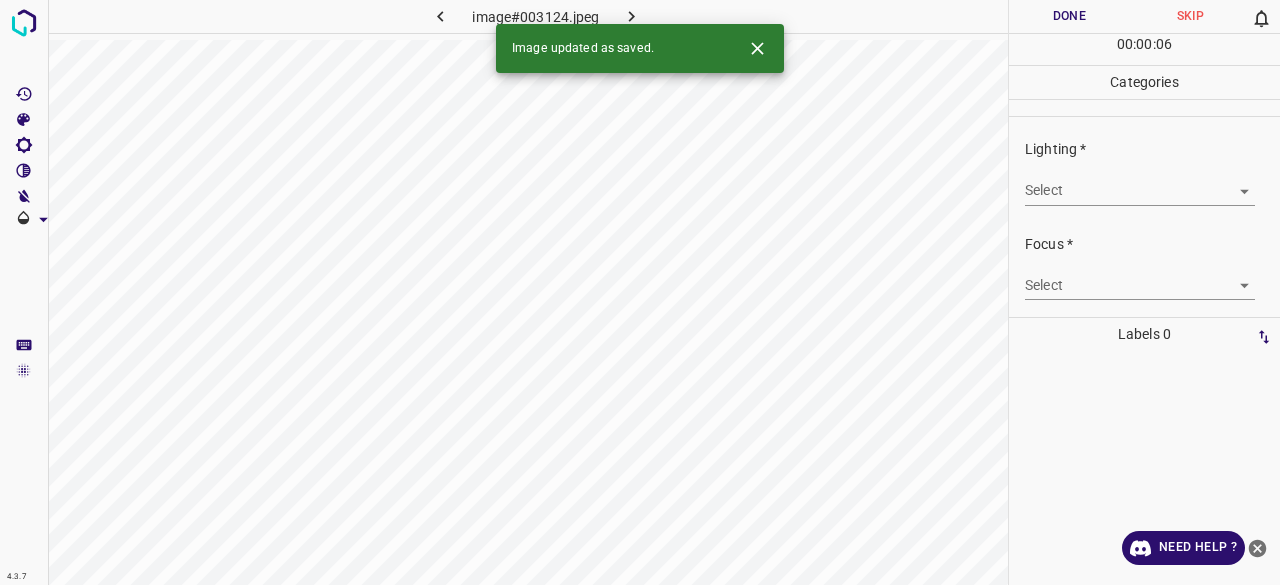 click on "4.3.7 image#003124.jpeg Done Skip 0 00   : 00   : 06   Categories Lighting *  Select ​ Focus *  Select ​ Overall *  Select ​ Labels   0 Categories 1 Lighting 2 Focus 3 Overall Tools Space Change between modes (Draw & Edit) I Auto labeling R Restore zoom M Zoom in N Zoom out Delete Delete selecte label Filters Z Restore filters X Saturation filter C Brightness filter V Contrast filter B Gray scale filter General O Download Image updated as saved. Need Help ? - Text - Hide - Delete" at bounding box center [640, 292] 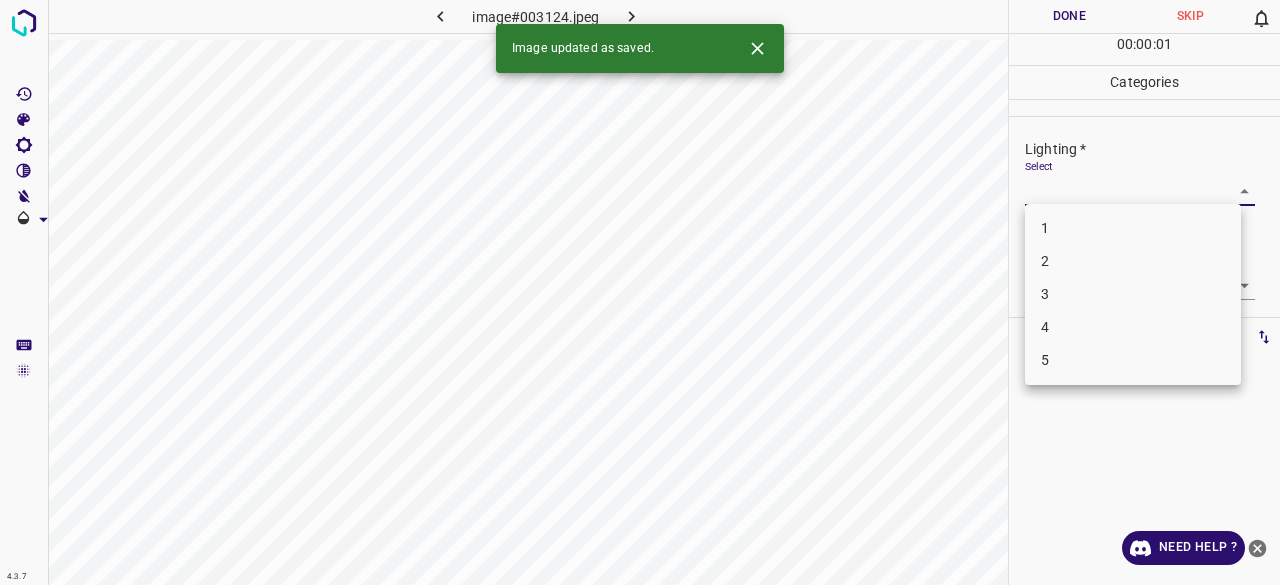 click on "3" at bounding box center (1133, 294) 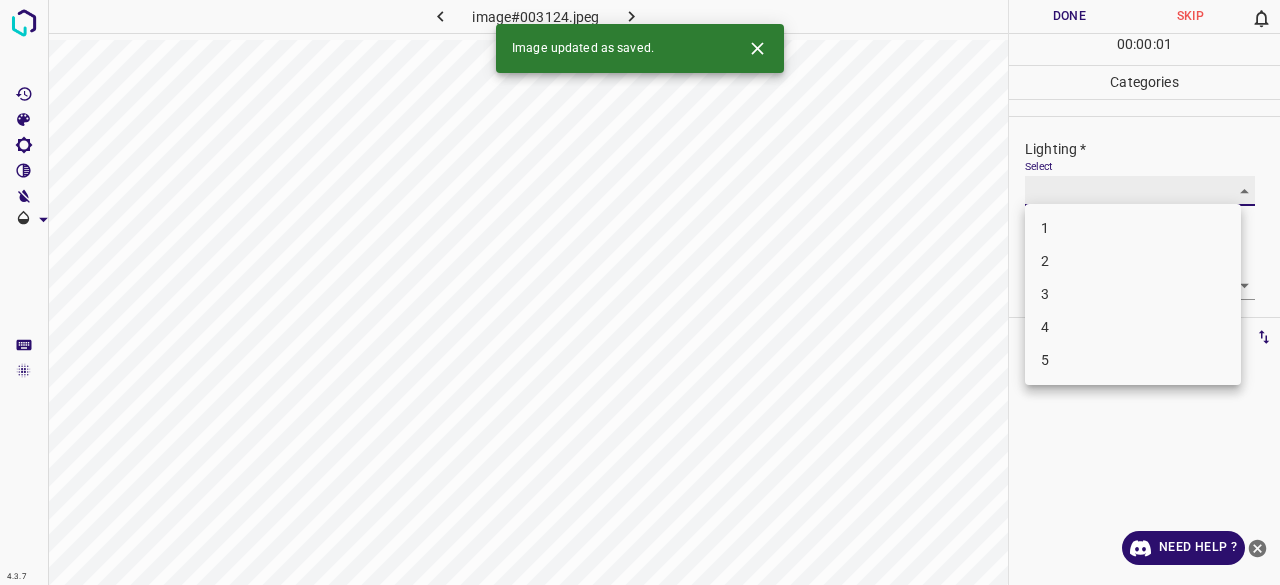 type on "3" 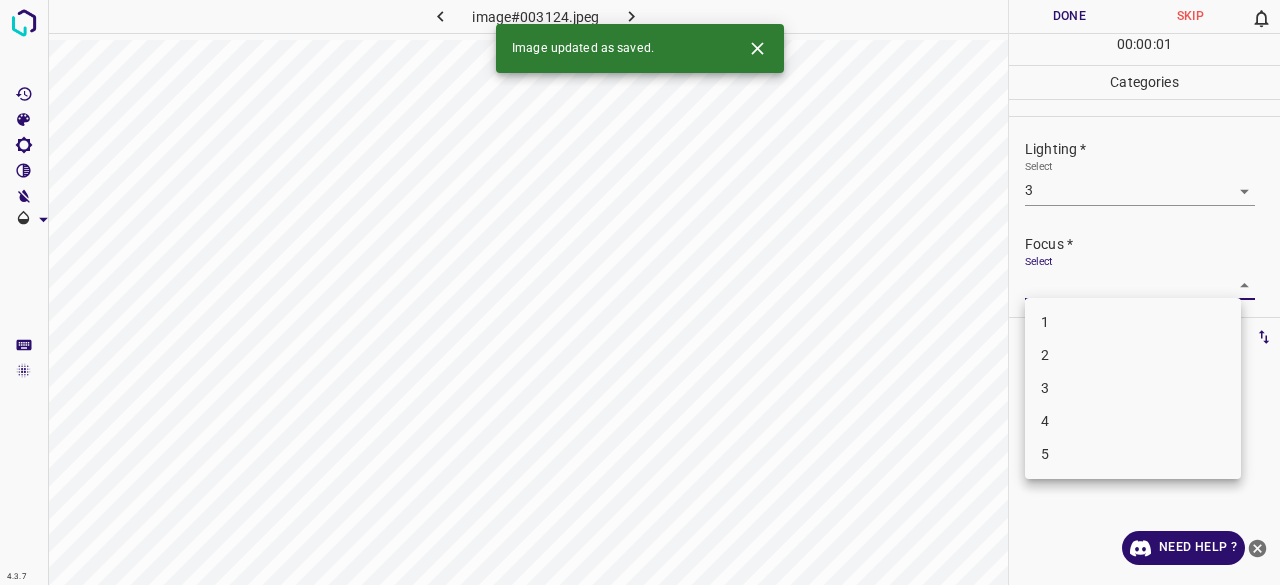 click on "4.3.7 image#[HASH].jpeg Done Skip 0 00   : 00   : 01   Categories Lighting *  Select 3 3 Focus *  Select ​ Overall *  Select ​ Labels   0 Categories 1 Lighting 2 Focus 3 Overall Tools Space Change between modes (Draw & Edit) I Auto labeling R Restore zoom M Zoom in N Zoom out Delete Delete selecte label Filters Z Restore filters X Saturation filter C Brightness filter V Contrast filter B Gray scale filter General O Download Image updated as saved. Need Help ? - Text - Hide - Delete 1 2 3 4 5" at bounding box center (640, 292) 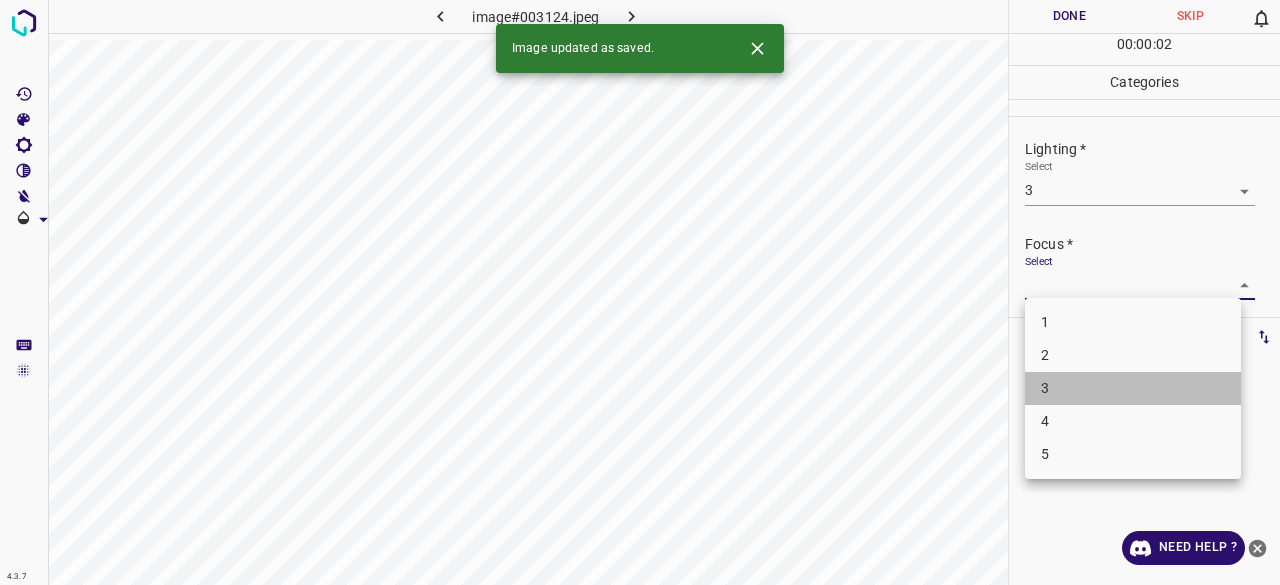 click on "3" at bounding box center [1133, 388] 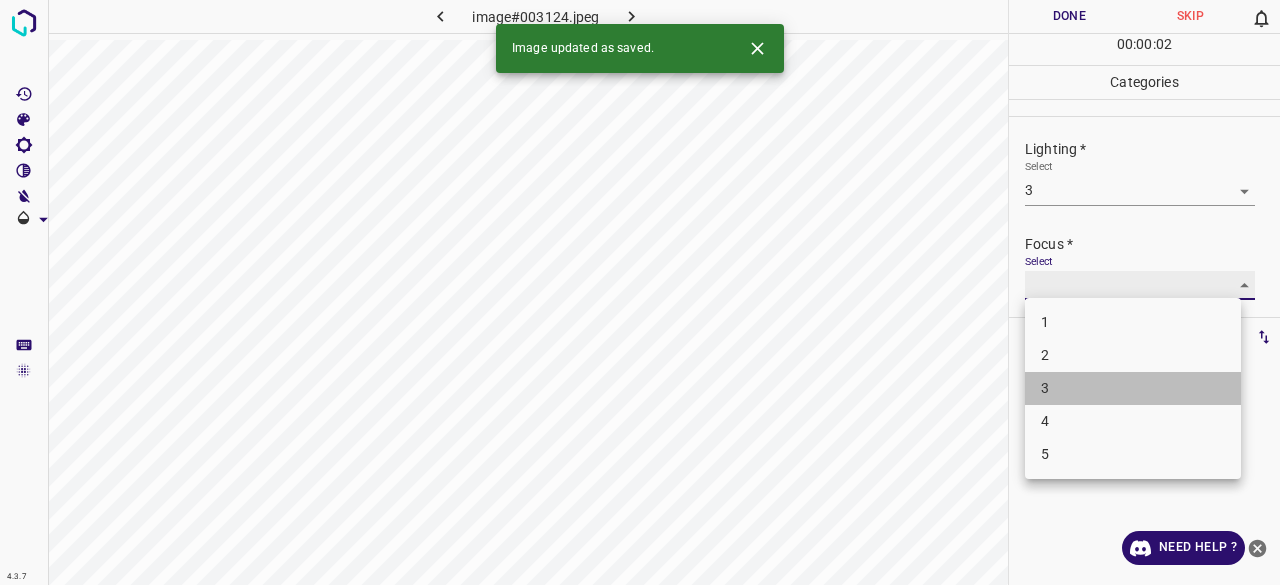 type on "3" 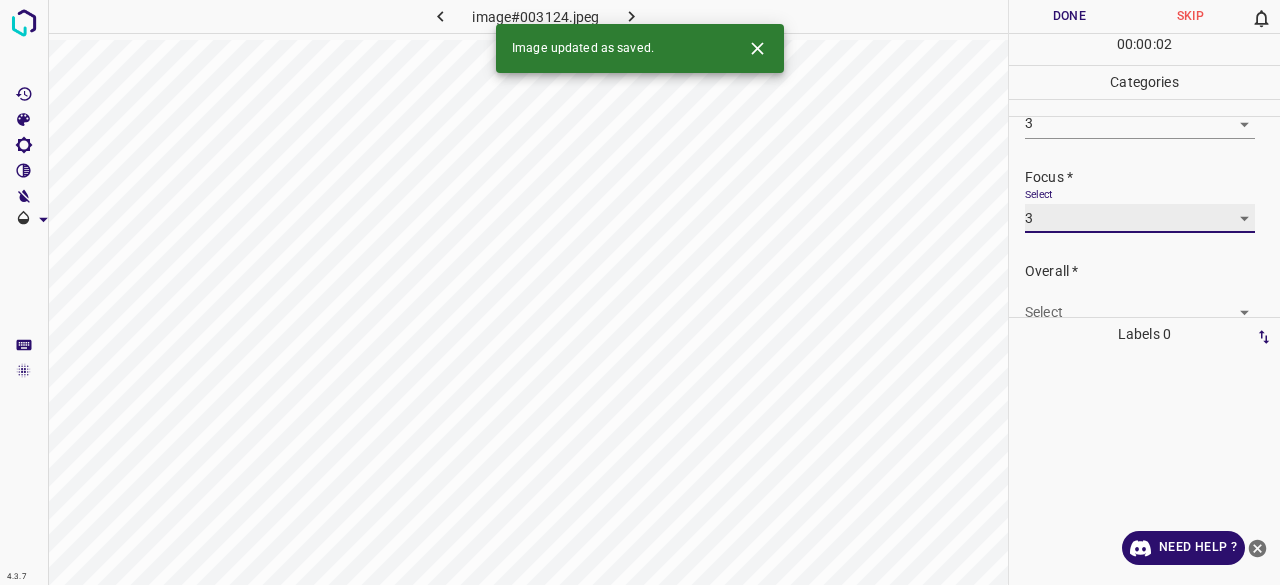 scroll, scrollTop: 98, scrollLeft: 0, axis: vertical 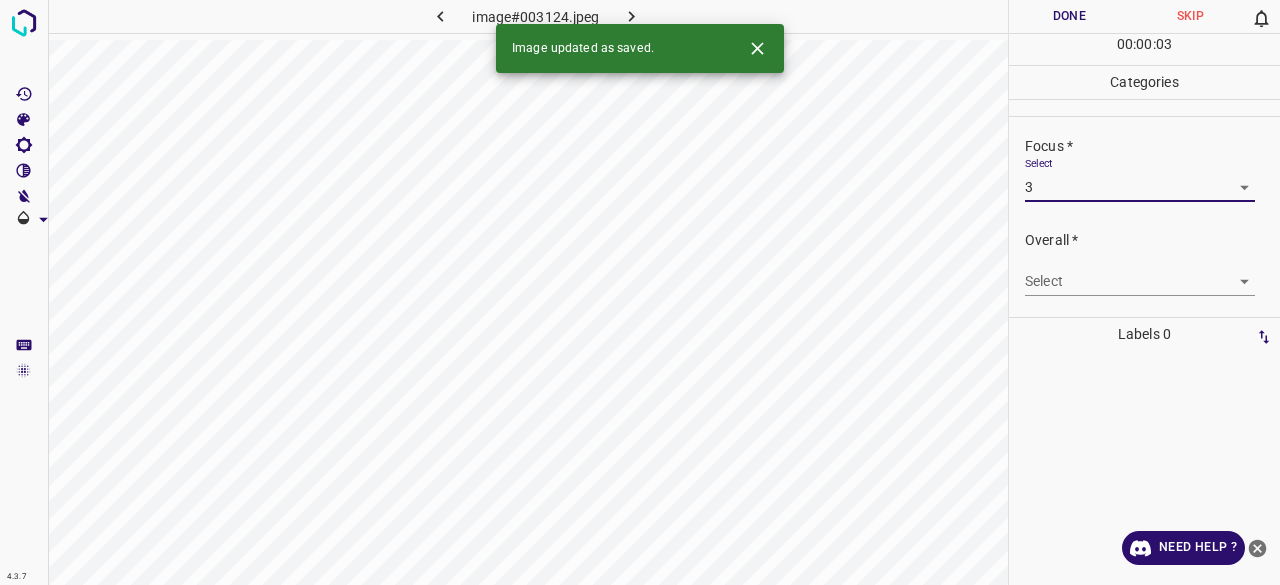click on "4.3.7 image#003124.jpeg Done Skip 0 00 : 00 : 03 Categories Lighting * Select 3 3 Focus * Select 3 3 Overall * Select ​ Labels 0 Categories 1 Lighting 2 Focus 3 Overall Tools Space Change between modes (Draw & Edit) I Auto labeling R Restore zoom M Zoom in N Zoom out Delete Delete selected label Filters Z Restore filters X Saturation filter C Brightness filter V Contrast filter B Gray scale filter General O Download Image updated as saved. Need Help ? - Text - Hide - Delete" at bounding box center [640, 292] 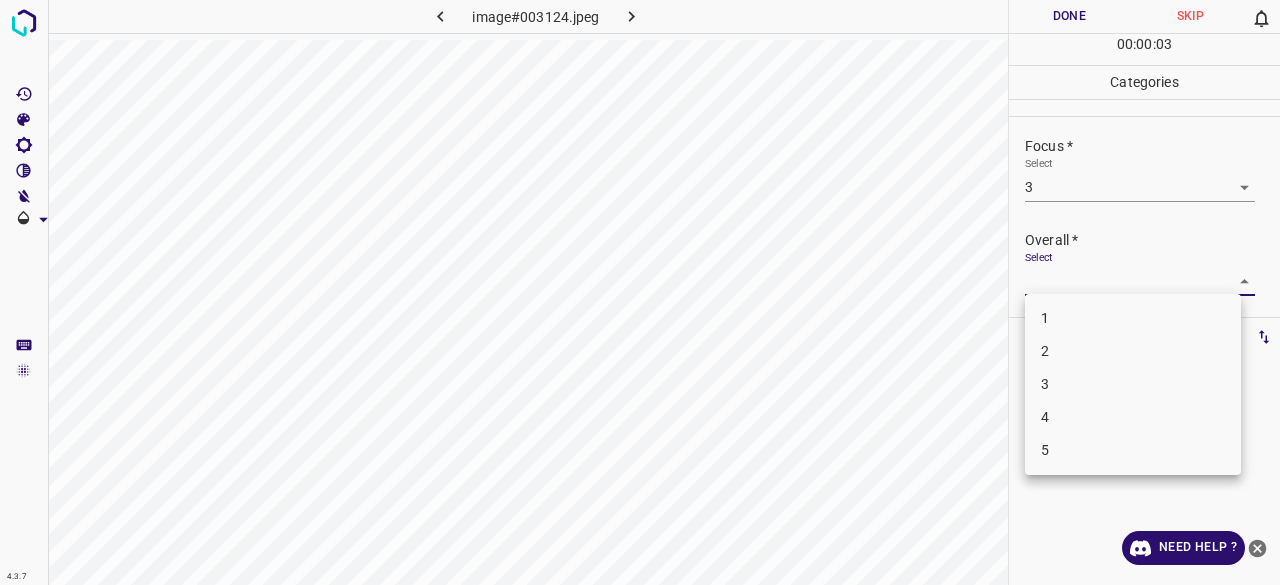 drag, startPoint x: 1048, startPoint y: 389, endPoint x: 1074, endPoint y: 295, distance: 97.52948 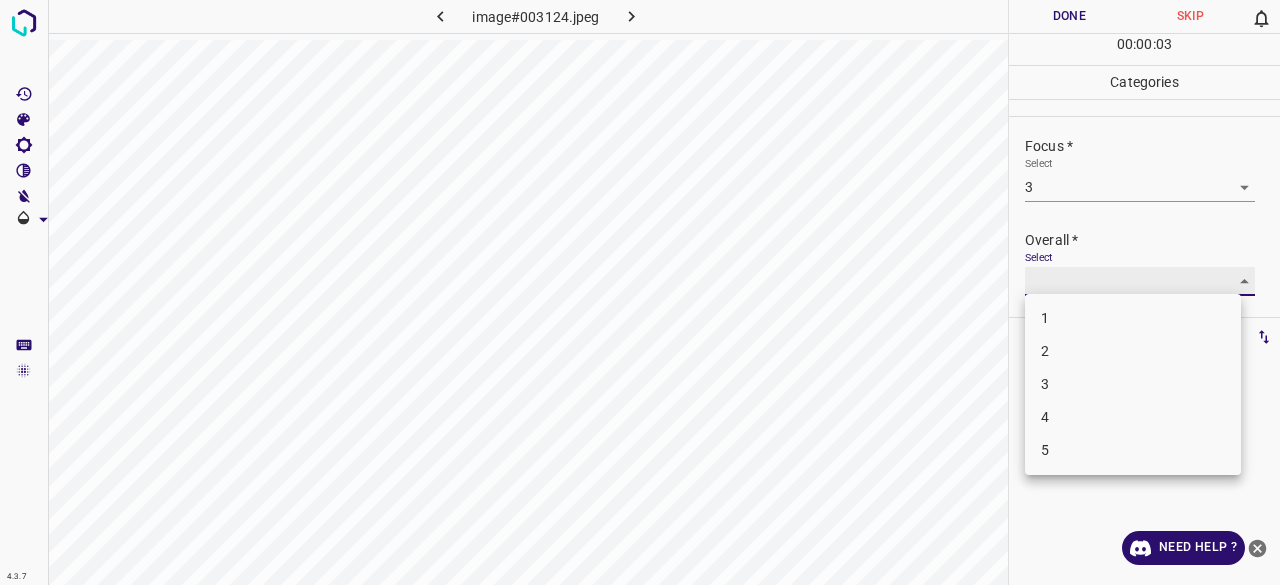 type on "3" 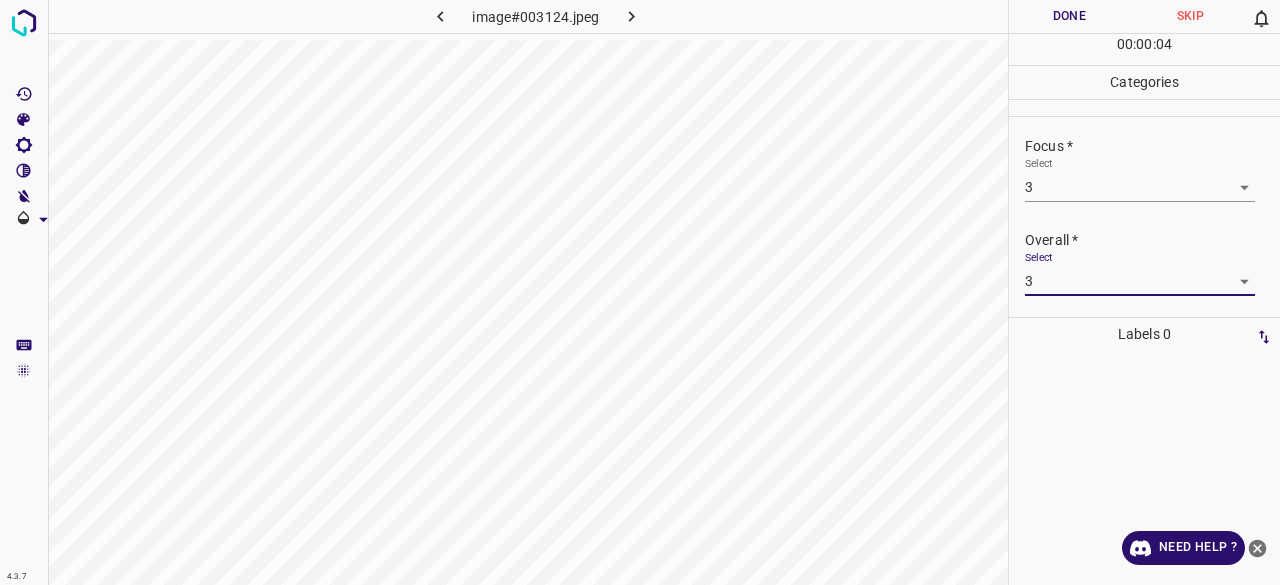 click on "Done" at bounding box center (1069, 16) 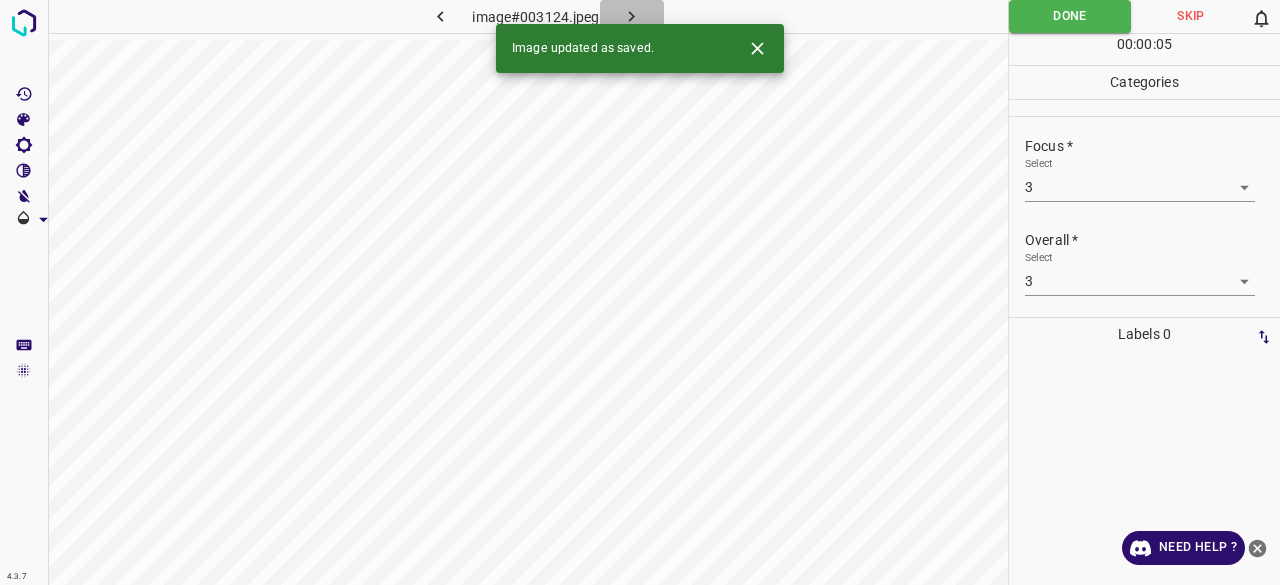 click at bounding box center (632, 16) 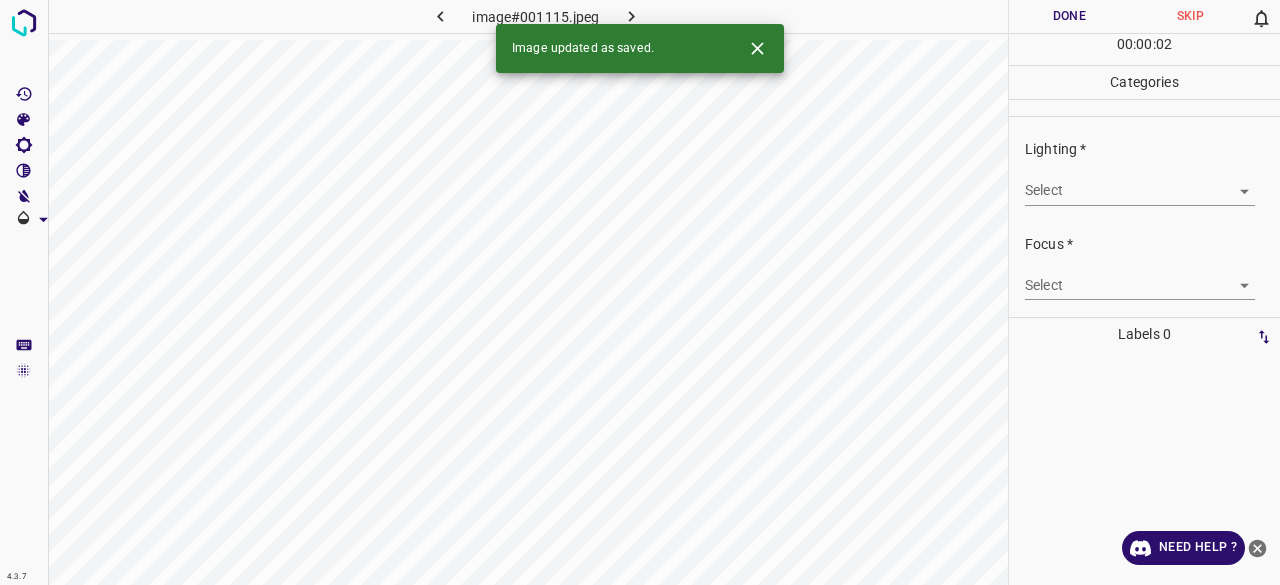 click on "4.3.7 image#[REDACTED].jpeg Done Skip 0 00   : 00   : 00   Categories Lighting *  Select ​ Focus *  Select ​ Overall *  Select ​ Labels   0 Categories 1 Lighting 2 Focus 3 Overall Tools Space Change between modes (Draw & Edit) I Auto labeling R Restore zoom M Zoom in N Zoom out Delete Delete selecte label Filters Z Restore filters X Saturation filter C Brightness filter V Contrast filter B Gray scale filter General O Download Image updated as saved. Need Help ? - Text - Hide - Delete" at bounding box center (640, 292) 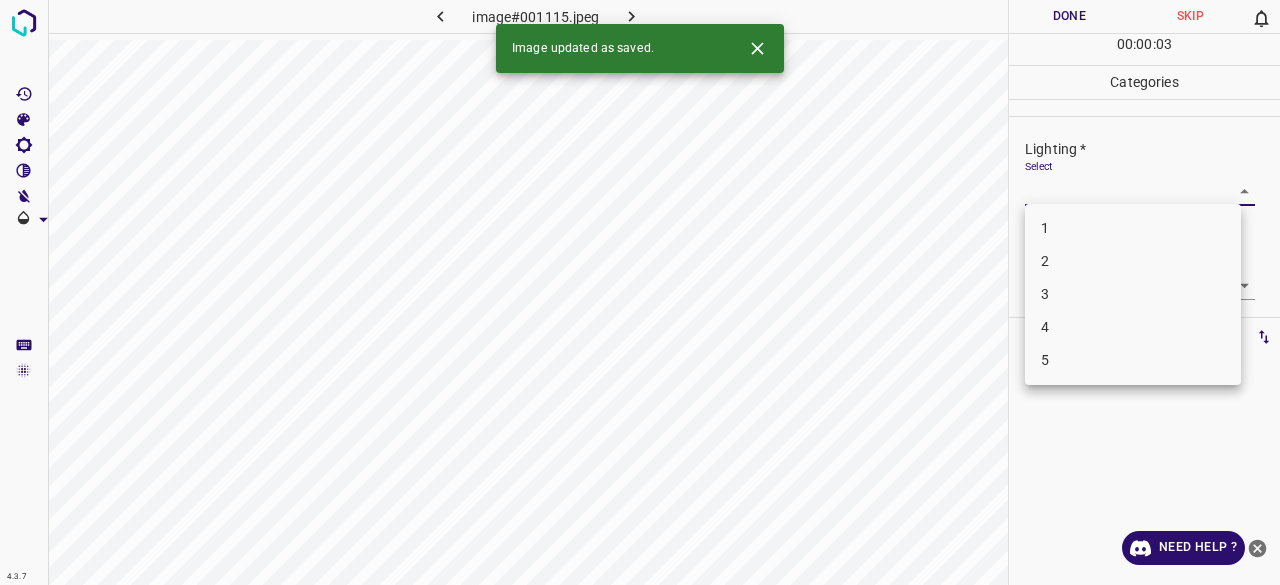 click on "4" at bounding box center (1133, 327) 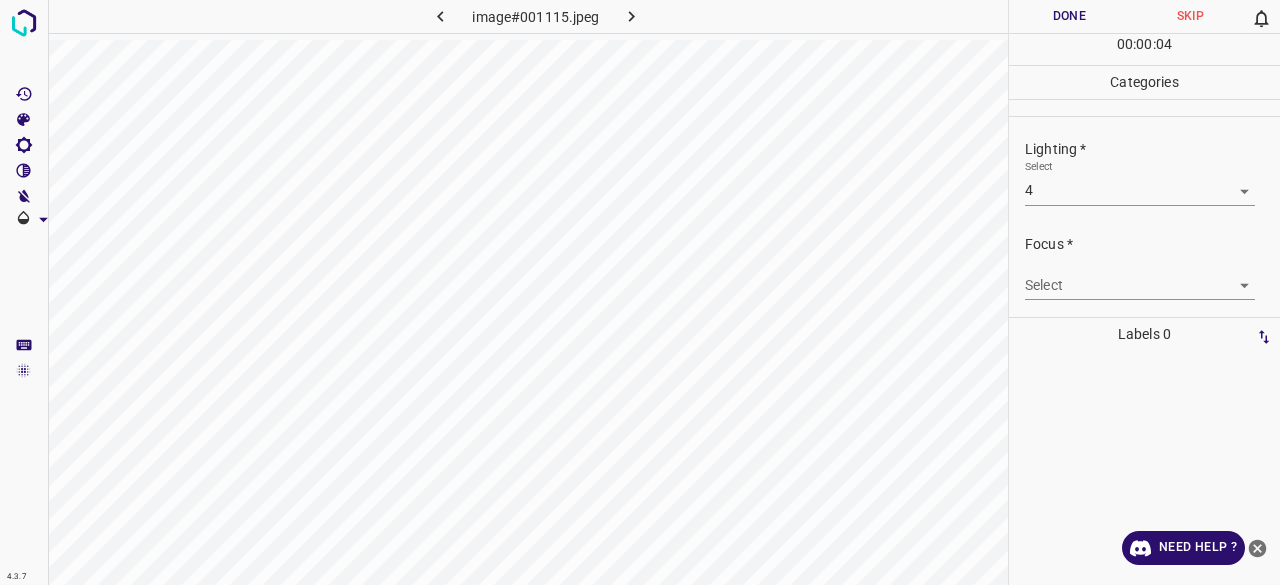 click on "Lighting *  Select 4 4" at bounding box center (1144, 172) 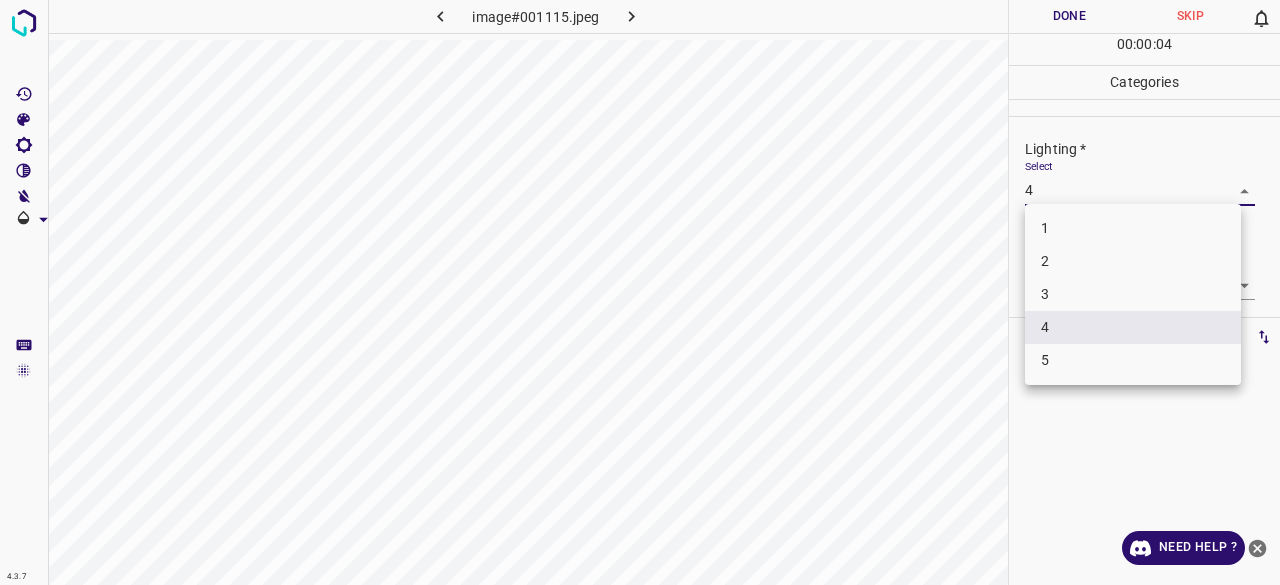click on "4.3.7 image#001115.jpeg Done Skip 0 00   : 00   : 04   Categories Lighting *  Select 4 4 Focus *  Select ​ Overall *  Select ​ Labels   0 Categories 1 Lighting 2 Focus 3 Overall Tools Space Change between modes (Draw & Edit) I Auto labeling R Restore zoom M Zoom in N Zoom out Delete Delete selecte label Filters Z Restore filters X Saturation filter C Brightness filter V Contrast filter B Gray scale filter General O Download Need Help ? - Text - Hide - Delete 1 2 3 4 5" at bounding box center [640, 292] 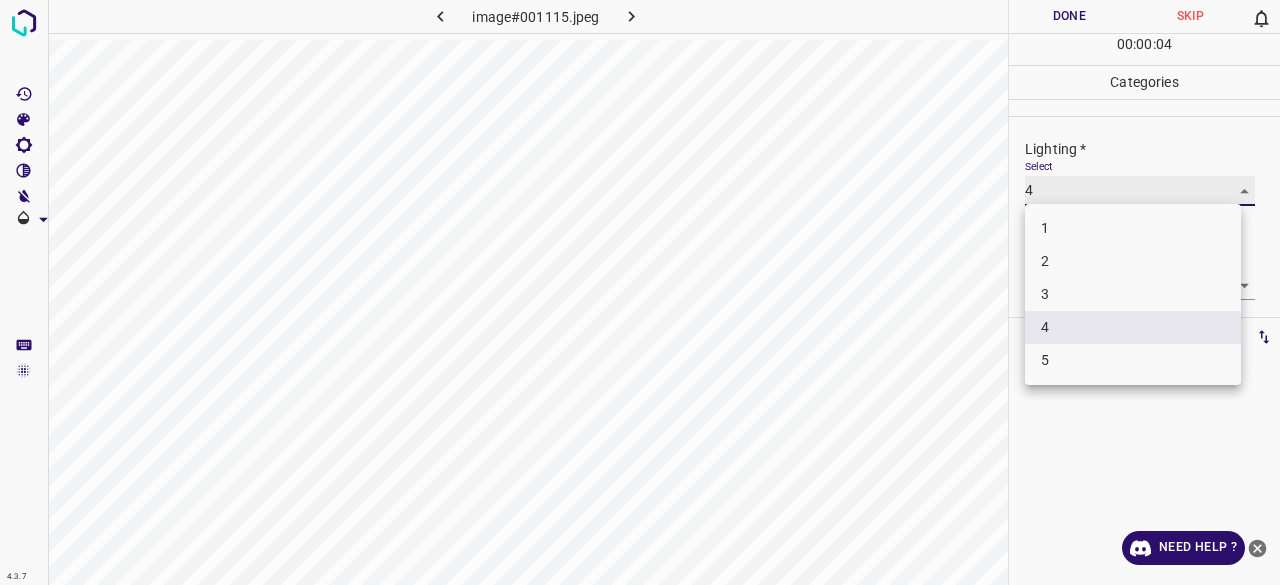 type on "3" 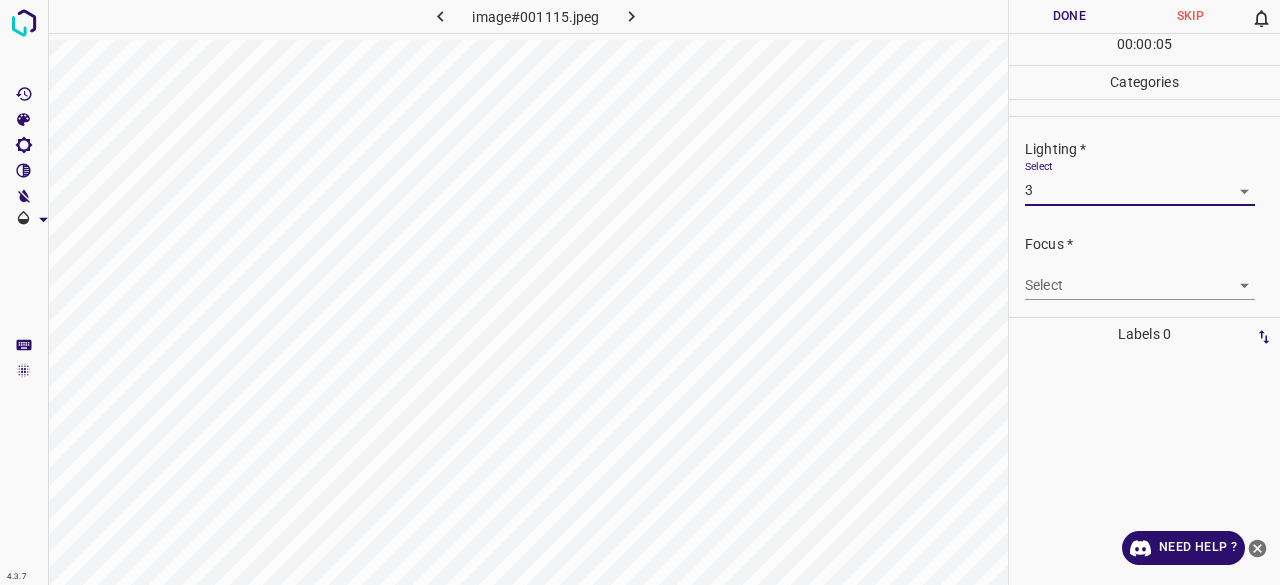 click on "4.3.7 image#001115.jpeg Done Skip 0 00   : 00   : 05   Categories Lighting *  Select 3 3 Focus *  Select ​ Overall *  Select ​ Labels   0 Categories 1 Lighting 2 Focus 3 Overall Tools Space Change between modes (Draw & Edit) I Auto labeling R Restore zoom M Zoom in N Zoom out Delete Delete selecte label Filters Z Restore filters X Saturation filter C Brightness filter V Contrast filter B Gray scale filter General O Download Need Help ? - Text - Hide - Delete 1 2 3 4 5" at bounding box center (640, 292) 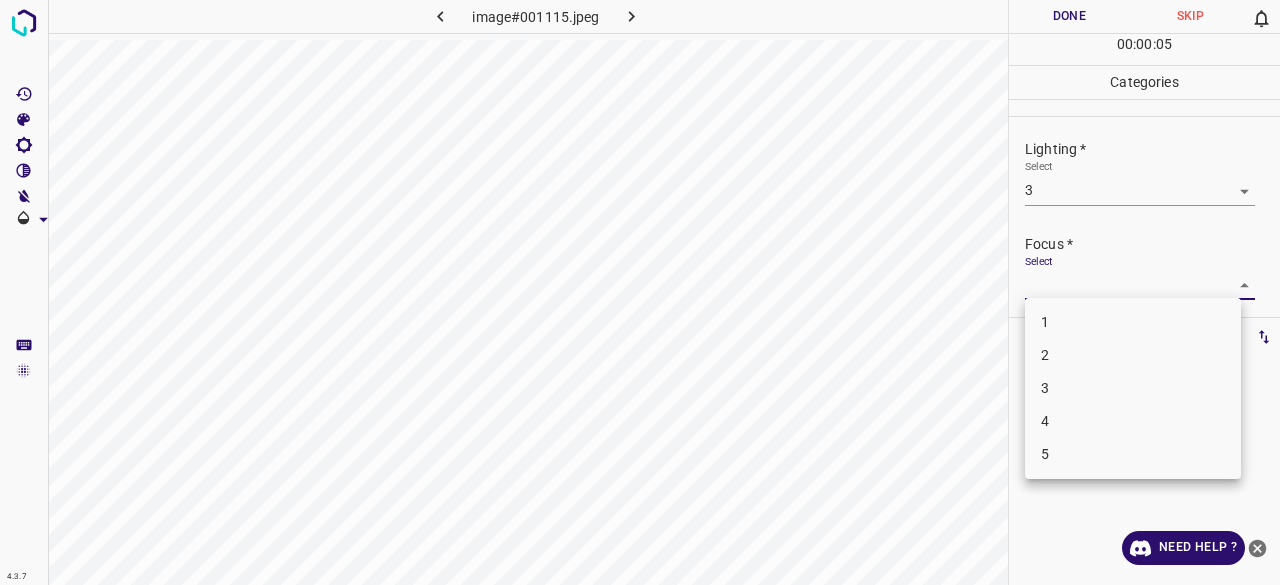 click on "3" at bounding box center [1133, 388] 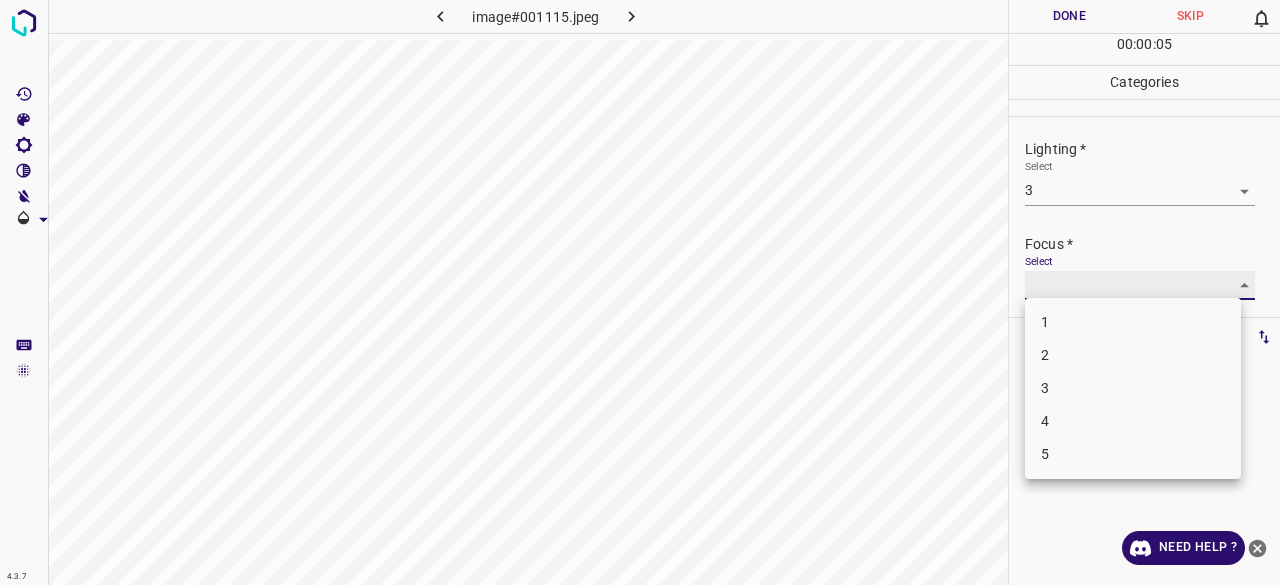 type on "3" 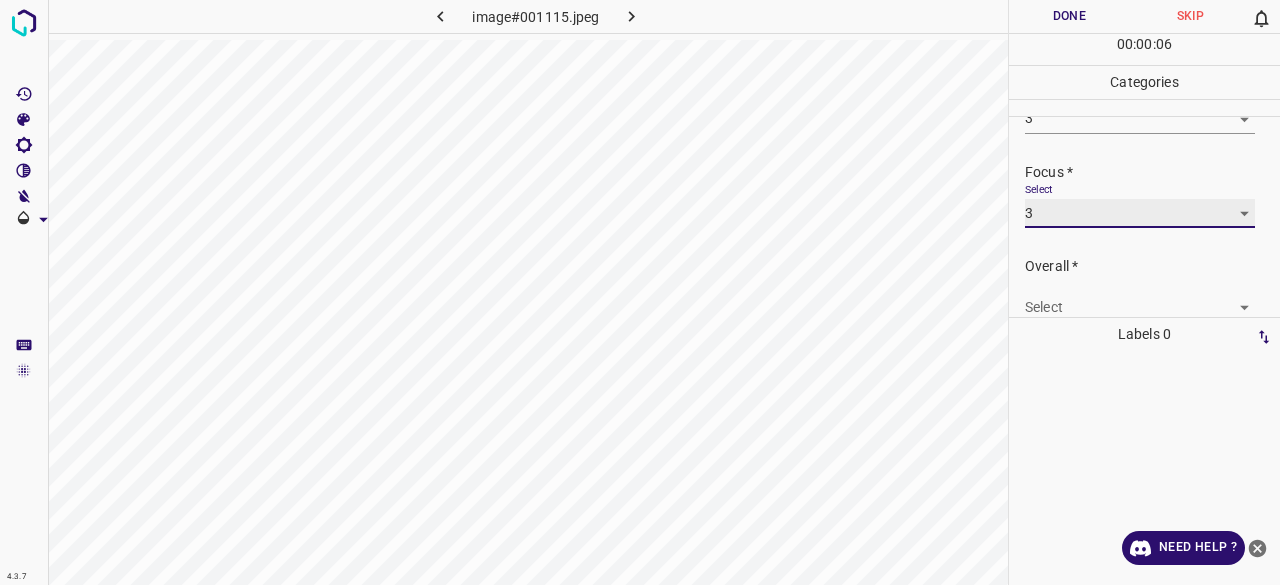 scroll, scrollTop: 98, scrollLeft: 0, axis: vertical 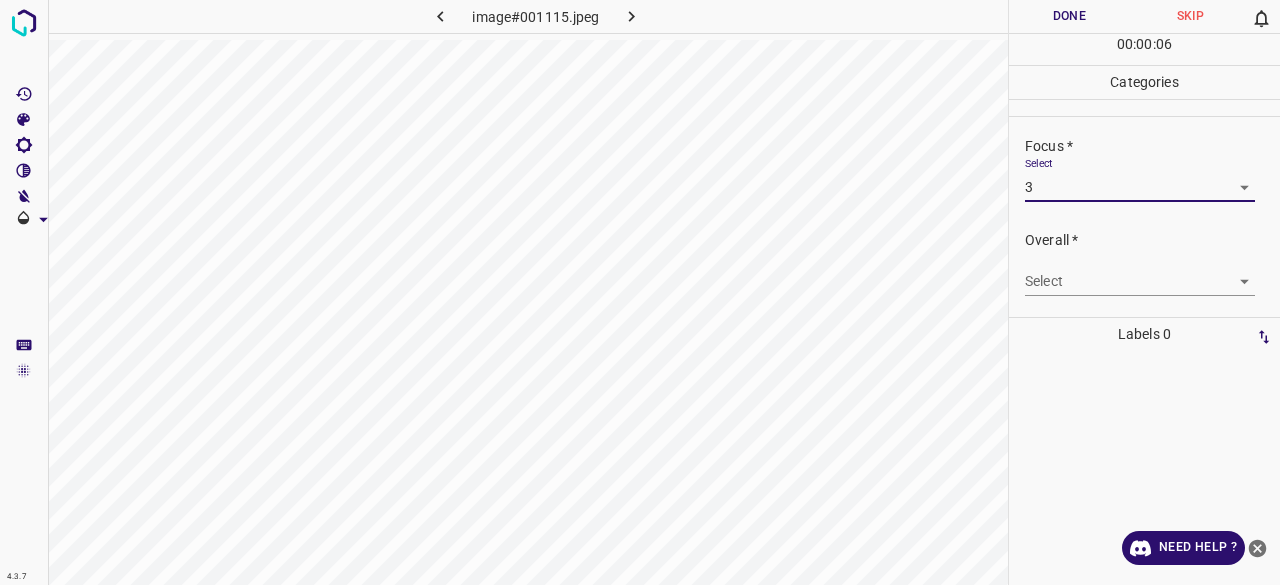 click on "4.3.7 image#001115.jpeg Done Skip 0 00   : 00   : 06   Categories Lighting *  Select 3 3 Focus *  Select 3 3 Overall *  Select ​ Labels   0 Categories 1 Lighting 2 Focus 3 Overall Tools Space Change between modes (Draw & Edit) I Auto labeling R Restore zoom M Zoom in N Zoom out Delete Delete selecte label Filters Z Restore filters X Saturation filter C Brightness filter V Contrast filter B Gray scale filter General O Download Need Help ? - Text - Hide - Delete" at bounding box center (640, 292) 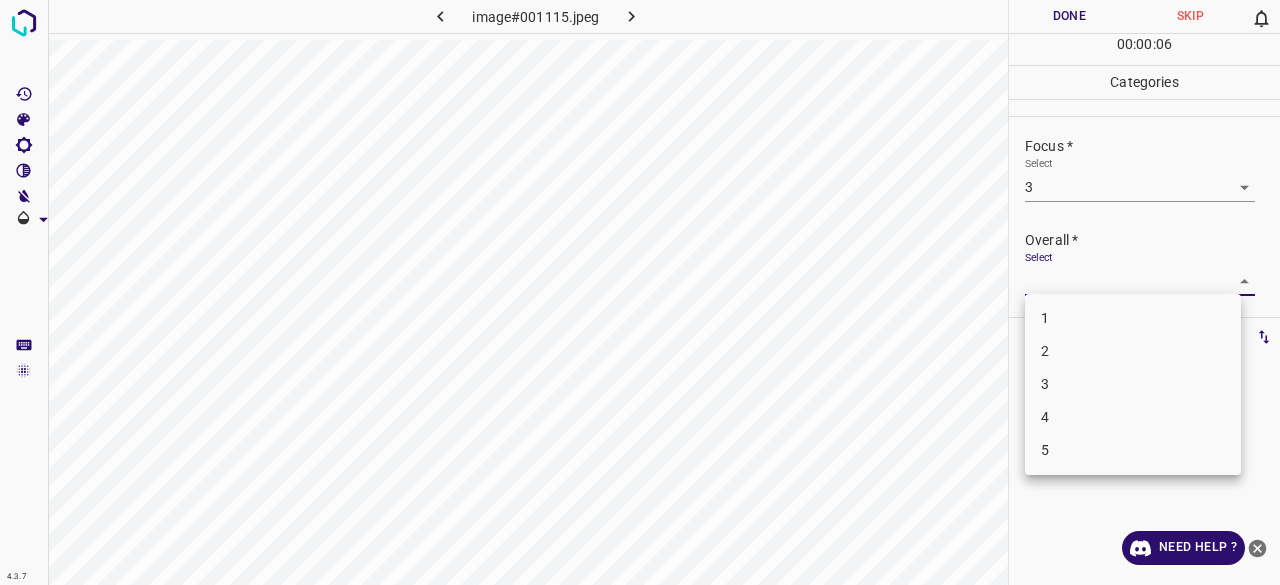 click on "3" at bounding box center [1133, 384] 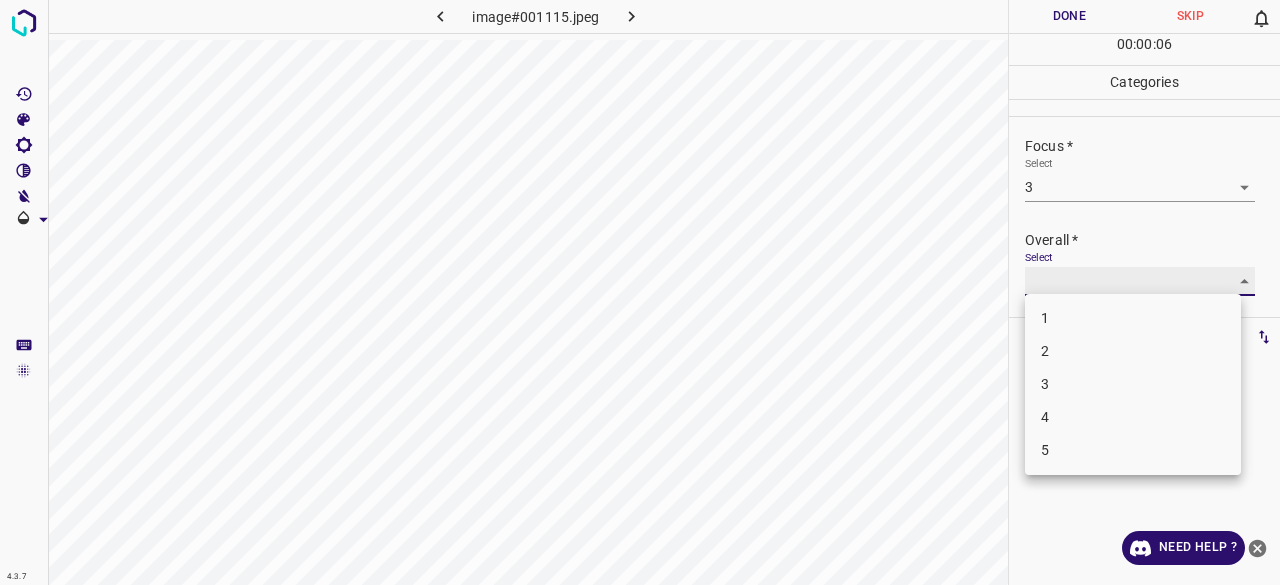 type on "3" 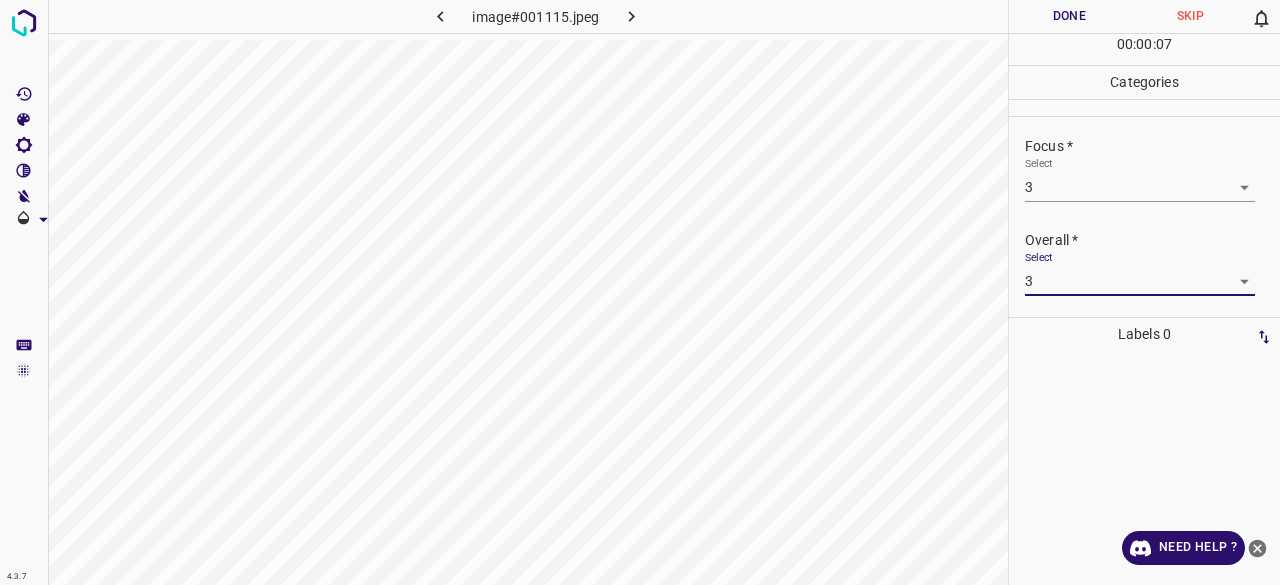click on "00   : 00   : 07" at bounding box center (1144, 49) 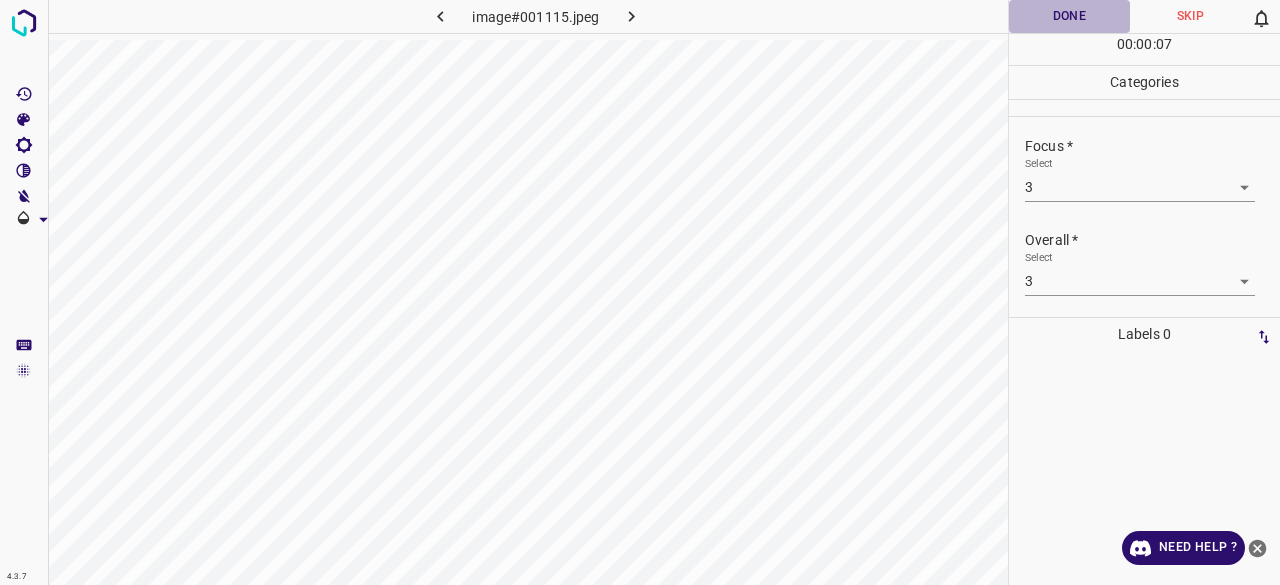 click on "Done" at bounding box center [1069, 16] 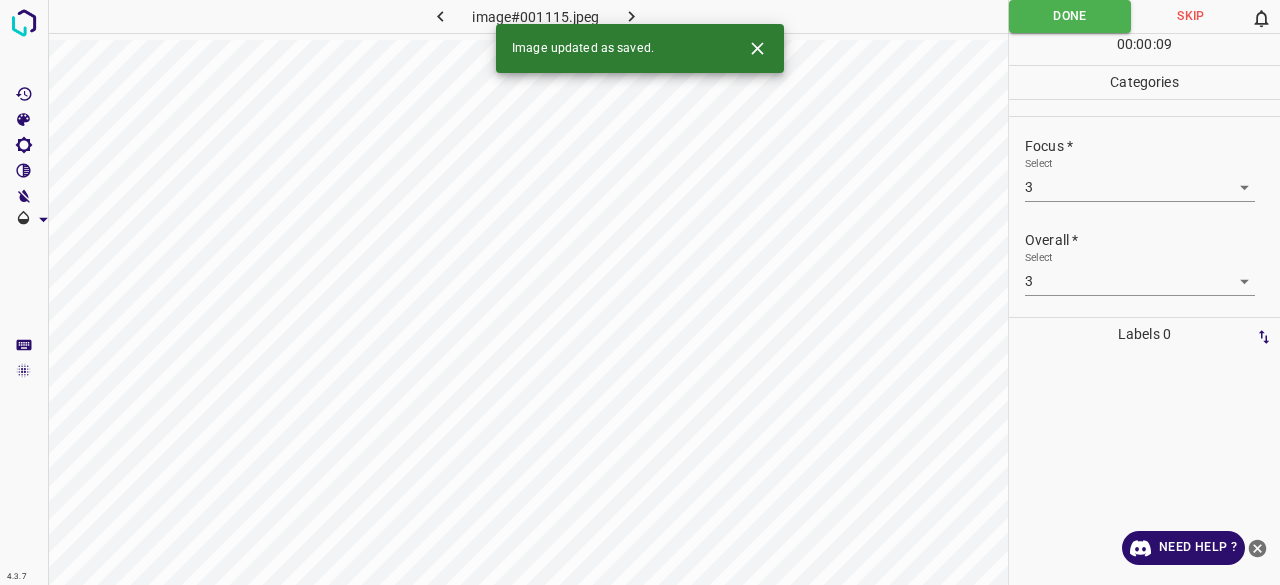 click 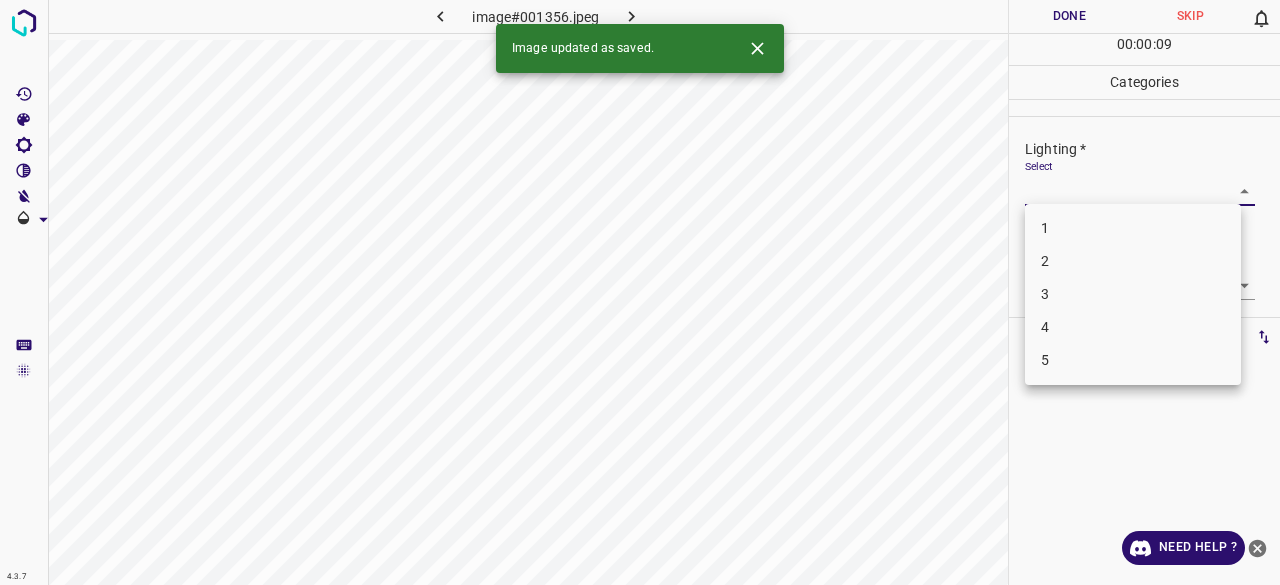drag, startPoint x: 1094, startPoint y: 177, endPoint x: 1090, endPoint y: 218, distance: 41.19466 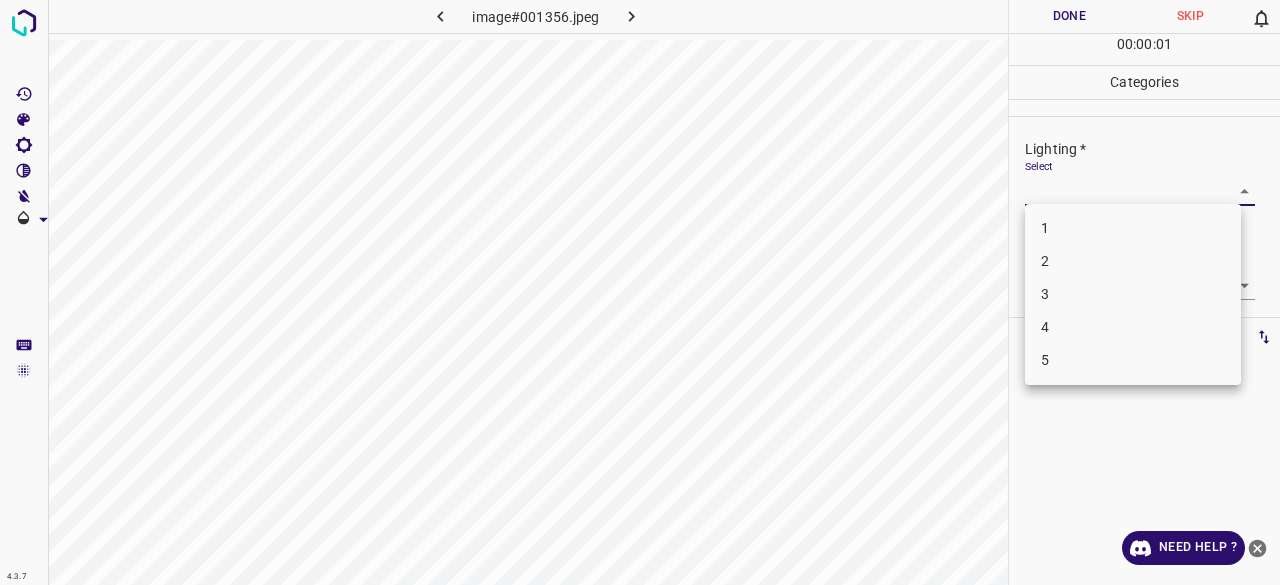 click on "3" at bounding box center [1133, 294] 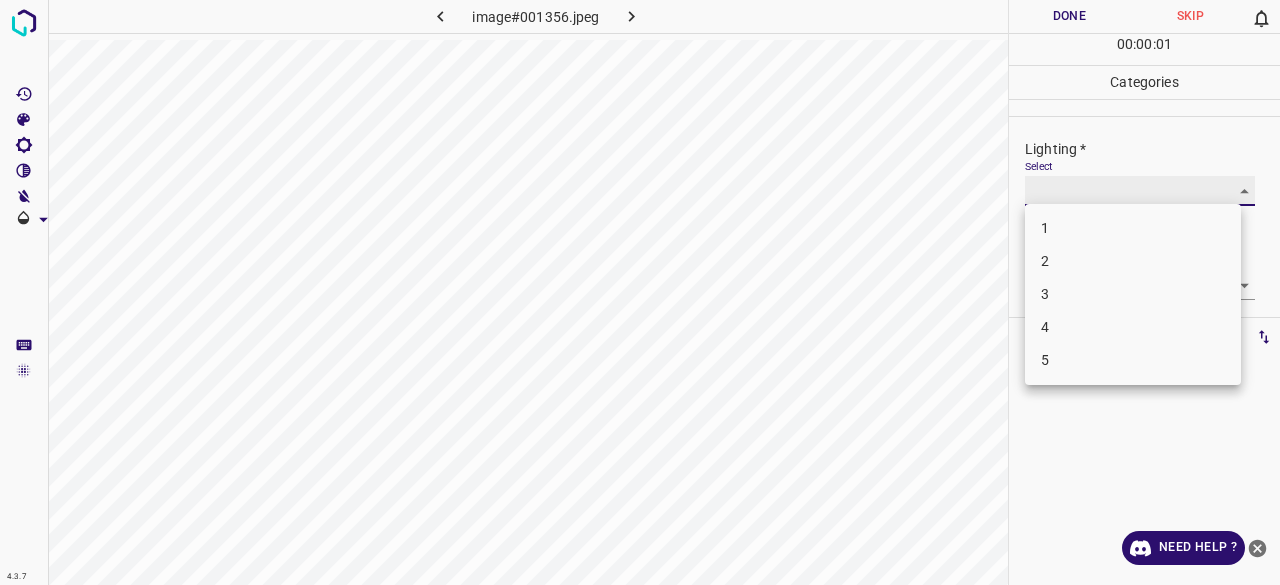 type on "3" 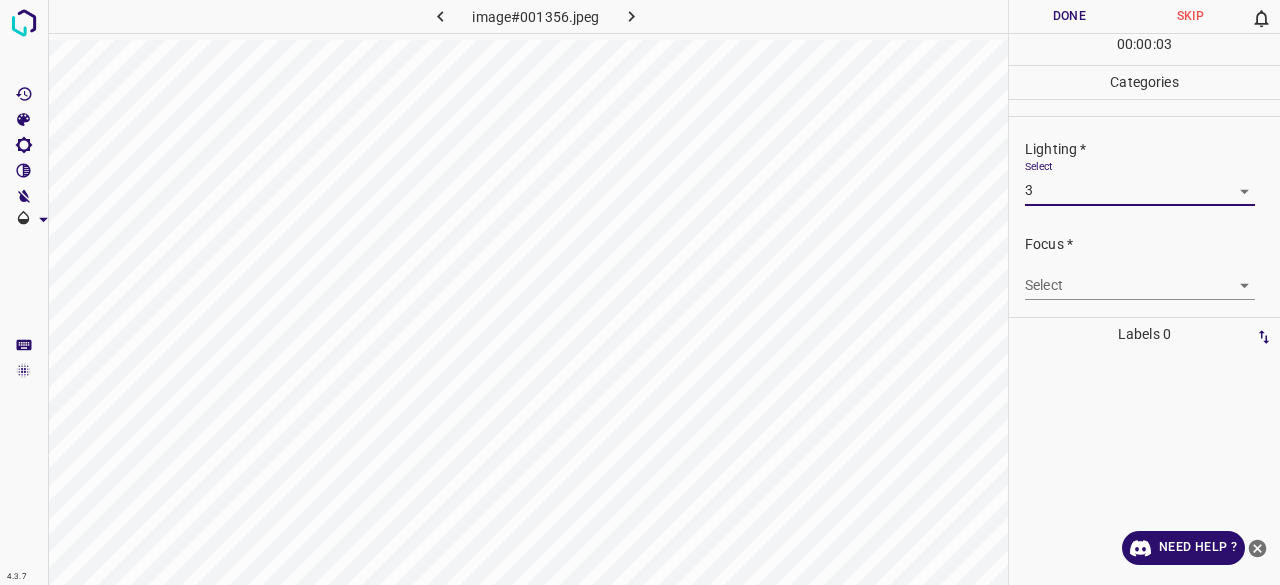 click on "4.3.7 image#001356.jpeg Done Skip 0 00   : 00   : 03   Categories Lighting *  Select 3 3 Focus *  Select ​ Overall *  Select ​ Labels   0 Categories 1 Lighting 2 Focus 3 Overall Tools Space Change between modes (Draw & Edit) I Auto labeling R Restore zoom M Zoom in N Zoom out Delete Delete selecte label Filters Z Restore filters X Saturation filter C Brightness filter V Contrast filter B Gray scale filter General O Download Need Help ? - Text - Hide - Delete" at bounding box center (640, 292) 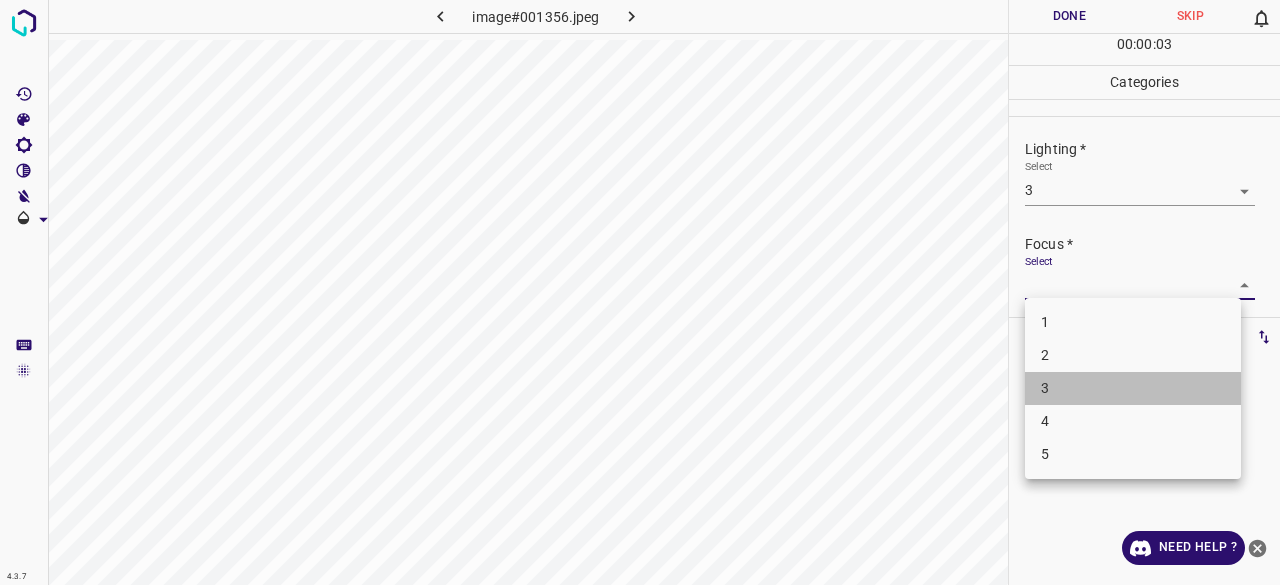 drag, startPoint x: 1048, startPoint y: 377, endPoint x: 1072, endPoint y: 364, distance: 27.294687 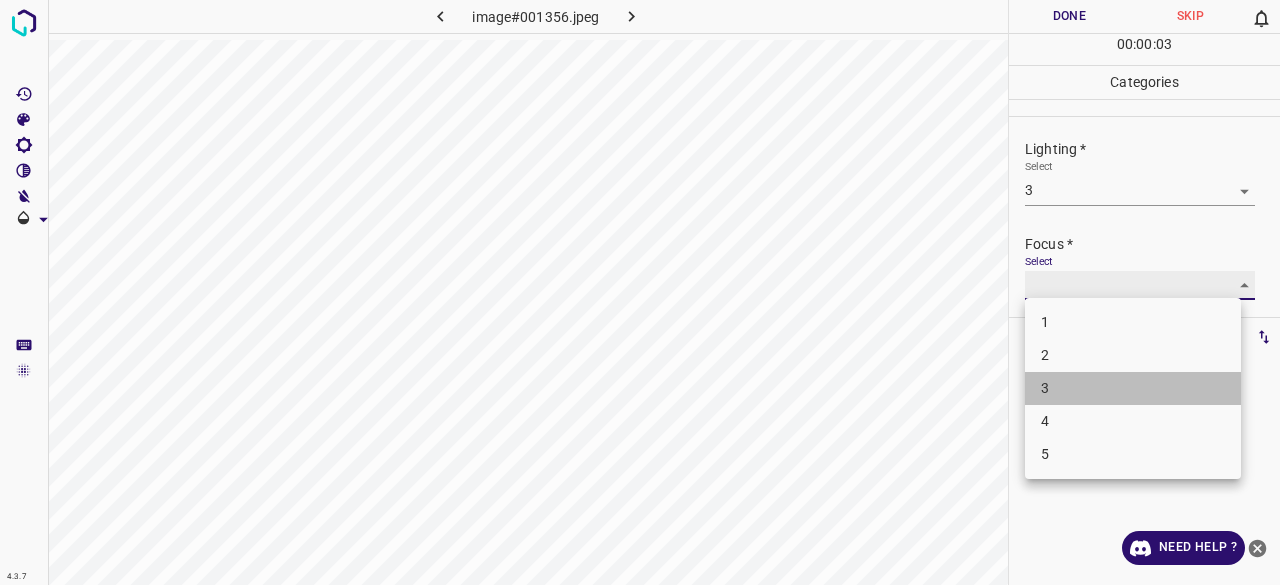 type on "3" 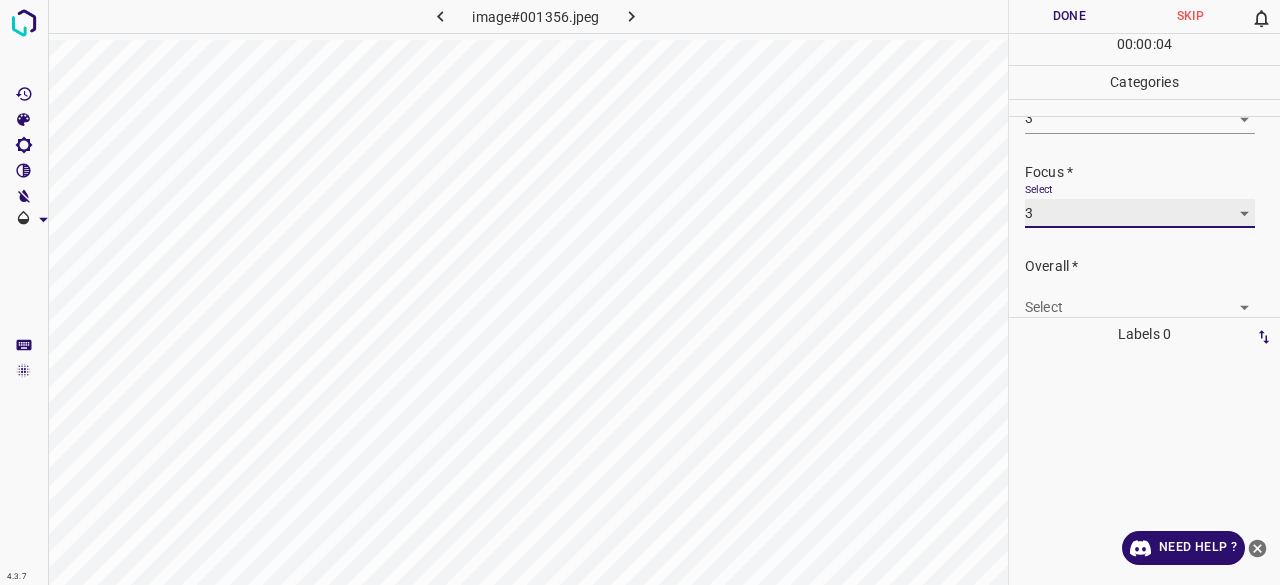 scroll, scrollTop: 98, scrollLeft: 0, axis: vertical 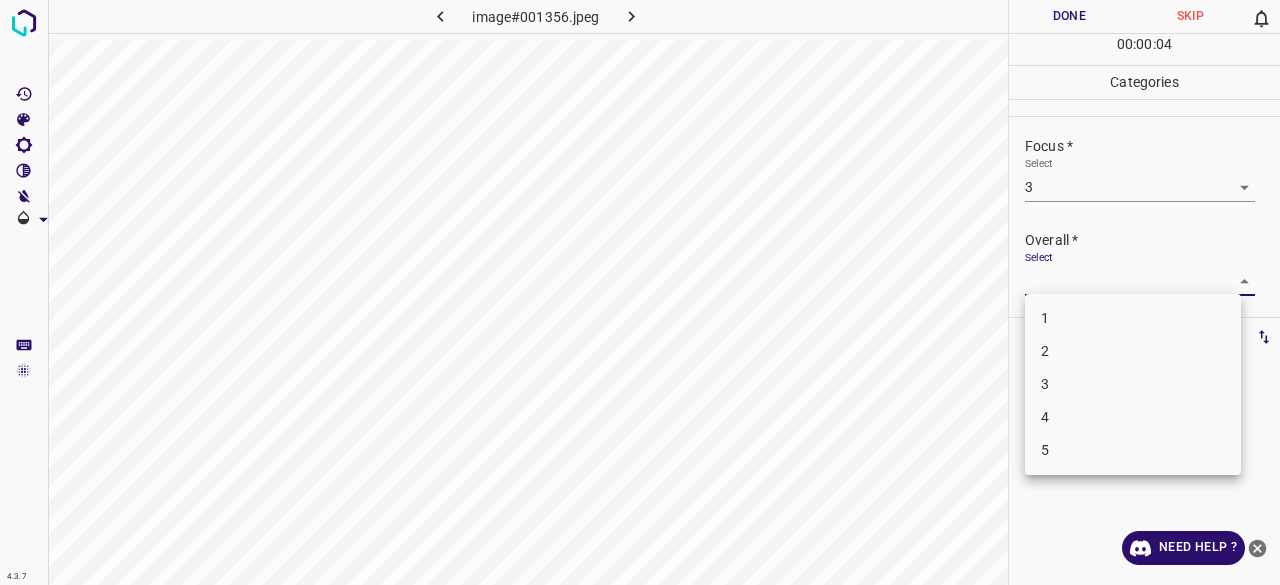 click on "4.3.7 image#001356.jpeg Done Skip 0 00   : 00   : 04   Categories Lighting *  Select 3 3 Focus *  Select 3 3 Overall *  Select ​ Labels   0 Categories 1 Lighting 2 Focus 3 Overall Tools Space Change between modes (Draw & Edit) I Auto labeling R Restore zoom M Zoom in N Zoom out Delete Delete selecte label Filters Z Restore filters X Saturation filter C Brightness filter V Contrast filter B Gray scale filter General O Download Need Help ? - Text - Hide - Delete 1 2 3 4 5" at bounding box center [640, 292] 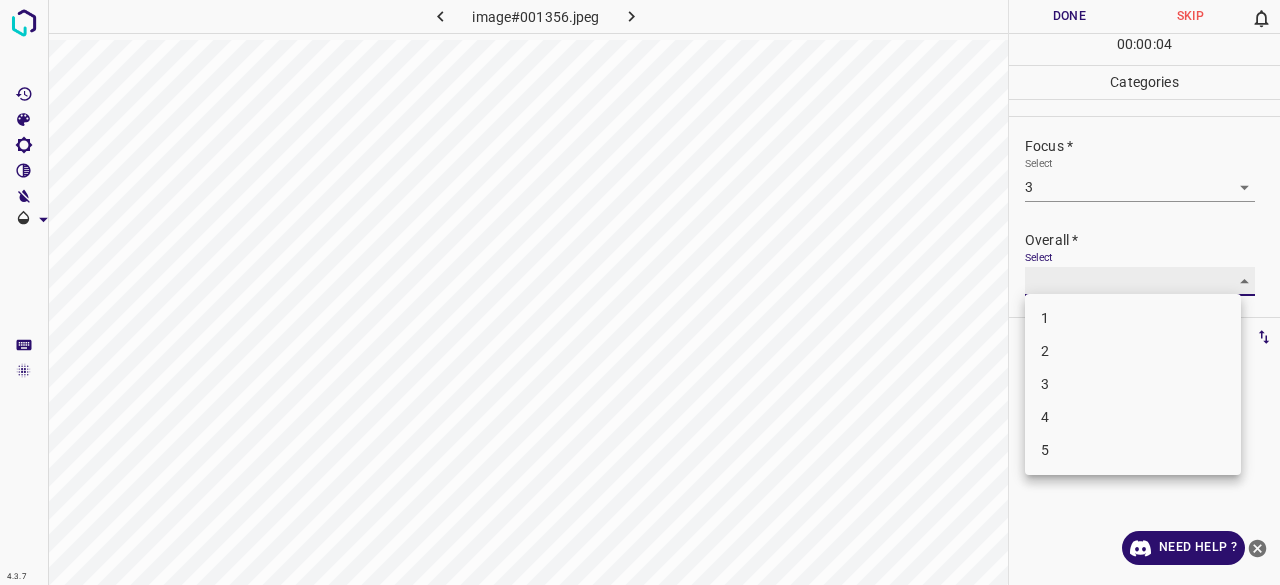 type on "3" 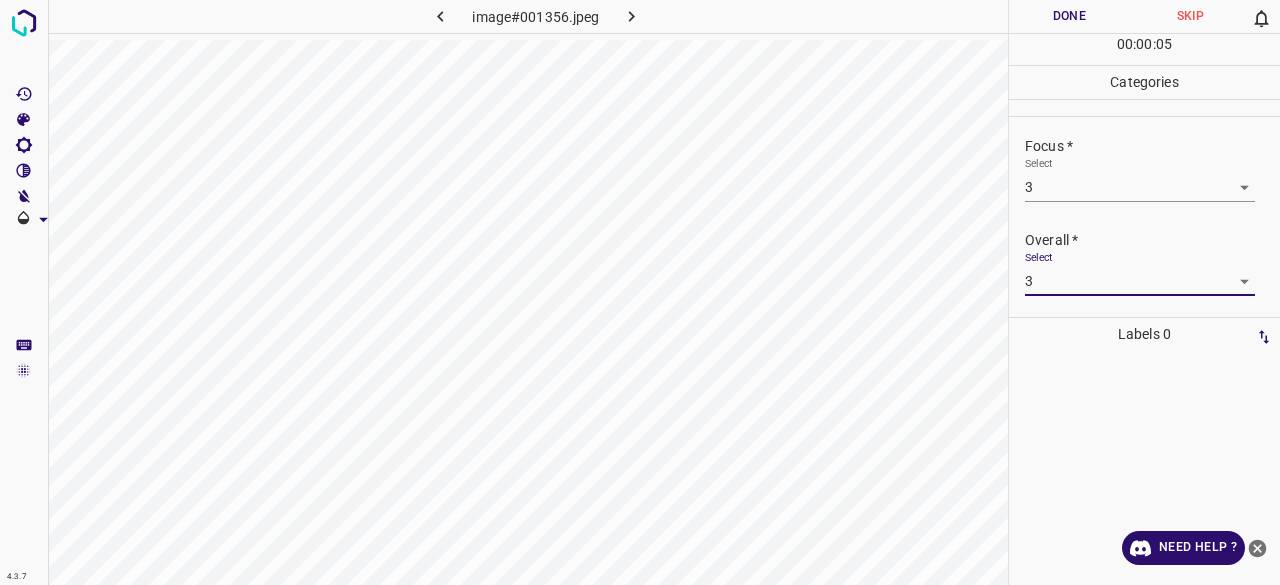 click on "00   : 00   : 05" at bounding box center (1144, 49) 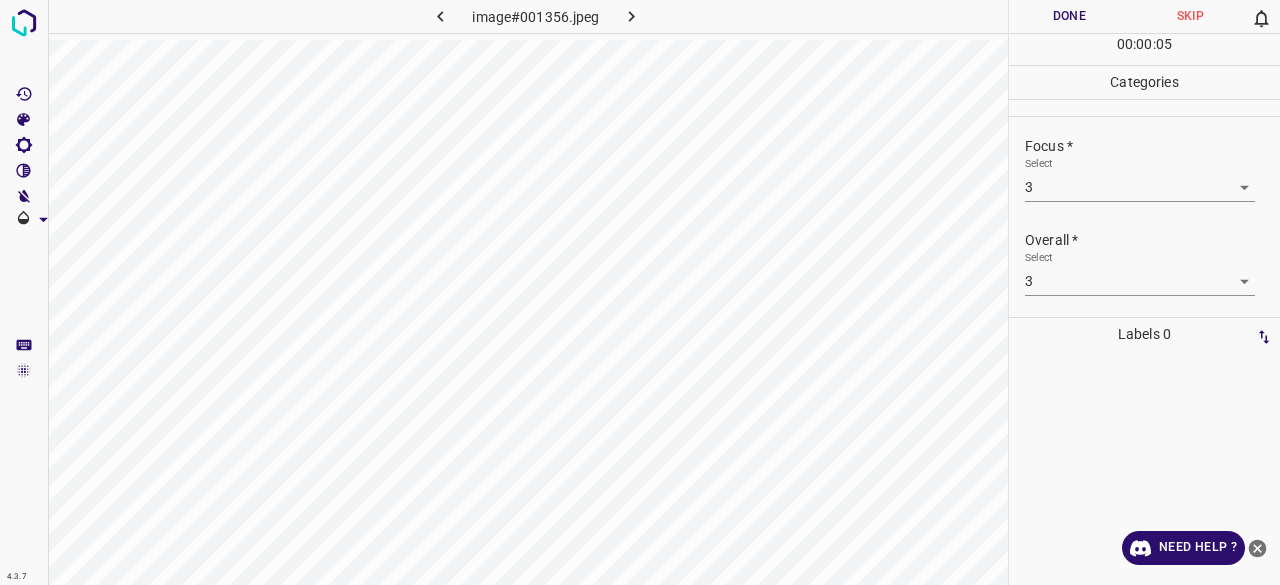 click on "Done" at bounding box center (1069, 16) 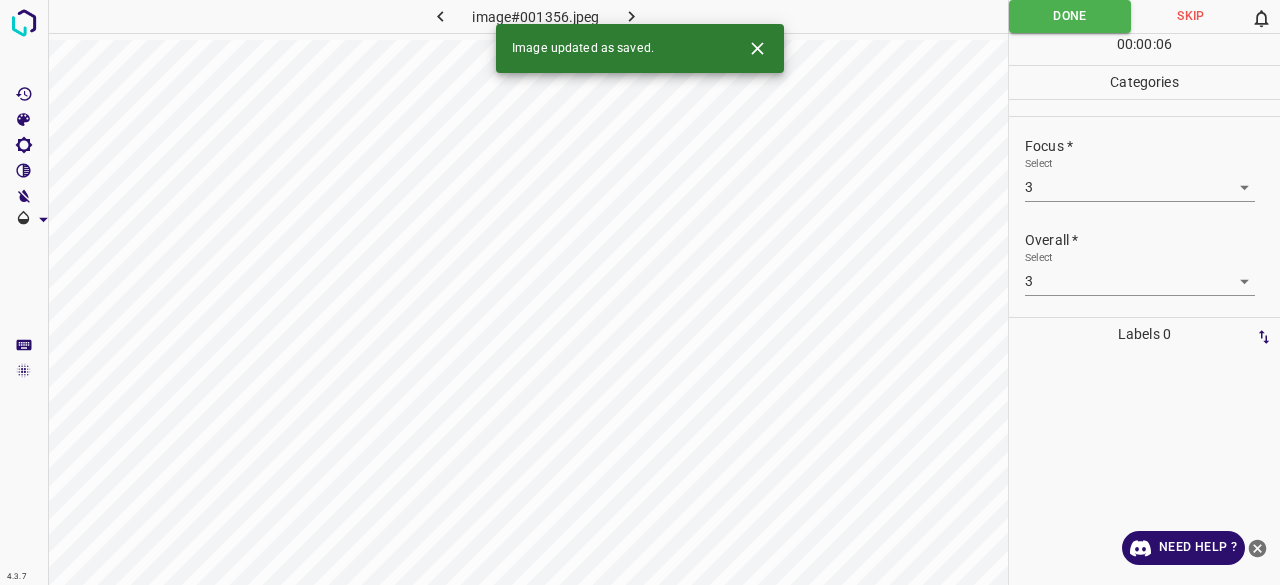 click 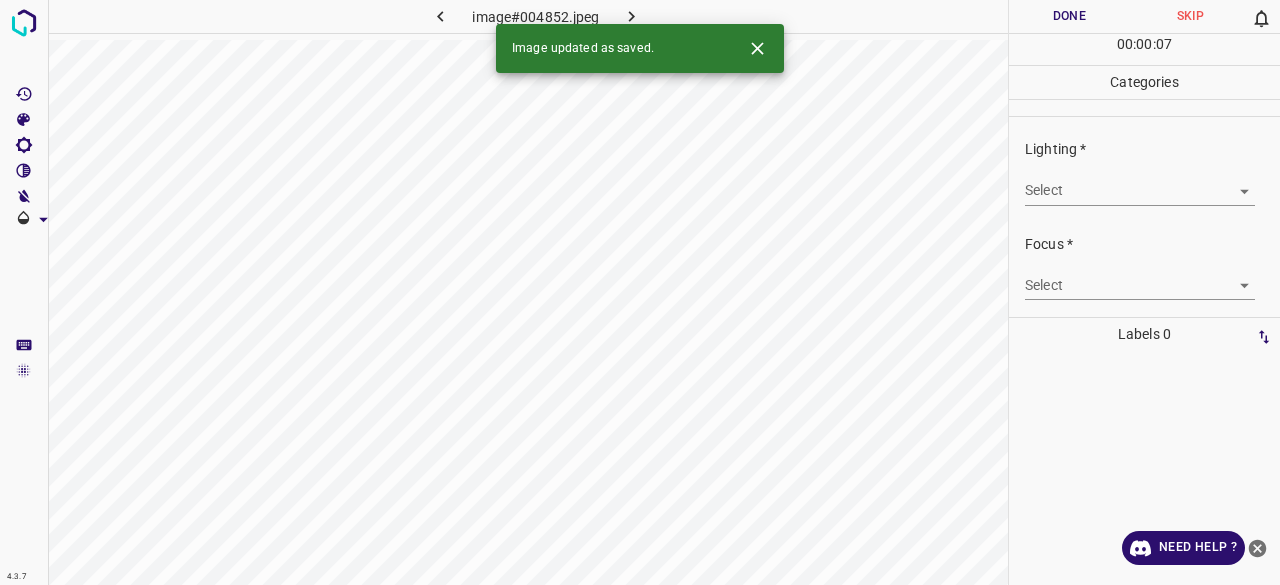click on "4.3.7 image#004852.jpeg Done Skip 0 00 : 00 : 07 Categories Lighting * Select ​ Focus * Select ​ Overall * Select ​ Labels 0 Categories 1 Lighting 2 Focus 3 Overall Tools Space Change between modes (Draw & Edit) I Auto labeling R Restore zoom M Zoom in N Zoom out Delete Delete selected label Filters Z Restore filters X Saturation filter C Brightness filter V Contrast filter B Gray scale filter General O Download Image updated as saved. Need Help ? - Text - Hide - Delete" at bounding box center (640, 292) 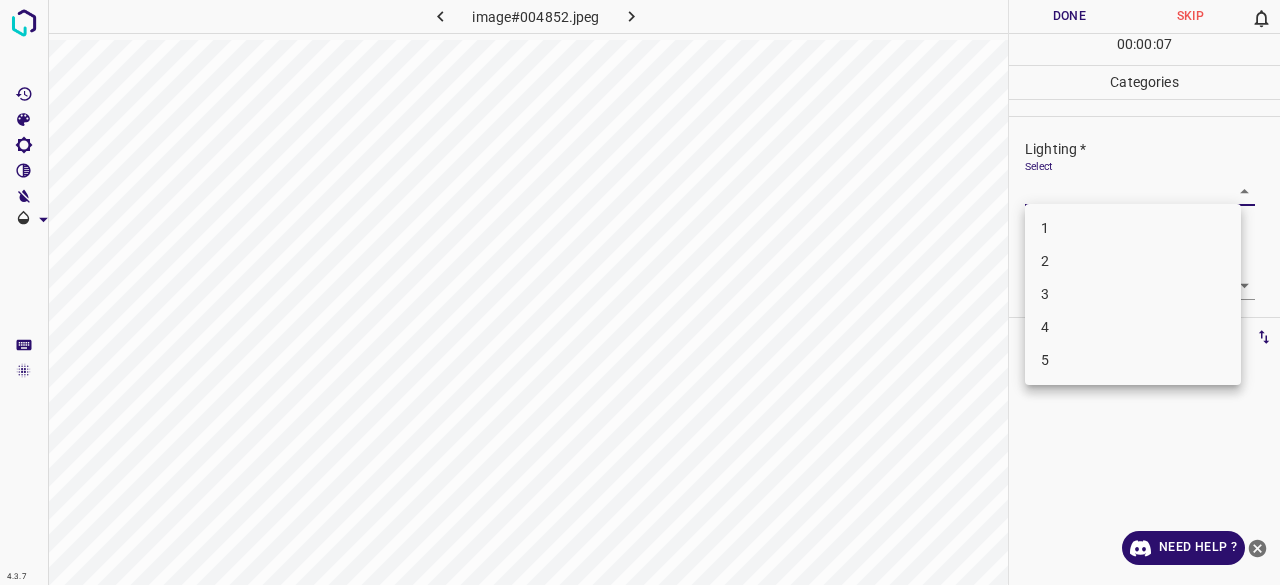 click on "3" at bounding box center (1133, 294) 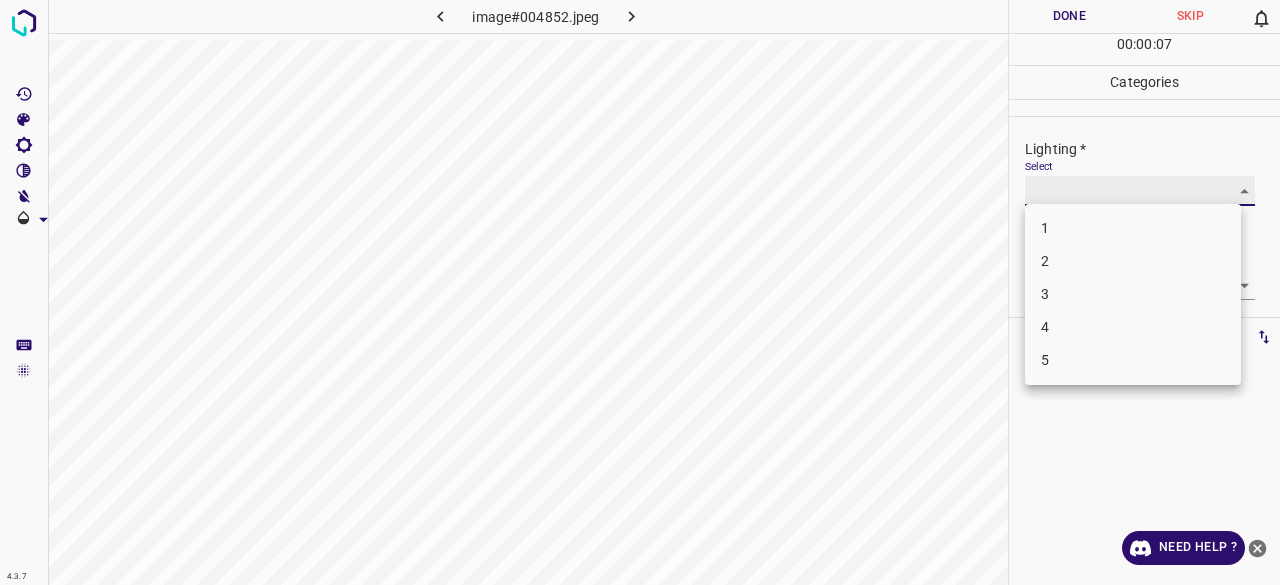 type on "3" 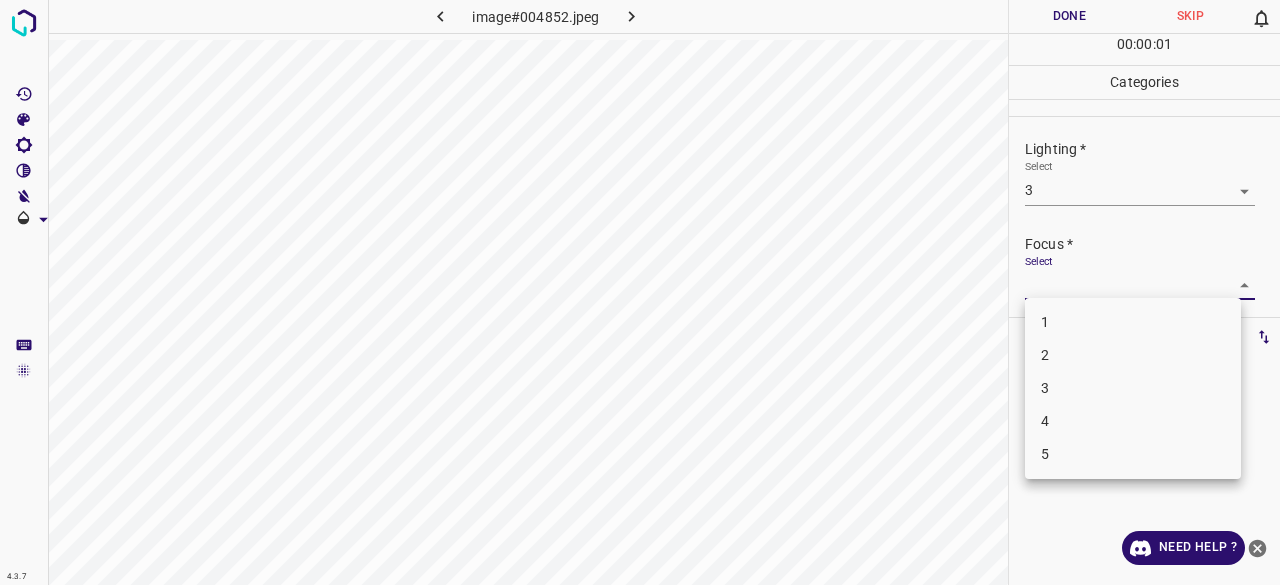 click on "4.3.7 image#004852.jpeg Done Skip 0 00   : 00   : 01   Categories Lighting *  Select 3 3 Focus *  Select ​ Overall *  Select ​ Labels   0 Categories 1 Lighting 2 Focus 3 Overall Tools Space Change between modes (Draw & Edit) I Auto labeling R Restore zoom M Zoom in N Zoom out Delete Delete selecte label Filters Z Restore filters X Saturation filter C Brightness filter V Contrast filter B Gray scale filter General O Download Need Help ? - Text - Hide - Delete 1 2 3 4 5" at bounding box center (640, 292) 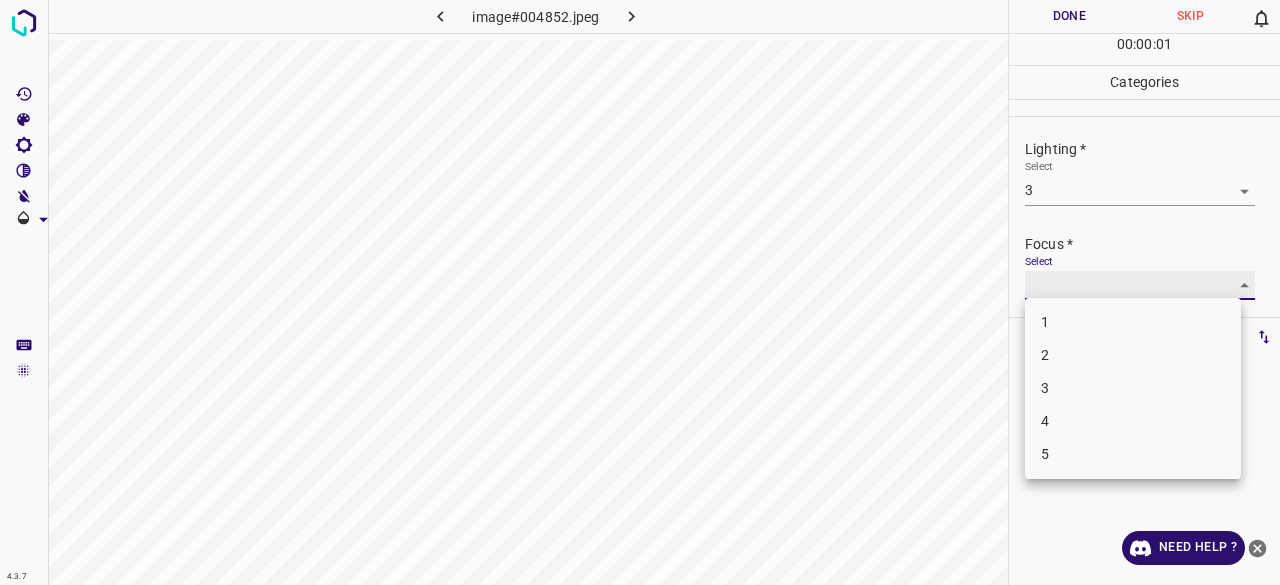 type on "3" 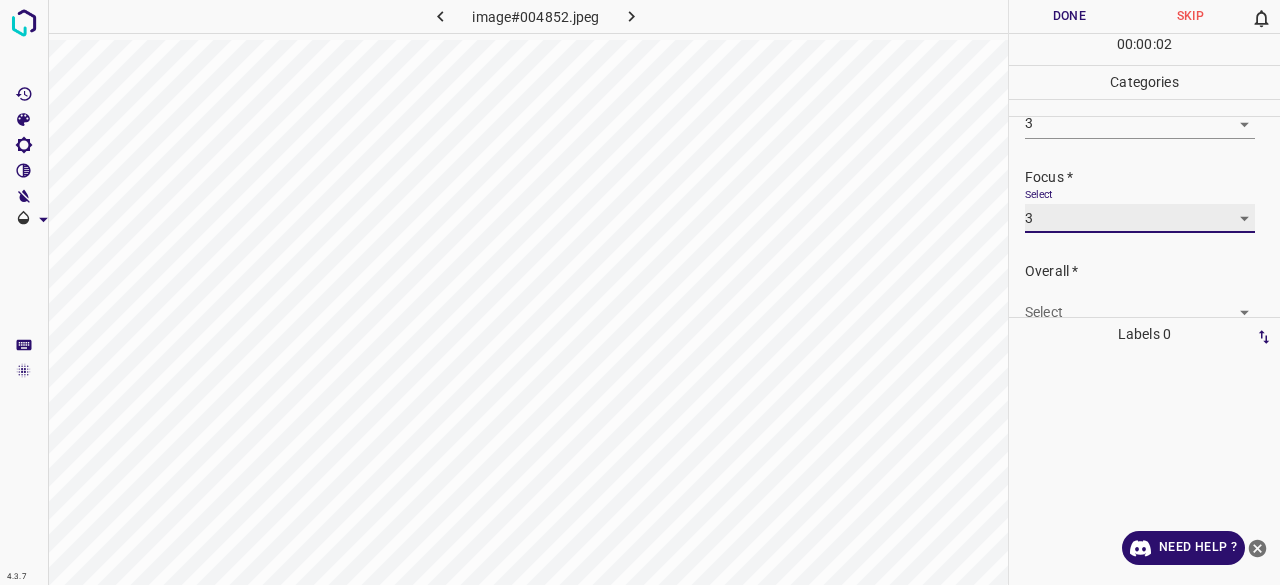 scroll, scrollTop: 98, scrollLeft: 0, axis: vertical 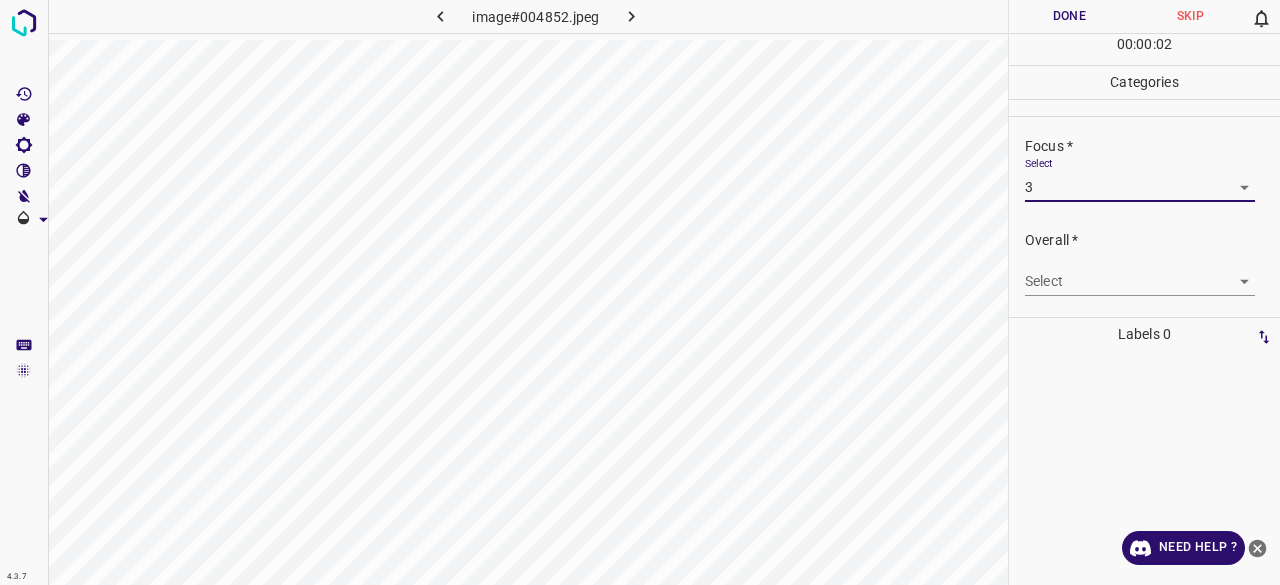 click on "4.3.7 image#004852.jpeg Done Skip 0 00   : 00   : 02   Categories Lighting *  Select 3 3 Focus *  Select 3 3 Overall *  Select ​ Labels   0 Categories 1 Lighting 2 Focus 3 Overall Tools Space Change between modes (Draw & Edit) I Auto labeling R Restore zoom M Zoom in N Zoom out Delete Delete selecte label Filters Z Restore filters X Saturation filter C Brightness filter V Contrast filter B Gray scale filter General O Download Need Help ? - Text - Hide - Delete" at bounding box center [640, 292] 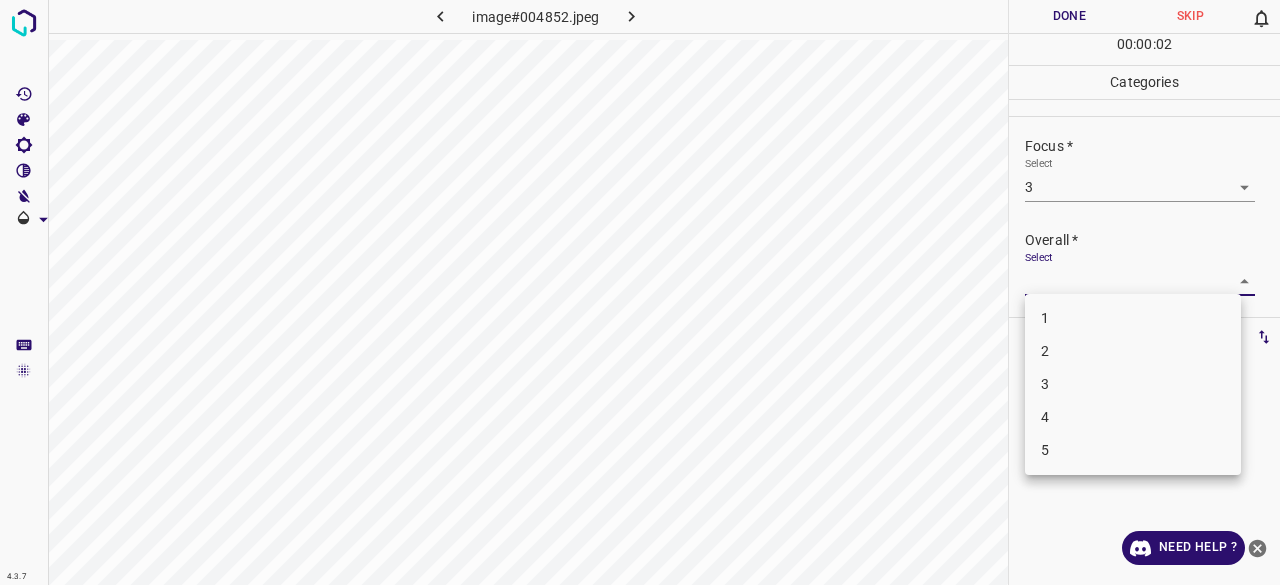 click on "3" at bounding box center (1133, 384) 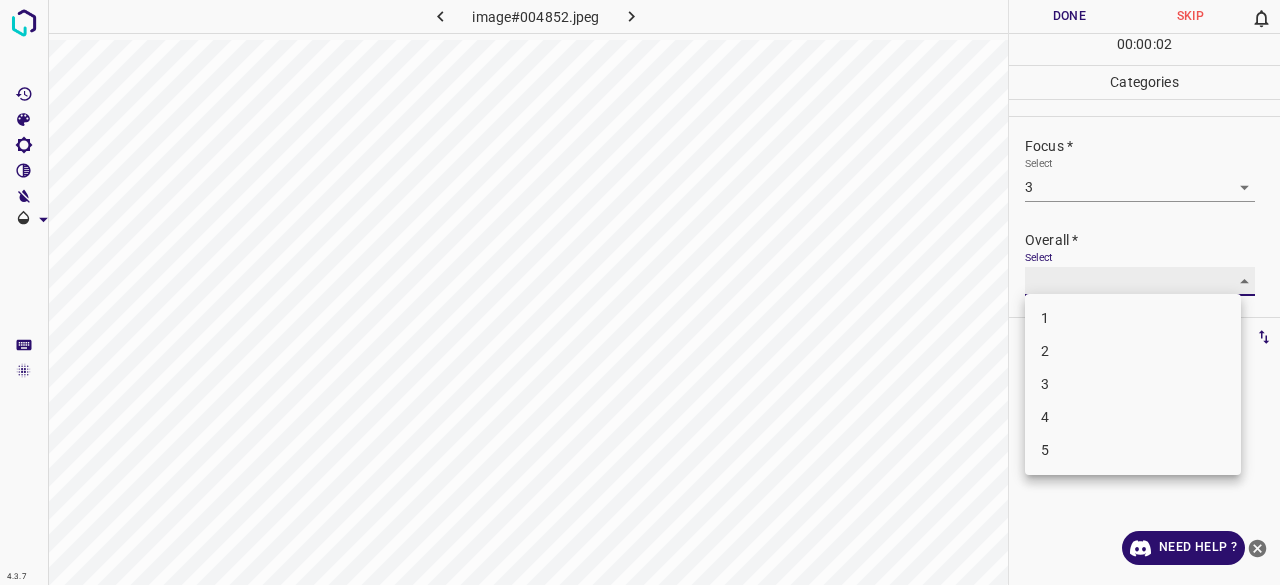 type on "3" 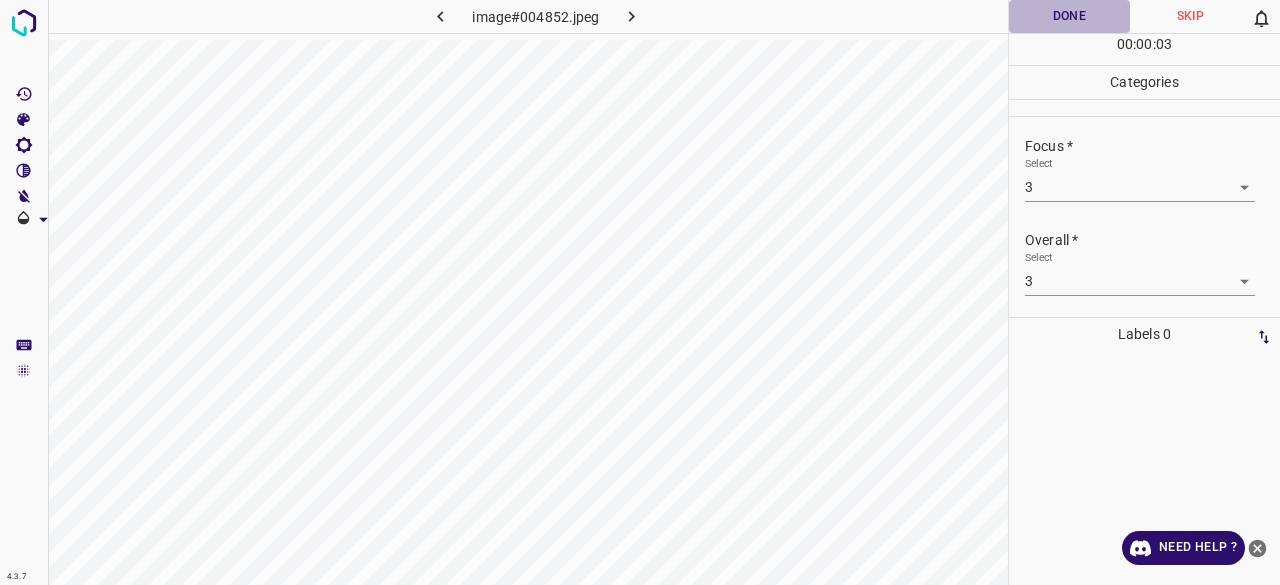 click on "Done" at bounding box center (1069, 16) 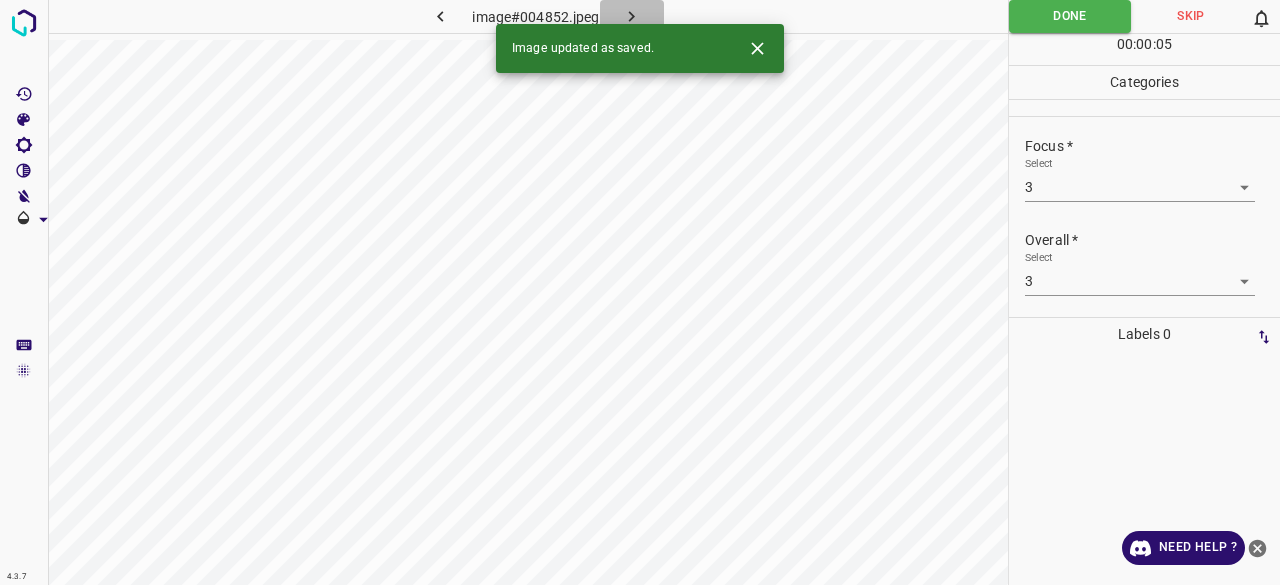 click 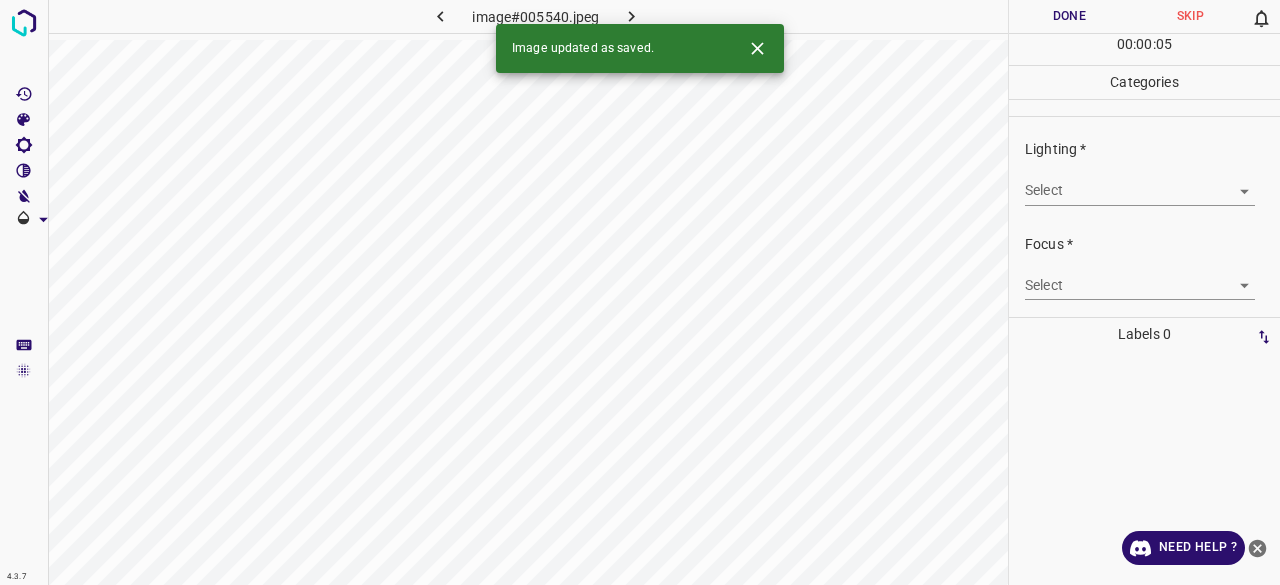 click on "4.3.7 image#005540.jpeg Done Skip 0 00   : 00   : 05   Categories Lighting *  Select ​ Focus *  Select ​ Overall *  Select ​ Labels   0 Categories 1 Lighting 2 Focus 3 Overall Tools Space Change between modes (Draw & Edit) I Auto labeling R Restore zoom M Zoom in N Zoom out Delete Delete selecte label Filters Z Restore filters X Saturation filter C Brightness filter V Contrast filter B Gray scale filter General O Download Image updated as saved. Need Help ? - Text - Hide - Delete" at bounding box center (640, 292) 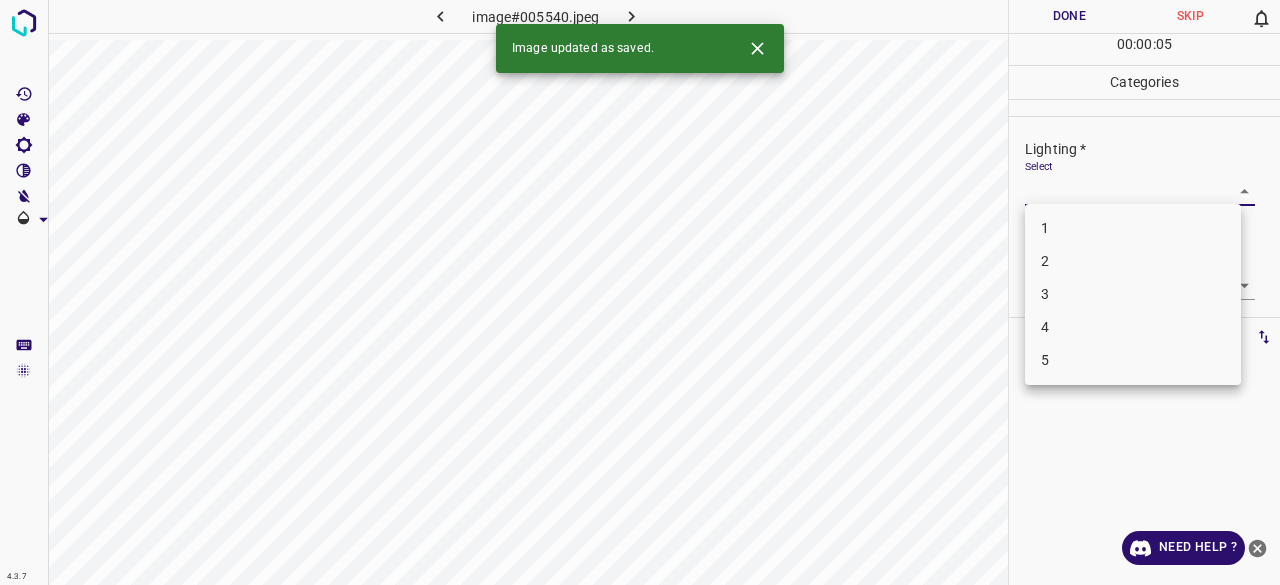 click on "3" at bounding box center (1133, 294) 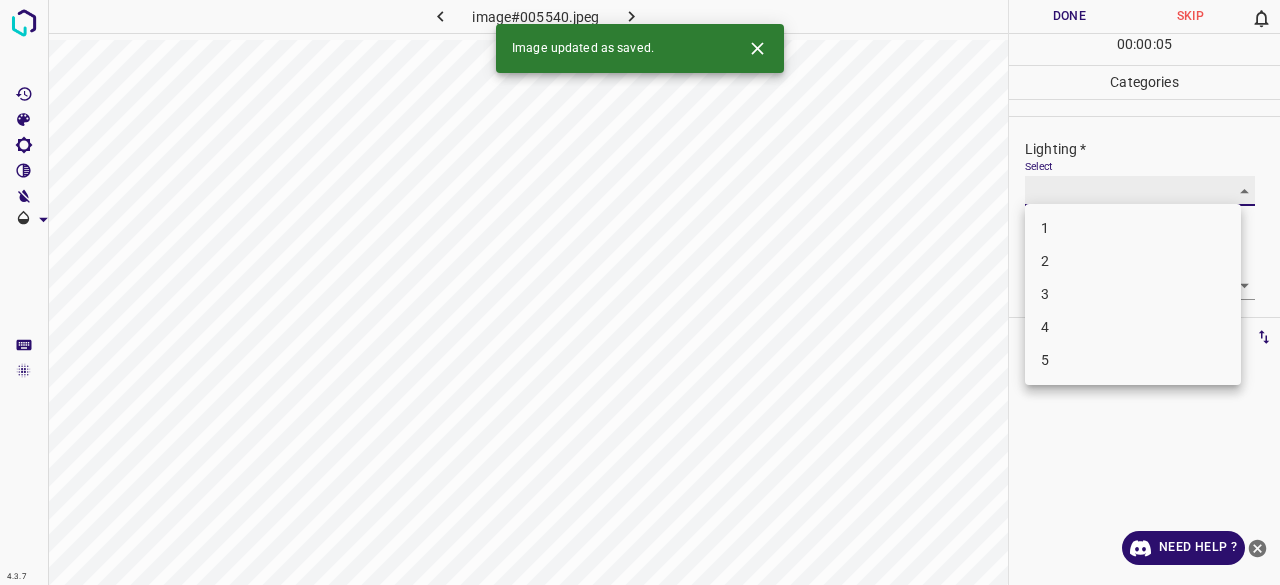 type on "3" 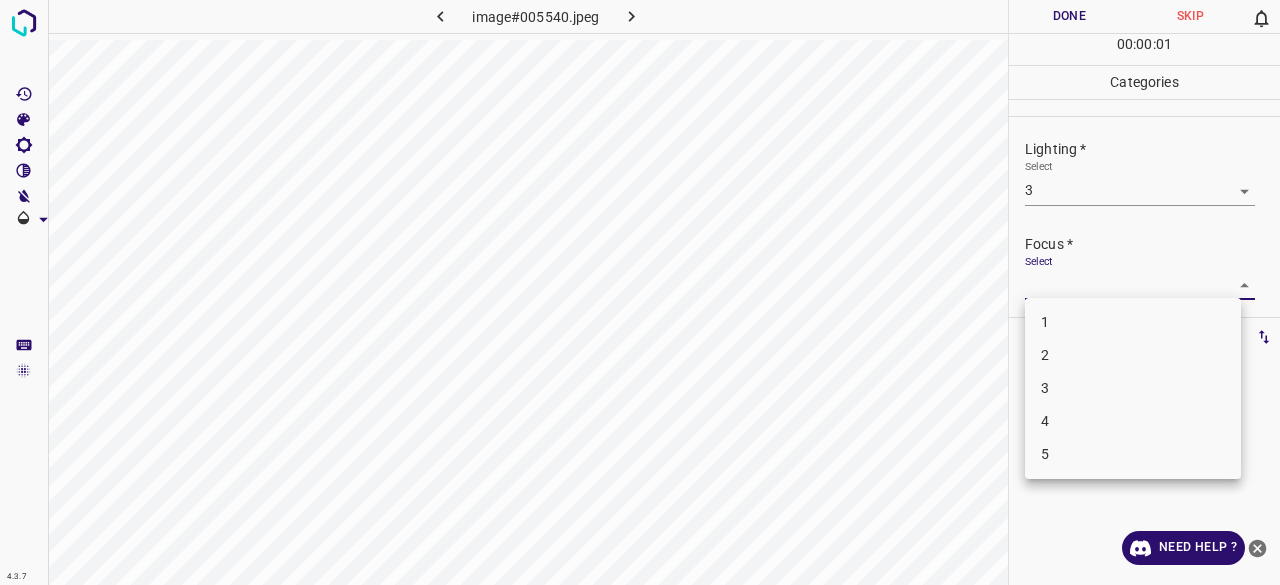 drag, startPoint x: 1043, startPoint y: 284, endPoint x: 1056, endPoint y: 309, distance: 28.178005 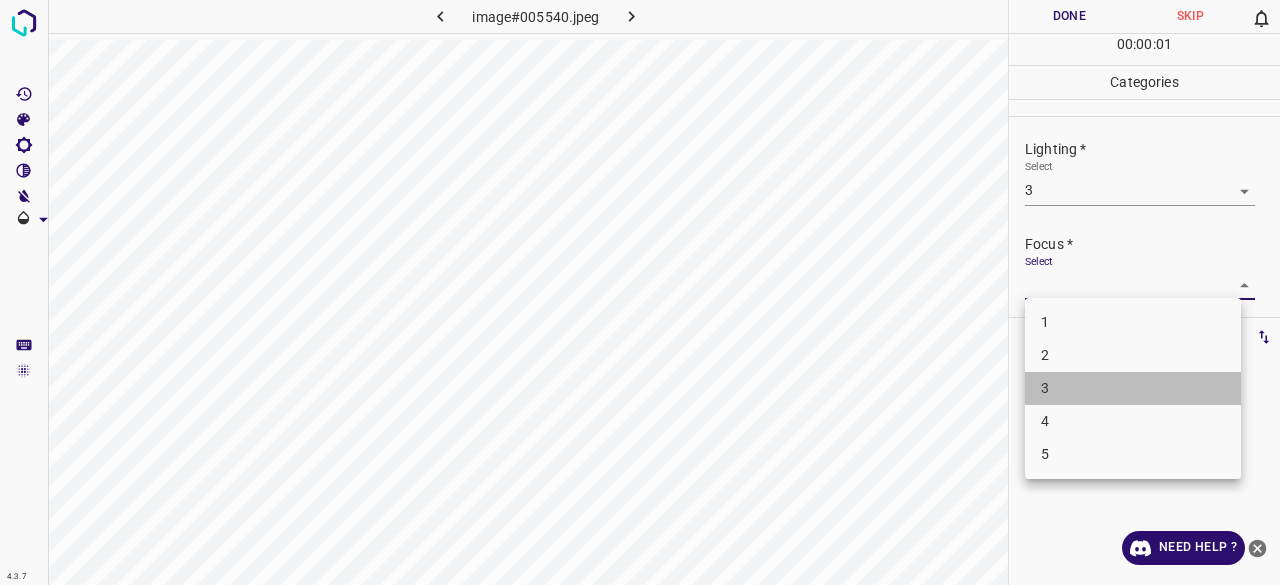 click on "3" at bounding box center [1133, 388] 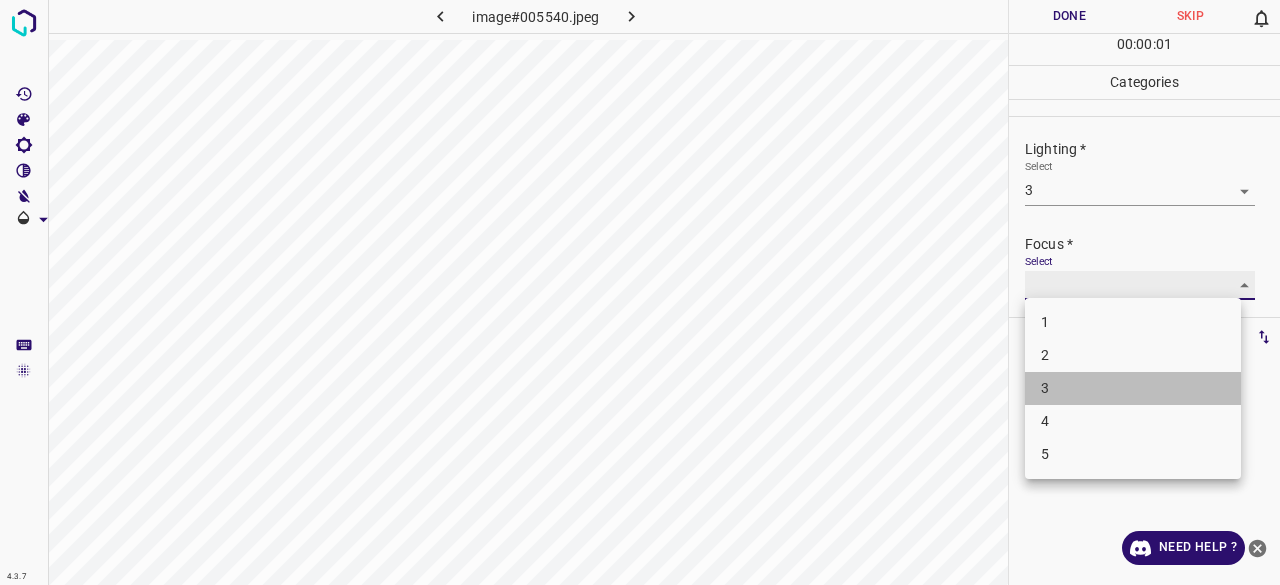 type on "3" 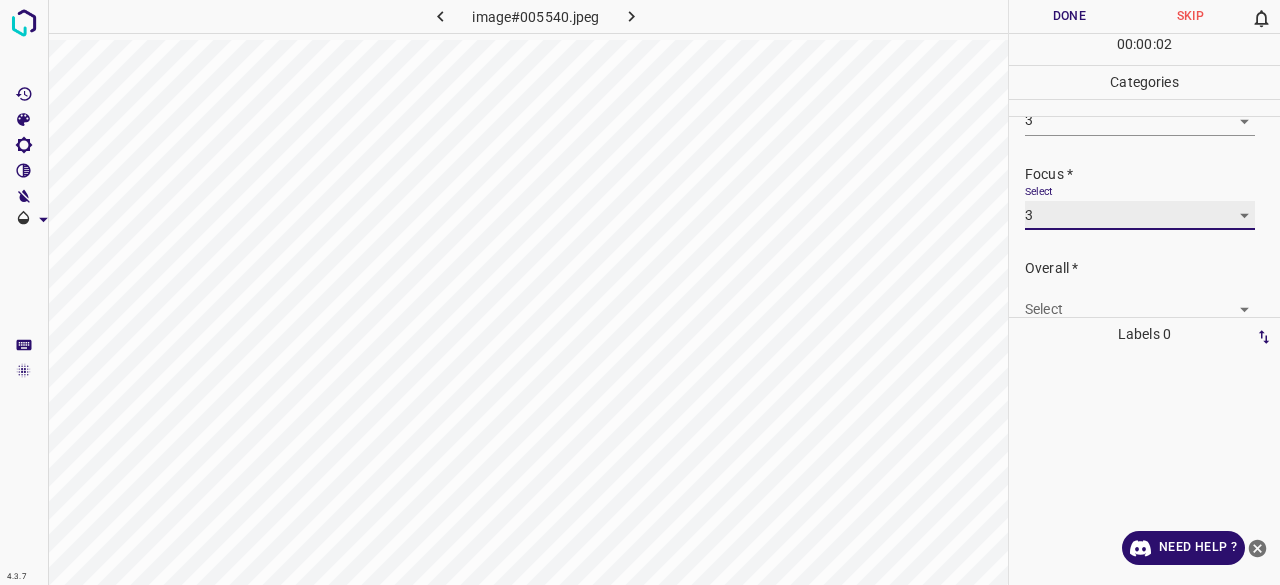 scroll, scrollTop: 98, scrollLeft: 0, axis: vertical 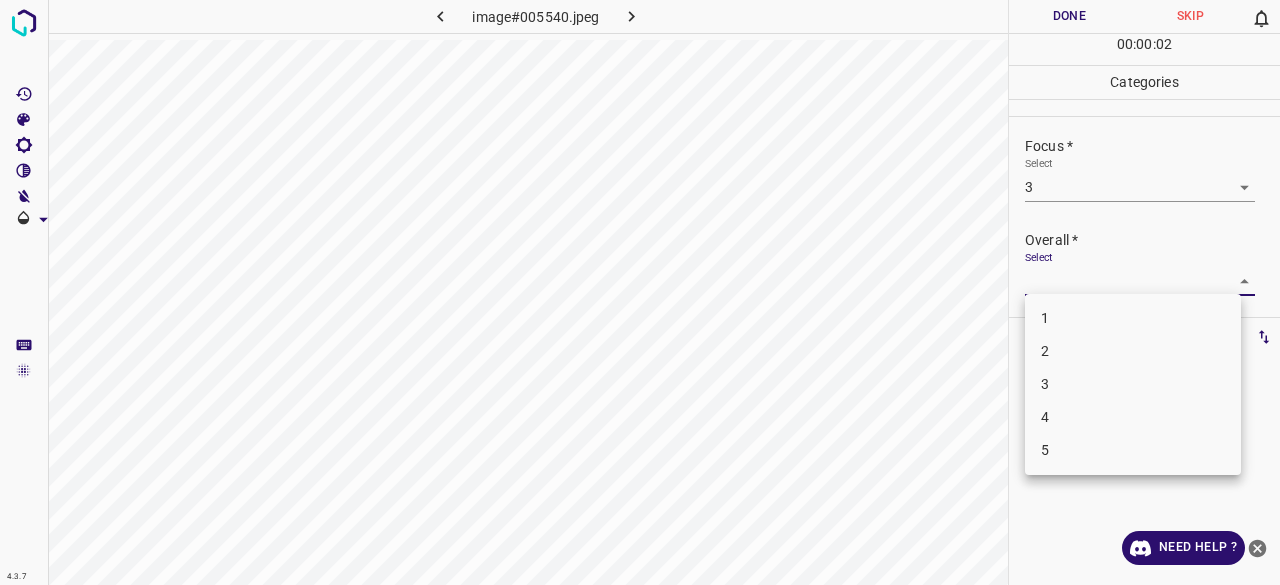 click on "4.3.7 image#005540.jpeg Done Skip 0 00   : 00   : 02   Categories Lighting *  Select 3 3 Focus *  Select 3 3 Overall *  Select ​ Labels   0 Categories 1 Lighting 2 Focus 3 Overall Tools Space Change between modes (Draw & Edit) I Auto labeling R Restore zoom M Zoom in N Zoom out Delete Delete selecte label Filters Z Restore filters X Saturation filter C Brightness filter V Contrast filter B Gray scale filter General O Download Need Help ? - Text - Hide - Delete 1 2 3 4 5" at bounding box center [640, 292] 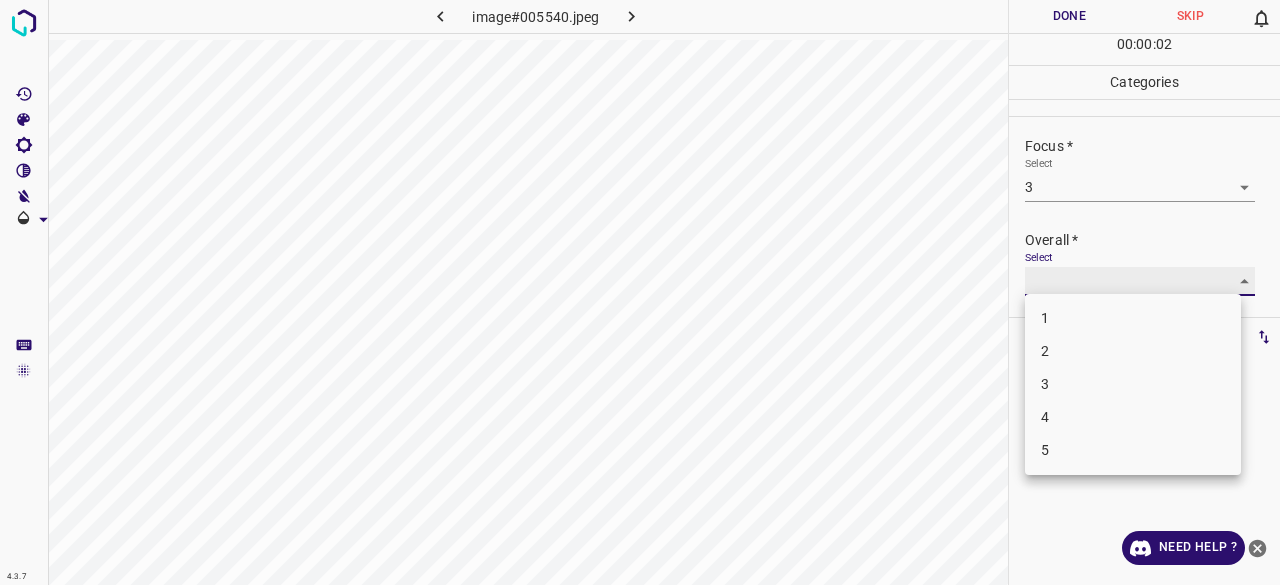 type on "3" 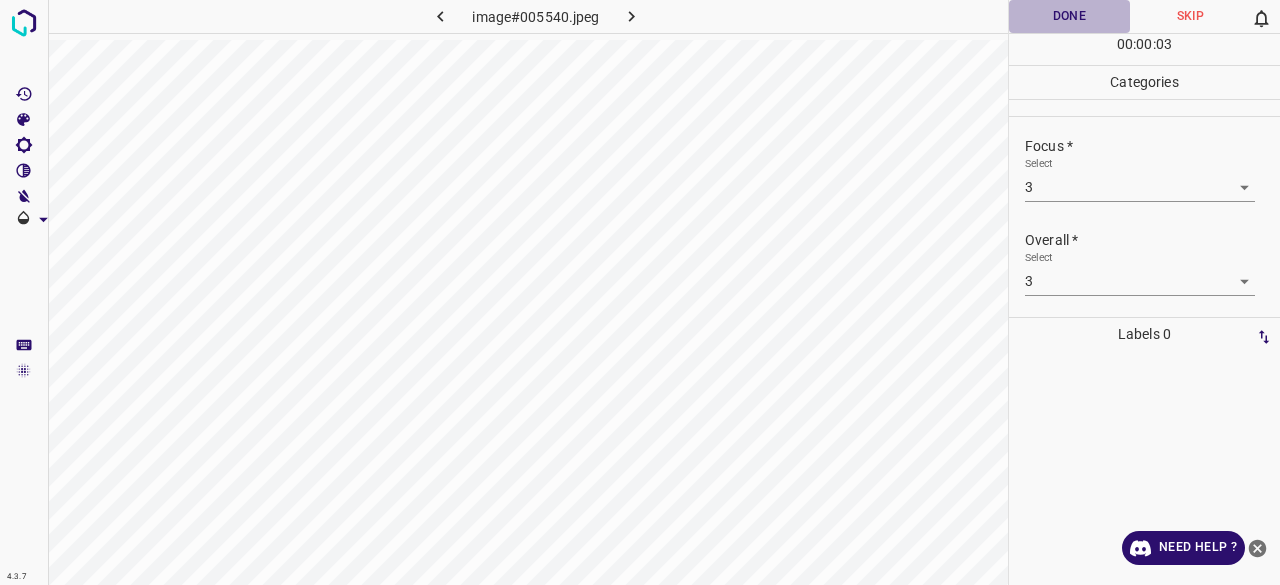 click on "Done" at bounding box center [1069, 16] 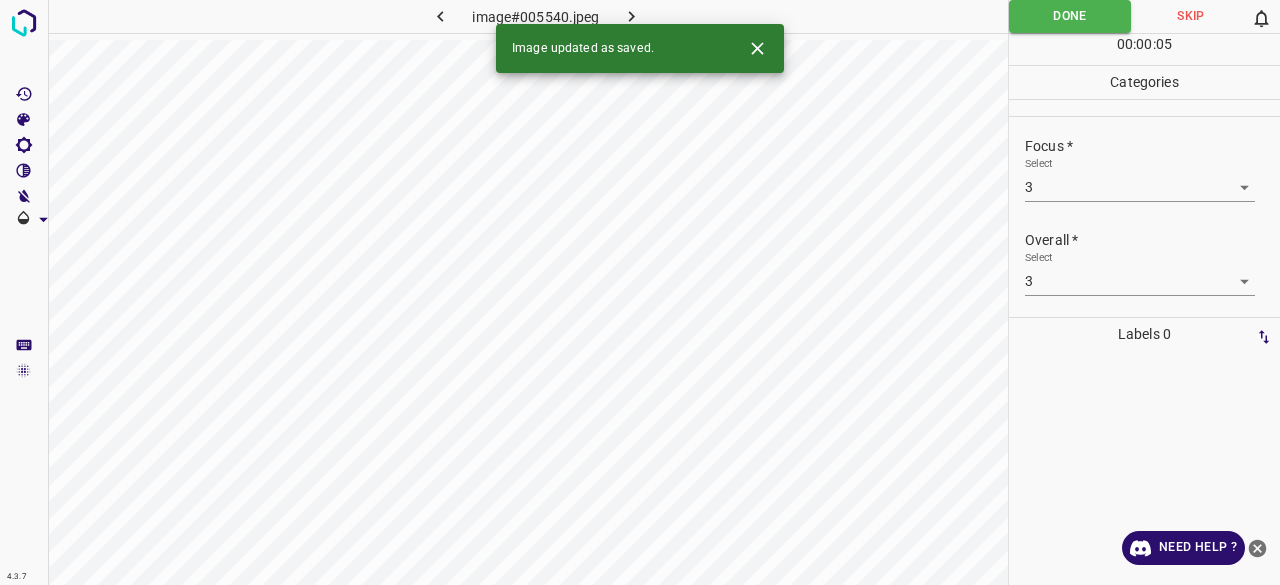 click at bounding box center [632, 16] 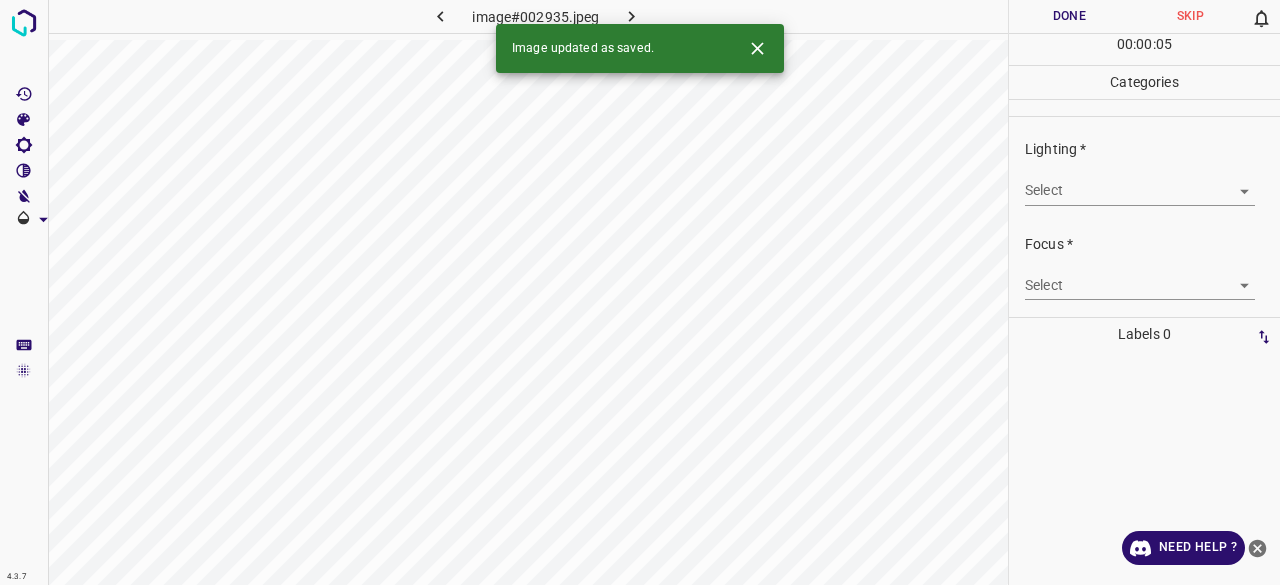 click on "4.3.7 image#002935.jpeg Done Skip 0 00   : 00   : 05   Categories Lighting *  Select ​ Focus *  Select ​ Overall *  Select ​ Labels   0 Categories 1 Lighting 2 Focus 3 Overall Tools Space Change between modes (Draw & Edit) I Auto labeling R Restore zoom M Zoom in N Zoom out Delete Delete selecte label Filters Z Restore filters X Saturation filter C Brightness filter V Contrast filter B Gray scale filter General O Download Image updated as saved. Need Help ? - Text - Hide - Delete" at bounding box center (640, 292) 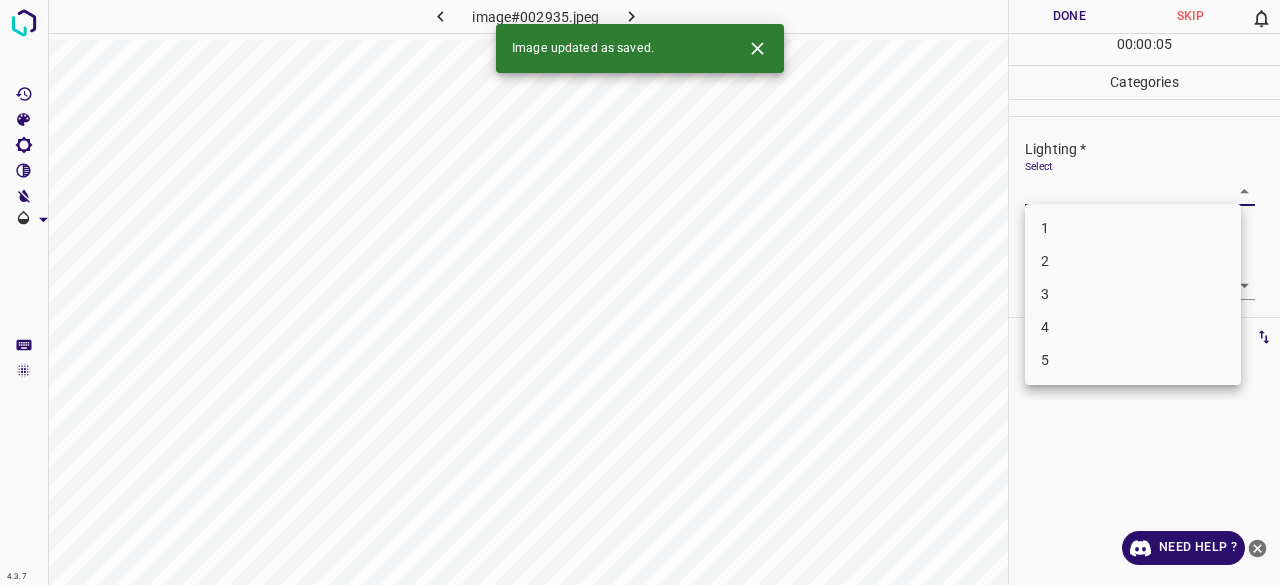 click on "1 2 3 4 5" at bounding box center (1133, 294) 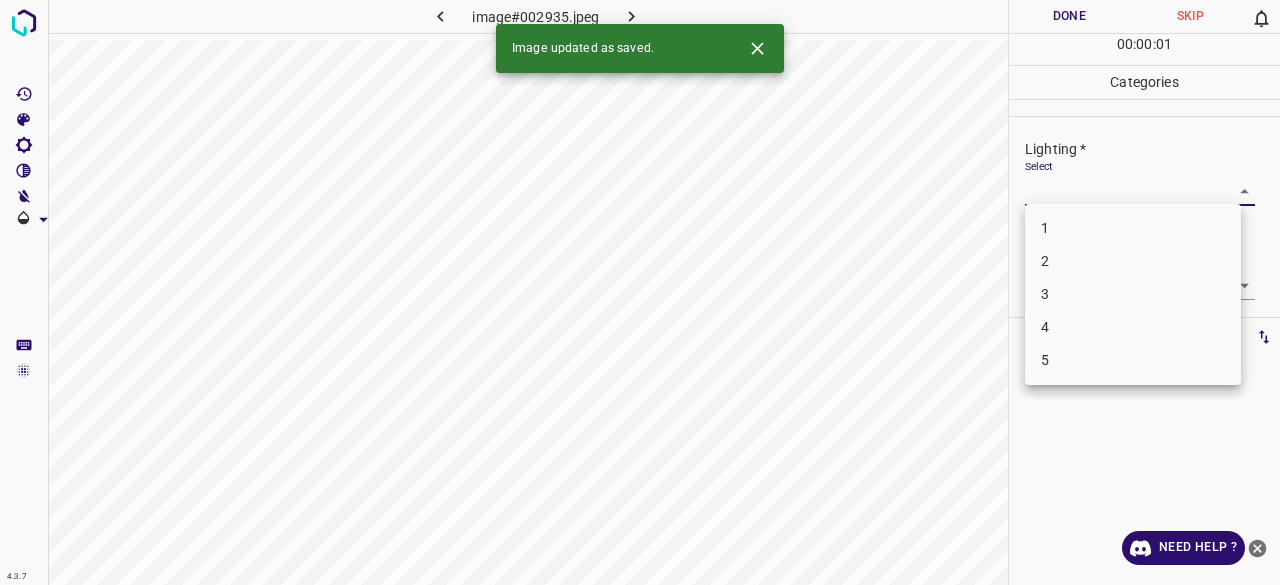 click on "3" at bounding box center [1133, 294] 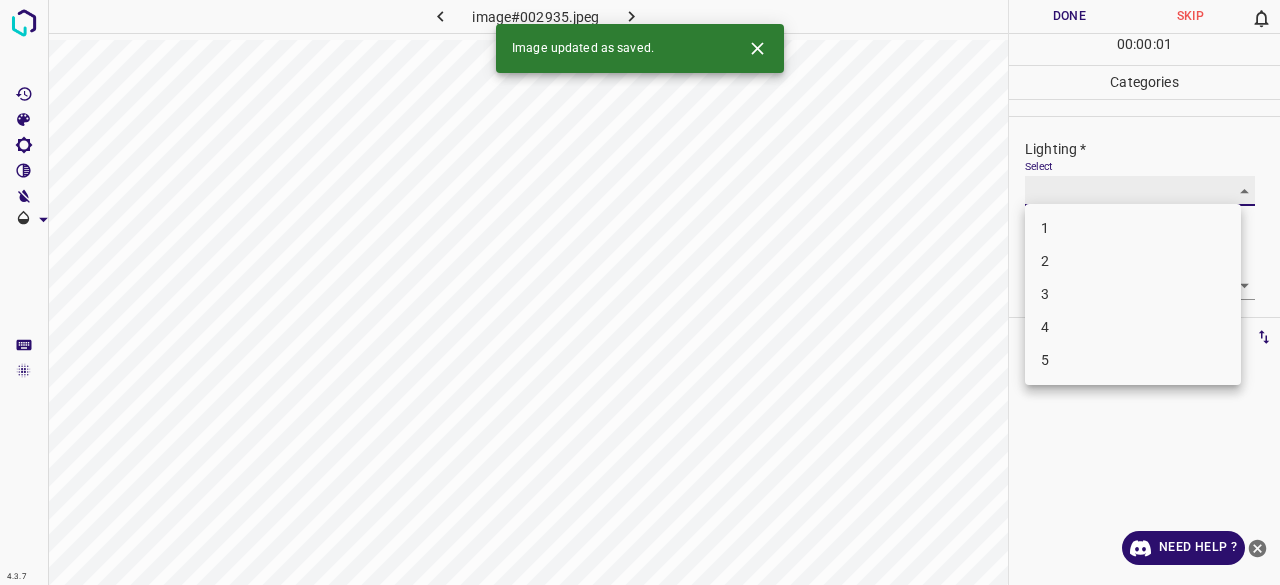 type on "3" 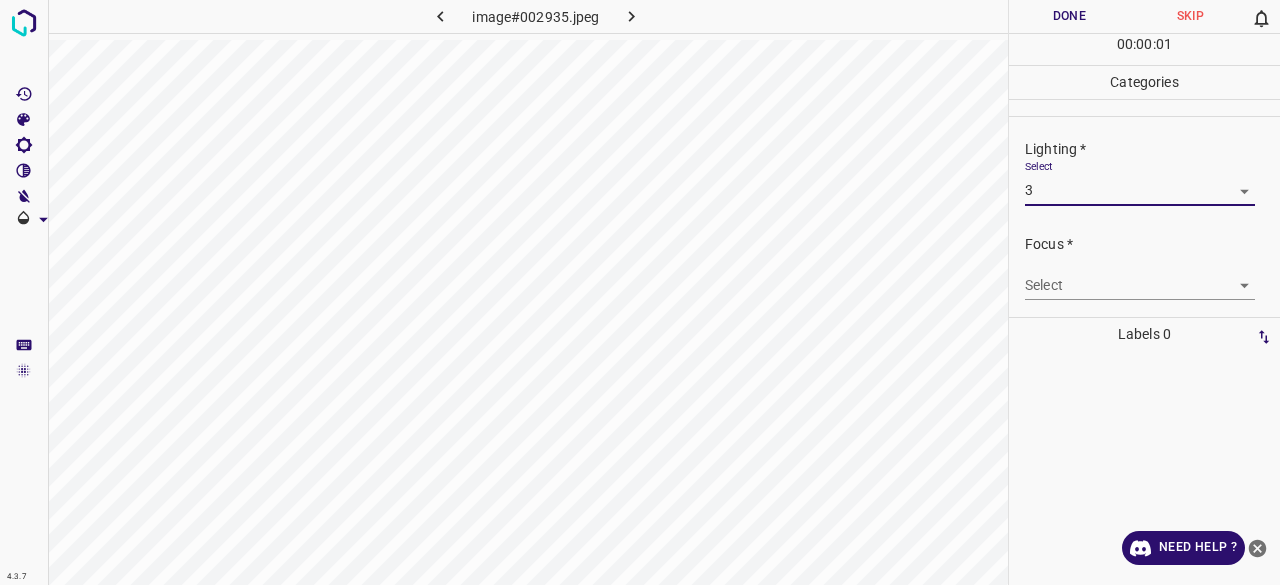 click on "4.3.7 image#002935.jpeg Done Skip 0 00 : 00 : 01 Categories Lighting * Select 3 3 Focus * Select ​ Overall * Select ​ Labels 0 Categories 1 Lighting 2 Focus 3 Overall Tools Space Change between modes (Draw & Edit) I Auto labeling R Restore zoom M Zoom in N Zoom out Delete Delete selected label Filters Z Restore filters X Saturation filter C Brightness filter V Contrast filter B Gray scale filter General O Download Need Help ? - Text - Hide - Delete" at bounding box center (640, 292) 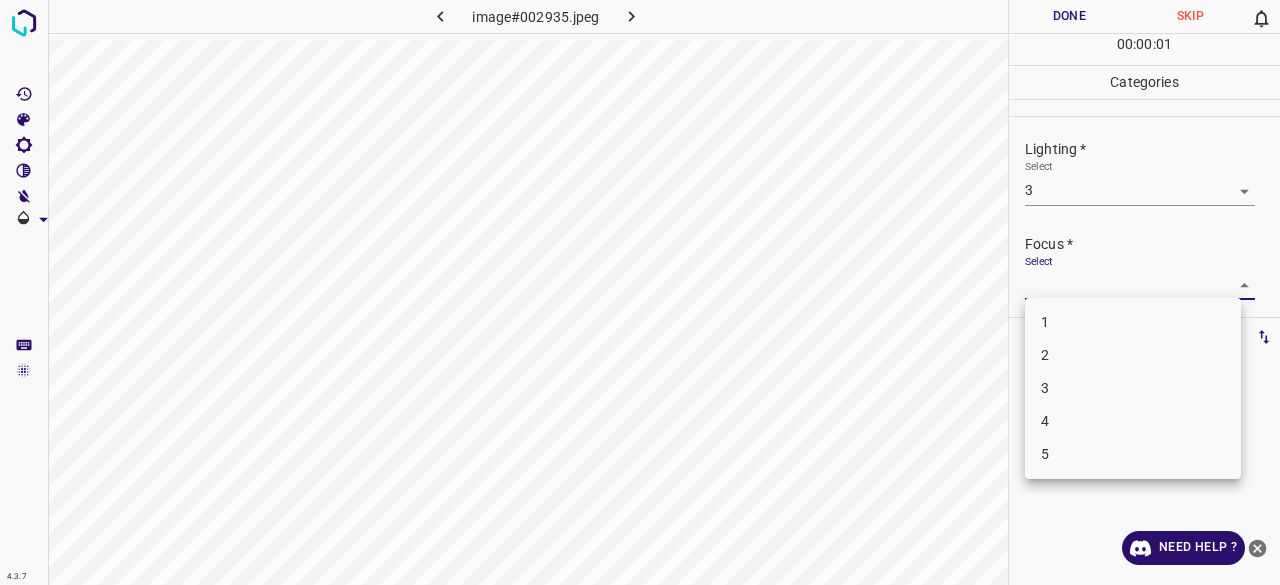 click on "3" at bounding box center [1133, 388] 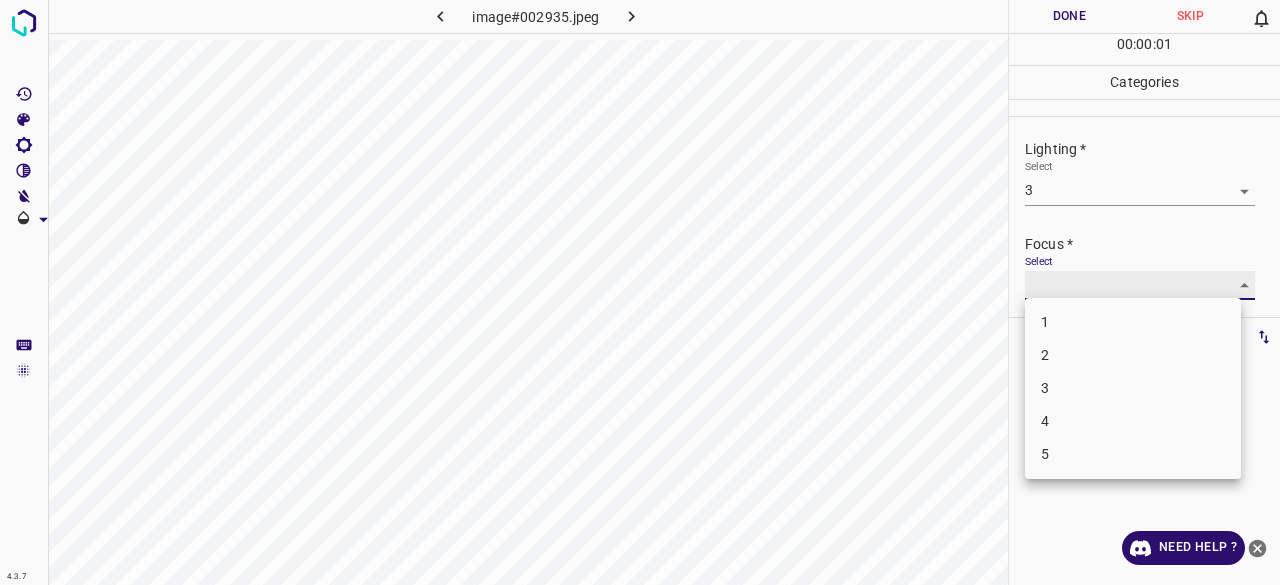 type on "3" 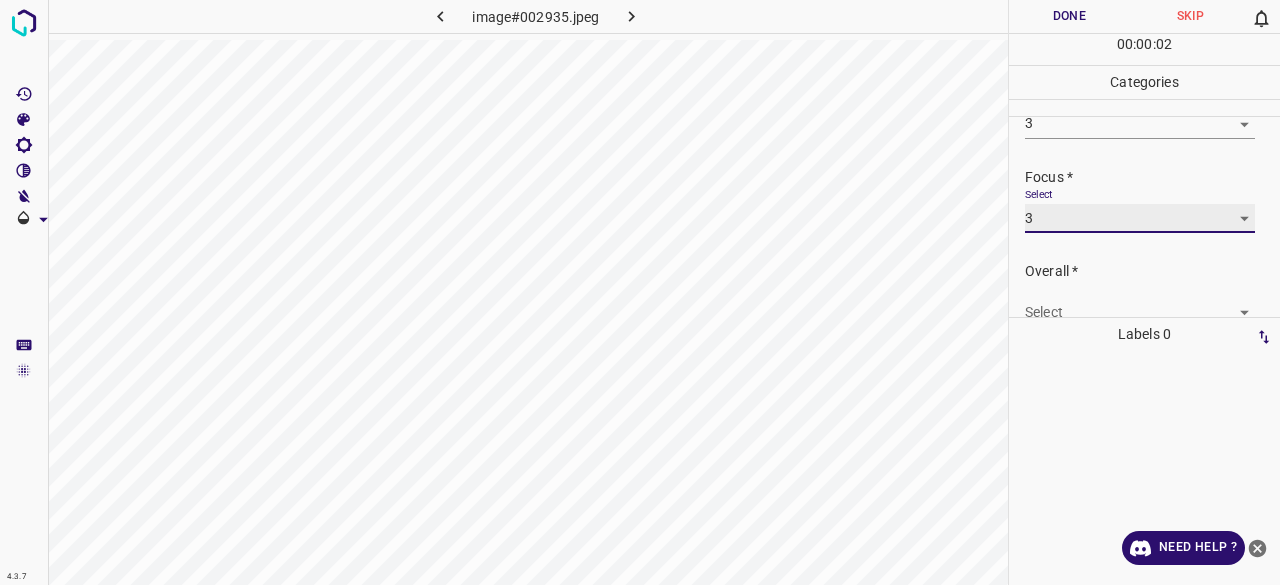 scroll, scrollTop: 98, scrollLeft: 0, axis: vertical 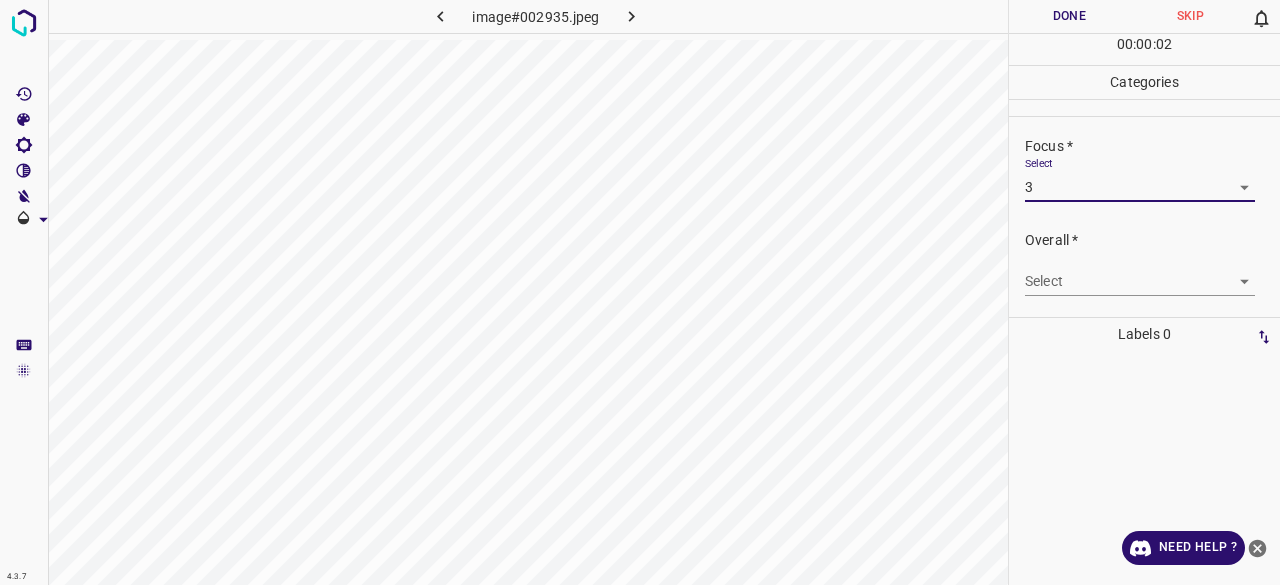 click on "4.3.7 image#002935.jpeg Done Skip 0 00   : 00   : 02   Categories Lighting *  Select 3 3 Focus *  Select 3 3 Overall *  Select ​ Labels   0 Categories 1 Lighting 2 Focus 3 Overall Tools Space Change between modes (Draw & Edit) I Auto labeling R Restore zoom M Zoom in N Zoom out Delete Delete selecte label Filters Z Restore filters X Saturation filter C Brightness filter V Contrast filter B Gray scale filter General O Download Need Help ? - Text - Hide - Delete" at bounding box center [640, 292] 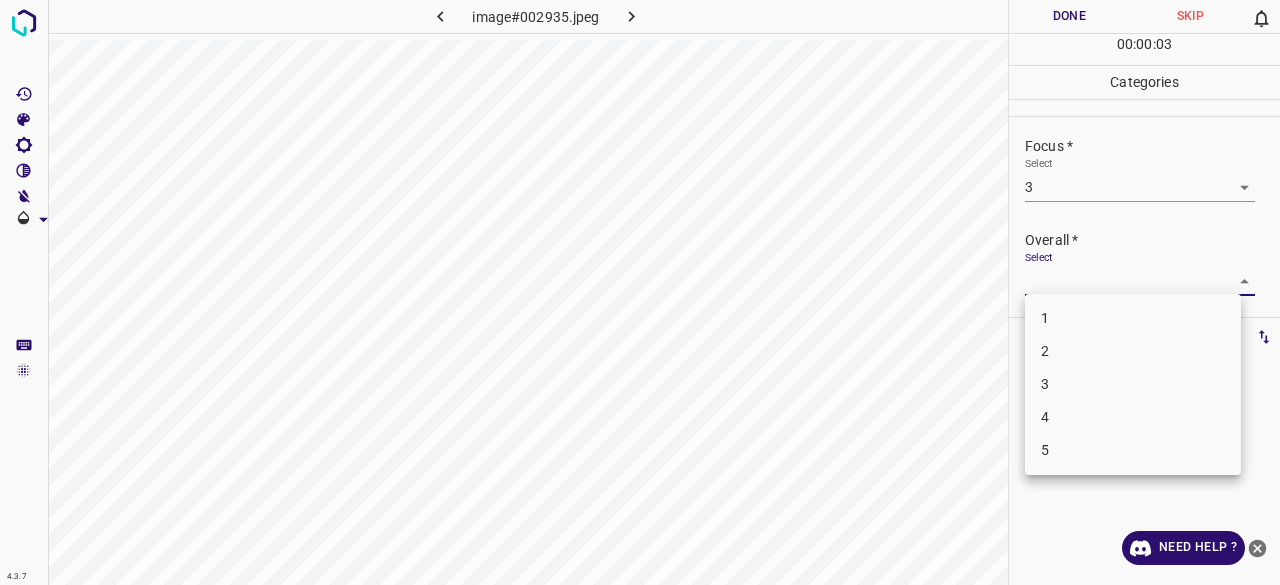 drag, startPoint x: 1058, startPoint y: 389, endPoint x: 1065, endPoint y: 244, distance: 145.16887 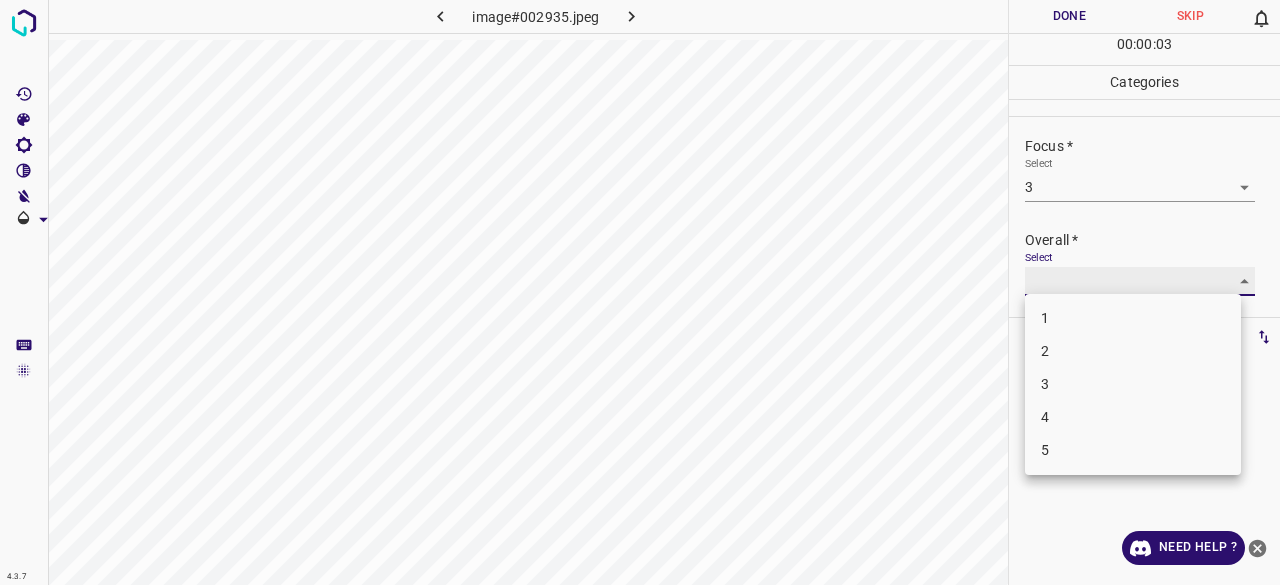 type on "3" 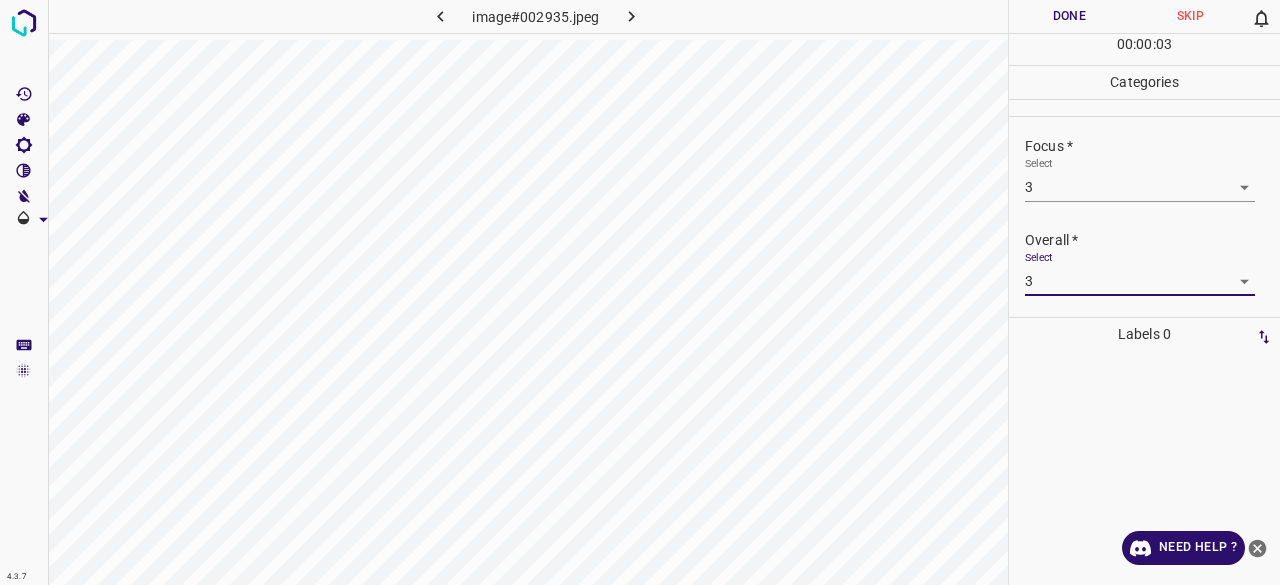 click on "Done" at bounding box center [1069, 16] 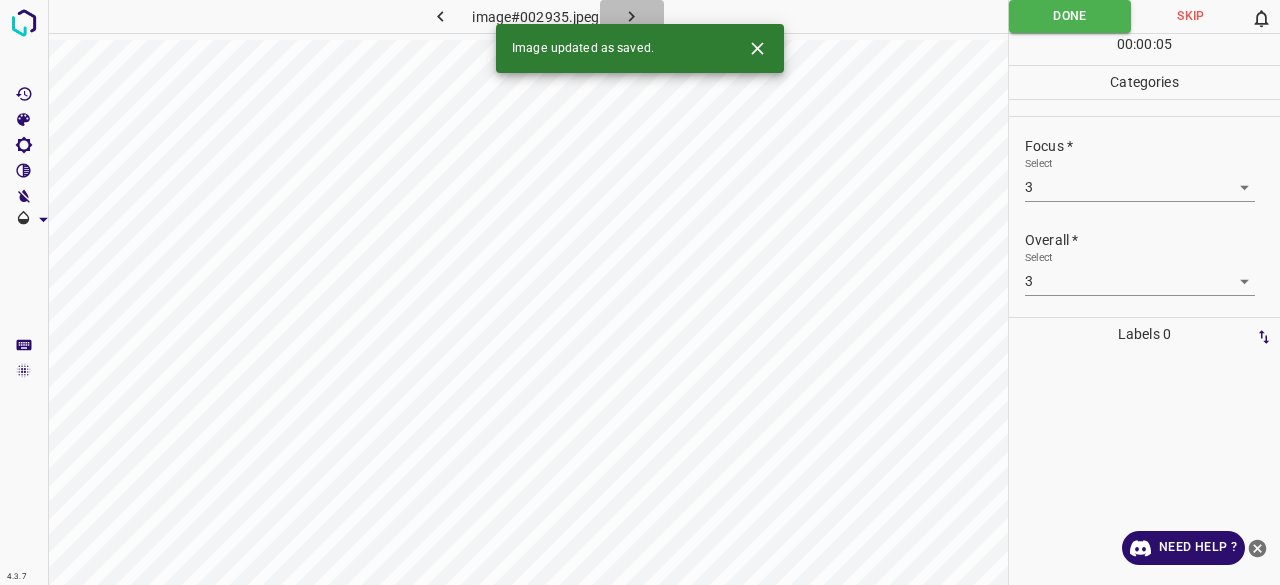 click at bounding box center [632, 16] 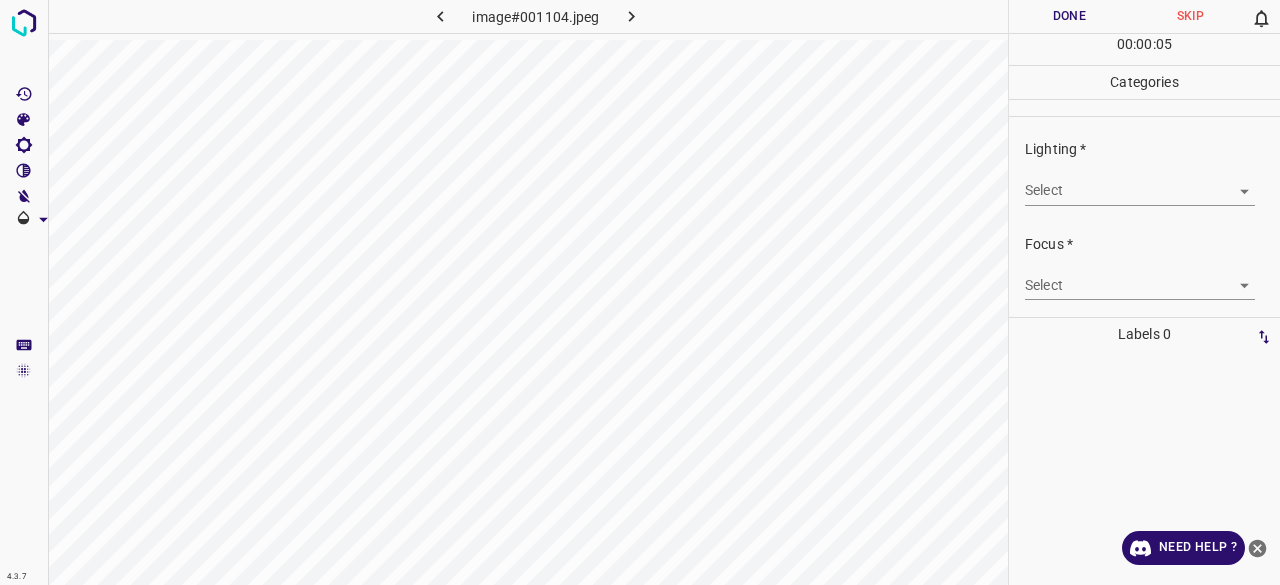 click on "4.3.7 image#001104.jpeg Done Skip 0 00   : 00   : 05   Categories Lighting *  Select ​ Focus *  Select ​ Overall *  Select ​ Labels   0 Categories 1 Lighting 2 Focus 3 Overall Tools Space Change between modes (Draw & Edit) I Auto labeling R Restore zoom M Zoom in N Zoom out Delete Delete selecte label Filters Z Restore filters X Saturation filter C Brightness filter V Contrast filter B Gray scale filter General O Download Need Help ? - Text - Hide - Delete" at bounding box center [640, 292] 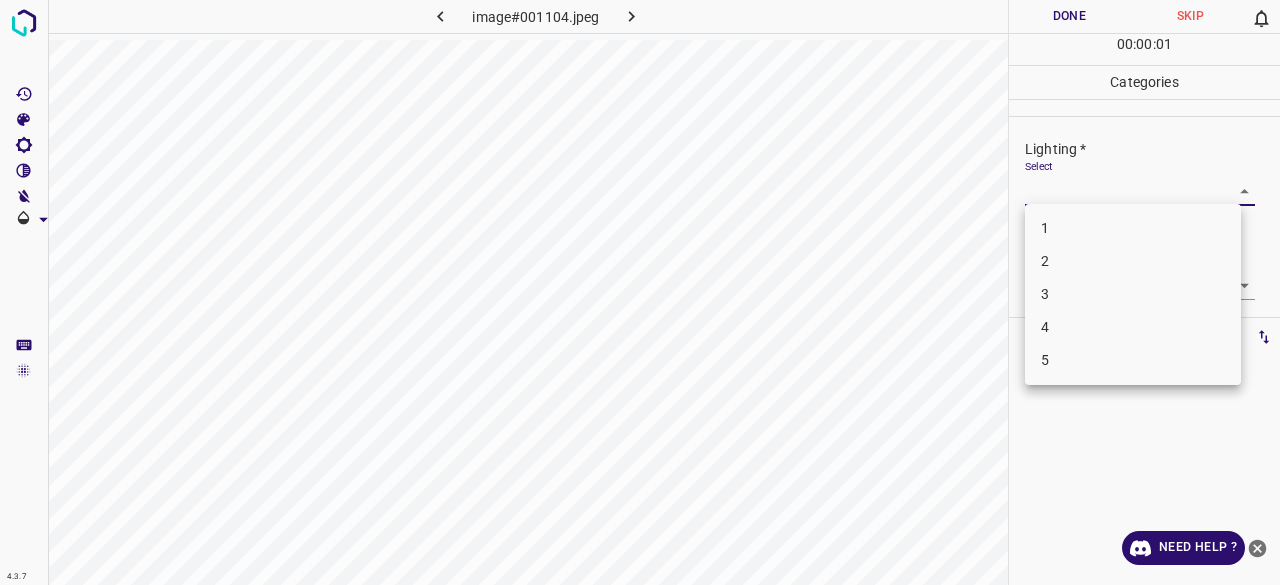 click on "3" at bounding box center (1133, 294) 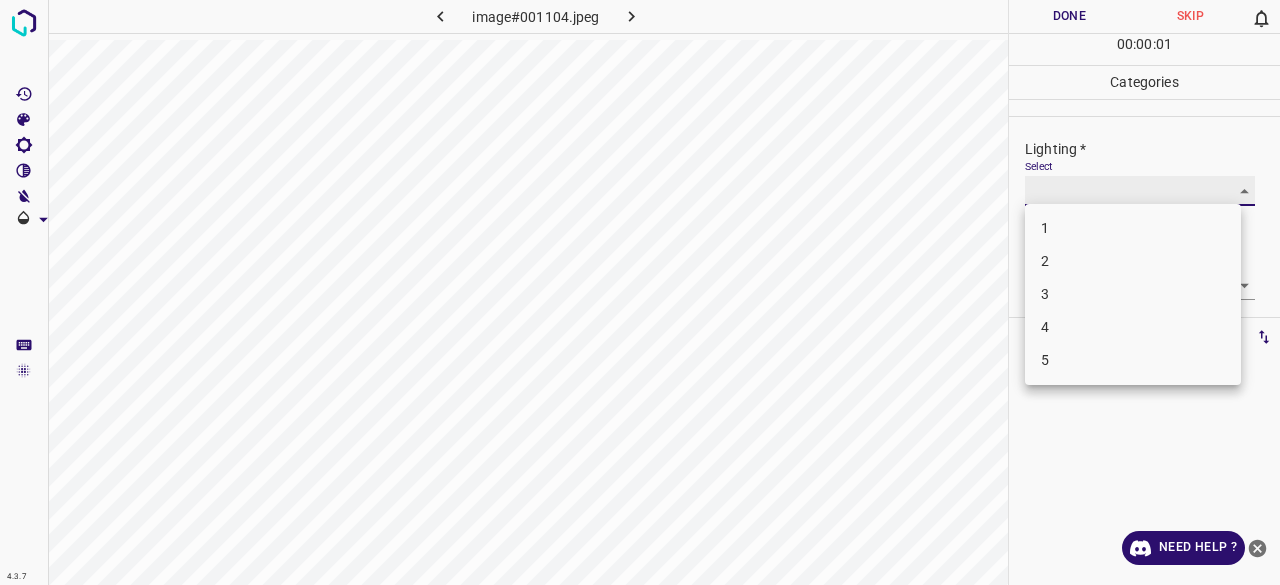 type on "3" 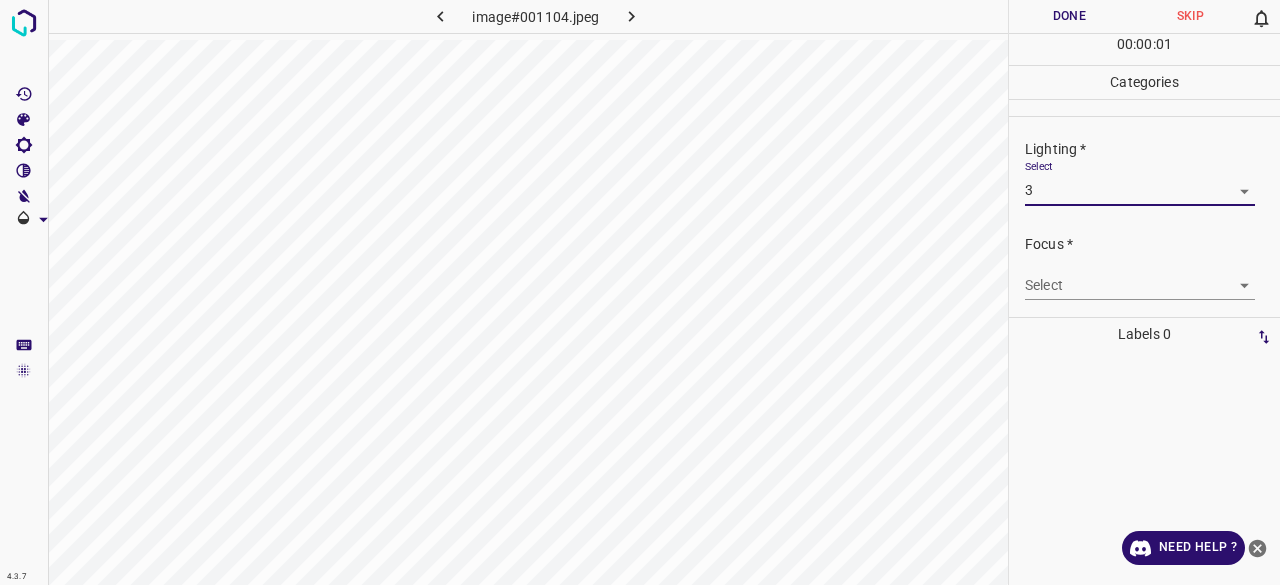 click on "4.3.7 image#[REDACTED].jpeg Done Skip 0 00   : 00   : 00   Categories Lighting *  Select 3 3 Focus *  Select ​ Overall *  Select ​ Labels   0 Categories 1 Lighting 2 Focus 3 Overall Tools Space Change between modes (Draw & Edit) I Auto labeling R Restore zoom M Zoom in N Zoom out Delete Delete selecte label Filters Z Restore filters X Saturation filter C Brightness filter V Contrast filter B Gray scale filter General O Download Need Help ? - Text - Hide - Delete 1 2 3 4 5" at bounding box center [640, 292] 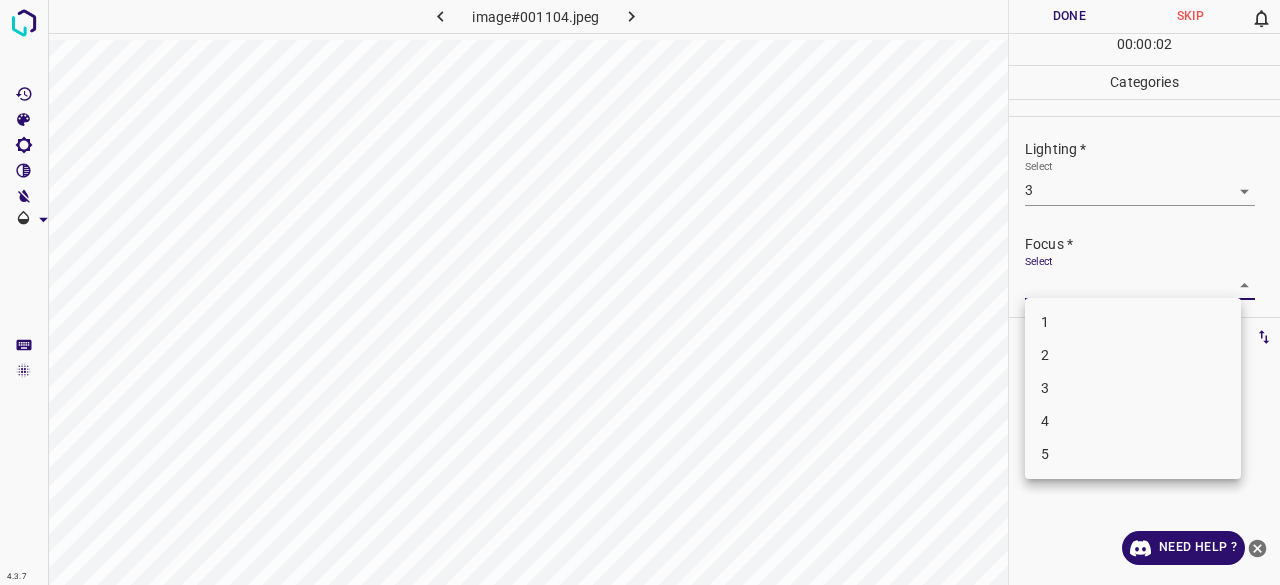click on "3" at bounding box center [1133, 388] 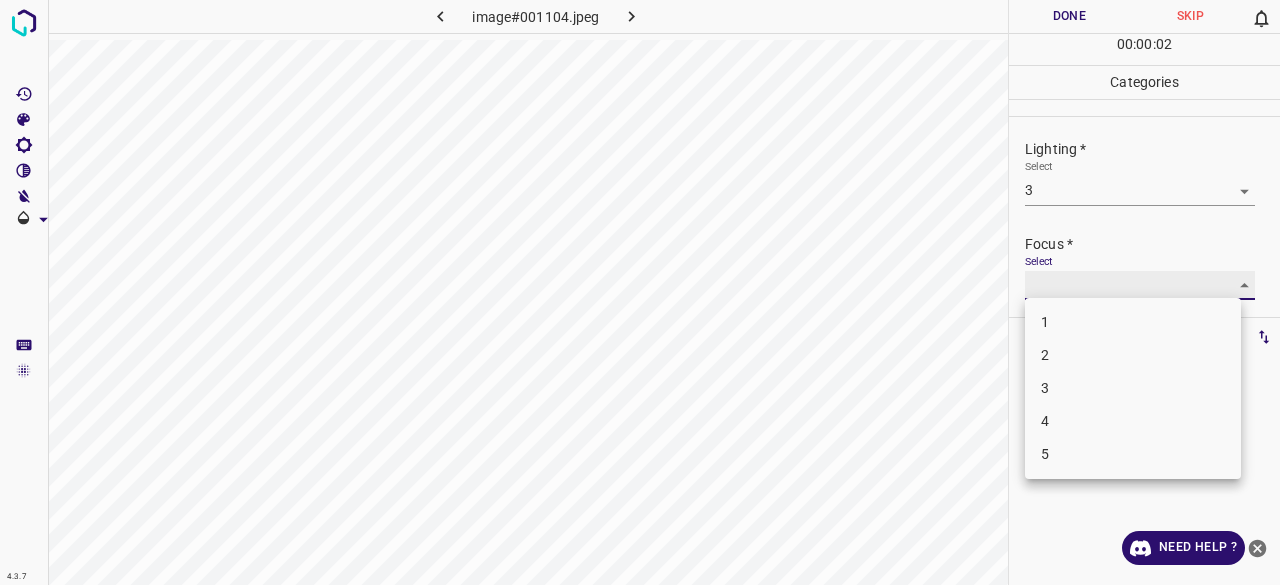 type on "3" 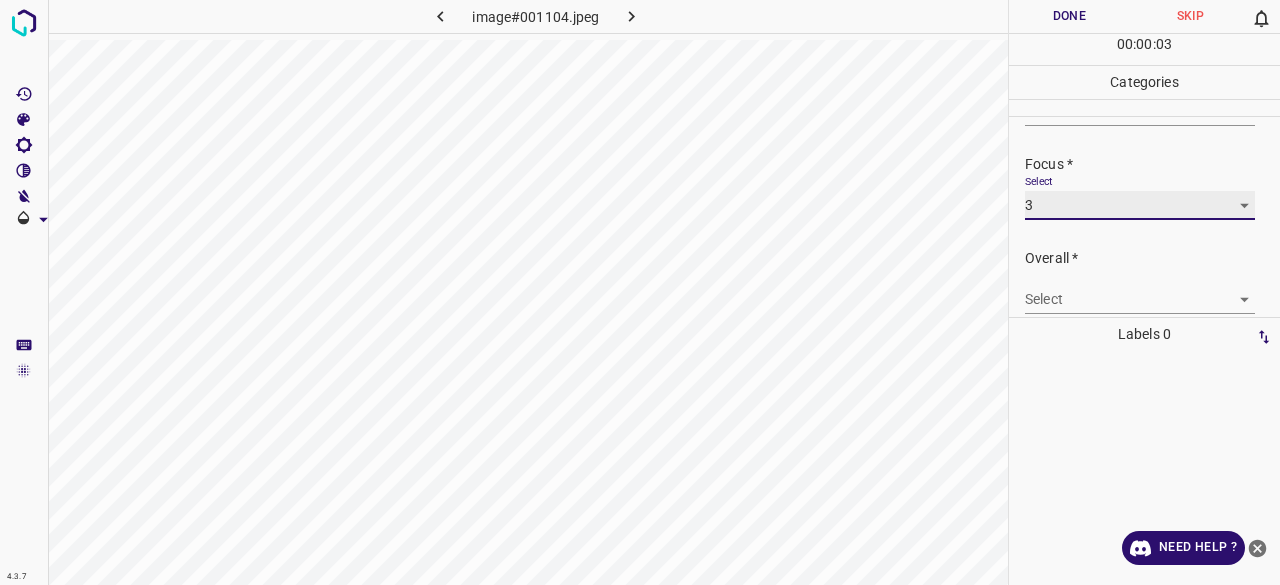 scroll, scrollTop: 98, scrollLeft: 0, axis: vertical 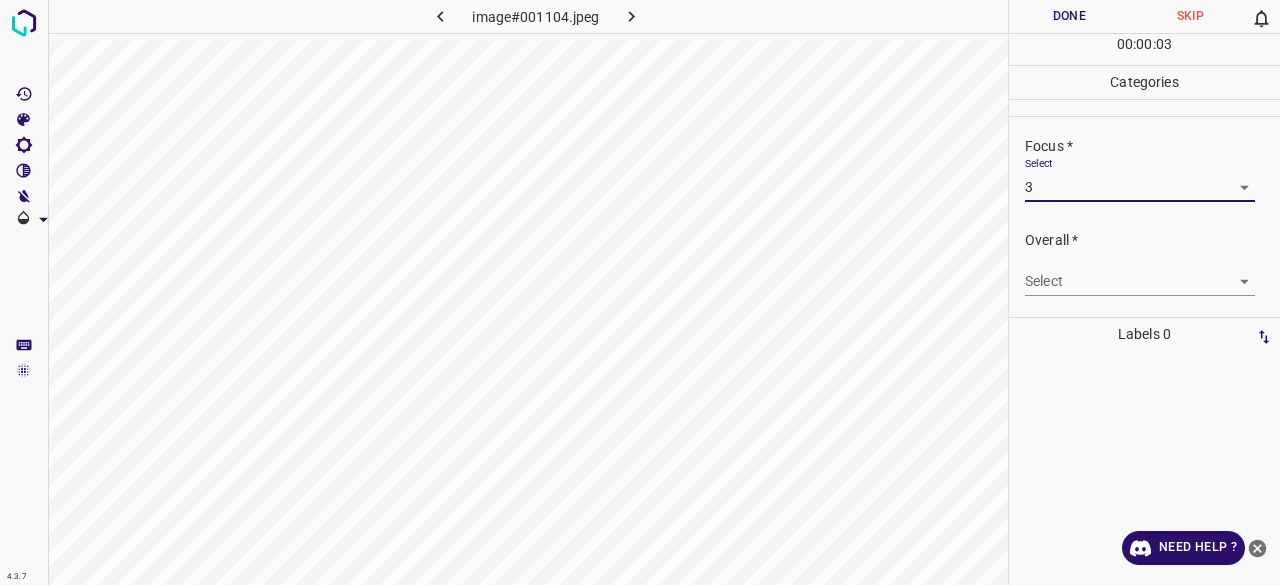 click on "Overall *  Select ​" at bounding box center (1144, 263) 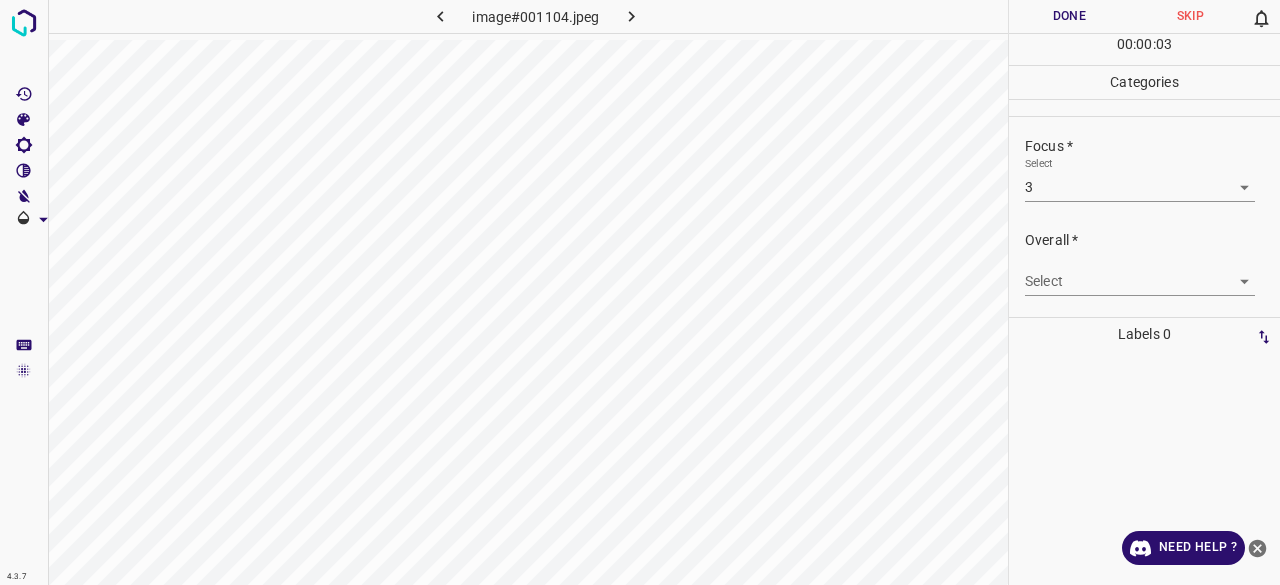 click on "4.3.7 image#001104.jpeg Done Skip 0 00 : 00 : 03 Categories Lighting * Select 3 3 Focus * Select 3 3 Overall * Select ​ Labels 0 Categories 1 Lighting 2 Focus 3 Overall Tools Space Change between modes (Draw & Edit) I Auto labeling R Restore zoom M Zoom in N Zoom out Delete Delete selected label Filters Z Restore filters X Saturation filter C Brightness filter V Contrast filter B Gray scale filter General O Download Need Help ? - Text - Hide - Delete" at bounding box center (640, 292) 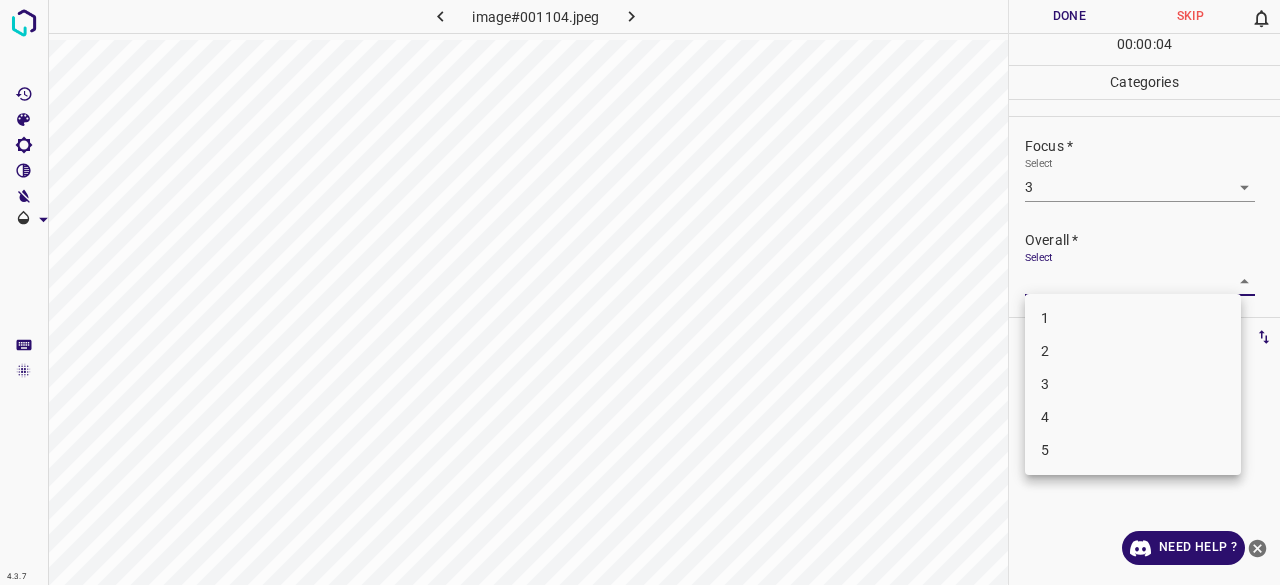 click on "3" at bounding box center [1133, 384] 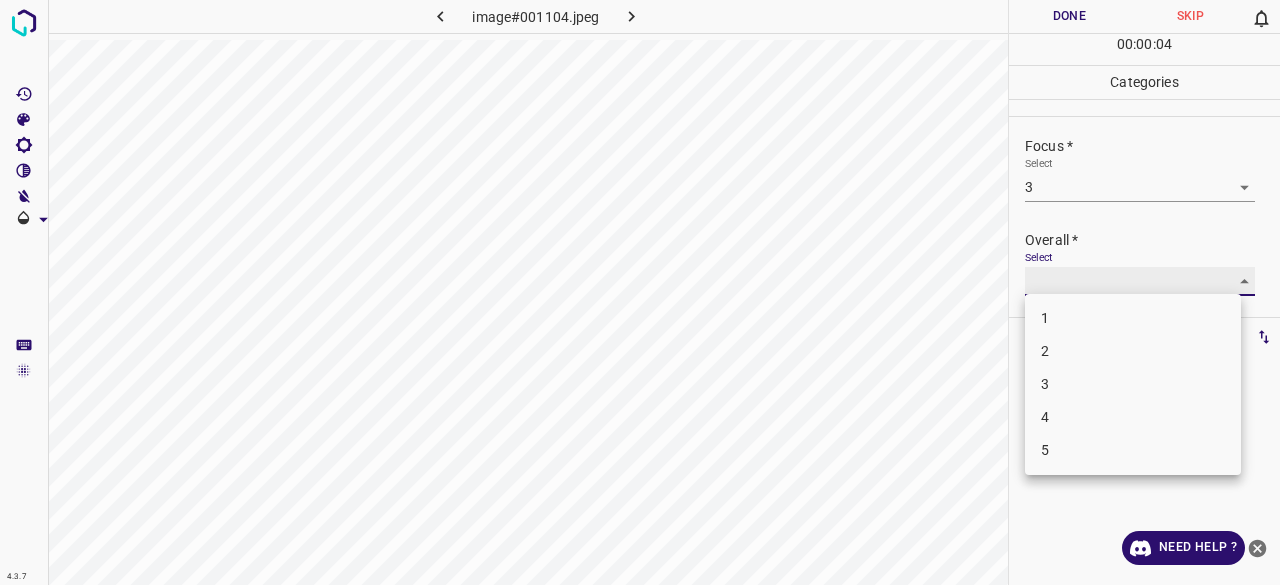 type on "3" 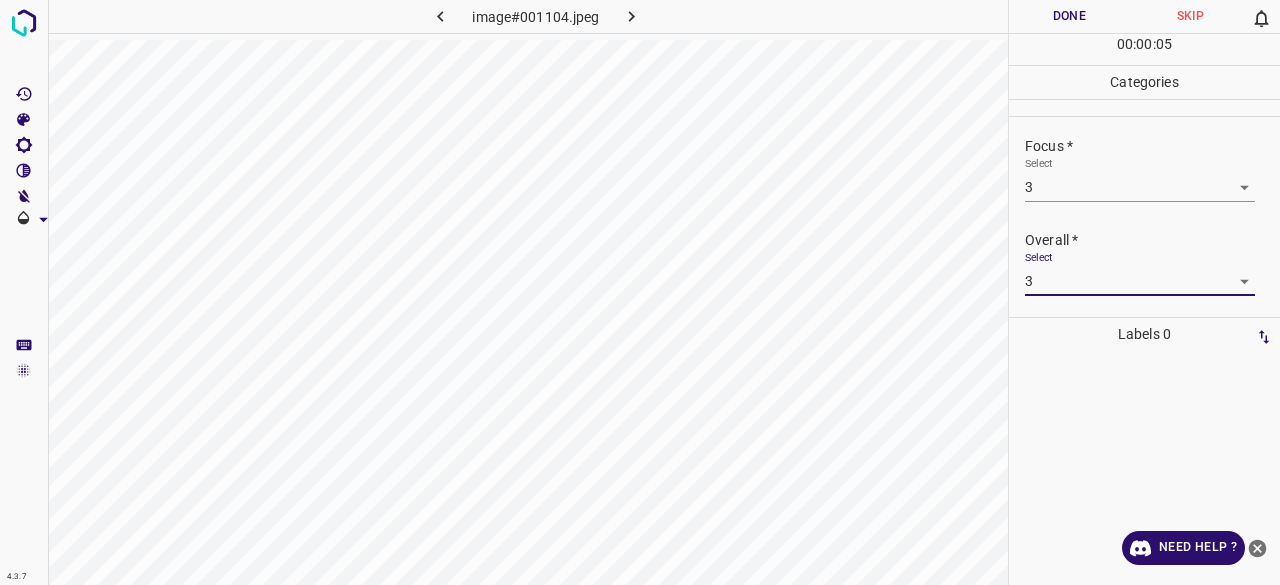 click on "Categories" at bounding box center (1144, 82) 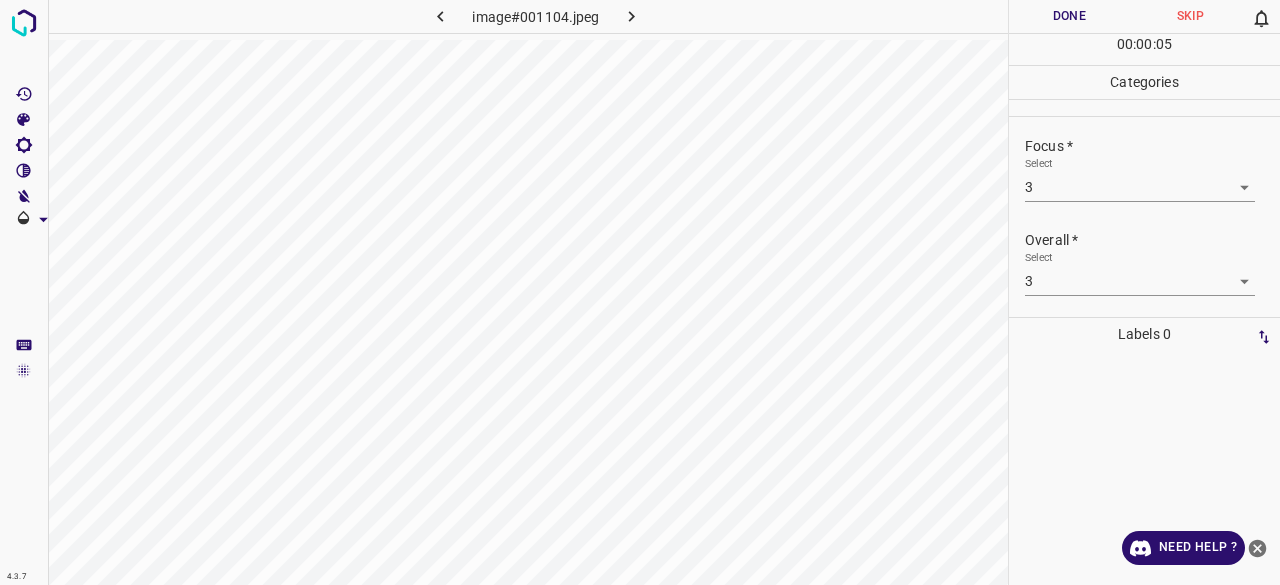 click on "Done" at bounding box center [1069, 16] 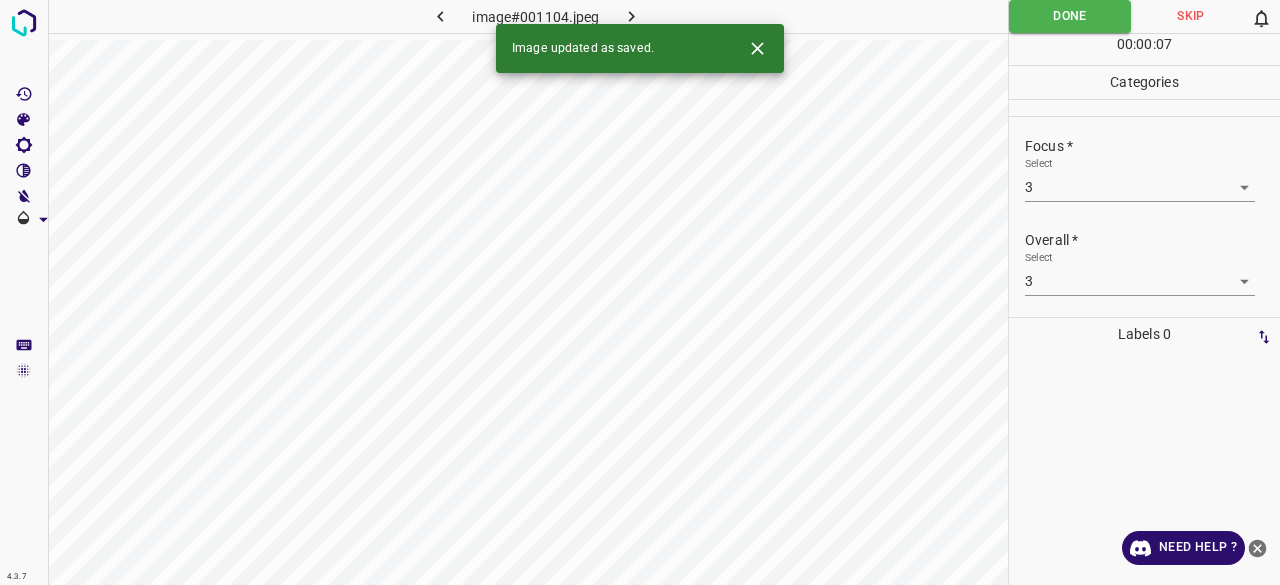 click 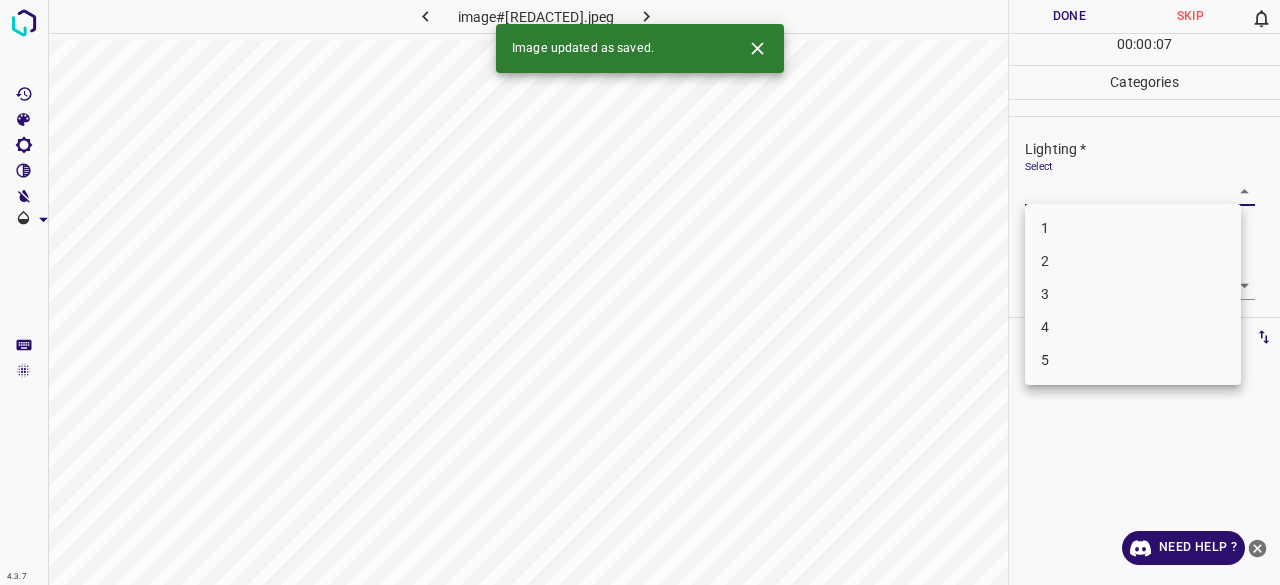 drag, startPoint x: 1046, startPoint y: 197, endPoint x: 1094, endPoint y: 256, distance: 76.05919 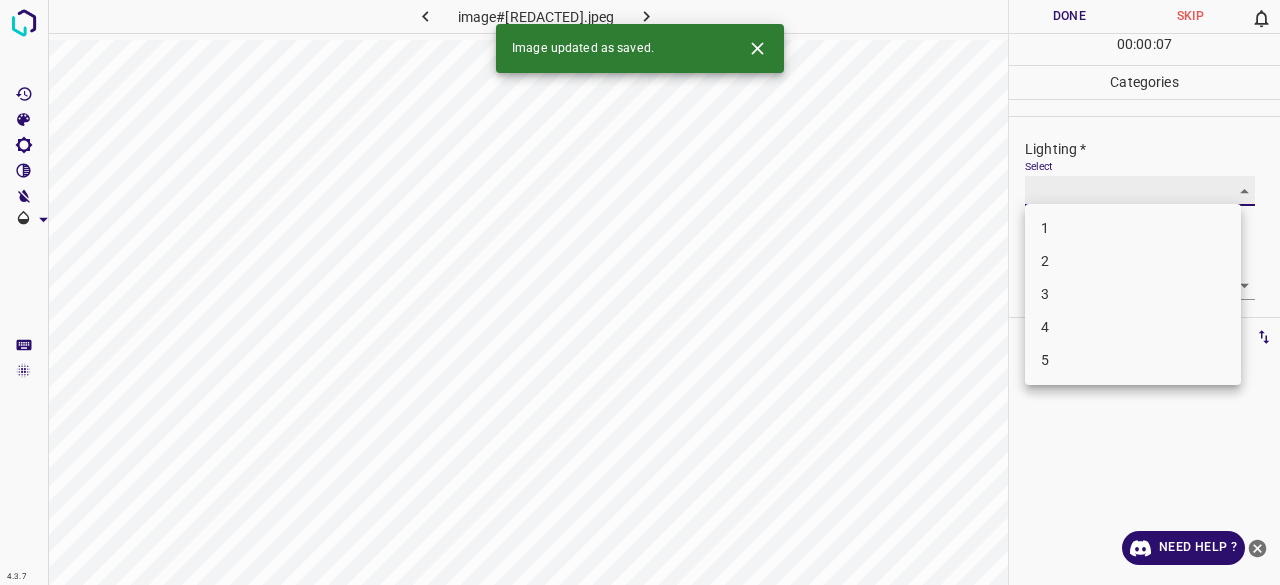 type on "3" 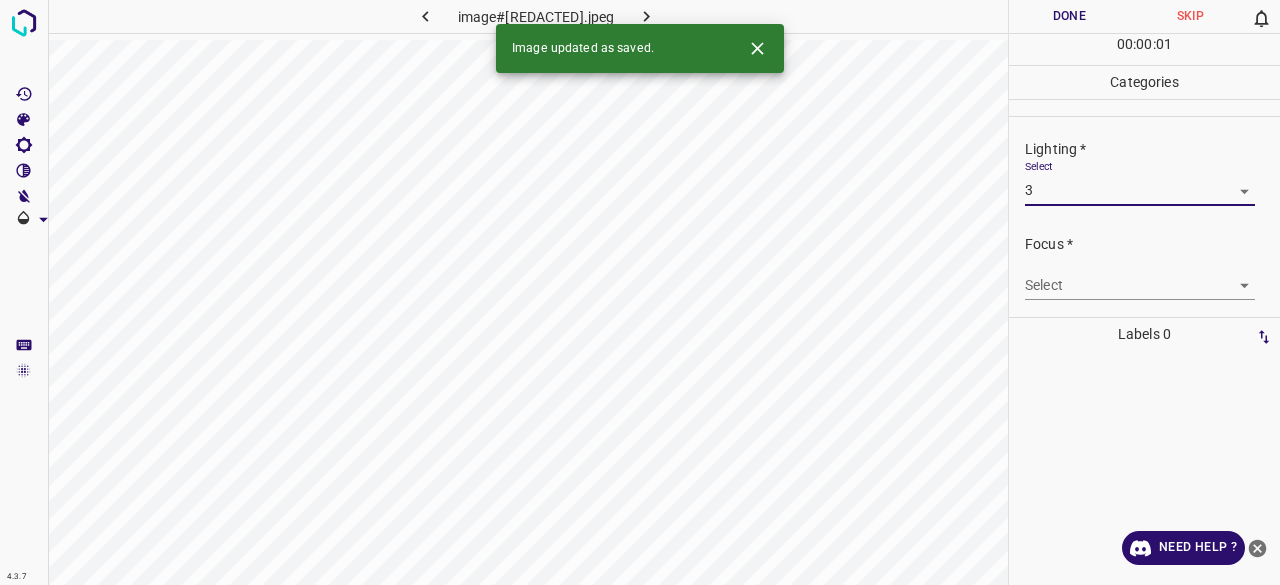 click on "4.3.7 image#001329.jpeg Done Skip 0 00 : 00 : 01 Categories Lighting * Select 3 3 Focus * Select ​ Overall * Select ​ Labels 0 Categories 1 Lighting 2 Focus 3 Overall Tools Space Change between modes (Draw & Edit) I Auto labeling R Restore zoom M Zoom in N Zoom out Delete Delete selected label Filters Z Restore filters X Saturation filter C Brightness filter V Contrast filter B Gray scale filter General O Download Image updated as saved. Need Help ? - Text - Hide - Delete 1 2 3 4 5" at bounding box center (640, 292) 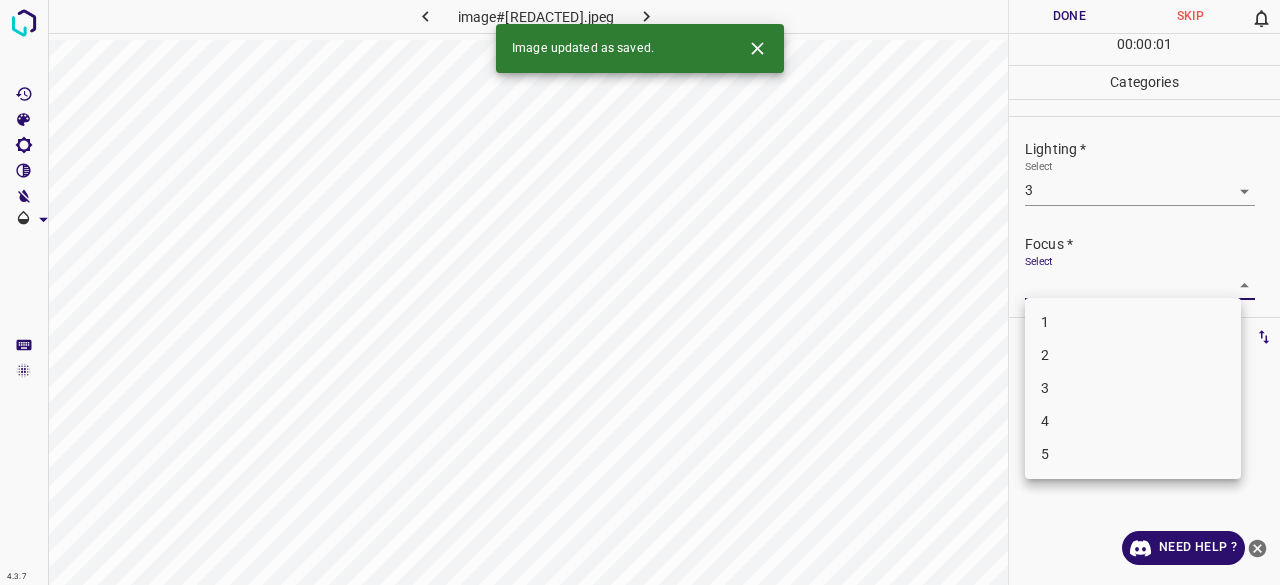 drag, startPoint x: 1082, startPoint y: 393, endPoint x: 1104, endPoint y: 257, distance: 137.76791 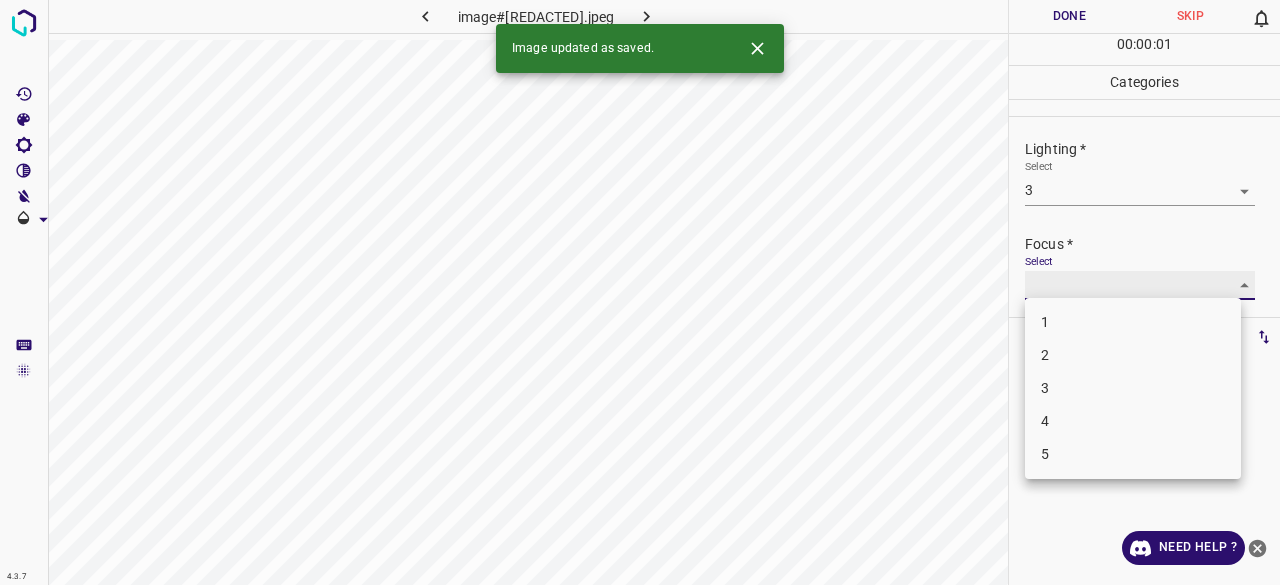 type on "3" 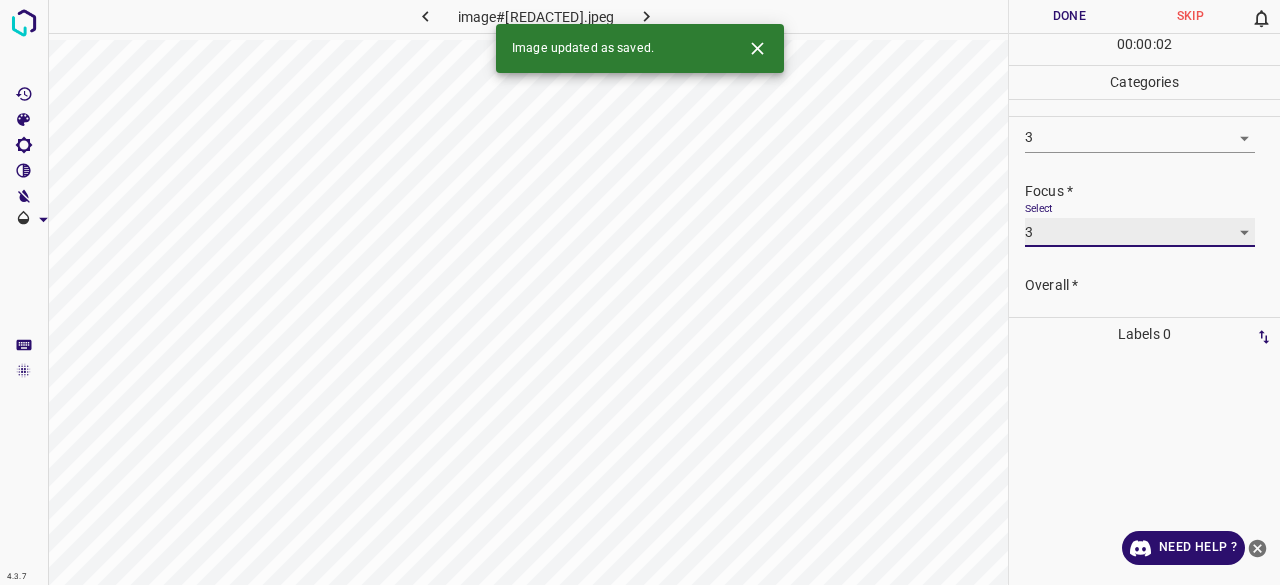 scroll, scrollTop: 98, scrollLeft: 0, axis: vertical 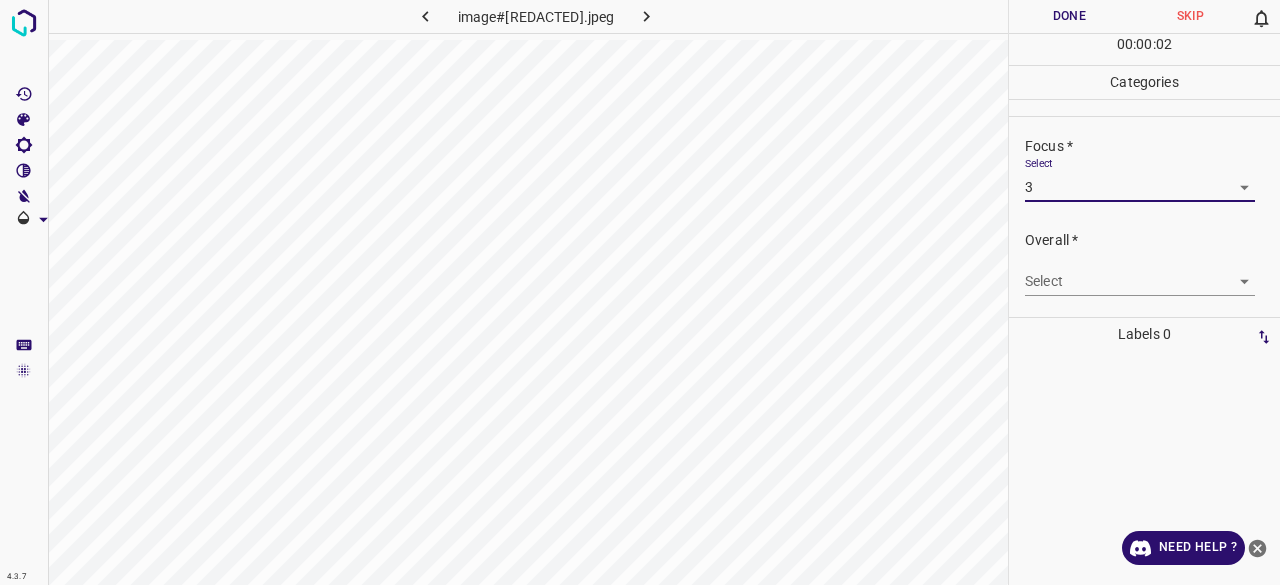 click on "4.3.7 image#001329.jpeg Done Skip 0 00   : 00   : 02   Categories Lighting *  Select 3 3 Focus *  Select 3 3 Overall *  Select ​ Labels   0 Categories 1 Lighting 2 Focus 3 Overall Tools Space Change between modes (Draw & Edit) I Auto labeling R Restore zoom M Zoom in N Zoom out Delete Delete selecte label Filters Z Restore filters X Saturation filter C Brightness filter V Contrast filter B Gray scale filter General O Download Need Help ? - Text - Hide - Delete" at bounding box center (640, 292) 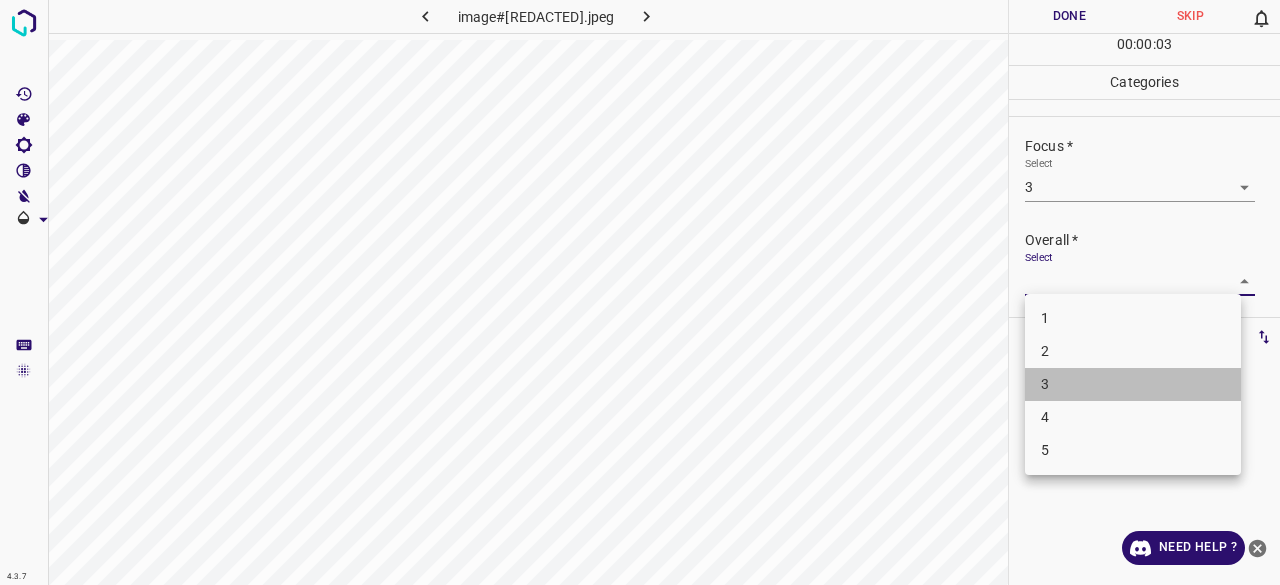 click on "3" at bounding box center [1133, 384] 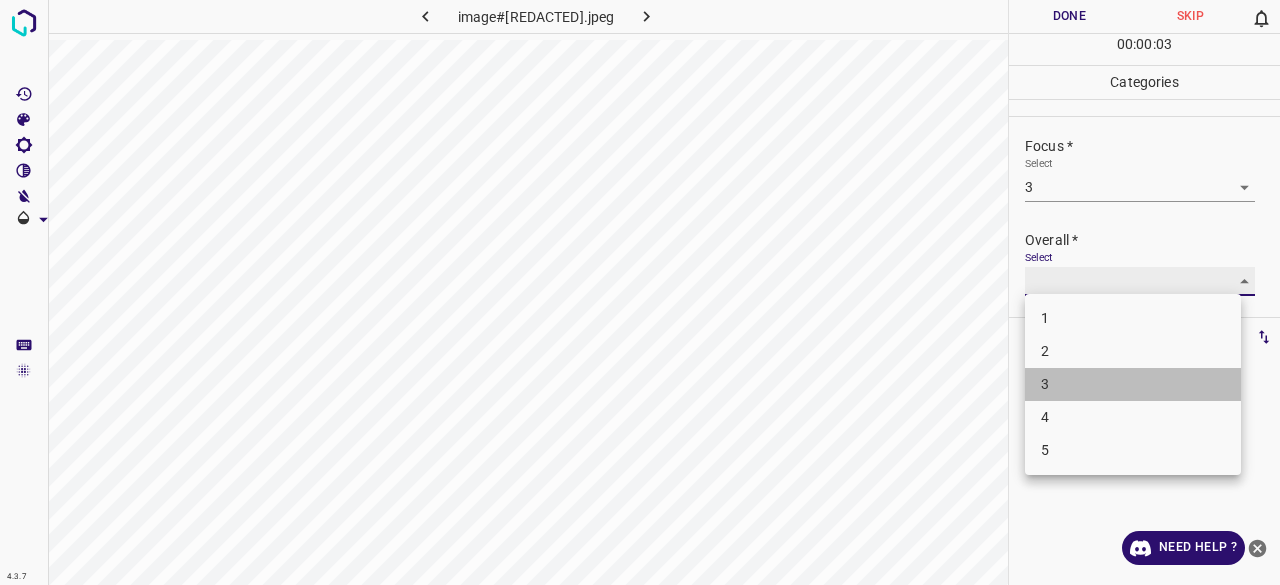 type on "3" 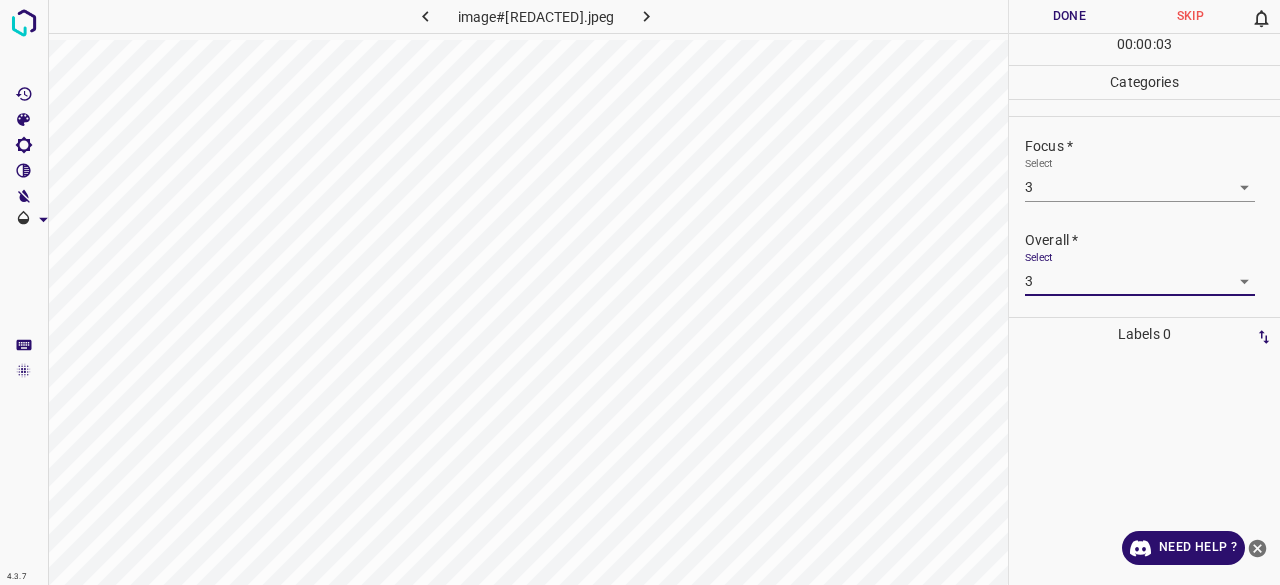 click on "Done" at bounding box center [1069, 16] 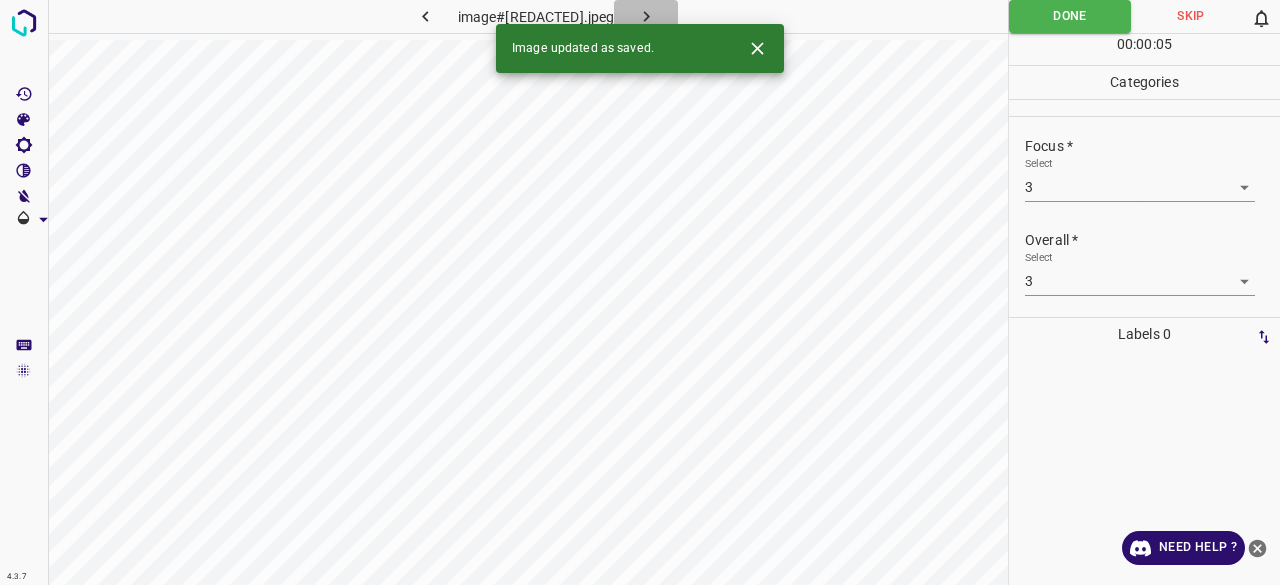 click 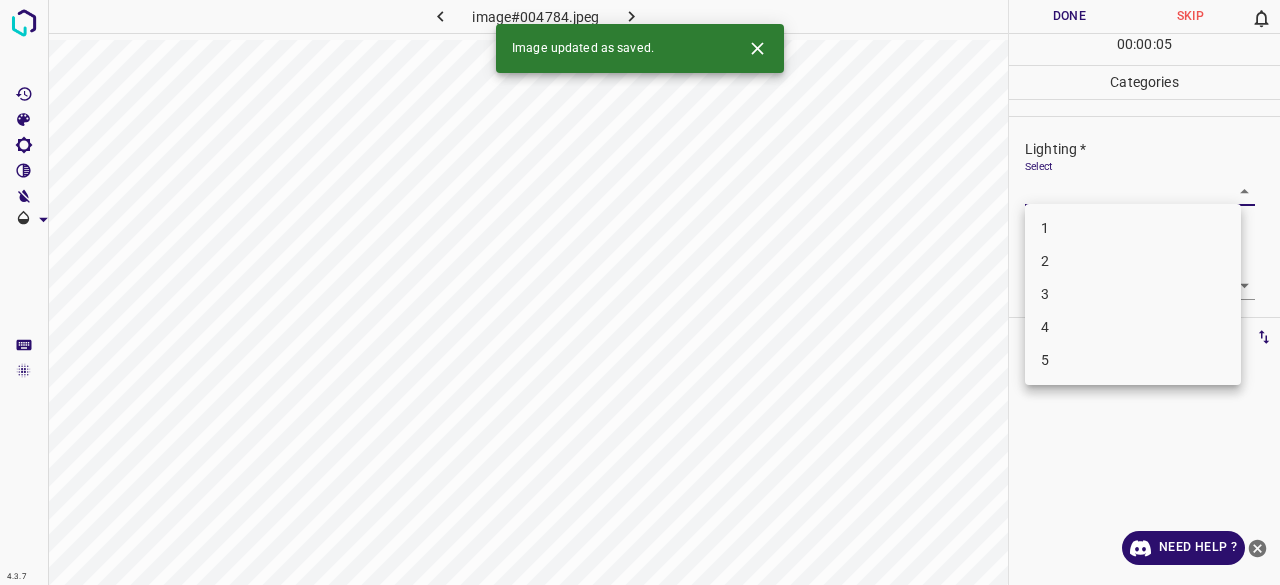 drag, startPoint x: 1076, startPoint y: 181, endPoint x: 1032, endPoint y: 268, distance: 97.49359 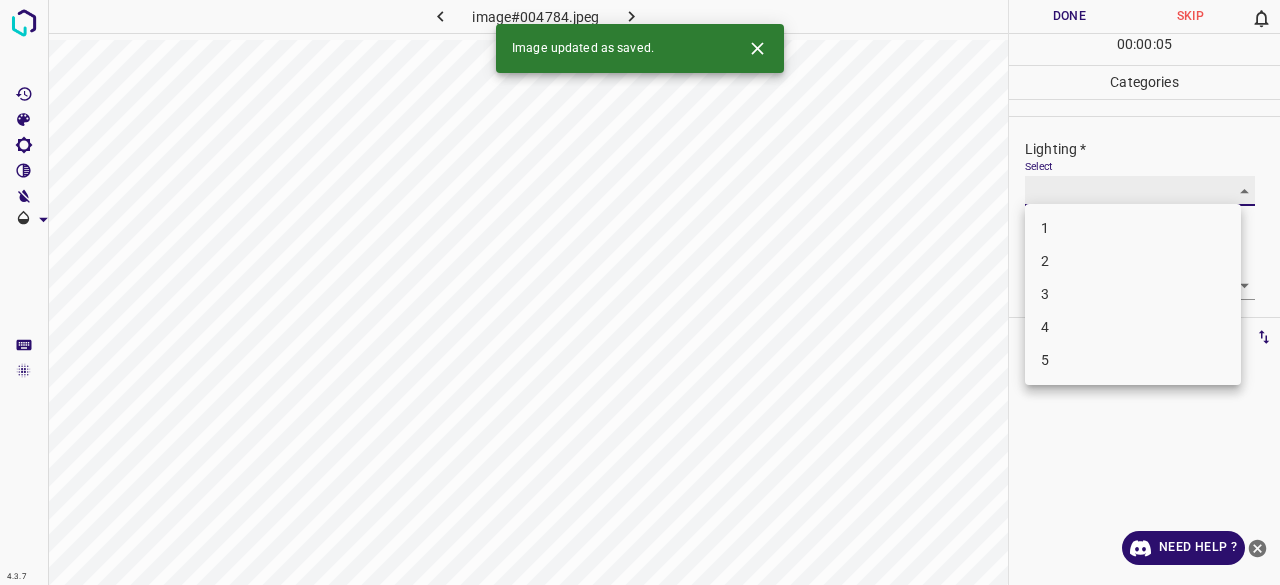 type on "3" 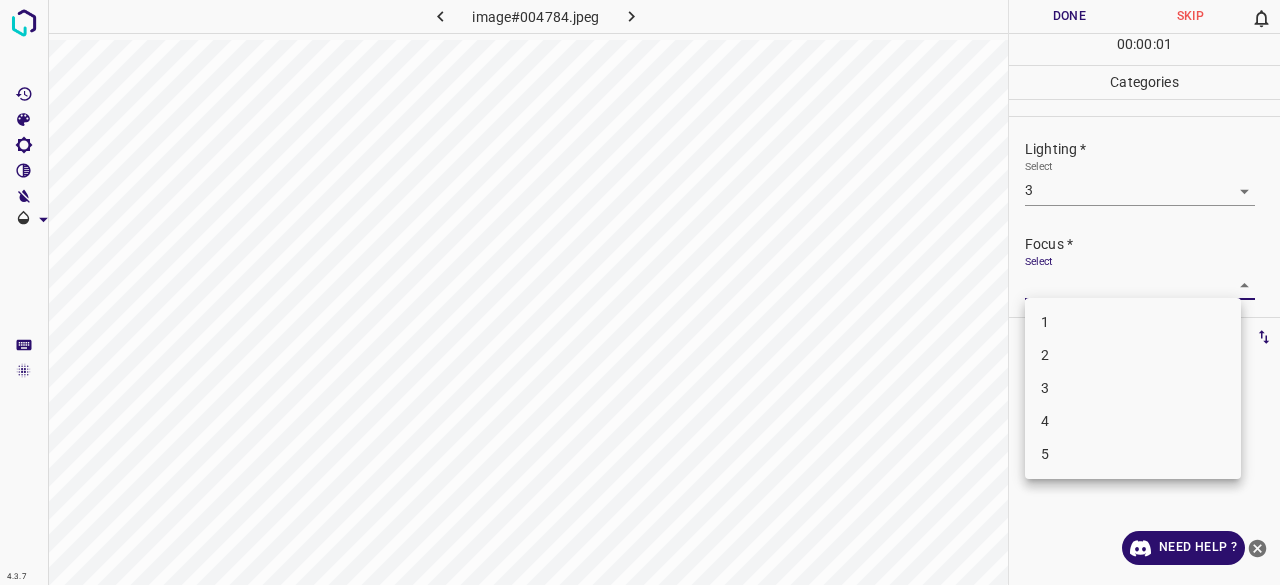 click on "4.3.7 image#004784.jpeg Done Skip 0 00 : 00 : 01 Categories Lighting * Select 3 3 Focus * Select ​ Overall * Select ​ Labels 0 Categories 1 Lighting 2 Focus 3 Overall Tools Space Change between modes (Draw & Edit) I Auto labeling R Restore zoom M Zoom in N Zoom out Delete Delete selected label Filters Z Restore filters X Saturation filter C Brightness filter V Contrast filter B Gray scale filter General O Download Need Help ? - Text - Hide - Delete 1 2 3 4 5" at bounding box center [640, 292] 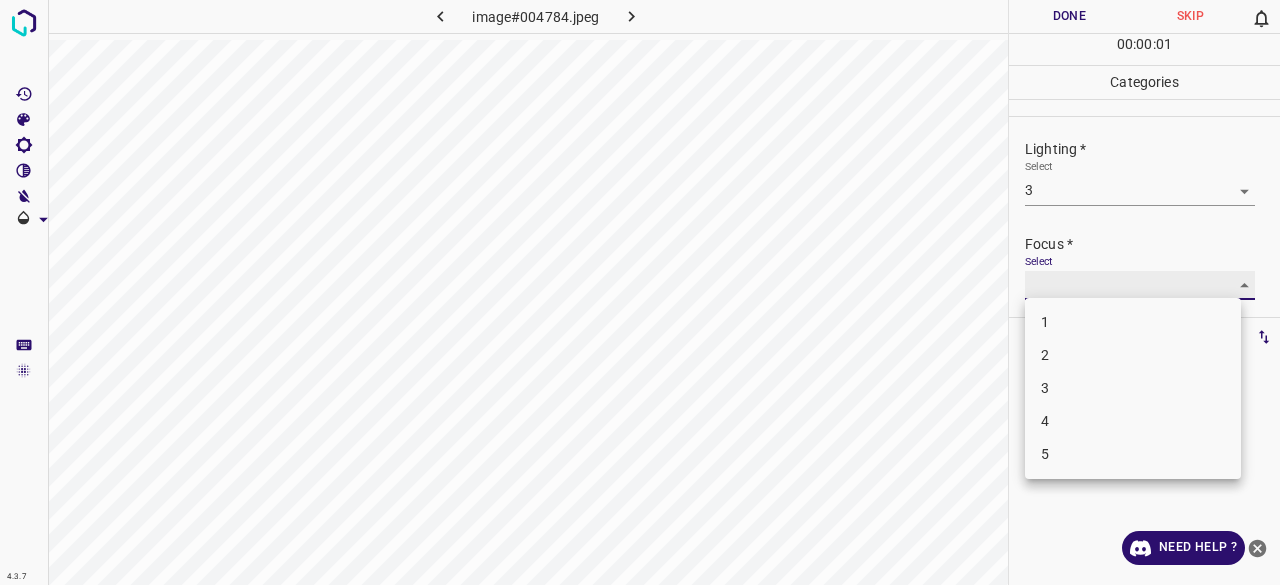 type on "3" 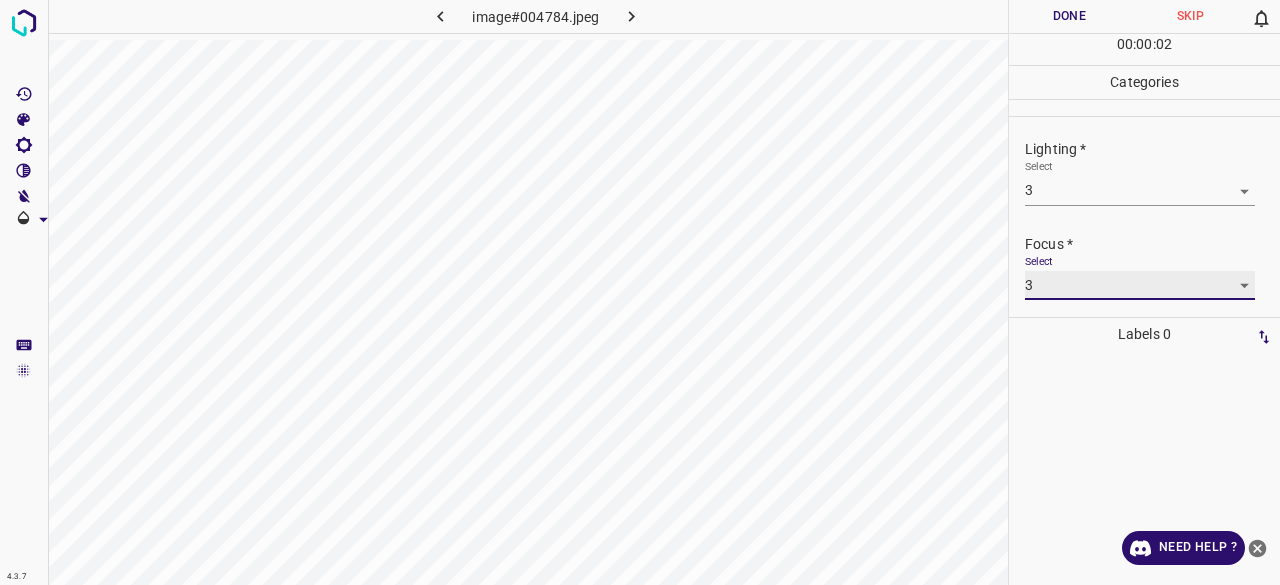 scroll, scrollTop: 98, scrollLeft: 0, axis: vertical 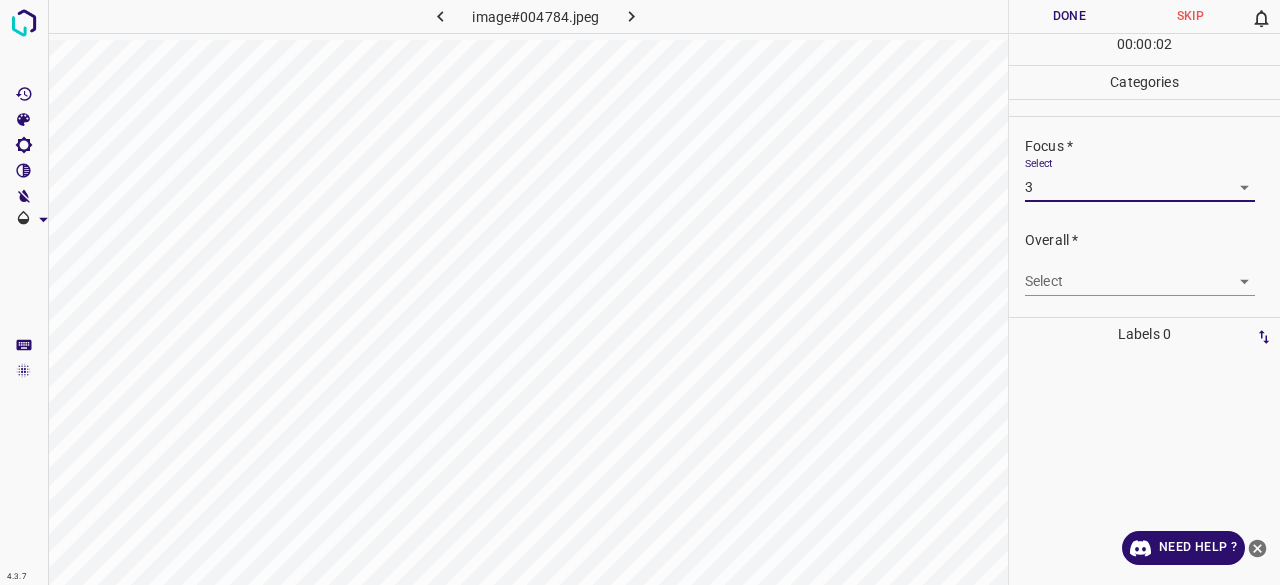 click on "4.3.7 image#[REDACTED].jpeg Done Skip 0 00   : 00   : 00   Categories Lighting *  Select 3 3 Focus *  Select 3 3 Overall *  Select ​ Labels   0 Categories 1 Lighting 2 Focus 3 Overall Tools Space Change between modes (Draw & Edit) I Auto labeling R Restore zoom M Zoom in N Zoom out Delete Delete selecte label Filters Z Restore filters X Saturation filter C Brightness filter V Contrast filter B Gray scale filter General O Download Need Help ? - Text - Hide - Delete" at bounding box center (640, 292) 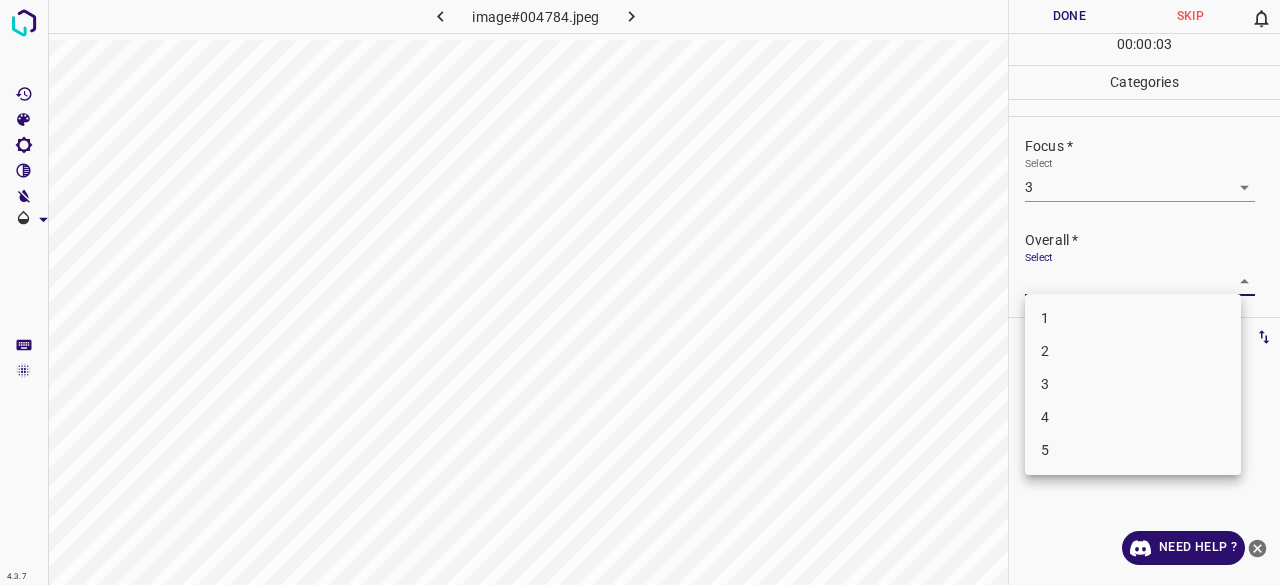 click on "3" at bounding box center (1133, 384) 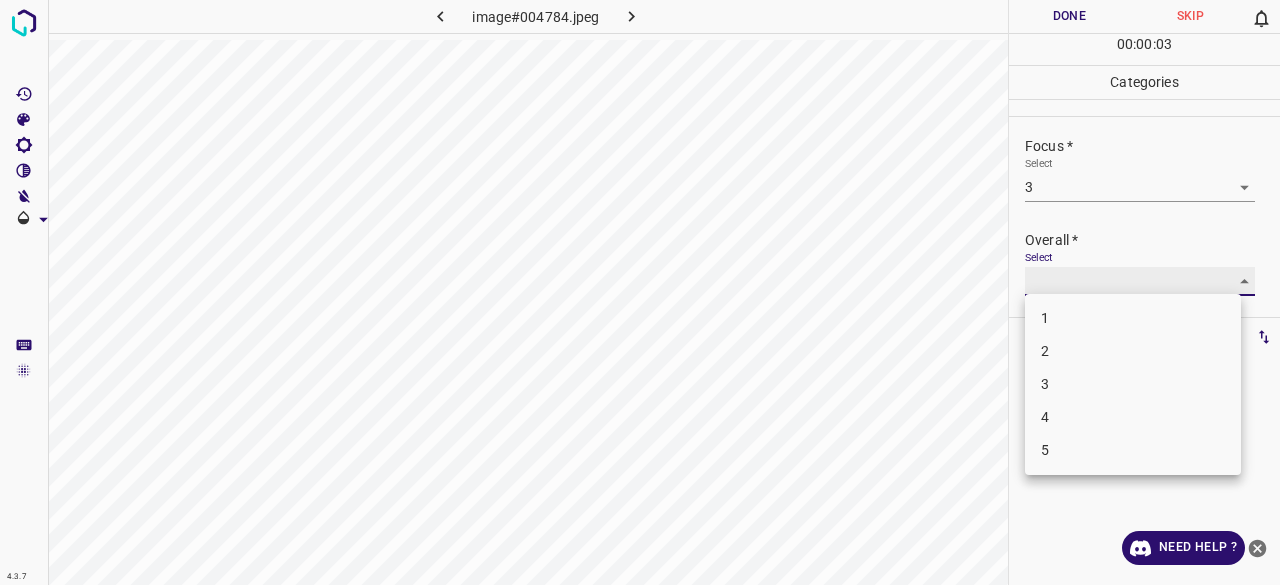 type on "3" 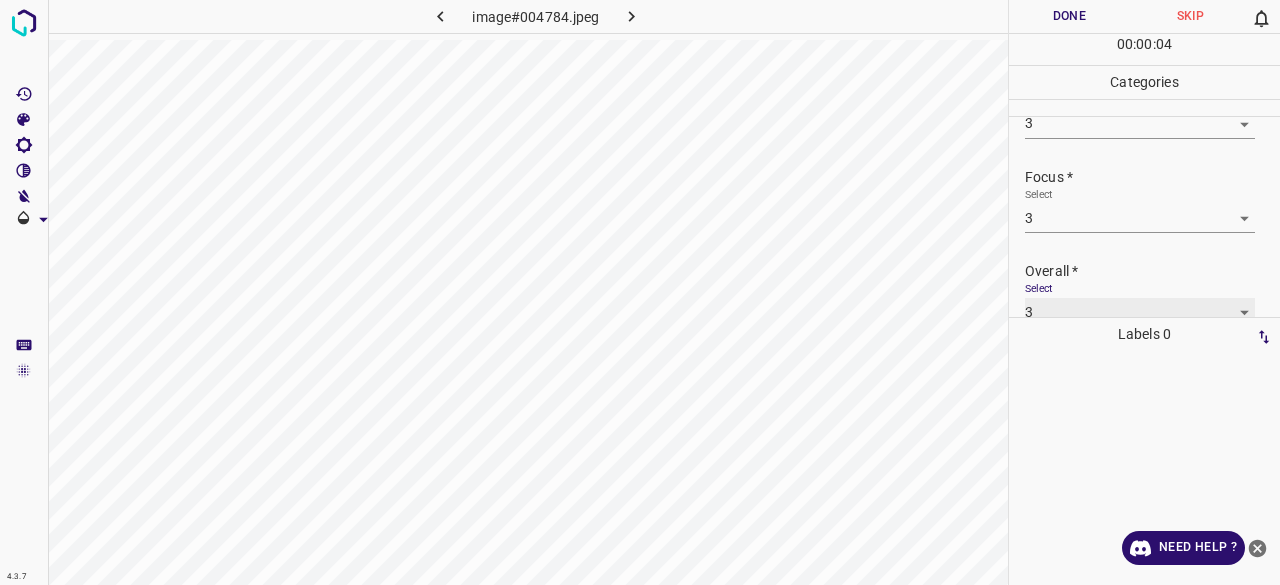 scroll, scrollTop: 98, scrollLeft: 0, axis: vertical 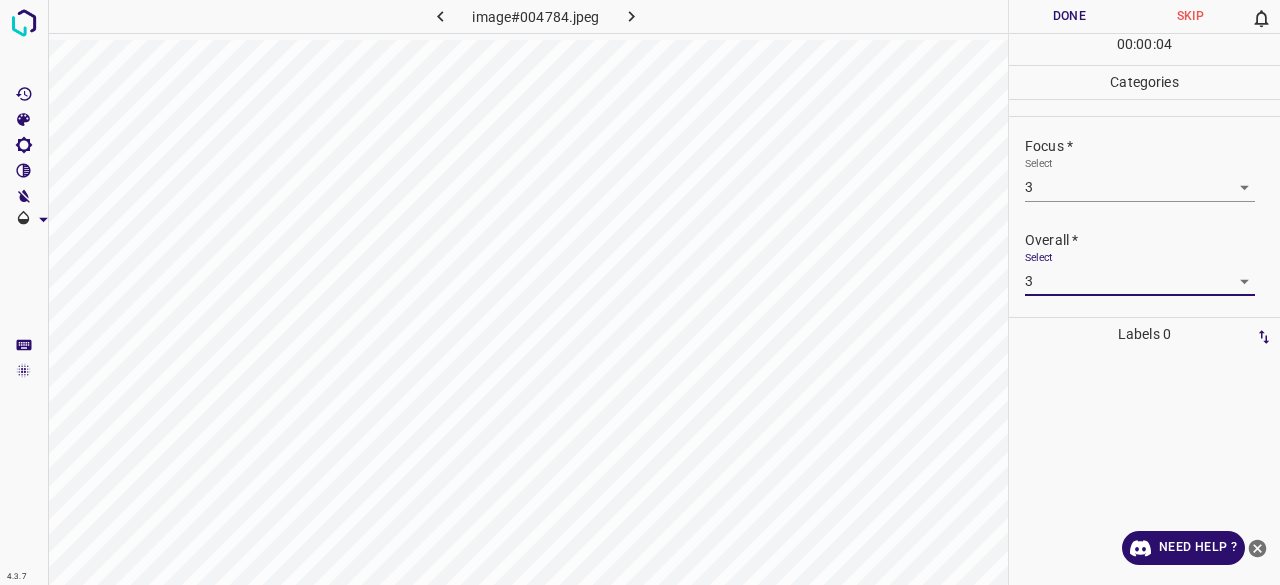click on "Done" at bounding box center (1069, 16) 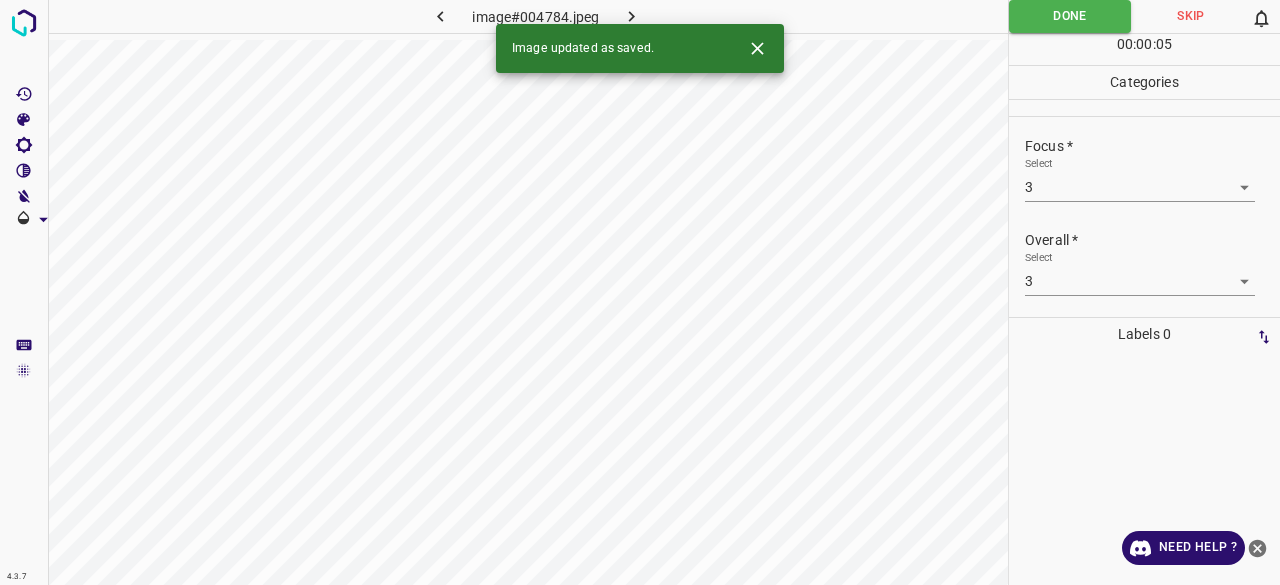 drag, startPoint x: 606, startPoint y: 17, endPoint x: 617, endPoint y: 19, distance: 11.18034 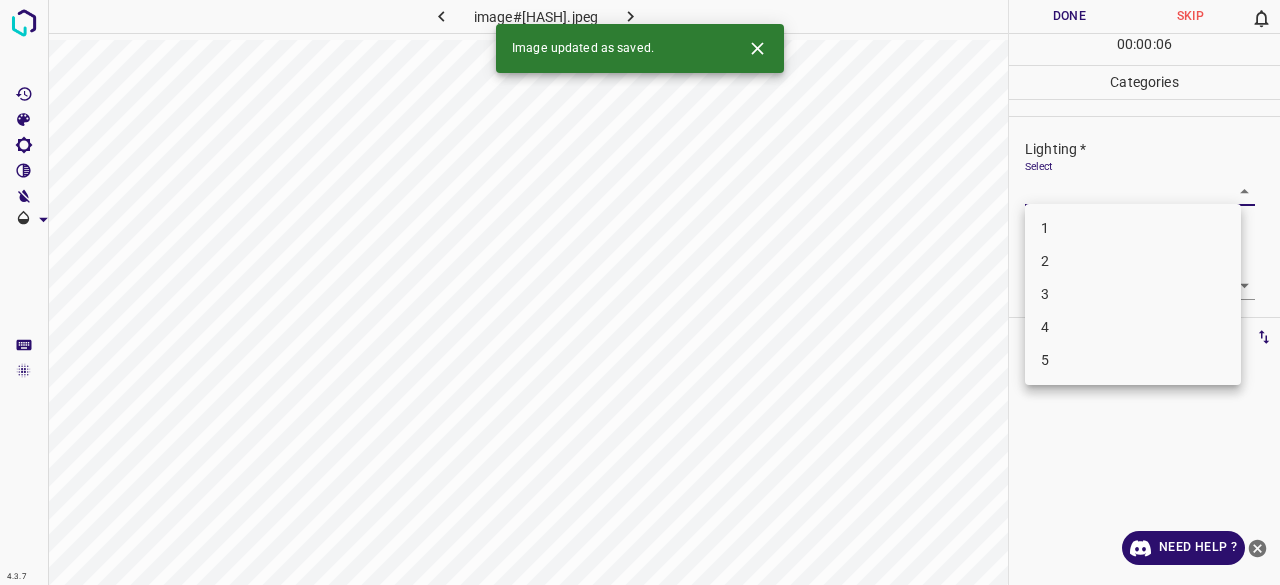 drag, startPoint x: 1068, startPoint y: 198, endPoint x: 1076, endPoint y: 230, distance: 32.984844 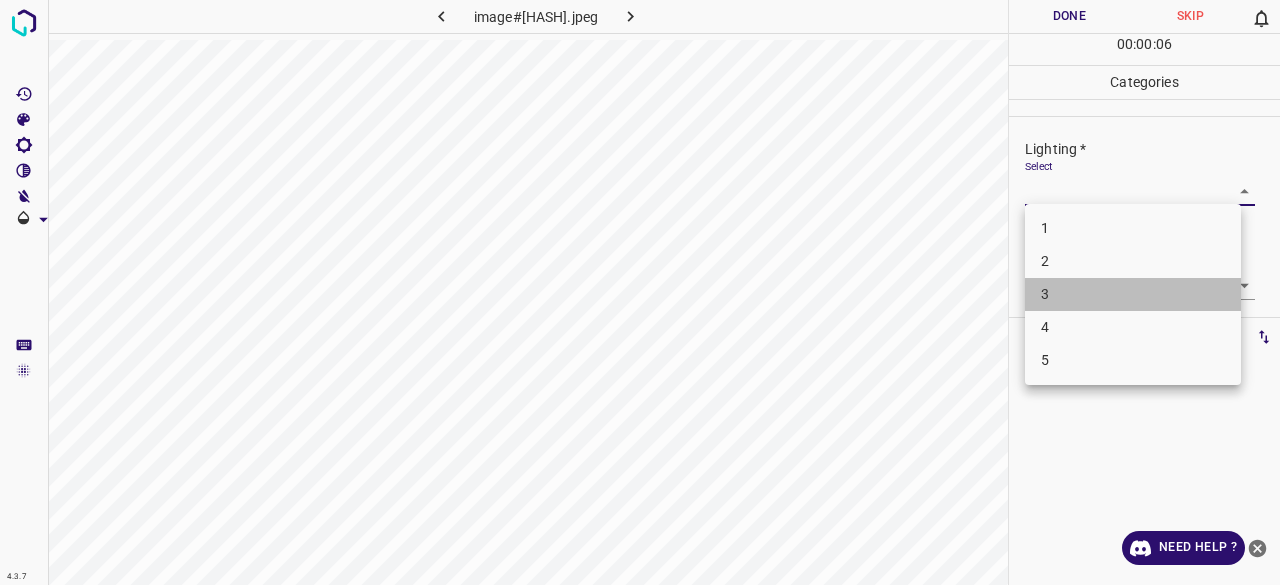 click on "3" at bounding box center (1133, 294) 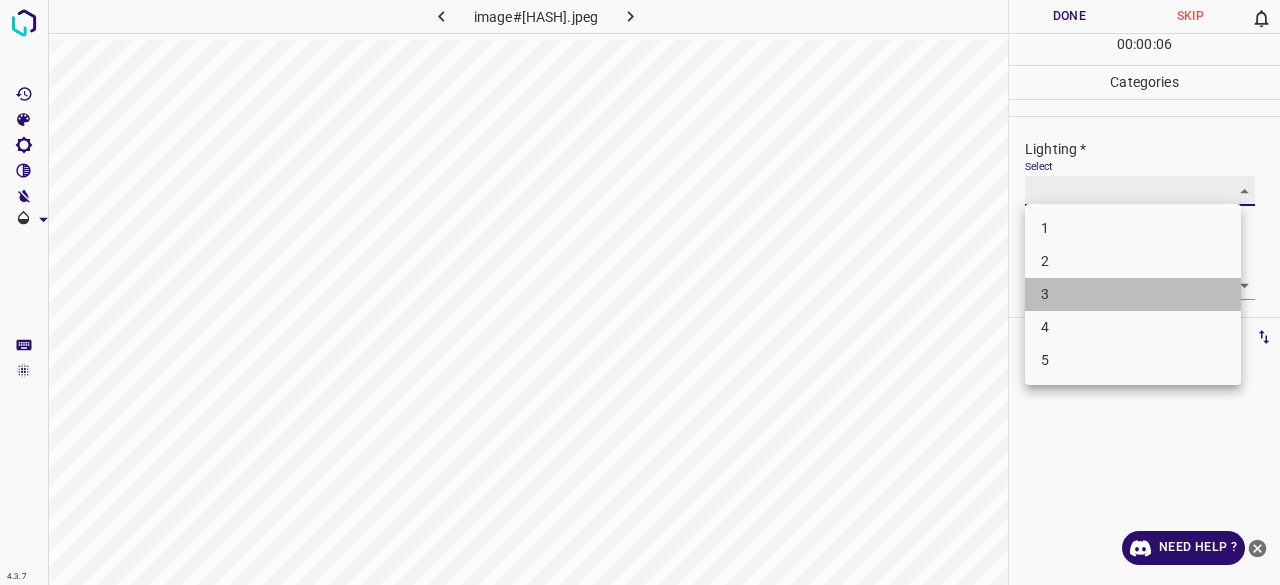 type on "3" 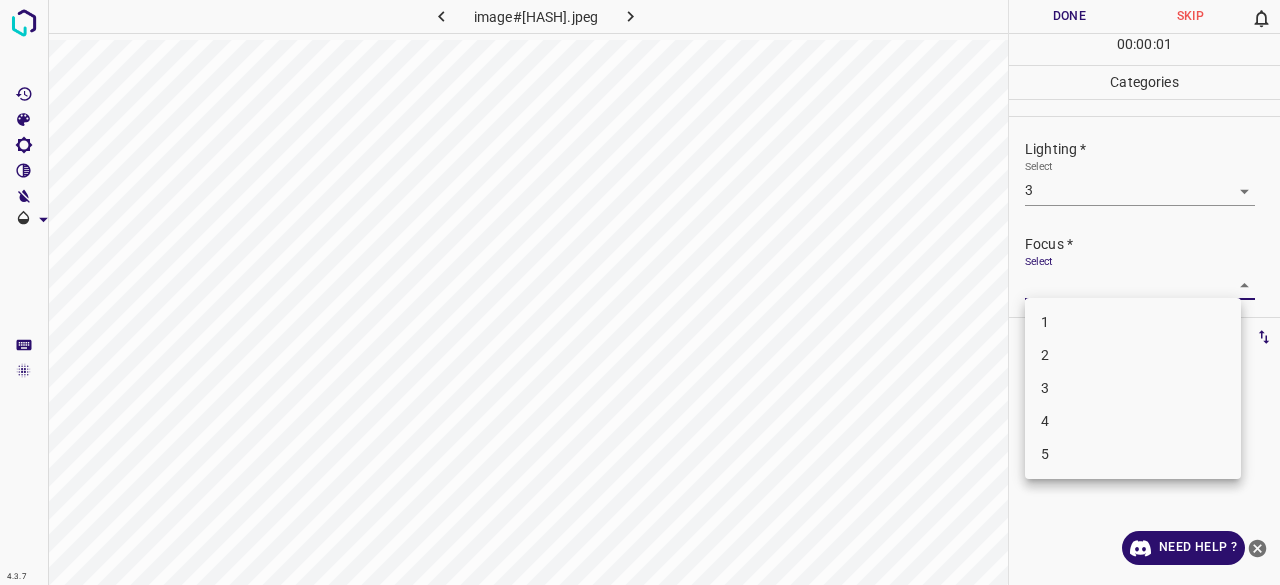 click on "4.3.7 image#002789.jpeg Done Skip 0 00   : 00   : 01   Categories Lighting *  Select 3 3 Focus *  Select ​ Overall *  Select ​ Labels   0 Categories 1 Lighting 2 Focus 3 Overall Tools Space Change between modes (Draw & Edit) I Auto labeling R Restore zoom M Zoom in N Zoom out Delete Delete selecte label Filters Z Restore filters X Saturation filter C Brightness filter V Contrast filter B Gray scale filter General O Download Need Help ? - Text - Hide - Delete 1 2 3 4 5" at bounding box center (640, 292) 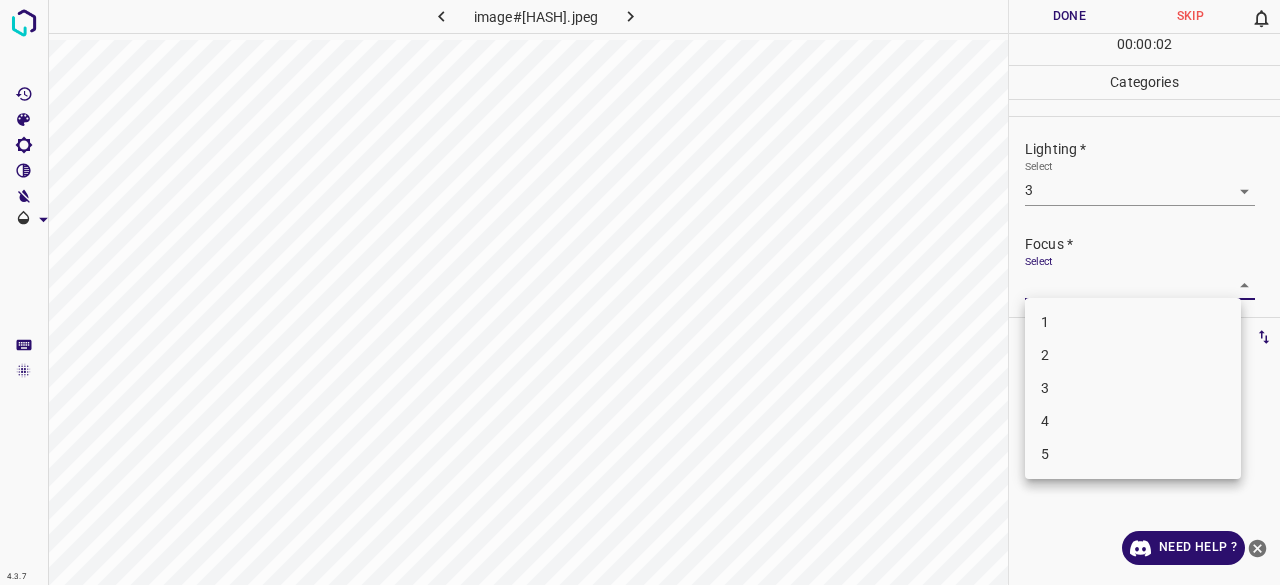 click on "3" at bounding box center [1133, 388] 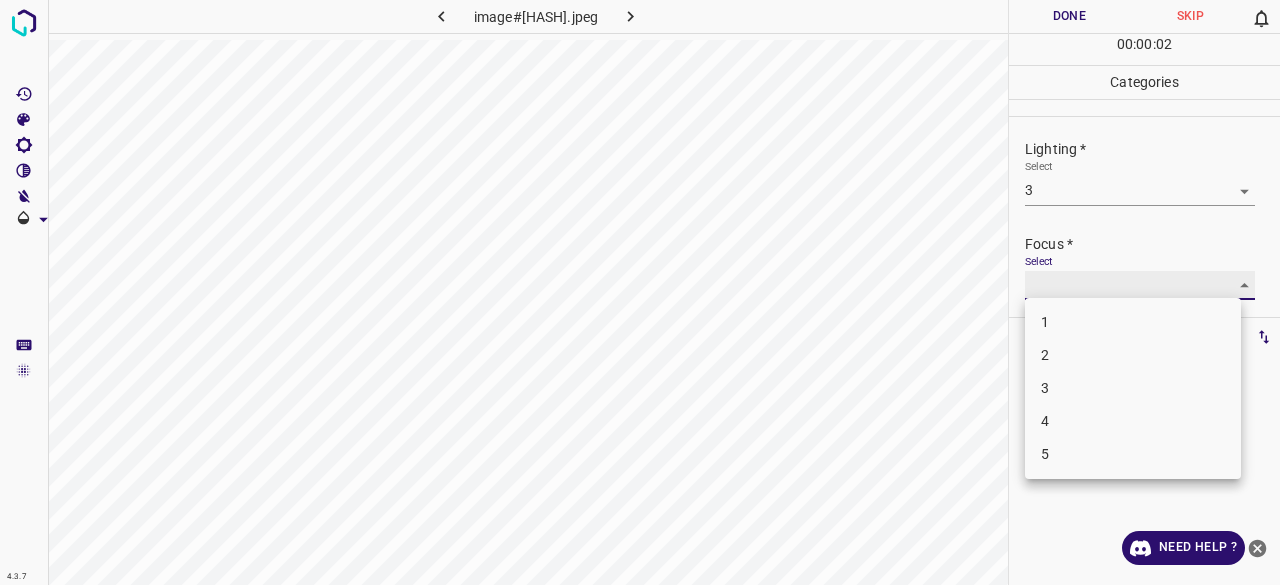 type on "3" 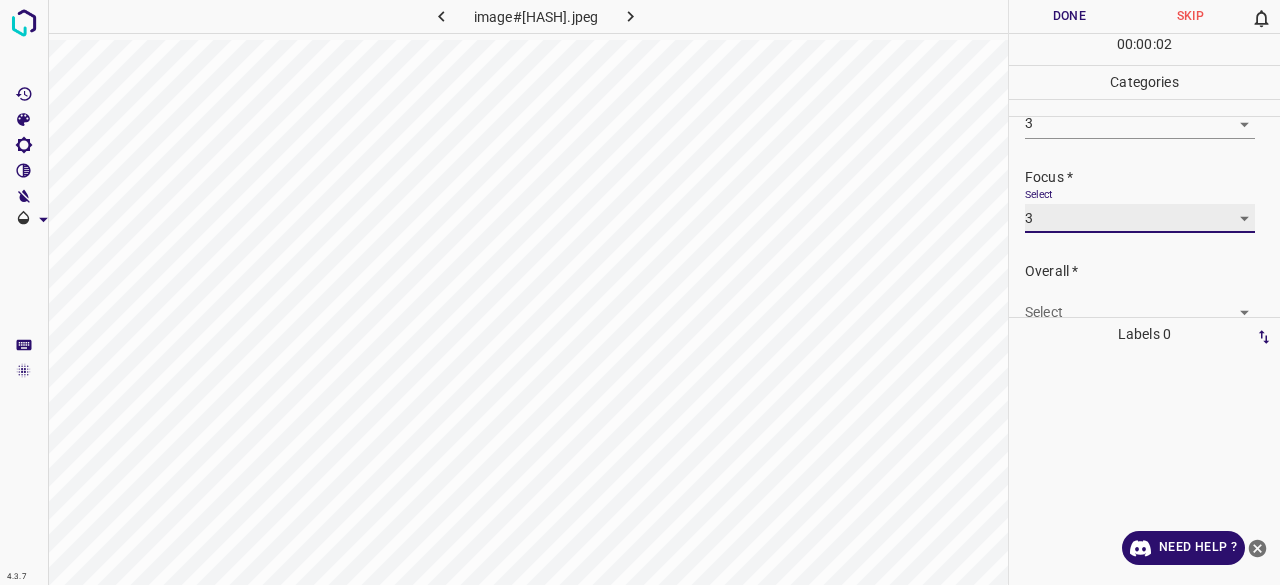 scroll, scrollTop: 98, scrollLeft: 0, axis: vertical 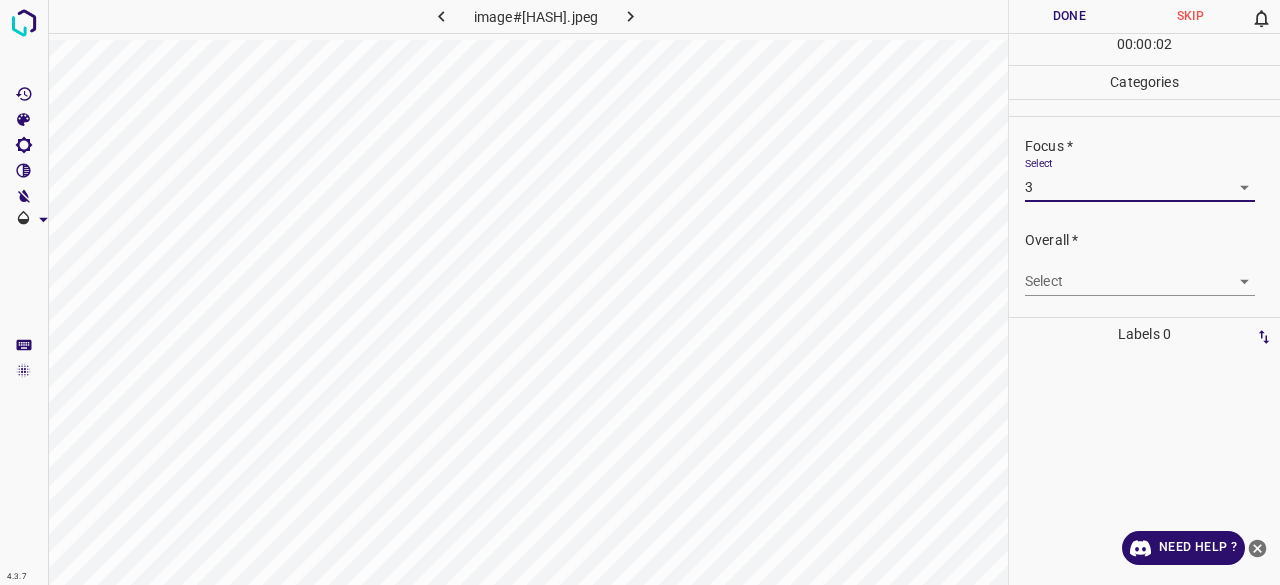 click on "4.3.7 image#[HASH].jpeg Done Skip 0 00   : 00   : 02   Categories Lighting *  Select 3 3 Focus *  Select 3 3 Overall *  Select ​ Labels   0 Categories 1 Lighting 2 Focus 3 Overall Tools Space Change between modes (Draw & Edit) I Auto labeling R Restore zoom M Zoom in N Zoom out Delete Delete selecte label Filters Z Restore filters X Saturation filter C Brightness filter V Contrast filter B Gray scale filter General O Download Need Help ? - Text - Hide - Delete" at bounding box center [640, 292] 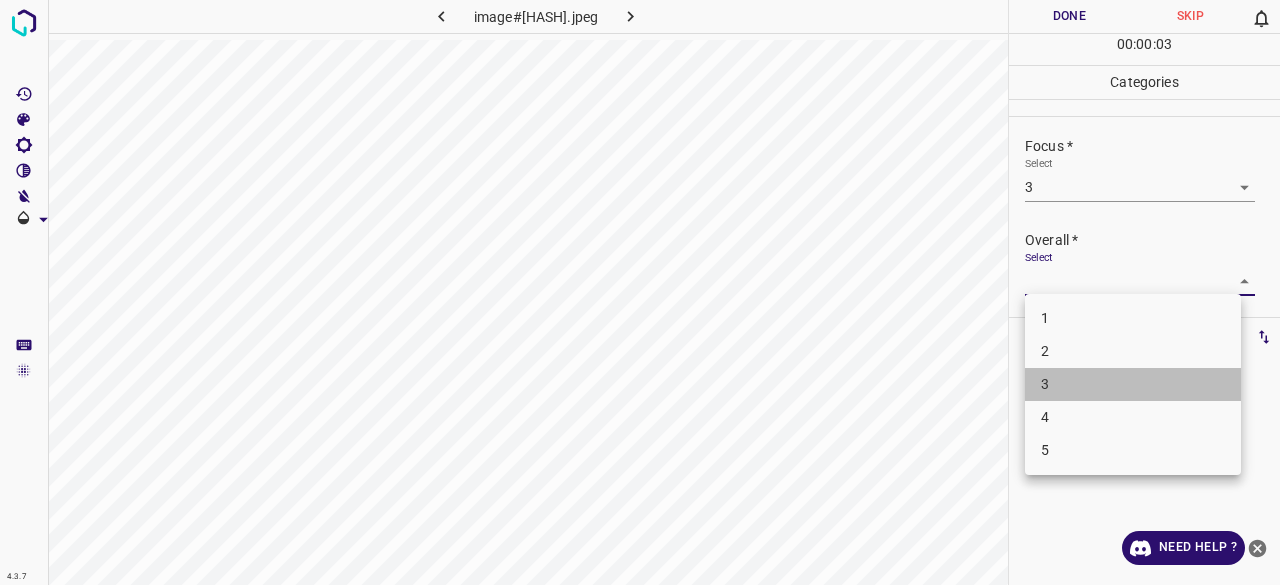 drag, startPoint x: 1046, startPoint y: 374, endPoint x: 1048, endPoint y: 360, distance: 14.142136 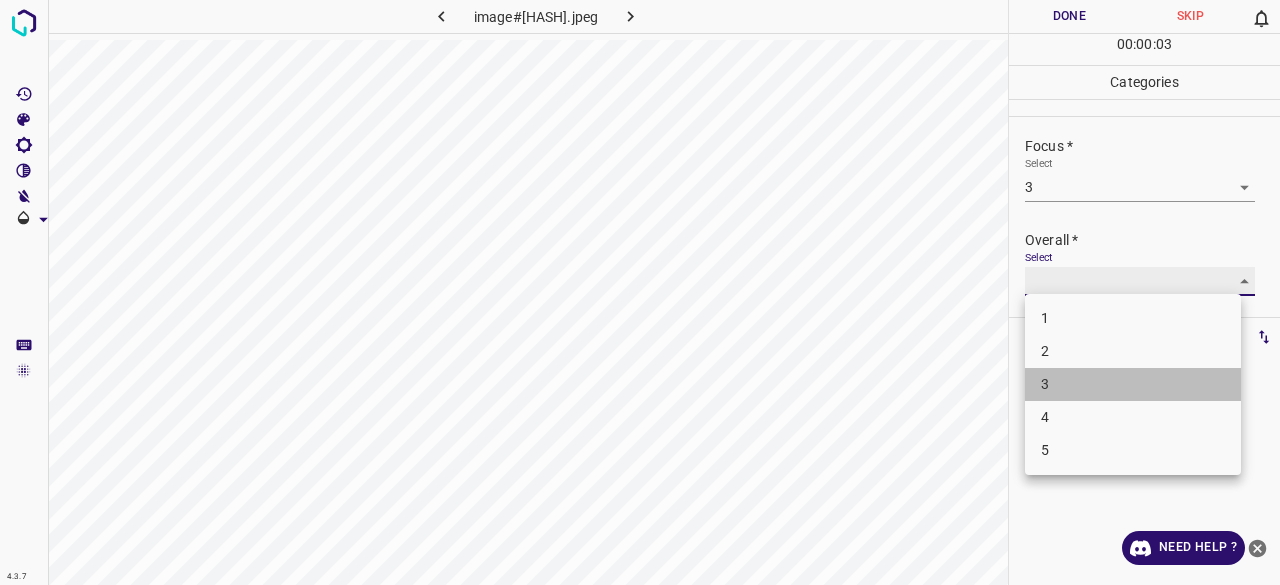 type on "3" 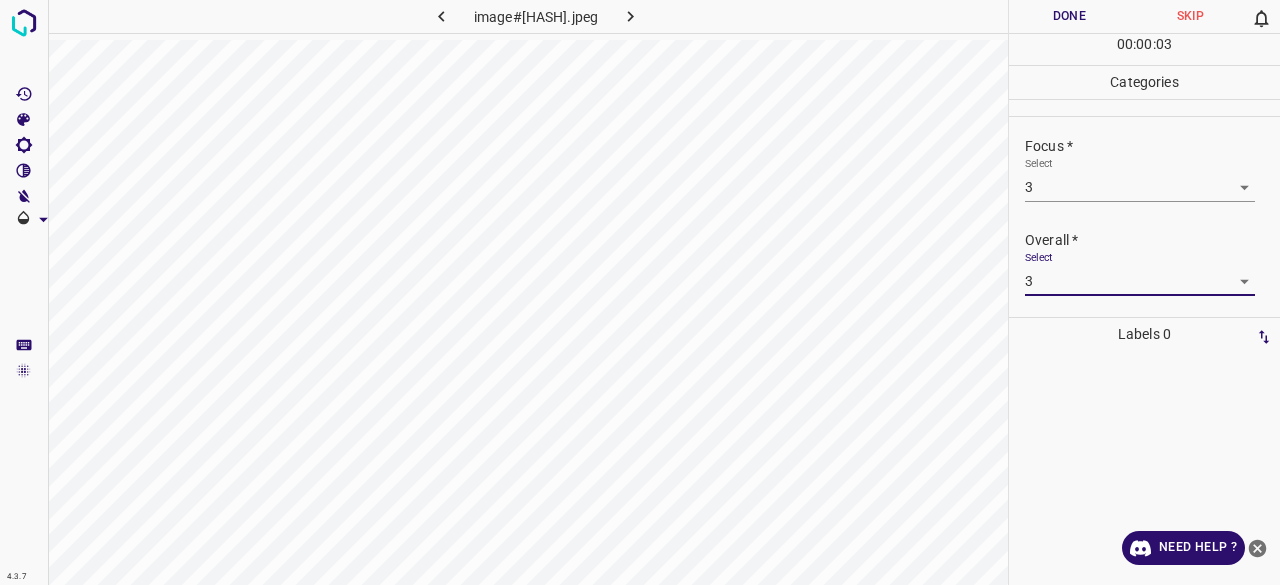 click on "00   : 00   : 03" at bounding box center (1144, 49) 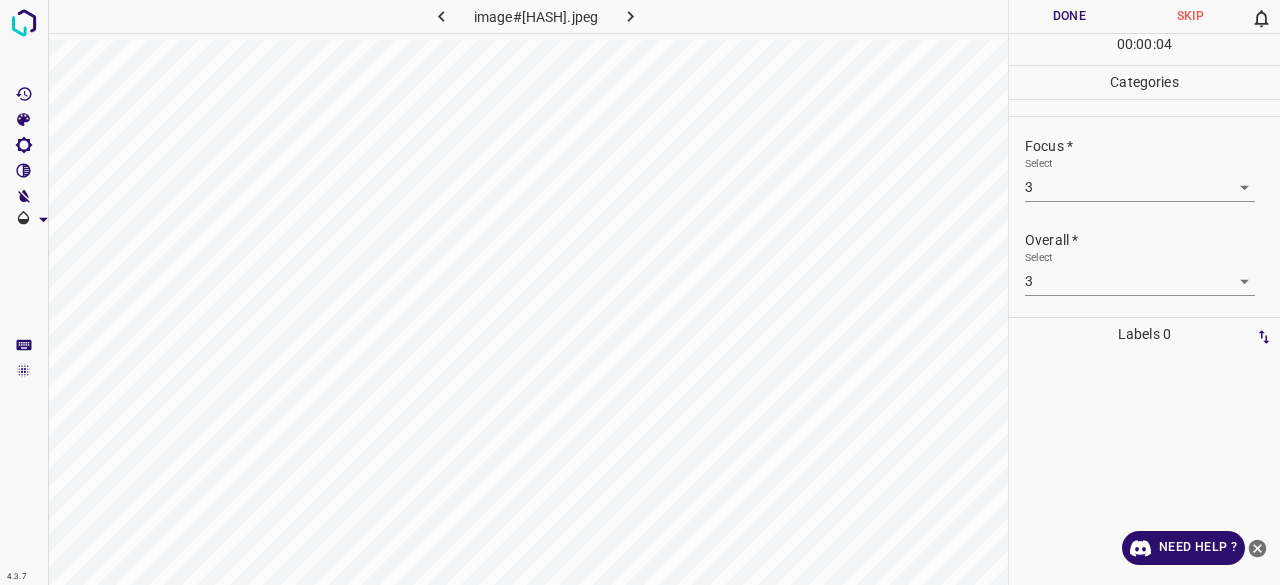 click on "00   : 00   : 04" at bounding box center (1144, 49) 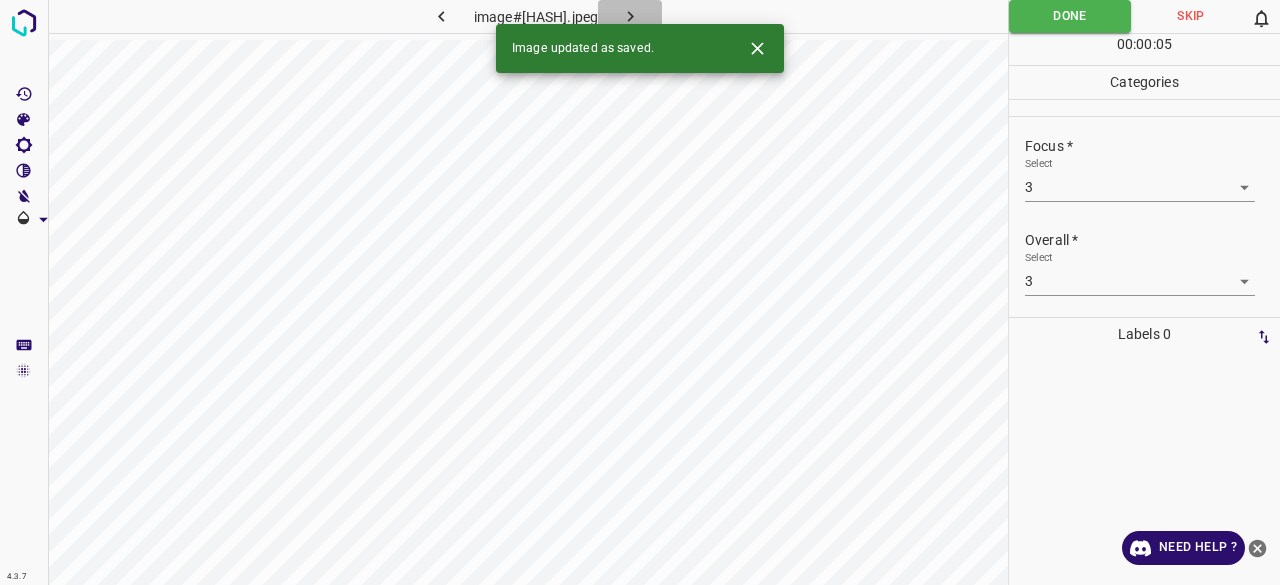 click 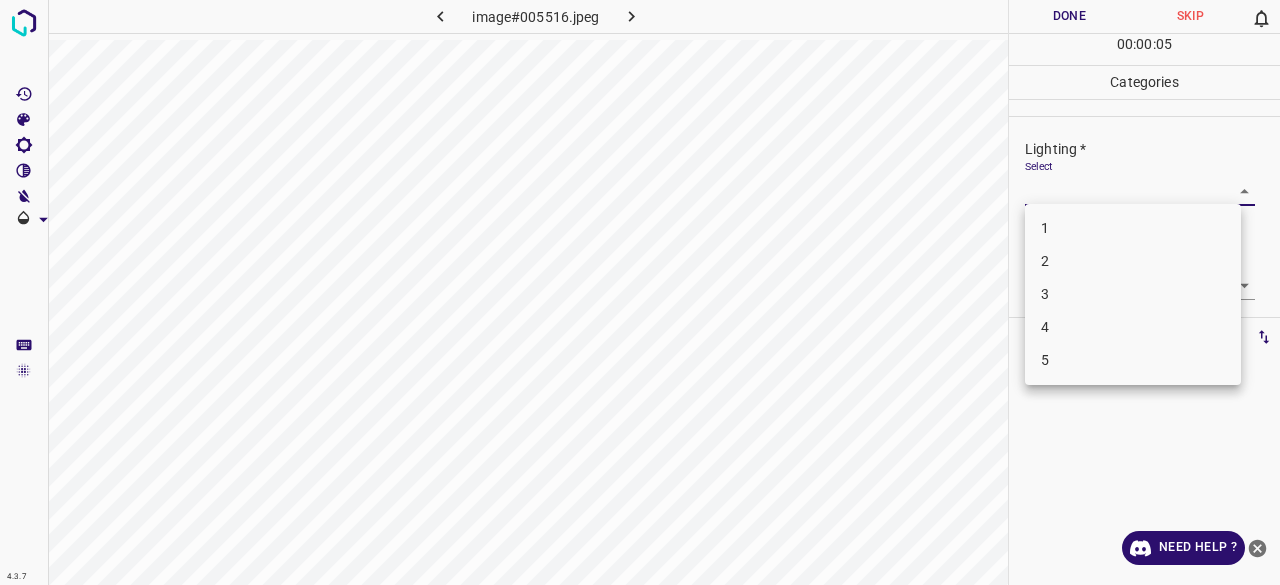 click on "4.3.7 image#[REDACTED].jpeg Done Skip 0 00   : 00   : 00   Categories Lighting *  Select ​ Focus *  Select ​ Overall *  Select ​ Labels   0 Categories 1 Lighting 2 Focus 3 Overall Tools Space Change between modes (Draw & Edit) I Auto labeling R Restore zoom M Zoom in N Zoom out Delete Delete selecte label Filters Z Restore filters X Saturation filter C Brightness filter V Contrast filter B Gray scale filter General O Download Need Help ? - Text - Hide - Delete 1 2 3 4 5" at bounding box center [640, 292] 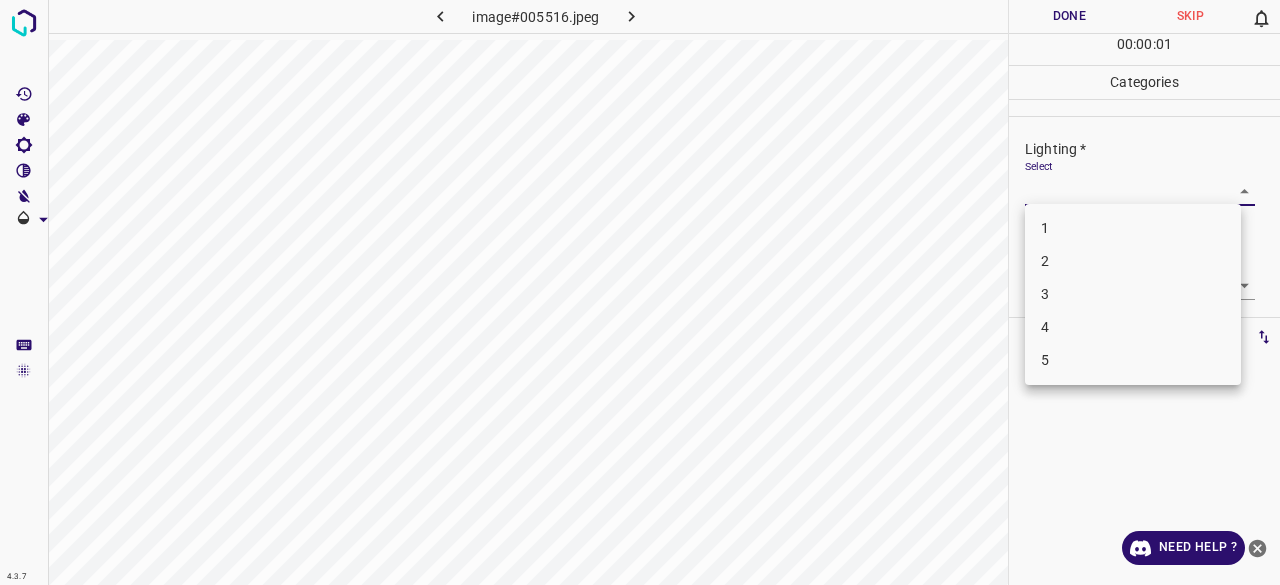 click on "3" at bounding box center (1133, 294) 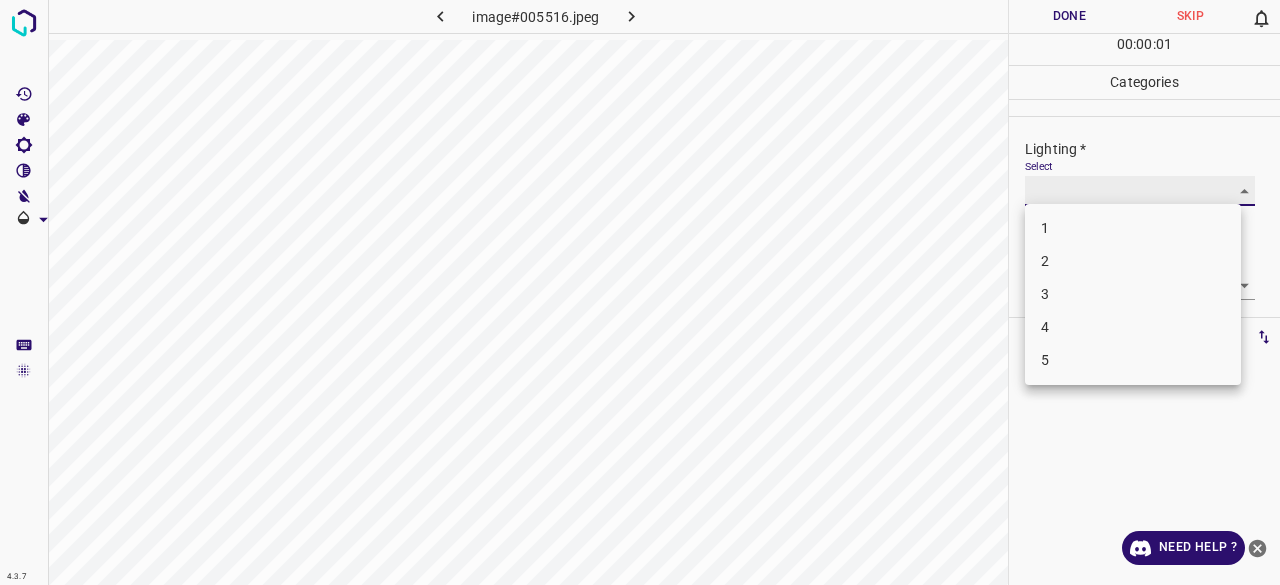 type on "3" 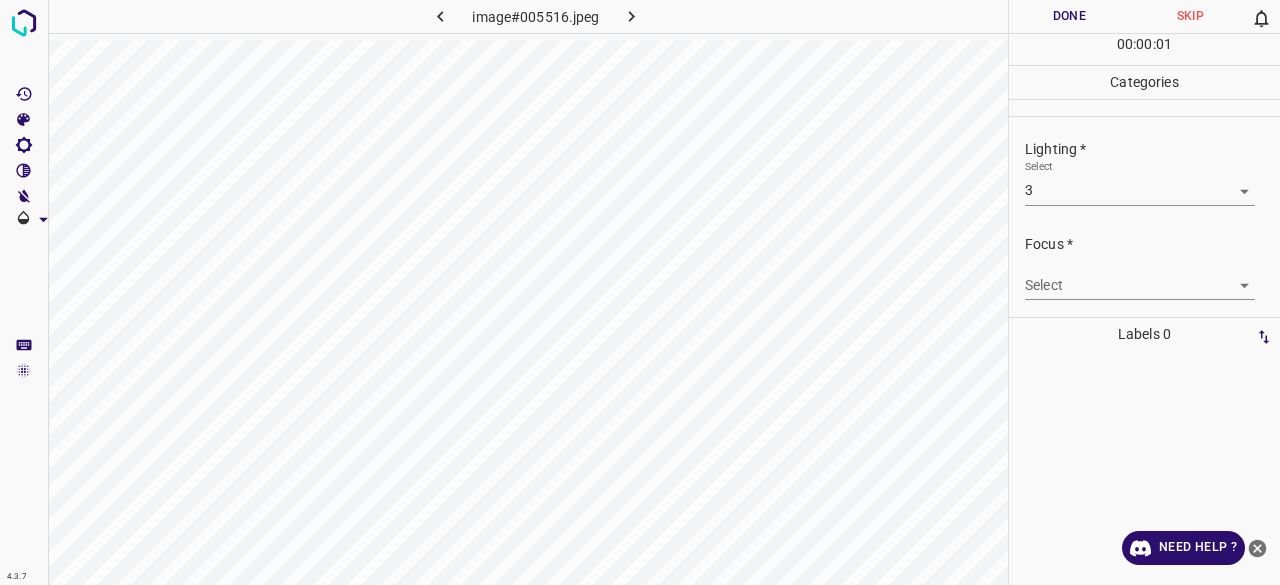 click on "4.3.7 image#005516.jpeg Done Skip 0 00   : 00   : 01   Categories Lighting *  Select 3 3 Focus *  Select ​ Overall *  Select ​ Labels   0 Categories 1 Lighting 2 Focus 3 Overall Tools Space Change between modes (Draw & Edit) I Auto labeling R Restore zoom M Zoom in N Zoom out Delete Delete selecte label Filters Z Restore filters X Saturation filter C Brightness filter V Contrast filter B Gray scale filter General O Download Need Help ? - Text - Hide - Delete" at bounding box center (640, 292) 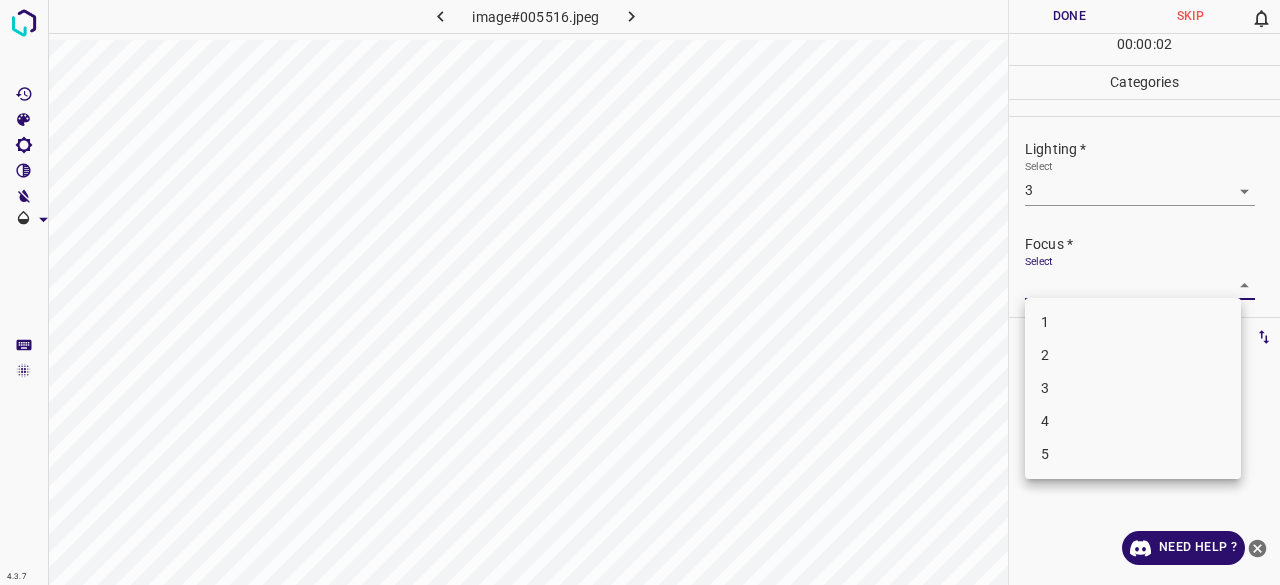 drag, startPoint x: 1070, startPoint y: 391, endPoint x: 1070, endPoint y: 328, distance: 63 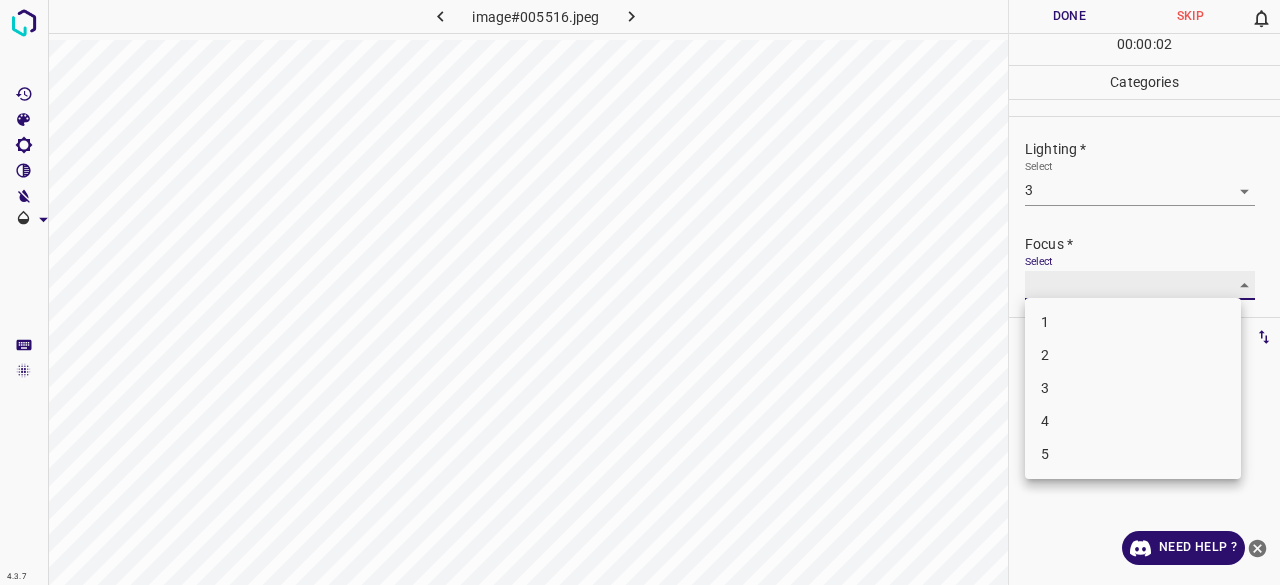 type on "3" 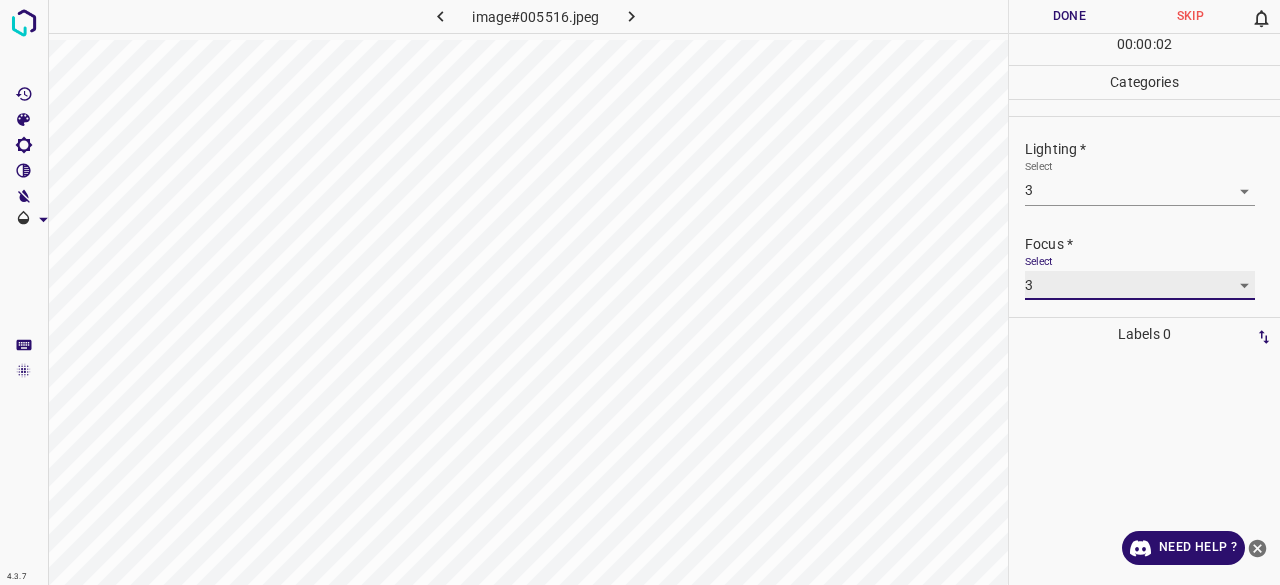 scroll, scrollTop: 98, scrollLeft: 0, axis: vertical 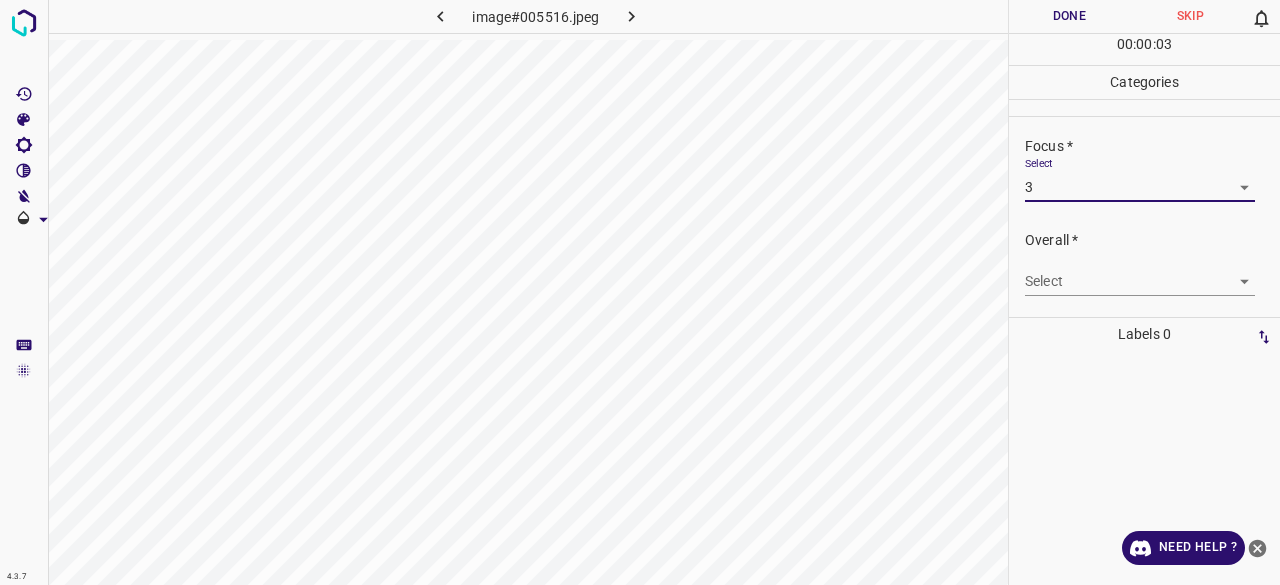 click on "Overall *  Select ​" at bounding box center [1144, 263] 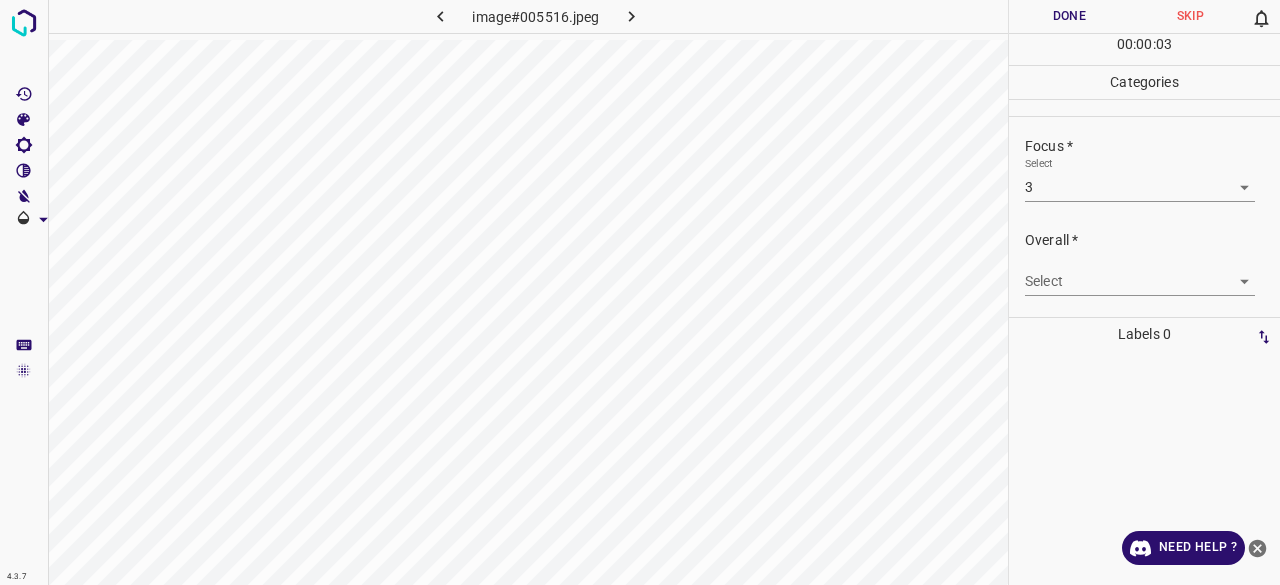 click on "4.3.7 image#[REDACTED].jpeg Done Skip 0 00   : 00   : 00   Categories Lighting *  Select 3 3 Focus *  Select 3 3 Overall *  Select ​ Labels   0 Categories 1 Lighting 2 Focus 3 Overall Tools Space Change between modes (Draw & Edit) I Auto labeling R Restore zoom M Zoom in N Zoom out Delete Delete selecte label Filters Z Restore filters X Saturation filter C Brightness filter V Contrast filter B Gray scale filter General O Download Need Help ? - Text - Hide - Delete" at bounding box center (640, 292) 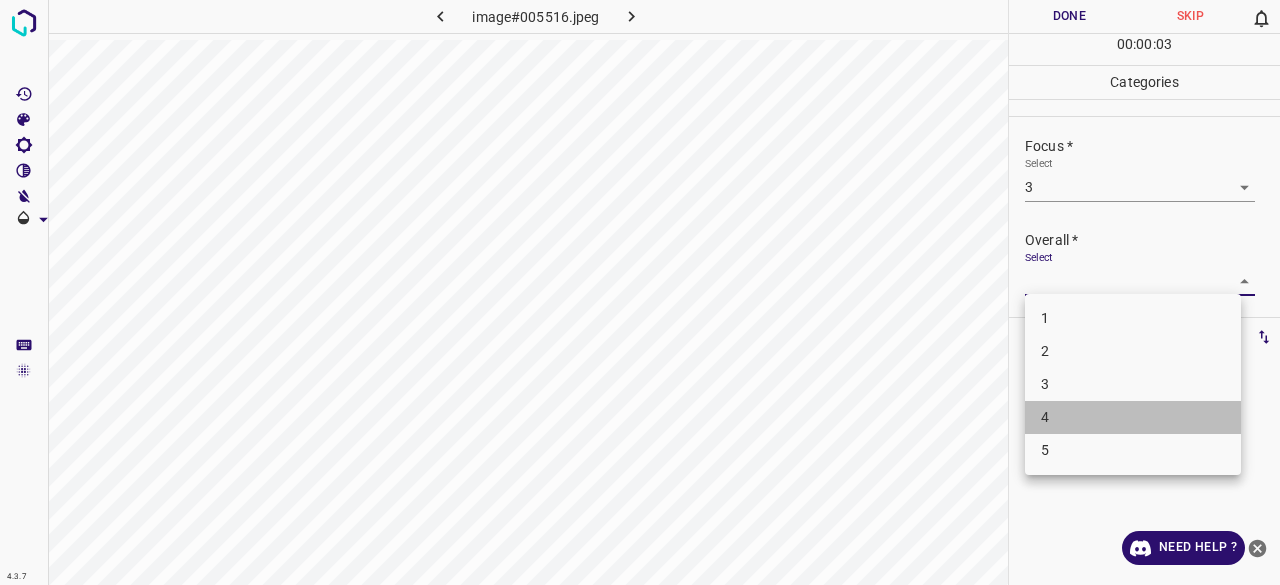 drag, startPoint x: 1086, startPoint y: 408, endPoint x: 1086, endPoint y: 397, distance: 11 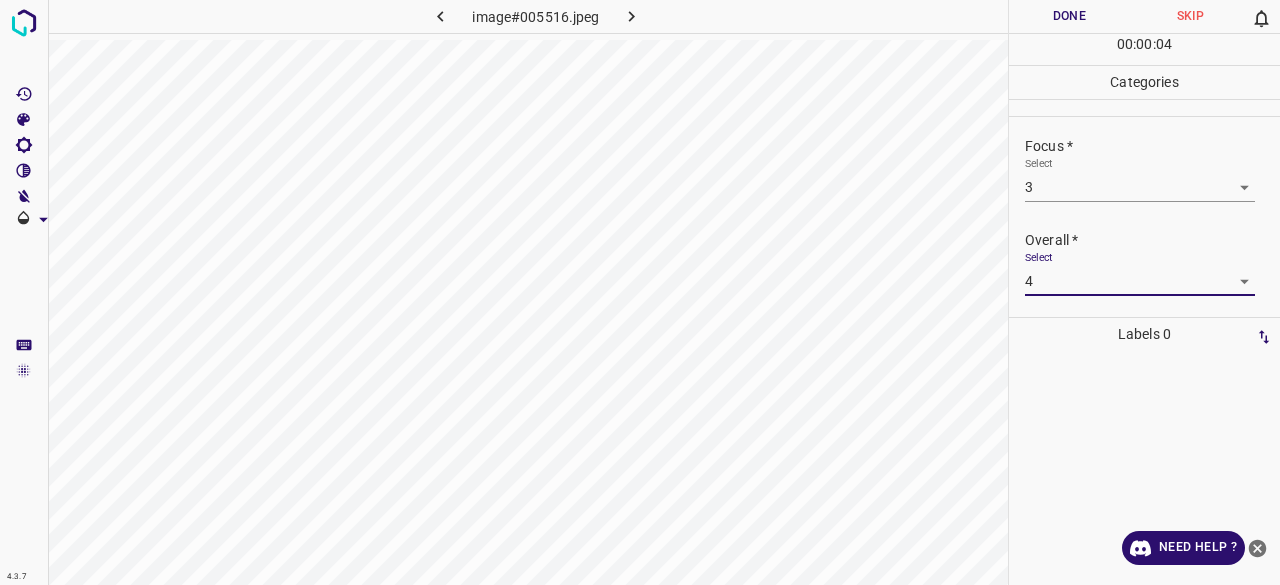 click on "Select 4 4" at bounding box center [1140, 273] 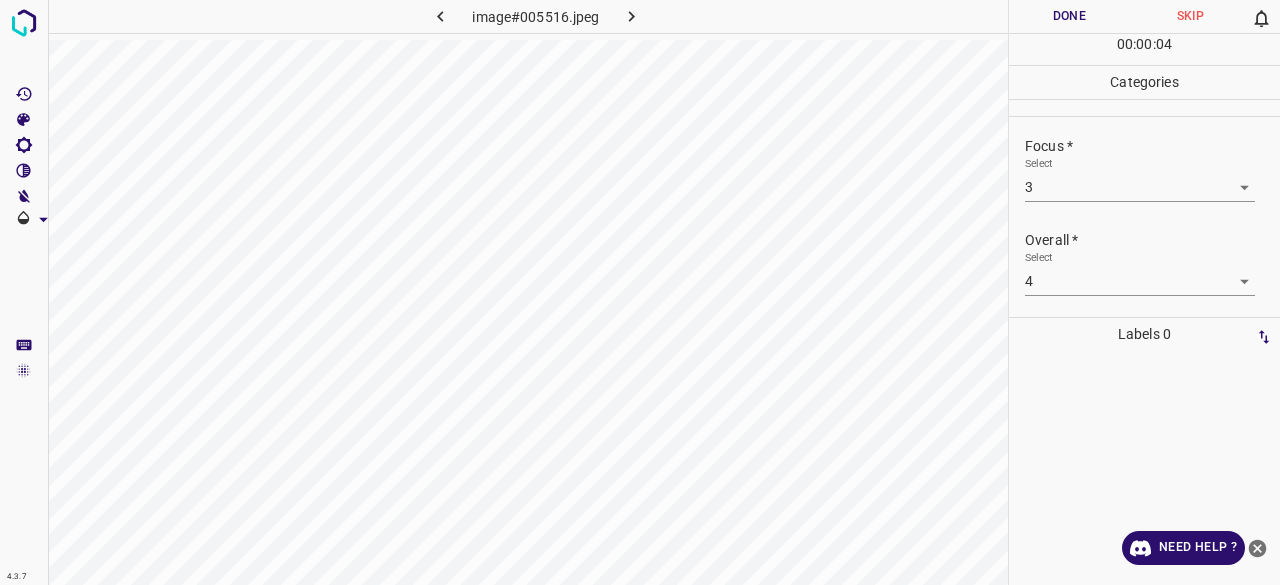 click on "4.3.7 image#[REDACTED].jpeg Done Skip 0 00   : 00   : 00   Categories Lighting *  Select 3 3 Focus *  Select 3 3 Overall *  Select 4 4 Labels   0 Categories 1 Lighting 2 Focus 3 Overall Tools Space Change between modes (Draw & Edit) I Auto labeling R Restore zoom M Zoom in N Zoom out Delete Delete selecte label Filters Z Restore filters X Saturation filter C Brightness filter V Contrast filter B Gray scale filter General O Download Need Help ? - Text - Hide - Delete" at bounding box center [640, 292] 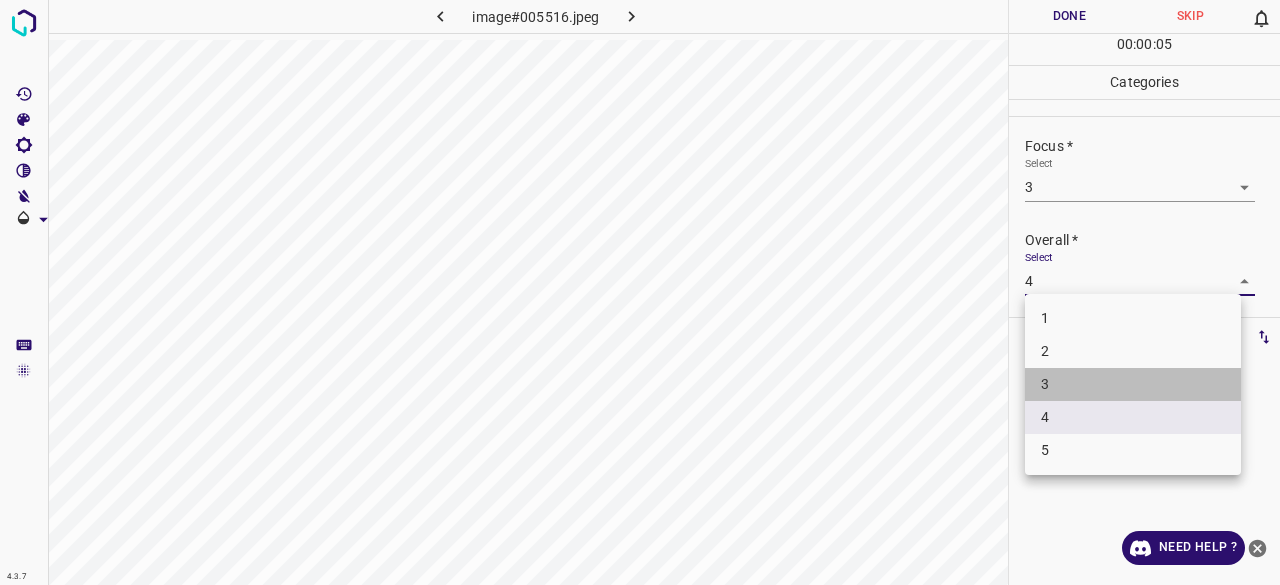 drag, startPoint x: 1070, startPoint y: 367, endPoint x: 1070, endPoint y: 382, distance: 15 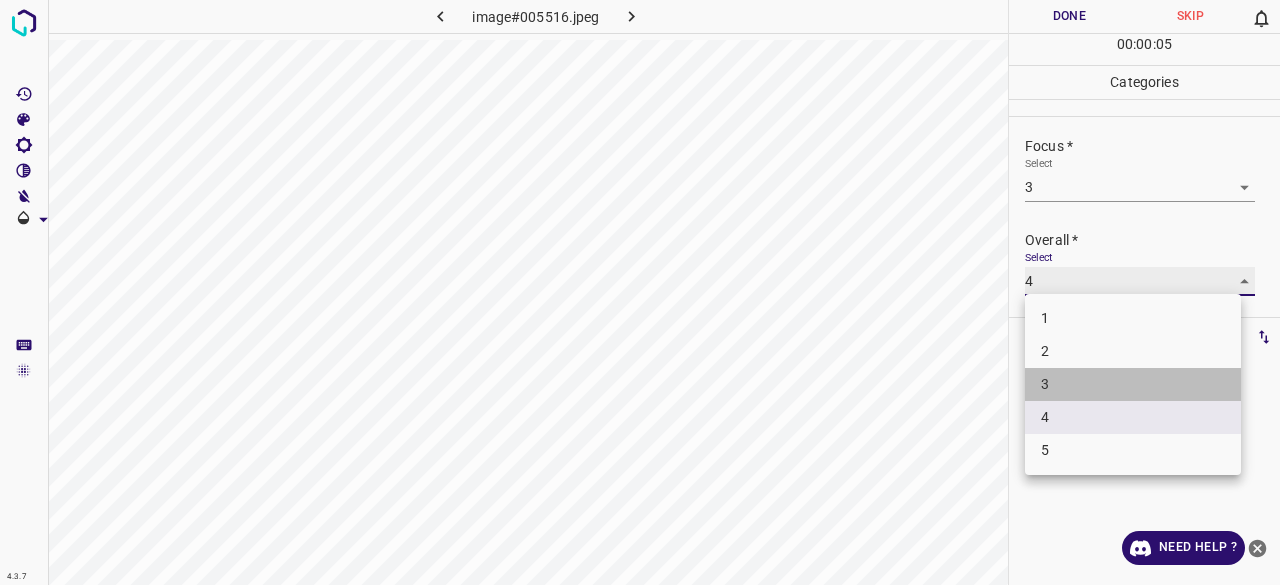 type on "3" 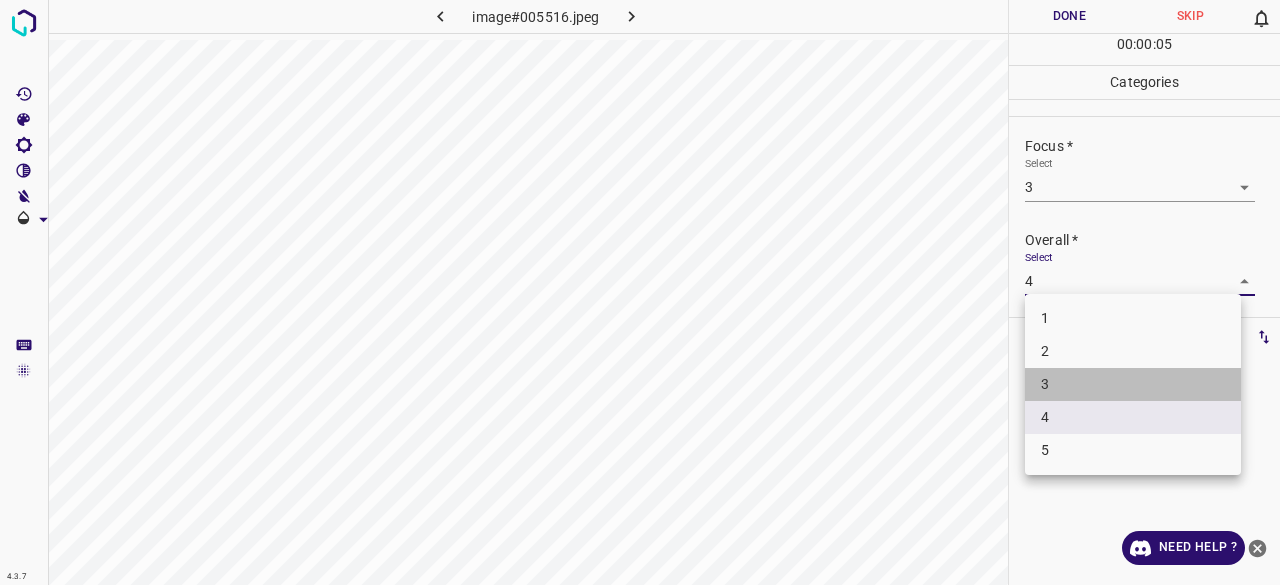 click on "3" at bounding box center [1133, 384] 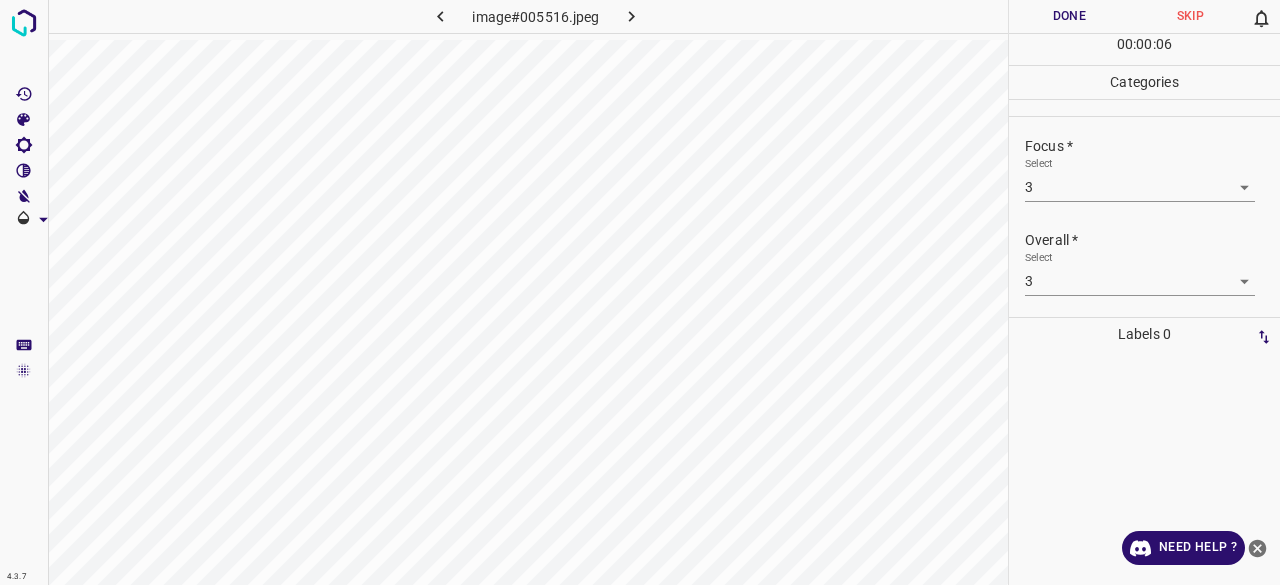 click on "00   : 00   : 06" at bounding box center [1144, 49] 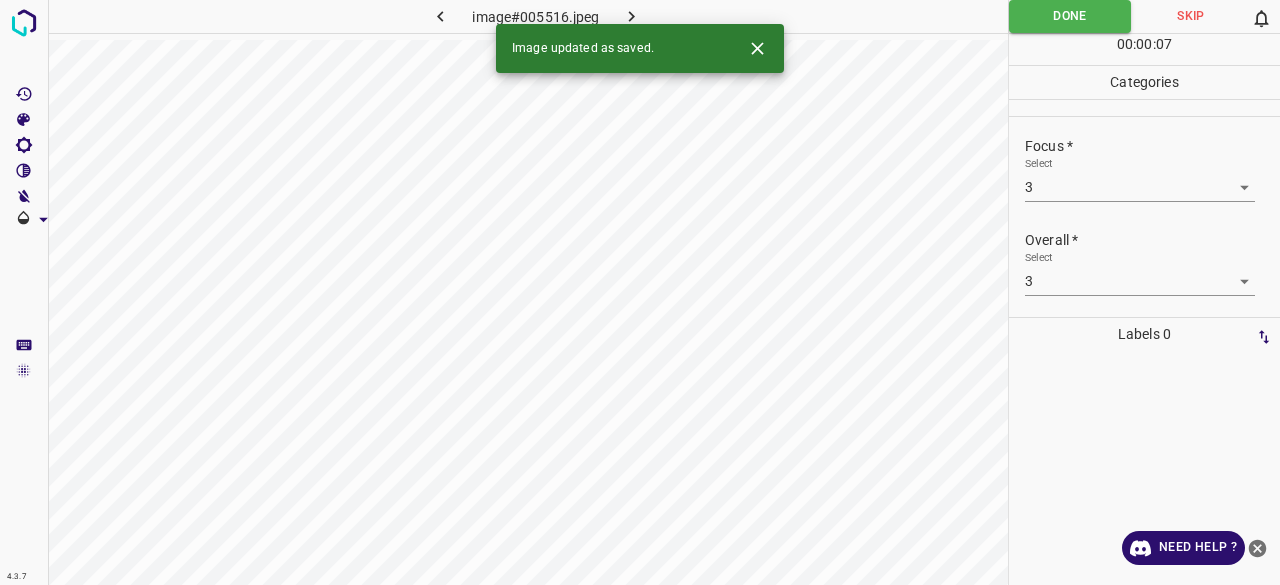 click 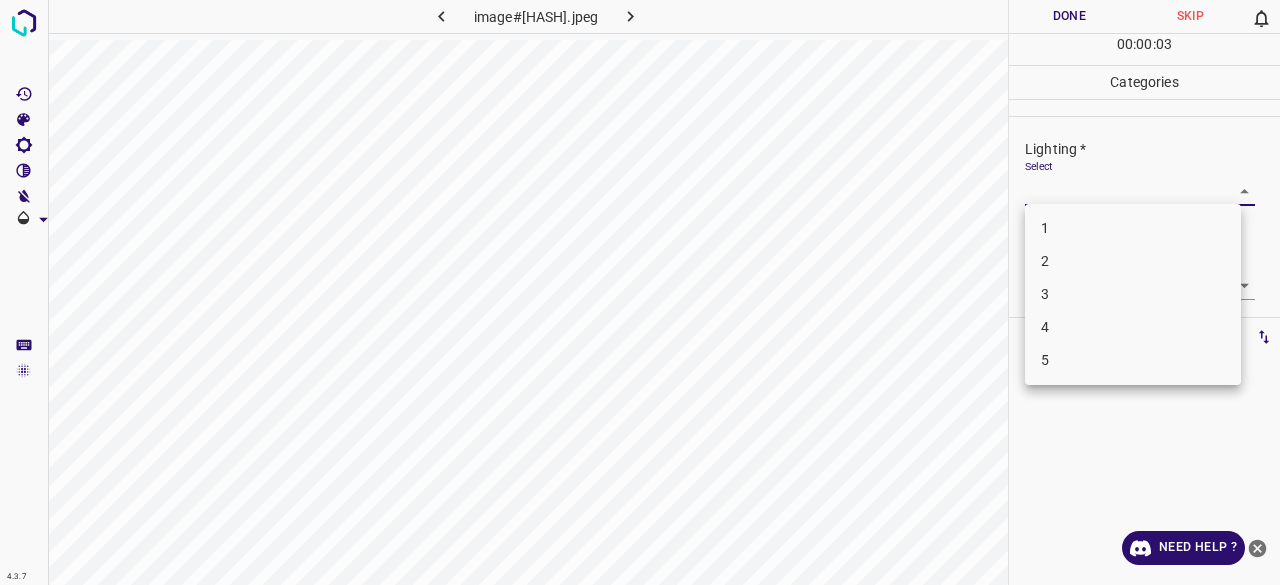 click on "4.3.7 image#[HASH].jpeg Done Skip 0 00   : 00   : 03   Categories Lighting *  Select ​ Focus *  Select ​ Overall *  Select ​ Labels   0 Categories 1 Lighting 2 Focus 3 Overall Tools Space Change between modes (Draw & Edit) I Auto labeling R Restore zoom M Zoom in N Zoom out Delete Delete selecte label Filters Z Restore filters X Saturation filter C Brightness filter V Contrast filter B Gray scale filter General O Download Need Help ? - Text - Hide - Delete 1 2 3 4 5" at bounding box center [640, 292] 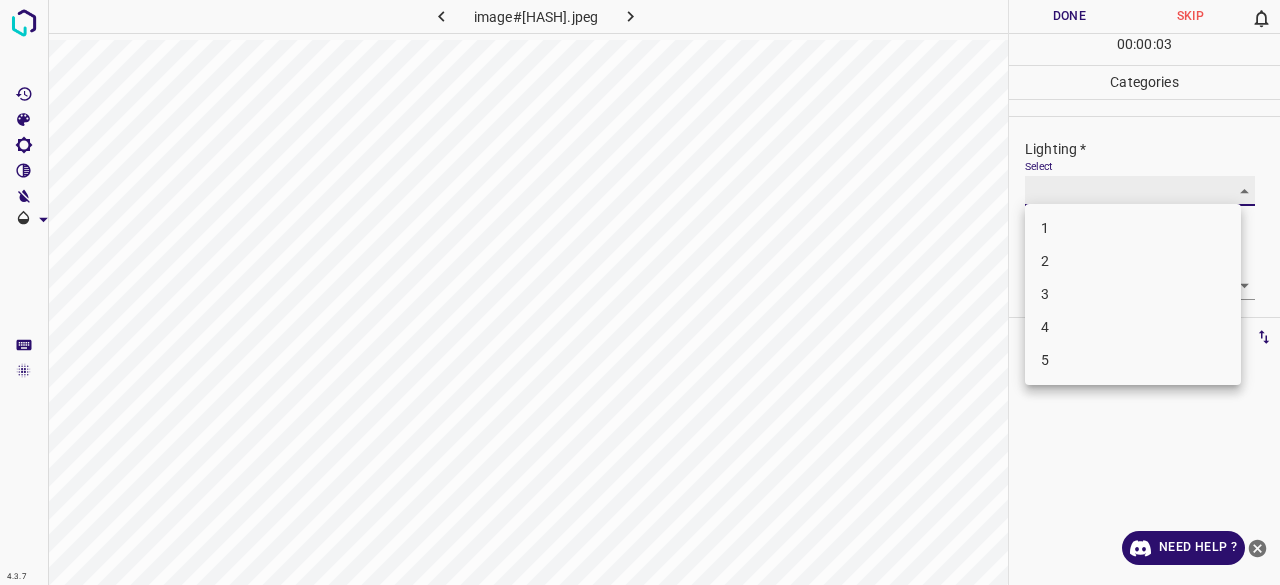 type on "3" 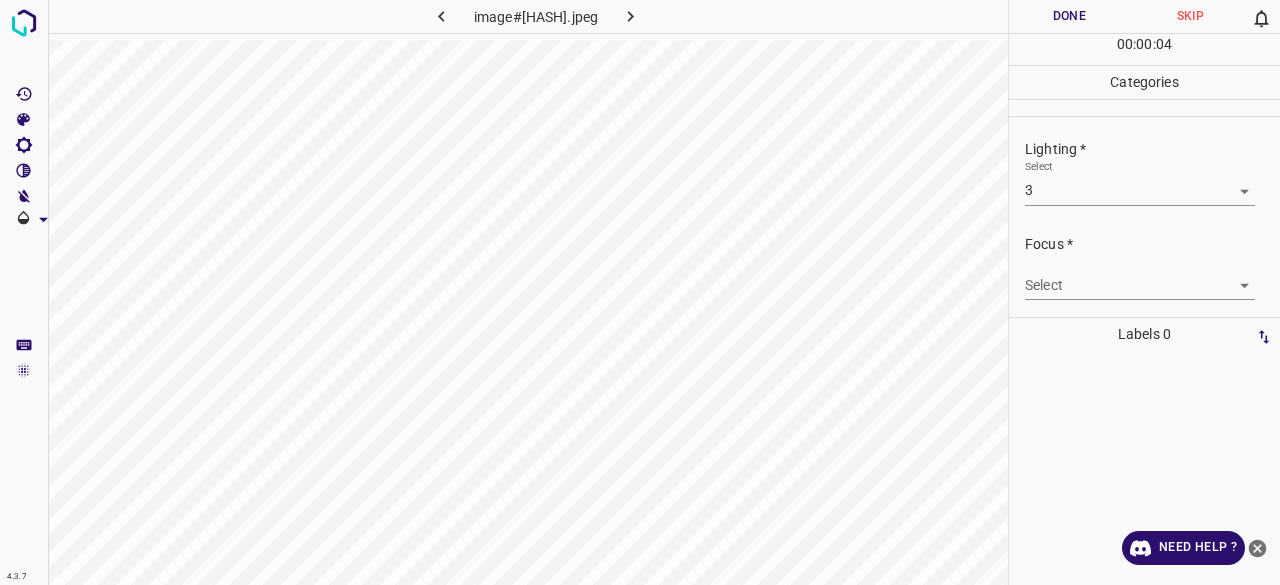 click on "4.3.7 image#001093.jpeg Done Skip 0 00   : 00   : 04   Categories Lighting *  Select 3 3 Focus *  Select ​ Overall *  Select ​ Labels   0 Categories 1 Lighting 2 Focus 3 Overall Tools Space Change between modes (Draw & Edit) I Auto labeling R Restore zoom M Zoom in N Zoom out Delete Delete selecte label Filters Z Restore filters X Saturation filter C Brightness filter V Contrast filter B Gray scale filter General O Download Need Help ? - Text - Hide - Delete" at bounding box center (640, 292) 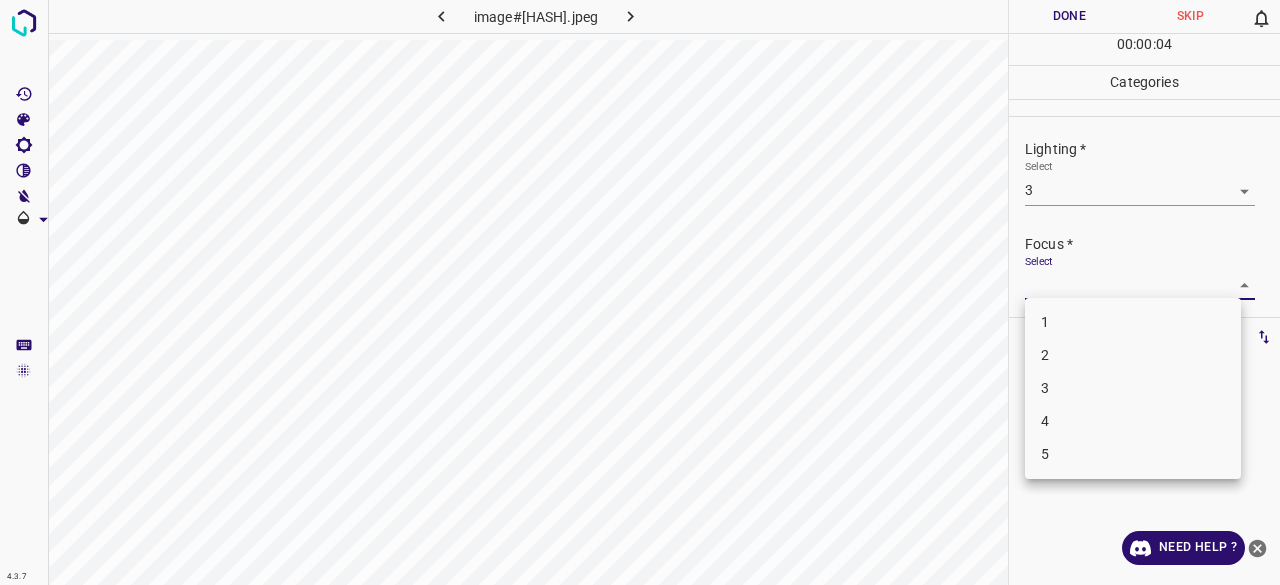 drag, startPoint x: 1051, startPoint y: 389, endPoint x: 1048, endPoint y: 330, distance: 59.07622 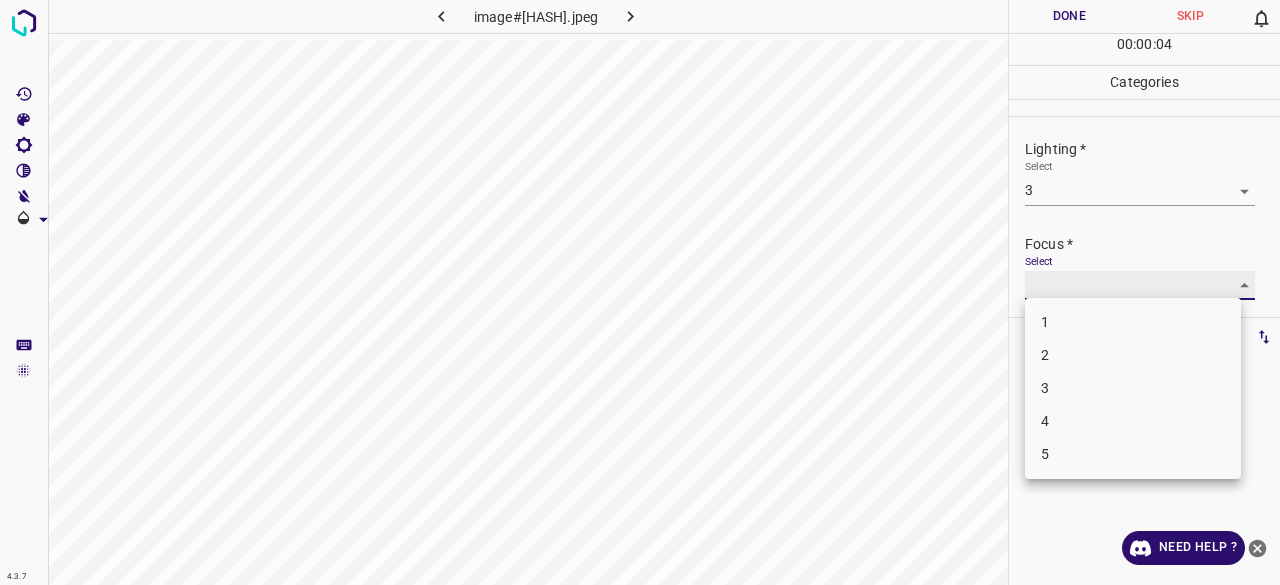 type on "3" 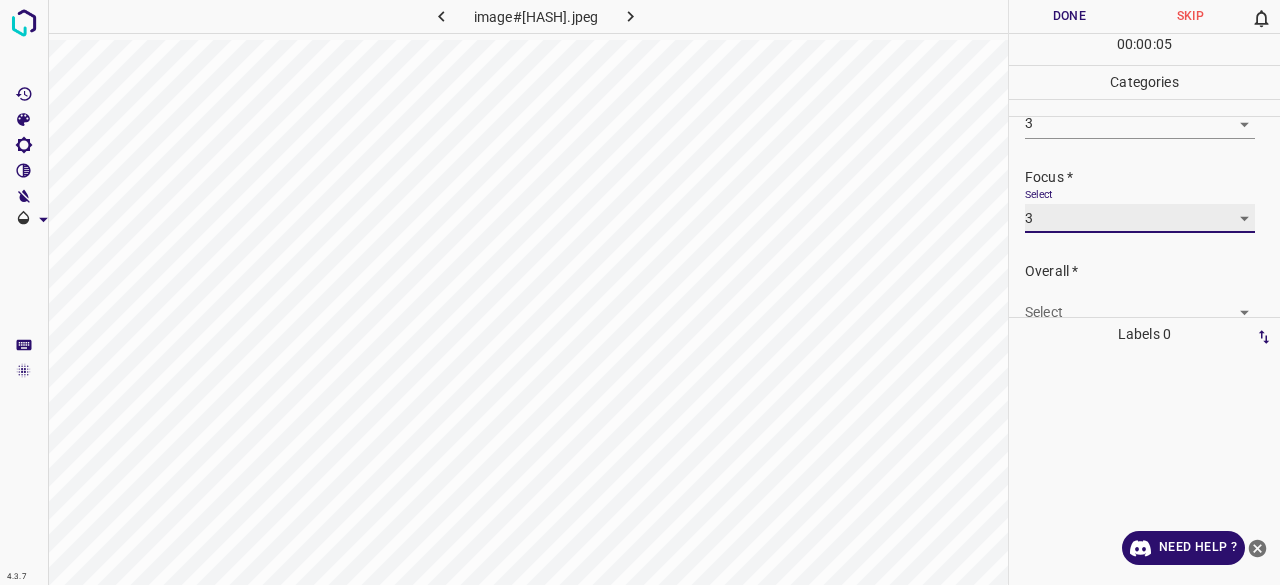 scroll, scrollTop: 98, scrollLeft: 0, axis: vertical 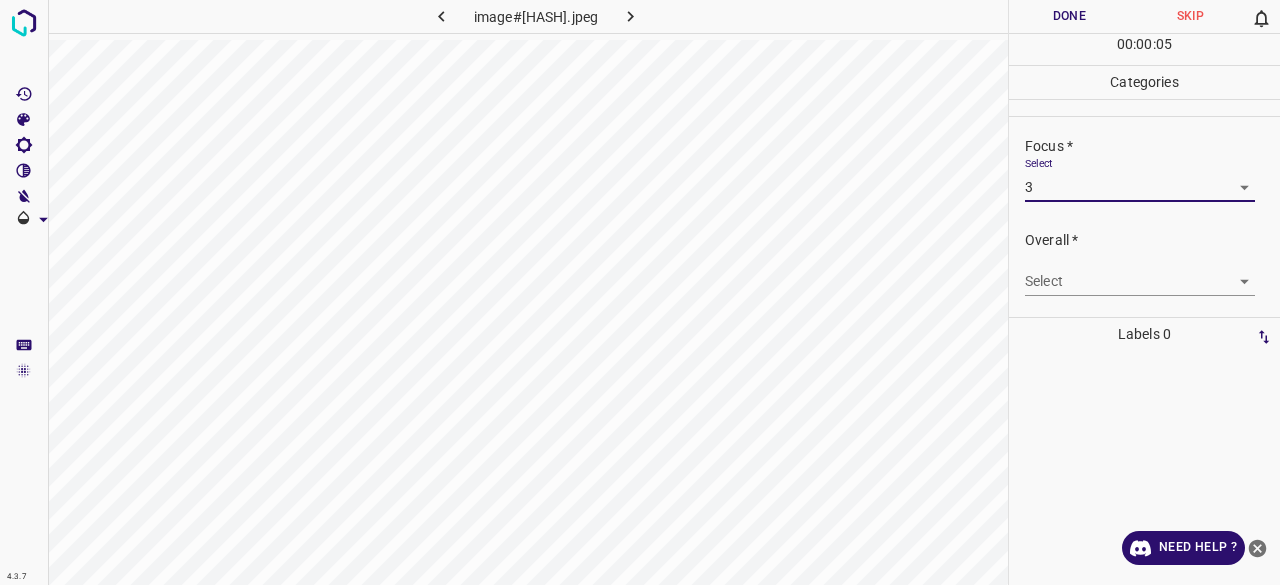 click on "4.3.7 image#001093.jpeg Done Skip 0 00   : 00   : 05   Categories Lighting *  Select 3 3 Focus *  Select 3 3 Overall *  Select ​ Labels   0 Categories 1 Lighting 2 Focus 3 Overall Tools Space Change between modes (Draw & Edit) I Auto labeling R Restore zoom M Zoom in N Zoom out Delete Delete selecte label Filters Z Restore filters X Saturation filter C Brightness filter V Contrast filter B Gray scale filter General O Download Need Help ? - Text - Hide - Delete" at bounding box center [640, 292] 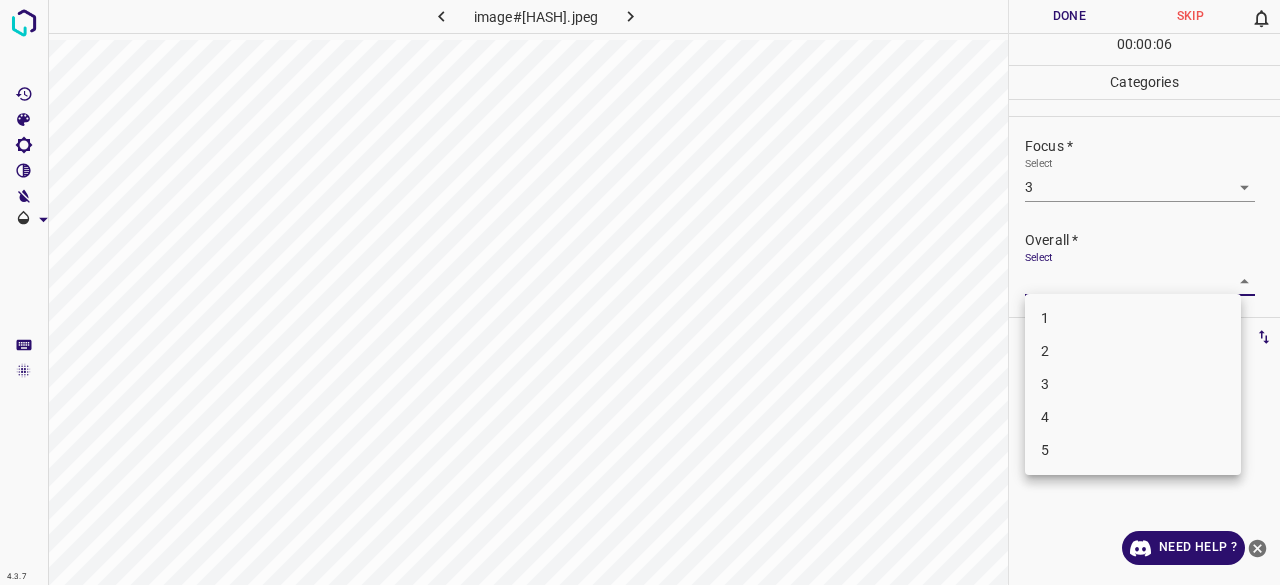 click on "3" at bounding box center (1133, 384) 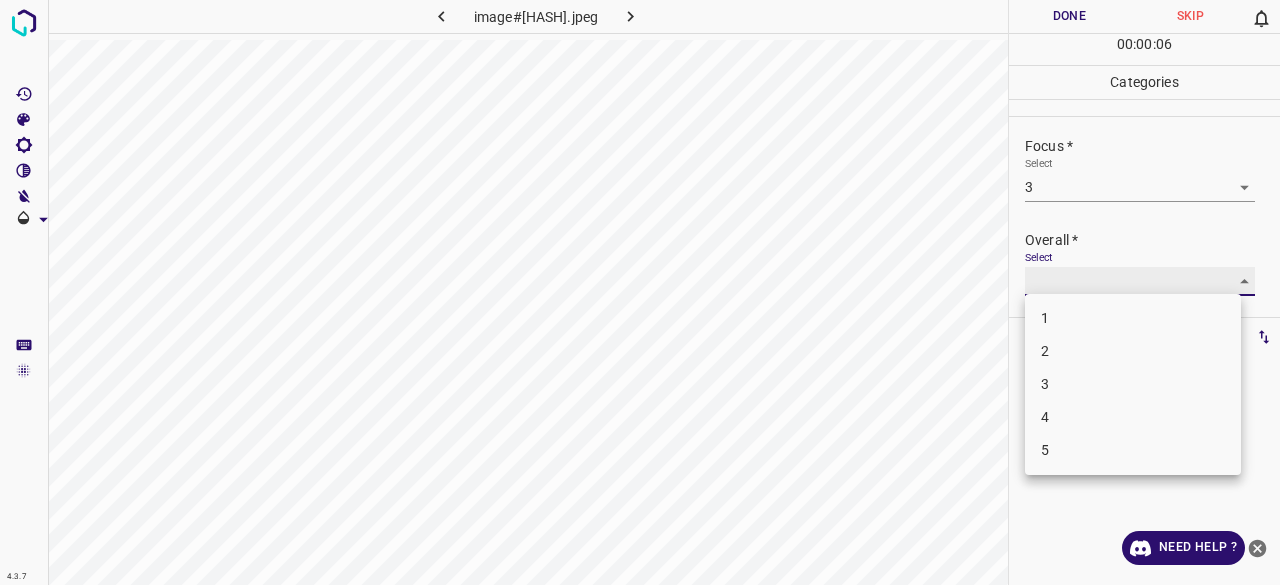 type on "3" 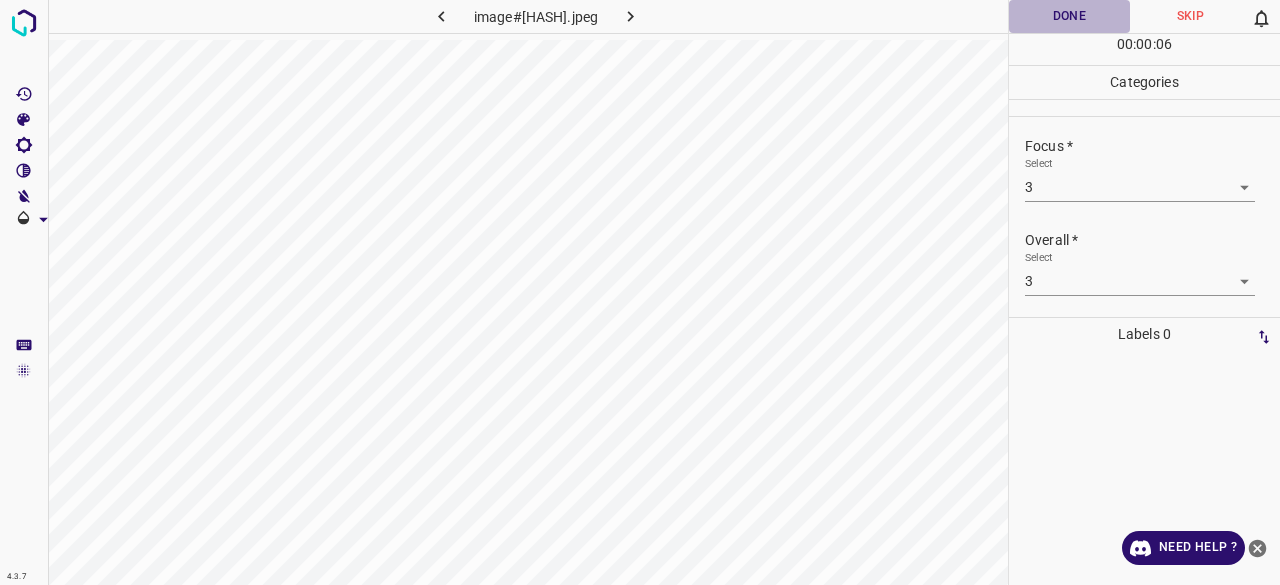 click on "Done" at bounding box center (1069, 16) 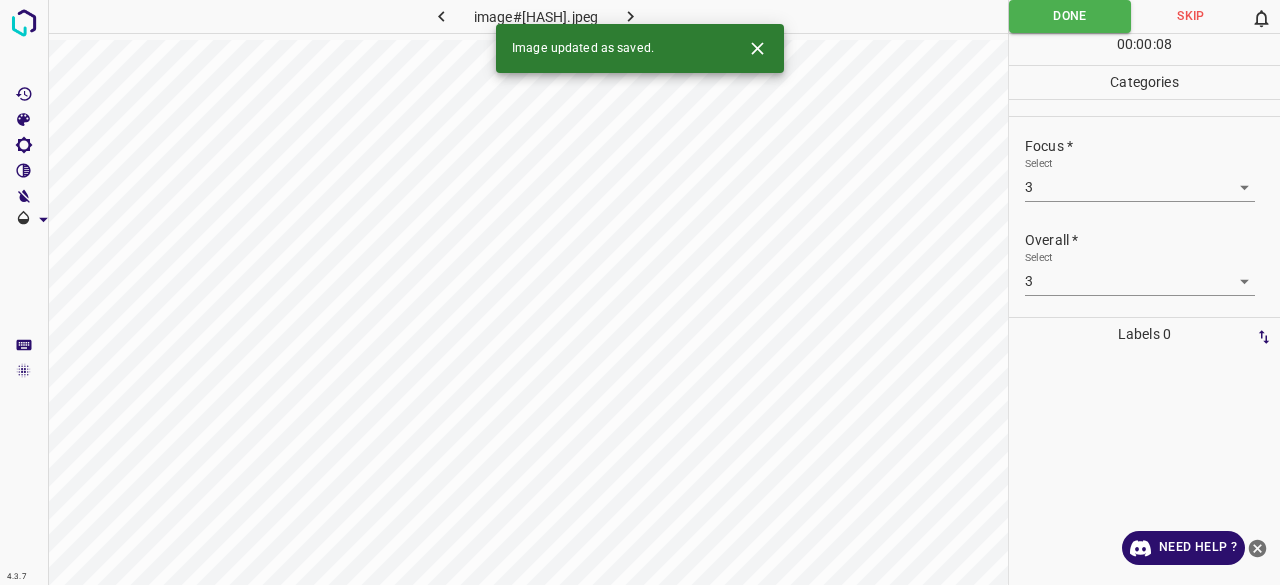 drag, startPoint x: 637, startPoint y: 12, endPoint x: 632, endPoint y: 22, distance: 11.18034 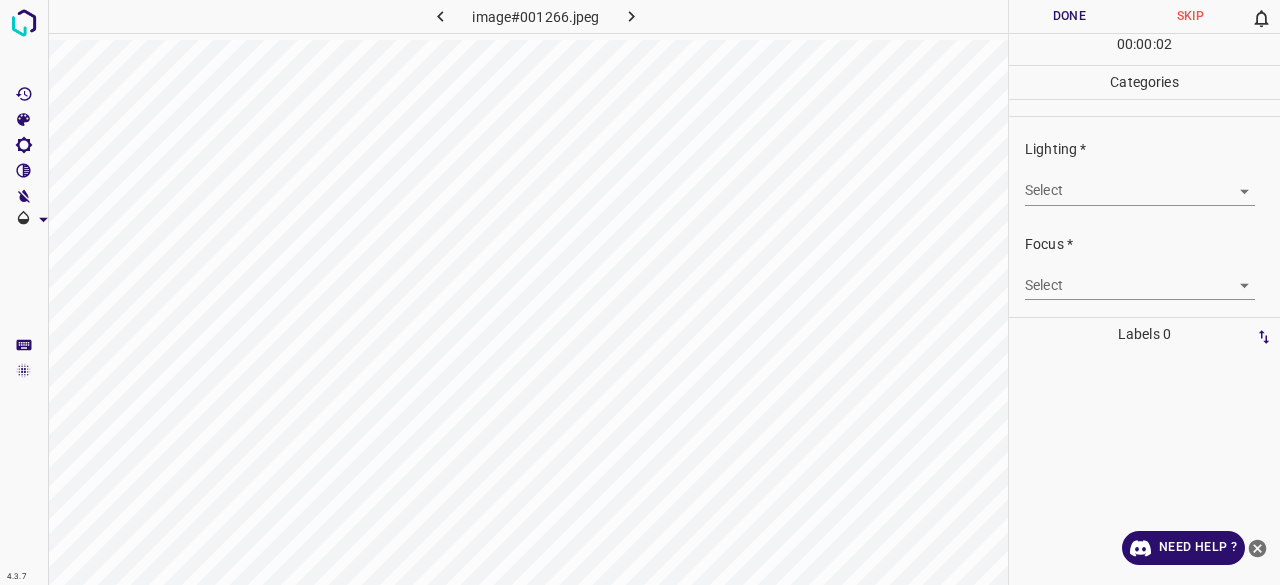 click on "4.3.7 image#001266.jpeg Done Skip 0 00   : 00   : 02   Categories Lighting *  Select ​ Focus *  Select ​ Overall *  Select ​ Labels   0 Categories 1 Lighting 2 Focus 3 Overall Tools Space Change between modes (Draw & Edit) I Auto labeling R Restore zoom M Zoom in N Zoom out Delete Delete selecte label Filters Z Restore filters X Saturation filter C Brightness filter V Contrast filter B Gray scale filter General O Download Need Help ? - Text - Hide - Delete" at bounding box center [640, 292] 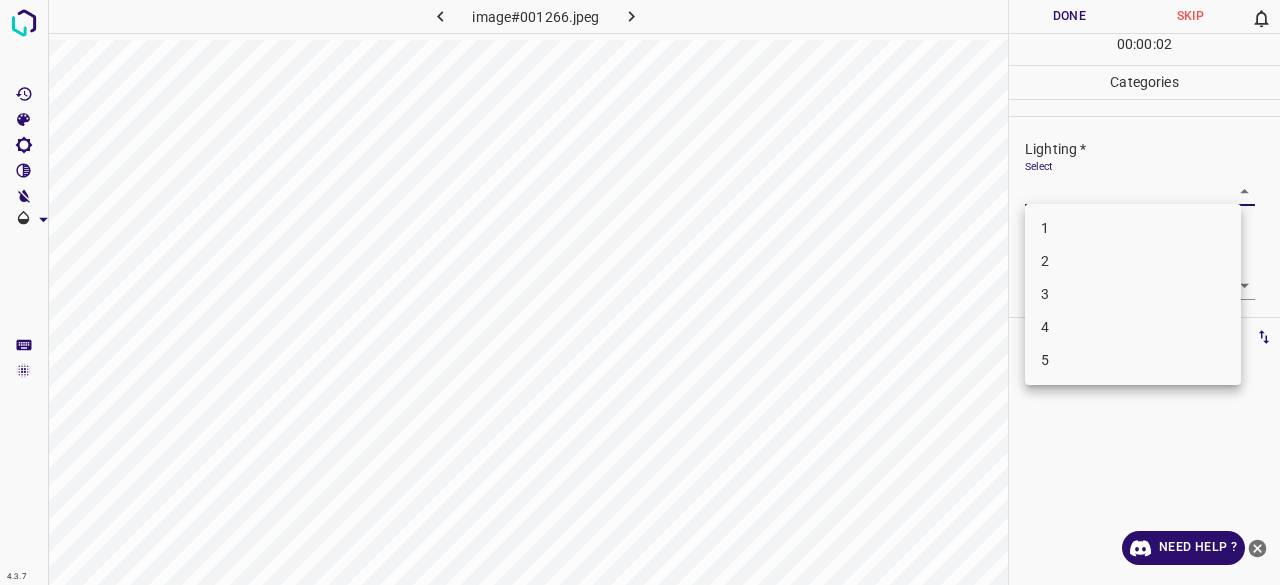 click on "3" at bounding box center (1133, 294) 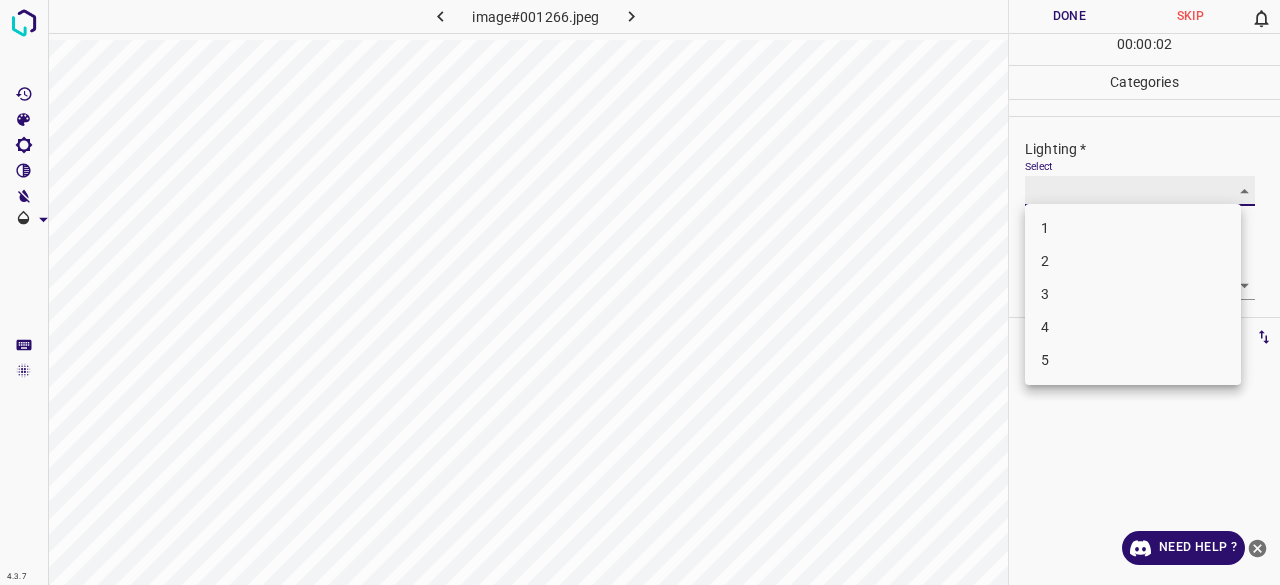 type on "3" 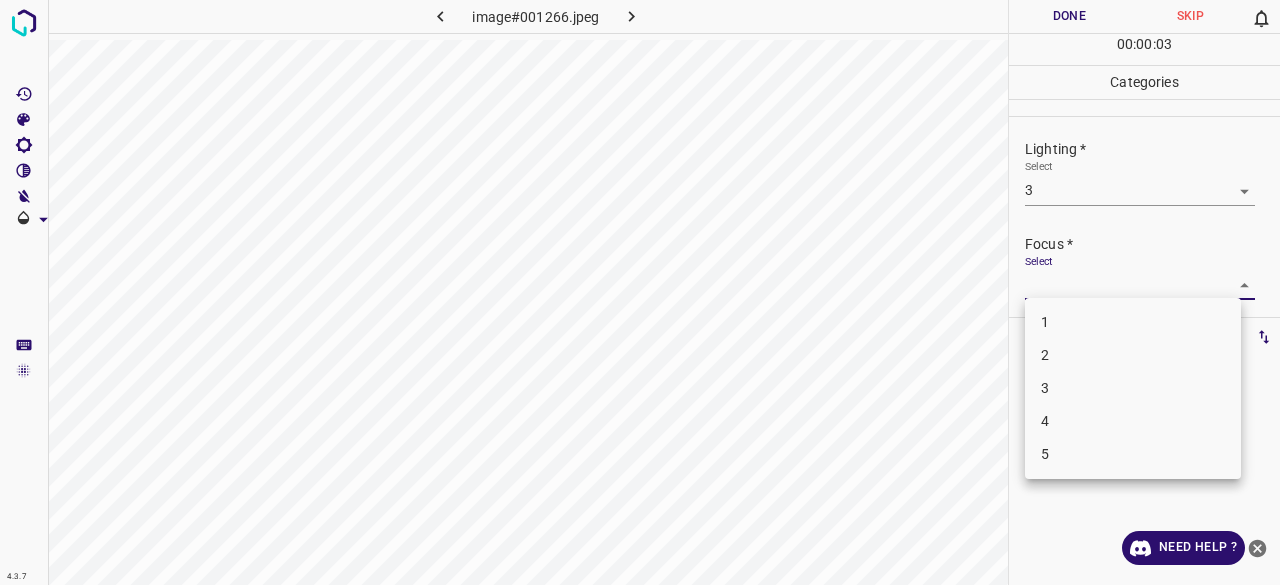 click on "4.3.7 image#001266.jpeg Done Skip 0 00   : 00   : 03   Categories Lighting *  Select 3 3 Focus *  Select ​ Overall *  Select ​ Labels   0 Categories 1 Lighting 2 Focus 3 Overall Tools Space Change between modes (Draw & Edit) I Auto labeling R Restore zoom M Zoom in N Zoom out Delete Delete selecte label Filters Z Restore filters X Saturation filter C Brightness filter V Contrast filter B Gray scale filter General O Download Need Help ? - Text - Hide - Delete 1 2 3 4 5" at bounding box center (640, 292) 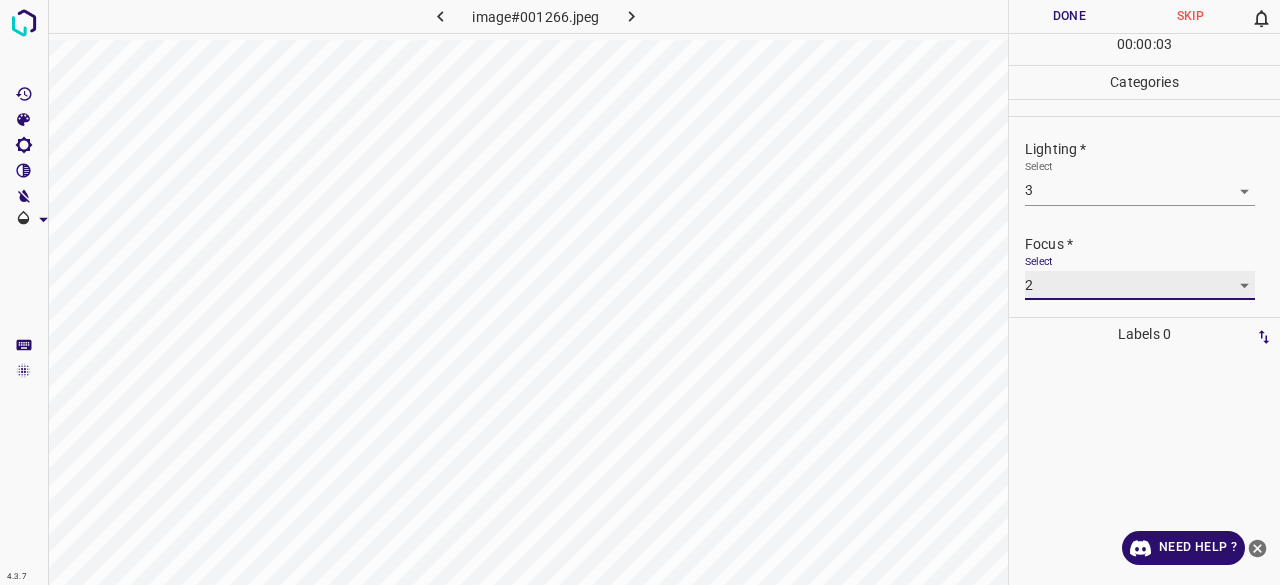 type on "2" 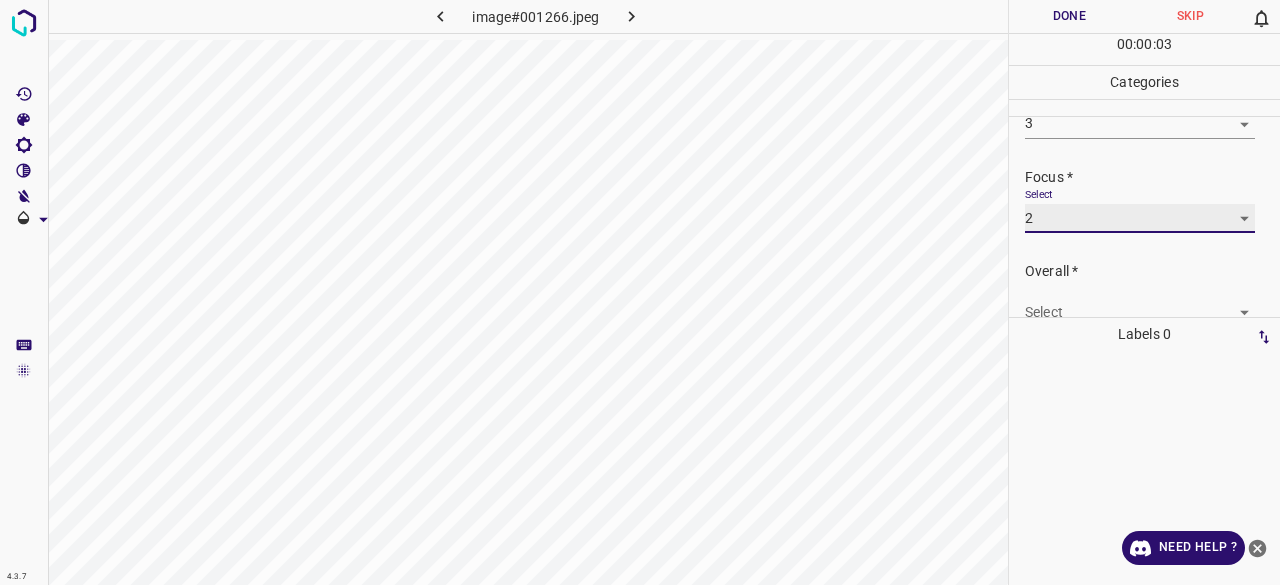 scroll, scrollTop: 98, scrollLeft: 0, axis: vertical 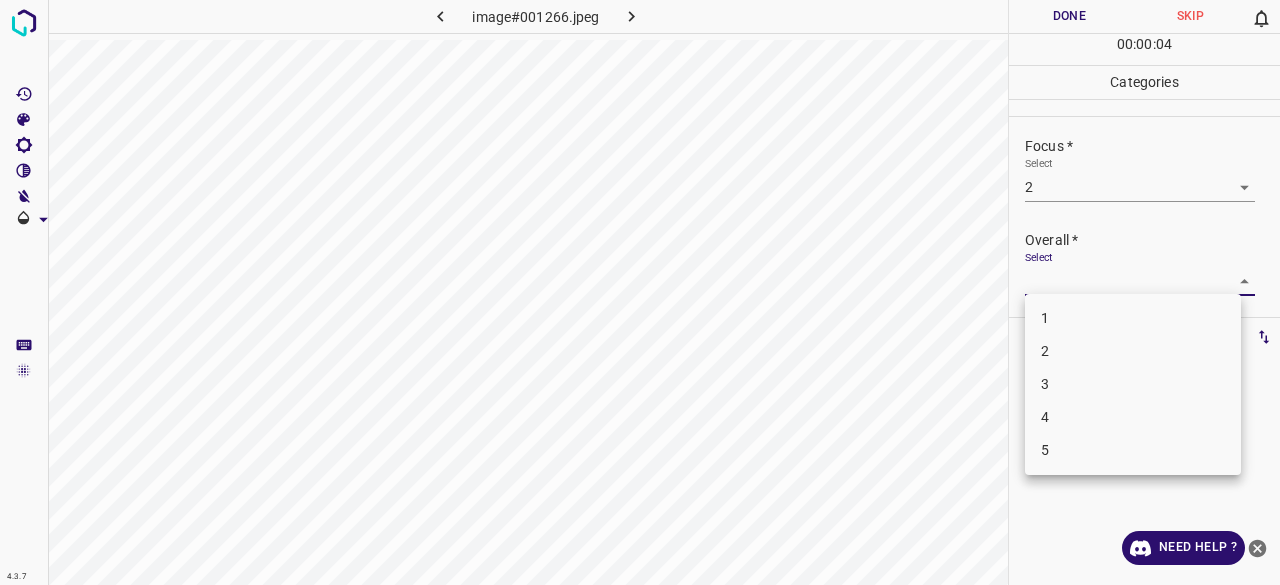 click on "4.3.7 image#001266.jpeg Done Skip 0 00 : 00 : 04 Categories Lighting * Select 3 3 Focus * Select 2 2 Overall * Select ​ Labels 0 Categories 1 Lighting 2 Focus 3 Overall Tools Space Change between modes (Draw & Edit) I Auto labeling R Restore zoom M Zoom in N Zoom out Delete Delete selected label Filters Z Restore filters X Saturation filter C Brightness filter V Contrast filter B Gray scale filter General O Download Need Help ? - Text - Hide - Delete 1 2 3 4 5" at bounding box center (640, 292) 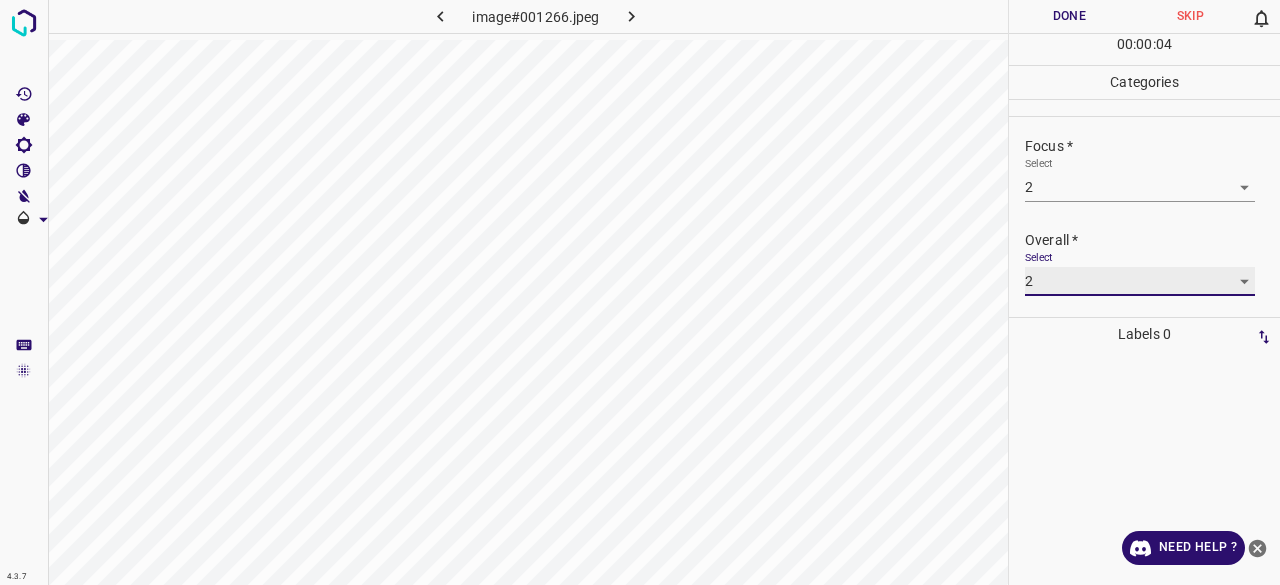 type on "2" 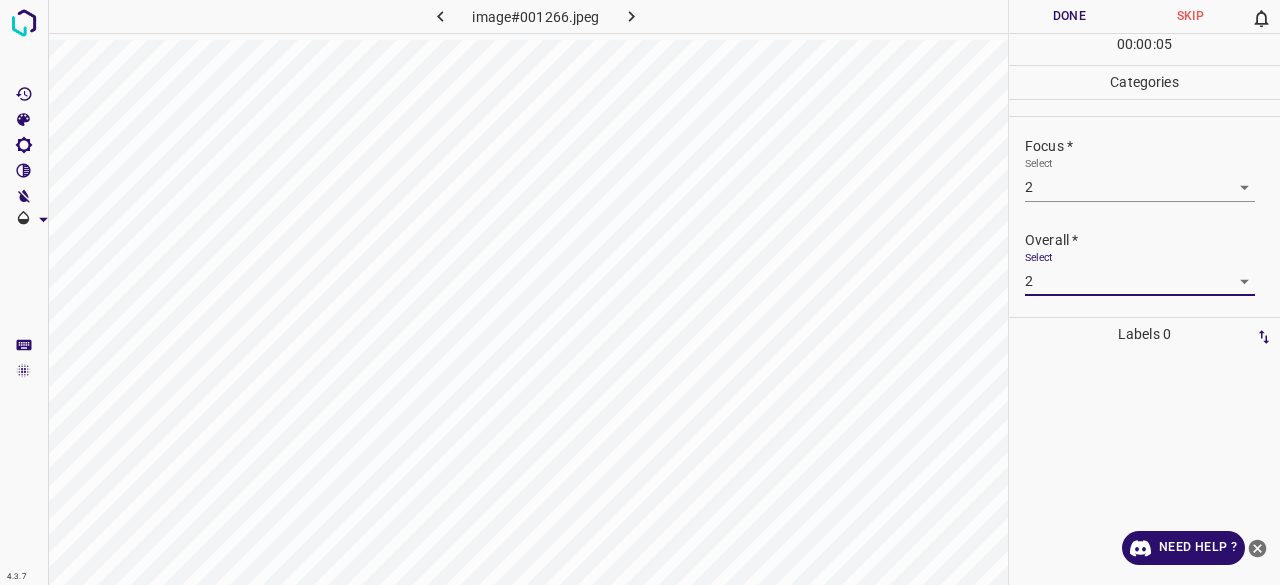 click on "Done" at bounding box center [1069, 16] 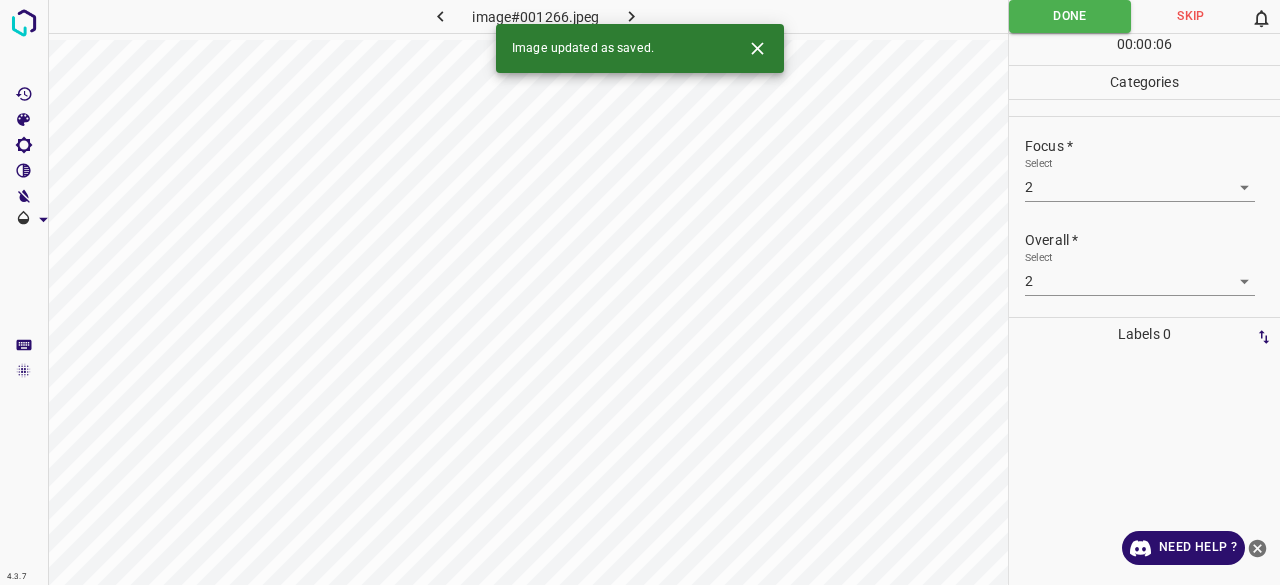 click at bounding box center [632, 16] 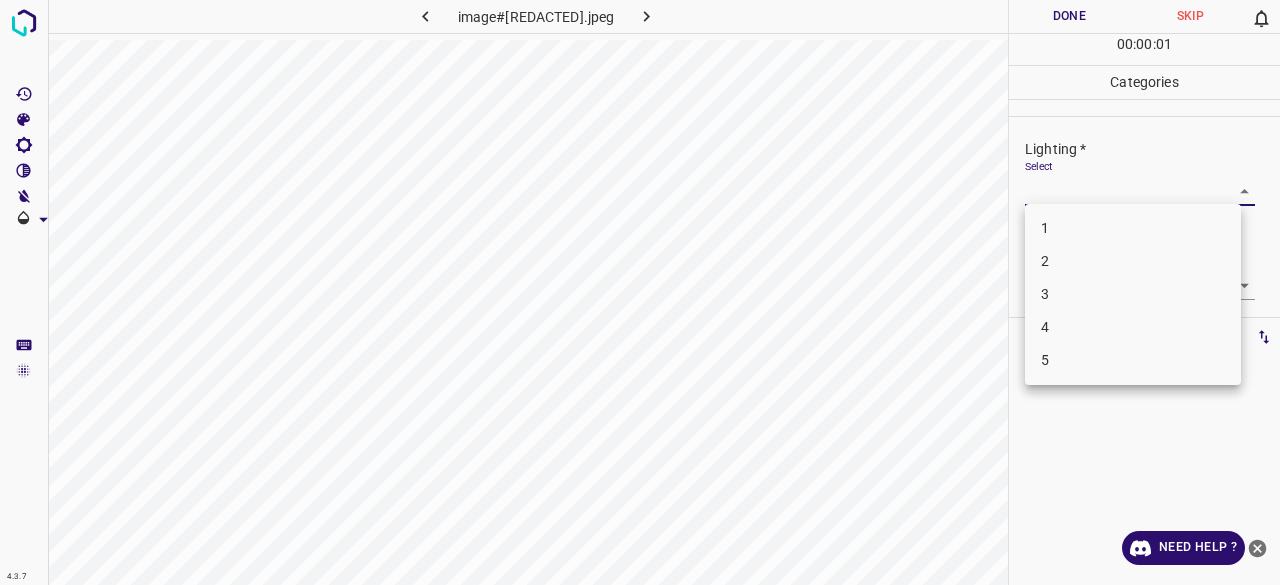 click on "4.3.7 image#004942.jpeg Done Skip 0 00 : 00 : 01 Categories Lighting * Select ​ Focus * Select ​ Overall * Select ​ Labels 0 Categories 1 Lighting 2 Focus 3 Overall Tools Space Change between modes (Draw & Edit) I Auto labeling R Restore zoom M Zoom in N Zoom out Delete Delete selected label Filters Z Restore filters X Saturation filter C Brightness filter V Contrast filter B Gray scale filter General O Download Need Help ? - Text - Hide - Delete 1 2 3 4 5" at bounding box center (640, 292) 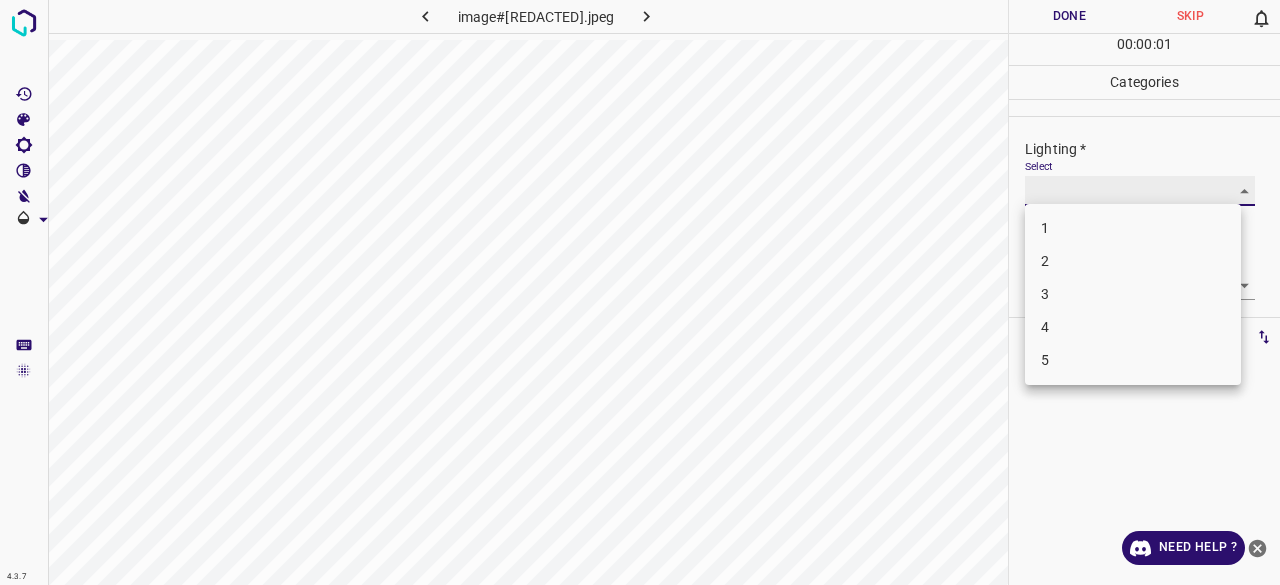 type on "3" 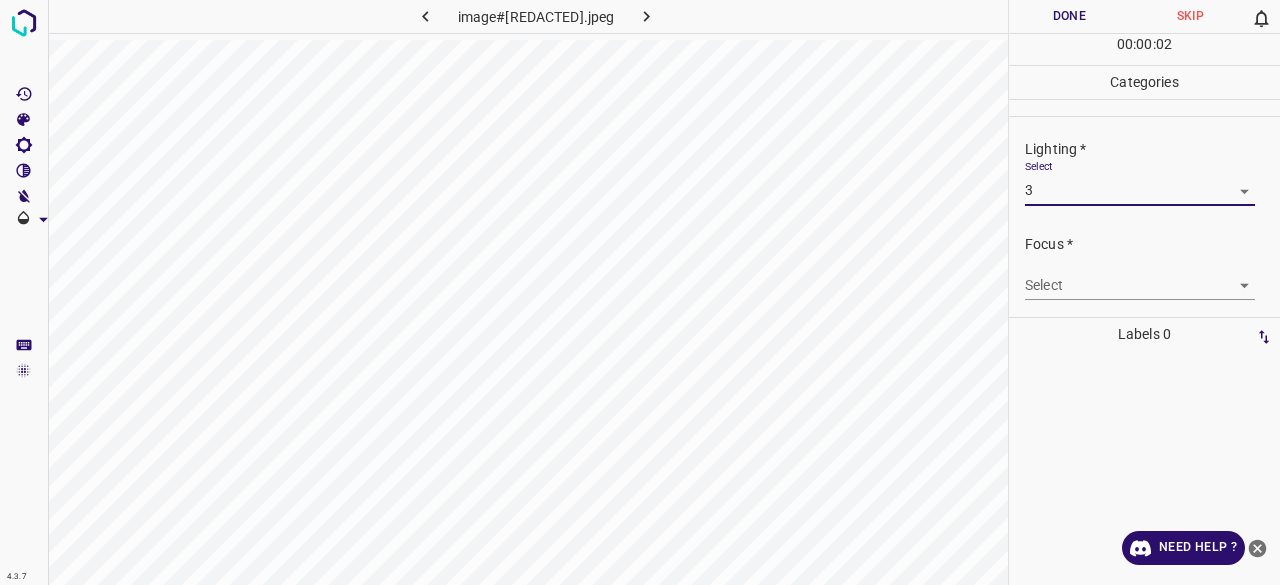 click on "4.3.7 image#[HASH].jpeg Done Skip 0 00   : 00   : 02   Categories Lighting *  Select 3 3 Focus *  Select ​ Overall *  Select ​ Labels   0 Categories 1 Lighting 2 Focus 3 Overall Tools Space Change between modes (Draw & Edit) I Auto labeling R Restore zoom M Zoom in N Zoom out Delete Delete selecte label Filters Z Restore filters X Saturation filter C Brightness filter V Contrast filter B Gray scale filter General O Download Need Help ? - Text - Hide - Delete" at bounding box center (640, 292) 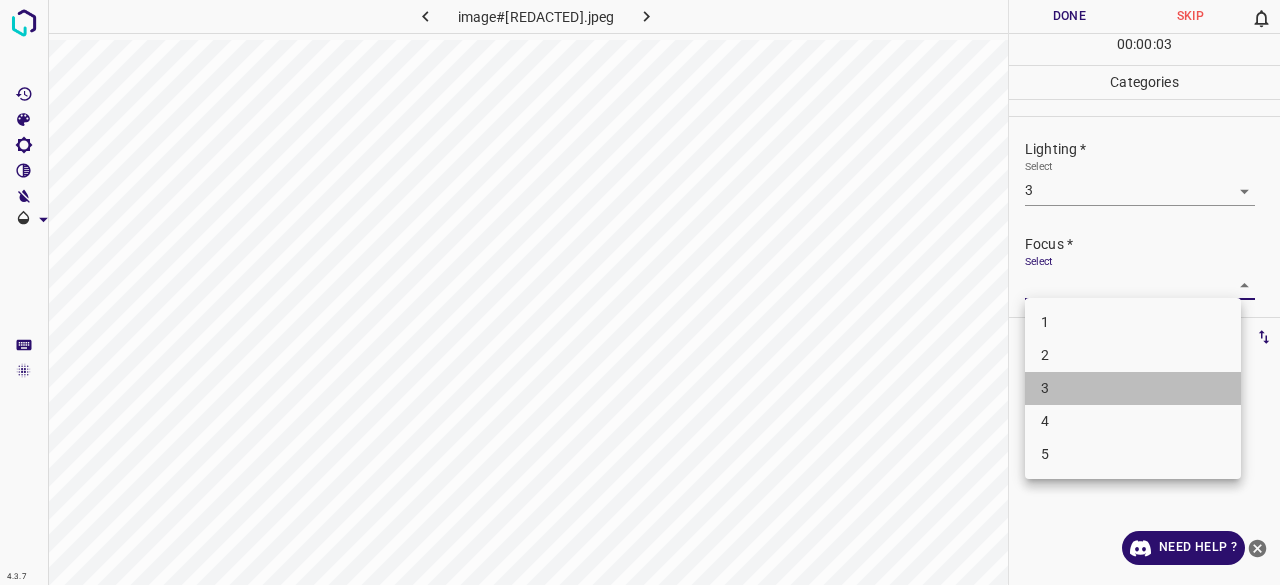 click on "3" at bounding box center [1133, 388] 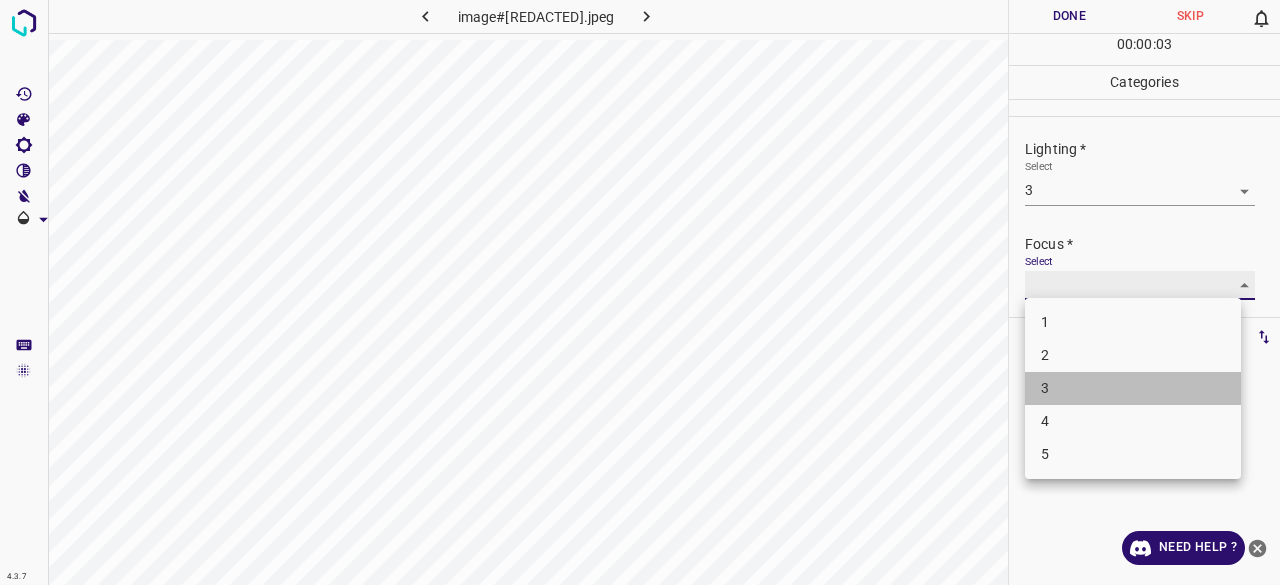type on "3" 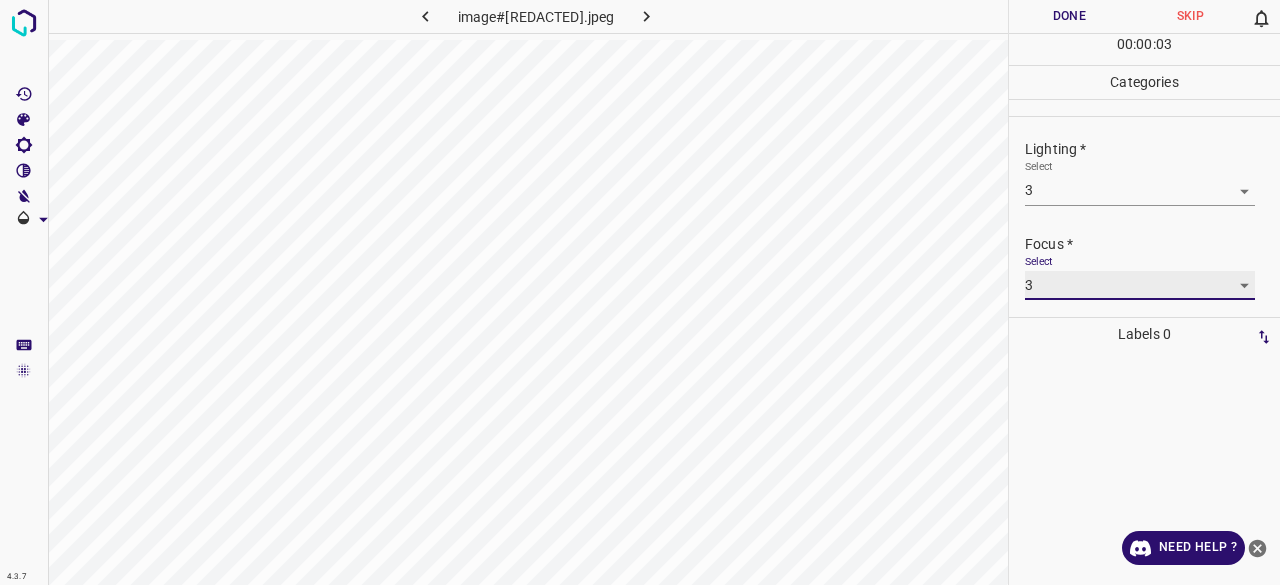 scroll, scrollTop: 98, scrollLeft: 0, axis: vertical 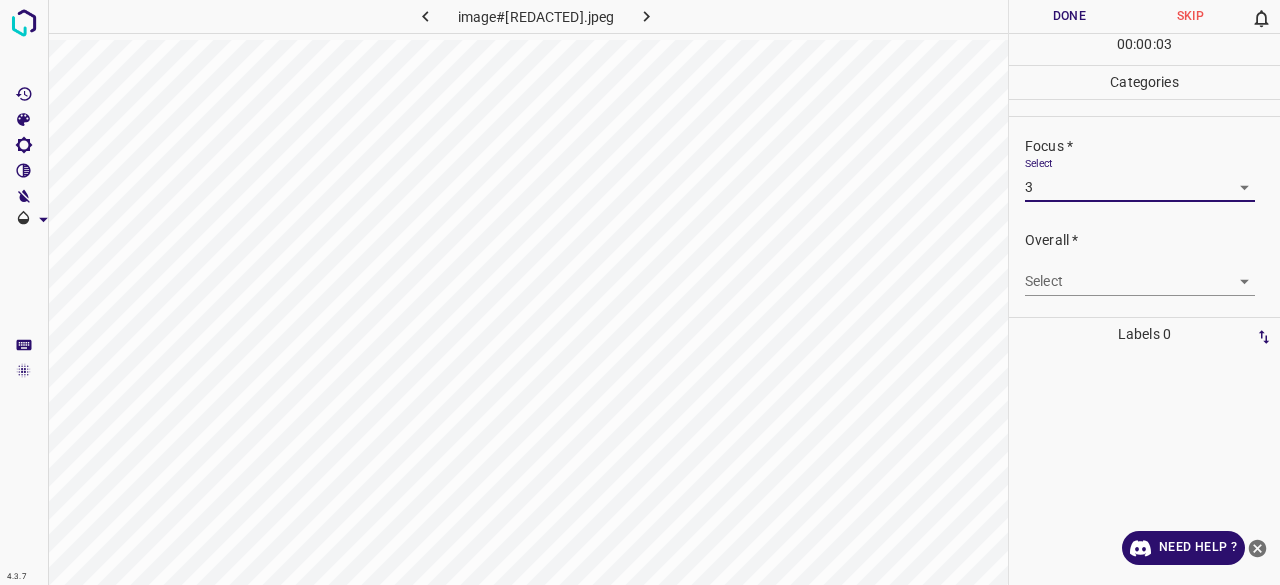 click on "Overall *  Select ​" at bounding box center (1144, 263) 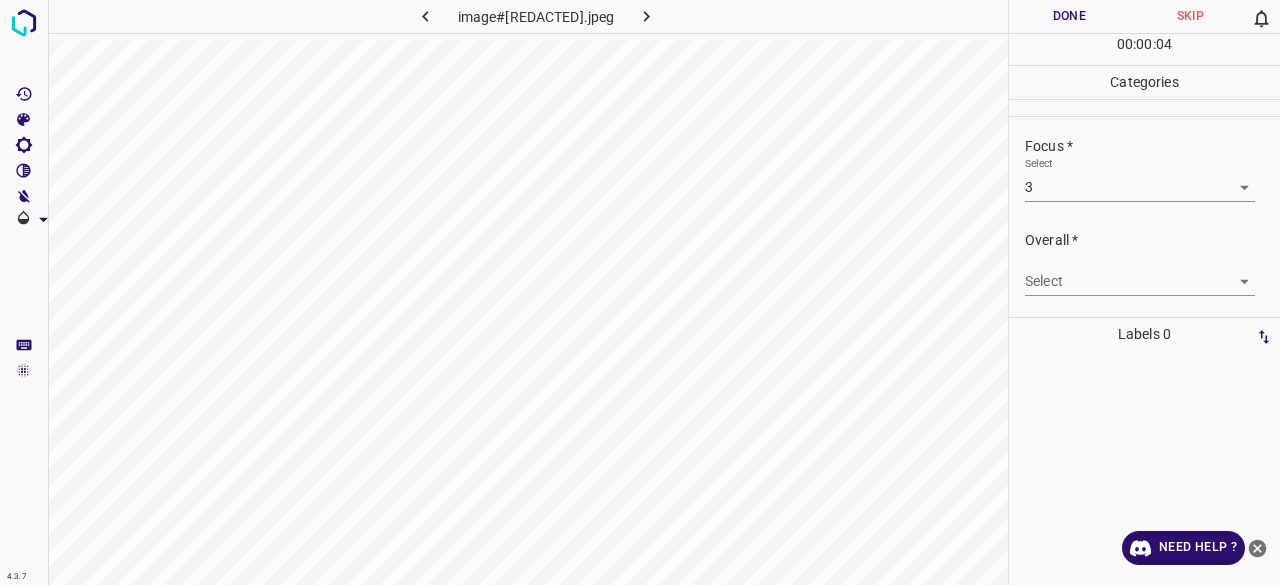 click on "4.3.7 image#[HASH].jpeg Done Skip 0 00   : 00   : 04   Categories Lighting *  Select 3 3 Focus *  Select 3 3 Overall *  Select ​ Labels   0 Categories 1 Lighting 2 Focus 3 Overall Tools Space Change between modes (Draw & Edit) I Auto labeling R Restore zoom M Zoom in N Zoom out Delete Delete selecte label Filters Z Restore filters X Saturation filter C Brightness filter V Contrast filter B Gray scale filter General O Download Need Help ? - Text - Hide - Delete" at bounding box center (640, 292) 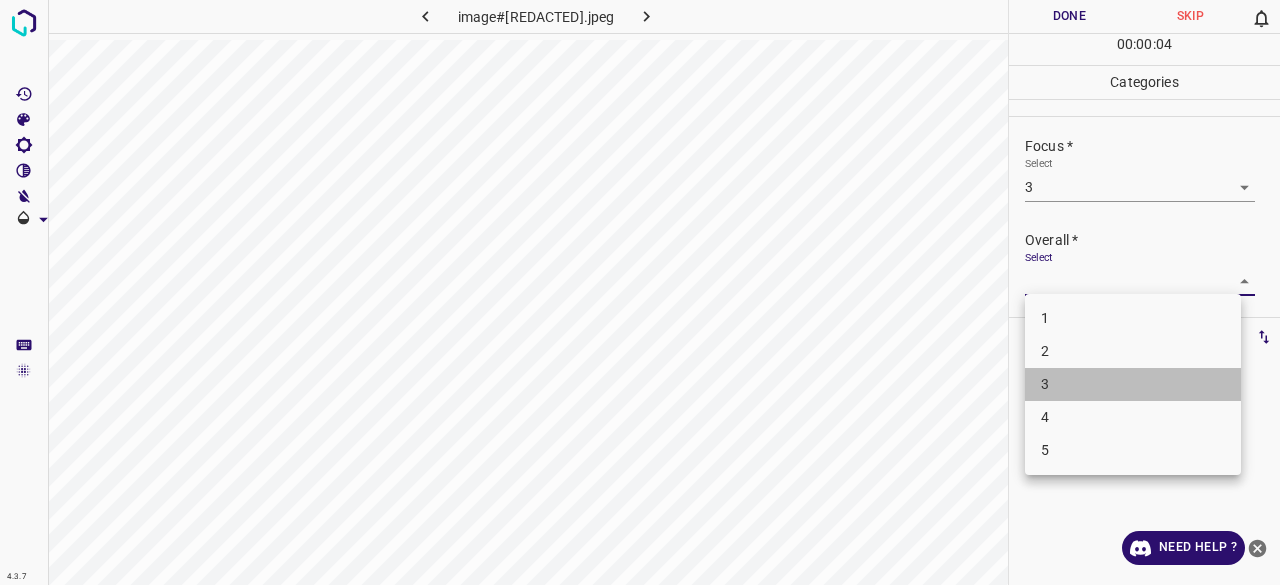 click on "3" at bounding box center (1133, 384) 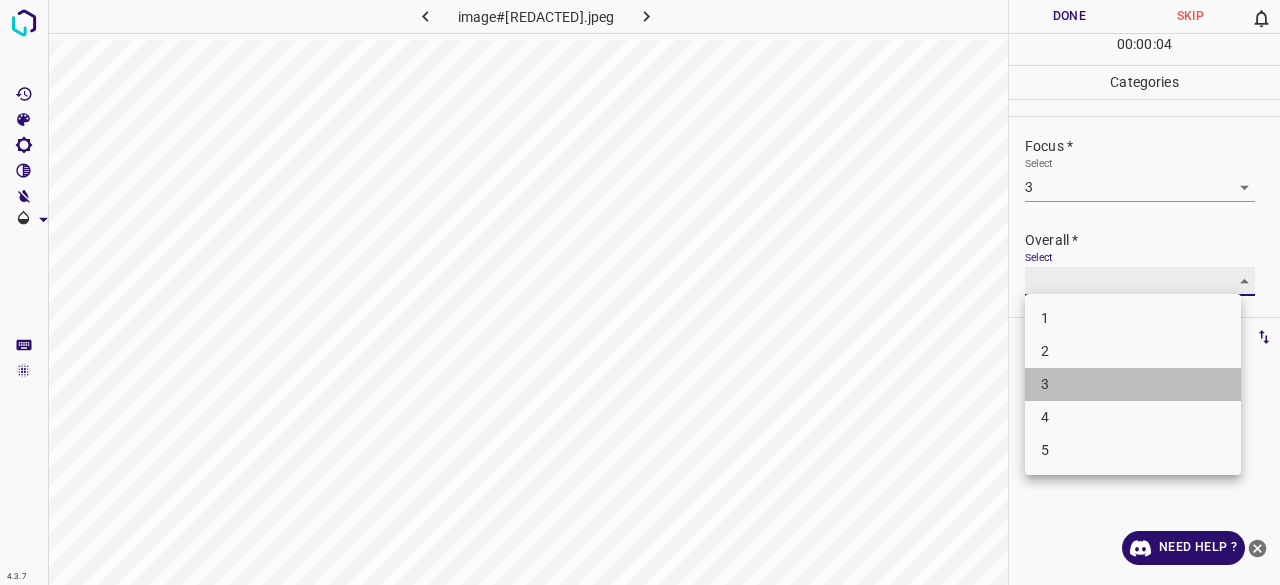 type on "3" 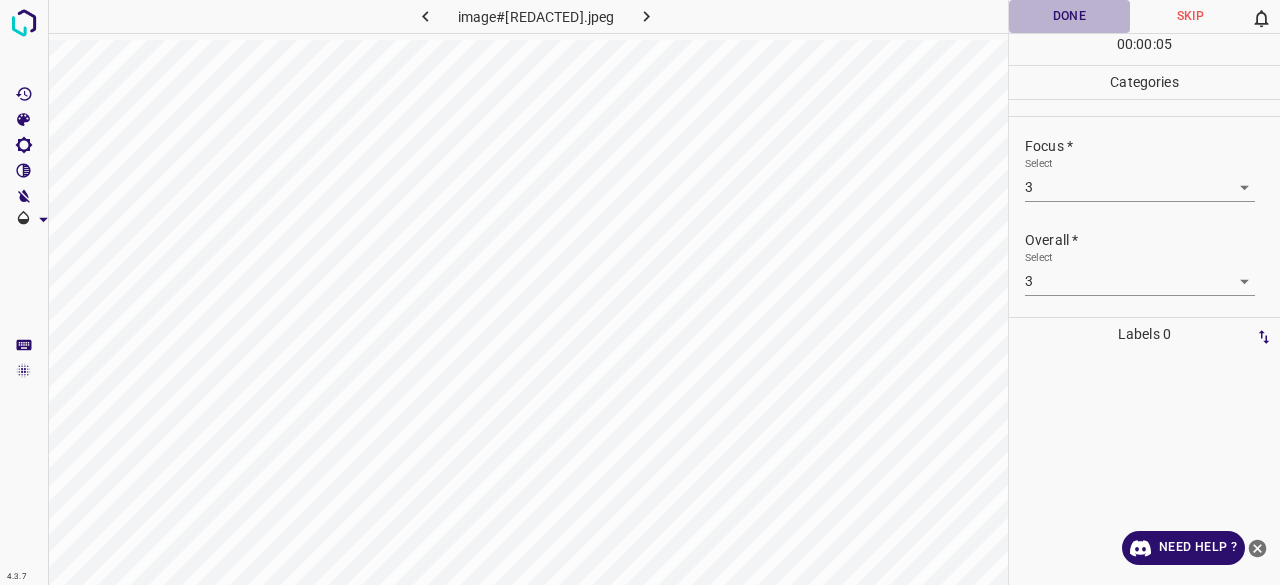 click on "Done" at bounding box center (1069, 16) 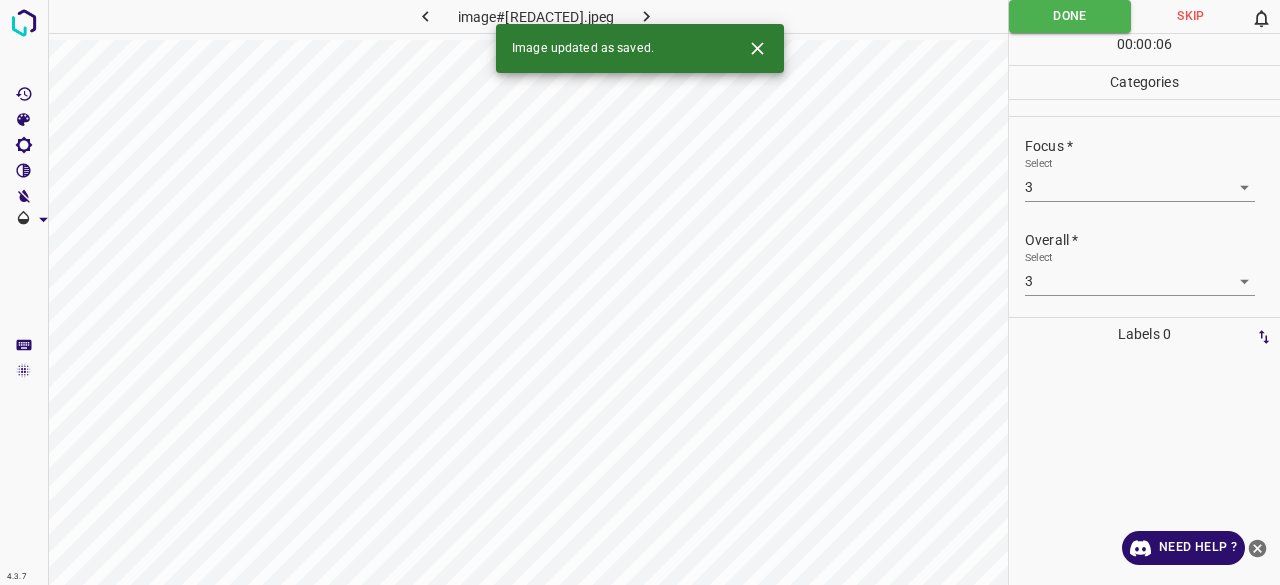 click 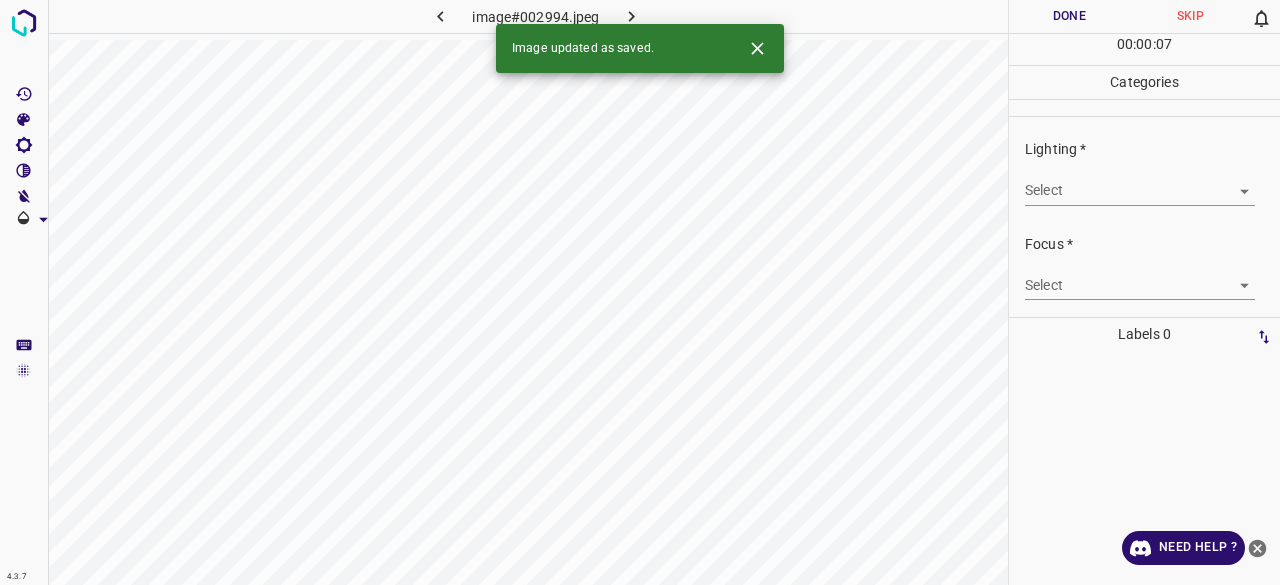 click on "4.3.7 image#002994.jpeg Done Skip 0 00 : 00 : 07 Categories Lighting * Select ​ Focus * Select ​ Overall * Select ​ Labels 0 Categories 1 Lighting 2 Focus 3 Overall Tools Space Change between modes (Draw & Edit) I Auto labeling R Restore zoom M Zoom in N Zoom out Delete Delete selected label Filters Z Restore filters X Saturation filter C Brightness filter V Contrast filter B Gray scale filter General O Download Image updated as saved. Need Help ? - Text - Hide - Delete" at bounding box center [640, 292] 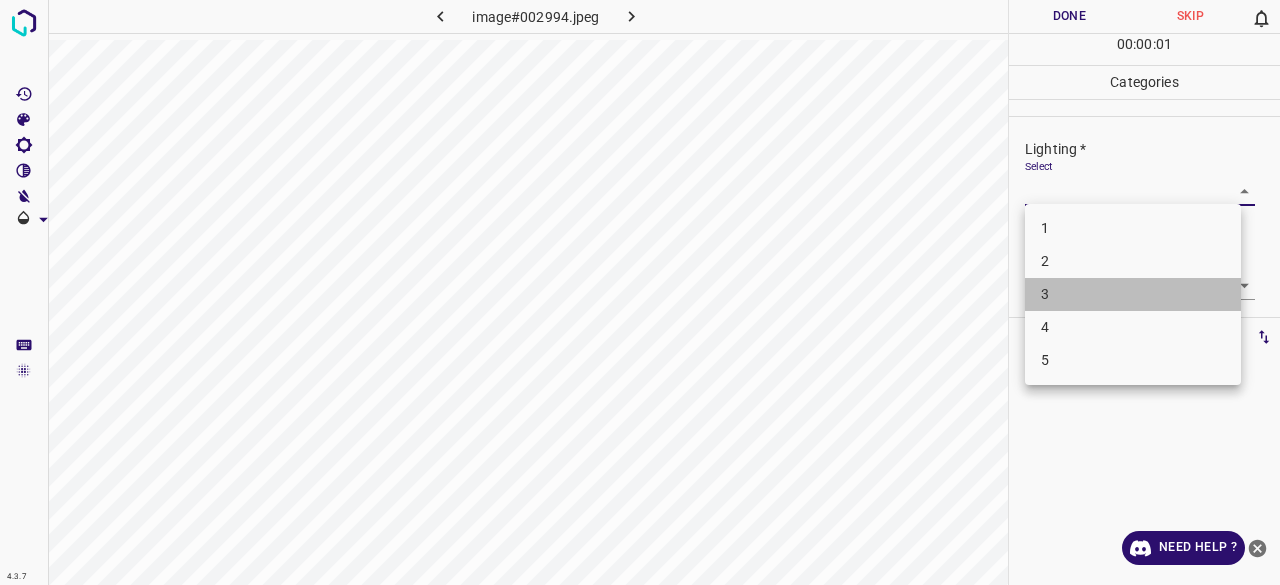 click on "3" at bounding box center (1133, 294) 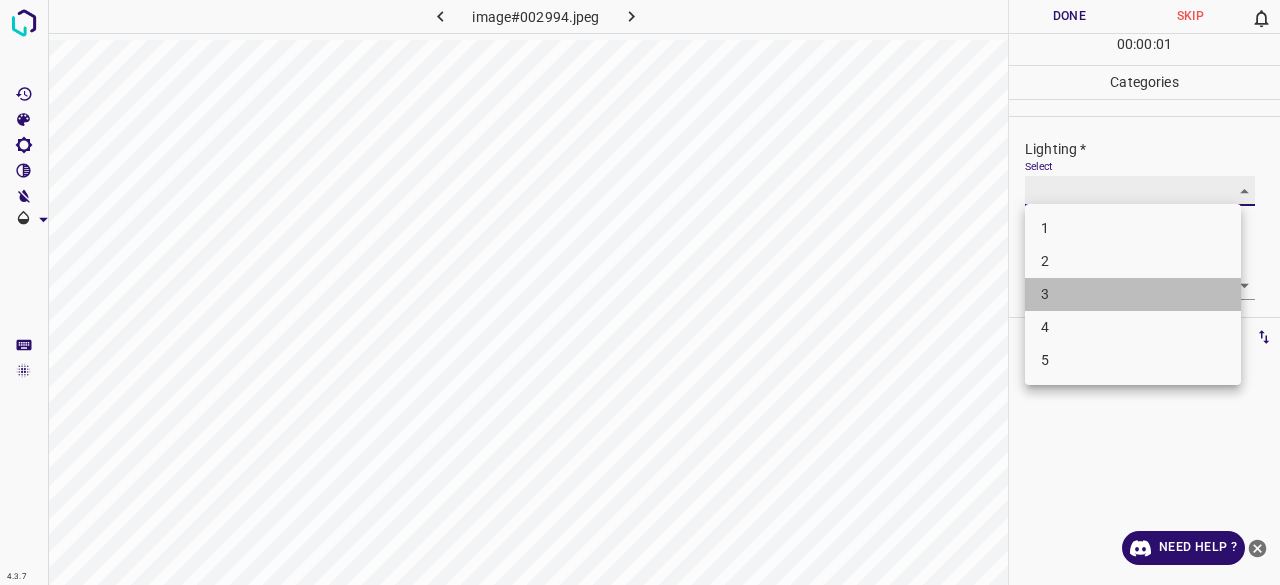 type on "3" 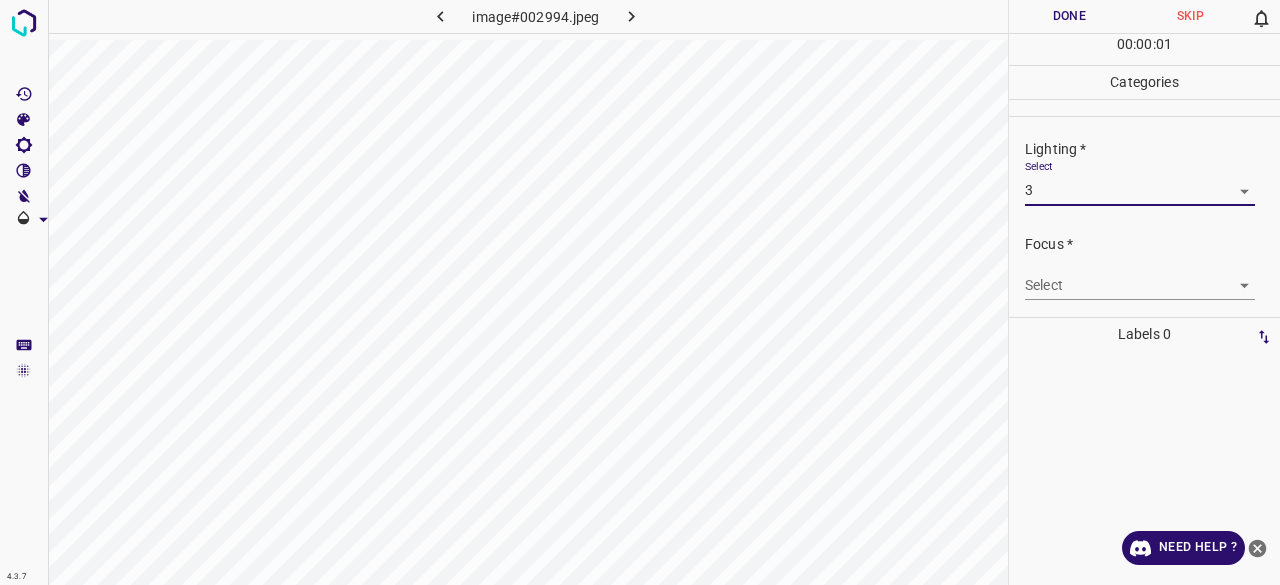 click on "4.3.7 image#002994.jpeg Done Skip 0 00   : 00   : 01   Categories Lighting *  Select 3 3 Focus *  Select ​ Overall *  Select ​ Labels   0 Categories 1 Lighting 2 Focus 3 Overall Tools Space Change between modes (Draw & Edit) I Auto labeling R Restore zoom M Zoom in N Zoom out Delete Delete selecte label Filters Z Restore filters X Saturation filter C Brightness filter V Contrast filter B Gray scale filter General O Download Need Help ? - Text - Hide - Delete 1 2 3 4 5" at bounding box center (640, 292) 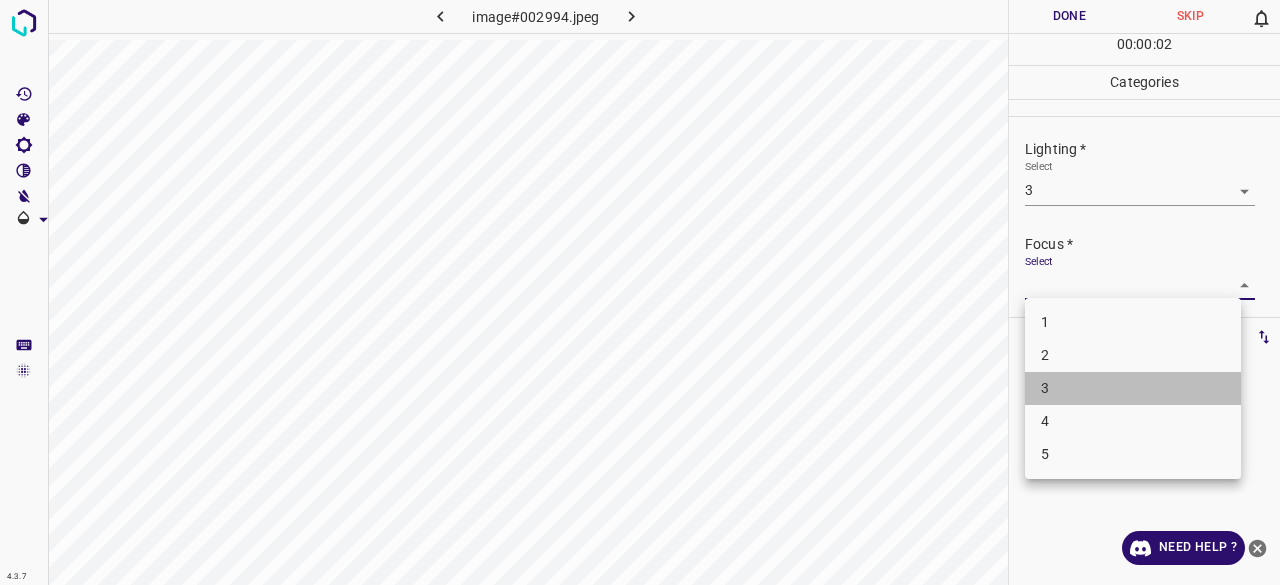 drag, startPoint x: 1068, startPoint y: 372, endPoint x: 1062, endPoint y: 342, distance: 30.594116 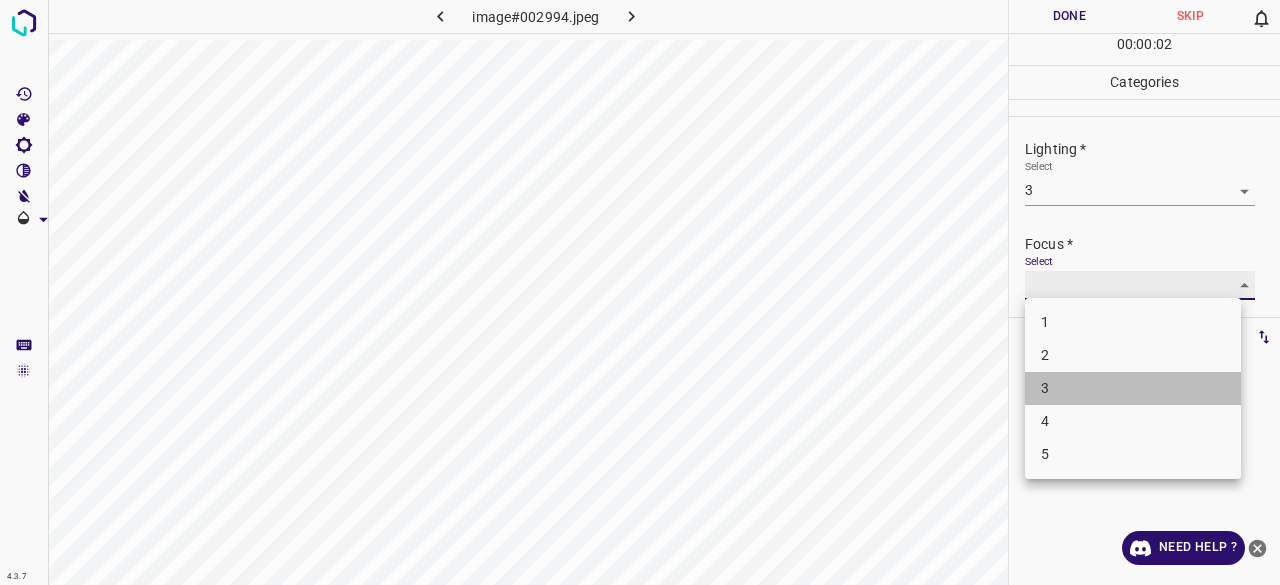 type on "3" 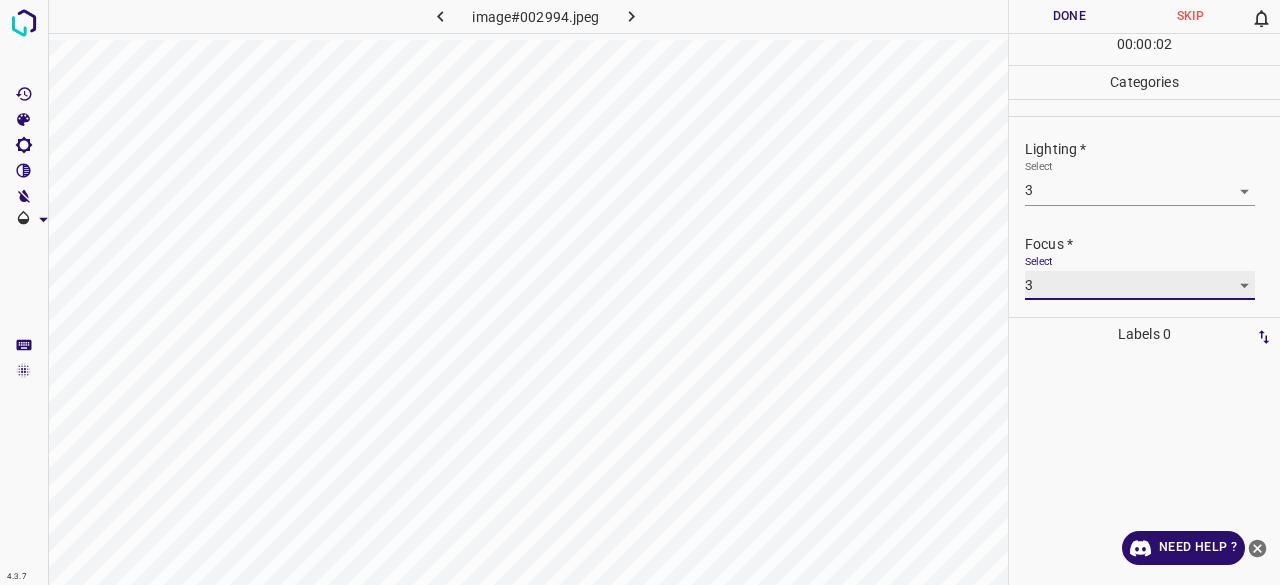 scroll, scrollTop: 98, scrollLeft: 0, axis: vertical 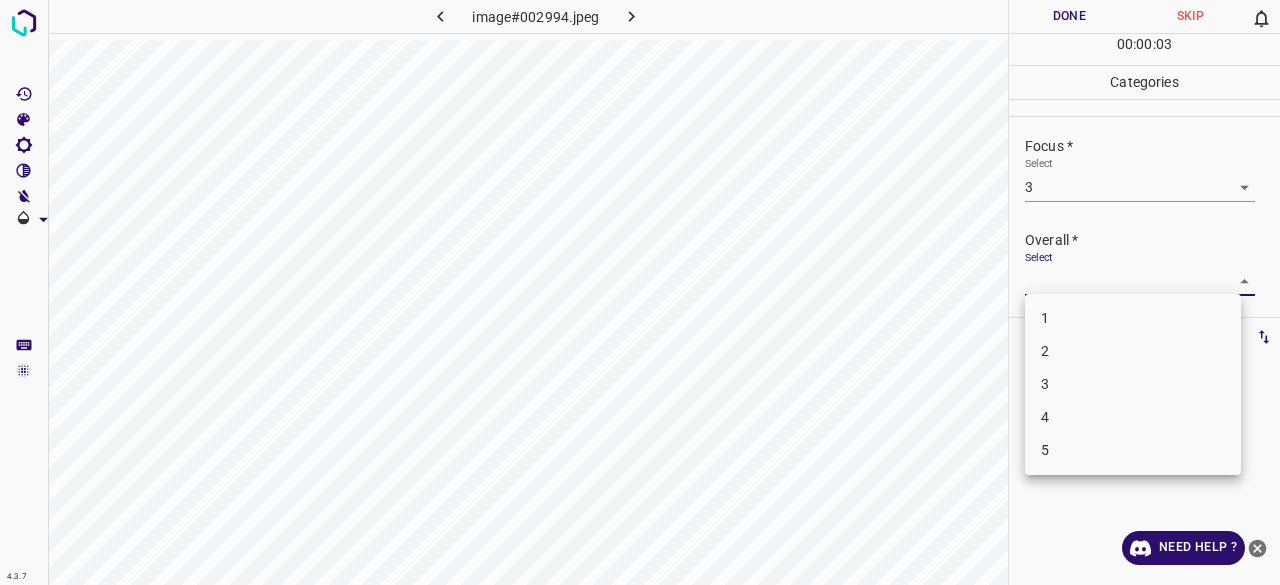 click on "4.3.7 image#002994.jpeg Done Skip 0 00   : 00   : 03   Categories Lighting *  Select 3 3 Focus *  Select 3 3 Overall *  Select ​ Labels   0 Categories 1 Lighting 2 Focus 3 Overall Tools Space Change between modes (Draw & Edit) I Auto labeling R Restore zoom M Zoom in N Zoom out Delete Delete selecte label Filters Z Restore filters X Saturation filter C Brightness filter V Contrast filter B Gray scale filter General O Download Need Help ? - Text - Hide - Delete 1 2 3 4 5" at bounding box center (640, 292) 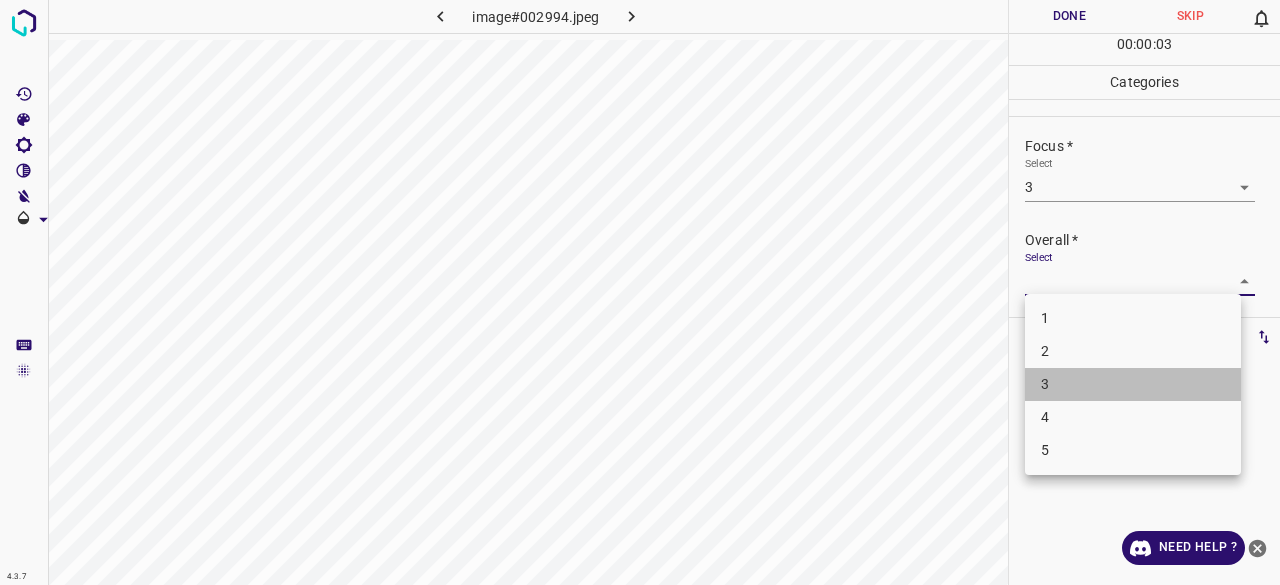 click on "3" at bounding box center (1133, 384) 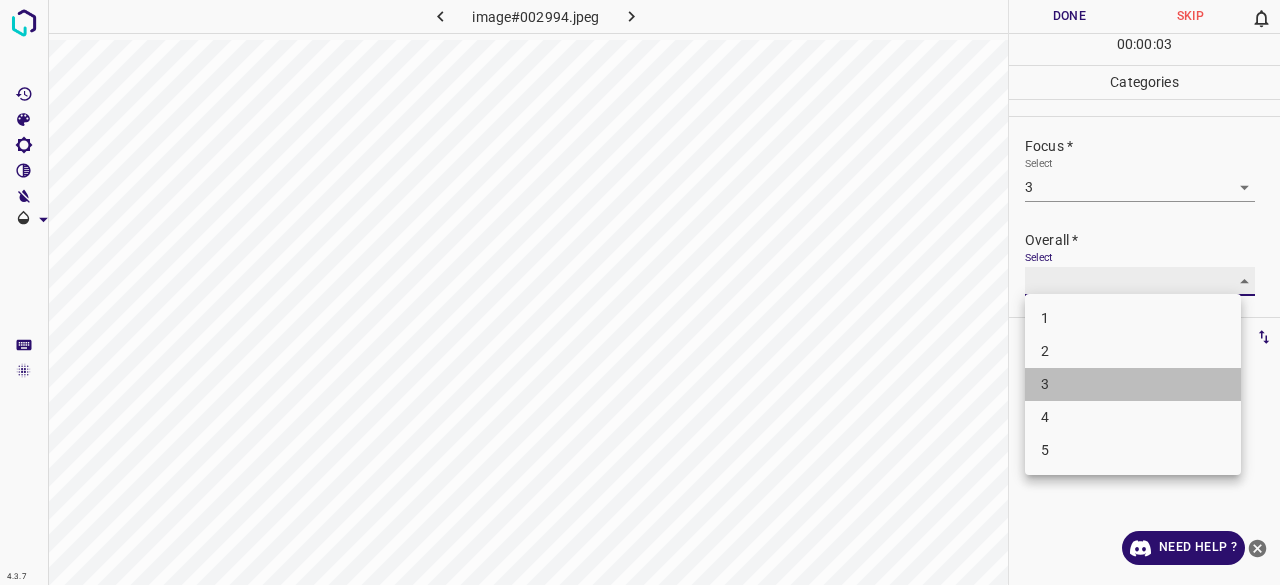 type on "3" 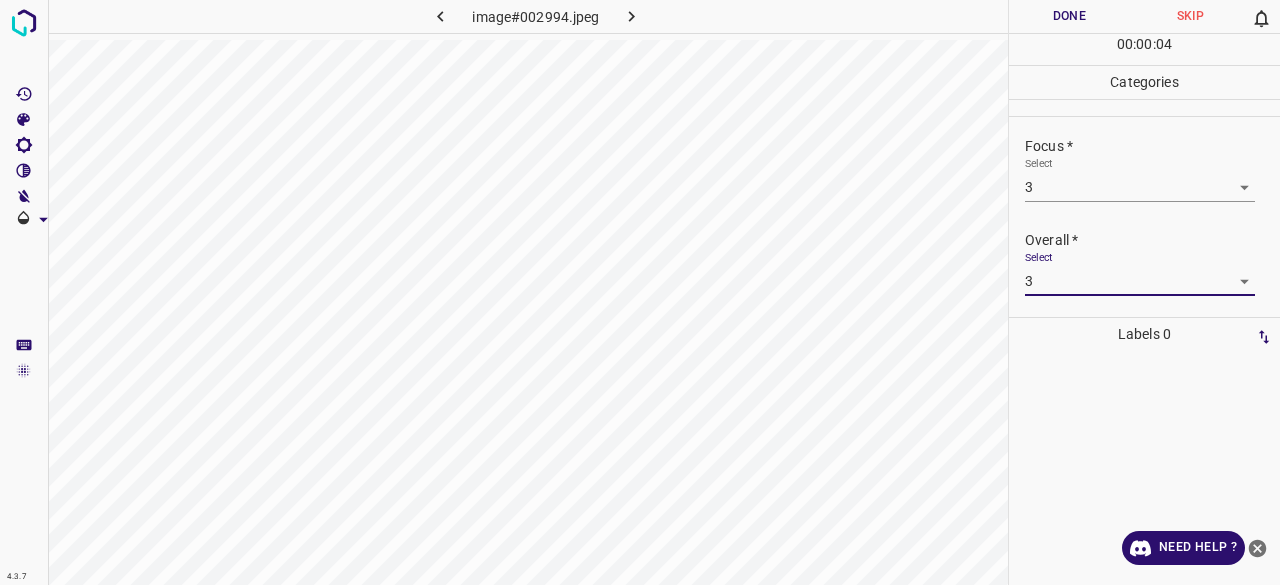 click on "Done" at bounding box center (1069, 16) 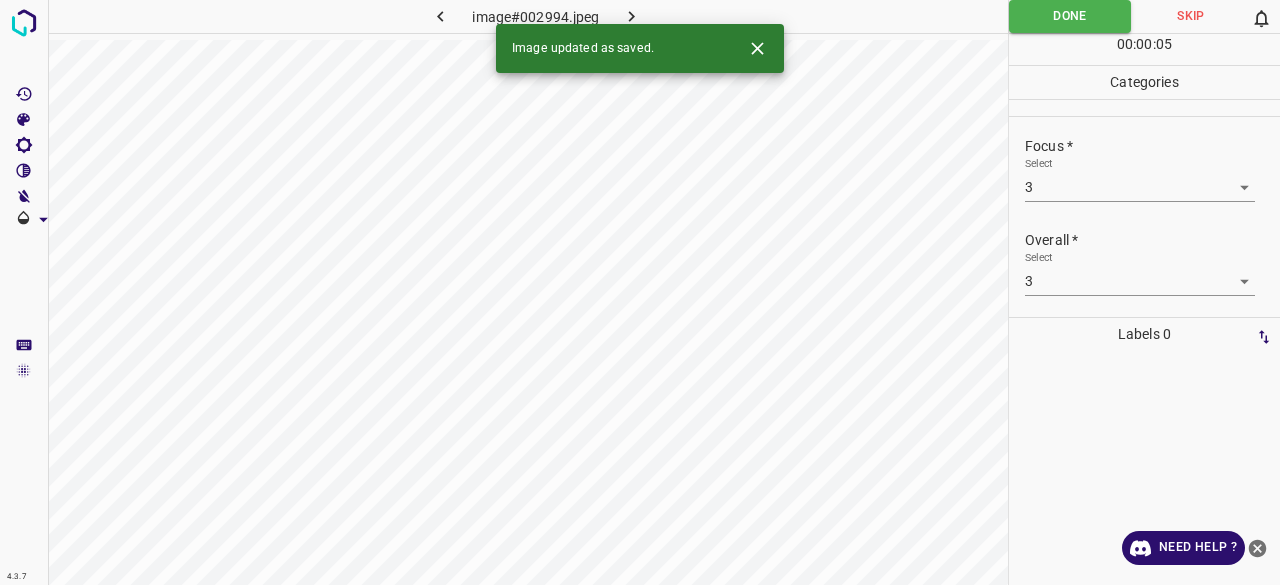 click at bounding box center [632, 16] 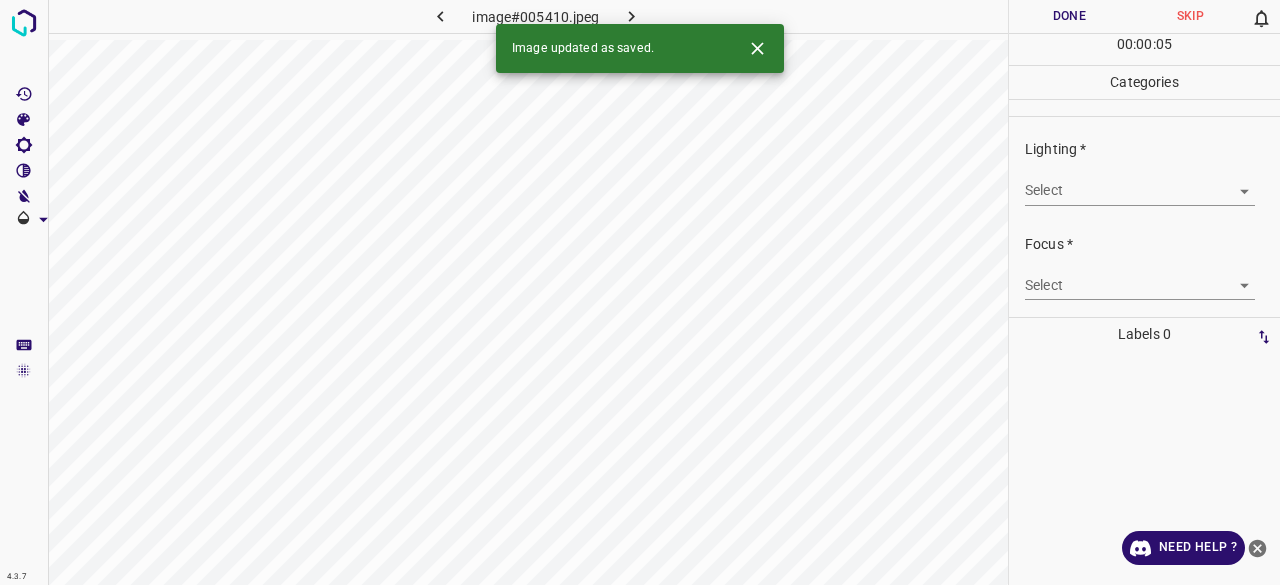 drag, startPoint x: 1154, startPoint y: 170, endPoint x: 1102, endPoint y: 202, distance: 61.05735 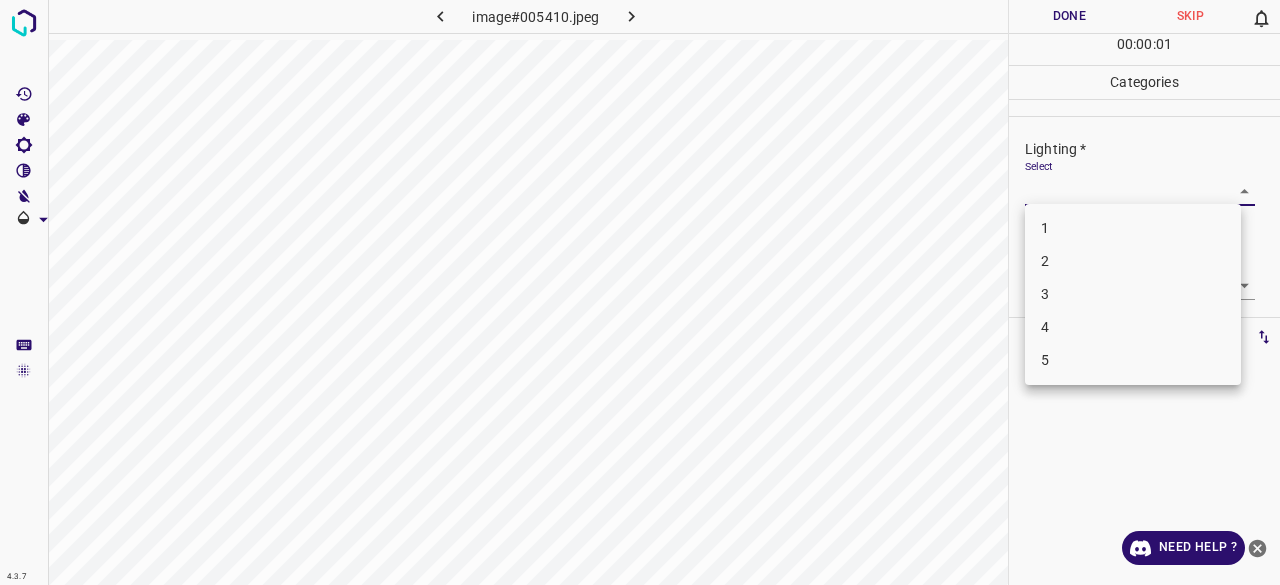 click on "3" at bounding box center (1133, 294) 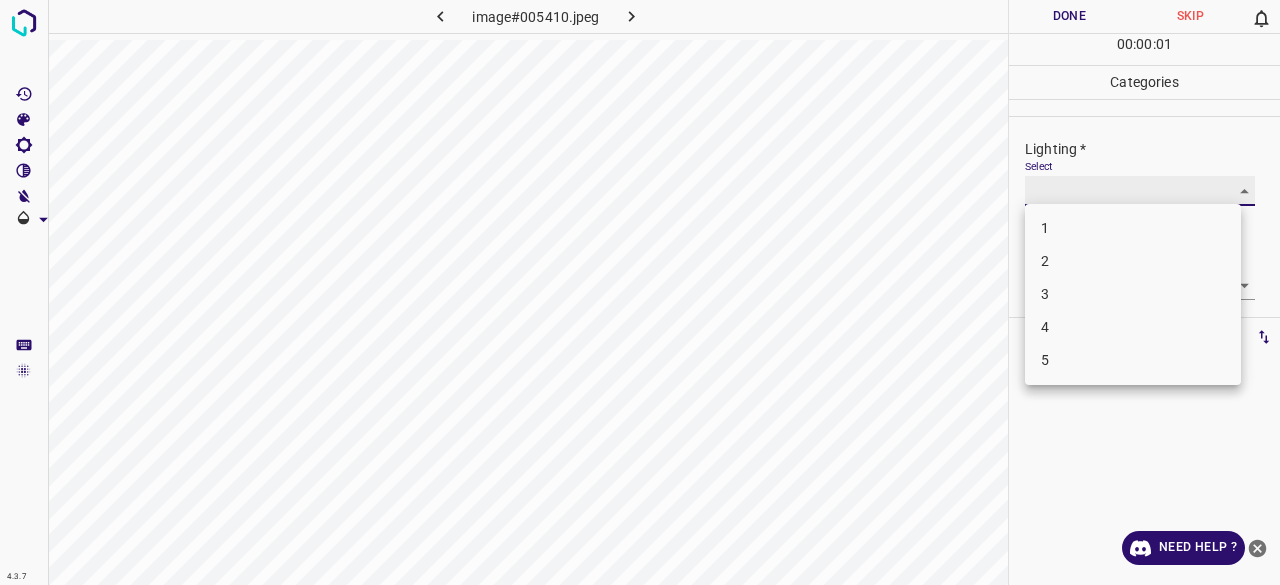 type on "3" 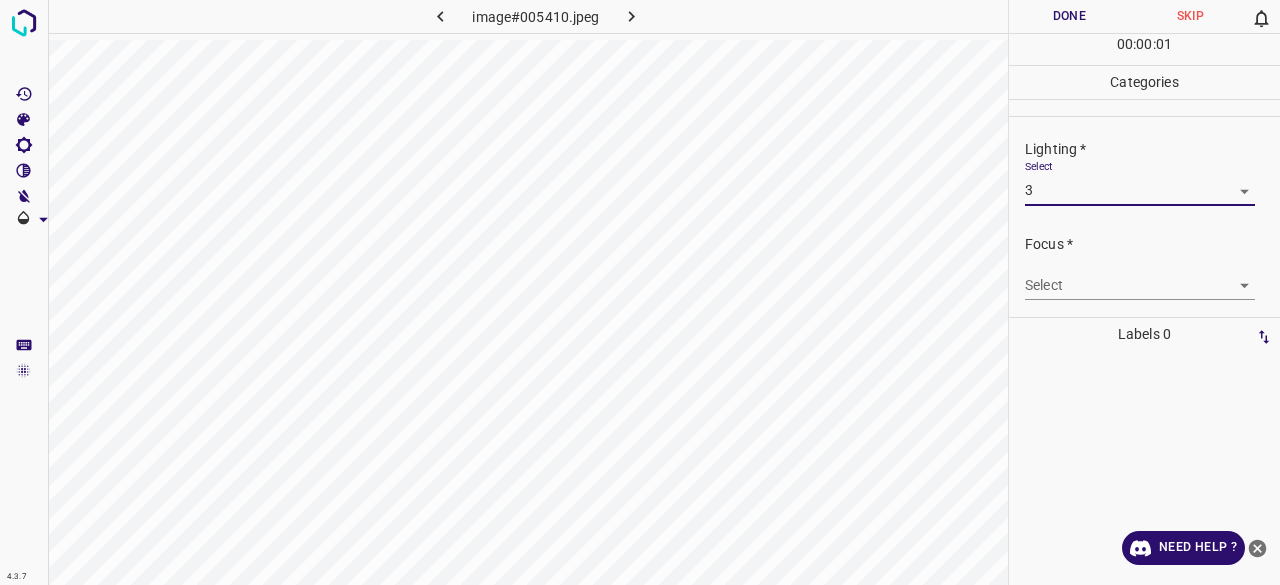 click on "4.3.7 image#[REDACTED].jpeg Done Skip 0 00   : 00   : 00   Categories Lighting *  Select 3 3 Focus *  Select ​ Overall *  Select ​ Labels   0 Categories 1 Lighting 2 Focus 3 Overall Tools Space Change between modes (Draw & Edit) I Auto labeling R Restore zoom M Zoom in N Zoom out Delete Delete selecte label Filters Z Restore filters X Saturation filter C Brightness filter V Contrast filter B Gray scale filter General O Download Need Help ? - Text - Hide - Delete" at bounding box center [640, 292] 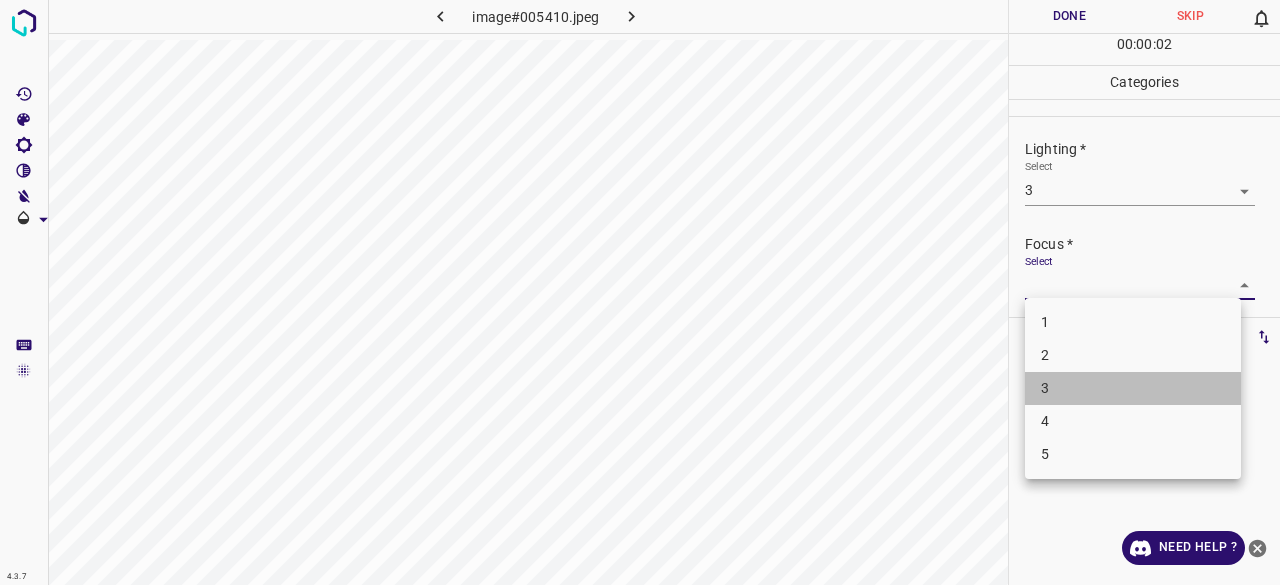 drag, startPoint x: 1052, startPoint y: 394, endPoint x: 1052, endPoint y: 383, distance: 11 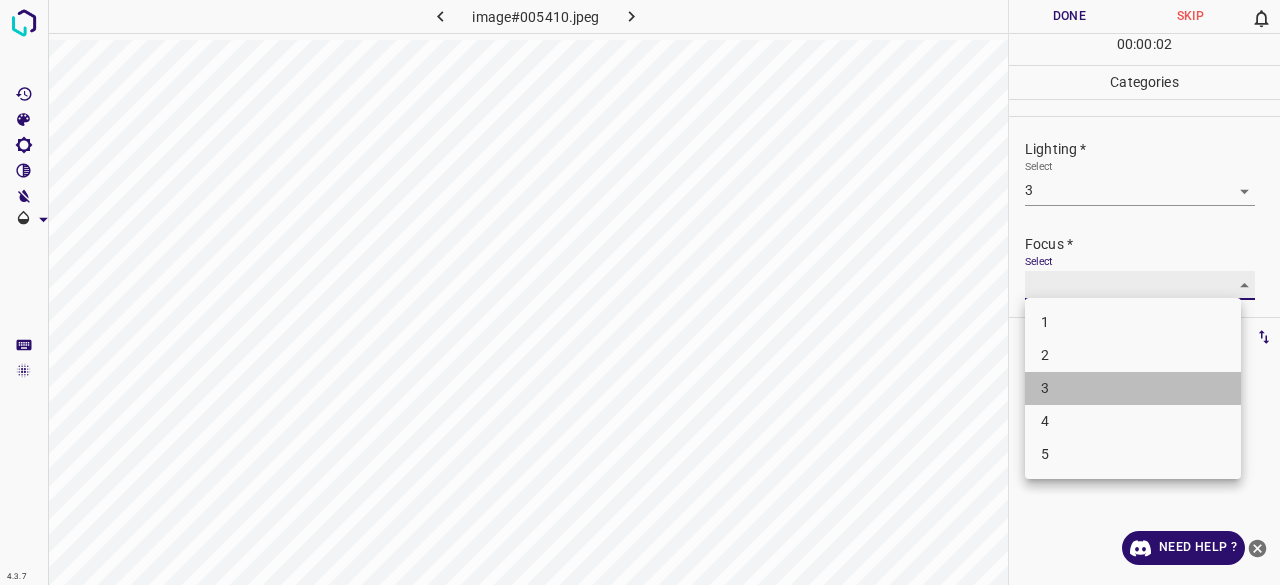 type on "3" 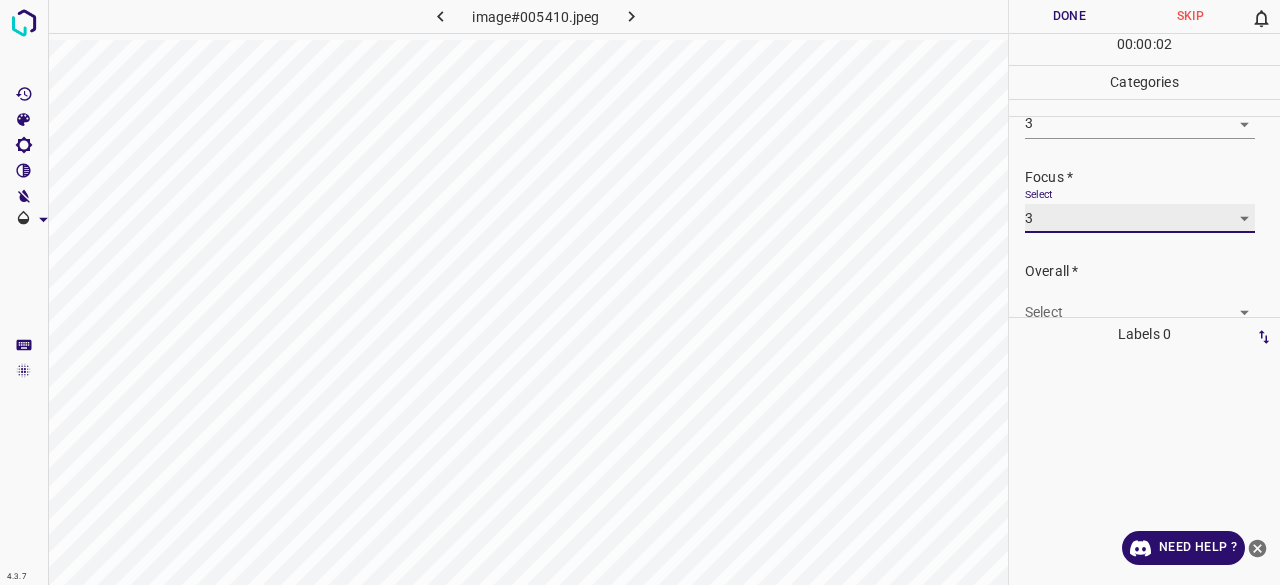 scroll, scrollTop: 98, scrollLeft: 0, axis: vertical 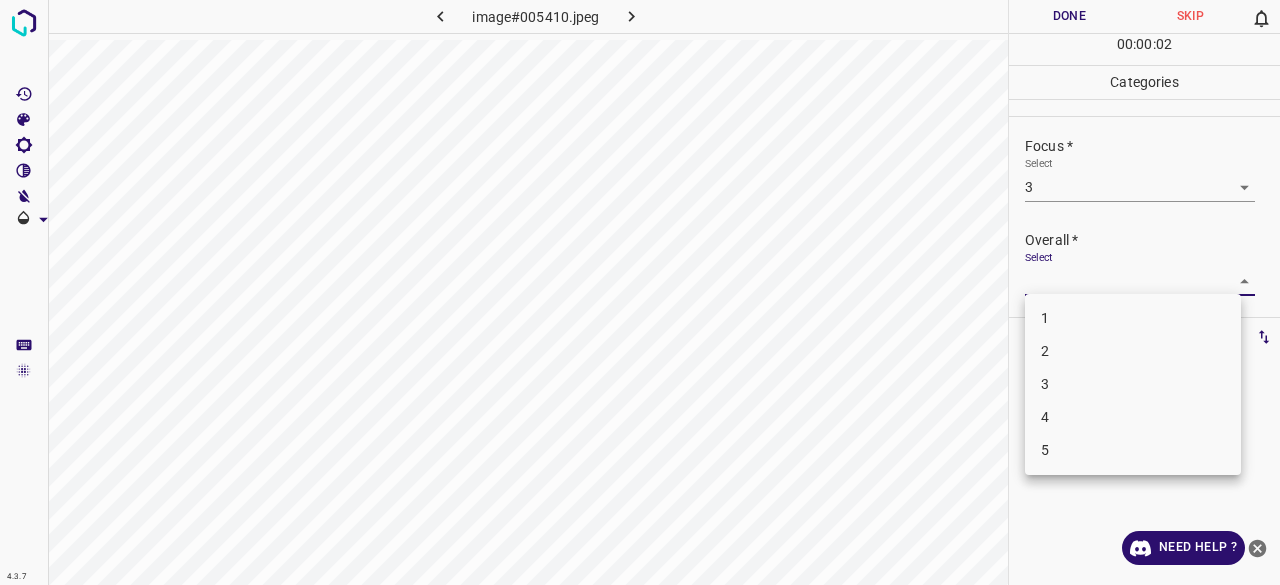 click on "4.3.7 image#005410.jpeg Done Skip 0 00 : 00 : 02 Categories Lighting * Select 3 3 Focus * Select 3 3 Overall * Select ​ Labels 0 Categories 1 Lighting 2 Focus 3 Overall Tools Space Change between modes (Draw & Edit) I Auto labeling R Restore zoom M Zoom in N Zoom out Delete Delete selected label Filters Z Restore filters X Saturation filter C Brightness filter V Contrast filter B Gray scale filter General O Download Need Help ? - Text - Hide - Delete 1 2 3 4 5" at bounding box center (640, 292) 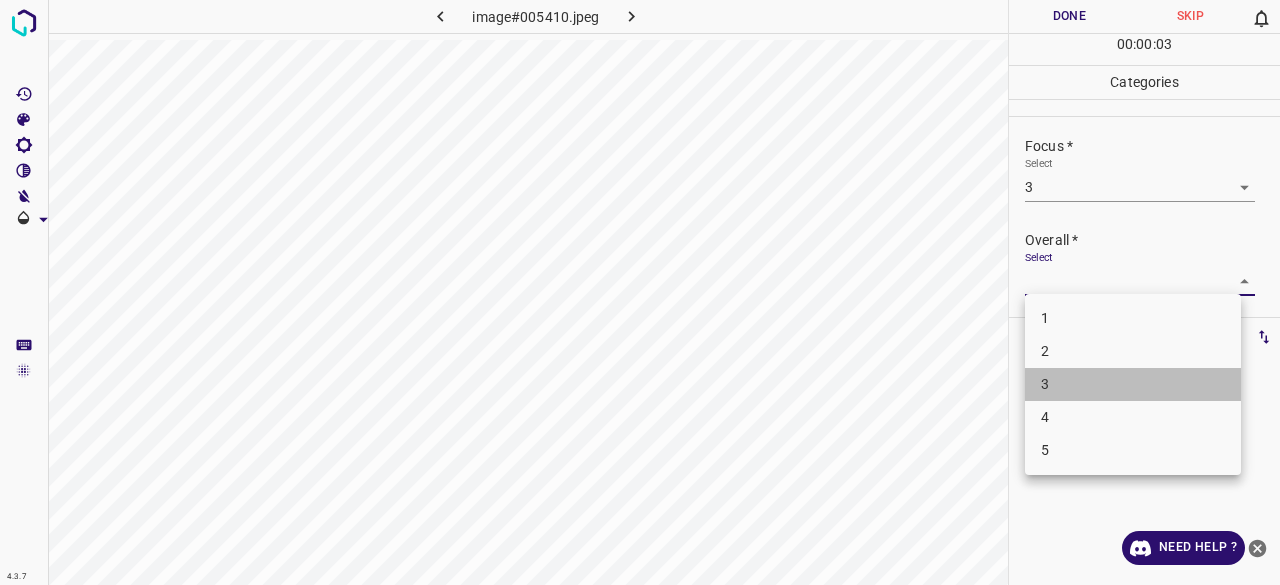 drag, startPoint x: 1043, startPoint y: 375, endPoint x: 1066, endPoint y: 85, distance: 290.91064 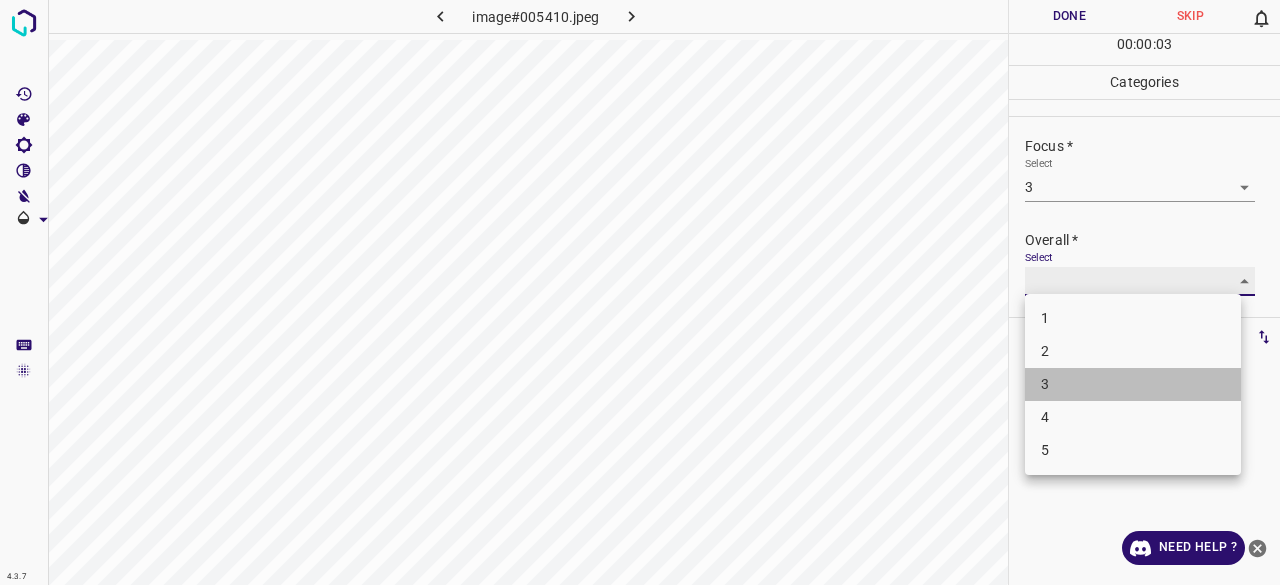 type on "3" 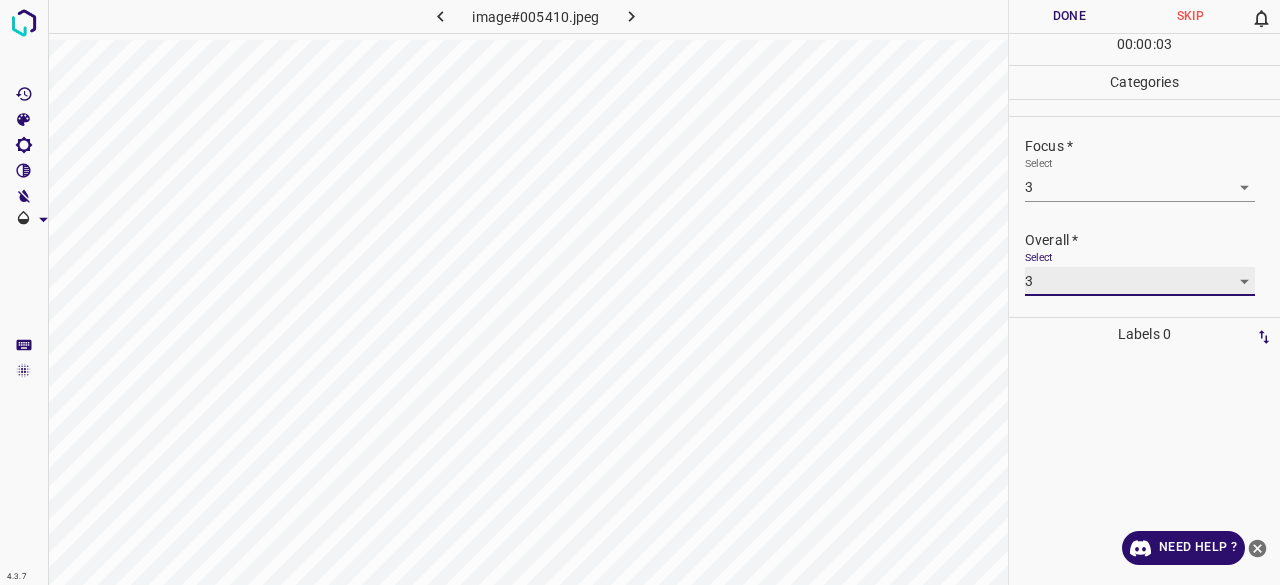 scroll, scrollTop: 0, scrollLeft: 0, axis: both 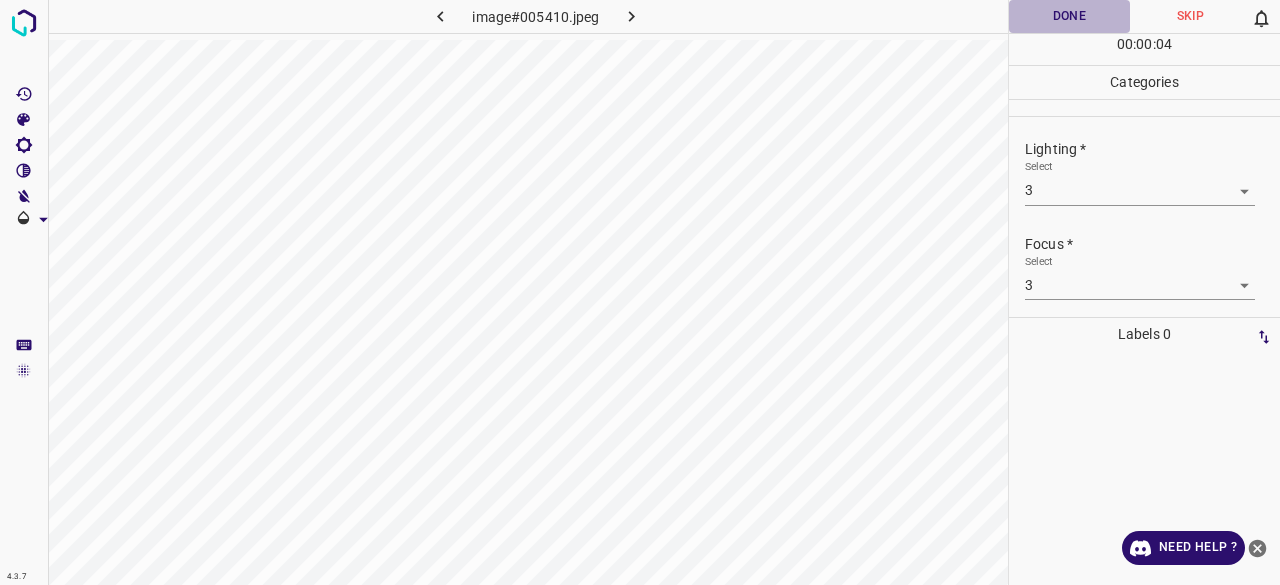 drag, startPoint x: 1067, startPoint y: 4, endPoint x: 910, endPoint y: 27, distance: 158.67577 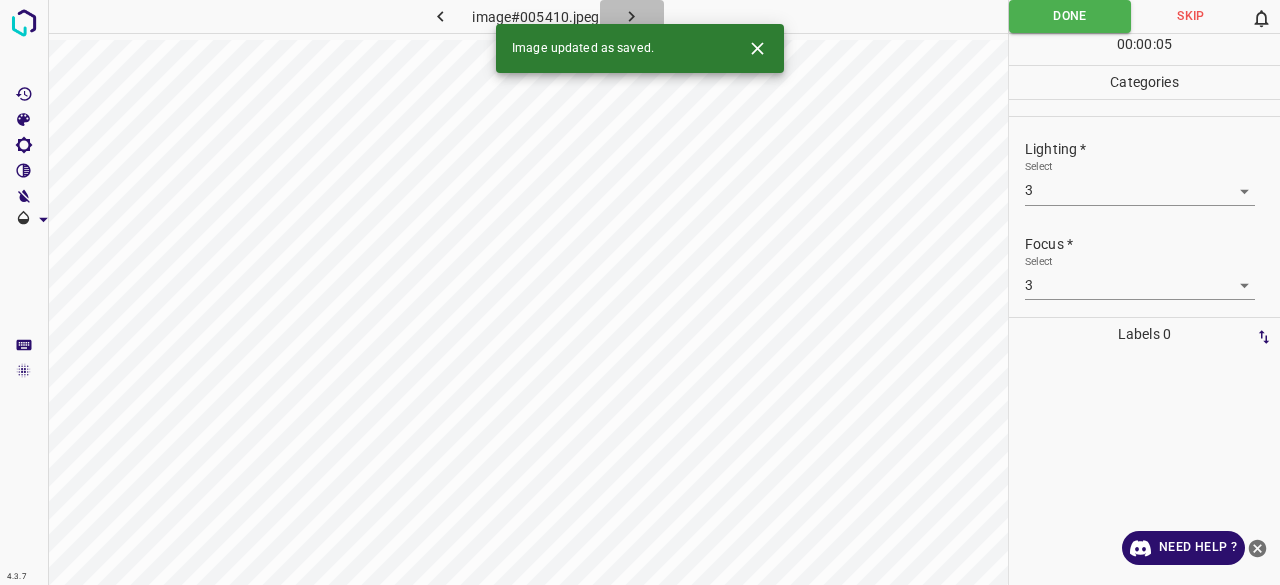 click 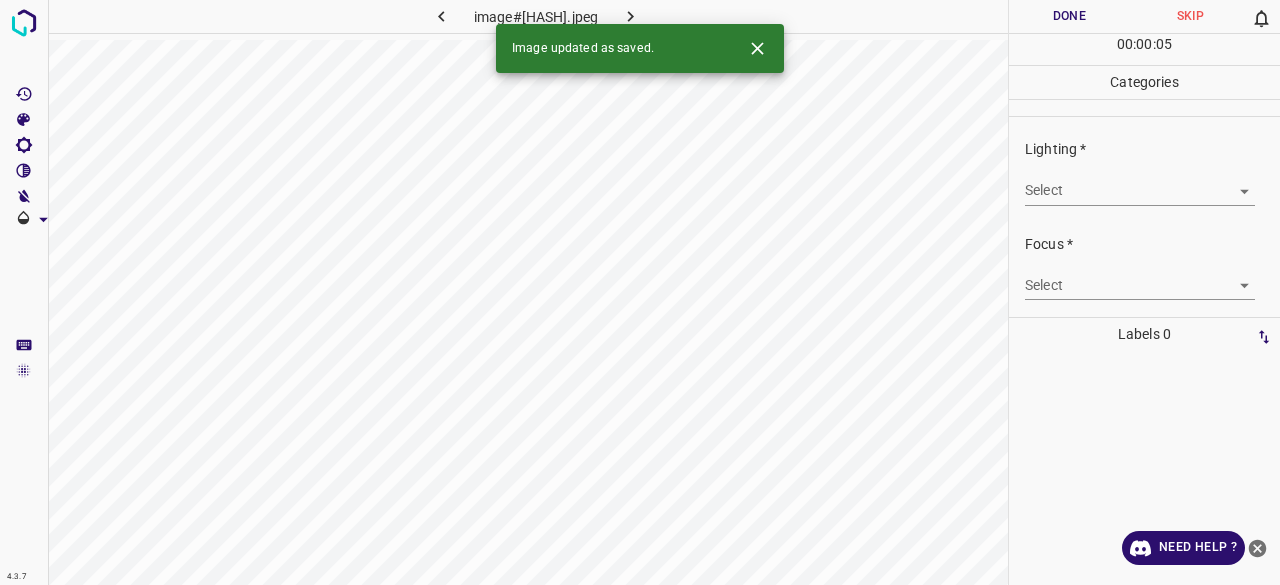 click on "4.3.7 image#001019.jpeg Done Skip 0 00   : 00   : 05   Categories Lighting *  Select ​ Focus *  Select ​ Overall *  Select ​ Labels   0 Categories 1 Lighting 2 Focus 3 Overall Tools Space Change between modes (Draw & Edit) I Auto labeling R Restore zoom M Zoom in N Zoom out Delete Delete selecte label Filters Z Restore filters X Saturation filter C Brightness filter V Contrast filter B Gray scale filter General O Download Image updated as saved. Need Help ? - Text - Hide - Delete" at bounding box center [640, 292] 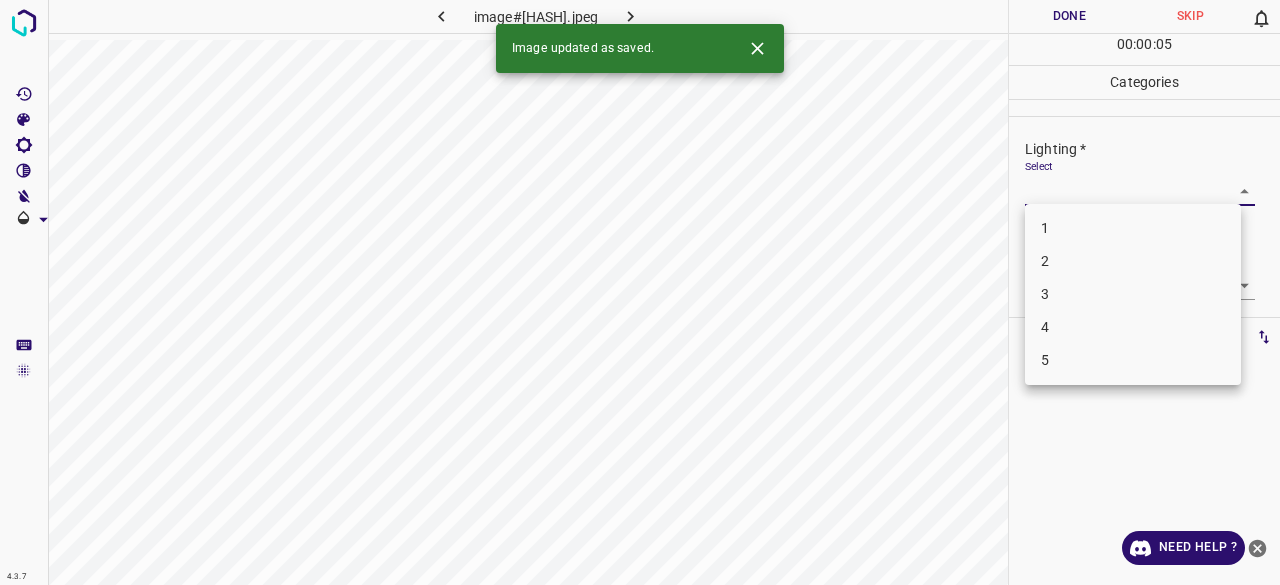 click on "3" at bounding box center (1133, 294) 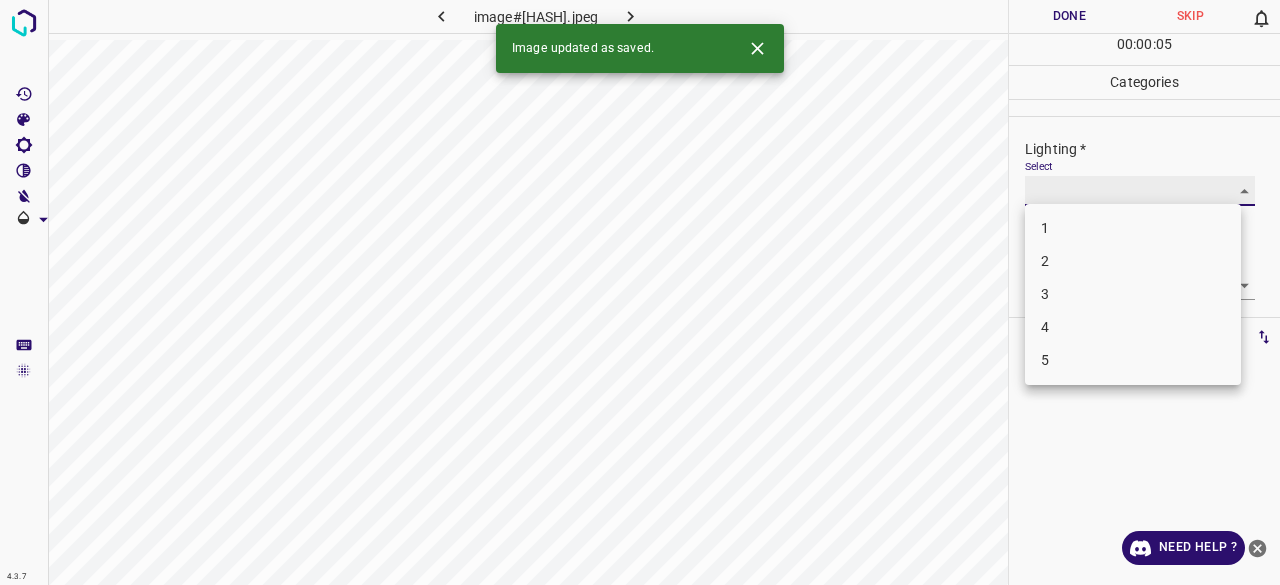 type on "3" 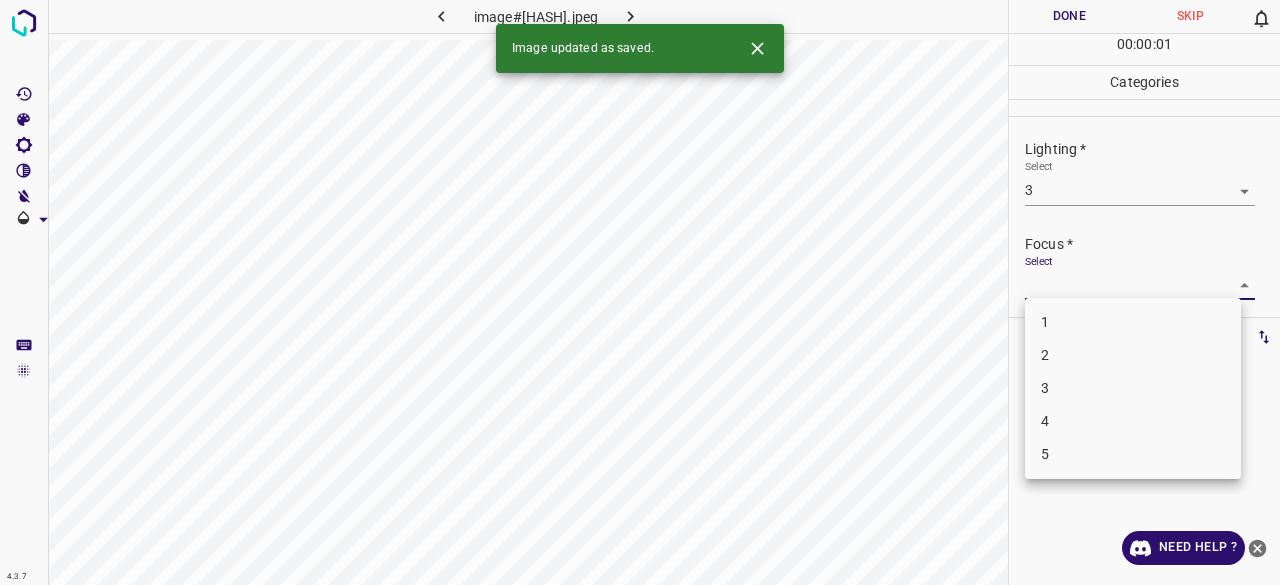 click on "4.3.7 image#001019.jpeg Done Skip 0 00   : 00   : 01   Categories Lighting *  Select 3 3 Focus *  Select ​ Overall *  Select ​ Labels   0 Categories 1 Lighting 2 Focus 3 Overall Tools Space Change between modes (Draw & Edit) I Auto labeling R Restore zoom M Zoom in N Zoom out Delete Delete selecte label Filters Z Restore filters X Saturation filter C Brightness filter V Contrast filter B Gray scale filter General O Download Image updated as saved. Need Help ? - Text - Hide - Delete 1 2 3 4 5" at bounding box center [640, 292] 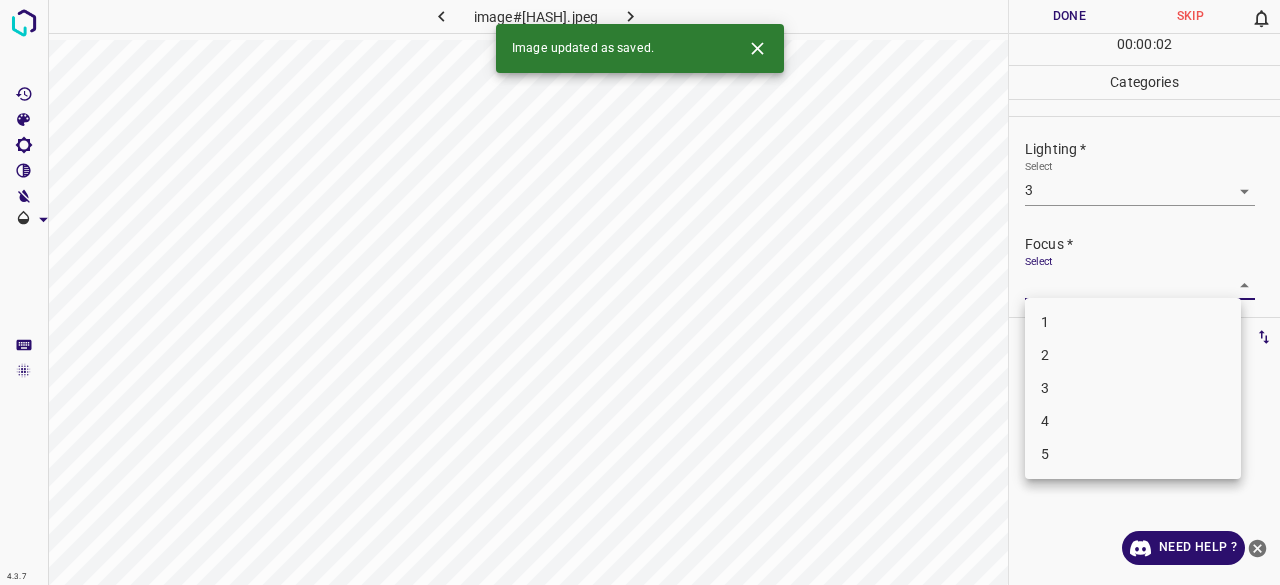 click on "3" at bounding box center [1133, 388] 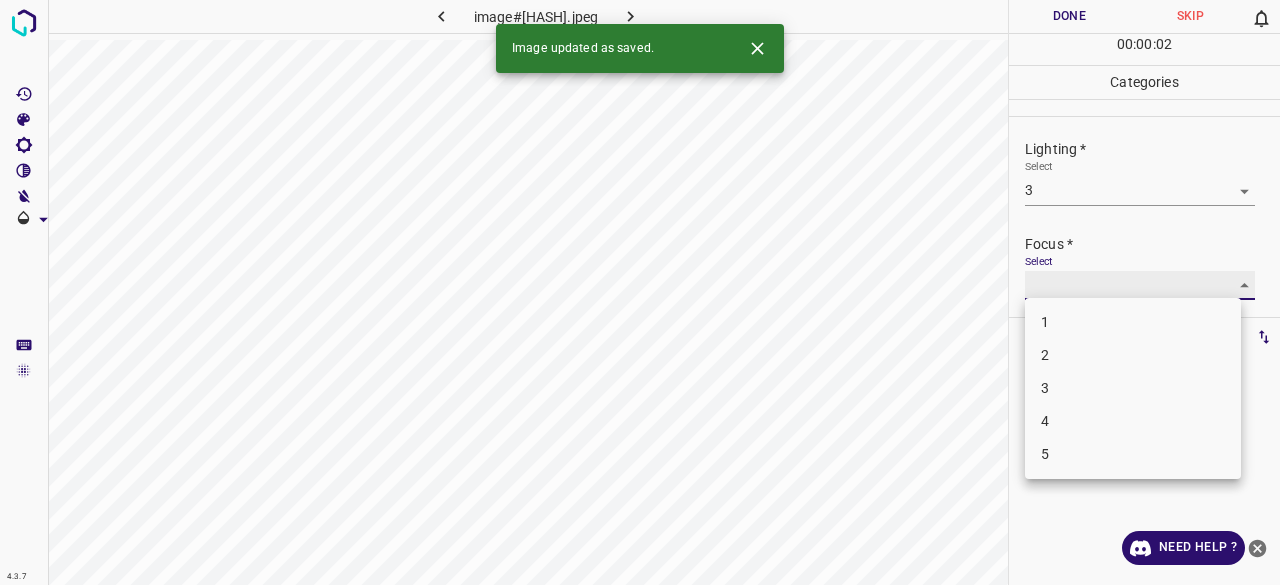 type on "3" 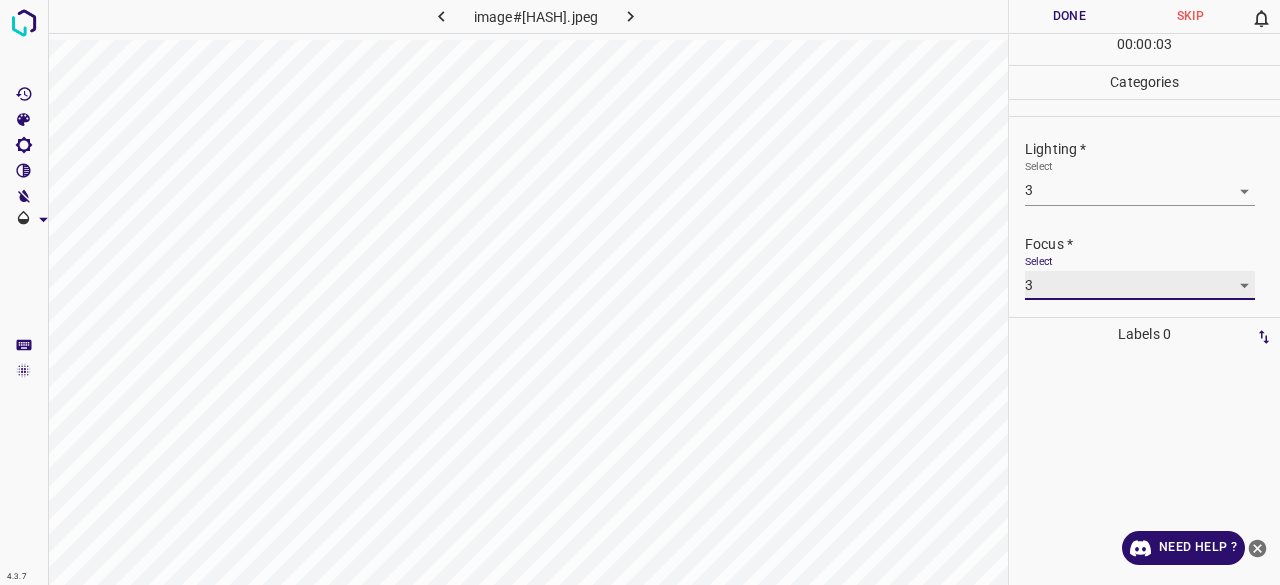 scroll, scrollTop: 98, scrollLeft: 0, axis: vertical 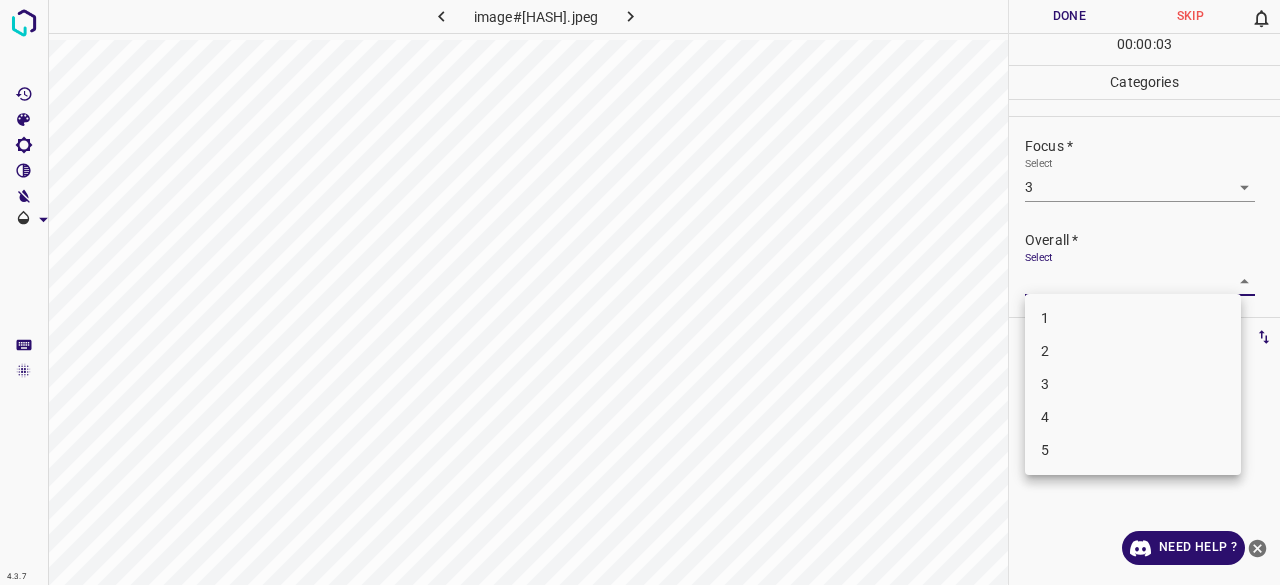 click on "4.3.7 image#001019.jpeg Done Skip 0 00   : 00   : 03   Categories Lighting *  Select 3 3 Focus *  Select 3 3 Overall *  Select ​ Labels   0 Categories 1 Lighting 2 Focus 3 Overall Tools Space Change between modes (Draw & Edit) I Auto labeling R Restore zoom M Zoom in N Zoom out Delete Delete selecte label Filters Z Restore filters X Saturation filter C Brightness filter V Contrast filter B Gray scale filter General O Download Need Help ? - Text - Hide - Delete 1 2 3 4 5" at bounding box center [640, 292] 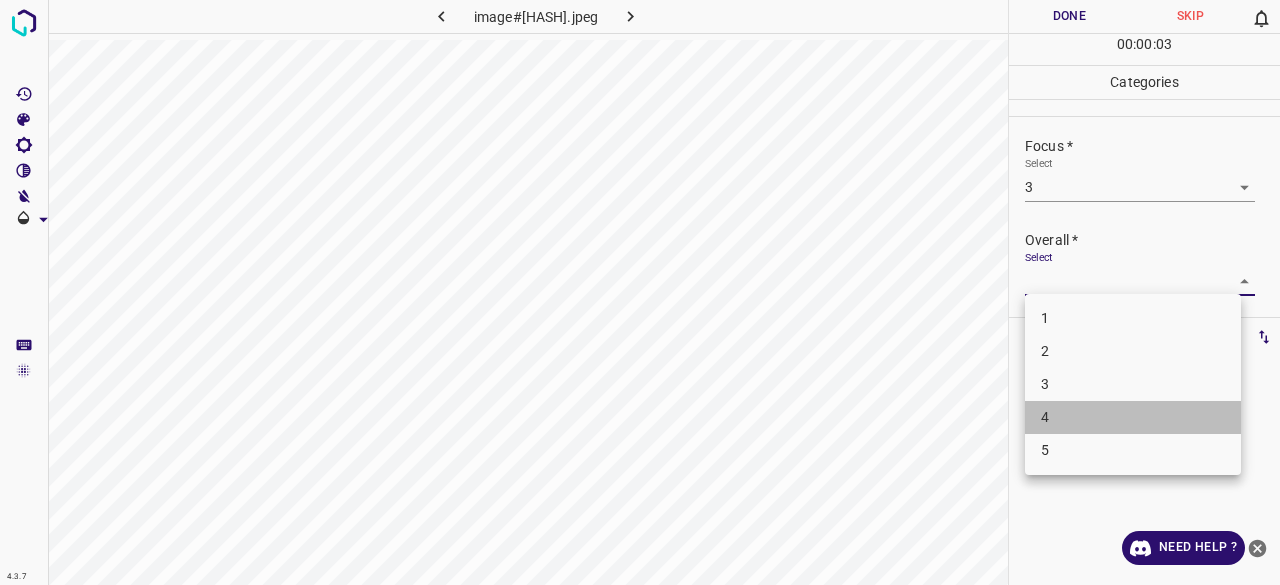 drag, startPoint x: 1056, startPoint y: 414, endPoint x: 1059, endPoint y: 387, distance: 27.166155 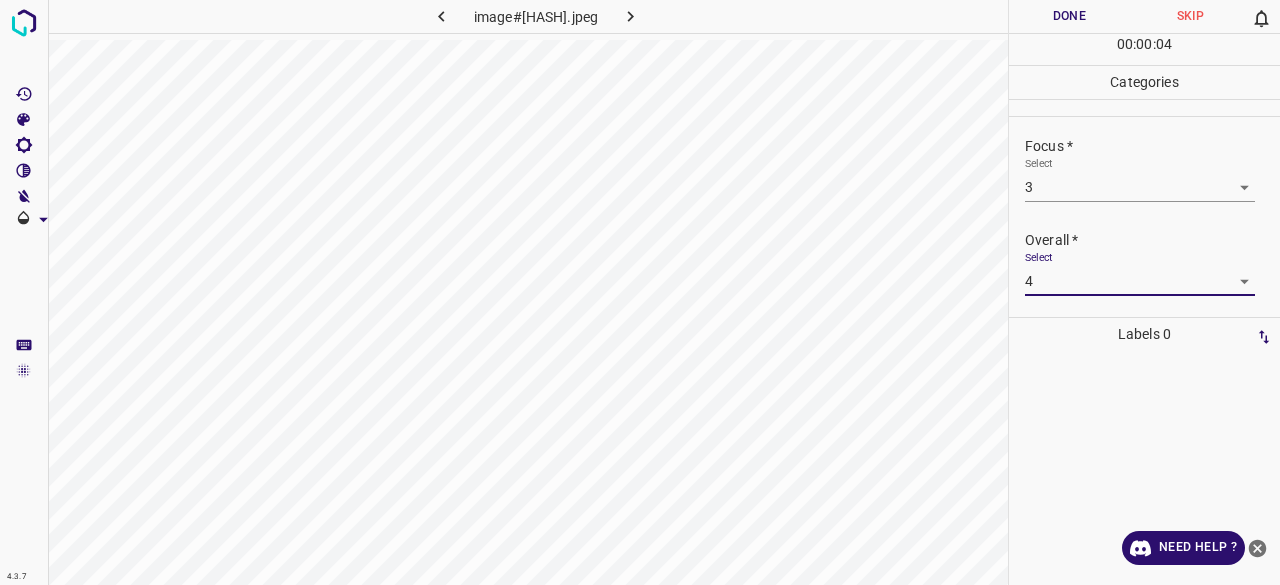 click on "4.3.7 image#[REDACTED].jpeg Done Skip 0 00   : 00   : 00   Categories Lighting *  Select 3 3 Focus *  Select 3 3 Overall *  Select 4 4 Labels   0 Categories 1 Lighting 2 Focus 3 Overall Tools Space Change between modes (Draw & Edit) I Auto labeling R Restore zoom M Zoom in N Zoom out Delete Delete selecte label Filters Z Restore filters X Saturation filter C Brightness filter V Contrast filter B Gray scale filter General O Download Need Help ? - Text - Hide - Delete" at bounding box center (640, 292) 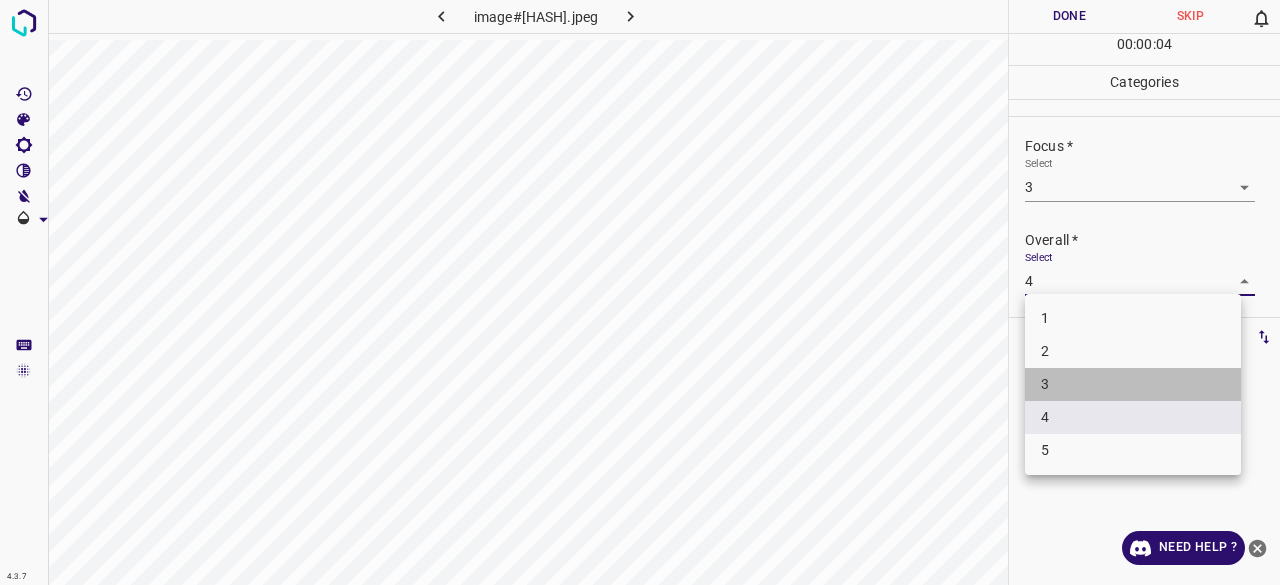 drag, startPoint x: 1061, startPoint y: 391, endPoint x: 1061, endPoint y: 373, distance: 18 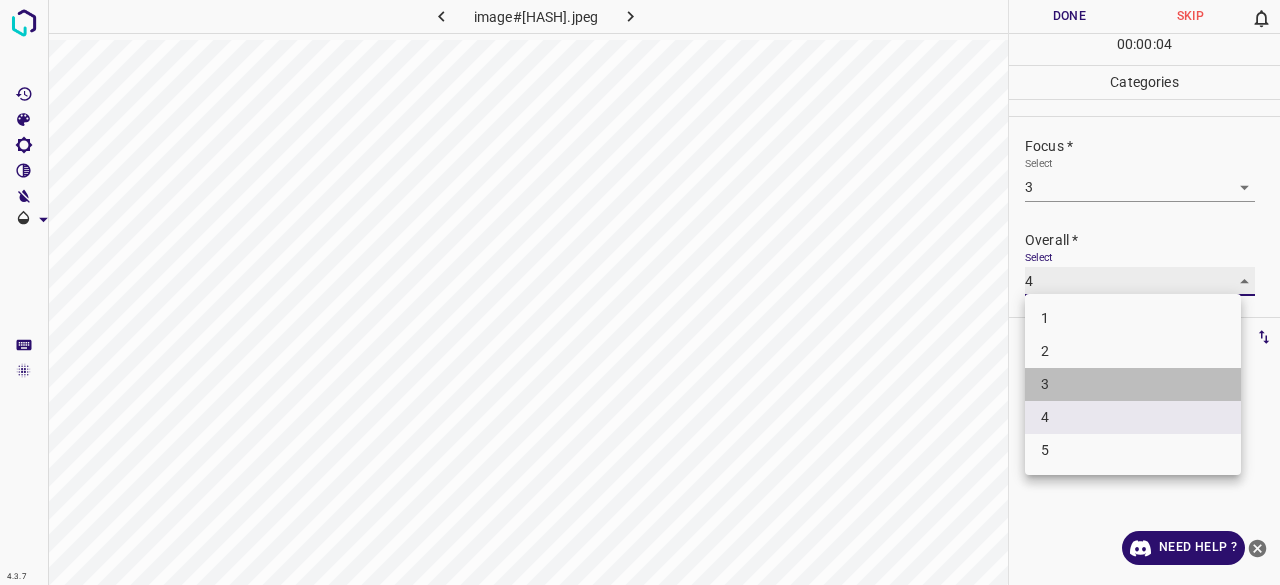 type on "3" 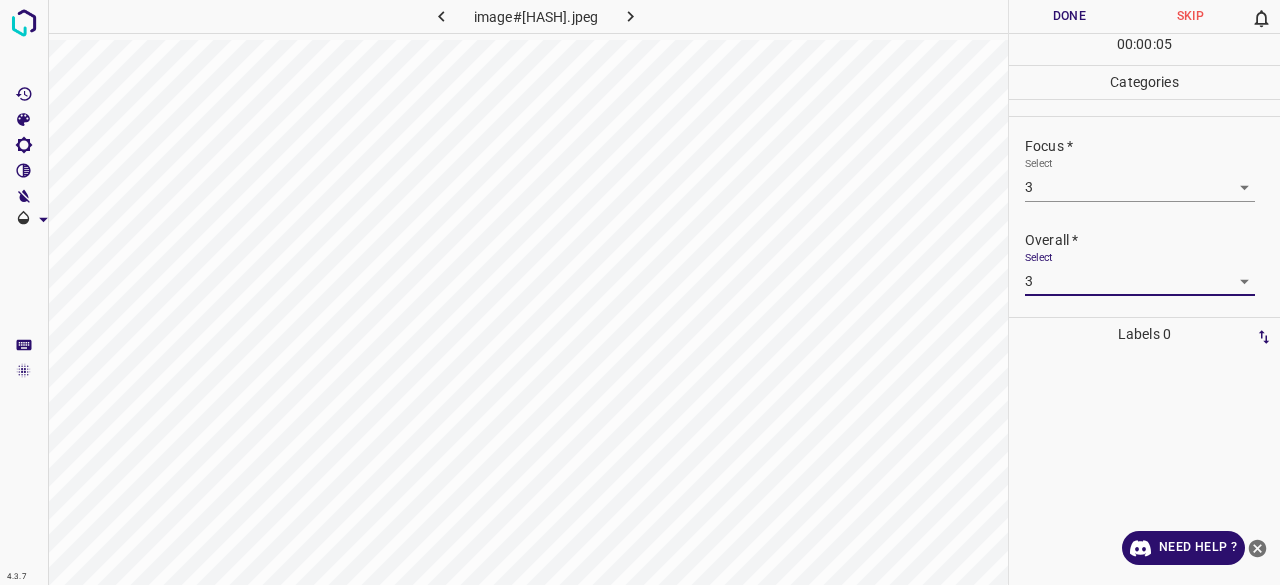 click on "Done" at bounding box center [1069, 16] 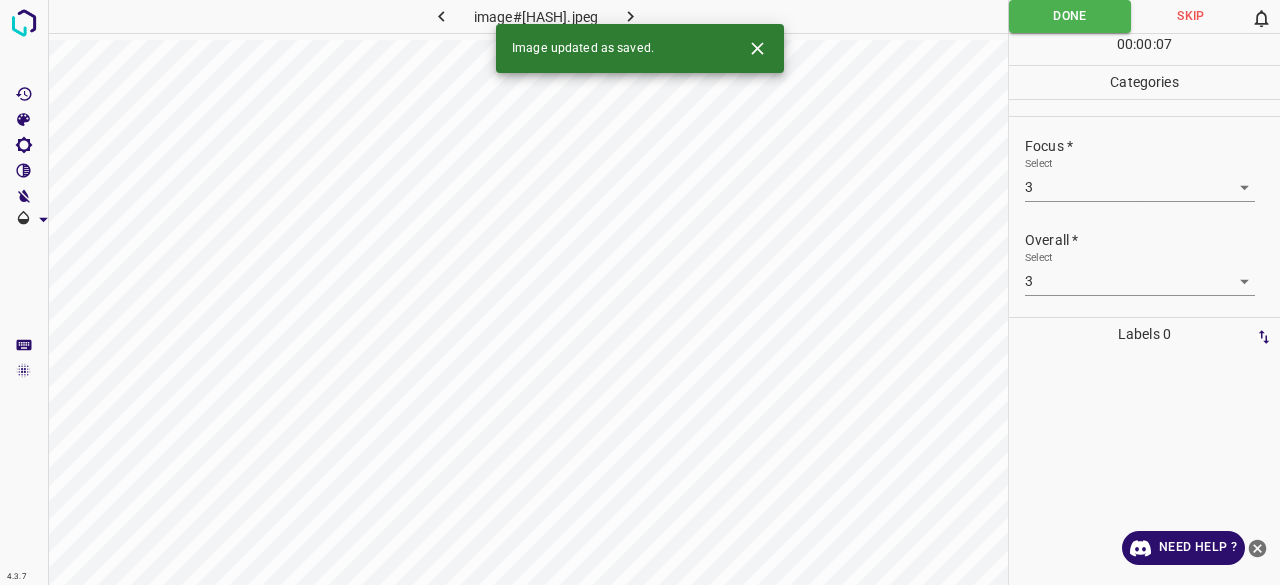 click at bounding box center (630, 16) 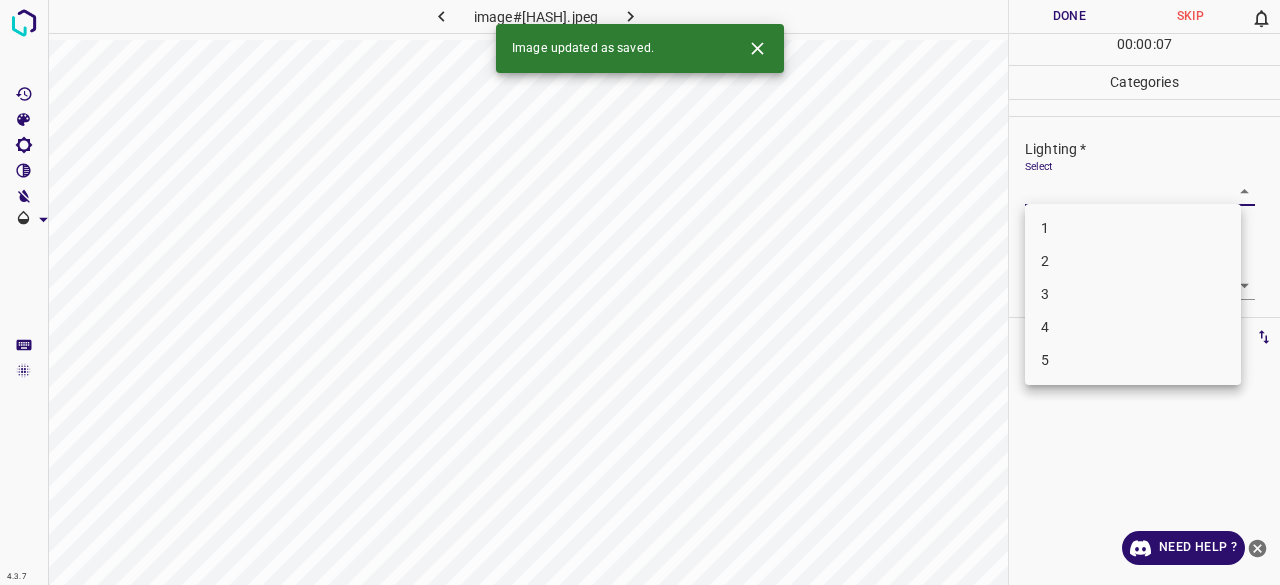click on "4.3.7 image#004899.jpeg Done Skip 0 00   : 00   : 07   Categories Lighting *  Select ​ Focus *  Select ​ Overall *  Select ​ Labels   0 Categories 1 Lighting 2 Focus 3 Overall Tools Space Change between modes (Draw & Edit) I Auto labeling R Restore zoom M Zoom in N Zoom out Delete Delete selecte label Filters Z Restore filters X Saturation filter C Brightness filter V Contrast filter B Gray scale filter General O Download Image updated as saved. Need Help ? - Text - Hide - Delete 1 2 3 4 5" at bounding box center (640, 292) 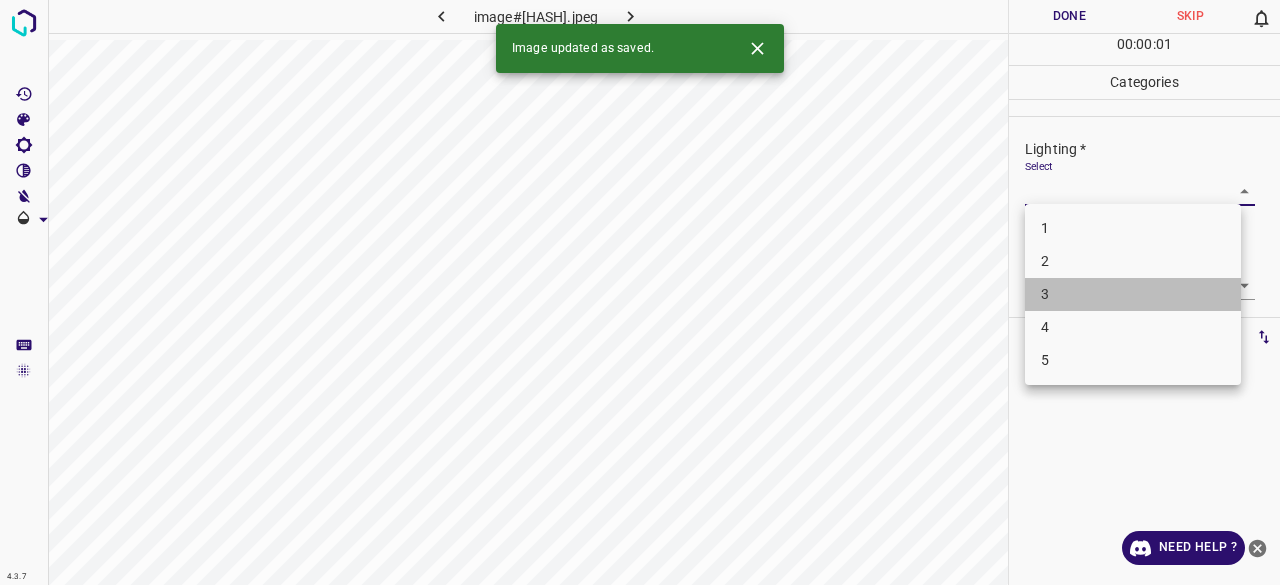 drag, startPoint x: 1050, startPoint y: 305, endPoint x: 1048, endPoint y: 292, distance: 13.152946 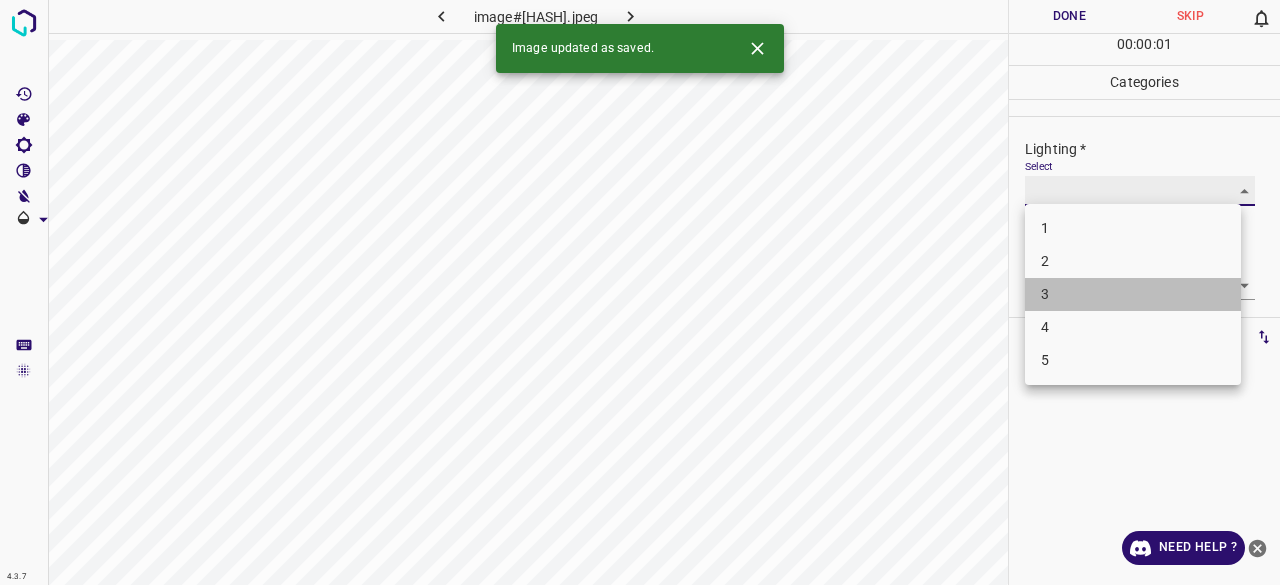 type on "3" 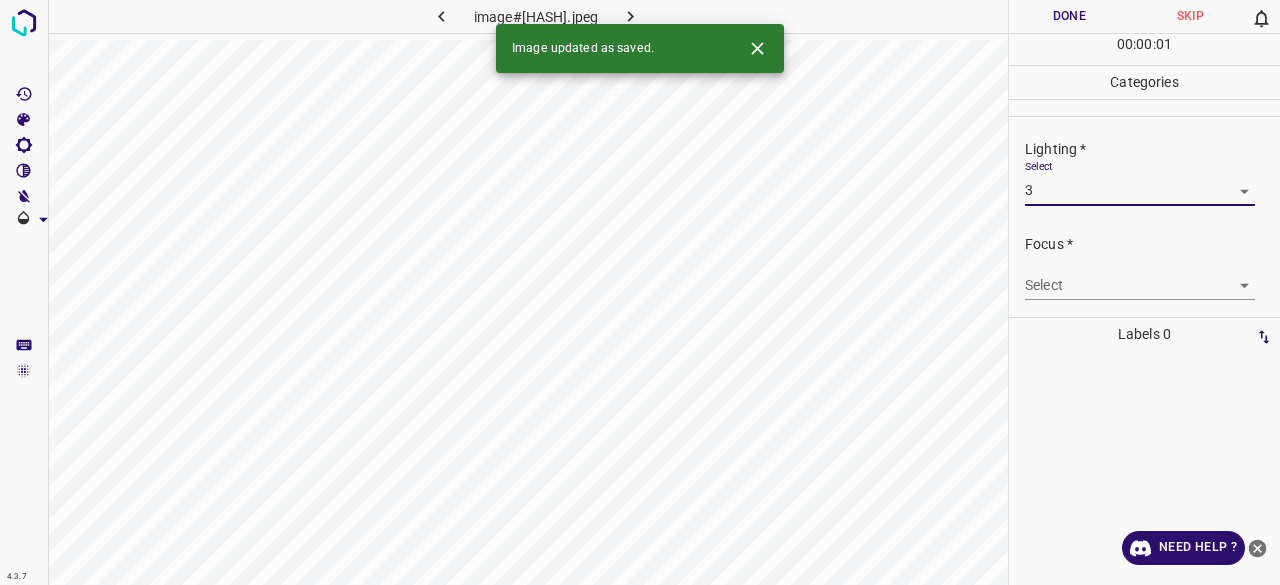click on "4.3.7 image#[REDACTED].jpeg Done Skip 0 00   : 00   : 00   Categories Lighting *  Select 3 3 Focus *  Select ​ Overall *  Select ​ Labels   0 Categories 1 Lighting 2 Focus 3 Overall Tools Space Change between modes (Draw & Edit) I Auto labeling R Restore zoom M Zoom in N Zoom out Delete Delete selecte label Filters Z Restore filters X Saturation filter C Brightness filter V Contrast filter B Gray scale filter General O Download Image updated as saved. Need Help ? - Text - Hide - Delete 1 2 3 4 5" at bounding box center [640, 292] 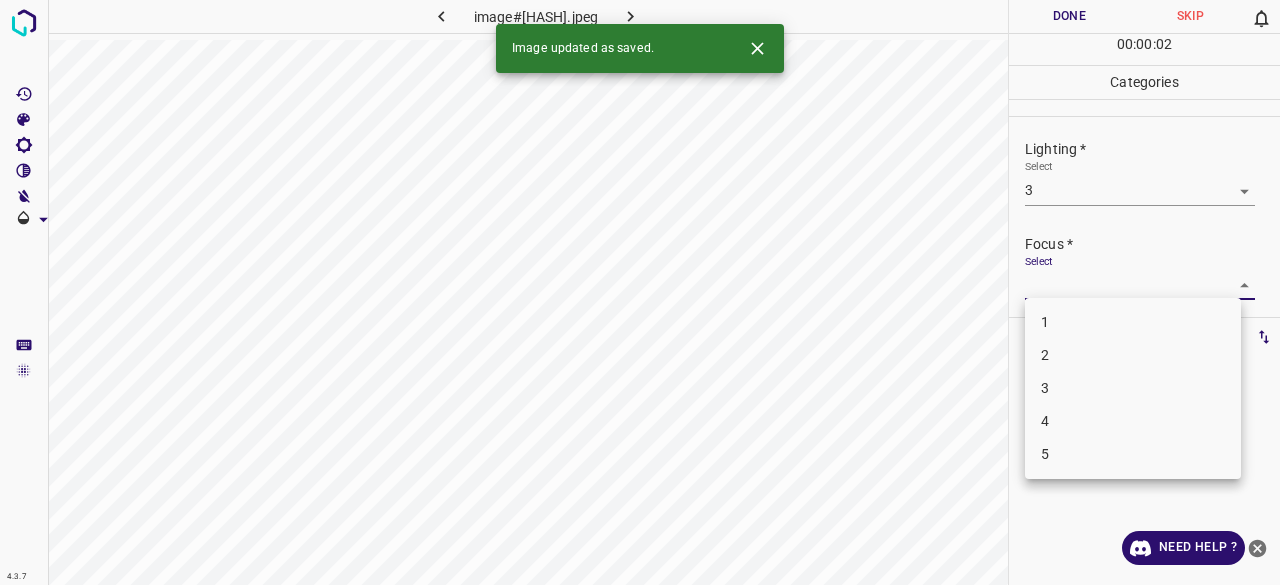 click on "2" at bounding box center [1133, 355] 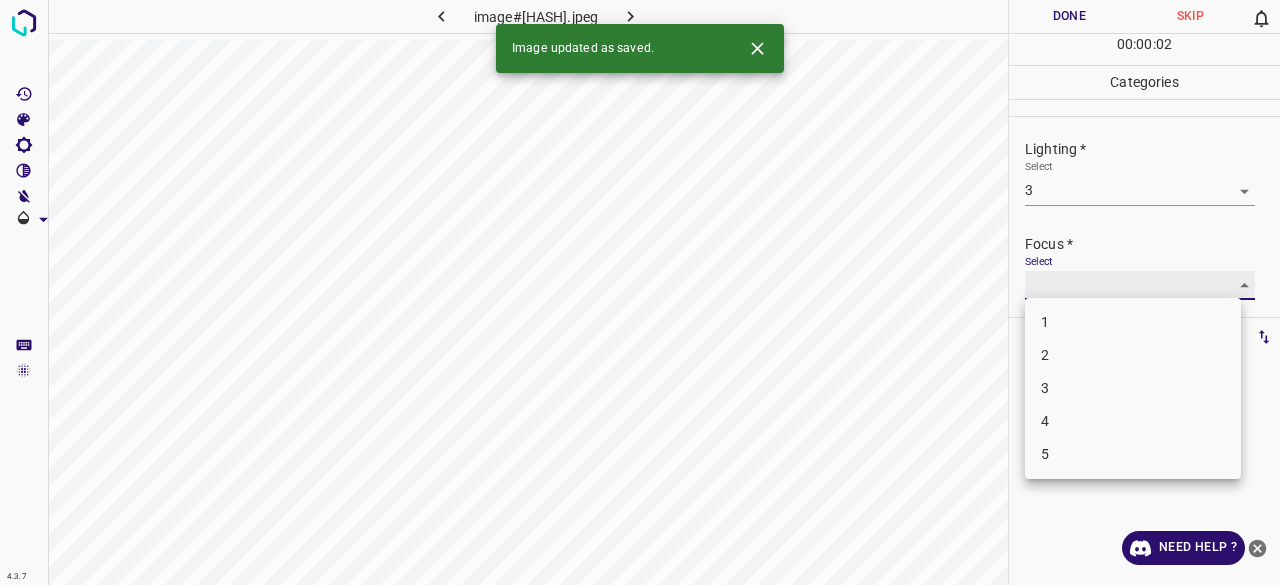 type on "2" 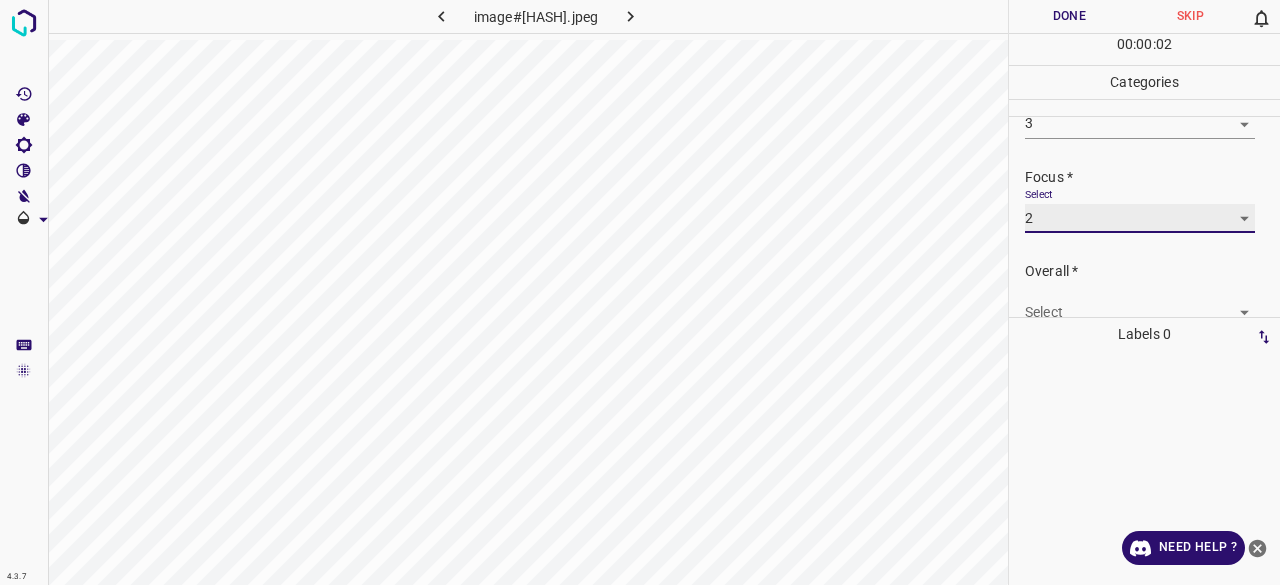 scroll, scrollTop: 98, scrollLeft: 0, axis: vertical 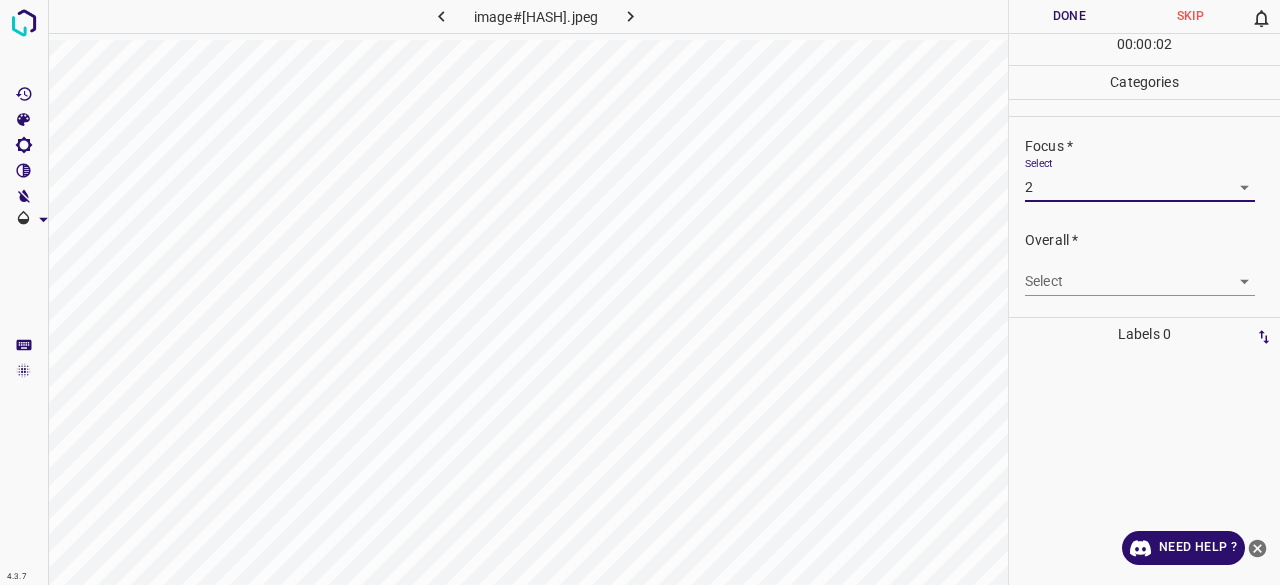 click on "4.3.7 image#004899.jpeg Done Skip 0 00   : 00   : 02   Categories Lighting *  Select 3 3 Focus *  Select 2 2 Overall *  Select ​ Labels   0 Categories 1 Lighting 2 Focus 3 Overall Tools Space Change between modes (Draw & Edit) I Auto labeling R Restore zoom M Zoom in N Zoom out Delete Delete selecte label Filters Z Restore filters X Saturation filter C Brightness filter V Contrast filter B Gray scale filter General O Download Need Help ? - Text - Hide - Delete" at bounding box center [640, 292] 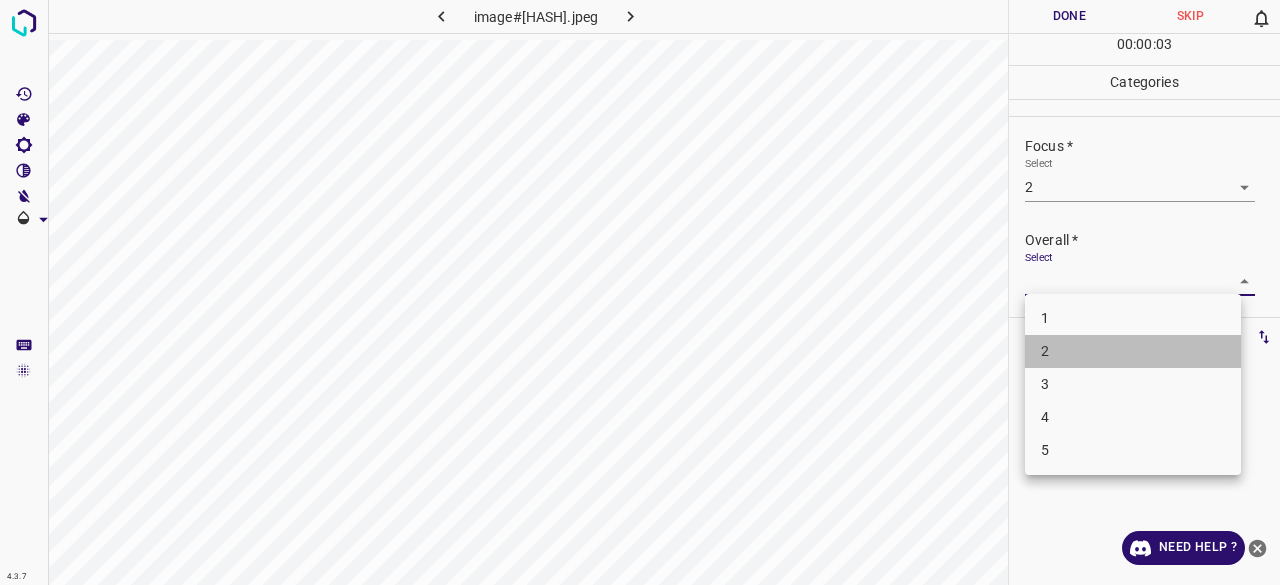 click on "2" at bounding box center [1133, 351] 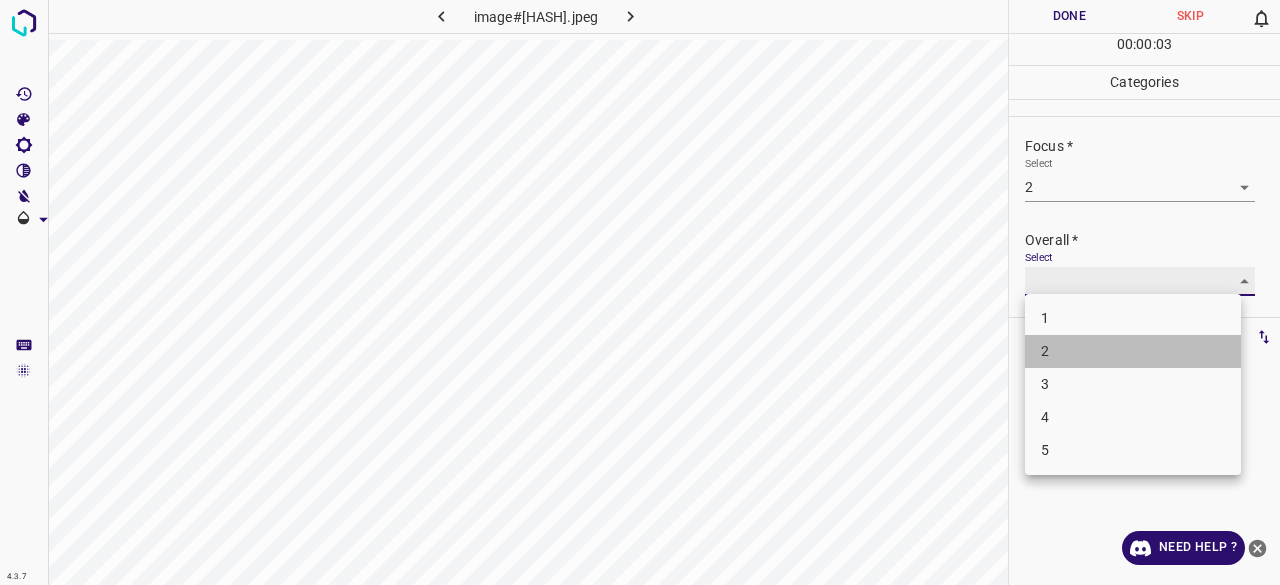 type on "2" 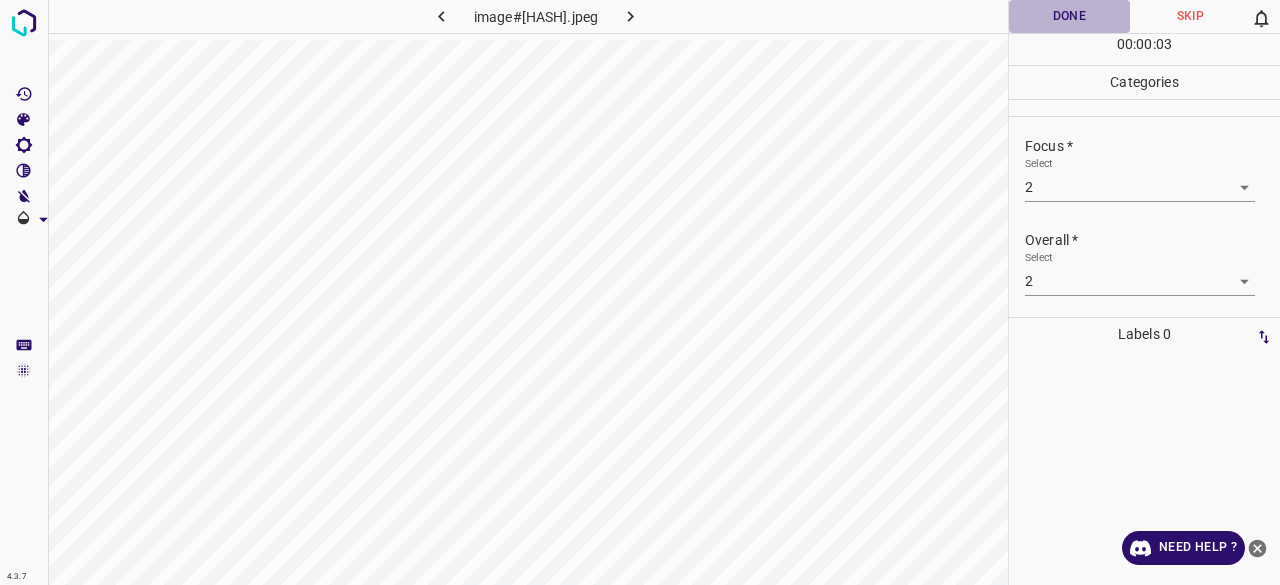 drag, startPoint x: 1052, startPoint y: 15, endPoint x: 1064, endPoint y: 51, distance: 37.94733 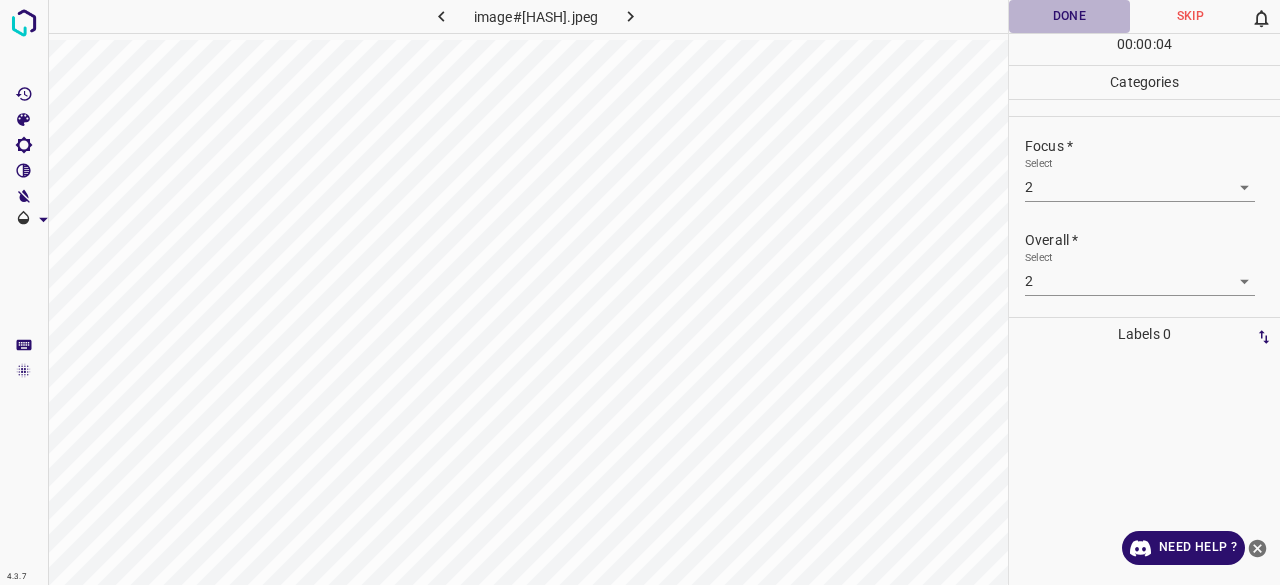 click on "Done" at bounding box center [1069, 16] 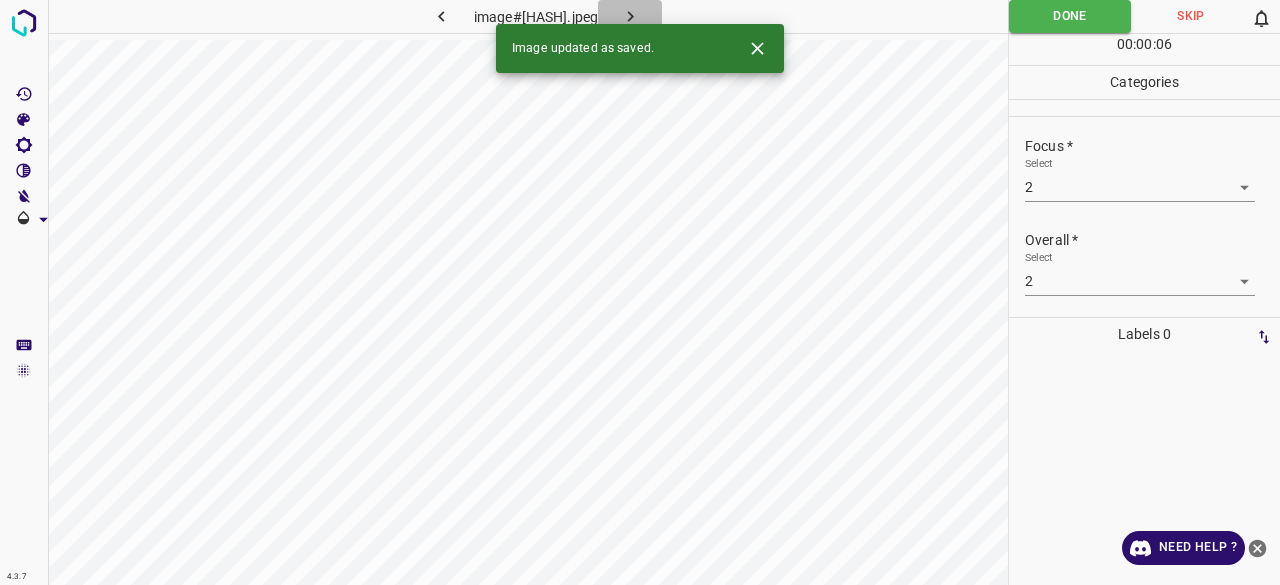 click at bounding box center [630, 16] 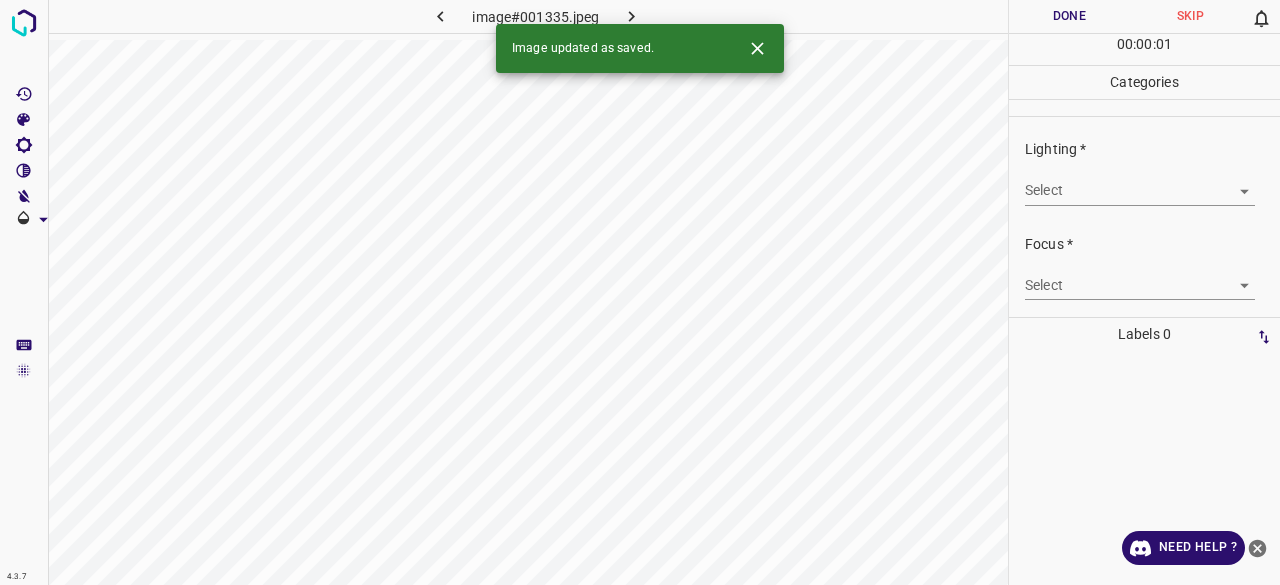 click on "Select ​" at bounding box center (1140, 182) 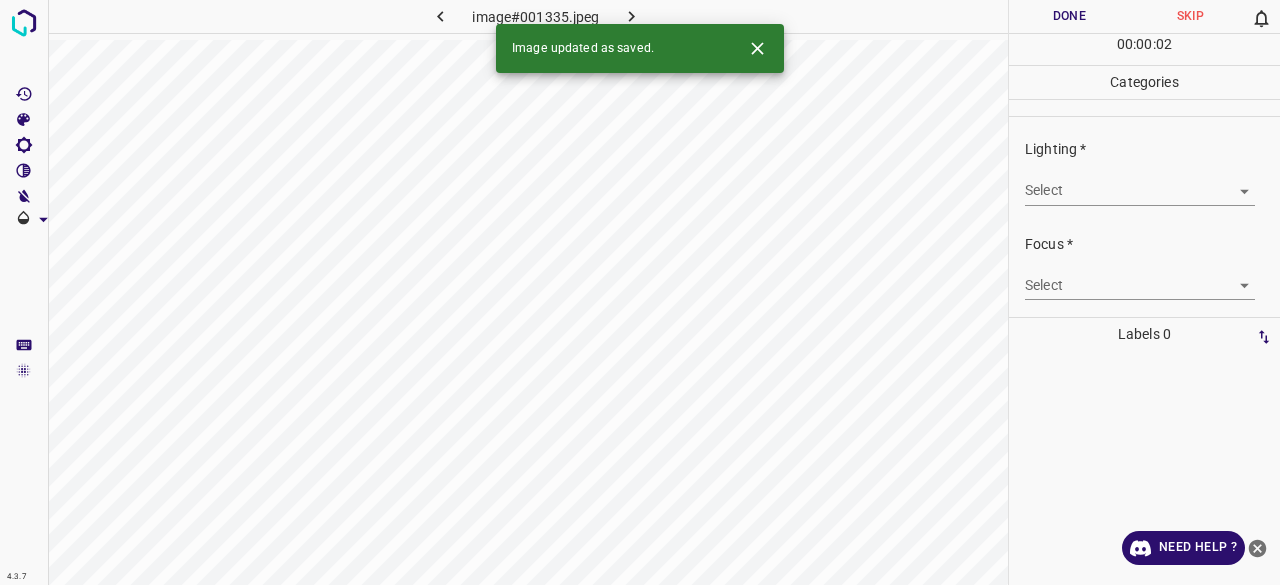 click on "4.3.7 image#001335.jpeg Done Skip 0 00   : 00   : 02   Categories Lighting *  Select ​ Focus *  Select ​ Overall *  Select ​ Labels   0 Categories 1 Lighting 2 Focus 3 Overall Tools Space Change between modes (Draw & Edit) I Auto labeling R Restore zoom M Zoom in N Zoom out Delete Delete selecte label Filters Z Restore filters X Saturation filter C Brightness filter V Contrast filter B Gray scale filter General O Download Image updated as saved. Need Help ? - Text - Hide - Delete" at bounding box center (640, 292) 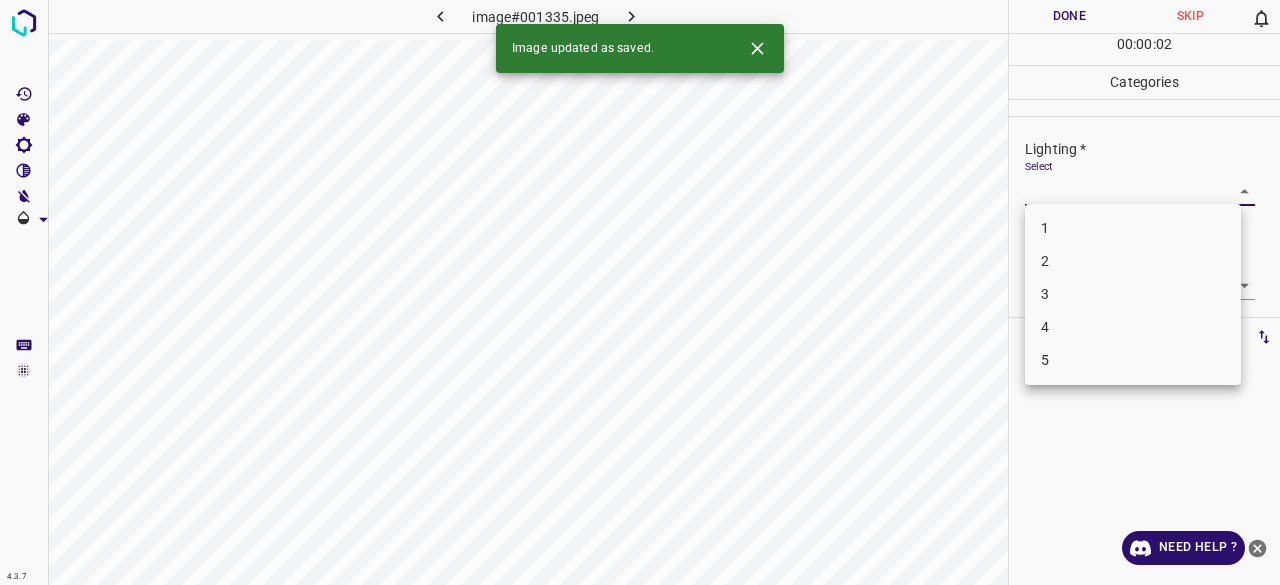drag, startPoint x: 1060, startPoint y: 315, endPoint x: 1059, endPoint y: 301, distance: 14.035668 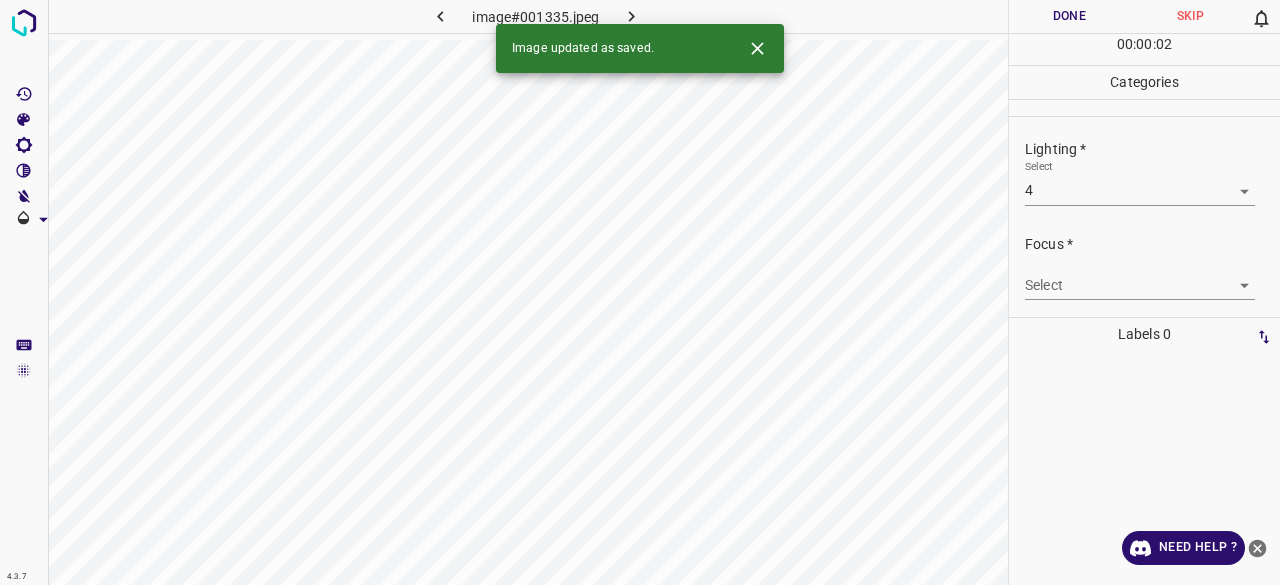 click on "3" at bounding box center (1133, 255) 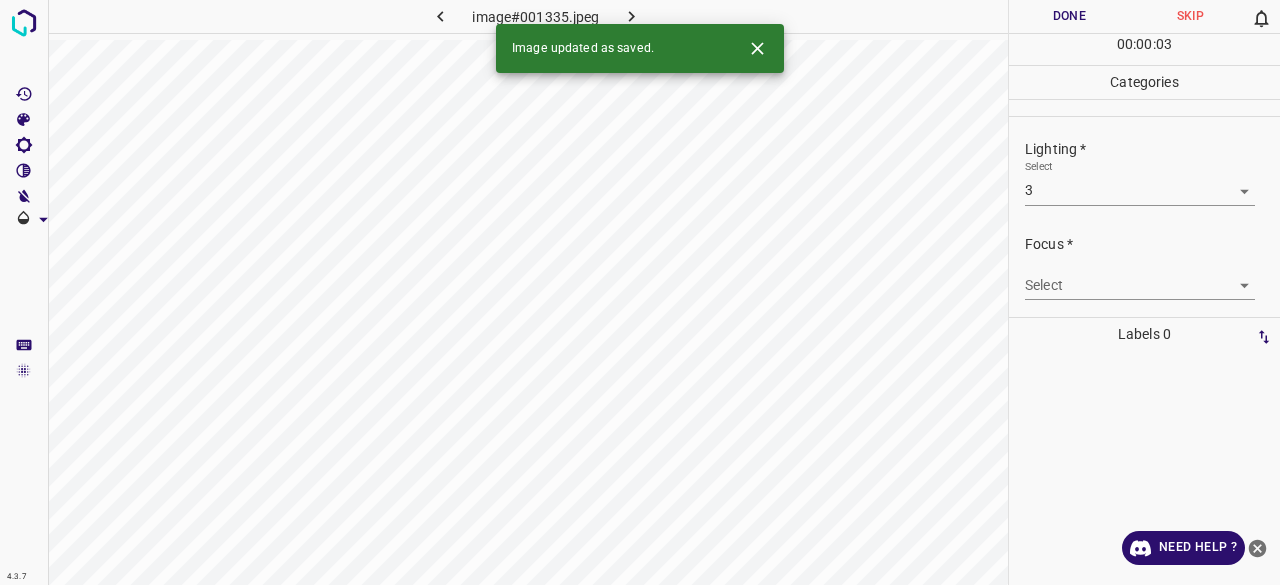 click on "4.3.7 image#[REDACTED].jpeg Done Skip 0 00   : 00   : 00   Categories Lighting *  Select 3 3 Focus *  Select ​ Overall *  Select ​ Labels   0 Categories 1 Lighting 2 Focus 3 Overall Tools Space Change between modes (Draw & Edit) I Auto labeling R Restore zoom M Zoom in N Zoom out Delete Delete selecte label Filters Z Restore filters X Saturation filter C Brightness filter V Contrast filter B Gray scale filter General O Download Image updated as saved. Need Help ? - Text - Hide - Delete" at bounding box center [640, 292] 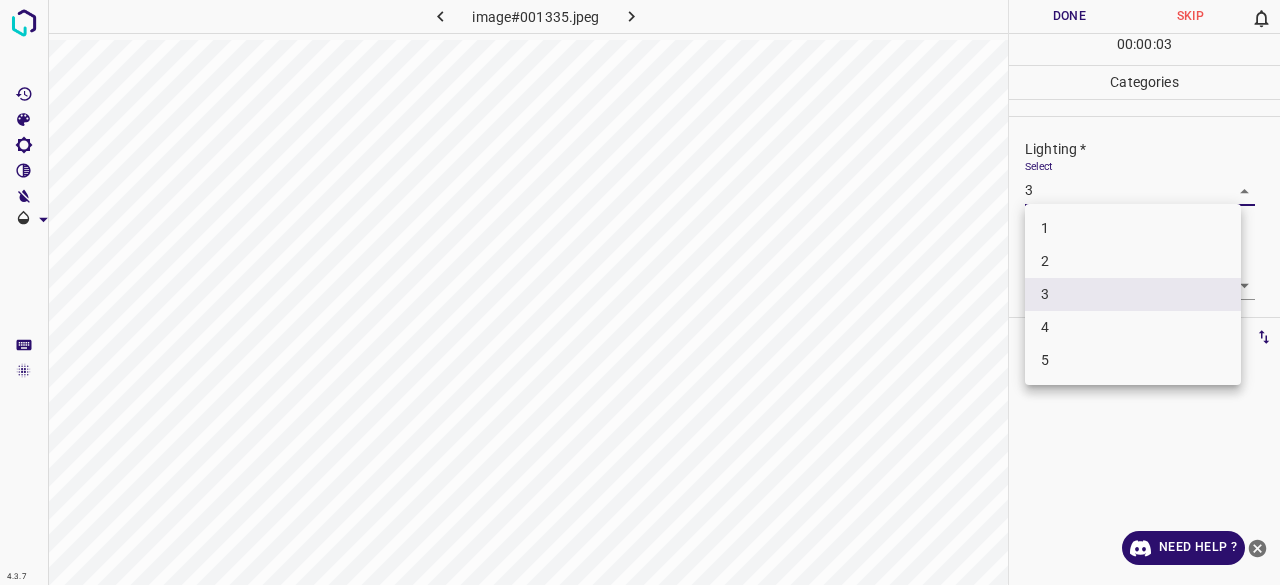 click at bounding box center (640, 292) 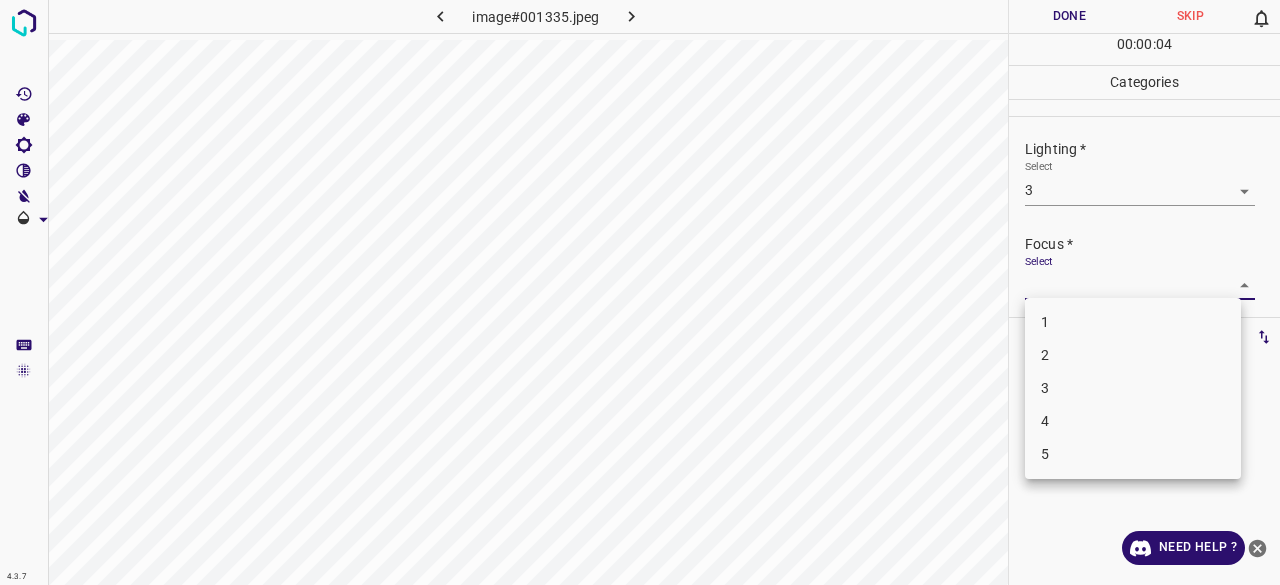 drag, startPoint x: 1058, startPoint y: 279, endPoint x: 1058, endPoint y: 298, distance: 19 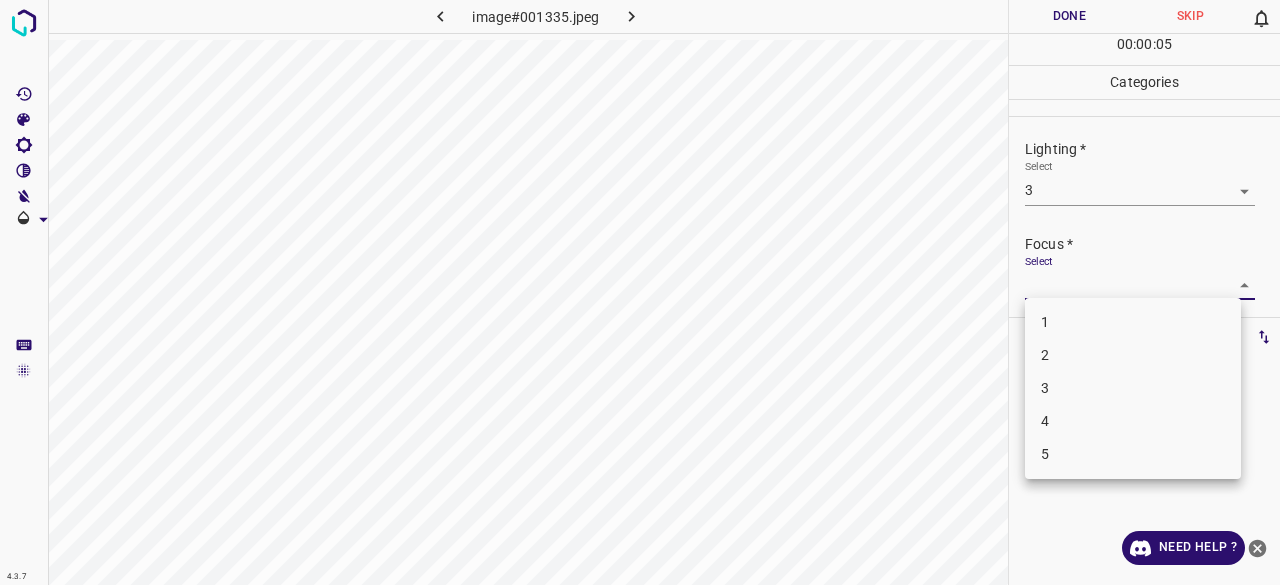 click on "3" at bounding box center (1133, 388) 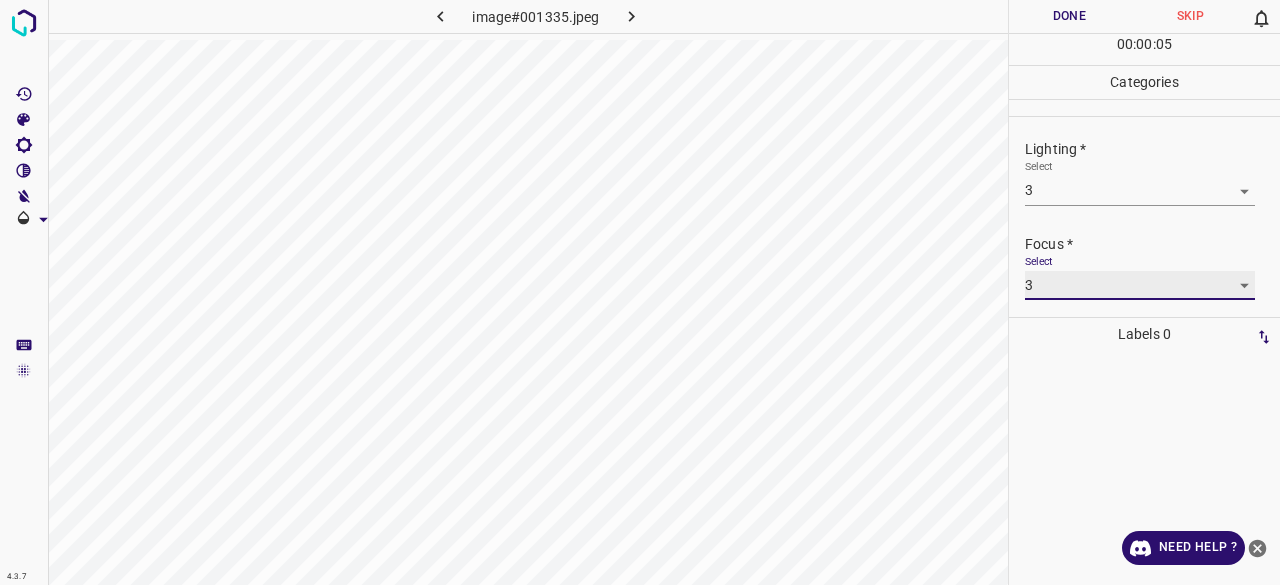 type on "3" 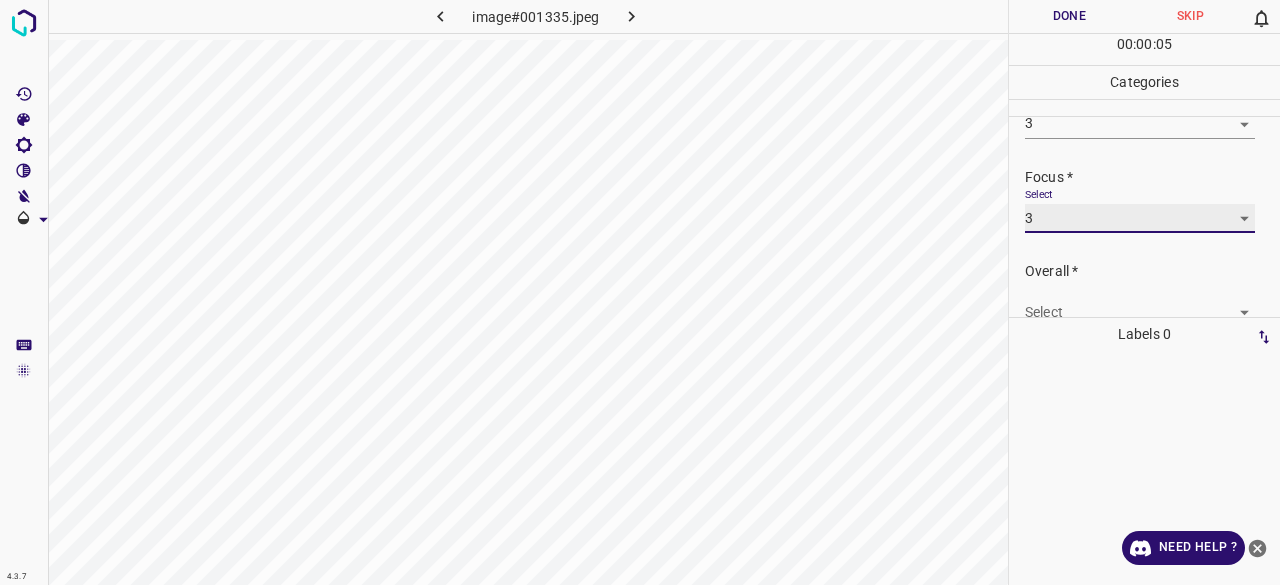 scroll, scrollTop: 98, scrollLeft: 0, axis: vertical 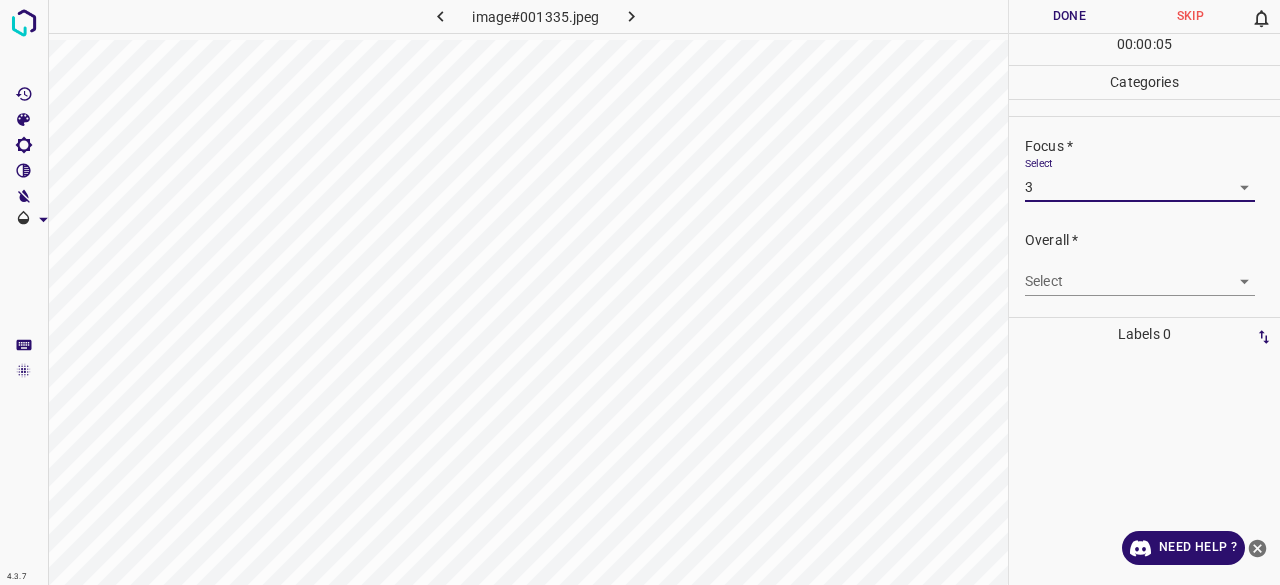 click on "4.3.7 image#[HASH].jpeg Done Skip 0 00   : 00   : 05   Categories Lighting *  Select 3 3 Focus *  Select 3 3 Overall *  Select ​ Labels   0 Categories 1 Lighting 2 Focus 3 Overall Tools Space Change between modes (Draw & Edit) I Auto labeling R Restore zoom M Zoom in N Zoom out Delete Delete selecte label Filters Z Restore filters X Saturation filter C Brightness filter V Contrast filter B Gray scale filter General O Download Need Help ? - Text - Hide - Delete" at bounding box center (640, 292) 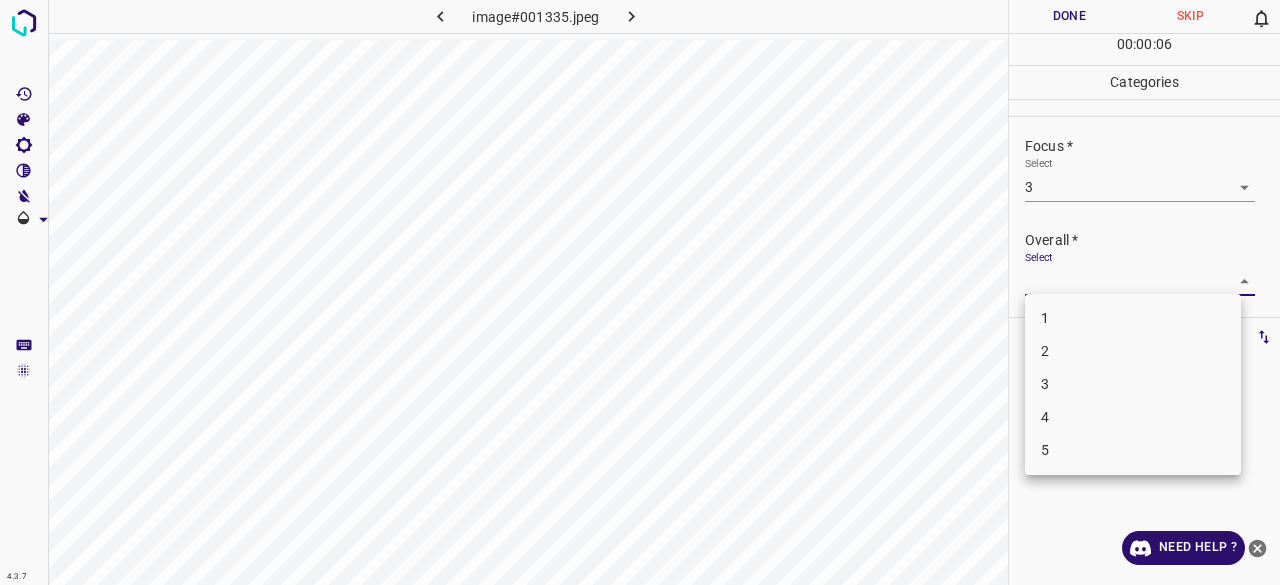click on "3" at bounding box center [1133, 384] 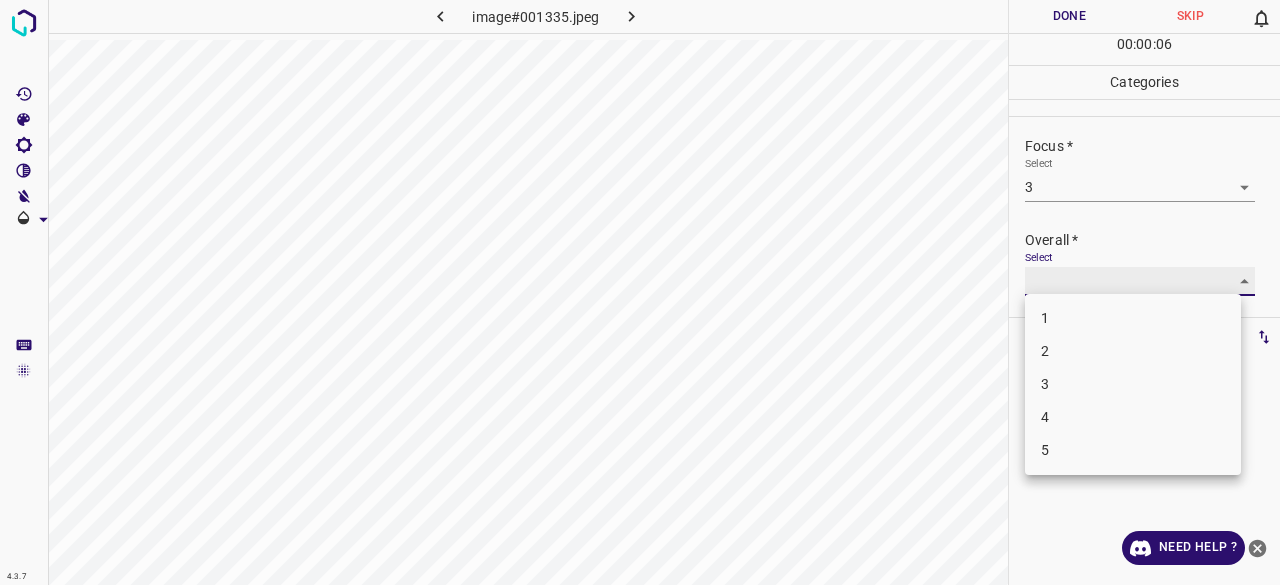 type on "3" 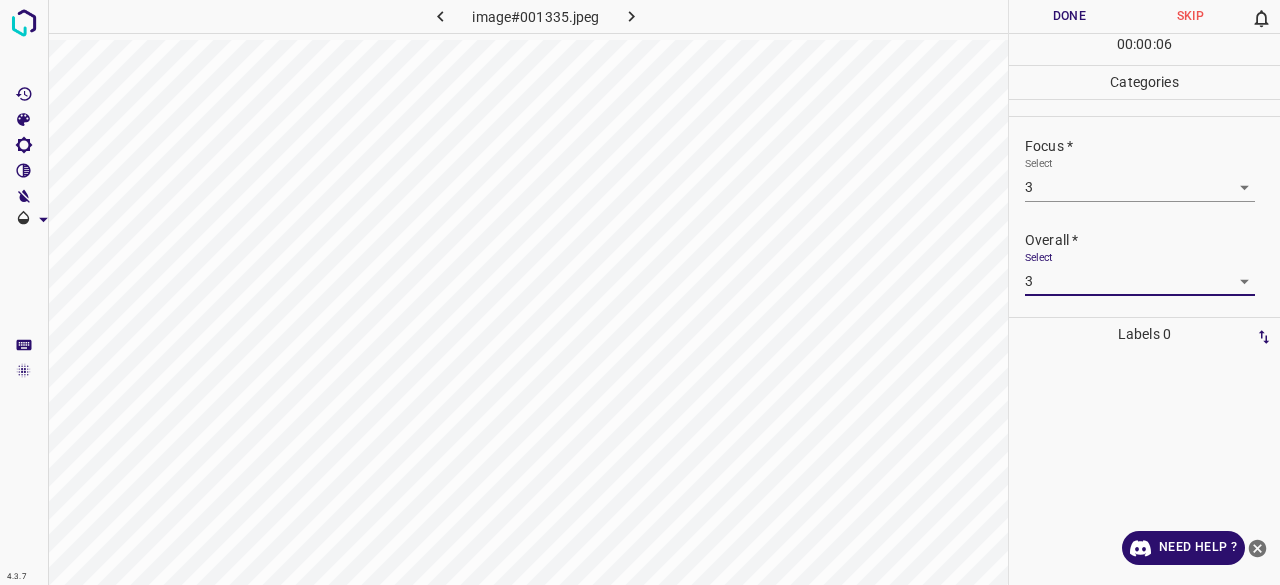 click on "Done" at bounding box center [1069, 16] 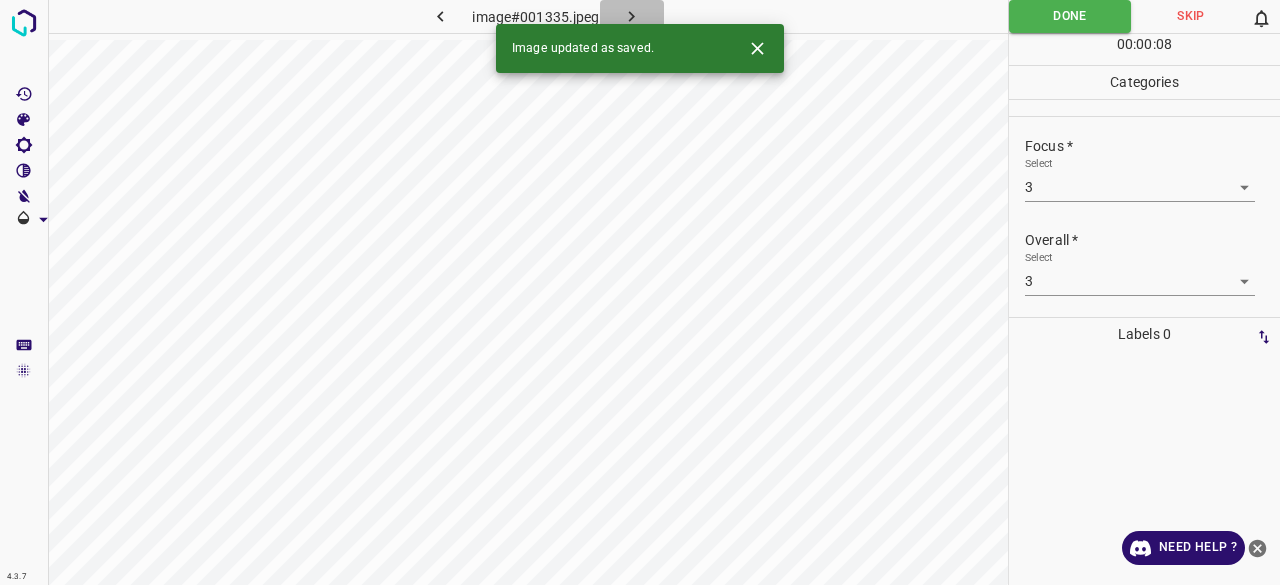 click 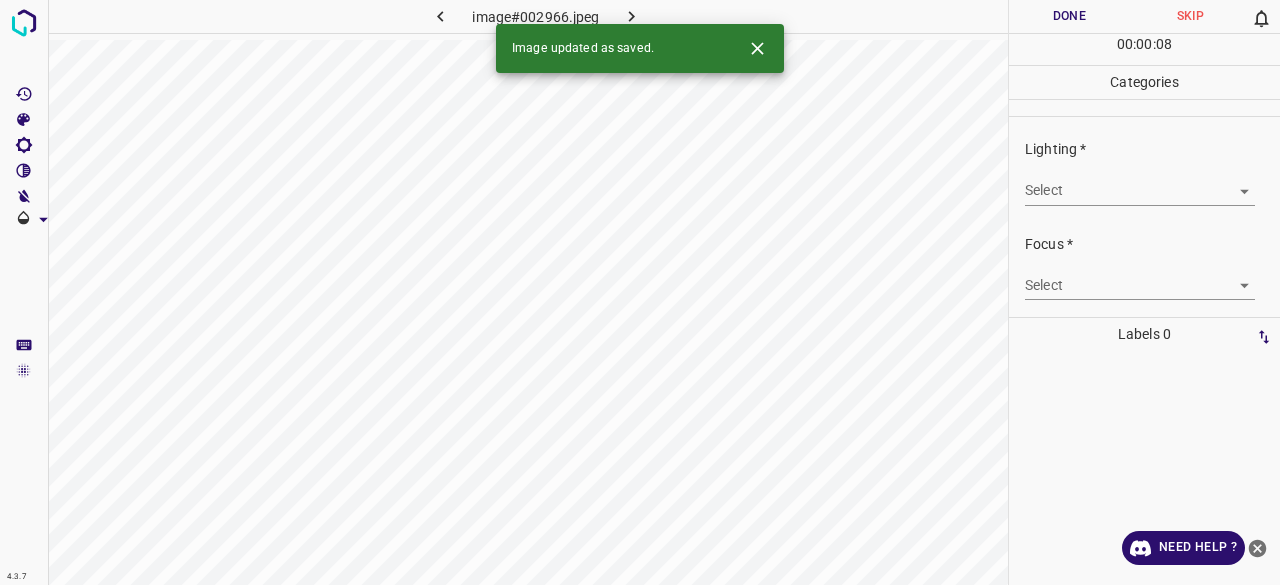 click on "4.3.7 image#002966.jpeg Done Skip 0 00   : 00   : 08   Categories Lighting *  Select ​ Focus *  Select ​ Overall *  Select ​ Labels   0 Categories 1 Lighting 2 Focus 3 Overall Tools Space Change between modes (Draw & Edit) I Auto labeling R Restore zoom M Zoom in N Zoom out Delete Delete selecte label Filters Z Restore filters X Saturation filter C Brightness filter V Contrast filter B Gray scale filter General O Download Image updated as saved. Need Help ? - Text - Hide - Delete" at bounding box center [640, 292] 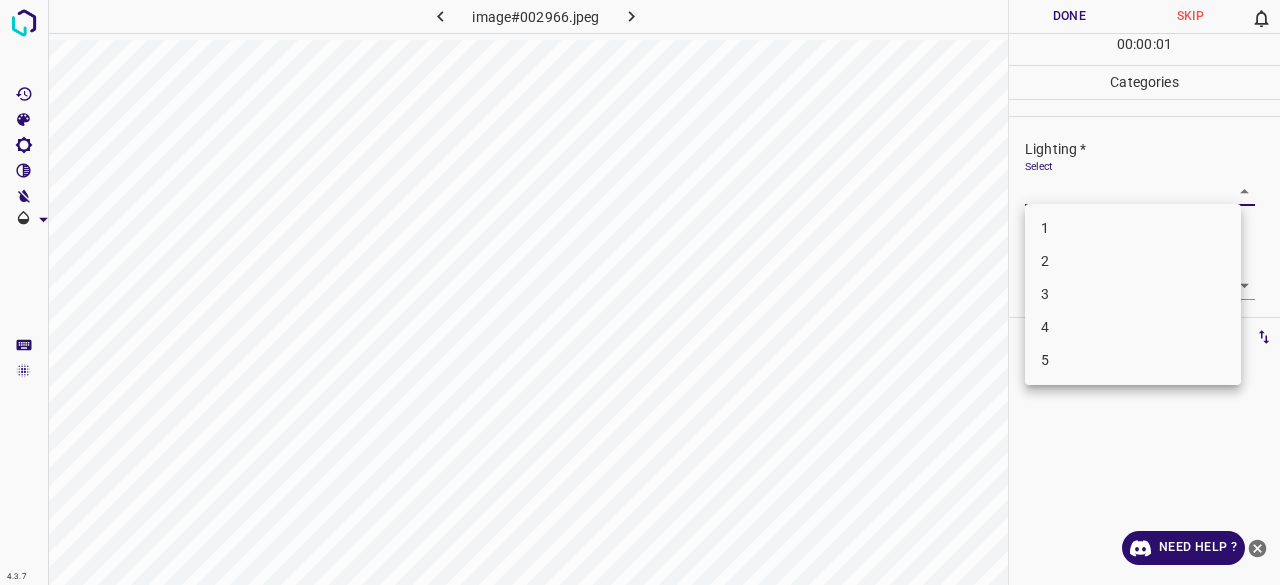 click on "3" at bounding box center [1133, 294] 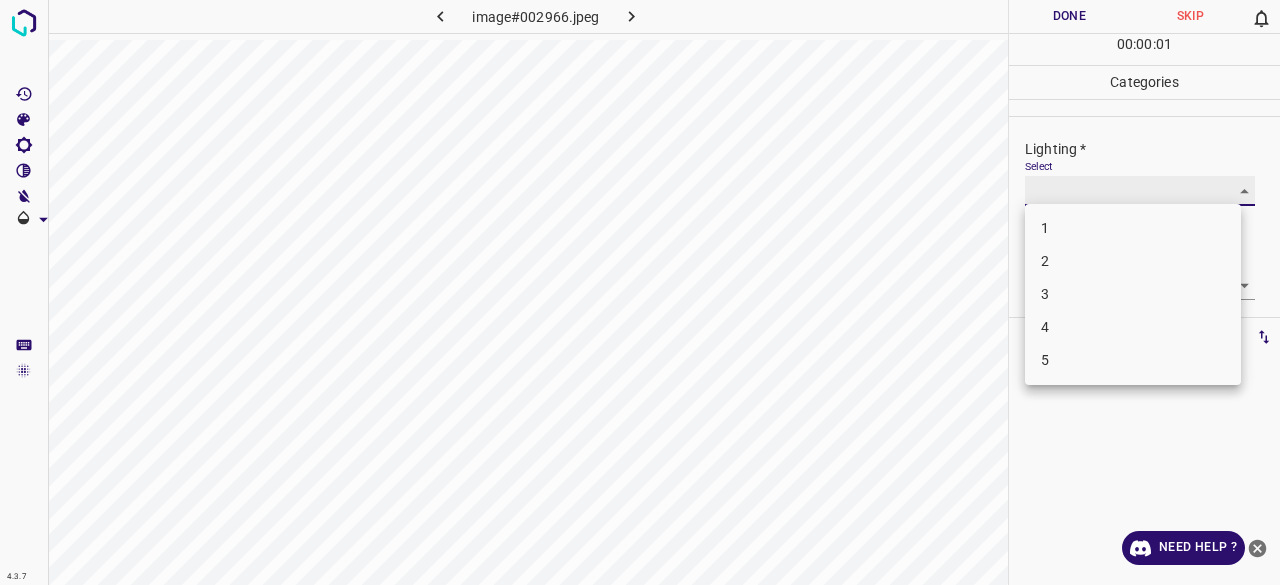 type on "3" 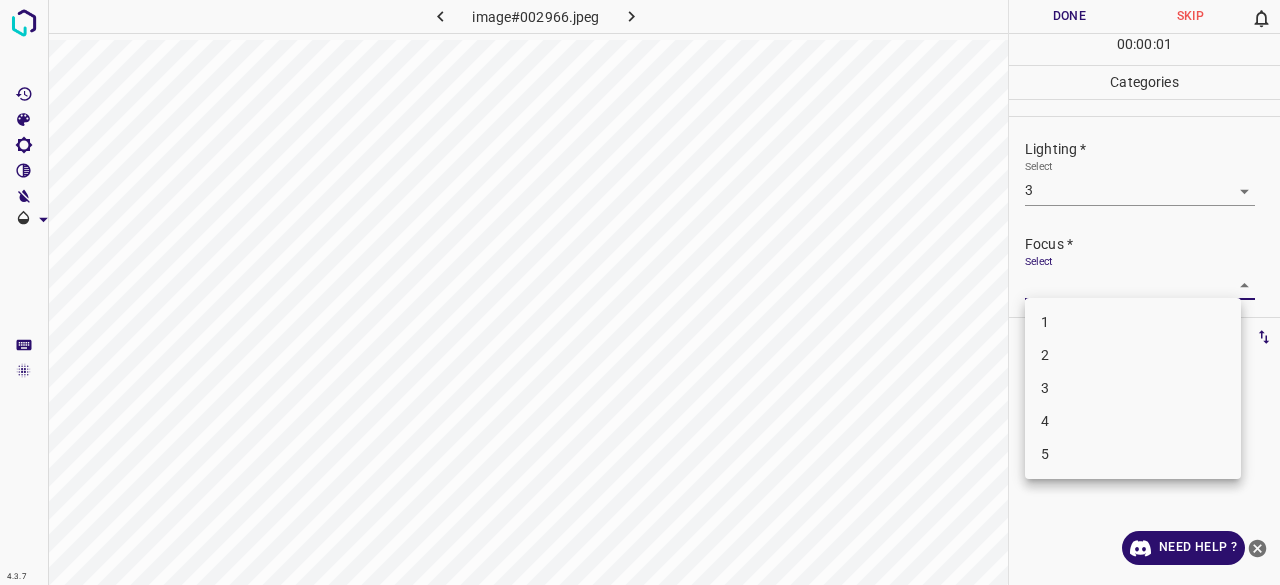 click on "4.3.7 image#002966.jpeg Done Skip 0 00   : 00   : 01   Categories Lighting *  Select 3 3 Focus *  Select ​ Overall *  Select ​ Labels   0 Categories 1 Lighting 2 Focus 3 Overall Tools Space Change between modes (Draw & Edit) I Auto labeling R Restore zoom M Zoom in N Zoom out Delete Delete selecte label Filters Z Restore filters X Saturation filter C Brightness filter V Contrast filter B Gray scale filter General O Download Need Help ? - Text - Hide - Delete 1 2 3 4 5" at bounding box center (640, 292) 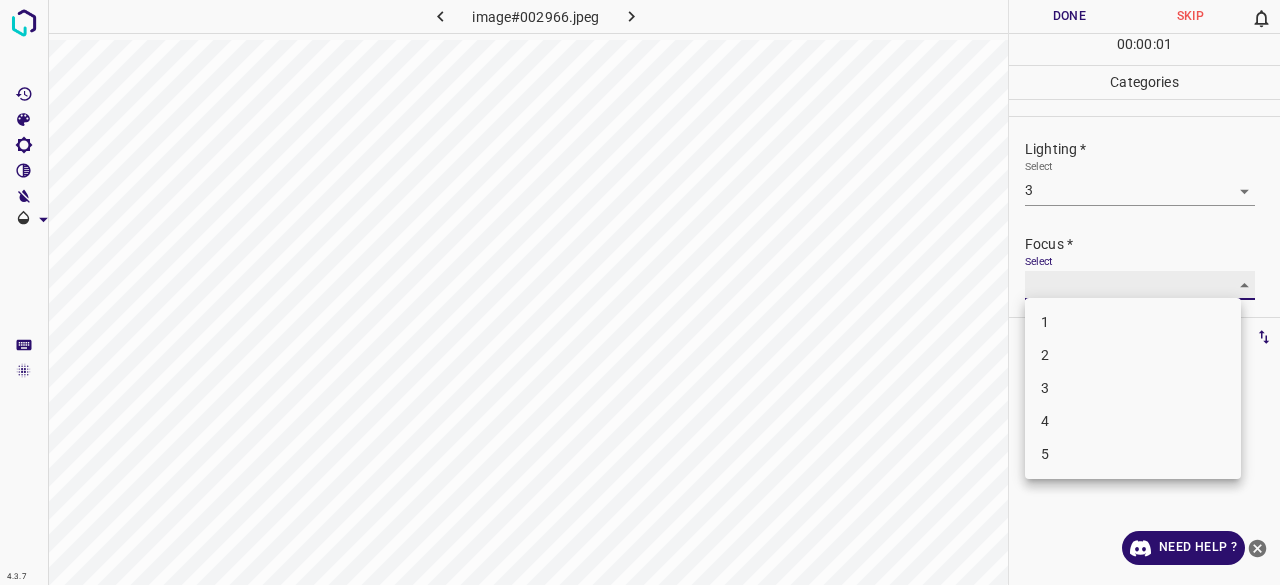 type on "2" 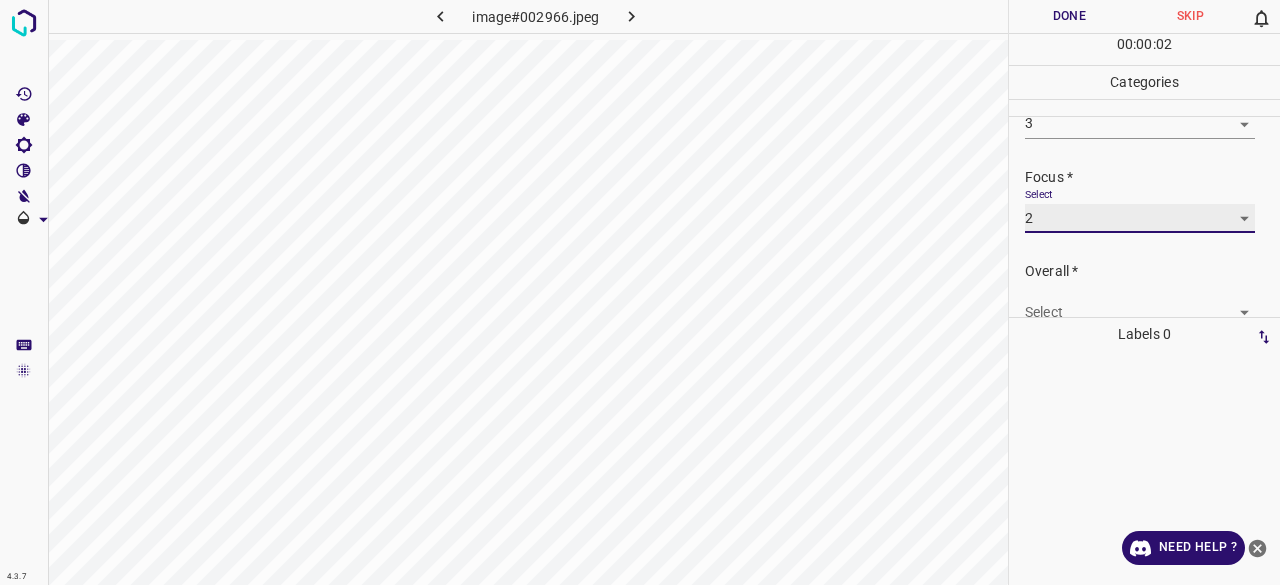 scroll, scrollTop: 98, scrollLeft: 0, axis: vertical 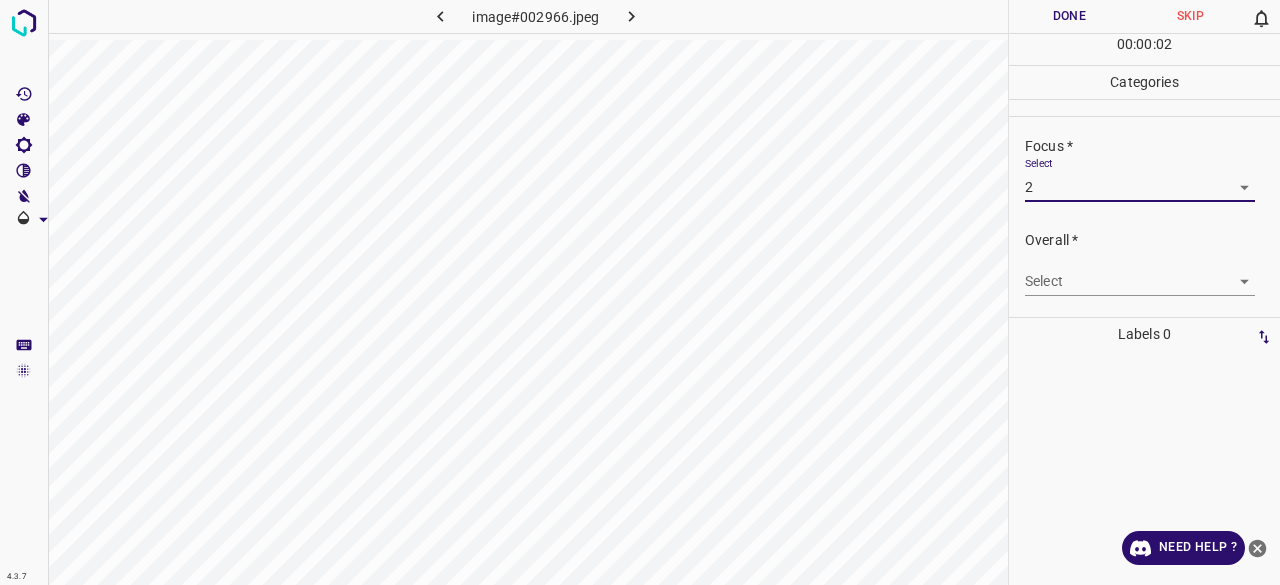 click on "Select ​" at bounding box center [1140, 273] 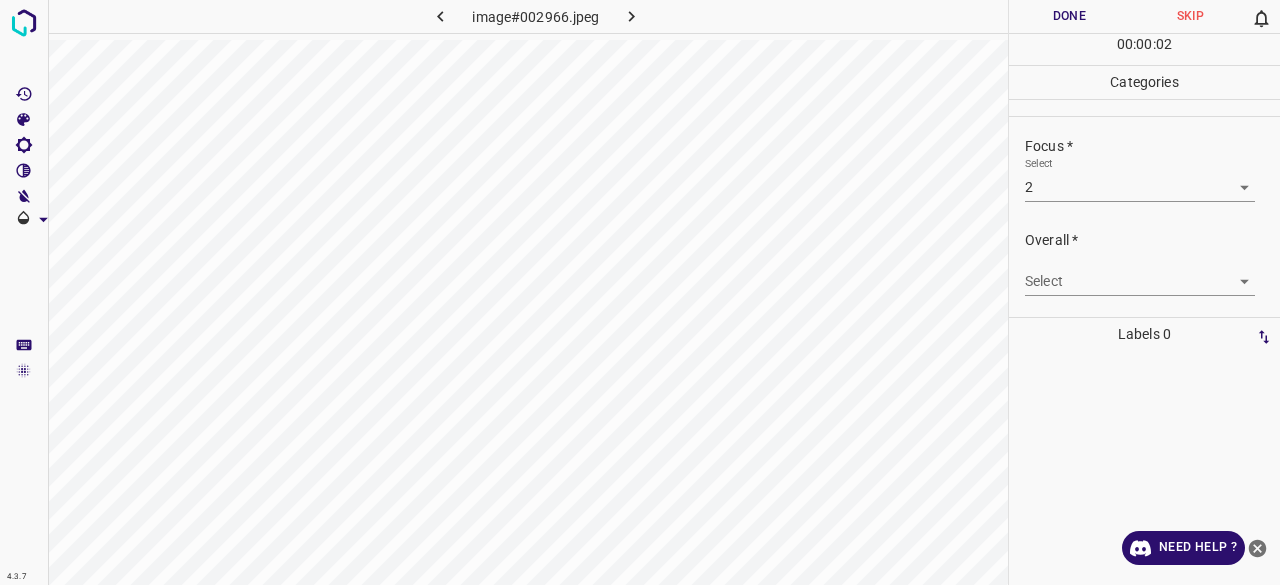 click on "4.3.7 image#002966.jpeg Done Skip 0 00   : 00   : 02   Categories Lighting *  Select 3 3 Focus *  Select 2 2 Overall *  Select ​ Labels   0 Categories 1 Lighting 2 Focus 3 Overall Tools Space Change between modes (Draw & Edit) I Auto labeling R Restore zoom M Zoom in N Zoom out Delete Delete selecte label Filters Z Restore filters X Saturation filter C Brightness filter V Contrast filter B Gray scale filter General O Download Need Help ? - Text - Hide - Delete" at bounding box center (640, 292) 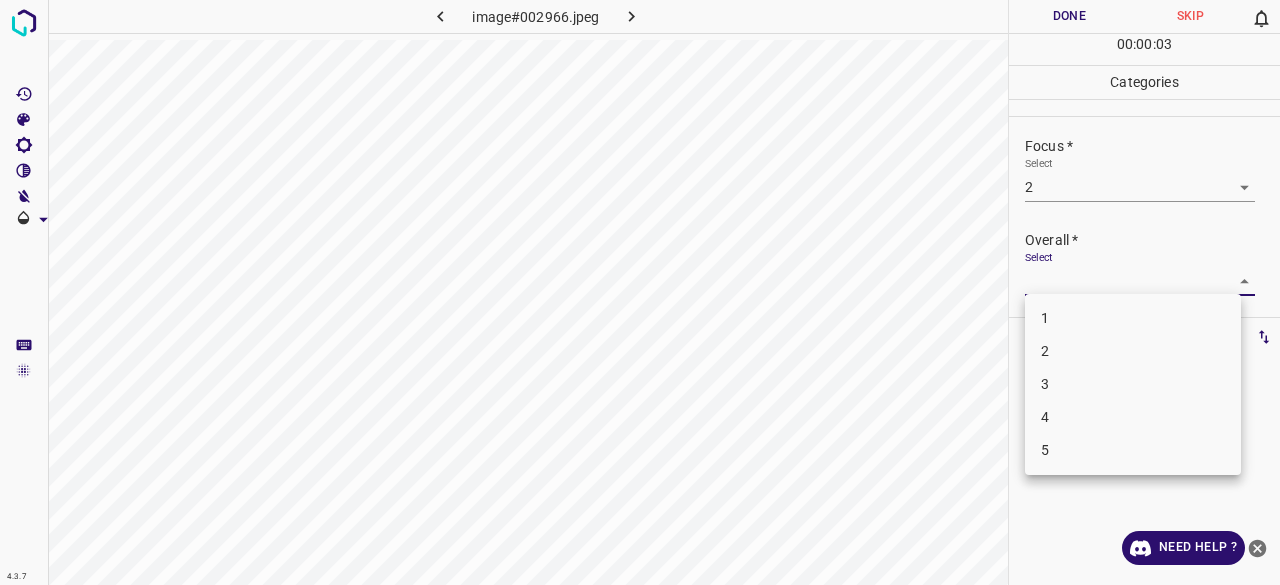 click on "2" at bounding box center (1133, 351) 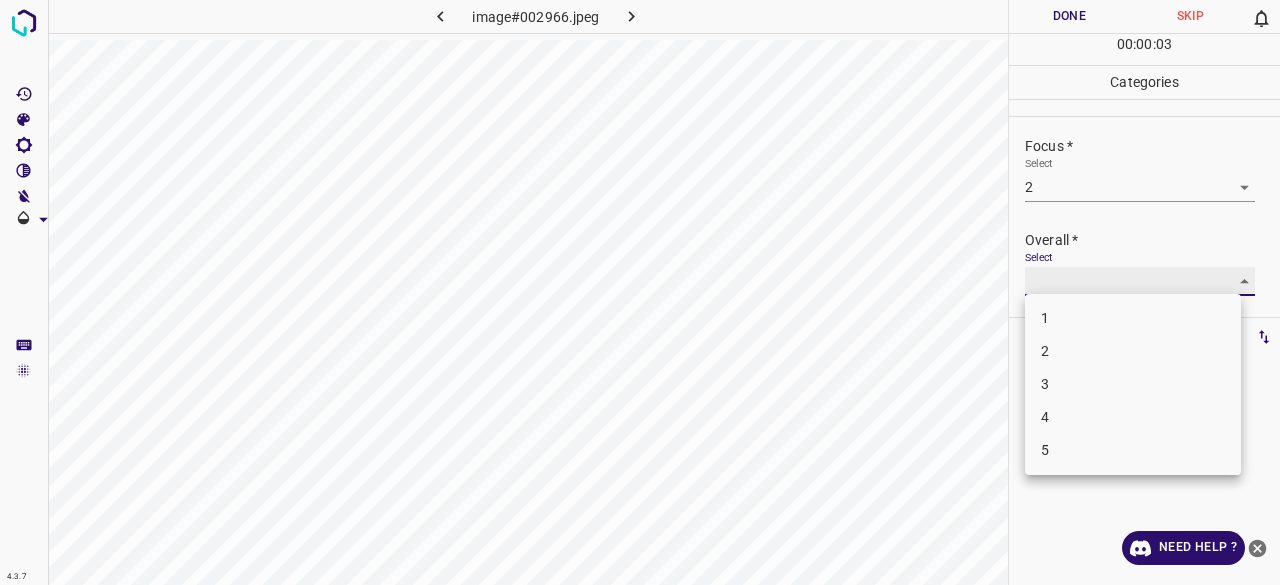 type on "2" 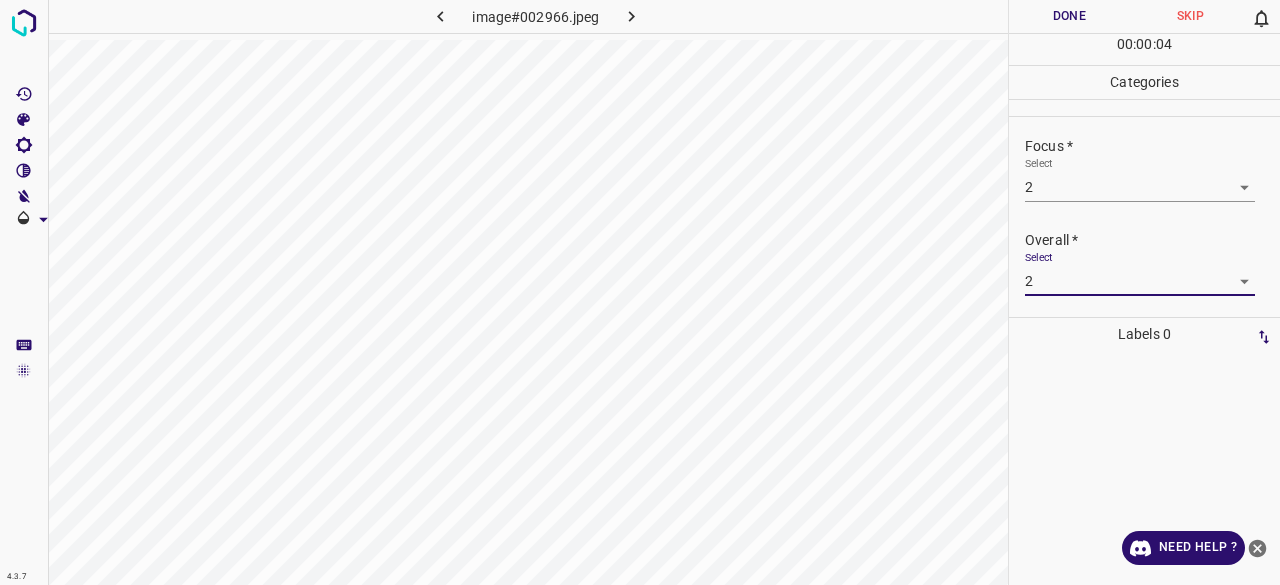 click on "Done" at bounding box center (1069, 16) 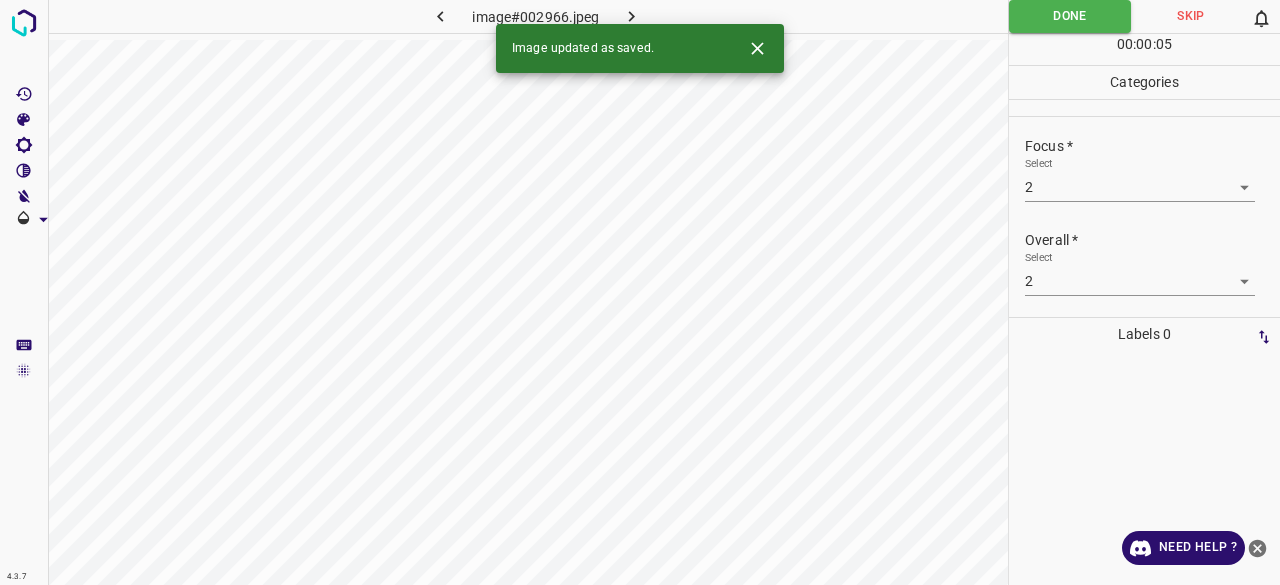 click at bounding box center (632, 16) 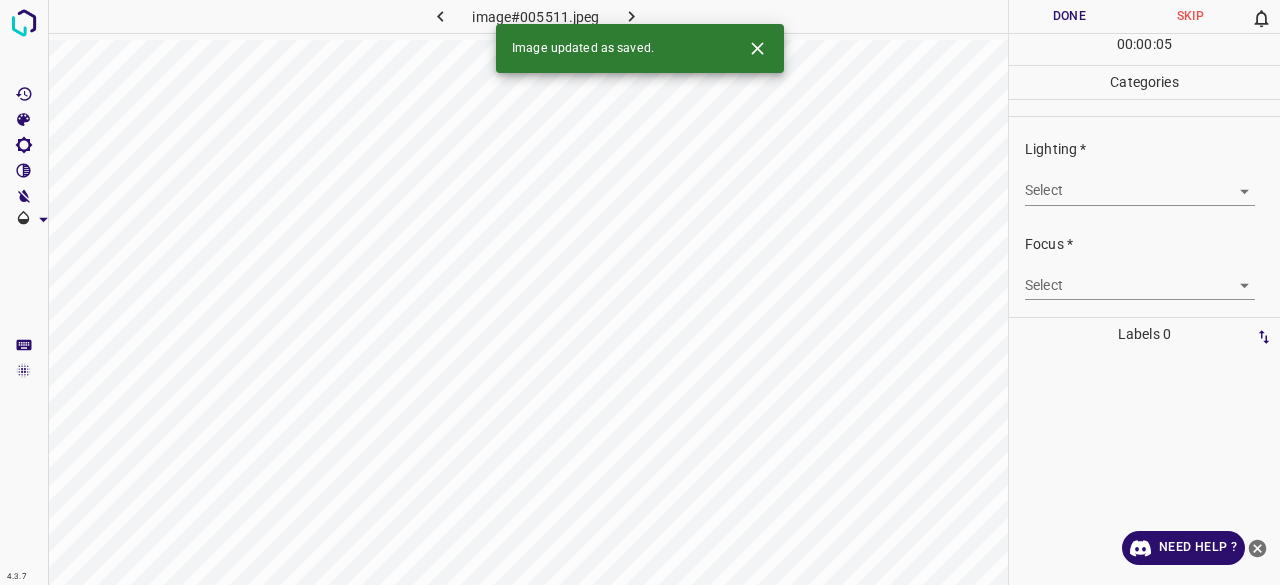 click on "4.3.7 image#005511.jpeg Done Skip 0 00   : 00   : 05   Categories Lighting *  Select ​ Focus *  Select ​ Overall *  Select ​ Labels   0 Categories 1 Lighting 2 Focus 3 Overall Tools Space Change between modes (Draw & Edit) I Auto labeling R Restore zoom M Zoom in N Zoom out Delete Delete selecte label Filters Z Restore filters X Saturation filter C Brightness filter V Contrast filter B Gray scale filter General O Download Image updated as saved. Need Help ? - Text - Hide - Delete" at bounding box center (640, 292) 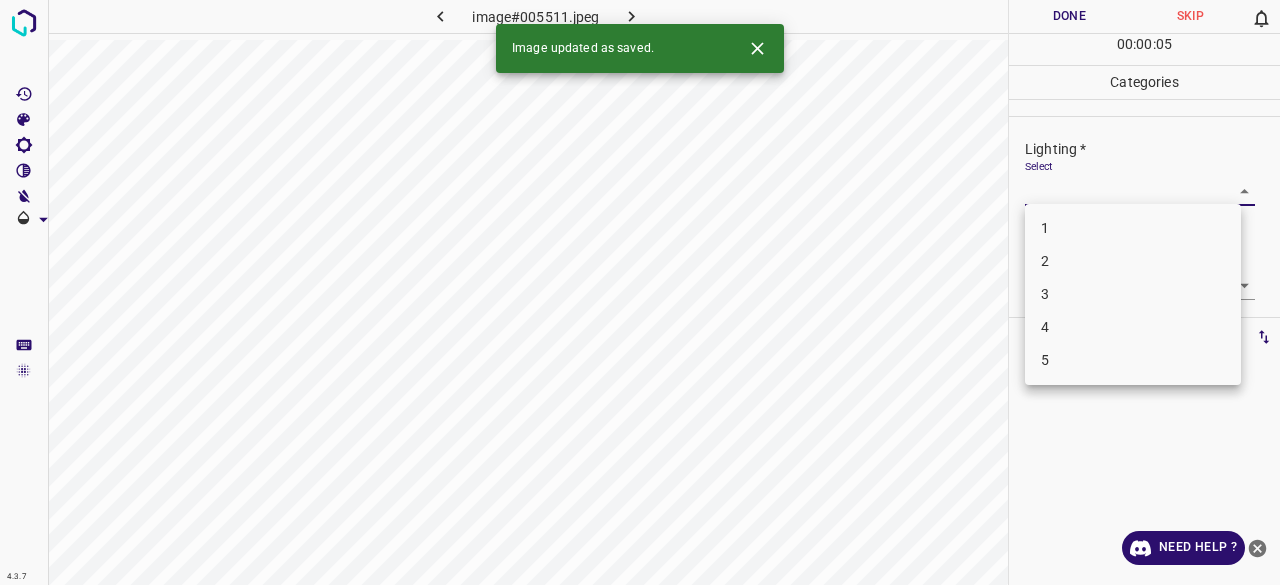 click on "3" at bounding box center [1133, 294] 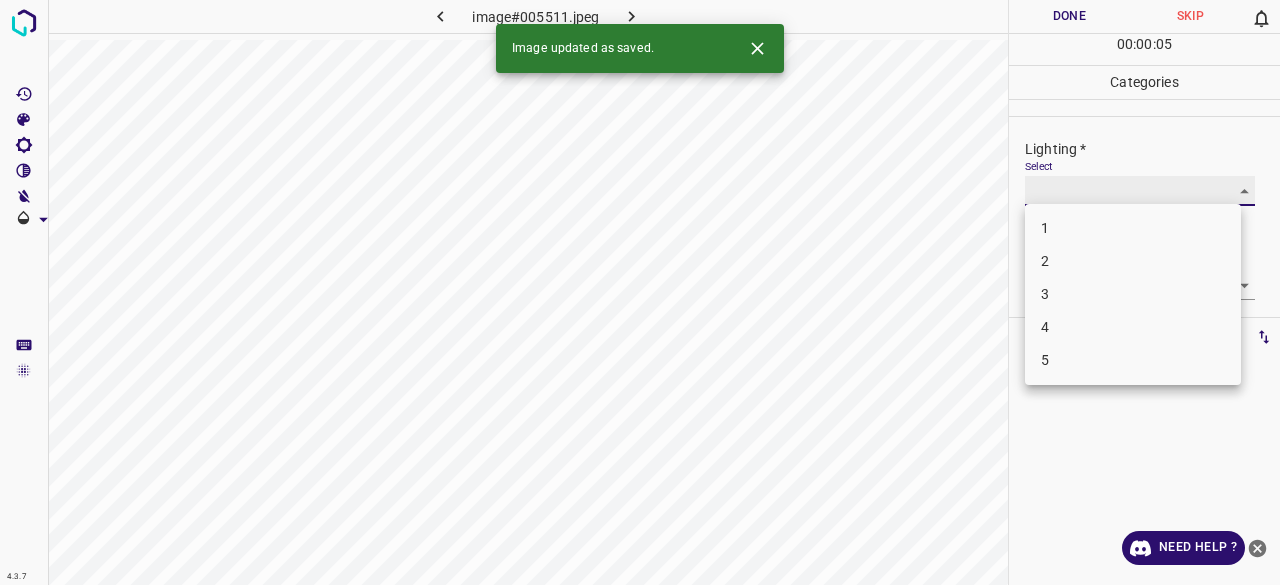 type on "3" 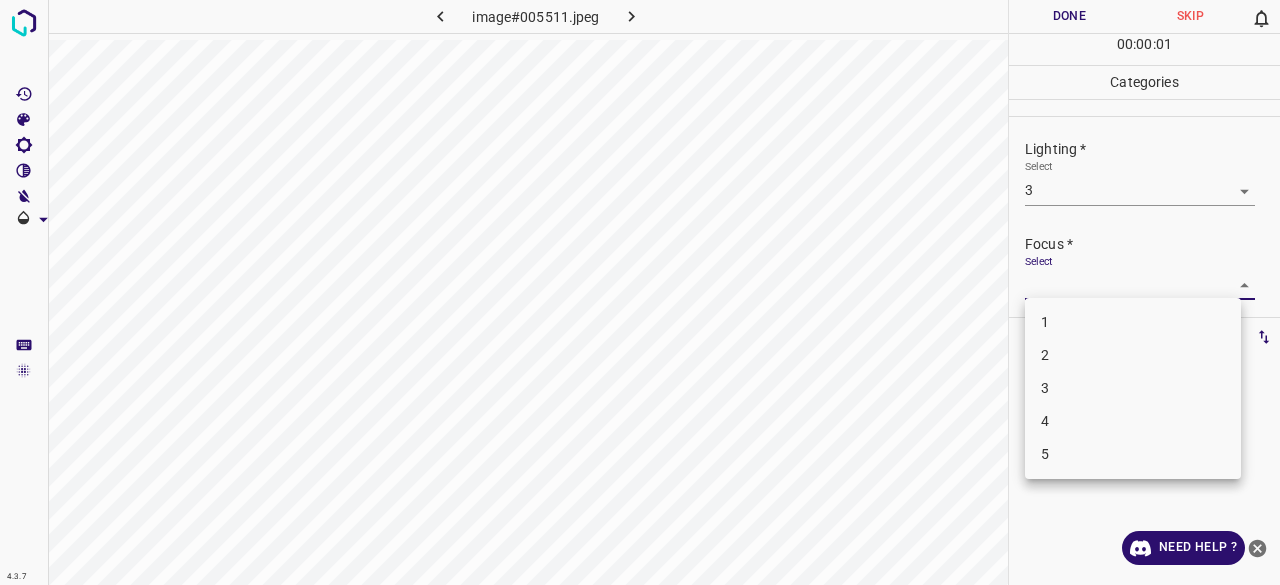 click on "4.3.7 image#005511.jpeg Done Skip 0 00   : 00   : 01   Categories Lighting *  Select 3 3 Focus *  Select ​ Overall *  Select ​ Labels   0 Categories 1 Lighting 2 Focus 3 Overall Tools Space Change between modes (Draw & Edit) I Auto labeling R Restore zoom M Zoom in N Zoom out Delete Delete selecte label Filters Z Restore filters X Saturation filter C Brightness filter V Contrast filter B Gray scale filter General O Download Need Help ? - Text - Hide - Delete 1 2 3 4 5" at bounding box center (640, 292) 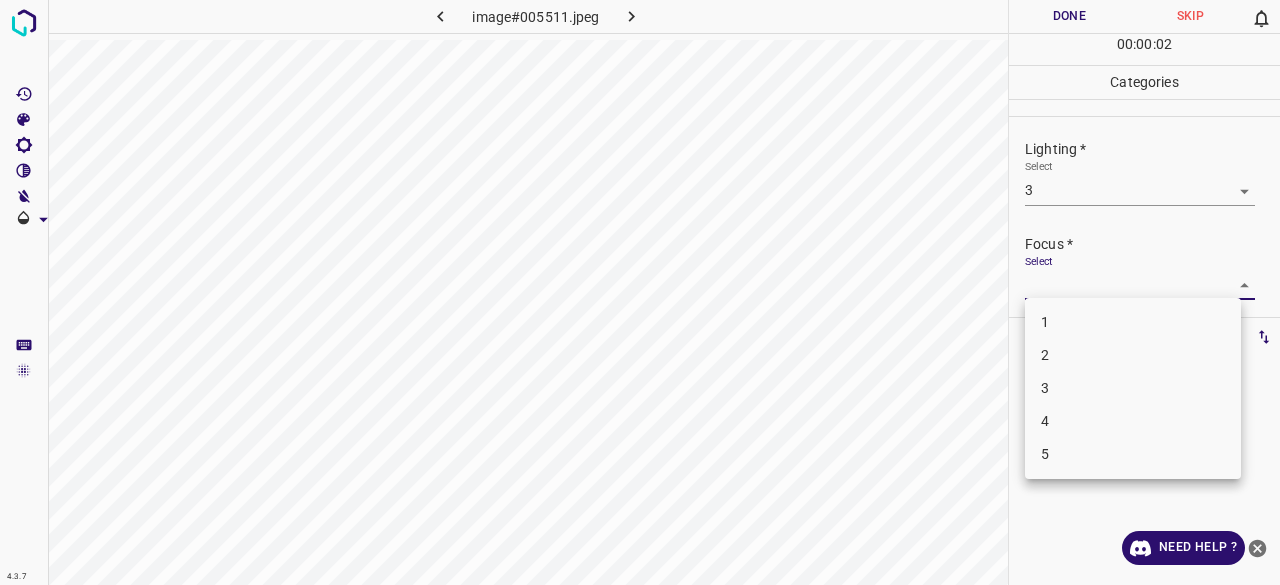 click on "3" at bounding box center [1133, 388] 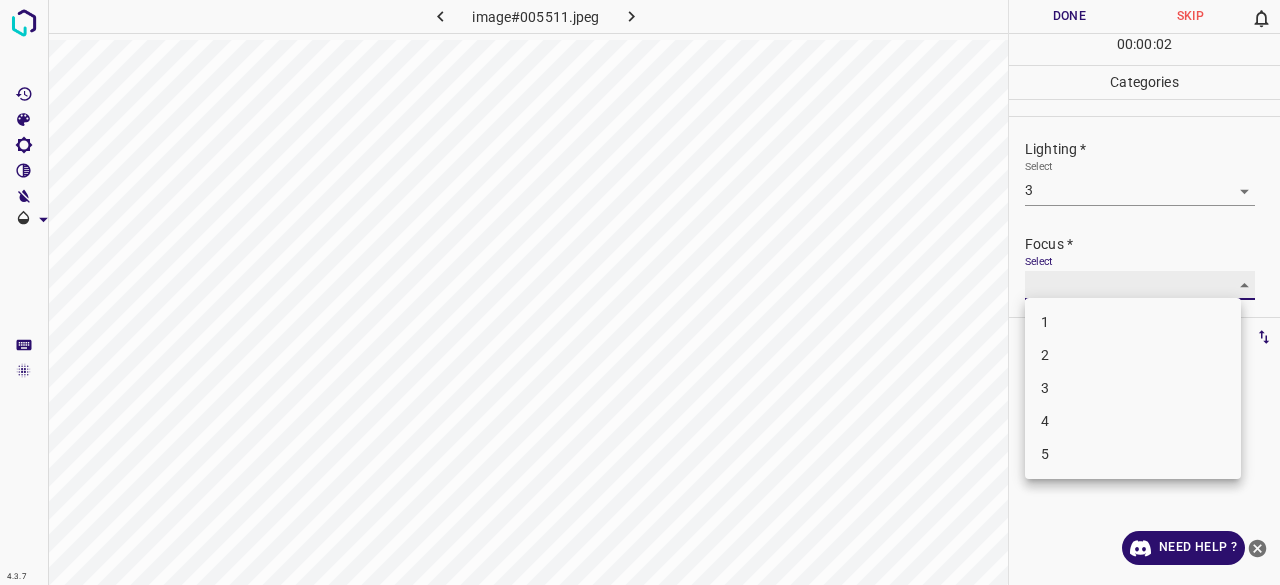 type on "3" 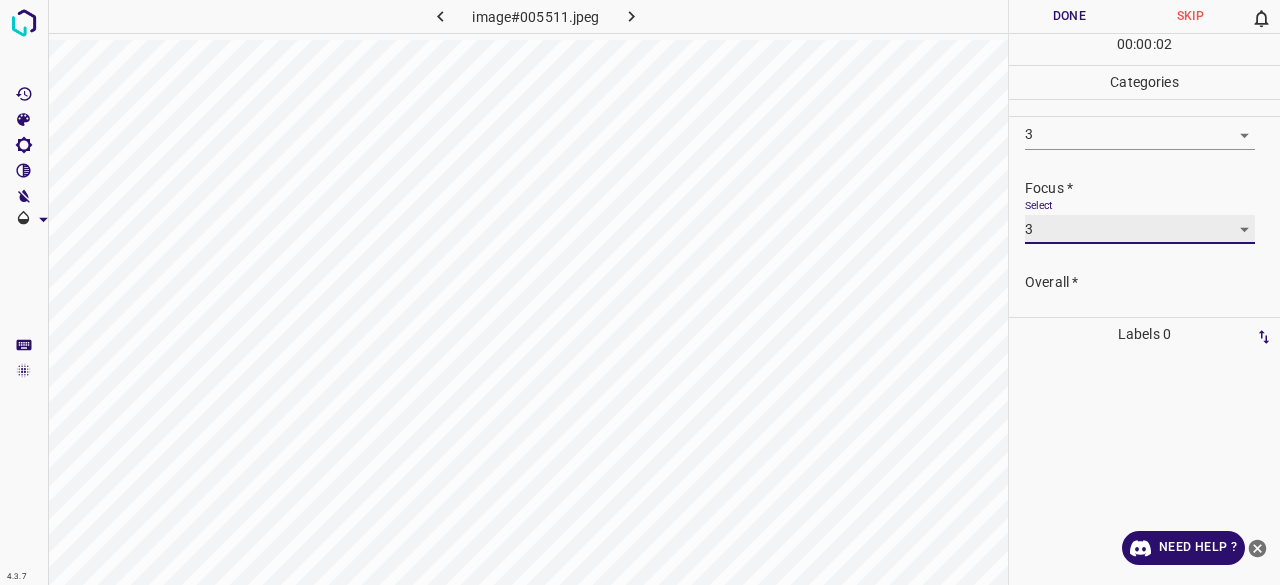 scroll, scrollTop: 98, scrollLeft: 0, axis: vertical 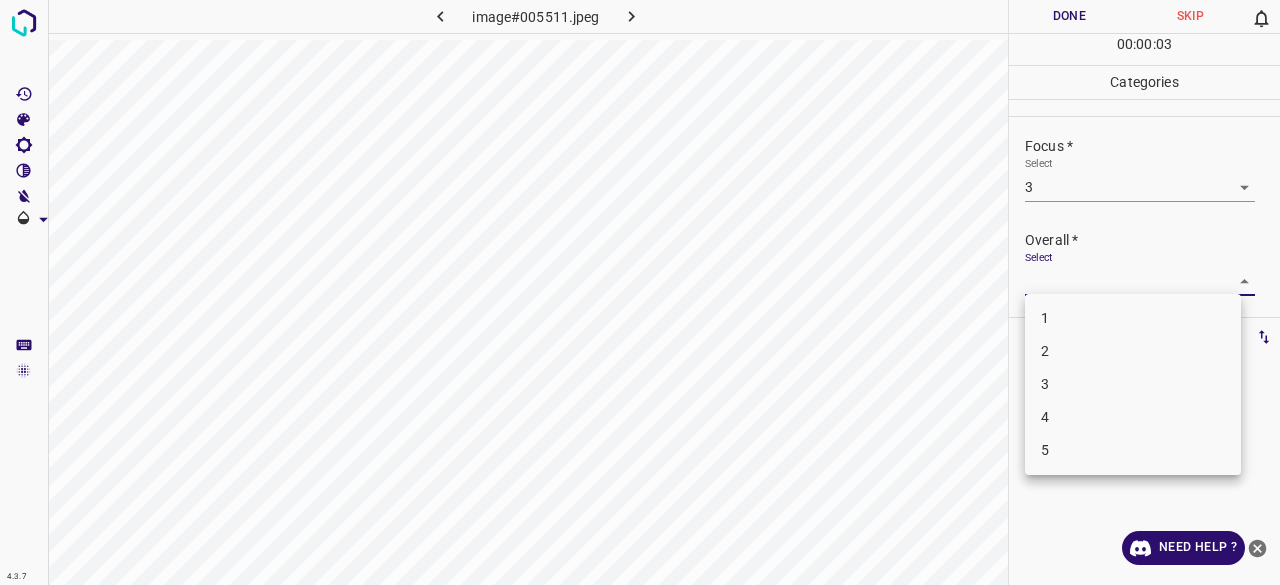 drag, startPoint x: 1058, startPoint y: 267, endPoint x: 1056, endPoint y: 300, distance: 33.06055 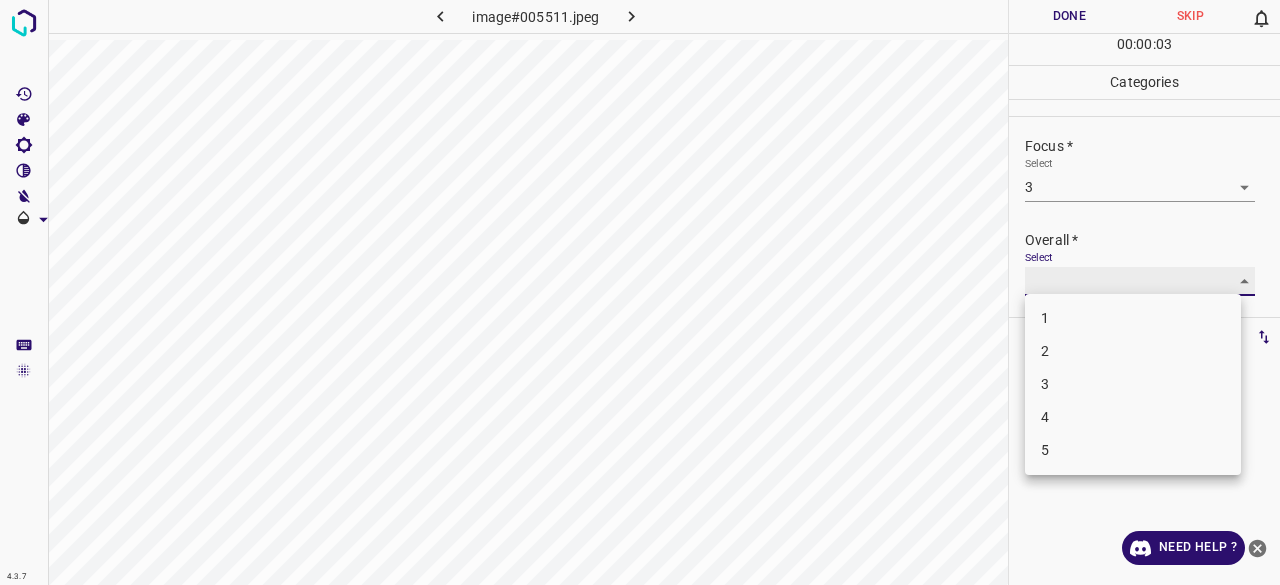 type on "3" 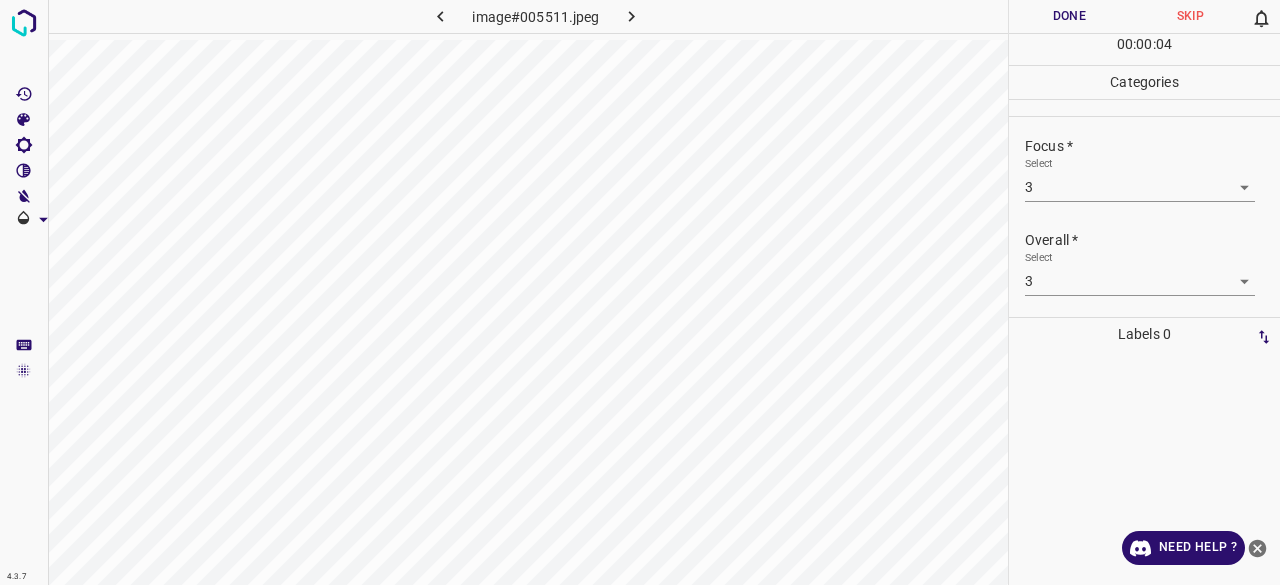 click on "Done Skip 0 00   : 00   : 04" at bounding box center [1144, 32] 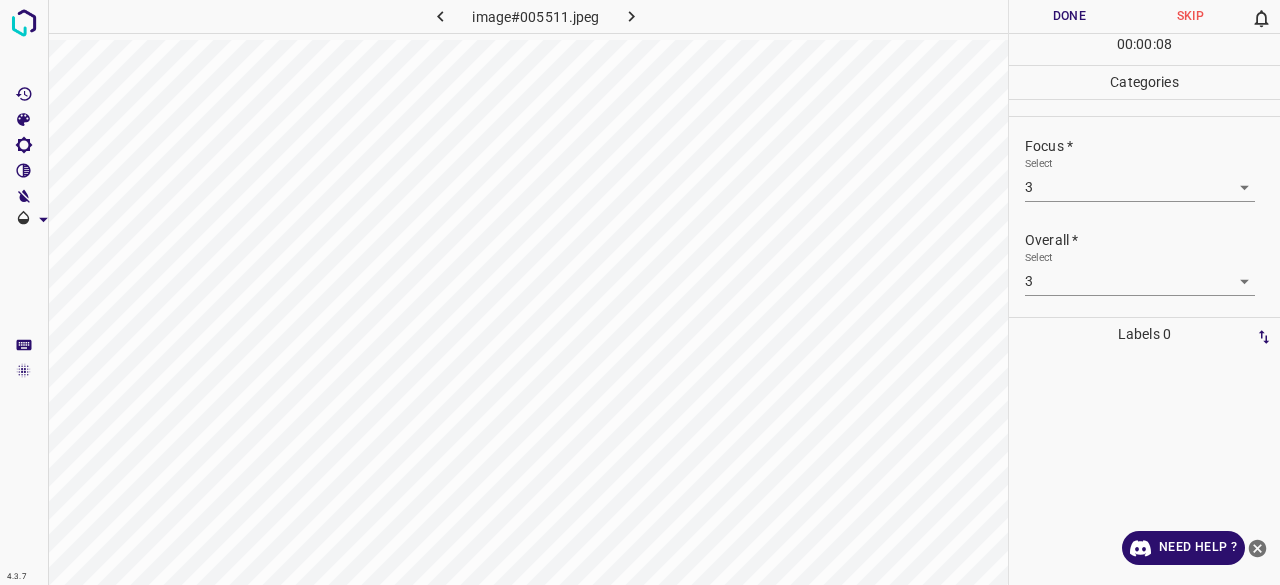 click on "Done" at bounding box center [1069, 16] 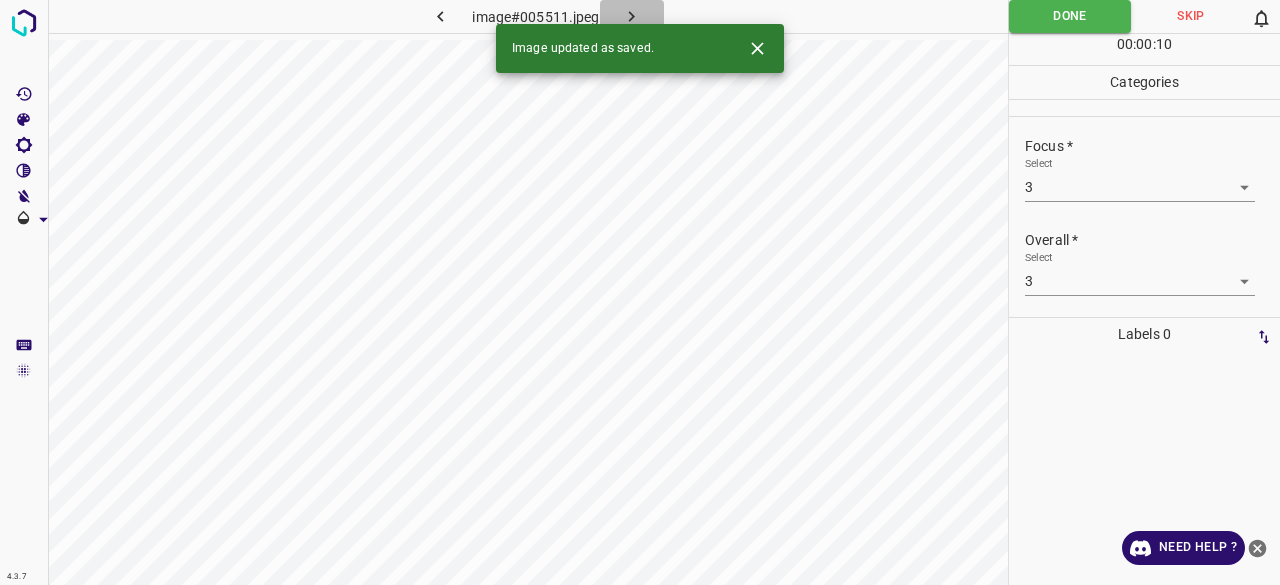 drag, startPoint x: 643, startPoint y: 7, endPoint x: 677, endPoint y: 15, distance: 34.928497 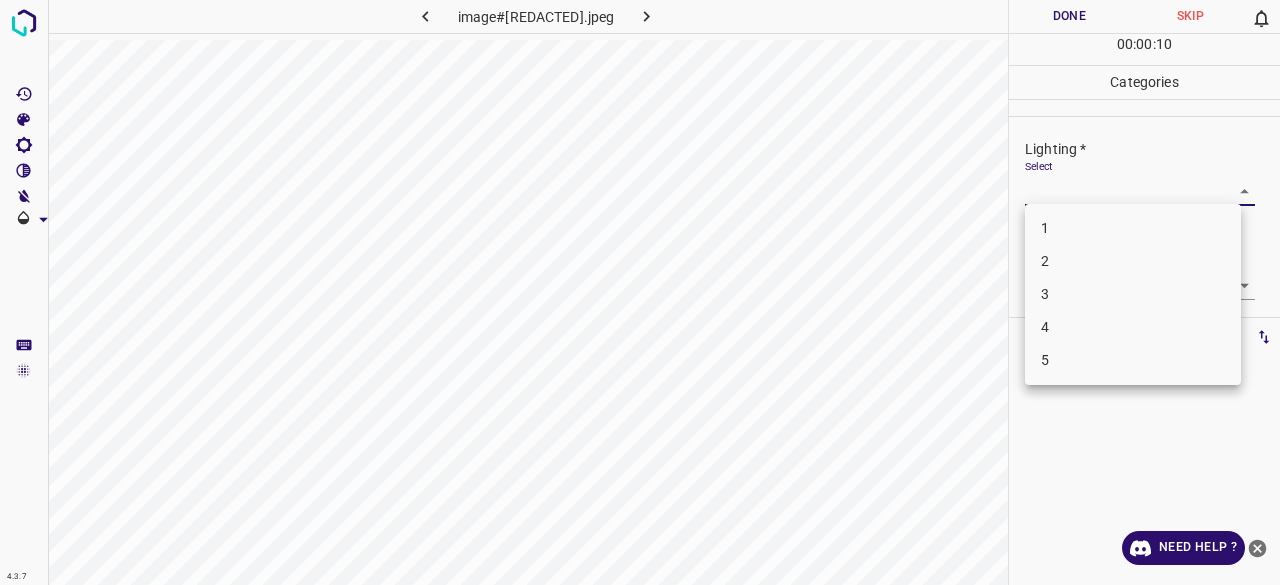 click on "4.3.7 image#004953.jpeg Done Skip 0 00   : 00   : 10   Categories Lighting *  Select ​ Focus *  Select ​ Overall *  Select ​ Labels   0 Categories 1 Lighting 2 Focus 3 Overall Tools Space Change between modes (Draw & Edit) I Auto labeling R Restore zoom M Zoom in N Zoom out Delete Delete selecte label Filters Z Restore filters X Saturation filter C Brightness filter V Contrast filter B Gray scale filter General O Download Need Help ? - Text - Hide - Delete 1 2 3 4 5" at bounding box center (640, 292) 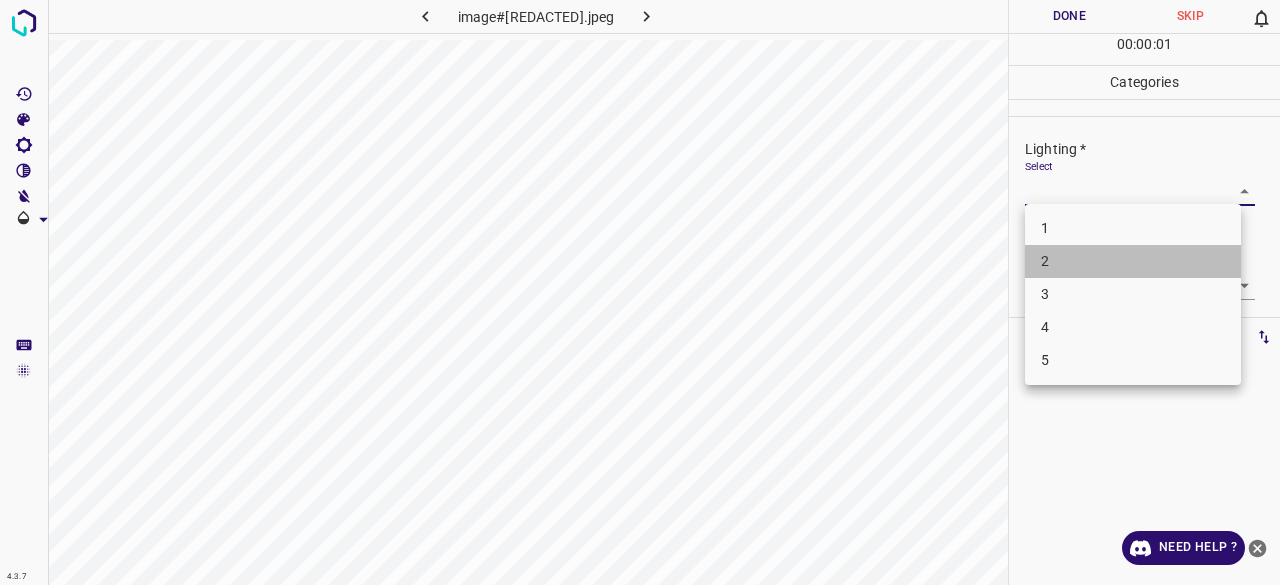 click on "2" at bounding box center [1133, 261] 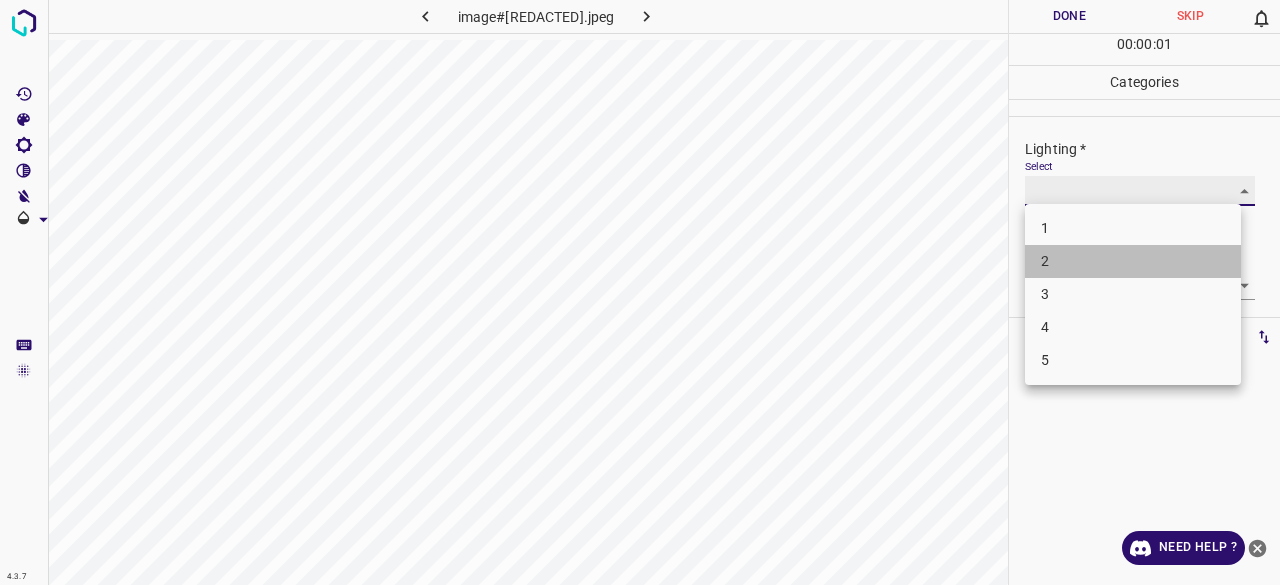 type on "2" 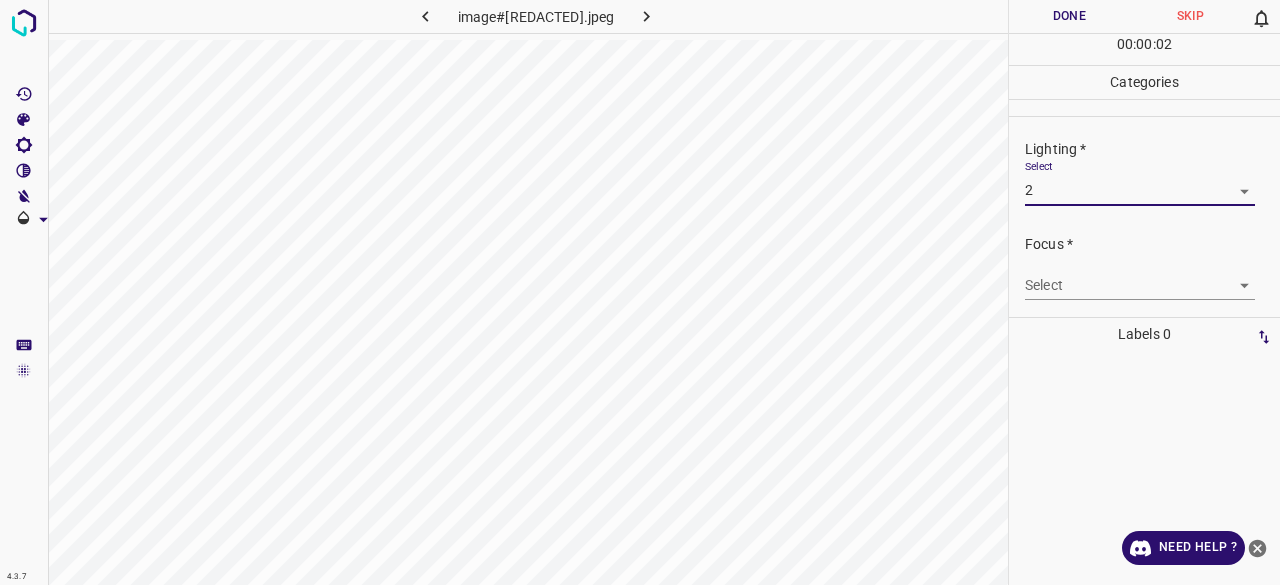 click on "4.3.7 image#[REDACTED].jpeg Done Skip 0 00   : 00   : 00   Categories Lighting *  Select 2 2 Focus *  Select ​ Overall *  Select ​ Labels   0 Categories 1 Lighting 2 Focus 3 Overall Tools Space Change between modes (Draw & Edit) I Auto labeling R Restore zoom M Zoom in N Zoom out Delete Delete selecte label Filters Z Restore filters X Saturation filter C Brightness filter V Contrast filter B Gray scale filter General O Download Need Help ? - Text - Hide - Delete" at bounding box center (640, 292) 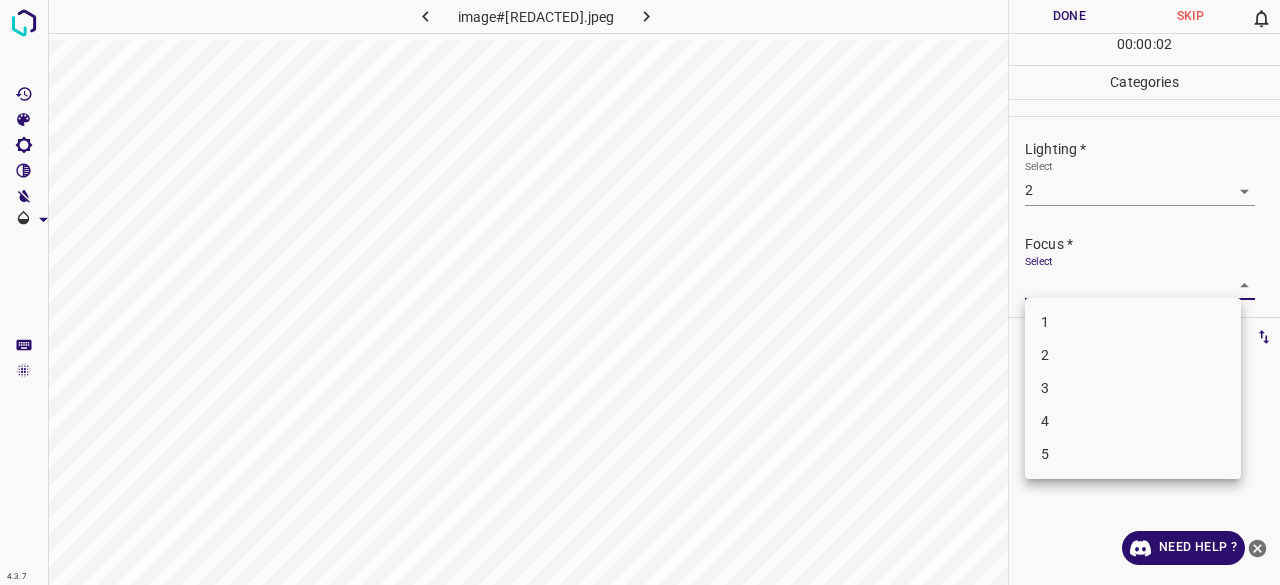 click on "2" at bounding box center (1133, 355) 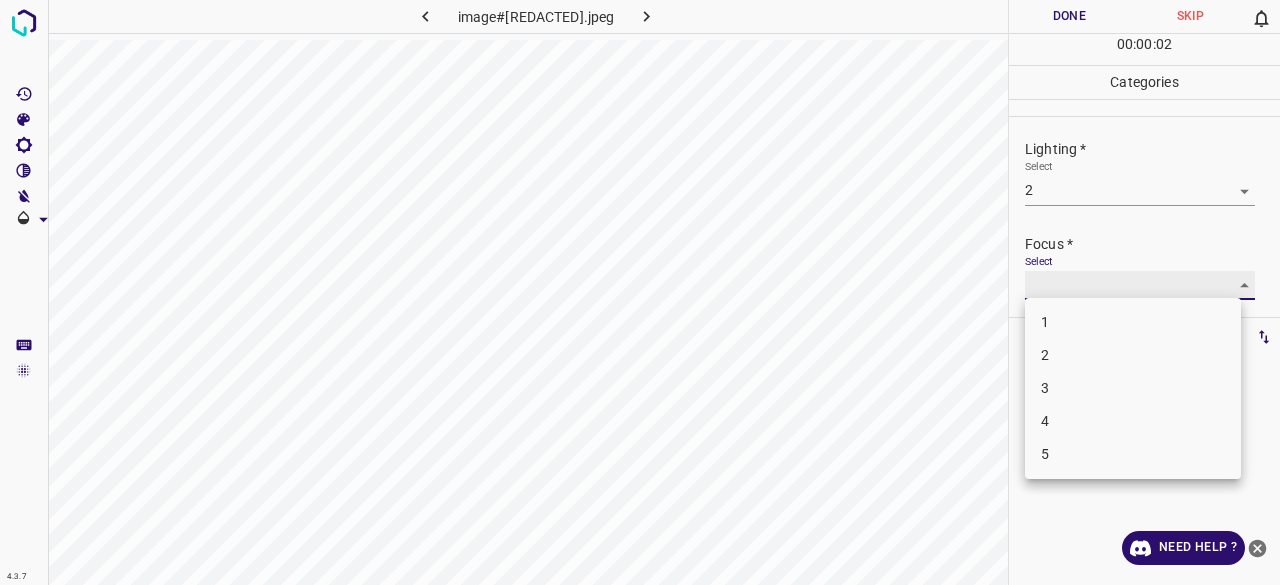 type on "2" 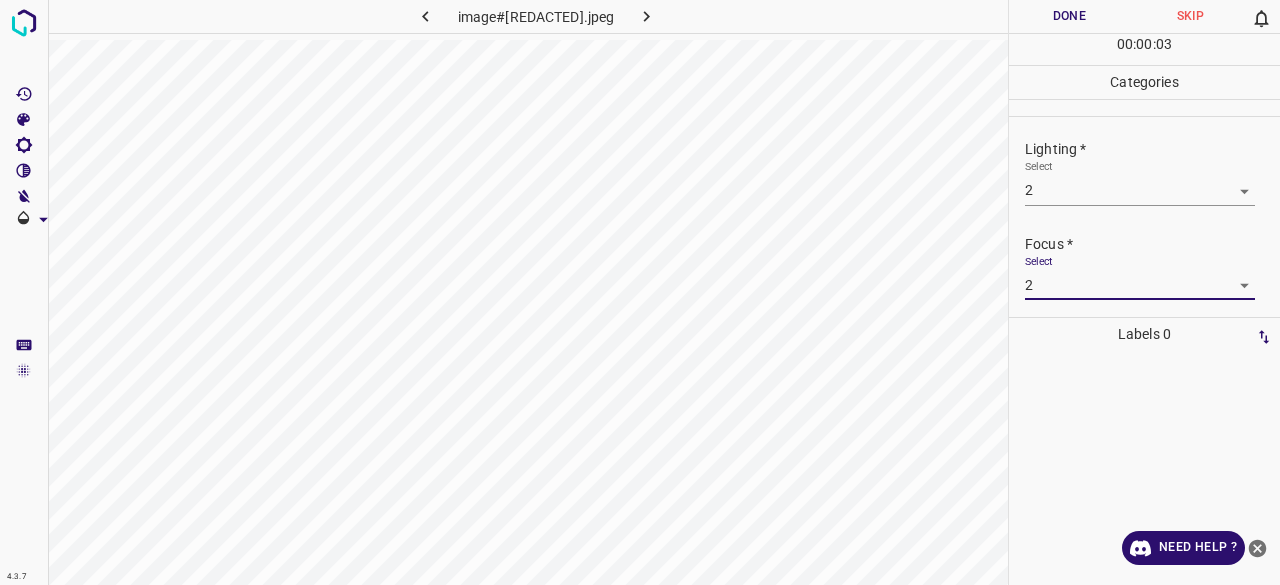 click on "4.3.7 image#004953.jpeg Done Skip 0 00   : 00   : 03   Categories Lighting *  Select 2 2 Focus *  Select 2 2 Overall *  Select ​ Labels   0 Categories 1 Lighting 2 Focus 3 Overall Tools Space Change between modes (Draw & Edit) I Auto labeling R Restore zoom M Zoom in N Zoom out Delete Delete selecte label Filters Z Restore filters X Saturation filter C Brightness filter V Contrast filter B Gray scale filter General O Download Need Help ? - Text - Hide - Delete" at bounding box center (640, 292) 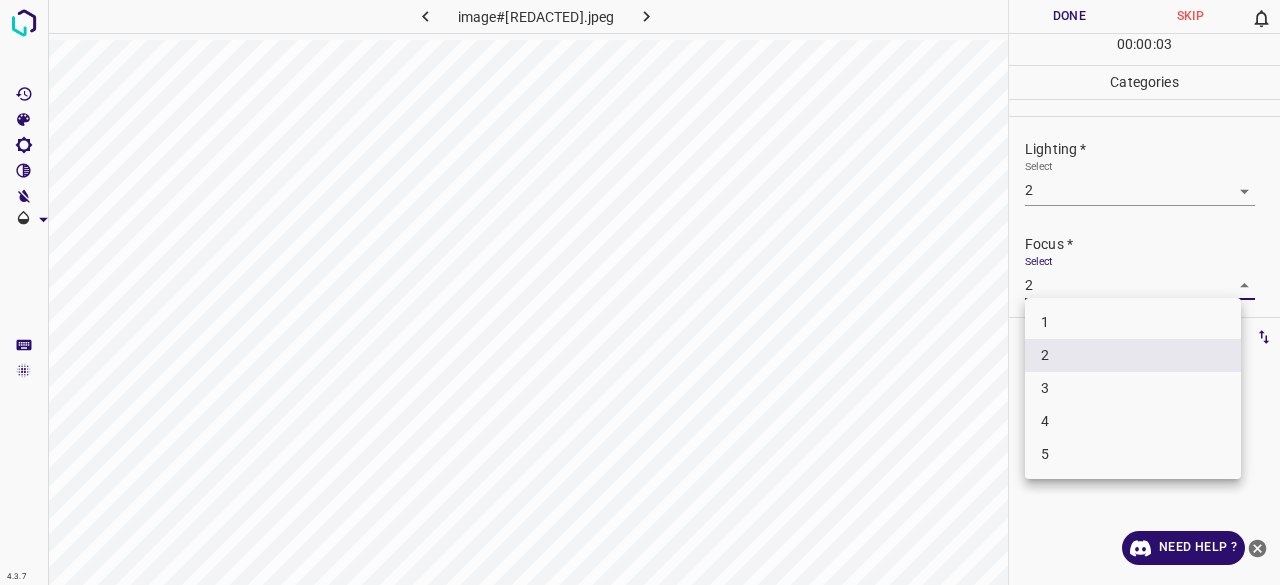 click at bounding box center (640, 292) 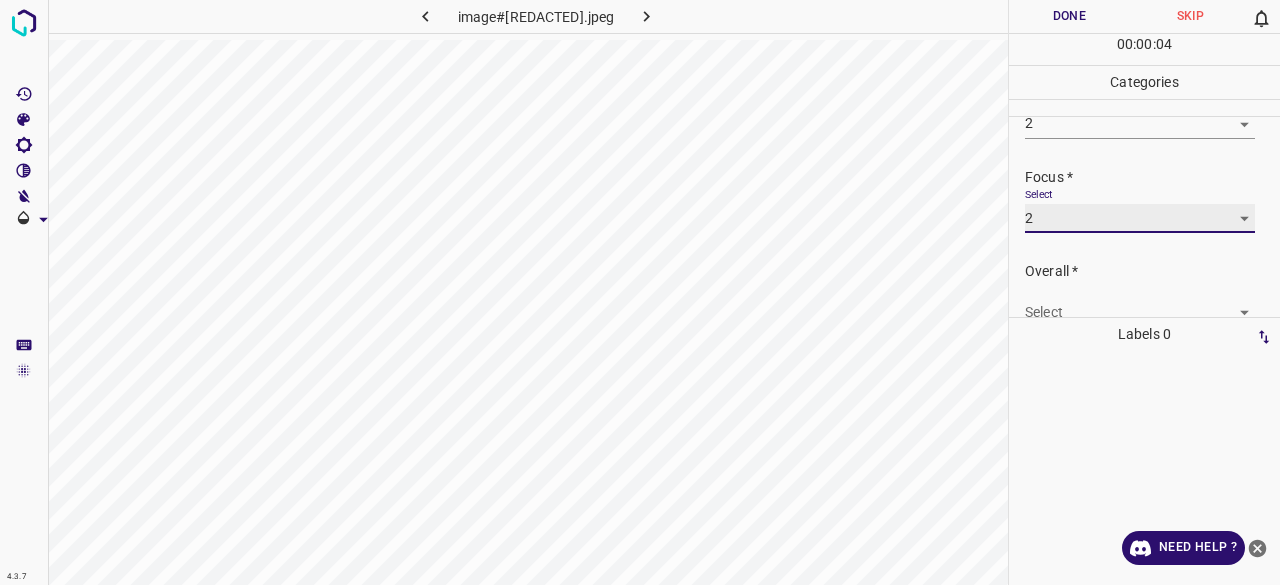 scroll, scrollTop: 98, scrollLeft: 0, axis: vertical 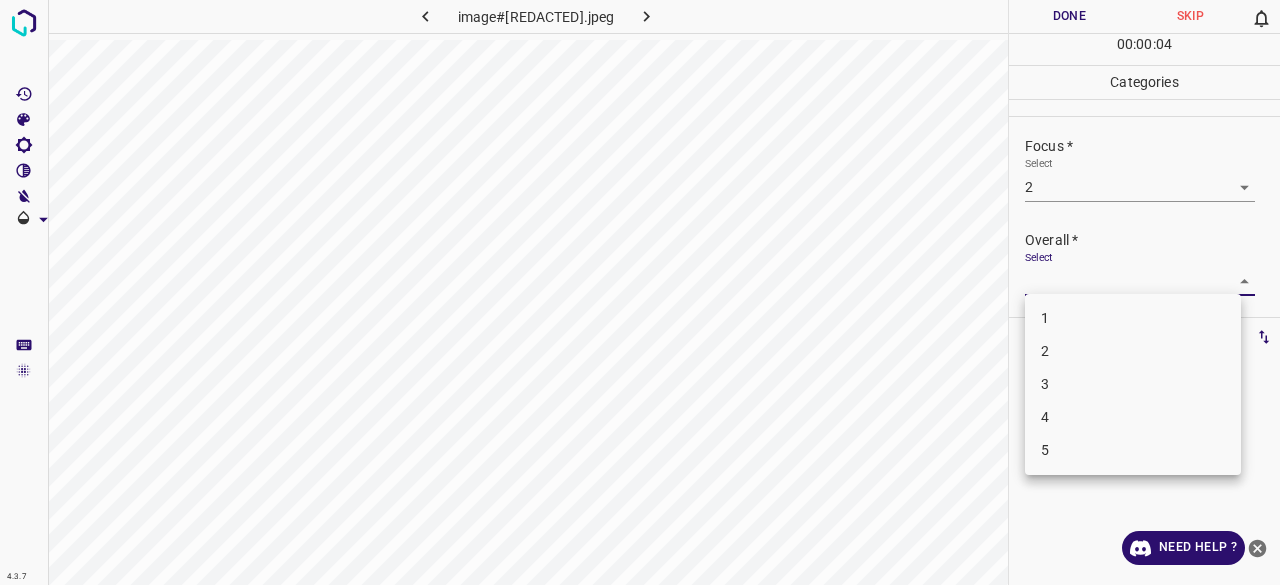 click on "4.3.7 image#004953.jpeg Done Skip 0 00   : 00   : 04   Categories Lighting *  Select 2 2 Focus *  Select 2 2 Overall *  Select ​ Labels   0 Categories 1 Lighting 2 Focus 3 Overall Tools Space Change between modes (Draw & Edit) I Auto labeling R Restore zoom M Zoom in N Zoom out Delete Delete selecte label Filters Z Restore filters X Saturation filter C Brightness filter V Contrast filter B Gray scale filter General O Download Need Help ? - Text - Hide - Delete 1 2 3 4 5" at bounding box center (640, 292) 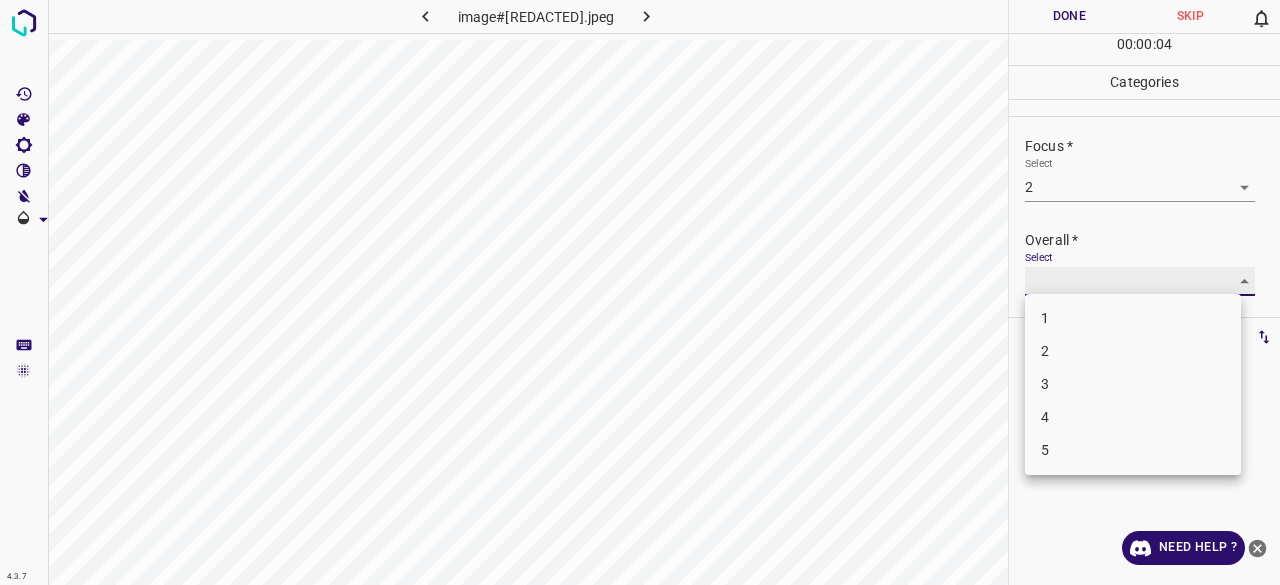 type on "2" 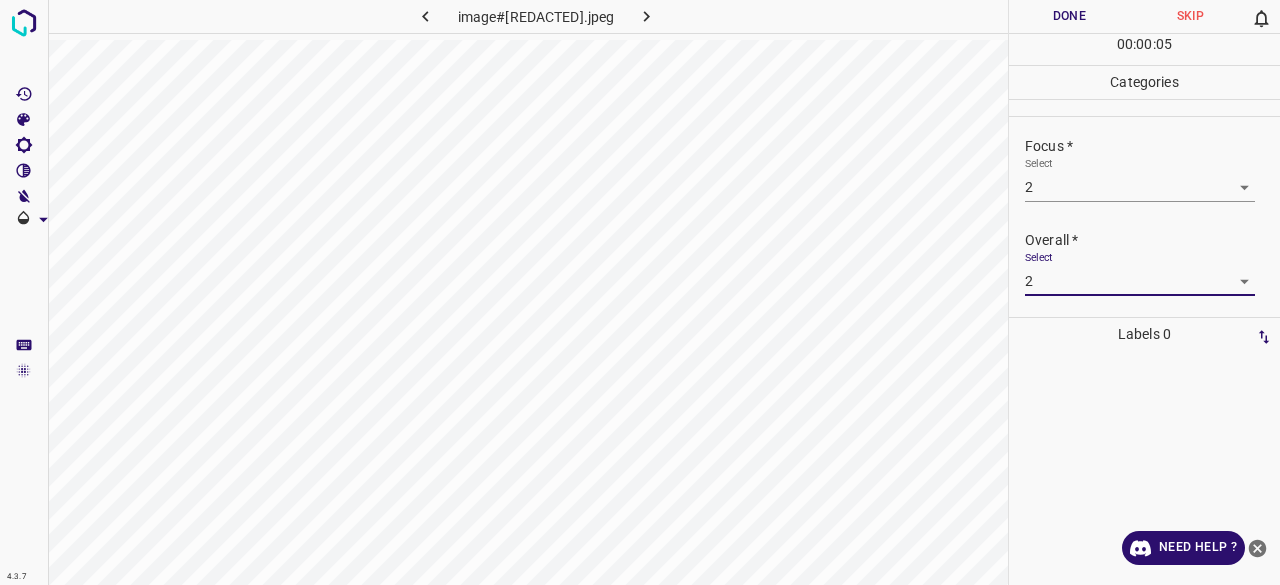 click on "Done" at bounding box center [1069, 16] 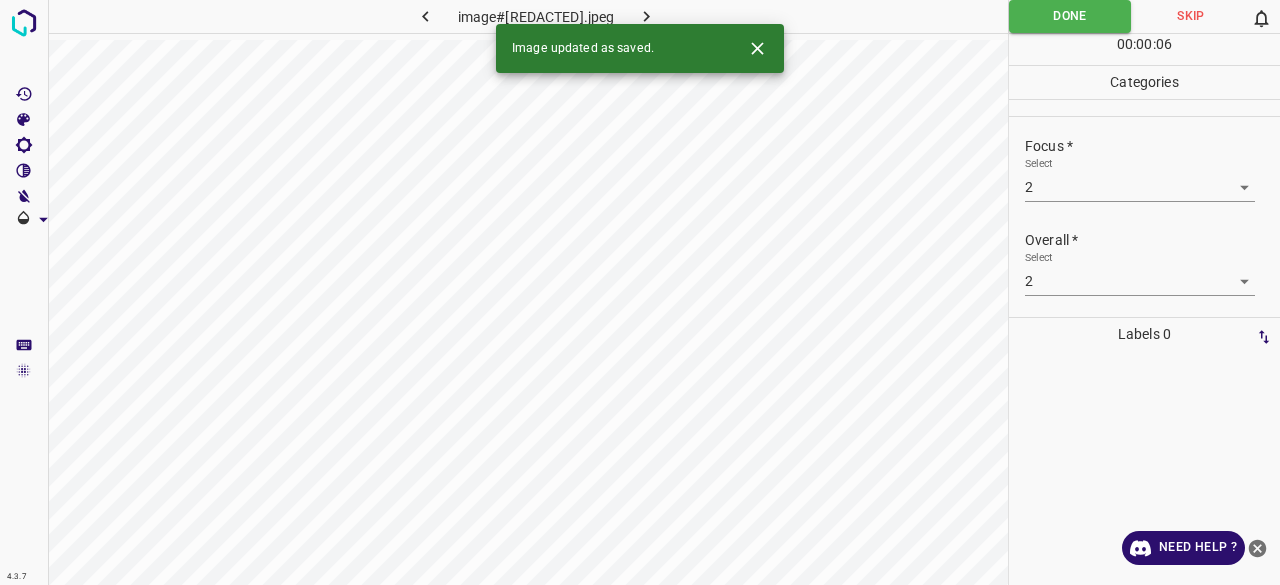 click 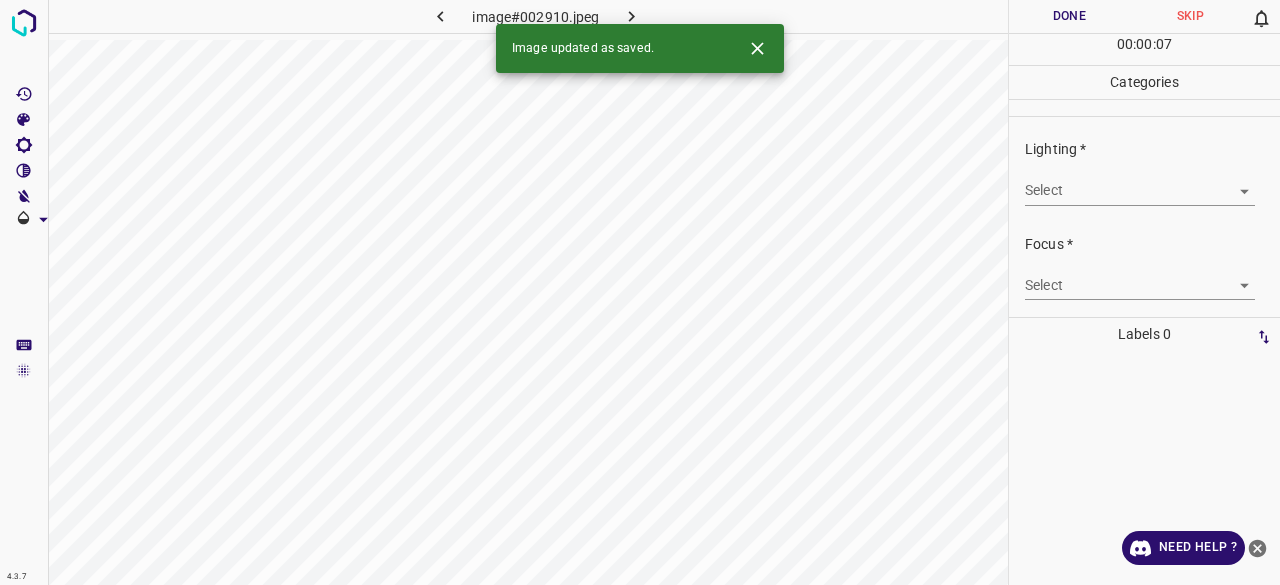 click on "4.3.7 image#002910.jpeg Done Skip 0 00   : 00   : 07   Categories Lighting *  Select ​ Focus *  Select ​ Overall *  Select ​ Labels   0 Categories 1 Lighting 2 Focus 3 Overall Tools Space Change between modes (Draw & Edit) I Auto labeling R Restore zoom M Zoom in N Zoom out Delete Delete selecte label Filters Z Restore filters X Saturation filter C Brightness filter V Contrast filter B Gray scale filter General O Download Image updated as saved. Need Help ? - Text - Hide - Delete" at bounding box center [640, 292] 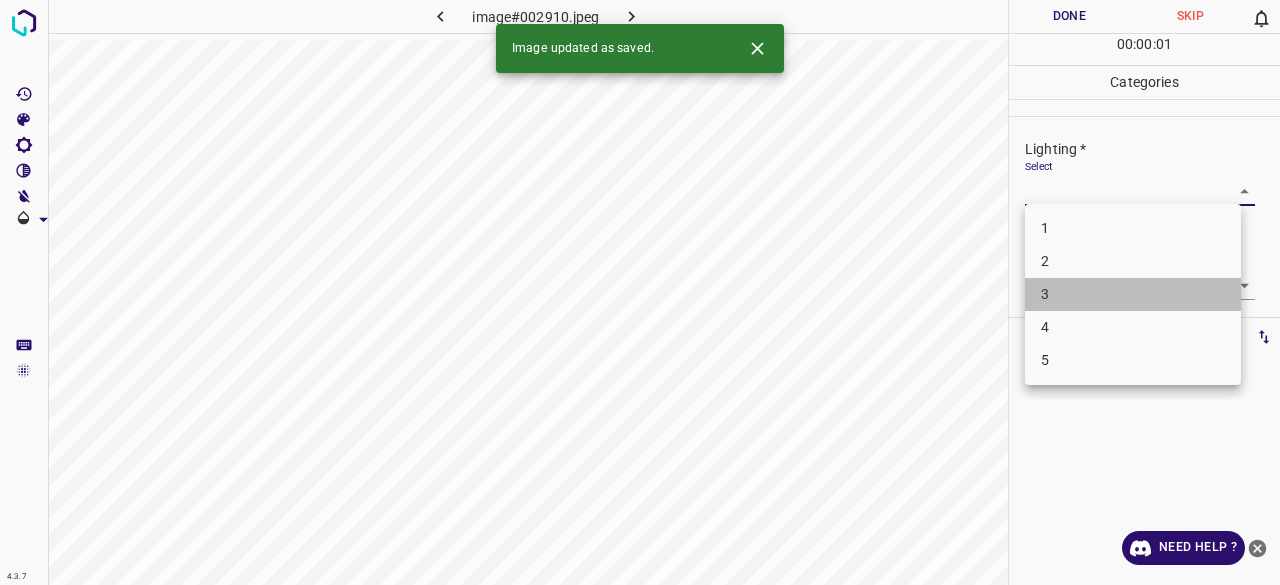 click on "3" at bounding box center (1133, 294) 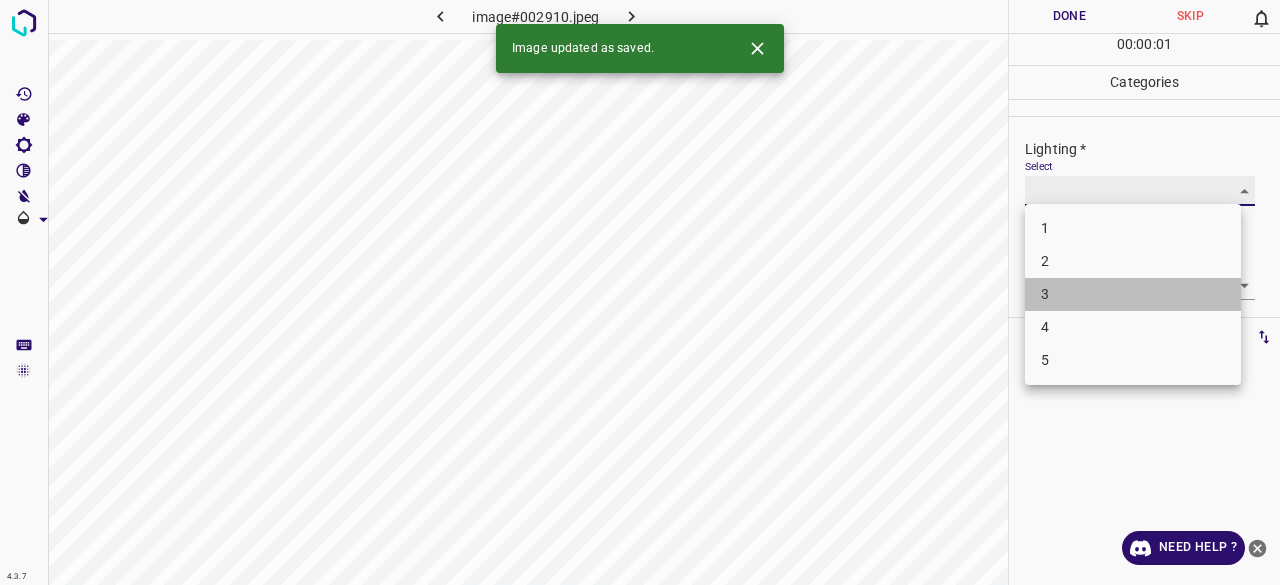 type on "3" 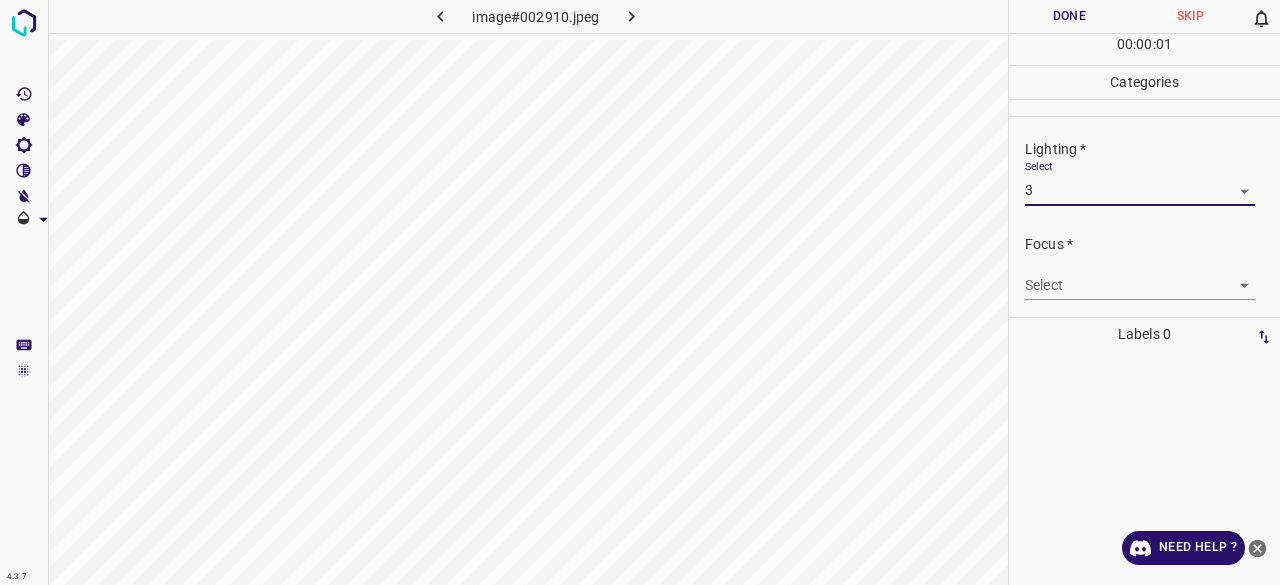 click on "4.3.7 image#[REDACTED].jpeg Done Skip 0 00   : 00   : 00   Categories Lighting *  Select 3 3 Focus *  Select ​ Overall *  Select ​ Labels   0 Categories 1 Lighting 2 Focus 3 Overall Tools Space Change between modes (Draw & Edit) I Auto labeling R Restore zoom M Zoom in N Zoom out Delete Delete selecte label Filters Z Restore filters X Saturation filter C Brightness filter V Contrast filter B Gray scale filter General O Download Need Help ? - Text - Hide - Delete 1 2 3 4 5" at bounding box center (640, 292) 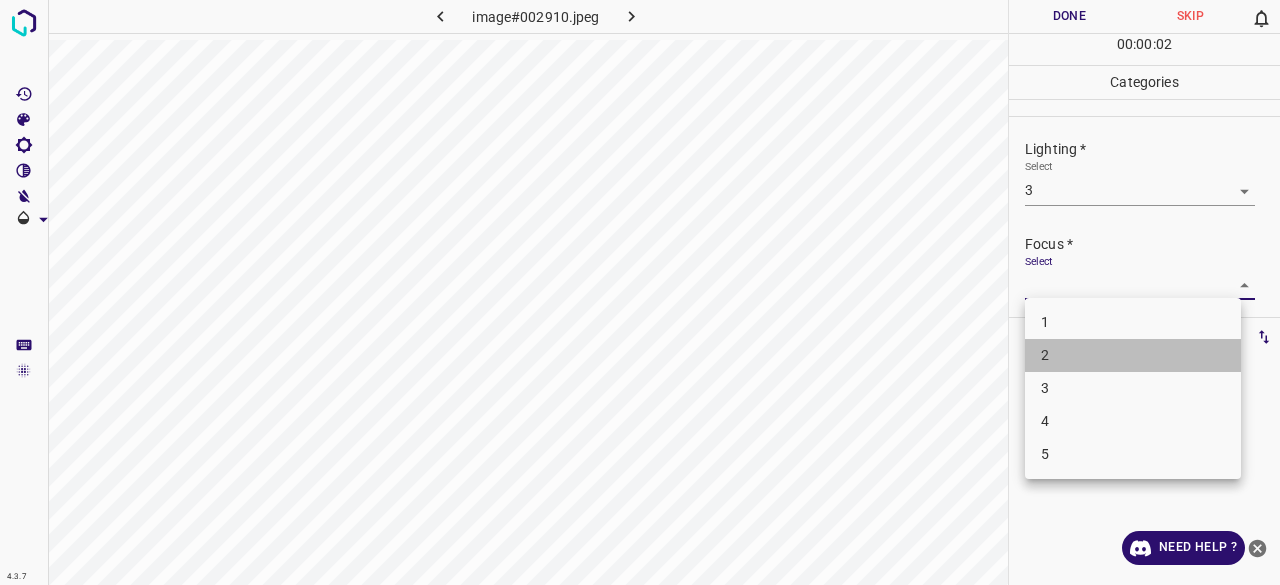 click on "2" at bounding box center [1133, 355] 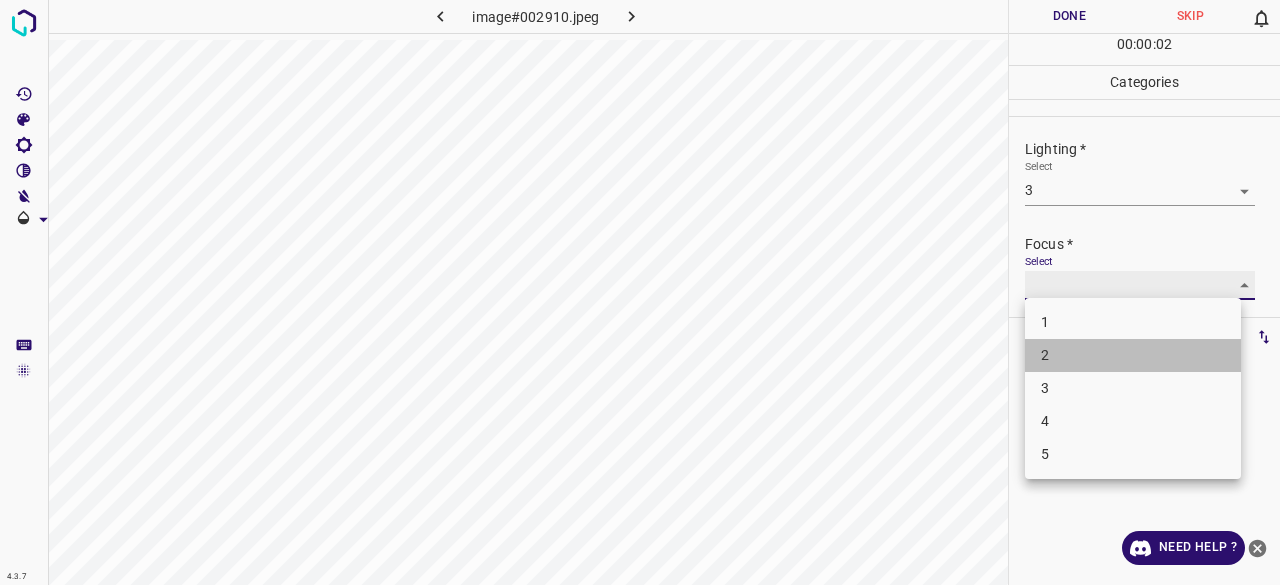 type on "2" 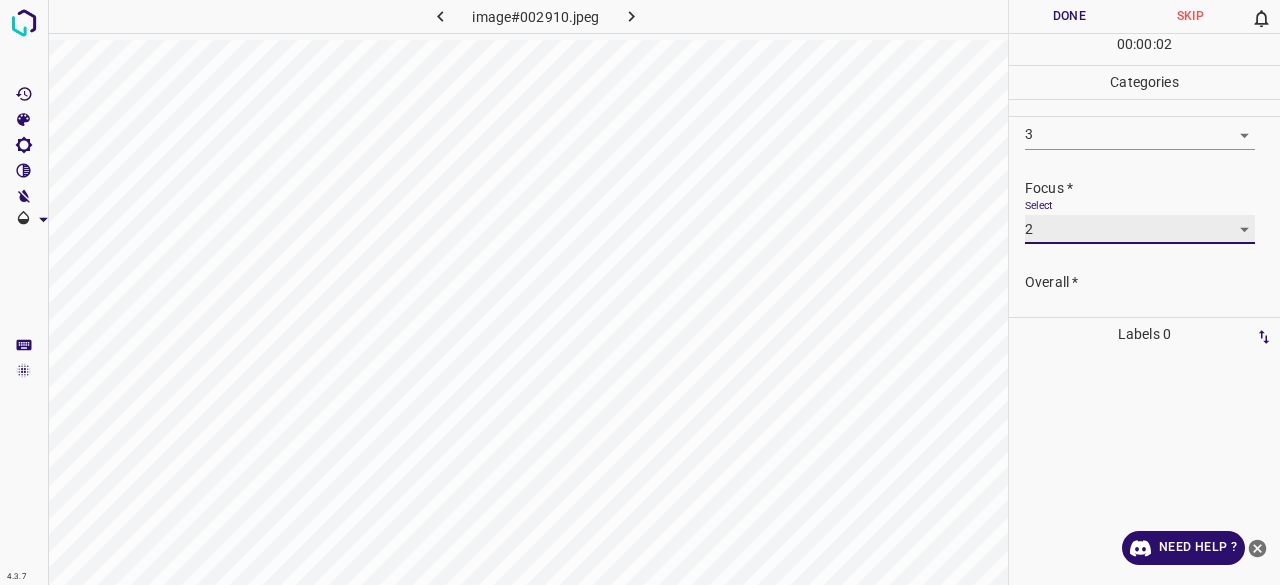 scroll, scrollTop: 98, scrollLeft: 0, axis: vertical 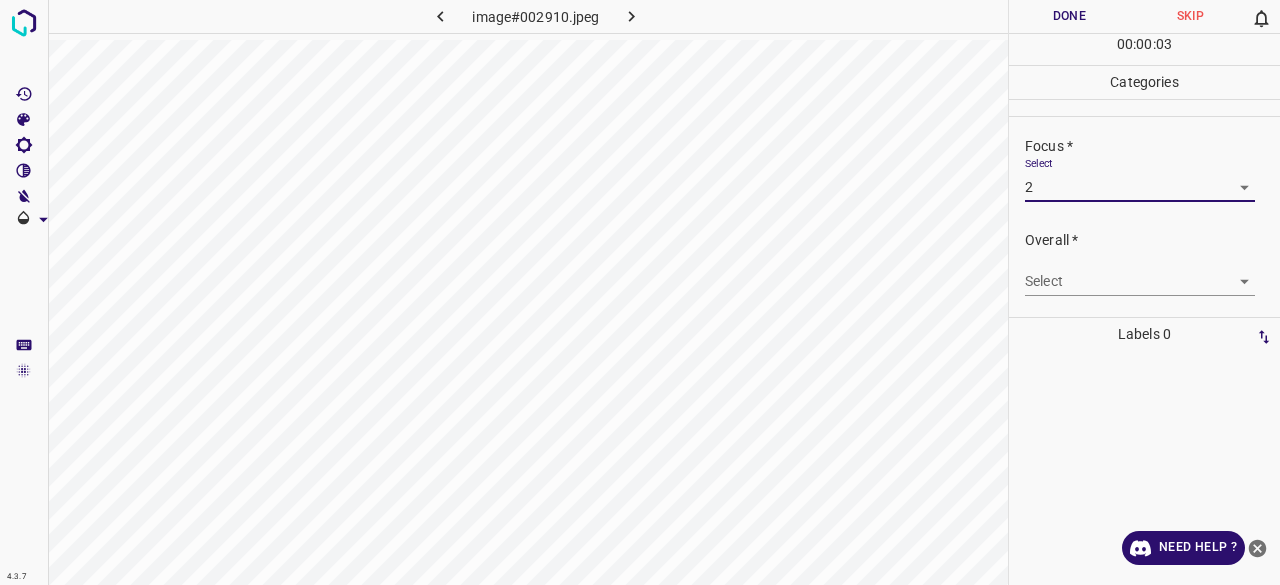 click on "4.3.7 image#002910.jpeg Done Skip 0 00   : 00   : 03   Categories Lighting *  Select 3 3 Focus *  Select 2 2 Overall *  Select ​ Labels   0 Categories 1 Lighting 2 Focus 3 Overall Tools Space Change between modes (Draw & Edit) I Auto labeling R Restore zoom M Zoom in N Zoom out Delete Delete selecte label Filters Z Restore filters X Saturation filter C Brightness filter V Contrast filter B Gray scale filter General O Download Need Help ? - Text - Hide - Delete" at bounding box center (640, 292) 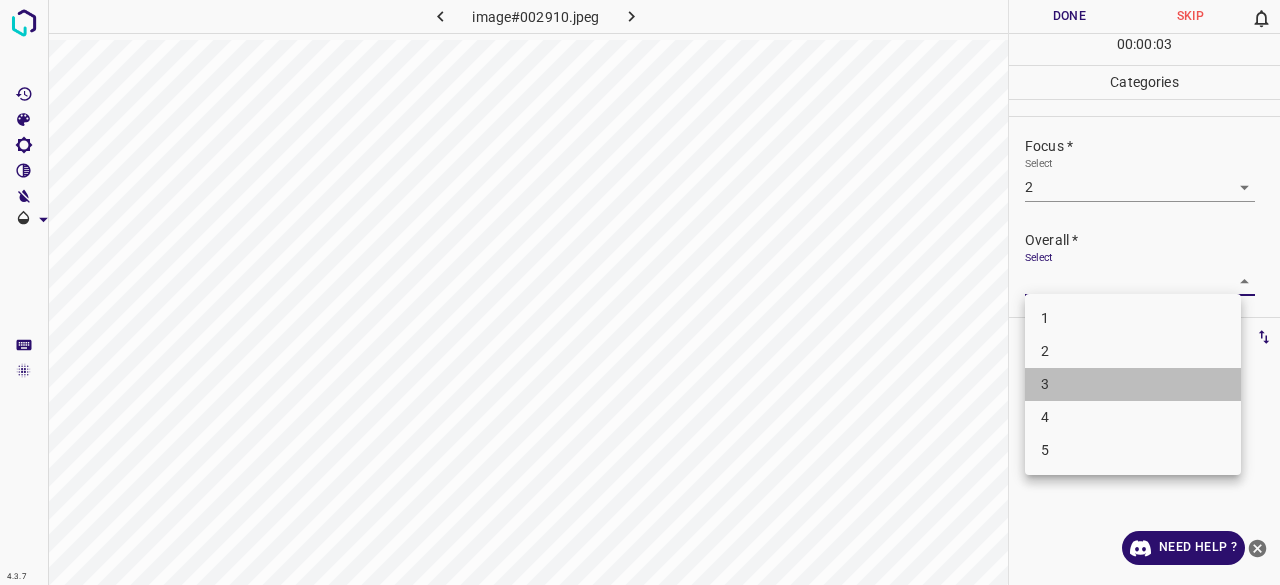 click on "3" at bounding box center (1133, 384) 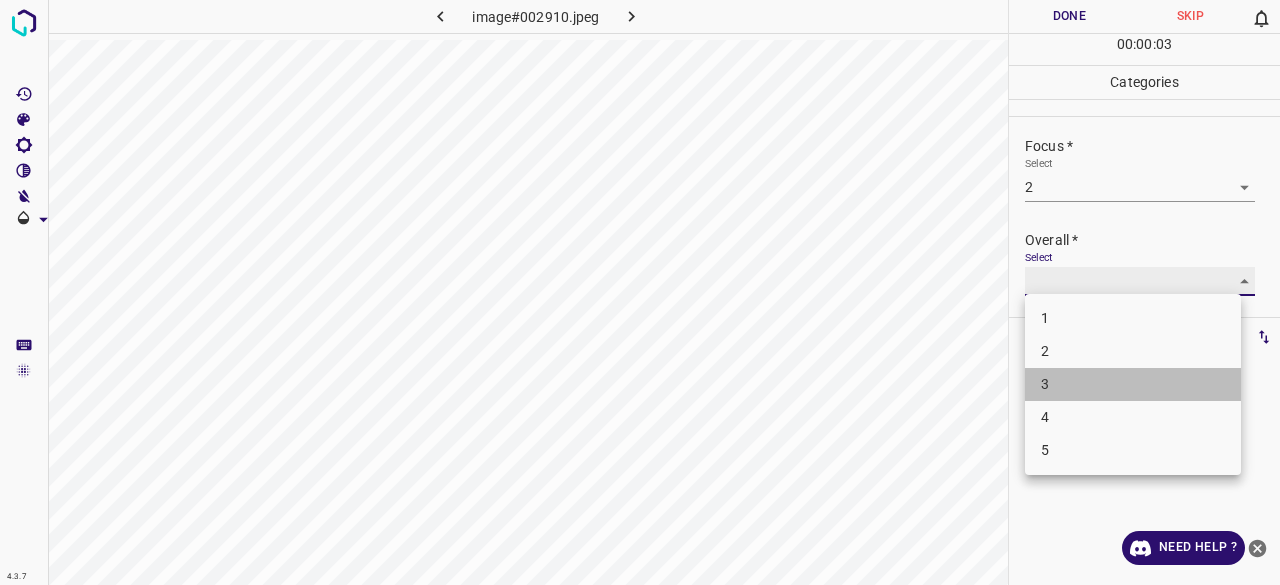 type on "3" 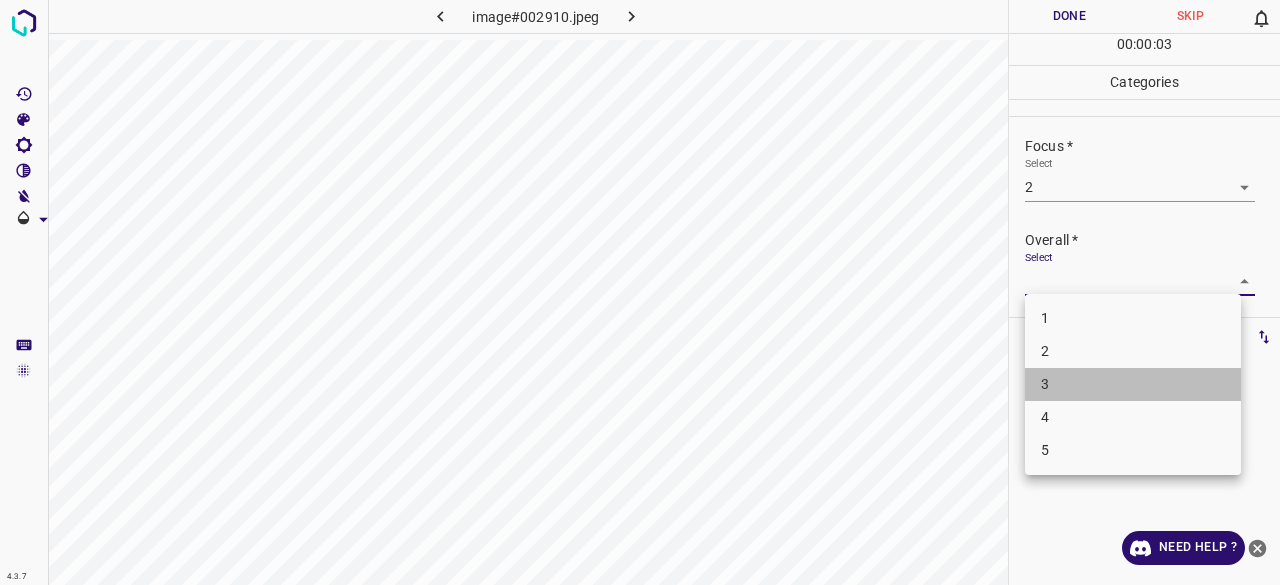 click on "3" at bounding box center (1133, 384) 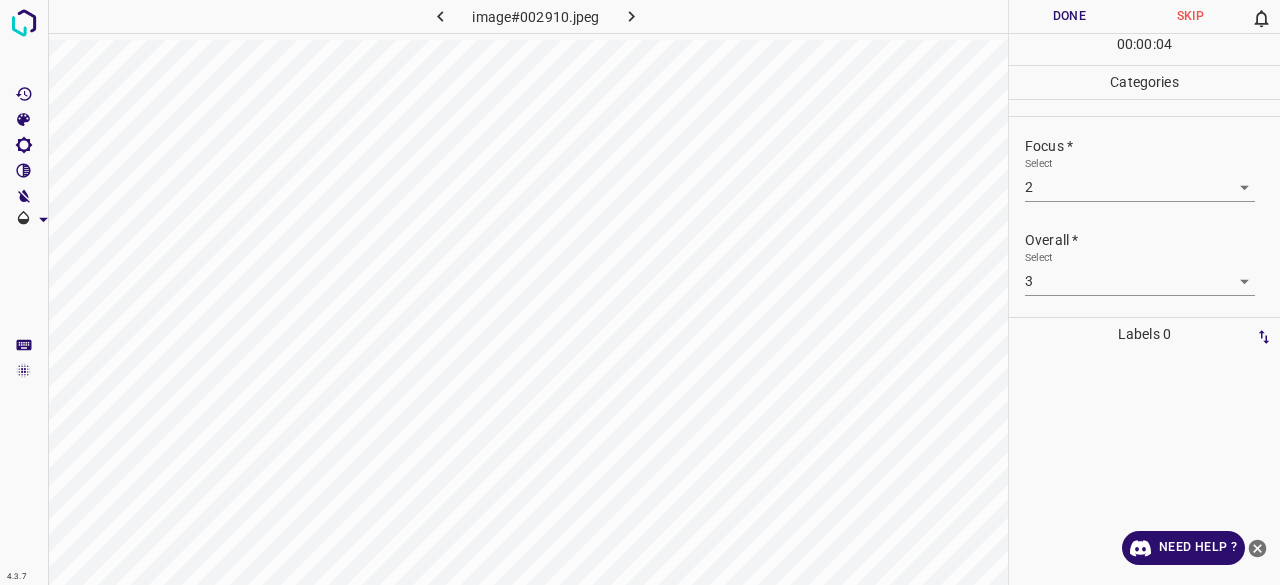 click on "Done" at bounding box center (1069, 16) 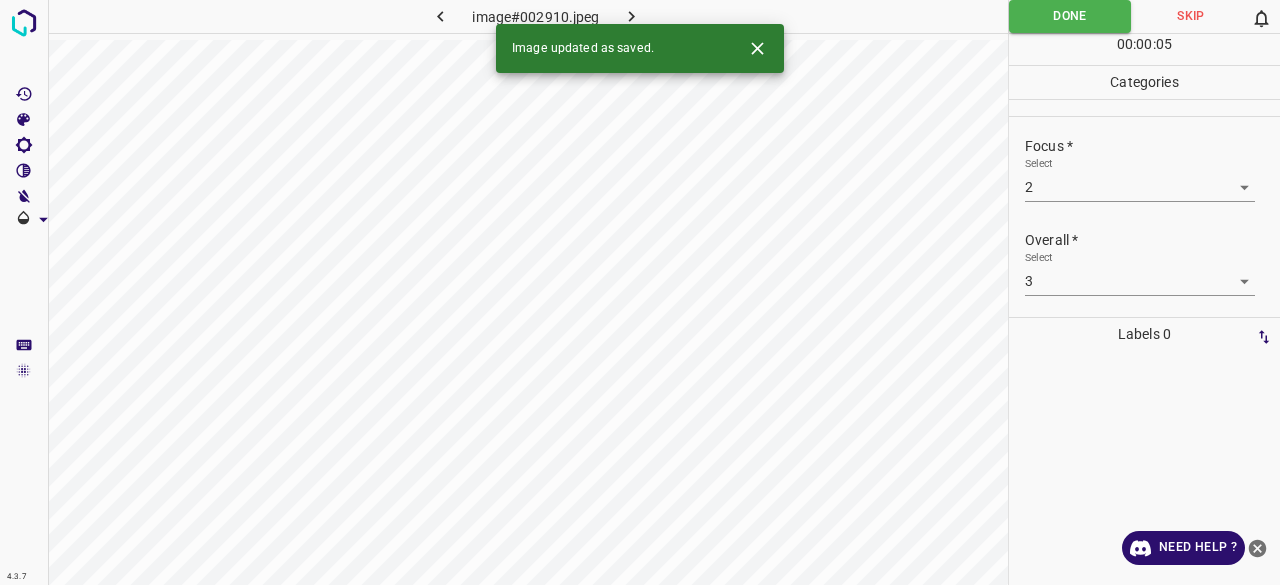 click on "Image updated as saved." at bounding box center (640, 48) 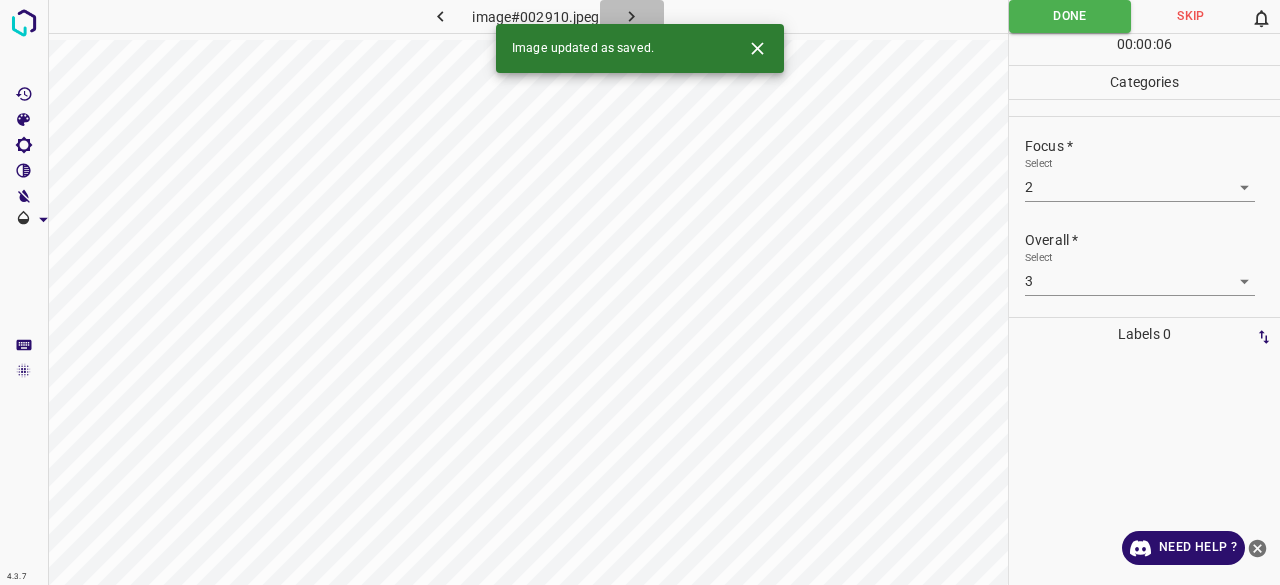 click 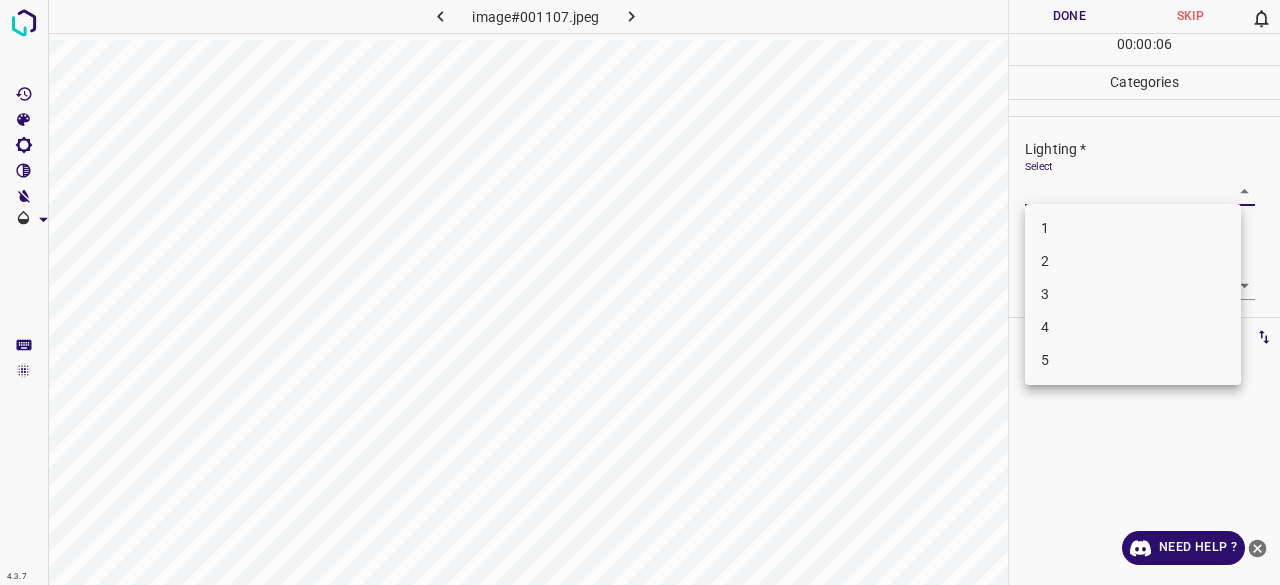 click on "4.3.7 image#001107.jpeg Done Skip 0 00   : 00   : 06   Categories Lighting *  Select ​ Focus *  Select ​ Overall *  Select ​ Labels   0 Categories 1 Lighting 2 Focus 3 Overall Tools Space Change between modes (Draw & Edit) I Auto labeling R Restore zoom M Zoom in N Zoom out Delete Delete selecte label Filters Z Restore filters X Saturation filter C Brightness filter V Contrast filter B Gray scale filter General O Download Need Help ? - Text - Hide - Delete 1 2 3 4 5" at bounding box center [640, 292] 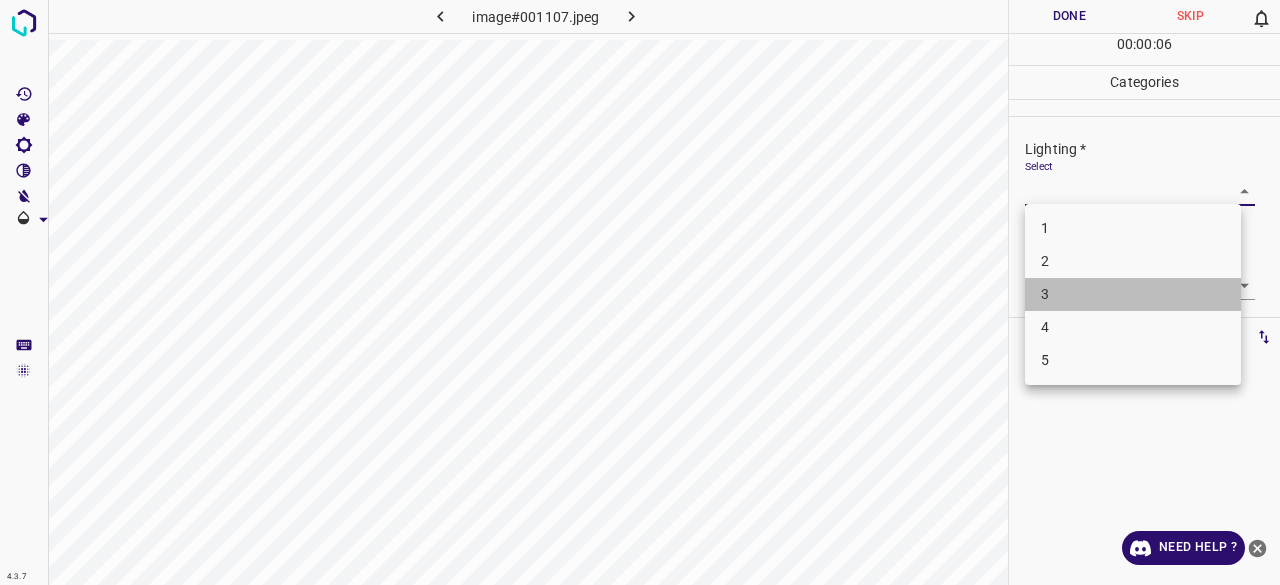 click on "3" at bounding box center [1133, 294] 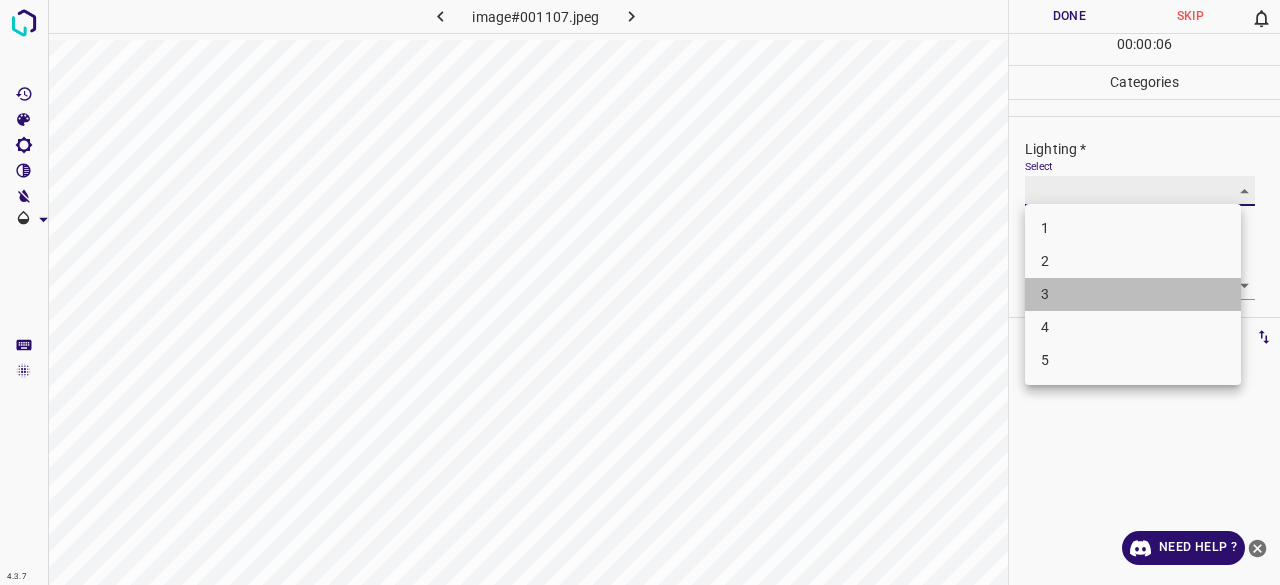 type on "3" 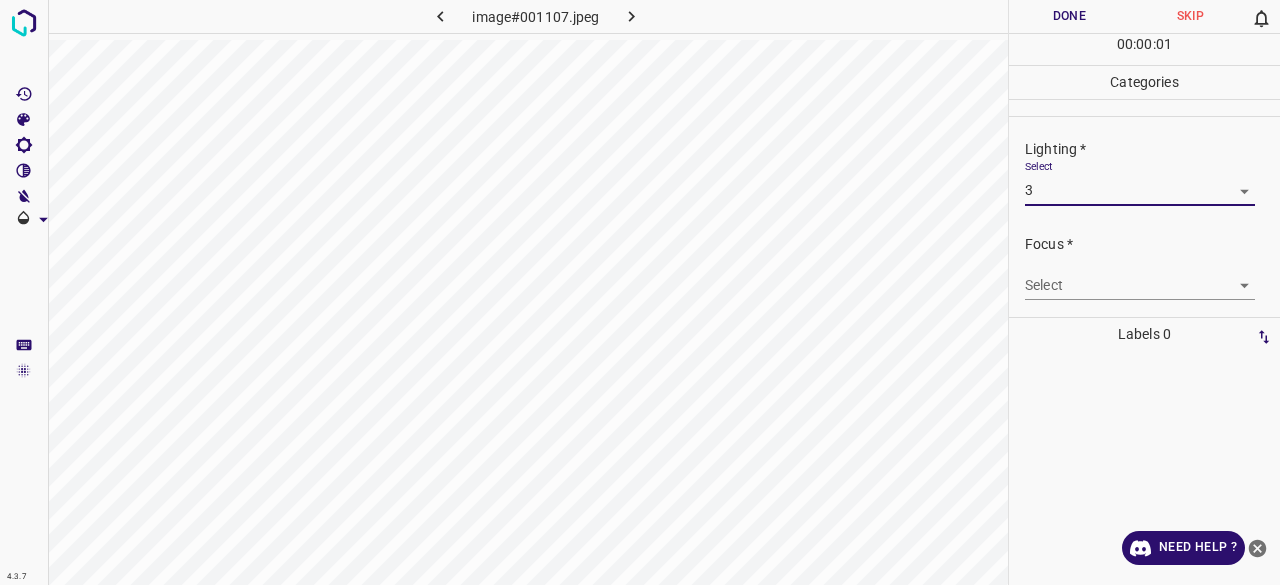 click on "4.3.7 image#001107.jpeg Done Skip 0 00   : 00   : 01   Categories Lighting *  Select 3 3 Focus *  Select ​ Overall *  Select ​ Labels   0 Categories 1 Lighting 2 Focus 3 Overall Tools Space Change between modes (Draw & Edit) I Auto labeling R Restore zoom M Zoom in N Zoom out Delete Delete selecte label Filters Z Restore filters X Saturation filter C Brightness filter V Contrast filter B Gray scale filter General O Download Need Help ? - Text - Hide - Delete 1 2 3 4 5" at bounding box center [640, 292] 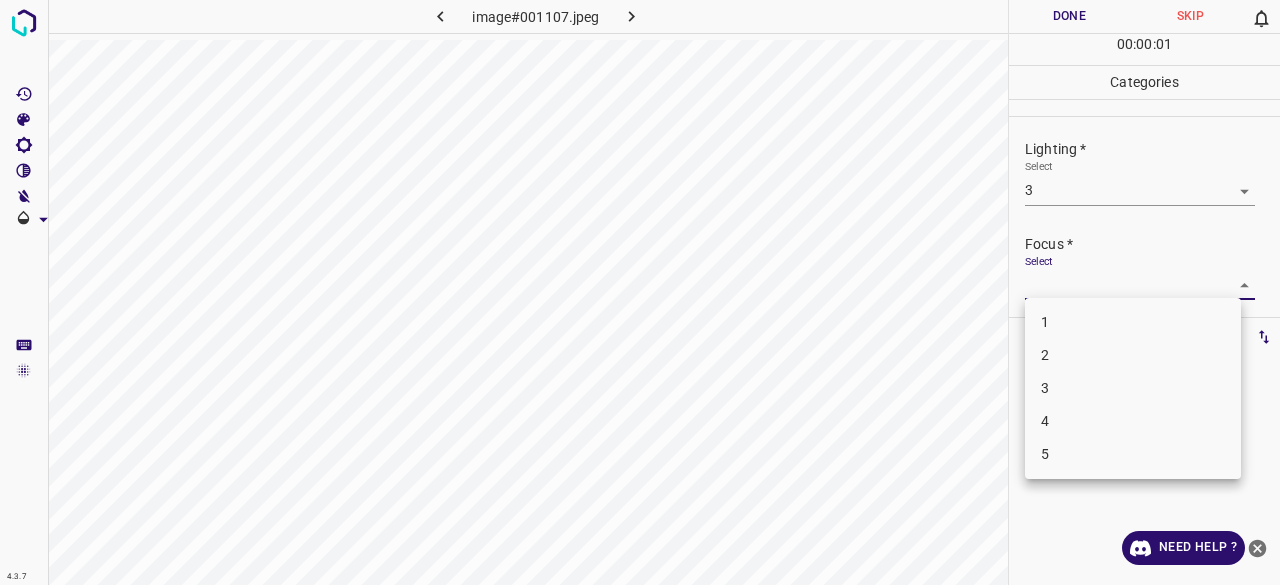 click on "3" at bounding box center [1133, 388] 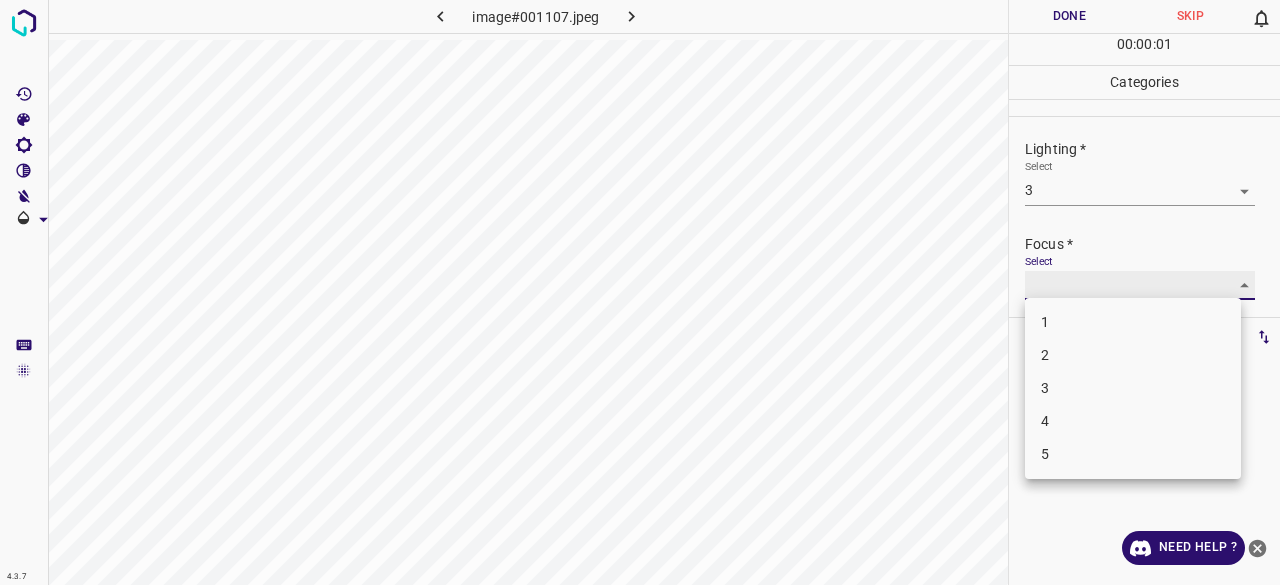type on "3" 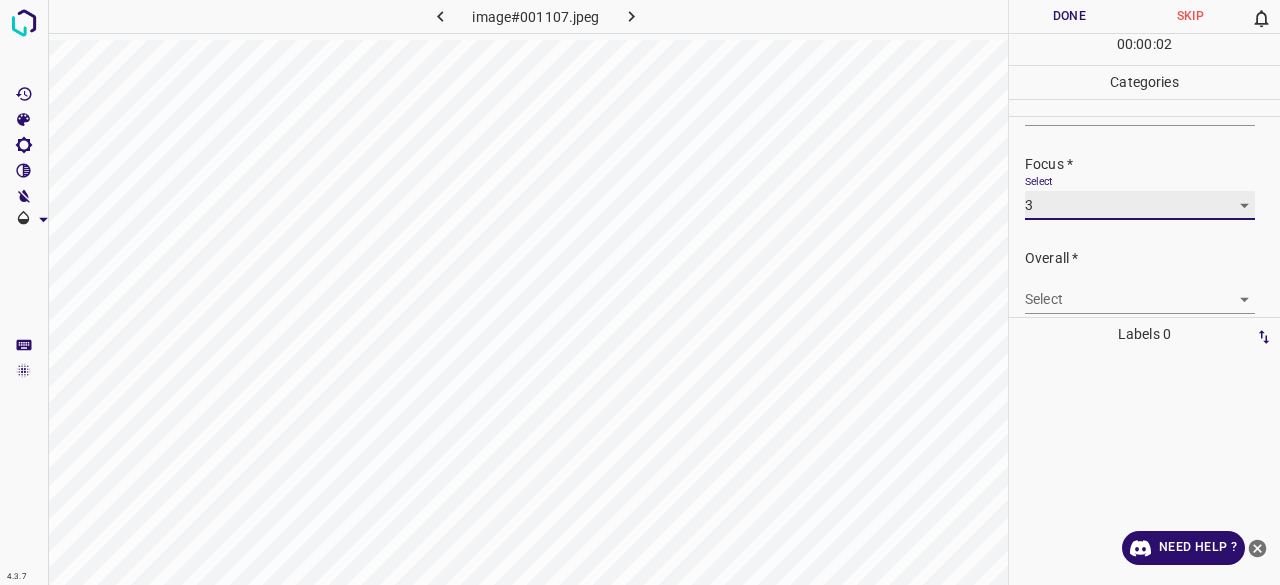 scroll, scrollTop: 98, scrollLeft: 0, axis: vertical 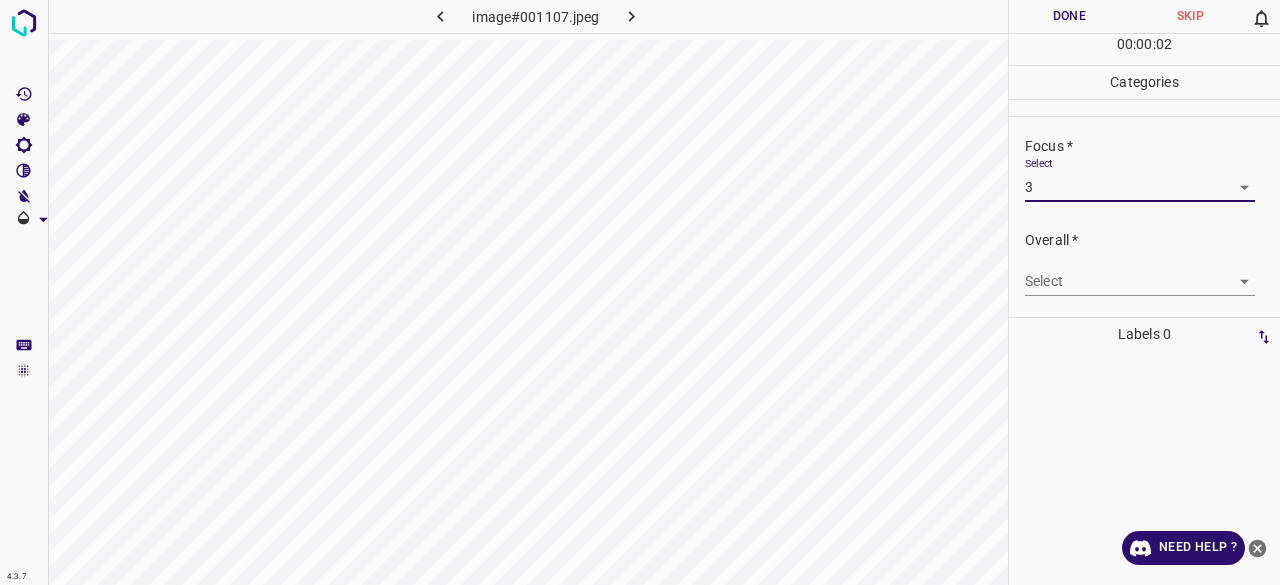drag, startPoint x: 1072, startPoint y: 263, endPoint x: 1066, endPoint y: 313, distance: 50.358715 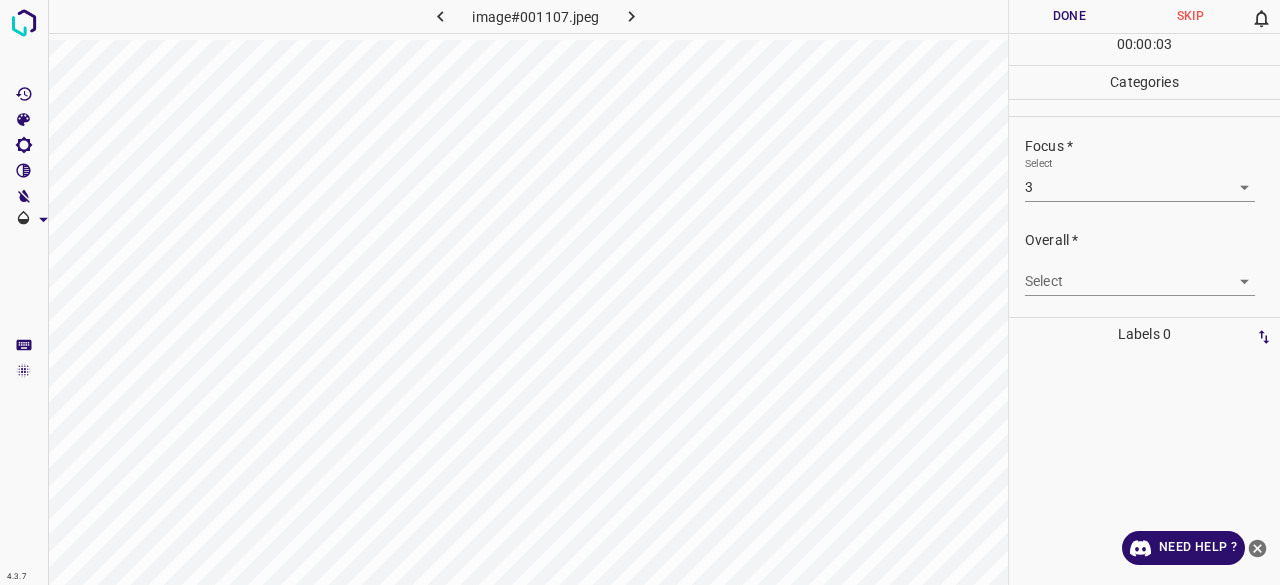 click on "4.3.7 image#[REDACTED].jpeg Done Skip 0 00   : 00   : 00   Categories Lighting *  Select 3 3 Focus *  Select 3 3 Overall *  Select ​ Labels   0 Categories 1 Lighting 2 Focus 3 Overall Tools Space Change between modes (Draw & Edit) I Auto labeling R Restore zoom M Zoom in N Zoom out Delete Delete selecte label Filters Z Restore filters X Saturation filter C Brightness filter V Contrast filter B Gray scale filter General O Download Need Help ? - Text - Hide - Delete" at bounding box center [640, 292] 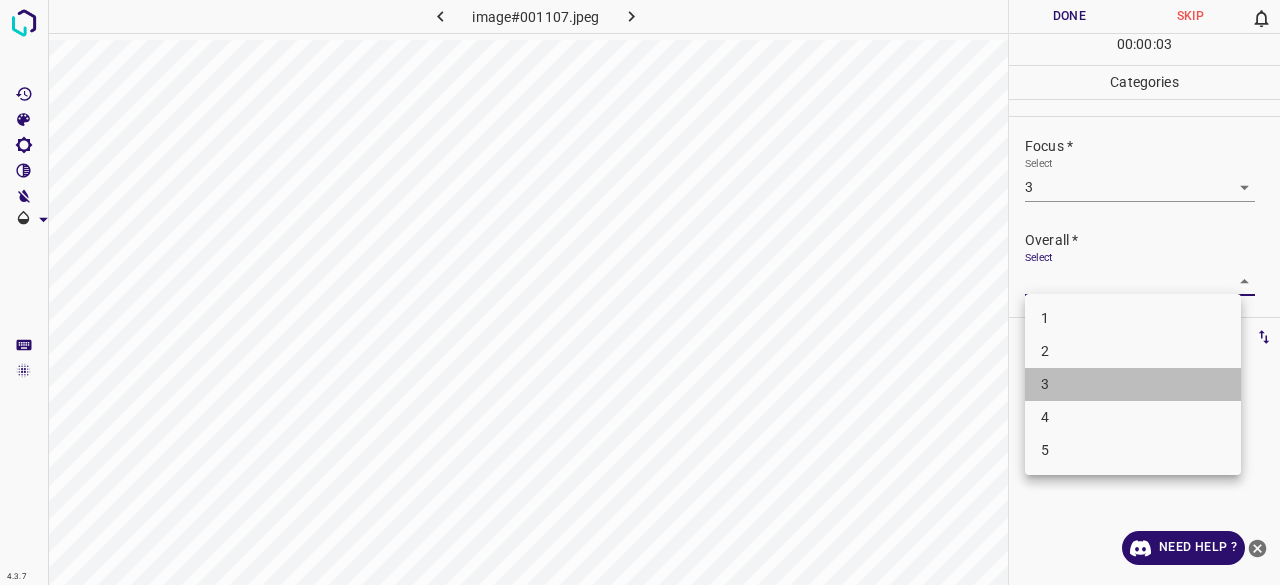 click on "3" at bounding box center [1133, 384] 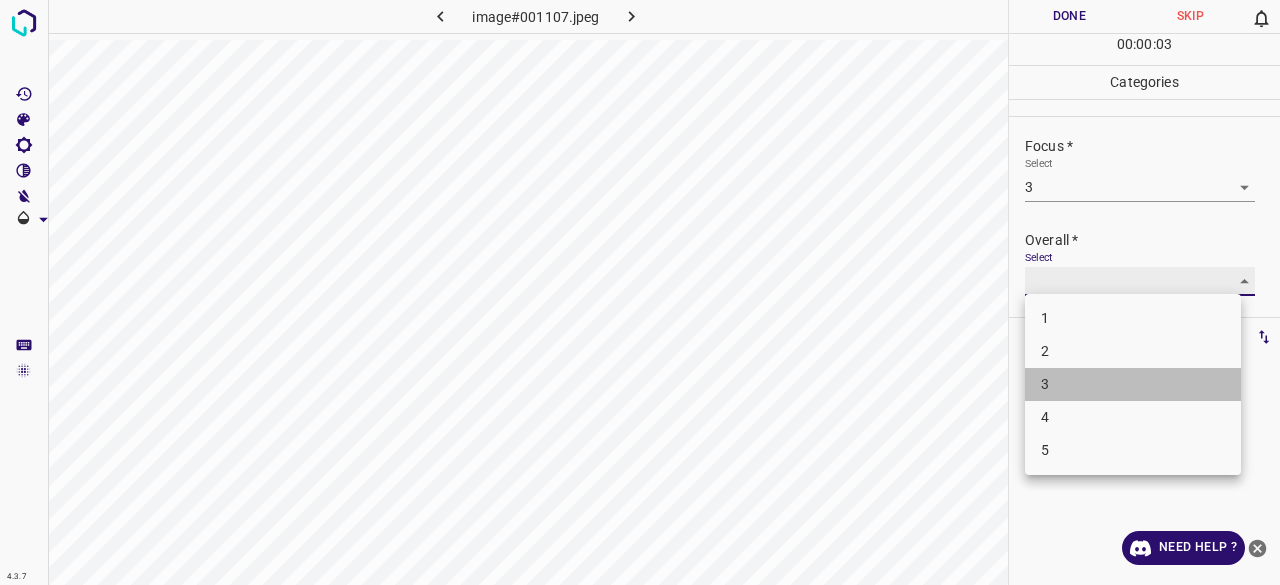 type on "3" 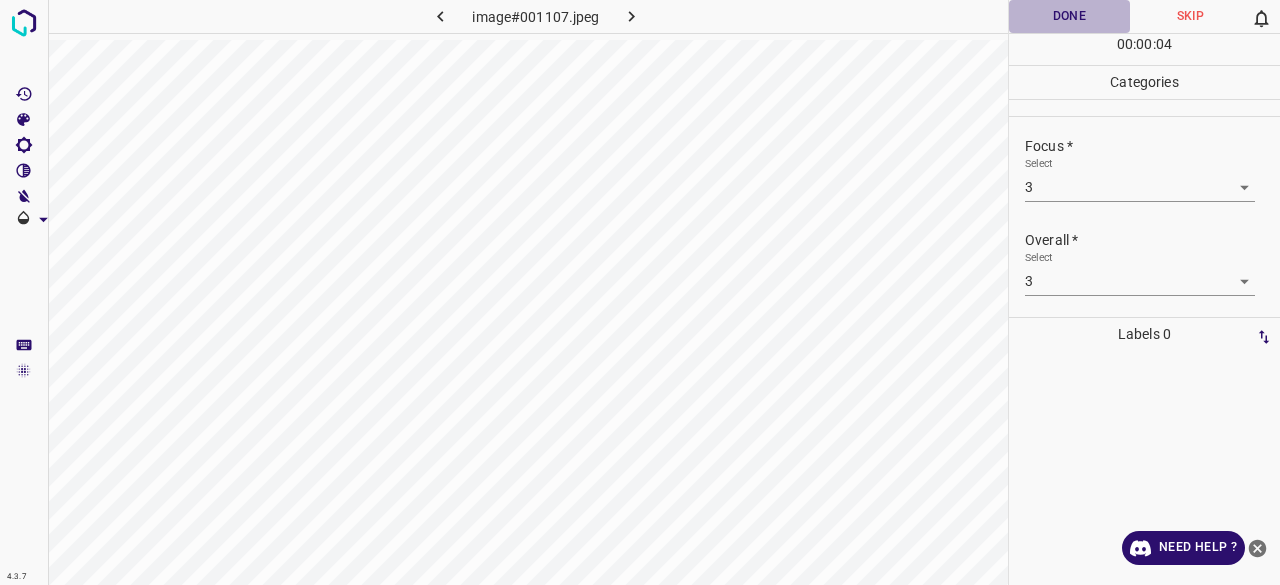click on "Done" at bounding box center (1069, 16) 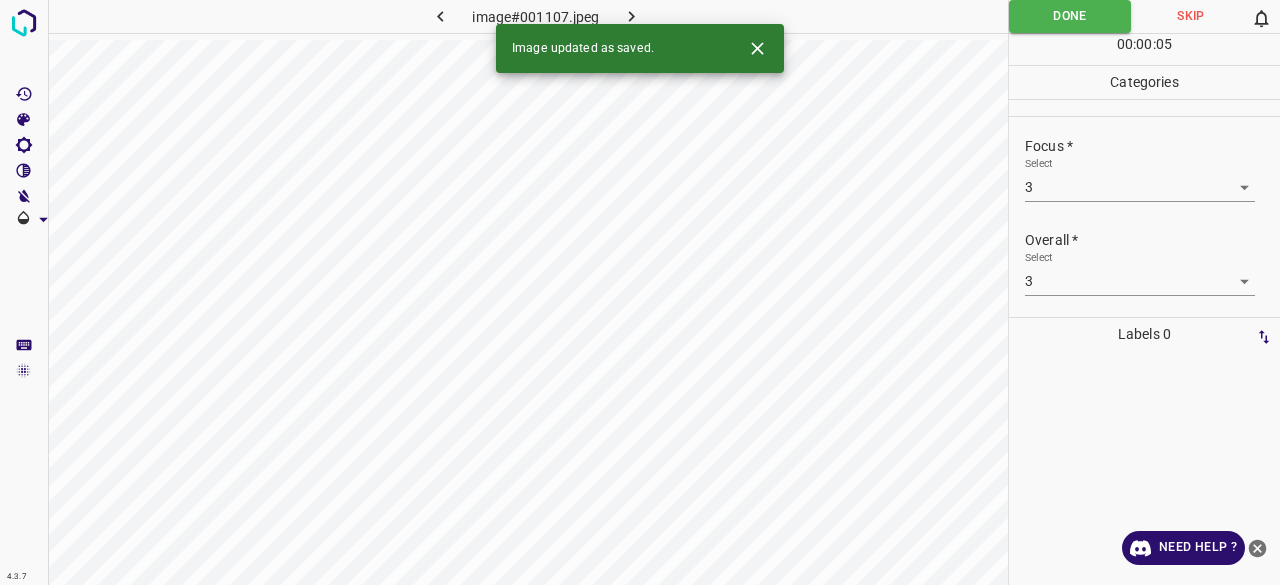click at bounding box center (632, 16) 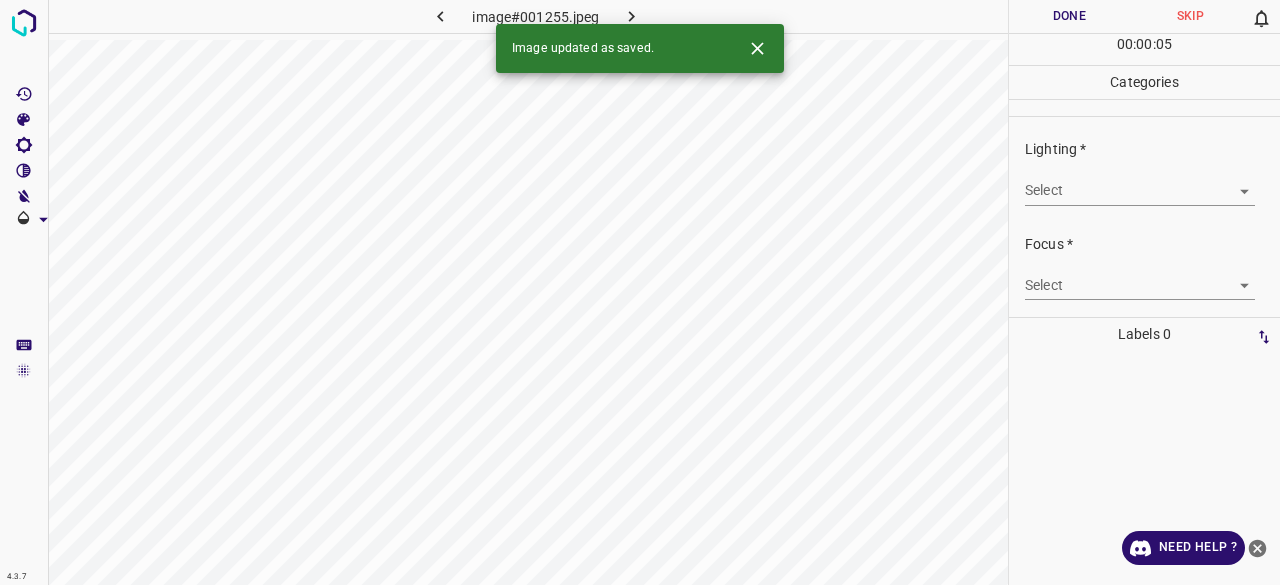 drag, startPoint x: 1085, startPoint y: 163, endPoint x: 1074, endPoint y: 195, distance: 33.83785 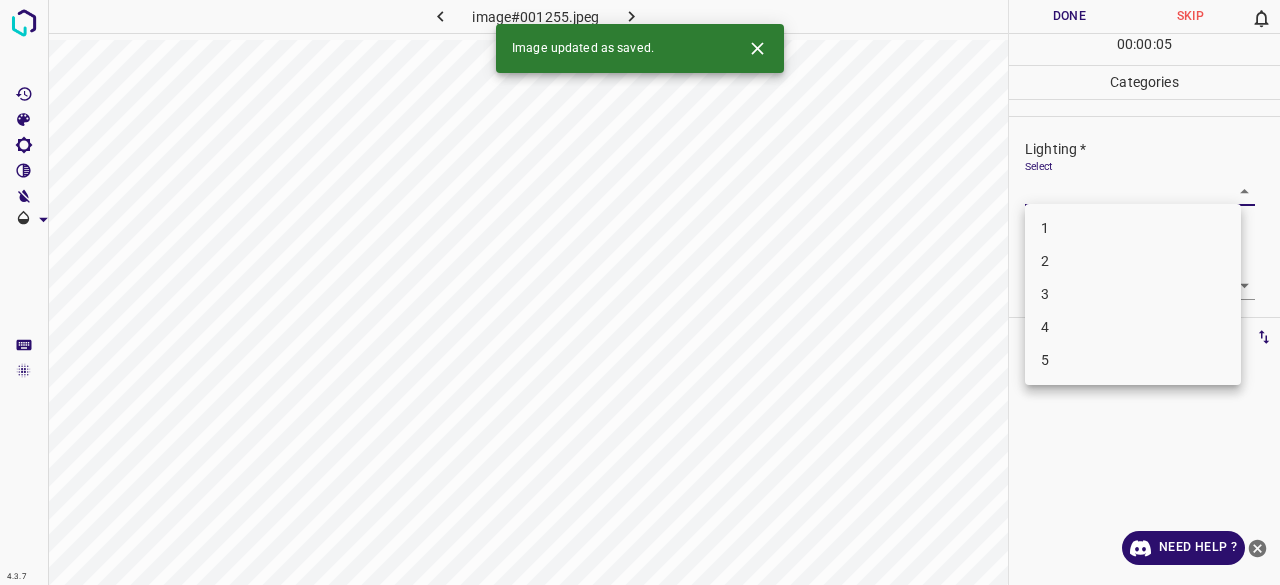 click on "4.3.7 image#001255.jpeg Done Skip 0 00 : 00 : 05 Categories Lighting * Select ​ Focus * Select ​ Overall * Select ​ Labels 0 Categories 1 Lighting 2 Focus 3 Overall Tools Space Change between modes (Draw & Edit) I Auto labeling R Restore zoom M Zoom in N Zoom out Delete Delete selected label Filters Z Restore filters X Saturation filter C Brightness filter V Contrast filter B Gray scale filter General O Download Image updated as saved. Need Help ? - Text - Hide - Delete 1 2 3 4 5" at bounding box center (640, 292) 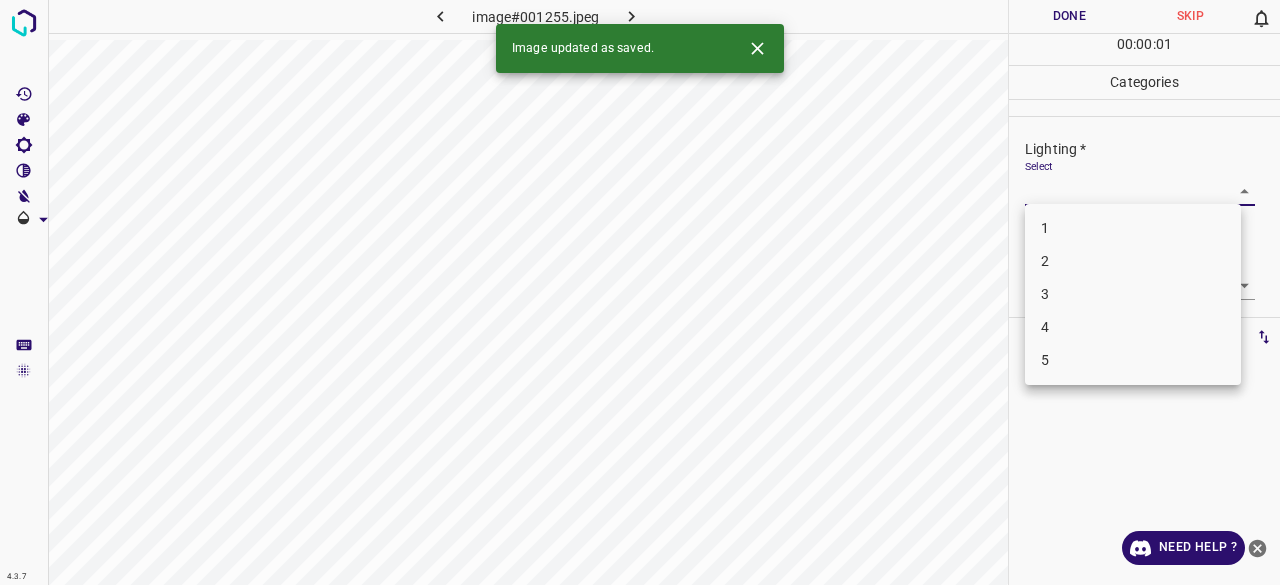 click on "3" at bounding box center (1133, 294) 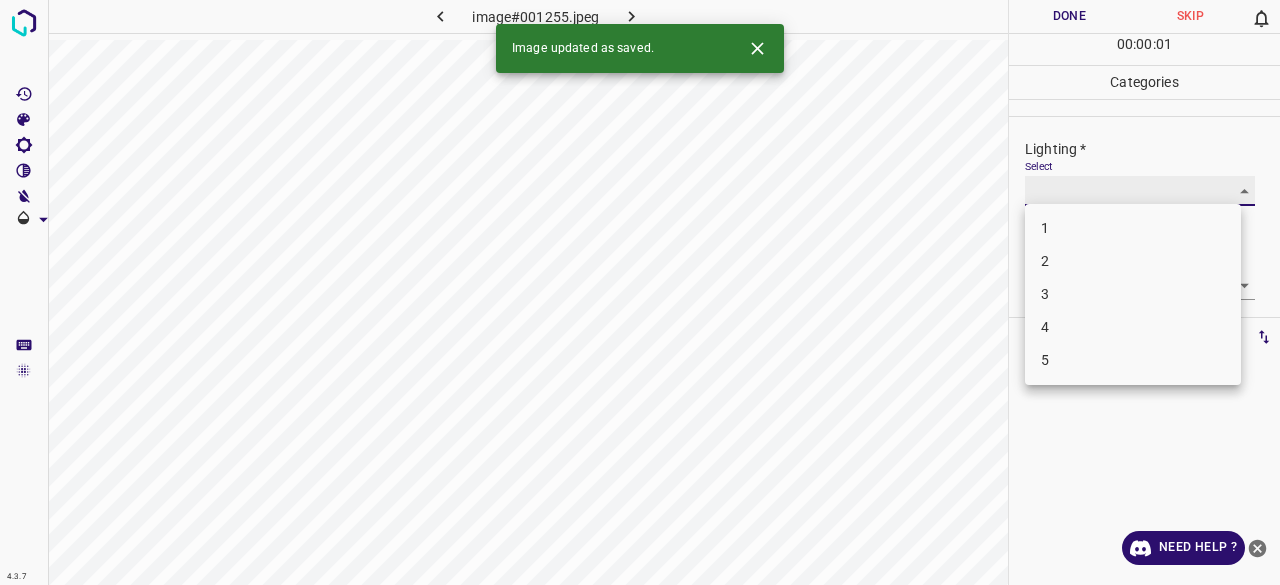 type on "3" 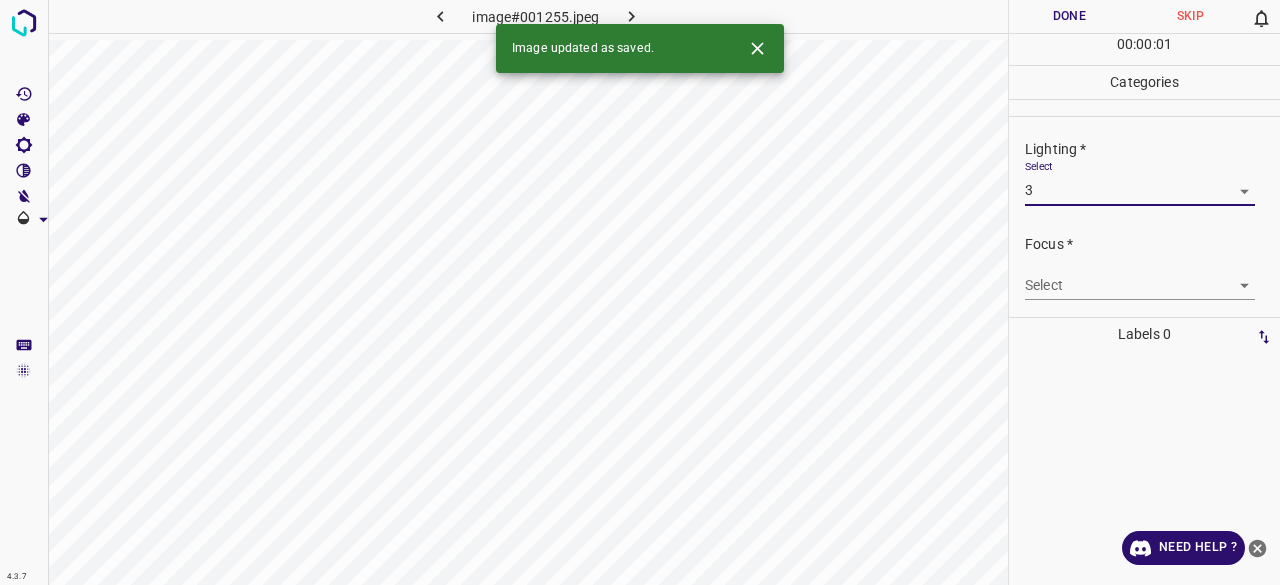 click on "4.3.7 image#001255.jpeg Done Skip 0 00   : 00   : 01   Categories Lighting *  Select 3 3 Focus *  Select ​ Overall *  Select ​ Labels   0 Categories 1 Lighting 2 Focus 3 Overall Tools Space Change between modes (Draw & Edit) I Auto labeling R Restore zoom M Zoom in N Zoom out Delete Delete selecte label Filters Z Restore filters X Saturation filter C Brightness filter V Contrast filter B Gray scale filter General O Download Image updated as saved. Need Help ? - Text - Hide - Delete 1 2 3 4 5" at bounding box center [640, 292] 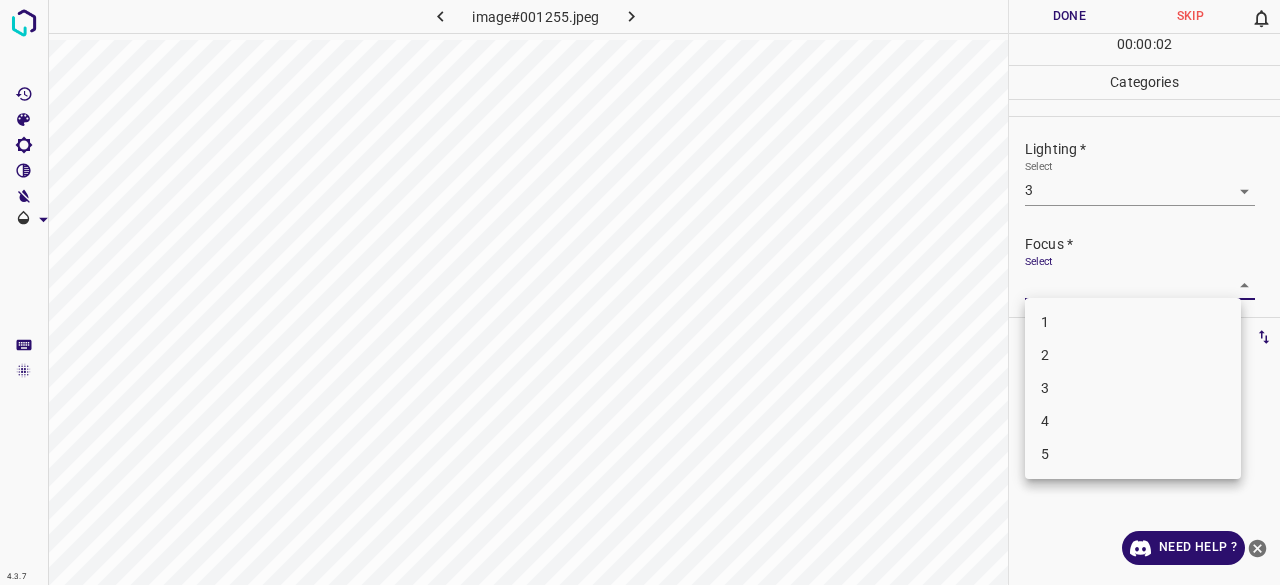 click on "2" at bounding box center (1133, 355) 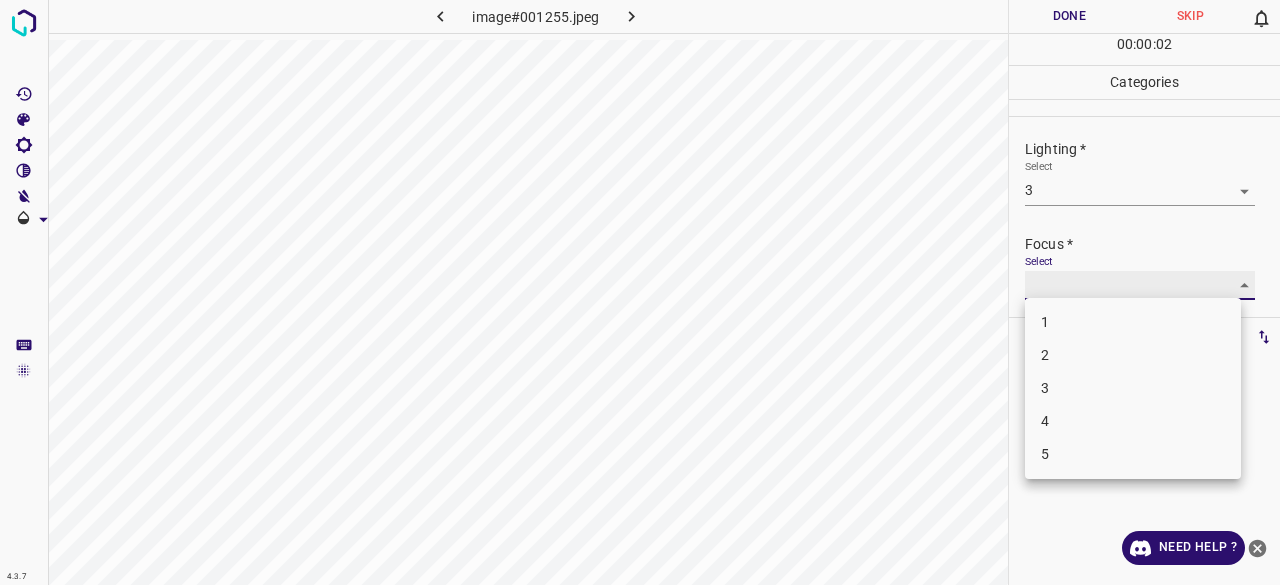 type on "2" 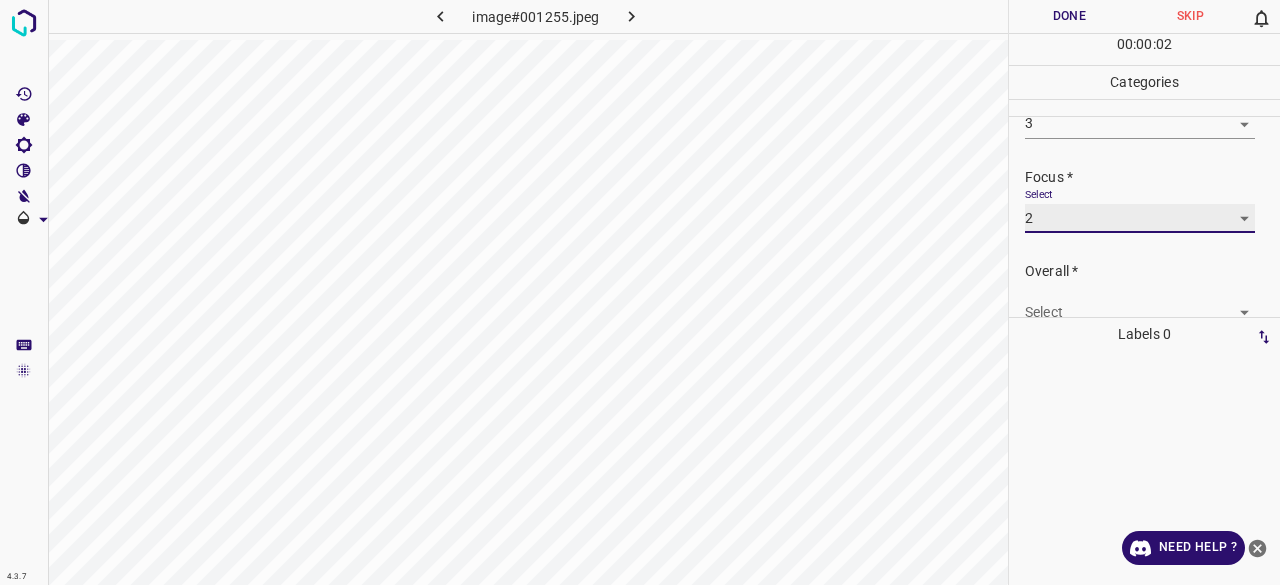 scroll, scrollTop: 98, scrollLeft: 0, axis: vertical 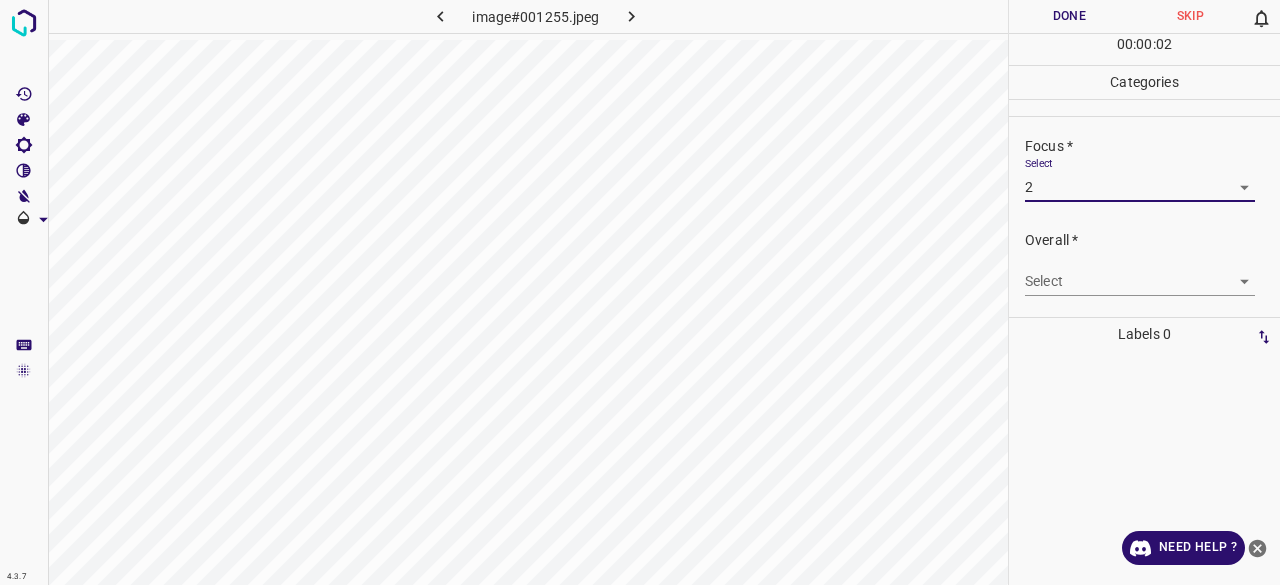 click on "4.3.7 image#[HASH].jpeg Done Skip 0 00   : 00   : 02   Categories Lighting *  Select 3 3 Focus *  Select 2 2 Overall *  Select ​ Labels   0 Categories 1 Lighting 2 Focus 3 Overall Tools Space Change between modes (Draw & Edit) I Auto labeling R Restore zoom M Zoom in N Zoom out Delete Delete selecte label Filters Z Restore filters X Saturation filter C Brightness filter V Contrast filter B Gray scale filter General O Download Need Help ? - Text - Hide - Delete" at bounding box center (640, 292) 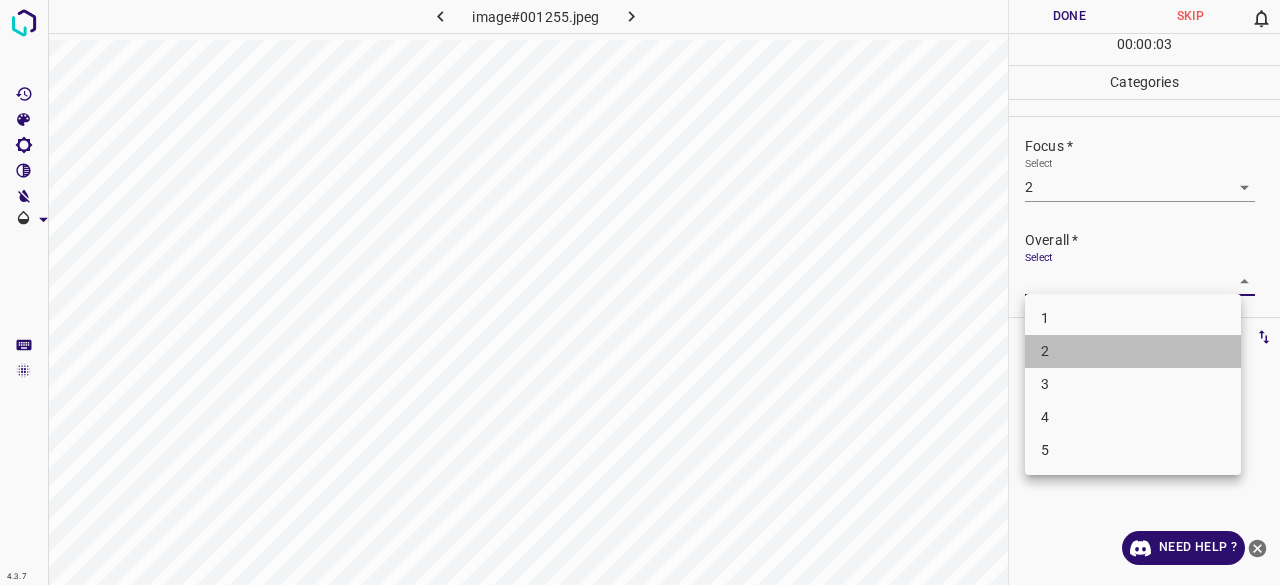 drag, startPoint x: 1052, startPoint y: 339, endPoint x: 1051, endPoint y: 327, distance: 12.0415945 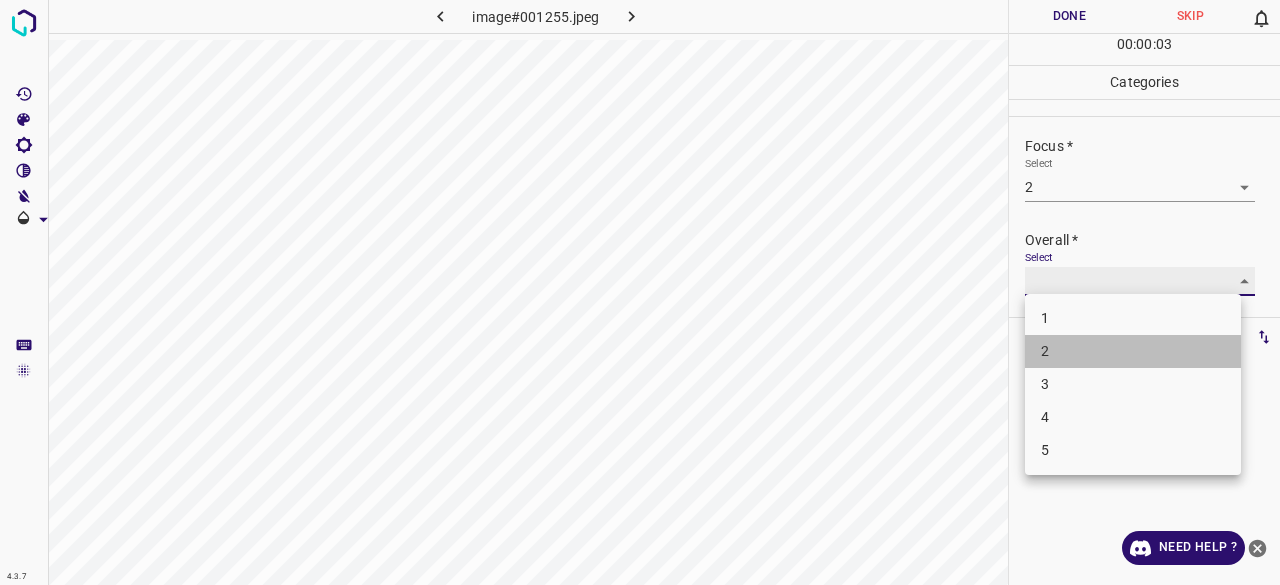 type on "2" 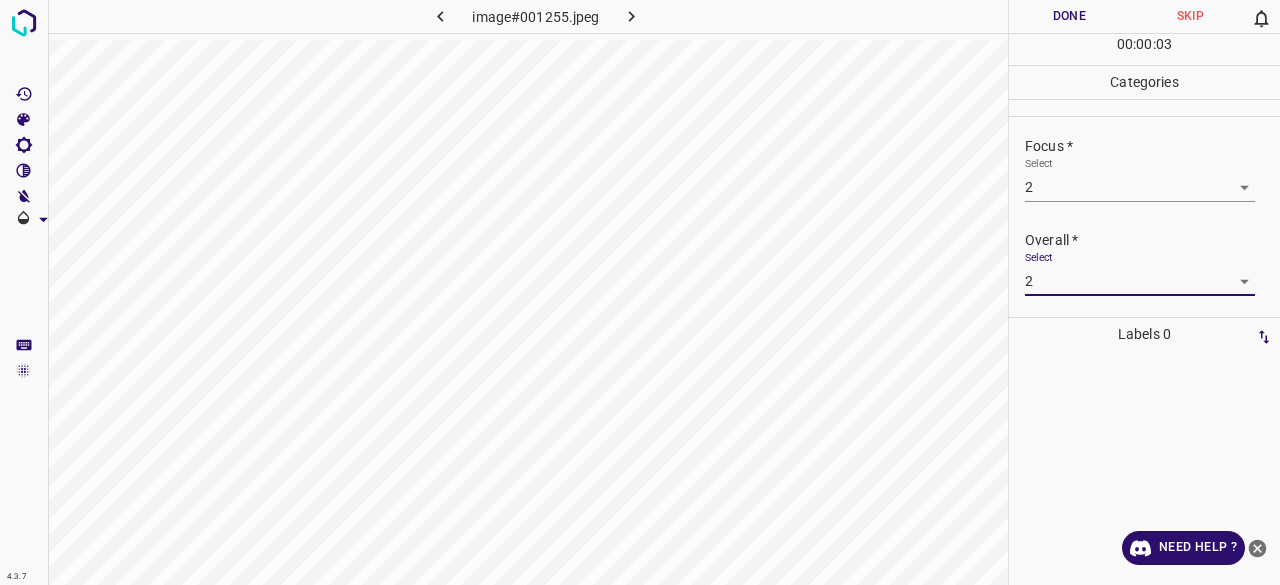 click on "Done" at bounding box center [1069, 16] 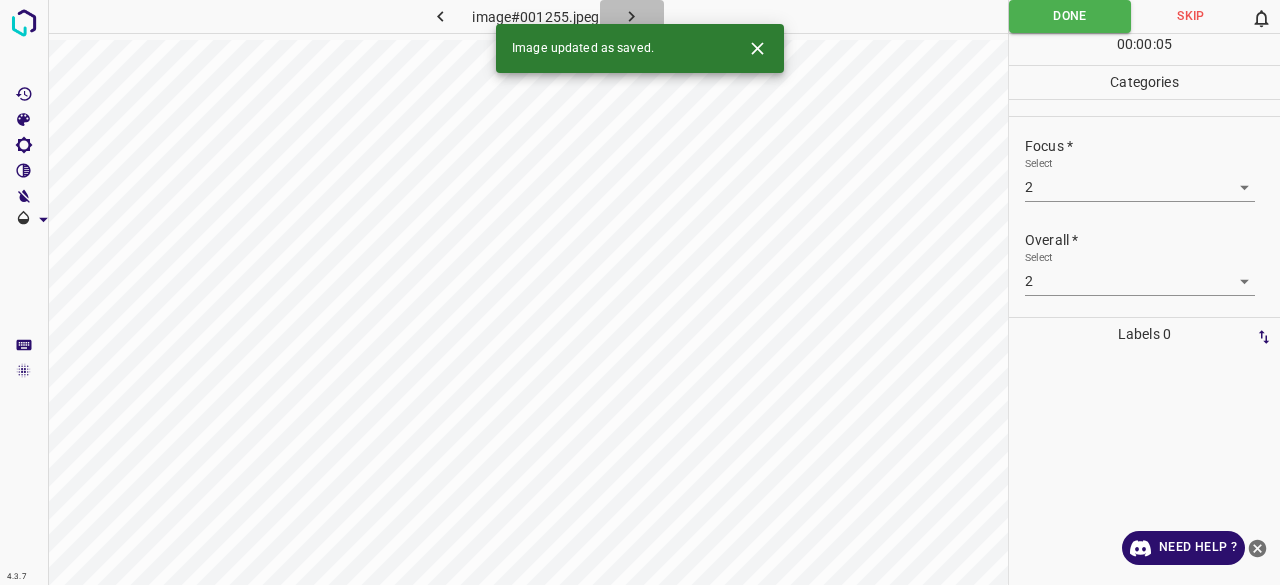 click at bounding box center [632, 16] 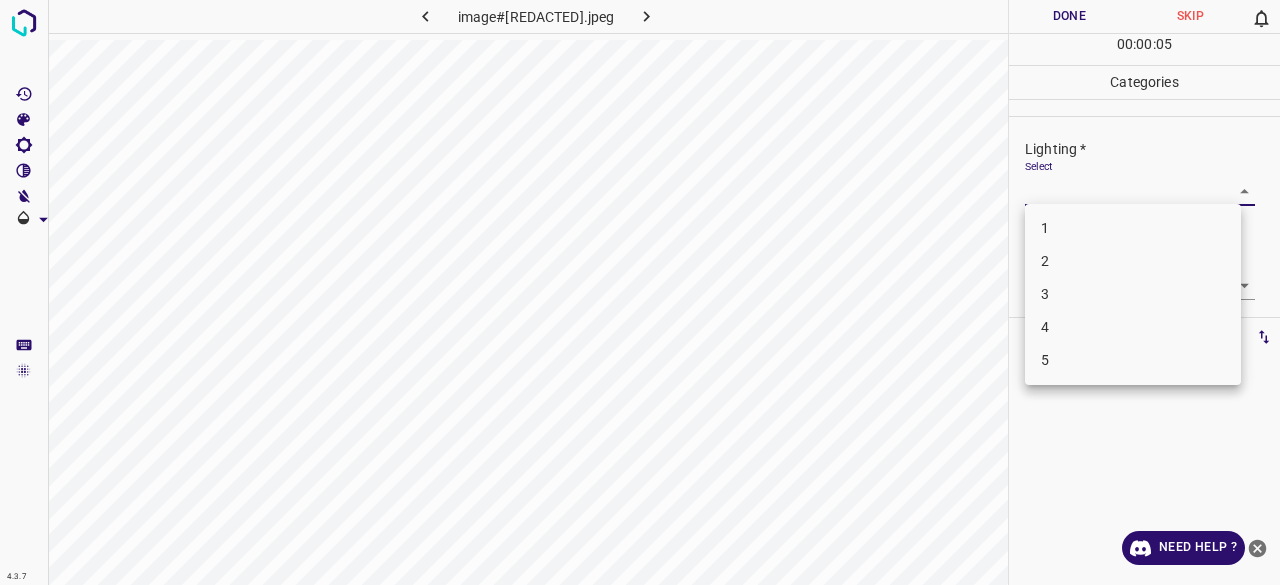 click on "4.3.7 image#005611.jpeg Done Skip 0 00 : 00 : 05 Categories Lighting * Select ​ Focus * Select ​ Overall * Select ​ Labels 0 Categories 1 Lighting 2 Focus 3 Overall Tools Space Change between modes (Draw & Edit) I Auto labeling R Restore zoom M Zoom in N Zoom out Delete Delete selected label Filters Z Restore filters X Saturation filter C Brightness filter V Contrast filter B Gray scale filter General O Download Need Help ? - Text - Hide - Delete 1 2 3 4 5" at bounding box center (640, 292) 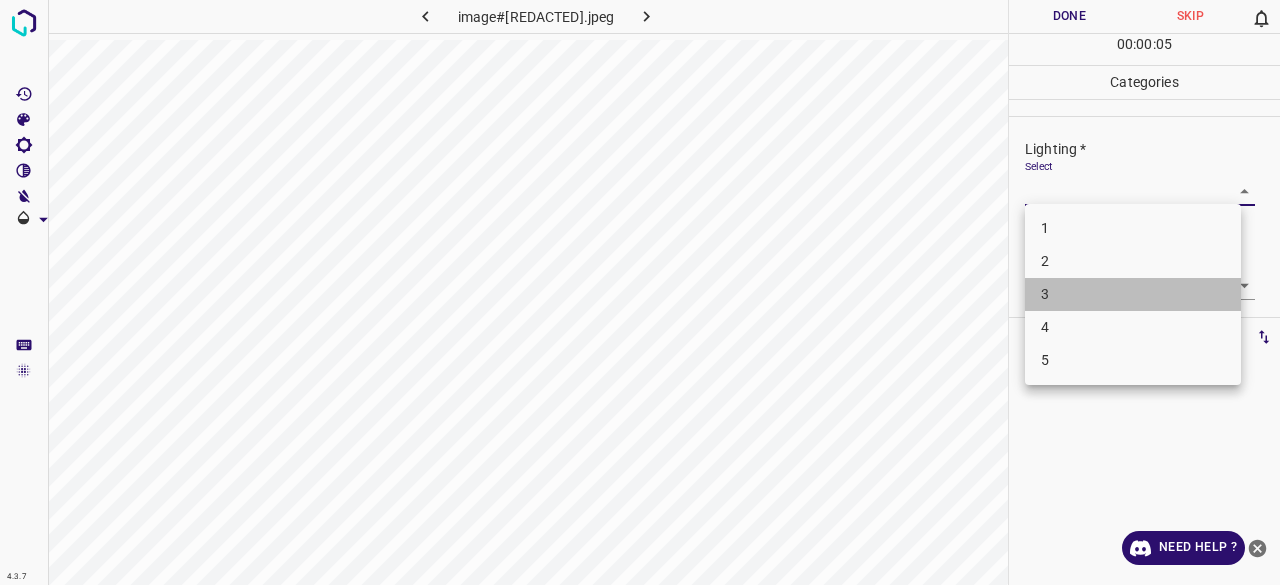 click on "3" at bounding box center (1133, 294) 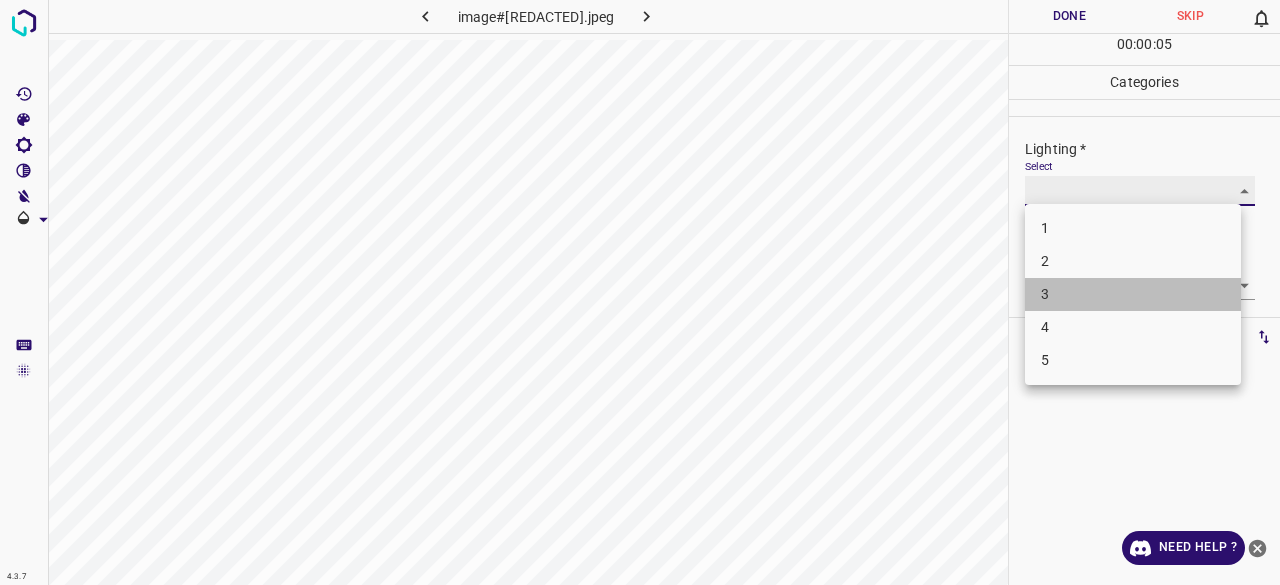 type on "3" 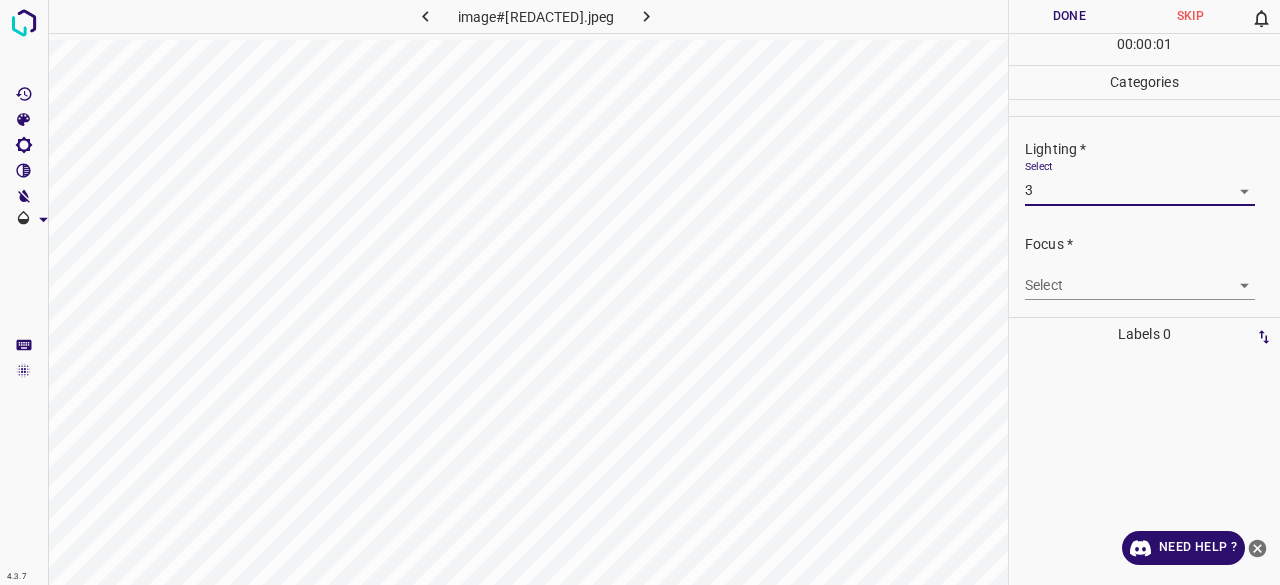 click on "4.3.7 image#005611.jpeg Done Skip 0 00 : 00 : 01 Categories Lighting * Select 3 3 Focus * Select ​ Overall * Select ​ Labels 0 Categories 1 Lighting 2 Focus 3 Overall Tools Space Change between modes (Draw & Edit) I Auto labeling R Restore zoom M Zoom in N Zoom out Delete Delete selected label Filters Z Restore filters X Saturation filter C Brightness filter V Contrast filter B Gray scale filter General O Download Need Help ? - Text - Hide - Delete 1 2 3 4 5" at bounding box center (640, 292) 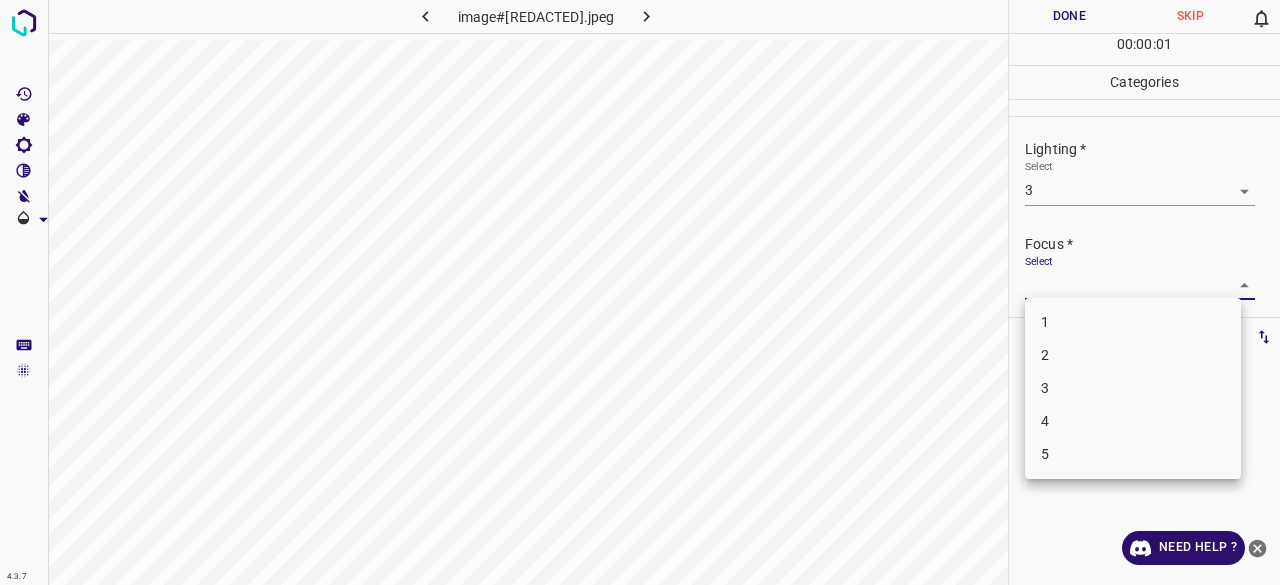 click on "3" at bounding box center [1133, 388] 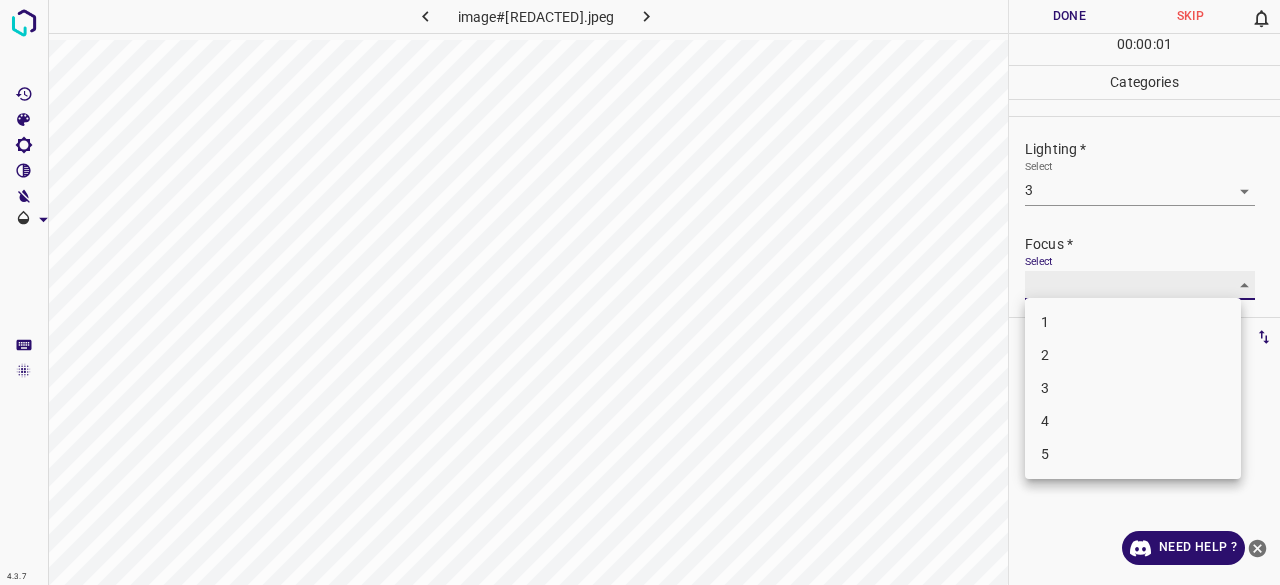 type on "3" 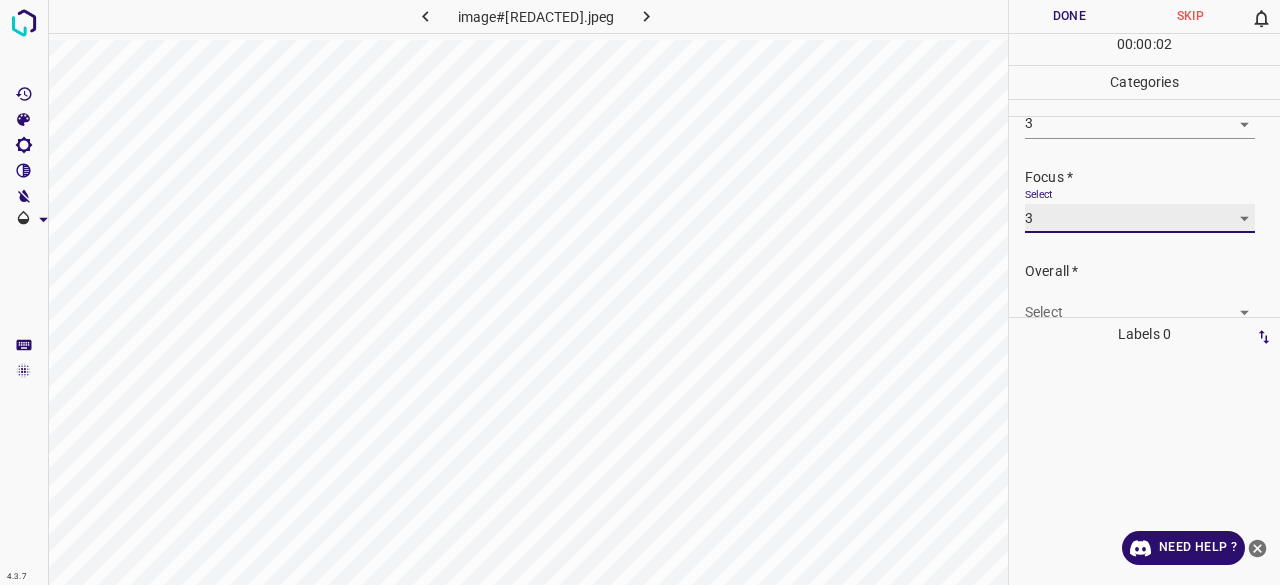 scroll, scrollTop: 98, scrollLeft: 0, axis: vertical 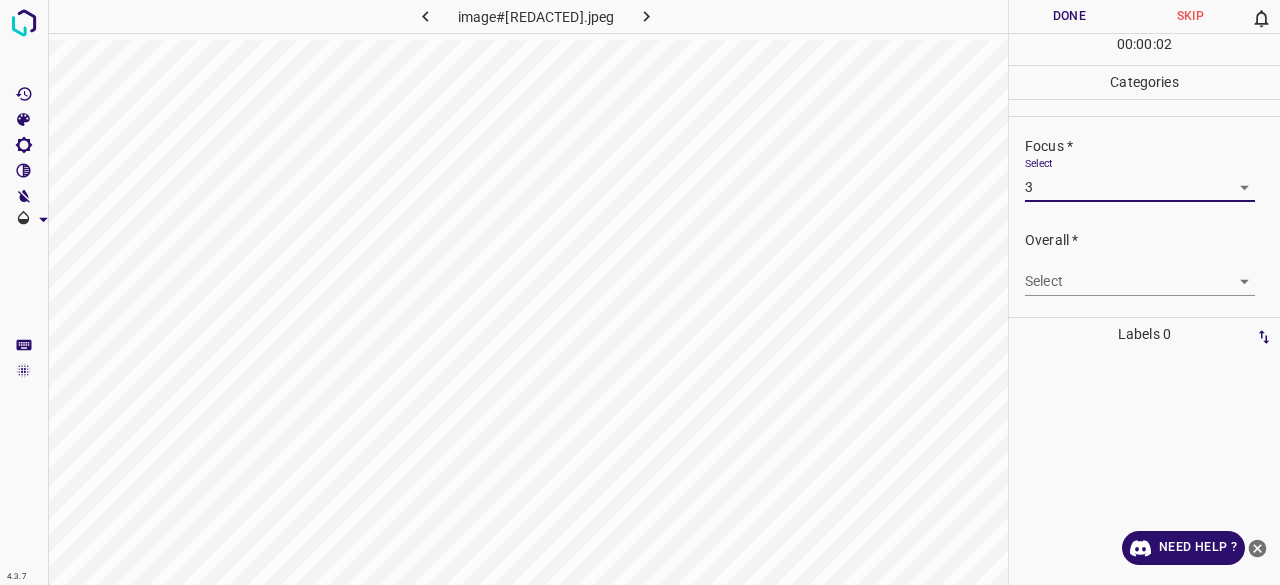 click on "4.3.7 image#005611.jpeg Done Skip 0 00 : 00 : 02 Categories Lighting * Select 3 3 Focus * Select 3 3 Overall * Select ​ Labels 0 Categories 1 Lighting 2 Focus 3 Overall Tools Space Change between modes (Draw & Edit) I Auto labeling R Restore zoom M Zoom in N Zoom out Delete Delete selected label Filters Z Restore filters X Saturation filter C Brightness filter V Contrast filter B Gray scale filter General O Download Need Help ? - Text - Hide - Delete 1 2 3 4 5" at bounding box center [640, 292] 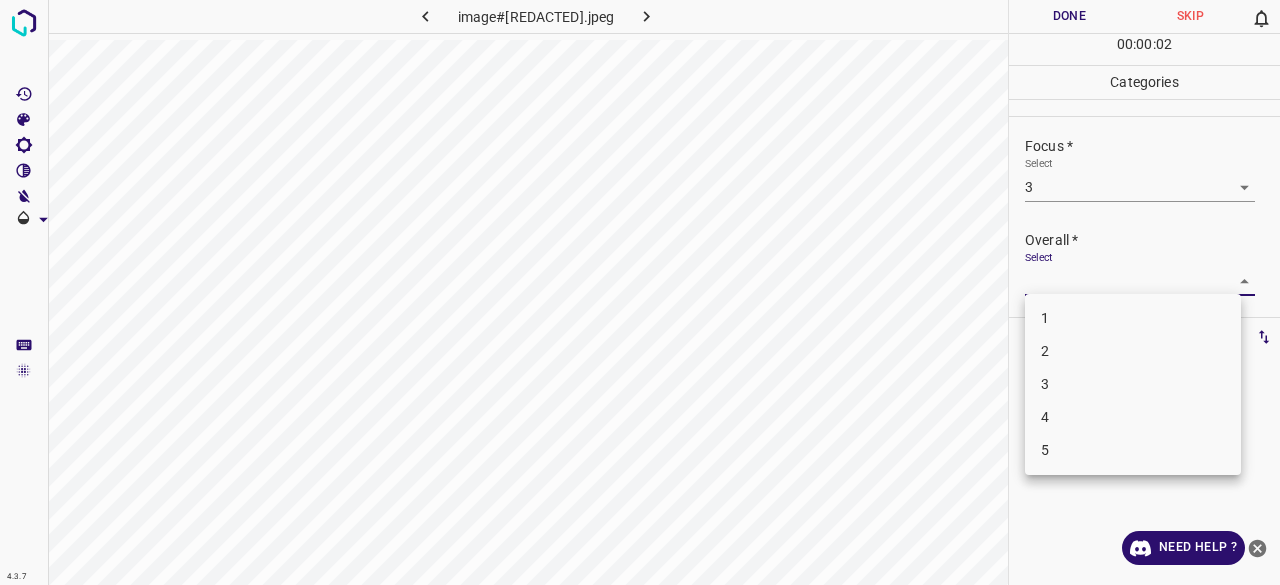 click on "3" at bounding box center (1133, 384) 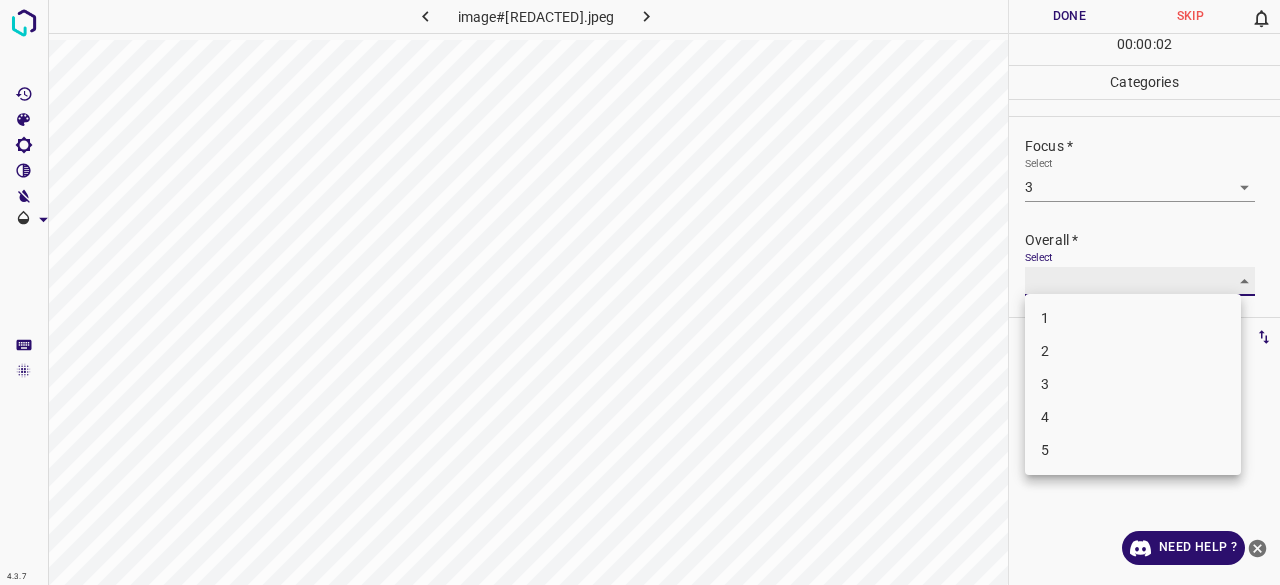 type on "3" 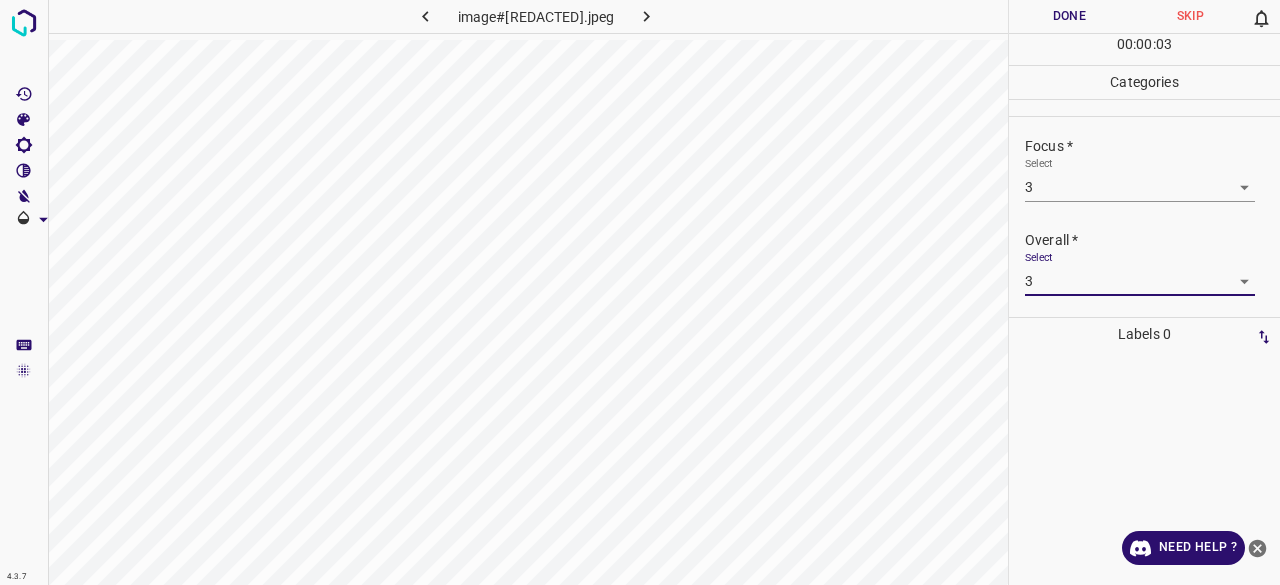 click on "Done" at bounding box center (1069, 16) 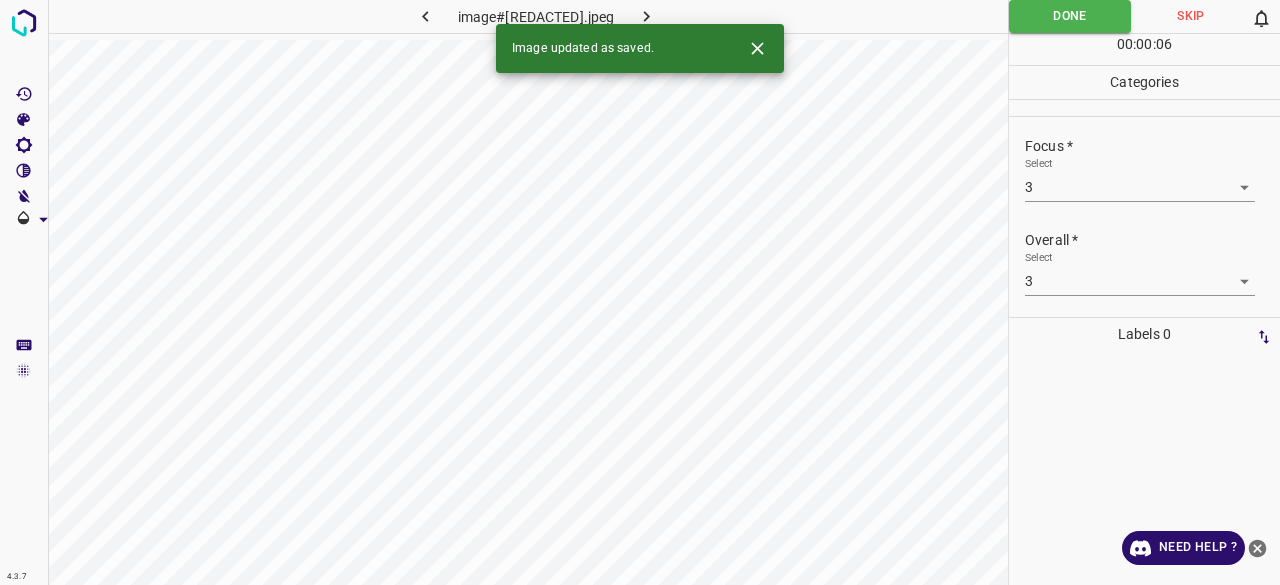 click 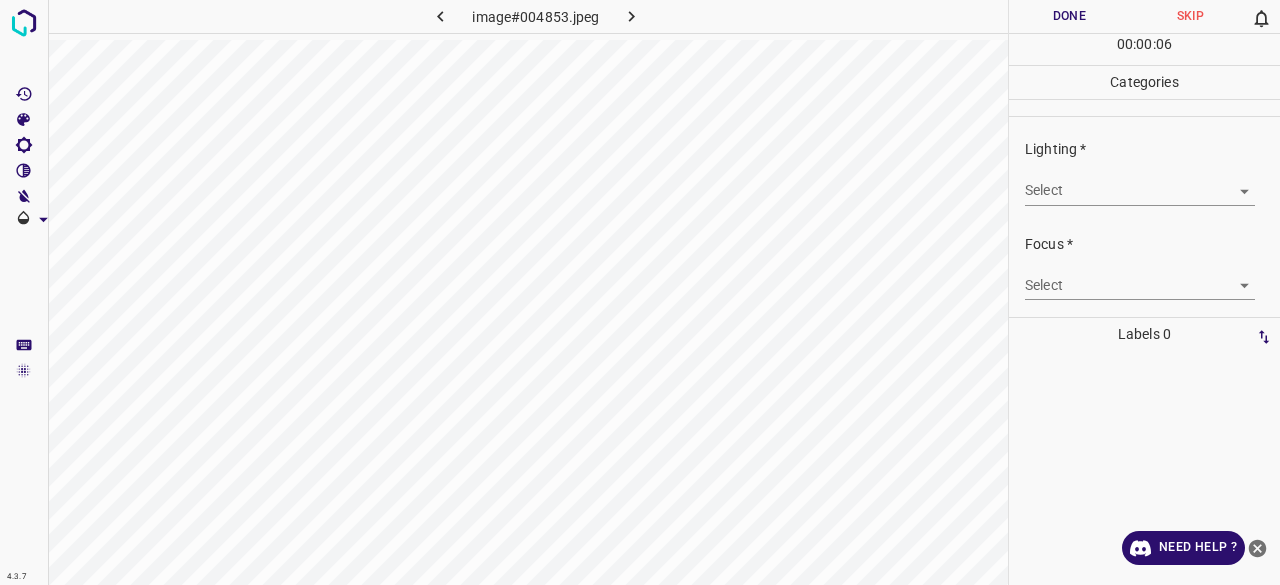 click on "4.3.7 image#004853.jpeg Done Skip 0 00   : 00   : 06   Categories Lighting *  Select ​ Focus *  Select ​ Overall *  Select ​ Labels   0 Categories 1 Lighting 2 Focus 3 Overall Tools Space Change between modes (Draw & Edit) I Auto labeling R Restore zoom M Zoom in N Zoom out Delete Delete selecte label Filters Z Restore filters X Saturation filter C Brightness filter V Contrast filter B Gray scale filter General O Download Need Help ? - Text - Hide - Delete" at bounding box center (640, 292) 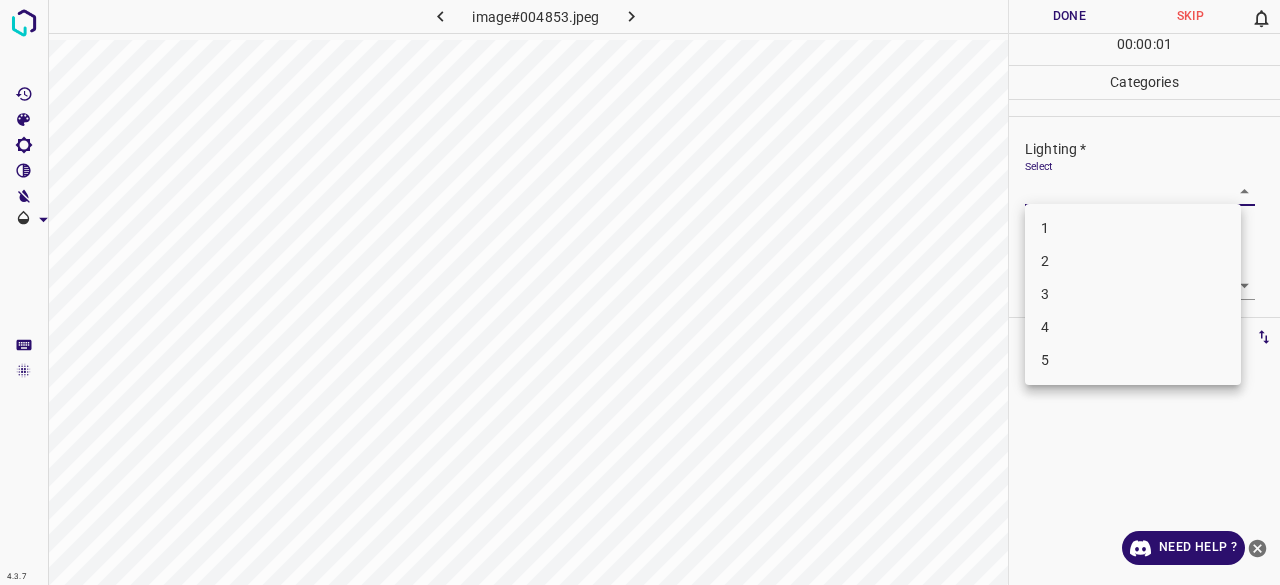 click on "3" at bounding box center [1133, 294] 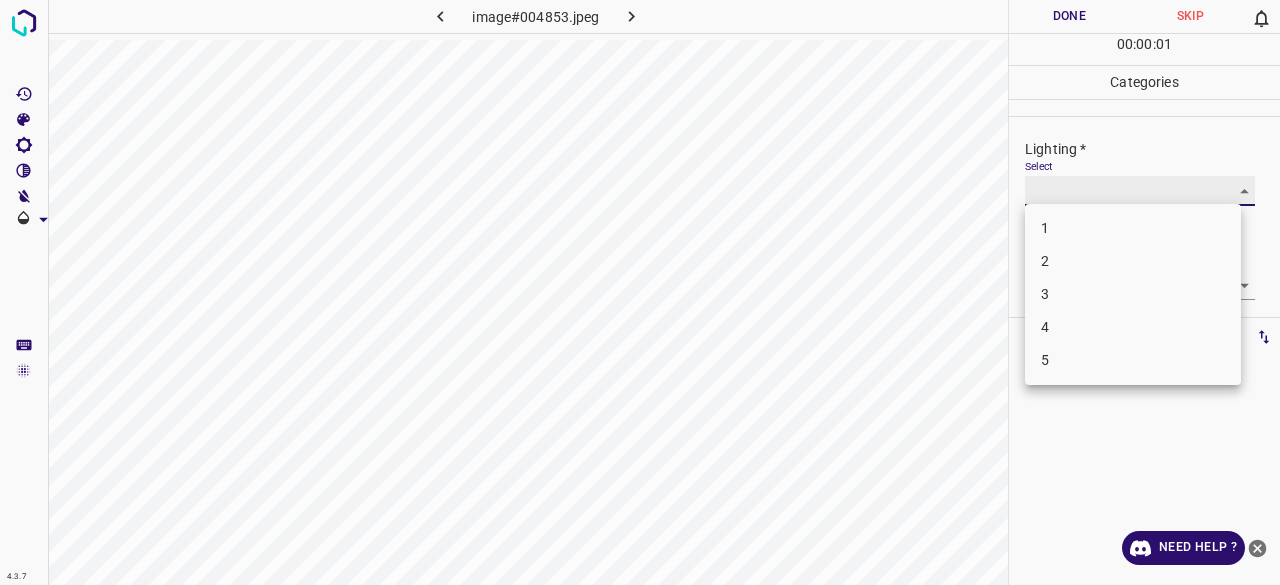 type on "3" 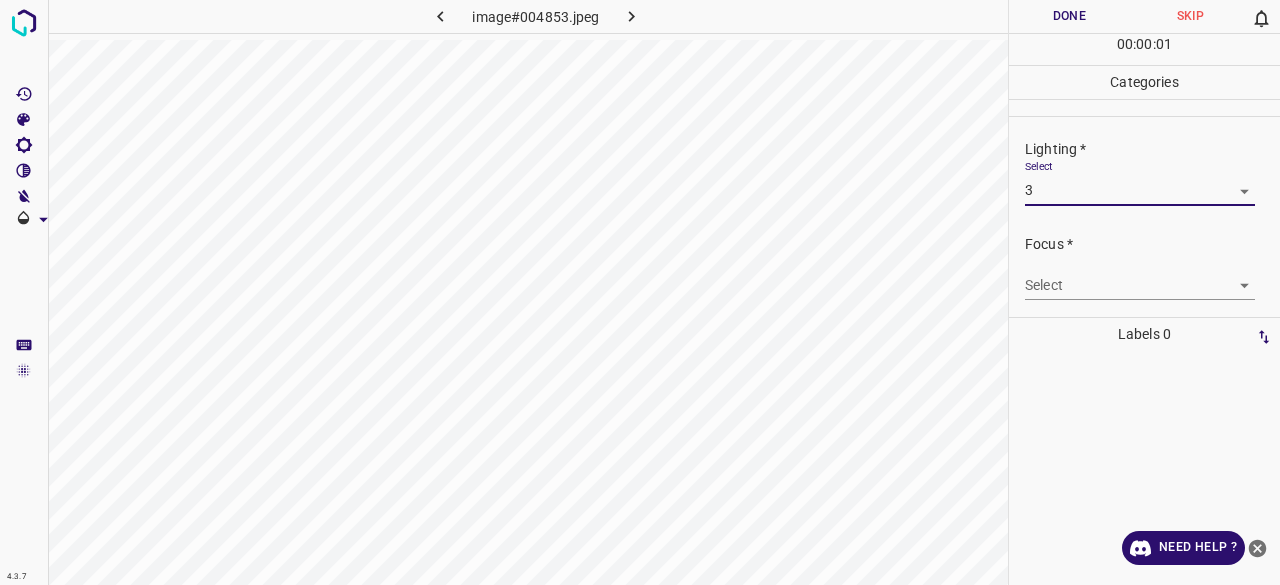 click on "4.3.7 image#[REDACTED].jpeg Done Skip 0 00   : 00   : 00   Categories Lighting *  Select 3 3 Focus *  Select ​ Overall *  Select ​ Labels   0 Categories 1 Lighting 2 Focus 3 Overall Tools Space Change between modes (Draw & Edit) I Auto labeling R Restore zoom M Zoom in N Zoom out Delete Delete selecte label Filters Z Restore filters X Saturation filter C Brightness filter V Contrast filter B Gray scale filter General O Download Need Help ? - Text - Hide - Delete 1 2 3 4 5" at bounding box center (640, 292) 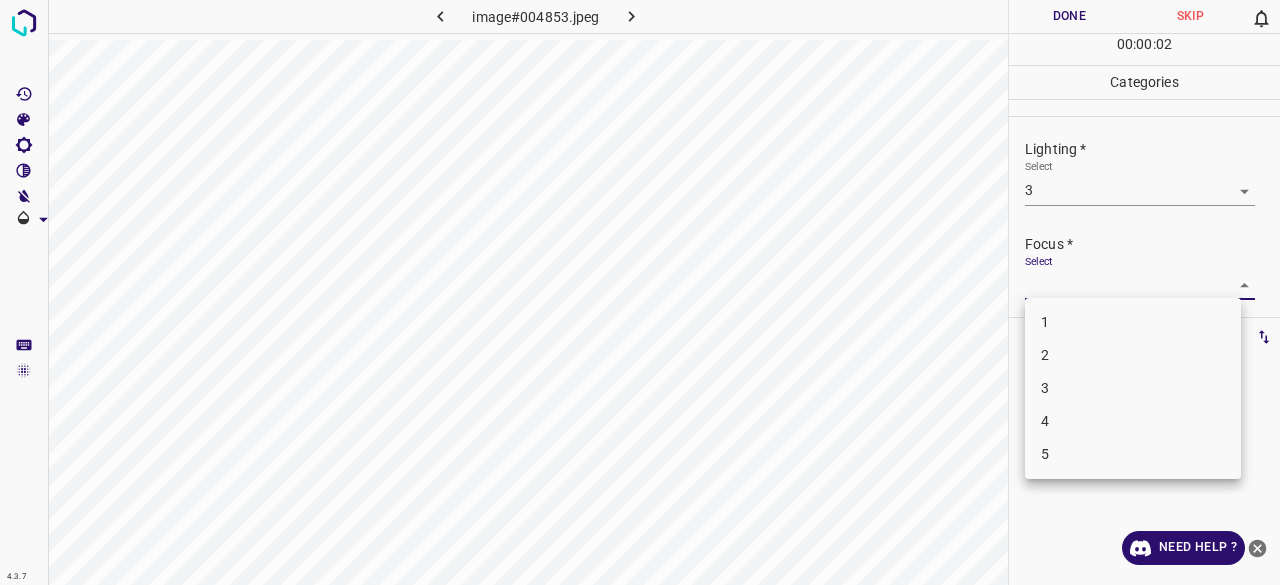 click on "3" at bounding box center [1133, 388] 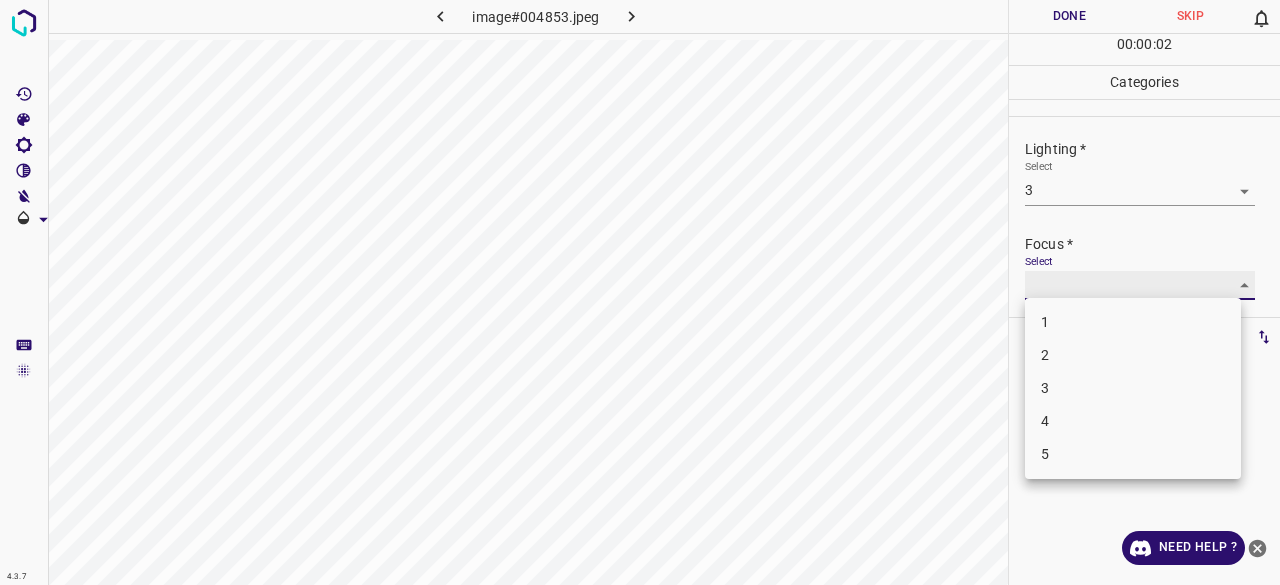 type on "3" 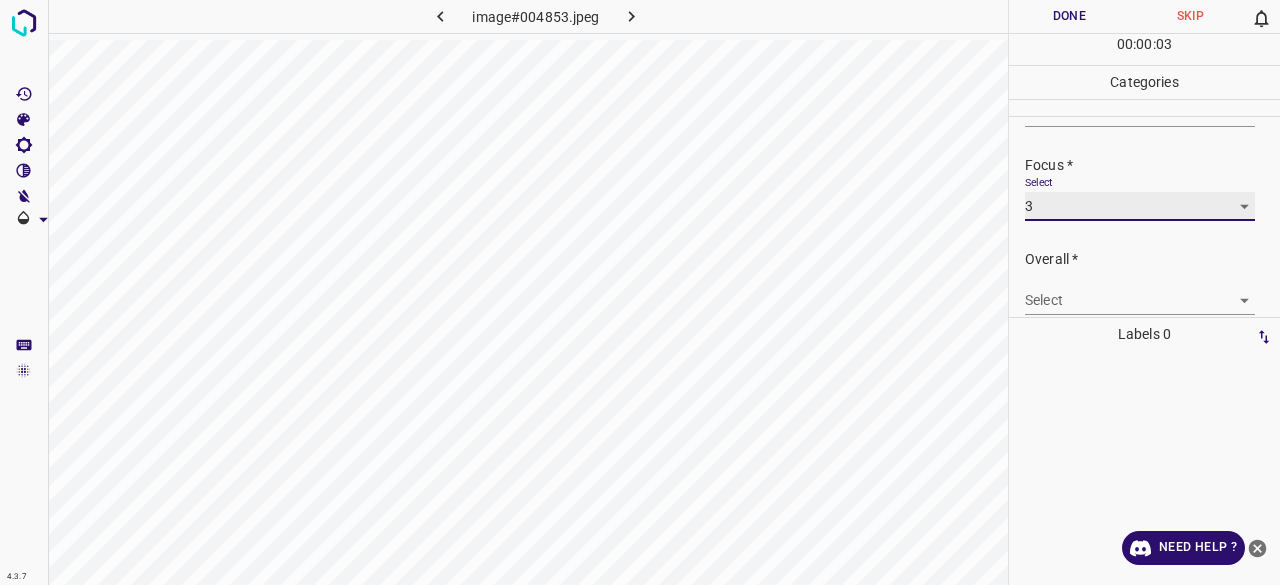 scroll, scrollTop: 98, scrollLeft: 0, axis: vertical 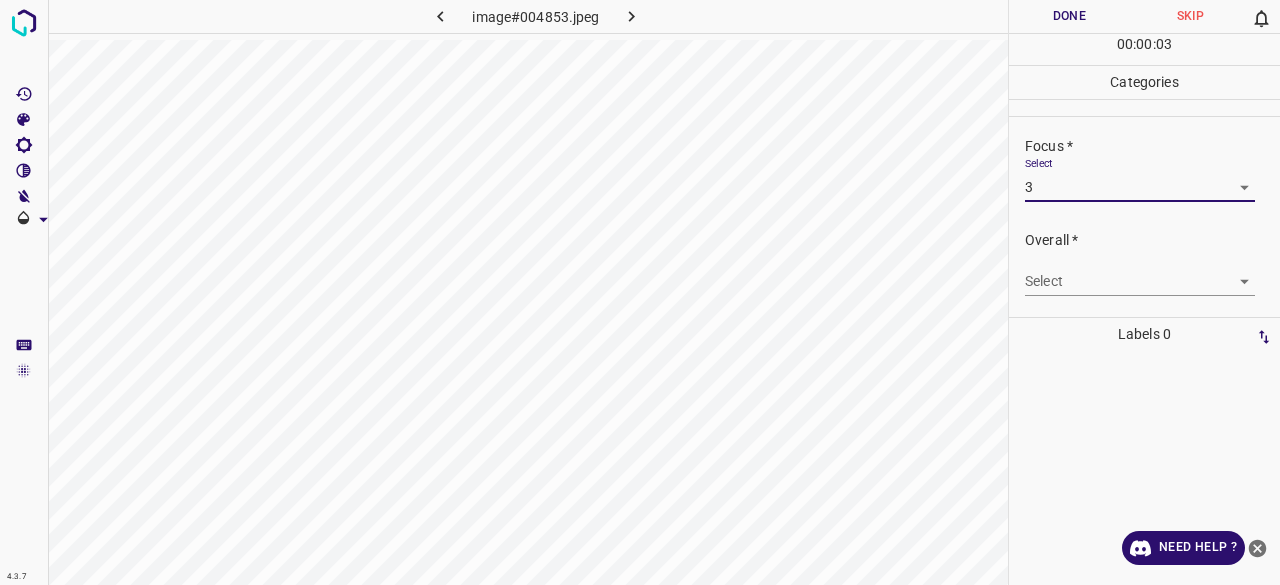 click on "4.3.7 image#[REDACTED].jpeg Done Skip 0 00   : 00   : 00   Categories Lighting *  Select 3 3 Focus *  Select 3 3 Overall *  Select ​ Labels   0 Categories 1 Lighting 2 Focus 3 Overall Tools Space Change between modes (Draw & Edit) I Auto labeling R Restore zoom M Zoom in N Zoom out Delete Delete selecte label Filters Z Restore filters X Saturation filter C Brightness filter V Contrast filter B Gray scale filter General O Download Need Help ? - Text - Hide - Delete" at bounding box center [640, 292] 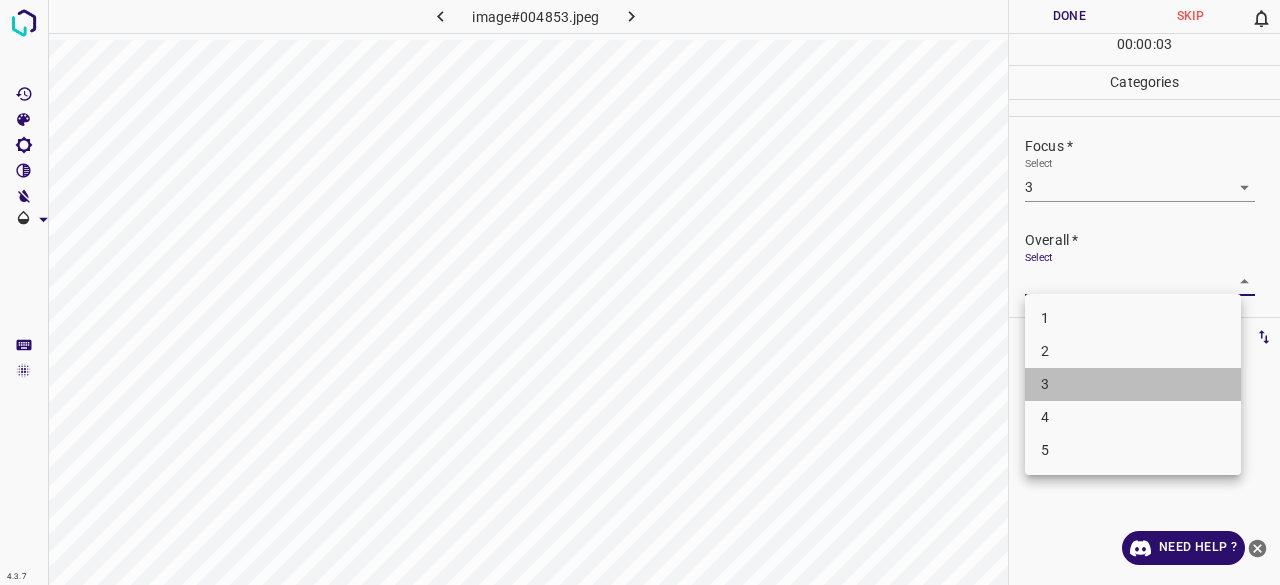 drag, startPoint x: 1053, startPoint y: 383, endPoint x: 1068, endPoint y: 299, distance: 85.32877 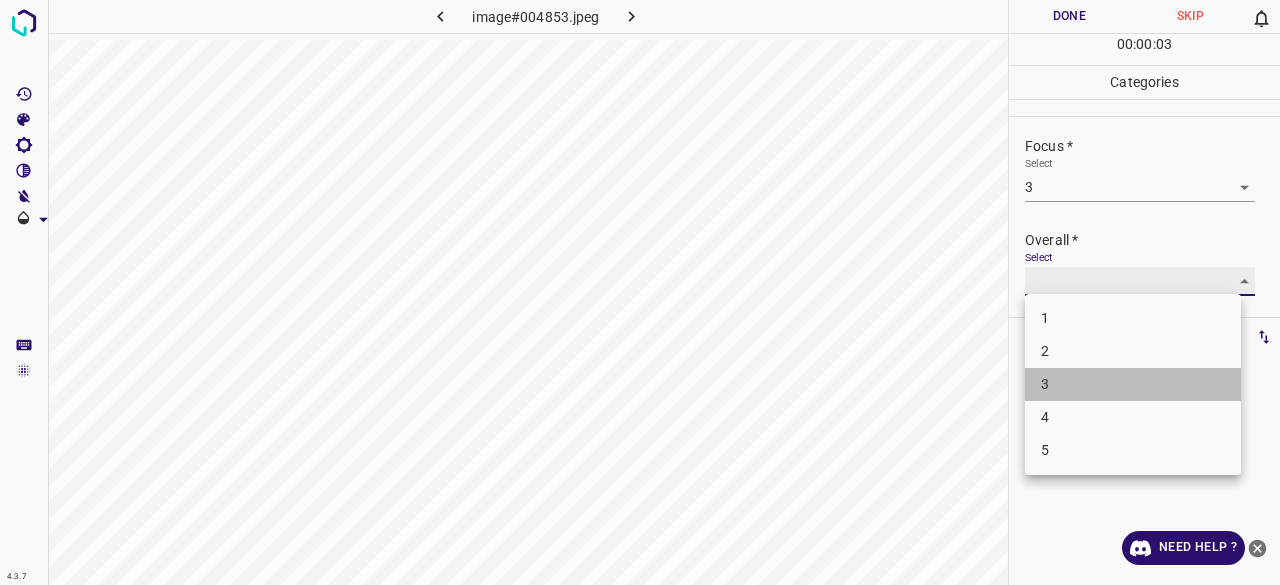 type on "3" 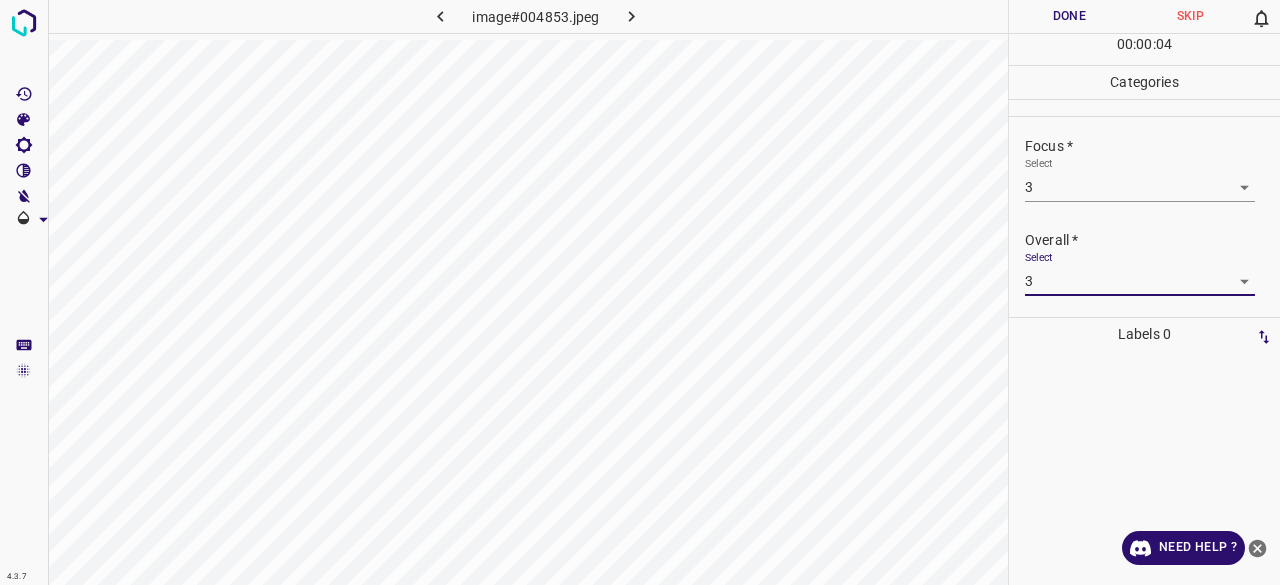 click on "00   : 00   : 04" at bounding box center (1144, 49) 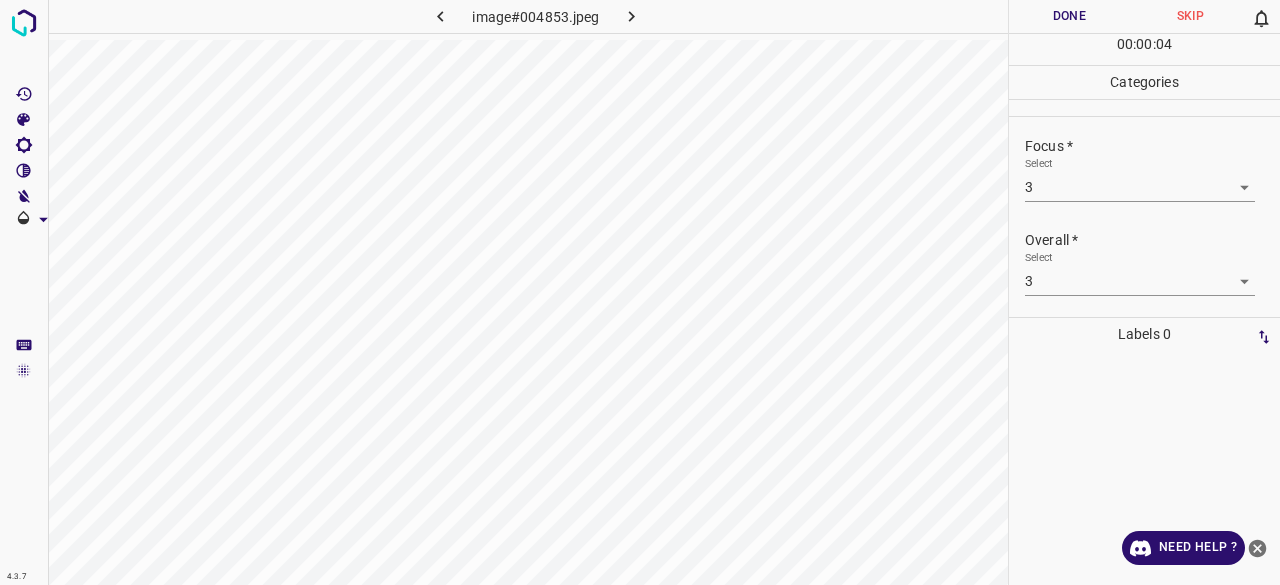 click on "Done" at bounding box center [1069, 16] 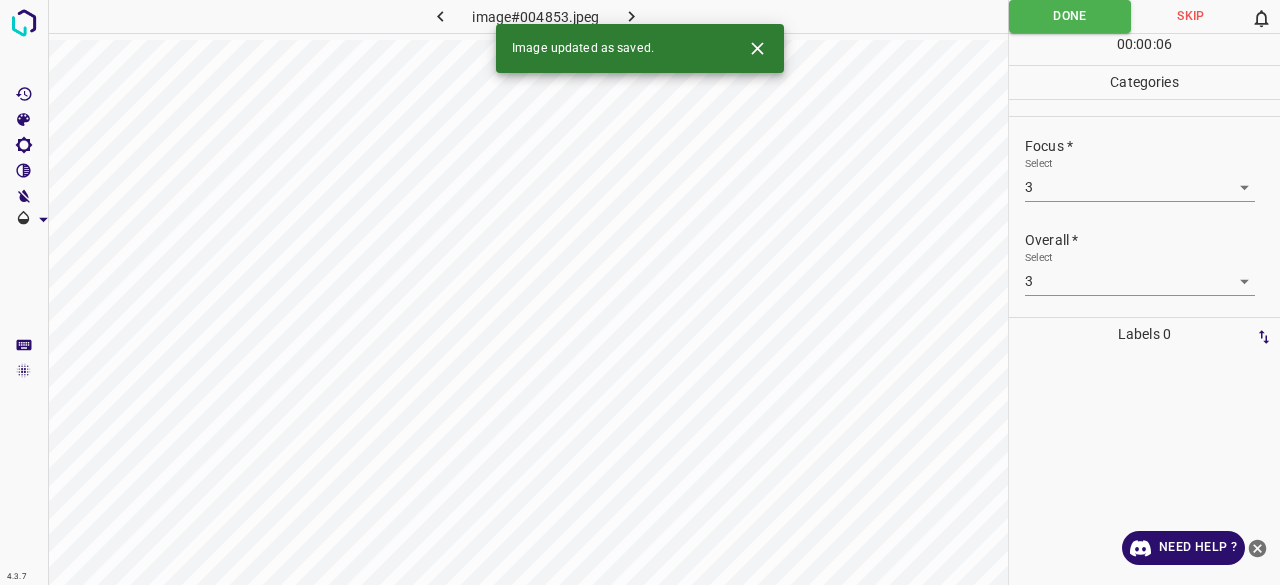 click 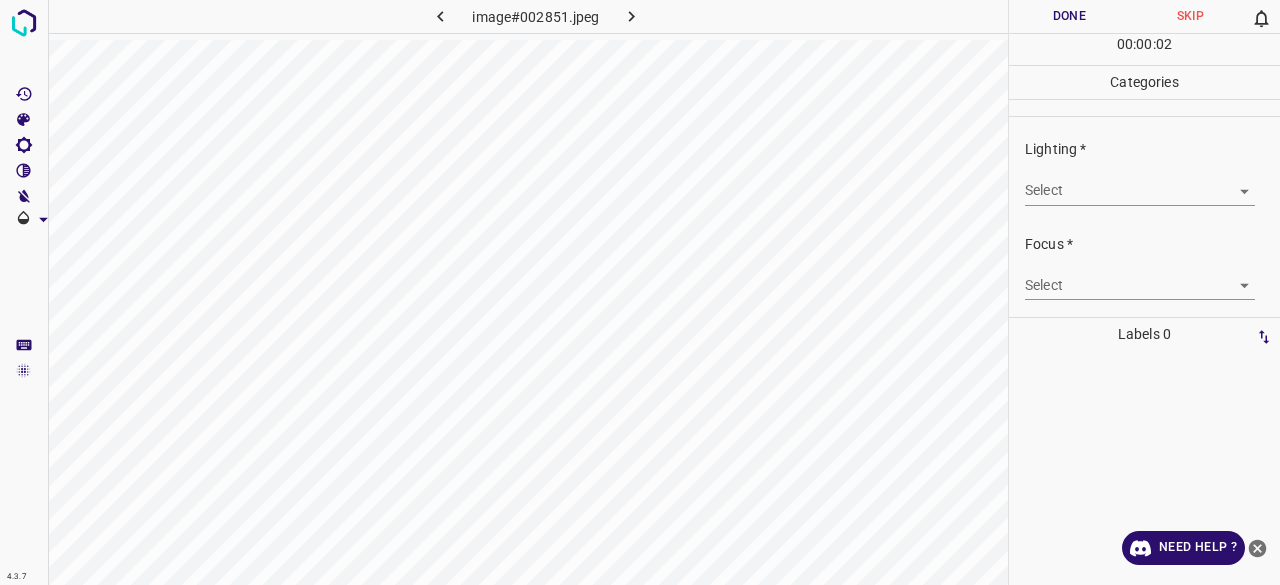 click on "4.3.7 image#[HASH].jpeg Done Skip 0 00   : 00   : 02   Categories Lighting *  Select ​ Focus *  Select ​ Overall *  Select ​ Labels   0 Categories 1 Lighting 2 Focus 3 Overall Tools Space Change between modes (Draw & Edit) I Auto labeling R Restore zoom M Zoom in N Zoom out Delete Delete selecte label Filters Z Restore filters X Saturation filter C Brightness filter V Contrast filter B Gray scale filter General O Download Need Help ? - Text - Hide - Delete" at bounding box center (640, 292) 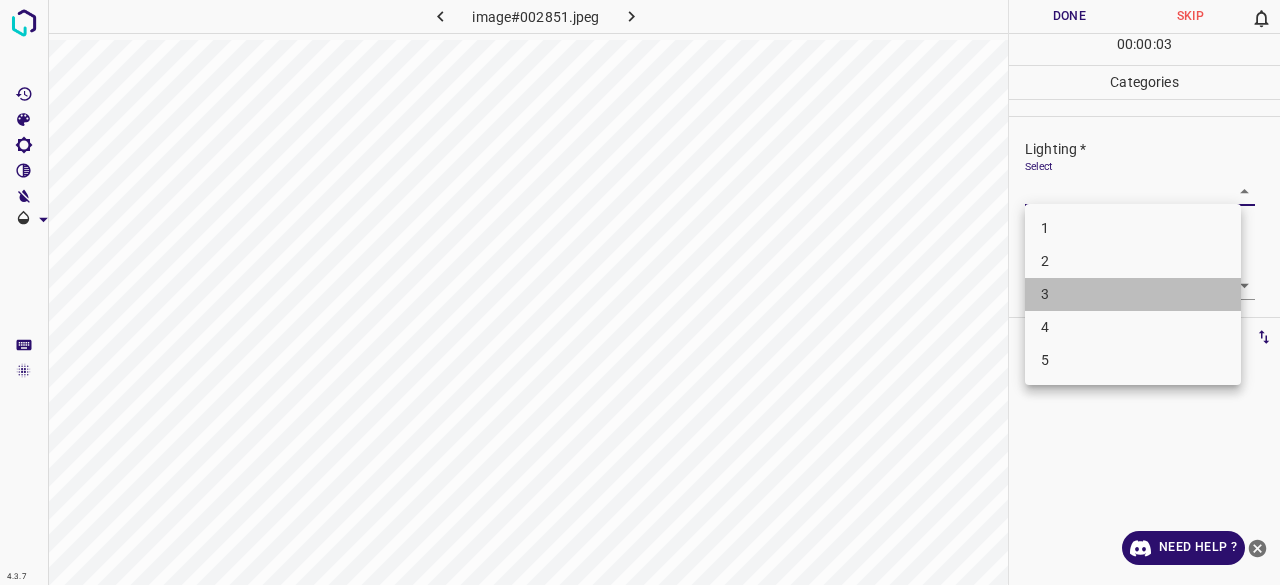 click on "3" at bounding box center [1133, 294] 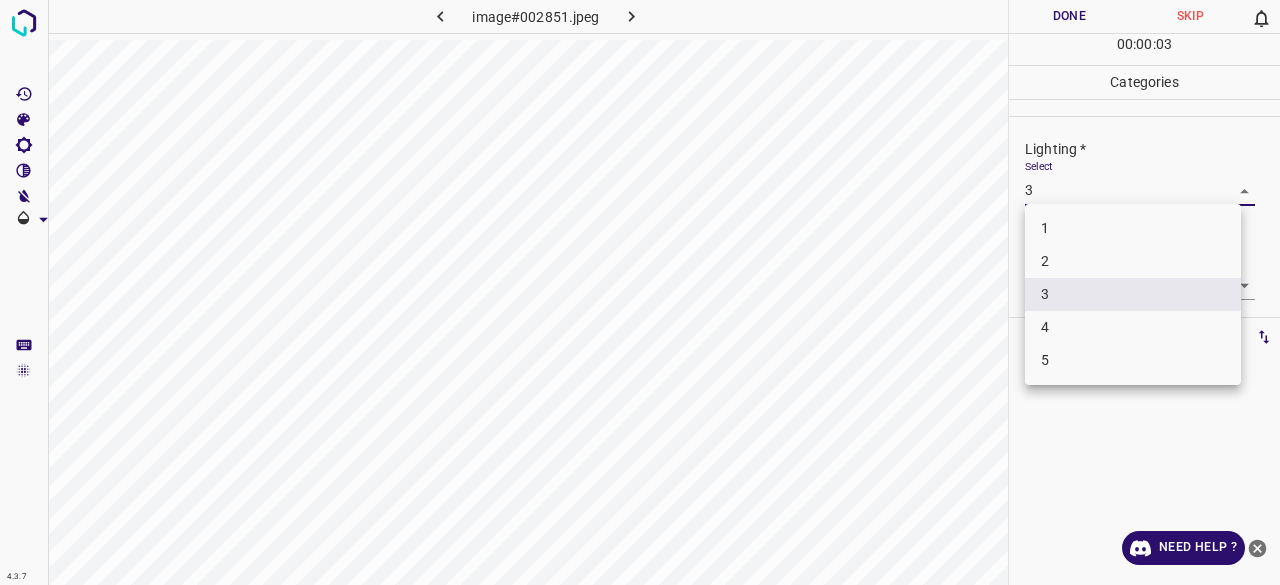 click on "4.3.7 image#002851.jpeg Done Skip 0 00   : 00   : 03   Categories Lighting *  Select 3 3 Focus *  Select ​ Overall *  Select ​ Labels   0 Categories 1 Lighting 2 Focus 3 Overall Tools Space Change between modes (Draw & Edit) I Auto labeling R Restore zoom M Zoom in N Zoom out Delete Delete selecte label Filters Z Restore filters X Saturation filter C Brightness filter V Contrast filter B Gray scale filter General O Download Need Help ? - Text - Hide - Delete 1 2 3 4 5" at bounding box center [640, 292] 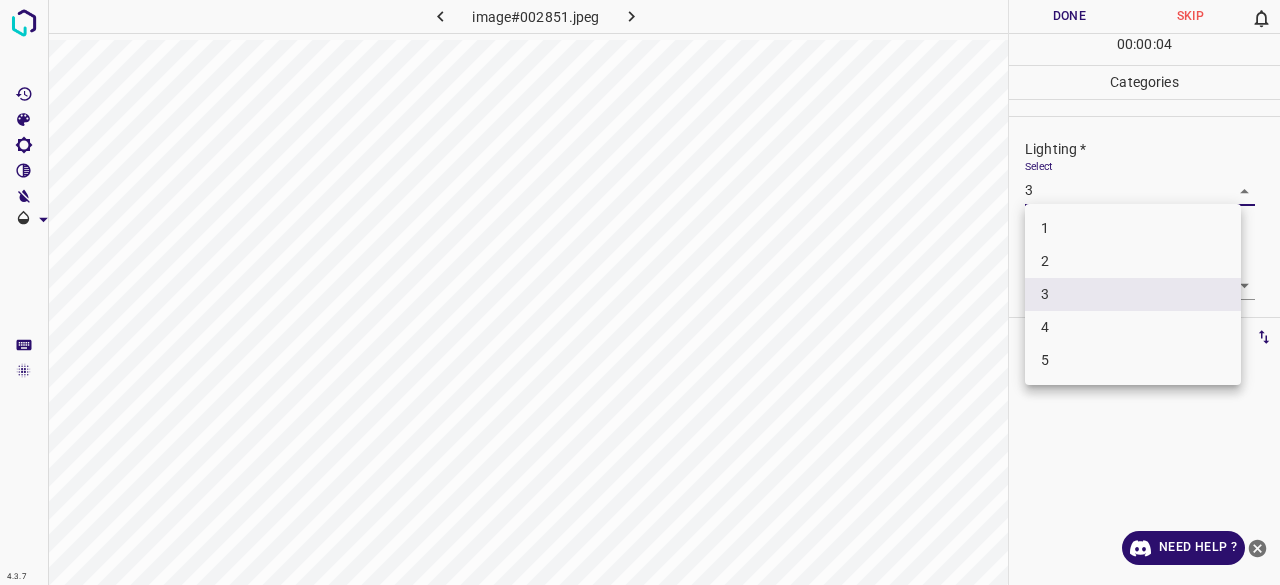 click on "2" at bounding box center [1133, 261] 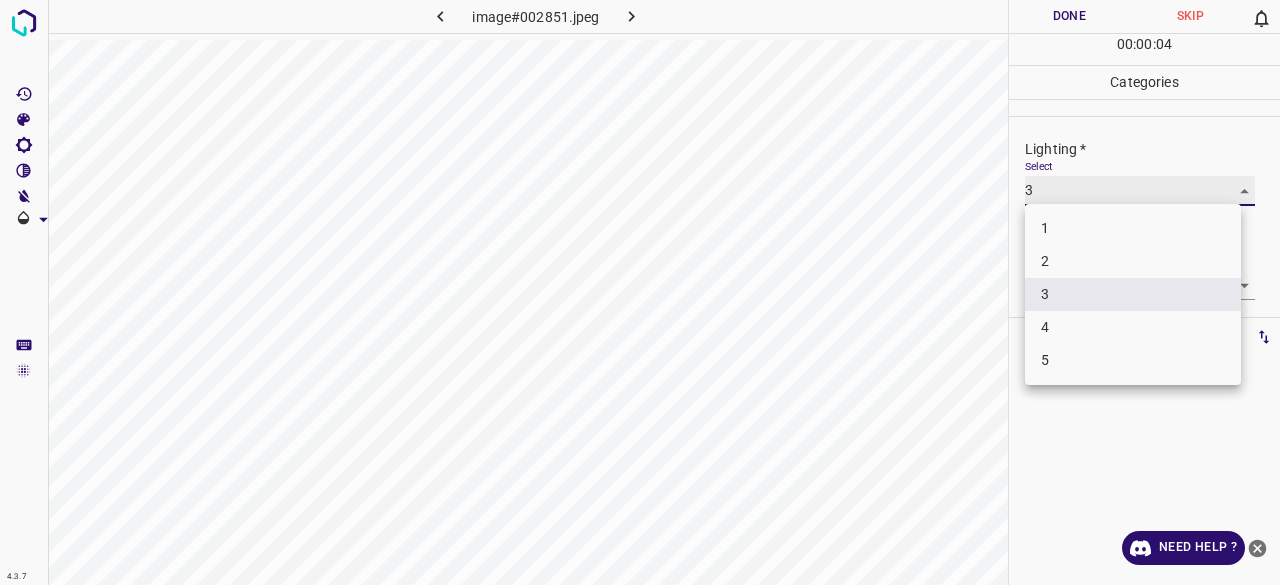type on "2" 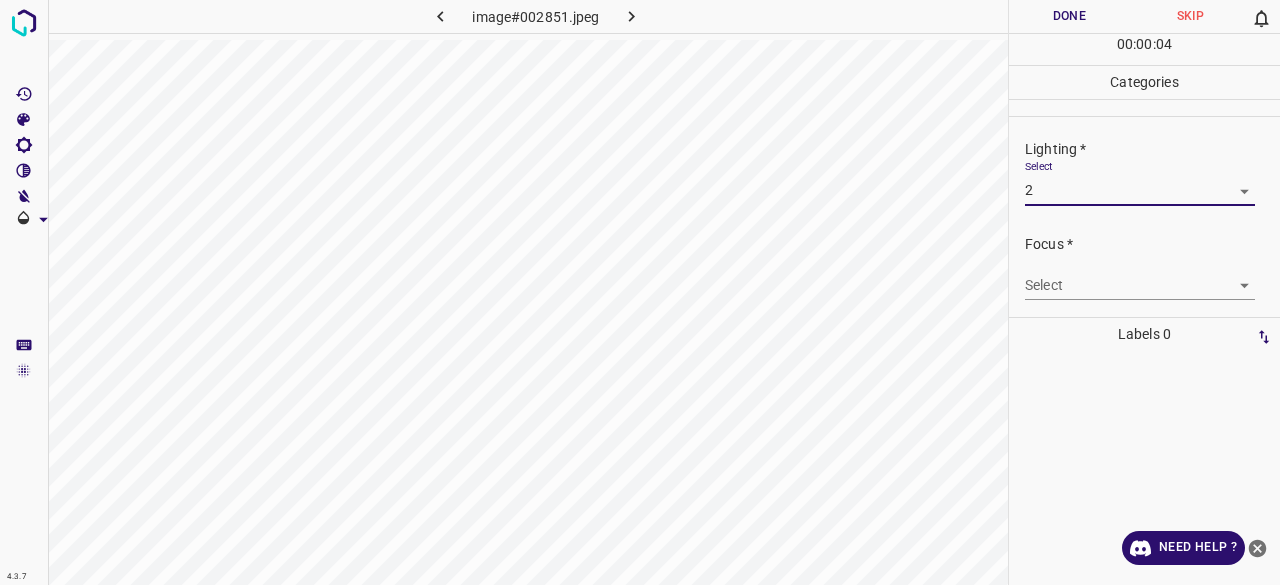 click on "4.3.7 image#002851.jpeg Done Skip 0 00   : 00   : 04   Categories Lighting *  Select 2 2 Focus *  Select ​ Overall *  Select ​ Labels   0 Categories 1 Lighting 2 Focus 3 Overall Tools Space Change between modes (Draw & Edit) I Auto labeling R Restore zoom M Zoom in N Zoom out Delete Delete selecte label Filters Z Restore filters X Saturation filter C Brightness filter V Contrast filter B Gray scale filter General O Download Need Help ? - Text - Hide - Delete 1 2 3 4 5" at bounding box center [640, 292] 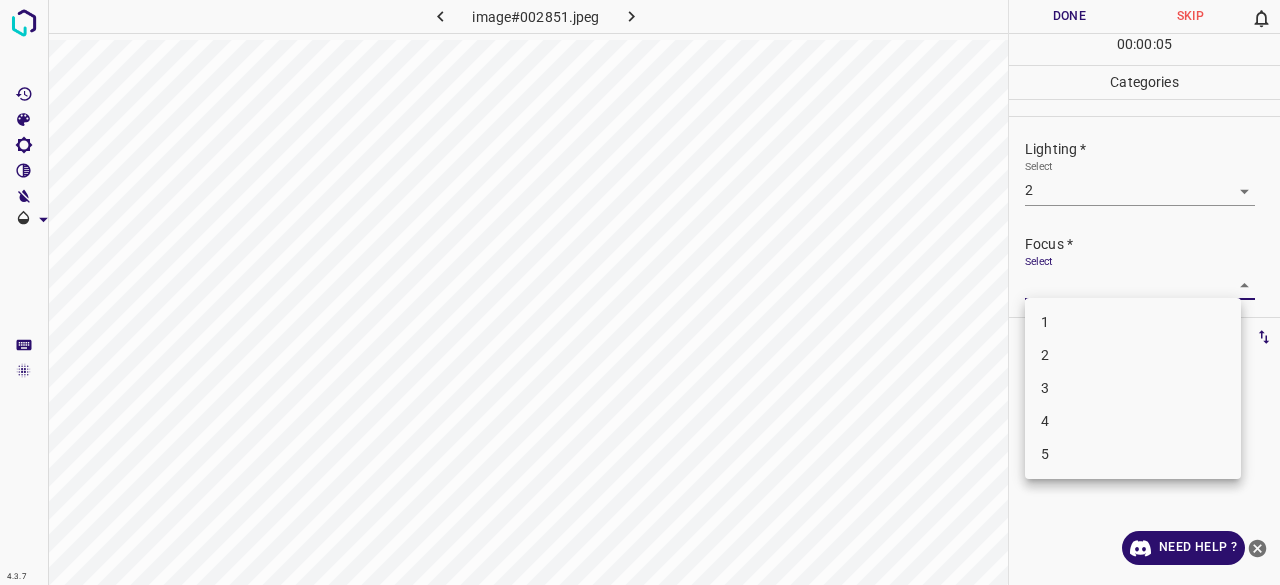 click on "3" at bounding box center [1133, 388] 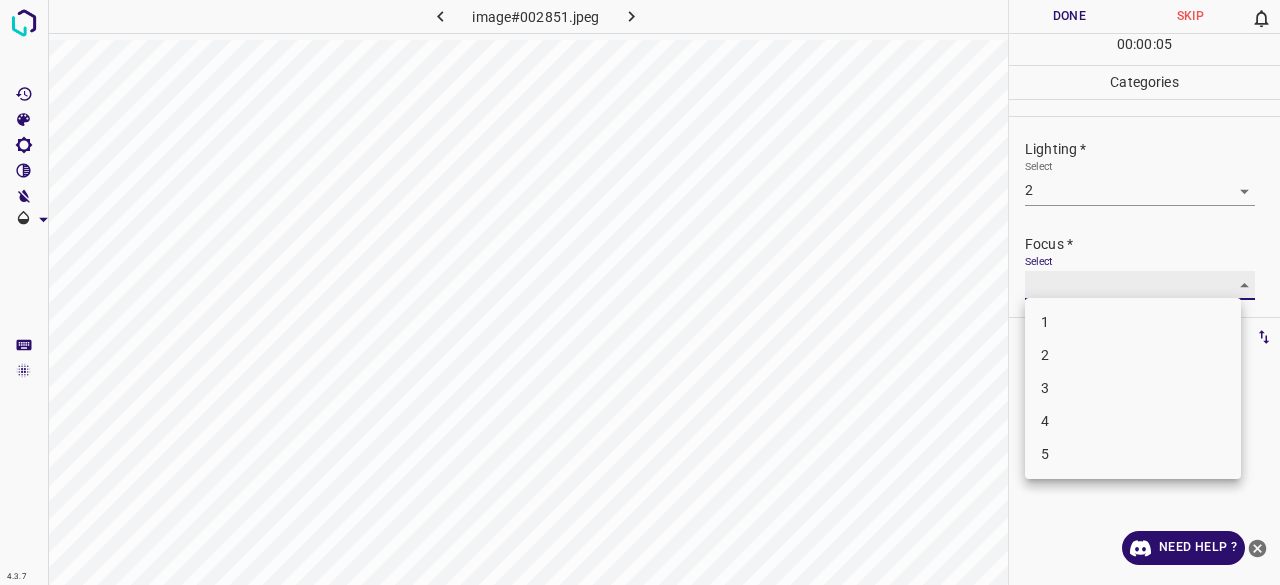 type on "3" 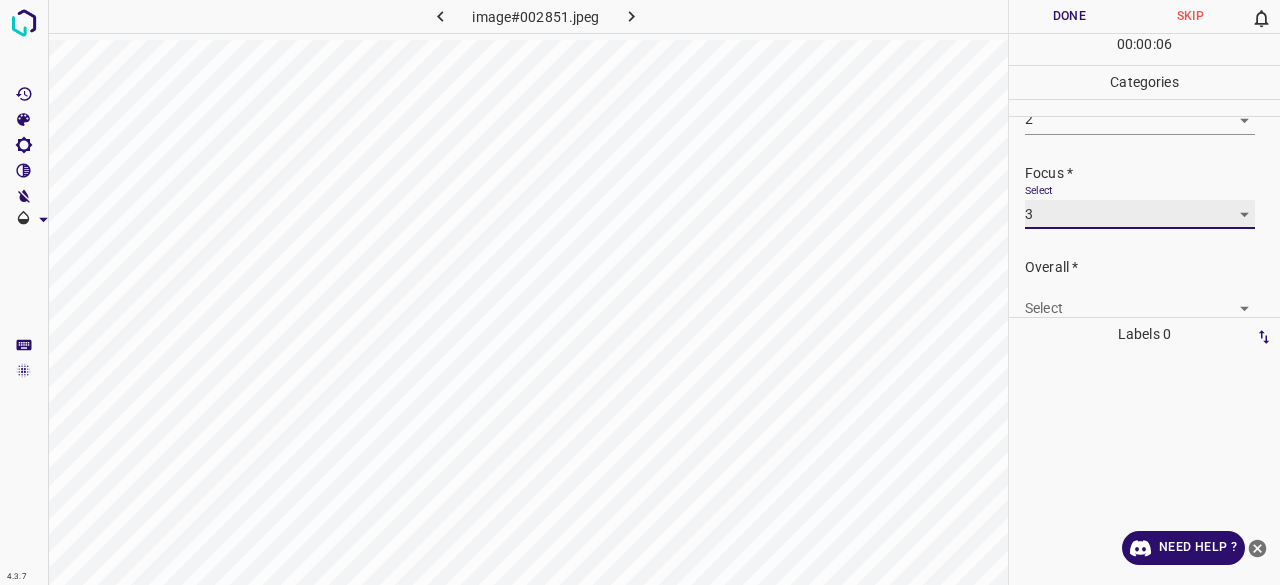 scroll, scrollTop: 98, scrollLeft: 0, axis: vertical 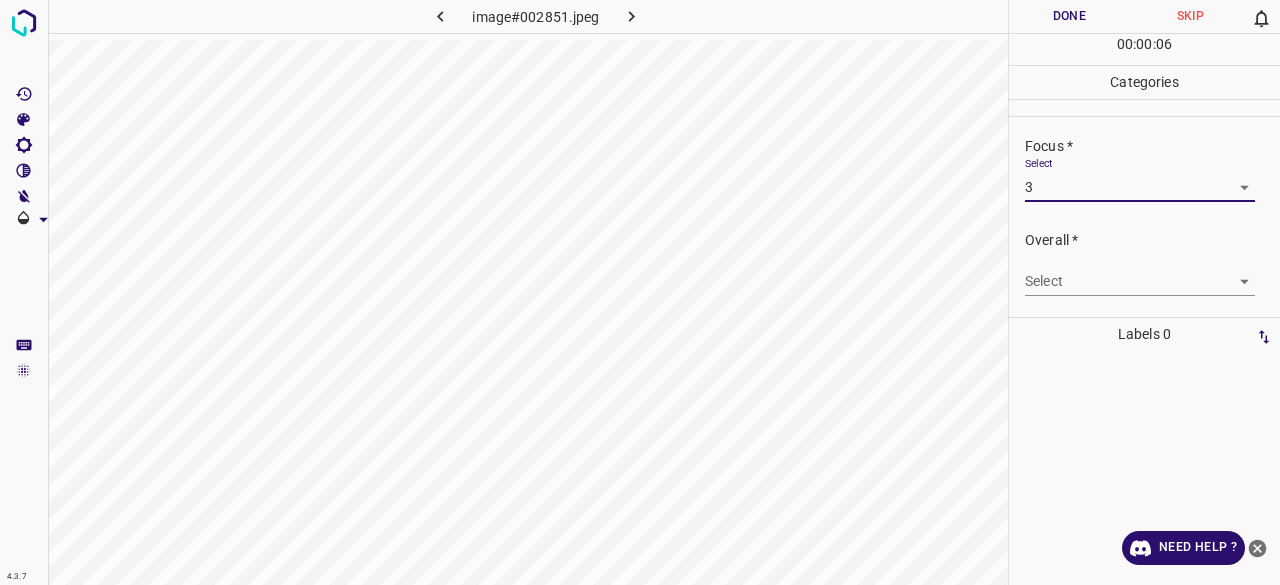 click on "4.3.7 image#002851.jpeg Done Skip 0 00   : 00   : 06   Categories Lighting *  Select 2 2 Focus *  Select 3 3 Overall *  Select ​ Labels   0 Categories 1 Lighting 2 Focus 3 Overall Tools Space Change between modes (Draw & Edit) I Auto labeling R Restore zoom M Zoom in N Zoom out Delete Delete selecte label Filters Z Restore filters X Saturation filter C Brightness filter V Contrast filter B Gray scale filter General O Download Need Help ? - Text - Hide - Delete" at bounding box center [640, 292] 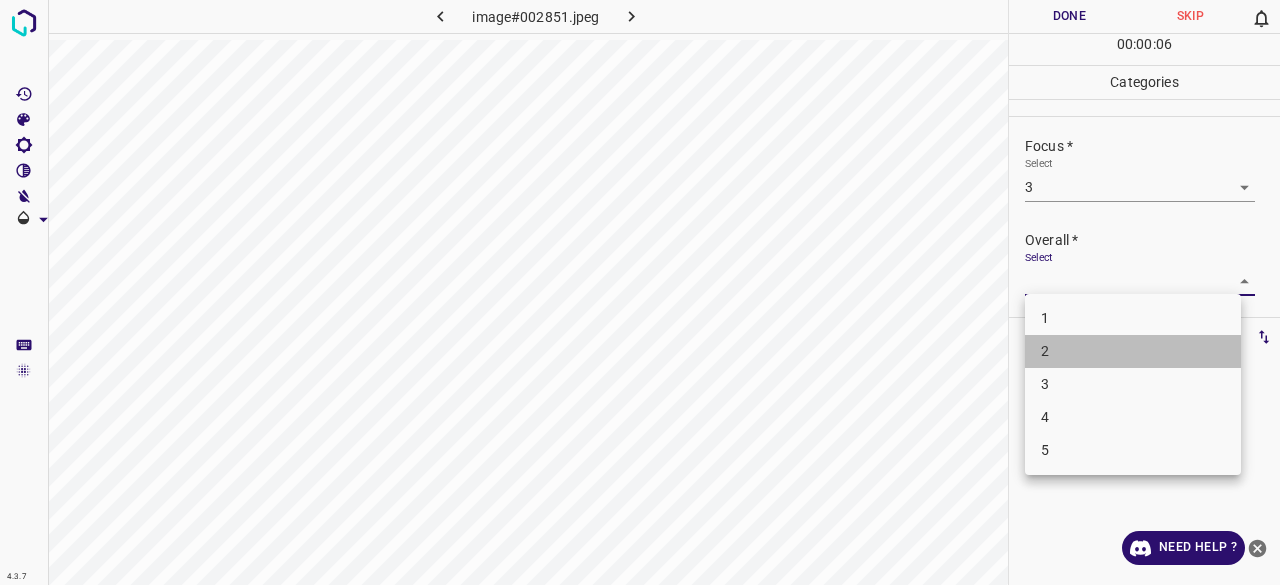drag, startPoint x: 1062, startPoint y: 360, endPoint x: 1059, endPoint y: 173, distance: 187.02406 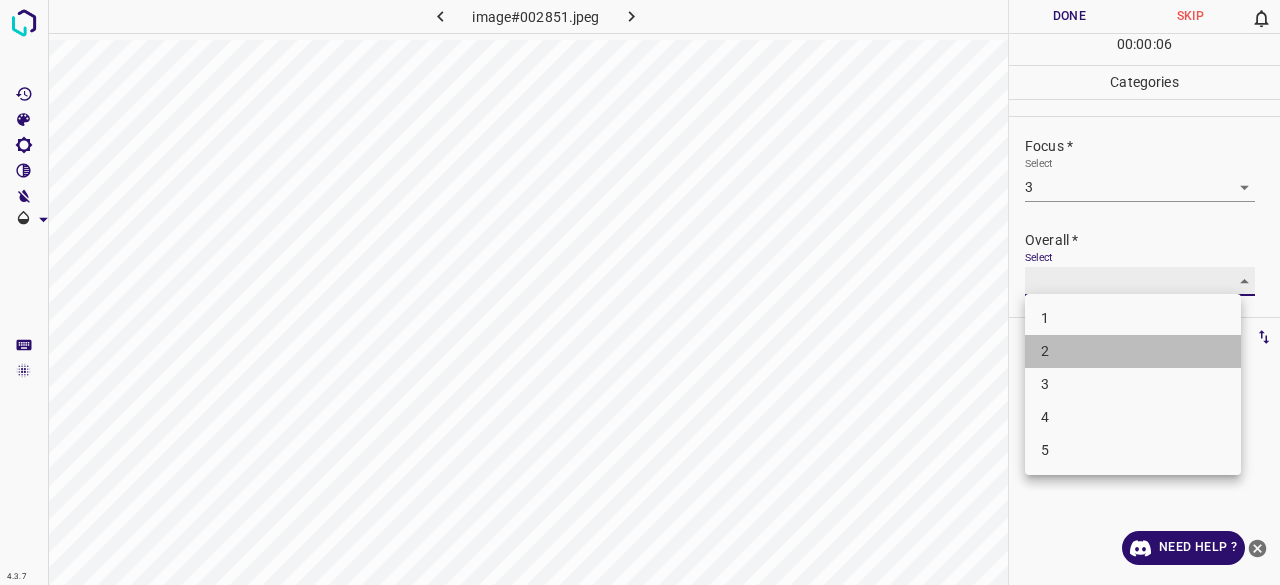 type on "2" 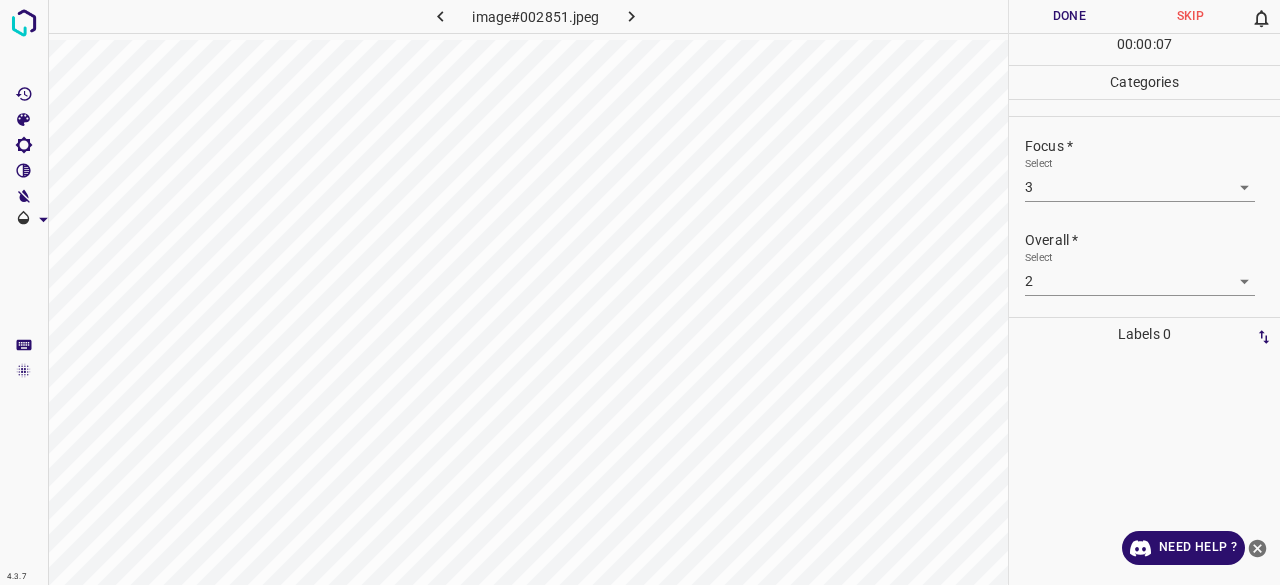 drag, startPoint x: 1061, startPoint y: 47, endPoint x: 1063, endPoint y: 37, distance: 10.198039 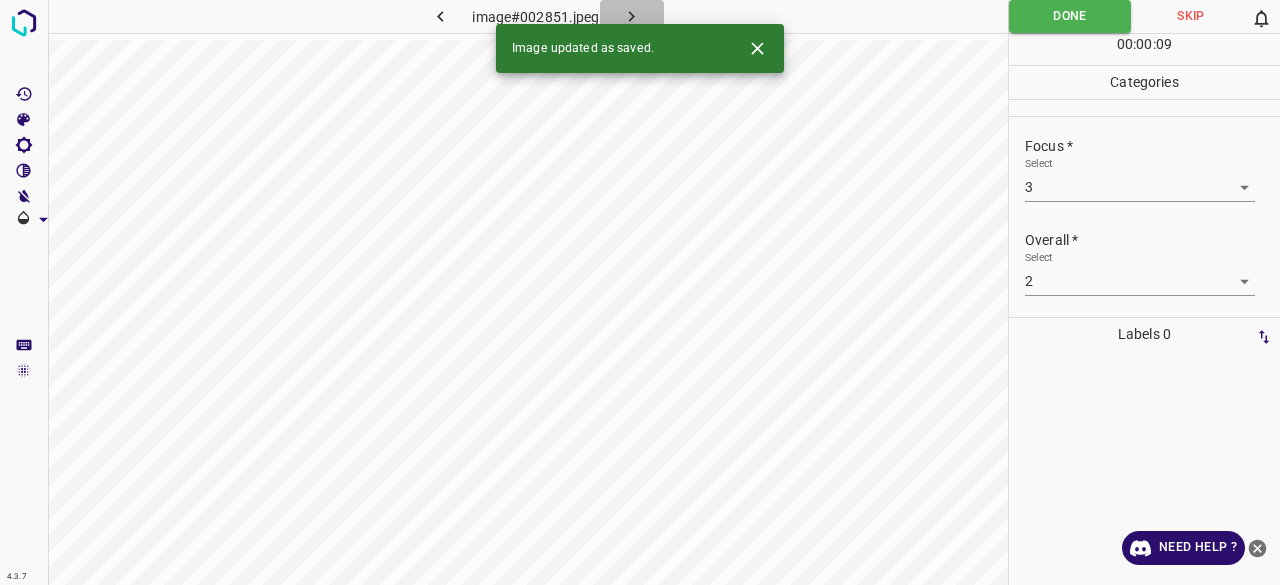 click 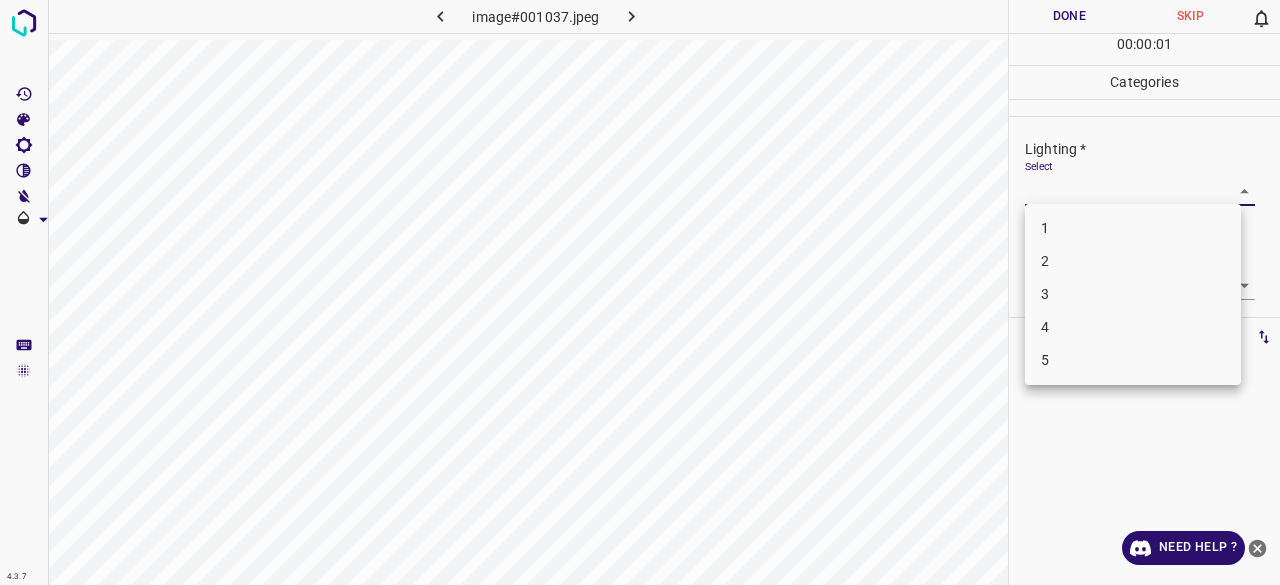 click on "4.3.7 image#[HASH].jpeg Done Skip 0 00   : 00   : 01   Categories Lighting *  Select ​ Focus *  Select ​ Overall *  Select ​ Labels   0 Categories 1 Lighting 2 Focus 3 Overall Tools Space Change between modes (Draw & Edit) I Auto labeling R Restore zoom M Zoom in N Zoom out Delete Delete selecte label Filters Z Restore filters X Saturation filter C Brightness filter V Contrast filter B Gray scale filter General O Download Need Help ? - Text - Hide - Delete 1 2 3 4 5" at bounding box center (640, 292) 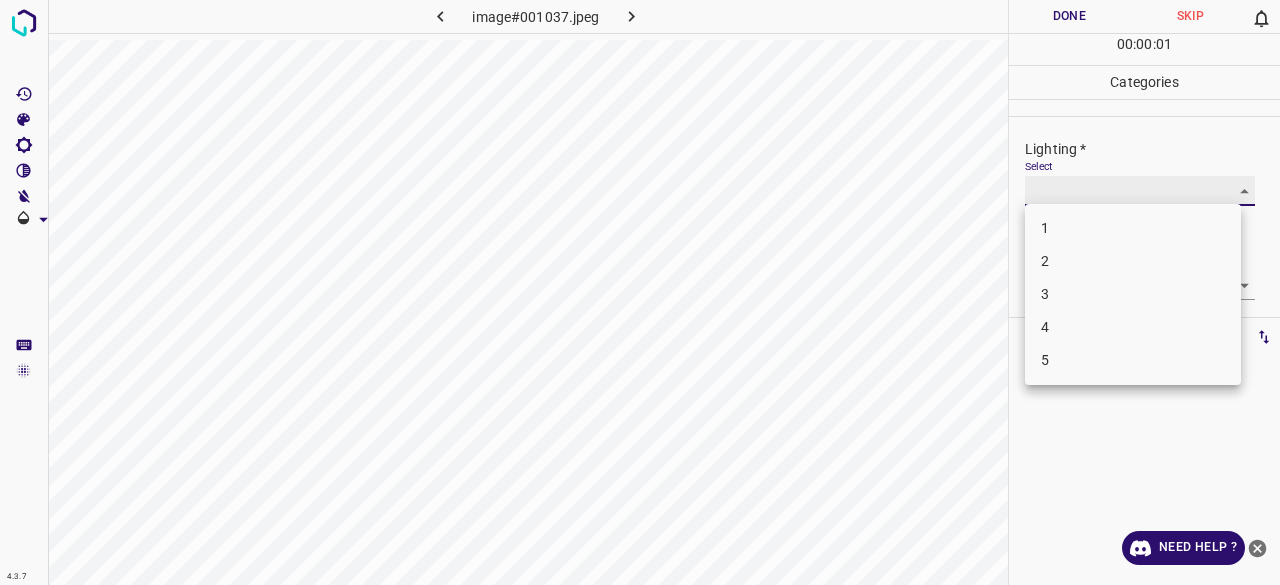 type on "3" 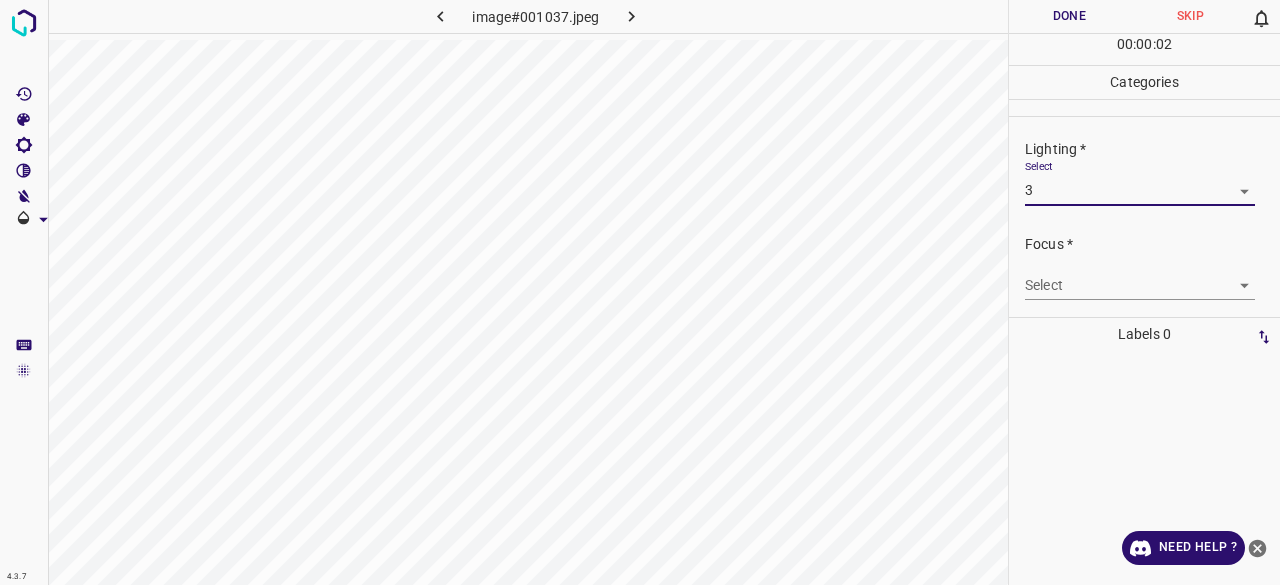 click on "4.3.7 image#001037.jpeg Done Skip 0 00   : 00   : 02   Categories Lighting *  Select 3 3 Focus *  Select ​ Overall *  Select ​ Labels   0 Categories 1 Lighting 2 Focus 3 Overall Tools Space Change between modes (Draw & Edit) I Auto labeling R Restore zoom M Zoom in N Zoom out Delete Delete selecte label Filters Z Restore filters X Saturation filter C Brightness filter V Contrast filter B Gray scale filter General O Download Need Help ? - Text - Hide - Delete 1 2 3 4 5" at bounding box center [640, 292] 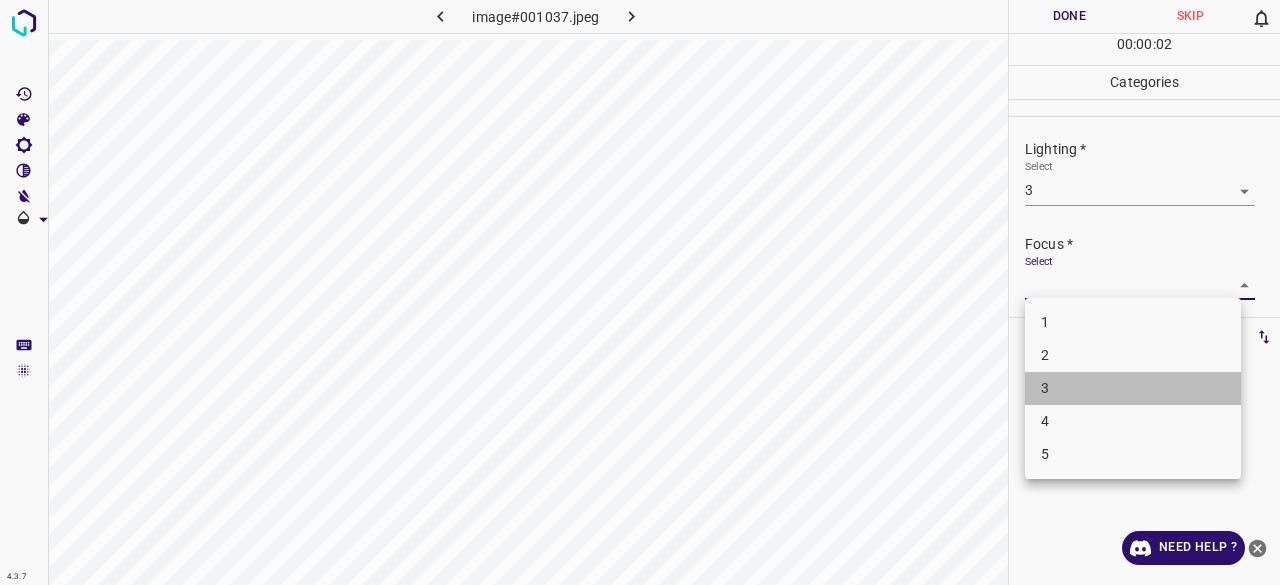 drag, startPoint x: 1052, startPoint y: 383, endPoint x: 1072, endPoint y: 241, distance: 143.40154 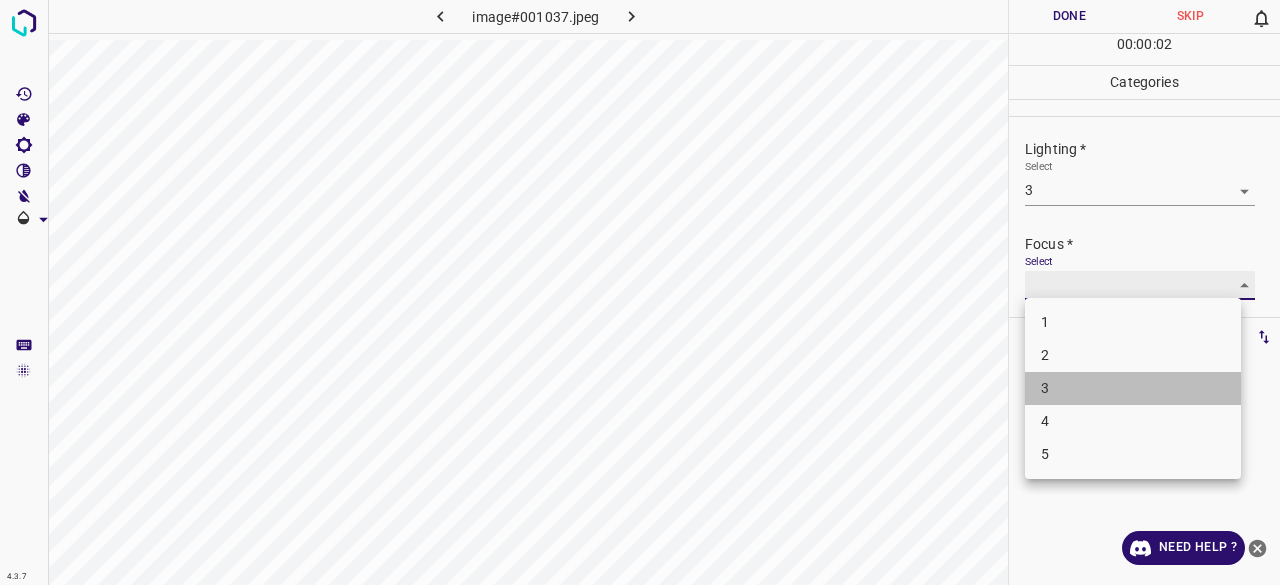 type on "3" 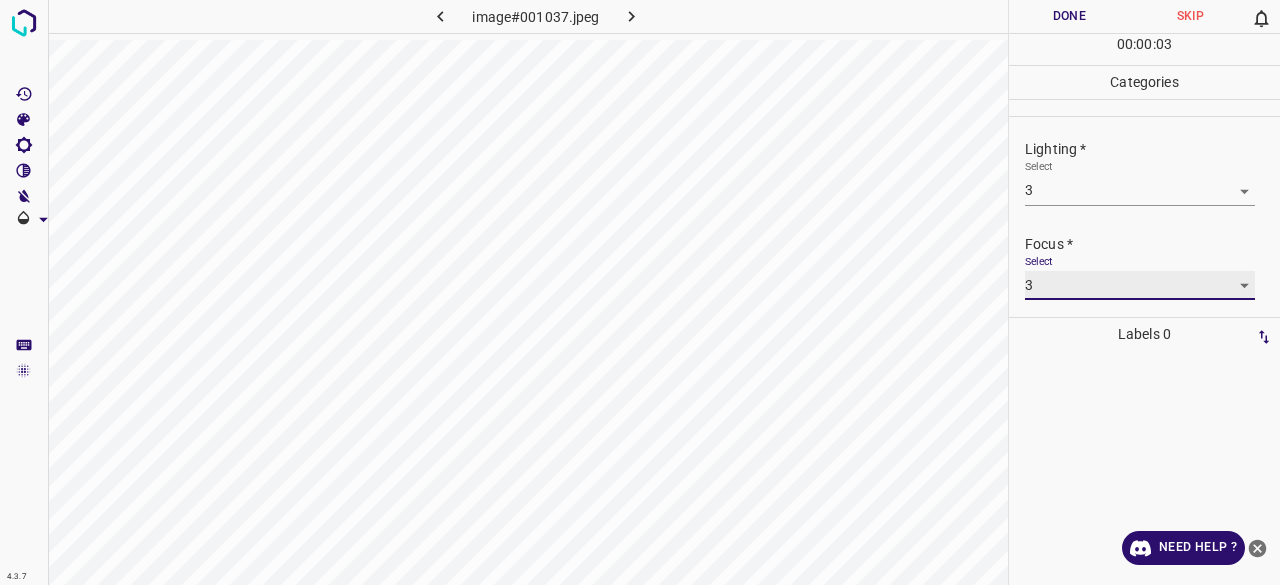 scroll, scrollTop: 98, scrollLeft: 0, axis: vertical 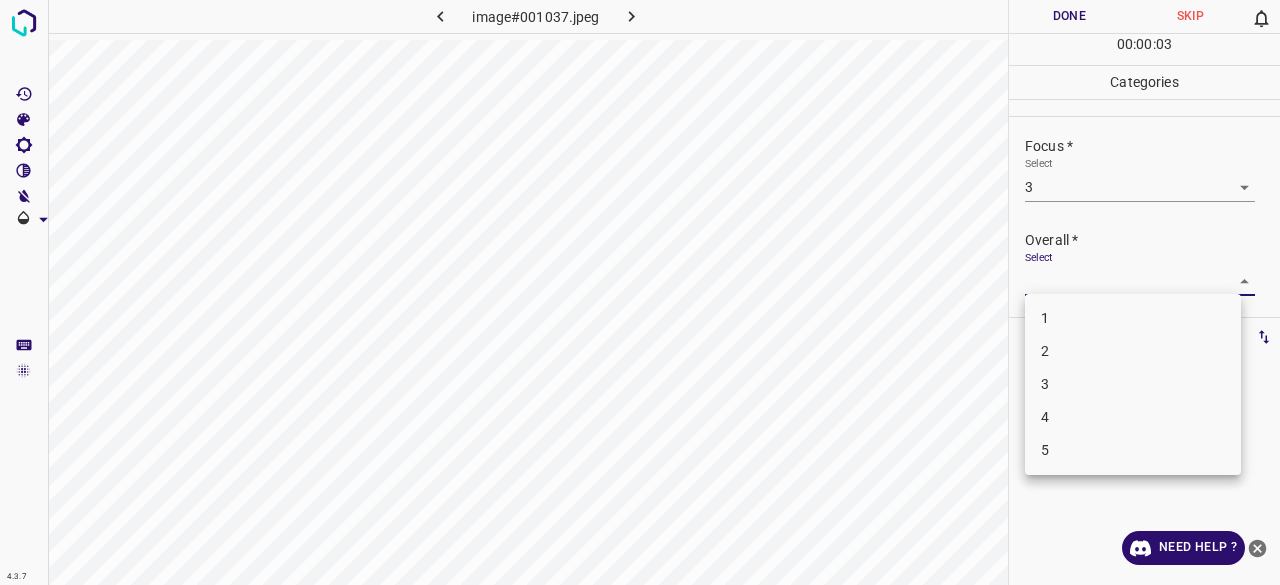 click on "4.3.7 image#[REDACTED].jpeg Done Skip 0 00   : 00   : 00   Categories Lighting *  Select 3 3 Focus *  Select 3 3 Overall *  Select ​ Labels   0 Categories 1 Lighting 2 Focus 3 Overall Tools Space Change between modes (Draw & Edit) I Auto labeling R Restore zoom M Zoom in N Zoom out Delete Delete selecte label Filters Z Restore filters X Saturation filter C Brightness filter V Contrast filter B Gray scale filter General O Download Need Help ? - Text - Hide - Delete 1 2 3 4 5" at bounding box center [640, 292] 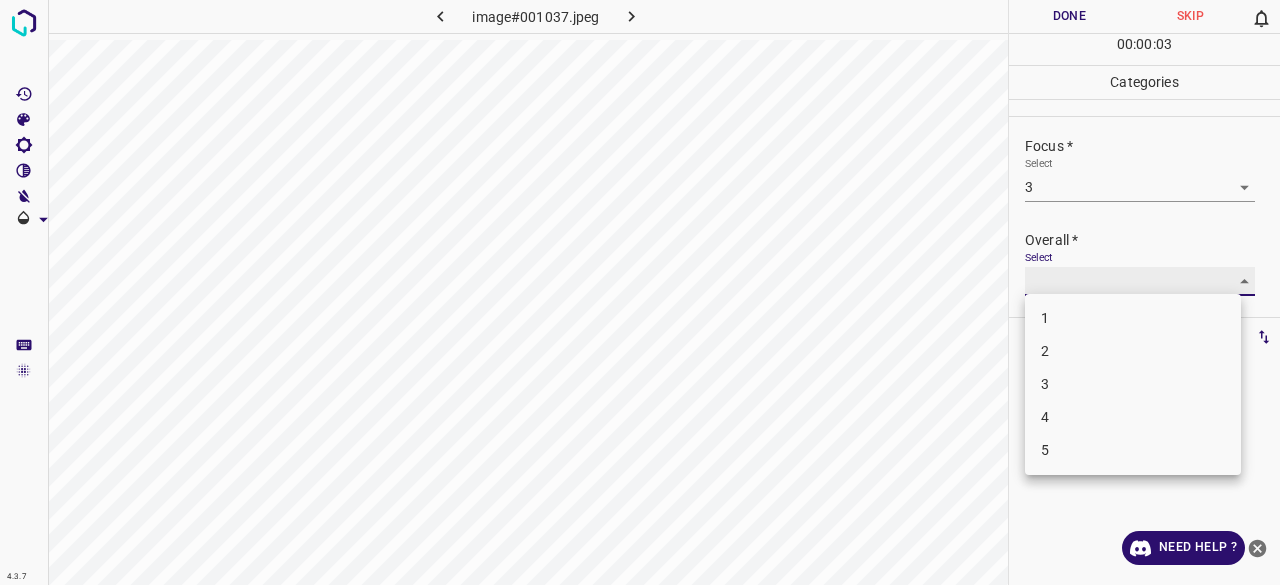 type on "3" 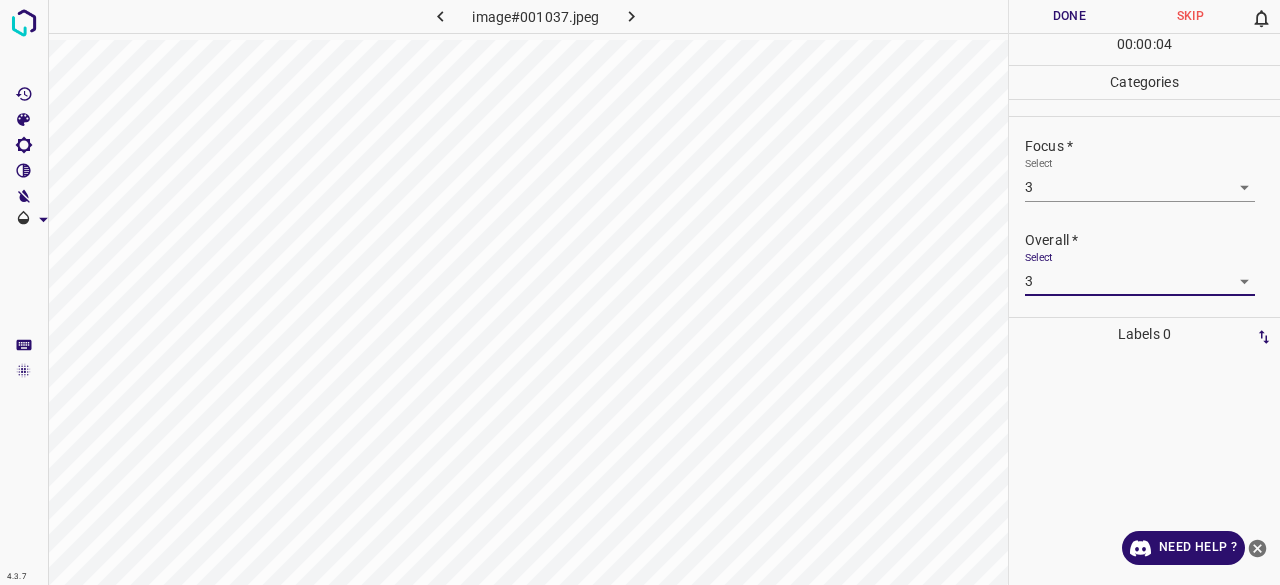 click on "Done" at bounding box center (1069, 16) 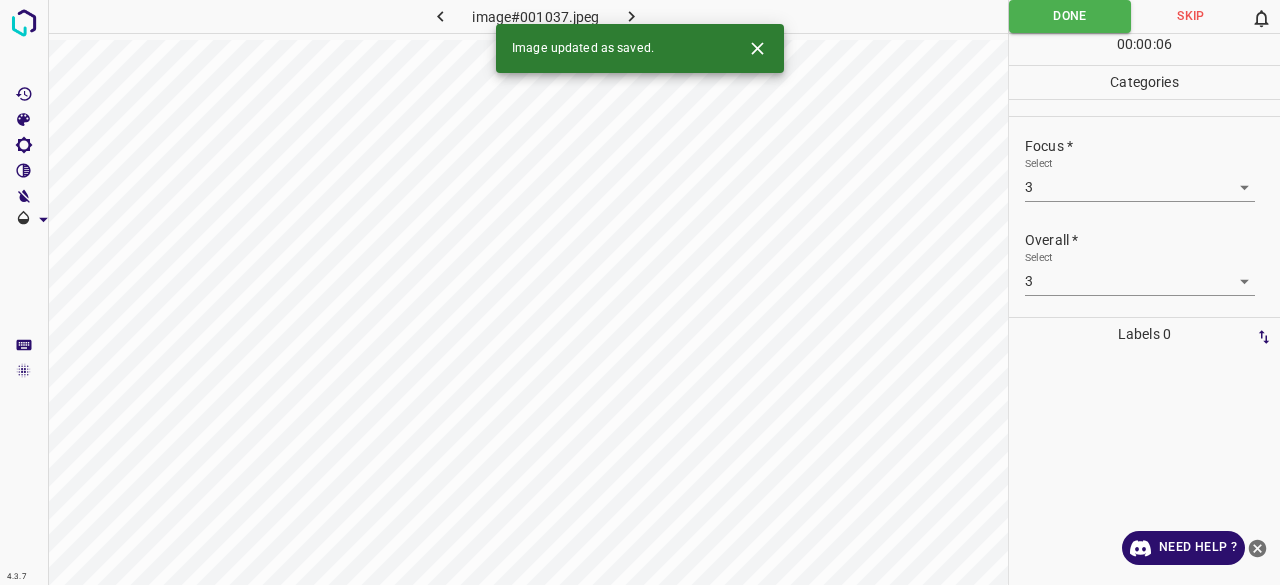 click 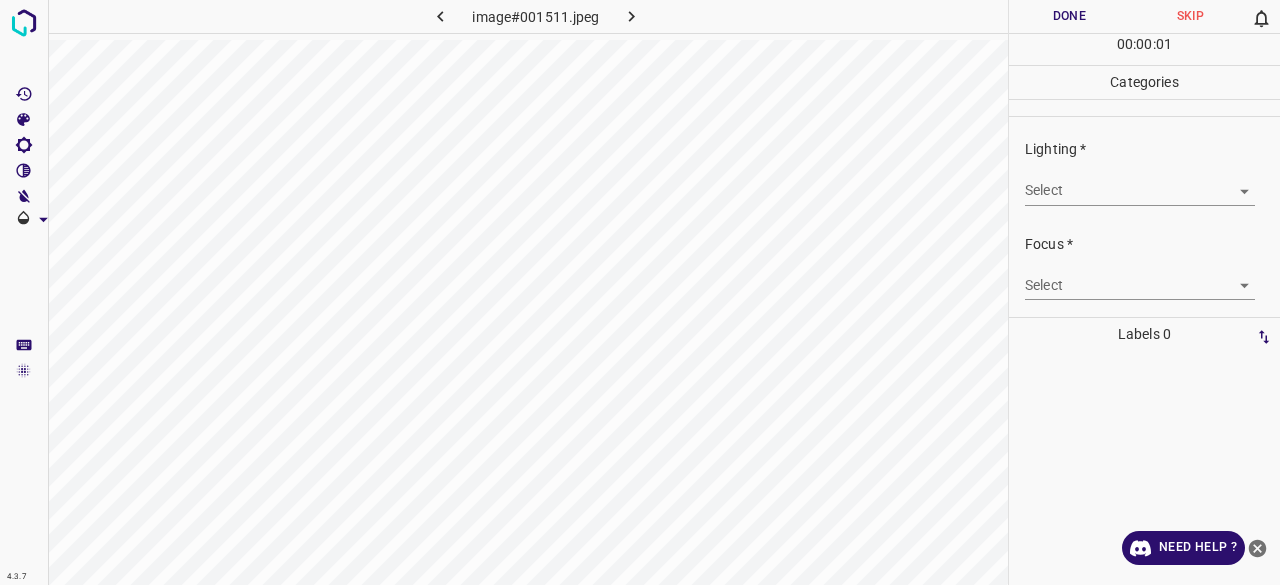 click on "4.3.7 image#[HASH].jpeg Done Skip 0 00   : 00   : 01   Categories Lighting *  Select ​ Focus *  Select ​ Overall *  Select ​ Labels   0 Categories 1 Lighting 2 Focus 3 Overall Tools Space Change between modes (Draw & Edit) I Auto labeling R Restore zoom M Zoom in N Zoom out Delete Delete selecte label Filters Z Restore filters X Saturation filter C Brightness filter V Contrast filter B Gray scale filter General O Download Need Help ? - Text - Hide - Delete" at bounding box center [640, 292] 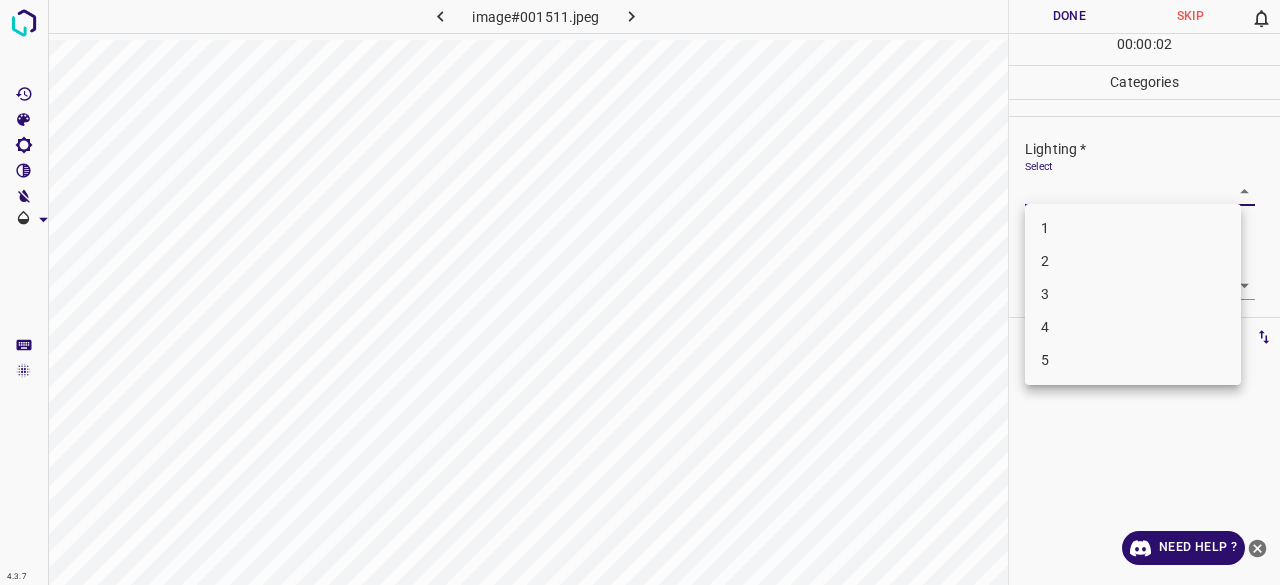 click on "3" at bounding box center [1133, 294] 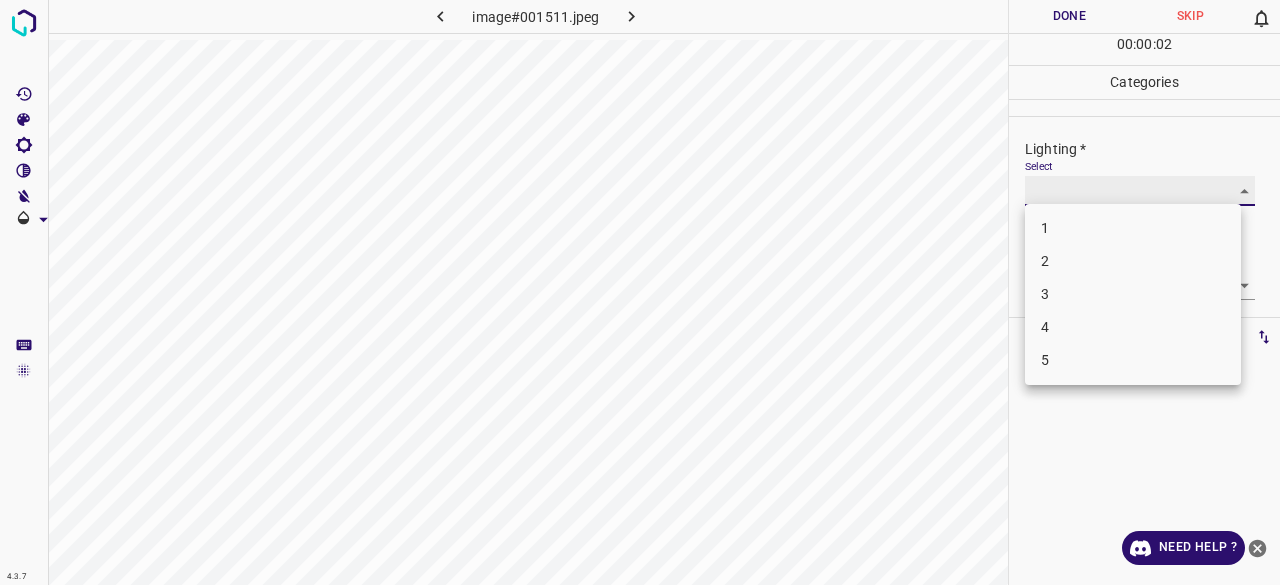 type on "3" 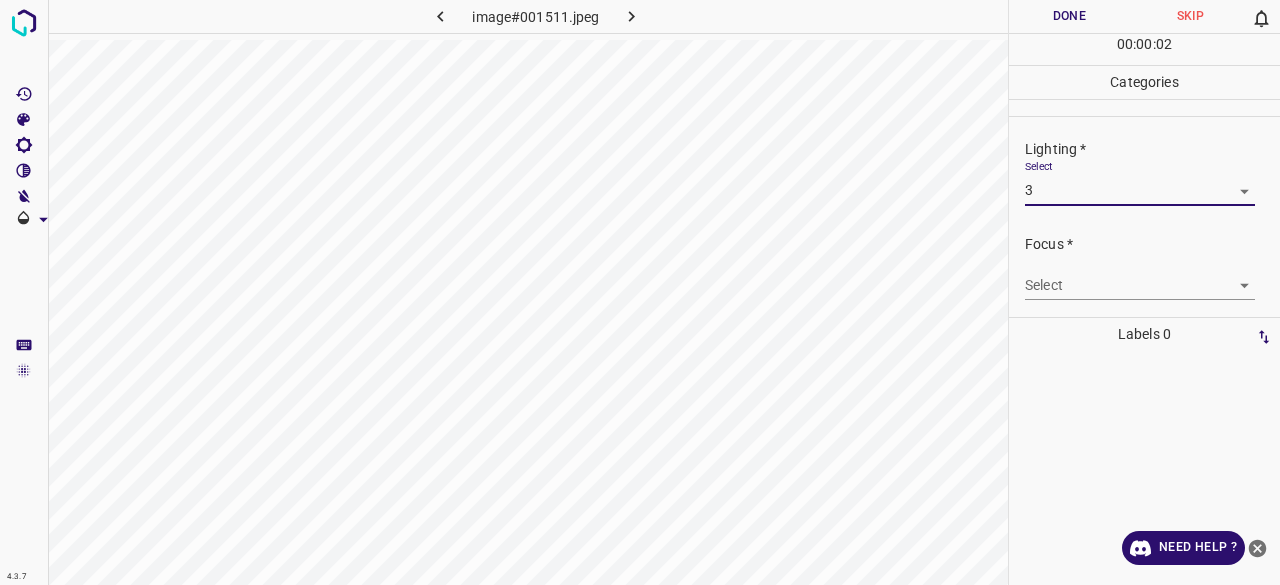click on "4.3.7 image#001511.jpeg Done Skip 0 00   : 00   : 02   Categories Lighting *  Select 3 3 Focus *  Select ​ Overall *  Select ​ Labels   0 Categories 1 Lighting 2 Focus 3 Overall Tools Space Change between modes (Draw & Edit) I Auto labeling R Restore zoom M Zoom in N Zoom out Delete Delete selecte label Filters Z Restore filters X Saturation filter C Brightness filter V Contrast filter B Gray scale filter General O Download Need Help ? - Text - Hide - Delete" at bounding box center (640, 292) 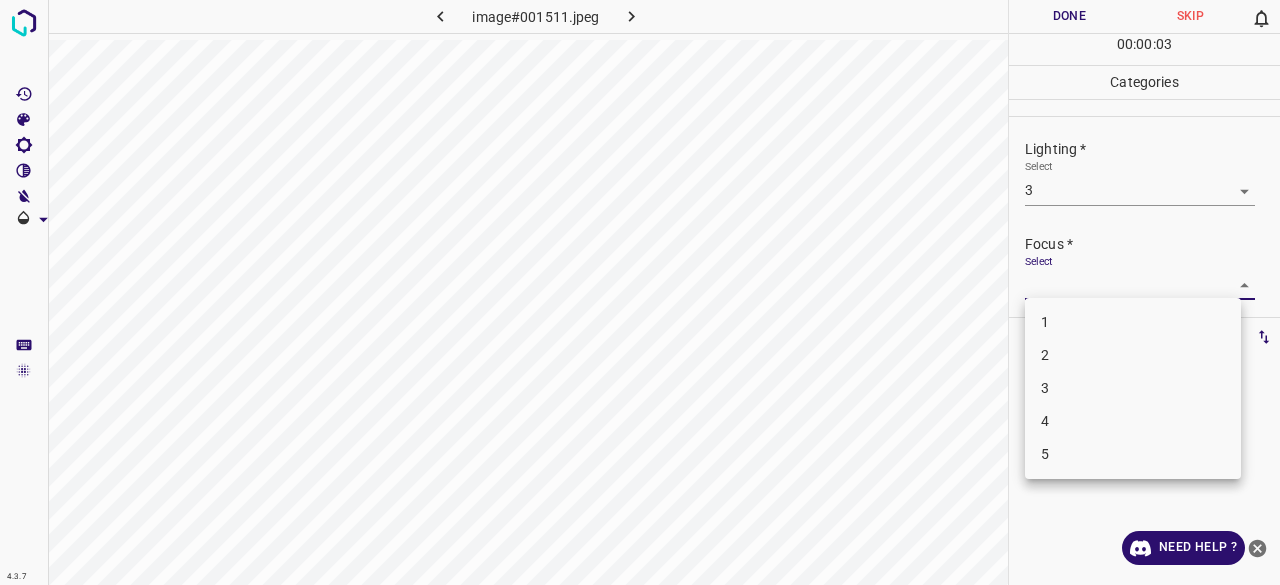 click on "3" at bounding box center [1133, 388] 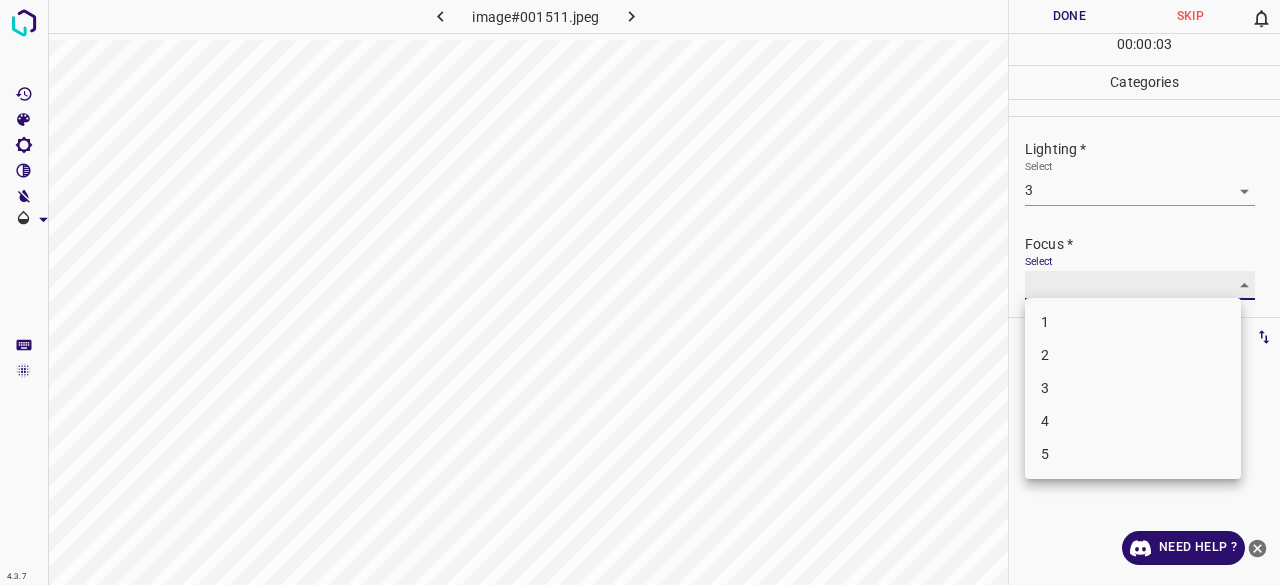 type on "3" 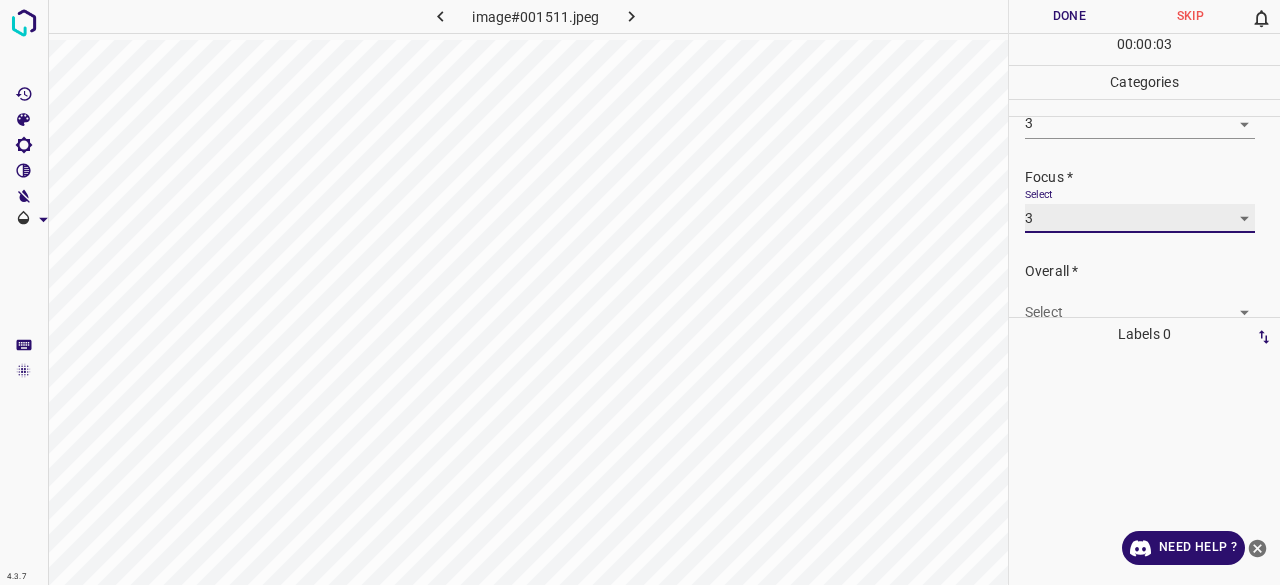 scroll, scrollTop: 98, scrollLeft: 0, axis: vertical 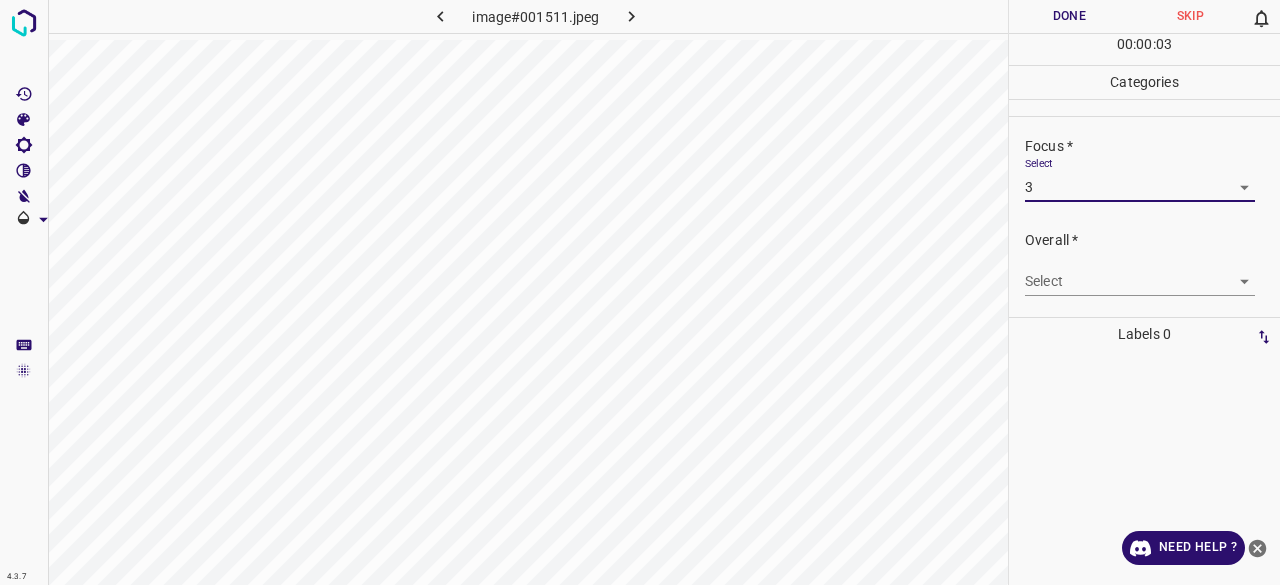 click on "4.3.7 image#001511.jpeg Done Skip 0 00   : 00   : 03   Categories Lighting *  Select 3 3 Focus *  Select 3 3 Overall *  Select ​ Labels   0 Categories 1 Lighting 2 Focus 3 Overall Tools Space Change between modes (Draw & Edit) I Auto labeling R Restore zoom M Zoom in N Zoom out Delete Delete selecte label Filters Z Restore filters X Saturation filter C Brightness filter V Contrast filter B Gray scale filter General O Download Need Help ? - Text - Hide - Delete" at bounding box center (640, 292) 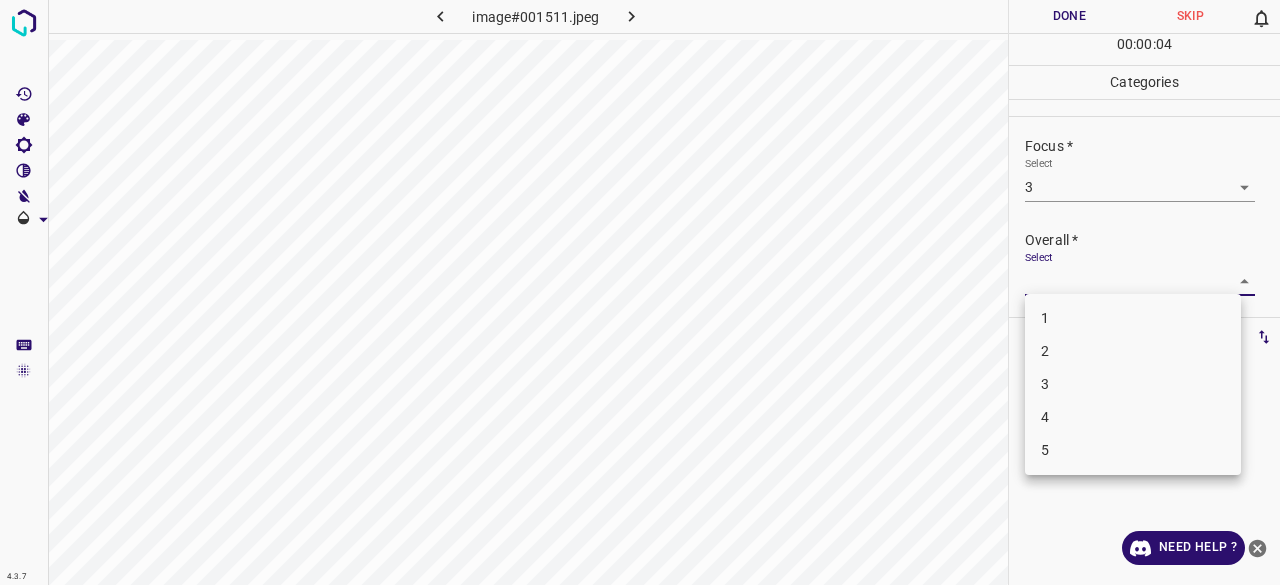 click on "3" at bounding box center (1133, 384) 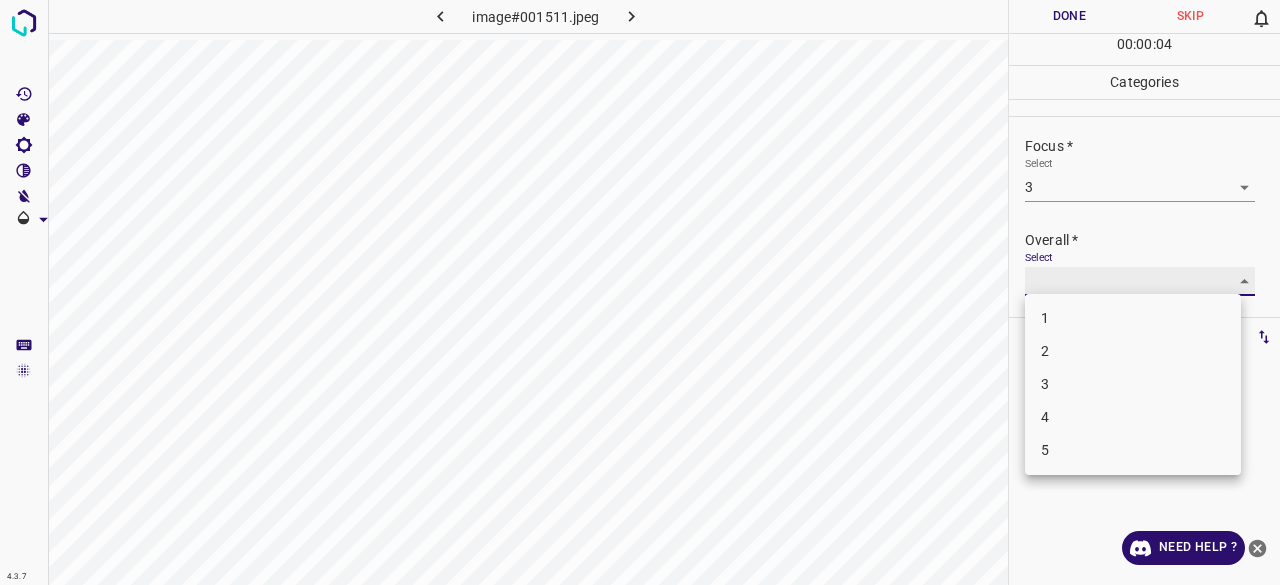 type on "3" 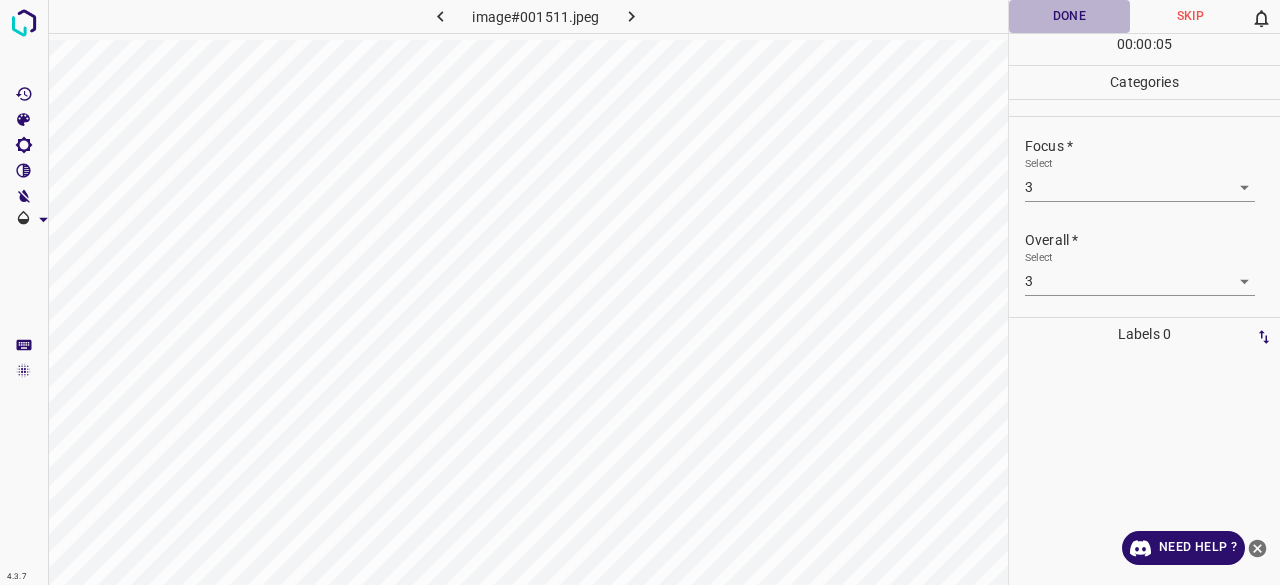 click on "Done" at bounding box center [1069, 16] 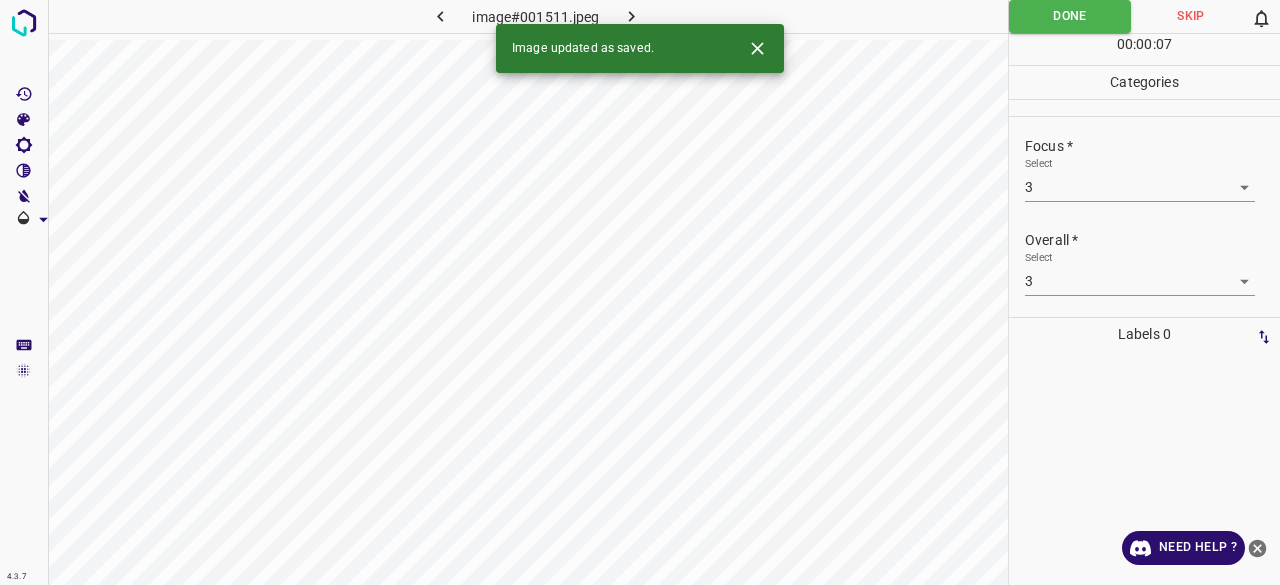 click on "Image updated as saved." at bounding box center [640, 48] 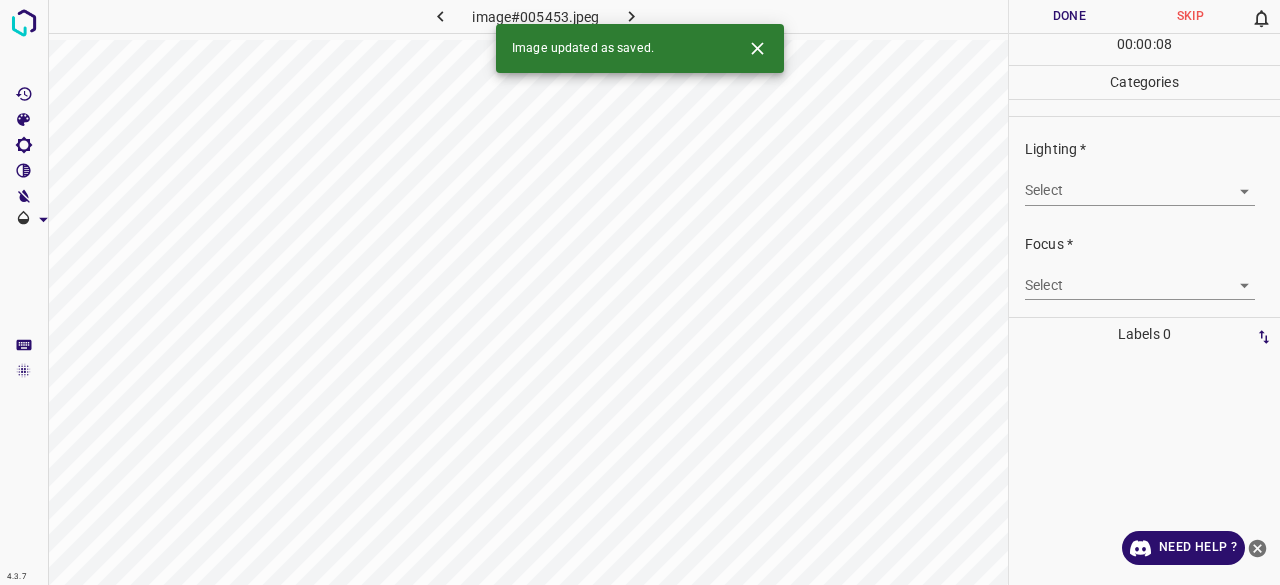 click on "Select ​" at bounding box center [1140, 182] 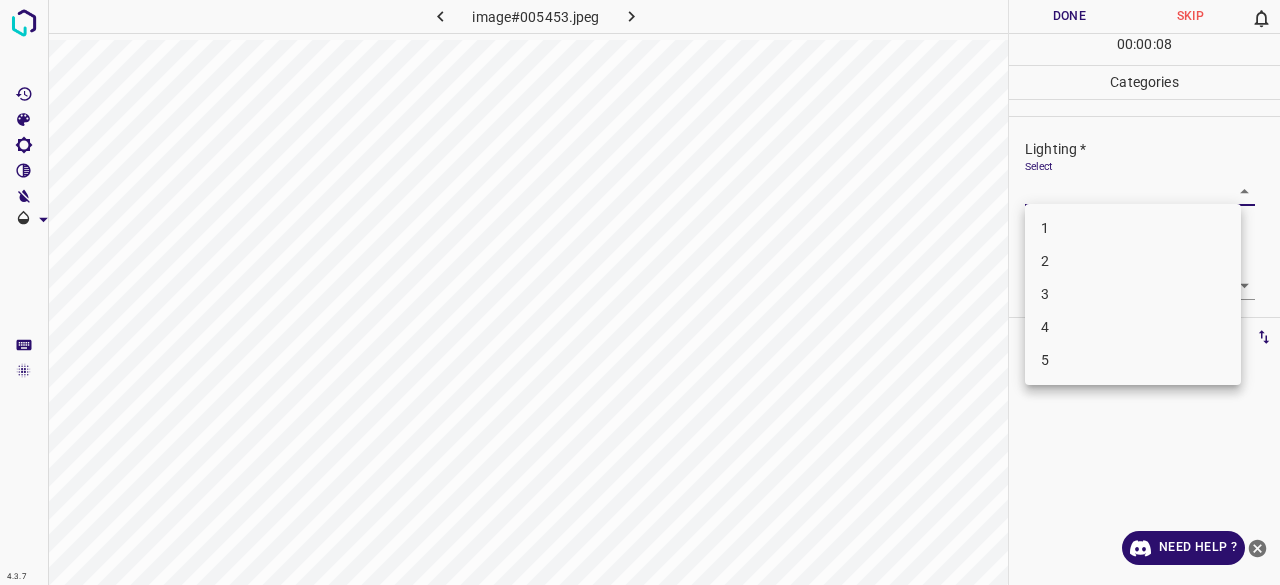 click on "3" at bounding box center (1133, 294) 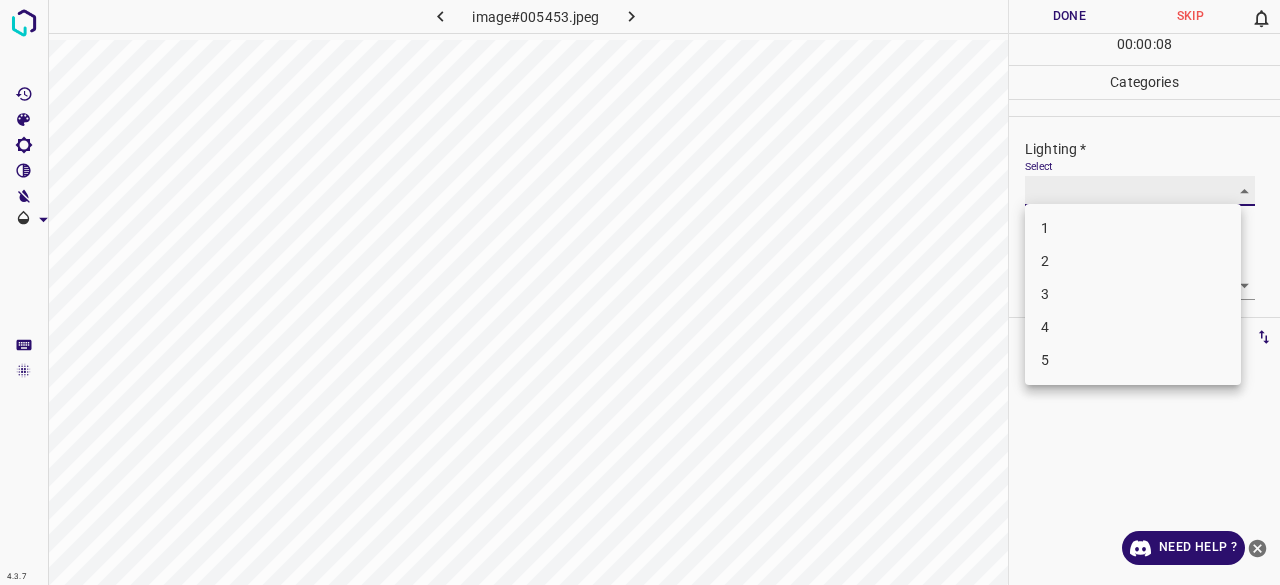 type on "3" 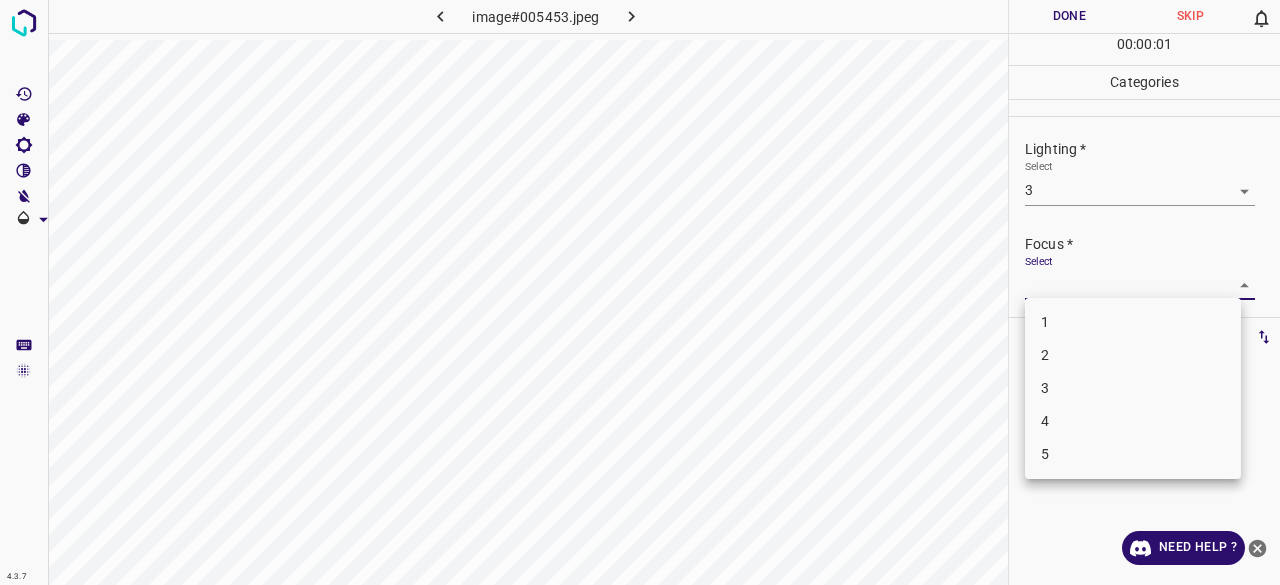 click on "4.3.7 image#[HASH].jpeg Done Skip 0 00   : 00   : 01   Categories Lighting *  Select 3 3 Focus *  Select ​ Overall *  Select ​ Labels   0 Categories 1 Lighting 2 Focus 3 Overall Tools Space Change between modes (Draw & Edit) I Auto labeling R Restore zoom M Zoom in N Zoom out Delete Delete selecte label Filters Z Restore filters X Saturation filter C Brightness filter V Contrast filter B Gray scale filter General O Download Need Help ? - Text - Hide - Delete 1 2 3 4 5" at bounding box center (640, 292) 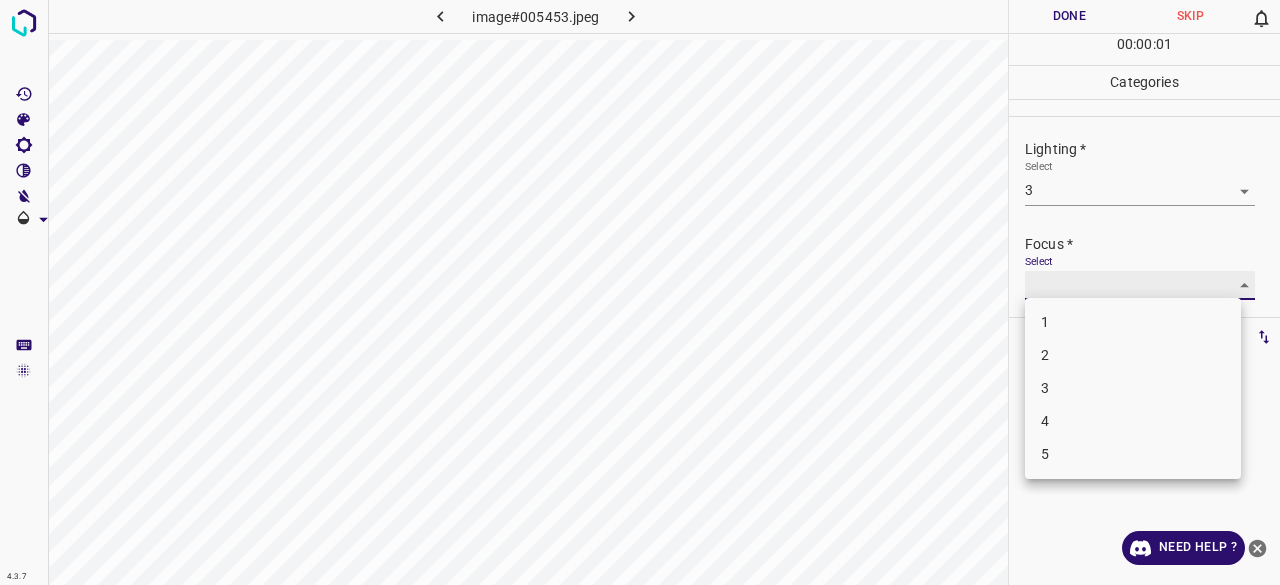 type on "3" 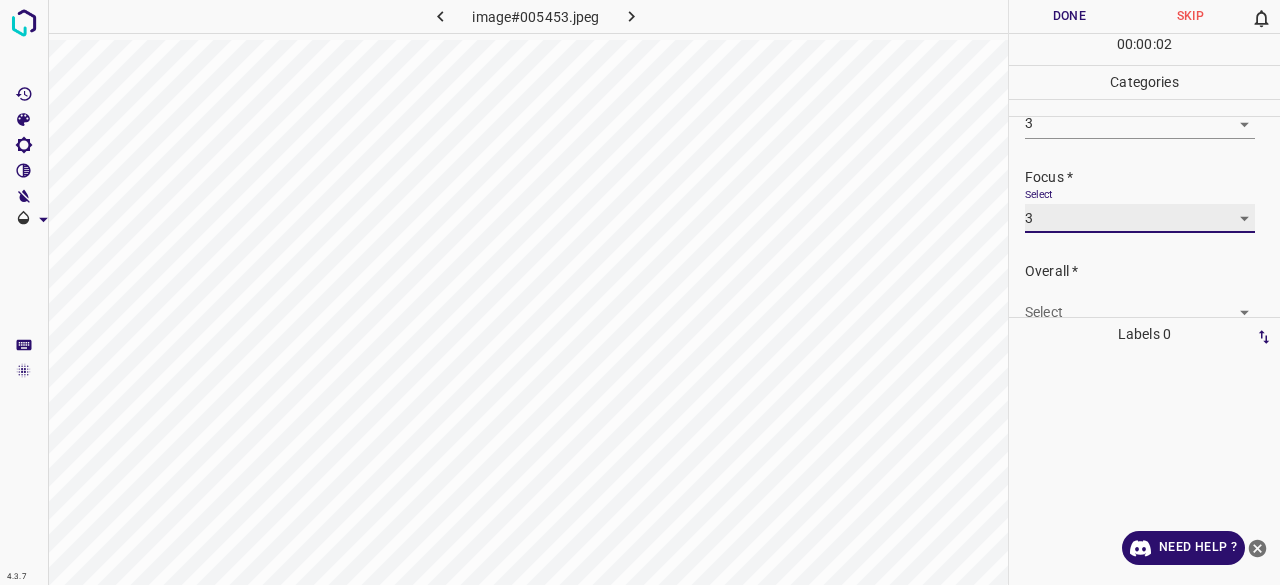 scroll, scrollTop: 98, scrollLeft: 0, axis: vertical 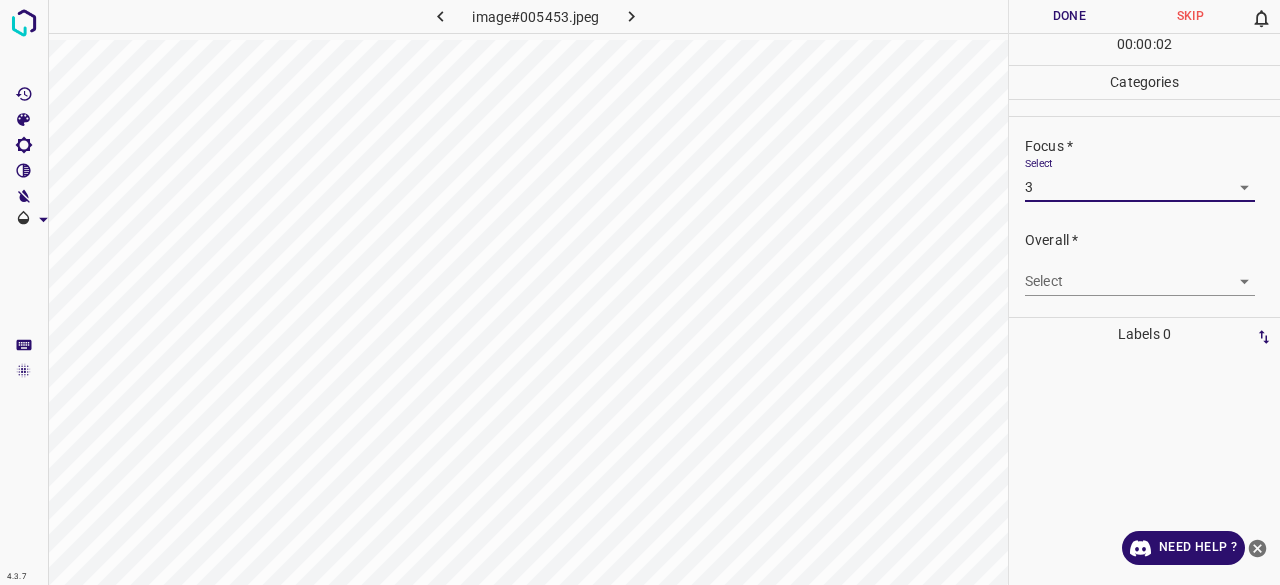click on "4.3.7 image#005453.jpeg Done Skip 0 00   : 00   : 02   Categories Lighting *  Select 3 3 Focus *  Select 3 3 Overall *  Select ​ Labels   0 Categories 1 Lighting 2 Focus 3 Overall Tools Space Change between modes (Draw & Edit) I Auto labeling R Restore zoom M Zoom in N Zoom out Delete Delete selecte label Filters Z Restore filters X Saturation filter C Brightness filter V Contrast filter B Gray scale filter General O Download Need Help ? - Text - Hide - Delete" at bounding box center (640, 292) 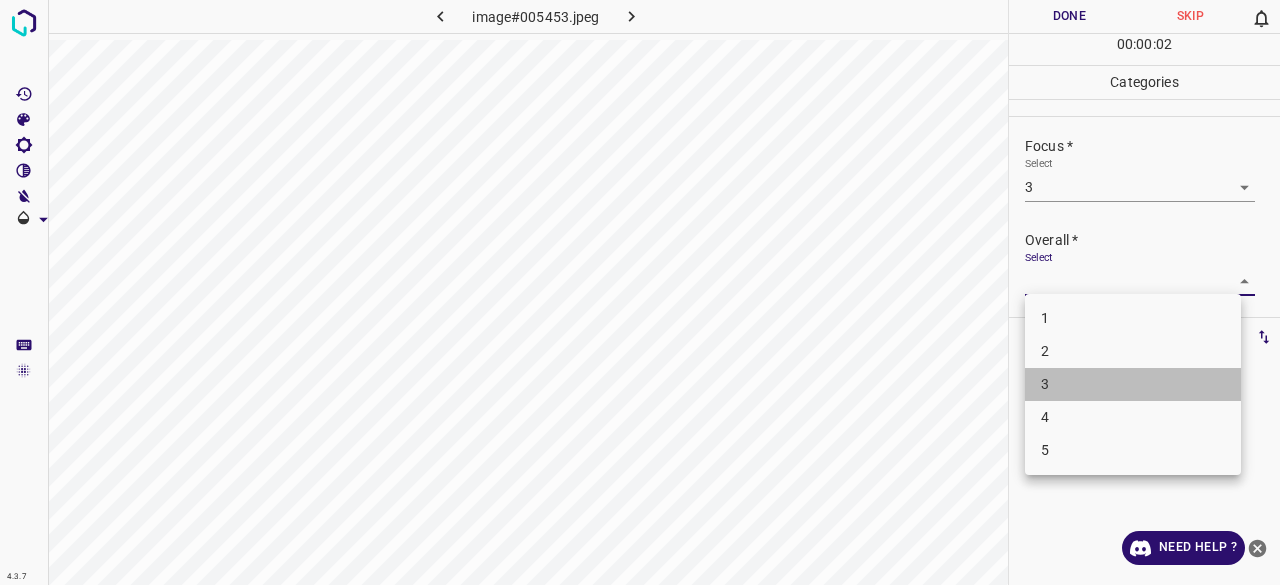 click on "3" at bounding box center [1133, 384] 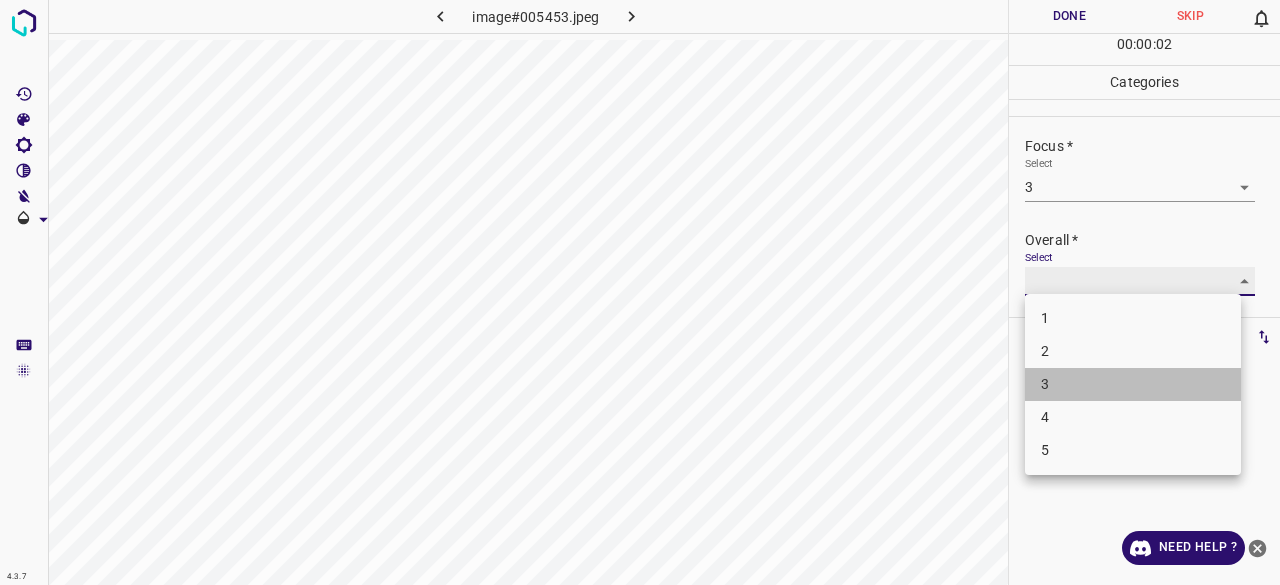 type on "3" 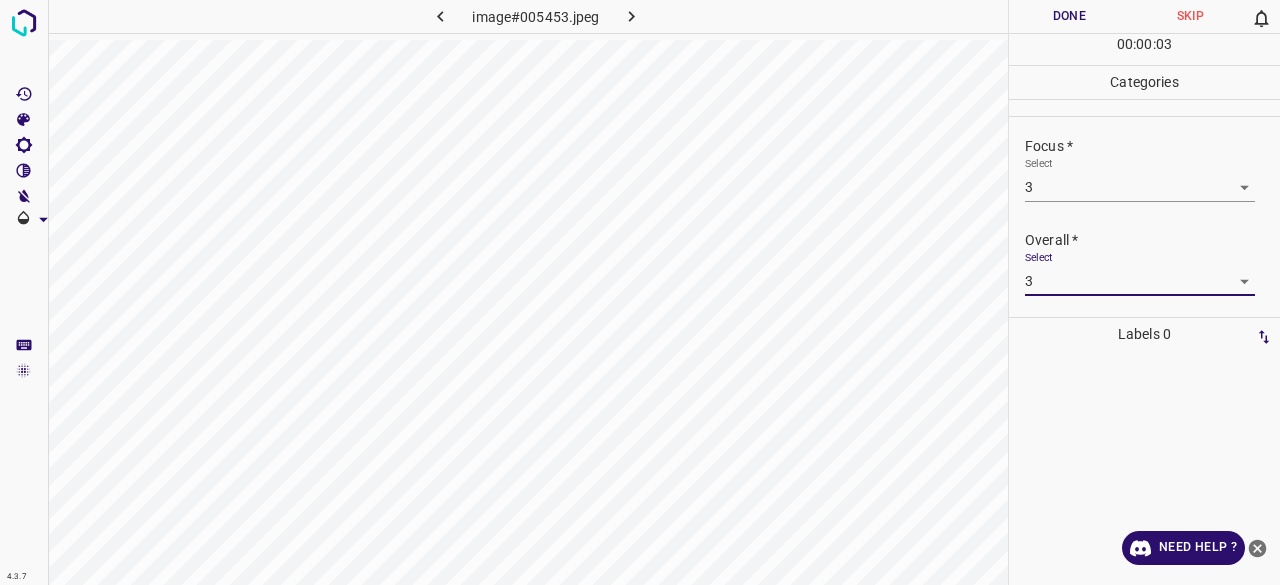click on "00   : 00   : 03" at bounding box center (1144, 49) 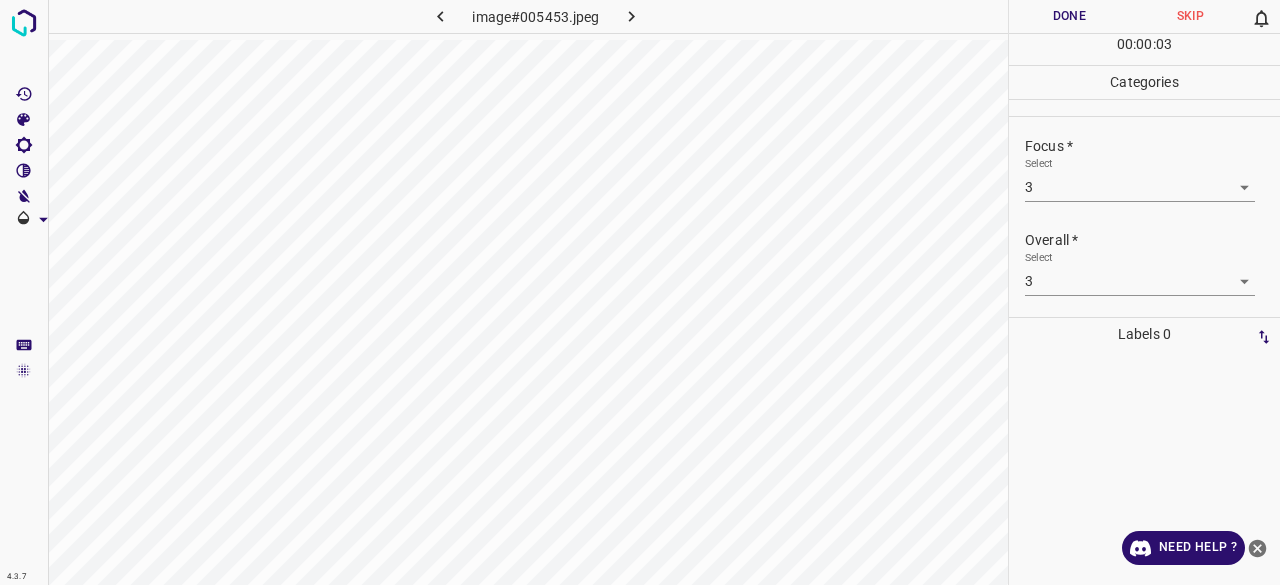 click on "Done" at bounding box center (1069, 16) 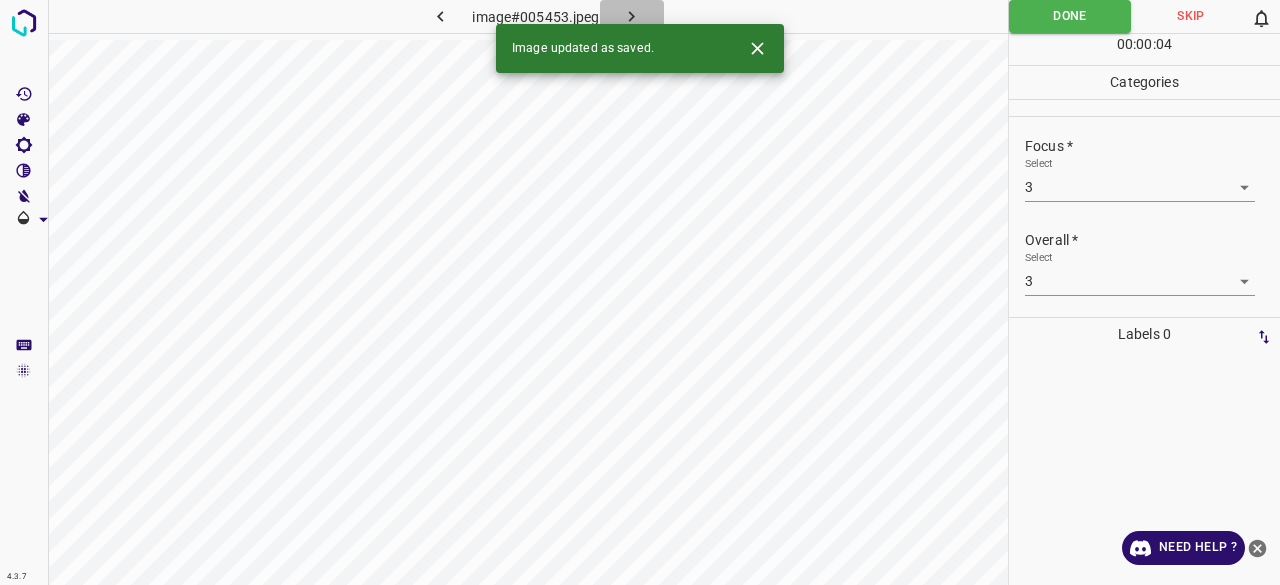 click 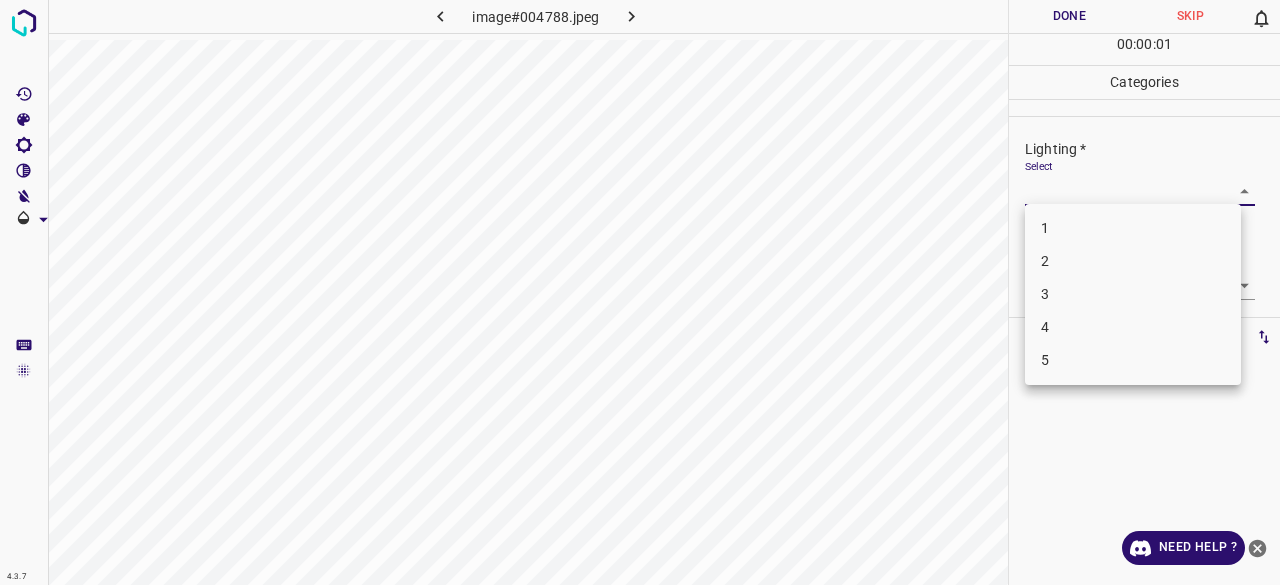 click on "4.3.7 image#004788.jpeg Done Skip 0 00   : 00   : 01   Categories Lighting *  Select ​ Focus *  Select ​ Overall *  Select ​ Labels   0 Categories 1 Lighting 2 Focus 3 Overall Tools Space Change between modes (Draw & Edit) I Auto labeling R Restore zoom M Zoom in N Zoom out Delete Delete selecte label Filters Z Restore filters X Saturation filter C Brightness filter V Contrast filter B Gray scale filter General O Download Need Help ? - Text - Hide - Delete 1 2 3 4 5" at bounding box center [640, 292] 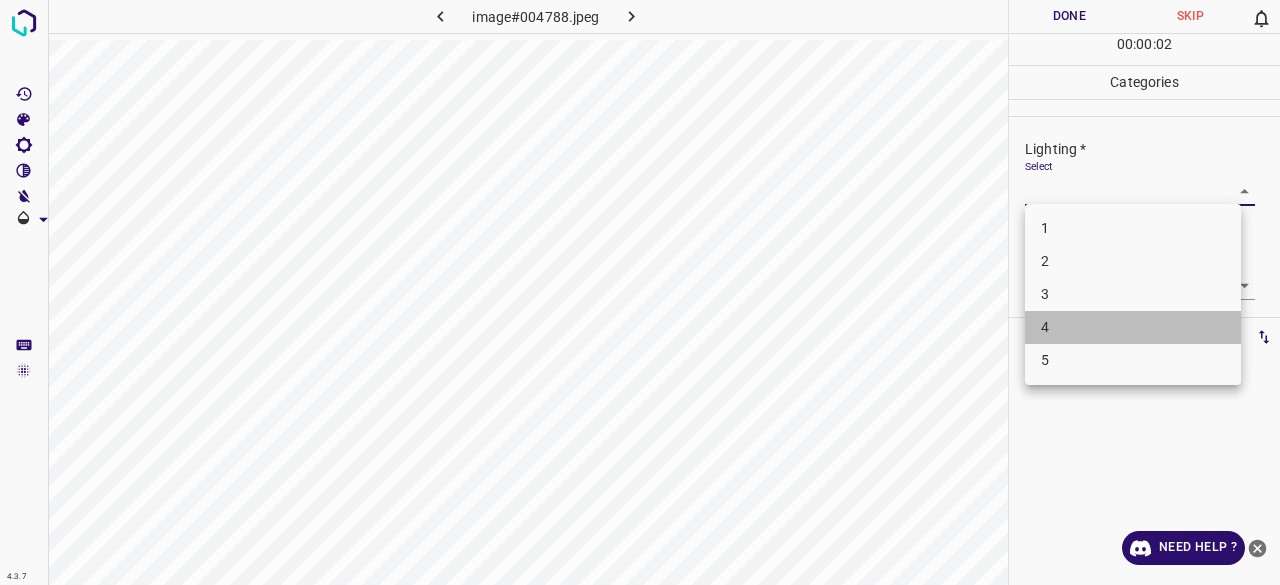 click on "4" at bounding box center (1133, 327) 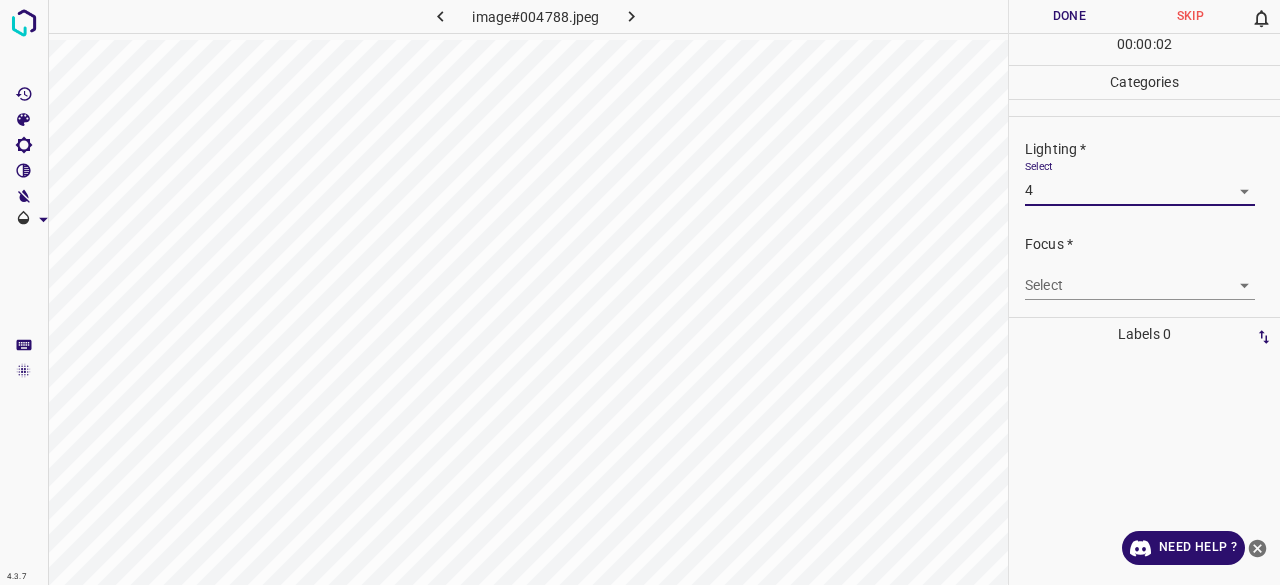 click on "4.3.7 image#004788.jpeg Done Skip 0 00   : 00   : 02   Categories Lighting *  Select 4 4 Focus *  Select ​ Overall *  Select ​ Labels   0 Categories 1 Lighting 2 Focus 3 Overall Tools Space Change between modes (Draw & Edit) I Auto labeling R Restore zoom M Zoom in N Zoom out Delete Delete selecte label Filters Z Restore filters X Saturation filter C Brightness filter V Contrast filter B Gray scale filter General O Download Need Help ? - Text - Hide - Delete" at bounding box center (640, 292) 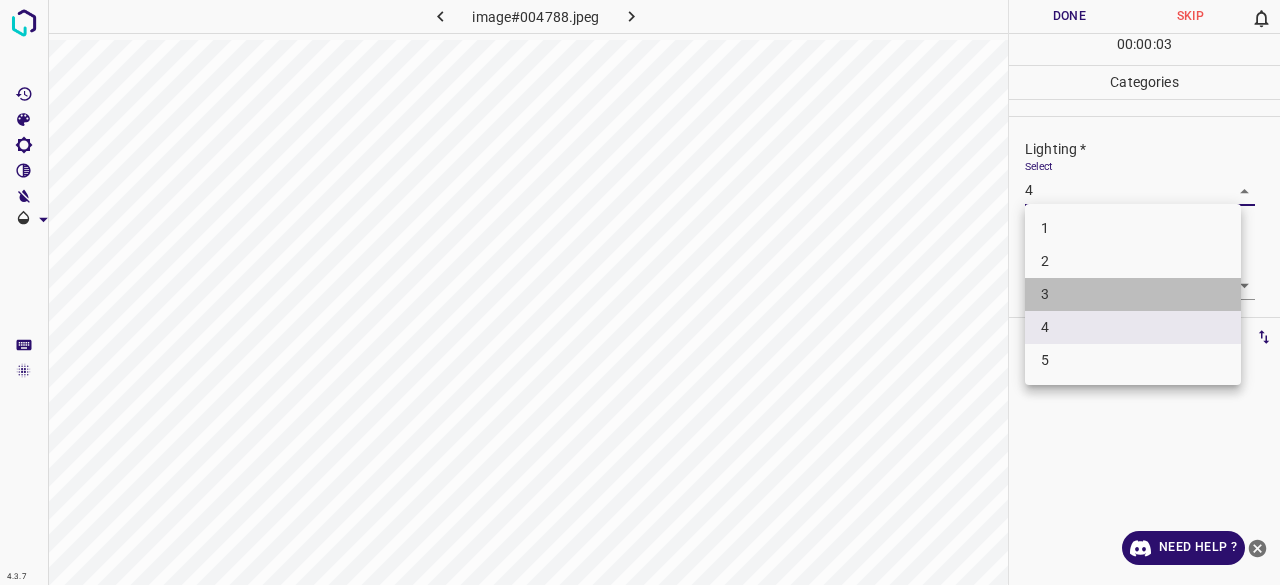 click on "3" at bounding box center (1133, 294) 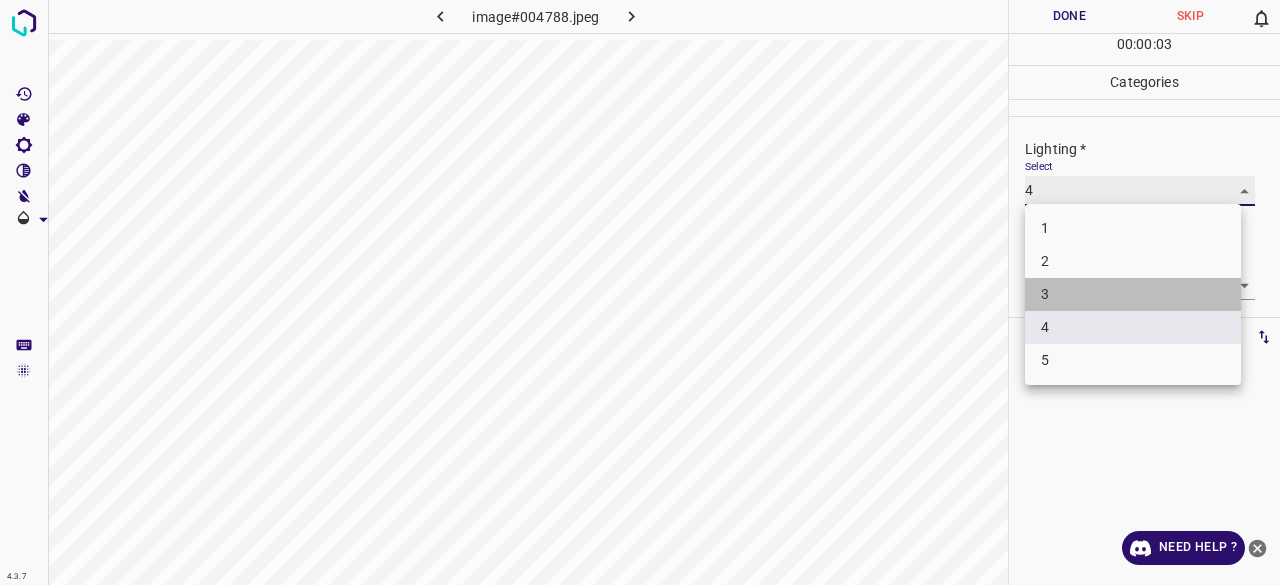 type on "3" 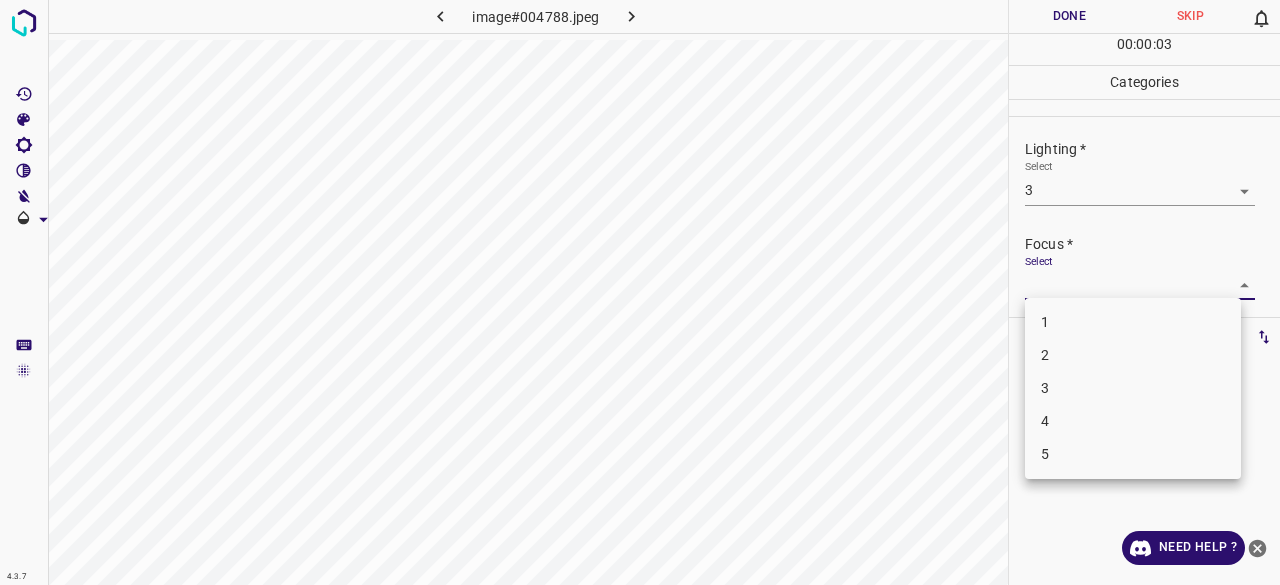 click on "4.3.7 image#[HASH].jpeg Done Skip 0 00   : 00   : 03   Categories Lighting *  Select 3 3 Focus *  Select ​ Overall *  Select ​ Labels   0 Categories 1 Lighting 2 Focus 3 Overall Tools Space Change between modes (Draw & Edit) I Auto labeling R Restore zoom M Zoom in N Zoom out Delete Delete selecte label Filters Z Restore filters X Saturation filter C Brightness filter V Contrast filter B Gray scale filter General O Download Need Help ? - Text - Hide - Delete 1 2 3 4 5" at bounding box center (640, 292) 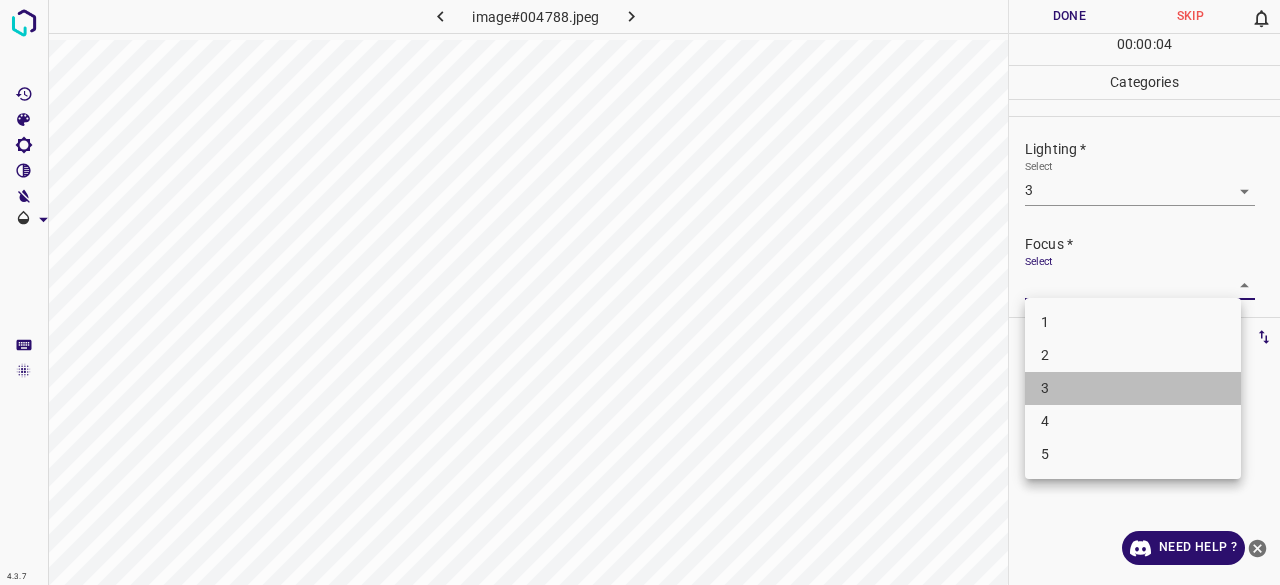 drag, startPoint x: 1057, startPoint y: 403, endPoint x: 1058, endPoint y: 392, distance: 11.045361 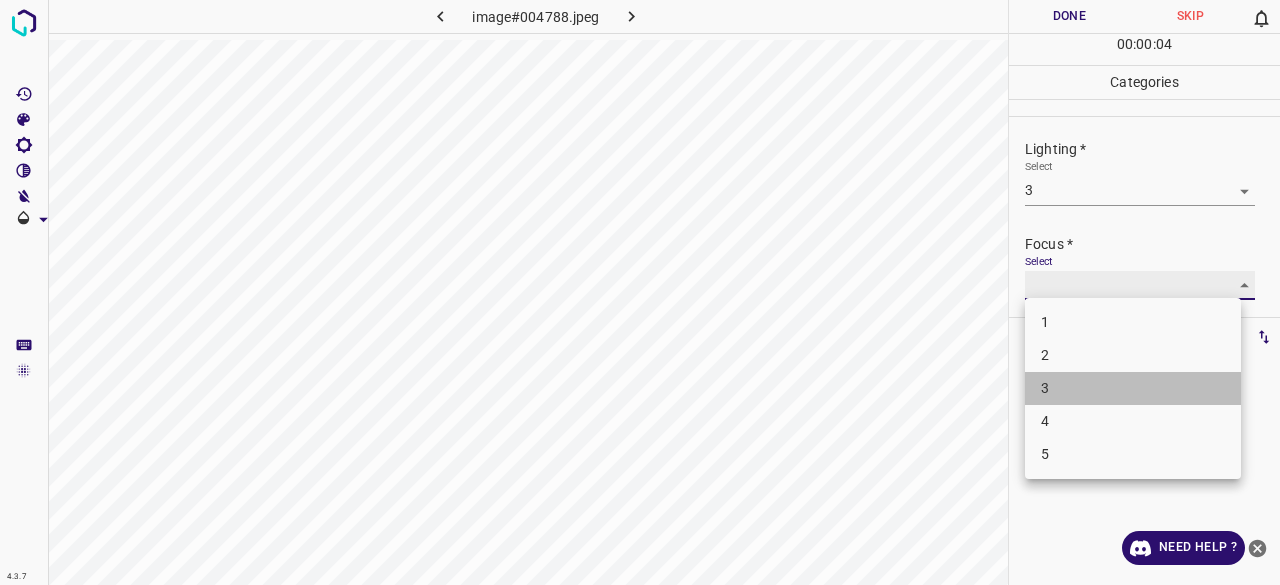 type on "3" 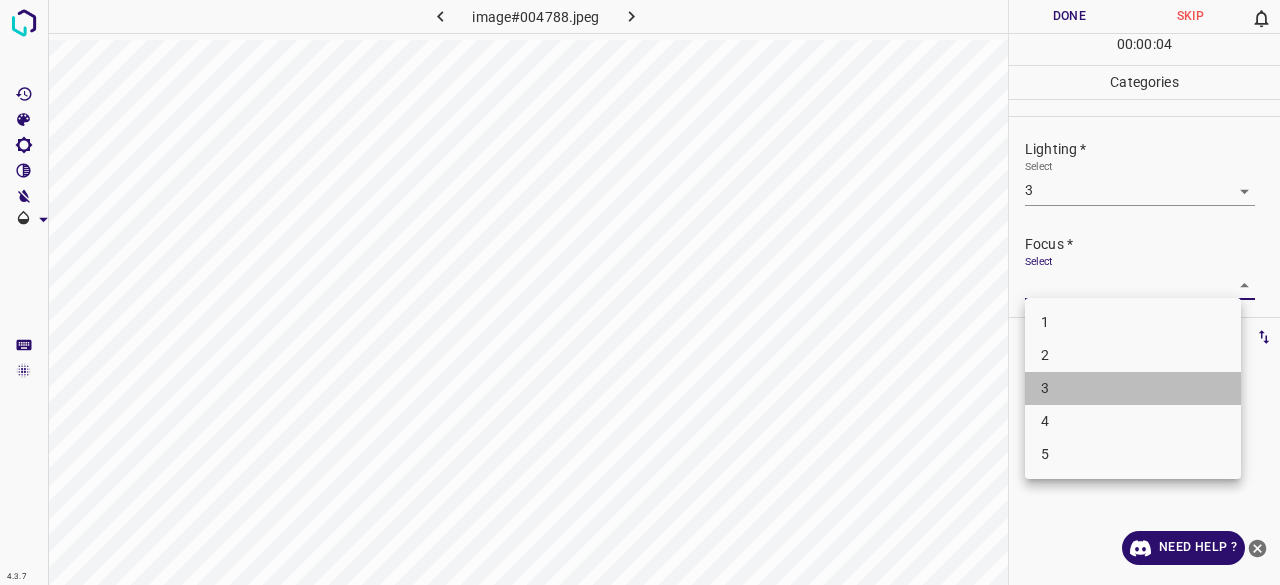 click on "1 2 3 4 5" at bounding box center [1133, 388] 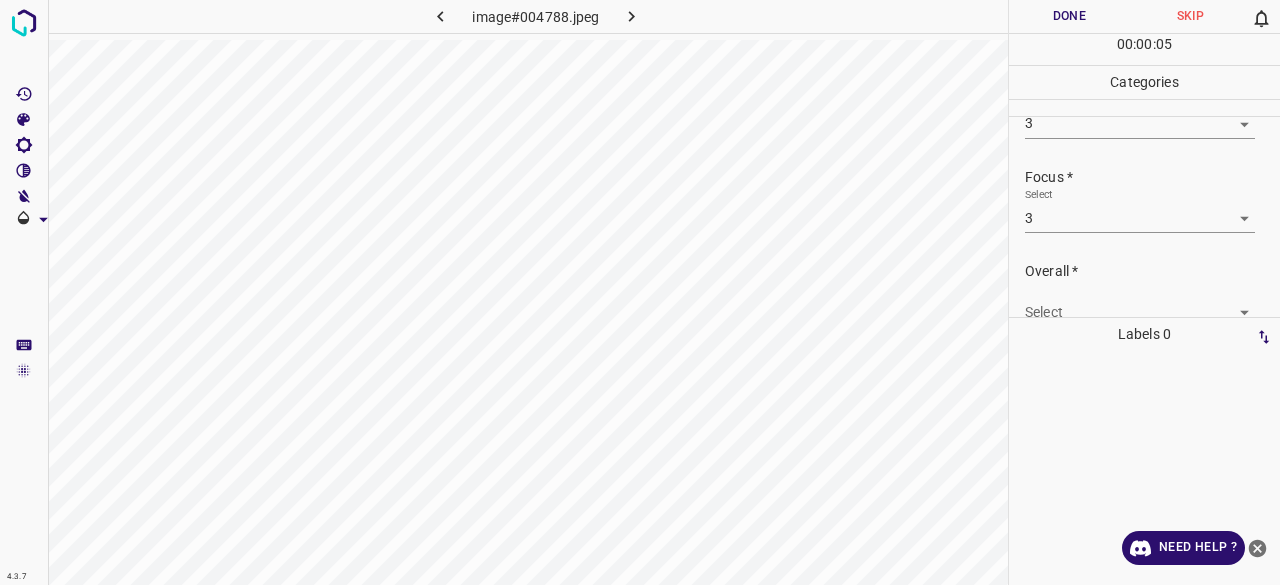 scroll, scrollTop: 98, scrollLeft: 0, axis: vertical 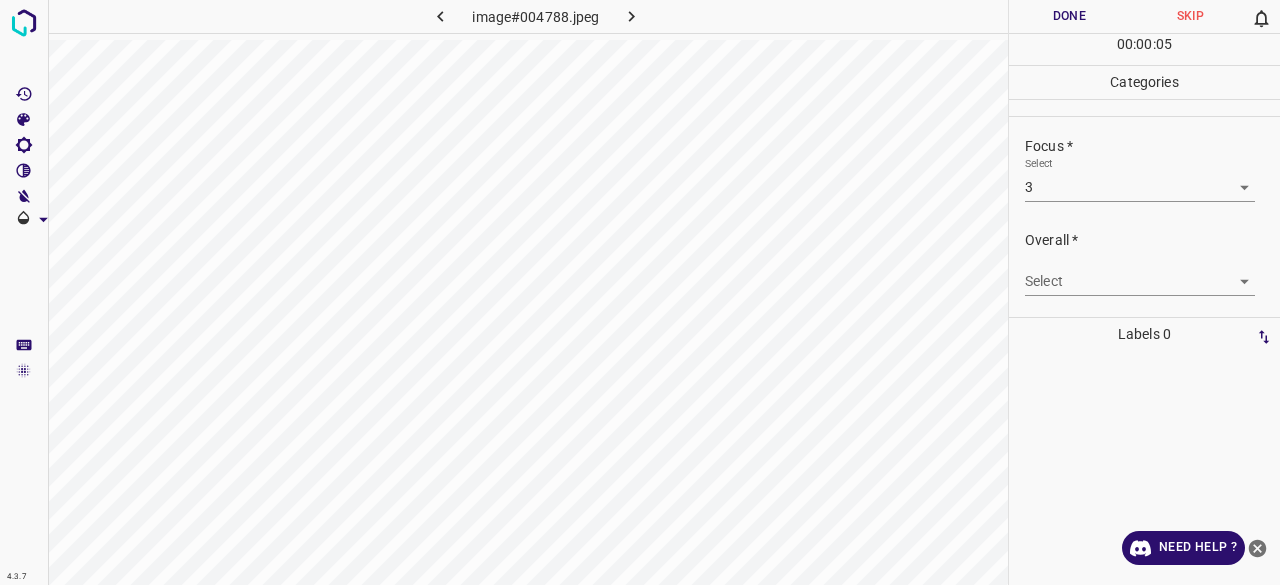 click on "4.3.7 image#004788.jpeg Done Skip 0 00   : 00   : 05   Categories Lighting *  Select 3 3 Focus *  Select 3 3 Overall *  Select ​ Labels   0 Categories 1 Lighting 2 Focus 3 Overall Tools Space Change between modes (Draw & Edit) I Auto labeling R Restore zoom M Zoom in N Zoom out Delete Delete selecte label Filters Z Restore filters X Saturation filter C Brightness filter V Contrast filter B Gray scale filter General O Download Need Help ? - Text - Hide - Delete" at bounding box center (640, 292) 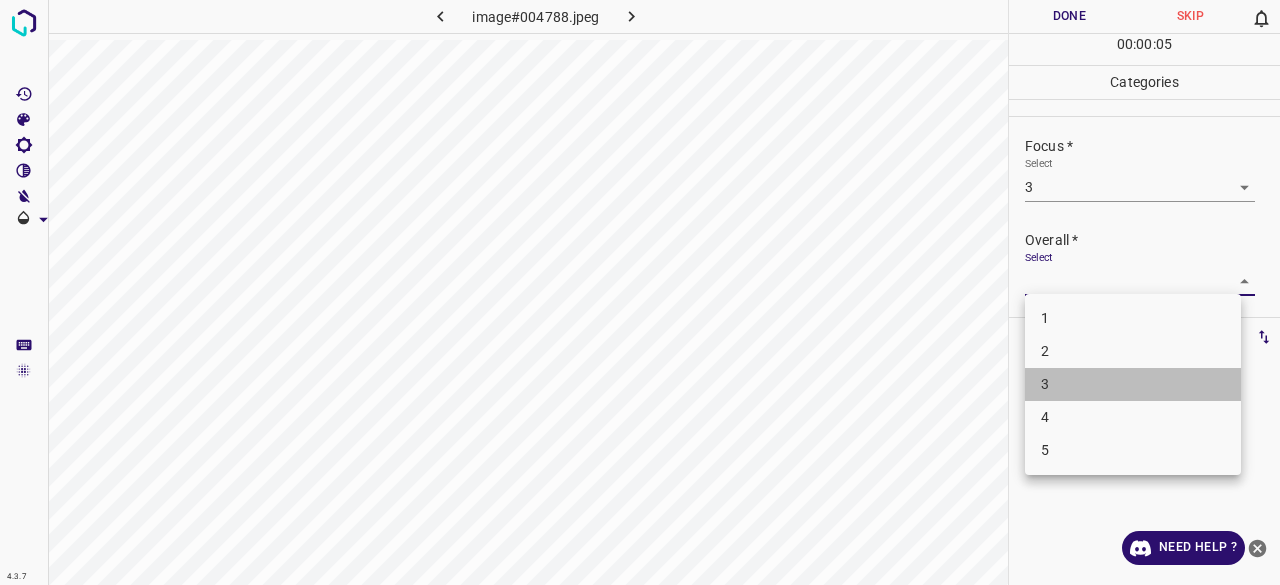 click on "3" at bounding box center (1133, 384) 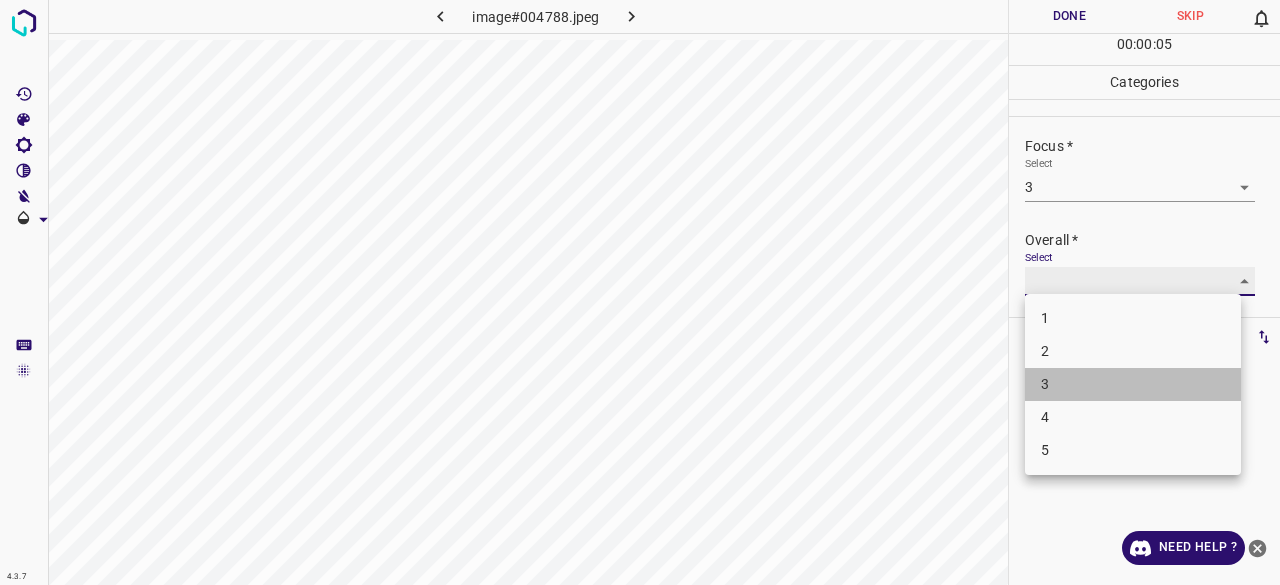 type on "3" 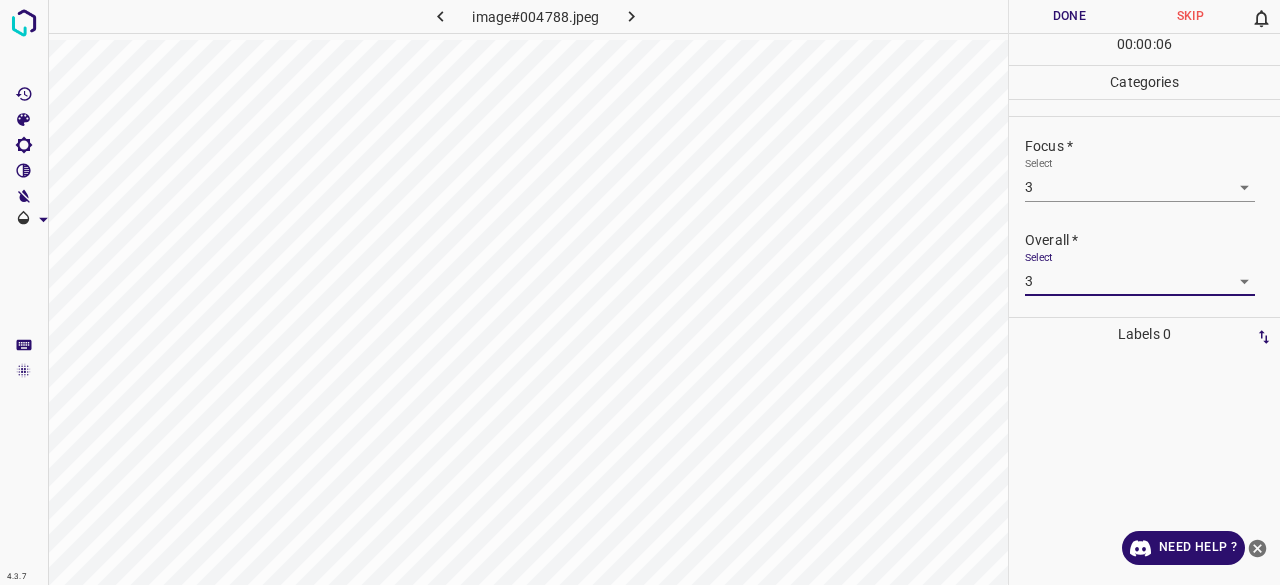 click on "Done" at bounding box center (1069, 16) 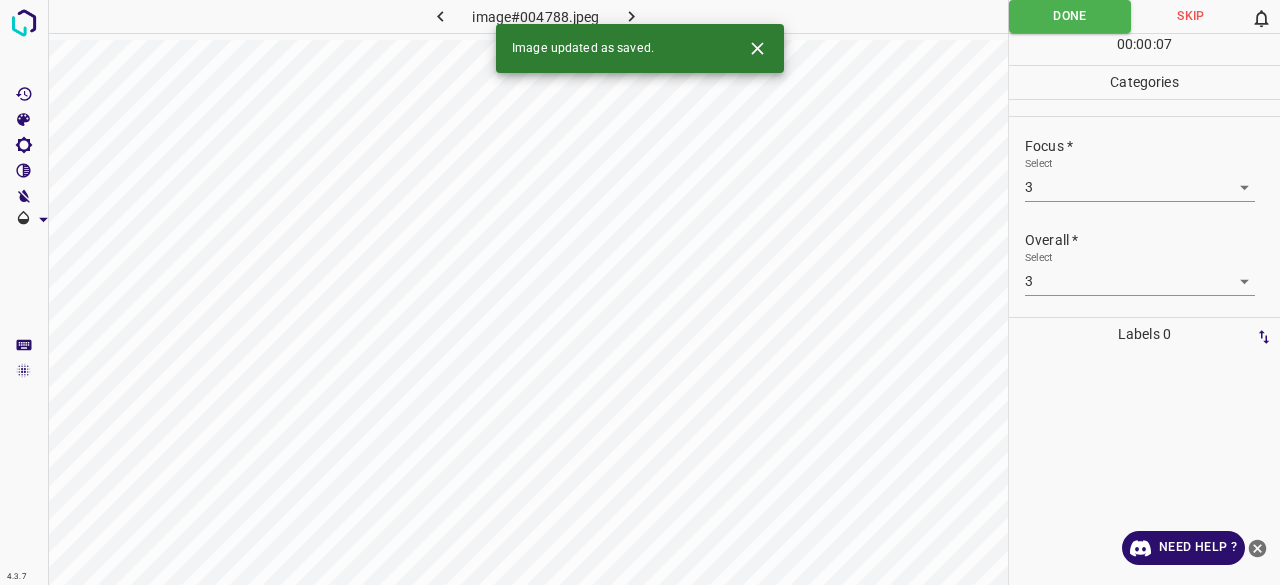 click 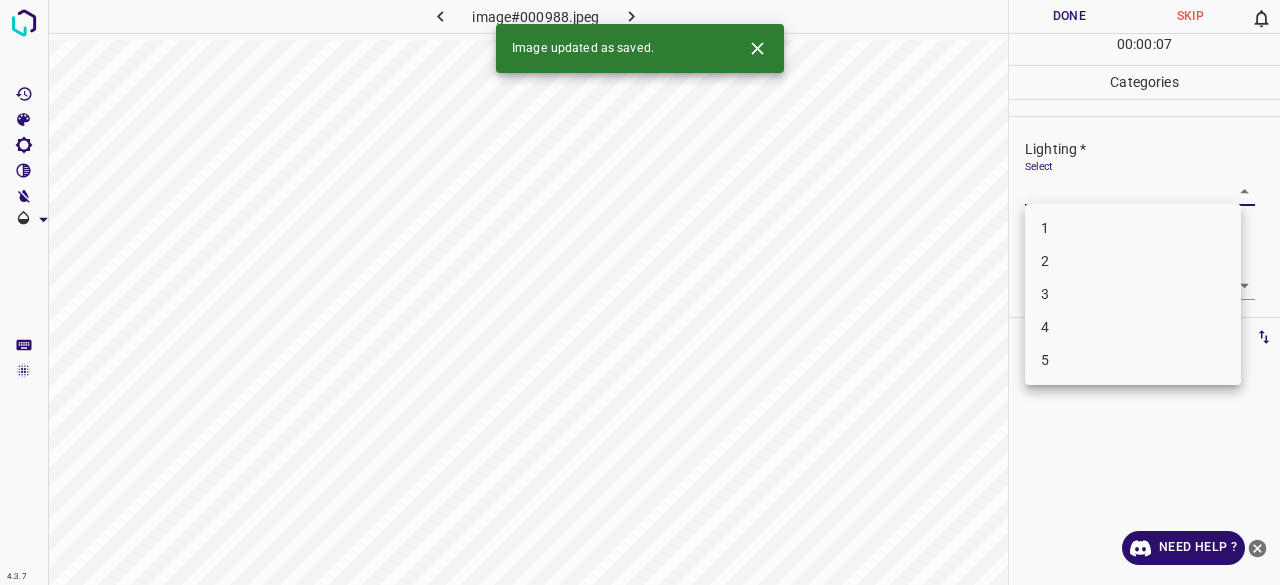 click on "4.3.7 image#000988.jpeg Done Skip 0 00   : 00   : 07   Categories Lighting *  Select ​ Focus *  Select ​ Overall *  Select ​ Labels   0 Categories 1 Lighting 2 Focus 3 Overall Tools Space Change between modes (Draw & Edit) I Auto labeling R Restore zoom M Zoom in N Zoom out Delete Delete selecte label Filters Z Restore filters X Saturation filter C Brightness filter V Contrast filter B Gray scale filter General O Download Image updated as saved. Need Help ? - Text - Hide - Delete 1 2 3 4 5" at bounding box center (640, 292) 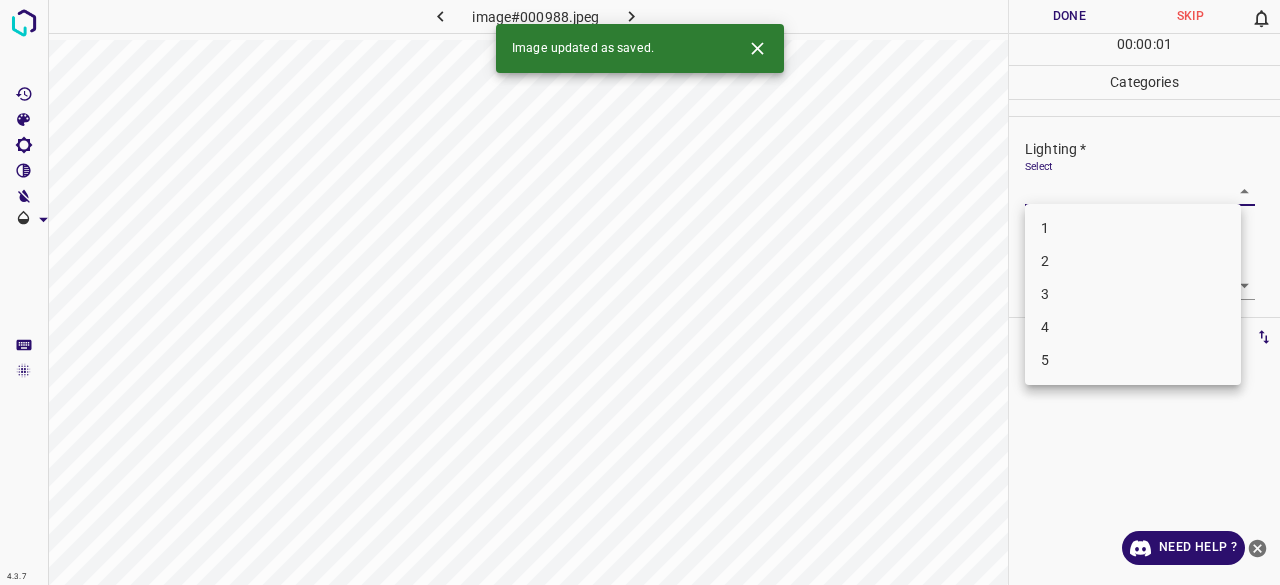 click on "3" at bounding box center (1133, 294) 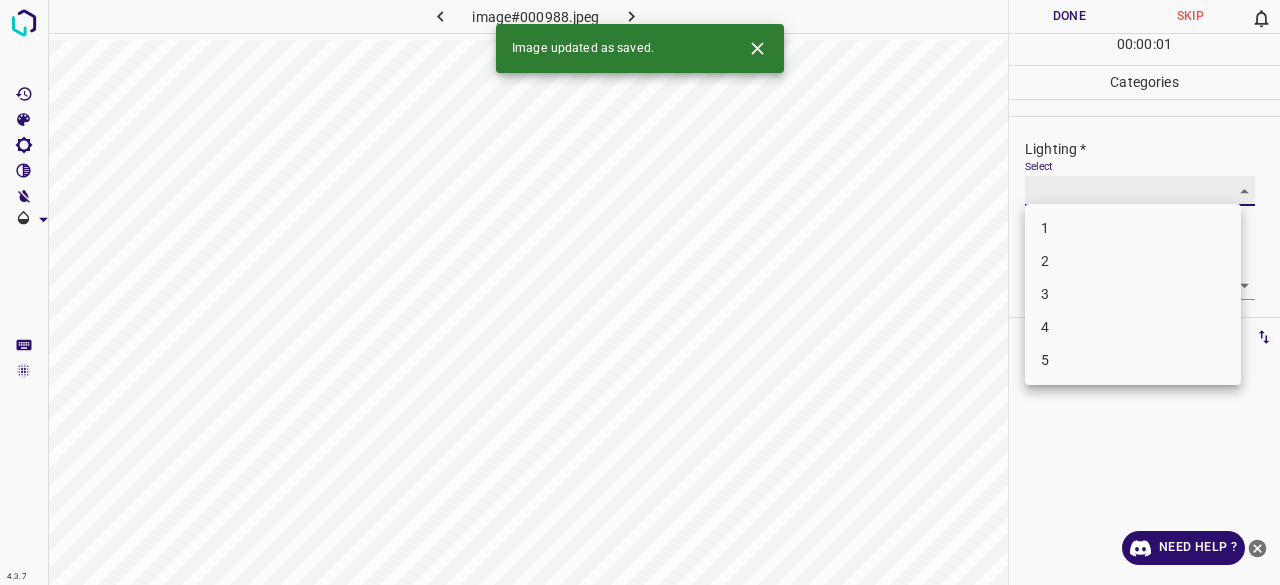 type on "3" 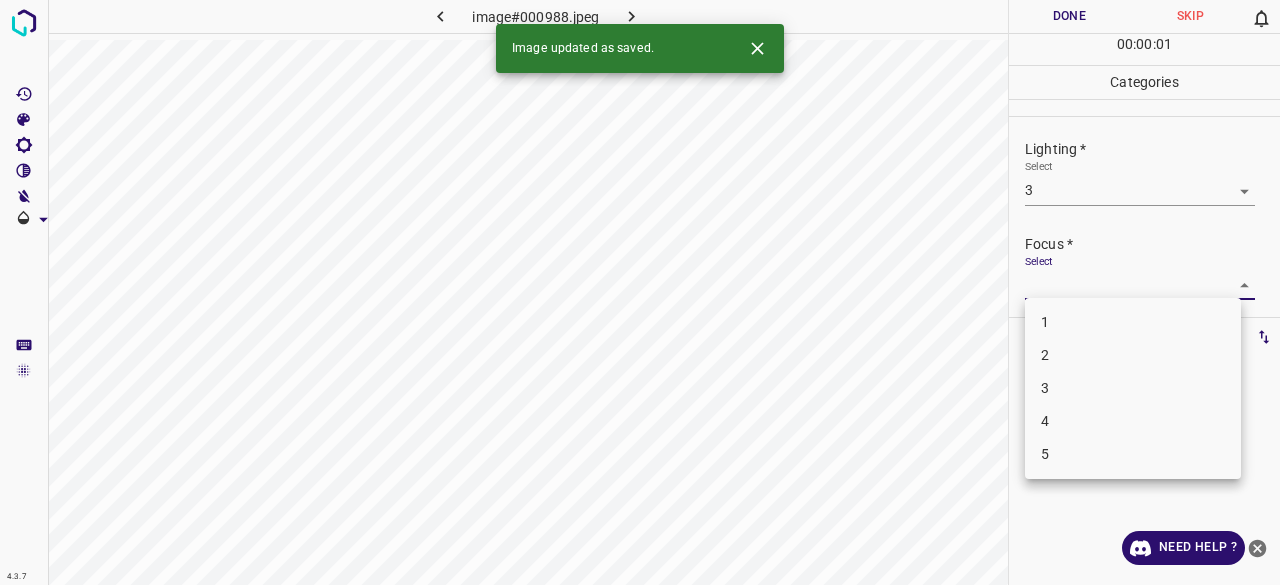 click on "4.3.7 image#000988.jpeg Done Skip 0 00   : 00   : 01   Categories Lighting *  Select 3 3 Focus *  Select ​ Overall *  Select ​ Labels   0 Categories 1 Lighting 2 Focus 3 Overall Tools Space Change between modes (Draw & Edit) I Auto labeling R Restore zoom M Zoom in N Zoom out Delete Delete selecte label Filters Z Restore filters X Saturation filter C Brightness filter V Contrast filter B Gray scale filter General O Download Image updated as saved. Need Help ? - Text - Hide - Delete 1 2 3 4 5" at bounding box center [640, 292] 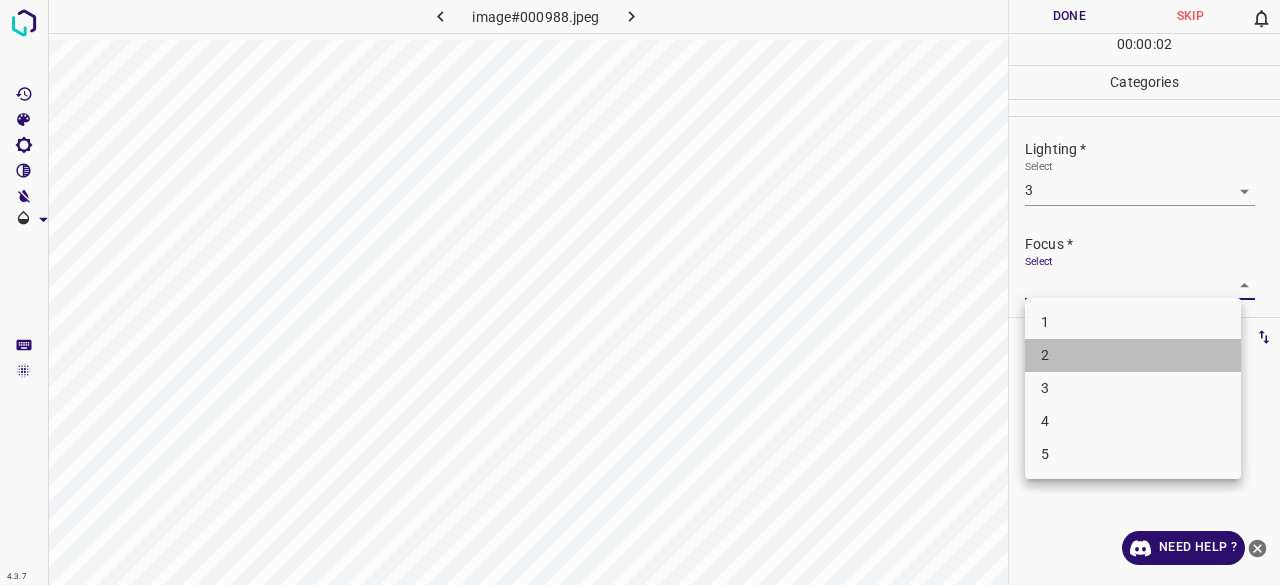 drag, startPoint x: 1057, startPoint y: 368, endPoint x: 1054, endPoint y: 383, distance: 15.297058 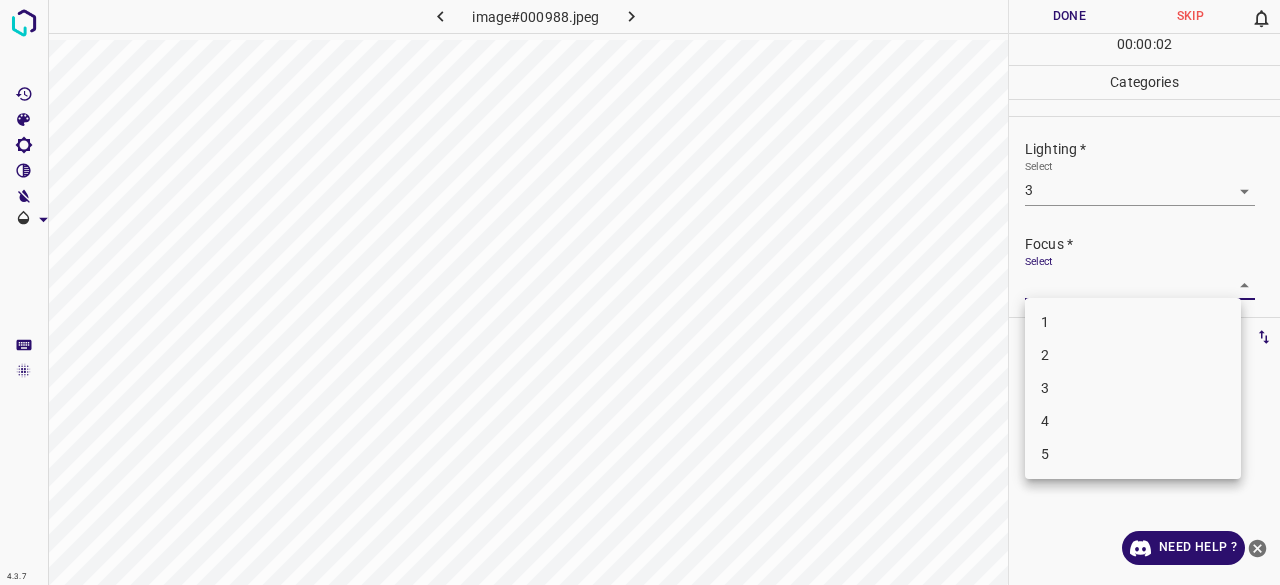 click on "3" at bounding box center (1133, 388) 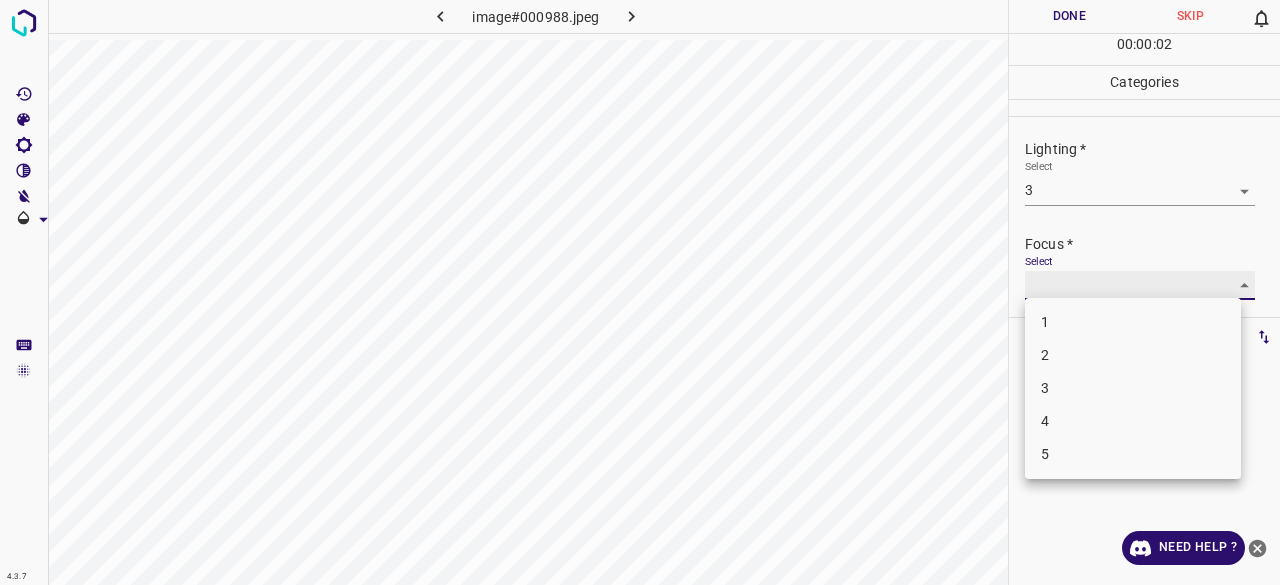type on "3" 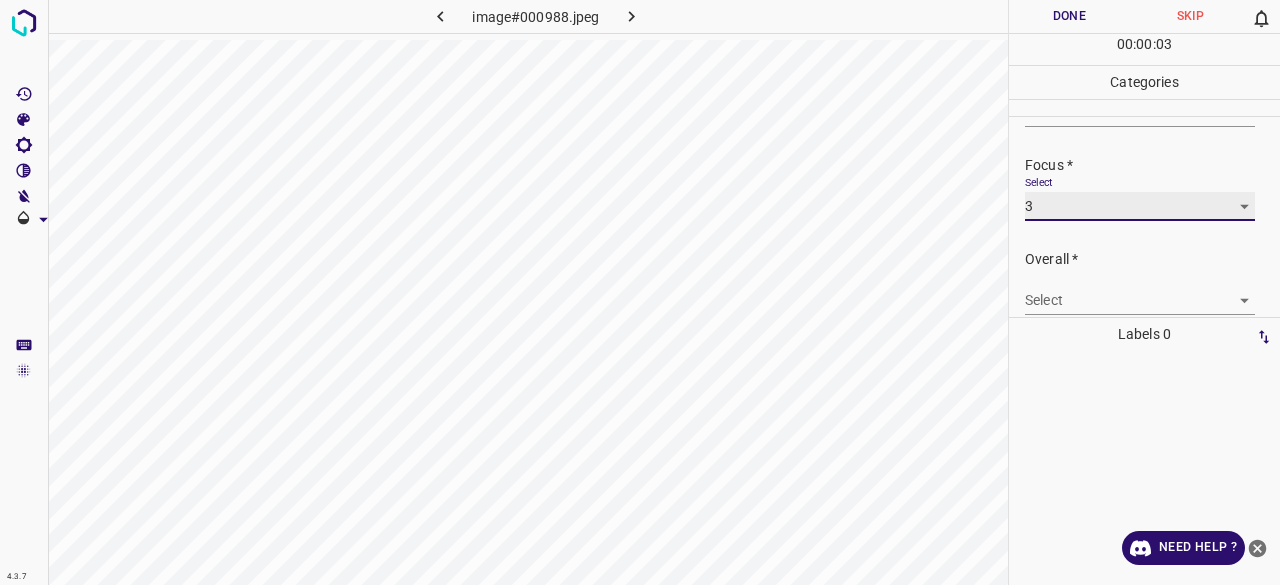 scroll, scrollTop: 98, scrollLeft: 0, axis: vertical 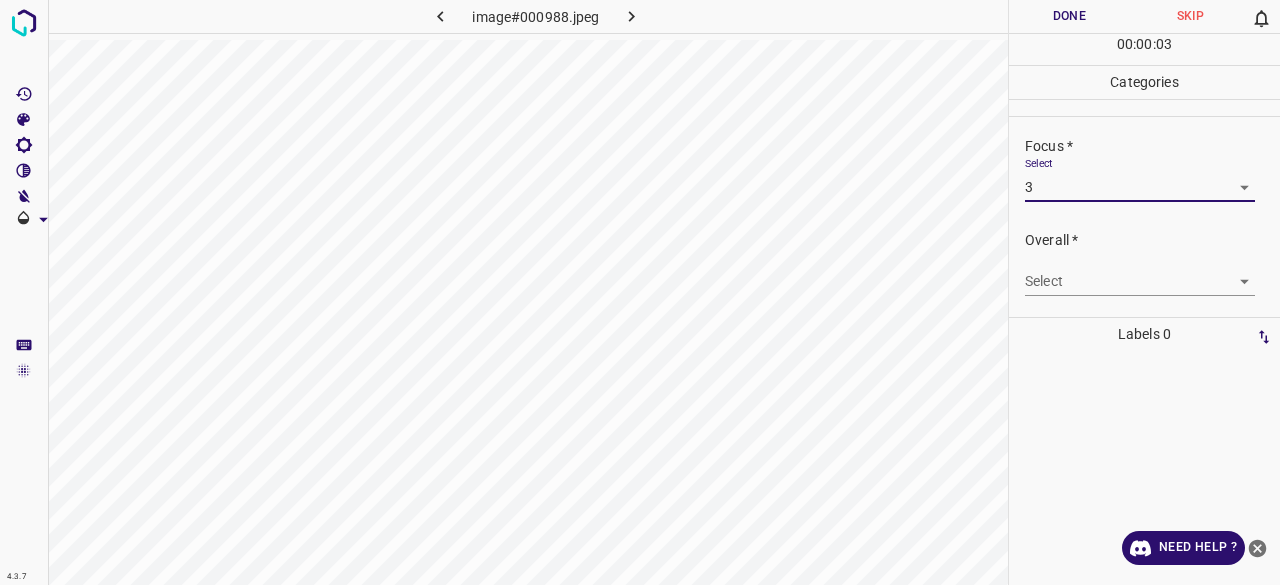 click on "4.3.7 image#000988.jpeg Done Skip 0 00   : 00   : 03   Categories Lighting *  Select 3 3 Focus *  Select 3 3 Overall *  Select ​ Labels   0 Categories 1 Lighting 2 Focus 3 Overall Tools Space Change between modes (Draw & Edit) I Auto labeling R Restore zoom M Zoom in N Zoom out Delete Delete selecte label Filters Z Restore filters X Saturation filter C Brightness filter V Contrast filter B Gray scale filter General O Download Need Help ? - Text - Hide - Delete" at bounding box center [640, 292] 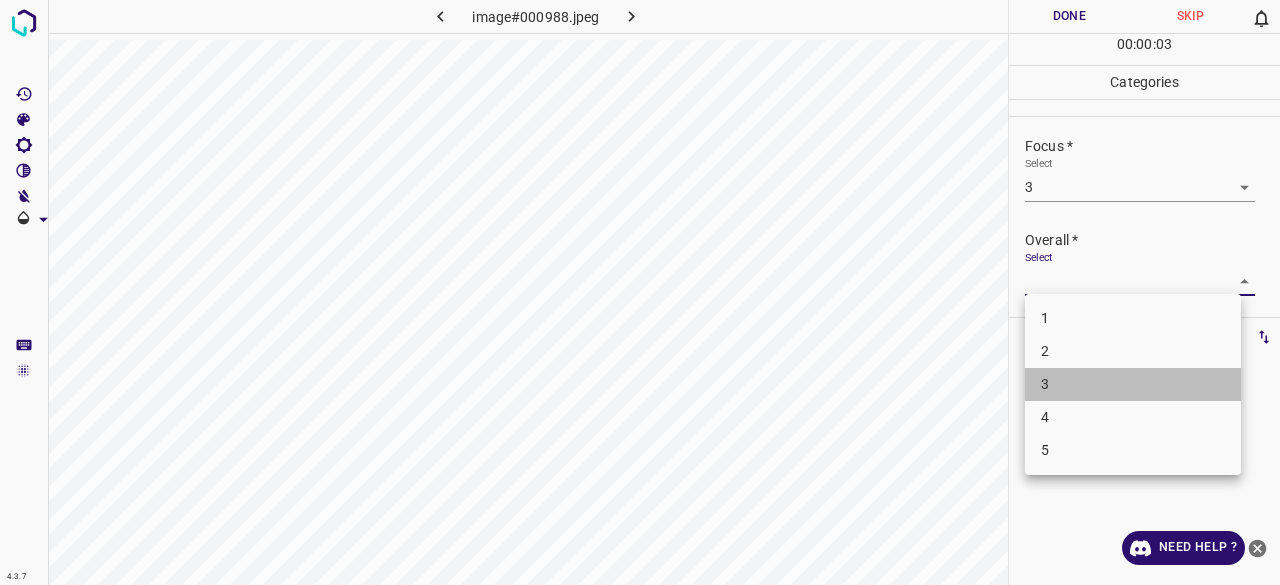 click on "3" at bounding box center (1133, 384) 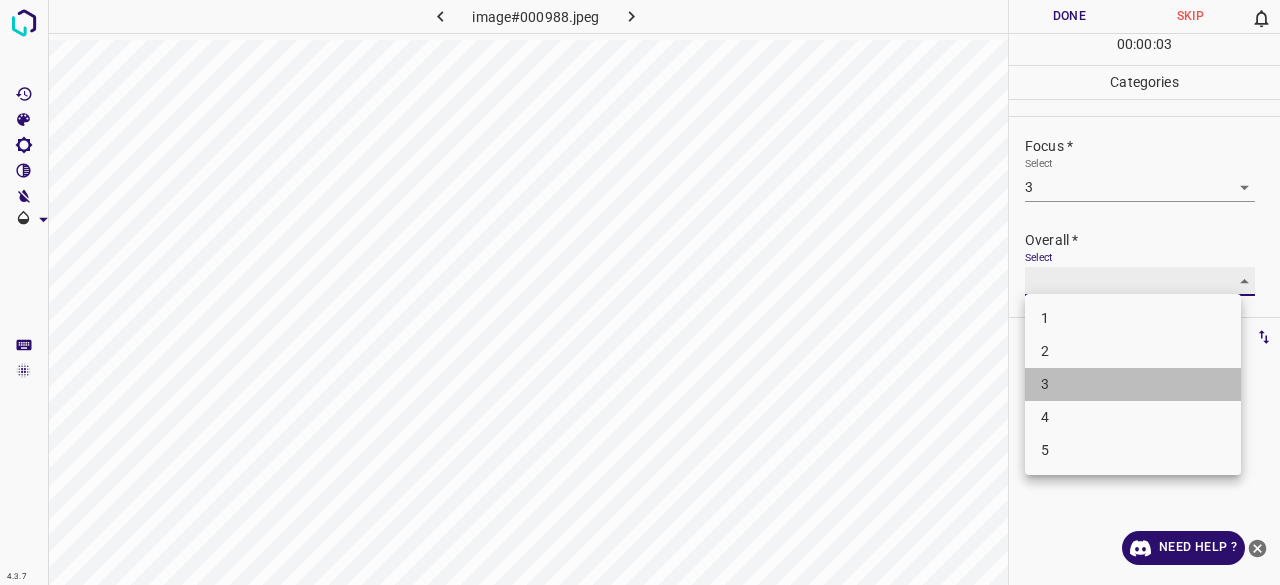 type on "3" 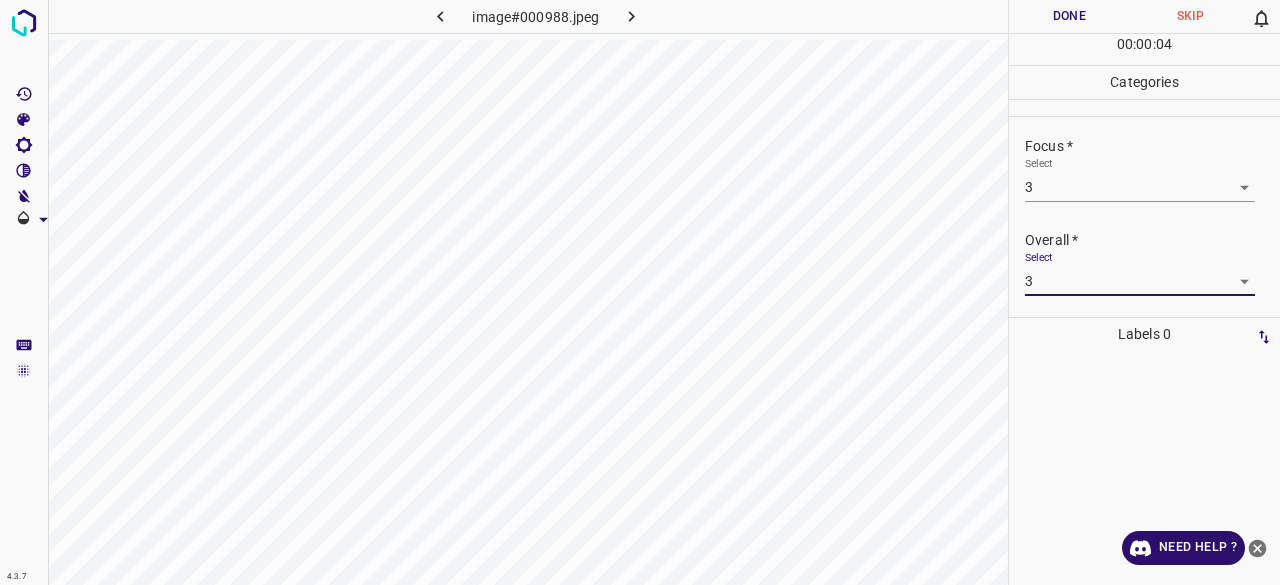 click on "Done" at bounding box center (1069, 16) 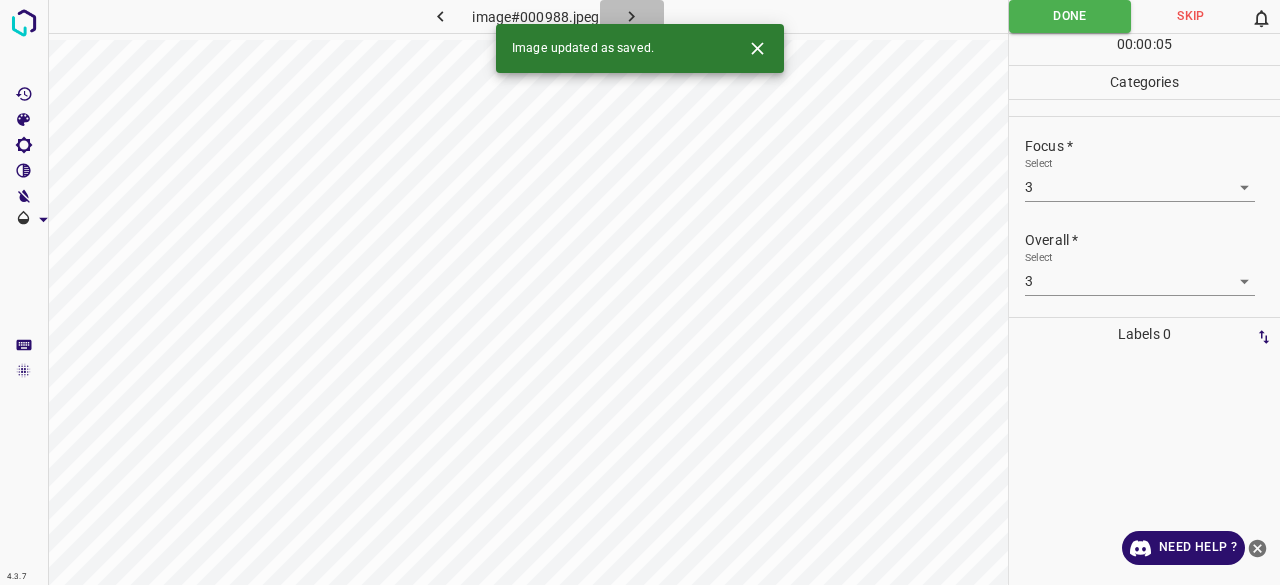 click at bounding box center (632, 16) 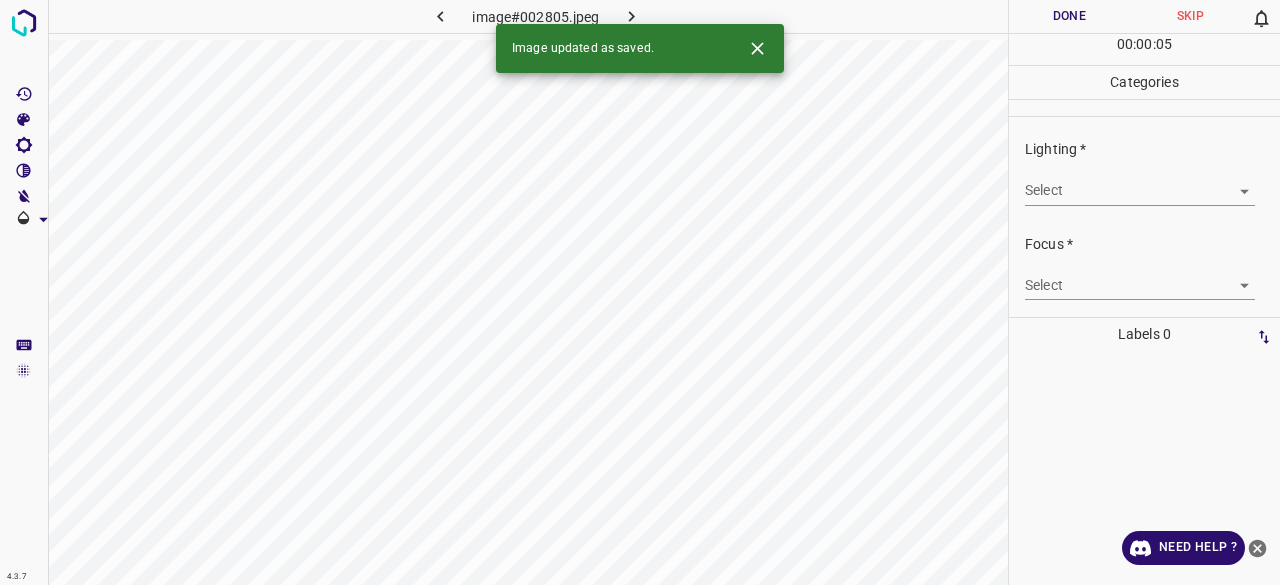 click on "4.3.7 image#002805.jpeg Done Skip 0 00   : 00   : 05   Categories Lighting *  Select ​ Focus *  Select ​ Overall *  Select ​ Labels   0 Categories 1 Lighting 2 Focus 3 Overall Tools Space Change between modes (Draw & Edit) I Auto labeling R Restore zoom M Zoom in N Zoom out Delete Delete selecte label Filters Z Restore filters X Saturation filter C Brightness filter V Contrast filter B Gray scale filter General O Download Image updated as saved. Need Help ? - Text - Hide - Delete" at bounding box center [640, 292] 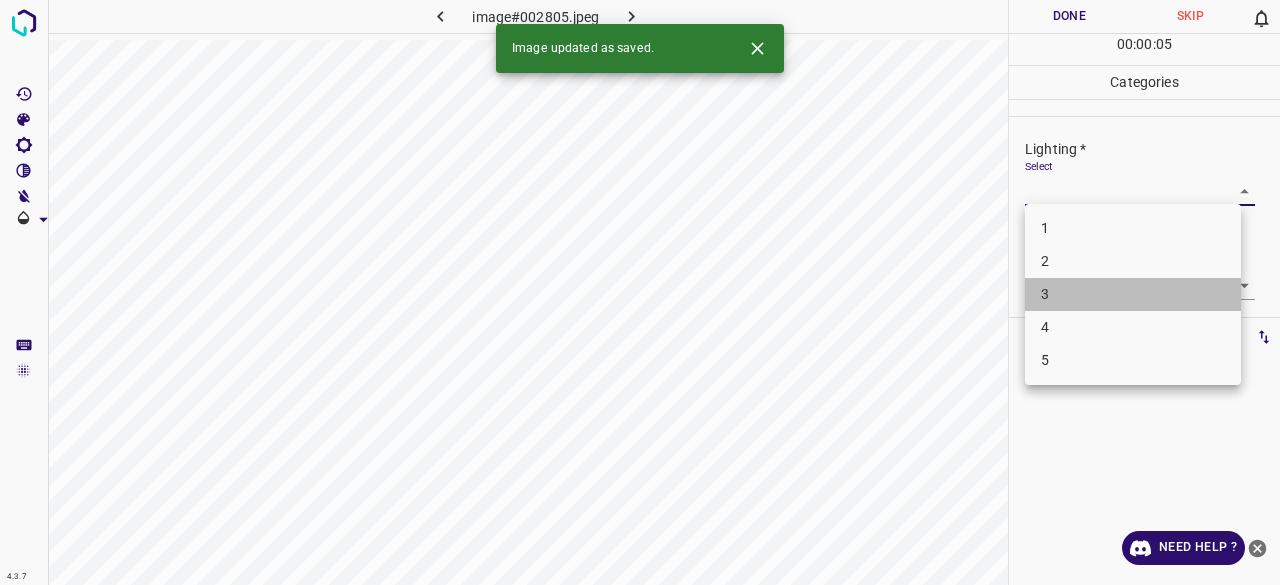 click on "3" at bounding box center [1133, 294] 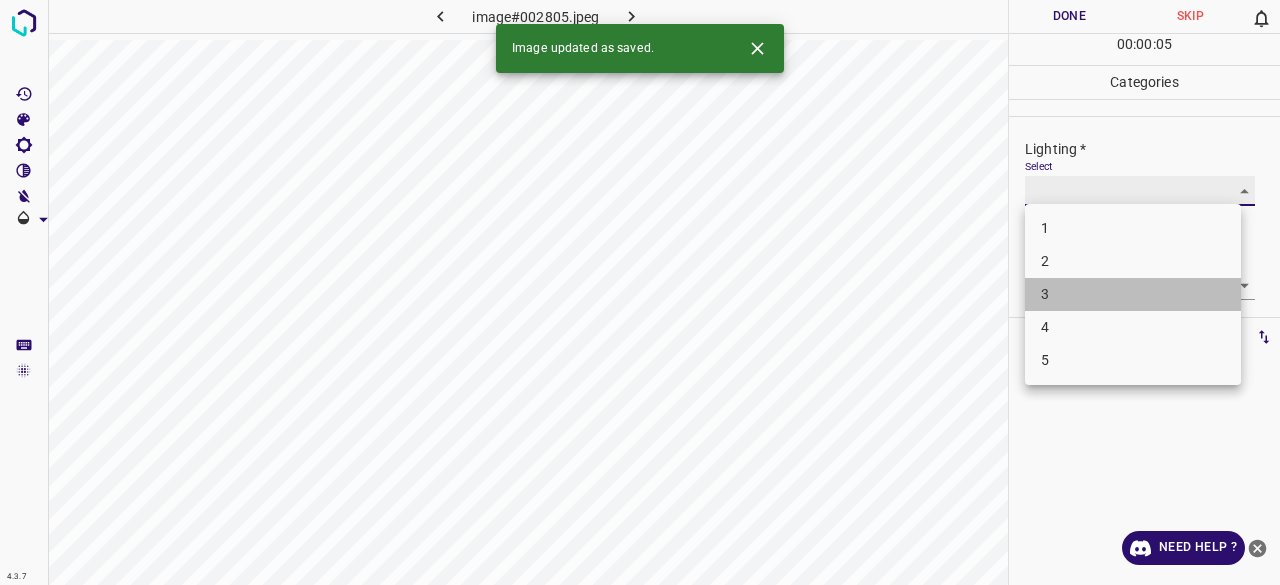 type on "3" 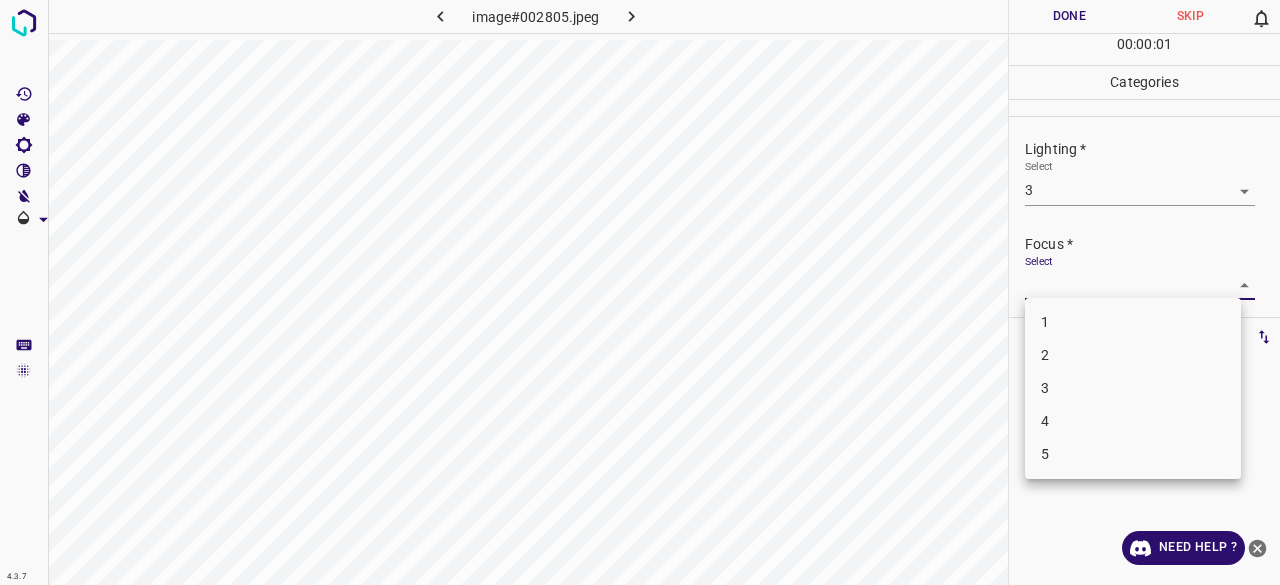 click on "4.3.7 image#[HASH].jpeg Done Skip 0 00   : 00   : 01   Categories Lighting *  Select 3 3 Focus *  Select ​ Overall *  Select ​ Labels   0 Categories 1 Lighting 2 Focus 3 Overall Tools Space Change between modes (Draw & Edit) I Auto labeling R Restore zoom M Zoom in N Zoom out Delete Delete selecte label Filters Z Restore filters X Saturation filter C Brightness filter V Contrast filter B Gray scale filter General O Download Need Help ? - Text - Hide - Delete 1 2 3 4 5" at bounding box center (640, 292) 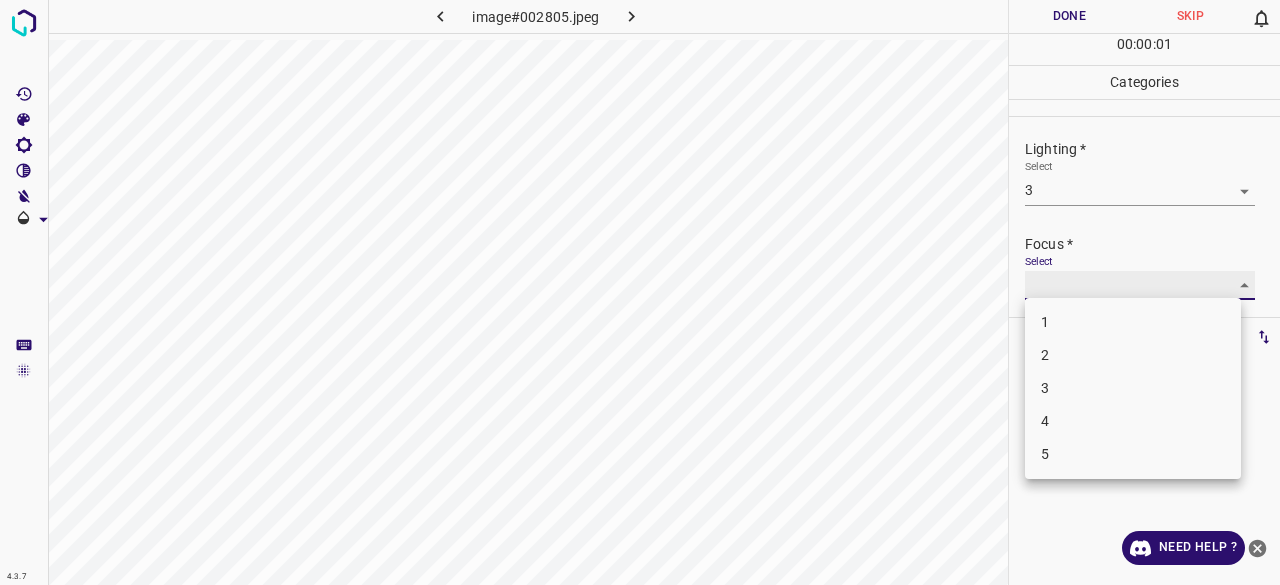 type on "3" 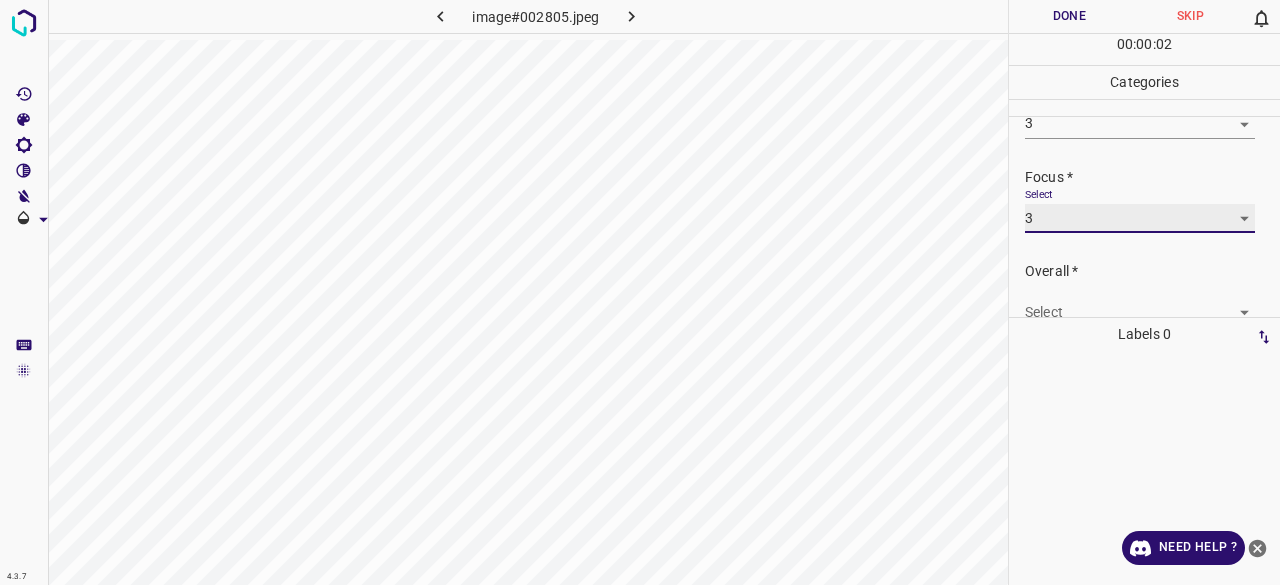 scroll, scrollTop: 98, scrollLeft: 0, axis: vertical 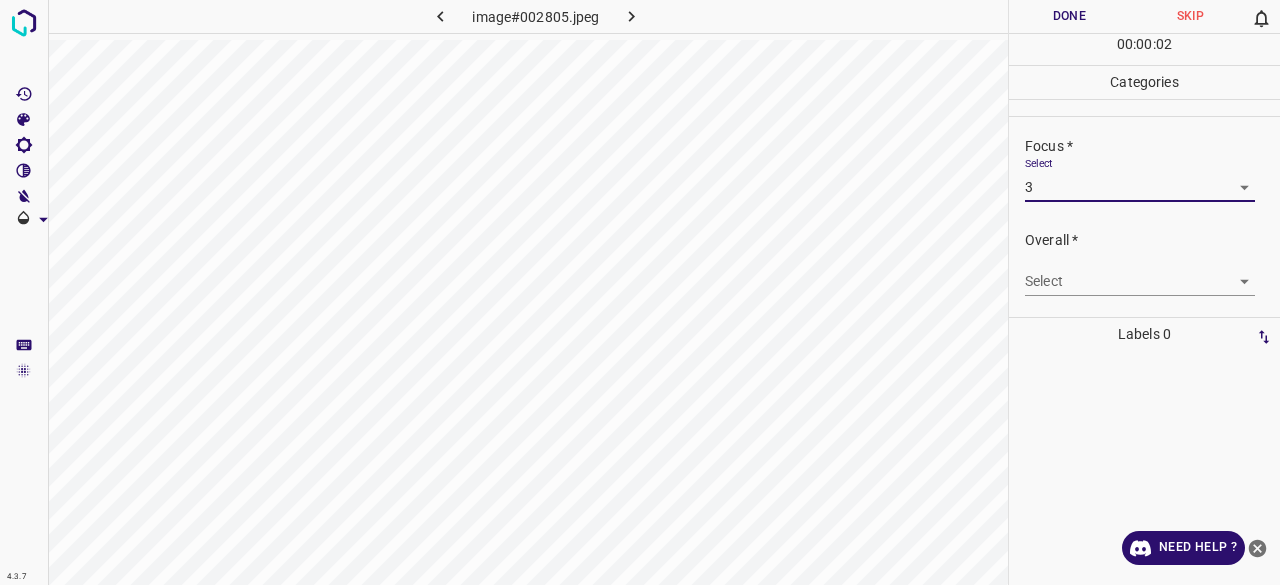 drag, startPoint x: 1068, startPoint y: 255, endPoint x: 1062, endPoint y: 297, distance: 42.426407 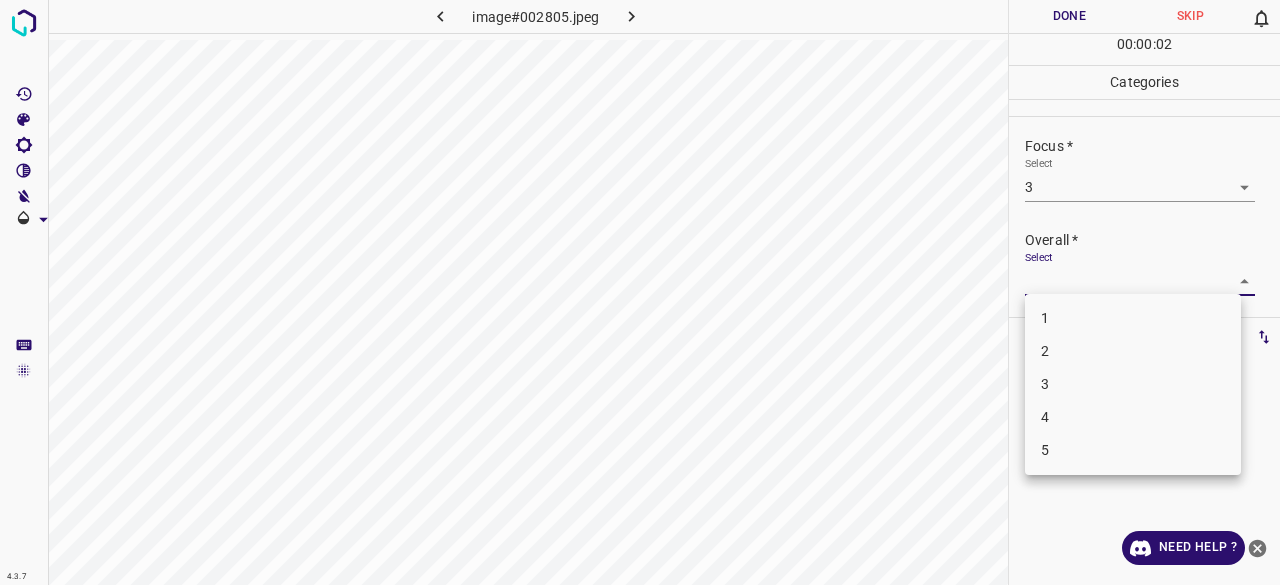 drag, startPoint x: 1064, startPoint y: 265, endPoint x: 1100, endPoint y: 406, distance: 145.5232 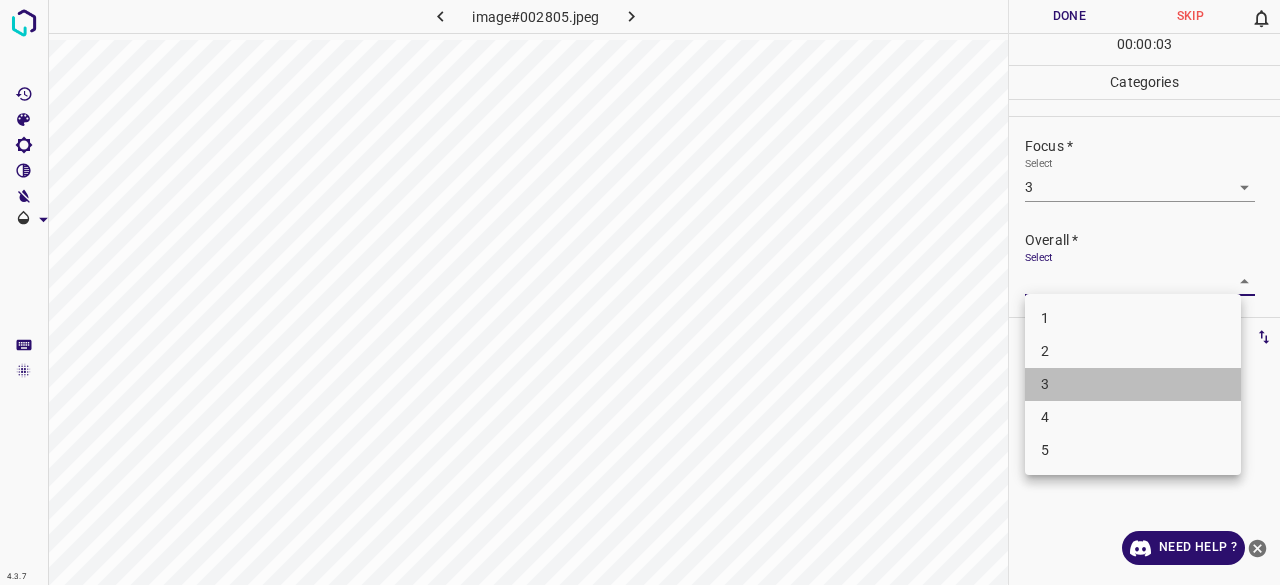drag, startPoint x: 1081, startPoint y: 377, endPoint x: 1079, endPoint y: 354, distance: 23.086792 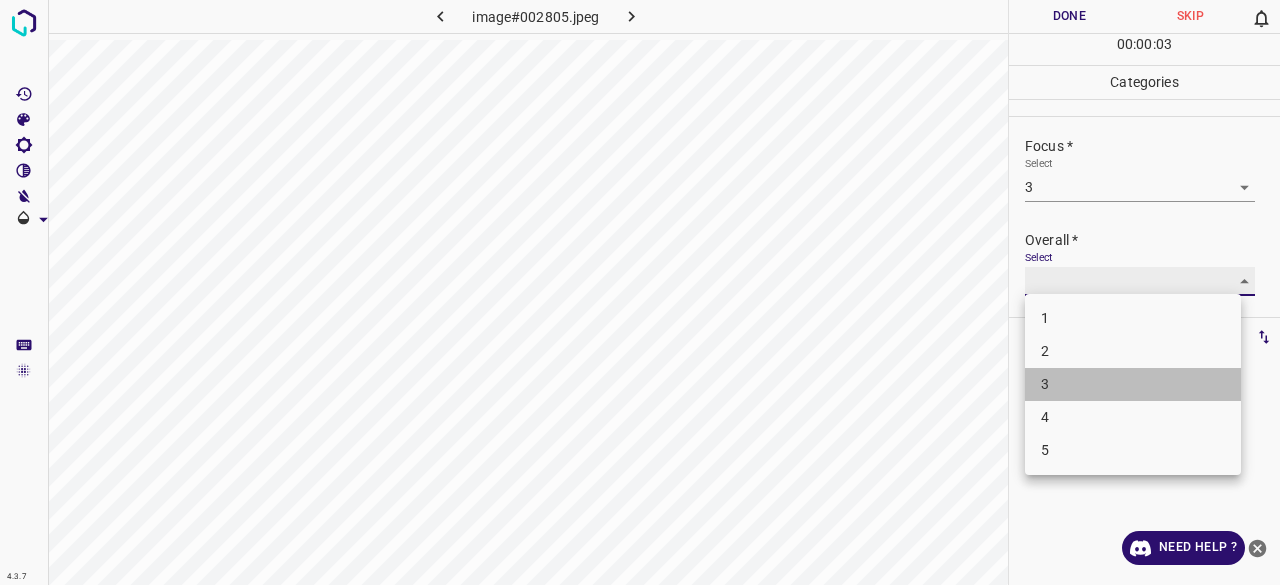type on "3" 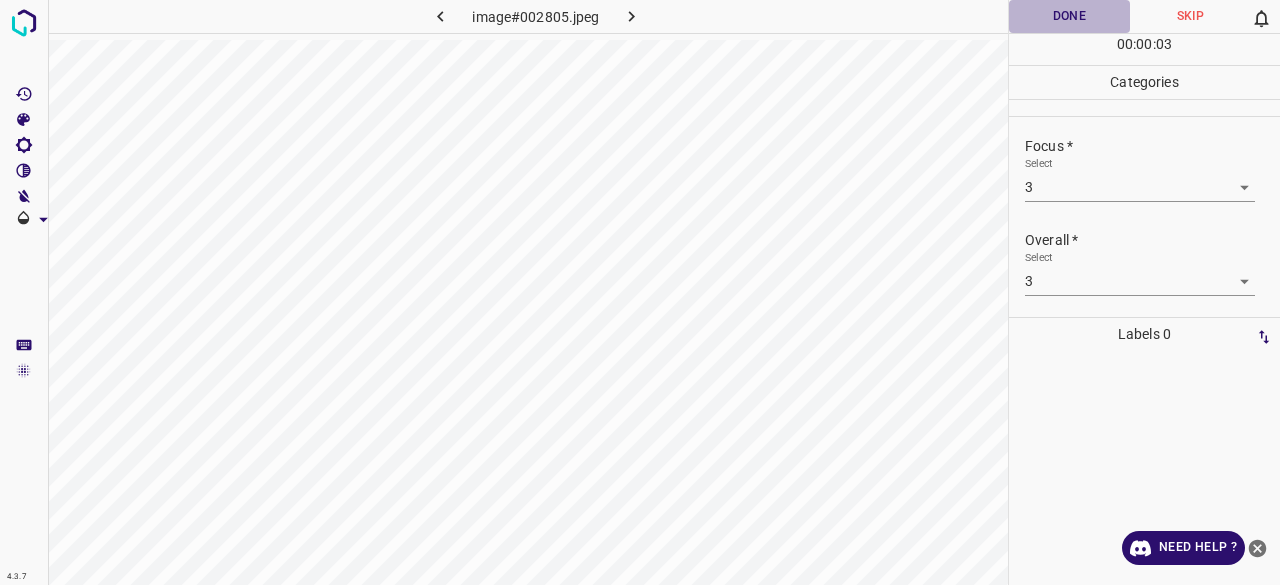 click on "Done" at bounding box center (1069, 16) 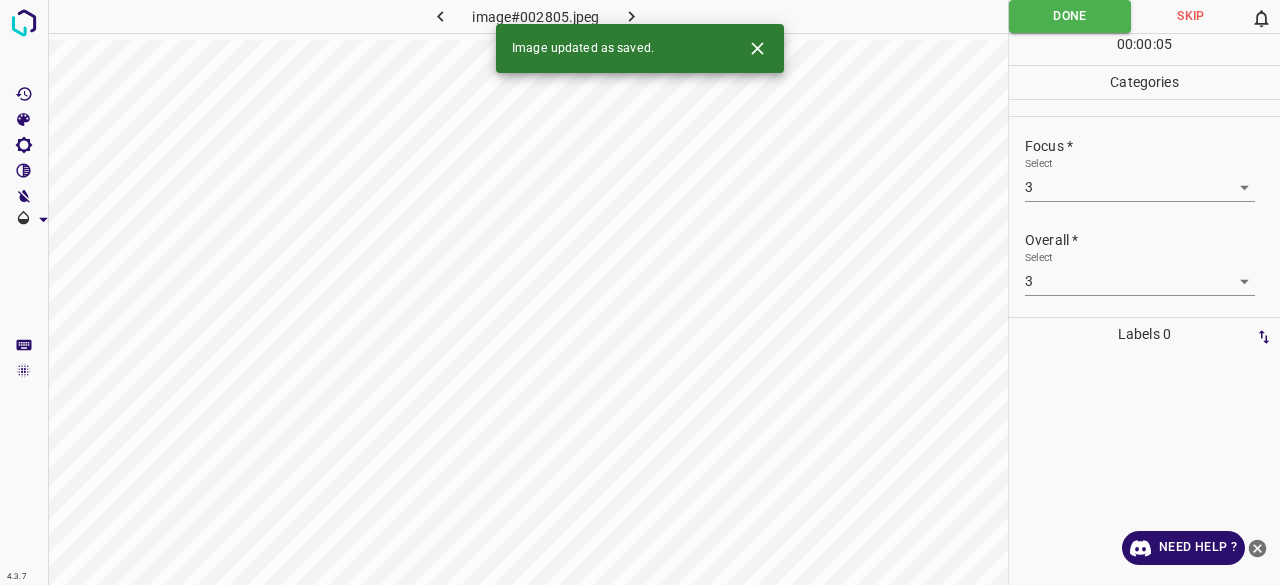 click on "image#002805.jpeg" at bounding box center (536, 16) 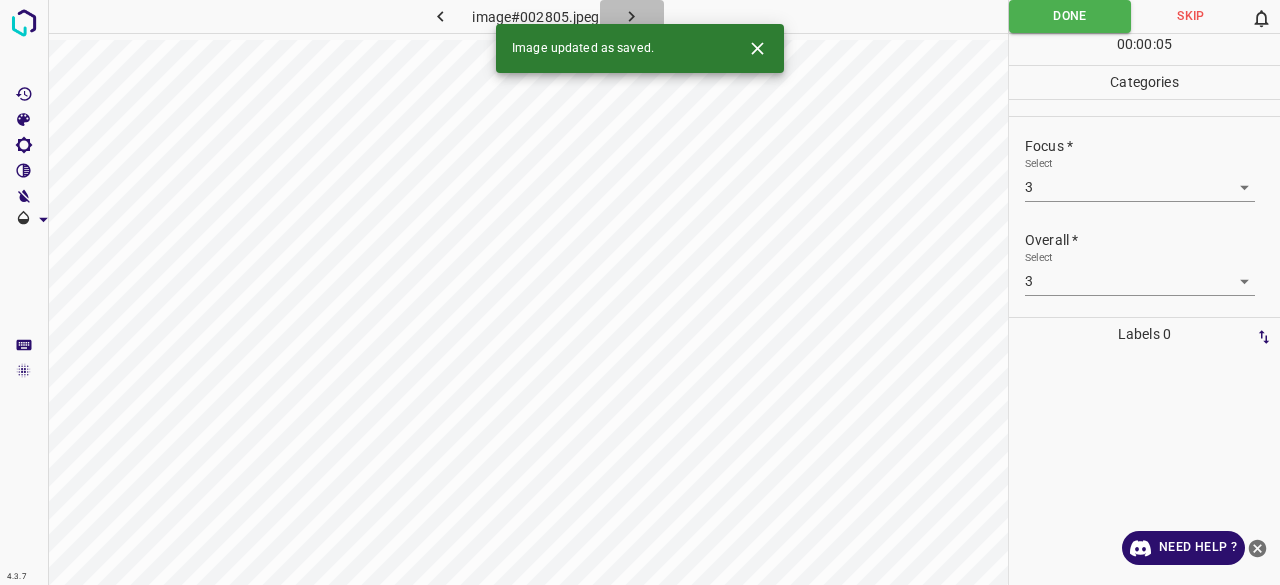drag, startPoint x: 657, startPoint y: 12, endPoint x: 649, endPoint y: 19, distance: 10.630146 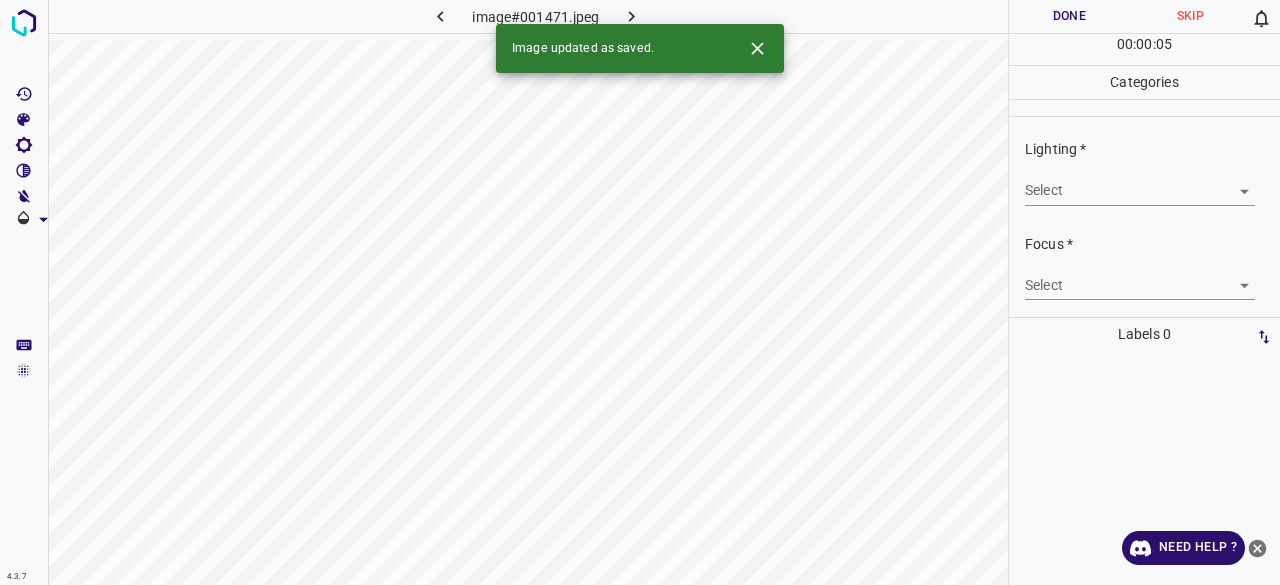 click on "4.3.7 image#001471.jpeg Done Skip 0 00   : 00   : 05   Categories Lighting *  Select ​ Focus *  Select ​ Overall *  Select ​ Labels   0 Categories 1 Lighting 2 Focus 3 Overall Tools Space Change between modes (Draw & Edit) I Auto labeling R Restore zoom M Zoom in N Zoom out Delete Delete selecte label Filters Z Restore filters X Saturation filter C Brightness filter V Contrast filter B Gray scale filter General O Download Image updated as saved. Need Help ? - Text - Hide - Delete" at bounding box center (640, 292) 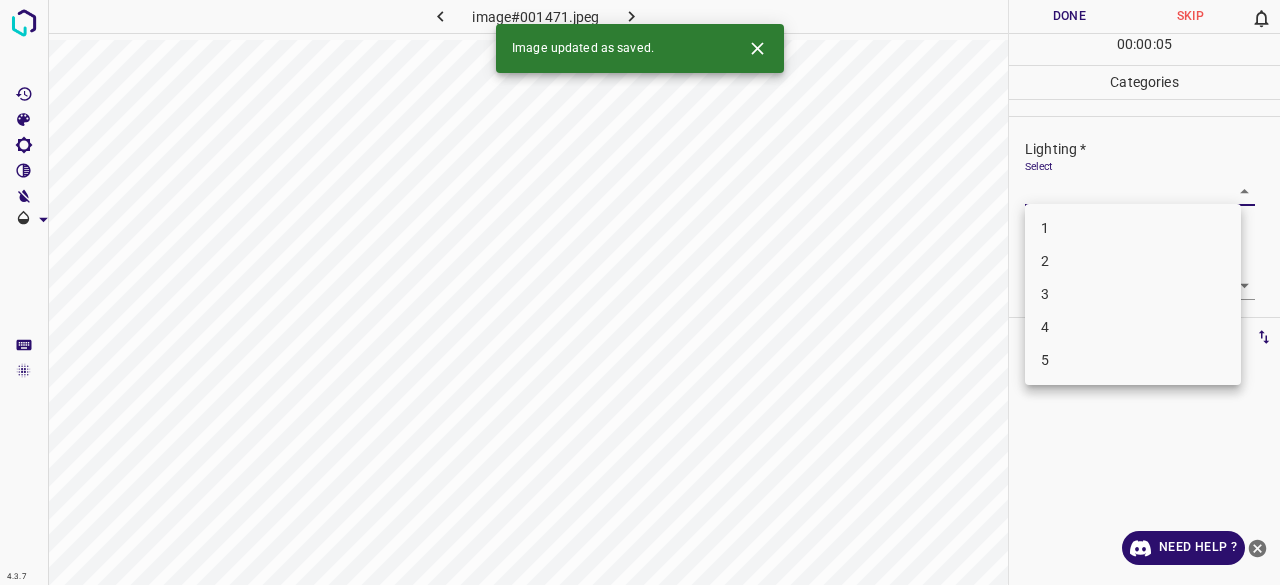 click on "3" at bounding box center (1133, 294) 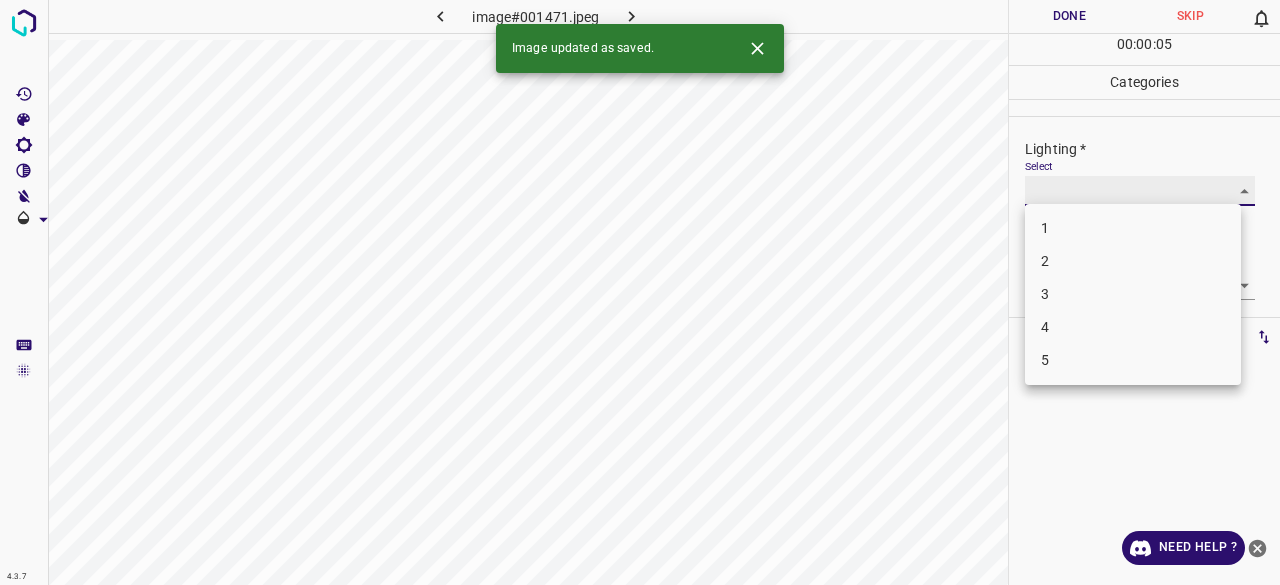 type on "3" 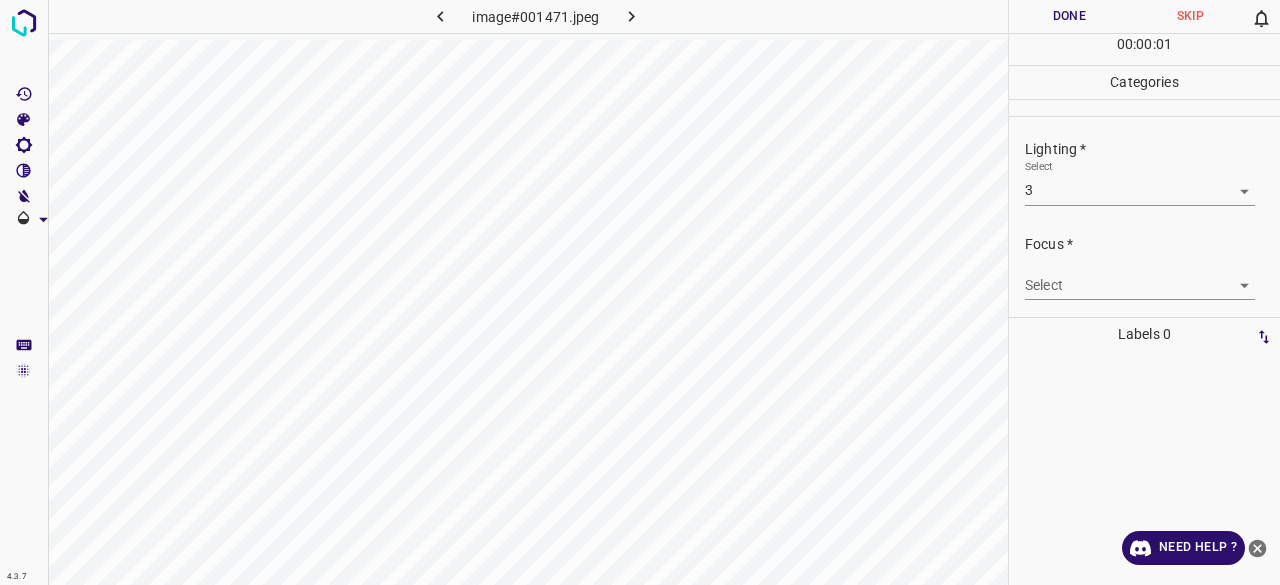 click on "Focus *  Select ​" at bounding box center [1144, 267] 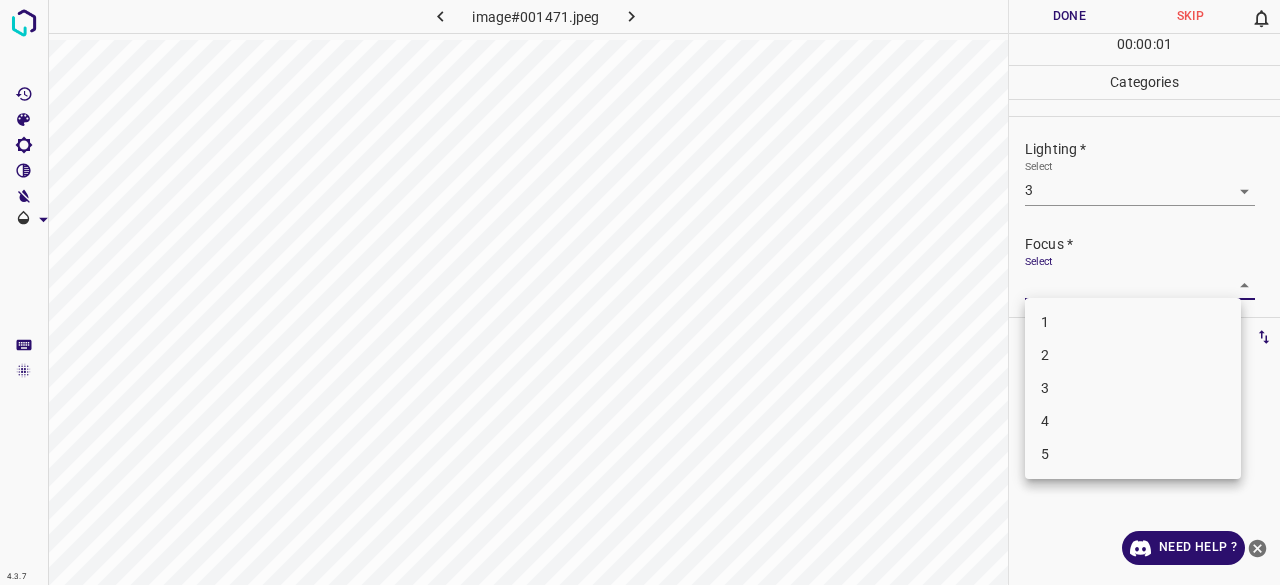 click on "4.3.7 image#[REDACTED].jpeg Done Skip 0 00   : 00   : 00   Categories Lighting *  Select 3 3 Focus *  Select ​ Overall *  Select ​ Labels   0 Categories 1 Lighting 2 Focus 3 Overall Tools Space Change between modes (Draw & Edit) I Auto labeling R Restore zoom M Zoom in N Zoom out Delete Delete selecte label Filters Z Restore filters X Saturation filter C Brightness filter V Contrast filter B Gray scale filter General O Download Need Help ? - Text - Hide - Delete 1 2 3 4 5" at bounding box center (640, 292) 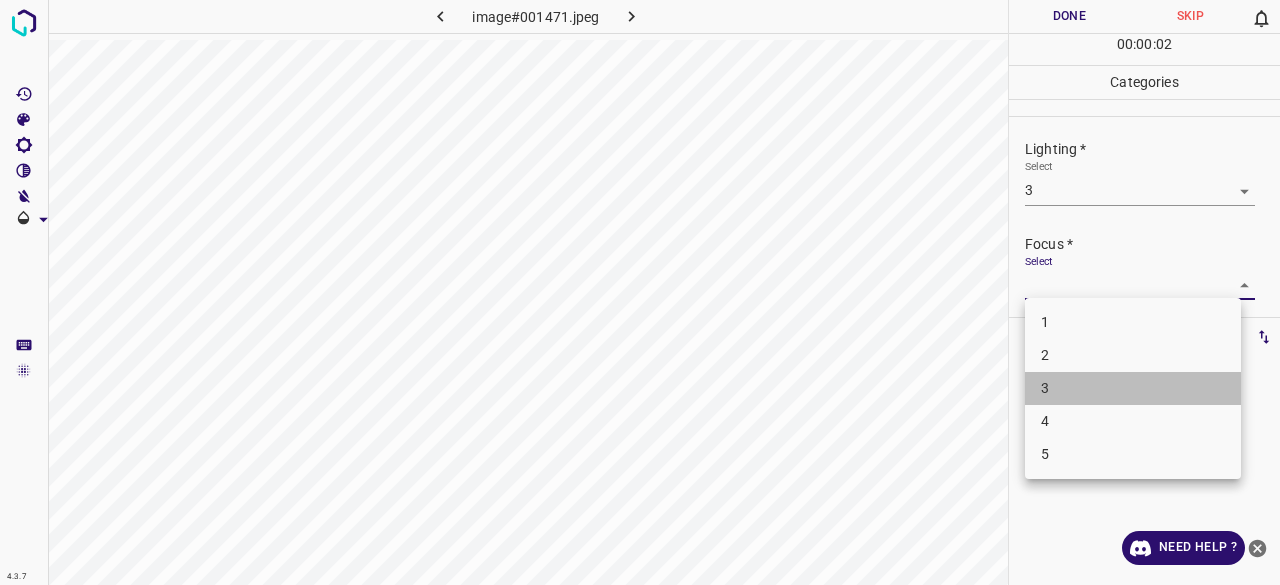 click on "3" at bounding box center [1133, 388] 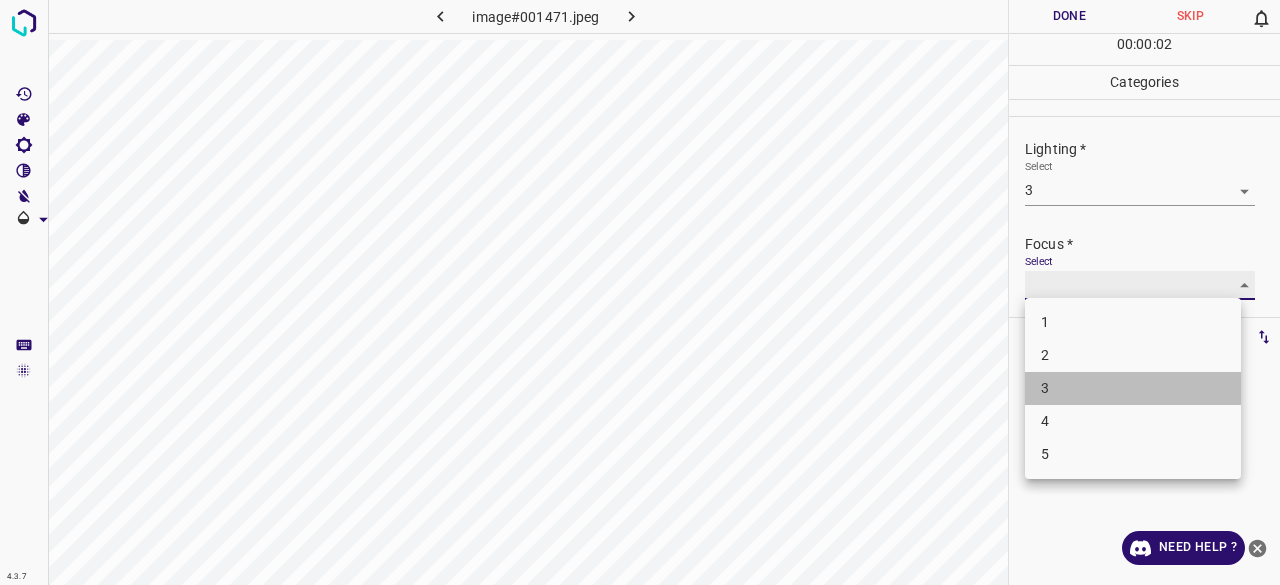 type on "3" 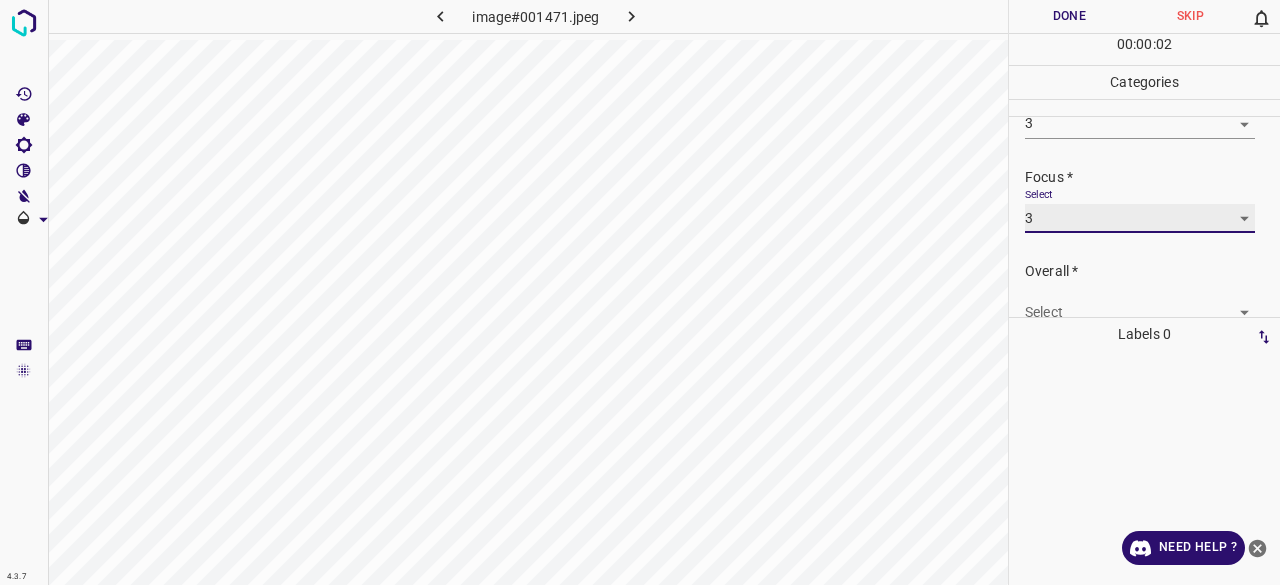 scroll, scrollTop: 98, scrollLeft: 0, axis: vertical 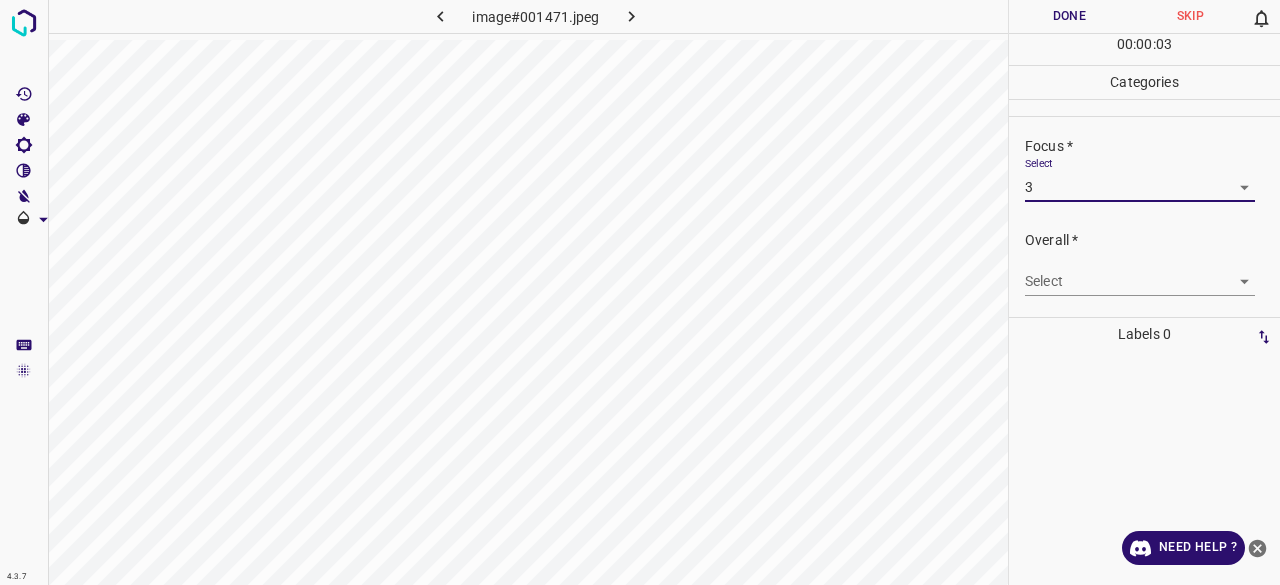 click on "4.3.7 image#001471.jpeg Done Skip 0 00   : 00   : 03   Categories Lighting *  Select 3 3 Focus *  Select 3 3 Overall *  Select ​ Labels   0 Categories 1 Lighting 2 Focus 3 Overall Tools Space Change between modes (Draw & Edit) I Auto labeling R Restore zoom M Zoom in N Zoom out Delete Delete selecte label Filters Z Restore filters X Saturation filter C Brightness filter V Contrast filter B Gray scale filter General O Download Need Help ? - Text - Hide - Delete" at bounding box center (640, 292) 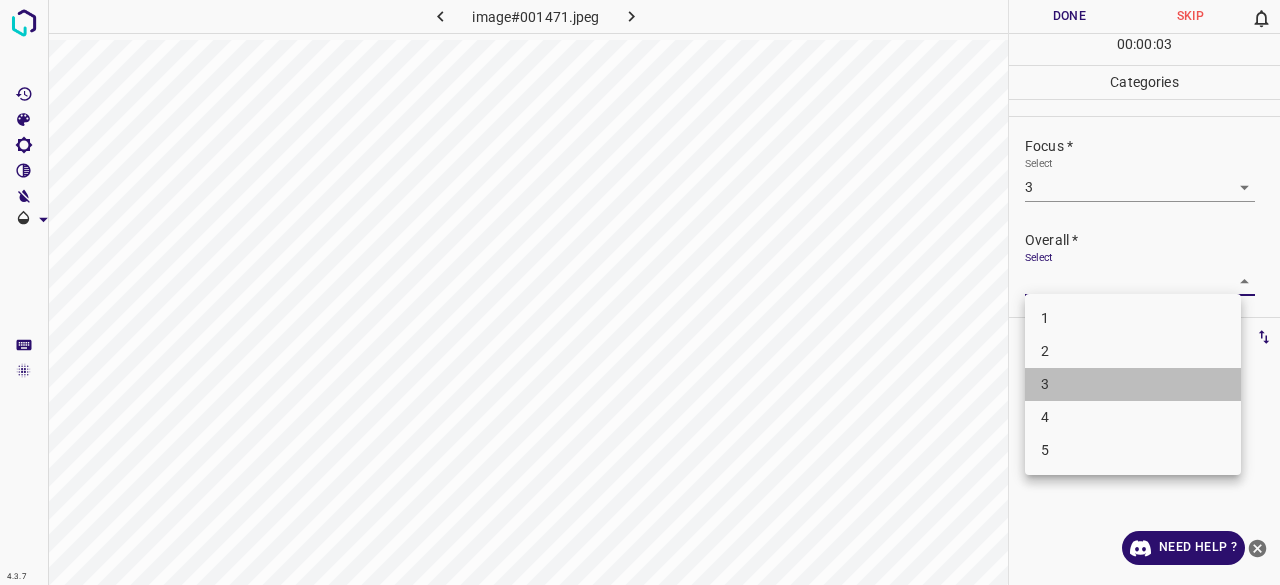 click on "3" at bounding box center (1133, 384) 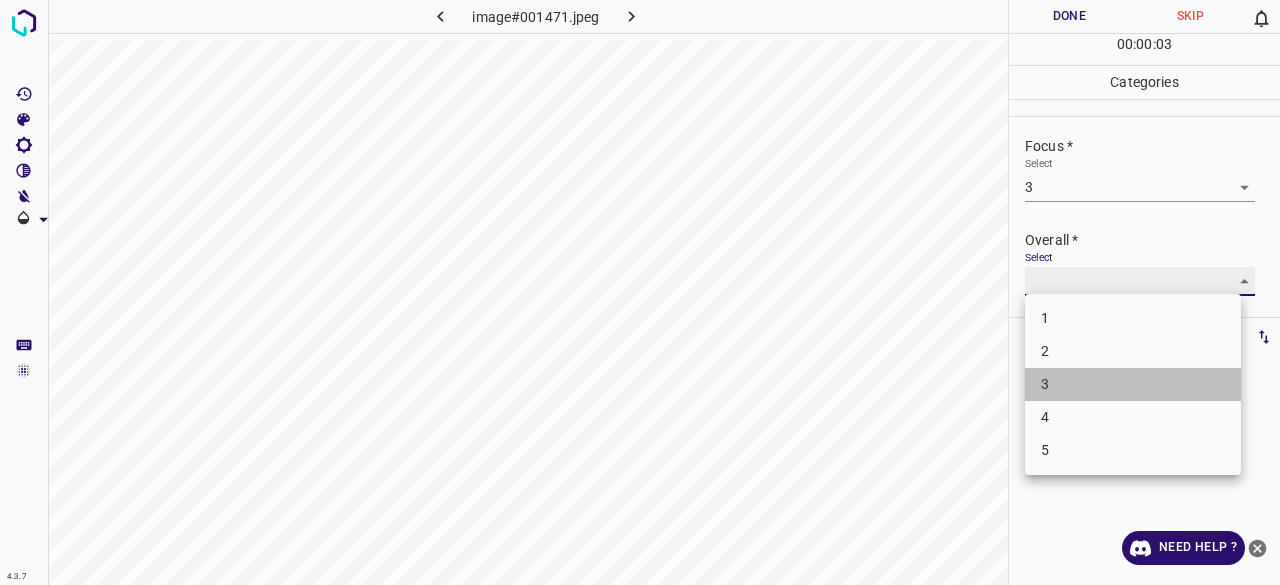 type on "3" 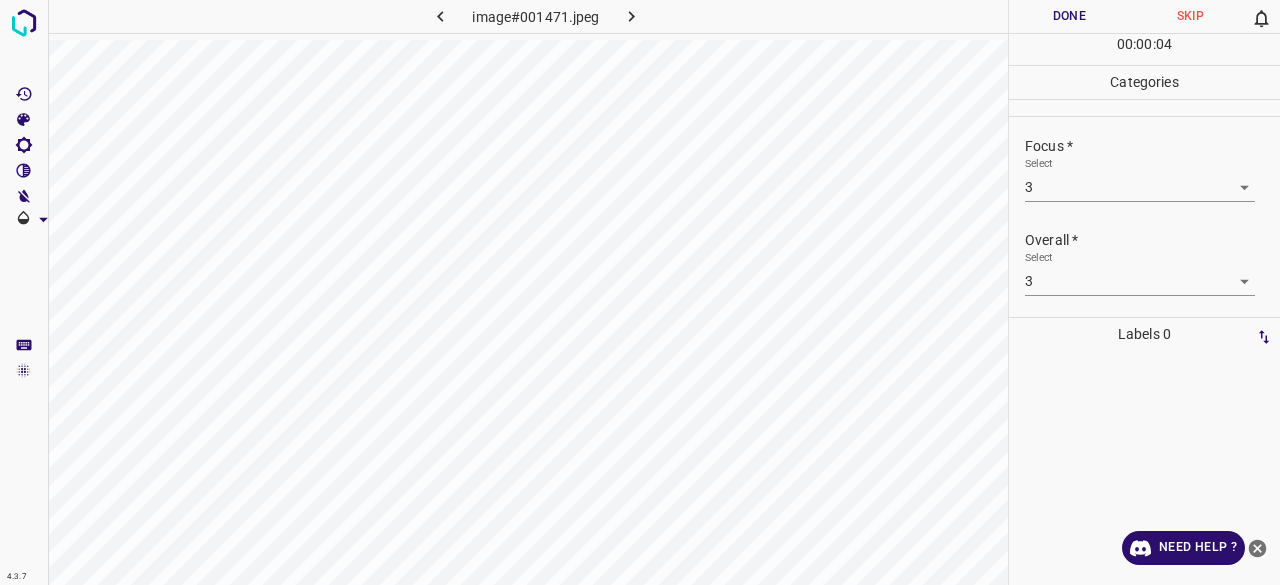 click on "Done Skip 0 00   : 00   : 04" at bounding box center (1144, 32) 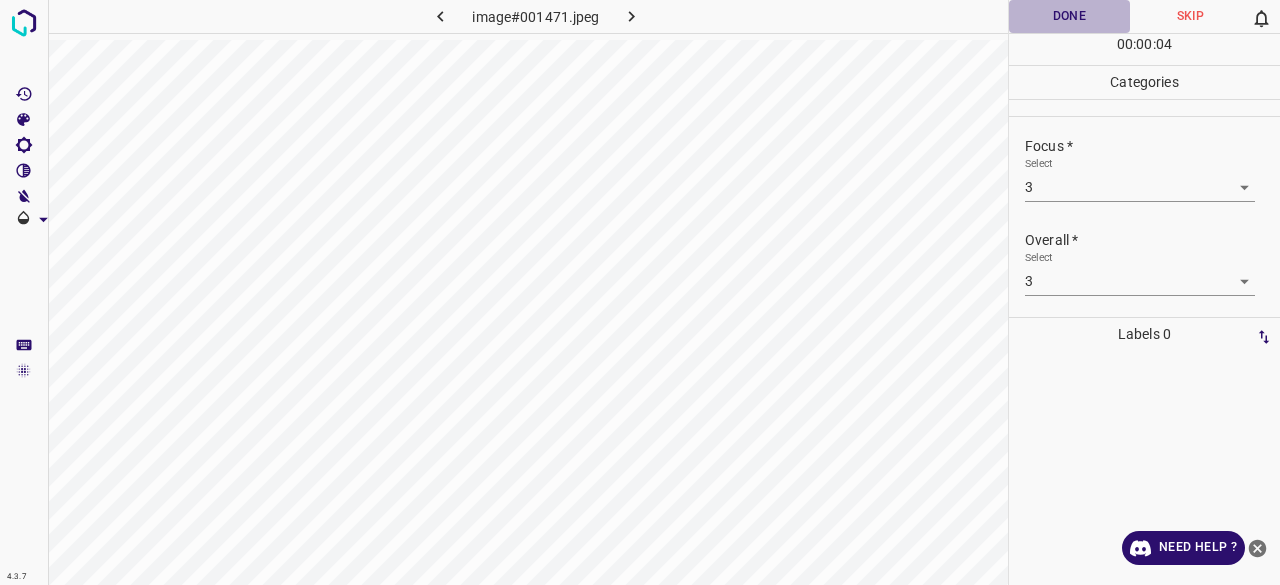 click on "Done" at bounding box center (1069, 16) 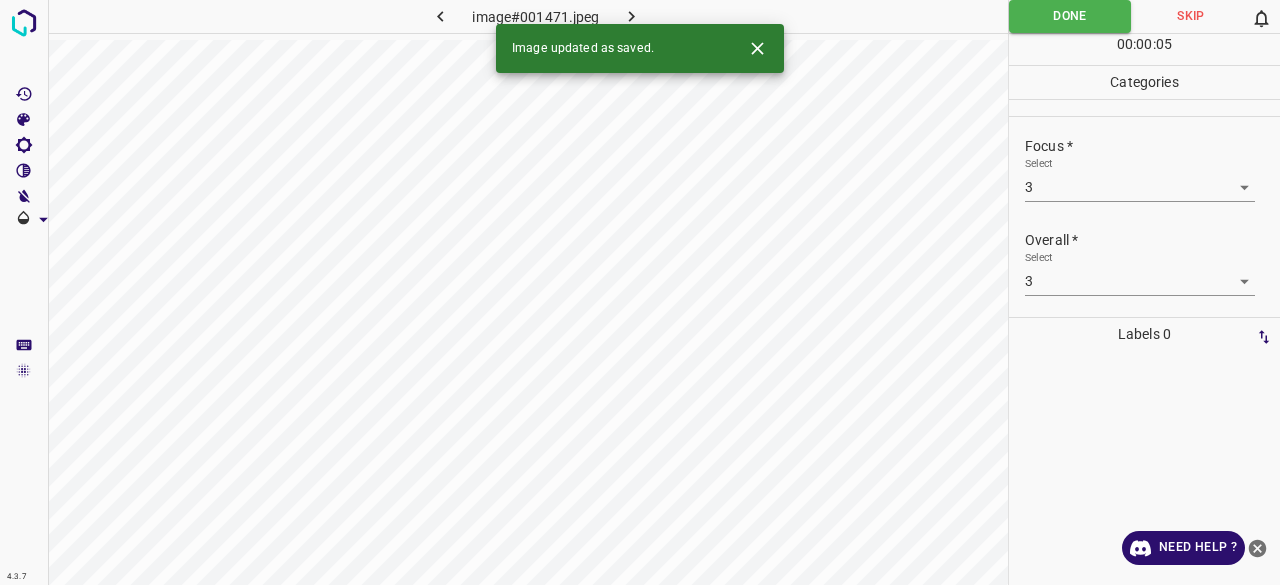 click 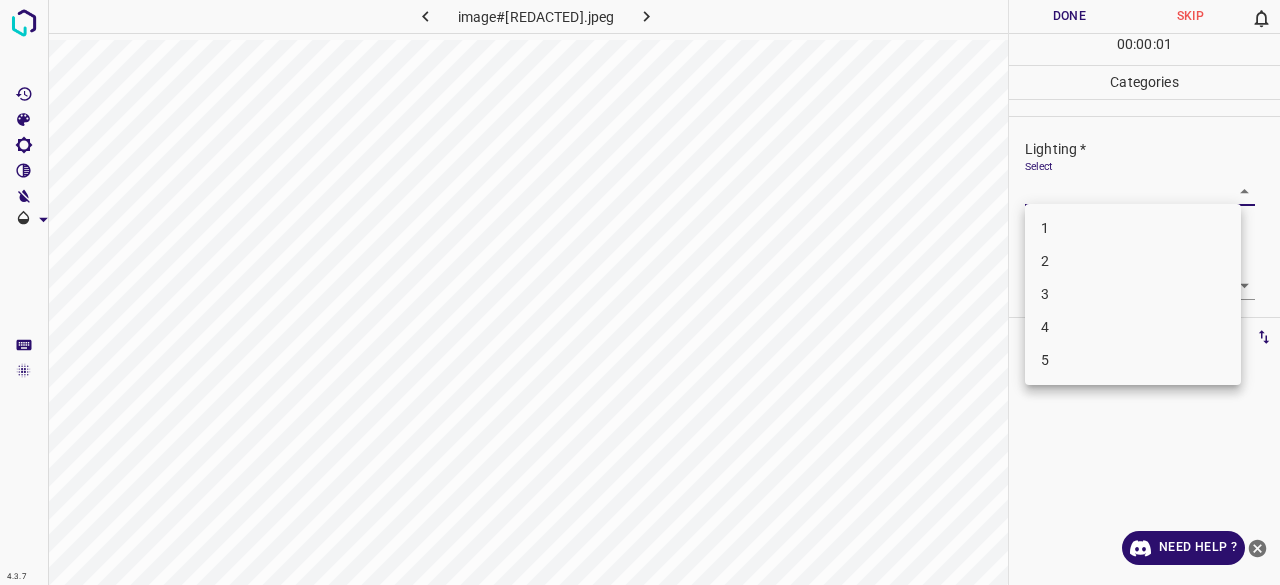 drag, startPoint x: 1076, startPoint y: 189, endPoint x: 1066, endPoint y: 309, distance: 120.41595 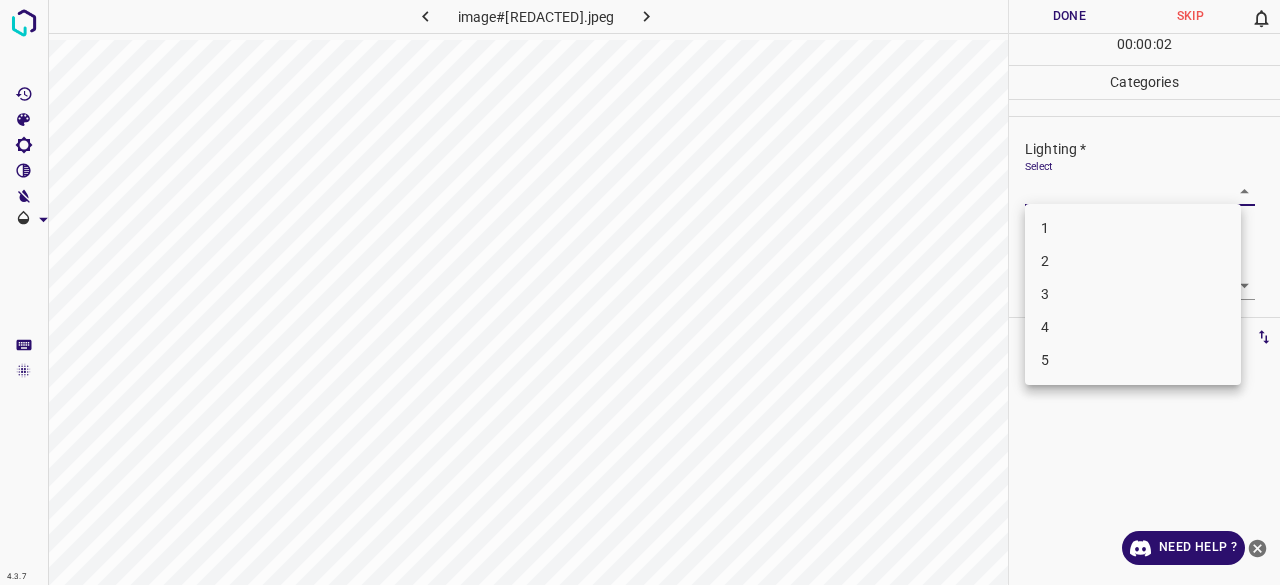 click on "3" at bounding box center (1133, 294) 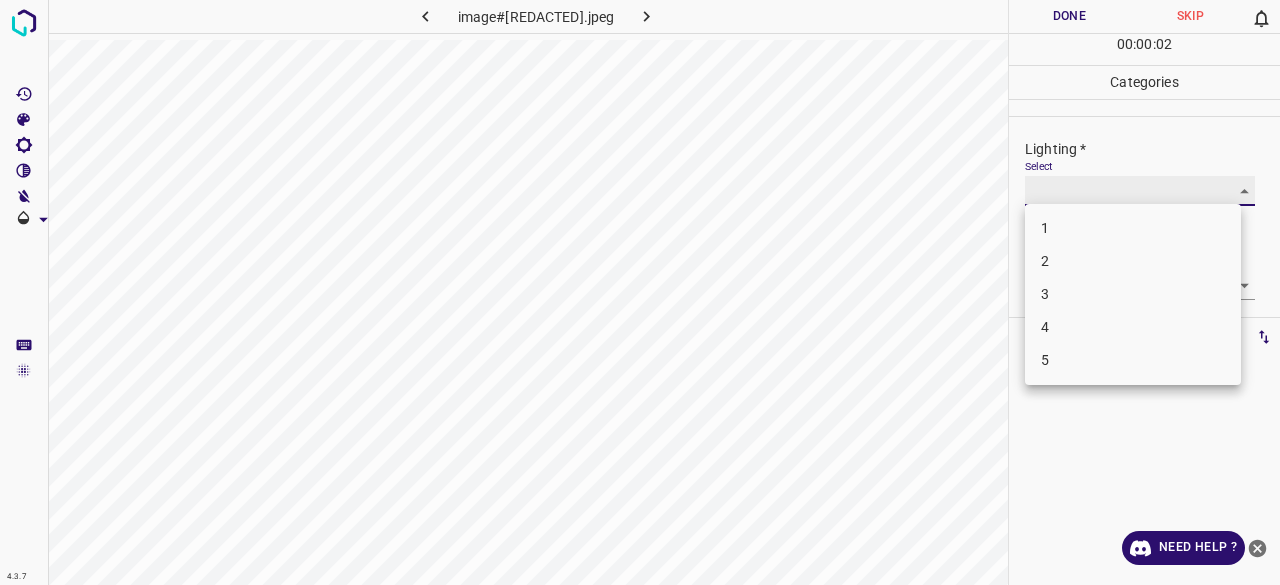 type on "3" 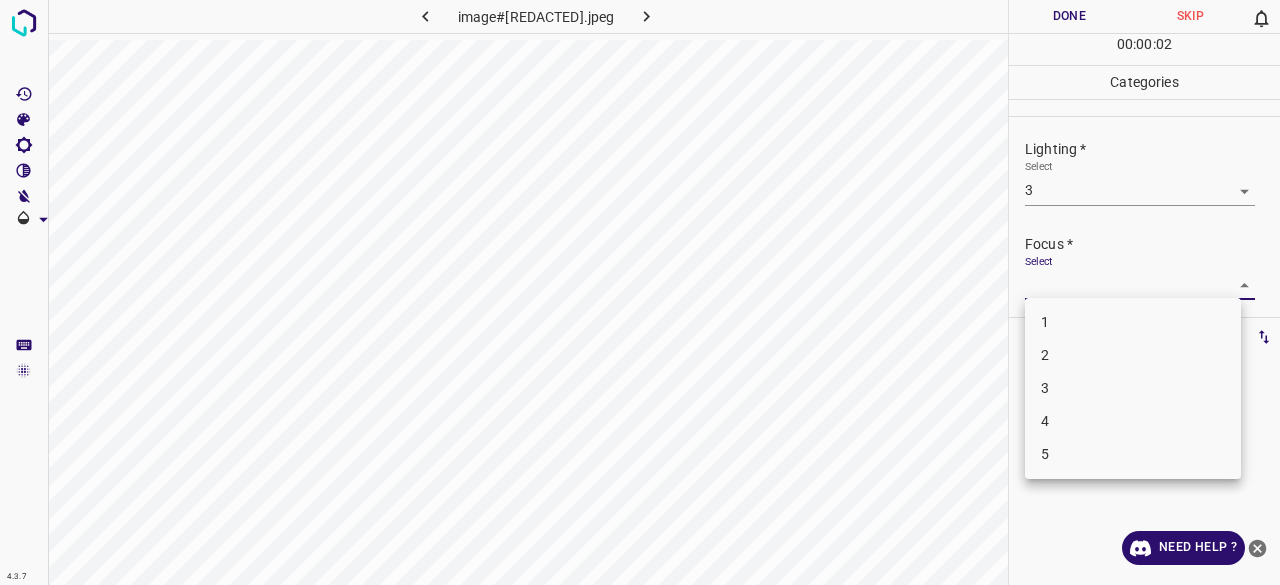 click on "4.3.7 image#[REDACTED].jpeg Done Skip 0 00   : 00   : 00   Categories Lighting *  Select 3 3 Focus *  Select ​ Overall *  Select ​ Labels   0 Categories 1 Lighting 2 Focus 3 Overall Tools Space Change between modes (Draw & Edit) I Auto labeling R Restore zoom M Zoom in N Zoom out Delete Delete selecte label Filters Z Restore filters X Saturation filter C Brightness filter V Contrast filter B Gray scale filter General O Download Need Help ? - Text - Hide - Delete 1 2 3 4 5" at bounding box center (640, 292) 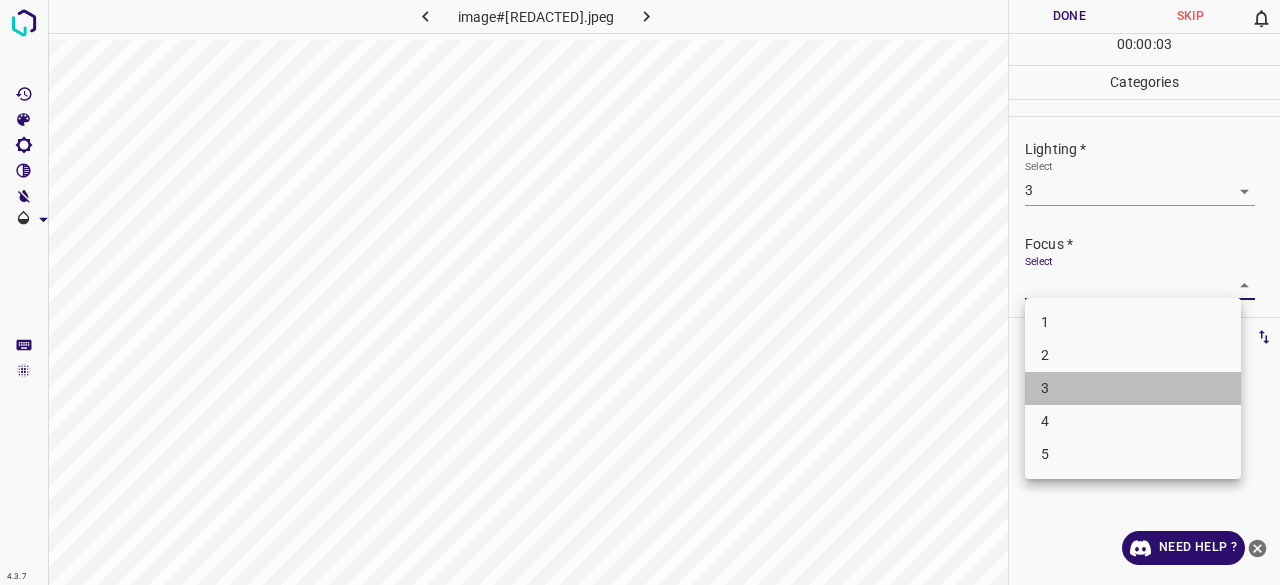 drag, startPoint x: 1061, startPoint y: 383, endPoint x: 1086, endPoint y: 271, distance: 114.75626 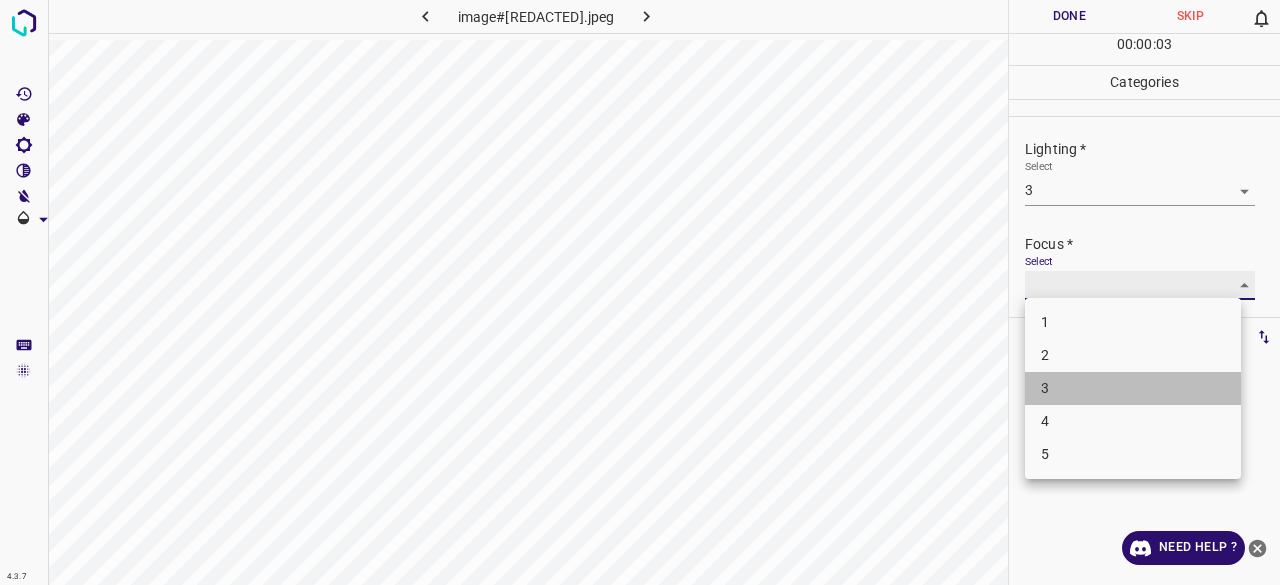 type on "3" 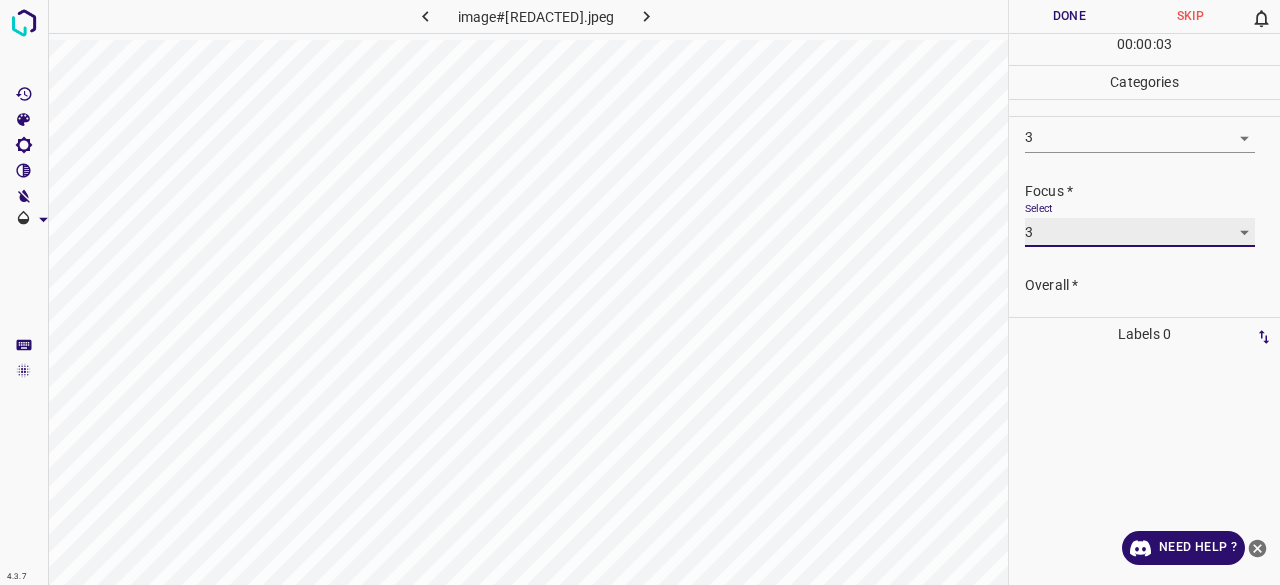 scroll, scrollTop: 98, scrollLeft: 0, axis: vertical 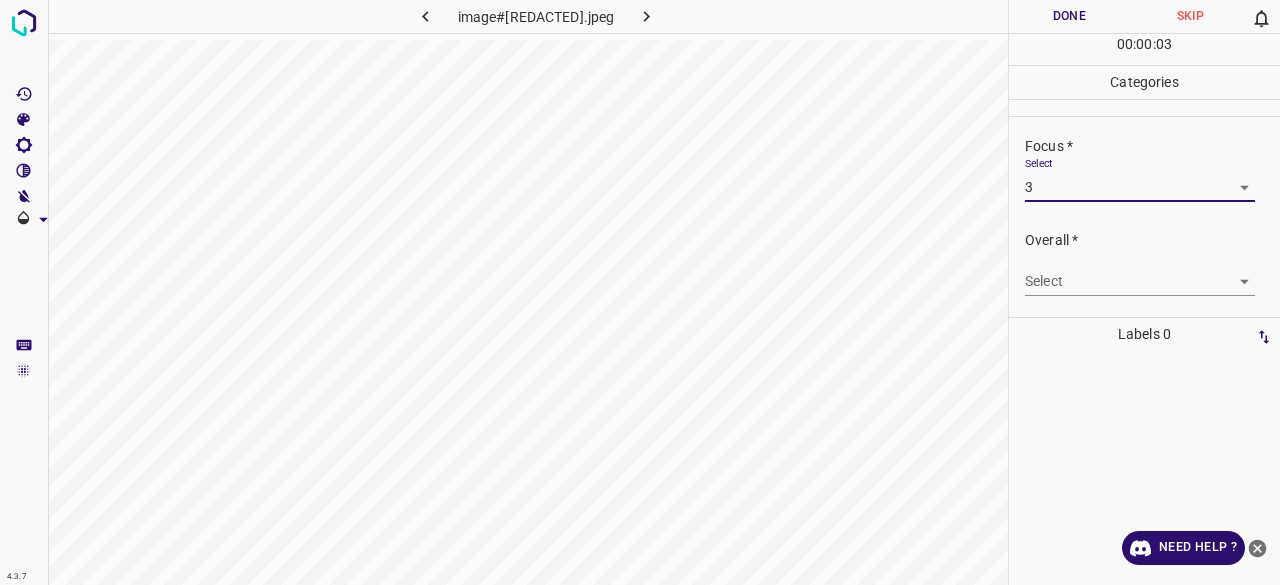 click on "4.3.7 image#[HASH].jpeg Done Skip 0 00   : 00   : 03   Categories Lighting *  Select 3 3 Focus *  Select 3 3 Overall *  Select ​ Labels   0 Categories 1 Lighting 2 Focus 3 Overall Tools Space Change between modes (Draw & Edit) I Auto labeling R Restore zoom M Zoom in N Zoom out Delete Delete selecte label Filters Z Restore filters X Saturation filter C Brightness filter V Contrast filter B Gray scale filter General O Download Need Help ? - Text - Hide - Delete" at bounding box center [640, 292] 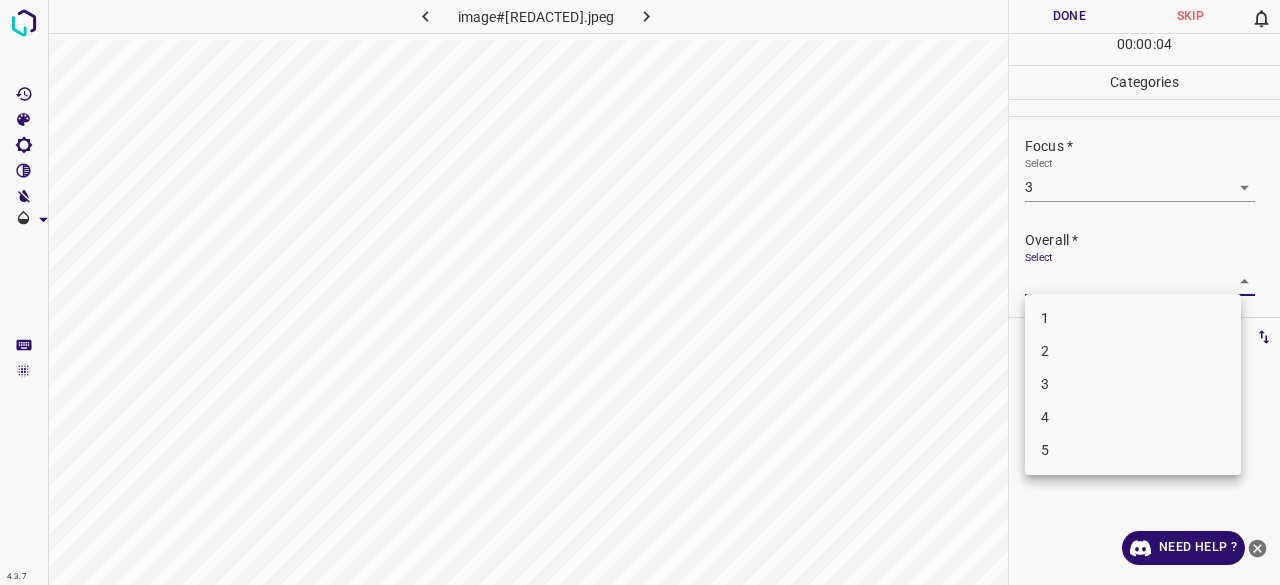 drag, startPoint x: 1068, startPoint y: 389, endPoint x: 1069, endPoint y: 221, distance: 168.00298 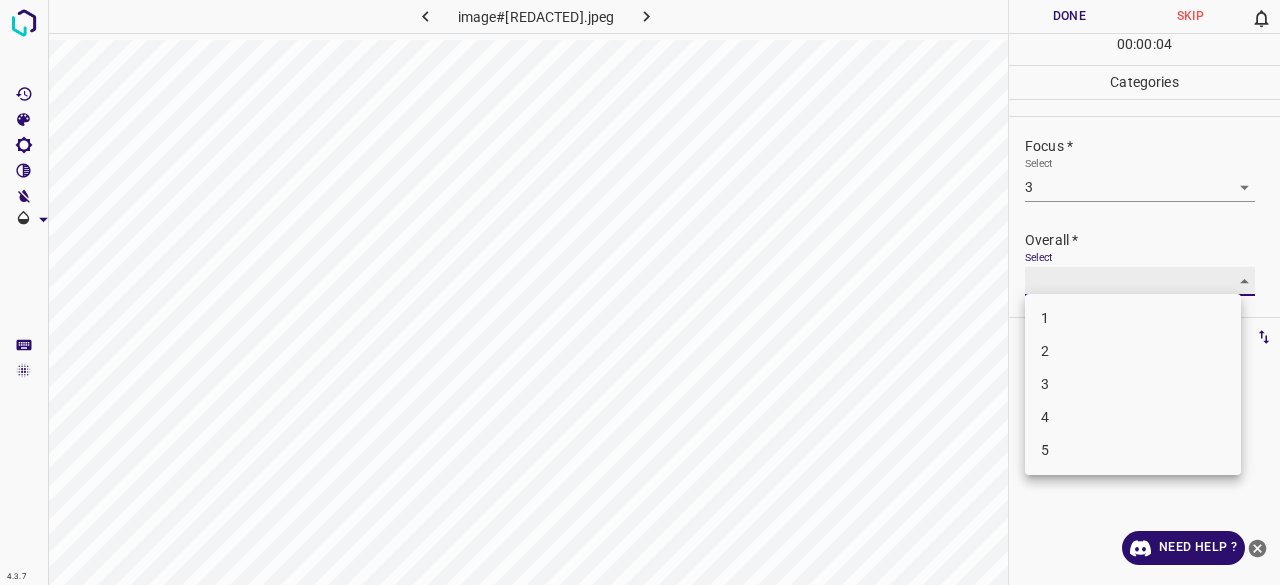 type on "3" 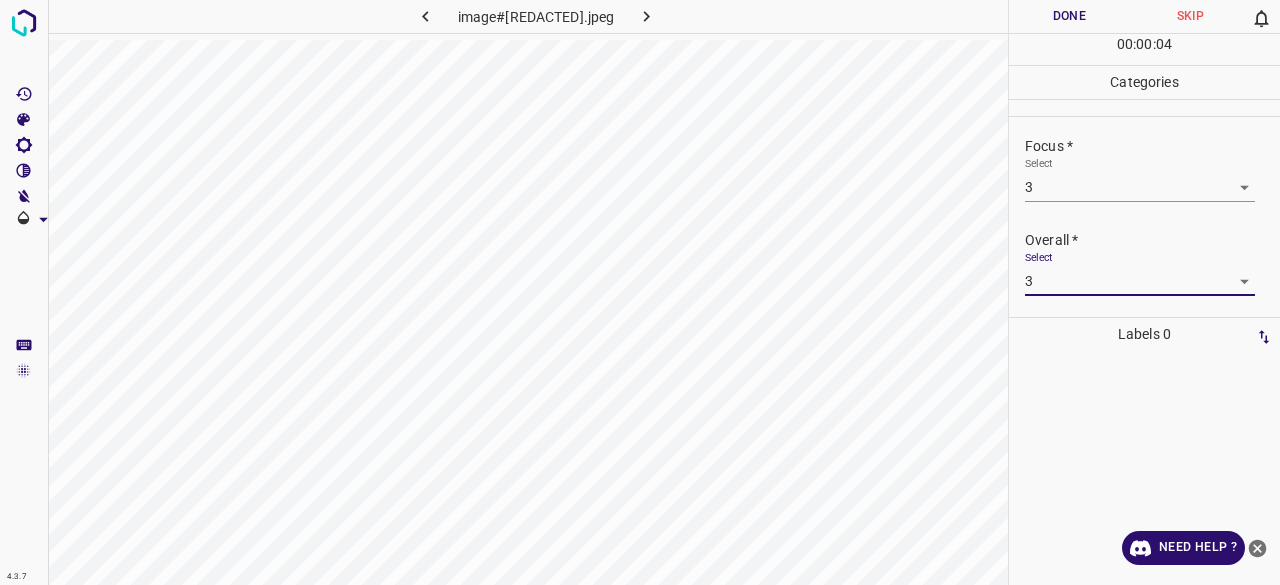 click on "Done" at bounding box center (1069, 16) 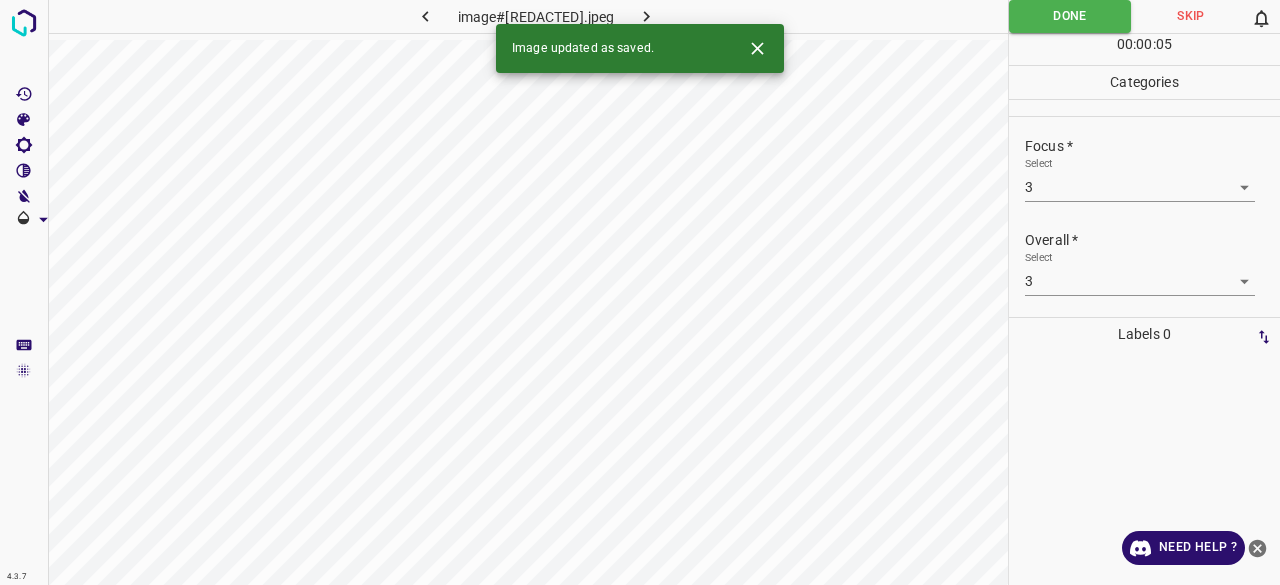 click at bounding box center [646, 16] 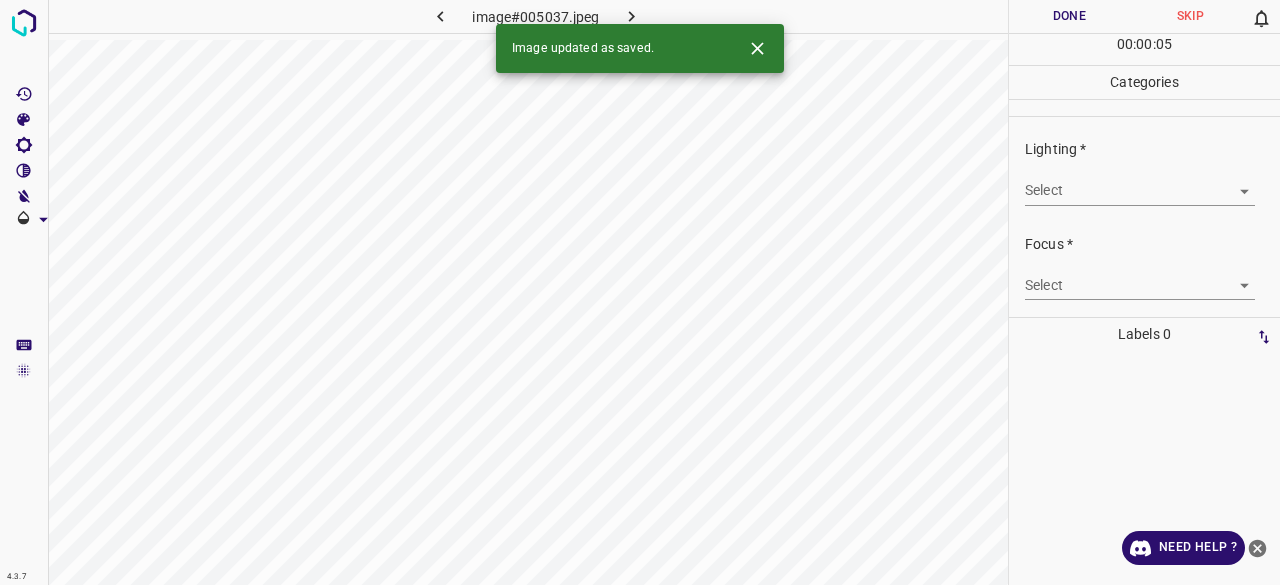 click on "4.3.7 image#005037.jpeg Done Skip 0 00   : 00   : 05   Categories Lighting *  Select ​ Focus *  Select ​ Overall *  Select ​ Labels   0 Categories 1 Lighting 2 Focus 3 Overall Tools Space Change between modes (Draw & Edit) I Auto labeling R Restore zoom M Zoom in N Zoom out Delete Delete selecte label Filters Z Restore filters X Saturation filter C Brightness filter V Contrast filter B Gray scale filter General O Download Image updated as saved. Need Help ? - Text - Hide - Delete" at bounding box center [640, 292] 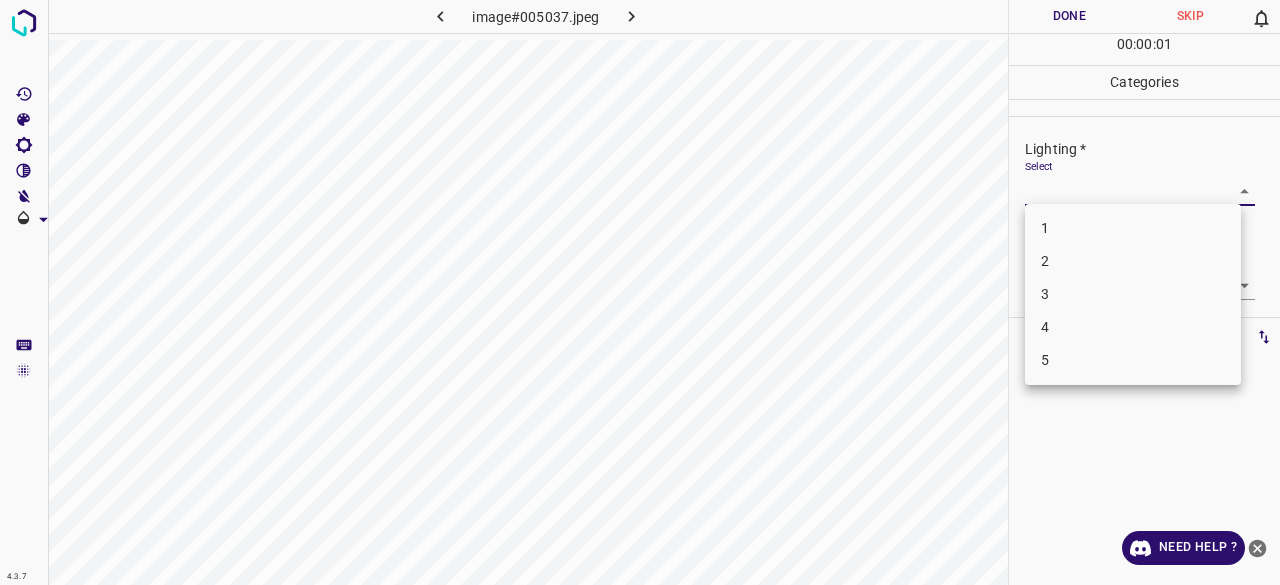 click on "3" at bounding box center [1133, 294] 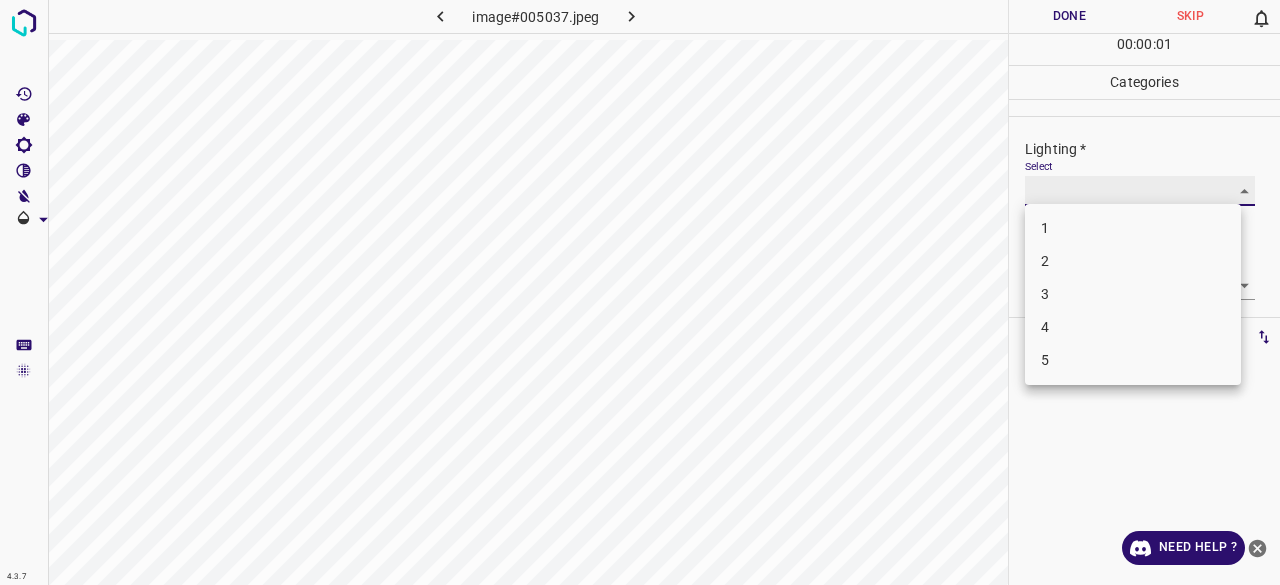 type on "3" 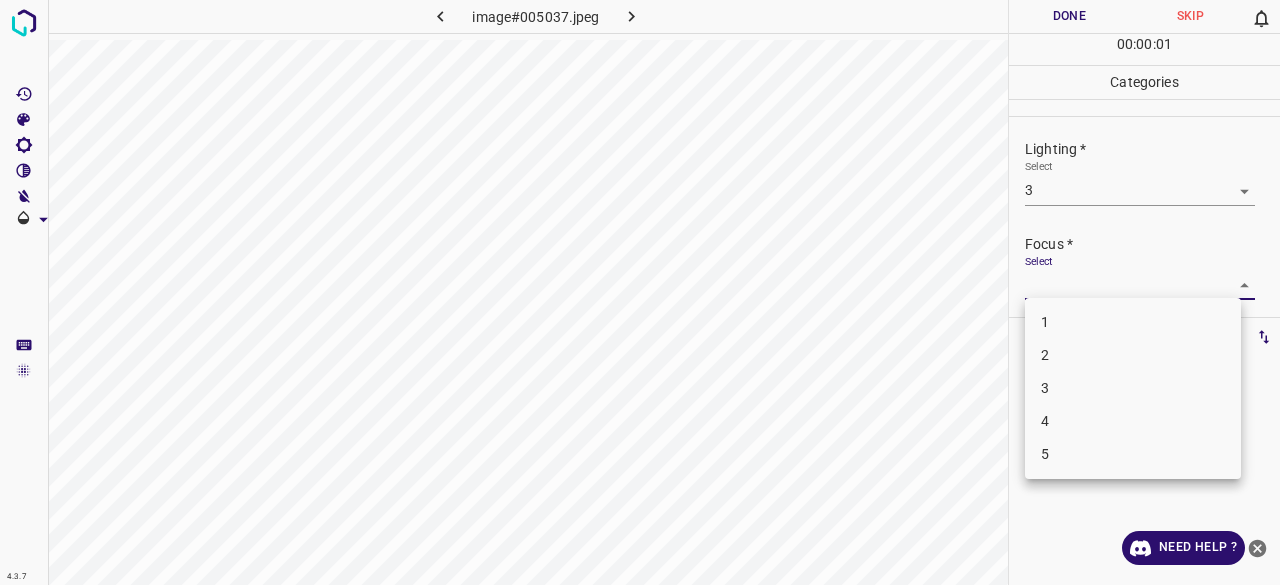 click on "4.3.7 image#005037.jpeg Done Skip 0 00   : 00   : 01   Categories Lighting *  Select 3 3 Focus *  Select ​ Overall *  Select ​ Labels   0 Categories 1 Lighting 2 Focus 3 Overall Tools Space Change between modes (Draw & Edit) I Auto labeling R Restore zoom M Zoom in N Zoom out Delete Delete selecte label Filters Z Restore filters X Saturation filter C Brightness filter V Contrast filter B Gray scale filter General O Download Need Help ? - Text - Hide - Delete 1 2 3 4 5" at bounding box center [640, 292] 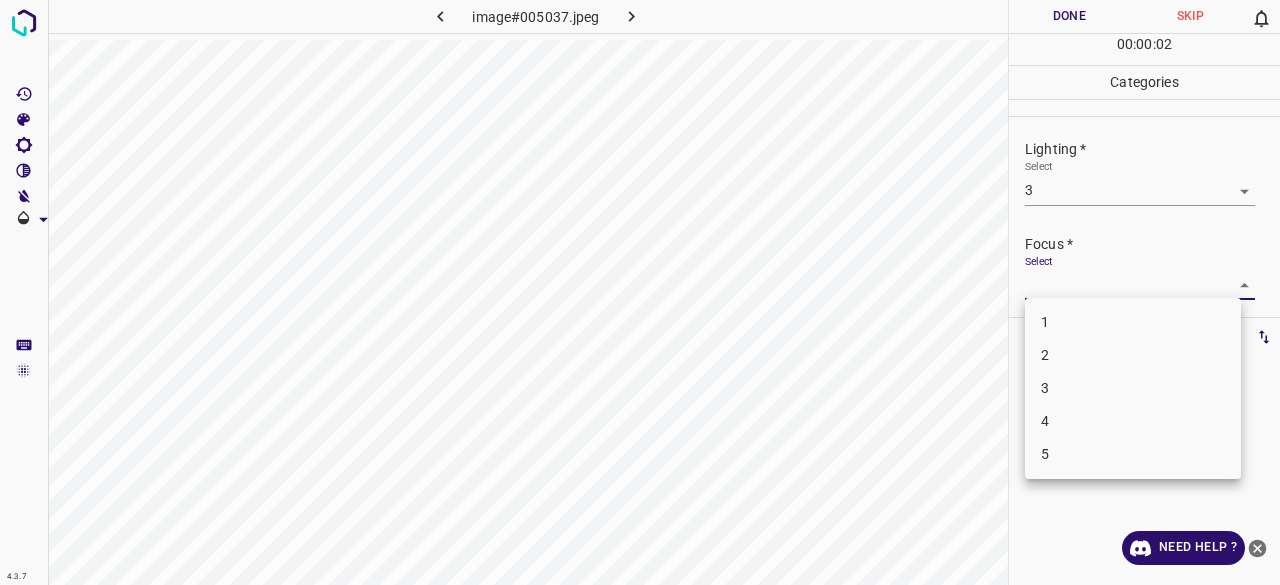 drag, startPoint x: 1059, startPoint y: 349, endPoint x: 1082, endPoint y: 313, distance: 42.72002 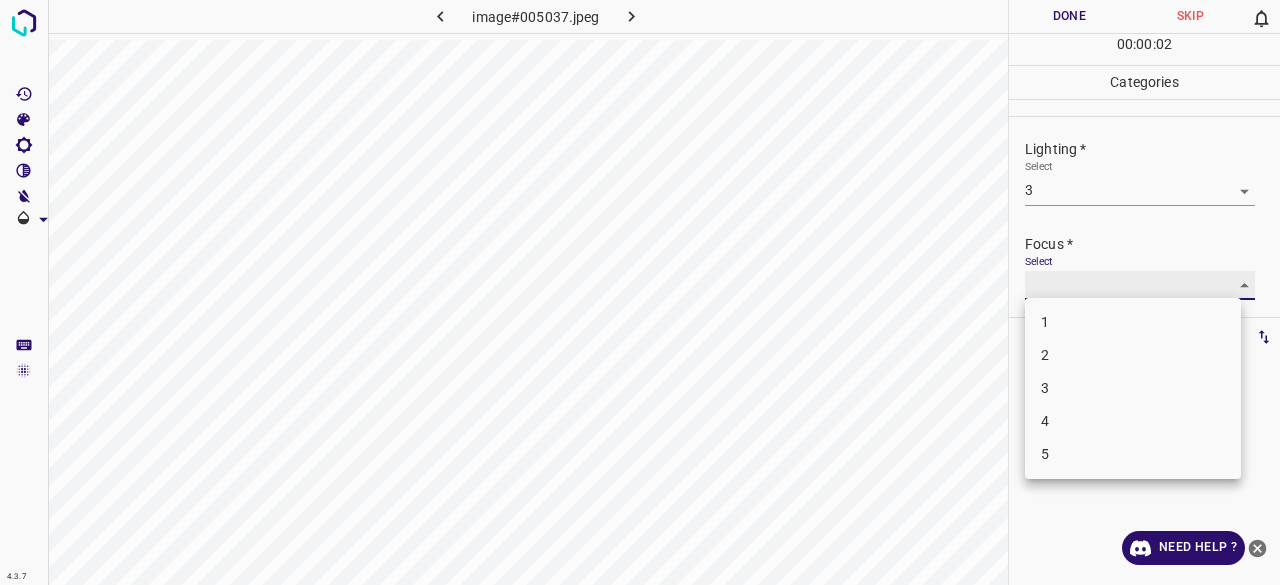 type on "2" 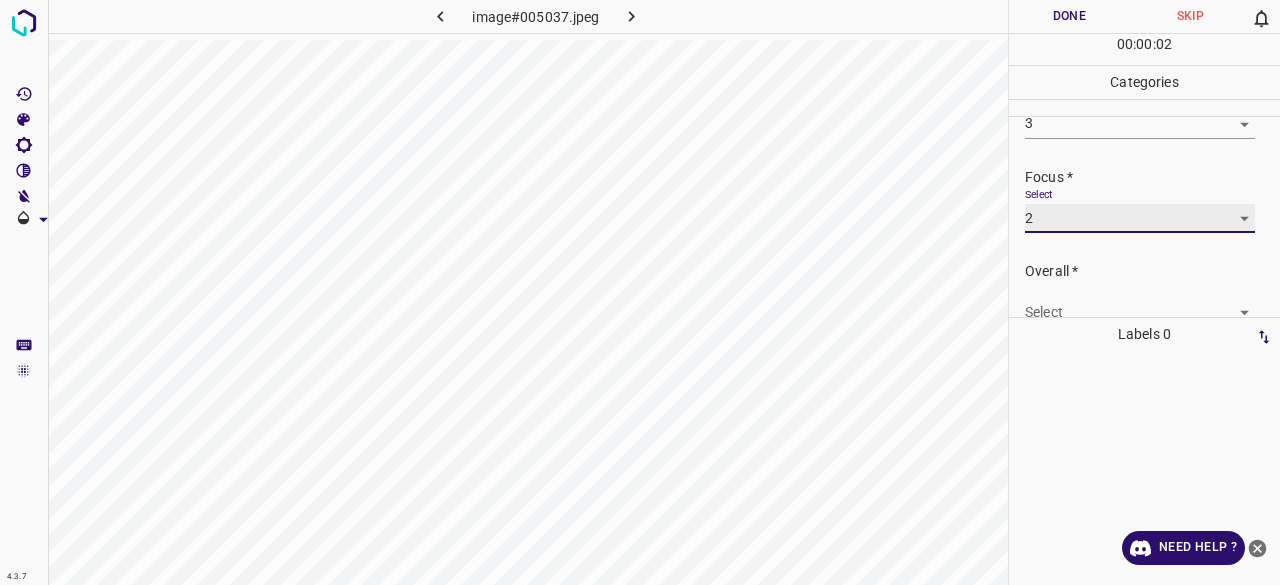 scroll, scrollTop: 98, scrollLeft: 0, axis: vertical 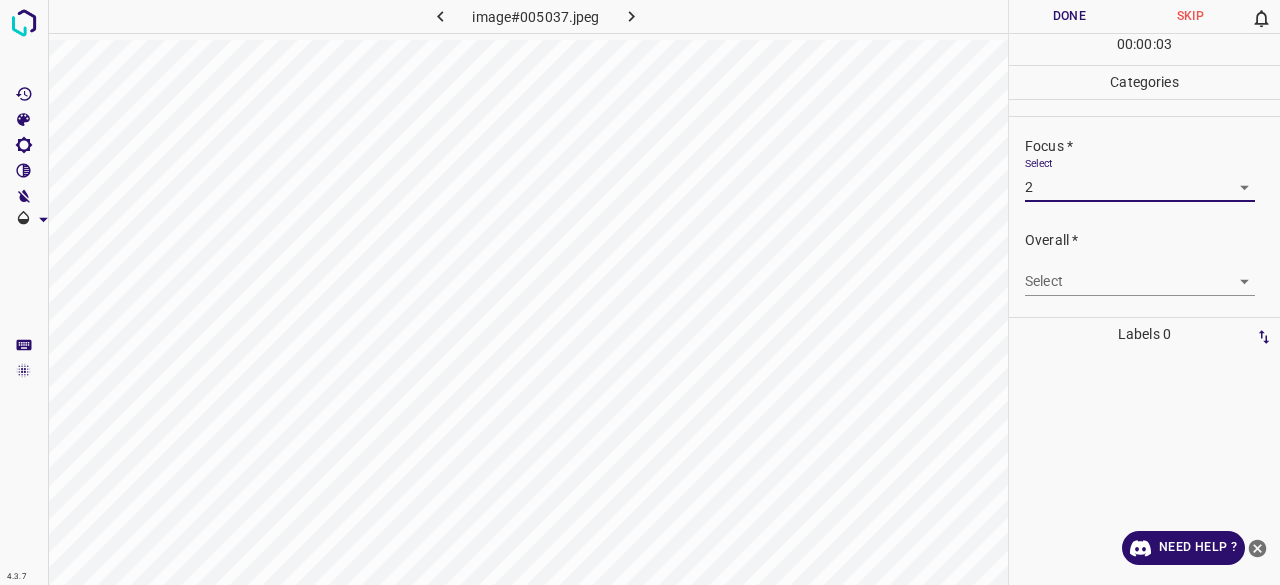 click on "4.3.7 image#005037.jpeg Done Skip 0 00   : 00   : 03   Categories Lighting *  Select 3 3 Focus *  Select 2 2 Overall *  Select ​ Labels   0 Categories 1 Lighting 2 Focus 3 Overall Tools Space Change between modes (Draw & Edit) I Auto labeling R Restore zoom M Zoom in N Zoom out Delete Delete selecte label Filters Z Restore filters X Saturation filter C Brightness filter V Contrast filter B Gray scale filter General O Download Need Help ? - Text - Hide - Delete" at bounding box center (640, 292) 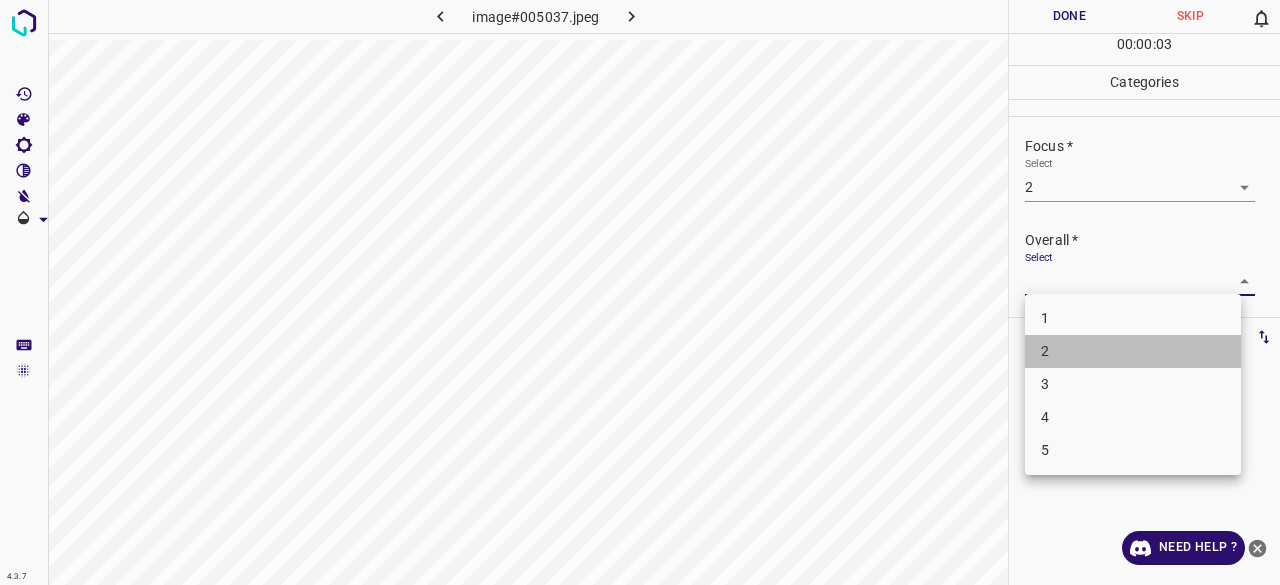 click on "2" at bounding box center (1133, 351) 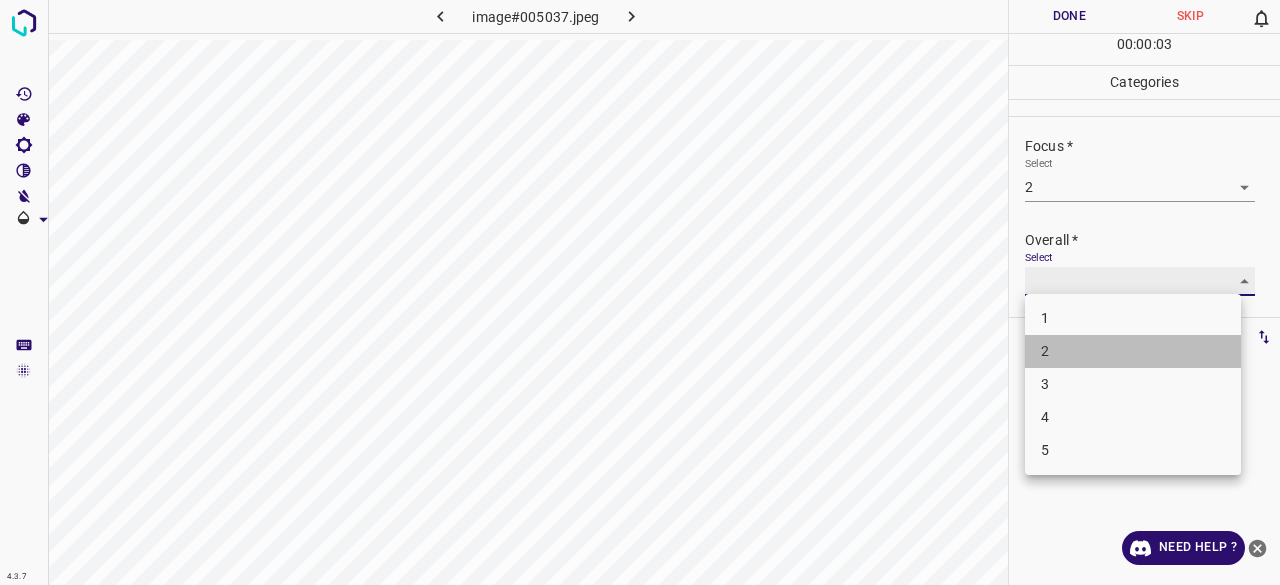 type on "2" 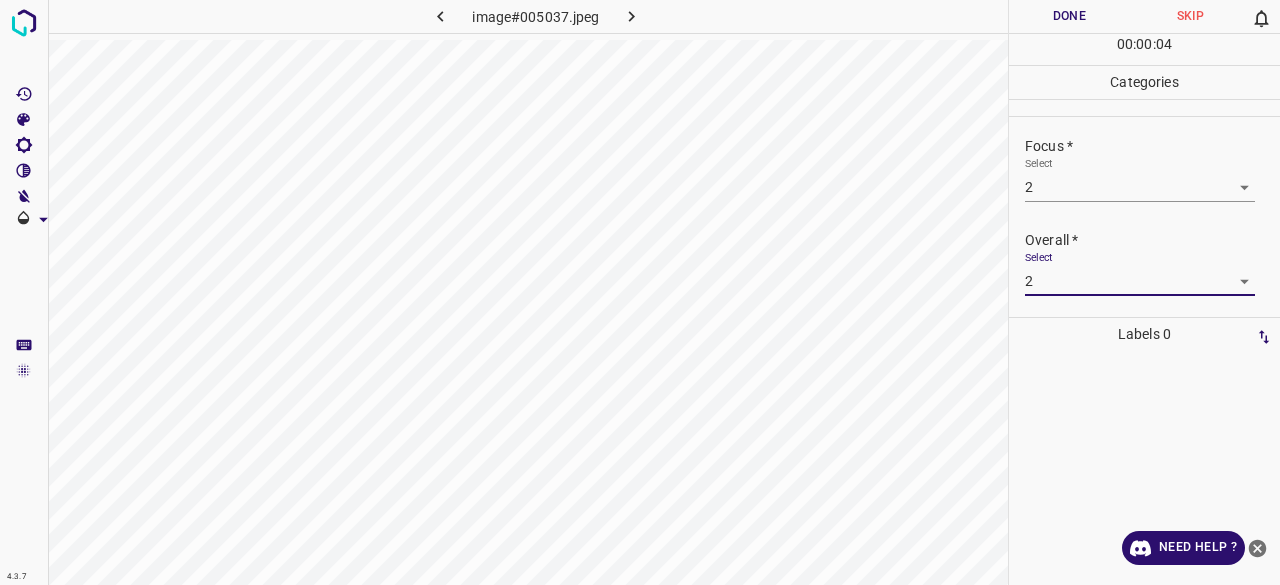 click on "Done" at bounding box center [1069, 16] 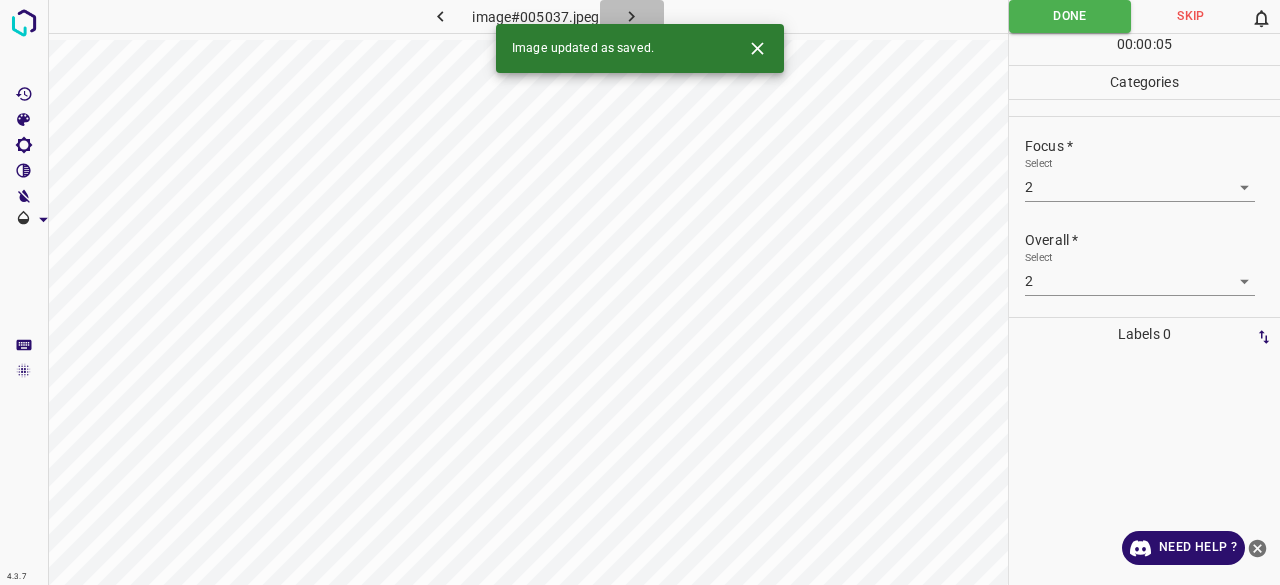 click 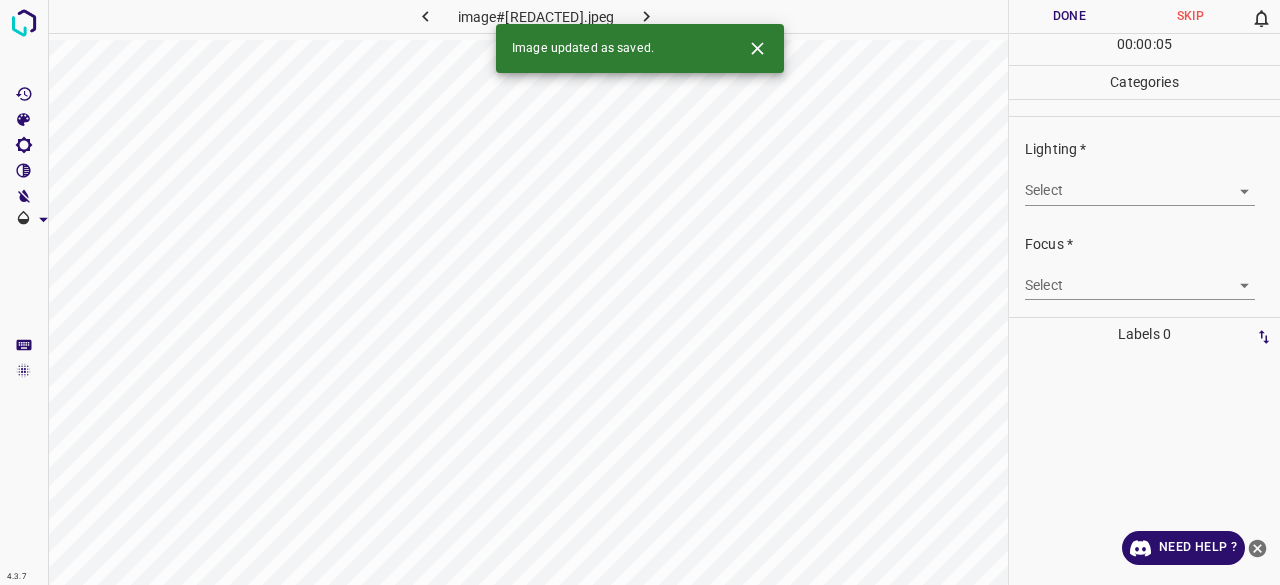 click on "4.3.7 image#002768.jpeg Done Skip 0 00 : 00 : 05 Categories Lighting * Select ​ Focus * Select ​ Overall * Select ​ Labels 0 Categories 1 Lighting 2 Focus 3 Overall Tools Space Change between modes (Draw & Edit) I Auto labeling R Restore zoom M Zoom in N Zoom out Delete Delete selected label Filters Z Restore filters X Saturation filter C Brightness filter V Contrast filter B Gray scale filter General O Download Image updated as saved. Need Help ? - Text - Hide - Delete" at bounding box center (640, 292) 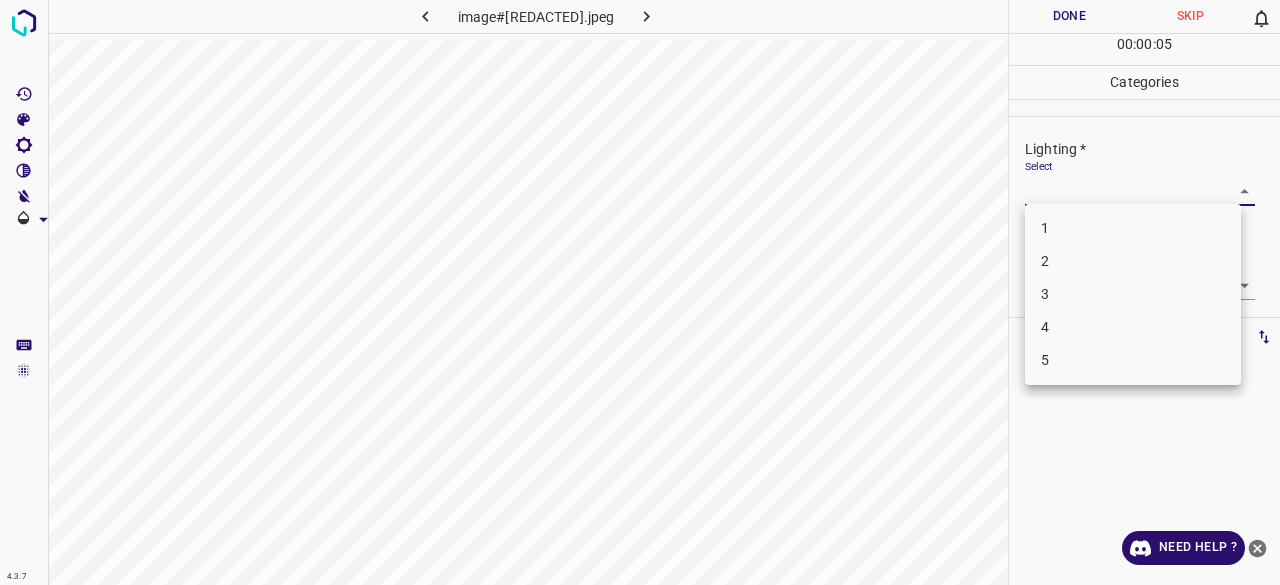 click on "3" at bounding box center [1133, 294] 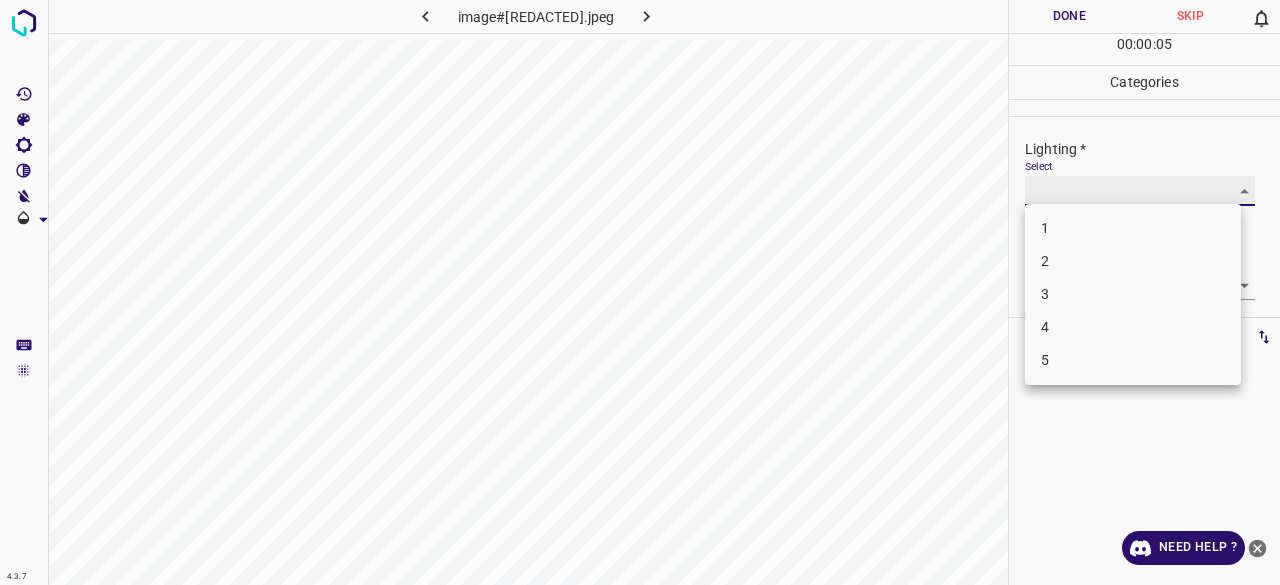 type on "3" 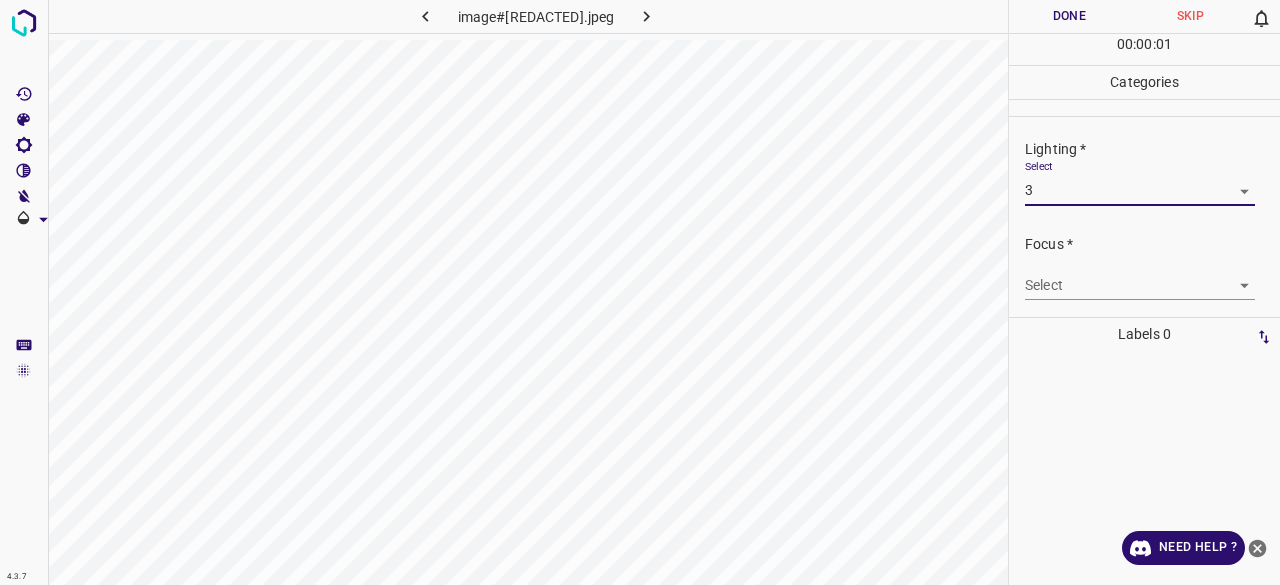 click on "4.3.7 image#002768.jpeg Done Skip 0 00   : 00   : 01   Categories Lighting *  Select 3 3 Focus *  Select ​ Overall *  Select ​ Labels   0 Categories 1 Lighting 2 Focus 3 Overall Tools Space Change between modes (Draw & Edit) I Auto labeling R Restore zoom M Zoom in N Zoom out Delete Delete selecte label Filters Z Restore filters X Saturation filter C Brightness filter V Contrast filter B Gray scale filter General O Download Need Help ? - Text - Hide - Delete" at bounding box center (640, 292) 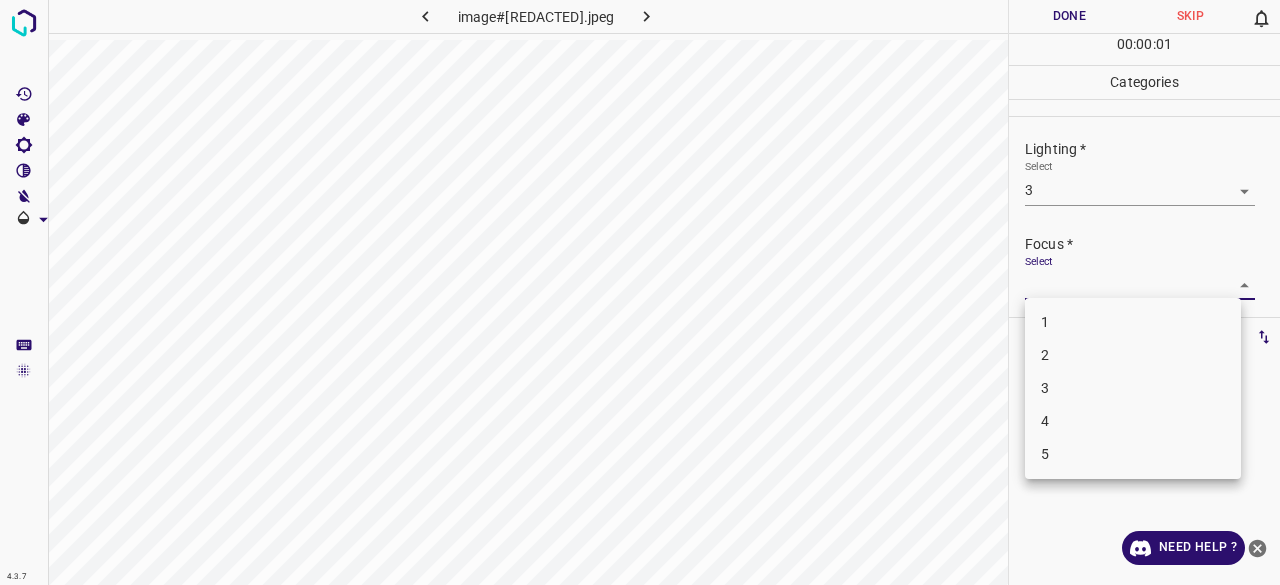 click on "3" at bounding box center (1133, 388) 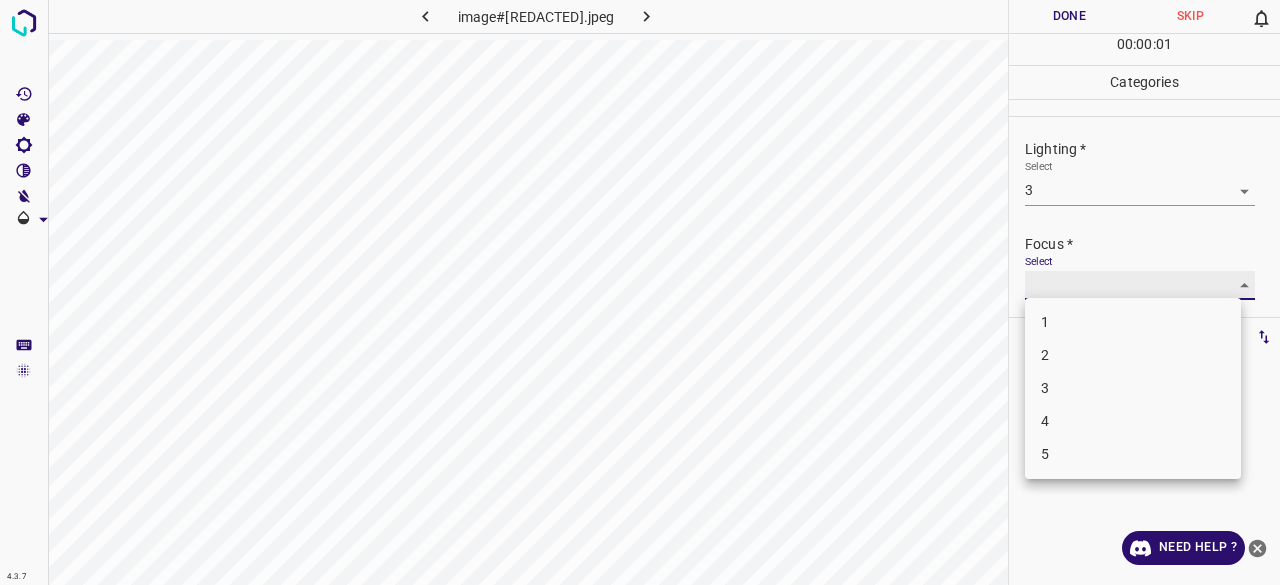 type on "3" 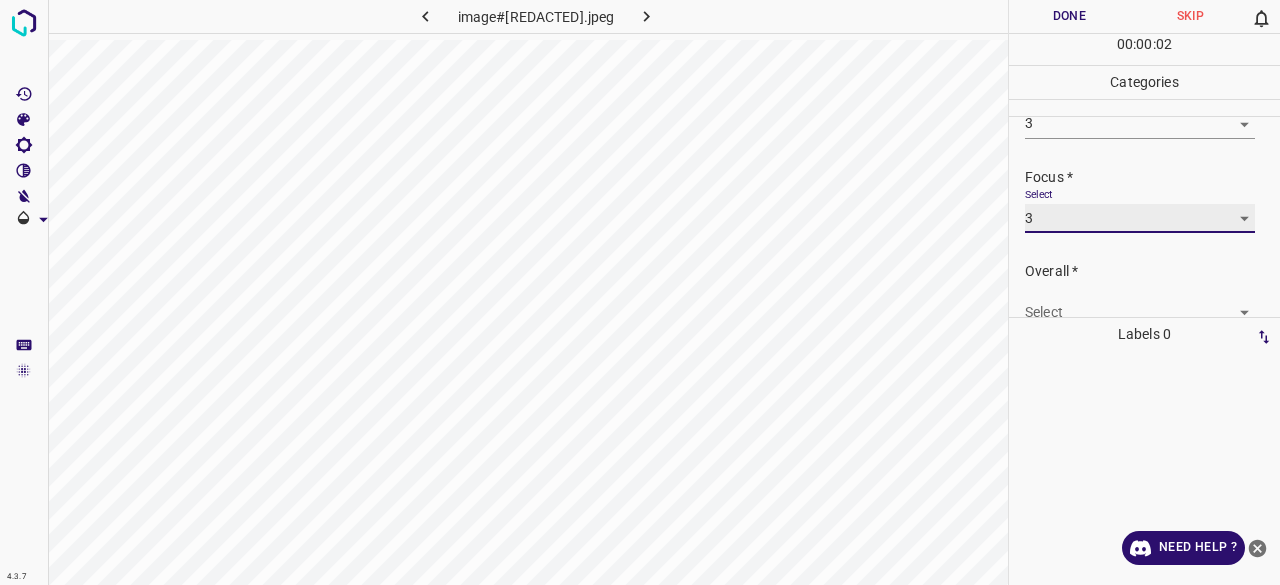 scroll, scrollTop: 98, scrollLeft: 0, axis: vertical 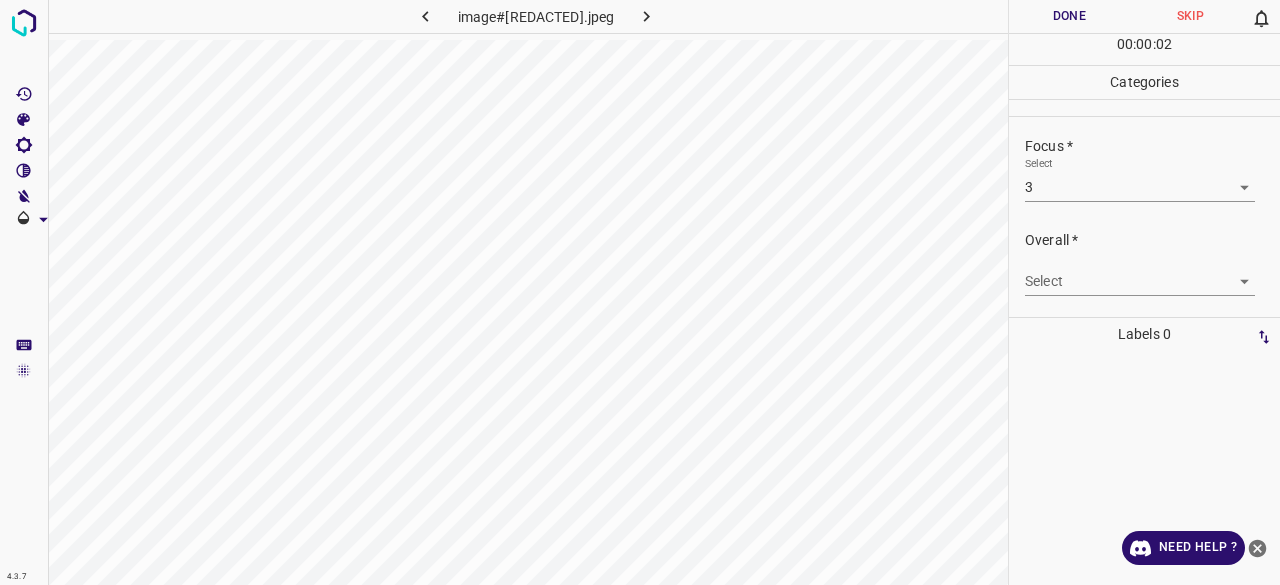 drag, startPoint x: 1076, startPoint y: 256, endPoint x: 1072, endPoint y: 293, distance: 37.215588 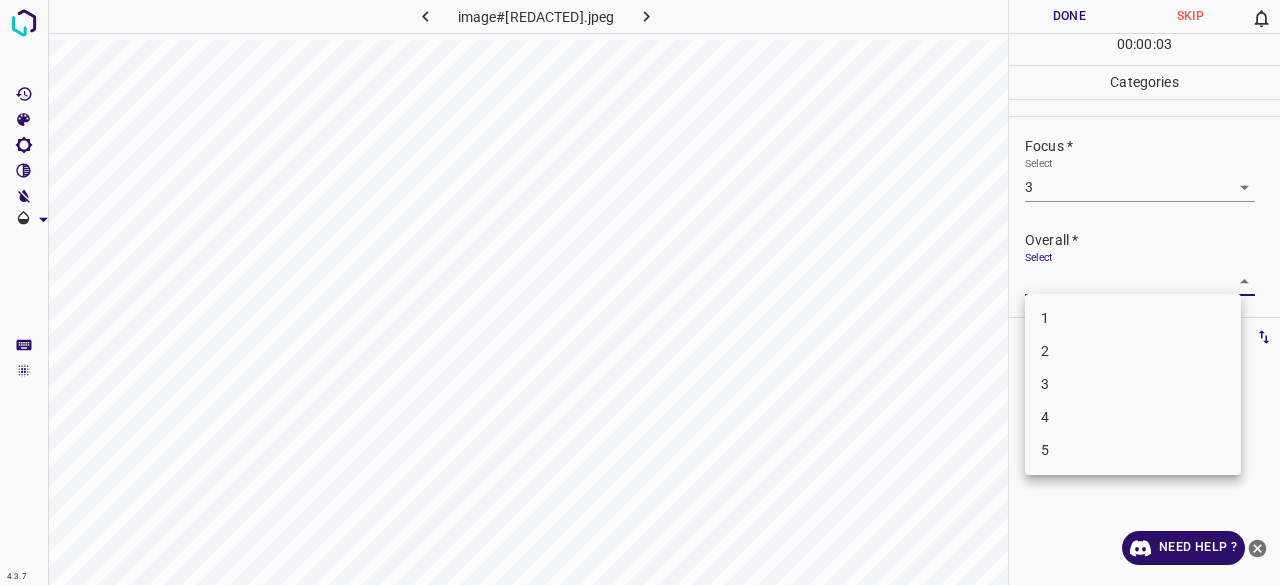 click on "4.3.7 image#[HASH].jpeg Done Skip 0 00   : 00   : 03   Categories Lighting *  Select 3 3 Focus *  Select 3 3 Overall *  Select ​ Labels   0 Categories 1 Lighting 2 Focus 3 Overall Tools Space Change between modes (Draw & Edit) I Auto labeling R Restore zoom M Zoom in N Zoom out Delete Delete selecte label Filters Z Restore filters X Saturation filter C Brightness filter V Contrast filter B Gray scale filter General O Download Need Help ? - Text - Hide - Delete 1 2 3 4 5" at bounding box center (640, 292) 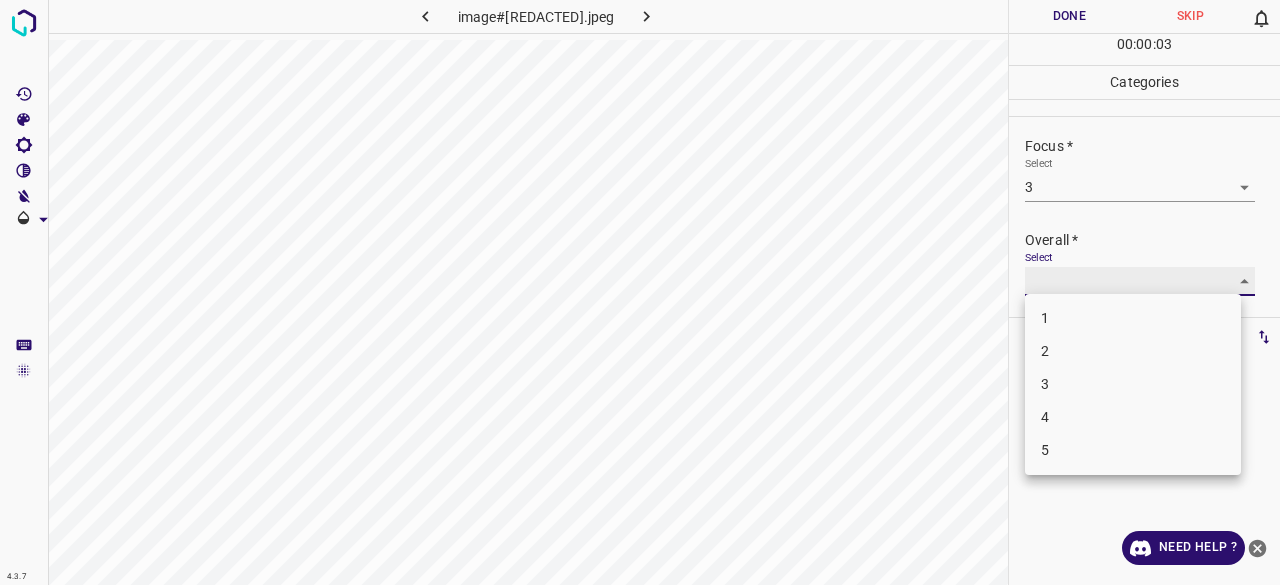 type on "3" 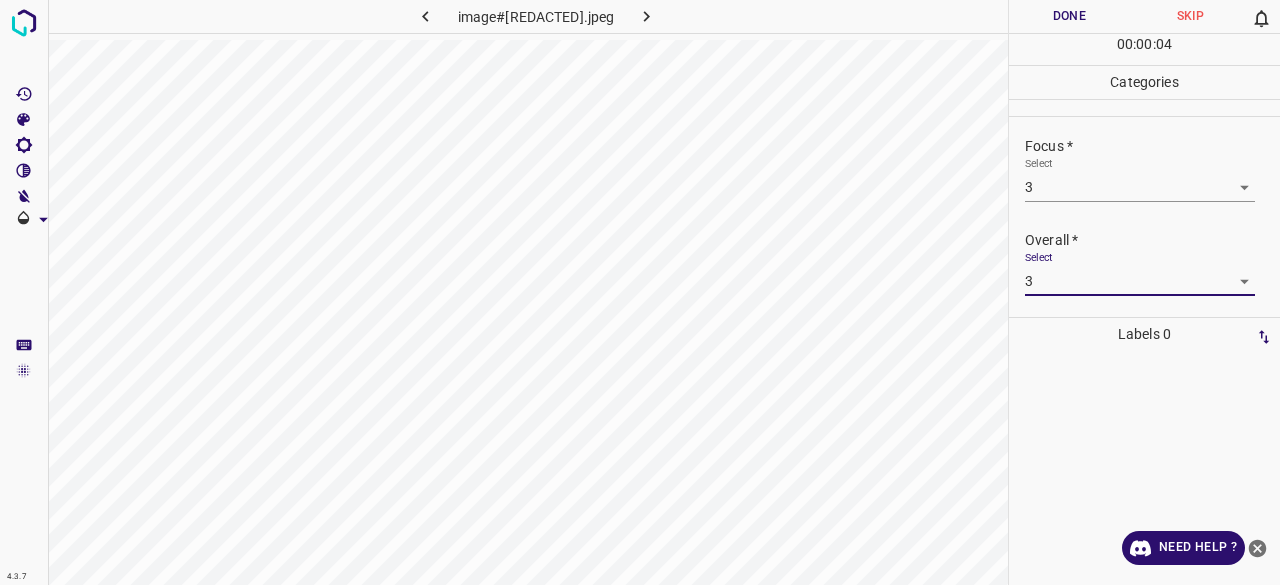 click on "Done" at bounding box center [1069, 16] 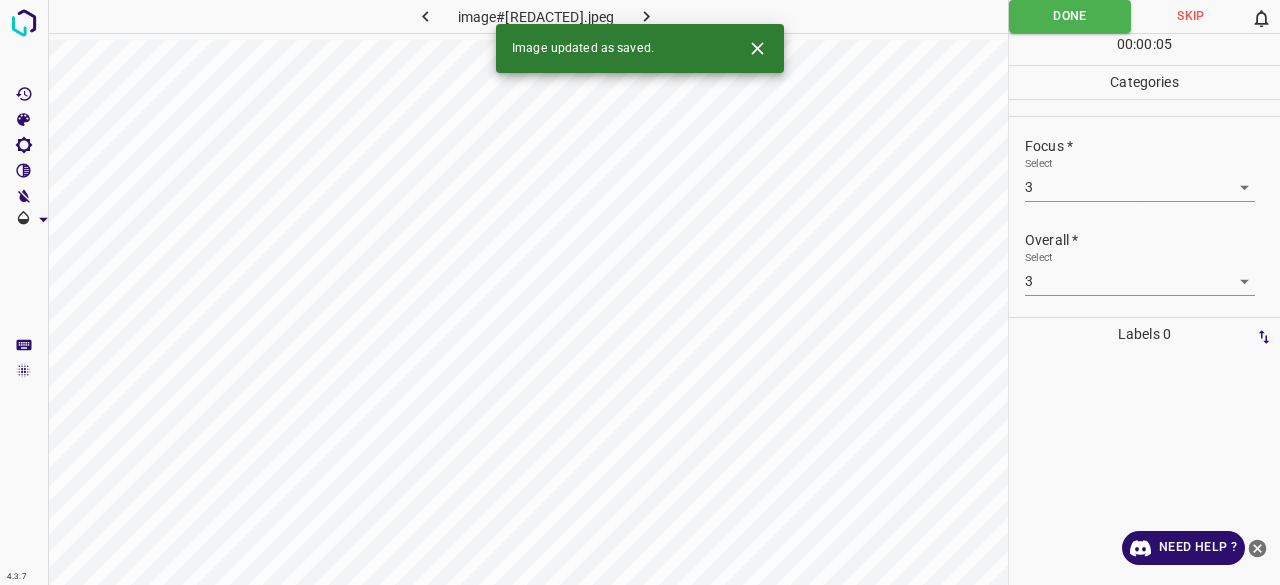 click 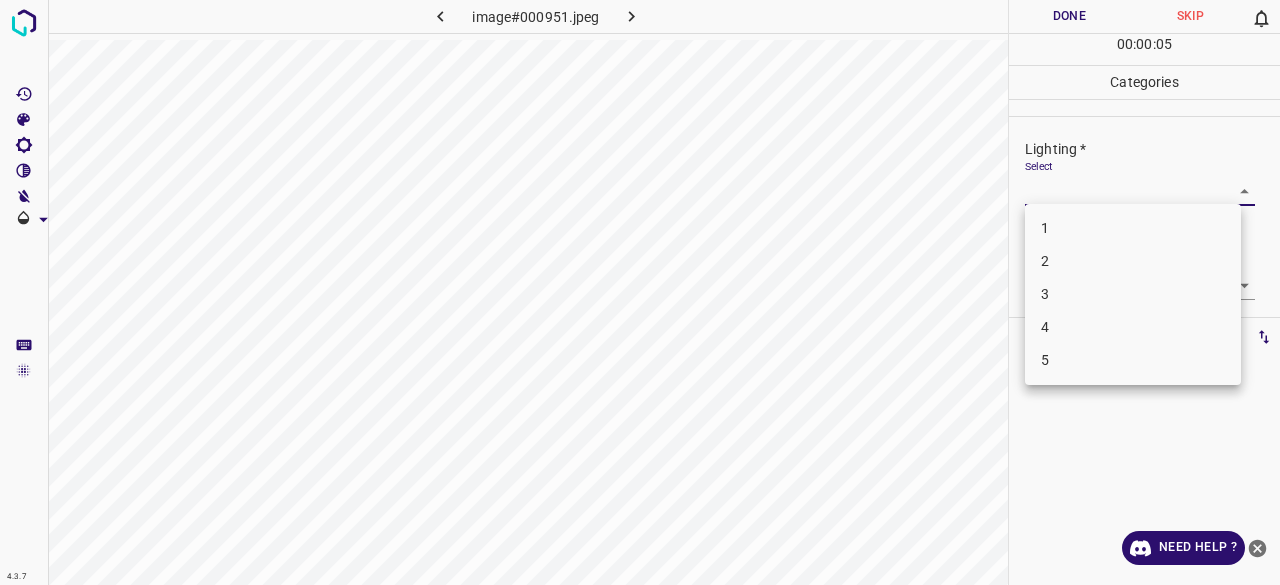drag, startPoint x: 1074, startPoint y: 177, endPoint x: 1075, endPoint y: 195, distance: 18.027756 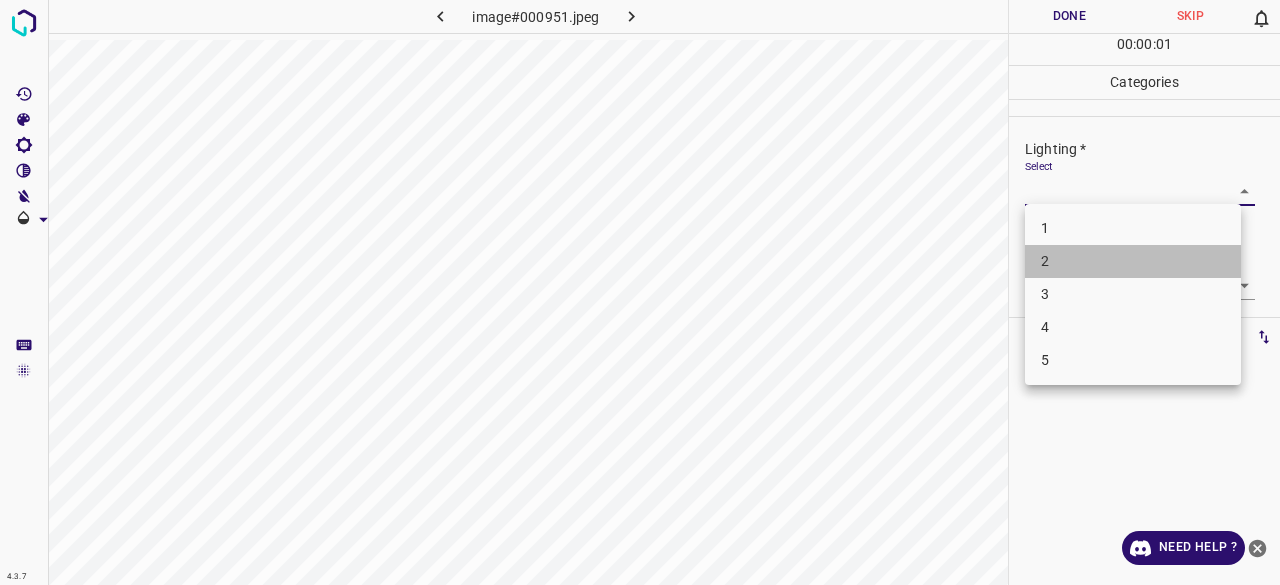 drag, startPoint x: 1082, startPoint y: 275, endPoint x: 1081, endPoint y: 285, distance: 10.049875 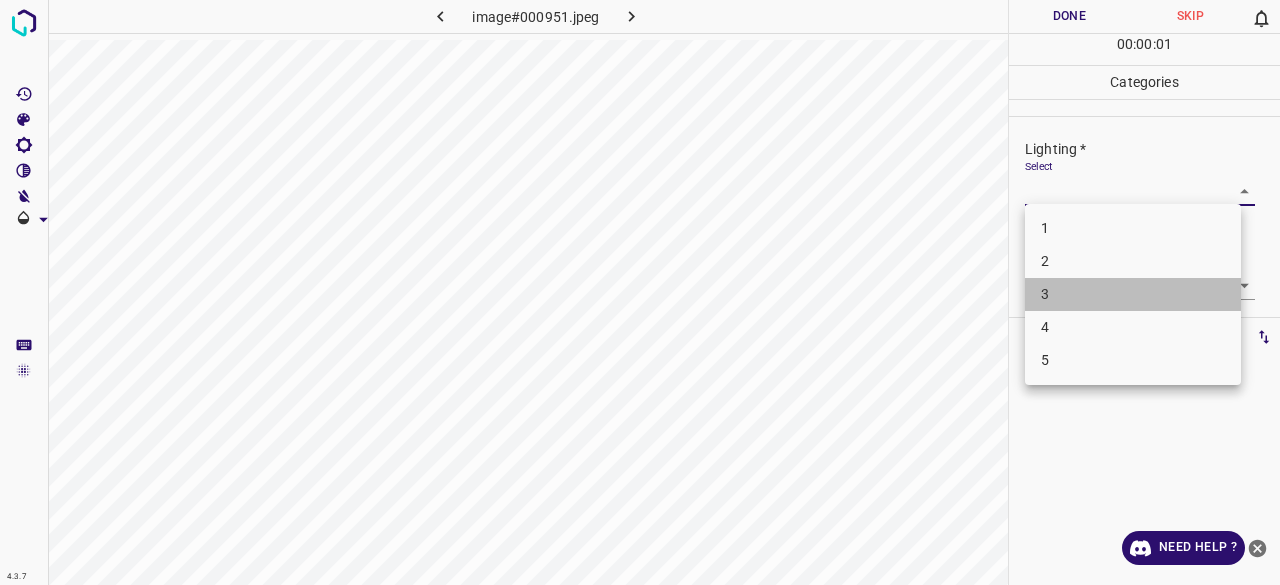 click on "3" at bounding box center (1133, 294) 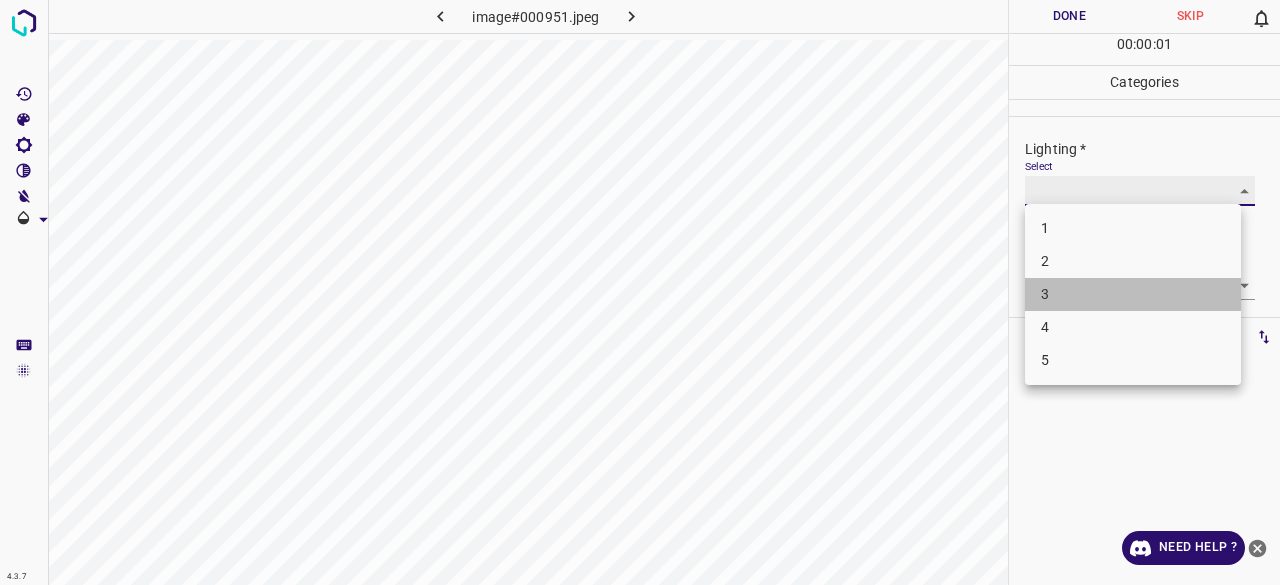 type on "3" 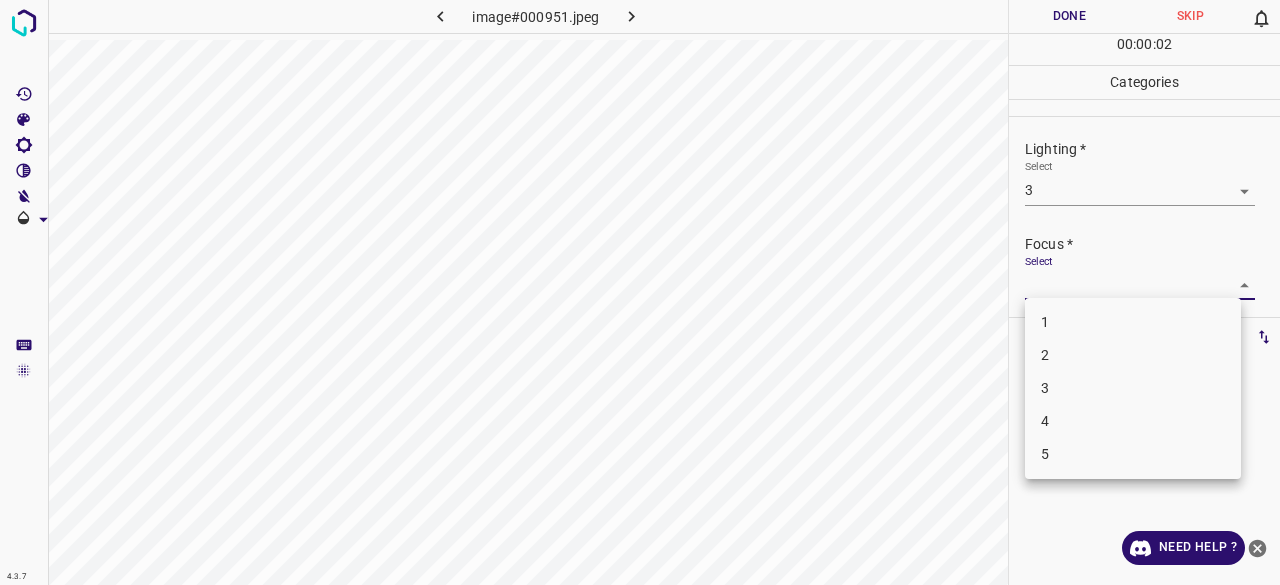 click on "4.3.7 image#000951.jpeg Done Skip 0 00   : 00   : 02   Categories Lighting *  Select 3 3 Focus *  Select ​ Overall *  Select ​ Labels   0 Categories 1 Lighting 2 Focus 3 Overall Tools Space Change between modes (Draw & Edit) I Auto labeling R Restore zoom M Zoom in N Zoom out Delete Delete selecte label Filters Z Restore filters X Saturation filter C Brightness filter V Contrast filter B Gray scale filter General O Download Need Help ? - Text - Hide - Delete 1 2 3 4 5" at bounding box center [640, 292] 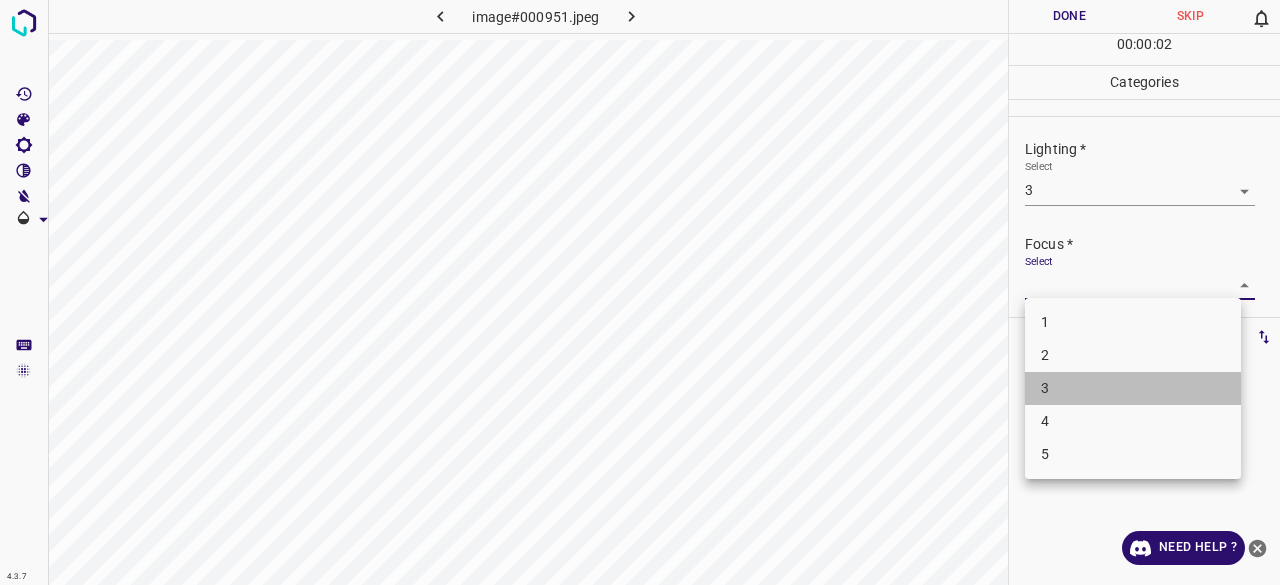 drag, startPoint x: 1086, startPoint y: 385, endPoint x: 1114, endPoint y: 243, distance: 144.73424 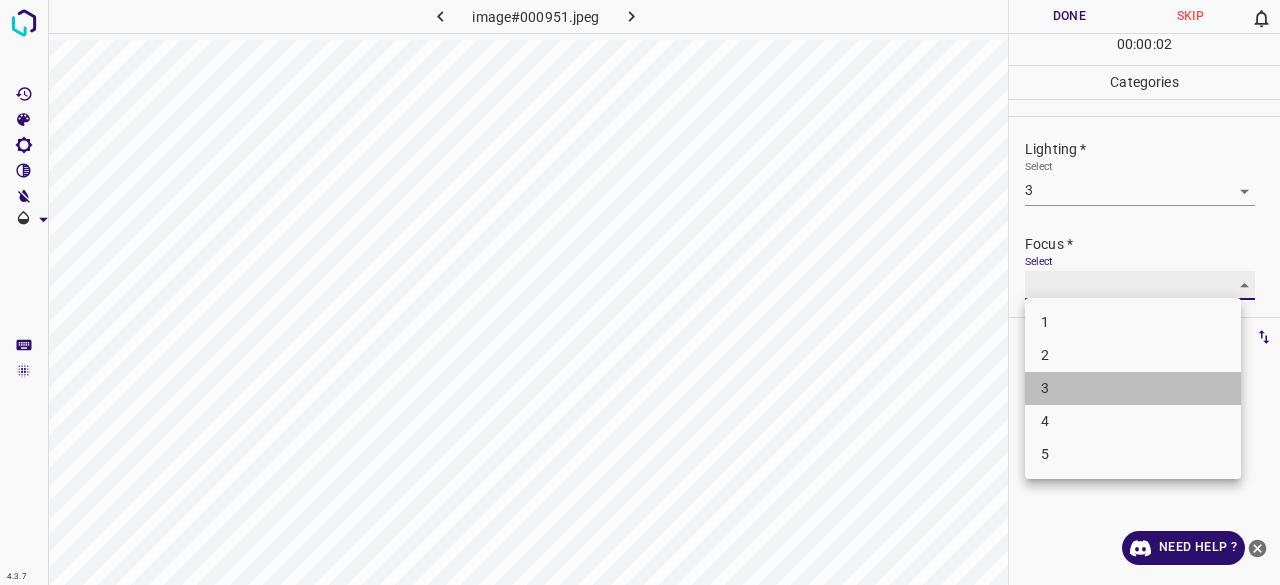 type on "3" 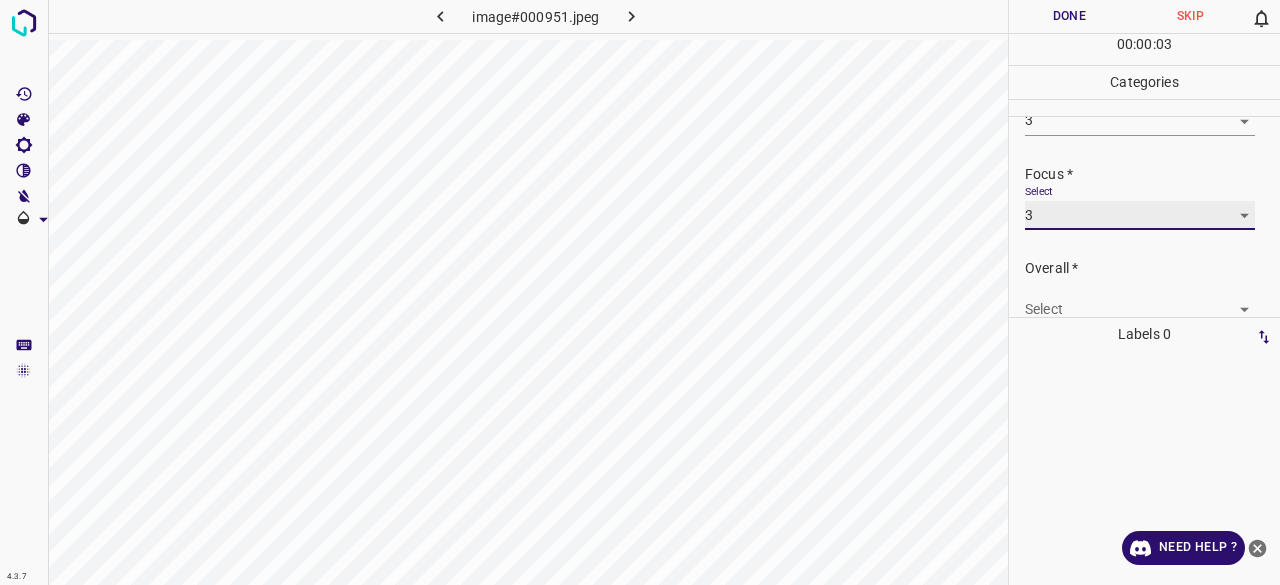 scroll, scrollTop: 98, scrollLeft: 0, axis: vertical 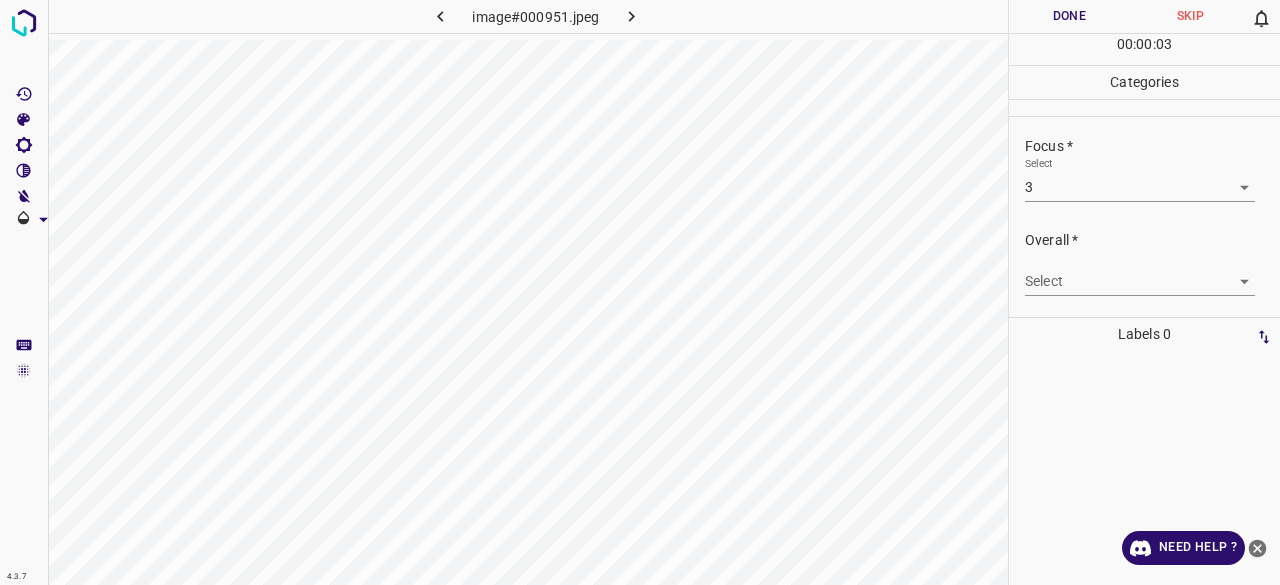 click on "Select ​" at bounding box center (1140, 273) 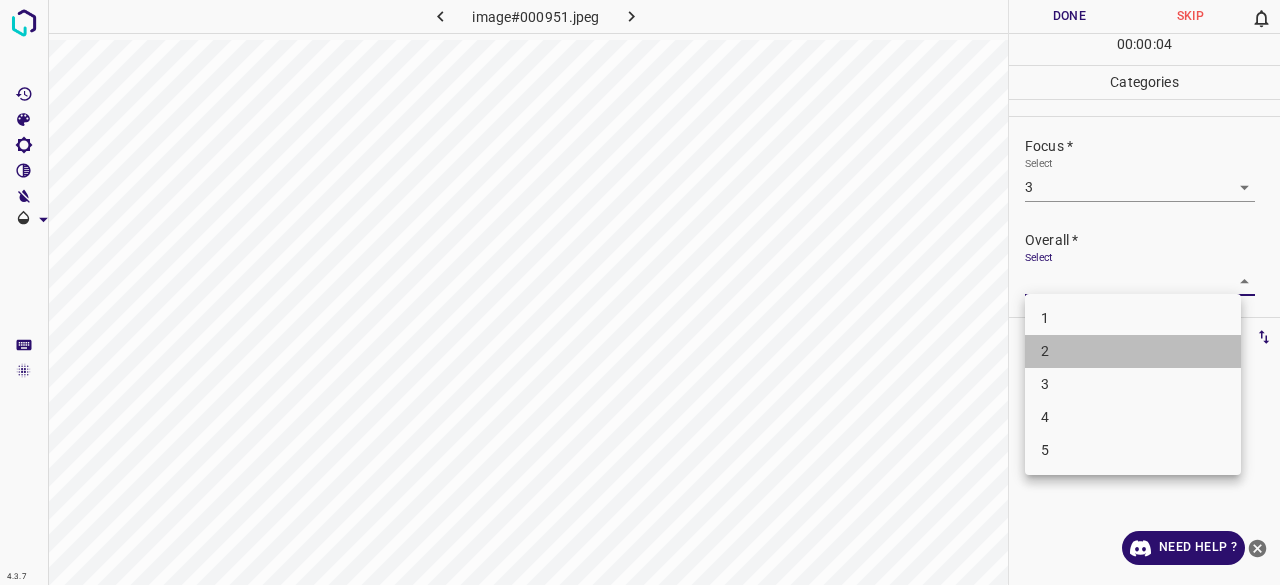click on "1 2 3 4 5" at bounding box center [1133, 384] 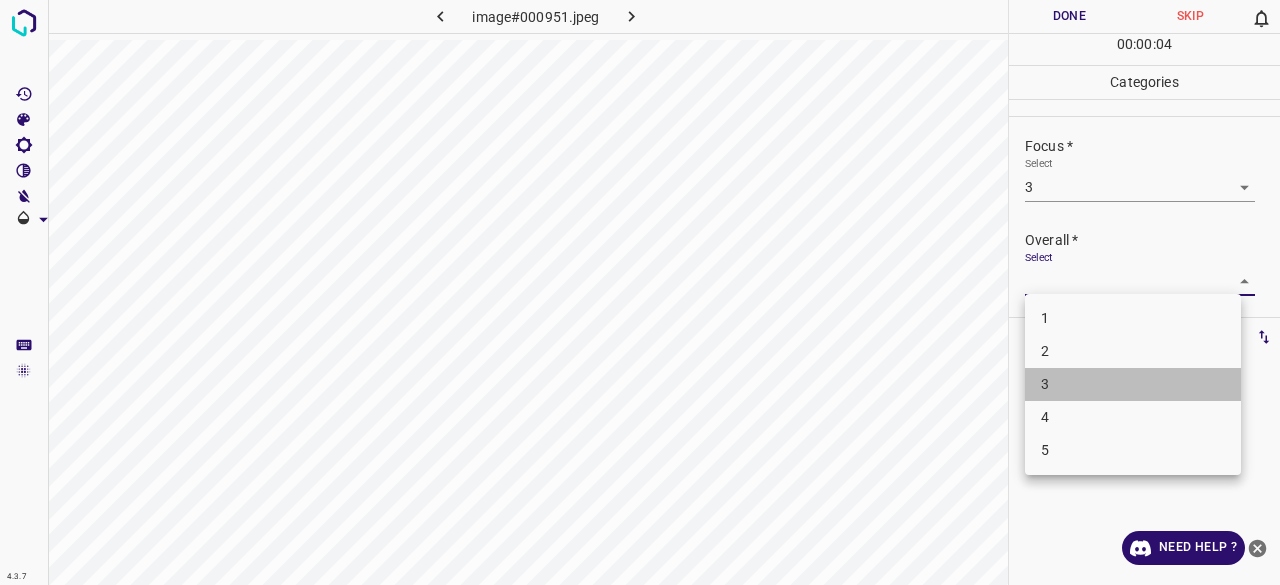 click on "3" at bounding box center (1133, 384) 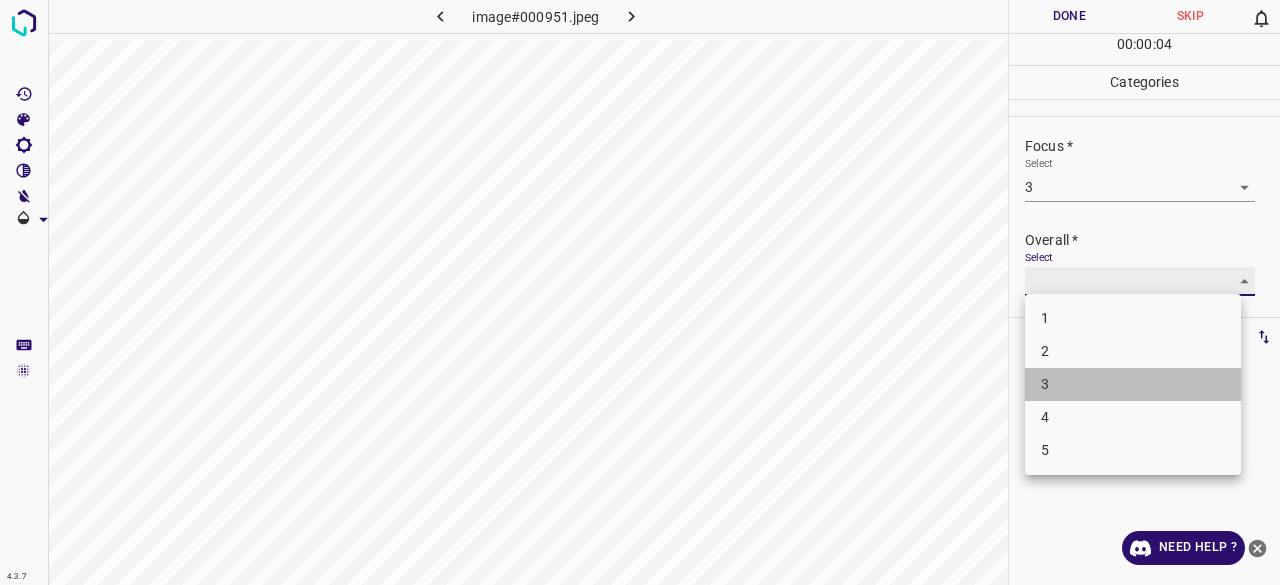 type on "3" 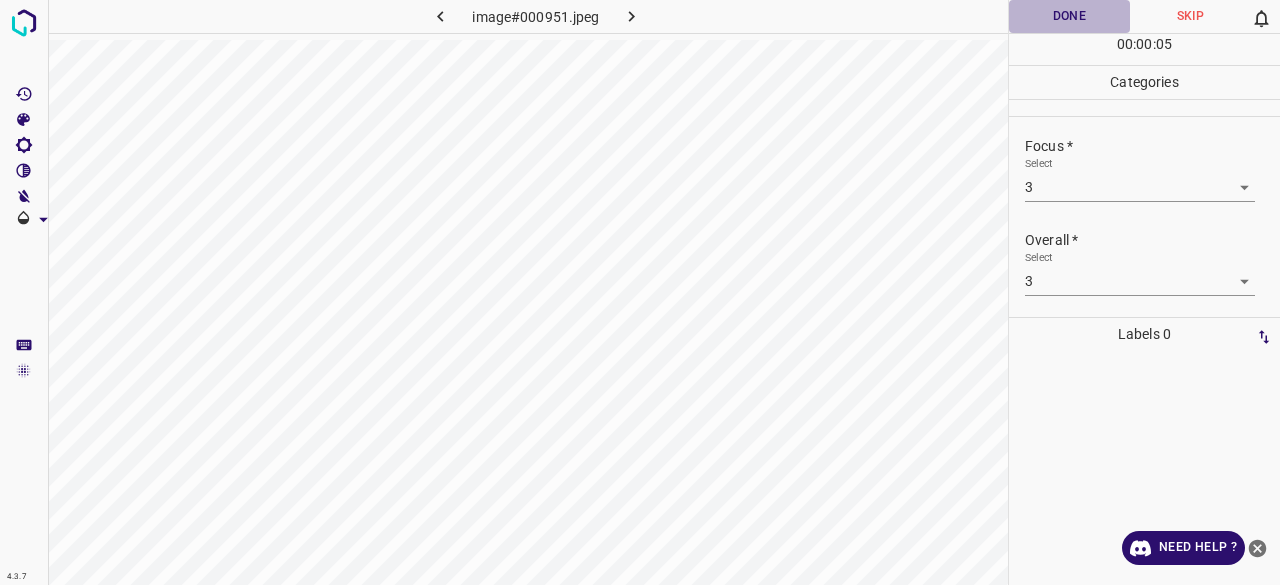 click on "Done" at bounding box center (1069, 16) 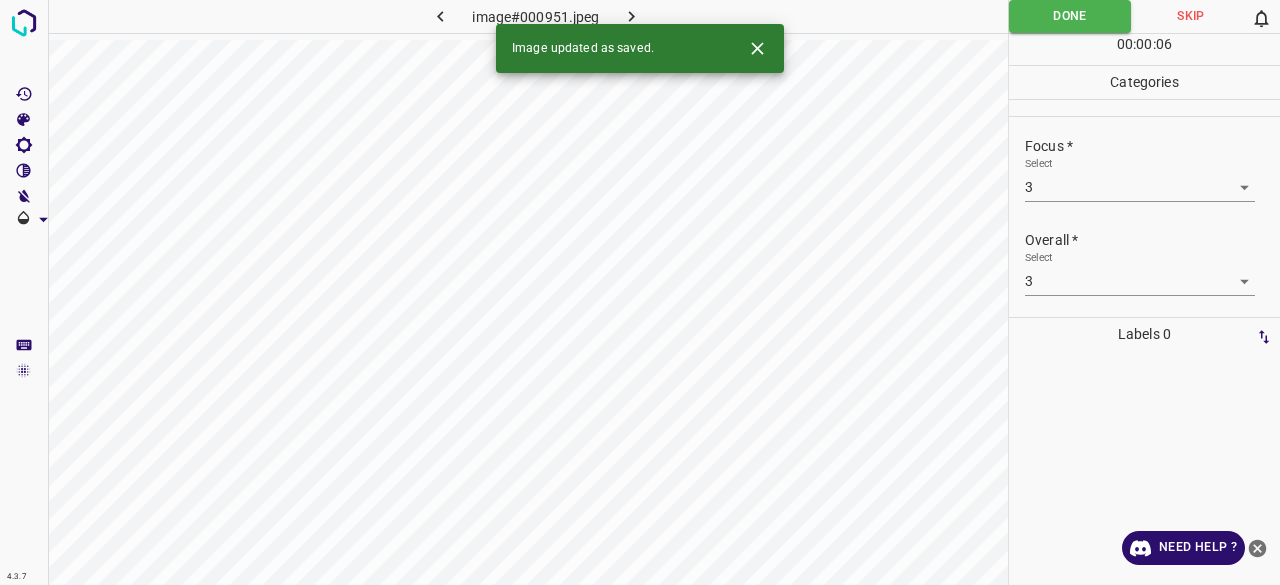 click 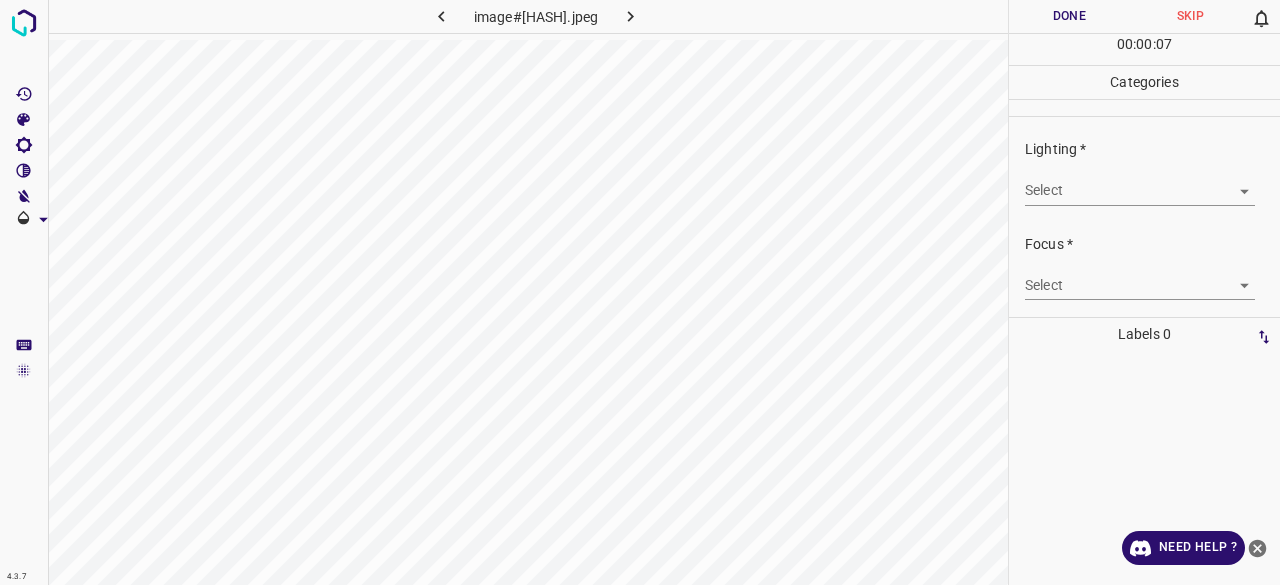 click on "4.3.7 image#001313.jpeg Done Skip 0 00 : 00 : 07 Categories Lighting * Select ​ Focus * Select ​ Overall * Select ​ Labels 0 Categories 1 Lighting 2 Focus 3 Overall Tools Space Change between modes (Draw & Edit) I Auto labeling R Restore zoom M Zoom in N Zoom out Delete Delete selected label Filters Z Restore filters X Saturation filter C Brightness filter V Contrast filter B Gray scale filter General O Download Need Help ? - Text - Hide - Delete" at bounding box center [640, 292] 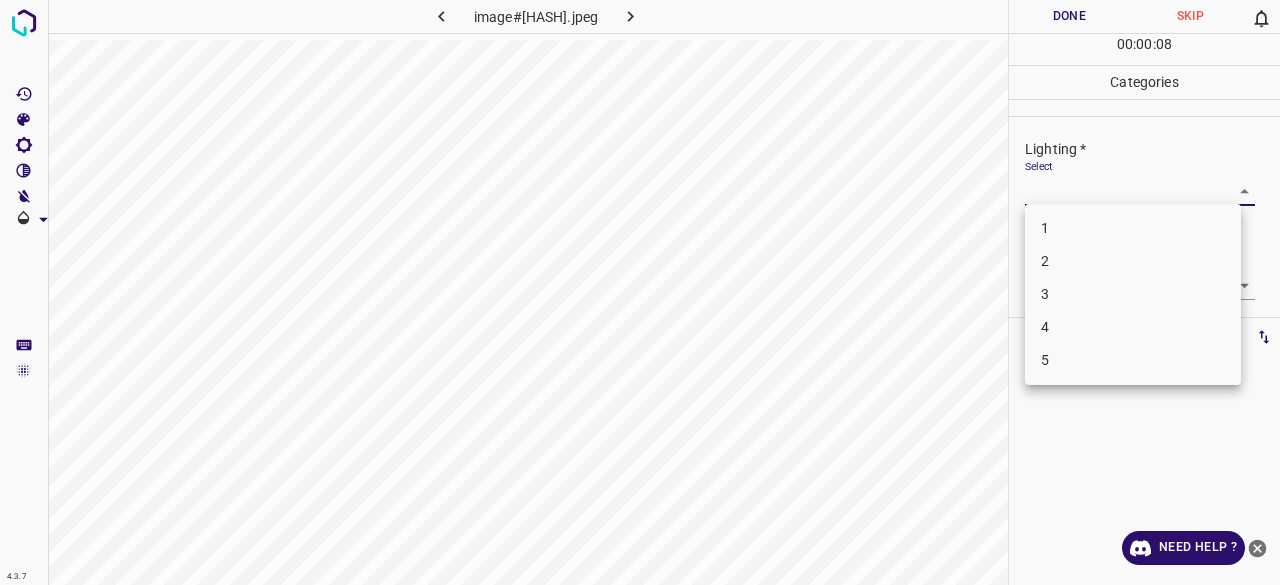 click on "3" at bounding box center [1133, 294] 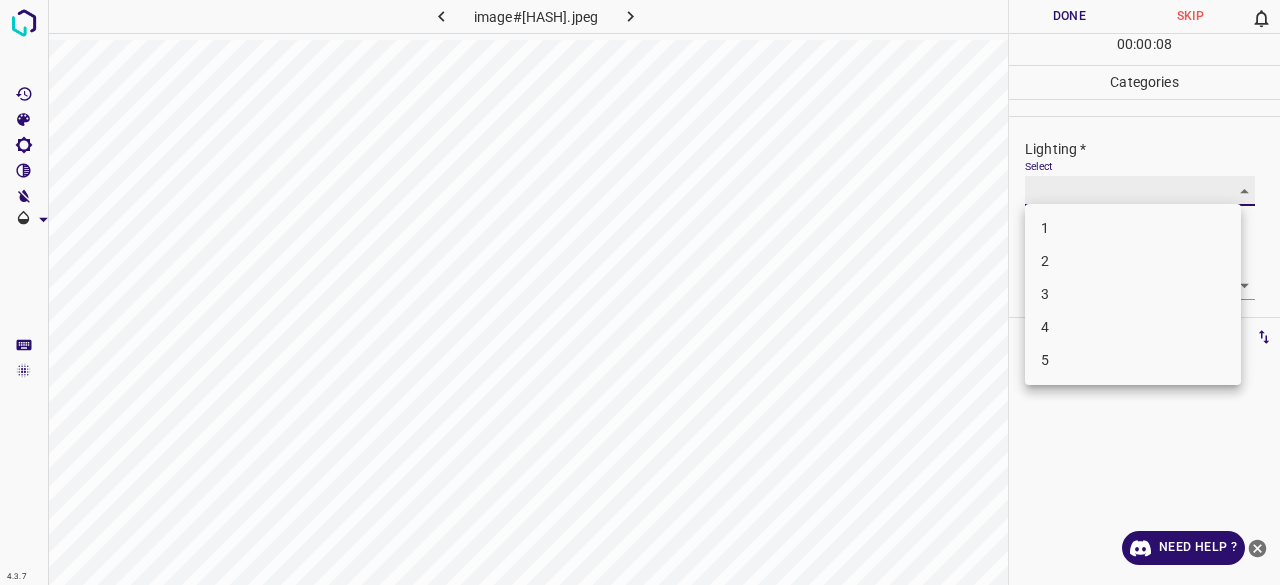 type on "3" 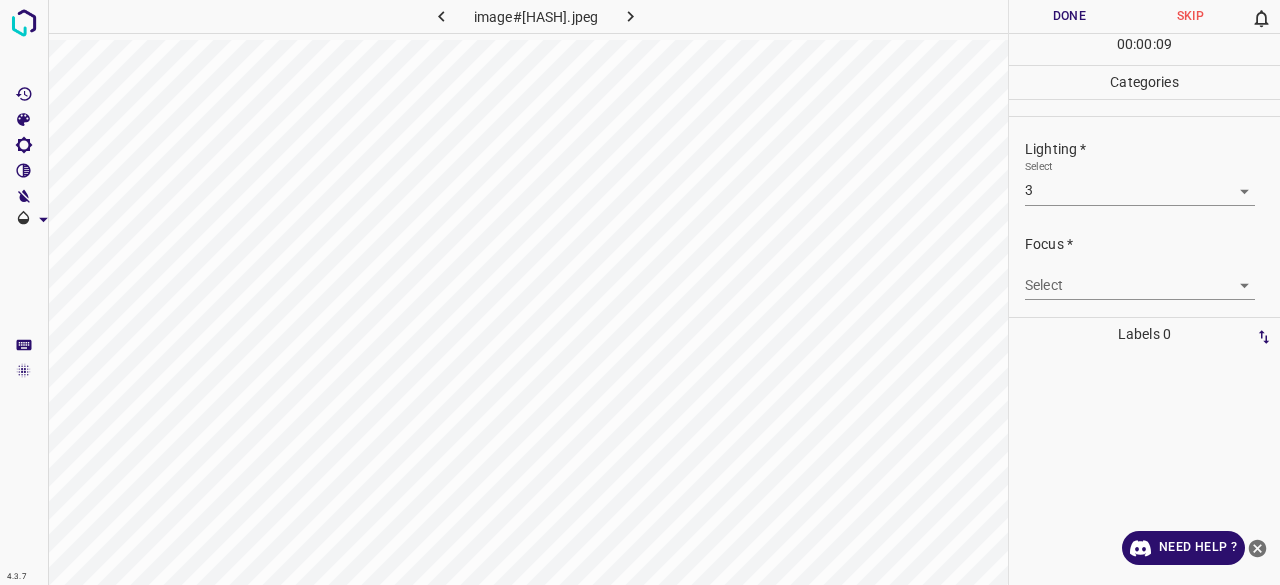 click on "4.3.7 image#001313.jpeg Done Skip 0 00   : 00   : 09   Categories Lighting *  Select 3 3 Focus *  Select ​ Overall *  Select ​ Labels   0 Categories 1 Lighting 2 Focus 3 Overall Tools Space Change between modes (Draw & Edit) I Auto labeling R Restore zoom M Zoom in N Zoom out Delete Delete selecte label Filters Z Restore filters X Saturation filter C Brightness filter V Contrast filter B Gray scale filter General O Download Need Help ? - Text - Hide - Delete" at bounding box center (640, 292) 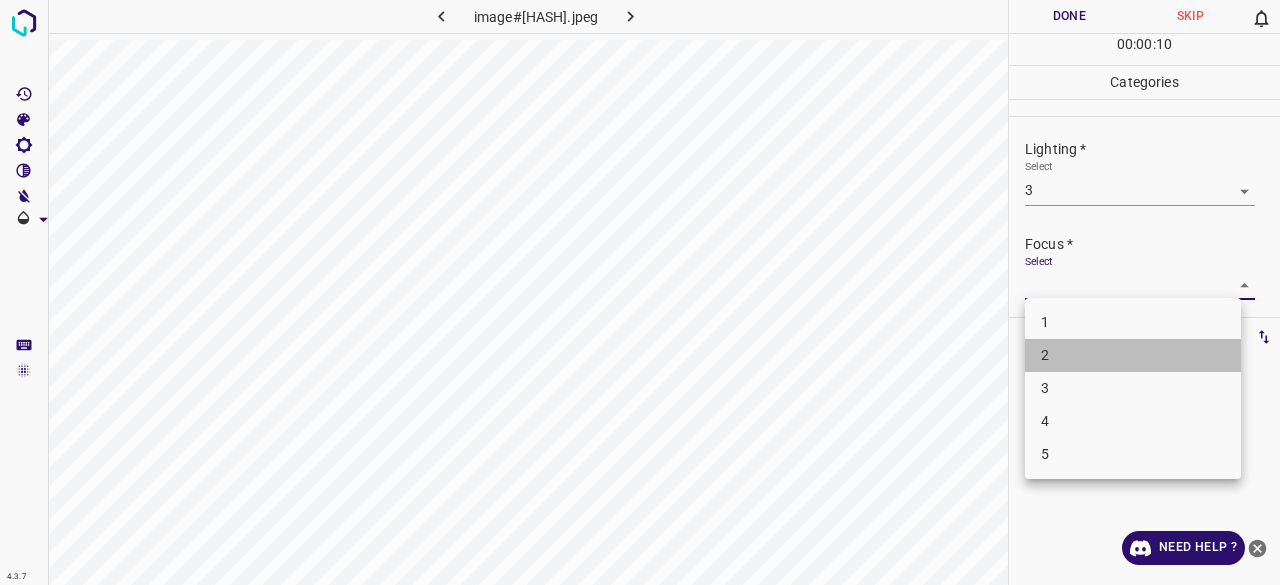 drag, startPoint x: 1093, startPoint y: 353, endPoint x: 1100, endPoint y: 323, distance: 30.805843 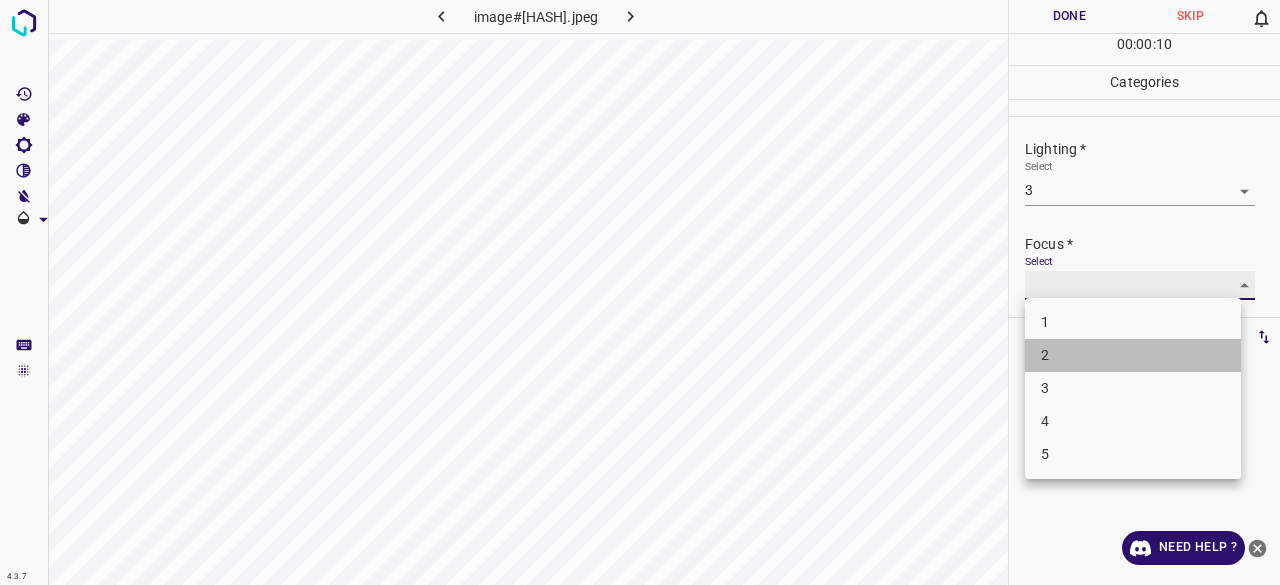 type on "2" 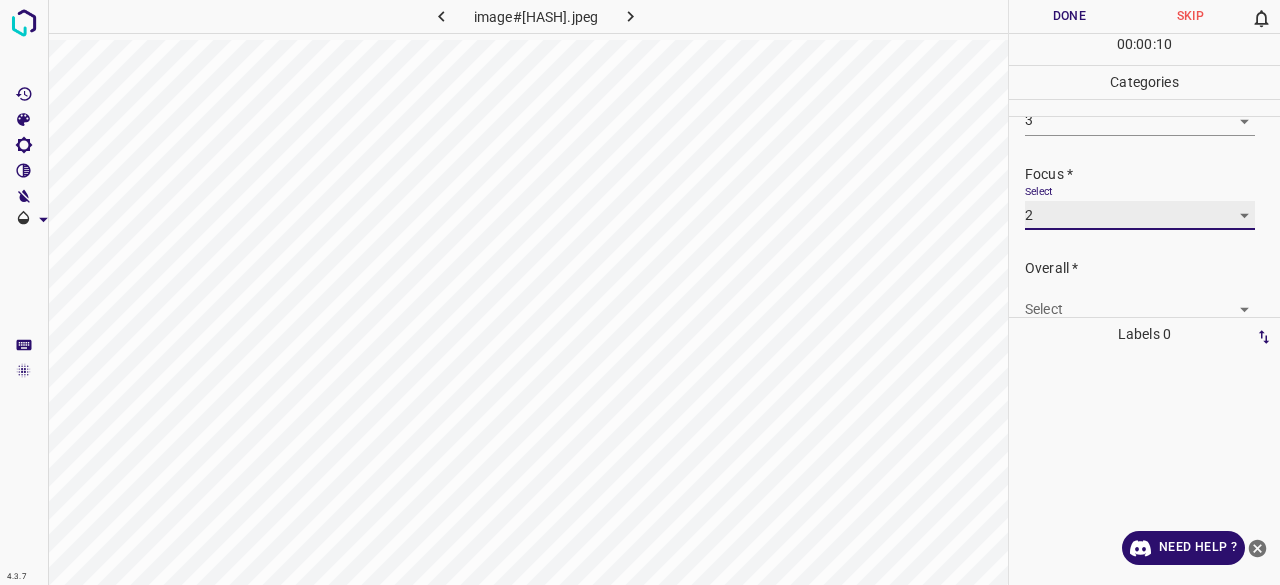 scroll, scrollTop: 98, scrollLeft: 0, axis: vertical 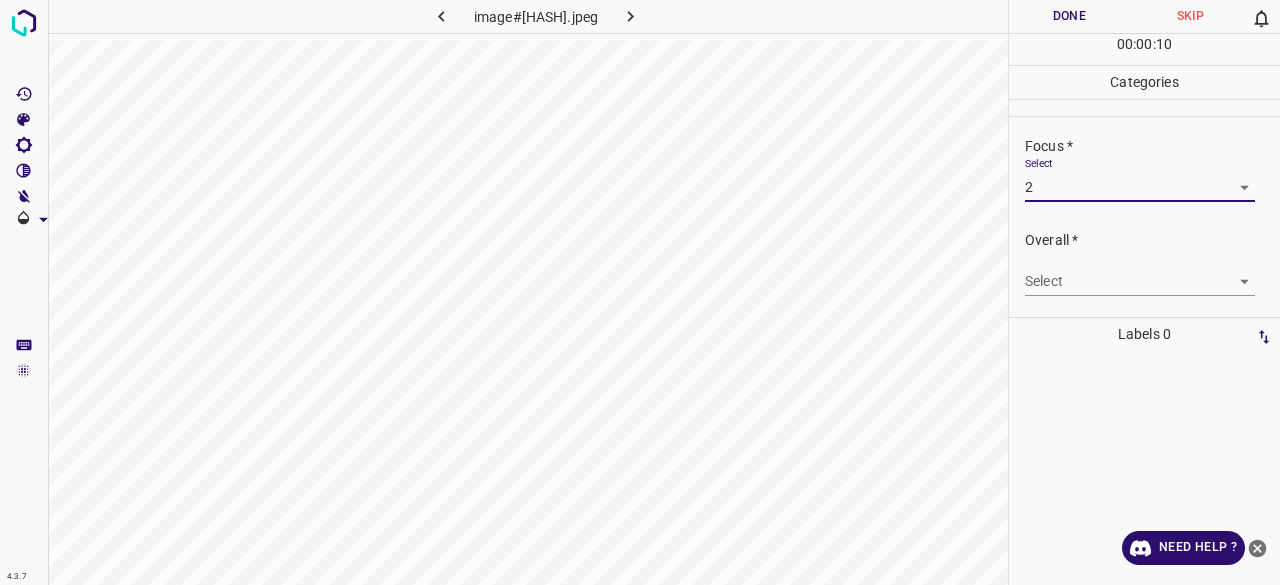 click on "4.3.7 image#001313.jpeg Done Skip 0 00   : 00   : 10   Categories Lighting *  Select 3 3 Focus *  Select 2 2 Overall *  Select ​ Labels   0 Categories 1 Lighting 2 Focus 3 Overall Tools Space Change between modes (Draw & Edit) I Auto labeling R Restore zoom M Zoom in N Zoom out Delete Delete selecte label Filters Z Restore filters X Saturation filter C Brightness filter V Contrast filter B Gray scale filter General O Download Need Help ? - Text - Hide - Delete" at bounding box center [640, 292] 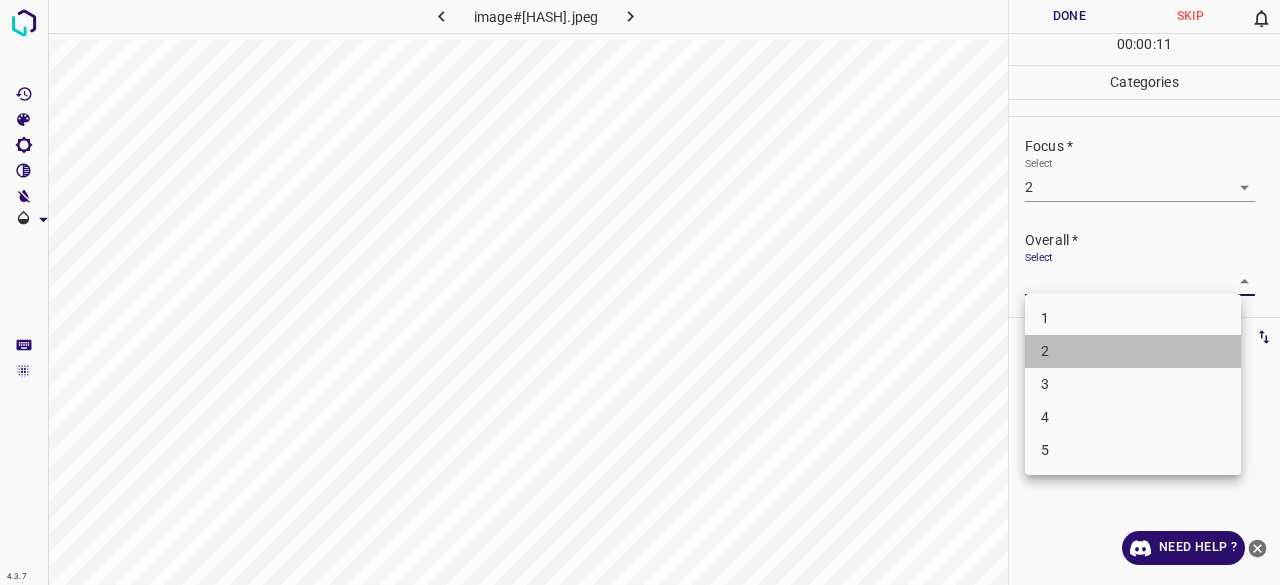 click on "2" at bounding box center (1133, 351) 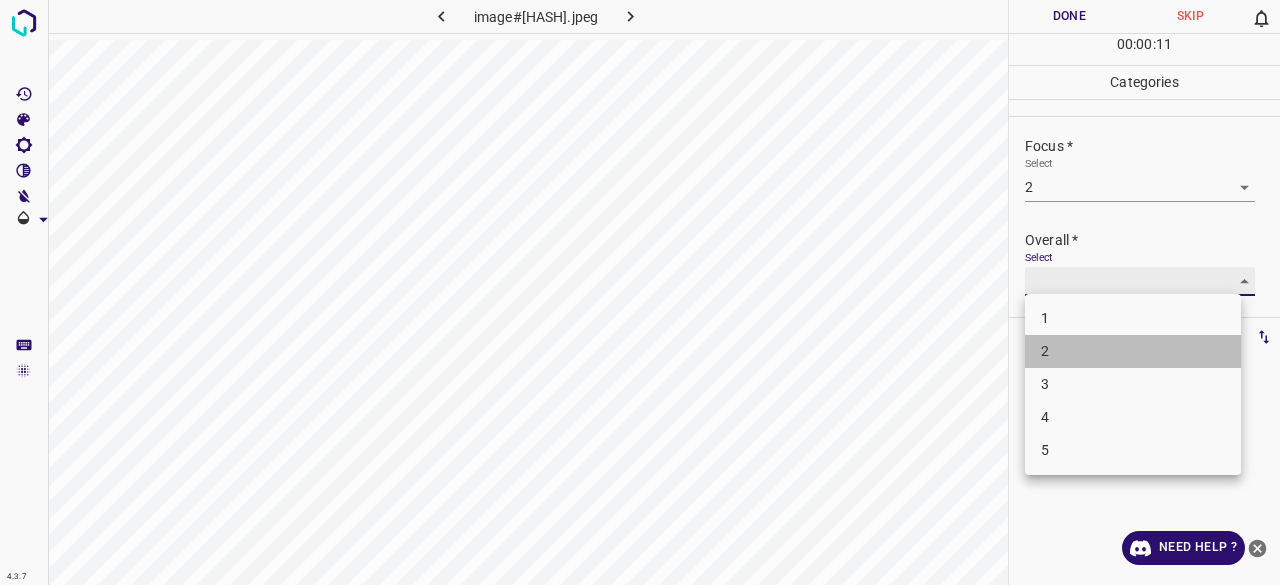 type on "2" 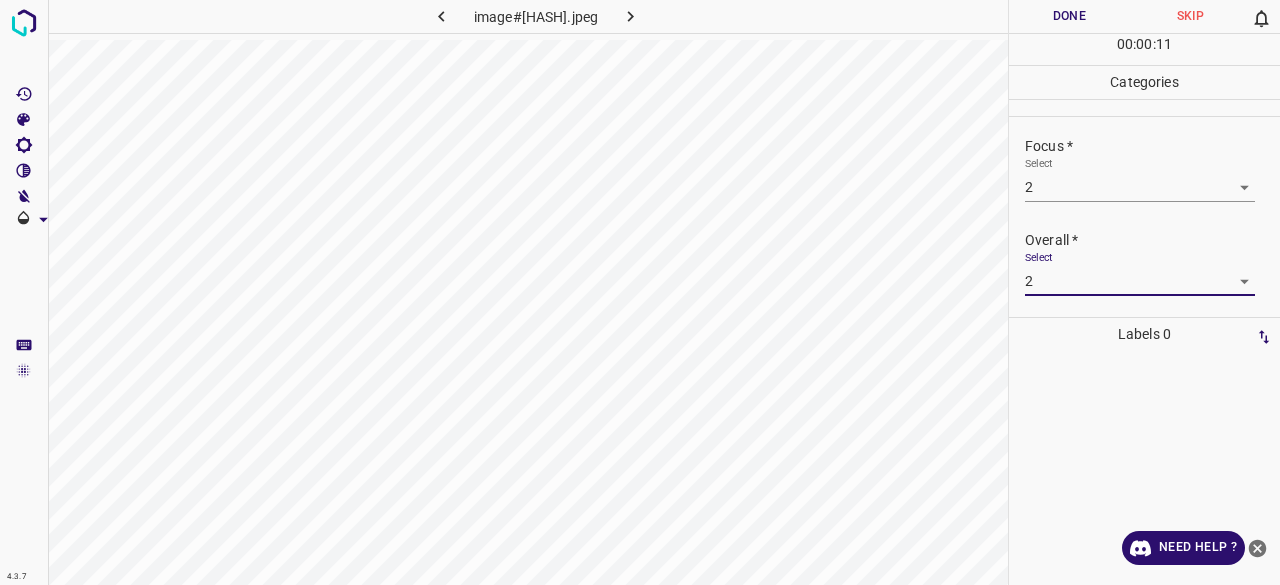 click on "Done" at bounding box center (1069, 16) 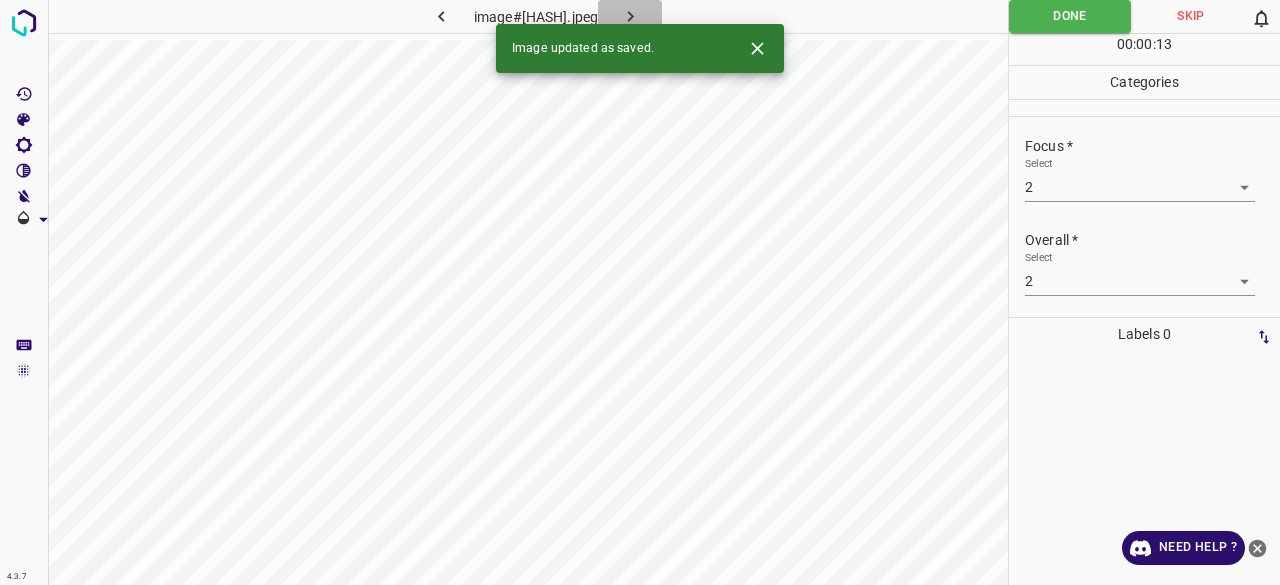 click 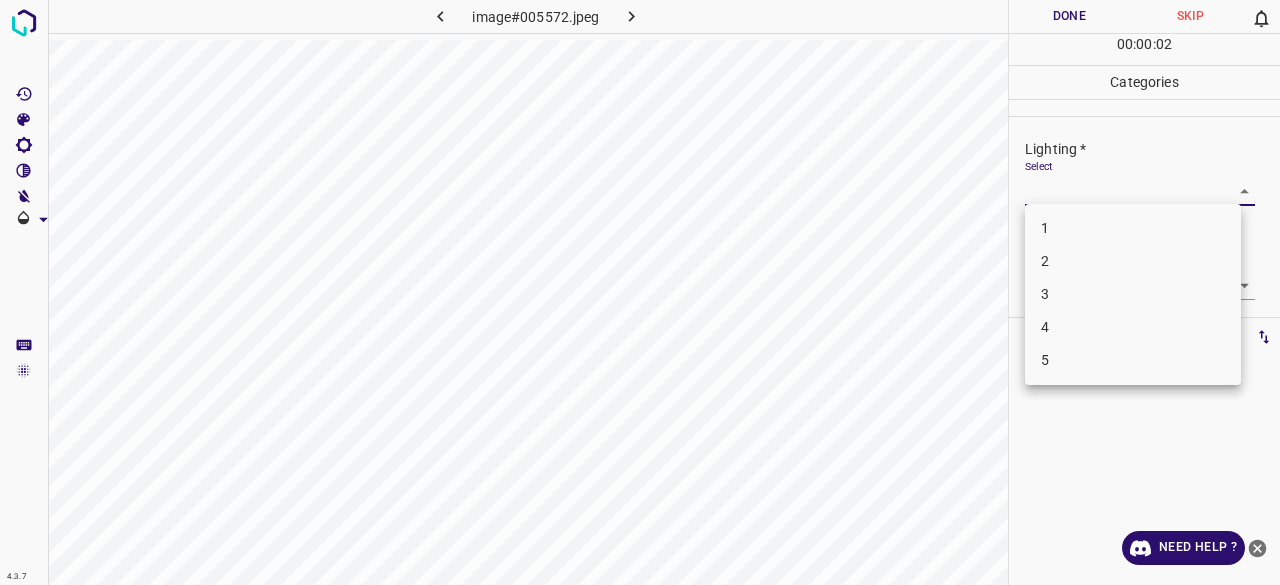 drag, startPoint x: 1054, startPoint y: 189, endPoint x: 1061, endPoint y: 247, distance: 58.420887 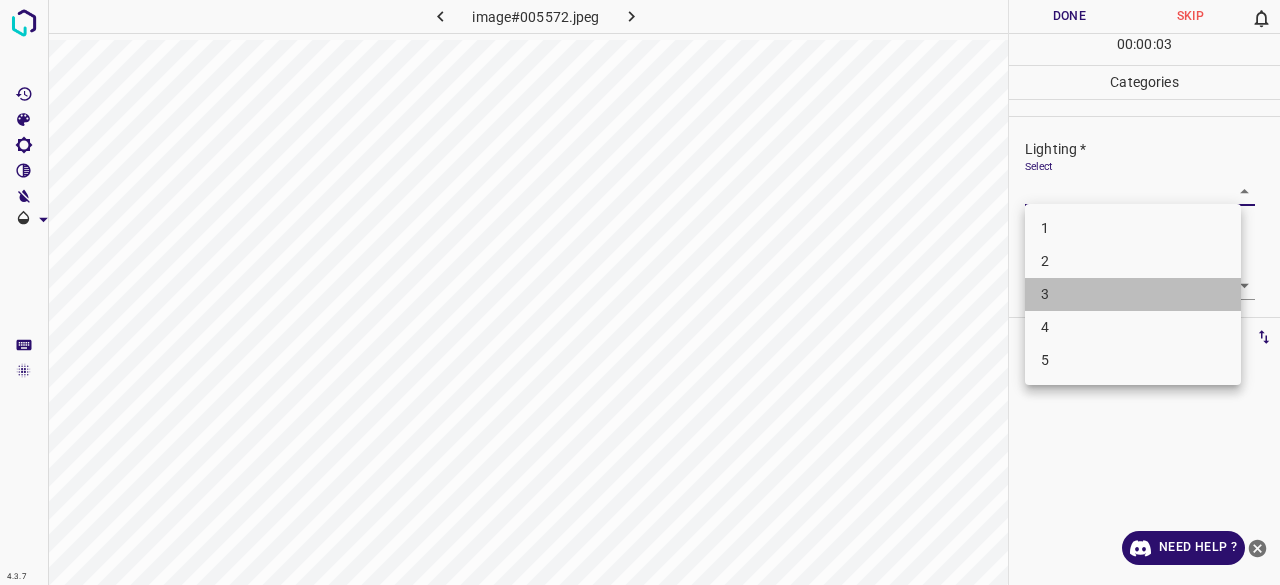click on "3" at bounding box center (1133, 294) 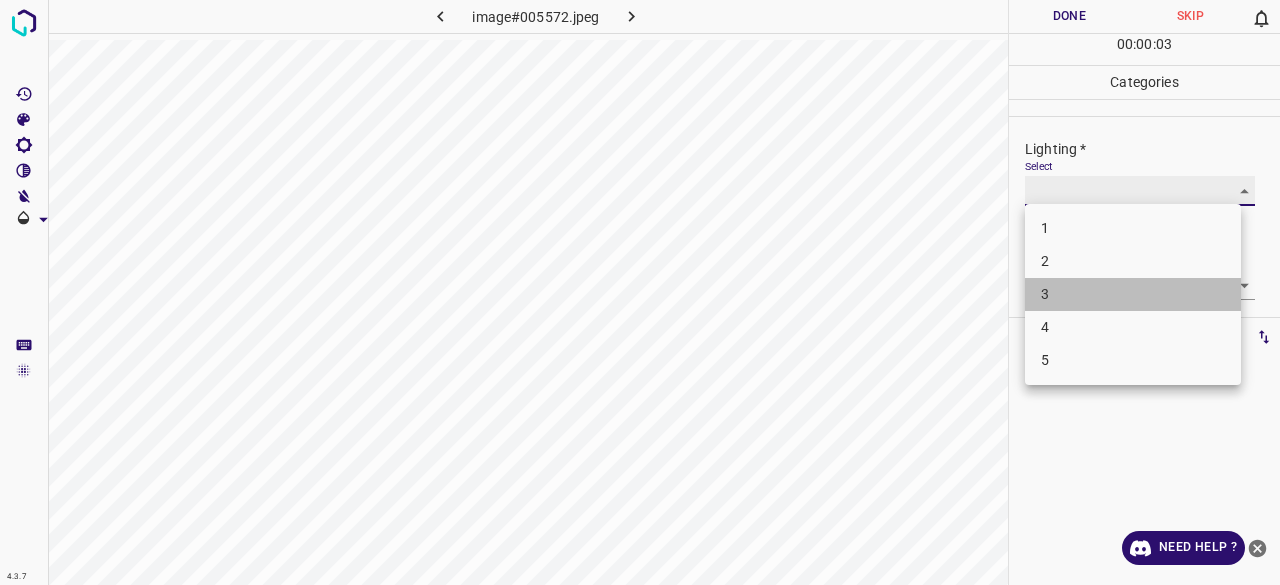 type on "3" 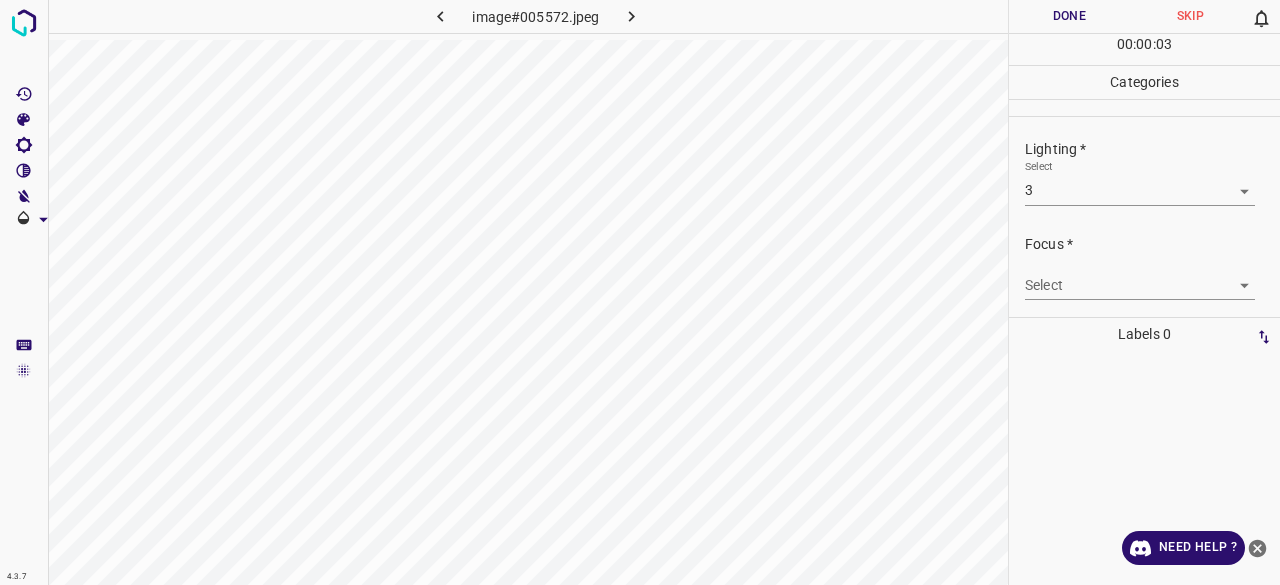 click on "4.3.7 image#[HASH].jpeg Done Skip 0 00   : 00   : 03   Categories Lighting *  Select 3 3 Focus *  Select ​ Overall *  Select ​ Labels   0 Categories 1 Lighting 2 Focus 3 Overall Tools Space Change between modes (Draw & Edit) I Auto labeling R Restore zoom M Zoom in N Zoom out Delete Delete selecte label Filters Z Restore filters X Saturation filter C Brightness filter V Contrast filter B Gray scale filter General O Download Need Help ? - Text - Hide - Delete" at bounding box center [640, 292] 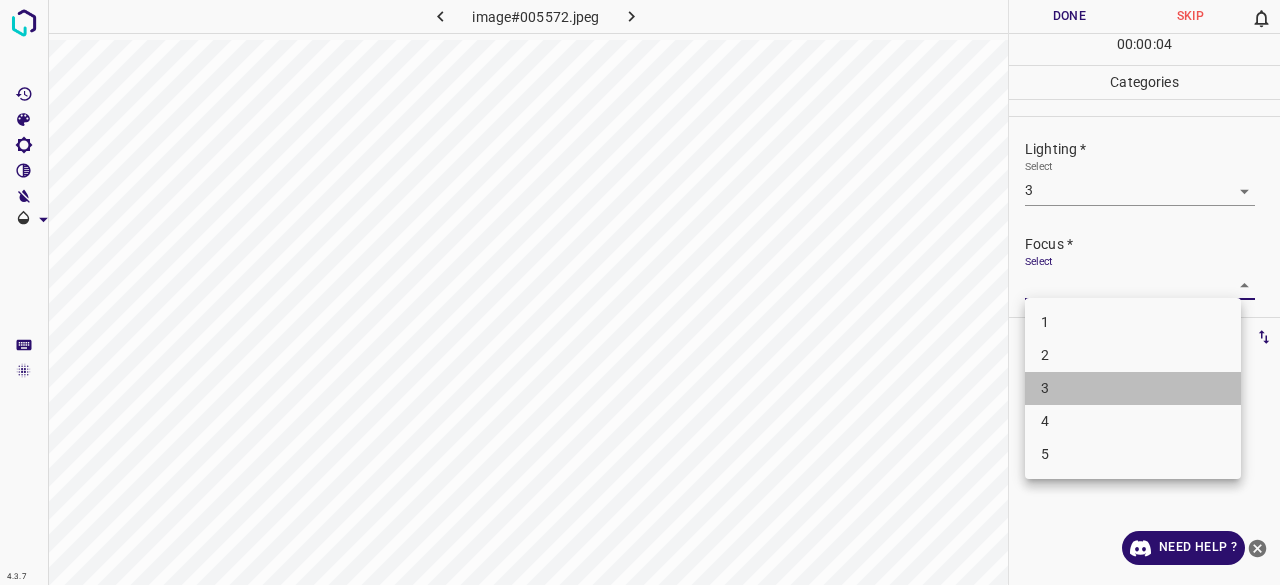 click on "3" at bounding box center (1133, 388) 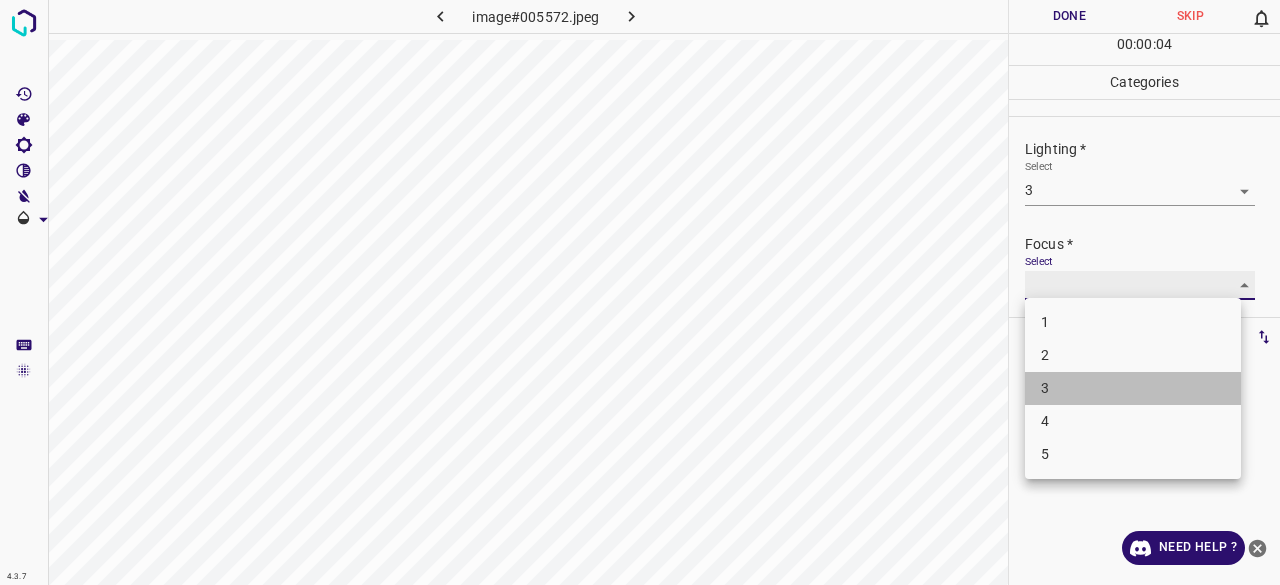 type on "3" 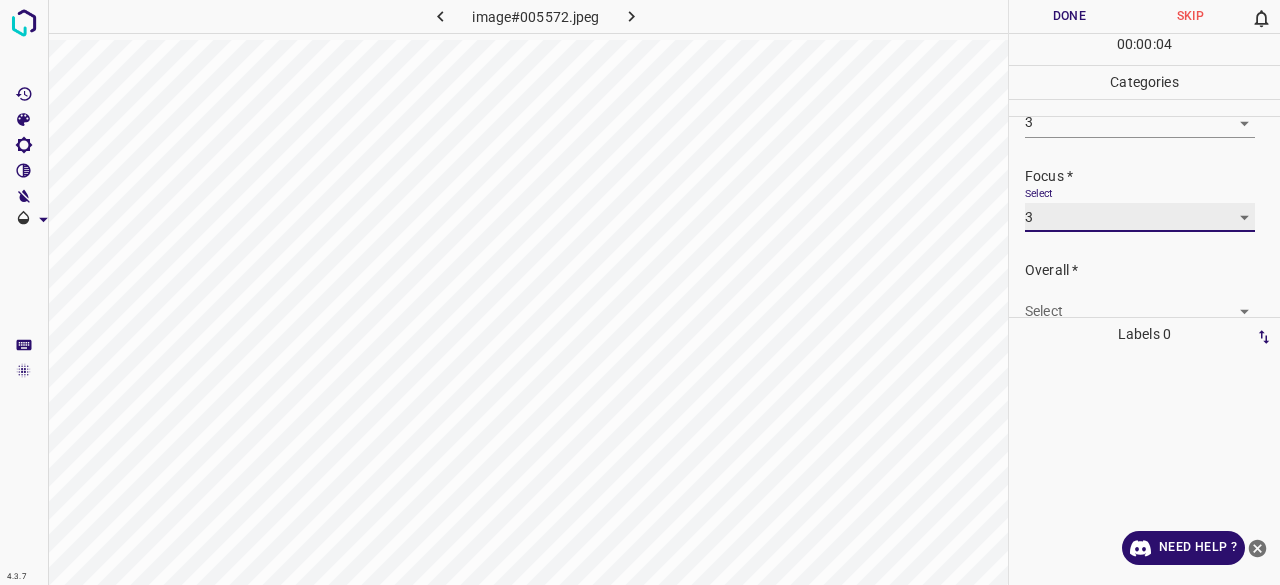 scroll, scrollTop: 98, scrollLeft: 0, axis: vertical 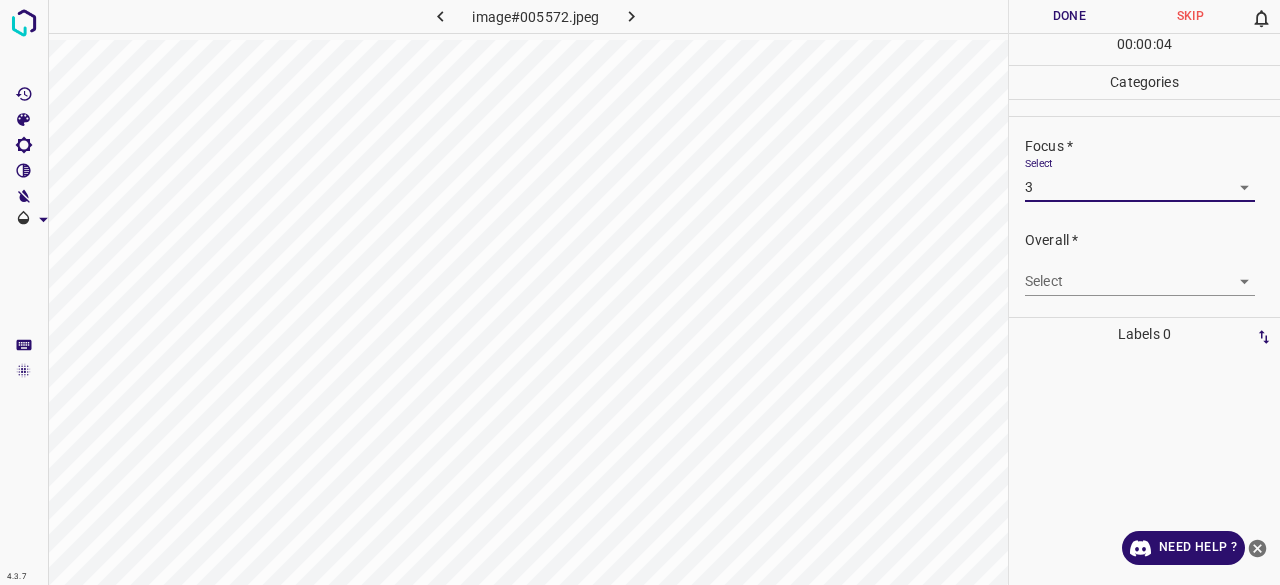 click on "4.3.7 image#005572.jpeg Done Skip 0 00   : 00   : 04   Categories Lighting *  Select 3 3 Focus *  Select 3 3 Overall *  Select ​ Labels   0 Categories 1 Lighting 2 Focus 3 Overall Tools Space Change between modes (Draw & Edit) I Auto labeling R Restore zoom M Zoom in N Zoom out Delete Delete selecte label Filters Z Restore filters X Saturation filter C Brightness filter V Contrast filter B Gray scale filter General O Download Need Help ? - Text - Hide - Delete" at bounding box center [640, 292] 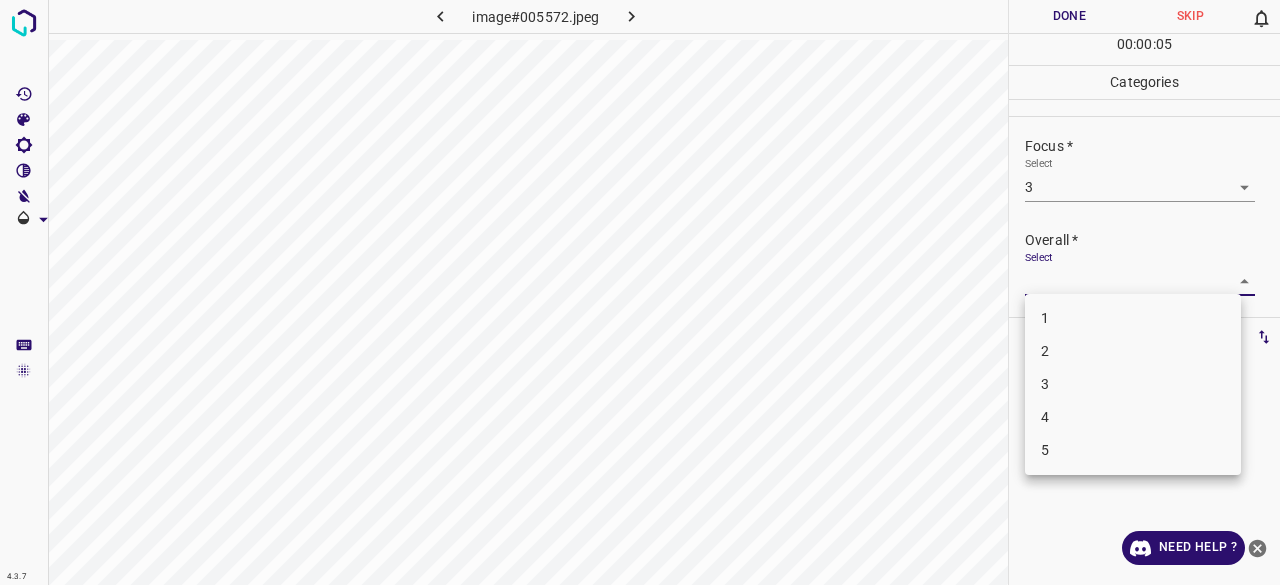 drag, startPoint x: 1077, startPoint y: 379, endPoint x: 1073, endPoint y: 356, distance: 23.345236 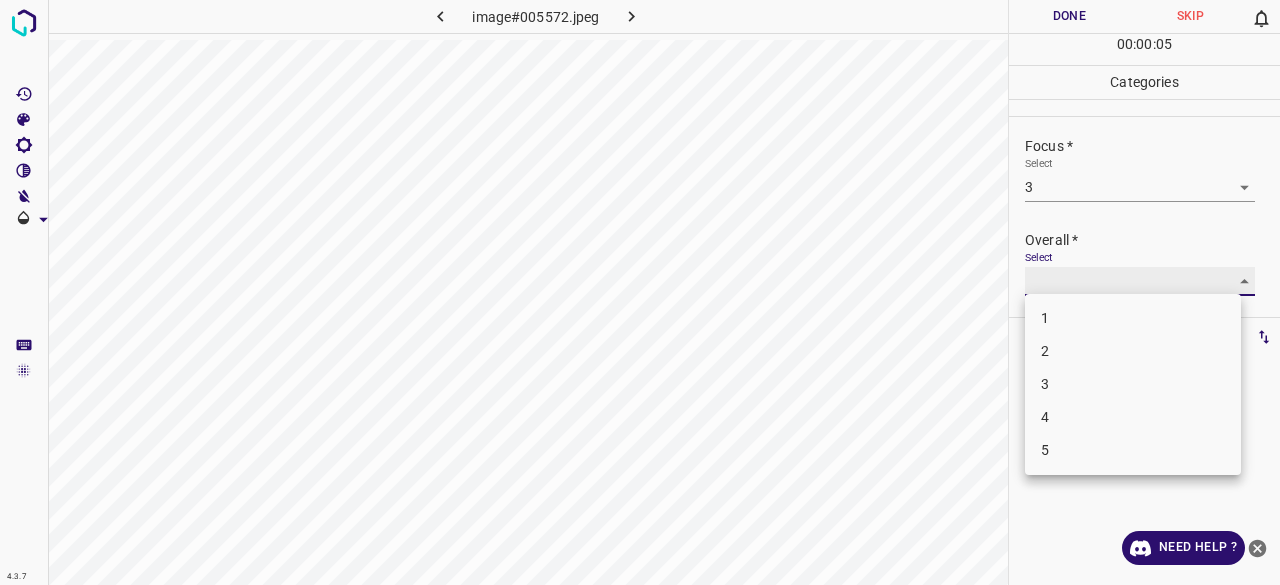type on "3" 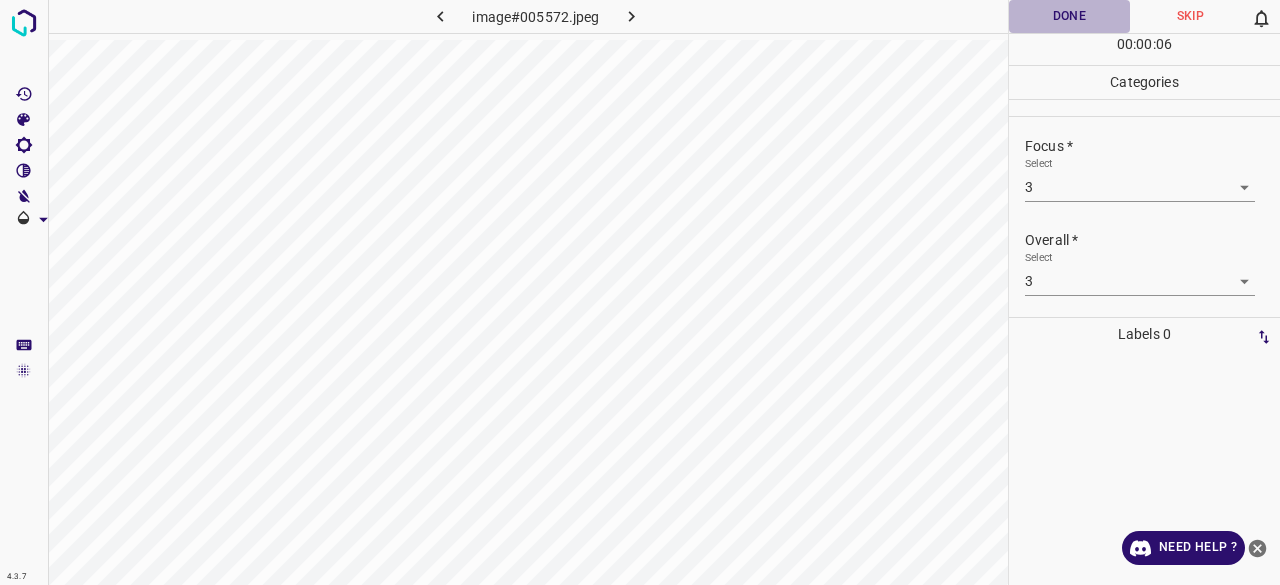 click on "Done" at bounding box center (1069, 16) 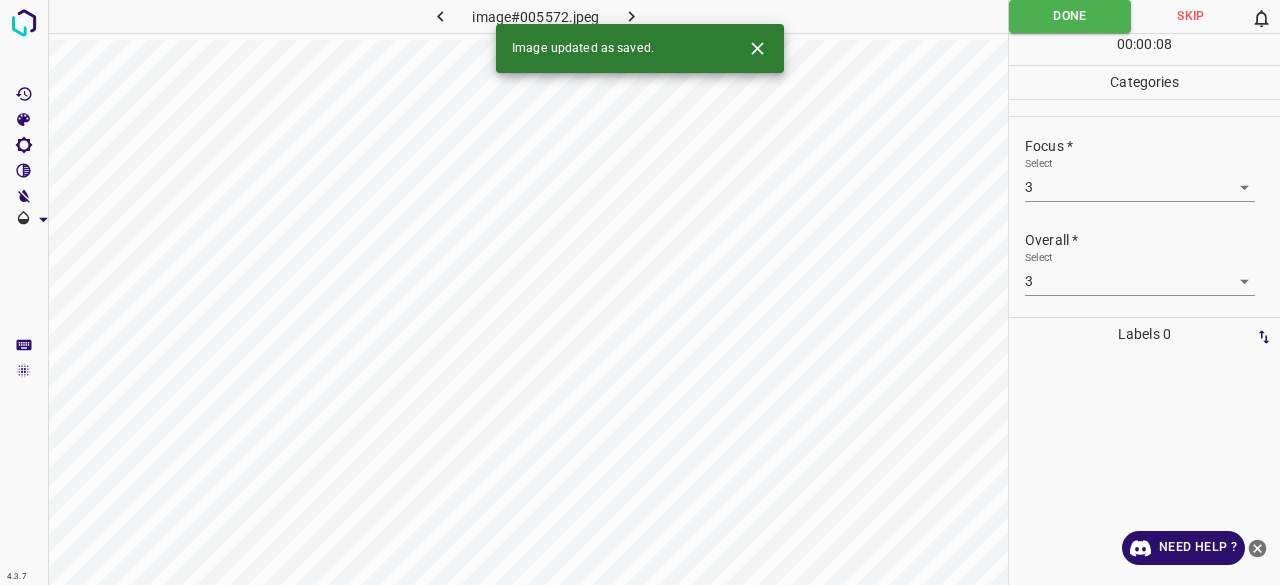 click on "Image updated as saved." at bounding box center [640, 48] 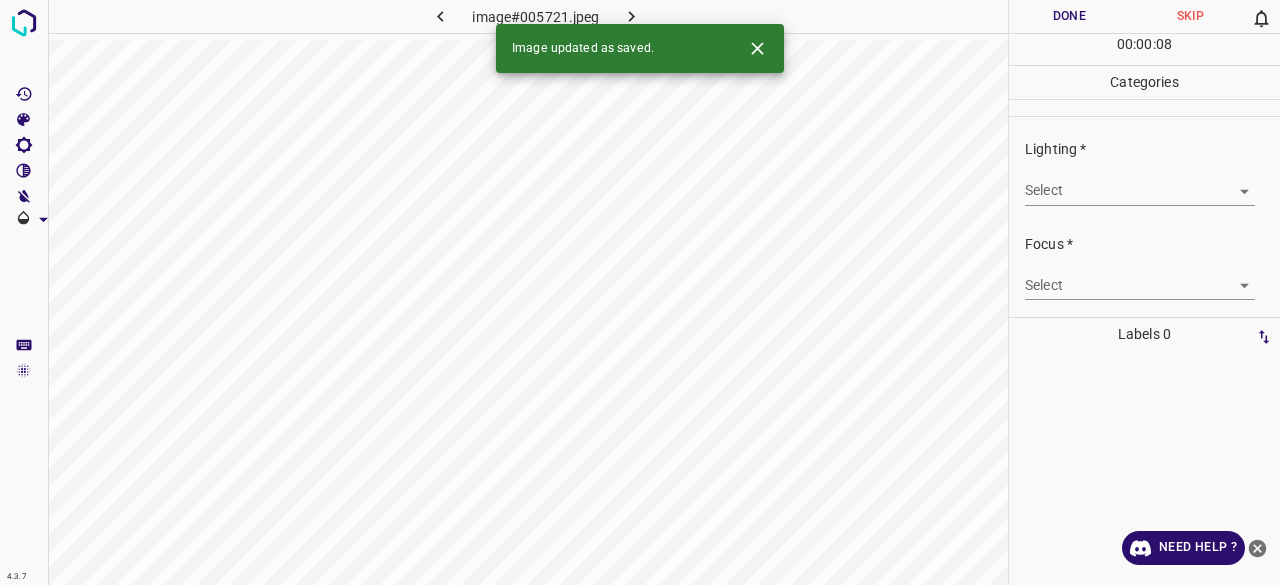 click on "Lighting *  Select ​" at bounding box center [1144, 172] 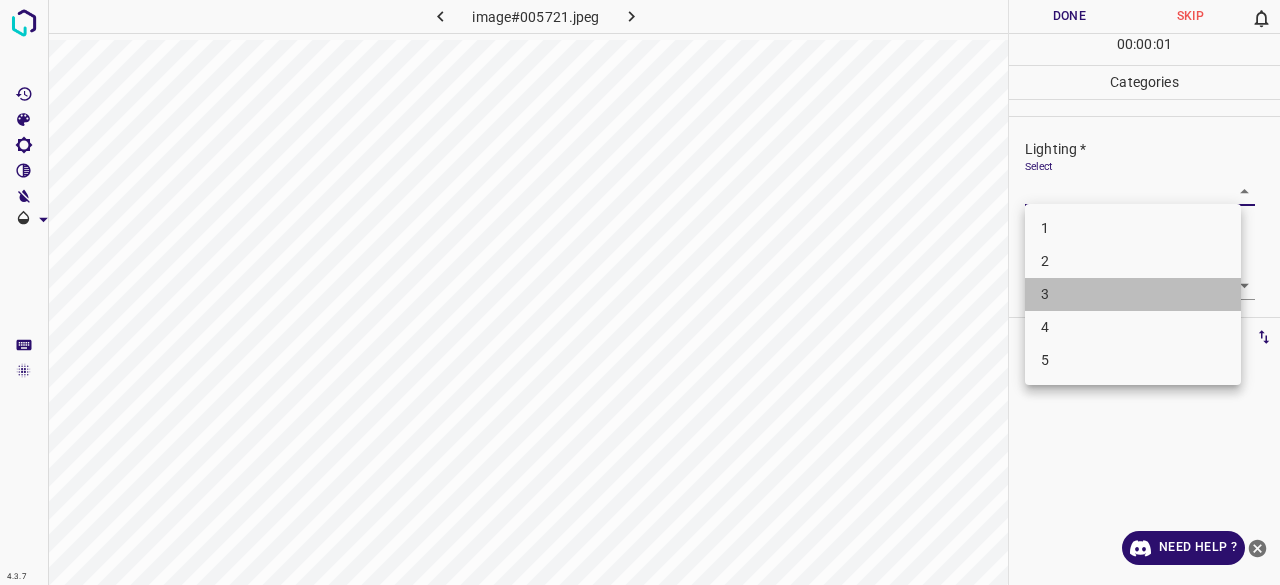 click on "3" at bounding box center (1133, 294) 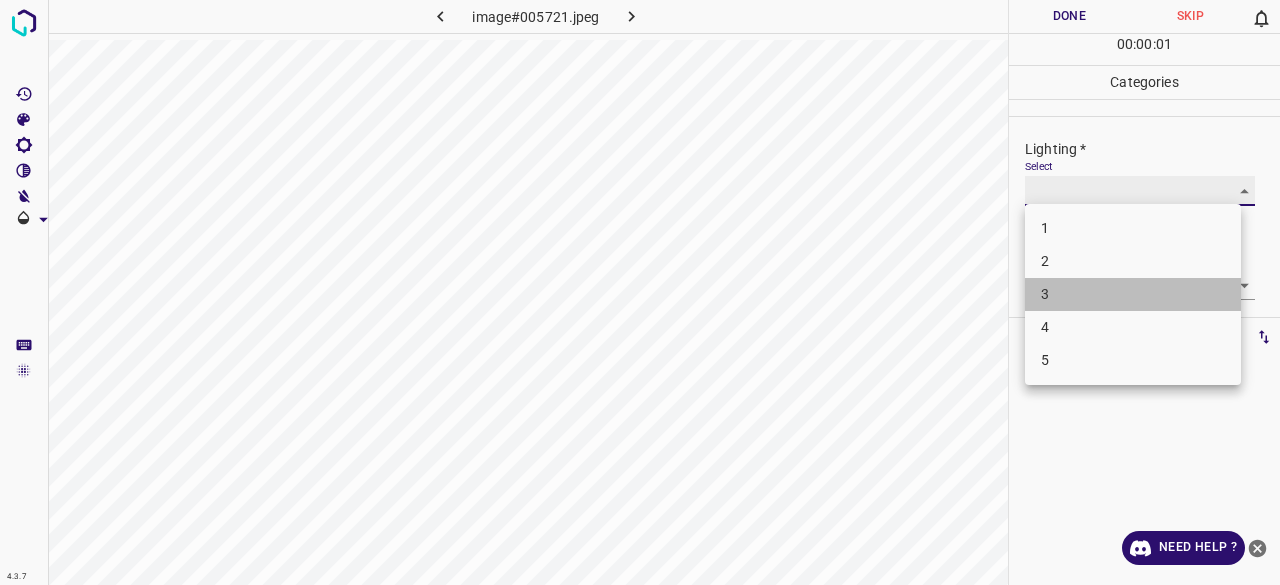 type on "3" 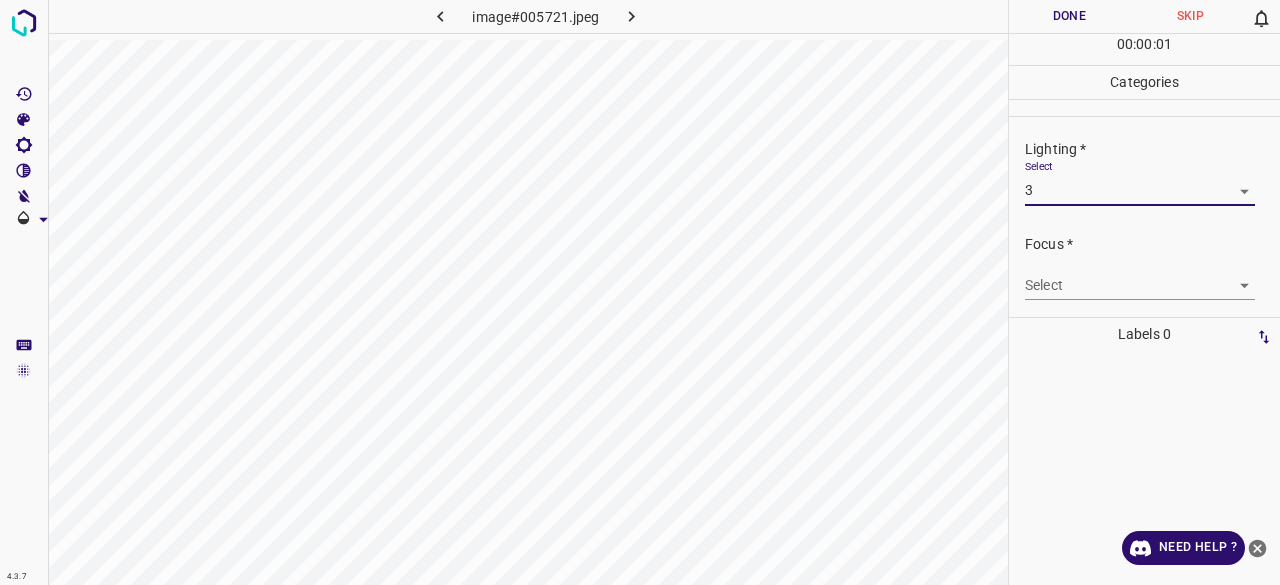click on "4.3.7 image#005721.jpeg Done Skip 0 00   : 00   : 01   Categories Lighting *  Select 3 3 Focus *  Select ​ Overall *  Select ​ Labels   0 Categories 1 Lighting 2 Focus 3 Overall Tools Space Change between modes (Draw & Edit) I Auto labeling R Restore zoom M Zoom in N Zoom out Delete Delete selecte label Filters Z Restore filters X Saturation filter C Brightness filter V Contrast filter B Gray scale filter General O Download Need Help ? - Text - Hide - Delete" at bounding box center [640, 292] 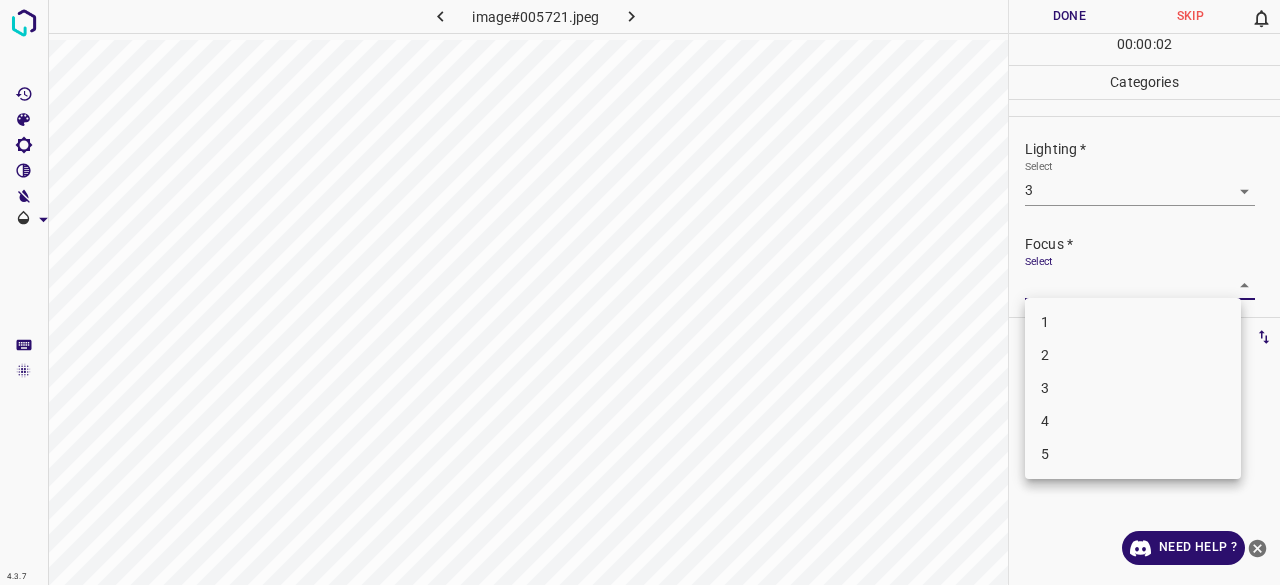 click on "3" at bounding box center [1133, 388] 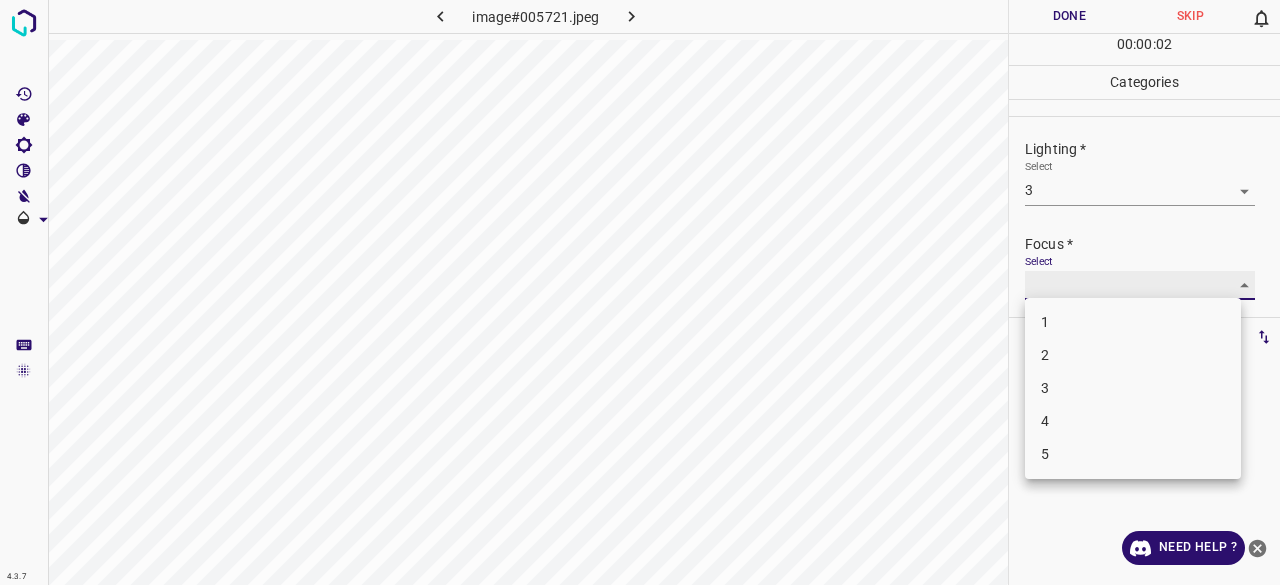 type on "3" 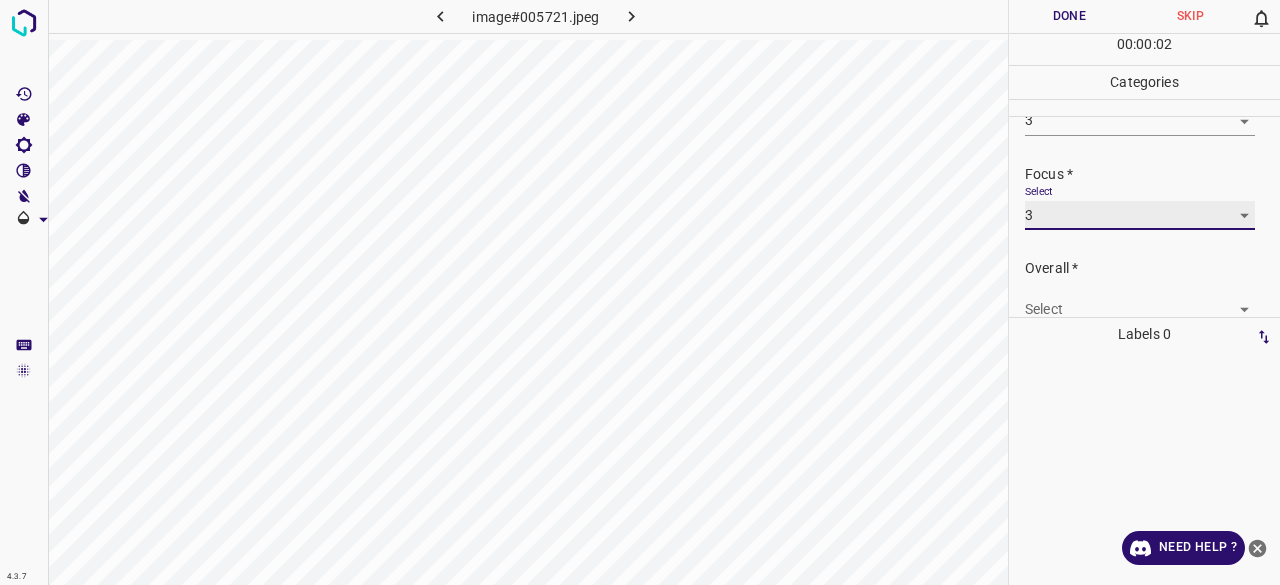 scroll, scrollTop: 98, scrollLeft: 0, axis: vertical 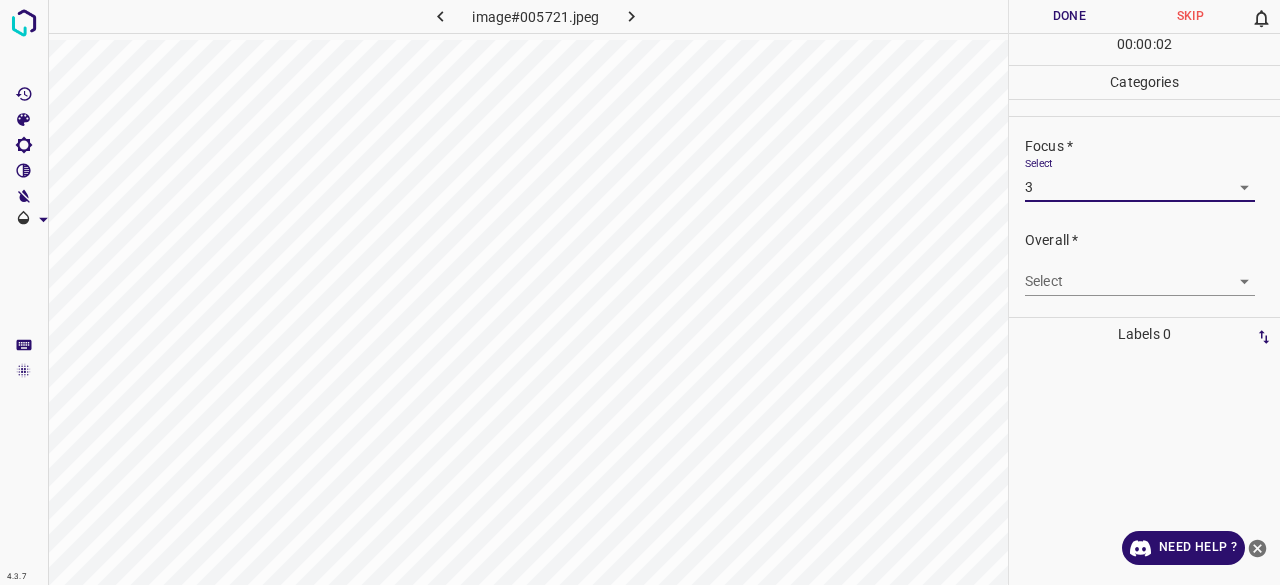 click on "4.3.7 image#005721.jpeg Done Skip 0 00   : 00   : 02   Categories Lighting *  Select 3 3 Focus *  Select 3 3 Overall *  Select ​ Labels   0 Categories 1 Lighting 2 Focus 3 Overall Tools Space Change between modes (Draw & Edit) I Auto labeling R Restore zoom M Zoom in N Zoom out Delete Delete selecte label Filters Z Restore filters X Saturation filter C Brightness filter V Contrast filter B Gray scale filter General O Download Need Help ? - Text - Hide - Delete" at bounding box center [640, 292] 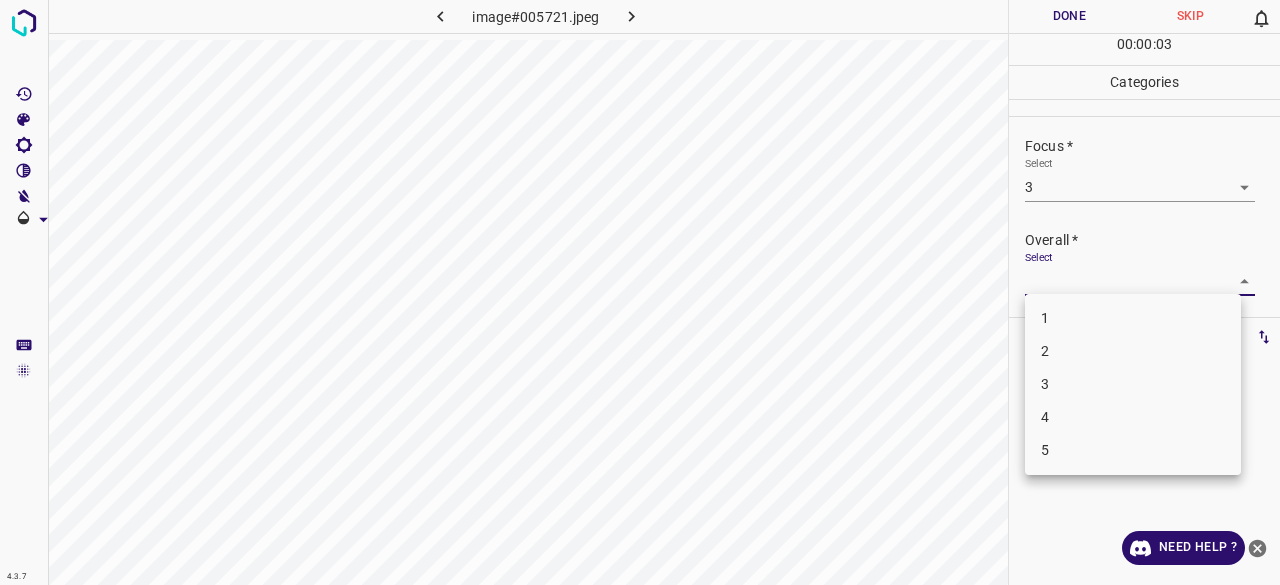 click on "3" at bounding box center (1133, 384) 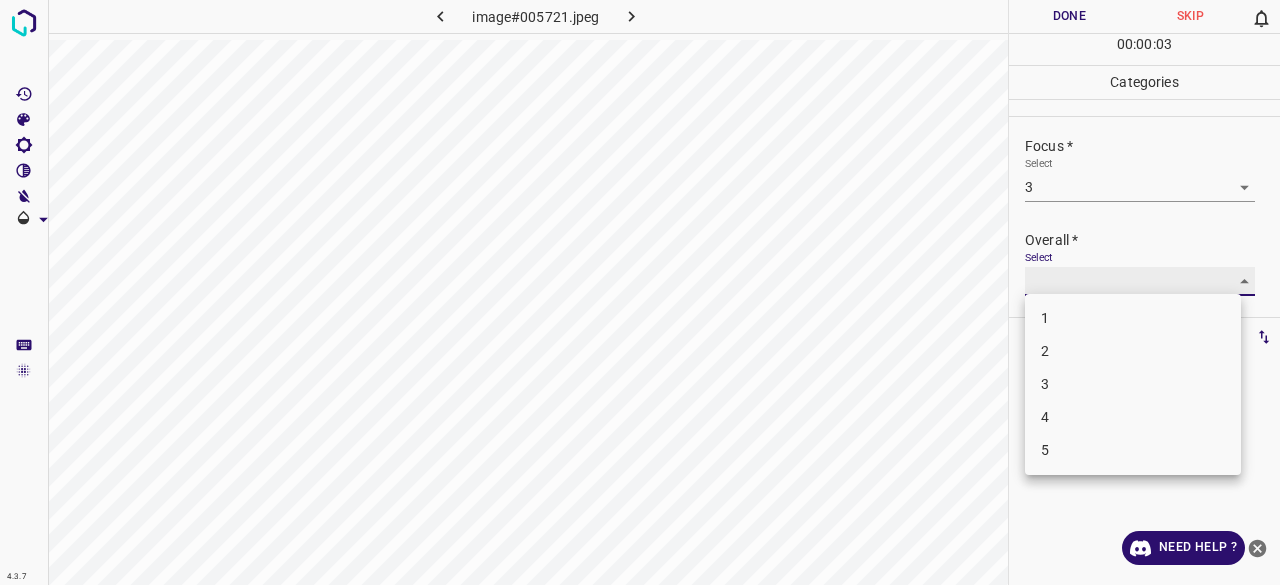 type on "3" 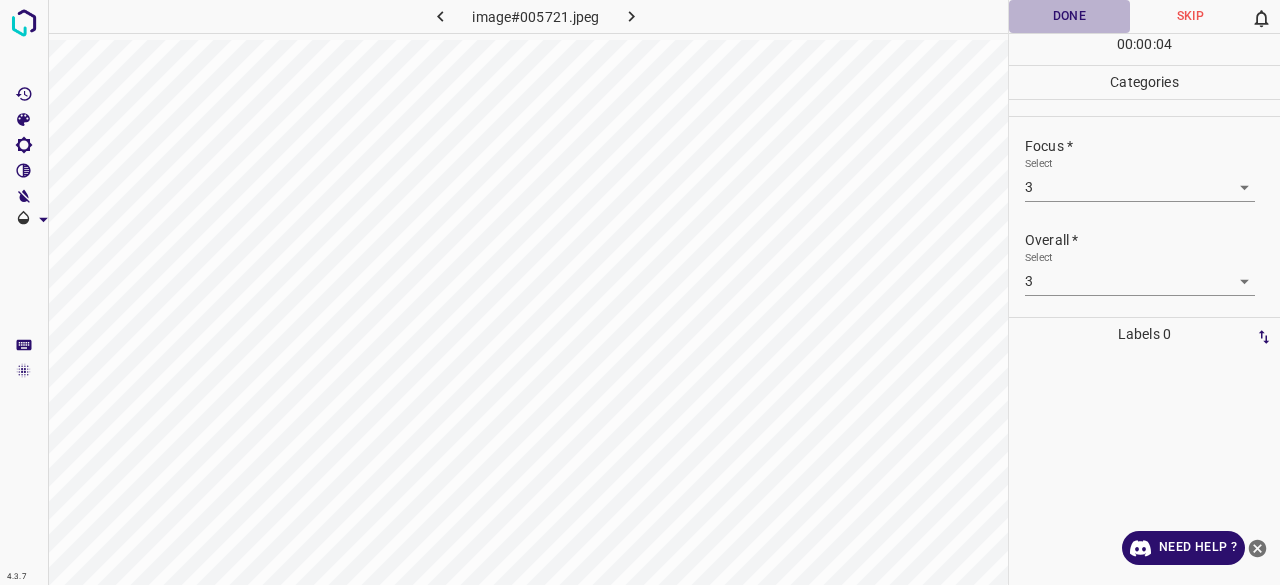 click on "Done" at bounding box center (1069, 16) 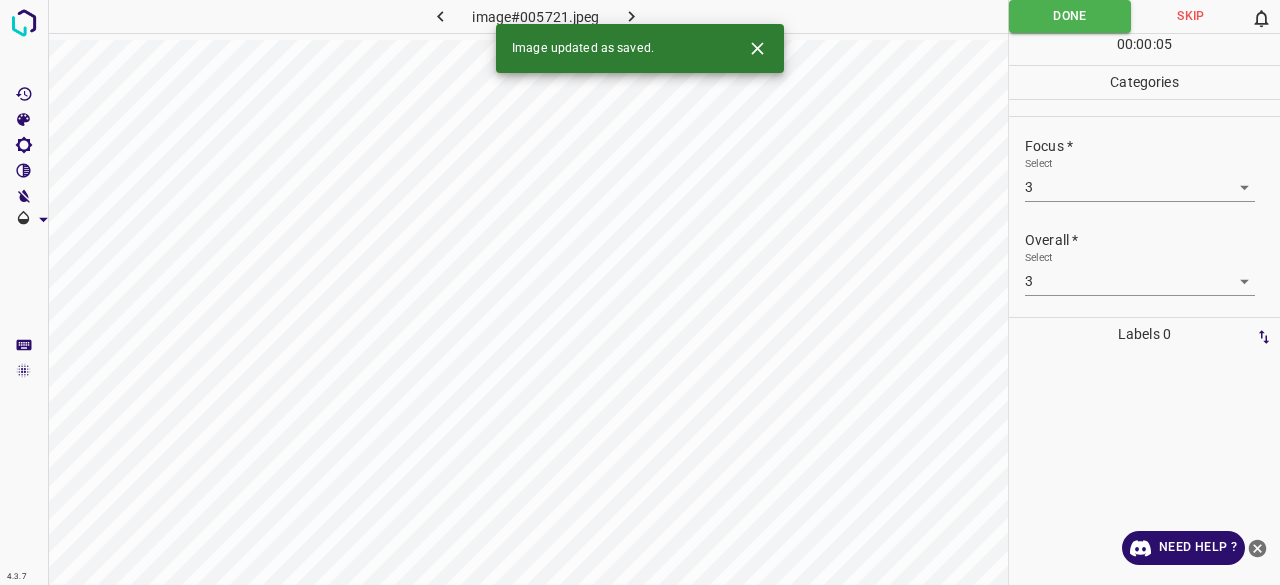 drag, startPoint x: 648, startPoint y: 0, endPoint x: 646, endPoint y: 16, distance: 16.124516 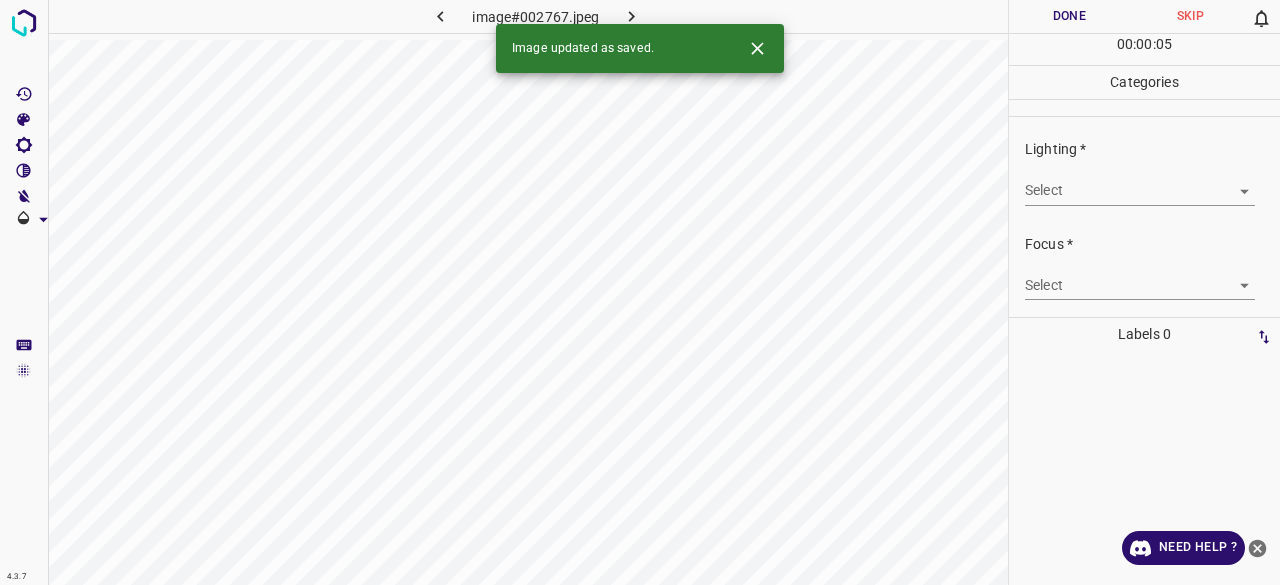 click on "4.3.7 image#002767.jpeg Done Skip 0 00   : 00   : 05   Categories Lighting *  Select ​ Focus *  Select ​ Overall *  Select ​ Labels   0 Categories 1 Lighting 2 Focus 3 Overall Tools Space Change between modes (Draw & Edit) I Auto labeling R Restore zoom M Zoom in N Zoom out Delete Delete selecte label Filters Z Restore filters X Saturation filter C Brightness filter V Contrast filter B Gray scale filter General O Download Image updated as saved. Need Help ? - Text - Hide - Delete" at bounding box center [640, 292] 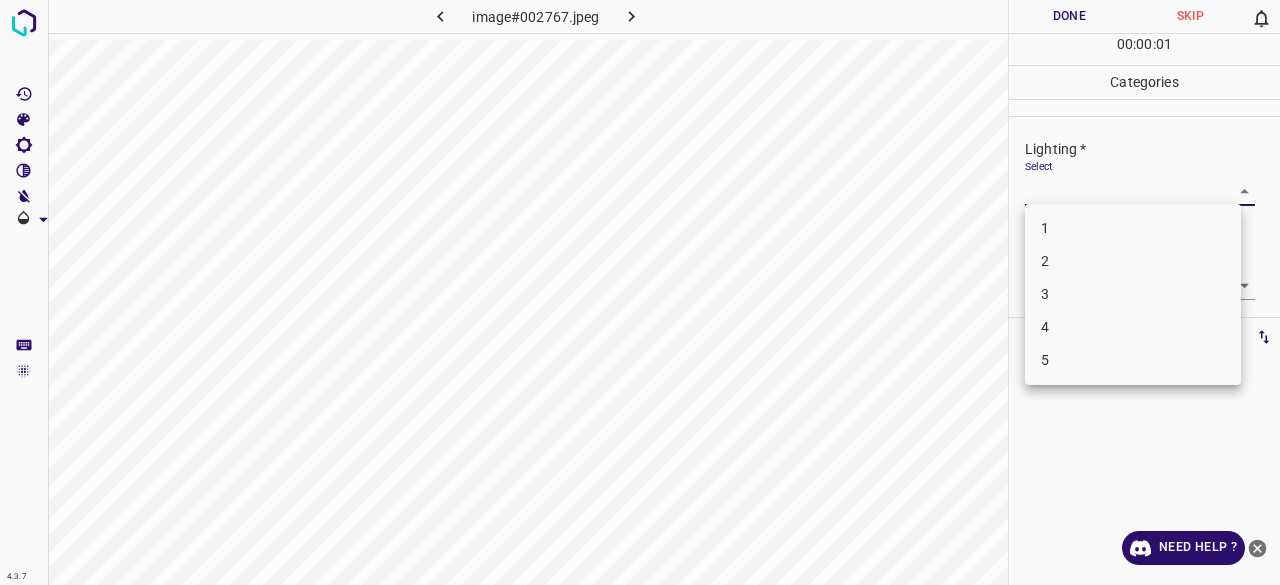click on "3" at bounding box center [1133, 294] 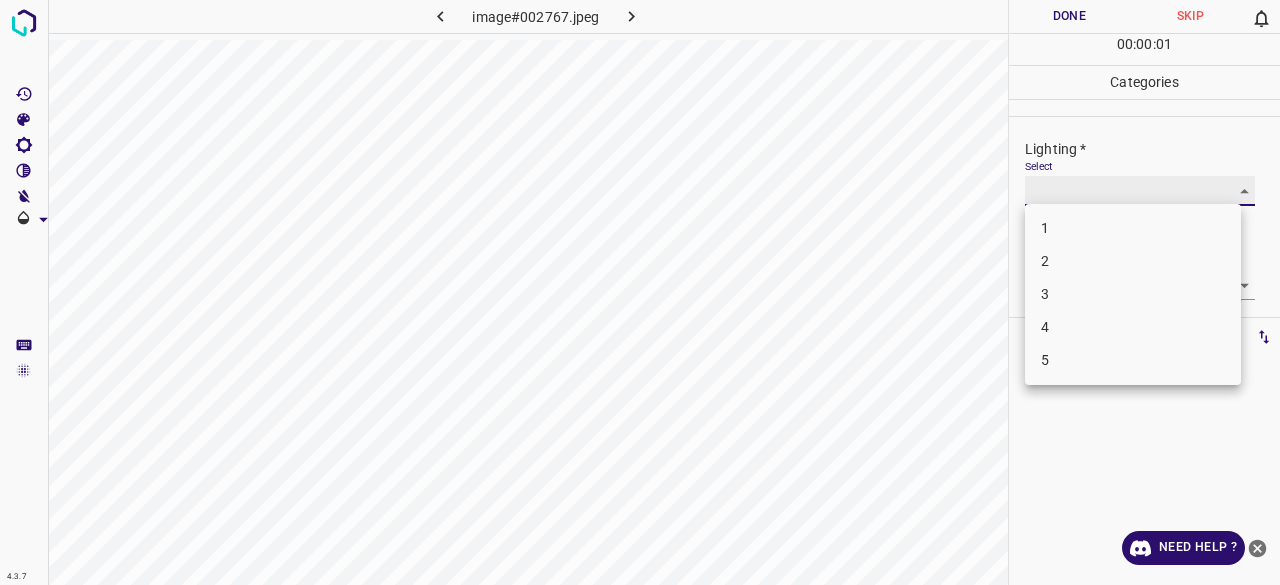 type on "3" 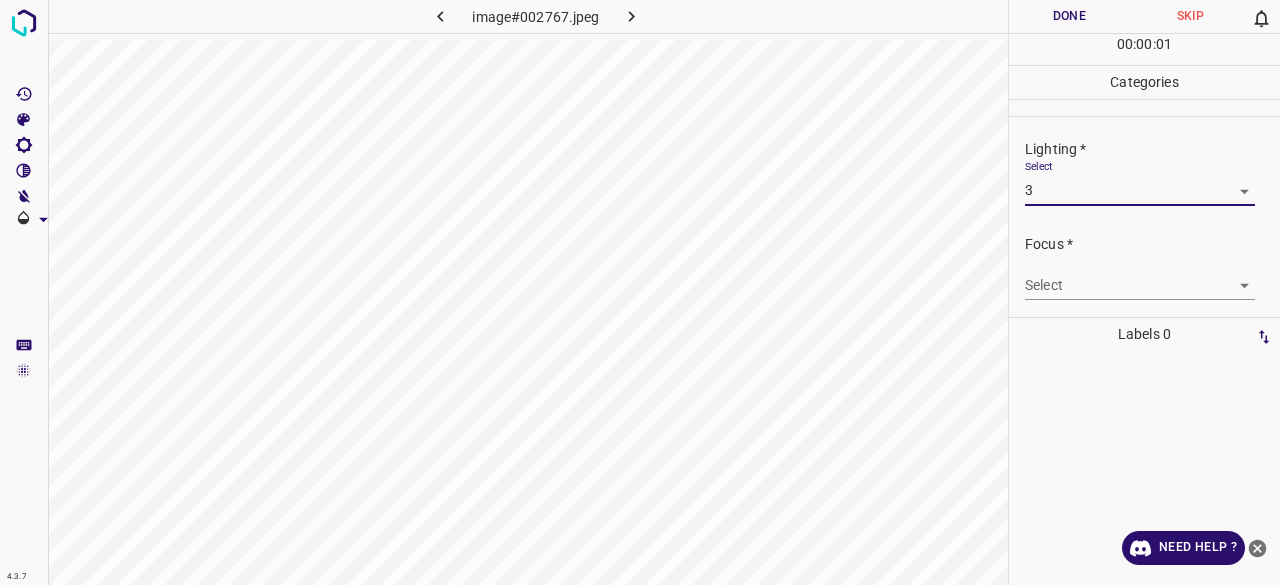 click on "Focus *  Select ​" at bounding box center (1144, 267) 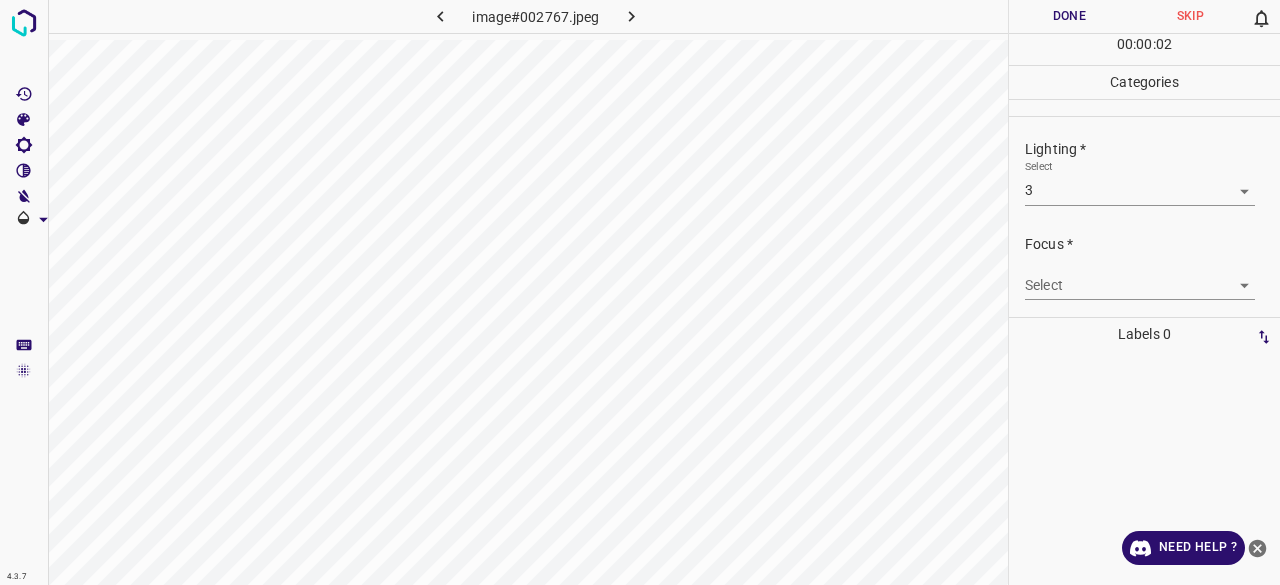 click on "4.3.7 image#002767.jpeg Done Skip 0 00   : 00   : 02   Categories Lighting *  Select 3 3 Focus *  Select ​ Overall *  Select ​ Labels   0 Categories 1 Lighting 2 Focus 3 Overall Tools Space Change between modes (Draw & Edit) I Auto labeling R Restore zoom M Zoom in N Zoom out Delete Delete selecte label Filters Z Restore filters X Saturation filter C Brightness filter V Contrast filter B Gray scale filter General O Download Need Help ? - Text - Hide - Delete" at bounding box center [640, 292] 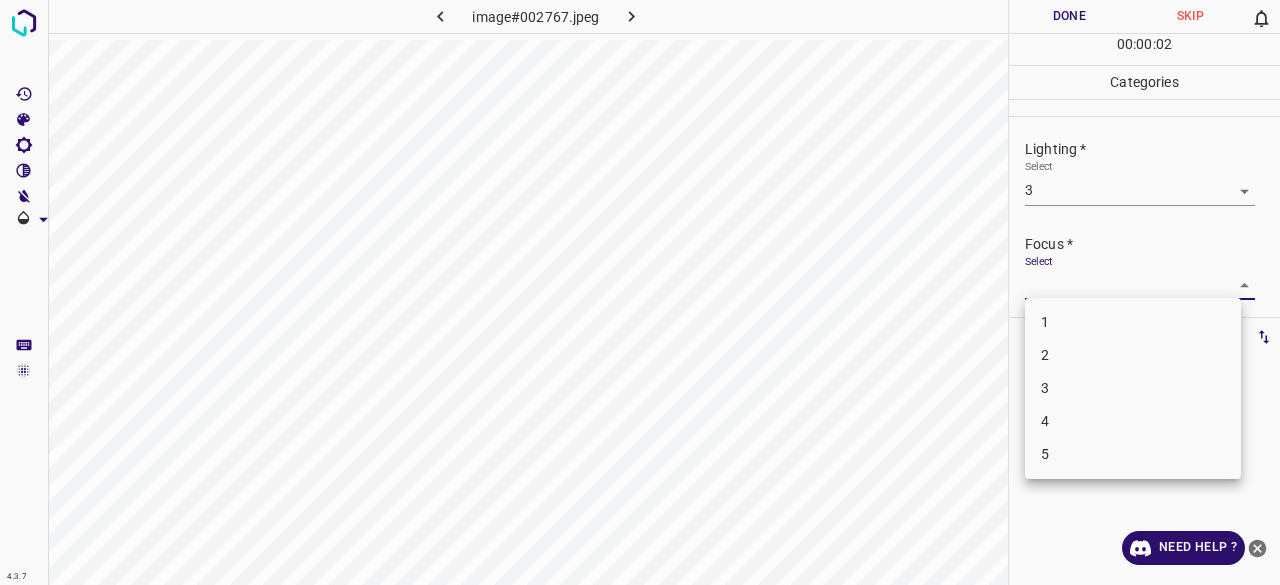 click on "3" at bounding box center [1133, 388] 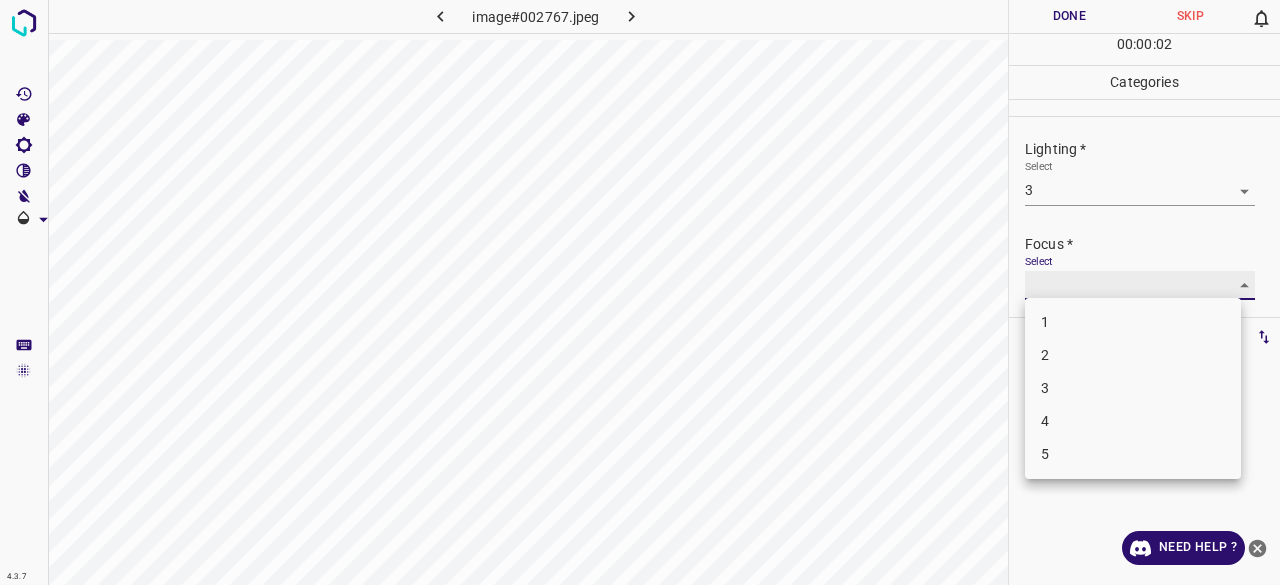 type on "3" 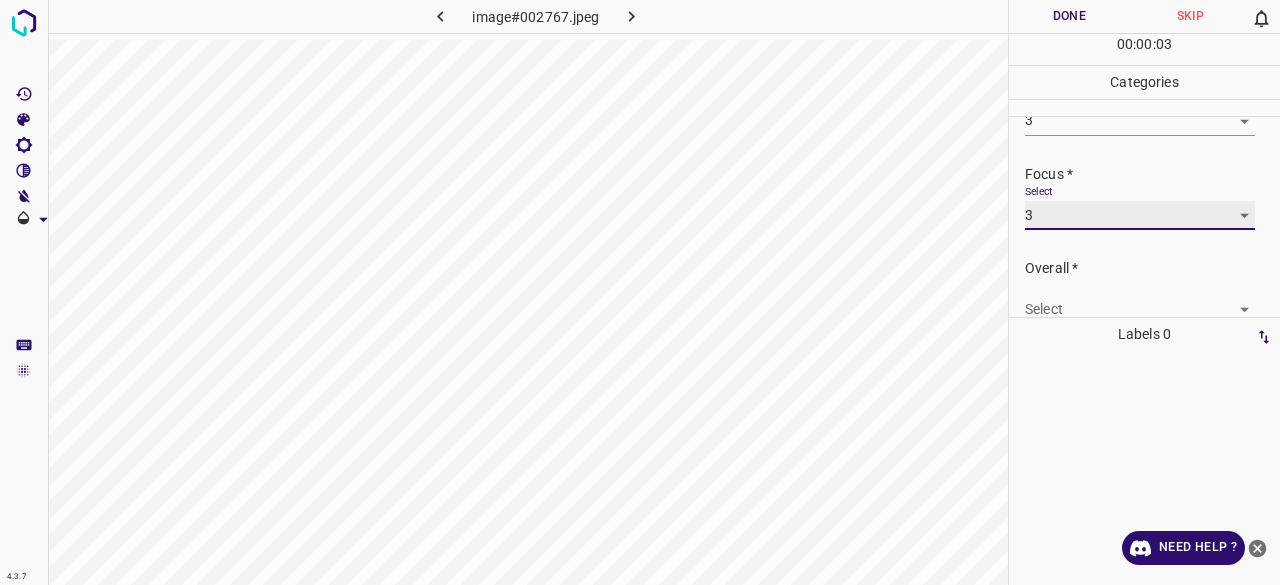 scroll, scrollTop: 98, scrollLeft: 0, axis: vertical 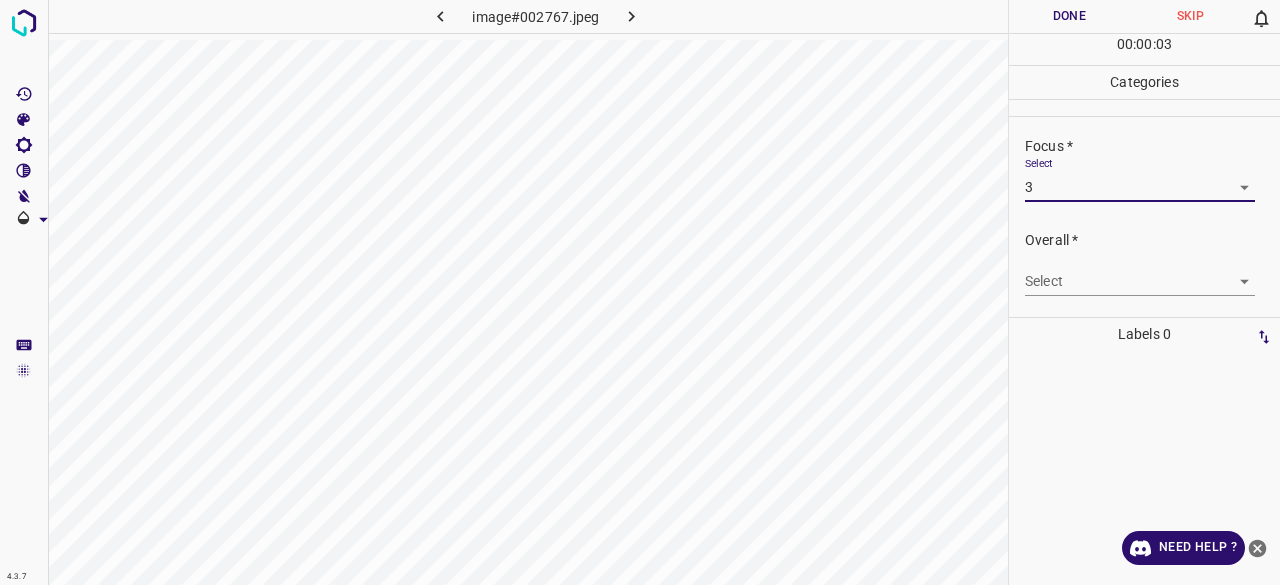 click on "4.3.7 image#002767.jpeg Done Skip 0 00   : 00   : 03   Categories Lighting *  Select 3 3 Focus *  Select 3 3 Overall *  Select ​ Labels   0 Categories 1 Lighting 2 Focus 3 Overall Tools Space Change between modes (Draw & Edit) I Auto labeling R Restore zoom M Zoom in N Zoom out Delete Delete selecte label Filters Z Restore filters X Saturation filter C Brightness filter V Contrast filter B Gray scale filter General O Download Need Help ? - Text - Hide - Delete" at bounding box center [640, 292] 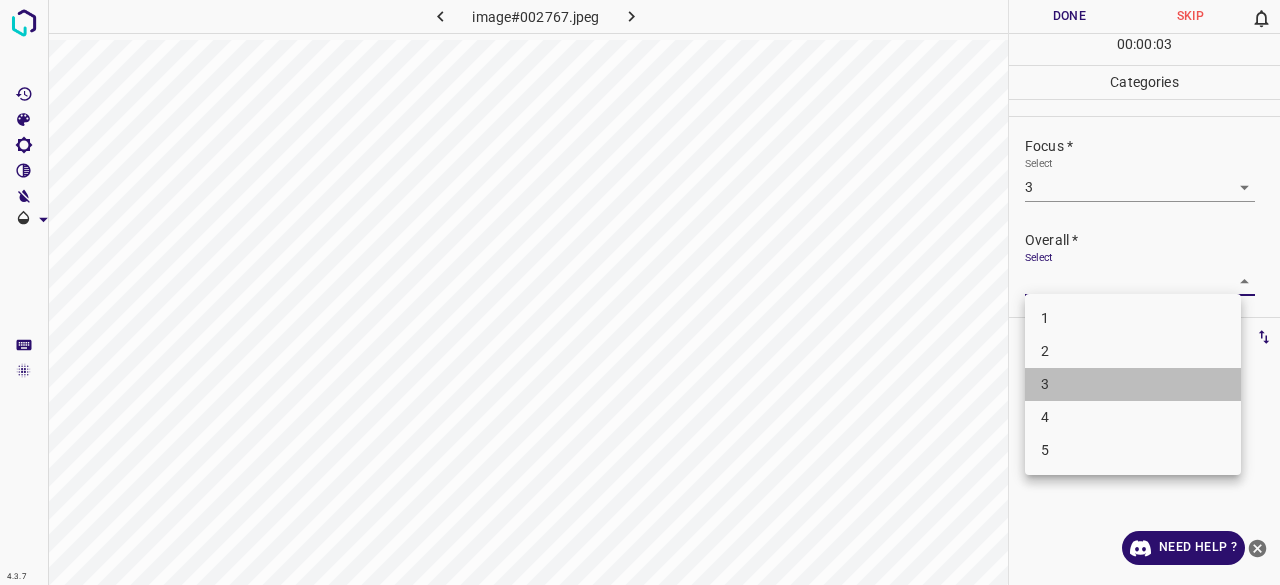 click on "3" at bounding box center (1133, 384) 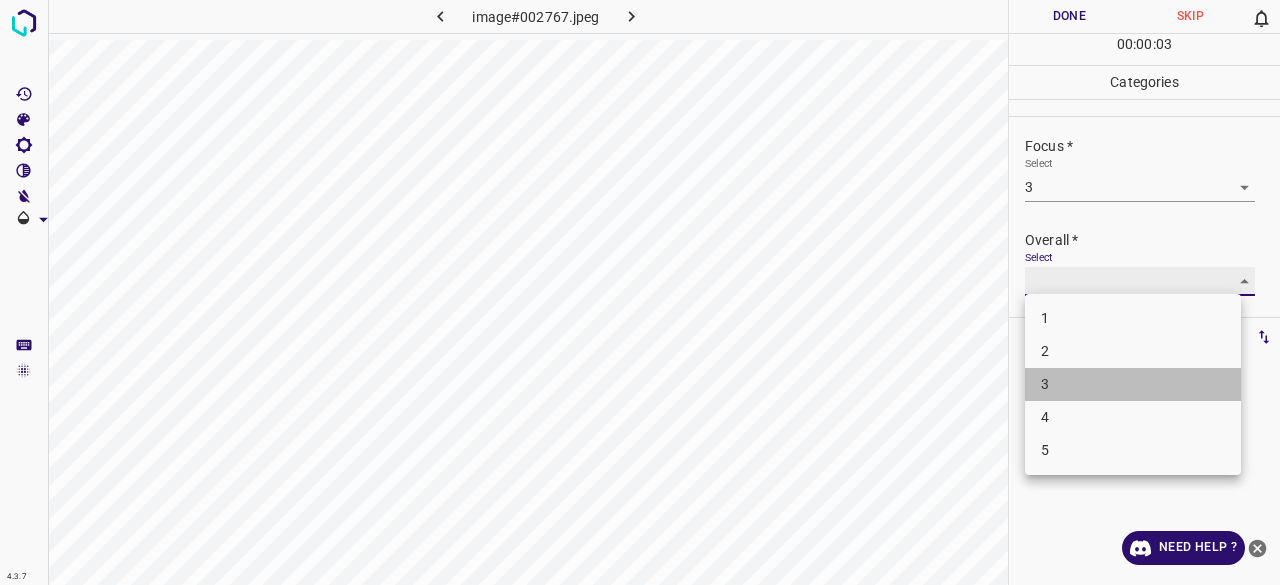 type on "3" 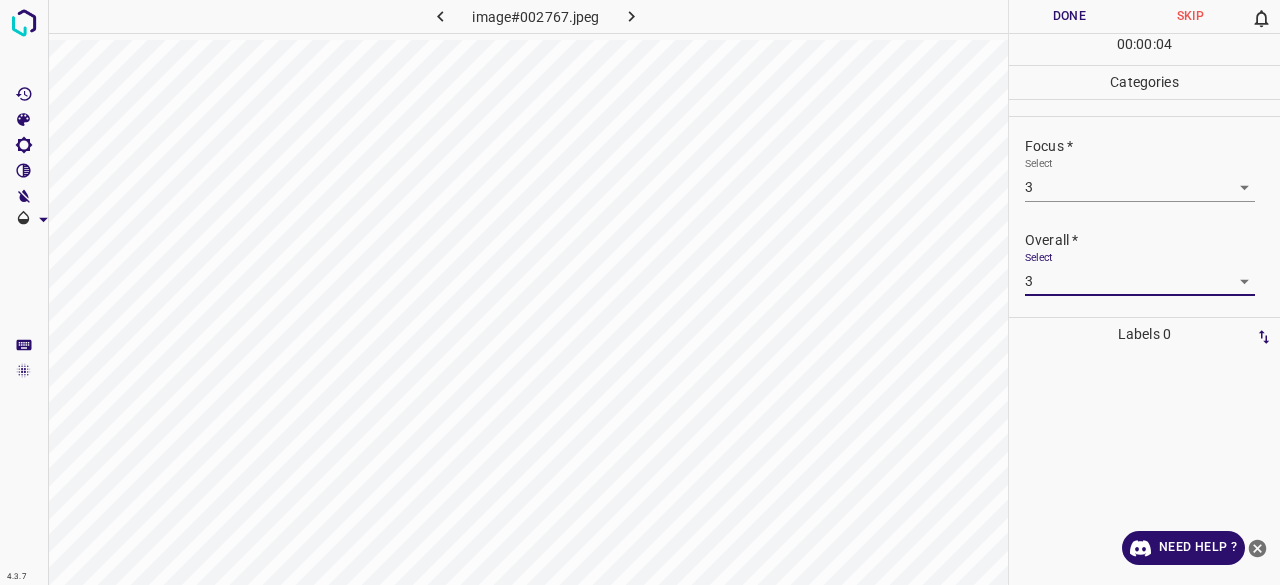 click on "Done" at bounding box center (1069, 16) 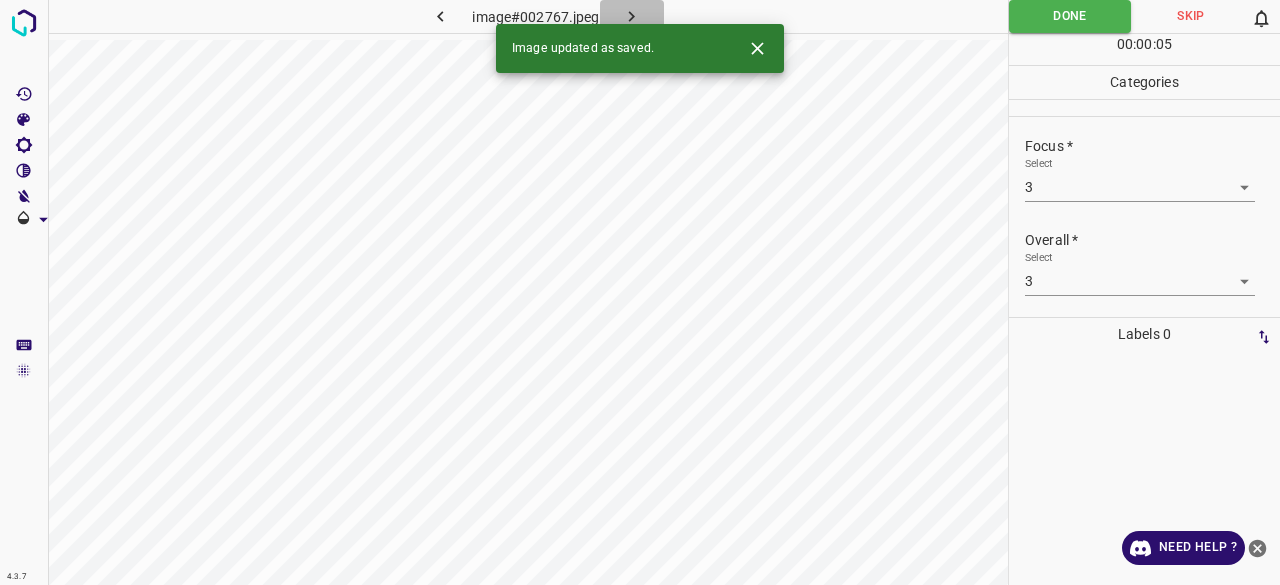 drag, startPoint x: 640, startPoint y: 13, endPoint x: 648, endPoint y: 39, distance: 27.202942 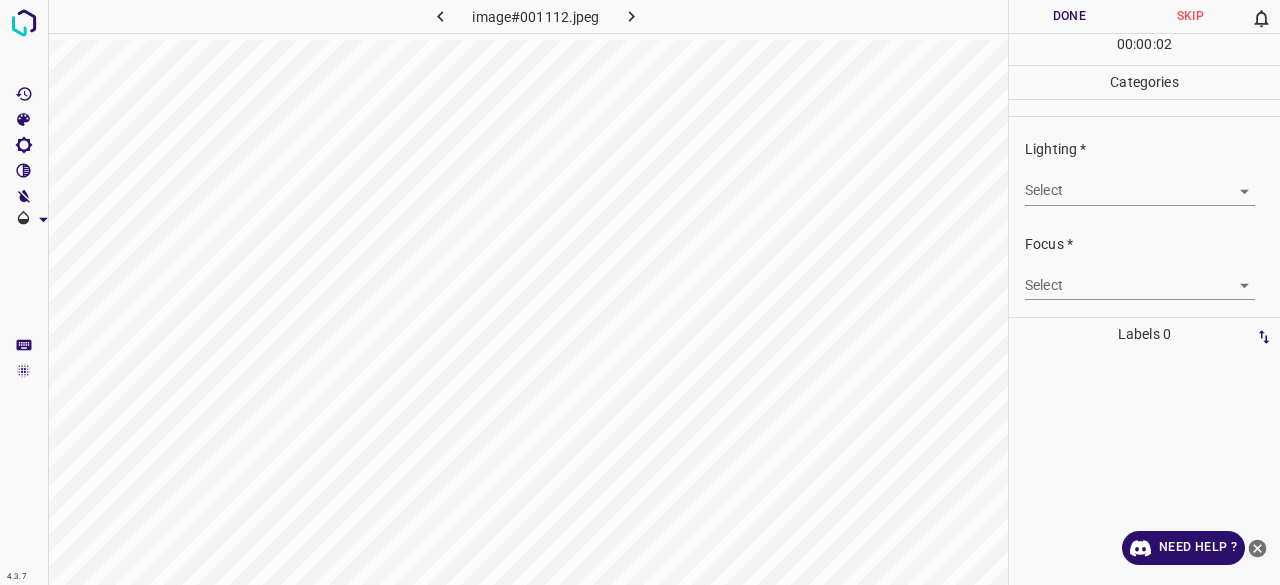 click on "Lighting *  Select ​" at bounding box center (1144, 172) 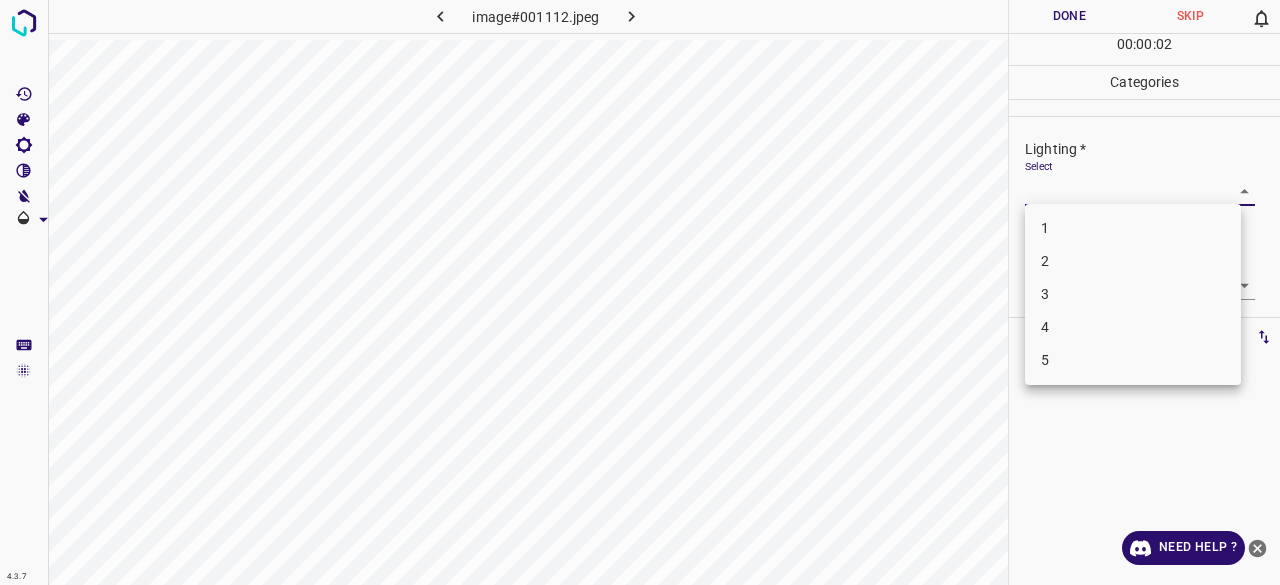 click on "4.3.7 image#001112.jpeg Done Skip 0 00   : 00   : 02   Categories Lighting *  Select ​ Focus *  Select ​ Overall *  Select ​ Labels   0 Categories 1 Lighting 2 Focus 3 Overall Tools Space Change between modes (Draw & Edit) I Auto labeling R Restore zoom M Zoom in N Zoom out Delete Delete selecte label Filters Z Restore filters X Saturation filter C Brightness filter V Contrast filter B Gray scale filter General O Download Need Help ? - Text - Hide - Delete 1 2 3 4 5" at bounding box center (640, 292) 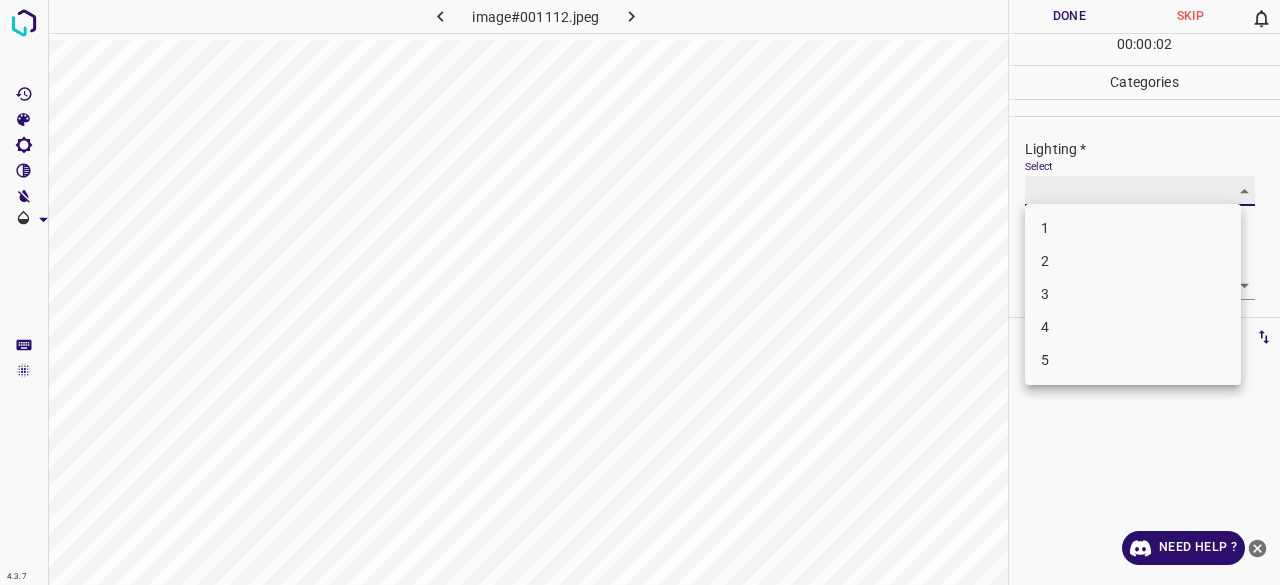 type on "2" 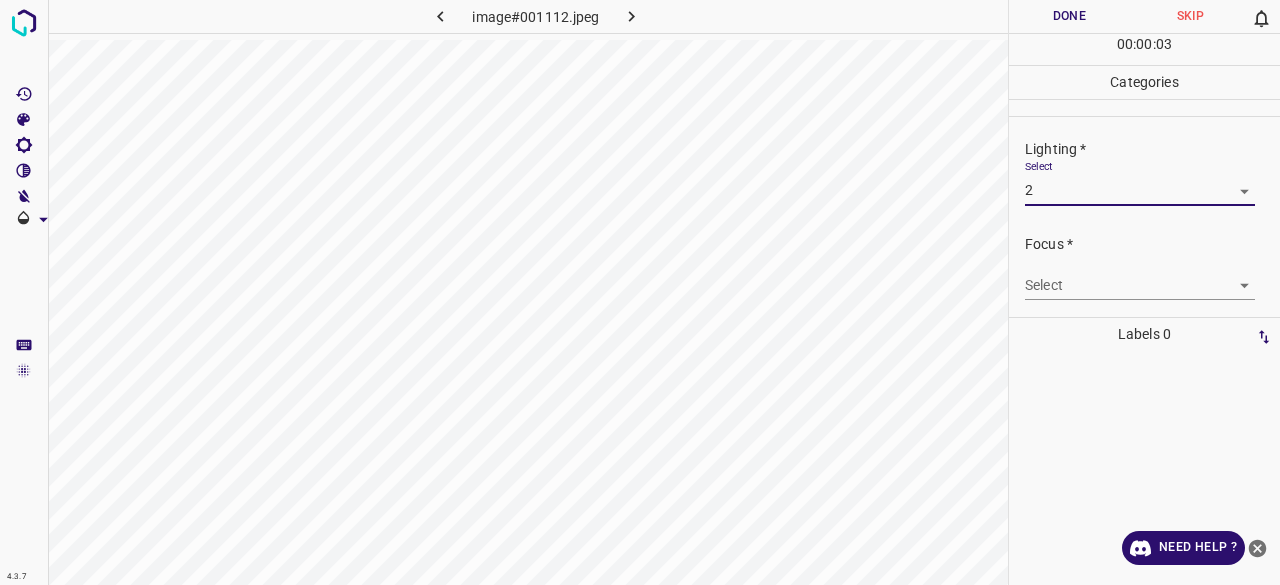 click on "Select ​" at bounding box center [1140, 277] 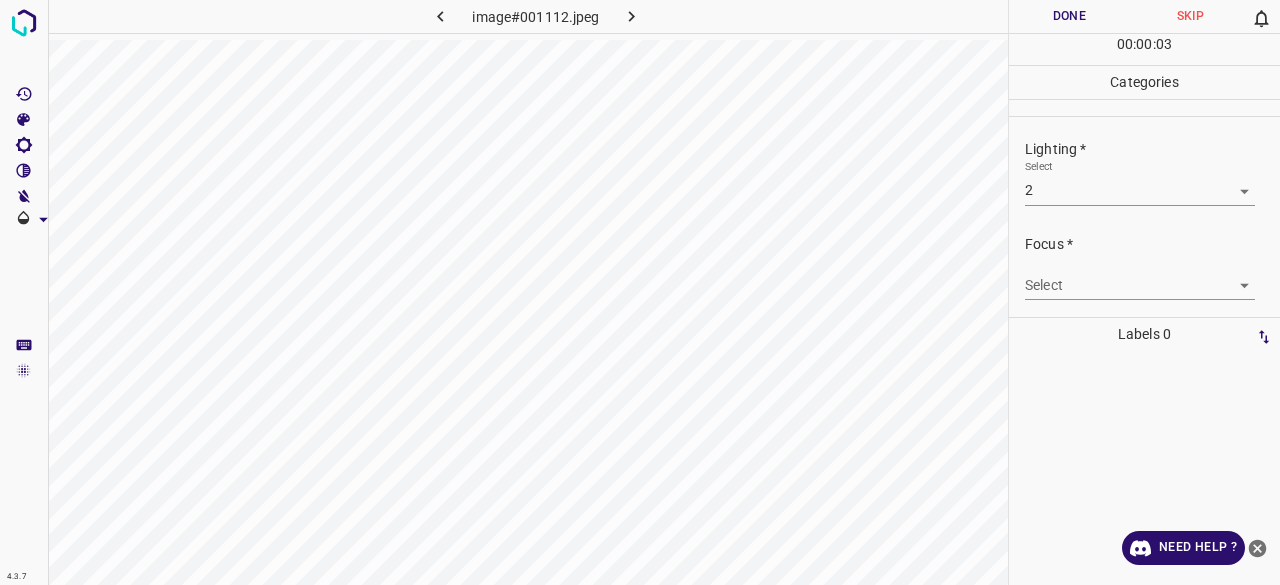 click on "4.3.7 image#001112.jpeg Done Skip 0 00   : 00   : 03   Categories Lighting *  Select 2 2 Focus *  Select ​ Overall *  Select ​ Labels   0 Categories 1 Lighting 2 Focus 3 Overall Tools Space Change between modes (Draw & Edit) I Auto labeling R Restore zoom M Zoom in N Zoom out Delete Delete selecte label Filters Z Restore filters X Saturation filter C Brightness filter V Contrast filter B Gray scale filter General O Download Need Help ? - Text - Hide - Delete" at bounding box center (640, 292) 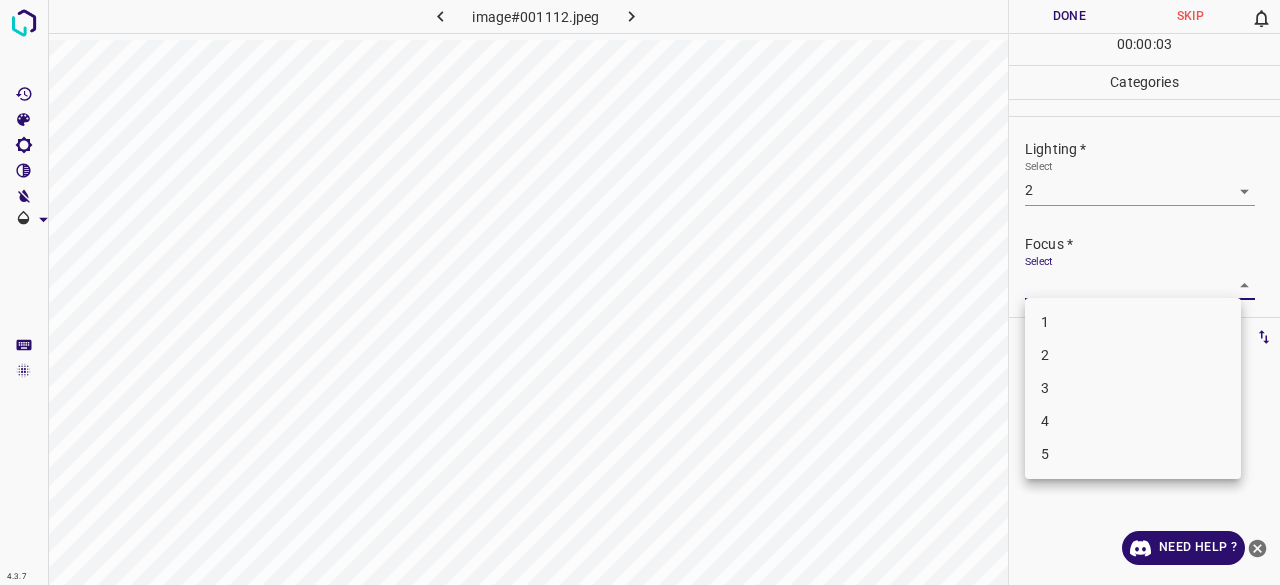 click on "2" at bounding box center (1133, 355) 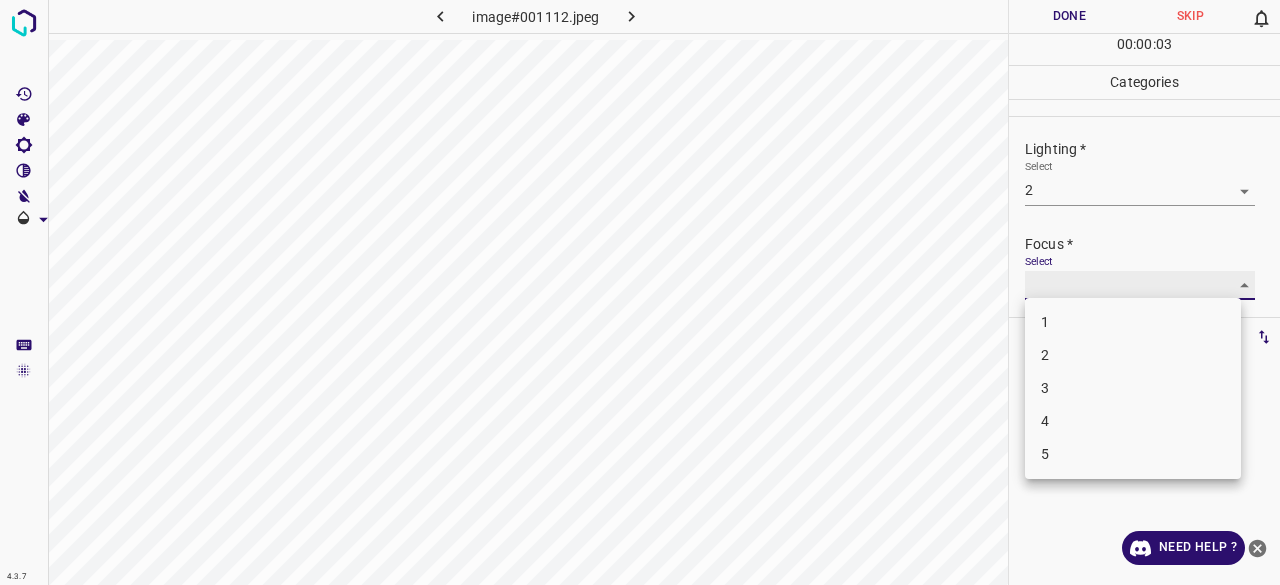 type on "2" 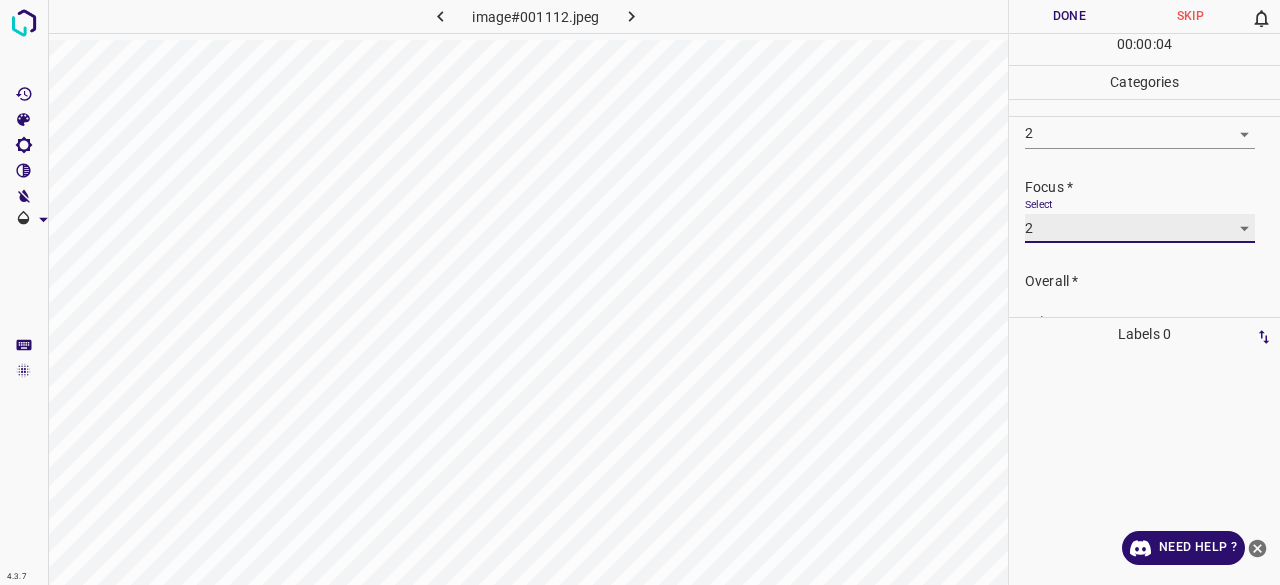 scroll, scrollTop: 98, scrollLeft: 0, axis: vertical 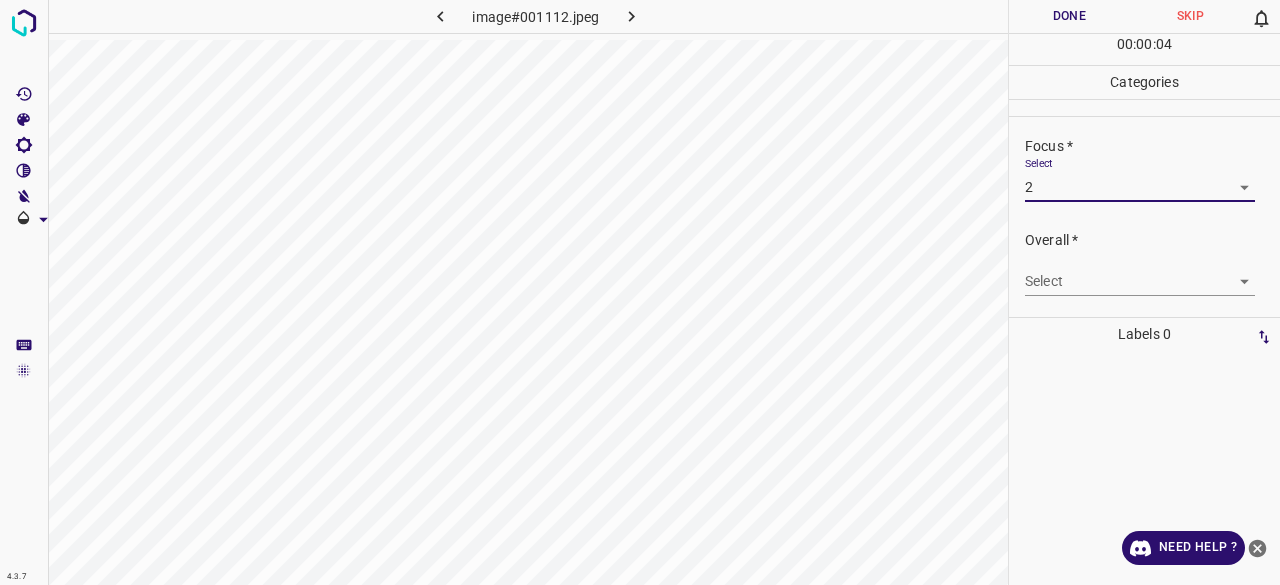 click on "4.3.7 image#001112.jpeg Done Skip 0 00   : 00   : 04   Categories Lighting *  Select 2 2 Focus *  Select 2 2 Overall *  Select ​ Labels   0 Categories 1 Lighting 2 Focus 3 Overall Tools Space Change between modes (Draw & Edit) I Auto labeling R Restore zoom M Zoom in N Zoom out Delete Delete selecte label Filters Z Restore filters X Saturation filter C Brightness filter V Contrast filter B Gray scale filter General O Download Need Help ? - Text - Hide - Delete" at bounding box center (640, 292) 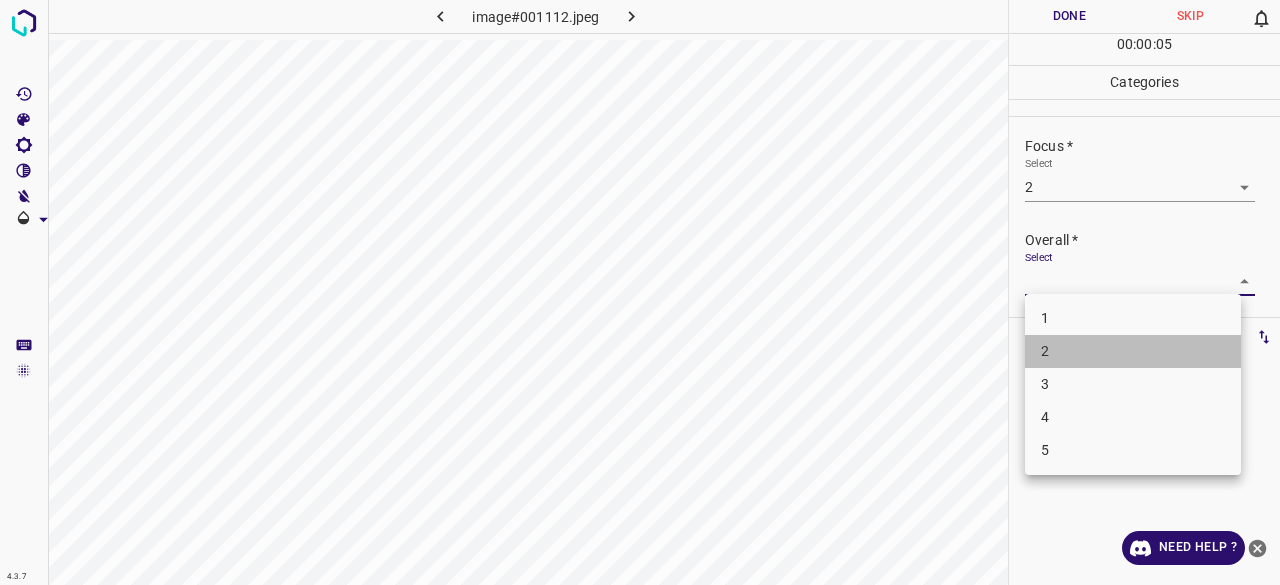 click on "2" at bounding box center [1133, 351] 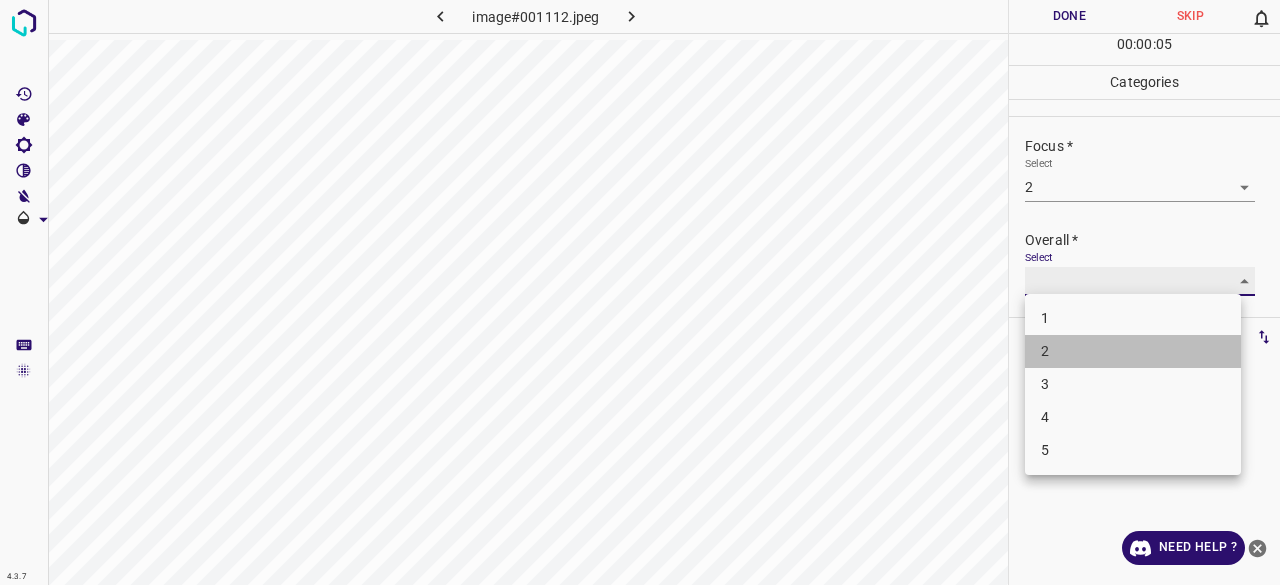 type 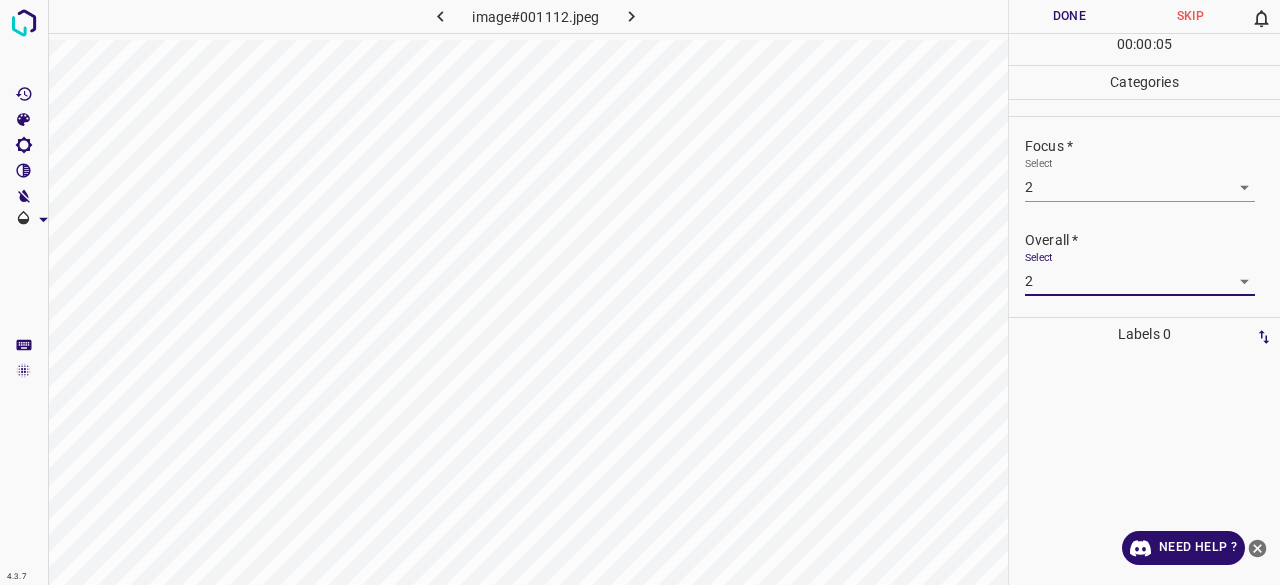 click on "Done" at bounding box center (1069, 16) 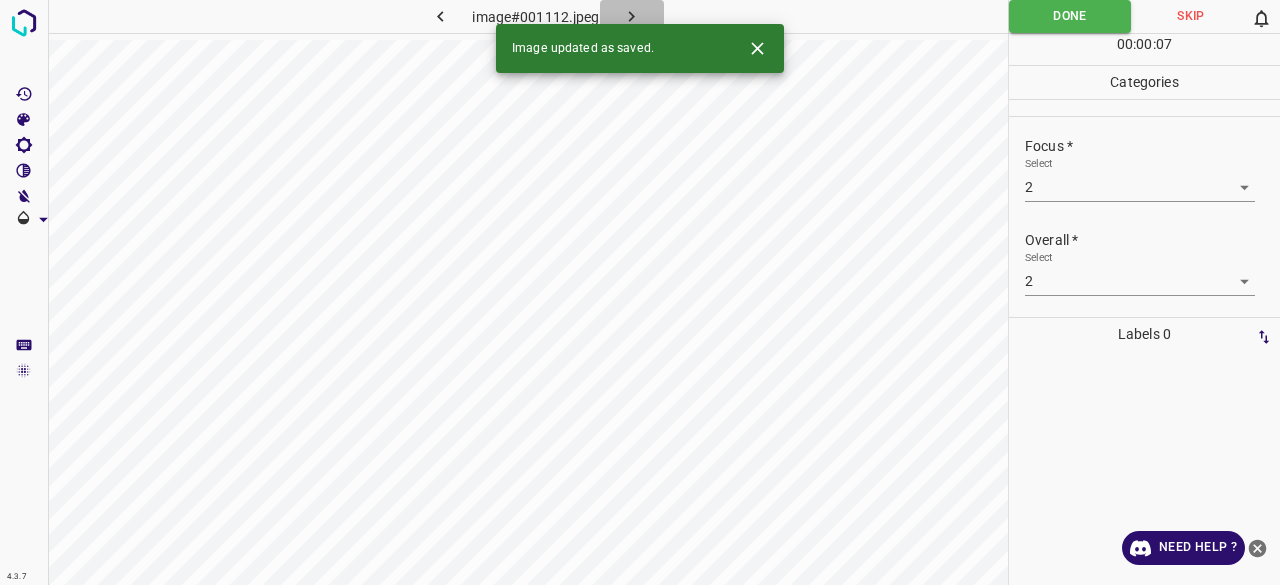 click 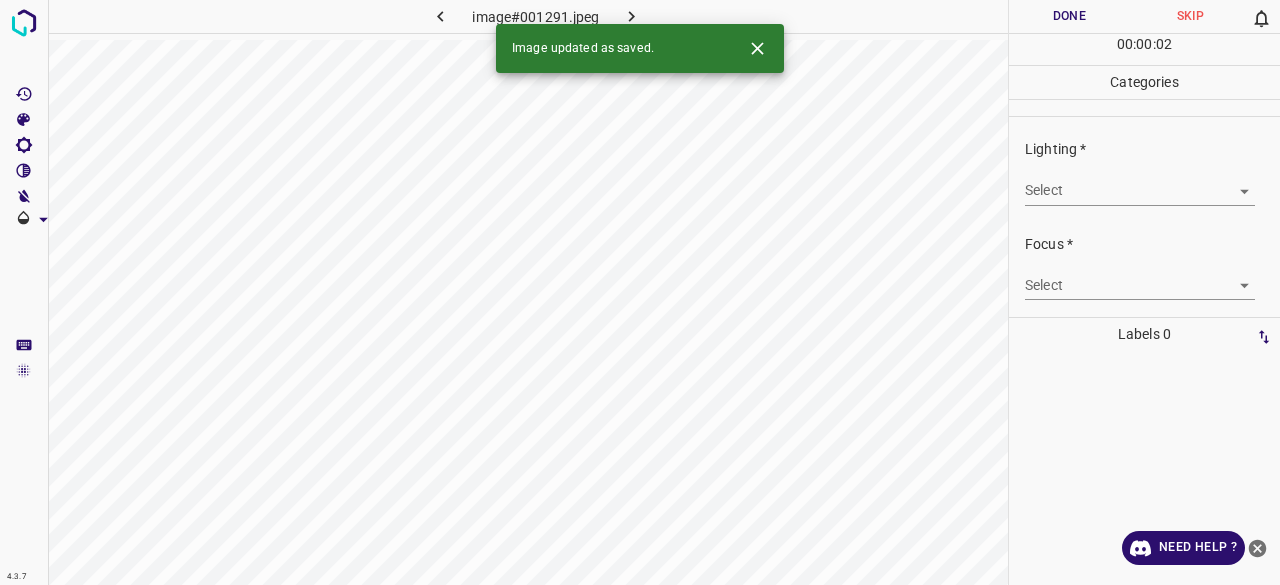 click on "4.3.7 image#001291.jpeg Done Skip 0 00   : 00   : 02   Categories Lighting *  Select ​ Focus *  Select ​ Overall *  Select ​ Labels   0 Categories 1 Lighting 2 Focus 3 Overall Tools Space Change between modes (Draw & Edit) I Auto labeling R Restore zoom M Zoom in N Zoom out Delete Delete selecte label Filters Z Restore filters X Saturation filter C Brightness filter V Contrast filter B Gray scale filter General O Download Image updated as saved. Need Help ? - Text - Hide - Delete" at bounding box center (640, 292) 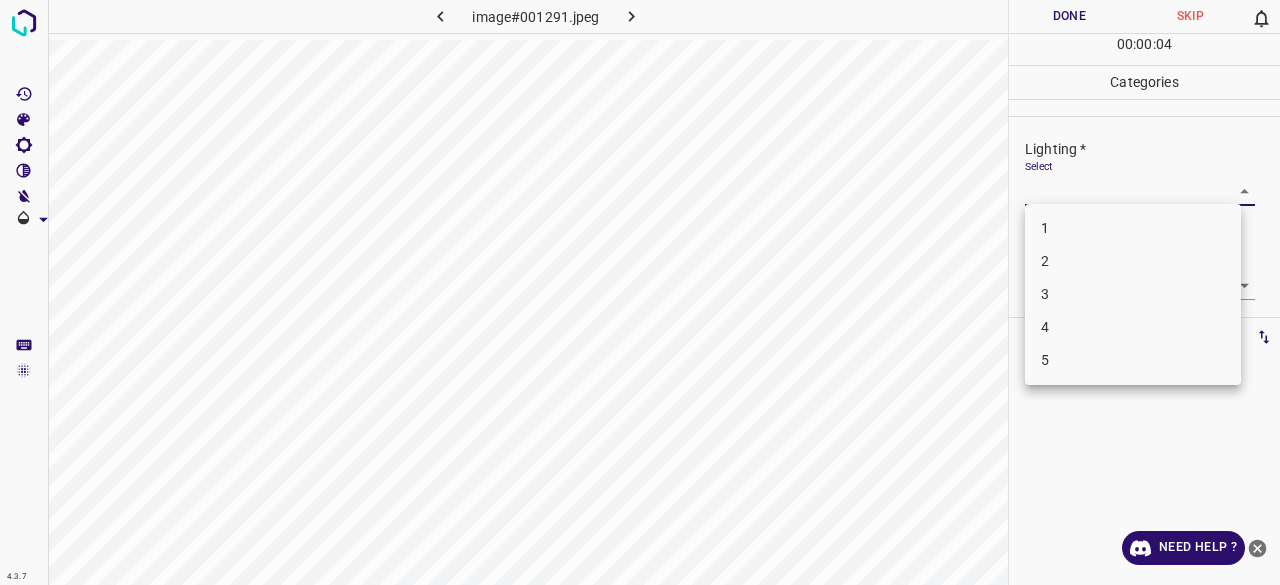 click on "3" at bounding box center [1133, 294] 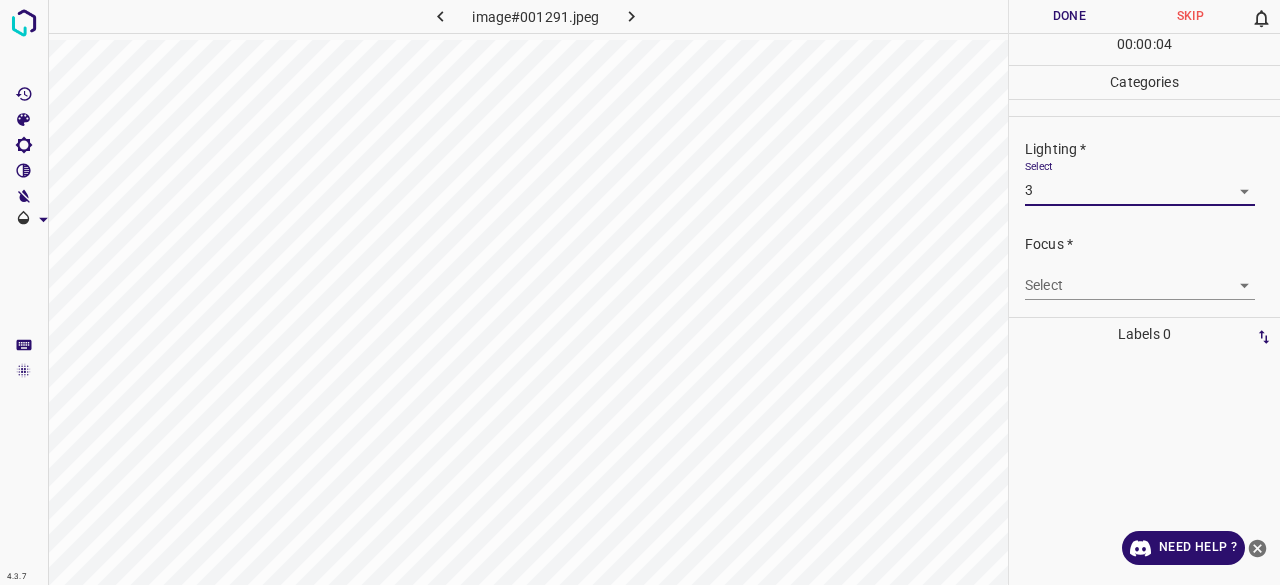 click on "4.3.7 image#001291.jpeg Done Skip 0 00   : 00   : 04   Categories Lighting *  Select 3 3 Focus *  Select ​ Overall *  Select ​ Labels   0 Categories 1 Lighting 2 Focus 3 Overall Tools Space Change between modes (Draw & Edit) I Auto labeling R Restore zoom M Zoom in N Zoom out Delete Delete selecte label Filters Z Restore filters X Saturation filter C Brightness filter V Contrast filter B Gray scale filter General O Download Need Help ? - Text - Hide - Delete 1 2 3 4 5" at bounding box center (640, 292) 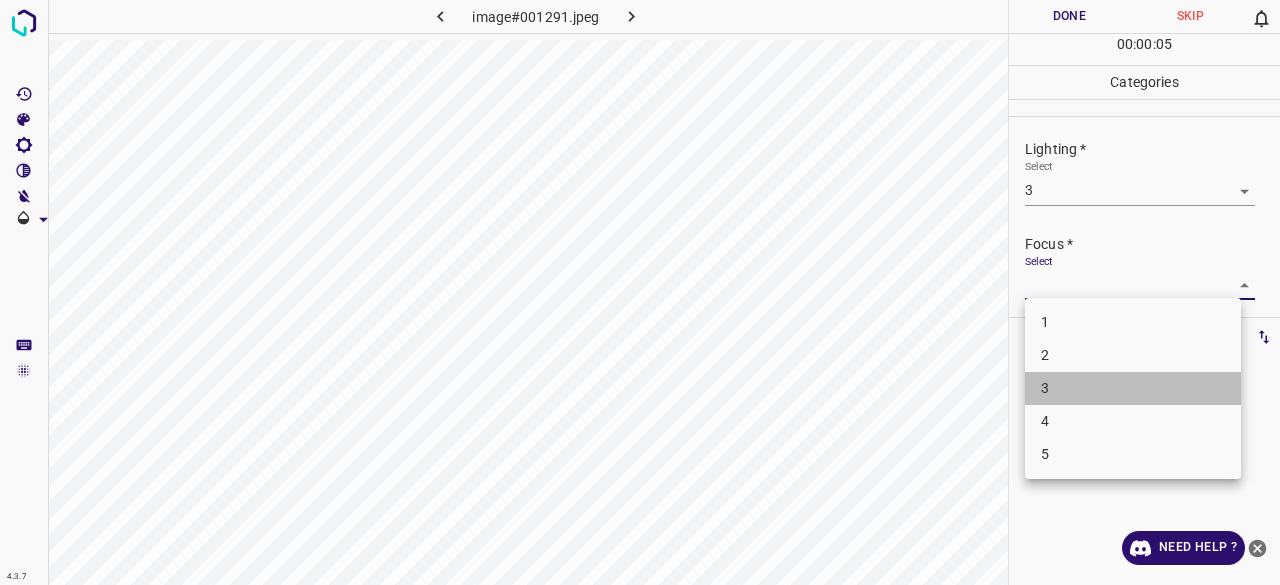 click on "3" at bounding box center [1133, 388] 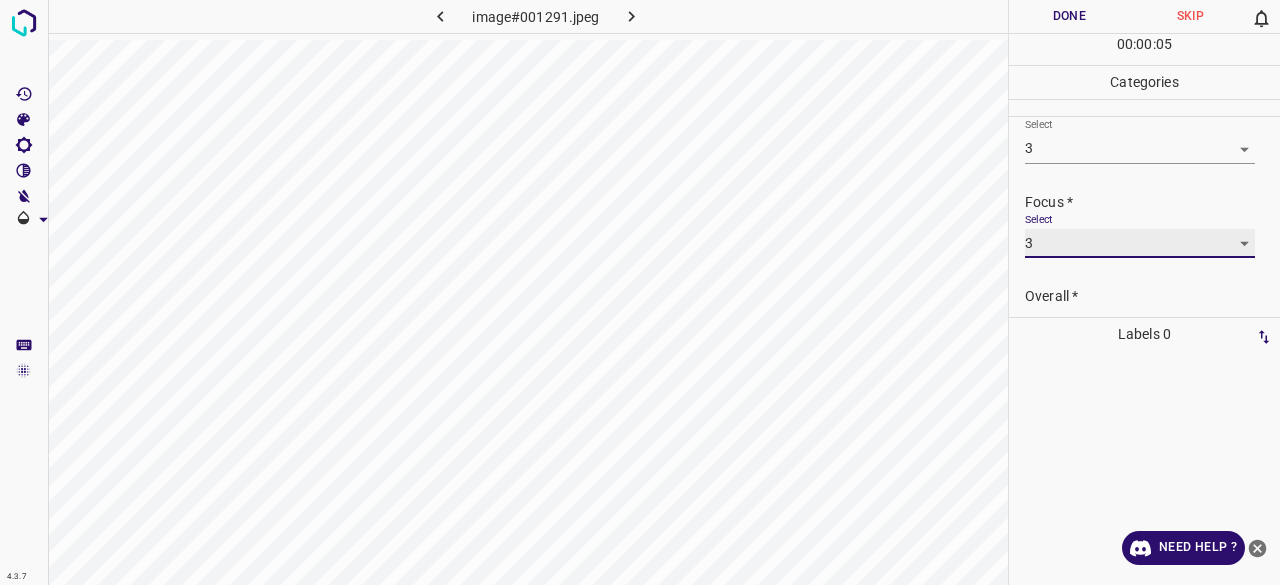 scroll, scrollTop: 98, scrollLeft: 0, axis: vertical 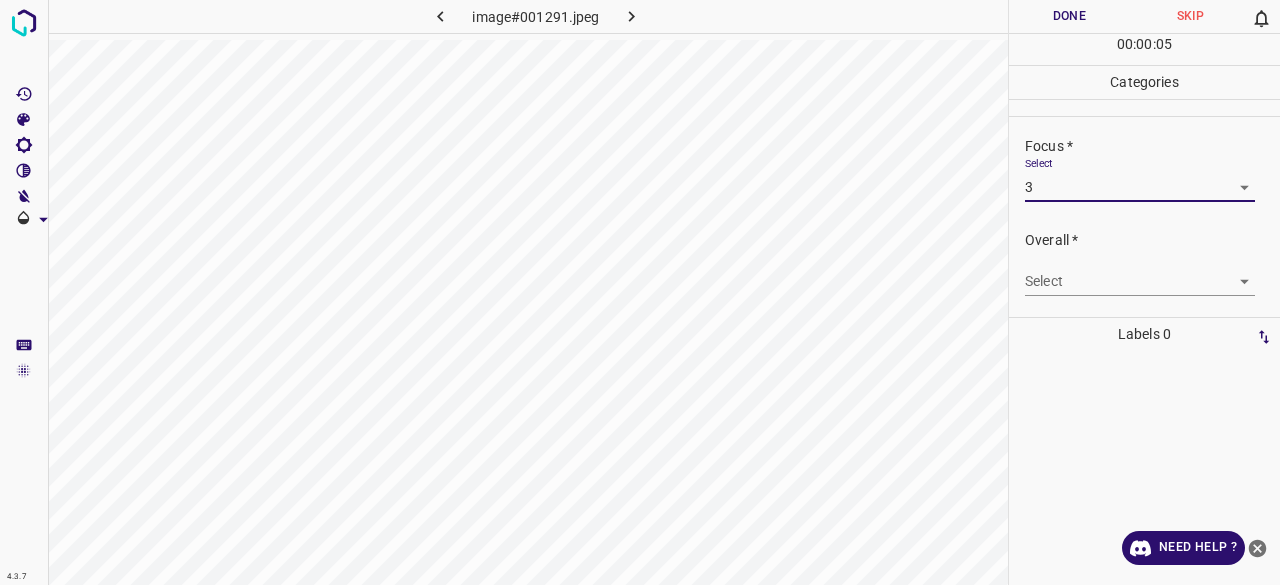 click on "4.3.7 image#001291.jpeg Done Skip 0 00   : 00   : 05   Categories Lighting *  Select 3 3 Focus *  Select 3 3 Overall *  Select ​ Labels   0 Categories 1 Lighting 2 Focus 3 Overall Tools Space Change between modes (Draw & Edit) I Auto labeling R Restore zoom M Zoom in N Zoom out Delete Delete selecte label Filters Z Restore filters X Saturation filter C Brightness filter V Contrast filter B Gray scale filter General O Download Need Help ? - Text - Hide - Delete" at bounding box center (640, 292) 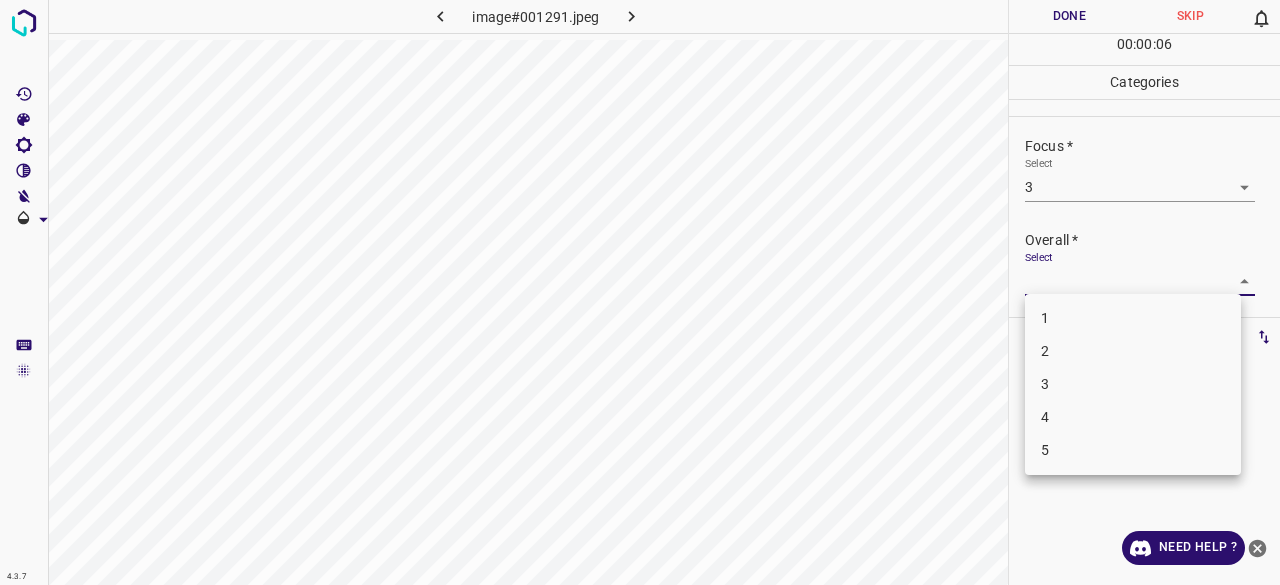 click on "3" at bounding box center [1133, 384] 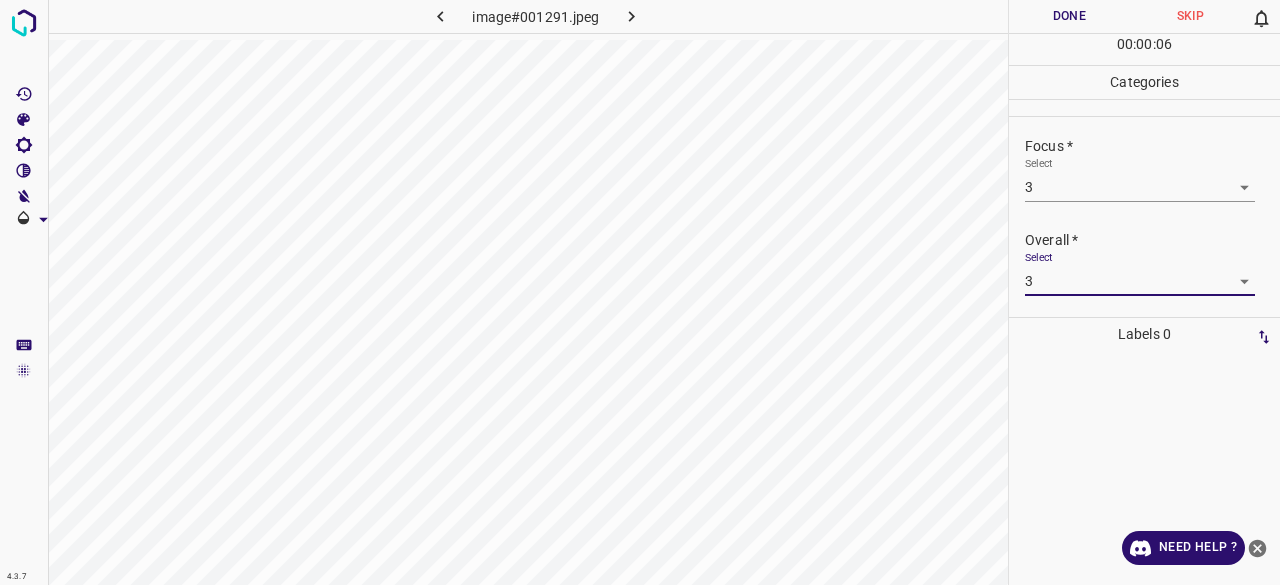 click on "Done" at bounding box center (1069, 16) 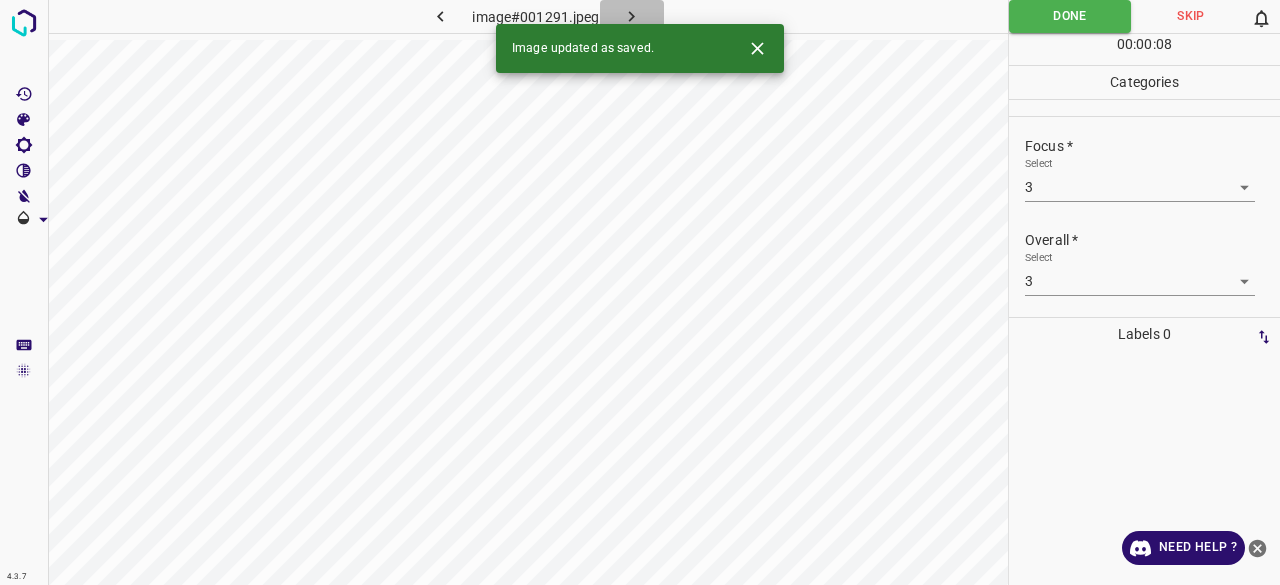 click 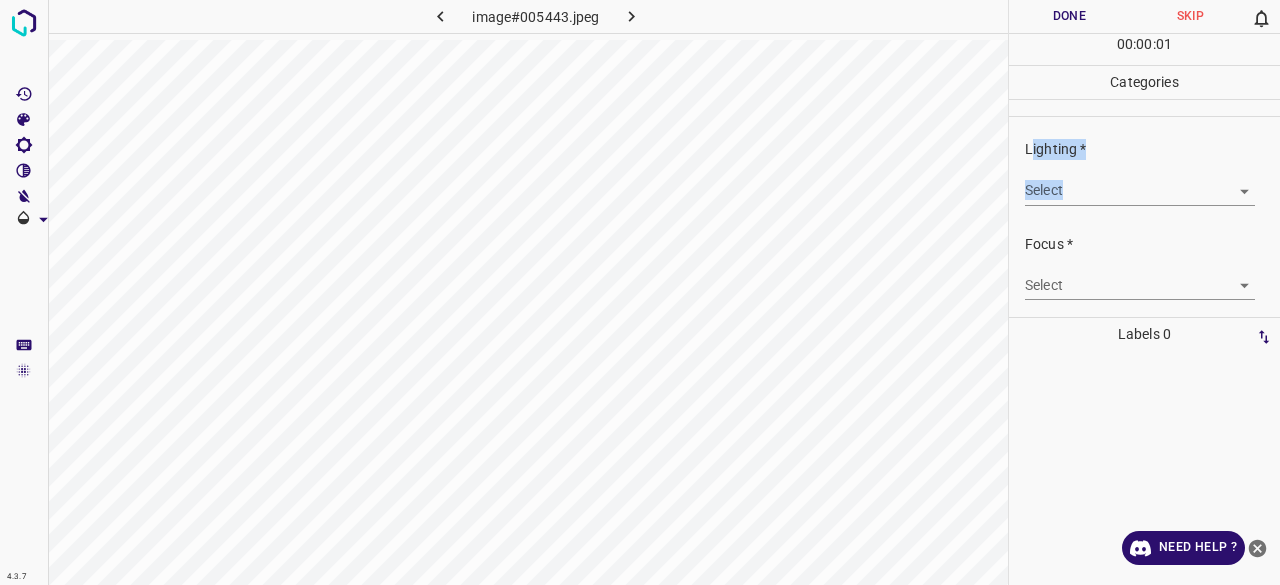 drag, startPoint x: 1033, startPoint y: 155, endPoint x: 1037, endPoint y: 172, distance: 17.464249 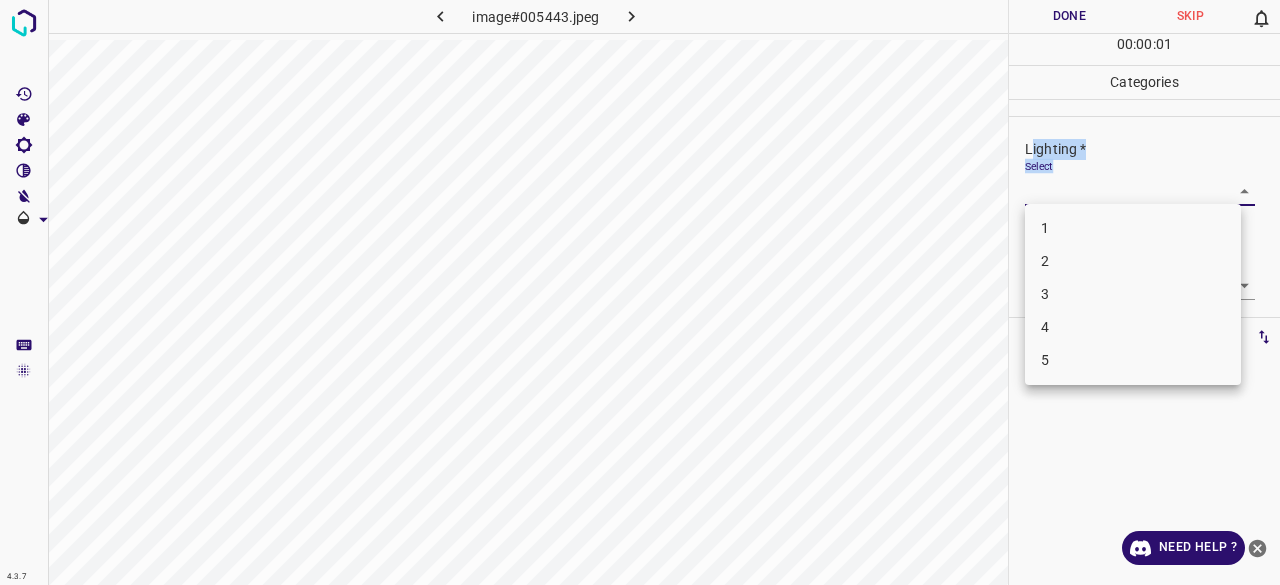 drag, startPoint x: 1042, startPoint y: 177, endPoint x: 1047, endPoint y: 193, distance: 16.763054 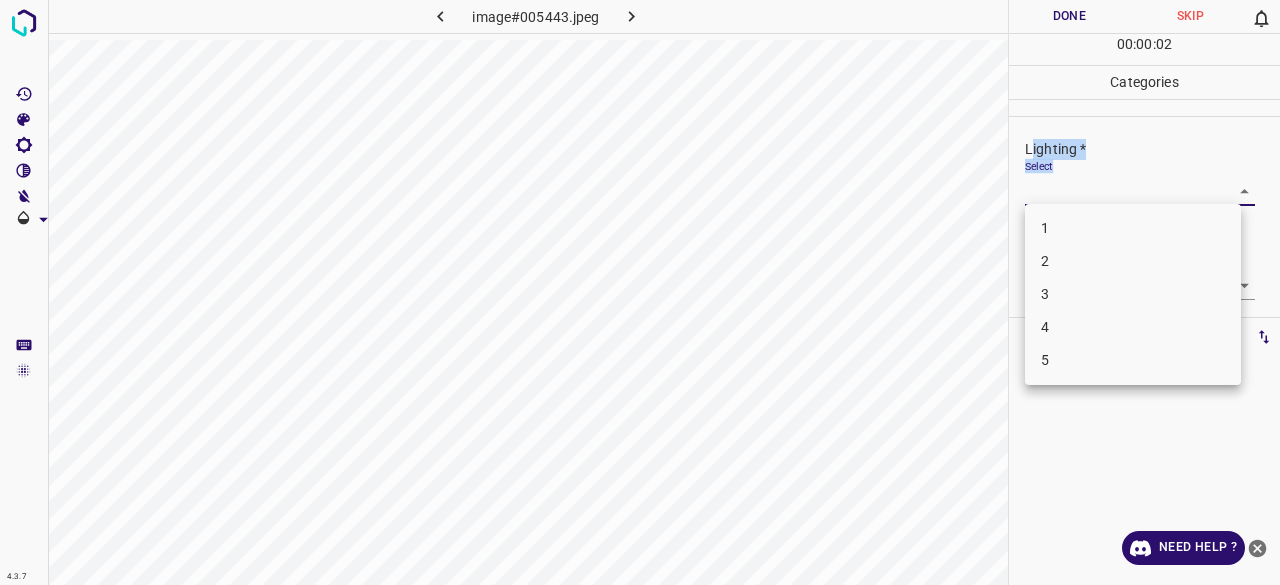 click on "3" at bounding box center (1133, 294) 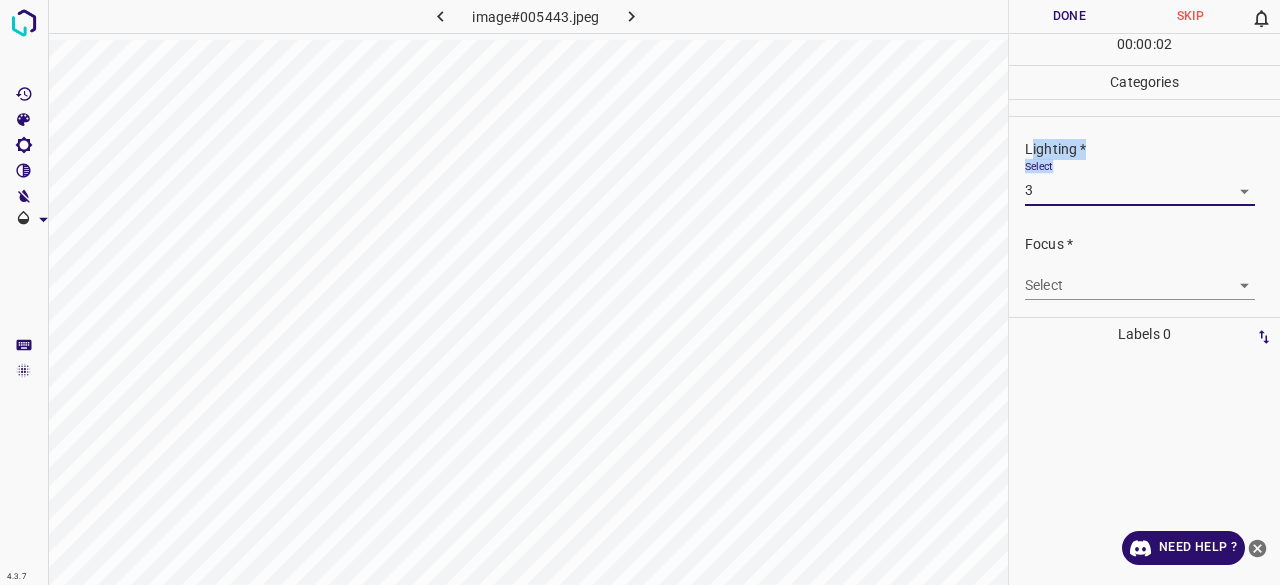 click on "4.3.7 image#[REDACTED].jpeg Done Skip 0 00   : 00   : 00   Categories Lighting *  Select 3 3 Focus *  Select ​ Overall *  Select ​ Labels   0 Categories 1 Lighting 2 Focus 3 Overall Tools Space Change between modes (Draw & Edit) I Auto labeling R Restore zoom M Zoom in N Zoom out Delete Delete selecte label Filters Z Restore filters X Saturation filter C Brightness filter V Contrast filter B Gray scale filter General O Download Need Help ? - Text - Hide - Delete" at bounding box center [640, 292] 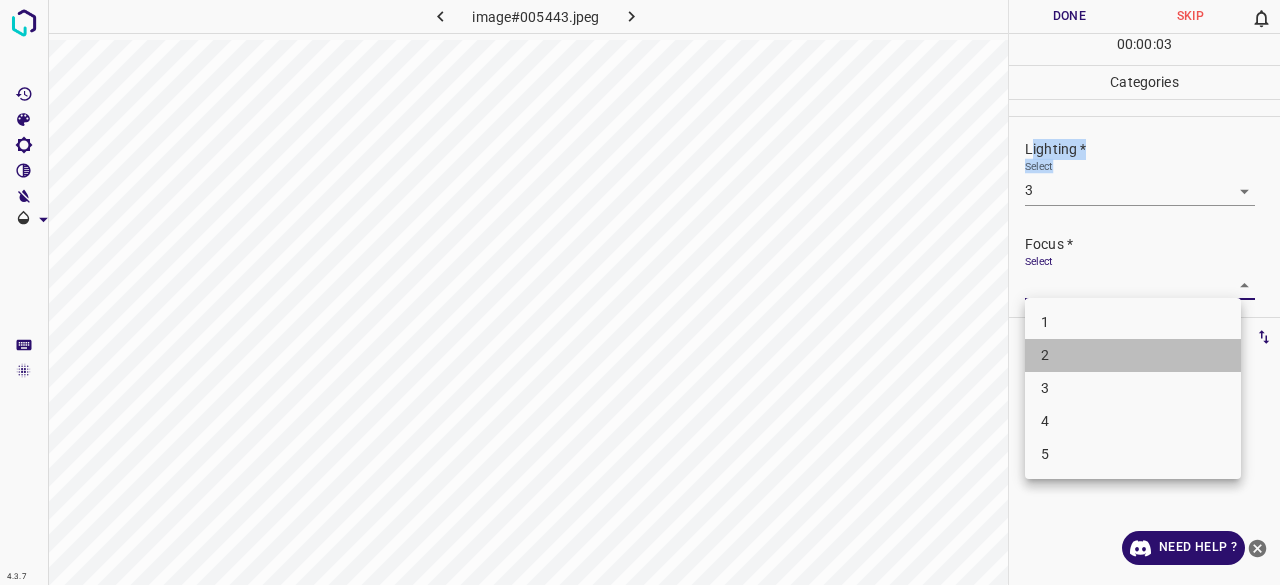 click on "1 2 3 4 5" at bounding box center [1133, 388] 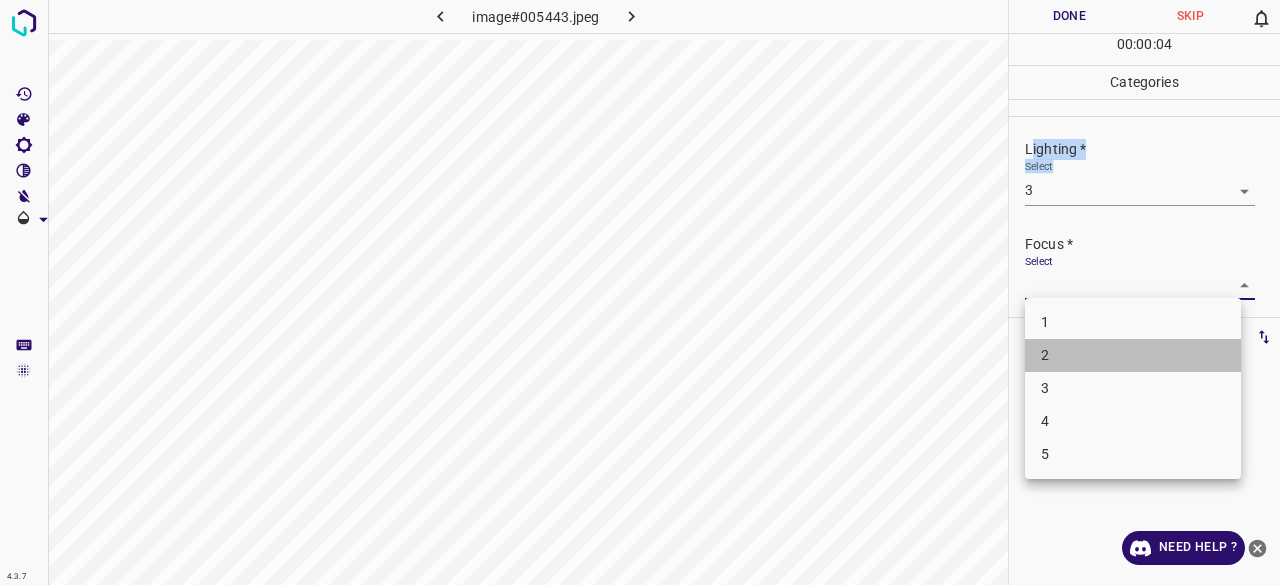drag, startPoint x: 1074, startPoint y: 363, endPoint x: 1070, endPoint y: 374, distance: 11.7046995 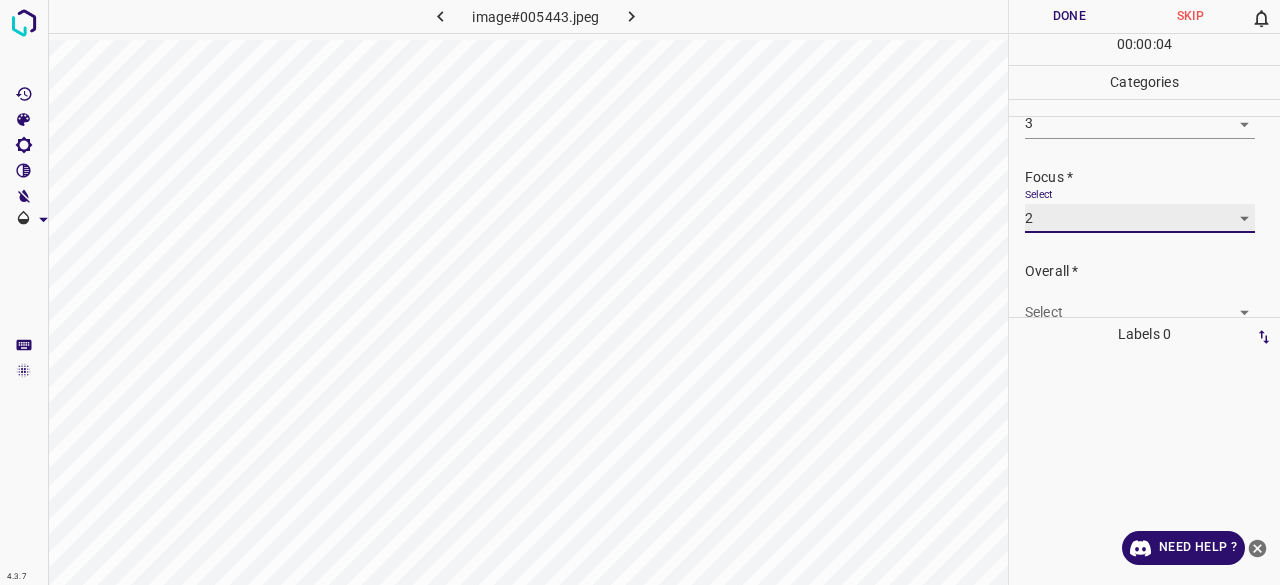 scroll, scrollTop: 98, scrollLeft: 0, axis: vertical 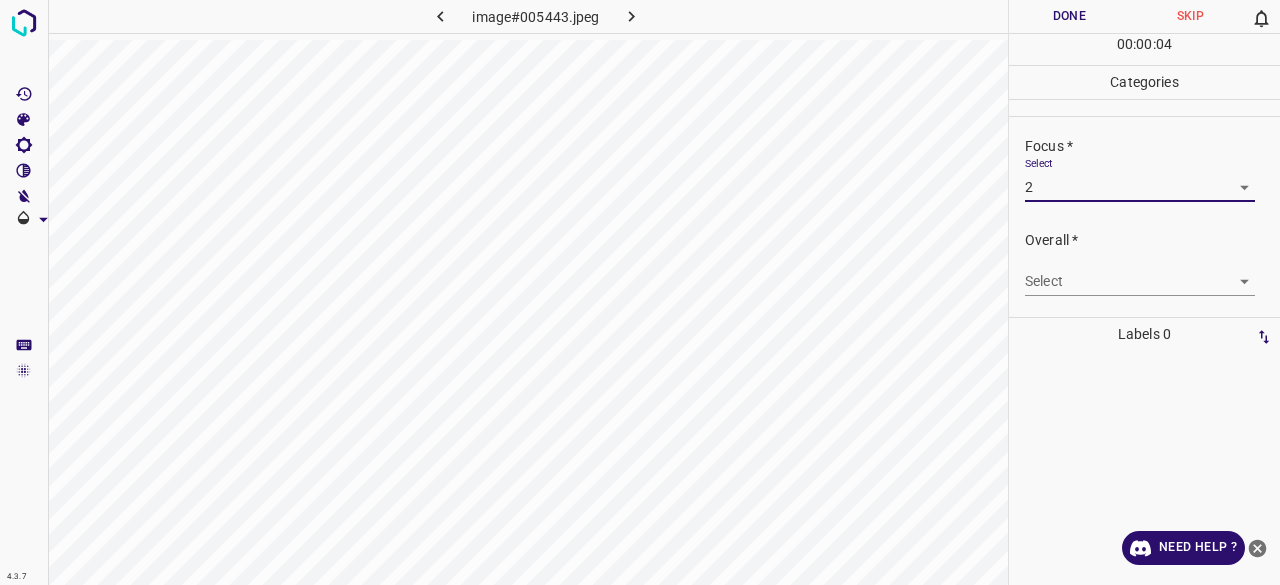 click on "Overall *  Select ​" at bounding box center (1144, 263) 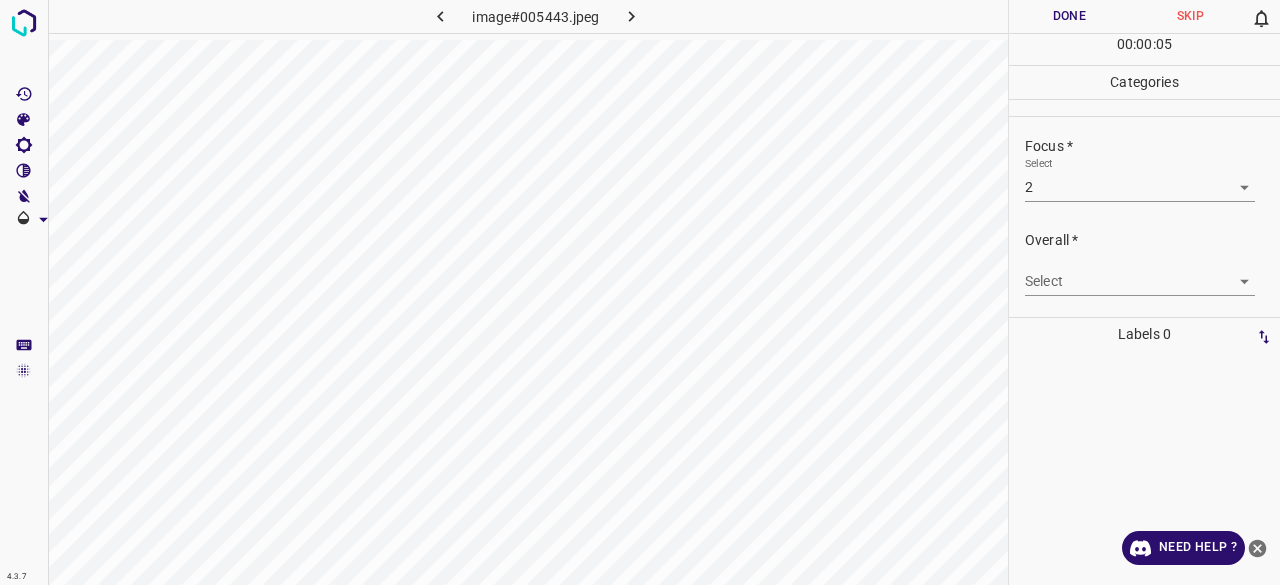drag, startPoint x: 1060, startPoint y: 261, endPoint x: 1061, endPoint y: 283, distance: 22.022715 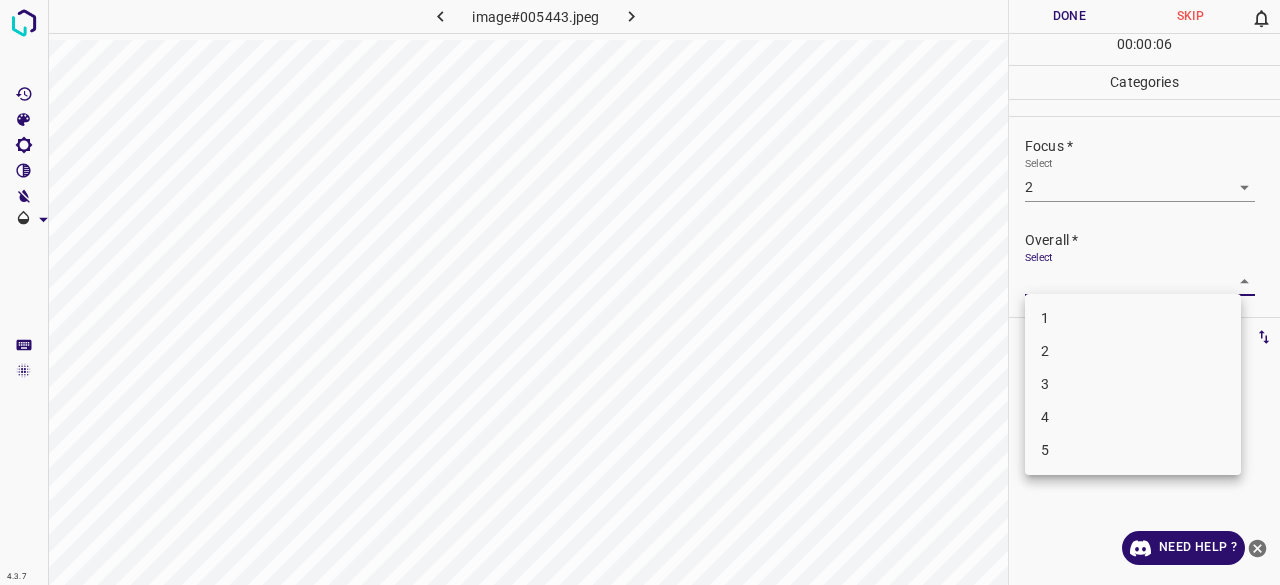 drag, startPoint x: 1081, startPoint y: 393, endPoint x: 1065, endPoint y: 287, distance: 107.200745 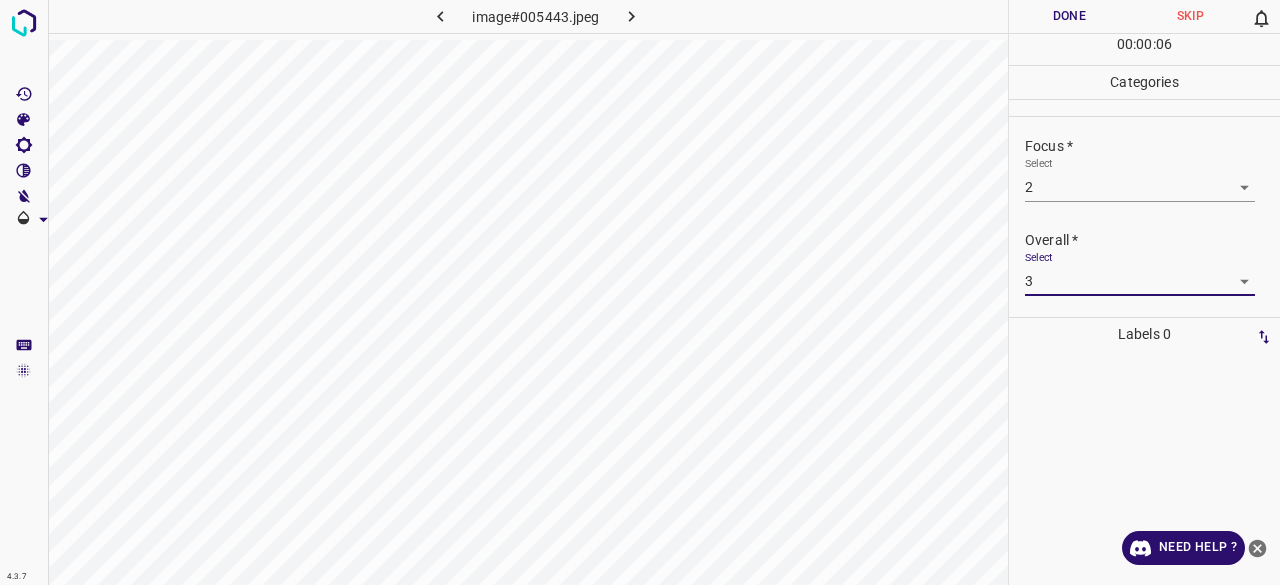 drag, startPoint x: 1046, startPoint y: 58, endPoint x: 1056, endPoint y: 34, distance: 26 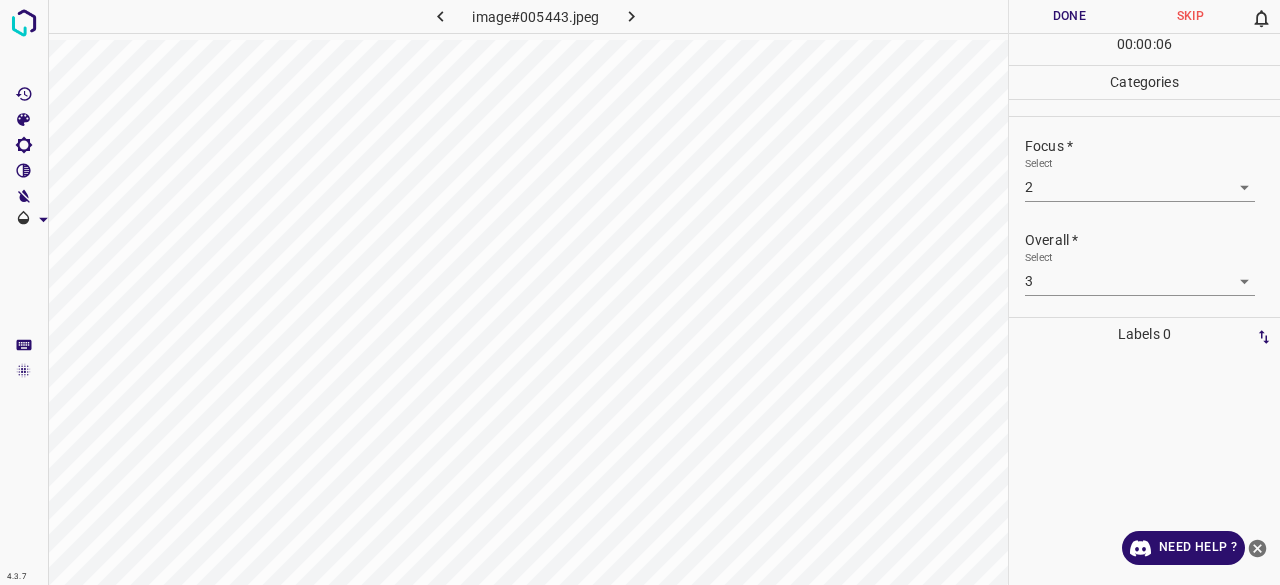 click on "Done" at bounding box center (1069, 16) 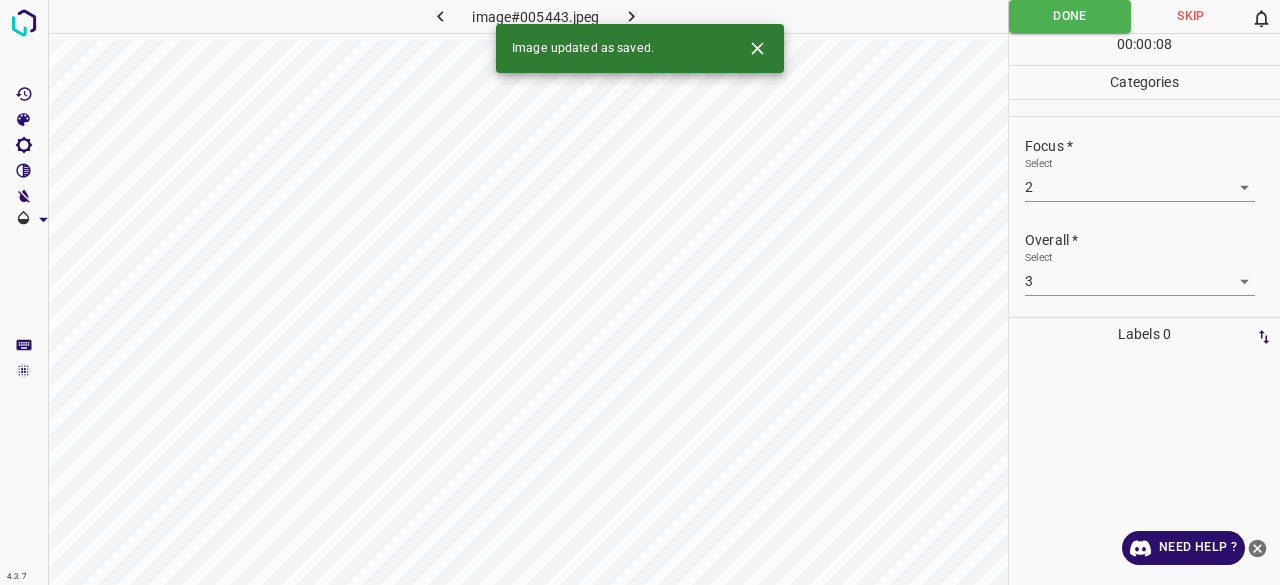 drag, startPoint x: 633, startPoint y: 5, endPoint x: 636, endPoint y: 18, distance: 13.341664 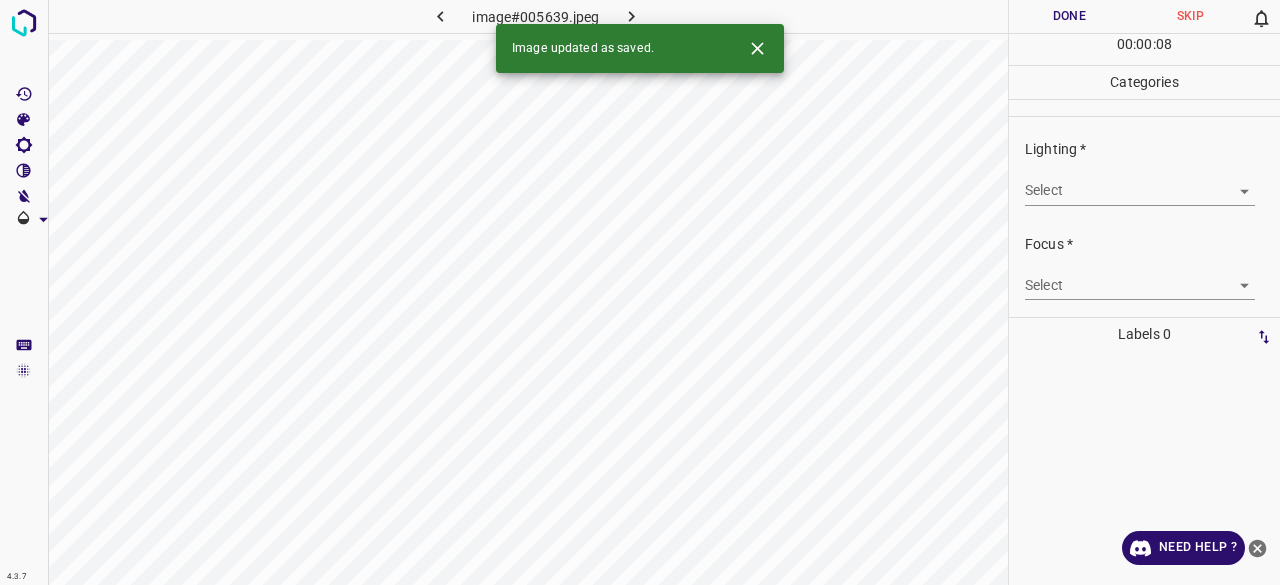 drag, startPoint x: 1078, startPoint y: 166, endPoint x: 1078, endPoint y: 190, distance: 24 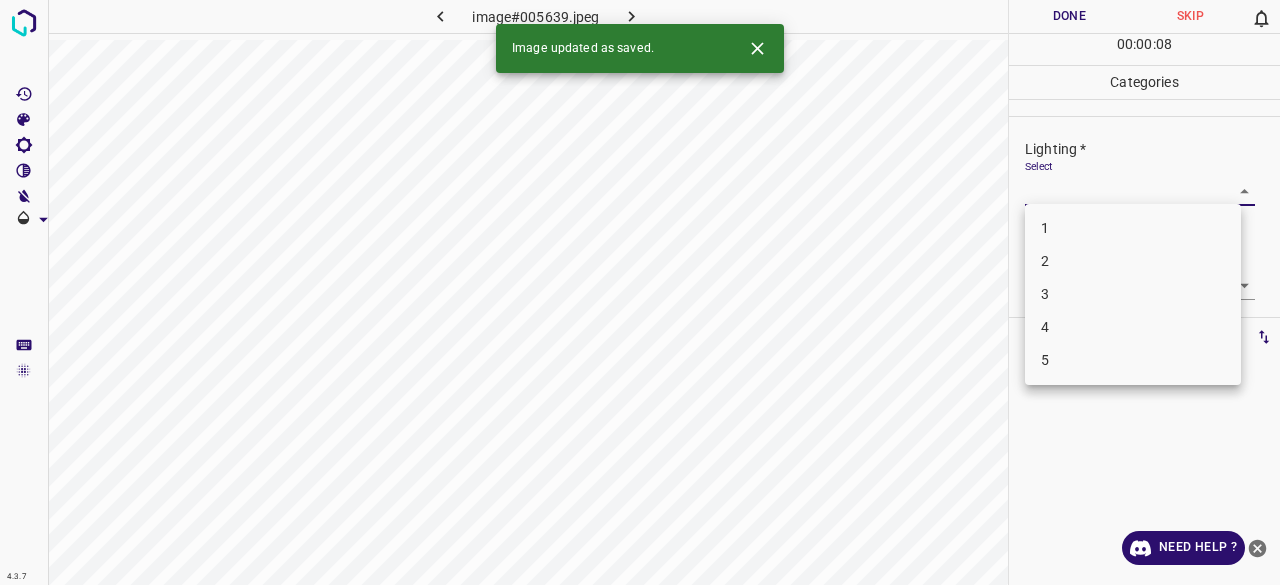 click on "4.3.7 image#005639.jpeg Done Skip 0 00   : 00   : 08   Categories Lighting *  Select ​ Focus *  Select ​ Overall *  Select ​ Labels   0 Categories 1 Lighting 2 Focus 3 Overall Tools Space Change between modes (Draw & Edit) I Auto labeling R Restore zoom M Zoom in N Zoom out Delete Delete selecte label Filters Z Restore filters X Saturation filter C Brightness filter V Contrast filter B Gray scale filter General O Download Image updated as saved. Need Help ? - Text - Hide - Delete 1 2 3 4 5" at bounding box center (640, 292) 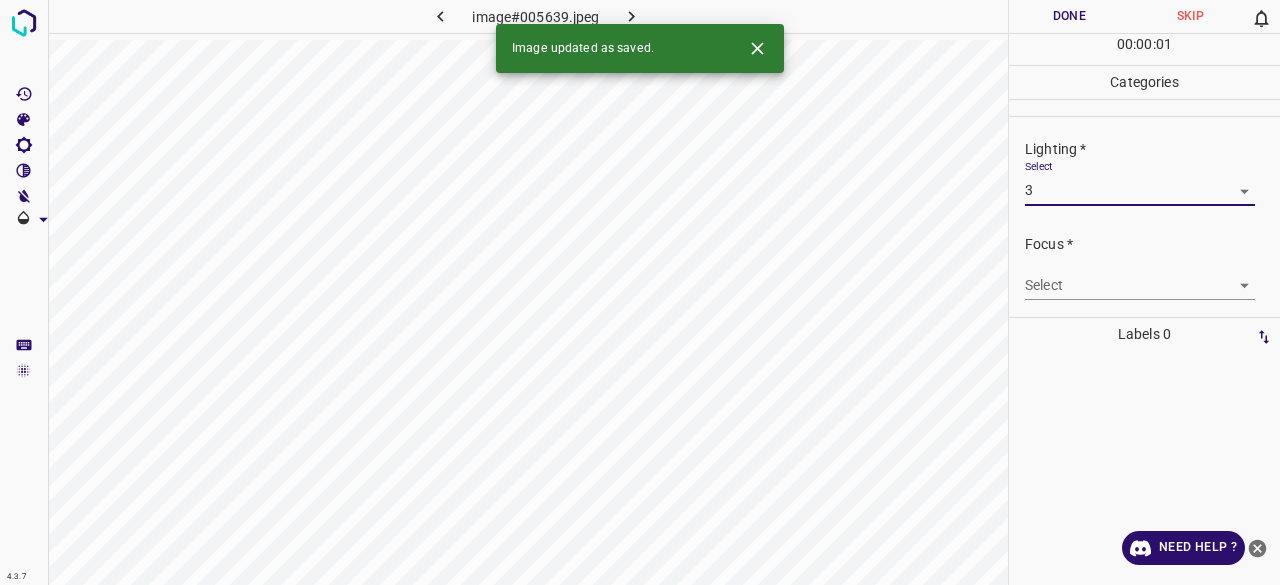 click on "4.3.7 image#[HASH].jpeg Done Skip 0 00   : 00   : 01   Categories Lighting *  Select 3 3 Focus *  Select ​ Overall *  Select ​ Labels   0 Categories 1 Lighting 2 Focus 3 Overall Tools Space Change between modes (Draw & Edit) I Auto labeling R Restore zoom M Zoom in N Zoom out Delete Delete selecte label Filters Z Restore filters X Saturation filter C Brightness filter V Contrast filter B Gray scale filter General O Download Image updated as saved. Need Help ? - Text - Hide - Delete 1 2 3 4 5" at bounding box center [640, 292] 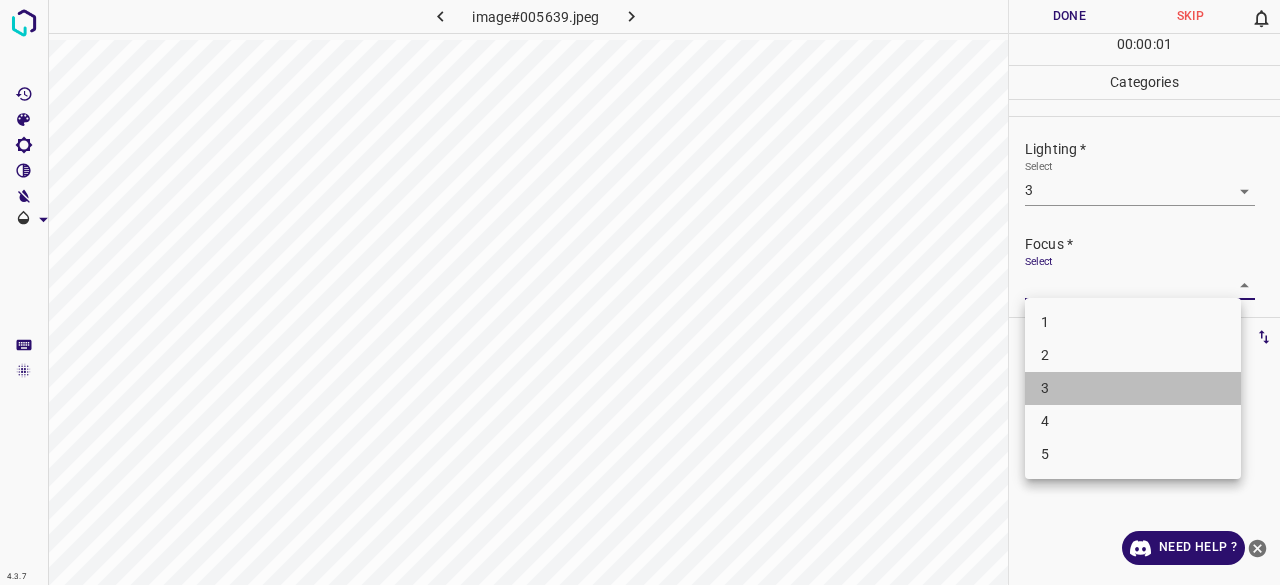 click on "3" at bounding box center [1133, 388] 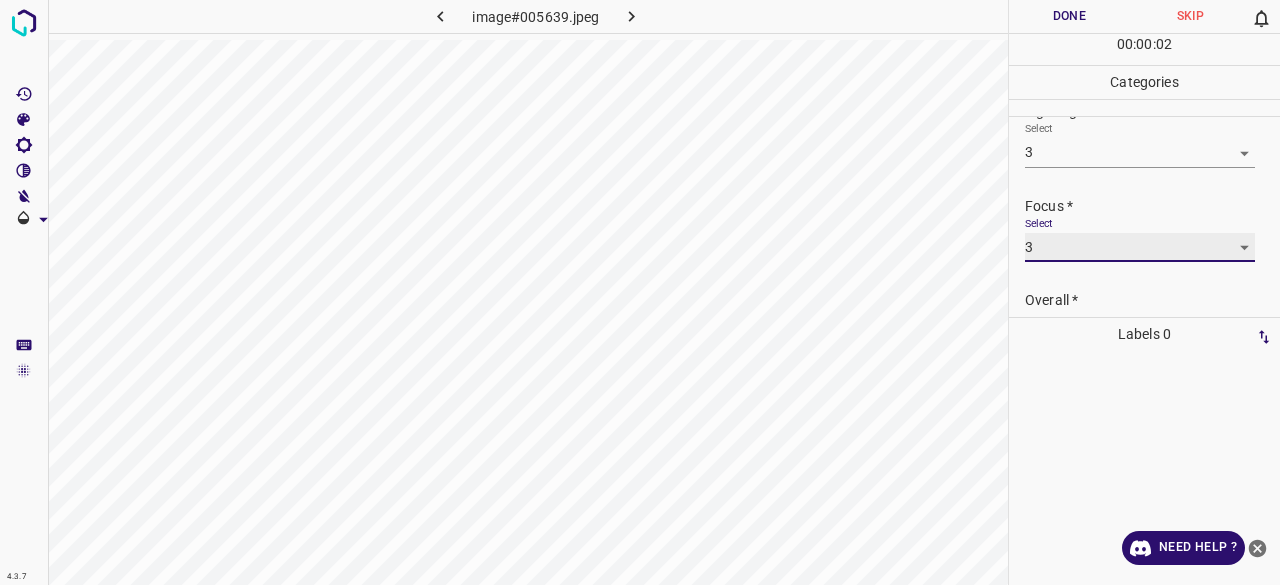 scroll, scrollTop: 98, scrollLeft: 0, axis: vertical 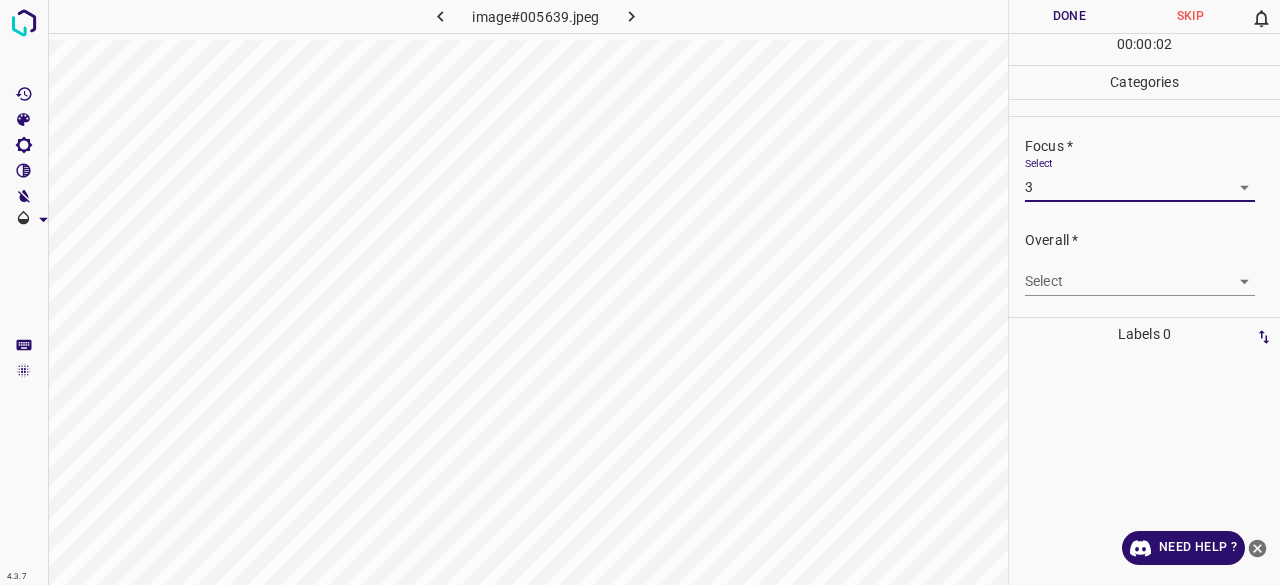 drag, startPoint x: 1058, startPoint y: 301, endPoint x: 1058, endPoint y: 289, distance: 12 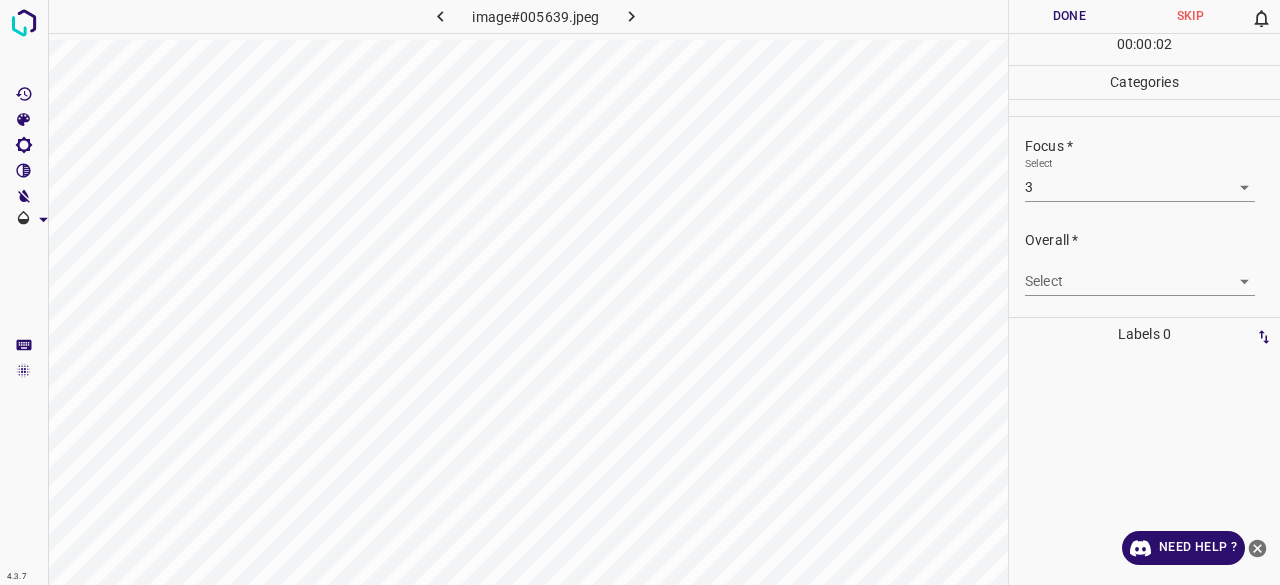click on "4.3.7 image#005639.jpeg Done Skip 0 00   : 00   : 02   Categories Lighting *  Select 3 3 Focus *  Select 3 3 Overall *  Select ​ Labels   0 Categories 1 Lighting 2 Focus 3 Overall Tools Space Change between modes (Draw & Edit) I Auto labeling R Restore zoom M Zoom in N Zoom out Delete Delete selecte label Filters Z Restore filters X Saturation filter C Brightness filter V Contrast filter B Gray scale filter General O Download Need Help ? - Text - Hide - Delete" at bounding box center (640, 292) 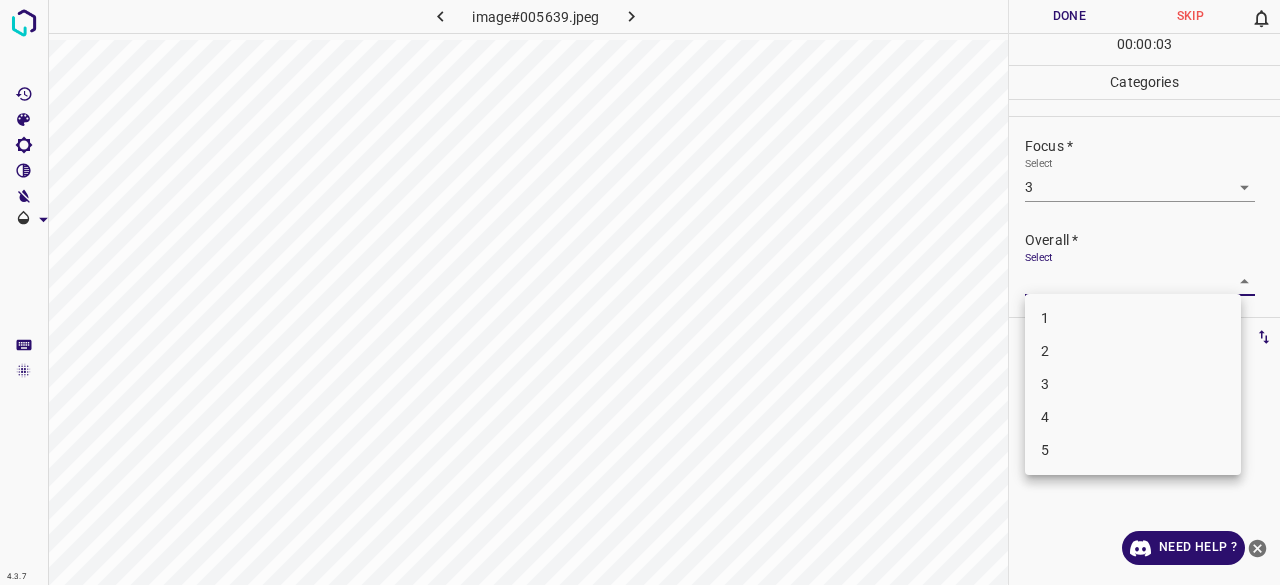 click on "3" at bounding box center (1133, 384) 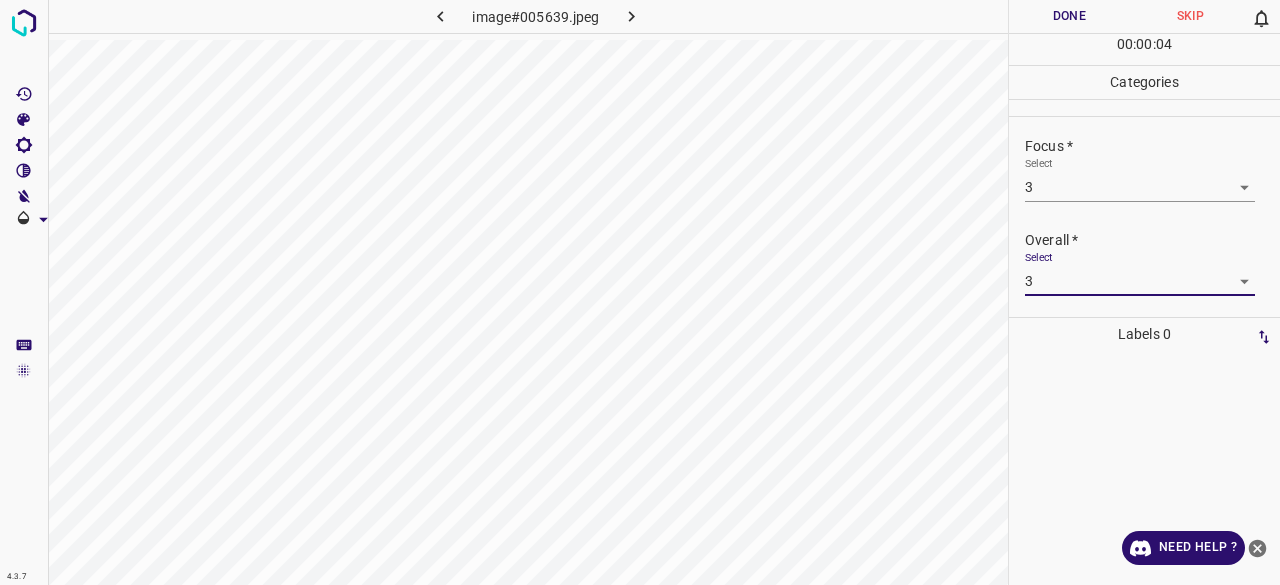 click on "Done" at bounding box center [1069, 16] 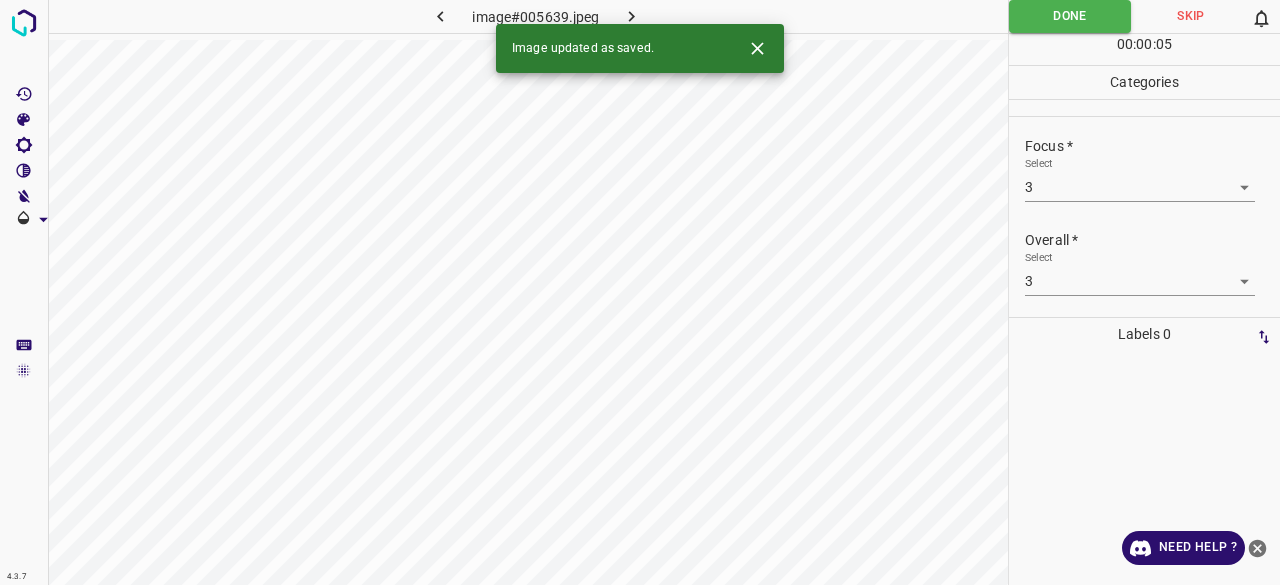 click 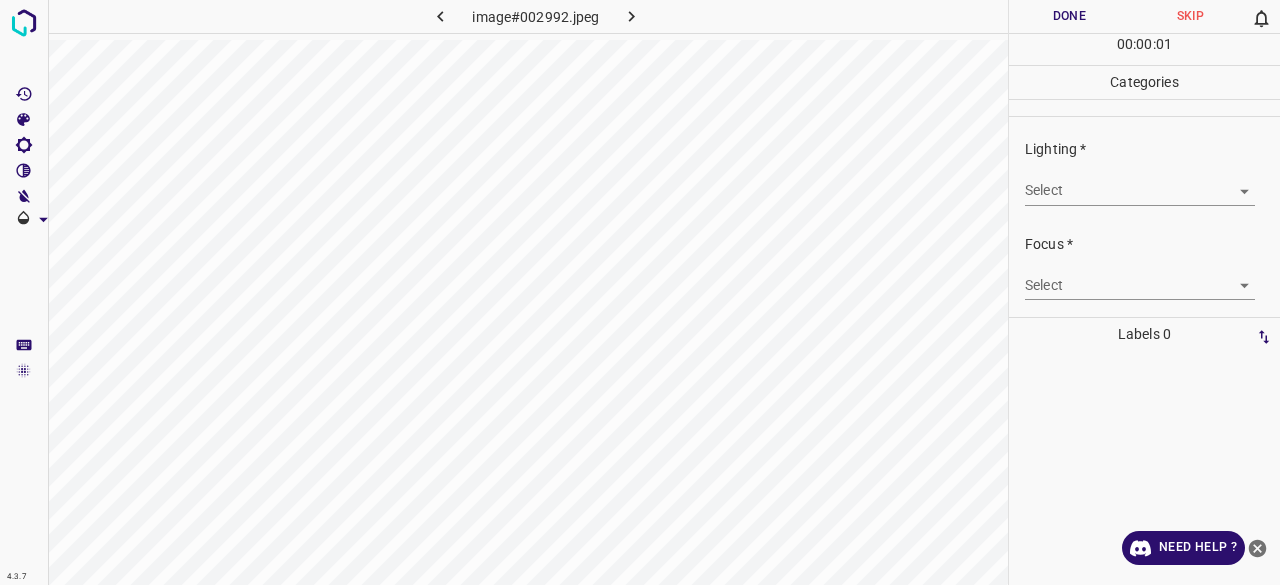 click on "Lighting *  Select ​" at bounding box center [1144, 172] 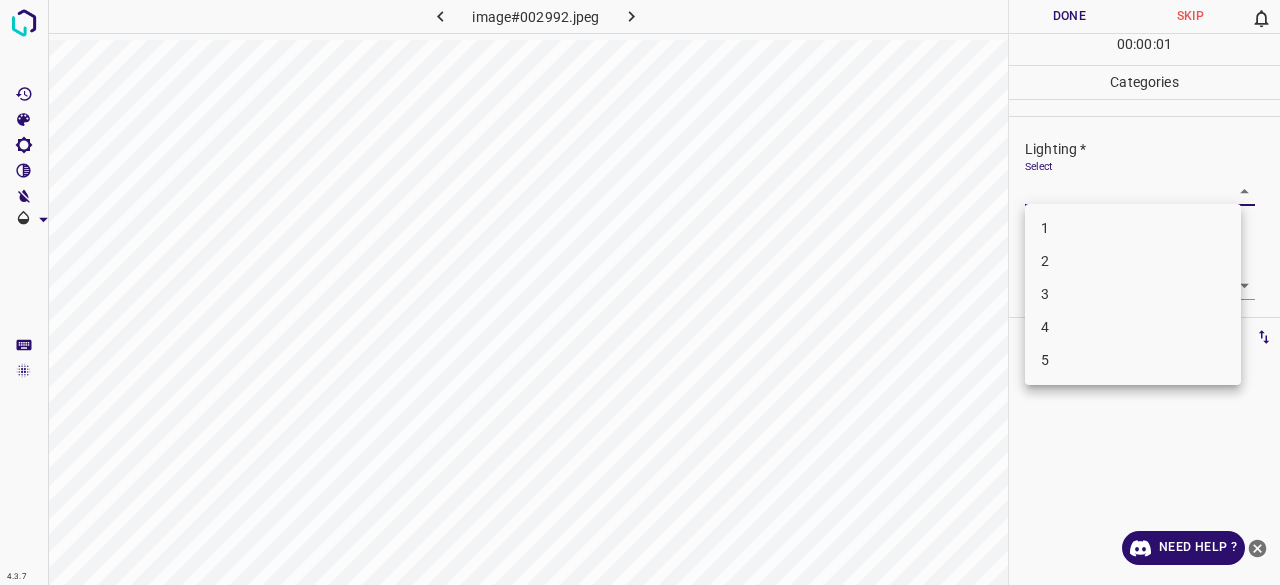 click on "4.3.7 image#002992.jpeg Done Skip 0 00   : 00   : 01   Categories Lighting *  Select ​ Focus *  Select ​ Overall *  Select ​ Labels   0 Categories 1 Lighting 2 Focus 3 Overall Tools Space Change between modes (Draw & Edit) I Auto labeling R Restore zoom M Zoom in N Zoom out Delete Delete selecte label Filters Z Restore filters X Saturation filter C Brightness filter V Contrast filter B Gray scale filter General O Download Need Help ? - Text - Hide - Delete 1 2 3 4 5" at bounding box center (640, 292) 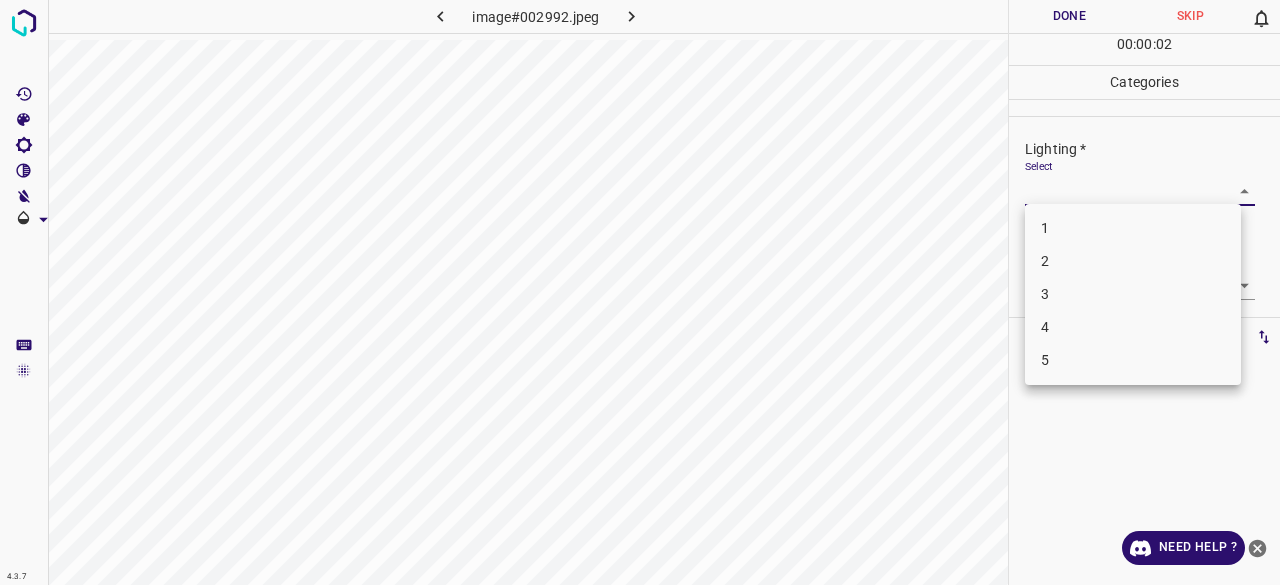 click on "3" at bounding box center [1133, 294] 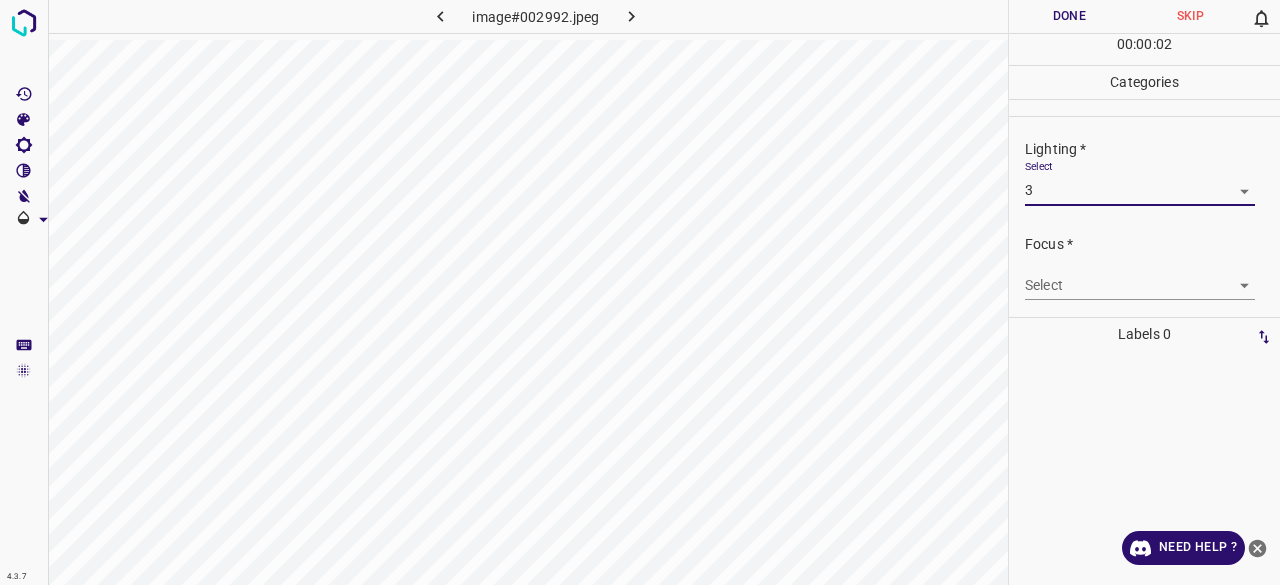 click on "4.3.7 image#002992.jpeg Done Skip 0 00   : 00   : 02   Categories Lighting *  Select 3 3 Focus *  Select ​ Overall *  Select ​ Labels   0 Categories 1 Lighting 2 Focus 3 Overall Tools Space Change between modes (Draw & Edit) I Auto labeling R Restore zoom M Zoom in N Zoom out Delete Delete selecte label Filters Z Restore filters X Saturation filter C Brightness filter V Contrast filter B Gray scale filter General O Download Need Help ? - Text - Hide - Delete 1 2 3 4 5" at bounding box center (640, 292) 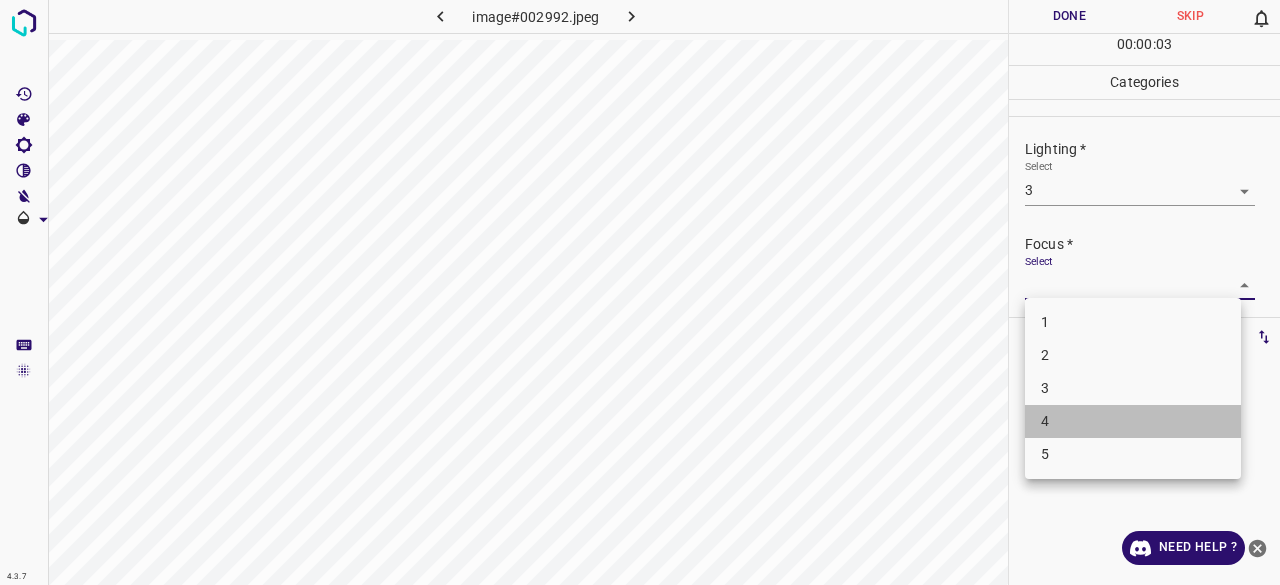 drag, startPoint x: 1090, startPoint y: 417, endPoint x: 1084, endPoint y: 407, distance: 11.661903 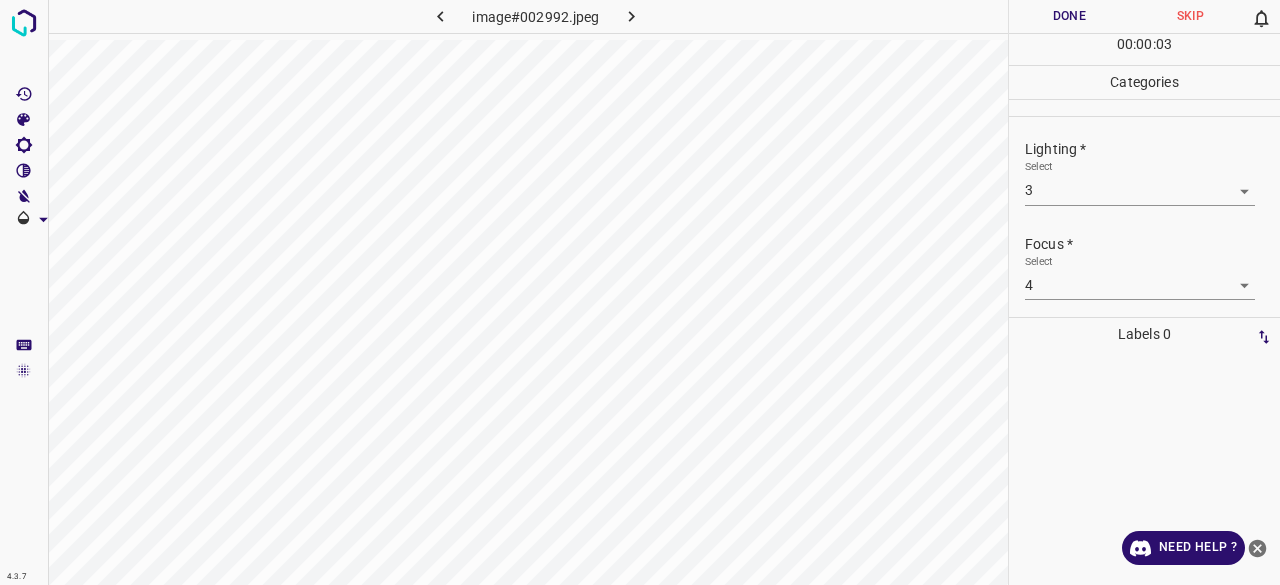 click on "1 2 3 4 5" at bounding box center (1133, 349) 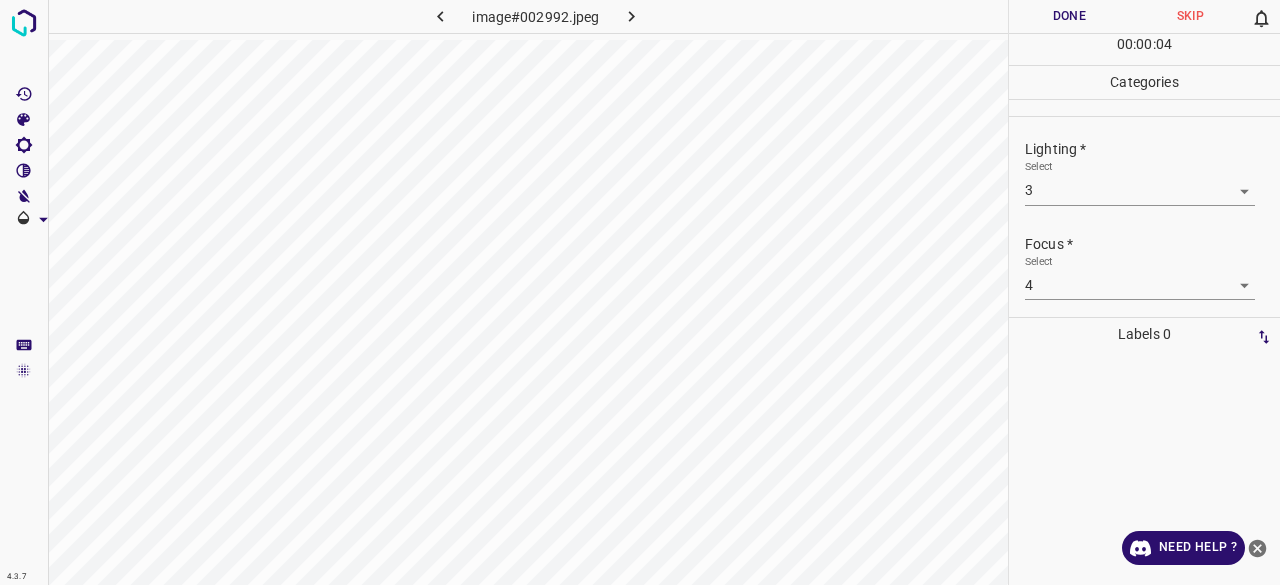 click on "4.3.7 image#002992.jpeg Done Skip 0 00   : 00   : 04   Categories Lighting *  Select 3 3 Focus *  Select 4 4 Overall *  Select ​ Labels   0 Categories 1 Lighting 2 Focus 3 Overall Tools Space Change between modes (Draw & Edit) I Auto labeling R Restore zoom M Zoom in N Zoom out Delete Delete selecte label Filters Z Restore filters X Saturation filter C Brightness filter V Contrast filter B Gray scale filter General O Download Need Help ? - Text - Hide - Delete" at bounding box center (640, 292) 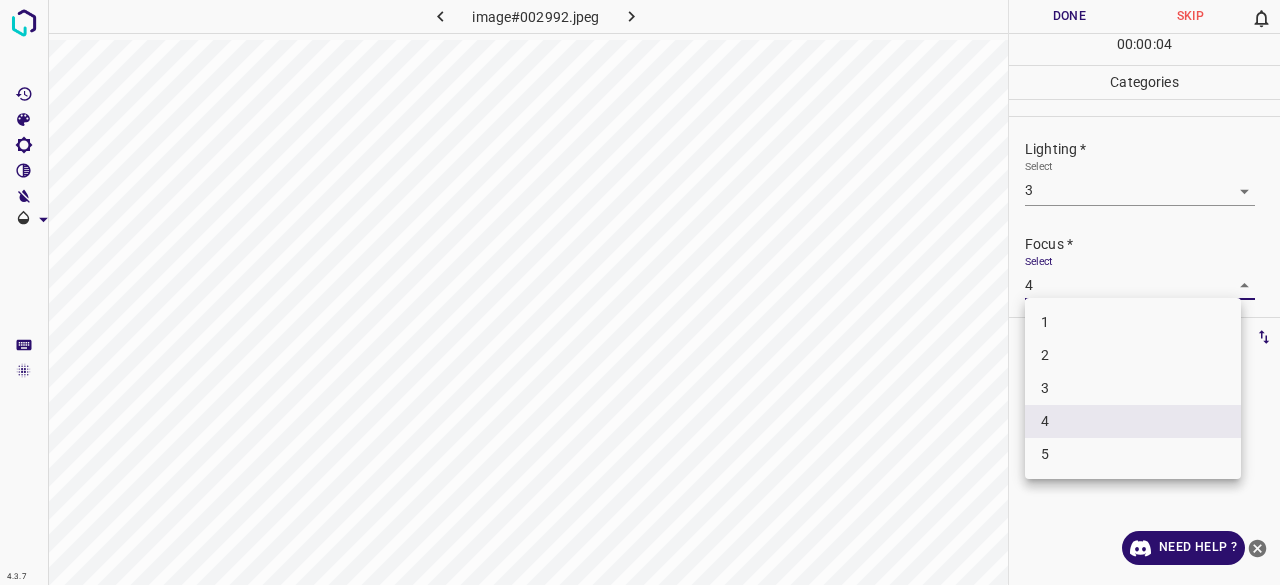 drag, startPoint x: 1070, startPoint y: 366, endPoint x: 1072, endPoint y: 388, distance: 22.090721 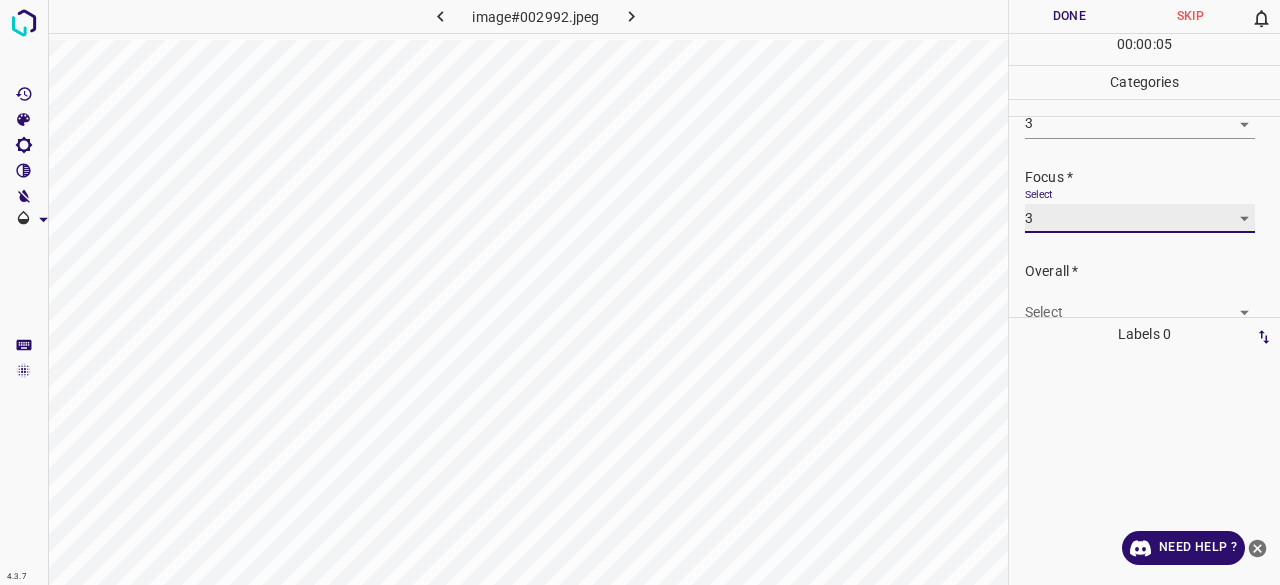 scroll, scrollTop: 98, scrollLeft: 0, axis: vertical 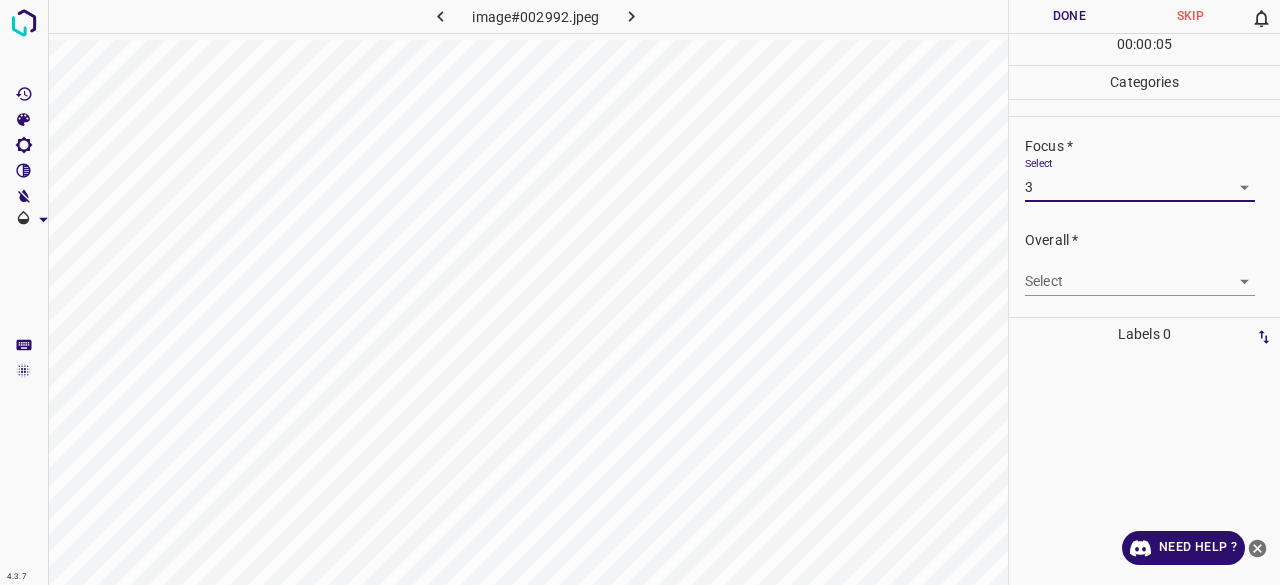 click on "4.3.7 image#002992.jpeg Done Skip 0 00 : 00 : 05 Categories Lighting * Select 3 3 Focus * Select 3 3 Overall * Select ​ Labels 0 Categories 1 Lighting 2 Focus 3 Overall Tools Space Change between modes (Draw & Edit) I Auto labeling R Restore zoom M Zoom in N Zoom out Delete Delete selected label Filters Z Restore filters X Saturation filter C Brightness filter V Contrast filter B Gray scale filter General O Download Need Help ? - Text - Hide - Delete" at bounding box center [640, 292] 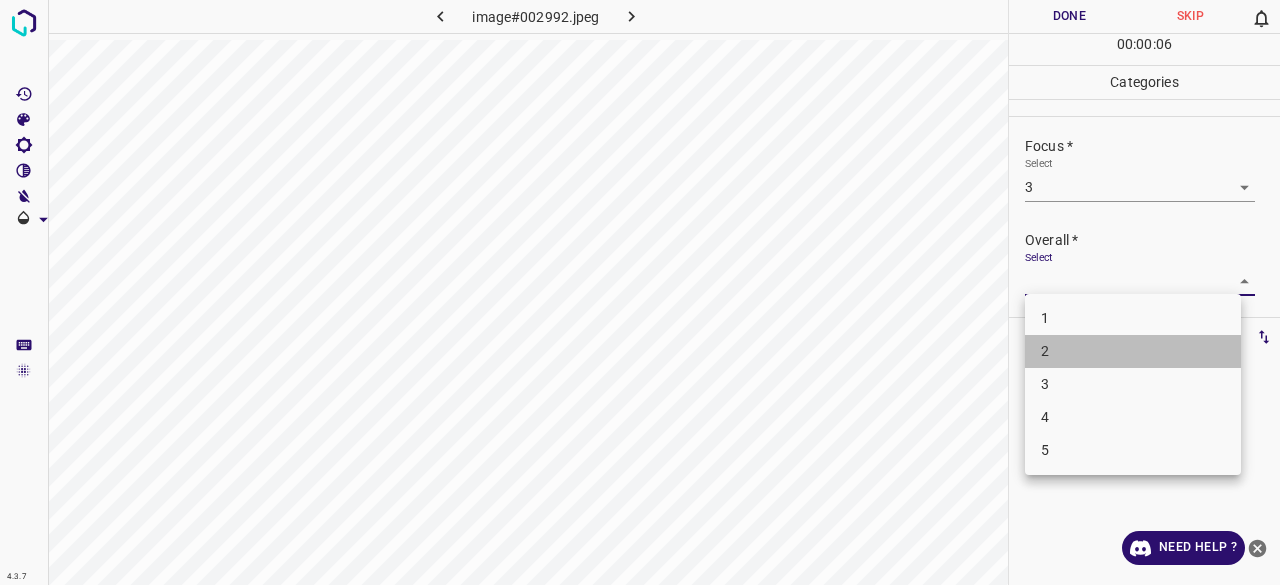 drag, startPoint x: 1076, startPoint y: 363, endPoint x: 1076, endPoint y: 375, distance: 12 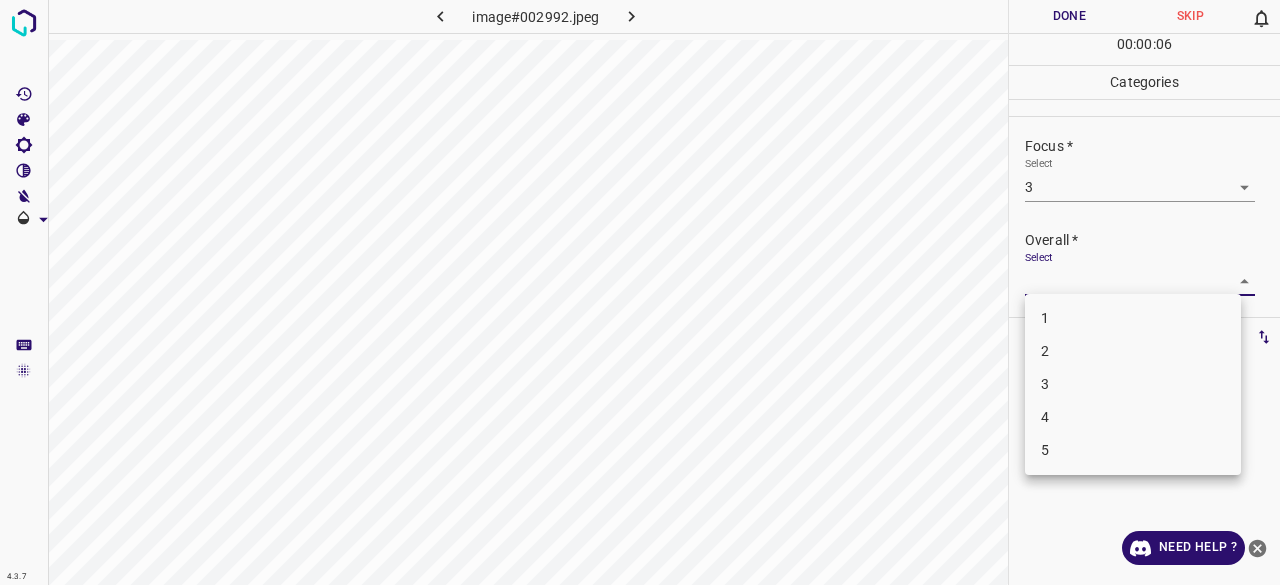 click on "3" at bounding box center [1133, 384] 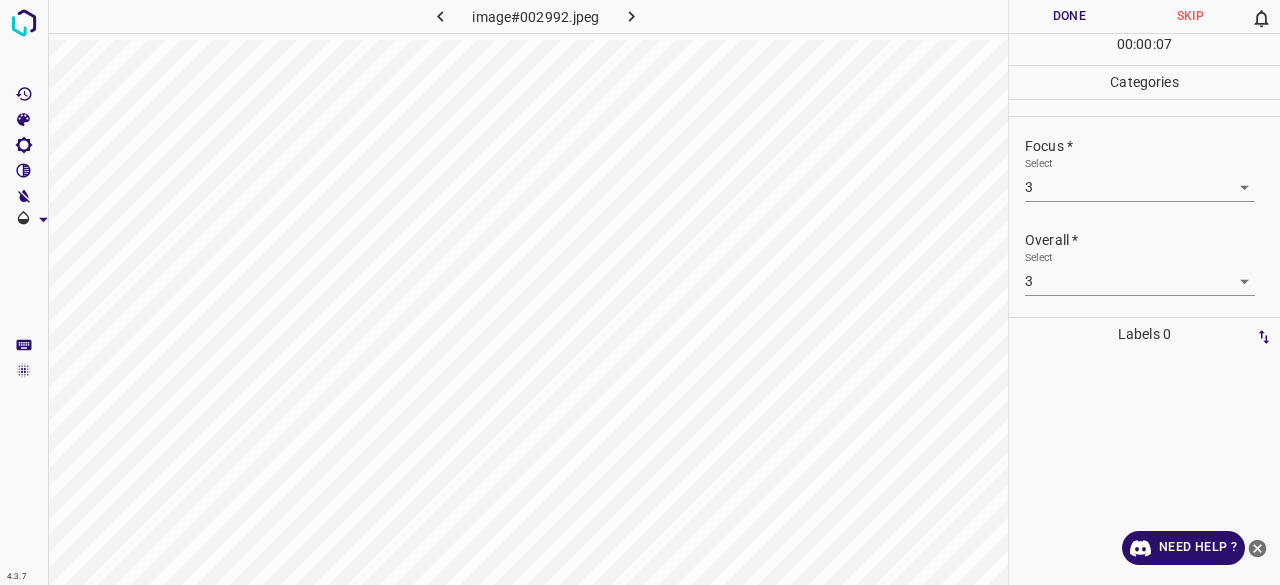 click on "Done" at bounding box center (1069, 16) 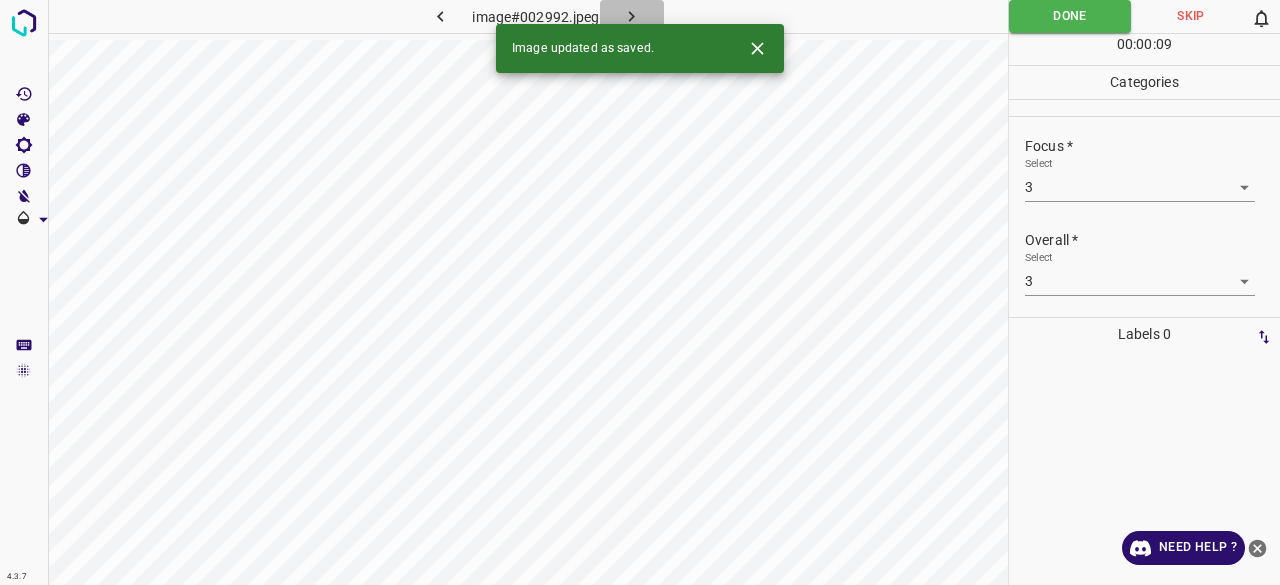 drag, startPoint x: 653, startPoint y: 4, endPoint x: 640, endPoint y: 15, distance: 17.029387 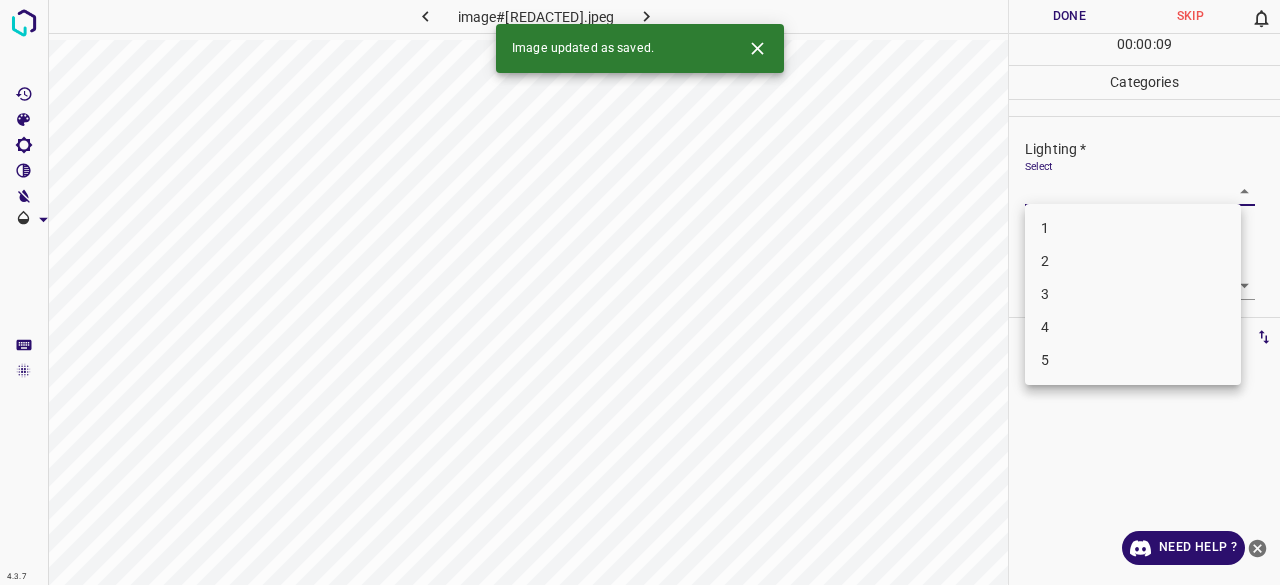click on "4.3.7 image#001017.jpeg Done Skip 0 00   : 00   : 09   Categories Lighting *  Select ​ Focus *  Select ​ Overall *  Select ​ Labels   0 Categories 1 Lighting 2 Focus 3 Overall Tools Space Change between modes (Draw & Edit) I Auto labeling R Restore zoom M Zoom in N Zoom out Delete Delete selecte label Filters Z Restore filters X Saturation filter C Brightness filter V Contrast filter B Gray scale filter General O Download Image updated as saved. Need Help ? - Text - Hide - Delete 1 2 3 4 5" at bounding box center (640, 292) 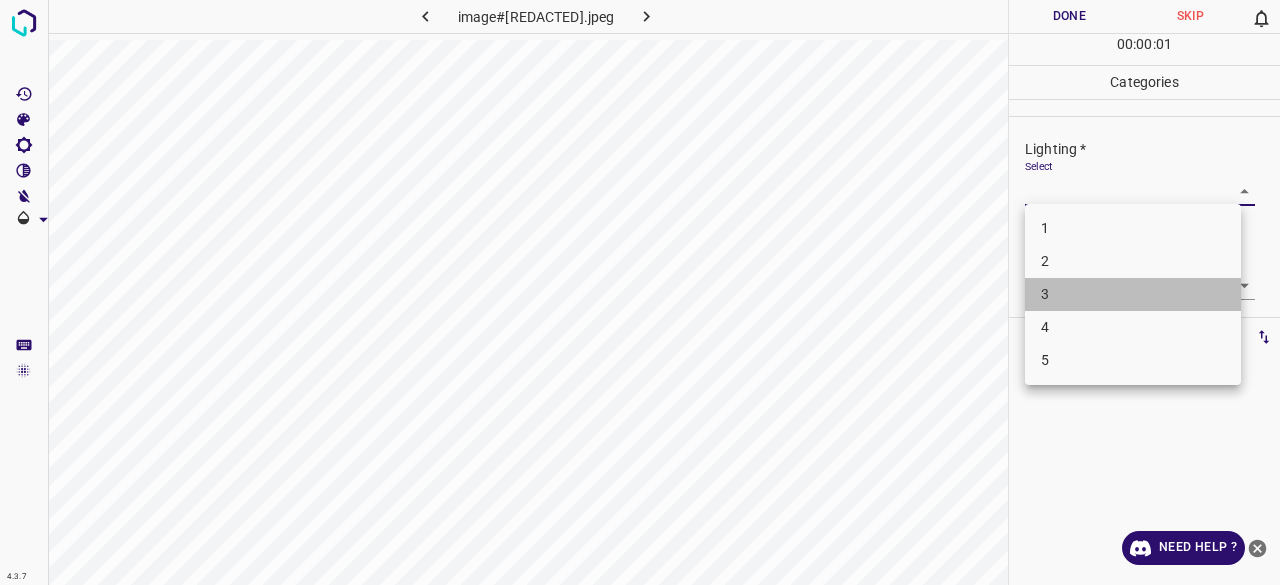 click on "3" at bounding box center [1133, 294] 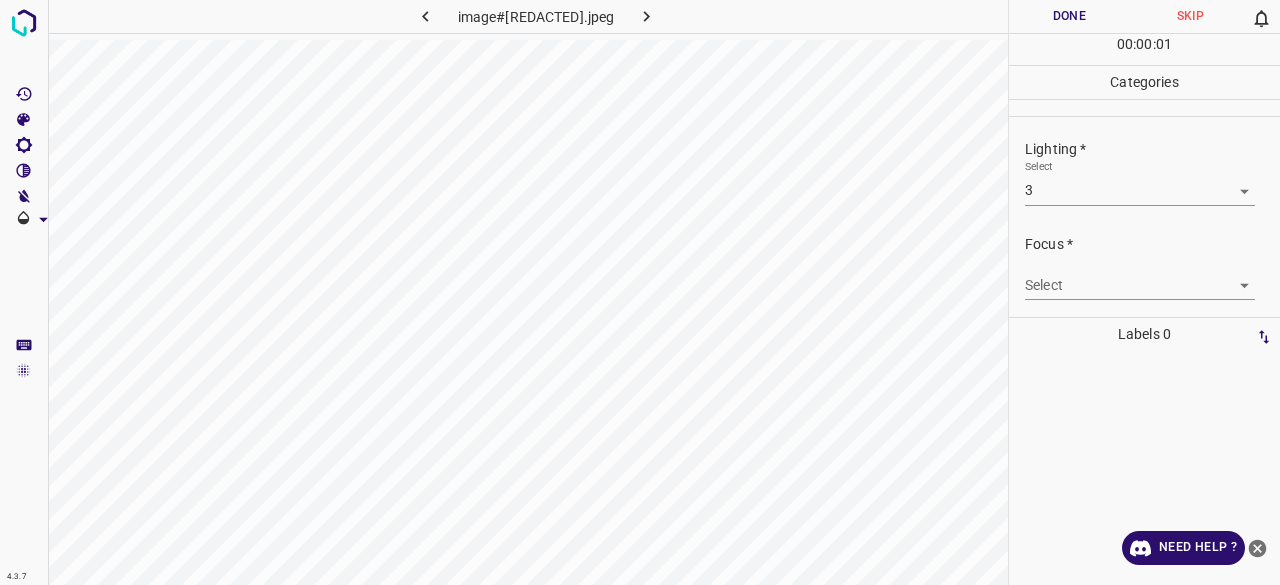 click on "4.3.7 image#001017.jpeg Done Skip 0 00   : 00   : 01   Categories Lighting *  Select 3 3 Focus *  Select ​ Overall *  Select ​ Labels   0 Categories 1 Lighting 2 Focus 3 Overall Tools Space Change between modes (Draw & Edit) I Auto labeling R Restore zoom M Zoom in N Zoom out Delete Delete selecte label Filters Z Restore filters X Saturation filter C Brightness filter V Contrast filter B Gray scale filter General O Download Need Help ? - Text - Hide - Delete" at bounding box center [640, 292] 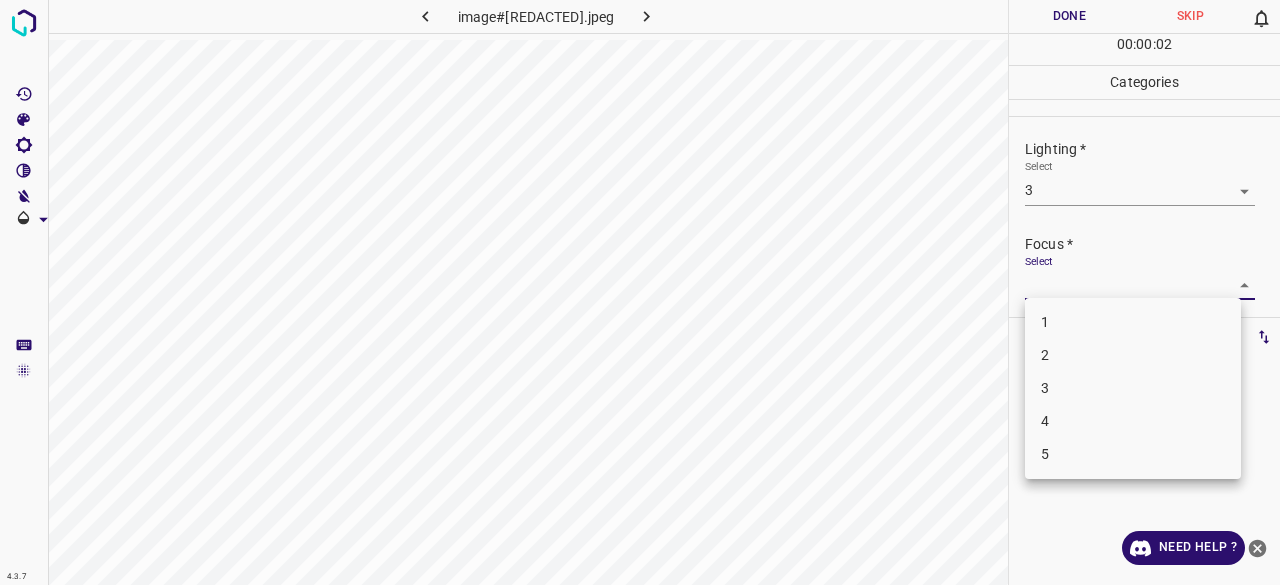 drag, startPoint x: 1052, startPoint y: 381, endPoint x: 1056, endPoint y: 369, distance: 12.649111 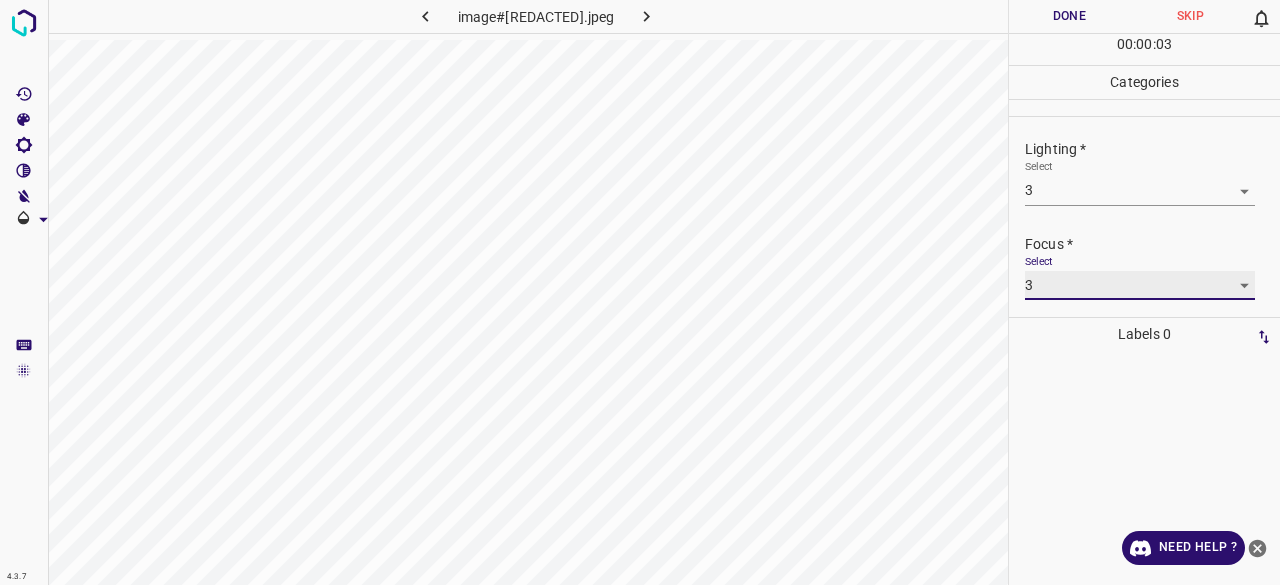 scroll, scrollTop: 98, scrollLeft: 0, axis: vertical 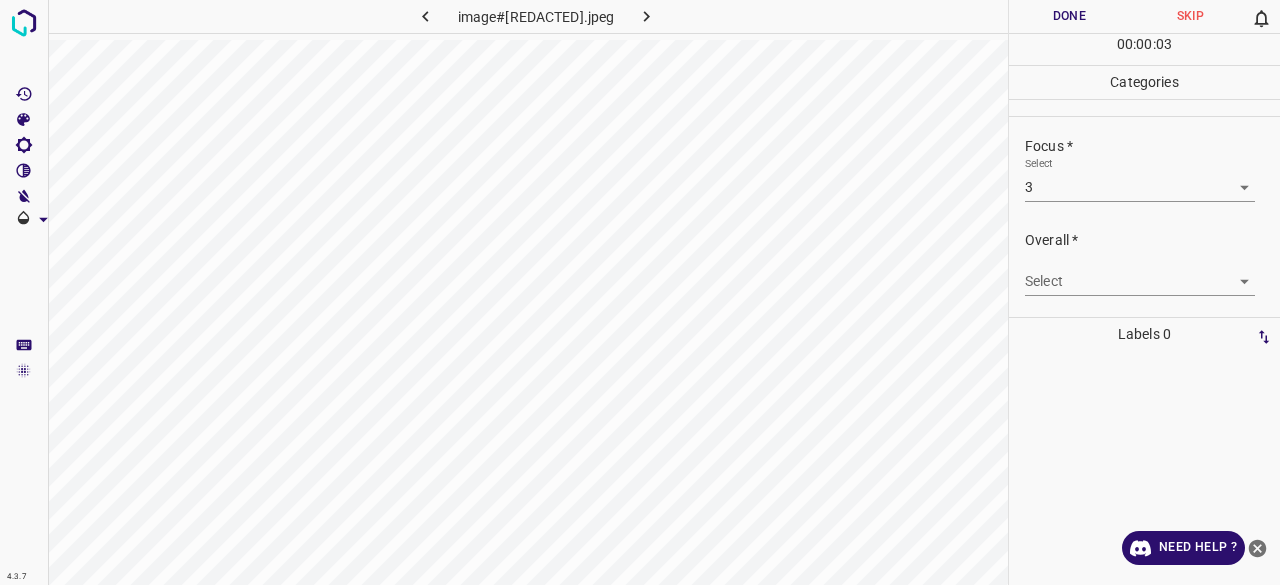 click on "Overall *  Select ​" at bounding box center [1144, 263] 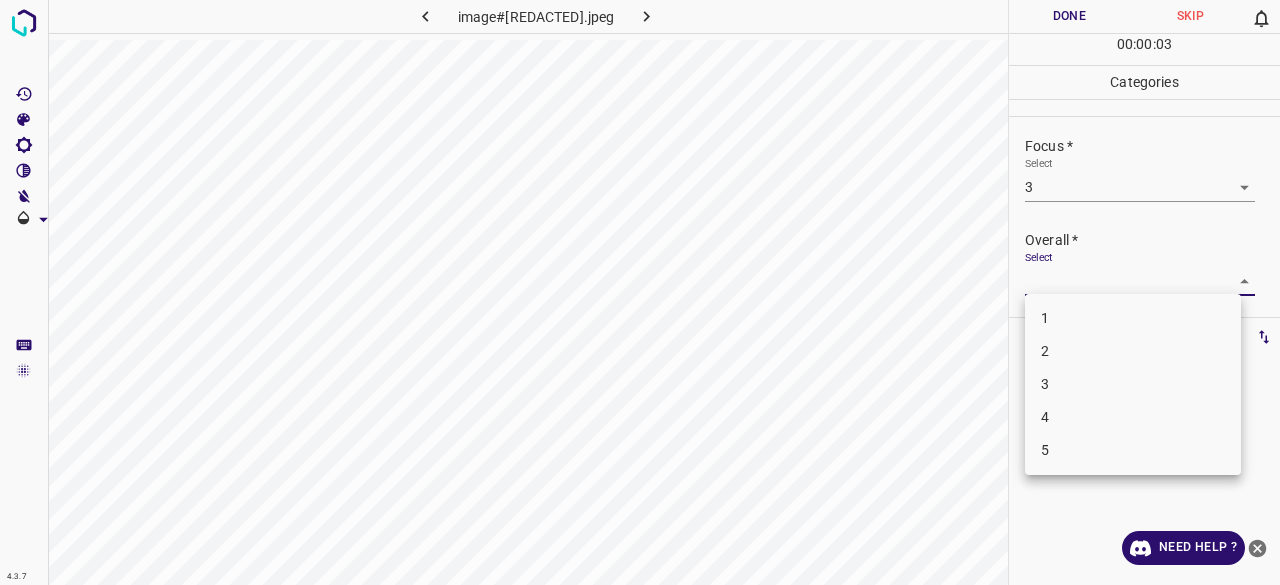 drag, startPoint x: 1061, startPoint y: 285, endPoint x: 1060, endPoint y: 337, distance: 52.009613 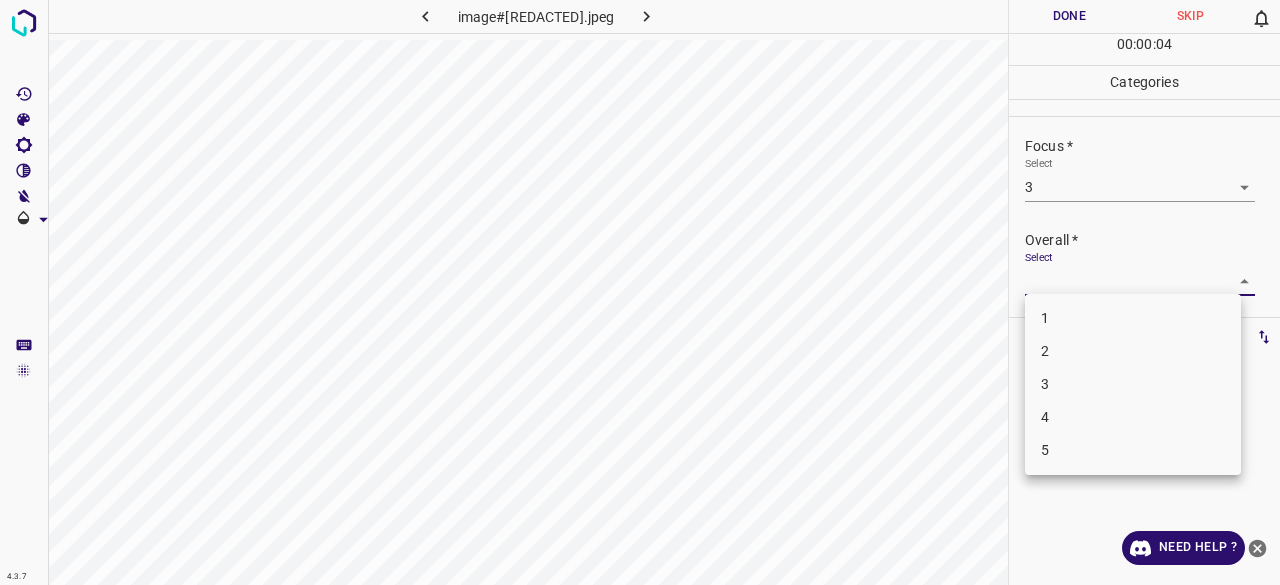 click on "3" at bounding box center [1133, 384] 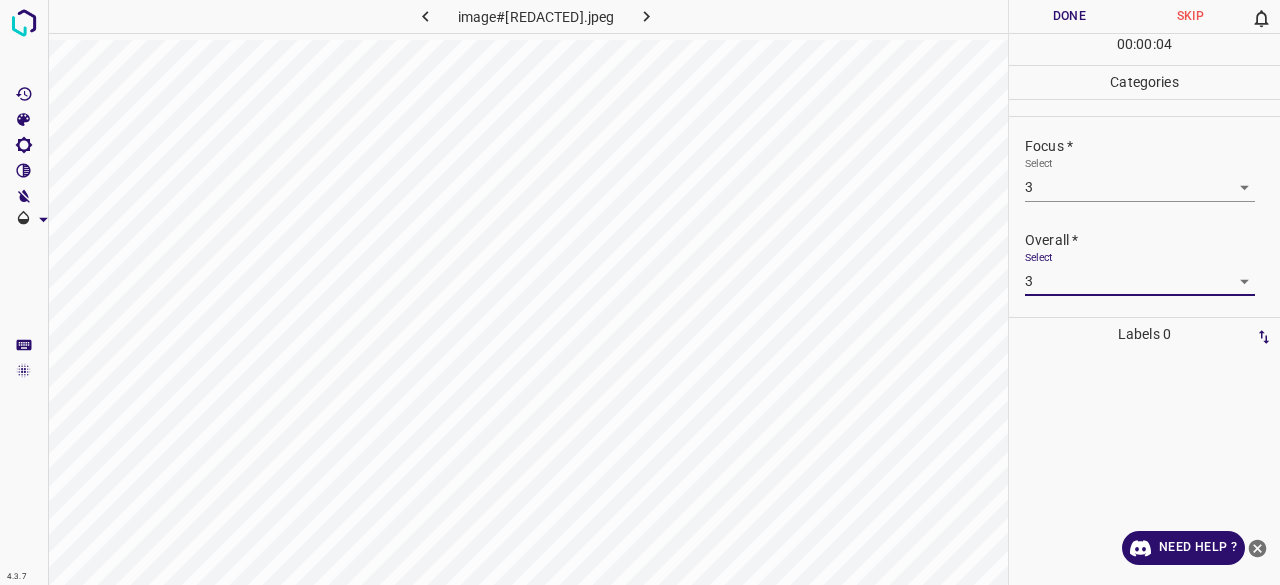click on "Done" at bounding box center (1069, 16) 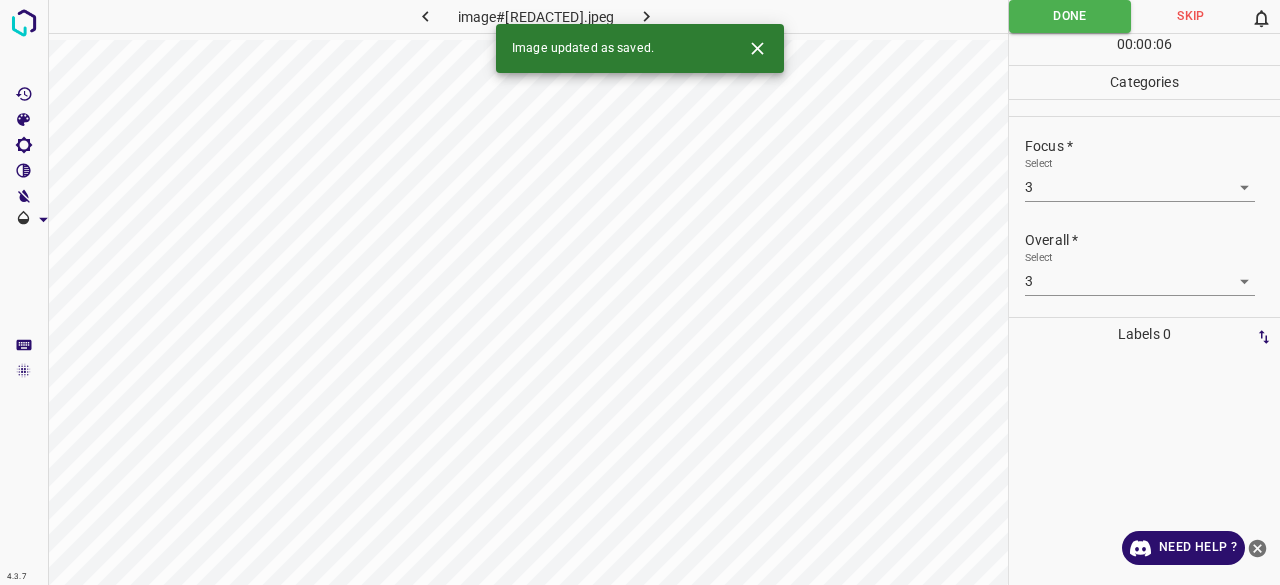 click 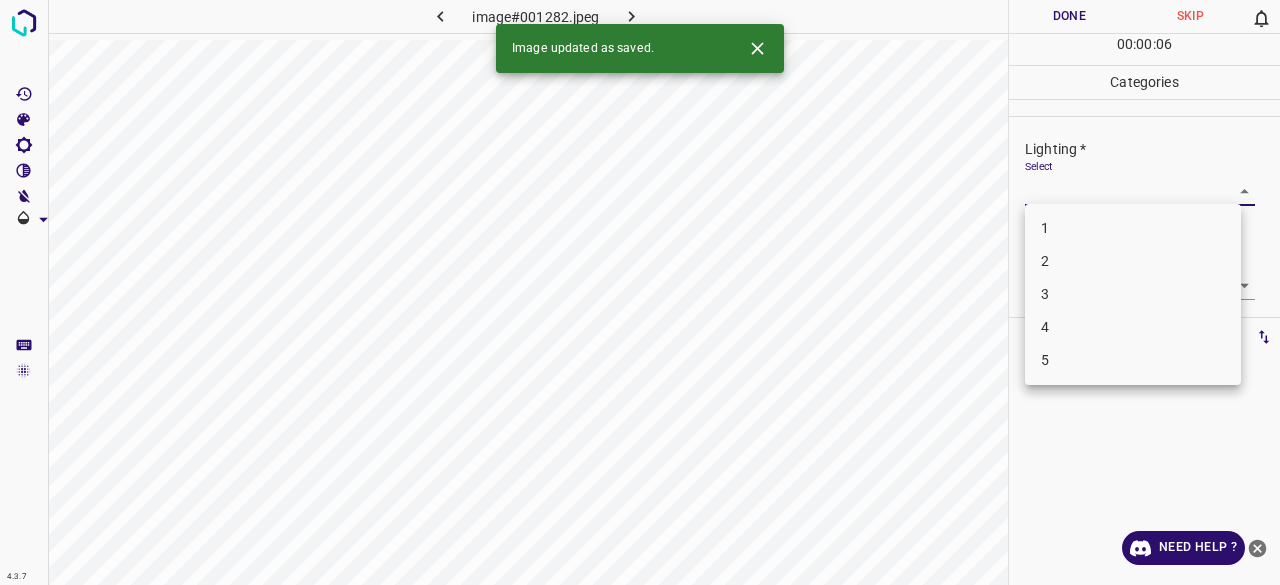 click on "4.3.7 image#001282.jpeg Done Skip 0 00   : 00   : 06   Categories Lighting *  Select ​ Focus *  Select ​ Overall *  Select ​ Labels   0 Categories 1 Lighting 2 Focus 3 Overall Tools Space Change between modes (Draw & Edit) I Auto labeling R Restore zoom M Zoom in N Zoom out Delete Delete selecte label Filters Z Restore filters X Saturation filter C Brightness filter V Contrast filter B Gray scale filter General O Download Image updated as saved. Need Help ? - Text - Hide - Delete 1 2 3 4 5" at bounding box center (640, 292) 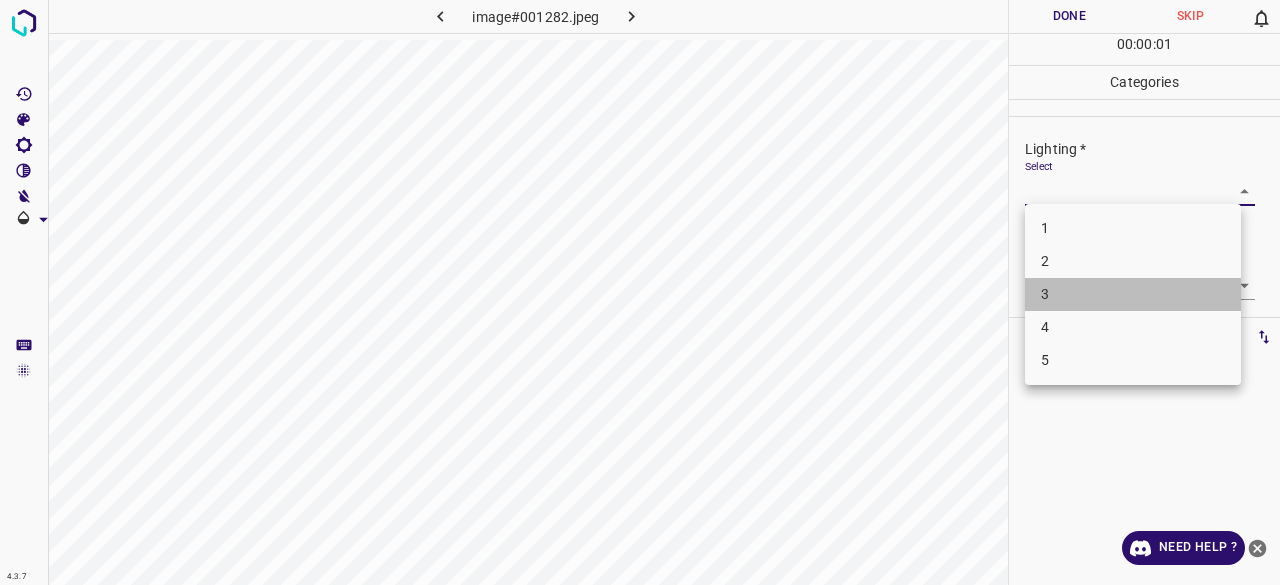 click on "3" at bounding box center (1133, 294) 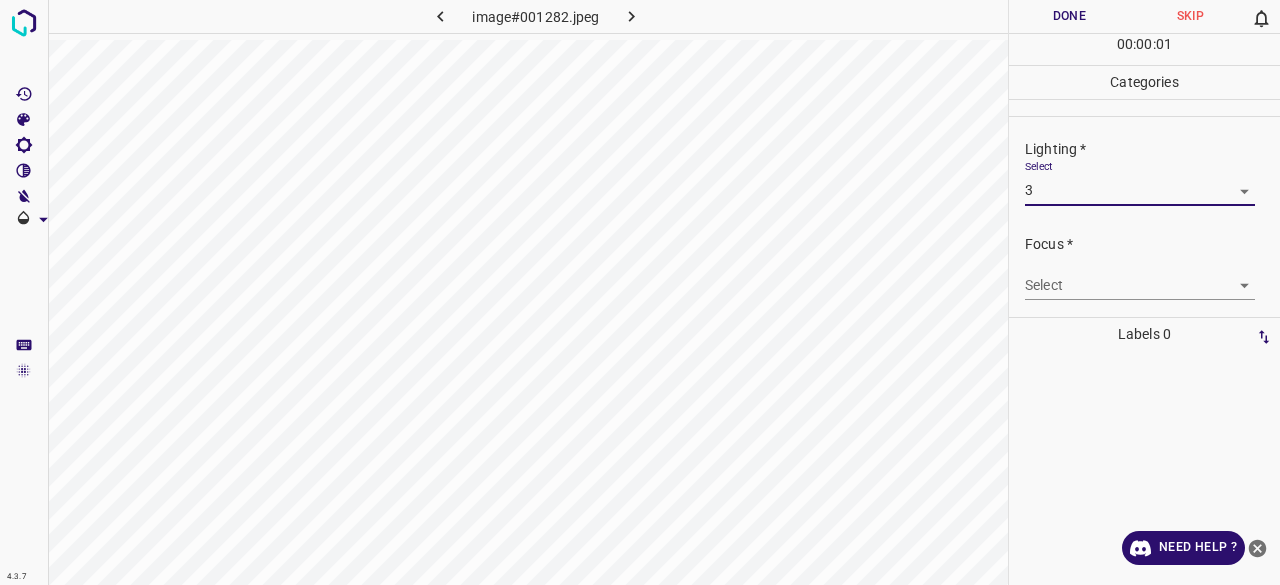 click on "4.3.7 image#001282.jpeg Done Skip 0 00   : 00   : 01   Categories Lighting *  Select 3 3 Focus *  Select ​ Overall *  Select ​ Labels   0 Categories 1 Lighting 2 Focus 3 Overall Tools Space Change between modes (Draw & Edit) I Auto labeling R Restore zoom M Zoom in N Zoom out Delete Delete selecte label Filters Z Restore filters X Saturation filter C Brightness filter V Contrast filter B Gray scale filter General O Download Need Help ? - Text - Hide - Delete 1 2 3 4 5" at bounding box center (640, 292) 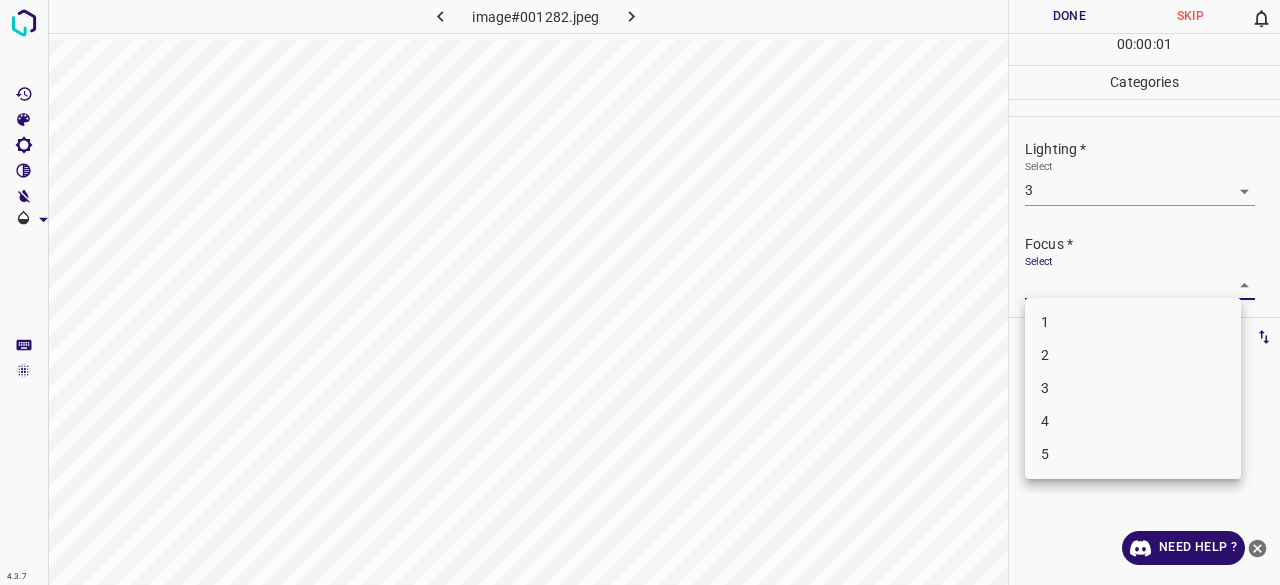 click on "3" at bounding box center (1133, 388) 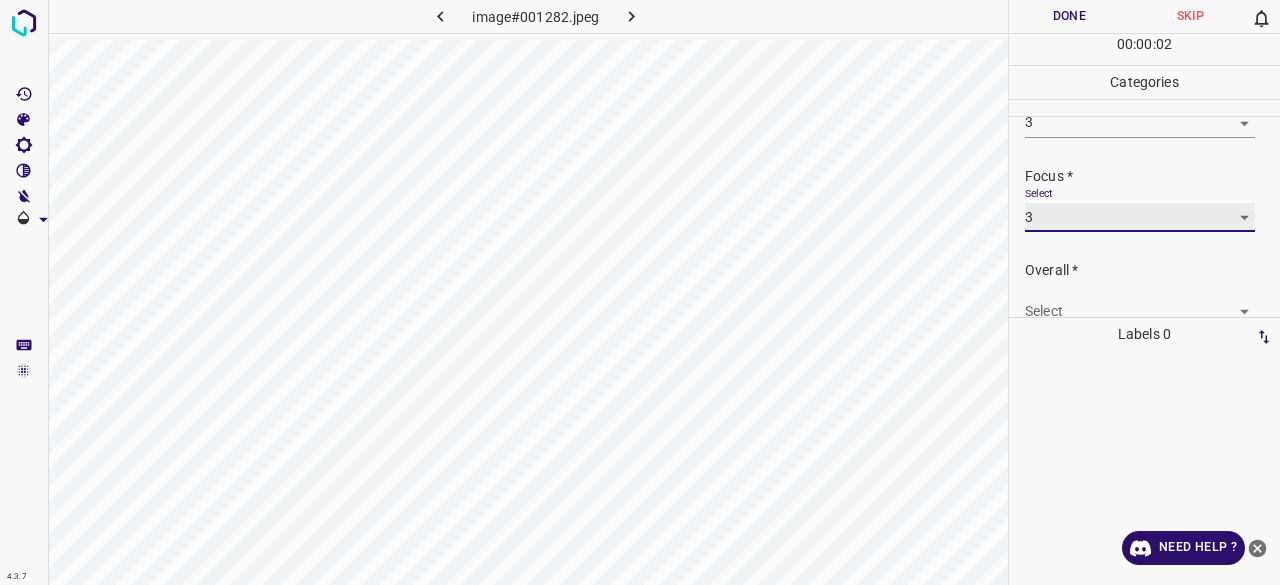 scroll, scrollTop: 98, scrollLeft: 0, axis: vertical 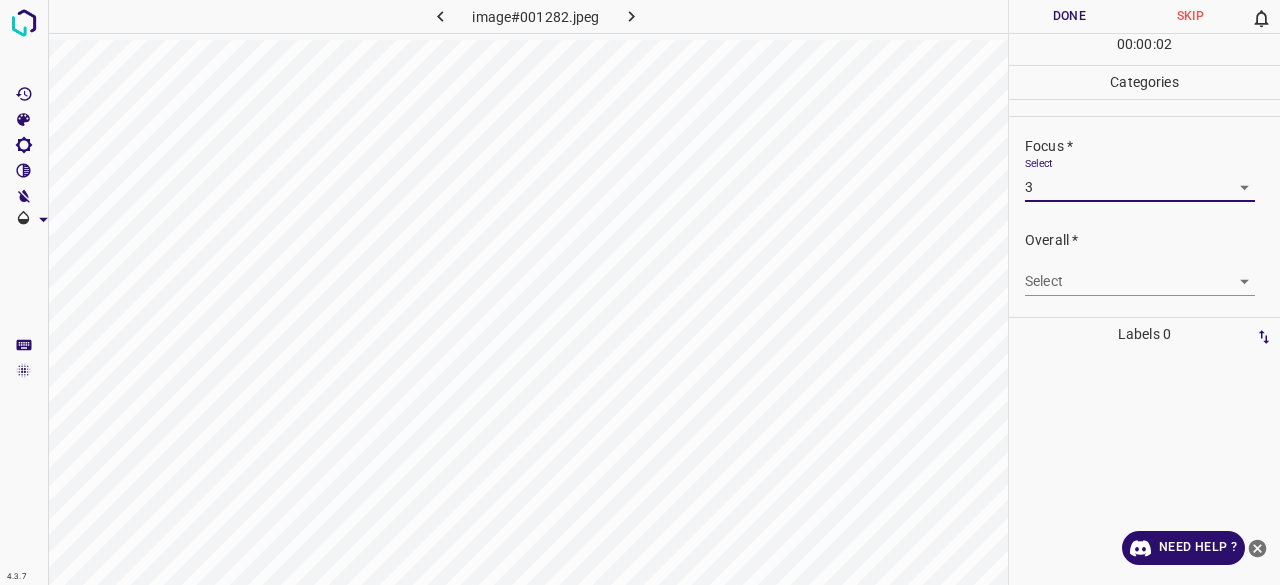 click on "4.3.7 image#001282.jpeg Done Skip 0 00   : 00   : 02   Categories Lighting *  Select 3 3 Focus *  Select 3 3 Overall *  Select ​ Labels   0 Categories 1 Lighting 2 Focus 3 Overall Tools Space Change between modes (Draw & Edit) I Auto labeling R Restore zoom M Zoom in N Zoom out Delete Delete selecte label Filters Z Restore filters X Saturation filter C Brightness filter V Contrast filter B Gray scale filter General O Download Need Help ? - Text - Hide - Delete" at bounding box center [640, 292] 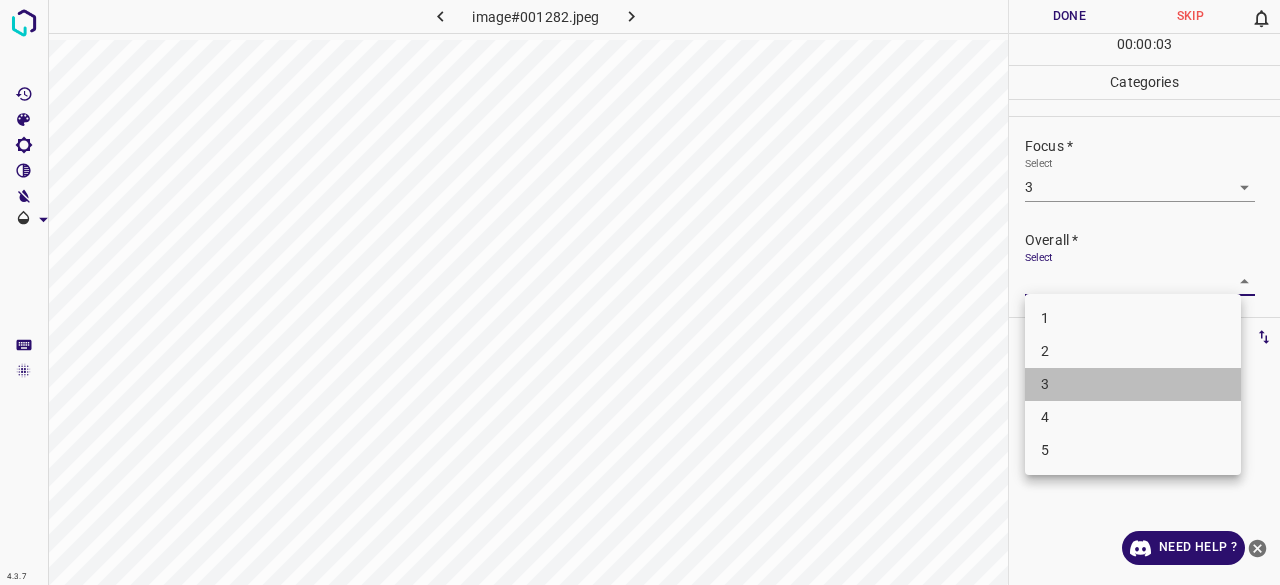 click on "3" at bounding box center [1133, 384] 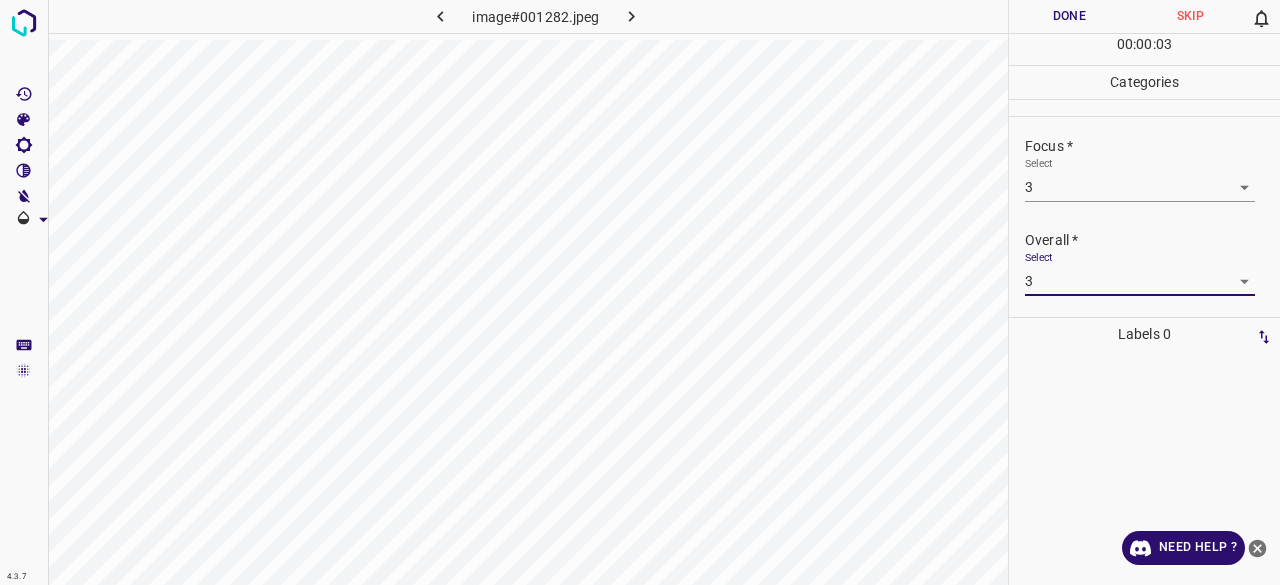 click on "Done" at bounding box center [1069, 16] 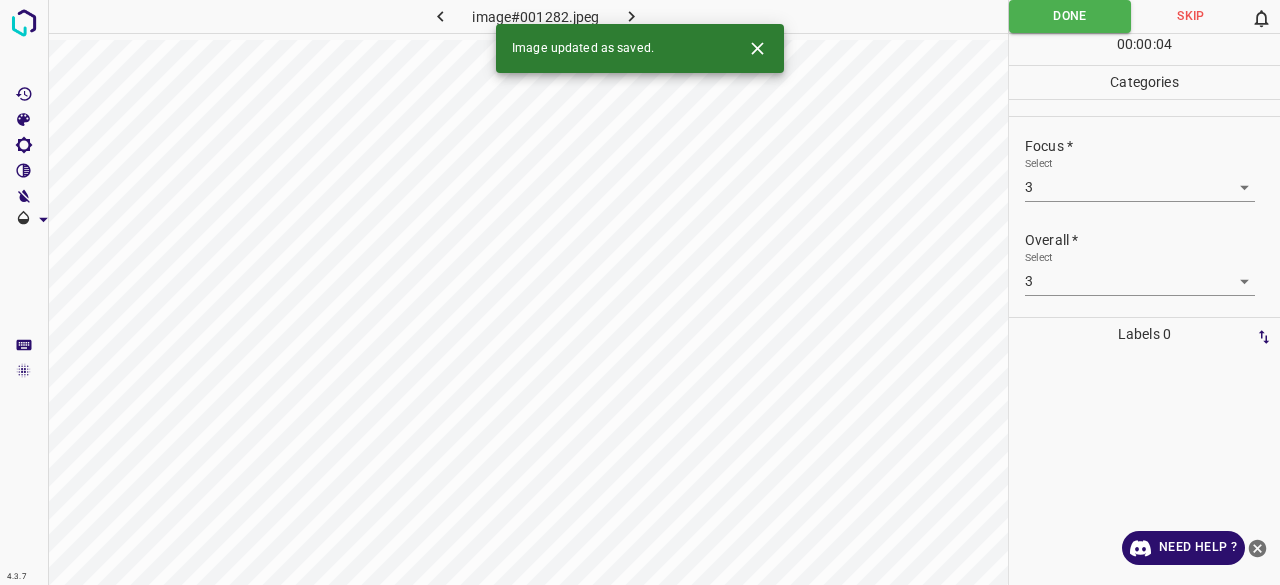click 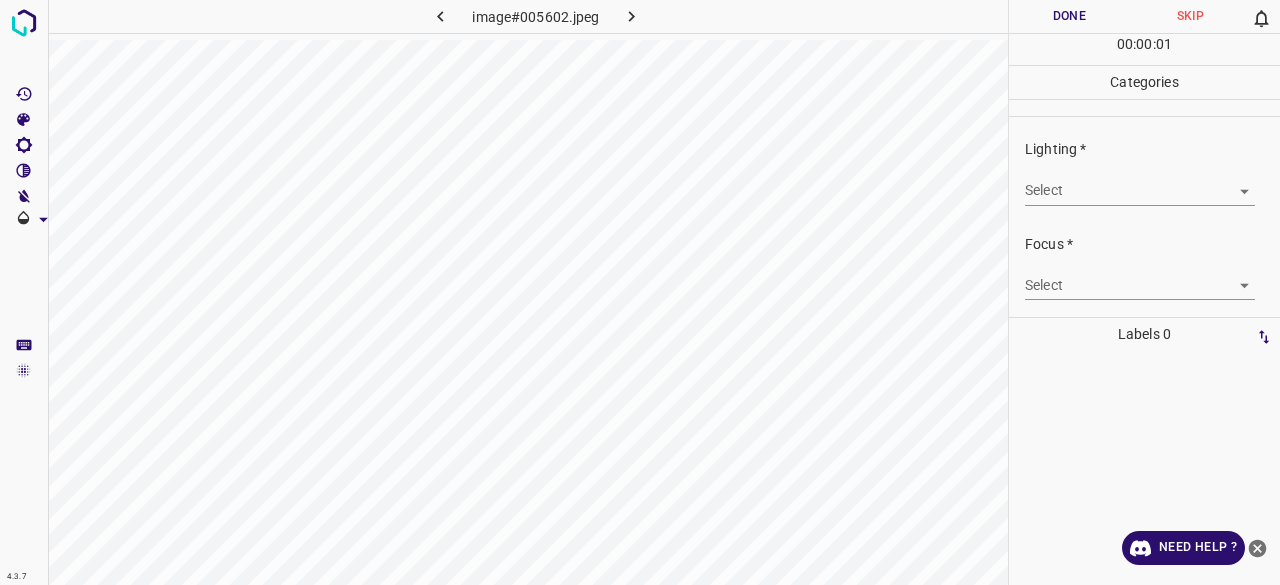 drag, startPoint x: 1018, startPoint y: 192, endPoint x: 1030, endPoint y: 193, distance: 12.0415945 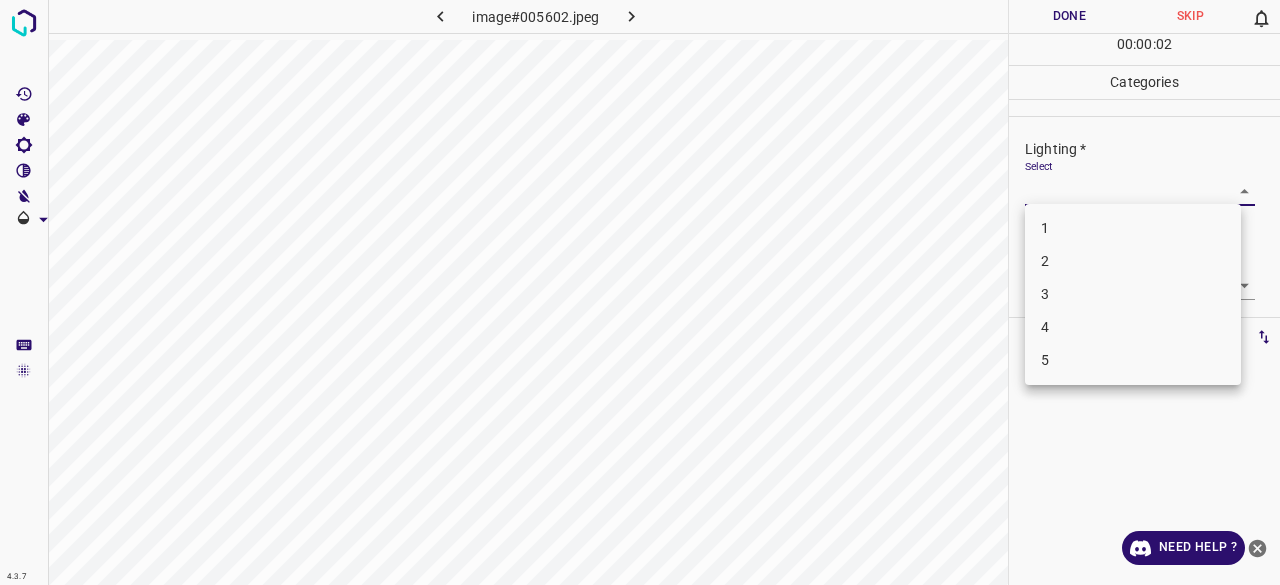 click on "3" at bounding box center (1133, 294) 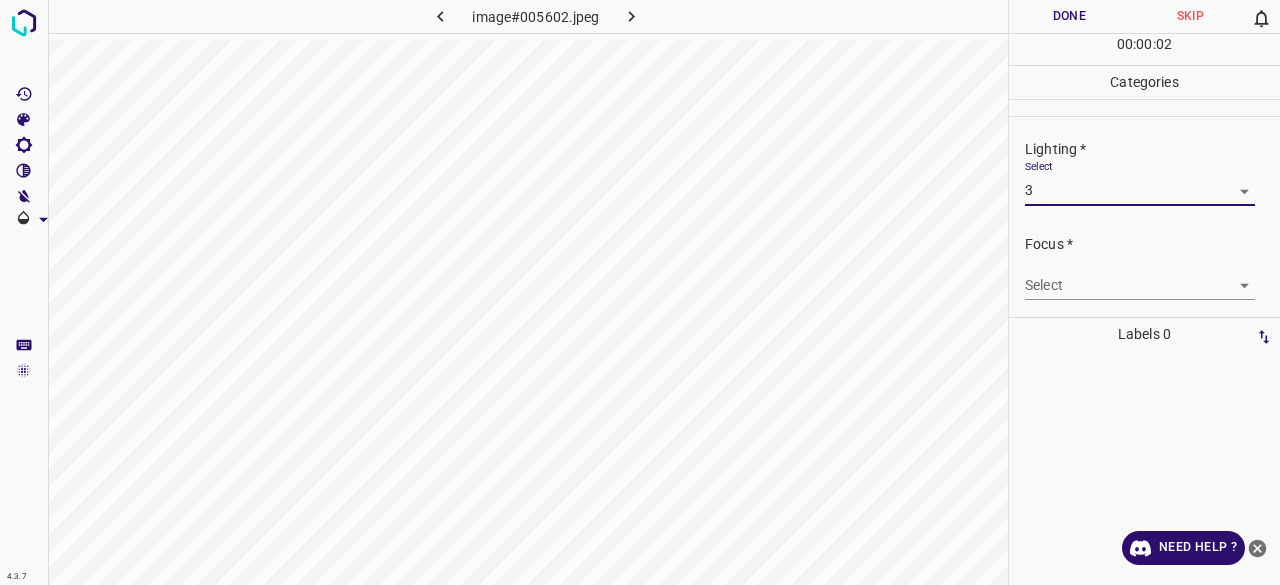 click on "4.3.7 image#005602.jpeg Done Skip 0 00   : 00   : 02   Categories Lighting *  Select 3 3 Focus *  Select ​ Overall *  Select ​ Labels   0 Categories 1 Lighting 2 Focus 3 Overall Tools Space Change between modes (Draw & Edit) I Auto labeling R Restore zoom M Zoom in N Zoom out Delete Delete selecte label Filters Z Restore filters X Saturation filter C Brightness filter V Contrast filter B Gray scale filter General O Download Need Help ? - Text - Hide - Delete" at bounding box center (640, 292) 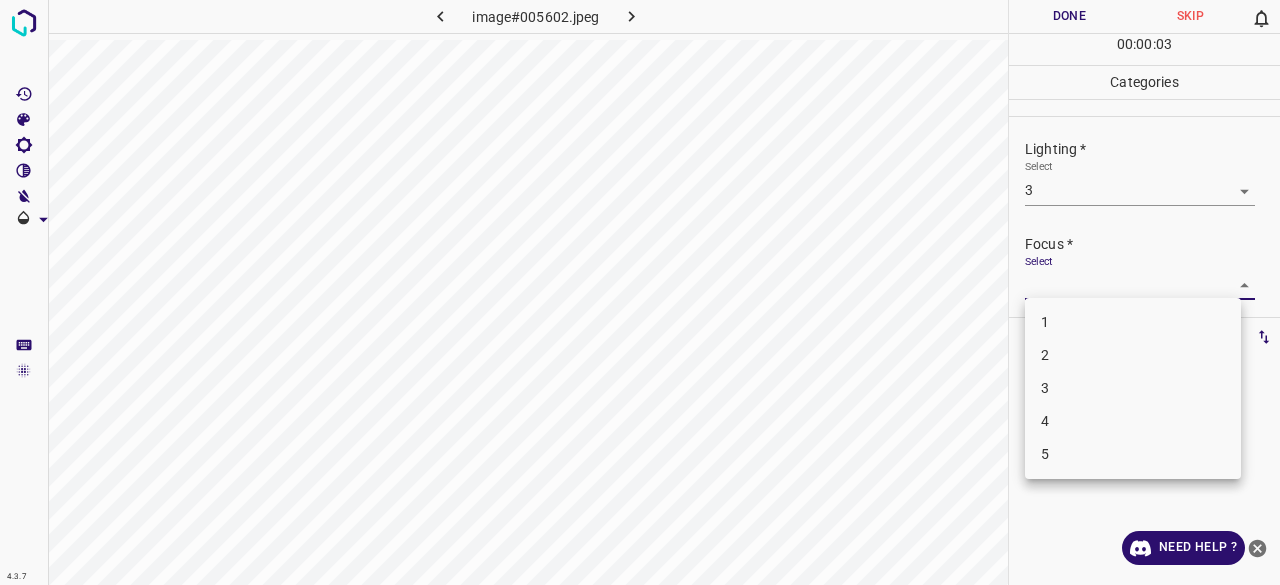 click on "2" at bounding box center (1133, 355) 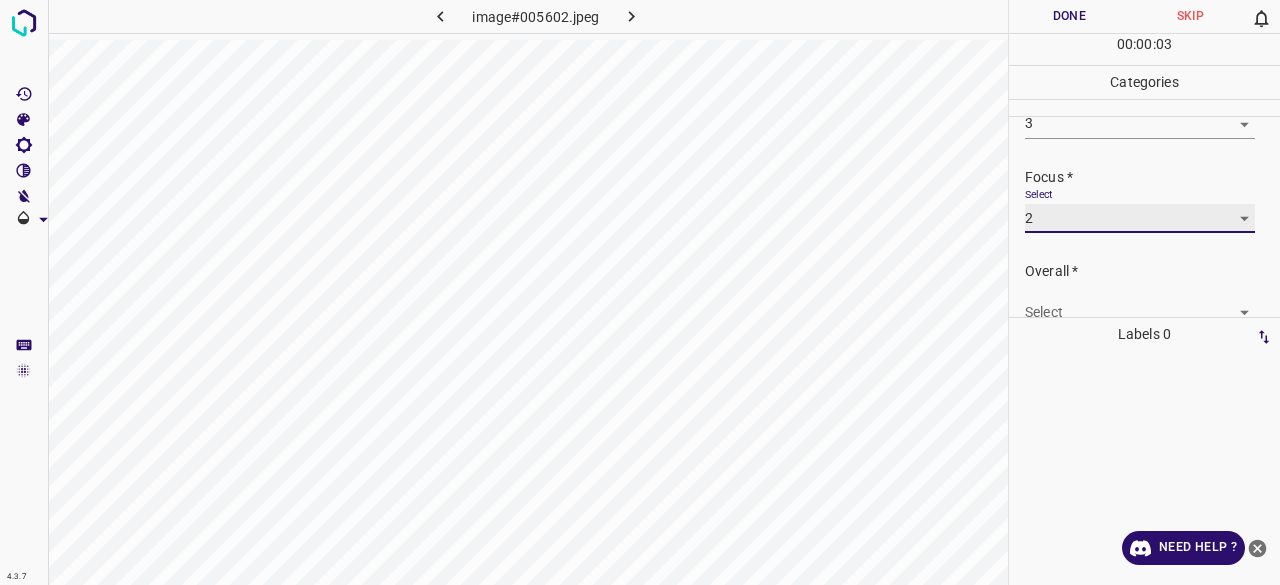 scroll, scrollTop: 98, scrollLeft: 0, axis: vertical 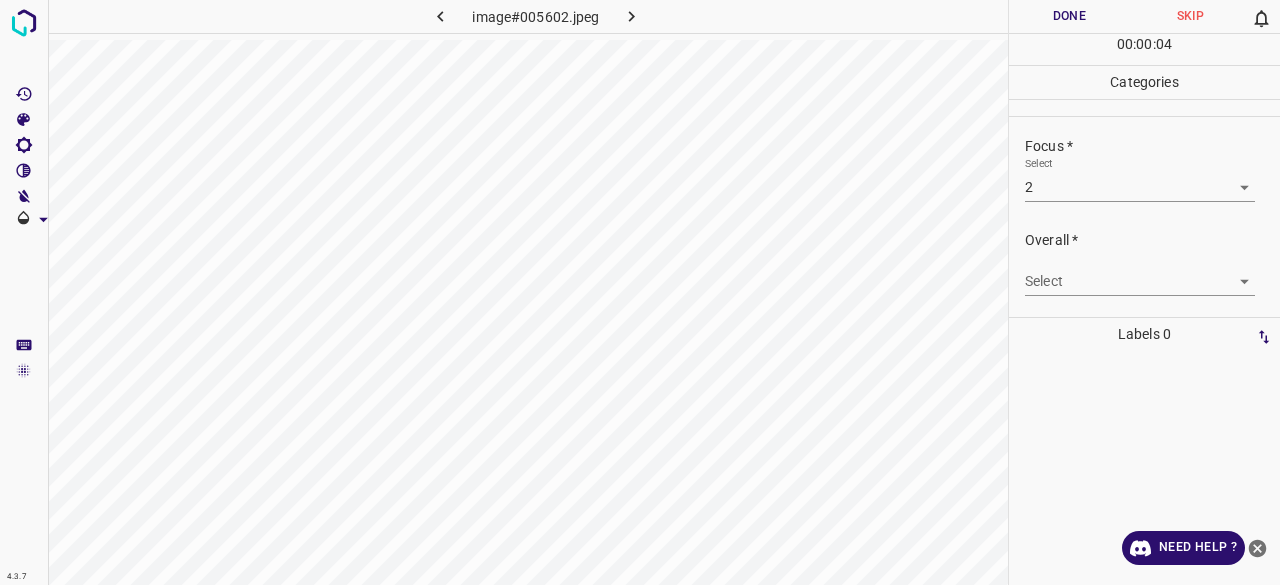 drag, startPoint x: 1060, startPoint y: 300, endPoint x: 1064, endPoint y: 287, distance: 13.601471 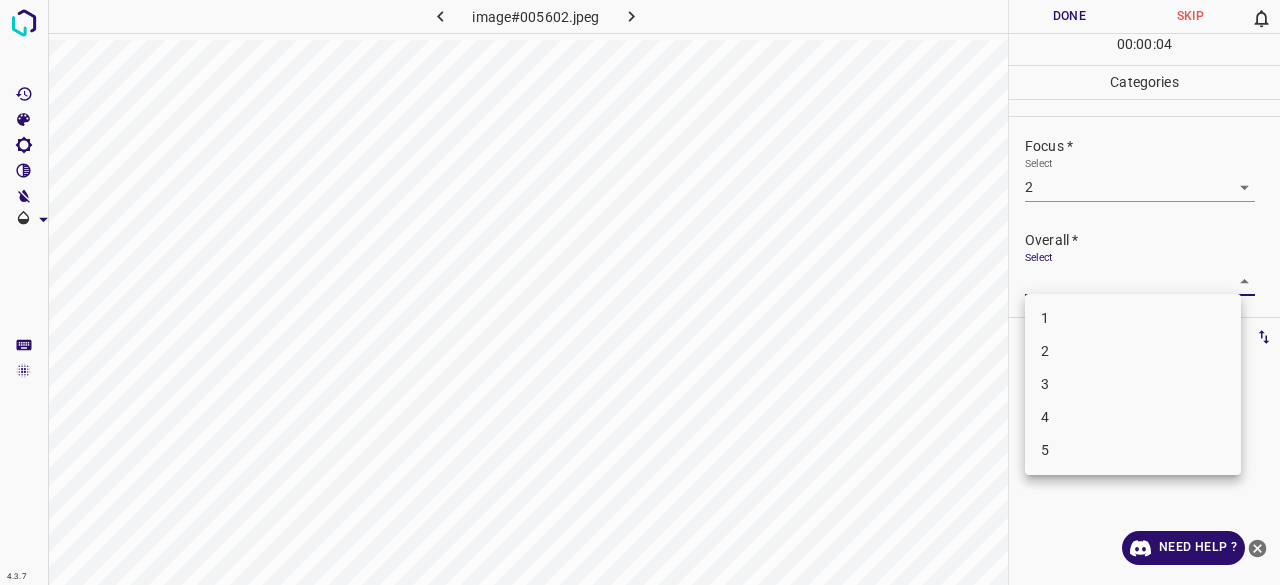 click on "4.3.7 image#005602.jpeg Done Skip 0 00   : 00   : 04   Categories Lighting *  Select 3 3 Focus *  Select 2 2 Overall *  Select ​ Labels   0 Categories 1 Lighting 2 Focus 3 Overall Tools Space Change between modes (Draw & Edit) I Auto labeling R Restore zoom M Zoom in N Zoom out Delete Delete selecte label Filters Z Restore filters X Saturation filter C Brightness filter V Contrast filter B Gray scale filter General O Download Need Help ? - Text - Hide - Delete 1 2 3 4 5" at bounding box center (640, 292) 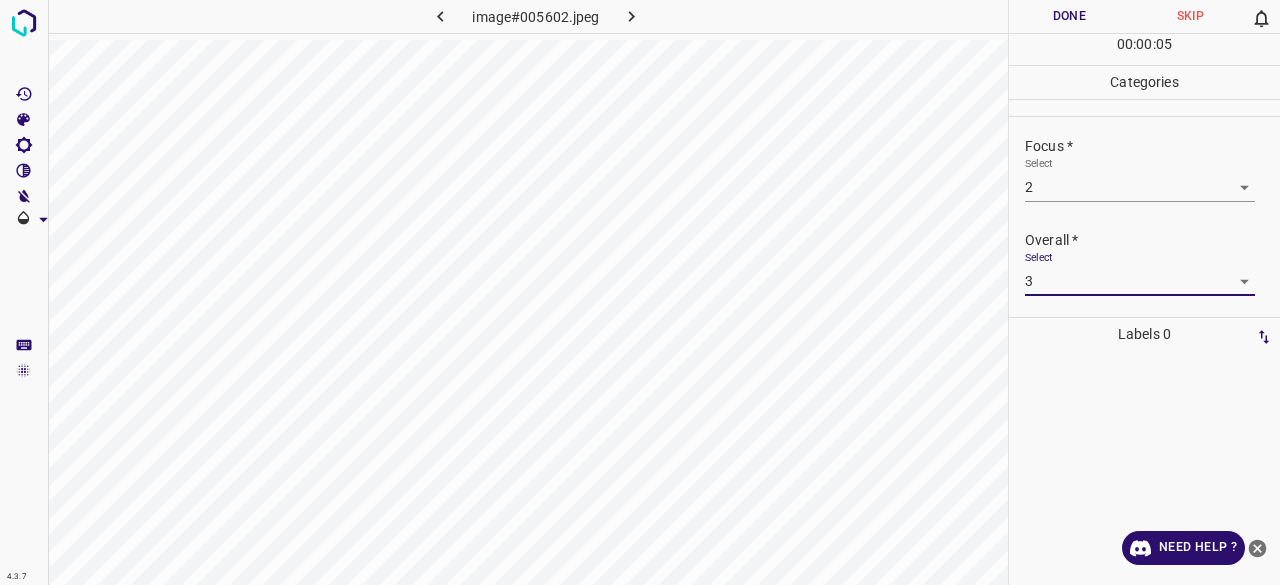 click on "Done" at bounding box center (1069, 16) 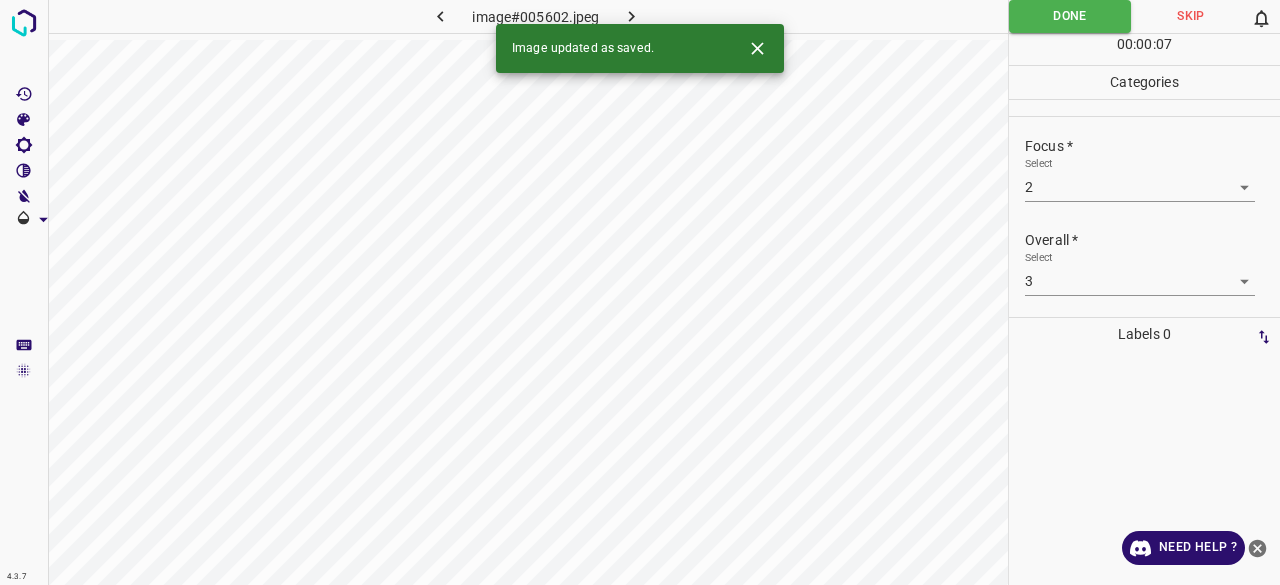 click on "Image updated as saved." at bounding box center [640, 48] 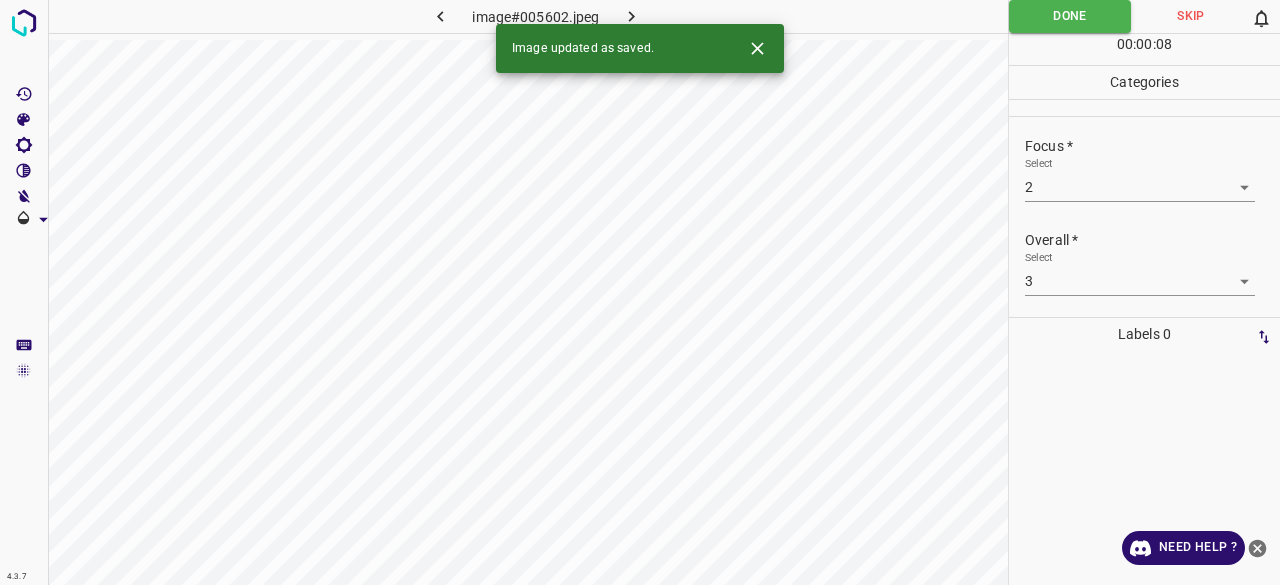 click at bounding box center (632, 16) 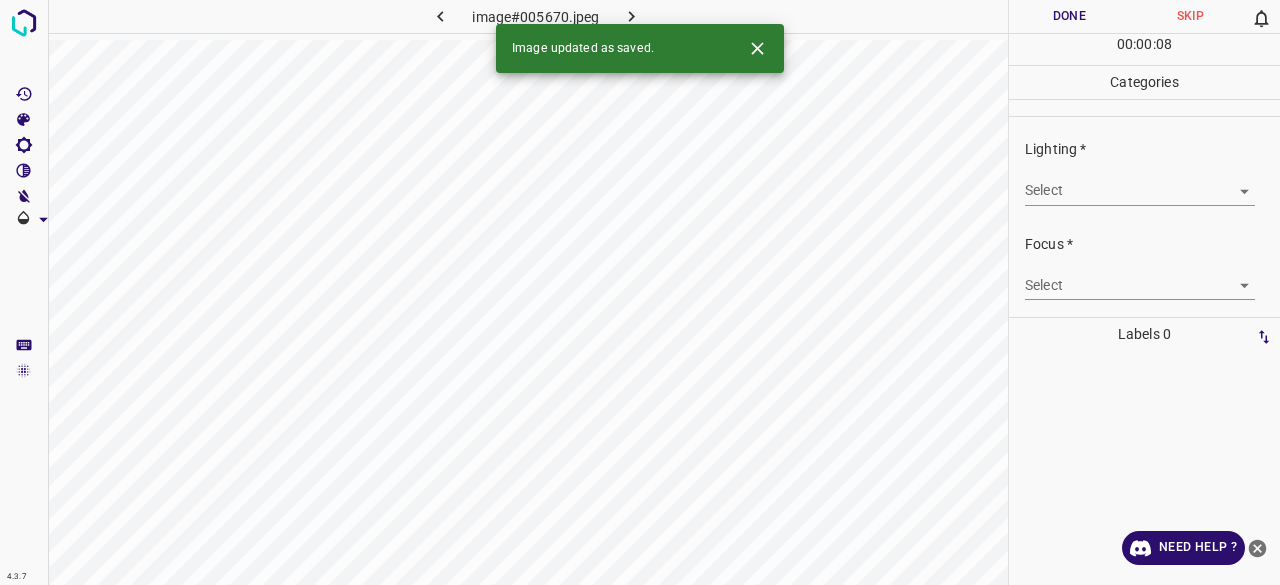 click on "4.3.7 image#005670.jpeg Done Skip 0 00   : 00   : 08   Categories Lighting *  Select ​ Focus *  Select ​ Overall *  Select ​ Labels   0 Categories 1 Lighting 2 Focus 3 Overall Tools Space Change between modes (Draw & Edit) I Auto labeling R Restore zoom M Zoom in N Zoom out Delete Delete selecte label Filters Z Restore filters X Saturation filter C Brightness filter V Contrast filter B Gray scale filter General O Download Image updated as saved. Need Help ? - Text - Hide - Delete" at bounding box center (640, 292) 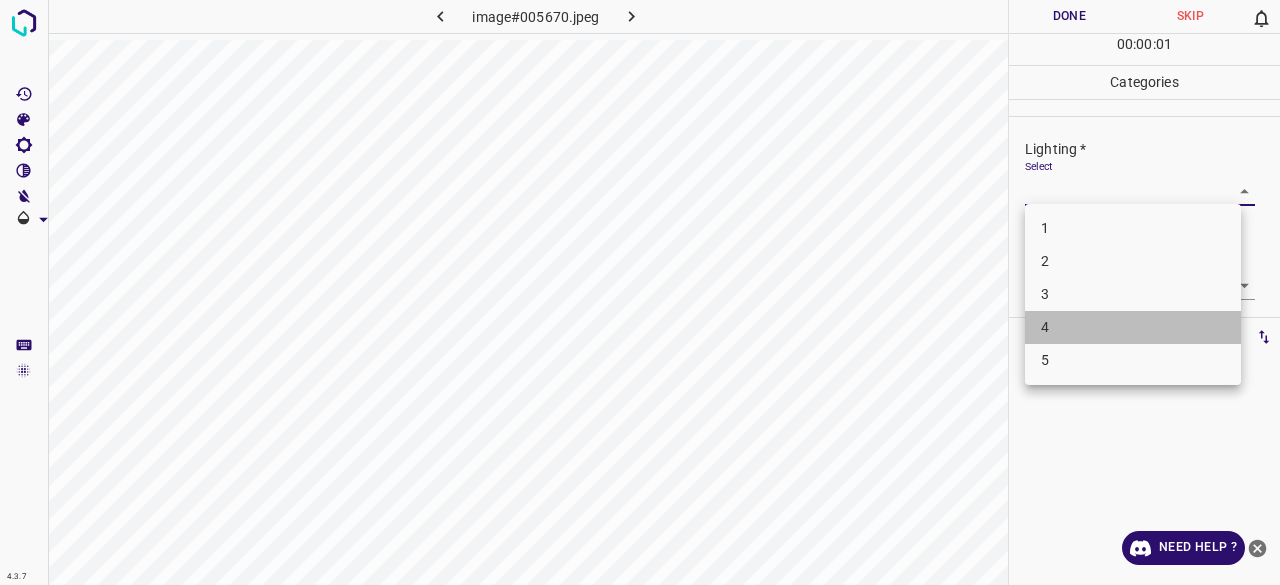 click on "4" at bounding box center (1133, 327) 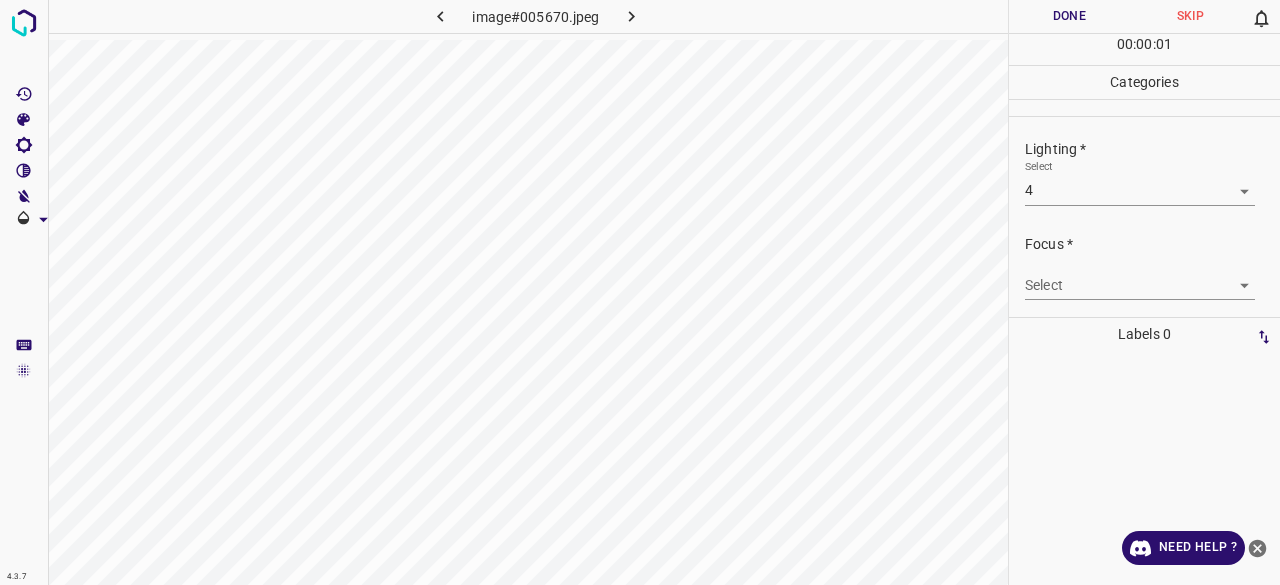 click on "Focus *  Select ​" at bounding box center (1144, 267) 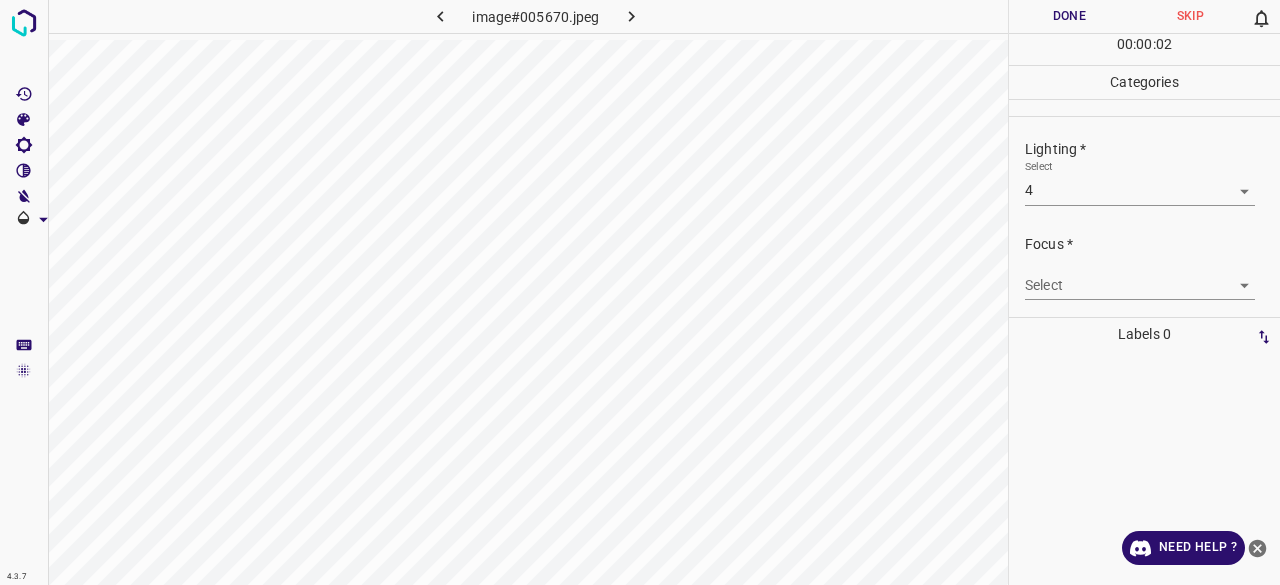 click on "4.3.7 image#005670.jpeg Done Skip 0 00 : 00 : 02 Categories Lighting * Select 4 4 Focus * Select ​ Overall * Select ​ Labels 0 Categories 1 Lighting 2 Focus 3 Overall Tools Space Change between modes (Draw & Edit) I Auto labeling R Restore zoom M Zoom in N Zoom out Delete Delete selected label Filters Z Restore filters X Saturation filter C Brightness filter V Contrast filter B Gray scale filter General O Download Need Help ? - Text - Hide - Delete" at bounding box center (640, 292) 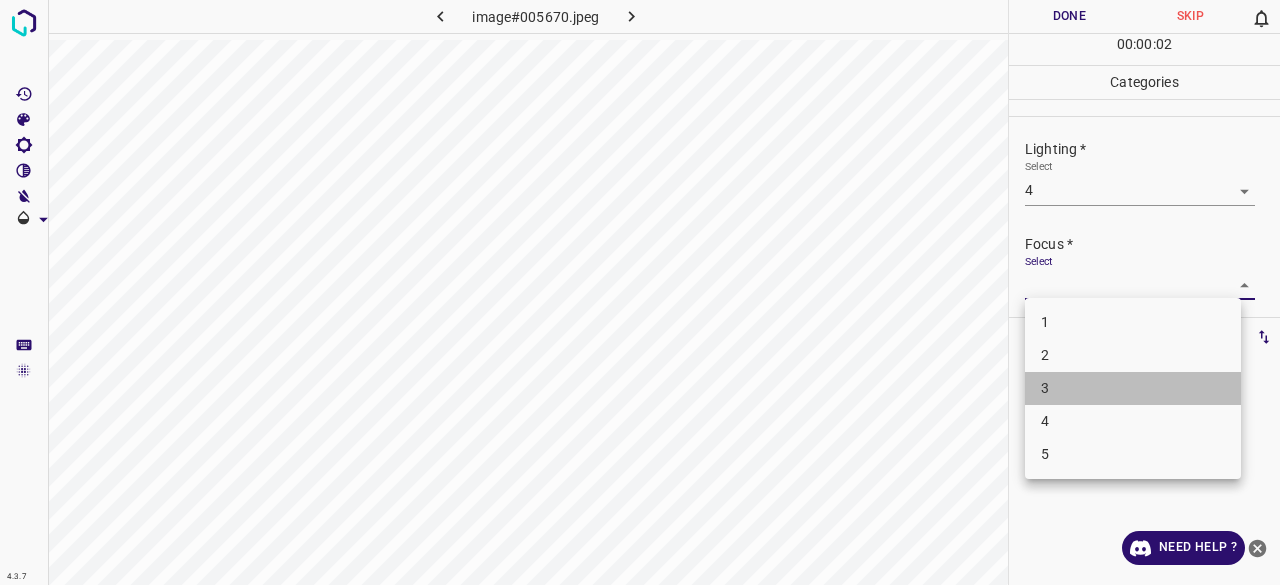 click on "3" at bounding box center (1133, 388) 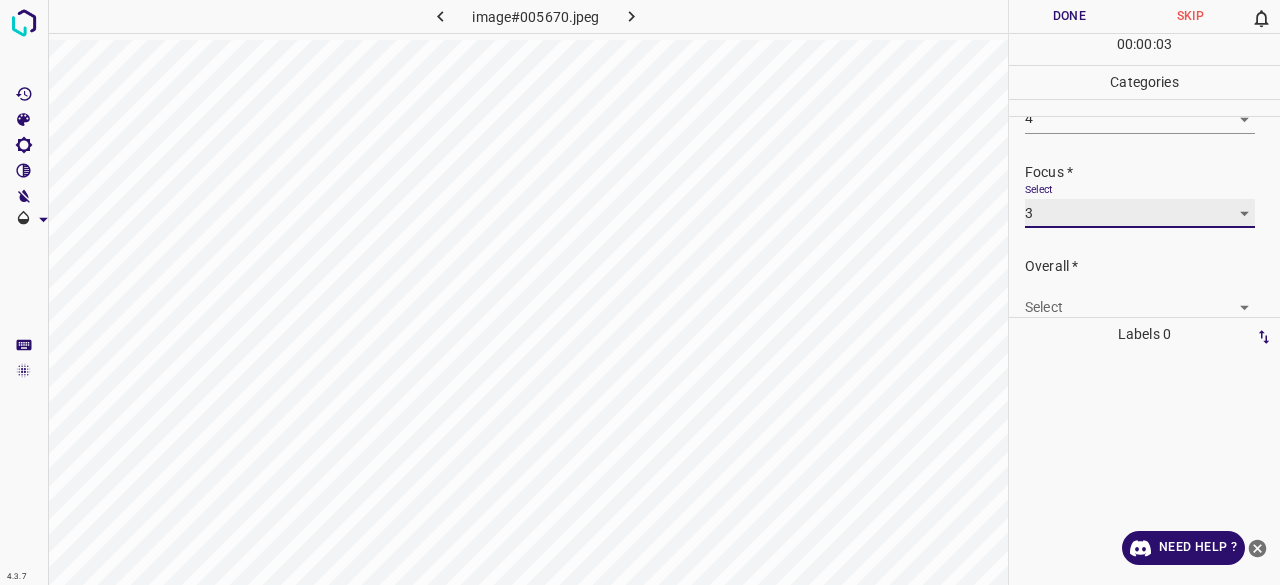 scroll, scrollTop: 98, scrollLeft: 0, axis: vertical 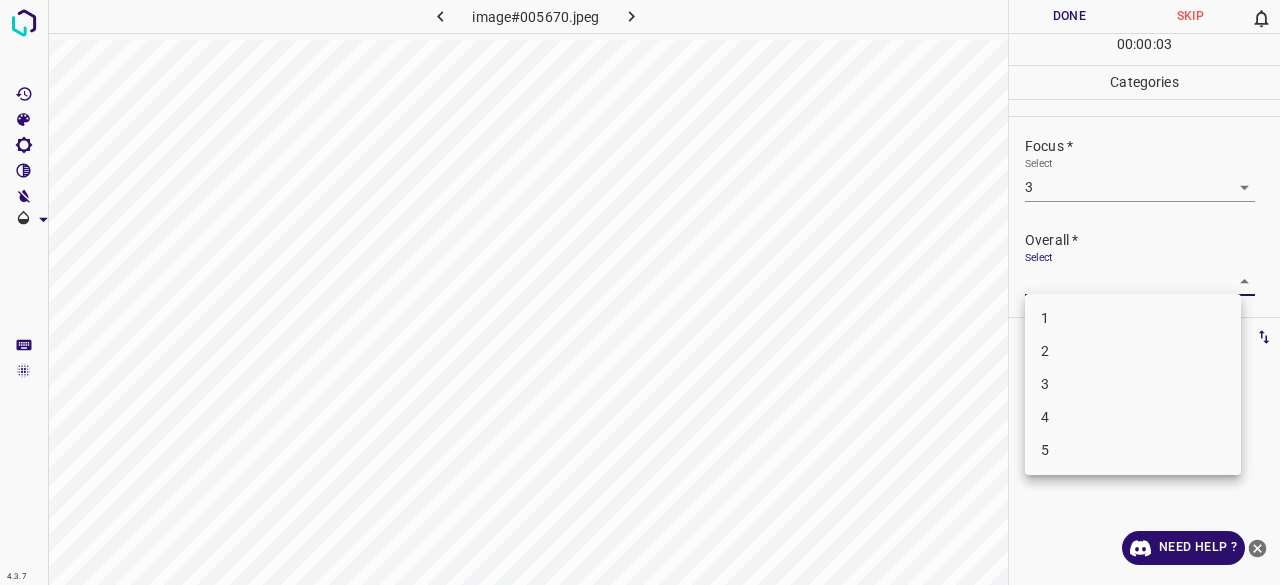 drag, startPoint x: 1064, startPoint y: 270, endPoint x: 1075, endPoint y: 343, distance: 73.82411 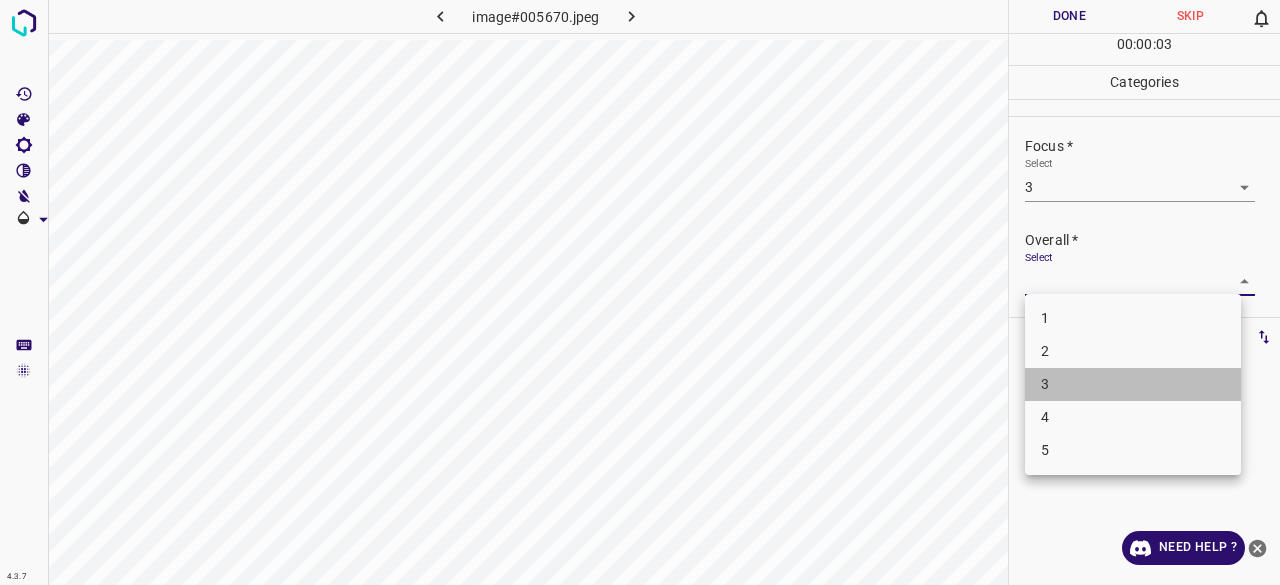drag, startPoint x: 1078, startPoint y: 390, endPoint x: 1073, endPoint y: 228, distance: 162.07715 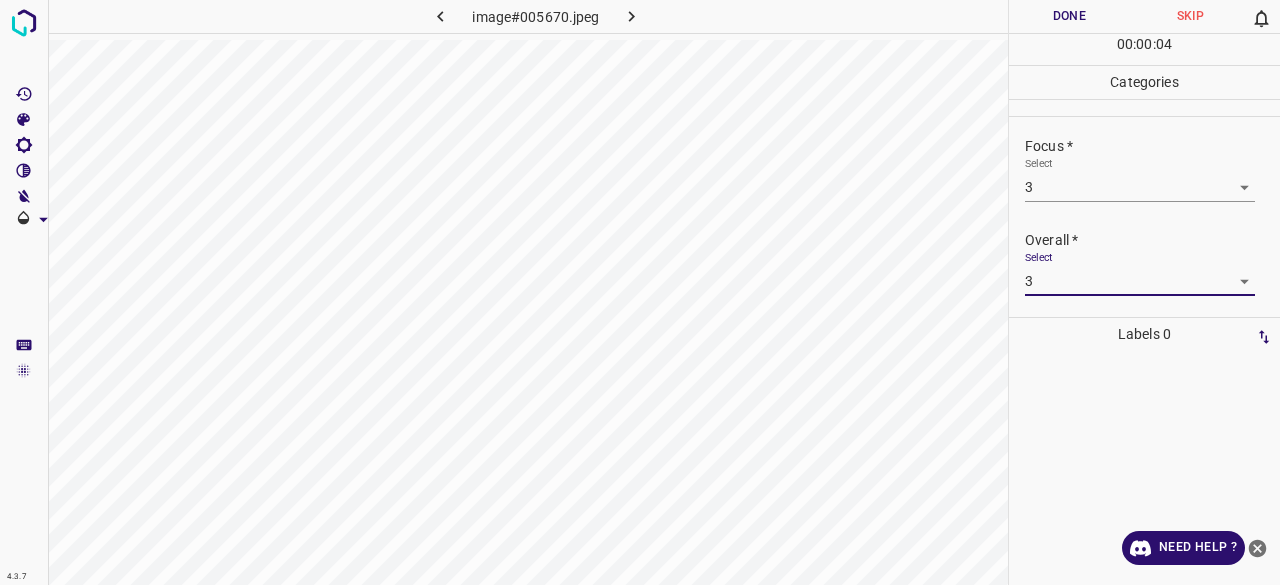 click on "Done" at bounding box center (1069, 16) 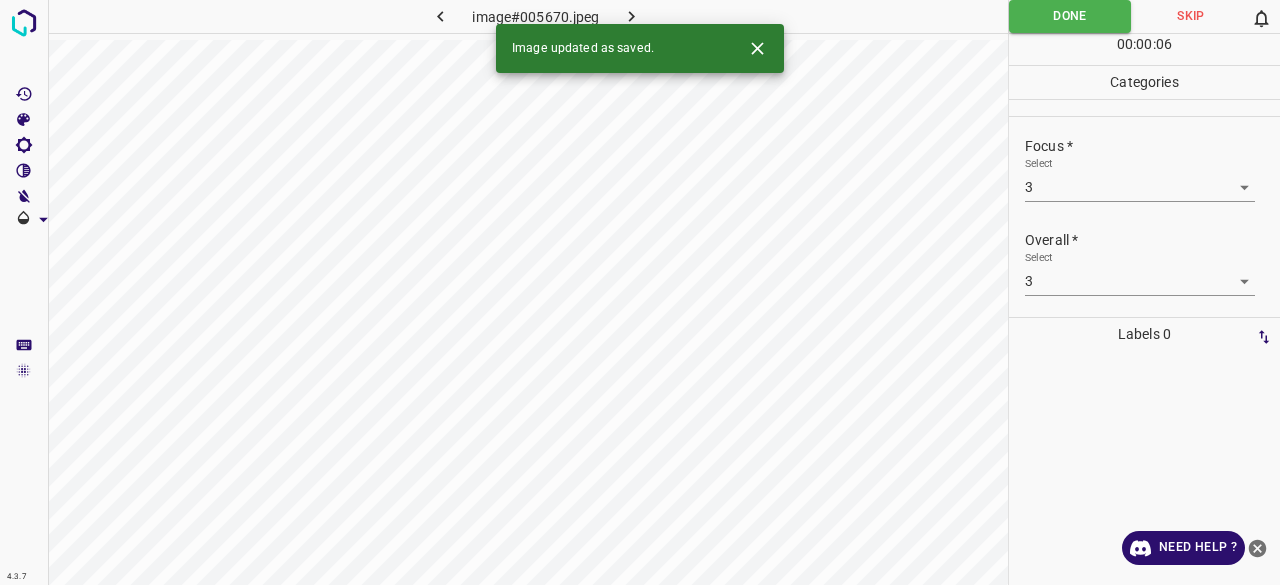 click on "Image updated as saved." at bounding box center (640, 48) 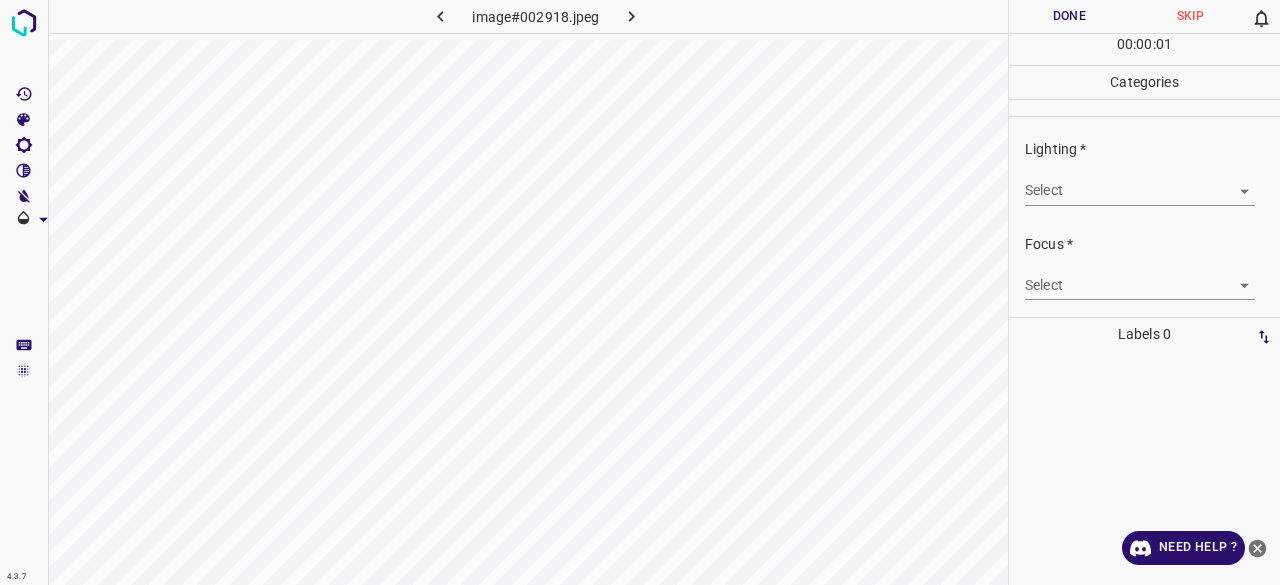 click on "4.3.7 image#002918.jpeg Done Skip 0 00 : 00 : 01 Categories Lighting * Select ​ Focus * Select ​ Overall * Select ​ Labels 0 Categories 1 Lighting 2 Focus 3 Overall Tools Space Change between modes (Draw & Edit) I Auto labeling R Restore zoom M Zoom in N Zoom out Delete Delete selected label Filters Z Restore filters X Saturation filter C Brightness filter V Contrast filter B Gray scale filter General O Download Need Help ? - Text - Hide - Delete" at bounding box center [640, 292] 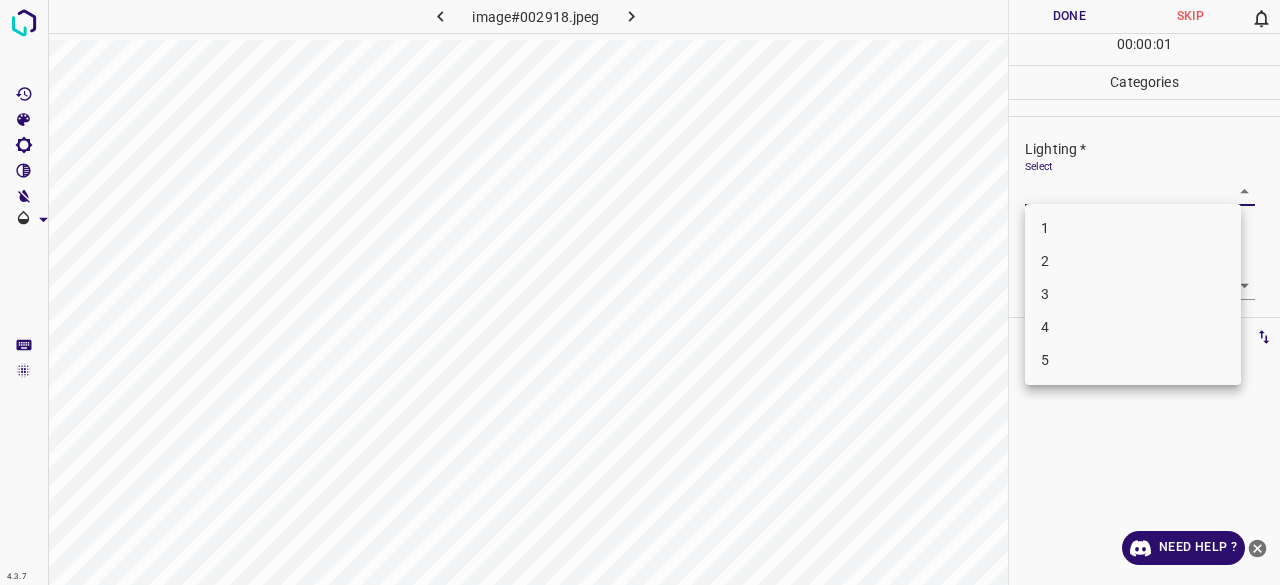 click on "4" at bounding box center (1133, 327) 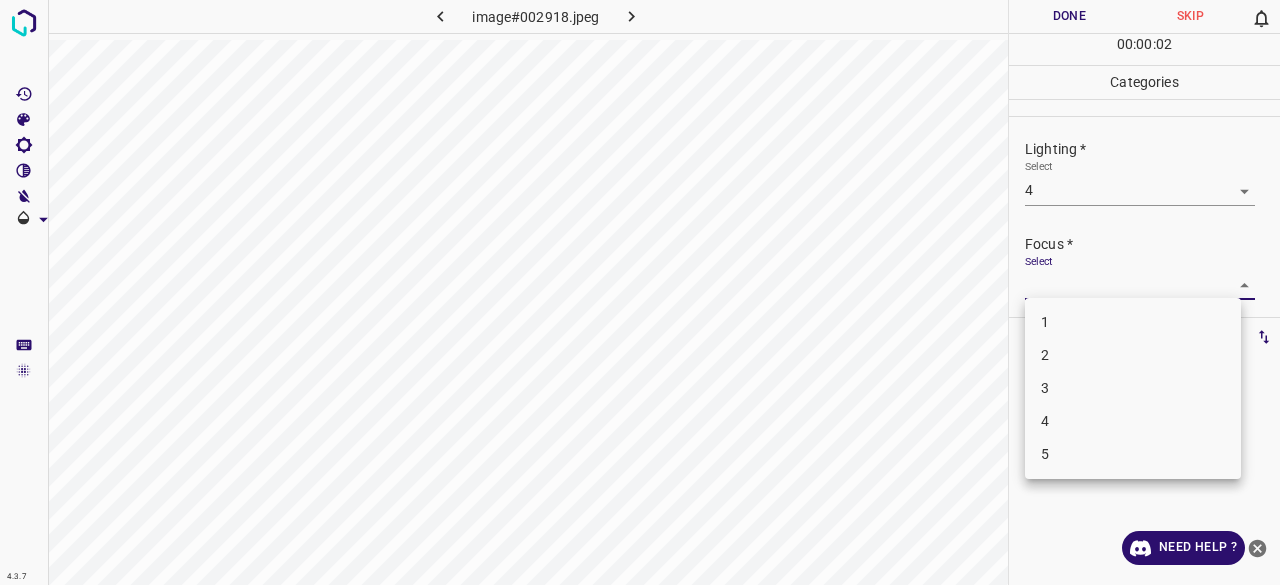 click on "4.3.7 image#002918.jpeg Done Skip 0 00   : 00   : 02   Categories Lighting *  Select 4 4 Focus *  Select ​ Overall *  Select ​ Labels   0 Categories 1 Lighting 2 Focus 3 Overall Tools Space Change between modes (Draw & Edit) I Auto labeling R Restore zoom M Zoom in N Zoom out Delete Delete selecte label Filters Z Restore filters X Saturation filter C Brightness filter V Contrast filter B Gray scale filter General O Download Need Help ? - Text - Hide - Delete 1 2 3 4 5" at bounding box center [640, 292] 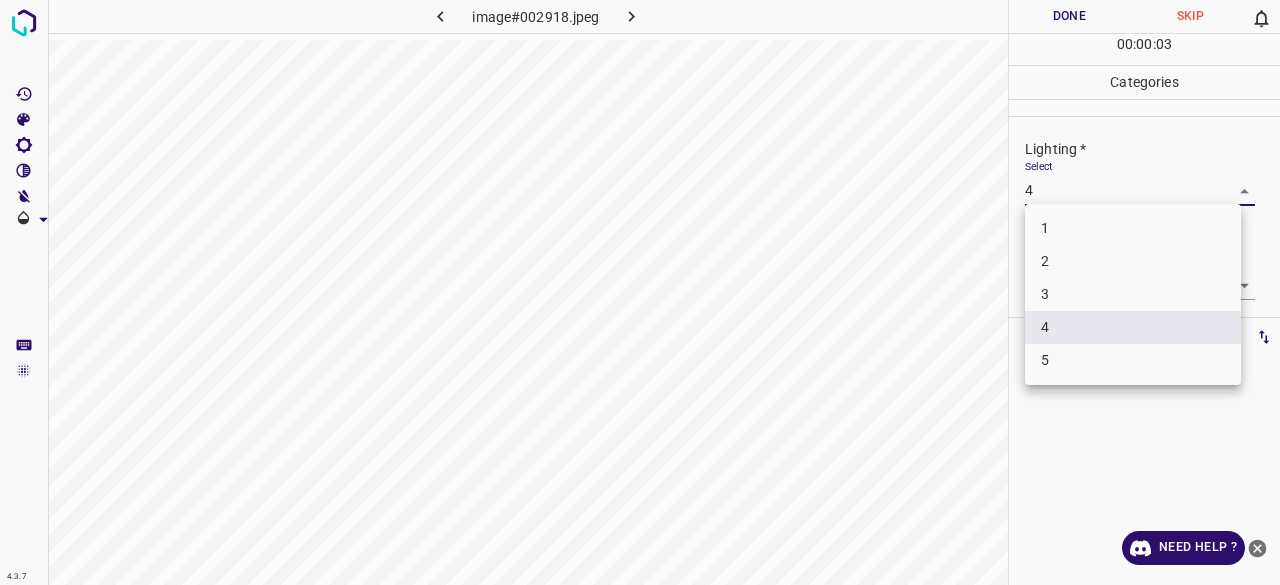 click on "4.3.7 image#002918.jpeg Done Skip 0 00   : 00   : 03   Categories Lighting *  Select 4 4 Focus *  Select 3 3 Overall *  Select ​ Labels   0 Categories 1 Lighting 2 Focus 3 Overall Tools Space Change between modes (Draw & Edit) I Auto labeling R Restore zoom M Zoom in N Zoom out Delete Delete selecte label Filters Z Restore filters X Saturation filter C Brightness filter V Contrast filter B Gray scale filter General O Download Need Help ? - Text - Hide - Delete 1 2 3 4 5" at bounding box center [640, 292] 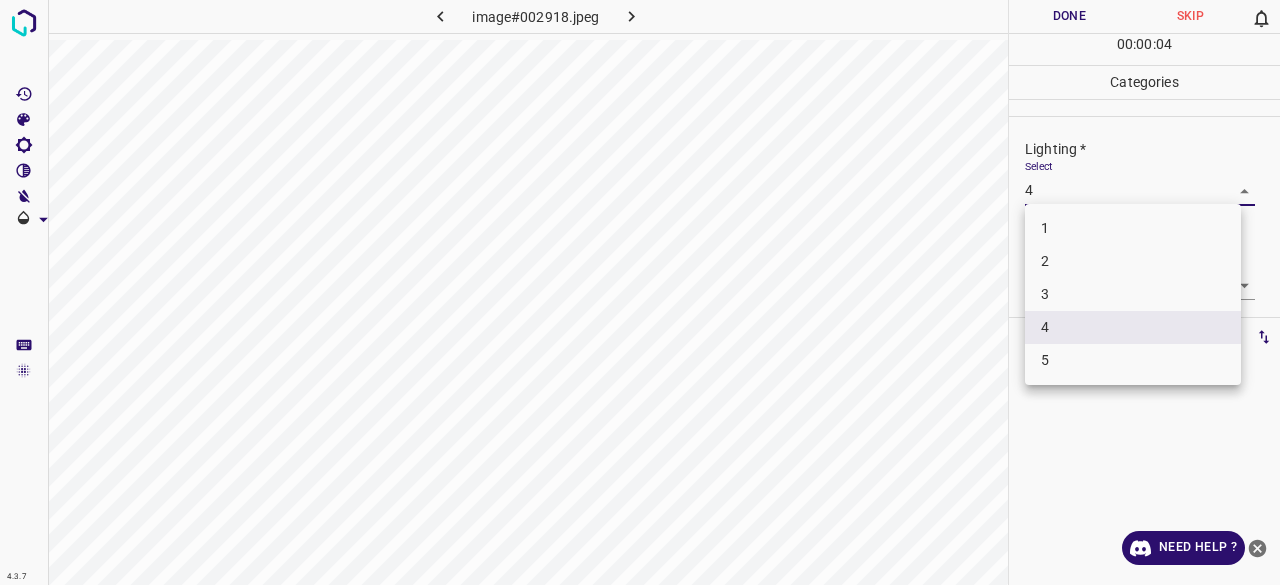 drag, startPoint x: 1055, startPoint y: 291, endPoint x: 1076, endPoint y: 261, distance: 36.619667 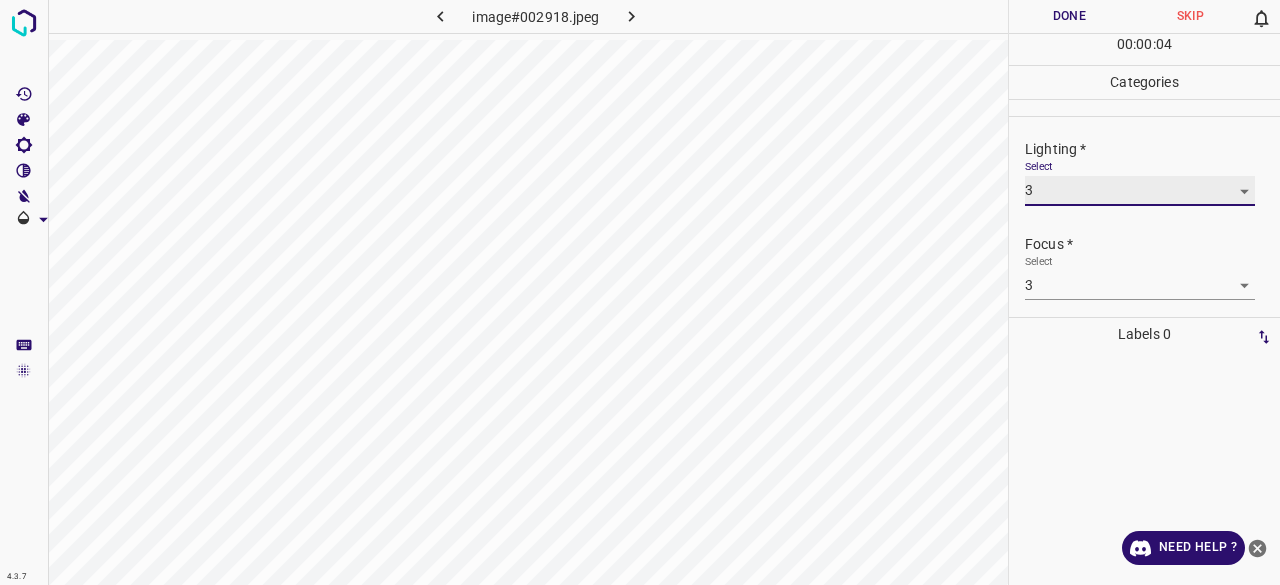 scroll, scrollTop: 98, scrollLeft: 0, axis: vertical 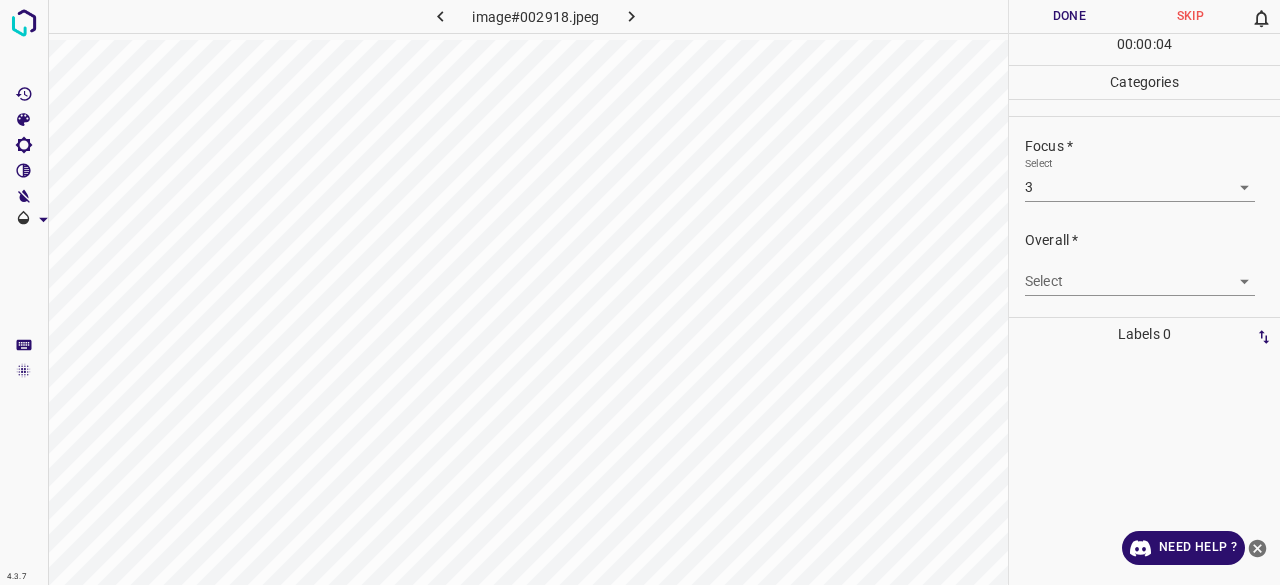 click on "4.3.7 image#002918.jpeg Done Skip 0 00   : 00   : 04   Categories Lighting *  Select 3 3 Focus *  Select 3 3 Overall *  Select ​ Labels   0 Categories 1 Lighting 2 Focus 3 Overall Tools Space Change between modes (Draw & Edit) I Auto labeling R Restore zoom M Zoom in N Zoom out Delete Delete selecte label Filters Z Restore filters X Saturation filter C Brightness filter V Contrast filter B Gray scale filter General O Download Need Help ? - Text - Hide - Delete" at bounding box center (640, 292) 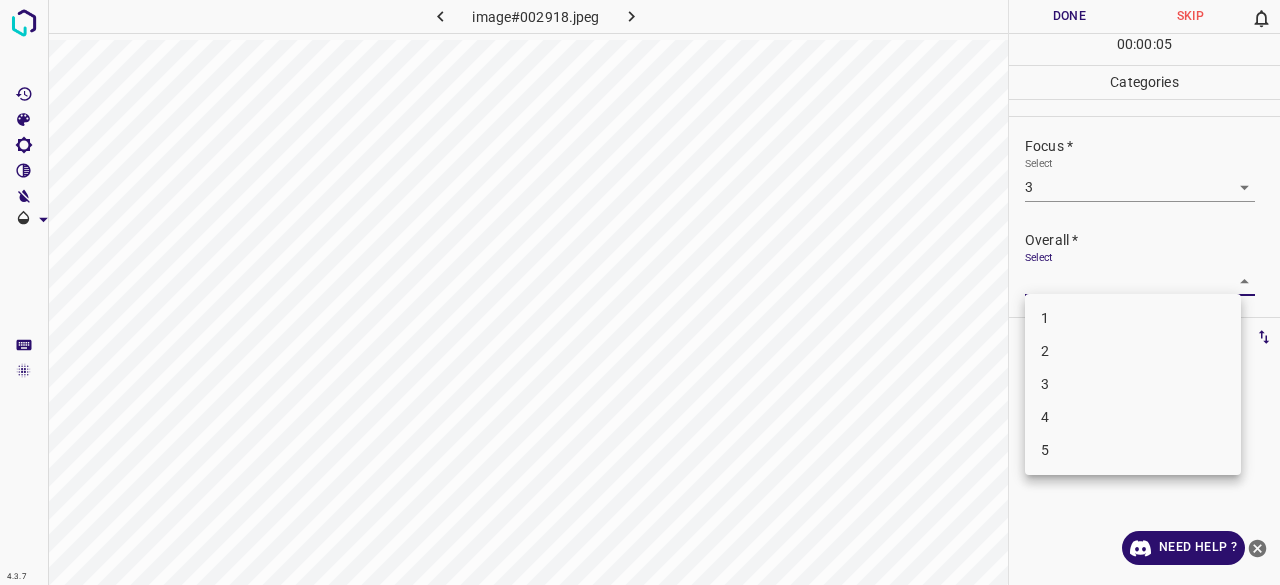 click on "3" at bounding box center (1133, 384) 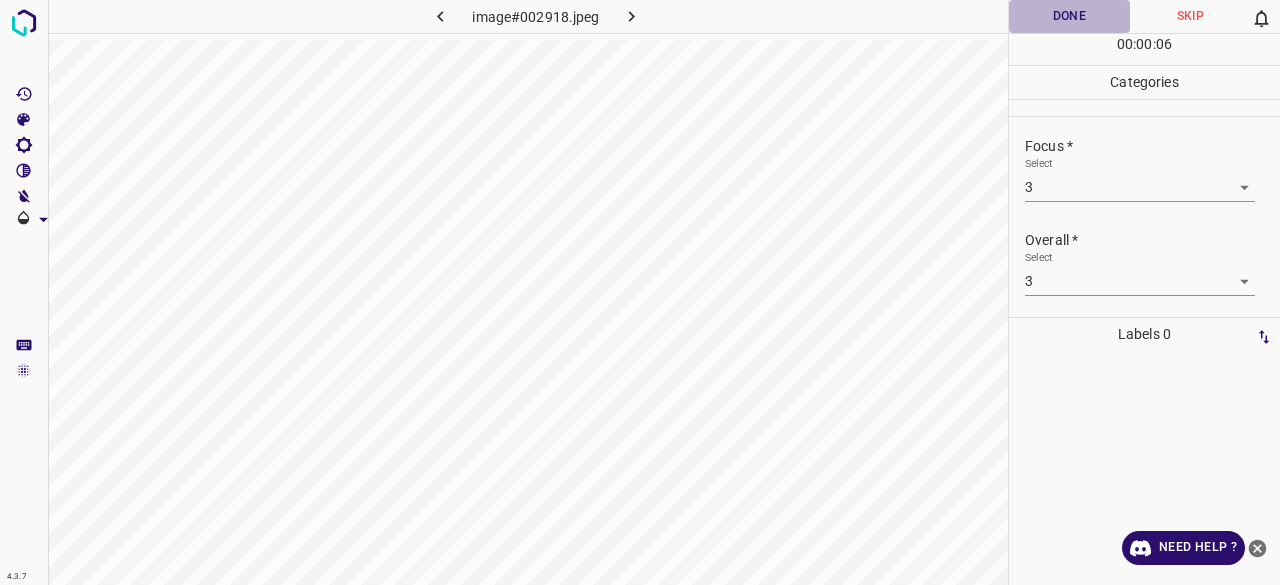 click on "Done" at bounding box center (1069, 16) 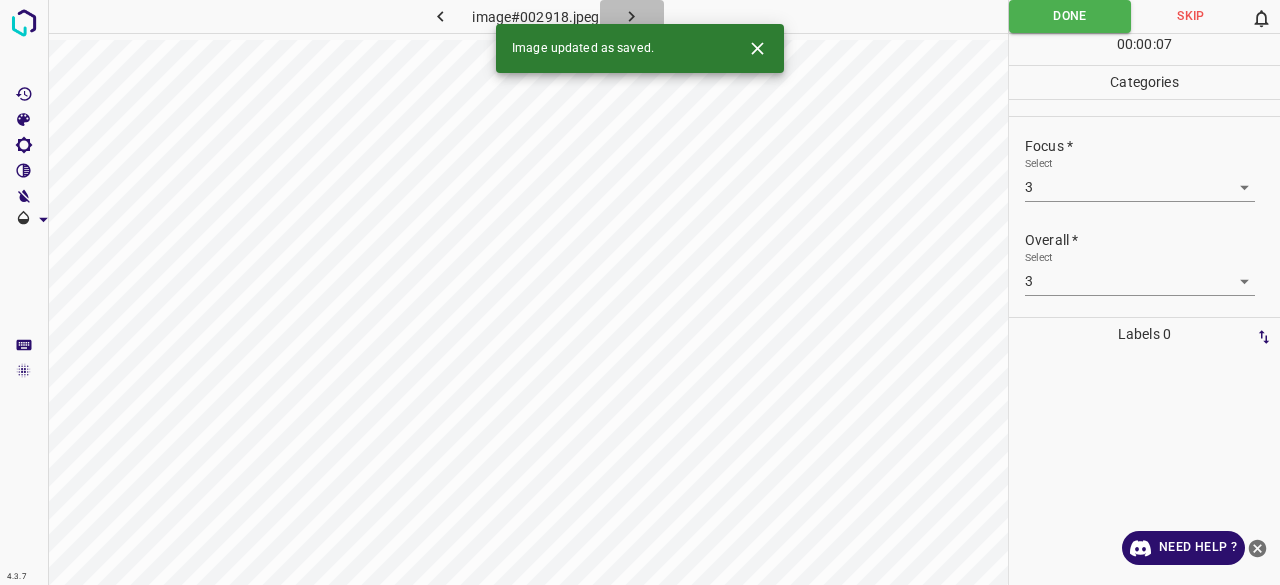 click 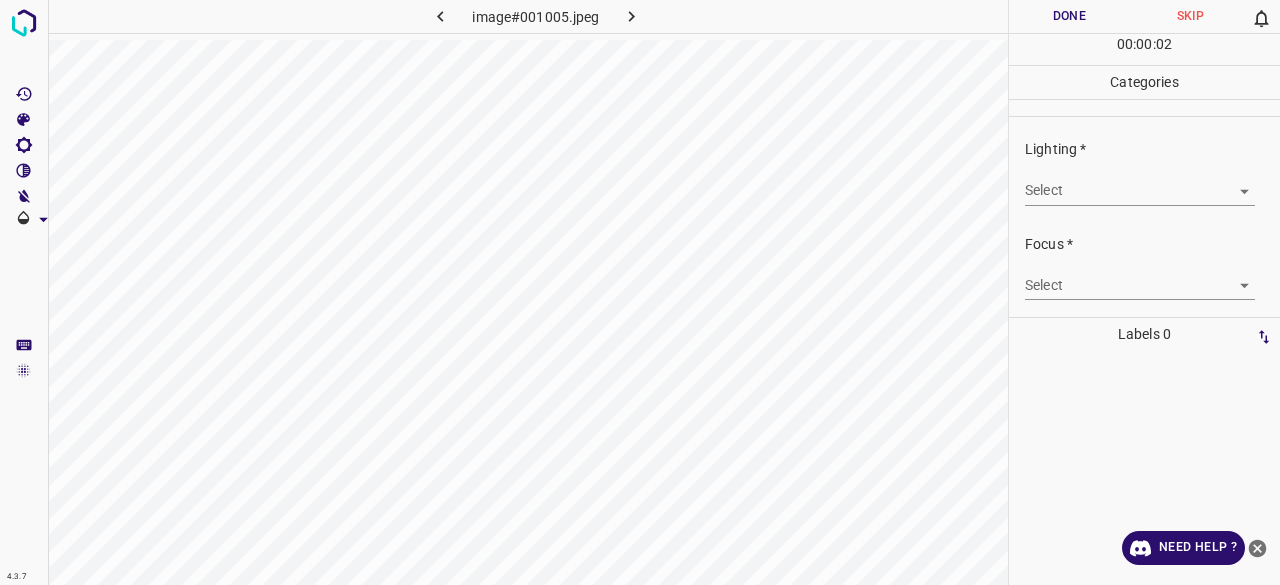 click on "4.3.7 image#[REDACTED].jpeg Done Skip 0 00   : 00   : 00   Categories Lighting *  Select ​ Focus *  Select ​ Overall *  Select ​ Labels   0 Categories 1 Lighting 2 Focus 3 Overall Tools Space Change between modes (Draw & Edit) I Auto labeling R Restore zoom M Zoom in N Zoom out Delete Delete selecte label Filters Z Restore filters X Saturation filter C Brightness filter V Contrast filter B Gray scale filter General O Download Need Help ? - Text - Hide - Delete" at bounding box center (640, 292) 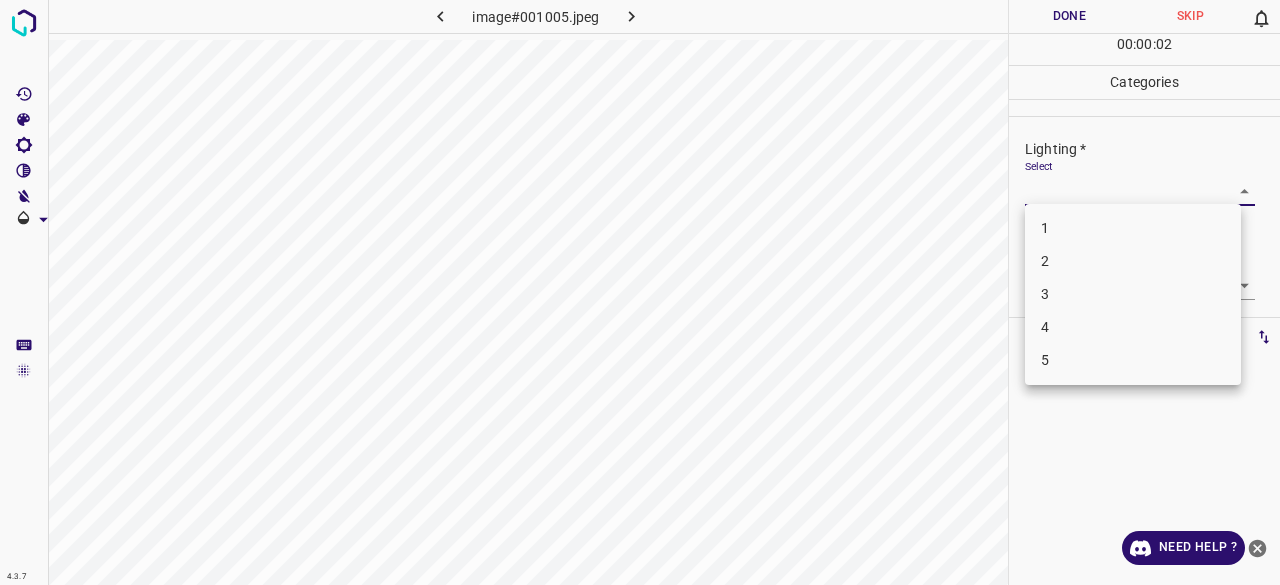 click on "3" at bounding box center [1133, 294] 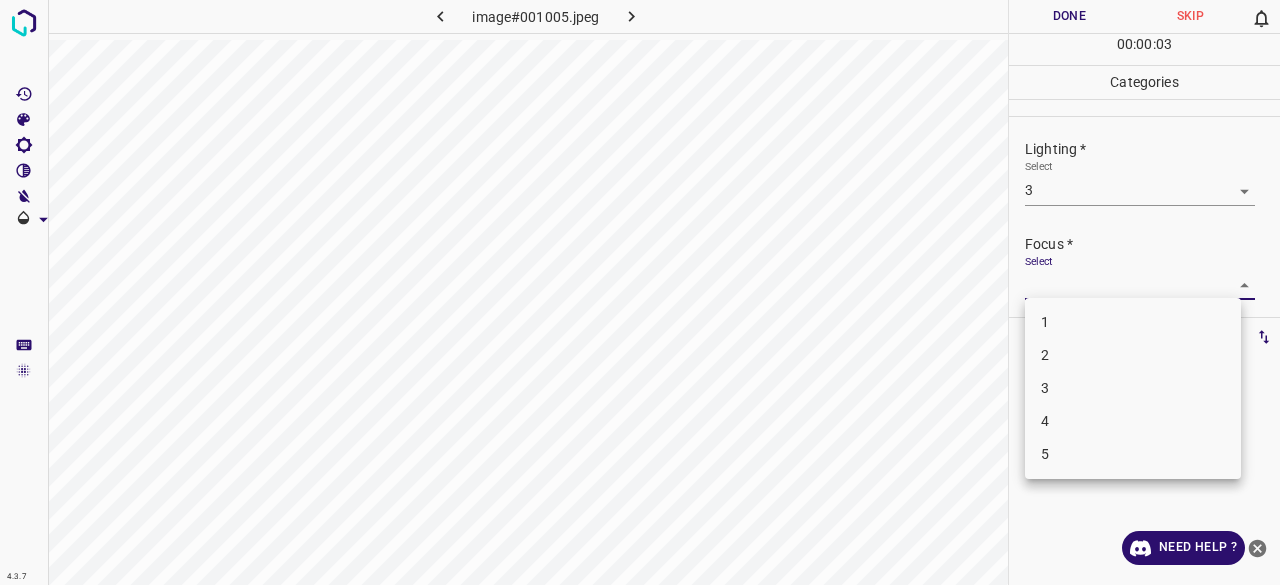 drag, startPoint x: 1052, startPoint y: 293, endPoint x: 1076, endPoint y: 370, distance: 80.65358 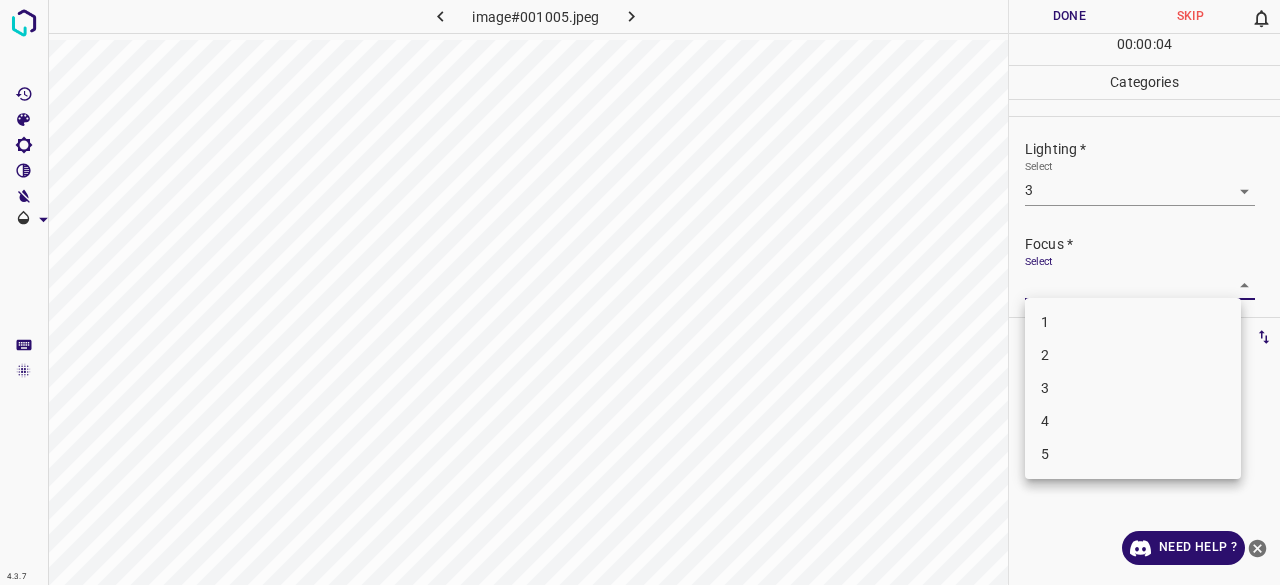 drag, startPoint x: 1070, startPoint y: 388, endPoint x: 1081, endPoint y: 319, distance: 69.87131 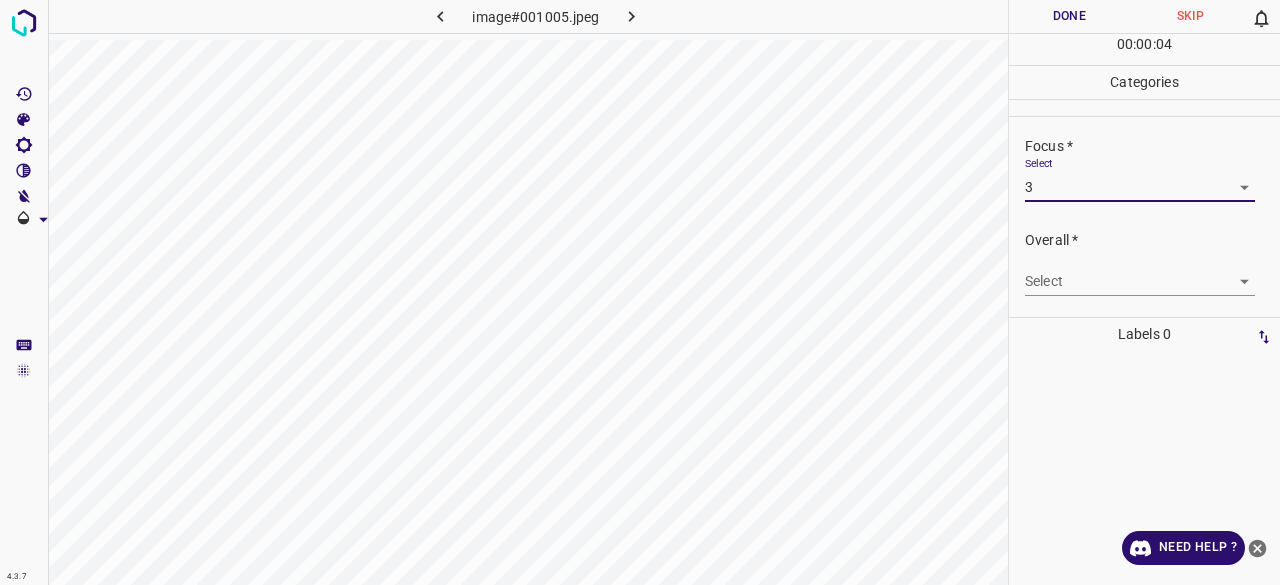 scroll, scrollTop: 98, scrollLeft: 0, axis: vertical 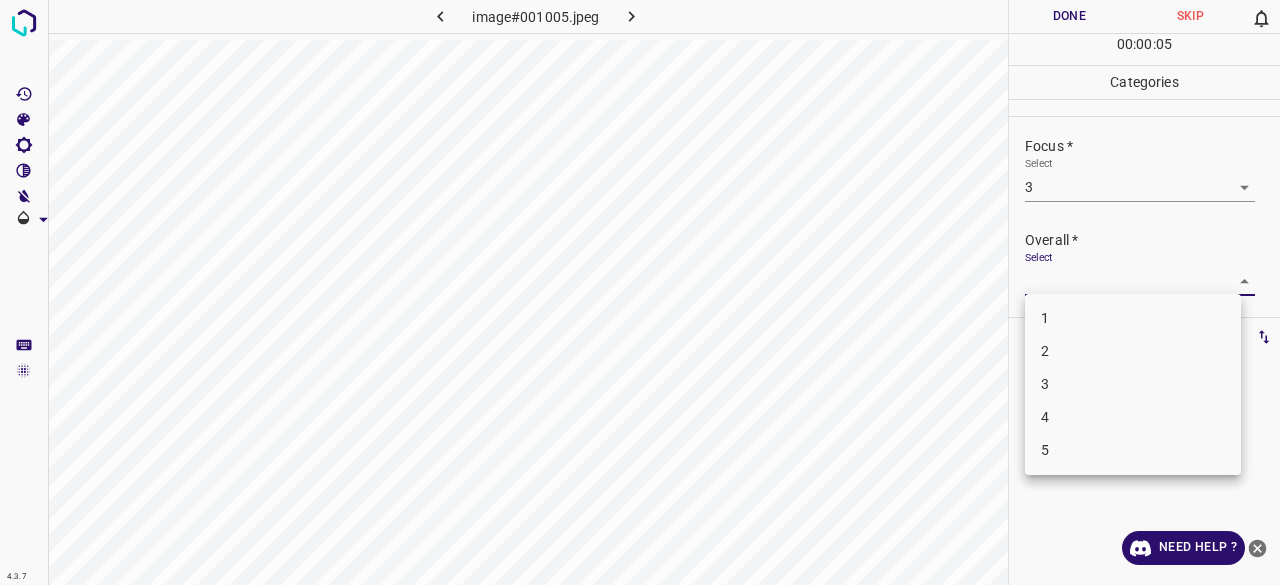 click on "3" at bounding box center [1133, 384] 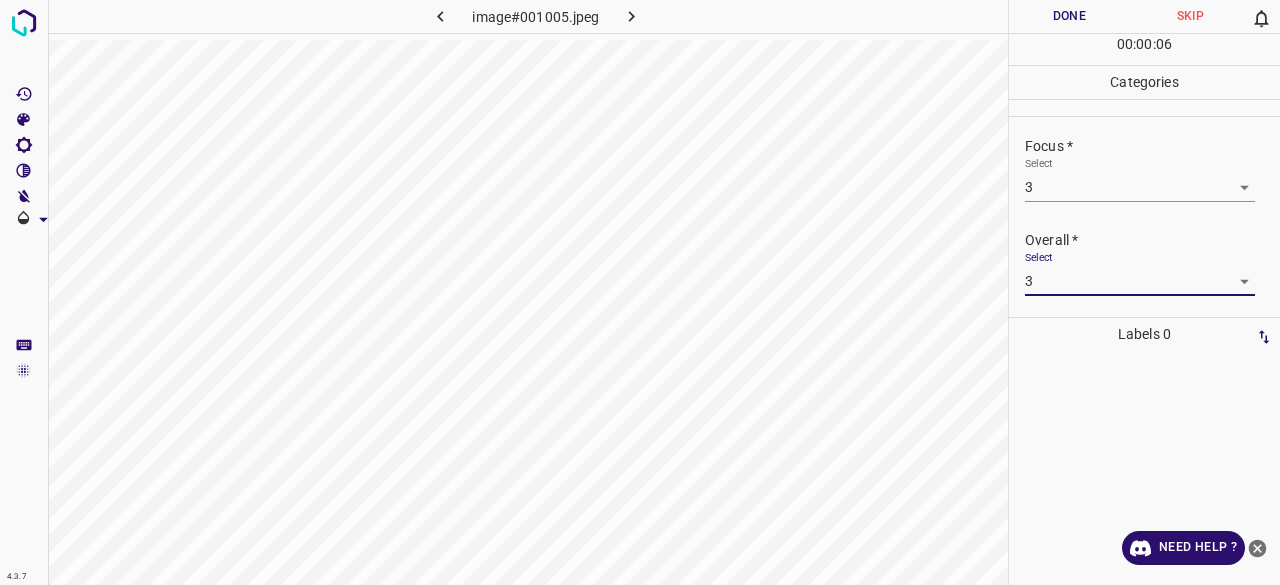 click on "Done" at bounding box center [1069, 16] 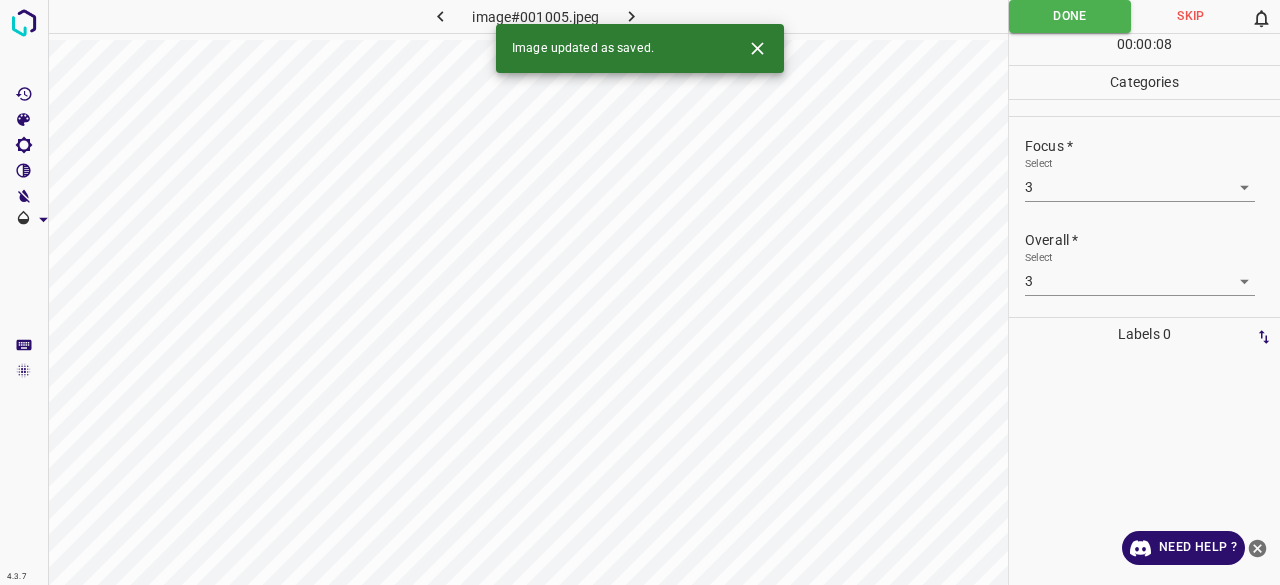 click 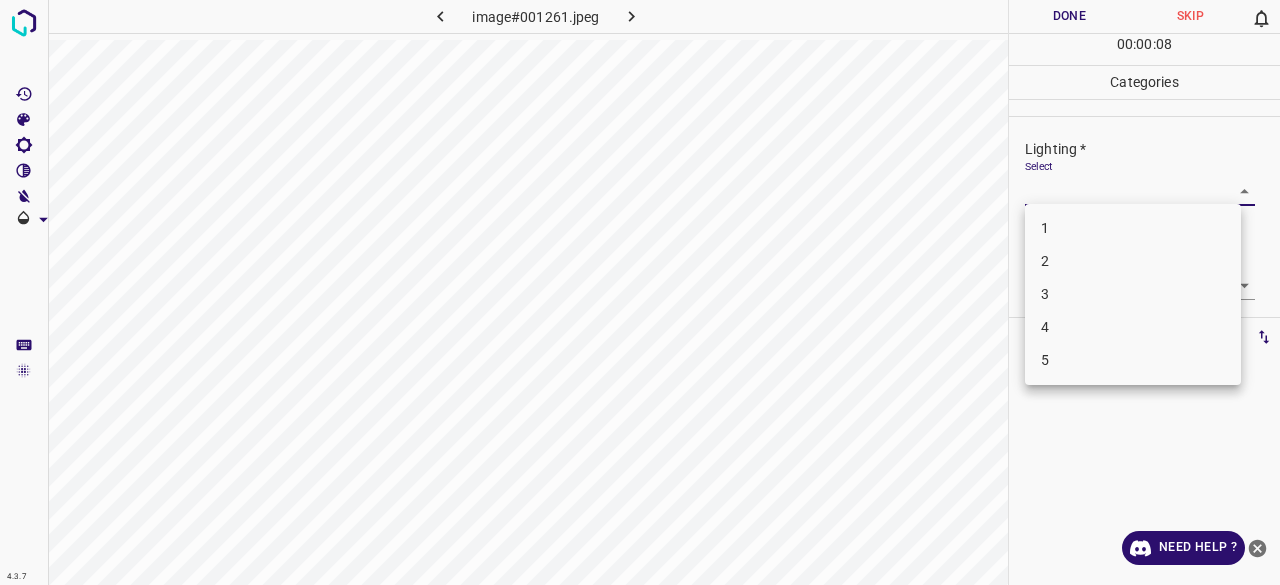 drag, startPoint x: 1067, startPoint y: 189, endPoint x: 1064, endPoint y: 201, distance: 12.369317 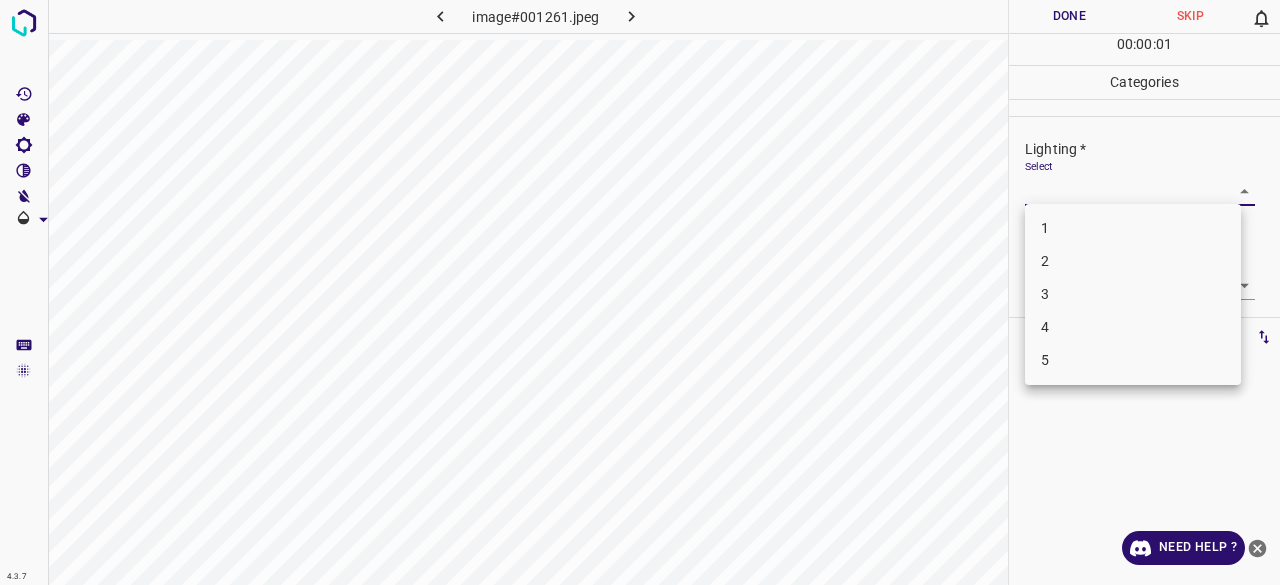 click on "3" at bounding box center (1133, 294) 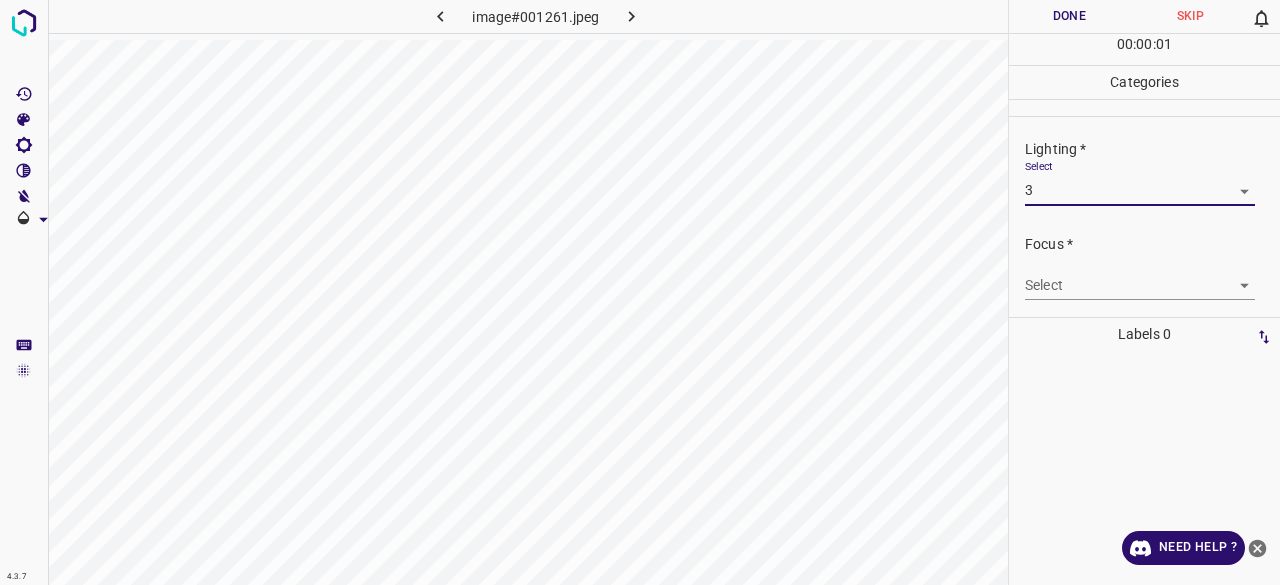 click on "4.3.7 image#[REDACTED].jpeg Done Skip 0 00   : 00   : 00   Categories Lighting *  Select 3 3 Focus *  Select ​ Overall *  Select ​ Labels   0 Categories 1 Lighting 2 Focus 3 Overall Tools Space Change between modes (Draw & Edit) I Auto labeling R Restore zoom M Zoom in N Zoom out Delete Delete selecte label Filters Z Restore filters X Saturation filter C Brightness filter V Contrast filter B Gray scale filter General O Download Need Help ? - Text - Hide - Delete 1 2 3 4 5" at bounding box center [640, 292] 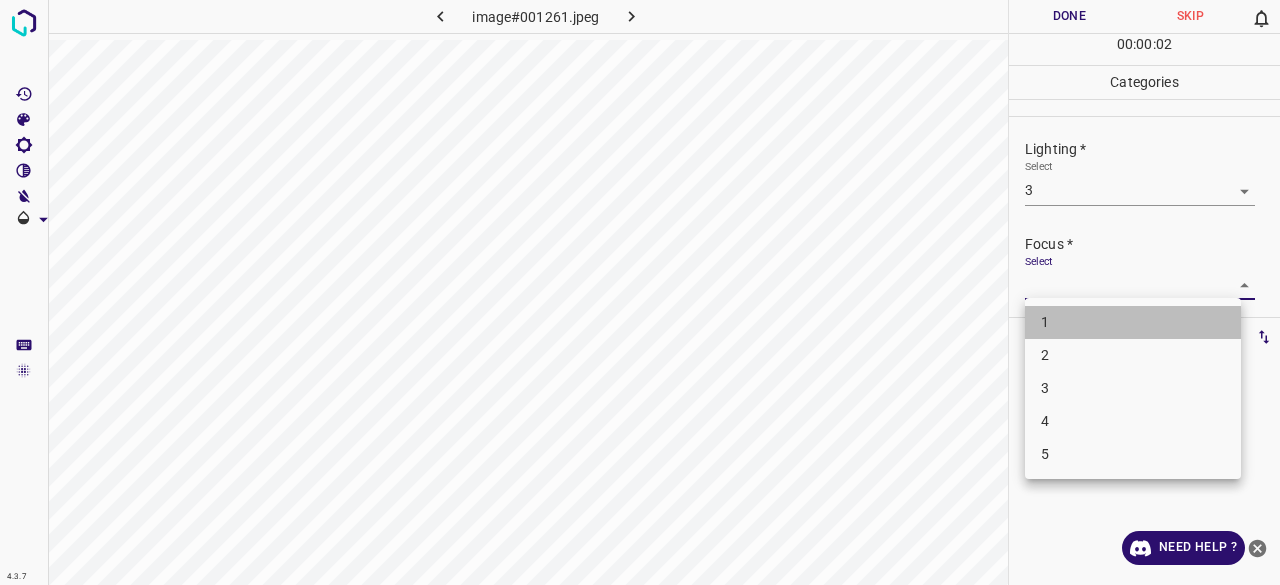 drag, startPoint x: 1060, startPoint y: 332, endPoint x: 1060, endPoint y: 347, distance: 15 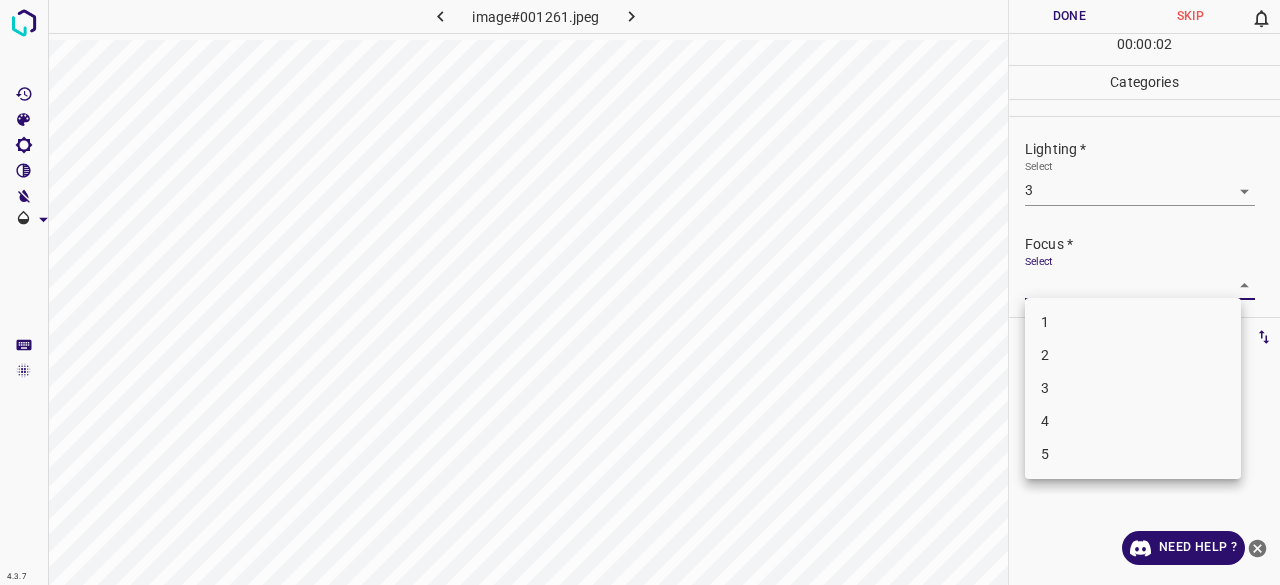 click on "2" at bounding box center [1133, 355] 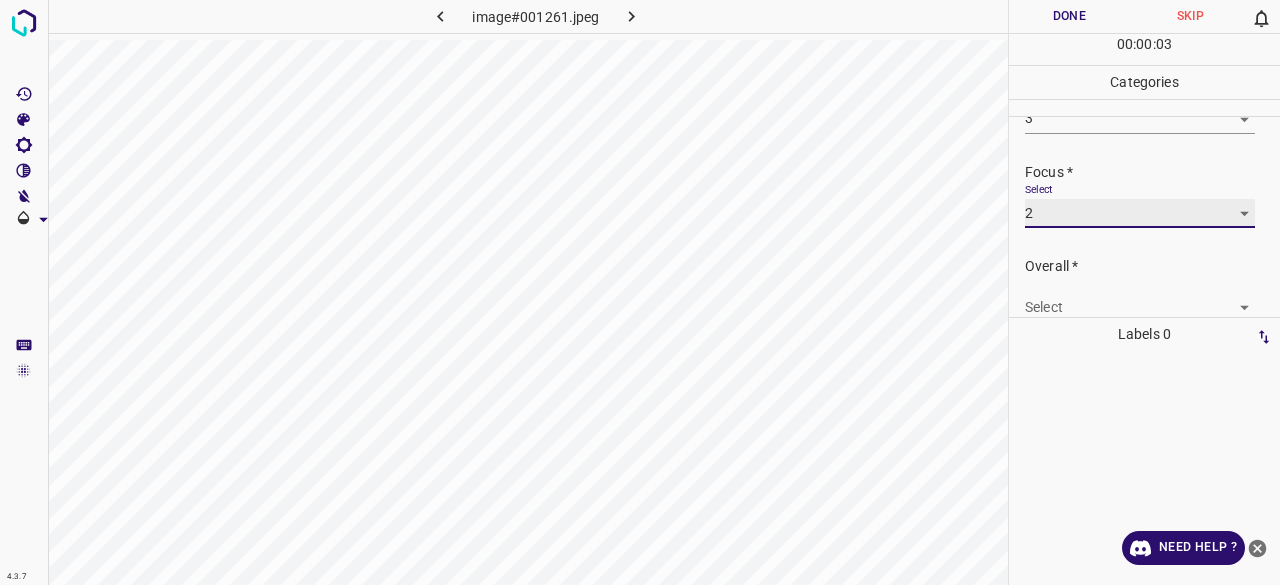 scroll, scrollTop: 98, scrollLeft: 0, axis: vertical 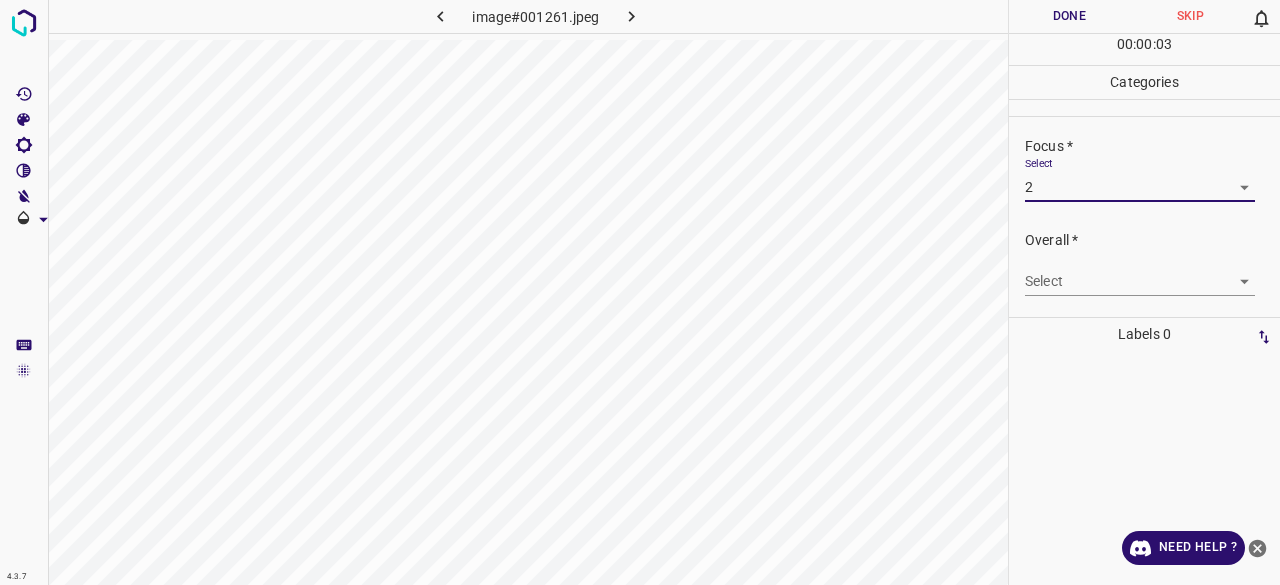 click on "4.3.7 image#001261.jpeg Done Skip 0 00   : 00   : 03   Categories Lighting *  Select 3 3 Focus *  Select 2 2 Overall *  Select ​ Labels   0 Categories 1 Lighting 2 Focus 3 Overall Tools Space Change between modes (Draw & Edit) I Auto labeling R Restore zoom M Zoom in N Zoom out Delete Delete selecte label Filters Z Restore filters X Saturation filter C Brightness filter V Contrast filter B Gray scale filter General O Download Need Help ? - Text - Hide - Delete" at bounding box center (640, 292) 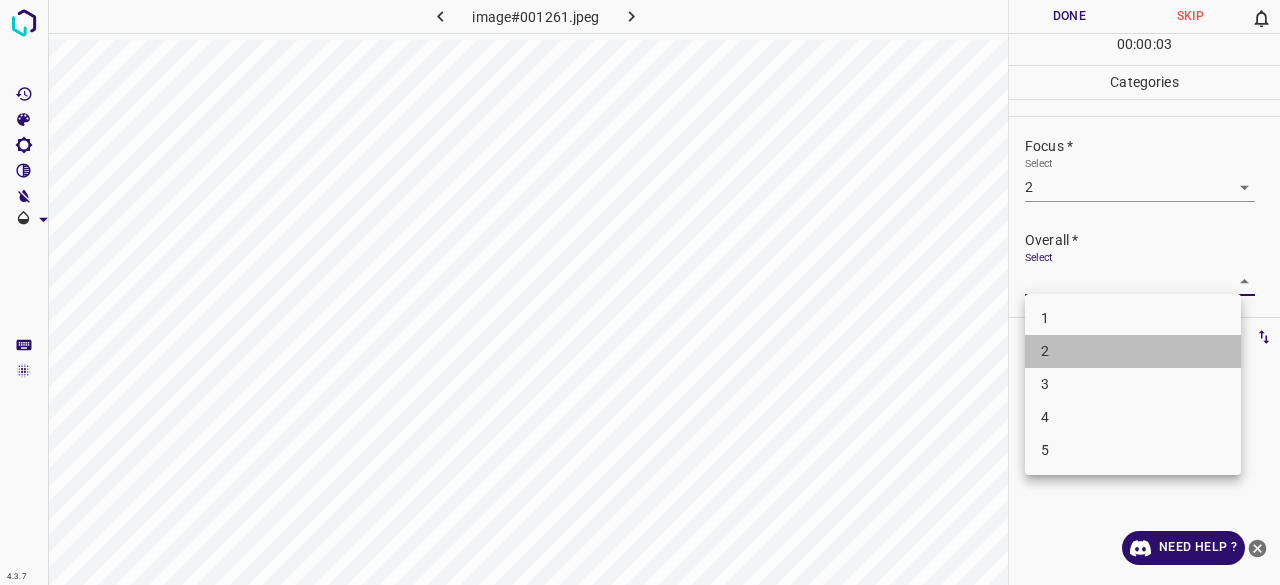 click on "2" at bounding box center (1133, 351) 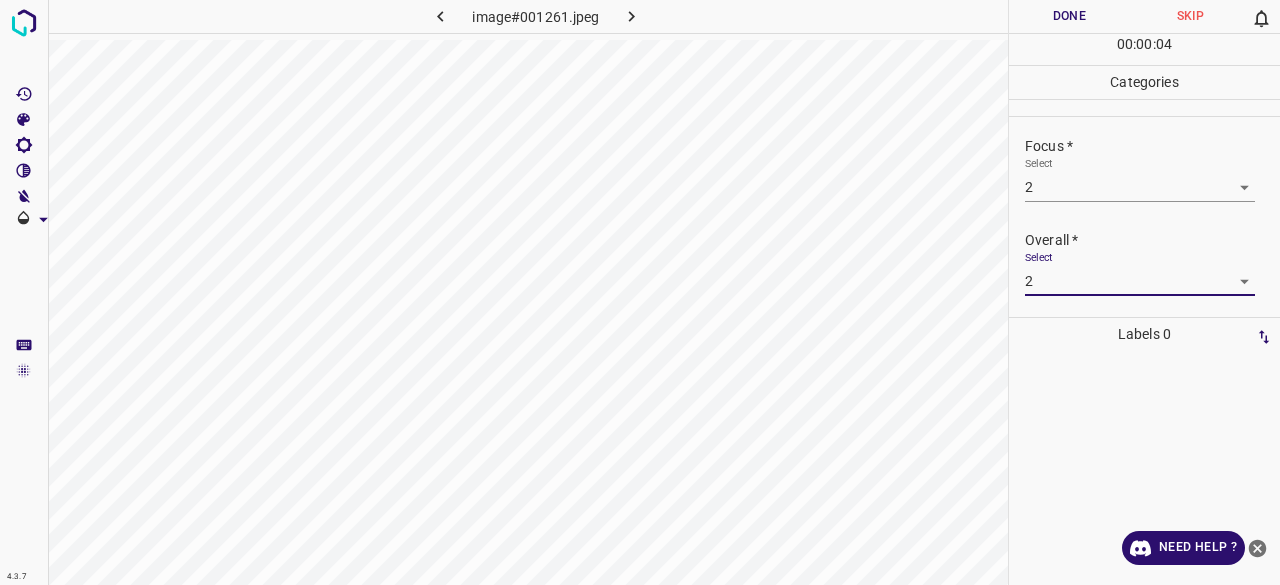 click on "Done" at bounding box center (1069, 16) 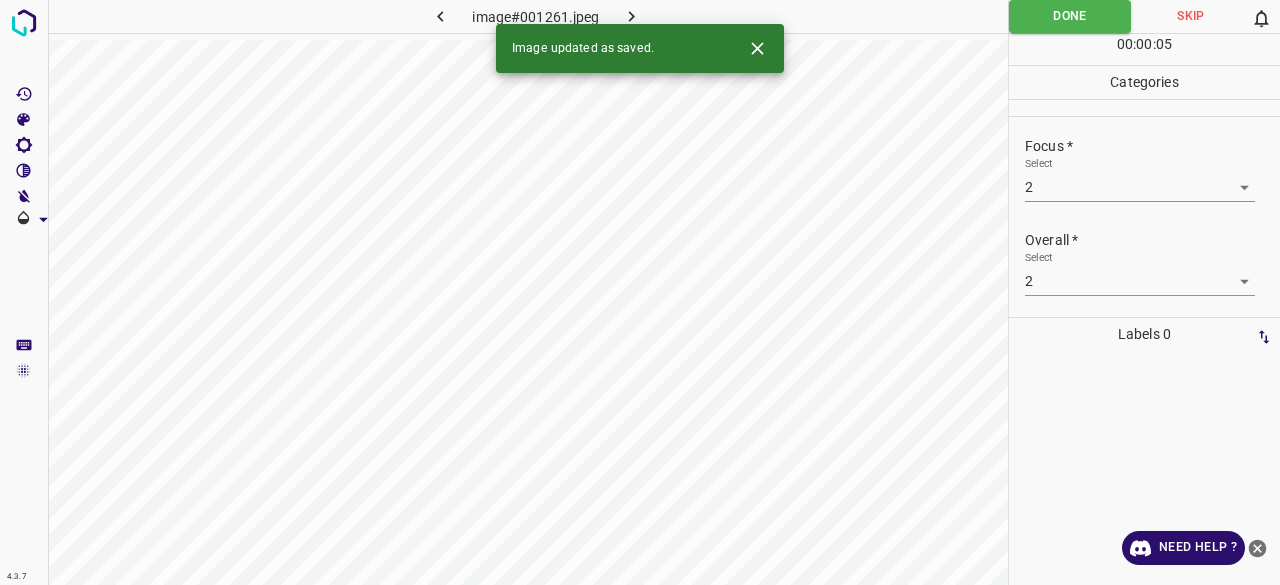 click 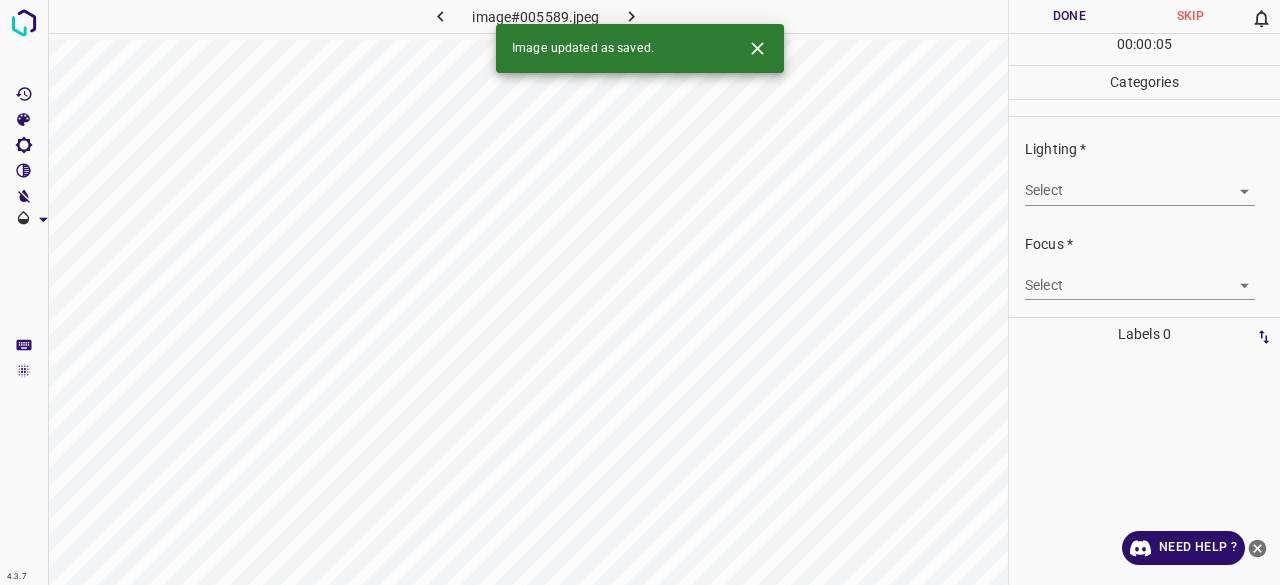 click on "4.3.7 image#005589.jpeg Done Skip 0 00   : 00   : 05   Categories Lighting *  Select ​ Focus *  Select ​ Overall *  Select ​ Labels   0 Categories 1 Lighting 2 Focus 3 Overall Tools Space Change between modes (Draw & Edit) I Auto labeling R Restore zoom M Zoom in N Zoom out Delete Delete selecte label Filters Z Restore filters X Saturation filter C Brightness filter V Contrast filter B Gray scale filter General O Download Image updated as saved. Need Help ? - Text - Hide - Delete" at bounding box center [640, 292] 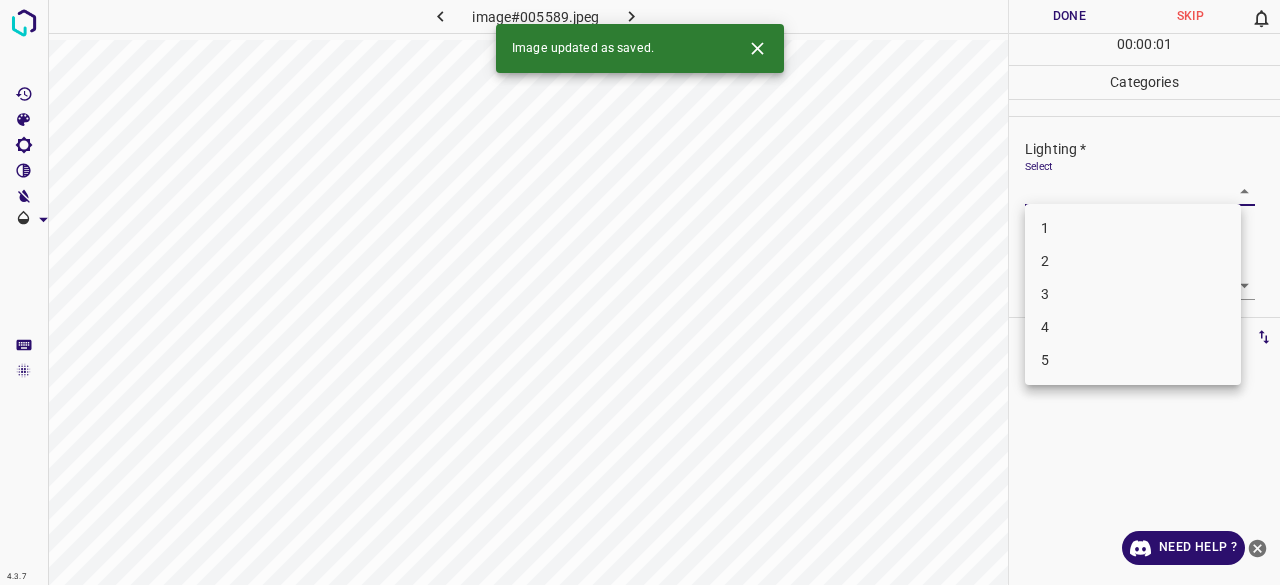click on "3" at bounding box center [1133, 294] 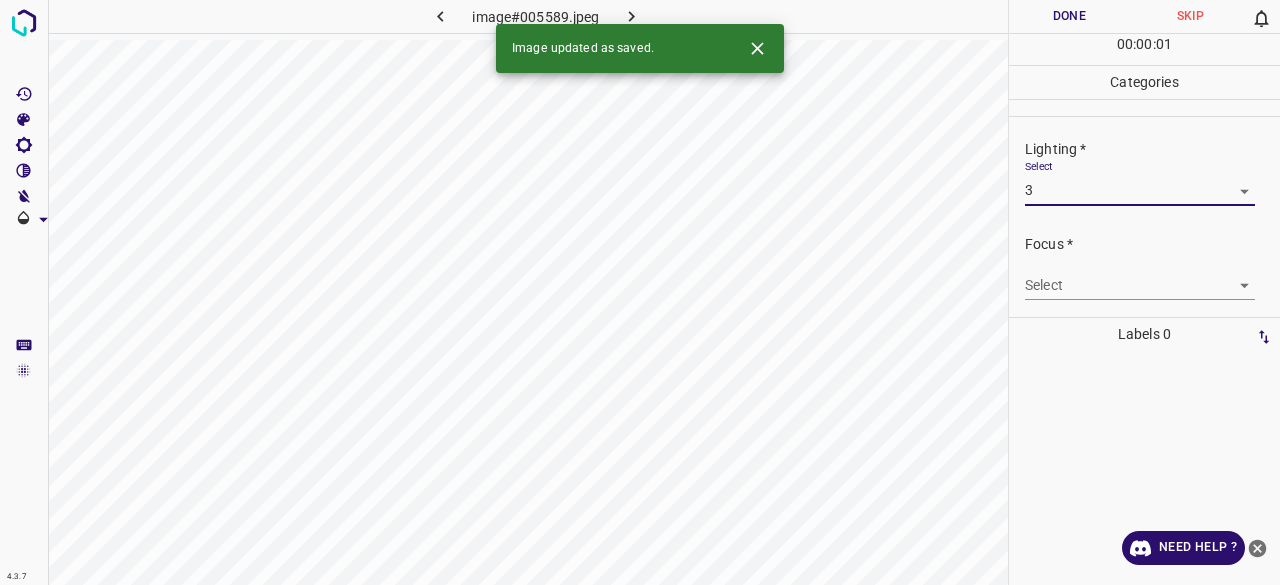 click on "4.3.7 image#[HASH].jpeg Done Skip 0 00   : 00   : 01   Categories Lighting *  Select 3 3 Focus *  Select ​ Overall *  Select ​ Labels   0 Categories 1 Lighting 2 Focus 3 Overall Tools Space Change between modes (Draw & Edit) I Auto labeling R Restore zoom M Zoom in N Zoom out Delete Delete selecte label Filters Z Restore filters X Saturation filter C Brightness filter V Contrast filter B Gray scale filter General O Download Image updated as saved. Need Help ? - Text - Hide - Delete 1 2 3 4 5" at bounding box center (640, 292) 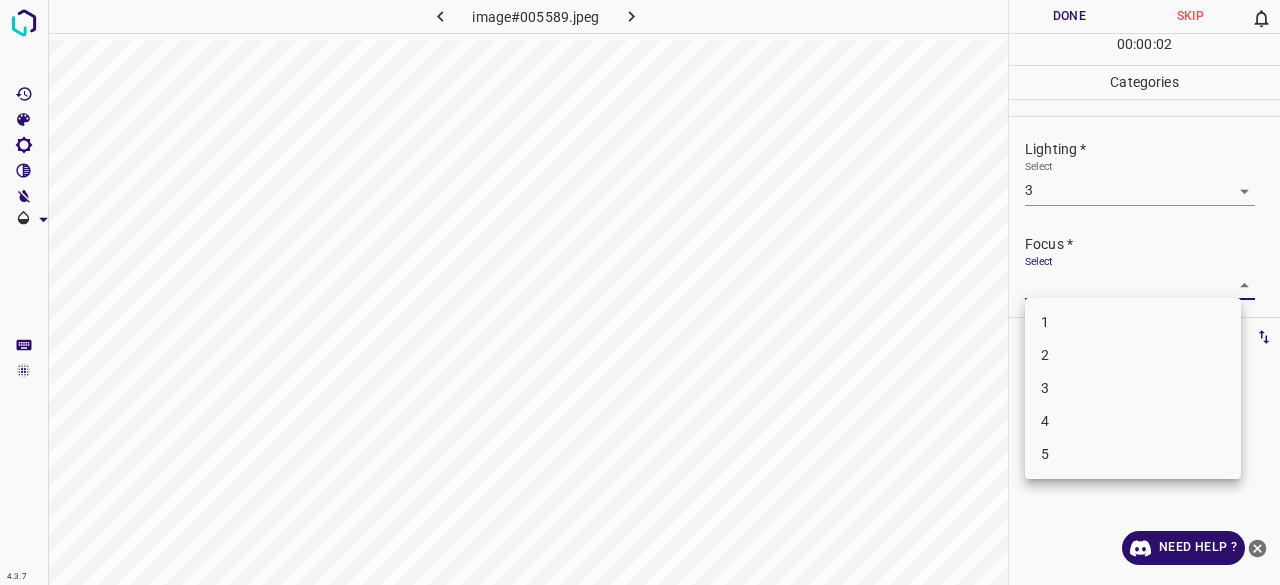 drag, startPoint x: 1057, startPoint y: 391, endPoint x: 1065, endPoint y: 325, distance: 66.48308 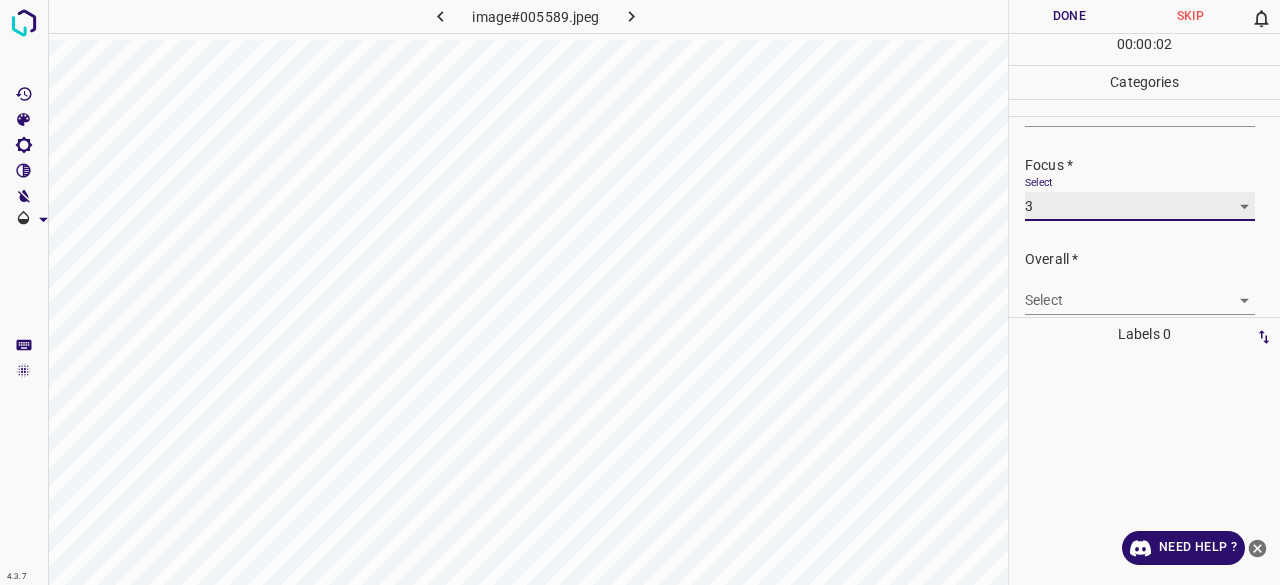 scroll, scrollTop: 98, scrollLeft: 0, axis: vertical 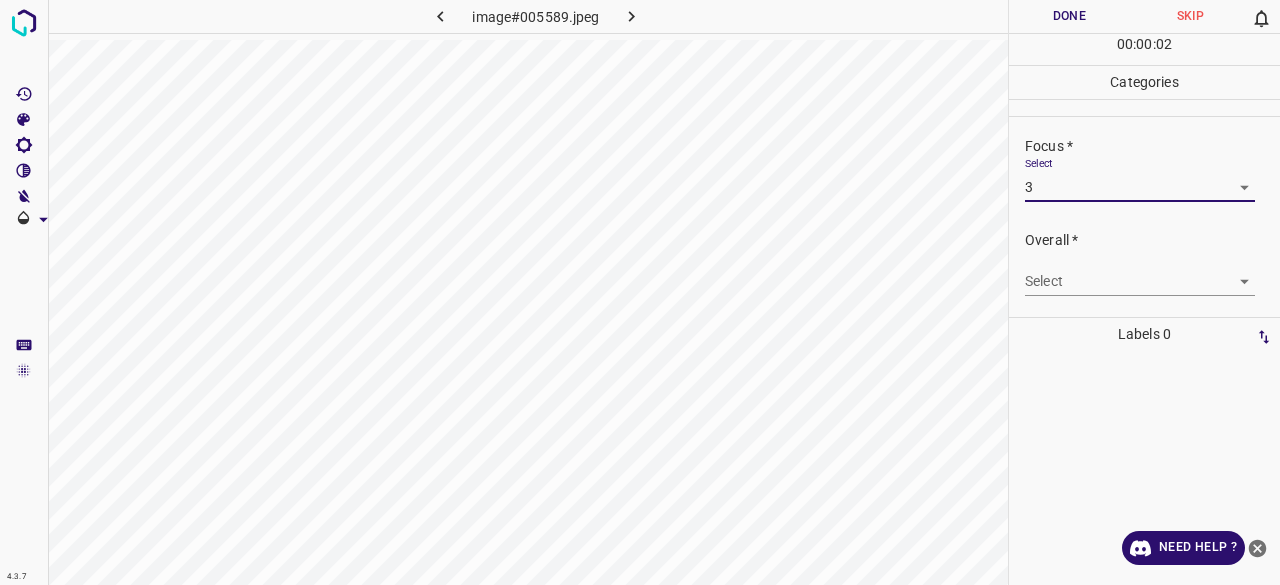 click on "4.3.7 image#005589.jpeg Done Skip 0 00   : 00   : 02   Categories Lighting *  Select 3 3 Focus *  Select 3 3 Overall *  Select ​ Labels   0 Categories 1 Lighting 2 Focus 3 Overall Tools Space Change between modes (Draw & Edit) I Auto labeling R Restore zoom M Zoom in N Zoom out Delete Delete selecte label Filters Z Restore filters X Saturation filter C Brightness filter V Contrast filter B Gray scale filter General O Download Need Help ? - Text - Hide - Delete" at bounding box center [640, 292] 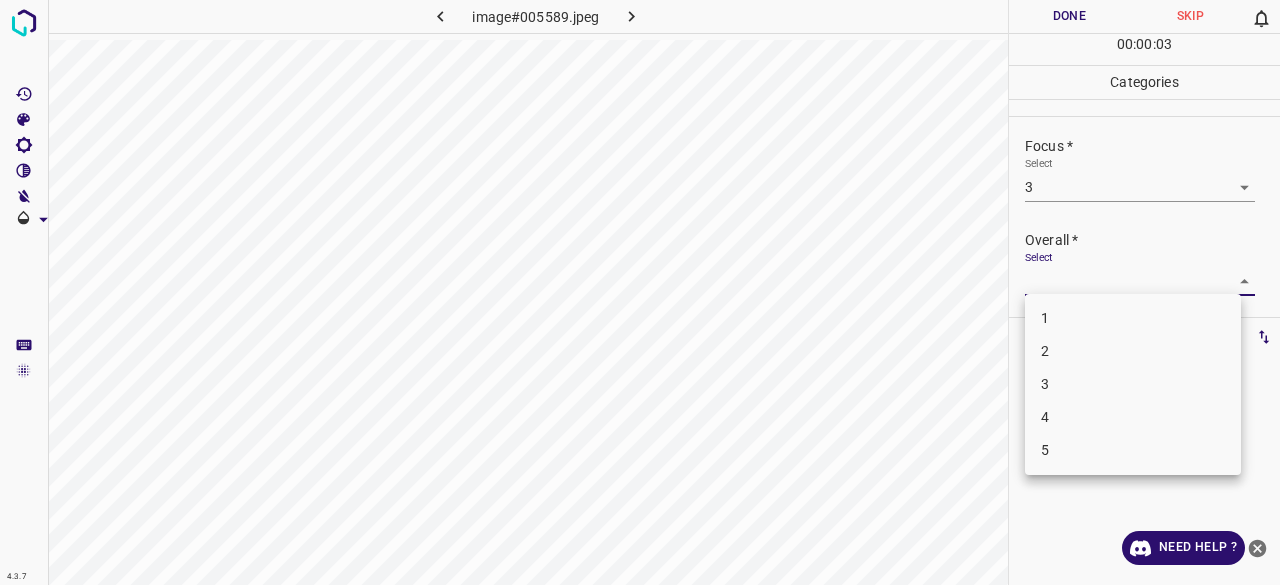 drag, startPoint x: 1073, startPoint y: 396, endPoint x: 1072, endPoint y: 385, distance: 11.045361 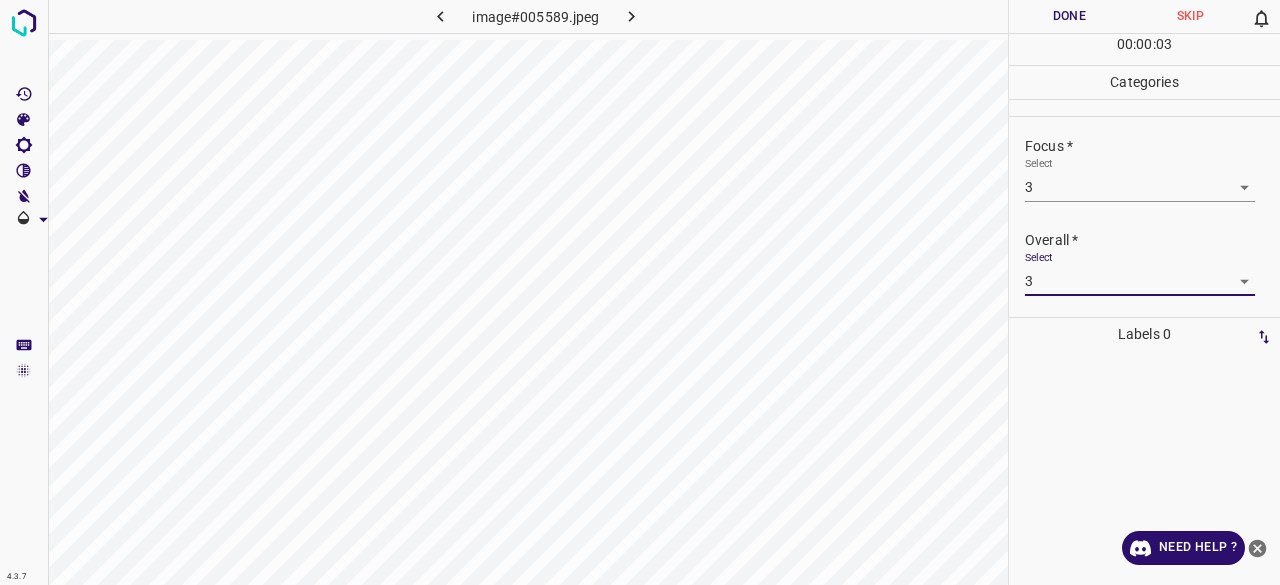 click on "Done" at bounding box center (1069, 16) 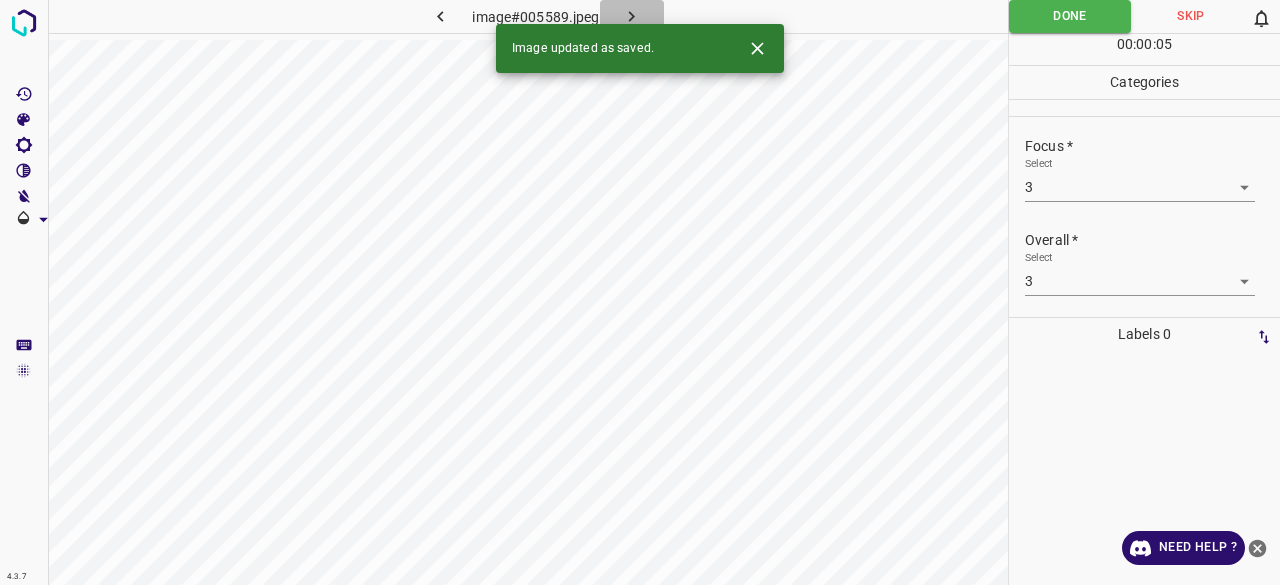 click 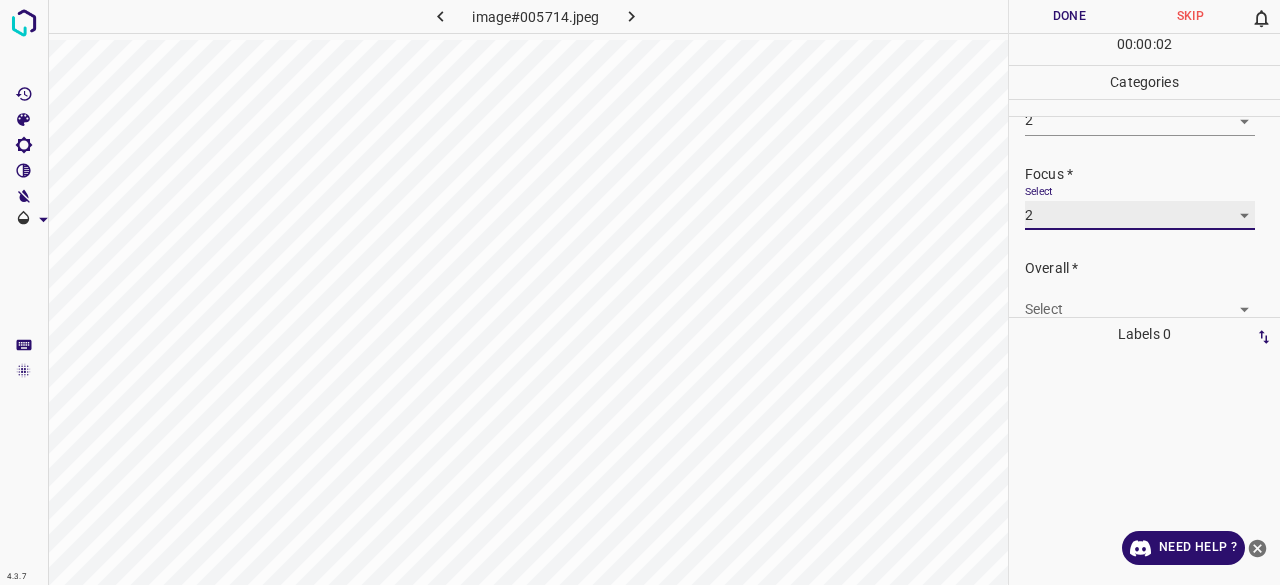 scroll, scrollTop: 98, scrollLeft: 0, axis: vertical 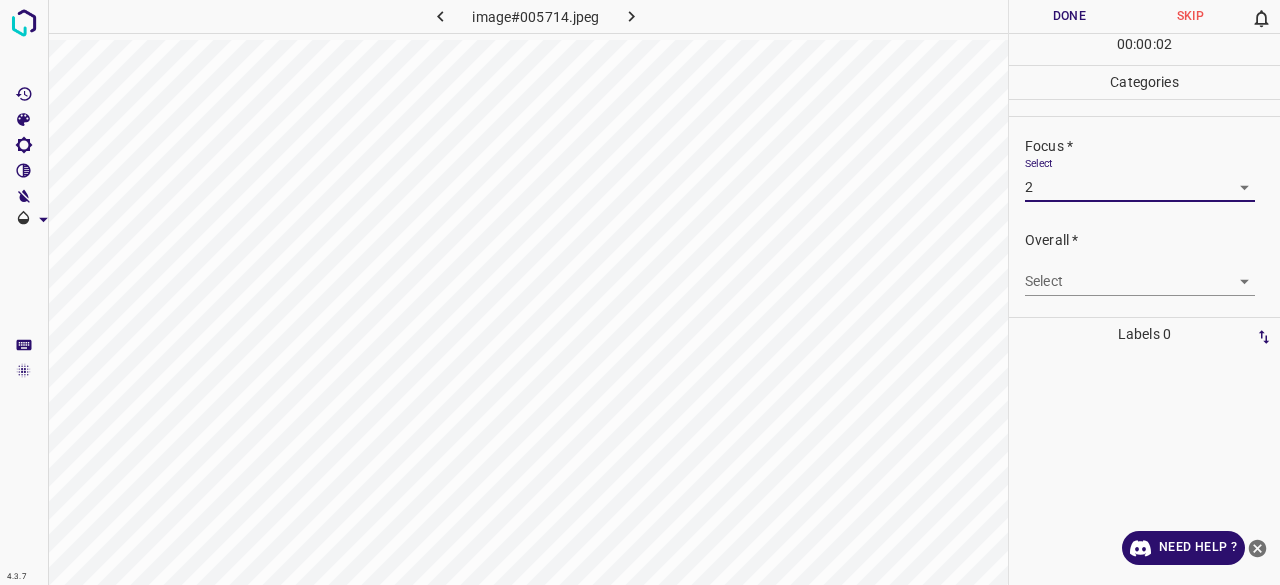 drag, startPoint x: 1047, startPoint y: 263, endPoint x: 1057, endPoint y: 289, distance: 27.856777 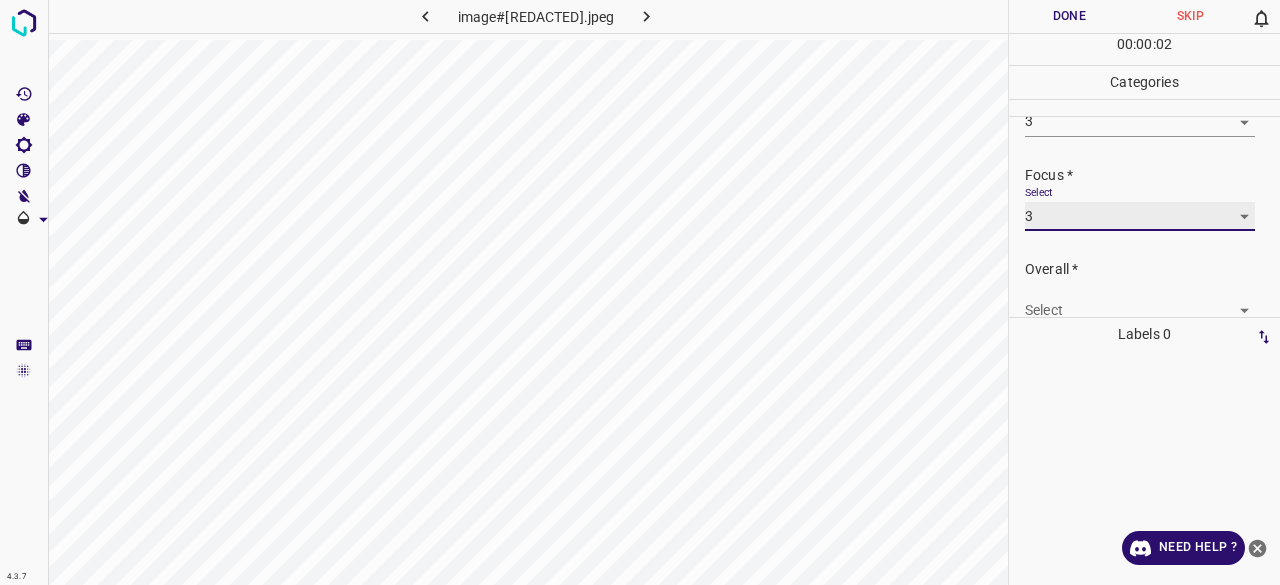 scroll, scrollTop: 98, scrollLeft: 0, axis: vertical 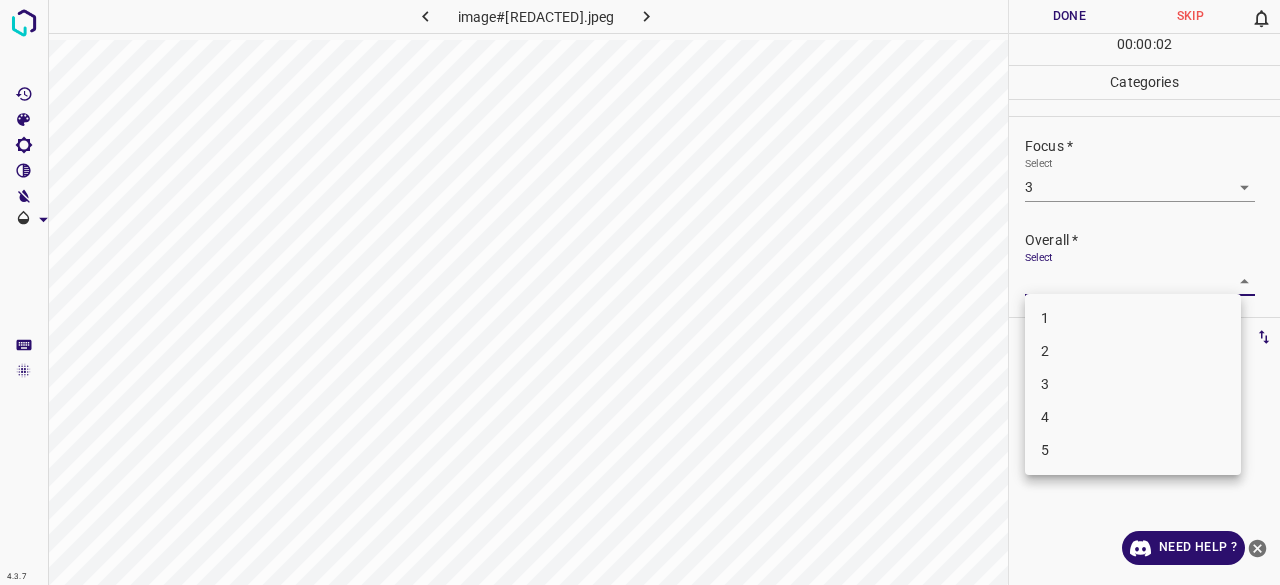 drag, startPoint x: 1064, startPoint y: 365, endPoint x: 1064, endPoint y: 379, distance: 14 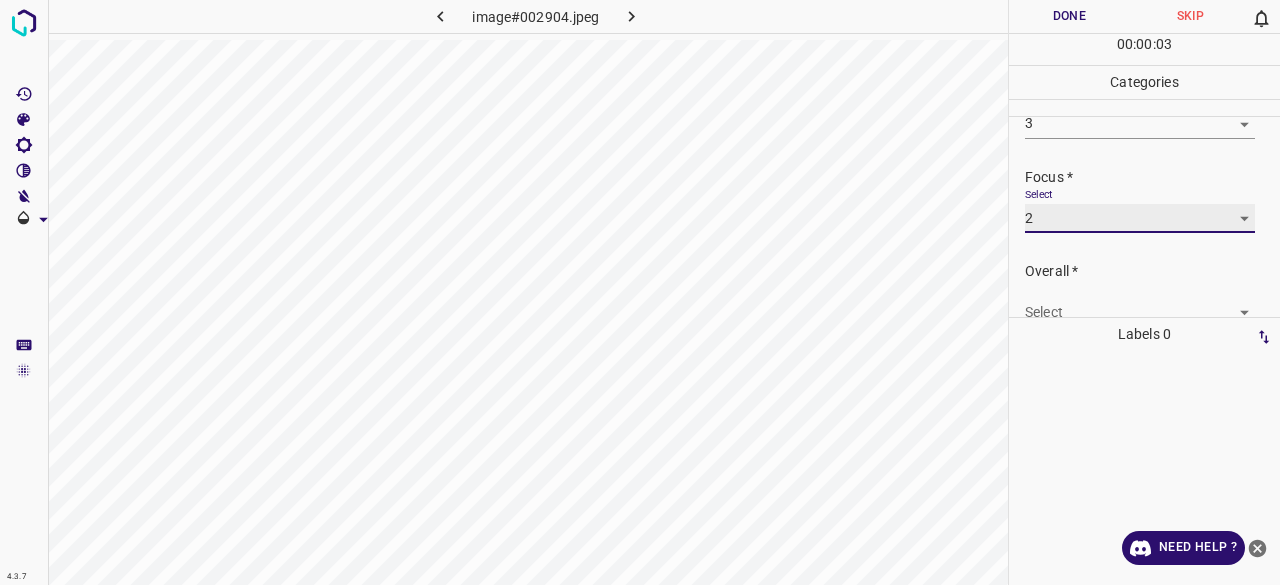 scroll, scrollTop: 98, scrollLeft: 0, axis: vertical 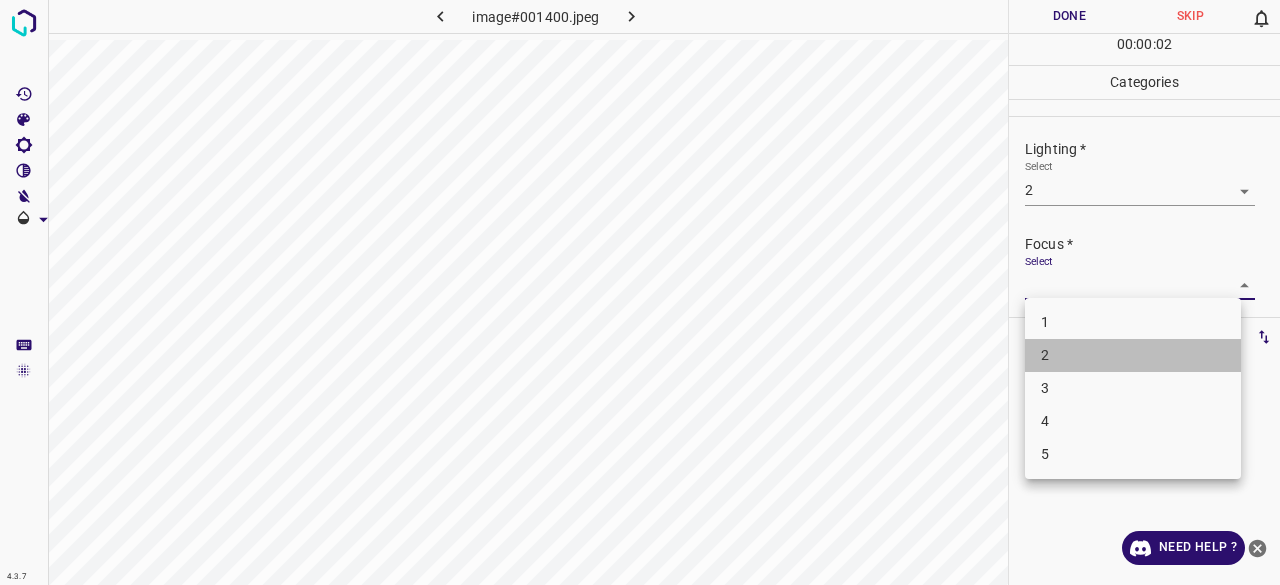drag, startPoint x: 1060, startPoint y: 351, endPoint x: 1088, endPoint y: 239, distance: 115.44696 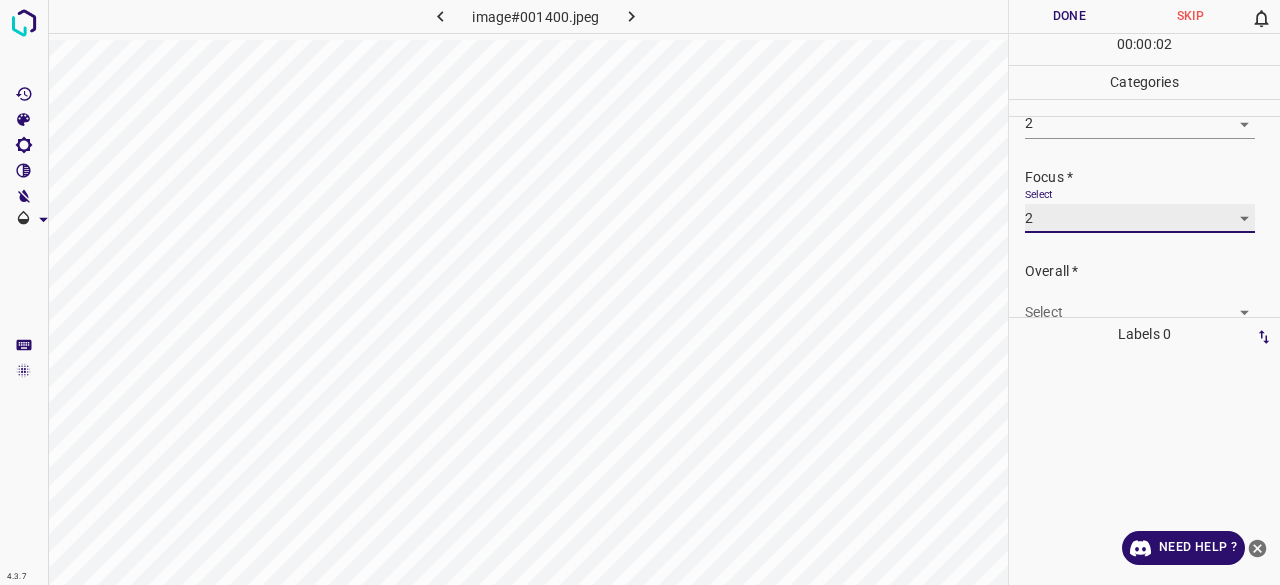 scroll, scrollTop: 98, scrollLeft: 0, axis: vertical 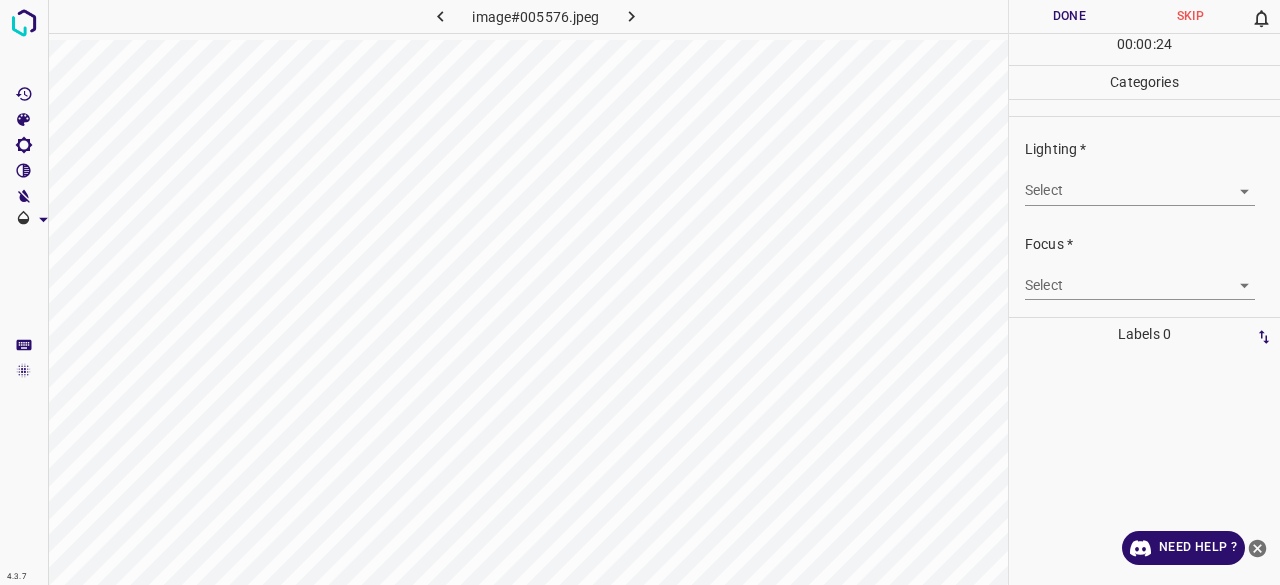 drag, startPoint x: 1078, startPoint y: 159, endPoint x: 1078, endPoint y: 171, distance: 12 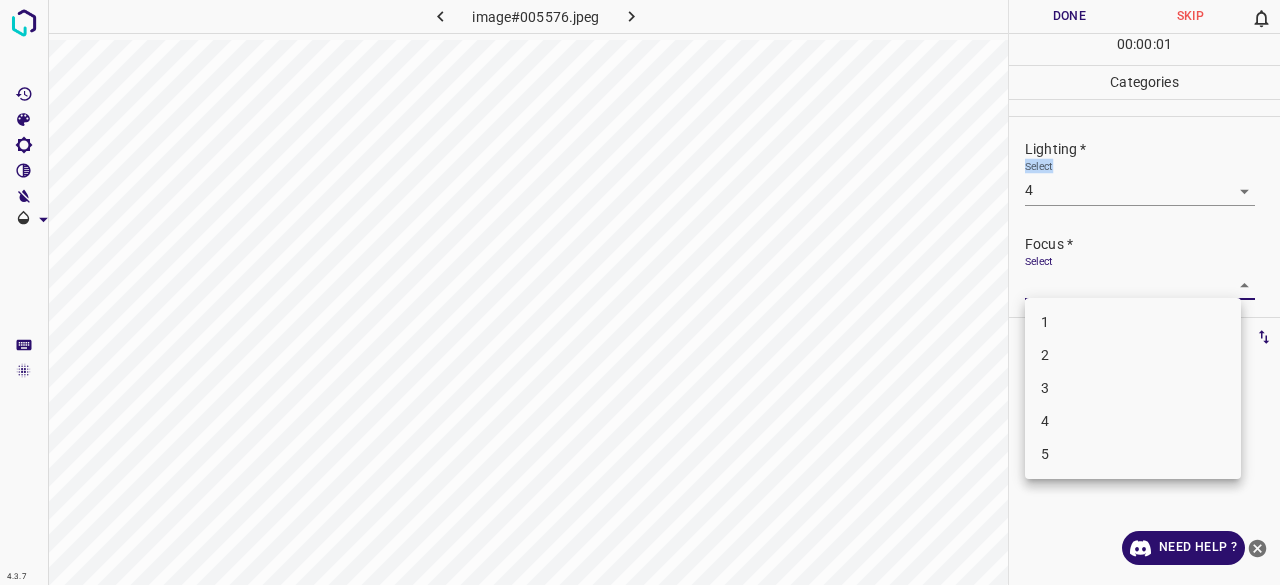drag, startPoint x: 1058, startPoint y: 281, endPoint x: 1080, endPoint y: 342, distance: 64.84597 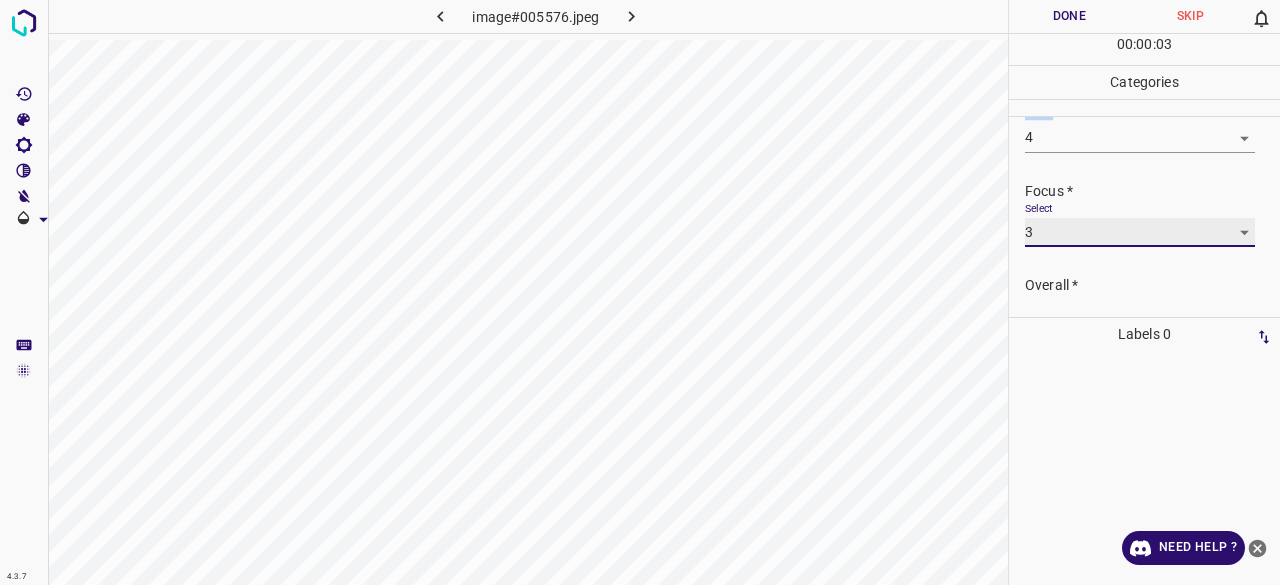 scroll, scrollTop: 98, scrollLeft: 0, axis: vertical 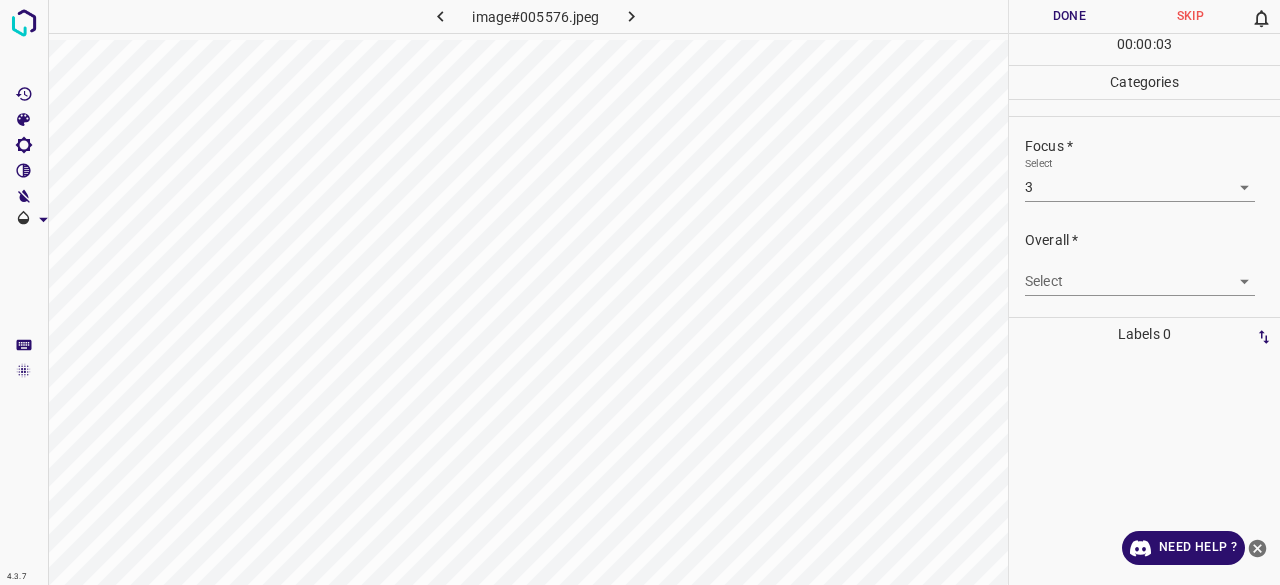 drag, startPoint x: 1056, startPoint y: 260, endPoint x: 1067, endPoint y: 302, distance: 43.416588 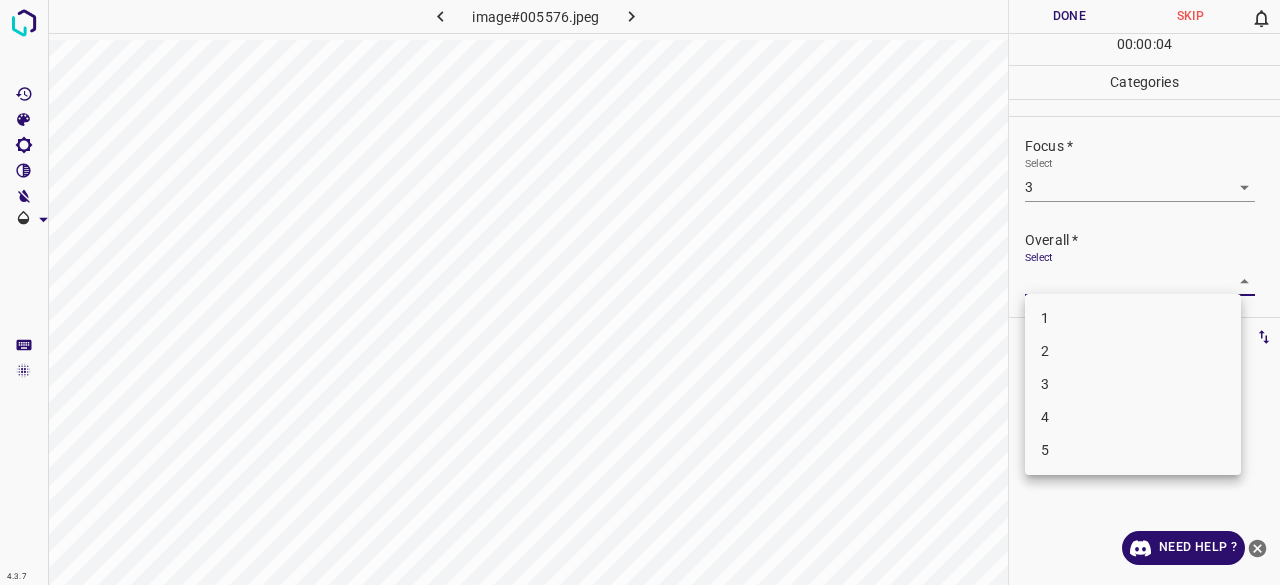 drag, startPoint x: 1056, startPoint y: 374, endPoint x: 1050, endPoint y: 145, distance: 229.07858 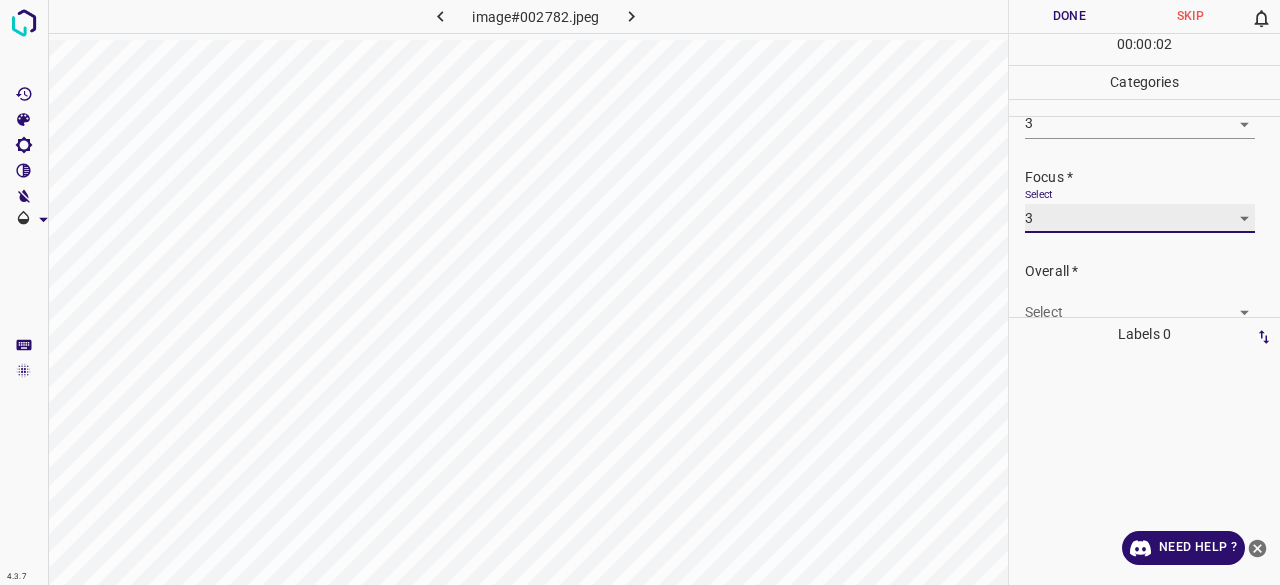 scroll, scrollTop: 98, scrollLeft: 0, axis: vertical 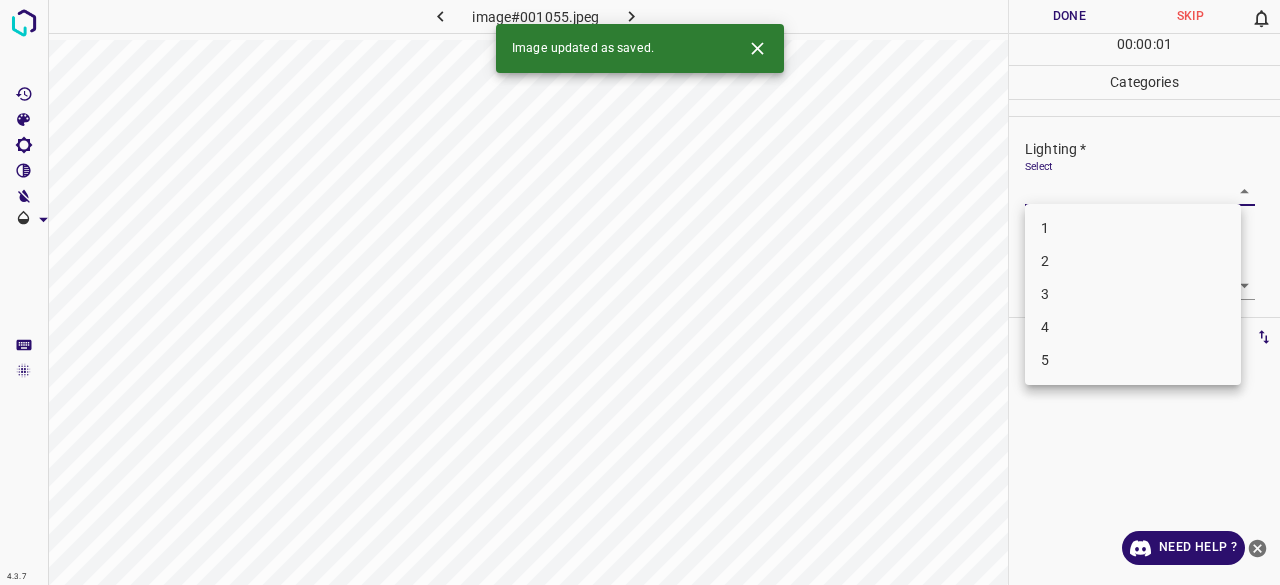 drag, startPoint x: 1044, startPoint y: 275, endPoint x: 1047, endPoint y: 287, distance: 12.369317 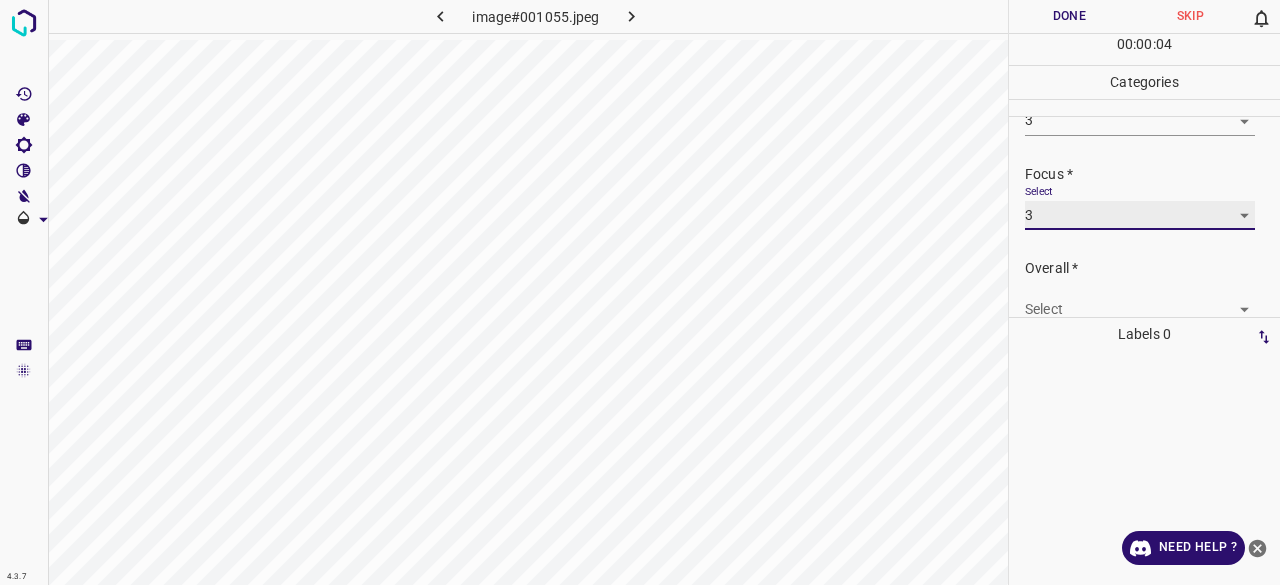 scroll, scrollTop: 98, scrollLeft: 0, axis: vertical 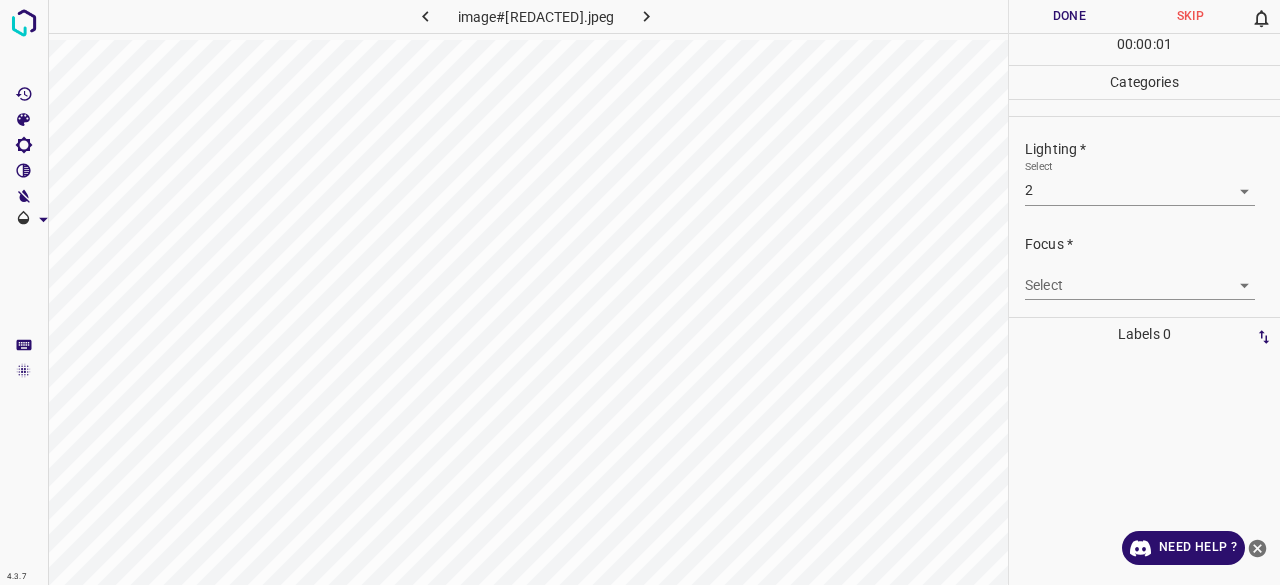 drag, startPoint x: 1066, startPoint y: 305, endPoint x: 1060, endPoint y: 281, distance: 24.738634 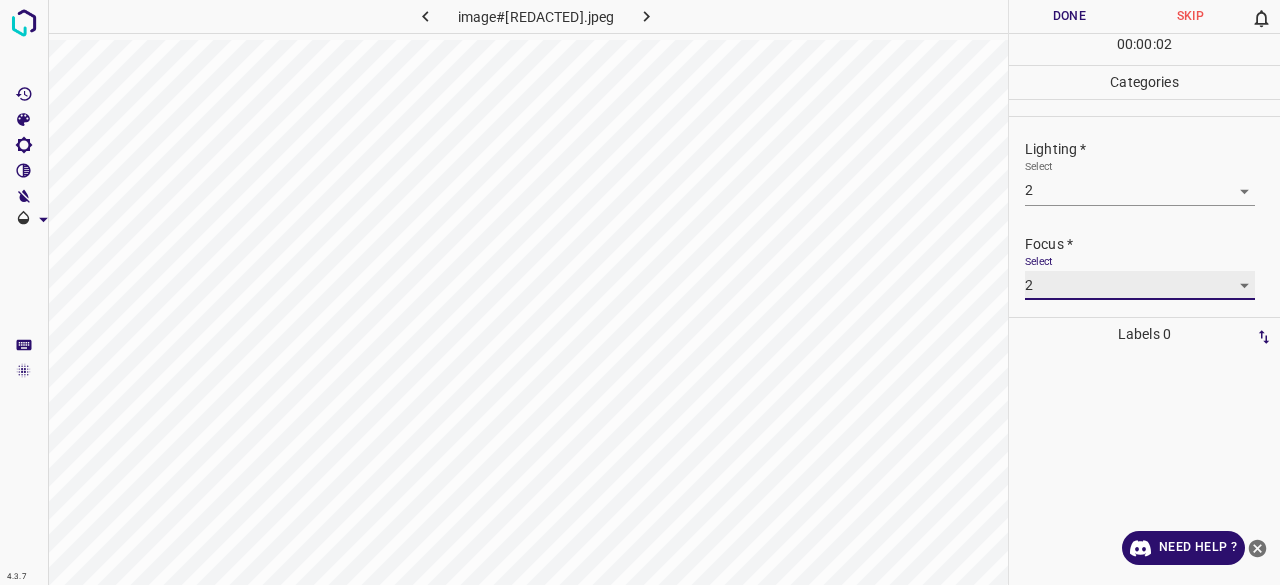 scroll, scrollTop: 98, scrollLeft: 0, axis: vertical 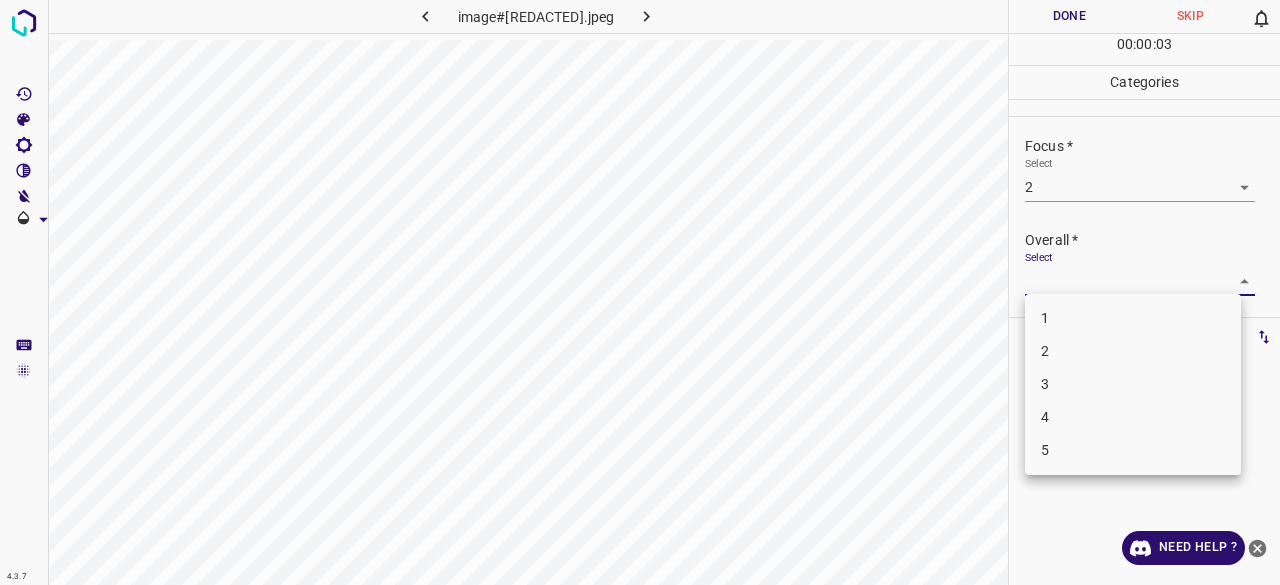 drag, startPoint x: 1058, startPoint y: 364, endPoint x: 1054, endPoint y: 348, distance: 16.492422 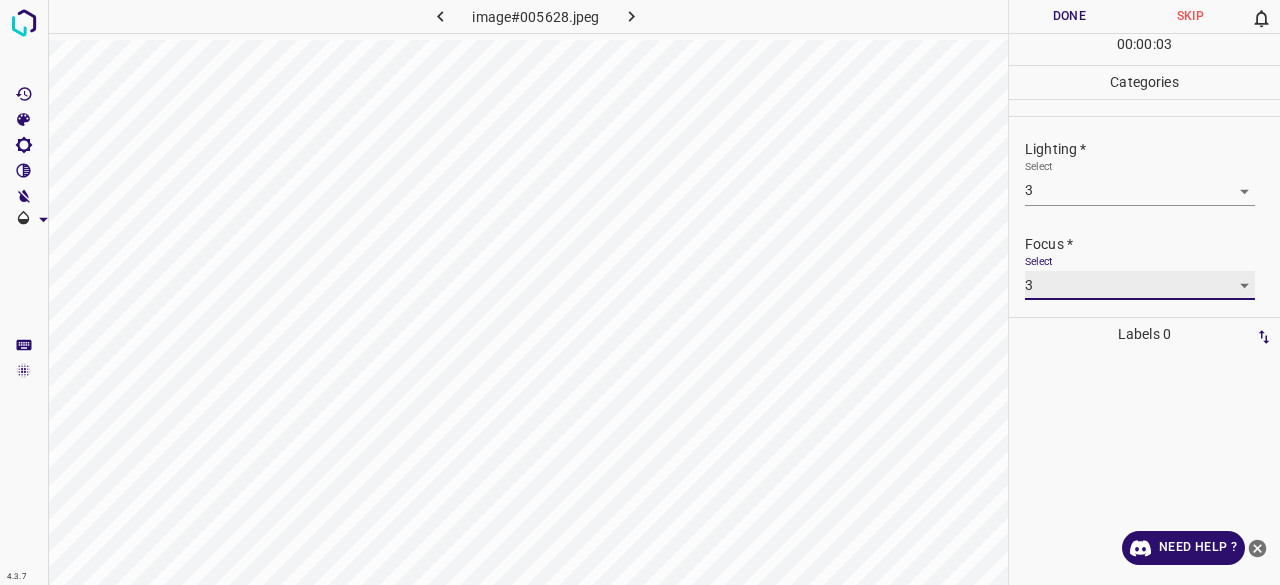scroll, scrollTop: 98, scrollLeft: 0, axis: vertical 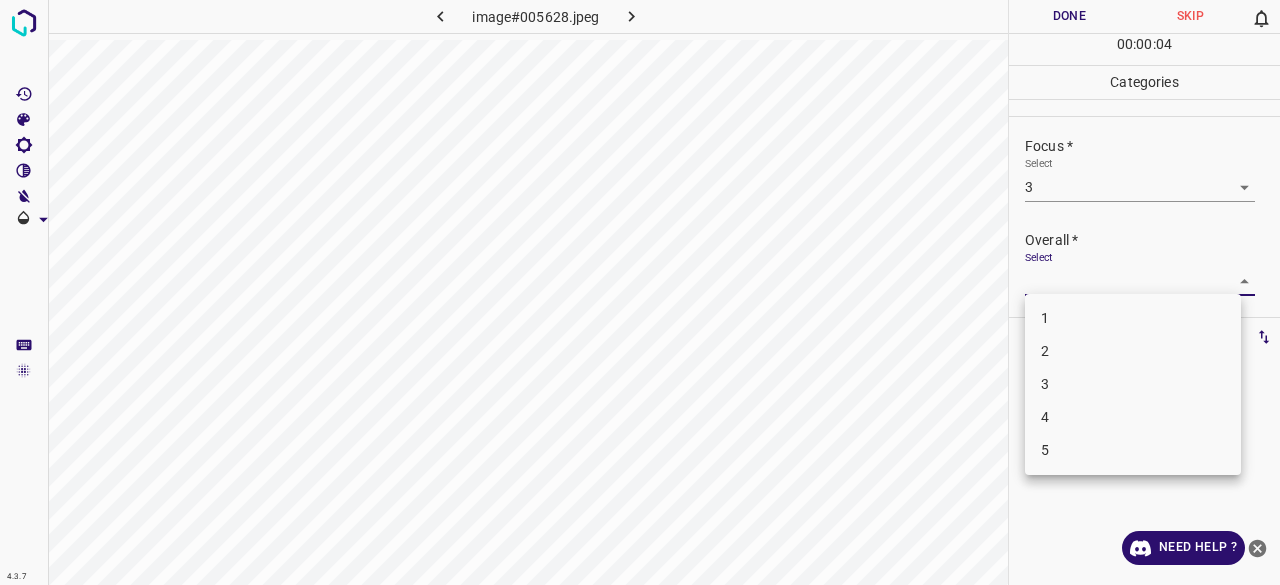 drag, startPoint x: 1054, startPoint y: 388, endPoint x: 1037, endPoint y: 167, distance: 221.65288 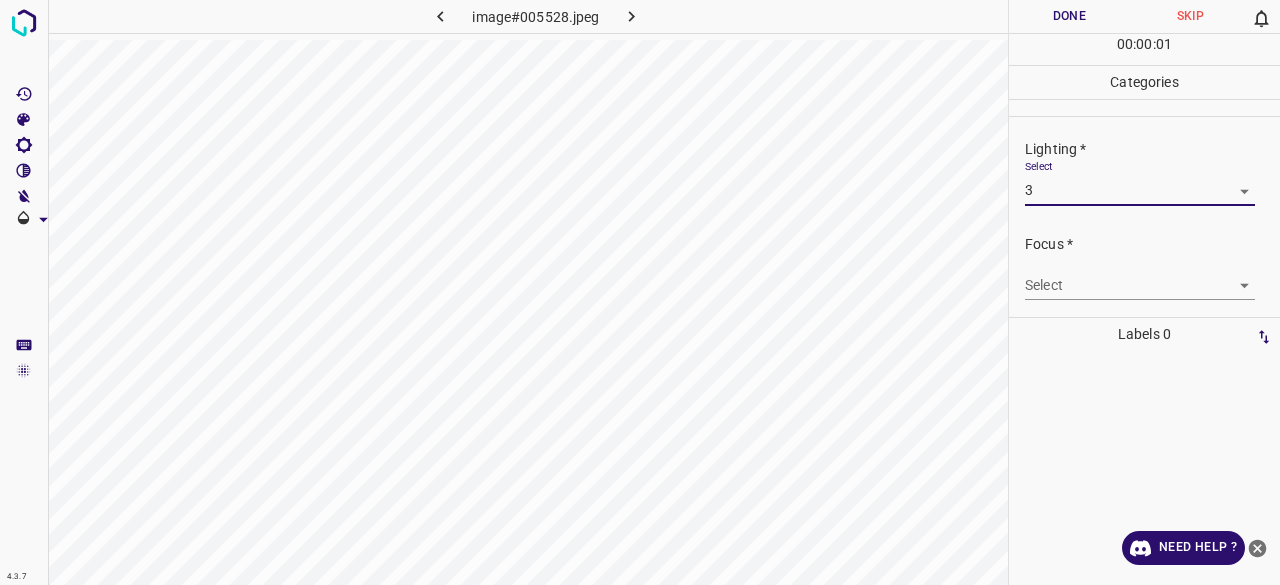 drag, startPoint x: 1047, startPoint y: 319, endPoint x: 1050, endPoint y: 297, distance: 22.203604 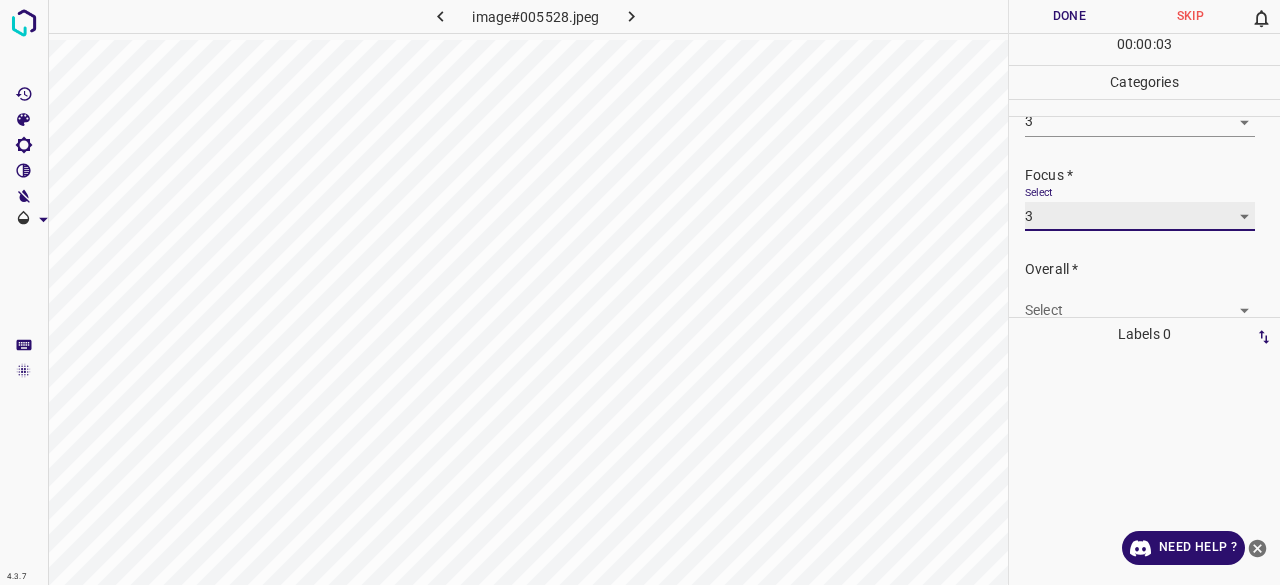 scroll, scrollTop: 98, scrollLeft: 0, axis: vertical 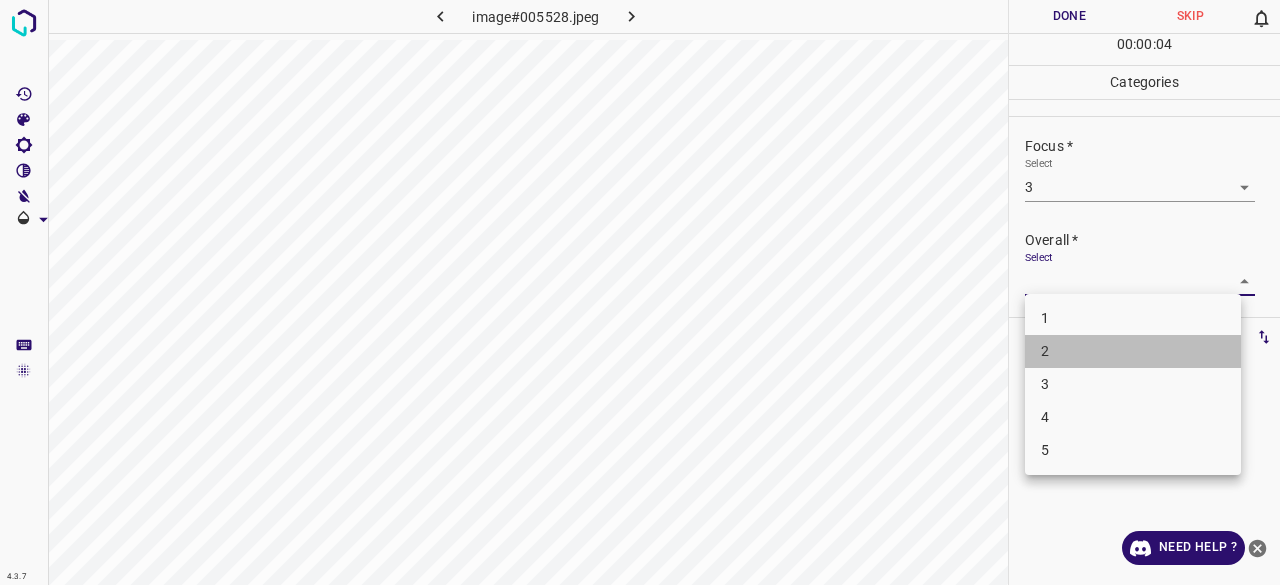drag, startPoint x: 1048, startPoint y: 363, endPoint x: 1052, endPoint y: 380, distance: 17.464249 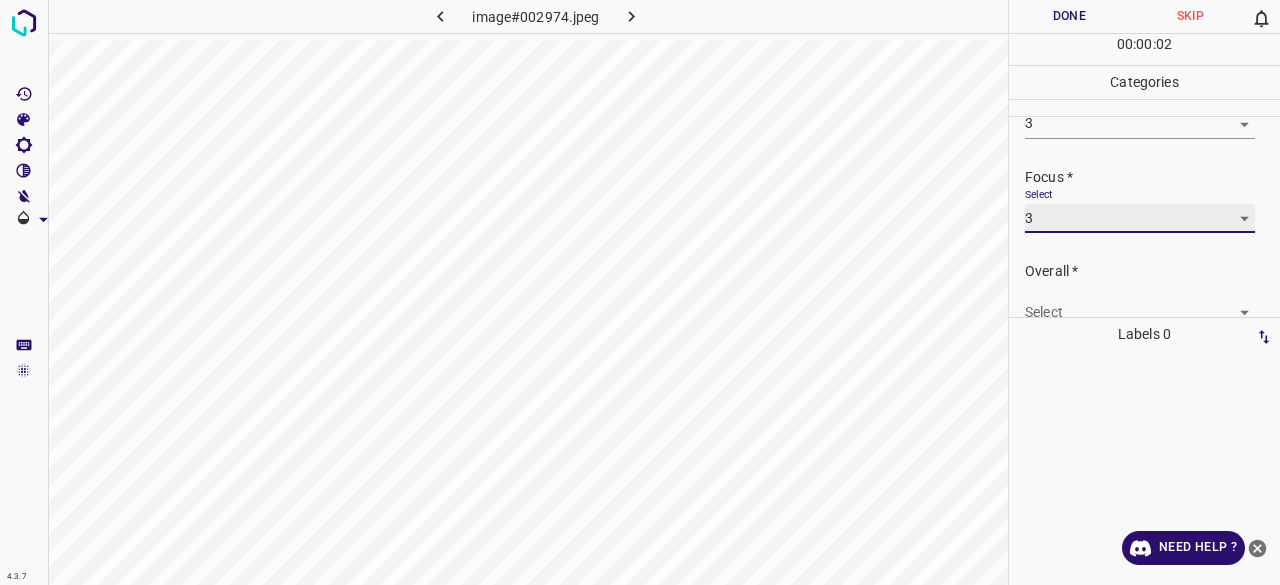 scroll, scrollTop: 98, scrollLeft: 0, axis: vertical 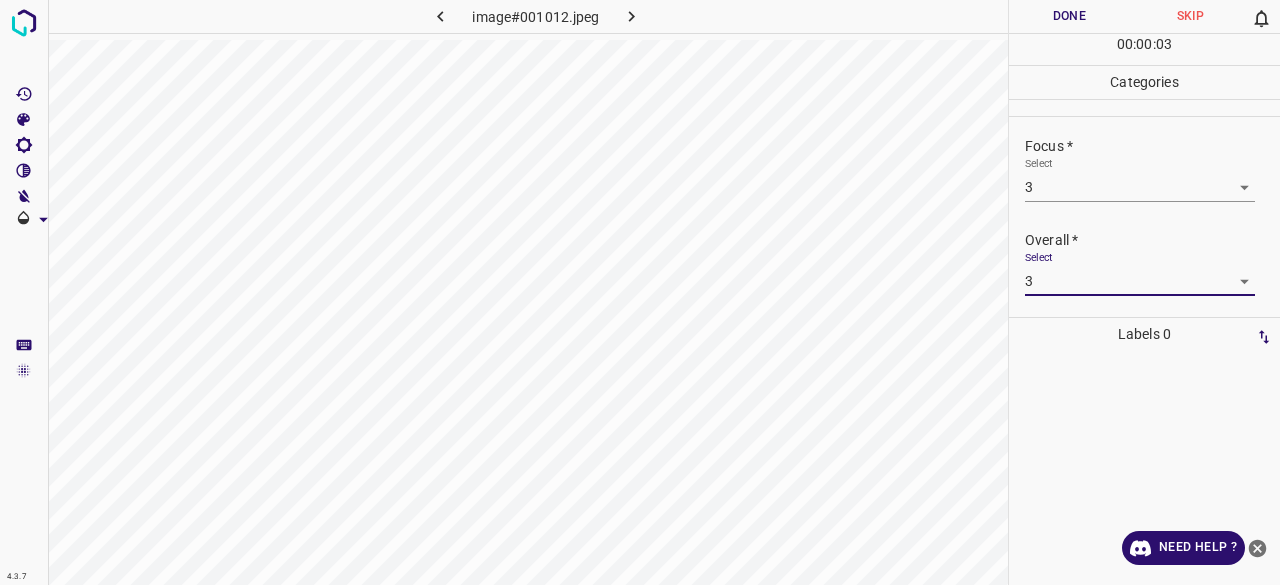 drag, startPoint x: 1098, startPoint y: 18, endPoint x: 1082, endPoint y: 29, distance: 19.416489 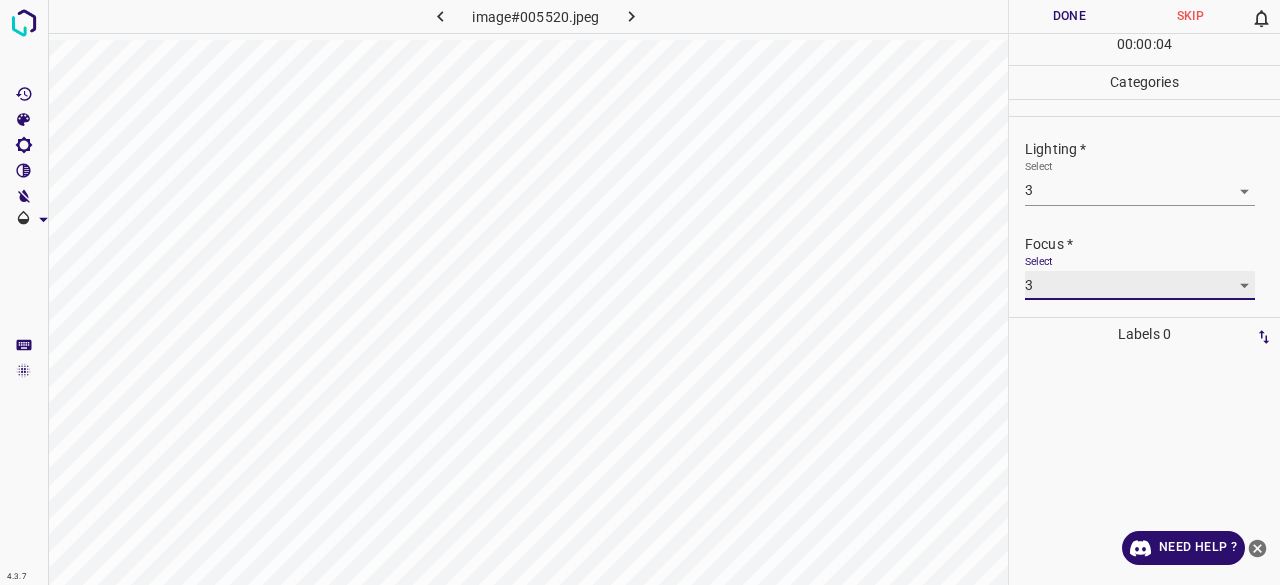 scroll, scrollTop: 98, scrollLeft: 0, axis: vertical 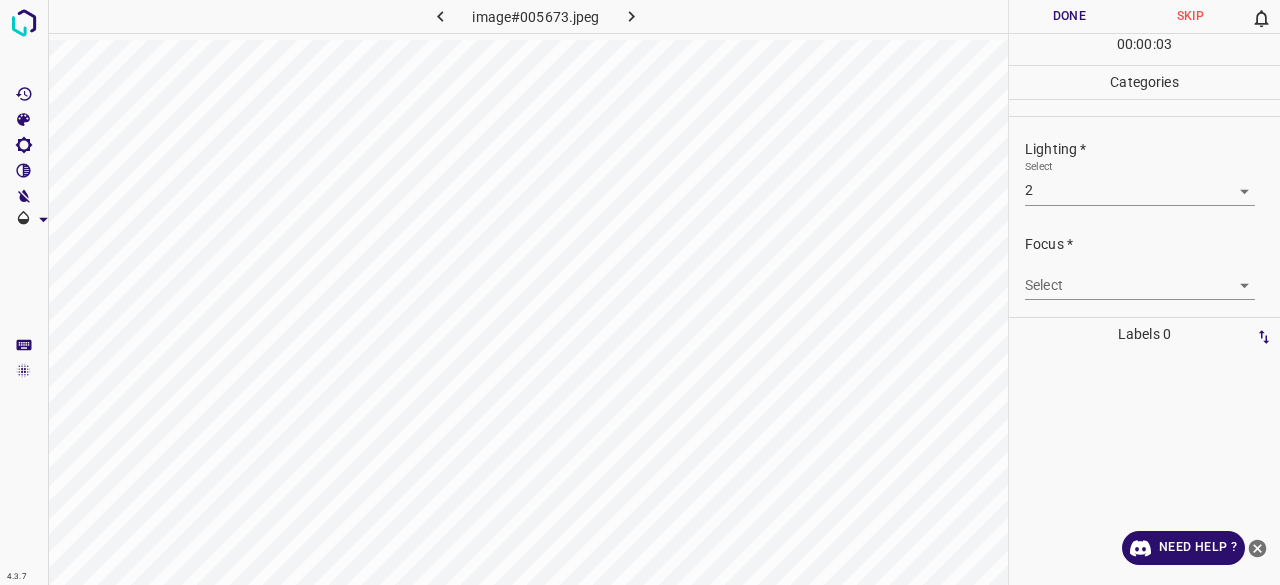 drag, startPoint x: 1057, startPoint y: 267, endPoint x: 1060, endPoint y: 328, distance: 61.073727 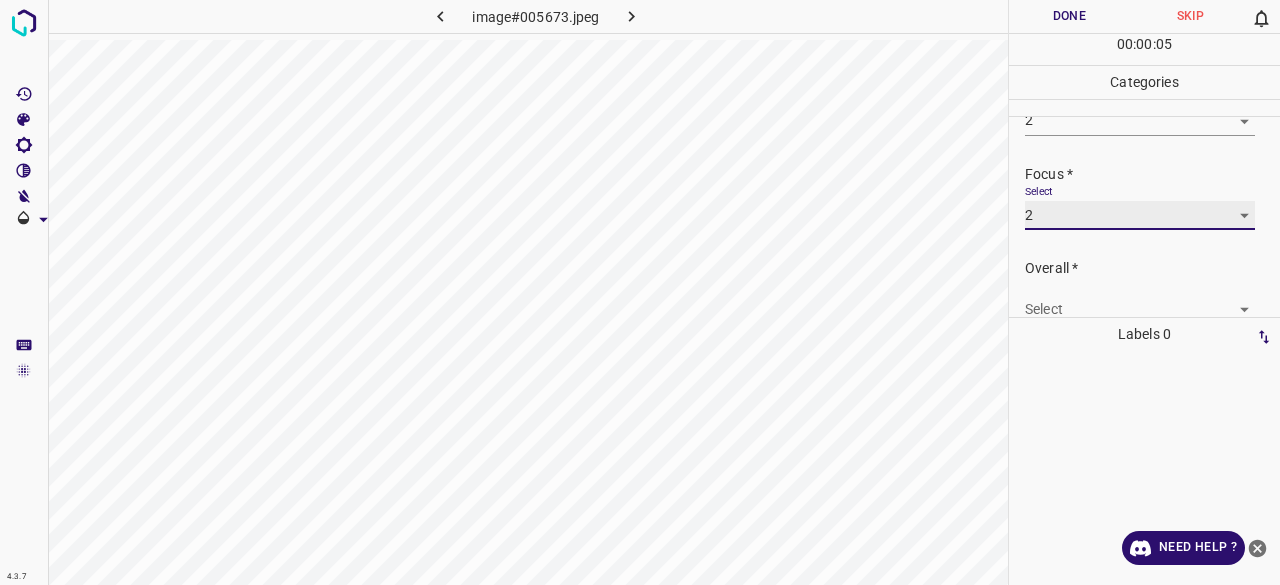 scroll, scrollTop: 98, scrollLeft: 0, axis: vertical 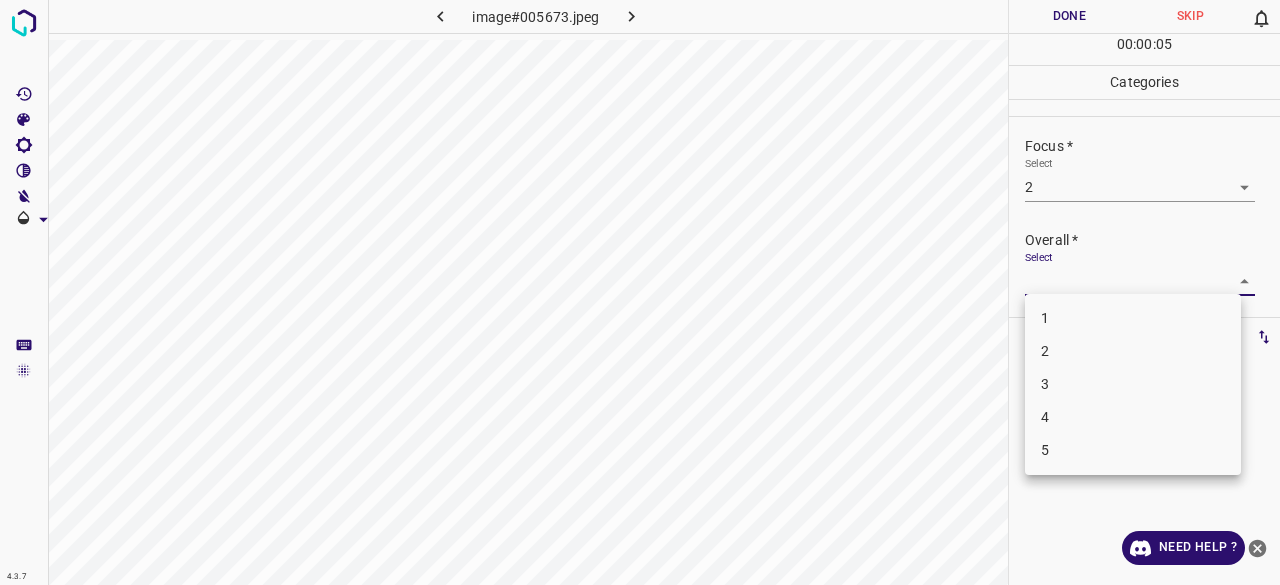 drag, startPoint x: 1054, startPoint y: 353, endPoint x: 1062, endPoint y: 286, distance: 67.47592 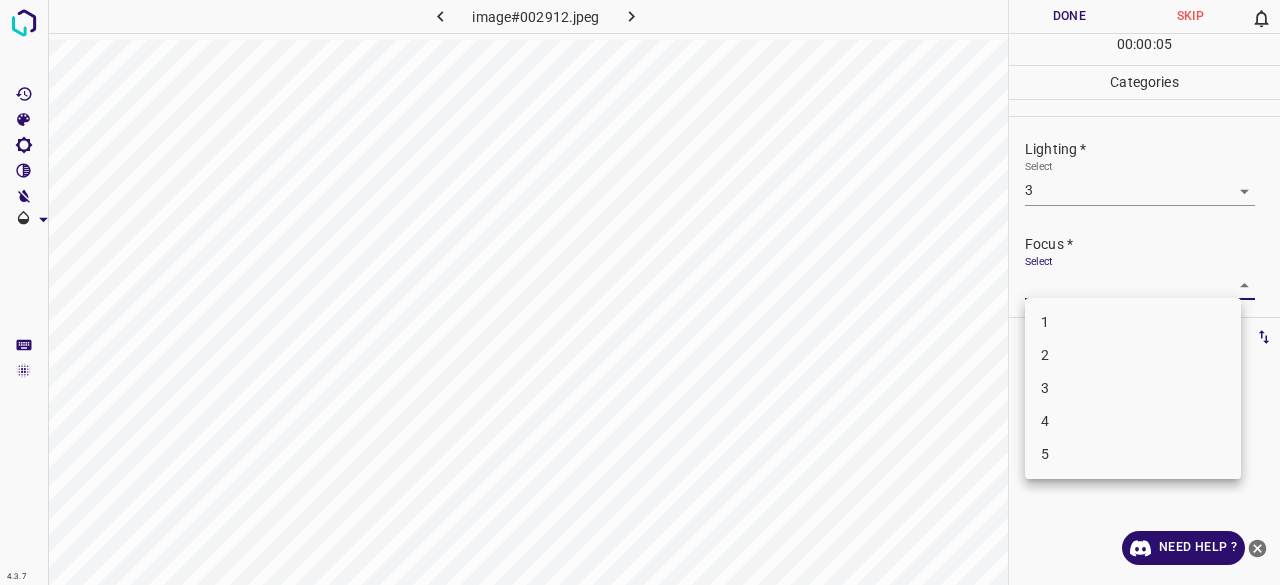 drag, startPoint x: 1063, startPoint y: 375, endPoint x: 1063, endPoint y: 361, distance: 14 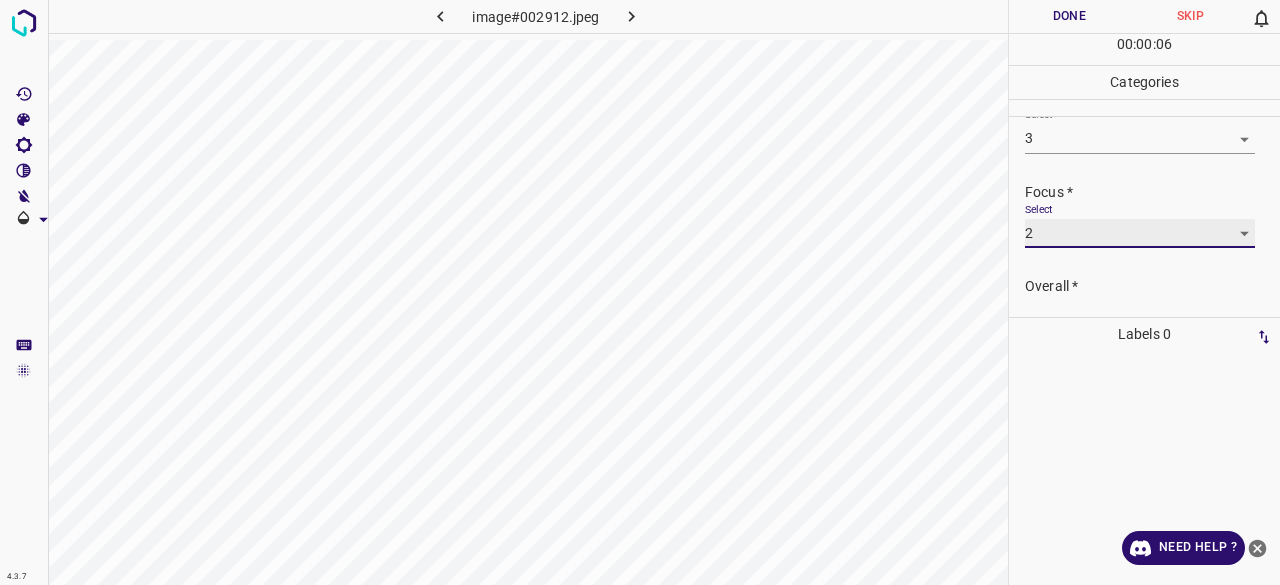 scroll, scrollTop: 98, scrollLeft: 0, axis: vertical 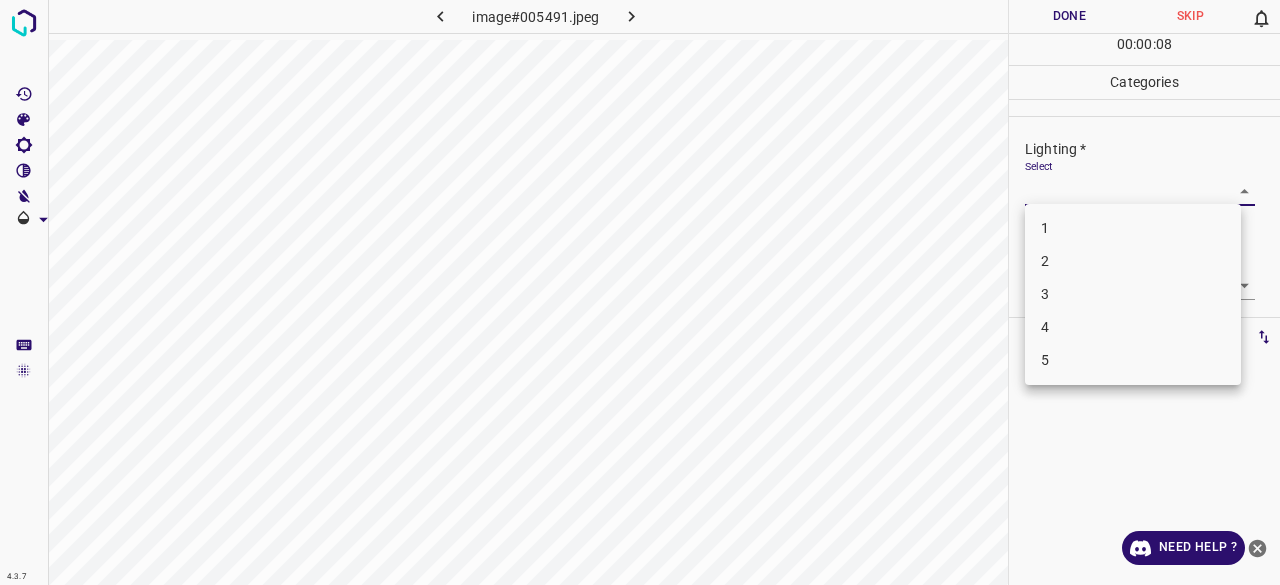 drag, startPoint x: 1078, startPoint y: 185, endPoint x: 1079, endPoint y: 195, distance: 10.049875 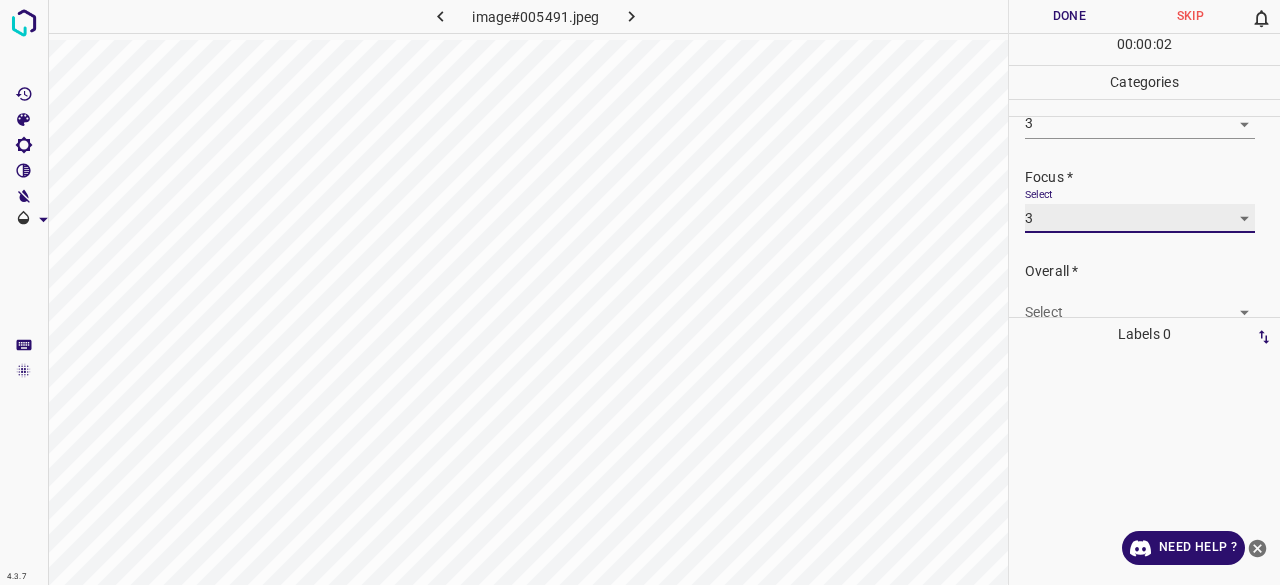 scroll, scrollTop: 98, scrollLeft: 0, axis: vertical 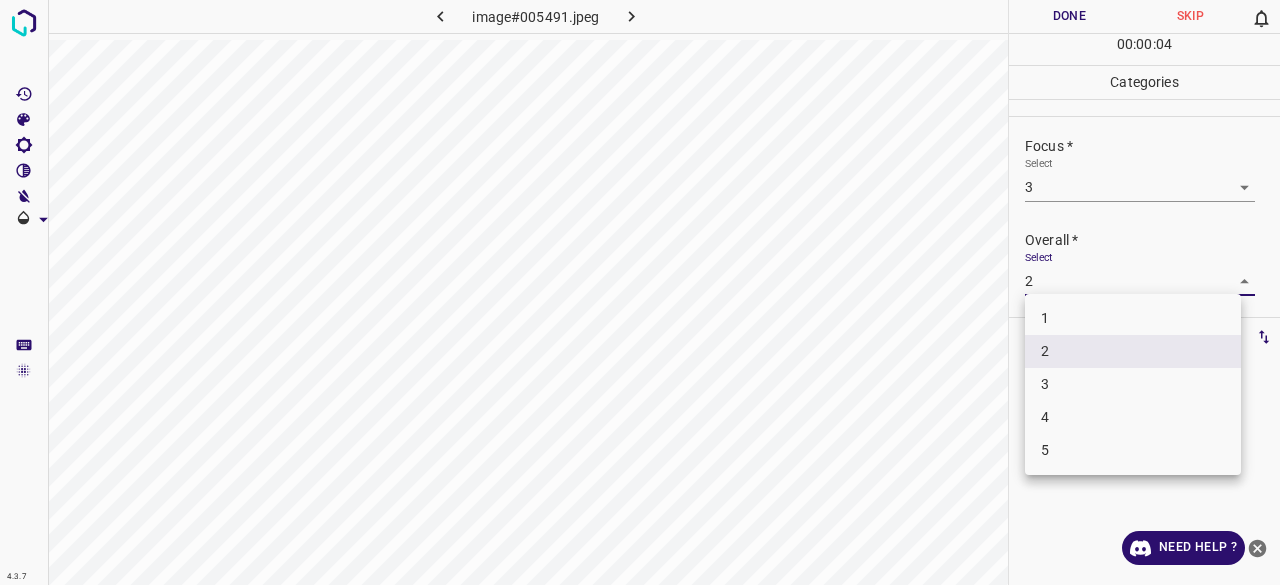 drag, startPoint x: 1066, startPoint y: 399, endPoint x: 1069, endPoint y: 389, distance: 10.440307 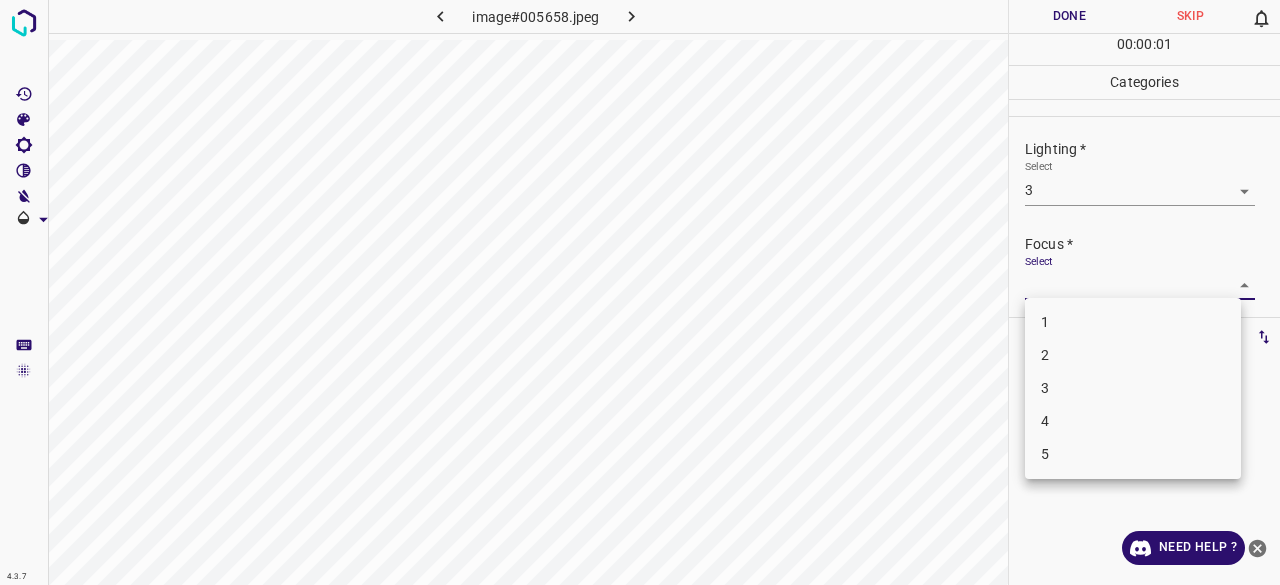 drag, startPoint x: 1075, startPoint y: 393, endPoint x: 1075, endPoint y: 377, distance: 16 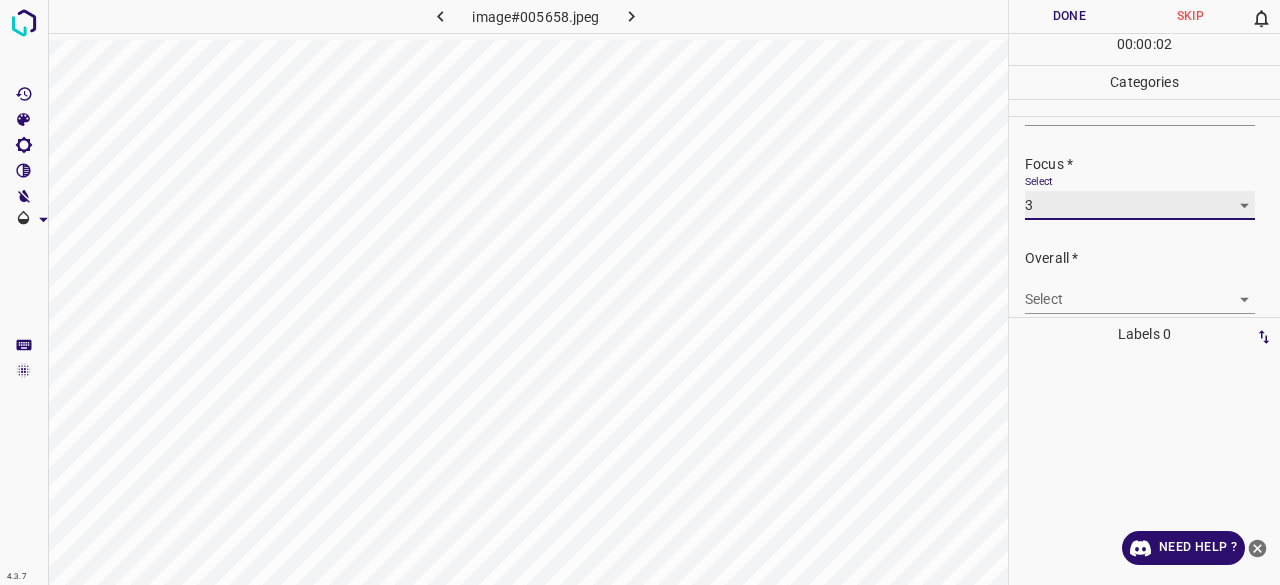 scroll, scrollTop: 98, scrollLeft: 0, axis: vertical 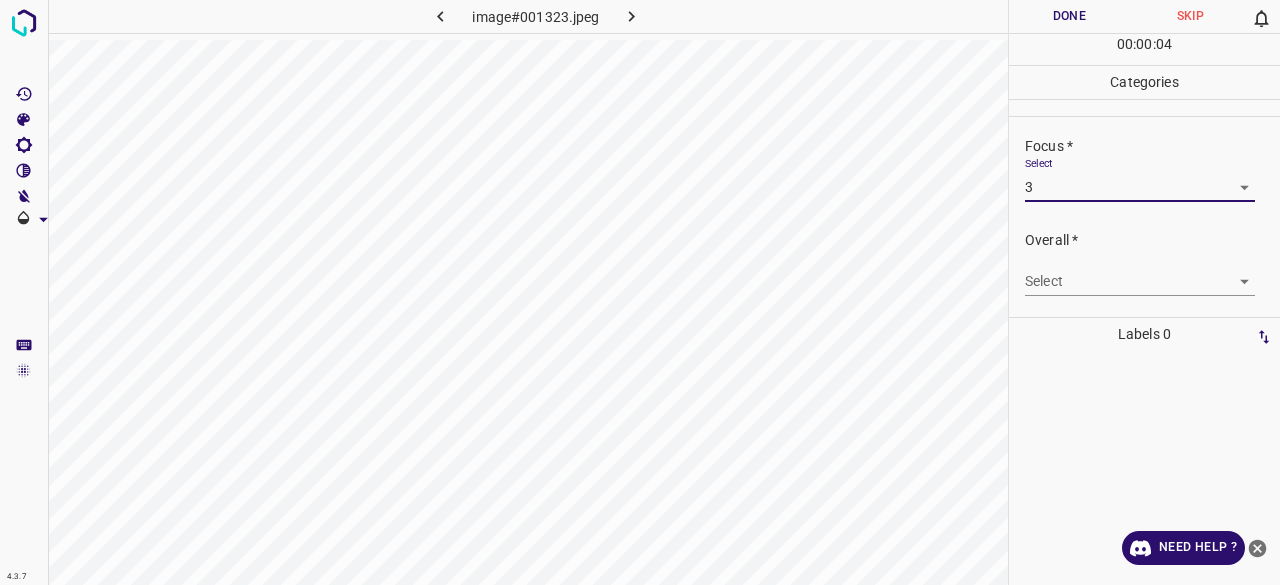 drag, startPoint x: 1088, startPoint y: 251, endPoint x: 1088, endPoint y: 263, distance: 12 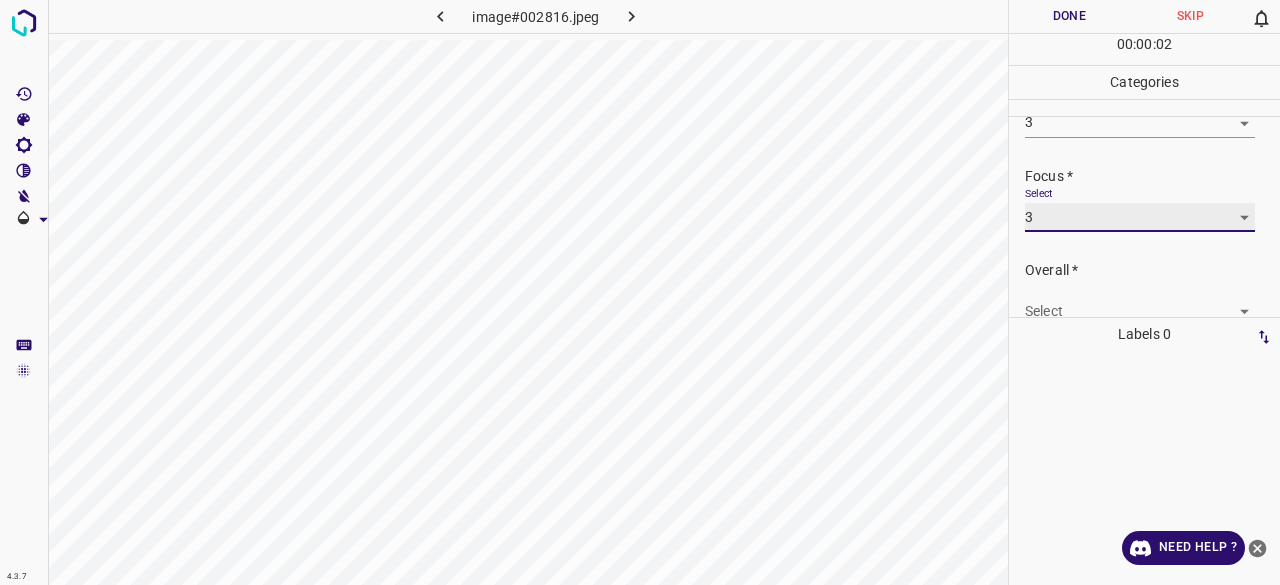 scroll, scrollTop: 98, scrollLeft: 0, axis: vertical 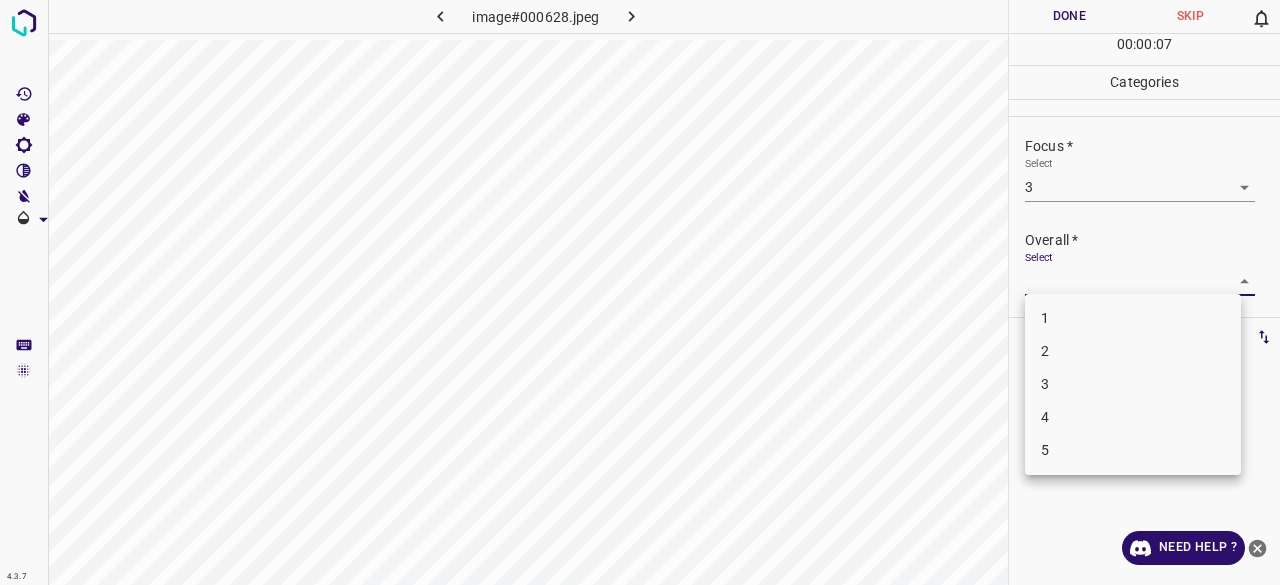 drag, startPoint x: 1064, startPoint y: 264, endPoint x: 1066, endPoint y: 321, distance: 57.035076 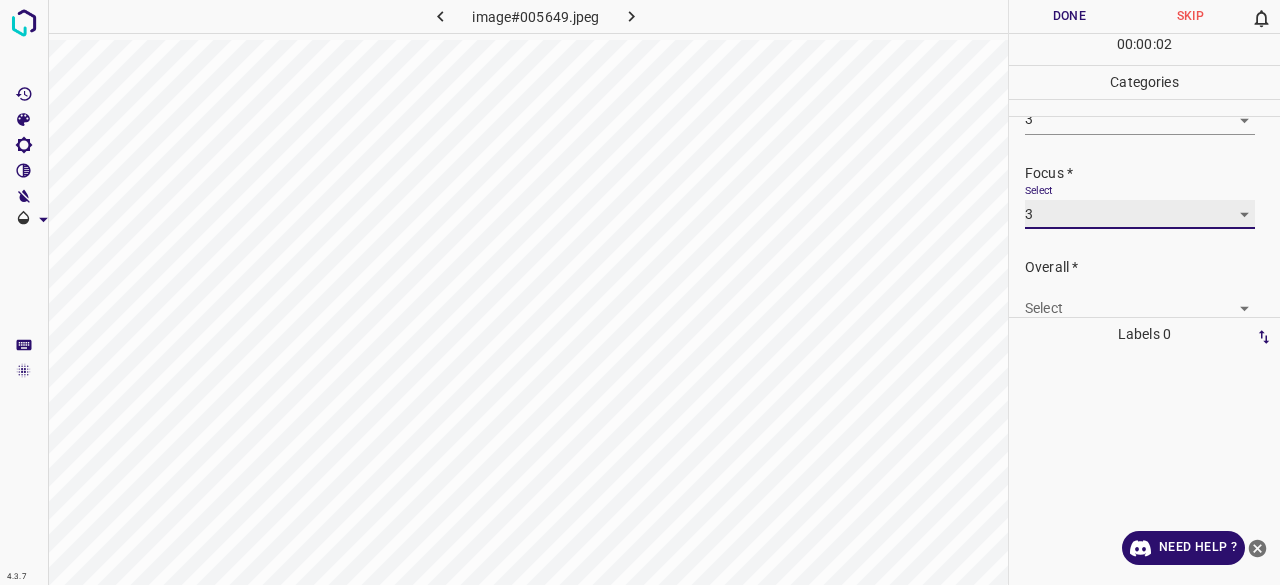 scroll, scrollTop: 98, scrollLeft: 0, axis: vertical 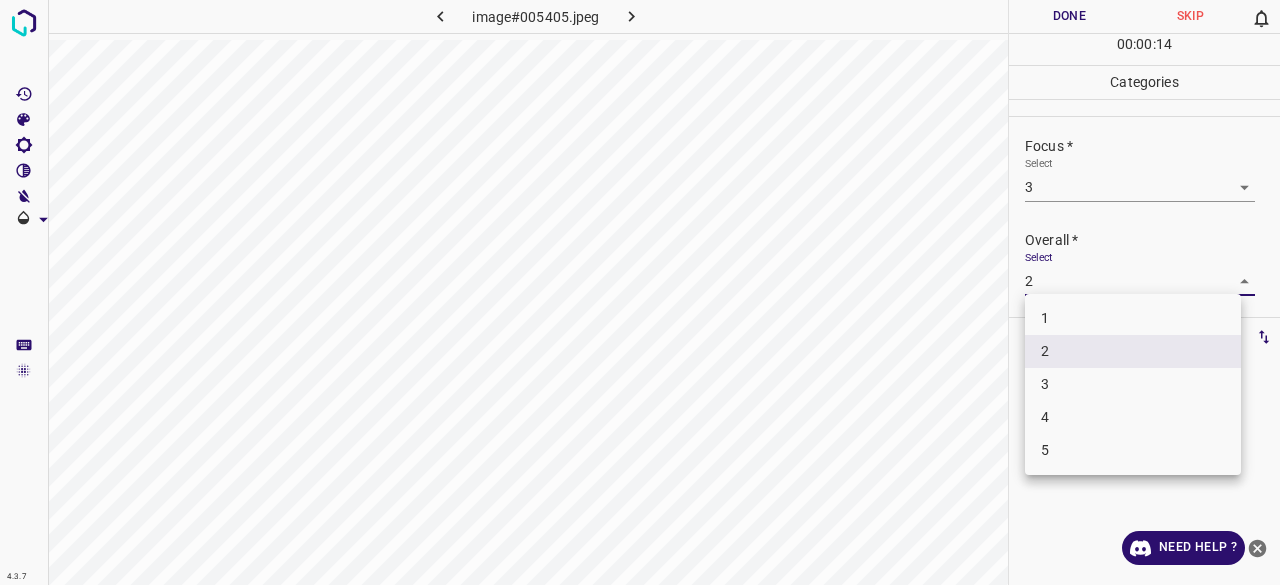 drag, startPoint x: 1054, startPoint y: 385, endPoint x: 1042, endPoint y: 185, distance: 200.35968 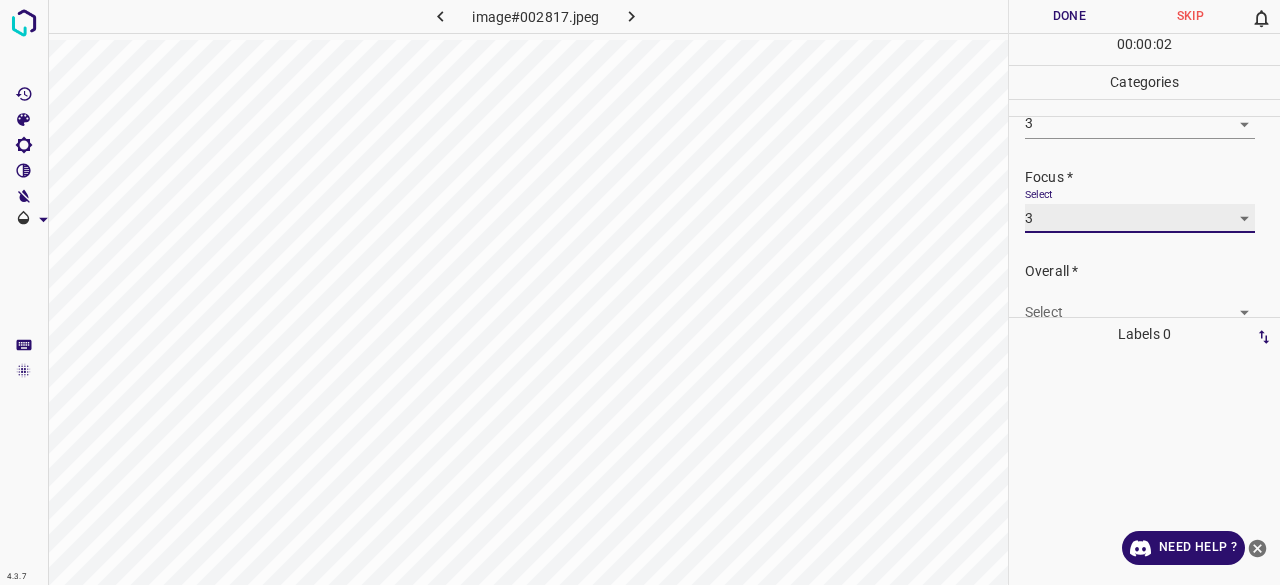 scroll, scrollTop: 98, scrollLeft: 0, axis: vertical 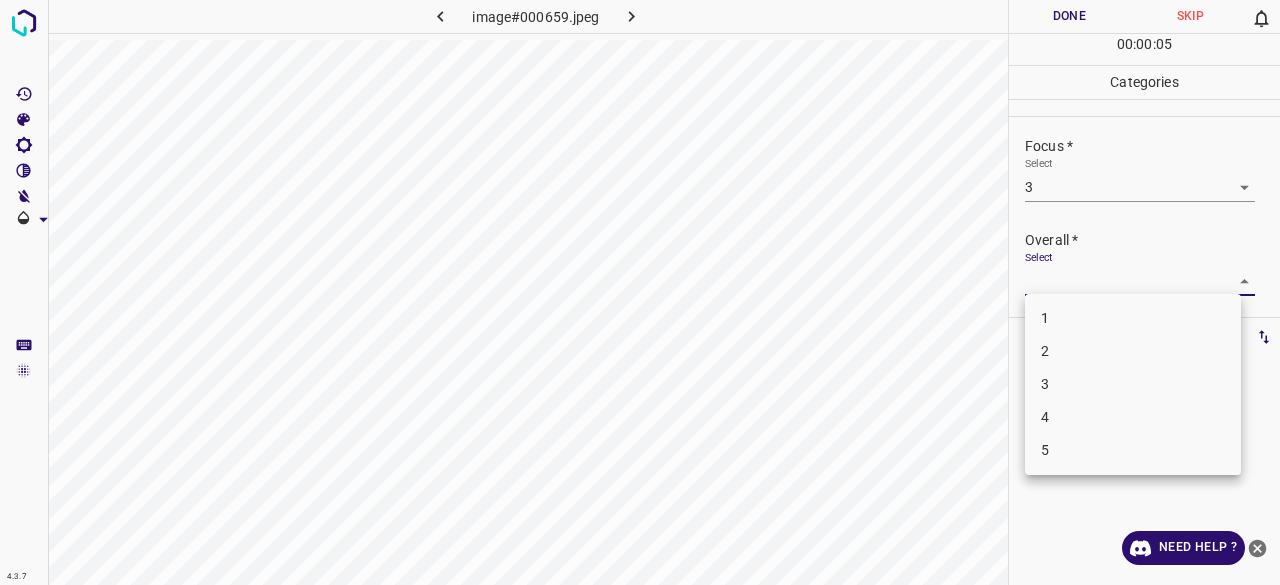 drag, startPoint x: 1040, startPoint y: 381, endPoint x: 1048, endPoint y: 317, distance: 64.49806 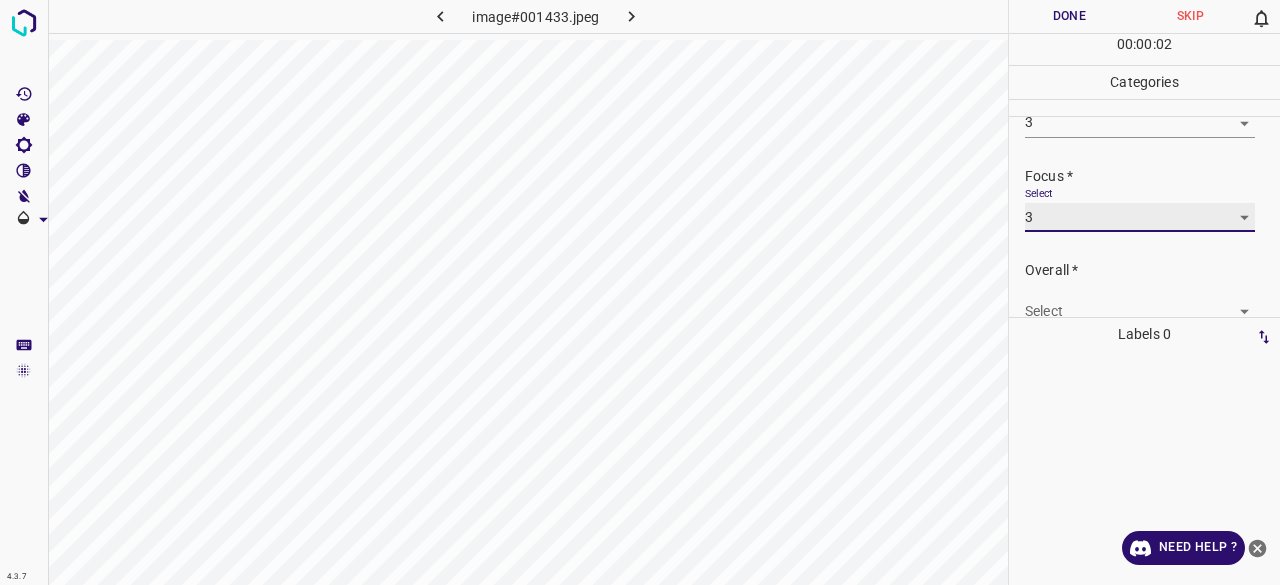 scroll, scrollTop: 98, scrollLeft: 0, axis: vertical 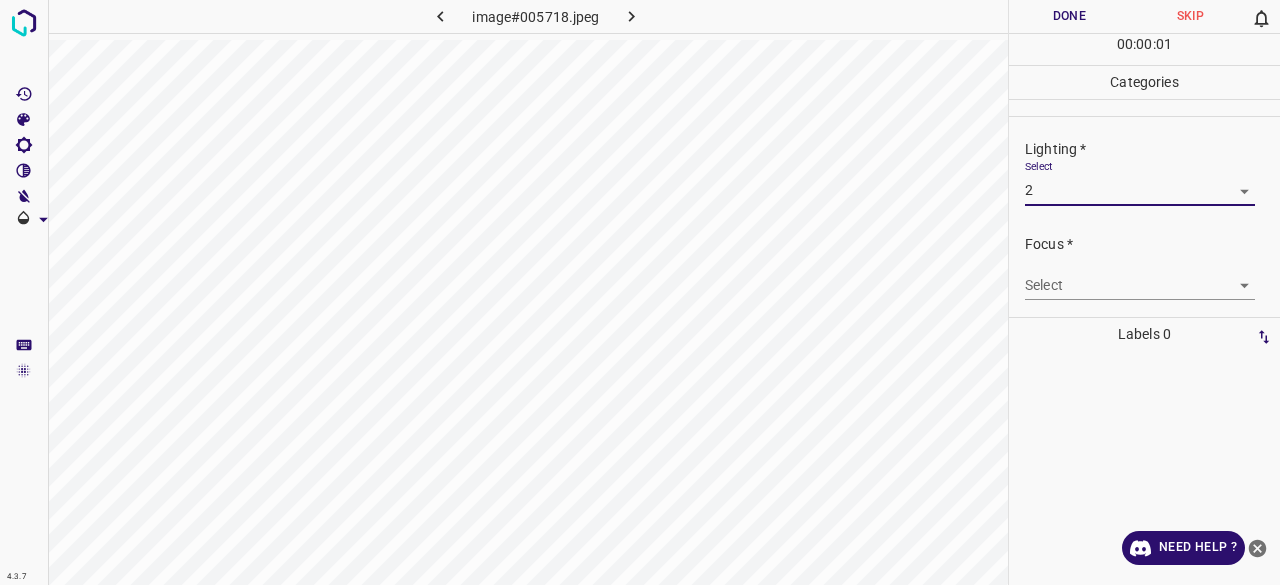 drag, startPoint x: 1042, startPoint y: 264, endPoint x: 1046, endPoint y: 294, distance: 30.265491 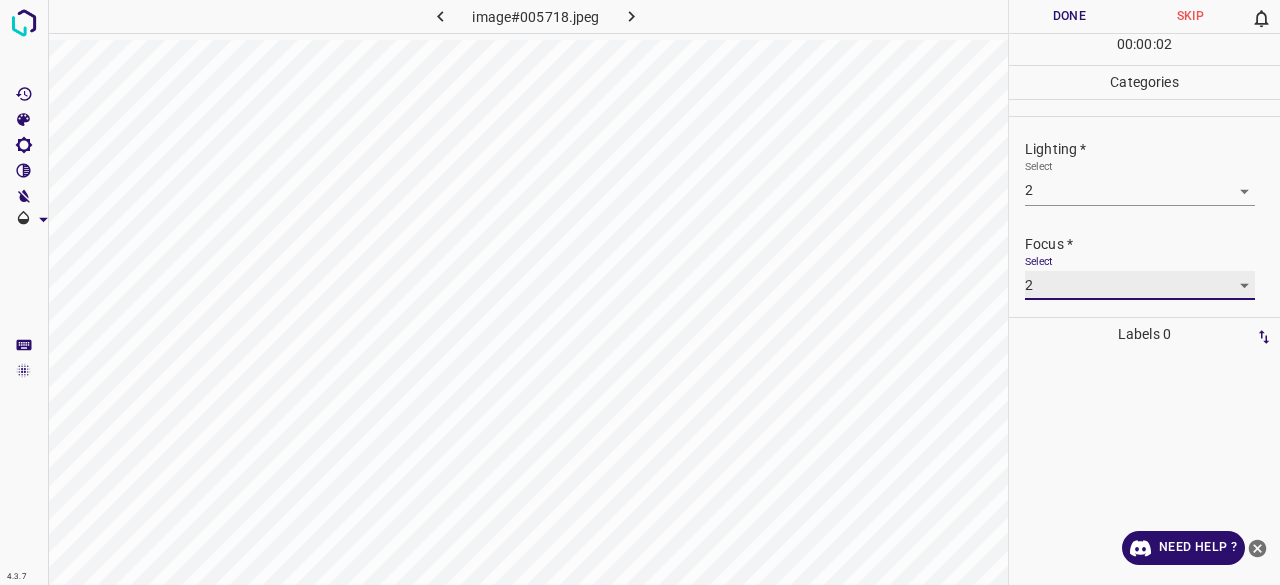scroll, scrollTop: 98, scrollLeft: 0, axis: vertical 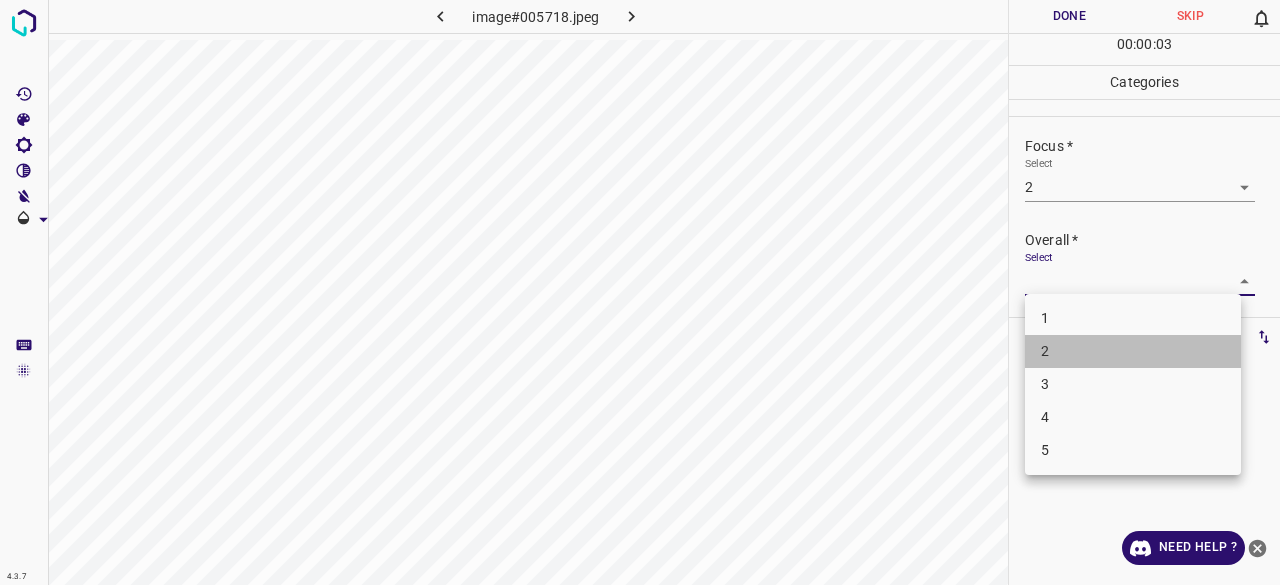 drag, startPoint x: 1060, startPoint y: 359, endPoint x: 1063, endPoint y: 242, distance: 117.03845 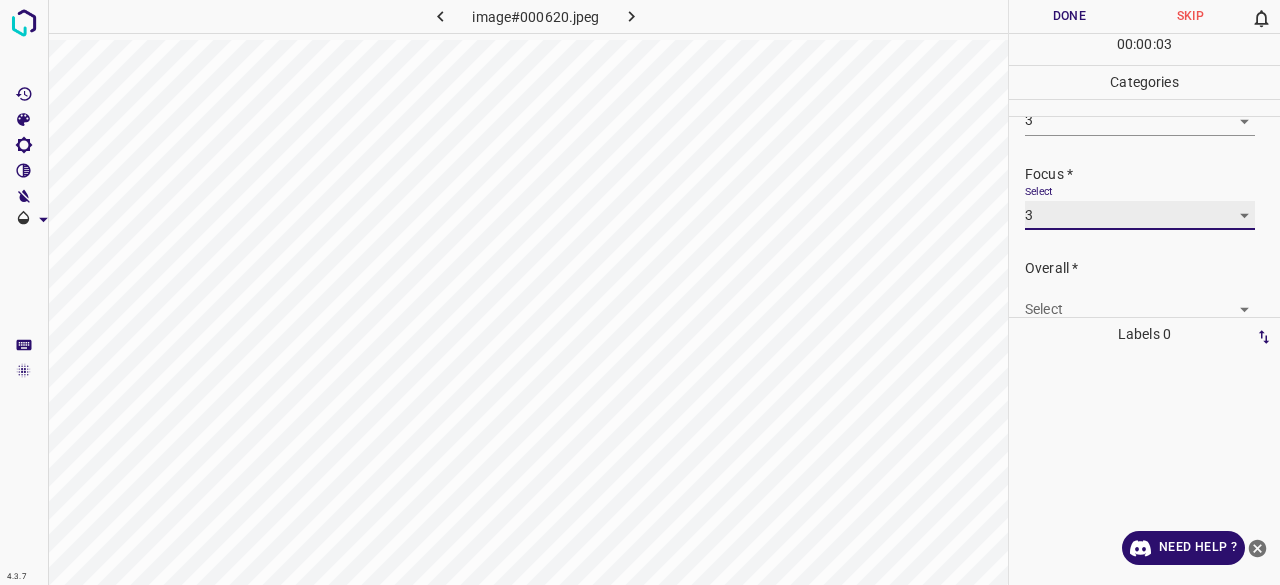 scroll, scrollTop: 98, scrollLeft: 0, axis: vertical 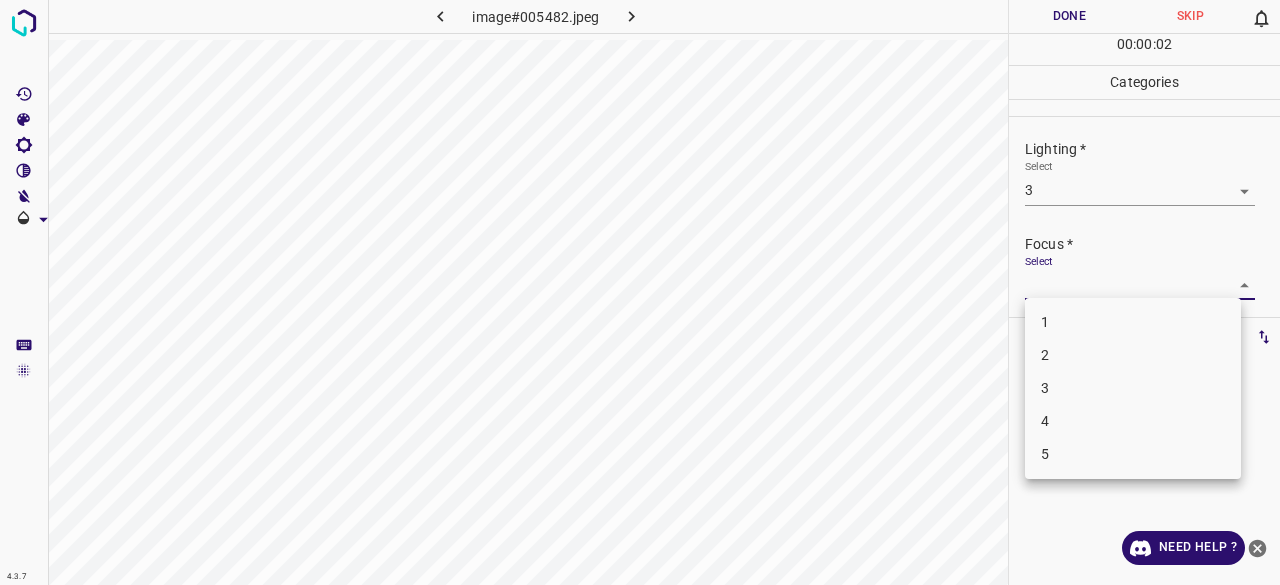 drag, startPoint x: 1065, startPoint y: 384, endPoint x: 1083, endPoint y: 361, distance: 29.206163 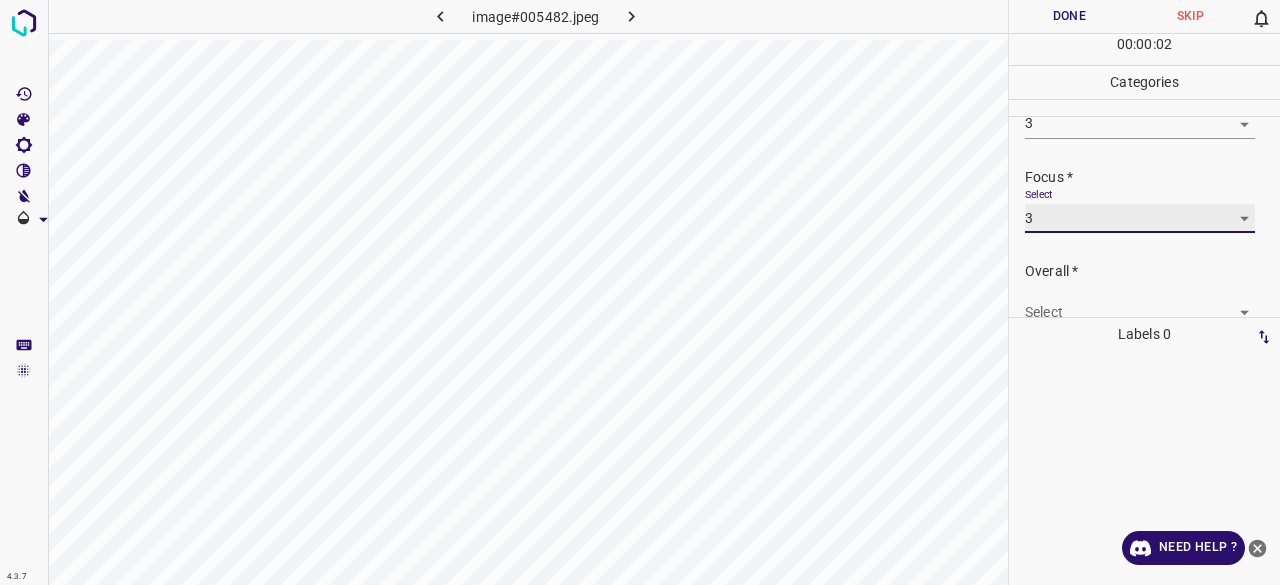 scroll, scrollTop: 98, scrollLeft: 0, axis: vertical 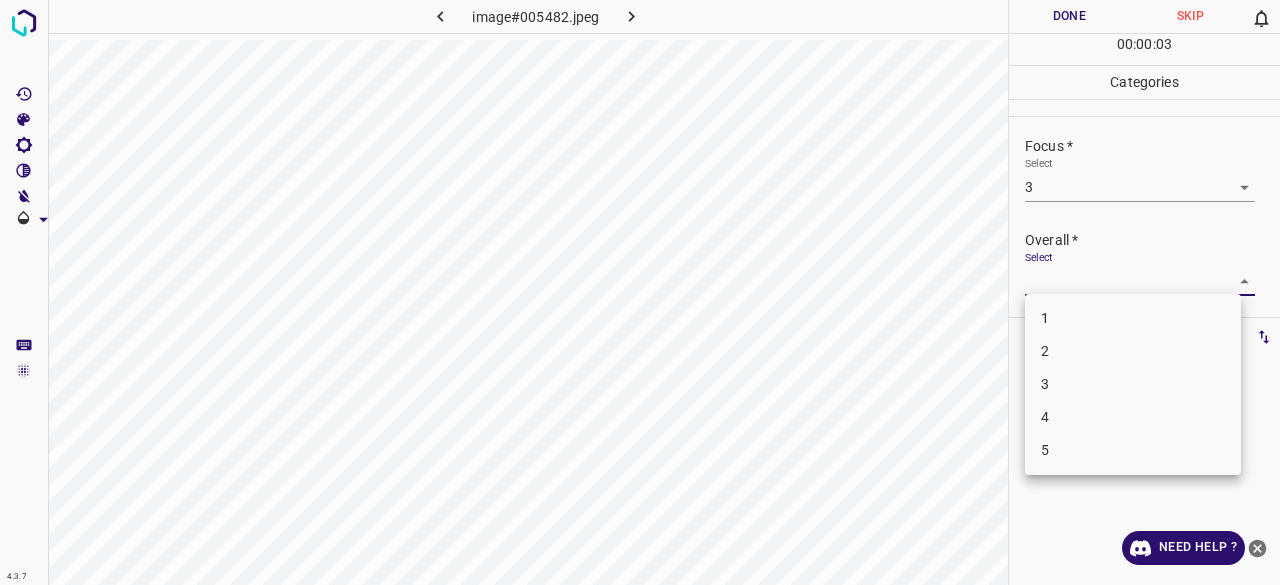 drag, startPoint x: 1070, startPoint y: 395, endPoint x: 1070, endPoint y: 379, distance: 16 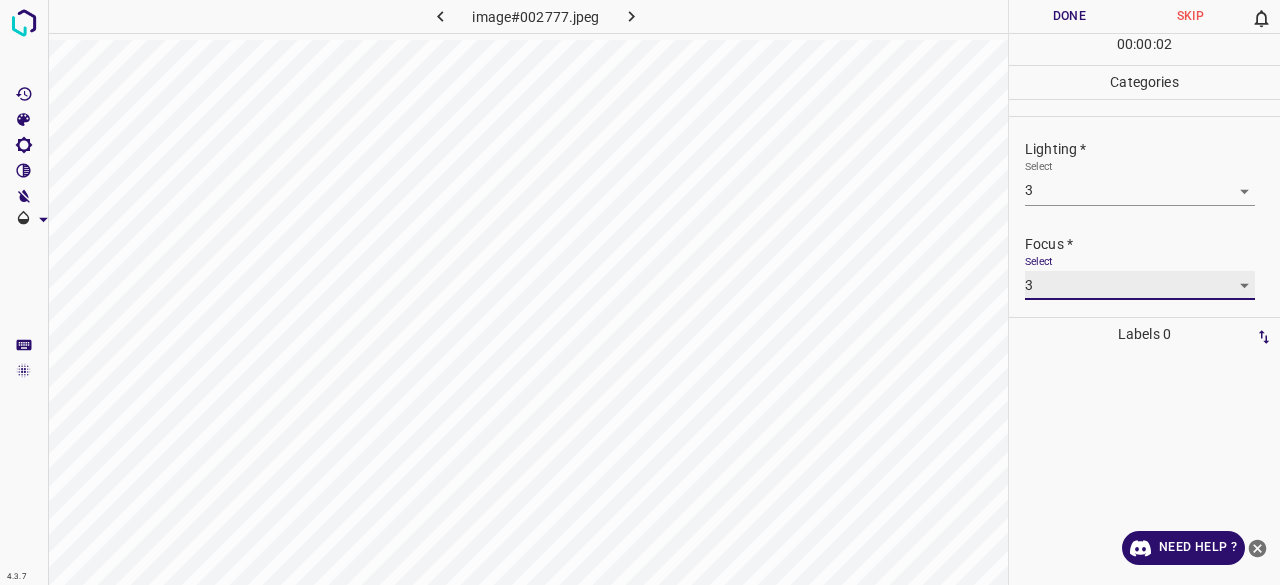 scroll, scrollTop: 98, scrollLeft: 0, axis: vertical 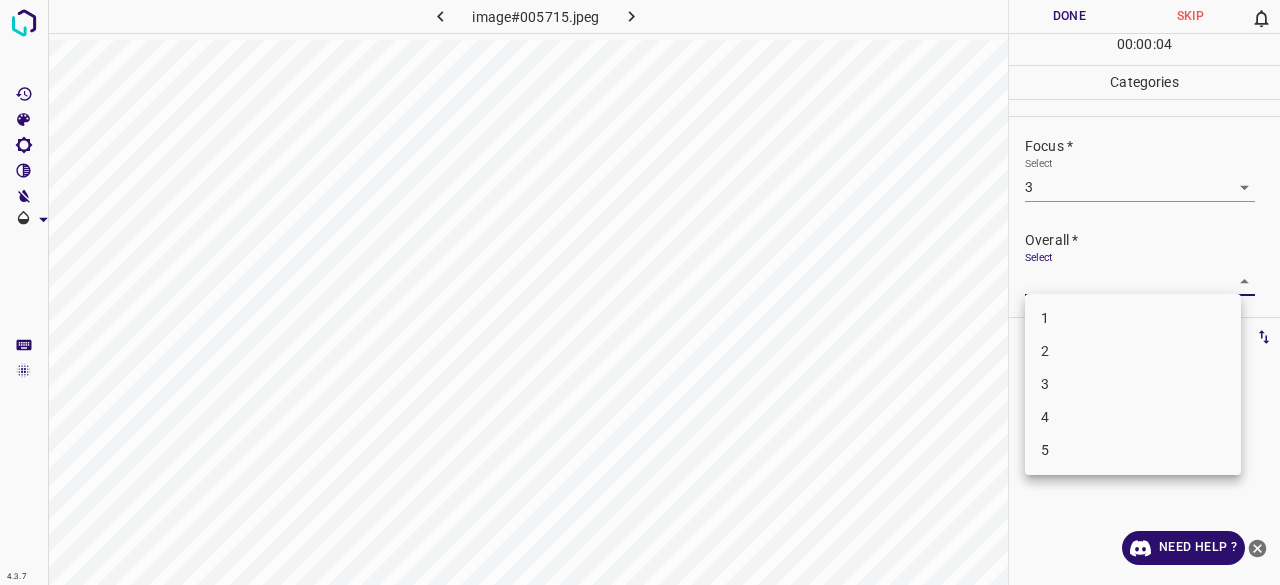 drag, startPoint x: 1067, startPoint y: 370, endPoint x: 1068, endPoint y: 383, distance: 13.038404 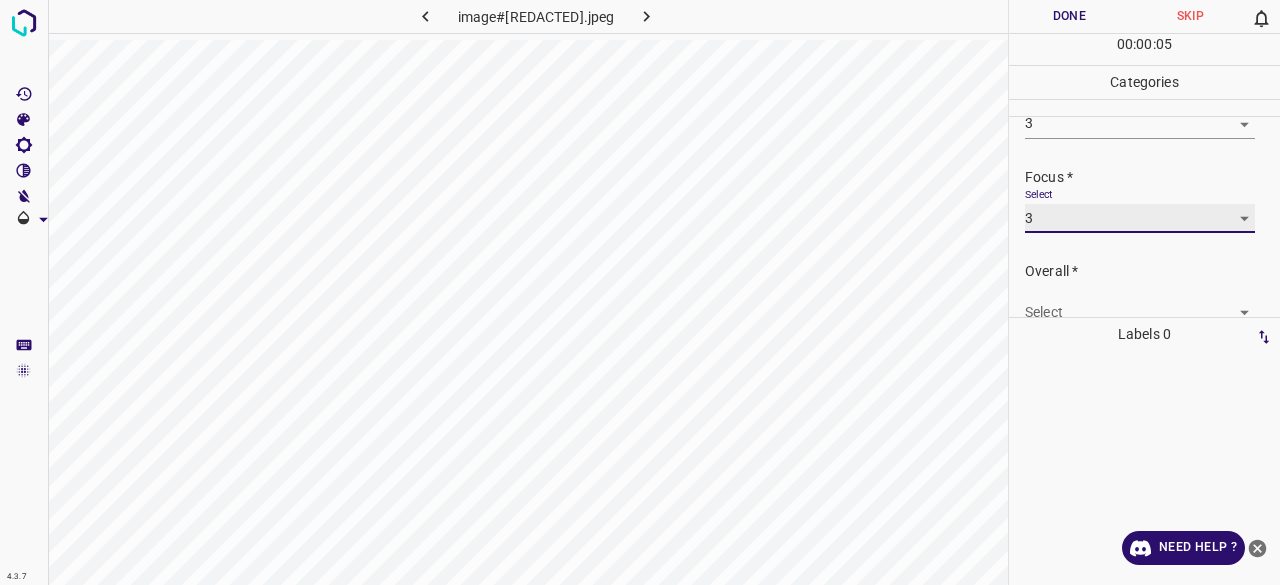 scroll, scrollTop: 98, scrollLeft: 0, axis: vertical 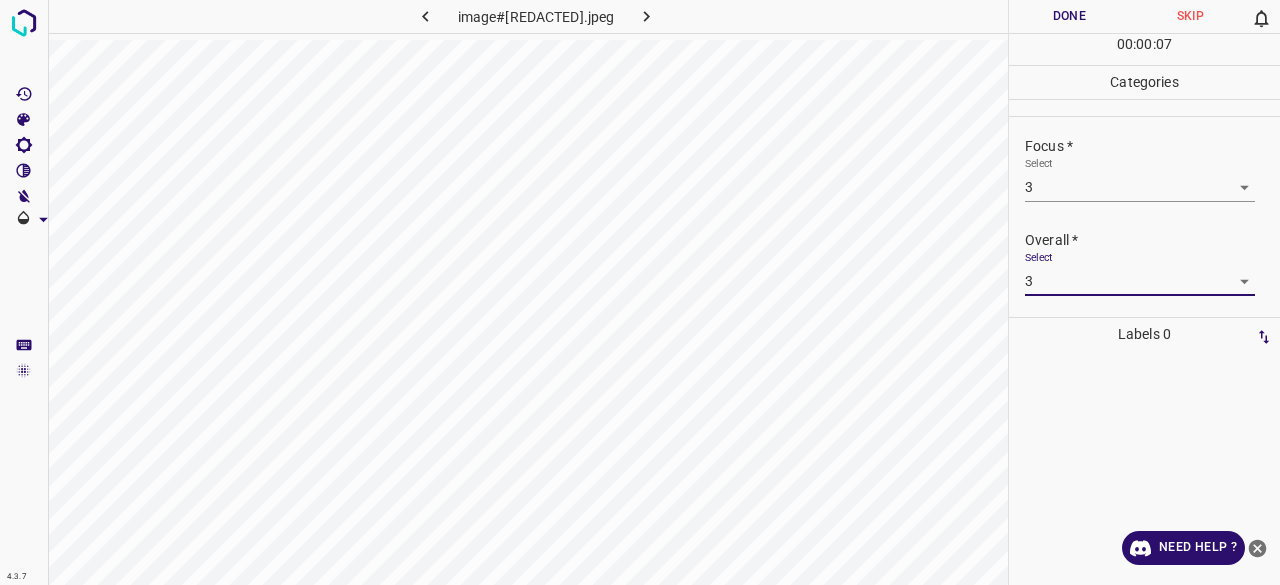 drag, startPoint x: 1060, startPoint y: 63, endPoint x: 1068, endPoint y: 21, distance: 42.755116 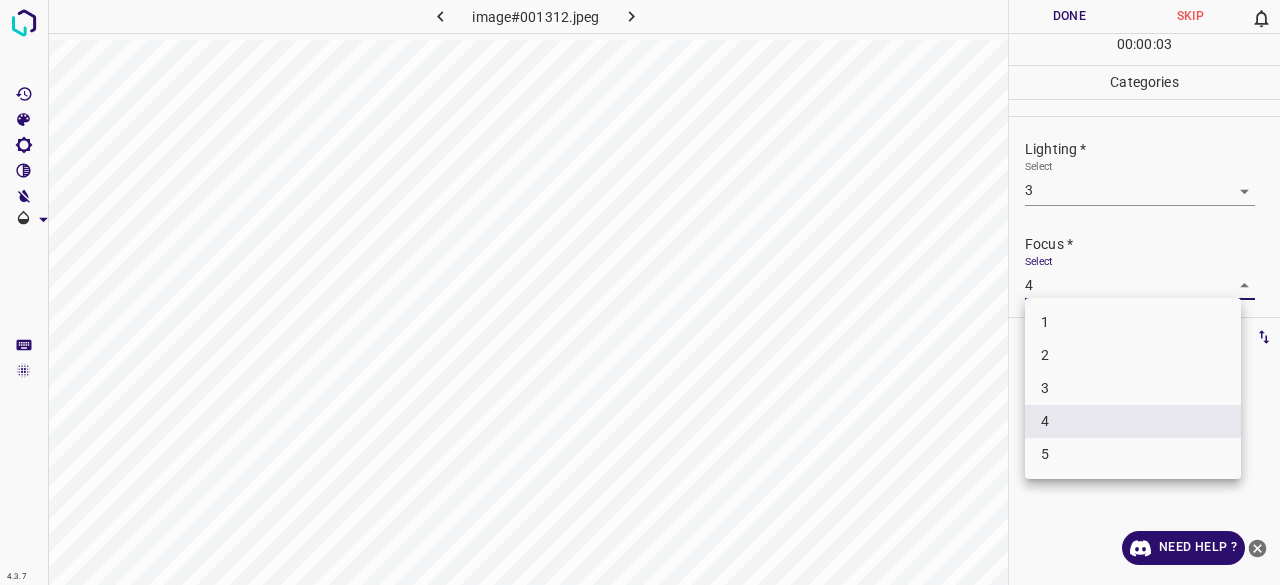 drag, startPoint x: 1035, startPoint y: 385, endPoint x: 1050, endPoint y: 367, distance: 23.43075 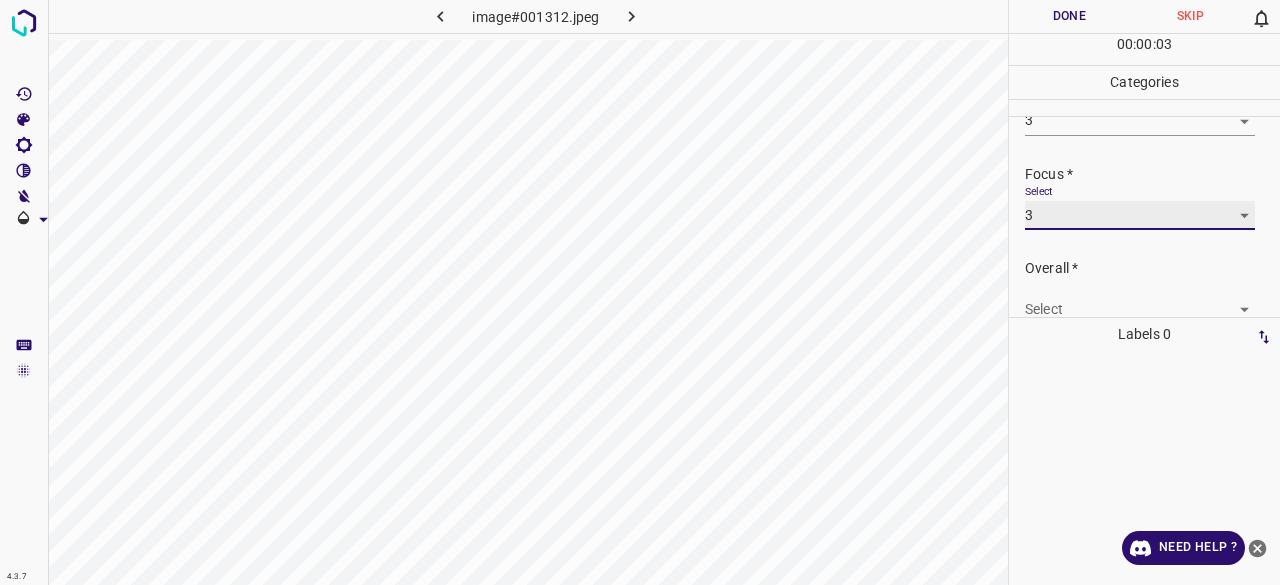 scroll, scrollTop: 98, scrollLeft: 0, axis: vertical 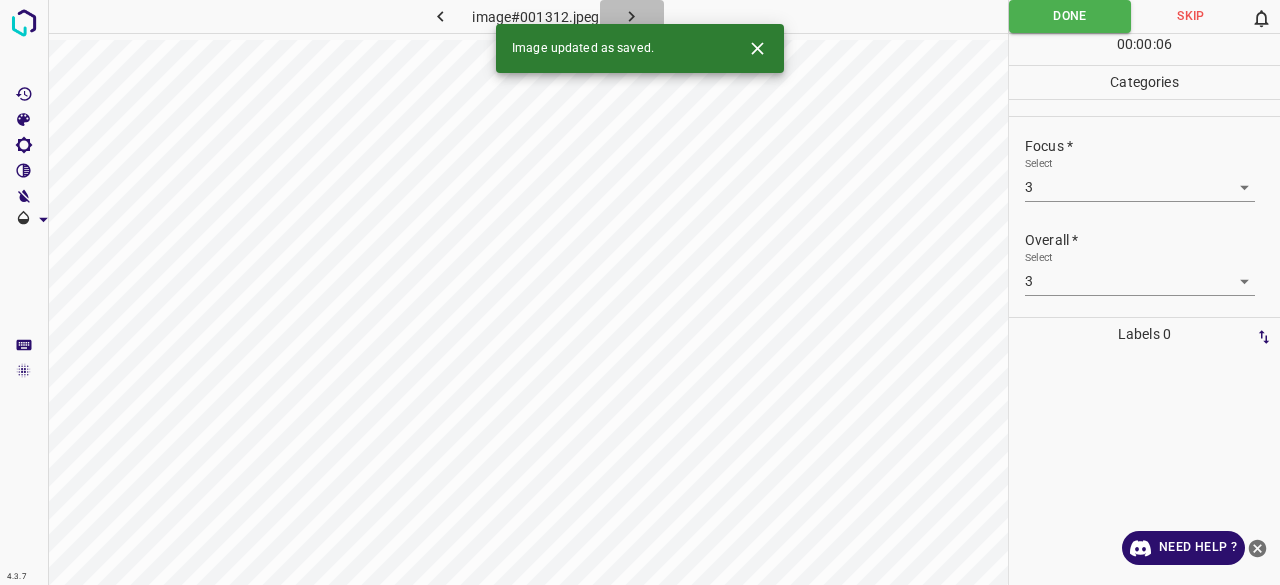 drag, startPoint x: 601, startPoint y: 18, endPoint x: 624, endPoint y: 15, distance: 23.194826 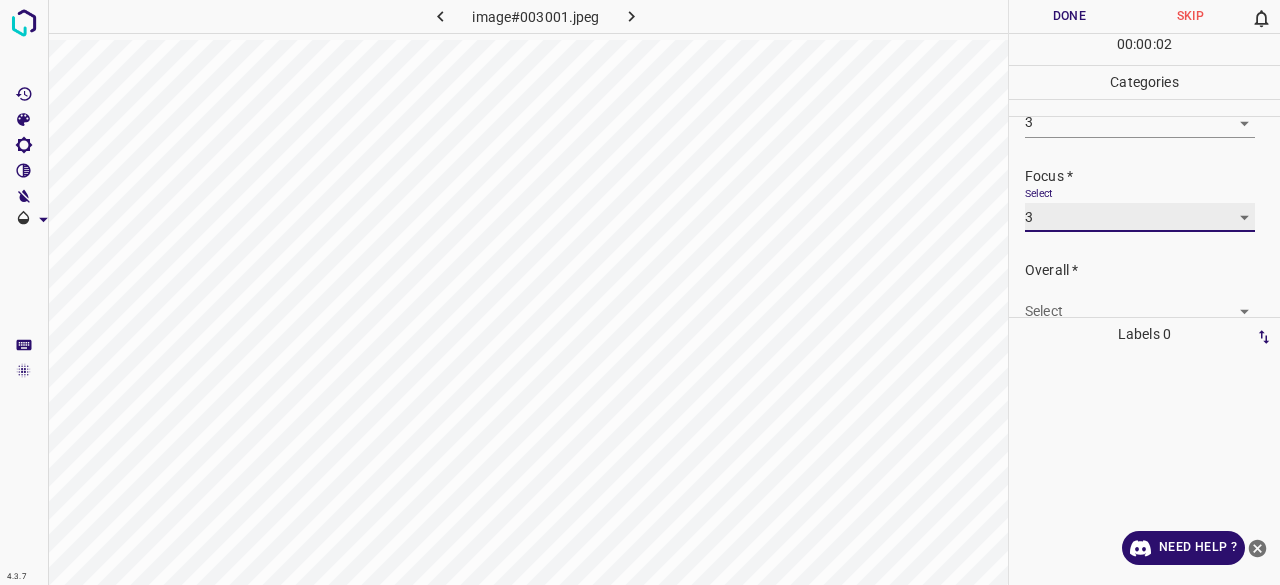scroll, scrollTop: 98, scrollLeft: 0, axis: vertical 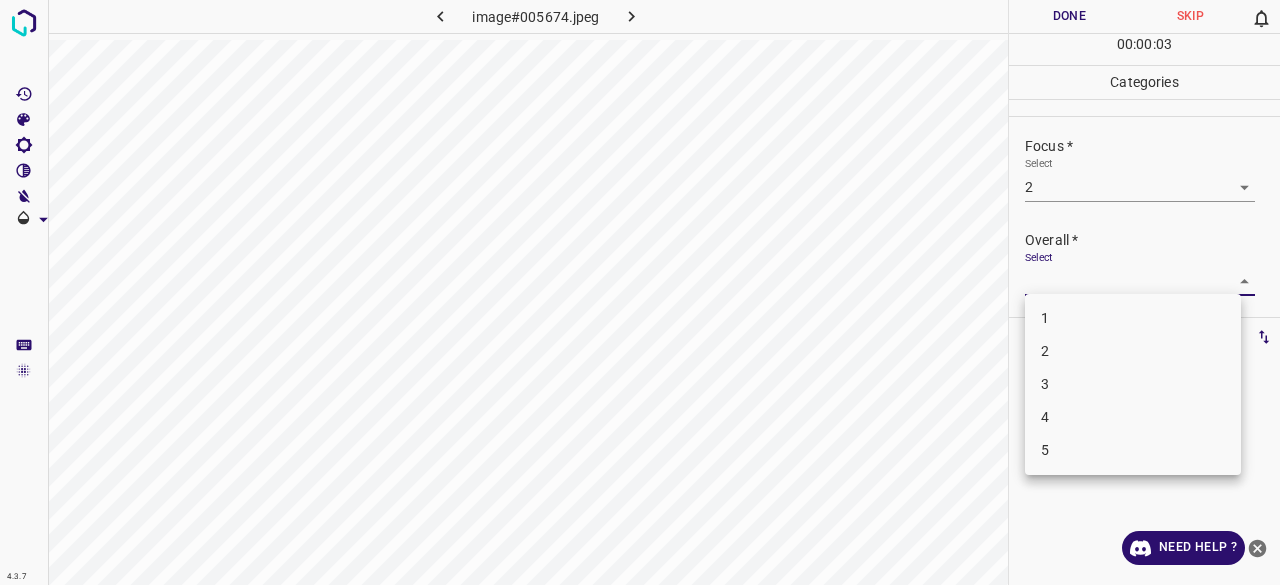 drag, startPoint x: 1057, startPoint y: 352, endPoint x: 1058, endPoint y: 297, distance: 55.00909 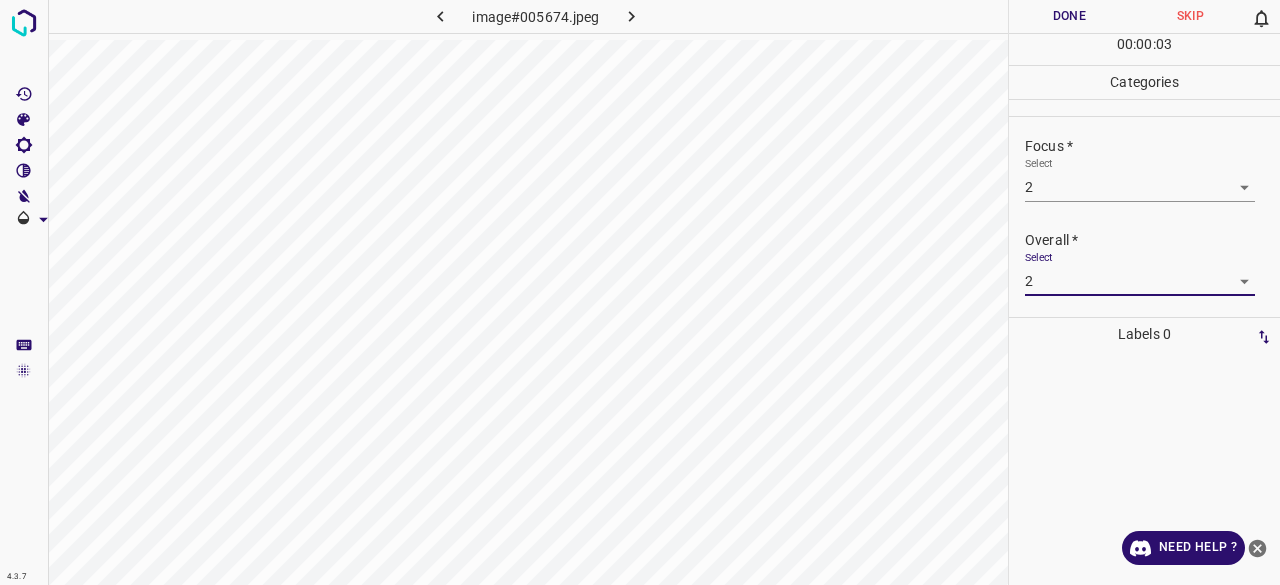 drag, startPoint x: 1036, startPoint y: 7, endPoint x: 1053, endPoint y: 25, distance: 24.758837 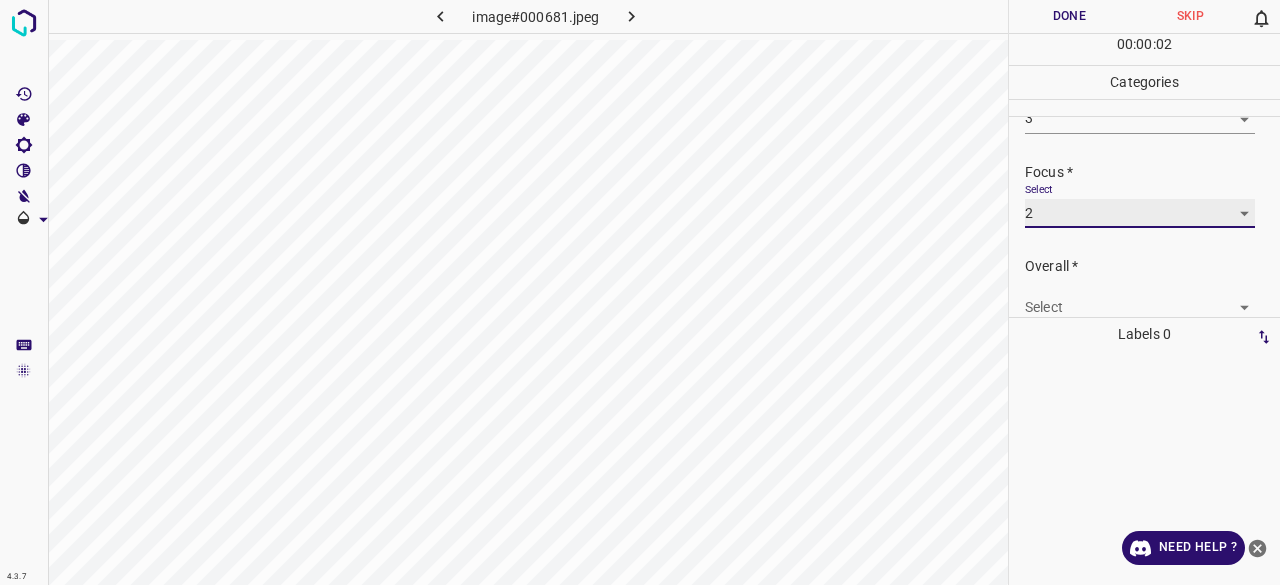 scroll, scrollTop: 98, scrollLeft: 0, axis: vertical 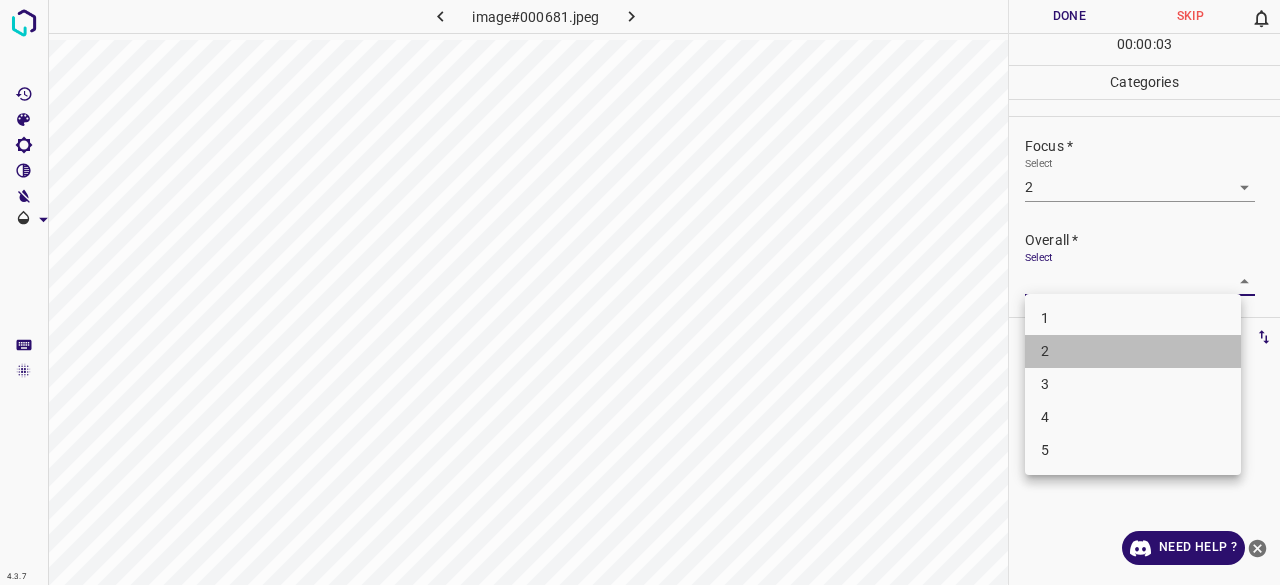 drag, startPoint x: 1066, startPoint y: 358, endPoint x: 1072, endPoint y: 233, distance: 125.14392 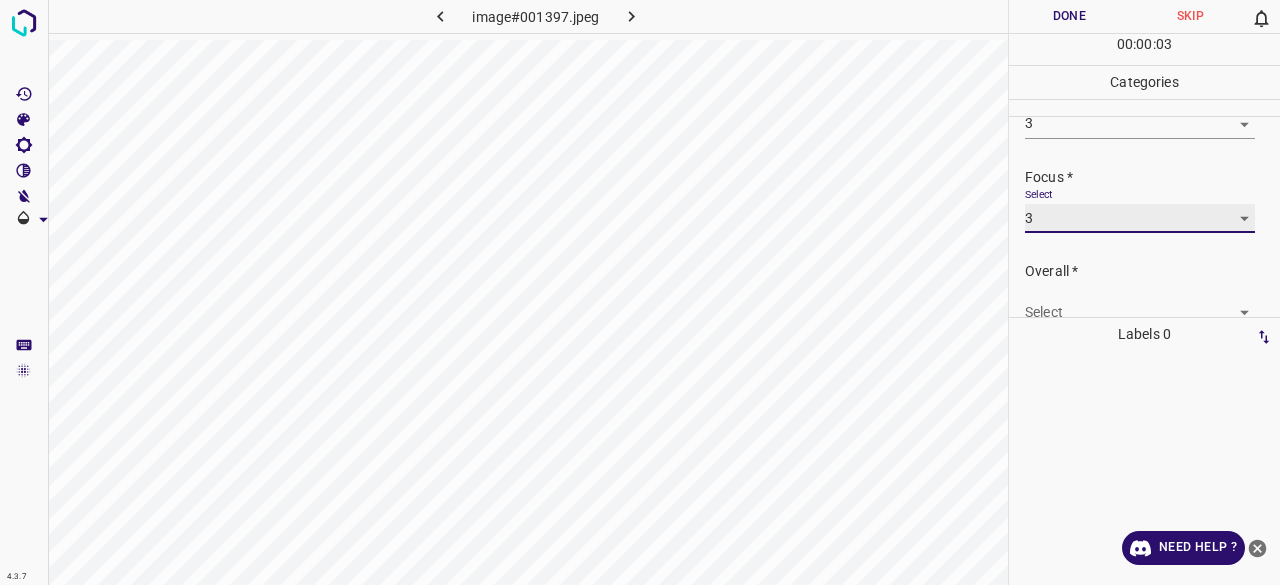 scroll, scrollTop: 98, scrollLeft: 0, axis: vertical 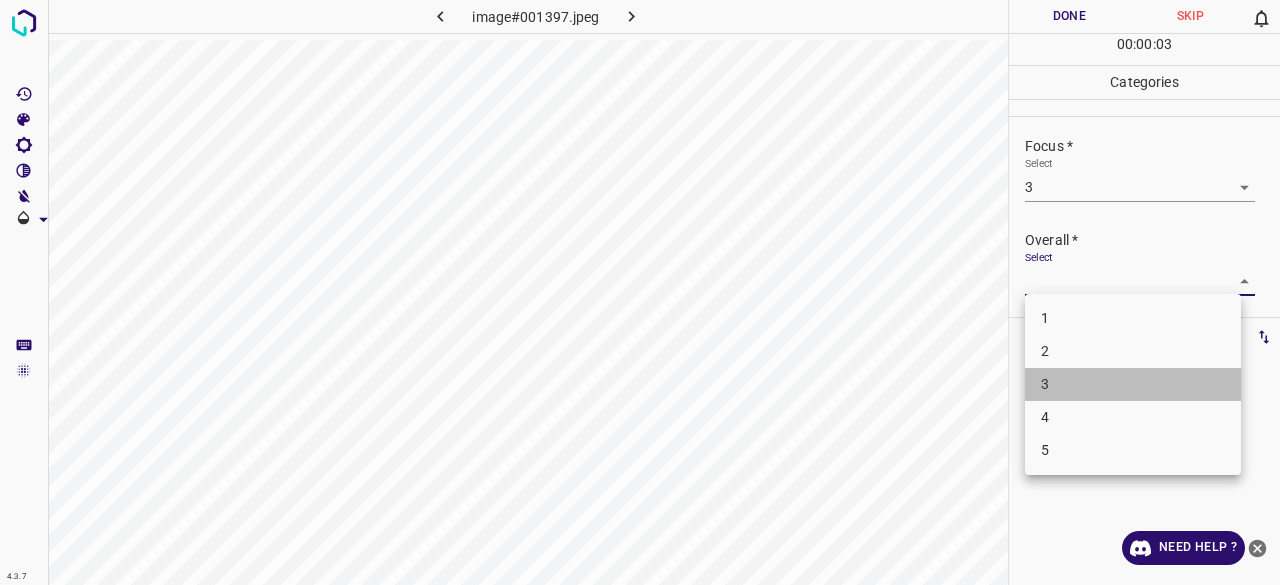 drag, startPoint x: 1045, startPoint y: 377, endPoint x: 1072, endPoint y: 295, distance: 86.33076 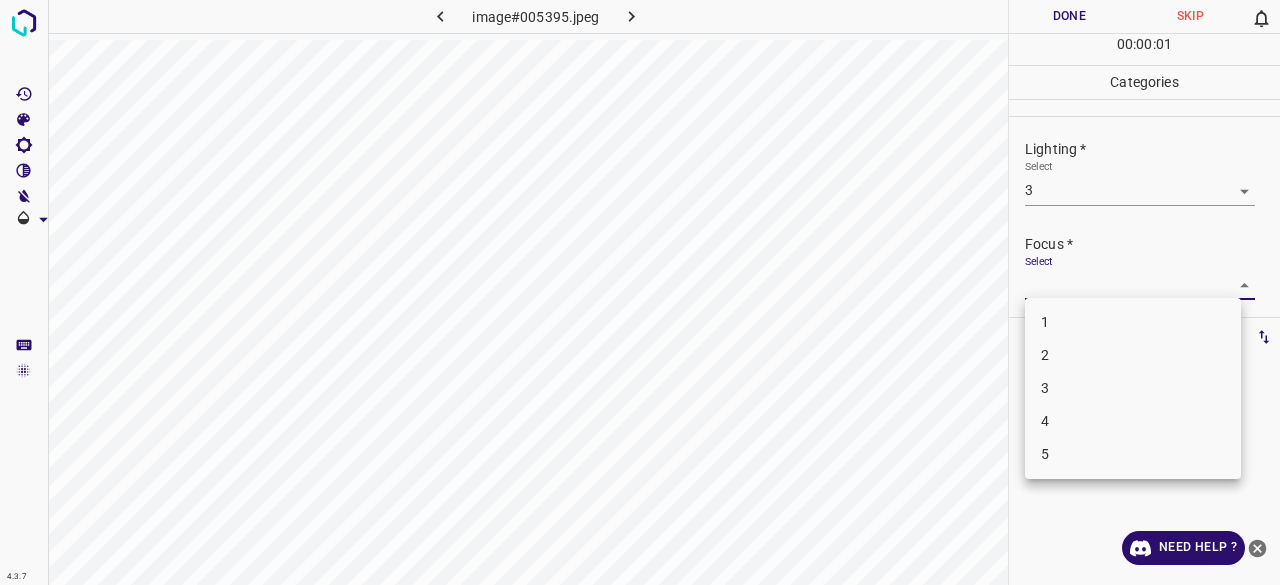 drag, startPoint x: 1050, startPoint y: 392, endPoint x: 1060, endPoint y: 331, distance: 61.81424 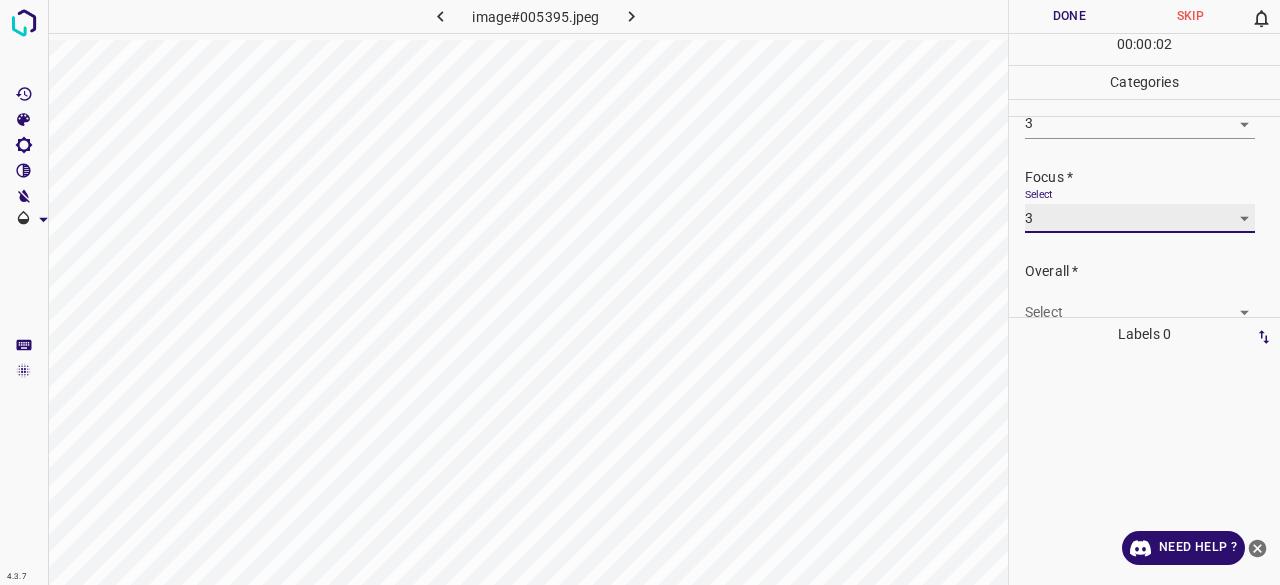 scroll, scrollTop: 98, scrollLeft: 0, axis: vertical 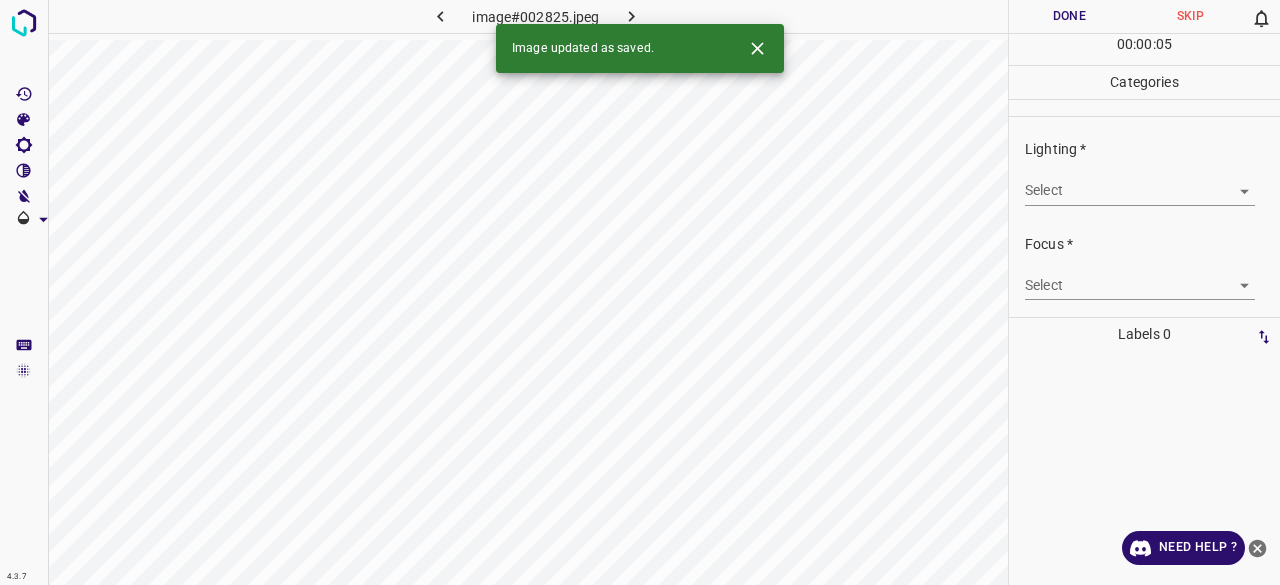 drag, startPoint x: 1091, startPoint y: 149, endPoint x: 1084, endPoint y: 185, distance: 36.67424 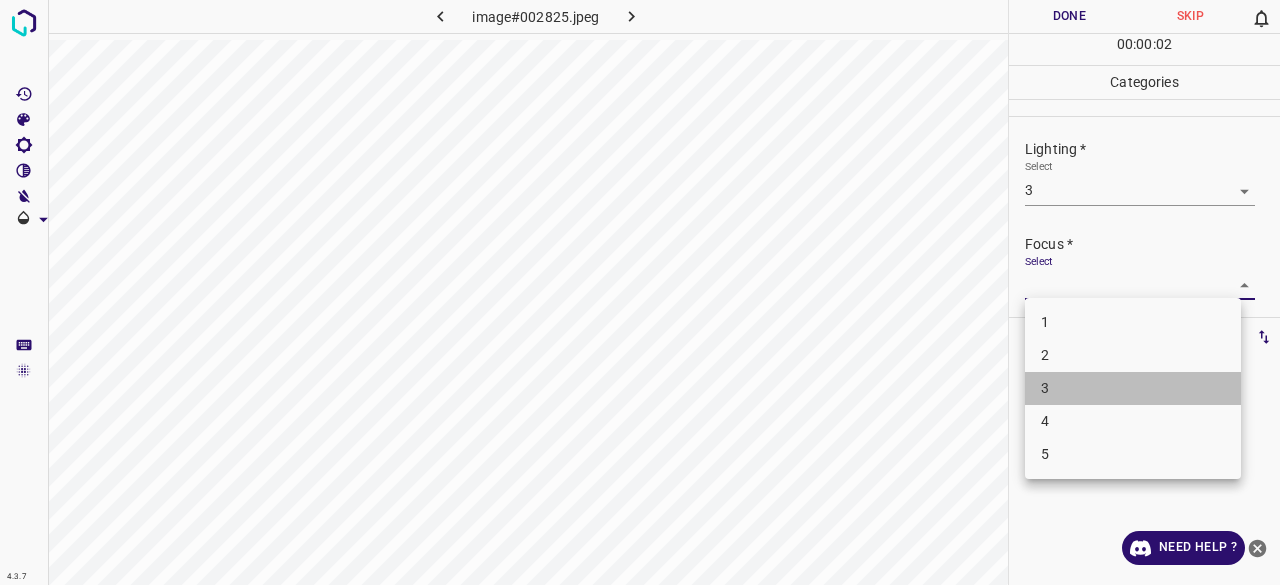 drag, startPoint x: 1060, startPoint y: 379, endPoint x: 1089, endPoint y: 290, distance: 93.60555 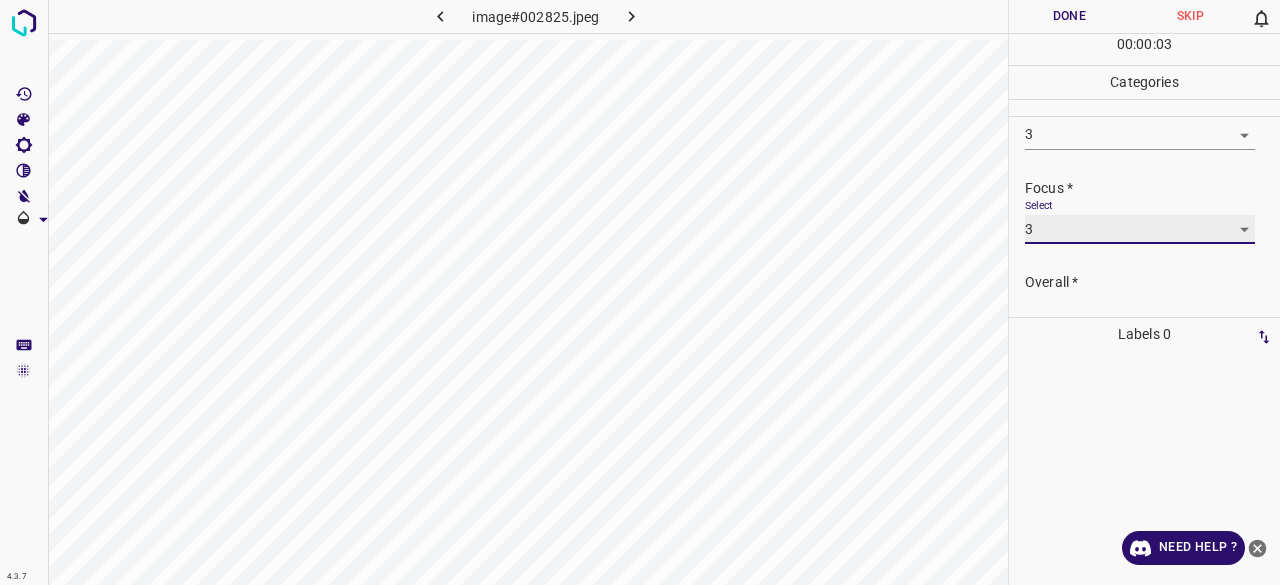 scroll, scrollTop: 98, scrollLeft: 0, axis: vertical 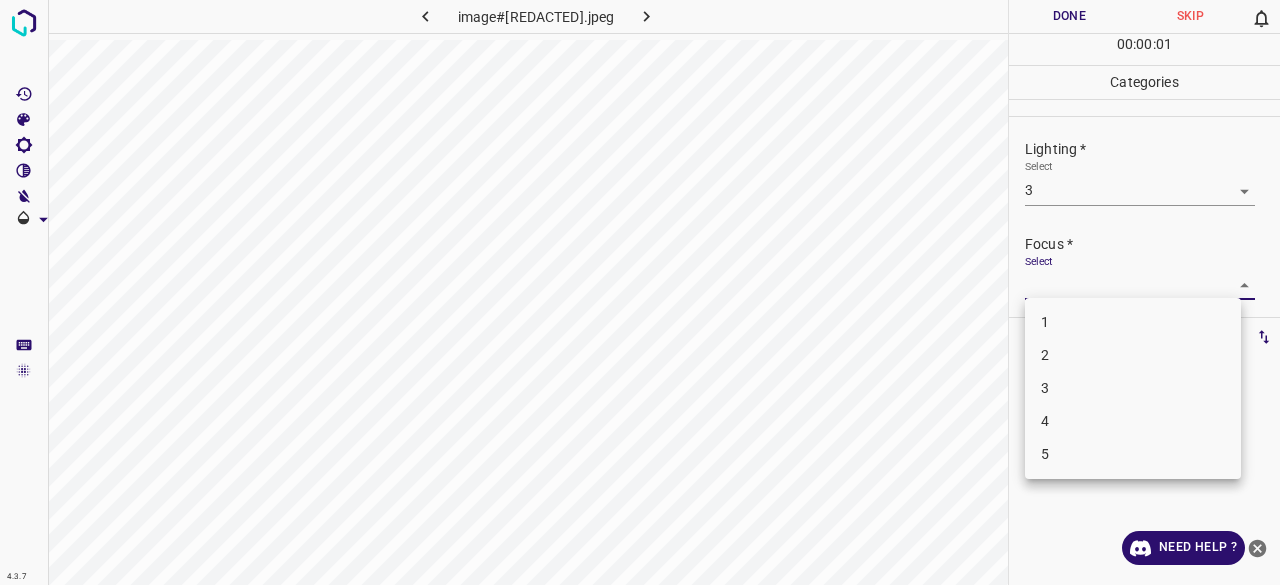drag, startPoint x: 1060, startPoint y: 283, endPoint x: 1068, endPoint y: 389, distance: 106.30146 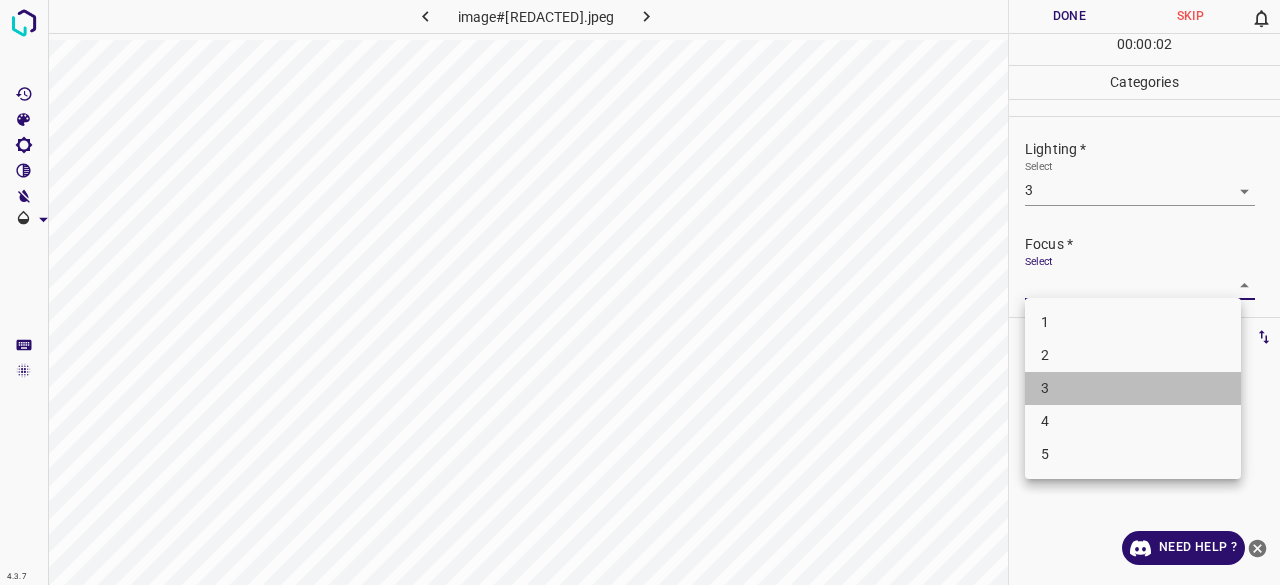 drag, startPoint x: 1065, startPoint y: 387, endPoint x: 1098, endPoint y: 277, distance: 114.84337 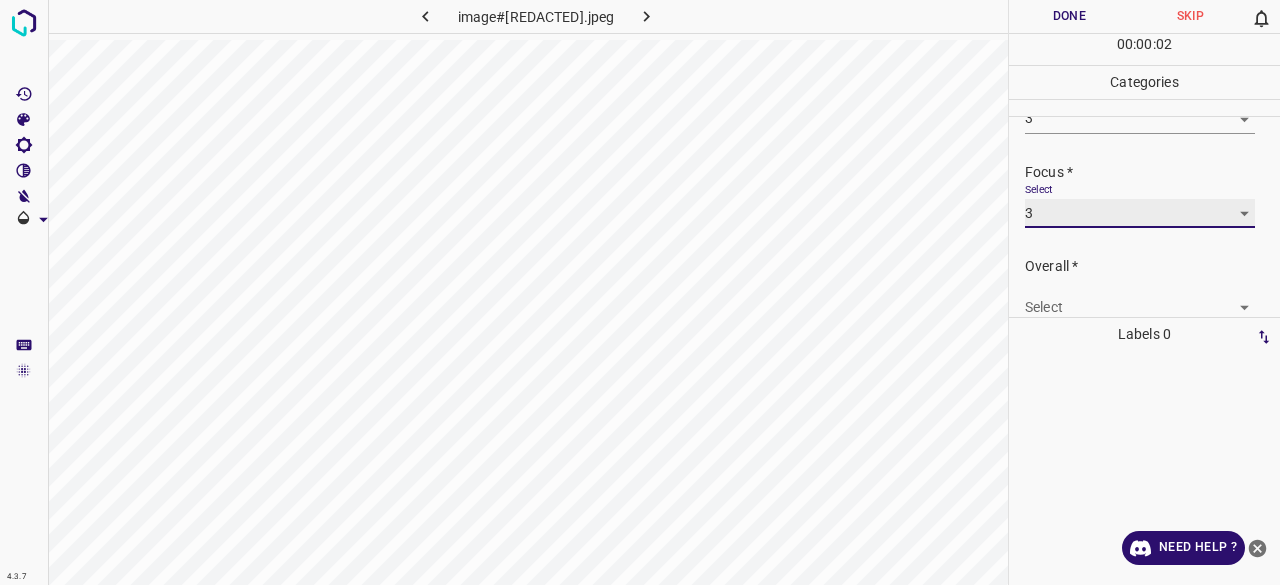 scroll, scrollTop: 98, scrollLeft: 0, axis: vertical 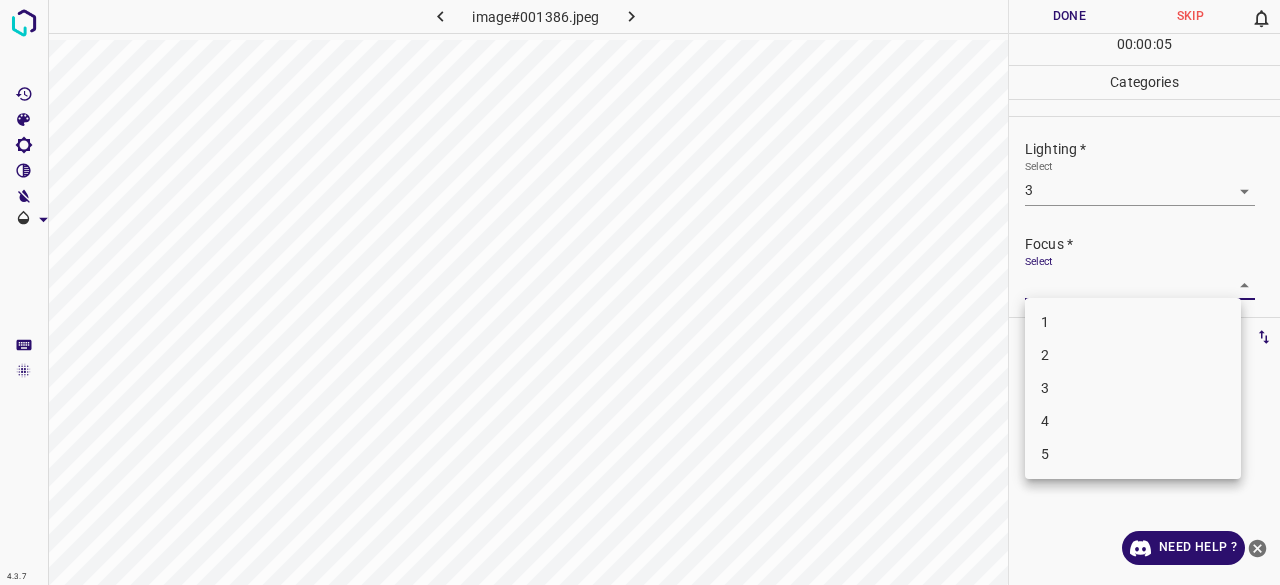drag, startPoint x: 1060, startPoint y: 390, endPoint x: 1066, endPoint y: 351, distance: 39.45884 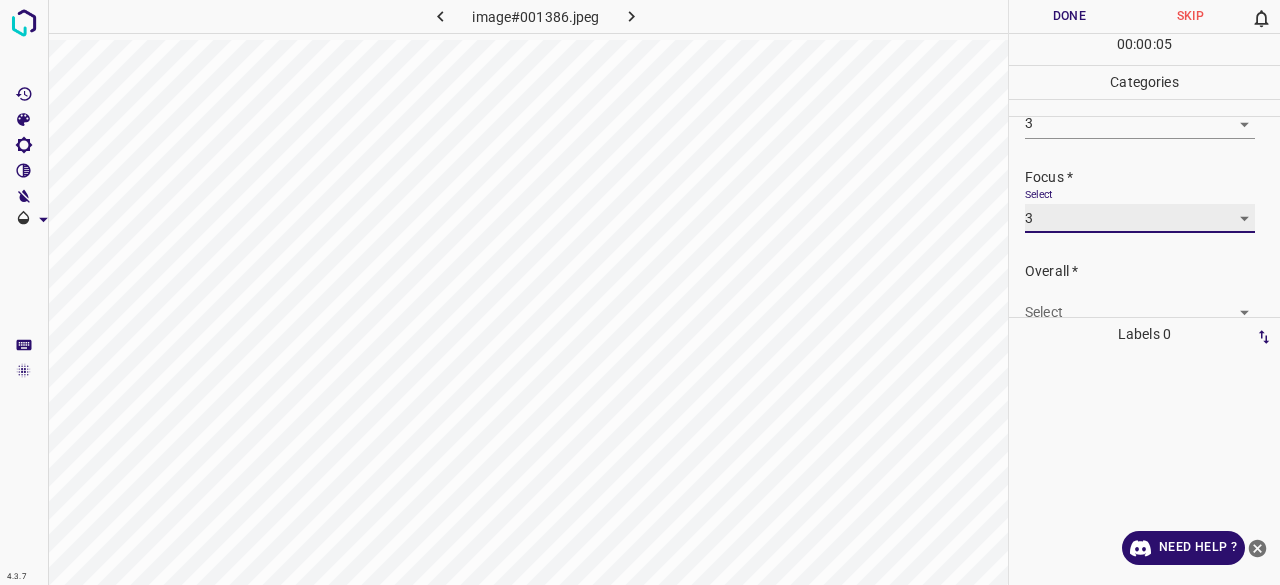 scroll, scrollTop: 98, scrollLeft: 0, axis: vertical 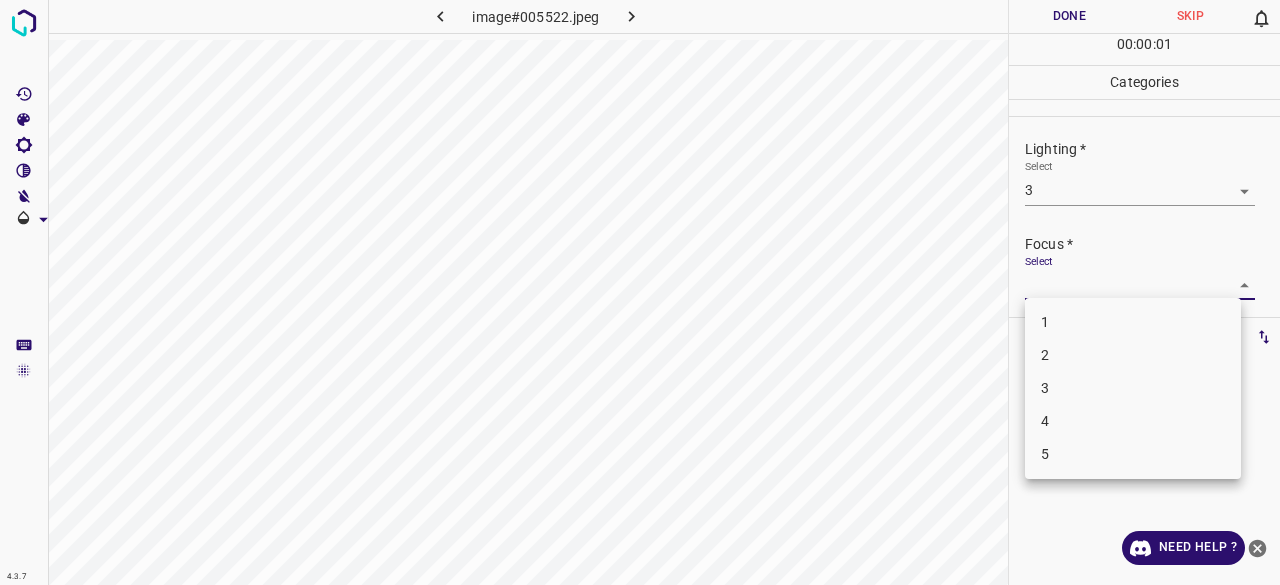 drag, startPoint x: 1055, startPoint y: 381, endPoint x: 1076, endPoint y: 352, distance: 35.805027 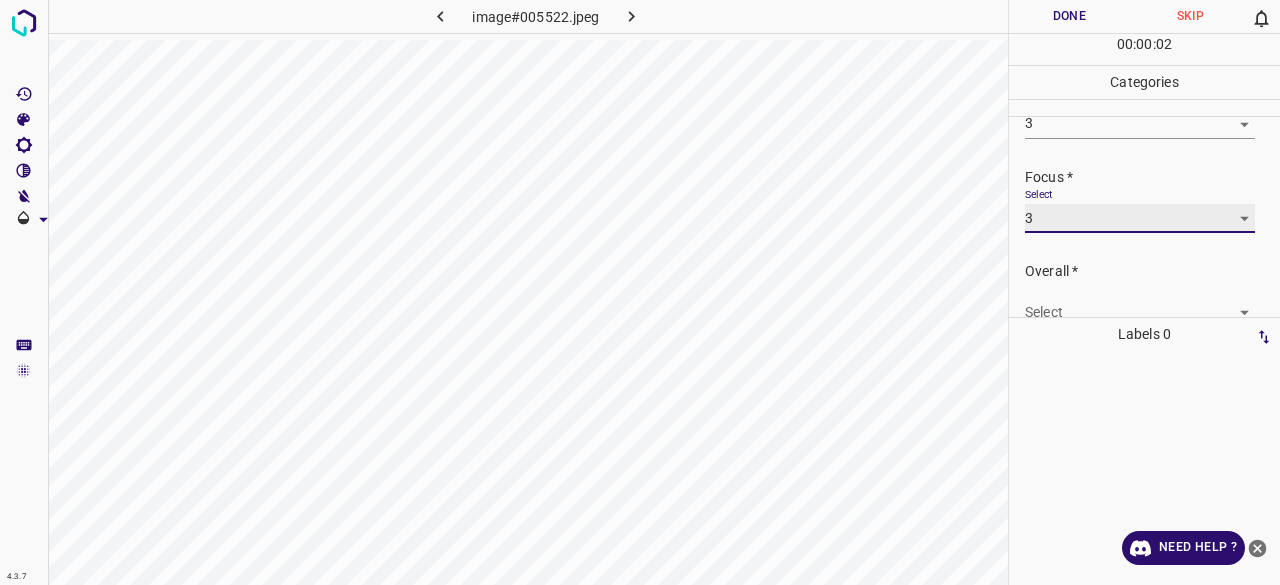 scroll, scrollTop: 98, scrollLeft: 0, axis: vertical 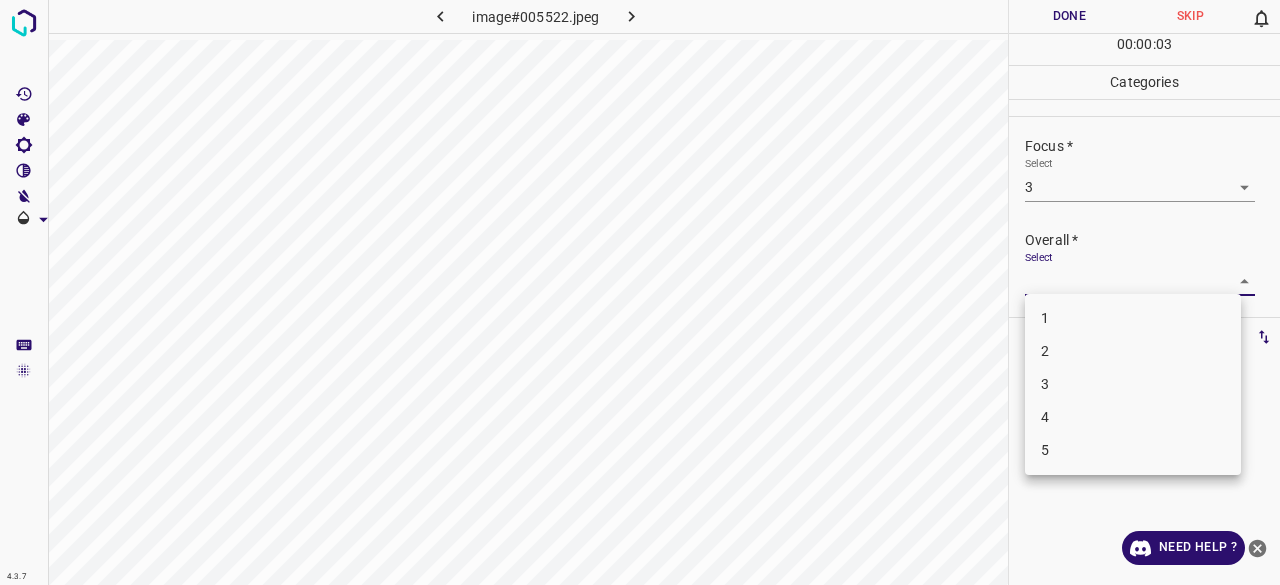 drag, startPoint x: 1052, startPoint y: 390, endPoint x: 1074, endPoint y: 321, distance: 72.42237 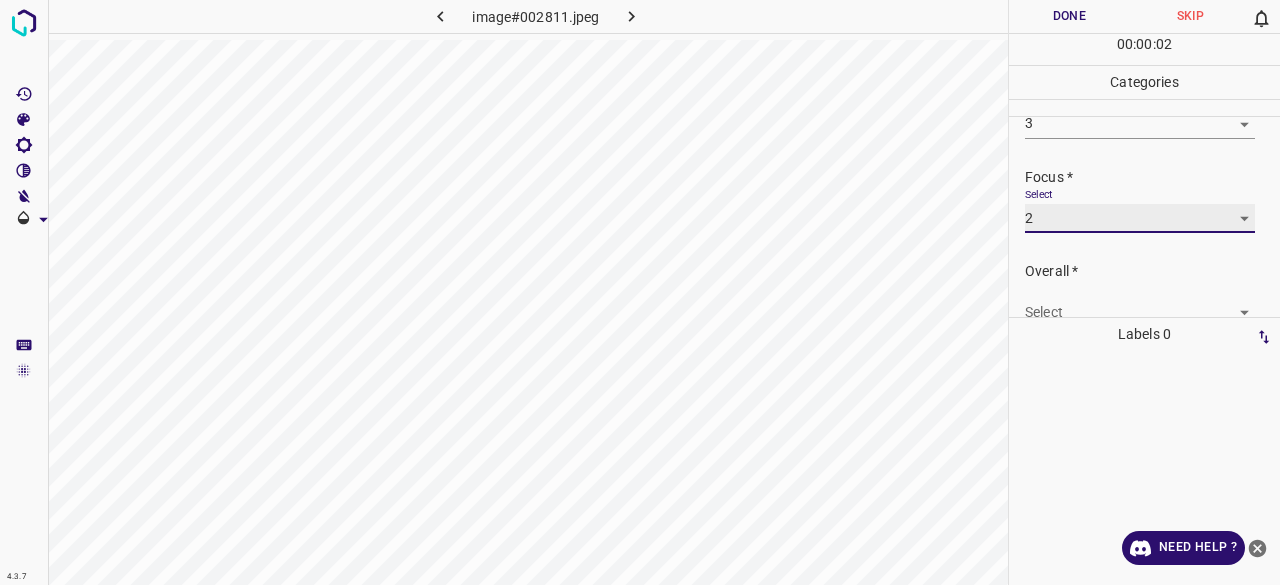 scroll, scrollTop: 98, scrollLeft: 0, axis: vertical 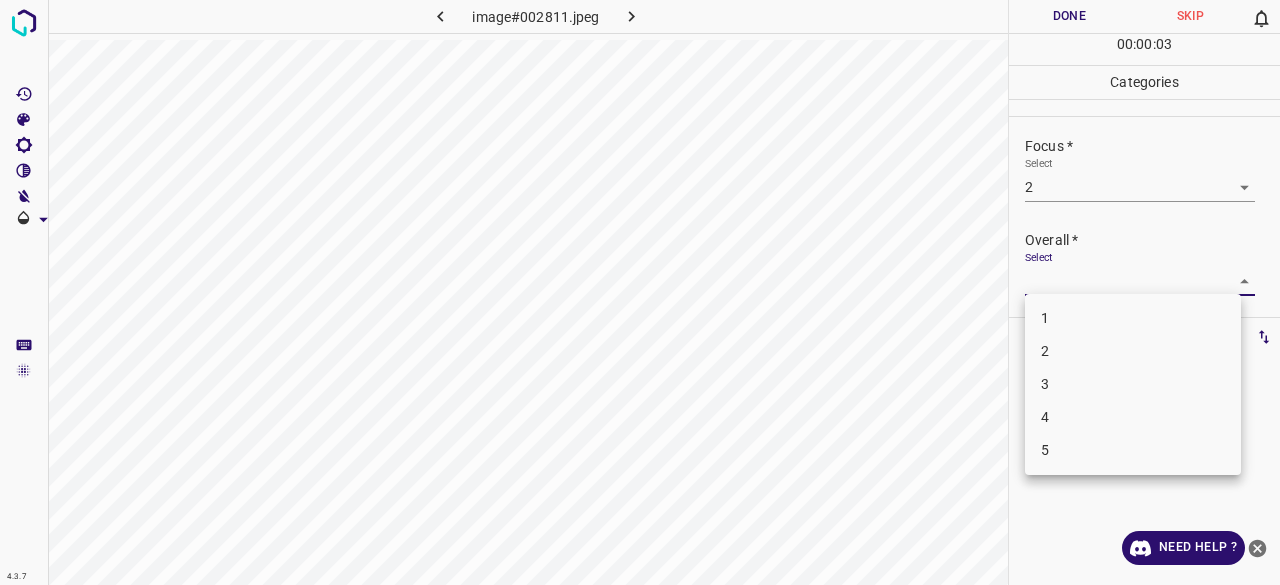 drag, startPoint x: 1049, startPoint y: 347, endPoint x: 1062, endPoint y: 198, distance: 149.56604 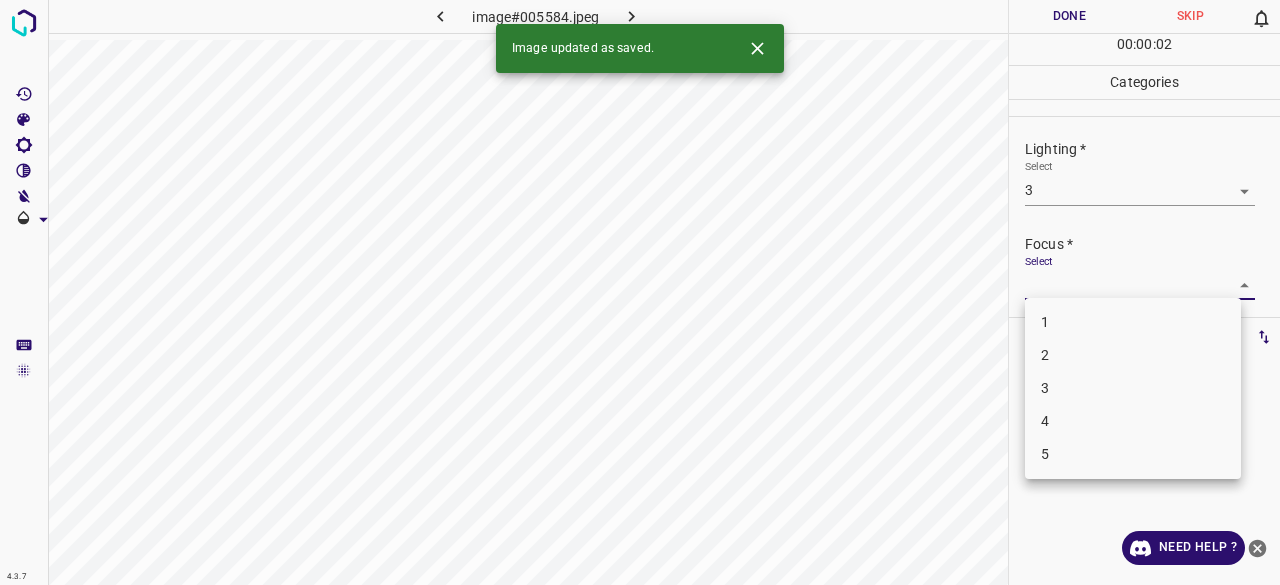 drag, startPoint x: 1064, startPoint y: 363, endPoint x: 1059, endPoint y: 292, distance: 71.17584 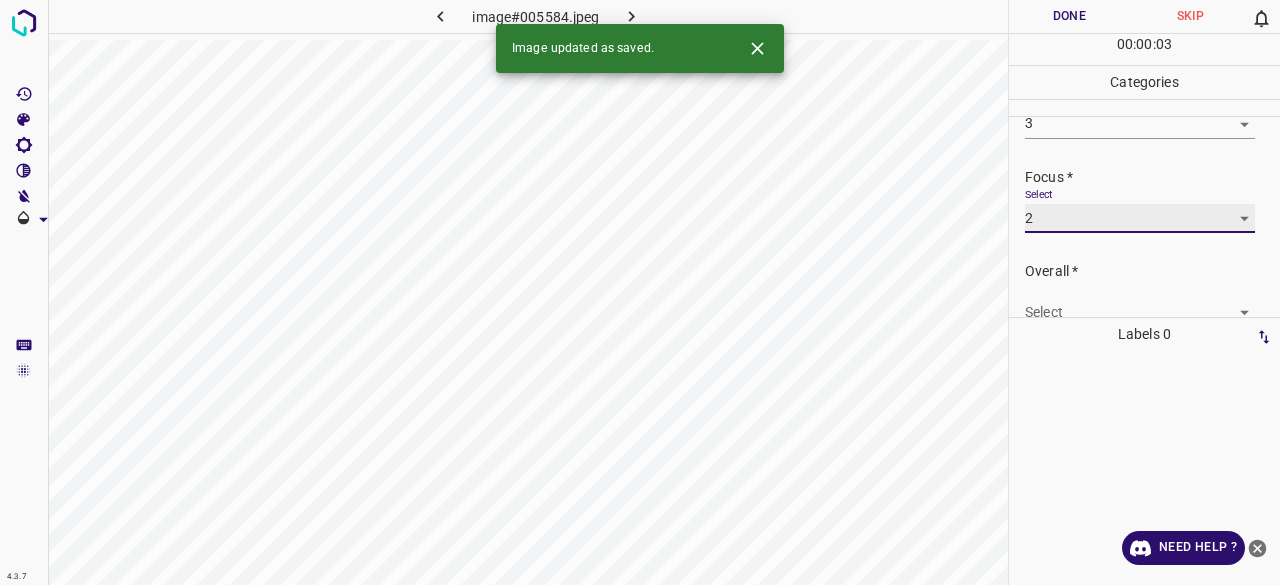 scroll, scrollTop: 98, scrollLeft: 0, axis: vertical 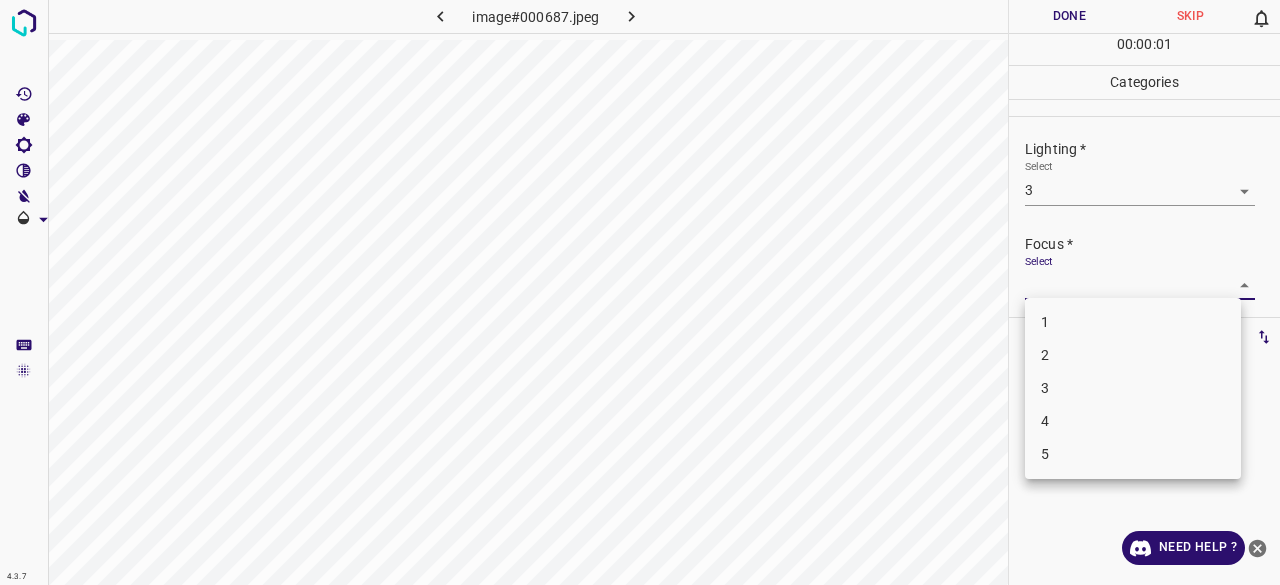 drag, startPoint x: 1051, startPoint y: 355, endPoint x: 1068, endPoint y: 262, distance: 94.54099 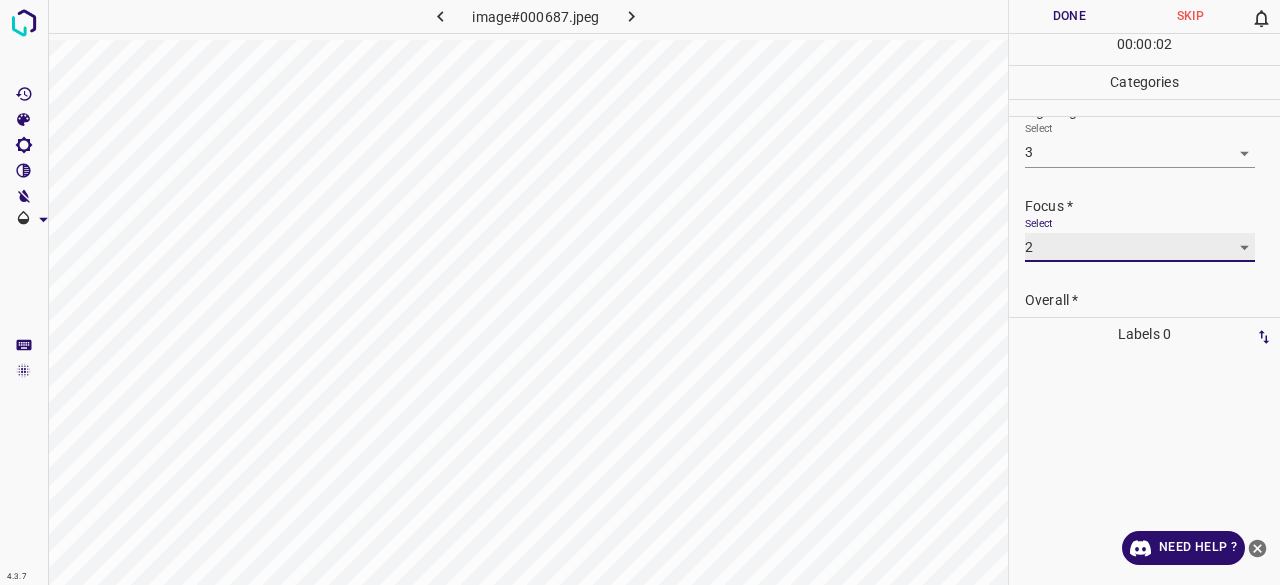 scroll, scrollTop: 98, scrollLeft: 0, axis: vertical 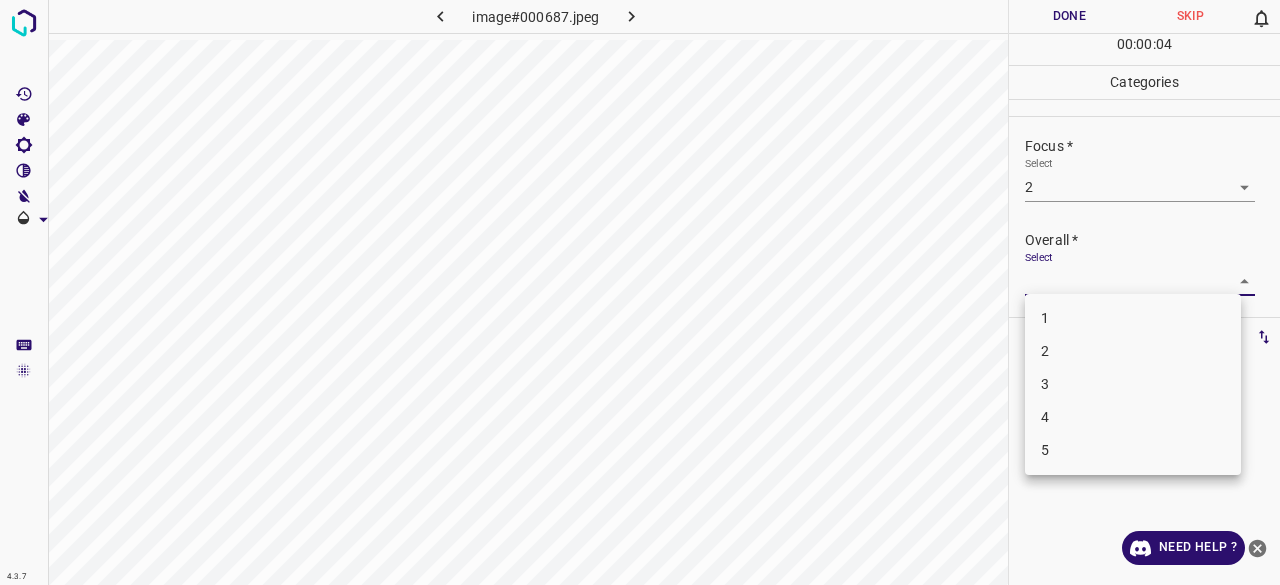 drag, startPoint x: 1074, startPoint y: 379, endPoint x: 1070, endPoint y: 345, distance: 34.234486 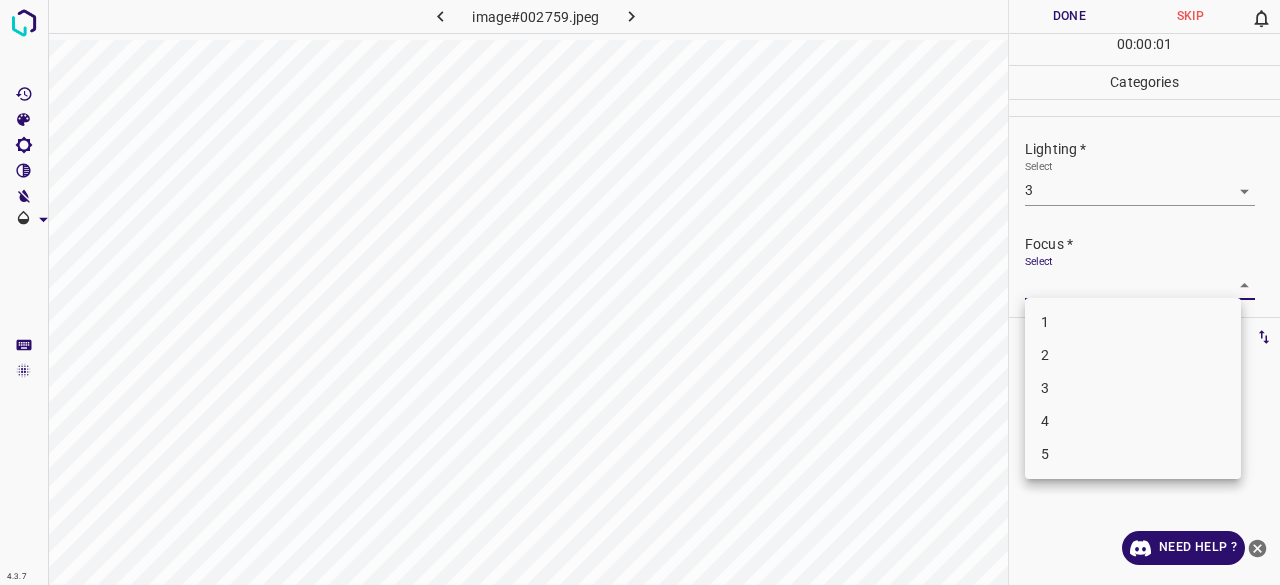 drag, startPoint x: 1063, startPoint y: 375, endPoint x: 1064, endPoint y: 364, distance: 11.045361 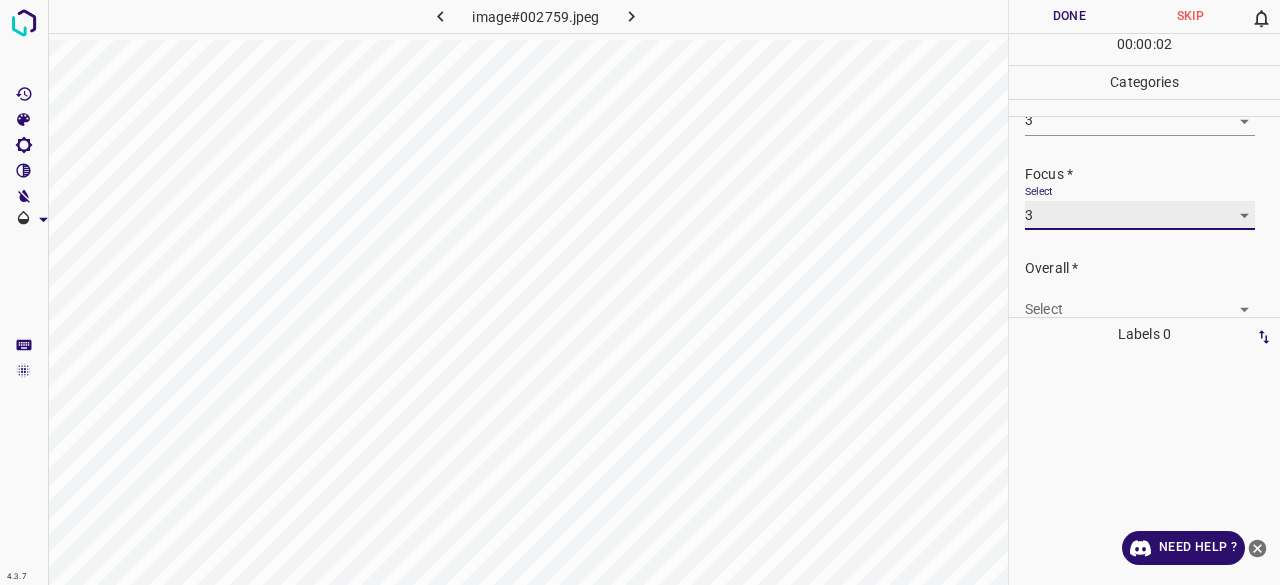 scroll, scrollTop: 98, scrollLeft: 0, axis: vertical 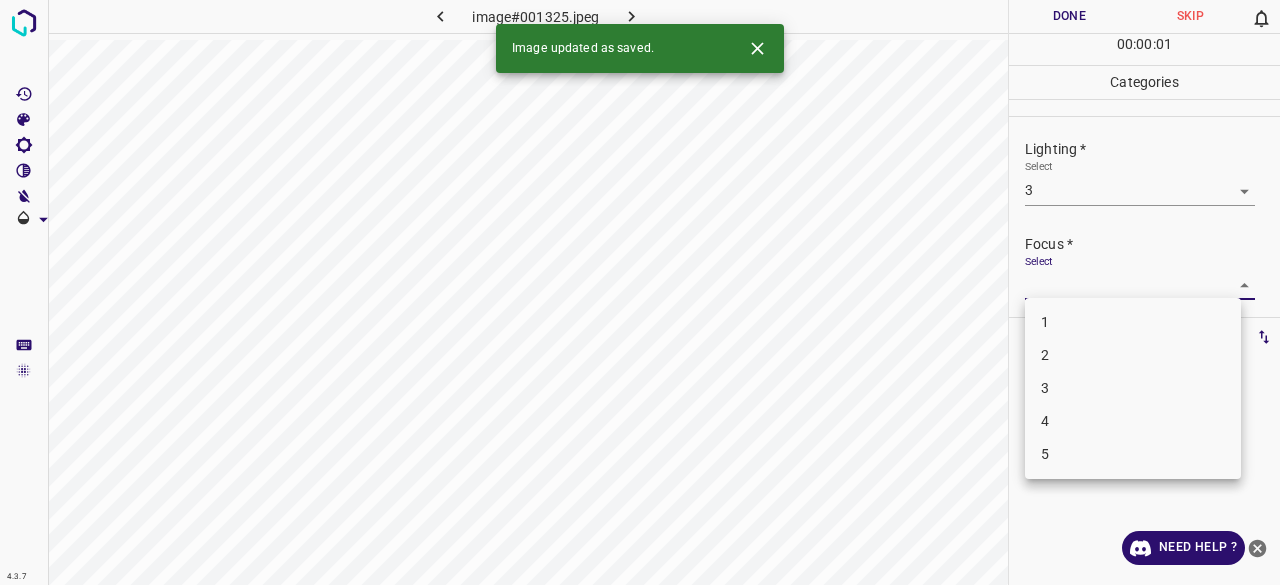 drag, startPoint x: 1055, startPoint y: 402, endPoint x: 1084, endPoint y: 325, distance: 82.28001 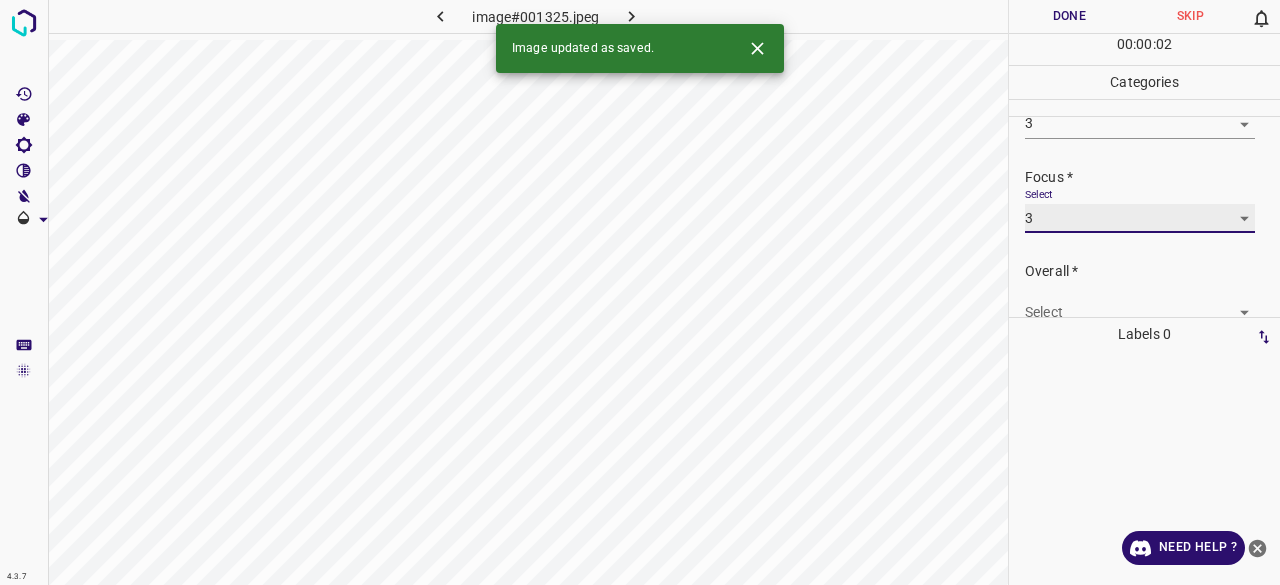 scroll, scrollTop: 98, scrollLeft: 0, axis: vertical 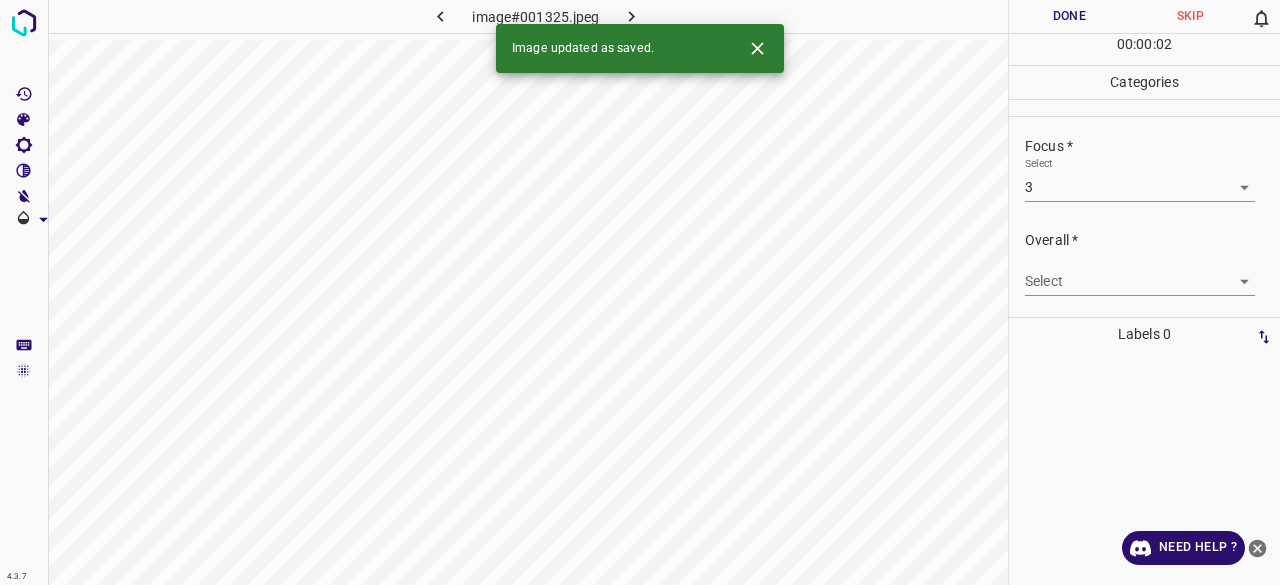 drag, startPoint x: 1076, startPoint y: 311, endPoint x: 1068, endPoint y: 289, distance: 23.409399 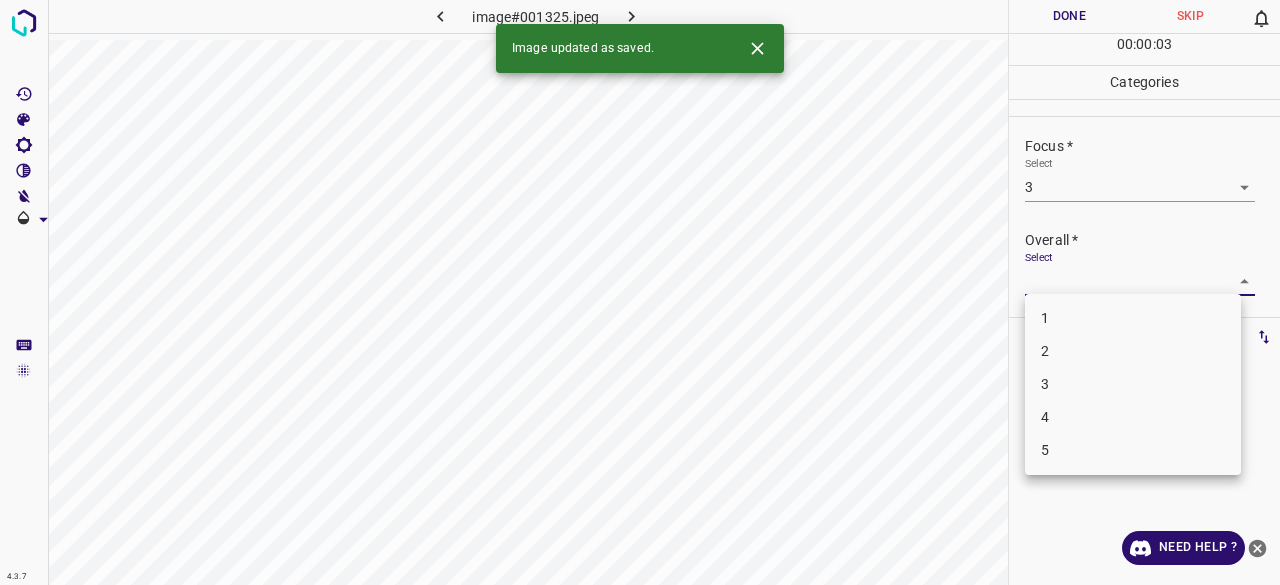 drag, startPoint x: 1068, startPoint y: 289, endPoint x: 1065, endPoint y: 358, distance: 69.065186 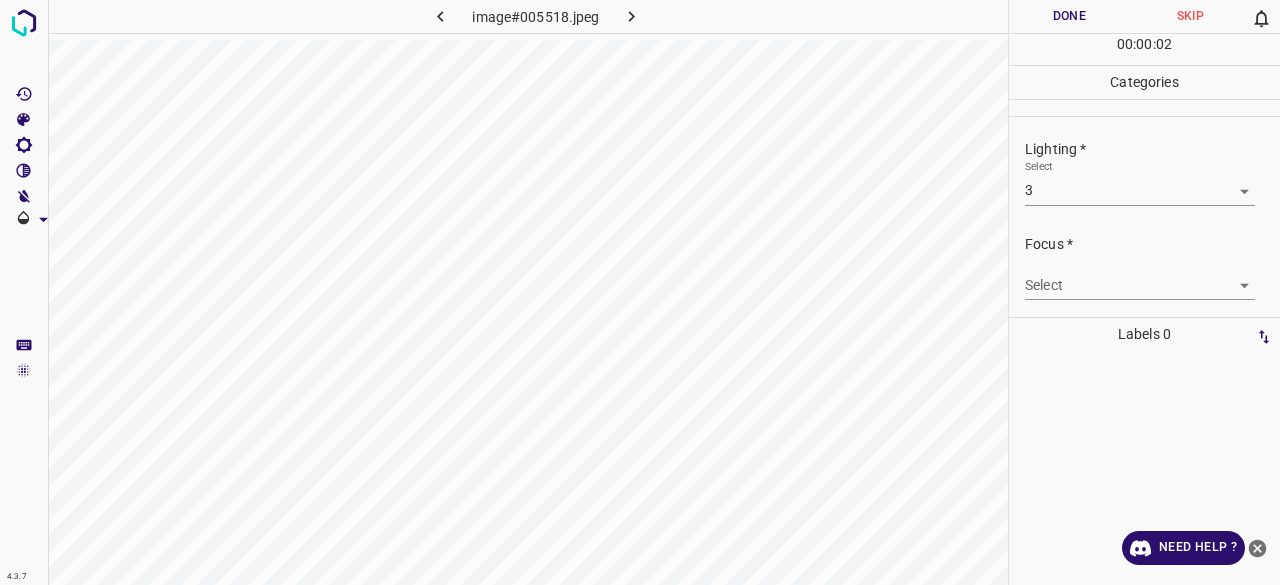drag, startPoint x: 1040, startPoint y: 267, endPoint x: 1063, endPoint y: 306, distance: 45.276924 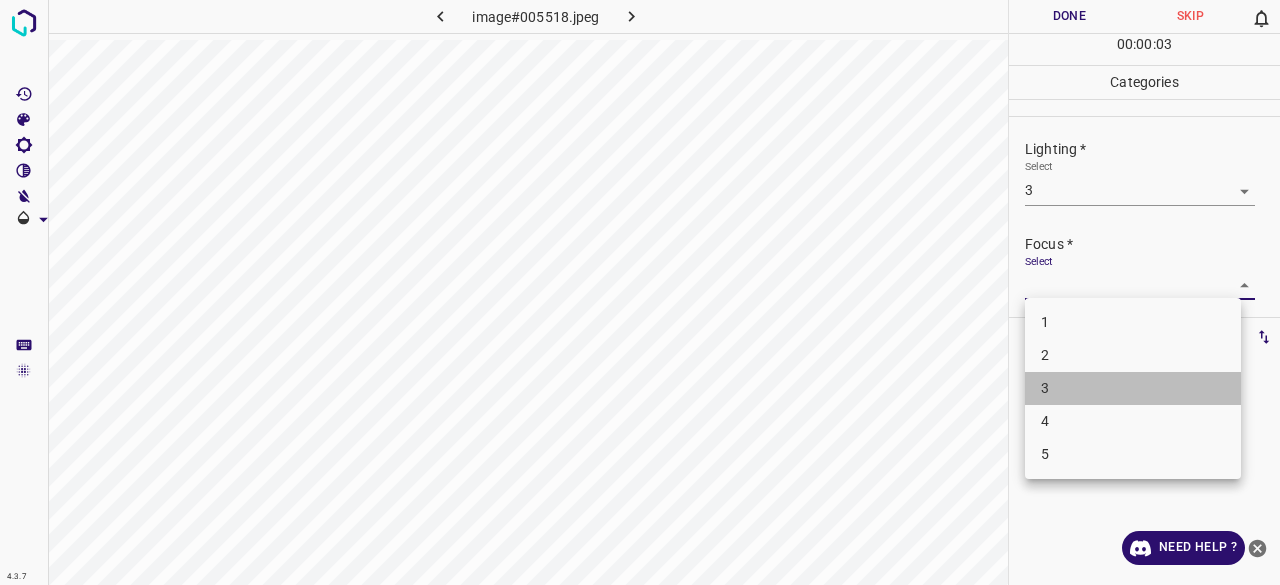 drag, startPoint x: 1056, startPoint y: 385, endPoint x: 1091, endPoint y: 201, distance: 187.29922 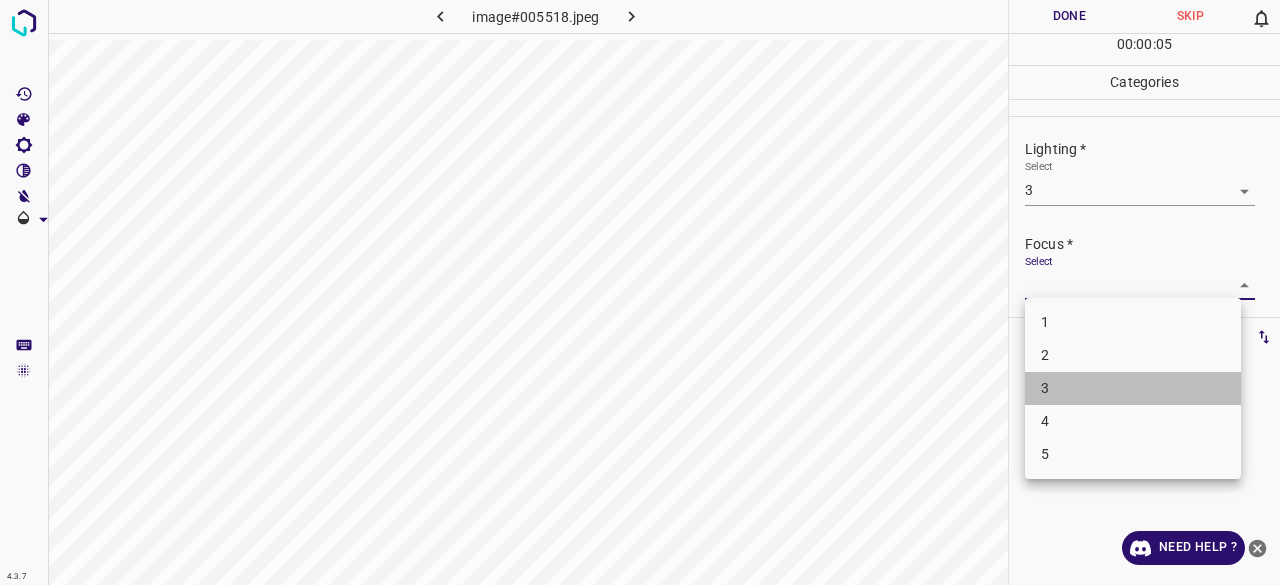 drag, startPoint x: 1050, startPoint y: 388, endPoint x: 1082, endPoint y: 239, distance: 152.3975 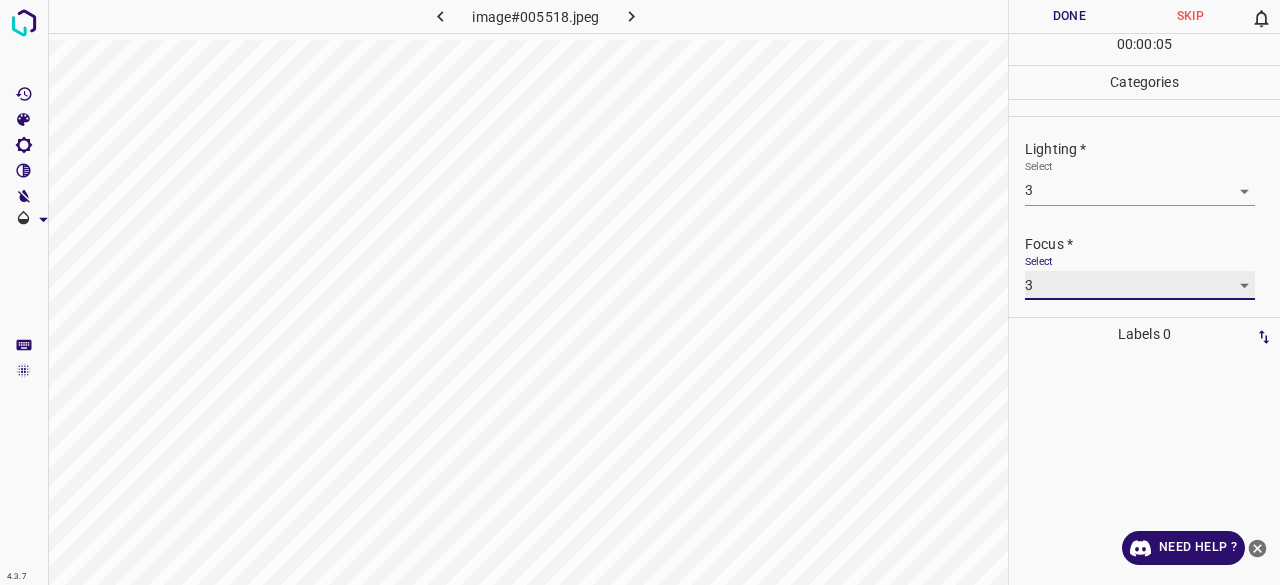 scroll, scrollTop: 98, scrollLeft: 0, axis: vertical 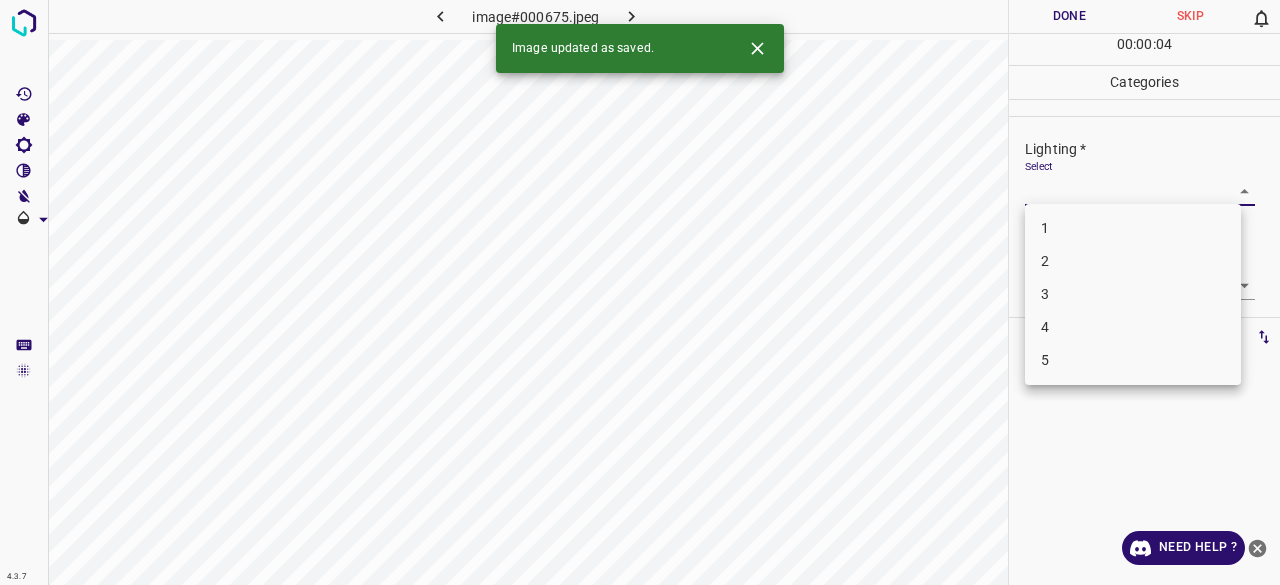 drag, startPoint x: 1065, startPoint y: 192, endPoint x: 1062, endPoint y: 313, distance: 121.037186 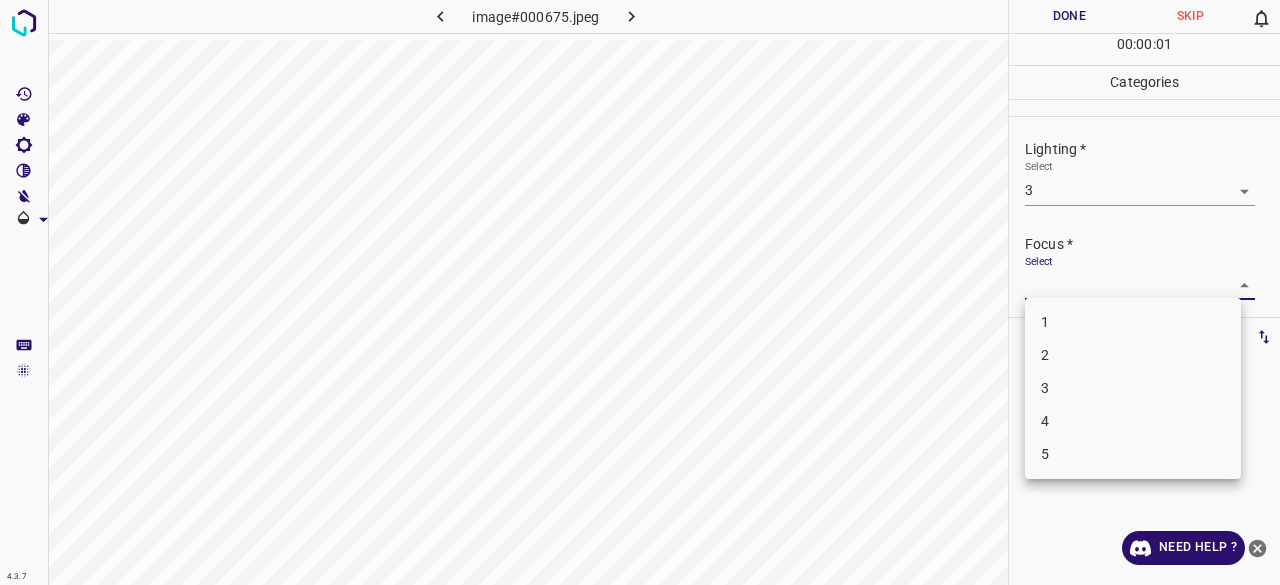 drag, startPoint x: 1048, startPoint y: 271, endPoint x: 1047, endPoint y: 289, distance: 18.027756 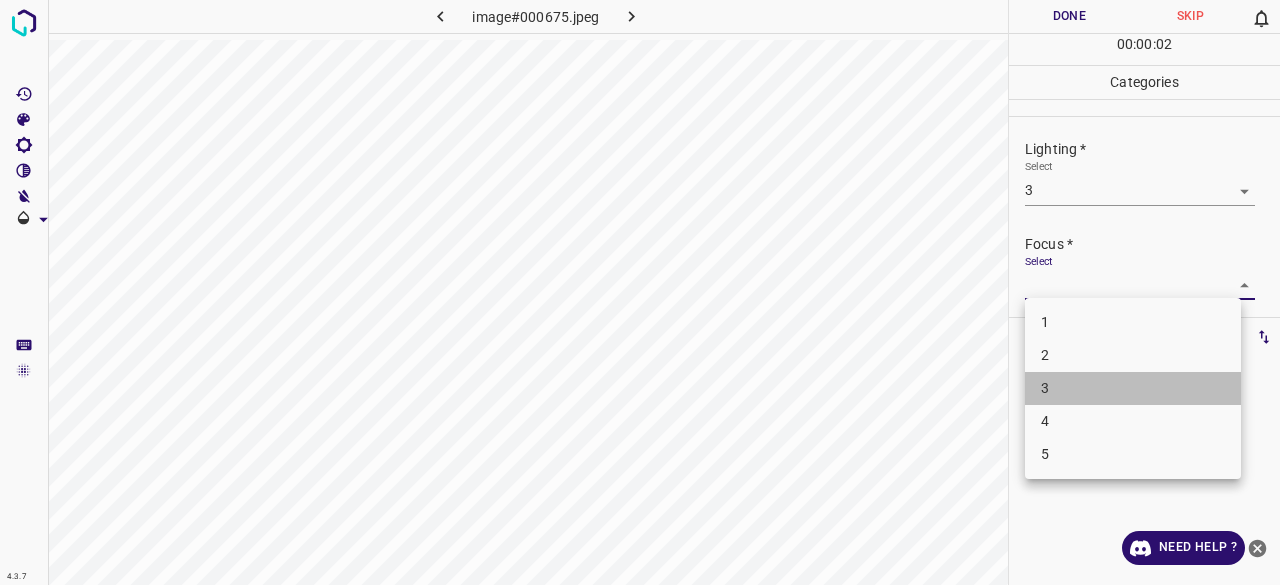 drag, startPoint x: 1046, startPoint y: 383, endPoint x: 1071, endPoint y: 334, distance: 55.00909 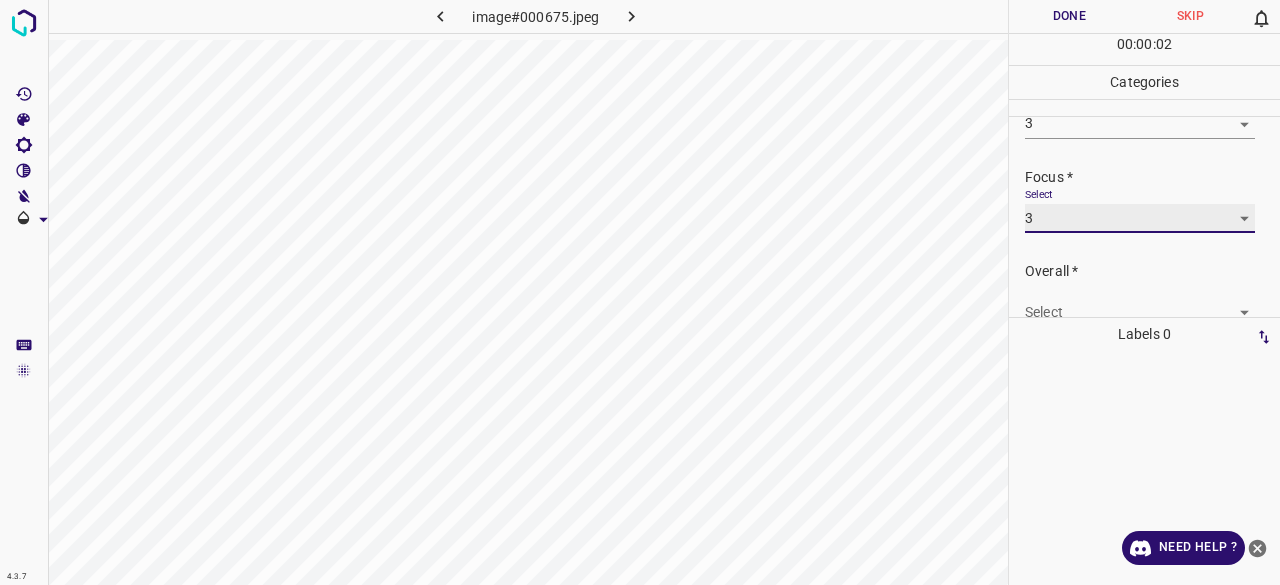scroll, scrollTop: 98, scrollLeft: 0, axis: vertical 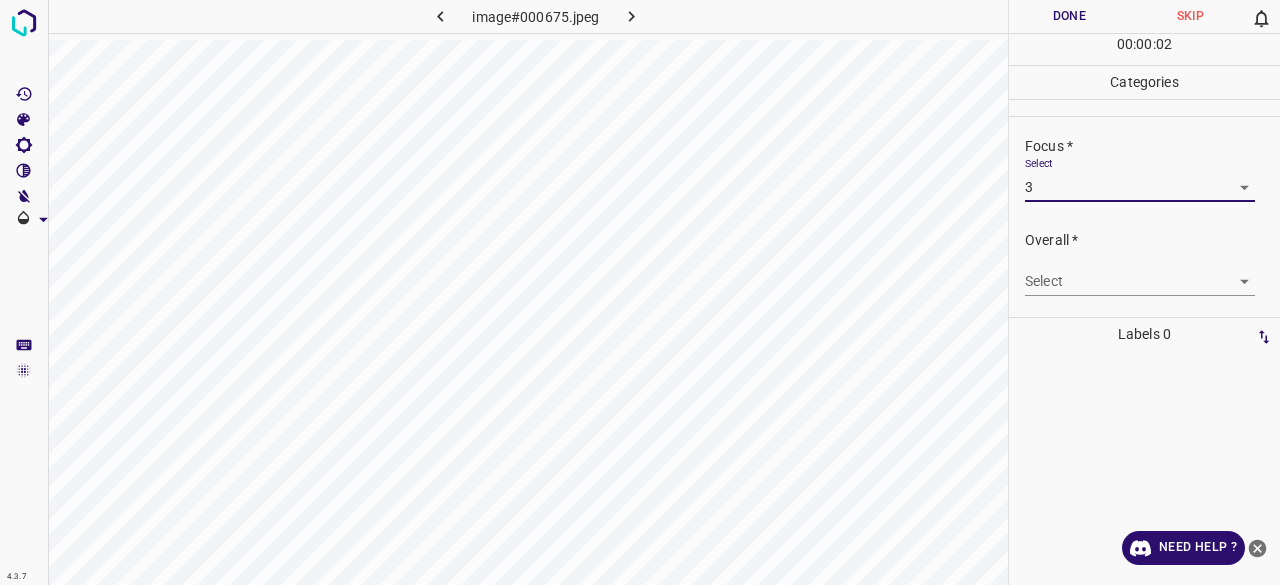 drag, startPoint x: 1092, startPoint y: 227, endPoint x: 1075, endPoint y: 260, distance: 37.12142 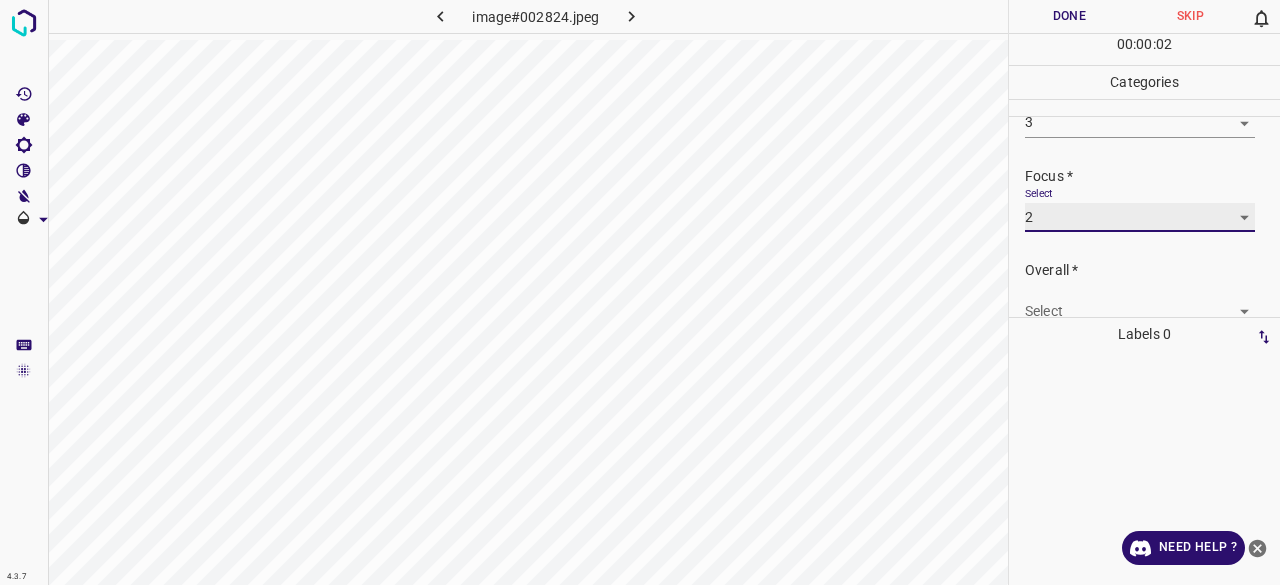 scroll, scrollTop: 98, scrollLeft: 0, axis: vertical 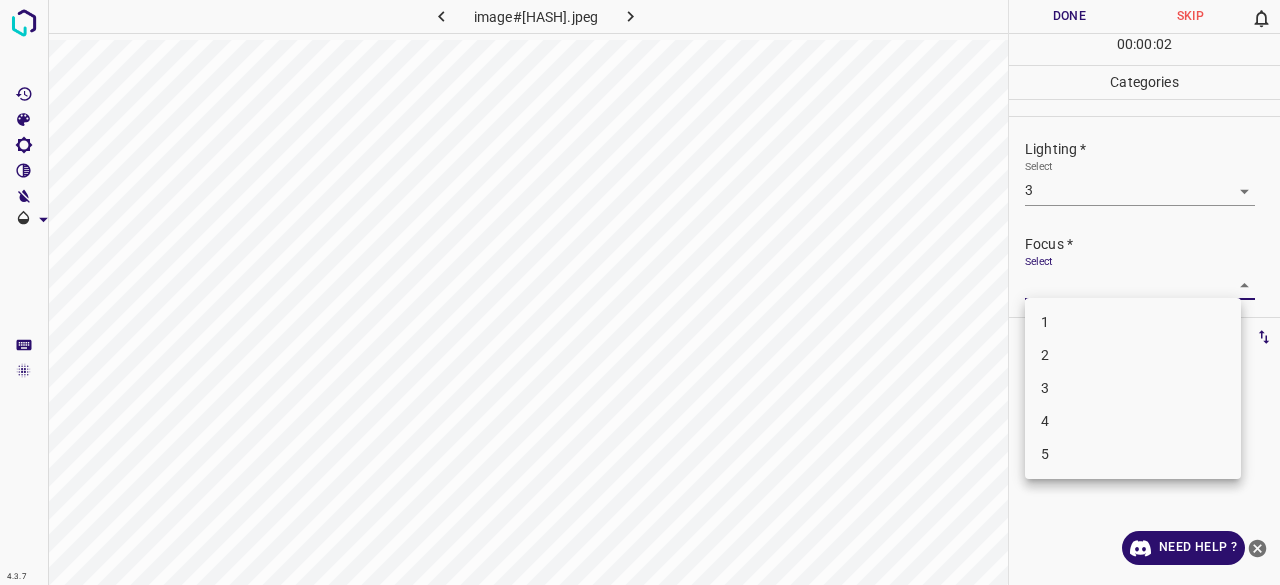 drag, startPoint x: 1083, startPoint y: 400, endPoint x: 1072, endPoint y: 294, distance: 106.56923 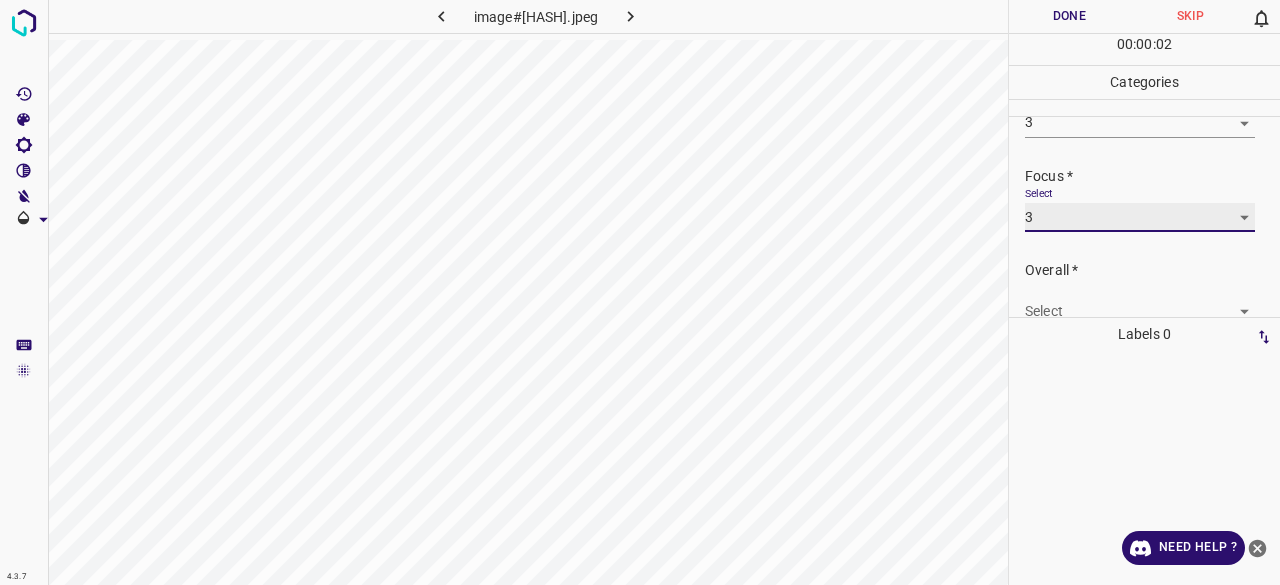 scroll, scrollTop: 98, scrollLeft: 0, axis: vertical 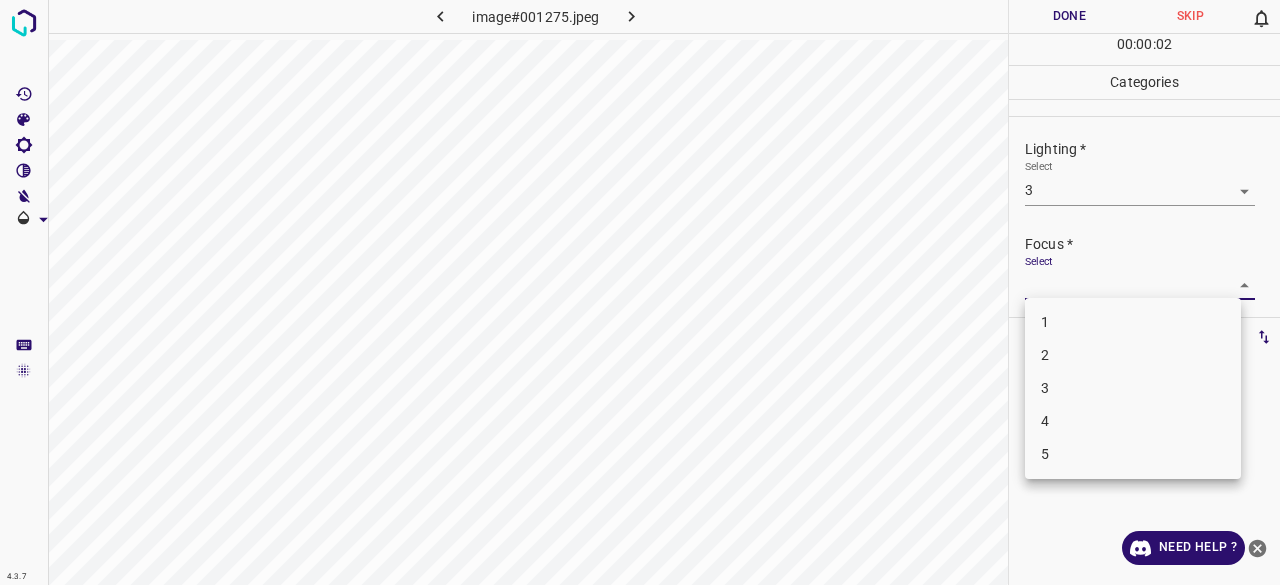drag, startPoint x: 1097, startPoint y: 387, endPoint x: 1070, endPoint y: 298, distance: 93.00538 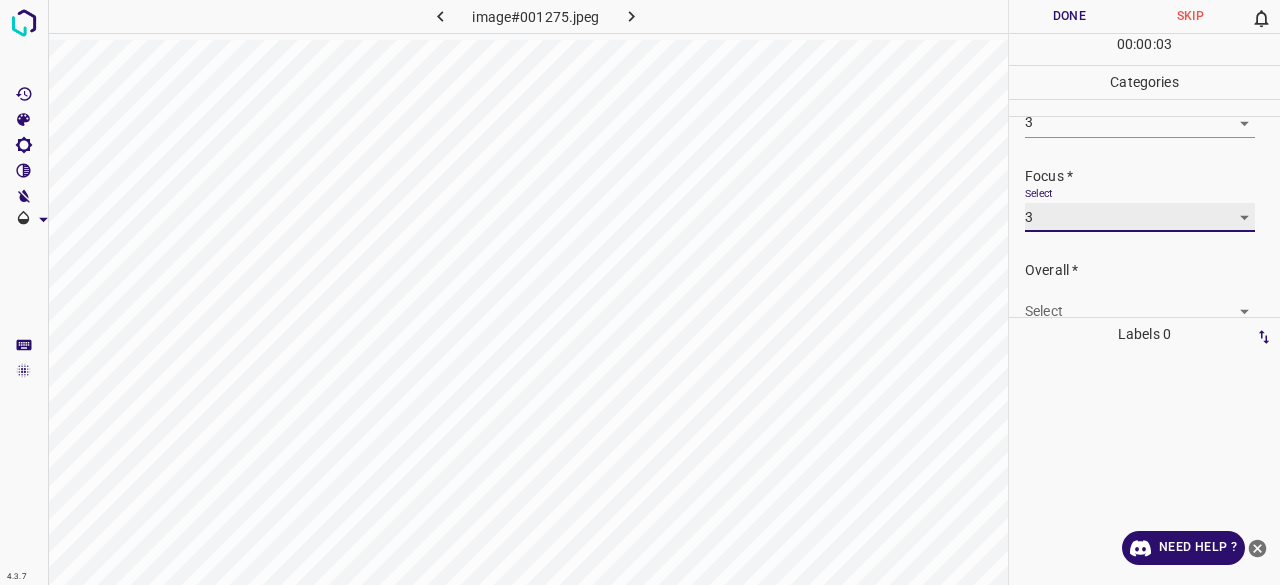 scroll, scrollTop: 98, scrollLeft: 0, axis: vertical 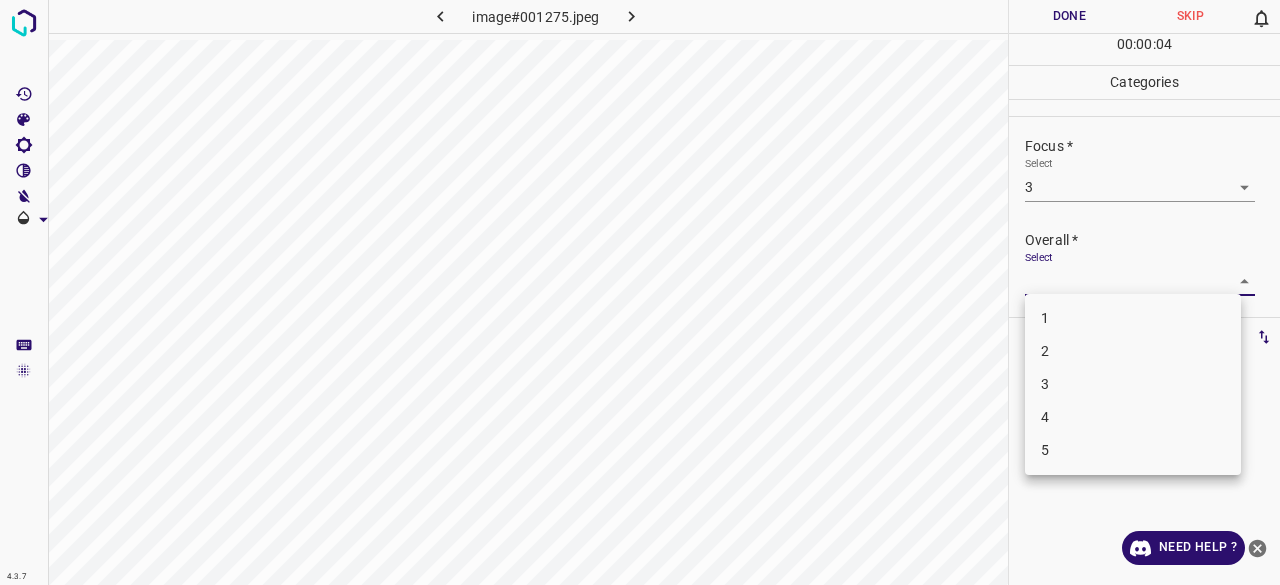 drag, startPoint x: 1062, startPoint y: 393, endPoint x: 1064, endPoint y: 247, distance: 146.0137 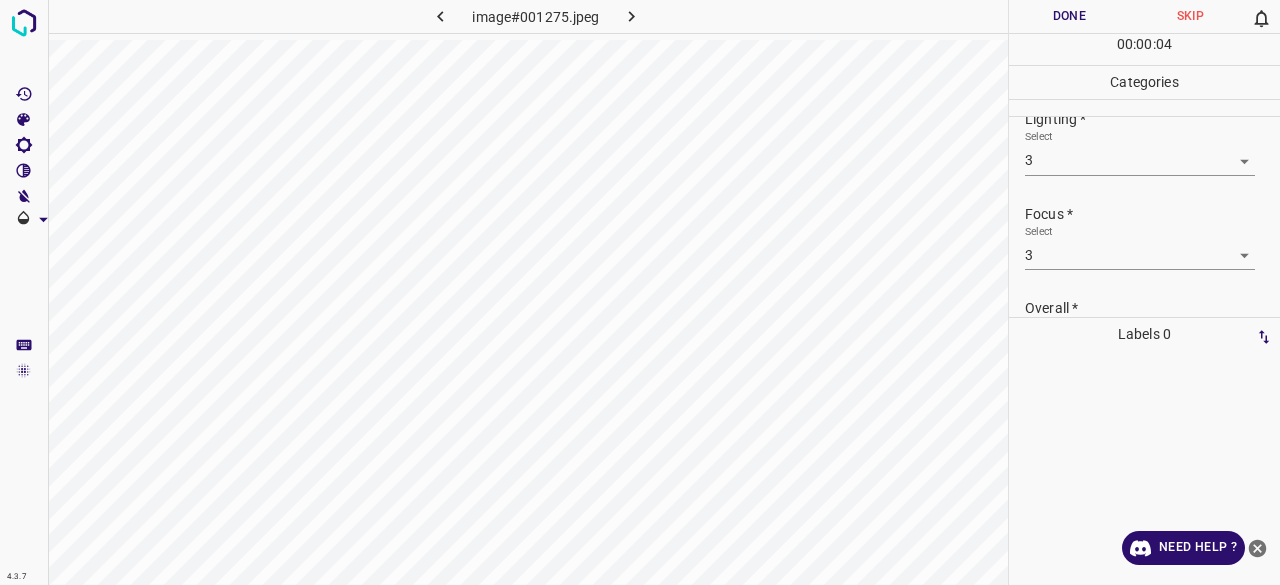 scroll, scrollTop: 0, scrollLeft: 0, axis: both 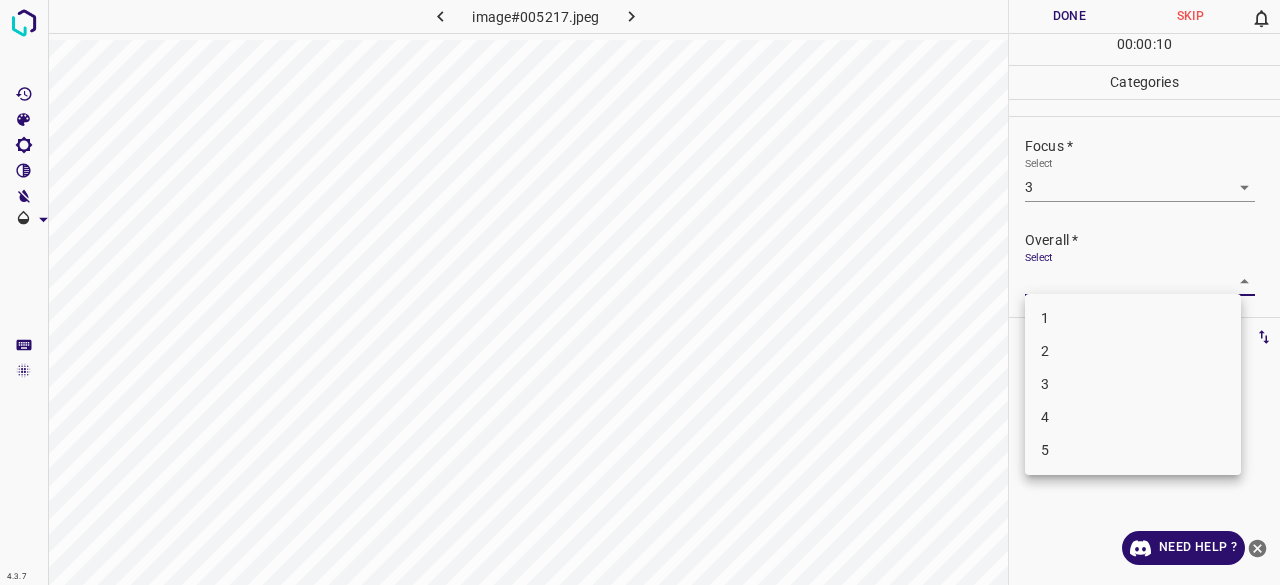 drag, startPoint x: 1056, startPoint y: 393, endPoint x: 1068, endPoint y: 359, distance: 36.05551 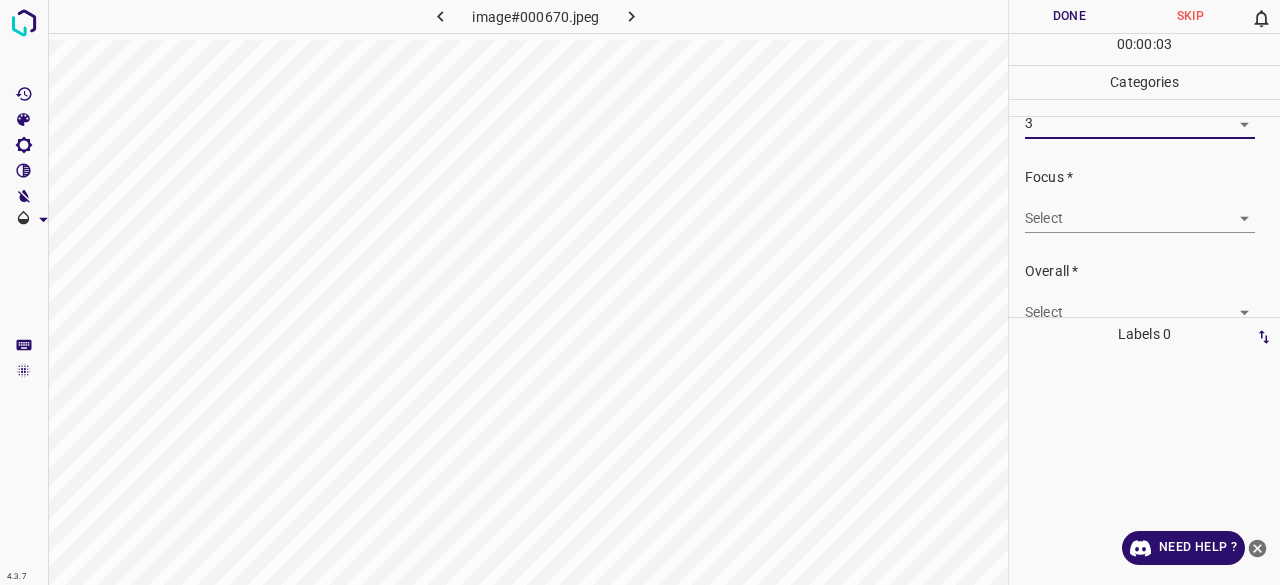 scroll, scrollTop: 98, scrollLeft: 0, axis: vertical 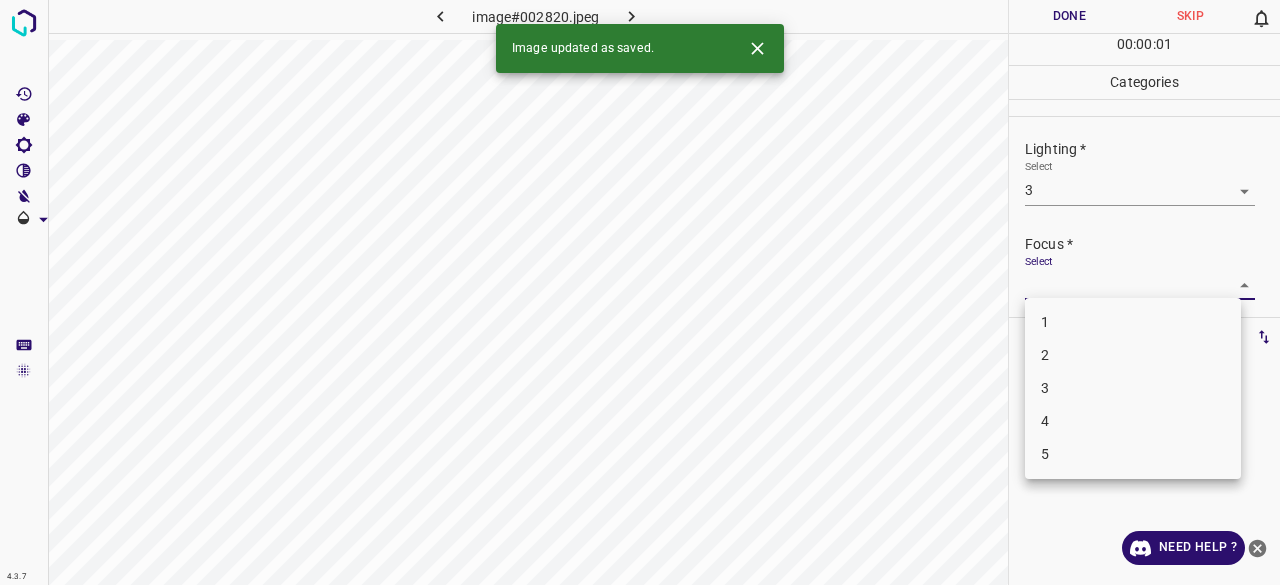 drag, startPoint x: 1057, startPoint y: 381, endPoint x: 1072, endPoint y: 279, distance: 103.09704 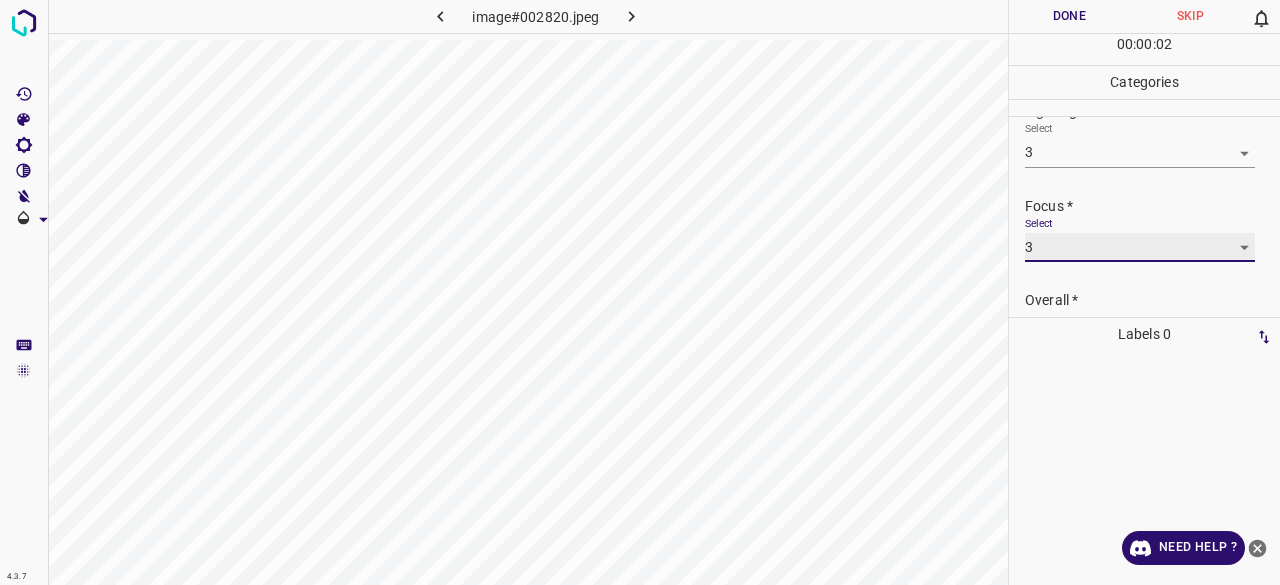 scroll, scrollTop: 98, scrollLeft: 0, axis: vertical 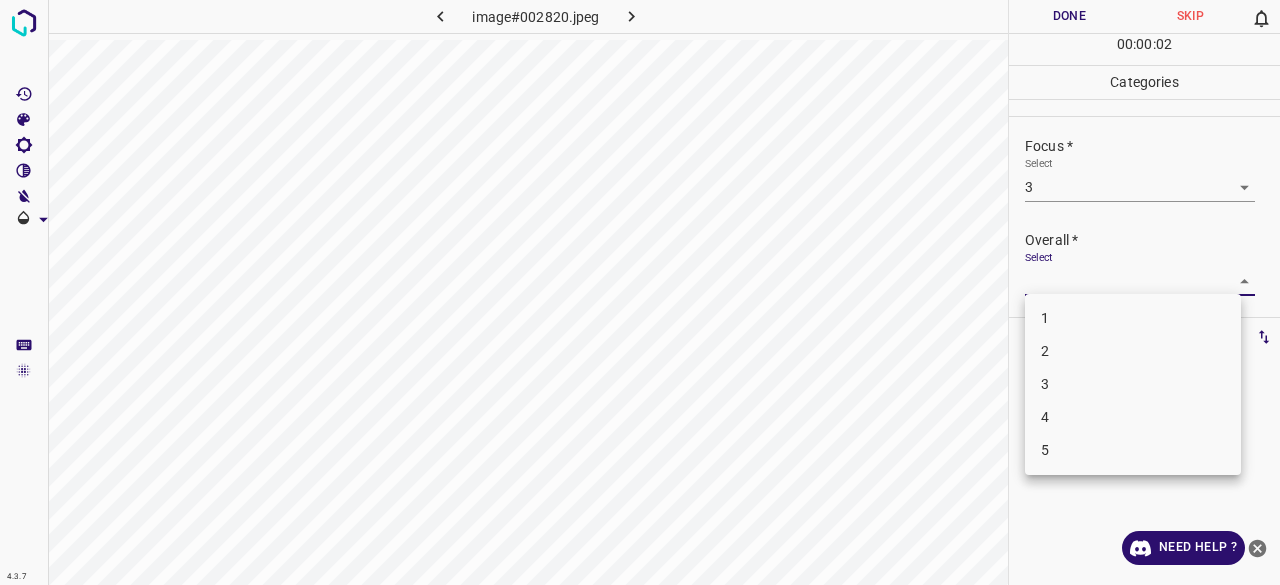 drag, startPoint x: 1038, startPoint y: 384, endPoint x: 1056, endPoint y: 197, distance: 187.86432 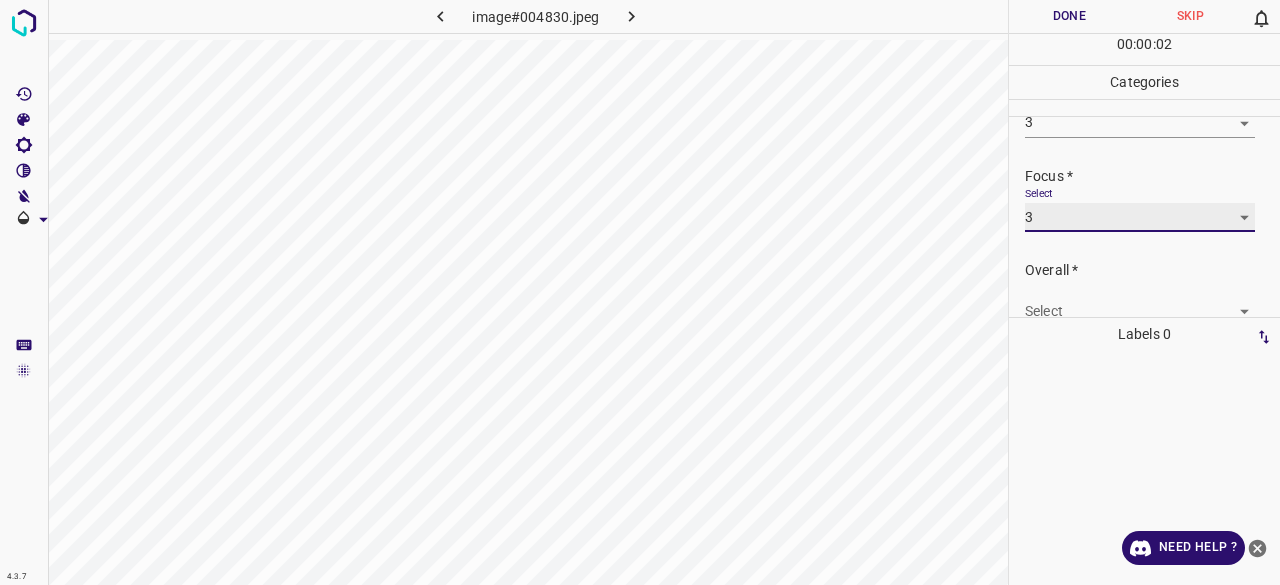 scroll, scrollTop: 98, scrollLeft: 0, axis: vertical 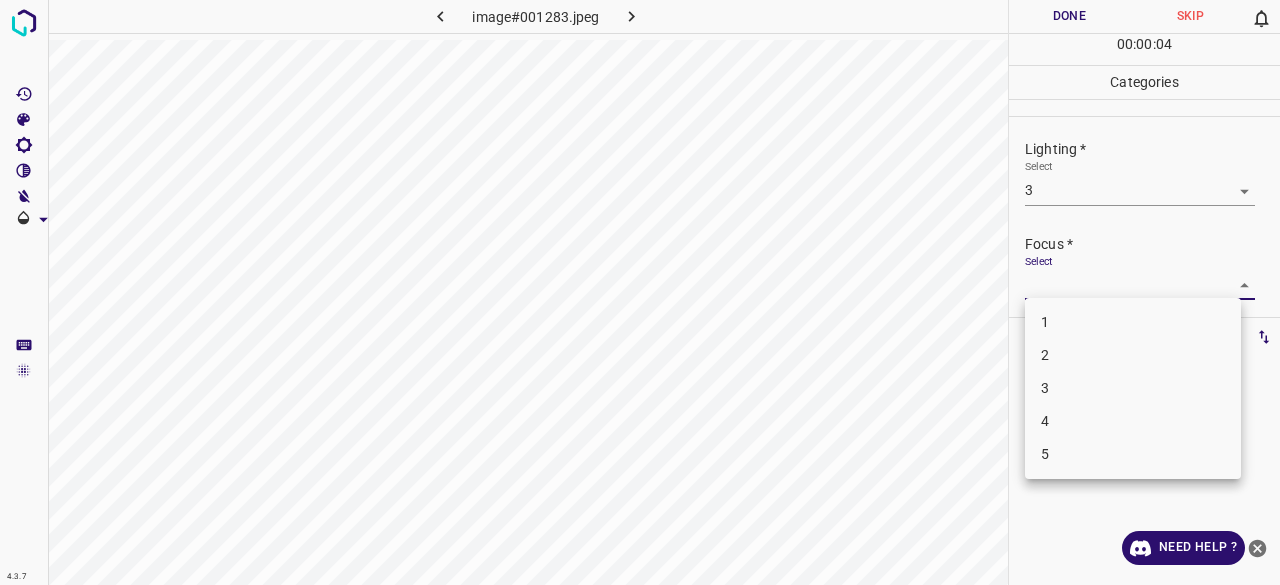 drag, startPoint x: 1056, startPoint y: 387, endPoint x: 1095, endPoint y: 296, distance: 99.00505 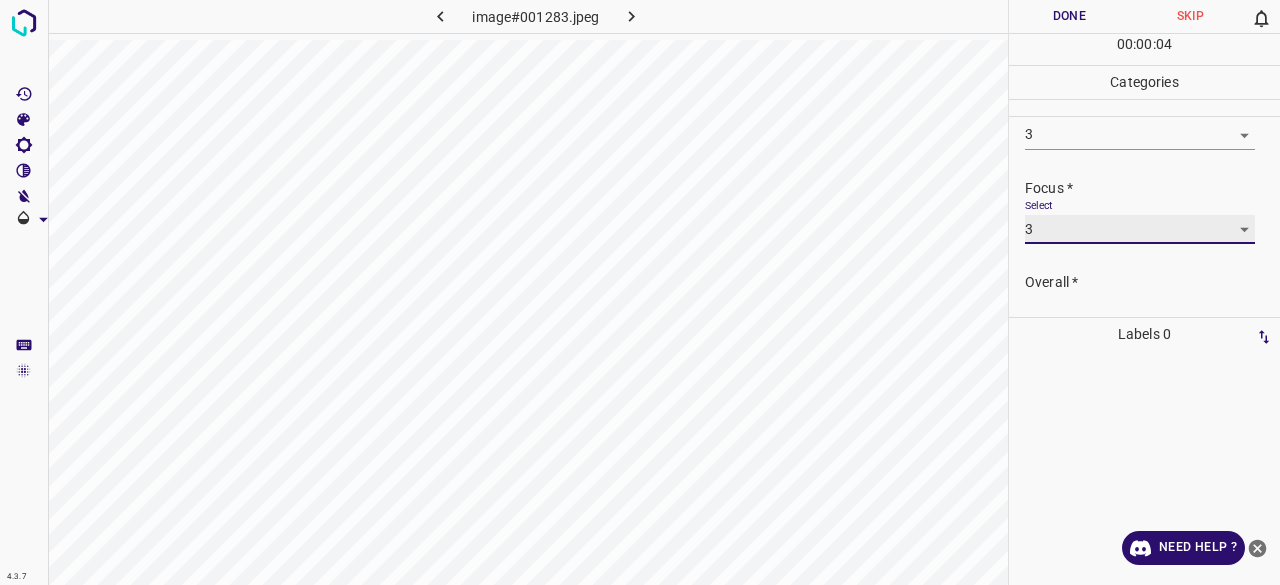 scroll, scrollTop: 98, scrollLeft: 0, axis: vertical 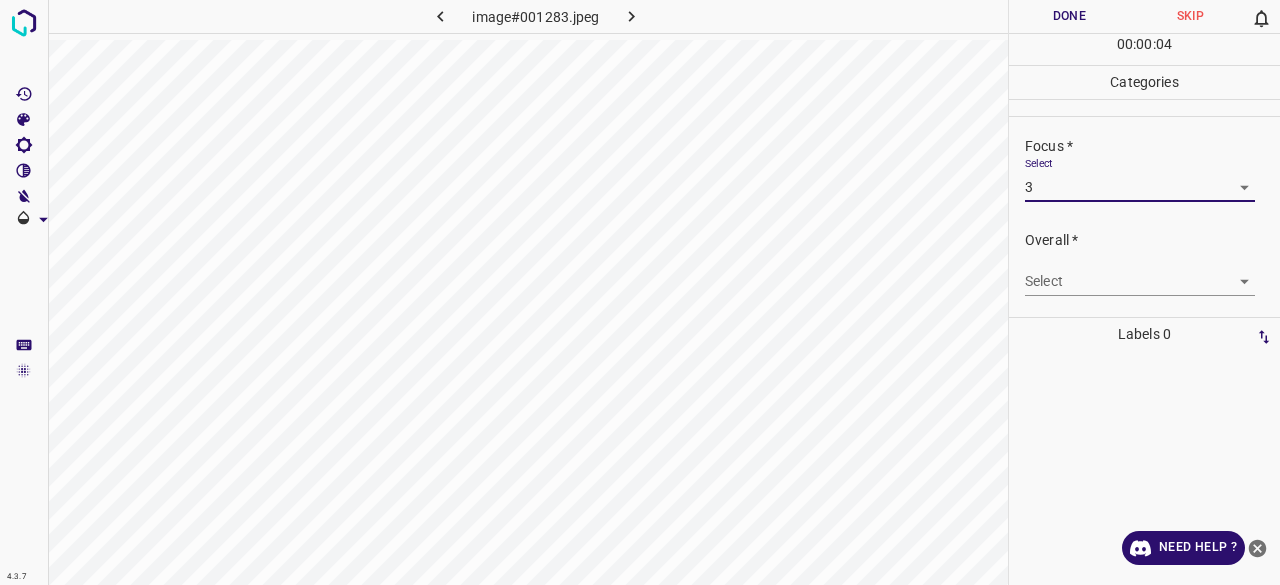 drag, startPoint x: 1053, startPoint y: 240, endPoint x: 1065, endPoint y: 293, distance: 54.34151 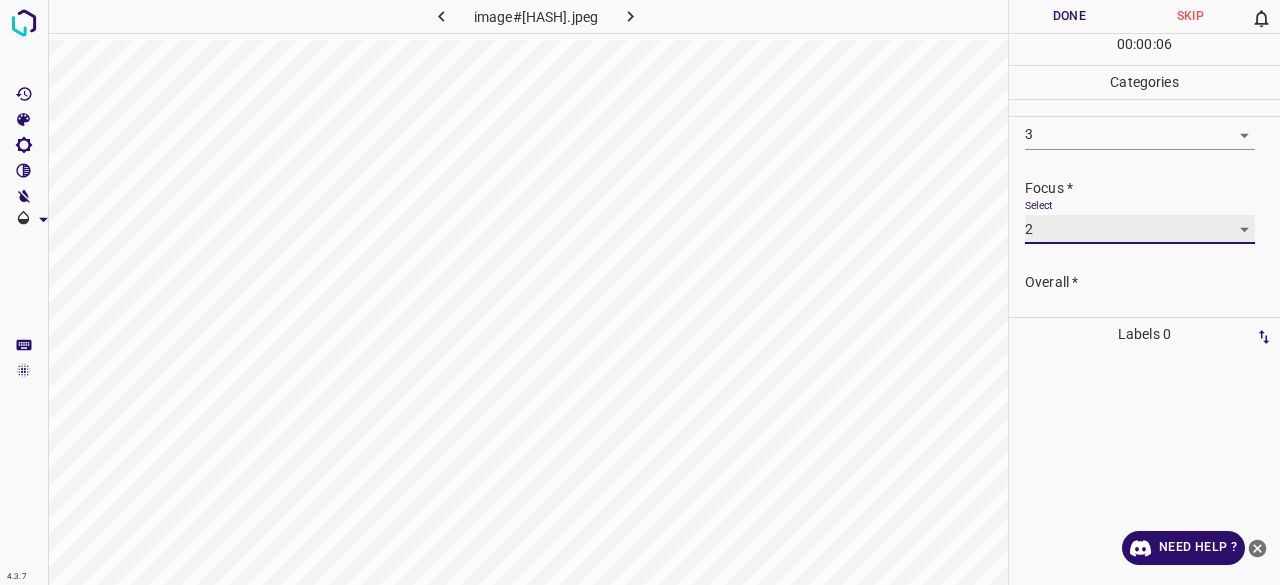 scroll, scrollTop: 98, scrollLeft: 0, axis: vertical 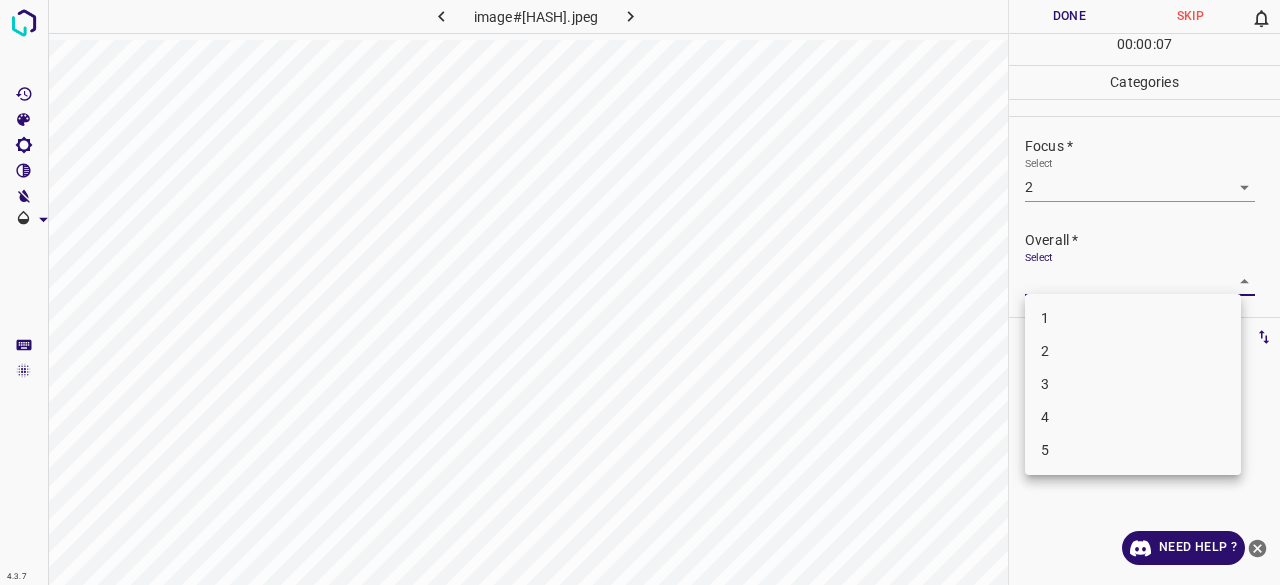 drag, startPoint x: 1061, startPoint y: 359, endPoint x: 1062, endPoint y: 323, distance: 36.013885 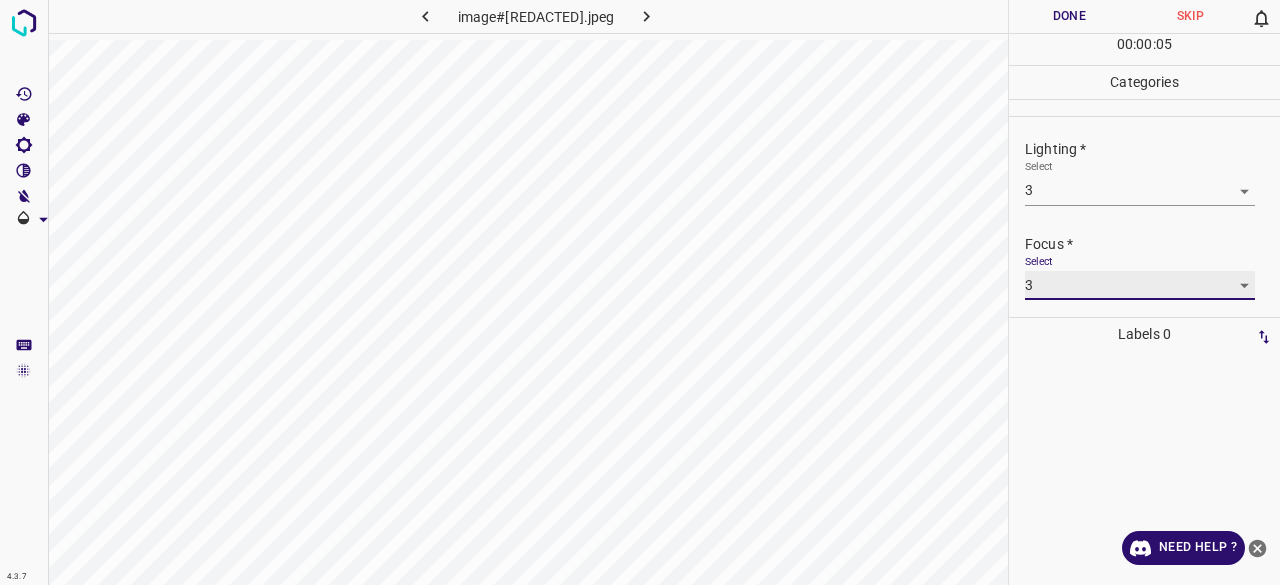 scroll, scrollTop: 98, scrollLeft: 0, axis: vertical 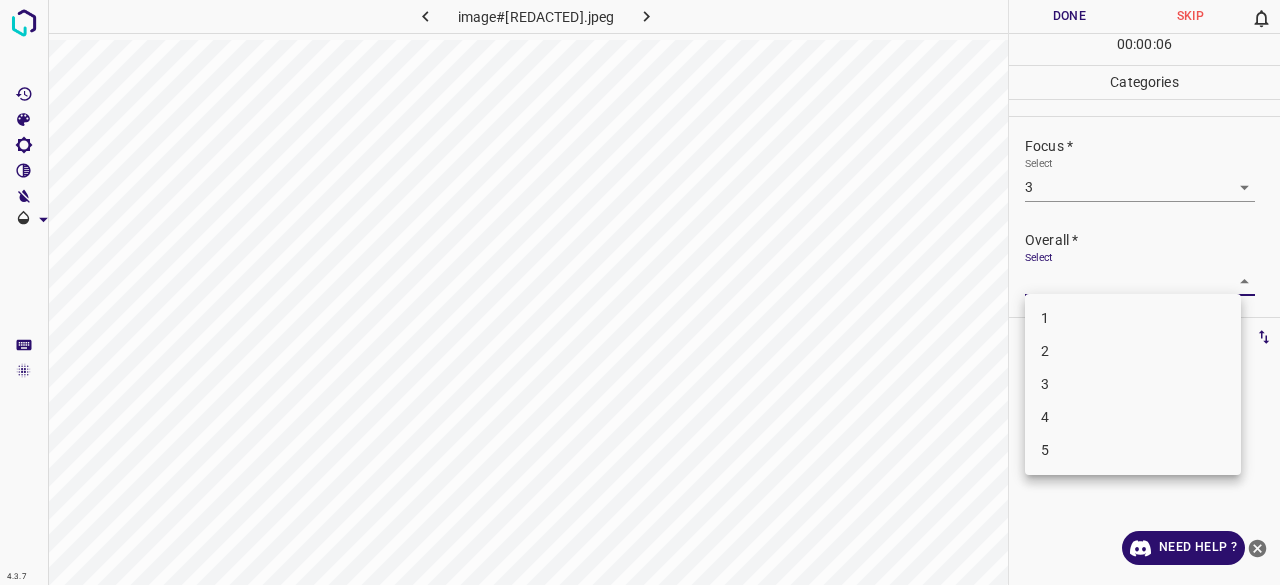drag, startPoint x: 1064, startPoint y: 366, endPoint x: 1065, endPoint y: 389, distance: 23.021729 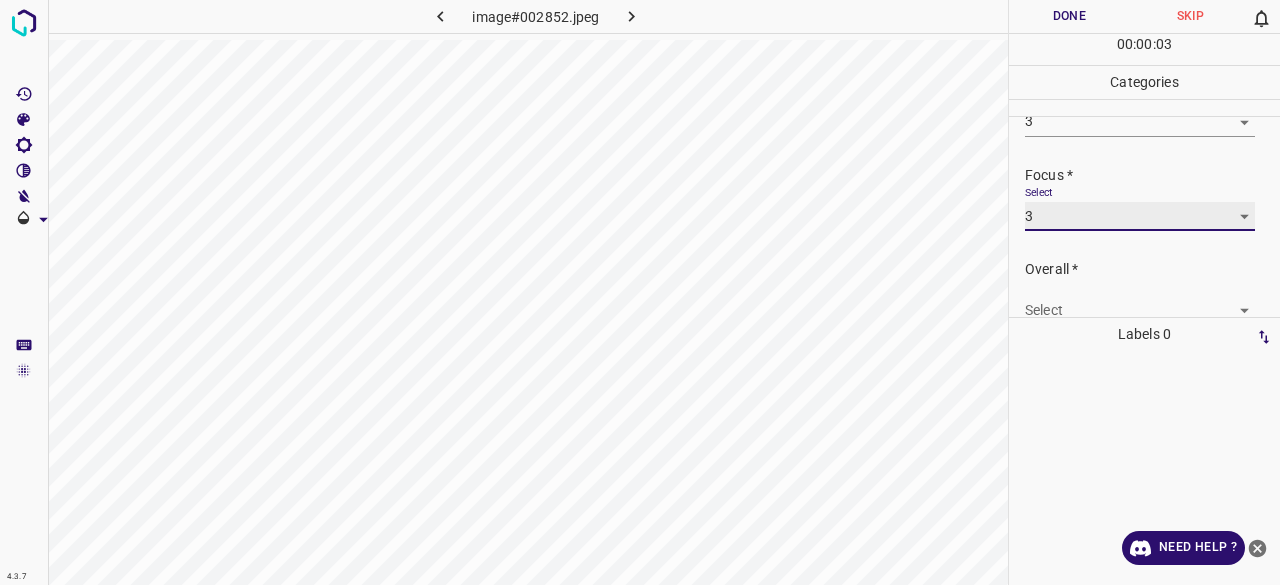 scroll, scrollTop: 98, scrollLeft: 0, axis: vertical 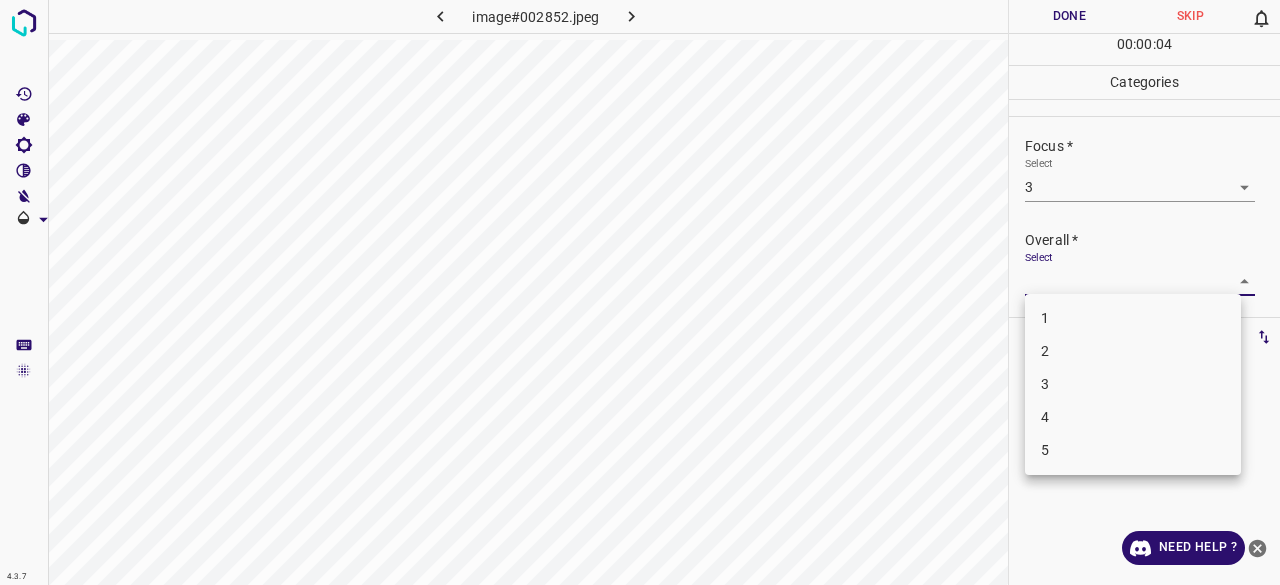 drag, startPoint x: 1057, startPoint y: 397, endPoint x: 1059, endPoint y: 363, distance: 34.058773 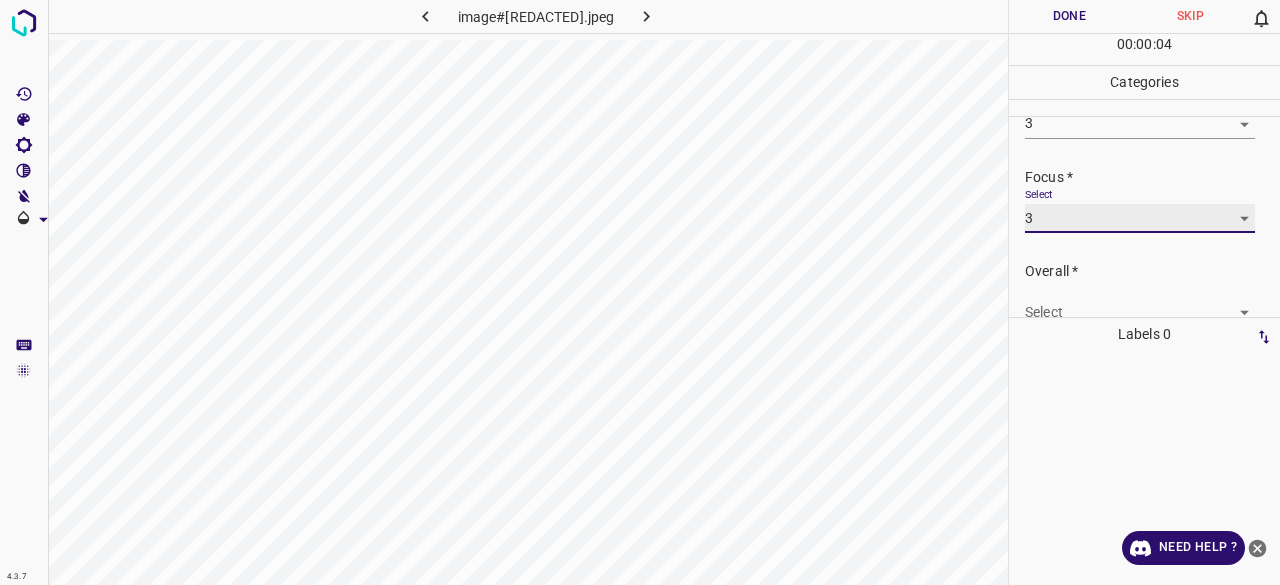 scroll, scrollTop: 98, scrollLeft: 0, axis: vertical 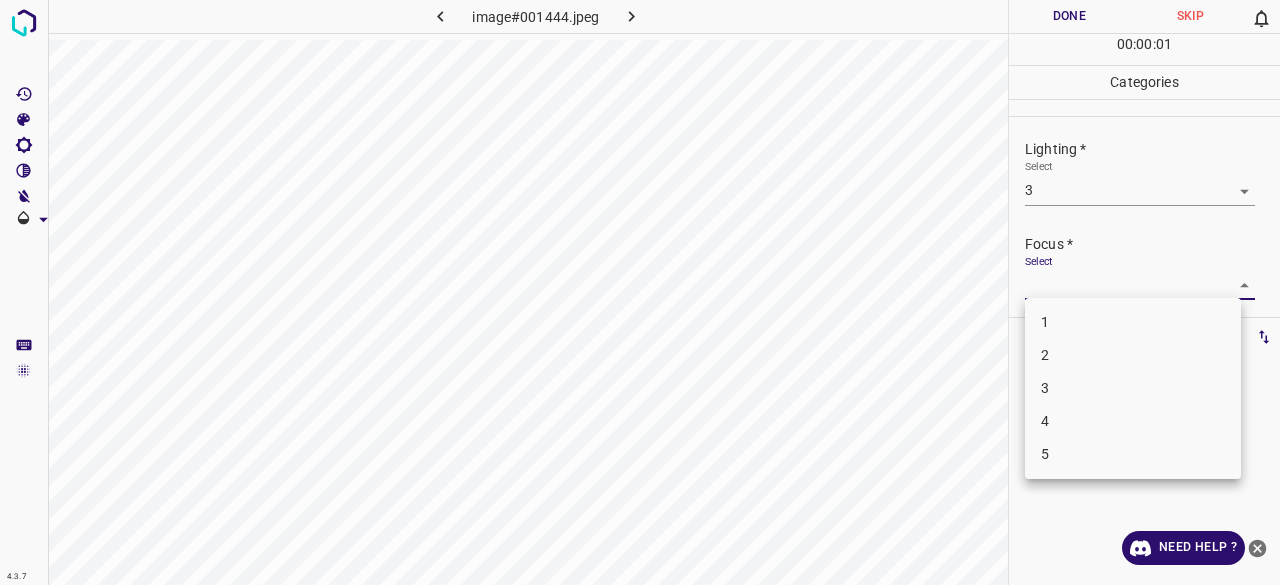 drag, startPoint x: 1048, startPoint y: 350, endPoint x: 1056, endPoint y: 339, distance: 13.601471 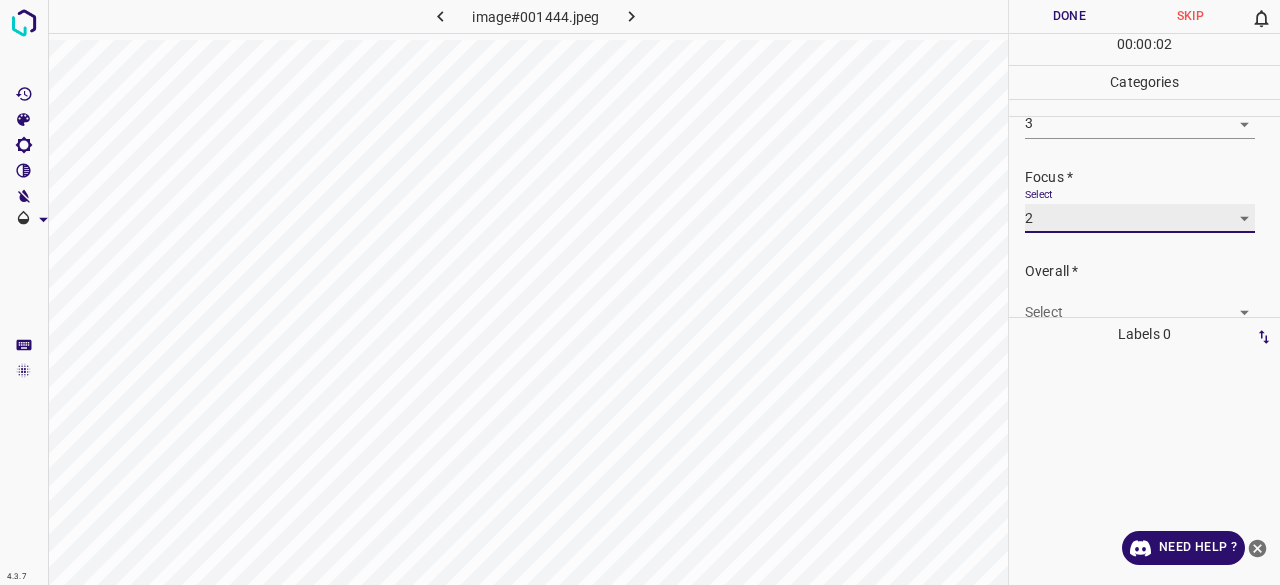 scroll, scrollTop: 98, scrollLeft: 0, axis: vertical 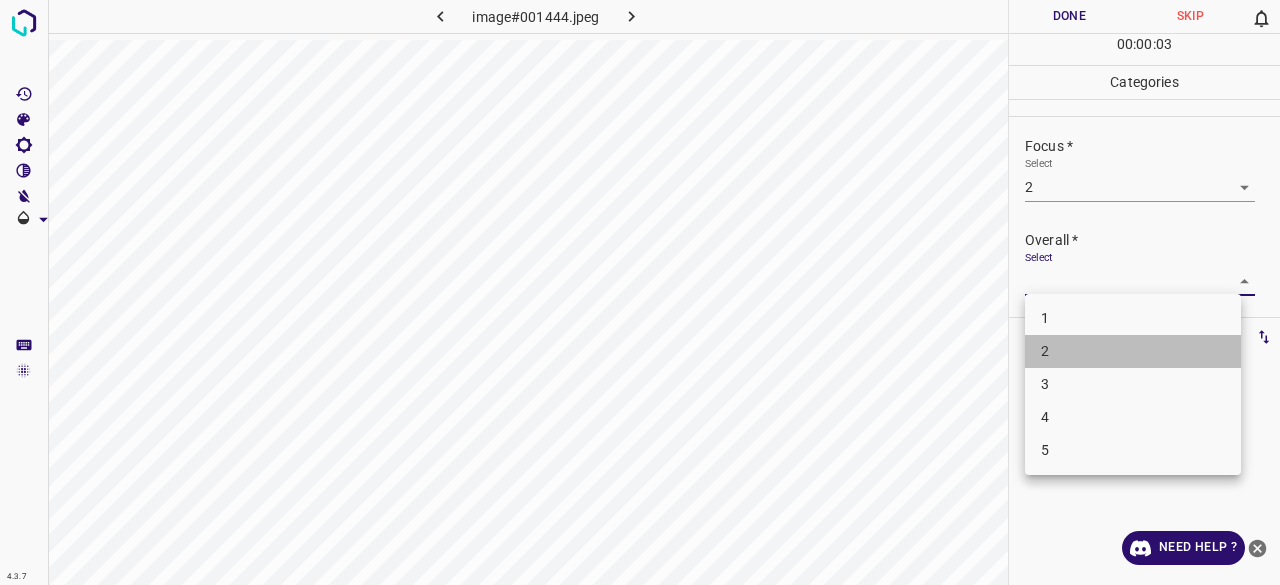drag, startPoint x: 1063, startPoint y: 361, endPoint x: 1034, endPoint y: 157, distance: 206.05096 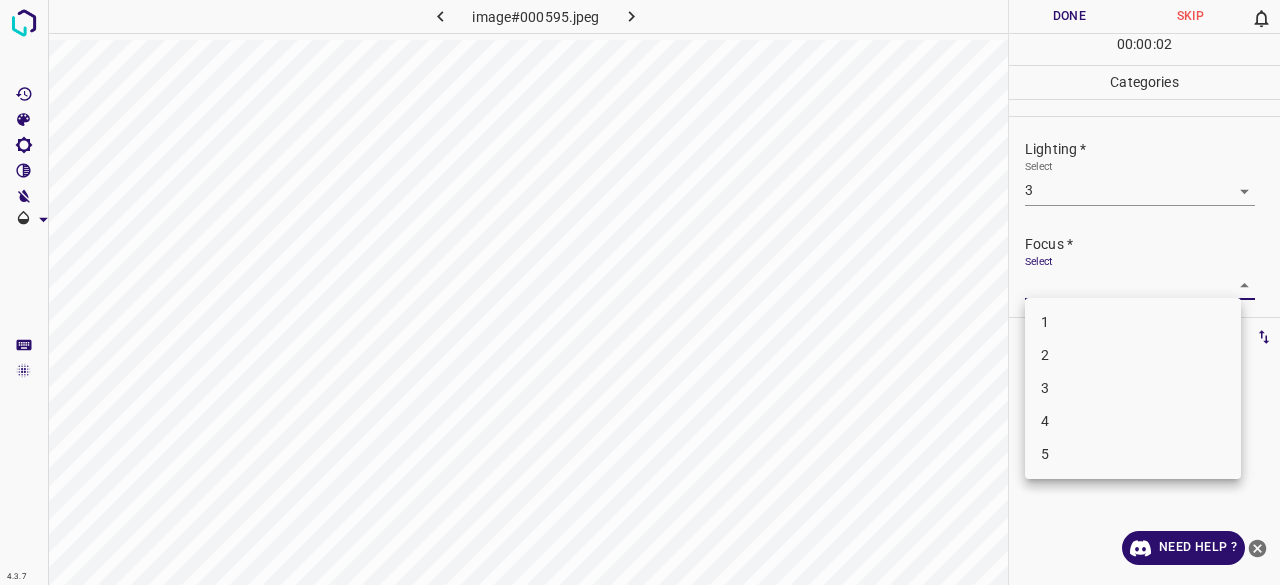 drag, startPoint x: 1054, startPoint y: 360, endPoint x: 1058, endPoint y: 320, distance: 40.1995 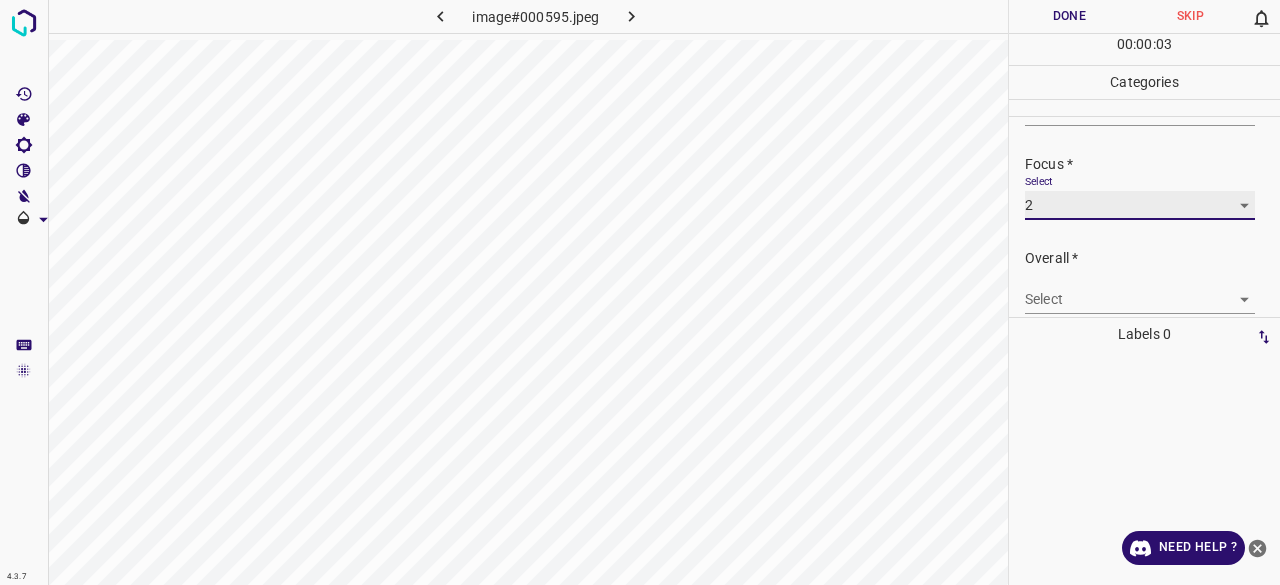 scroll, scrollTop: 98, scrollLeft: 0, axis: vertical 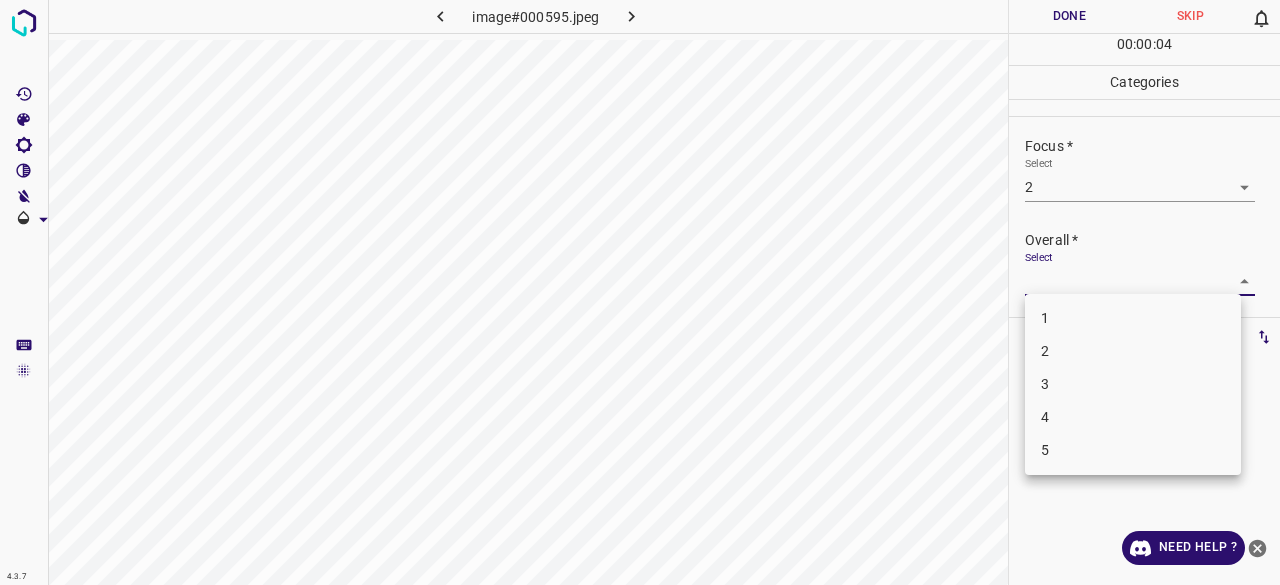 drag, startPoint x: 1076, startPoint y: 359, endPoint x: 1099, endPoint y: 244, distance: 117.27745 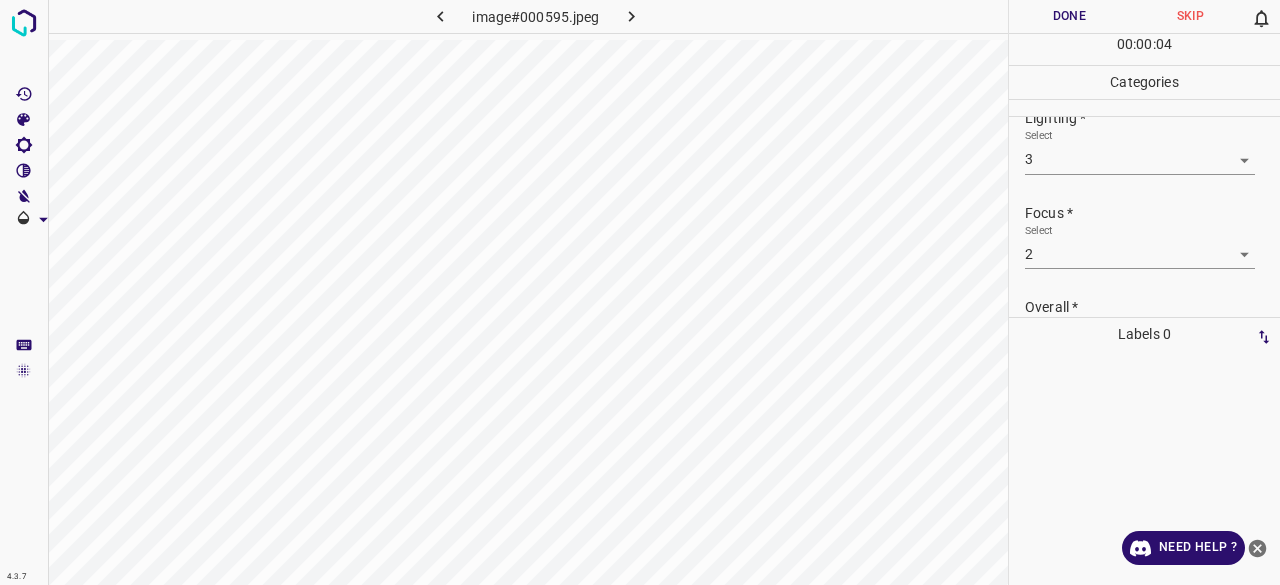 scroll, scrollTop: 0, scrollLeft: 0, axis: both 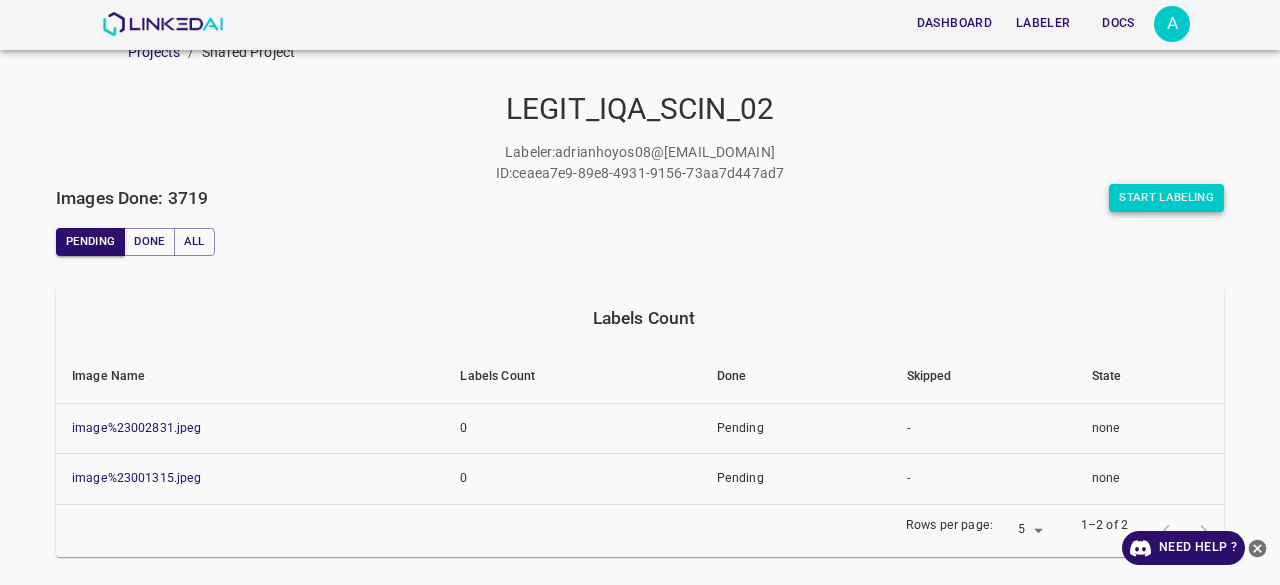 click on "Start Labeling" at bounding box center (1166, 198) 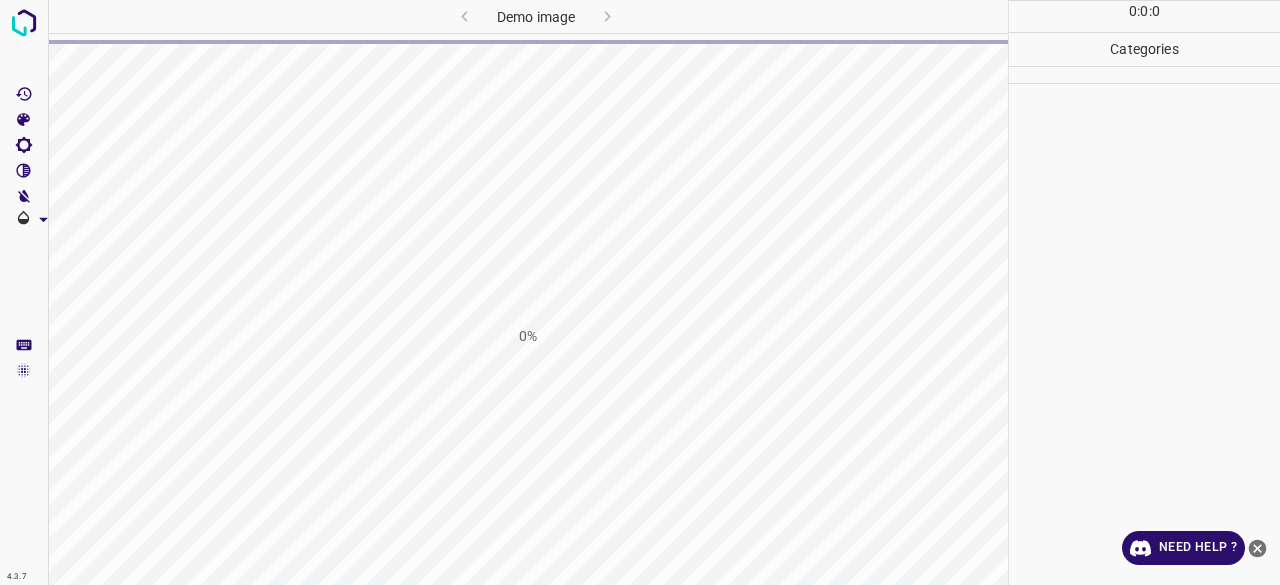 scroll, scrollTop: 0, scrollLeft: 0, axis: both 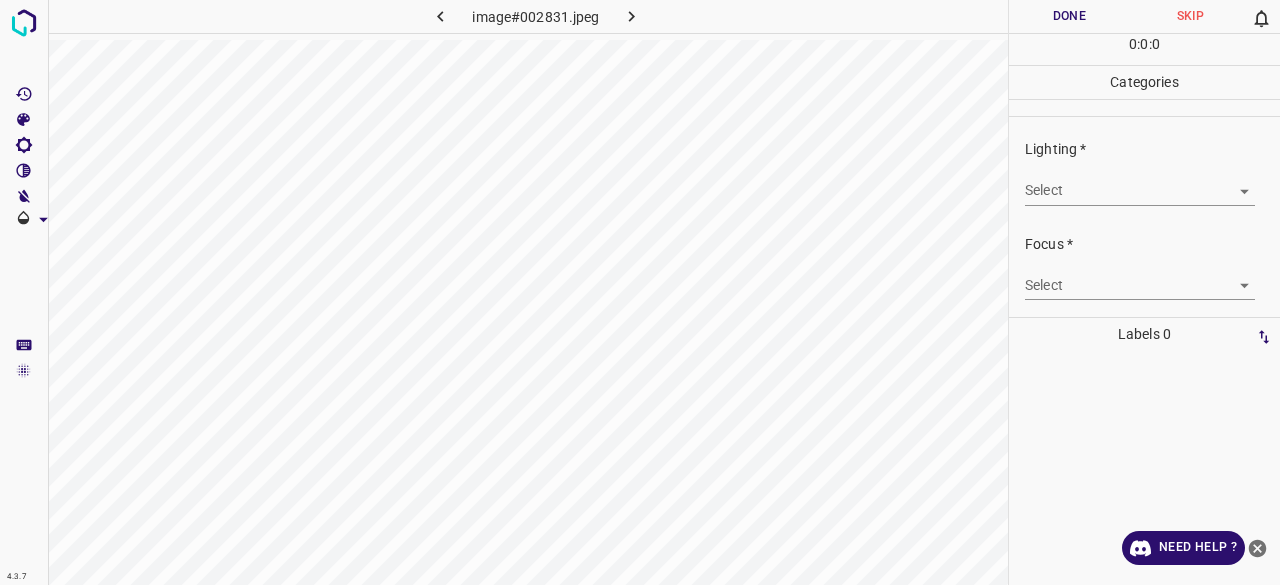 click on "4.3.7 image#002831.jpeg Done Skip 0 0   : 0   : 0   Categories Lighting *  Select ​ Focus *  Select ​ Overall *  Select ​ Labels   0 Categories 1 Lighting 2 Focus 3 Overall Tools Space Change between modes (Draw & Edit) I Auto labeling R Restore zoom M Zoom in N Zoom out Delete Delete selecte label Filters Z Restore filters X Saturation filter C Brightness filter V Contrast filter B Gray scale filter General O Download Need Help ? - Text - Hide - Delete" at bounding box center (640, 292) 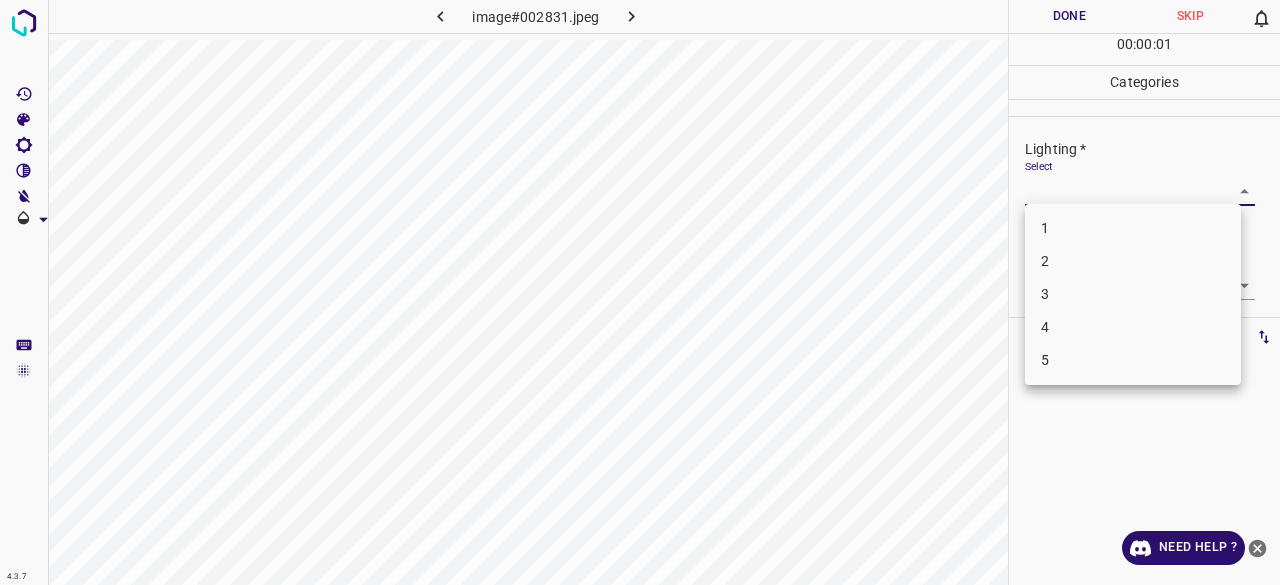 click on "3" at bounding box center (1133, 294) 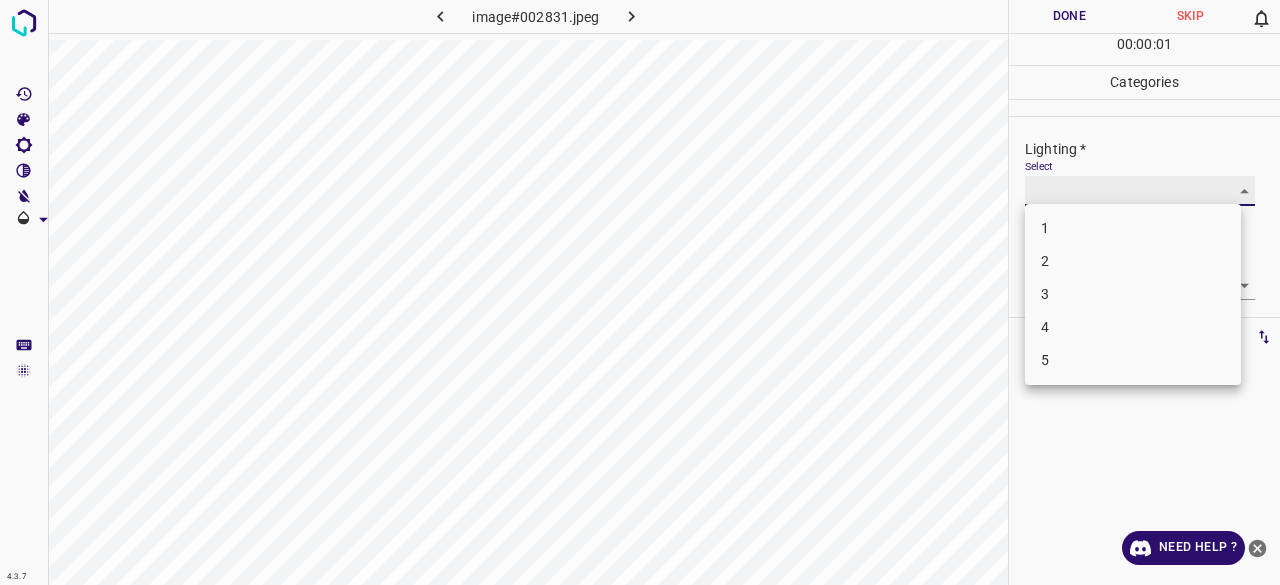 type on "3" 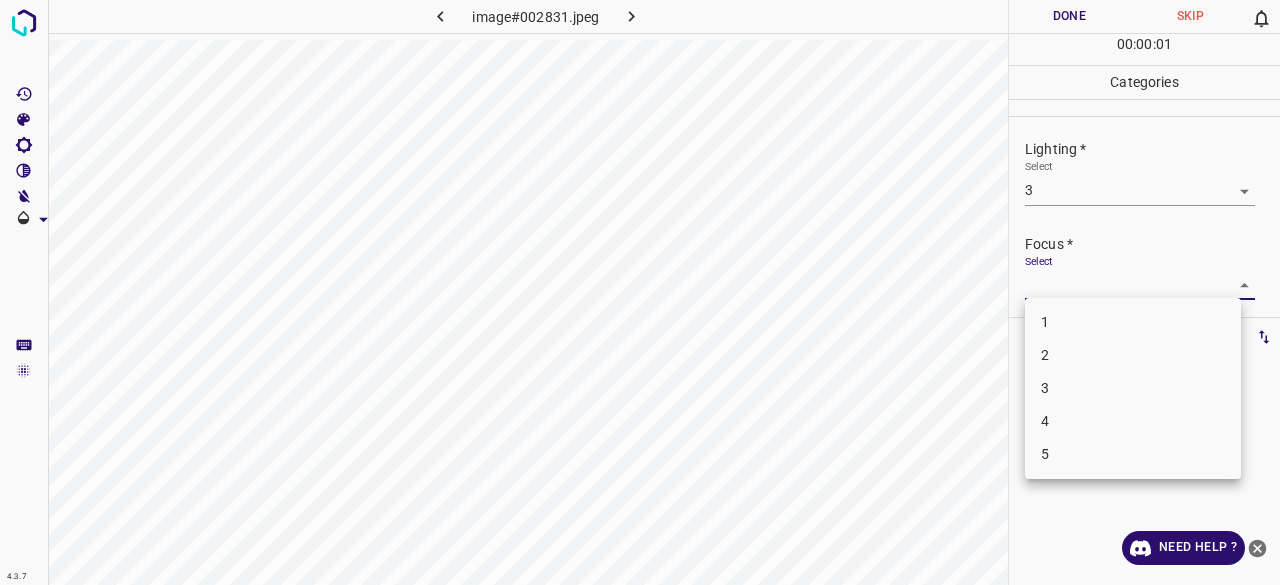 click on "4.3.7 image#002831.jpeg Done Skip 0 00   : 00   : 01   Categories Lighting *  Select 3 3 Focus *  Select ​ Overall *  Select ​ Labels   0 Categories 1 Lighting 2 Focus 3 Overall Tools Space Change between modes (Draw & Edit) I Auto labeling R Restore zoom M Zoom in N Zoom out Delete Delete selecte label Filters Z Restore filters X Saturation filter C Brightness filter V Contrast filter B Gray scale filter General O Download Need Help ? - Text - Hide - Delete 1 2 3 4 5" at bounding box center [640, 292] 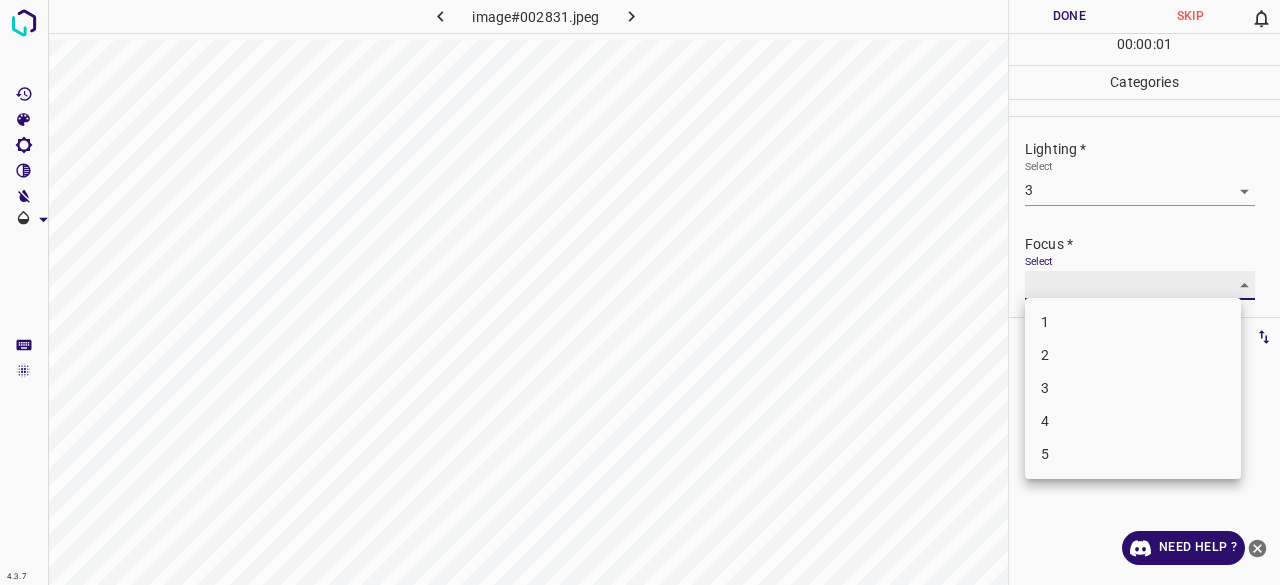 type on "3" 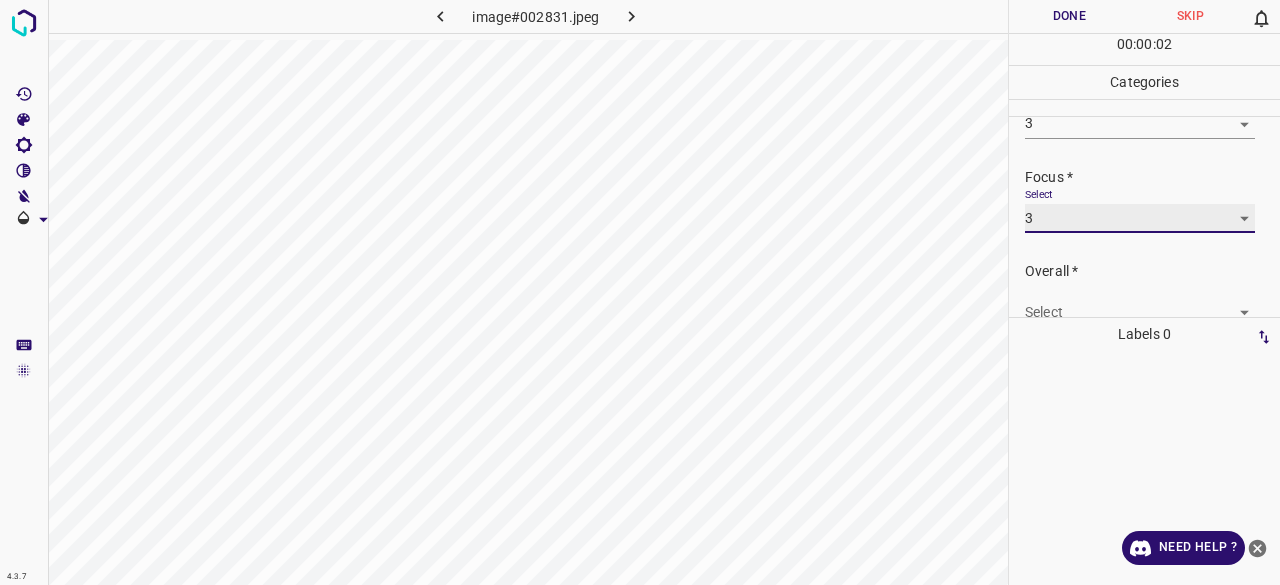 scroll, scrollTop: 98, scrollLeft: 0, axis: vertical 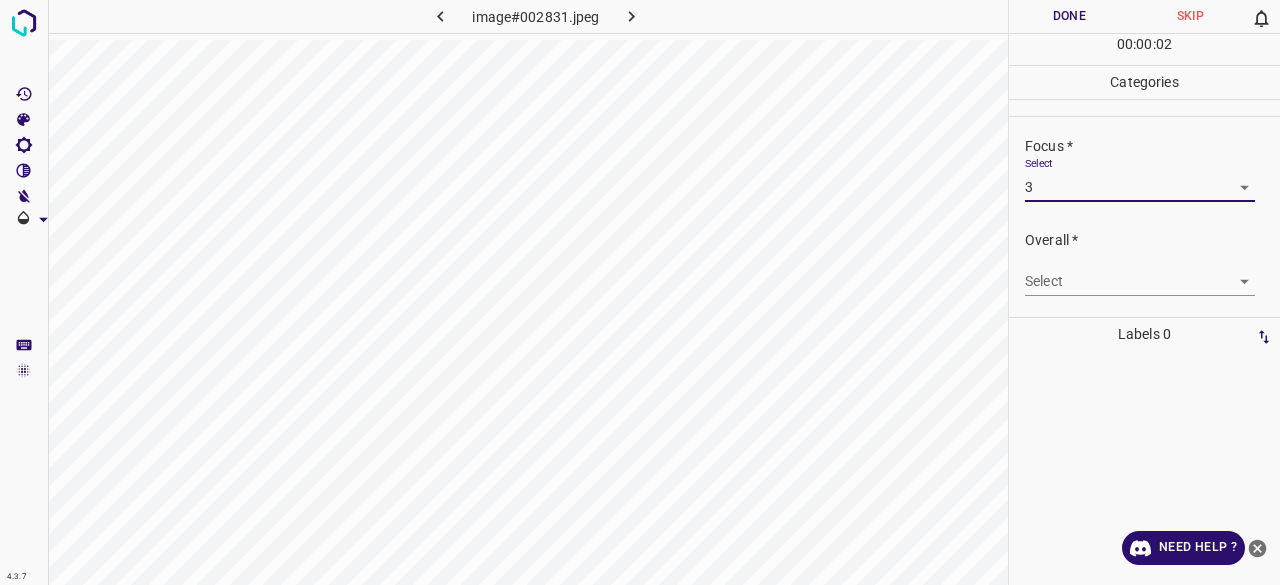 click on "4.3.7 image#002831.jpeg Done Skip 0 00   : 00   : 02   Categories Lighting *  Select 3 3 Focus *  Select 3 3 Overall *  Select ​ Labels   0 Categories 1 Lighting 2 Focus 3 Overall Tools Space Change between modes (Draw & Edit) I Auto labeling R Restore zoom M Zoom in N Zoom out Delete Delete selecte label Filters Z Restore filters X Saturation filter C Brightness filter V Contrast filter B Gray scale filter General O Download Need Help ? - Text - Hide - Delete" at bounding box center [640, 292] 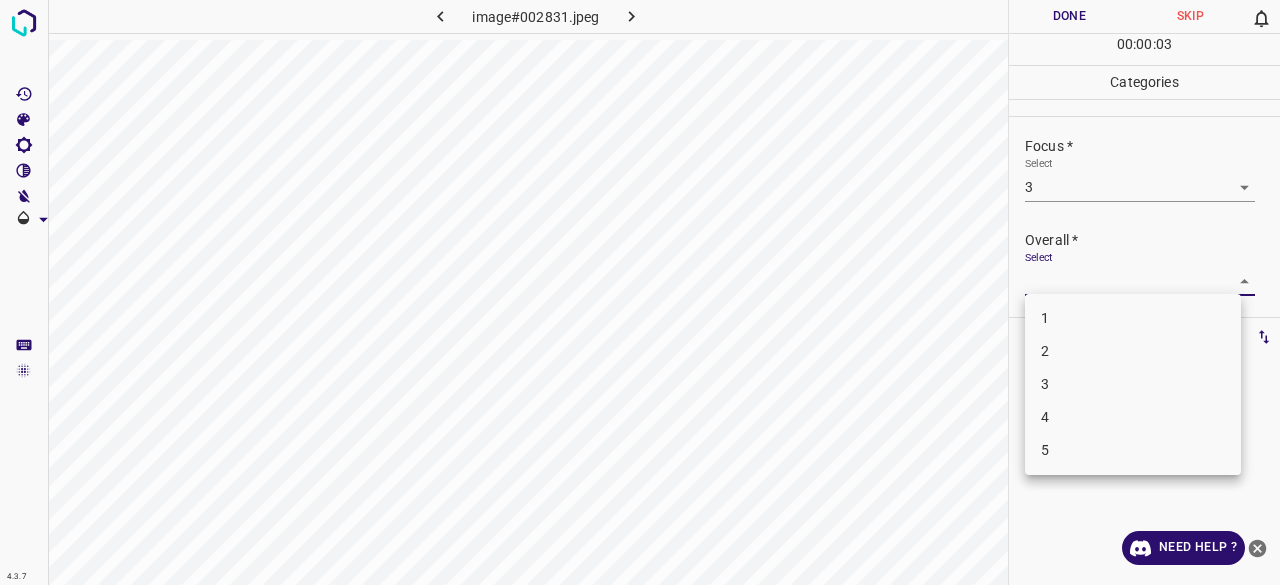 click on "3" at bounding box center [1133, 384] 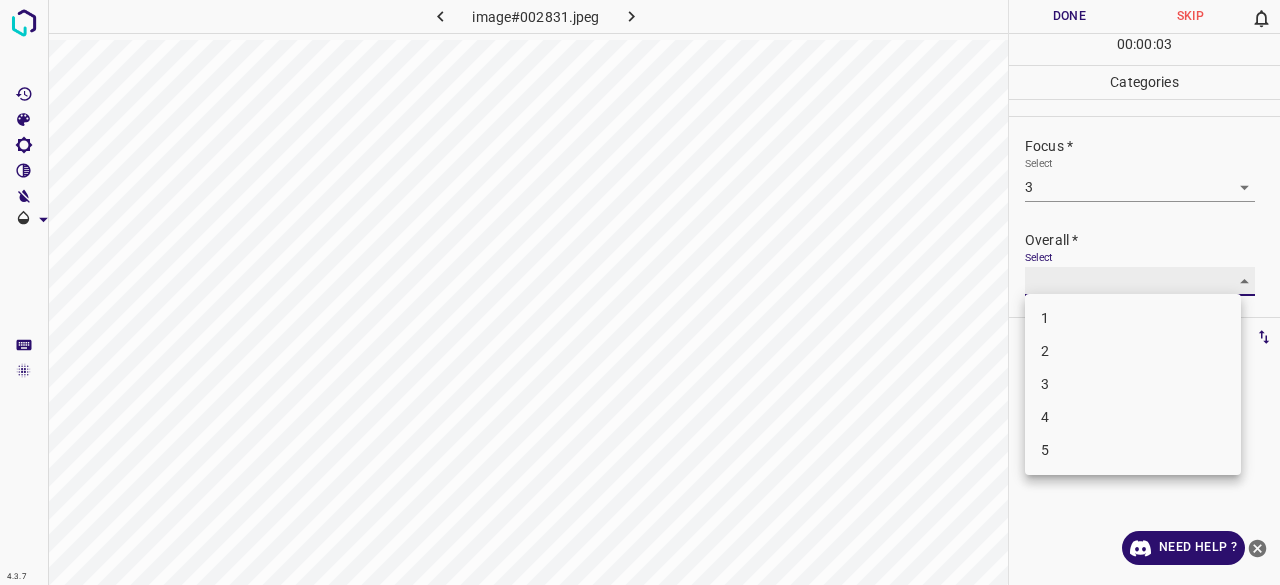type on "3" 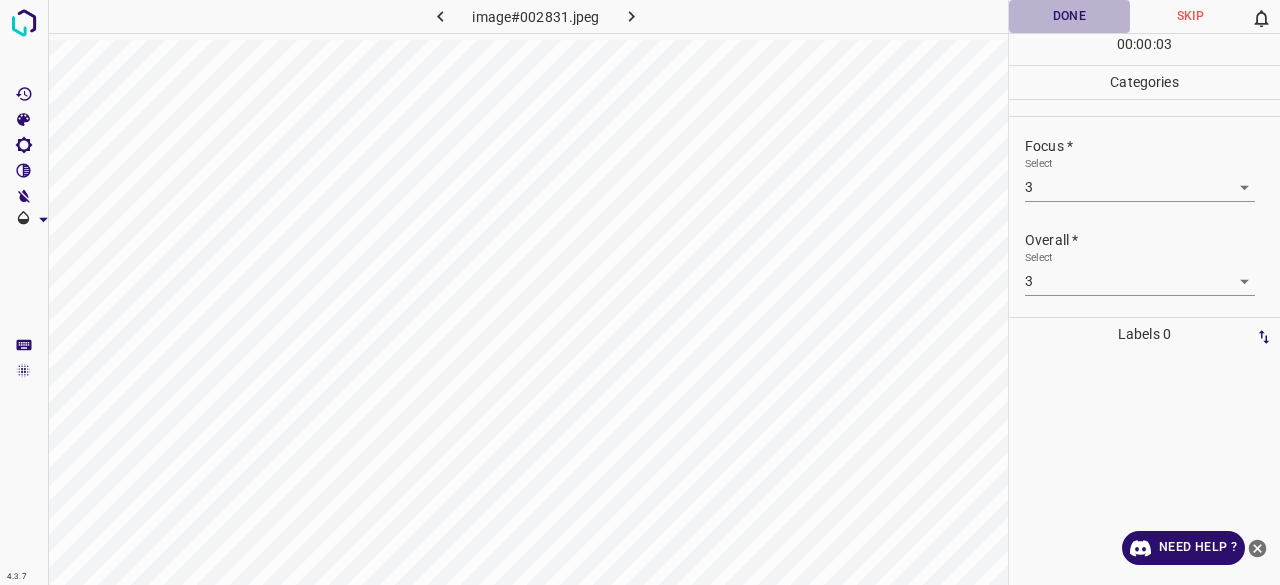 click on "Done" at bounding box center [1069, 16] 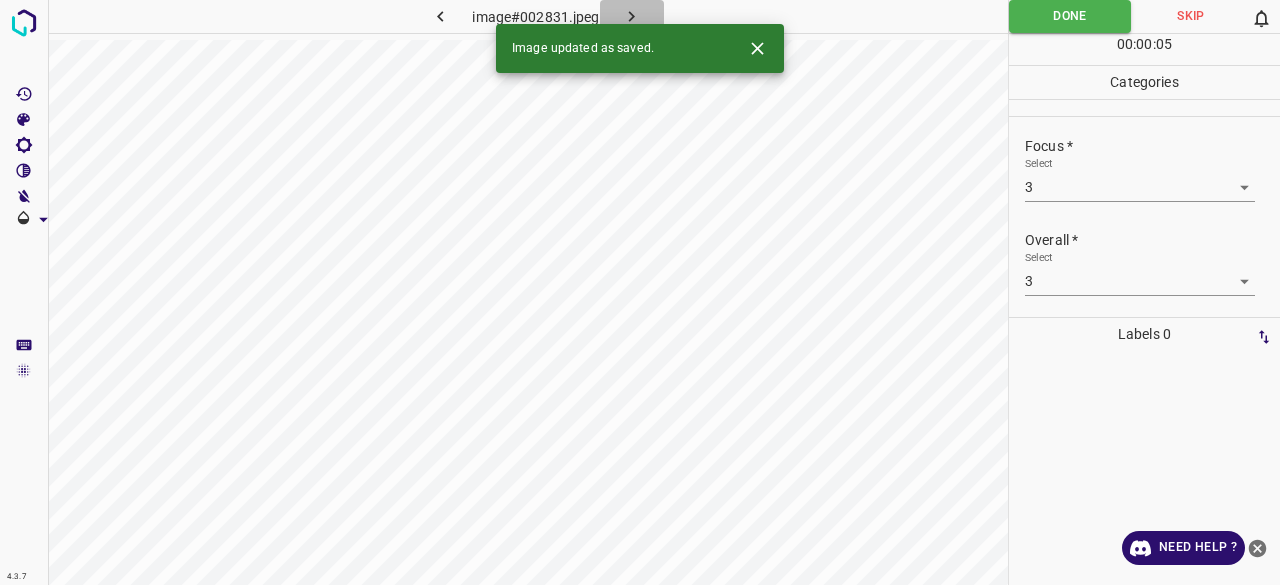 click 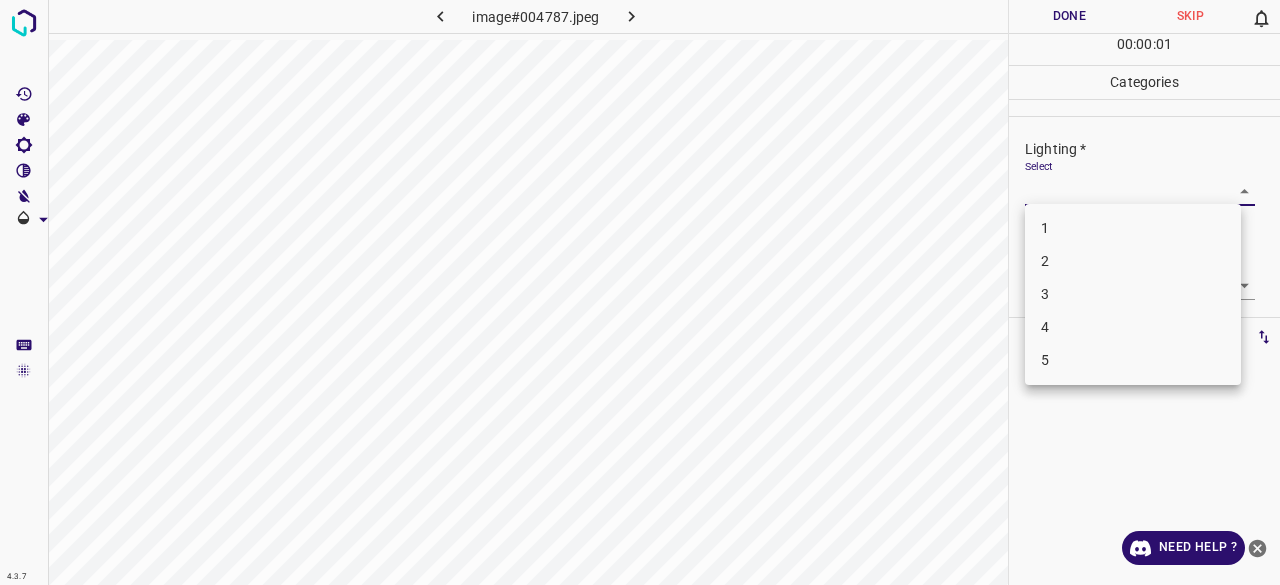 click on "4.3.7 image#004787.jpeg Done Skip 0 00   : 00   : 01   Categories Lighting *  Select ​ Focus *  Select ​ Overall *  Select ​ Labels   0 Categories 1 Lighting 2 Focus 3 Overall Tools Space Change between modes (Draw & Edit) I Auto labeling R Restore zoom M Zoom in N Zoom out Delete Delete selecte label Filters Z Restore filters X Saturation filter C Brightness filter V Contrast filter B Gray scale filter General O Download Need Help ? - Text - Hide - Delete 1 2 3 4 5" at bounding box center (640, 292) 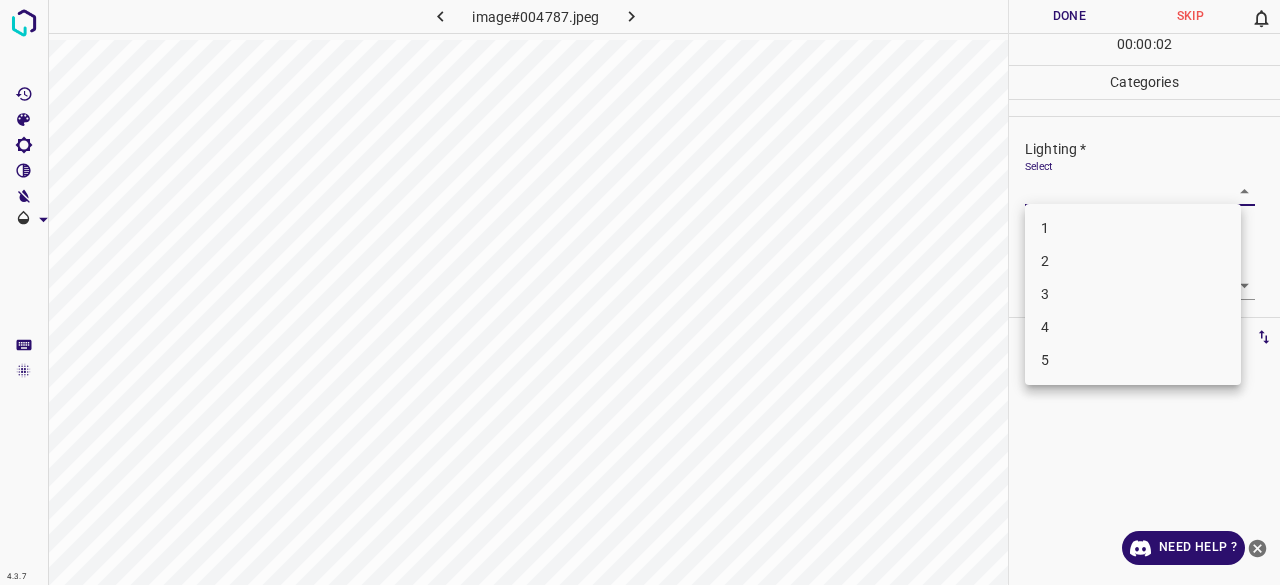 click on "3" at bounding box center [1133, 294] 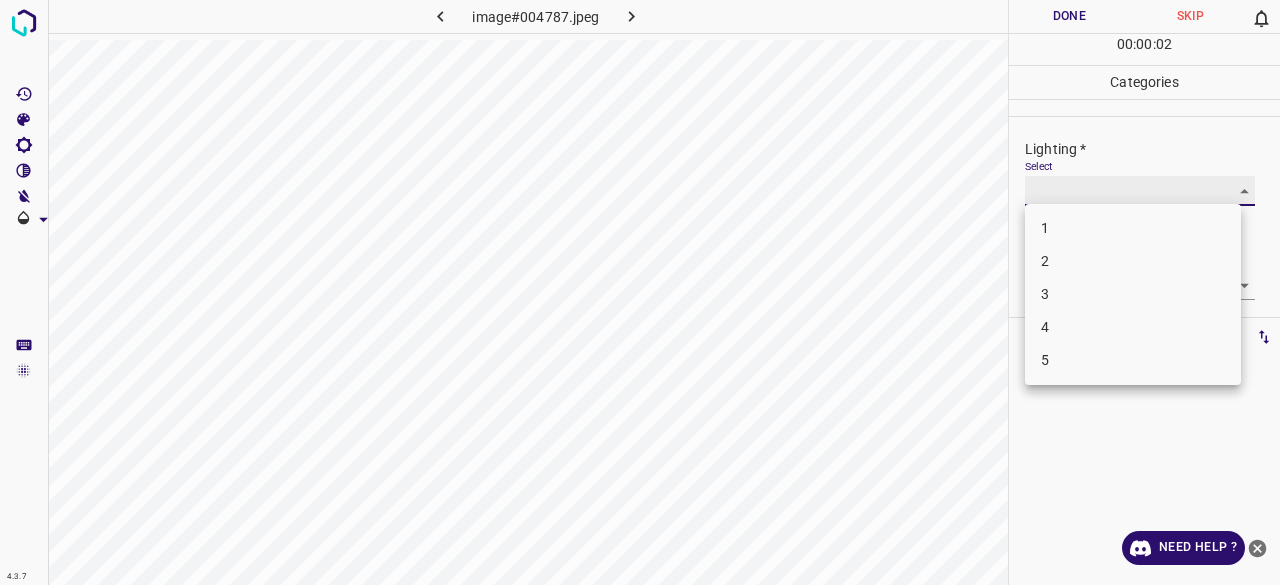 type on "3" 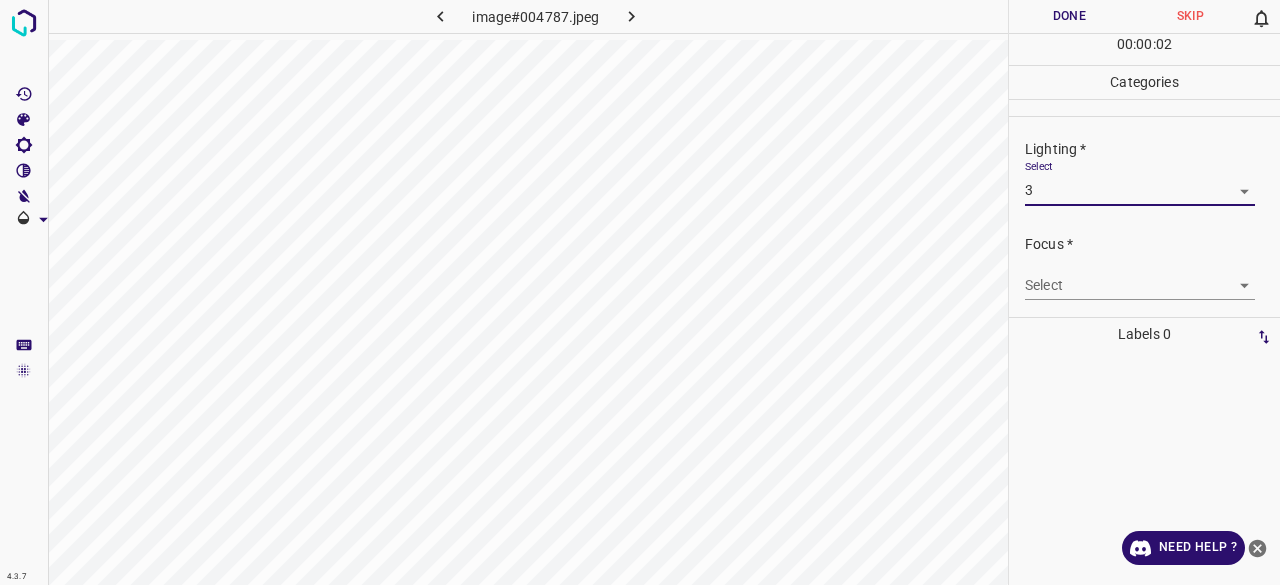 click on "4.3.7 image#004787.jpeg Done Skip 0 00   : 00   : 02   Categories Lighting *  Select 3 3 Focus *  Select ​ Overall *  Select ​ Labels   0 Categories 1 Lighting 2 Focus 3 Overall Tools Space Change between modes (Draw & Edit) I Auto labeling R Restore zoom M Zoom in N Zoom out Delete Delete selecte label Filters Z Restore filters X Saturation filter C Brightness filter V Contrast filter B Gray scale filter General O Download Need Help ? - Text - Hide - Delete 1 2 3 4 5" at bounding box center [640, 292] 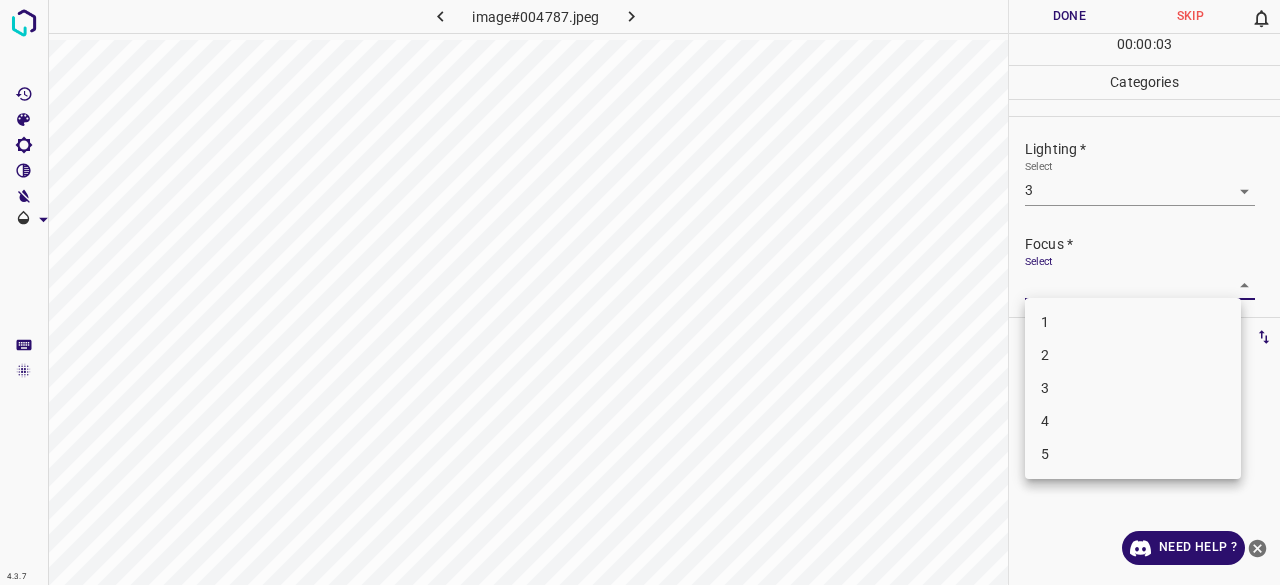 drag, startPoint x: 1075, startPoint y: 387, endPoint x: 1086, endPoint y: 320, distance: 67.89698 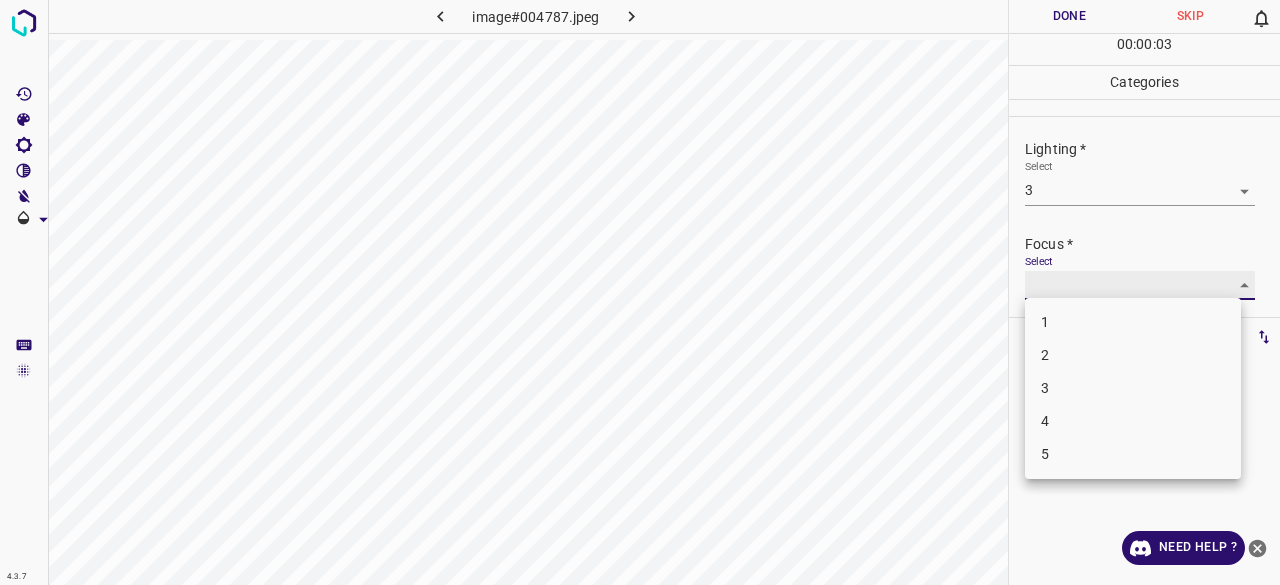type on "3" 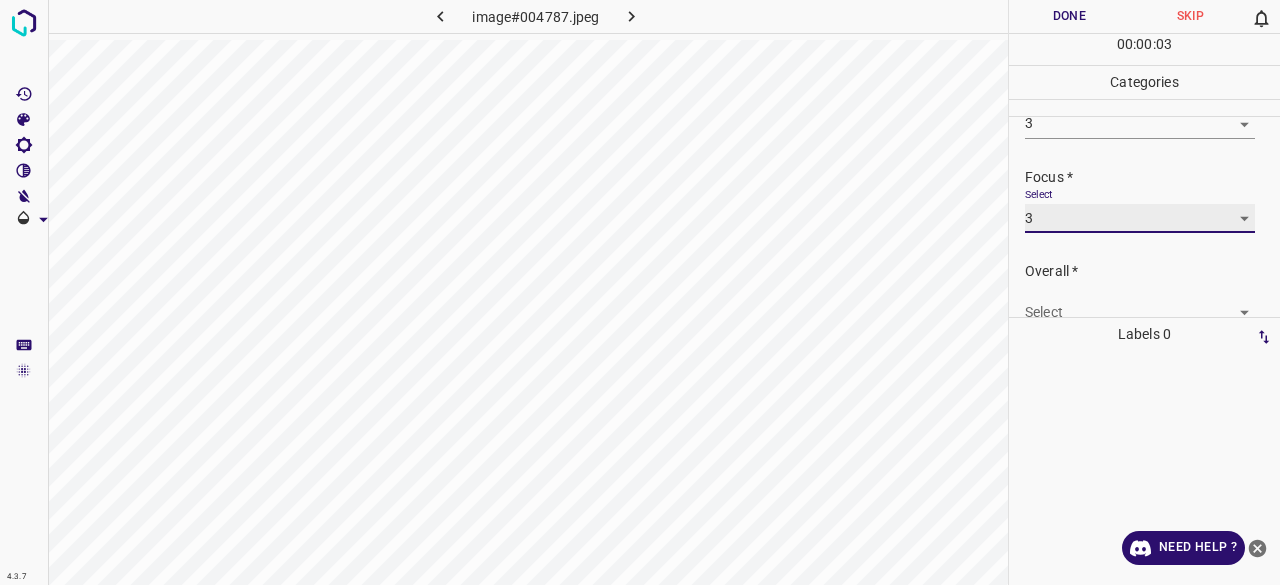 scroll, scrollTop: 98, scrollLeft: 0, axis: vertical 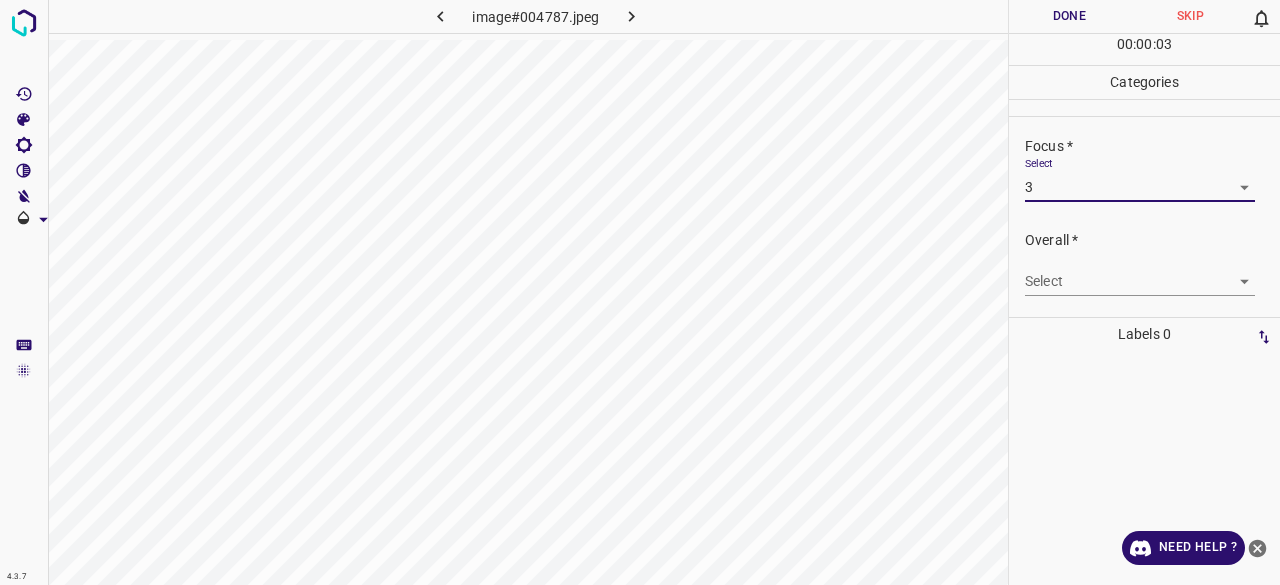 click on "4.3.7 image#004787.jpeg Done Skip 0 00   : 00   : 03   Categories Lighting *  Select 3 3 Focus *  Select 3 3 Overall *  Select ​ Labels   0 Categories 1 Lighting 2 Focus 3 Overall Tools Space Change between modes (Draw & Edit) I Auto labeling R Restore zoom M Zoom in N Zoom out Delete Delete selecte label Filters Z Restore filters X Saturation filter C Brightness filter V Contrast filter B Gray scale filter General O Download Need Help ? - Text - Hide - Delete" at bounding box center [640, 292] 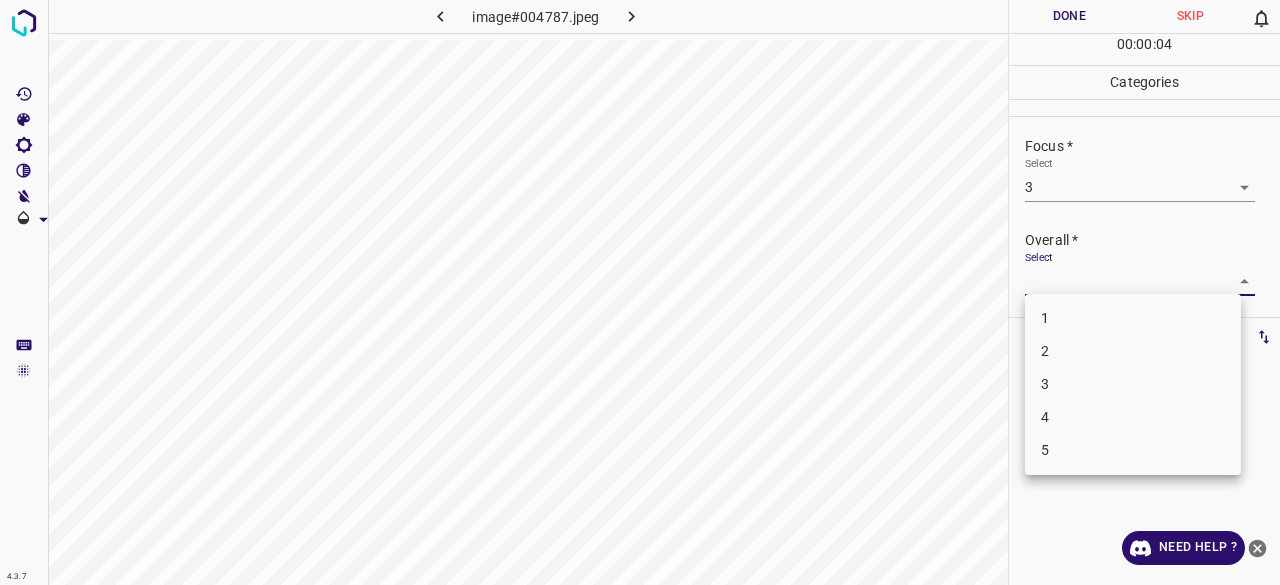 click on "3" at bounding box center [1133, 384] 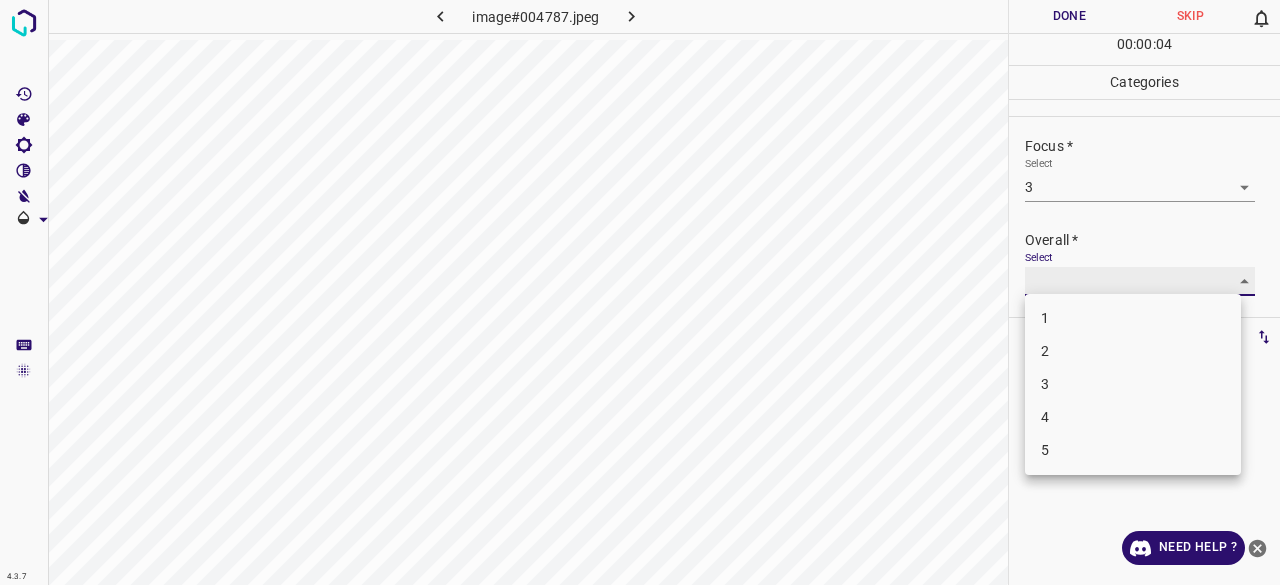 type on "3" 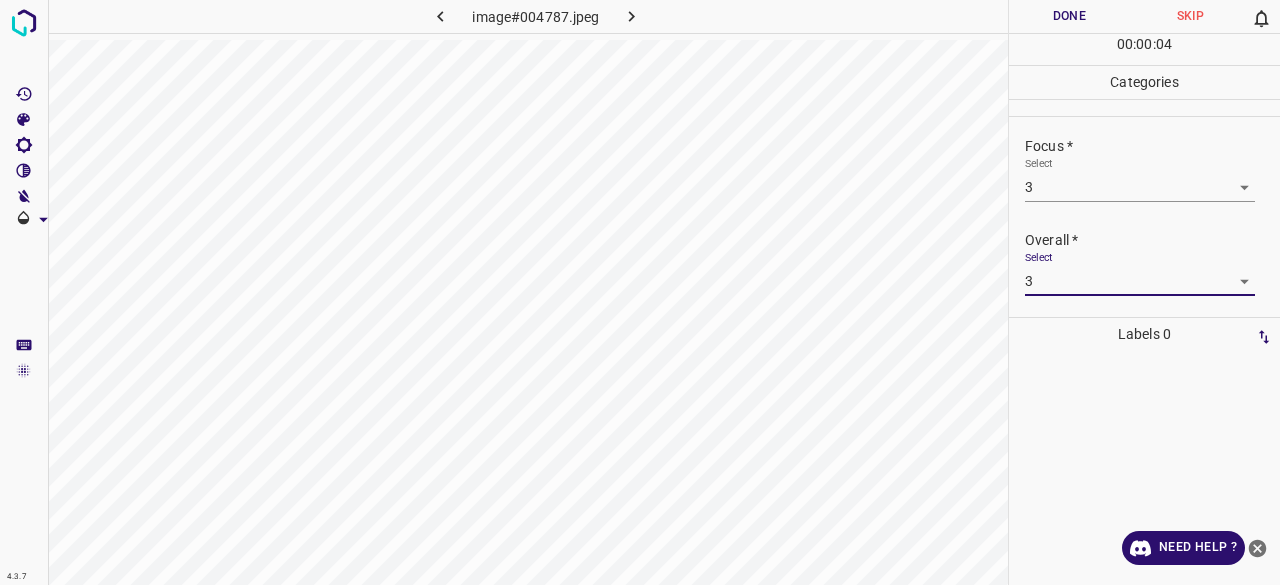 click on "Done" at bounding box center (1069, 16) 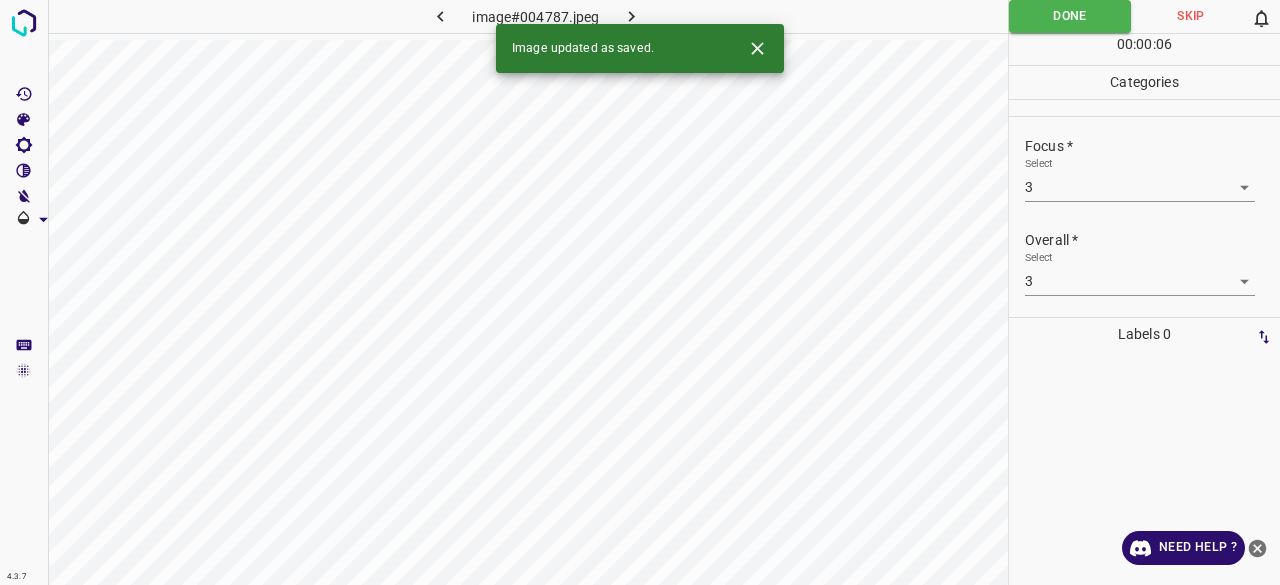 click 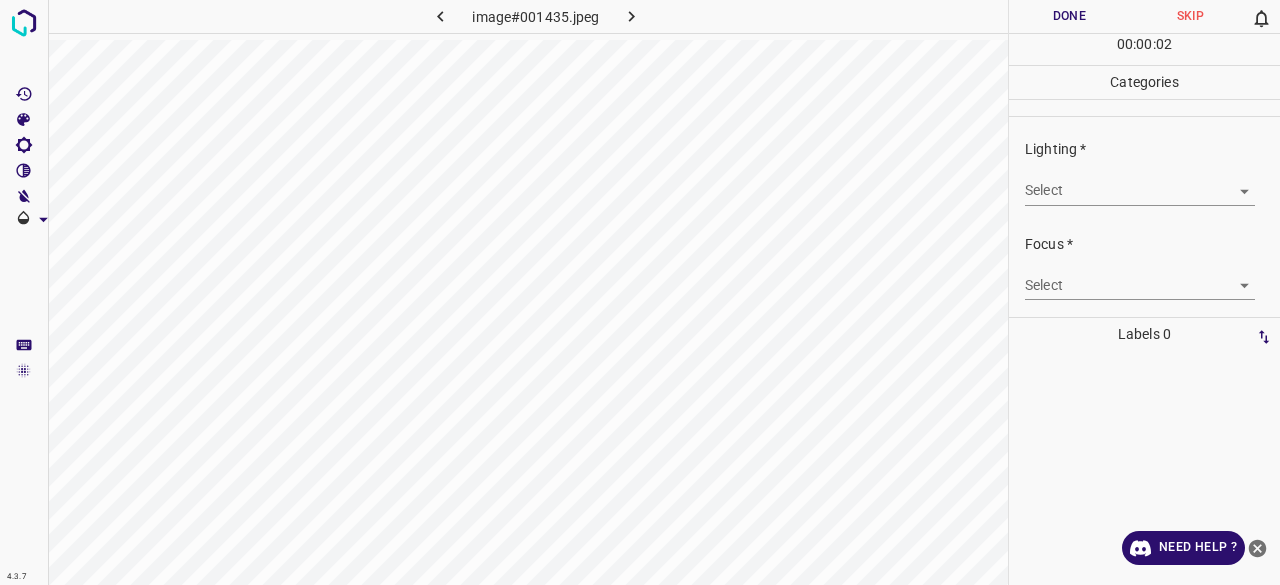 click on "4.3.7 image#001435.jpeg Done Skip 0 00   : 00   : 02   Categories Lighting *  Select ​ Focus *  Select ​ Overall *  Select ​ Labels   0 Categories 1 Lighting 2 Focus 3 Overall Tools Space Change between modes (Draw & Edit) I Auto labeling R Restore zoom M Zoom in N Zoom out Delete Delete selecte label Filters Z Restore filters X Saturation filter C Brightness filter V Contrast filter B Gray scale filter General O Download Need Help ? - Text - Hide - Delete" at bounding box center (640, 292) 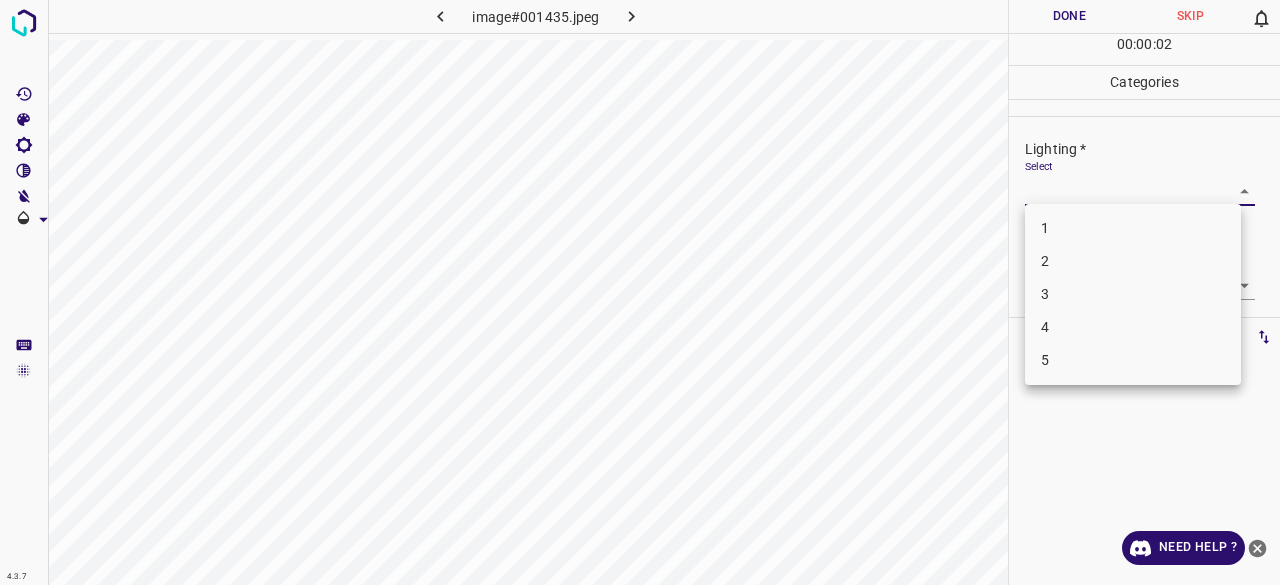 click on "3" at bounding box center (1133, 294) 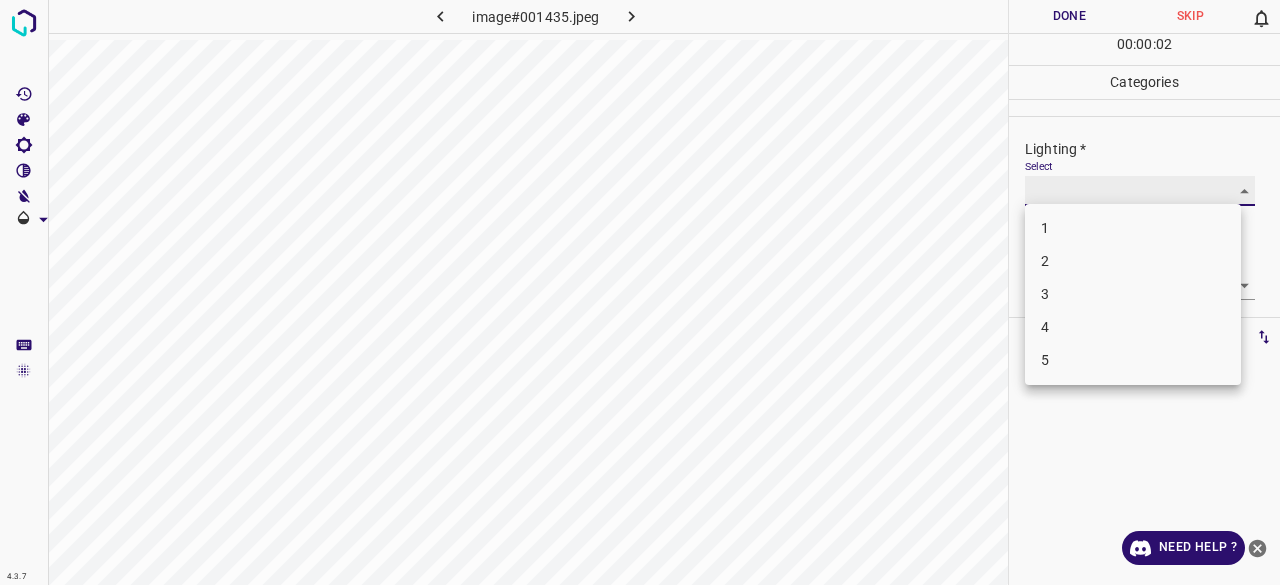 type on "3" 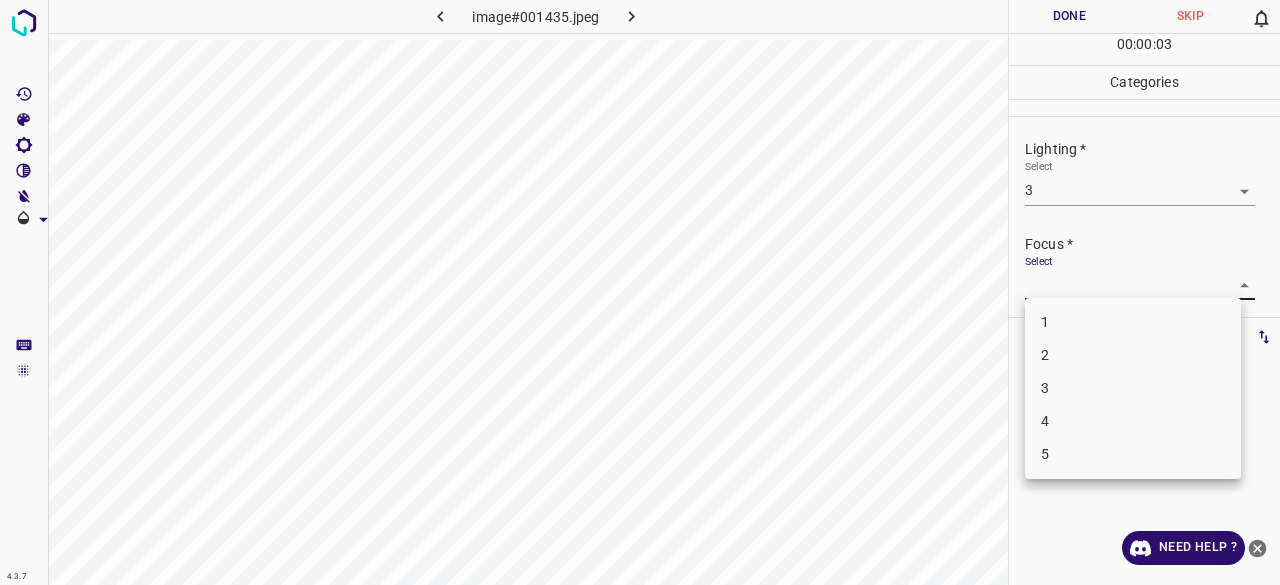 click on "4.3.7 image#001435.jpeg Done Skip 0 00   : 00   : 03   Categories Lighting *  Select 3 3 Focus *  Select ​ Overall *  Select ​ Labels   0 Categories 1 Lighting 2 Focus 3 Overall Tools Space Change between modes (Draw & Edit) I Auto labeling R Restore zoom M Zoom in N Zoom out Delete Delete selecte label Filters Z Restore filters X Saturation filter C Brightness filter V Contrast filter B Gray scale filter General O Download Need Help ? - Text - Hide - Delete 1 2 3 4 5" at bounding box center [640, 292] 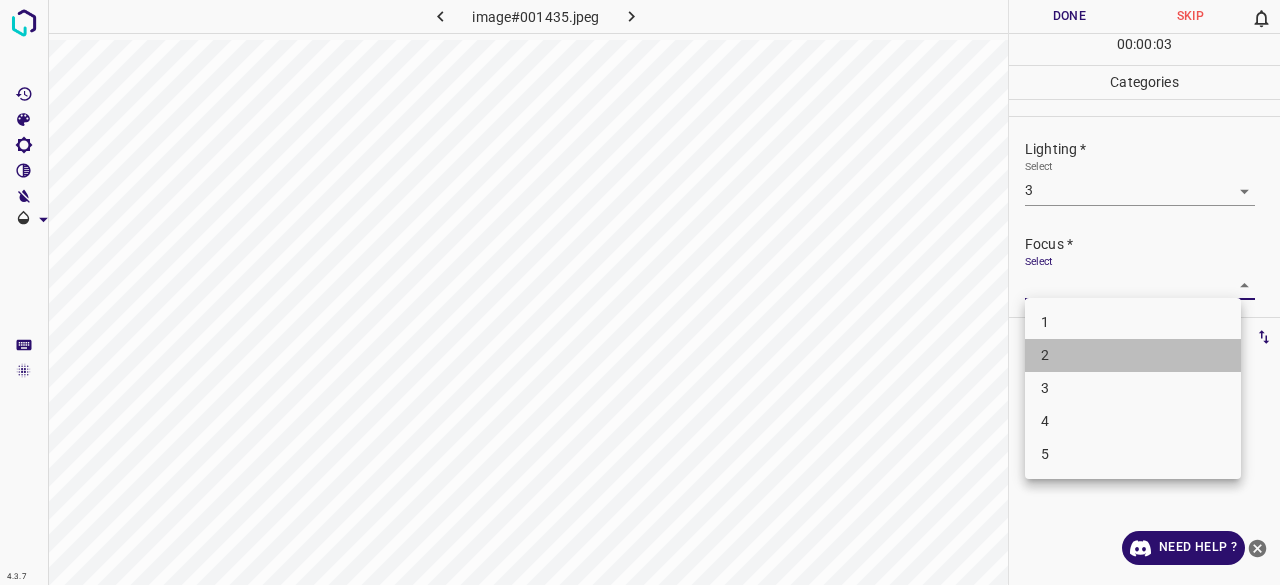 click on "2" at bounding box center (1133, 355) 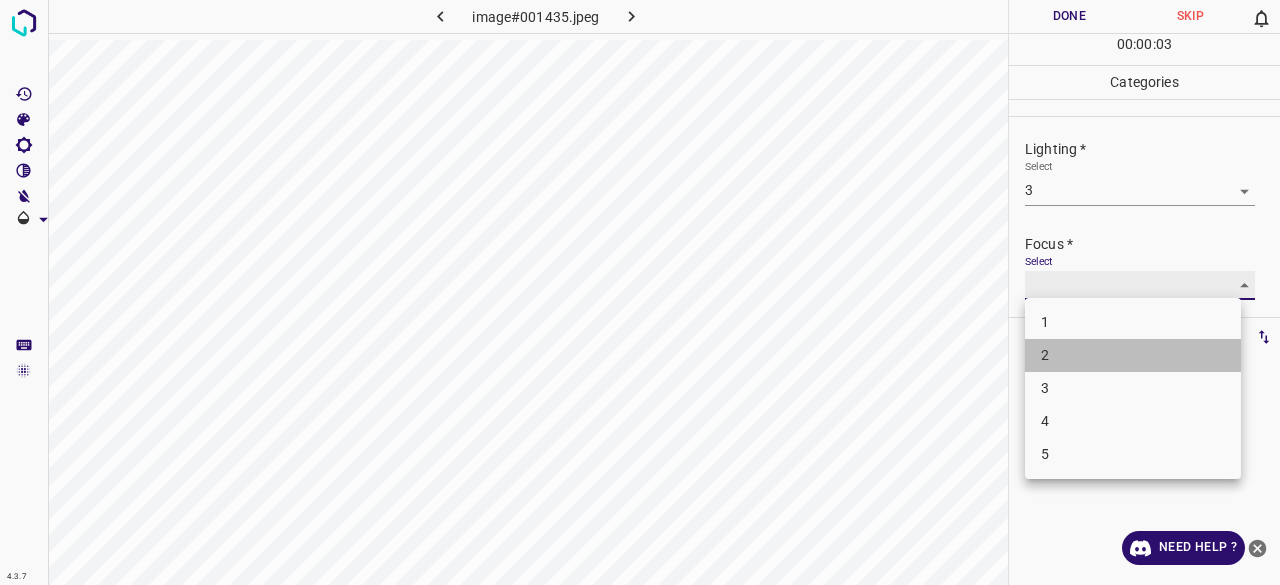 type on "2" 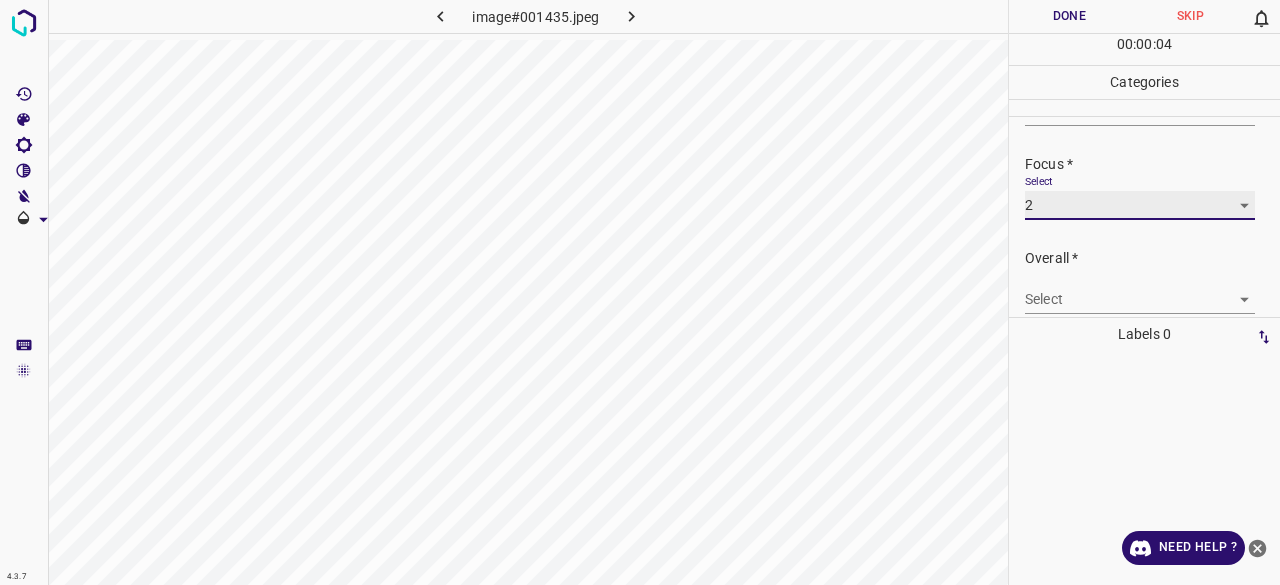 scroll, scrollTop: 98, scrollLeft: 0, axis: vertical 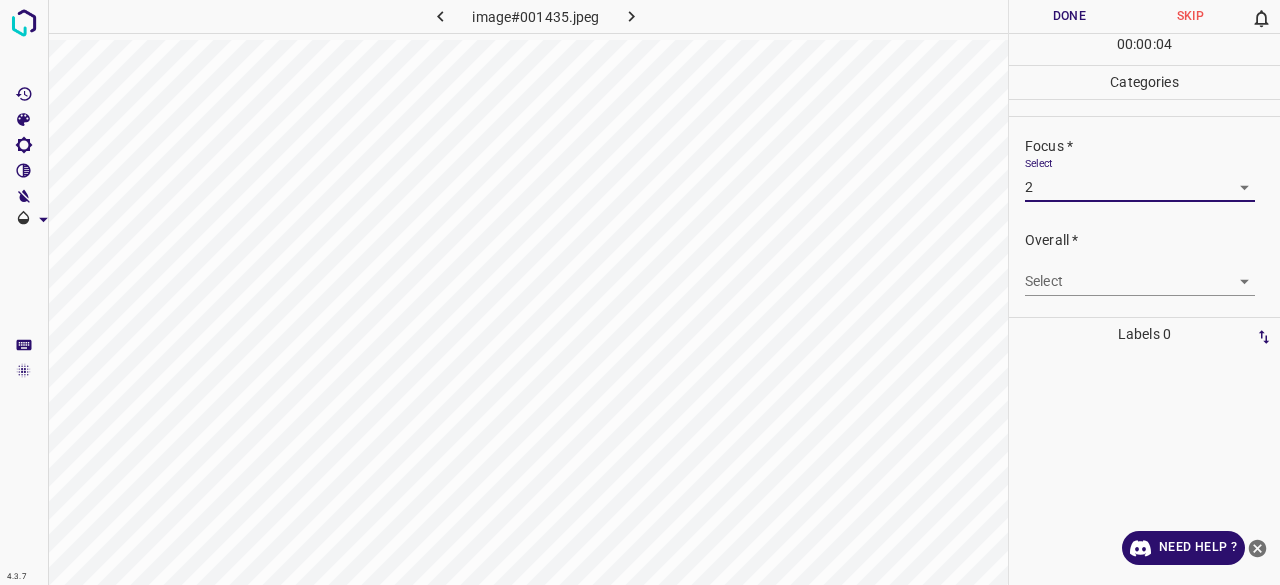 click on "4.3.7 image#001435.jpeg Done Skip 0 00   : 00   : 04   Categories Lighting *  Select 3 3 Focus *  Select 2 2 Overall *  Select ​ Labels   0 Categories 1 Lighting 2 Focus 3 Overall Tools Space Change between modes (Draw & Edit) I Auto labeling R Restore zoom M Zoom in N Zoom out Delete Delete selecte label Filters Z Restore filters X Saturation filter C Brightness filter V Contrast filter B Gray scale filter General O Download Need Help ? - Text - Hide - Delete" at bounding box center (640, 292) 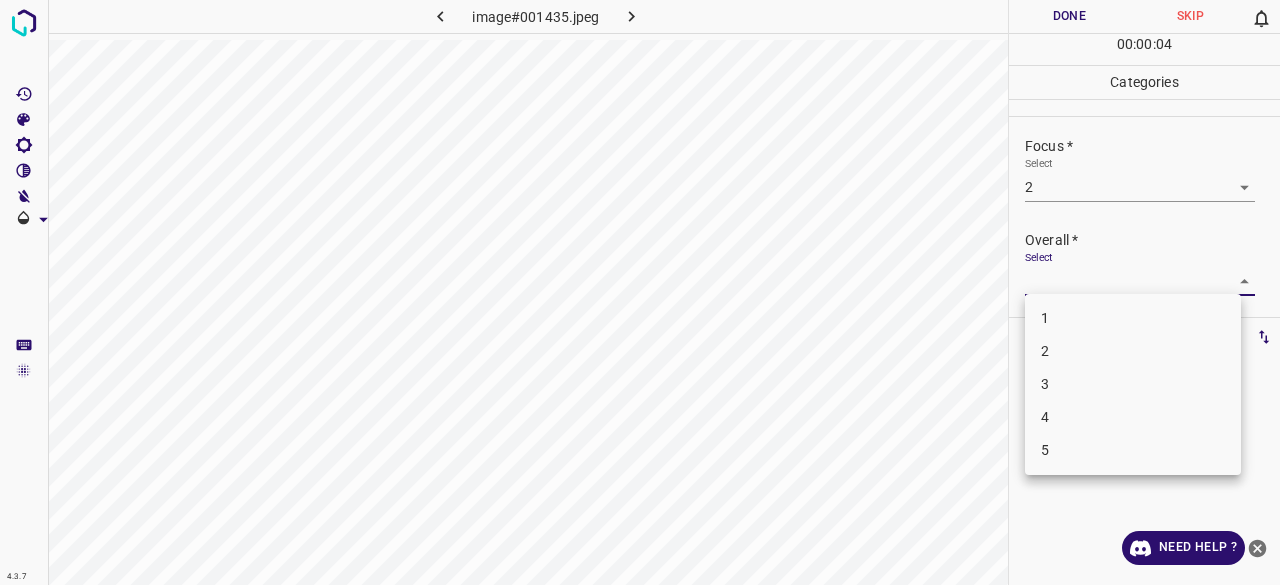 drag, startPoint x: 1051, startPoint y: 381, endPoint x: 1060, endPoint y: 347, distance: 35.17101 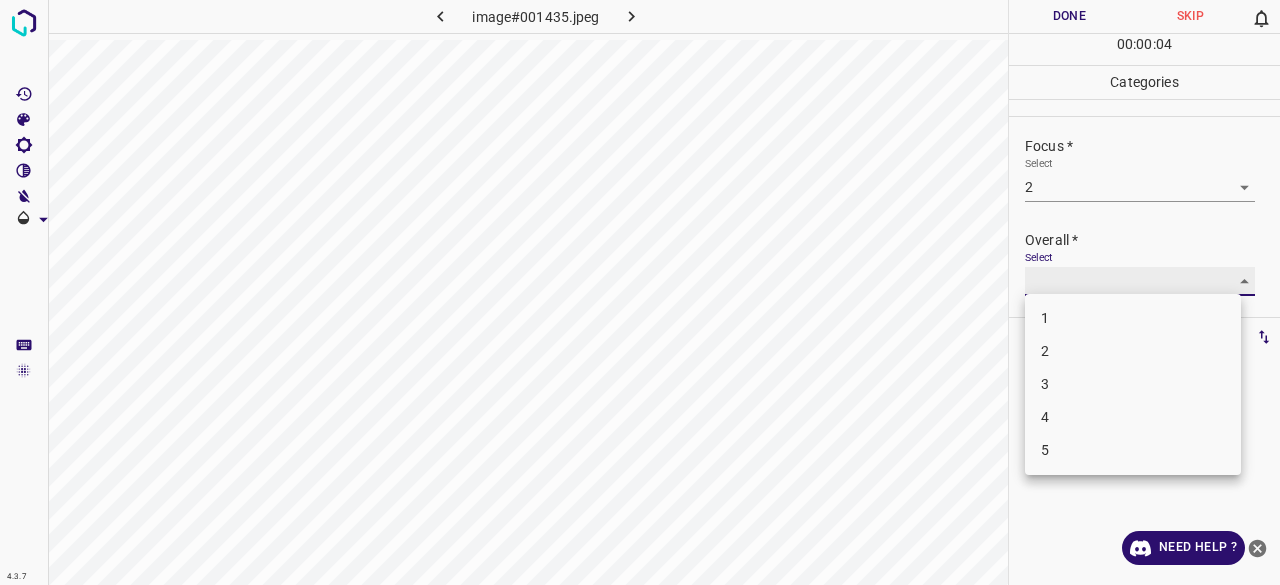 type on "3" 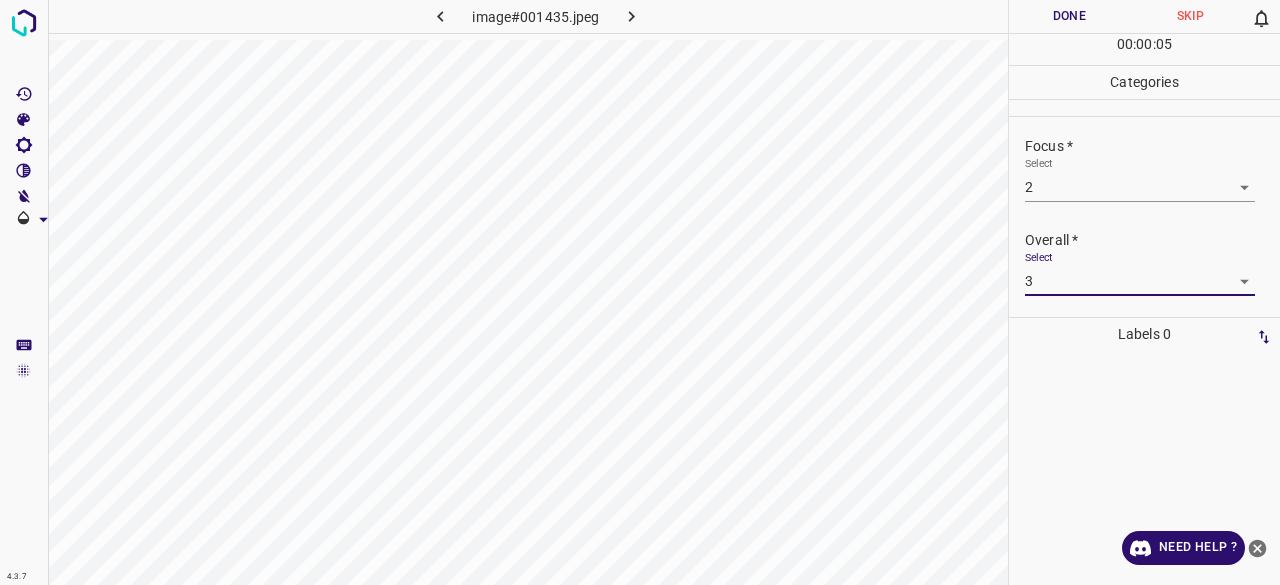 click on "Done" at bounding box center [1069, 16] 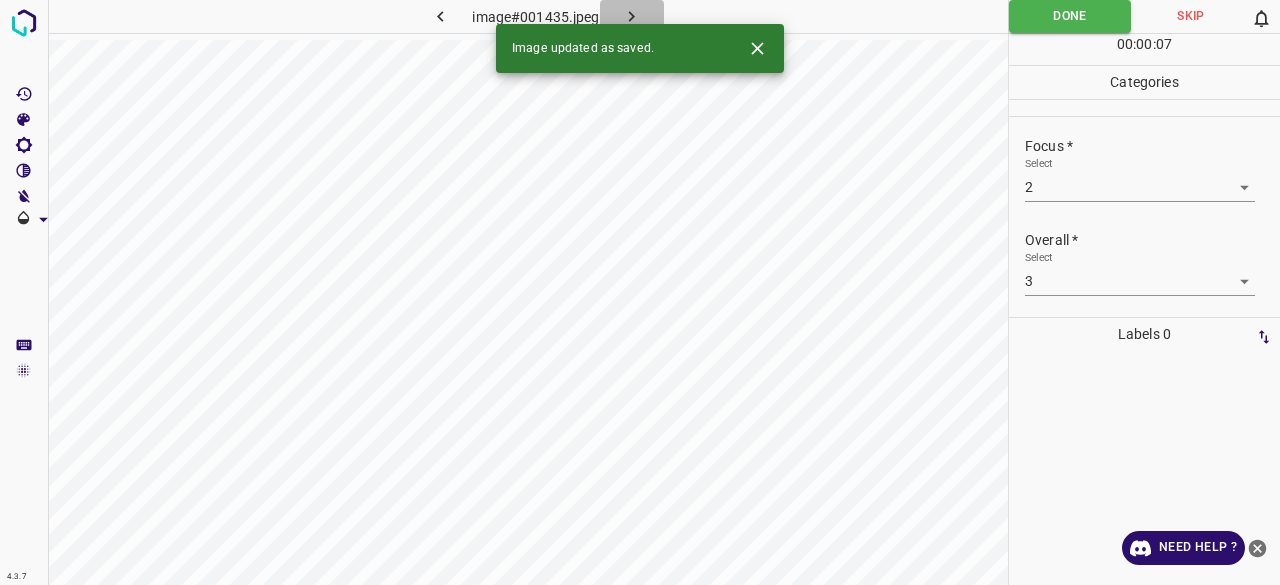click 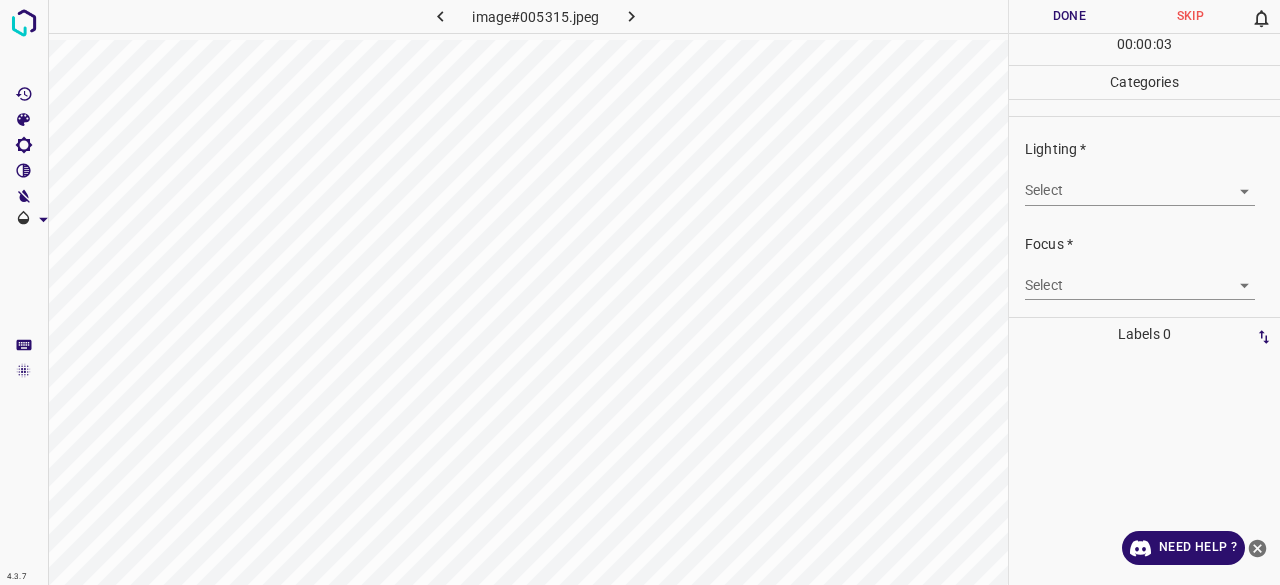 click on "4.3.7 image#005315.jpeg Done Skip 0 00   : 00   : 03   Categories Lighting *  Select ​ Focus *  Select ​ Overall *  Select ​ Labels   0 Categories 1 Lighting 2 Focus 3 Overall Tools Space Change between modes (Draw & Edit) I Auto labeling R Restore zoom M Zoom in N Zoom out Delete Delete selecte label Filters Z Restore filters X Saturation filter C Brightness filter V Contrast filter B Gray scale filter General O Download Need Help ? - Text - Hide - Delete" at bounding box center (640, 292) 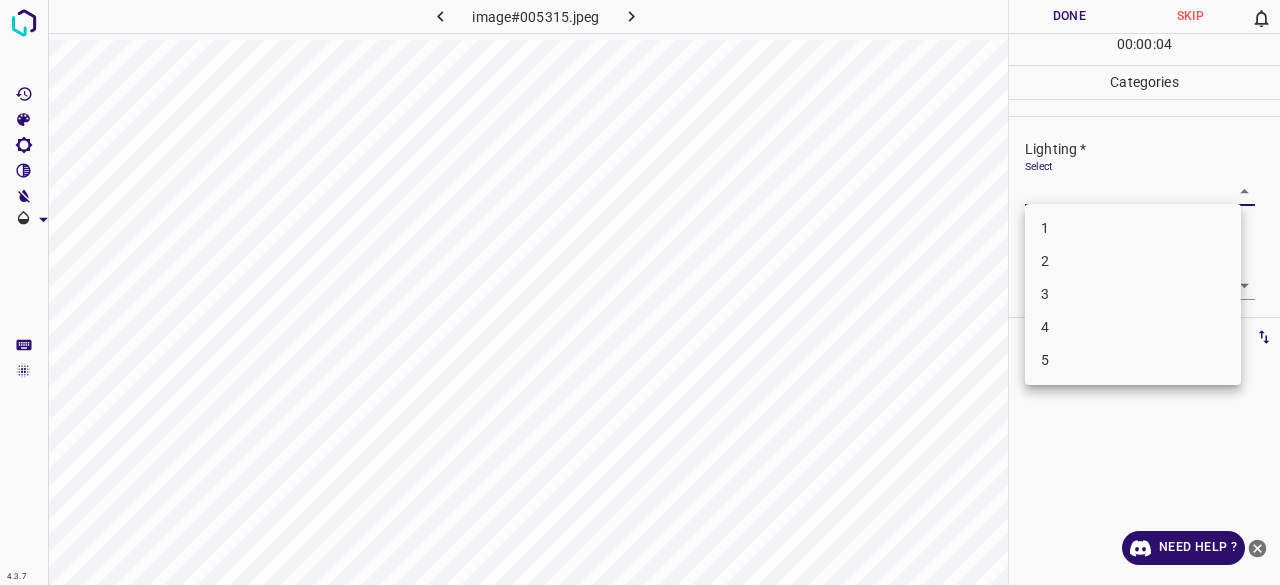 click on "3" at bounding box center [1133, 294] 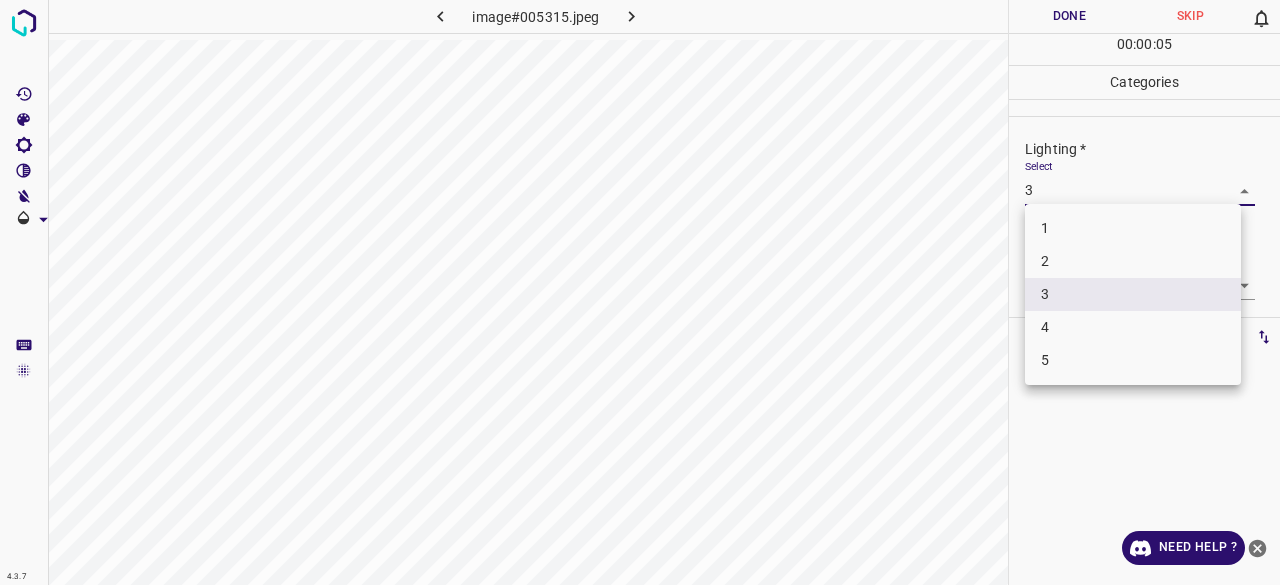 click on "4.3.7 image#005315.jpeg Done Skip 0 00   : 00   : 05   Categories Lighting *  Select 3 3 Focus *  Select ​ Overall *  Select ​ Labels   0 Categories 1 Lighting 2 Focus 3 Overall Tools Space Change between modes (Draw & Edit) I Auto labeling R Restore zoom M Zoom in N Zoom out Delete Delete selecte label Filters Z Restore filters X Saturation filter C Brightness filter V Contrast filter B Gray scale filter General O Download Need Help ? - Text - Hide - Delete 1 2 3 4 5" at bounding box center [640, 292] 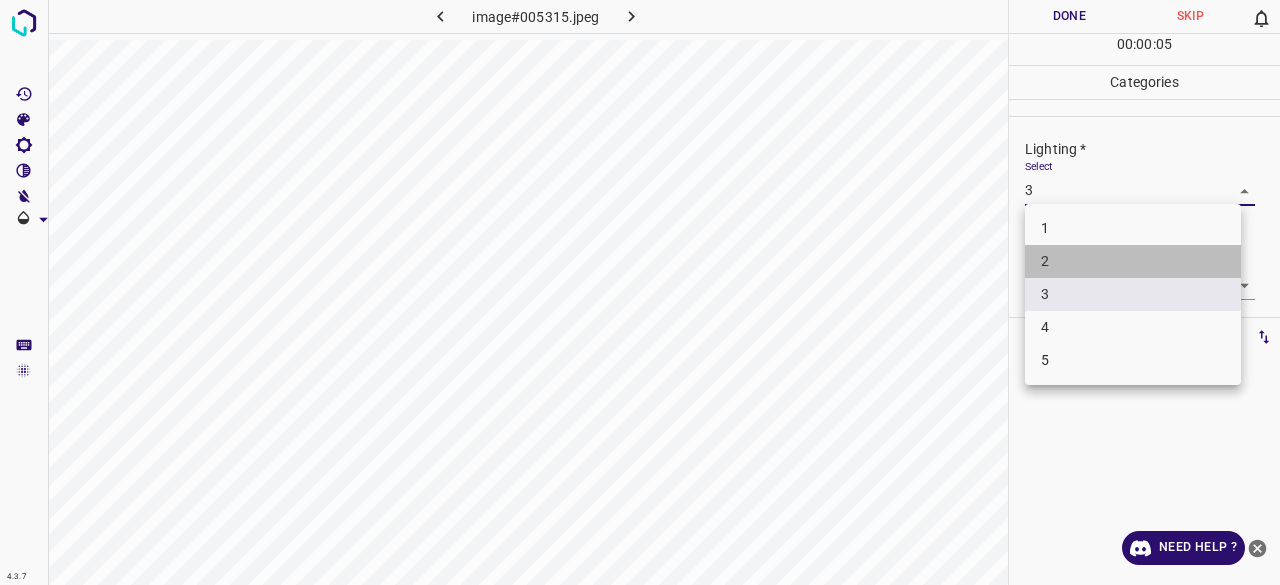 click on "2" at bounding box center (1133, 261) 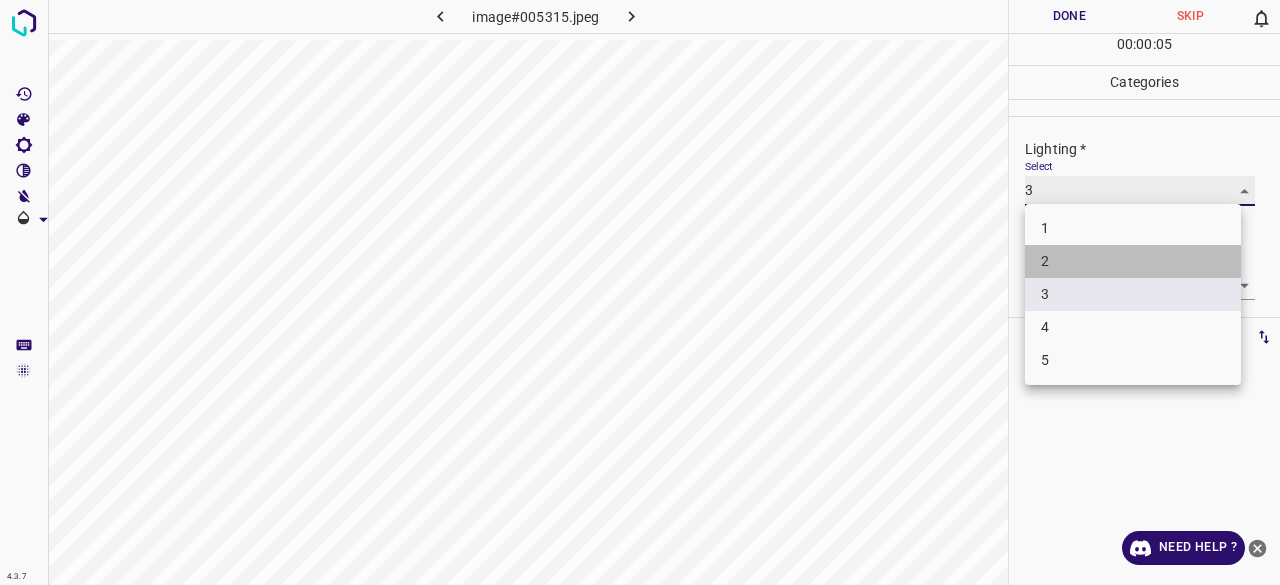 type on "2" 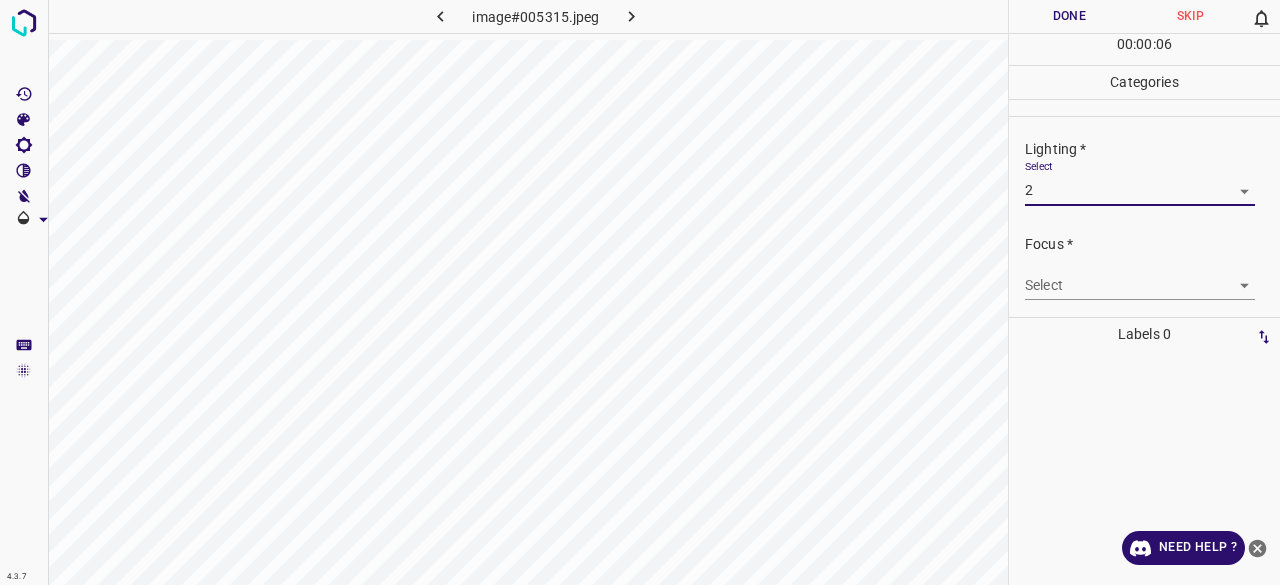click on "4.3.7 image#005315.jpeg Done Skip 0 00   : 00   : 06   Categories Lighting *  Select 2 2 Focus *  Select ​ Overall *  Select ​ Labels   0 Categories 1 Lighting 2 Focus 3 Overall Tools Space Change between modes (Draw & Edit) I Auto labeling R Restore zoom M Zoom in N Zoom out Delete Delete selecte label Filters Z Restore filters X Saturation filter C Brightness filter V Contrast filter B Gray scale filter General O Download Need Help ? - Text - Hide - Delete 1 2 3 4 5" at bounding box center [640, 292] 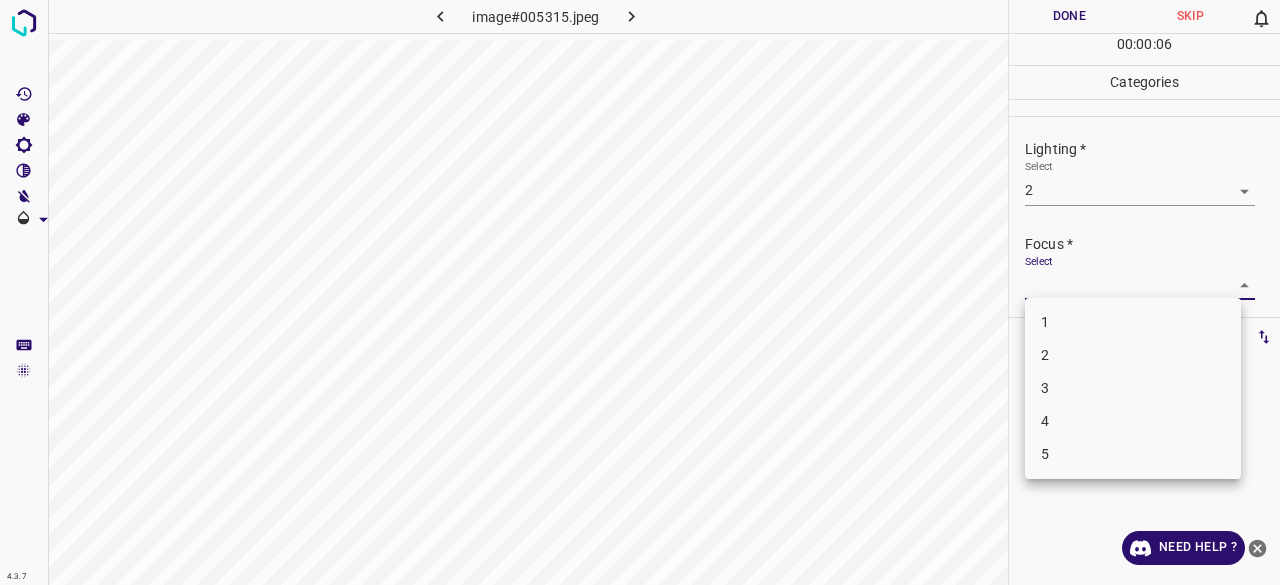 click on "2" at bounding box center (1133, 355) 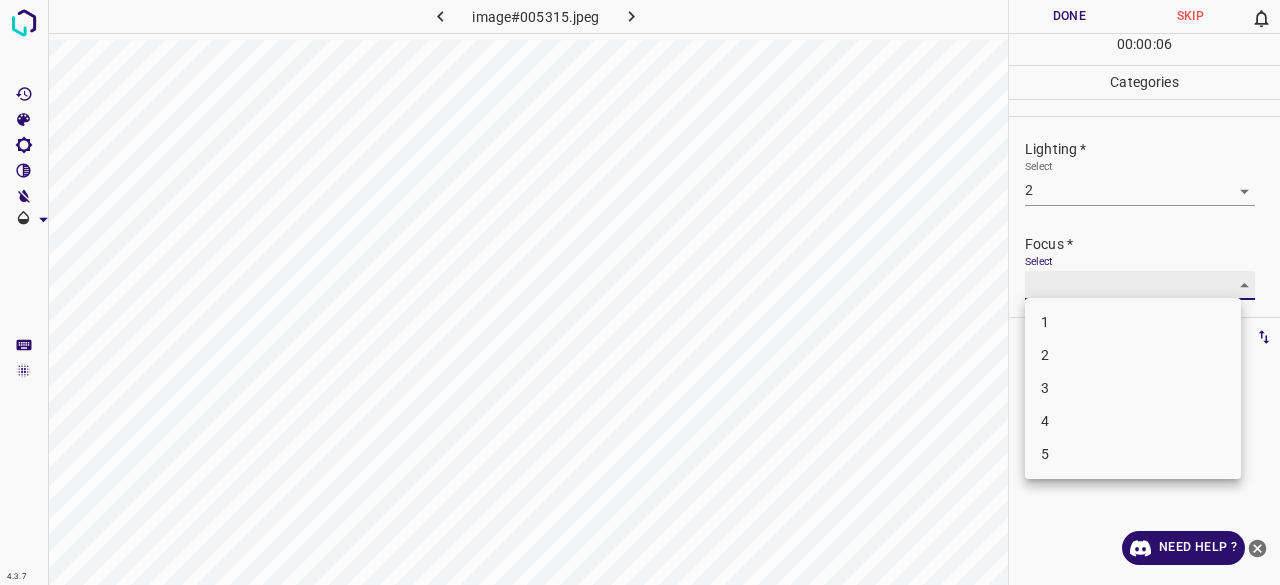 type on "2" 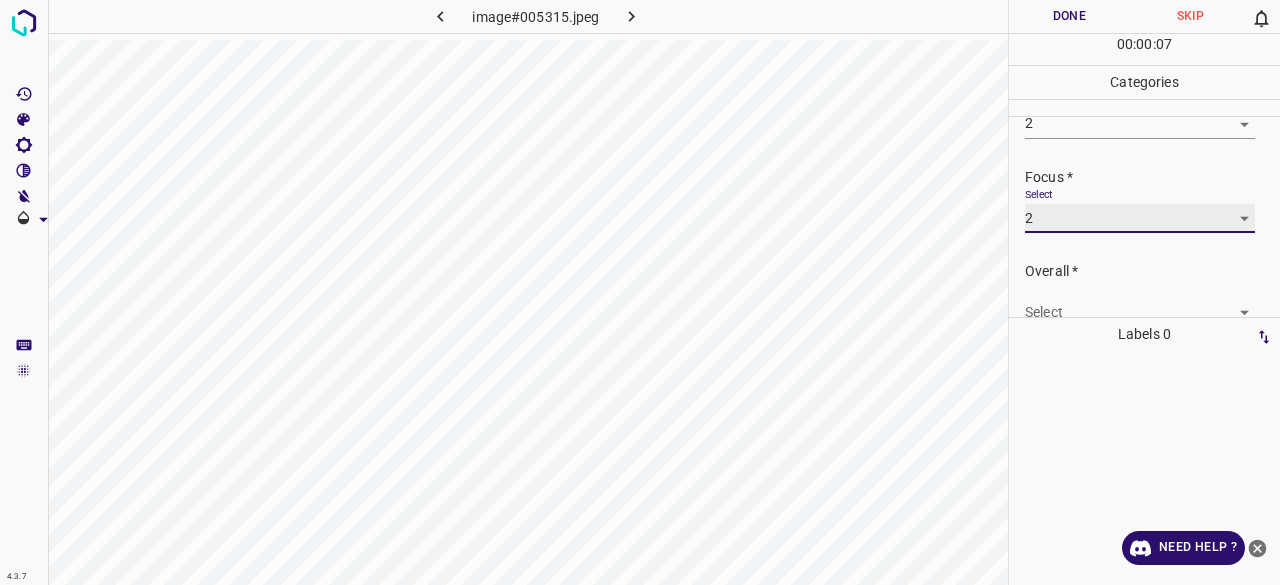 scroll, scrollTop: 98, scrollLeft: 0, axis: vertical 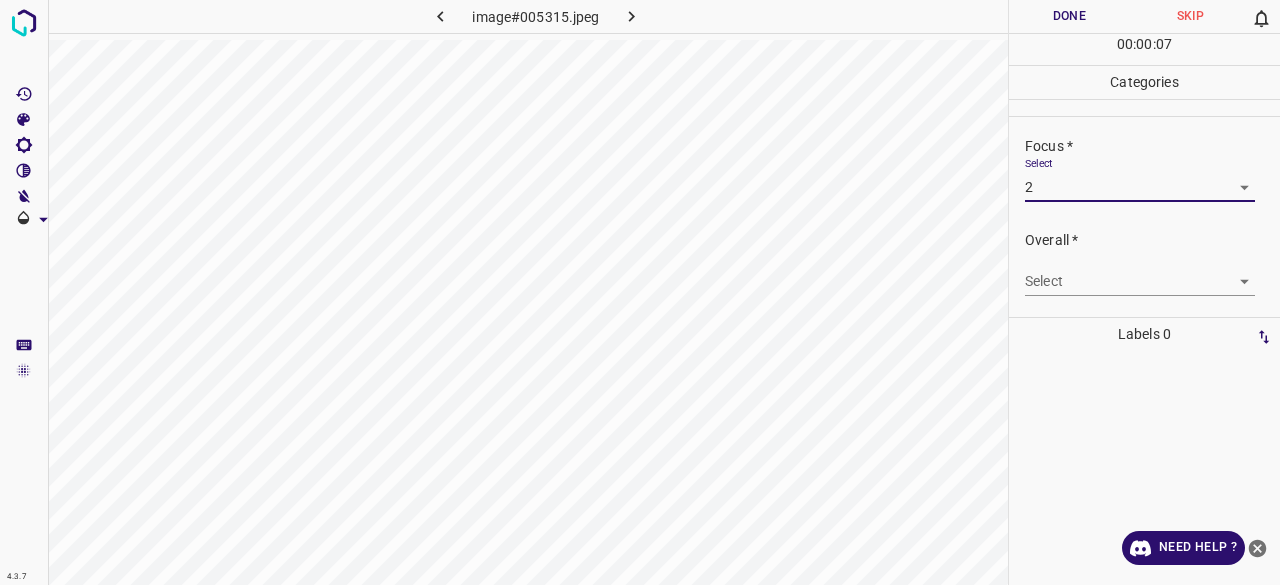 click on "4.3.7 image#005315.jpeg Done Skip 0 00   : 00   : 07   Categories Lighting *  Select 2 2 Focus *  Select 2 2 Overall *  Select ​ Labels   0 Categories 1 Lighting 2 Focus 3 Overall Tools Space Change between modes (Draw & Edit) I Auto labeling R Restore zoom M Zoom in N Zoom out Delete Delete selecte label Filters Z Restore filters X Saturation filter C Brightness filter V Contrast filter B Gray scale filter General O Download Need Help ? - Text - Hide - Delete" at bounding box center [640, 292] 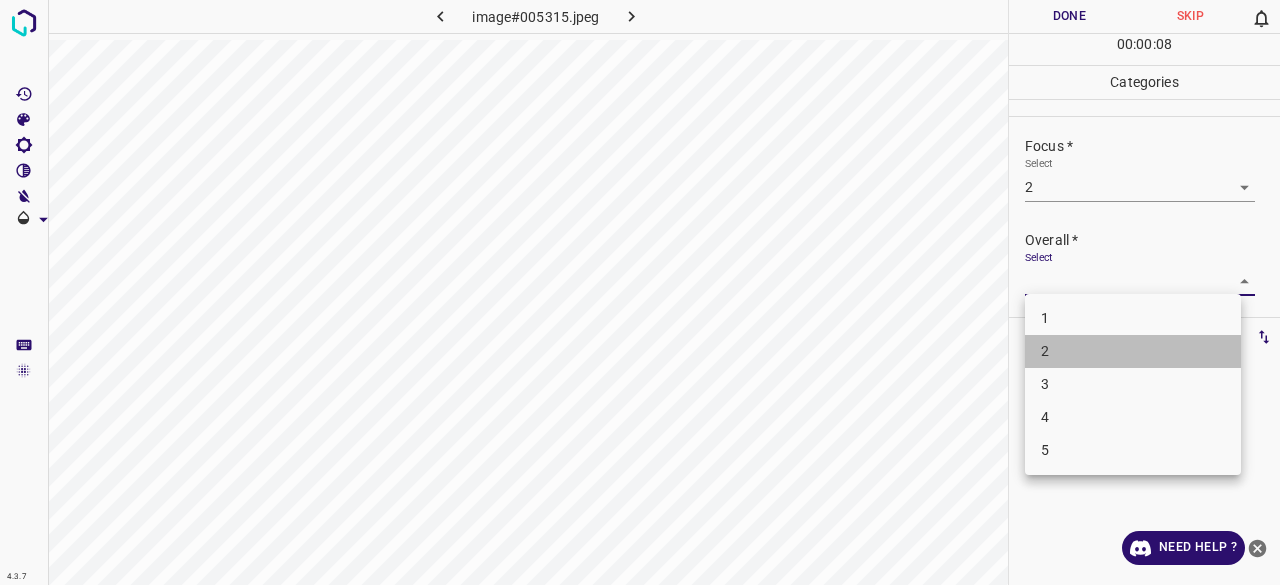click on "2" at bounding box center (1133, 351) 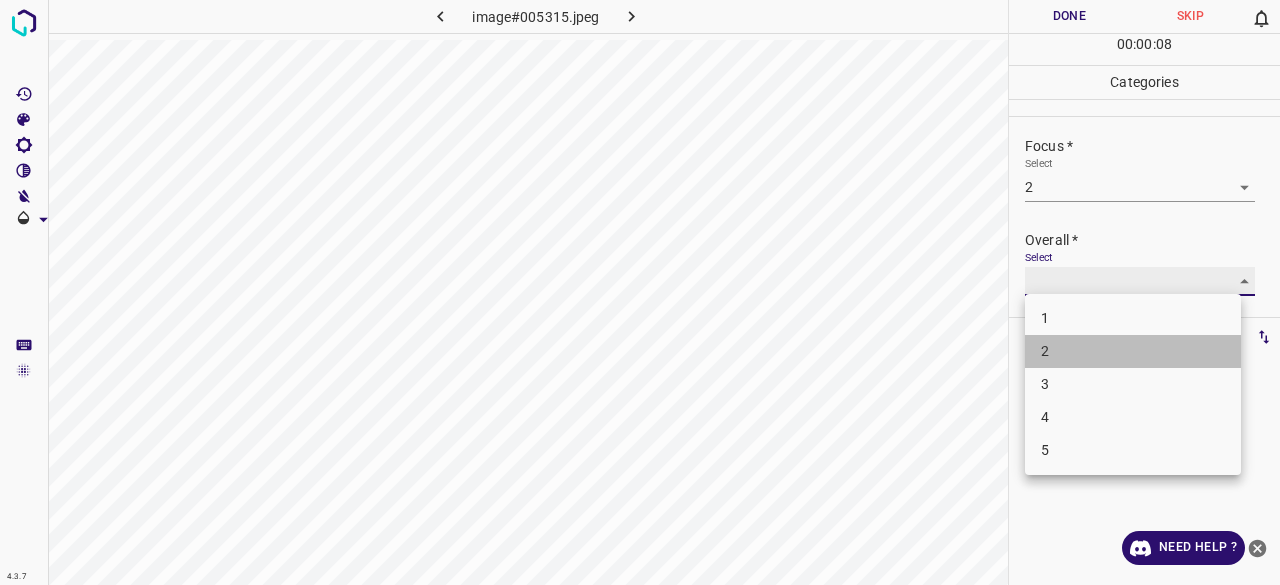 type on "2" 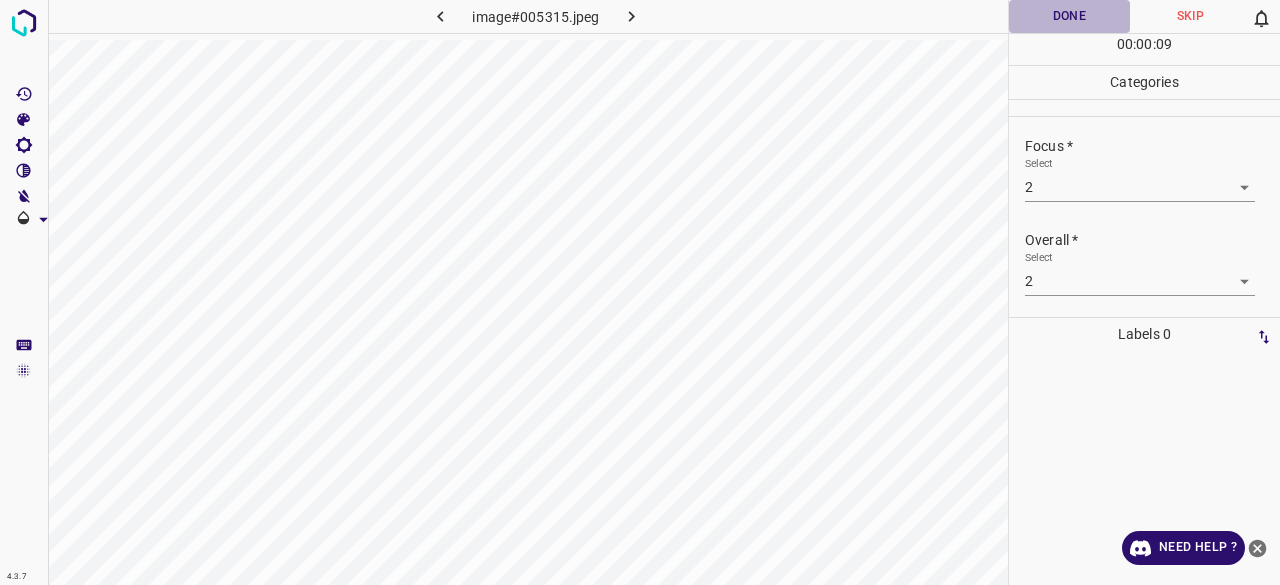 click on "Done" at bounding box center [1069, 16] 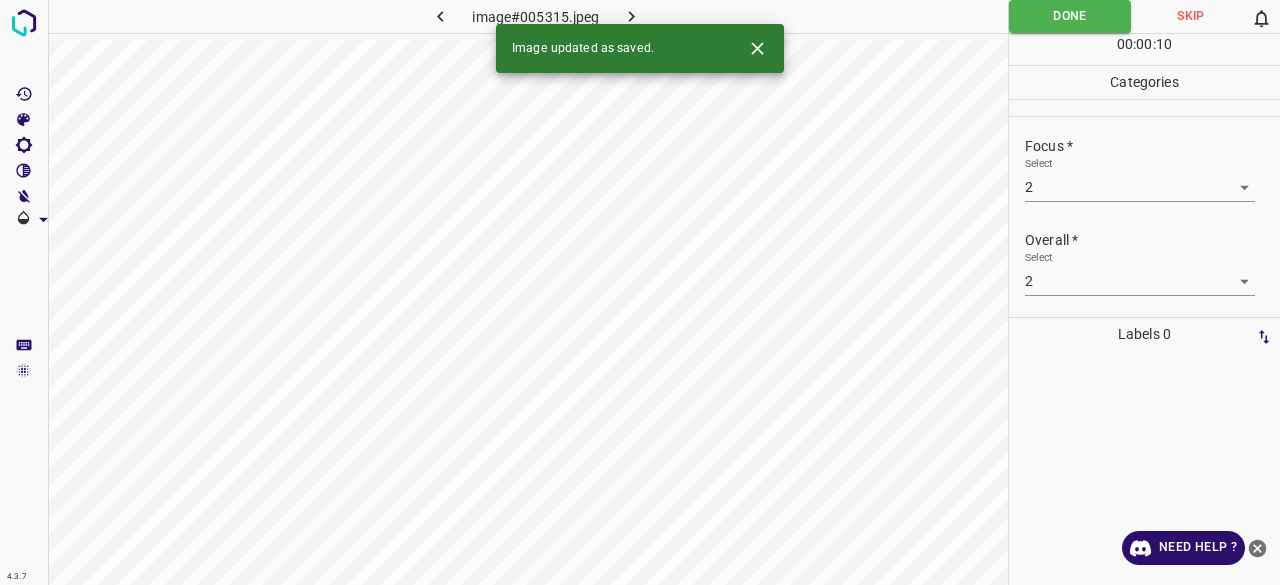click 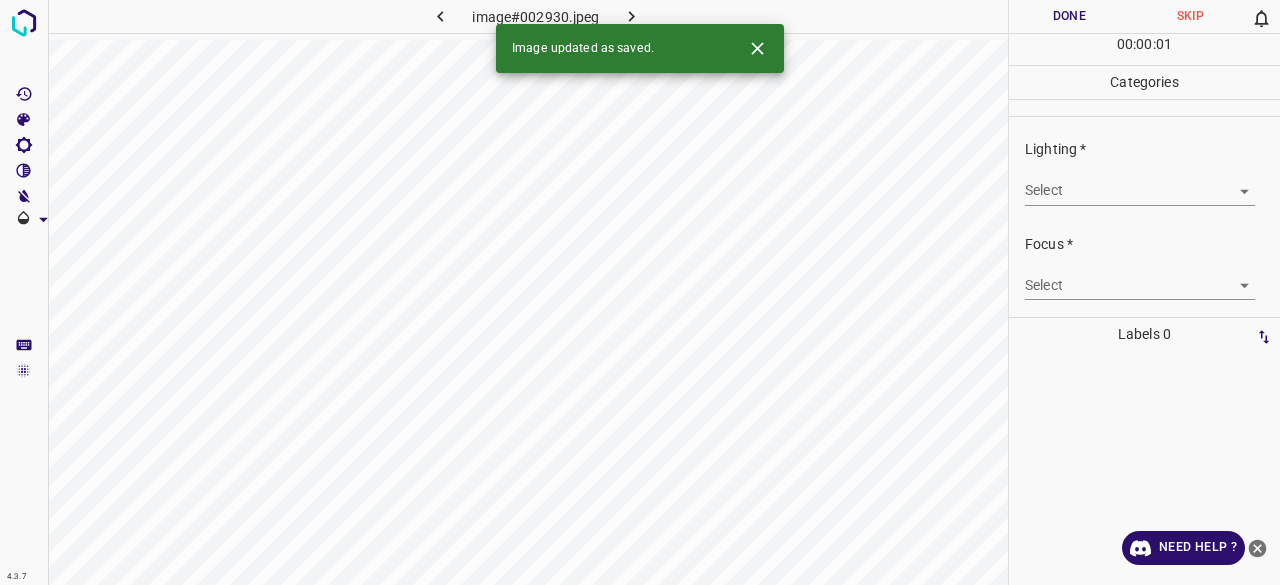 click on "4.3.7 image#002930.jpeg Done Skip 0 00   : 00   : 01   Categories Lighting *  Select ​ Focus *  Select ​ Overall *  Select ​ Labels   0 Categories 1 Lighting 2 Focus 3 Overall Tools Space Change between modes (Draw & Edit) I Auto labeling R Restore zoom M Zoom in N Zoom out Delete Delete selecte label Filters Z Restore filters X Saturation filter C Brightness filter V Contrast filter B Gray scale filter General O Download Image updated as saved. Need Help ? - Text - Hide - Delete" at bounding box center [640, 292] 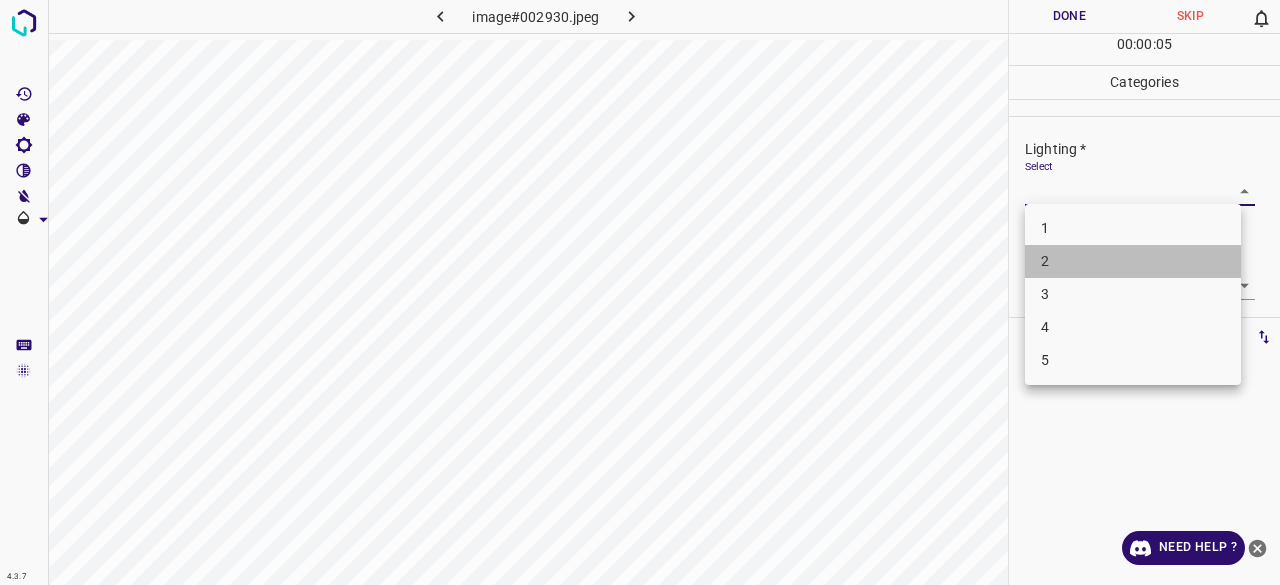 click on "2" at bounding box center (1133, 261) 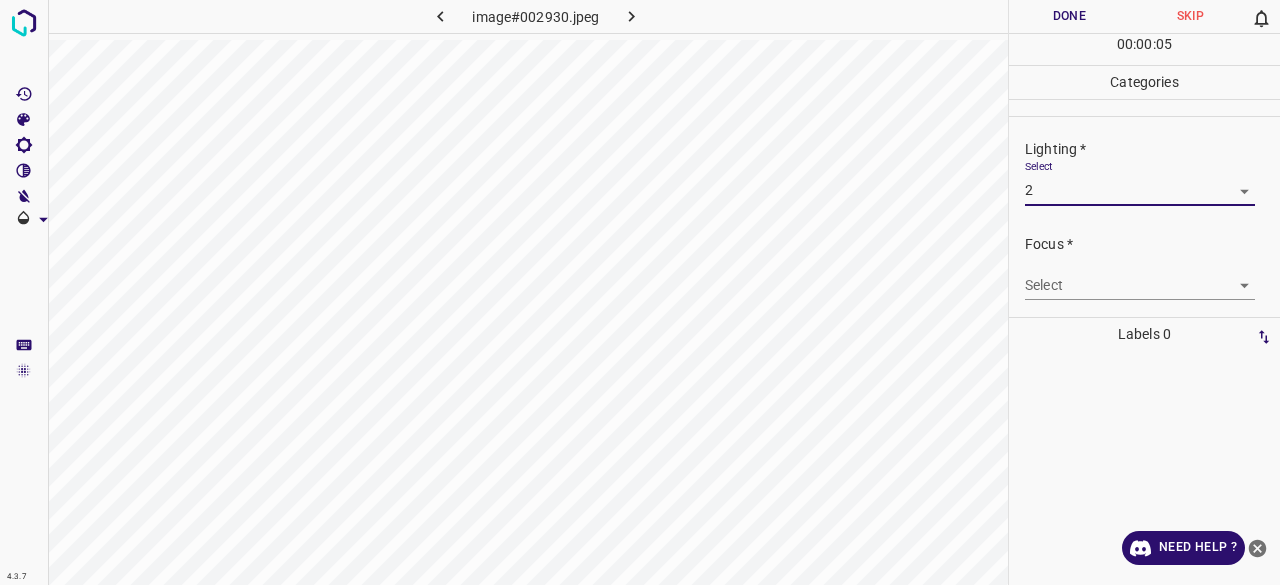 click on "4.3.7 image#002930.jpeg Done Skip 0 00   : 00   : 05   Categories Lighting *  Select 2 2 Focus *  Select ​ Overall *  Select ​ Labels   0 Categories 1 Lighting 2 Focus 3 Overall Tools Space Change between modes (Draw & Edit) I Auto labeling R Restore zoom M Zoom in N Zoom out Delete Delete selecte label Filters Z Restore filters X Saturation filter C Brightness filter V Contrast filter B Gray scale filter General O Download Need Help ? - Text - Hide - Delete" at bounding box center (640, 292) 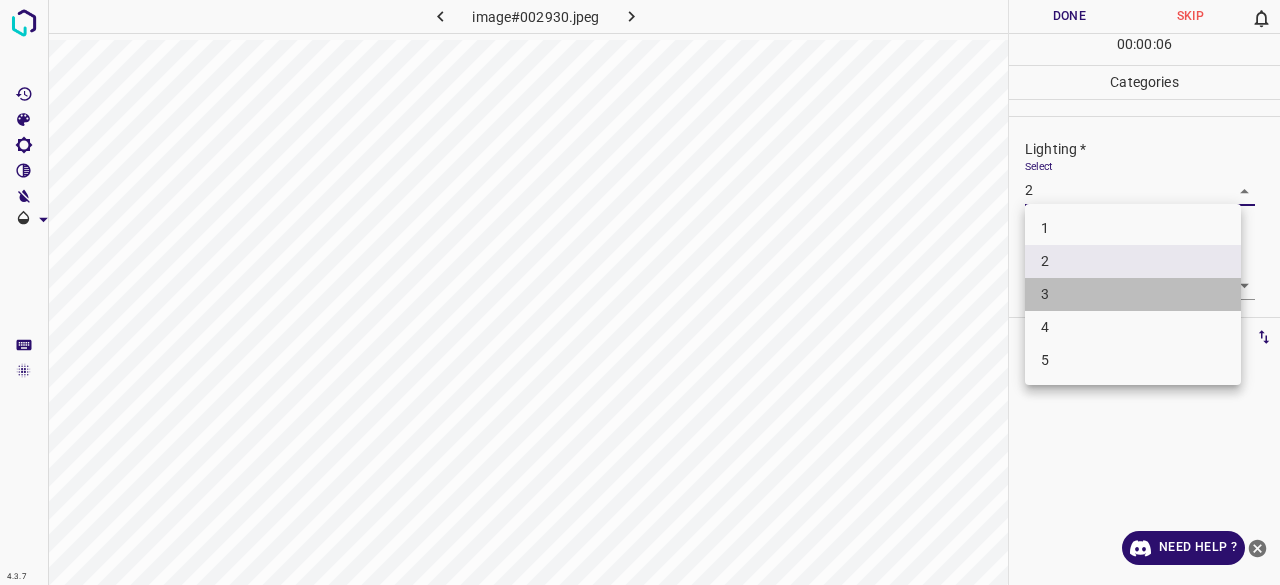 click on "3" at bounding box center [1133, 294] 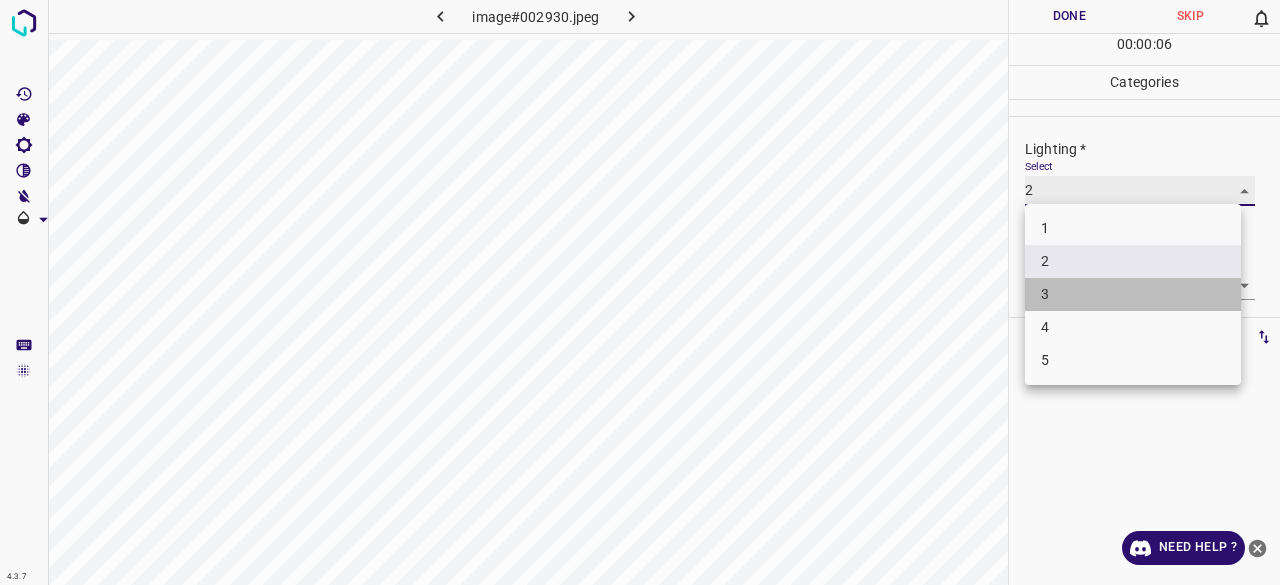 type on "3" 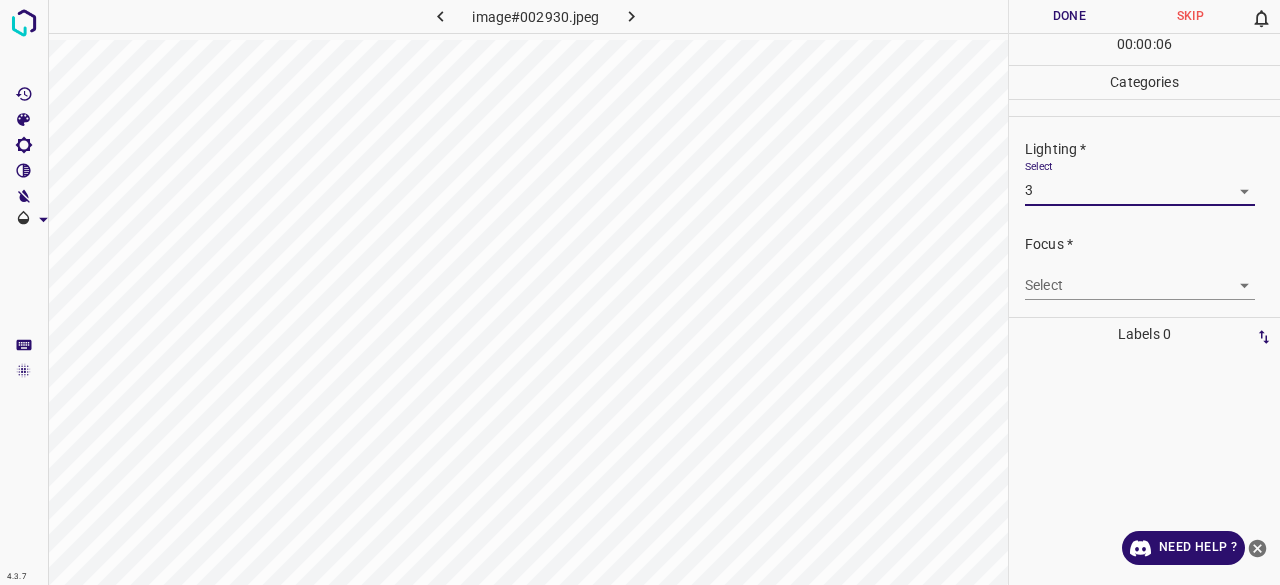 click on "4.3.7 image#002930.jpeg Done Skip 0 00   : 00   : 06   Categories Lighting *  Select 3 3 Focus *  Select ​ Overall *  Select ​ Labels   0 Categories 1 Lighting 2 Focus 3 Overall Tools Space Change between modes (Draw & Edit) I Auto labeling R Restore zoom M Zoom in N Zoom out Delete Delete selecte label Filters Z Restore filters X Saturation filter C Brightness filter V Contrast filter B Gray scale filter General O Download Need Help ? - Text - Hide - Delete 1 2 3 4 5" at bounding box center [640, 292] 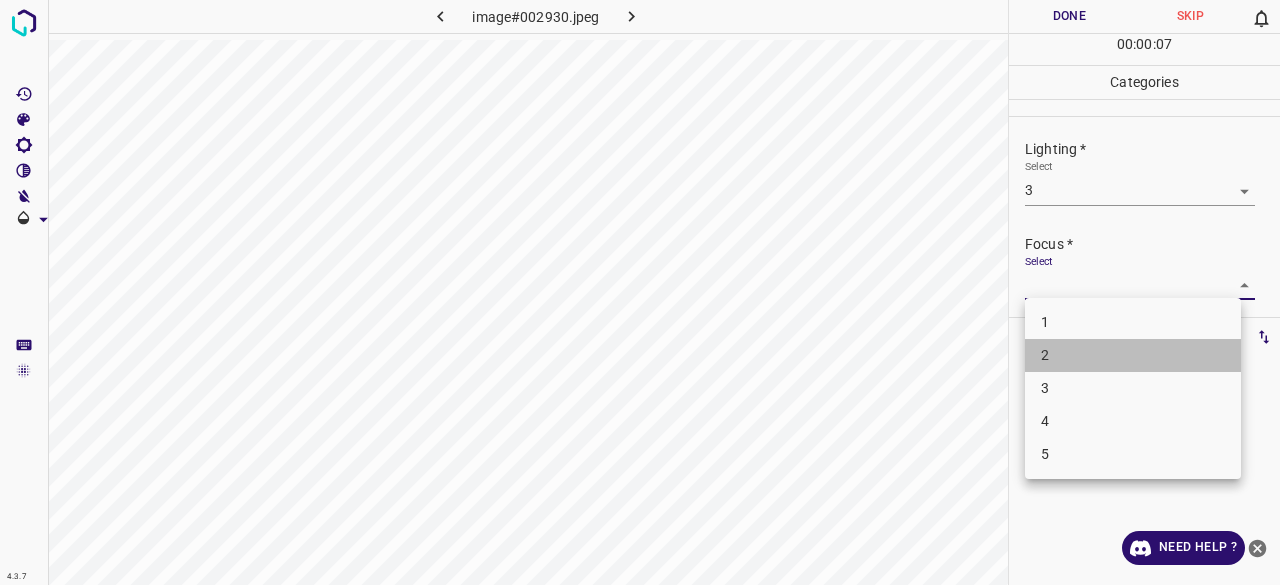 click on "2" at bounding box center (1133, 355) 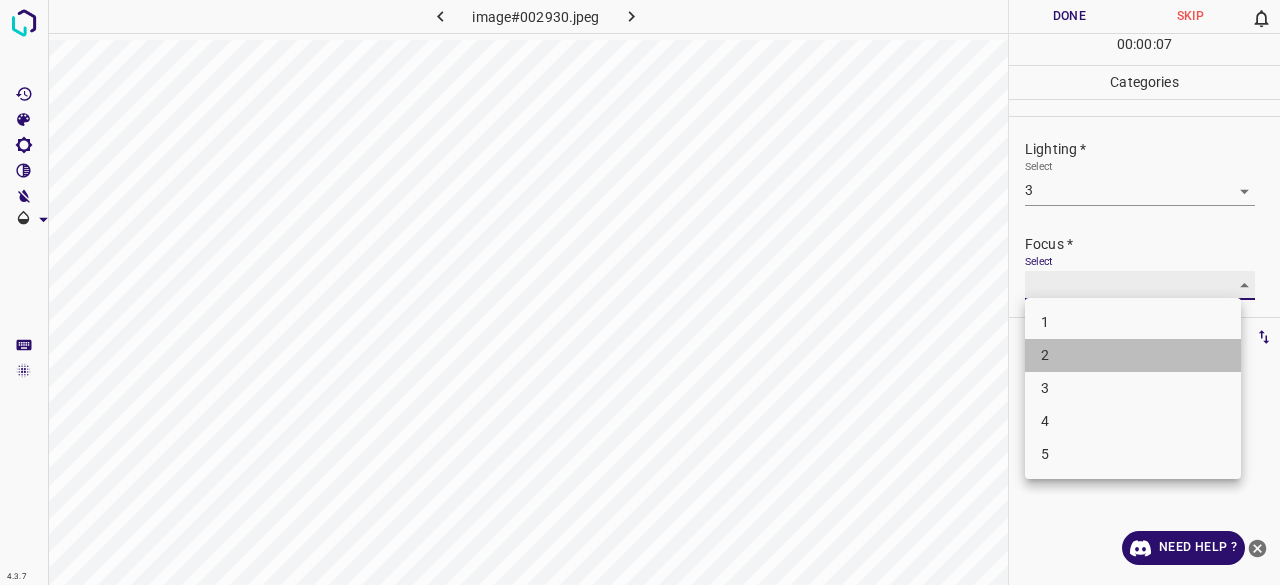 type on "2" 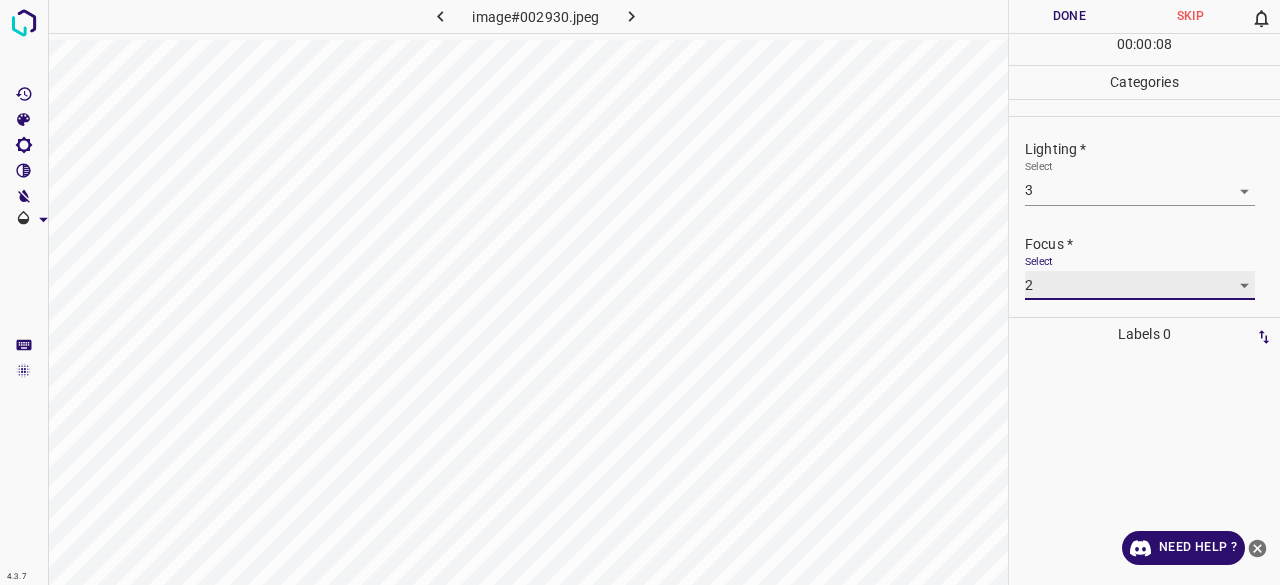 scroll, scrollTop: 98, scrollLeft: 0, axis: vertical 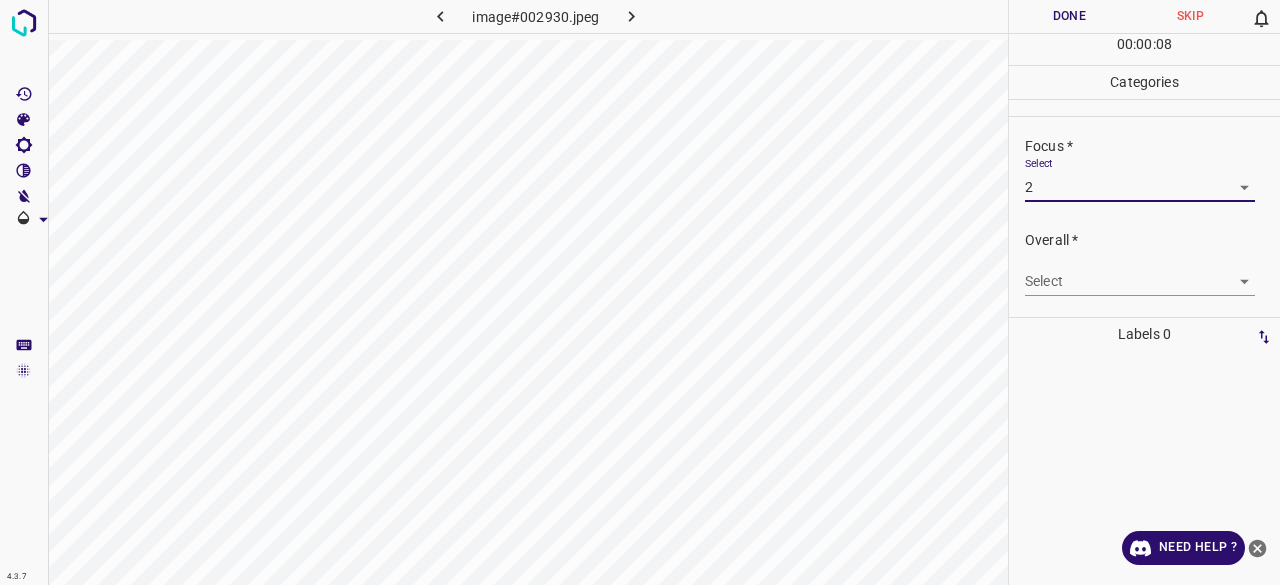 click on "4.3.7 image#002930.jpeg Done Skip 0 00   : 00   : 08   Categories Lighting *  Select 3 3 Focus *  Select 2 2 Overall *  Select ​ Labels   0 Categories 1 Lighting 2 Focus 3 Overall Tools Space Change between modes (Draw & Edit) I Auto labeling R Restore zoom M Zoom in N Zoom out Delete Delete selecte label Filters Z Restore filters X Saturation filter C Brightness filter V Contrast filter B Gray scale filter General O Download Need Help ? - Text - Hide - Delete" at bounding box center (640, 292) 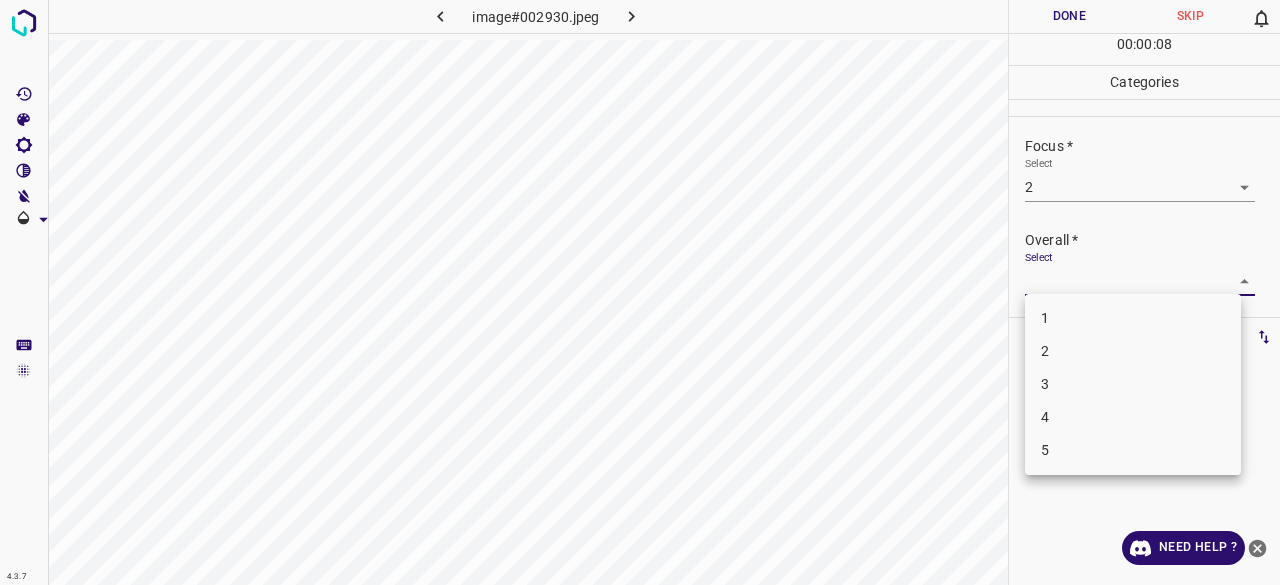 click on "2" at bounding box center [1133, 351] 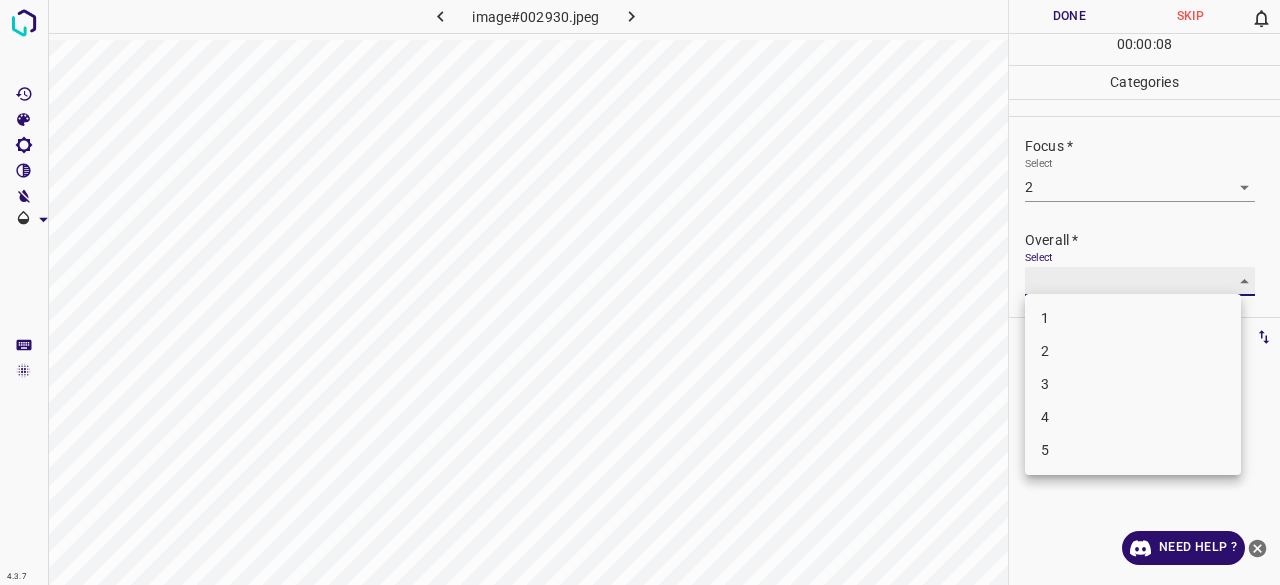 type on "2" 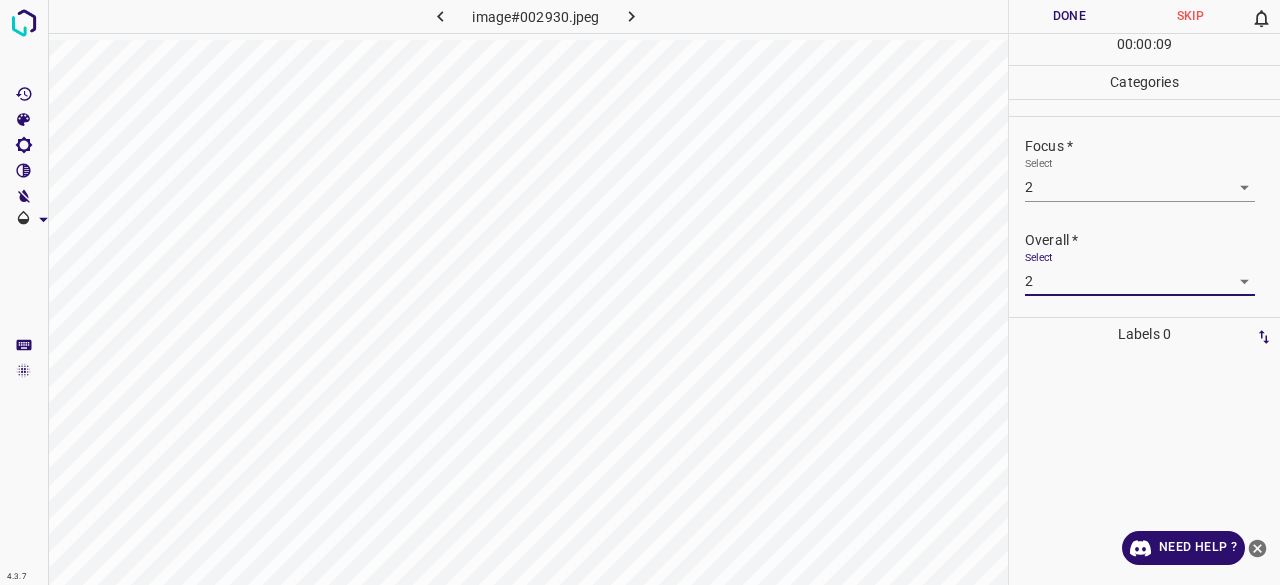 click on "Done" at bounding box center (1069, 16) 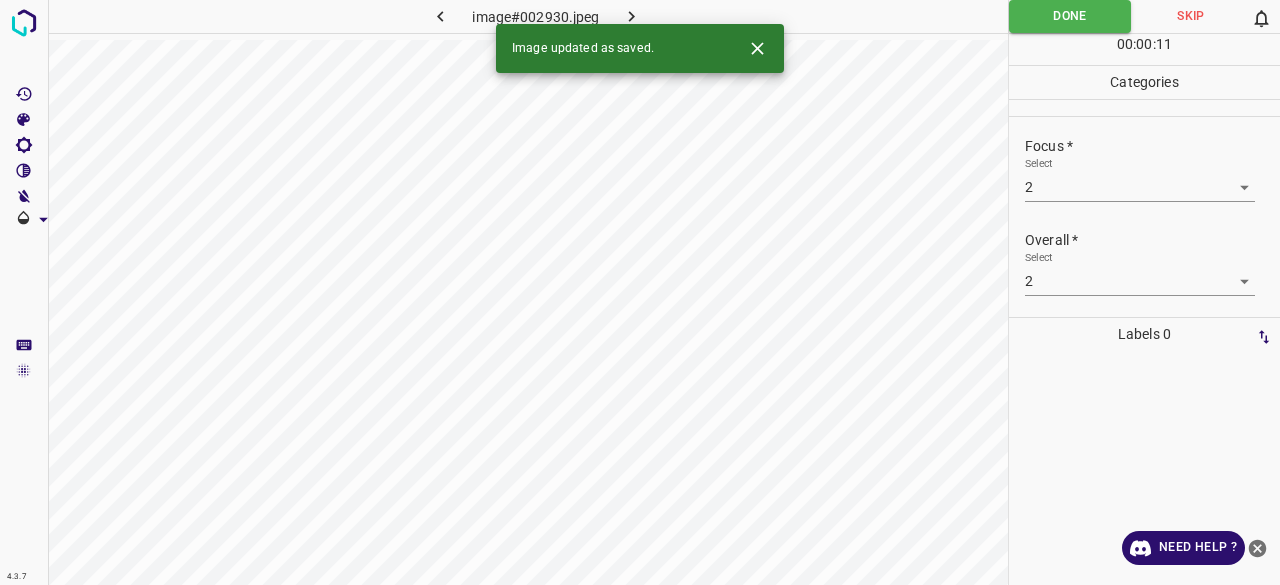 click at bounding box center [632, 16] 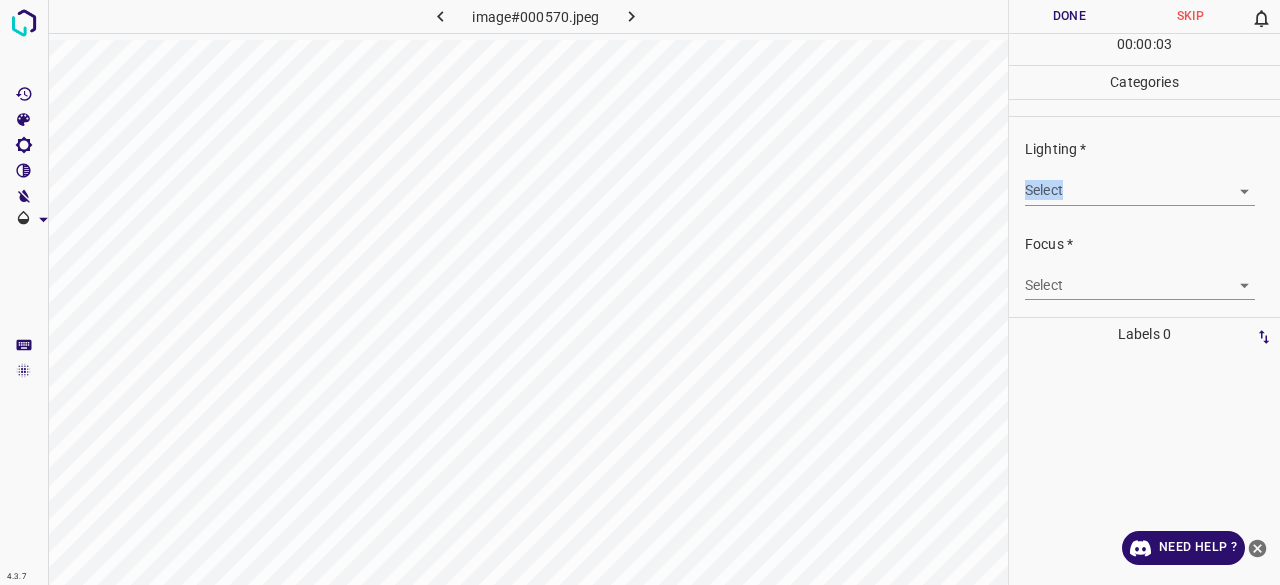 click on "Lighting *  Select ​" at bounding box center (1144, 172) 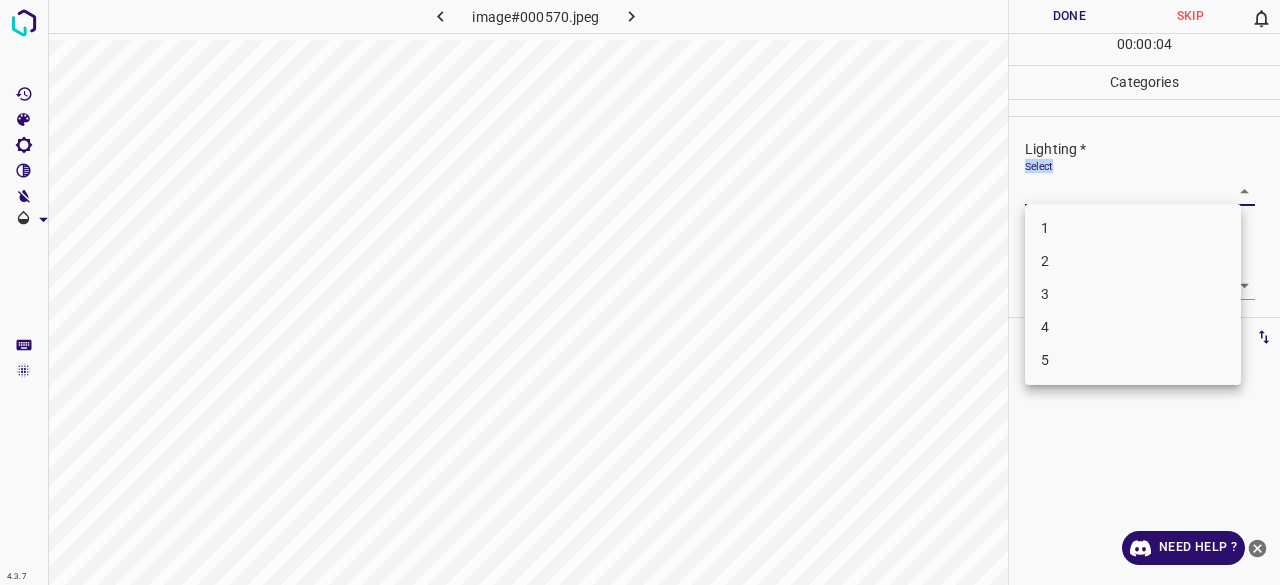 click on "3" at bounding box center [1133, 294] 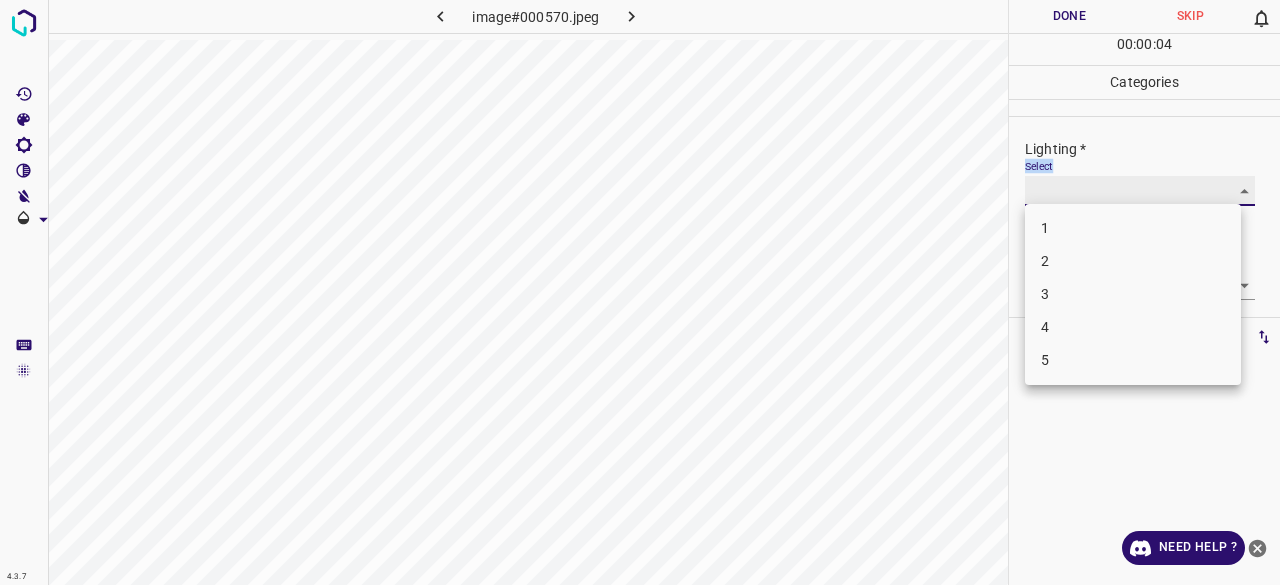 type on "3" 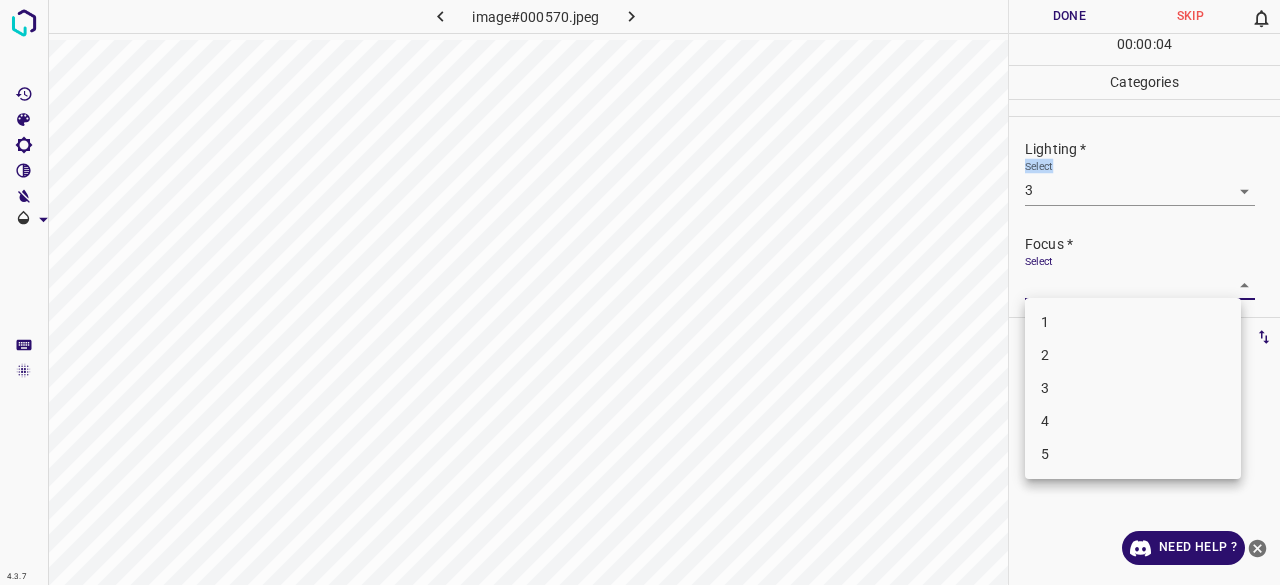 click on "4.3.7 image#000570.jpeg Done Skip 0 00   : 00   : 04   Categories Lighting *  Select 3 3 Focus *  Select ​ Overall *  Select ​ Labels   0 Categories 1 Lighting 2 Focus 3 Overall Tools Space Change between modes (Draw & Edit) I Auto labeling R Restore zoom M Zoom in N Zoom out Delete Delete selecte label Filters Z Restore filters X Saturation filter C Brightness filter V Contrast filter B Gray scale filter General O Download Need Help ? - Text - Hide - Delete 1 2 3 4 5" at bounding box center (640, 292) 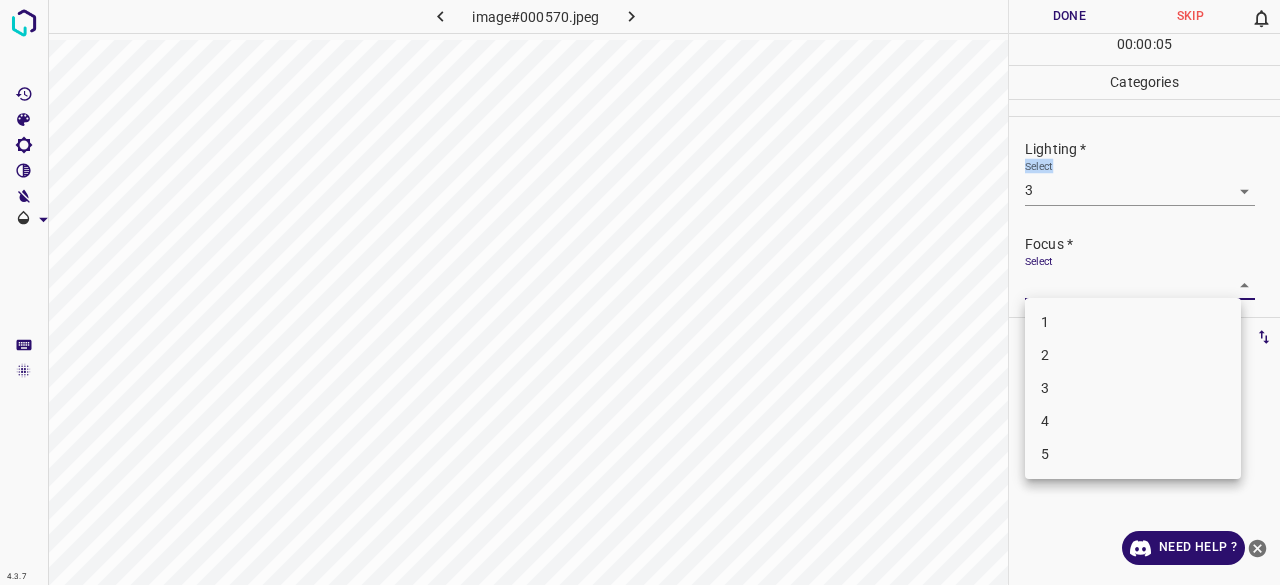click on "2" at bounding box center (1133, 355) 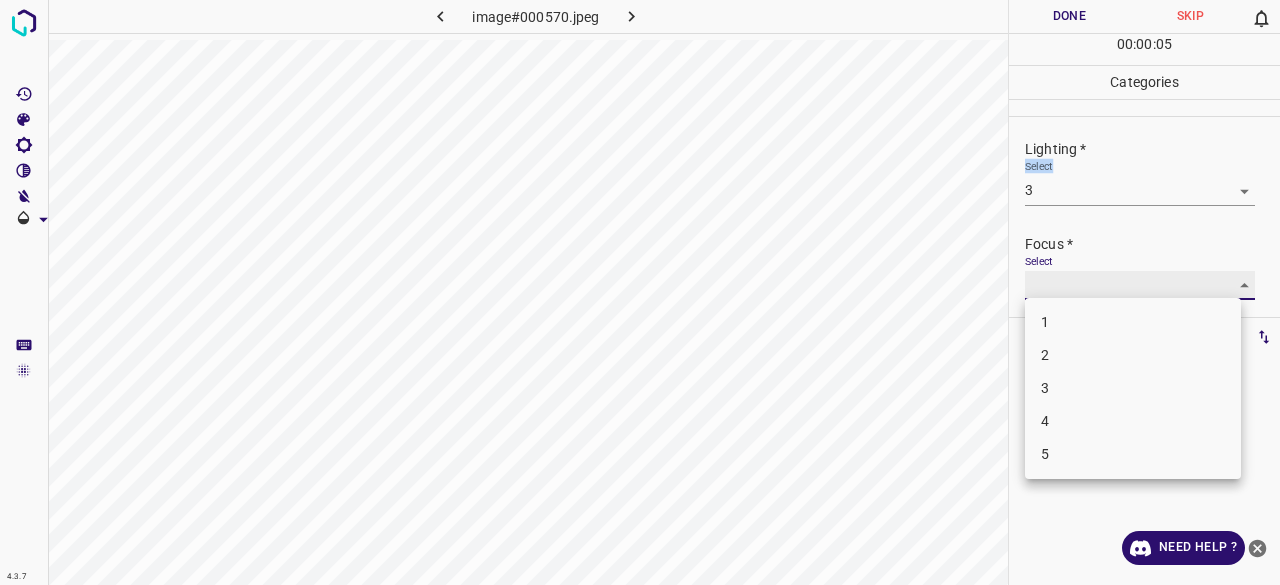 type on "2" 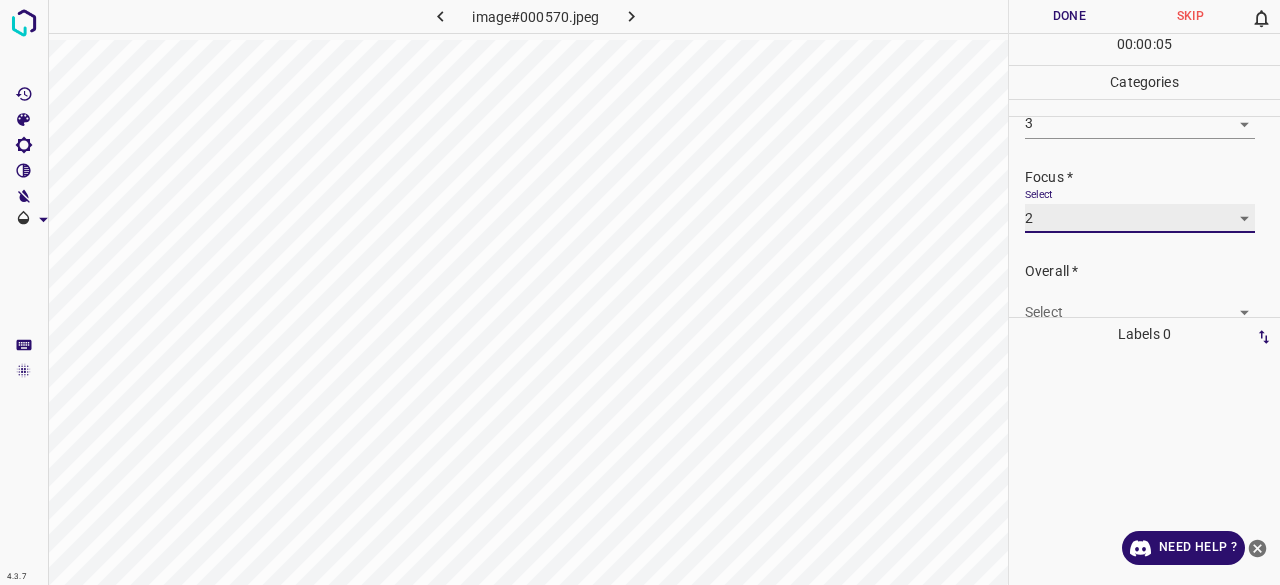 scroll, scrollTop: 98, scrollLeft: 0, axis: vertical 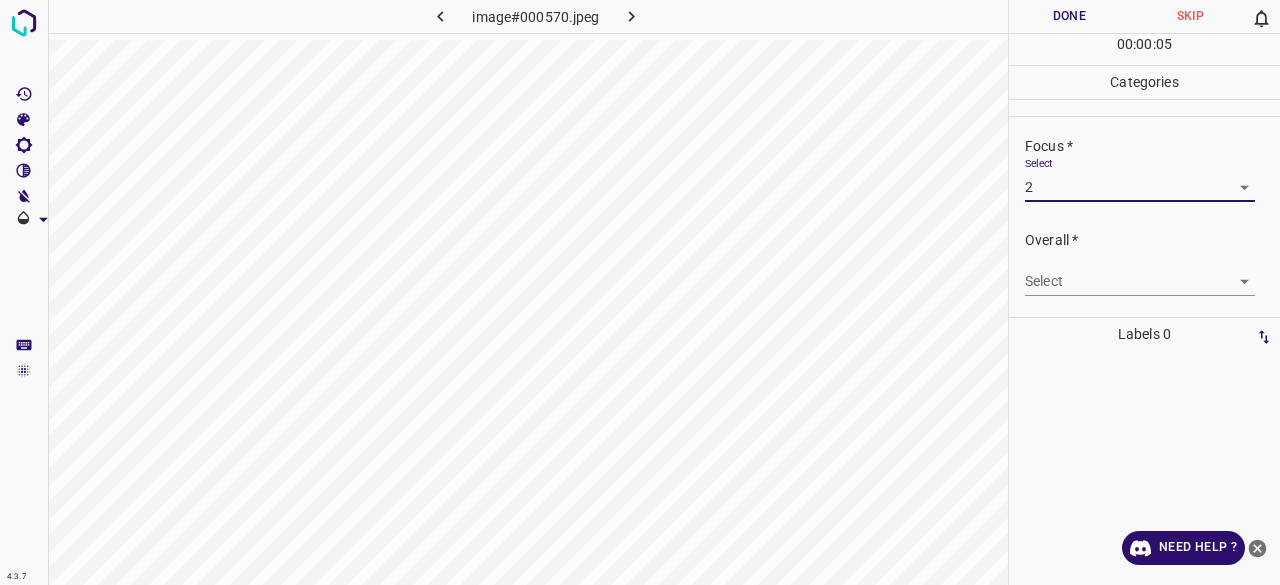 click on "4.3.7 image#000570.jpeg Done Skip 0 00   : 00   : 05   Categories Lighting *  Select 3 3 Focus *  Select 2 2 Overall *  Select ​ Labels   0 Categories 1 Lighting 2 Focus 3 Overall Tools Space Change between modes (Draw & Edit) I Auto labeling R Restore zoom M Zoom in N Zoom out Delete Delete selecte label Filters Z Restore filters X Saturation filter C Brightness filter V Contrast filter B Gray scale filter General O Download Need Help ? - Text - Hide - Delete" at bounding box center [640, 292] 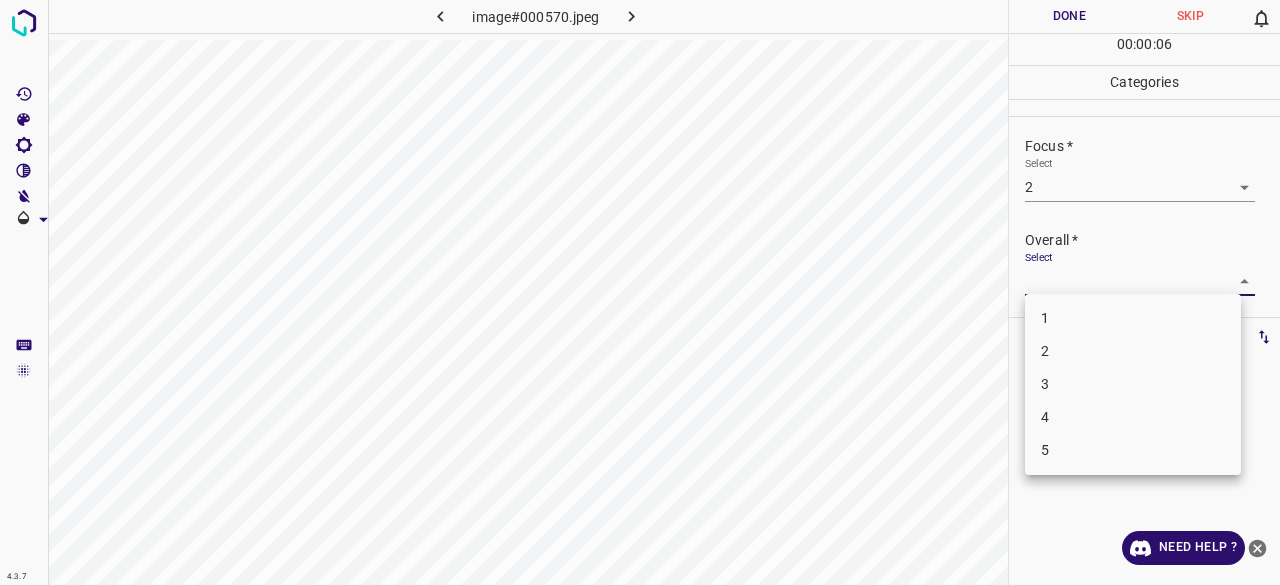 click on "3" at bounding box center [1133, 384] 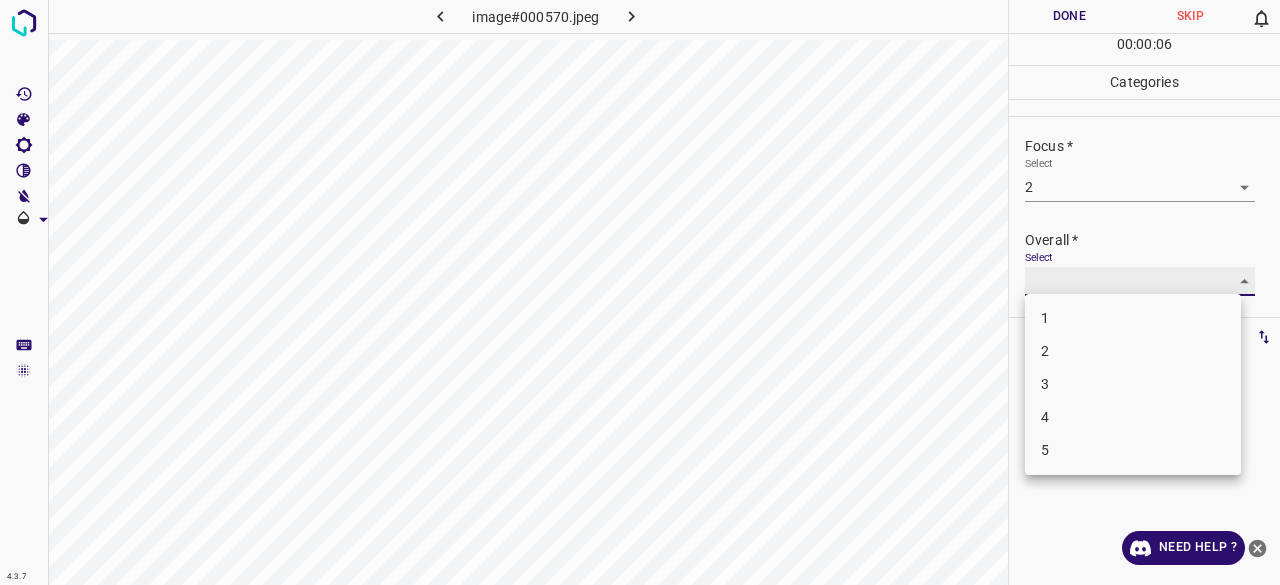 type on "3" 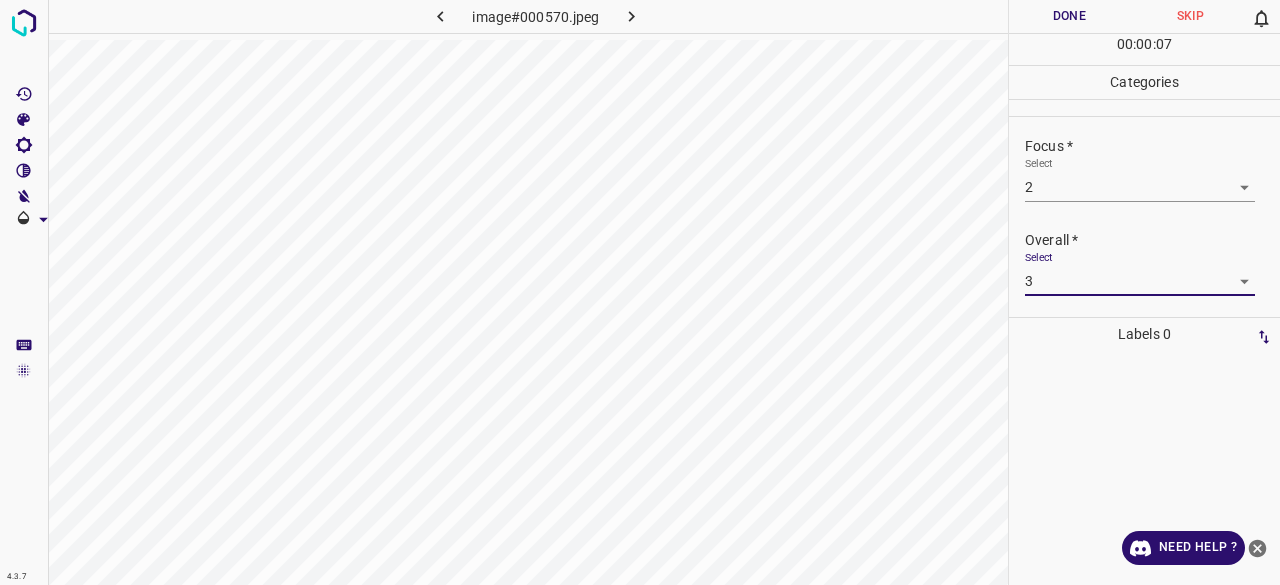 click on "00   : 00   : 07" at bounding box center (1144, 49) 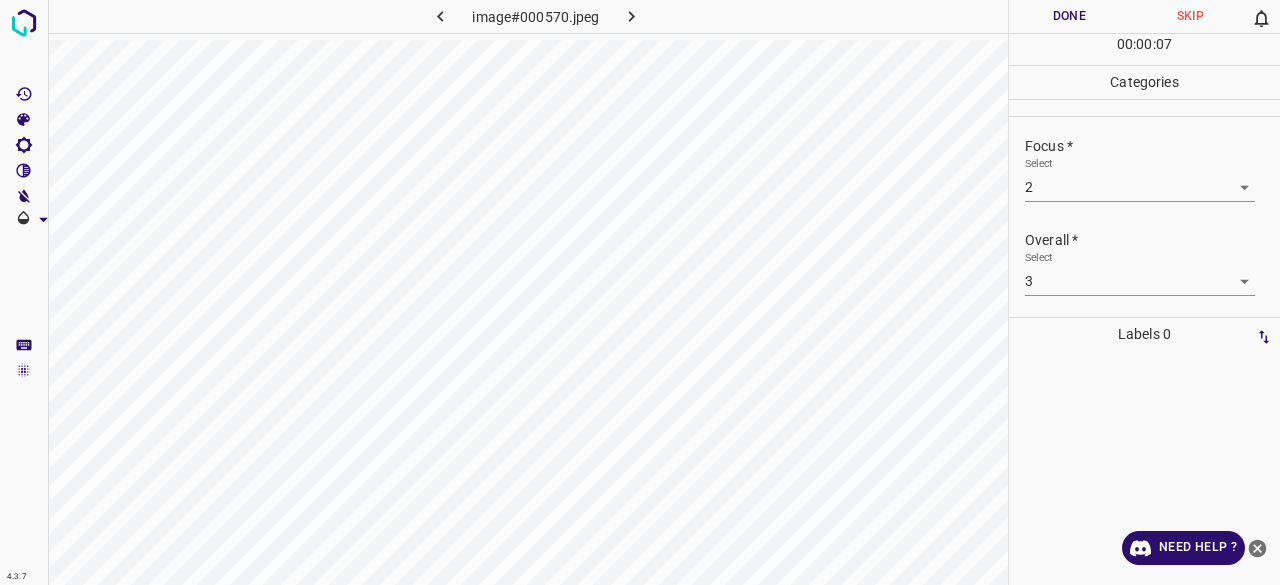 click on "Done" at bounding box center (1069, 16) 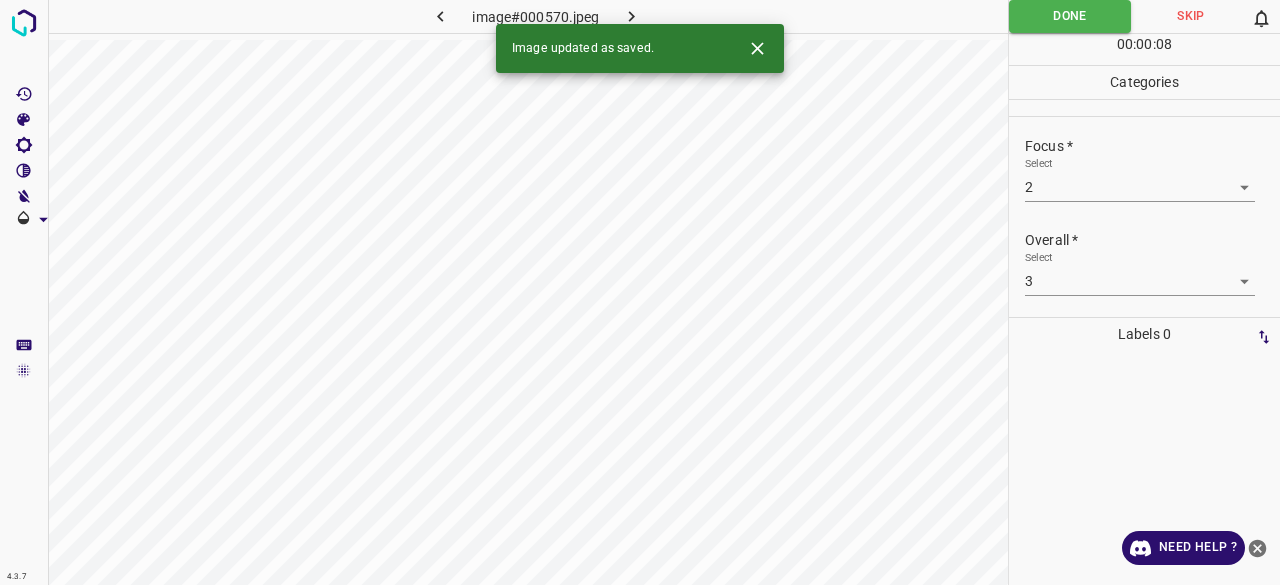 click 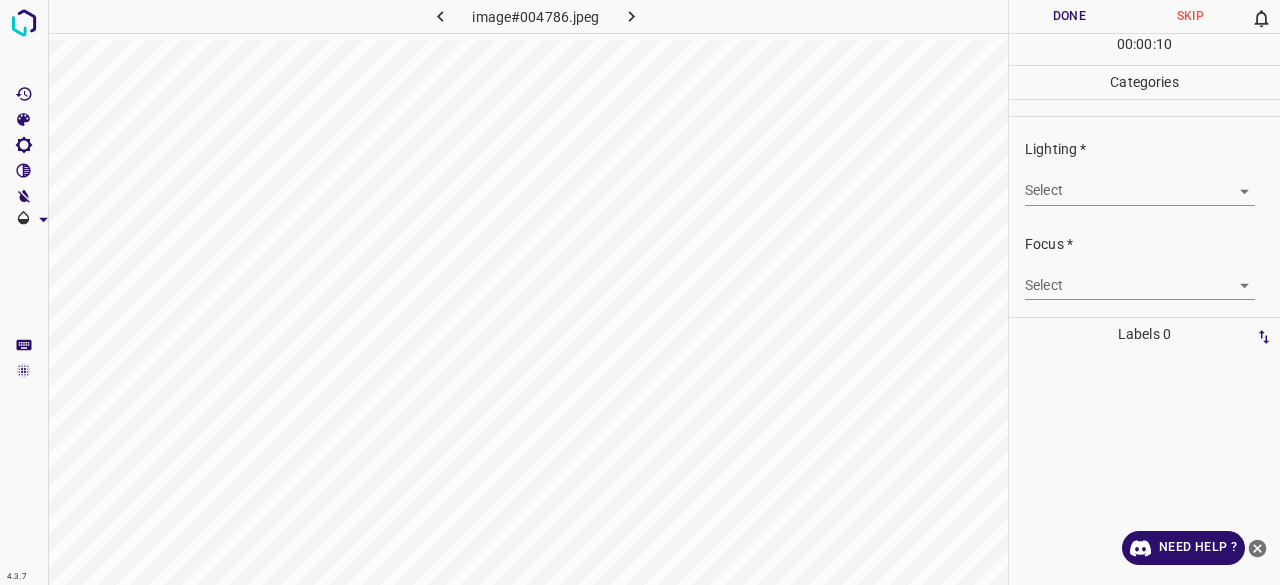 click on "4.3.7 image#004786.jpeg Done Skip 0 00   : 00   : 10   Categories Lighting *  Select ​ Focus *  Select ​ Overall *  Select ​ Labels   0 Categories 1 Lighting 2 Focus 3 Overall Tools Space Change between modes (Draw & Edit) I Auto labeling R Restore zoom M Zoom in N Zoom out Delete Delete selecte label Filters Z Restore filters X Saturation filter C Brightness filter V Contrast filter B Gray scale filter General O Download Need Help ? - Text - Hide - Delete" at bounding box center (640, 292) 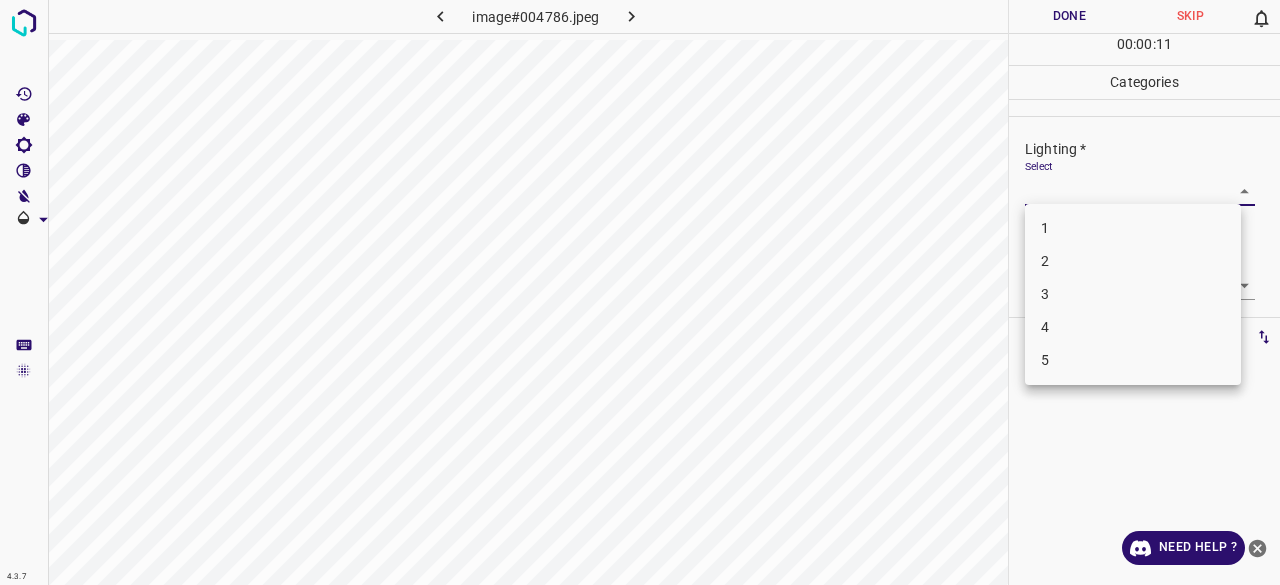 click on "3" at bounding box center (1133, 294) 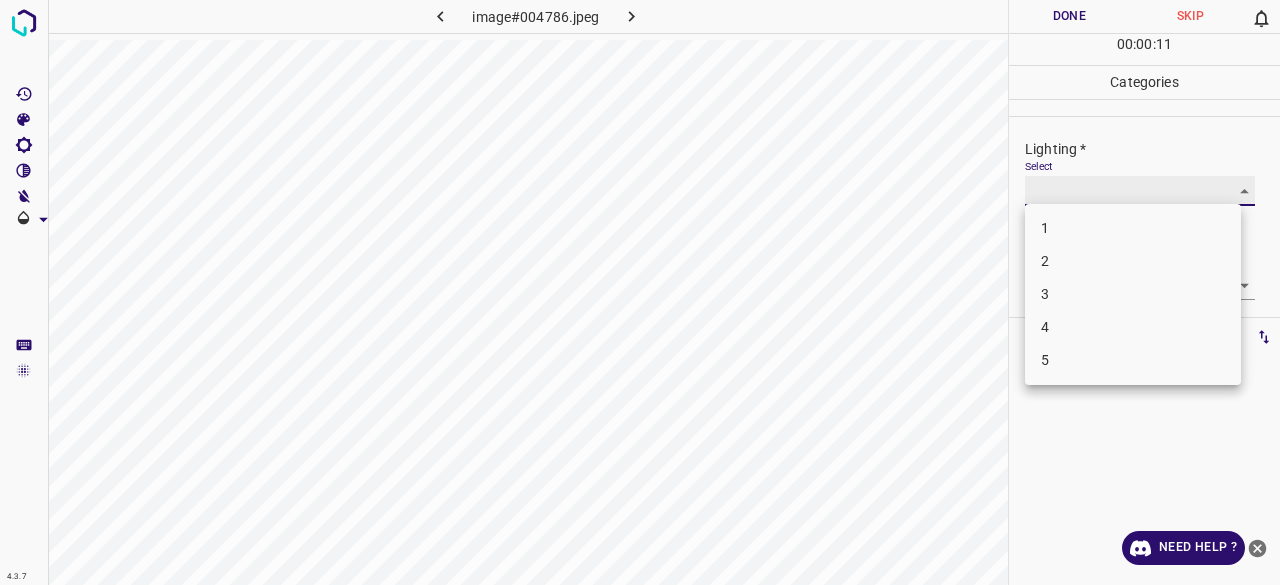 type on "3" 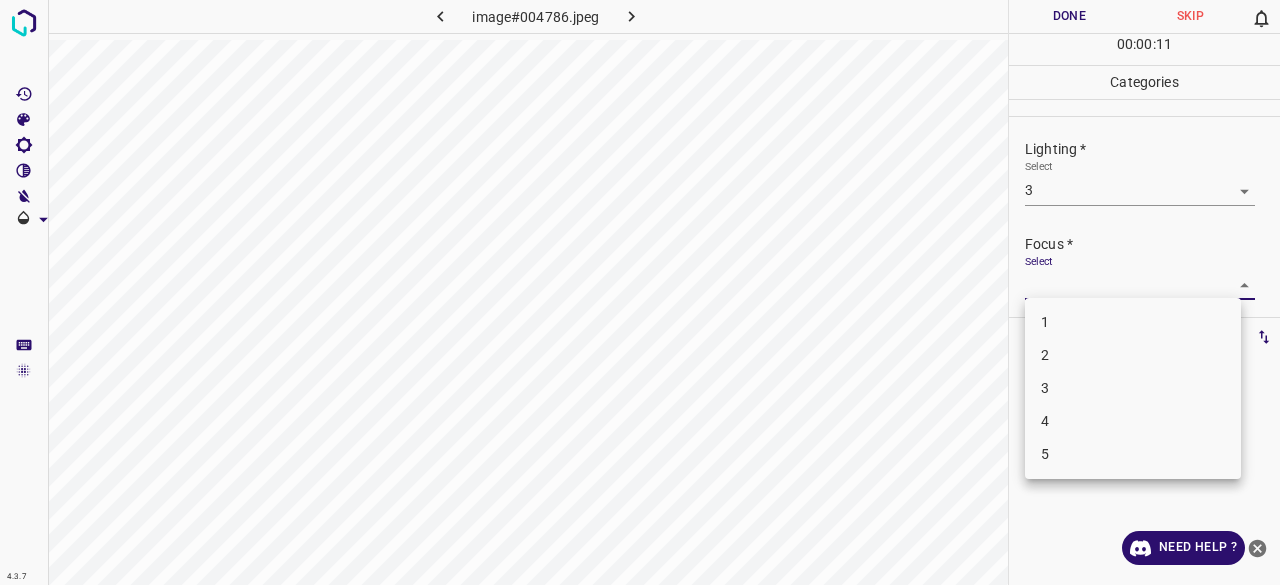 click on "4.3.7 image#004786.jpeg Done Skip 0 00   : 00   : 11   Categories Lighting *  Select 3 3 Focus *  Select ​ Overall *  Select ​ Labels   0 Categories 1 Lighting 2 Focus 3 Overall Tools Space Change between modes (Draw & Edit) I Auto labeling R Restore zoom M Zoom in N Zoom out Delete Delete selecte label Filters Z Restore filters X Saturation filter C Brightness filter V Contrast filter B Gray scale filter General O Download Need Help ? - Text - Hide - Delete 1 2 3 4 5" at bounding box center (640, 292) 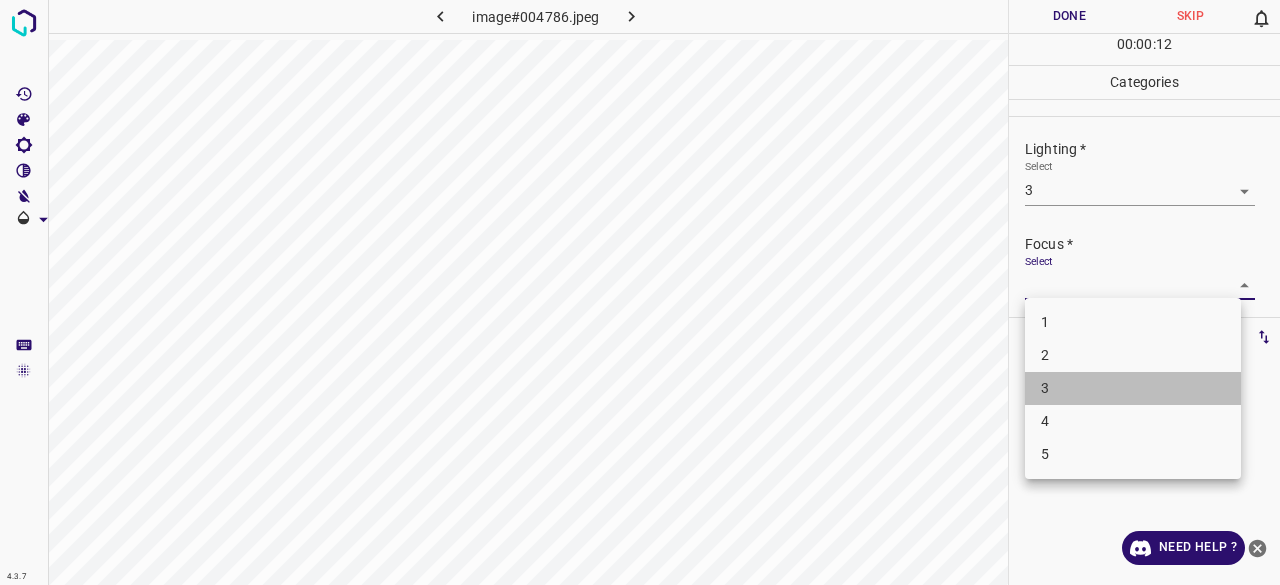 click on "3" at bounding box center [1133, 388] 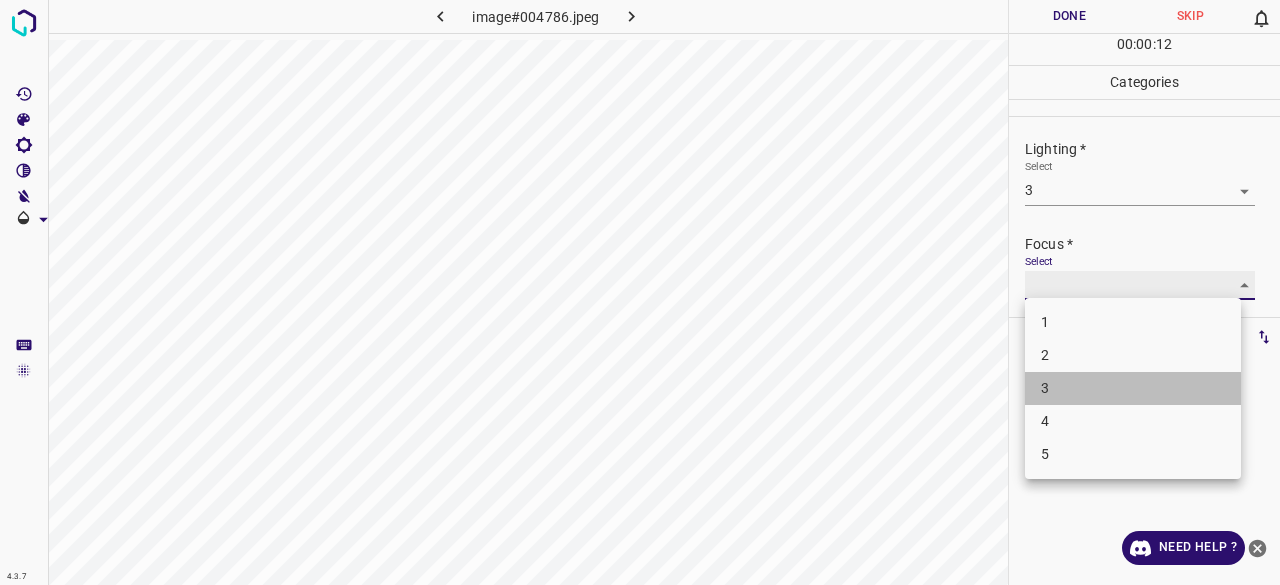 type on "3" 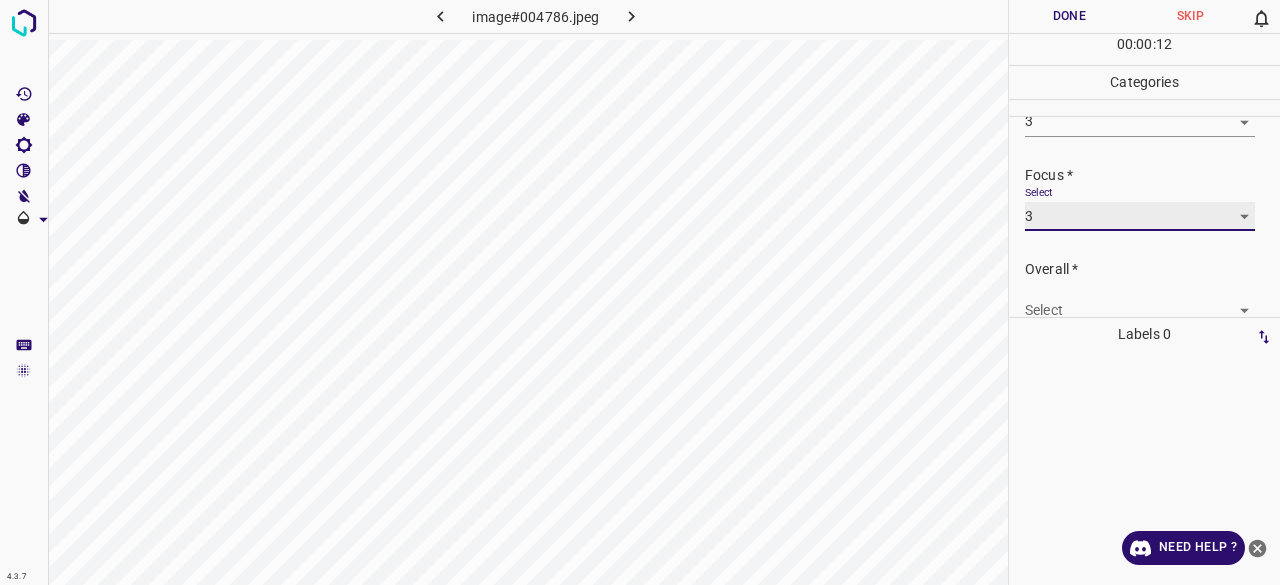scroll, scrollTop: 98, scrollLeft: 0, axis: vertical 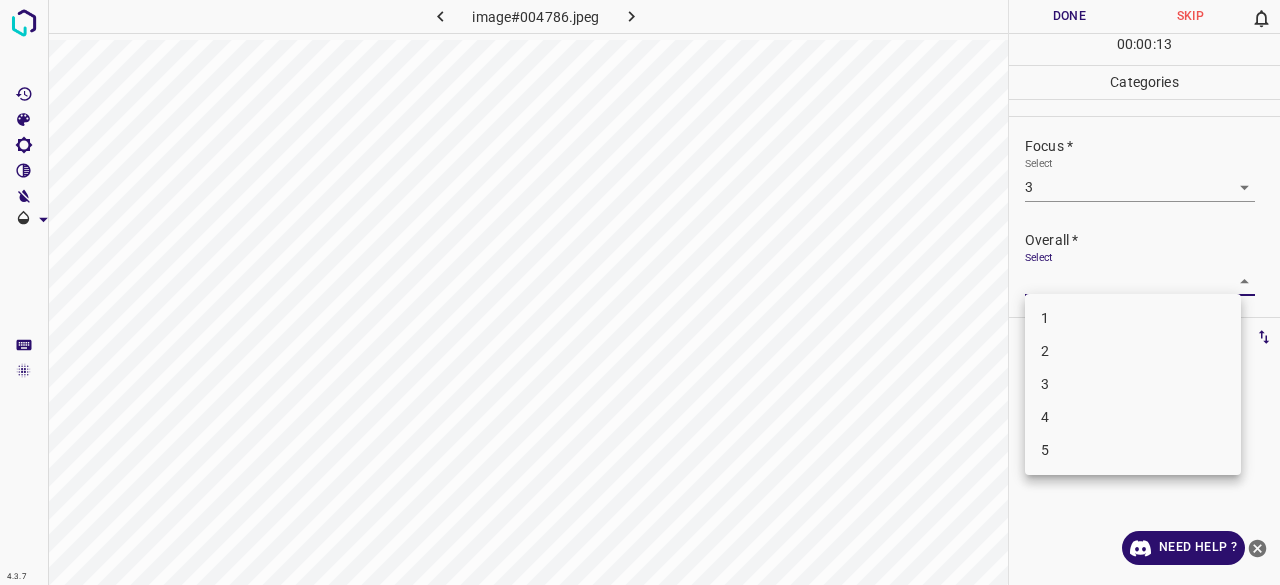 click on "4.3.7 image#004786.jpeg Done Skip 0 00   : 00   : 13   Categories Lighting *  Select 3 3 Focus *  Select 3 3 Overall *  Select ​ Labels   0 Categories 1 Lighting 2 Focus 3 Overall Tools Space Change between modes (Draw & Edit) I Auto labeling R Restore zoom M Zoom in N Zoom out Delete Delete selecte label Filters Z Restore filters X Saturation filter C Brightness filter V Contrast filter B Gray scale filter General O Download Need Help ? - Text - Hide - Delete 1 2 3 4 5" at bounding box center (640, 292) 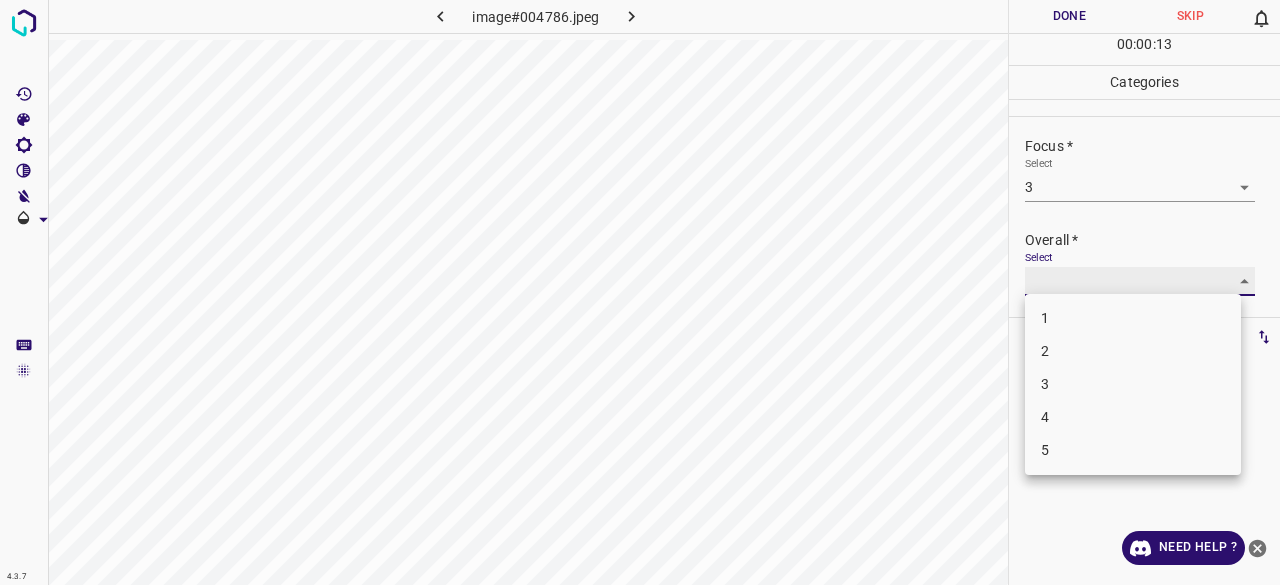 type on "3" 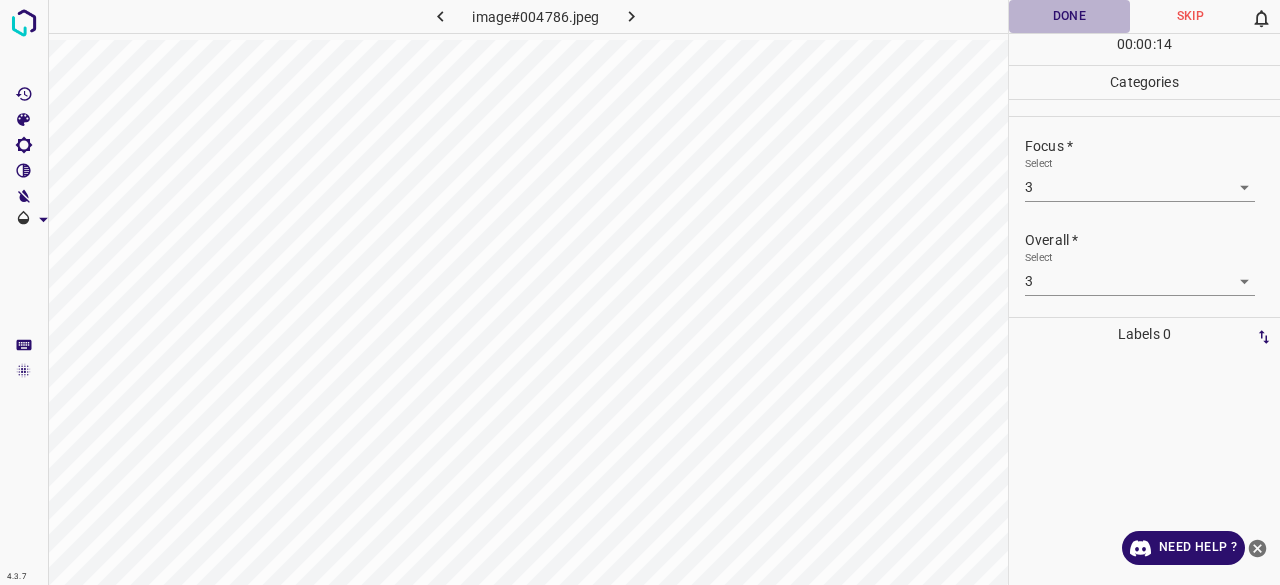 click on "Done" at bounding box center (1069, 16) 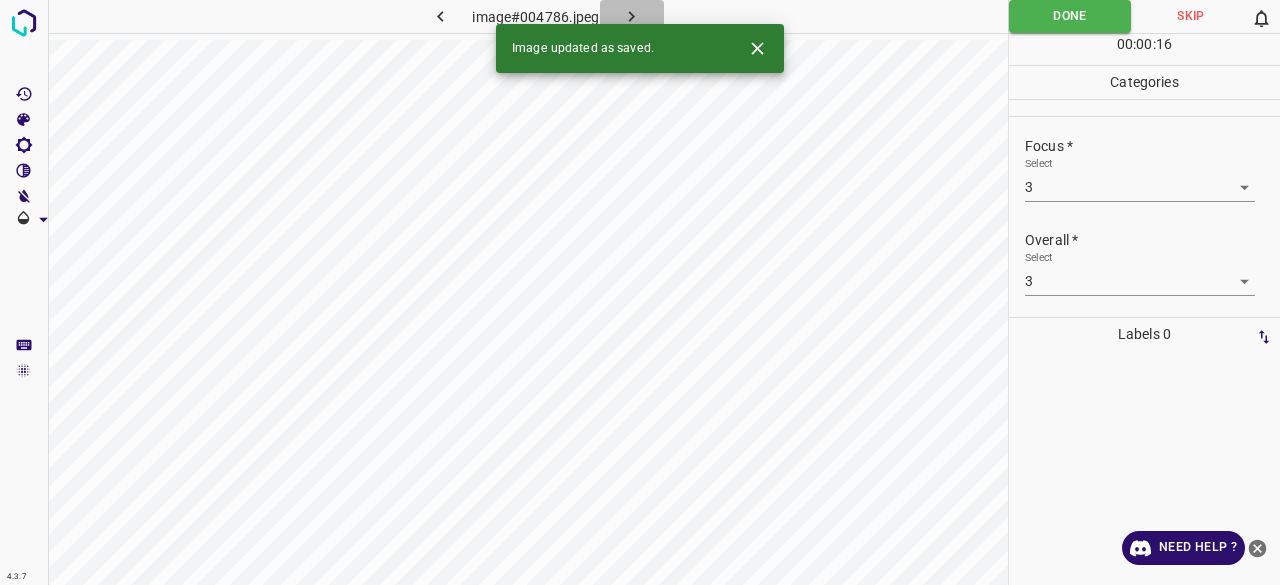 click at bounding box center (632, 16) 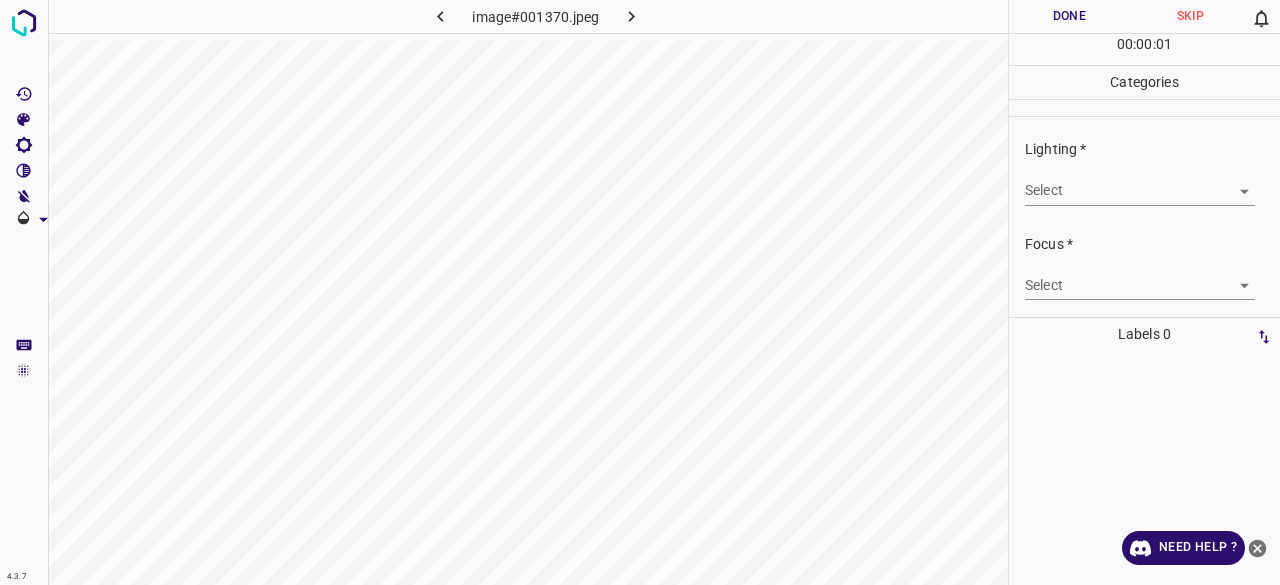 click on "4.3.7 image#001370.jpeg Done Skip 0 00   : 00   : 01   Categories Lighting *  Select ​ Focus *  Select ​ Overall *  Select ​ Labels   0 Categories 1 Lighting 2 Focus 3 Overall Tools Space Change between modes (Draw & Edit) I Auto labeling R Restore zoom M Zoom in N Zoom out Delete Delete selecte label Filters Z Restore filters X Saturation filter C Brightness filter V Contrast filter B Gray scale filter General O Download Need Help ? - Text - Hide - Delete" at bounding box center (640, 292) 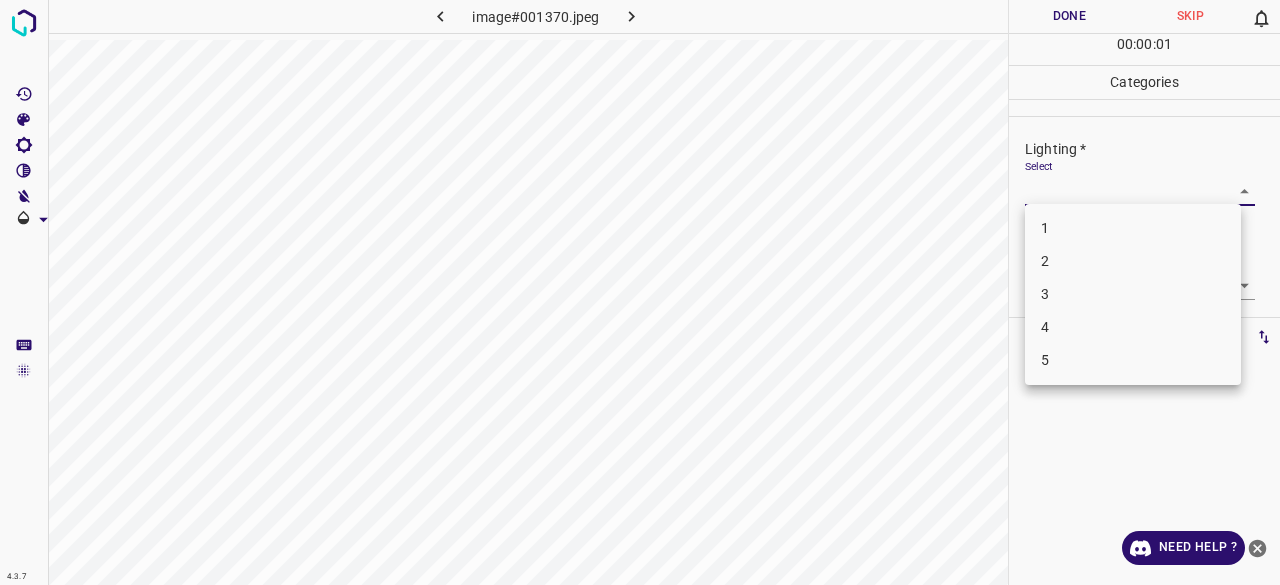 click on "3" at bounding box center (1133, 294) 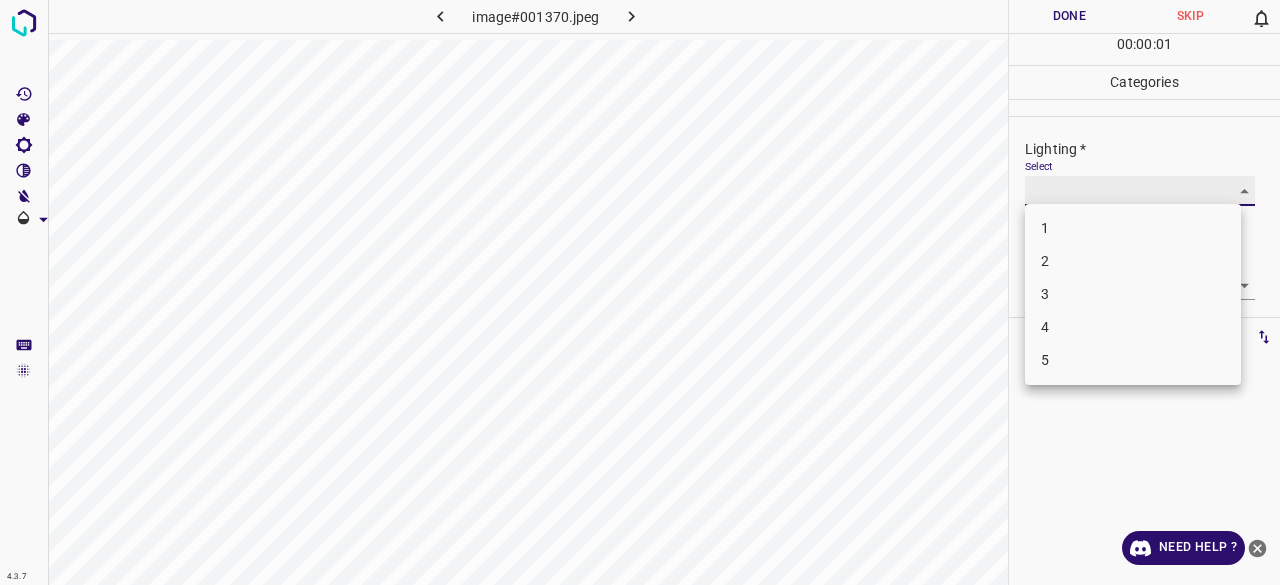 type on "3" 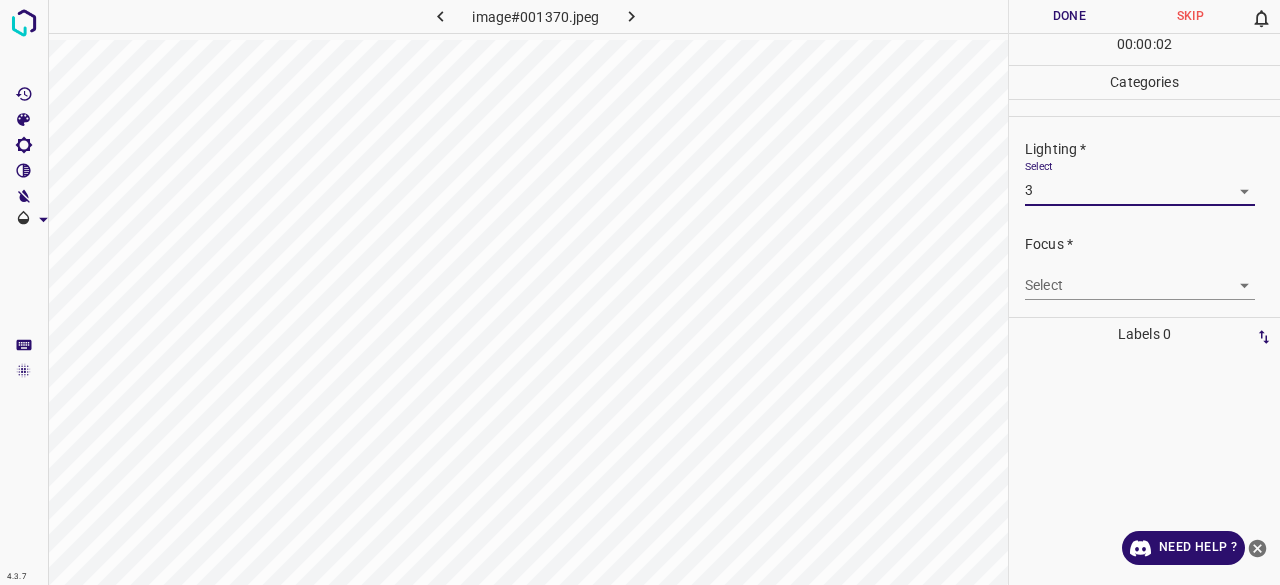 click on "4.3.7 image#001370.jpeg Done Skip 0 00   : 00   : 02   Categories Lighting *  Select 3 3 Focus *  Select ​ Overall *  Select ​ Labels   0 Categories 1 Lighting 2 Focus 3 Overall Tools Space Change between modes (Draw & Edit) I Auto labeling R Restore zoom M Zoom in N Zoom out Delete Delete selecte label Filters Z Restore filters X Saturation filter C Brightness filter V Contrast filter B Gray scale filter General O Download Need Help ? - Text - Hide - Delete" at bounding box center (640, 292) 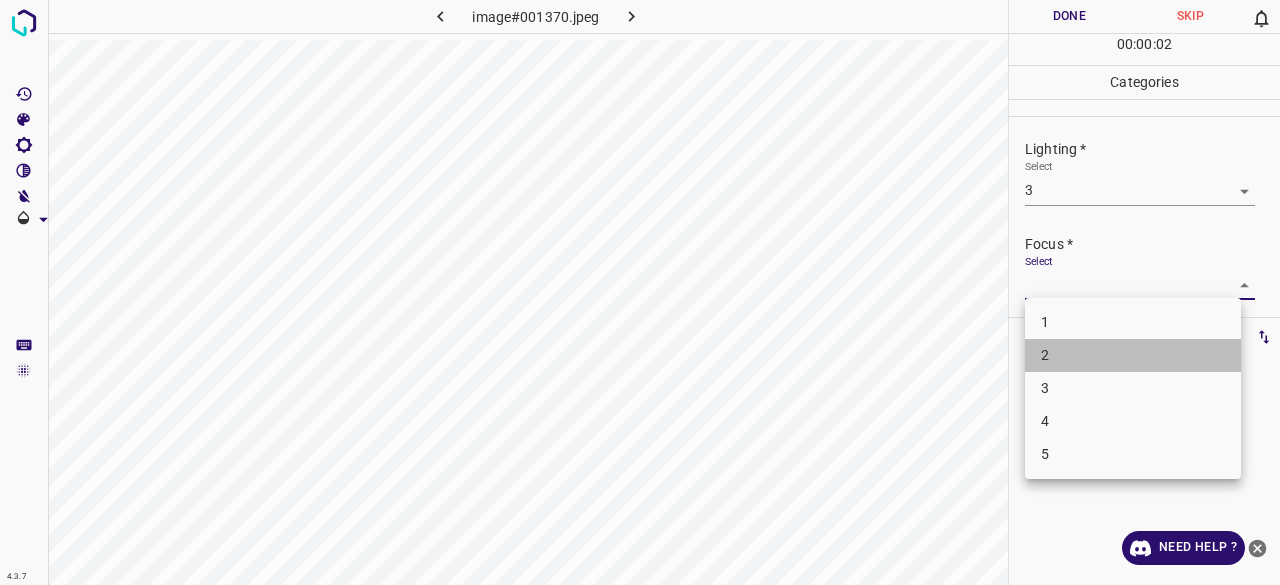 click on "2" at bounding box center (1133, 355) 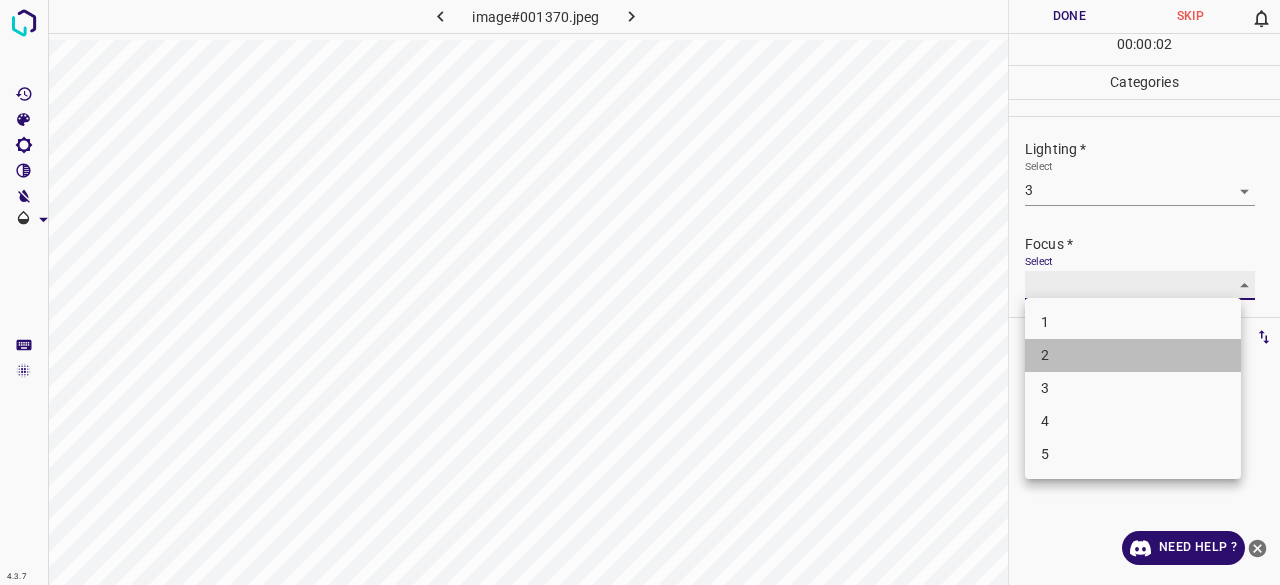 type on "2" 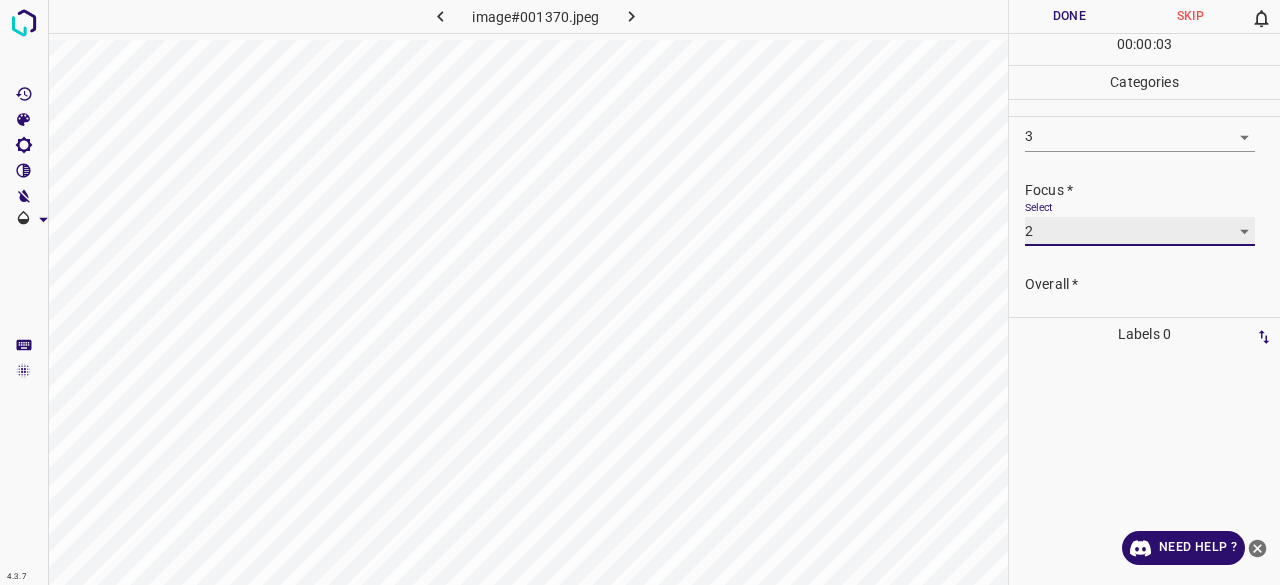 scroll, scrollTop: 98, scrollLeft: 0, axis: vertical 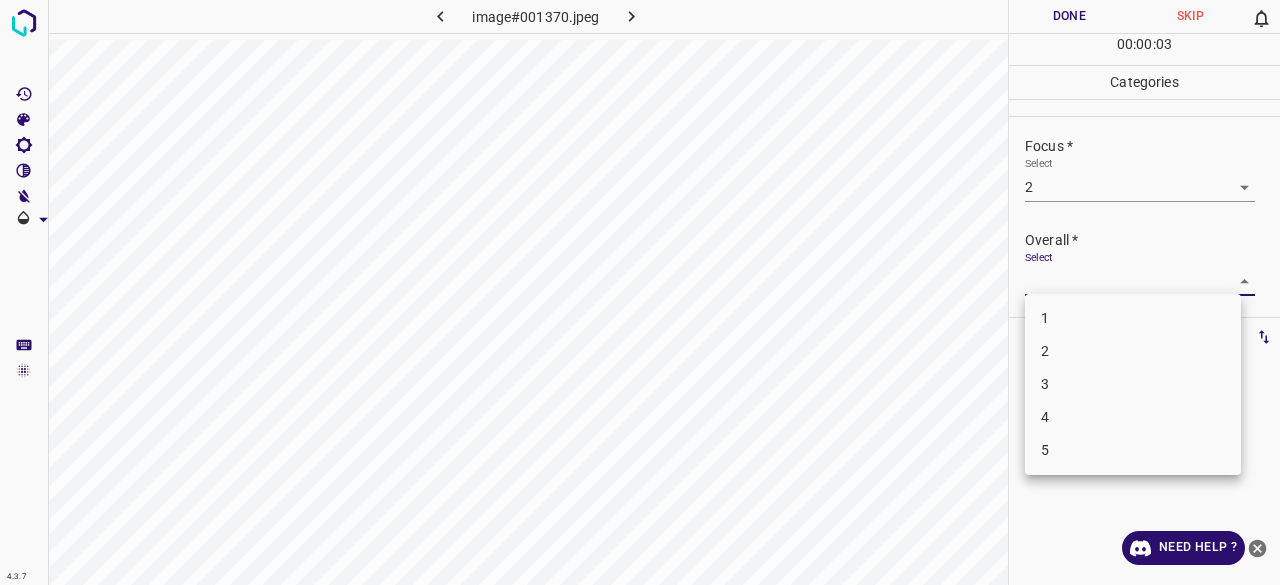 click on "4.3.7 image#001370.jpeg Done Skip 0 00   : 00   : 03   Categories Lighting *  Select 3 3 Focus *  Select 2 2 Overall *  Select ​ Labels   0 Categories 1 Lighting 2 Focus 3 Overall Tools Space Change between modes (Draw & Edit) I Auto labeling R Restore zoom M Zoom in N Zoom out Delete Delete selecte label Filters Z Restore filters X Saturation filter C Brightness filter V Contrast filter B Gray scale filter General O Download Need Help ? - Text - Hide - Delete 1 2 3 4 5" at bounding box center [640, 292] 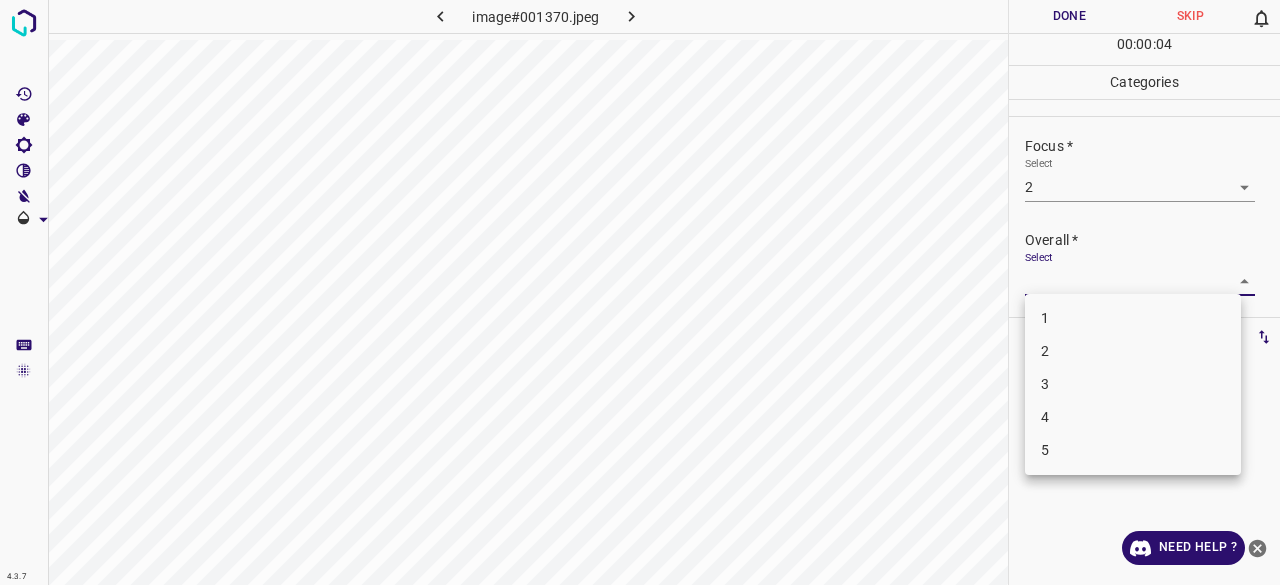 drag, startPoint x: 1072, startPoint y: 378, endPoint x: 1074, endPoint y: 329, distance: 49.0408 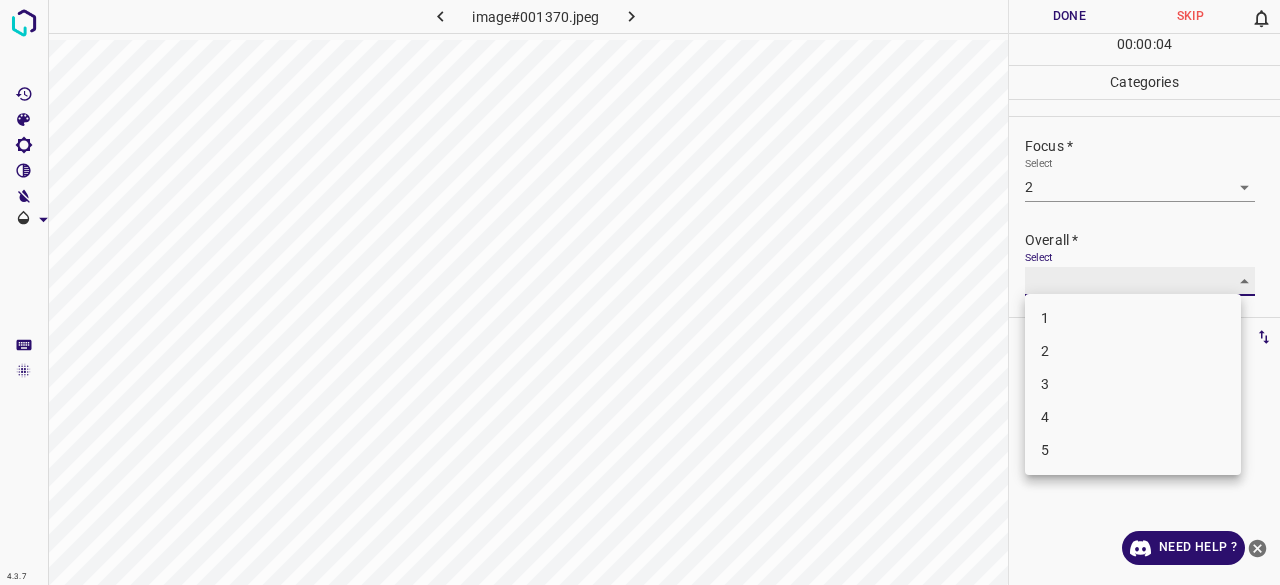 type on "3" 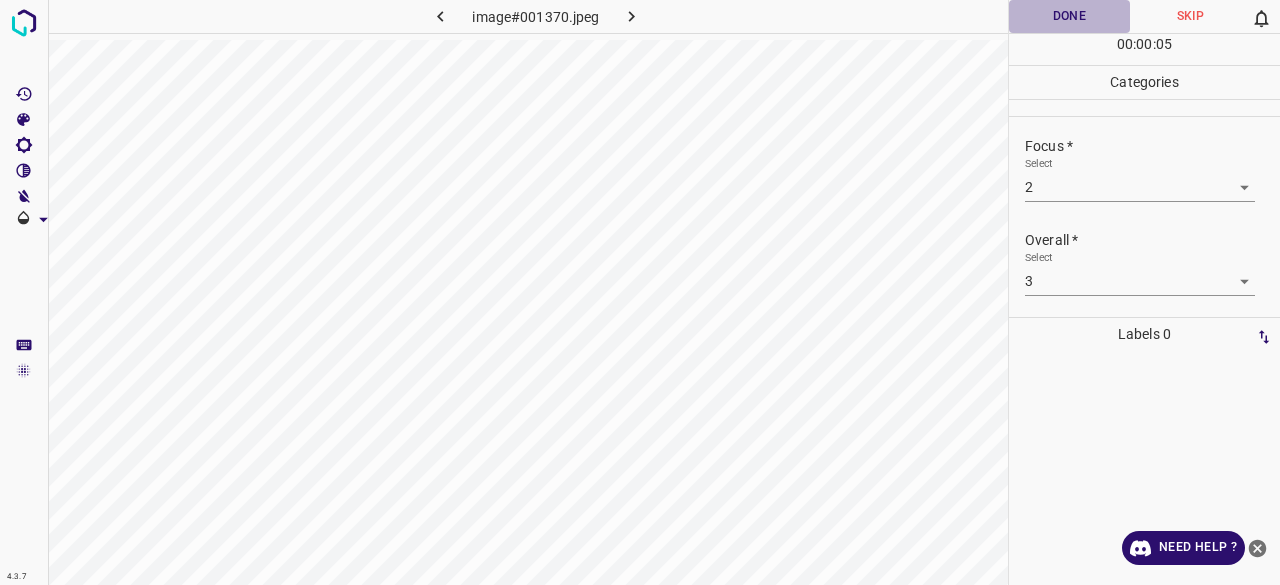 click on "Done" at bounding box center [1069, 16] 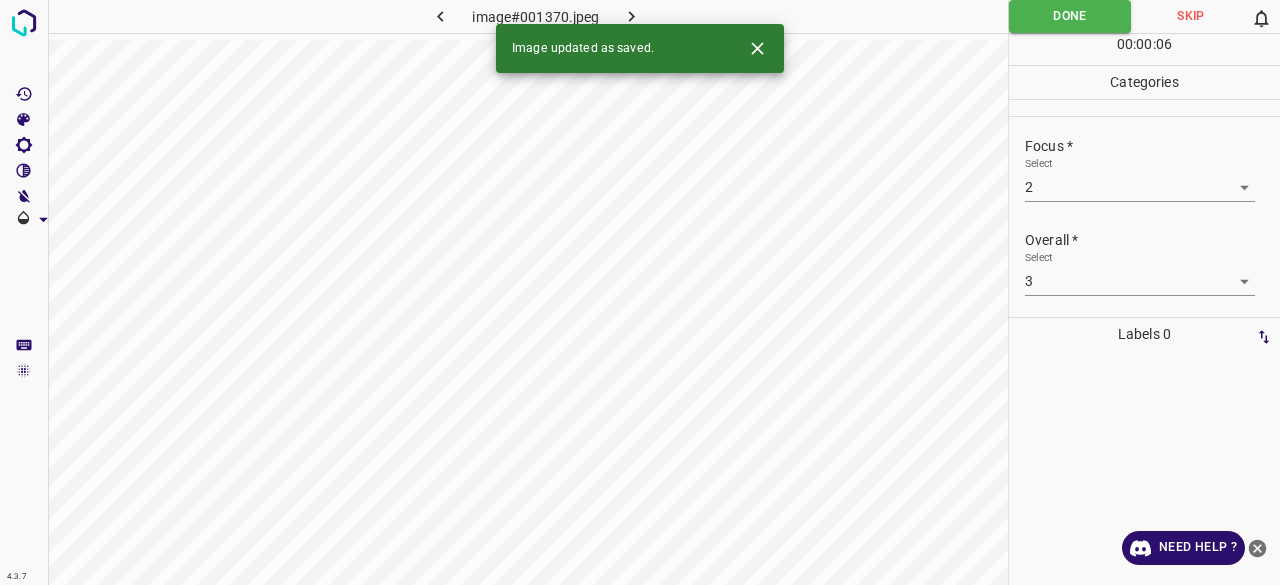 click 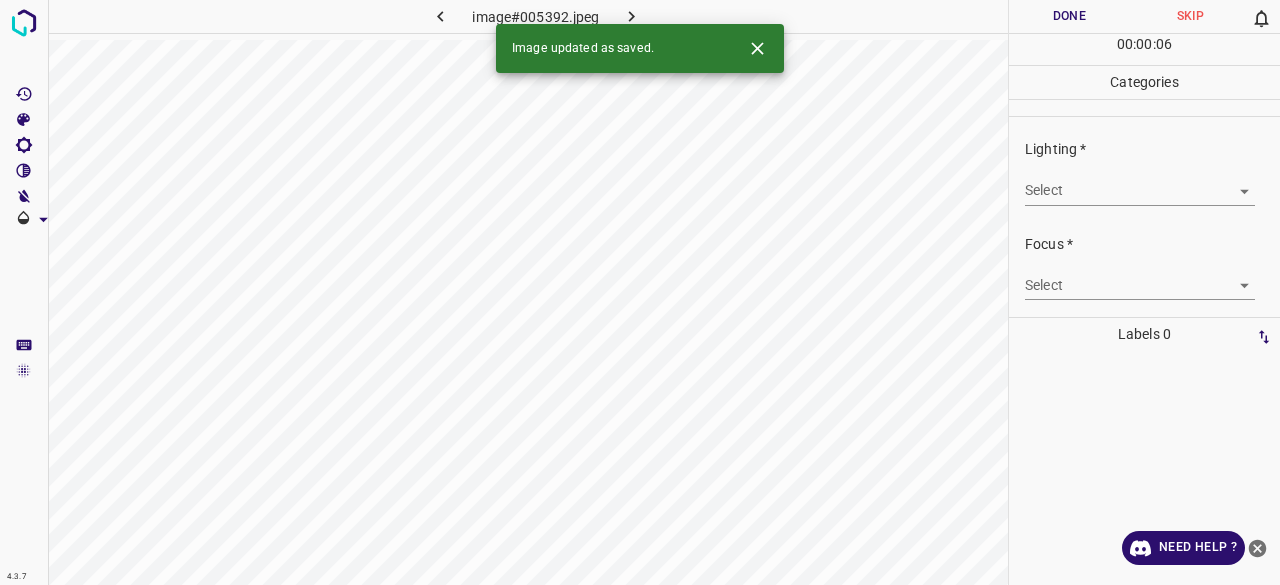 click on "4.3.7 image#005392.jpeg Done Skip 0 00   : 00   : 06   Categories Lighting *  Select ​ Focus *  Select ​ Overall *  Select ​ Labels   0 Categories 1 Lighting 2 Focus 3 Overall Tools Space Change between modes (Draw & Edit) I Auto labeling R Restore zoom M Zoom in N Zoom out Delete Delete selecte label Filters Z Restore filters X Saturation filter C Brightness filter V Contrast filter B Gray scale filter General O Download Image updated as saved. Need Help ? - Text - Hide - Delete" at bounding box center (640, 292) 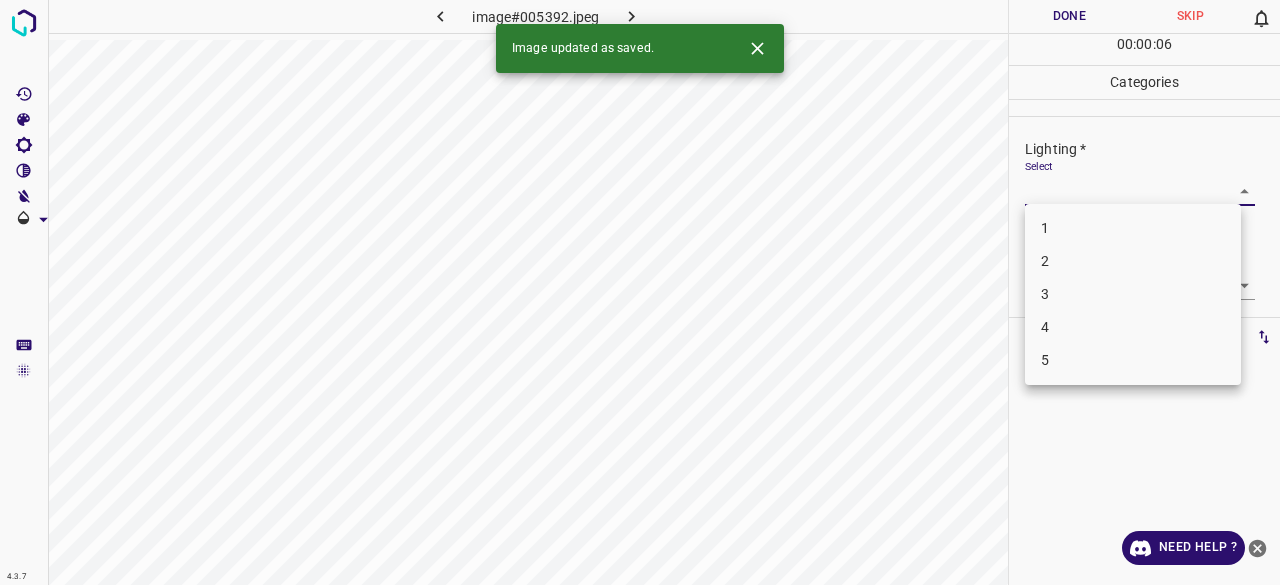 click on "3" at bounding box center [1133, 294] 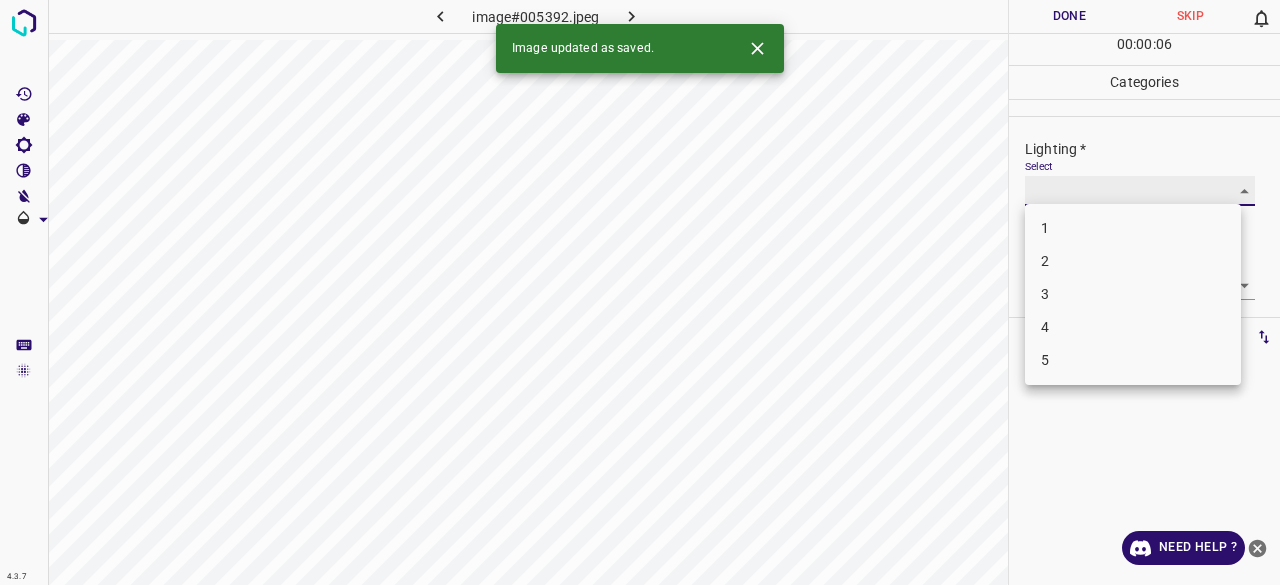 type on "3" 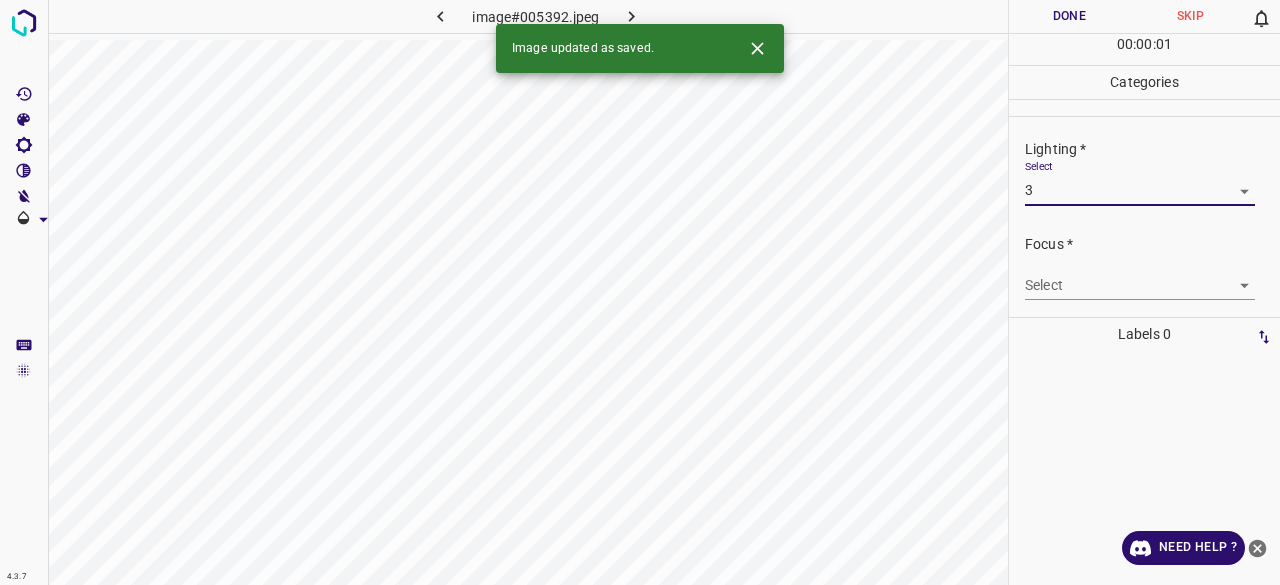 click on "4.3.7 image#005392.jpeg Done Skip 0 00   : 00   : 01   Categories Lighting *  Select 3 3 Focus *  Select ​ Overall *  Select ​ Labels   0 Categories 1 Lighting 2 Focus 3 Overall Tools Space Change between modes (Draw & Edit) I Auto labeling R Restore zoom M Zoom in N Zoom out Delete Delete selecte label Filters Z Restore filters X Saturation filter C Brightness filter V Contrast filter B Gray scale filter General O Download Image updated as saved. Need Help ? - Text - Hide - Delete" at bounding box center (640, 292) 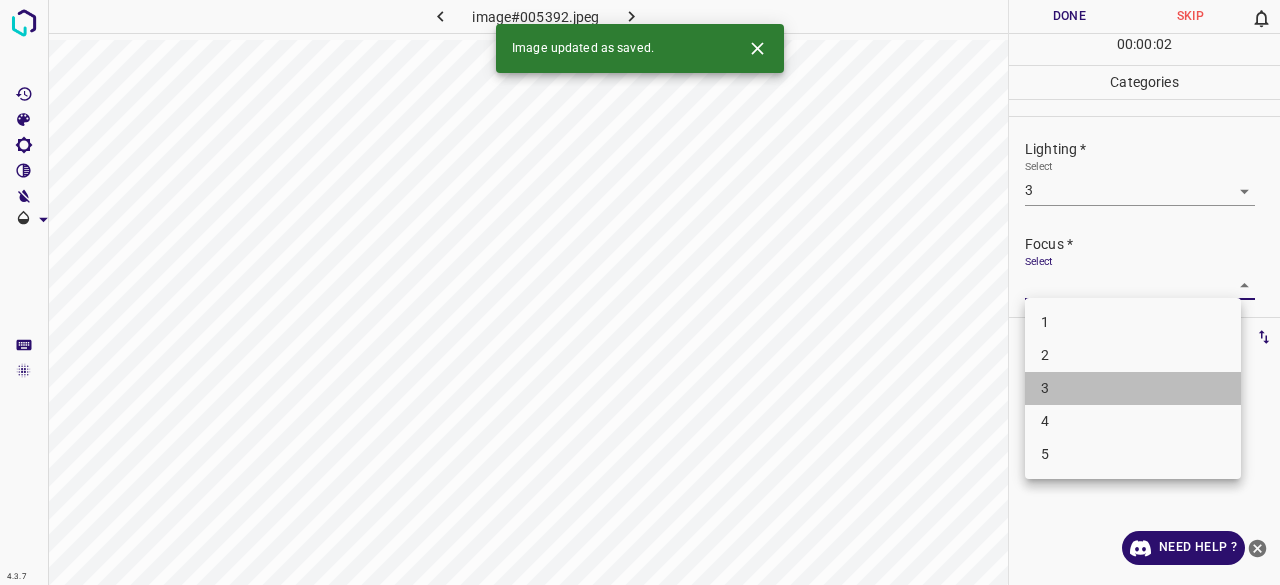 drag, startPoint x: 1058, startPoint y: 393, endPoint x: 1098, endPoint y: 256, distance: 142.72 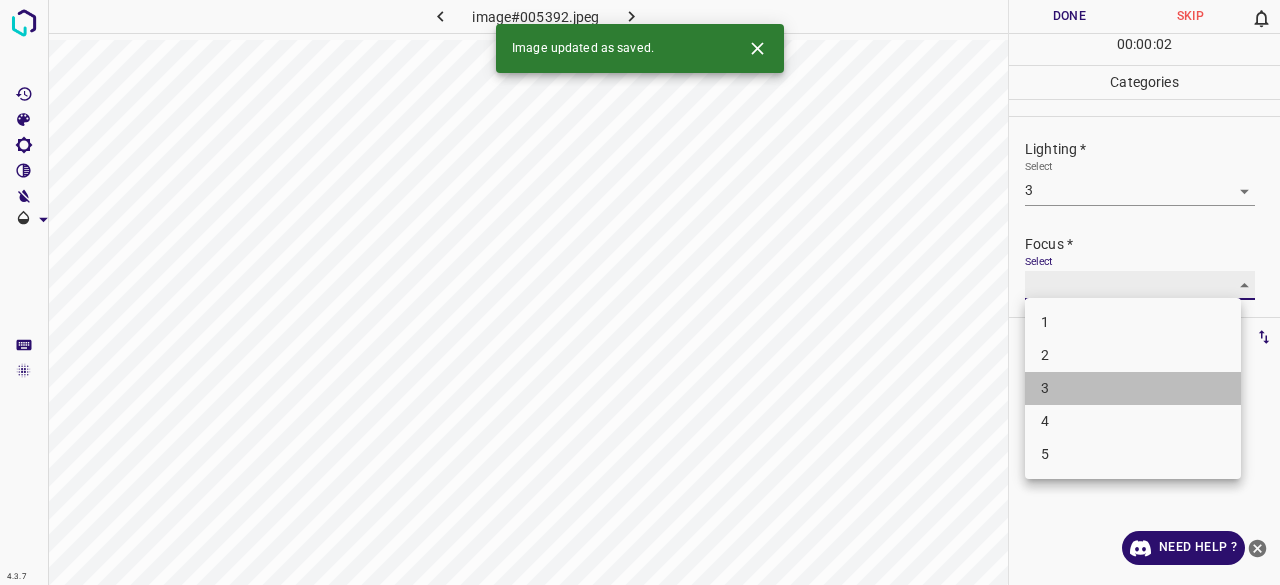 type on "3" 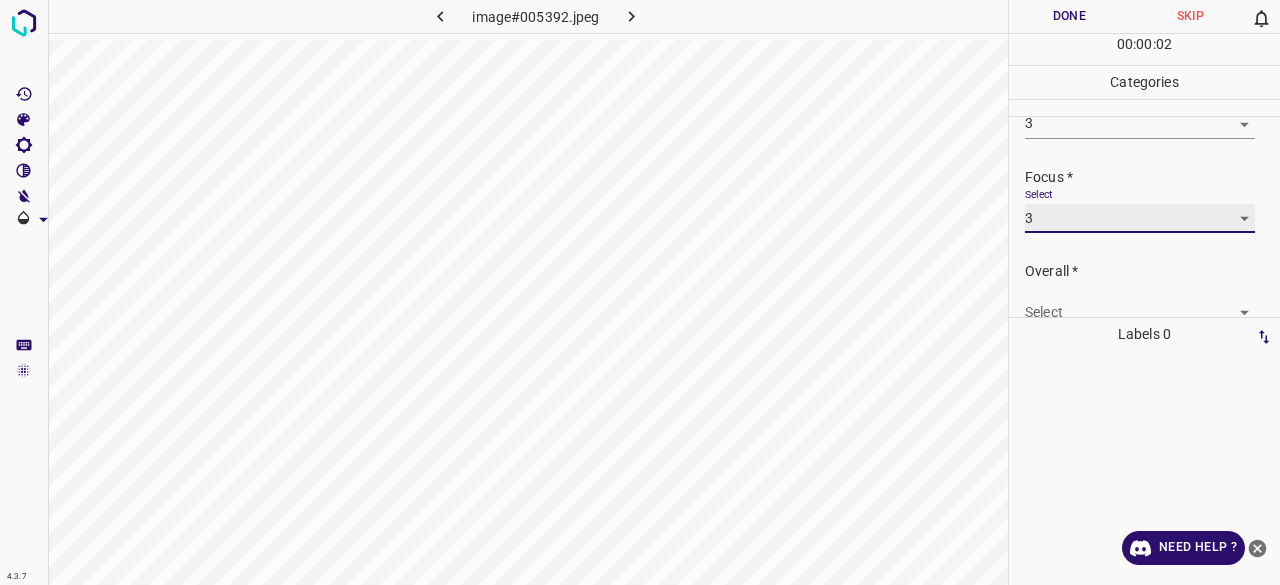 scroll, scrollTop: 98, scrollLeft: 0, axis: vertical 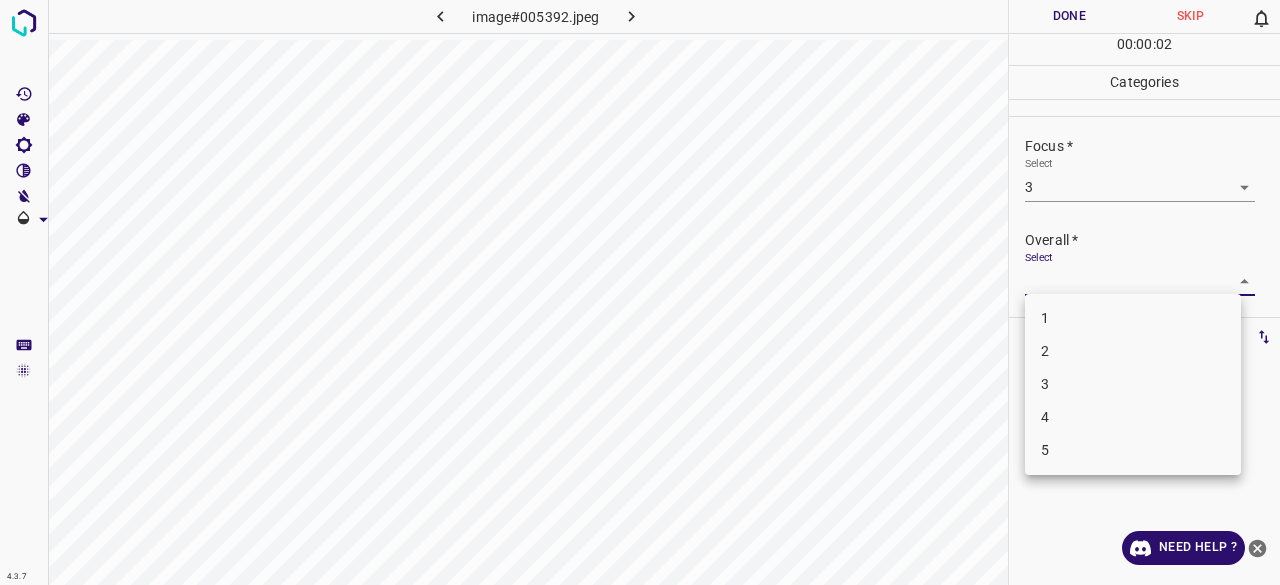 click on "4.3.7 image#005392.jpeg Done Skip 0 00   : 00   : 02   Categories Lighting *  Select 3 3 Focus *  Select 3 3 Overall *  Select ​ Labels   0 Categories 1 Lighting 2 Focus 3 Overall Tools Space Change between modes (Draw & Edit) I Auto labeling R Restore zoom M Zoom in N Zoom out Delete Delete selecte label Filters Z Restore filters X Saturation filter C Brightness filter V Contrast filter B Gray scale filter General O Download Need Help ? - Text - Hide - Delete 1 2 3 4 5" at bounding box center (640, 292) 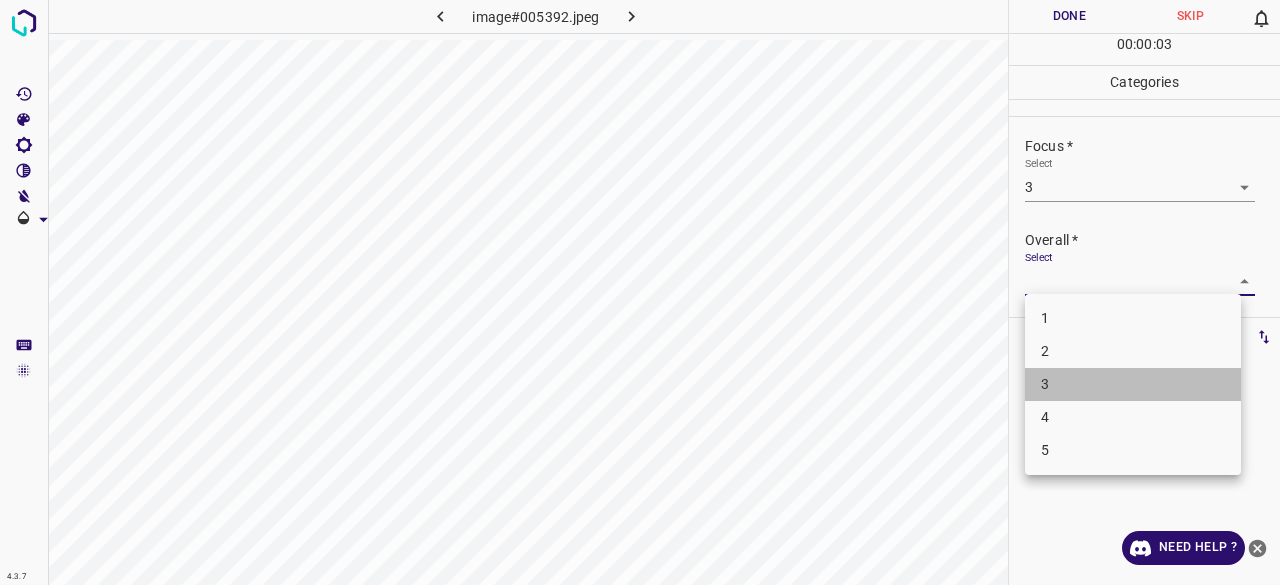 drag, startPoint x: 1065, startPoint y: 375, endPoint x: 1066, endPoint y: 388, distance: 13.038404 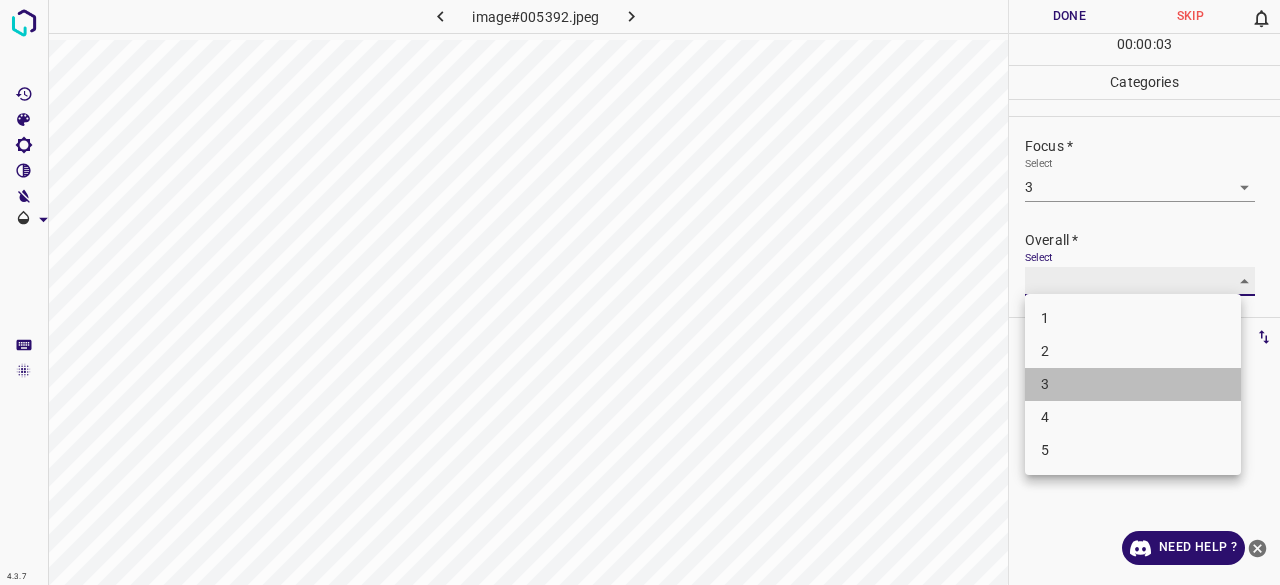 type on "3" 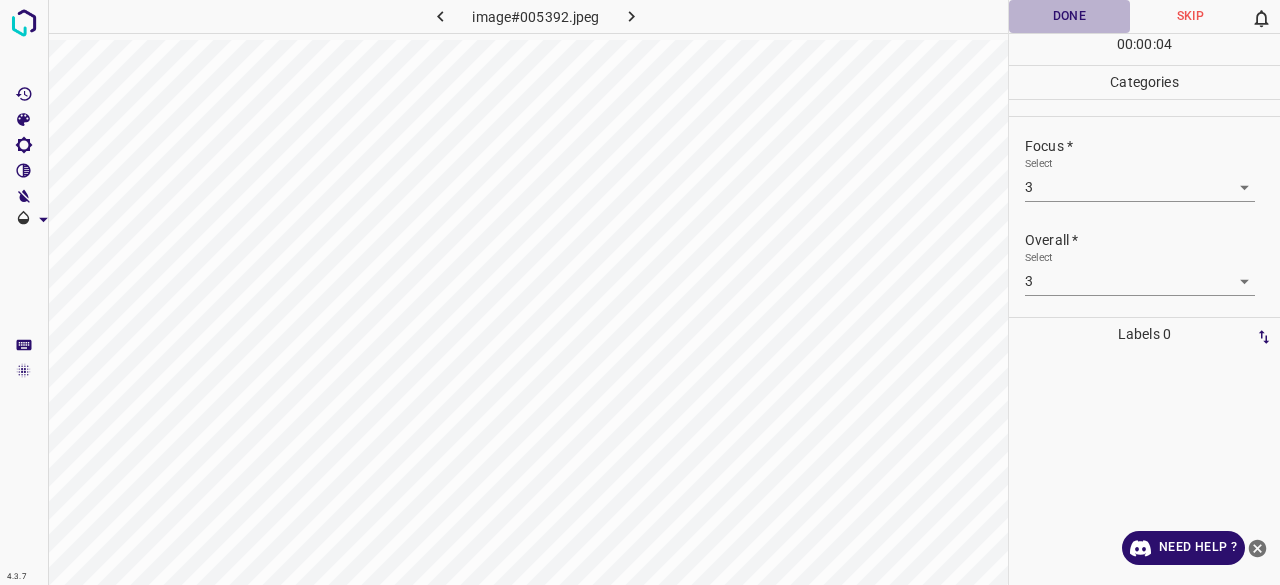 click on "Done" at bounding box center (1069, 16) 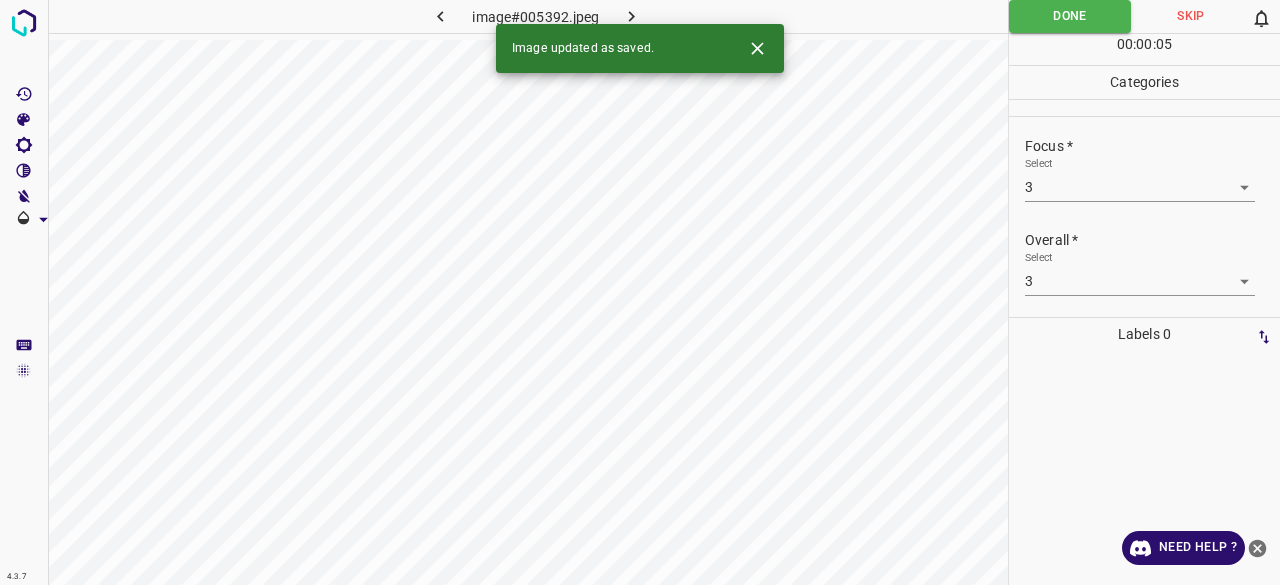 click at bounding box center [632, 16] 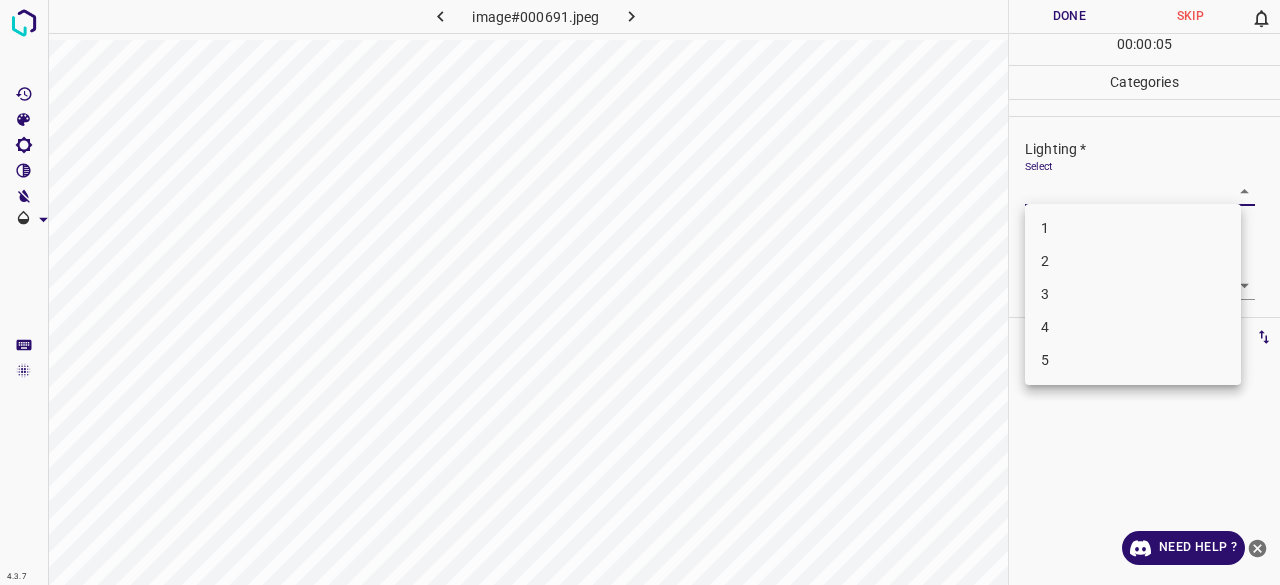 click on "4.3.7 image#000691.jpeg Done Skip 0 00   : 00   : 05   Categories Lighting *  Select ​ Focus *  Select ​ Overall *  Select ​ Labels   0 Categories 1 Lighting 2 Focus 3 Overall Tools Space Change between modes (Draw & Edit) I Auto labeling R Restore zoom M Zoom in N Zoom out Delete Delete selecte label Filters Z Restore filters X Saturation filter C Brightness filter V Contrast filter B Gray scale filter General O Download Need Help ? - Text - Hide - Delete 1 2 3 4 5" at bounding box center (640, 292) 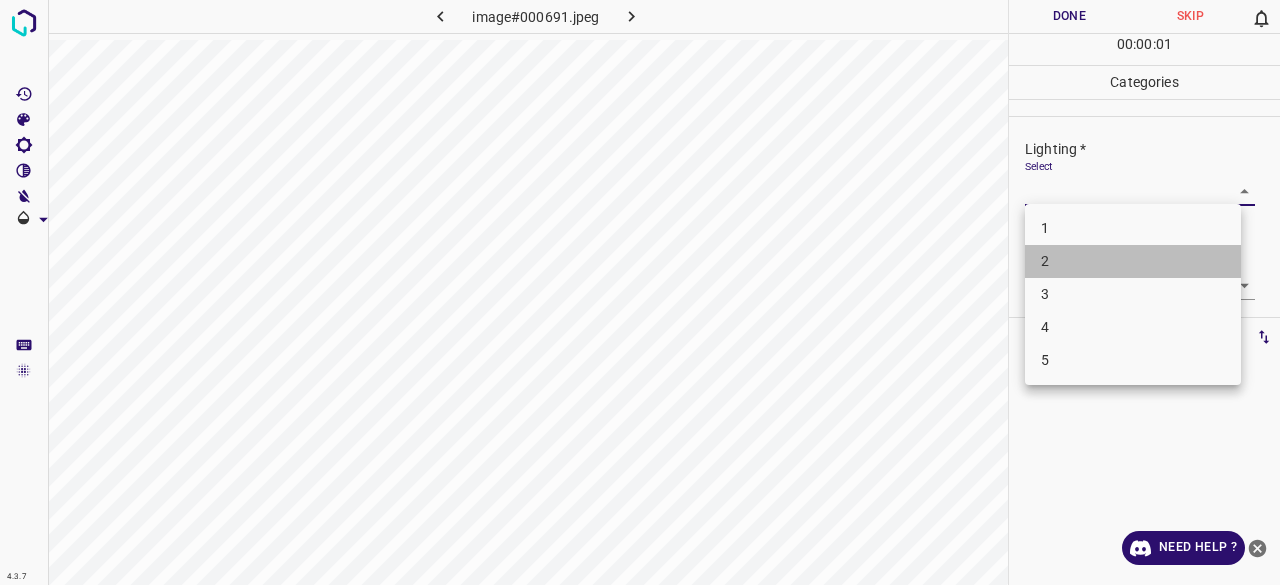 drag, startPoint x: 1054, startPoint y: 268, endPoint x: 1054, endPoint y: 295, distance: 27 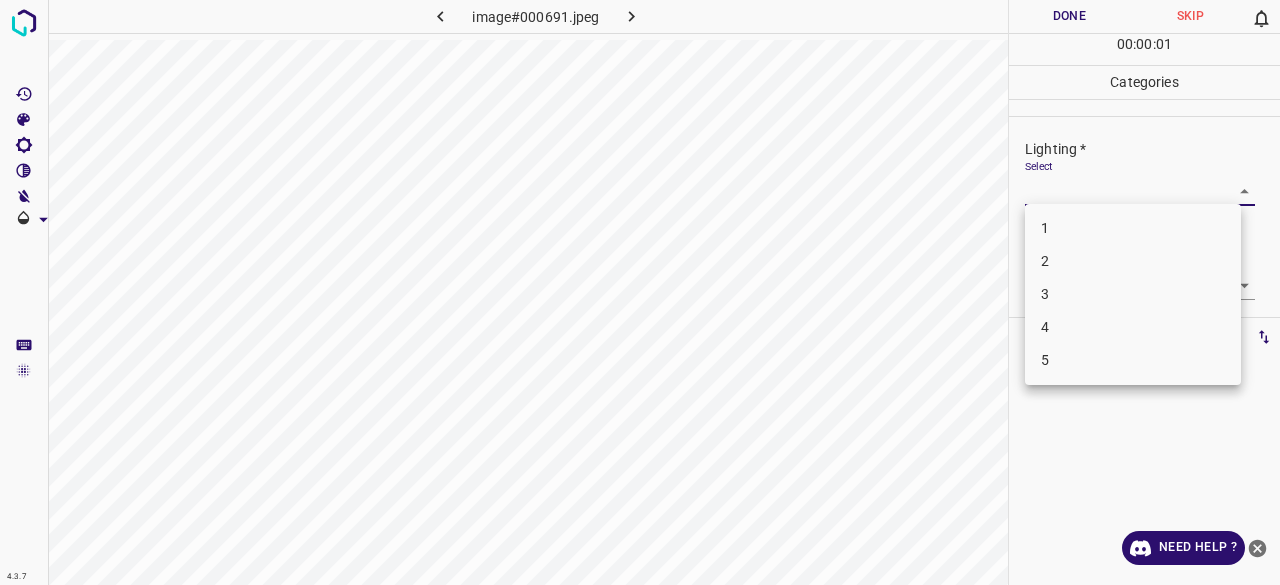 click on "3" at bounding box center [1133, 294] 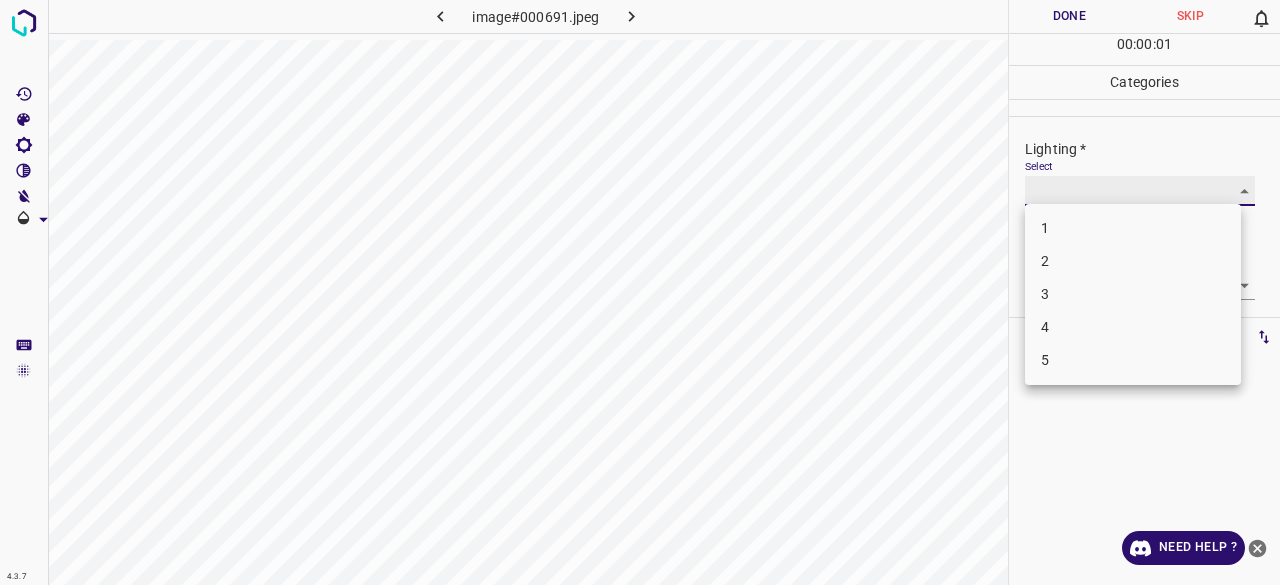 type on "3" 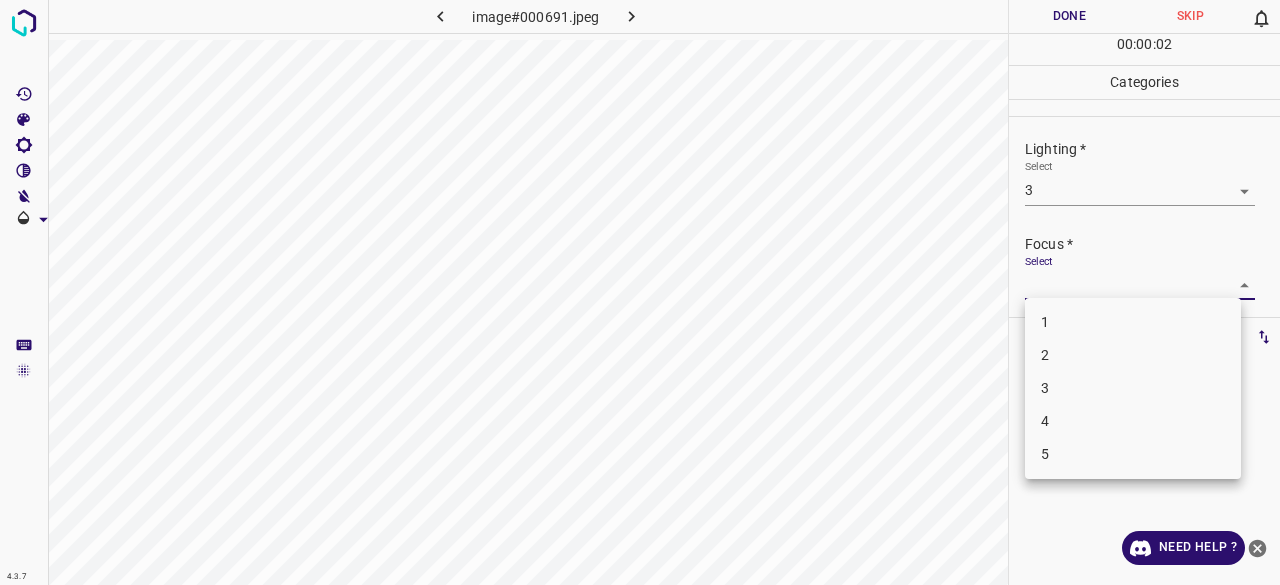 drag, startPoint x: 1053, startPoint y: 282, endPoint x: 1080, endPoint y: 377, distance: 98.762344 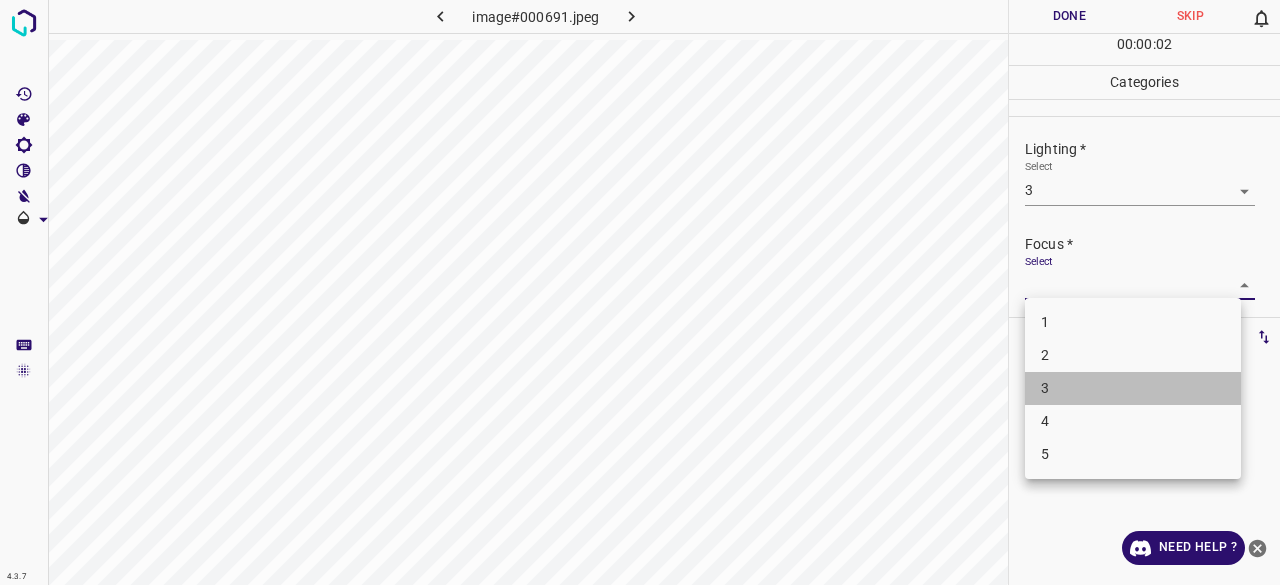 click on "3" at bounding box center [1133, 388] 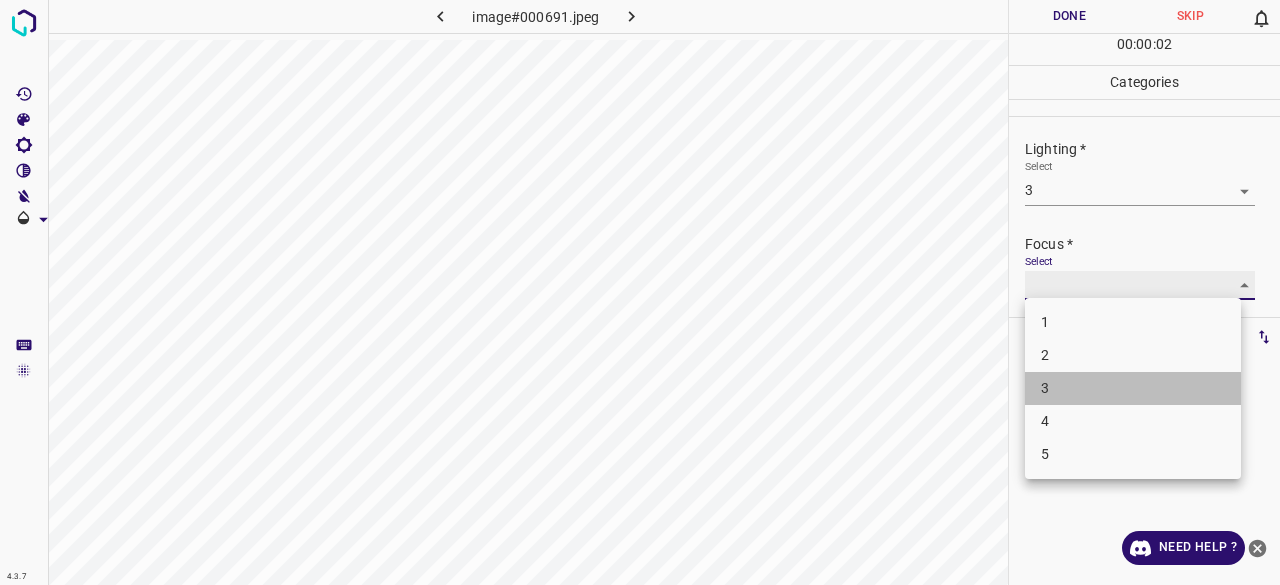 type on "3" 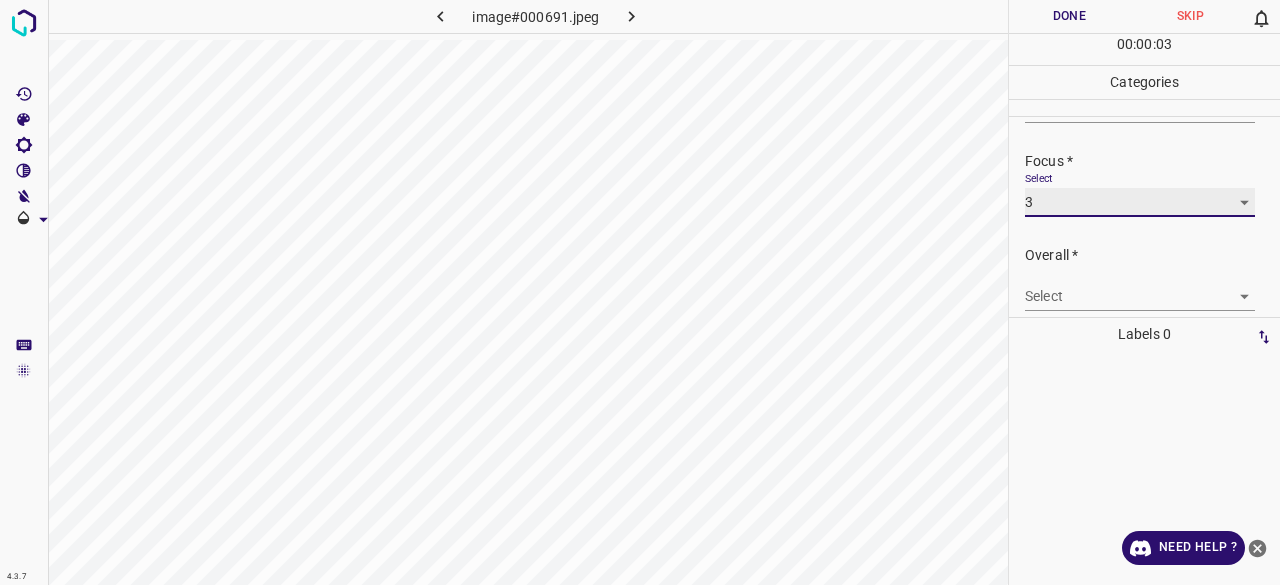 scroll, scrollTop: 98, scrollLeft: 0, axis: vertical 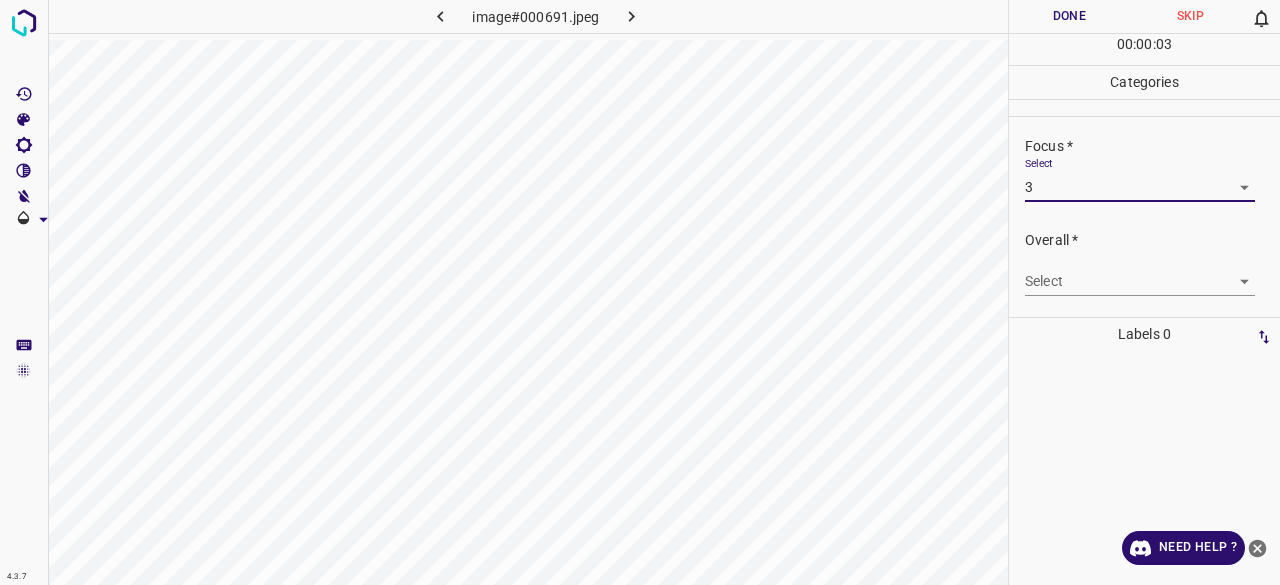 click on "4.3.7 image#000691.jpeg Done Skip 0 00   : 00   : 03   Categories Lighting *  Select 3 3 Focus *  Select 3 3 Overall *  Select ​ Labels   0 Categories 1 Lighting 2 Focus 3 Overall Tools Space Change between modes (Draw & Edit) I Auto labeling R Restore zoom M Zoom in N Zoom out Delete Delete selecte label Filters Z Restore filters X Saturation filter C Brightness filter V Contrast filter B Gray scale filter General O Download Need Help ? - Text - Hide - Delete" at bounding box center [640, 292] 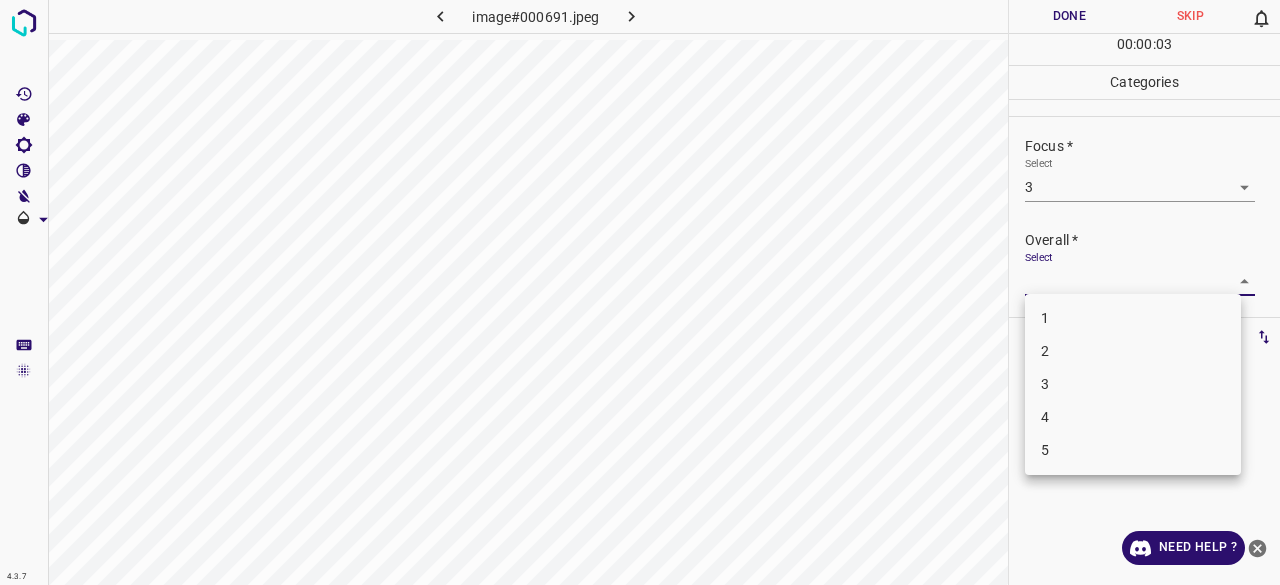 click on "3" at bounding box center (1133, 384) 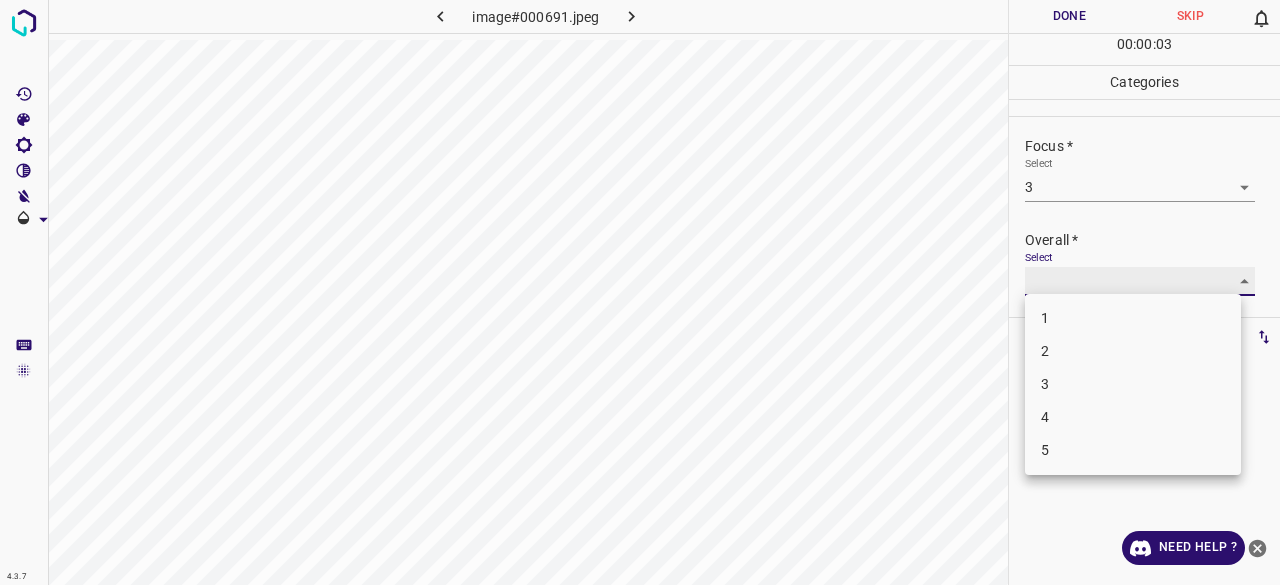 type on "3" 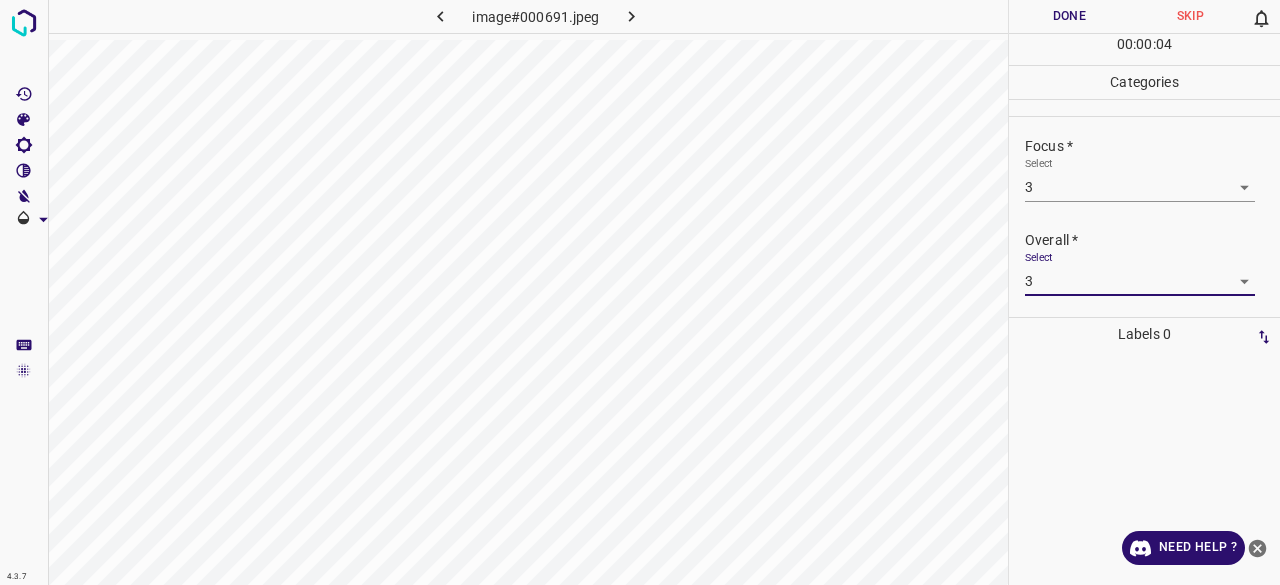 click on "Done" at bounding box center (1069, 16) 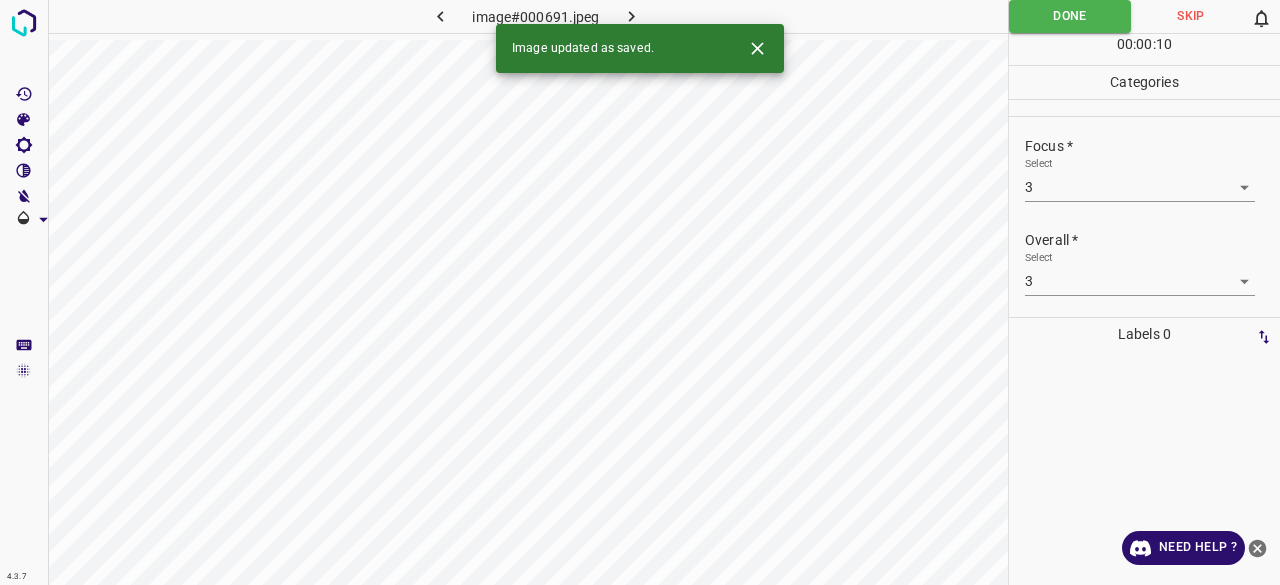 click at bounding box center [632, 16] 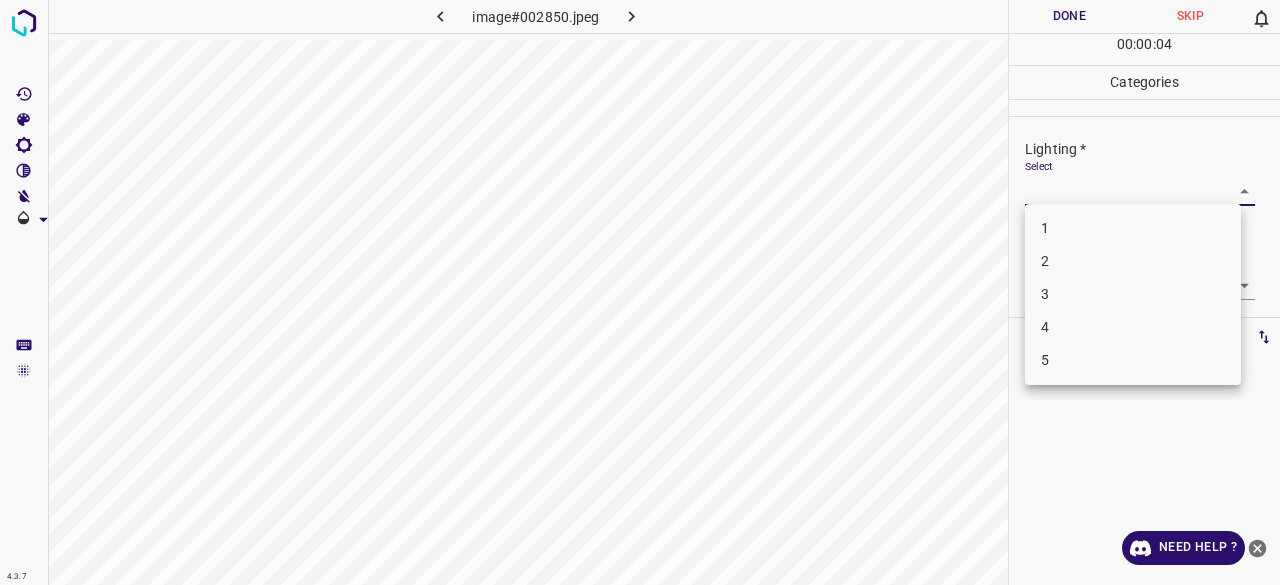 click on "4.3.7 image#002850.jpeg Done Skip 0 00   : 00   : 04   Categories Lighting *  Select ​ Focus *  Select ​ Overall *  Select ​ Labels   0 Categories 1 Lighting 2 Focus 3 Overall Tools Space Change between modes (Draw & Edit) I Auto labeling R Restore zoom M Zoom in N Zoom out Delete Delete selecte label Filters Z Restore filters X Saturation filter C Brightness filter V Contrast filter B Gray scale filter General O Download Need Help ? - Text - Hide - Delete 1 2 3 4 5" at bounding box center [640, 292] 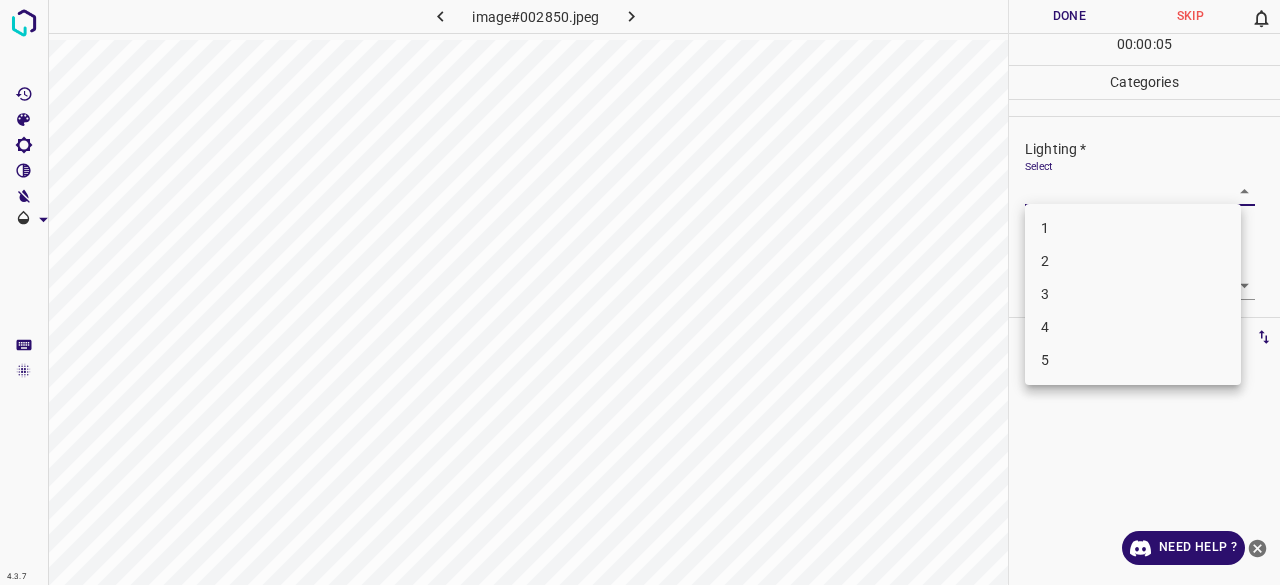 click on "3" at bounding box center [1133, 294] 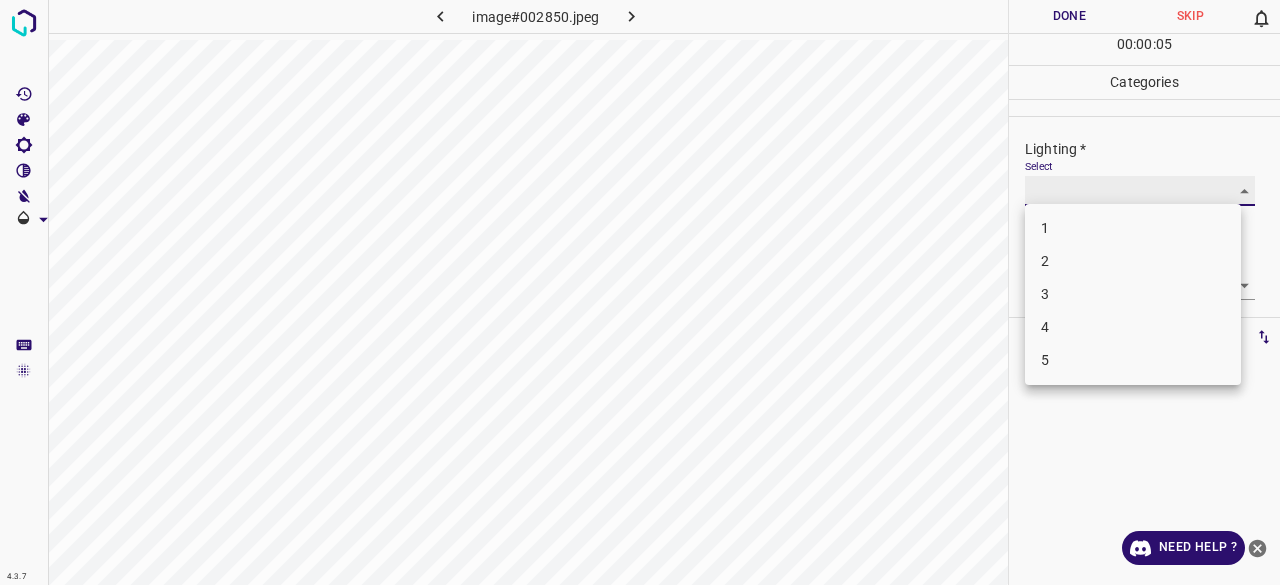 type on "3" 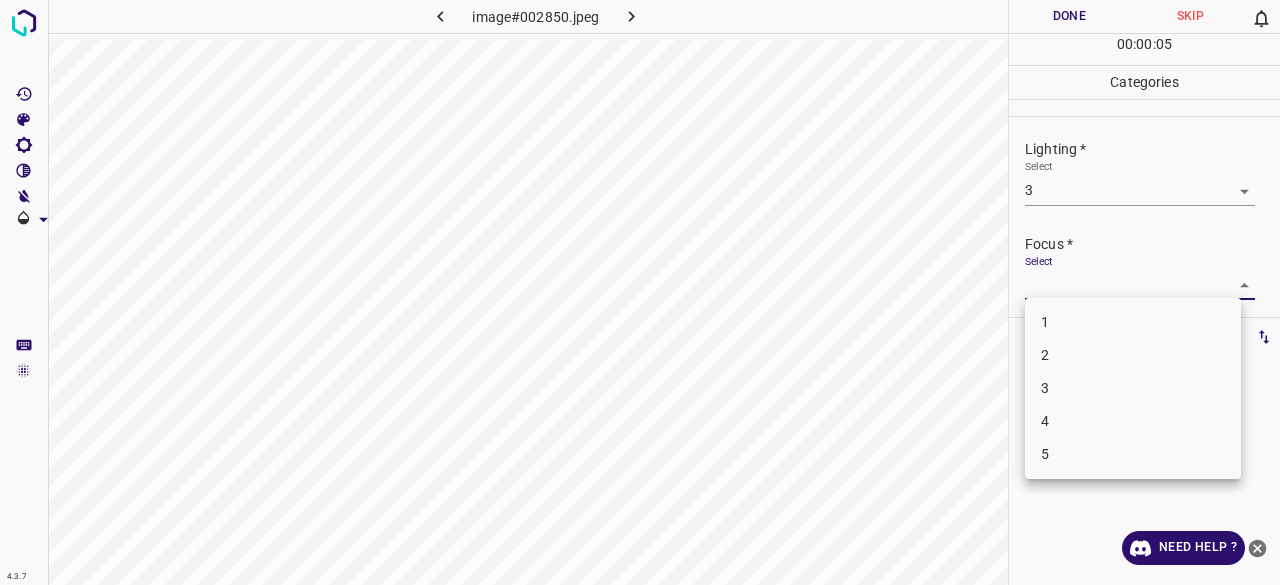 click on "4.3.7 image#002850.jpeg Done Skip 0 00   : 00   : 05   Categories Lighting *  Select 3 3 Focus *  Select ​ Overall *  Select ​ Labels   0 Categories 1 Lighting 2 Focus 3 Overall Tools Space Change between modes (Draw & Edit) I Auto labeling R Restore zoom M Zoom in N Zoom out Delete Delete selecte label Filters Z Restore filters X Saturation filter C Brightness filter V Contrast filter B Gray scale filter General O Download Need Help ? - Text - Hide - Delete 1 2 3 4 5" at bounding box center [640, 292] 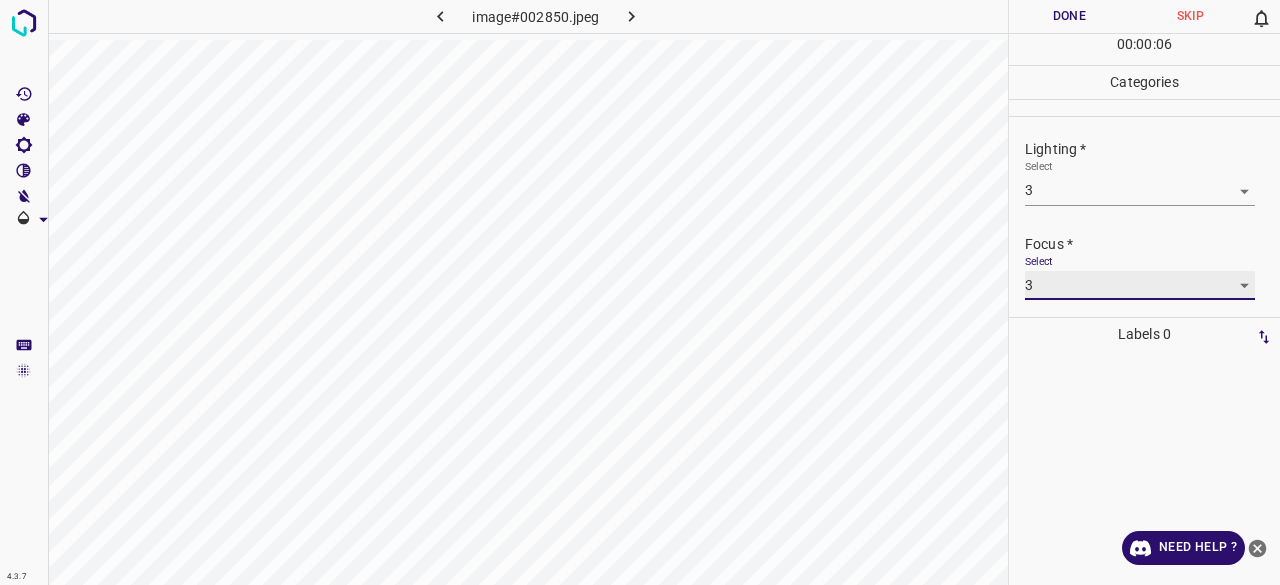 type on "3" 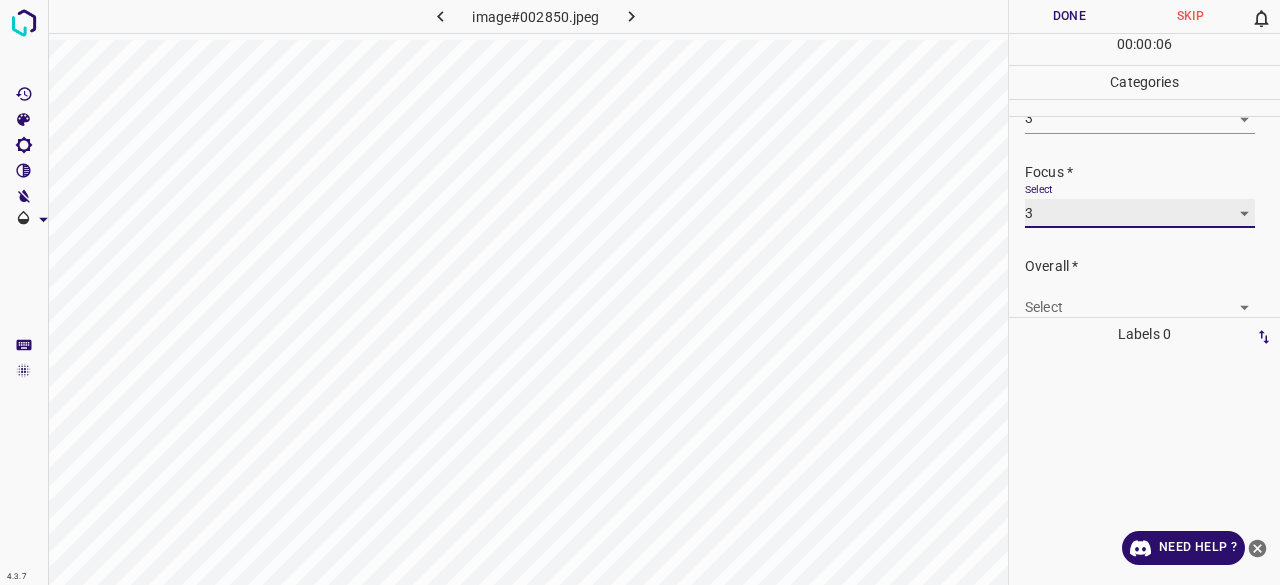 scroll, scrollTop: 98, scrollLeft: 0, axis: vertical 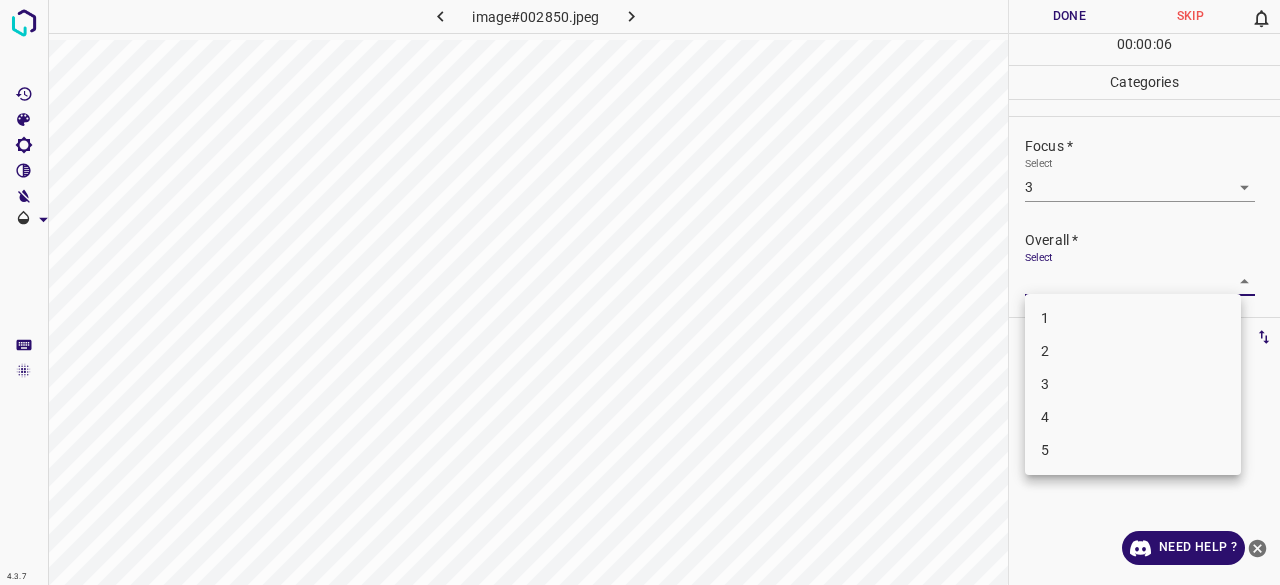 click on "4.3.7 image#002850.jpeg Done Skip 0 00   : 00   : 06   Categories Lighting *  Select 3 3 Focus *  Select 3 3 Overall *  Select ​ Labels   0 Categories 1 Lighting 2 Focus 3 Overall Tools Space Change between modes (Draw & Edit) I Auto labeling R Restore zoom M Zoom in N Zoom out Delete Delete selecte label Filters Z Restore filters X Saturation filter C Brightness filter V Contrast filter B Gray scale filter General O Download Need Help ? - Text - Hide - Delete 1 2 3 4 5" at bounding box center [640, 292] 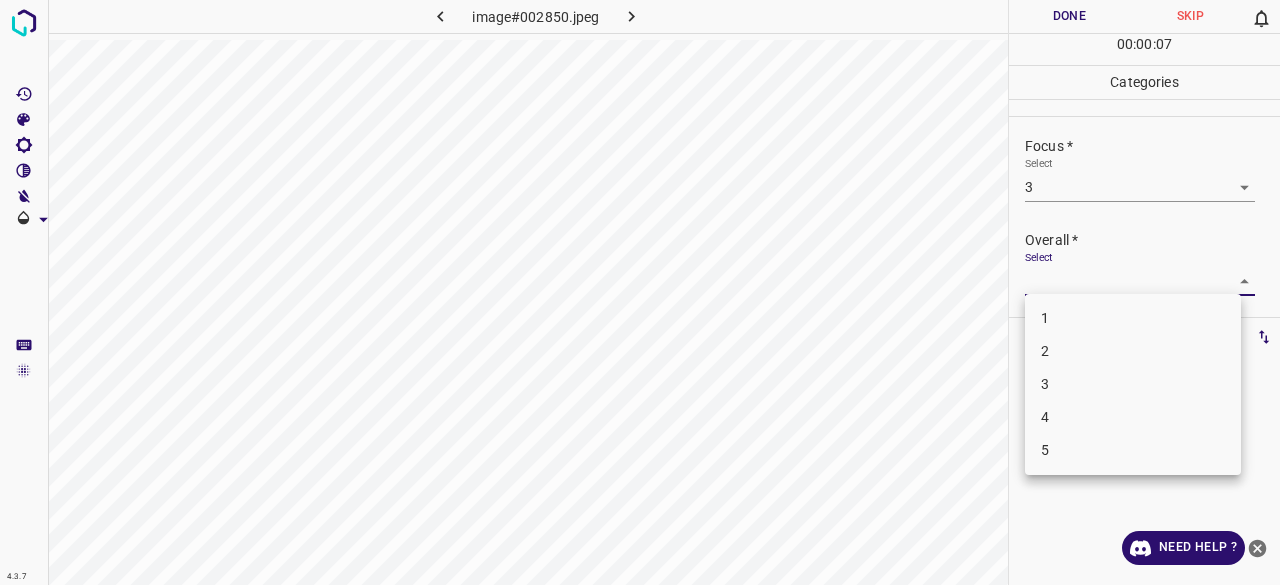 click on "4" at bounding box center (1133, 417) 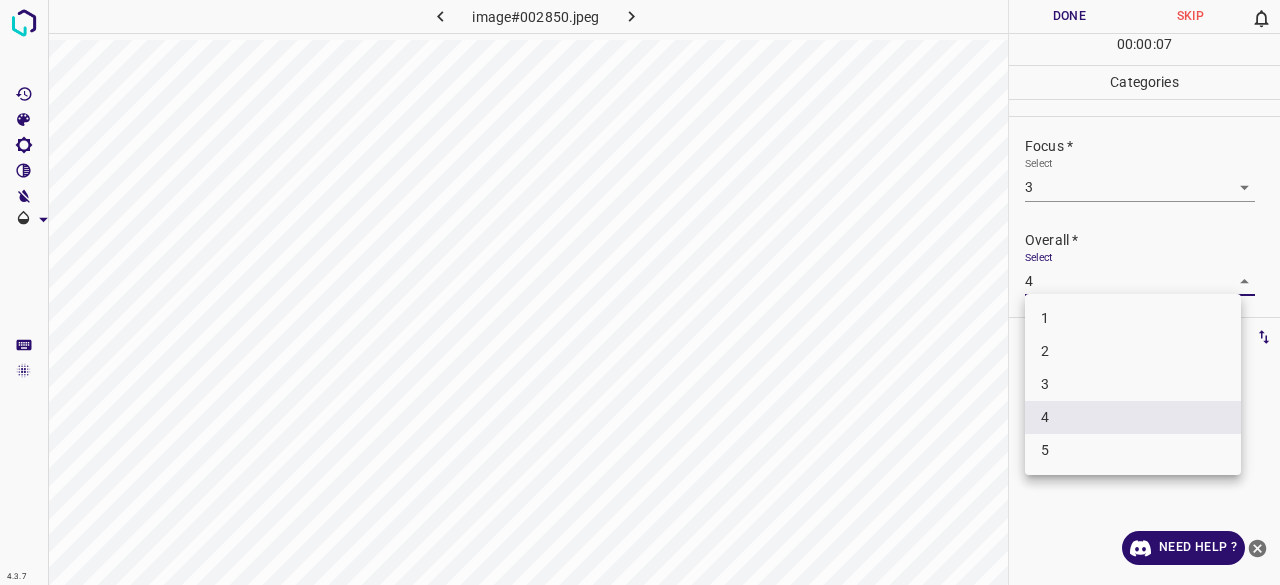 click on "4.3.7 image#002850.jpeg Done Skip 0 00   : 00   : 07   Categories Lighting *  Select 3 3 Focus *  Select 3 3 Overall *  Select 4 4 Labels   0 Categories 1 Lighting 2 Focus 3 Overall Tools Space Change between modes (Draw & Edit) I Auto labeling R Restore zoom M Zoom in N Zoom out Delete Delete selecte label Filters Z Restore filters X Saturation filter C Brightness filter V Contrast filter B Gray scale filter General O Download Need Help ? - Text - Hide - Delete 1 2 3 4 5" at bounding box center (640, 292) 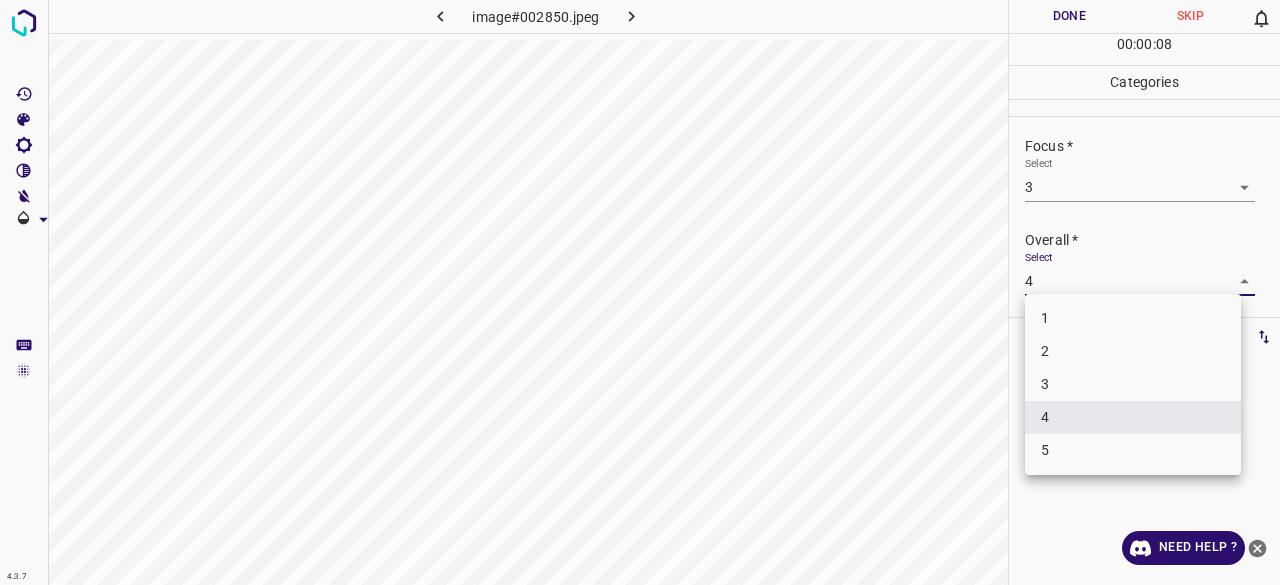 click on "3" at bounding box center [1133, 384] 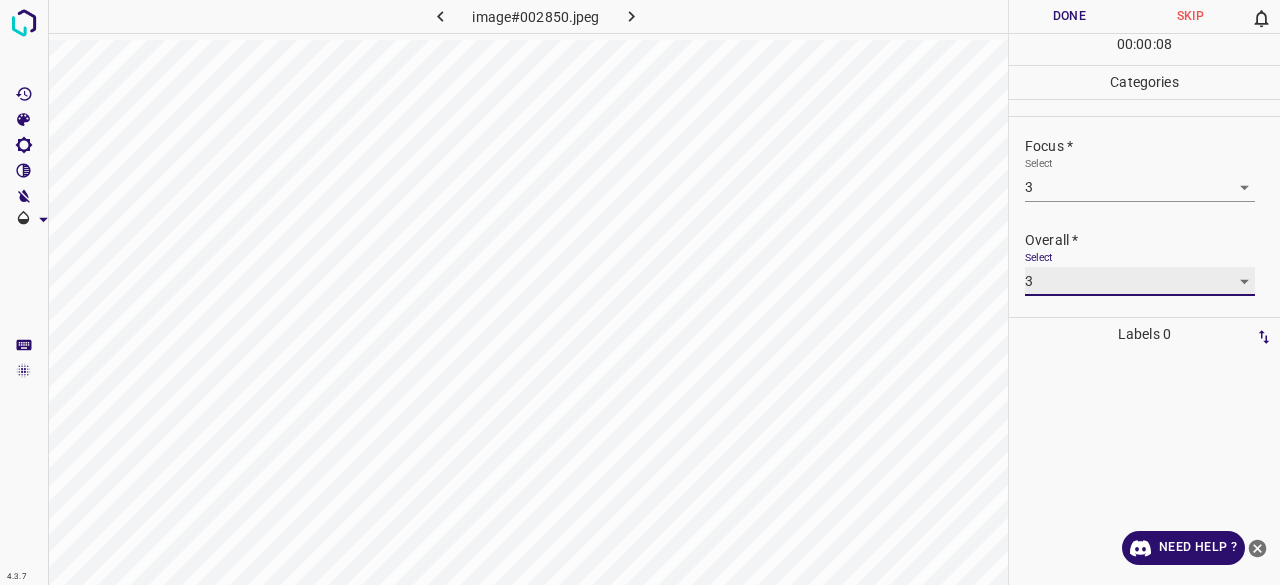 type on "3" 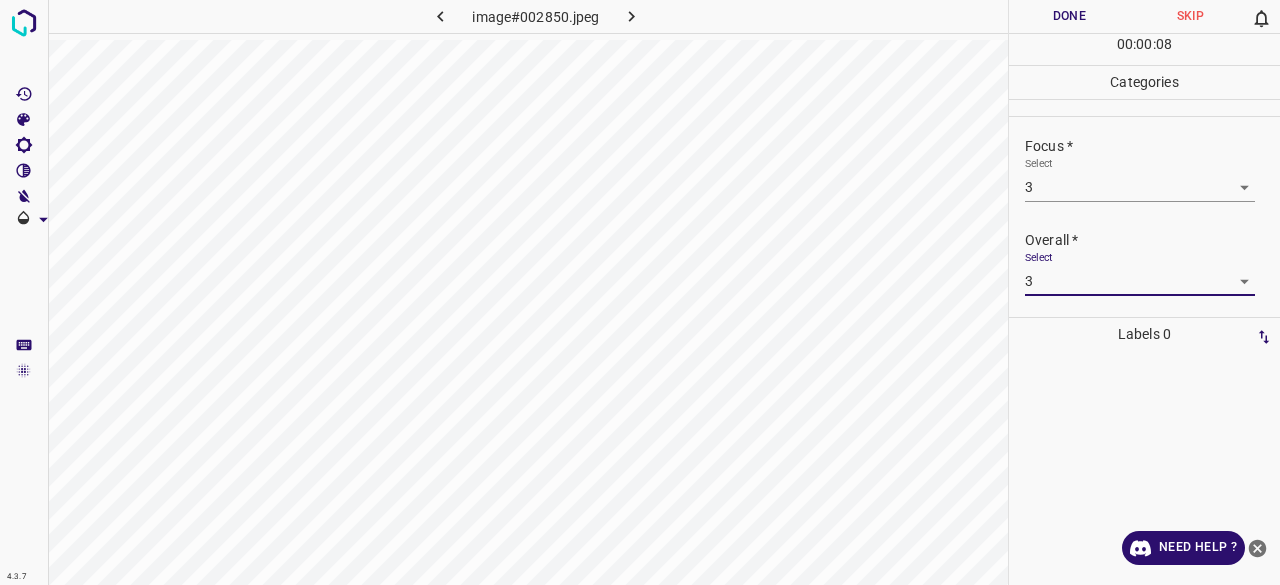 click on "Done" at bounding box center [1069, 16] 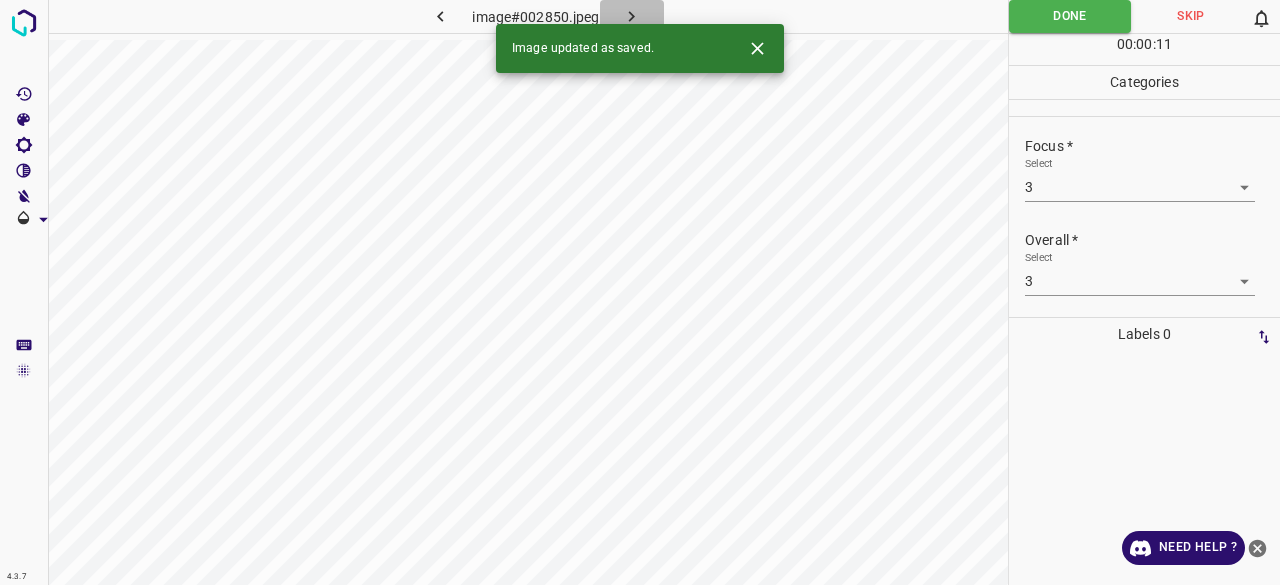 click 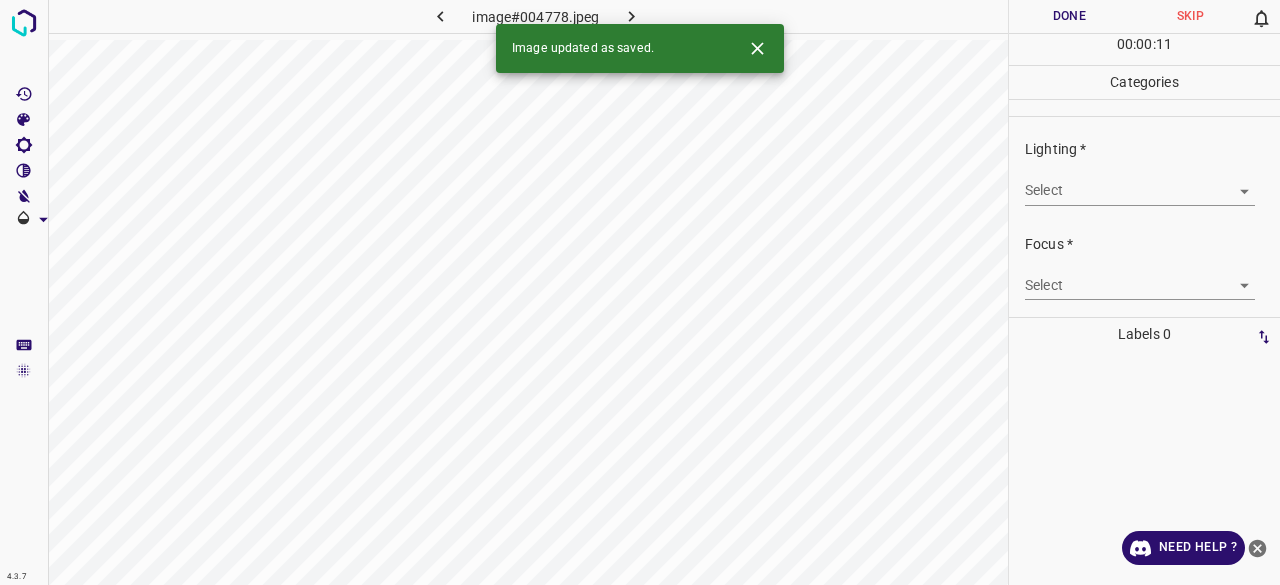 click on "4.3.7 image#004778.jpeg Done Skip 0 00   : 00   : 11   Categories Lighting *  Select ​ Focus *  Select ​ Overall *  Select ​ Labels   0 Categories 1 Lighting 2 Focus 3 Overall Tools Space Change between modes (Draw & Edit) I Auto labeling R Restore zoom M Zoom in N Zoom out Delete Delete selecte label Filters Z Restore filters X Saturation filter C Brightness filter V Contrast filter B Gray scale filter General O Download Image updated as saved. Need Help ? - Text - Hide - Delete" at bounding box center [640, 292] 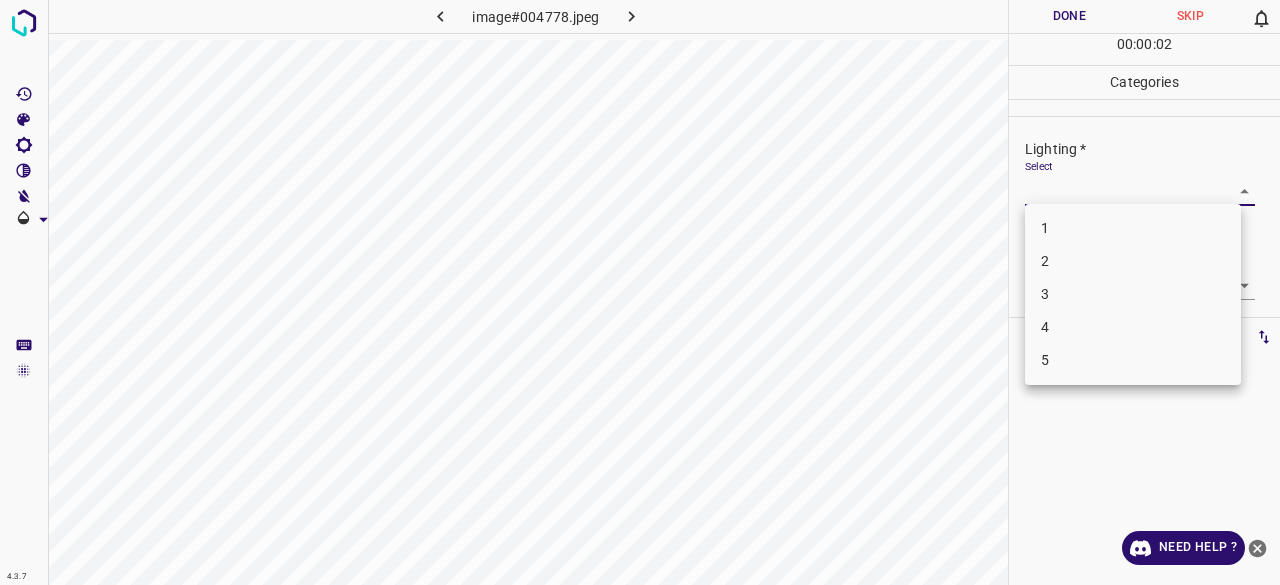 click on "3" at bounding box center (1133, 294) 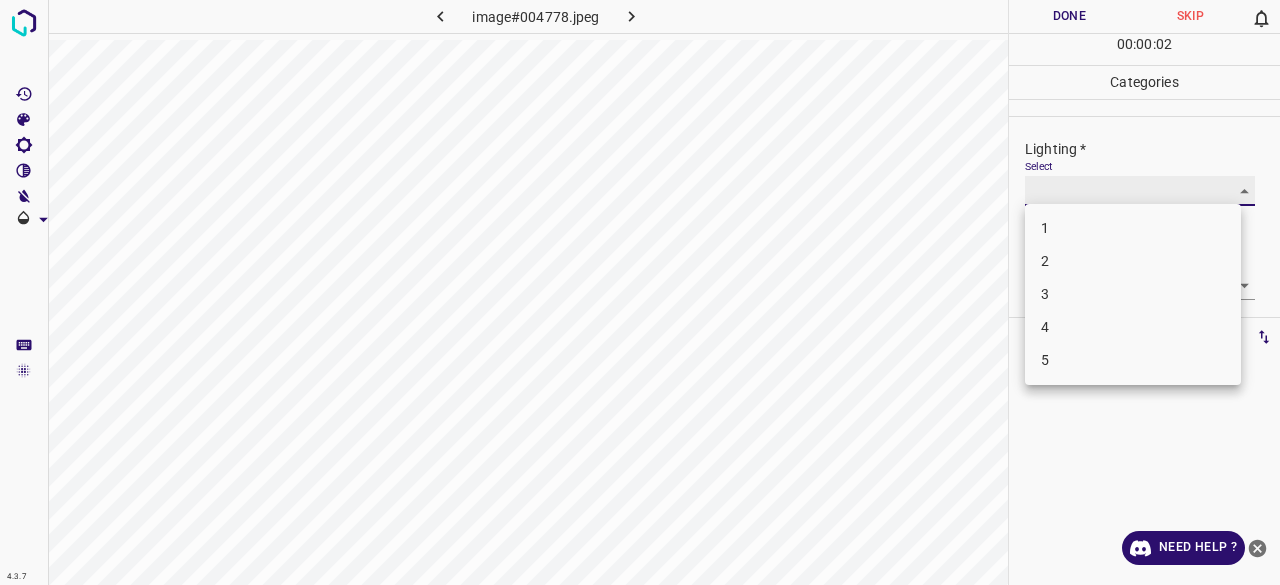 type on "3" 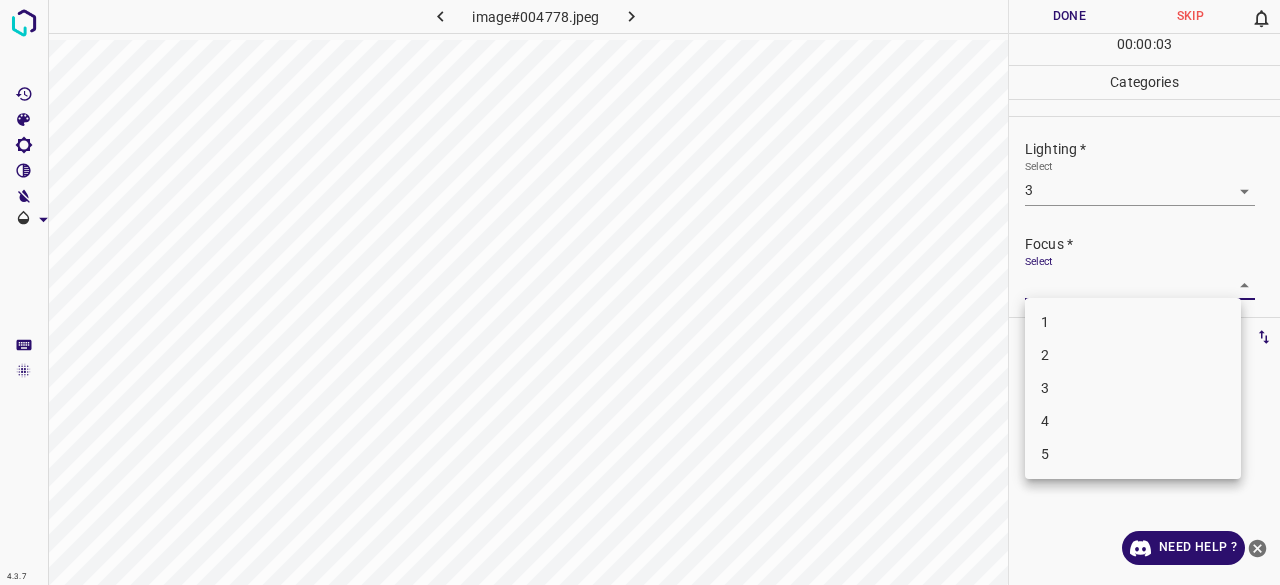 click on "4.3.7 image#004778.jpeg Done Skip 0 00   : 00   : 03   Categories Lighting *  Select 3 3 Focus *  Select ​ Overall *  Select ​ Labels   0 Categories 1 Lighting 2 Focus 3 Overall Tools Space Change between modes (Draw & Edit) I Auto labeling R Restore zoom M Zoom in N Zoom out Delete Delete selecte label Filters Z Restore filters X Saturation filter C Brightness filter V Contrast filter B Gray scale filter General O Download Need Help ? - Text - Hide - Delete 1 2 3 4 5" at bounding box center [640, 292] 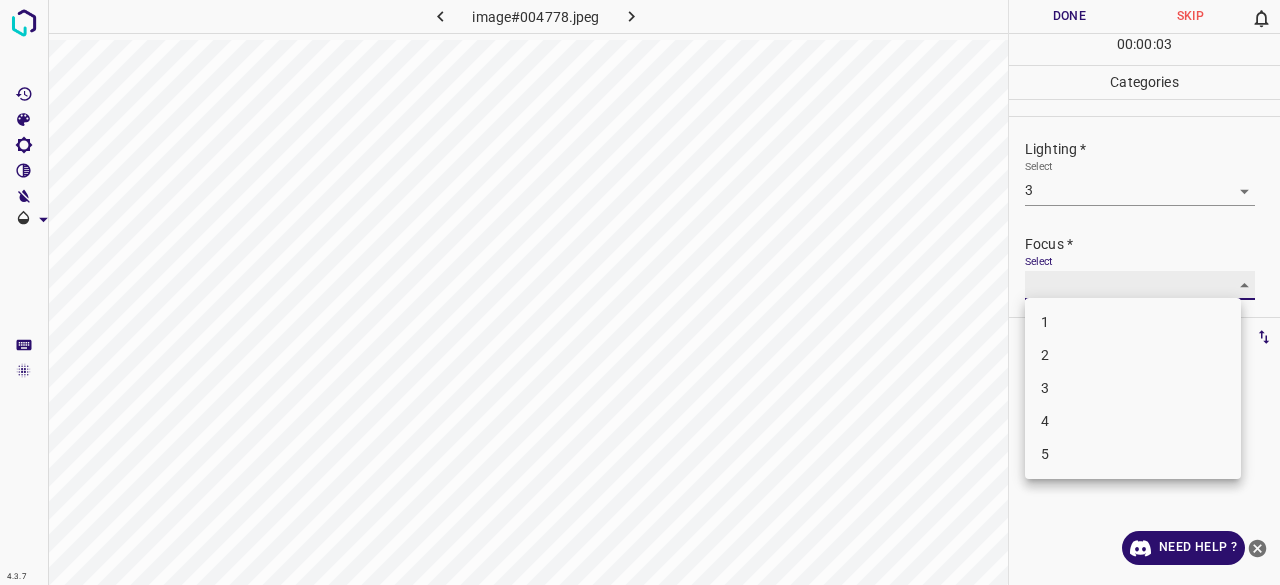 type on "2" 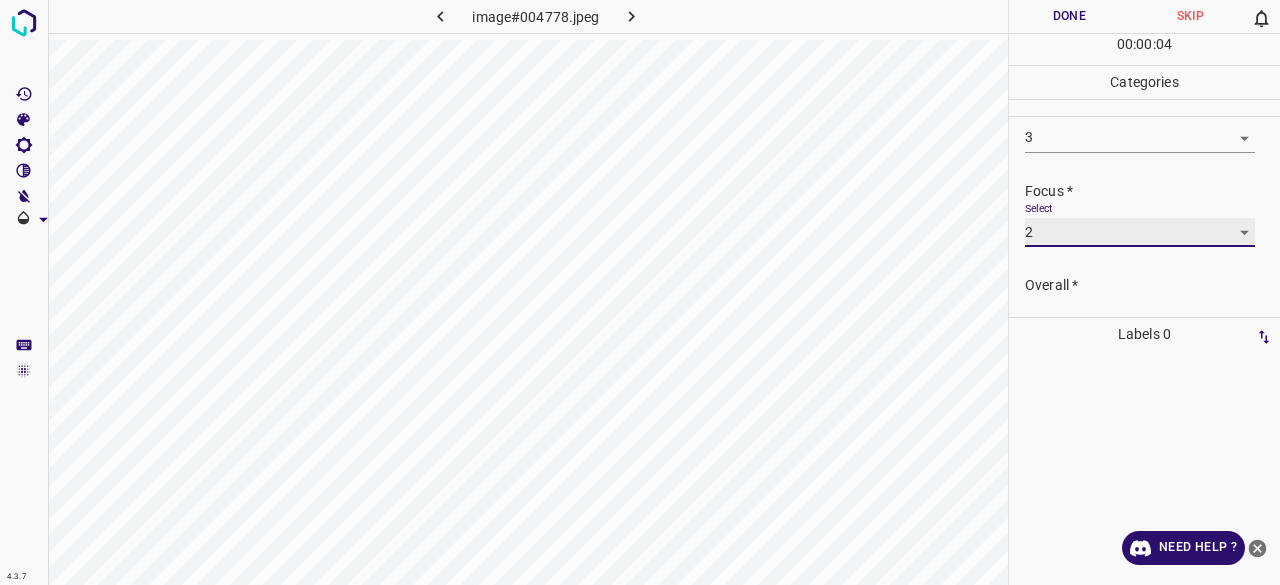 scroll, scrollTop: 98, scrollLeft: 0, axis: vertical 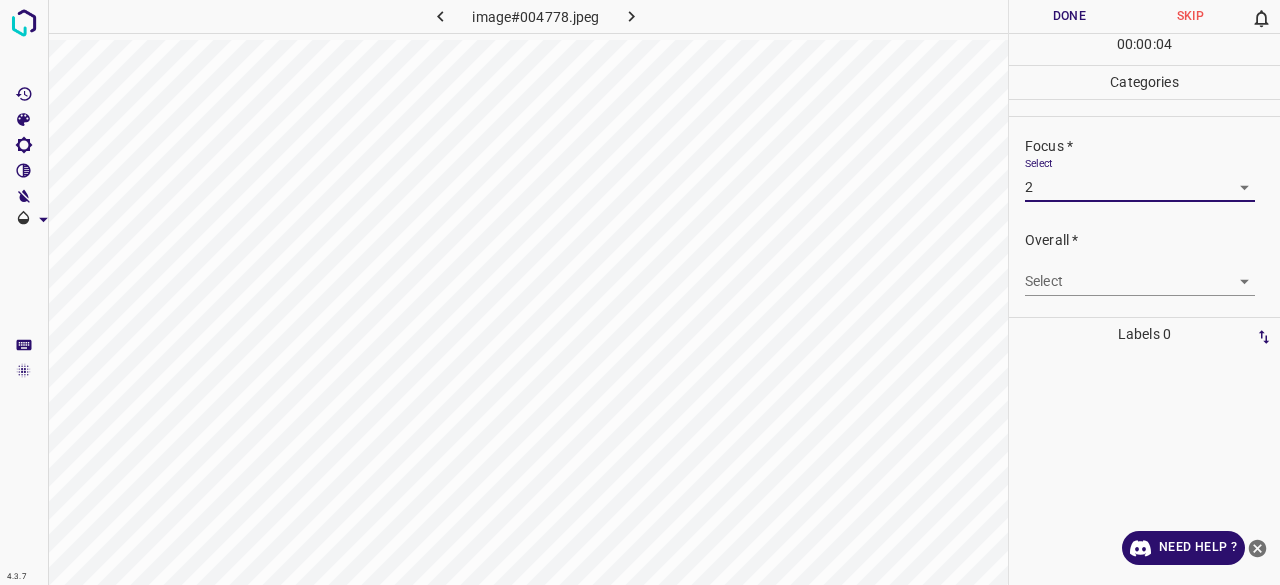 click on "4.3.7 image#004778.jpeg Done Skip 0 00   : 00   : 04   Categories Lighting *  Select 3 3 Focus *  Select 2 2 Overall *  Select ​ Labels   0 Categories 1 Lighting 2 Focus 3 Overall Tools Space Change between modes (Draw & Edit) I Auto labeling R Restore zoom M Zoom in N Zoom out Delete Delete selecte label Filters Z Restore filters X Saturation filter C Brightness filter V Contrast filter B Gray scale filter General O Download Need Help ? - Text - Hide - Delete" at bounding box center [640, 292] 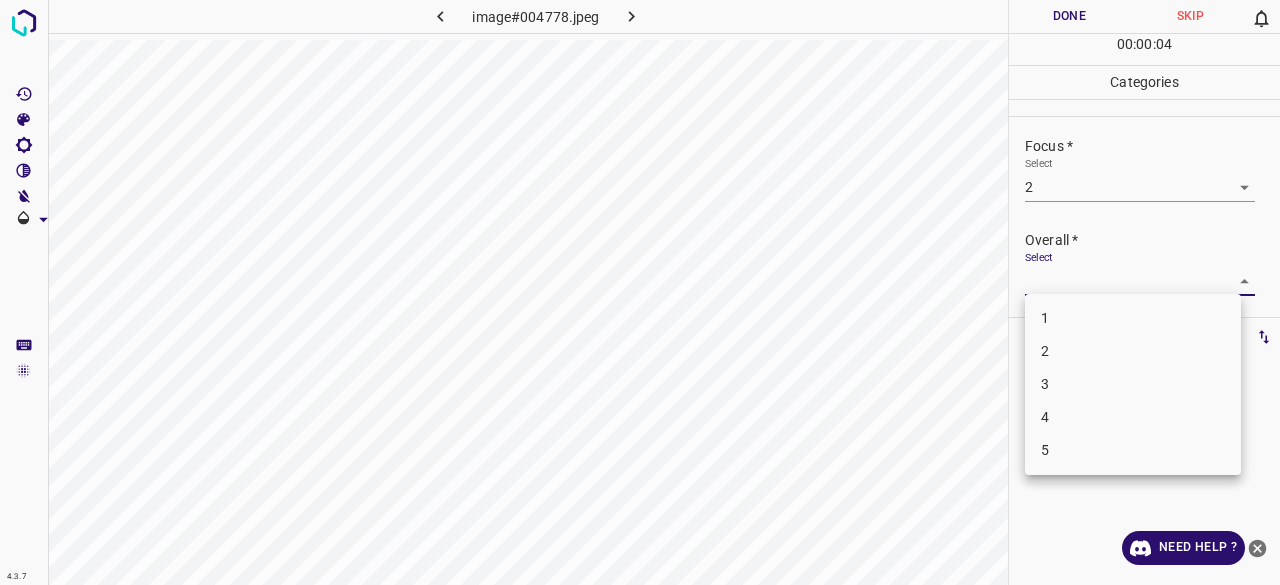 click on "3" at bounding box center (1133, 384) 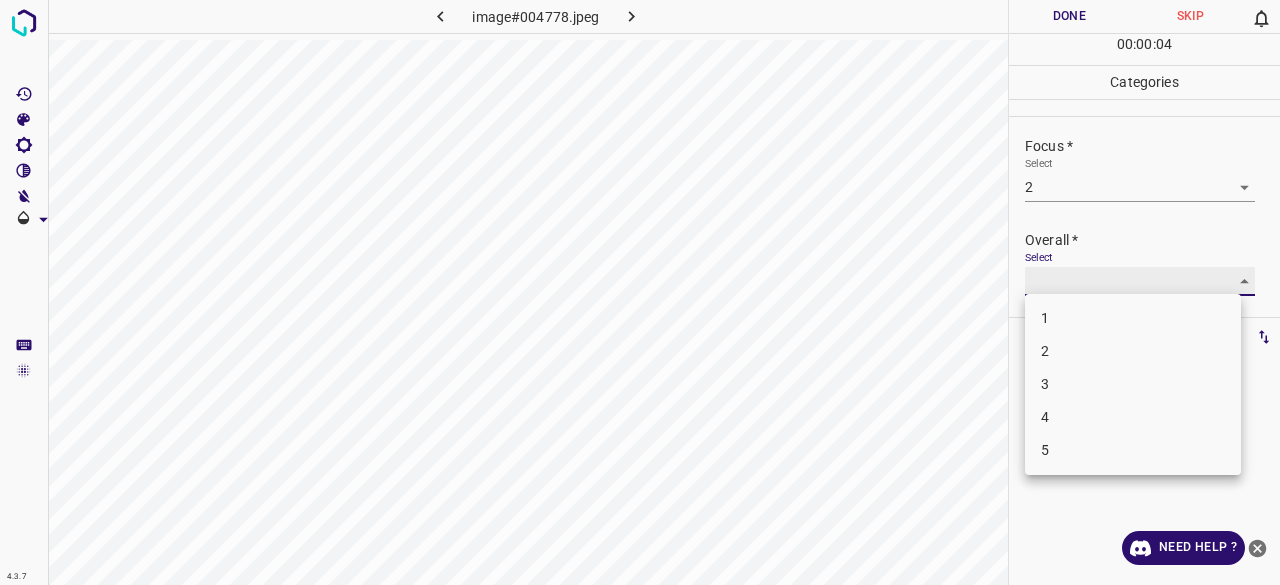 type on "3" 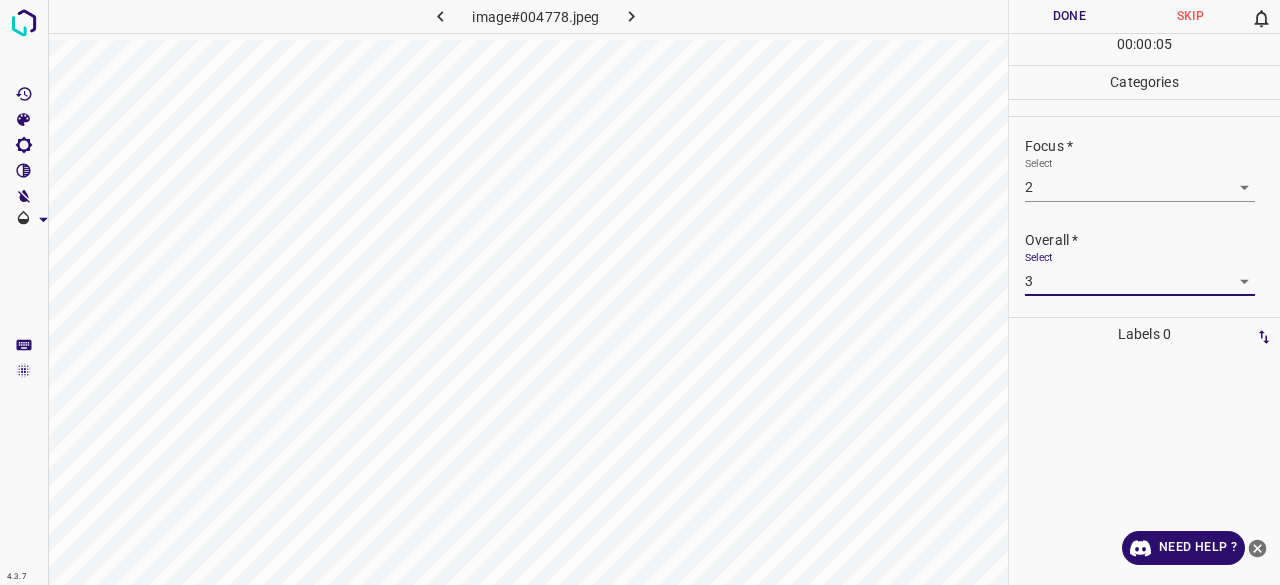 click on "Done" at bounding box center [1069, 16] 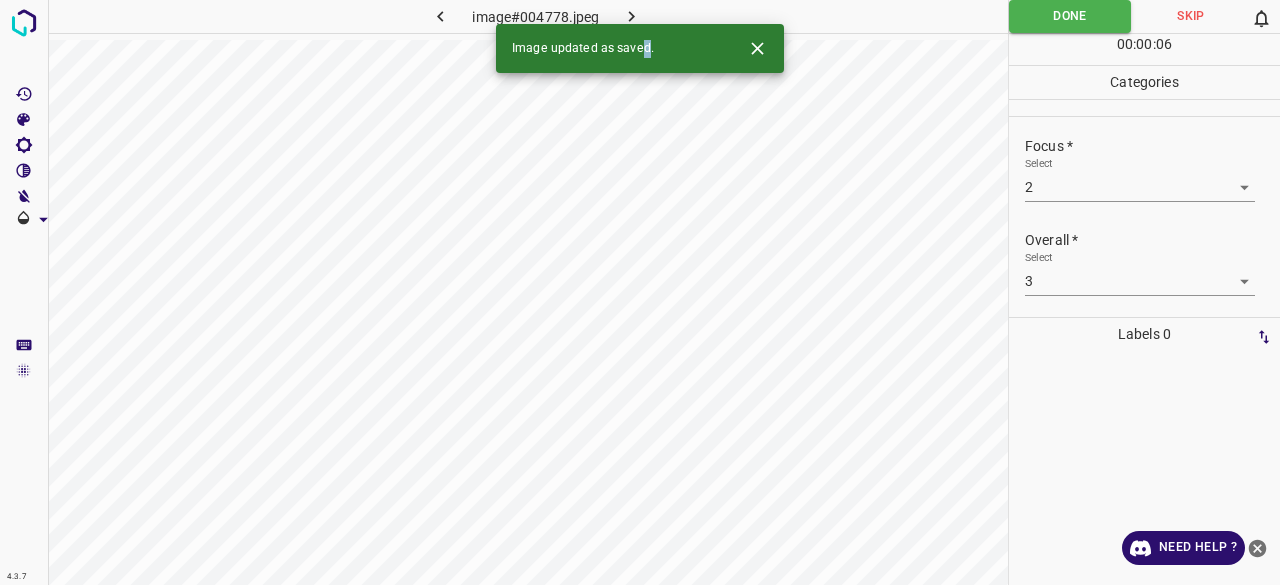 drag, startPoint x: 648, startPoint y: 47, endPoint x: 634, endPoint y: 25, distance: 26.076809 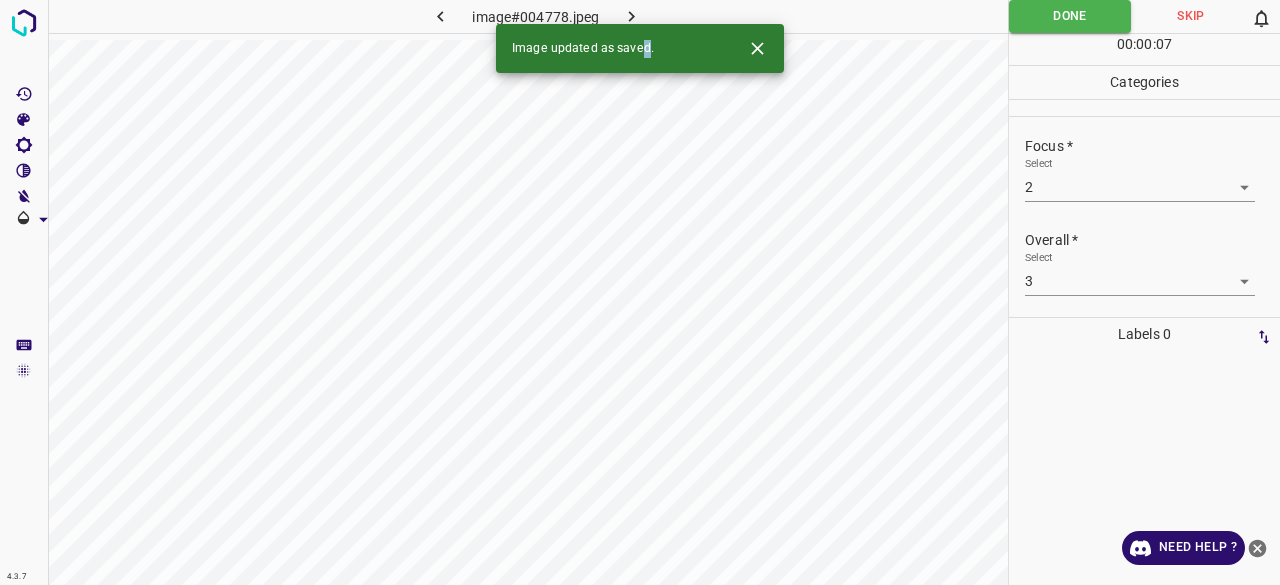click 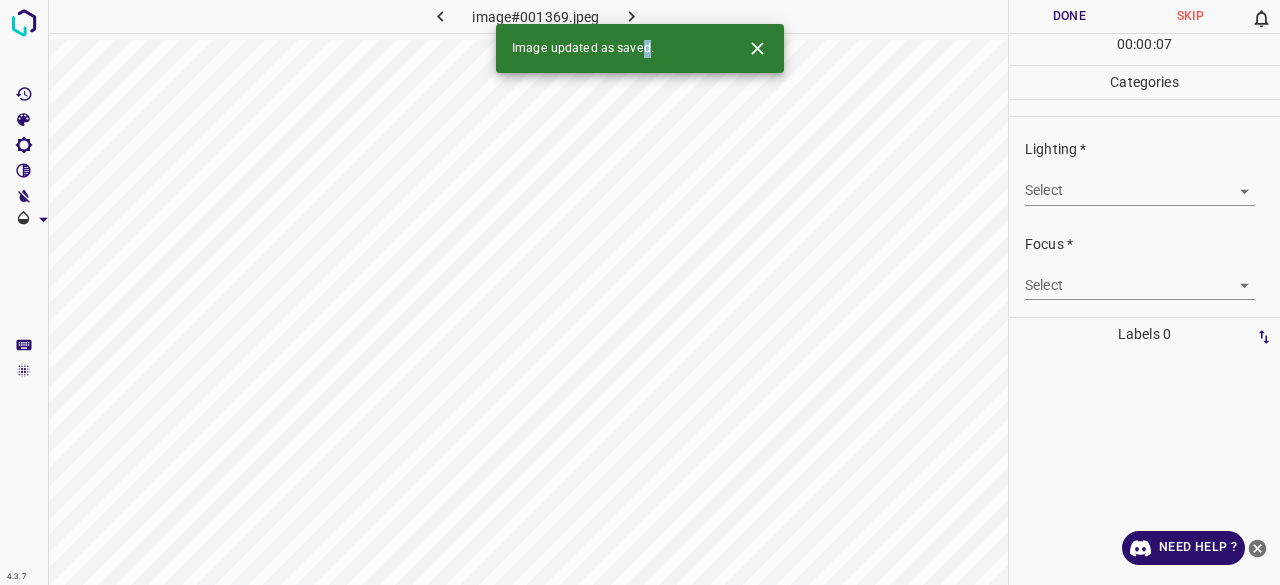 click on "4.3.7 image#001369.jpeg Done Skip 0 00   : 00   : 07   Categories Lighting *  Select ​ Focus *  Select ​ Overall *  Select ​ Labels   0 Categories 1 Lighting 2 Focus 3 Overall Tools Space Change between modes (Draw & Edit) I Auto labeling R Restore zoom M Zoom in N Zoom out Delete Delete selecte label Filters Z Restore filters X Saturation filter C Brightness filter V Contrast filter B Gray scale filter General O Download Image updated as saved. Need Help ? - Text - Hide - Delete" at bounding box center (640, 292) 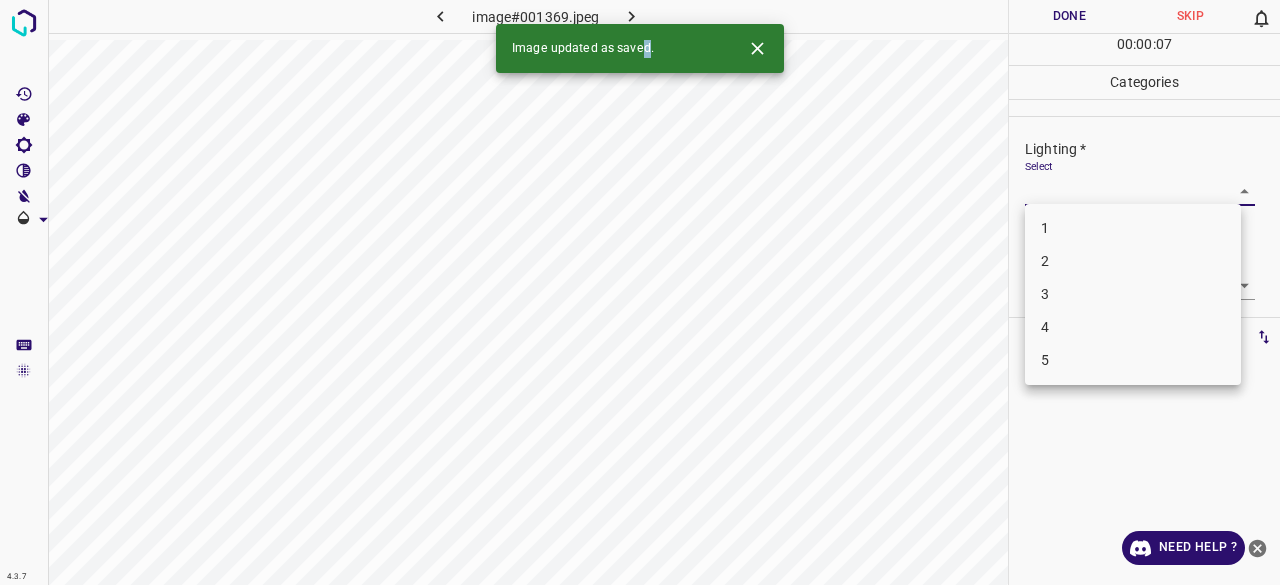 click on "4" at bounding box center (1133, 327) 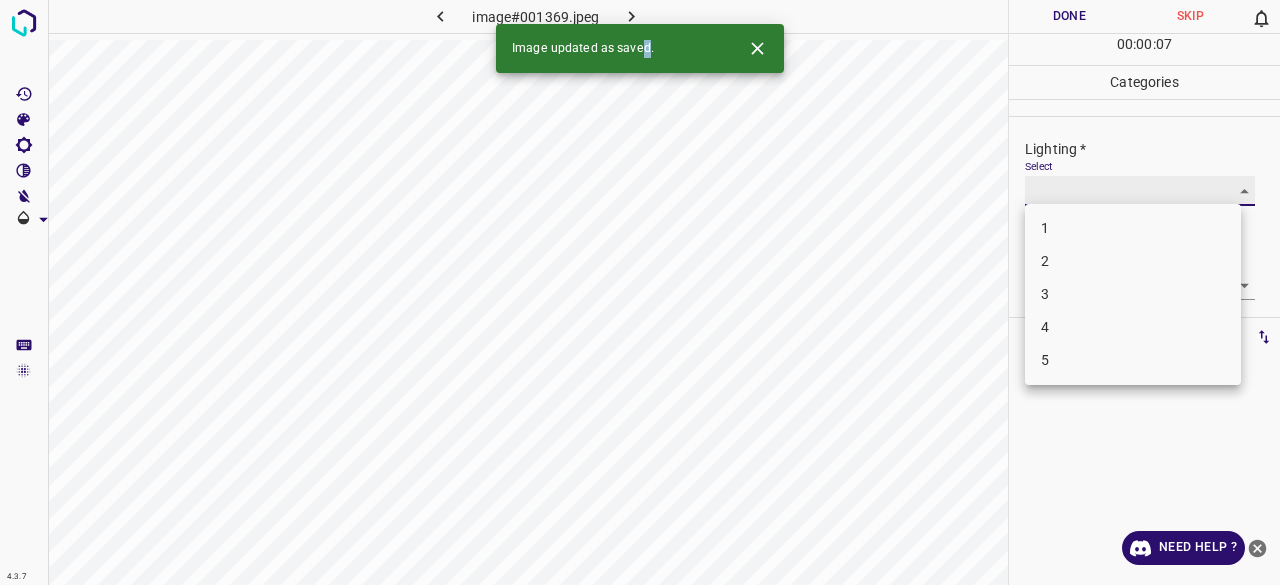 type on "4" 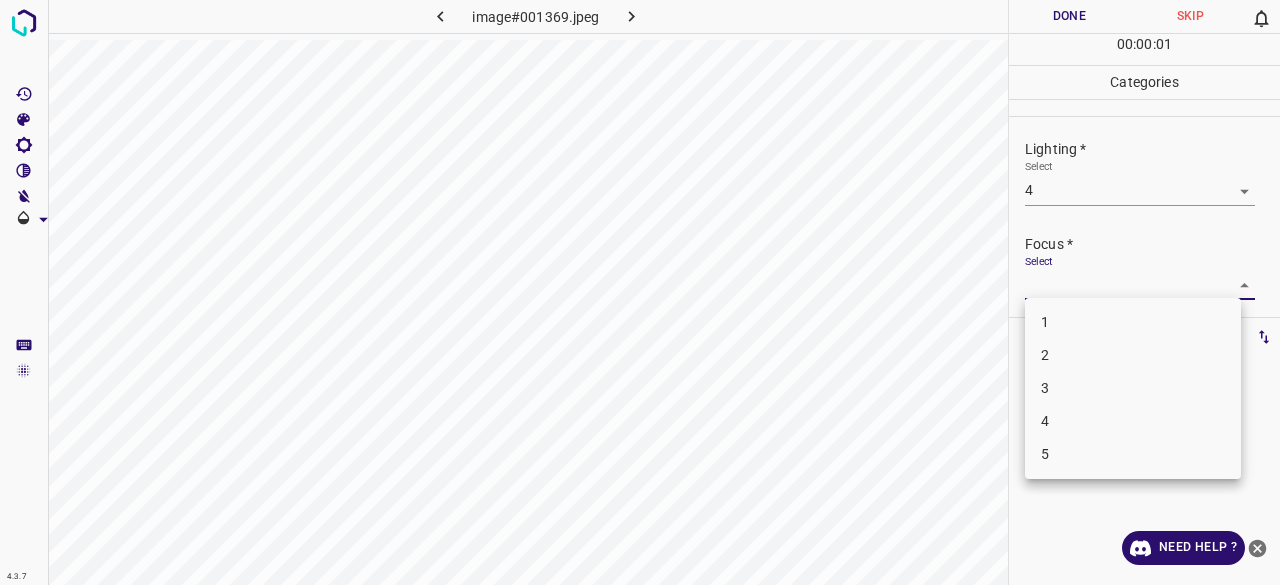 click on "4.3.7 image#001369.jpeg Done Skip 0 00   : 00   : 01   Categories Lighting *  Select 4 4 Focus *  Select ​ Overall *  Select ​ Labels   0 Categories 1 Lighting 2 Focus 3 Overall Tools Space Change between modes (Draw & Edit) I Auto labeling R Restore zoom M Zoom in N Zoom out Delete Delete selecte label Filters Z Restore filters X Saturation filter C Brightness filter V Contrast filter B Gray scale filter General O Download Need Help ? - Text - Hide - Delete 1 2 3 4 5" at bounding box center (640, 292) 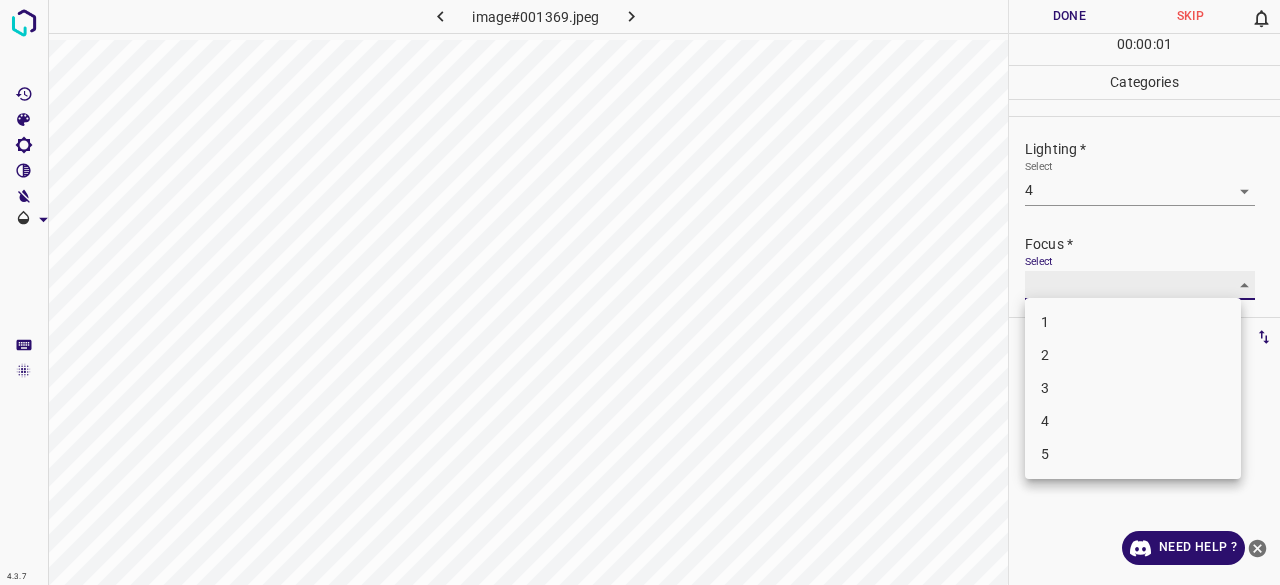 type on "3" 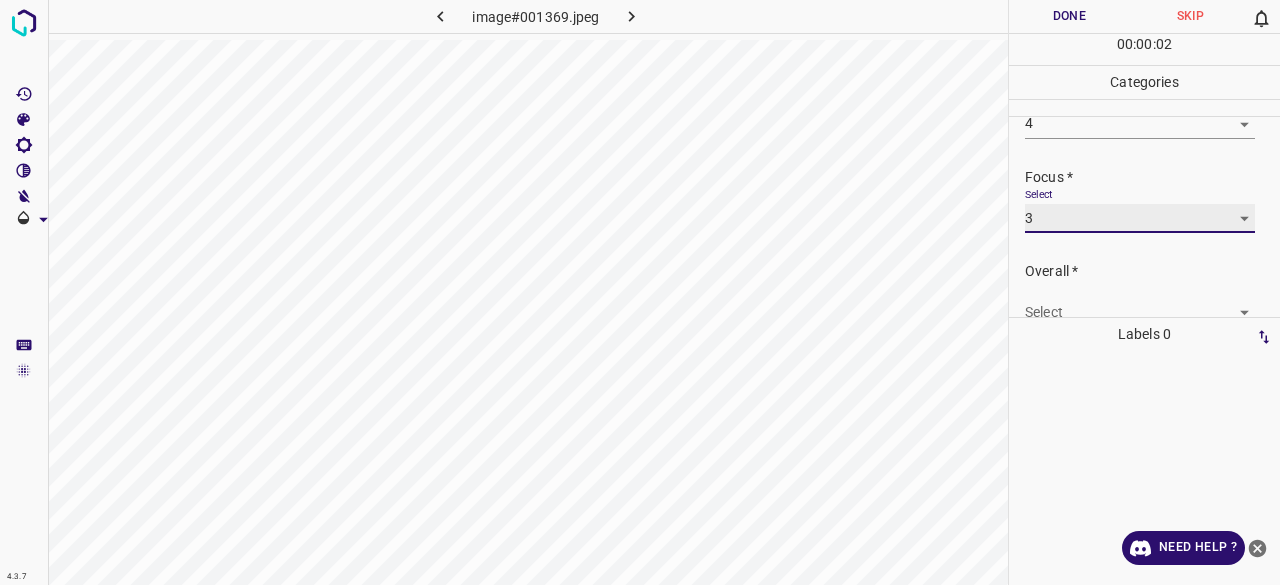 scroll, scrollTop: 98, scrollLeft: 0, axis: vertical 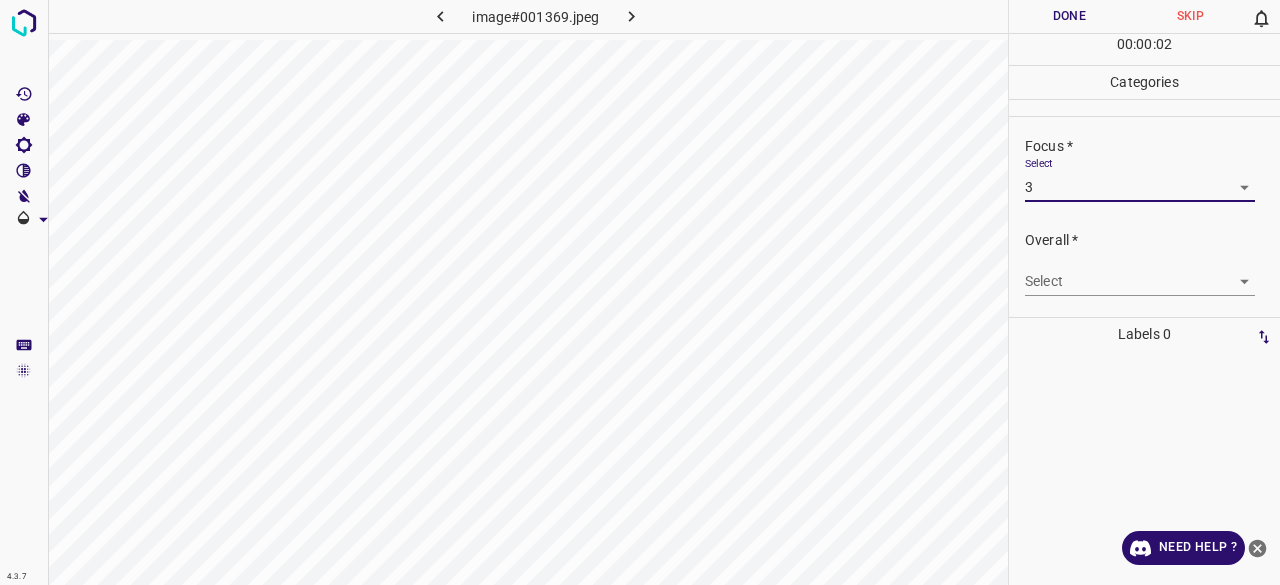 drag, startPoint x: 1049, startPoint y: 299, endPoint x: 1064, endPoint y: 299, distance: 15 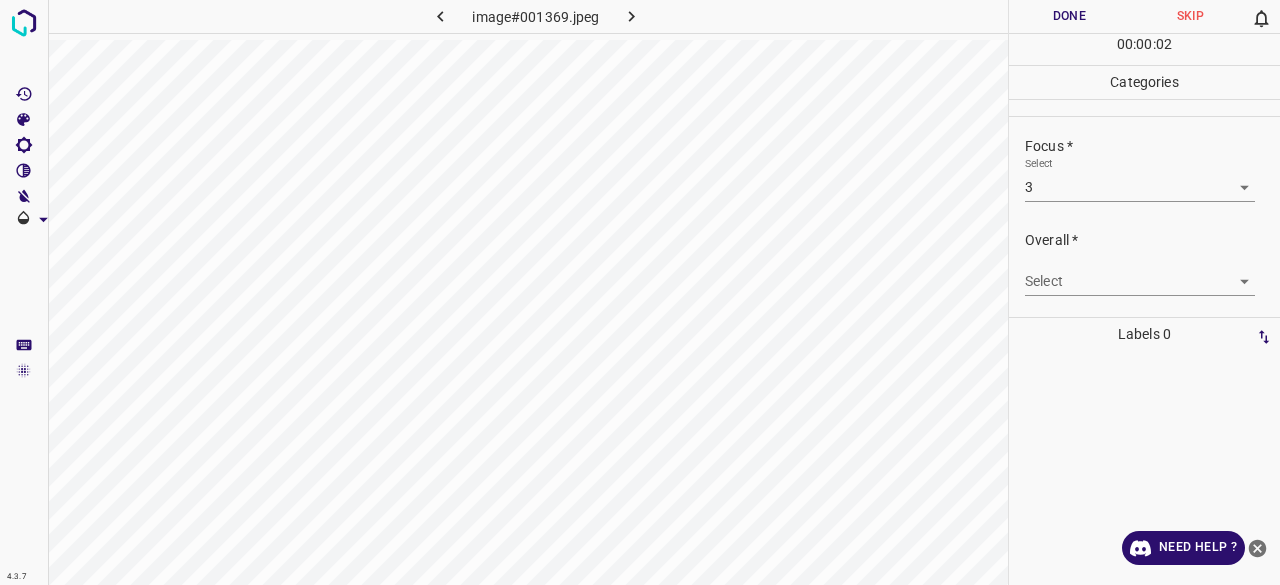 click on "4.3.7 image#001369.jpeg Done Skip 0 00   : 00   : 02   Categories Lighting *  Select 4 4 Focus *  Select 3 3 Overall *  Select ​ Labels   0 Categories 1 Lighting 2 Focus 3 Overall Tools Space Change between modes (Draw & Edit) I Auto labeling R Restore zoom M Zoom in N Zoom out Delete Delete selecte label Filters Z Restore filters X Saturation filter C Brightness filter V Contrast filter B Gray scale filter General O Download Need Help ? - Text - Hide - Delete" at bounding box center (640, 292) 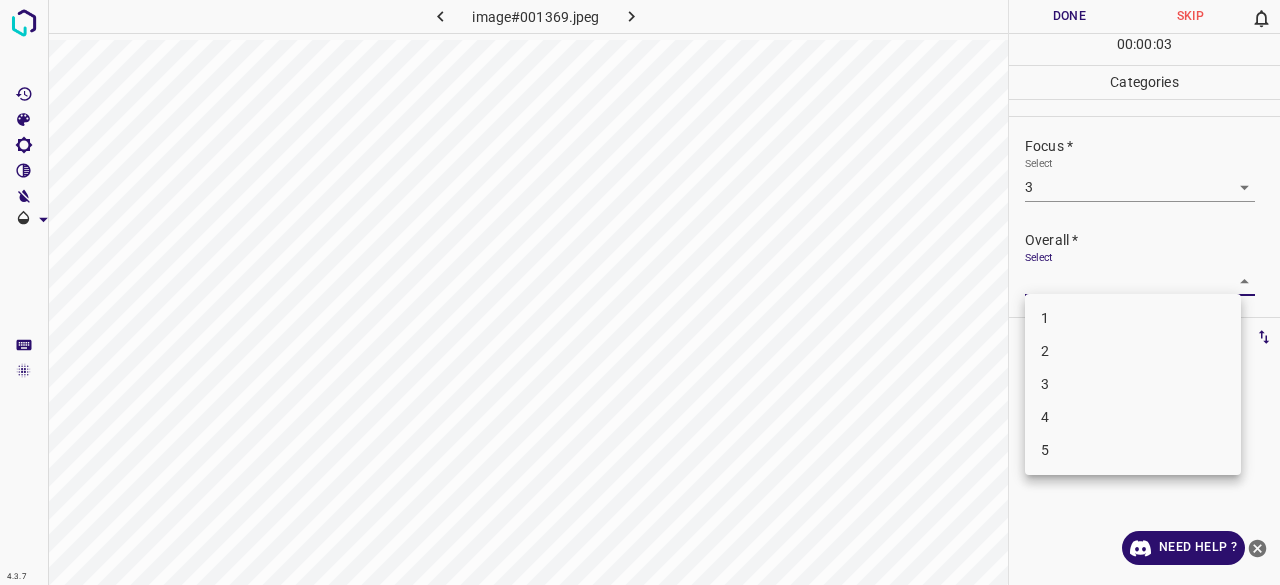 click on "3" at bounding box center [1133, 384] 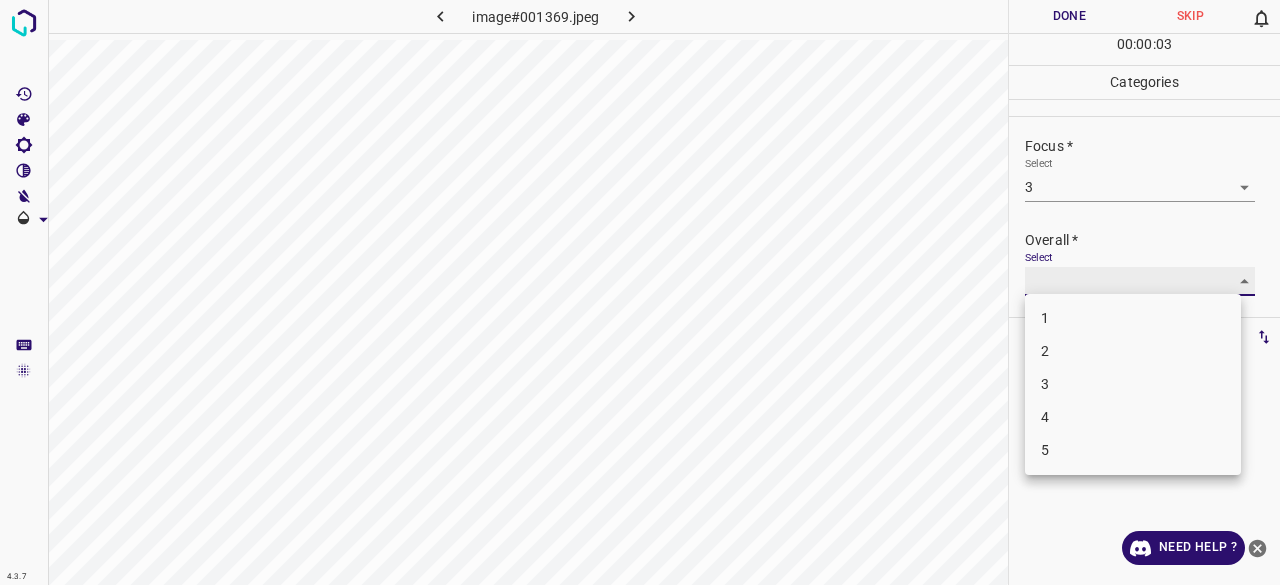 type on "3" 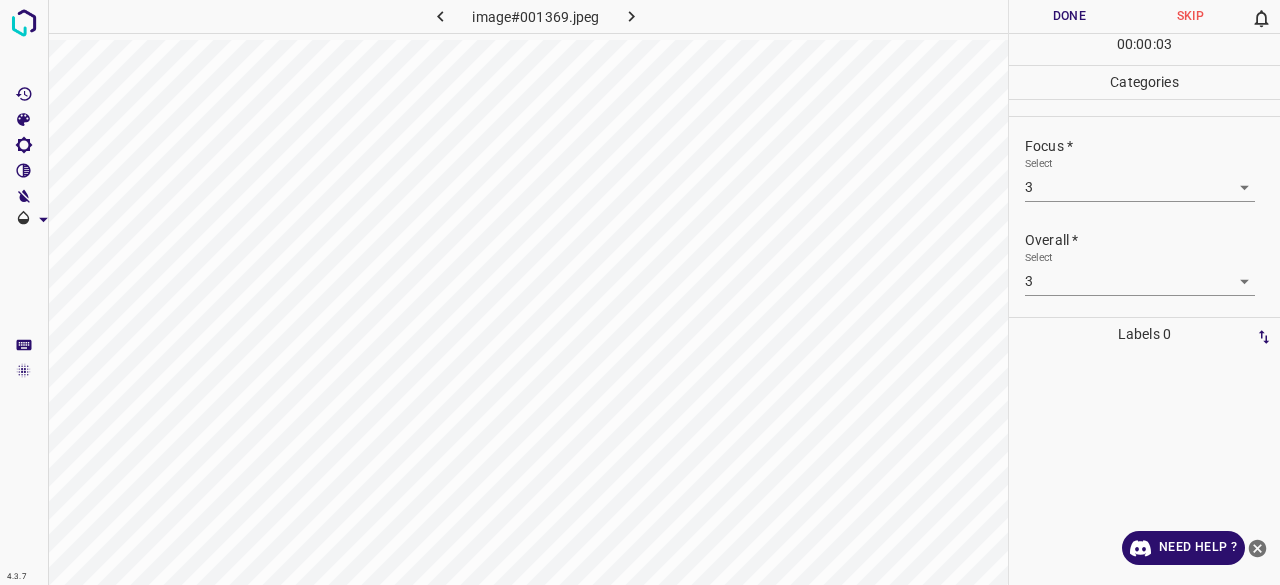 drag, startPoint x: 1081, startPoint y: 50, endPoint x: 1085, endPoint y: 30, distance: 20.396078 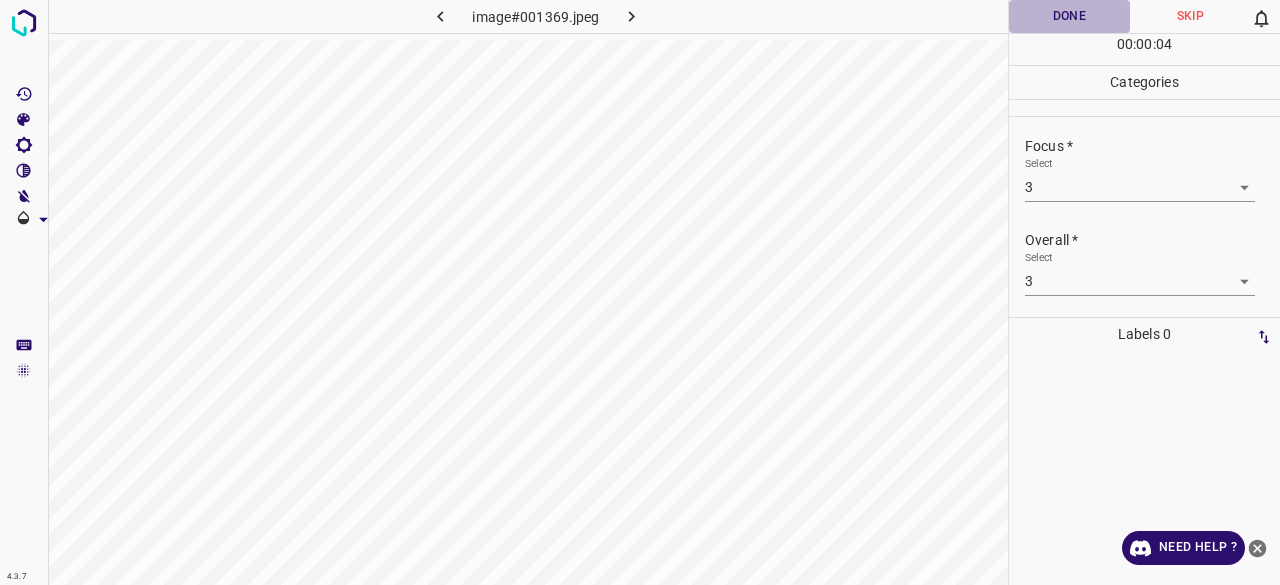 click on "Done" at bounding box center [1069, 16] 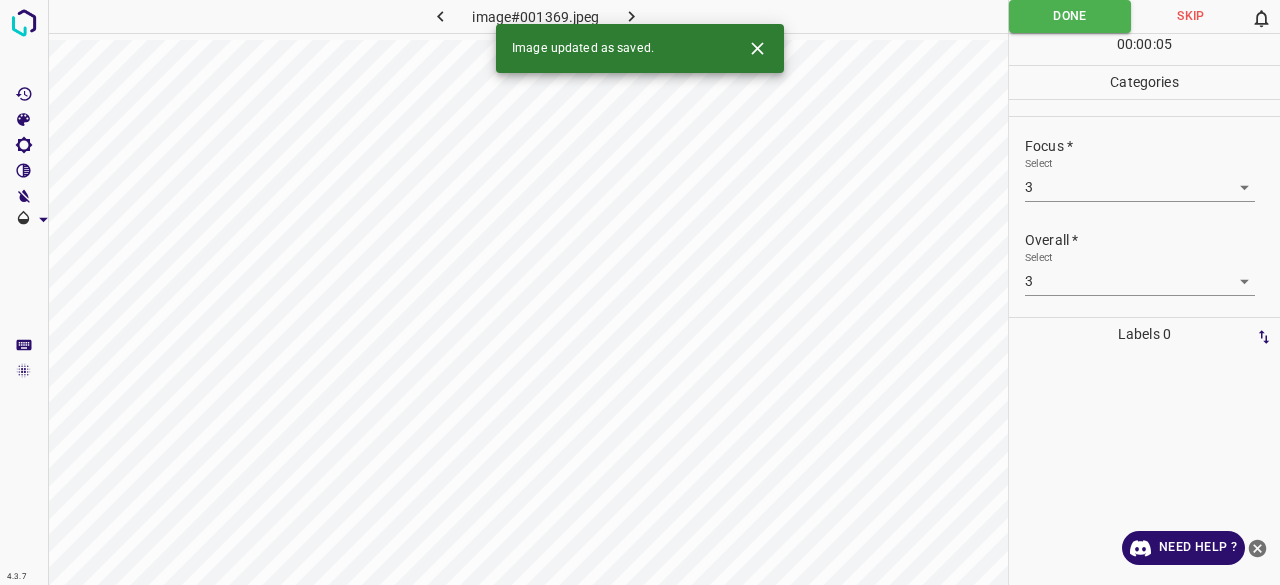 click on "Image updated as saved." at bounding box center (640, 48) 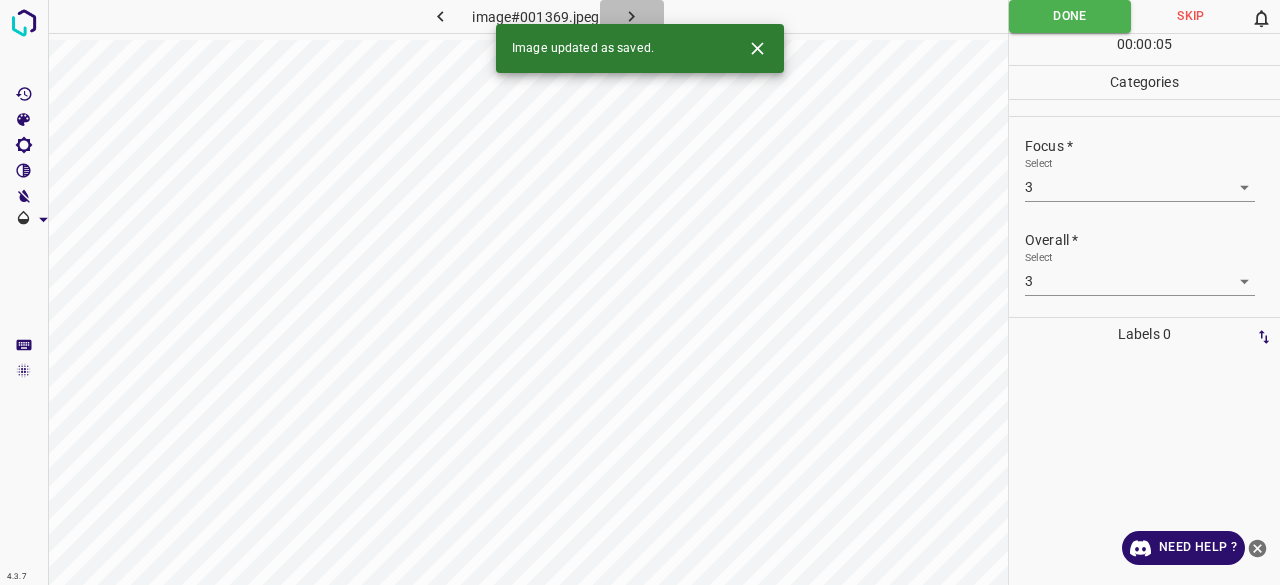 click at bounding box center [632, 16] 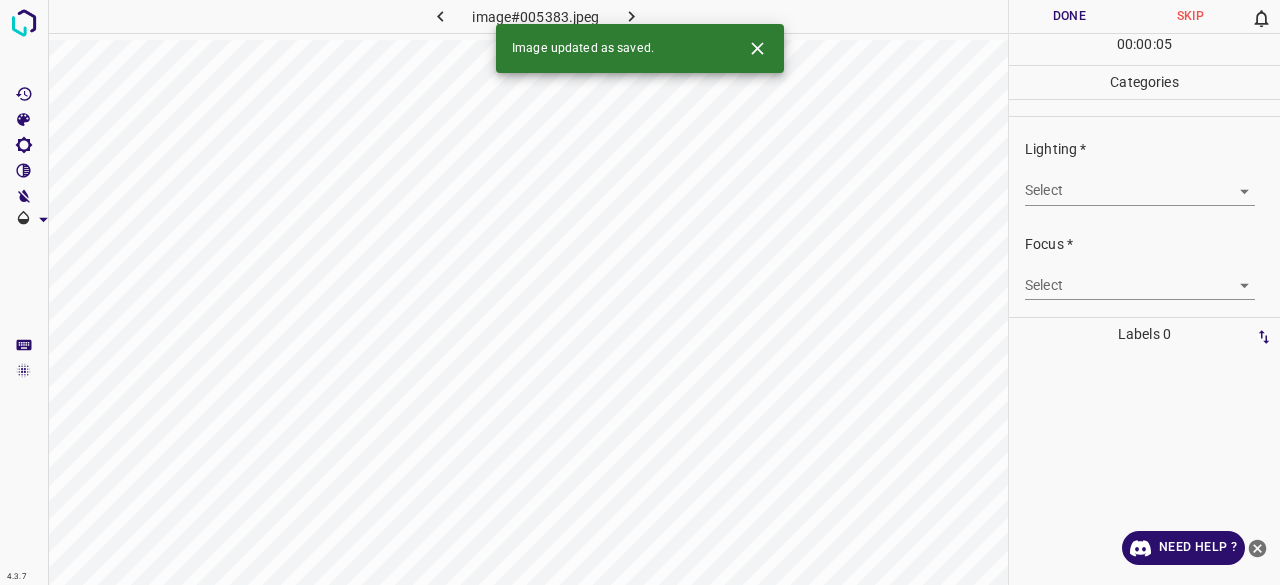 click on "4.3.7 image#005383.jpeg Done Skip 0 00   : 00   : 05   Categories Lighting *  Select ​ Focus *  Select ​ Overall *  Select ​ Labels   0 Categories 1 Lighting 2 Focus 3 Overall Tools Space Change between modes (Draw & Edit) I Auto labeling R Restore zoom M Zoom in N Zoom out Delete Delete selecte label Filters Z Restore filters X Saturation filter C Brightness filter V Contrast filter B Gray scale filter General O Download Image updated as saved. Need Help ? - Text - Hide - Delete" at bounding box center [640, 292] 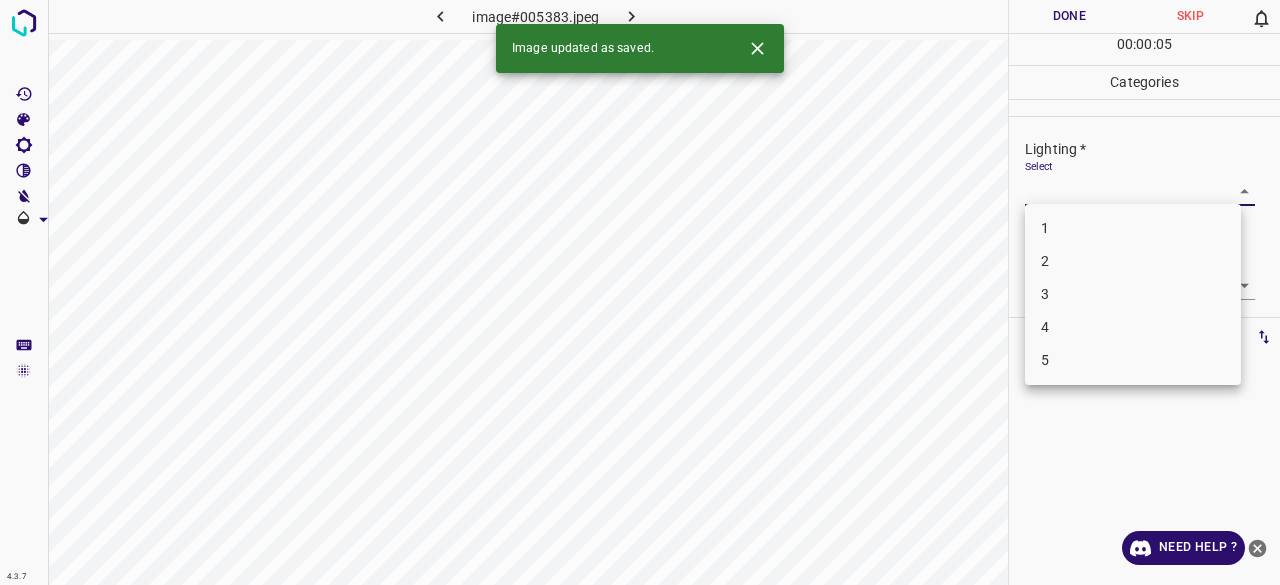 click at bounding box center (640, 292) 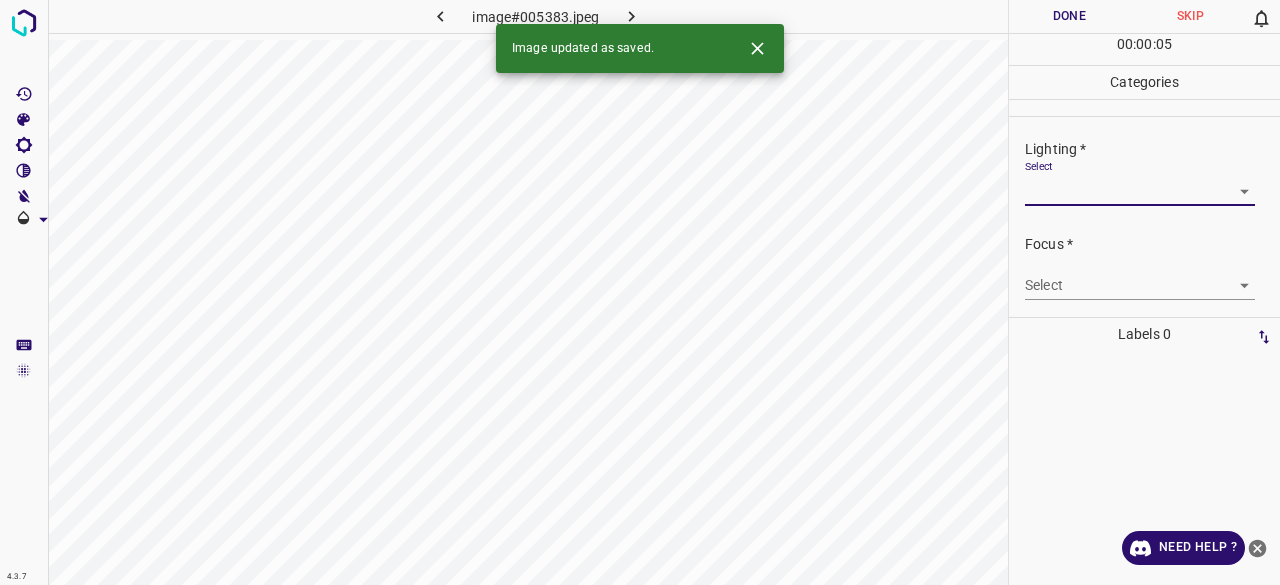 click on "4.3.7 image#005383.jpeg Done Skip 0 00   : 00   : 05   Categories Lighting *  Select ​ Focus *  Select ​ Overall *  Select ​ Labels   0 Categories 1 Lighting 2 Focus 3 Overall Tools Space Change between modes (Draw & Edit) I Auto labeling R Restore zoom M Zoom in N Zoom out Delete Delete selecte label Filters Z Restore filters X Saturation filter C Brightness filter V Contrast filter B Gray scale filter General O Download Image updated as saved. Need Help ? - Text - Hide - Delete 1 2 3 4 5" at bounding box center (640, 292) 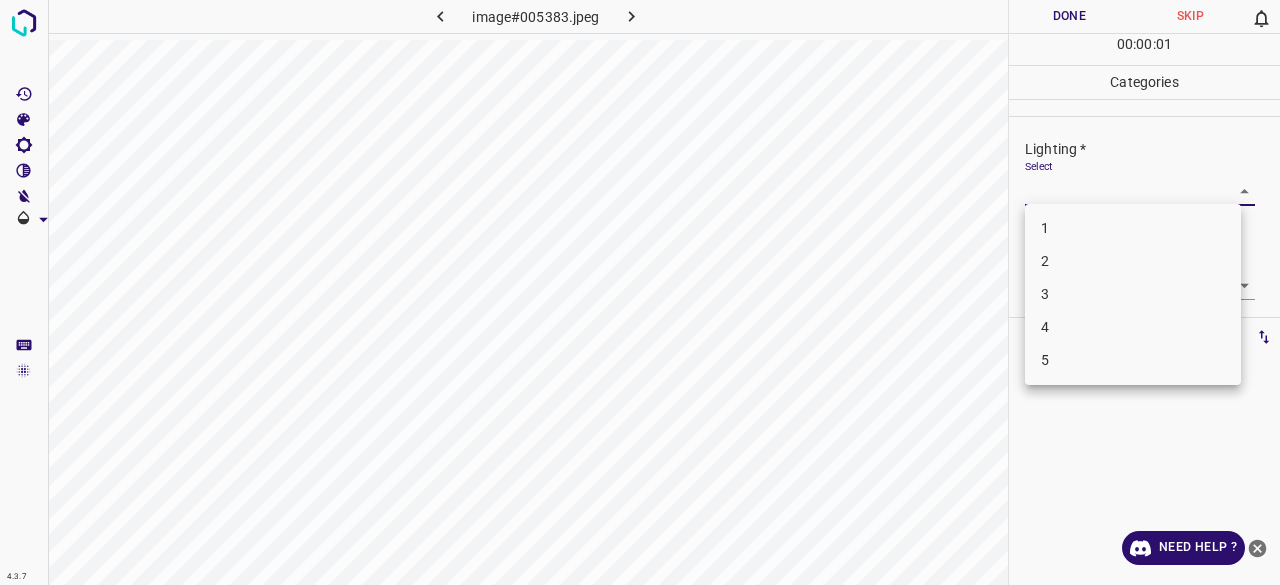 click on "3" at bounding box center [1133, 294] 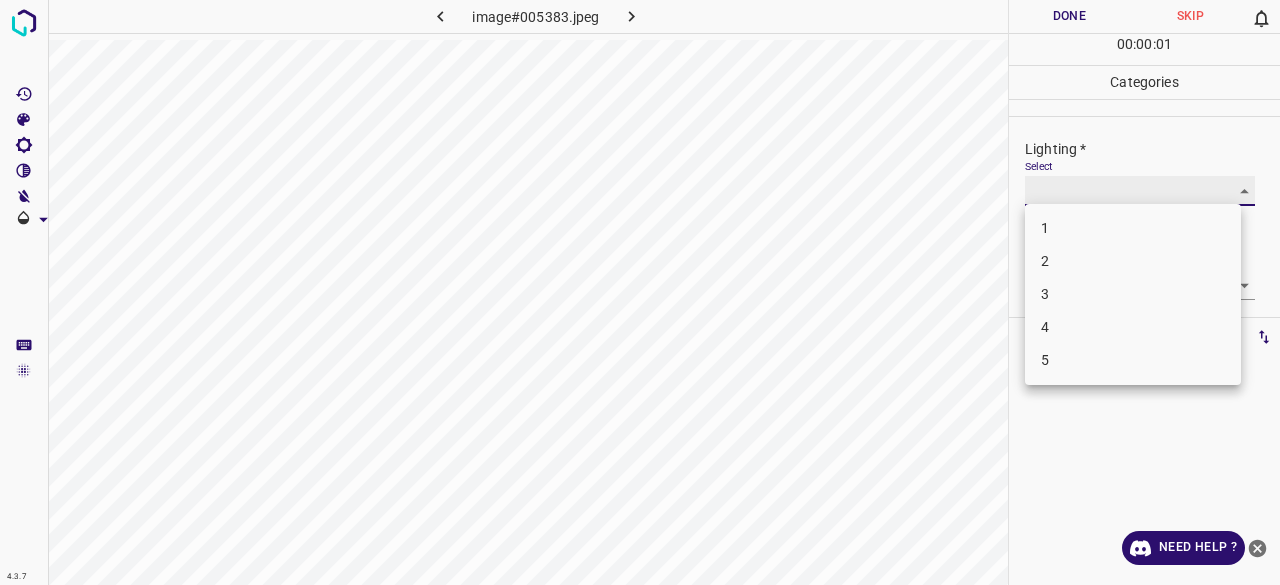 type on "3" 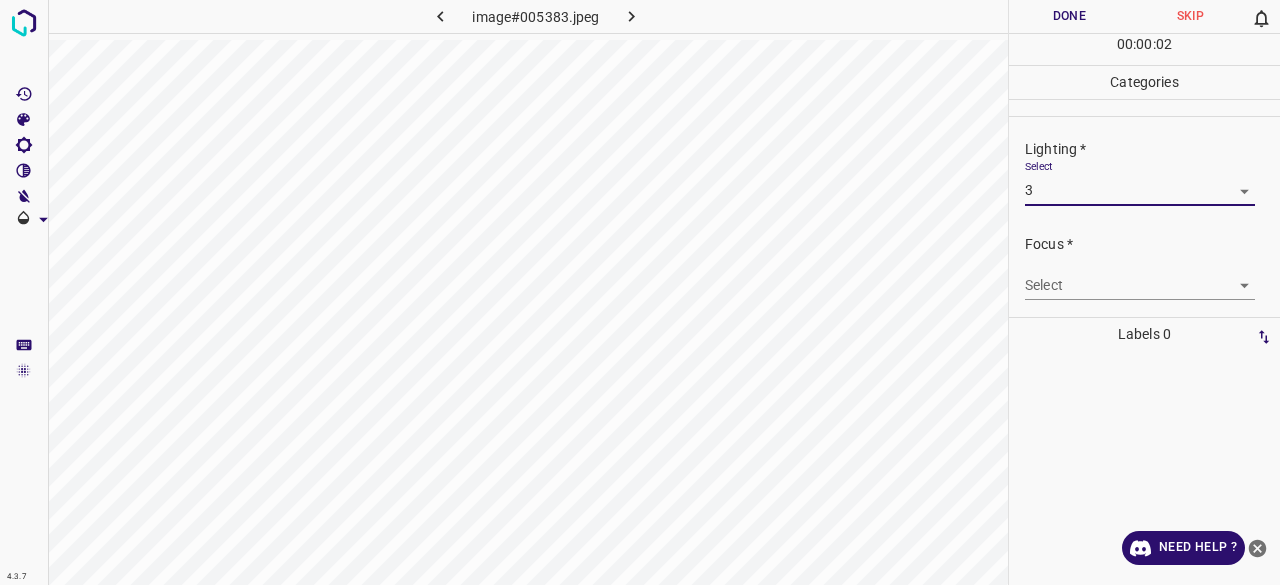 click on "Focus *  Select ​" at bounding box center [1144, 267] 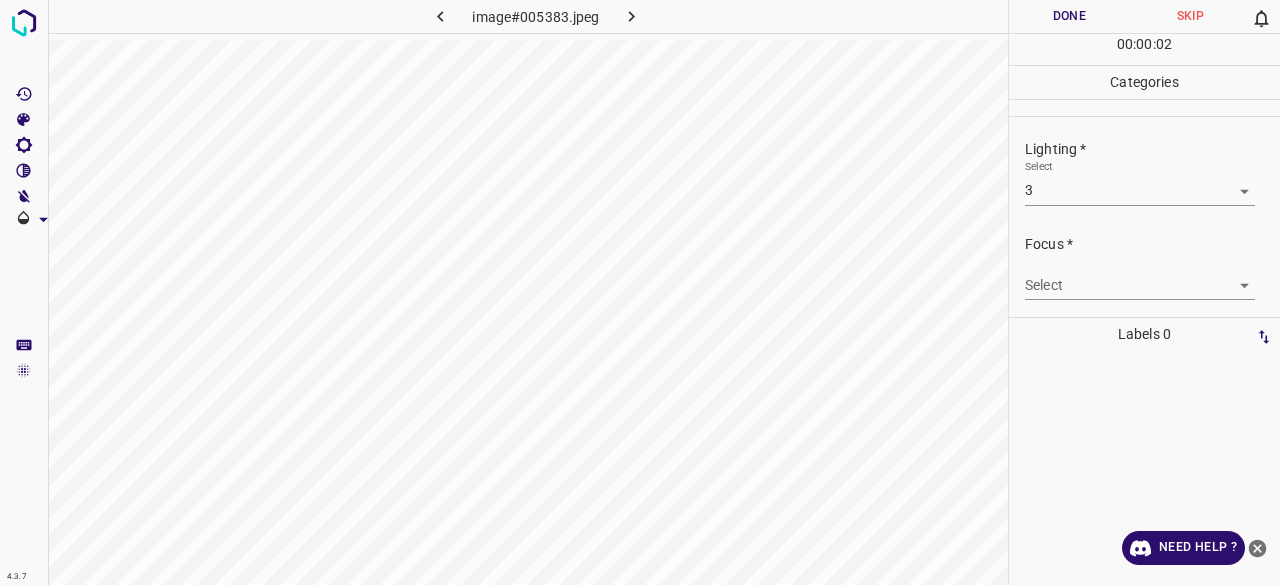 click on "4.3.7 image#005383.jpeg Done Skip 0 00   : 00   : 02   Categories Lighting *  Select 3 3 Focus *  Select ​ Overall *  Select ​ Labels   0 Categories 1 Lighting 2 Focus 3 Overall Tools Space Change between modes (Draw & Edit) I Auto labeling R Restore zoom M Zoom in N Zoom out Delete Delete selecte label Filters Z Restore filters X Saturation filter C Brightness filter V Contrast filter B Gray scale filter General O Download Need Help ? - Text - Hide - Delete" at bounding box center (640, 292) 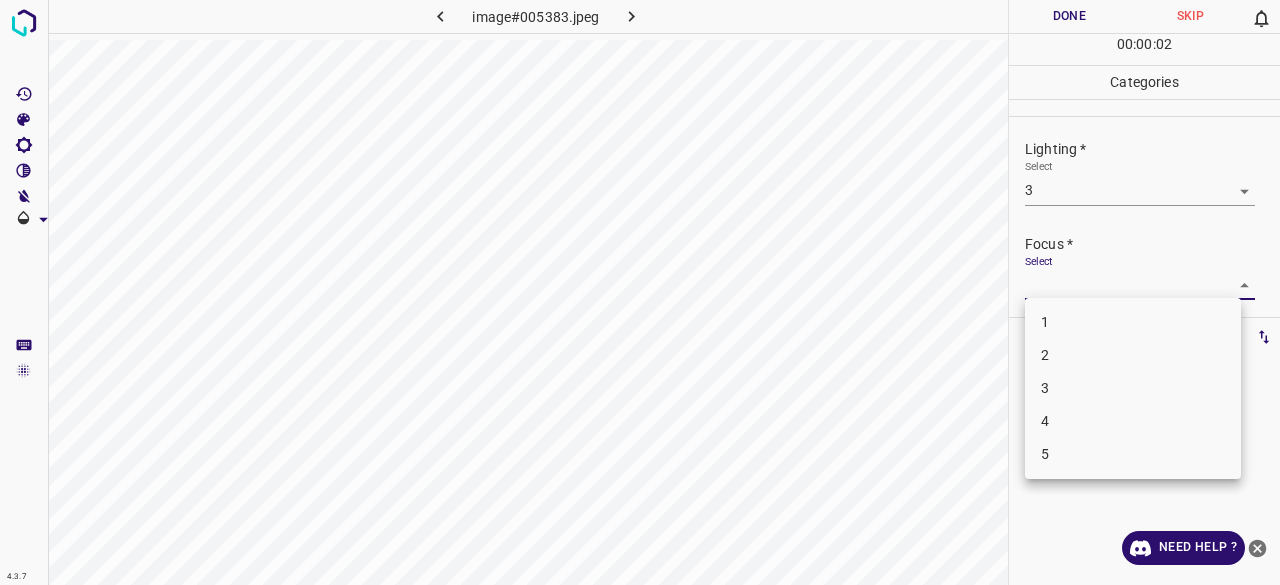 drag, startPoint x: 1056, startPoint y: 350, endPoint x: 1083, endPoint y: 290, distance: 65.795135 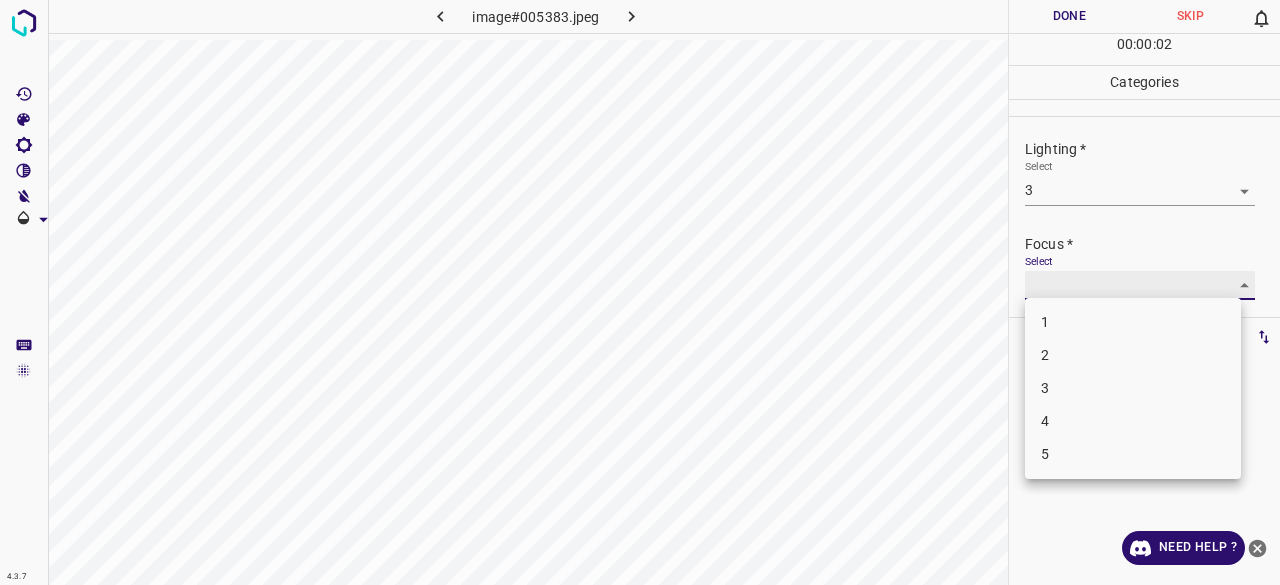 type on "2" 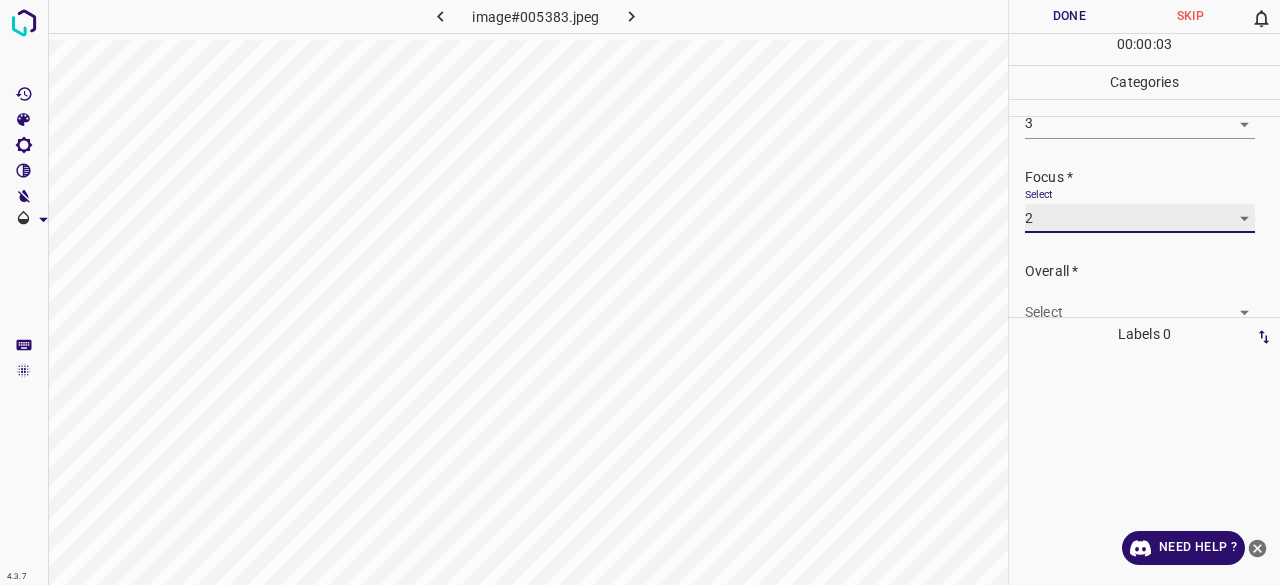 scroll, scrollTop: 98, scrollLeft: 0, axis: vertical 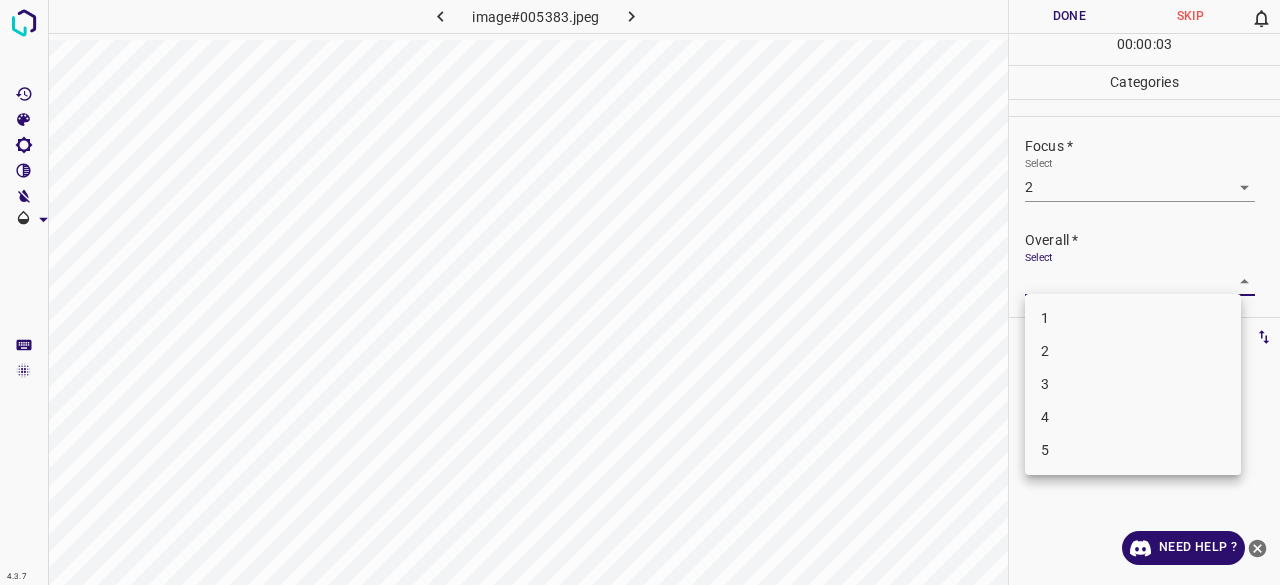 click on "4.3.7 image#005383.jpeg Done Skip 0 00   : 00   : 03   Categories Lighting *  Select 3 3 Focus *  Select 2 2 Overall *  Select ​ Labels   0 Categories 1 Lighting 2 Focus 3 Overall Tools Space Change between modes (Draw & Edit) I Auto labeling R Restore zoom M Zoom in N Zoom out Delete Delete selecte label Filters Z Restore filters X Saturation filter C Brightness filter V Contrast filter B Gray scale filter General O Download Need Help ? - Text - Hide - Delete 1 2 3 4 5" at bounding box center [640, 292] 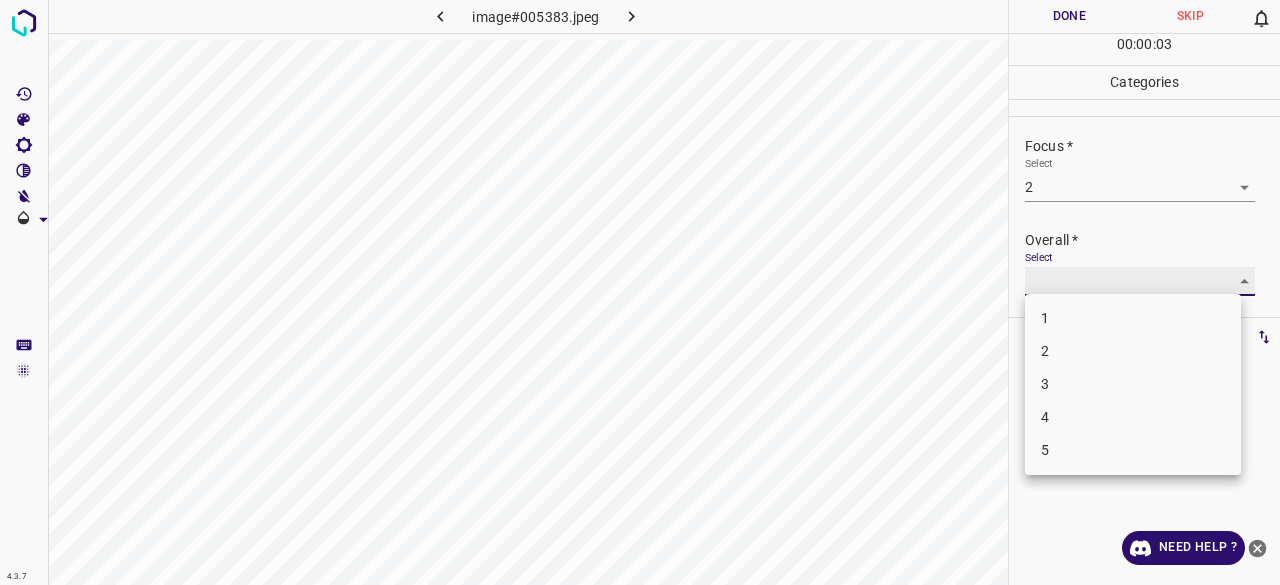 type on "3" 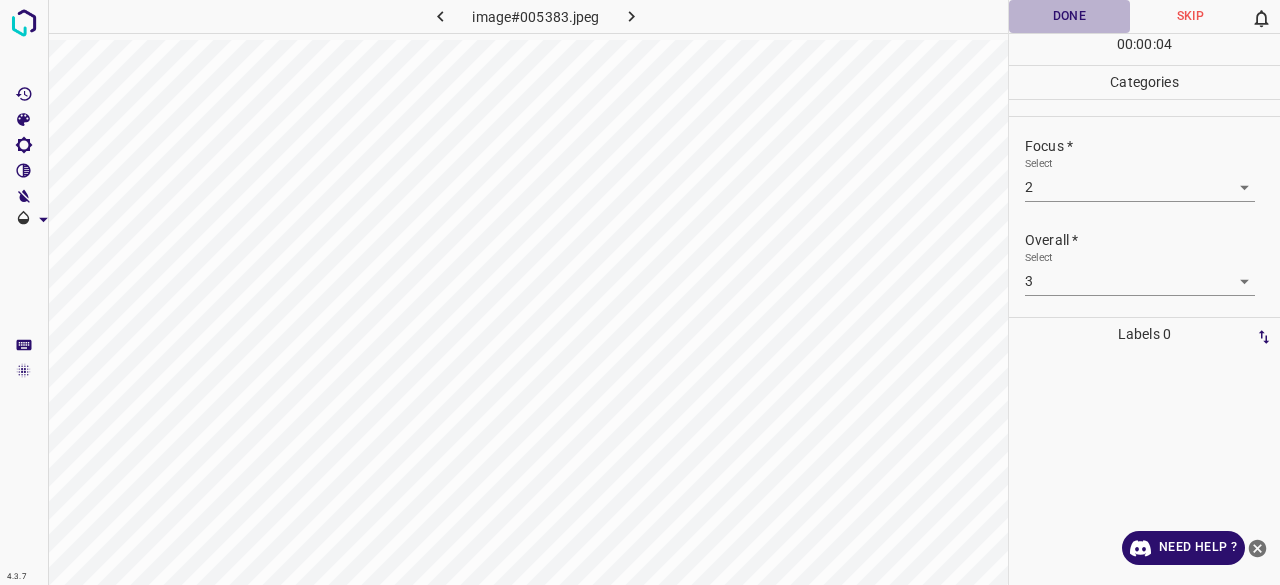 click on "Done" at bounding box center (1069, 16) 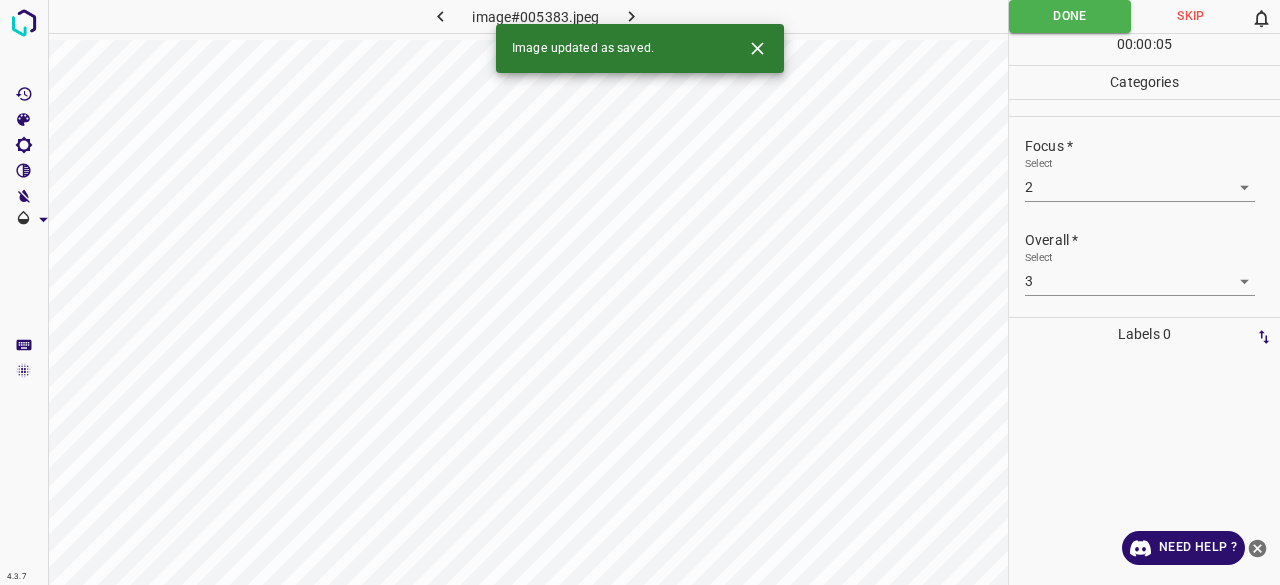click at bounding box center (632, 16) 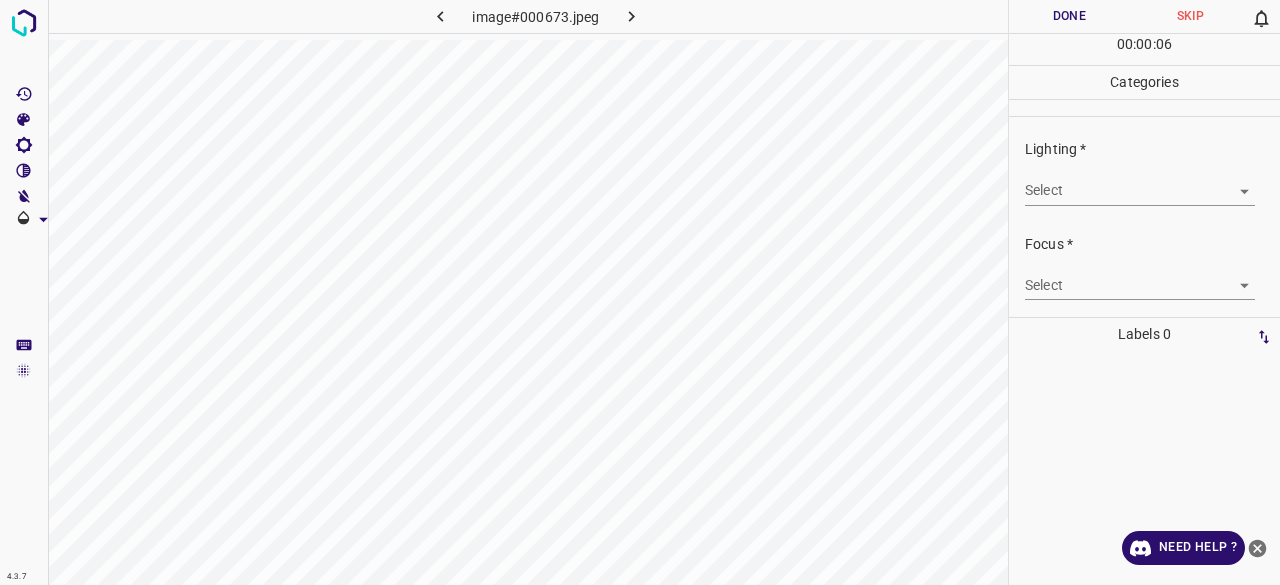 click on "4.3.7 image#000673.jpeg Done Skip 0 00   : 00   : 06   Categories Lighting *  Select ​ Focus *  Select ​ Overall *  Select ​ Labels   0 Categories 1 Lighting 2 Focus 3 Overall Tools Space Change between modes (Draw & Edit) I Auto labeling R Restore zoom M Zoom in N Zoom out Delete Delete selecte label Filters Z Restore filters X Saturation filter C Brightness filter V Contrast filter B Gray scale filter General O Download Need Help ? - Text - Hide - Delete" at bounding box center (640, 292) 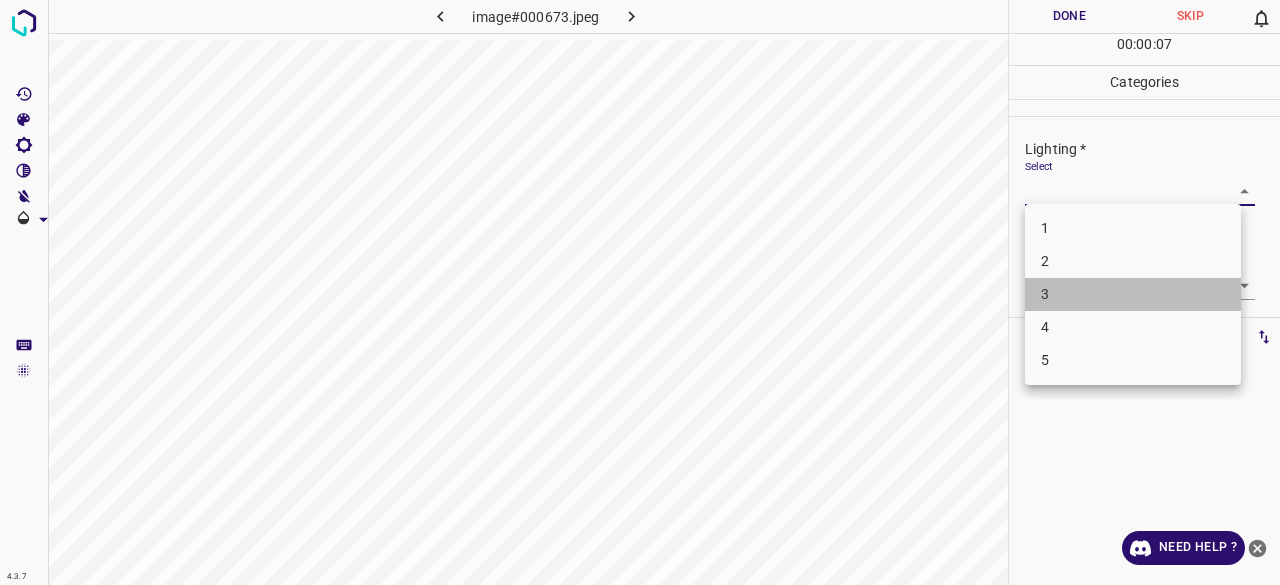 click on "3" at bounding box center [1133, 294] 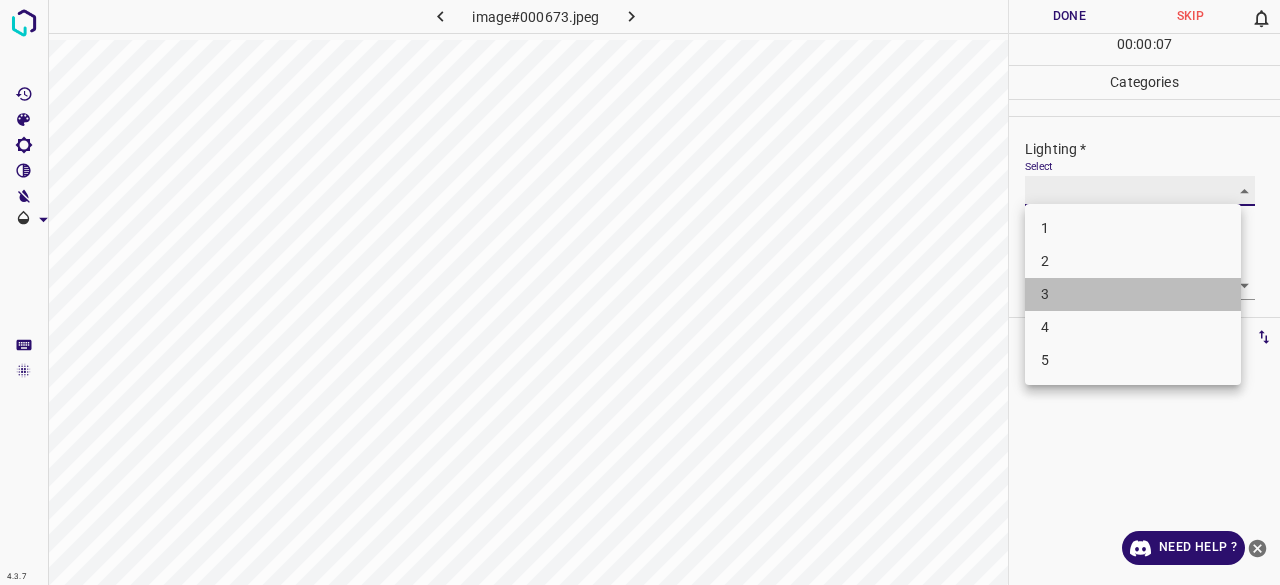 type on "3" 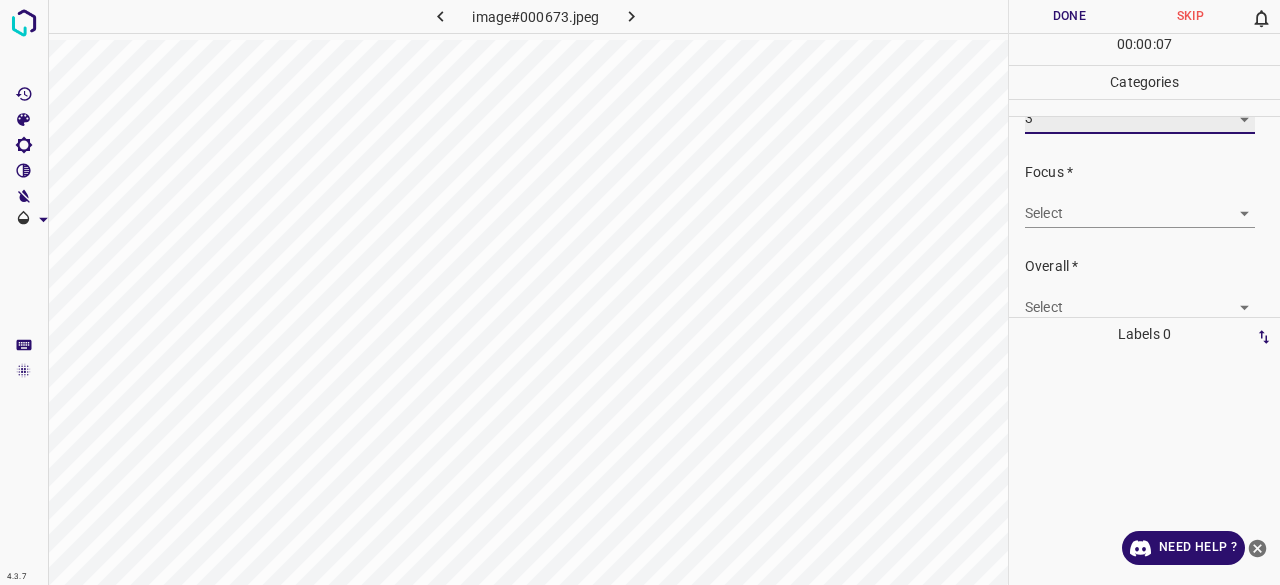 scroll, scrollTop: 98, scrollLeft: 0, axis: vertical 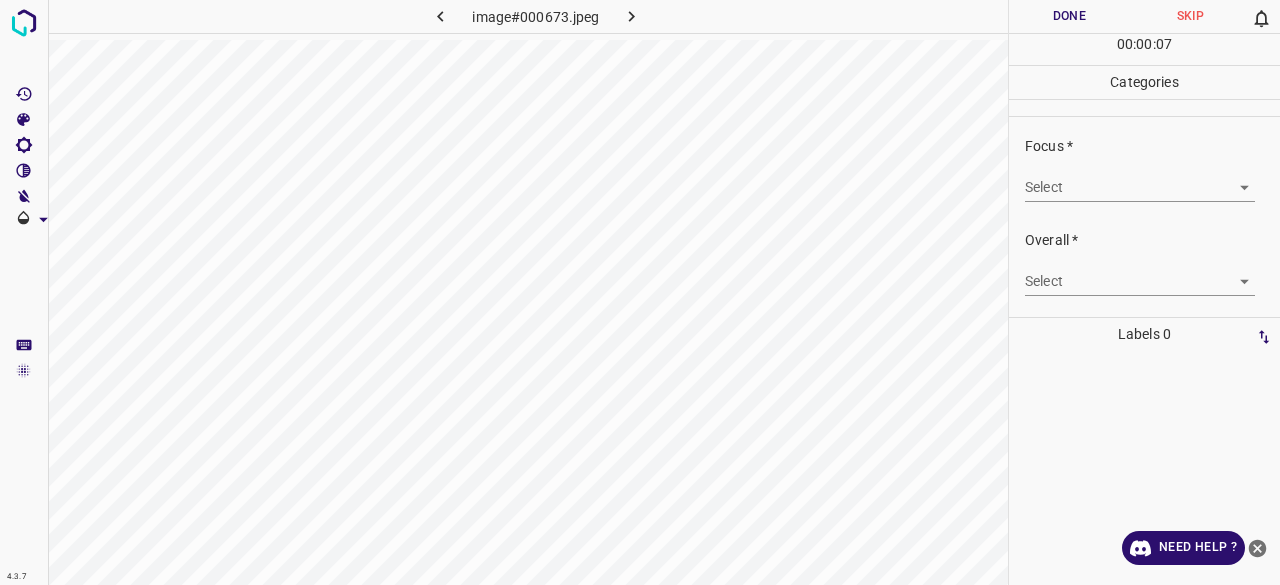 click on "4.3.7 image#000673.jpeg Done Skip 0 00   : 00   : 07   Categories Lighting *  Select 3 3 Focus *  Select ​ Overall *  Select ​ Labels   0 Categories 1 Lighting 2 Focus 3 Overall Tools Space Change between modes (Draw & Edit) I Auto labeling R Restore zoom M Zoom in N Zoom out Delete Delete selecte label Filters Z Restore filters X Saturation filter C Brightness filter V Contrast filter B Gray scale filter General O Download Need Help ? - Text - Hide - Delete" at bounding box center (640, 292) 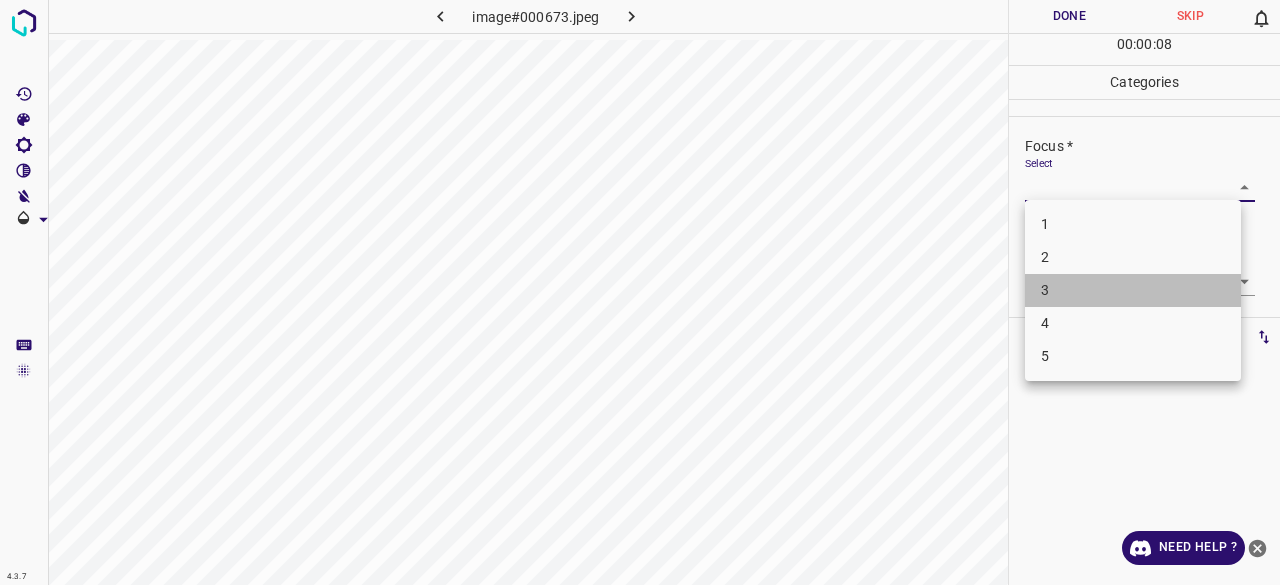 click on "3" at bounding box center (1133, 290) 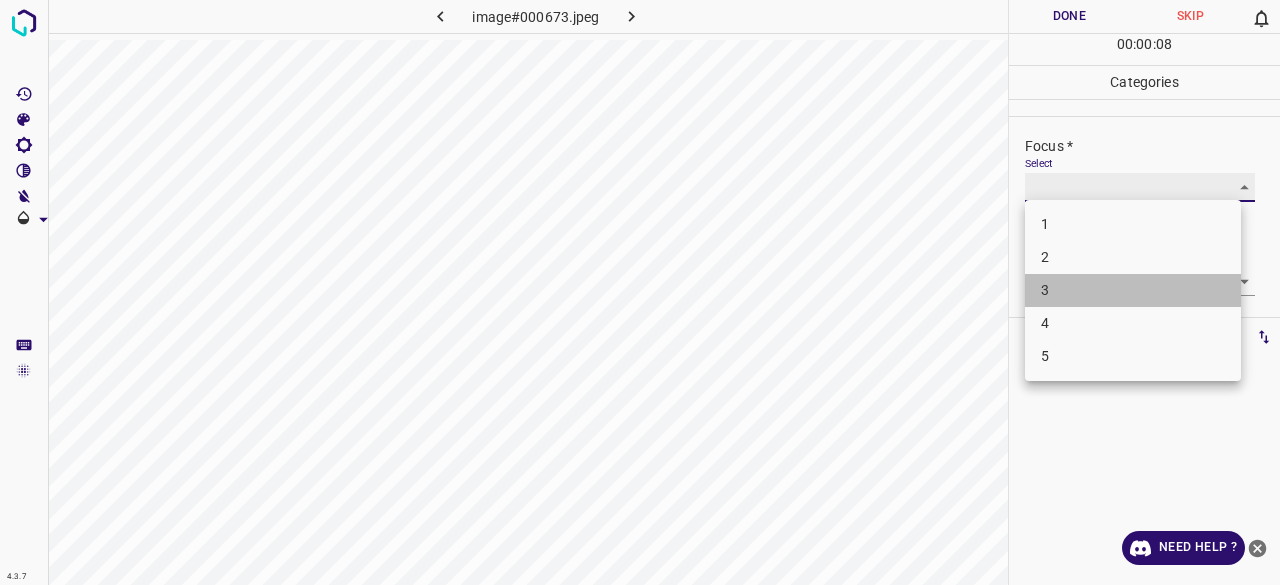 type on "3" 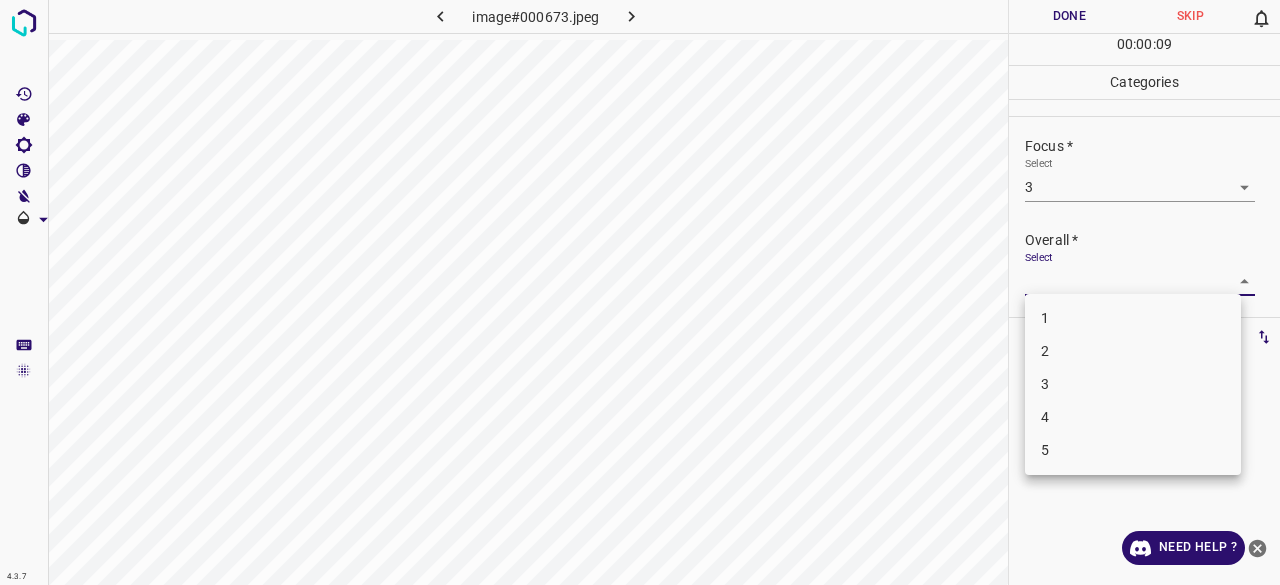 click on "4.3.7 image#000673.jpeg Done Skip 0 00   : 00   : 09   Categories Lighting *  Select 3 3 Focus *  Select 3 3 Overall *  Select ​ Labels   0 Categories 1 Lighting 2 Focus 3 Overall Tools Space Change between modes (Draw & Edit) I Auto labeling R Restore zoom M Zoom in N Zoom out Delete Delete selecte label Filters Z Restore filters X Saturation filter C Brightness filter V Contrast filter B Gray scale filter General O Download Need Help ? - Text - Hide - Delete 1 2 3 4 5" at bounding box center [640, 292] 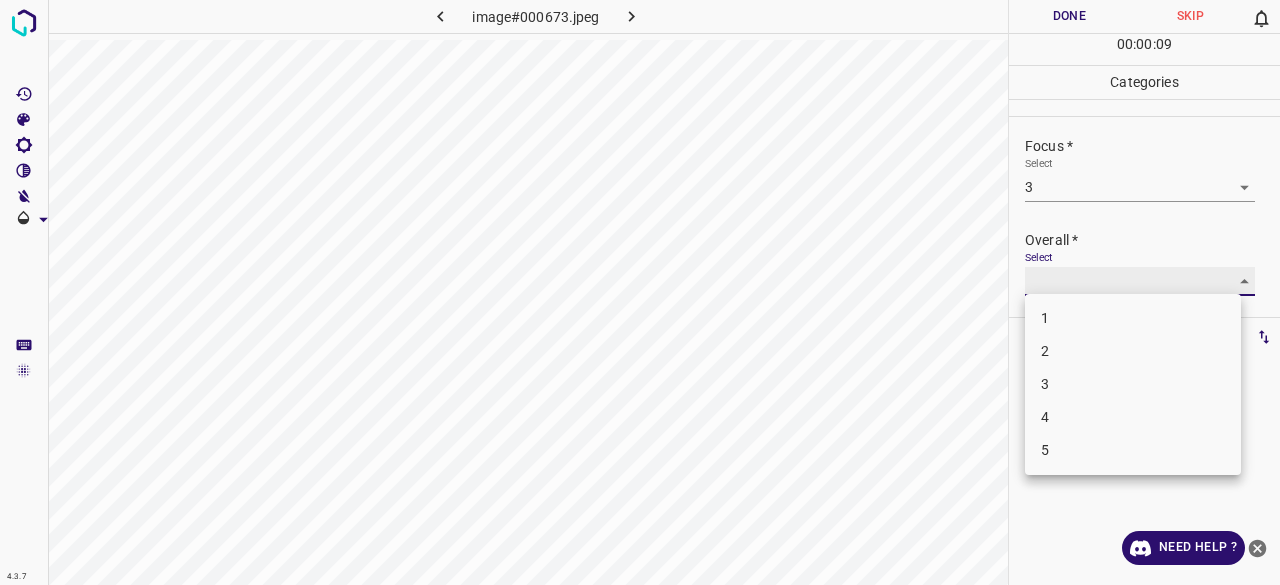 type on "3" 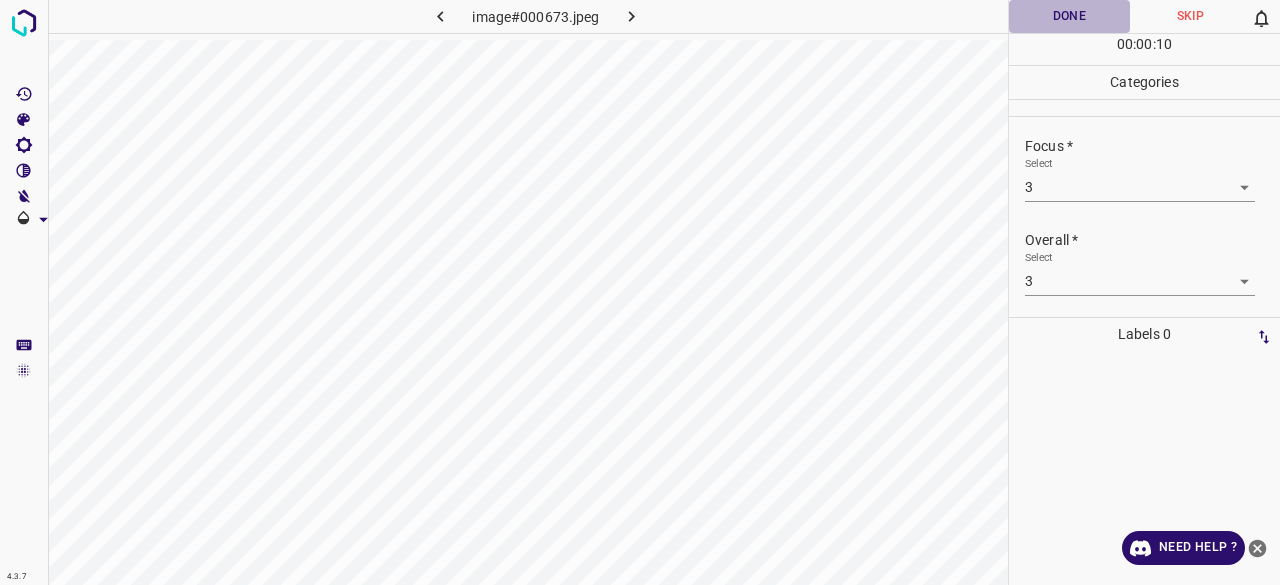 click on "Done" at bounding box center (1069, 16) 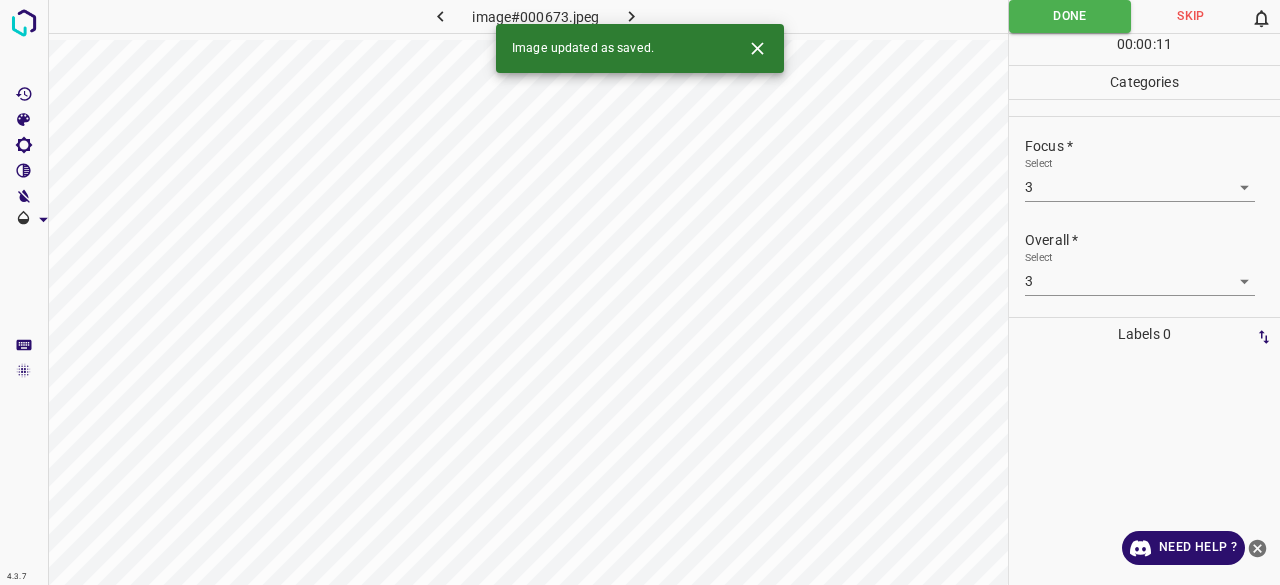 click 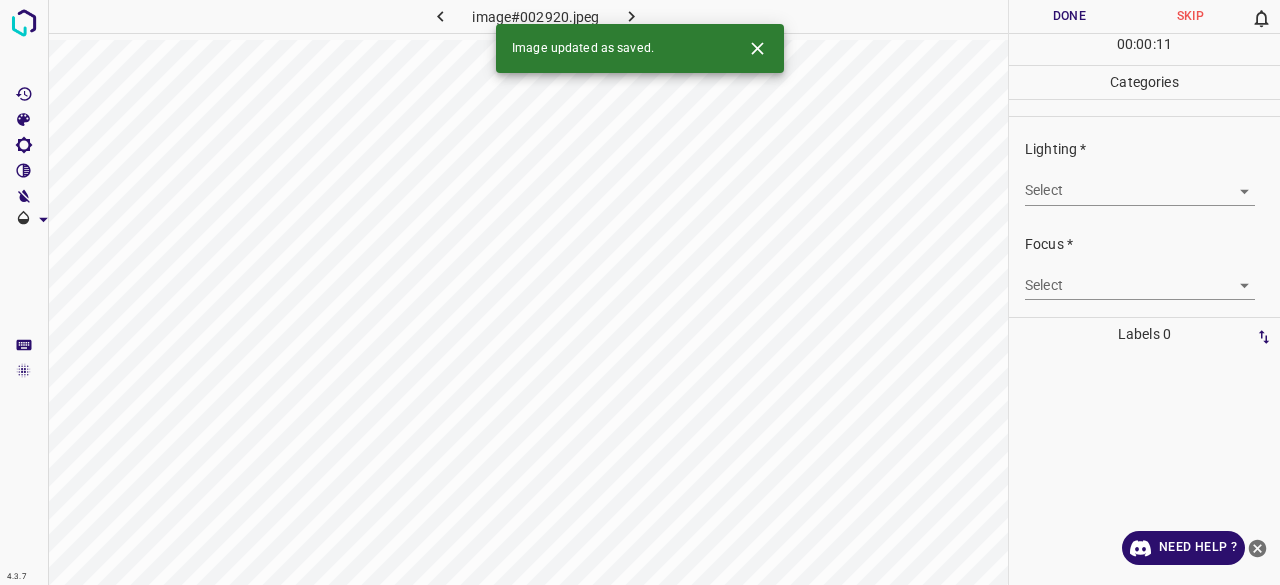 click on "4.3.7 image#002920.jpeg Done Skip 0 00   : 00   : 11   Categories Lighting *  Select ​ Focus *  Select ​ Overall *  Select ​ Labels   0 Categories 1 Lighting 2 Focus 3 Overall Tools Space Change between modes (Draw & Edit) I Auto labeling R Restore zoom M Zoom in N Zoom out Delete Delete selecte label Filters Z Restore filters X Saturation filter C Brightness filter V Contrast filter B Gray scale filter General O Download Image updated as saved. Need Help ? - Text - Hide - Delete" at bounding box center [640, 292] 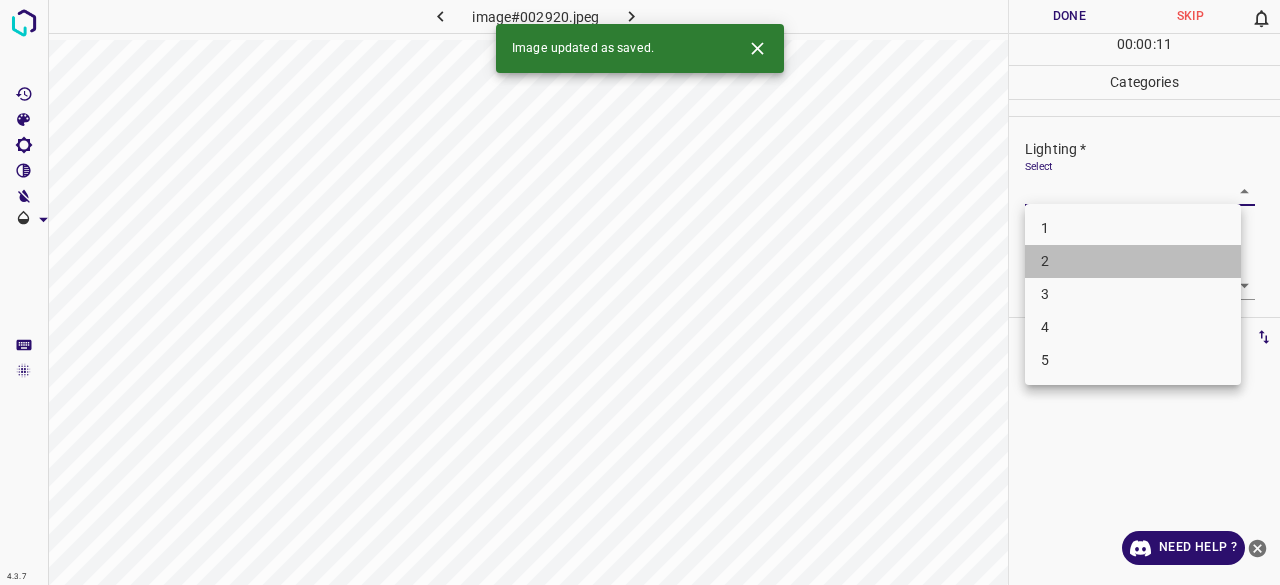click on "2" at bounding box center (1133, 261) 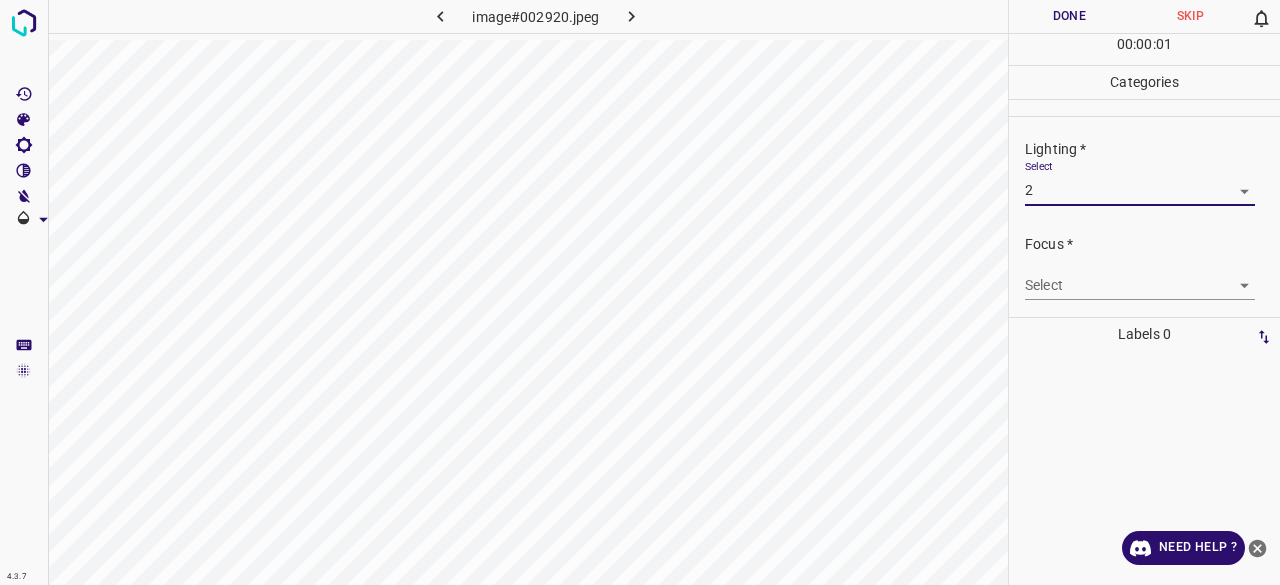 click on "4.3.7 image#002920.jpeg Done Skip 0 00   : 00   : 01   Categories Lighting *  Select 2 2 Focus *  Select ​ Overall *  Select ​ Labels   0 Categories 1 Lighting 2 Focus 3 Overall Tools Space Change between modes (Draw & Edit) I Auto labeling R Restore zoom M Zoom in N Zoom out Delete Delete selecte label Filters Z Restore filters X Saturation filter C Brightness filter V Contrast filter B Gray scale filter General O Download Need Help ? - Text - Hide - Delete" at bounding box center [640, 292] 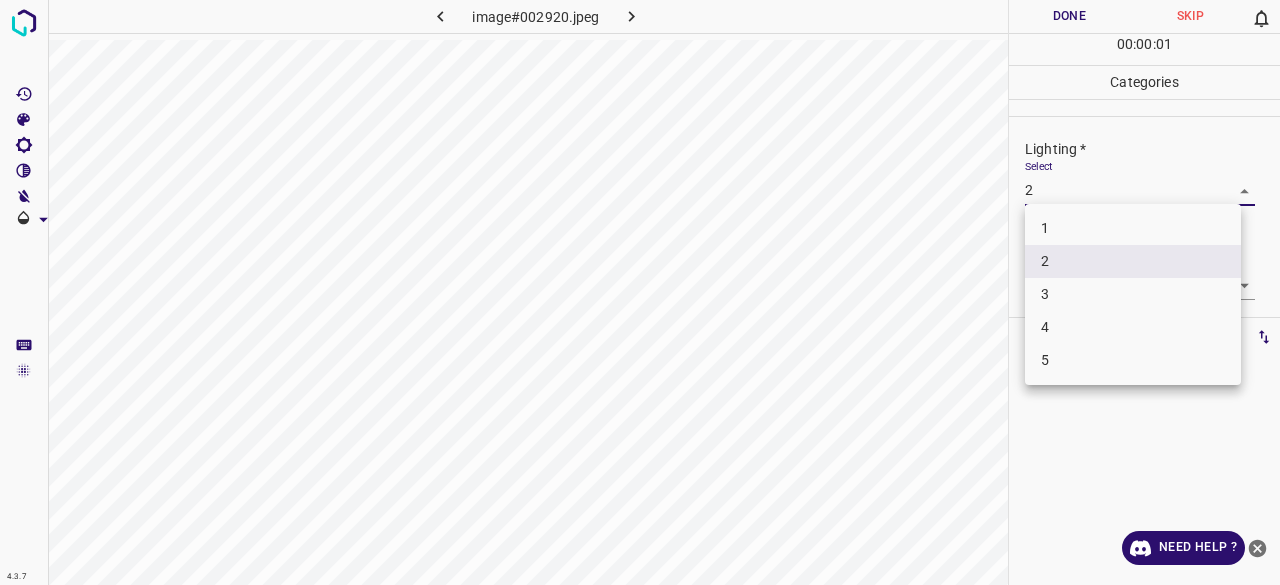 click on "3" at bounding box center (1133, 294) 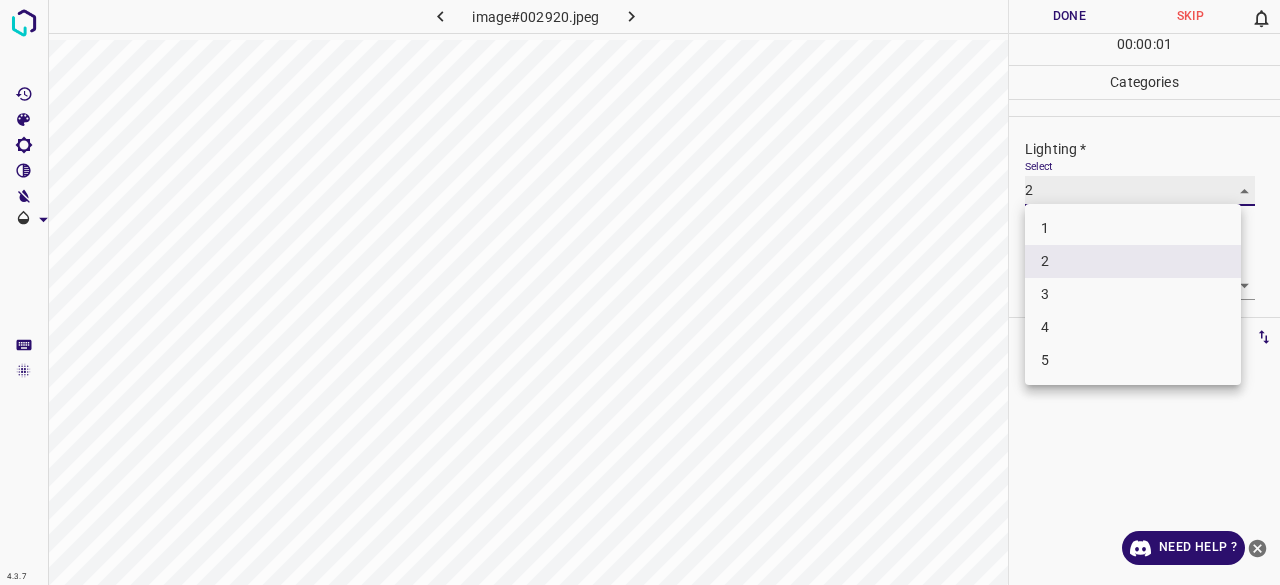 type on "3" 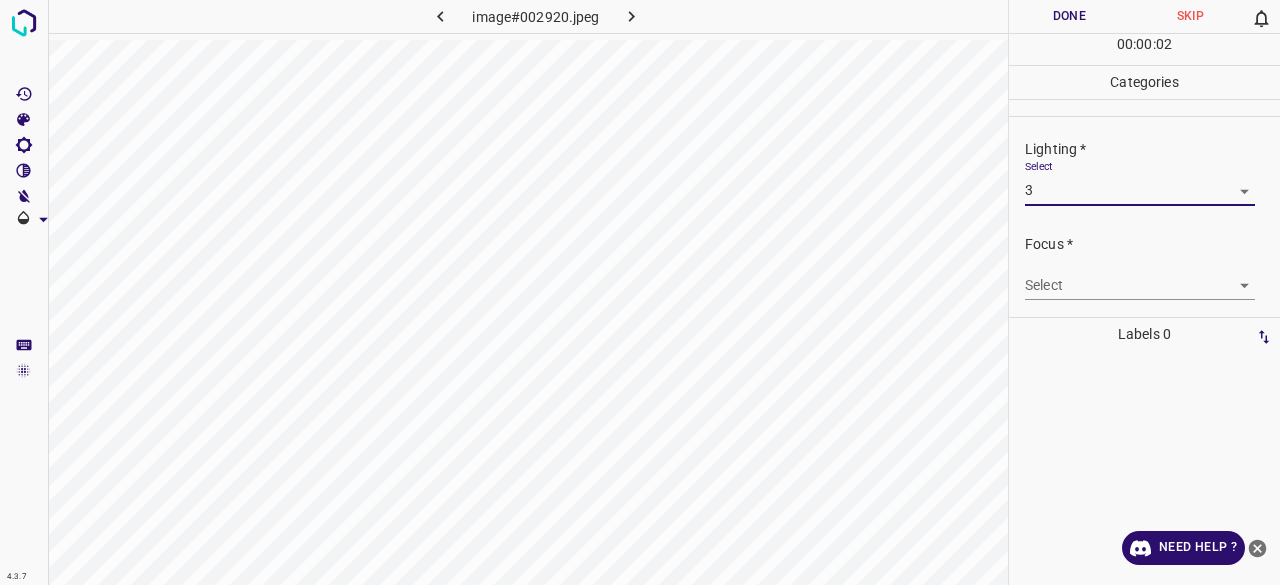 click on "4.3.7 image#002920.jpeg Done Skip 0 00   : 00   : 02   Categories Lighting *  Select 3 3 Focus *  Select ​ Overall *  Select ​ Labels   0 Categories 1 Lighting 2 Focus 3 Overall Tools Space Change between modes (Draw & Edit) I Auto labeling R Restore zoom M Zoom in N Zoom out Delete Delete selecte label Filters Z Restore filters X Saturation filter C Brightness filter V Contrast filter B Gray scale filter General O Download Need Help ? - Text - Hide - Delete" at bounding box center [640, 292] 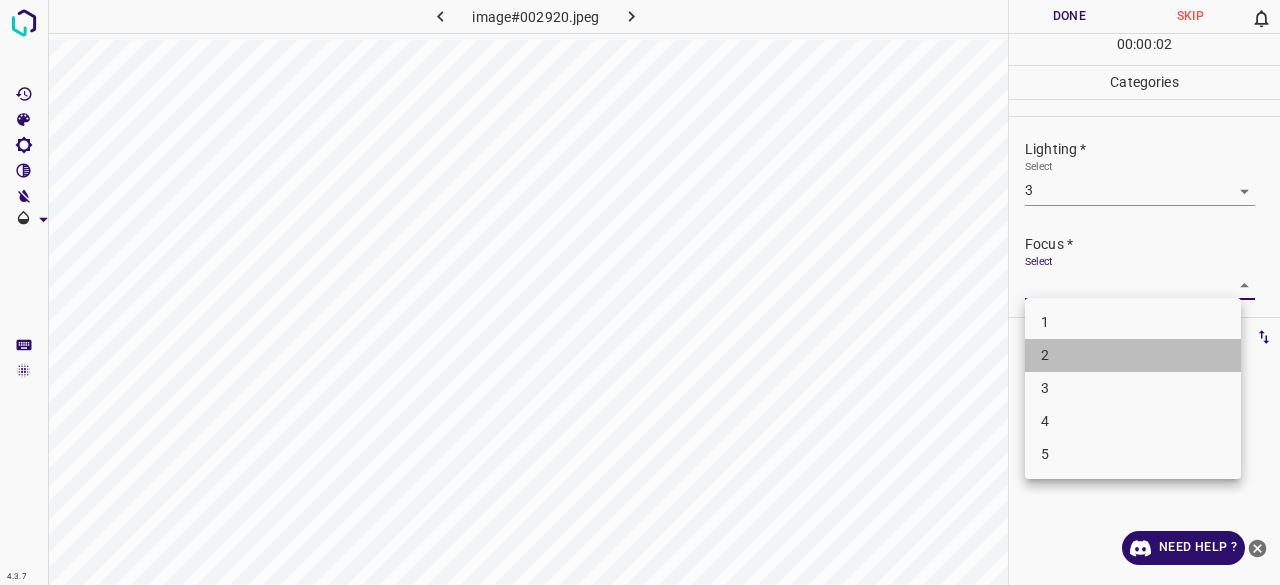 drag, startPoint x: 1056, startPoint y: 368, endPoint x: 1076, endPoint y: 288, distance: 82.46211 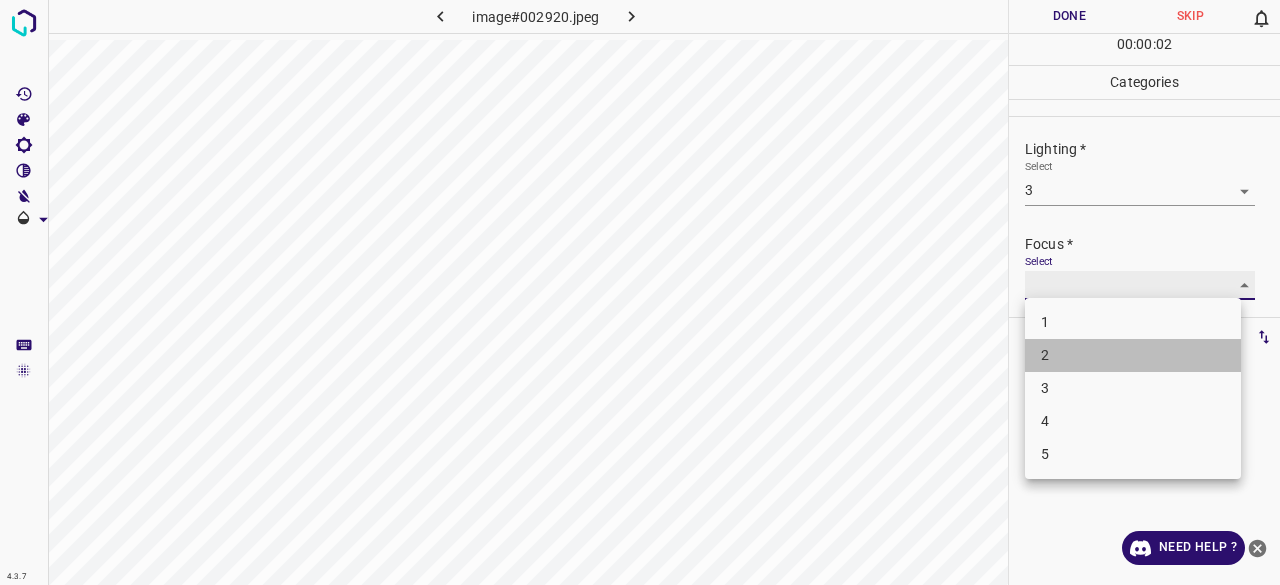 type on "2" 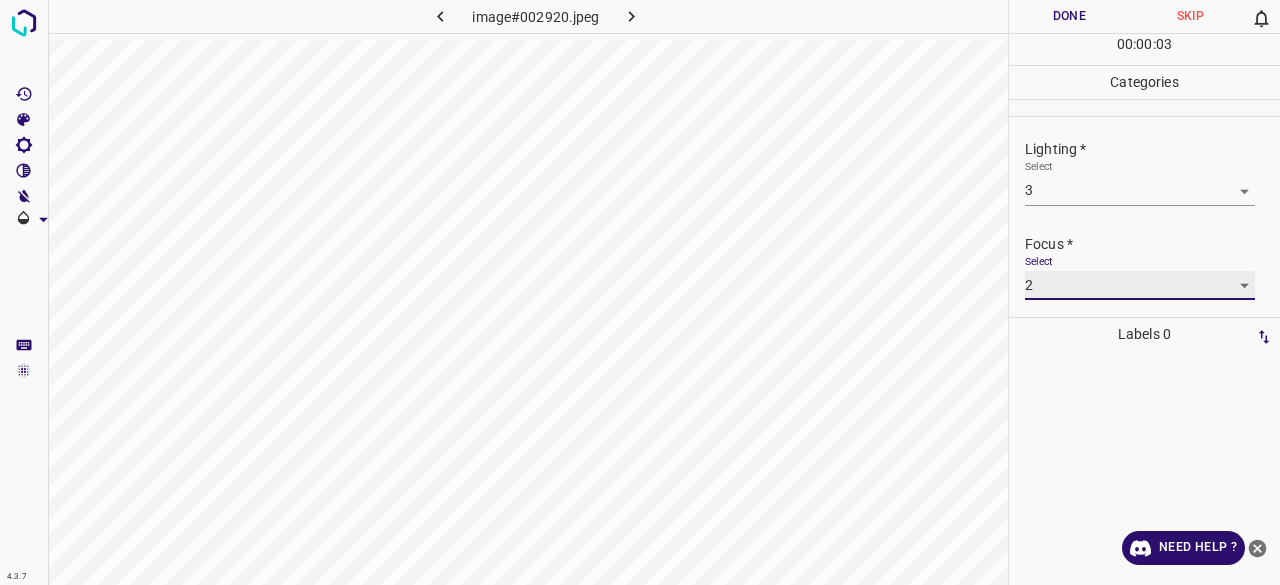 scroll, scrollTop: 98, scrollLeft: 0, axis: vertical 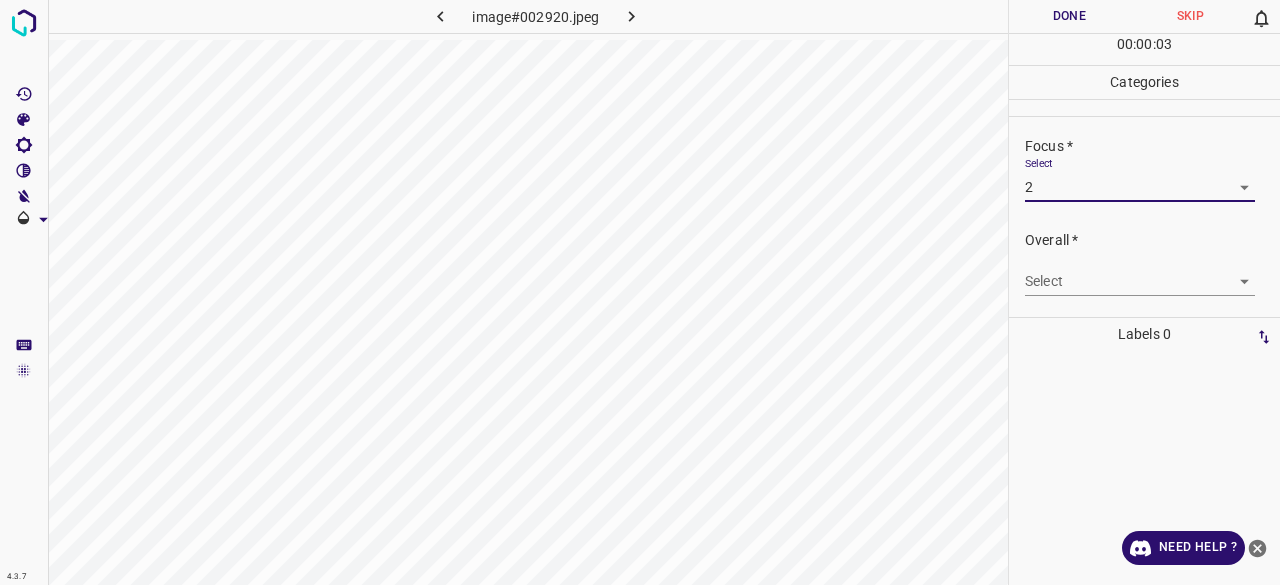 click on "4.3.7 image#002920.jpeg Done Skip 0 00   : 00   : 03   Categories Lighting *  Select 3 3 Focus *  Select 2 2 Overall *  Select ​ Labels   0 Categories 1 Lighting 2 Focus 3 Overall Tools Space Change between modes (Draw & Edit) I Auto labeling R Restore zoom M Zoom in N Zoom out Delete Delete selecte label Filters Z Restore filters X Saturation filter C Brightness filter V Contrast filter B Gray scale filter General O Download Need Help ? - Text - Hide - Delete" at bounding box center [640, 292] 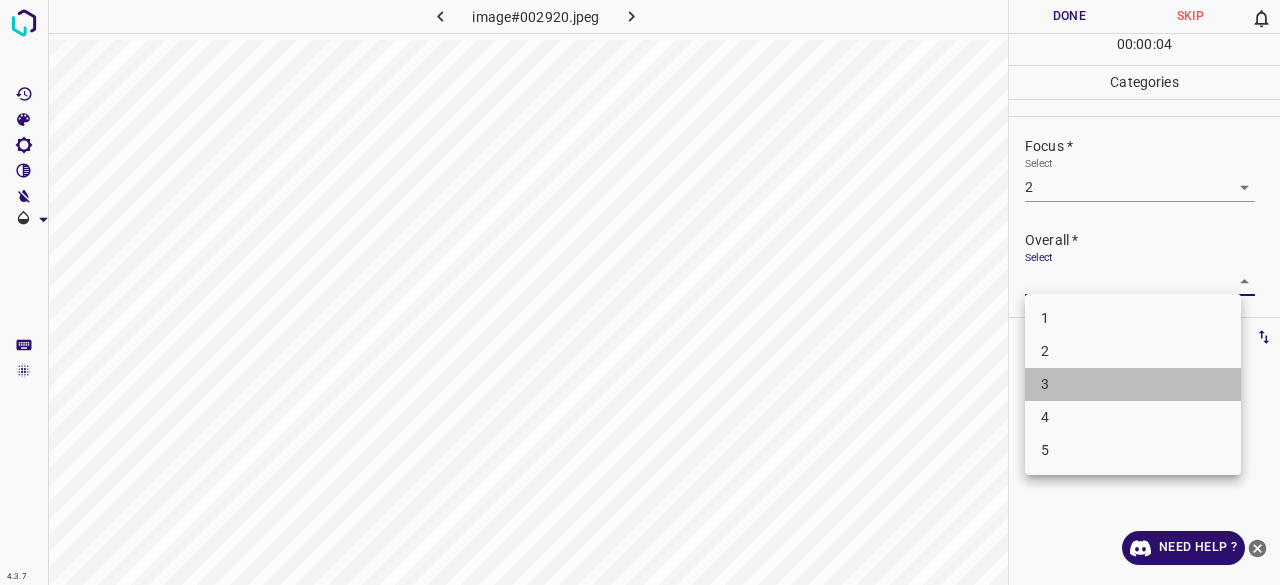 drag, startPoint x: 1062, startPoint y: 391, endPoint x: 1060, endPoint y: 362, distance: 29.068884 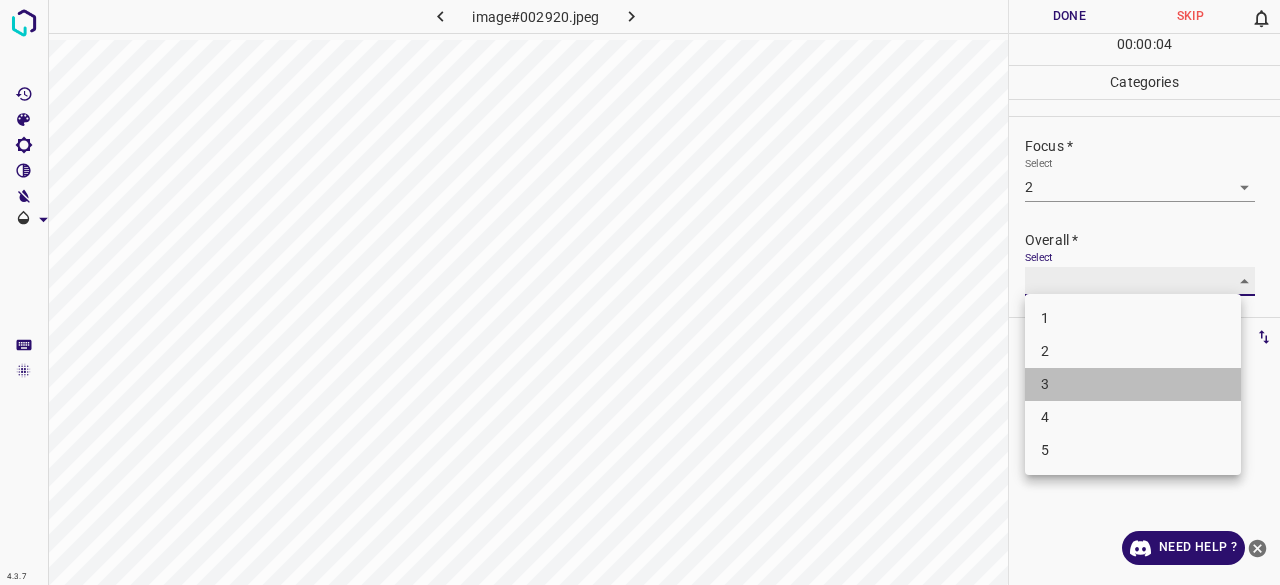 type on "3" 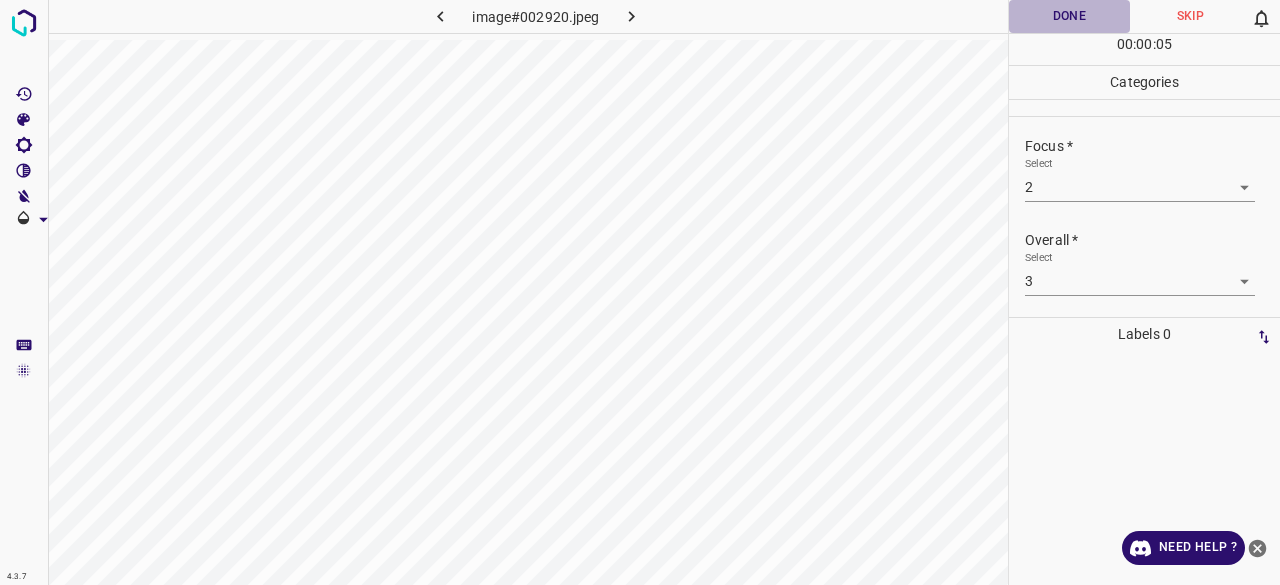 click on "Done" at bounding box center [1069, 16] 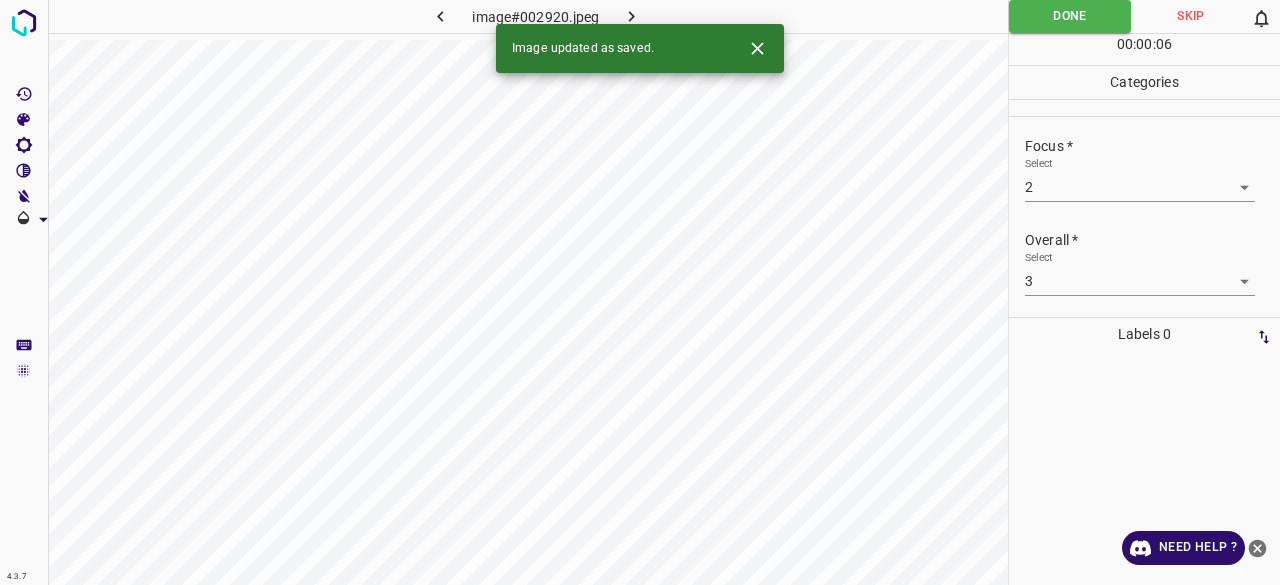 click at bounding box center (632, 16) 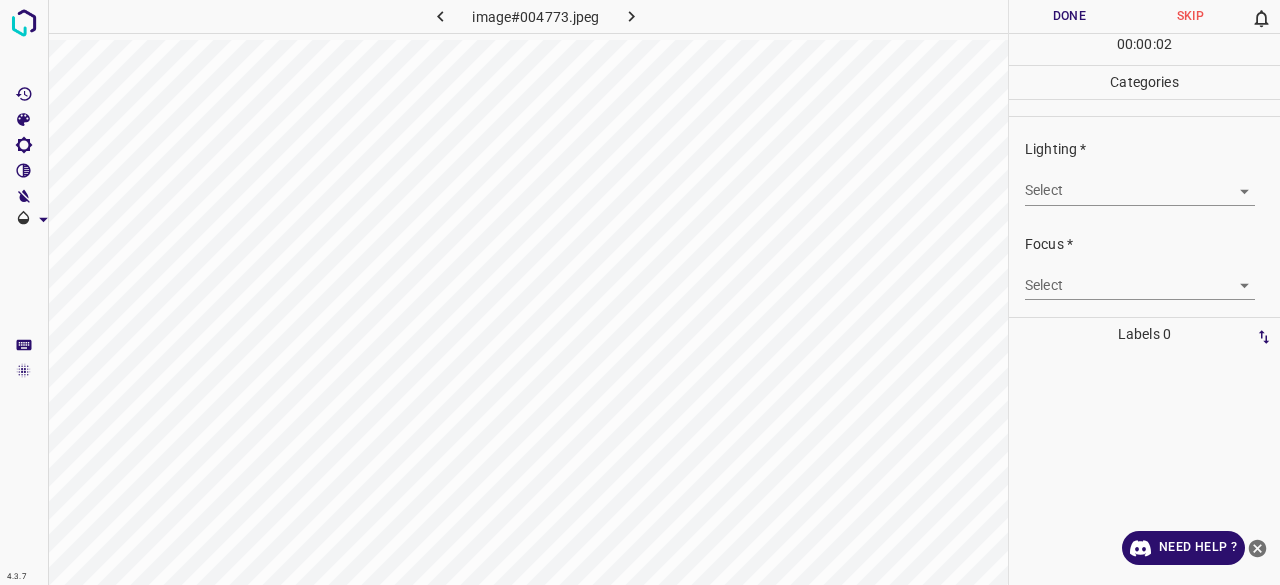 click on "4.3.7 image#004773.jpeg Done Skip 0 00   : 00   : 02   Categories Lighting *  Select ​ Focus *  Select ​ Overall *  Select ​ Labels   0 Categories 1 Lighting 2 Focus 3 Overall Tools Space Change between modes (Draw & Edit) I Auto labeling R Restore zoom M Zoom in N Zoom out Delete Delete selecte label Filters Z Restore filters X Saturation filter C Brightness filter V Contrast filter B Gray scale filter General O Download Need Help ? - Text - Hide - Delete" at bounding box center [640, 292] 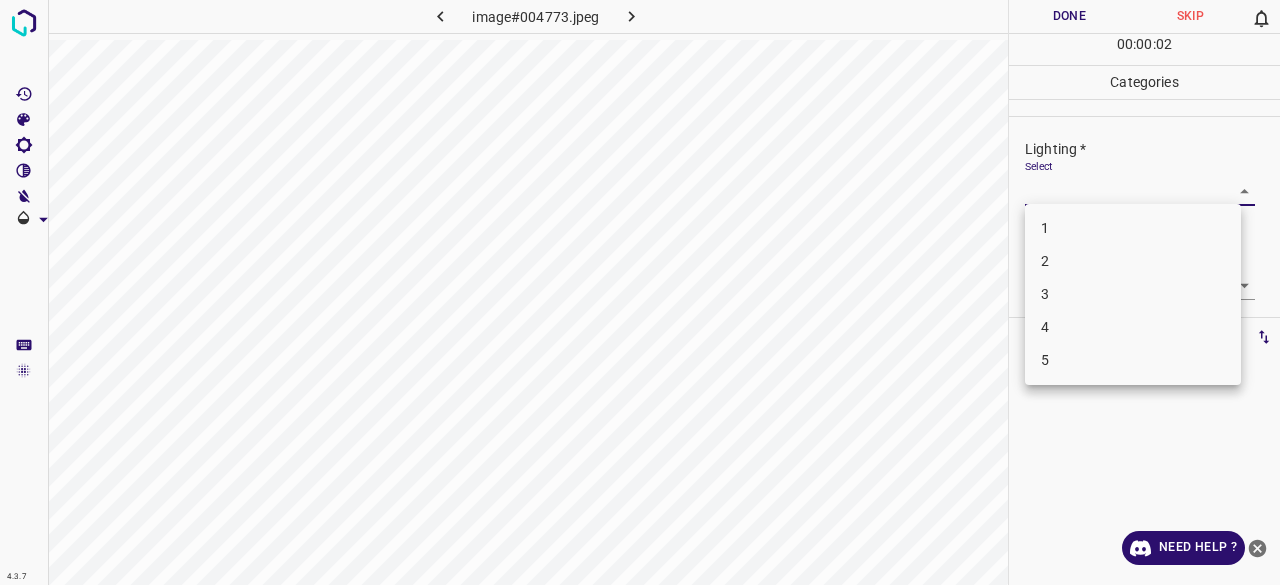 click on "3" at bounding box center [1133, 294] 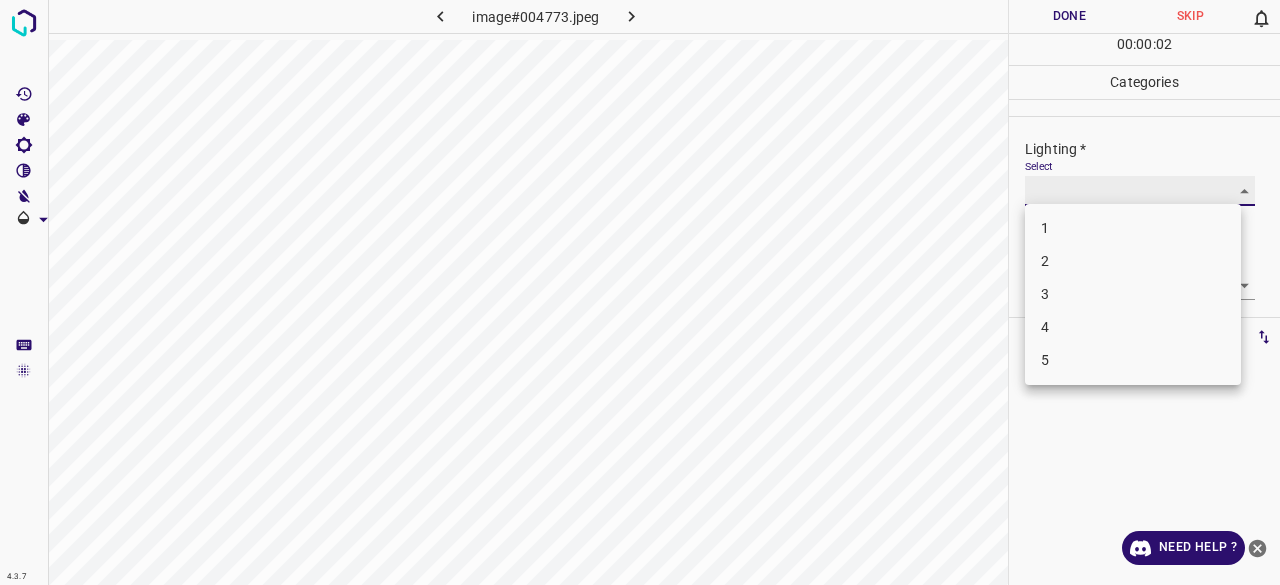 type on "3" 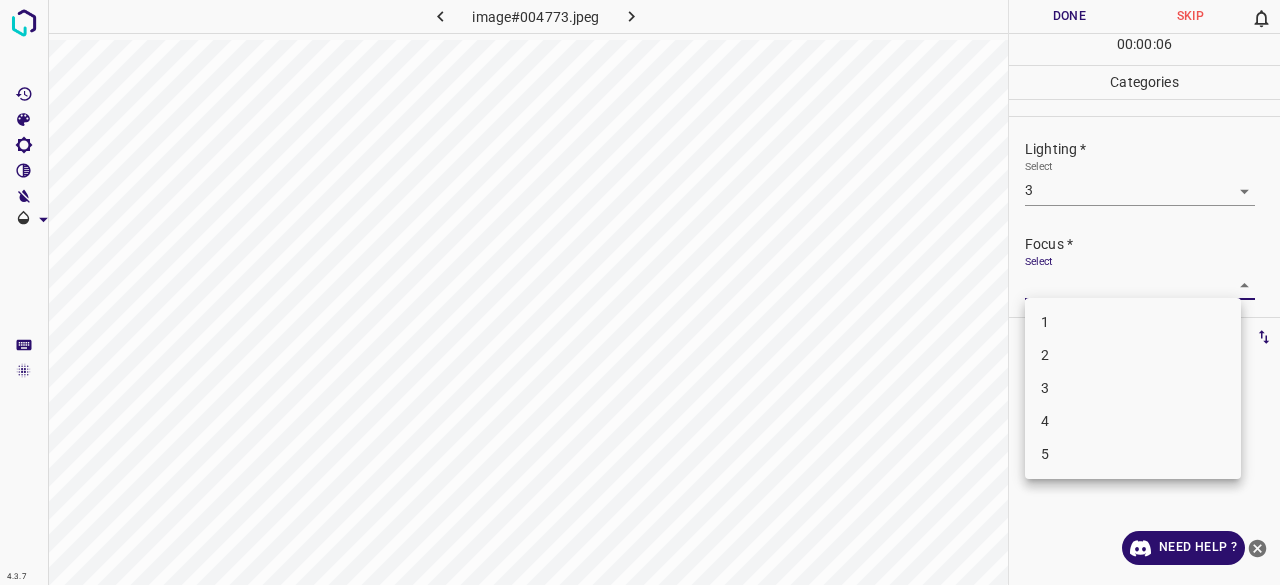 drag, startPoint x: 1054, startPoint y: 275, endPoint x: 1056, endPoint y: 315, distance: 40.04997 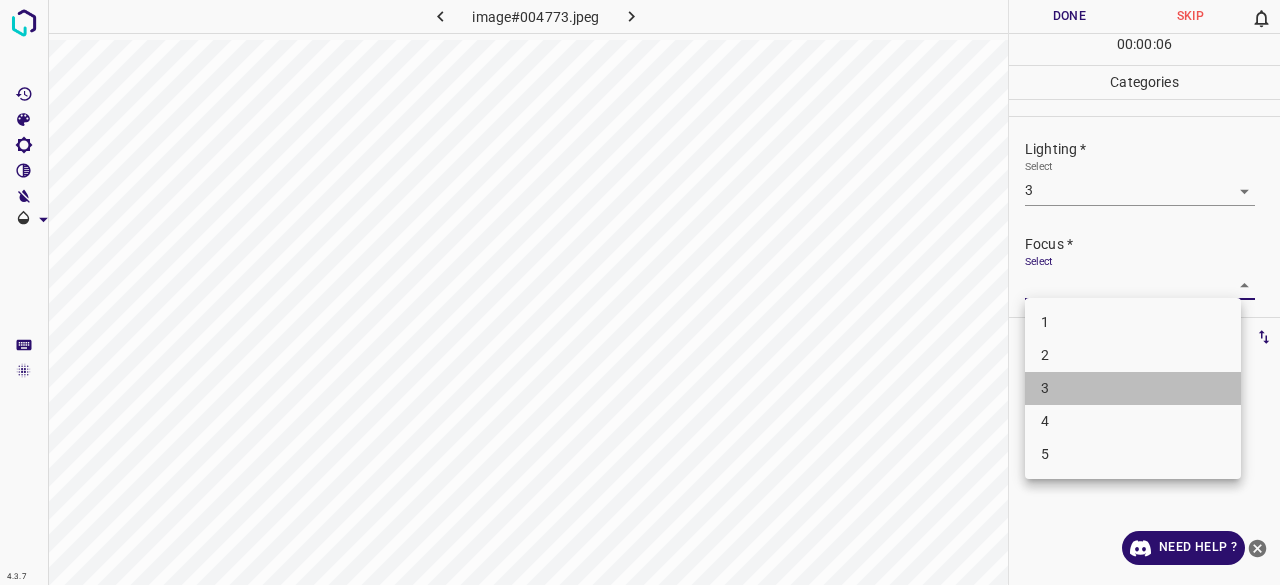 drag, startPoint x: 1062, startPoint y: 386, endPoint x: 1082, endPoint y: 305, distance: 83.43261 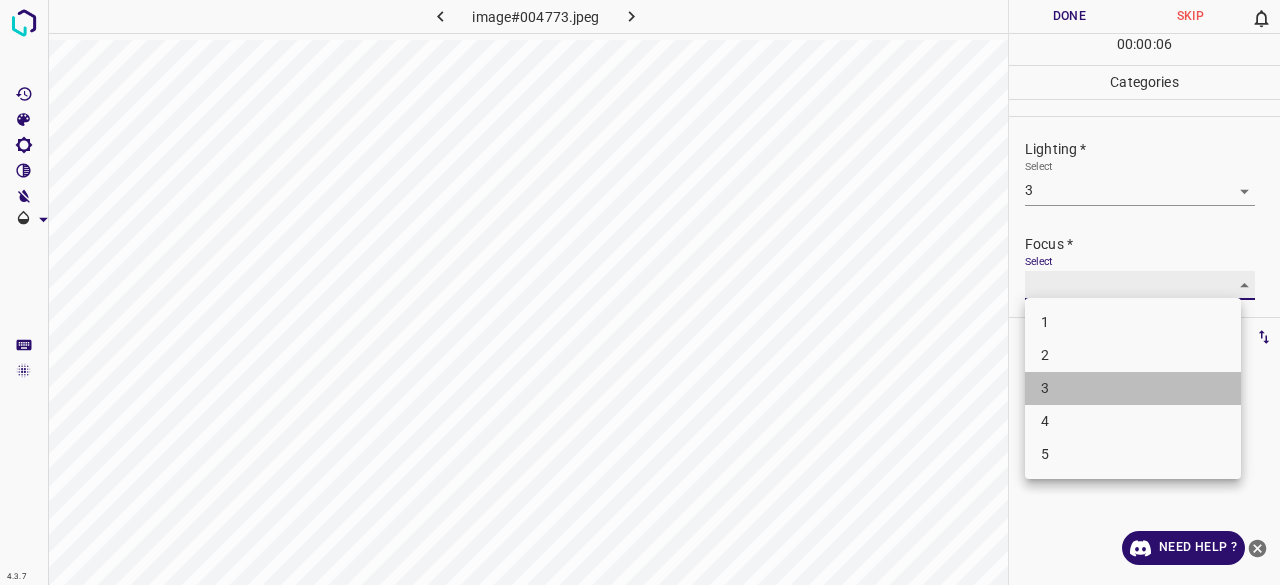 type on "3" 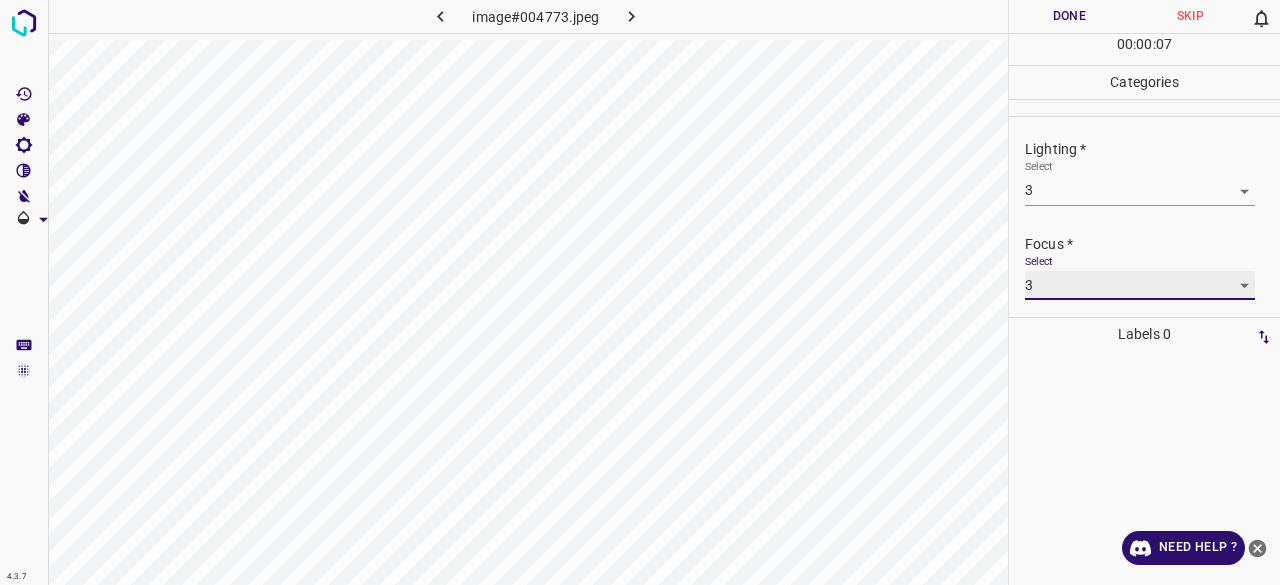 scroll, scrollTop: 98, scrollLeft: 0, axis: vertical 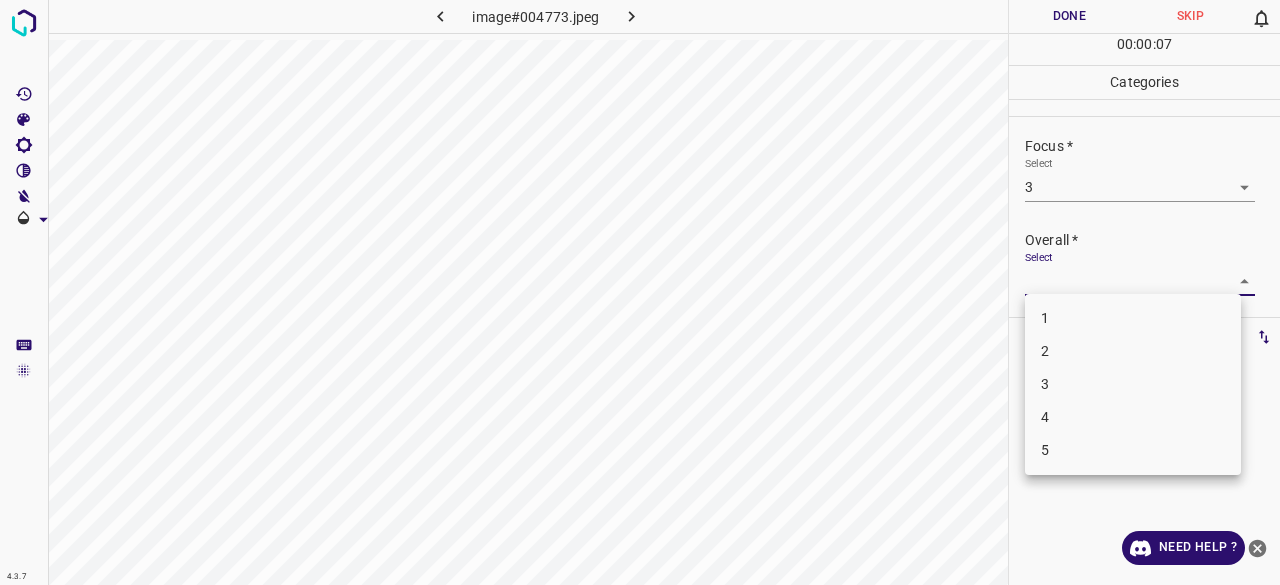 click on "4.3.7 image#004773.jpeg Done Skip 0 00   : 00   : 07   Categories Lighting *  Select 3 3 Focus *  Select 3 3 Overall *  Select ​ Labels   0 Categories 1 Lighting 2 Focus 3 Overall Tools Space Change between modes (Draw & Edit) I Auto labeling R Restore zoom M Zoom in N Zoom out Delete Delete selecte label Filters Z Restore filters X Saturation filter C Brightness filter V Contrast filter B Gray scale filter General O Download Need Help ? - Text - Hide - Delete 1 2 3 4 5" at bounding box center (640, 292) 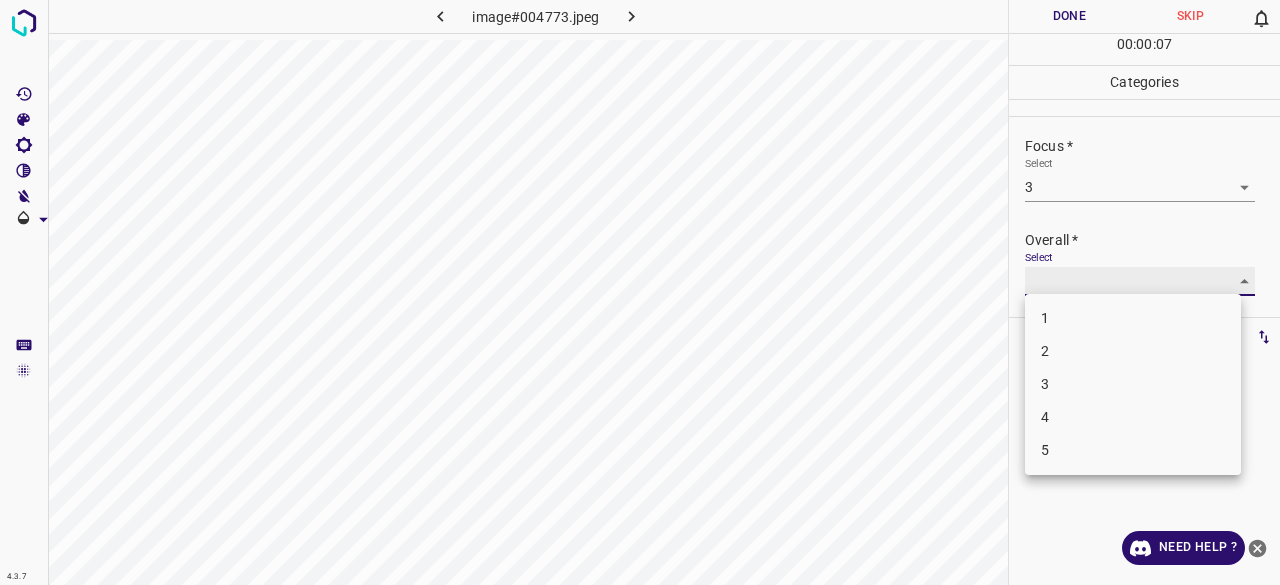 type on "3" 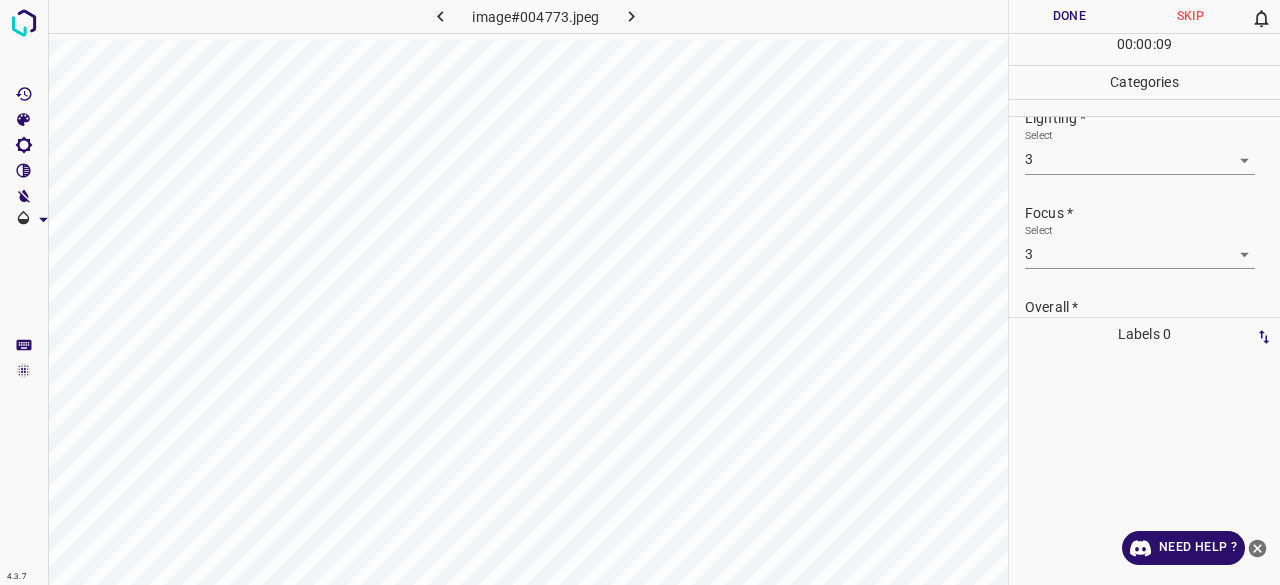 scroll, scrollTop: 0, scrollLeft: 0, axis: both 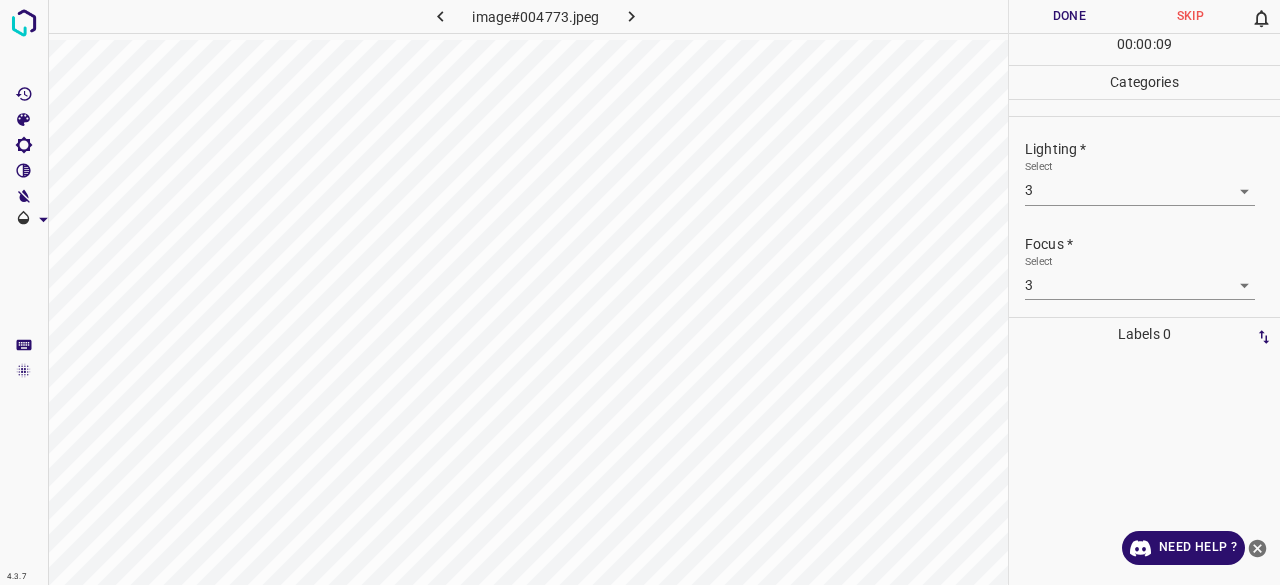 click on "Done" at bounding box center (1069, 16) 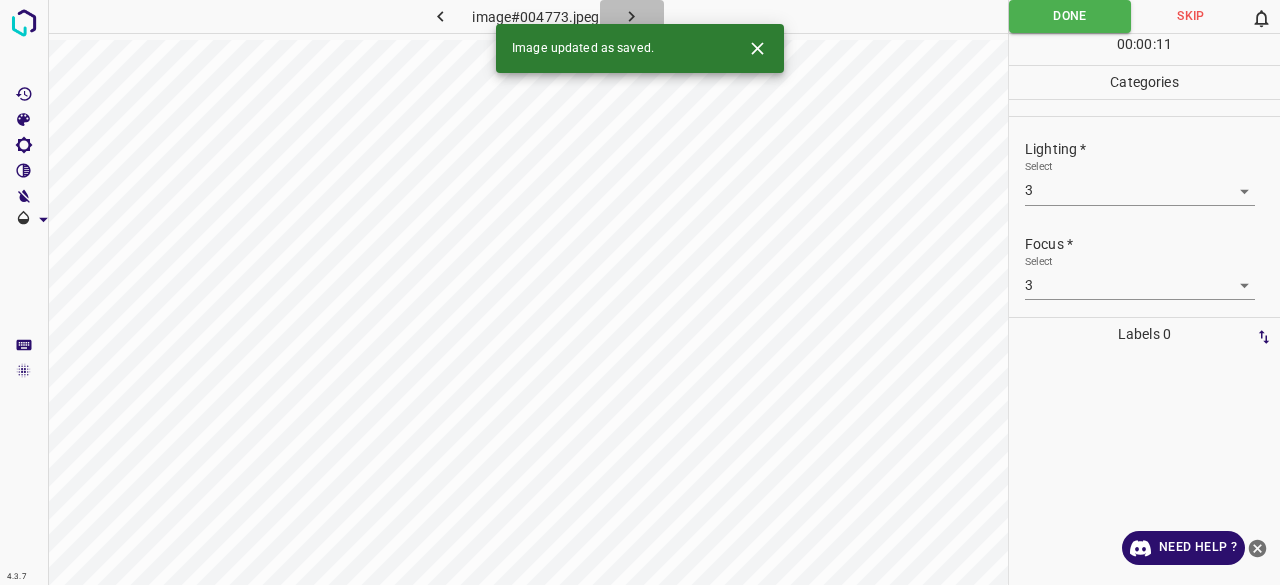 drag, startPoint x: 628, startPoint y: 0, endPoint x: 630, endPoint y: 11, distance: 11.18034 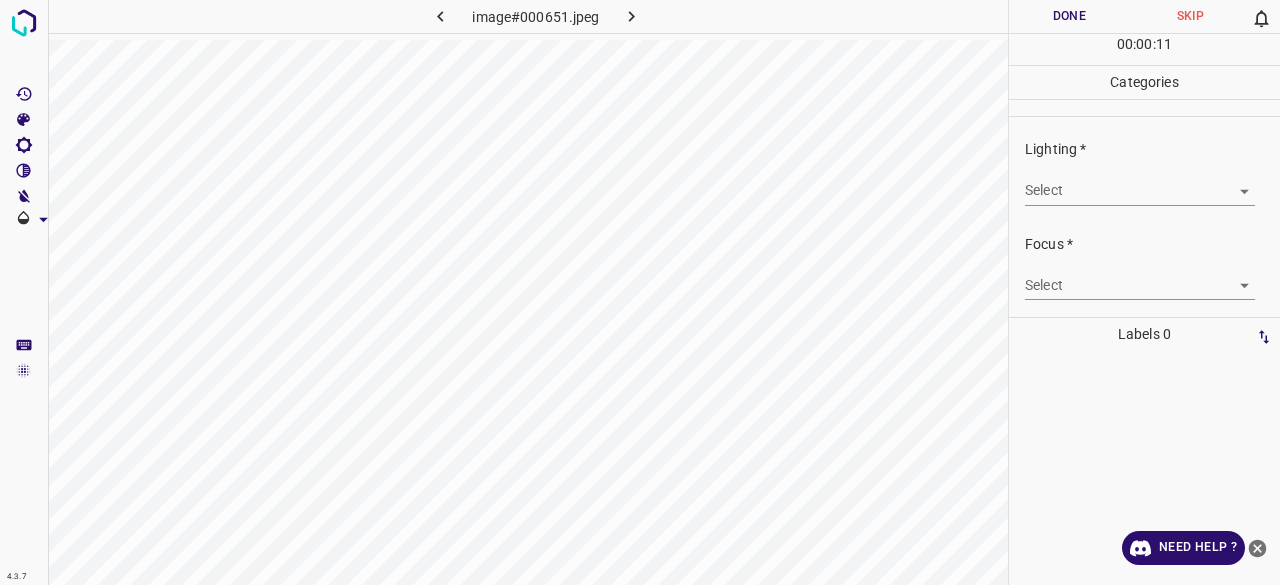 click on "4.3.7 image#000651.jpeg Done Skip 0 00   : 00   : 11   Categories Lighting *  Select ​ Focus *  Select ​ Overall *  Select ​ Labels   0 Categories 1 Lighting 2 Focus 3 Overall Tools Space Change between modes (Draw & Edit) I Auto labeling R Restore zoom M Zoom in N Zoom out Delete Delete selecte label Filters Z Restore filters X Saturation filter C Brightness filter V Contrast filter B Gray scale filter General O Download Need Help ? - Text - Hide - Delete" at bounding box center [640, 292] 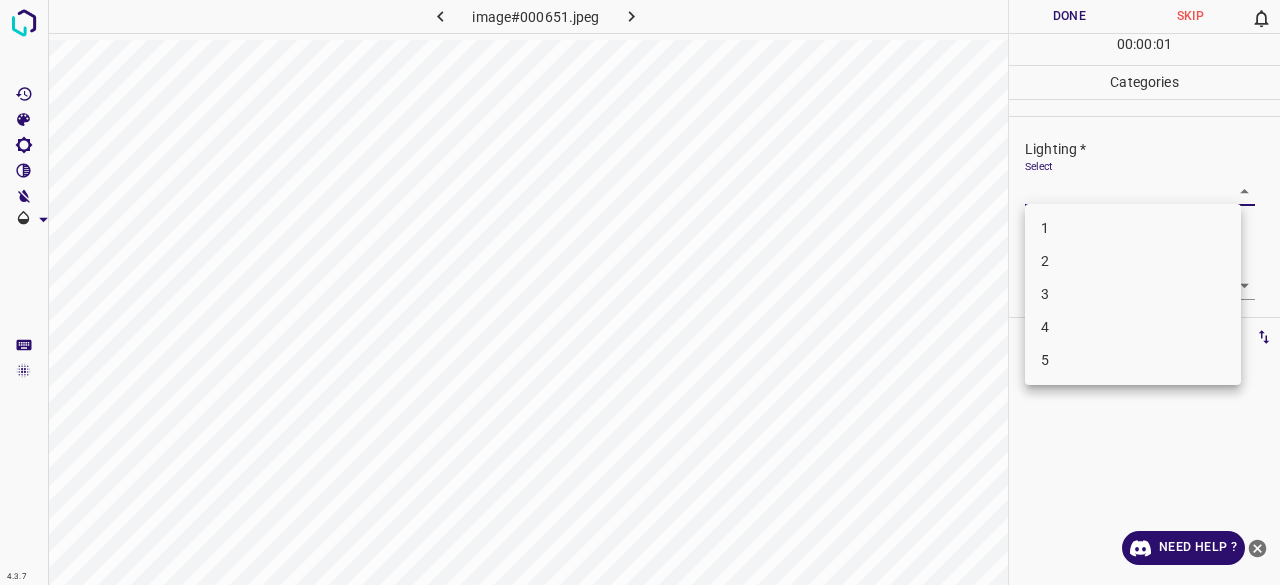 click on "3" at bounding box center (1133, 294) 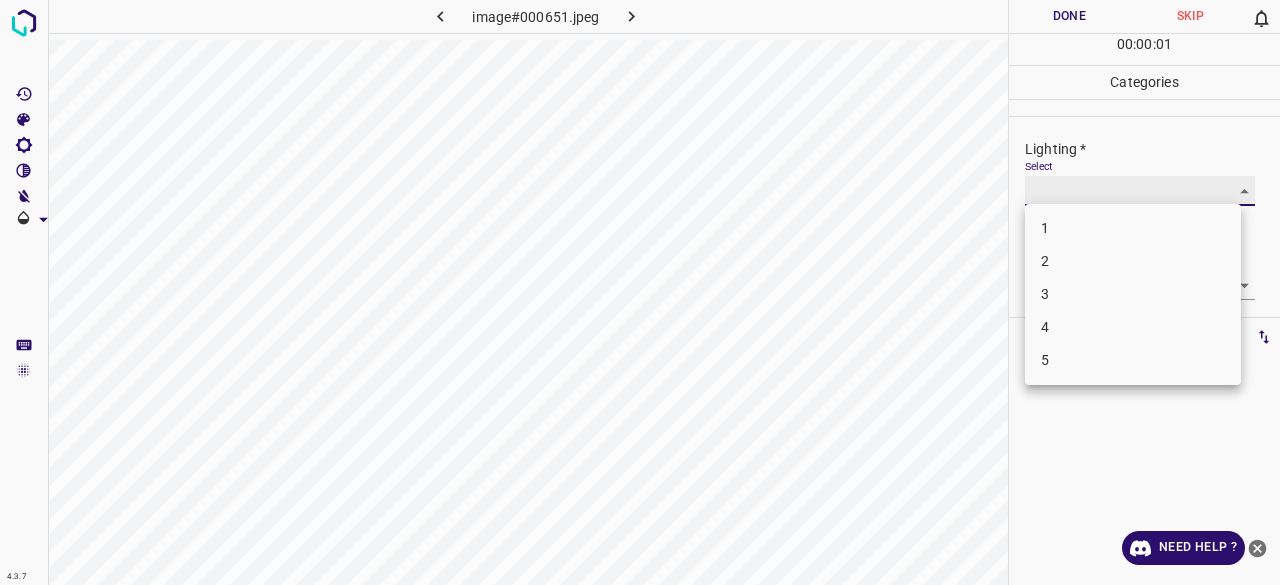 type on "3" 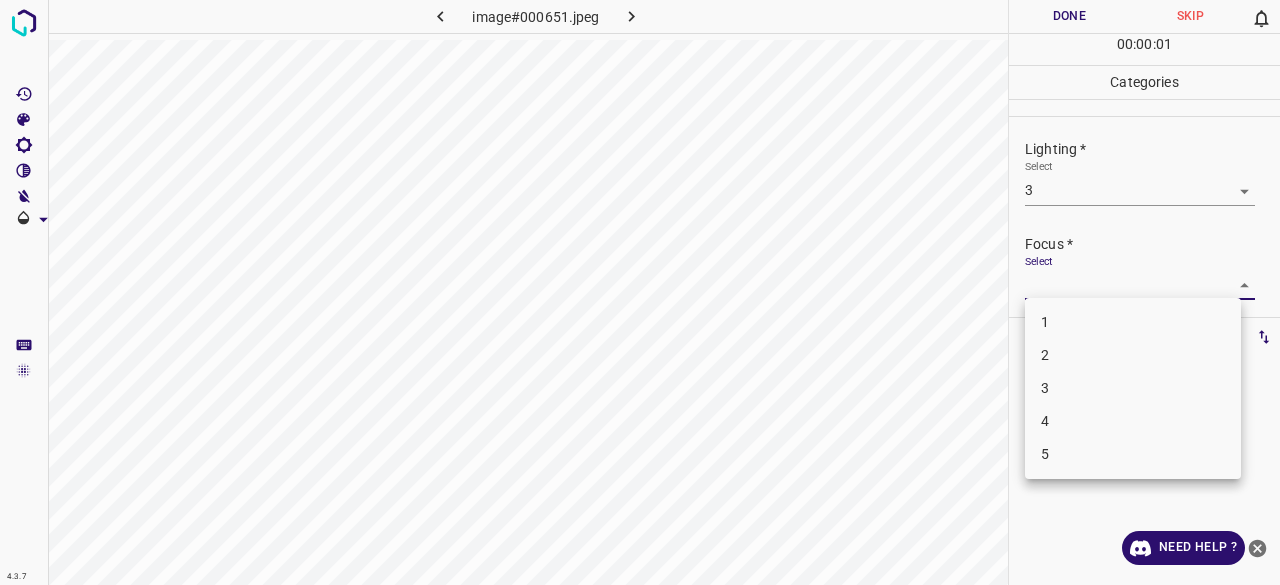 drag, startPoint x: 1048, startPoint y: 281, endPoint x: 1062, endPoint y: 348, distance: 68.44706 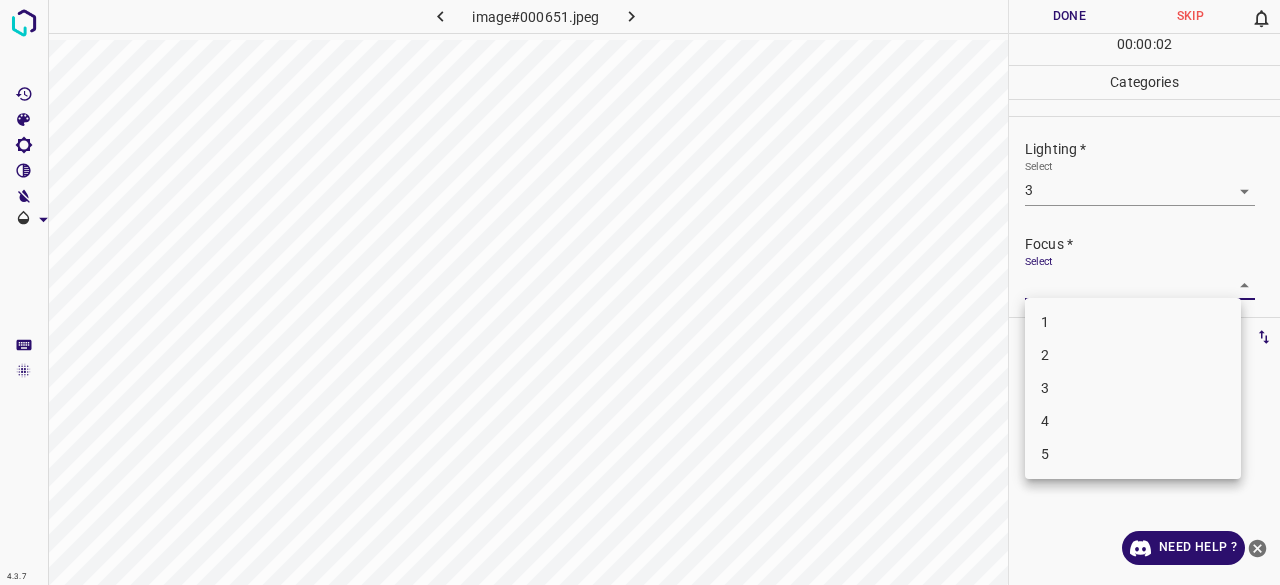 click on "3" at bounding box center (1133, 388) 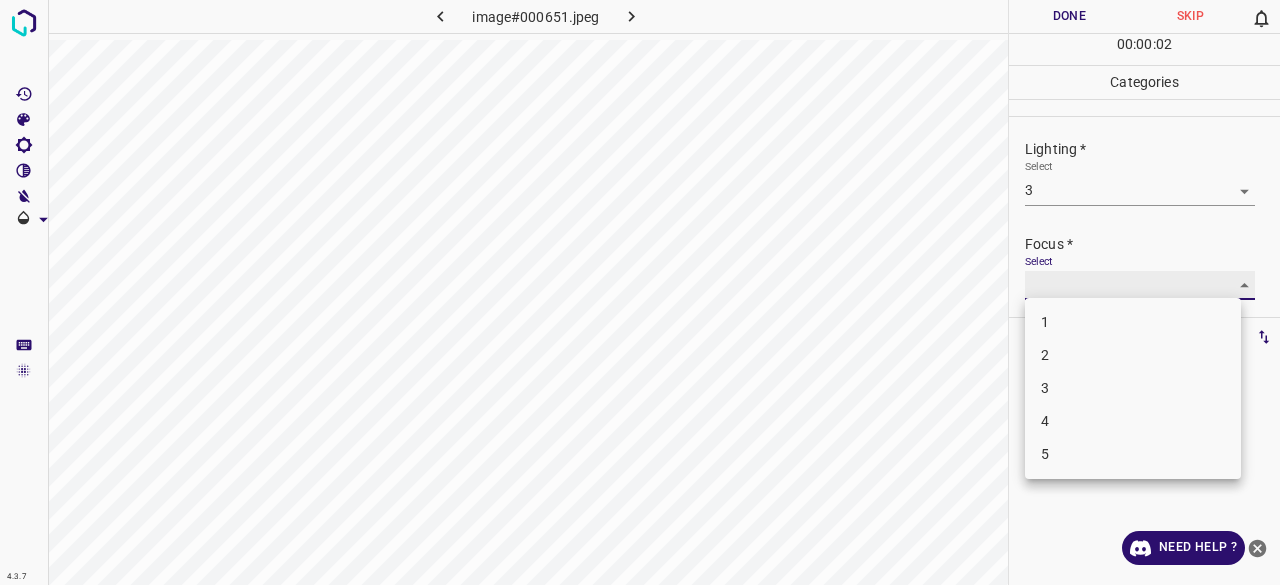 type on "3" 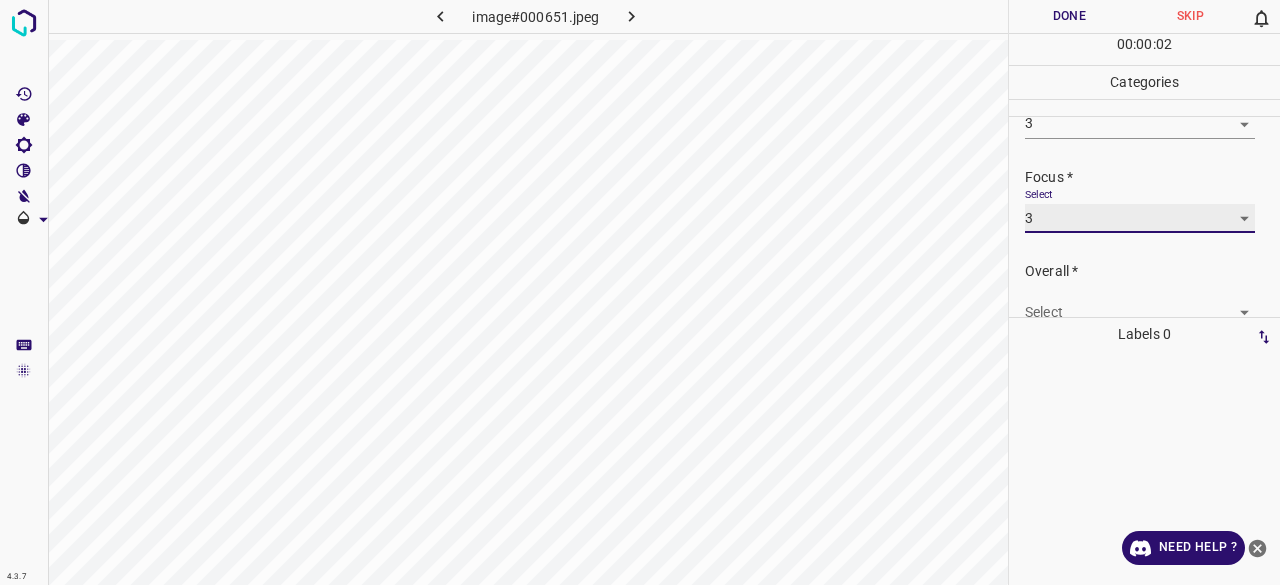 scroll, scrollTop: 98, scrollLeft: 0, axis: vertical 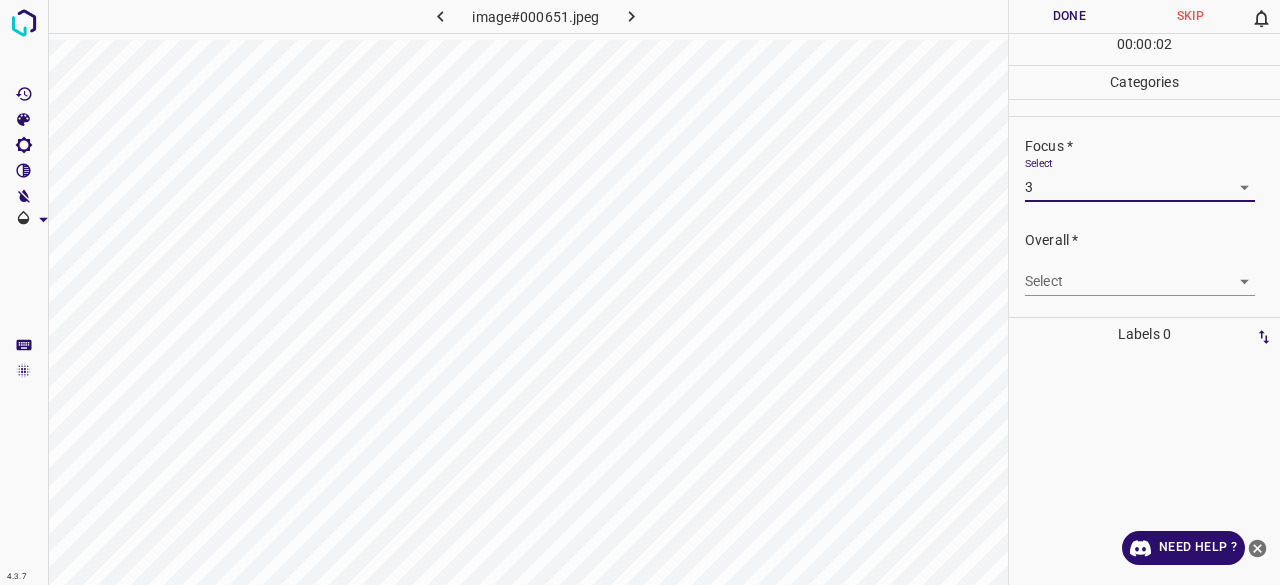 click on "4.3.7 image#000651.jpeg Done Skip 0 00   : 00   : 02   Categories Lighting *  Select 3 3 Focus *  Select 3 3 Overall *  Select ​ Labels   0 Categories 1 Lighting 2 Focus 3 Overall Tools Space Change between modes (Draw & Edit) I Auto labeling R Restore zoom M Zoom in N Zoom out Delete Delete selecte label Filters Z Restore filters X Saturation filter C Brightness filter V Contrast filter B Gray scale filter General O Download Need Help ? - Text - Hide - Delete" at bounding box center (640, 292) 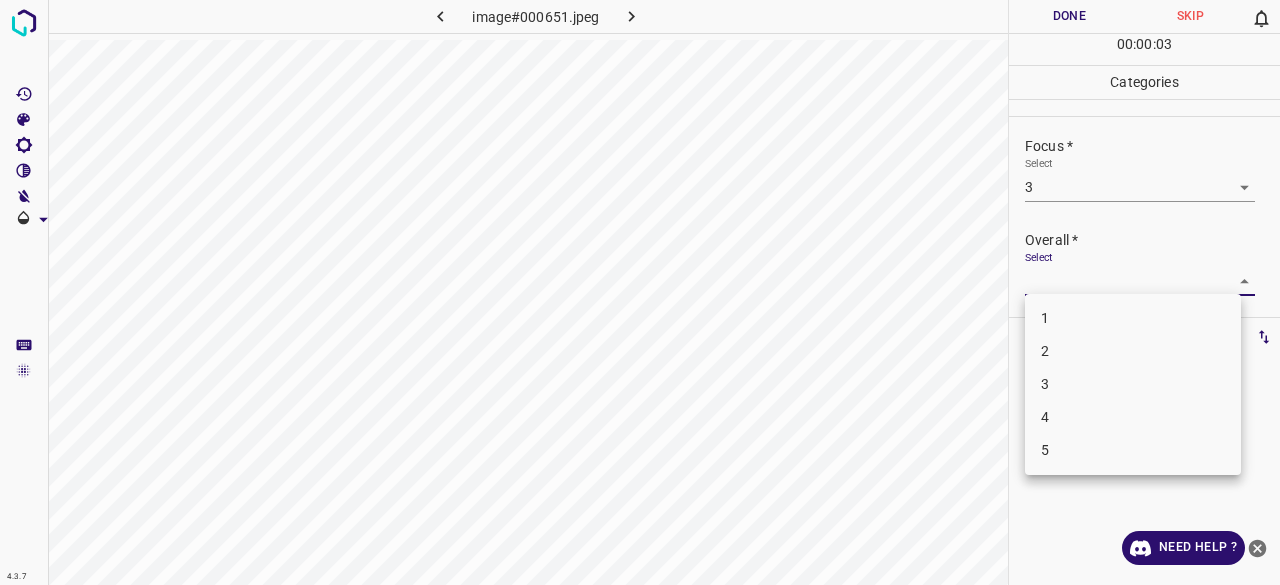 click on "3" at bounding box center [1133, 384] 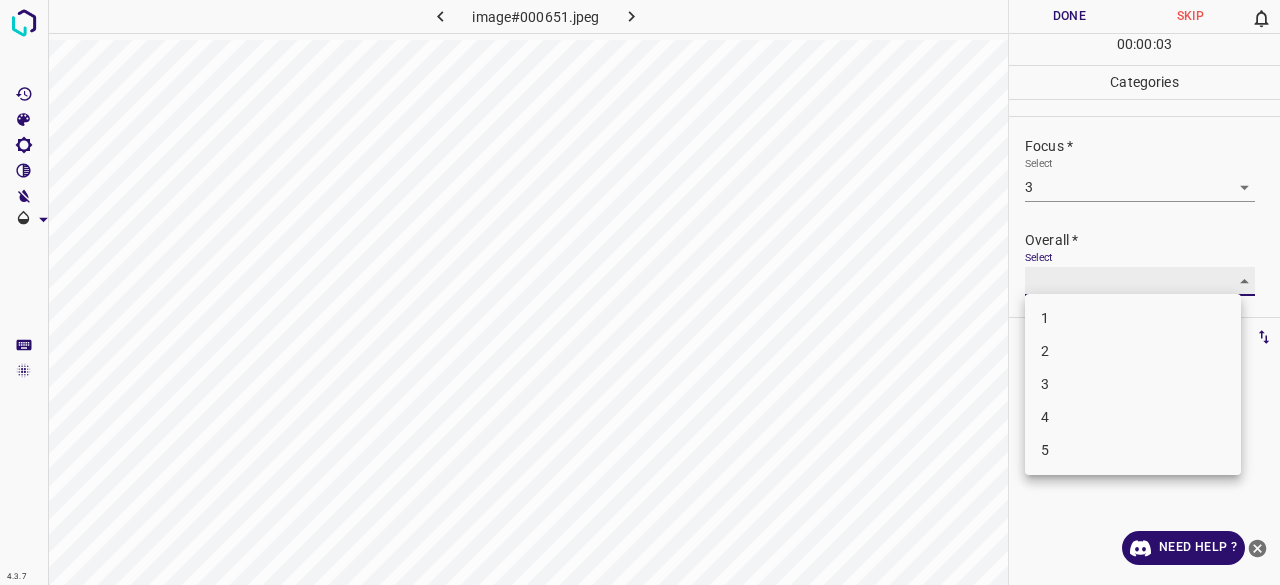 type on "3" 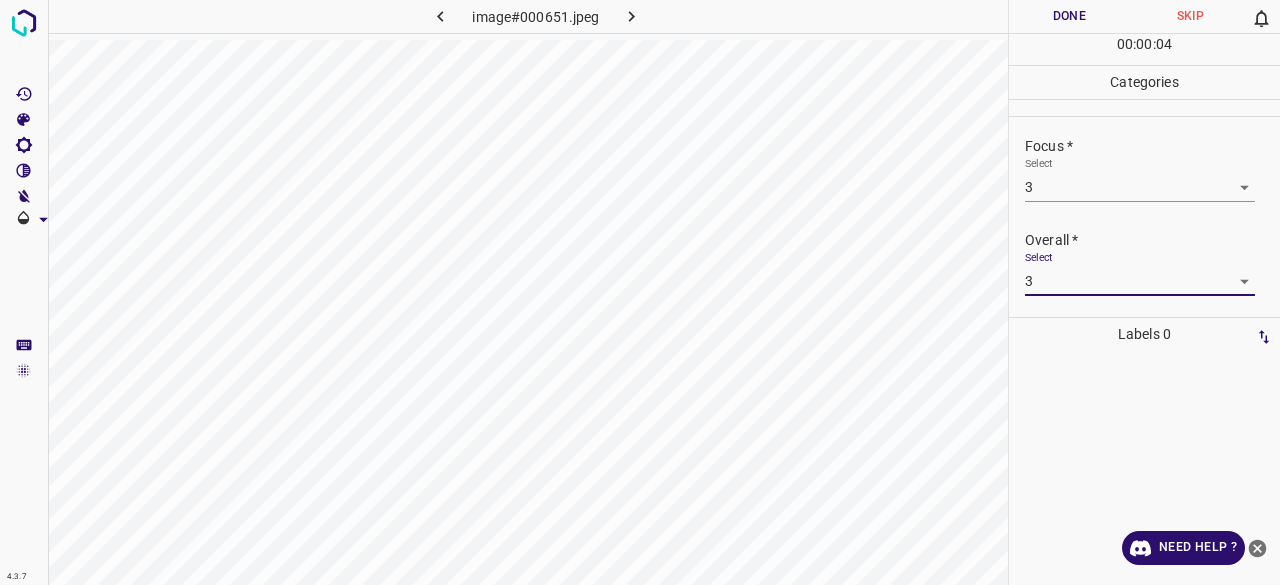 click on "Done" at bounding box center (1069, 16) 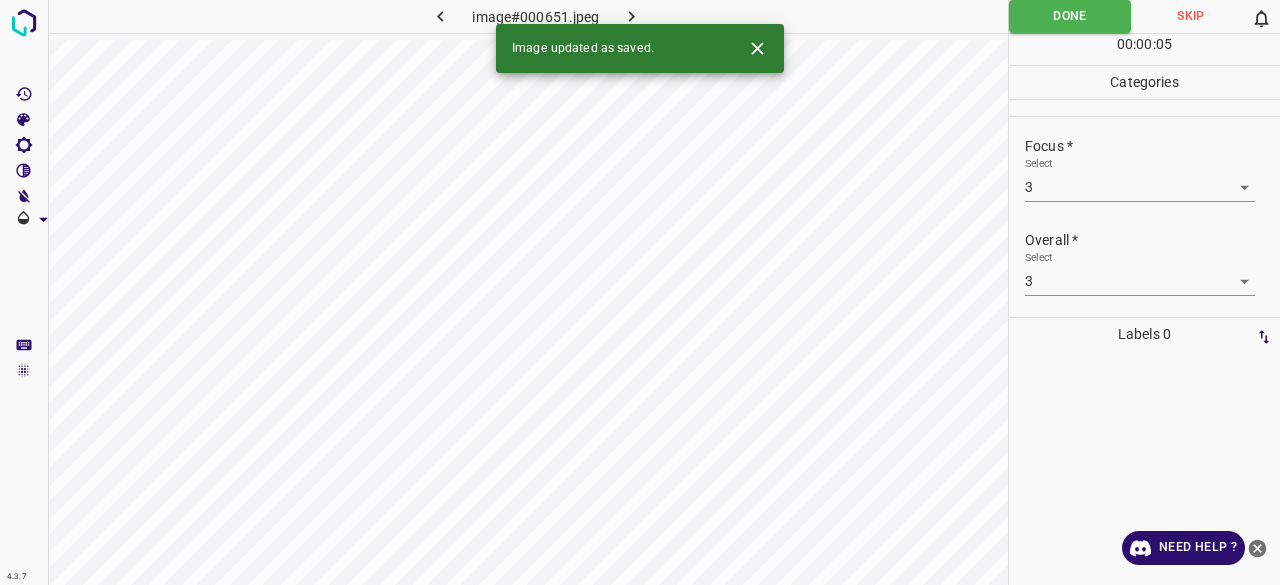 click 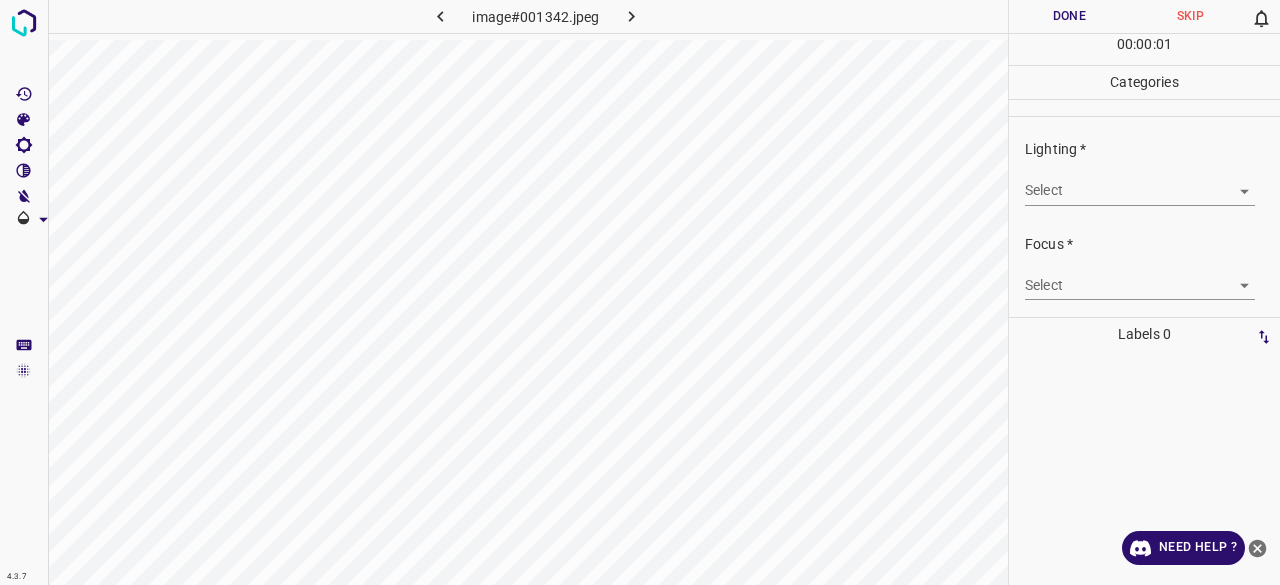 click on "4.3.7 image#001342.jpeg Done Skip 0 00   : 00   : 01   Categories Lighting *  Select ​ Focus *  Select ​ Overall *  Select ​ Labels   0 Categories 1 Lighting 2 Focus 3 Overall Tools Space Change between modes (Draw & Edit) I Auto labeling R Restore zoom M Zoom in N Zoom out Delete Delete selecte label Filters Z Restore filters X Saturation filter C Brightness filter V Contrast filter B Gray scale filter General O Download Need Help ? - Text - Hide - Delete" at bounding box center (640, 292) 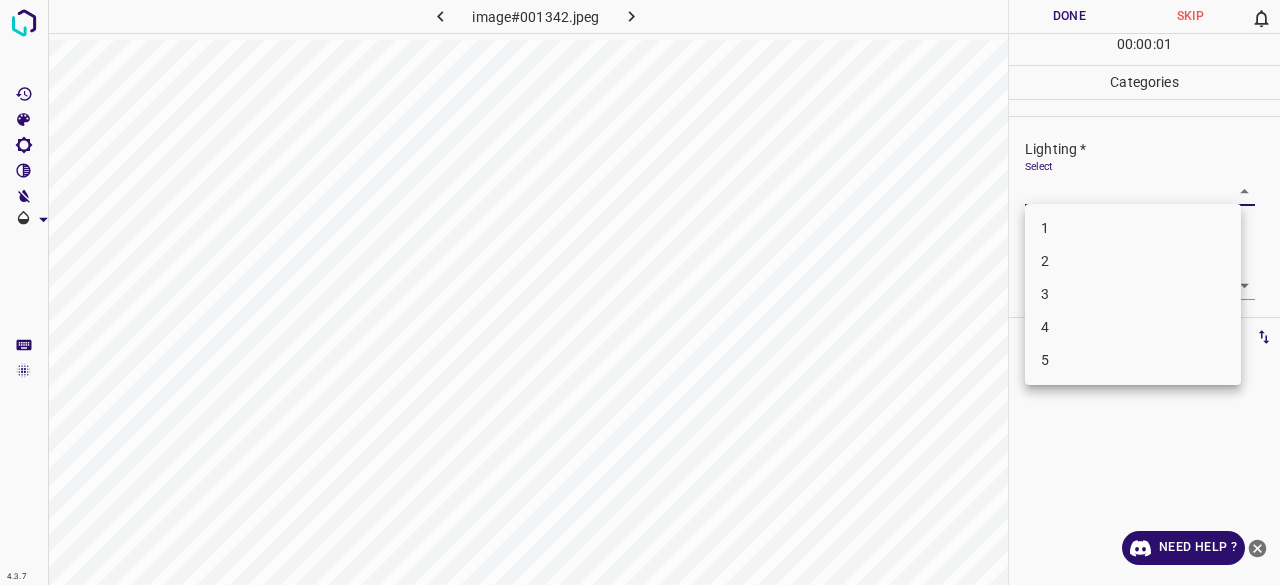 click on "3" at bounding box center [1133, 294] 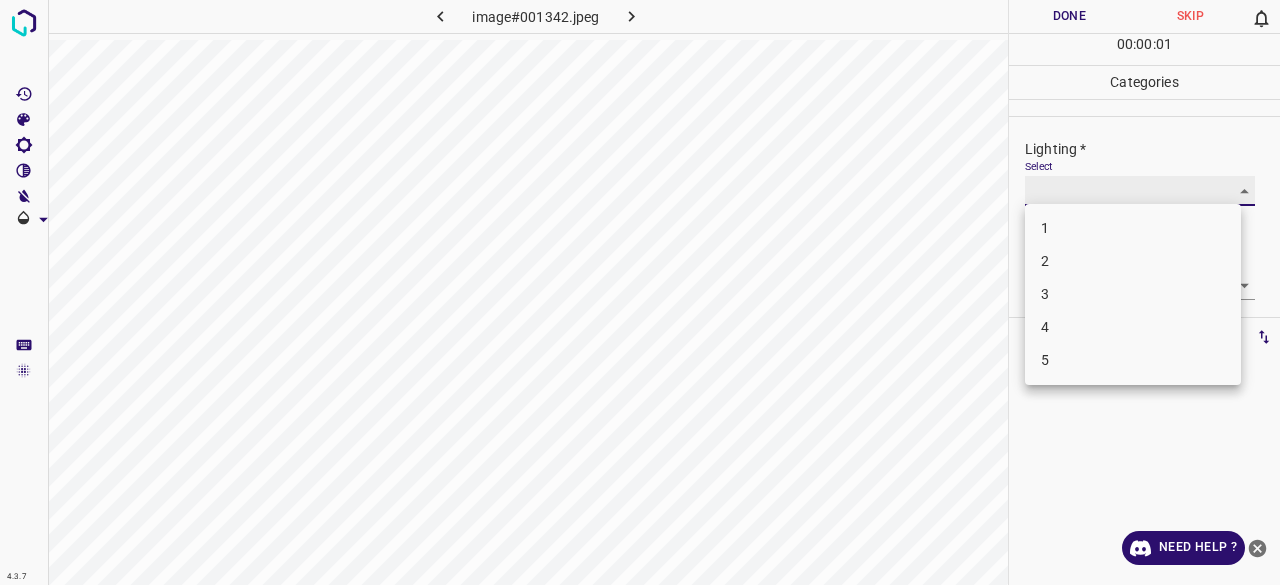type on "3" 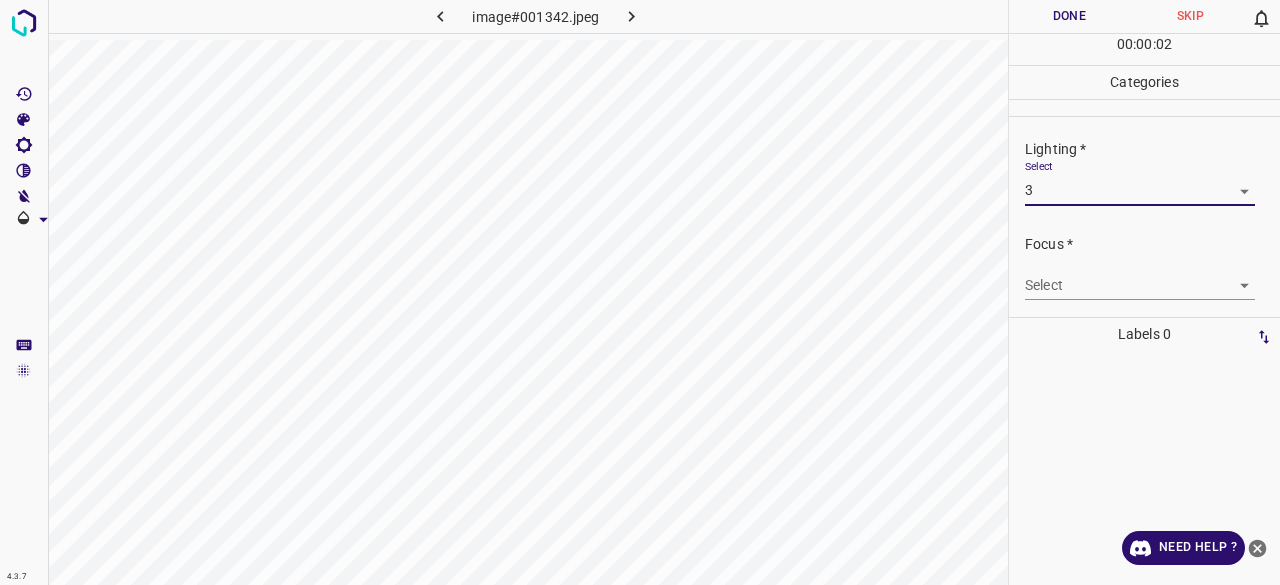 click on "4.3.7 image#001342.jpeg Done Skip 0 00   : 00   : 02   Categories Lighting *  Select 3 3 Focus *  Select ​ Overall *  Select ​ Labels   0 Categories 1 Lighting 2 Focus 3 Overall Tools Space Change between modes (Draw & Edit) I Auto labeling R Restore zoom M Zoom in N Zoom out Delete Delete selecte label Filters Z Restore filters X Saturation filter C Brightness filter V Contrast filter B Gray scale filter General O Download Need Help ? - Text - Hide - Delete 1 2 3 4 5" at bounding box center (640, 292) 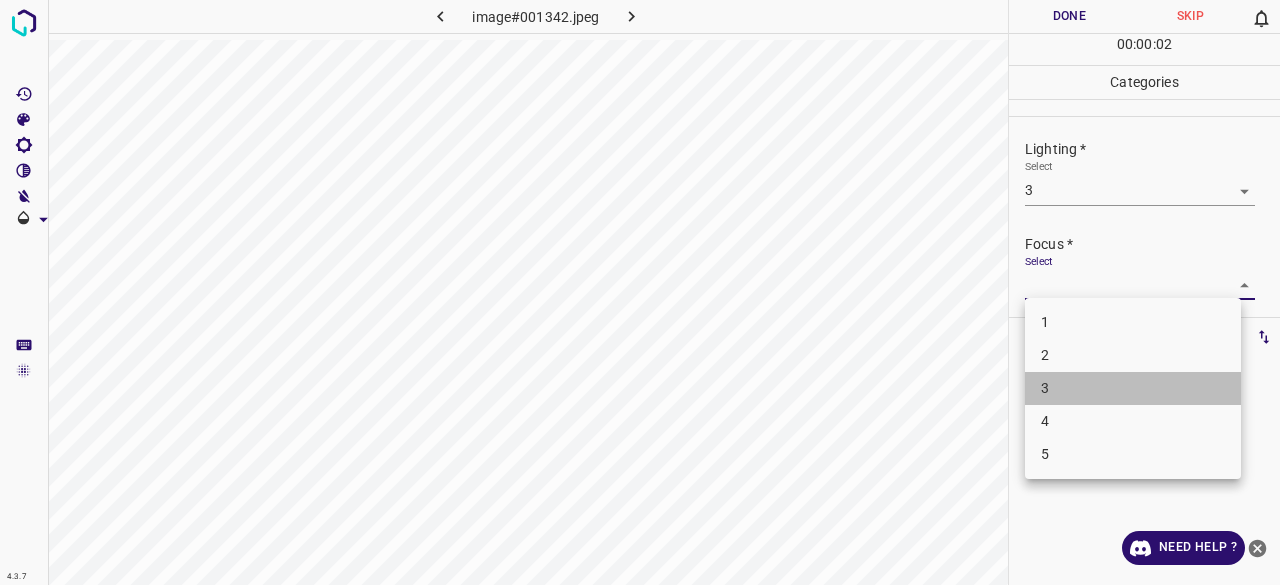 drag, startPoint x: 1064, startPoint y: 385, endPoint x: 1080, endPoint y: 249, distance: 136.93794 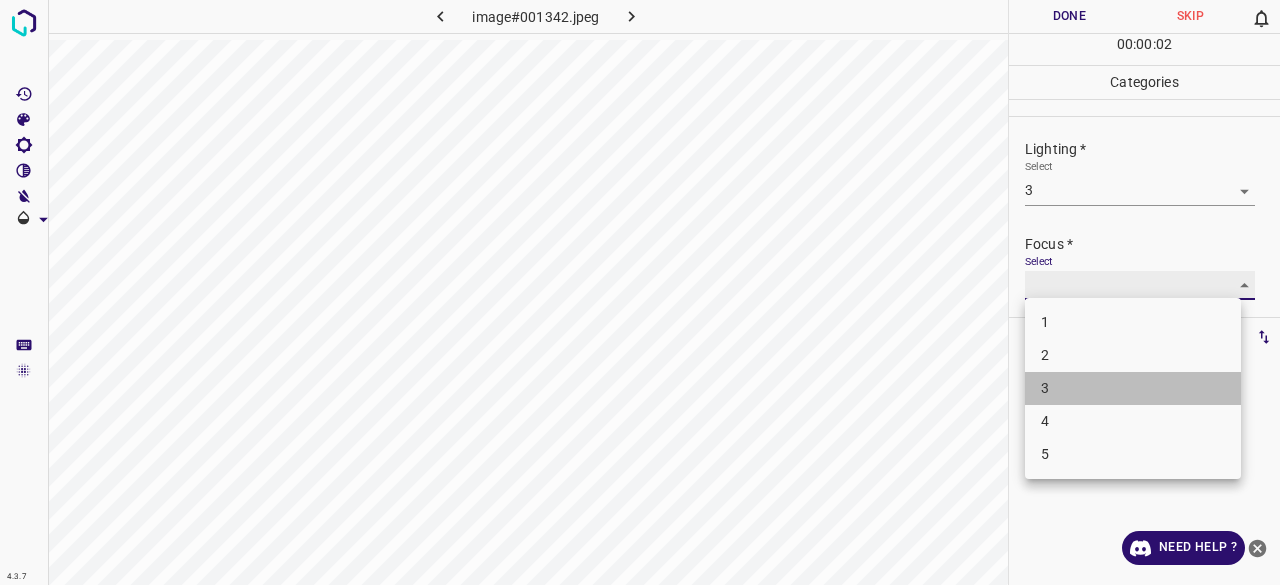 type on "3" 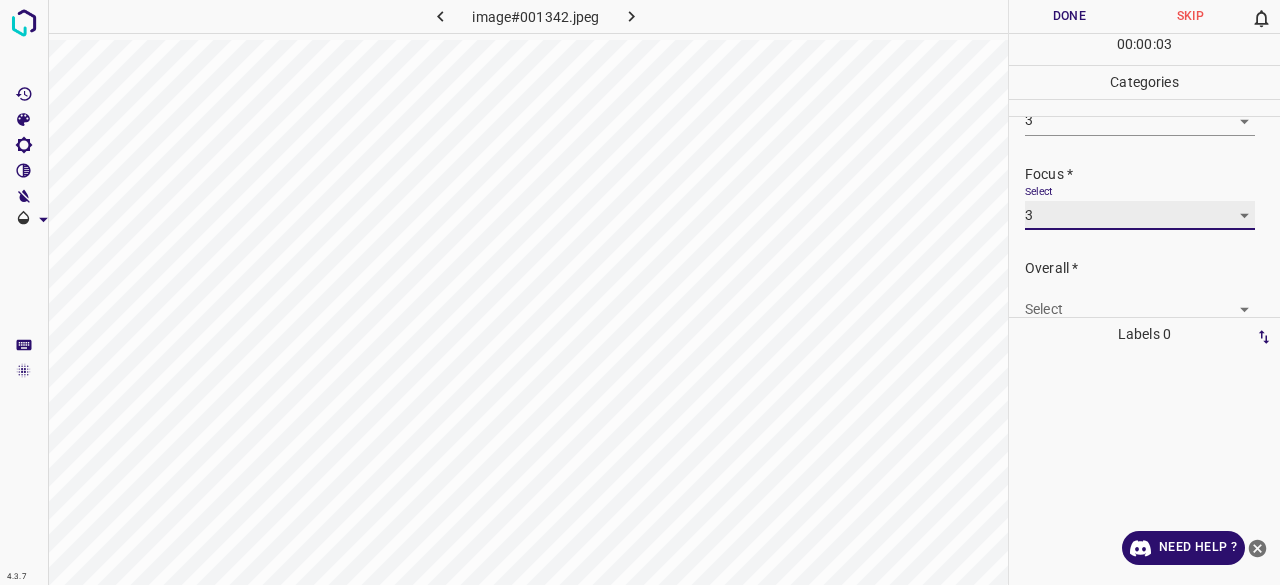 scroll, scrollTop: 98, scrollLeft: 0, axis: vertical 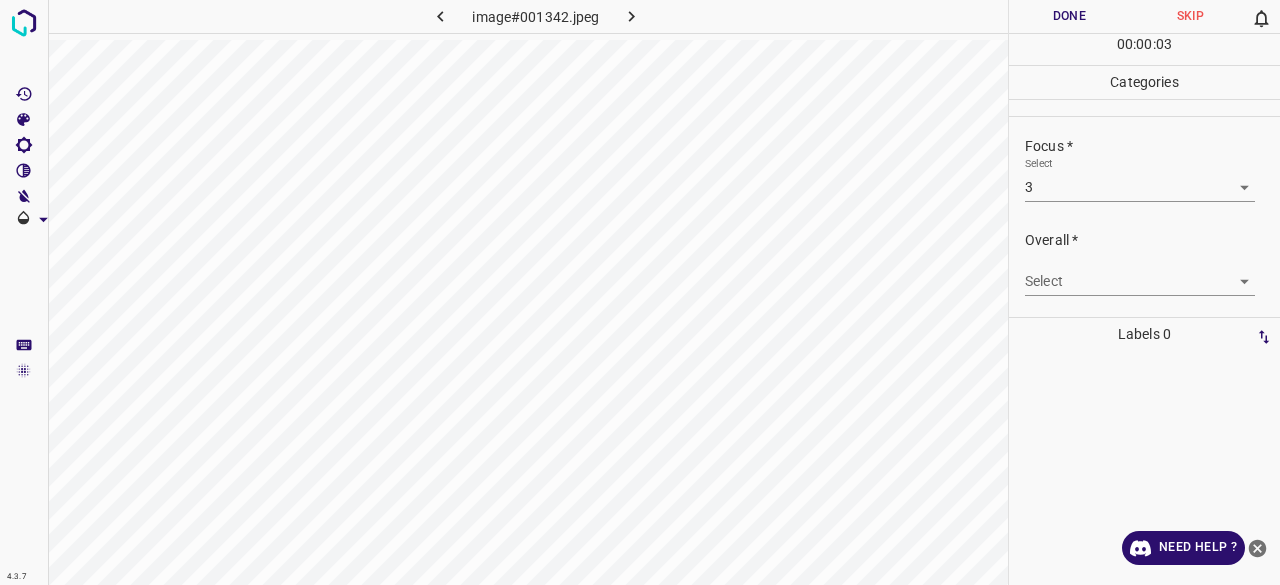 click on "Select ​" at bounding box center (1140, 273) 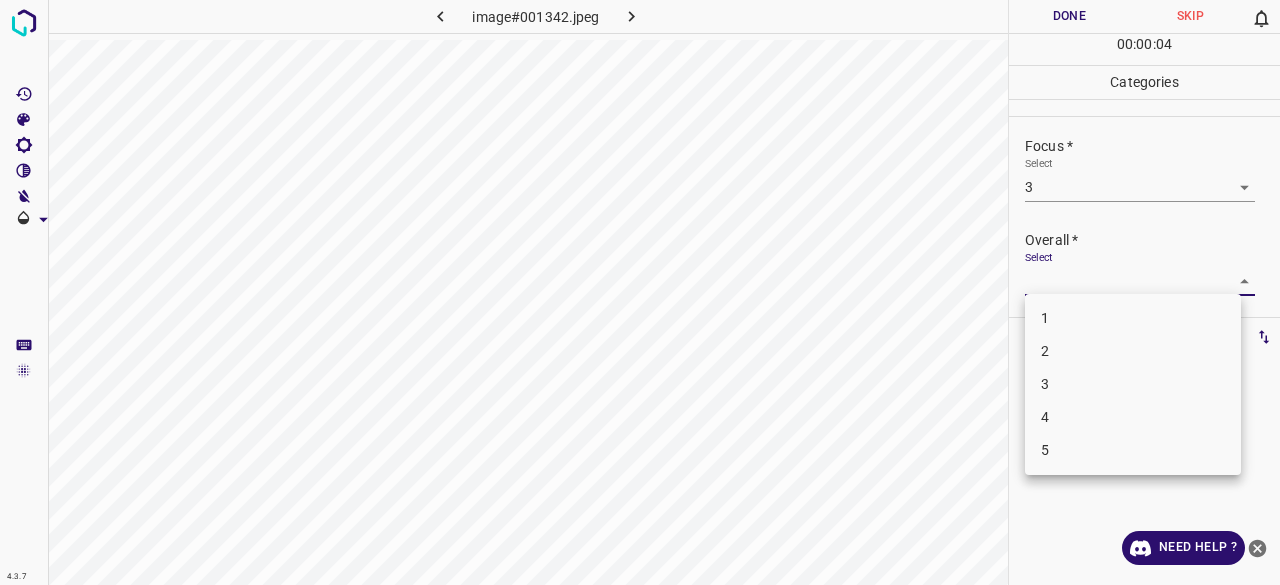 drag, startPoint x: 1069, startPoint y: 395, endPoint x: 1057, endPoint y: 347, distance: 49.47727 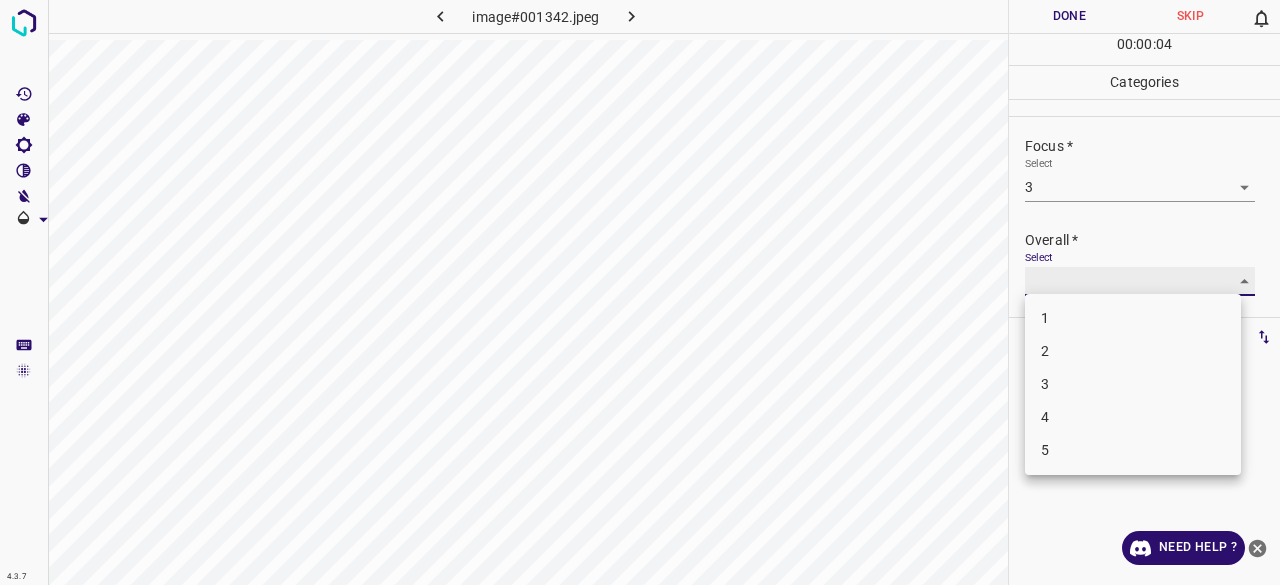 type on "3" 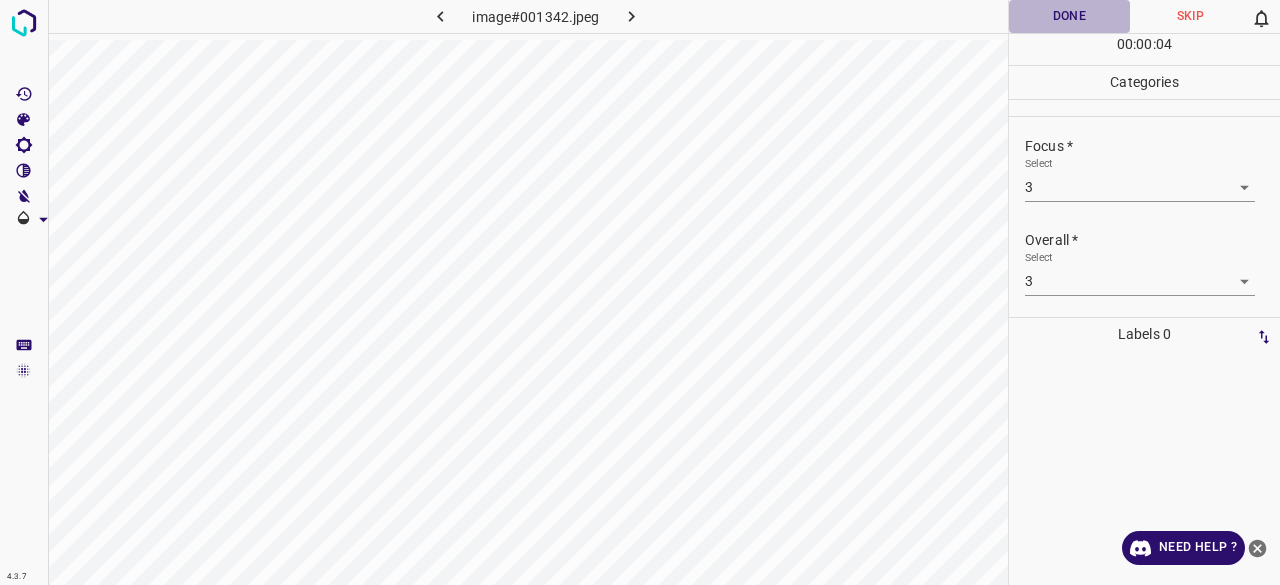 click on "Done" at bounding box center (1069, 16) 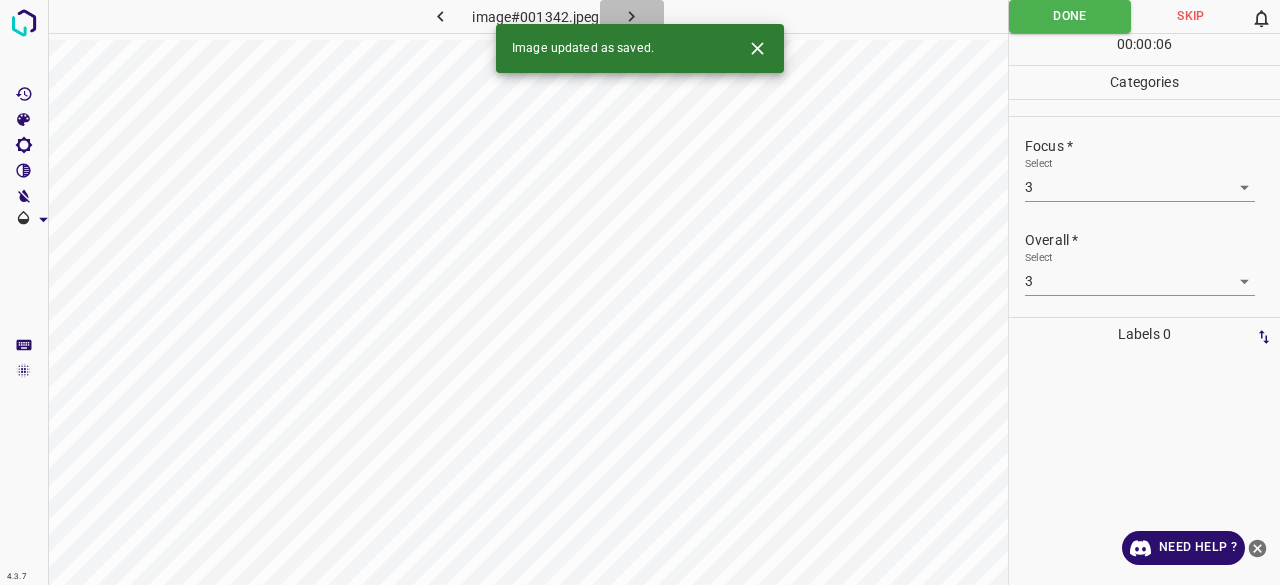 click 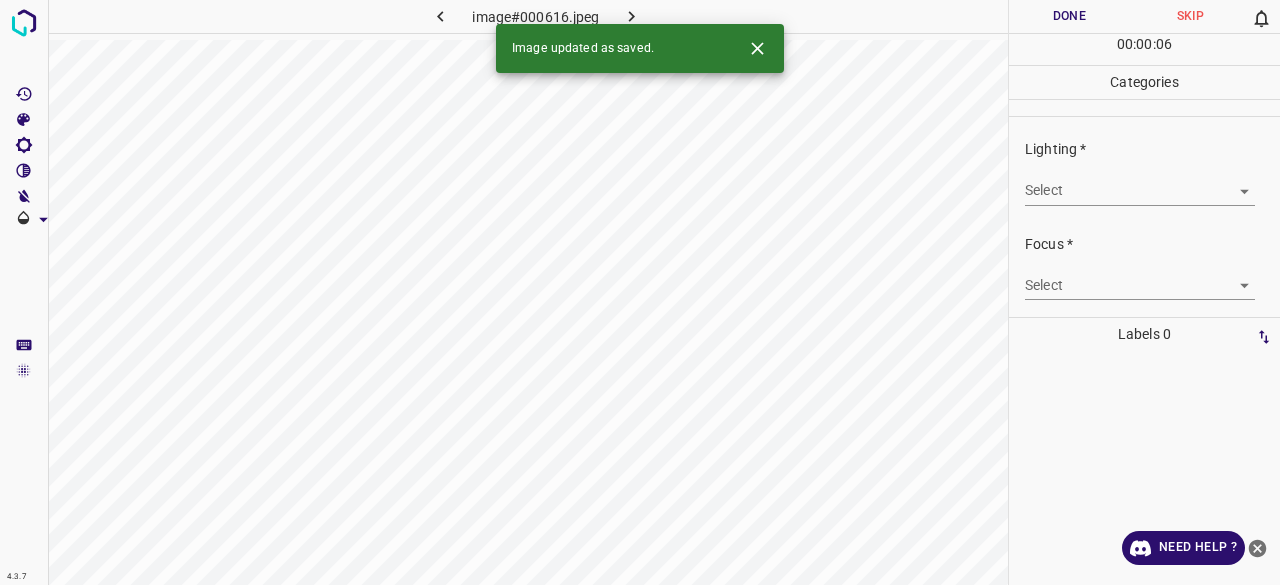 click on "4.3.7 image#000616.jpeg Done Skip 0 00   : 00   : 06   Categories Lighting *  Select ​ Focus *  Select ​ Overall *  Select ​ Labels   0 Categories 1 Lighting 2 Focus 3 Overall Tools Space Change between modes (Draw & Edit) I Auto labeling R Restore zoom M Zoom in N Zoom out Delete Delete selecte label Filters Z Restore filters X Saturation filter C Brightness filter V Contrast filter B Gray scale filter General O Download Image updated as saved. Need Help ? - Text - Hide - Delete" at bounding box center [640, 292] 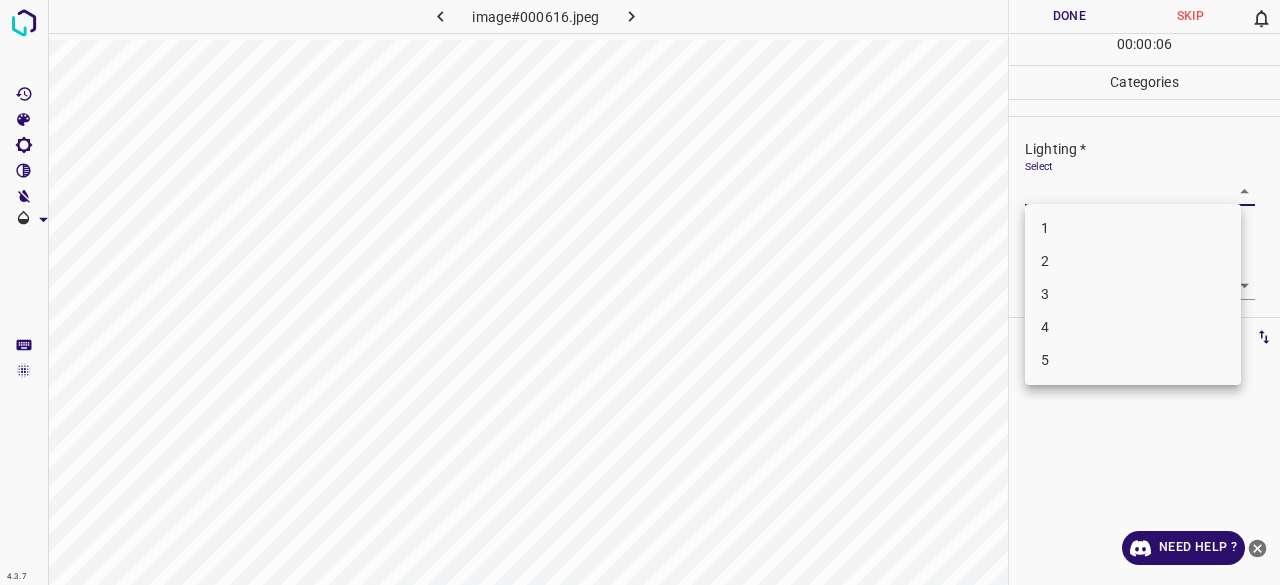 click on "3" at bounding box center (1133, 294) 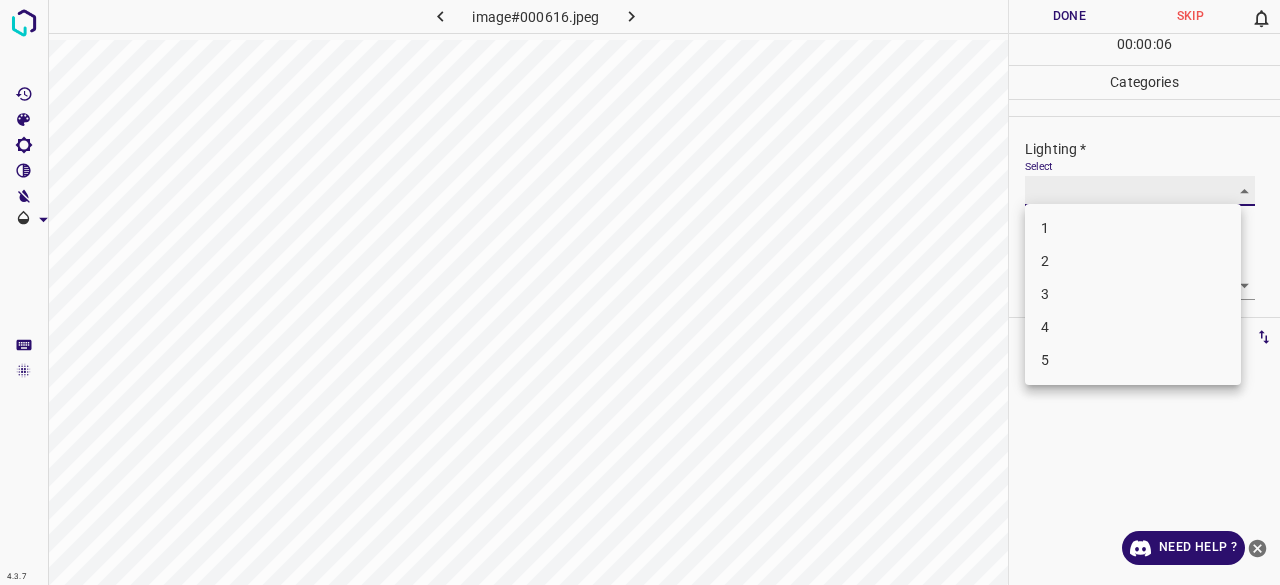 type on "3" 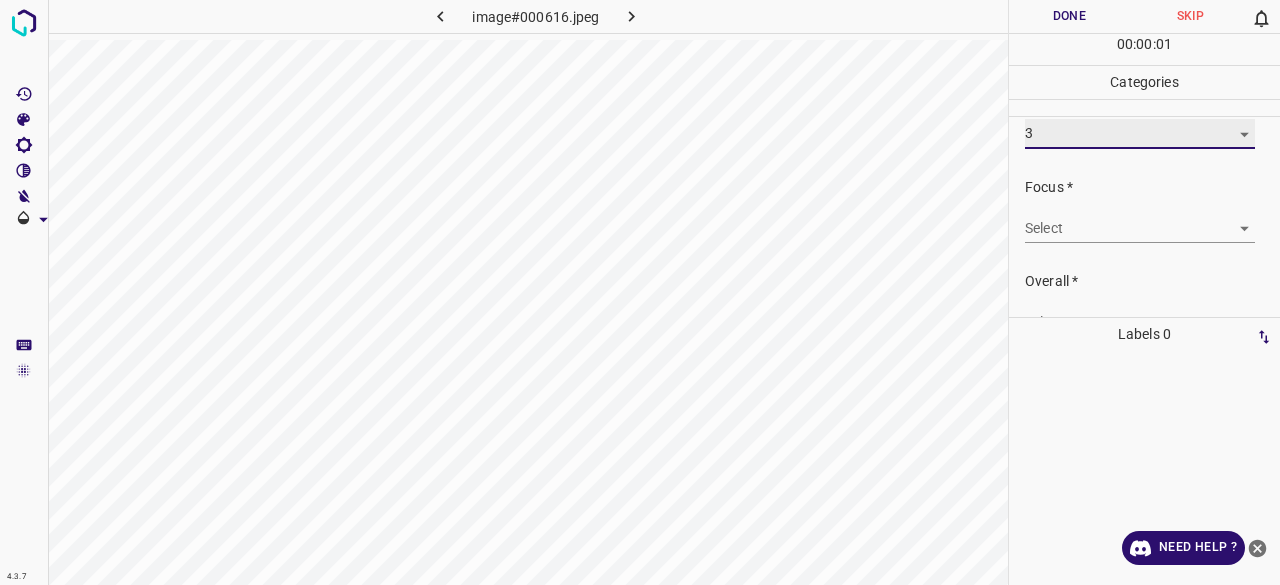 scroll, scrollTop: 98, scrollLeft: 0, axis: vertical 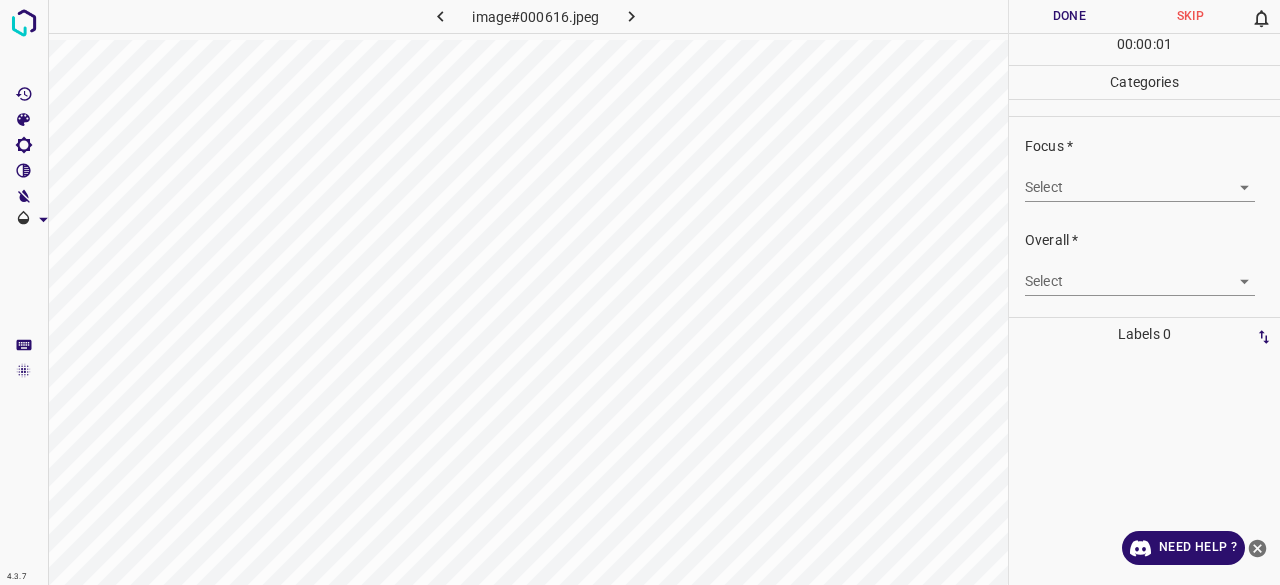 click on "4.3.7 image#000616.jpeg Done Skip 0 00   : 00   : 01   Categories Lighting *  Select 3 3 Focus *  Select ​ Overall *  Select ​ Labels   0 Categories 1 Lighting 2 Focus 3 Overall Tools Space Change between modes (Draw & Edit) I Auto labeling R Restore zoom M Zoom in N Zoom out Delete Delete selecte label Filters Z Restore filters X Saturation filter C Brightness filter V Contrast filter B Gray scale filter General O Download Need Help ? - Text - Hide - Delete" at bounding box center (640, 292) 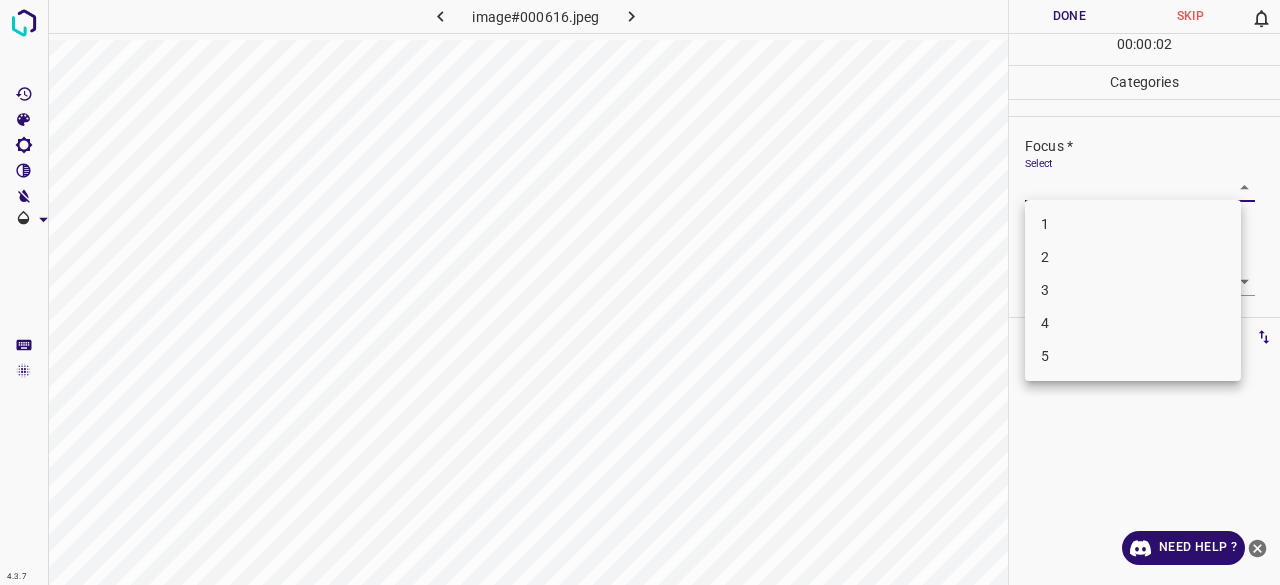 drag, startPoint x: 1045, startPoint y: 306, endPoint x: 1054, endPoint y: 289, distance: 19.235384 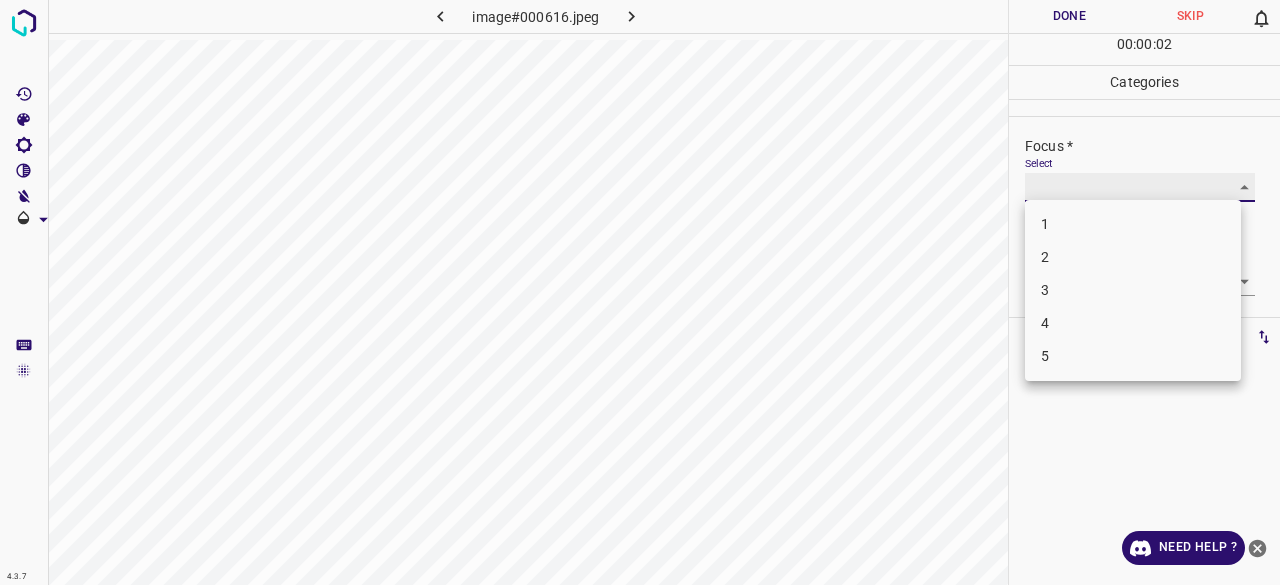 type on "3" 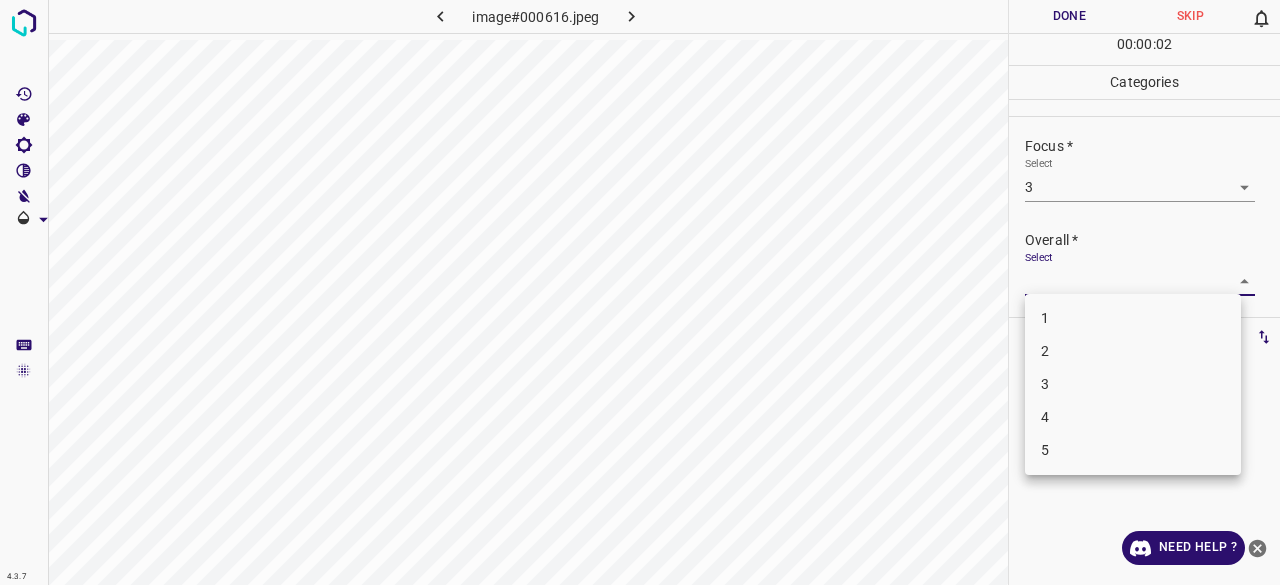 click on "4.3.7 image#000616.jpeg Done Skip 0 00   : 00   : 02   Categories Lighting *  Select 3 3 Focus *  Select 3 3 Overall *  Select ​ Labels   0 Categories 1 Lighting 2 Focus 3 Overall Tools Space Change between modes (Draw & Edit) I Auto labeling R Restore zoom M Zoom in N Zoom out Delete Delete selecte label Filters Z Restore filters X Saturation filter C Brightness filter V Contrast filter B Gray scale filter General O Download Need Help ? - Text - Hide - Delete 1 2 3 4 5" at bounding box center (640, 292) 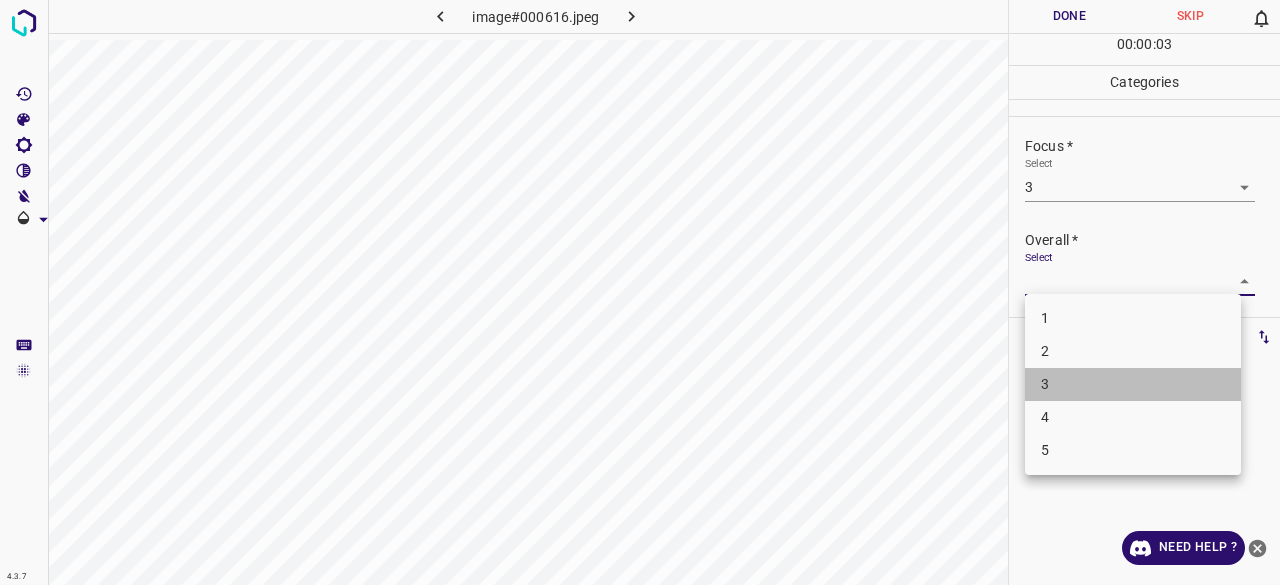 click on "3" at bounding box center (1133, 384) 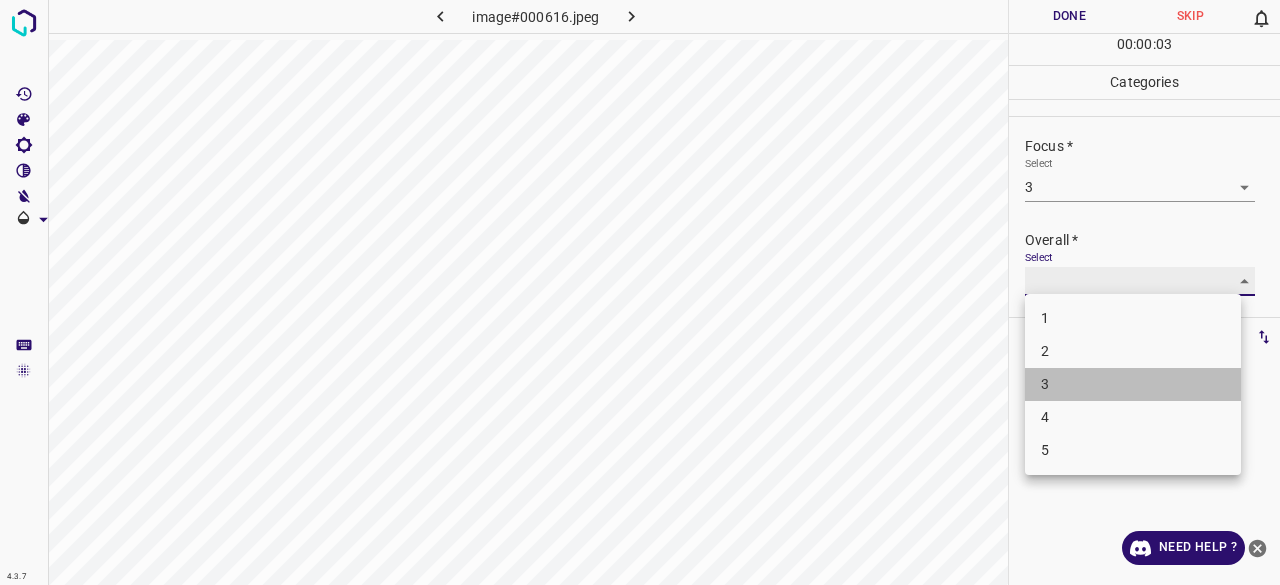 type on "3" 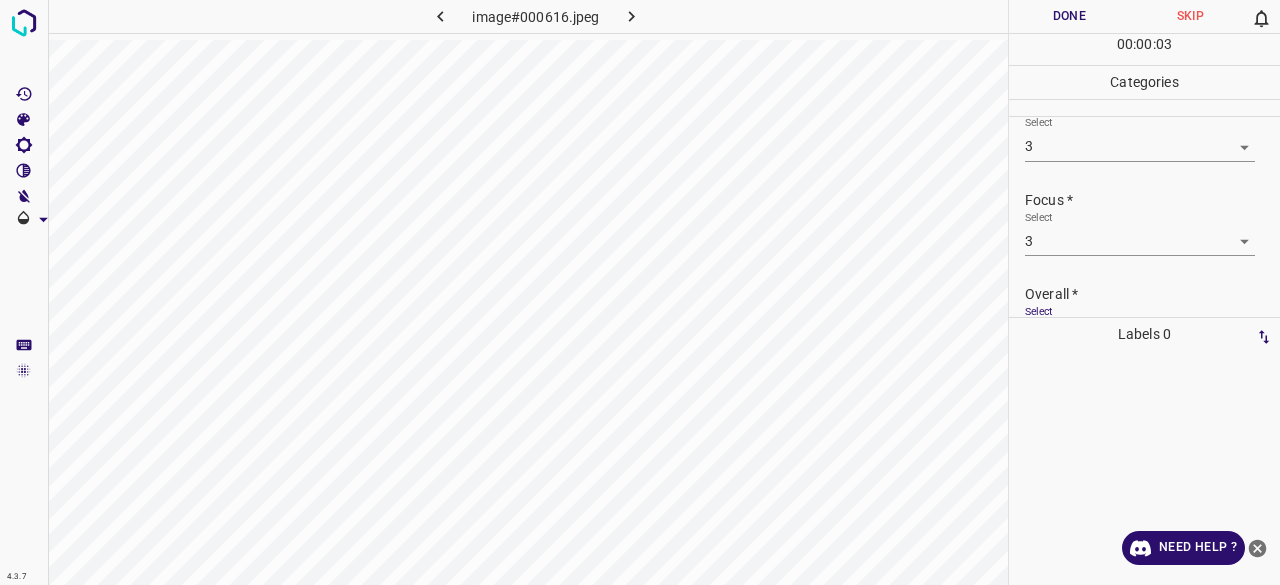 scroll, scrollTop: 0, scrollLeft: 0, axis: both 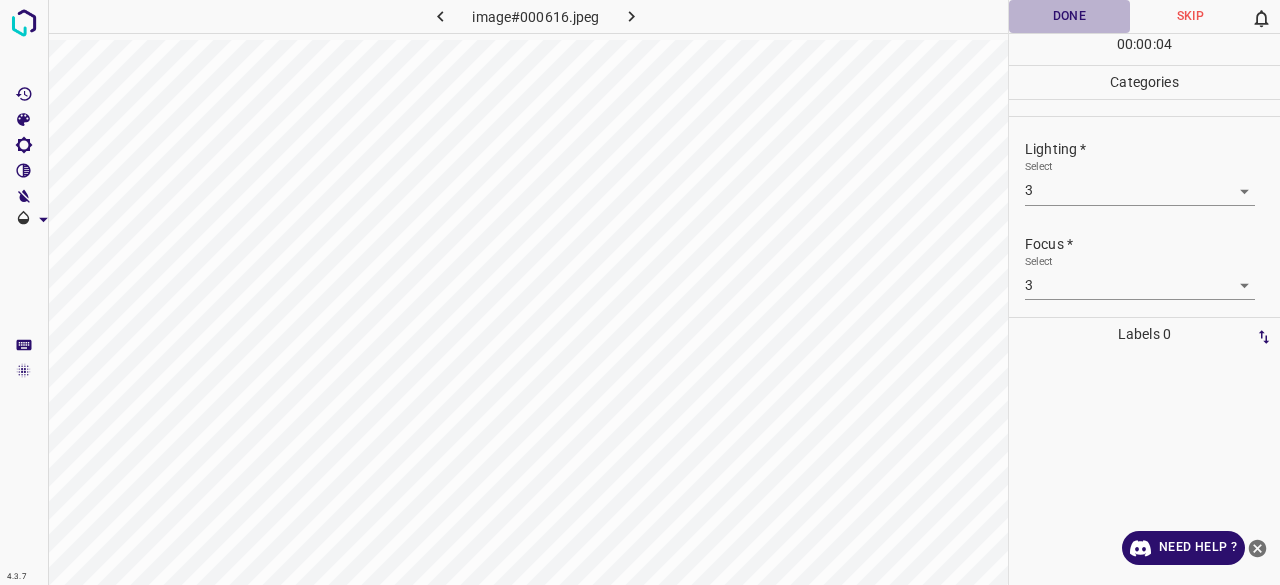 click on "Done" at bounding box center (1069, 16) 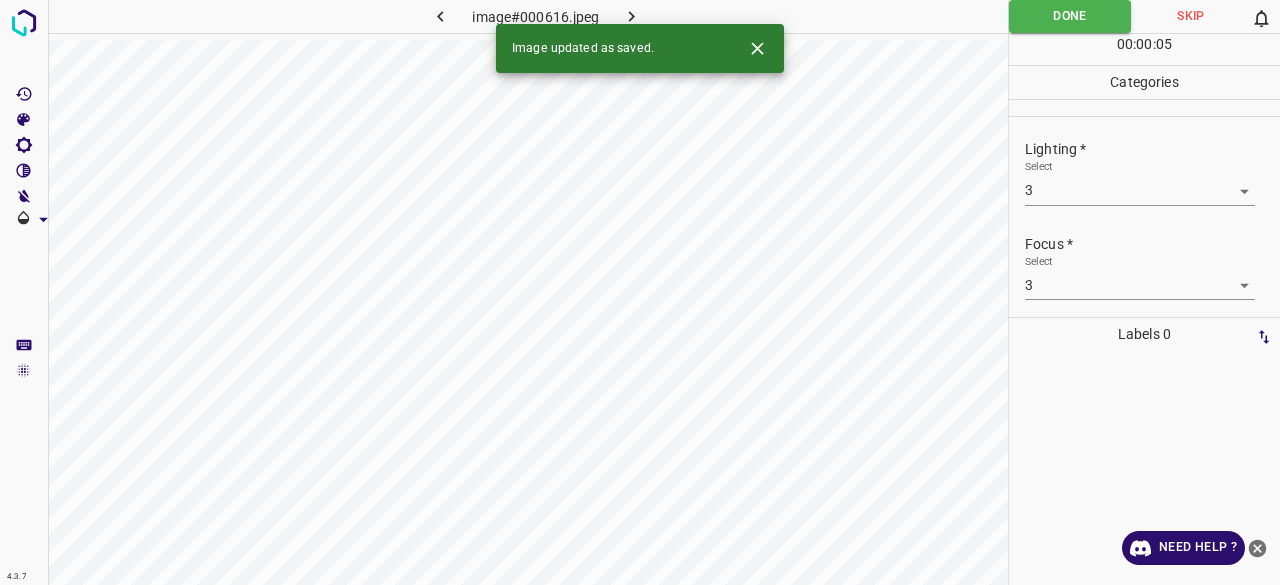 click on "4.3.7 image#000616.jpeg Done Skip 0 00   : 00   : 05   Categories Lighting *  Select 3 3 Focus *  Select 3 3 Overall *  Select 3 3 Labels   0 Categories 1 Lighting 2 Focus 3 Overall Tools Space Change between modes (Draw & Edit) I Auto labeling R Restore zoom M Zoom in N Zoom out Delete Delete selecte label Filters Z Restore filters X Saturation filter C Brightness filter V Contrast filter B Gray scale filter General O Download Image updated as saved. Need Help ?" at bounding box center [640, 292] 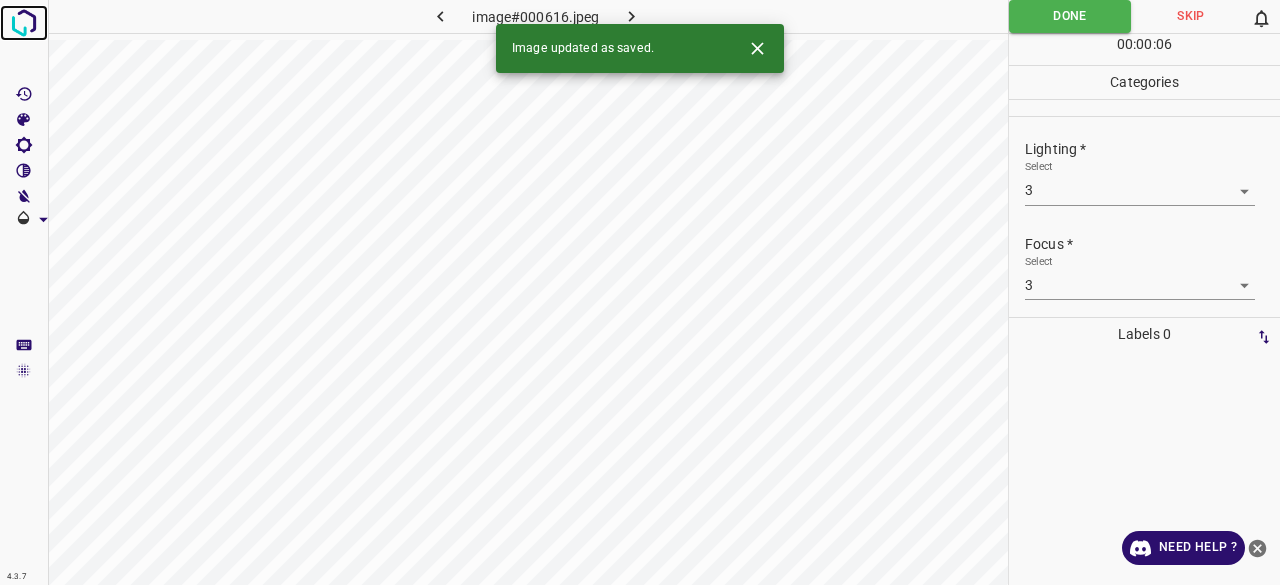 click at bounding box center [24, 23] 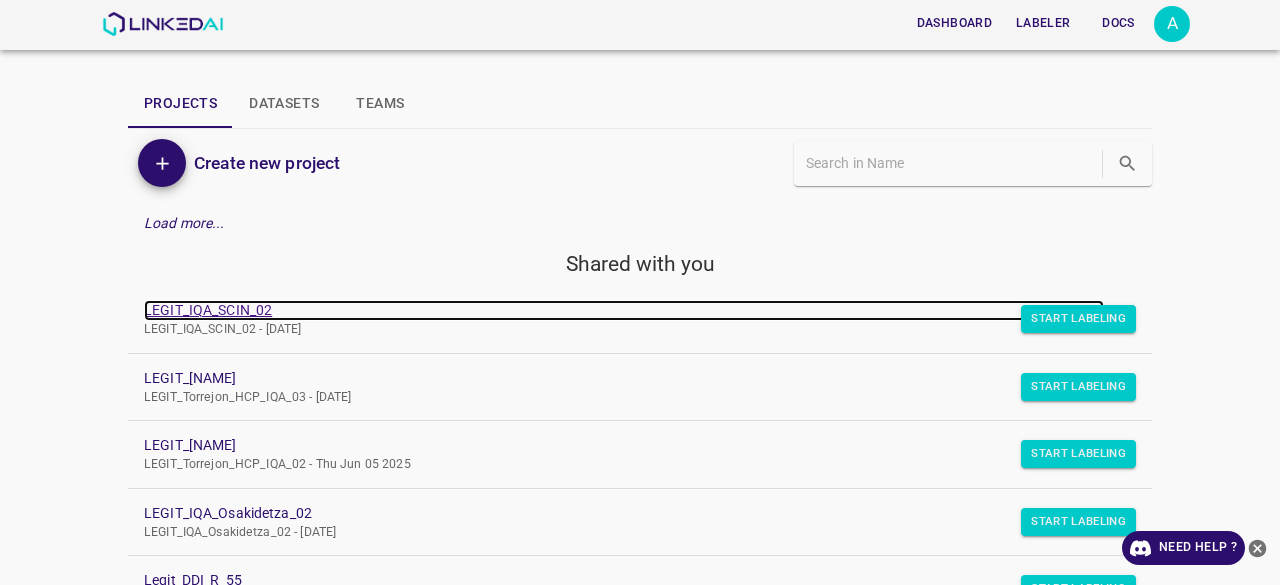 click on "LEGIT_IQA_SCIN_02" at bounding box center [624, 310] 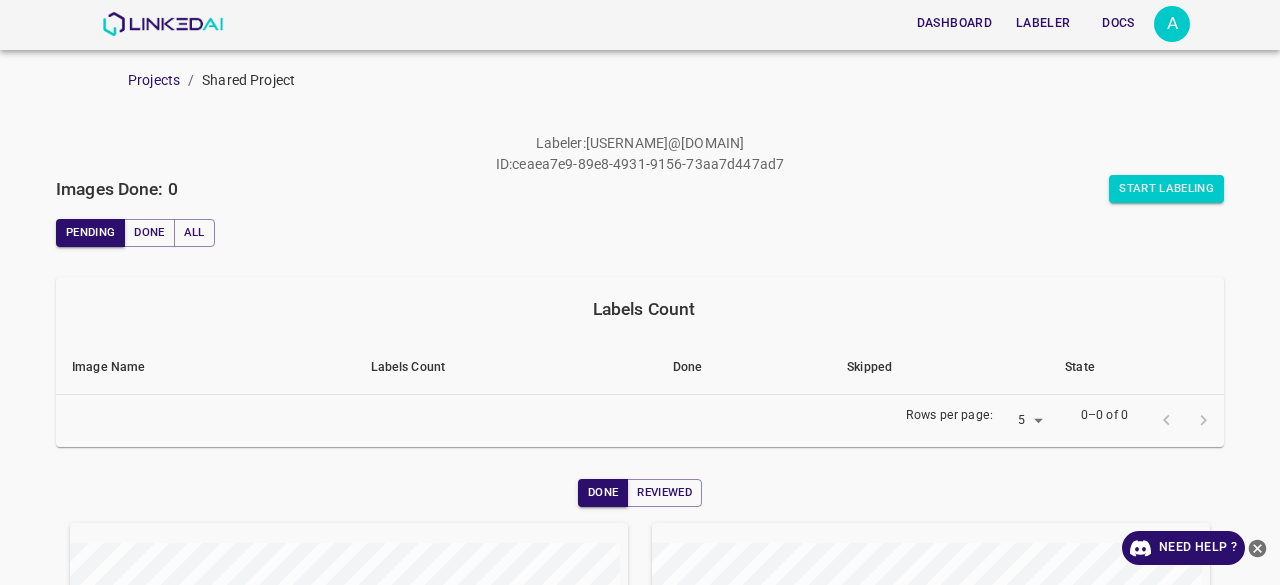 scroll, scrollTop: 0, scrollLeft: 0, axis: both 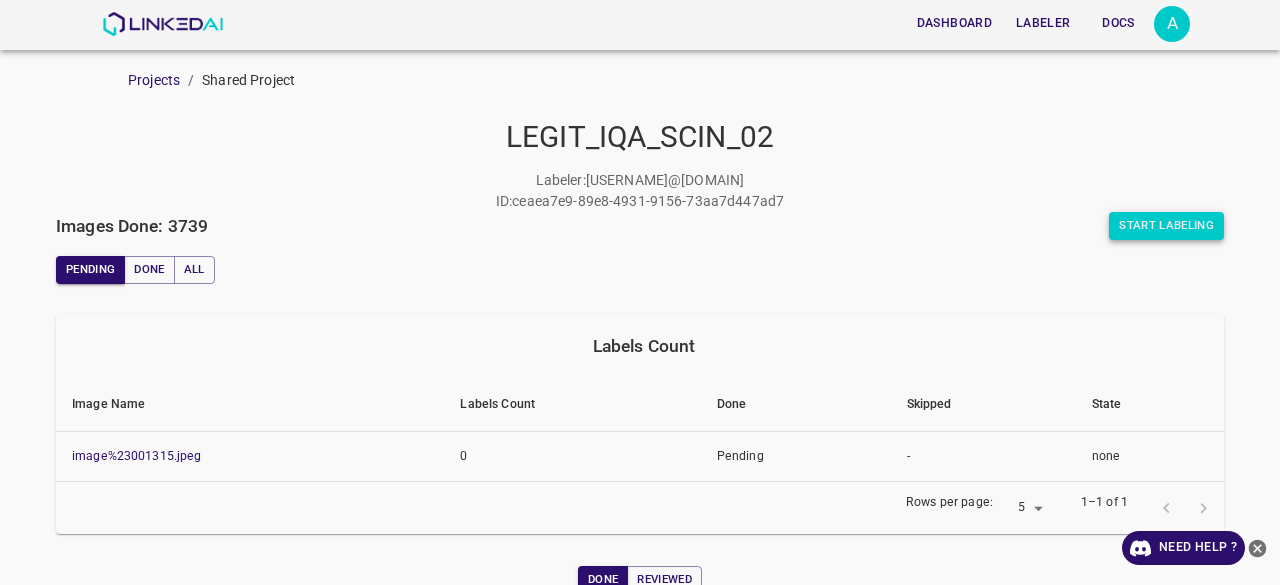 click on "Start Labeling" at bounding box center (1166, 226) 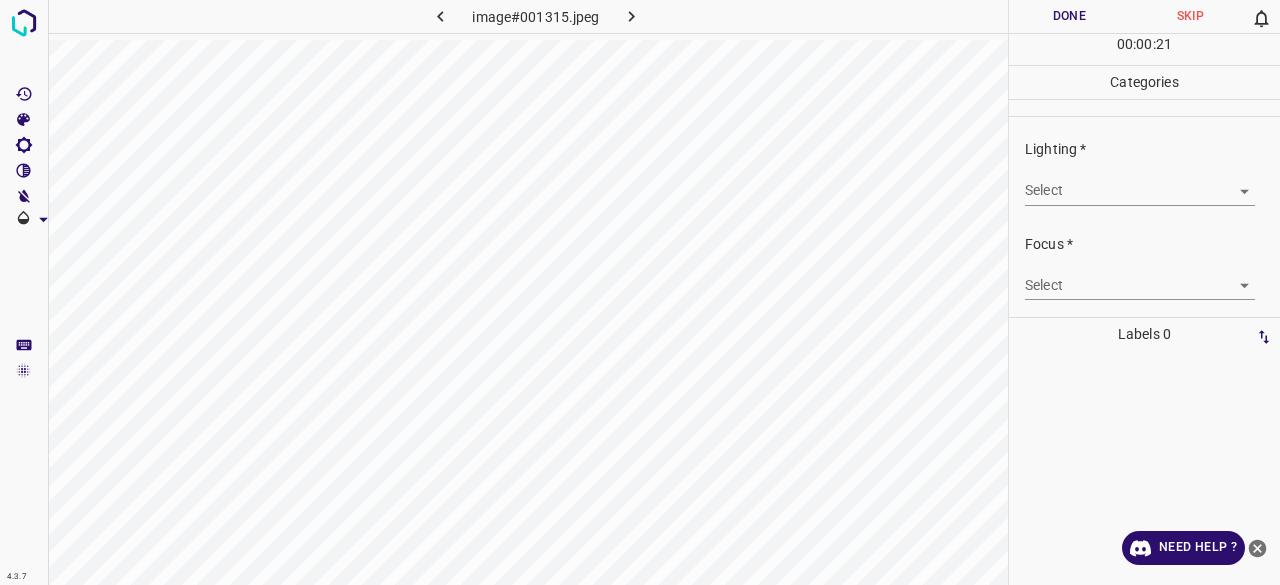 click on "4.3.7 image#001315.jpeg Done Skip 0 00   : 00   : 21   Categories Lighting *  Select ​ Focus *  Select ​ Overall *  Select ​ Labels   0 Categories 1 Lighting 2 Focus 3 Overall Tools Space Change between modes (Draw & Edit) I Auto labeling R Restore zoom M Zoom in N Zoom out Delete Delete selecte label Filters Z Restore filters X Saturation filter C Brightness filter V Contrast filter B Gray scale filter General O Download Need Help ? - Text - Hide - Delete" at bounding box center (640, 292) 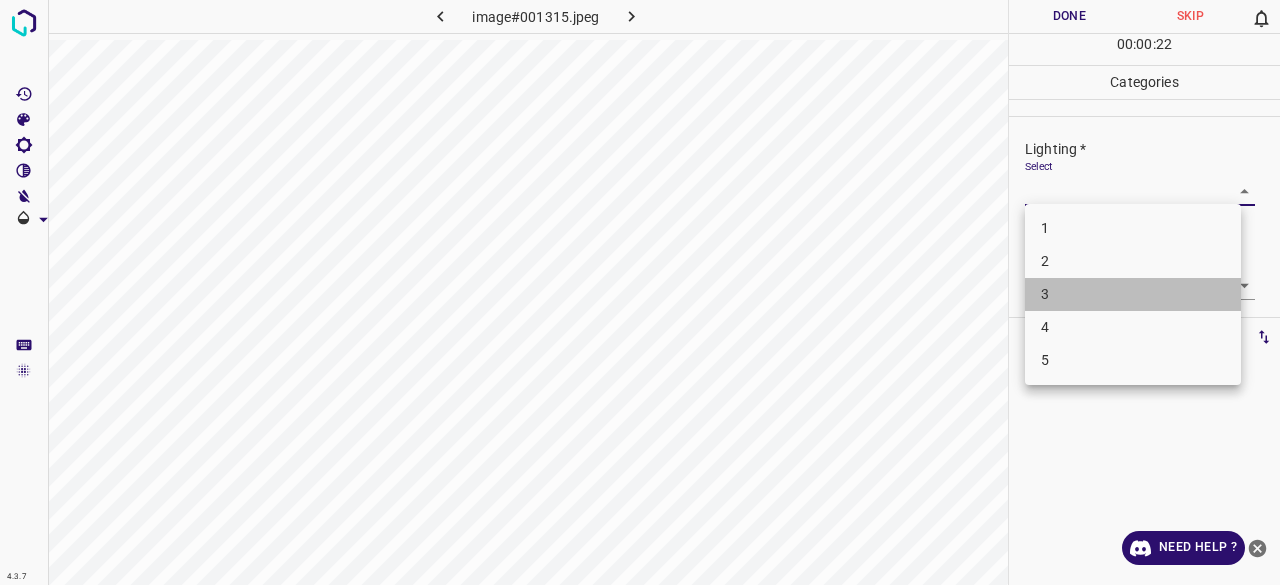 click on "3" at bounding box center [1133, 294] 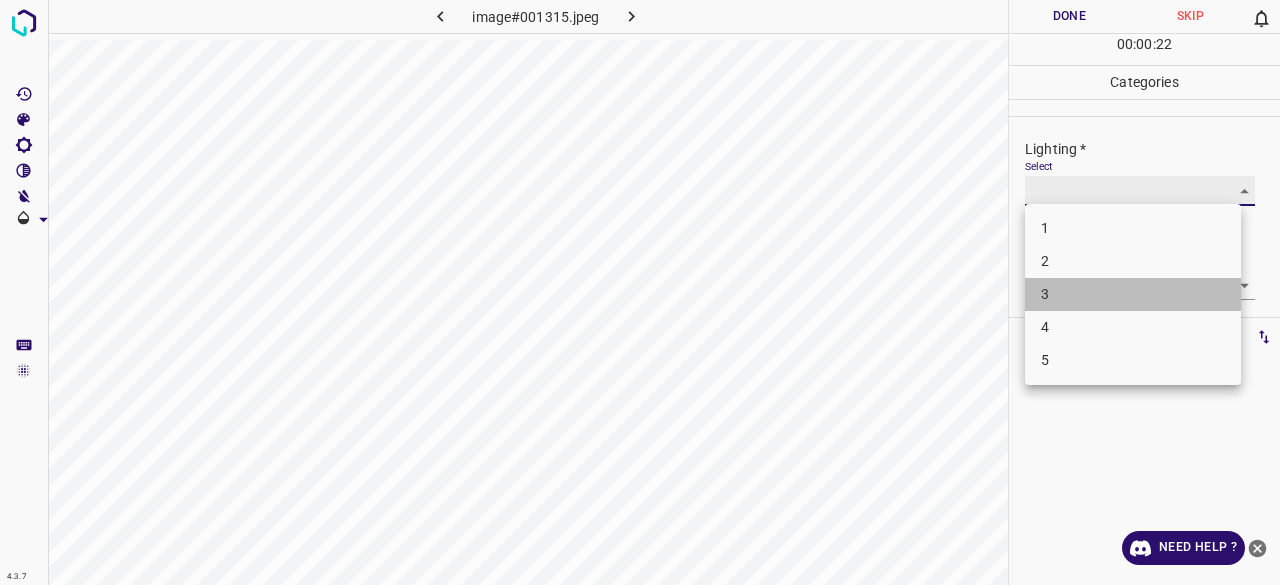type on "3" 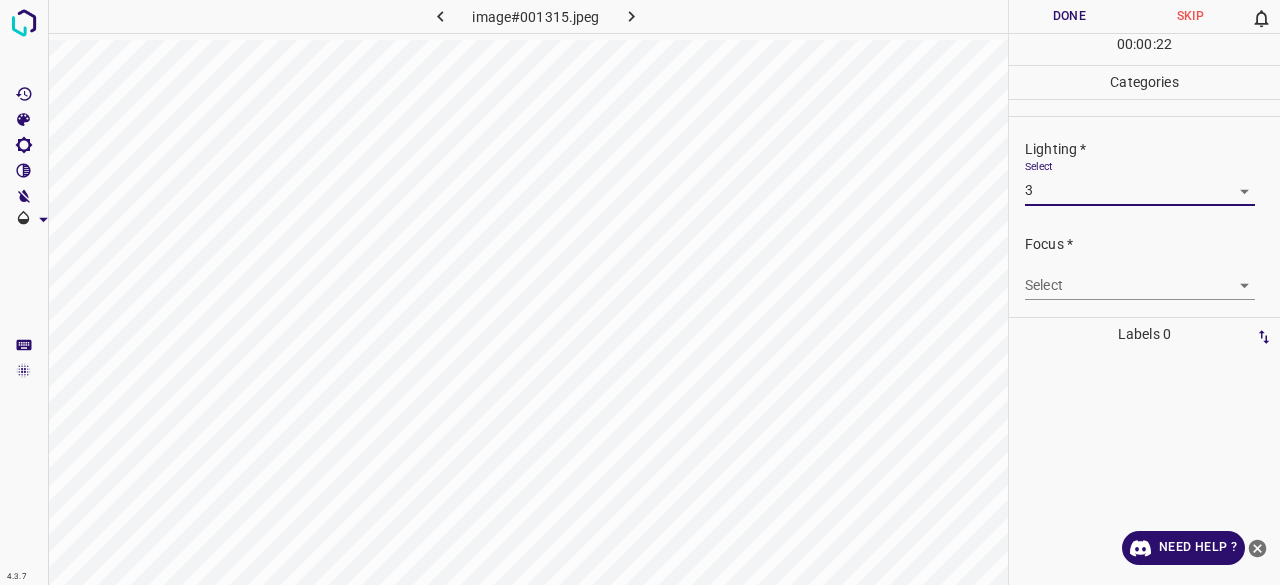 click on "4.3.7 image#001315.jpeg Done Skip 0 00   : 00   : 22   Categories Lighting *  Select 3 3 Focus *  Select ​ Overall *  Select ​ Labels   0 Categories 1 Lighting 2 Focus 3 Overall Tools Space Change between modes (Draw & Edit) I Auto labeling R Restore zoom M Zoom in N Zoom out Delete Delete selecte label Filters Z Restore filters X Saturation filter C Brightness filter V Contrast filter B Gray scale filter General O Download Need Help ? - Text - Hide - Delete 1 2 3 4 5" at bounding box center [640, 292] 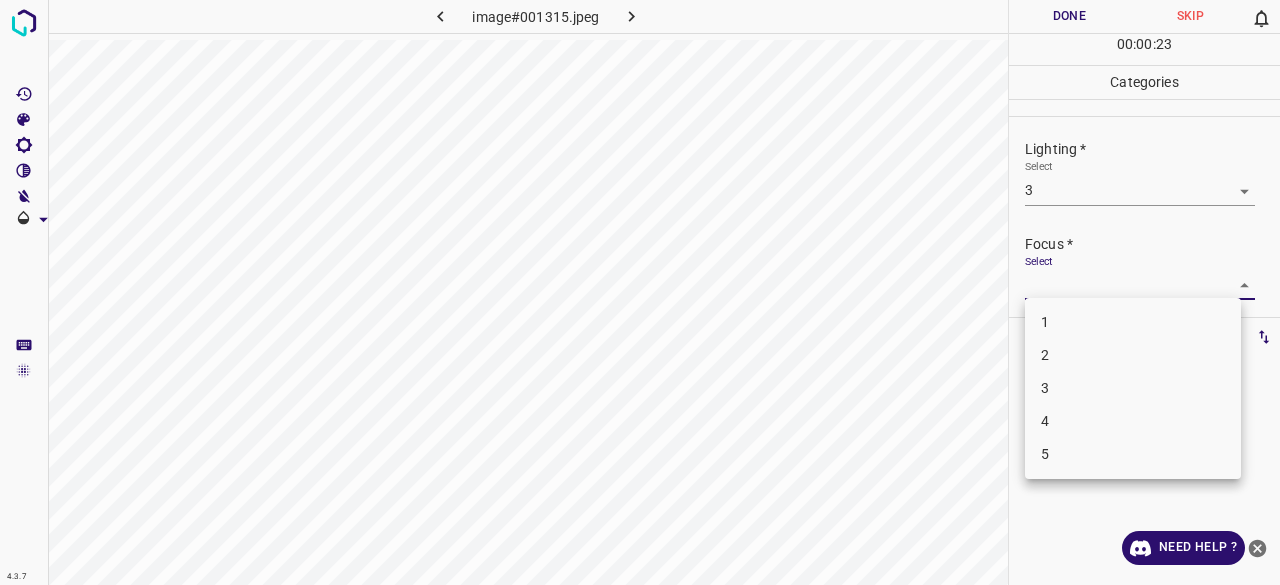 drag, startPoint x: 1033, startPoint y: 364, endPoint x: 1042, endPoint y: 374, distance: 13.453624 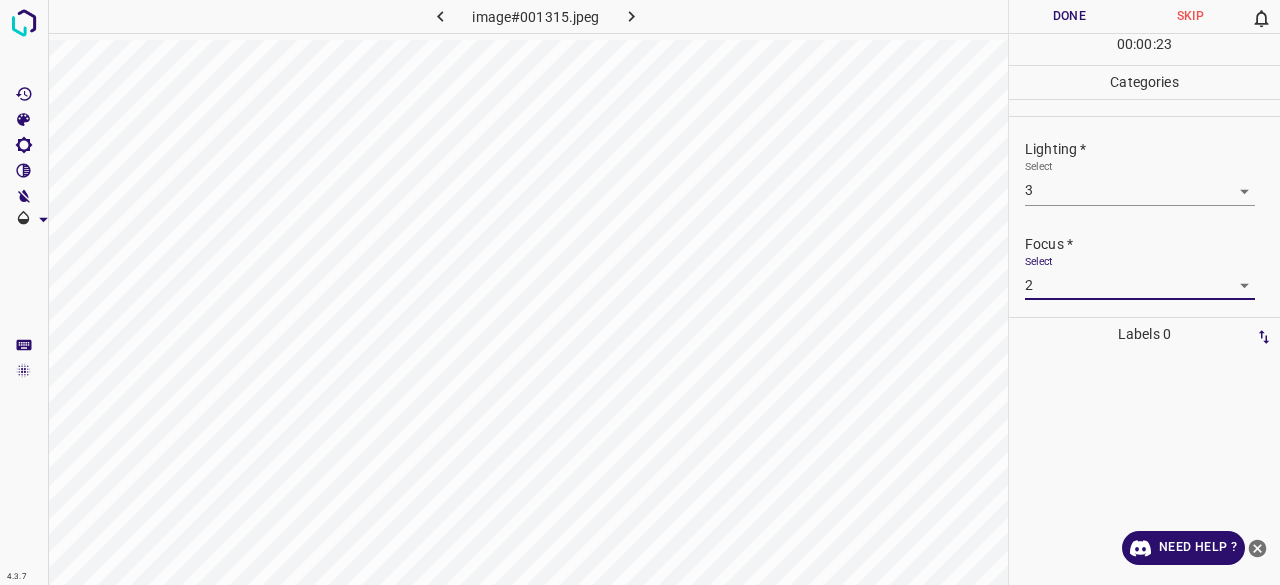 click on "1 2 3 4 5" at bounding box center [640, 292] 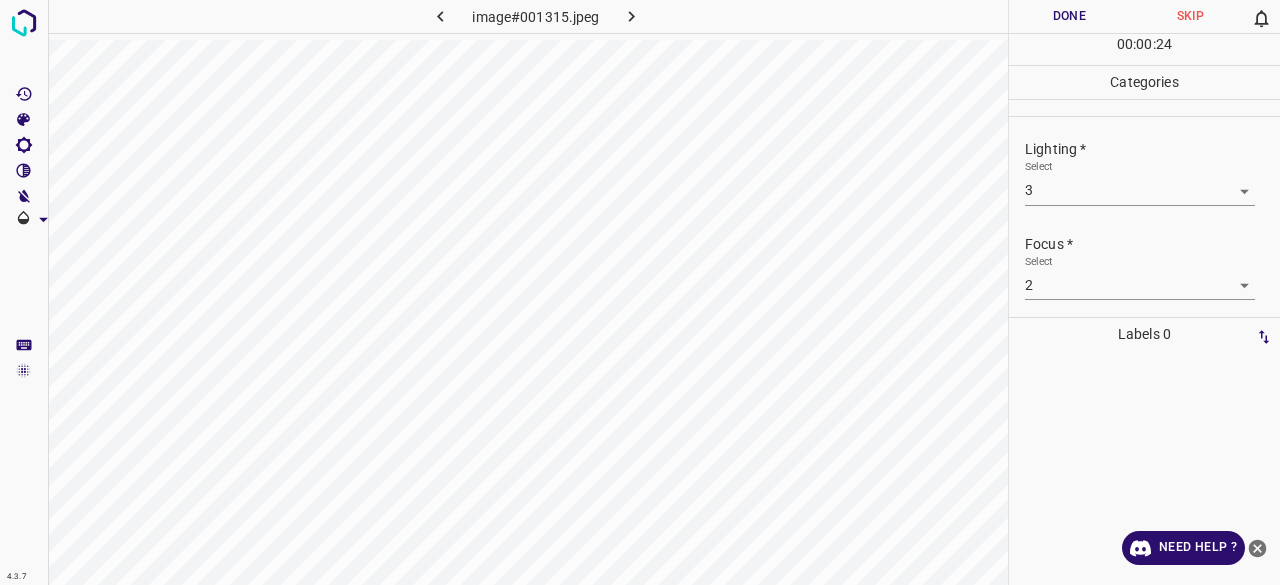 click on "4.3.7 image#001315.jpeg Done Skip 0 00   : 00   : 24   Categories Lighting *  Select 3 3 Focus *  Select 2 2 Overall *  Select ​ Labels   0 Categories 1 Lighting 2 Focus 3 Overall Tools Space Change between modes (Draw & Edit) I Auto labeling R Restore zoom M Zoom in N Zoom out Delete Delete selecte label Filters Z Restore filters X Saturation filter C Brightness filter V Contrast filter B Gray scale filter General O Download Need Help ? - Text - Hide - Delete" at bounding box center [640, 292] 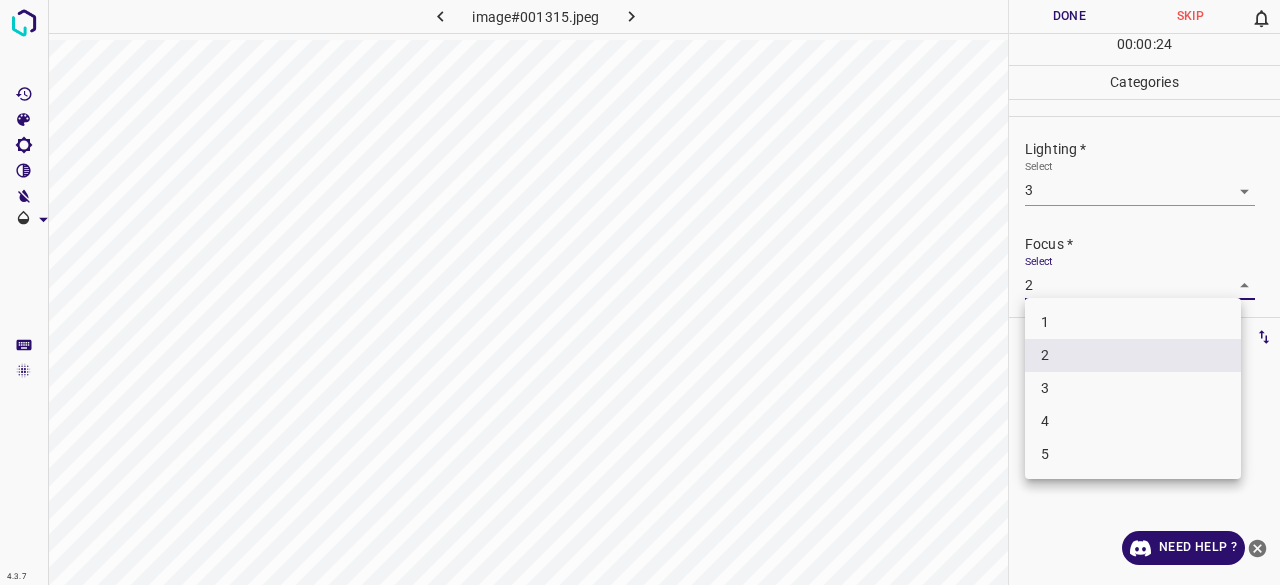 click on "3" at bounding box center (1133, 388) 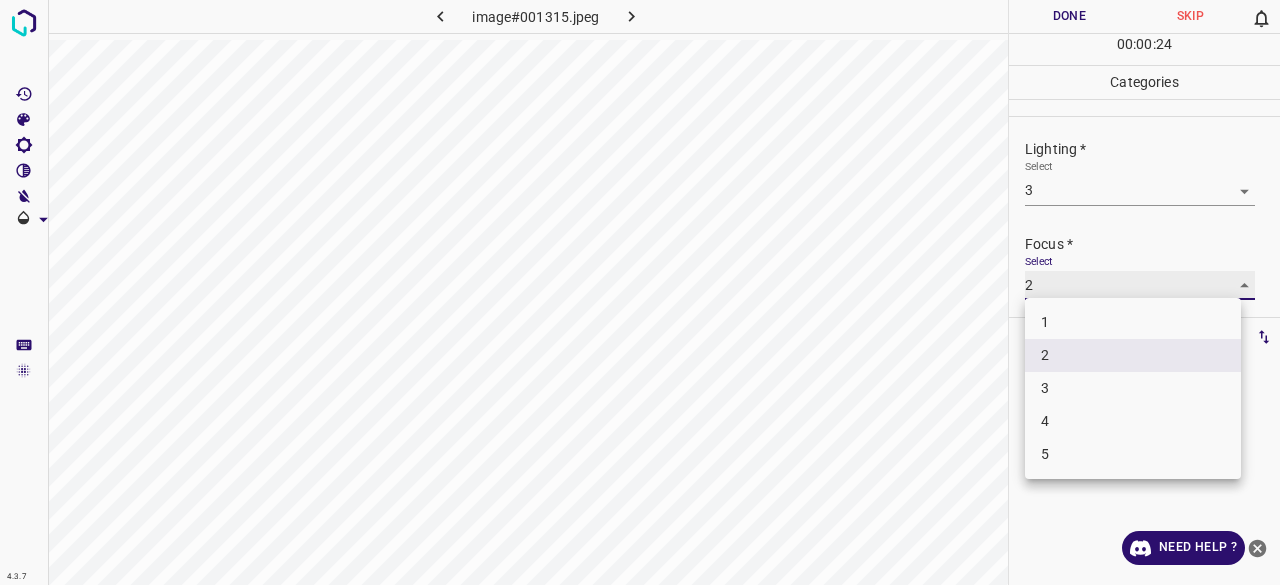 type on "3" 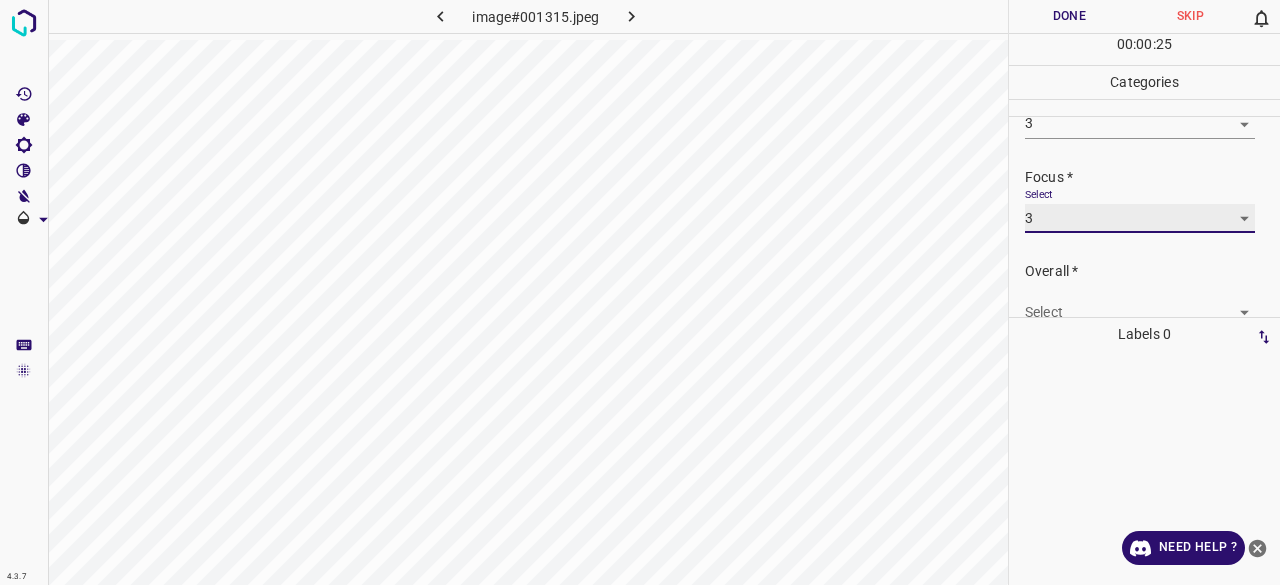 scroll, scrollTop: 98, scrollLeft: 0, axis: vertical 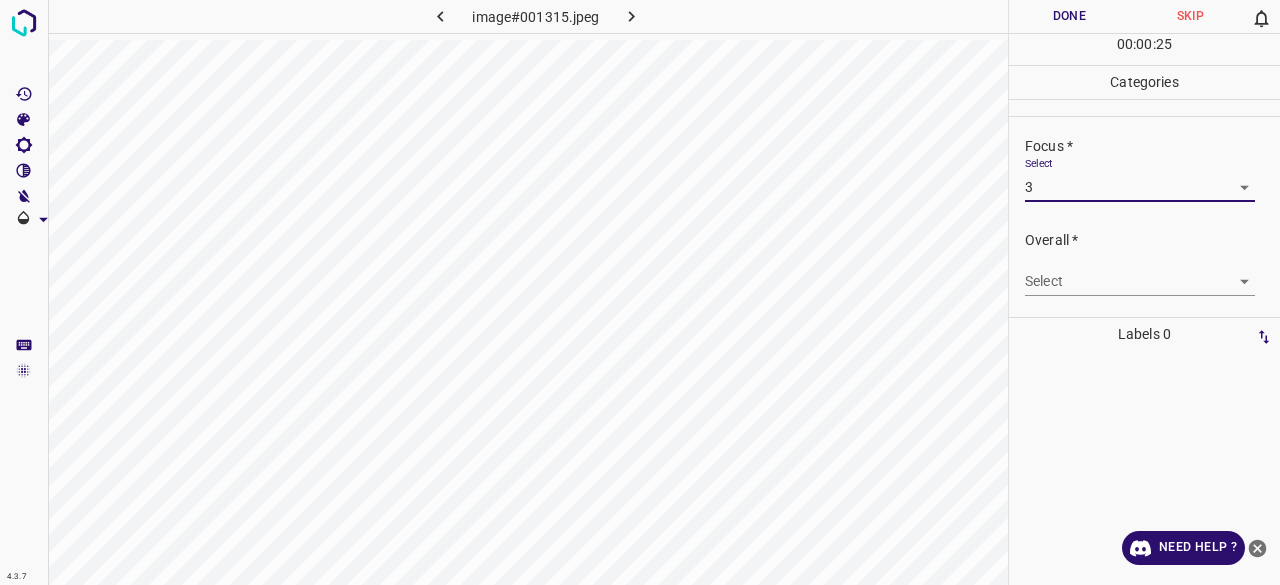 click on "4.3.7 image#001315.jpeg Done Skip 0 00   : 00   : 25   Categories Lighting *  Select 3 3 Focus *  Select 3 3 Overall *  Select ​ Labels   0 Categories 1 Lighting 2 Focus 3 Overall Tools Space Change between modes (Draw & Edit) I Auto labeling R Restore zoom M Zoom in N Zoom out Delete Delete selecte label Filters Z Restore filters X Saturation filter C Brightness filter V Contrast filter B Gray scale filter General O Download Need Help ? - Text - Hide - Delete" at bounding box center [640, 292] 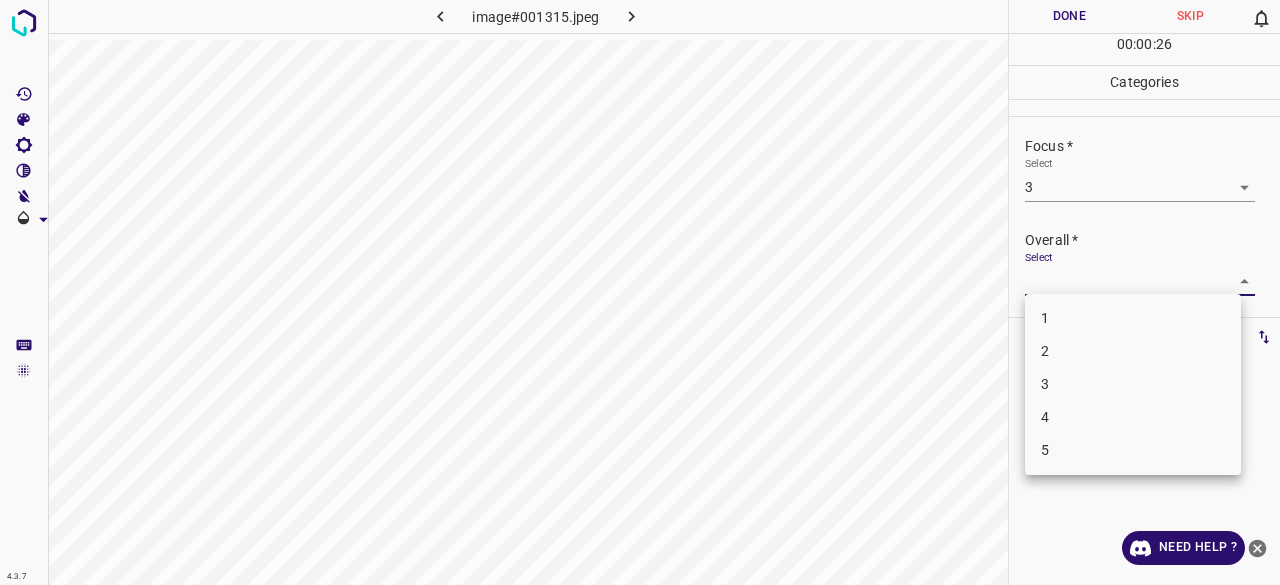 click on "1 2 3 4 5" at bounding box center (1133, 384) 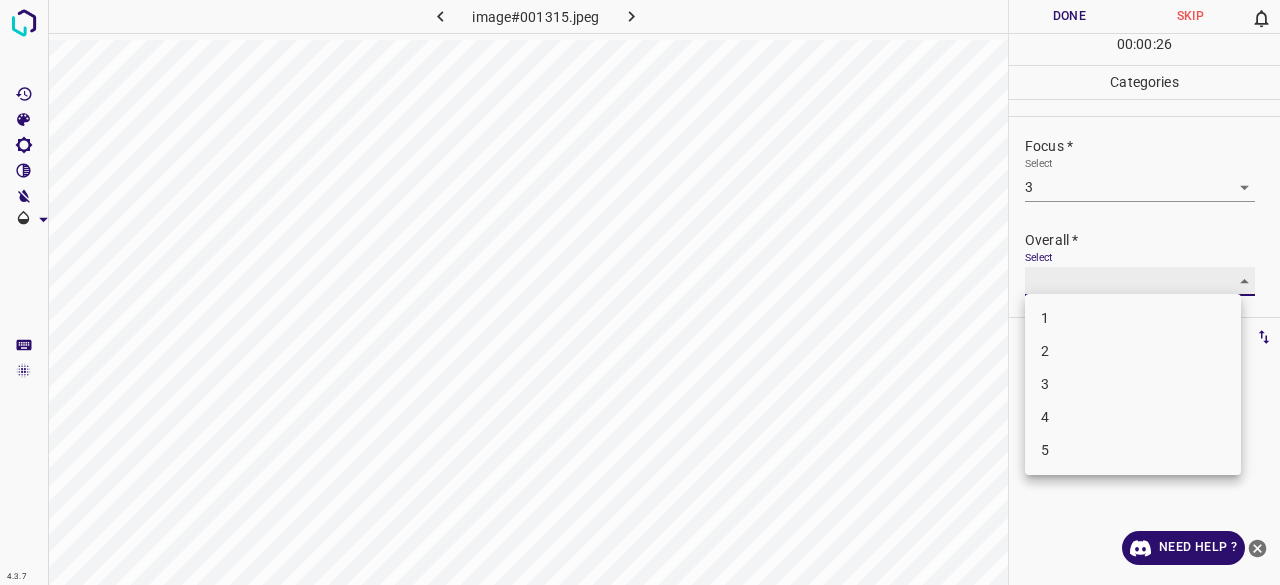 type on "3" 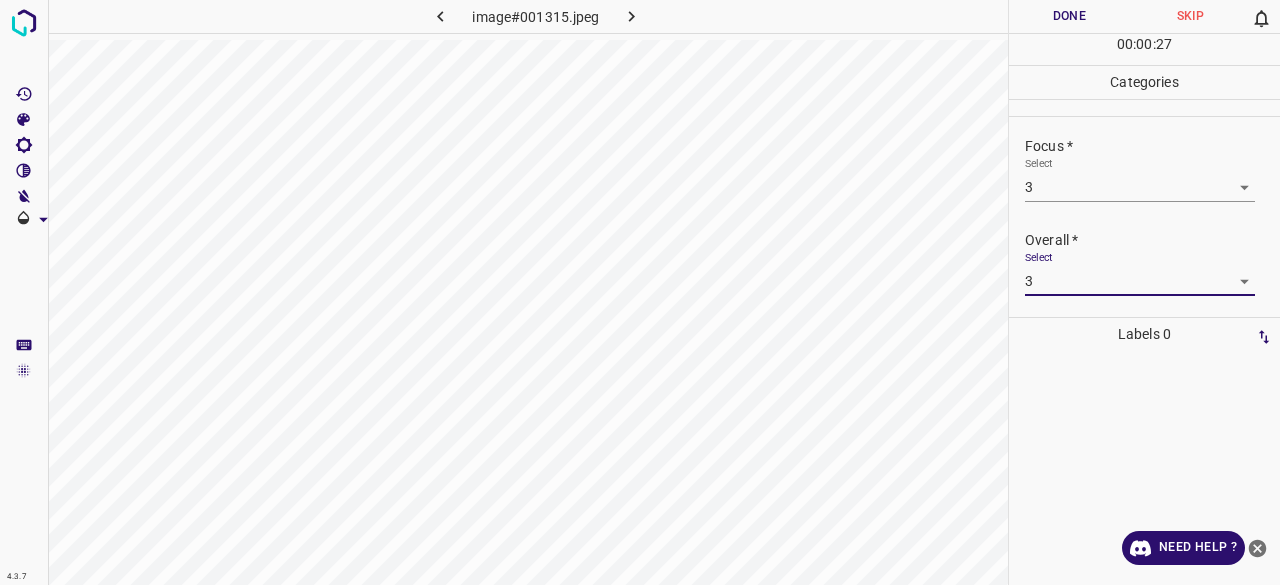 click on "Done" at bounding box center [1069, 16] 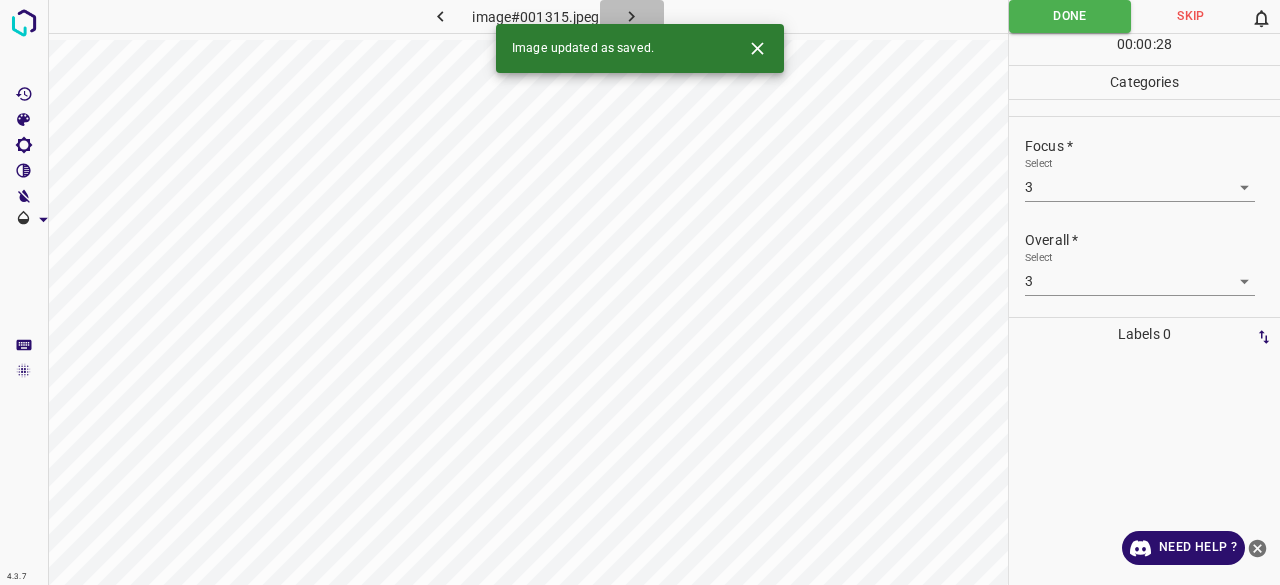 click 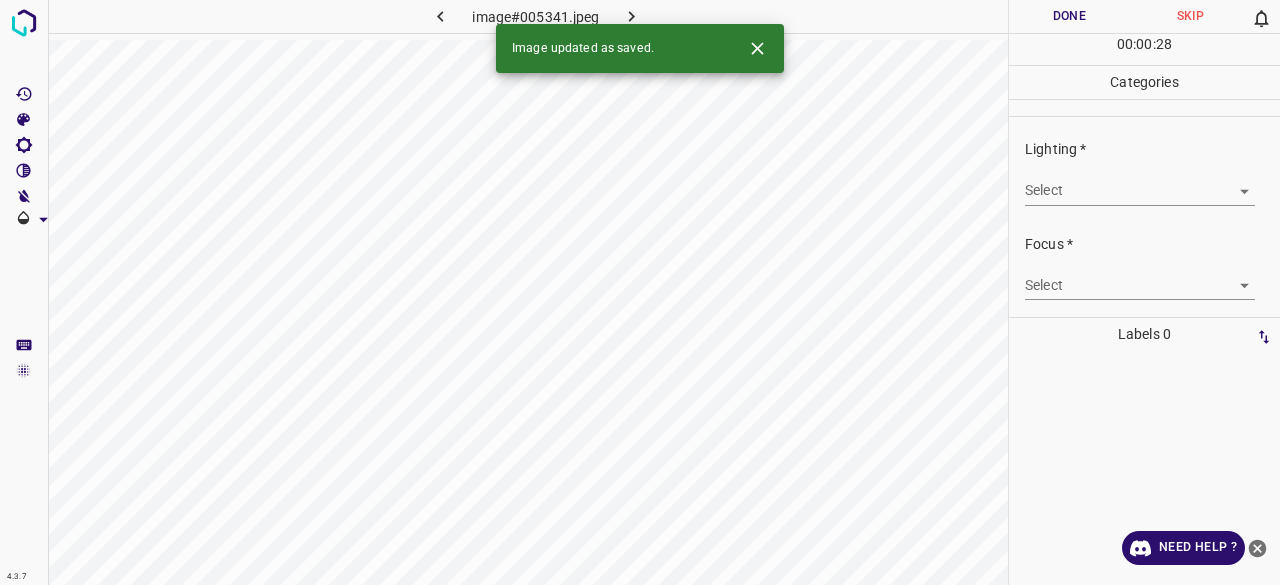click on "4.3.7 image#005341.jpeg Done Skip 0 00   : 00   : 28   Categories Lighting *  Select ​ Focus *  Select ​ Overall *  Select ​ Labels   0 Categories 1 Lighting 2 Focus 3 Overall Tools Space Change between modes (Draw & Edit) I Auto labeling R Restore zoom M Zoom in N Zoom out Delete Delete selecte label Filters Z Restore filters X Saturation filter C Brightness filter V Contrast filter B Gray scale filter General O Download Image updated as saved. Need Help ? - Text - Hide - Delete" at bounding box center [640, 292] 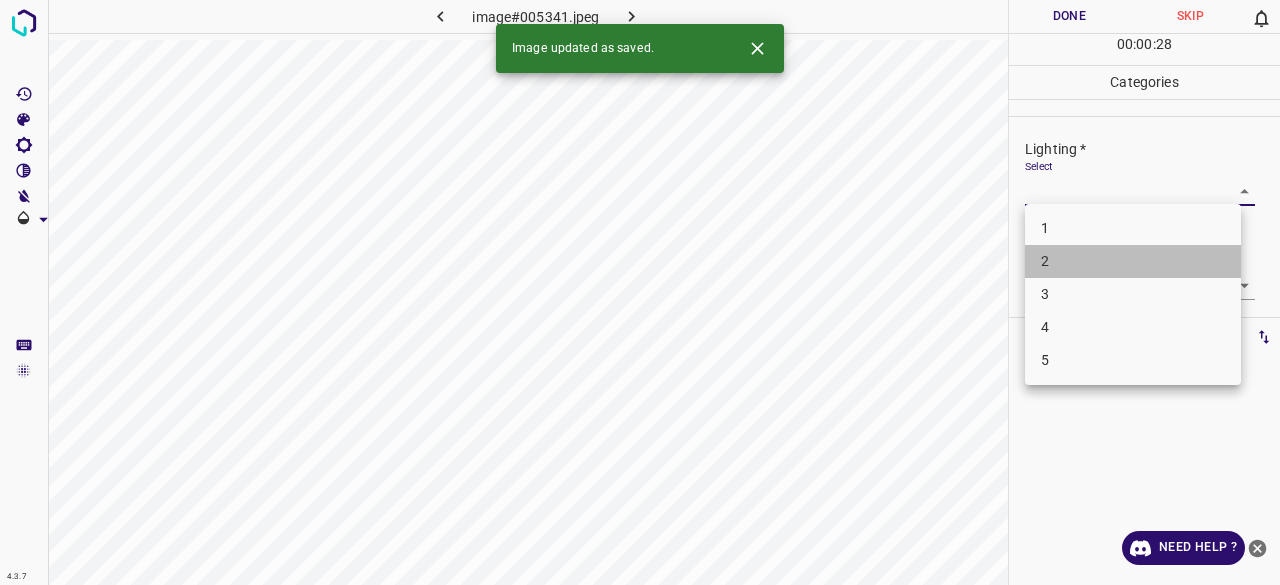click on "2" at bounding box center [1133, 261] 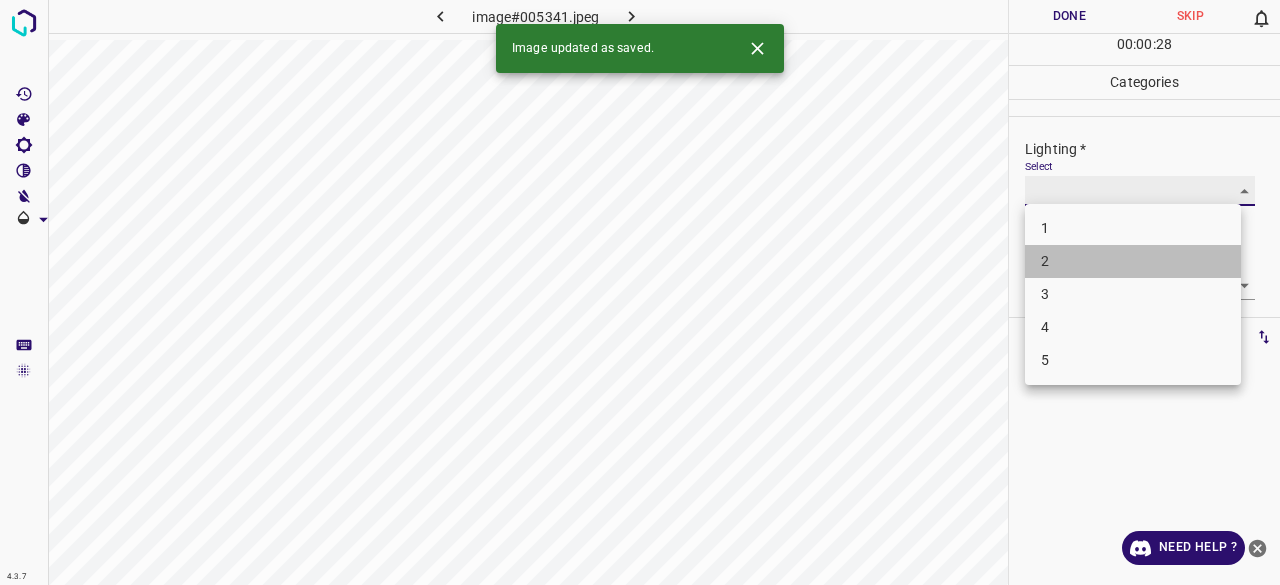 type on "2" 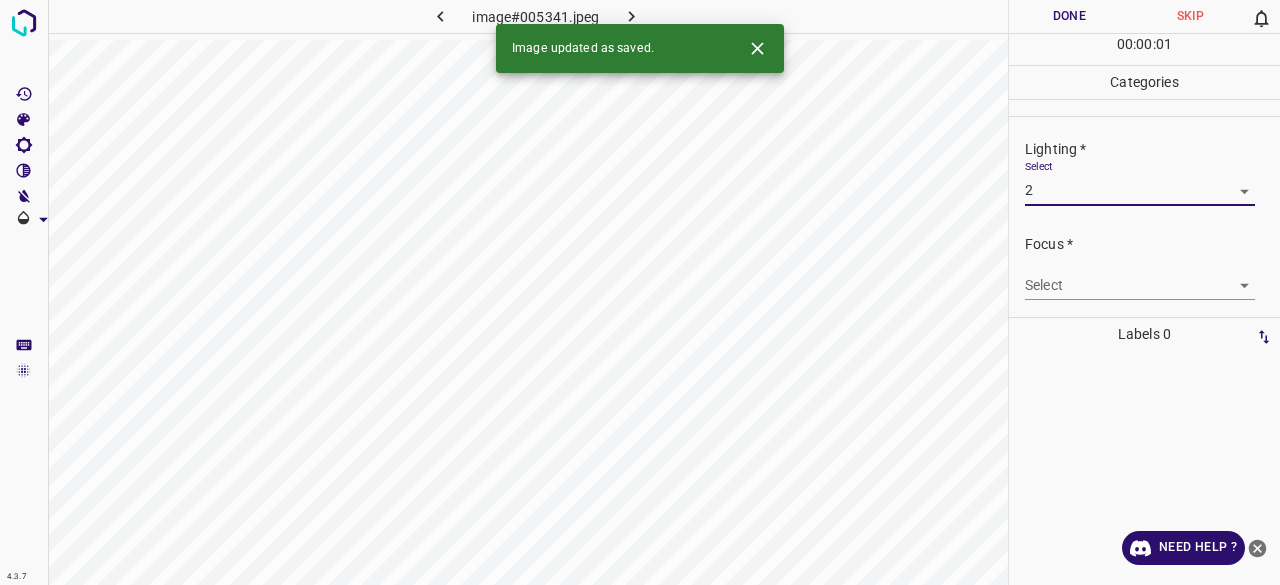 click on "4.3.7 image#005341.jpeg Done Skip 0 00   : 00   : 01   Categories Lighting *  Select 2 2 Focus *  Select ​ Overall *  Select ​ Labels   0 Categories 1 Lighting 2 Focus 3 Overall Tools Space Change between modes (Draw & Edit) I Auto labeling R Restore zoom M Zoom in N Zoom out Delete Delete selecte label Filters Z Restore filters X Saturation filter C Brightness filter V Contrast filter B Gray scale filter General O Download Image updated as saved. Need Help ? - Text - Hide - Delete 1 2 3 4 5" at bounding box center [640, 292] 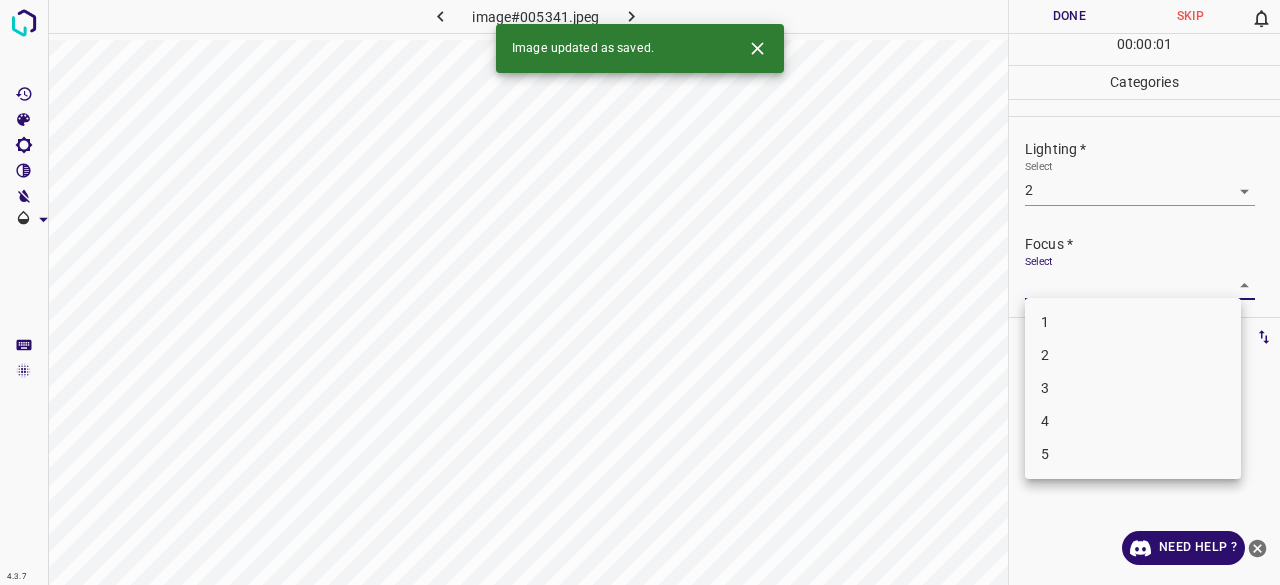 drag, startPoint x: 1058, startPoint y: 325, endPoint x: 1058, endPoint y: 287, distance: 38 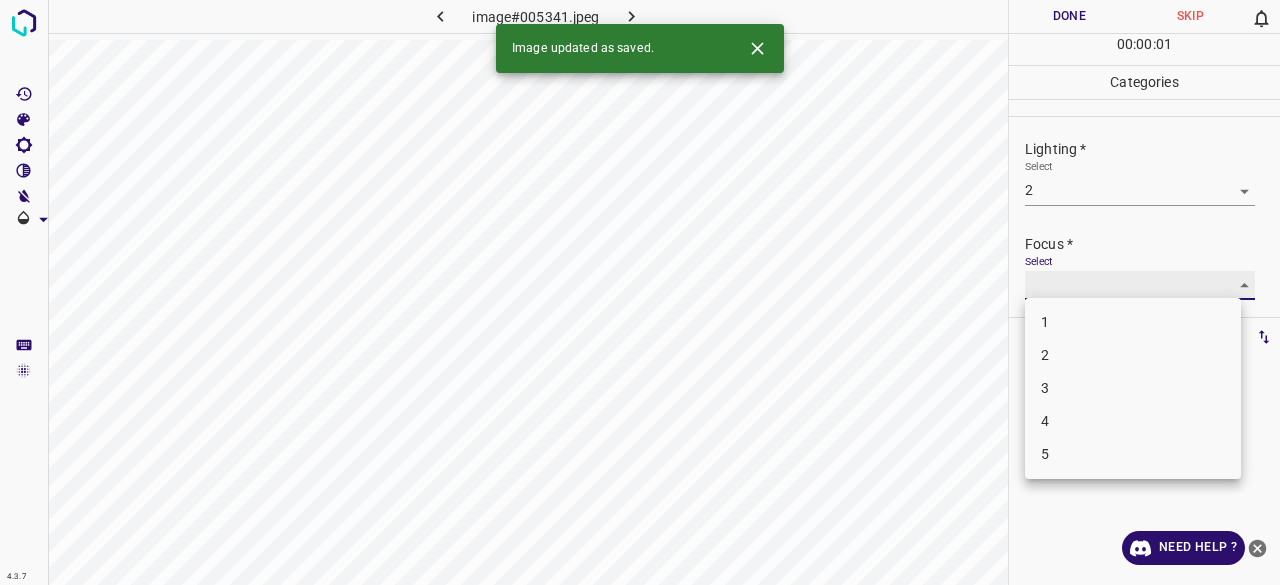 type on "1" 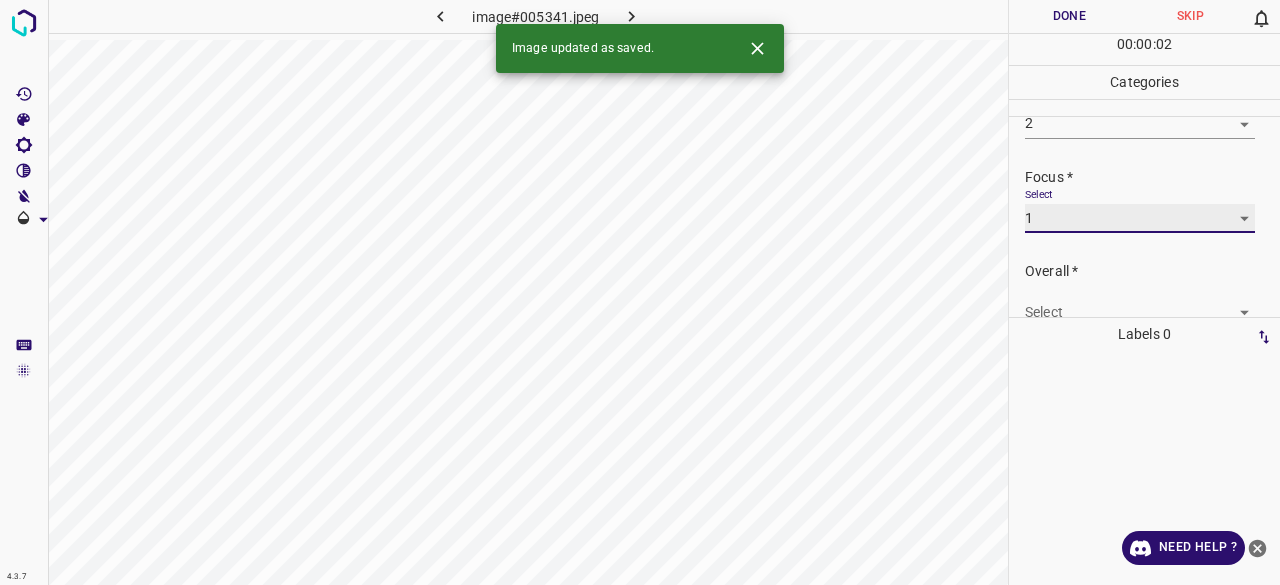 scroll, scrollTop: 98, scrollLeft: 0, axis: vertical 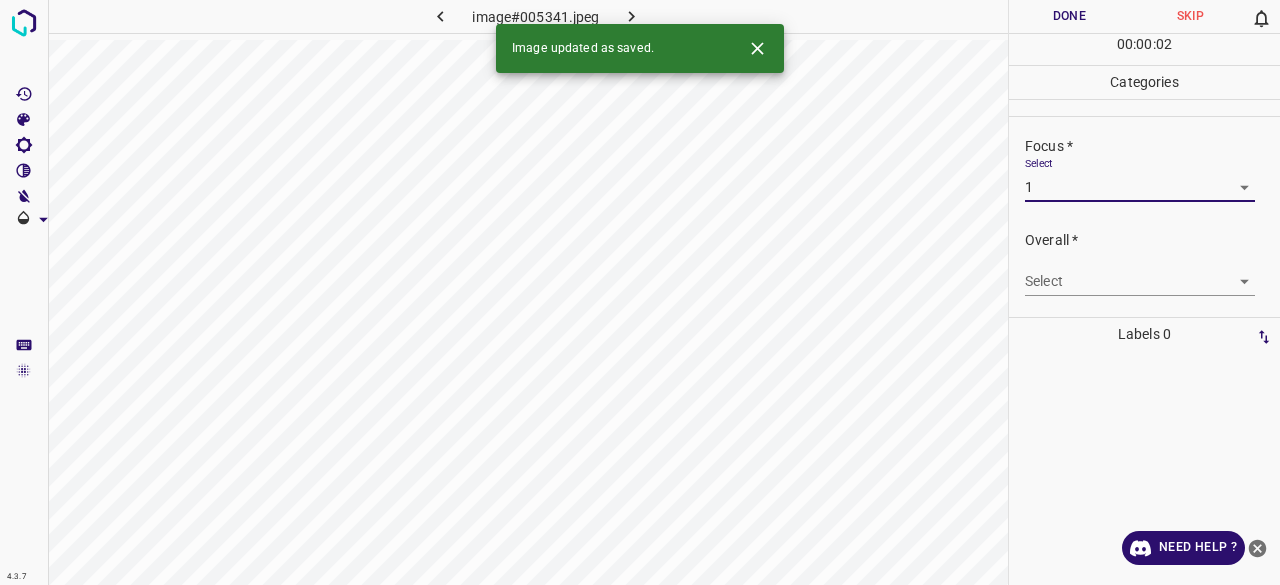click on "4.3.7 image#005341.jpeg Done Skip 0 00   : 00   : 02   Categories Lighting *  Select 2 2 Focus *  Select 1 1 Overall *  Select ​ Labels   0 Categories 1 Lighting 2 Focus 3 Overall Tools Space Change between modes (Draw & Edit) I Auto labeling R Restore zoom M Zoom in N Zoom out Delete Delete selecte label Filters Z Restore filters X Saturation filter C Brightness filter V Contrast filter B Gray scale filter General O Download Image updated as saved. Need Help ? - Text - Hide - Delete" at bounding box center (640, 292) 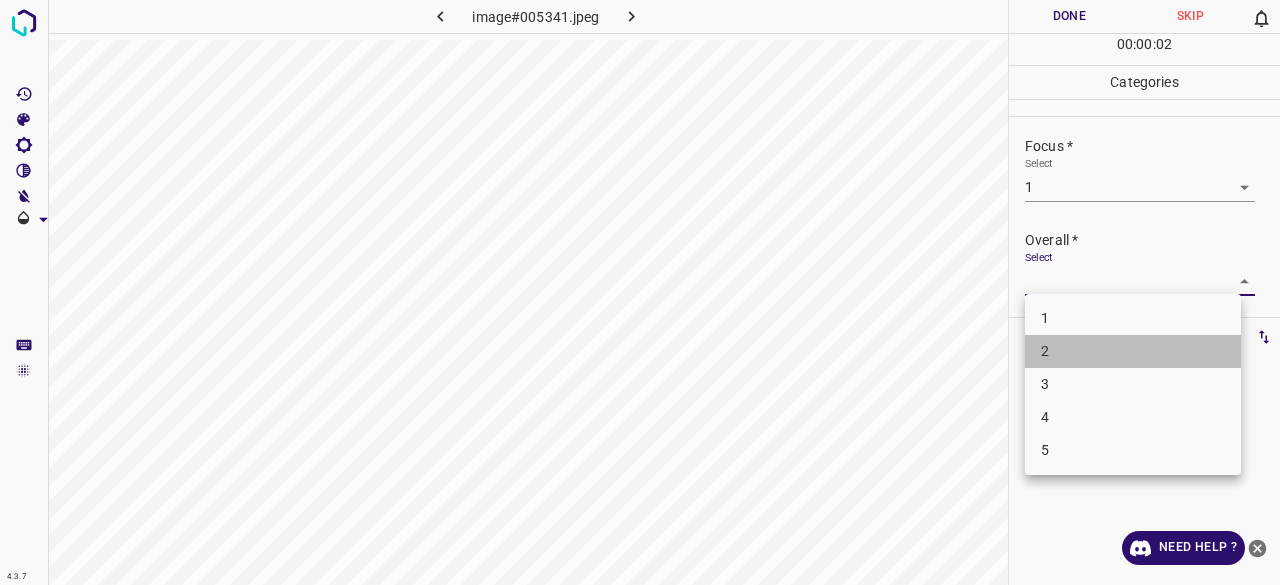 click on "2" at bounding box center [1133, 351] 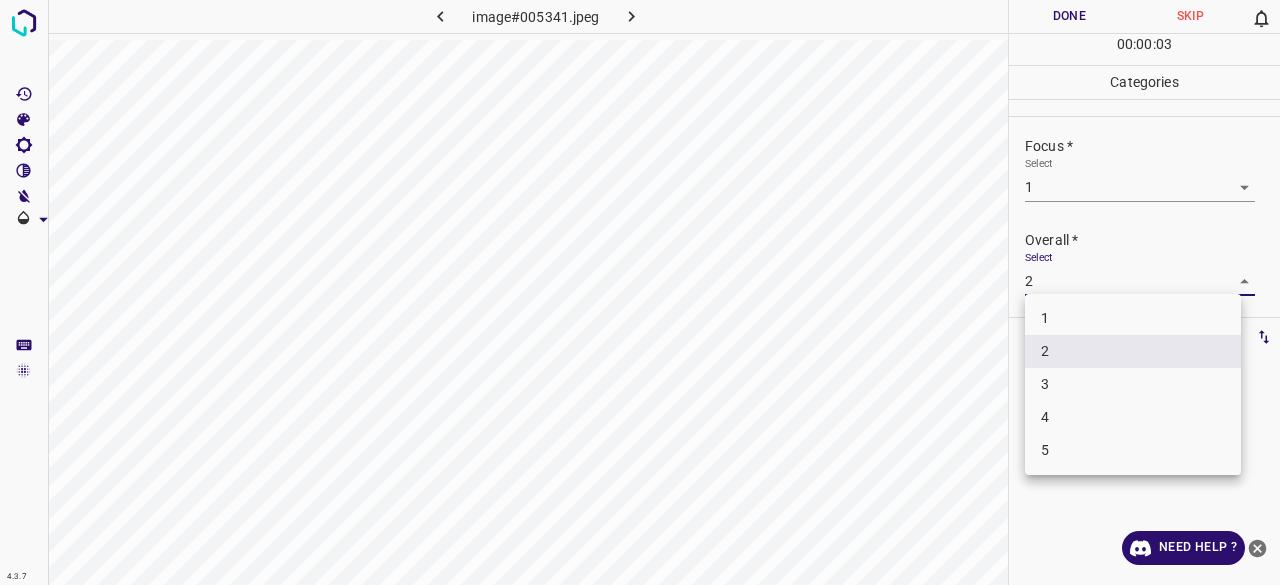 click on "4.3.7 image#005341.jpeg Done Skip 0 00   : 00   : 03   Categories Lighting *  Select 2 2 Focus *  Select 1 1 Overall *  Select 2 2 Labels   0 Categories 1 Lighting 2 Focus 3 Overall Tools Space Change between modes (Draw & Edit) I Auto labeling R Restore zoom M Zoom in N Zoom out Delete Delete selecte label Filters Z Restore filters X Saturation filter C Brightness filter V Contrast filter B Gray scale filter General O Download Need Help ? - Text - Hide - Delete 1 2 3 4 5" at bounding box center (640, 292) 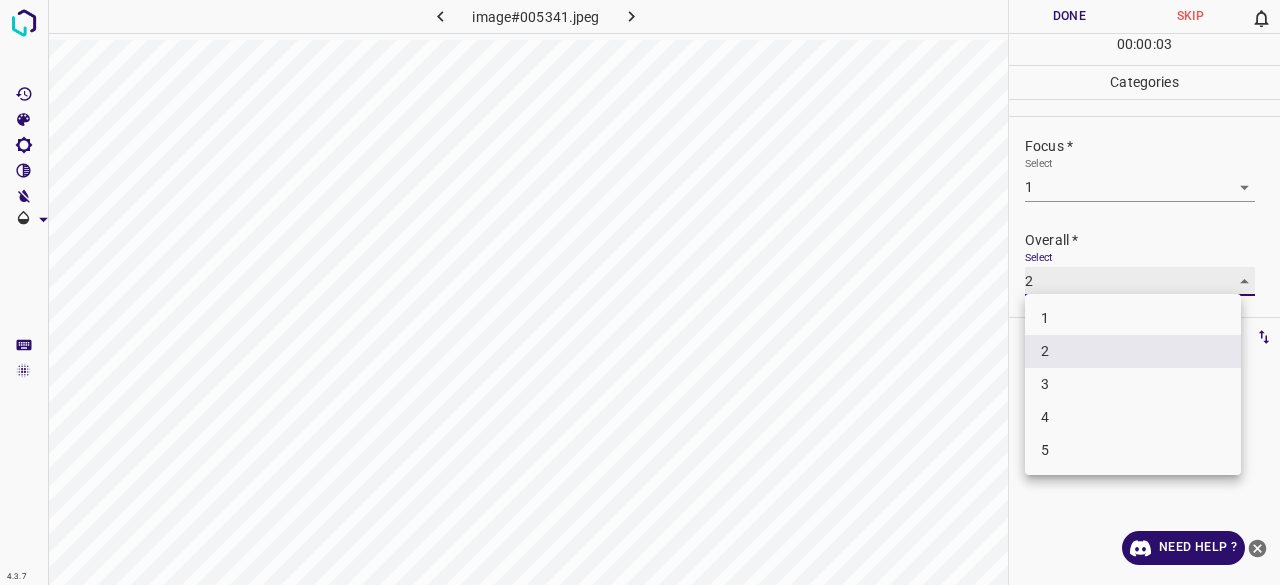 type on "1" 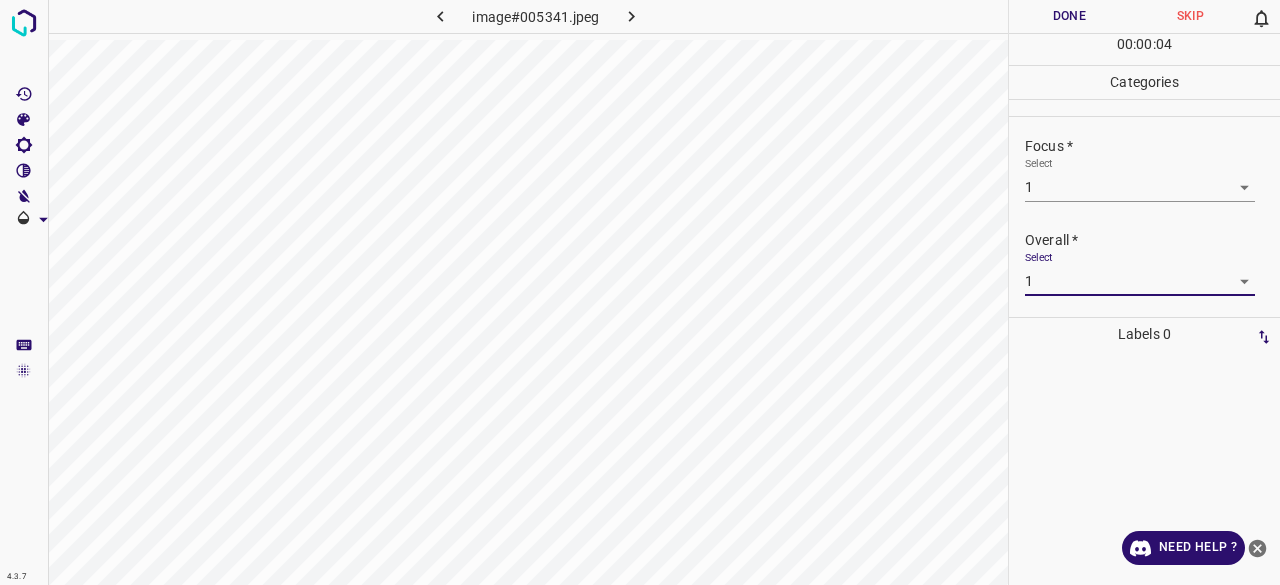 drag, startPoint x: 1050, startPoint y: 42, endPoint x: 1064, endPoint y: 13, distance: 32.202484 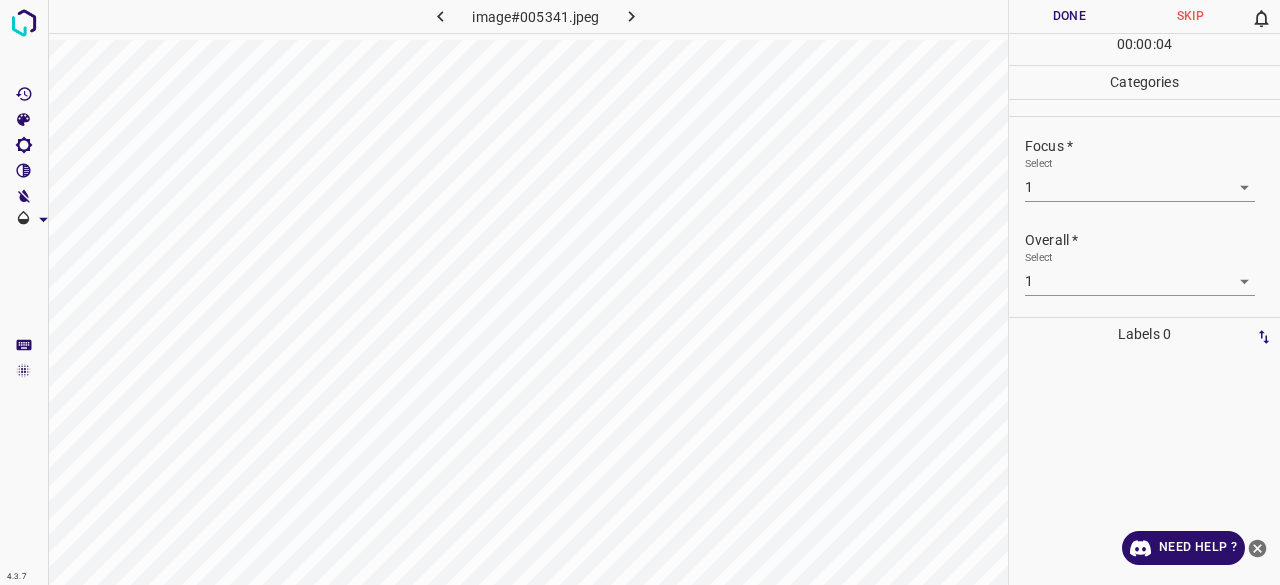 click on "Done" at bounding box center (1069, 16) 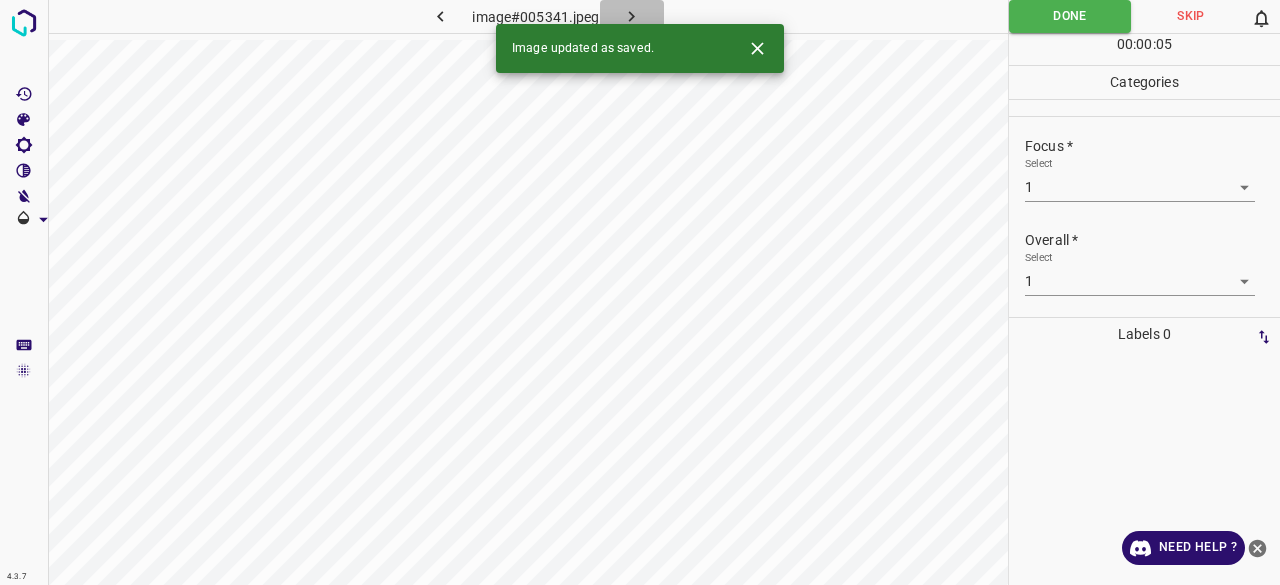 click 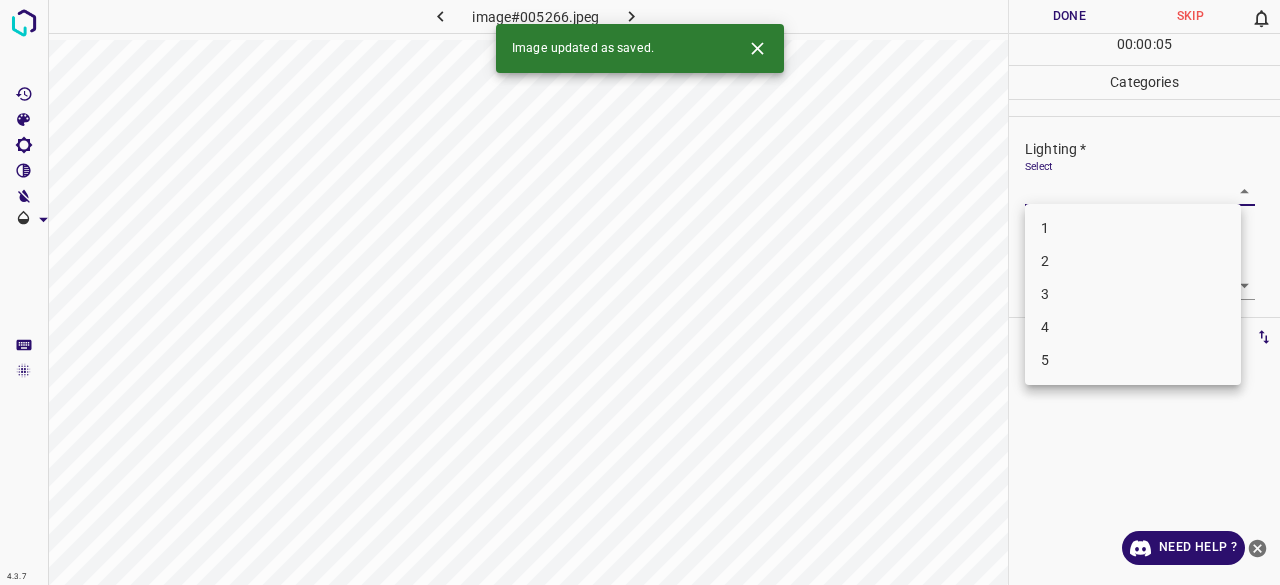 click on "4.3.7 image#005266.jpeg Done Skip 0 00   : 00   : 05   Categories Lighting *  Select ​ Focus *  Select ​ Overall *  Select ​ Labels   0 Categories 1 Lighting 2 Focus 3 Overall Tools Space Change between modes (Draw & Edit) I Auto labeling R Restore zoom M Zoom in N Zoom out Delete Delete selecte label Filters Z Restore filters X Saturation filter C Brightness filter V Contrast filter B Gray scale filter General O Download Image updated as saved. Need Help ? - Text - Hide - Delete 1 2 3 4 5" at bounding box center (640, 292) 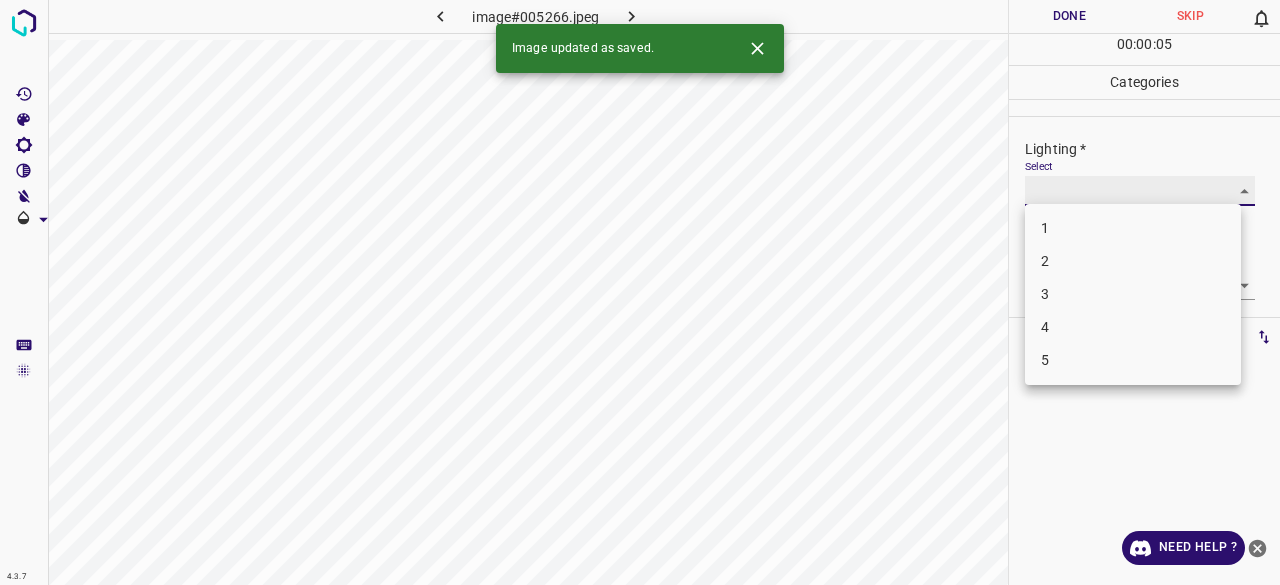type on "3" 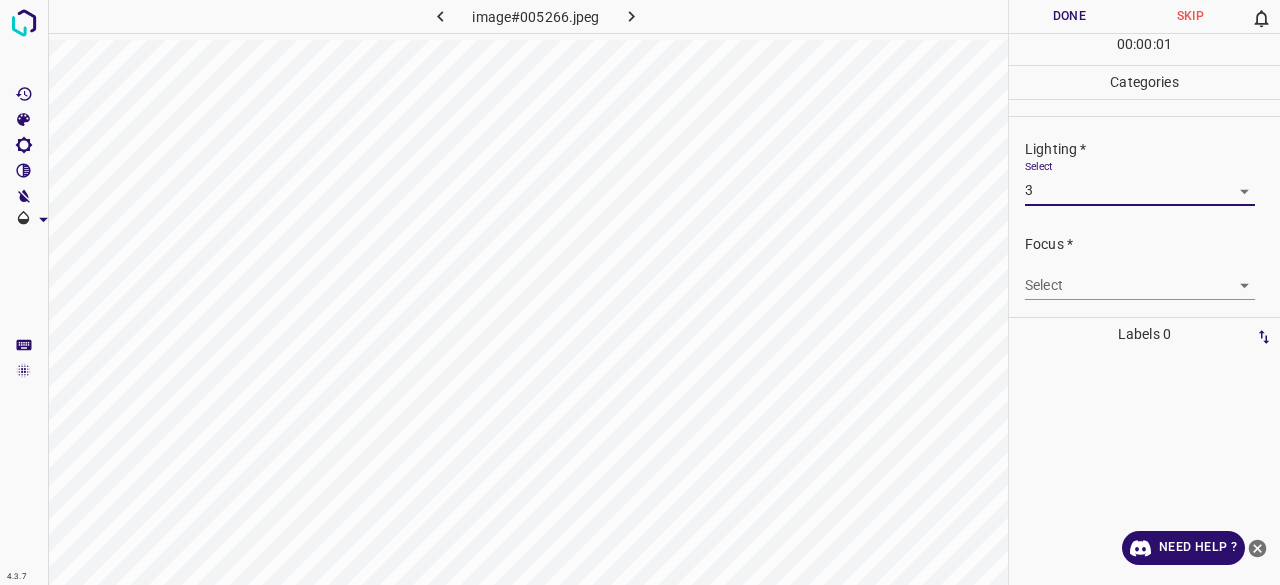 click on "4.3.7 image#005266.jpeg Done Skip 0 00   : 00   : 01   Categories Lighting *  Select 3 3 Focus *  Select ​ Overall *  Select ​ Labels   0 Categories 1 Lighting 2 Focus 3 Overall Tools Space Change between modes (Draw & Edit) I Auto labeling R Restore zoom M Zoom in N Zoom out Delete Delete selecte label Filters Z Restore filters X Saturation filter C Brightness filter V Contrast filter B Gray scale filter General O Download Need Help ? - Text - Hide - Delete 1 2 3 4 5" at bounding box center [640, 292] 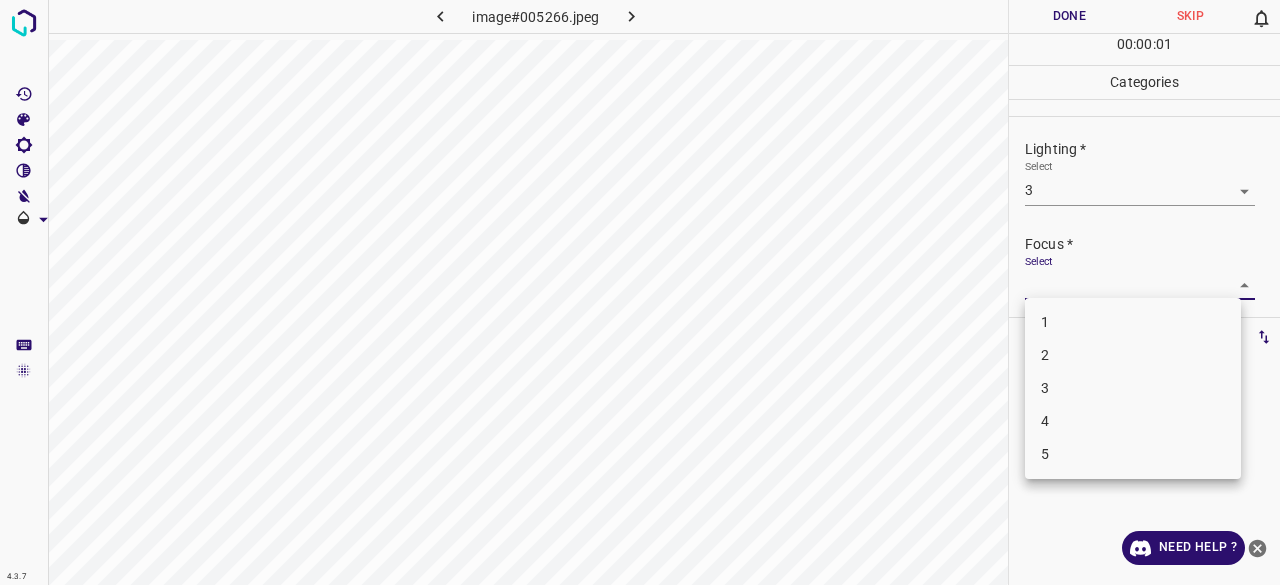 click on "2" at bounding box center [1133, 355] 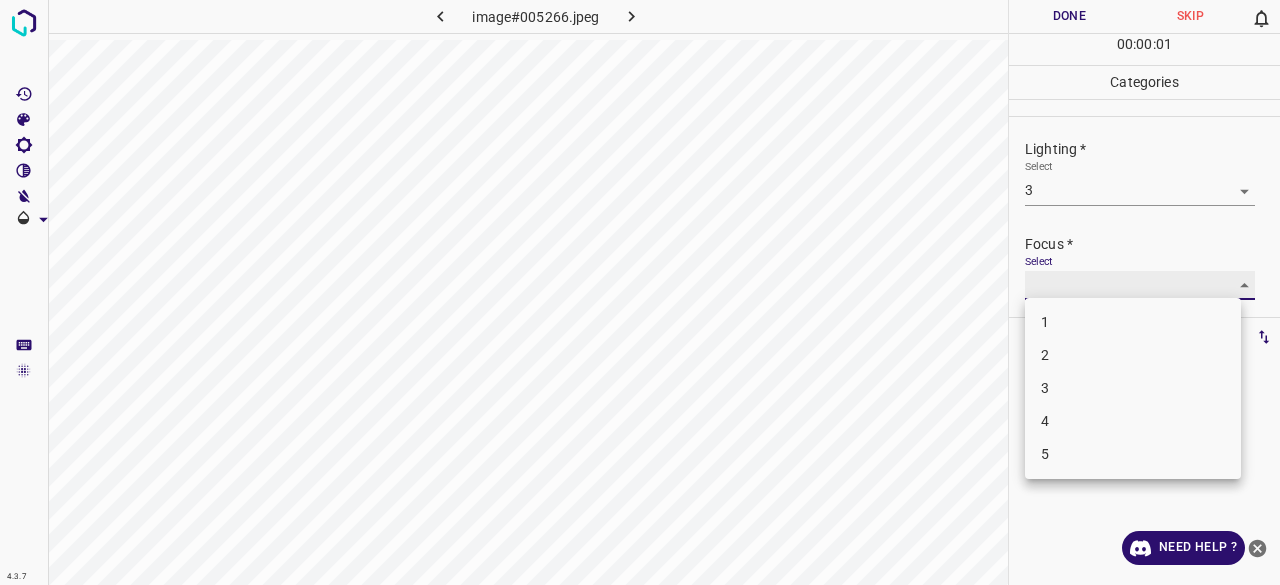 type on "2" 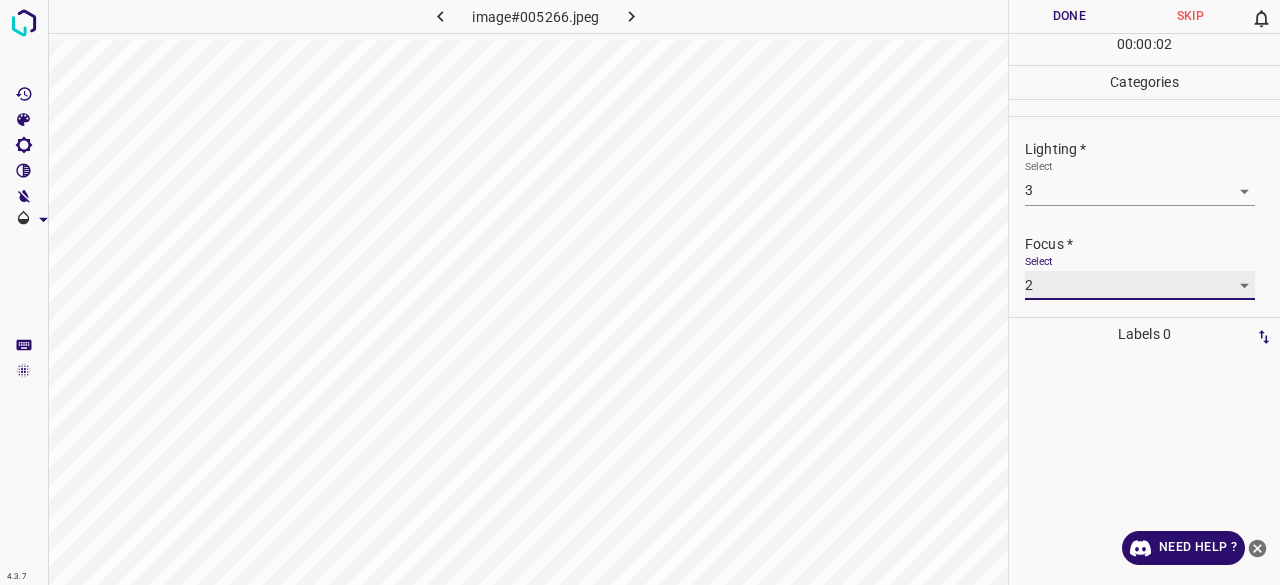 scroll, scrollTop: 98, scrollLeft: 0, axis: vertical 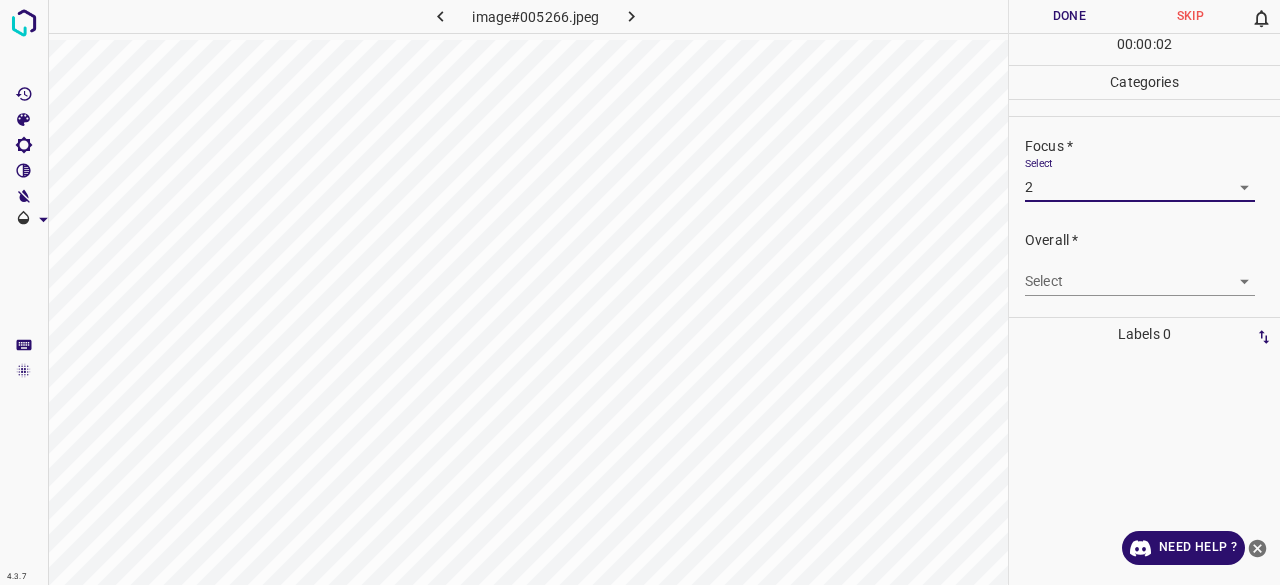 click on "4.3.7 image#005266.jpeg Done Skip 0 00   : 00   : 02   Categories Lighting *  Select 3 3 Focus *  Select 2 2 Overall *  Select ​ Labels   0 Categories 1 Lighting 2 Focus 3 Overall Tools Space Change between modes (Draw & Edit) I Auto labeling R Restore zoom M Zoom in N Zoom out Delete Delete selecte label Filters Z Restore filters X Saturation filter C Brightness filter V Contrast filter B Gray scale filter General O Download Need Help ? - Text - Hide - Delete" at bounding box center [640, 292] 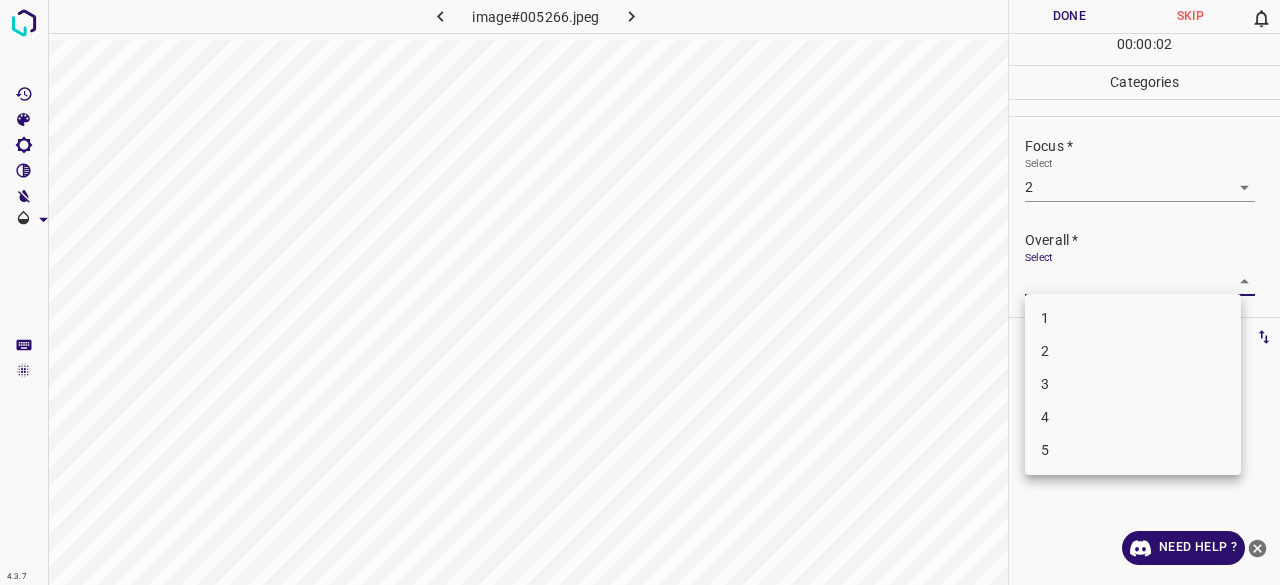 click on "3" at bounding box center [1133, 384] 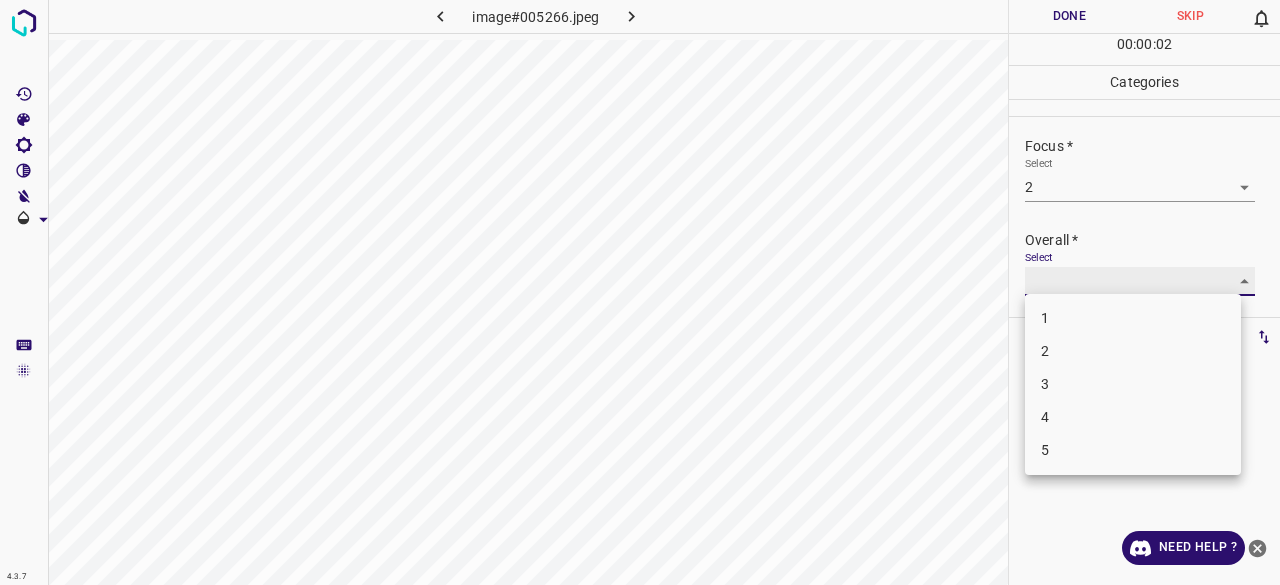 type on "3" 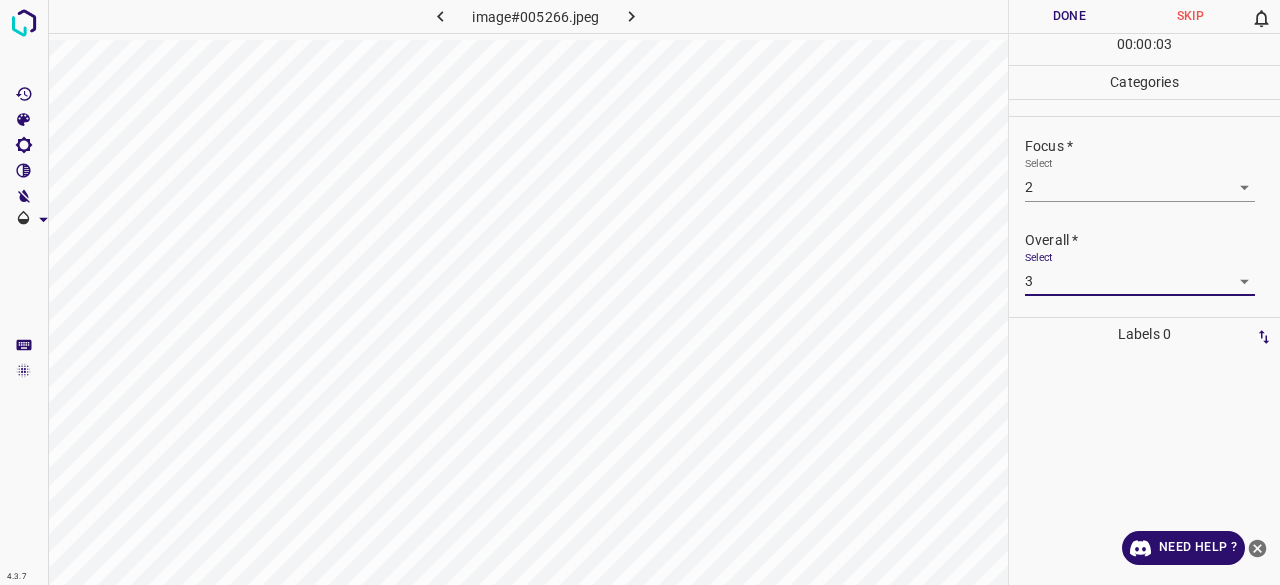 click on "Done" at bounding box center [1069, 16] 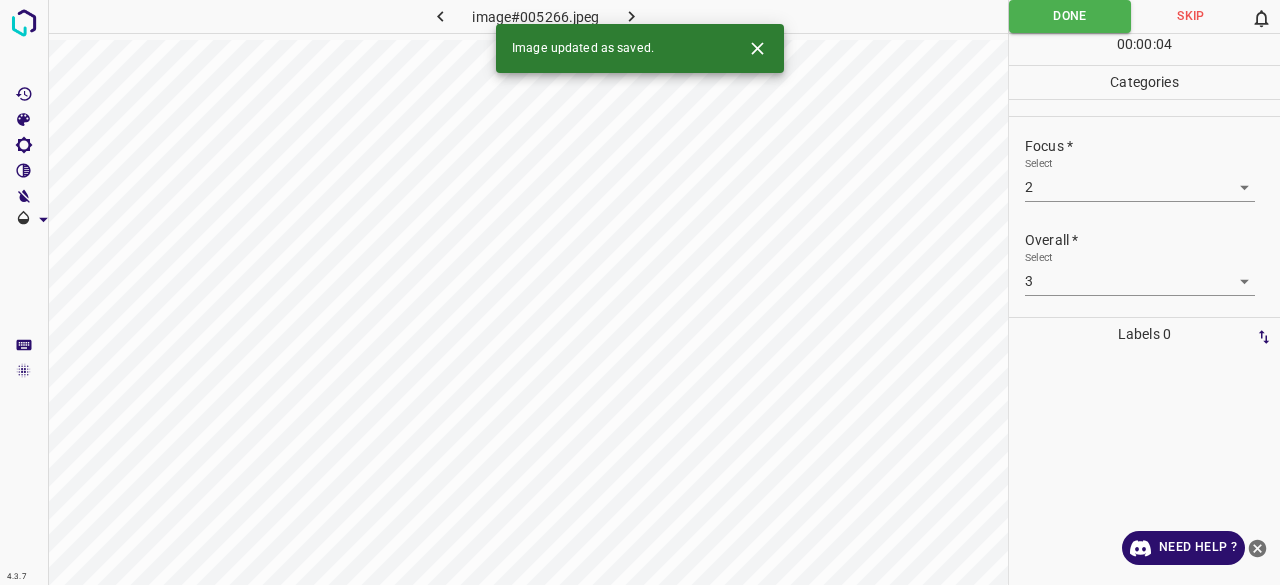 click 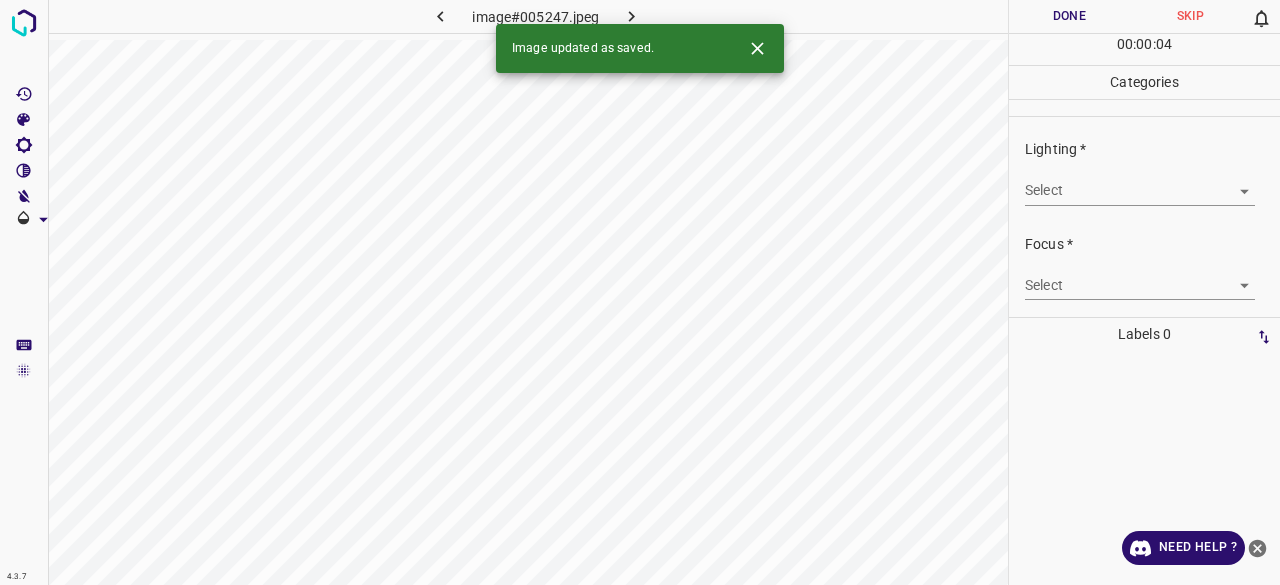 click on "4.3.7 image#005247.jpeg Done Skip 0 00   : 00   : 04   Categories Lighting *  Select ​ Focus *  Select ​ Overall *  Select ​ Labels   0 Categories 1 Lighting 2 Focus 3 Overall Tools Space Change between modes (Draw & Edit) I Auto labeling R Restore zoom M Zoom in N Zoom out Delete Delete selecte label Filters Z Restore filters X Saturation filter C Brightness filter V Contrast filter B Gray scale filter General O Download Image updated as saved. Need Help ? - Text - Hide - Delete" at bounding box center (640, 292) 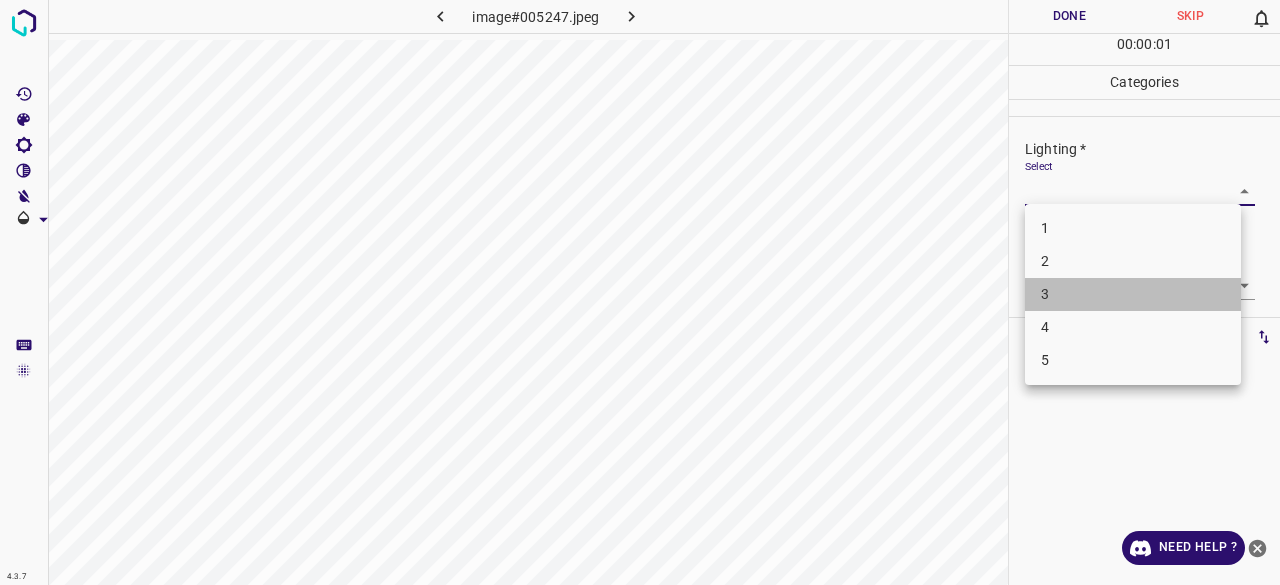 click on "3" at bounding box center [1133, 294] 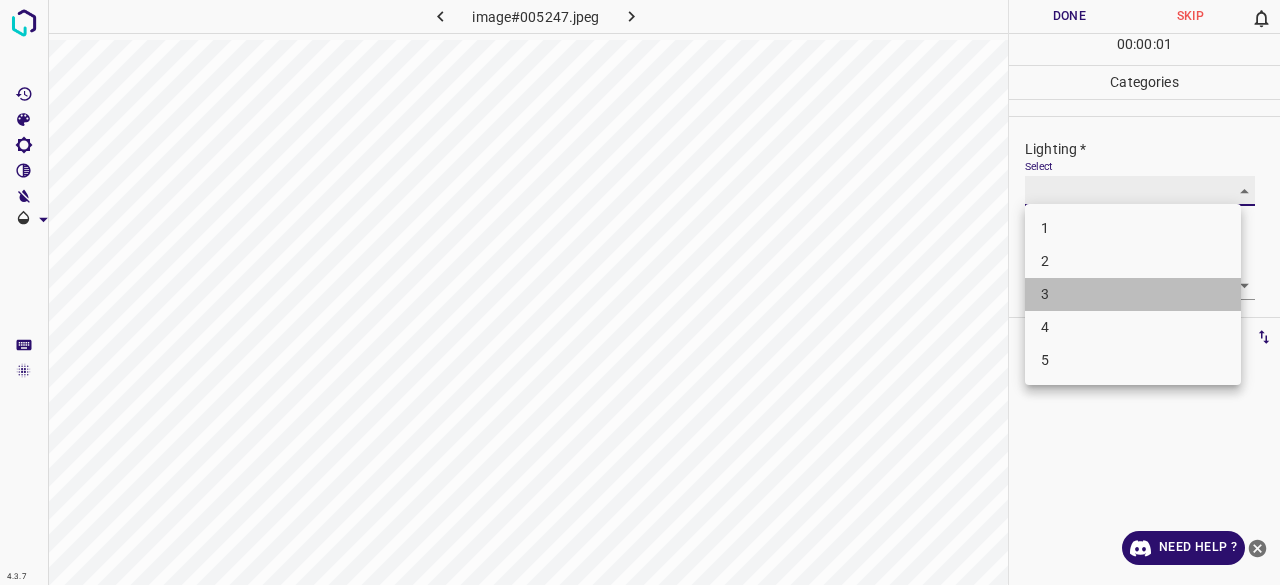 type on "3" 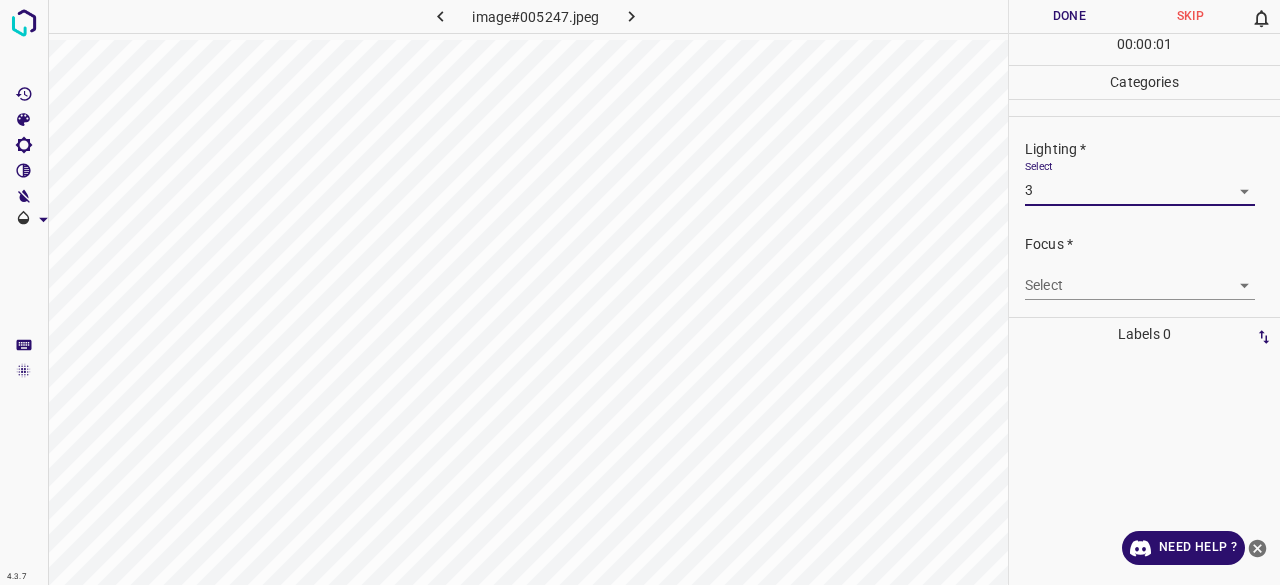 click on "4.3.7 image#005247.jpeg Done Skip 0 00   : 00   : 01   Categories Lighting *  Select 3 3 Focus *  Select ​ Overall *  Select ​ Labels   0 Categories 1 Lighting 2 Focus 3 Overall Tools Space Change between modes (Draw & Edit) I Auto labeling R Restore zoom M Zoom in N Zoom out Delete Delete selecte label Filters Z Restore filters X Saturation filter C Brightness filter V Contrast filter B Gray scale filter General O Download Need Help ? - Text - Hide - Delete 1 2 3 4 5" at bounding box center [640, 292] 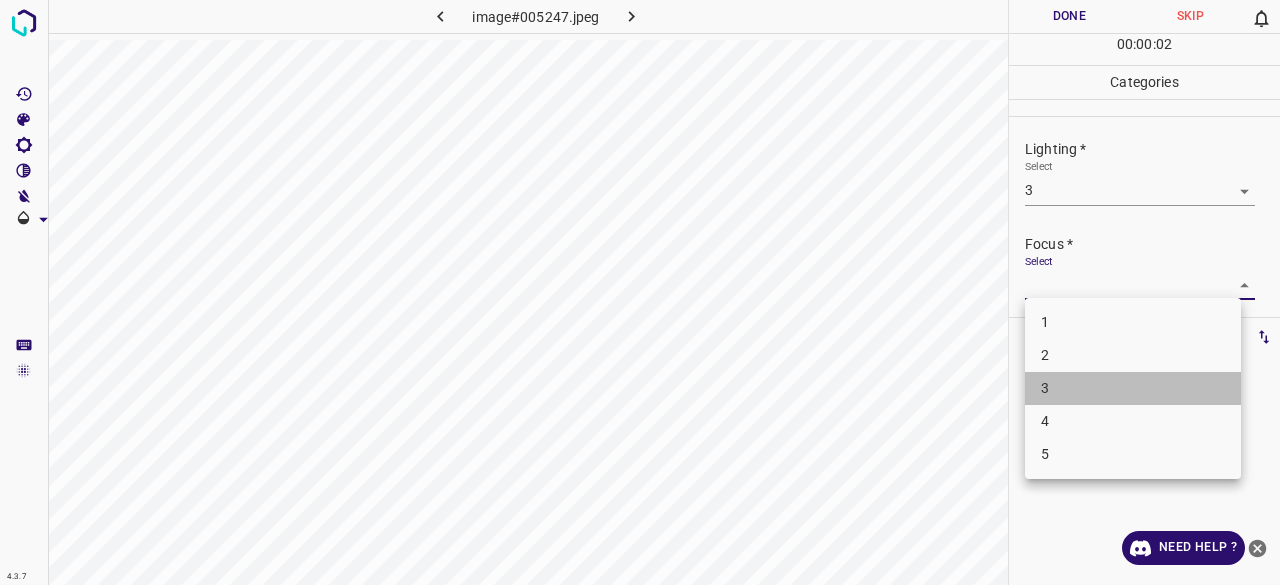 click on "3" at bounding box center [1133, 388] 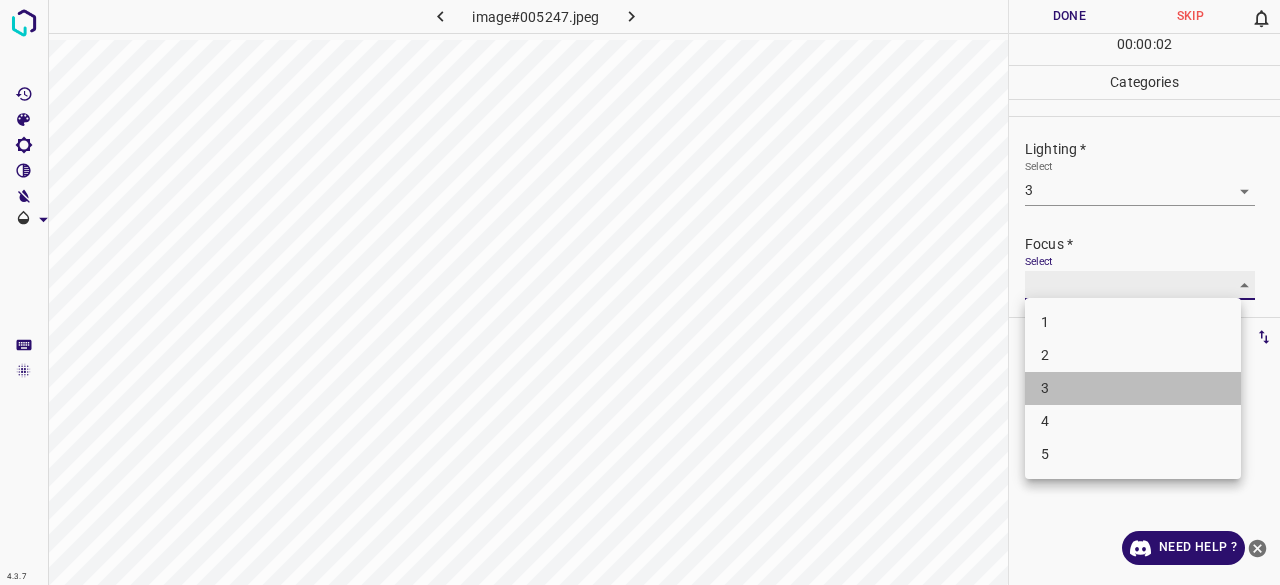 type on "3" 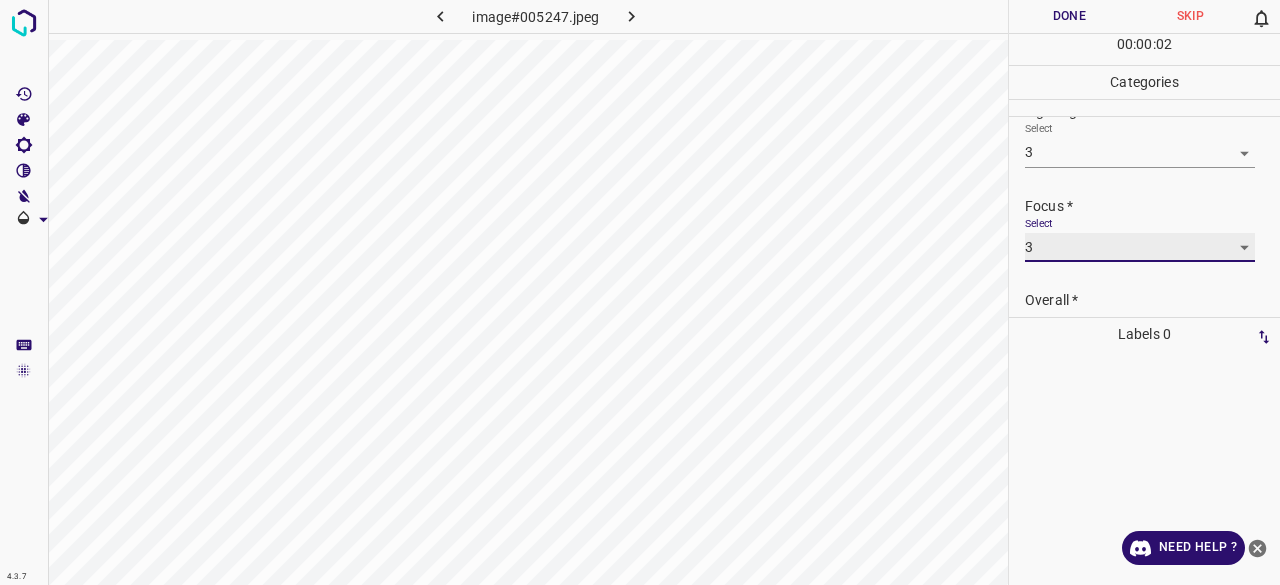 scroll, scrollTop: 98, scrollLeft: 0, axis: vertical 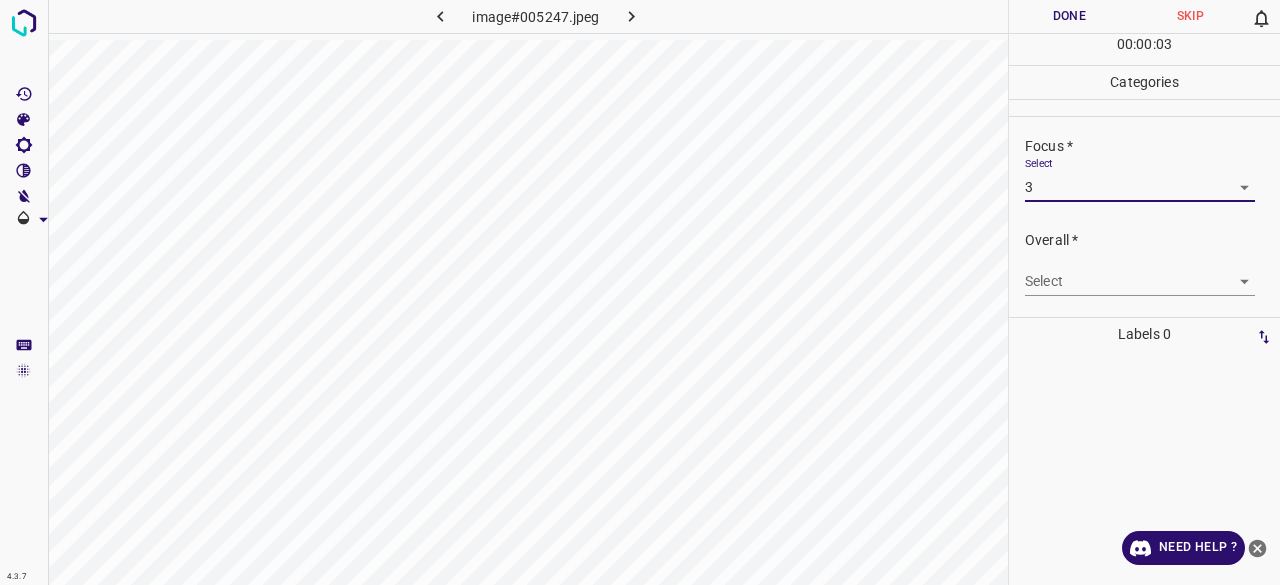 click on "4.3.7 image#005247.jpeg Done Skip 0 00   : 00   : 03   Categories Lighting *  Select 3 3 Focus *  Select 3 3 Overall *  Select ​ Labels   0 Categories 1 Lighting 2 Focus 3 Overall Tools Space Change between modes (Draw & Edit) I Auto labeling R Restore zoom M Zoom in N Zoom out Delete Delete selecte label Filters Z Restore filters X Saturation filter C Brightness filter V Contrast filter B Gray scale filter General O Download Need Help ? - Text - Hide - Delete" at bounding box center [640, 292] 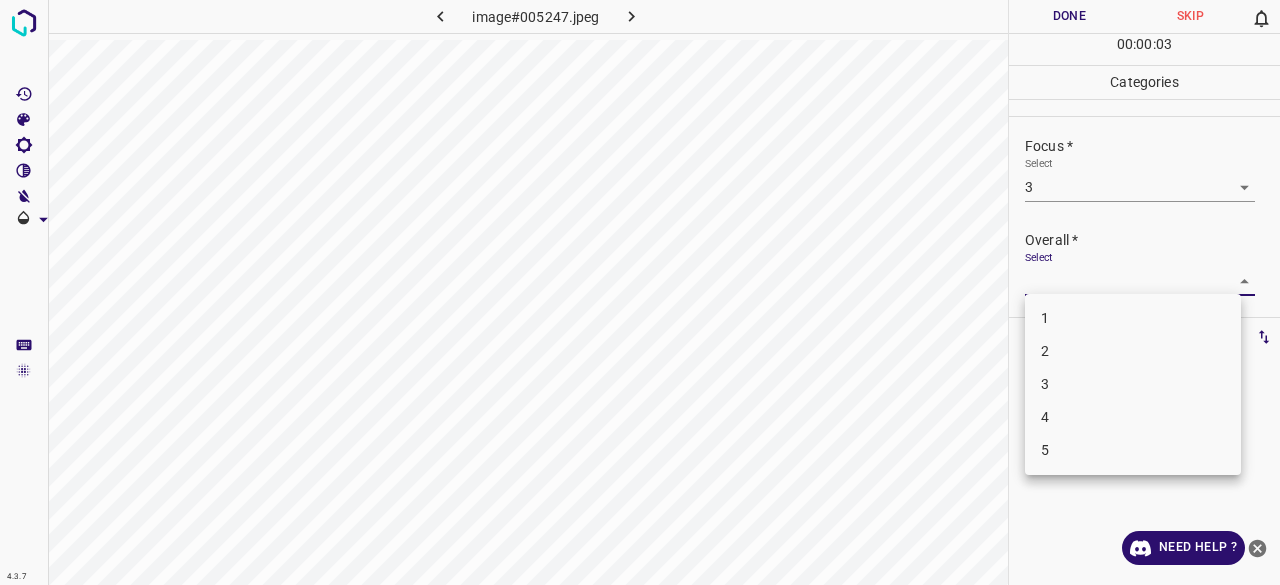 click on "3" at bounding box center (1133, 384) 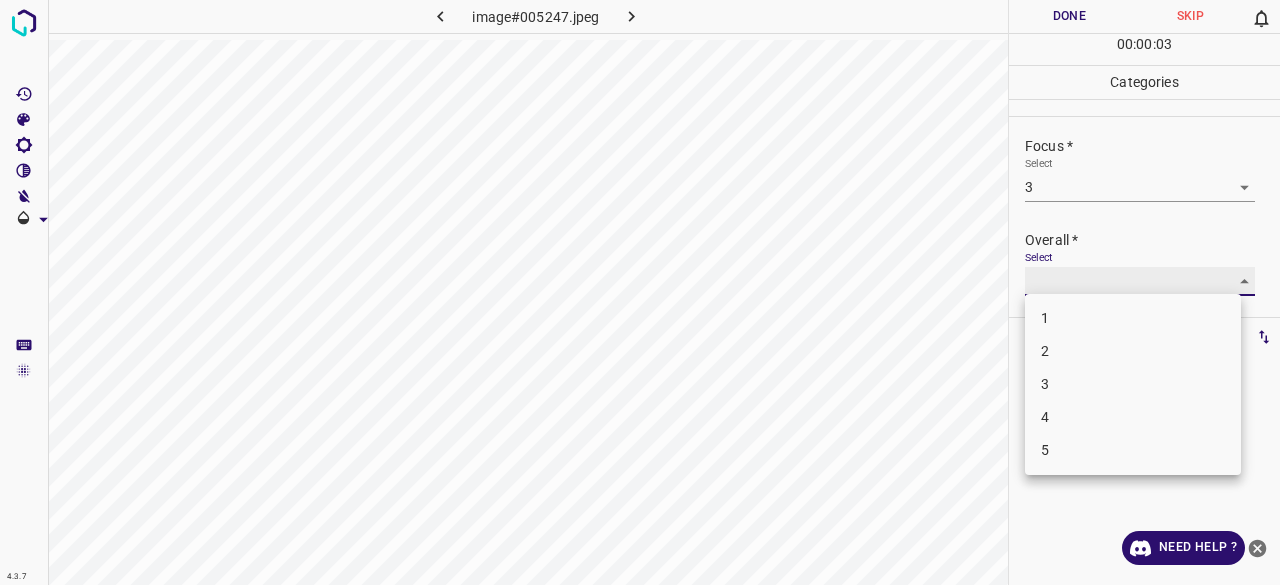 type on "3" 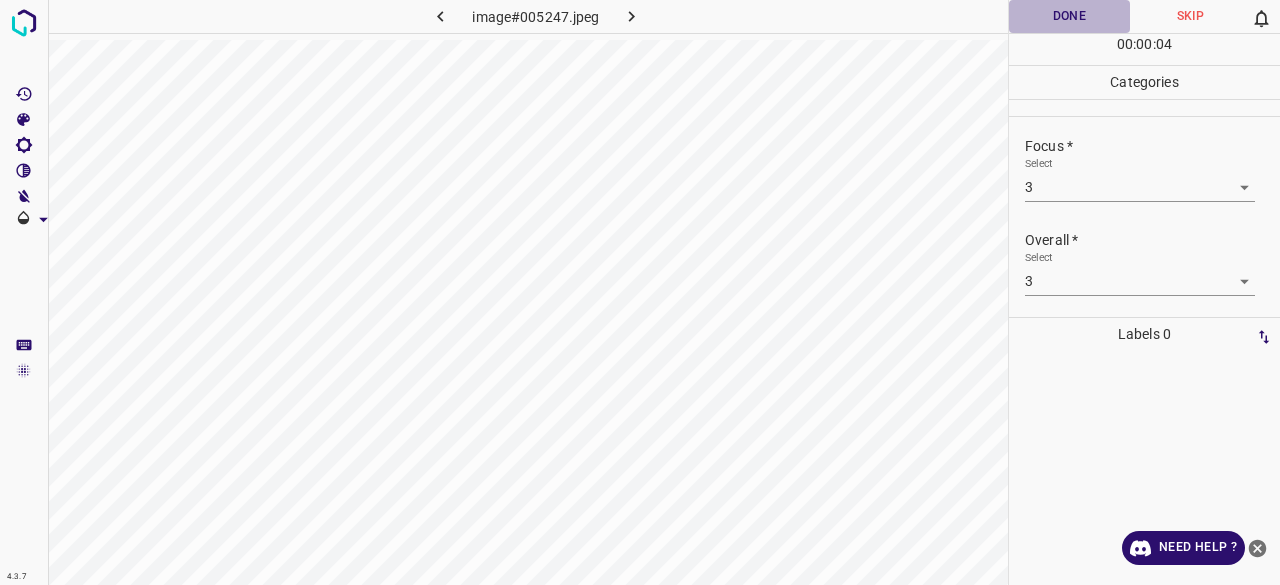click on "Done" at bounding box center (1069, 16) 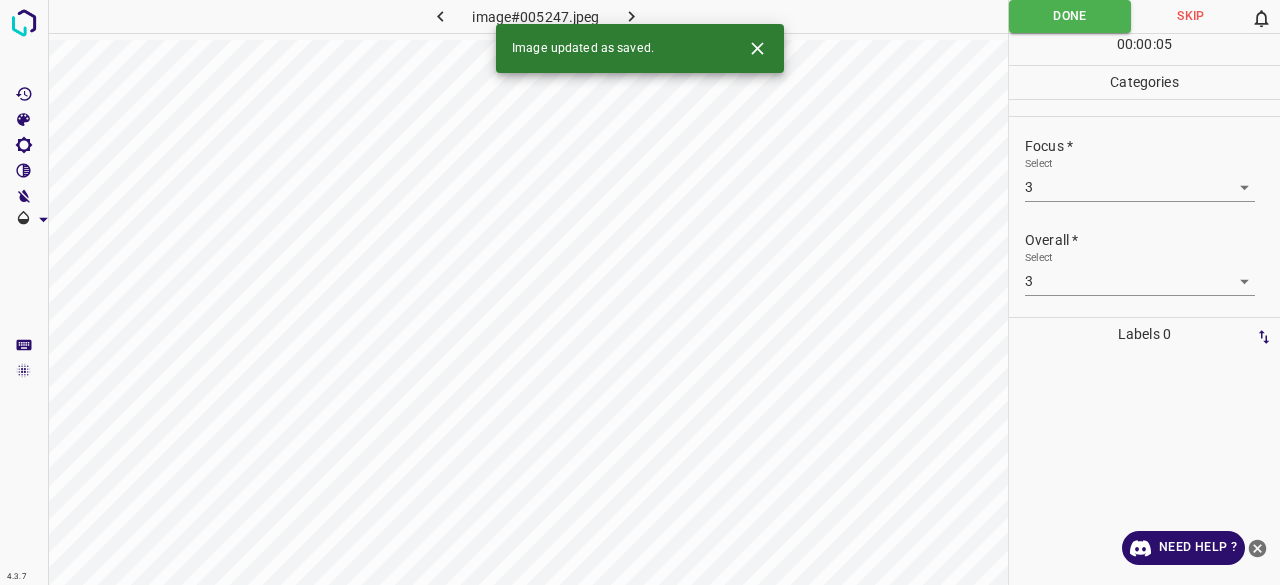 click 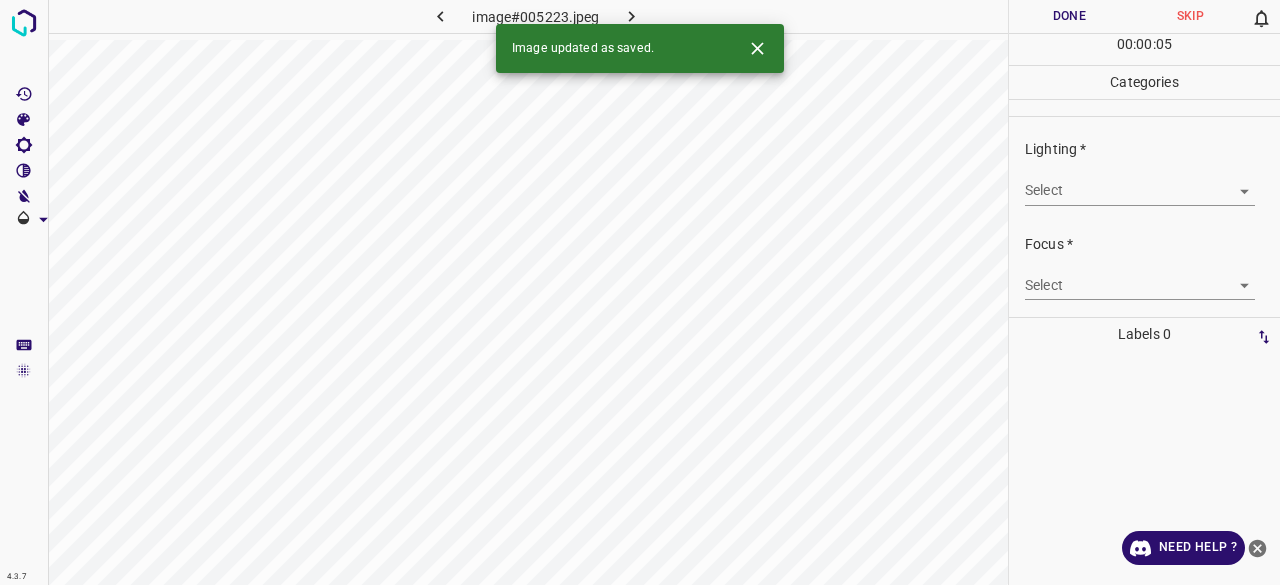 click on "Lighting *  Select ​" at bounding box center [1144, 172] 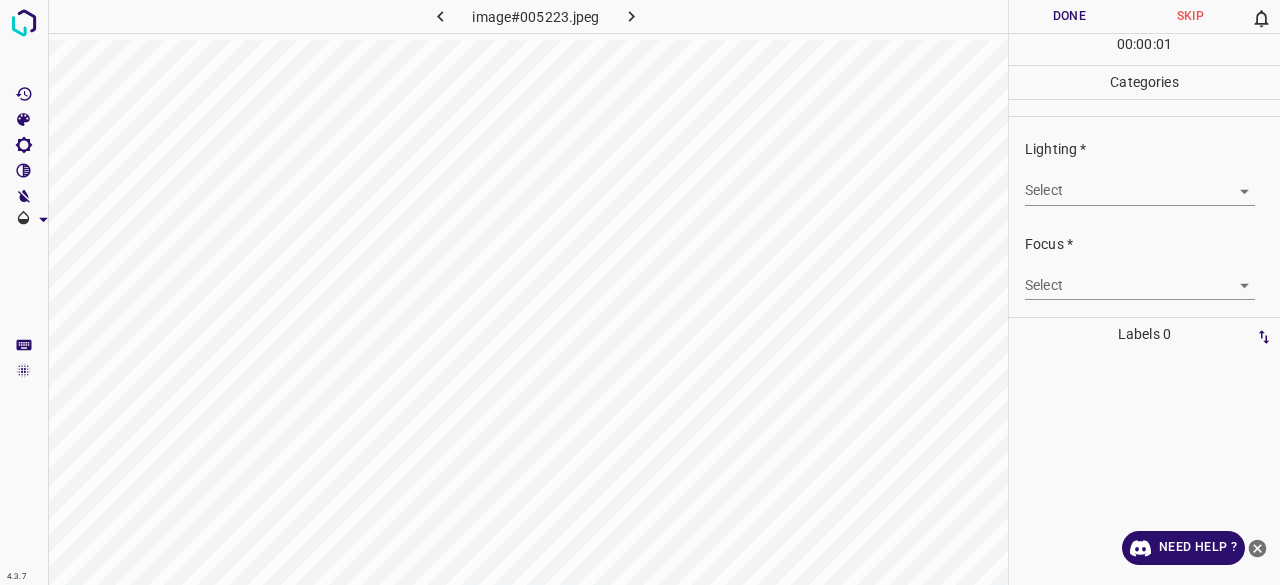 click on "4.3.7 image#005223.jpeg Done Skip 0 00   : 00   : 01   Categories Lighting *  Select ​ Focus *  Select ​ Overall *  Select ​ Labels   0 Categories 1 Lighting 2 Focus 3 Overall Tools Space Change between modes (Draw & Edit) I Auto labeling R Restore zoom M Zoom in N Zoom out Delete Delete selecte label Filters Z Restore filters X Saturation filter C Brightness filter V Contrast filter B Gray scale filter General O Download Need Help ? - Text - Hide - Delete" at bounding box center (640, 292) 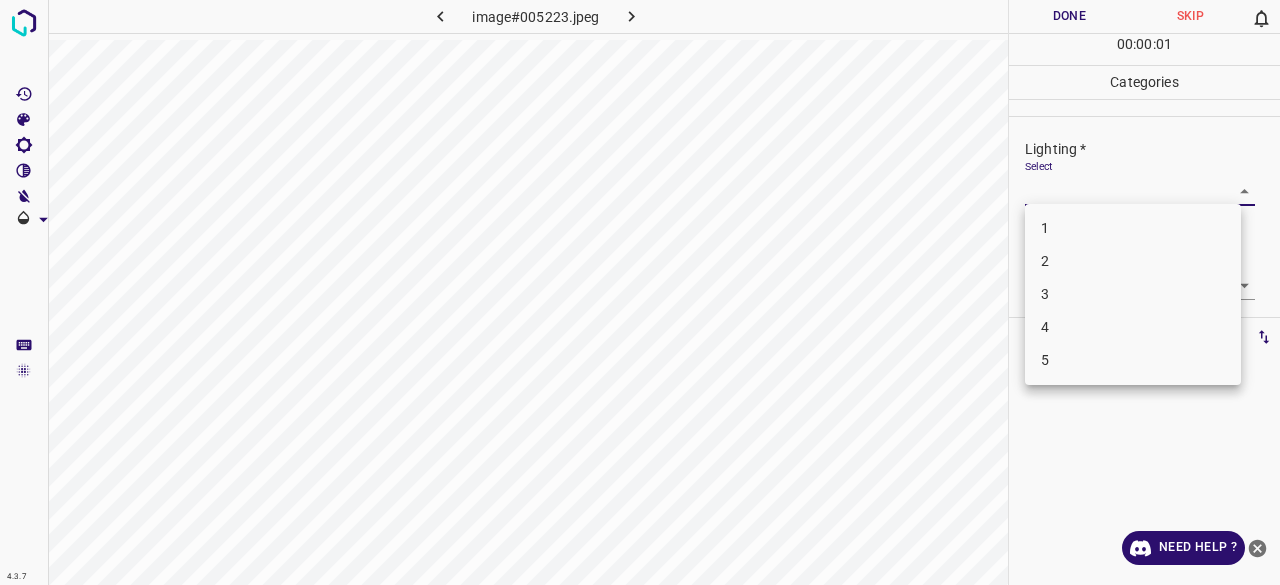 drag, startPoint x: 1064, startPoint y: 291, endPoint x: 1058, endPoint y: 280, distance: 12.529964 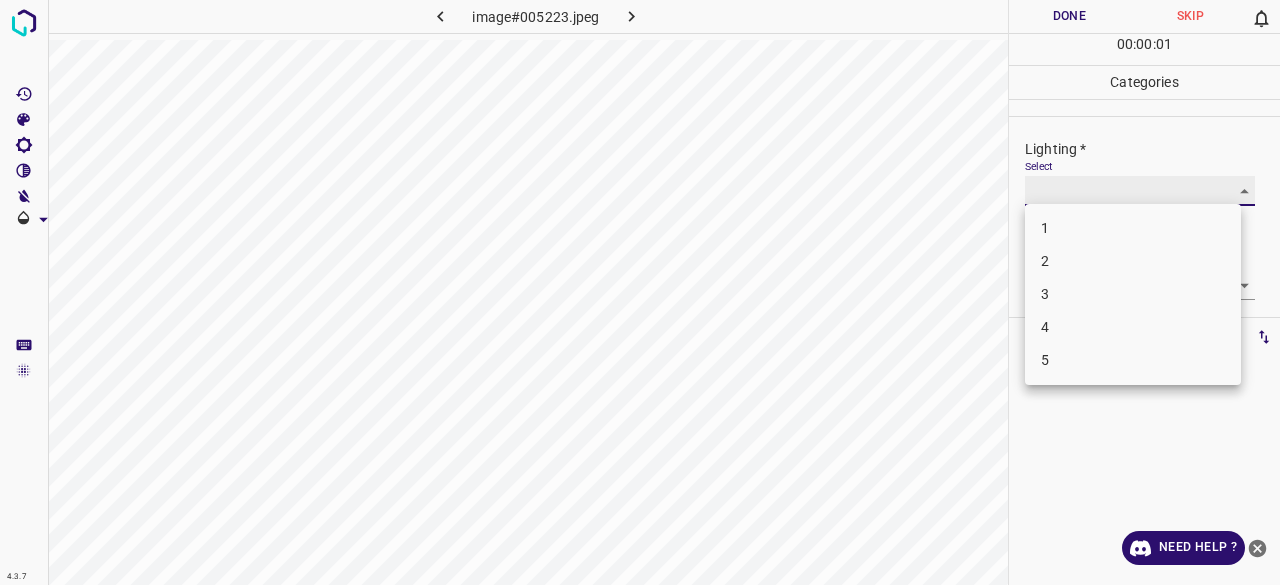type on "3" 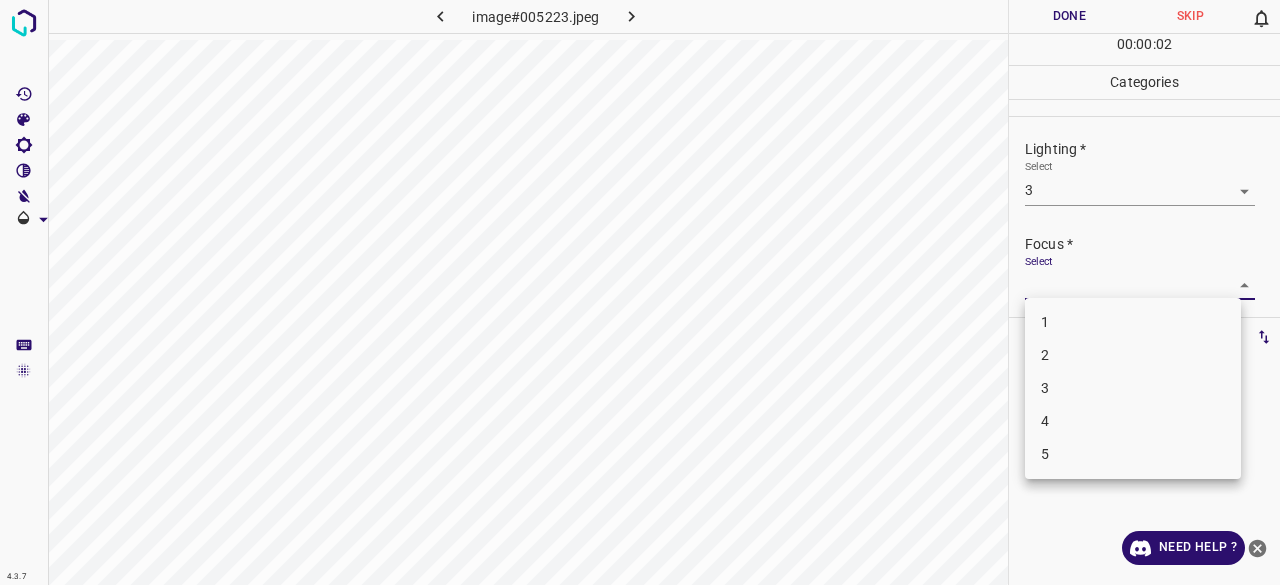 click on "4.3.7 image#005223.jpeg Done Skip 0 00   : 00   : 02   Categories Lighting *  Select 3 3 Focus *  Select ​ Overall *  Select ​ Labels   0 Categories 1 Lighting 2 Focus 3 Overall Tools Space Change between modes (Draw & Edit) I Auto labeling R Restore zoom M Zoom in N Zoom out Delete Delete selecte label Filters Z Restore filters X Saturation filter C Brightness filter V Contrast filter B Gray scale filter General O Download Need Help ? - Text - Hide - Delete 1 2 3 4 5" at bounding box center [640, 292] 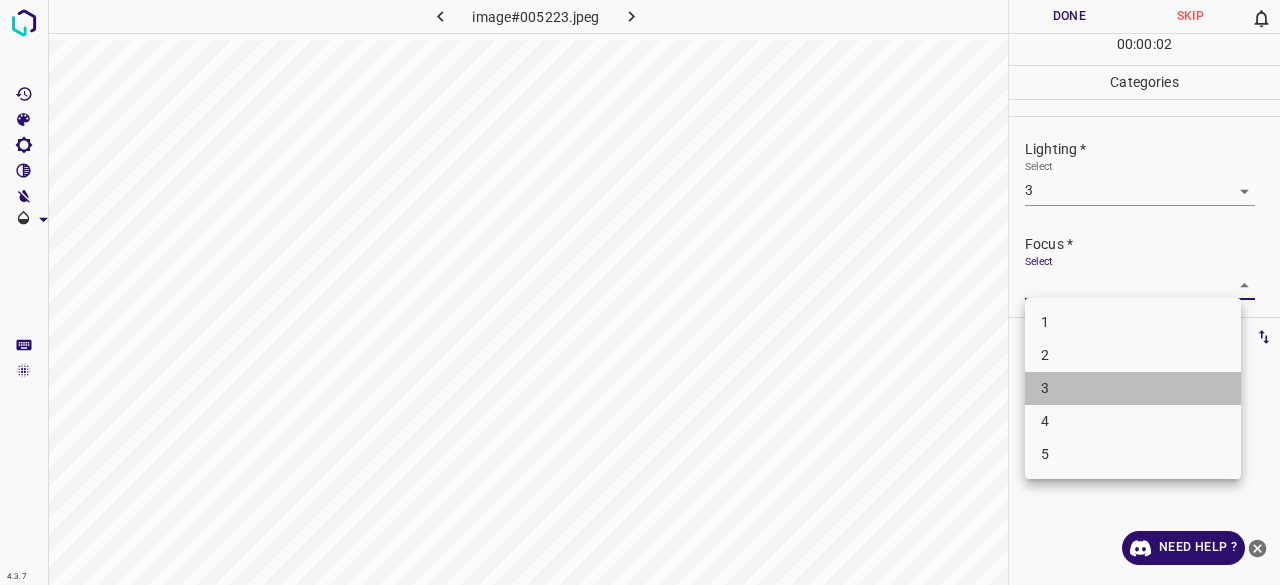 drag, startPoint x: 1058, startPoint y: 394, endPoint x: 1085, endPoint y: 305, distance: 93.00538 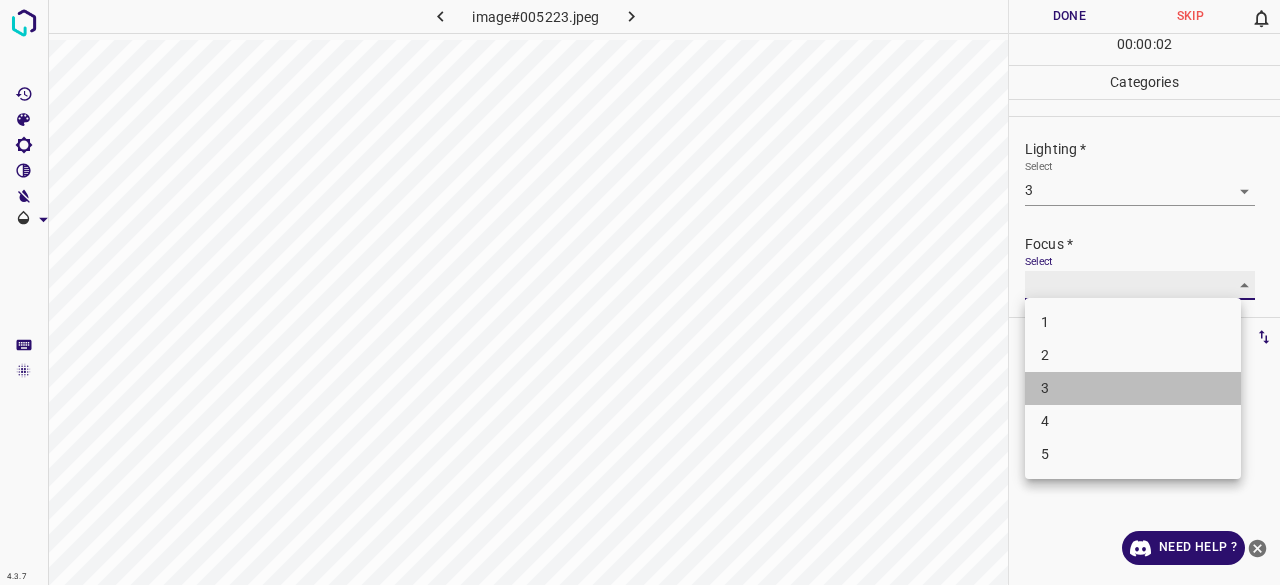type on "3" 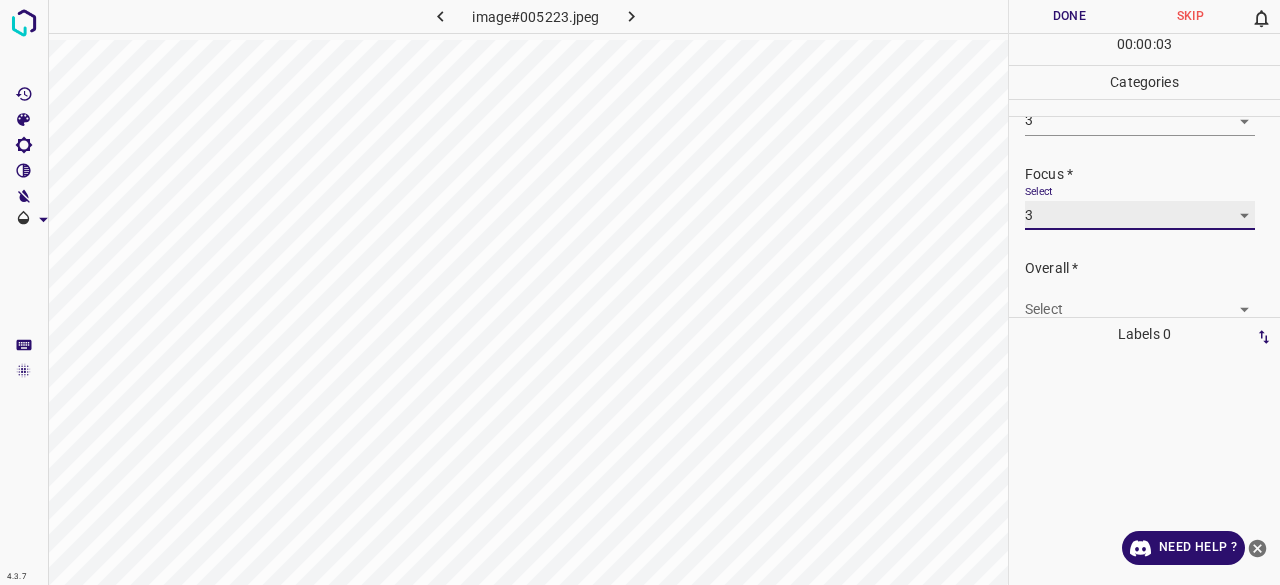 scroll, scrollTop: 98, scrollLeft: 0, axis: vertical 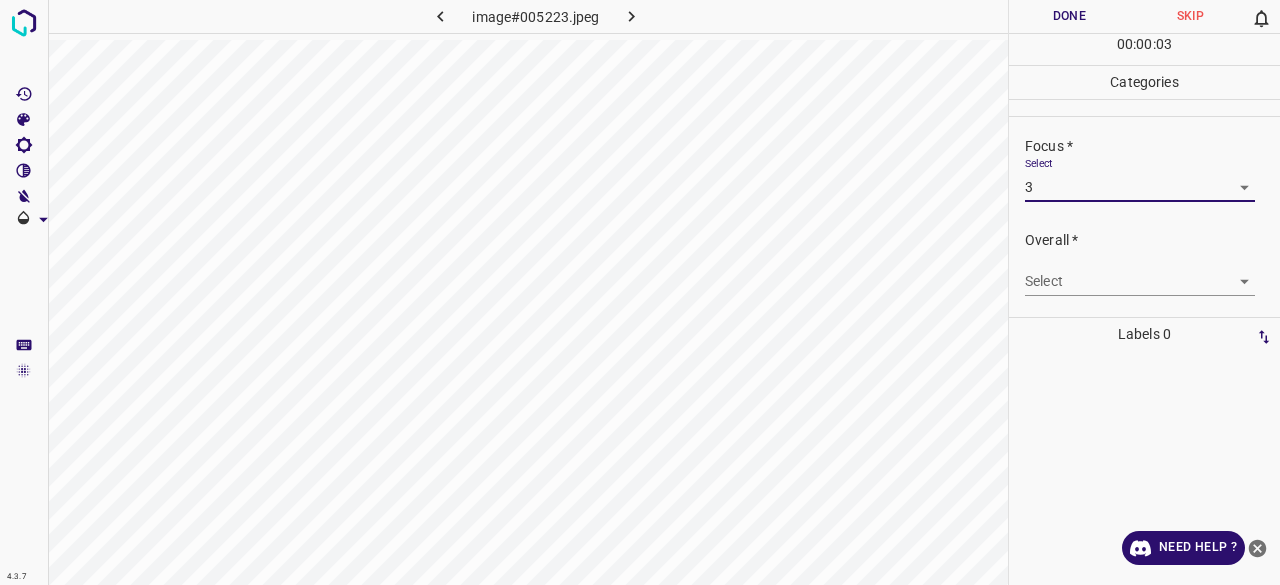 click on "4.3.7 image#005223.jpeg Done Skip 0 00   : 00   : 03   Categories Lighting *  Select 3 3 Focus *  Select 3 3 Overall *  Select ​ Labels   0 Categories 1 Lighting 2 Focus 3 Overall Tools Space Change between modes (Draw & Edit) I Auto labeling R Restore zoom M Zoom in N Zoom out Delete Delete selecte label Filters Z Restore filters X Saturation filter C Brightness filter V Contrast filter B Gray scale filter General O Download Need Help ? - Text - Hide - Delete" at bounding box center [640, 292] 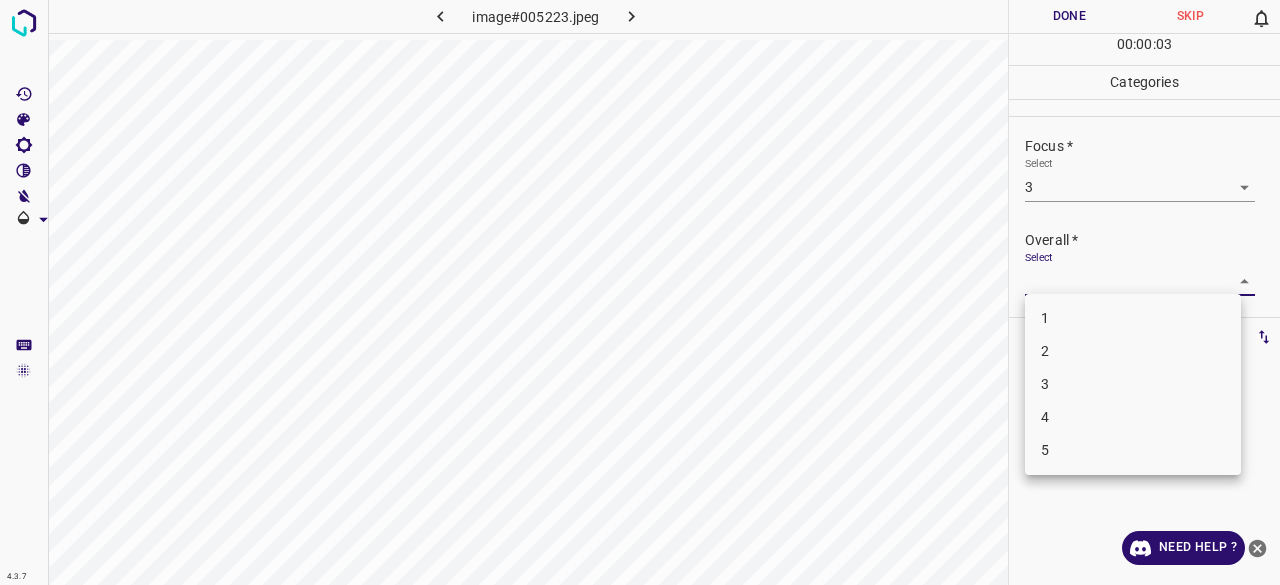 drag, startPoint x: 1039, startPoint y: 395, endPoint x: 1043, endPoint y: 385, distance: 10.770329 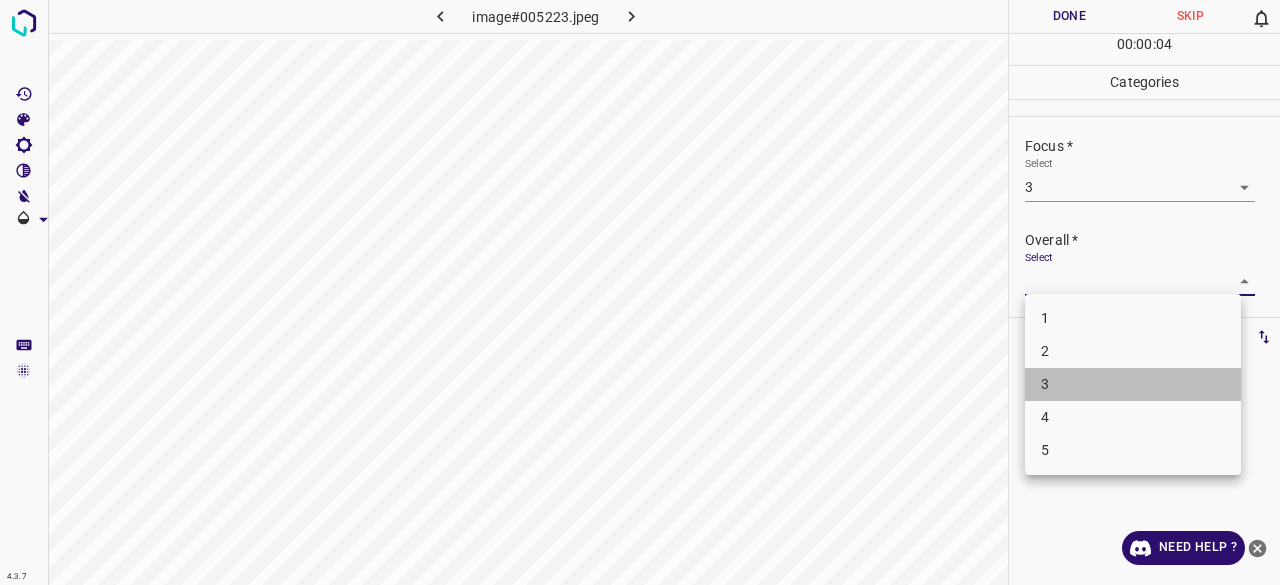 click on "3" at bounding box center (1133, 384) 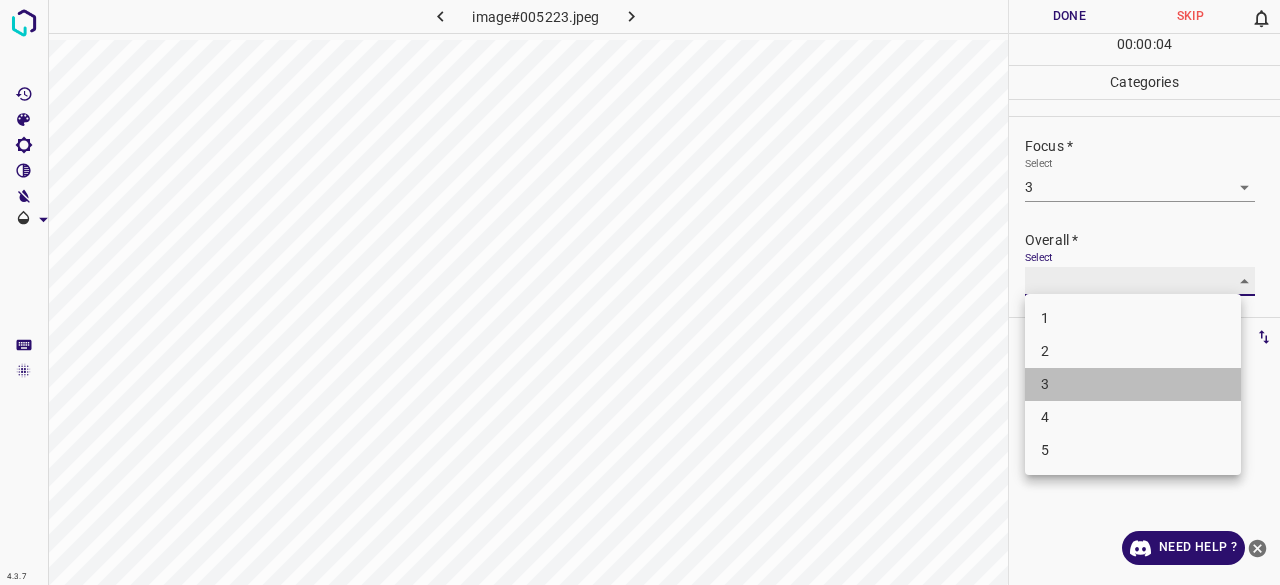 type on "3" 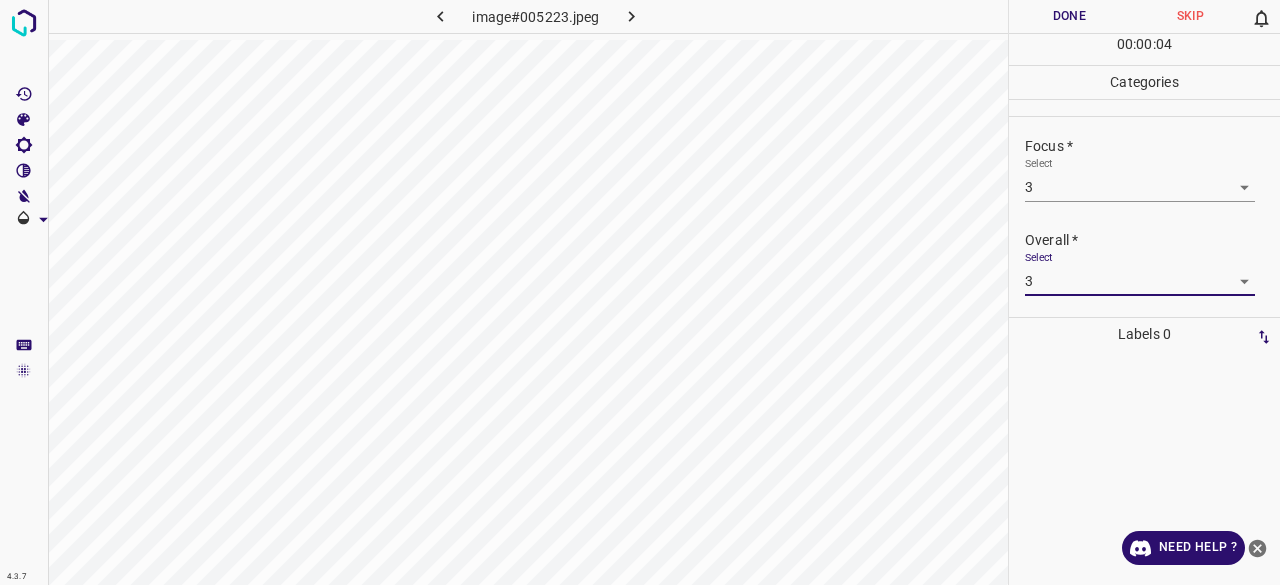 drag, startPoint x: 1058, startPoint y: 12, endPoint x: 1062, endPoint y: 25, distance: 13.601471 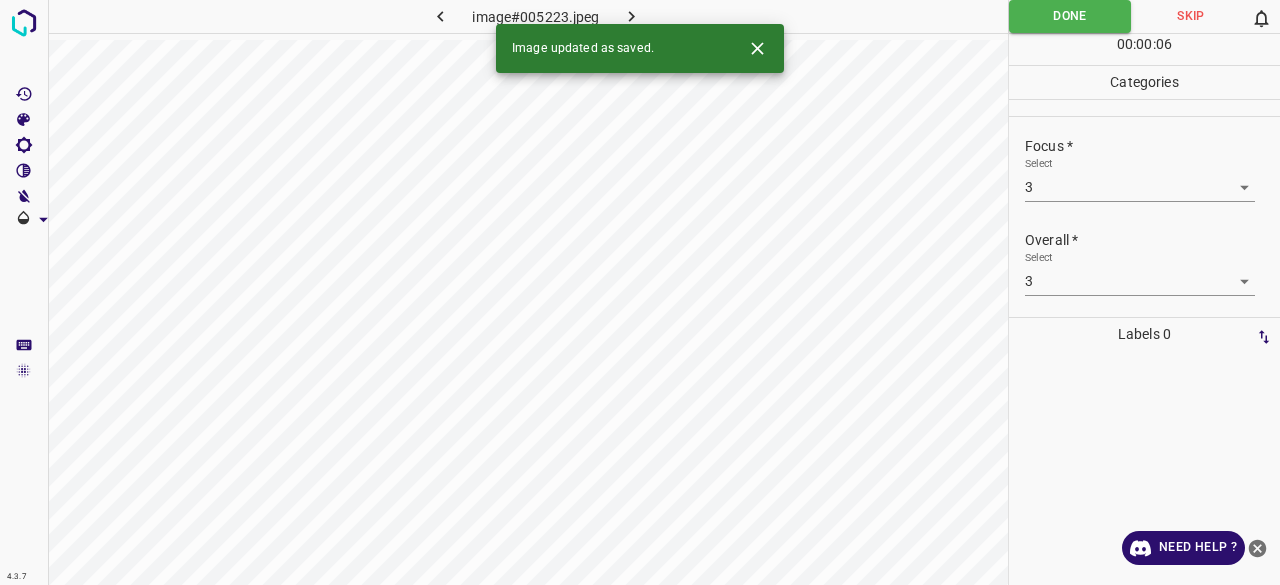 click 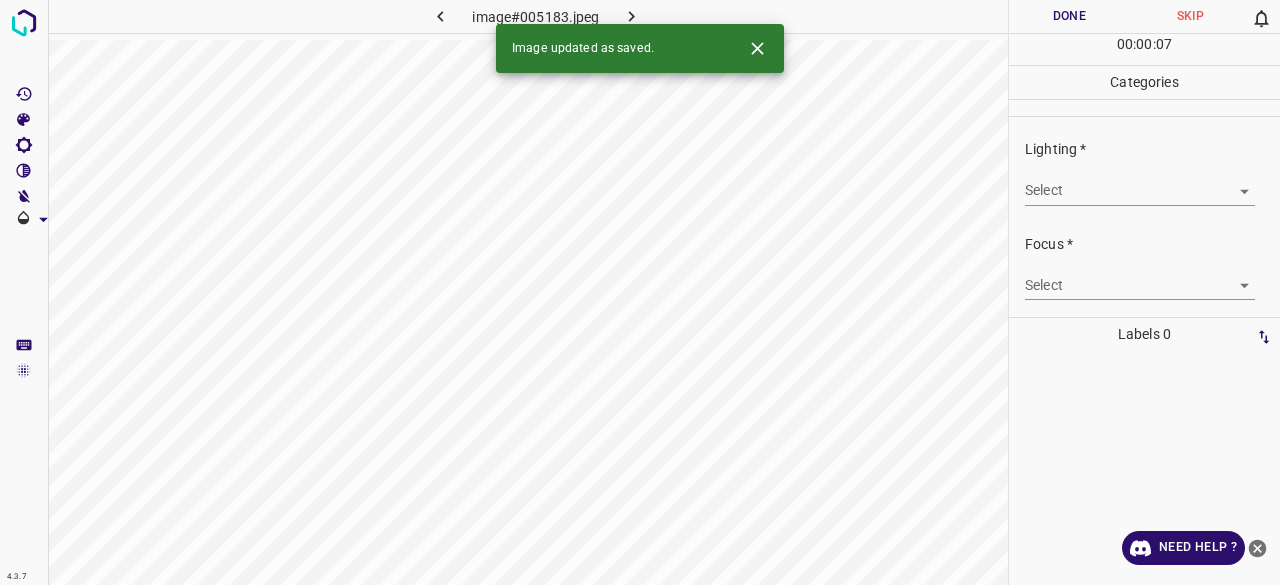 click on "4.3.7 image#005183.jpeg Done Skip 0 00   : 00   : 07   Categories Lighting *  Select ​ Focus *  Select ​ Overall *  Select ​ Labels   0 Categories 1 Lighting 2 Focus 3 Overall Tools Space Change between modes (Draw & Edit) I Auto labeling R Restore zoom M Zoom in N Zoom out Delete Delete selecte label Filters Z Restore filters X Saturation filter C Brightness filter V Contrast filter B Gray scale filter General O Download Image updated as saved. Need Help ? - Text - Hide - Delete" at bounding box center (640, 292) 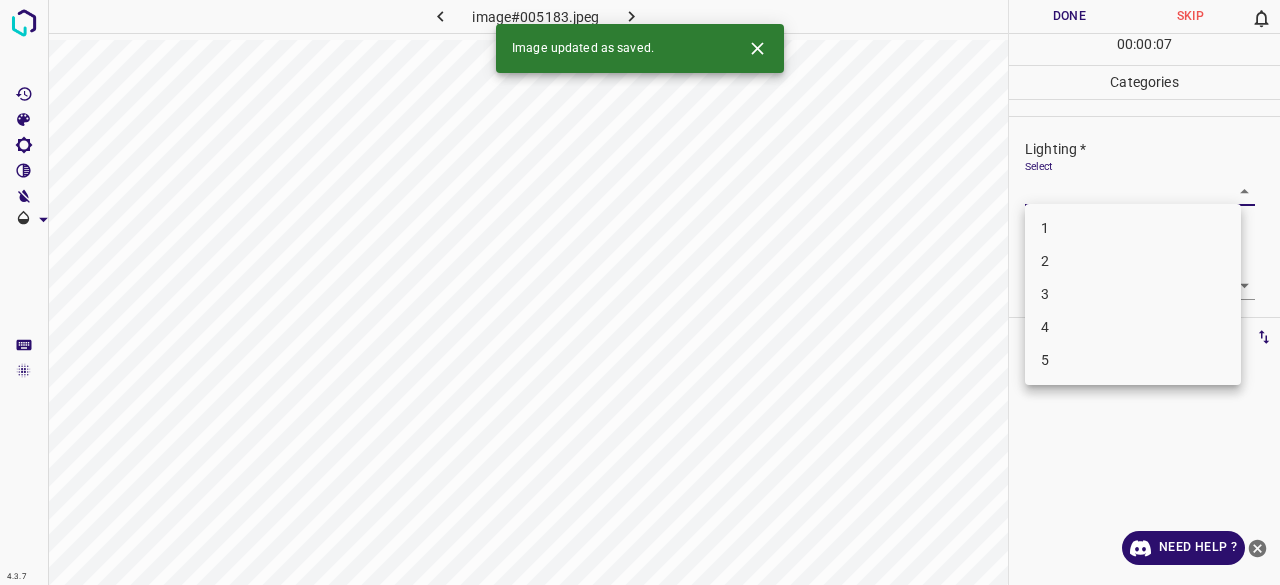 click on "3" at bounding box center (1133, 294) 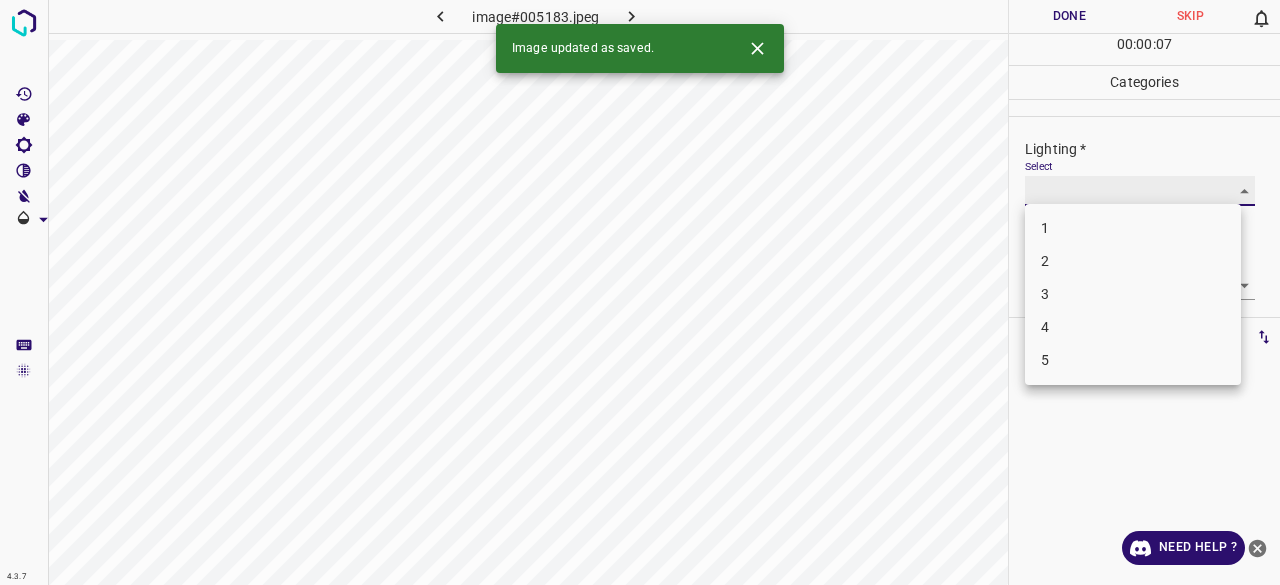 type on "3" 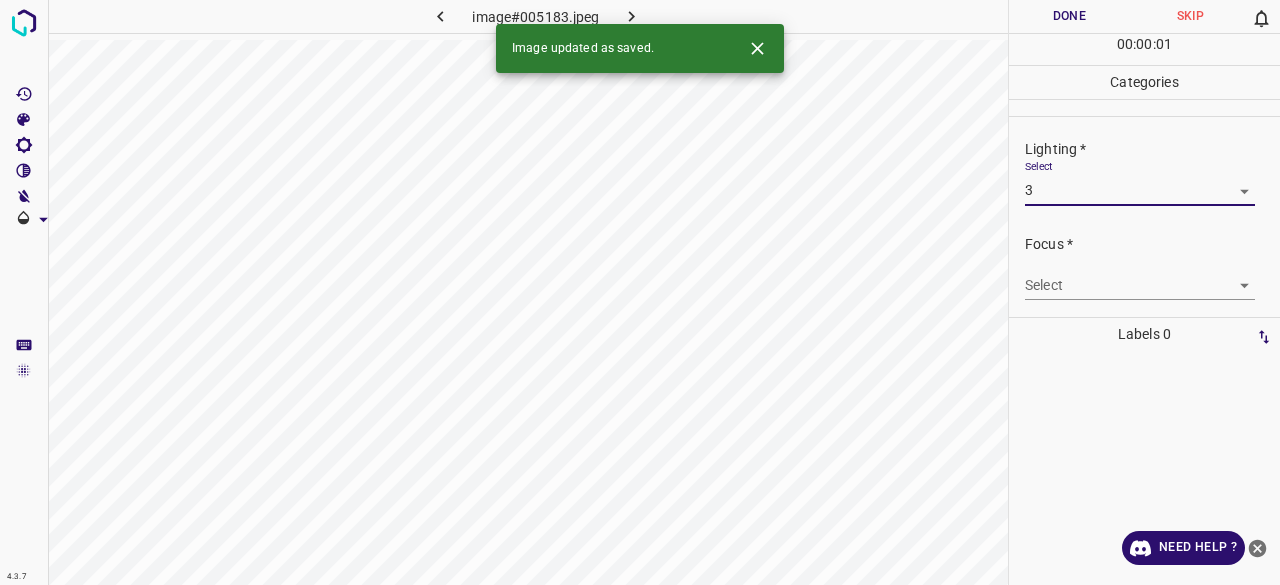 click on "4.3.7 image#005183.jpeg Done Skip 0 00   : 00   : 01   Categories Lighting *  Select 3 3 Focus *  Select ​ Overall *  Select ​ Labels   0 Categories 1 Lighting 2 Focus 3 Overall Tools Space Change between modes (Draw & Edit) I Auto labeling R Restore zoom M Zoom in N Zoom out Delete Delete selecte label Filters Z Restore filters X Saturation filter C Brightness filter V Contrast filter B Gray scale filter General O Download Image updated as saved. Need Help ? - Text - Hide - Delete 1 2 3 4 5" at bounding box center [640, 292] 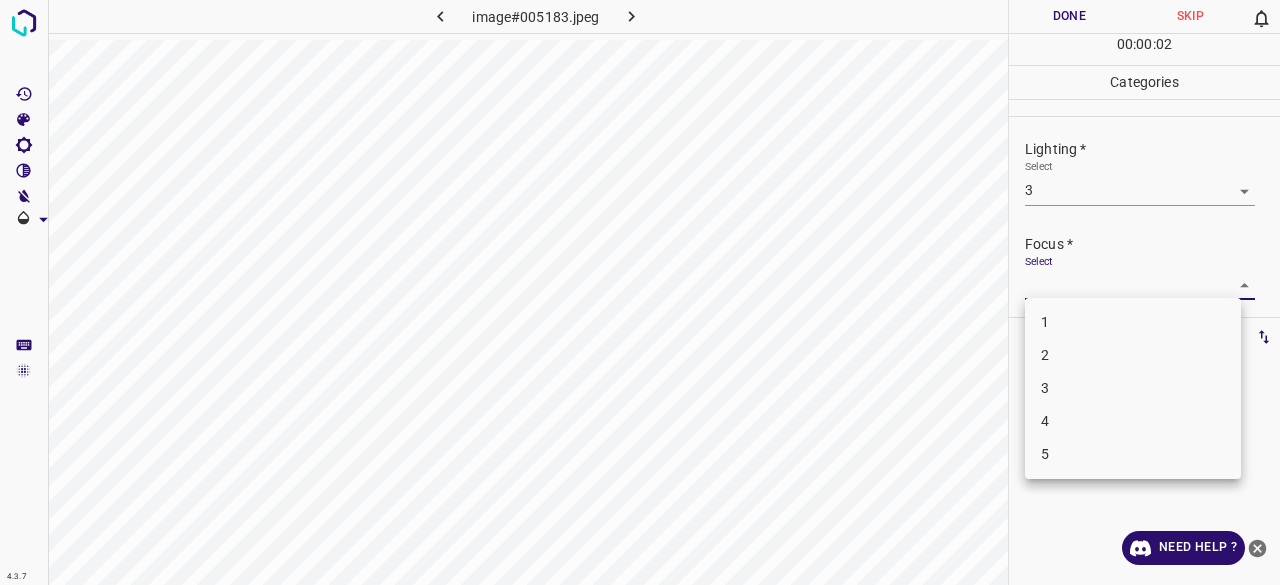 drag, startPoint x: 1052, startPoint y: 367, endPoint x: 1055, endPoint y: 380, distance: 13.341664 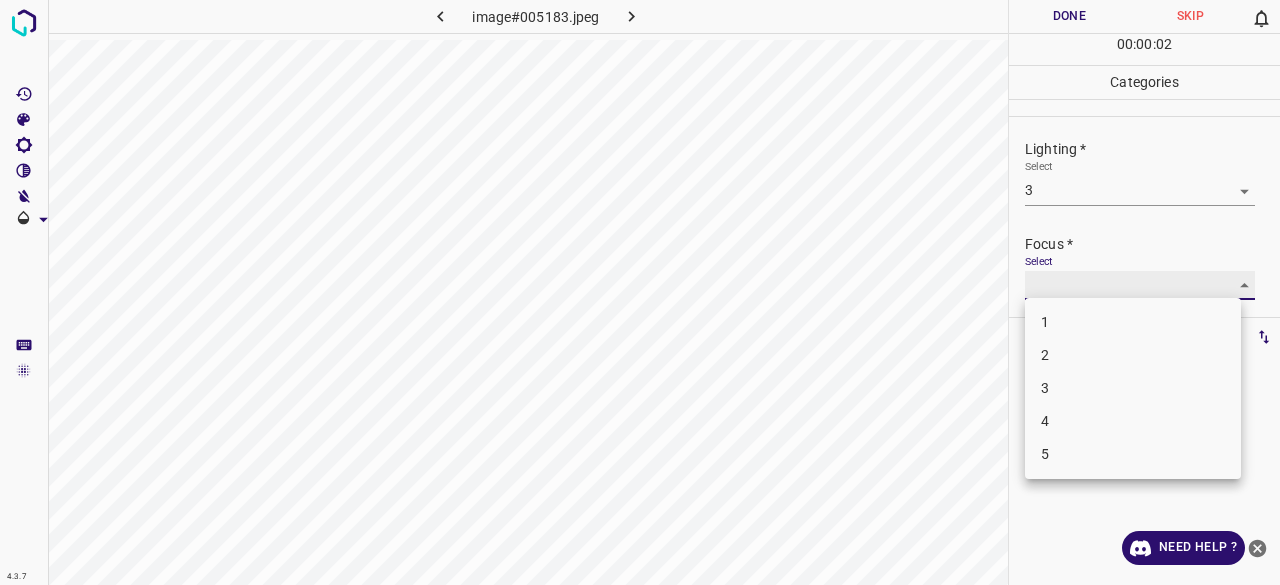 type on "3" 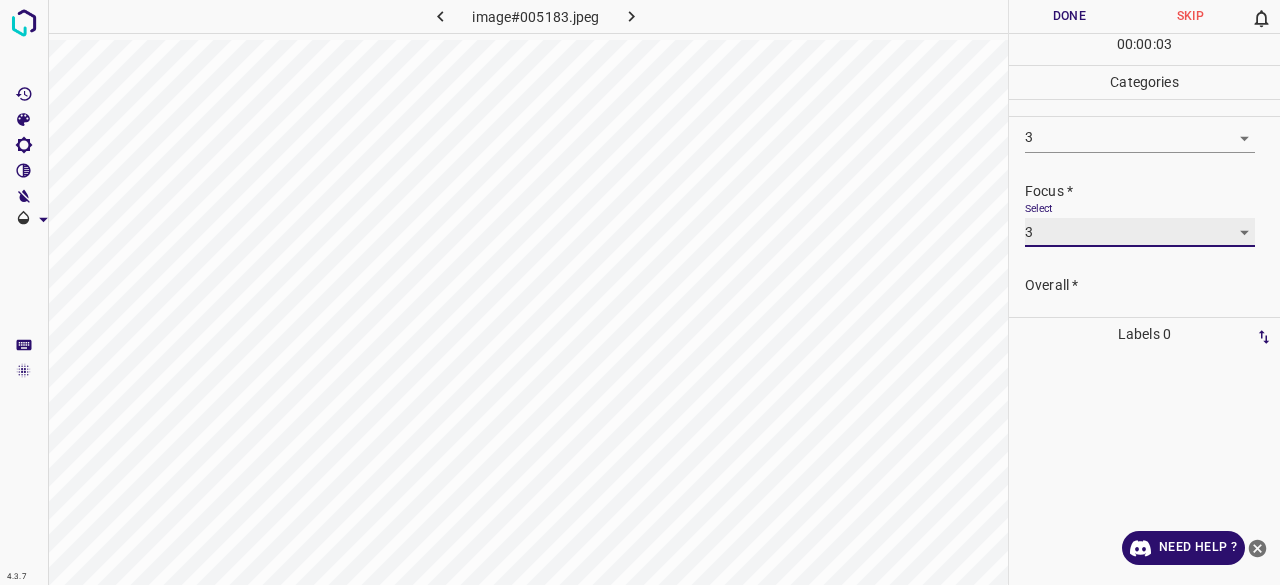 scroll, scrollTop: 98, scrollLeft: 0, axis: vertical 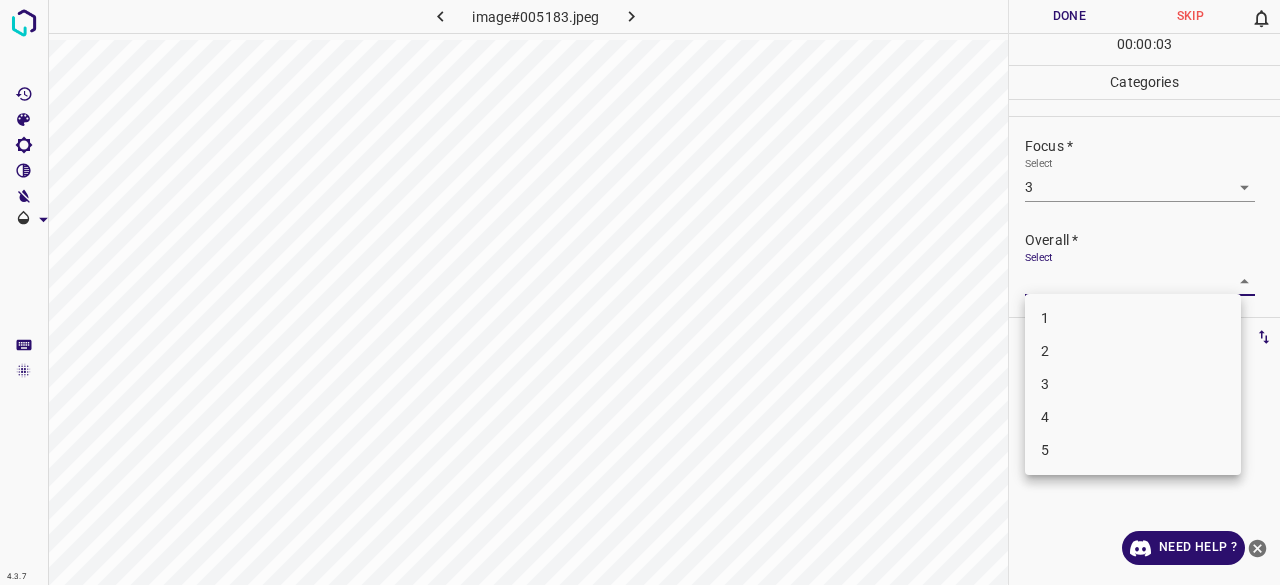 click on "4.3.7 image#005183.jpeg Done Skip 0 00   : 00   : 03   Categories Lighting *  Select 3 3 Focus *  Select 3 3 Overall *  Select ​ Labels   0 Categories 1 Lighting 2 Focus 3 Overall Tools Space Change between modes (Draw & Edit) I Auto labeling R Restore zoom M Zoom in N Zoom out Delete Delete selecte label Filters Z Restore filters X Saturation filter C Brightness filter V Contrast filter B Gray scale filter General O Download Need Help ? - Text - Hide - Delete 1 2 3 4 5" at bounding box center [640, 292] 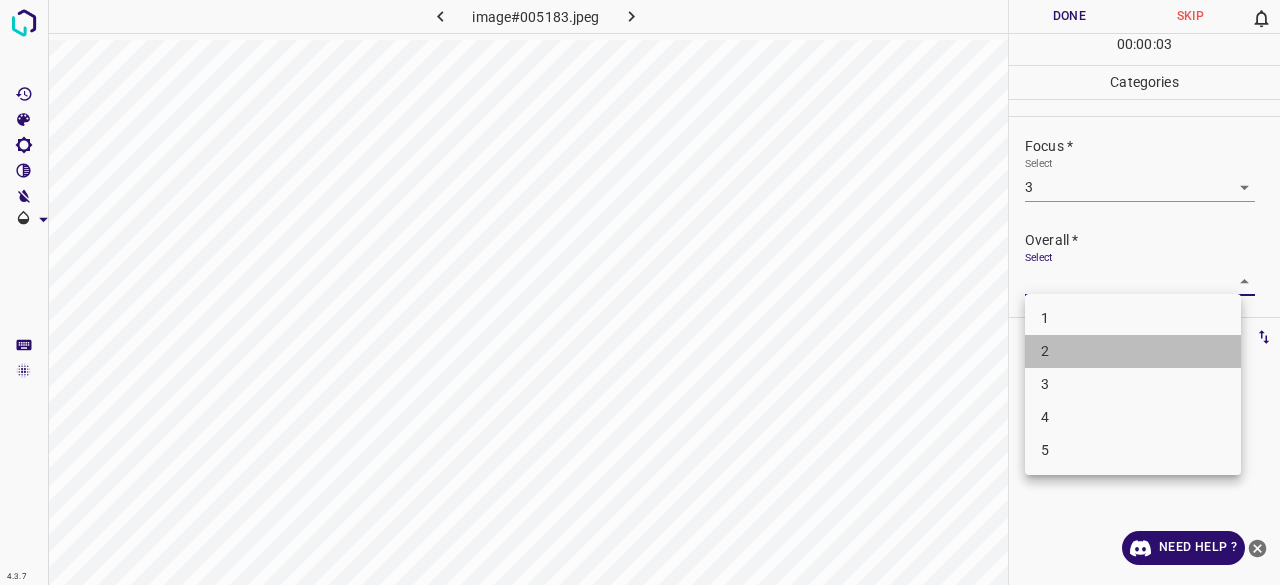drag, startPoint x: 1052, startPoint y: 365, endPoint x: 1054, endPoint y: 379, distance: 14.142136 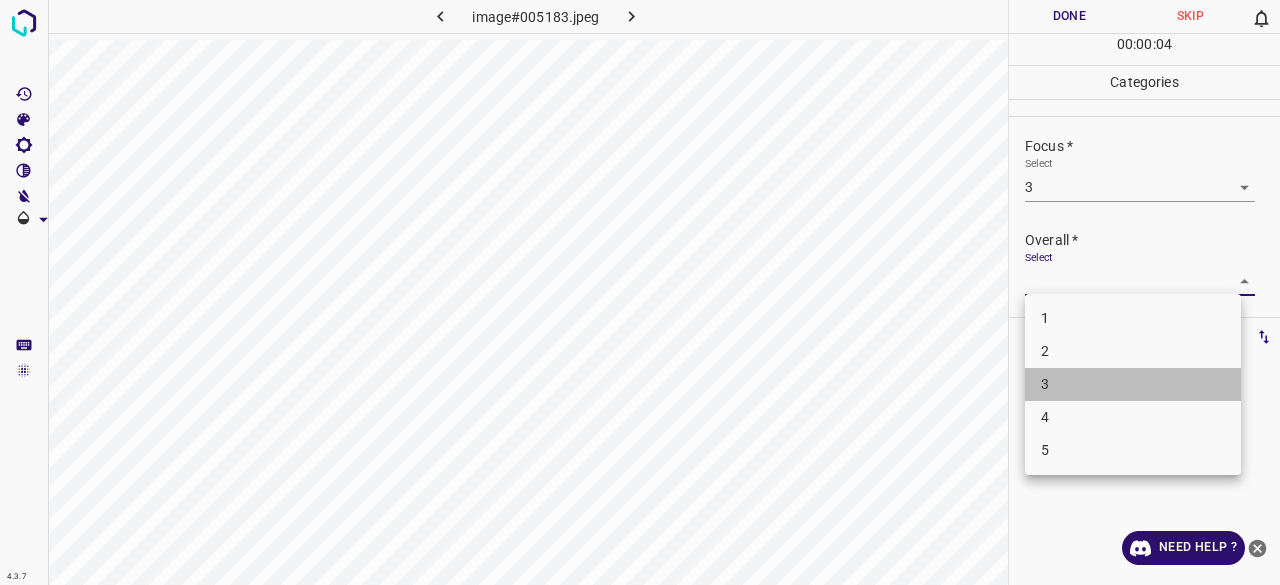 click on "3" at bounding box center [1133, 384] 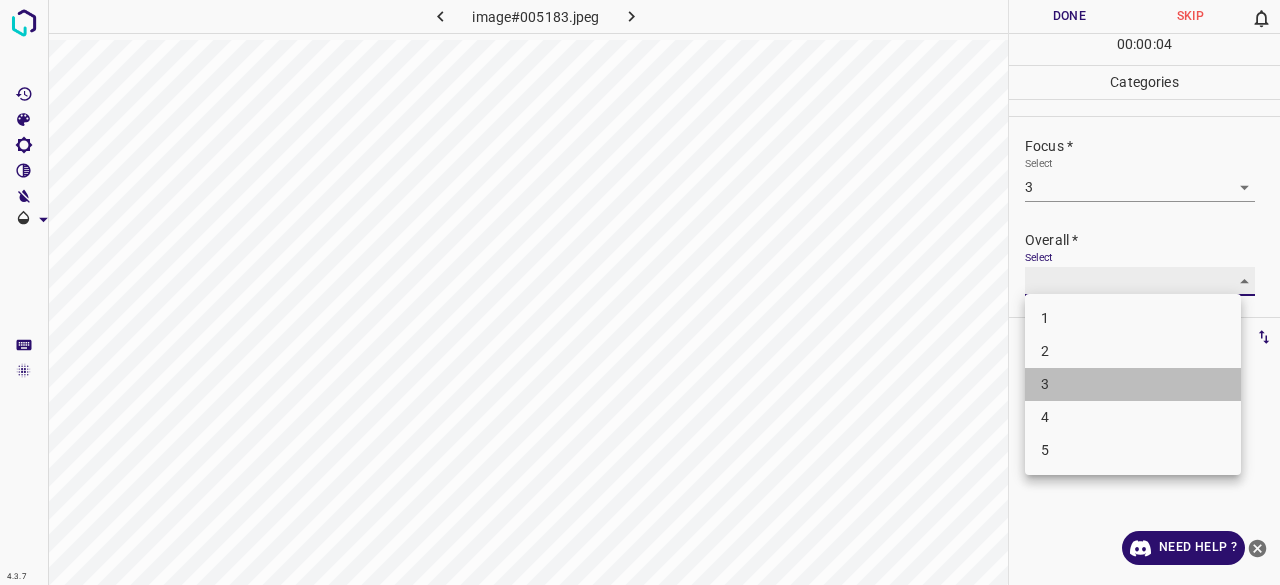 type on "3" 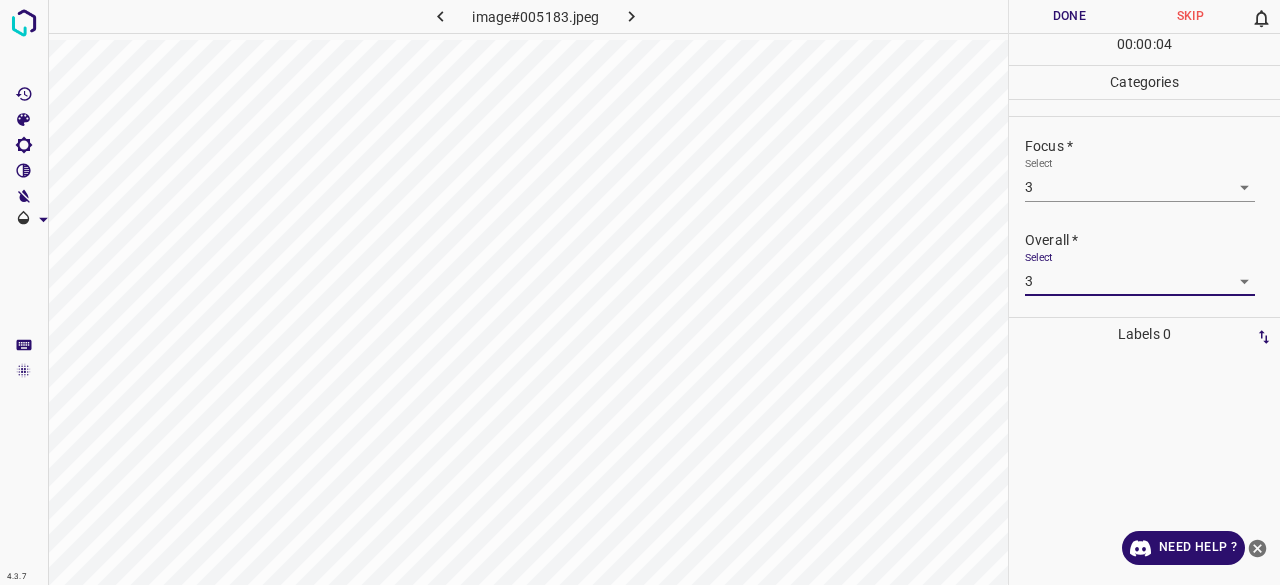 click on "Done" at bounding box center [1069, 16] 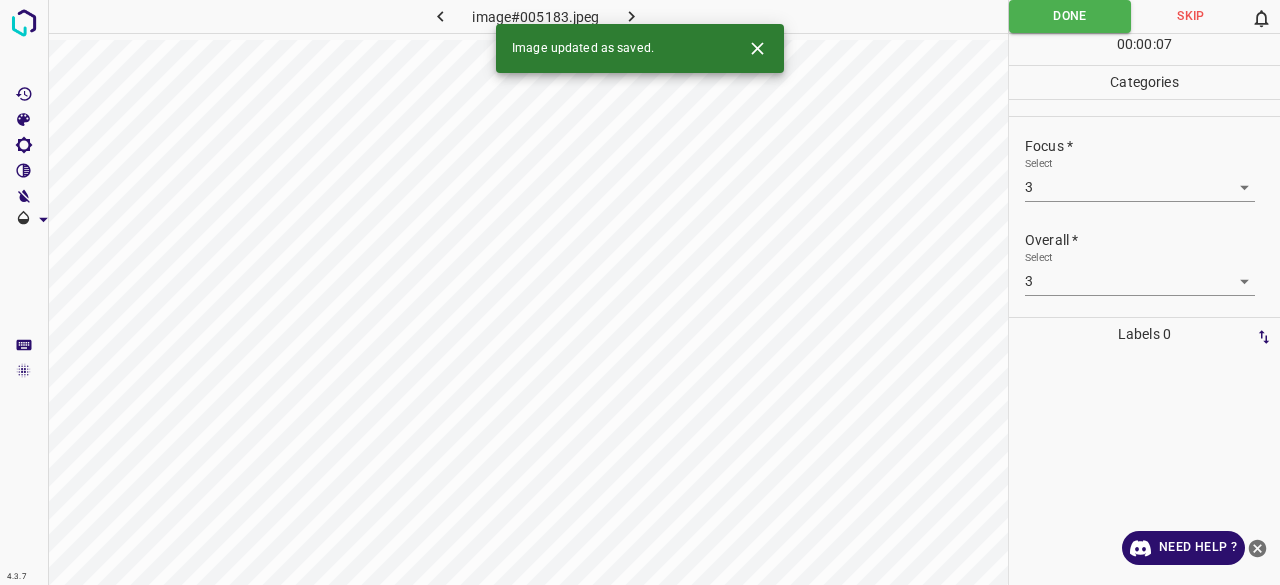 click 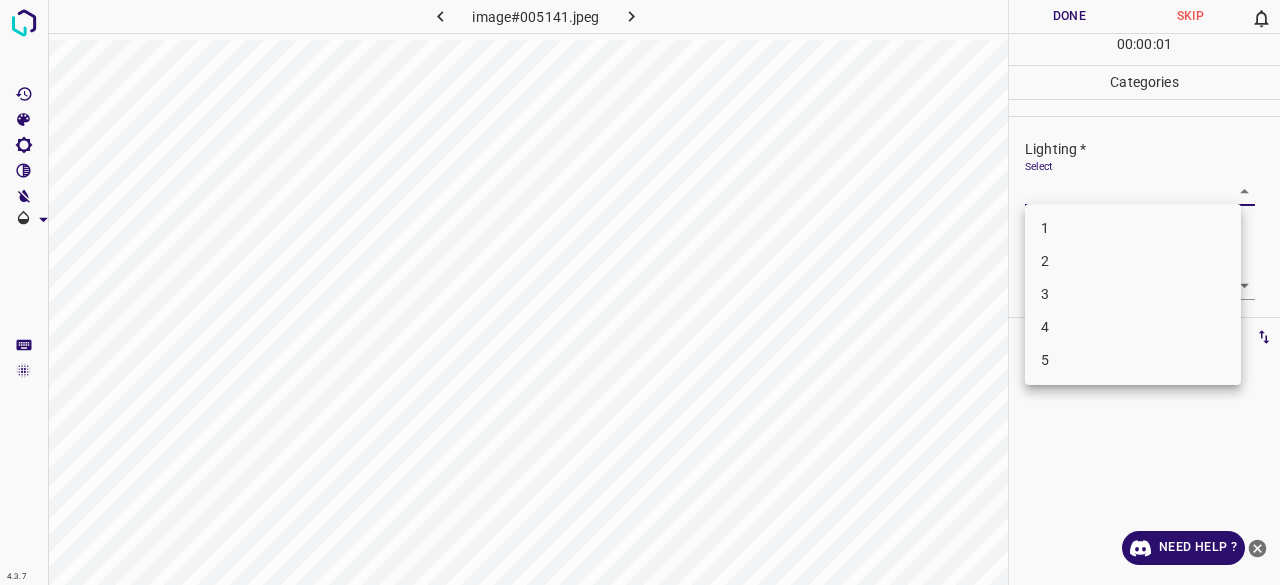 click on "4.3.7 image#005141.jpeg Done Skip 0 00   : 00   : 01   Categories Lighting *  Select ​ Focus *  Select ​ Overall *  Select ​ Labels   0 Categories 1 Lighting 2 Focus 3 Overall Tools Space Change between modes (Draw & Edit) I Auto labeling R Restore zoom M Zoom in N Zoom out Delete Delete selecte label Filters Z Restore filters X Saturation filter C Brightness filter V Contrast filter B Gray scale filter General O Download Need Help ? - Text - Hide - Delete 1 2 3 4 5" at bounding box center [640, 292] 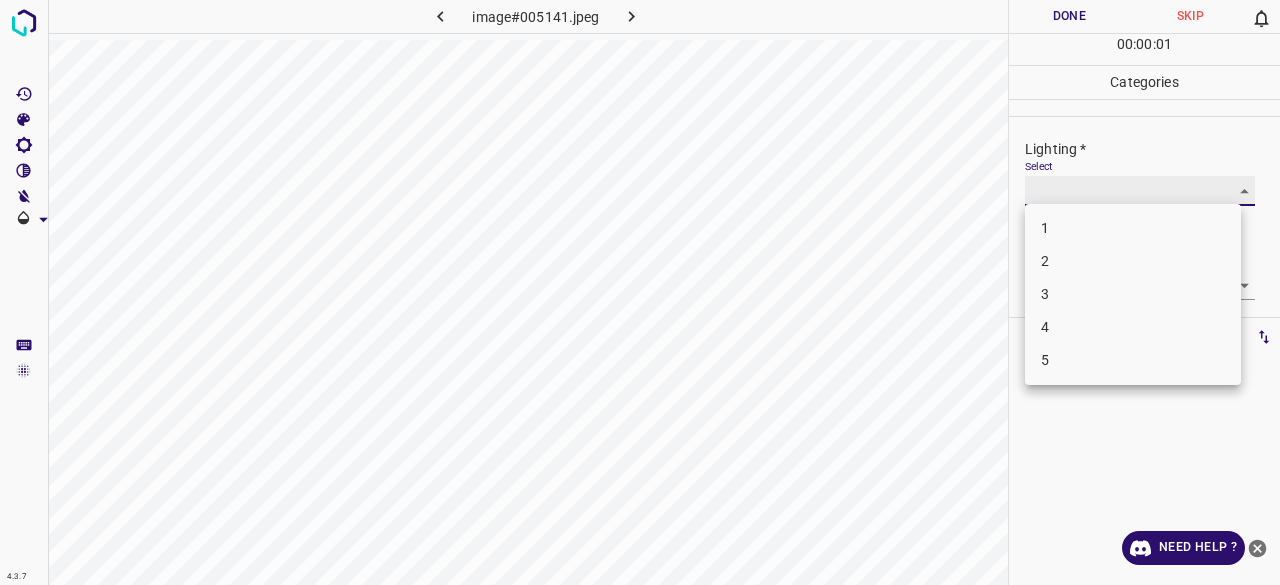type on "3" 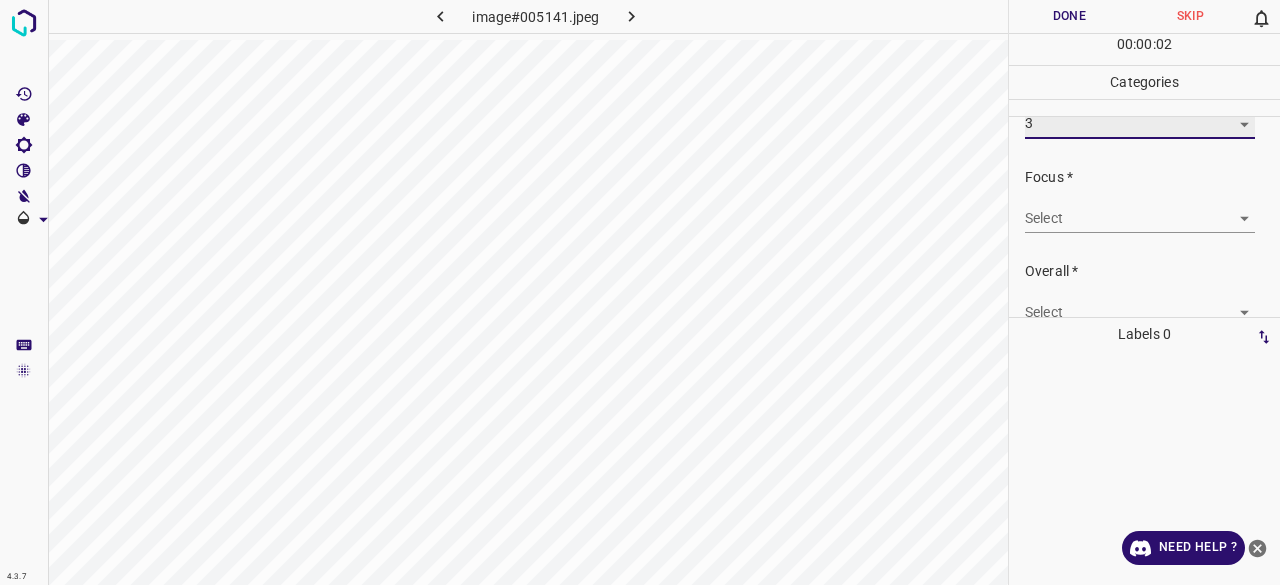 scroll, scrollTop: 98, scrollLeft: 0, axis: vertical 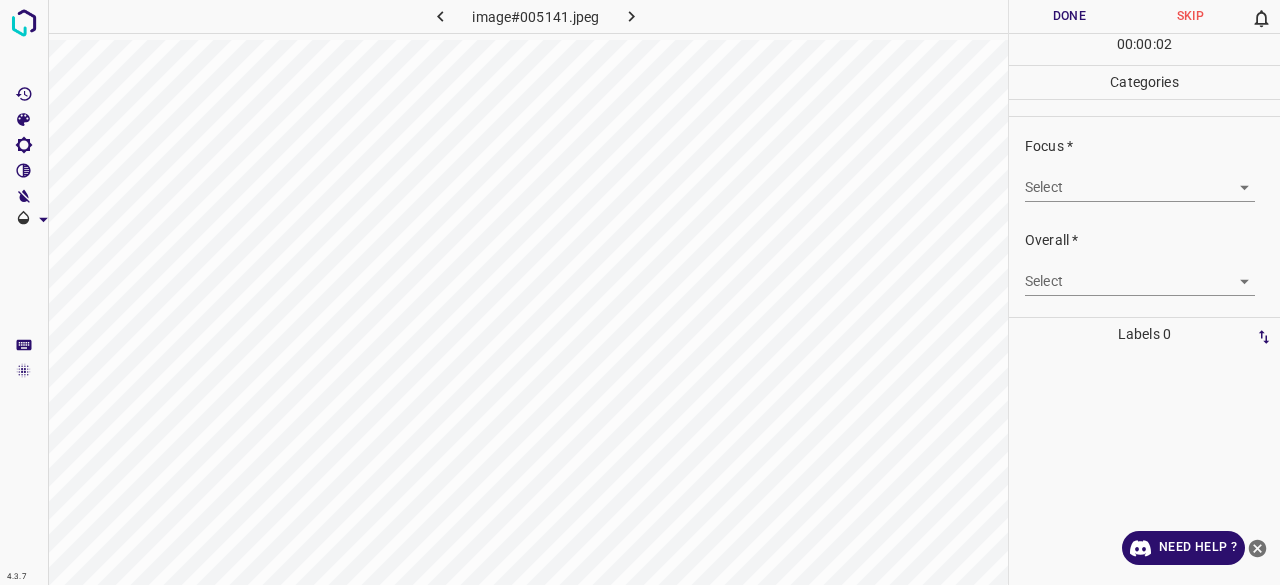 click on "4.3.7 image#005141.jpeg Done Skip 0 00   : 00   : 02   Categories Lighting *  Select 3 3 Focus *  Select ​ Overall *  Select ​ Labels   0 Categories 1 Lighting 2 Focus 3 Overall Tools Space Change between modes (Draw & Edit) I Auto labeling R Restore zoom M Zoom in N Zoom out Delete Delete selecte label Filters Z Restore filters X Saturation filter C Brightness filter V Contrast filter B Gray scale filter General O Download Need Help ? - Text - Hide - Delete" at bounding box center [640, 292] 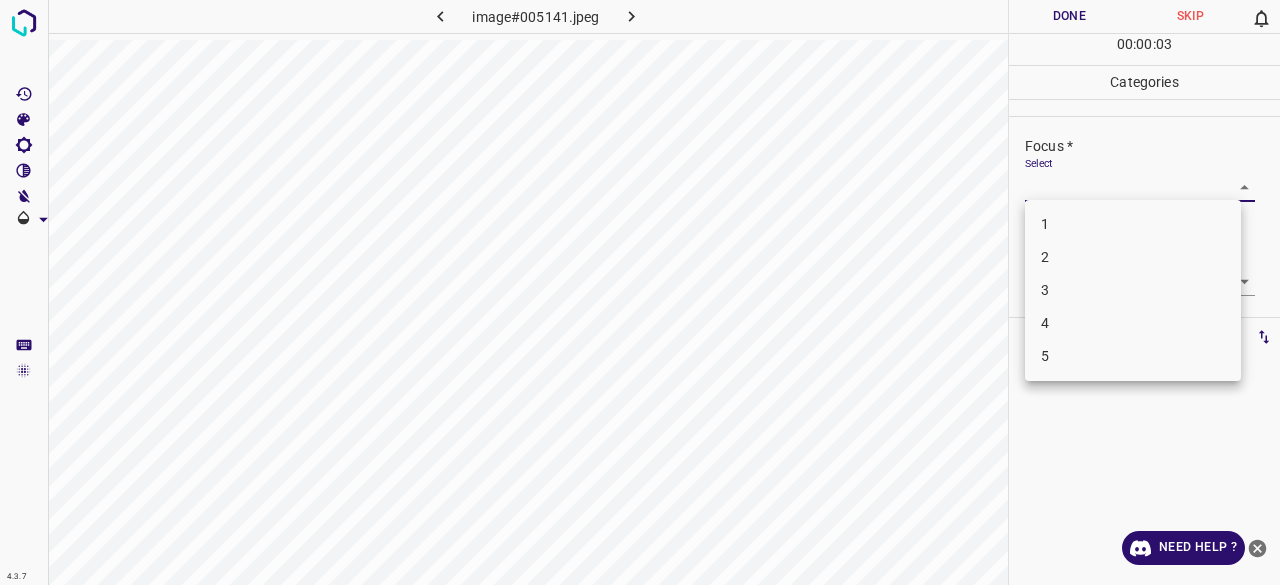click on "3" at bounding box center (1133, 290) 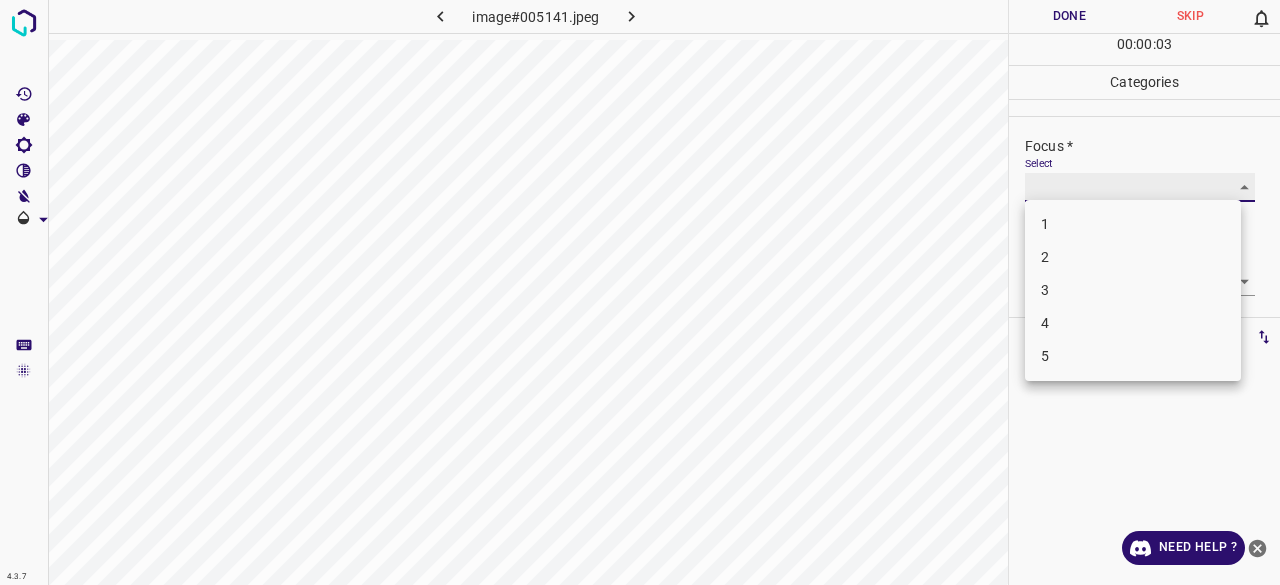 type on "3" 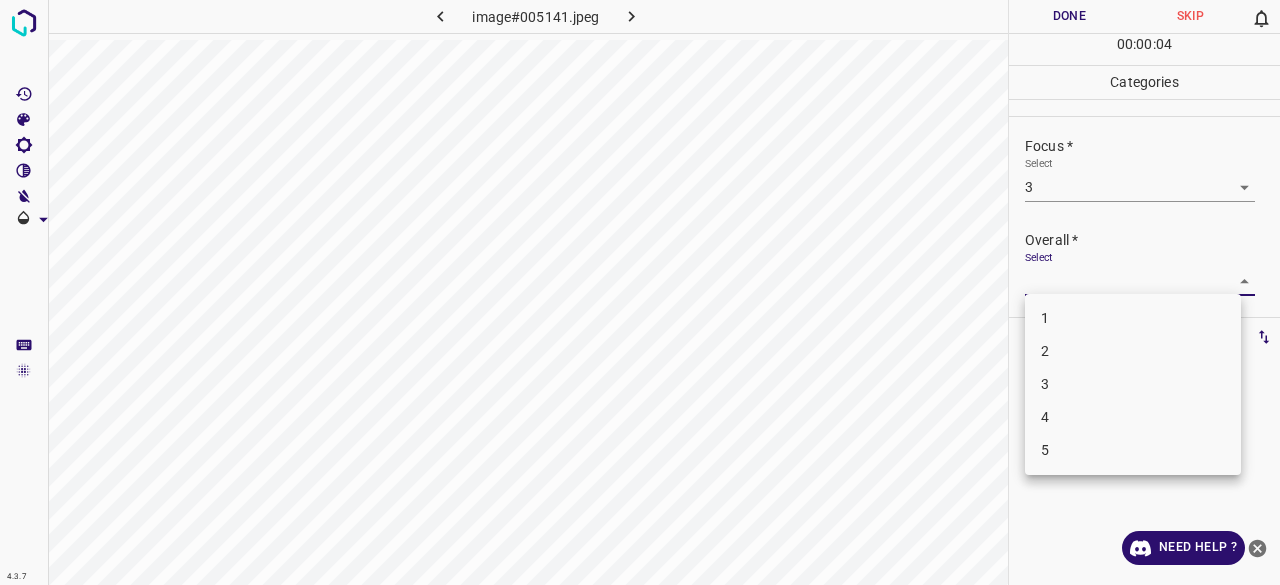 drag, startPoint x: 1060, startPoint y: 265, endPoint x: 1057, endPoint y: 279, distance: 14.3178215 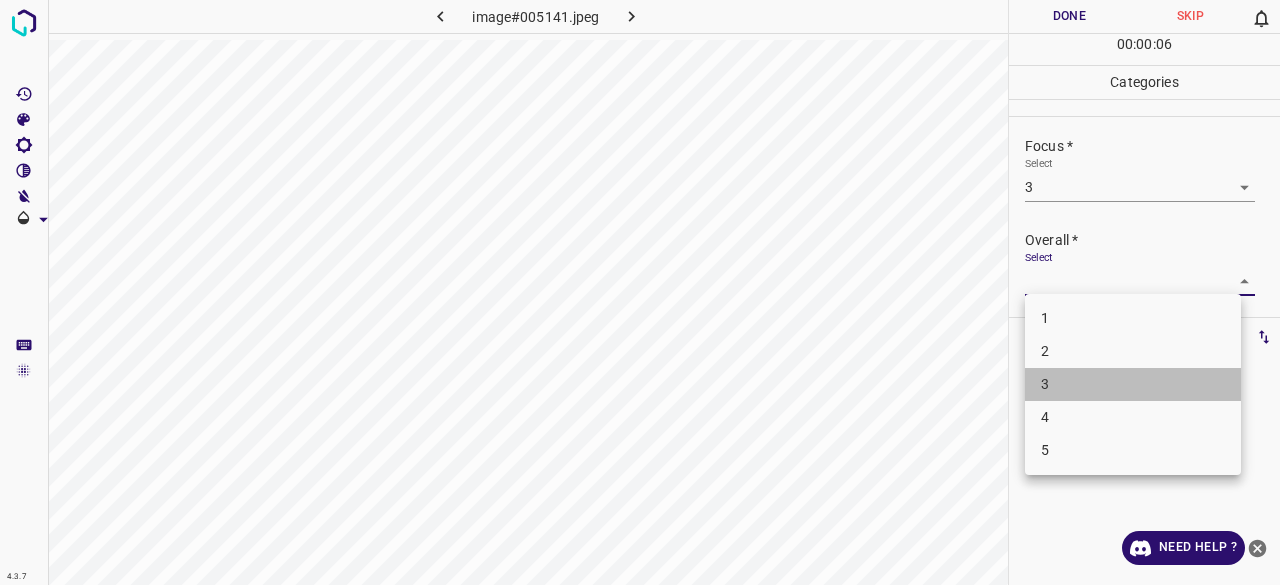 drag, startPoint x: 1083, startPoint y: 395, endPoint x: 1072, endPoint y: 346, distance: 50.219517 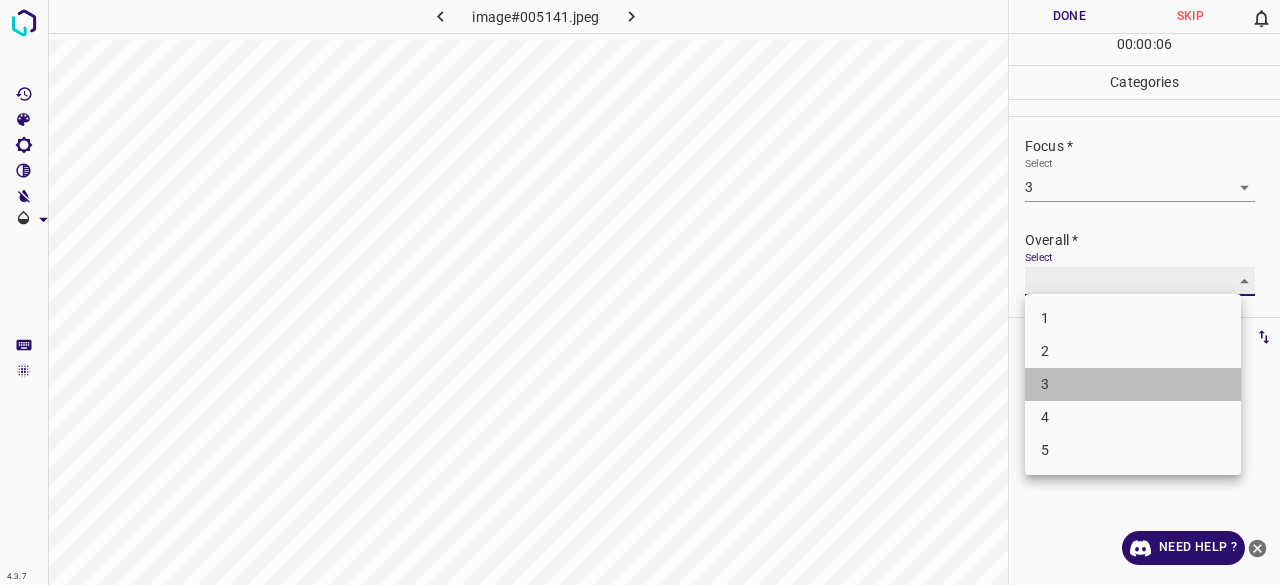 type on "3" 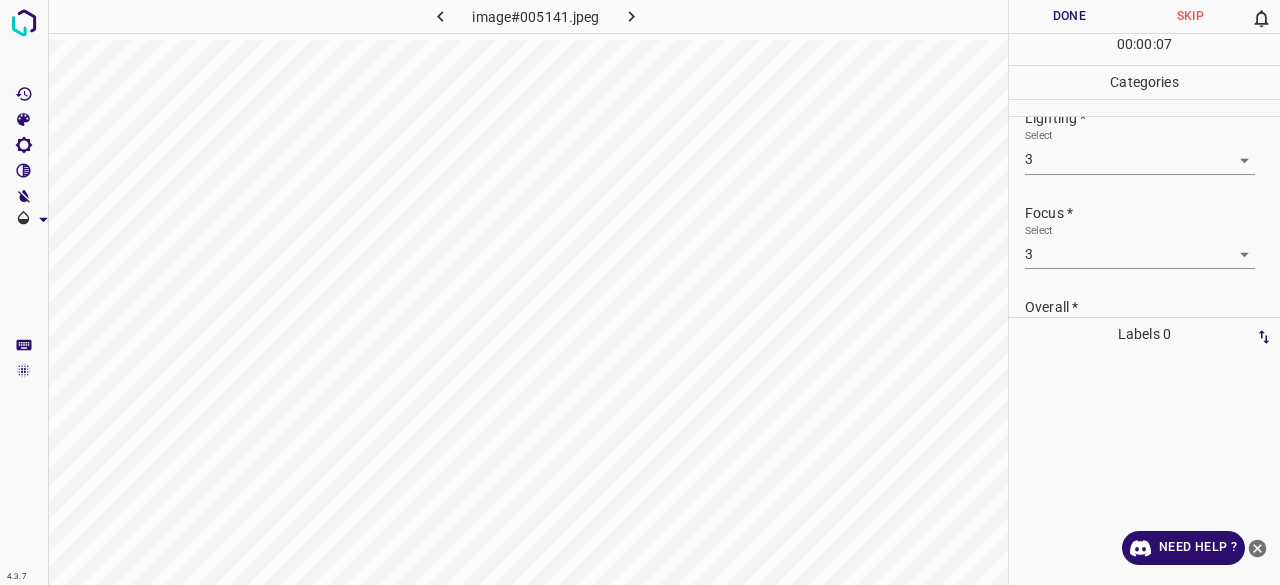 scroll, scrollTop: 0, scrollLeft: 0, axis: both 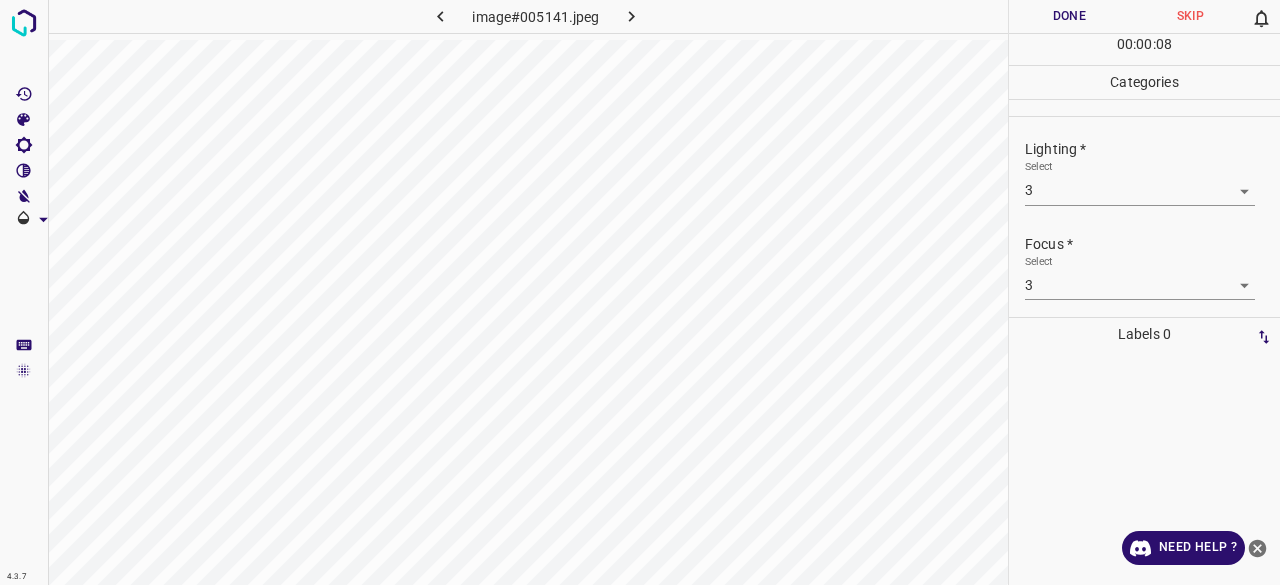 click on "Done" at bounding box center (1069, 16) 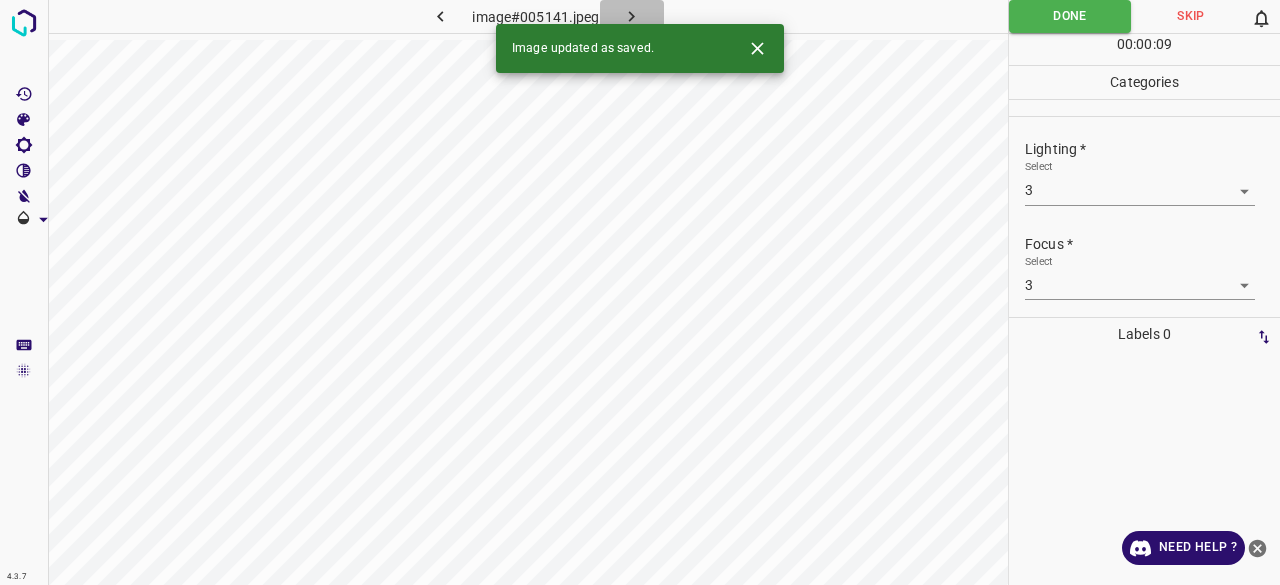 click at bounding box center [632, 16] 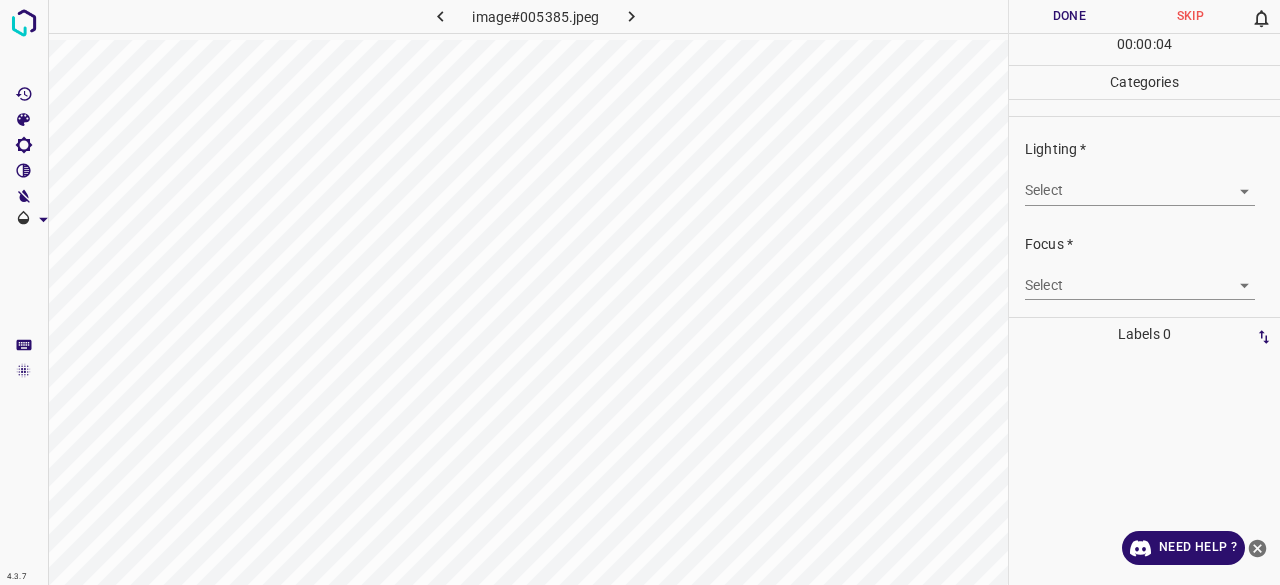click on "Lighting *  Select ​" at bounding box center [1144, 172] 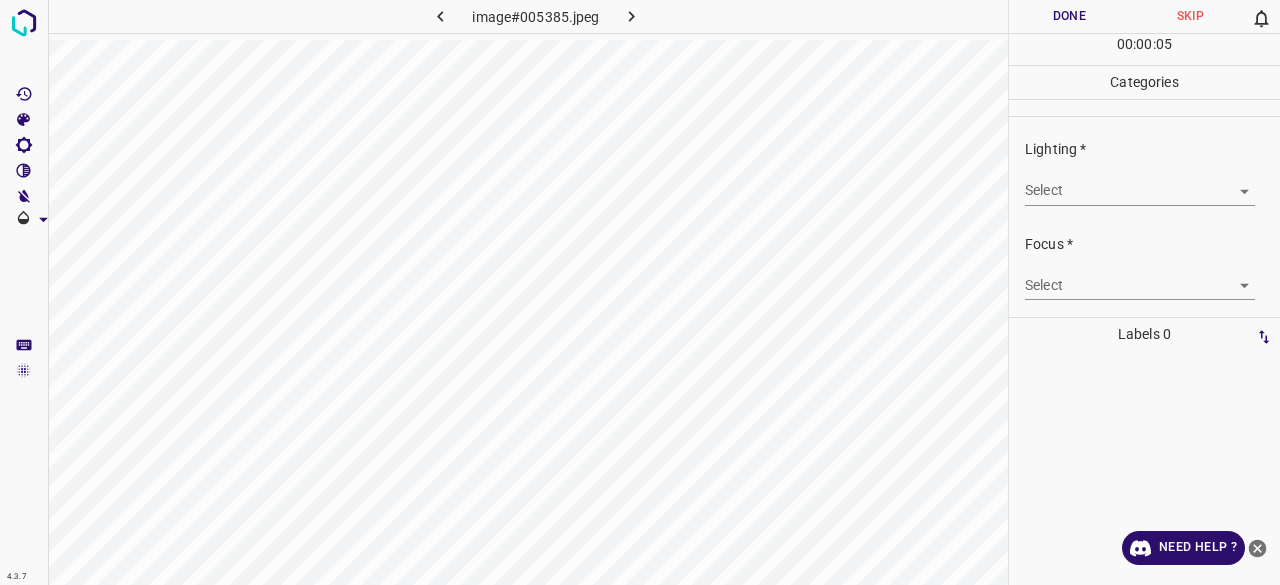 click on "4.3.7 image#005385.jpeg Done Skip 0 00   : 00   : 05   Categories Lighting *  Select ​ Focus *  Select ​ Overall *  Select ​ Labels   0 Categories 1 Lighting 2 Focus 3 Overall Tools Space Change between modes (Draw & Edit) I Auto labeling R Restore zoom M Zoom in N Zoom out Delete Delete selecte label Filters Z Restore filters X Saturation filter C Brightness filter V Contrast filter B Gray scale filter General O Download Need Help ? - Text - Hide - Delete" at bounding box center [640, 292] 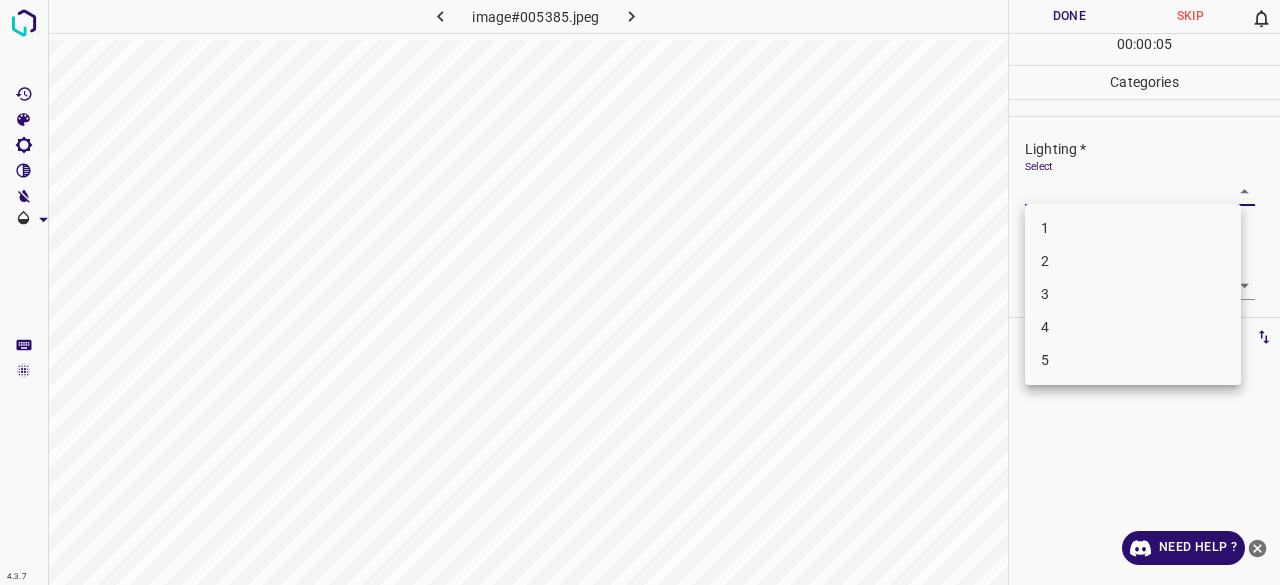 click on "3" at bounding box center (1133, 294) 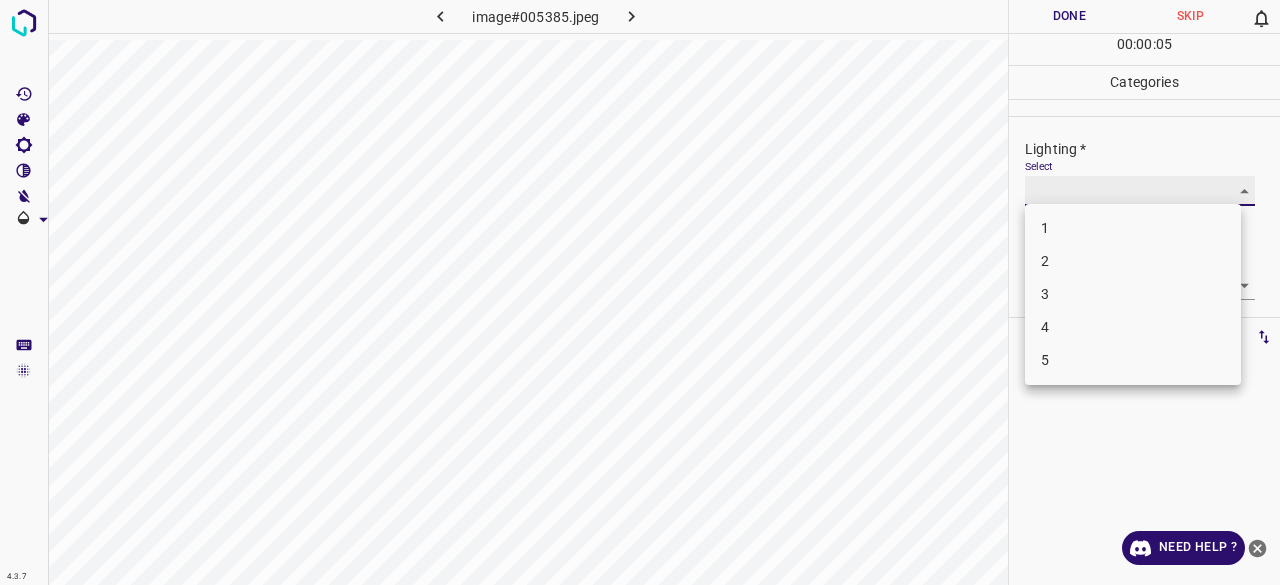 type on "3" 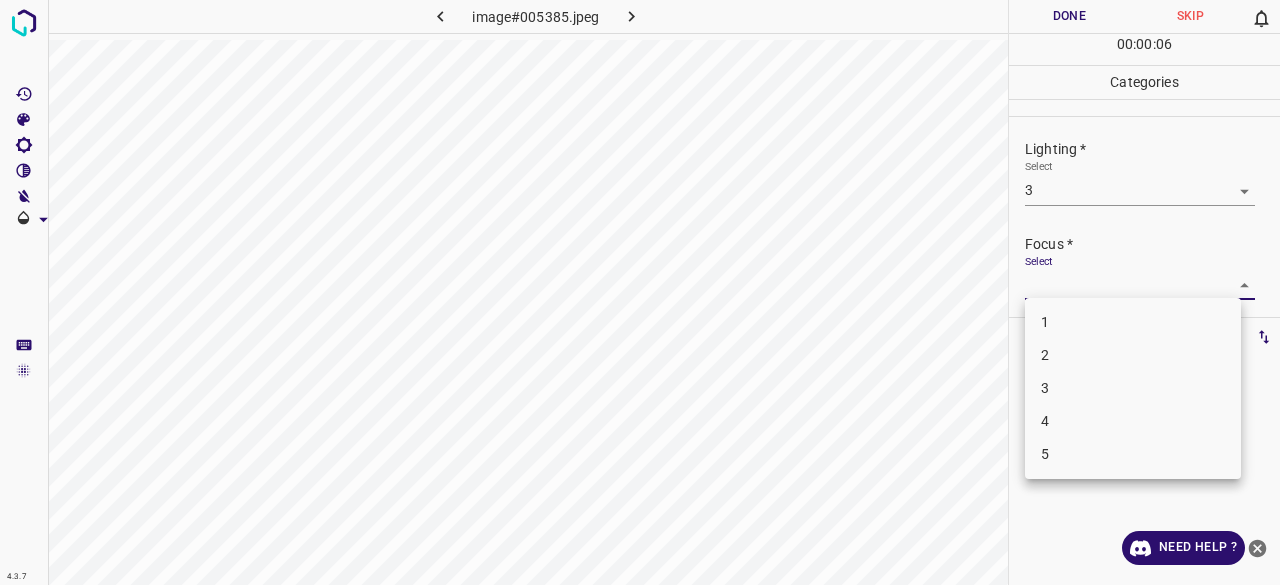 drag, startPoint x: 1049, startPoint y: 287, endPoint x: 1063, endPoint y: 372, distance: 86.145226 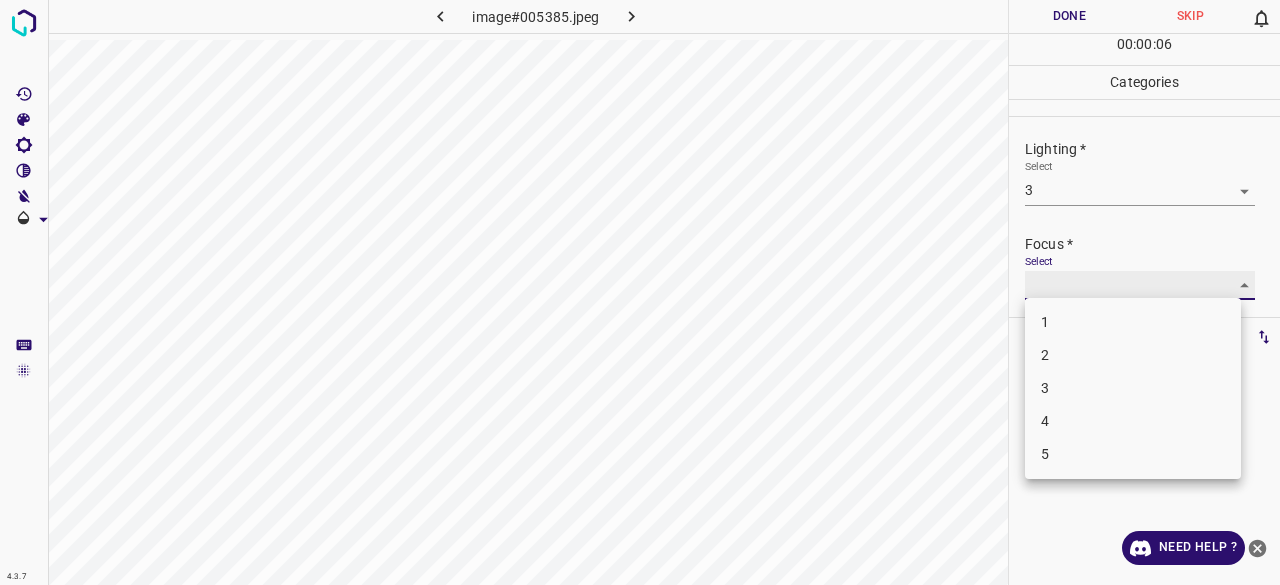 type on "3" 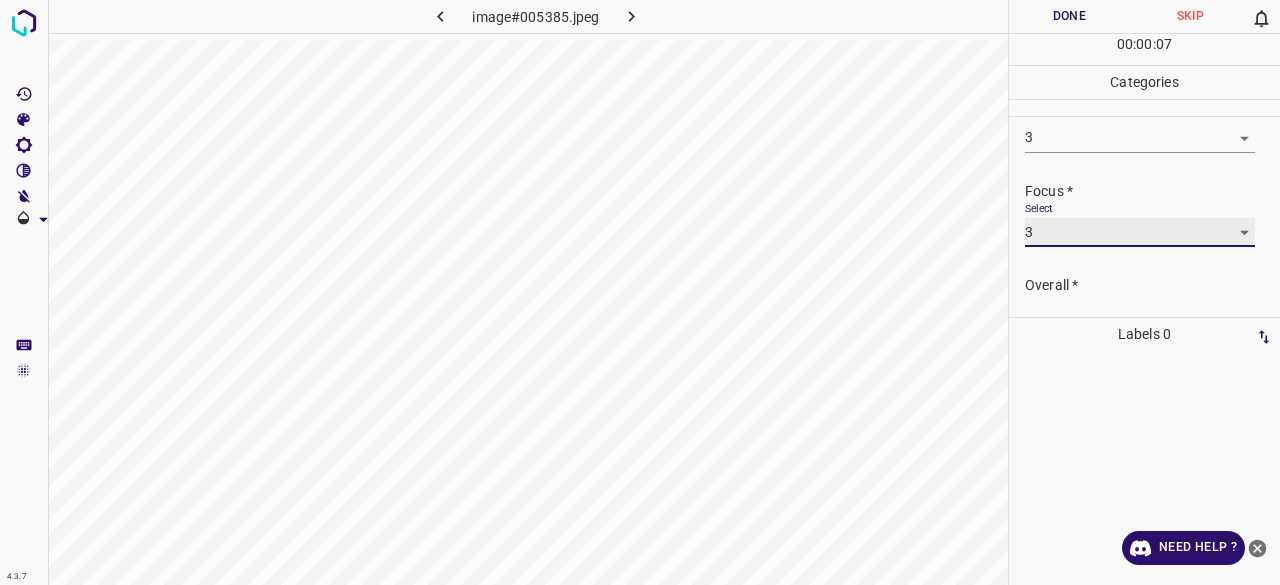 scroll, scrollTop: 98, scrollLeft: 0, axis: vertical 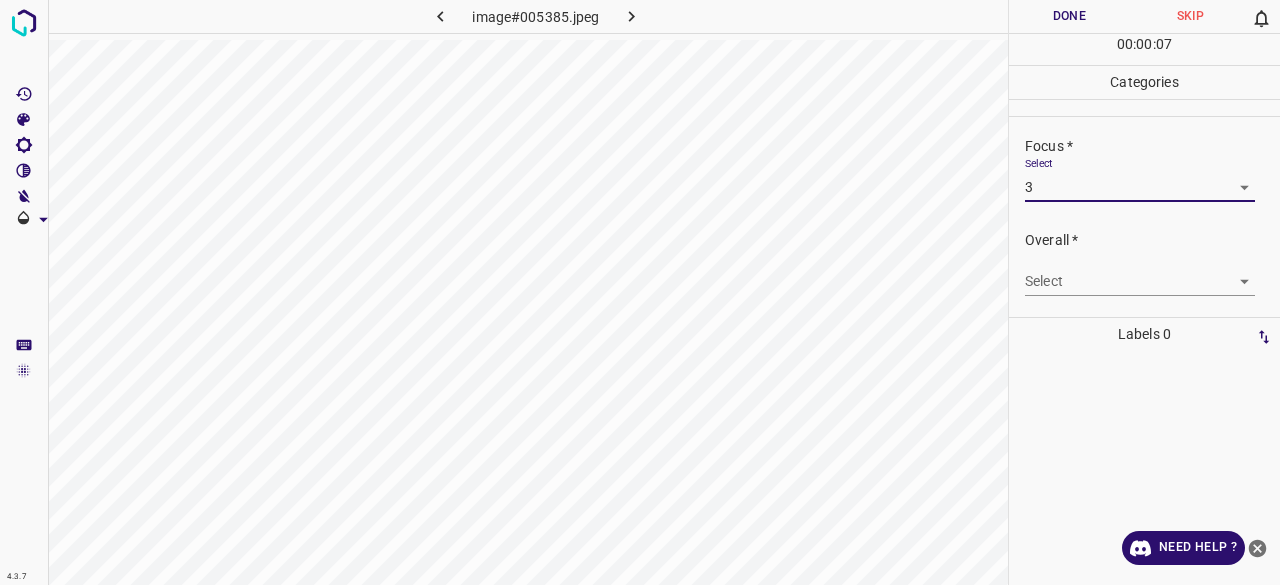 click on "4.3.7 image#005385.jpeg Done Skip 0 00   : 00   : 07   Categories Lighting *  Select 3 3 Focus *  Select 3 3 Overall *  Select ​ Labels   0 Categories 1 Lighting 2 Focus 3 Overall Tools Space Change between modes (Draw & Edit) I Auto labeling R Restore zoom M Zoom in N Zoom out Delete Delete selecte label Filters Z Restore filters X Saturation filter C Brightness filter V Contrast filter B Gray scale filter General O Download Need Help ? - Text - Hide - Delete" at bounding box center [640, 292] 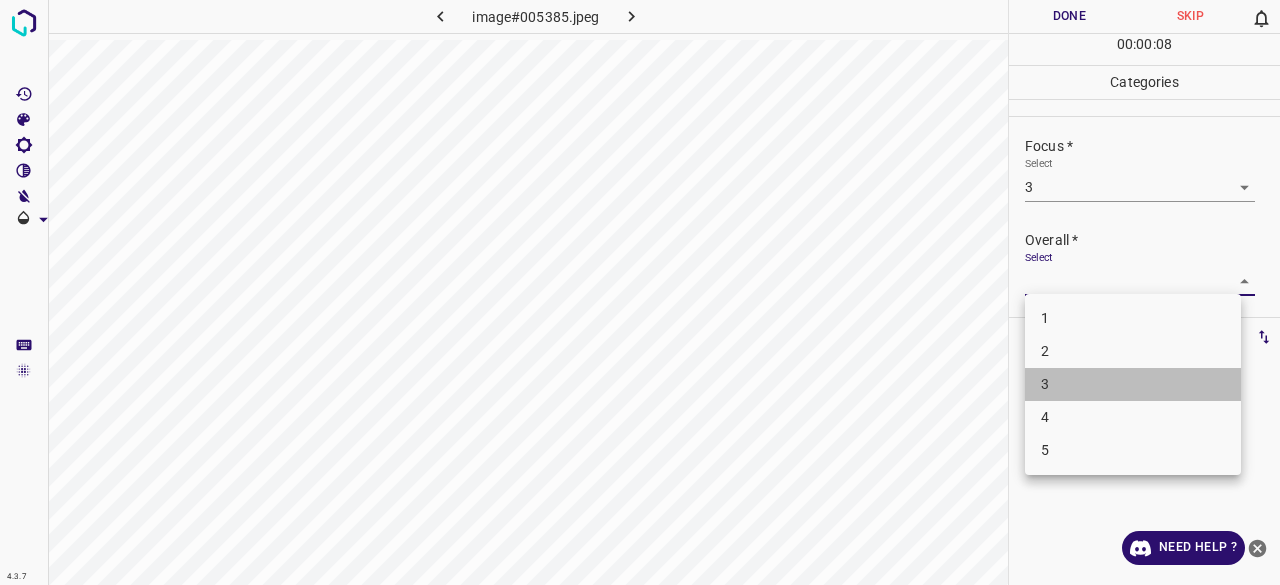 click on "3" at bounding box center [1133, 384] 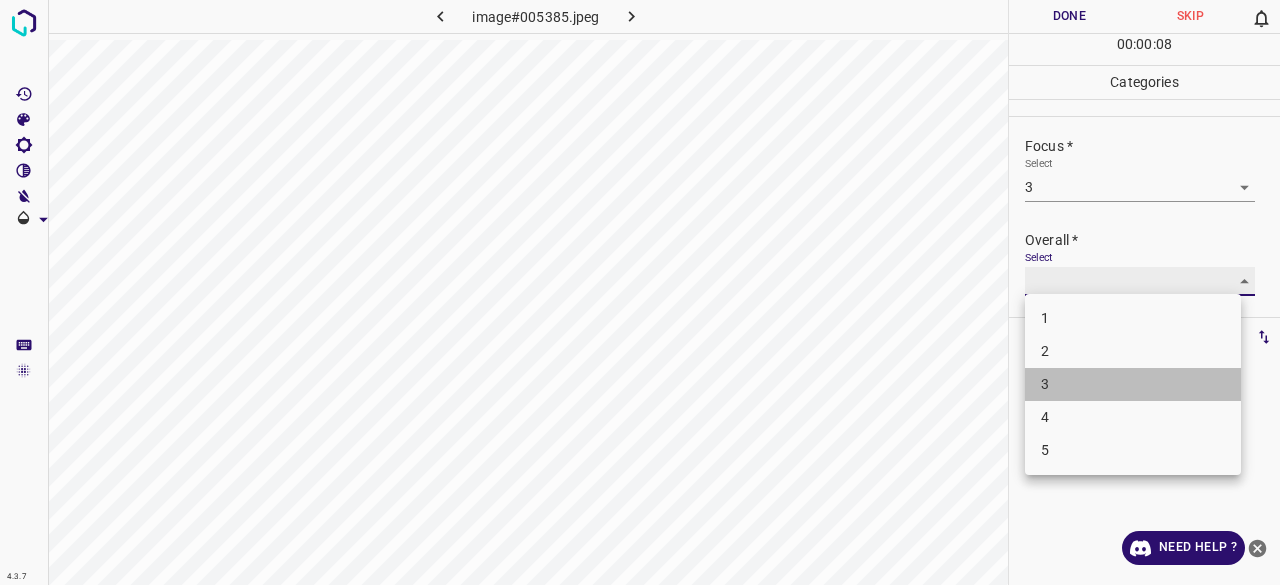 type on "3" 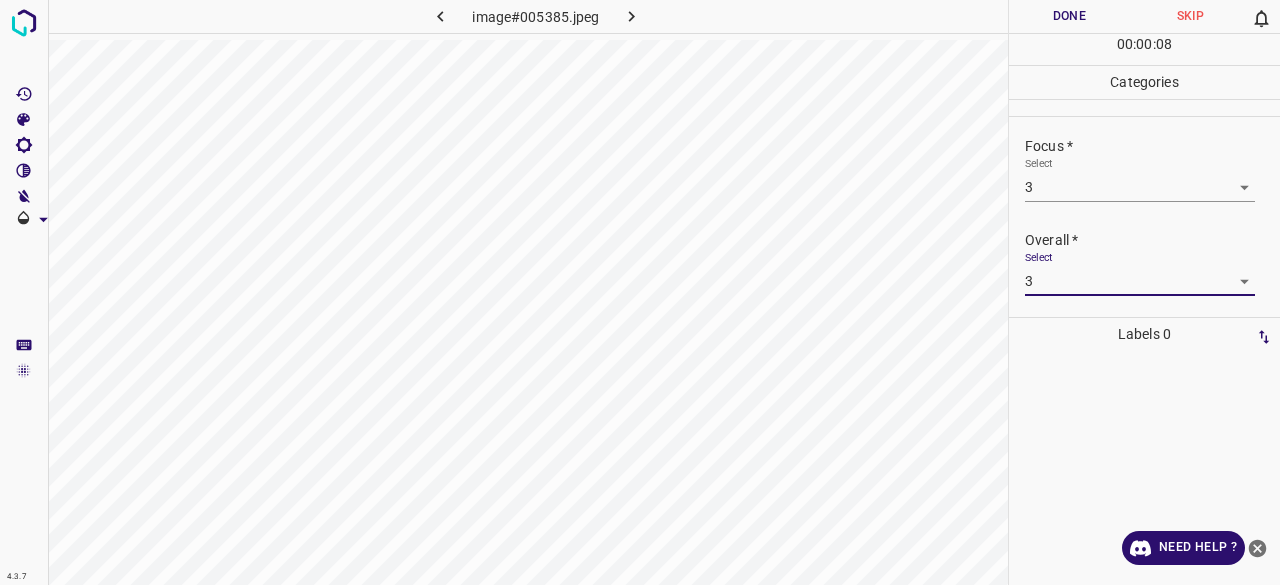 click on "Done" at bounding box center (1069, 16) 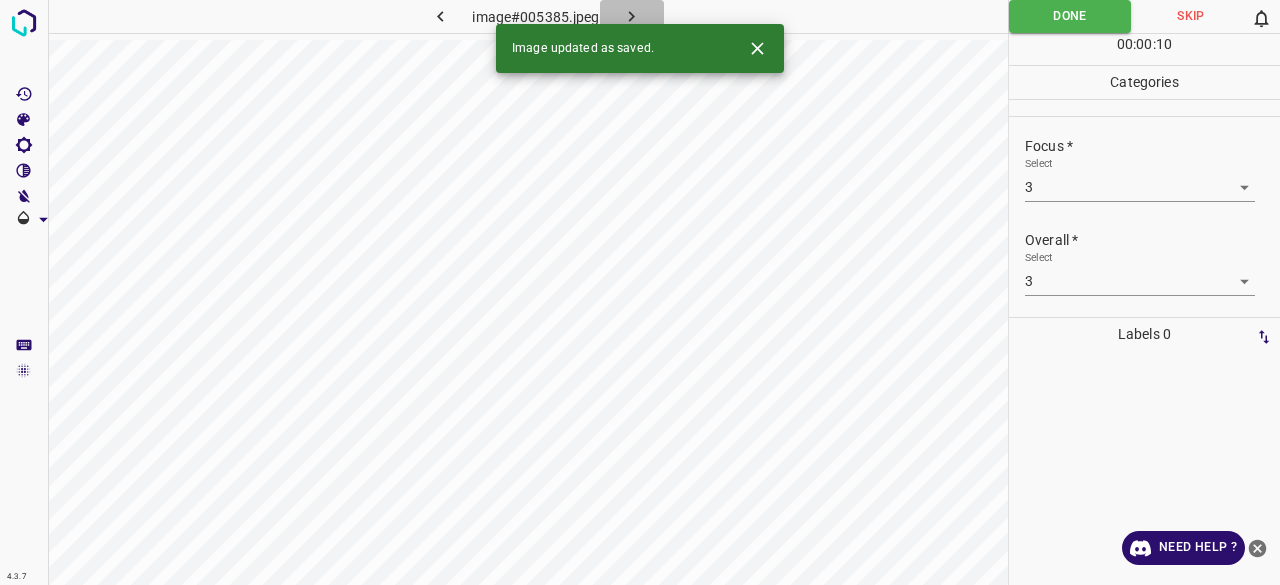 click at bounding box center (632, 16) 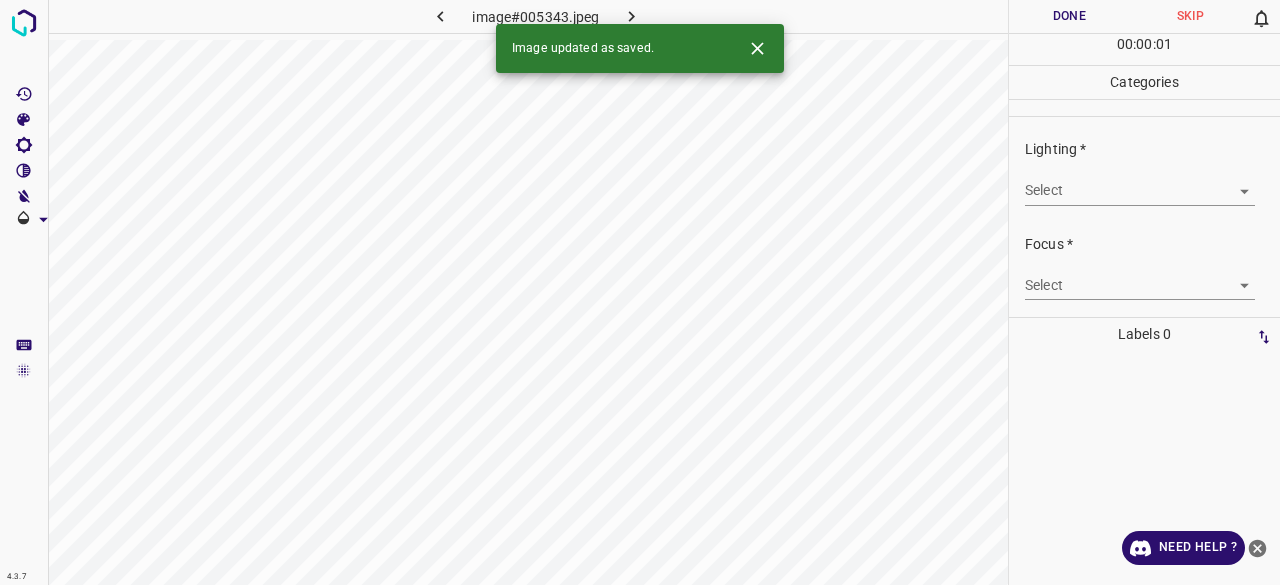 click on "4.3.7 image#005343.jpeg Done Skip 0 00   : 00   : 01   Categories Lighting *  Select ​ Focus *  Select ​ Overall *  Select ​ Labels   0 Categories 1 Lighting 2 Focus 3 Overall Tools Space Change between modes (Draw & Edit) I Auto labeling R Restore zoom M Zoom in N Zoom out Delete Delete selecte label Filters Z Restore filters X Saturation filter C Brightness filter V Contrast filter B Gray scale filter General O Download Image updated as saved. Need Help ? - Text - Hide - Delete" at bounding box center (640, 292) 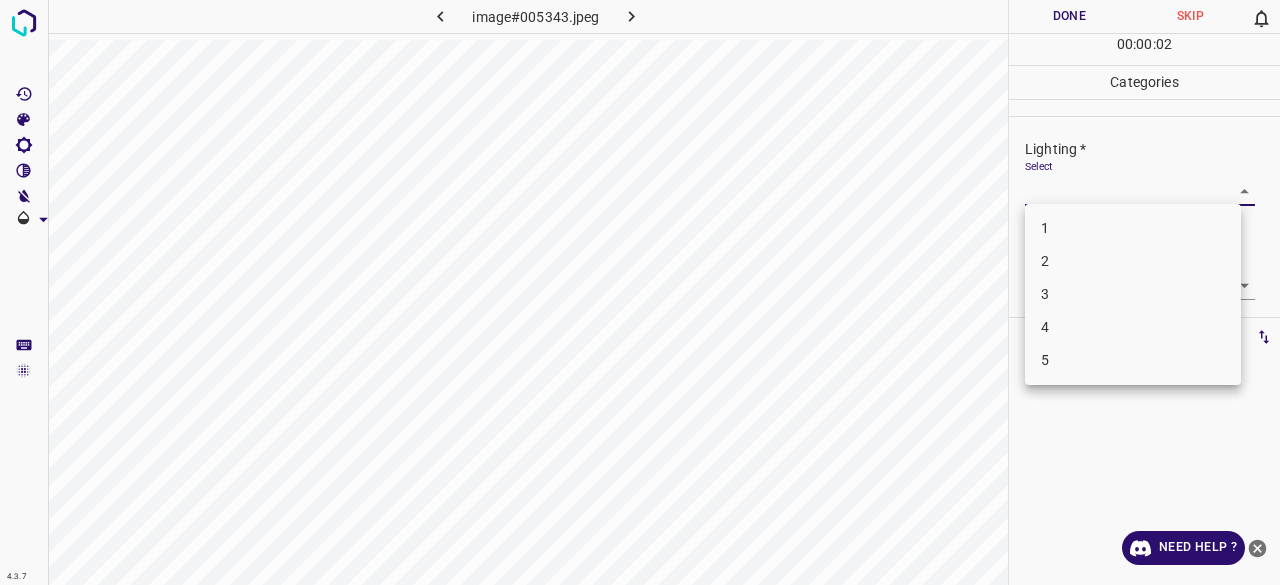 click on "2" at bounding box center [1133, 261] 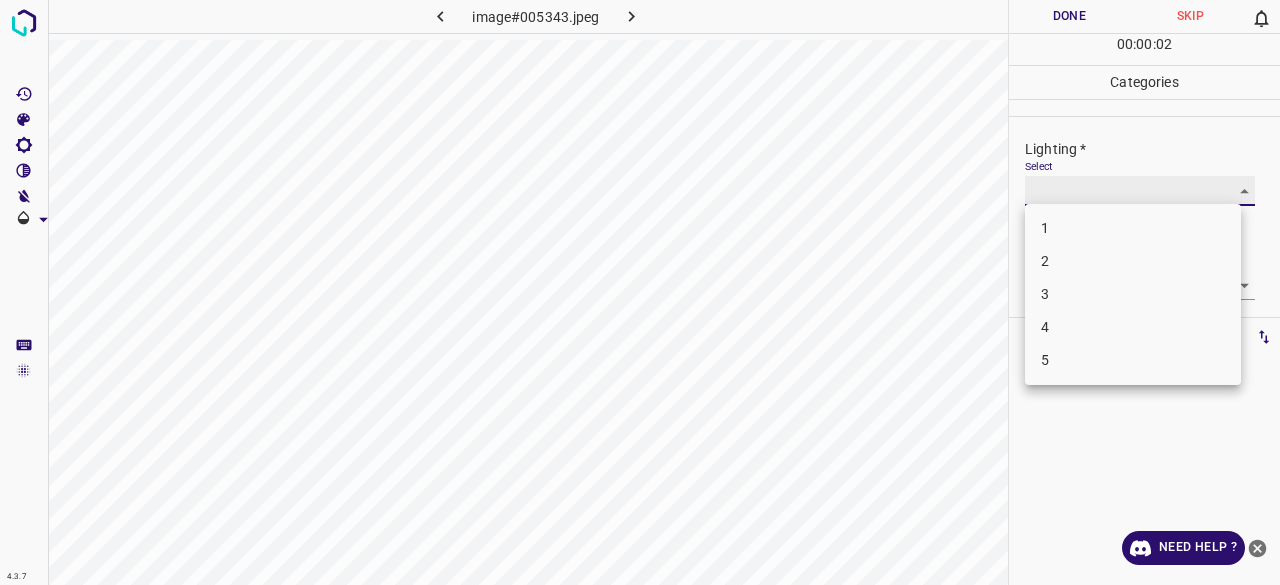type on "2" 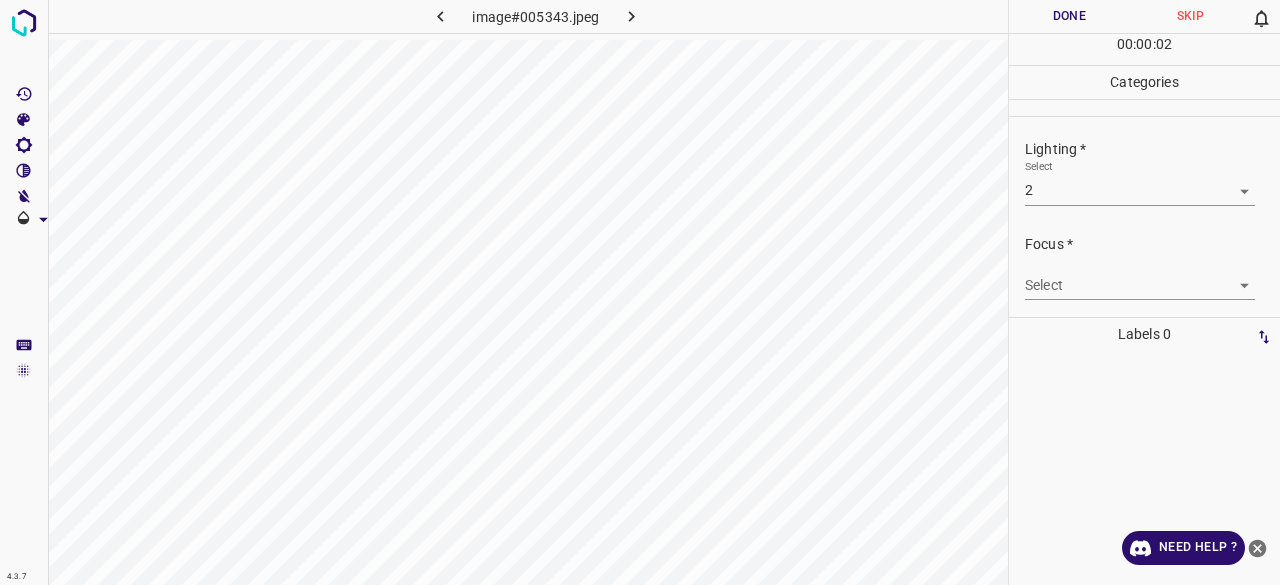 drag, startPoint x: 1055, startPoint y: 281, endPoint x: 1062, endPoint y: 347, distance: 66.37017 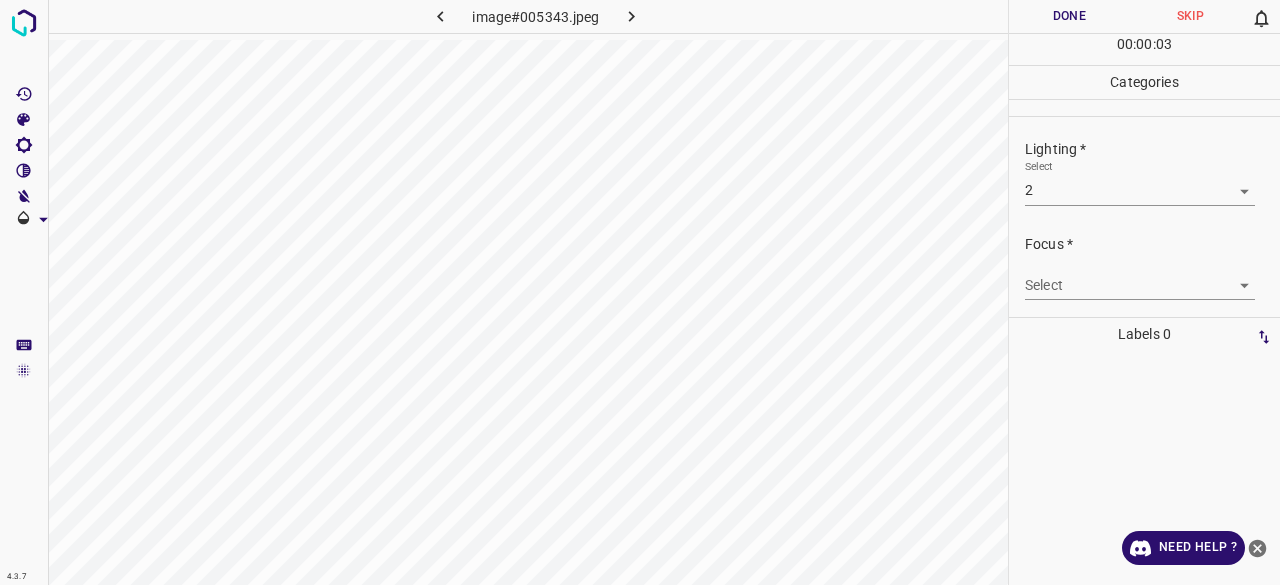 click on "Focus *  Select ​" at bounding box center (1144, 267) 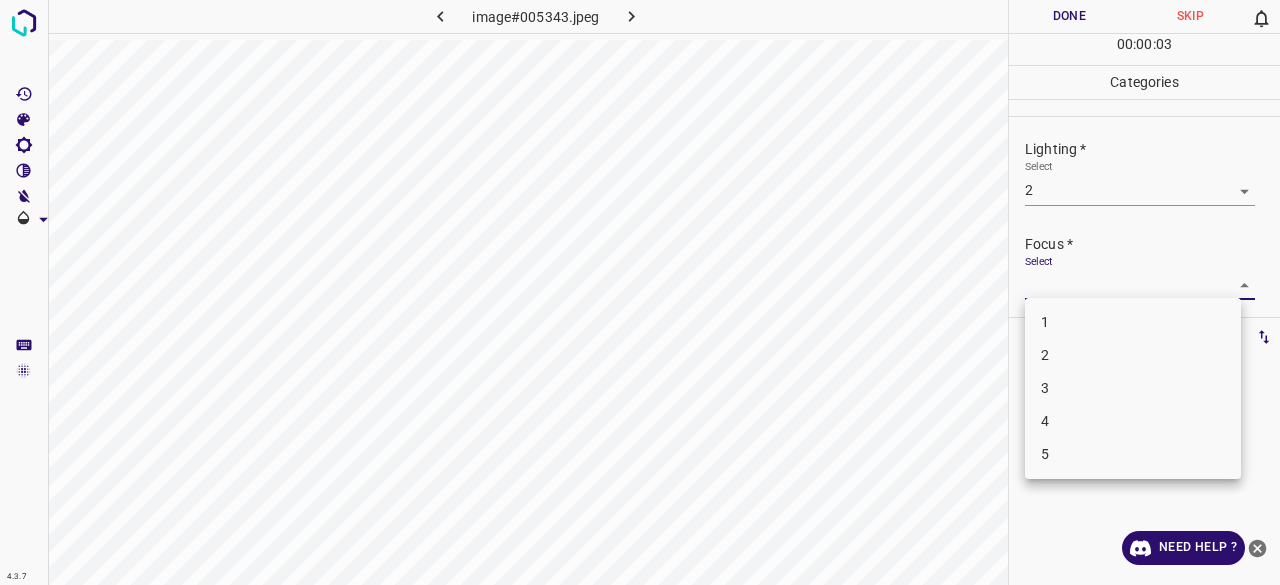 click on "2" at bounding box center (1133, 355) 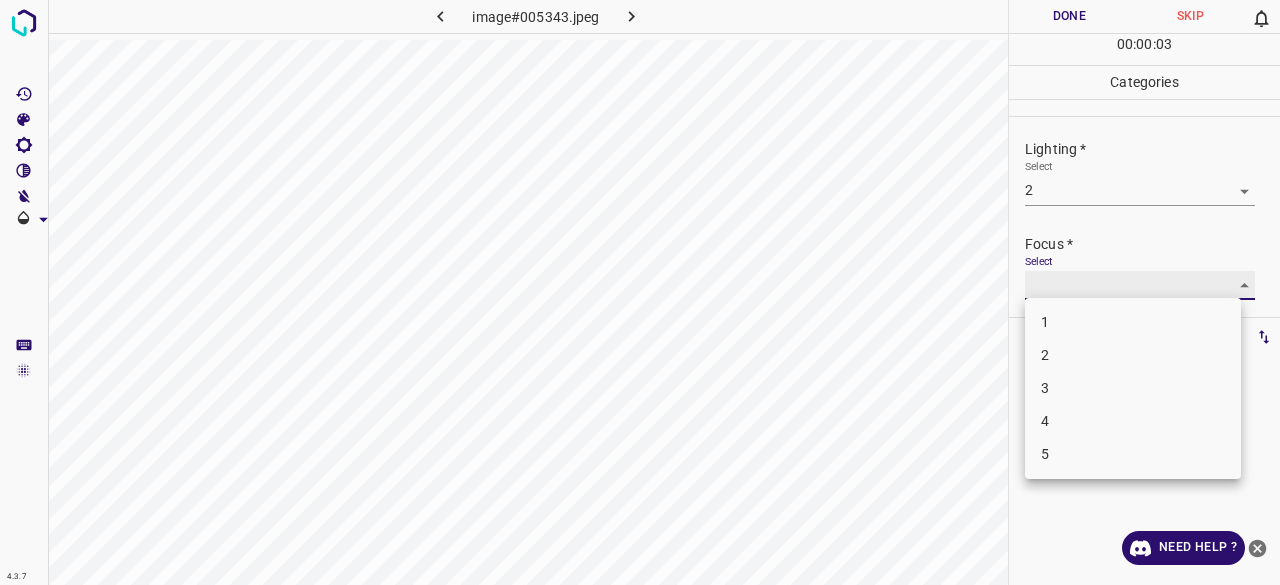 type on "2" 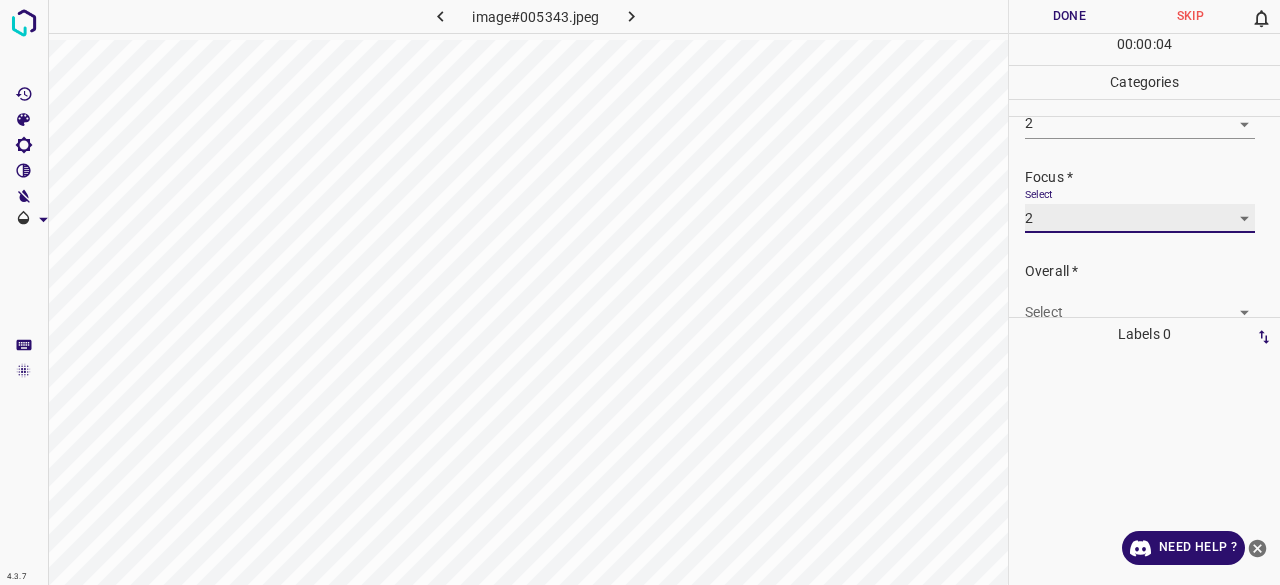 scroll, scrollTop: 98, scrollLeft: 0, axis: vertical 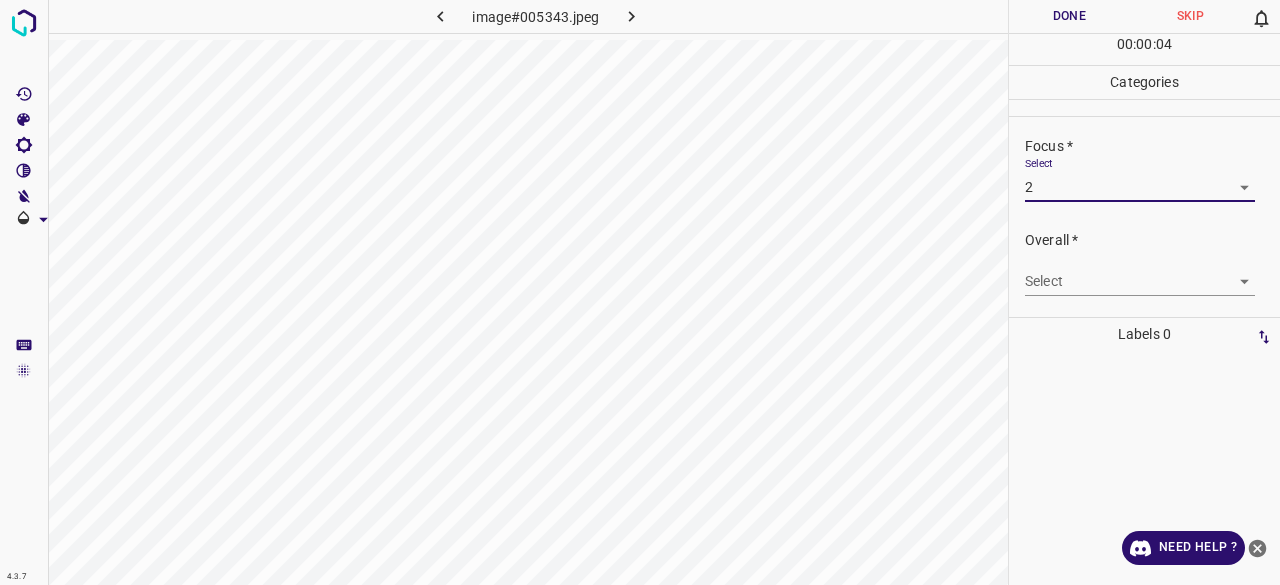 click on "Overall *  Select ​" at bounding box center (1144, 263) 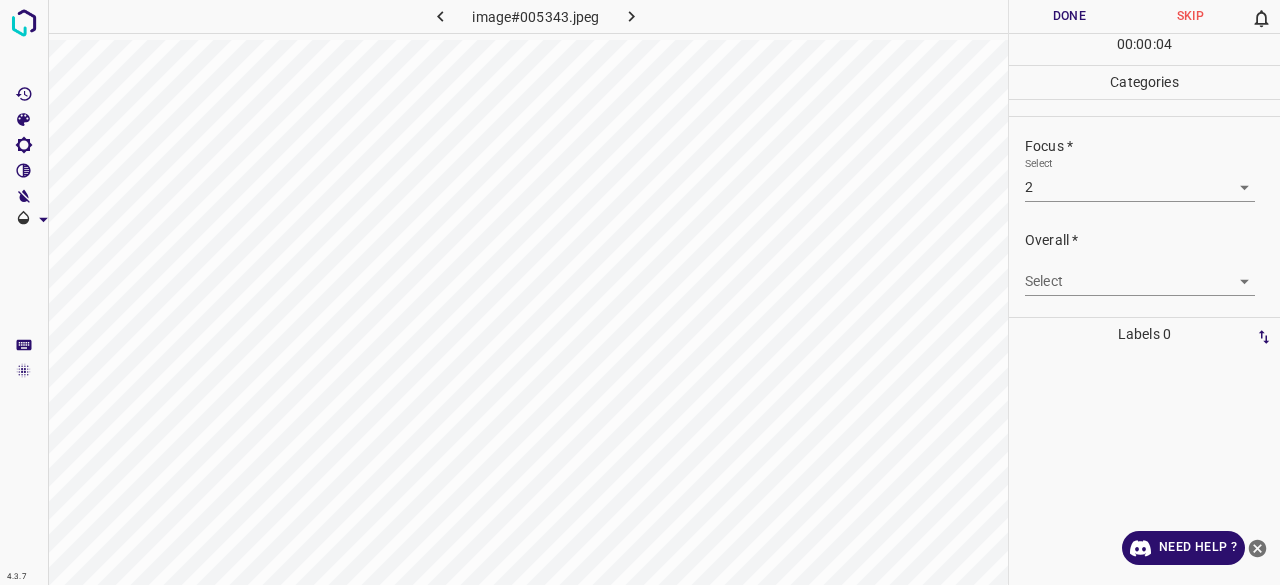 click on "Select ​" at bounding box center [1140, 273] 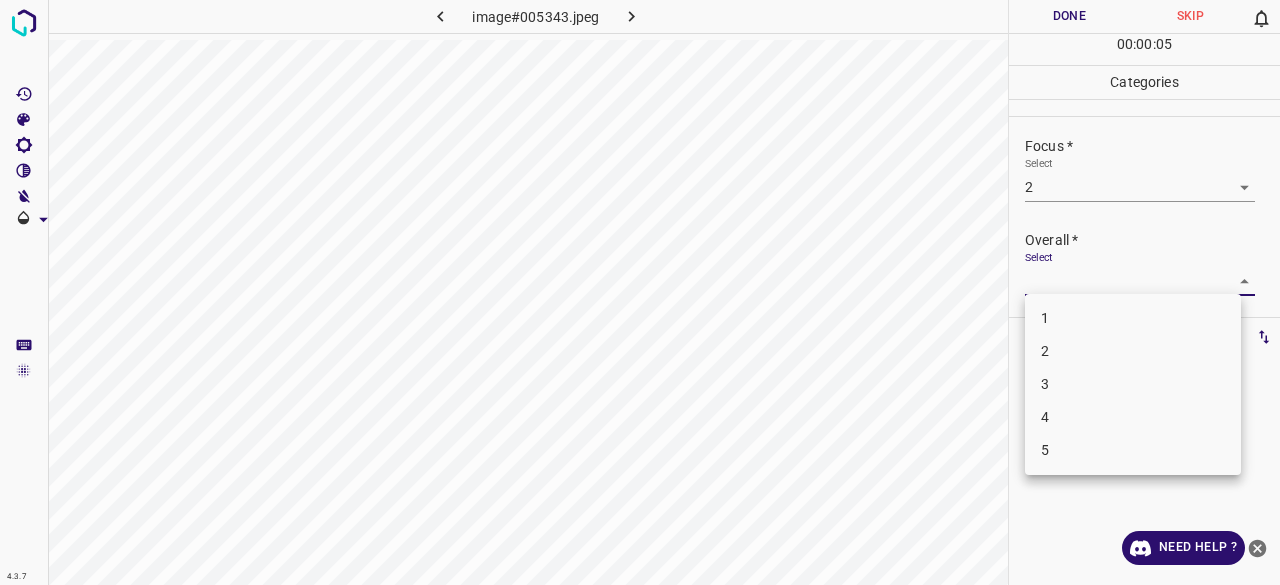 drag, startPoint x: 1064, startPoint y: 273, endPoint x: 1062, endPoint y: 294, distance: 21.095022 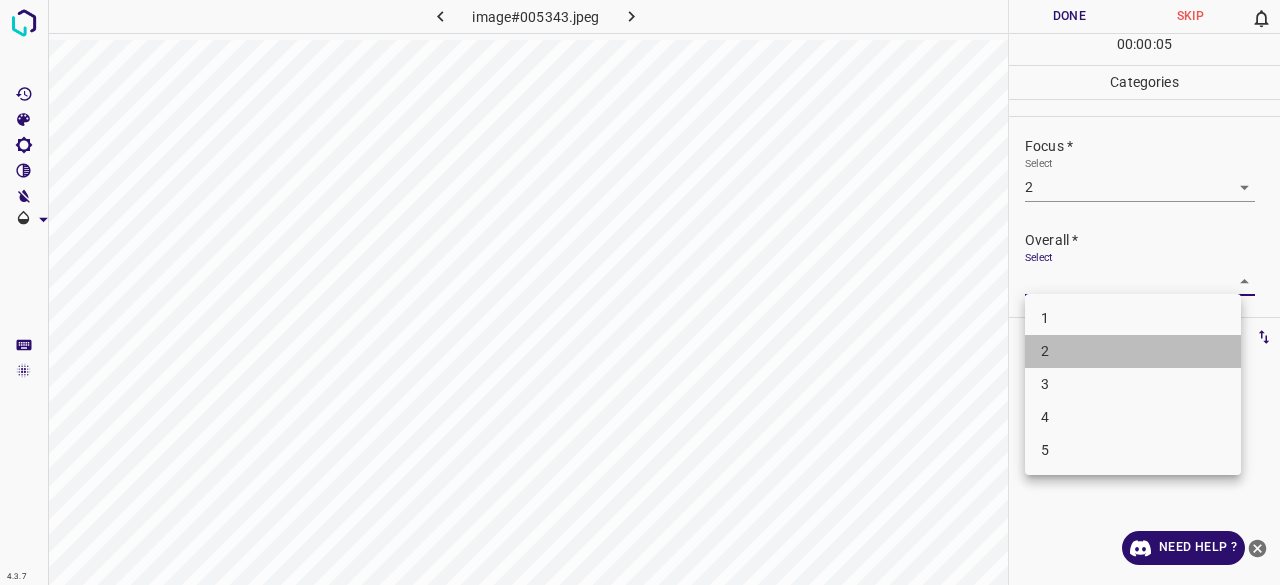 click on "2" at bounding box center (1133, 351) 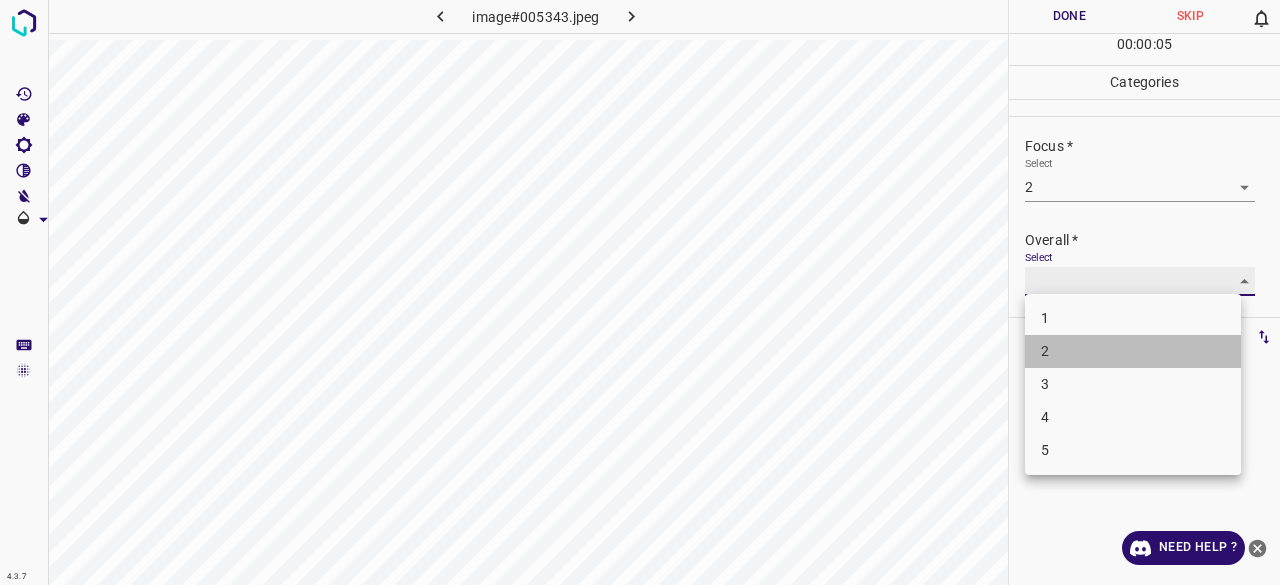 type on "2" 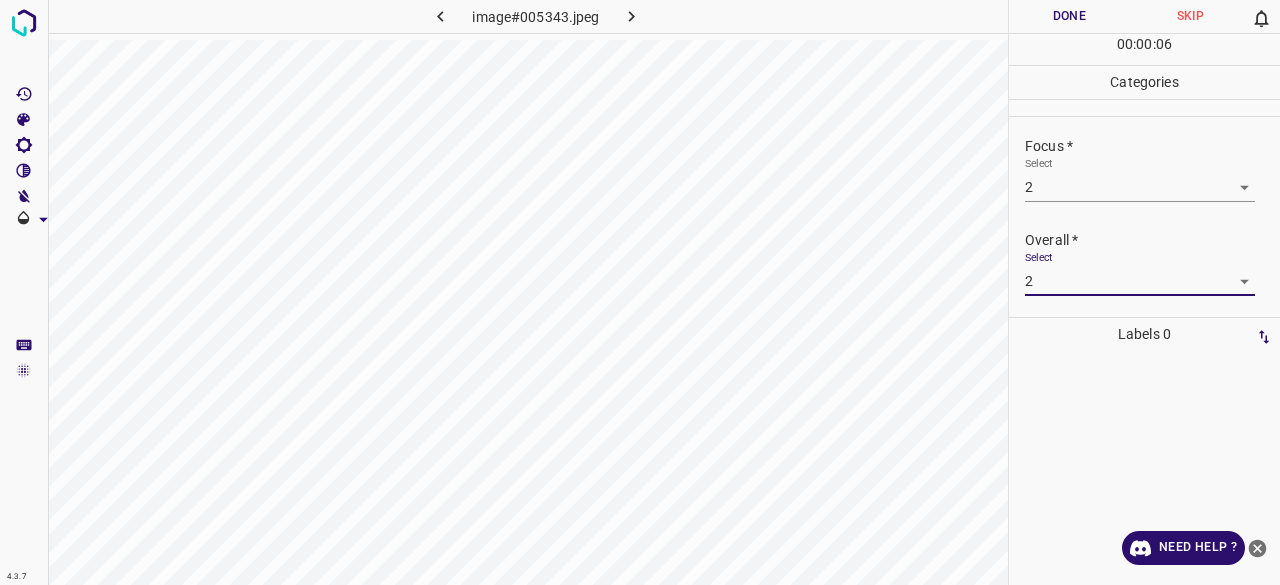 click on "Done" at bounding box center (1069, 16) 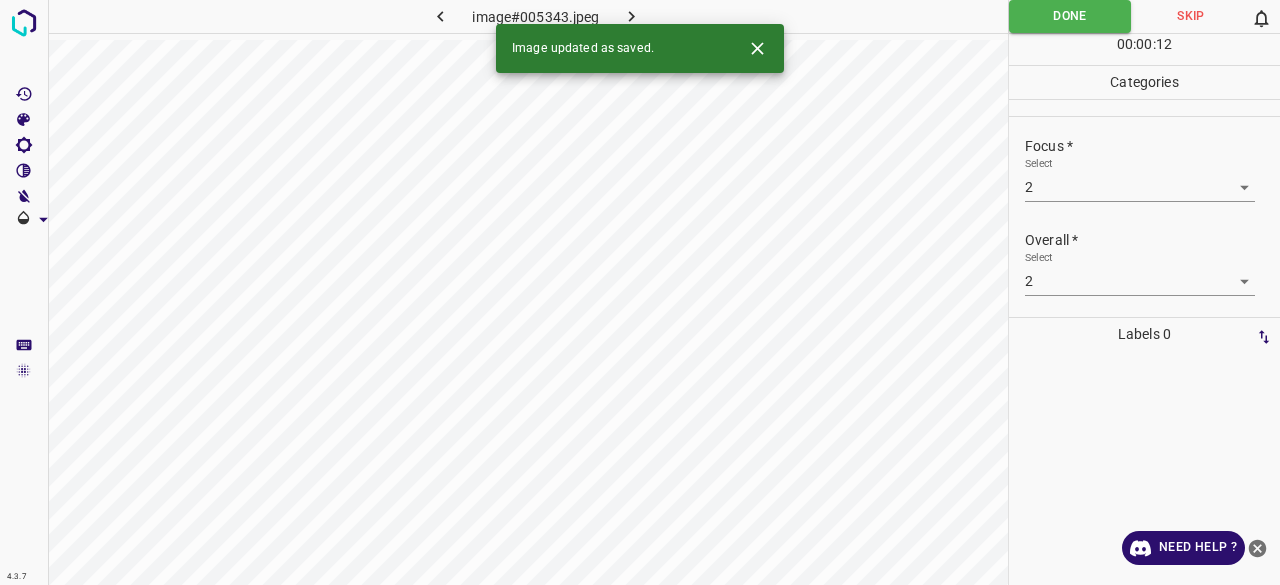click at bounding box center (632, 16) 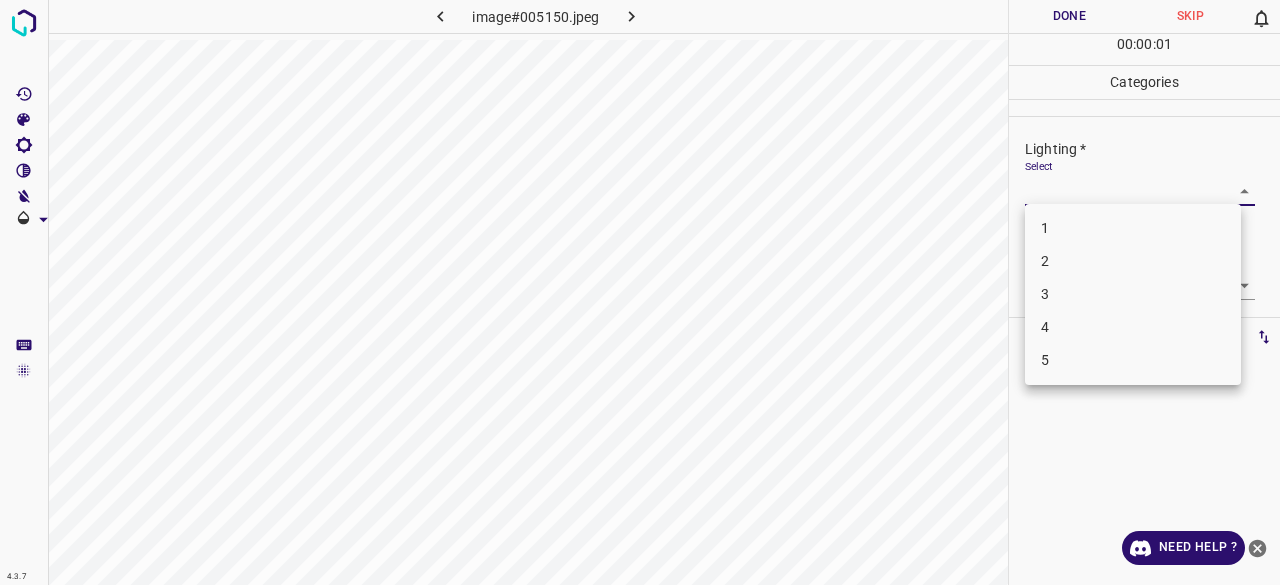 click on "4.3.7 image#005150.jpeg Done Skip 0 00   : 00   : 01   Categories Lighting *  Select ​ Focus *  Select ​ Overall *  Select ​ Labels   0 Categories 1 Lighting 2 Focus 3 Overall Tools Space Change between modes (Draw & Edit) I Auto labeling R Restore zoom M Zoom in N Zoom out Delete Delete selecte label Filters Z Restore filters X Saturation filter C Brightness filter V Contrast filter B Gray scale filter General O Download Need Help ? - Text - Hide - Delete 1 2 3 4 5" at bounding box center (640, 292) 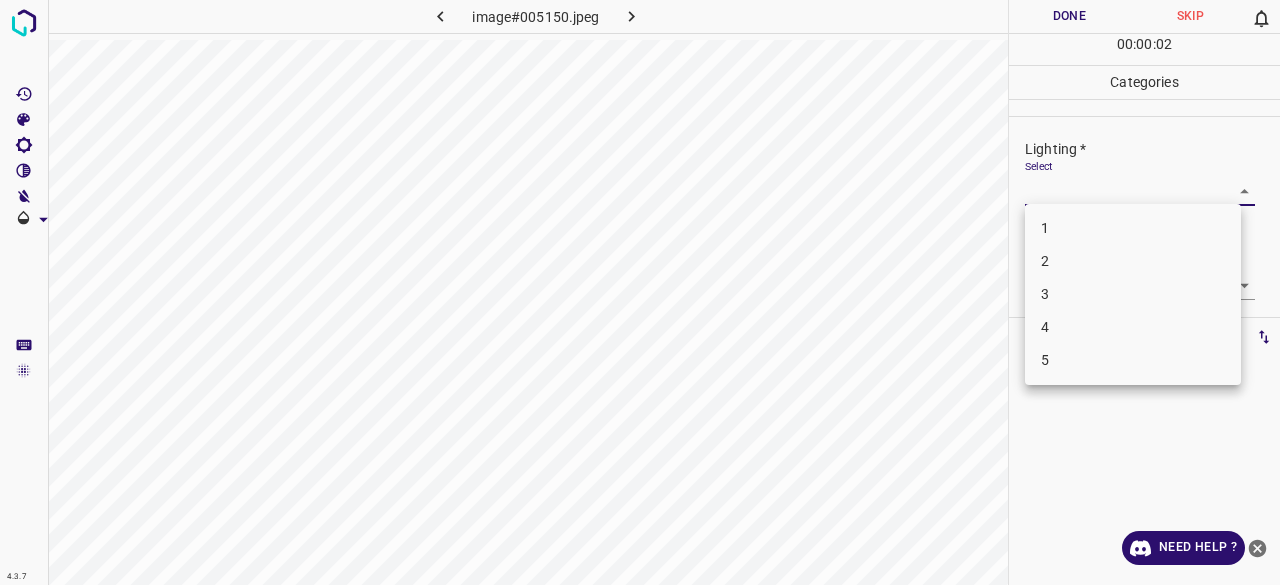 click on "3" at bounding box center (1133, 294) 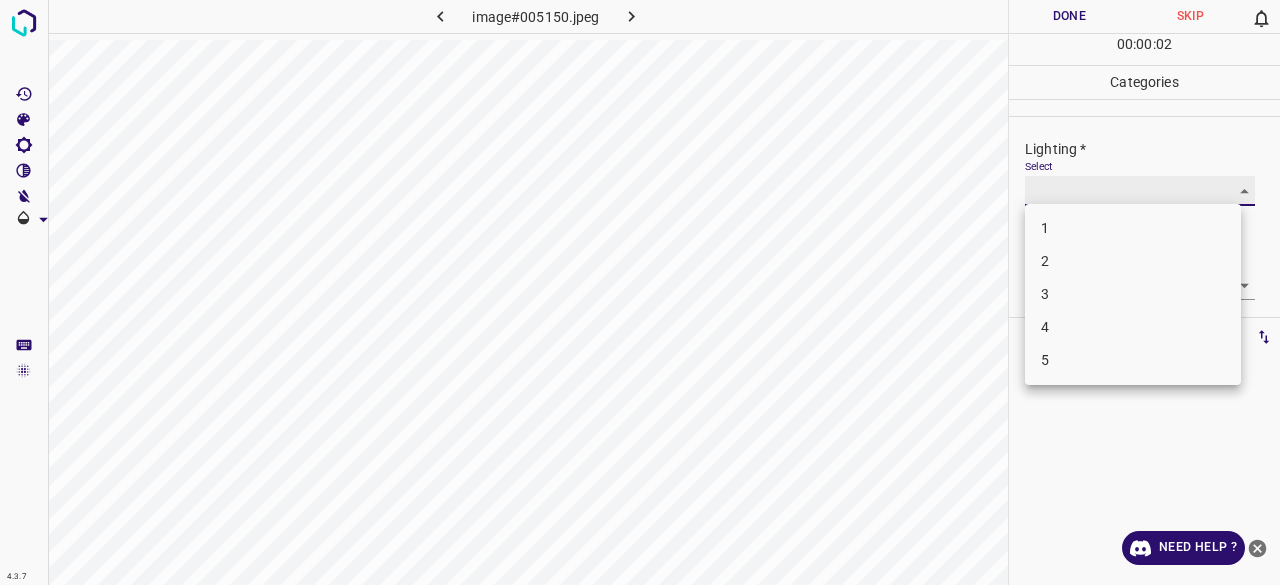 type on "3" 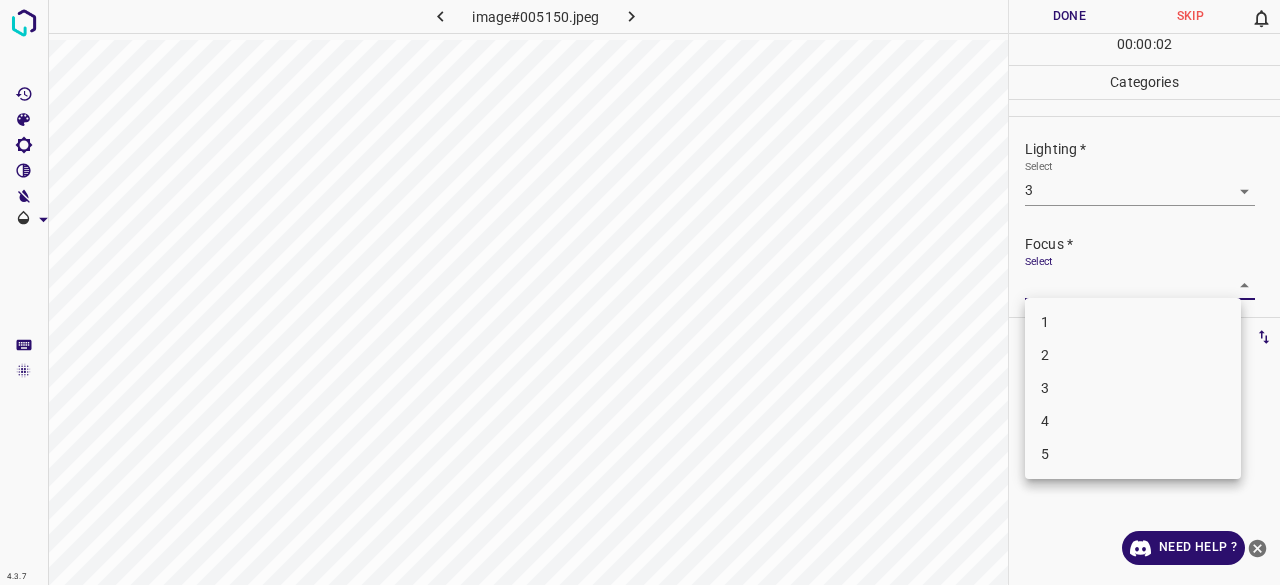click on "4.3.7 image#005150.jpeg Done Skip 0 00   : 00   : 02   Categories Lighting *  Select 3 3 Focus *  Select ​ Overall *  Select ​ Labels   0 Categories 1 Lighting 2 Focus 3 Overall Tools Space Change between modes (Draw & Edit) I Auto labeling R Restore zoom M Zoom in N Zoom out Delete Delete selecte label Filters Z Restore filters X Saturation filter C Brightness filter V Contrast filter B Gray scale filter General O Download Need Help ? - Text - Hide - Delete 1 2 3 4 5" at bounding box center (640, 292) 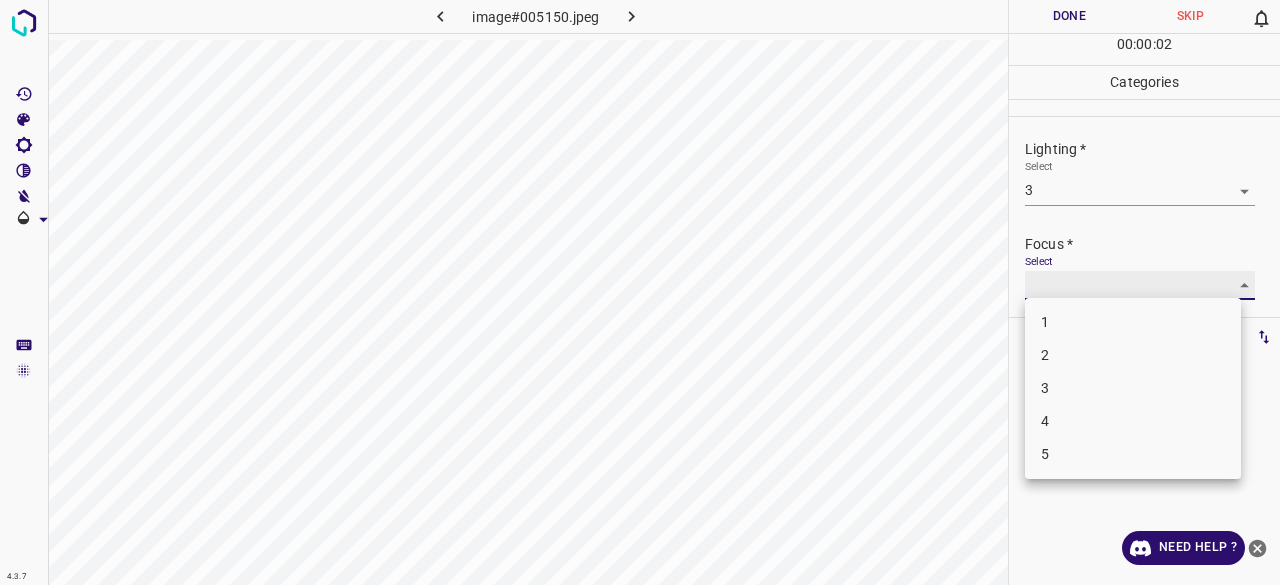 type on "3" 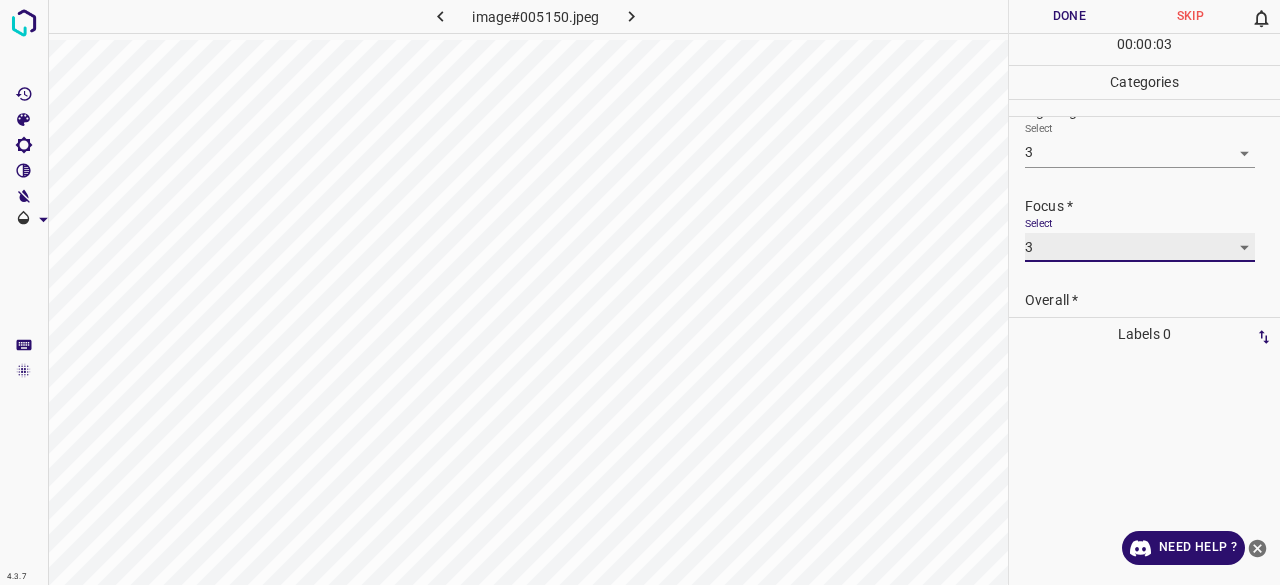 scroll, scrollTop: 98, scrollLeft: 0, axis: vertical 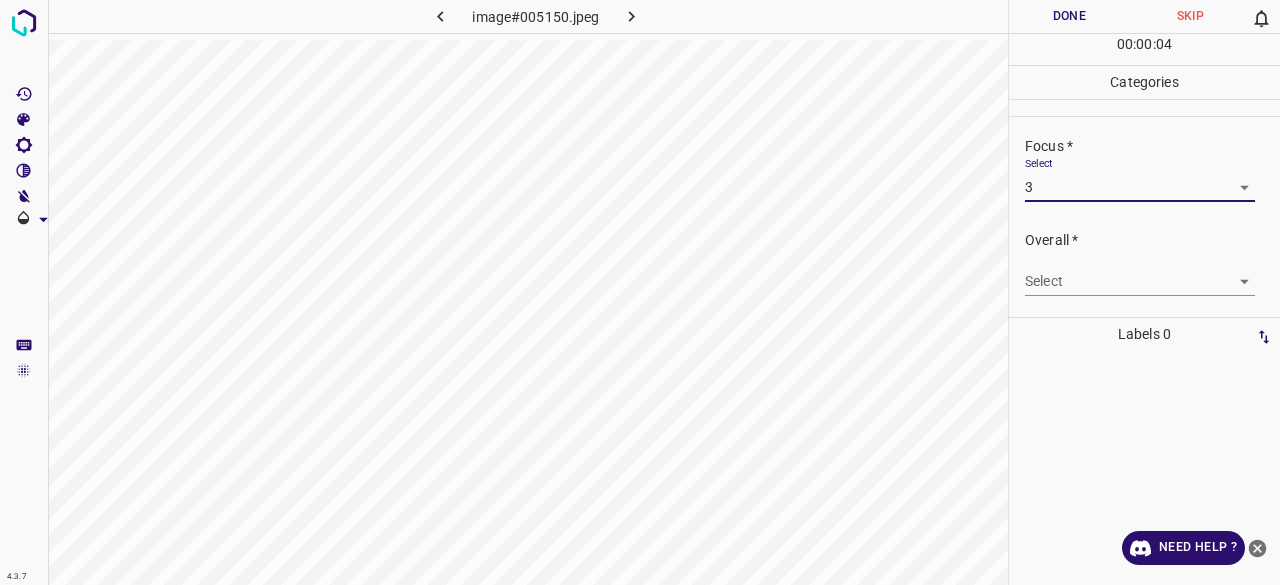 drag, startPoint x: 1029, startPoint y: 300, endPoint x: 1060, endPoint y: 308, distance: 32.01562 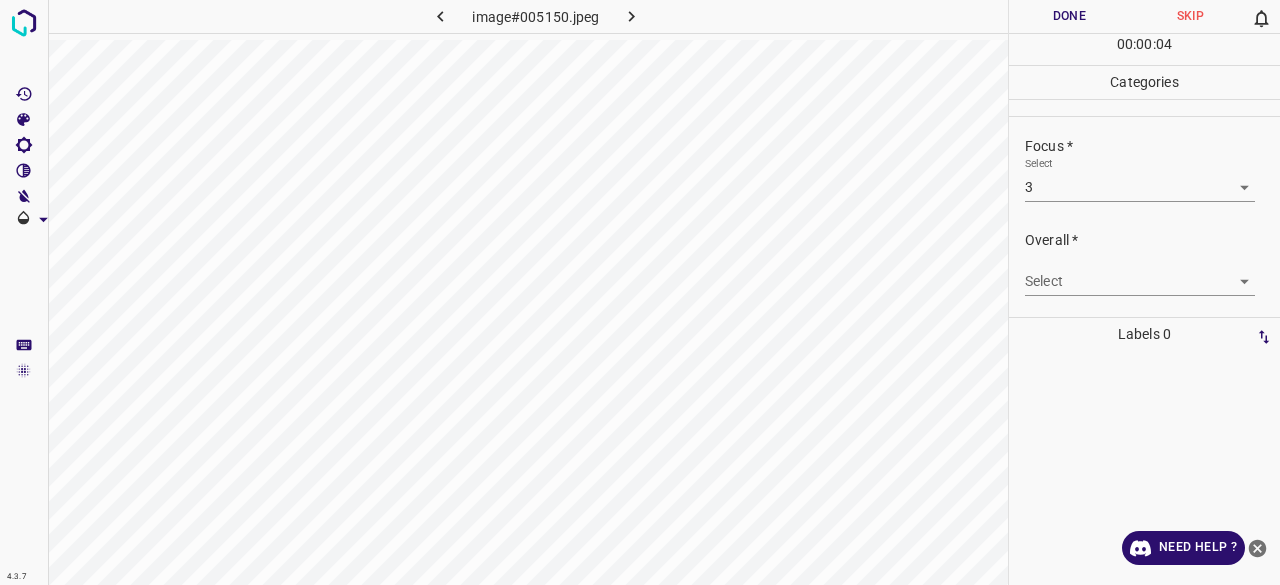 click on "4.3.7 image#005150.jpeg Done Skip 0 00   : 00   : 04   Categories Lighting *  Select 3 3 Focus *  Select 3 3 Overall *  Select ​ Labels   0 Categories 1 Lighting 2 Focus 3 Overall Tools Space Change between modes (Draw & Edit) I Auto labeling R Restore zoom M Zoom in N Zoom out Delete Delete selecte label Filters Z Restore filters X Saturation filter C Brightness filter V Contrast filter B Gray scale filter General O Download Need Help ? - Text - Hide - Delete" at bounding box center (640, 292) 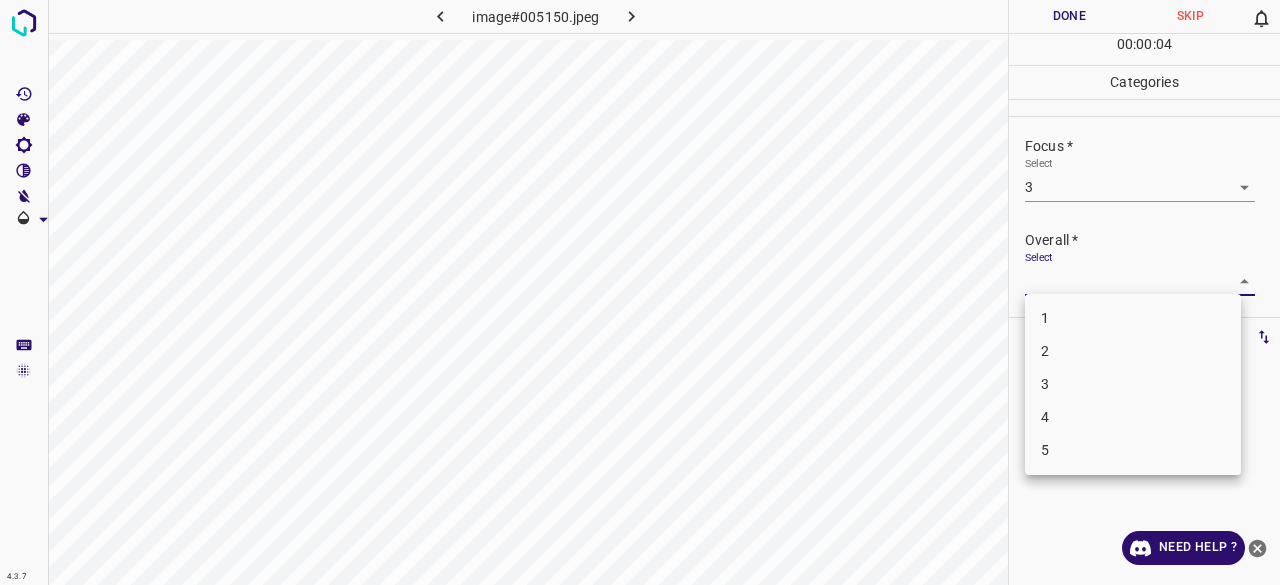 click on "3" at bounding box center (1133, 384) 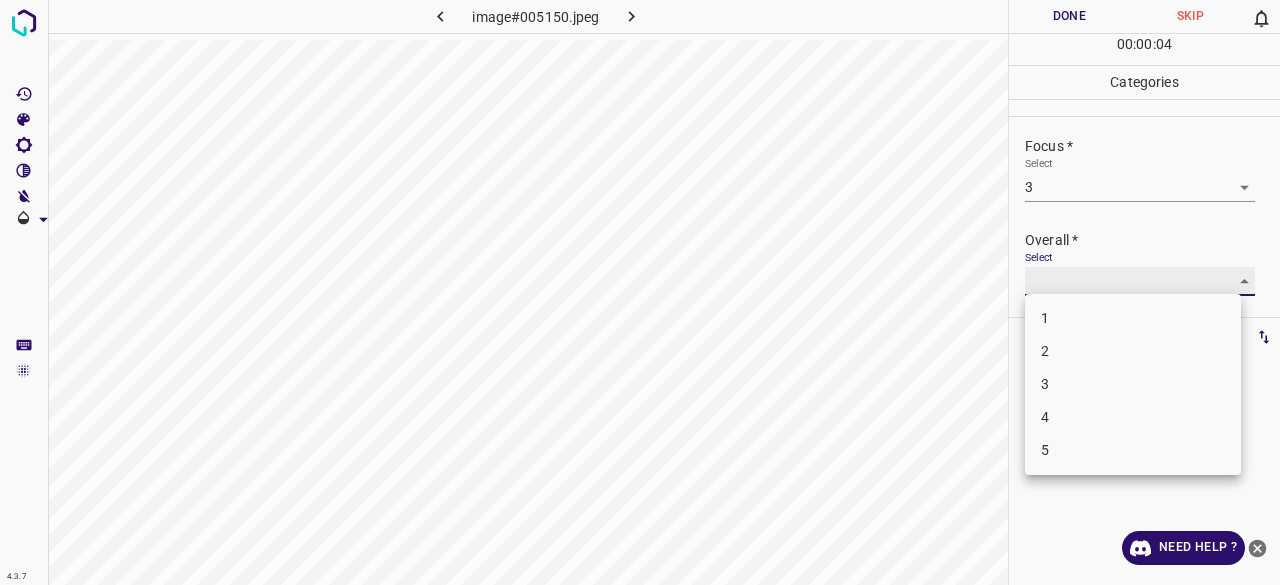 type on "3" 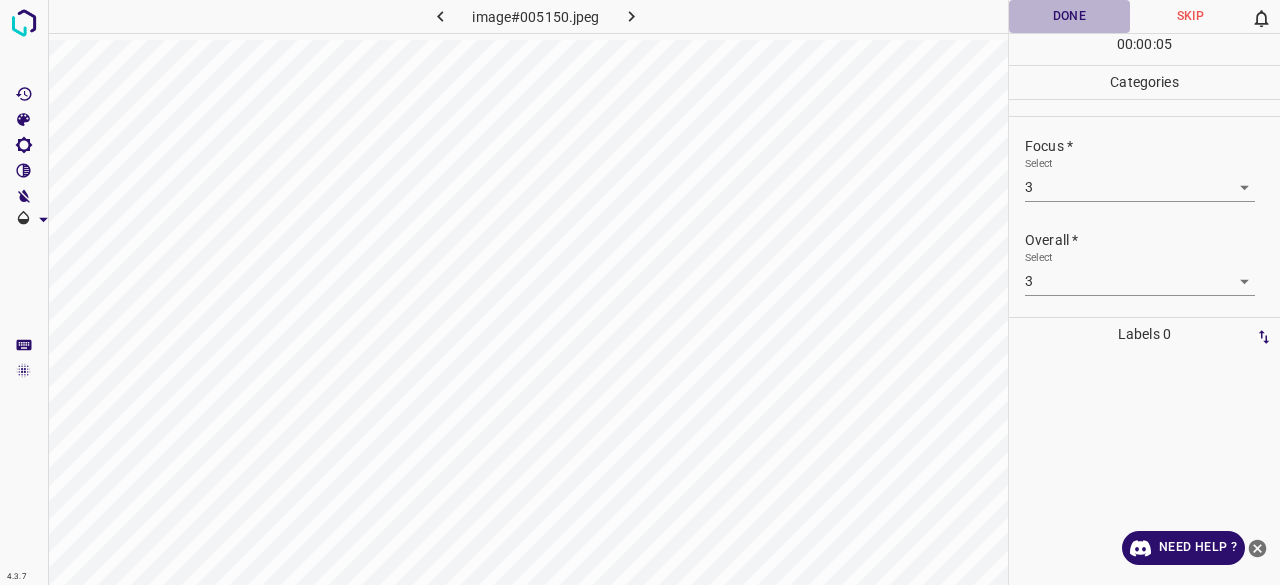 click on "Done" at bounding box center [1069, 16] 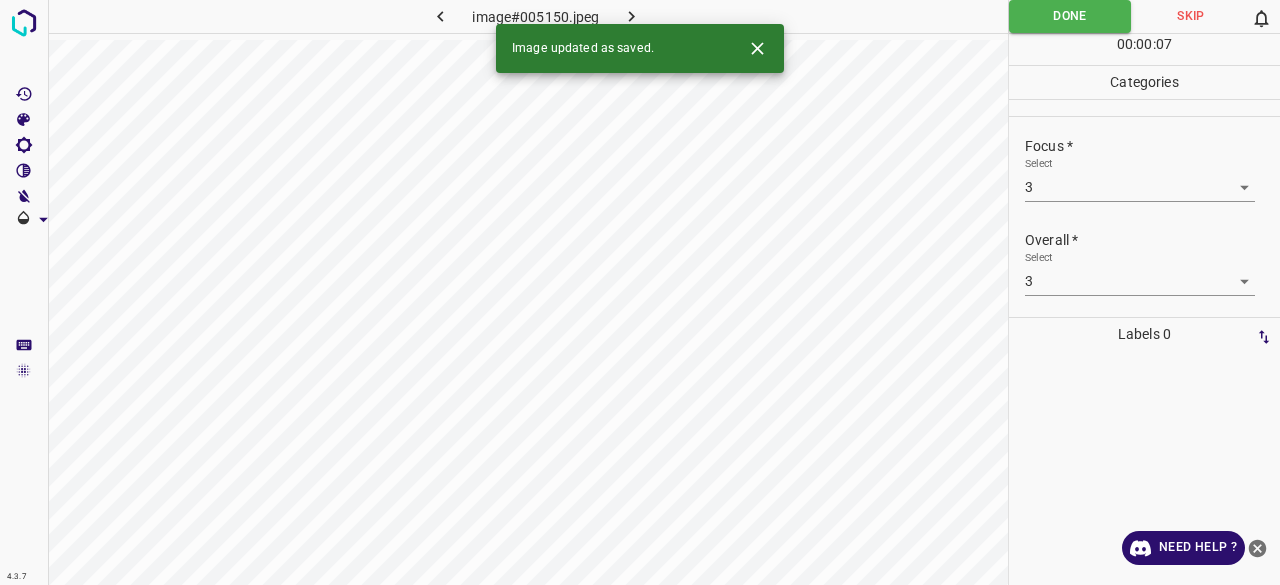 click 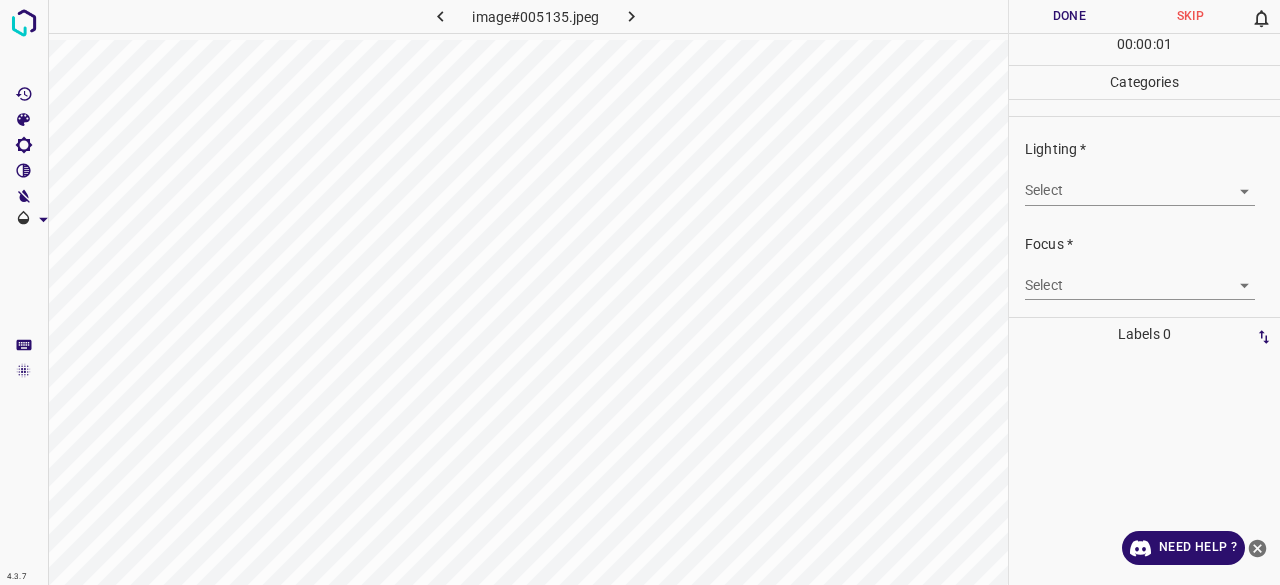 click on "4.3.7 image#005135.jpeg Done Skip 0 00   : 00   : 01   Categories Lighting *  Select ​ Focus *  Select ​ Overall *  Select ​ Labels   0 Categories 1 Lighting 2 Focus 3 Overall Tools Space Change between modes (Draw & Edit) I Auto labeling R Restore zoom M Zoom in N Zoom out Delete Delete selecte label Filters Z Restore filters X Saturation filter C Brightness filter V Contrast filter B Gray scale filter General O Download Need Help ? - Text - Hide - Delete" at bounding box center [640, 292] 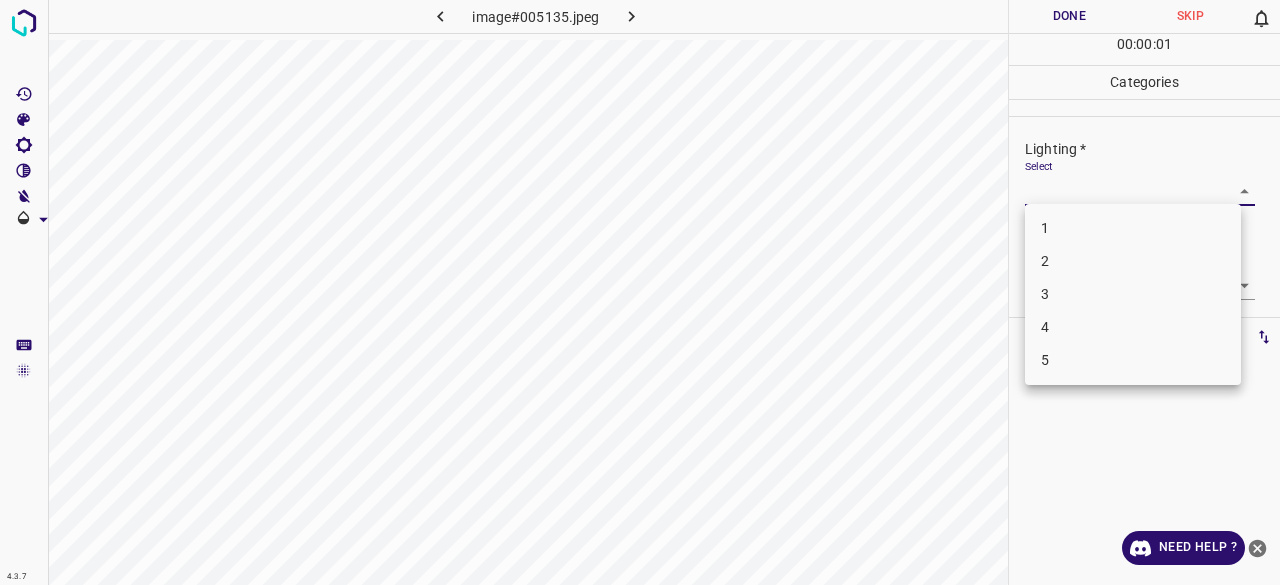 click on "3" at bounding box center (1133, 294) 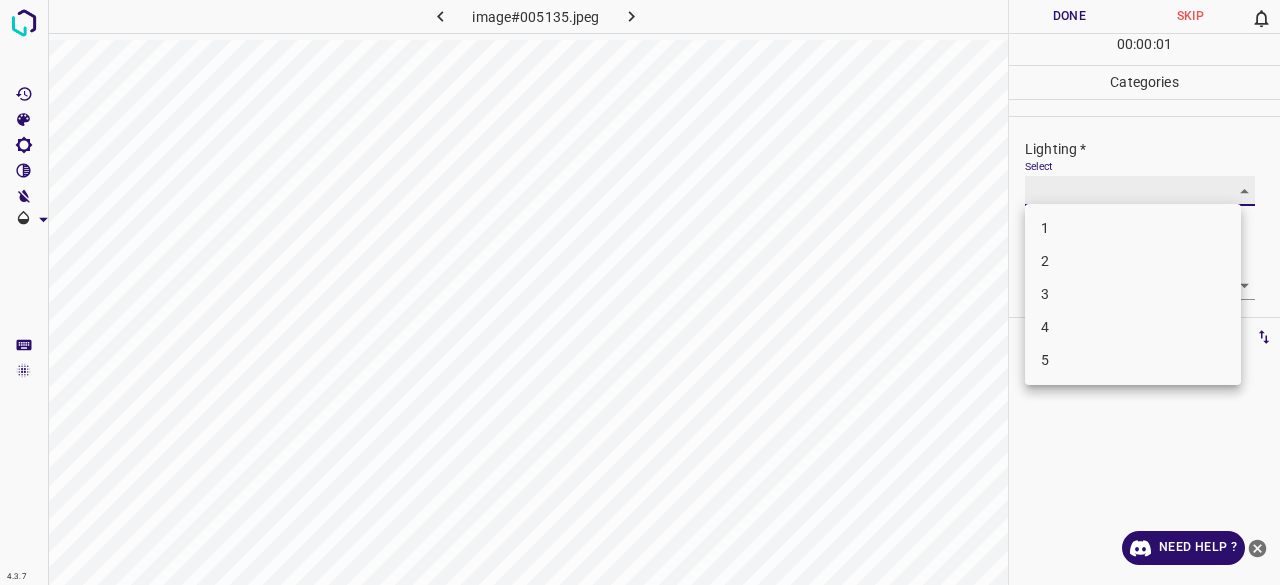 type on "3" 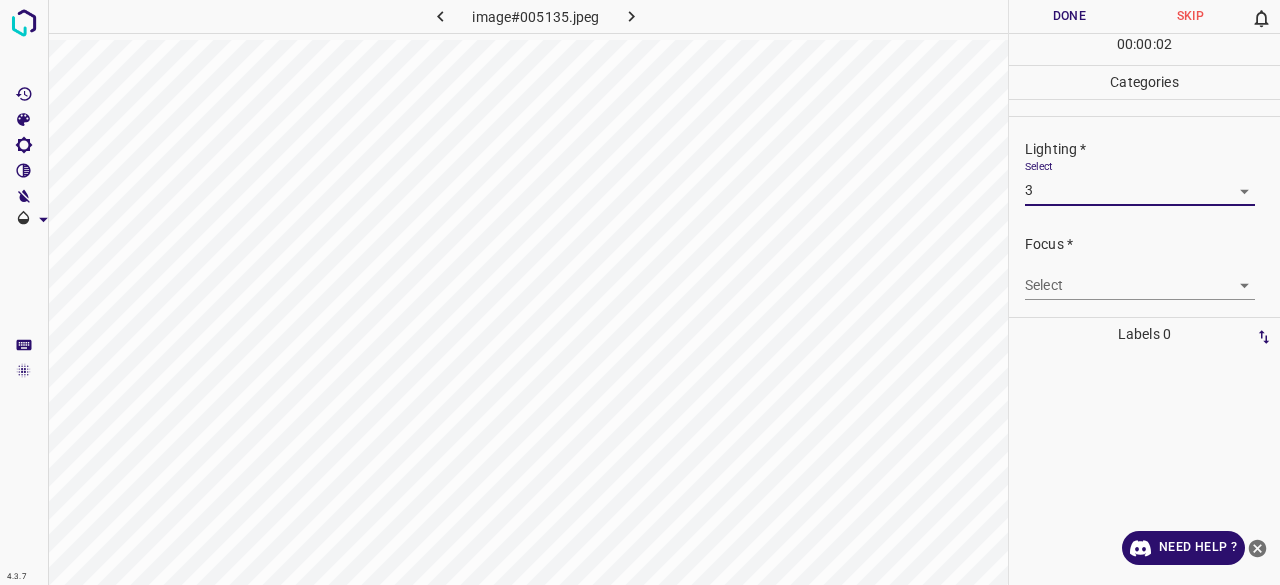 click on "4.3.7 image#005135.jpeg Done Skip 0 00   : 00   : 02   Categories Lighting *  Select 3 3 Focus *  Select ​ Overall *  Select ​ Labels   0 Categories 1 Lighting 2 Focus 3 Overall Tools Space Change between modes (Draw & Edit) I Auto labeling R Restore zoom M Zoom in N Zoom out Delete Delete selecte label Filters Z Restore filters X Saturation filter C Brightness filter V Contrast filter B Gray scale filter General O Download Need Help ? - Text - Hide - Delete" at bounding box center (640, 292) 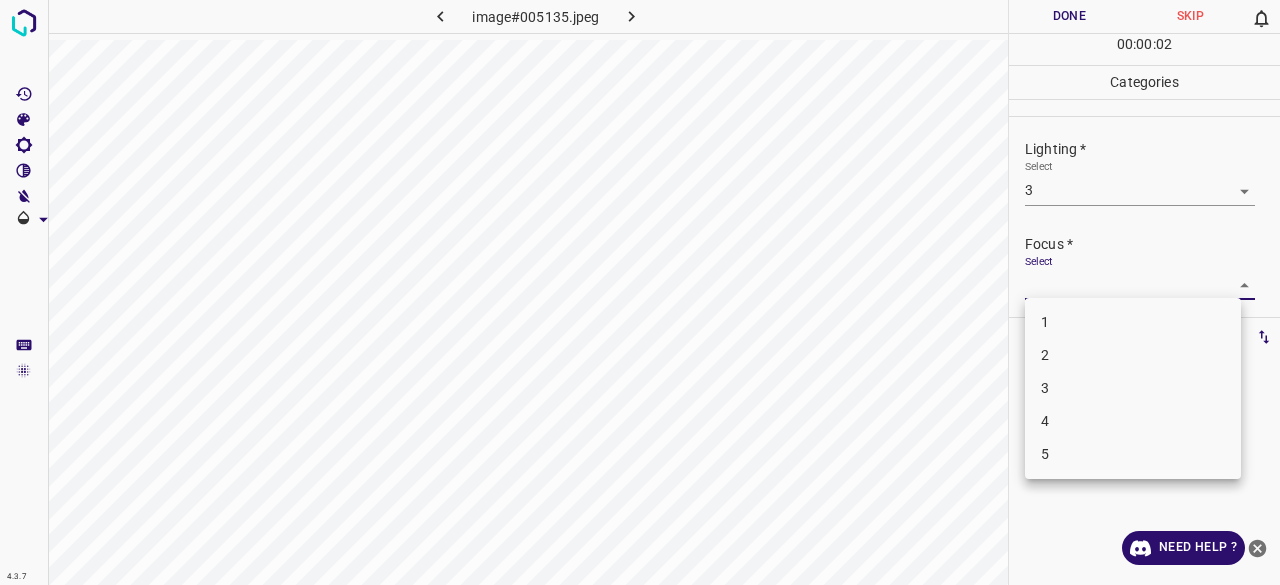 click on "3" at bounding box center (1133, 388) 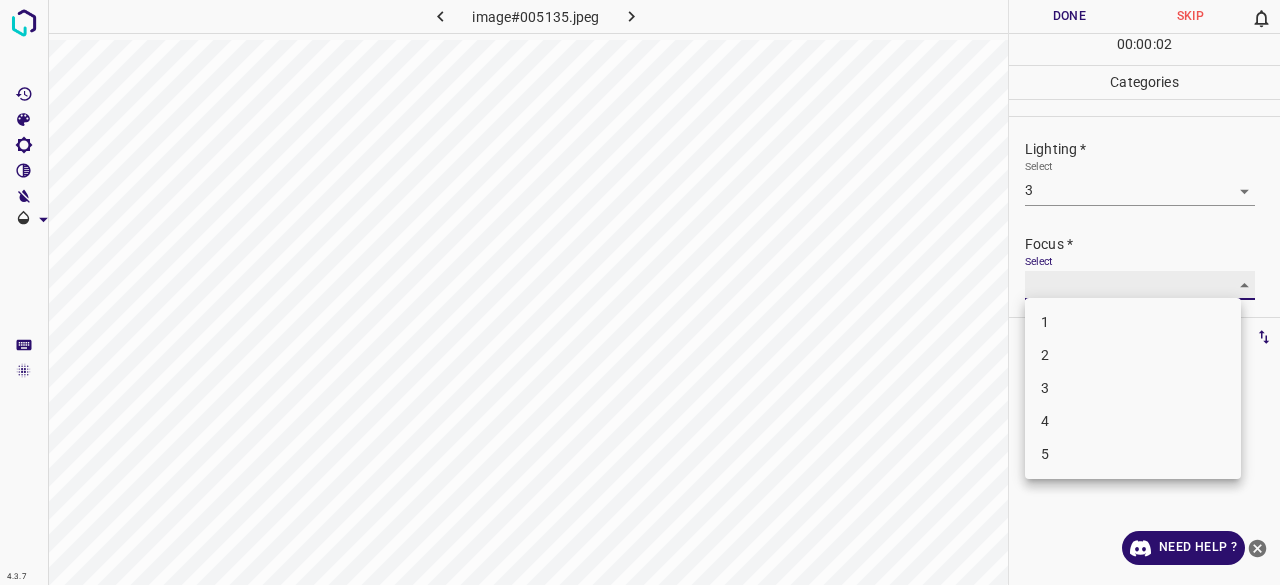 type on "3" 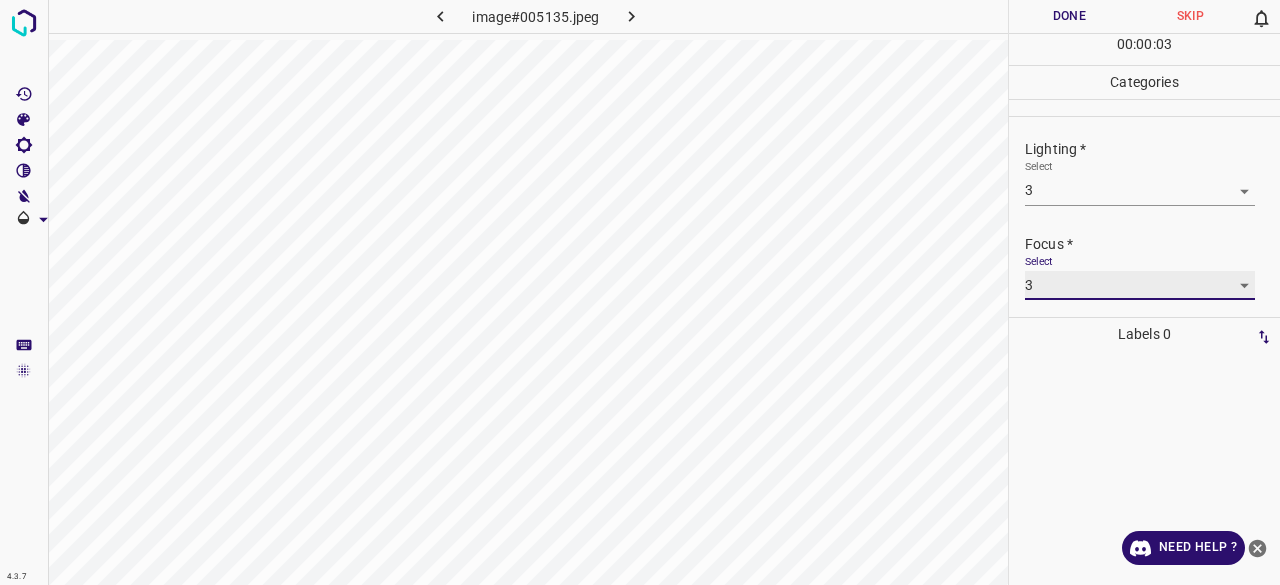 scroll, scrollTop: 98, scrollLeft: 0, axis: vertical 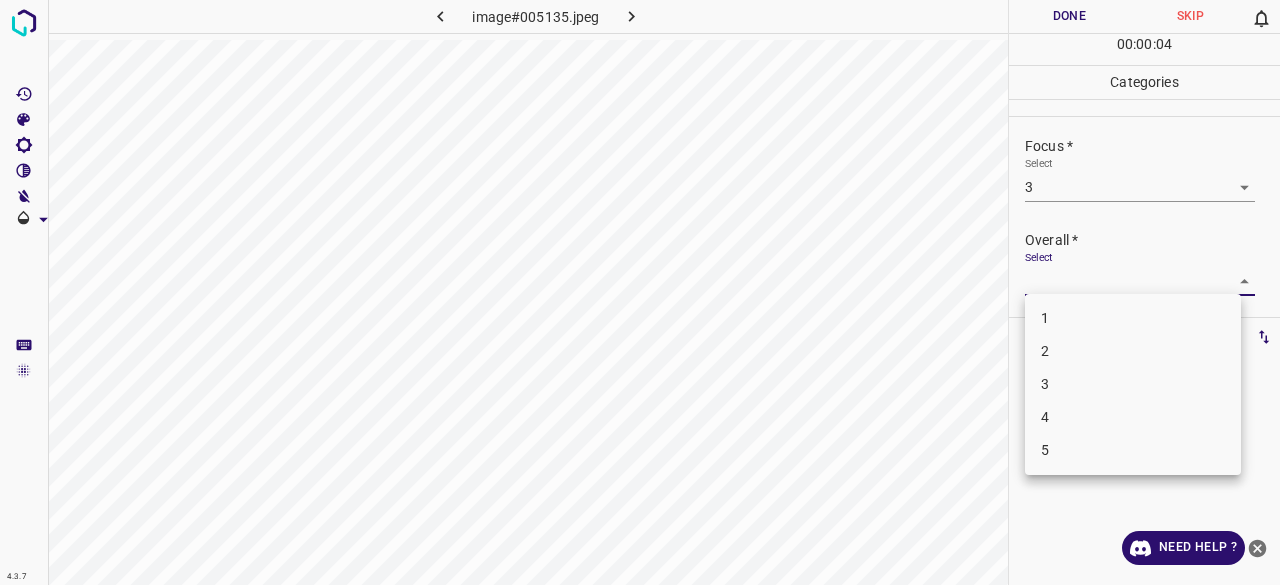 click on "4.3.7 image#005135.jpeg Done Skip 0 00   : 00   : 04   Categories Lighting *  Select 3 3 Focus *  Select 3 3 Overall *  Select ​ Labels   0 Categories 1 Lighting 2 Focus 3 Overall Tools Space Change between modes (Draw & Edit) I Auto labeling R Restore zoom M Zoom in N Zoom out Delete Delete selecte label Filters Z Restore filters X Saturation filter C Brightness filter V Contrast filter B Gray scale filter General O Download Need Help ? - Text - Hide - Delete 1 2 3 4 5" at bounding box center [640, 292] 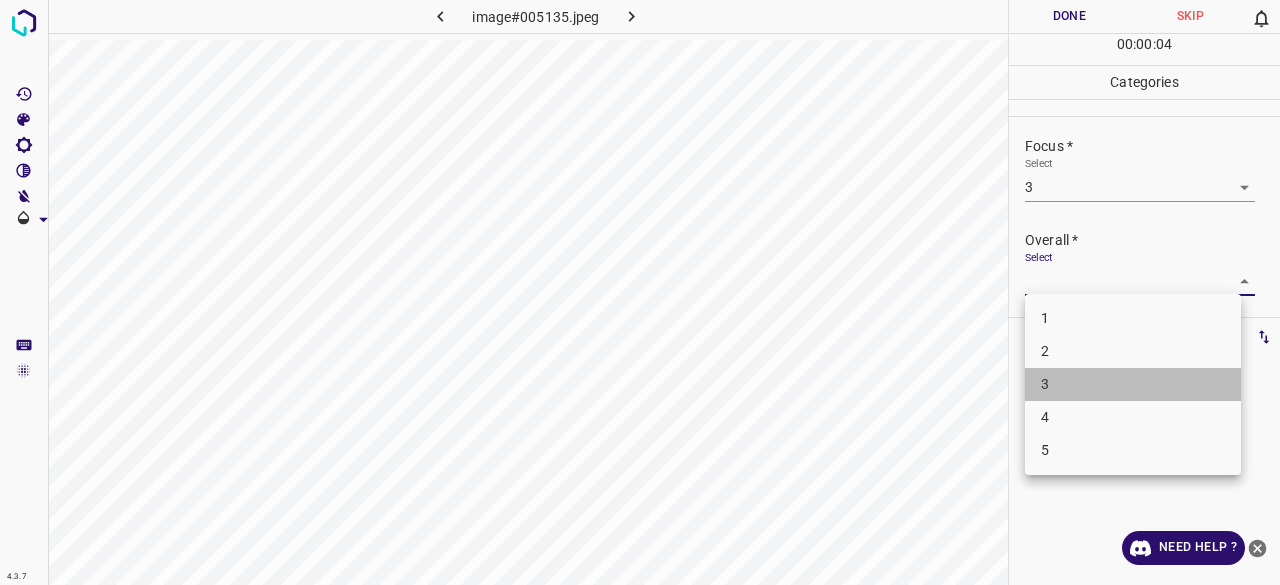 click on "3" at bounding box center (1133, 384) 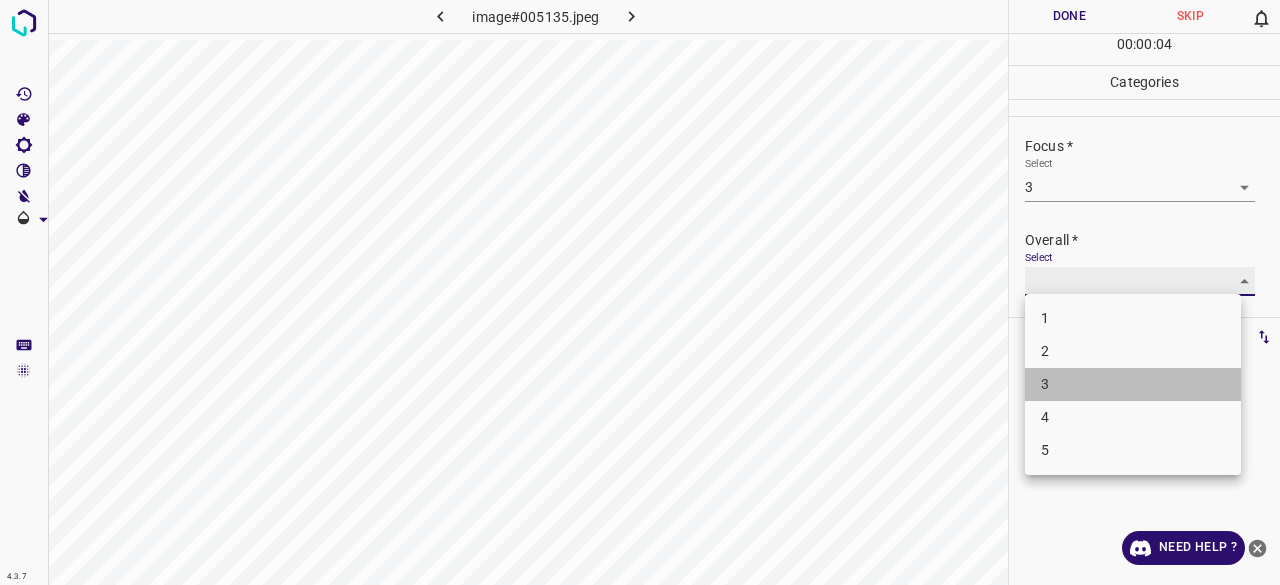 type on "3" 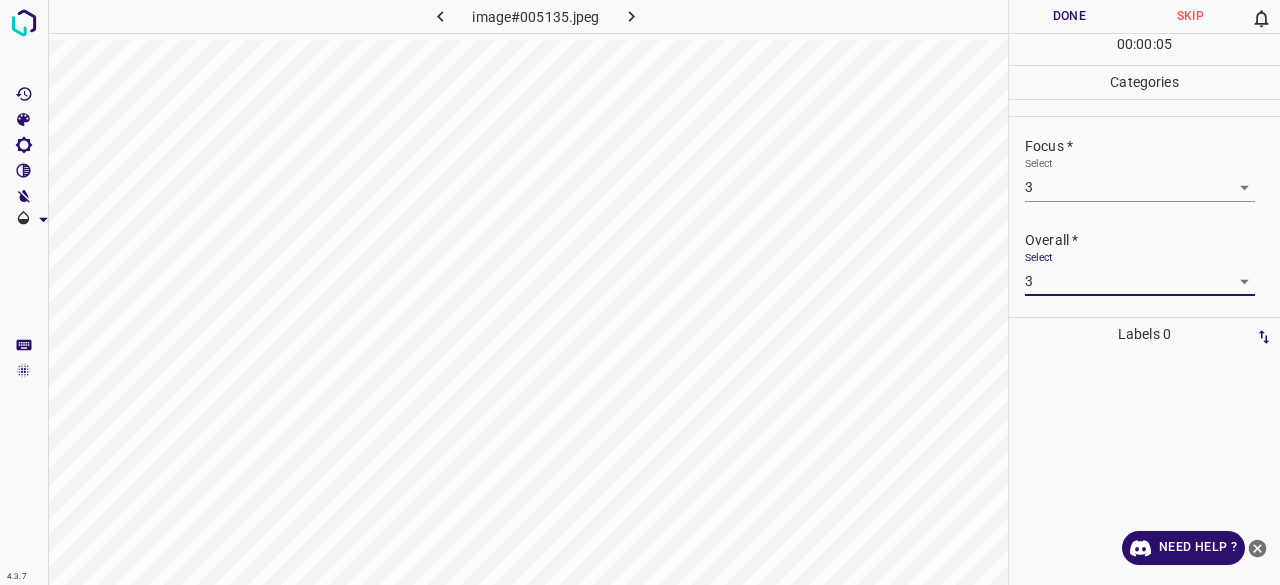 click on "Done" at bounding box center [1069, 16] 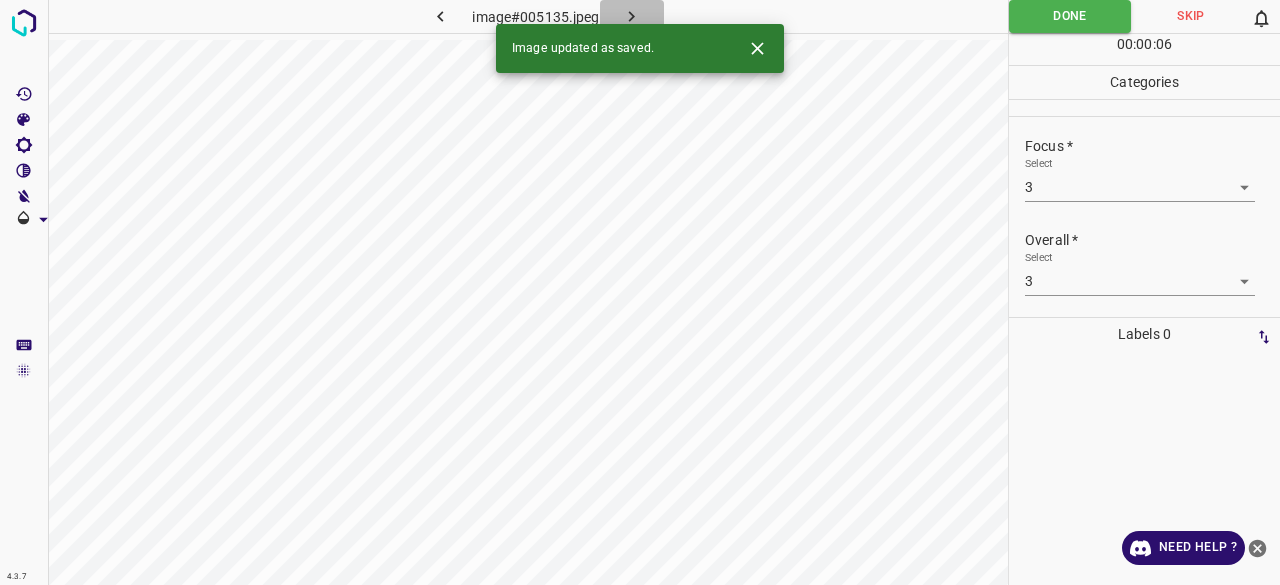 click 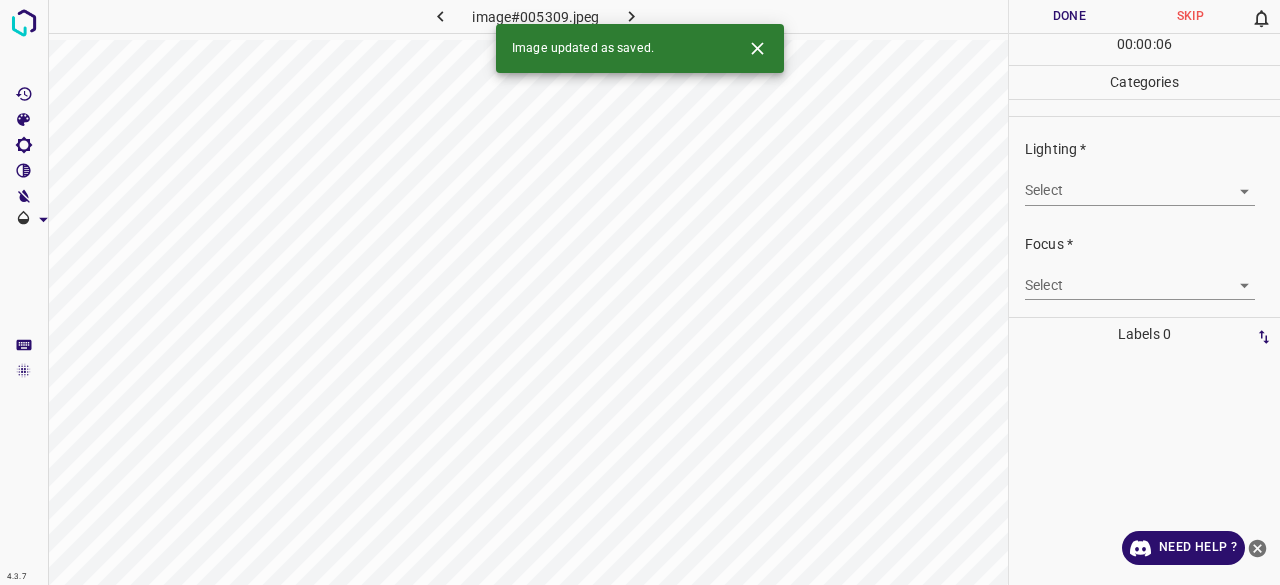 click on "4.3.7 image#005309.jpeg Done Skip 0 00   : 00   : 06   Categories Lighting *  Select ​ Focus *  Select ​ Overall *  Select ​ Labels   0 Categories 1 Lighting 2 Focus 3 Overall Tools Space Change between modes (Draw & Edit) I Auto labeling R Restore zoom M Zoom in N Zoom out Delete Delete selecte label Filters Z Restore filters X Saturation filter C Brightness filter V Contrast filter B Gray scale filter General O Download Image updated as saved. Need Help ? - Text - Hide - Delete" at bounding box center (640, 292) 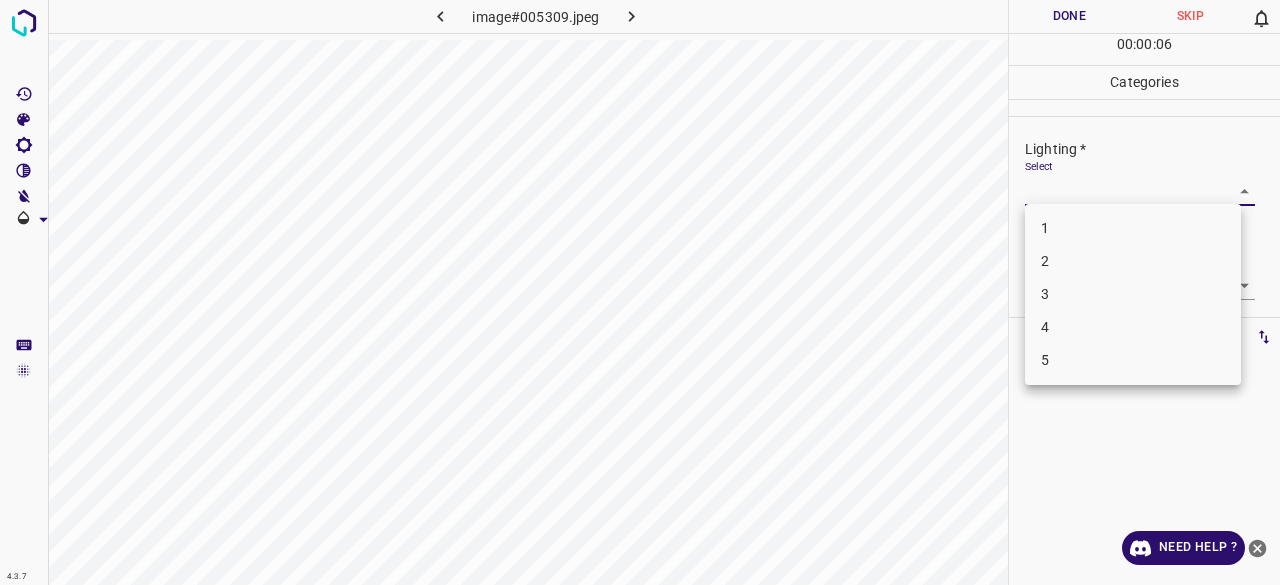 click on "3" at bounding box center (1133, 294) 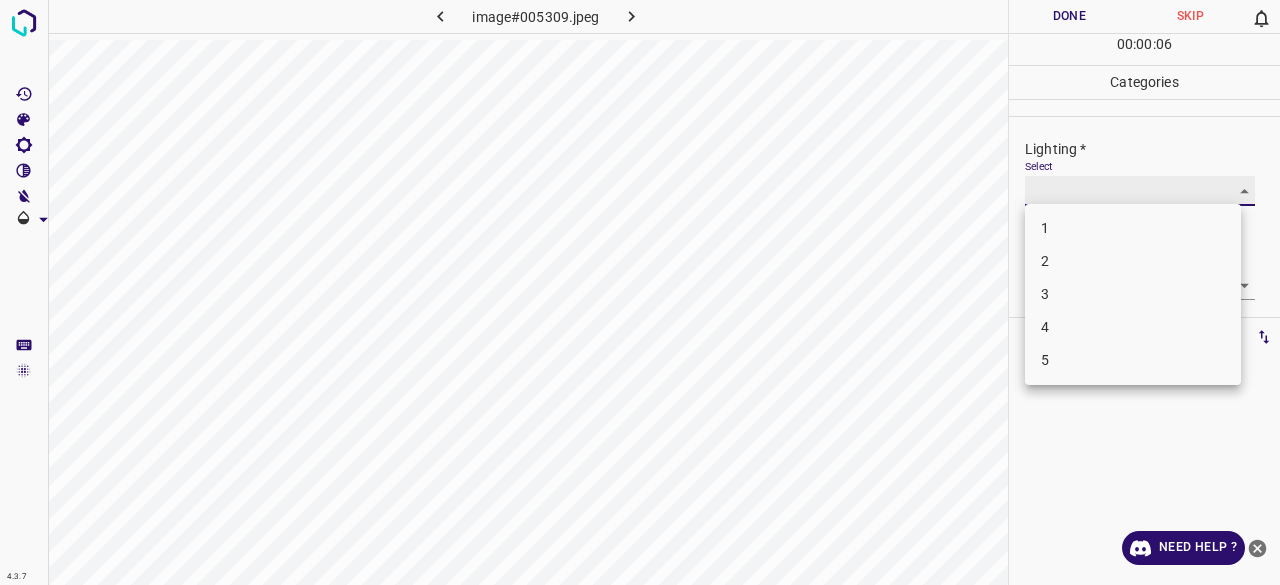 type on "3" 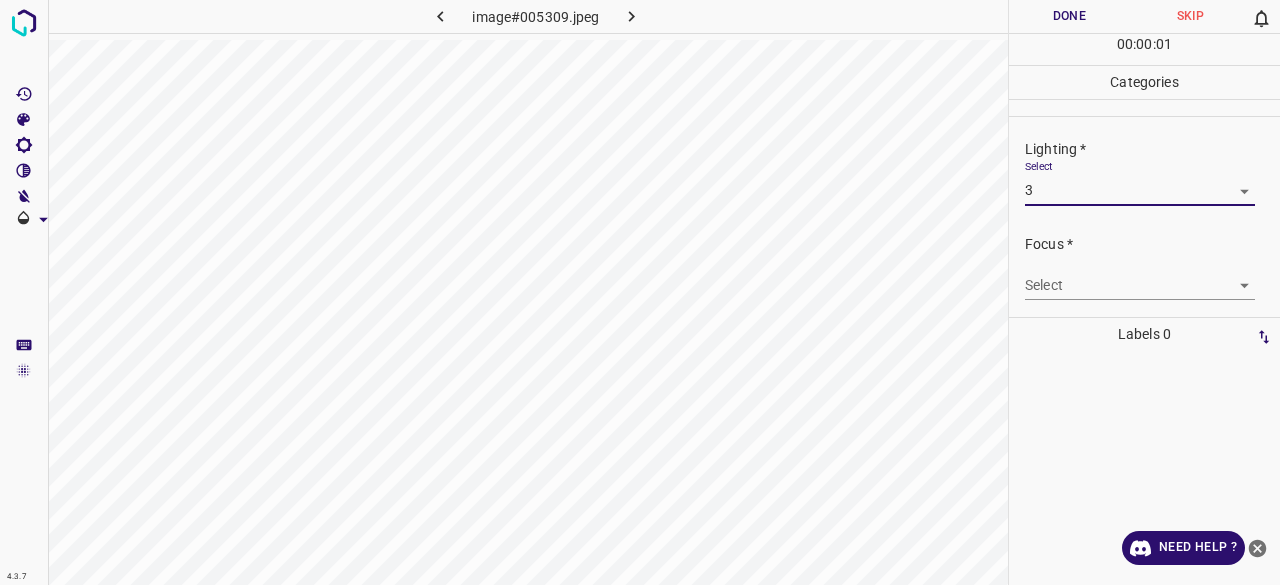 click on "4.3.7 image#005309.jpeg Done Skip 0 00   : 00   : 01   Categories Lighting *  Select 3 3 Focus *  Select ​ Overall *  Select ​ Labels   0 Categories 1 Lighting 2 Focus 3 Overall Tools Space Change between modes (Draw & Edit) I Auto labeling R Restore zoom M Zoom in N Zoom out Delete Delete selecte label Filters Z Restore filters X Saturation filter C Brightness filter V Contrast filter B Gray scale filter General O Download Need Help ? - Text - Hide - Delete" at bounding box center (640, 292) 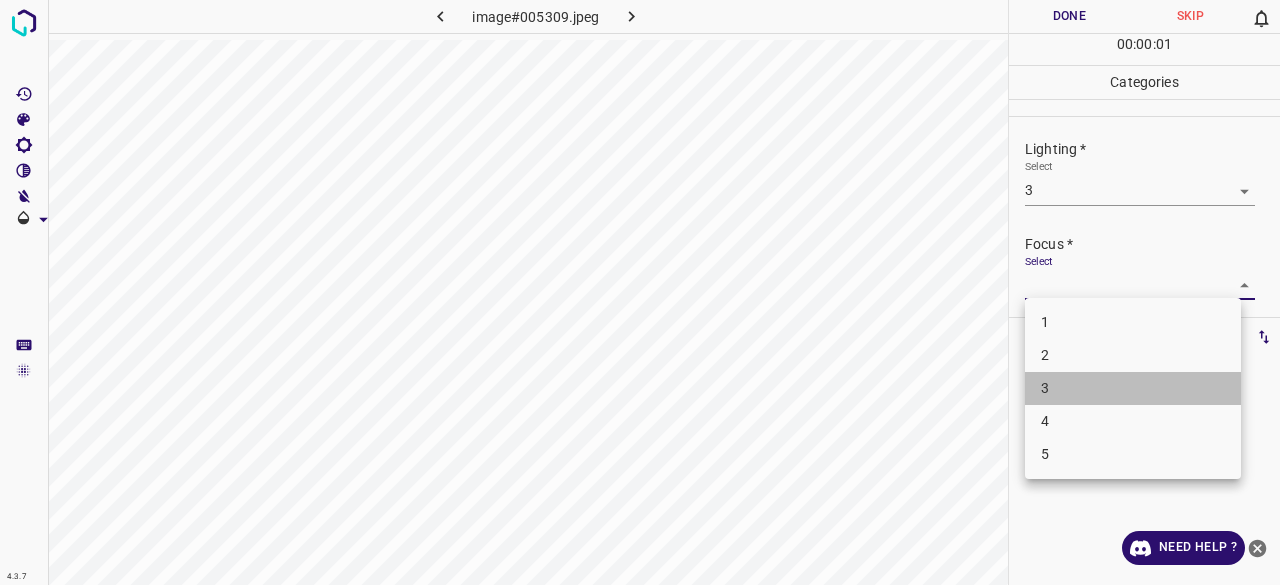 drag, startPoint x: 1060, startPoint y: 393, endPoint x: 1062, endPoint y: 383, distance: 10.198039 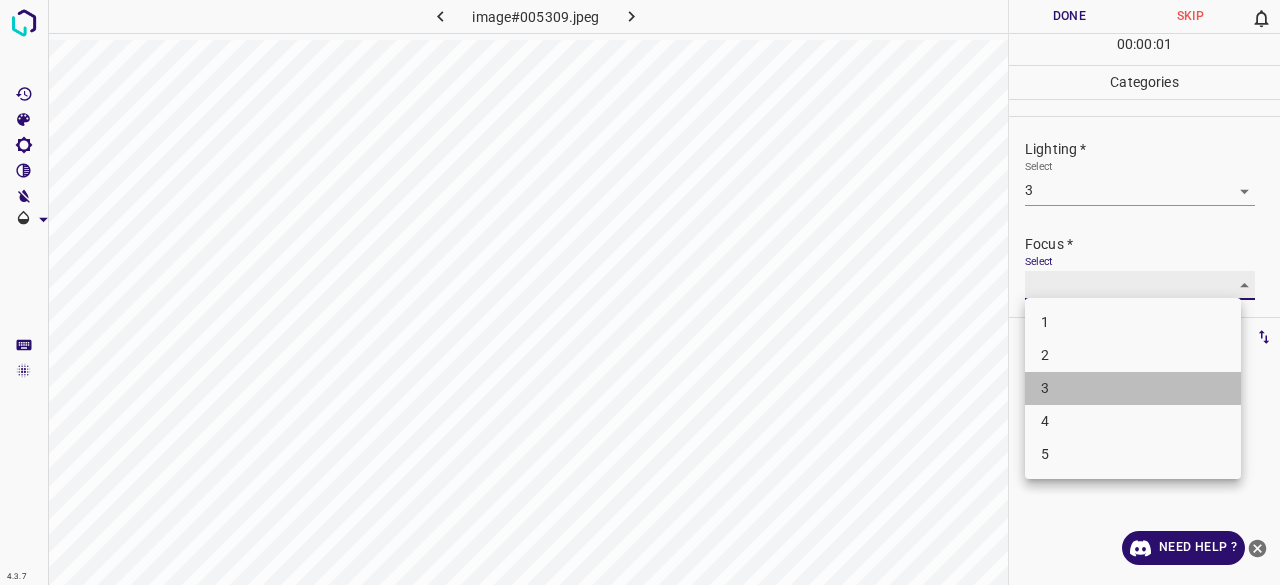 type on "3" 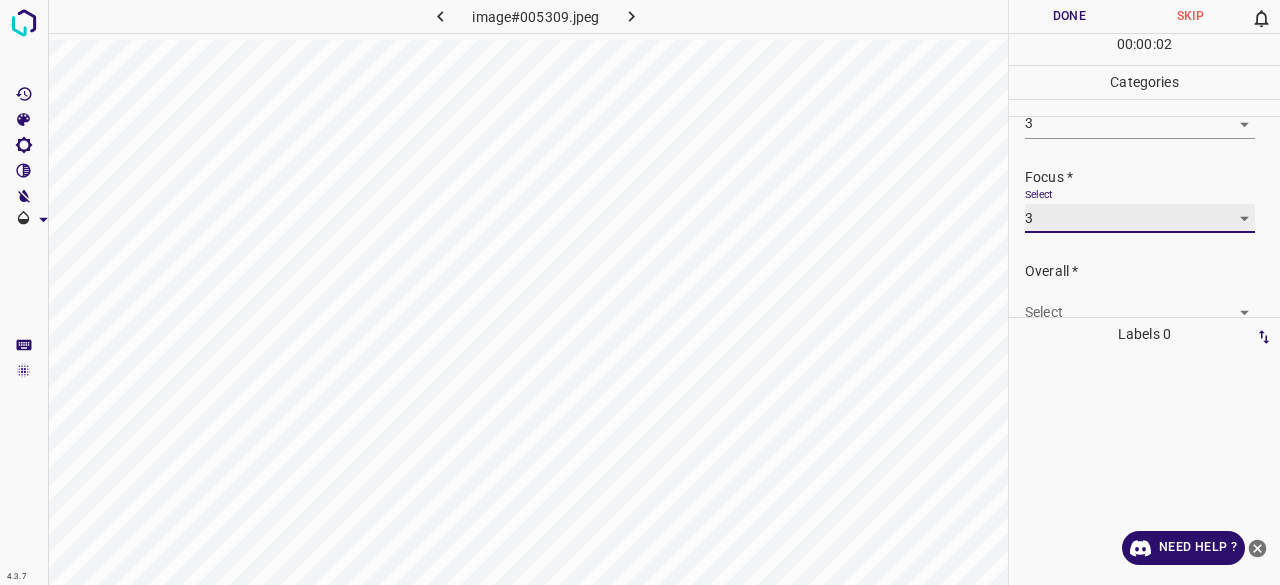scroll, scrollTop: 98, scrollLeft: 0, axis: vertical 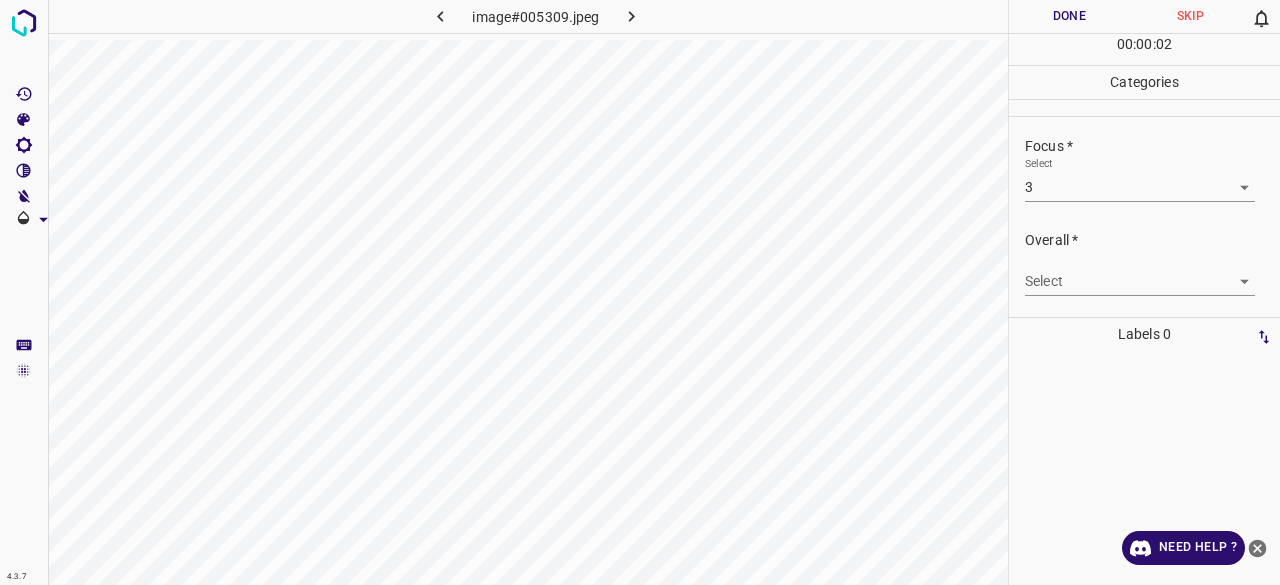 click on "Select ​" at bounding box center (1140, 273) 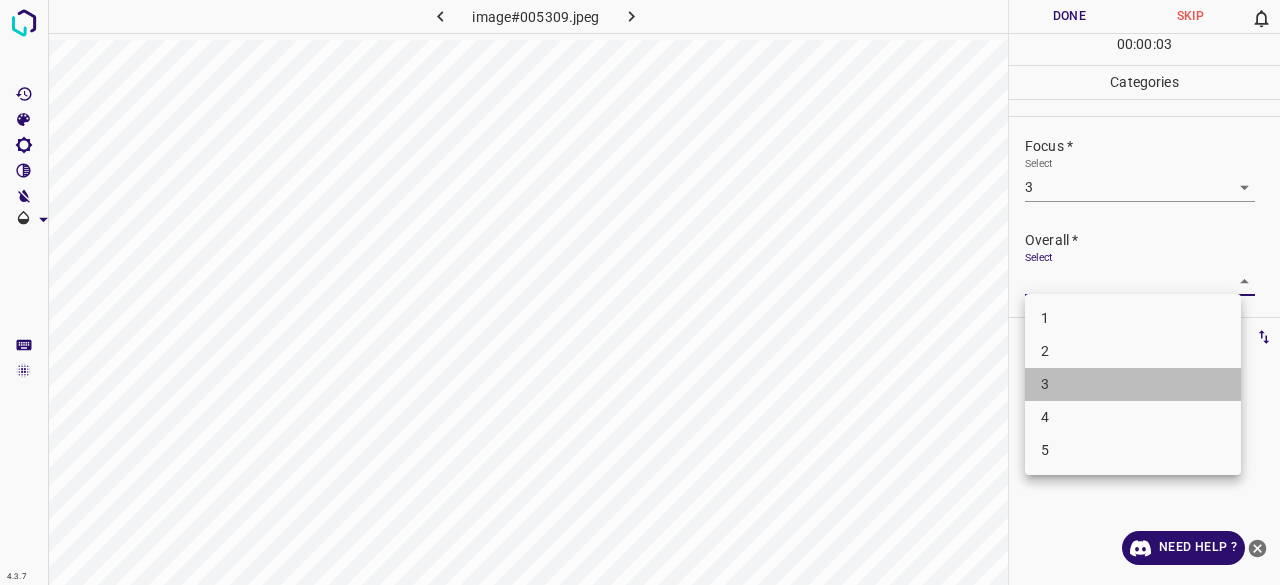 drag, startPoint x: 1056, startPoint y: 387, endPoint x: 1059, endPoint y: 349, distance: 38.118237 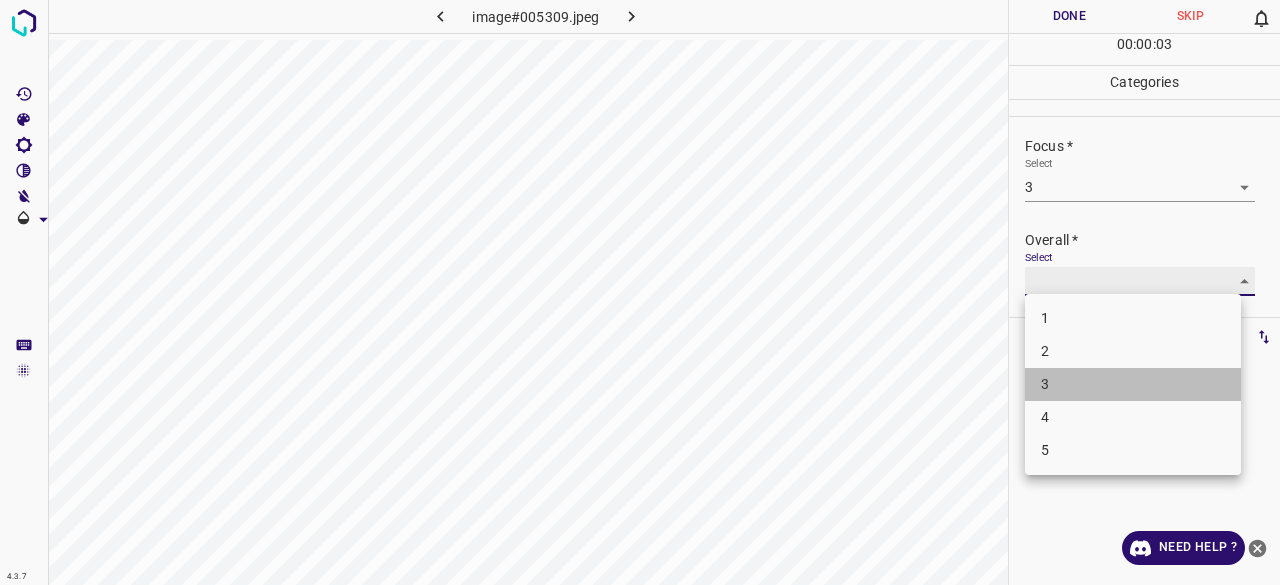 type on "3" 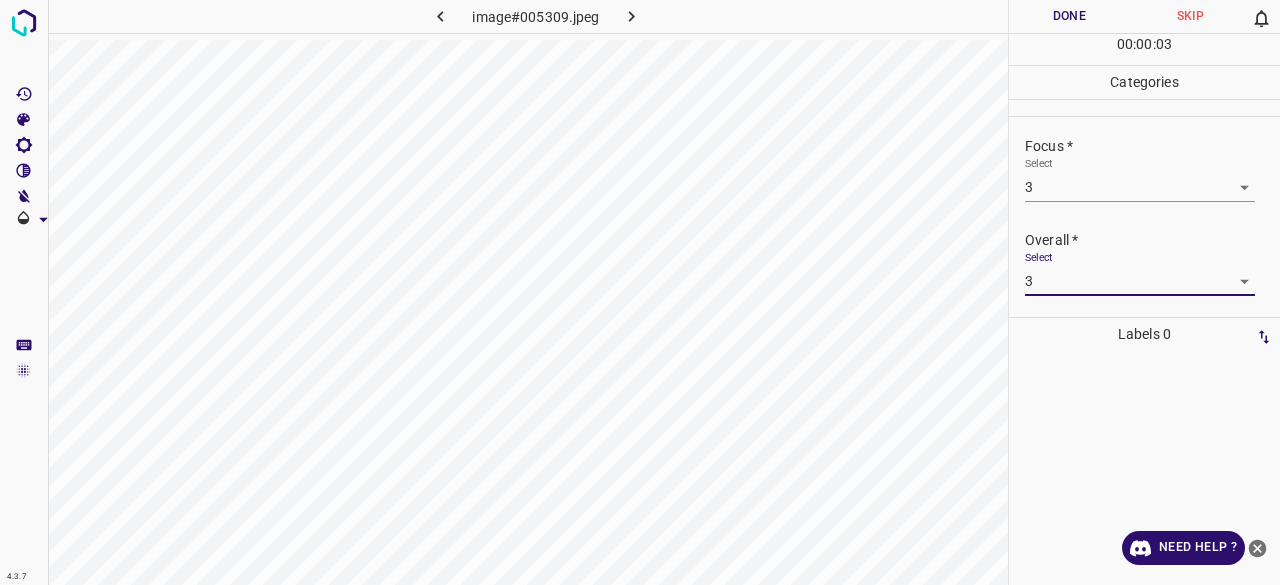 click on "Done" at bounding box center (1069, 16) 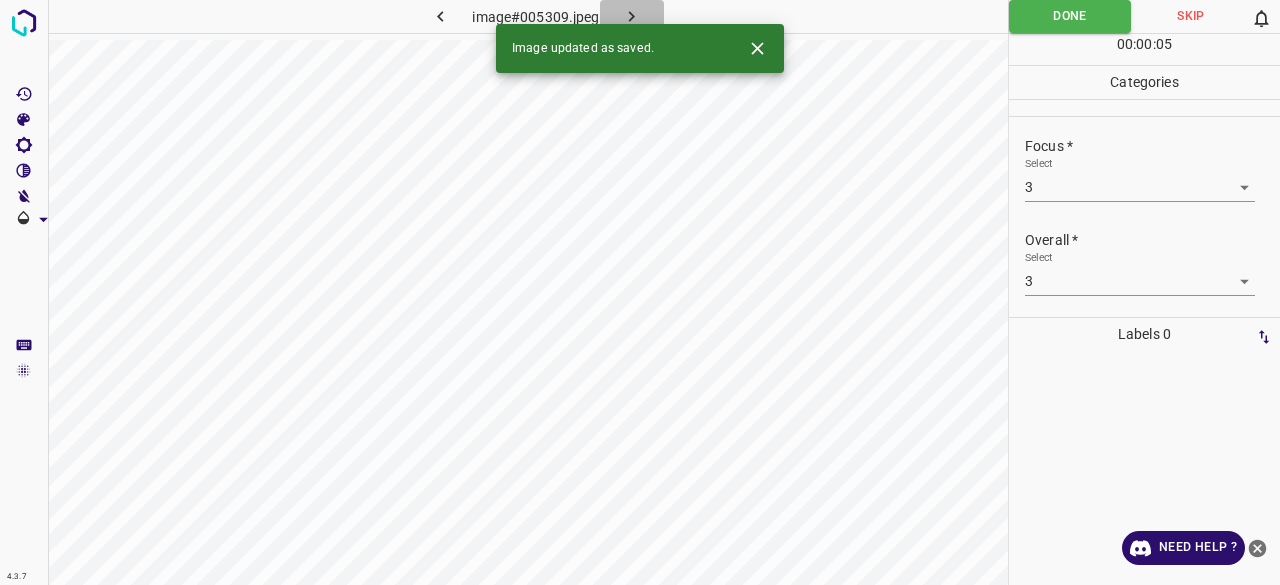 drag, startPoint x: 613, startPoint y: 8, endPoint x: 624, endPoint y: 11, distance: 11.401754 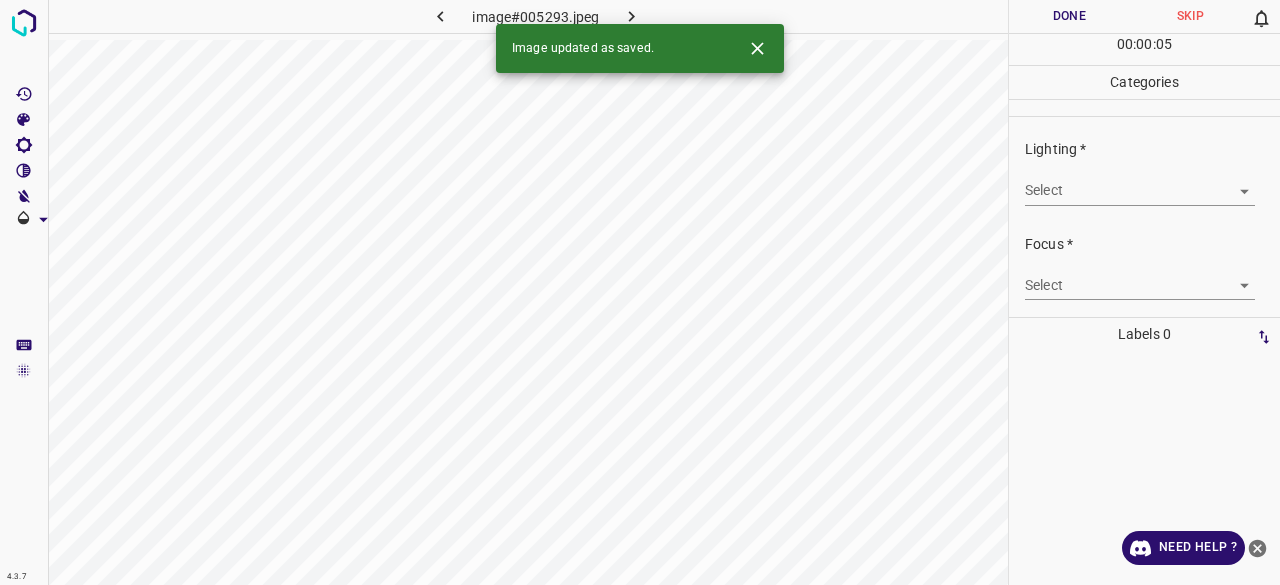 click on "4.3.7 image#005293.jpeg Done Skip 0 00   : 00   : 05   Categories Lighting *  Select ​ Focus *  Select ​ Overall *  Select ​ Labels   0 Categories 1 Lighting 2 Focus 3 Overall Tools Space Change between modes (Draw & Edit) I Auto labeling R Restore zoom M Zoom in N Zoom out Delete Delete selecte label Filters Z Restore filters X Saturation filter C Brightness filter V Contrast filter B Gray scale filter General O Download Image updated as saved. Need Help ? - Text - Hide - Delete" at bounding box center (640, 292) 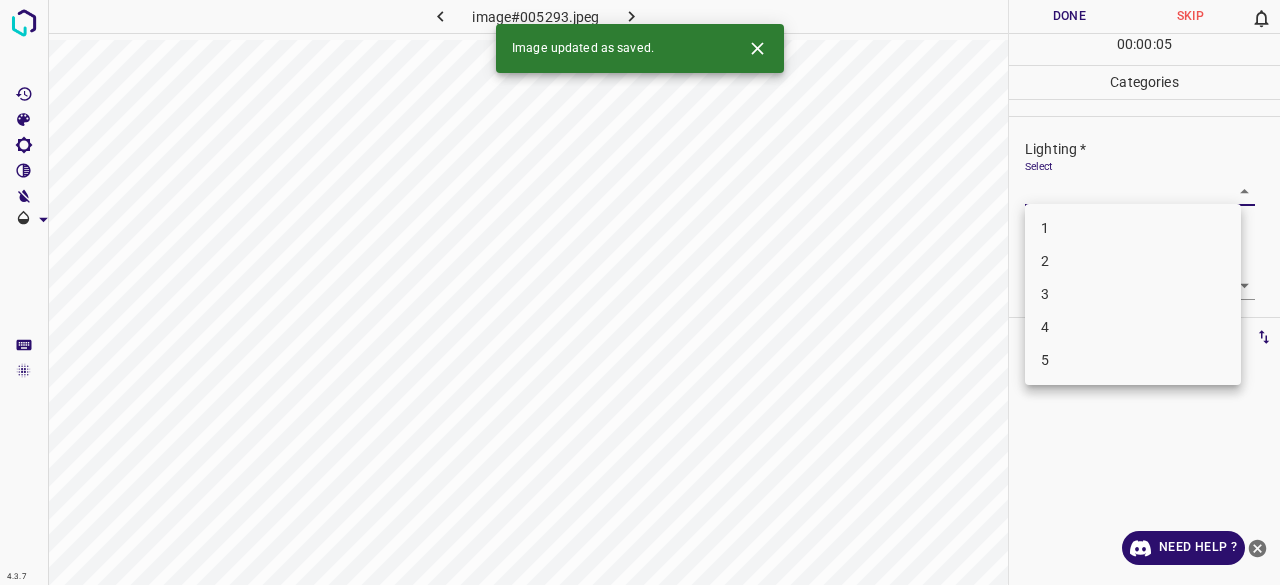 click on "3" at bounding box center (1133, 294) 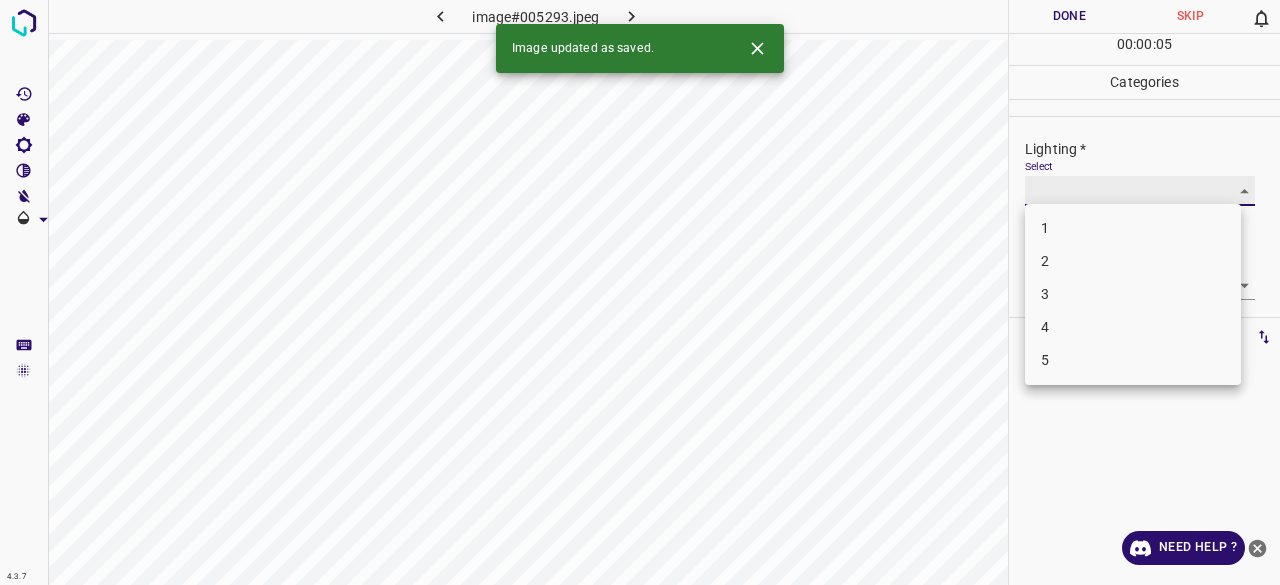 type on "3" 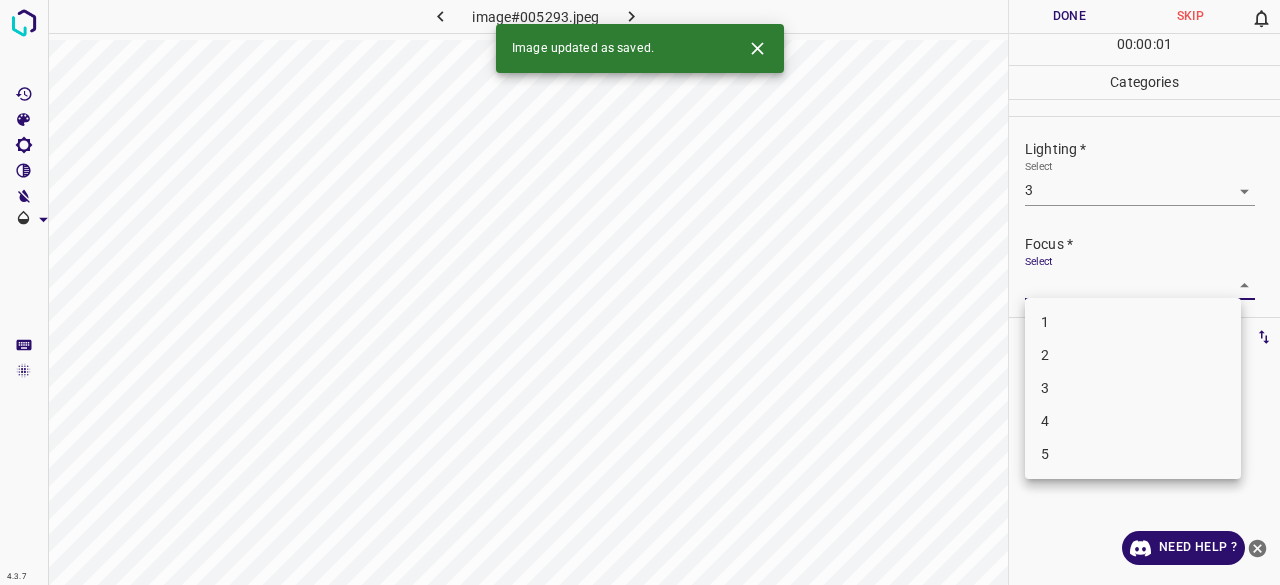 click on "4.3.7 image#005293.jpeg Done Skip 0 00   : 00   : 01   Categories Lighting *  Select 3 3 Focus *  Select ​ Overall *  Select ​ Labels   0 Categories 1 Lighting 2 Focus 3 Overall Tools Space Change between modes (Draw & Edit) I Auto labeling R Restore zoom M Zoom in N Zoom out Delete Delete selecte label Filters Z Restore filters X Saturation filter C Brightness filter V Contrast filter B Gray scale filter General O Download Image updated as saved. Need Help ? - Text - Hide - Delete 1 2 3 4 5" at bounding box center (640, 292) 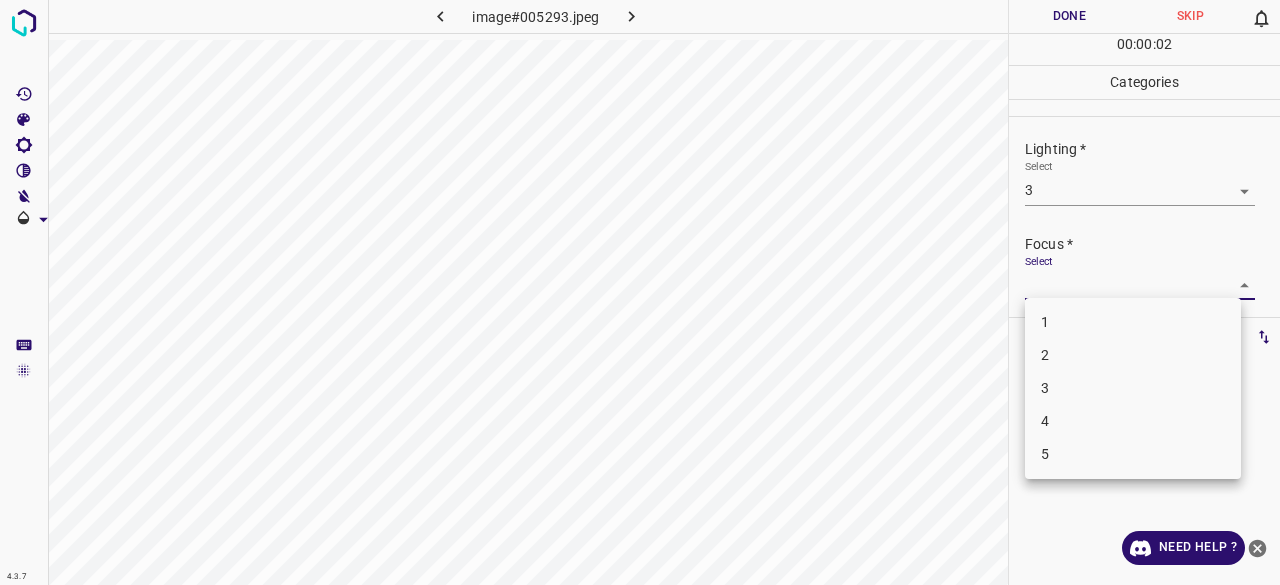 drag, startPoint x: 1064, startPoint y: 391, endPoint x: 1065, endPoint y: 298, distance: 93.00538 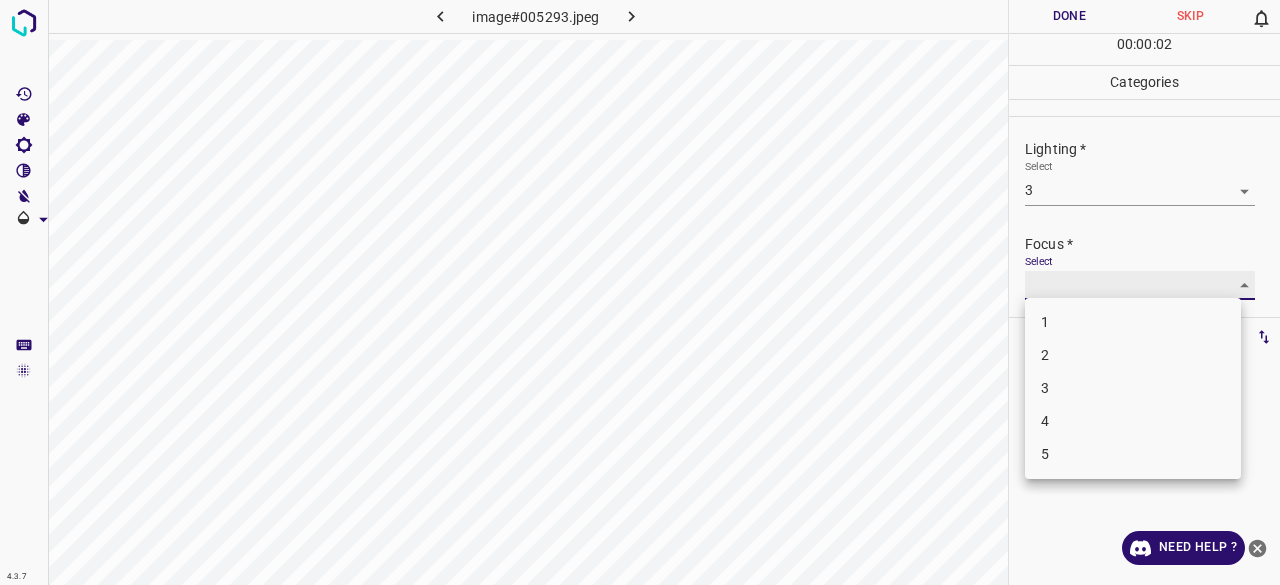 type on "3" 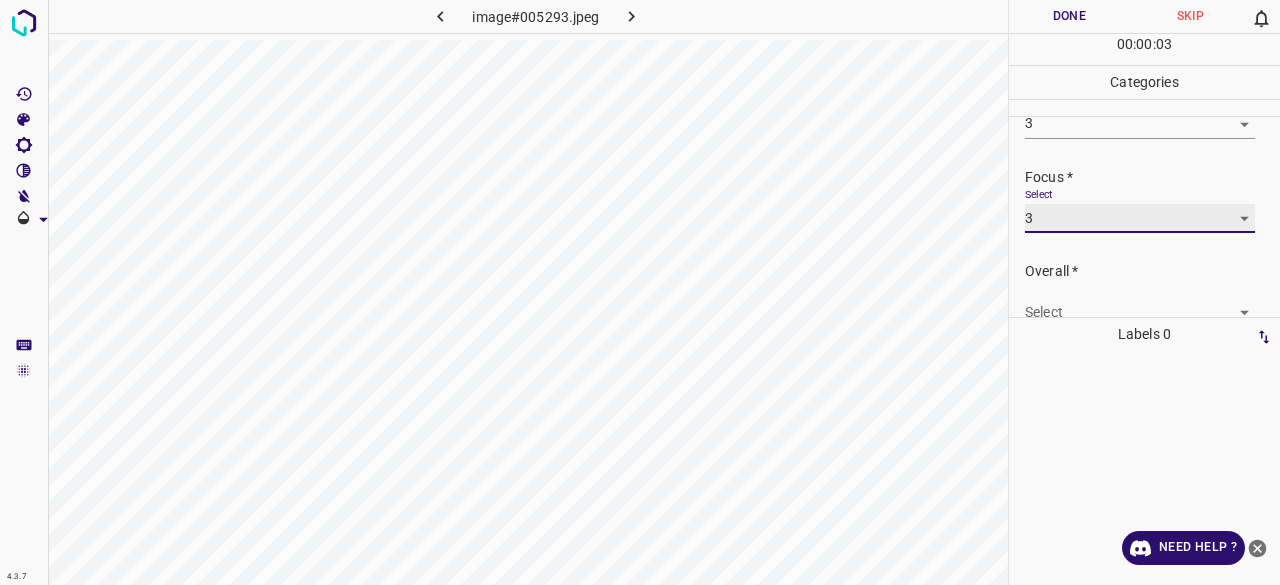 scroll, scrollTop: 98, scrollLeft: 0, axis: vertical 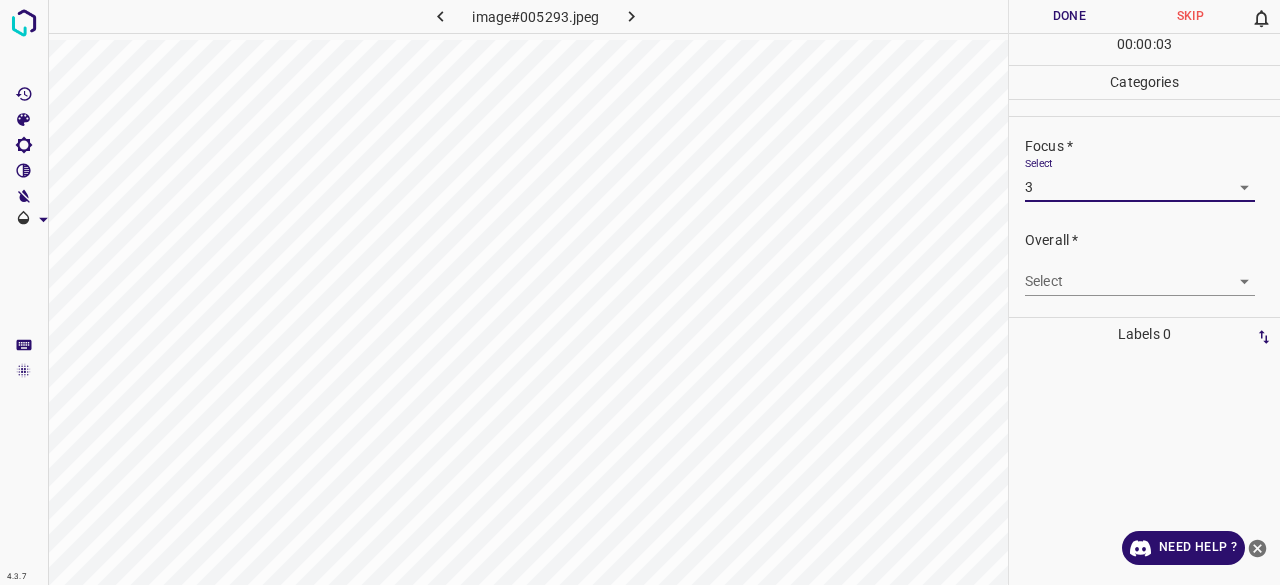 click on "Select ​" at bounding box center (1140, 273) 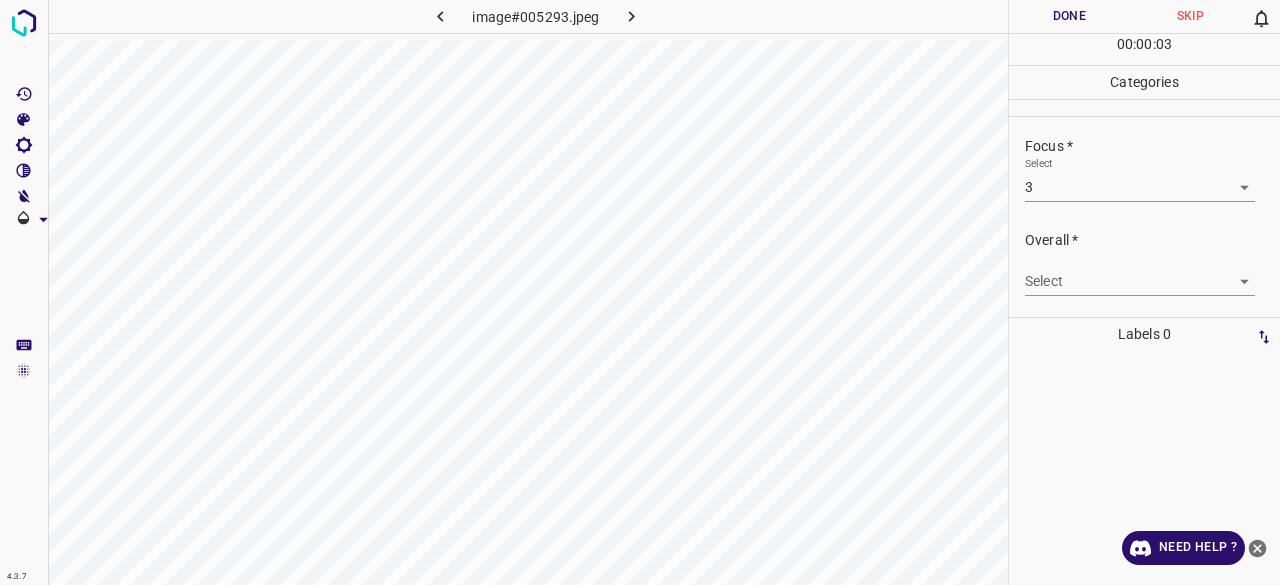 click on "4.3.7 image#005293.jpeg Done Skip 0 00   : 00   : 03   Categories Lighting *  Select 3 3 Focus *  Select 3 3 Overall *  Select ​ Labels   0 Categories 1 Lighting 2 Focus 3 Overall Tools Space Change between modes (Draw & Edit) I Auto labeling R Restore zoom M Zoom in N Zoom out Delete Delete selecte label Filters Z Restore filters X Saturation filter C Brightness filter V Contrast filter B Gray scale filter General O Download Need Help ? - Text - Hide - Delete" at bounding box center (640, 292) 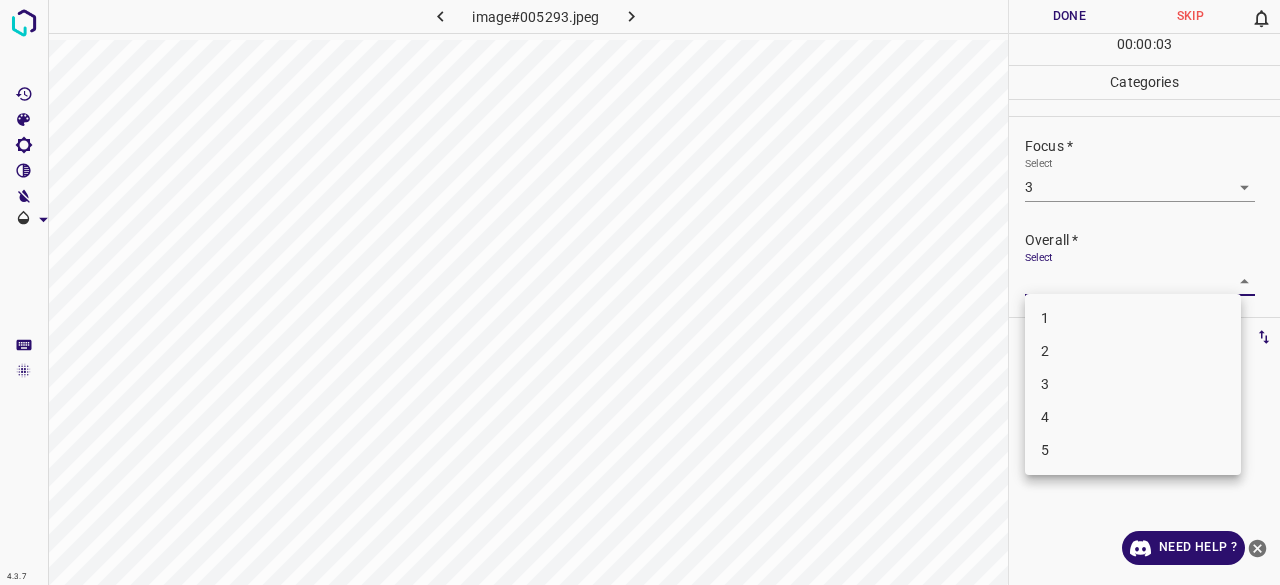 click on "3" at bounding box center (1133, 384) 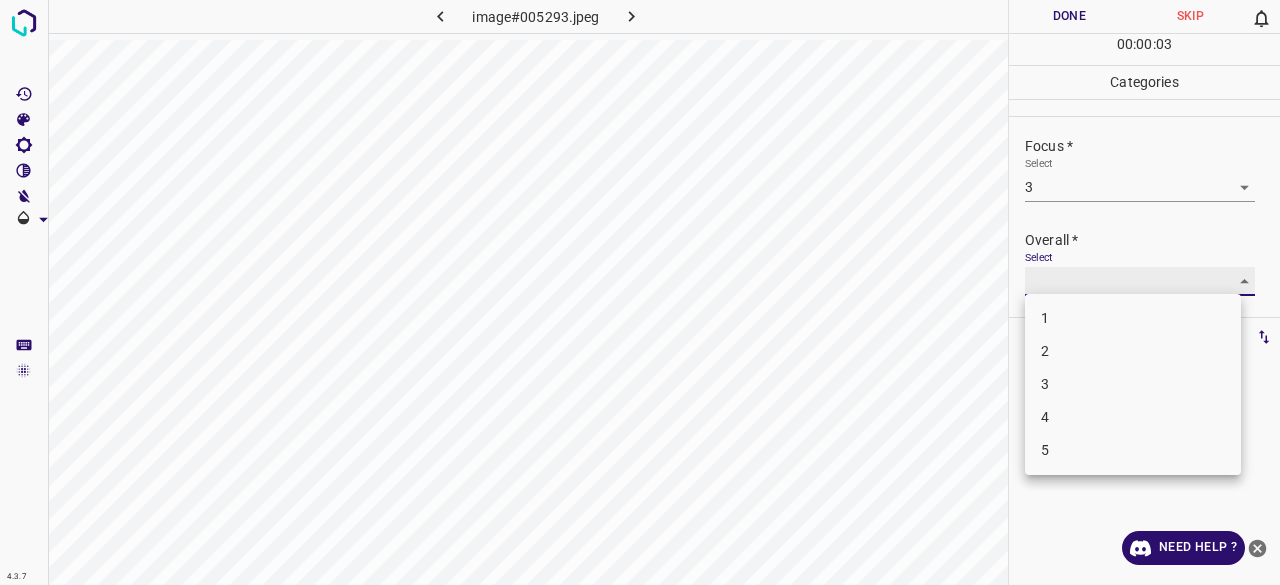type on "3" 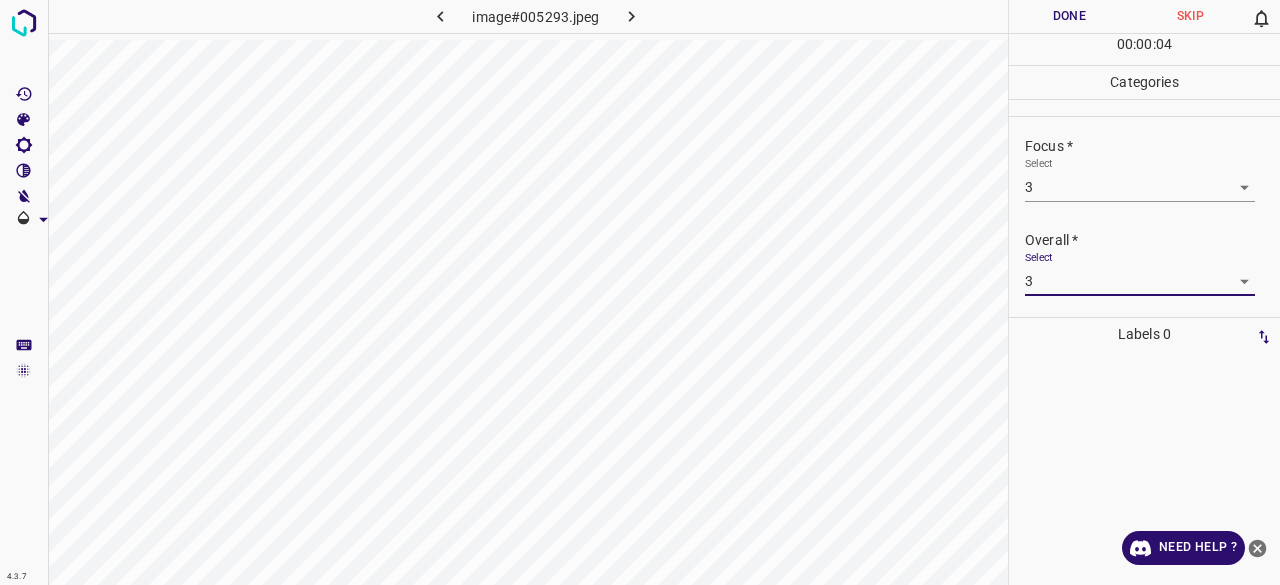click on "Done" at bounding box center (1069, 16) 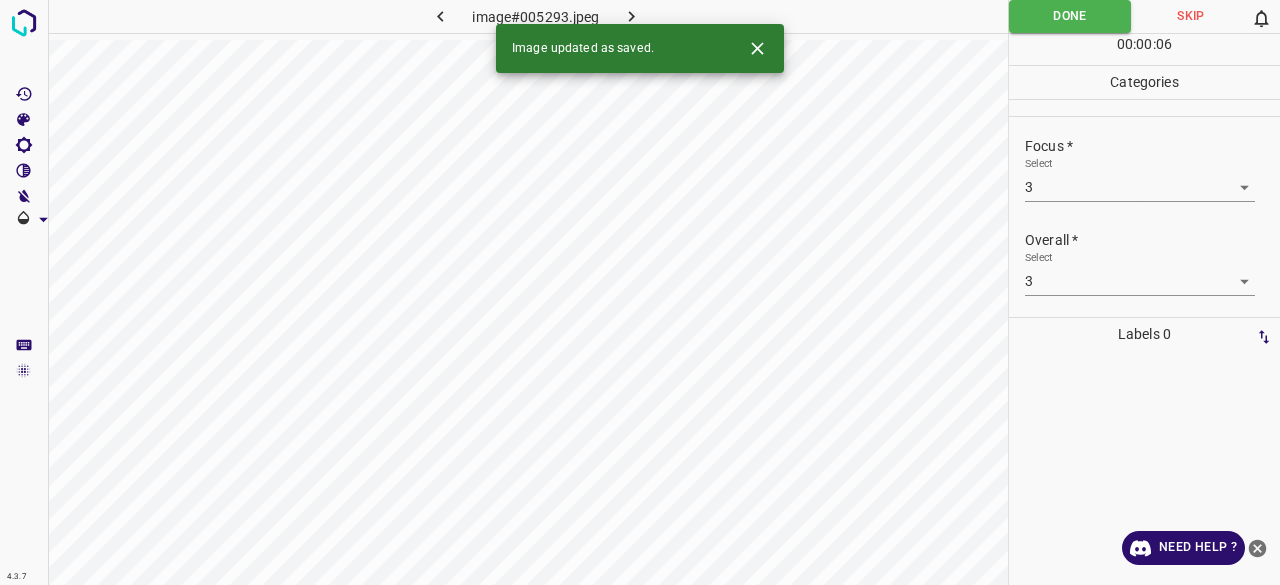 click on "image#005293.jpeg" at bounding box center (536, 16) 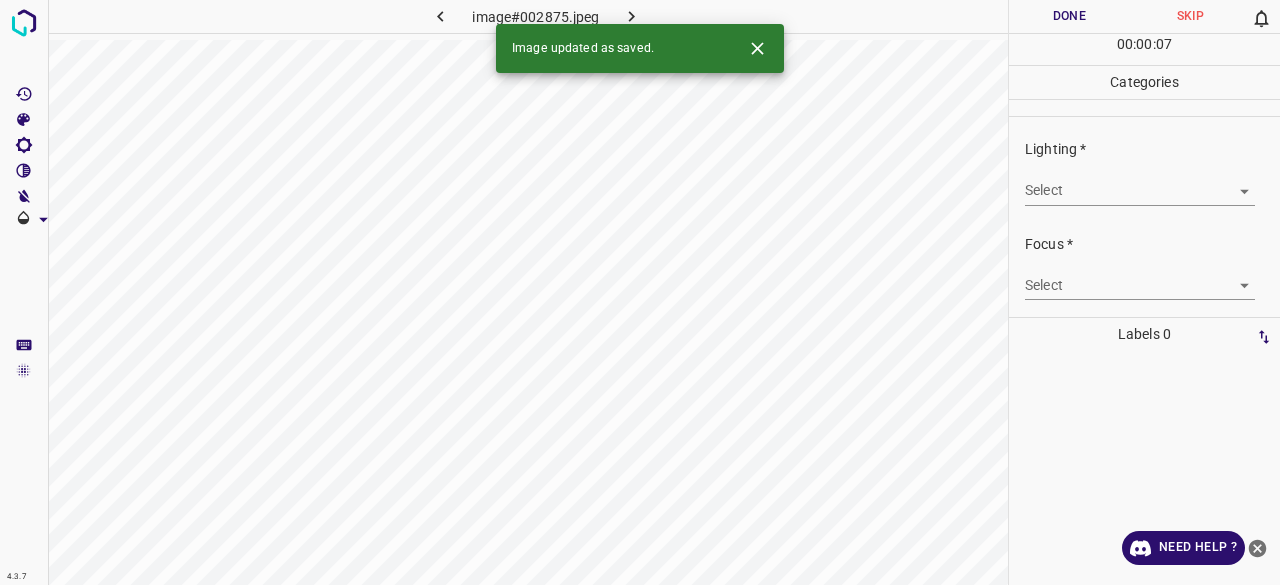 click on "4.3.7 image#002875.jpeg Done Skip 0 00   : 00   : 07   Categories Lighting *  Select ​ Focus *  Select ​ Overall *  Select ​ Labels   0 Categories 1 Lighting 2 Focus 3 Overall Tools Space Change between modes (Draw & Edit) I Auto labeling R Restore zoom M Zoom in N Zoom out Delete Delete selecte label Filters Z Restore filters X Saturation filter C Brightness filter V Contrast filter B Gray scale filter General O Download Image updated as saved. Need Help ? - Text - Hide - Delete" at bounding box center [640, 292] 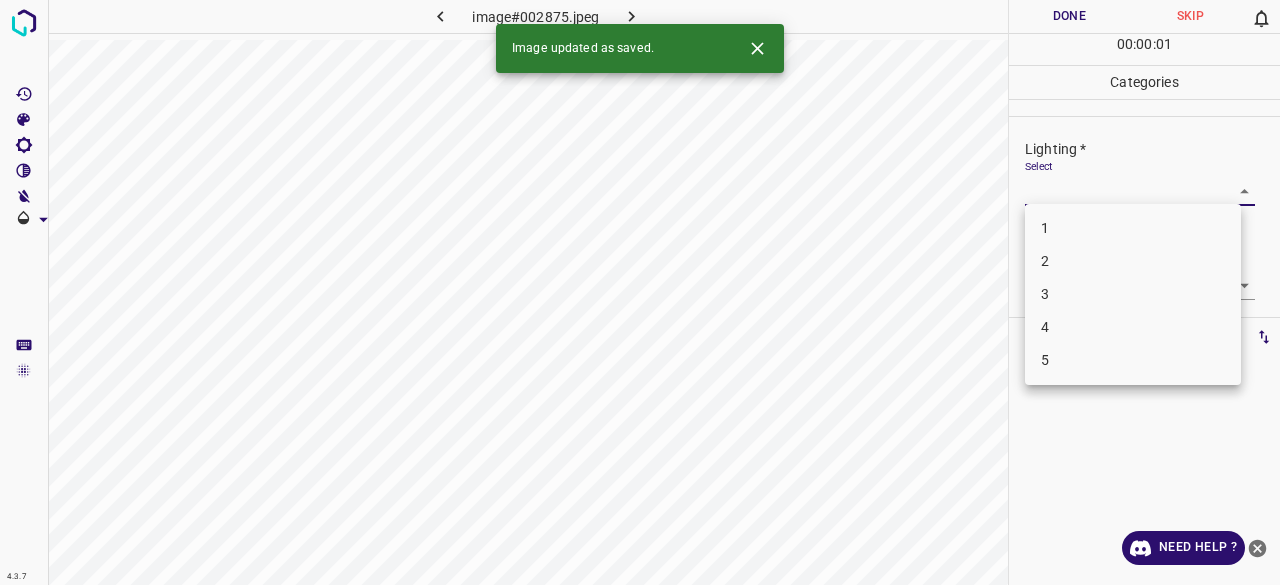 click on "3" at bounding box center [1133, 294] 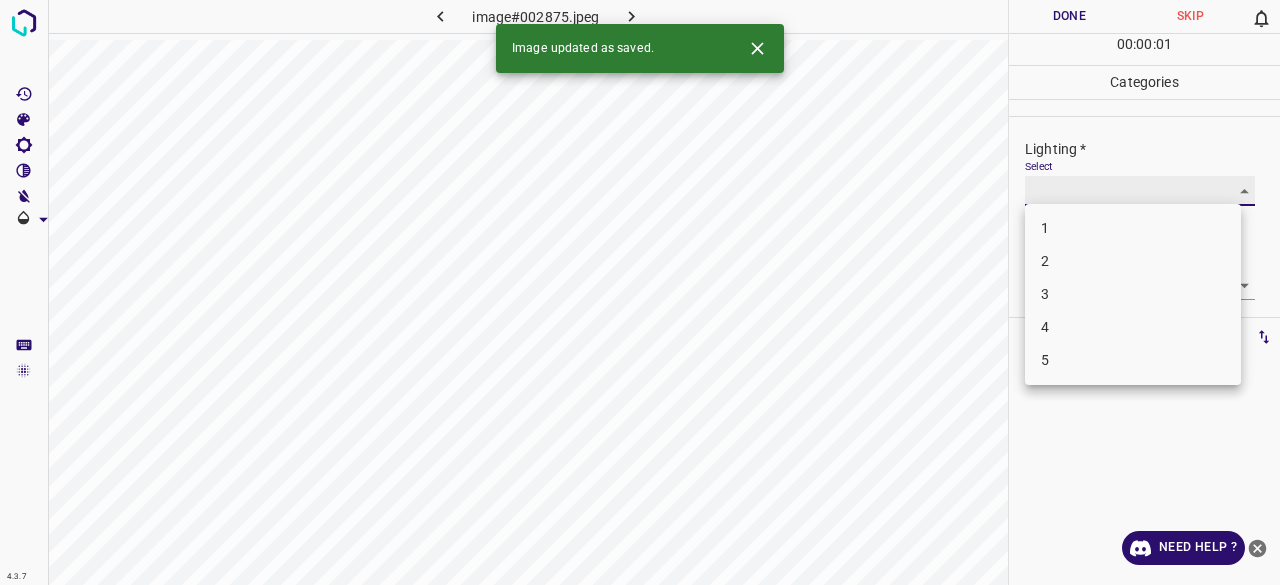 type on "3" 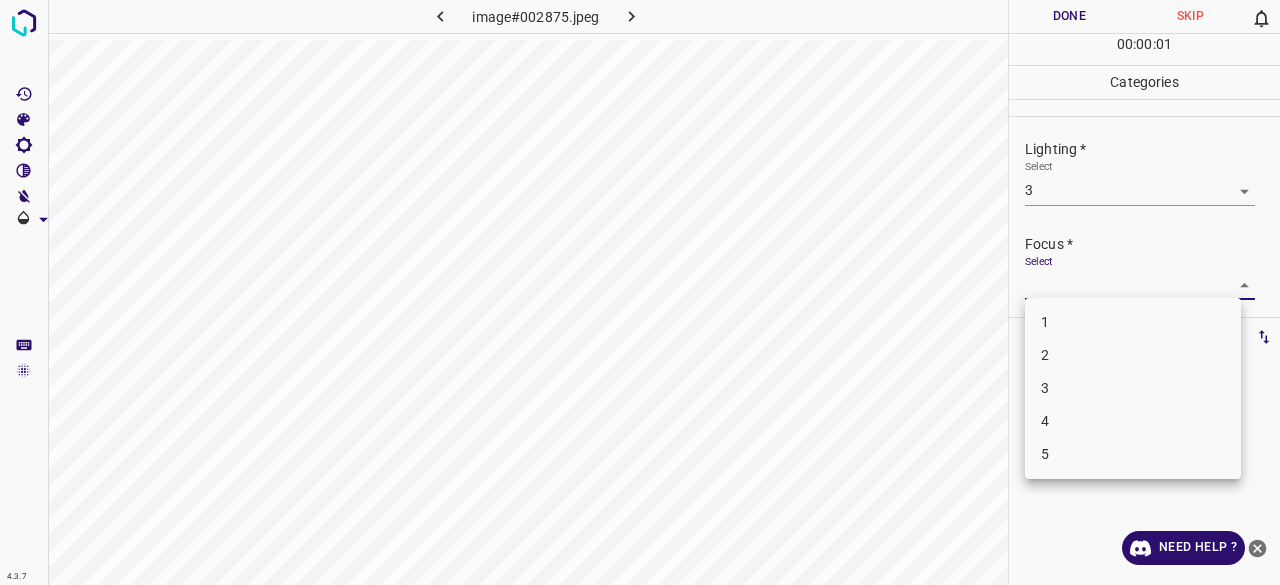 click on "4.3.7 image#002875.jpeg Done Skip 0 00   : 00   : 01   Categories Lighting *  Select 3 3 Focus *  Select ​ Overall *  Select ​ Labels   0 Categories 1 Lighting 2 Focus 3 Overall Tools Space Change between modes (Draw & Edit) I Auto labeling R Restore zoom M Zoom in N Zoom out Delete Delete selecte label Filters Z Restore filters X Saturation filter C Brightness filter V Contrast filter B Gray scale filter General O Download Need Help ? - Text - Hide - Delete 1 2 3 4 5" at bounding box center (640, 292) 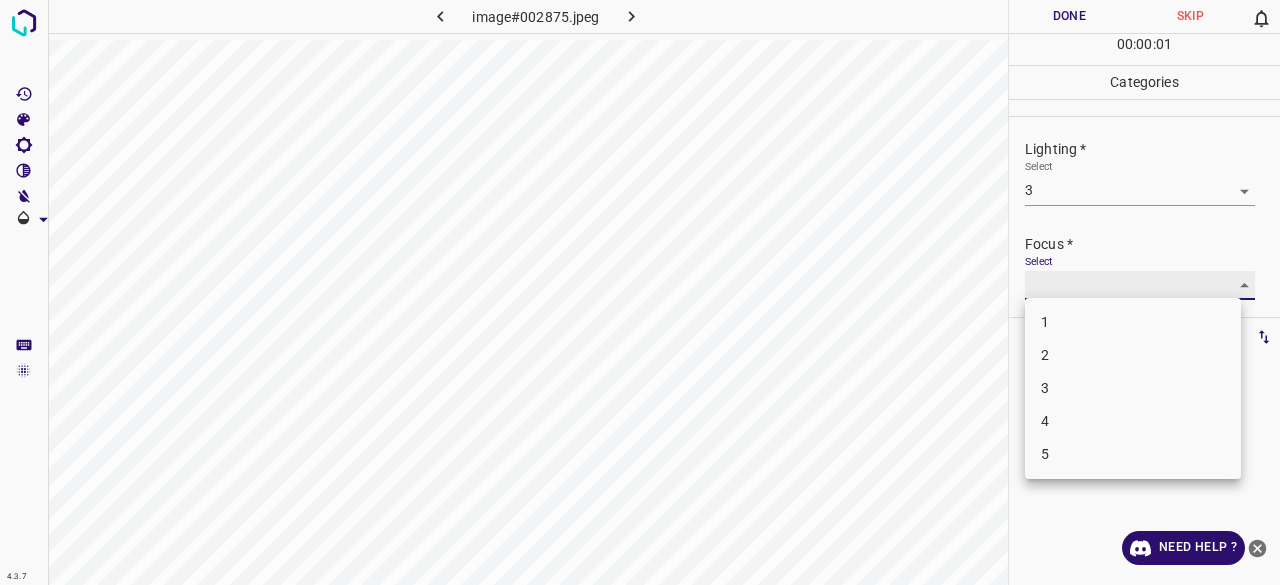 type on "3" 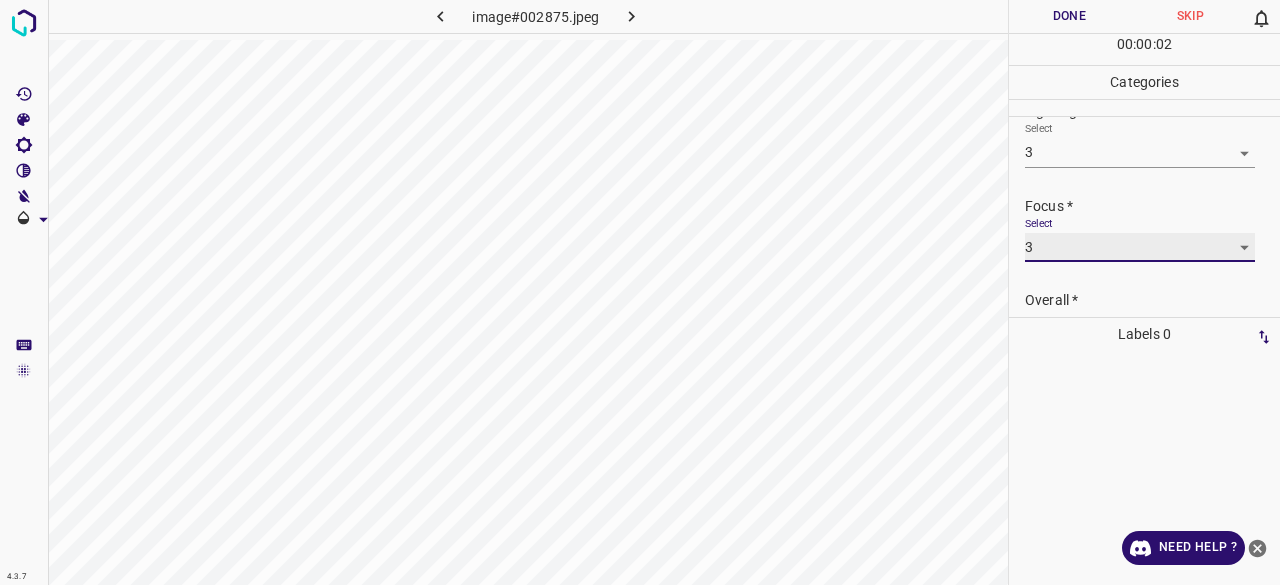 scroll, scrollTop: 98, scrollLeft: 0, axis: vertical 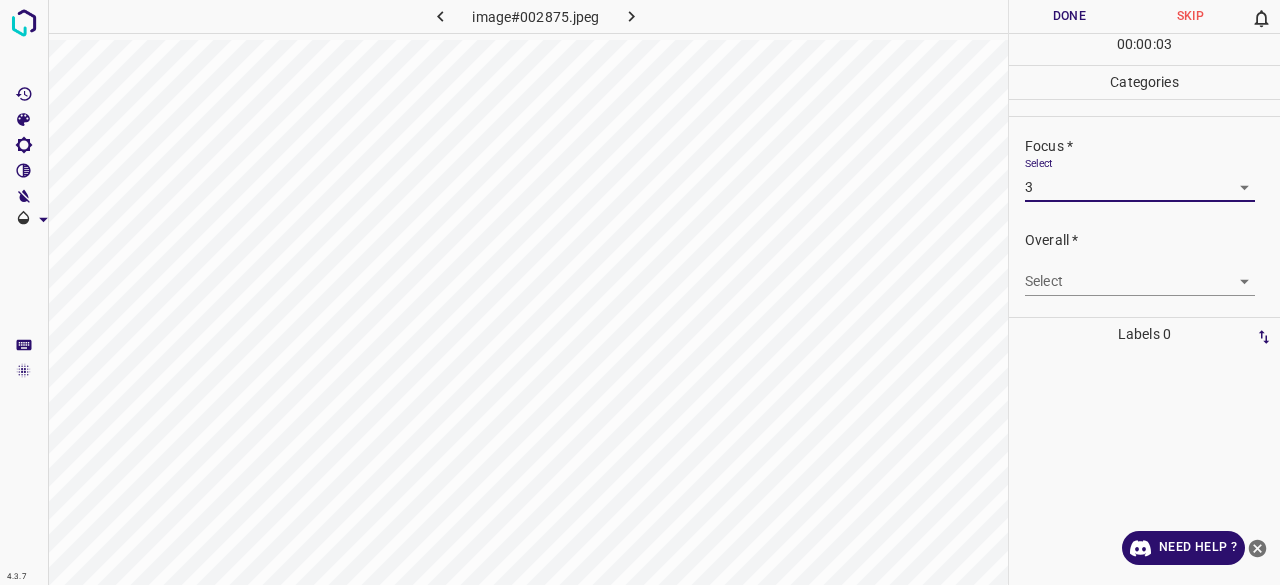 click on "4.3.7 image#002875.jpeg Done Skip 0 00   : 00   : 03   Categories Lighting *  Select 3 3 Focus *  Select 3 3 Overall *  Select ​ Labels   0 Categories 1 Lighting 2 Focus 3 Overall Tools Space Change between modes (Draw & Edit) I Auto labeling R Restore zoom M Zoom in N Zoom out Delete Delete selecte label Filters Z Restore filters X Saturation filter C Brightness filter V Contrast filter B Gray scale filter General O Download Need Help ? - Text - Hide - Delete" at bounding box center [640, 292] 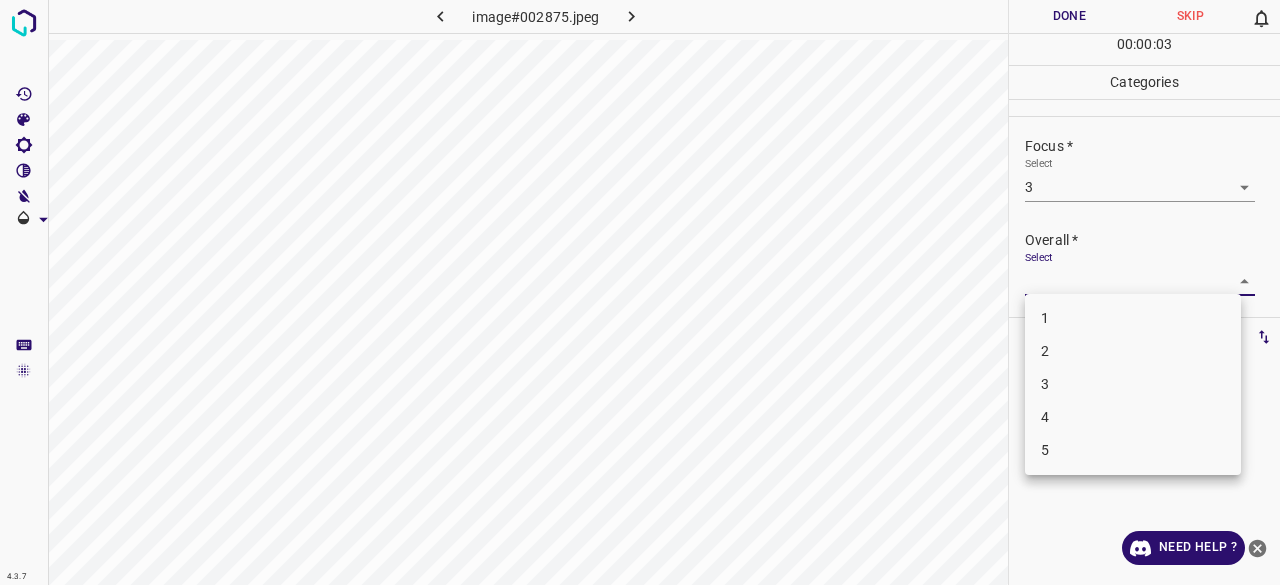 drag, startPoint x: 1047, startPoint y: 416, endPoint x: 1049, endPoint y: 403, distance: 13.152946 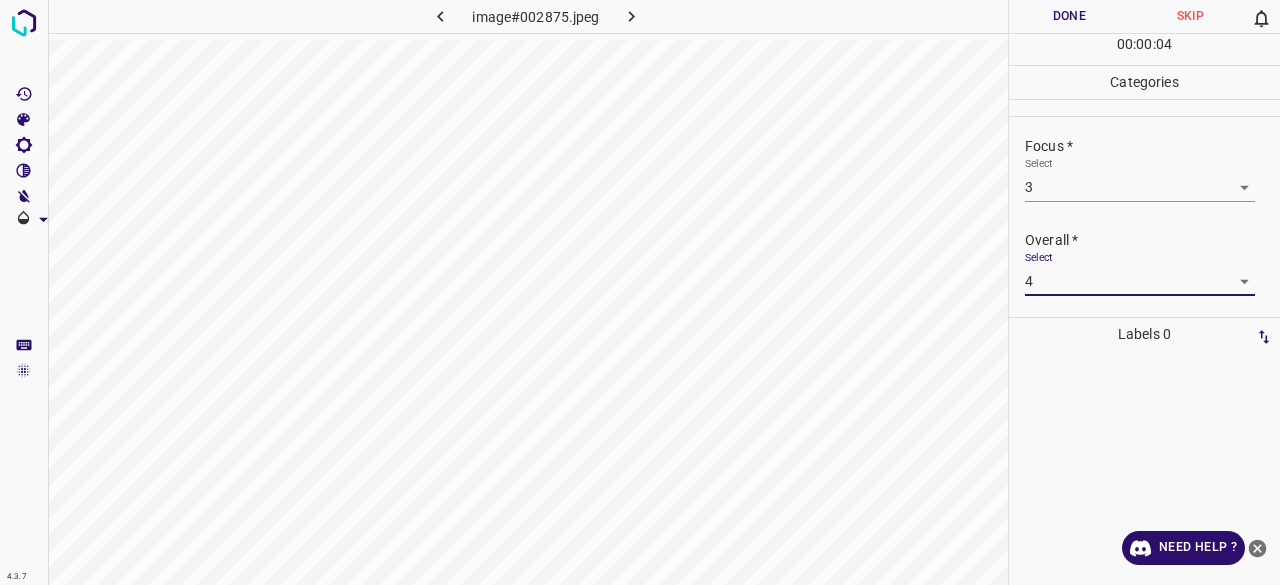 click on "4.3.7 image#002875.jpeg Done Skip 0 00   : 00   : 04   Categories Lighting *  Select 3 3 Focus *  Select 3 3 Overall *  Select 4 4 Labels   0 Categories 1 Lighting 2 Focus 3 Overall Tools Space Change between modes (Draw & Edit) I Auto labeling R Restore zoom M Zoom in N Zoom out Delete Delete selecte label Filters Z Restore filters X Saturation filter C Brightness filter V Contrast filter B Gray scale filter General O Download Need Help ? - Text - Hide - Delete" at bounding box center (640, 292) 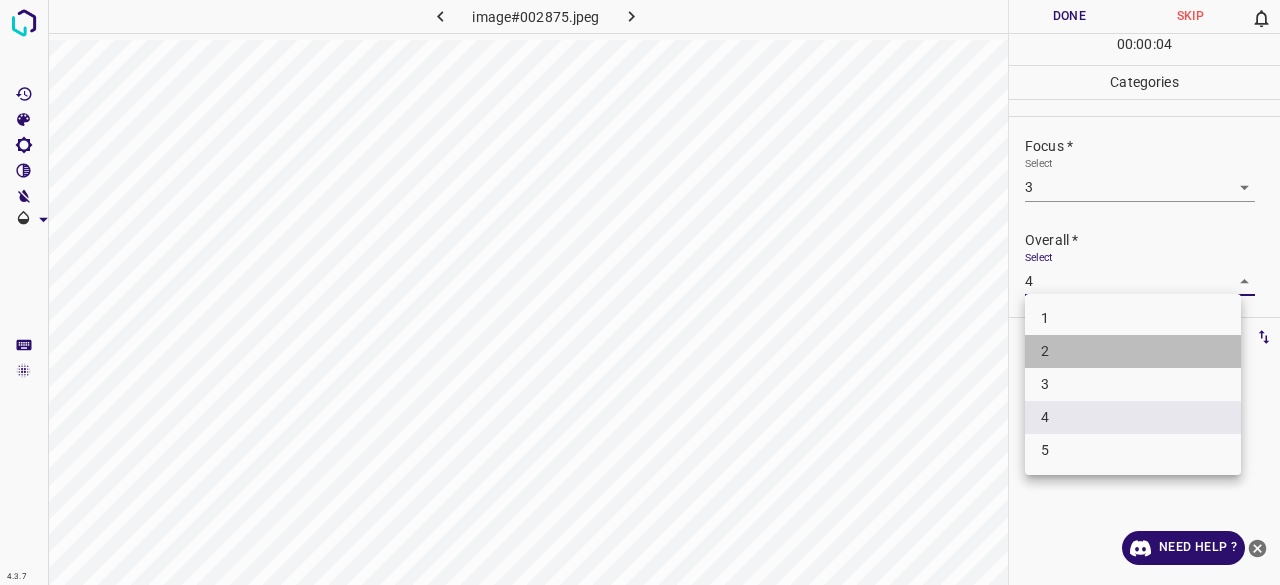 drag, startPoint x: 1052, startPoint y: 369, endPoint x: 1052, endPoint y: 381, distance: 12 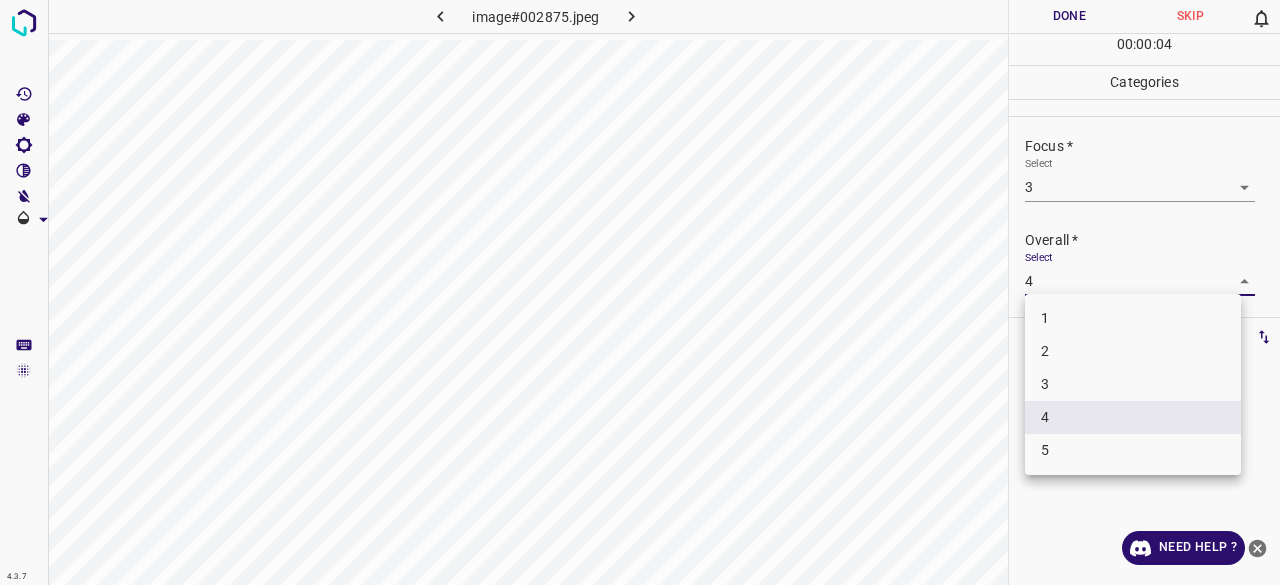 click on "3" at bounding box center [1133, 384] 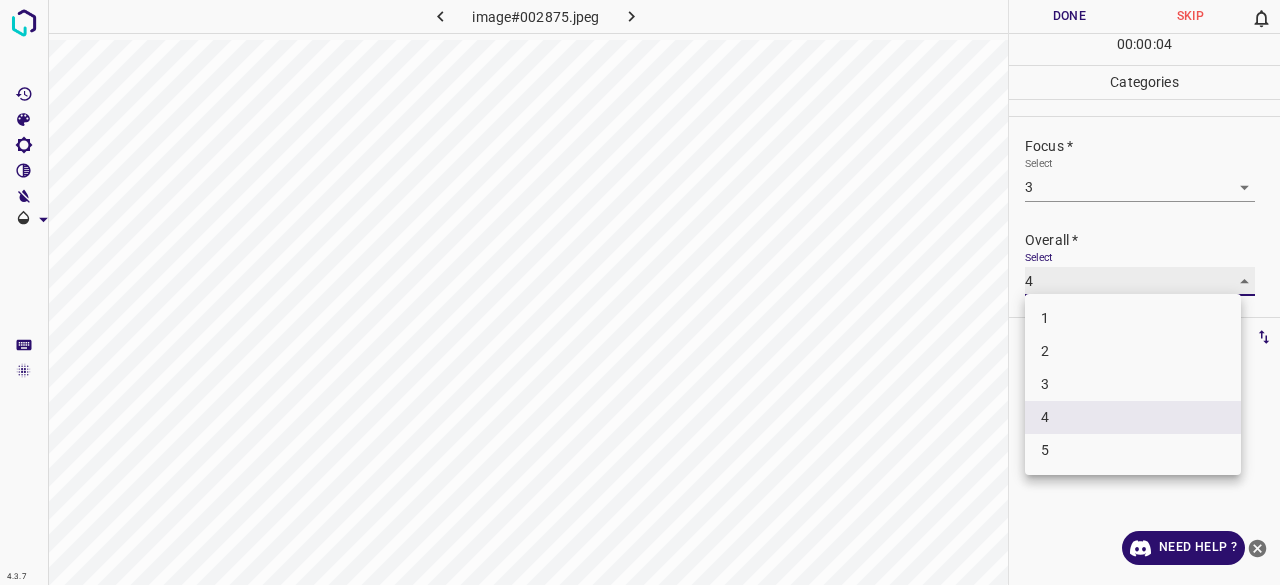 type on "3" 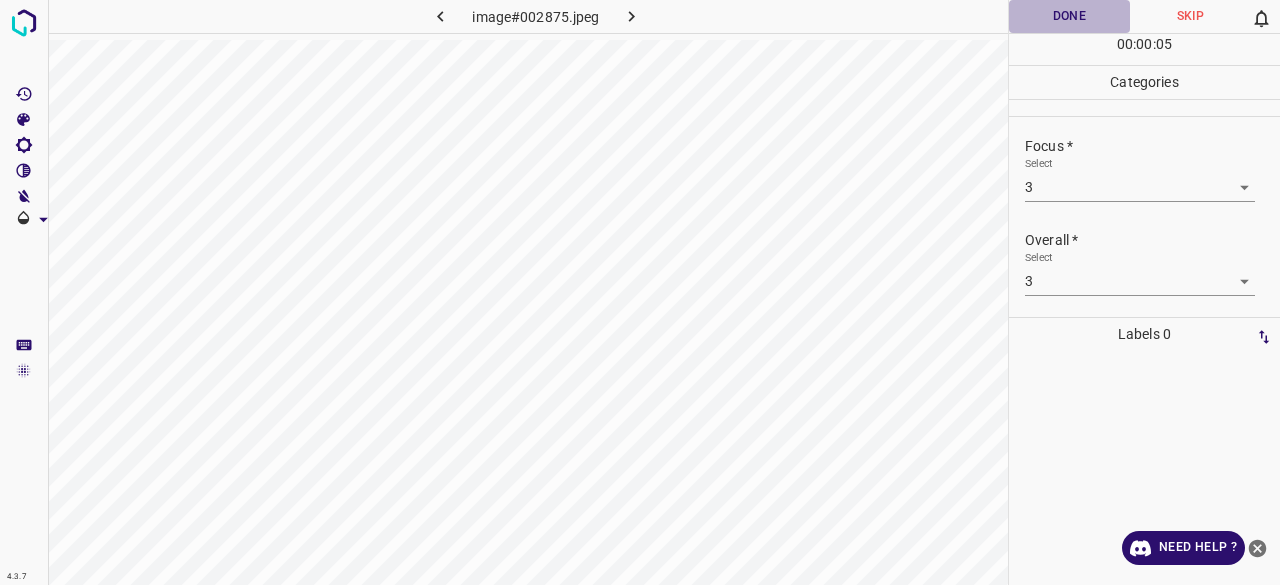 click on "Done" at bounding box center [1069, 16] 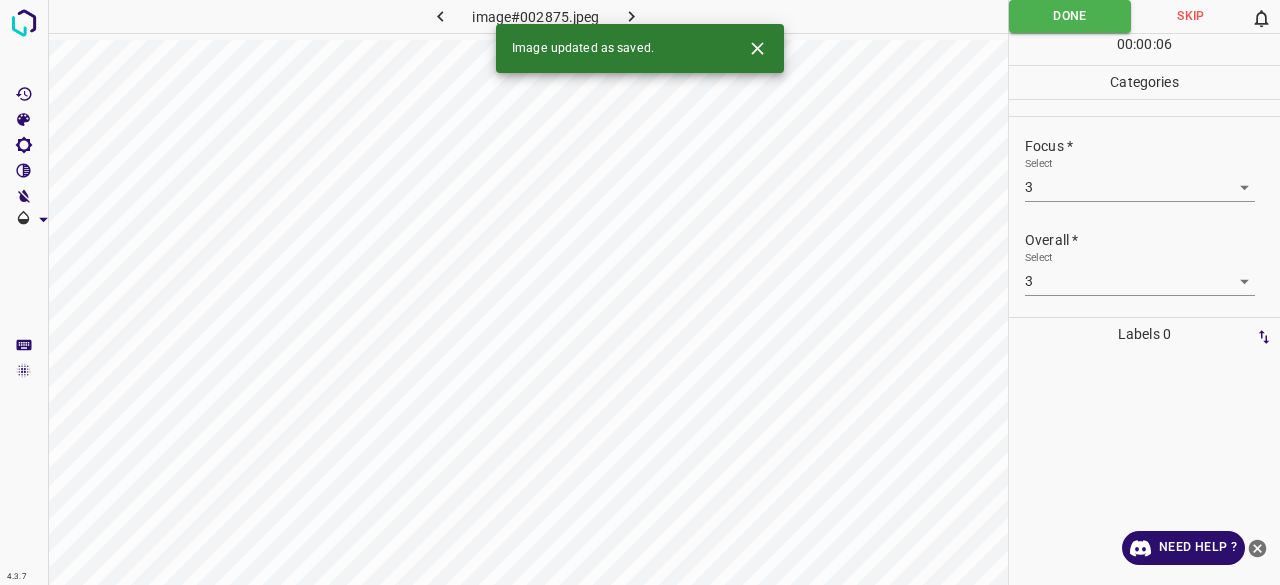 click on "4.3.7 image#002875.jpeg Done Skip 0 00   : 00   : 06   Categories Lighting *  Select 3 3 Focus *  Select 3 3 Overall *  Select 3 3 Labels   0 Categories 1 Lighting 2 Focus 3 Overall Tools Space Change between modes (Draw & Edit) I Auto labeling R Restore zoom M Zoom in N Zoom out Delete Delete selecte label Filters Z Restore filters X Saturation filter C Brightness filter V Contrast filter B Gray scale filter General O Download Image updated as saved. Need Help ?" at bounding box center [640, 292] 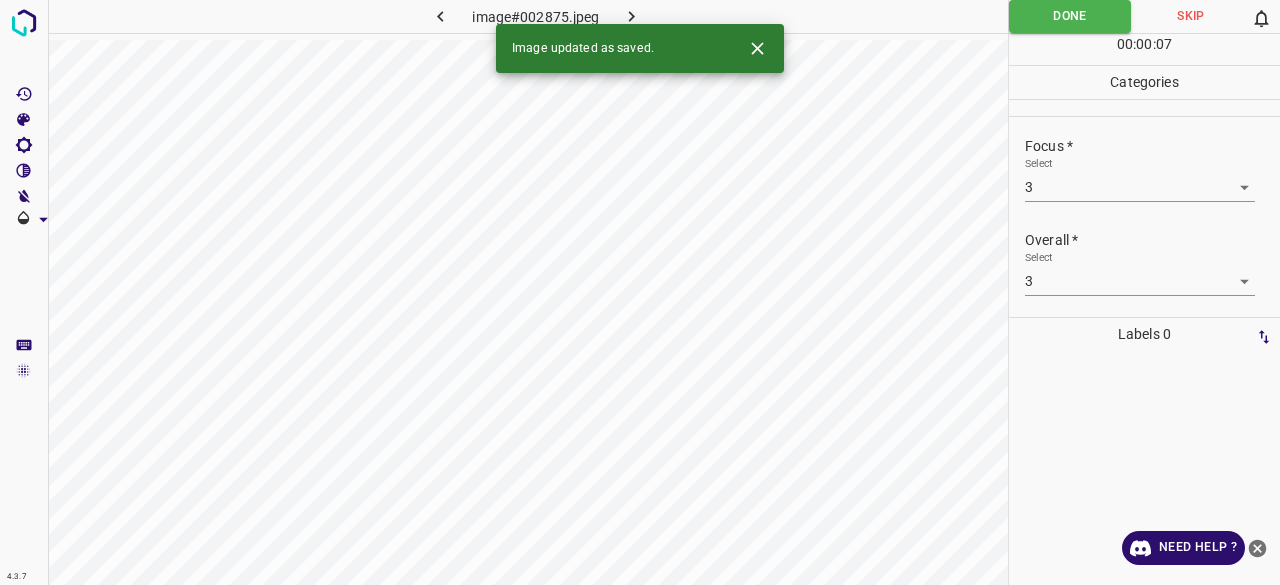 click 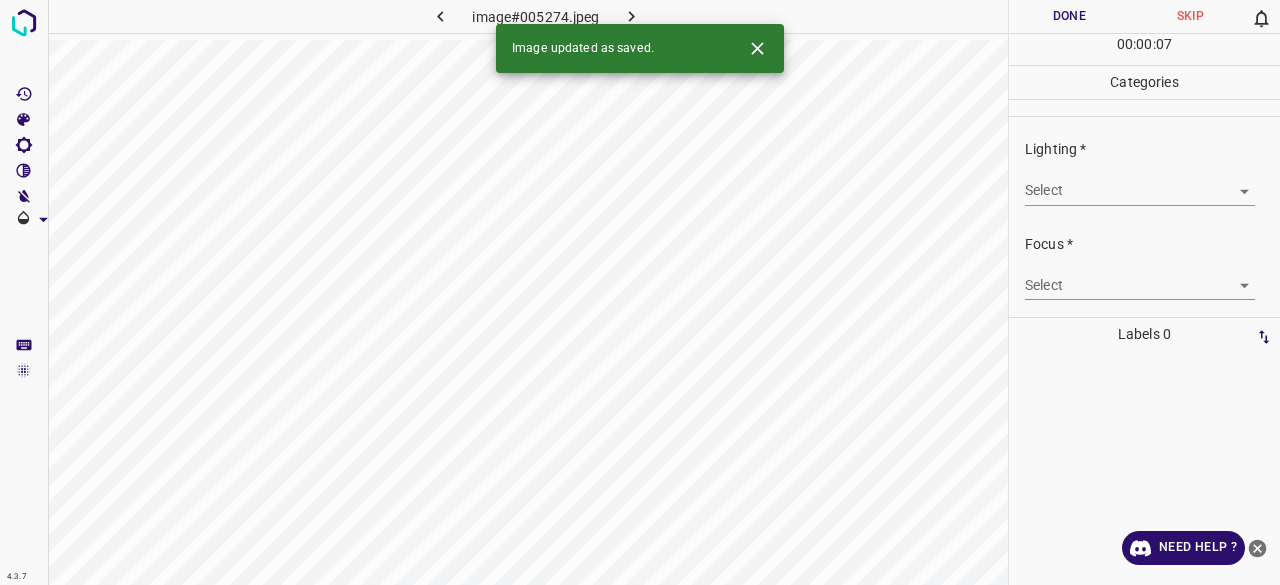 click on "4.3.7 image#005274.jpeg Done Skip 0 00   : 00   : 07   Categories Lighting *  Select ​ Focus *  Select ​ Overall *  Select ​ Labels   0 Categories 1 Lighting 2 Focus 3 Overall Tools Space Change between modes (Draw & Edit) I Auto labeling R Restore zoom M Zoom in N Zoom out Delete Delete selecte label Filters Z Restore filters X Saturation filter C Brightness filter V Contrast filter B Gray scale filter General O Download Image updated as saved. Need Help ? - Text - Hide - Delete" at bounding box center (640, 292) 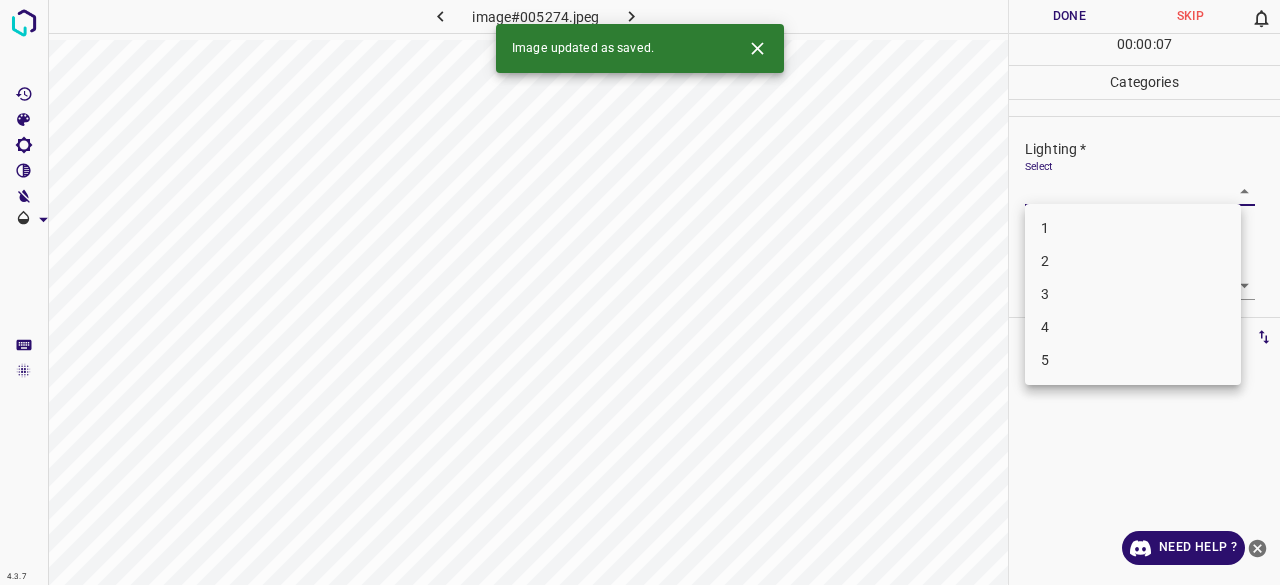click on "2" at bounding box center [1133, 261] 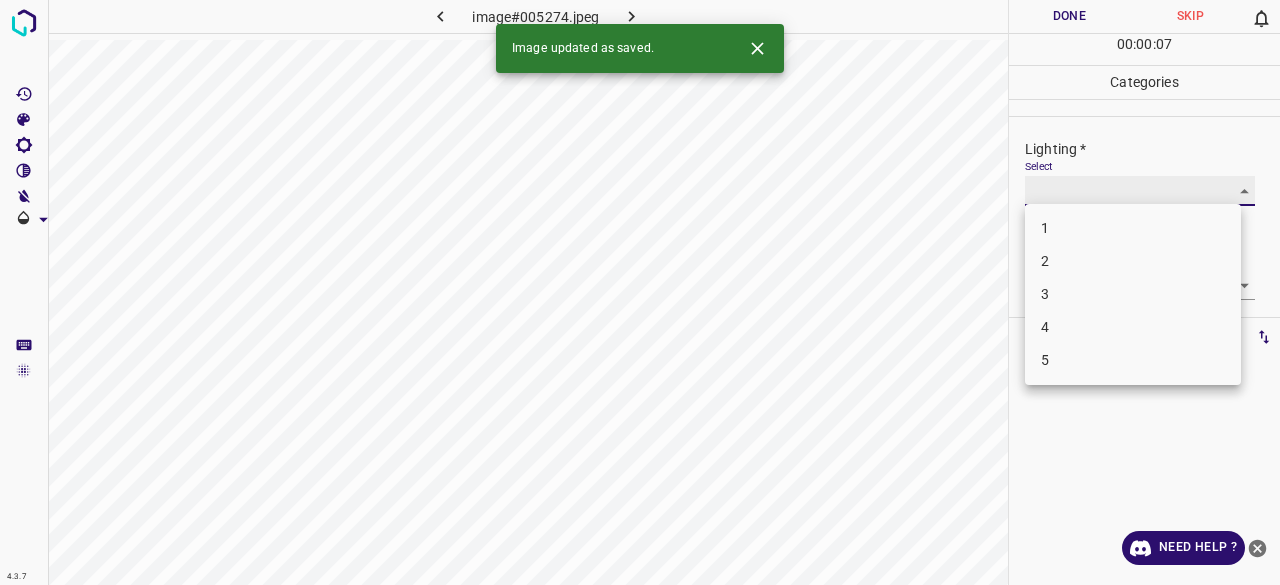 type on "2" 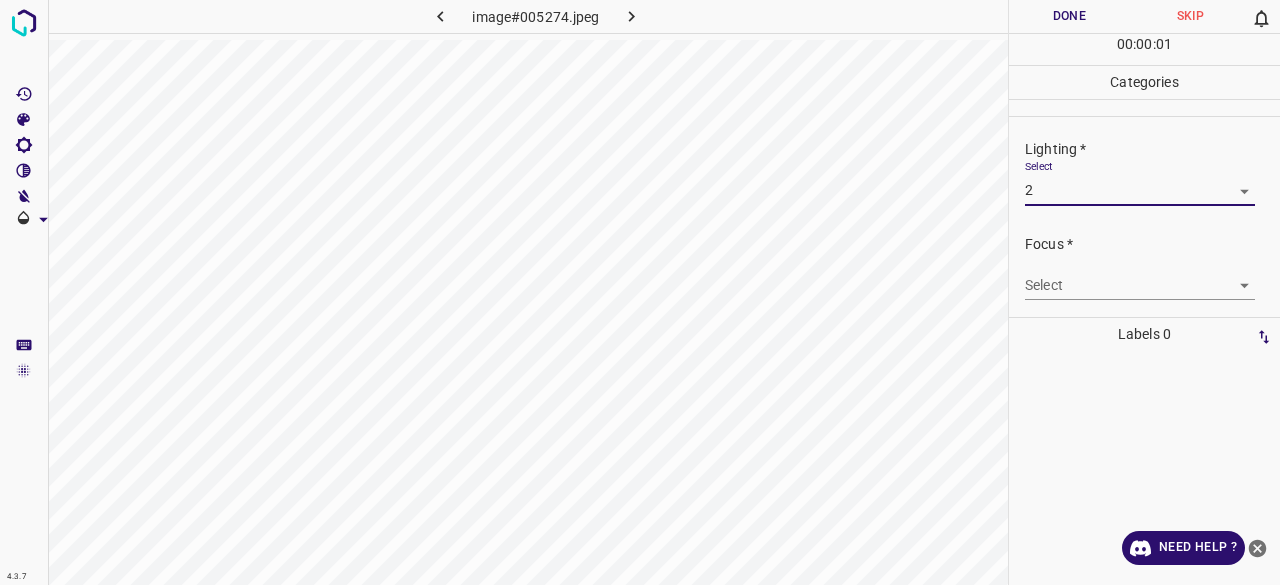 drag, startPoint x: 1062, startPoint y: 267, endPoint x: 1064, endPoint y: 284, distance: 17.117243 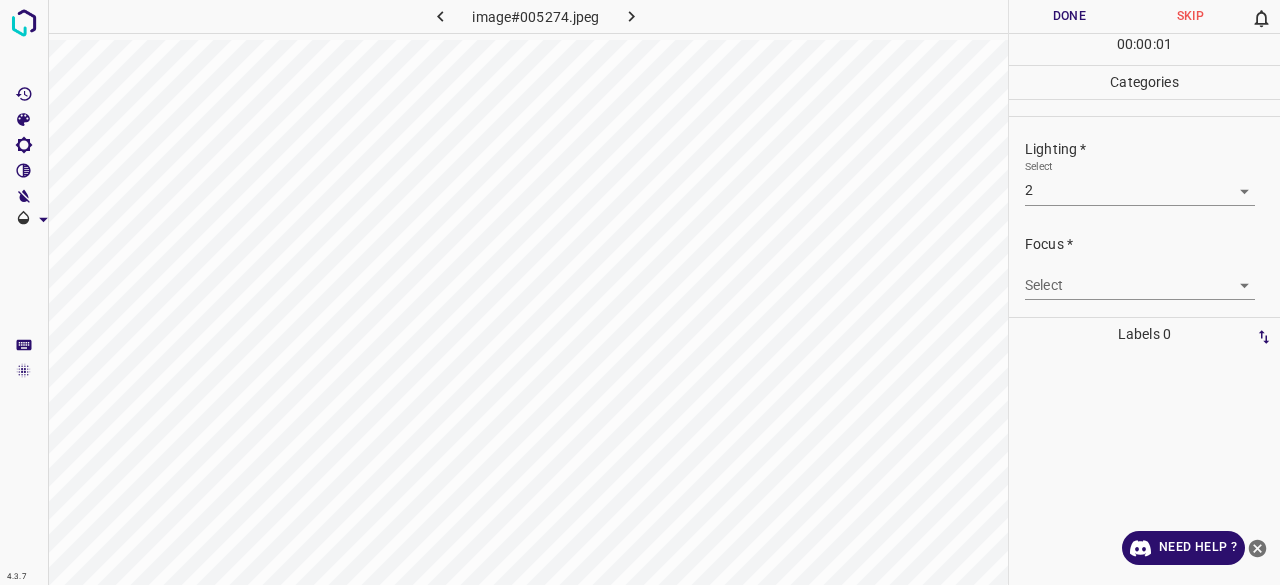 click on "4.3.7 image#005274.jpeg Done Skip 0 00   : 00   : 01   Categories Lighting *  Select 2 2 Focus *  Select ​ Overall *  Select ​ Labels   0 Categories 1 Lighting 2 Focus 3 Overall Tools Space Change between modes (Draw & Edit) I Auto labeling R Restore zoom M Zoom in N Zoom out Delete Delete selecte label Filters Z Restore filters X Saturation filter C Brightness filter V Contrast filter B Gray scale filter General O Download Need Help ? - Text - Hide - Delete" at bounding box center [640, 292] 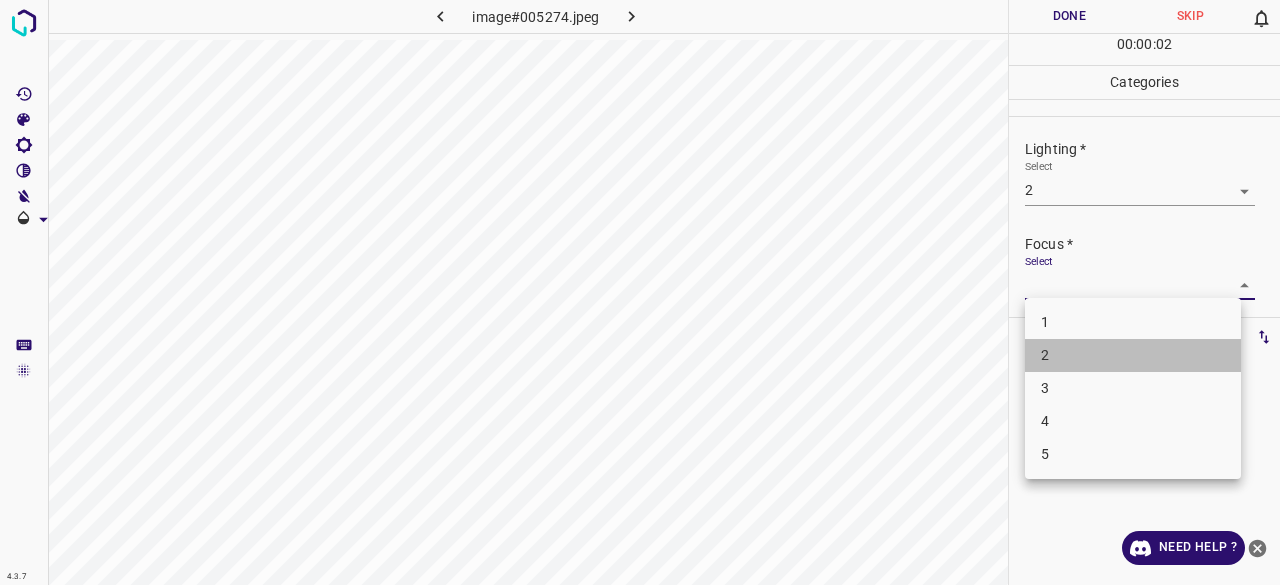 click on "2" at bounding box center (1133, 355) 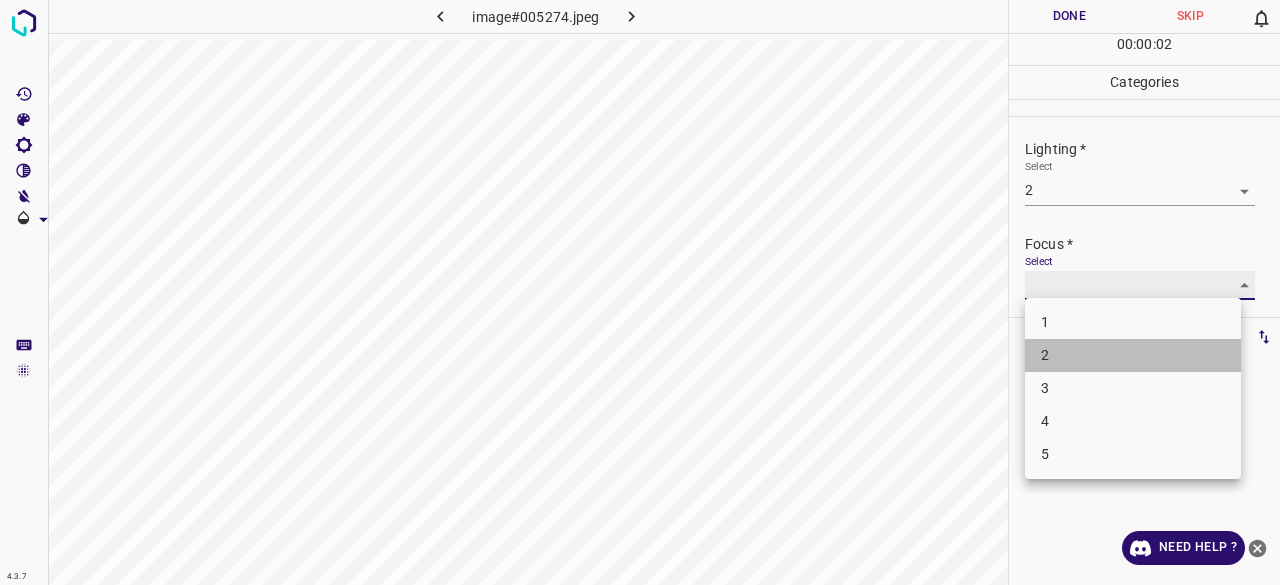 type on "2" 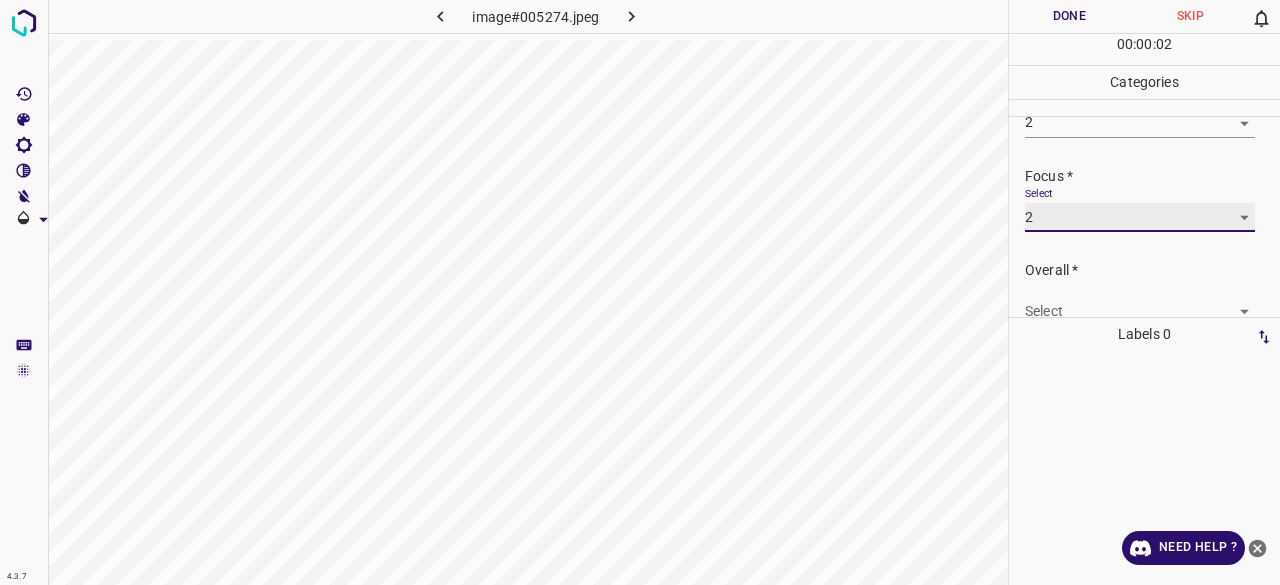 scroll, scrollTop: 98, scrollLeft: 0, axis: vertical 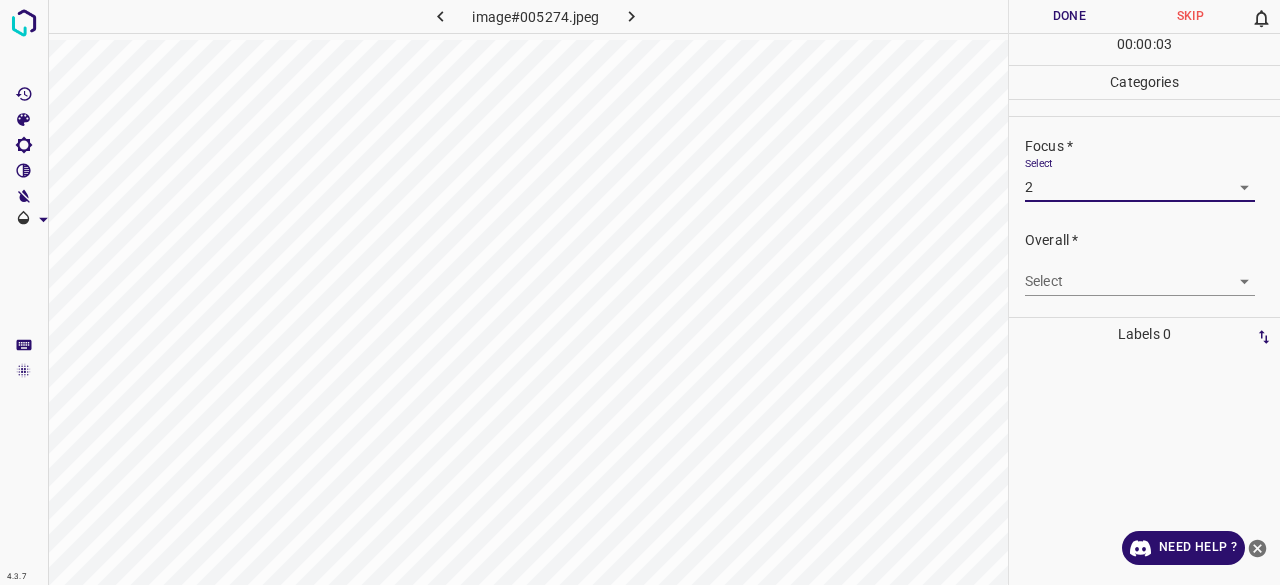 click on "4.3.7 image#005274.jpeg Done Skip 0 00   : 00   : 03   Categories Lighting *  Select 2 2 Focus *  Select 2 2 Overall *  Select ​ Labels   0 Categories 1 Lighting 2 Focus 3 Overall Tools Space Change between modes (Draw & Edit) I Auto labeling R Restore zoom M Zoom in N Zoom out Delete Delete selecte label Filters Z Restore filters X Saturation filter C Brightness filter V Contrast filter B Gray scale filter General O Download Need Help ? - Text - Hide - Delete" at bounding box center (640, 292) 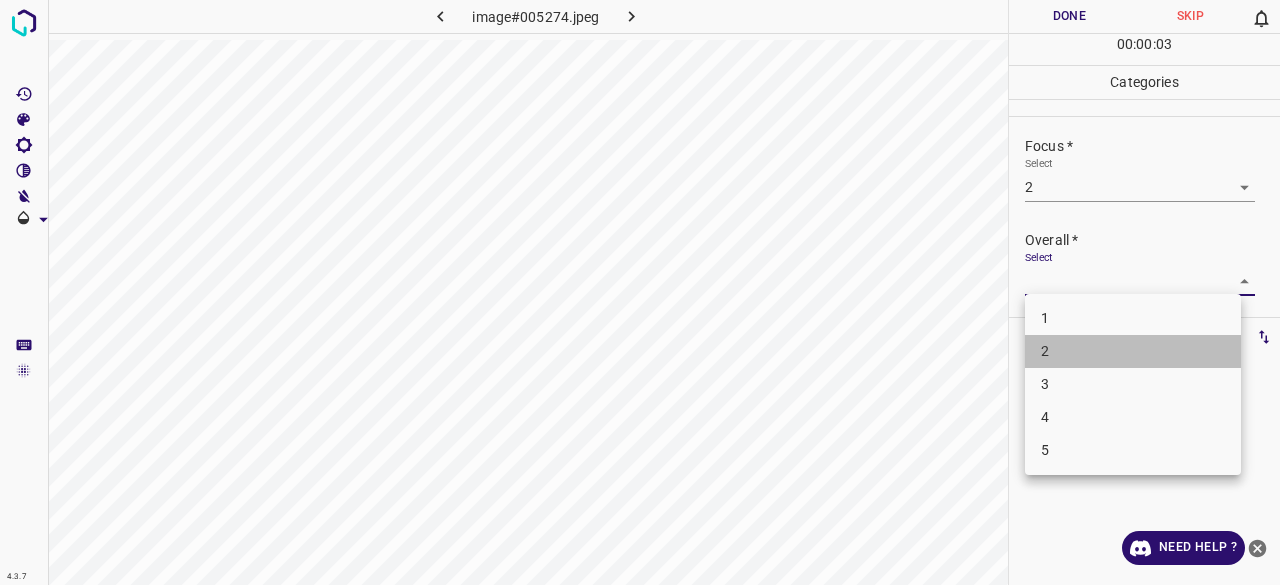 drag, startPoint x: 1050, startPoint y: 363, endPoint x: 1048, endPoint y: 343, distance: 20.09975 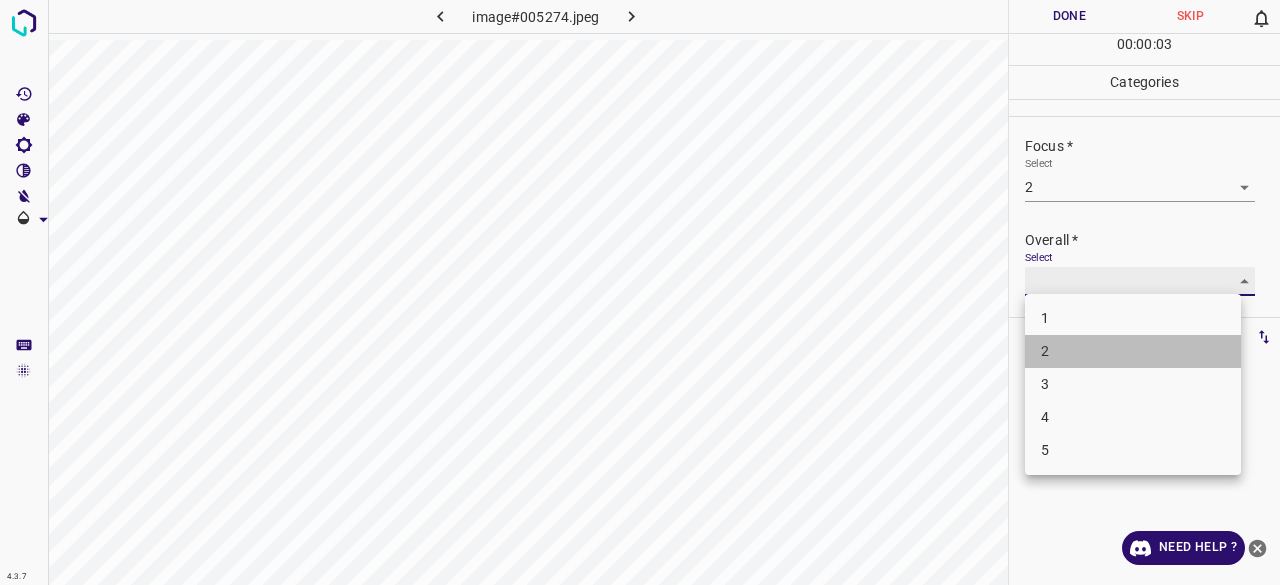type on "2" 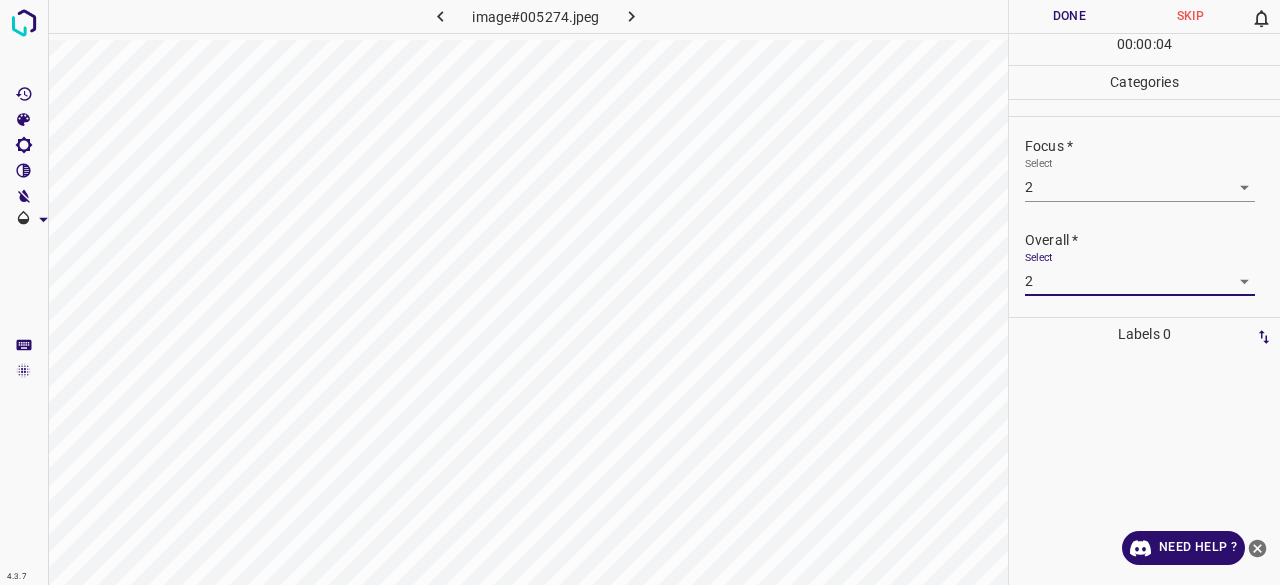 click on "Done" at bounding box center (1069, 16) 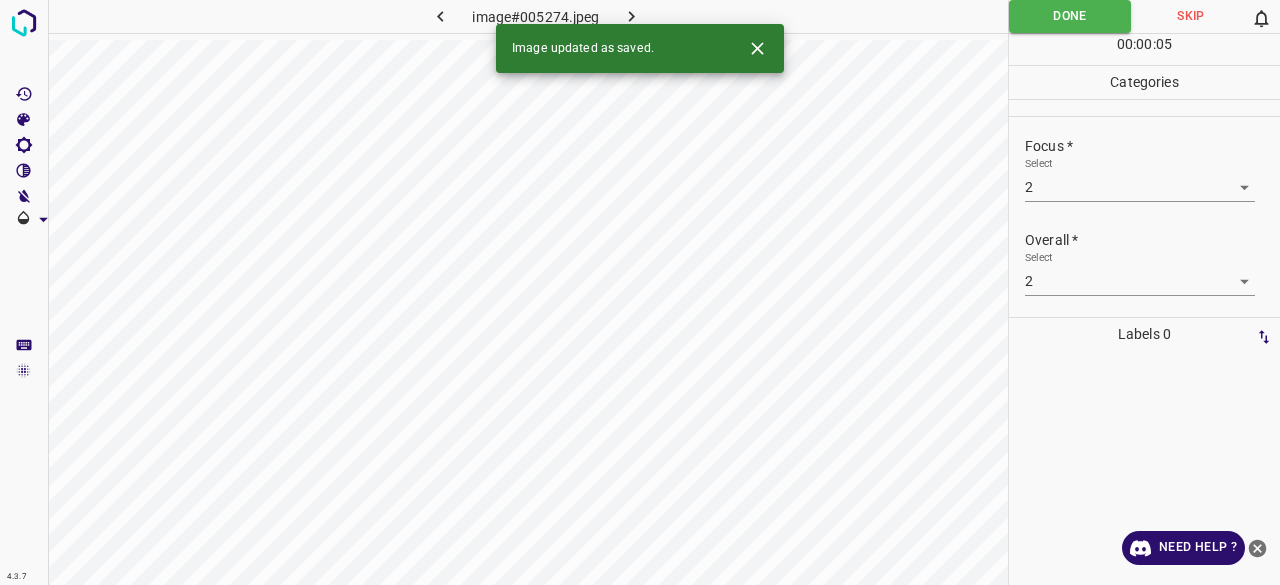 click at bounding box center [632, 16] 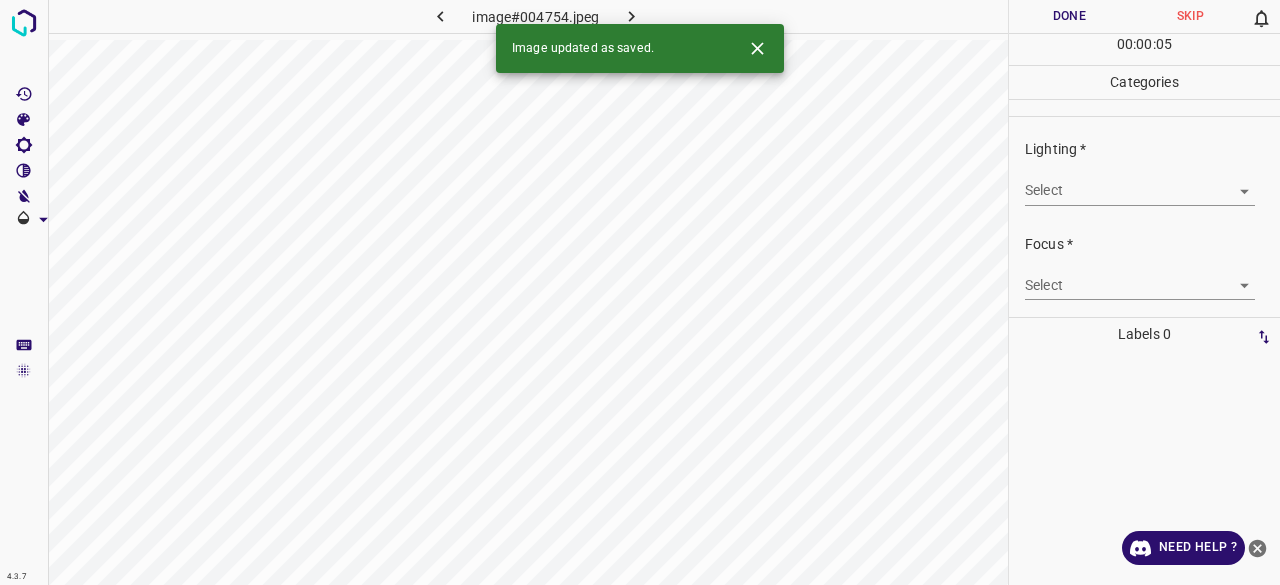 click on "4.3.7 image#004754.jpeg Done Skip 0 00   : 00   : 05   Categories Lighting *  Select ​ Focus *  Select ​ Overall *  Select ​ Labels   0 Categories 1 Lighting 2 Focus 3 Overall Tools Space Change between modes (Draw & Edit) I Auto labeling R Restore zoom M Zoom in N Zoom out Delete Delete selecte label Filters Z Restore filters X Saturation filter C Brightness filter V Contrast filter B Gray scale filter General O Download Image updated as saved. Need Help ? - Text - Hide - Delete" at bounding box center [640, 292] 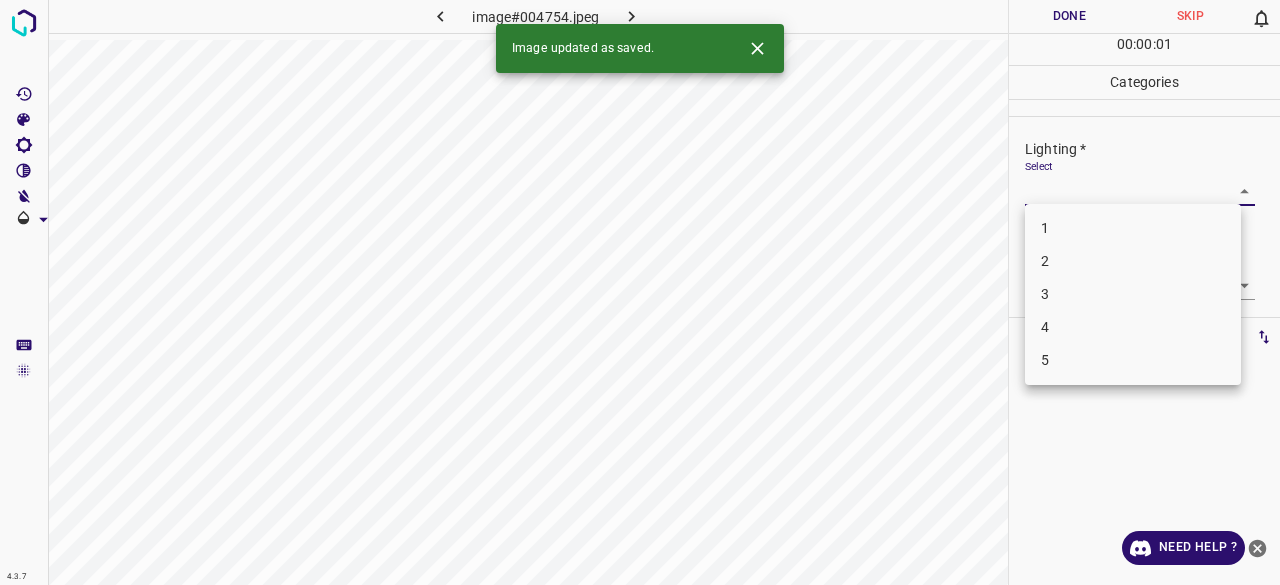 click on "3" at bounding box center (1133, 294) 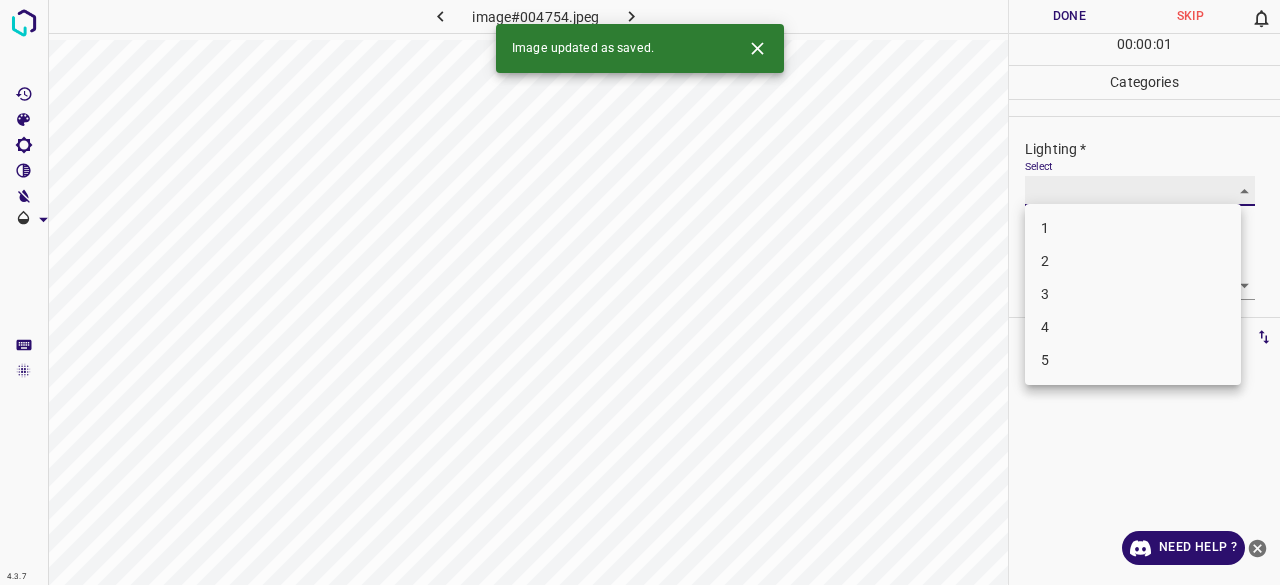 type on "3" 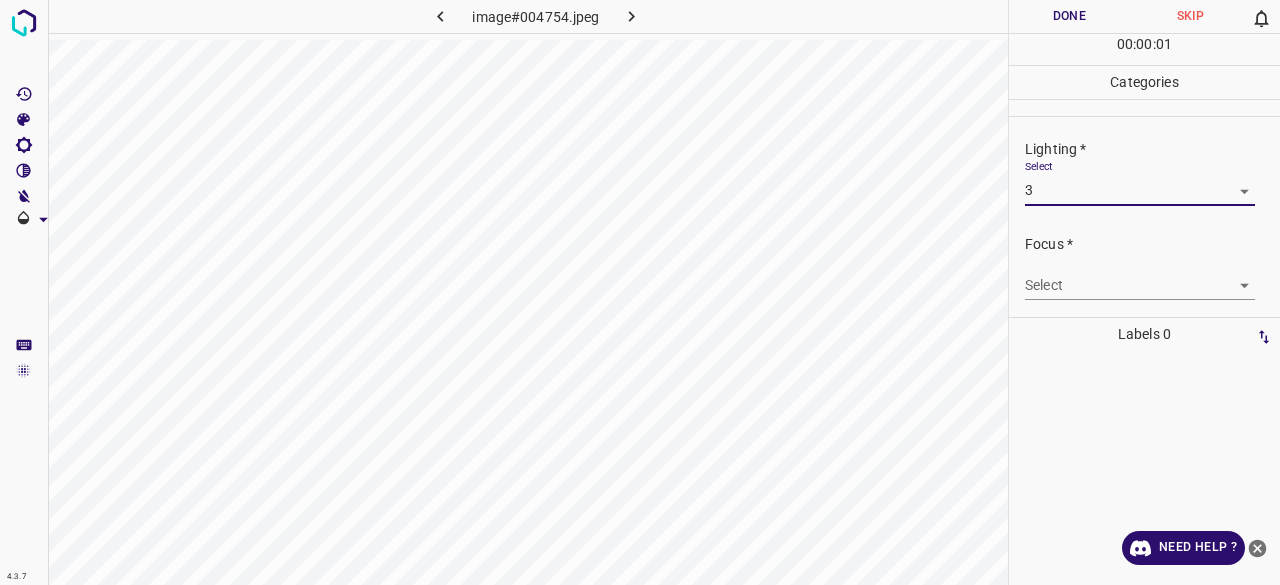 click on "4.3.7 image#004754.jpeg Done Skip 0 00   : 00   : 01   Categories Lighting *  Select 3 3 Focus *  Select ​ Overall *  Select ​ Labels   0 Categories 1 Lighting 2 Focus 3 Overall Tools Space Change between modes (Draw & Edit) I Auto labeling R Restore zoom M Zoom in N Zoom out Delete Delete selecte label Filters Z Restore filters X Saturation filter C Brightness filter V Contrast filter B Gray scale filter General O Download Need Help ? - Text - Hide - Delete 1 2 3 4 5" at bounding box center (640, 292) 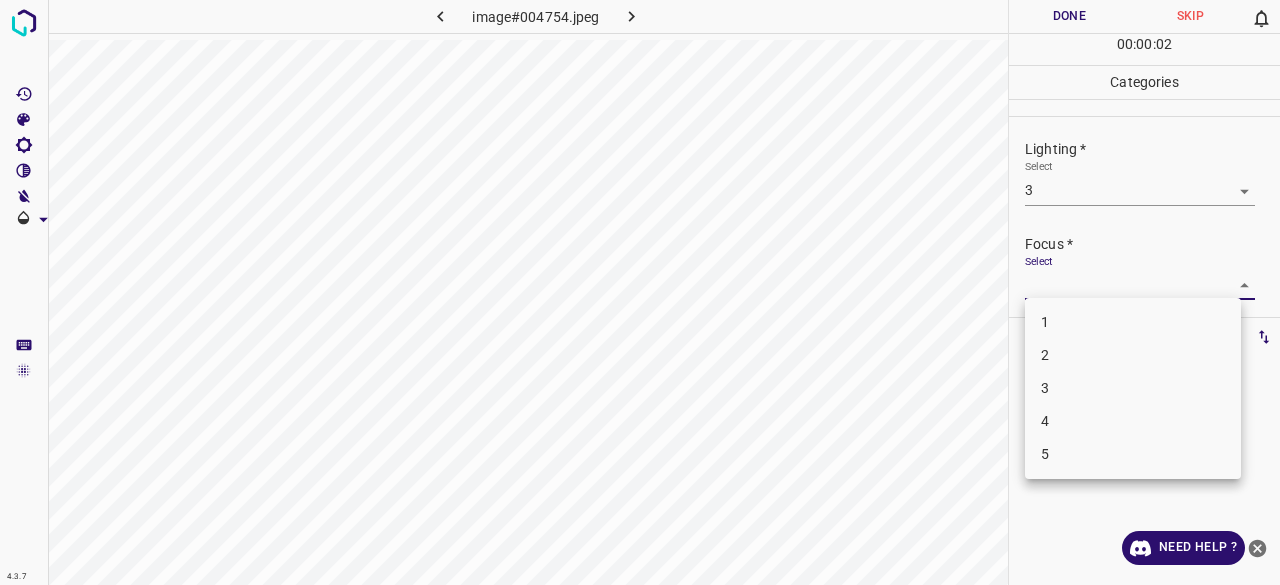 drag, startPoint x: 1043, startPoint y: 400, endPoint x: 1078, endPoint y: 317, distance: 90.07774 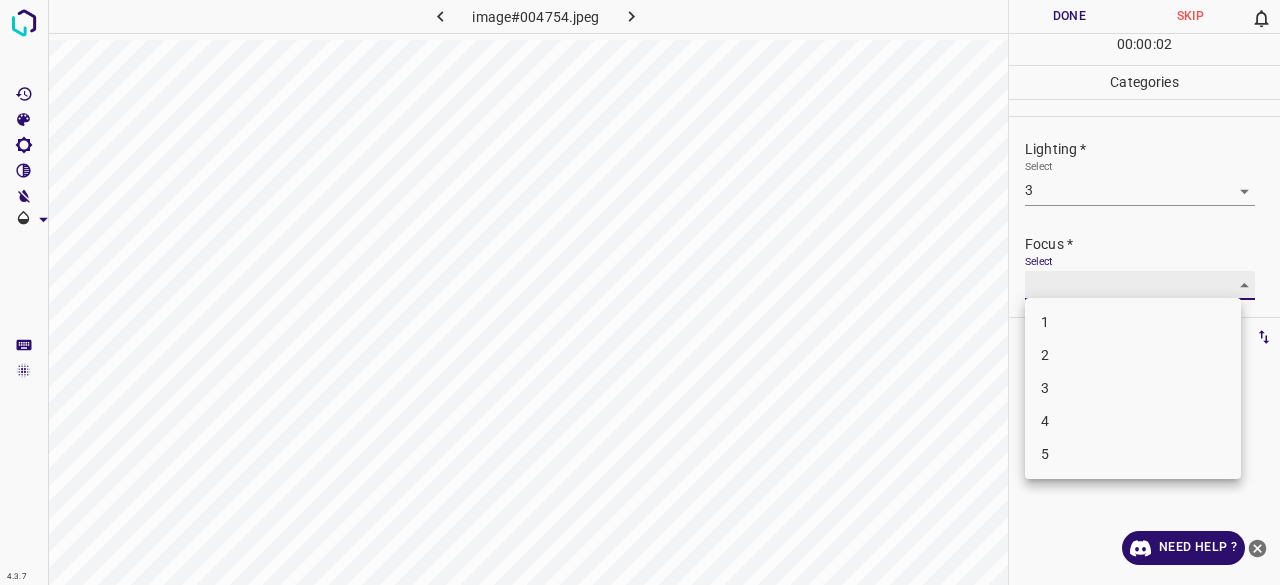 type on "3" 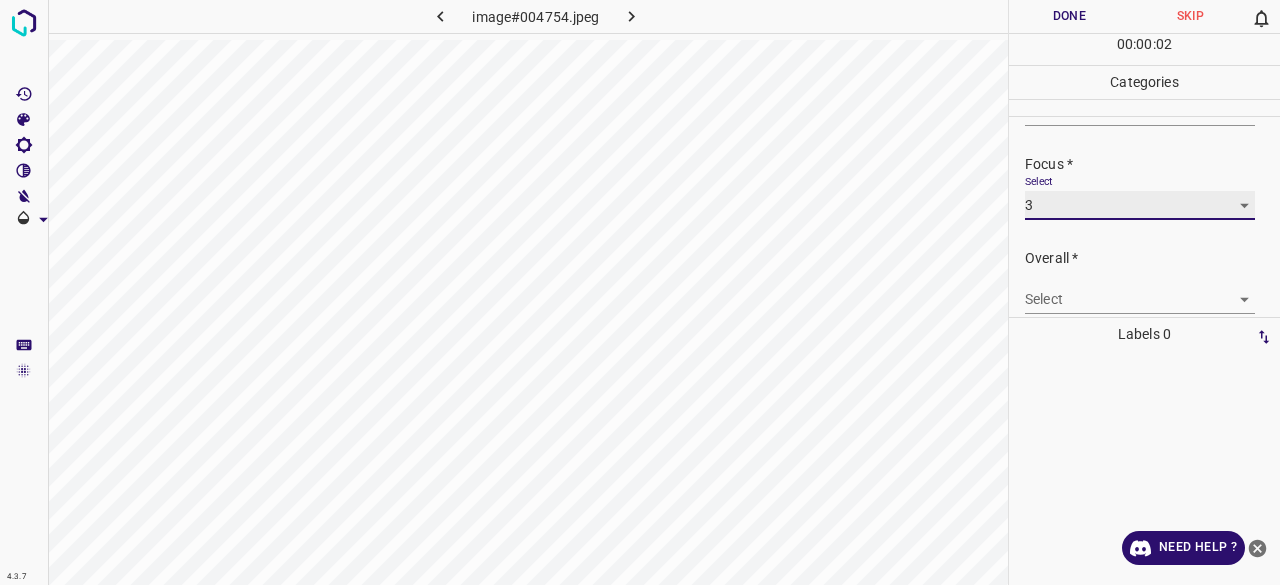 scroll, scrollTop: 98, scrollLeft: 0, axis: vertical 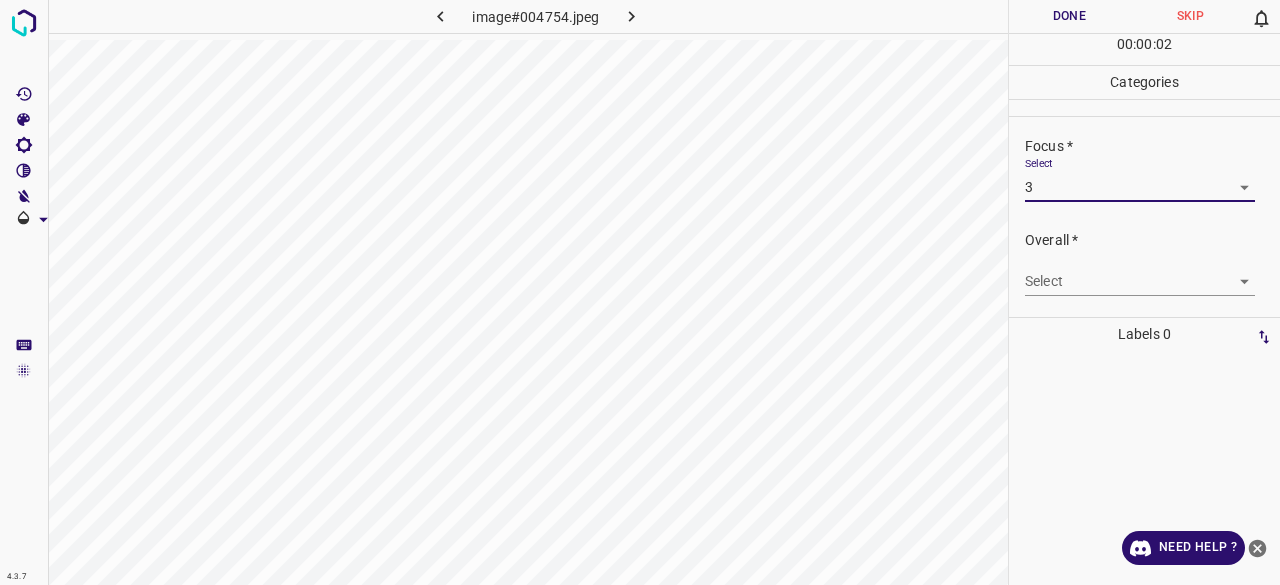 click on "4.3.7 image#004754.jpeg Done Skip 0 00   : 00   : 02   Categories Lighting *  Select 3 3 Focus *  Select 3 3 Overall *  Select ​ Labels   0 Categories 1 Lighting 2 Focus 3 Overall Tools Space Change between modes (Draw & Edit) I Auto labeling R Restore zoom M Zoom in N Zoom out Delete Delete selecte label Filters Z Restore filters X Saturation filter C Brightness filter V Contrast filter B Gray scale filter General O Download Need Help ? - Text - Hide - Delete" at bounding box center [640, 292] 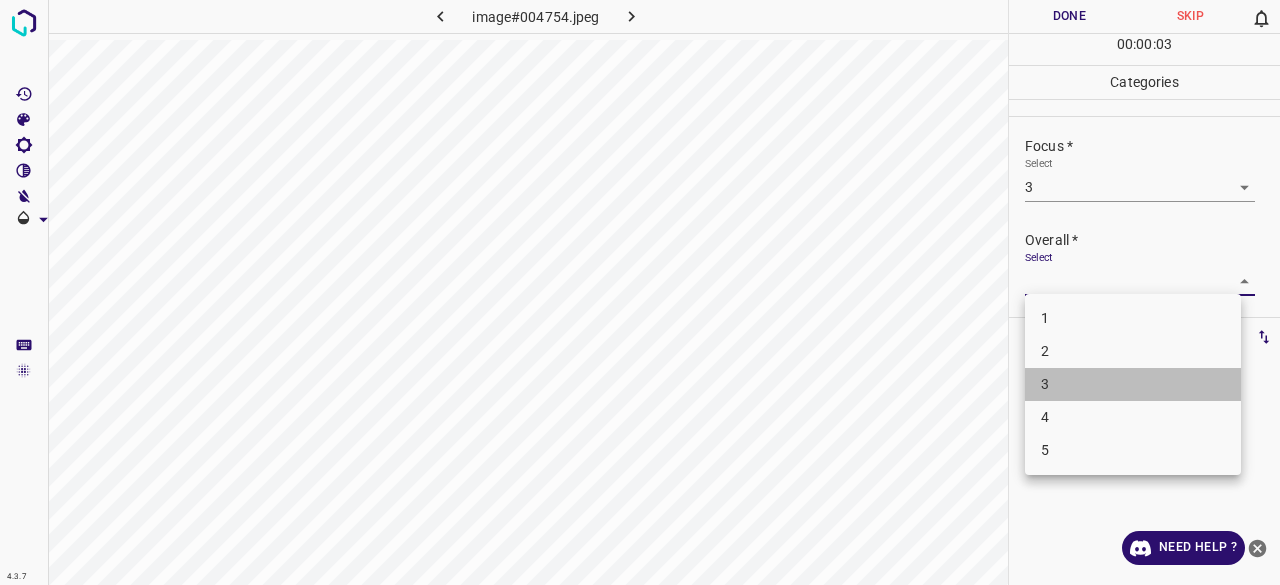 click on "3" at bounding box center [1133, 384] 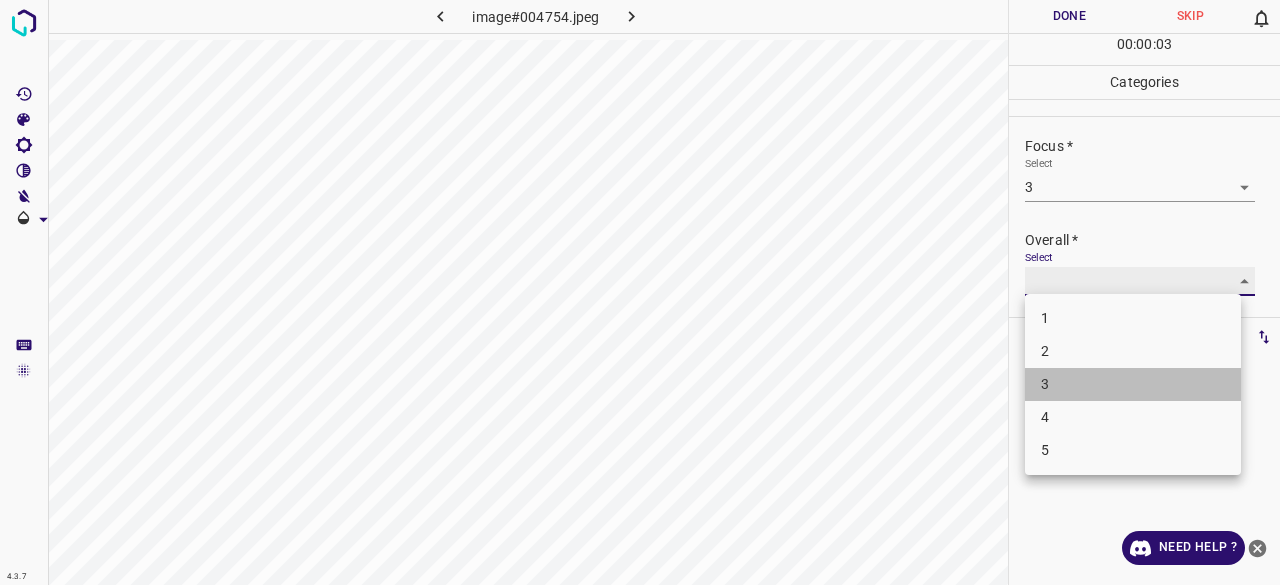 type on "3" 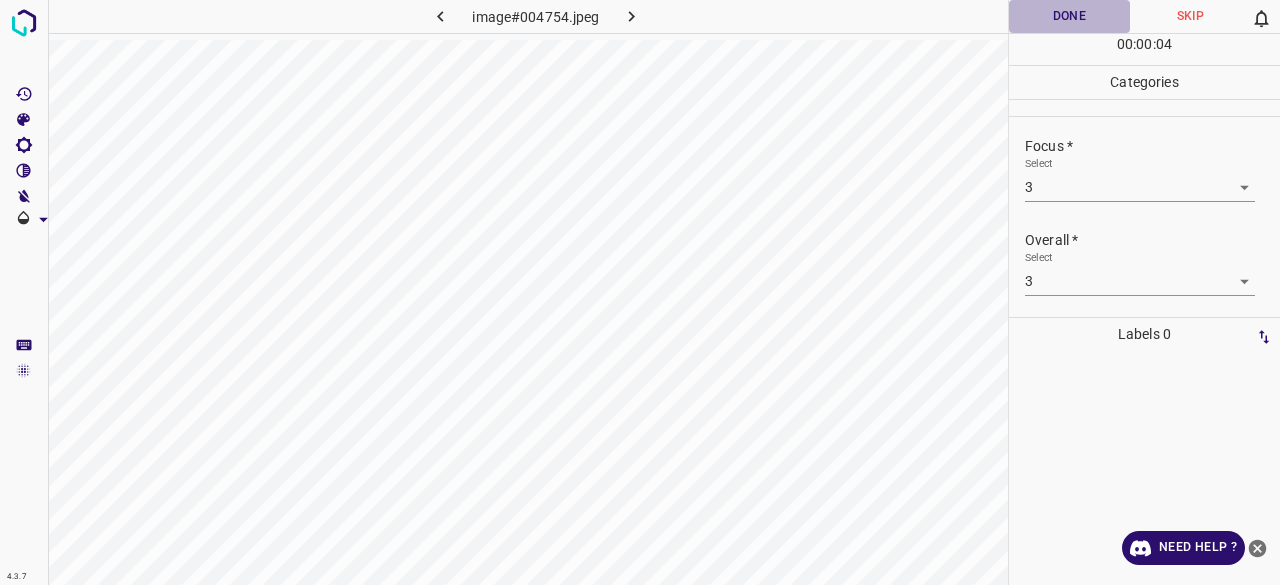 click on "Done" at bounding box center (1069, 16) 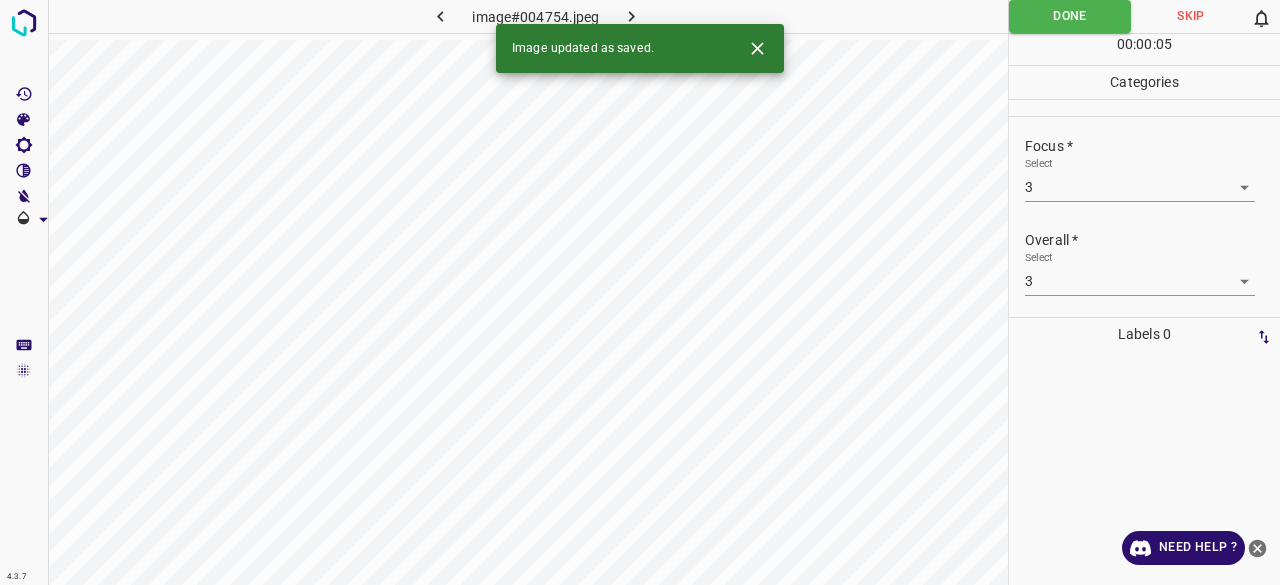 click 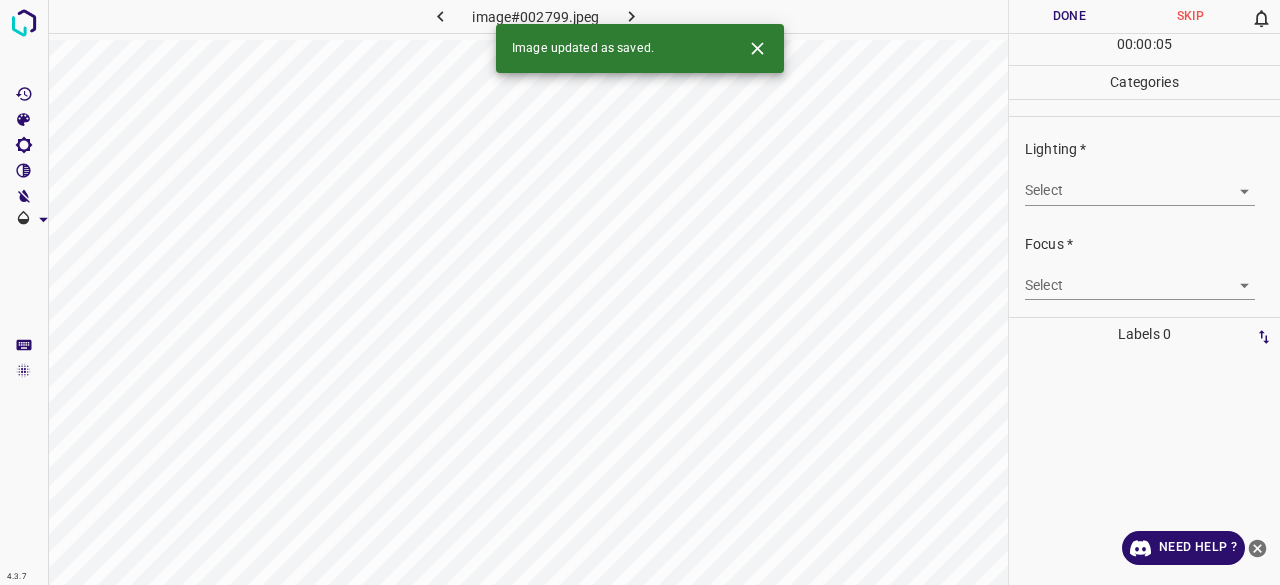 click on "4.3.7 image#002799.jpeg Done Skip 0 00   : 00   : 05   Categories Lighting *  Select ​ Focus *  Select ​ Overall *  Select ​ Labels   0 Categories 1 Lighting 2 Focus 3 Overall Tools Space Change between modes (Draw & Edit) I Auto labeling R Restore zoom M Zoom in N Zoom out Delete Delete selecte label Filters Z Restore filters X Saturation filter C Brightness filter V Contrast filter B Gray scale filter General O Download Image updated as saved. Need Help ? - Text - Hide - Delete" at bounding box center (640, 292) 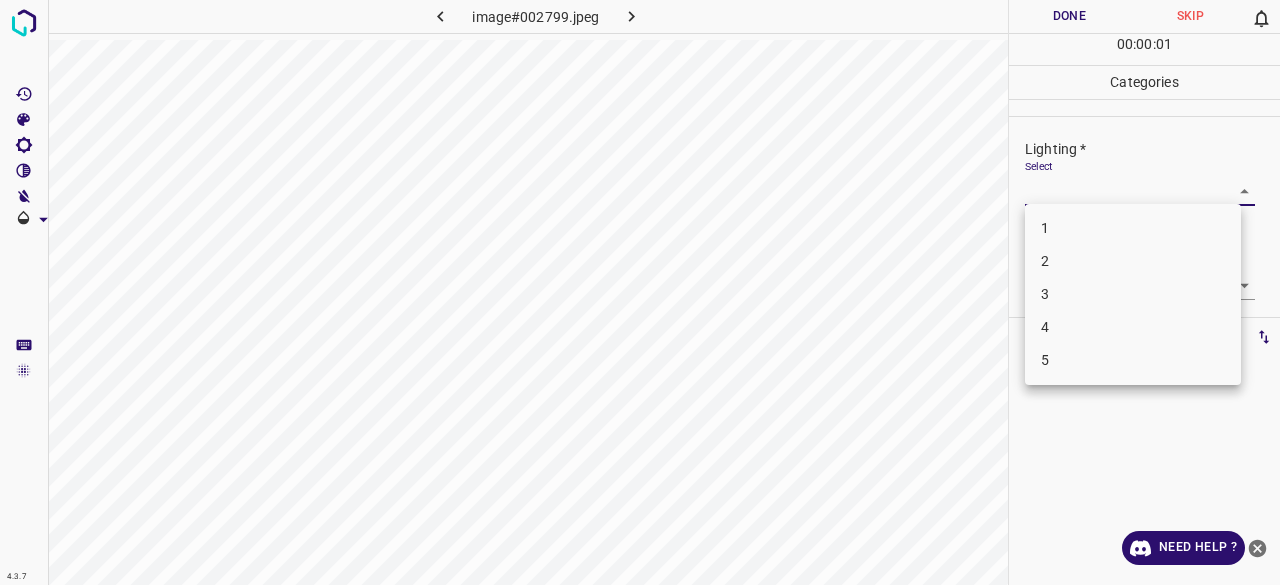 click on "3" at bounding box center [1133, 294] 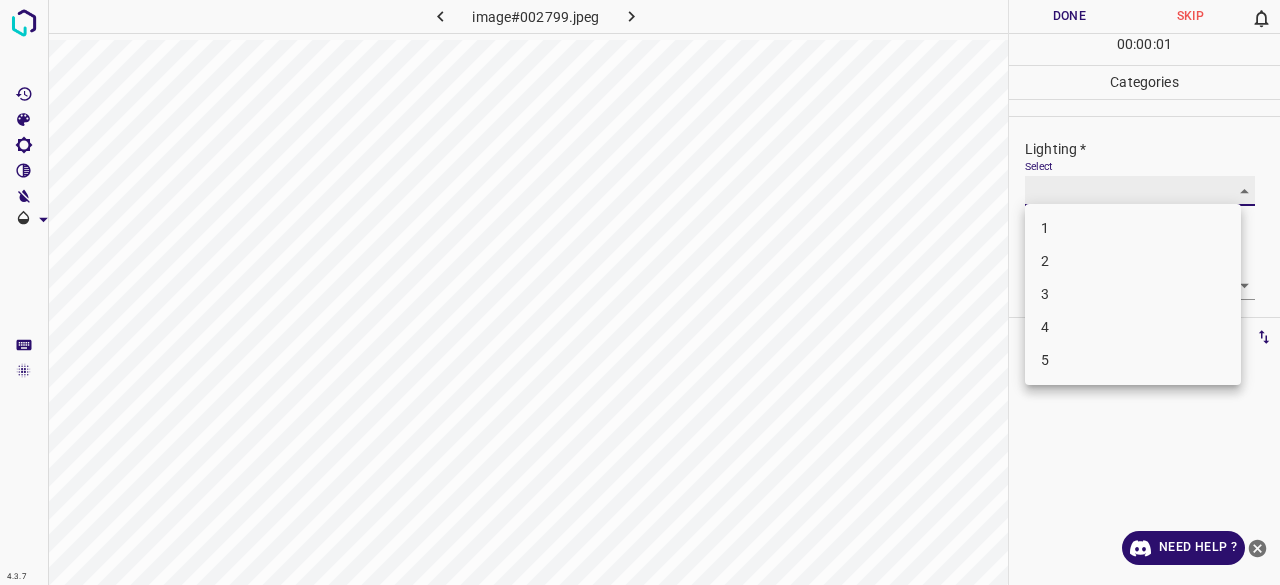 type on "3" 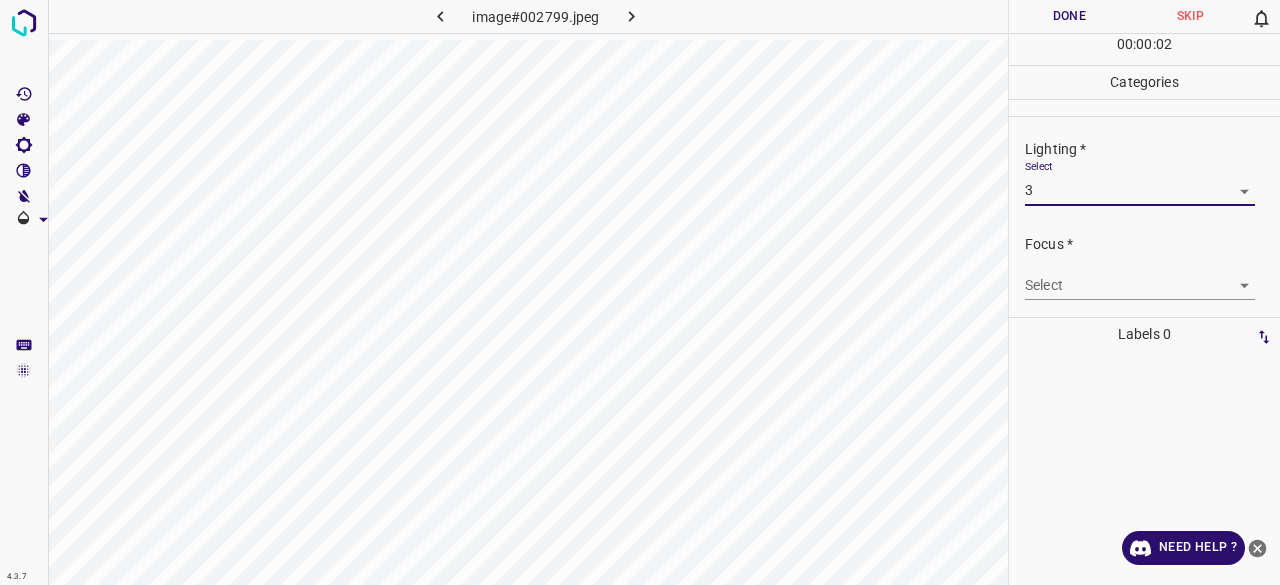 click on "4.3.7 image#002799.jpeg Done Skip 0 00   : 00   : 02   Categories Lighting *  Select 3 3 Focus *  Select ​ Overall *  Select ​ Labels   0 Categories 1 Lighting 2 Focus 3 Overall Tools Space Change between modes (Draw & Edit) I Auto labeling R Restore zoom M Zoom in N Zoom out Delete Delete selecte label Filters Z Restore filters X Saturation filter C Brightness filter V Contrast filter B Gray scale filter General O Download Need Help ? - Text - Hide - Delete" at bounding box center [640, 292] 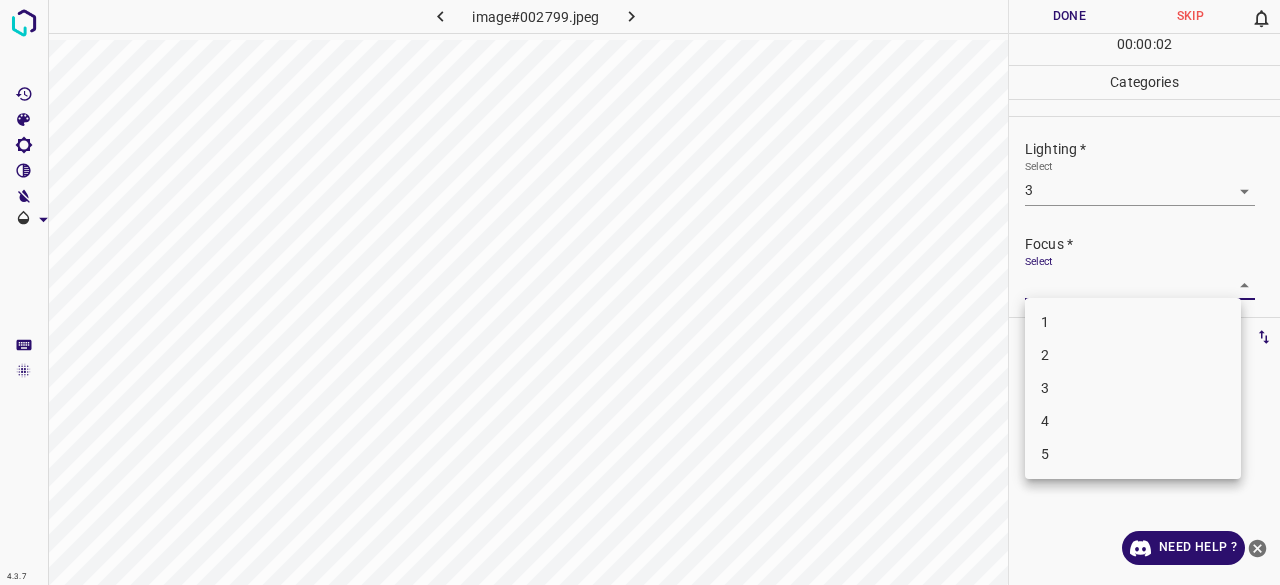 drag, startPoint x: 1059, startPoint y: 355, endPoint x: 1060, endPoint y: 327, distance: 28.01785 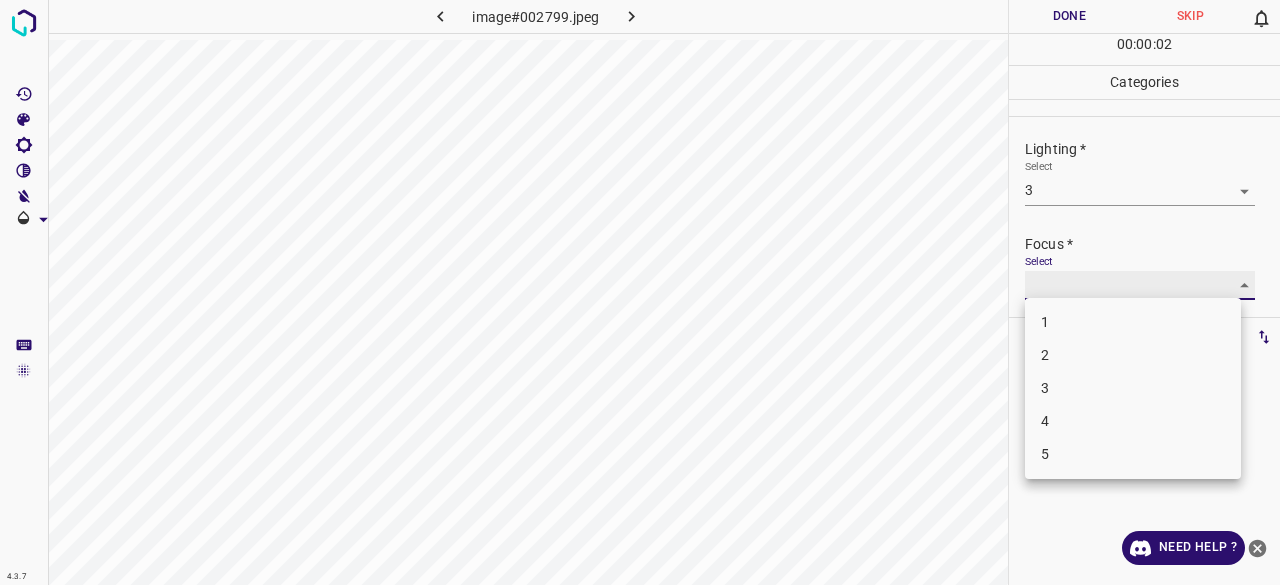 type on "2" 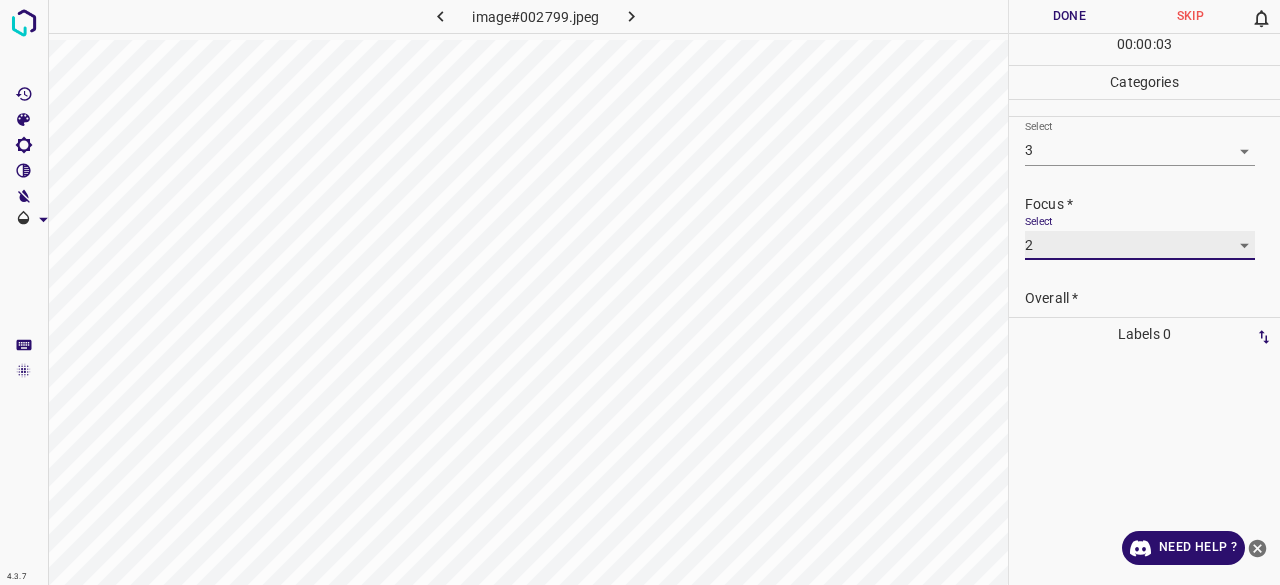 scroll, scrollTop: 98, scrollLeft: 0, axis: vertical 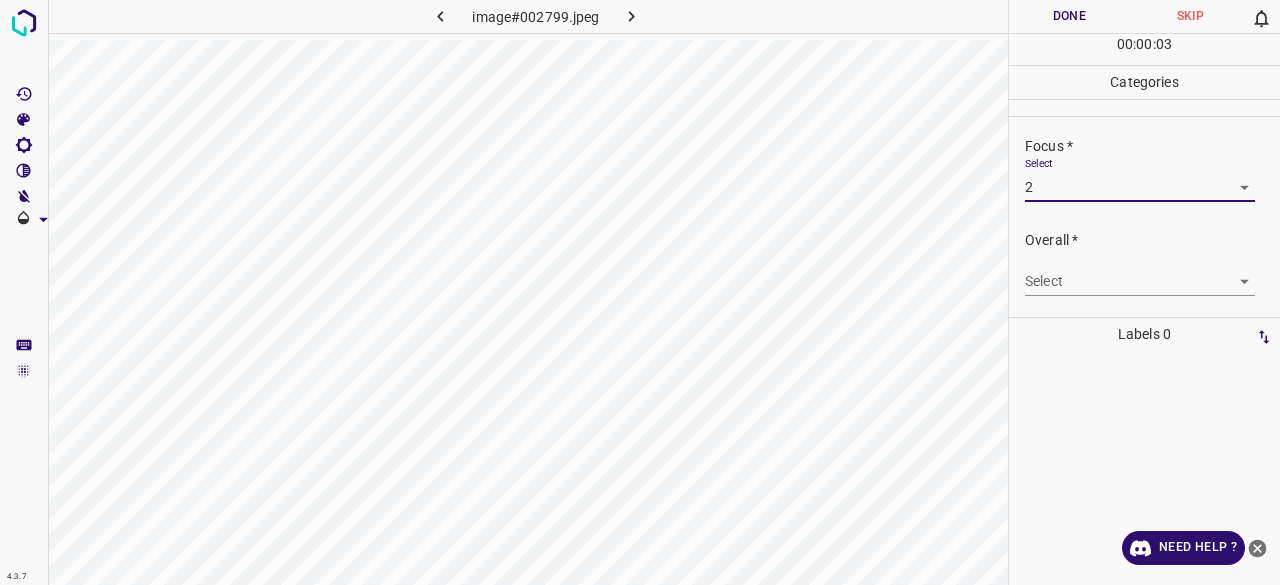 click on "Lighting *  Select 3 3 Focus *  Select 2 2 Overall *  Select ​" at bounding box center (1144, 168) 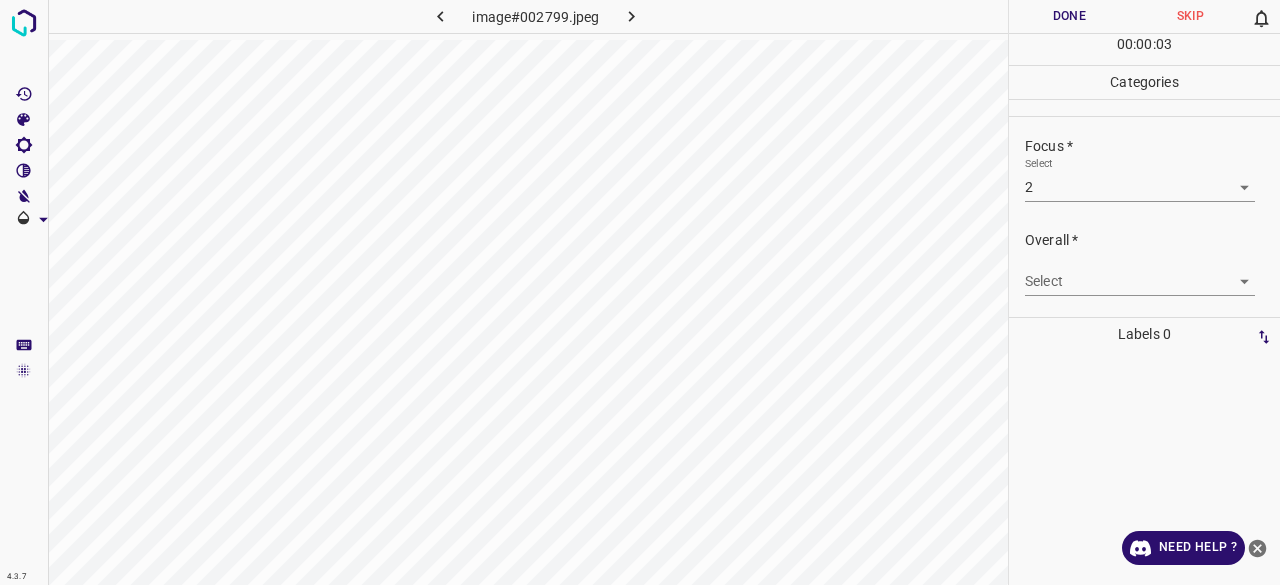 click on "4.3.7 image#002799.jpeg Done Skip 0 00   : 00   : 03   Categories Lighting *  Select 3 3 Focus *  Select 2 2 Overall *  Select ​ Labels   0 Categories 1 Lighting 2 Focus 3 Overall Tools Space Change between modes (Draw & Edit) I Auto labeling R Restore zoom M Zoom in N Zoom out Delete Delete selecte label Filters Z Restore filters X Saturation filter C Brightness filter V Contrast filter B Gray scale filter General O Download Need Help ? - Text - Hide - Delete" at bounding box center (640, 292) 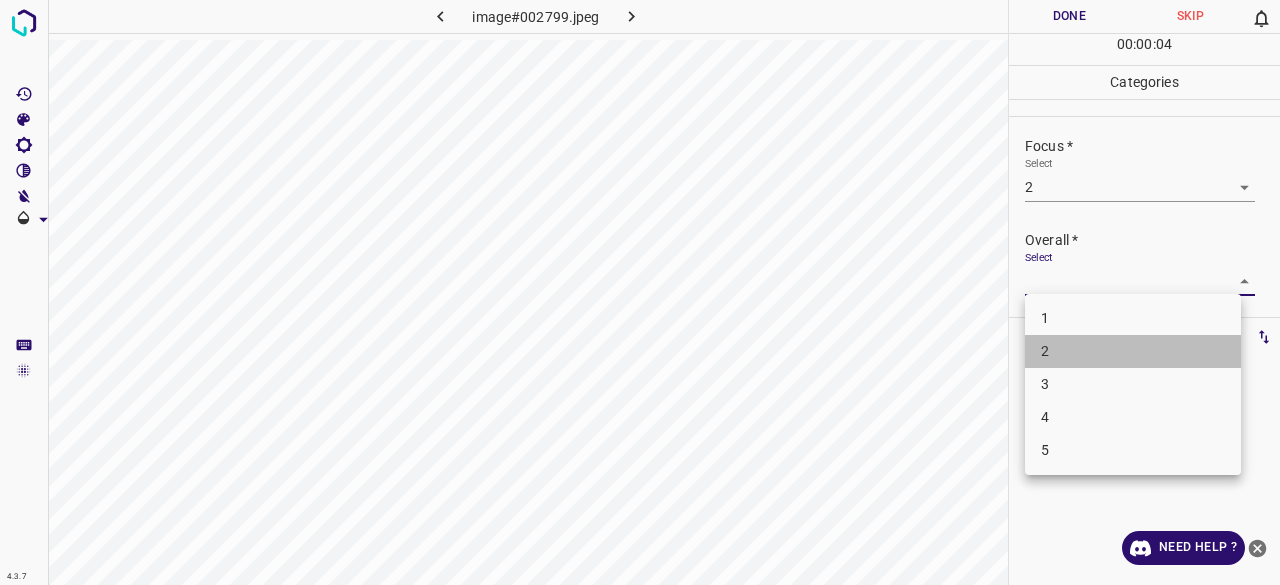 click on "2" at bounding box center (1133, 351) 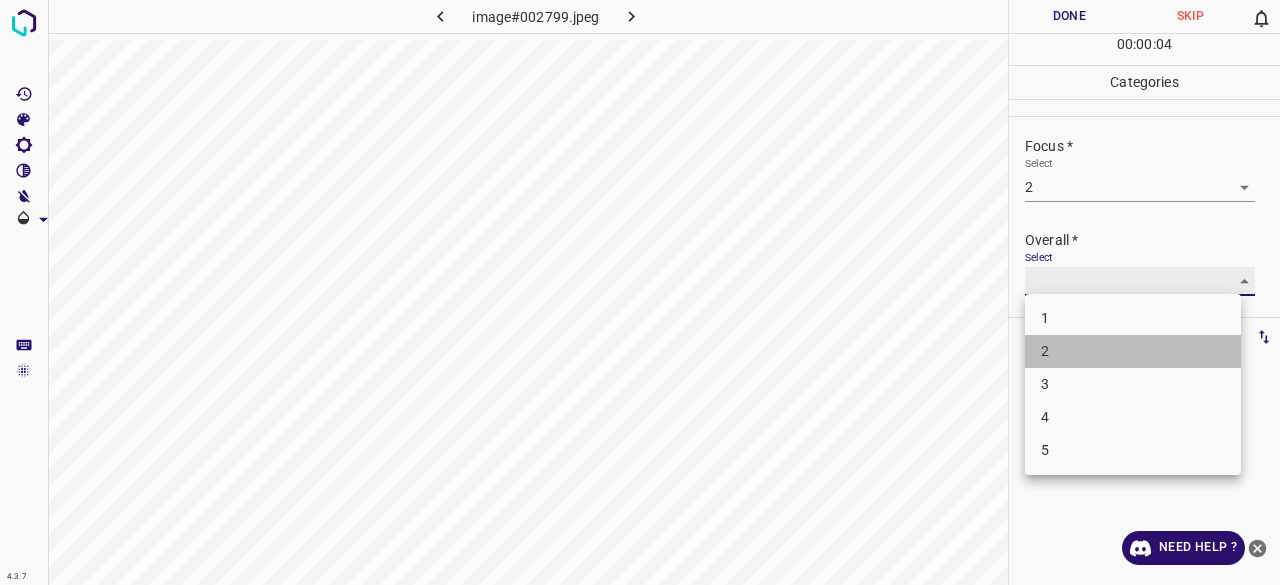 type on "2" 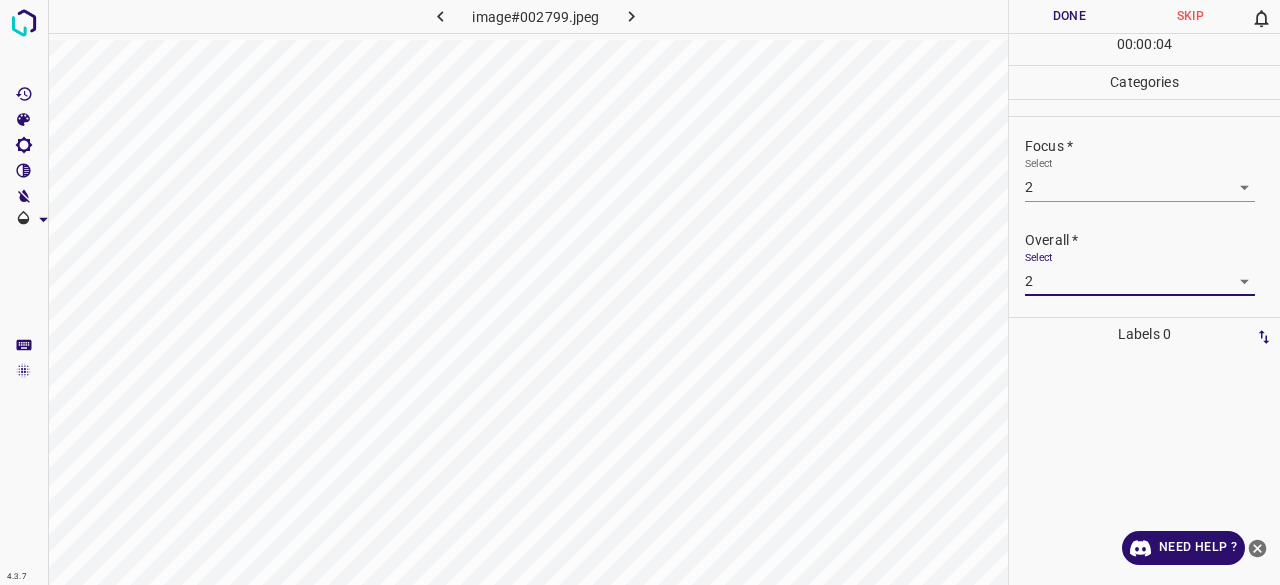 click on "Done" at bounding box center [1069, 16] 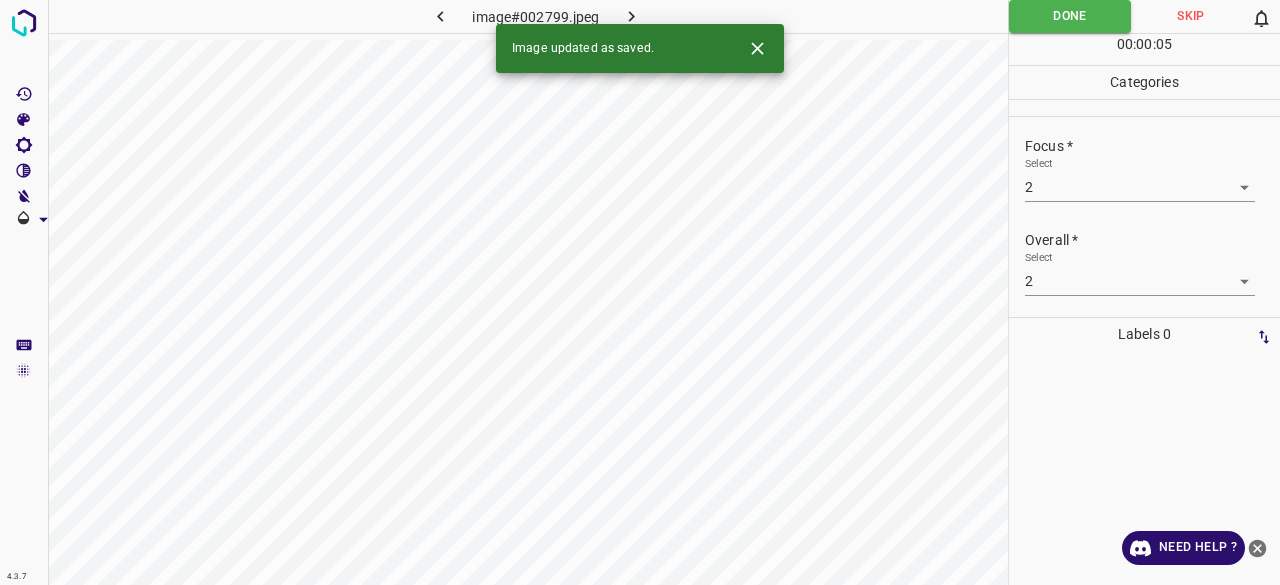click 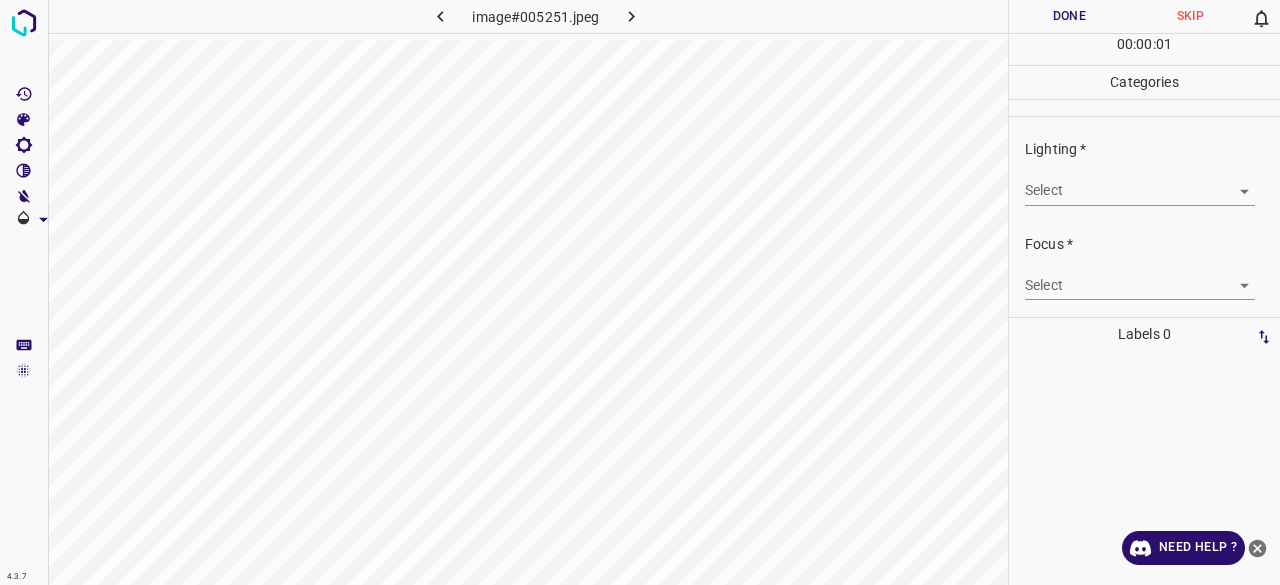 click on "4.3.7 image#005251.jpeg Done Skip 0 00   : 00   : 01   Categories Lighting *  Select ​ Focus *  Select ​ Overall *  Select ​ Labels   0 Categories 1 Lighting 2 Focus 3 Overall Tools Space Change between modes (Draw & Edit) I Auto labeling R Restore zoom M Zoom in N Zoom out Delete Delete selecte label Filters Z Restore filters X Saturation filter C Brightness filter V Contrast filter B Gray scale filter General O Download Need Help ? - Text - Hide - Delete" at bounding box center (640, 292) 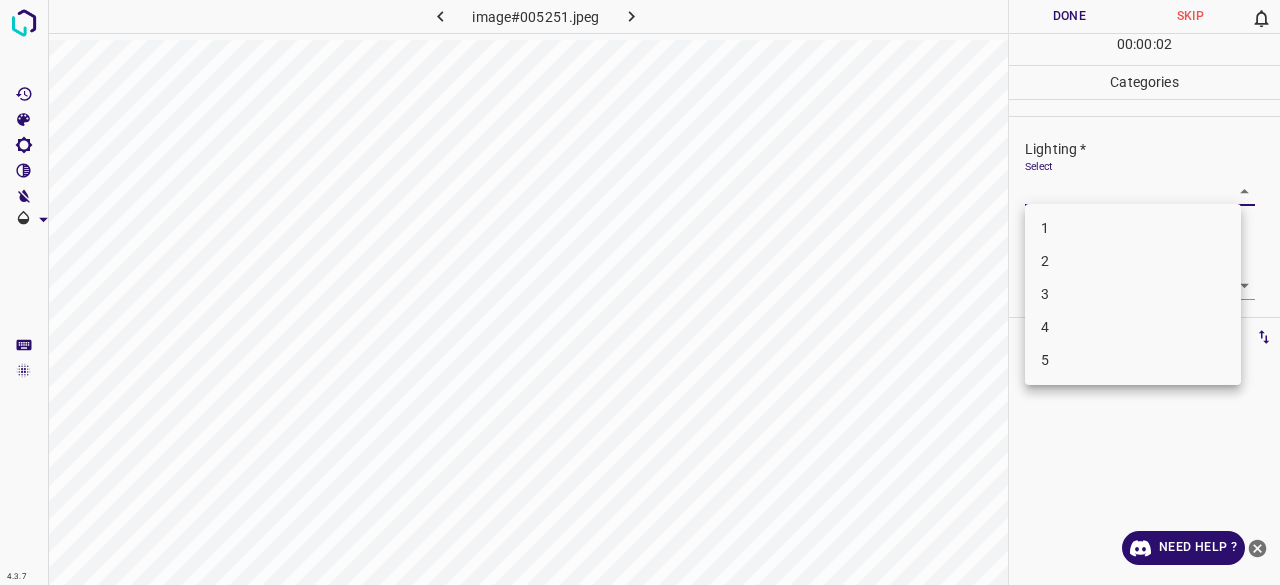click on "3" at bounding box center (1133, 294) 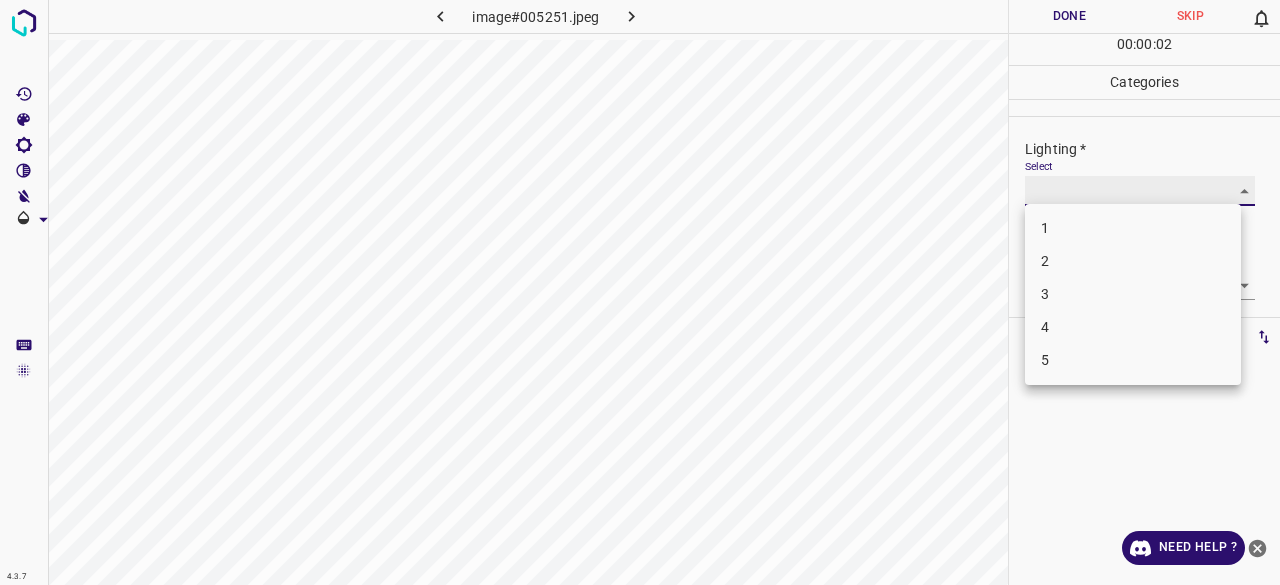 type on "3" 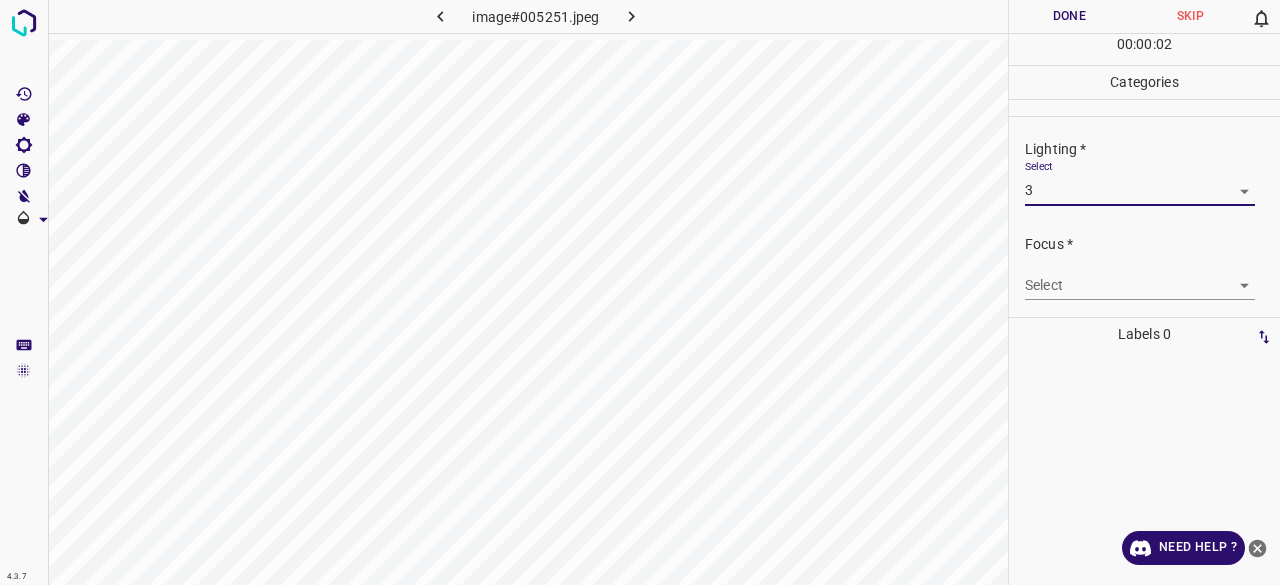 click on "4.3.7 image#005251.jpeg Done Skip 0 00   : 00   : 02   Categories Lighting *  Select 3 3 Focus *  Select ​ Overall *  Select ​ Labels   0 Categories 1 Lighting 2 Focus 3 Overall Tools Space Change between modes (Draw & Edit) I Auto labeling R Restore zoom M Zoom in N Zoom out Delete Delete selecte label Filters Z Restore filters X Saturation filter C Brightness filter V Contrast filter B Gray scale filter General O Download Need Help ? - Text - Hide - Delete 1 2 3 4 5" at bounding box center (640, 292) 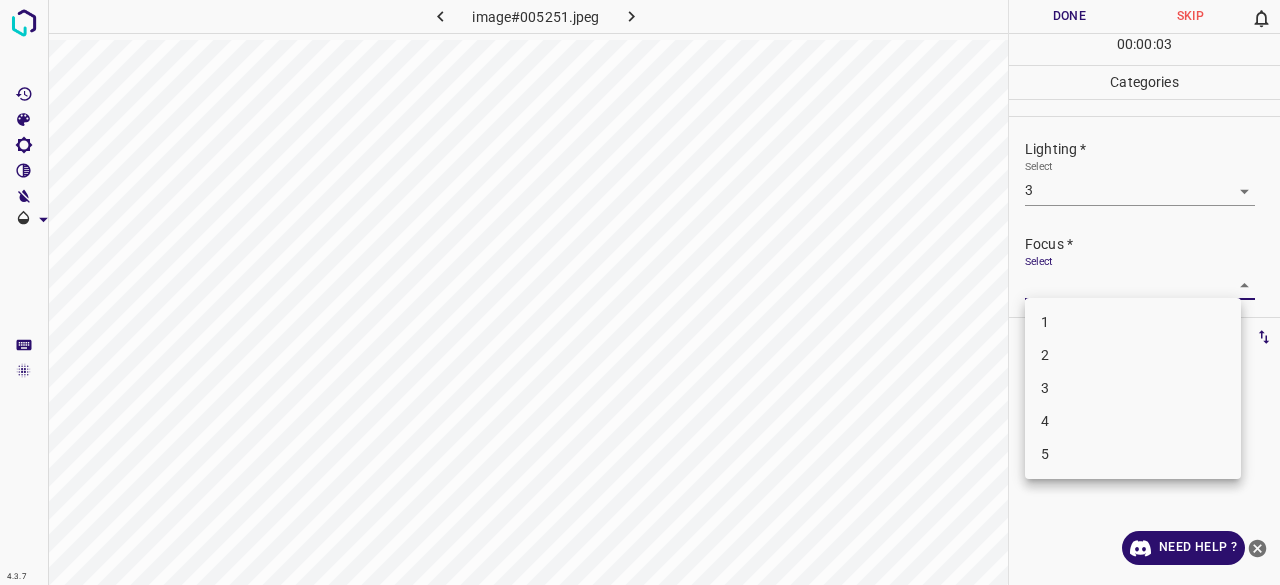 drag, startPoint x: 1042, startPoint y: 397, endPoint x: 1048, endPoint y: 385, distance: 13.416408 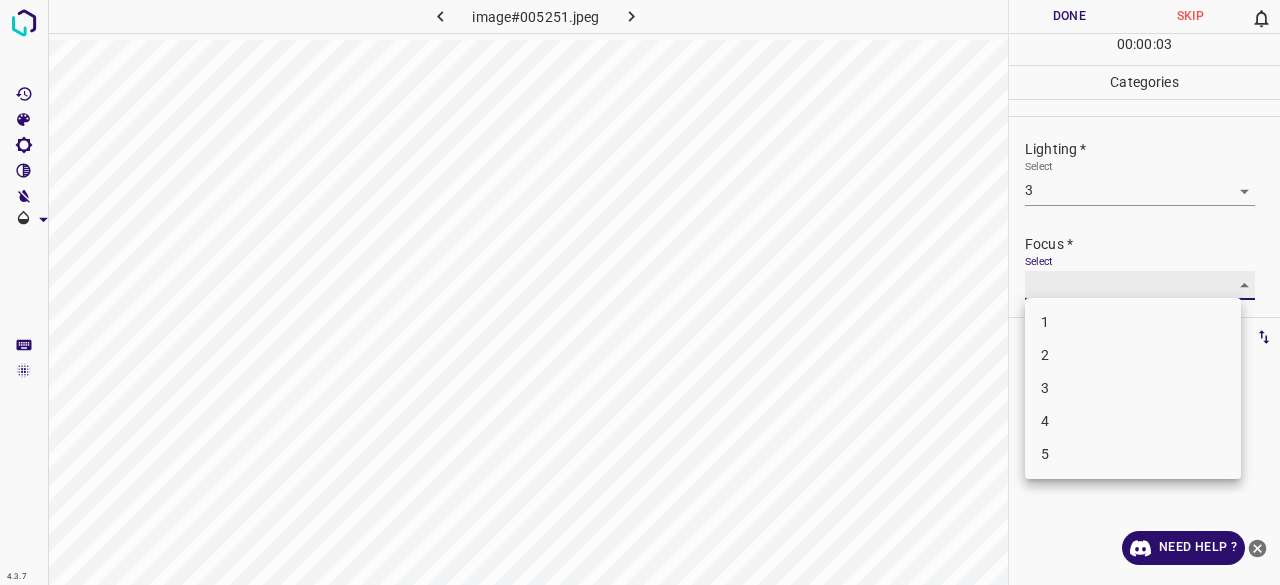 type on "3" 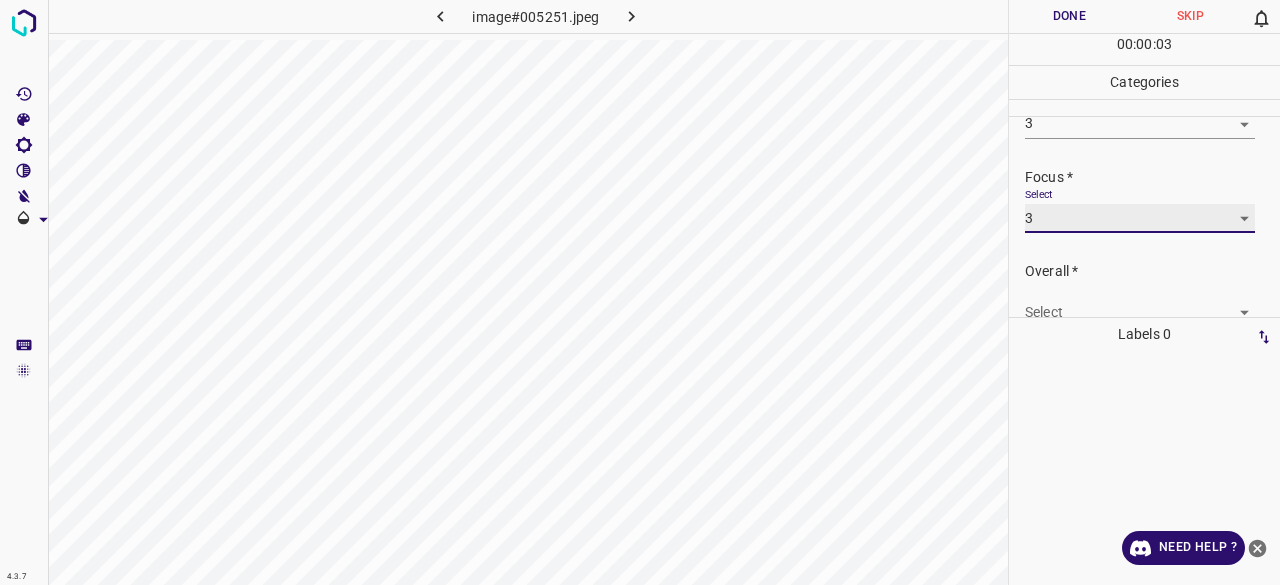 scroll, scrollTop: 98, scrollLeft: 0, axis: vertical 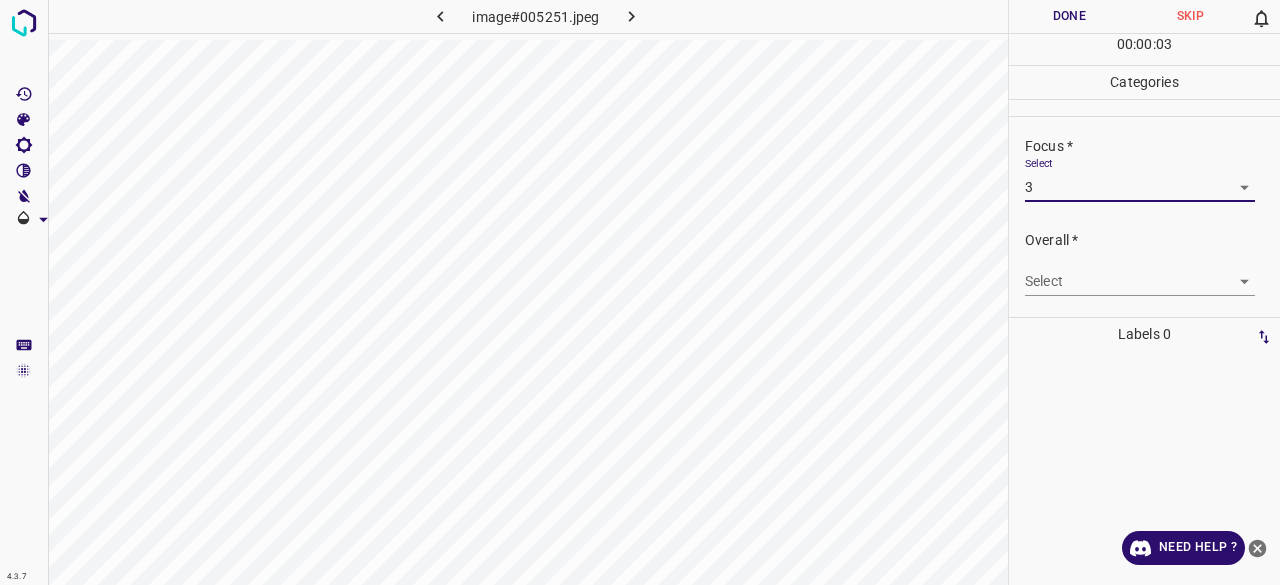 click on "4.3.7 image#005251.jpeg Done Skip 0 00   : 00   : 03   Categories Lighting *  Select 3 3 Focus *  Select 3 3 Overall *  Select ​ Labels   0 Categories 1 Lighting 2 Focus 3 Overall Tools Space Change between modes (Draw & Edit) I Auto labeling R Restore zoom M Zoom in N Zoom out Delete Delete selecte label Filters Z Restore filters X Saturation filter C Brightness filter V Contrast filter B Gray scale filter General O Download Need Help ? - Text - Hide - Delete" at bounding box center (640, 292) 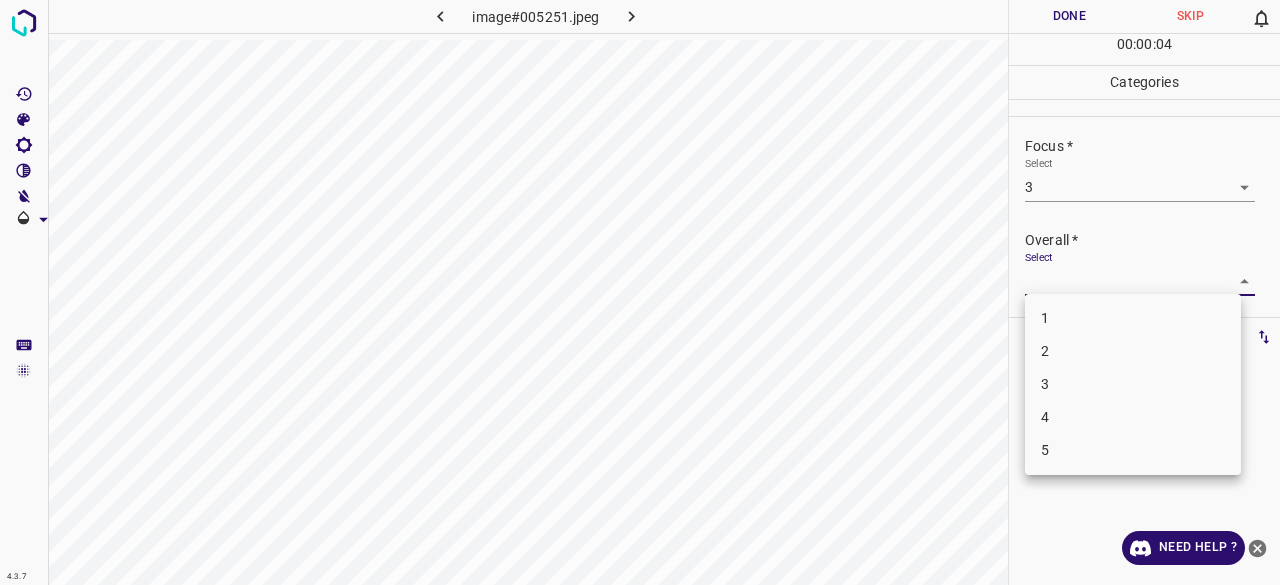 click on "3" at bounding box center [1133, 384] 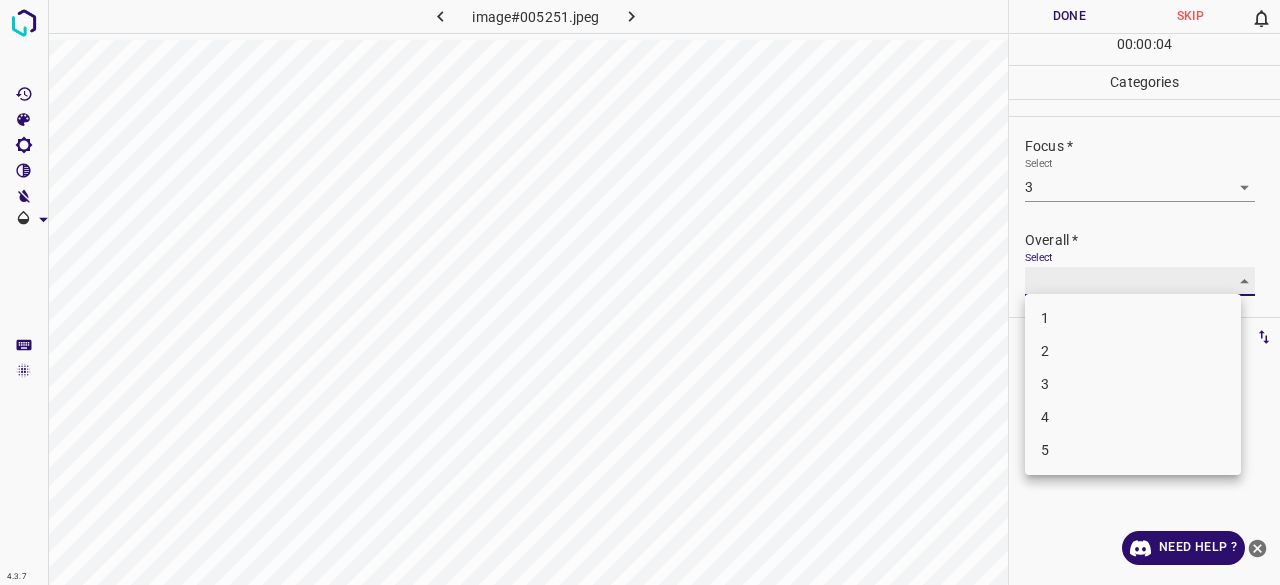 type on "3" 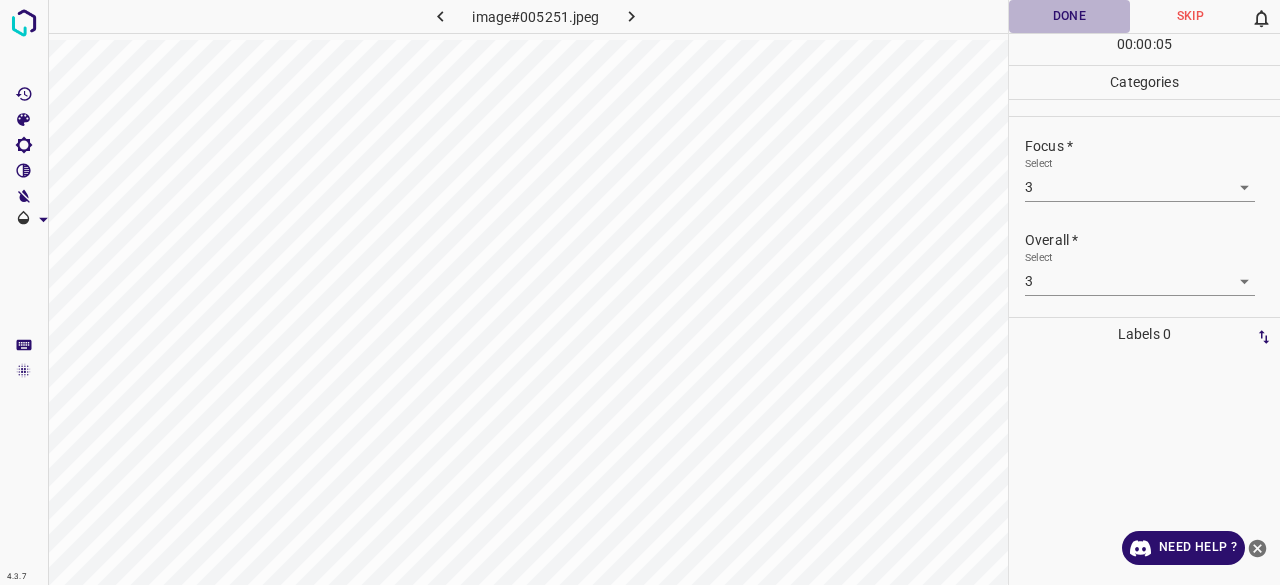click on "Done" at bounding box center (1069, 16) 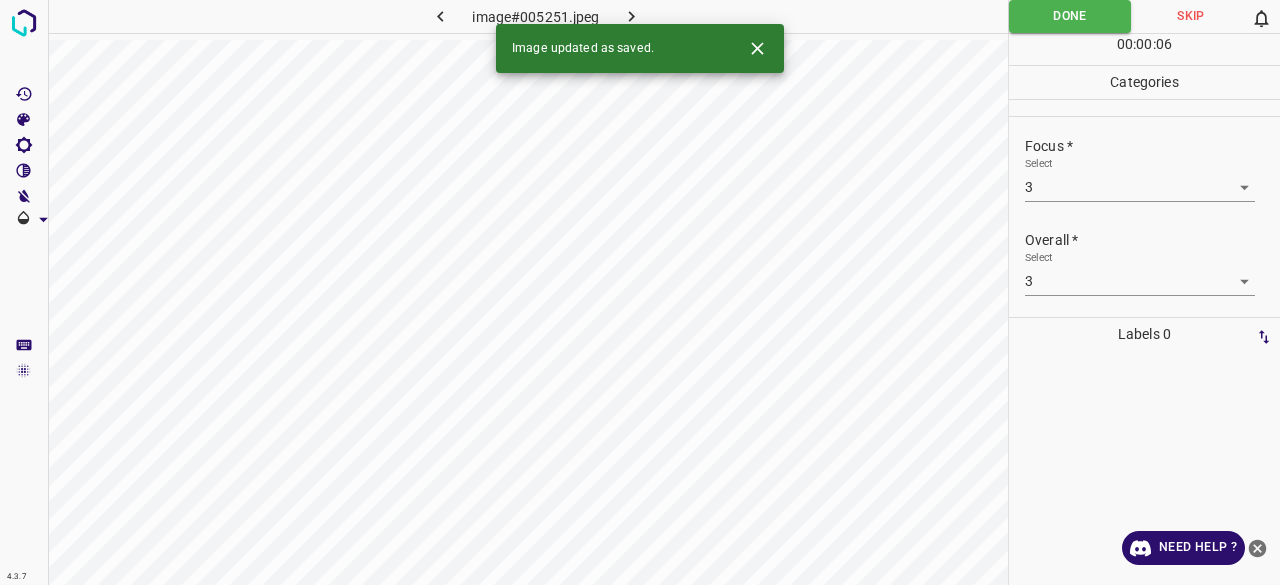 click 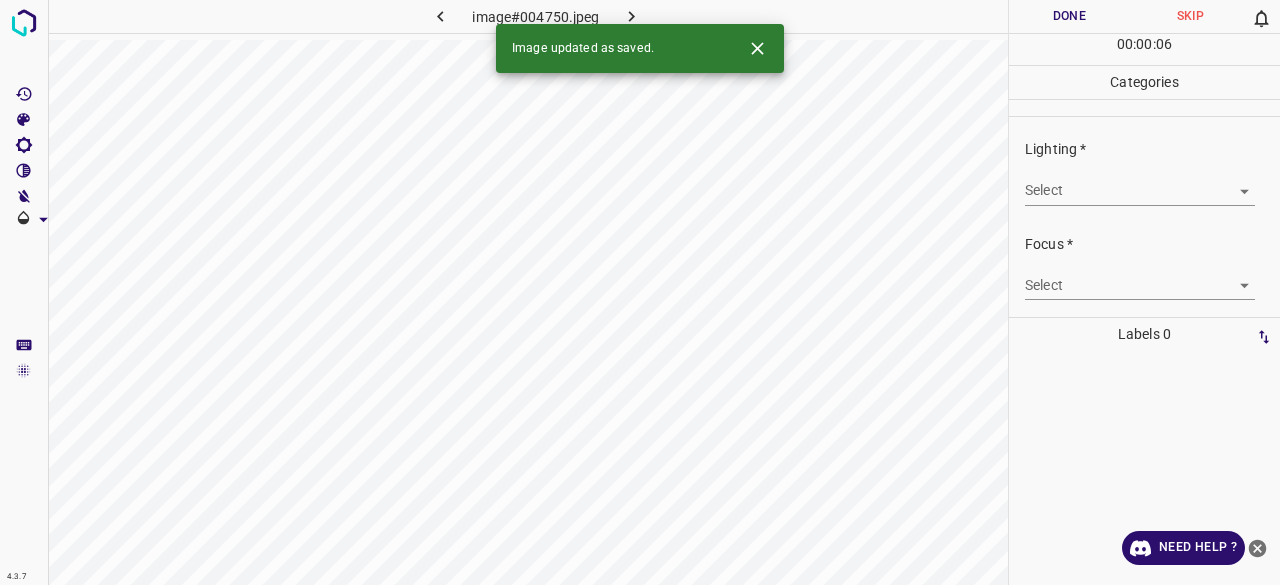 click on "4.3.7 image#004750.jpeg Done Skip 0 00   : 00   : 06   Categories Lighting *  Select ​ Focus *  Select ​ Overall *  Select ​ Labels   0 Categories 1 Lighting 2 Focus 3 Overall Tools Space Change between modes (Draw & Edit) I Auto labeling R Restore zoom M Zoom in N Zoom out Delete Delete selecte label Filters Z Restore filters X Saturation filter C Brightness filter V Contrast filter B Gray scale filter General O Download Image updated as saved. Need Help ? - Text - Hide - Delete" at bounding box center (640, 292) 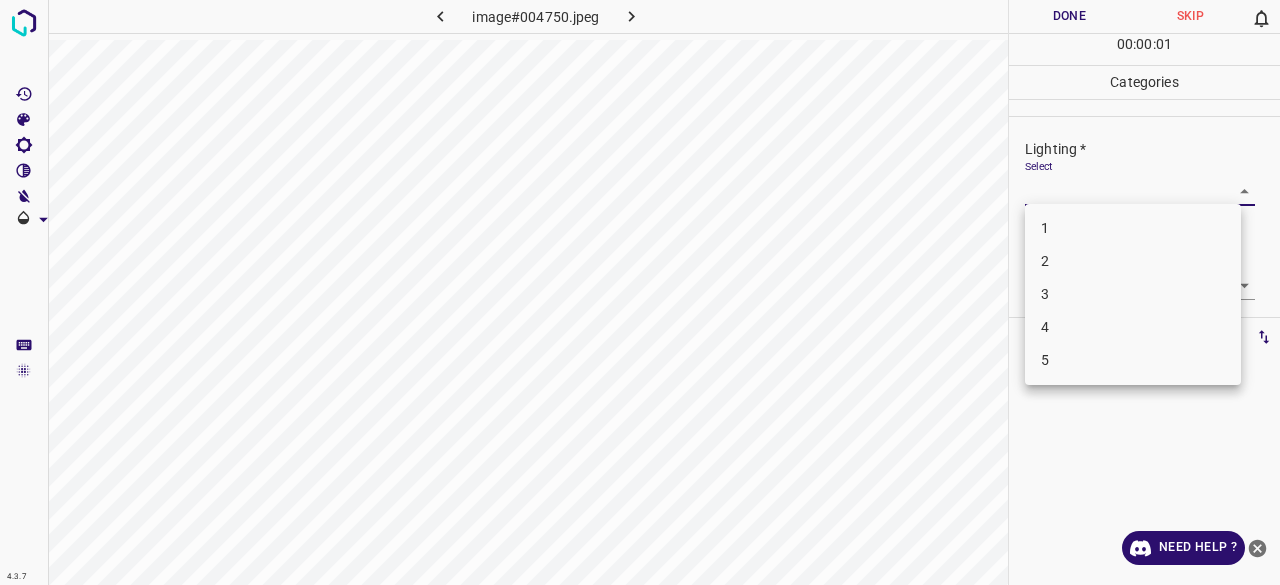 click on "3" at bounding box center [1133, 294] 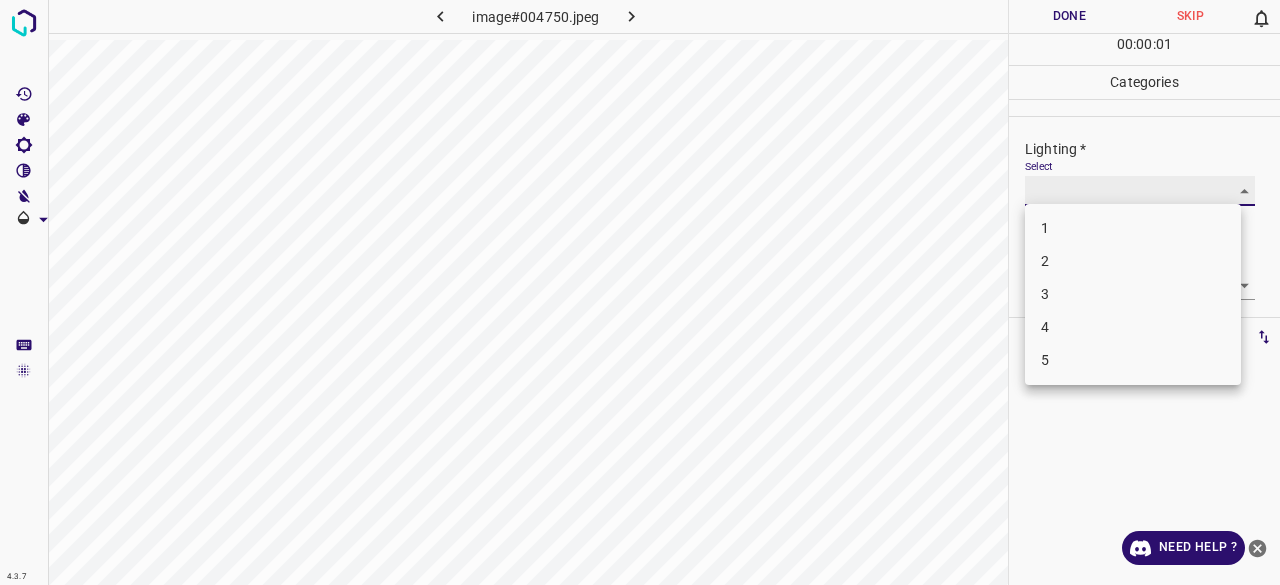 type on "3" 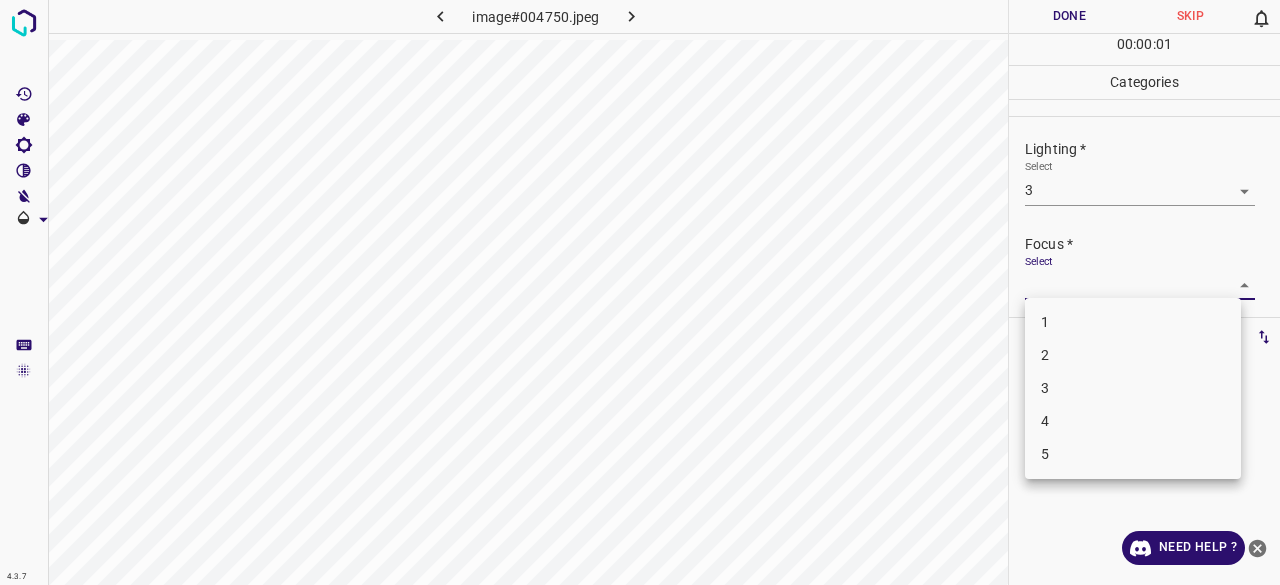 click on "4.3.7 image#004750.jpeg Done Skip 0 00   : 00   : 01   Categories Lighting *  Select 3 3 Focus *  Select ​ Overall *  Select ​ Labels   0 Categories 1 Lighting 2 Focus 3 Overall Tools Space Change between modes (Draw & Edit) I Auto labeling R Restore zoom M Zoom in N Zoom out Delete Delete selecte label Filters Z Restore filters X Saturation filter C Brightness filter V Contrast filter B Gray scale filter General O Download Need Help ? - Text - Hide - Delete 1 2 3 4 5" at bounding box center [640, 292] 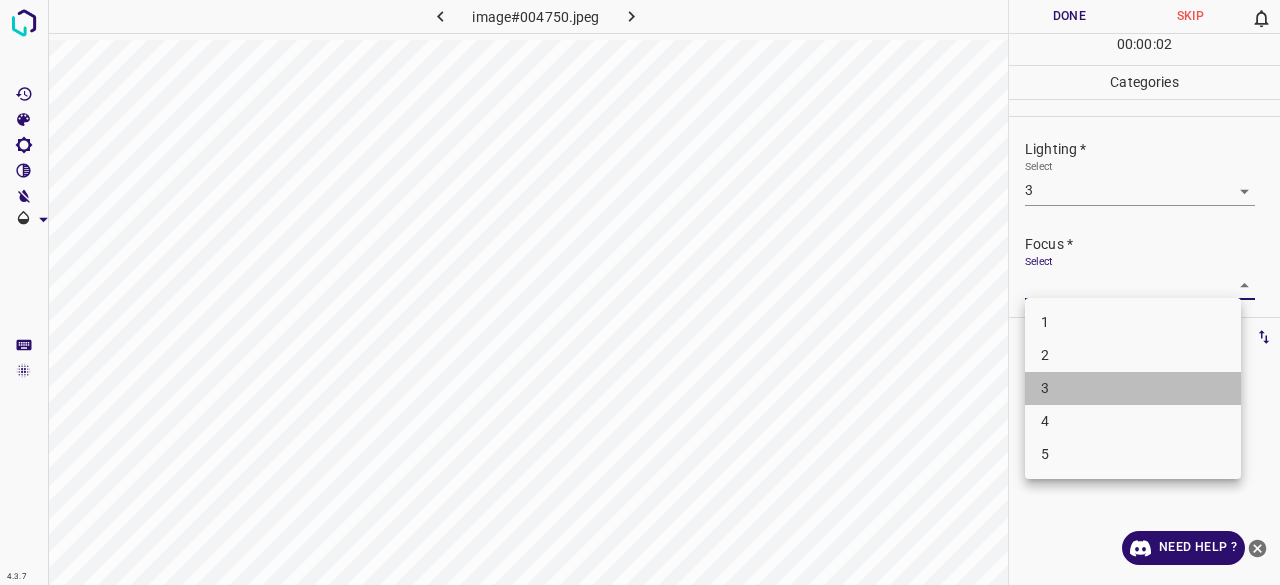 drag, startPoint x: 1069, startPoint y: 401, endPoint x: 1061, endPoint y: 265, distance: 136.23509 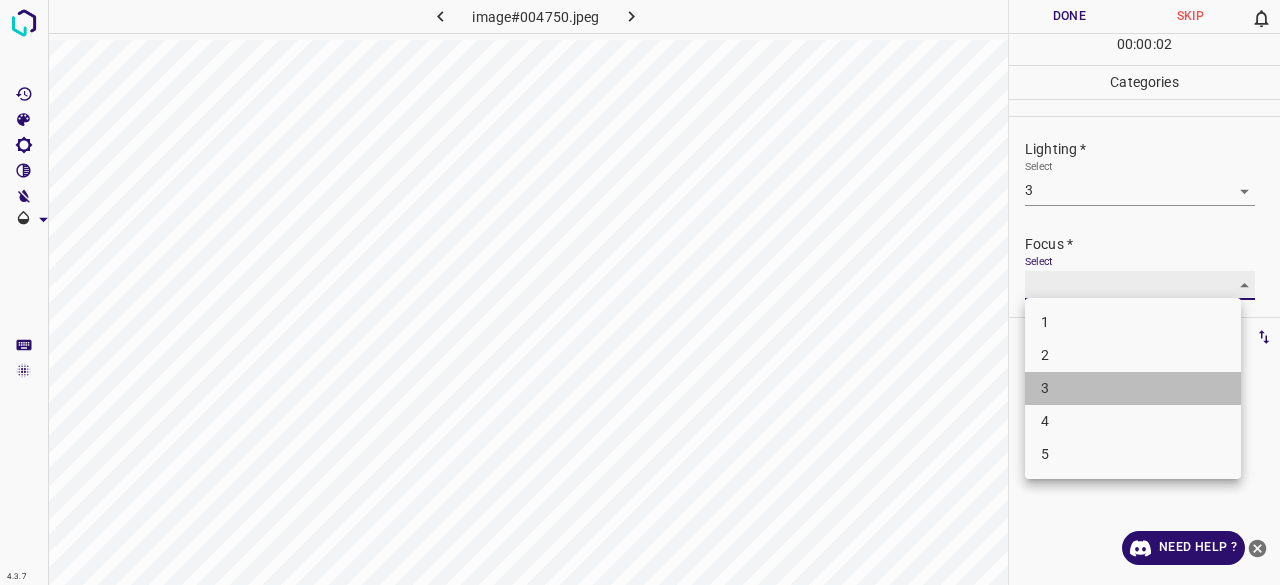 type on "3" 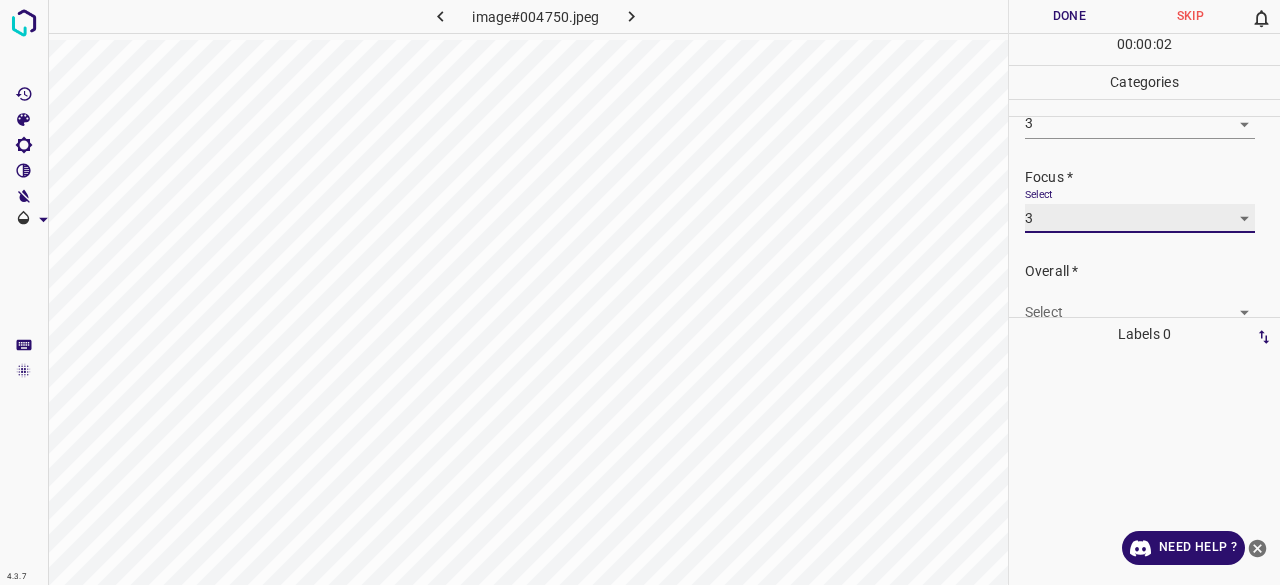 scroll, scrollTop: 98, scrollLeft: 0, axis: vertical 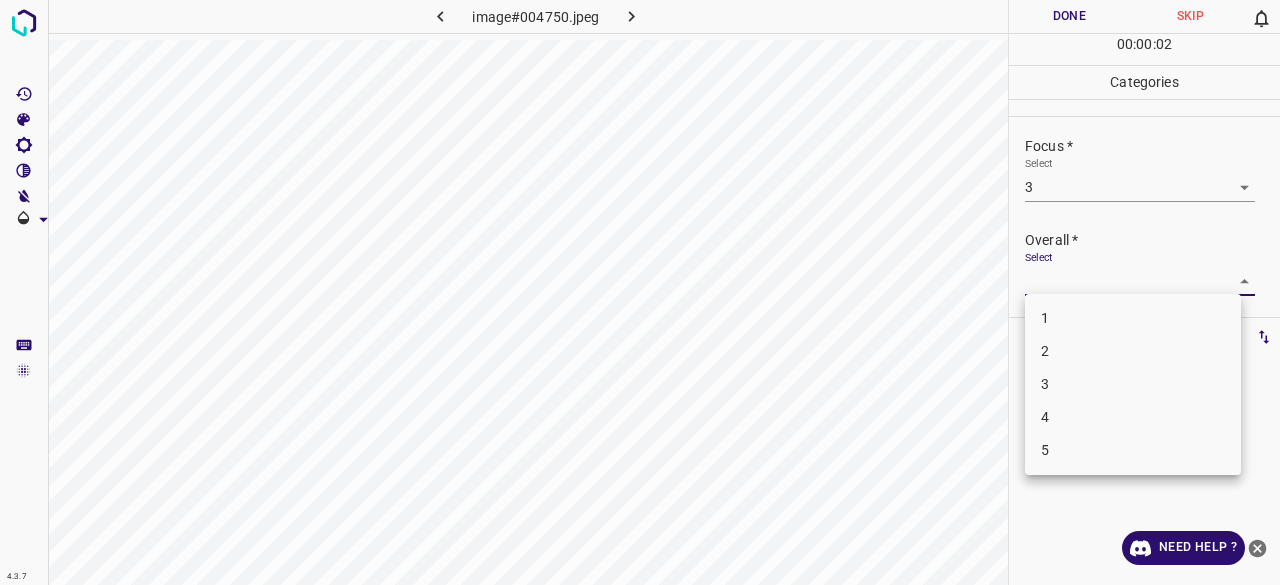 click on "4.3.7 image#004750.jpeg Done Skip 0 00   : 00   : 02   Categories Lighting *  Select 3 3 Focus *  Select 3 3 Overall *  Select ​ Labels   0 Categories 1 Lighting 2 Focus 3 Overall Tools Space Change between modes (Draw & Edit) I Auto labeling R Restore zoom M Zoom in N Zoom out Delete Delete selecte label Filters Z Restore filters X Saturation filter C Brightness filter V Contrast filter B Gray scale filter General O Download Need Help ? - Text - Hide - Delete 1 2 3 4 5" at bounding box center (640, 292) 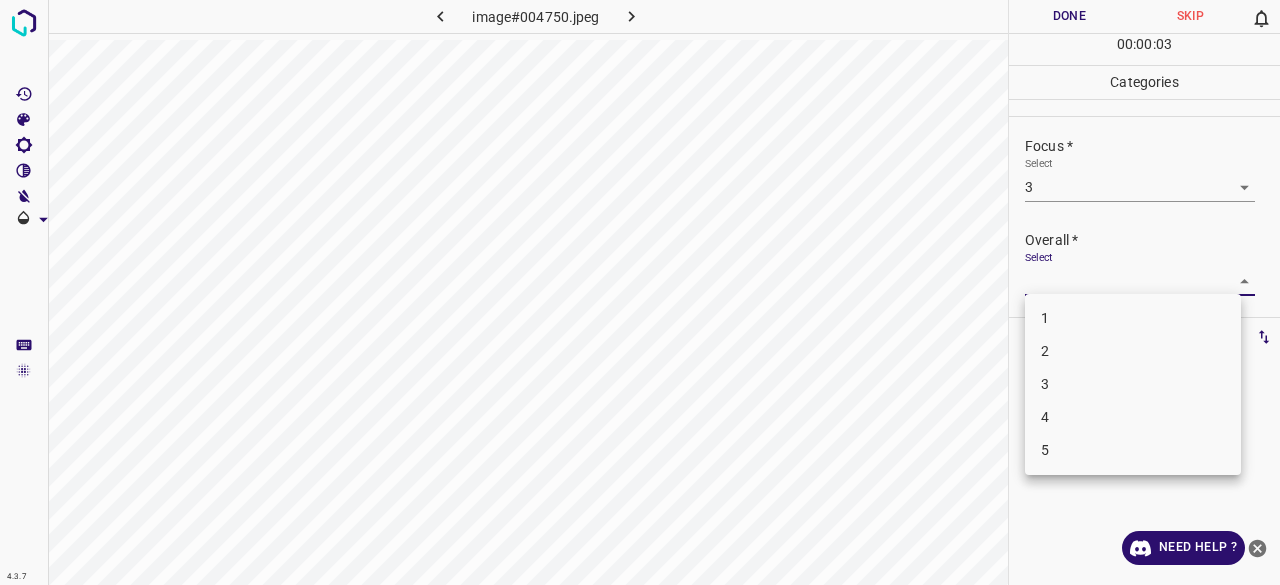 click on "1 2 3 4 5" at bounding box center [1133, 384] 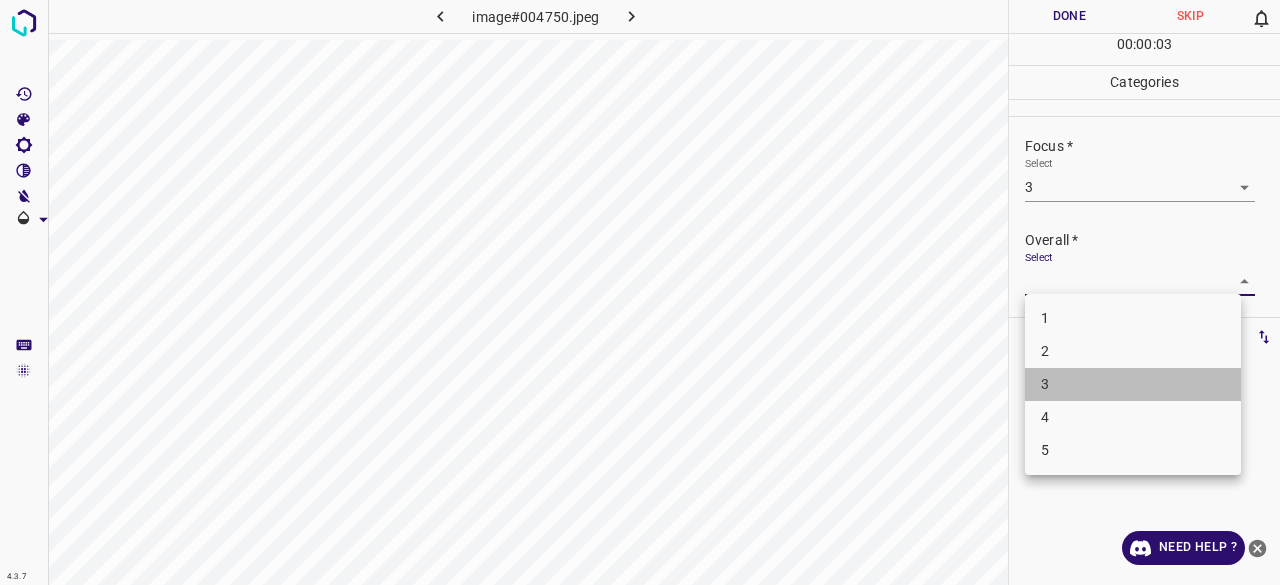 click on "3" at bounding box center [1133, 384] 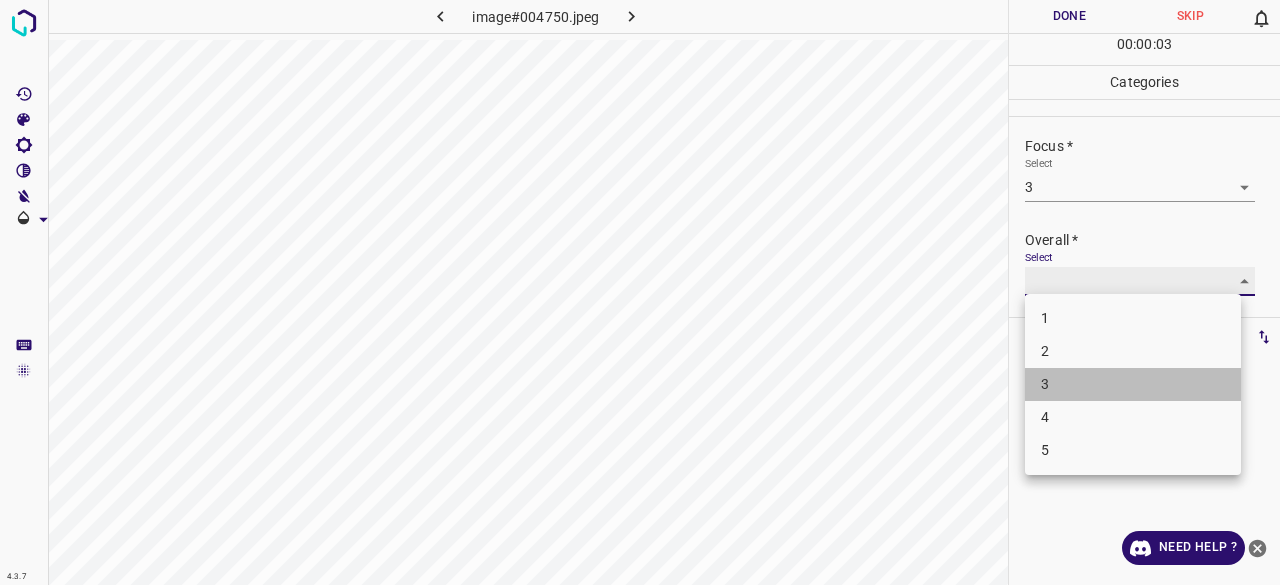 type on "3" 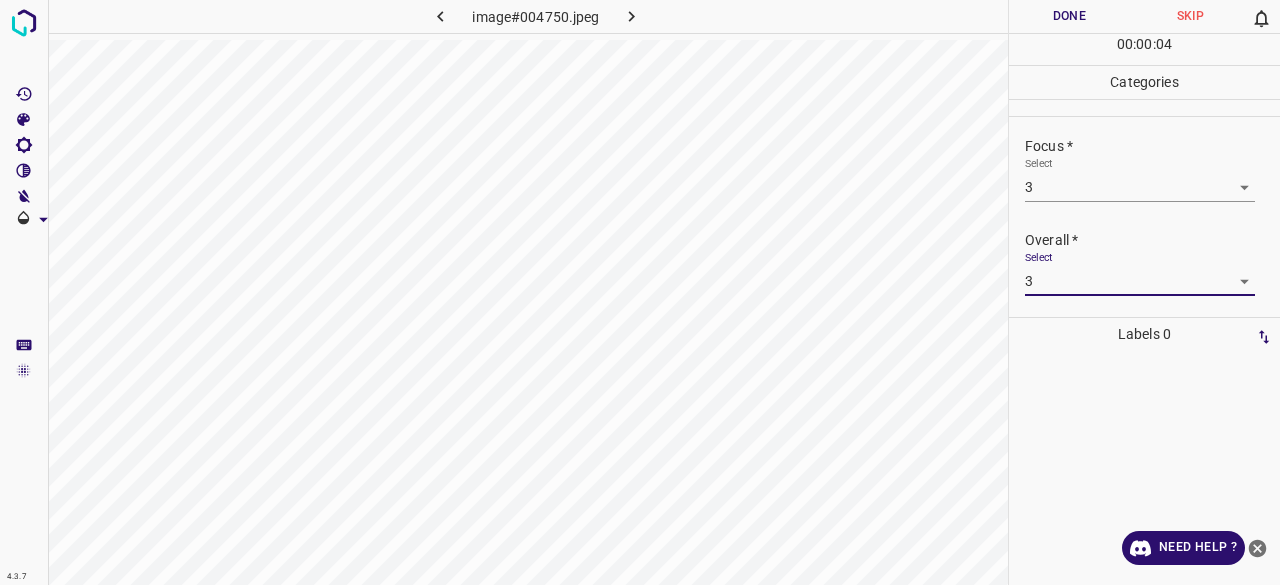 click on "00   : 00   : 04" at bounding box center (1144, 49) 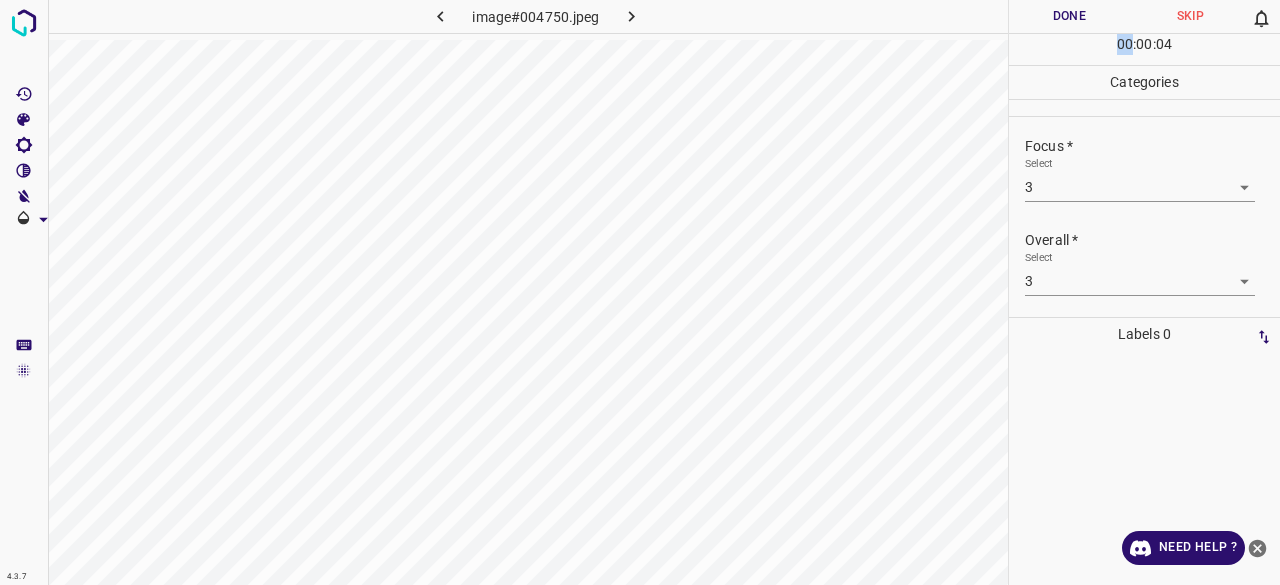 click on "00   : 00   : 04" at bounding box center (1144, 49) 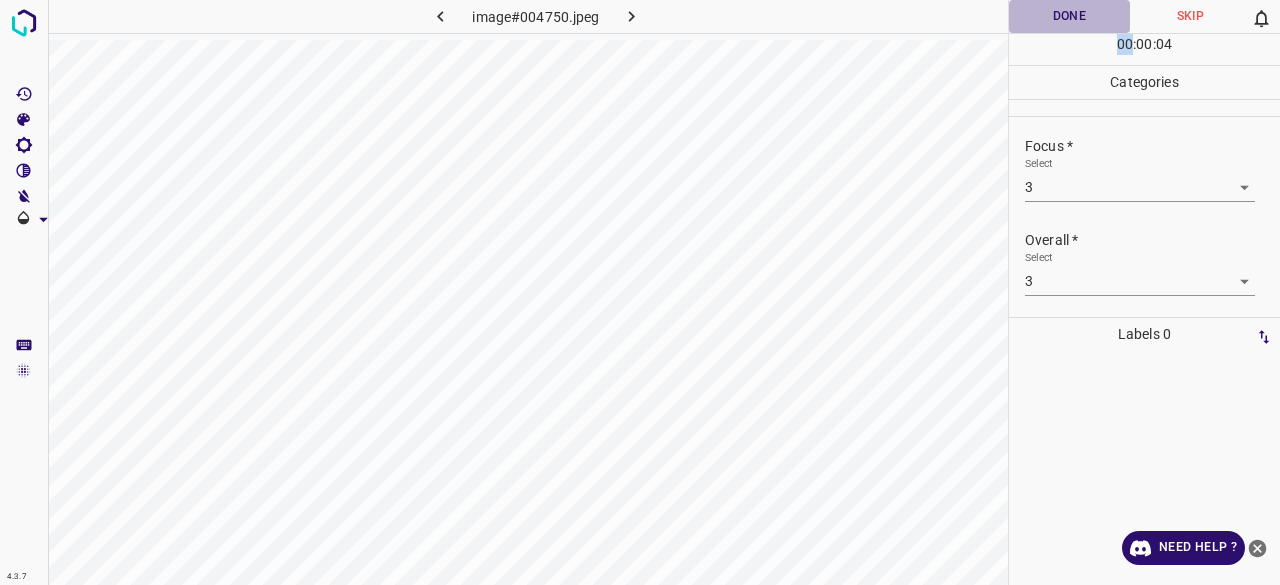 click on "Done" at bounding box center [1069, 16] 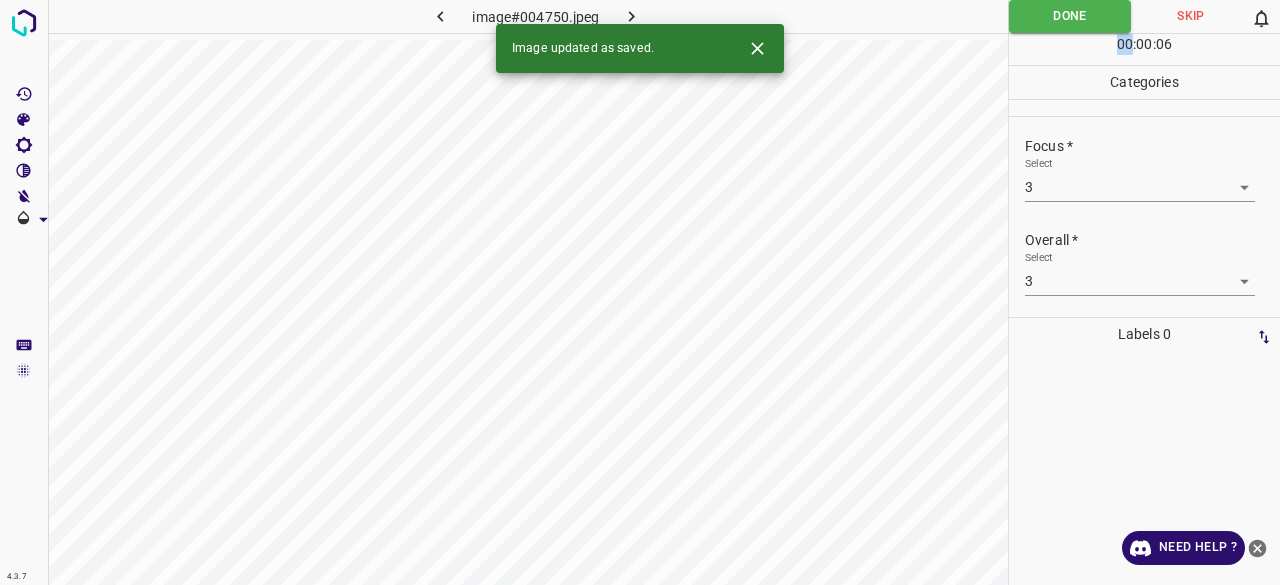 click at bounding box center (632, 16) 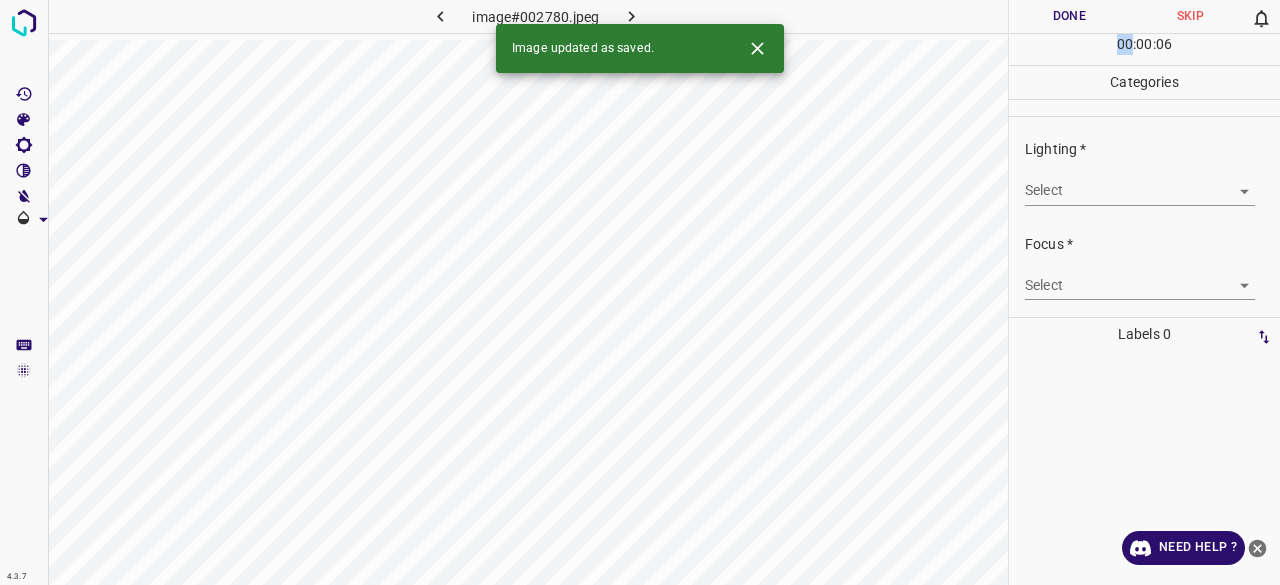 click on "4.3.7 image#002780.jpeg Done Skip 0 00   : 00   : 06   Categories Lighting *  Select ​ Focus *  Select ​ Overall *  Select ​ Labels   0 Categories 1 Lighting 2 Focus 3 Overall Tools Space Change between modes (Draw & Edit) I Auto labeling R Restore zoom M Zoom in N Zoom out Delete Delete selecte label Filters Z Restore filters X Saturation filter C Brightness filter V Contrast filter B Gray scale filter General O Download Image updated as saved. Need Help ? - Text - Hide - Delete" at bounding box center (640, 292) 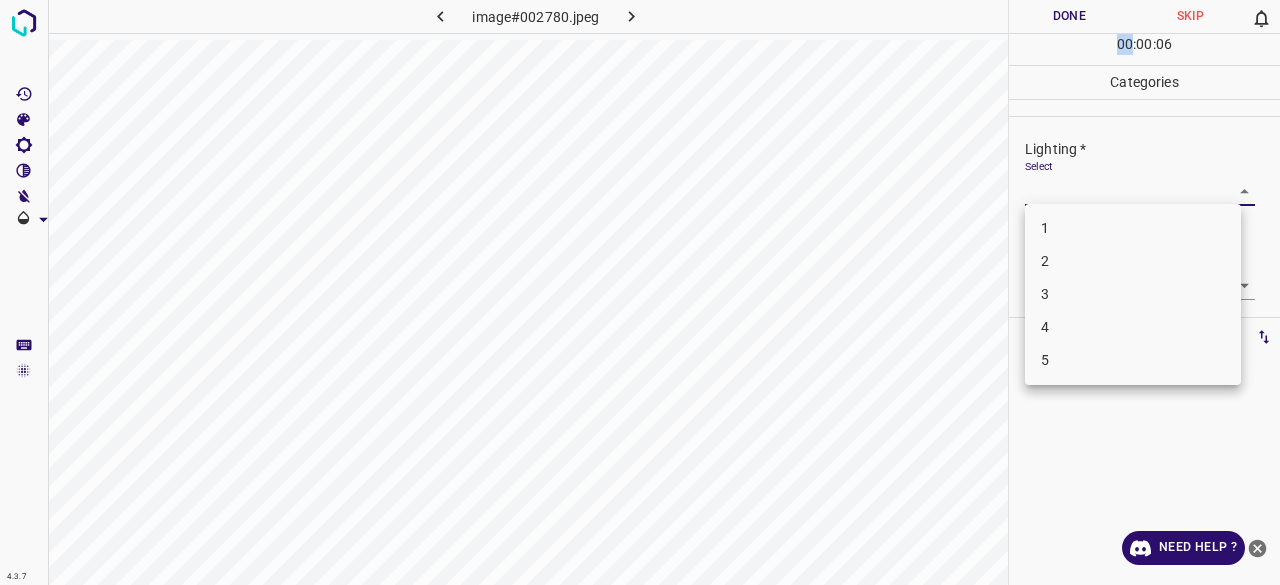 click on "3" at bounding box center [1133, 294] 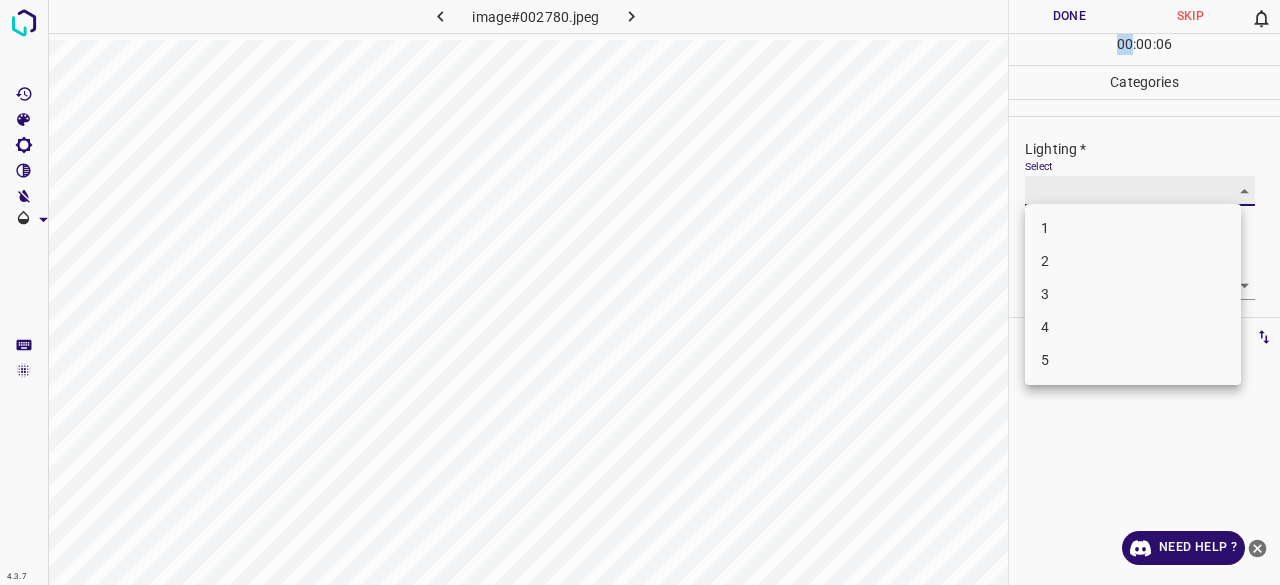 type on "3" 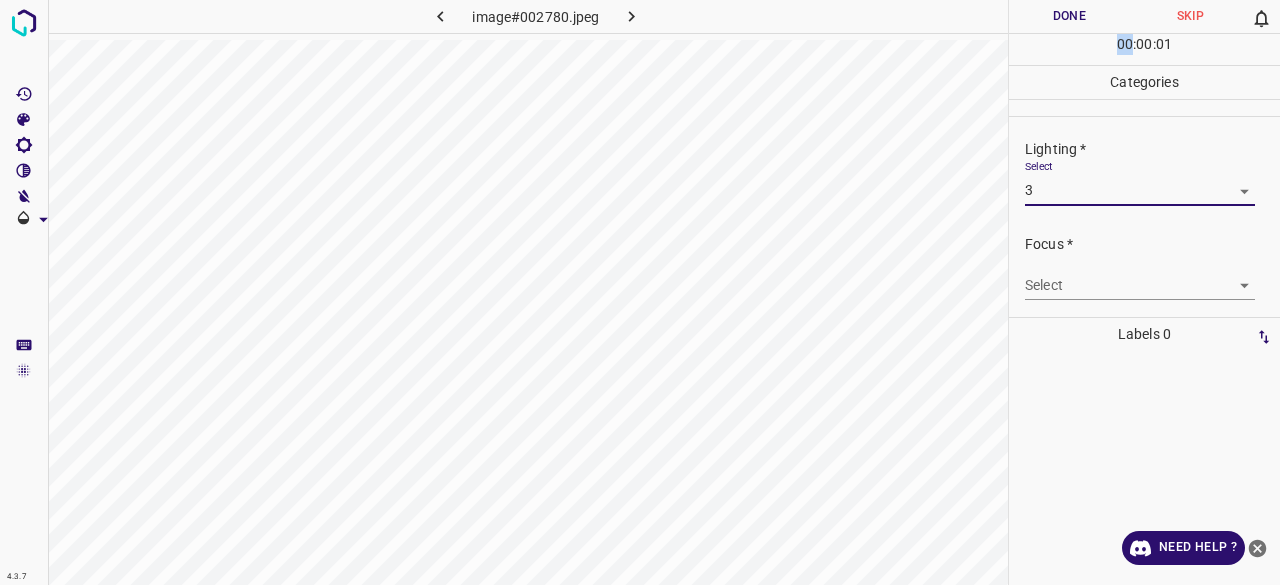 click on "4.3.7 image#002780.jpeg Done Skip 0 00   : 00   : 01   Categories Lighting *  Select 3 3 Focus *  Select ​ Overall *  Select ​ Labels   0 Categories 1 Lighting 2 Focus 3 Overall Tools Space Change between modes (Draw & Edit) I Auto labeling R Restore zoom M Zoom in N Zoom out Delete Delete selecte label Filters Z Restore filters X Saturation filter C Brightness filter V Contrast filter B Gray scale filter General O Download Need Help ? - Text - Hide - Delete" at bounding box center [640, 292] 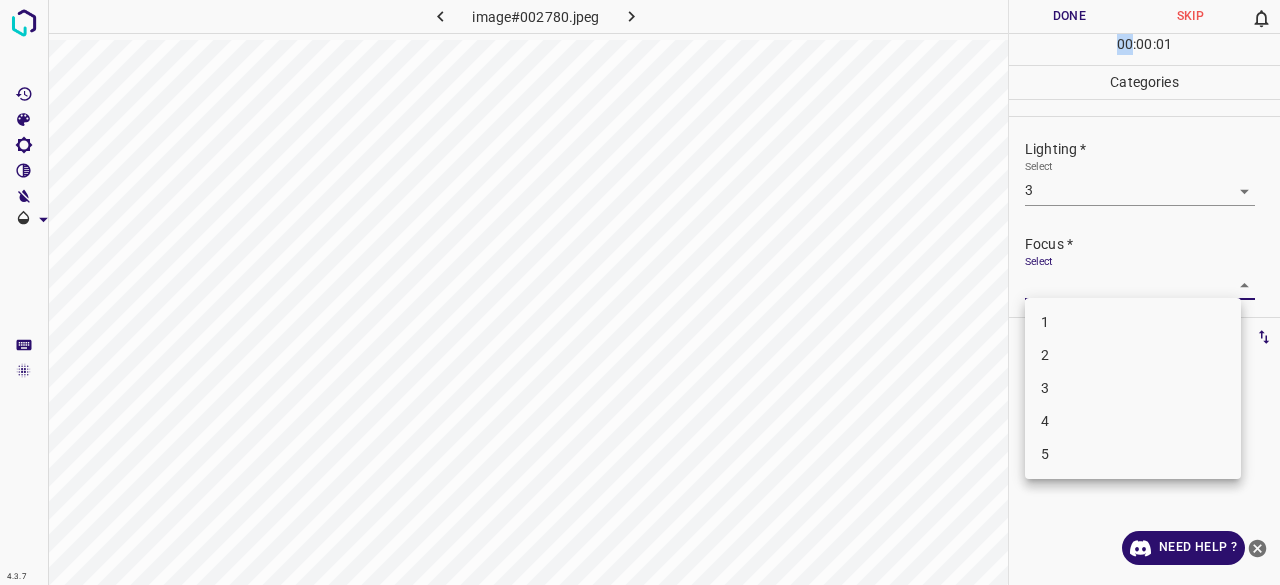 click on "3" at bounding box center (1133, 388) 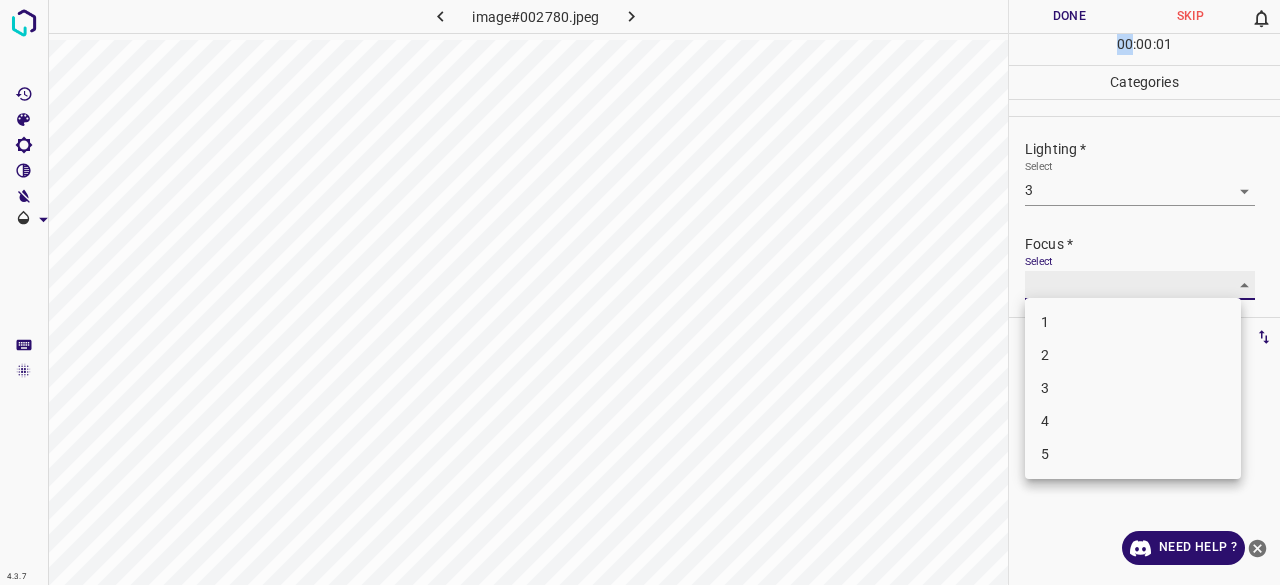 type on "3" 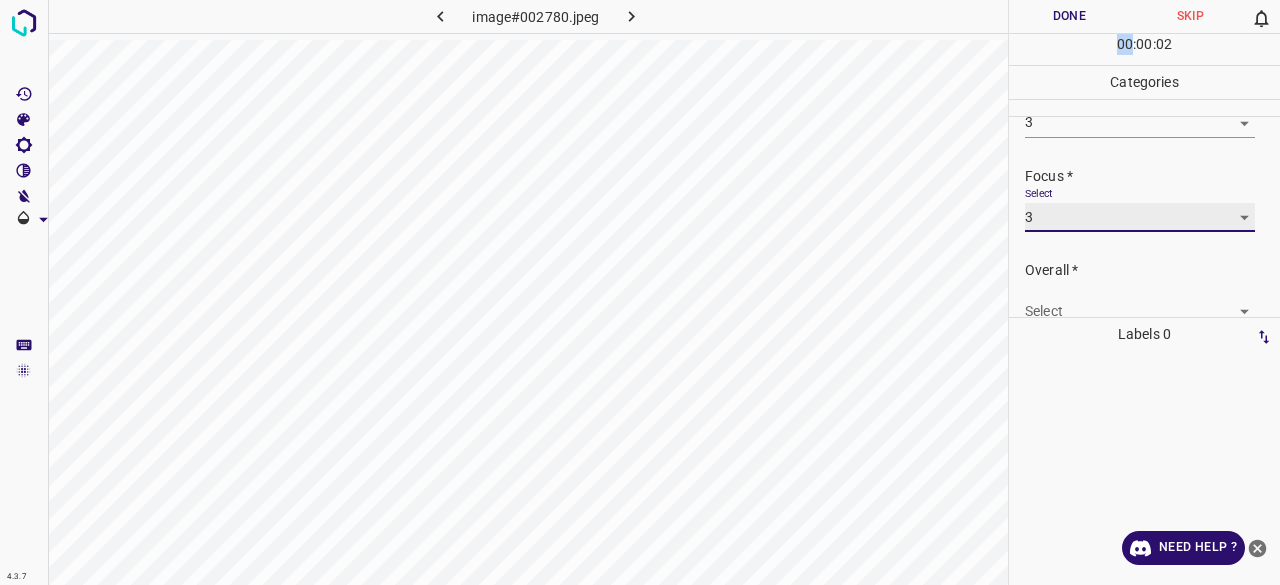 scroll, scrollTop: 98, scrollLeft: 0, axis: vertical 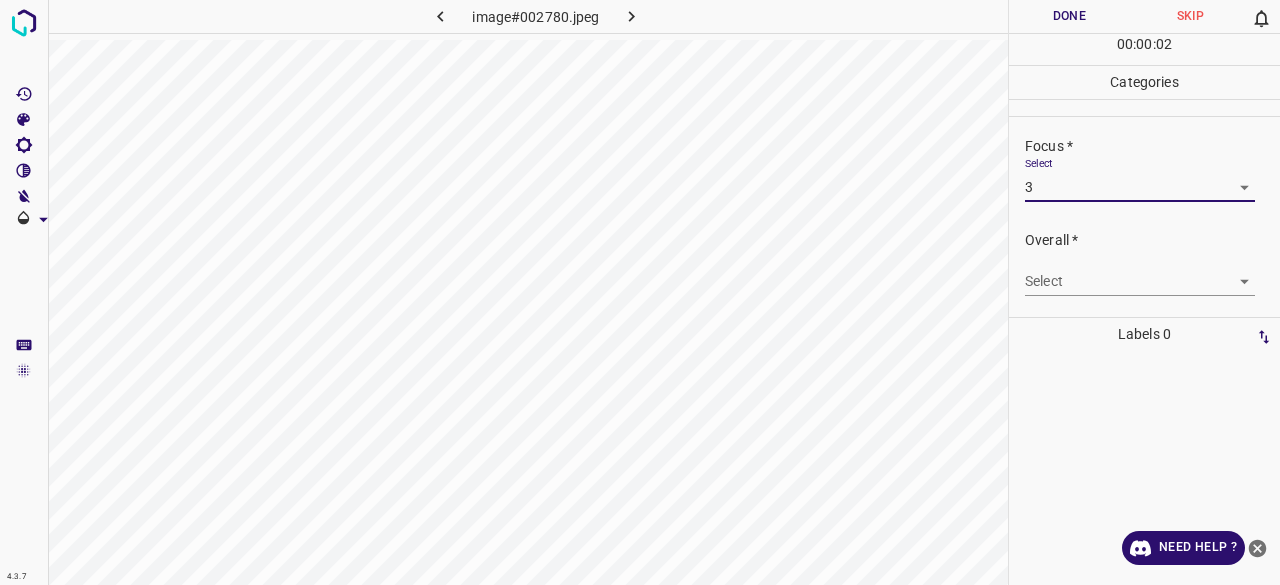 click on "Select ​" at bounding box center (1140, 273) 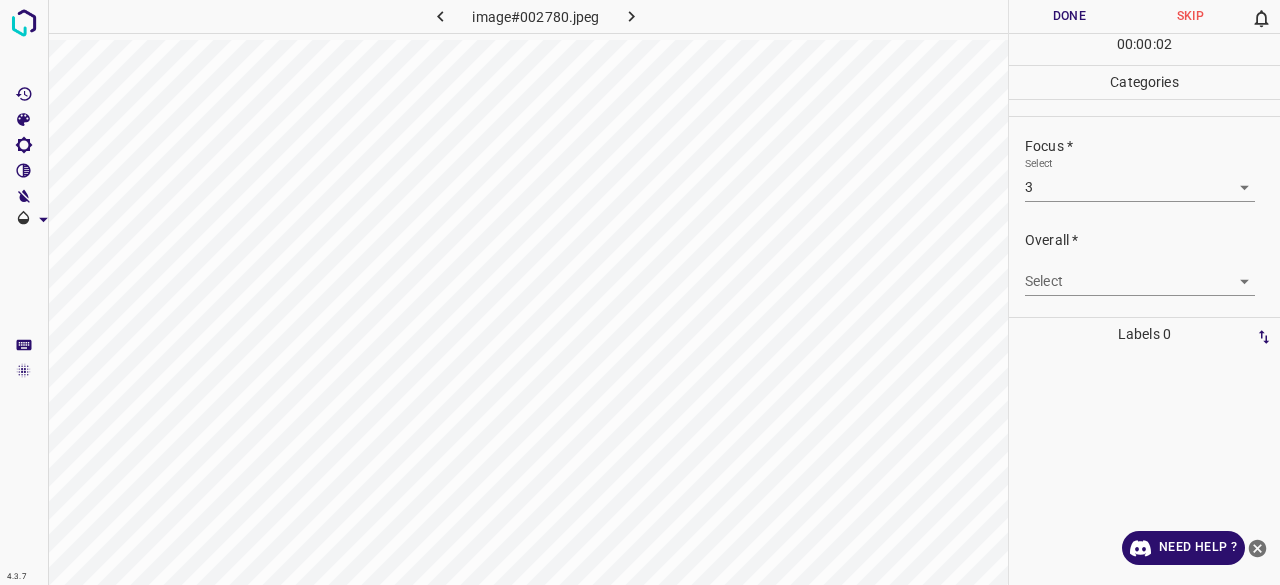click on "4.3.7 image#002780.jpeg Done Skip 0 00   : 00   : 02   Categories Lighting *  Select 3 3 Focus *  Select 3 3 Overall *  Select ​ Labels   0 Categories 1 Lighting 2 Focus 3 Overall Tools Space Change between modes (Draw & Edit) I Auto labeling R Restore zoom M Zoom in N Zoom out Delete Delete selecte label Filters Z Restore filters X Saturation filter C Brightness filter V Contrast filter B Gray scale filter General O Download Need Help ? - Text - Hide - Delete" at bounding box center (640, 292) 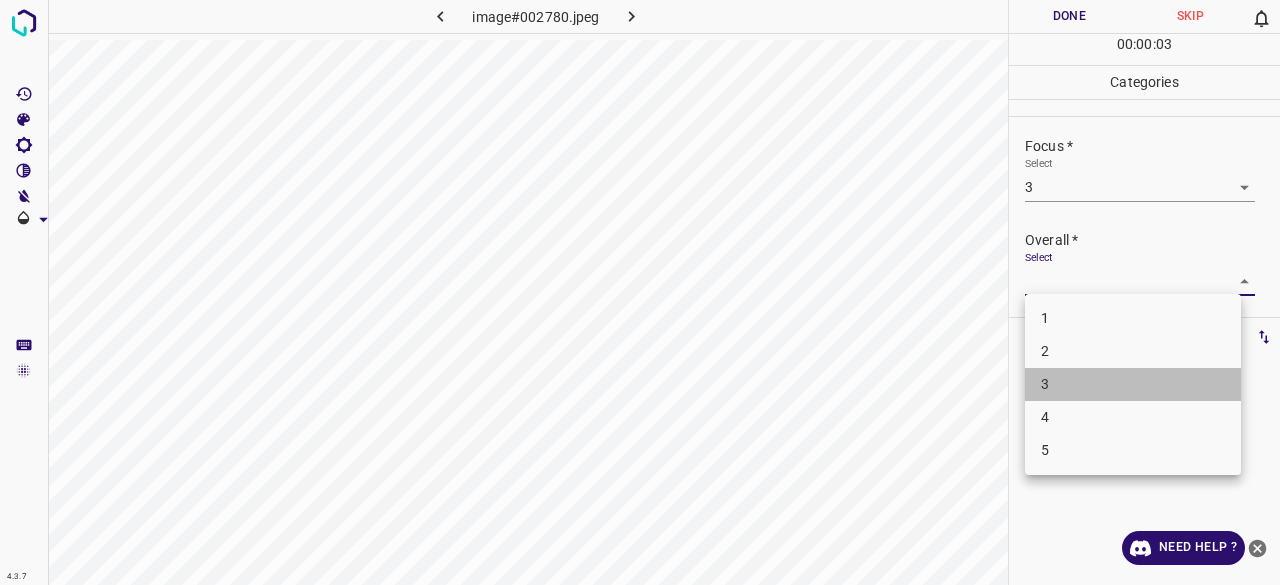 drag, startPoint x: 1061, startPoint y: 387, endPoint x: 1066, endPoint y: 174, distance: 213.05867 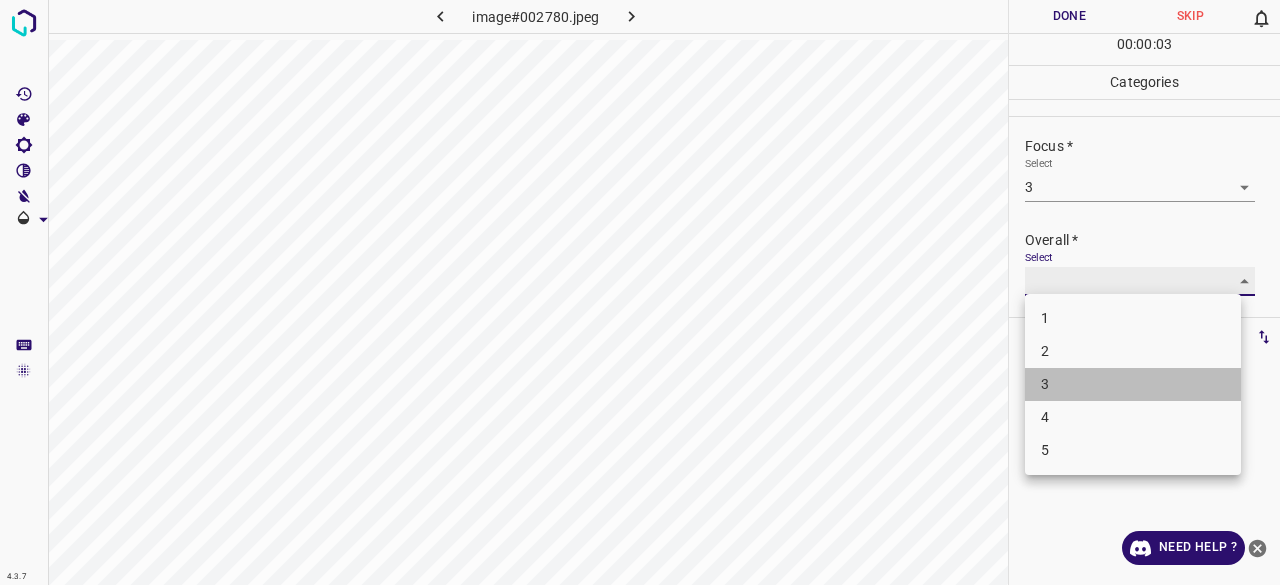 type on "3" 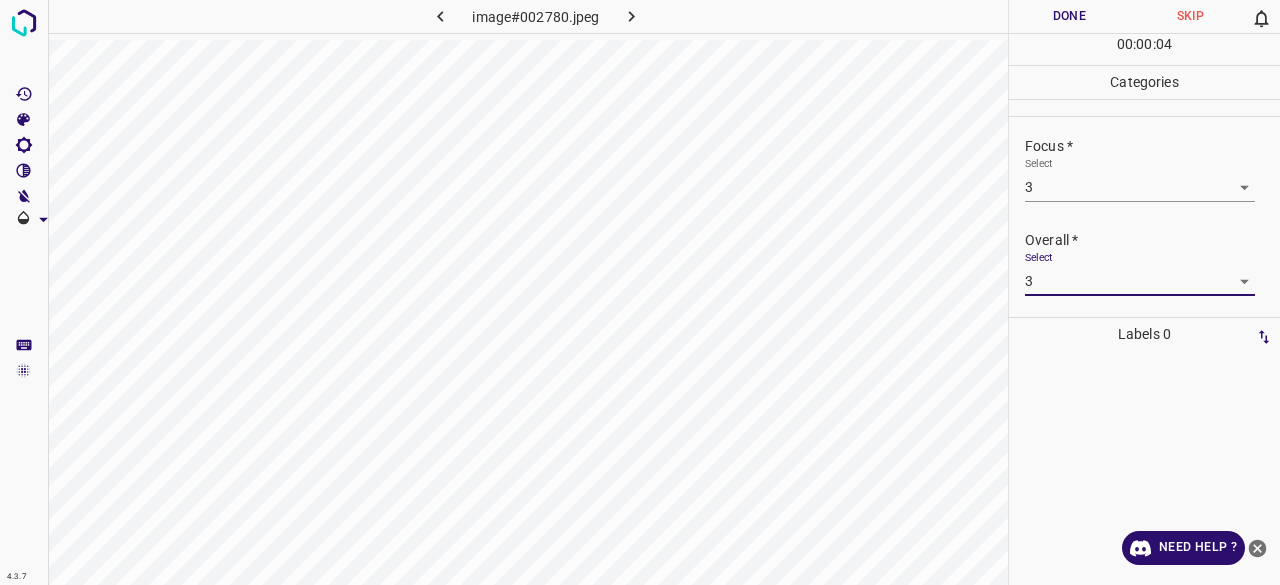 click on "Done" at bounding box center [1069, 16] 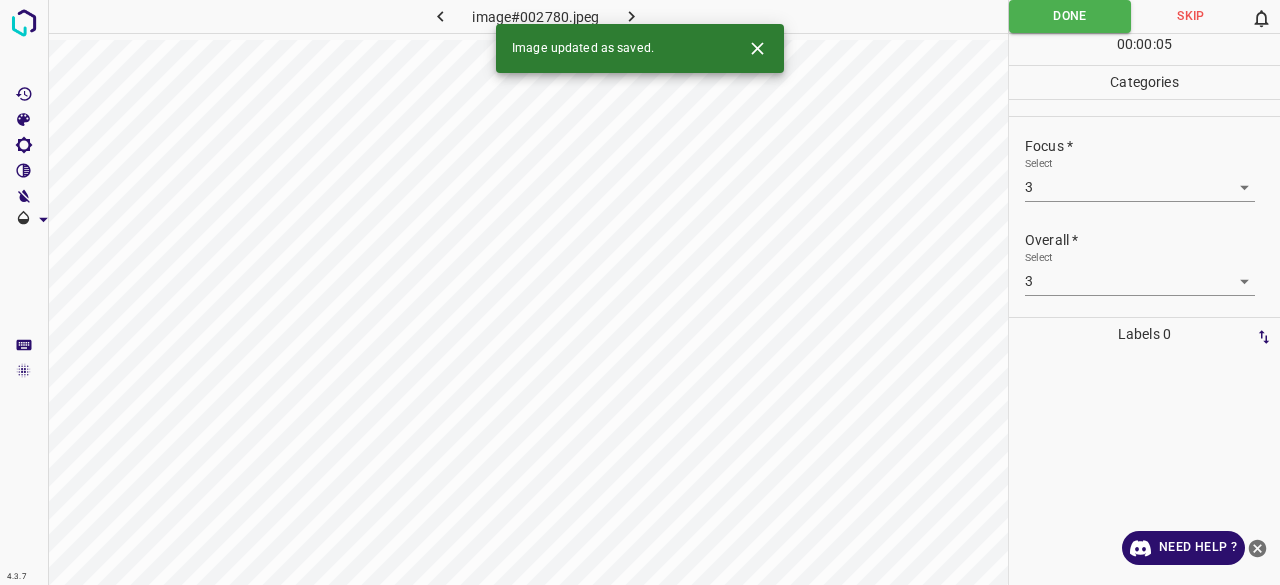 click on "Image updated as saved." at bounding box center [640, 48] 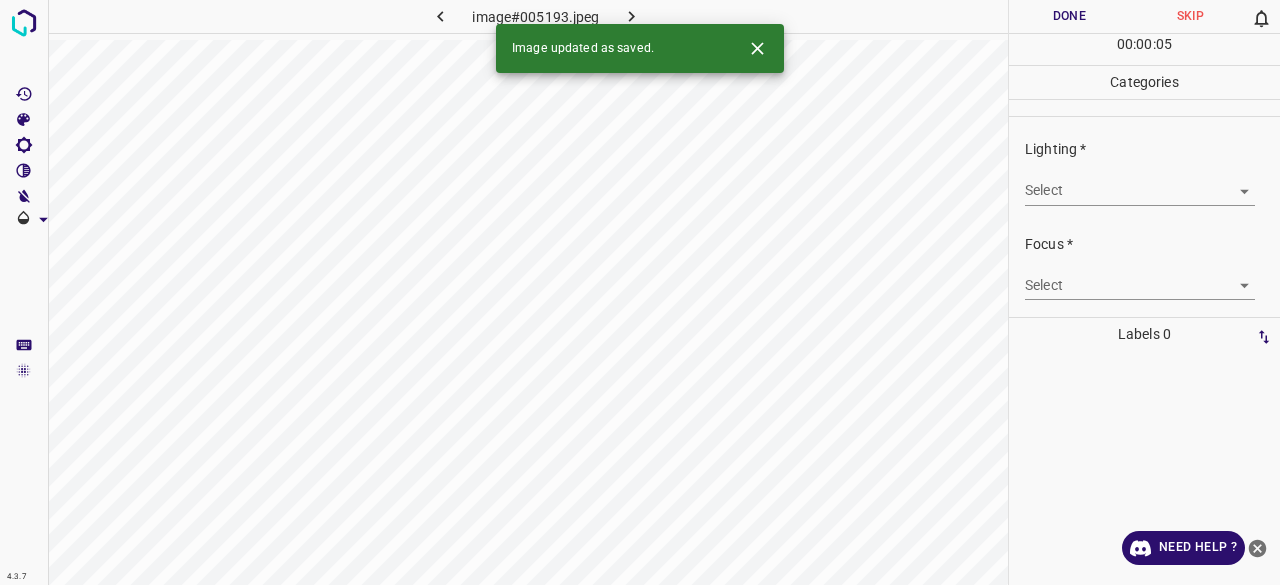 click on "4.3.7 image#005193.jpeg Done Skip 0 00   : 00   : 05   Categories Lighting *  Select ​ Focus *  Select ​ Overall *  Select ​ Labels   0 Categories 1 Lighting 2 Focus 3 Overall Tools Space Change between modes (Draw & Edit) I Auto labeling R Restore zoom M Zoom in N Zoom out Delete Delete selecte label Filters Z Restore filters X Saturation filter C Brightness filter V Contrast filter B Gray scale filter General O Download Image updated as saved. Need Help ? - Text - Hide - Delete" at bounding box center (640, 292) 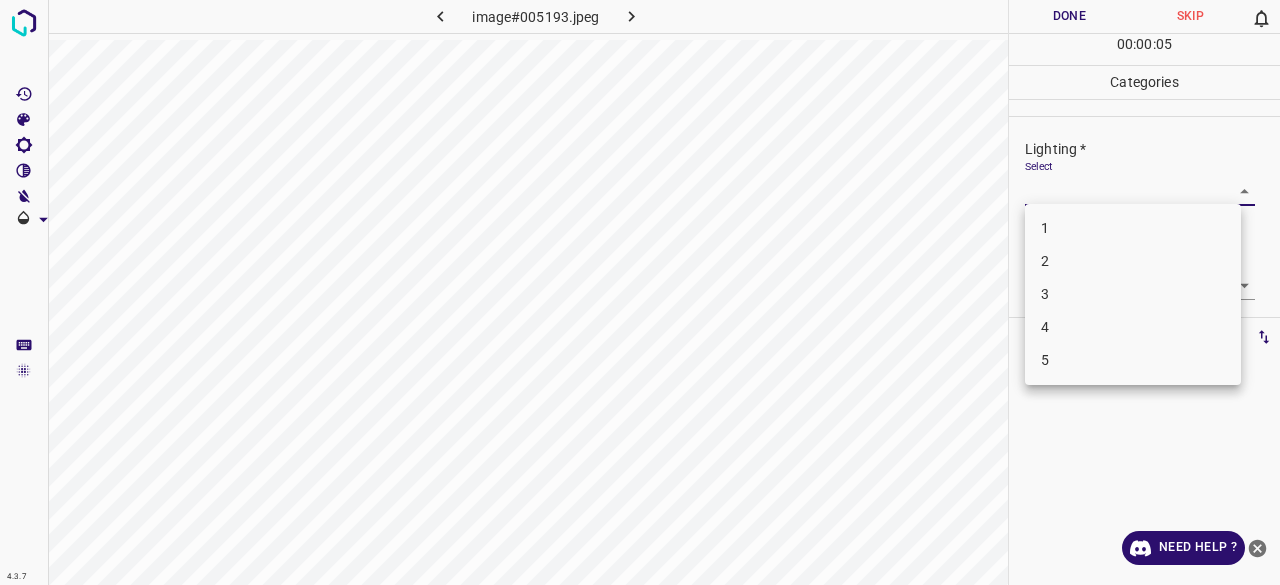click on "3" at bounding box center [1133, 294] 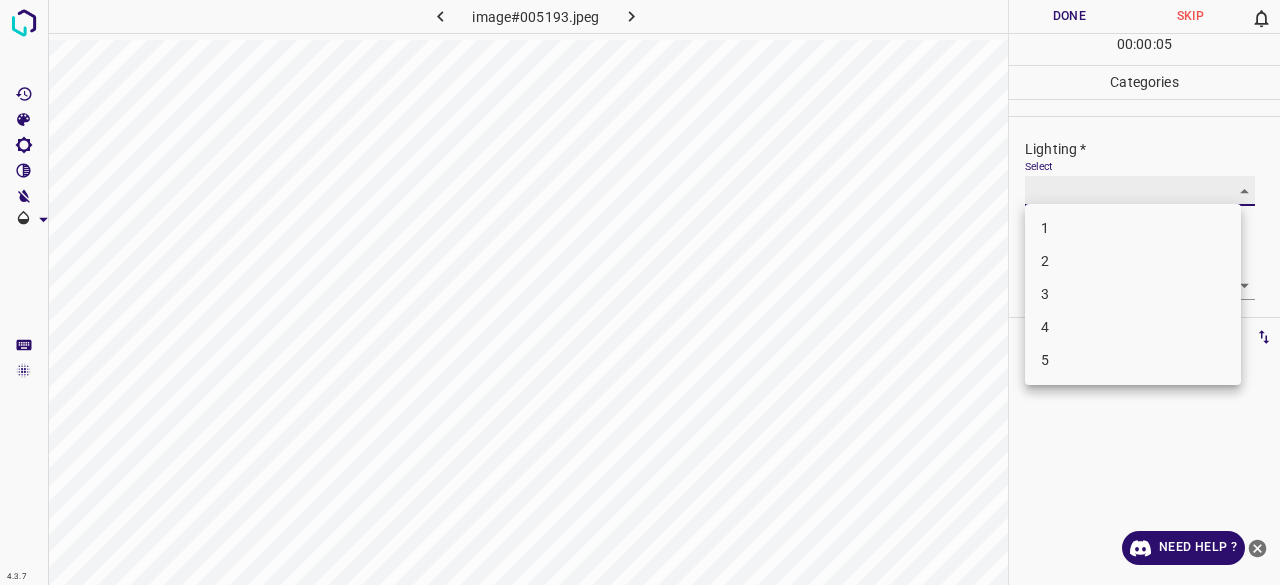 type on "3" 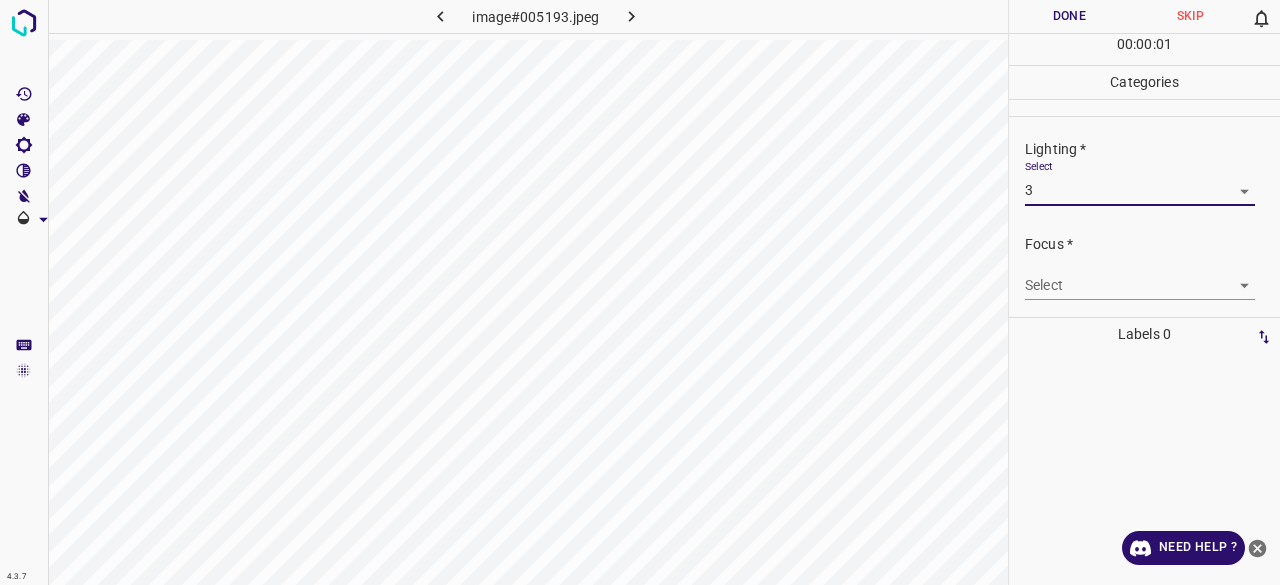 drag, startPoint x: 1054, startPoint y: 267, endPoint x: 1058, endPoint y: 281, distance: 14.56022 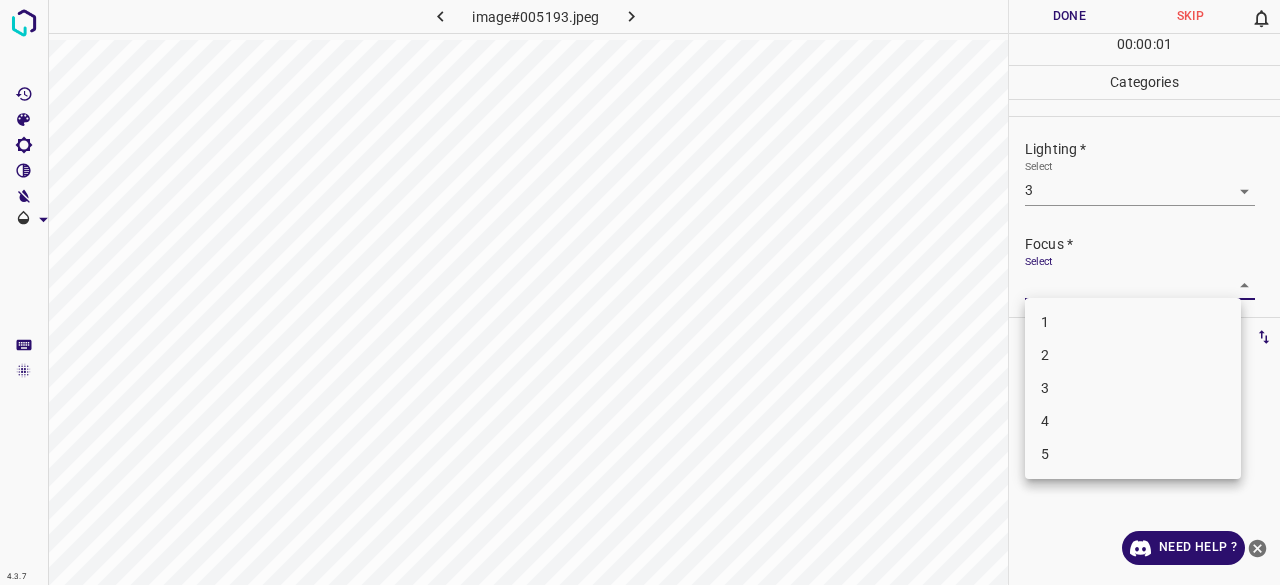 click on "4.3.7 image#005193.jpeg Done Skip 0 00   : 00   : 01   Categories Lighting *  Select 3 3 Focus *  Select ​ Overall *  Select ​ Labels   0 Categories 1 Lighting 2 Focus 3 Overall Tools Space Change between modes (Draw & Edit) I Auto labeling R Restore zoom M Zoom in N Zoom out Delete Delete selecte label Filters Z Restore filters X Saturation filter C Brightness filter V Contrast filter B Gray scale filter General O Download Need Help ? - Text - Hide - Delete 1 2 3 4 5" at bounding box center [640, 292] 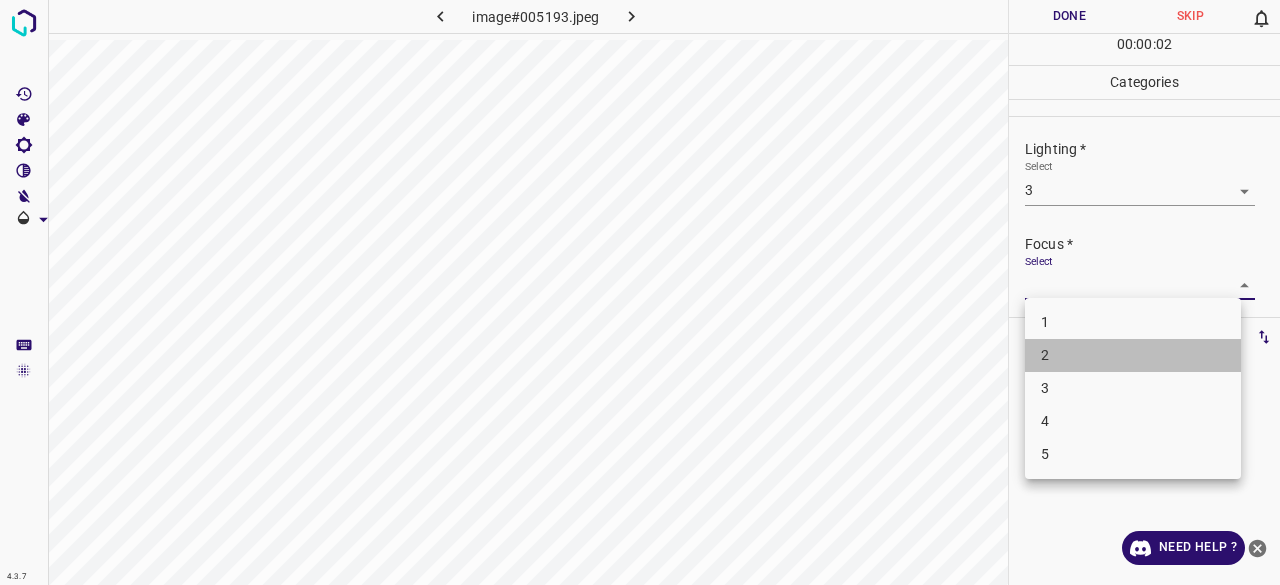 drag, startPoint x: 1059, startPoint y: 356, endPoint x: 1074, endPoint y: 286, distance: 71.5891 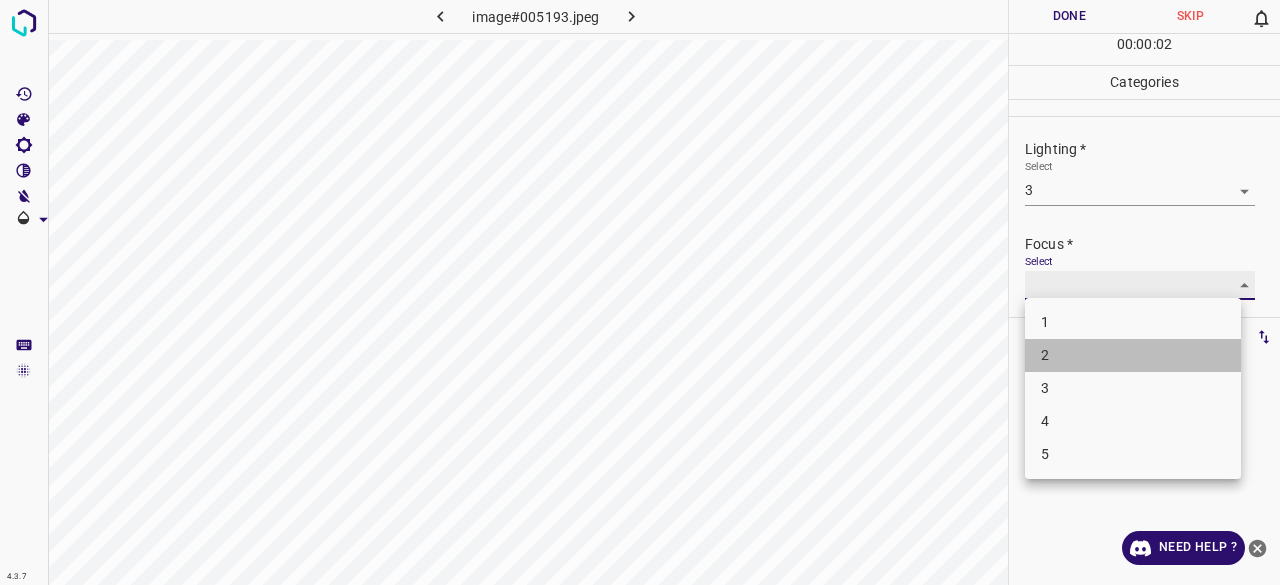 type on "2" 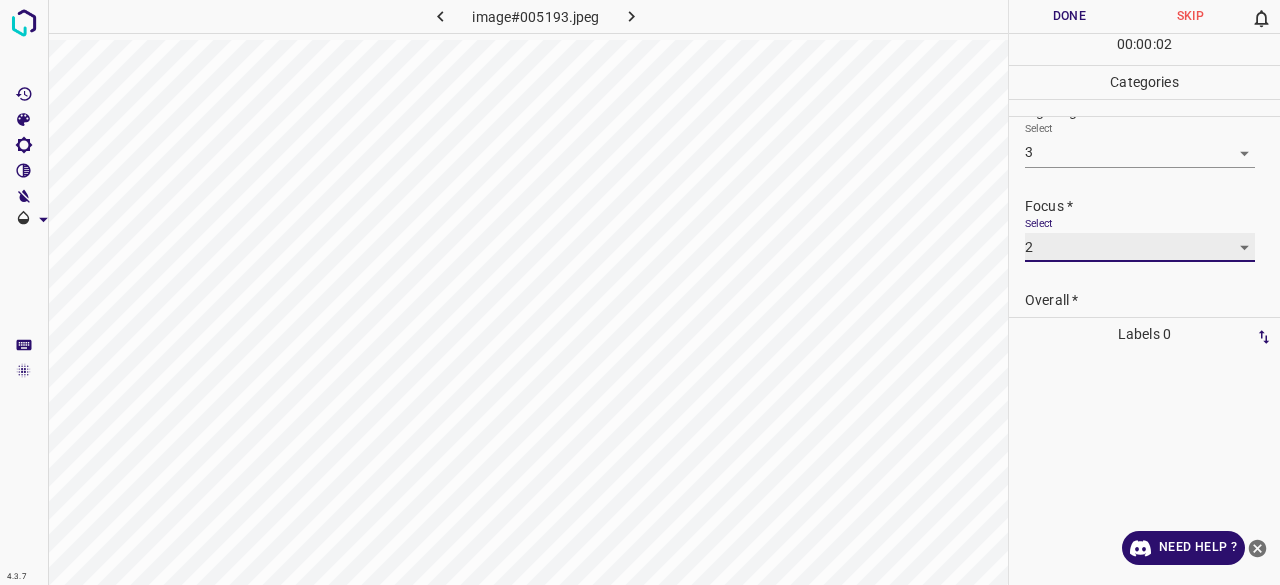 scroll, scrollTop: 98, scrollLeft: 0, axis: vertical 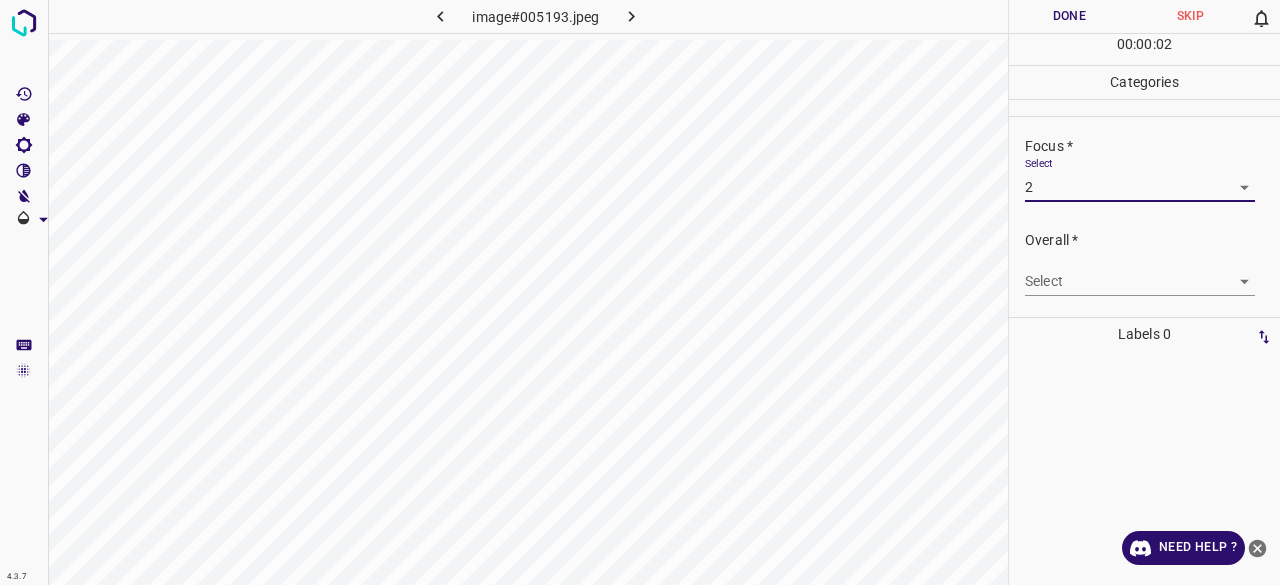 click on "4.3.7 image#005193.jpeg Done Skip 0 00   : 00   : 02   Categories Lighting *  Select 3 3 Focus *  Select 2 2 Overall *  Select ​ Labels   0 Categories 1 Lighting 2 Focus 3 Overall Tools Space Change between modes (Draw & Edit) I Auto labeling R Restore zoom M Zoom in N Zoom out Delete Delete selecte label Filters Z Restore filters X Saturation filter C Brightness filter V Contrast filter B Gray scale filter General O Download Need Help ? - Text - Hide - Delete" at bounding box center [640, 292] 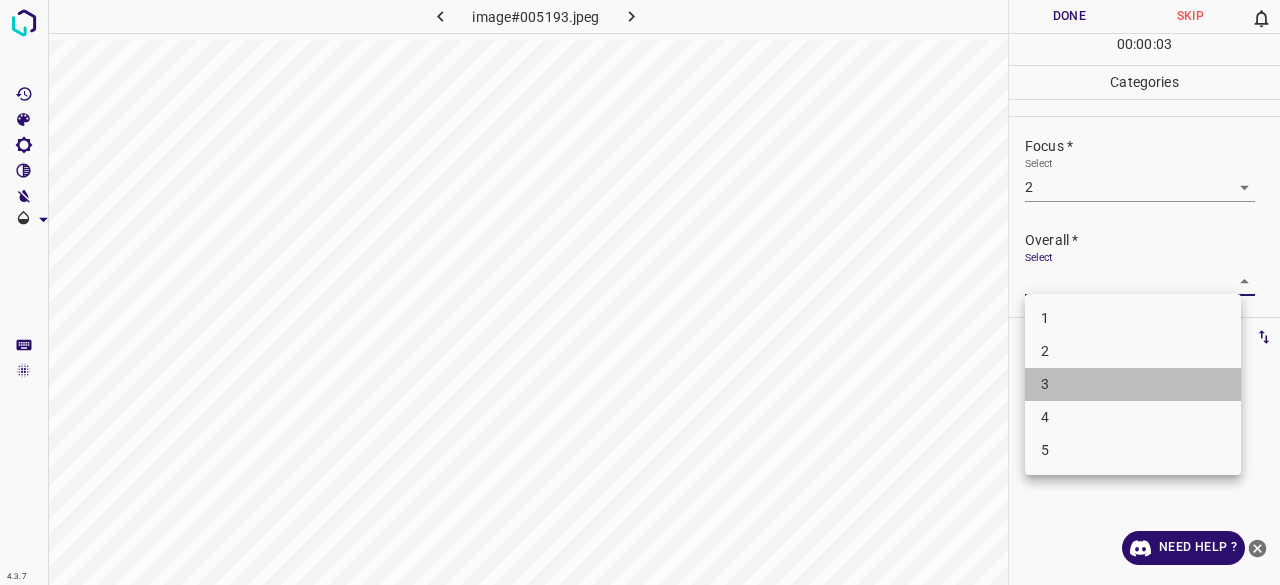 click on "3" at bounding box center (1133, 384) 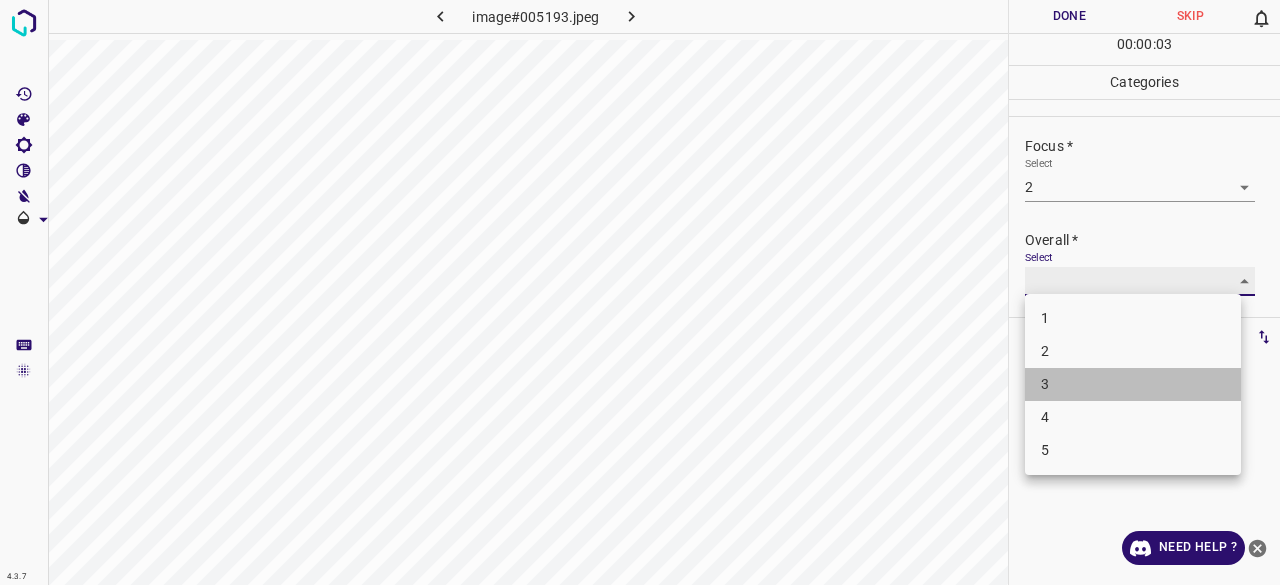 type on "3" 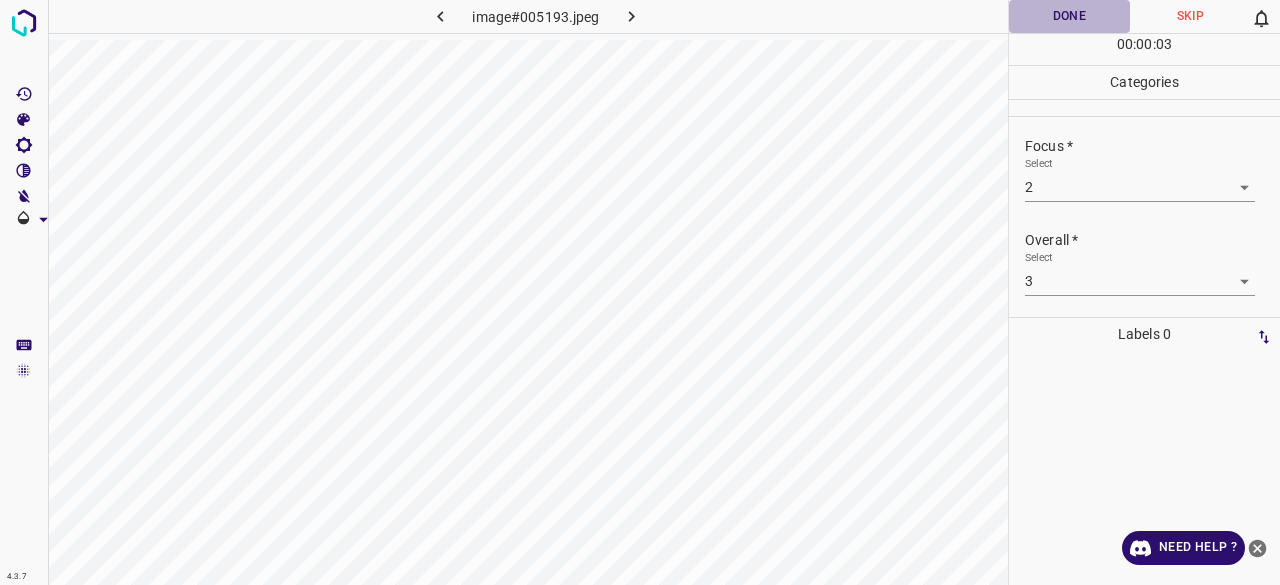 click on "Done" at bounding box center (1069, 16) 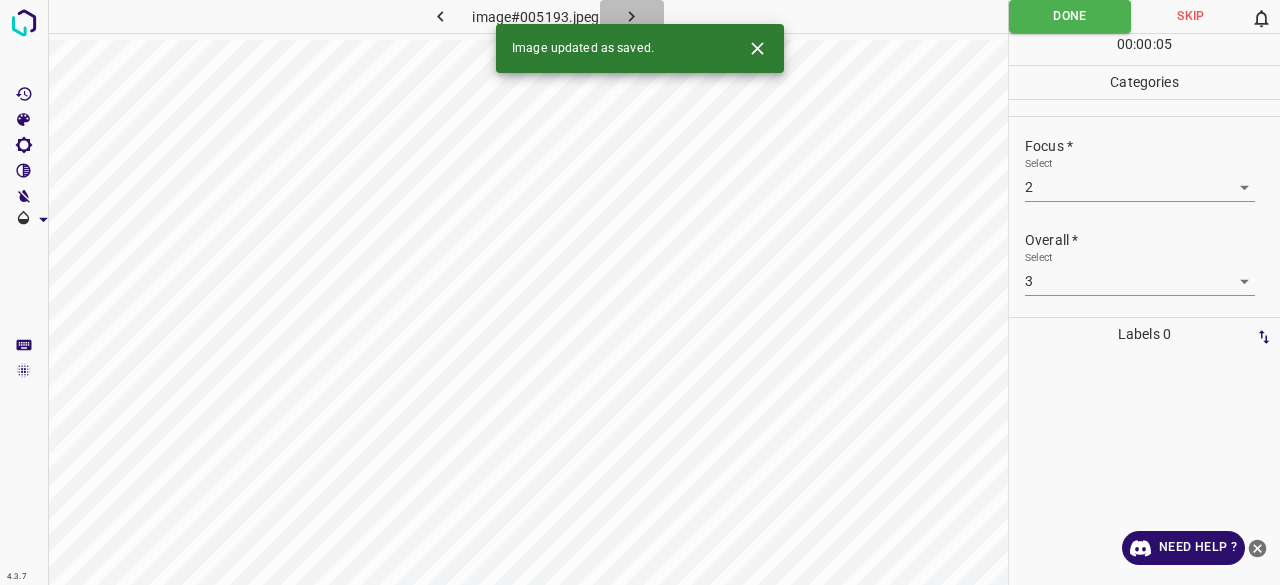 click at bounding box center [632, 16] 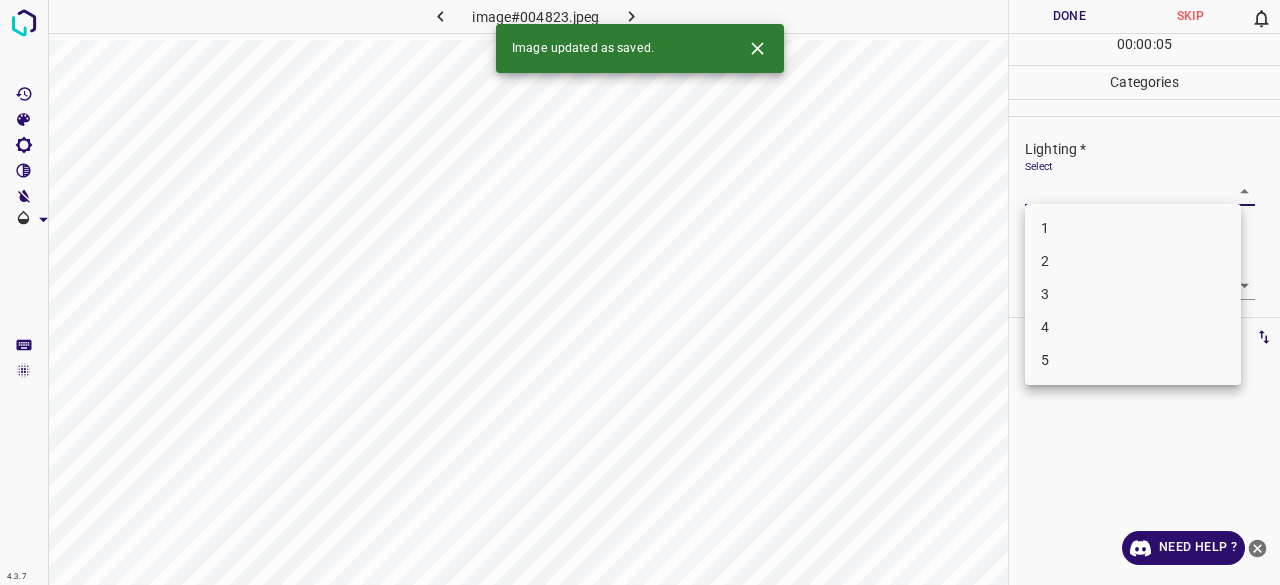 click on "4.3.7 image#004823.jpeg Done Skip 0 00   : 00   : 05   Categories Lighting *  Select ​ Focus *  Select ​ Overall *  Select ​ Labels   0 Categories 1 Lighting 2 Focus 3 Overall Tools Space Change between modes (Draw & Edit) I Auto labeling R Restore zoom M Zoom in N Zoom out Delete Delete selecte label Filters Z Restore filters X Saturation filter C Brightness filter V Contrast filter B Gray scale filter General O Download Image updated as saved. Need Help ? - Text - Hide - Delete 1 2 3 4 5" at bounding box center (640, 292) 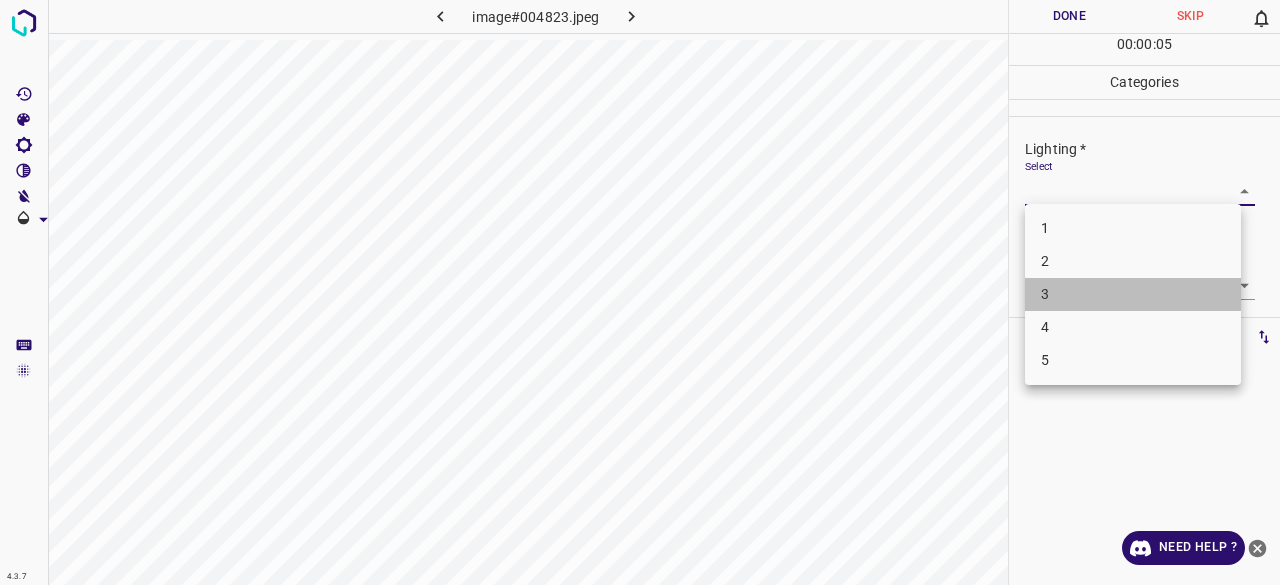 click on "3" at bounding box center (1133, 294) 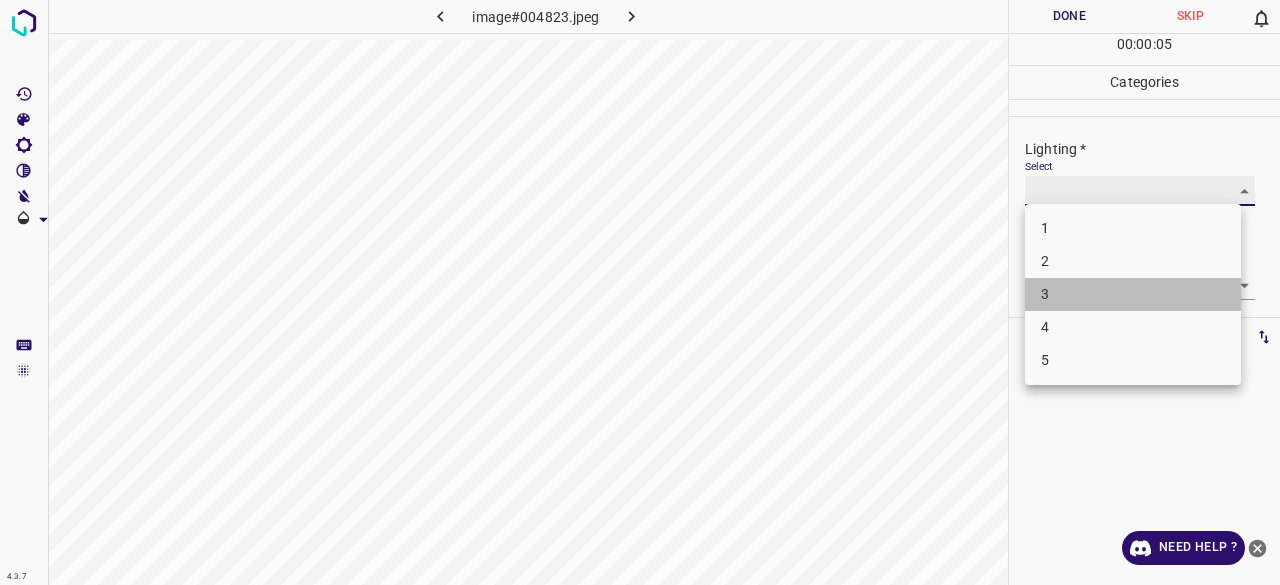 type on "3" 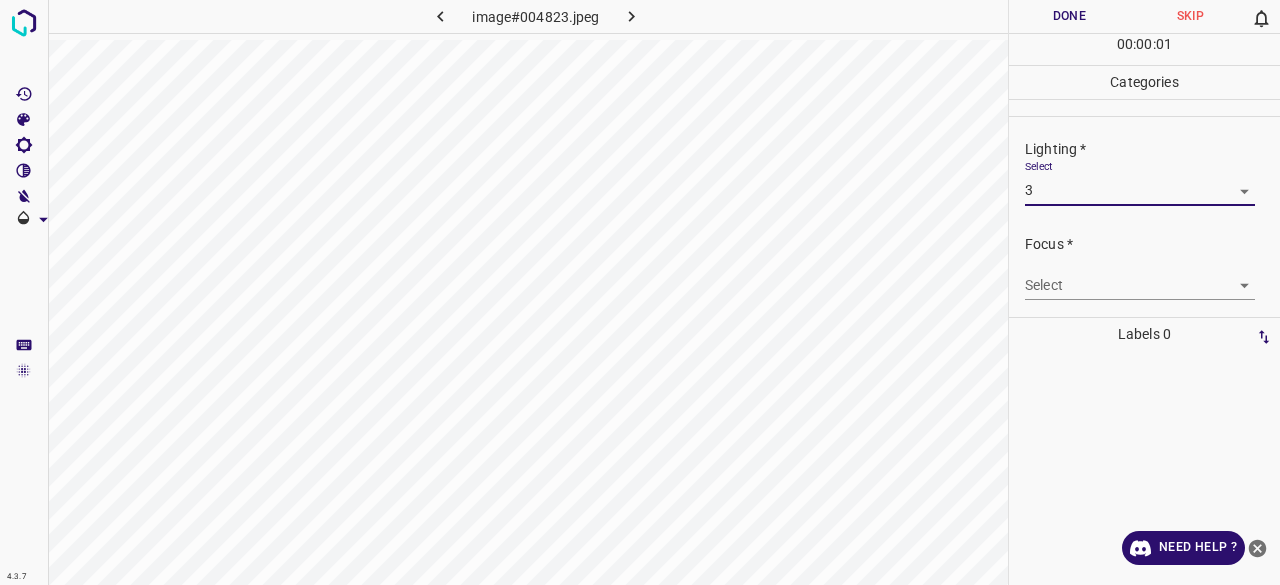 click on "4.3.7 image#004823.jpeg Done Skip 0 00   : 00   : 01   Categories Lighting *  Select 3 3 Focus *  Select ​ Overall *  Select ​ Labels   0 Categories 1 Lighting 2 Focus 3 Overall Tools Space Change between modes (Draw & Edit) I Auto labeling R Restore zoom M Zoom in N Zoom out Delete Delete selecte label Filters Z Restore filters X Saturation filter C Brightness filter V Contrast filter B Gray scale filter General O Download Need Help ? - Text - Hide - Delete 1 2 3 4 5" at bounding box center (640, 292) 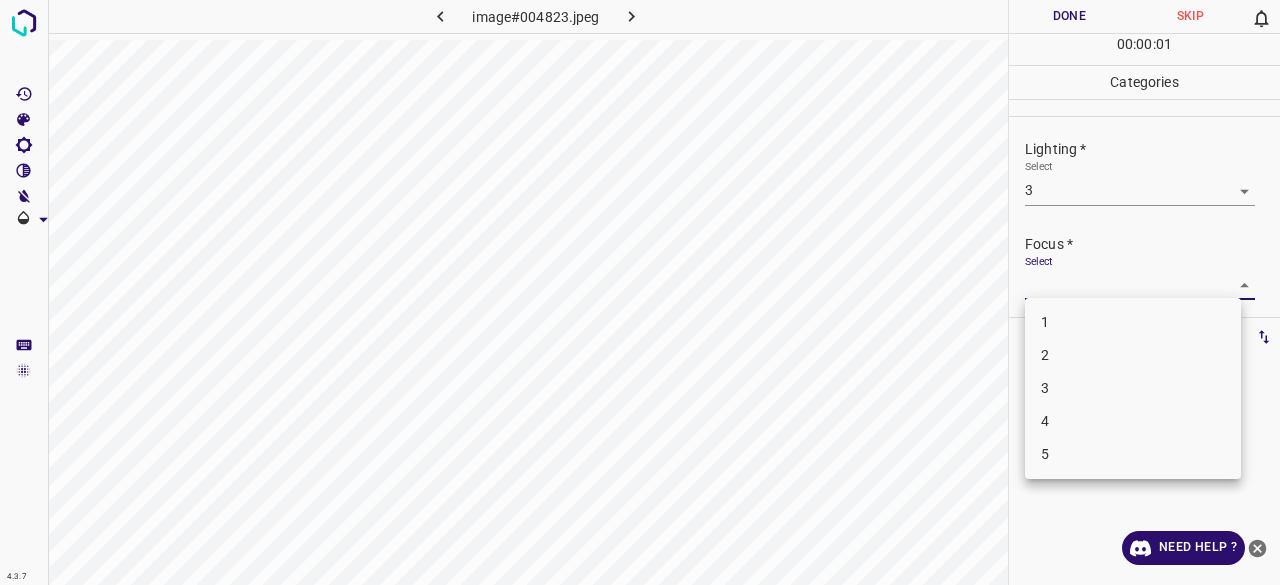 drag, startPoint x: 1059, startPoint y: 363, endPoint x: 1070, endPoint y: 307, distance: 57.070133 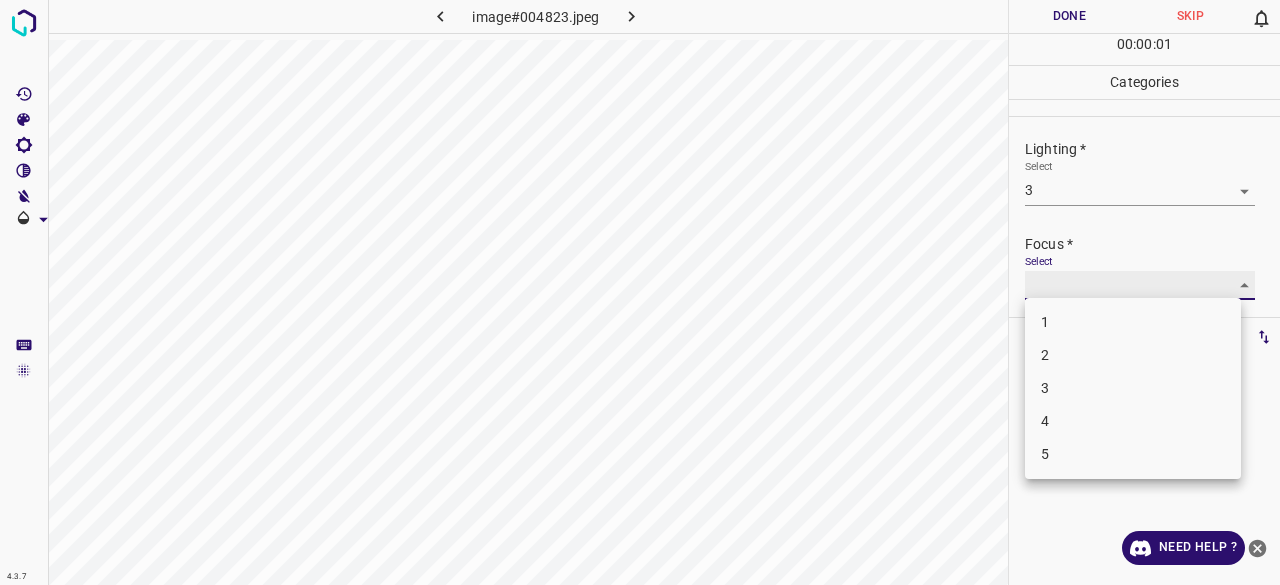 type on "2" 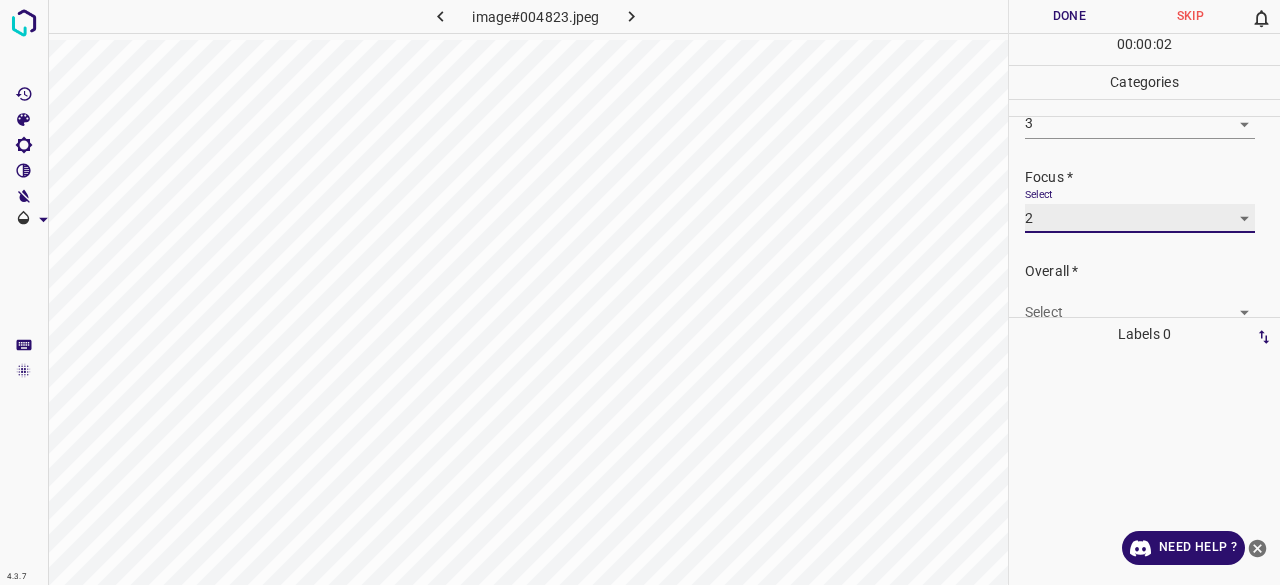 scroll, scrollTop: 98, scrollLeft: 0, axis: vertical 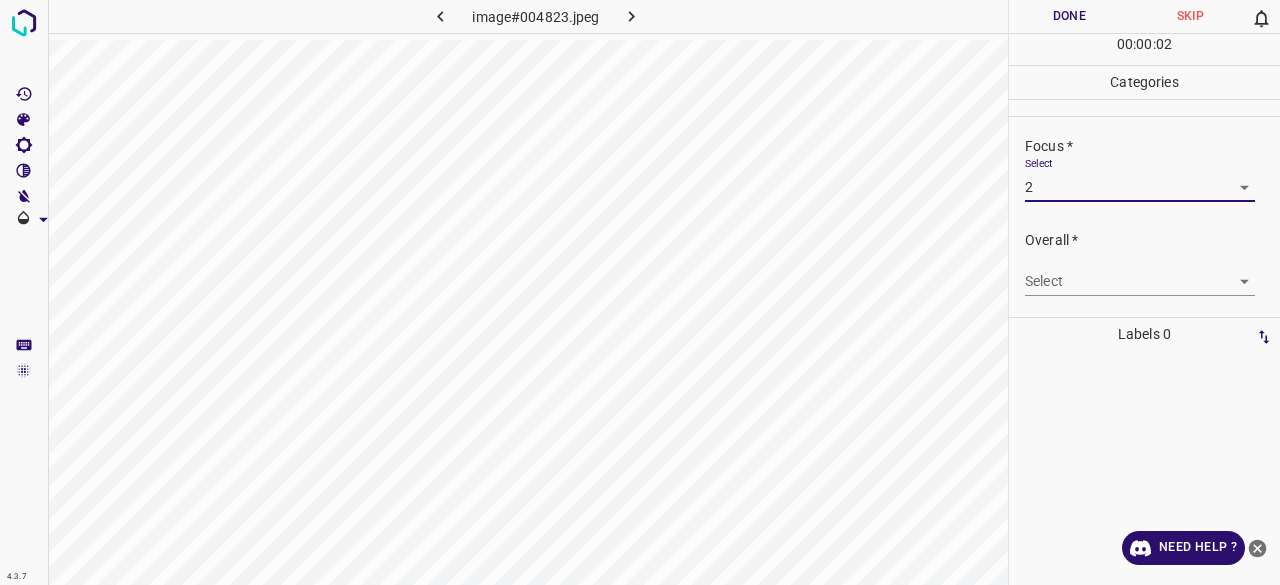 click on "4.3.7 image#004823.jpeg Done Skip 0 00   : 00   : 02   Categories Lighting *  Select 3 3 Focus *  Select 2 2 Overall *  Select ​ Labels   0 Categories 1 Lighting 2 Focus 3 Overall Tools Space Change between modes (Draw & Edit) I Auto labeling R Restore zoom M Zoom in N Zoom out Delete Delete selecte label Filters Z Restore filters X Saturation filter C Brightness filter V Contrast filter B Gray scale filter General O Download Need Help ? - Text - Hide - Delete" at bounding box center (640, 292) 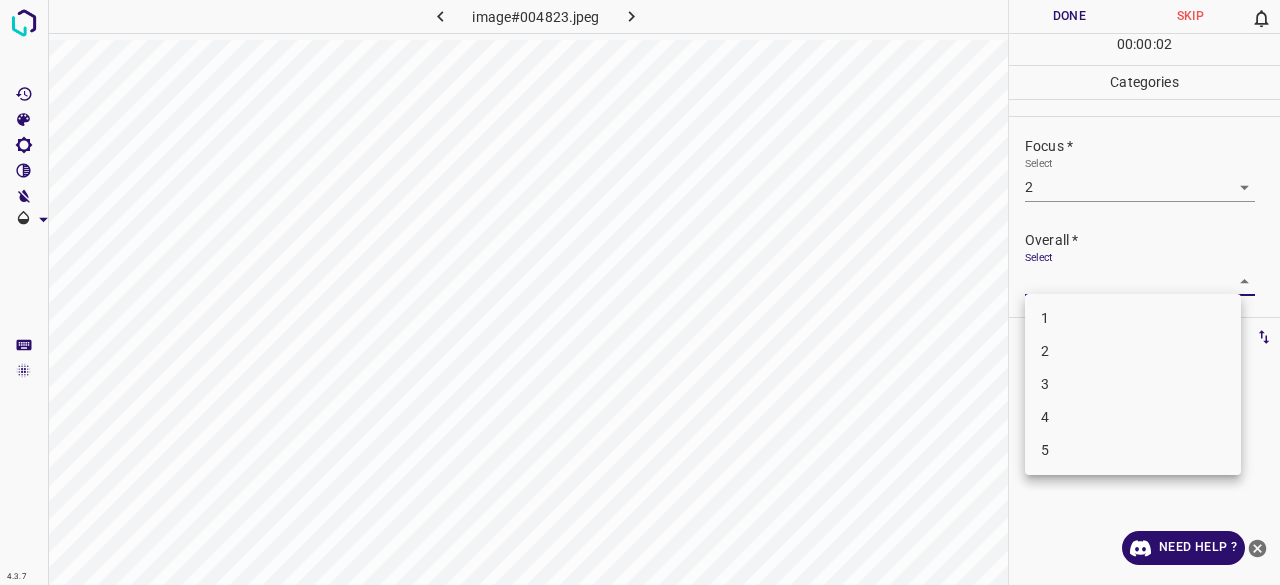 drag, startPoint x: 1065, startPoint y: 361, endPoint x: 1065, endPoint y: 292, distance: 69 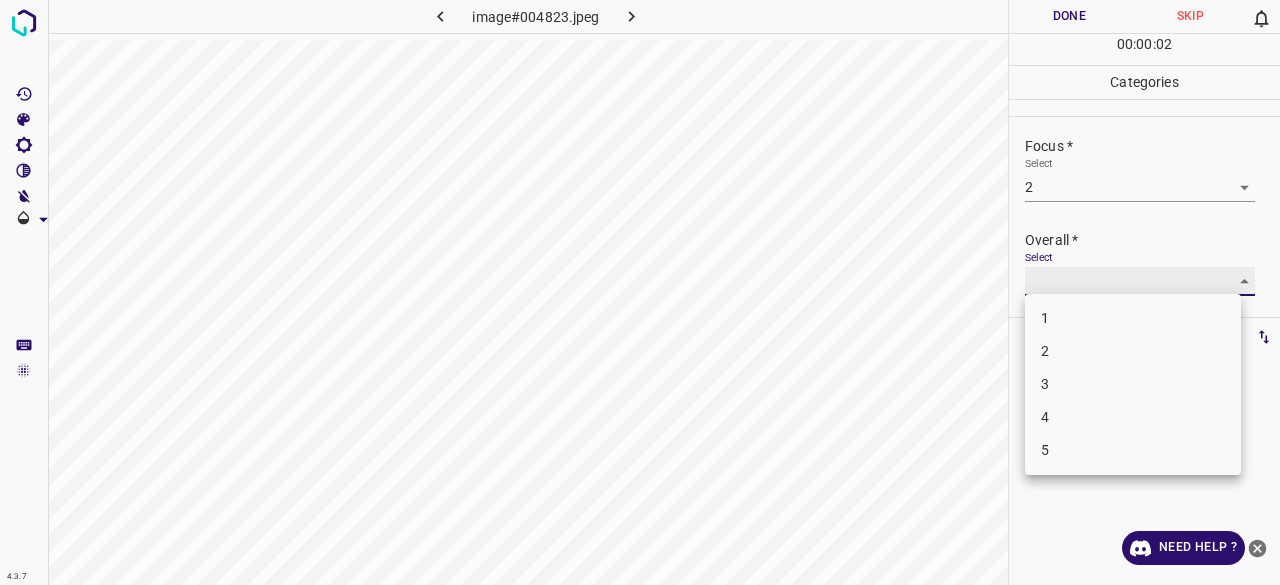 type on "2" 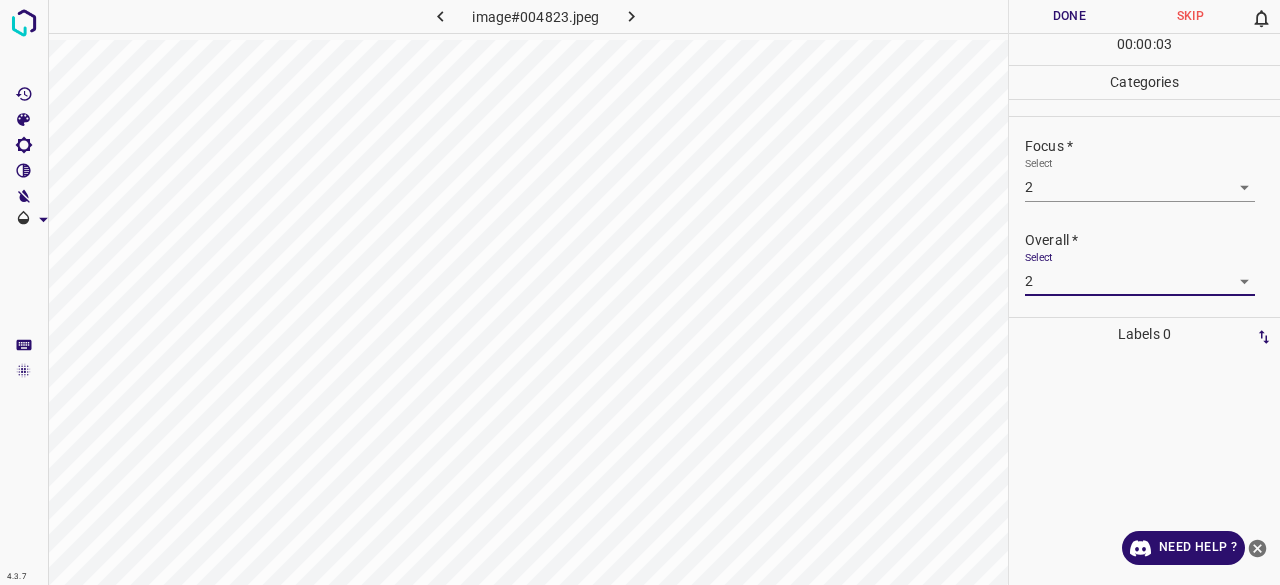 click on "Done" at bounding box center [1069, 16] 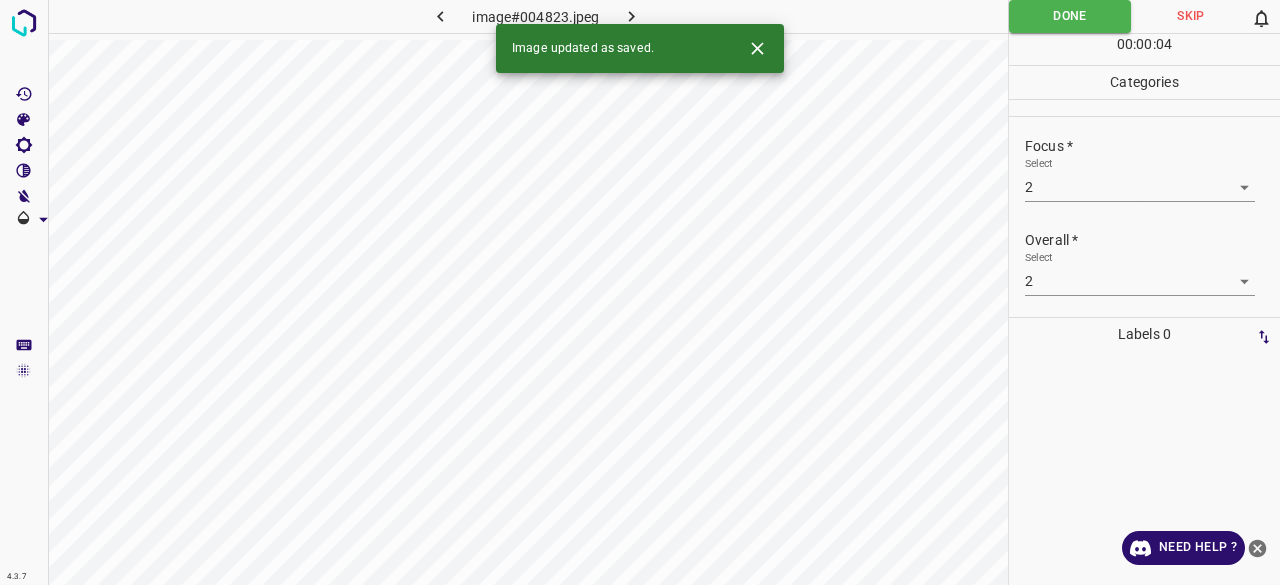 click 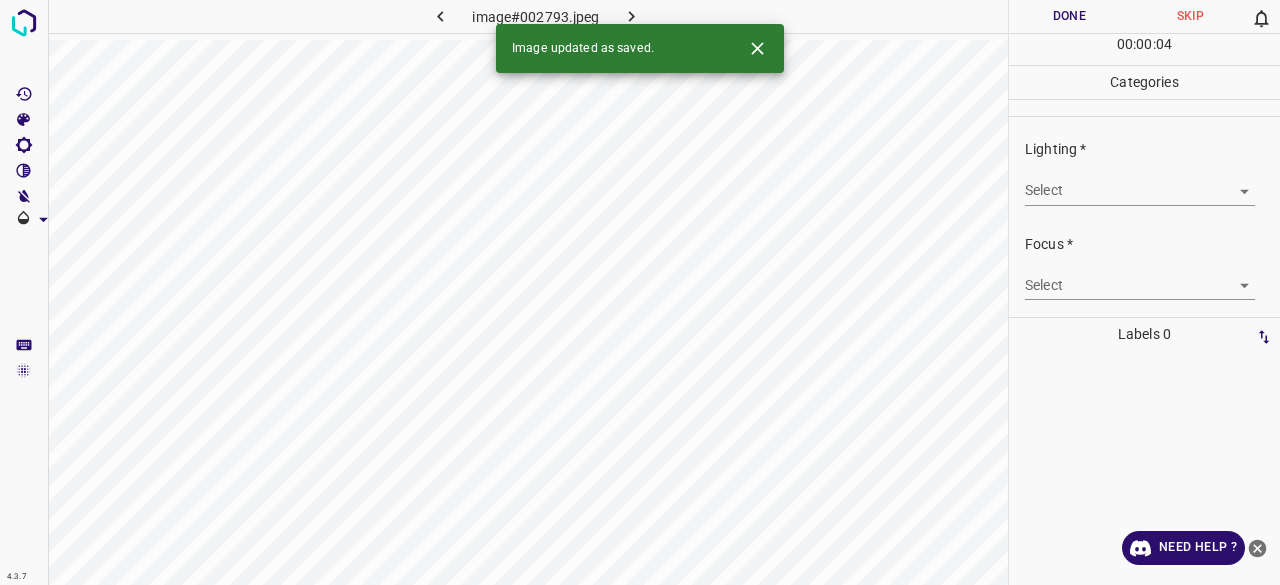 click on "Select ​" at bounding box center [1140, 182] 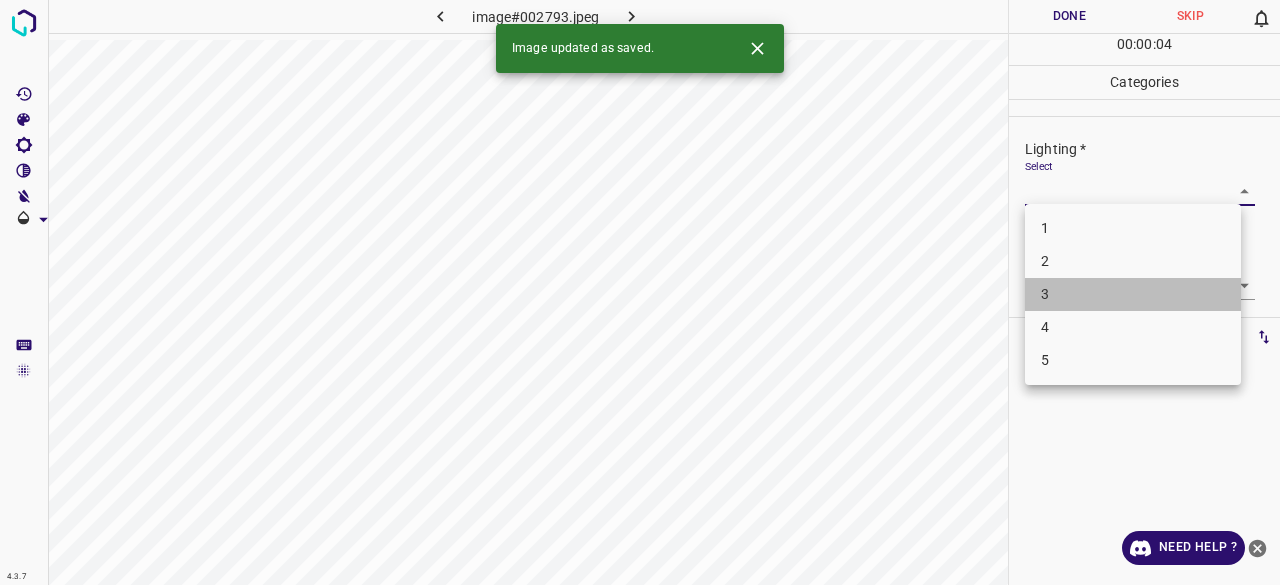 click on "3" at bounding box center [1133, 294] 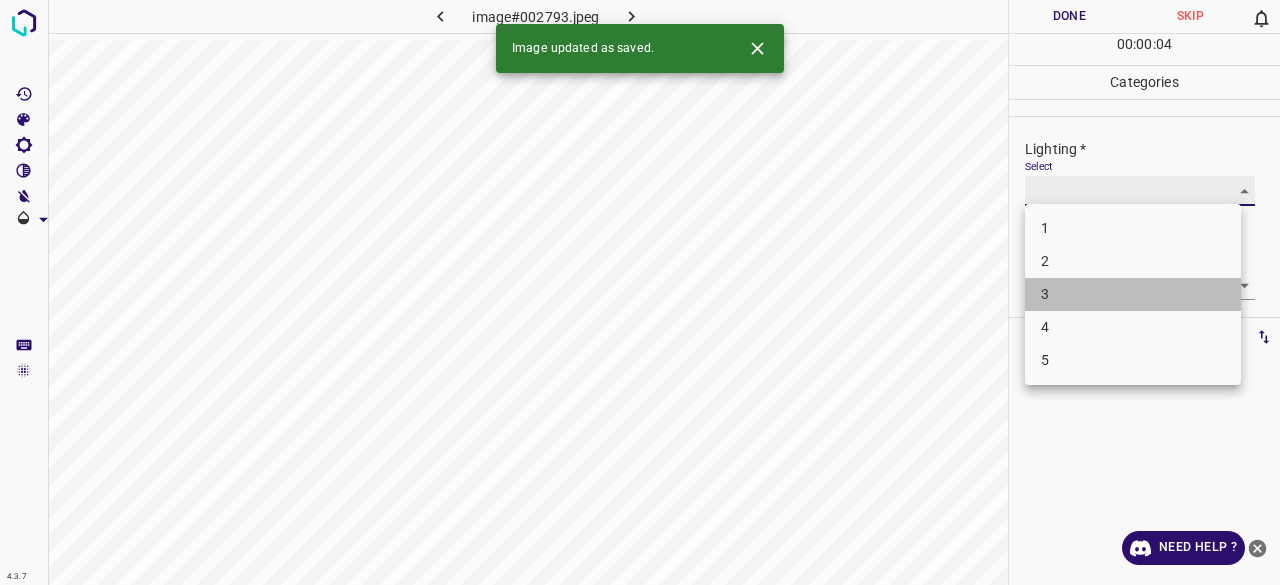 type on "3" 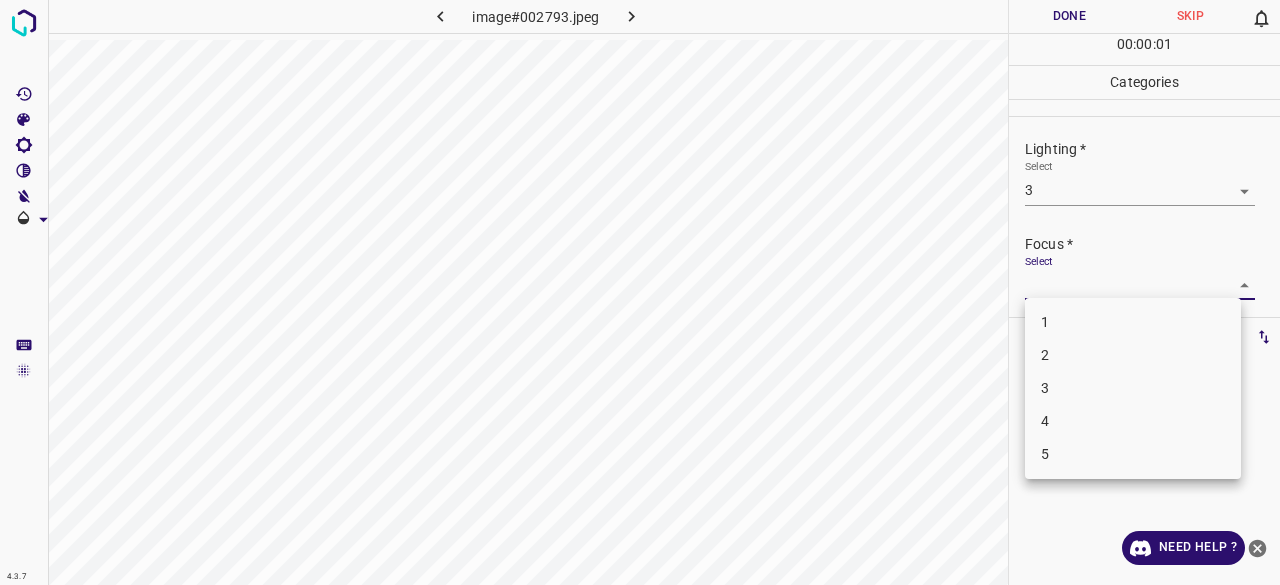 click on "4.3.7 image#002793.jpeg Done Skip 0 00   : 00   : 01   Categories Lighting *  Select 3 3 Focus *  Select ​ Overall *  Select ​ Labels   0 Categories 1 Lighting 2 Focus 3 Overall Tools Space Change between modes (Draw & Edit) I Auto labeling R Restore zoom M Zoom in N Zoom out Delete Delete selecte label Filters Z Restore filters X Saturation filter C Brightness filter V Contrast filter B Gray scale filter General O Download Need Help ? - Text - Hide - Delete 1 2 3 4 5" at bounding box center (640, 292) 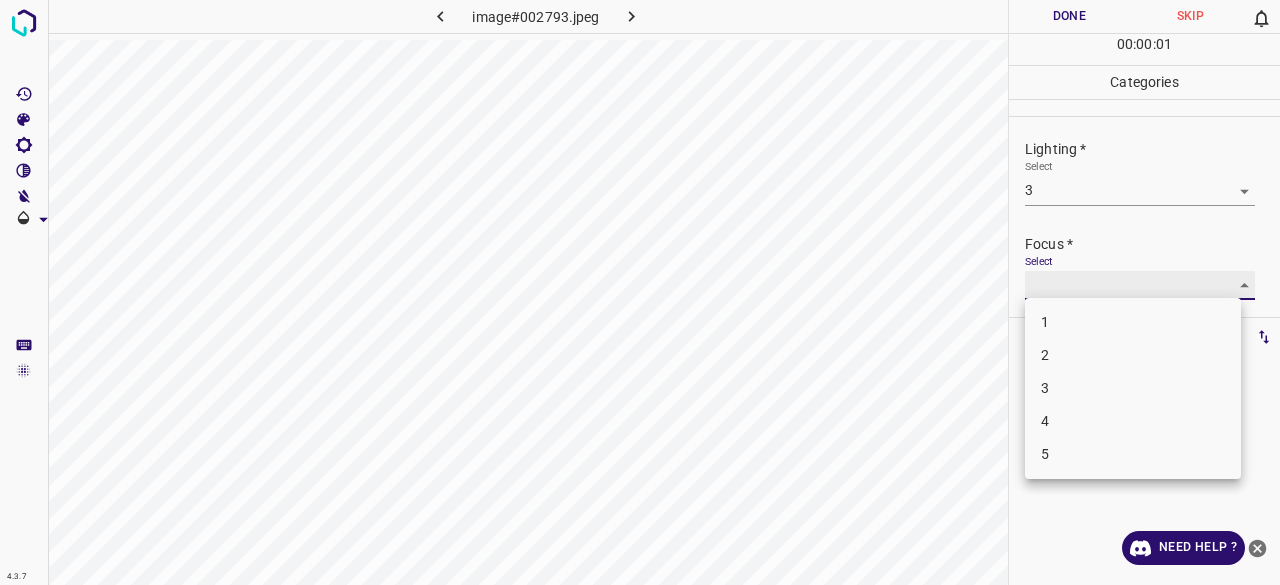 type on "3" 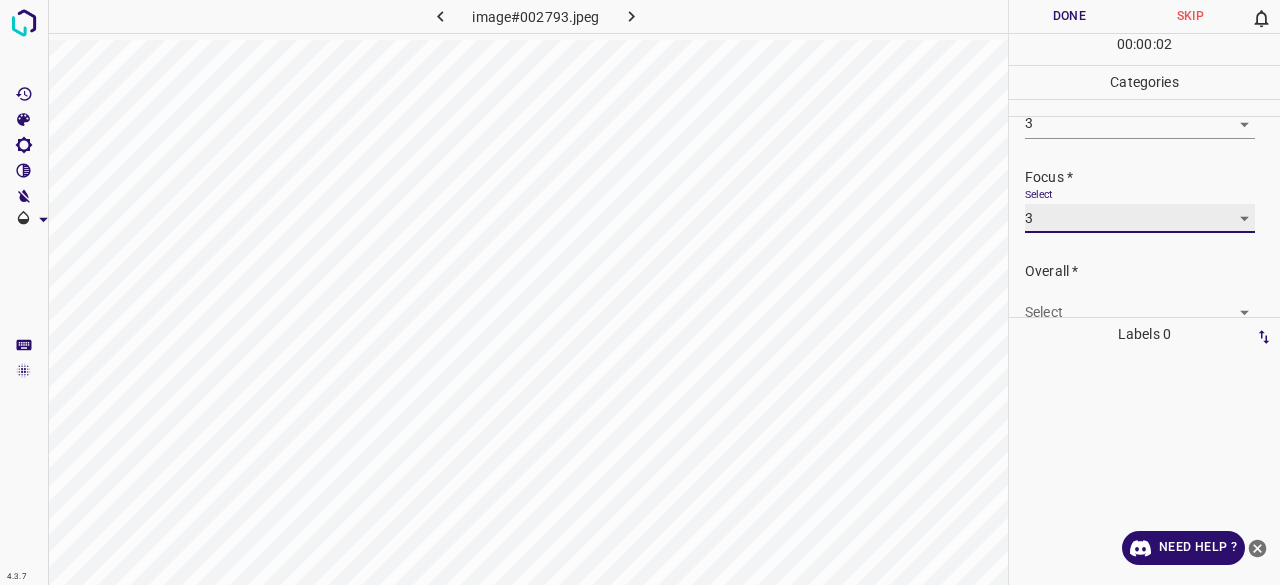 scroll, scrollTop: 98, scrollLeft: 0, axis: vertical 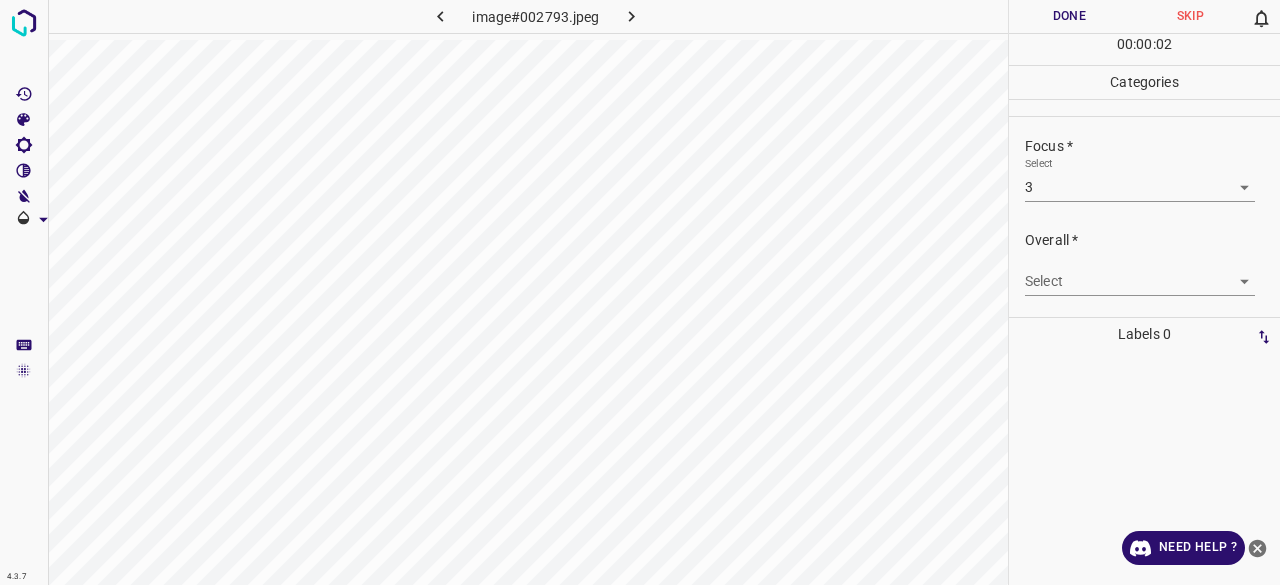 click on "Select ​" at bounding box center [1140, 273] 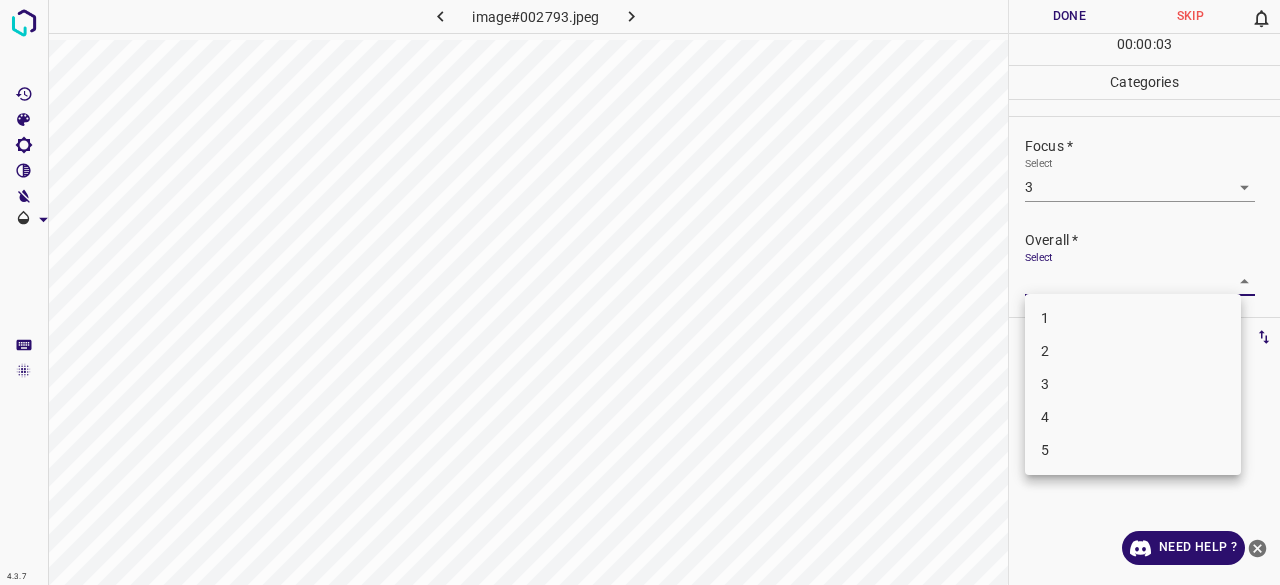 drag, startPoint x: 1066, startPoint y: 381, endPoint x: 1064, endPoint y: 271, distance: 110.01818 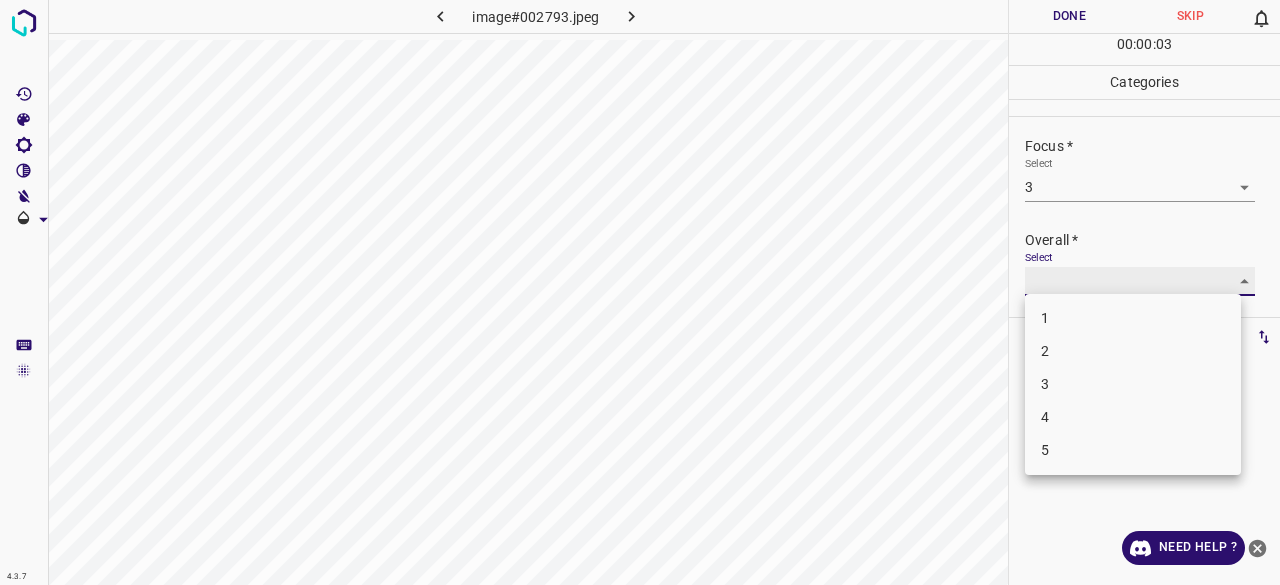 type on "3" 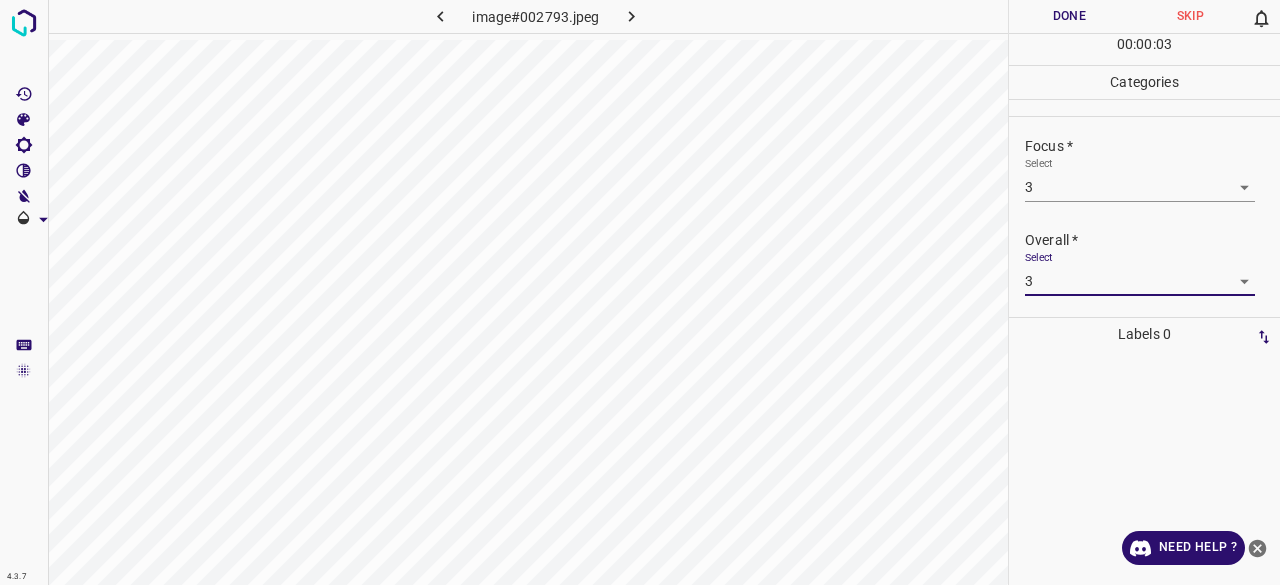 click on "00   : 00   : 03" at bounding box center (1144, 49) 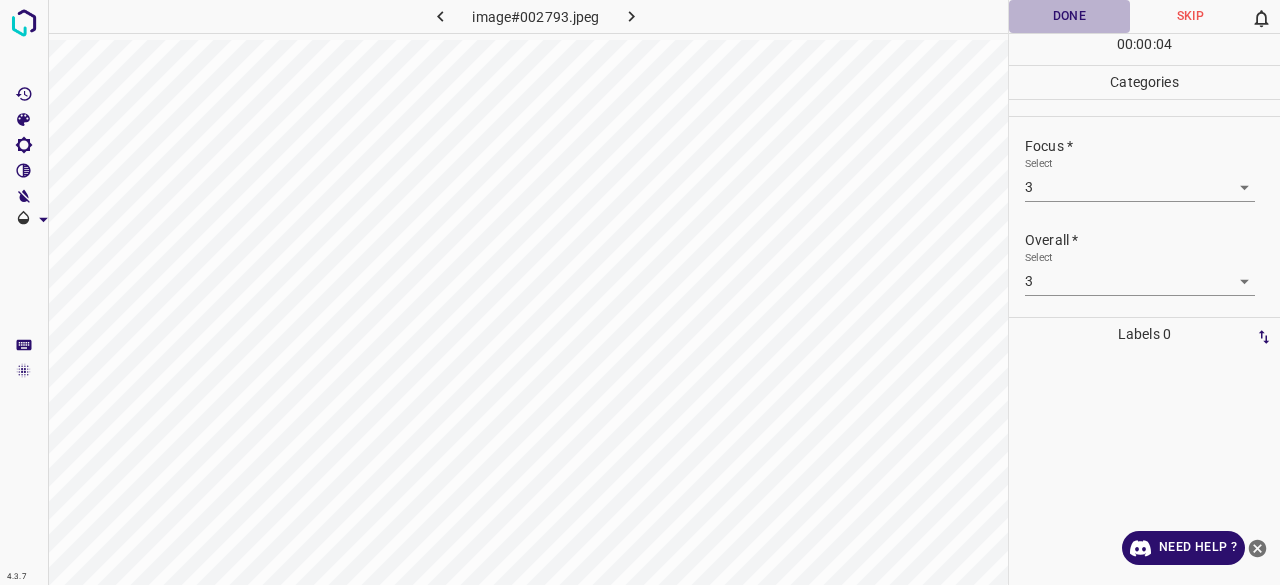 click on "Done" at bounding box center (1069, 16) 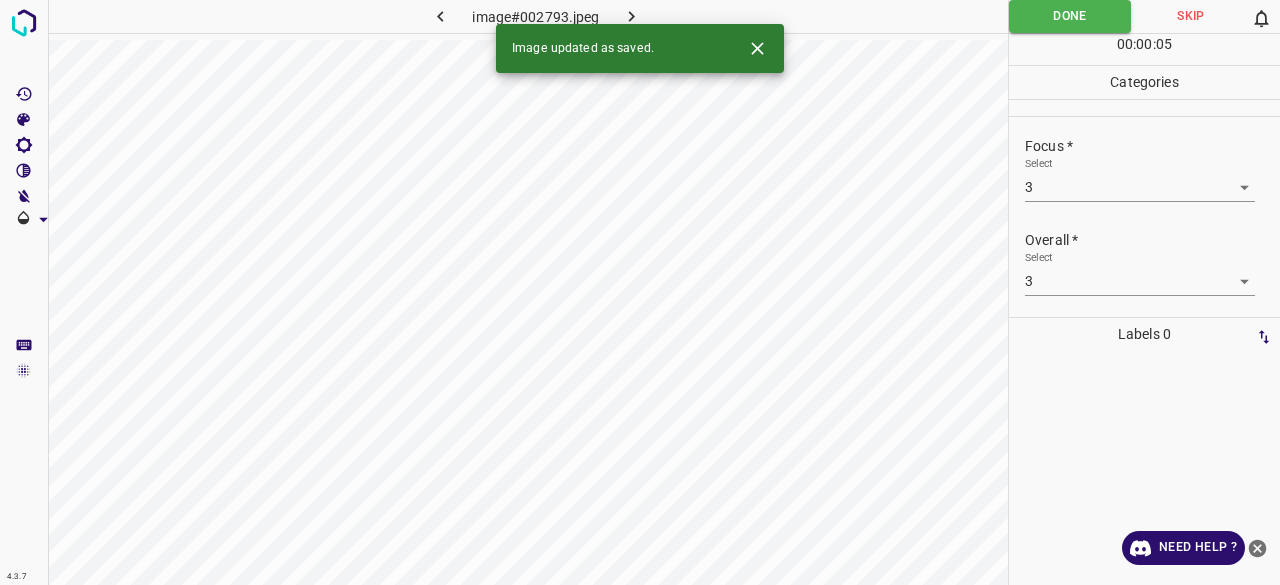 click on "Image updated as saved." at bounding box center [640, 48] 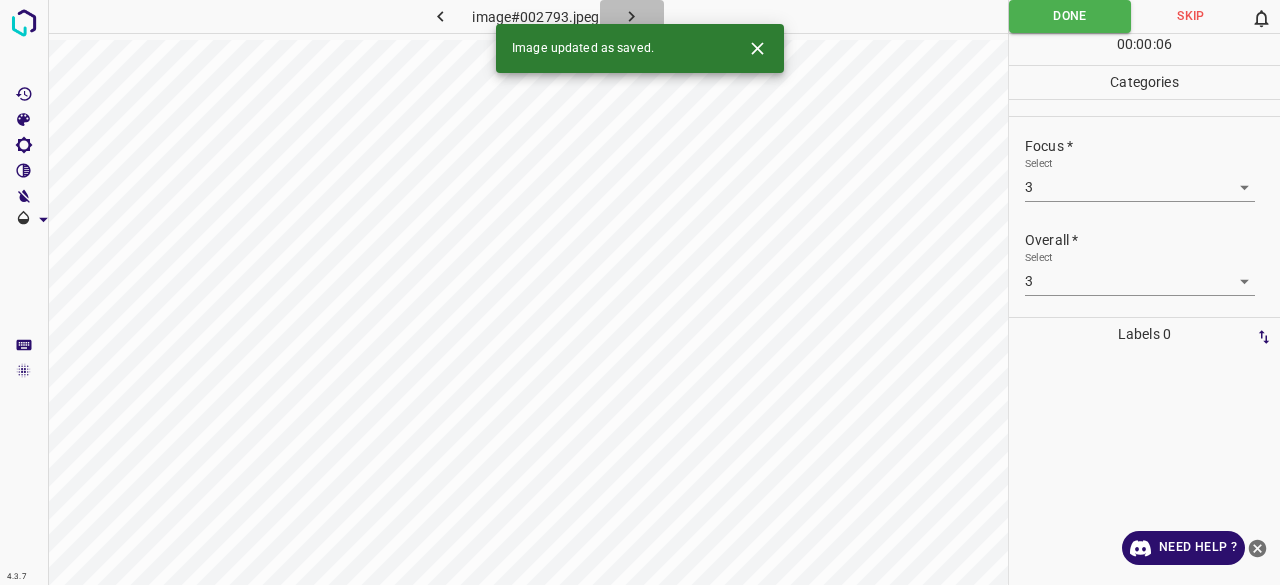 click 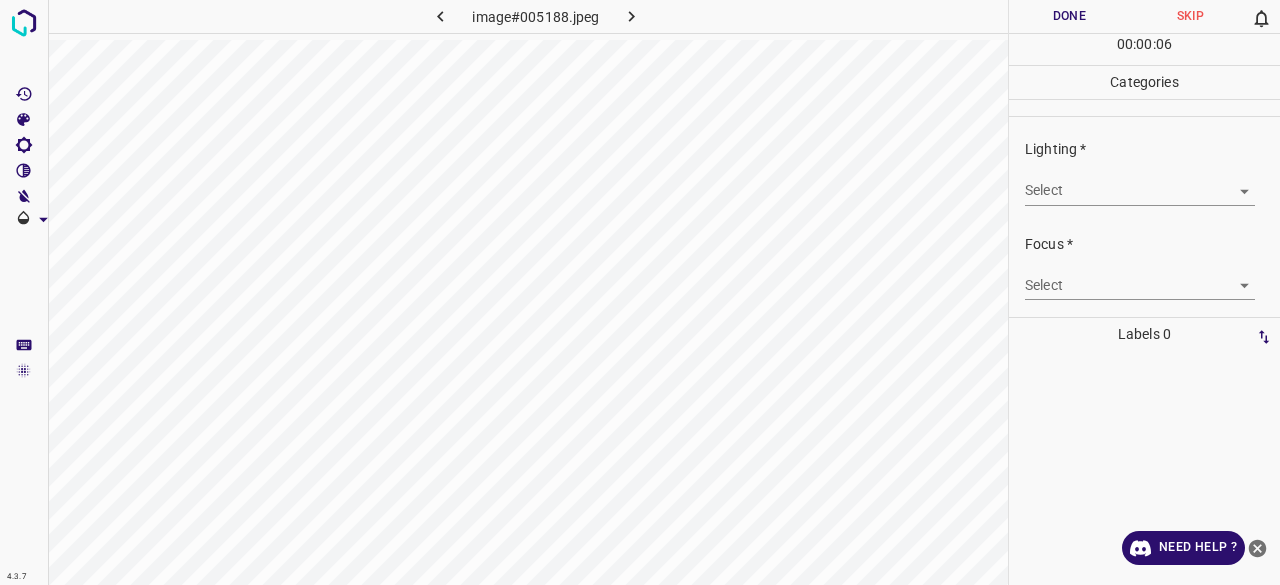 click on "4.3.7 image#005188.jpeg Done Skip 0 00   : 00   : 06   Categories Lighting *  Select ​ Focus *  Select ​ Overall *  Select ​ Labels   0 Categories 1 Lighting 2 Focus 3 Overall Tools Space Change between modes (Draw & Edit) I Auto labeling R Restore zoom M Zoom in N Zoom out Delete Delete selecte label Filters Z Restore filters X Saturation filter C Brightness filter V Contrast filter B Gray scale filter General O Download Need Help ? - Text - Hide - Delete" at bounding box center (640, 292) 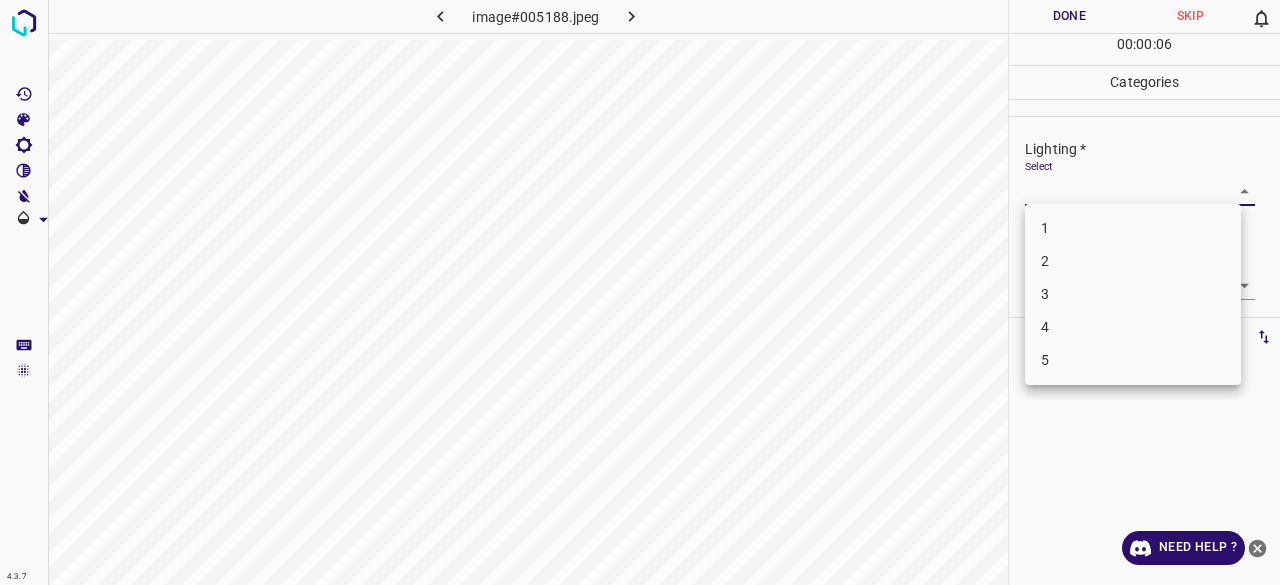 click on "3" at bounding box center (1133, 294) 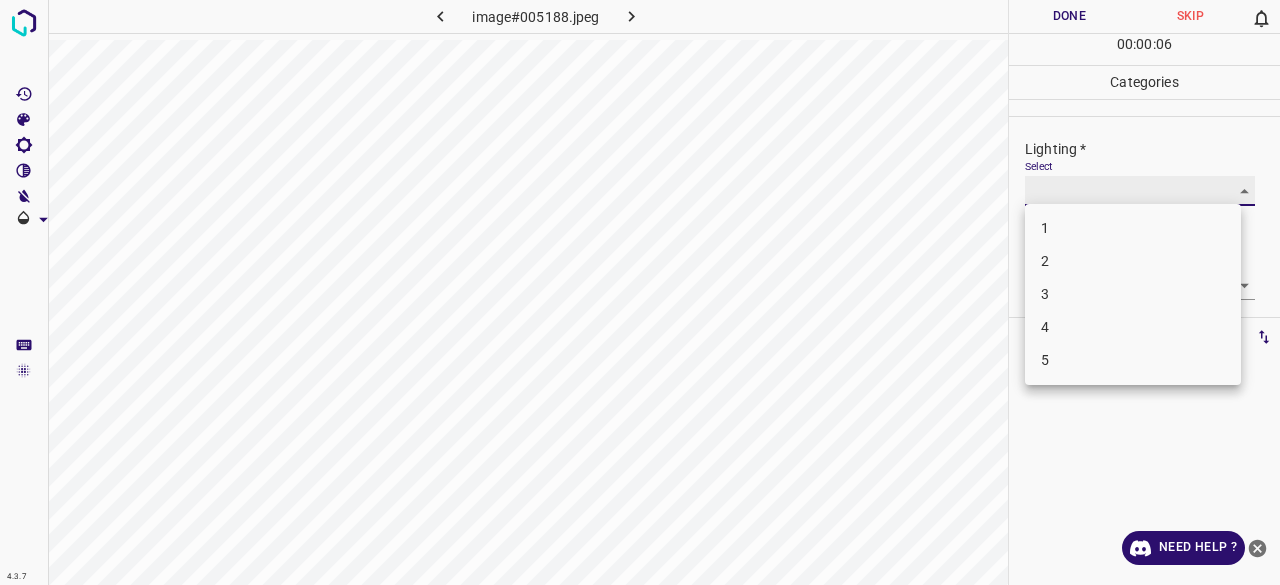 type on "3" 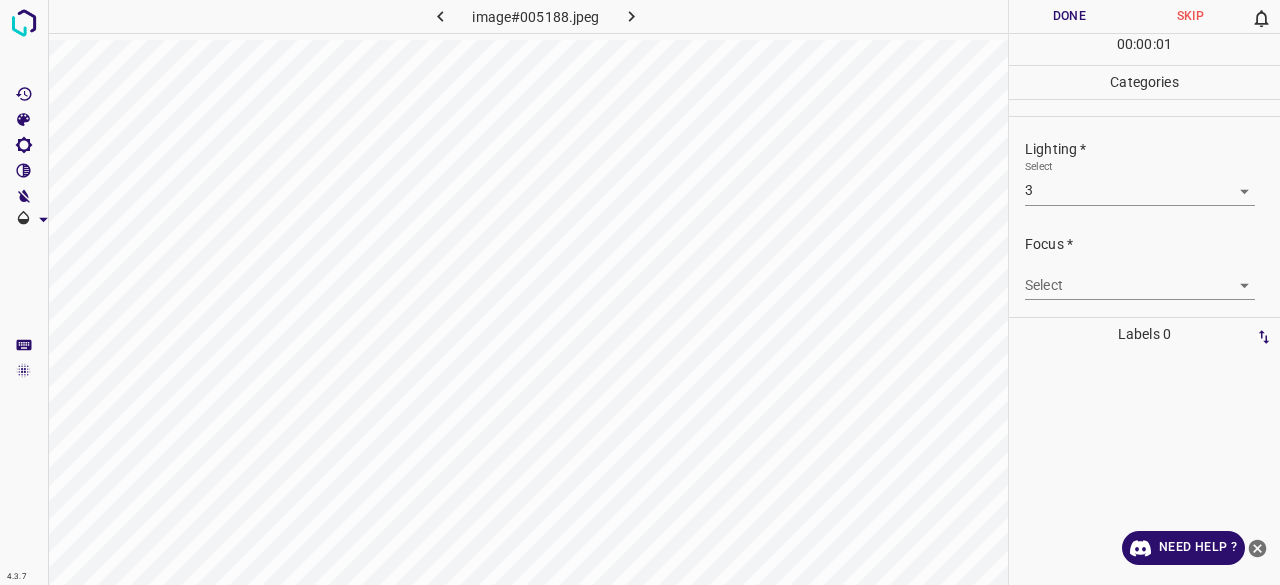 click on "Focus *  Select ​" at bounding box center [1144, 267] 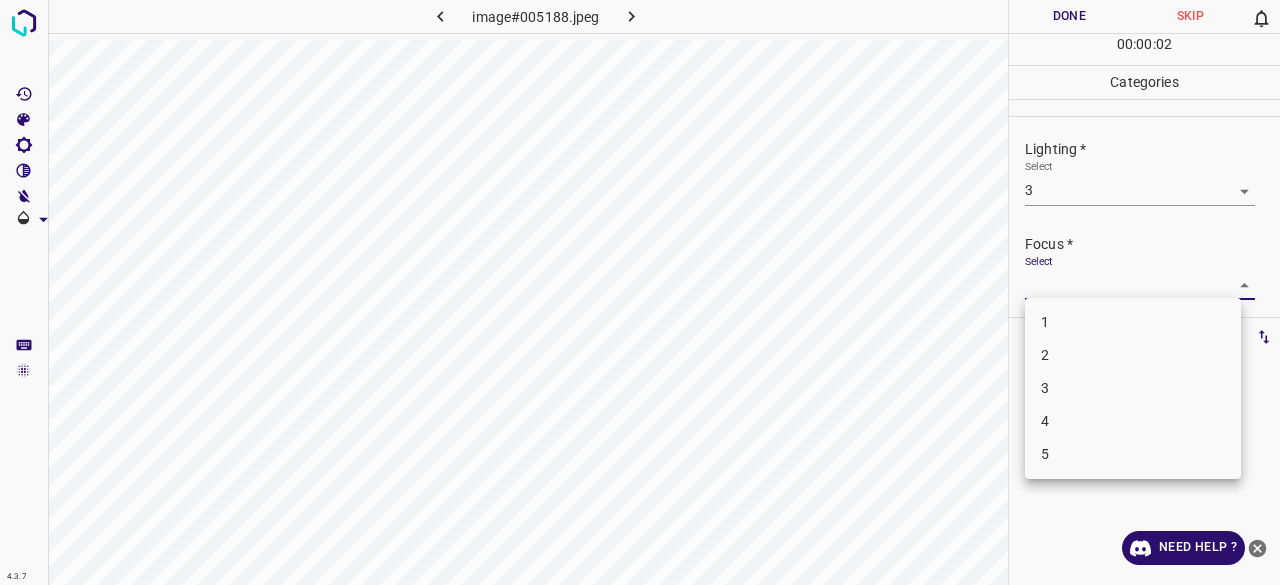drag, startPoint x: 1052, startPoint y: 281, endPoint x: 1052, endPoint y: 297, distance: 16 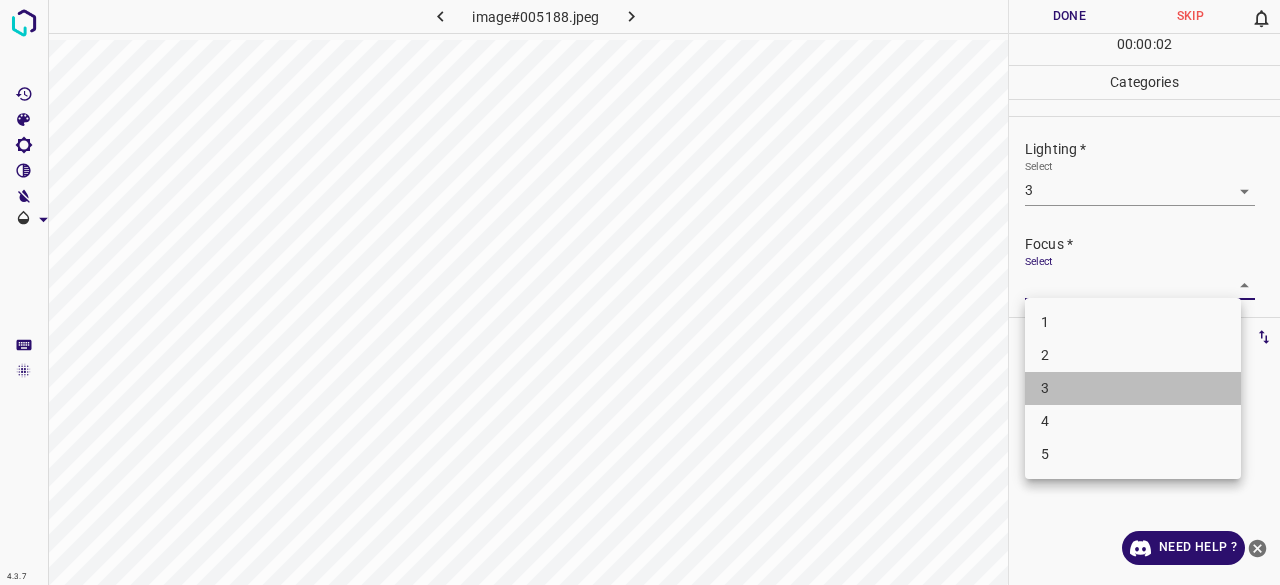 drag, startPoint x: 1062, startPoint y: 381, endPoint x: 1072, endPoint y: 287, distance: 94.53042 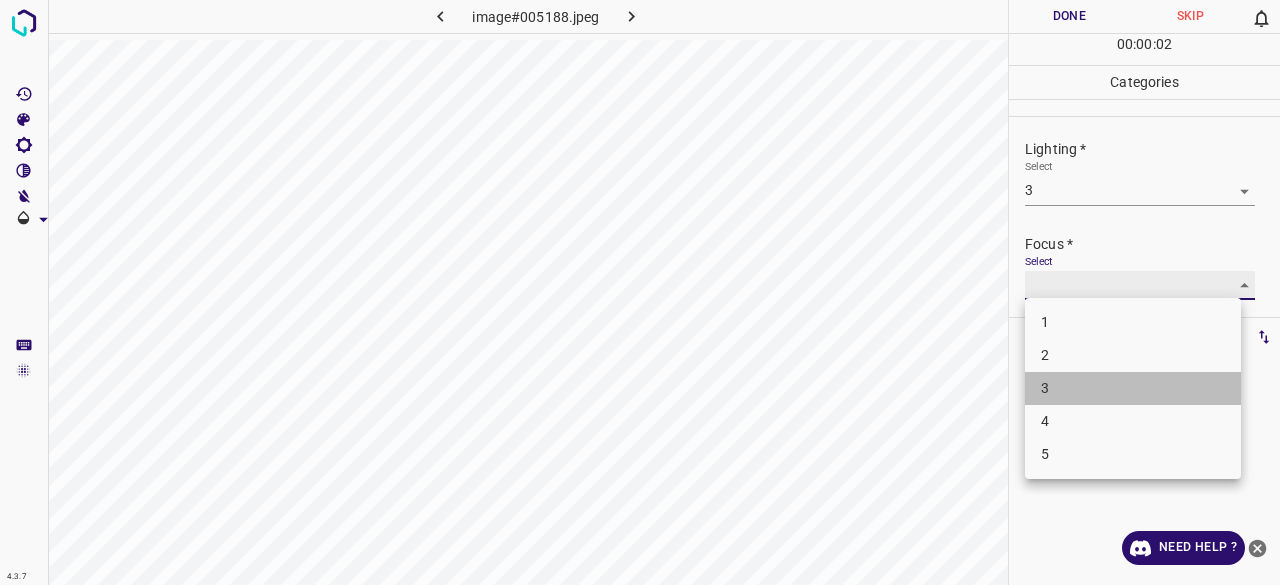 type on "3" 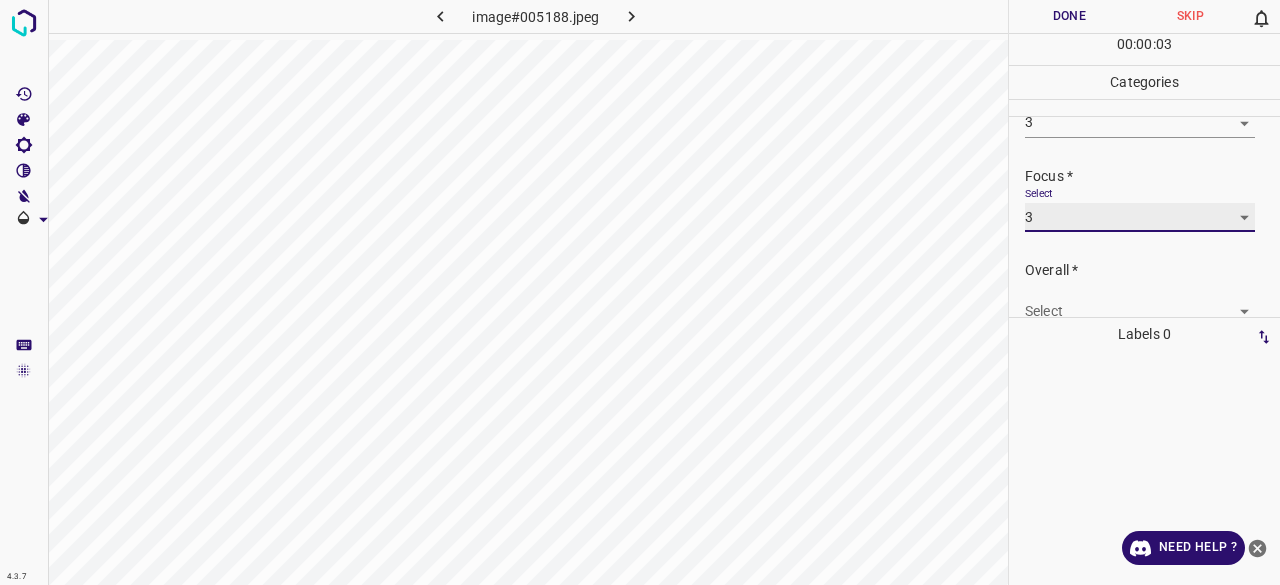 scroll, scrollTop: 98, scrollLeft: 0, axis: vertical 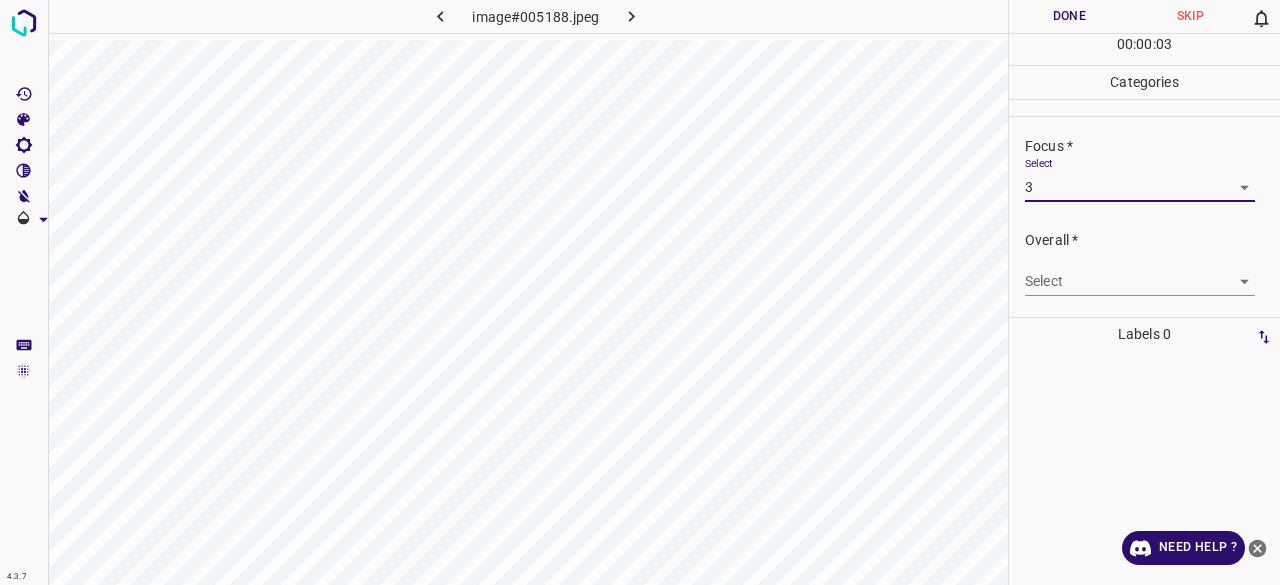 click on "4.3.7 image#005188.jpeg Done Skip 0 00   : 00   : 03   Categories Lighting *  Select 3 3 Focus *  Select 3 3 Overall *  Select ​ Labels   0 Categories 1 Lighting 2 Focus 3 Overall Tools Space Change between modes (Draw & Edit) I Auto labeling R Restore zoom M Zoom in N Zoom out Delete Delete selecte label Filters Z Restore filters X Saturation filter C Brightness filter V Contrast filter B Gray scale filter General O Download Need Help ? - Text - Hide - Delete" at bounding box center (640, 292) 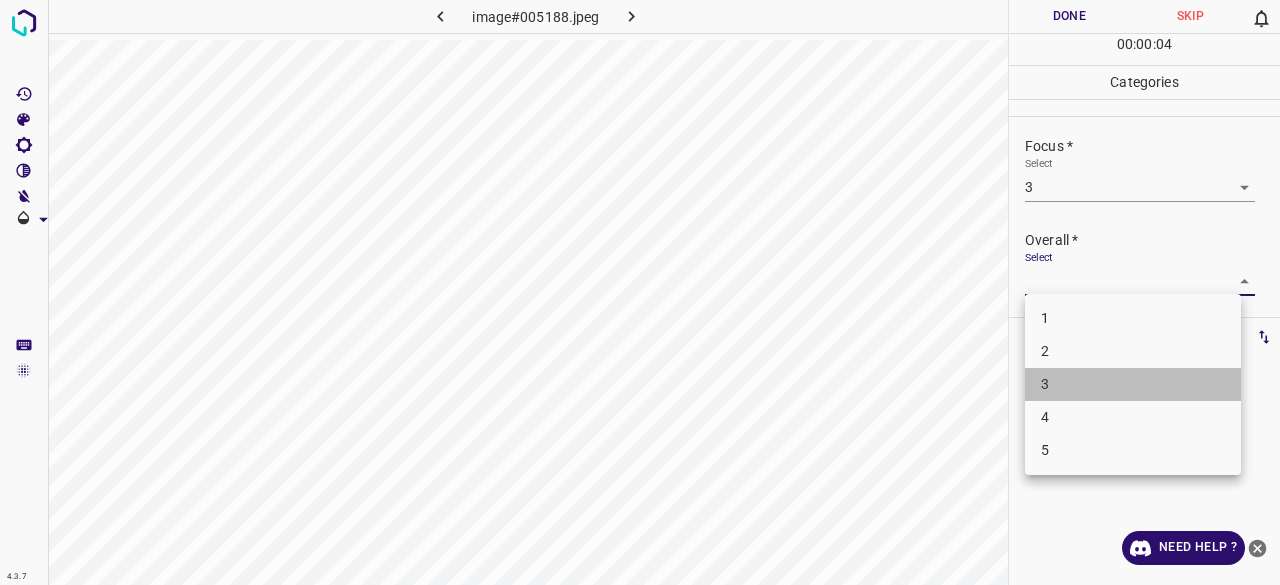 click on "3" at bounding box center (1133, 384) 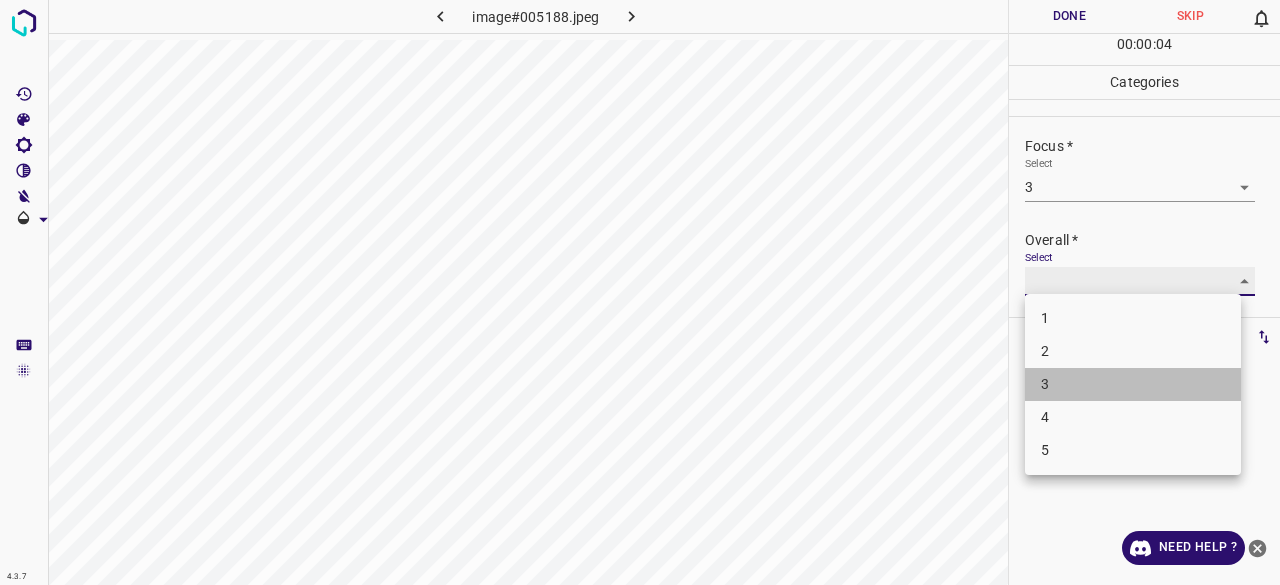type on "3" 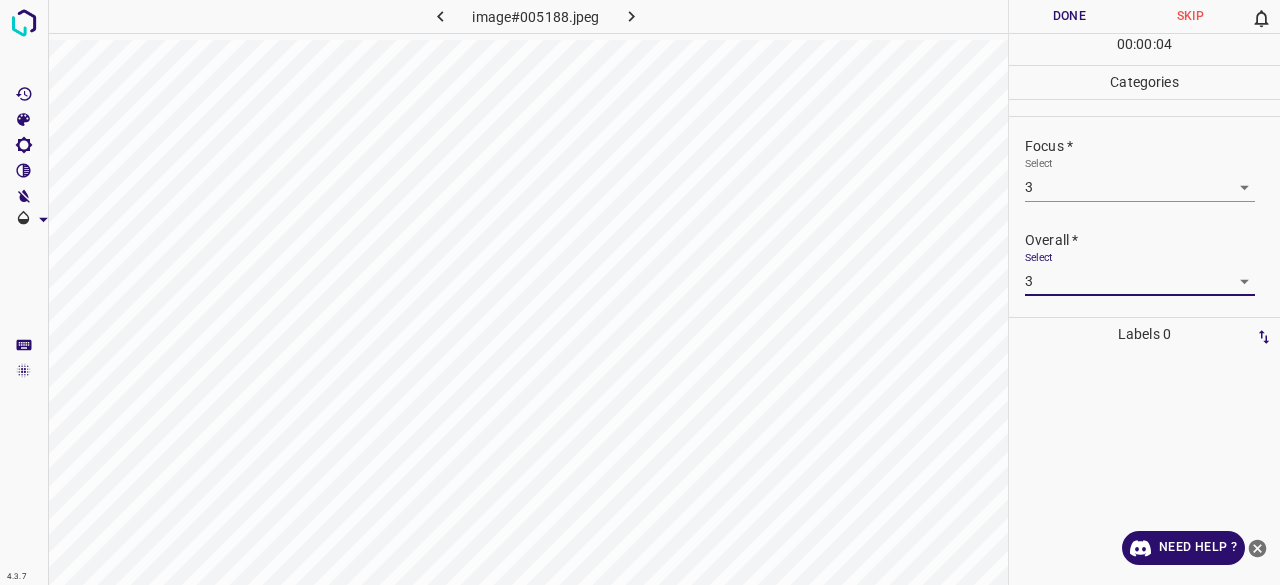 click on "Done" at bounding box center (1069, 16) 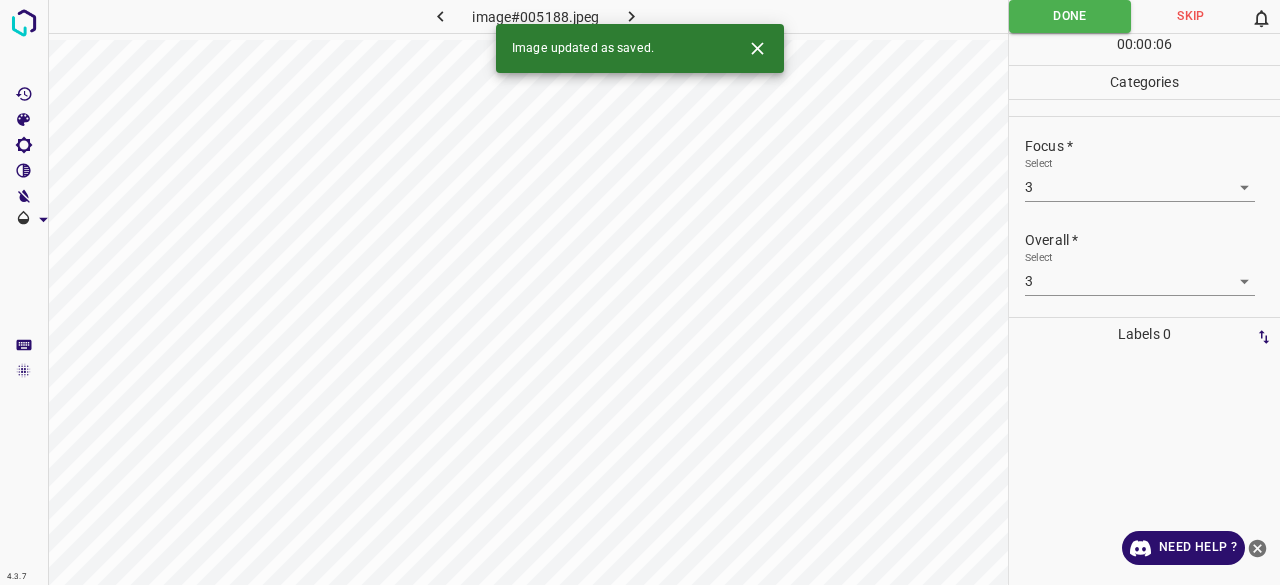 click on "image#005188.jpeg" at bounding box center (536, 16) 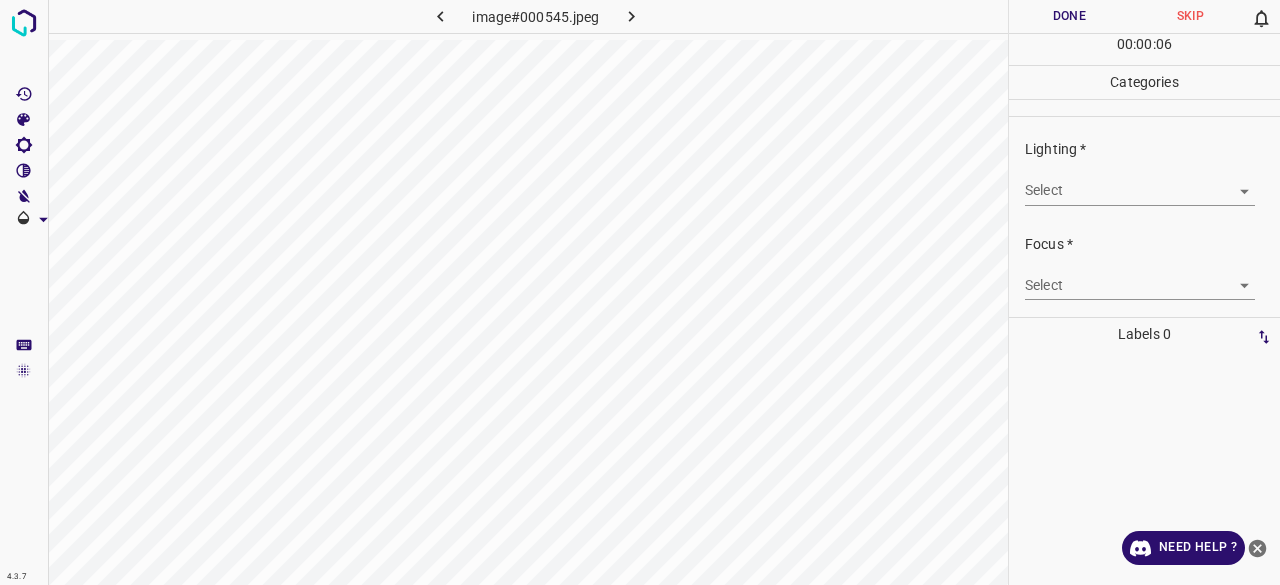 click on "4.3.7 image#000545.jpeg Done Skip 0 00   : 00   : 06   Categories Lighting *  Select ​ Focus *  Select ​ Overall *  Select ​ Labels   0 Categories 1 Lighting 2 Focus 3 Overall Tools Space Change between modes (Draw & Edit) I Auto labeling R Restore zoom M Zoom in N Zoom out Delete Delete selecte label Filters Z Restore filters X Saturation filter C Brightness filter V Contrast filter B Gray scale filter General O Download Need Help ? - Text - Hide - Delete" at bounding box center [640, 292] 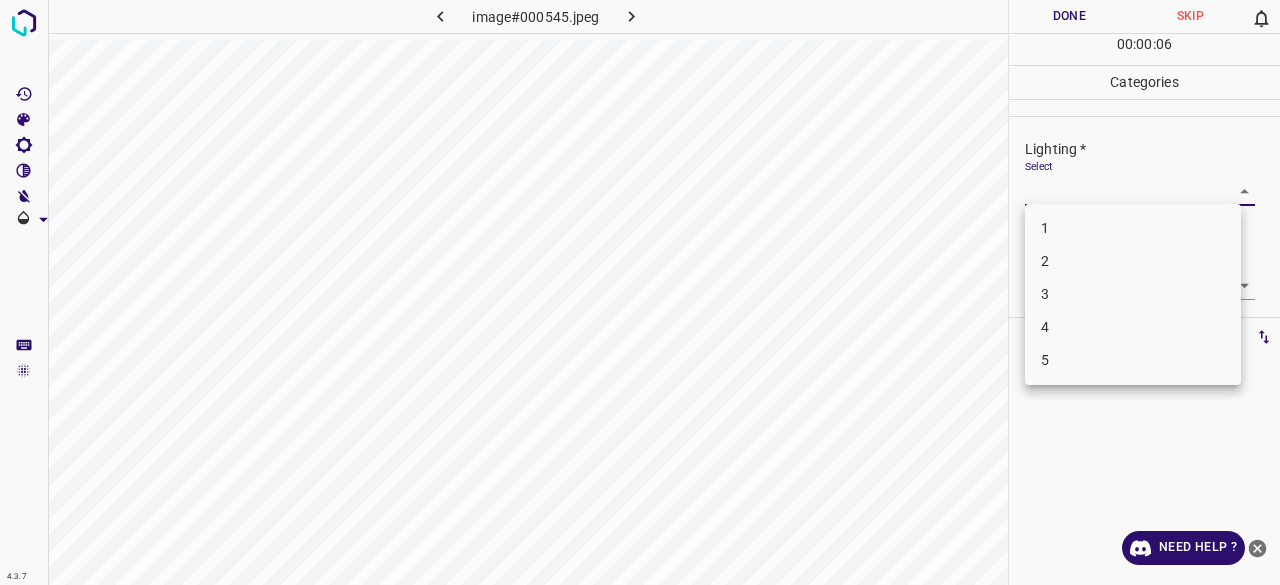 click on "3" at bounding box center [1133, 294] 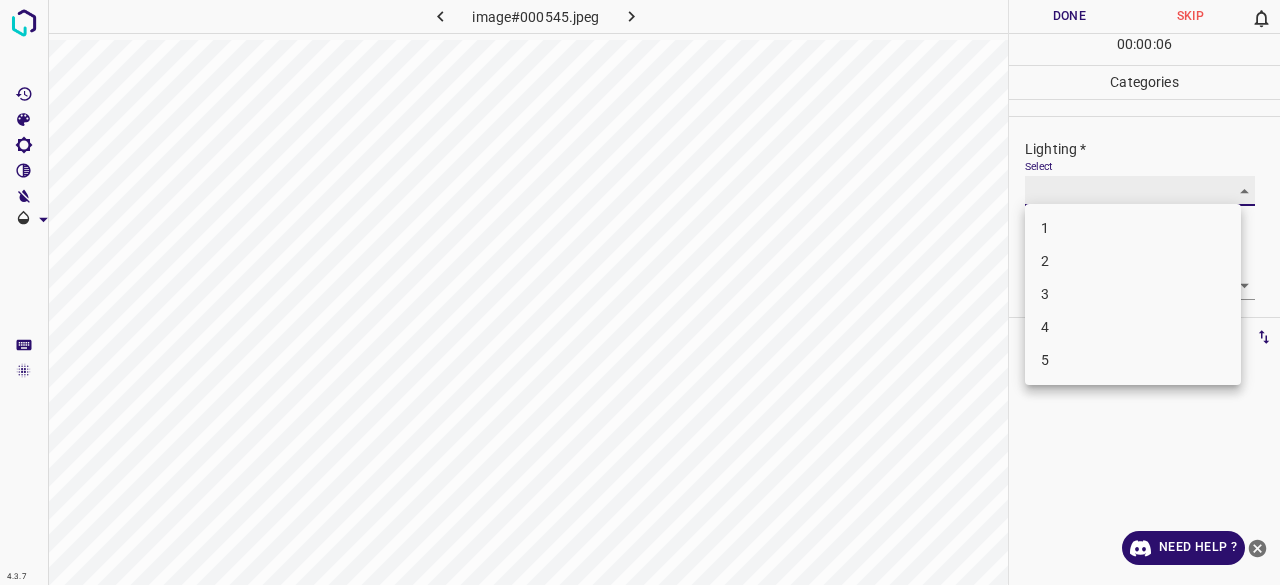 type on "3" 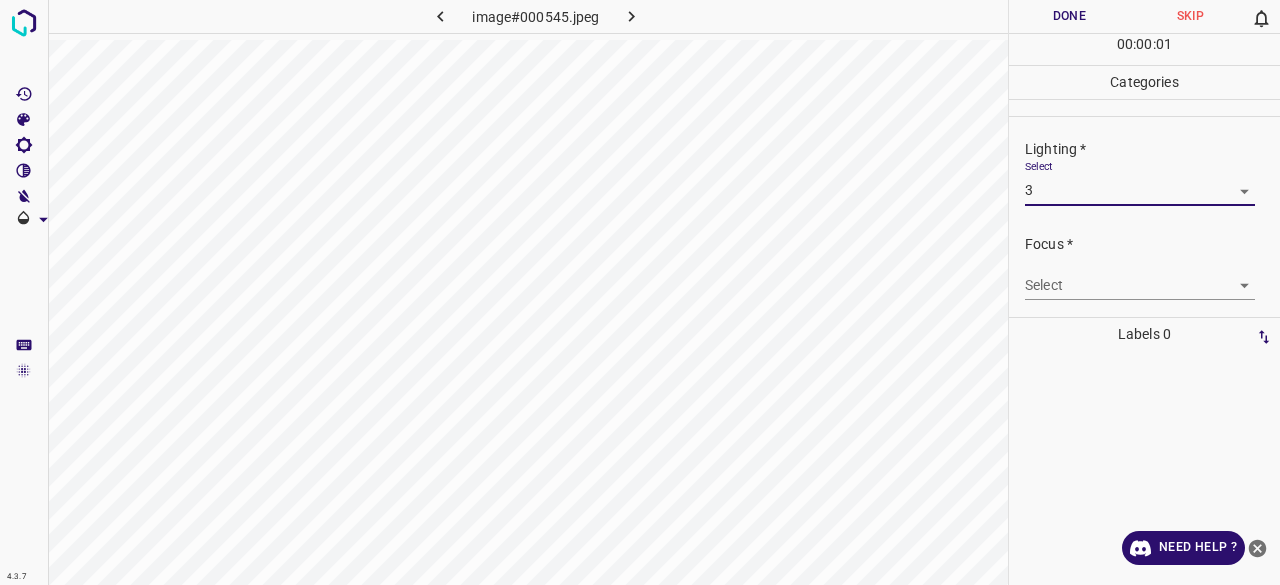 click on "4.3.7 image#000545.jpeg Done Skip 0 00   : 00   : 01   Categories Lighting *  Select 3 3 Focus *  Select ​ Overall *  Select ​ Labels   0 Categories 1 Lighting 2 Focus 3 Overall Tools Space Change between modes (Draw & Edit) I Auto labeling R Restore zoom M Zoom in N Zoom out Delete Delete selecte label Filters Z Restore filters X Saturation filter C Brightness filter V Contrast filter B Gray scale filter General O Download Need Help ? - Text - Hide - Delete 1 2 3 4 5" at bounding box center [640, 292] 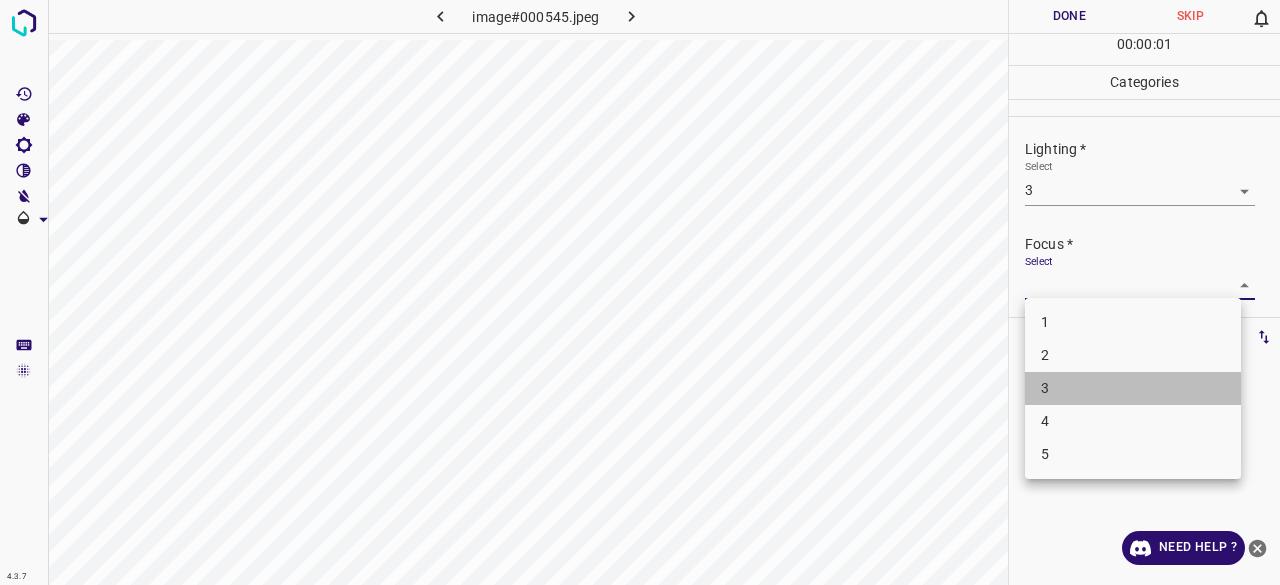 click on "3" at bounding box center (1133, 388) 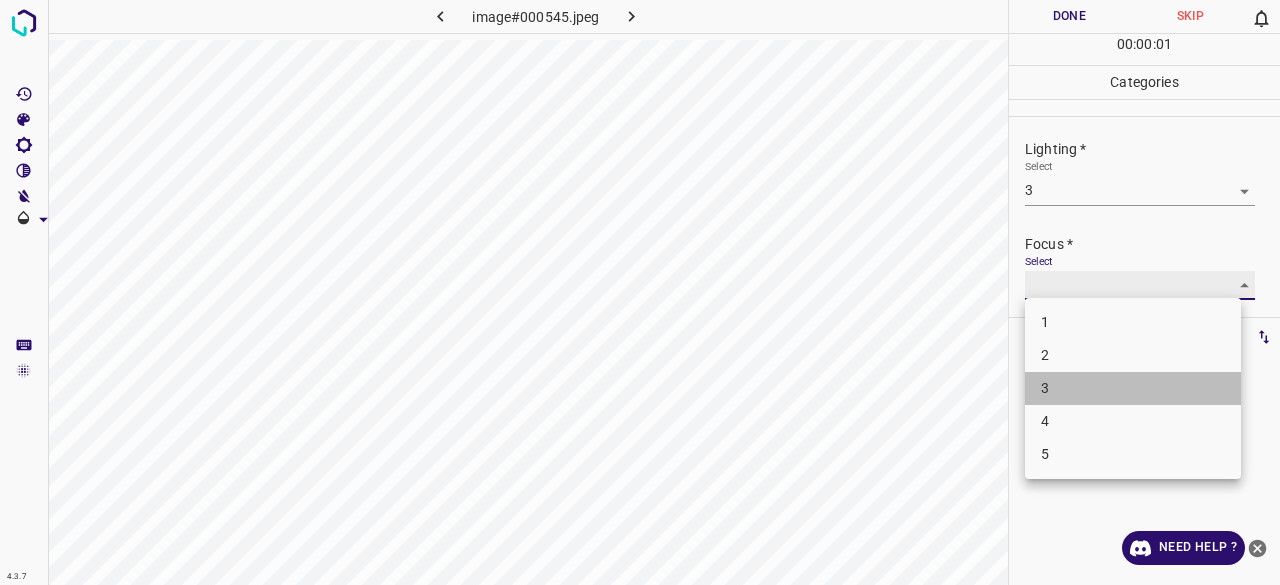 type on "3" 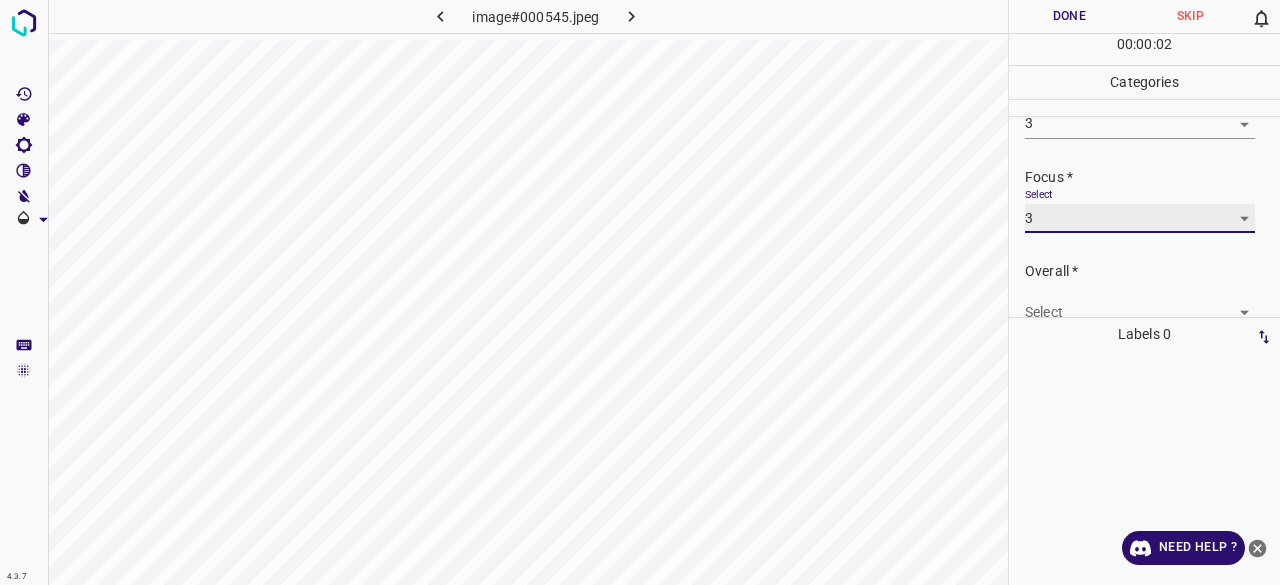 scroll, scrollTop: 98, scrollLeft: 0, axis: vertical 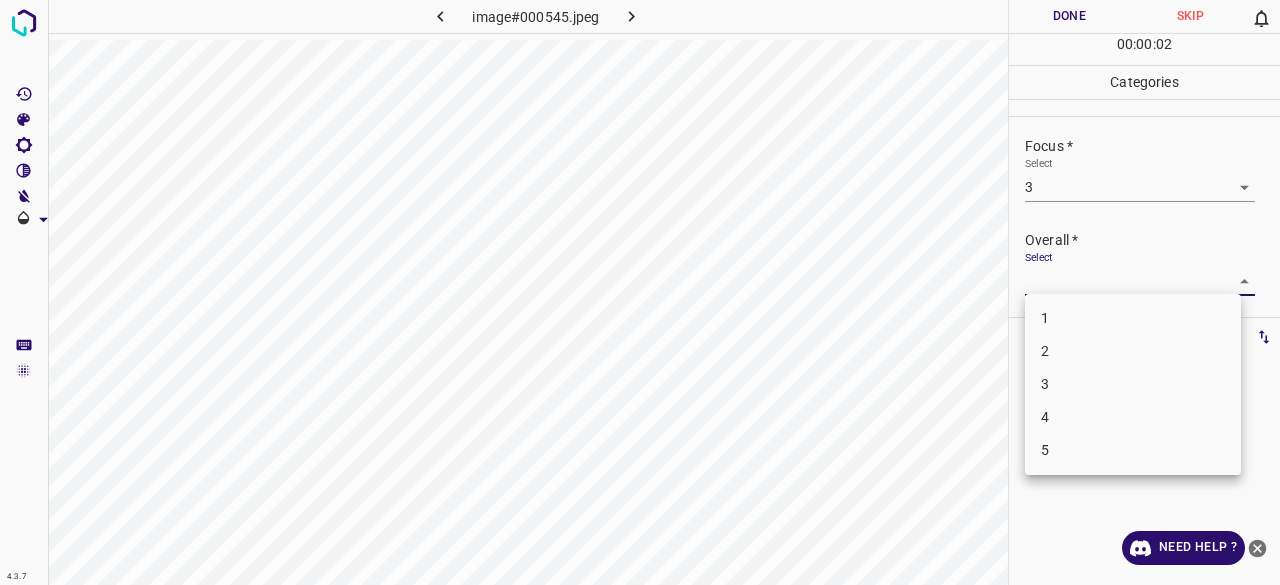 click on "4.3.7 image#000545.jpeg Done Skip 0 00   : 00   : 02   Categories Lighting *  Select 3 3 Focus *  Select 3 3 Overall *  Select ​ Labels   0 Categories 1 Lighting 2 Focus 3 Overall Tools Space Change between modes (Draw & Edit) I Auto labeling R Restore zoom M Zoom in N Zoom out Delete Delete selecte label Filters Z Restore filters X Saturation filter C Brightness filter V Contrast filter B Gray scale filter General O Download Need Help ? - Text - Hide - Delete 1 2 3 4 5" at bounding box center [640, 292] 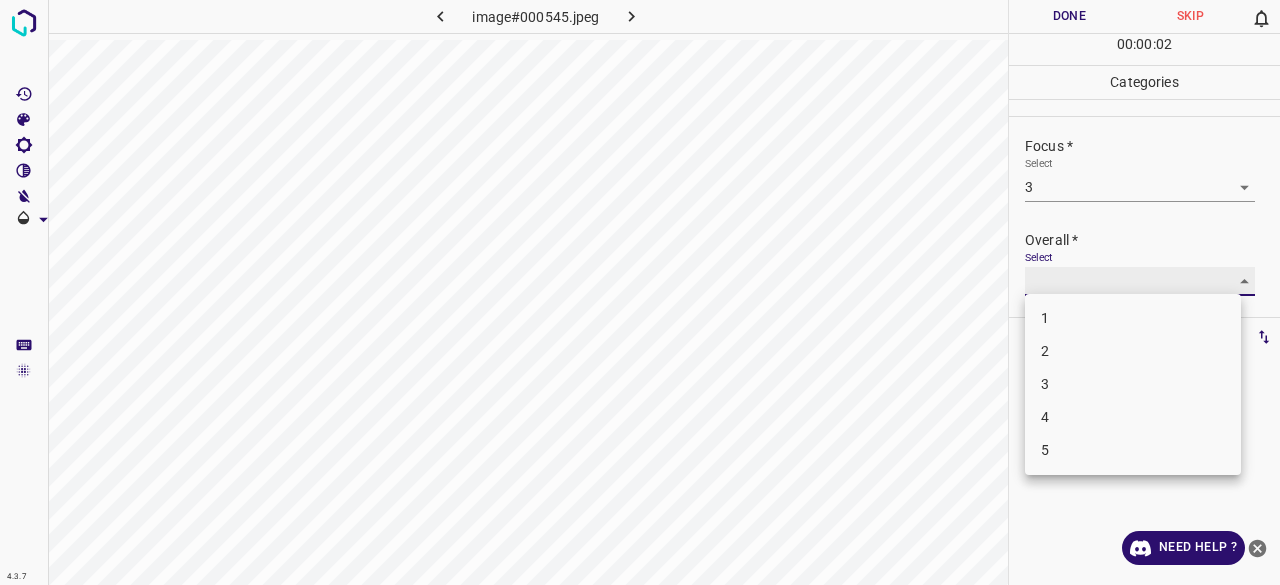 type on "3" 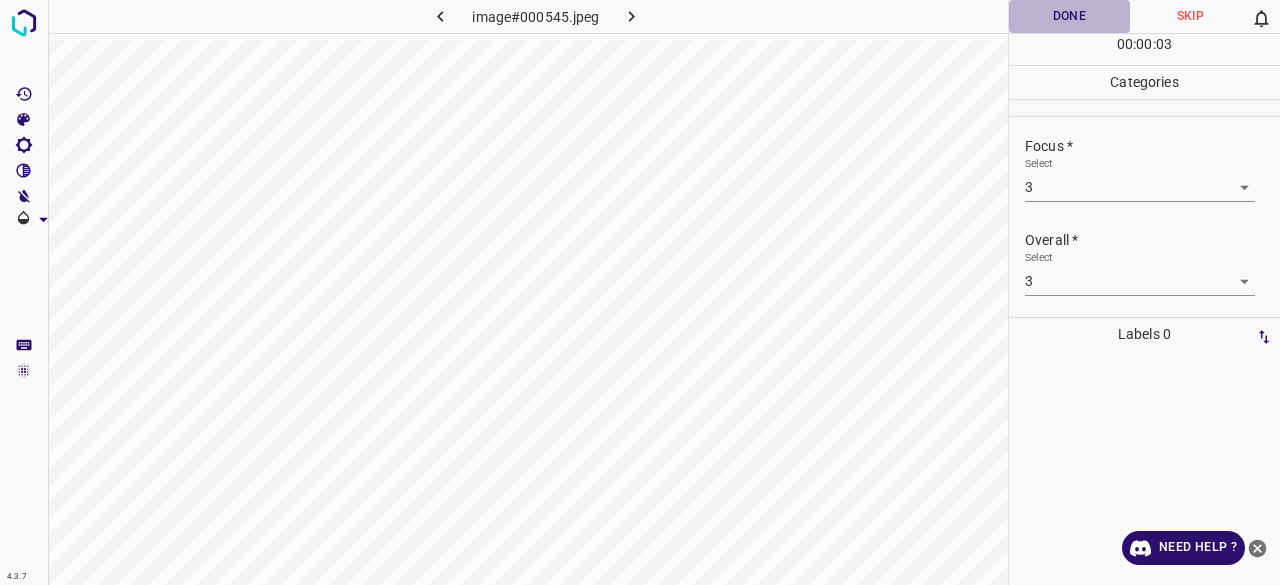 click on "Done" at bounding box center (1069, 16) 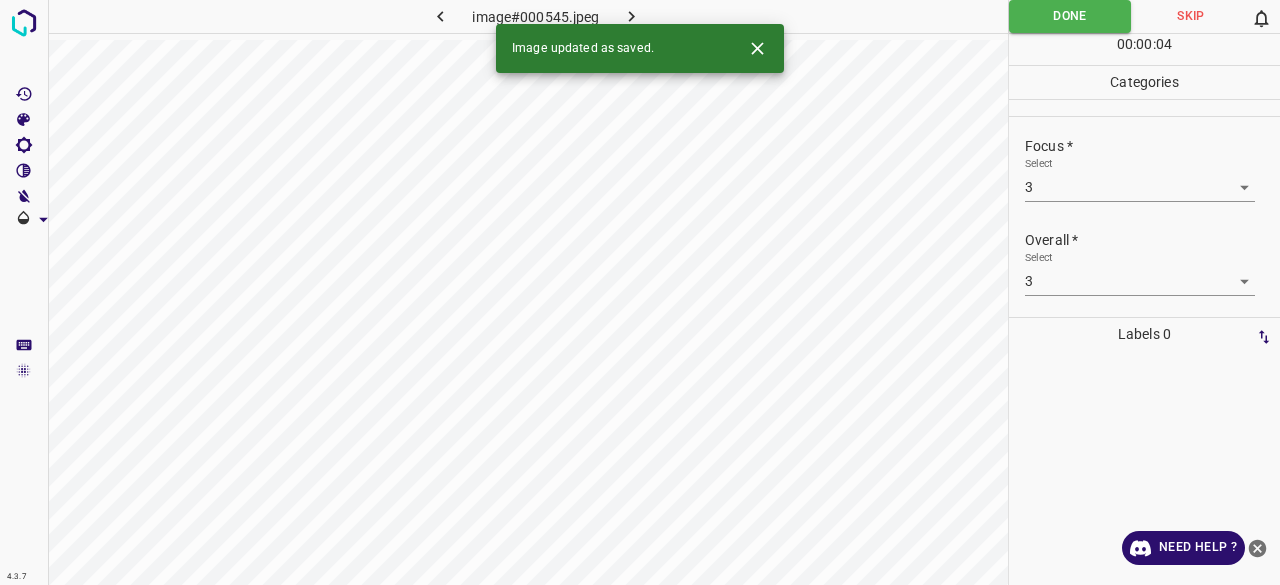 click 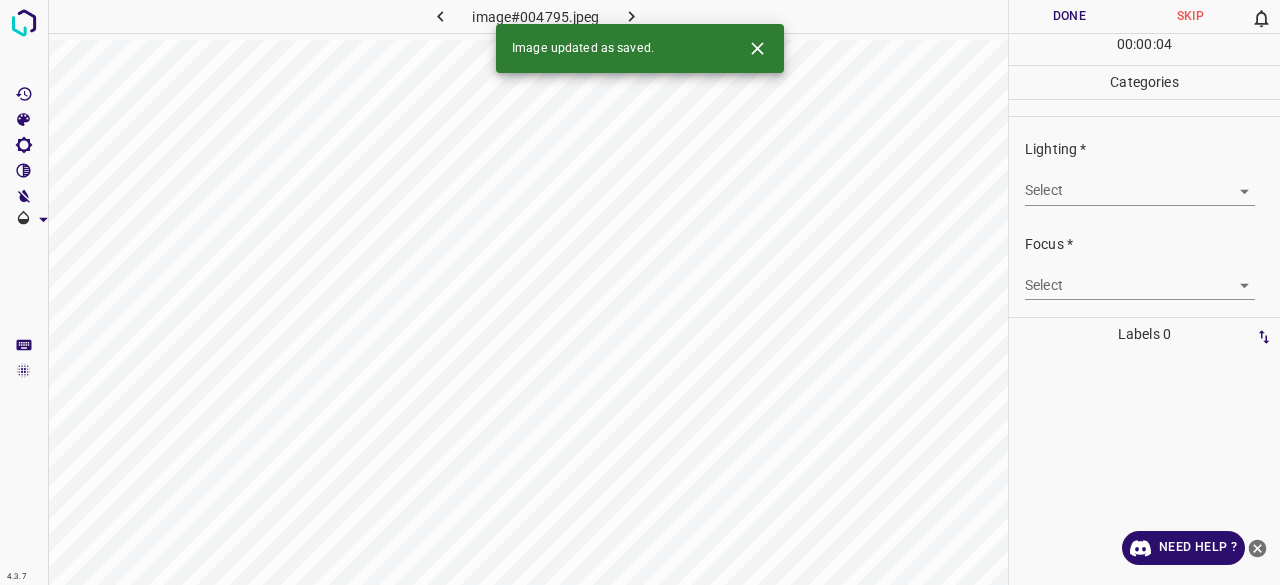 click on "4.3.7 image#004795.jpeg Done Skip 0 00   : 00   : 04   Categories Lighting *  Select ​ Focus *  Select ​ Overall *  Select ​ Labels   0 Categories 1 Lighting 2 Focus 3 Overall Tools Space Change between modes (Draw & Edit) I Auto labeling R Restore zoom M Zoom in N Zoom out Delete Delete selecte label Filters Z Restore filters X Saturation filter C Brightness filter V Contrast filter B Gray scale filter General O Download Image updated as saved. Need Help ? - Text - Hide - Delete" at bounding box center (640, 292) 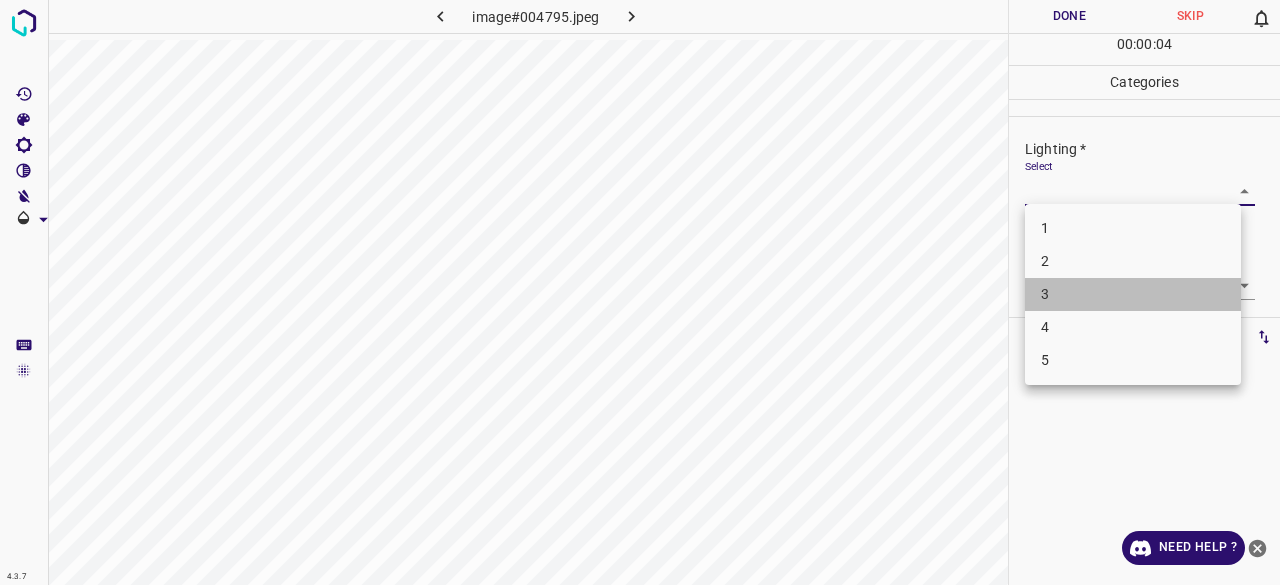 click on "3" at bounding box center (1133, 294) 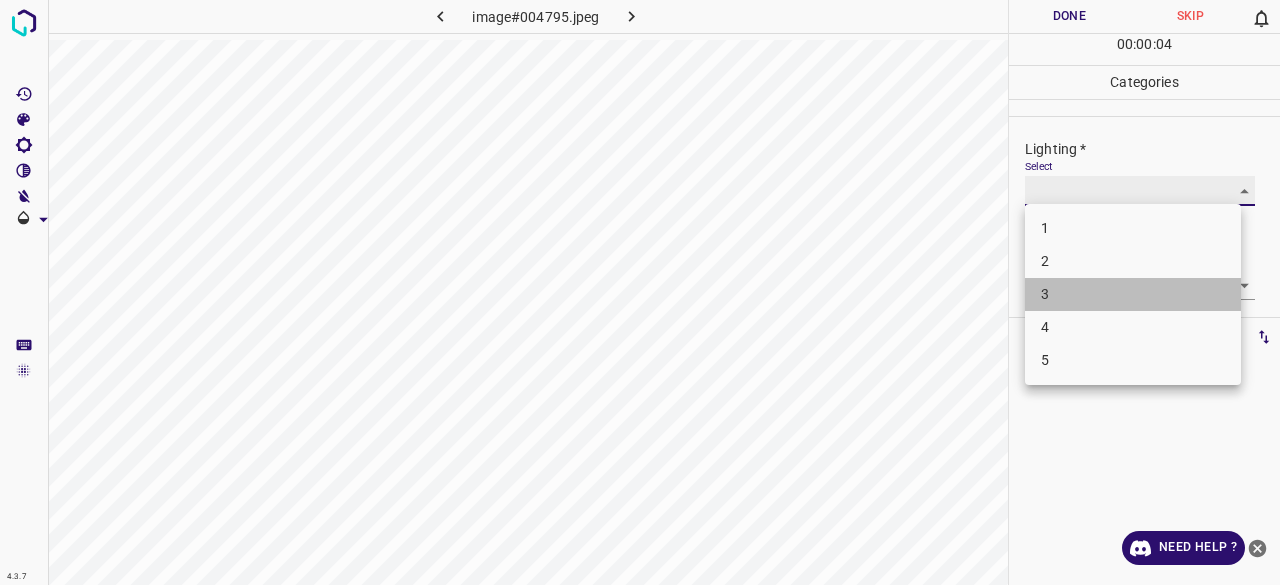 type on "3" 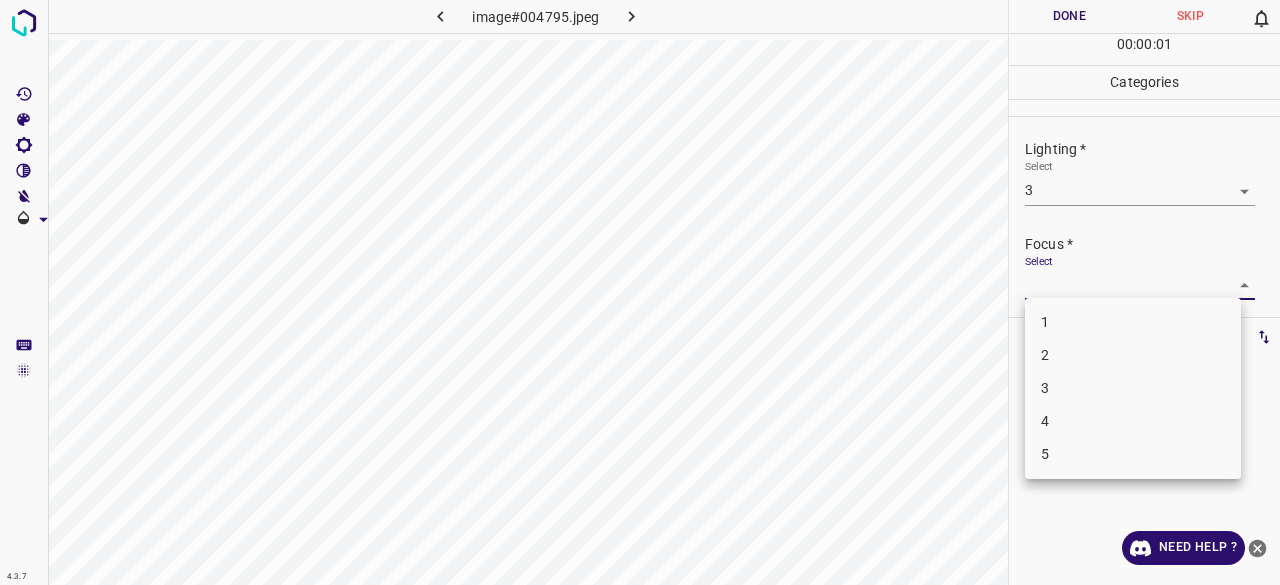 drag, startPoint x: 1050, startPoint y: 285, endPoint x: 1065, endPoint y: 322, distance: 39.92493 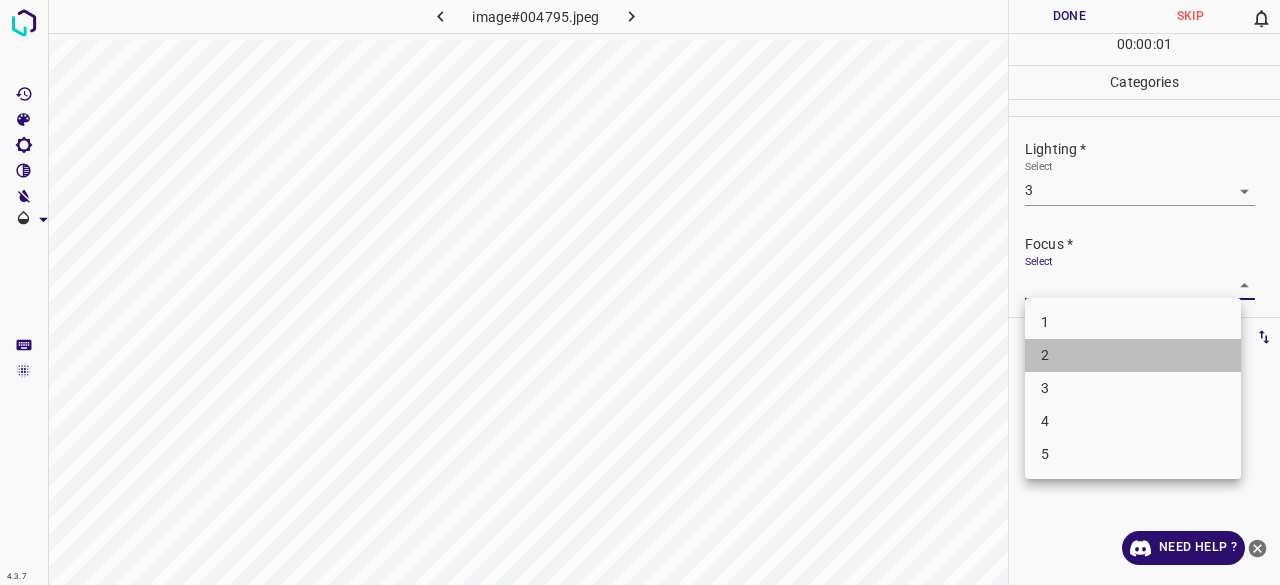drag, startPoint x: 1072, startPoint y: 344, endPoint x: 1070, endPoint y: 301, distance: 43.046486 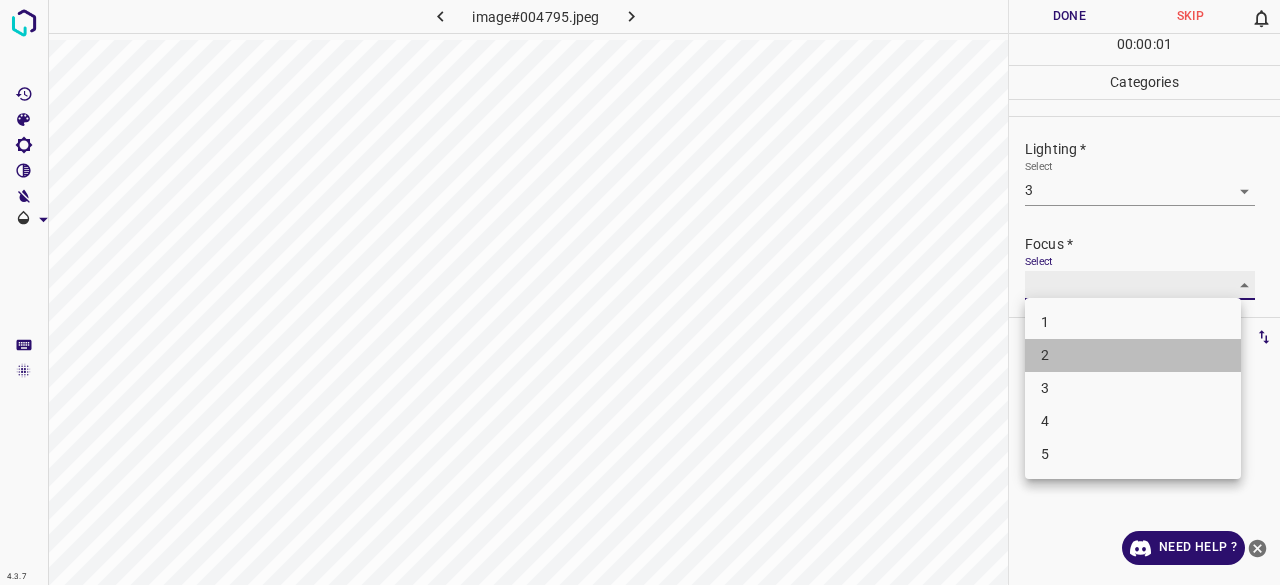 type on "2" 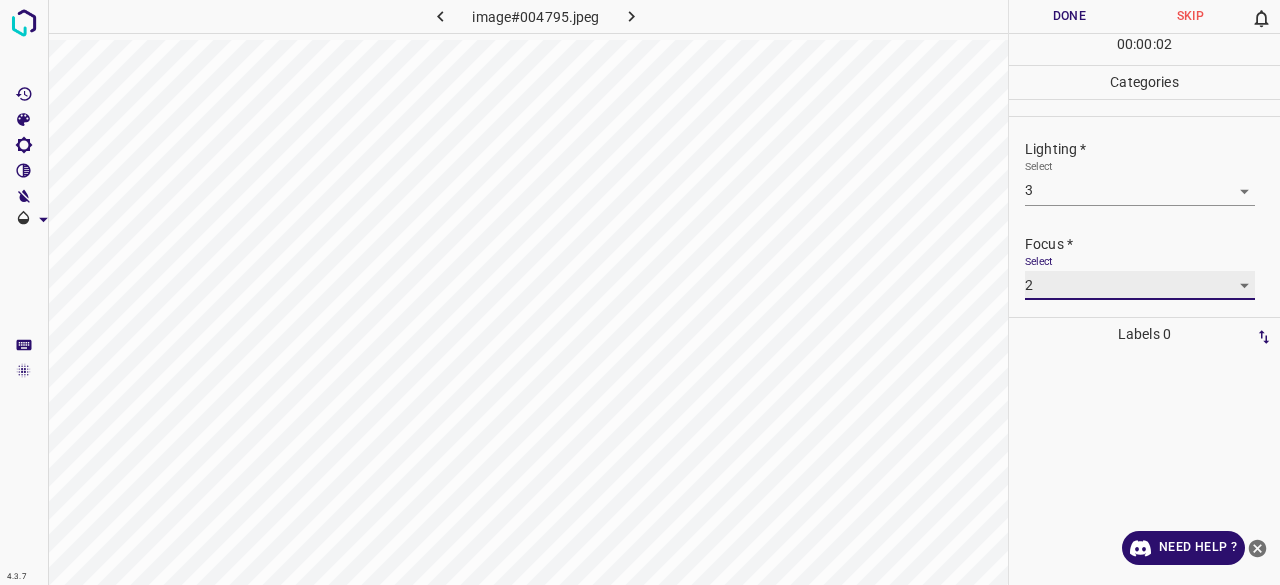 scroll, scrollTop: 98, scrollLeft: 0, axis: vertical 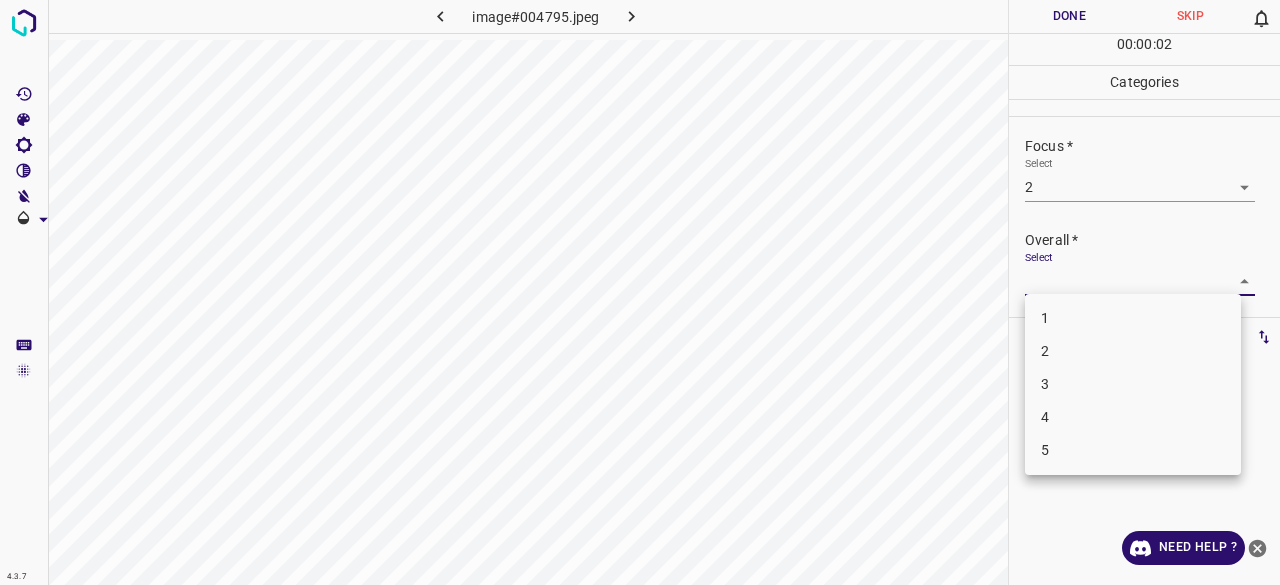 click on "4.3.7 image#004795.jpeg Done Skip 0 00   : 00   : 02   Categories Lighting *  Select 3 3 Focus *  Select 2 2 Overall *  Select ​ Labels   0 Categories 1 Lighting 2 Focus 3 Overall Tools Space Change between modes (Draw & Edit) I Auto labeling R Restore zoom M Zoom in N Zoom out Delete Delete selecte label Filters Z Restore filters X Saturation filter C Brightness filter V Contrast filter B Gray scale filter General O Download Need Help ? - Text - Hide - Delete 1 2 3 4 5" at bounding box center (640, 292) 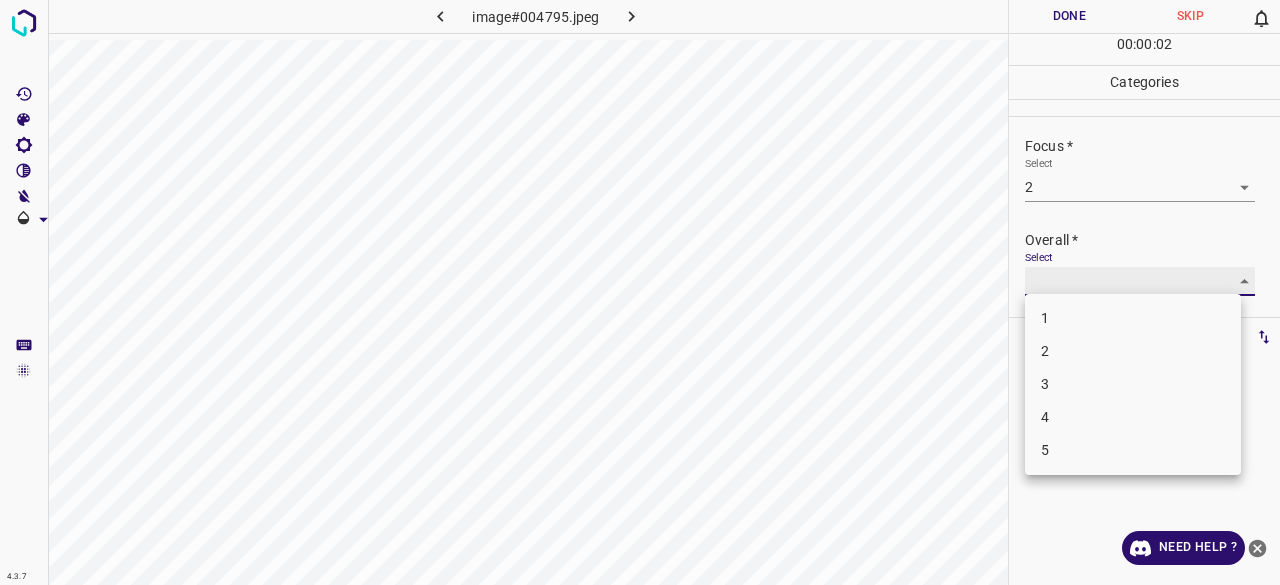 type on "2" 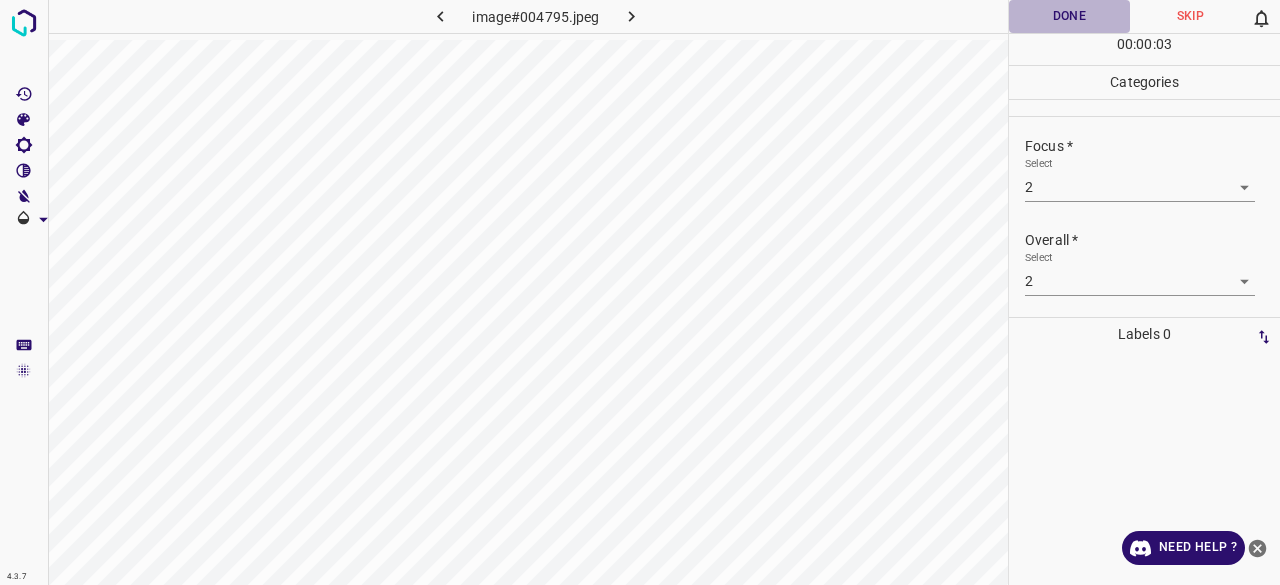 click on "Done" at bounding box center [1069, 16] 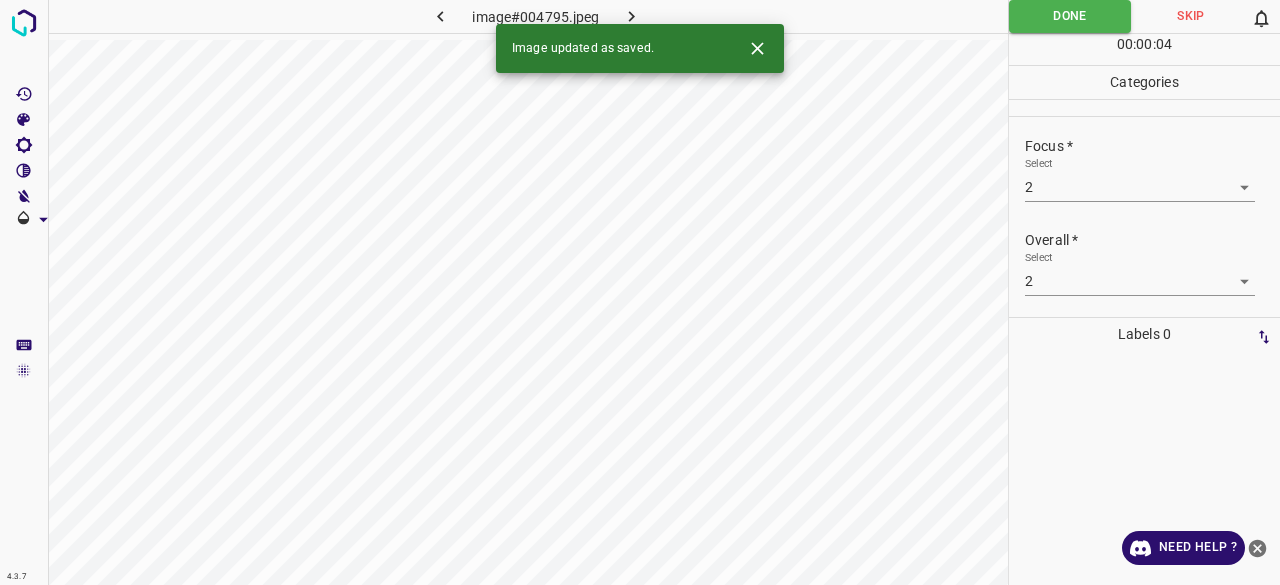 click 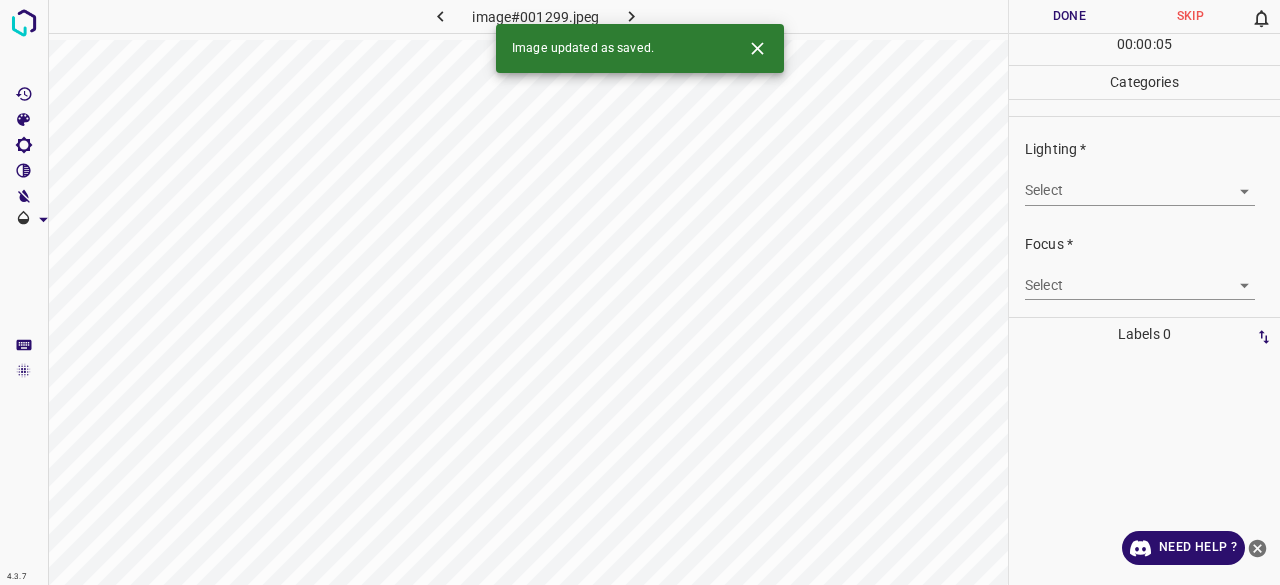 click on "4.3.7 image#001299.jpeg Done Skip 0 00   : 00   : 05   Categories Lighting *  Select ​ Focus *  Select ​ Overall *  Select ​ Labels   0 Categories 1 Lighting 2 Focus 3 Overall Tools Space Change between modes (Draw & Edit) I Auto labeling R Restore zoom M Zoom in N Zoom out Delete Delete selecte label Filters Z Restore filters X Saturation filter C Brightness filter V Contrast filter B Gray scale filter General O Download Image updated as saved. Need Help ? - Text - Hide - Delete" at bounding box center [640, 292] 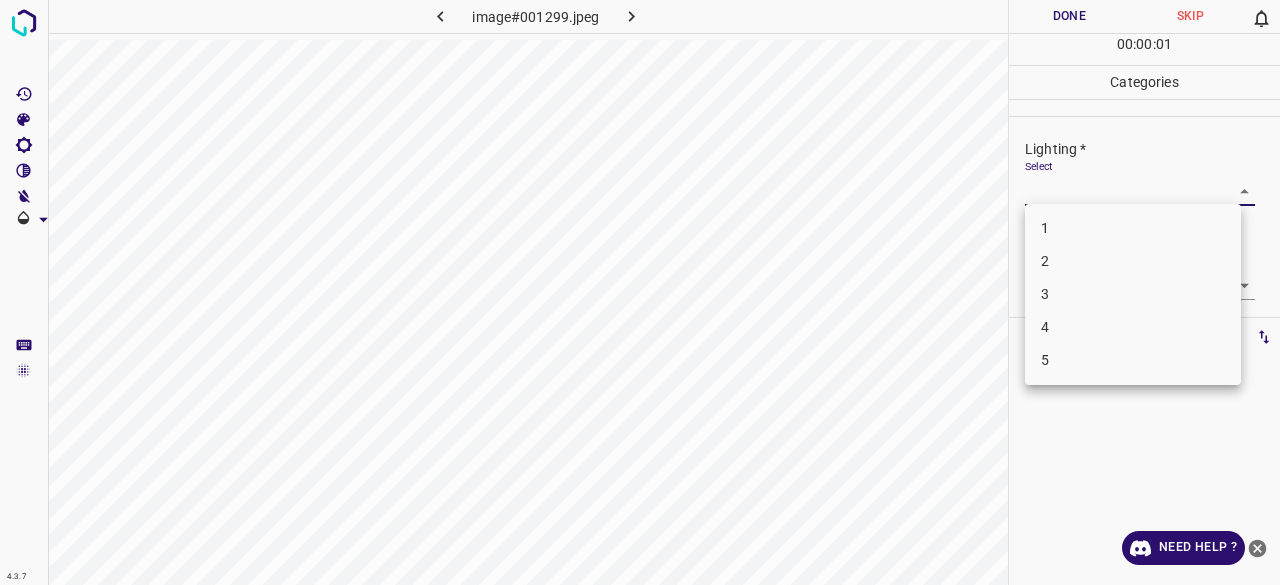 click on "3" at bounding box center (1133, 294) 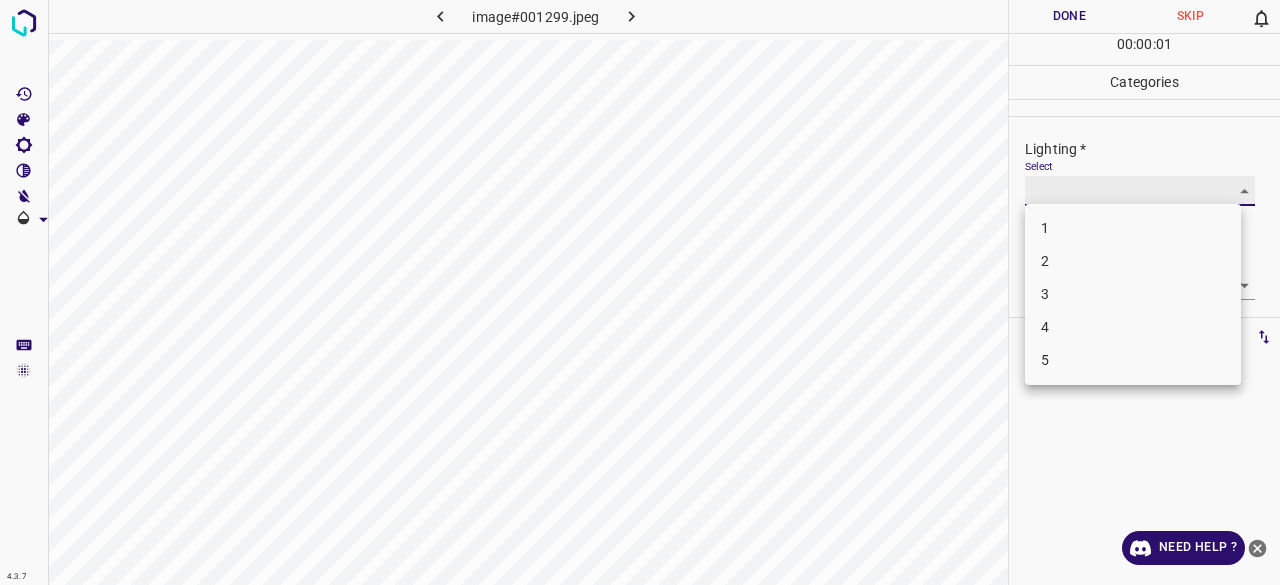 type on "3" 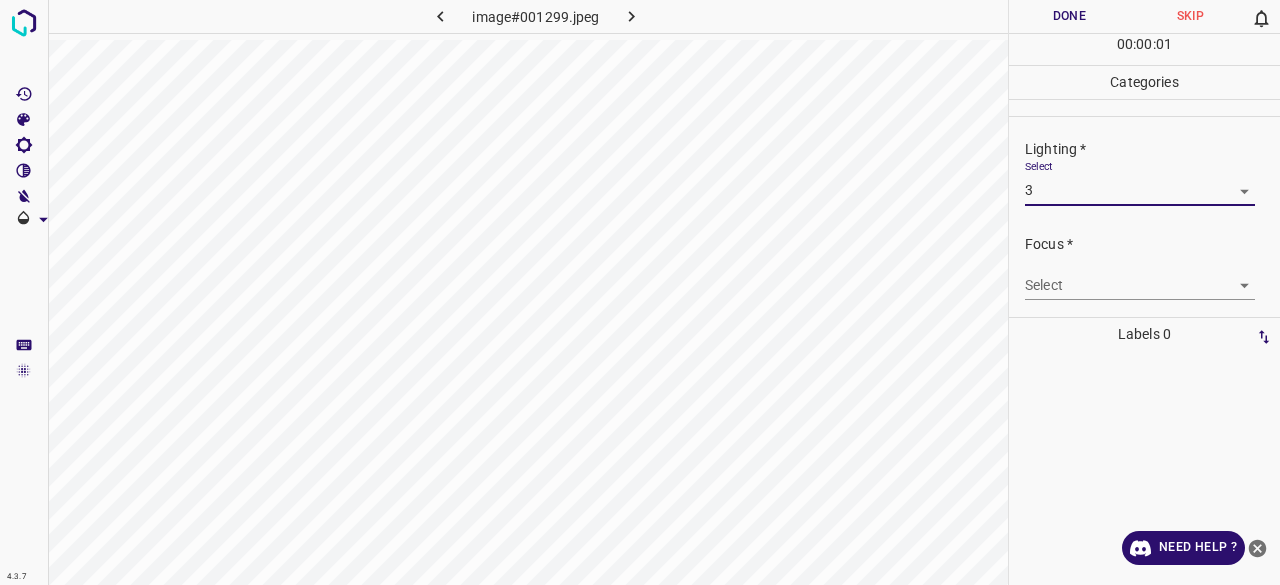 click on "4.3.7 image#001299.jpeg Done Skip 0 00   : 00   : 01   Categories Lighting *  Select 3 3 Focus *  Select ​ Overall *  Select ​ Labels   0 Categories 1 Lighting 2 Focus 3 Overall Tools Space Change between modes (Draw & Edit) I Auto labeling R Restore zoom M Zoom in N Zoom out Delete Delete selecte label Filters Z Restore filters X Saturation filter C Brightness filter V Contrast filter B Gray scale filter General O Download Need Help ? - Text - Hide - Delete" at bounding box center [640, 292] 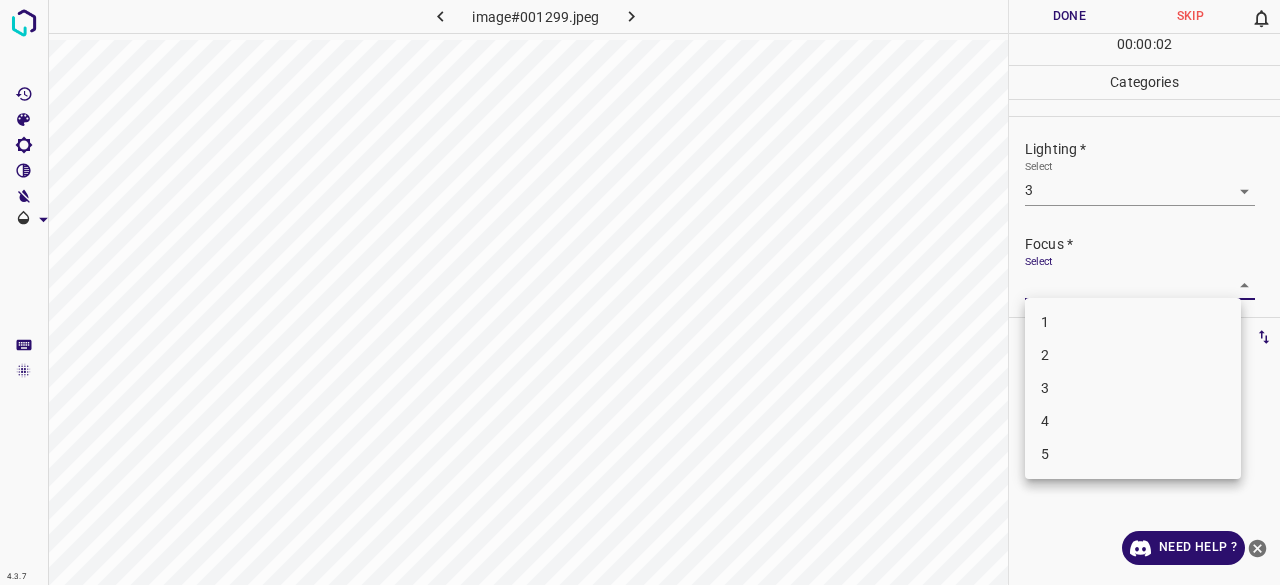 click on "2" at bounding box center (1133, 355) 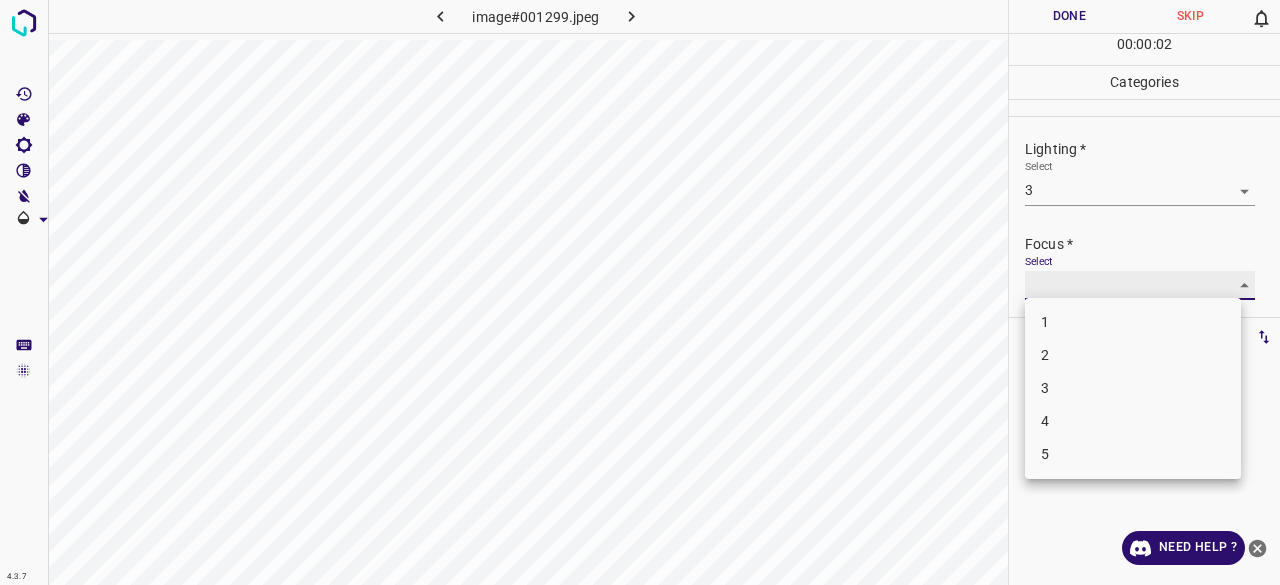 type on "2" 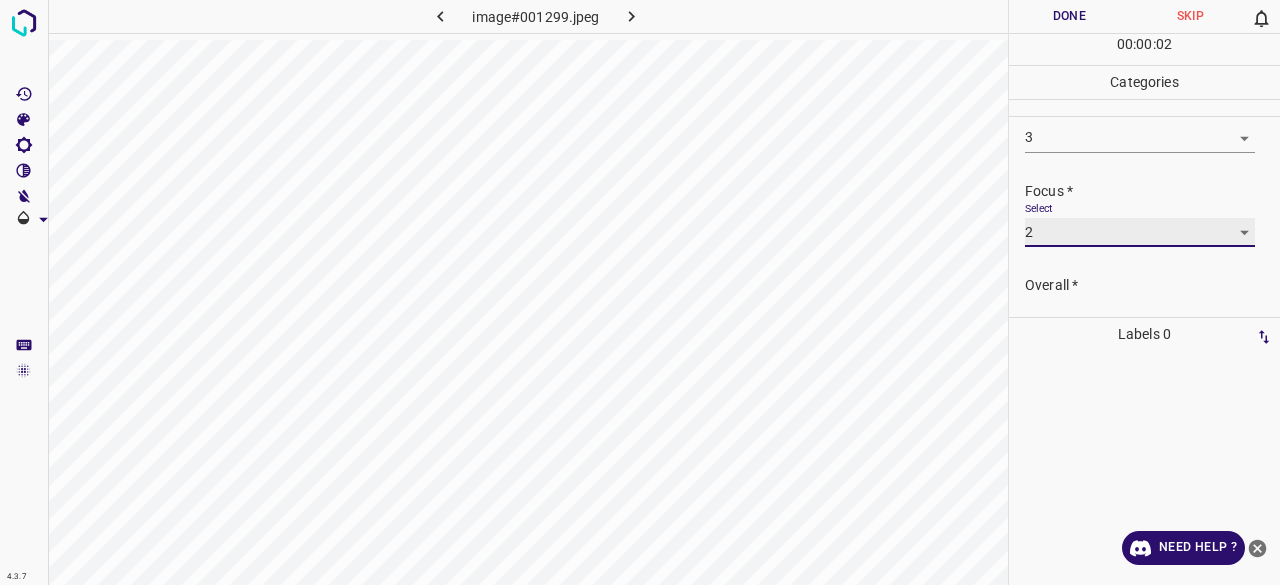 scroll, scrollTop: 98, scrollLeft: 0, axis: vertical 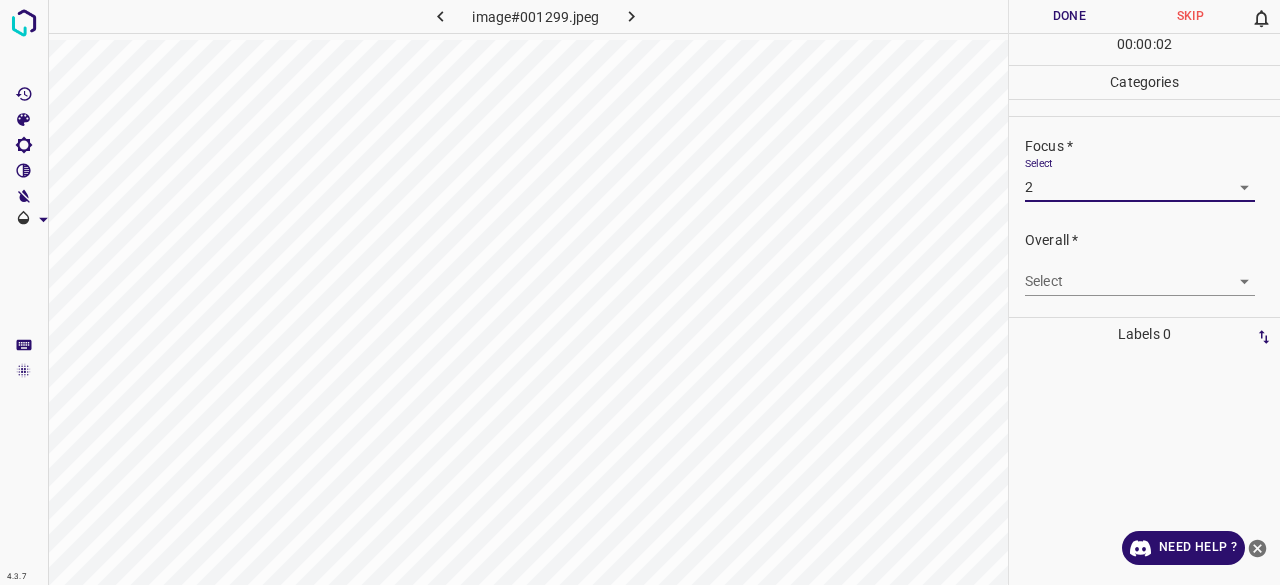 click on "4.3.7 image#001299.jpeg Done Skip 0 00   : 00   : 02   Categories Lighting *  Select 3 3 Focus *  Select 2 2 Overall *  Select ​ Labels   0 Categories 1 Lighting 2 Focus 3 Overall Tools Space Change between modes (Draw & Edit) I Auto labeling R Restore zoom M Zoom in N Zoom out Delete Delete selecte label Filters Z Restore filters X Saturation filter C Brightness filter V Contrast filter B Gray scale filter General O Download Need Help ? - Text - Hide - Delete" at bounding box center (640, 292) 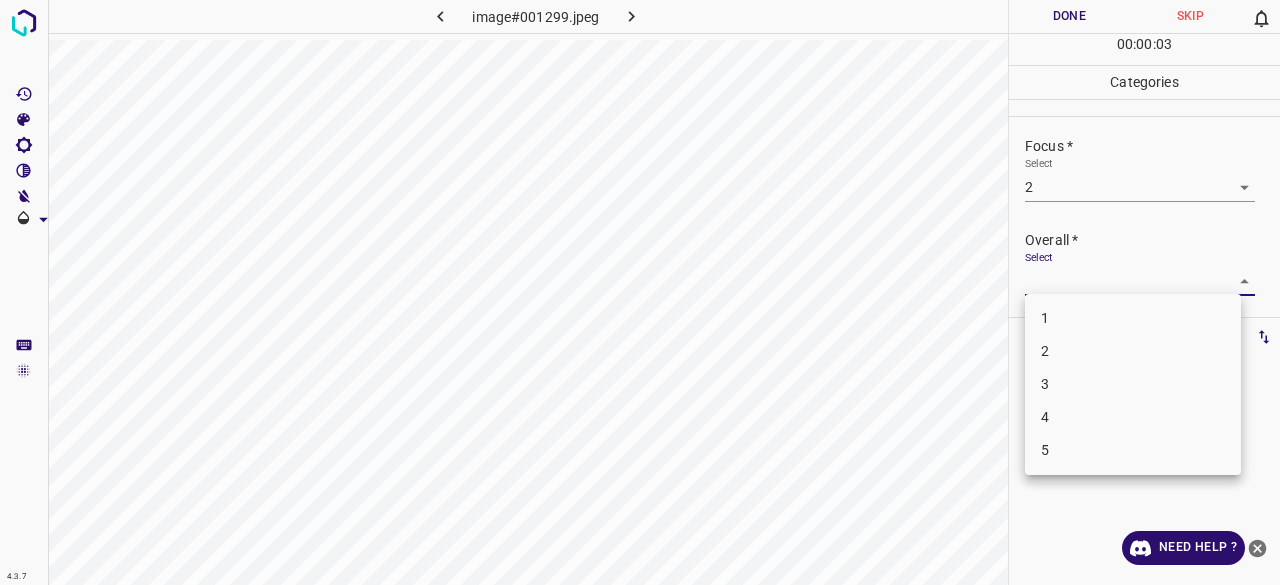drag, startPoint x: 1052, startPoint y: 367, endPoint x: 1058, endPoint y: 340, distance: 27.658634 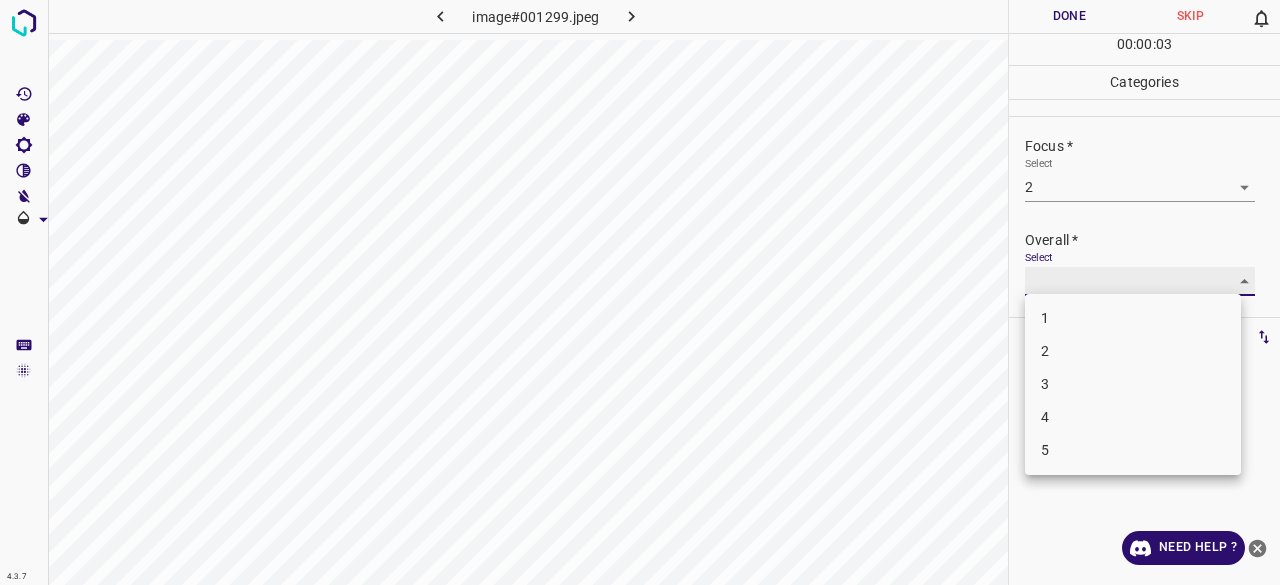 type on "3" 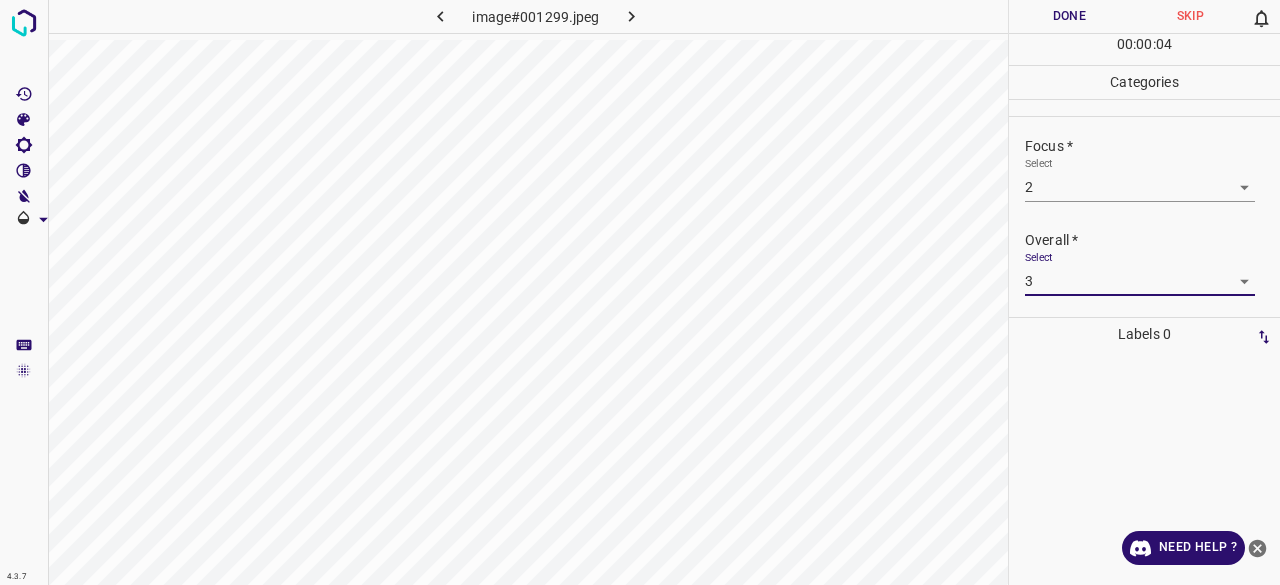 click on "Done" at bounding box center [1069, 16] 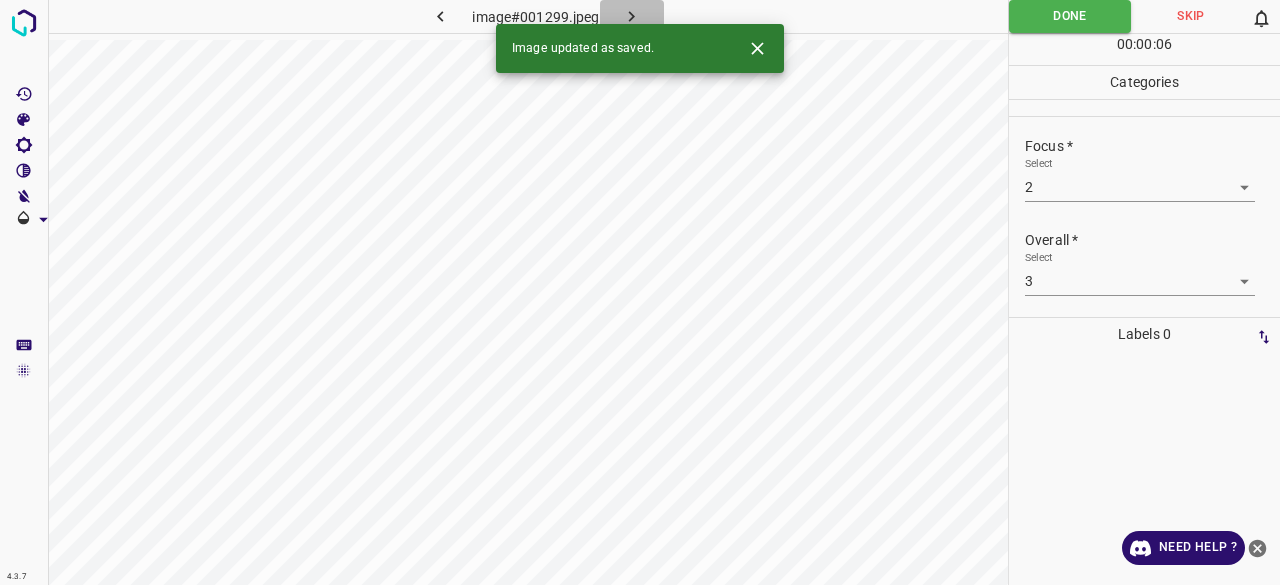 click 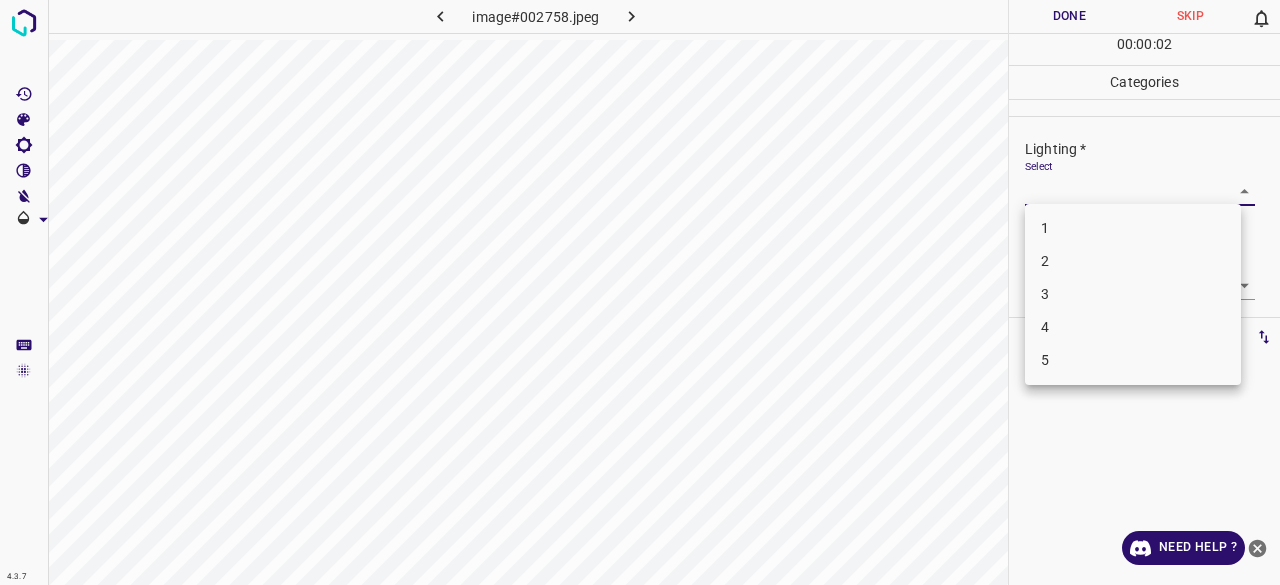 click on "4.3.7 image#002758.jpeg Done Skip 0 00   : 00   : 02   Categories Lighting *  Select ​ Focus *  Select ​ Overall *  Select ​ Labels   0 Categories 1 Lighting 2 Focus 3 Overall Tools Space Change between modes (Draw & Edit) I Auto labeling R Restore zoom M Zoom in N Zoom out Delete Delete selecte label Filters Z Restore filters X Saturation filter C Brightness filter V Contrast filter B Gray scale filter General O Download Need Help ? - Text - Hide - Delete 1 2 3 4 5" at bounding box center [640, 292] 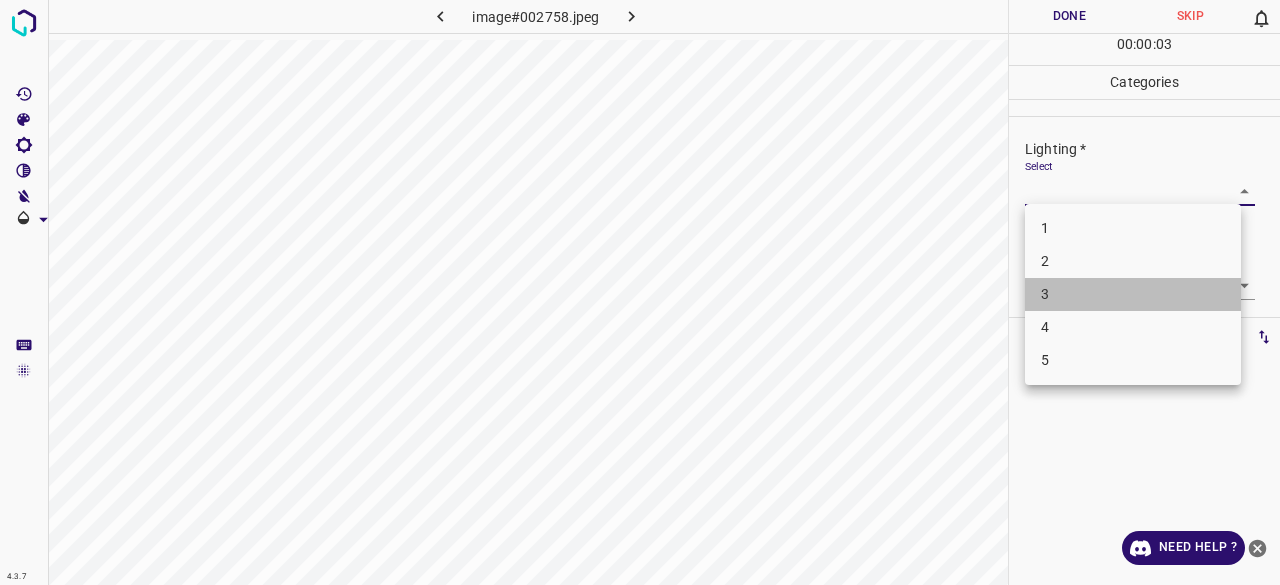 click on "3" at bounding box center (1133, 294) 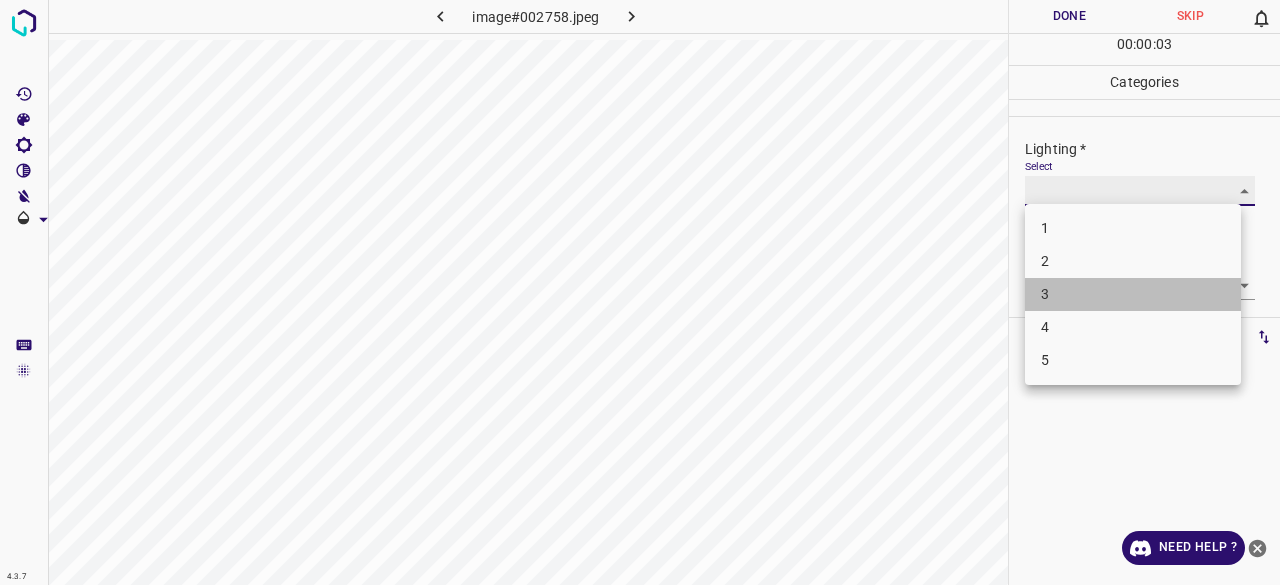 type on "3" 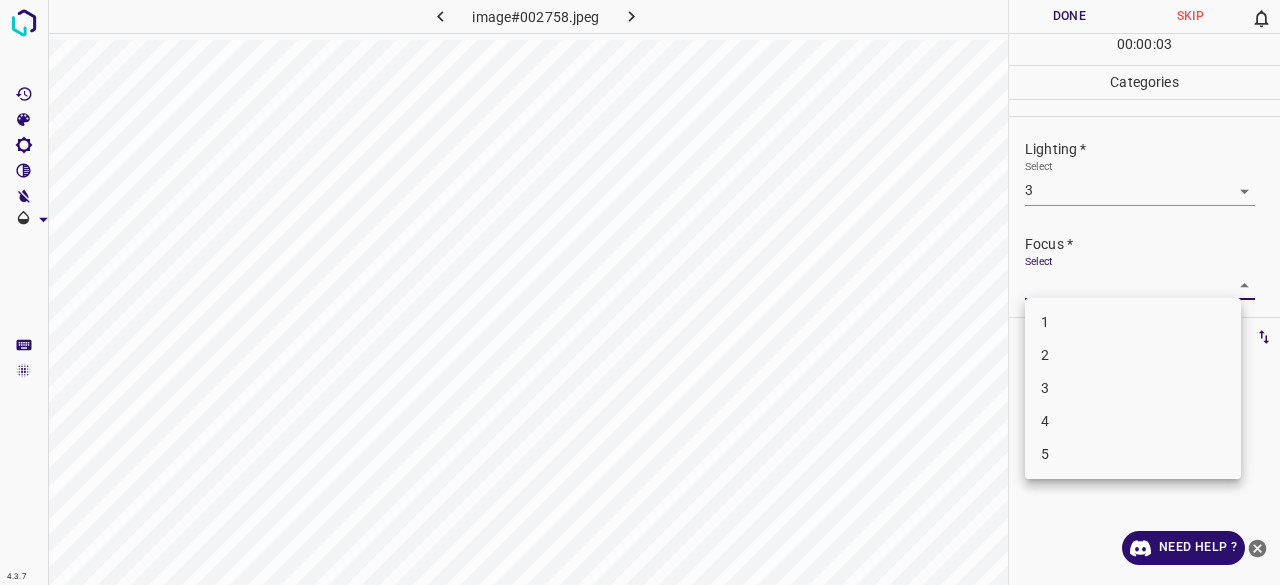 click on "4.3.7 image#002758.jpeg Done Skip 0 00   : 00   : 03   Categories Lighting *  Select 3 3 Focus *  Select ​ Overall *  Select ​ Labels   0 Categories 1 Lighting 2 Focus 3 Overall Tools Space Change between modes (Draw & Edit) I Auto labeling R Restore zoom M Zoom in N Zoom out Delete Delete selecte label Filters Z Restore filters X Saturation filter C Brightness filter V Contrast filter B Gray scale filter General O Download Need Help ? - Text - Hide - Delete 1 2 3 4 5" at bounding box center [640, 292] 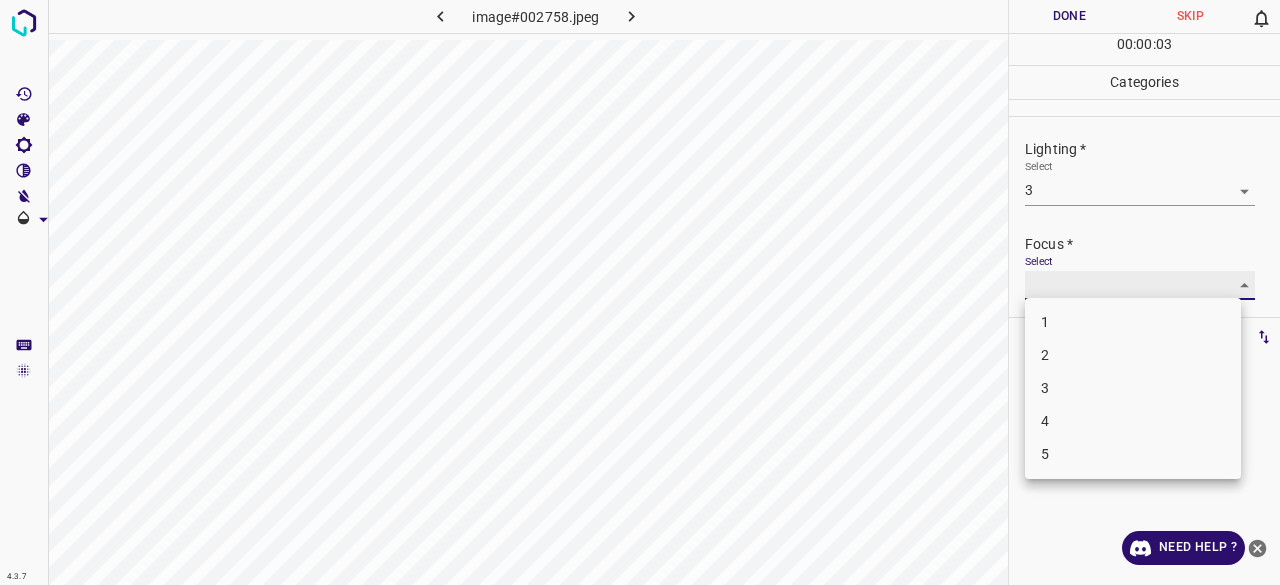 type on "3" 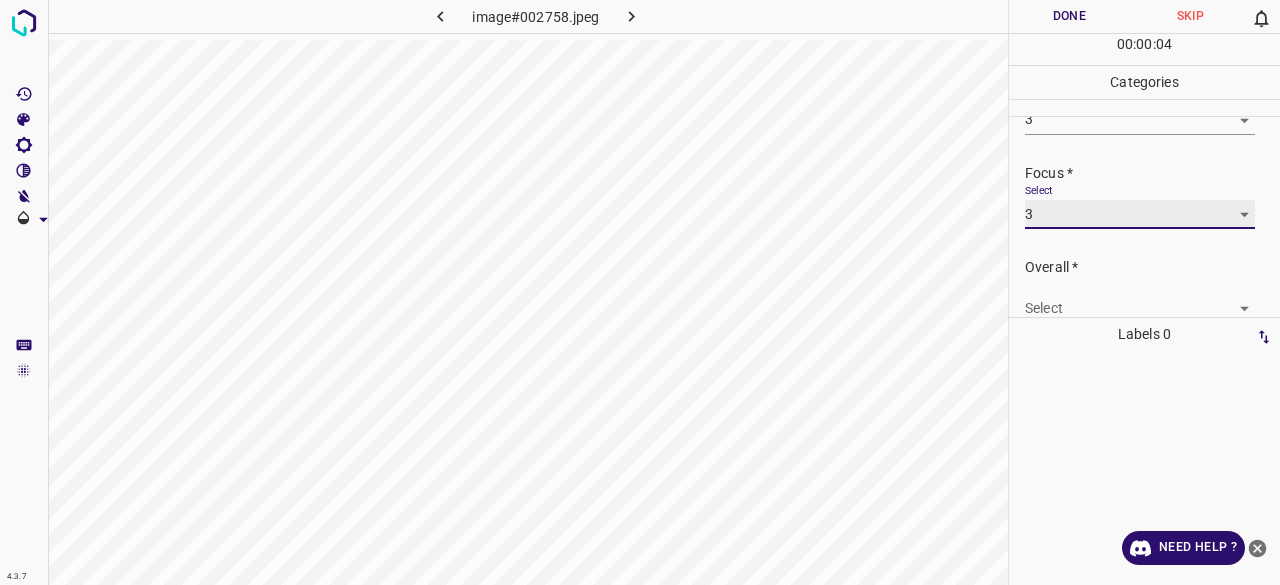 scroll, scrollTop: 98, scrollLeft: 0, axis: vertical 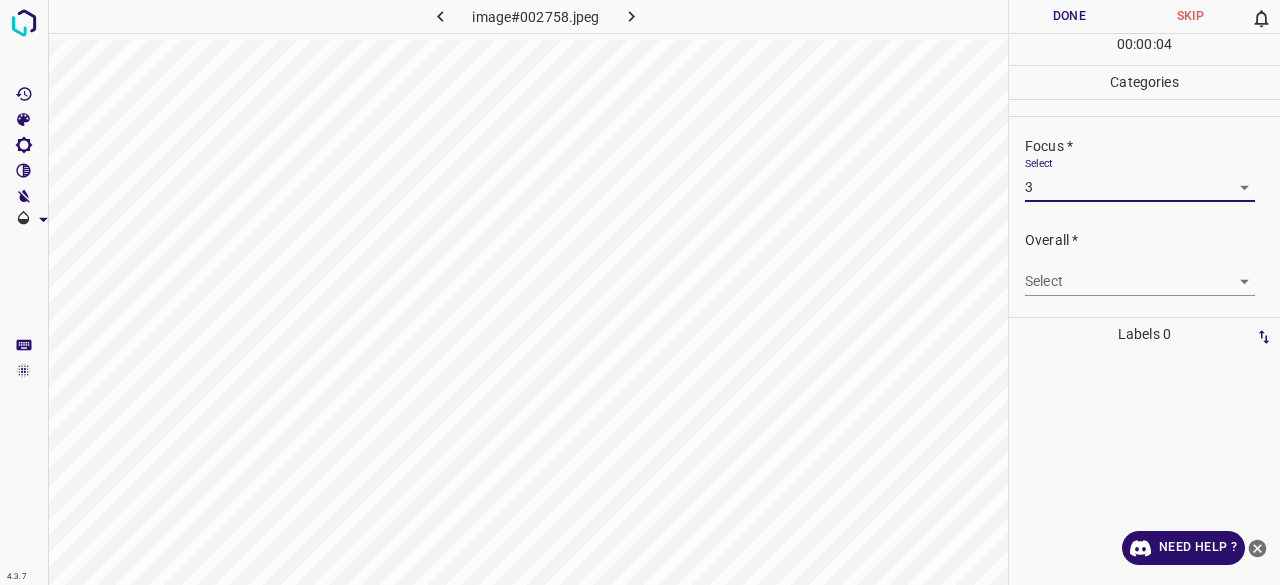 click on "4.3.7 image#002758.jpeg Done Skip 0 00   : 00   : 04   Categories Lighting *  Select 3 3 Focus *  Select 3 3 Overall *  Select ​ Labels   0 Categories 1 Lighting 2 Focus 3 Overall Tools Space Change between modes (Draw & Edit) I Auto labeling R Restore zoom M Zoom in N Zoom out Delete Delete selecte label Filters Z Restore filters X Saturation filter C Brightness filter V Contrast filter B Gray scale filter General O Download Need Help ? - Text - Hide - Delete" at bounding box center (640, 292) 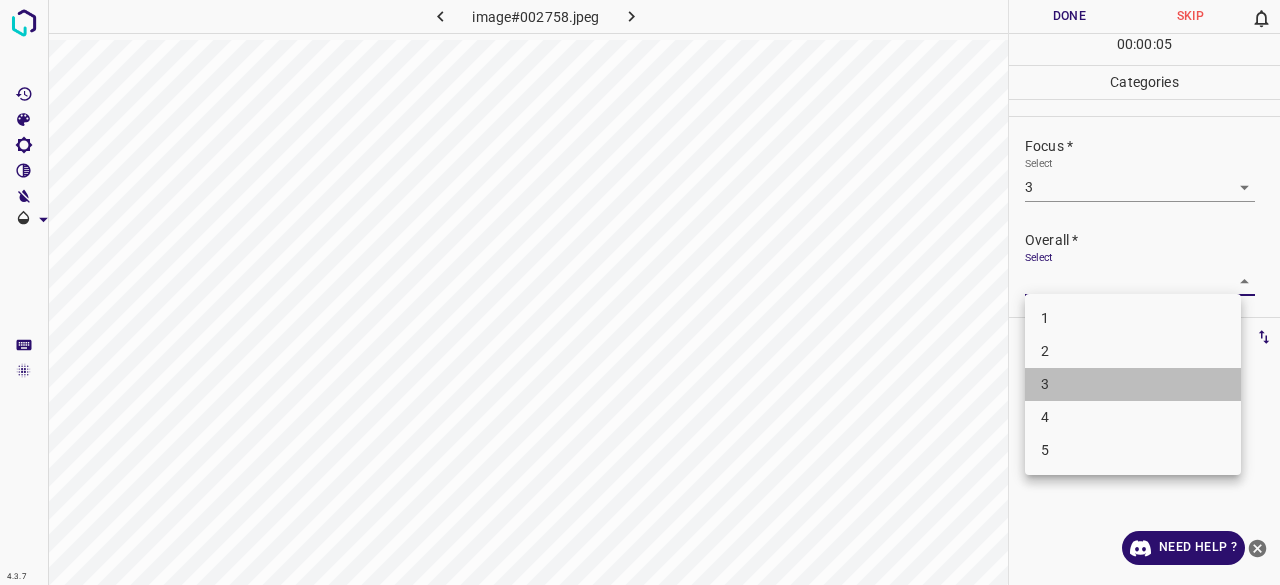 click on "3" at bounding box center [1133, 384] 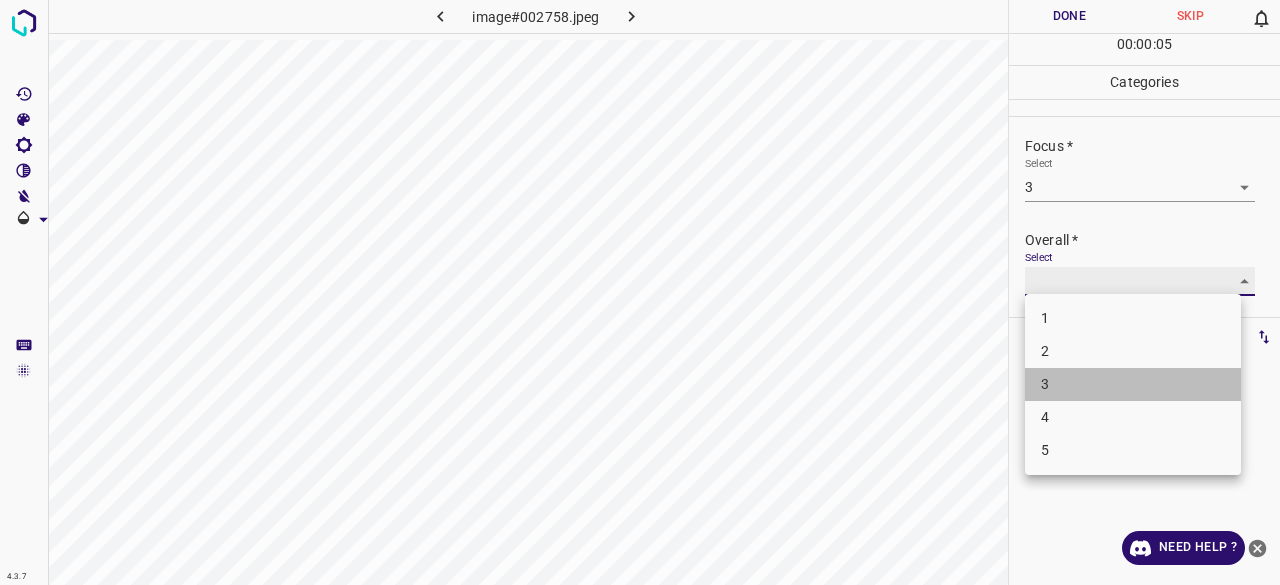 type on "3" 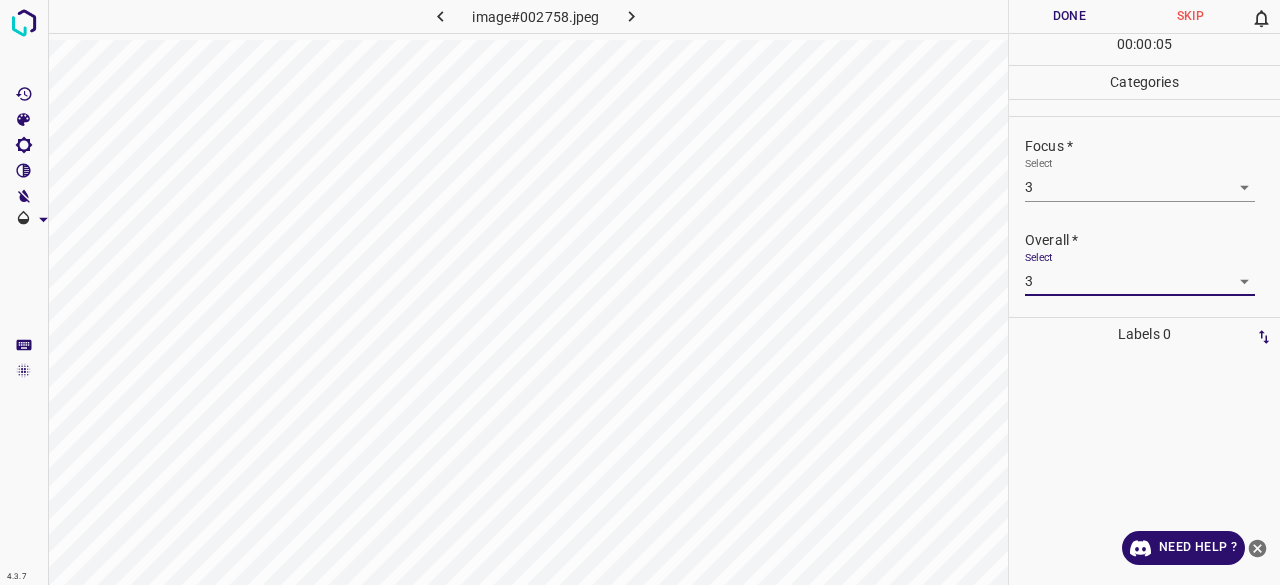 click on "Done" at bounding box center [1069, 16] 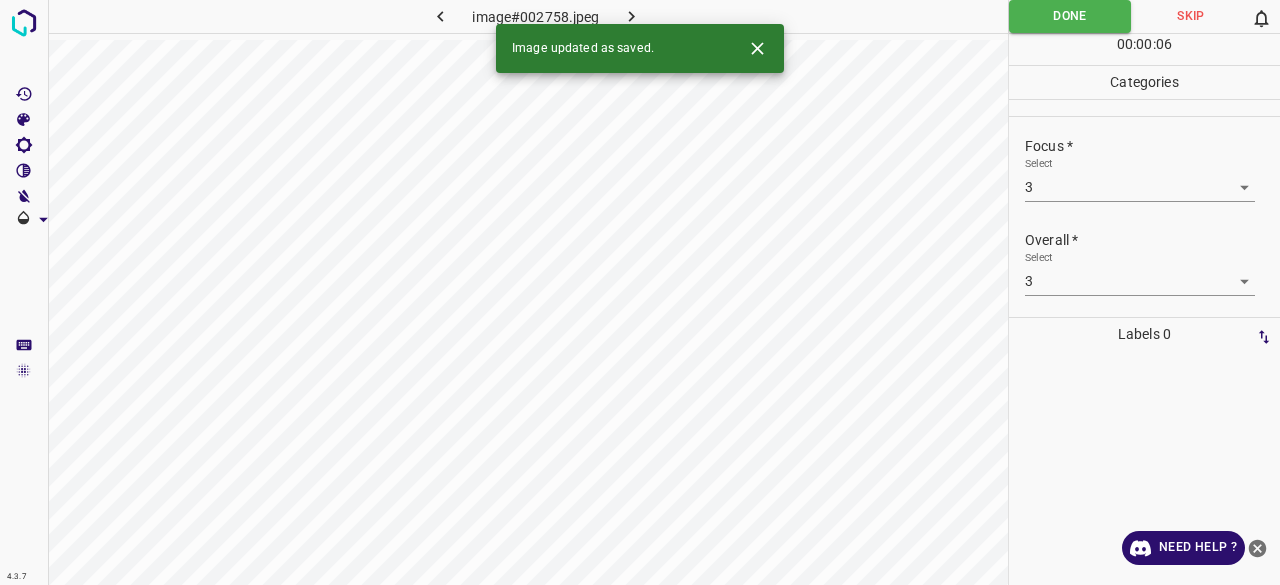 click 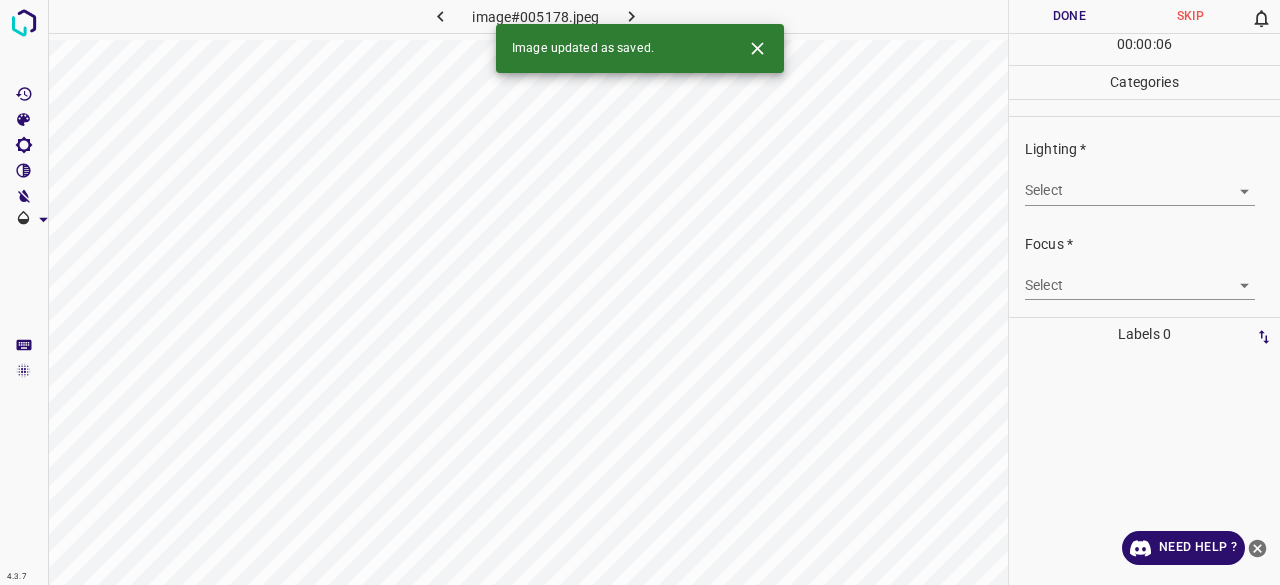 click on "4.3.7 image#005178.jpeg Done Skip 0 00   : 00   : 06   Categories Lighting *  Select ​ Focus *  Select ​ Overall *  Select ​ Labels   0 Categories 1 Lighting 2 Focus 3 Overall Tools Space Change between modes (Draw & Edit) I Auto labeling R Restore zoom M Zoom in N Zoom out Delete Delete selecte label Filters Z Restore filters X Saturation filter C Brightness filter V Contrast filter B Gray scale filter General O Download Image updated as saved. Need Help ? - Text - Hide - Delete" at bounding box center (640, 292) 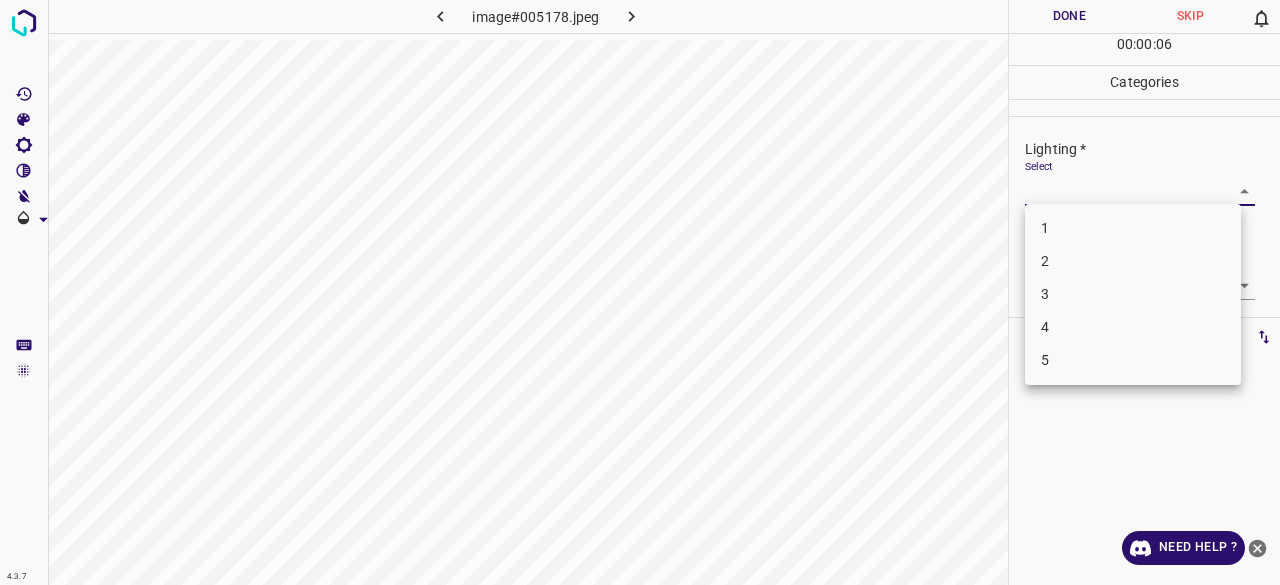 click on "3" at bounding box center (1133, 294) 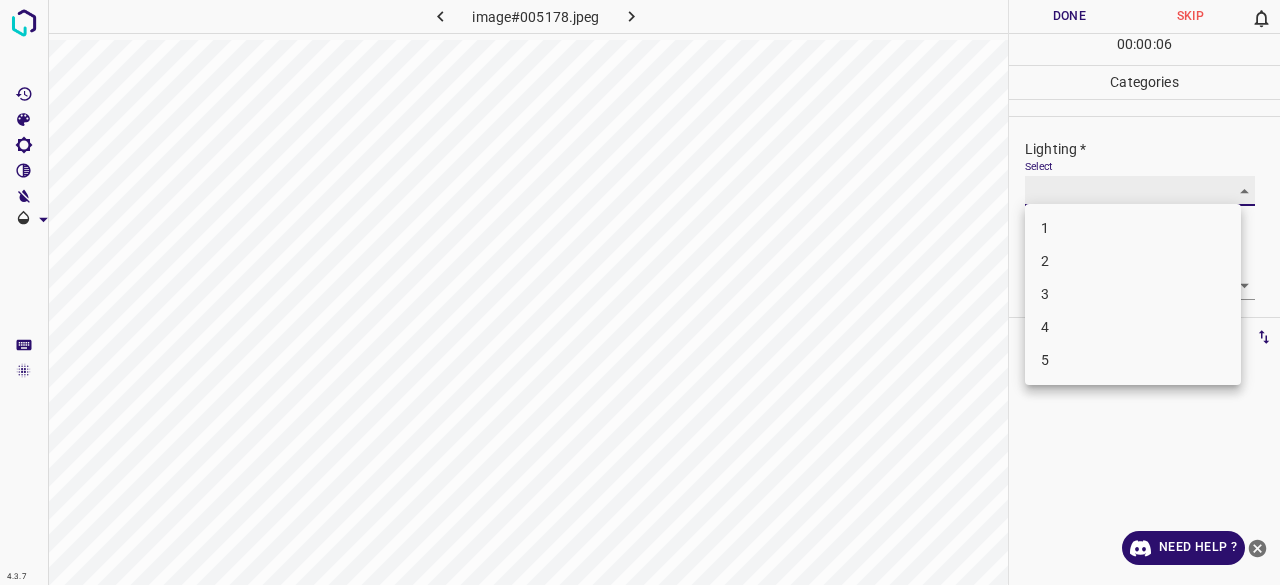 type on "3" 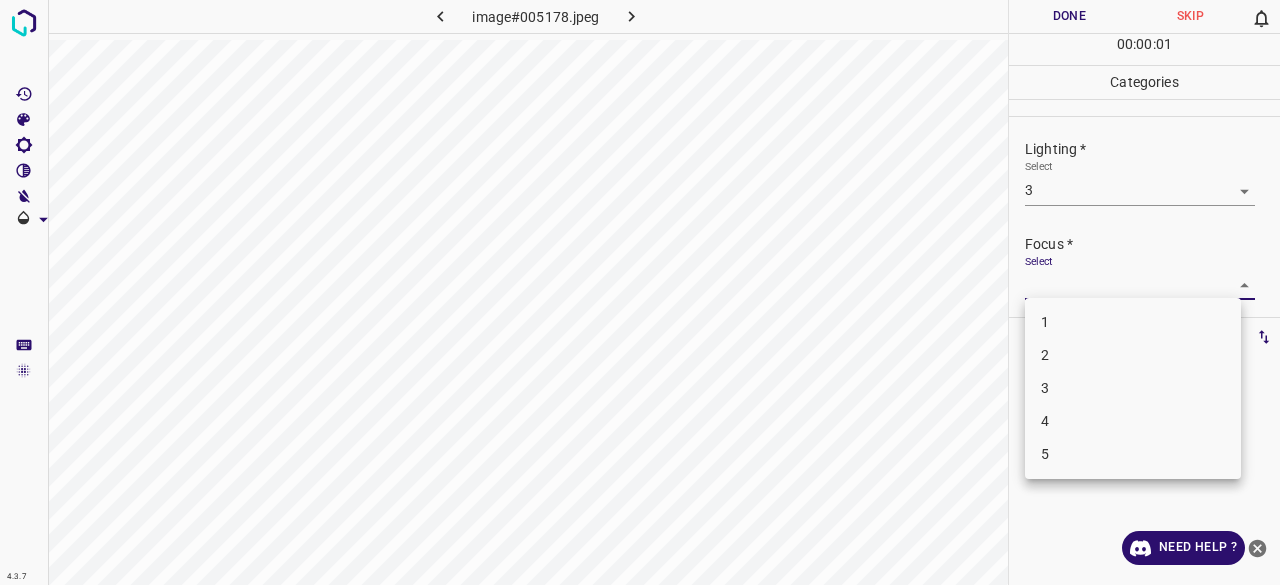click on "4.3.7 image#005178.jpeg Done Skip 0 00   : 00   : 01   Categories Lighting *  Select 3 3 Focus *  Select ​ Overall *  Select ​ Labels   0 Categories 1 Lighting 2 Focus 3 Overall Tools Space Change between modes (Draw & Edit) I Auto labeling R Restore zoom M Zoom in N Zoom out Delete Delete selecte label Filters Z Restore filters X Saturation filter C Brightness filter V Contrast filter B Gray scale filter General O Download Need Help ? - Text - Hide - Delete 1 2 3 4 5" at bounding box center [640, 292] 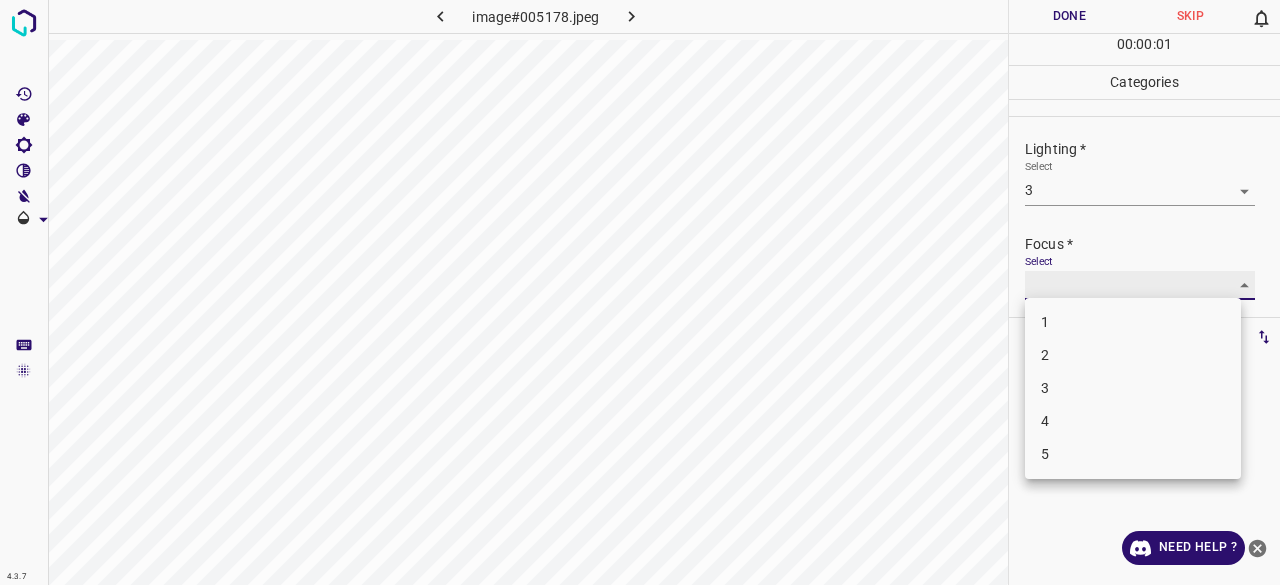 type on "3" 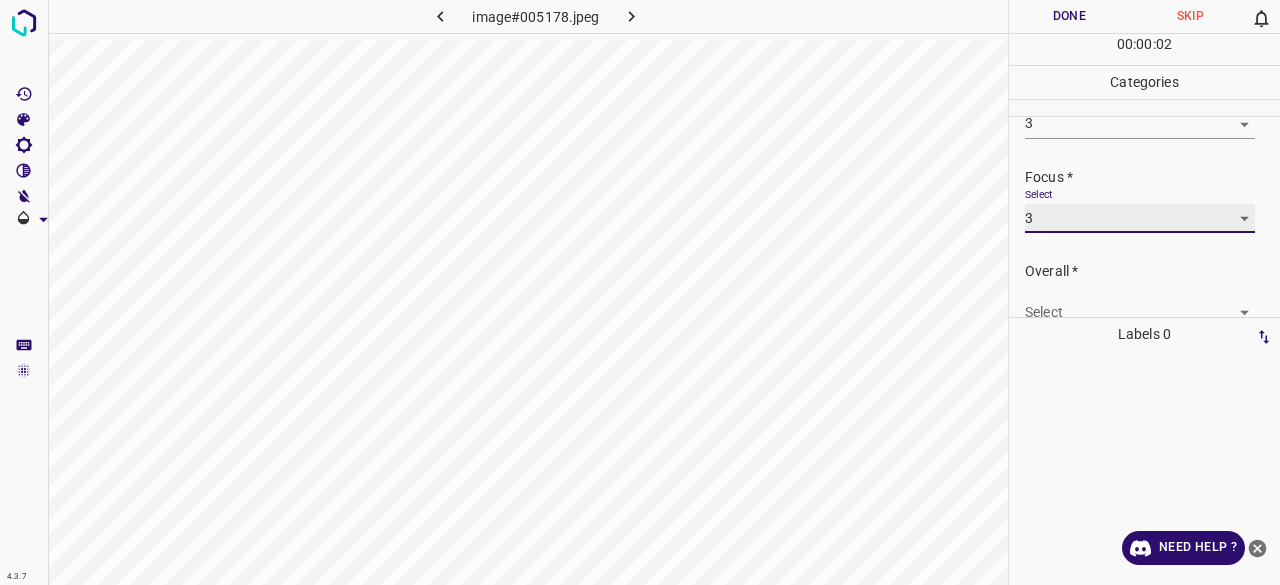 scroll, scrollTop: 98, scrollLeft: 0, axis: vertical 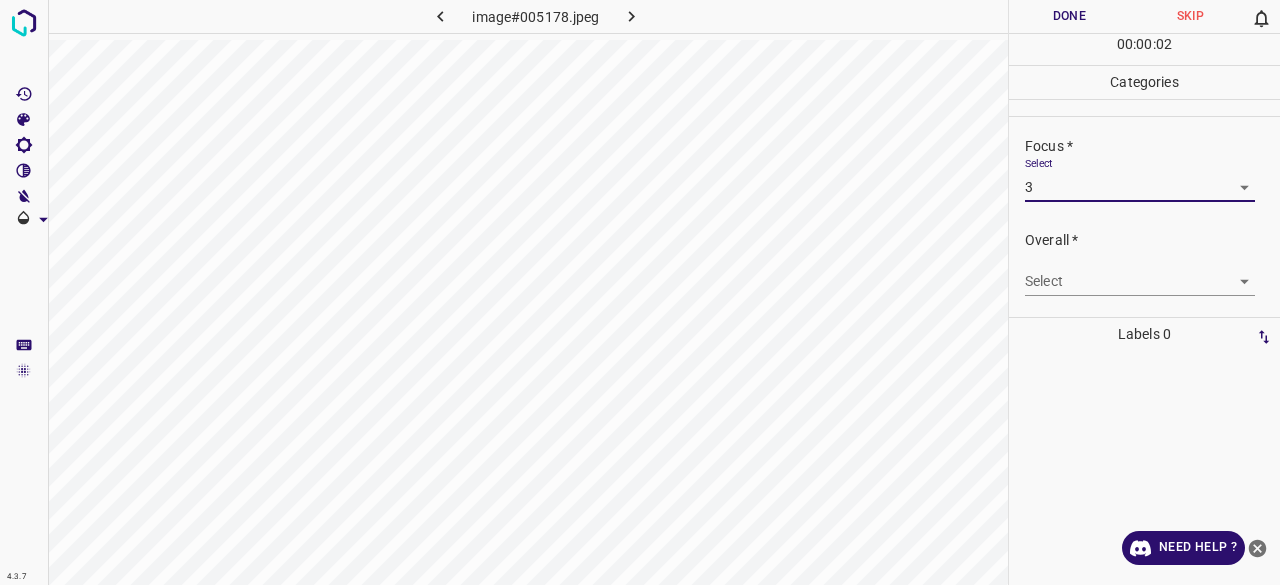 drag, startPoint x: 1060, startPoint y: 261, endPoint x: 1060, endPoint y: 281, distance: 20 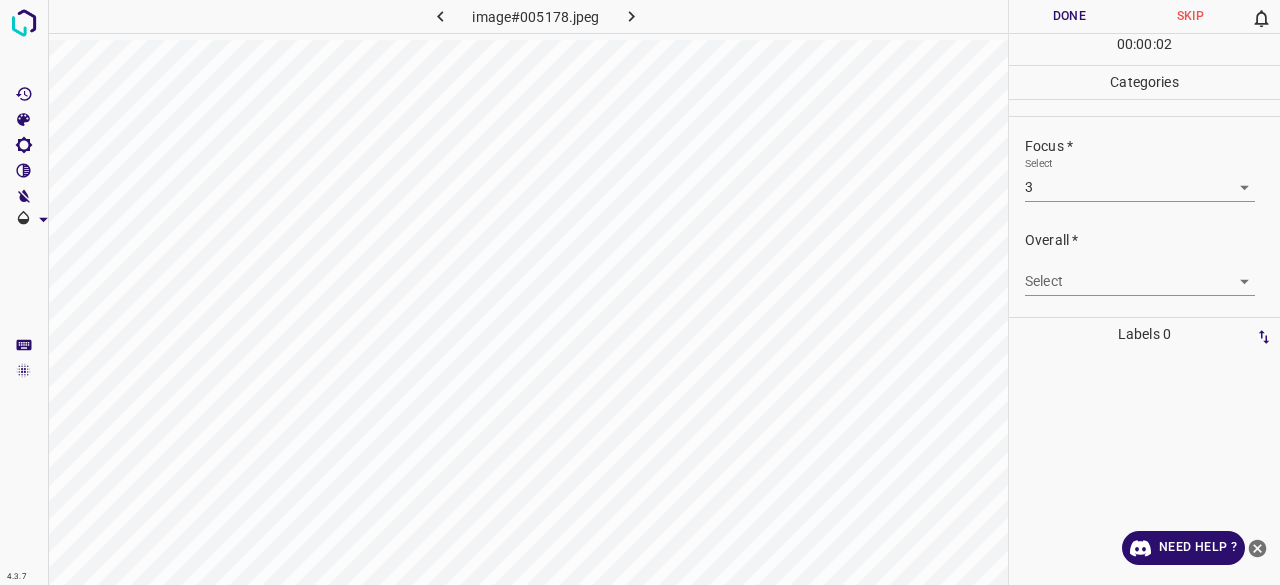 click on "Overall *  Select ​" at bounding box center (1144, 263) 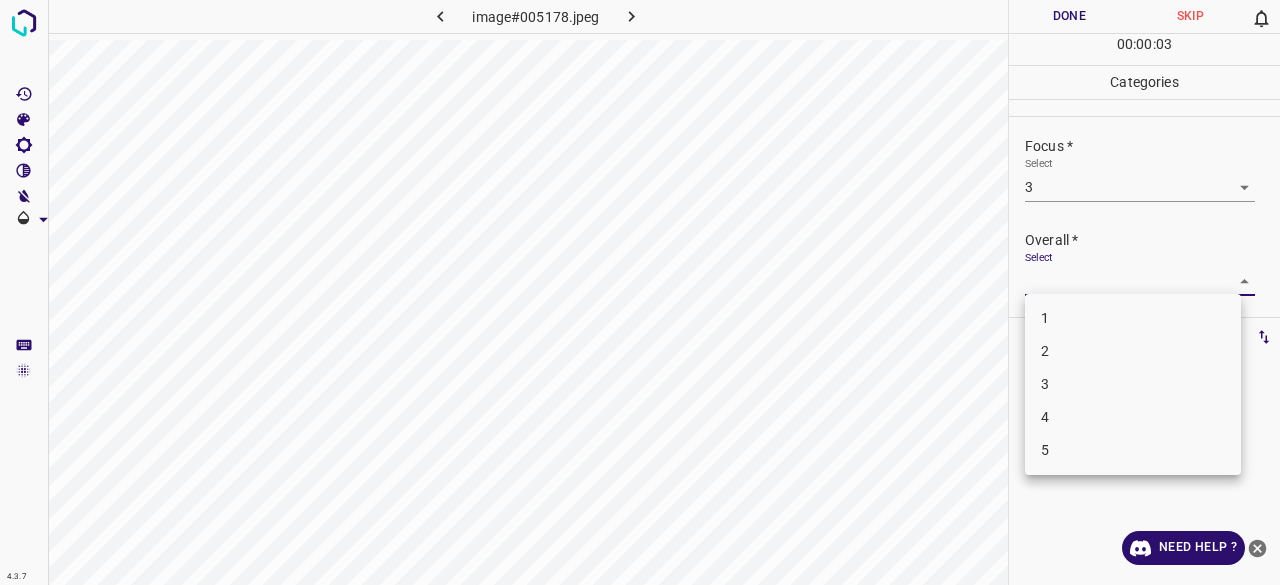 click on "3" at bounding box center (1133, 384) 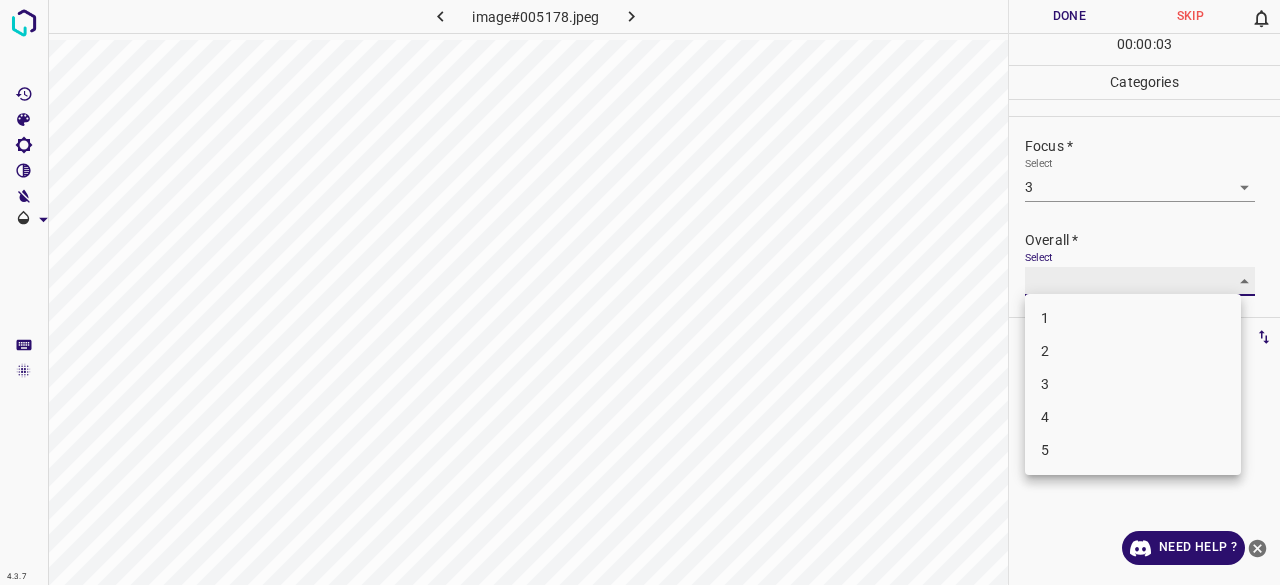 type on "3" 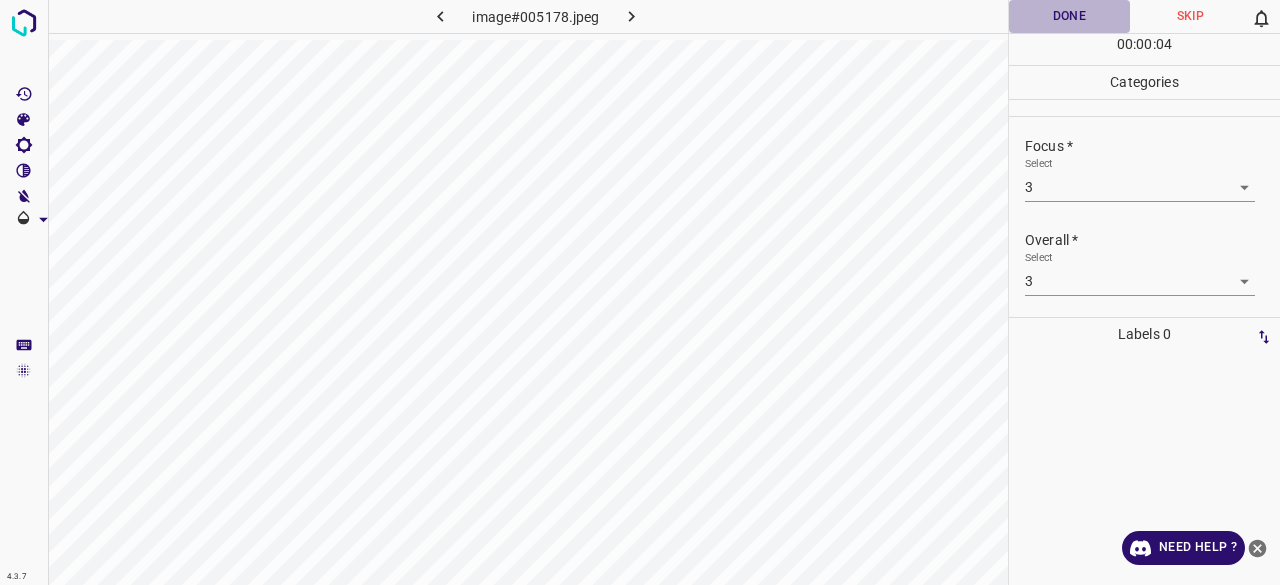 click on "Done" at bounding box center [1069, 16] 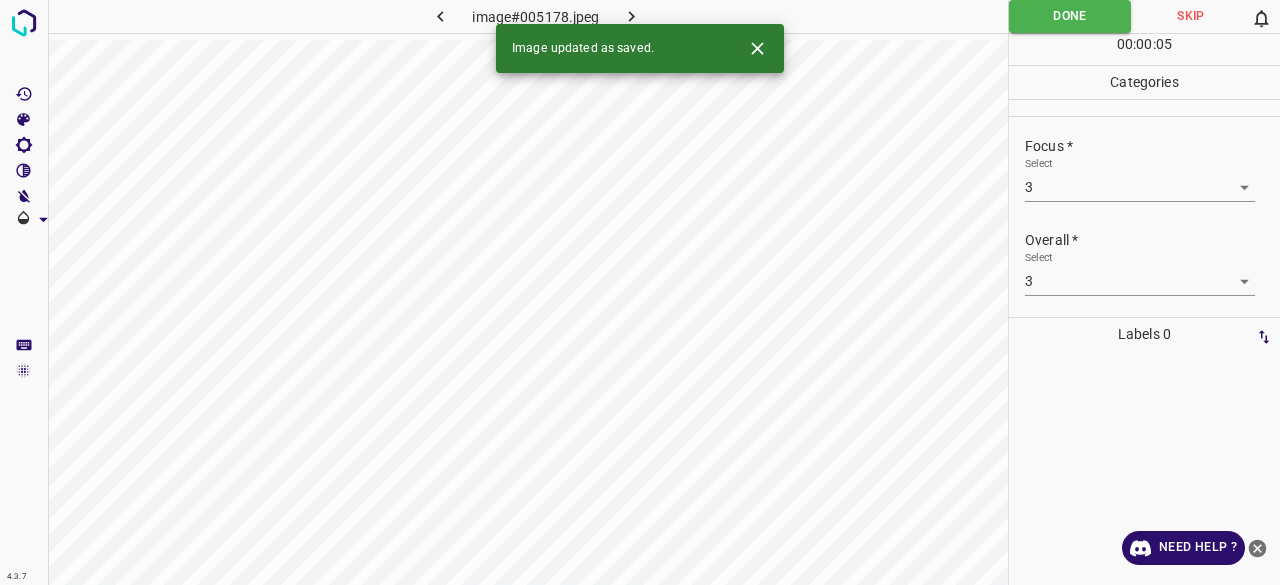 click 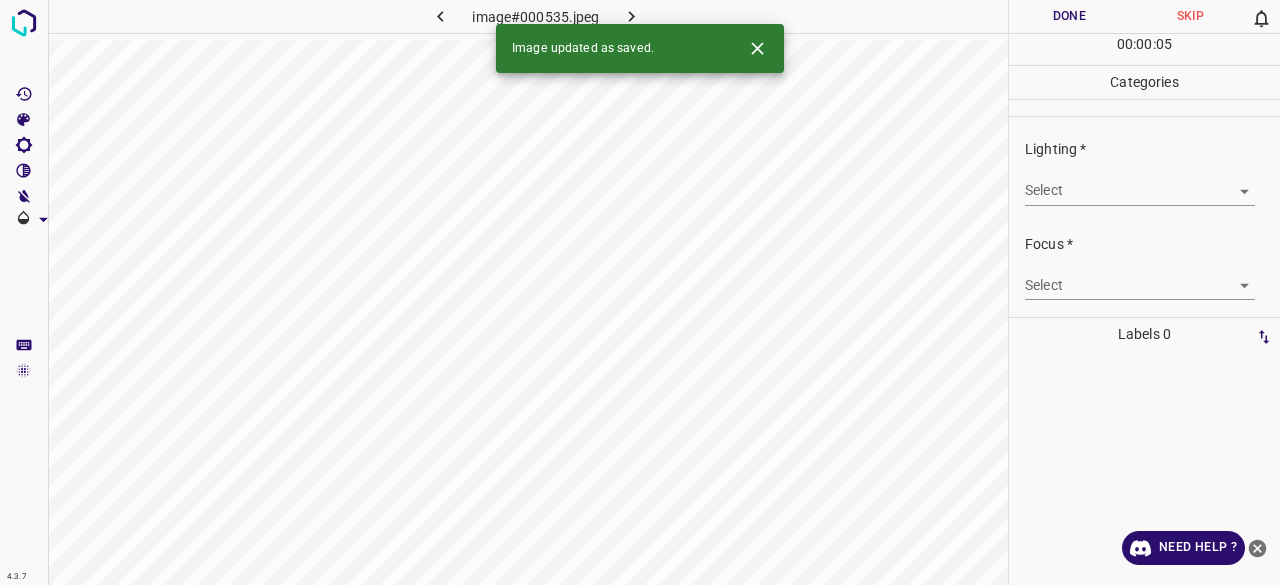 drag, startPoint x: 1038, startPoint y: 205, endPoint x: 1054, endPoint y: 193, distance: 20 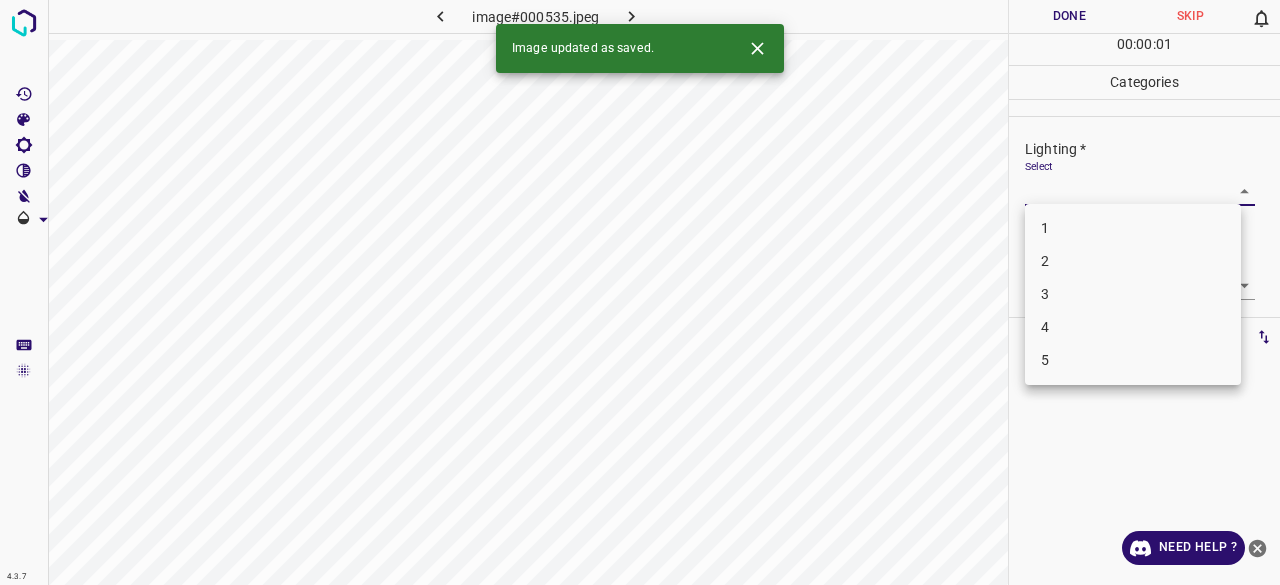 click on "4.3.7 image#000535.jpeg Done Skip 0 00   : 00   : 01   Categories Lighting *  Select ​ Focus *  Select ​ Overall *  Select ​ Labels   0 Categories 1 Lighting 2 Focus 3 Overall Tools Space Change between modes (Draw & Edit) I Auto labeling R Restore zoom M Zoom in N Zoom out Delete Delete selecte label Filters Z Restore filters X Saturation filter C Brightness filter V Contrast filter B Gray scale filter General O Download Image updated as saved. Need Help ? - Text - Hide - Delete 1 2 3 4 5" at bounding box center (640, 292) 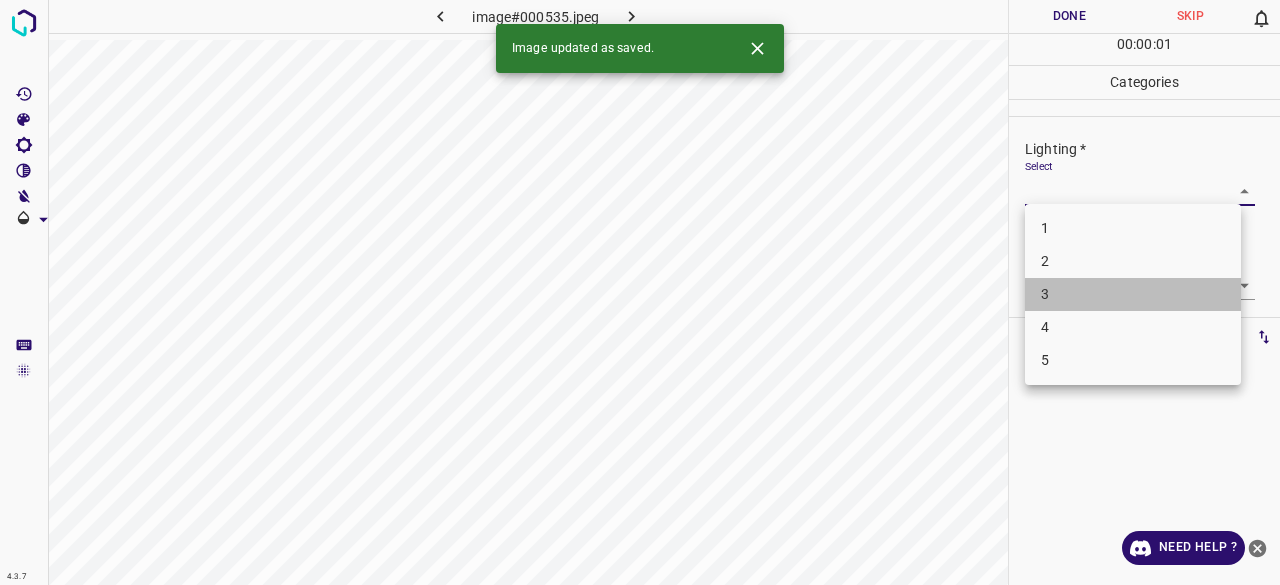 drag, startPoint x: 1041, startPoint y: 293, endPoint x: 1046, endPoint y: 265, distance: 28.442924 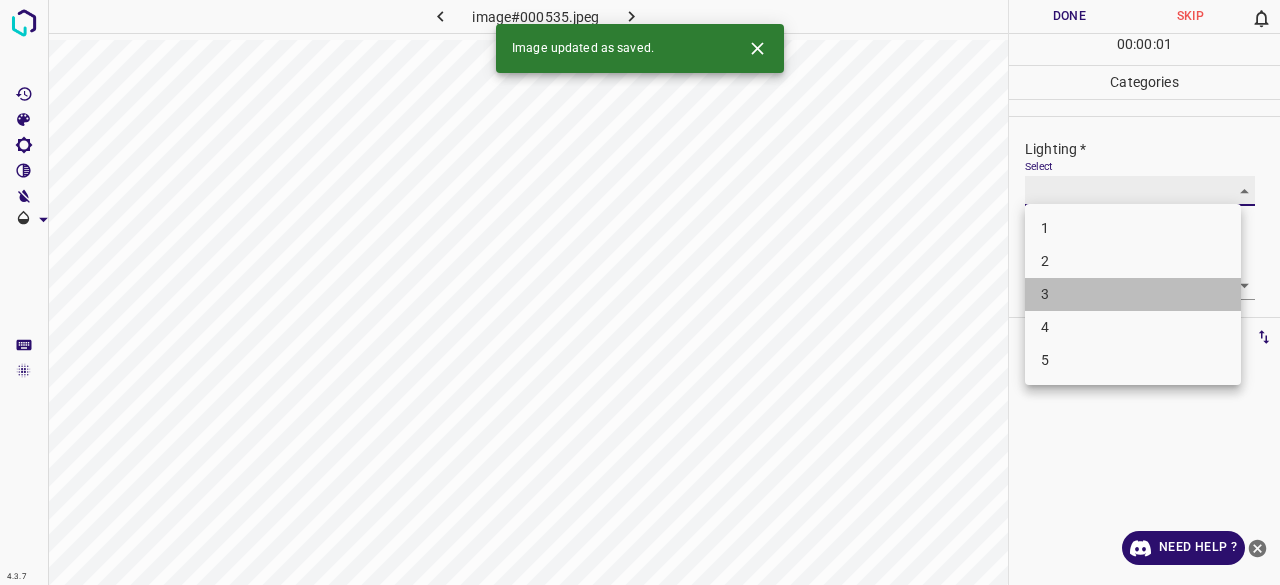 type on "3" 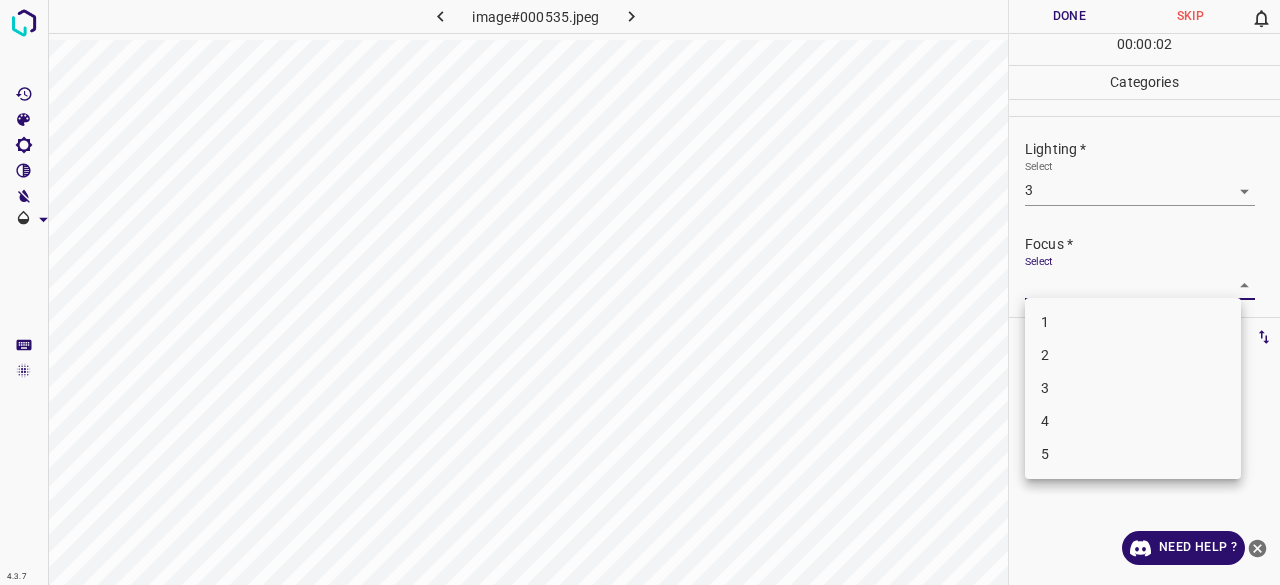 click on "4.3.7 image#000535.jpeg Done Skip 0 00   : 00   : 02   Categories Lighting *  Select 3 3 Focus *  Select ​ Overall *  Select ​ Labels   0 Categories 1 Lighting 2 Focus 3 Overall Tools Space Change between modes (Draw & Edit) I Auto labeling R Restore zoom M Zoom in N Zoom out Delete Delete selecte label Filters Z Restore filters X Saturation filter C Brightness filter V Contrast filter B Gray scale filter General O Download Need Help ? - Text - Hide - Delete 1 2 3 4 5" at bounding box center (640, 292) 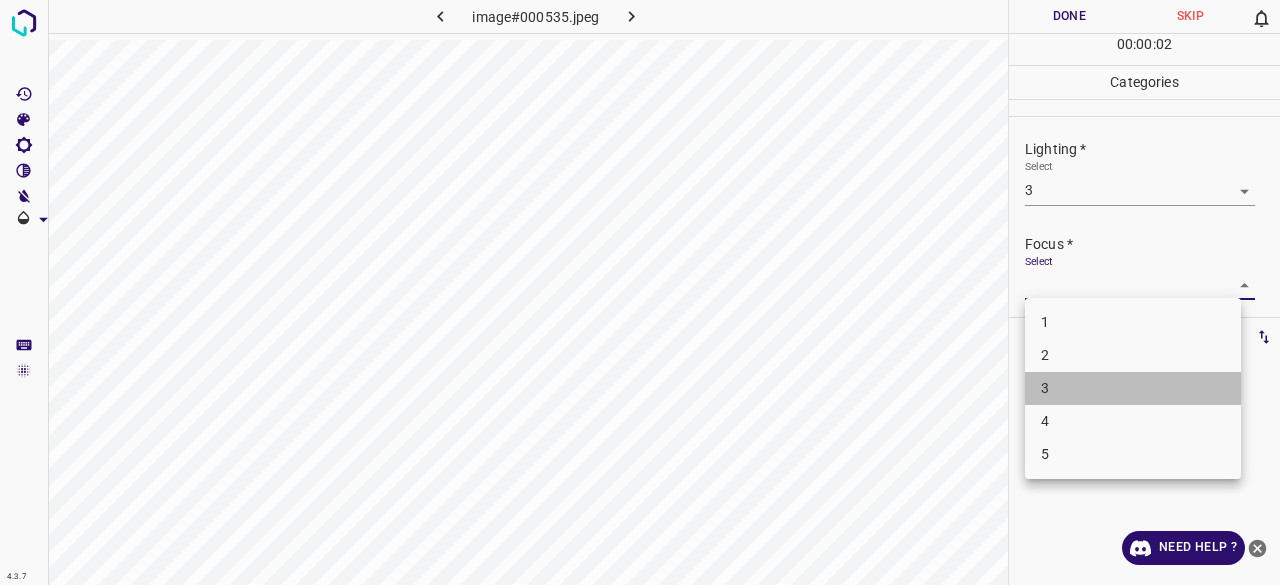 click on "3" at bounding box center (1133, 388) 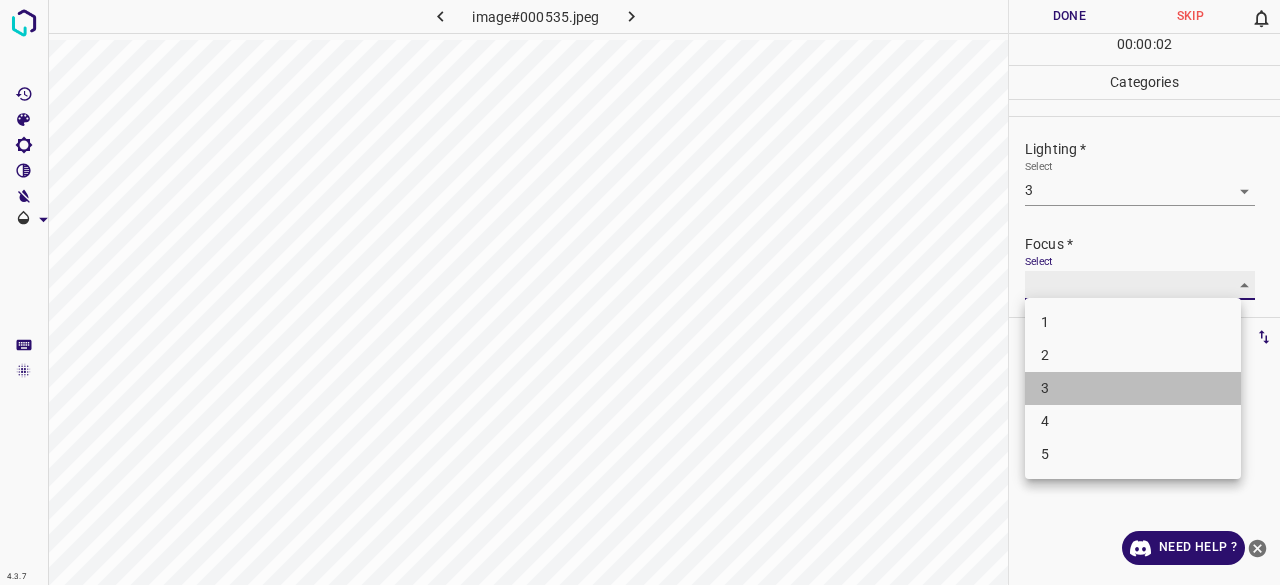 type on "3" 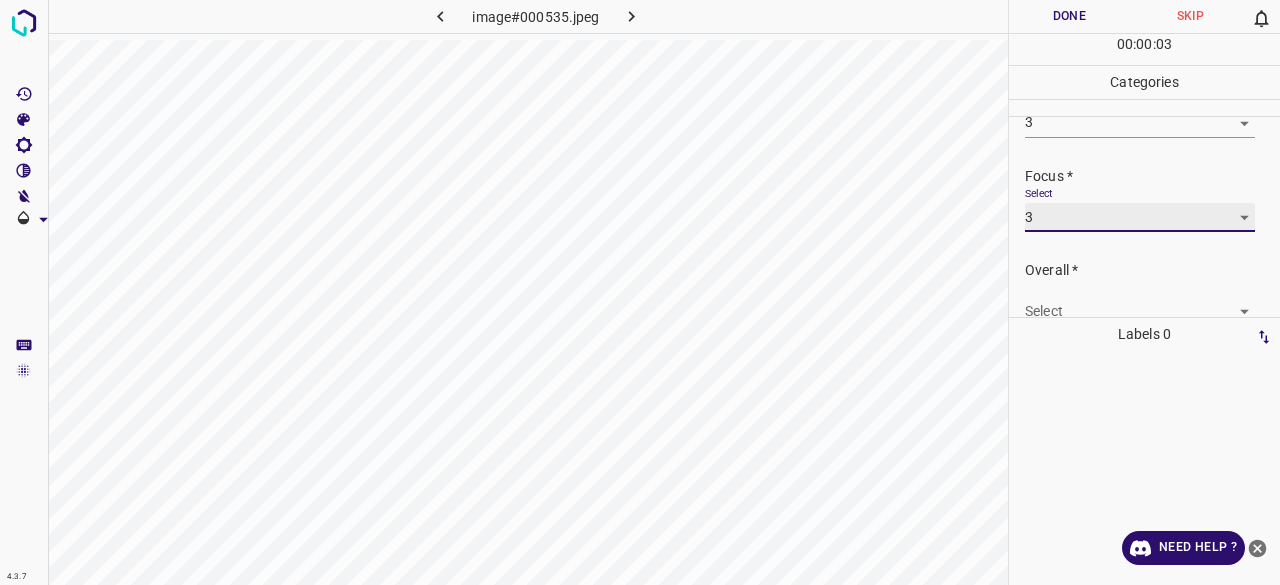 scroll, scrollTop: 98, scrollLeft: 0, axis: vertical 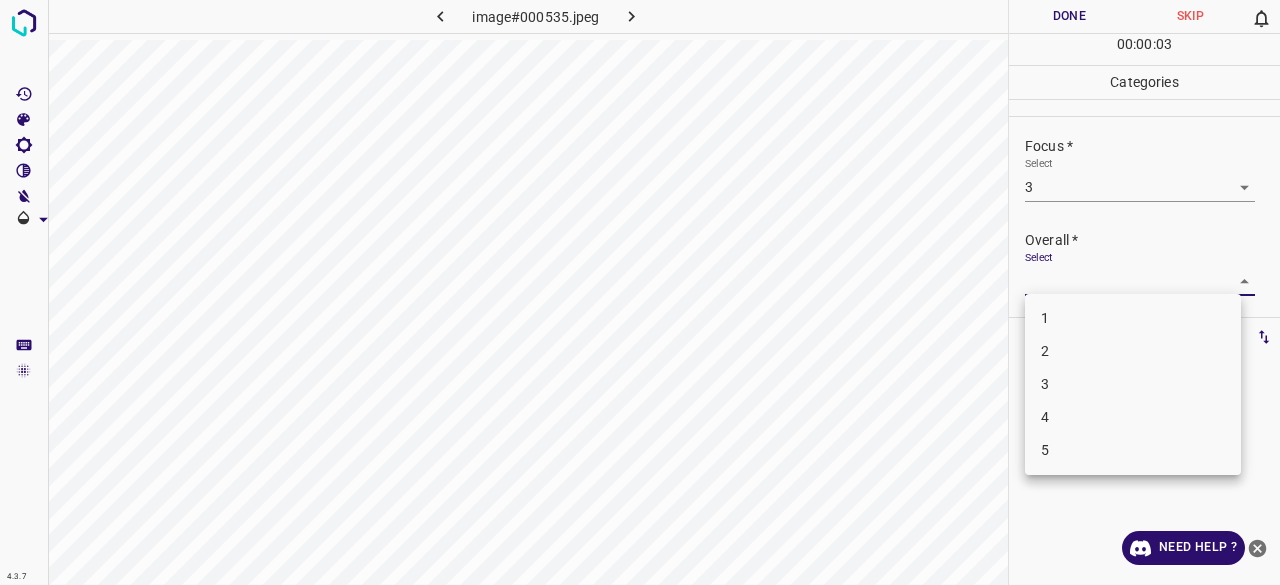 click on "4.3.7 image#000535.jpeg Done Skip 0 00   : 00   : 03   Categories Lighting *  Select 3 3 Focus *  Select 3 3 Overall *  Select ​ Labels   0 Categories 1 Lighting 2 Focus 3 Overall Tools Space Change between modes (Draw & Edit) I Auto labeling R Restore zoom M Zoom in N Zoom out Delete Delete selecte label Filters Z Restore filters X Saturation filter C Brightness filter V Contrast filter B Gray scale filter General O Download Need Help ? - Text - Hide - Delete 1 2 3 4 5" at bounding box center [640, 292] 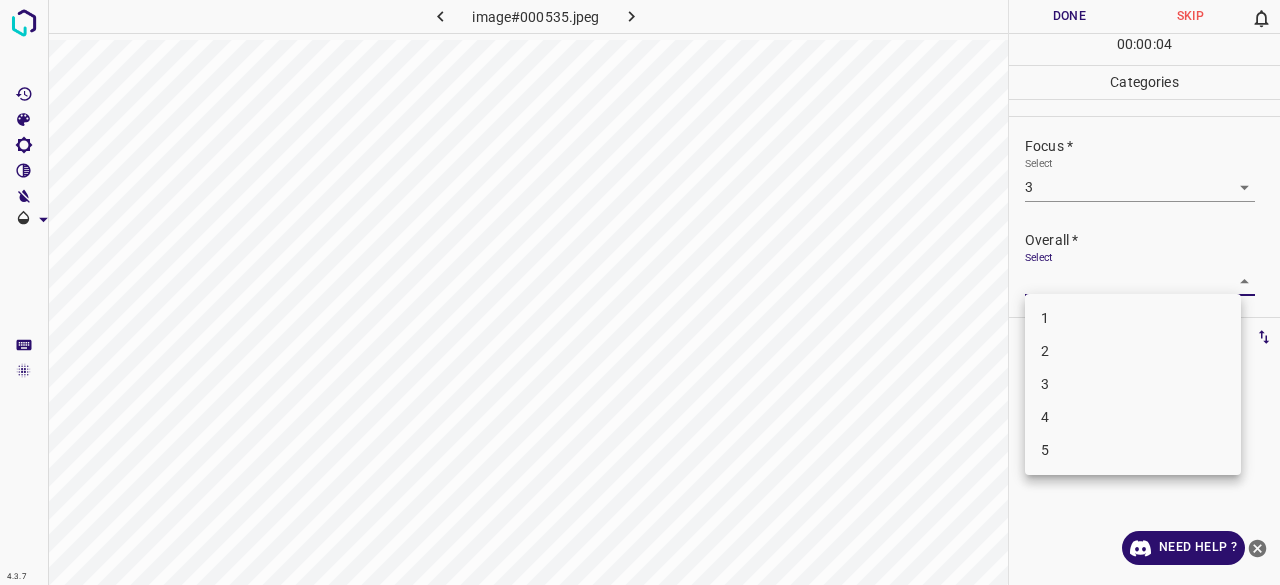 click on "3" at bounding box center [1133, 384] 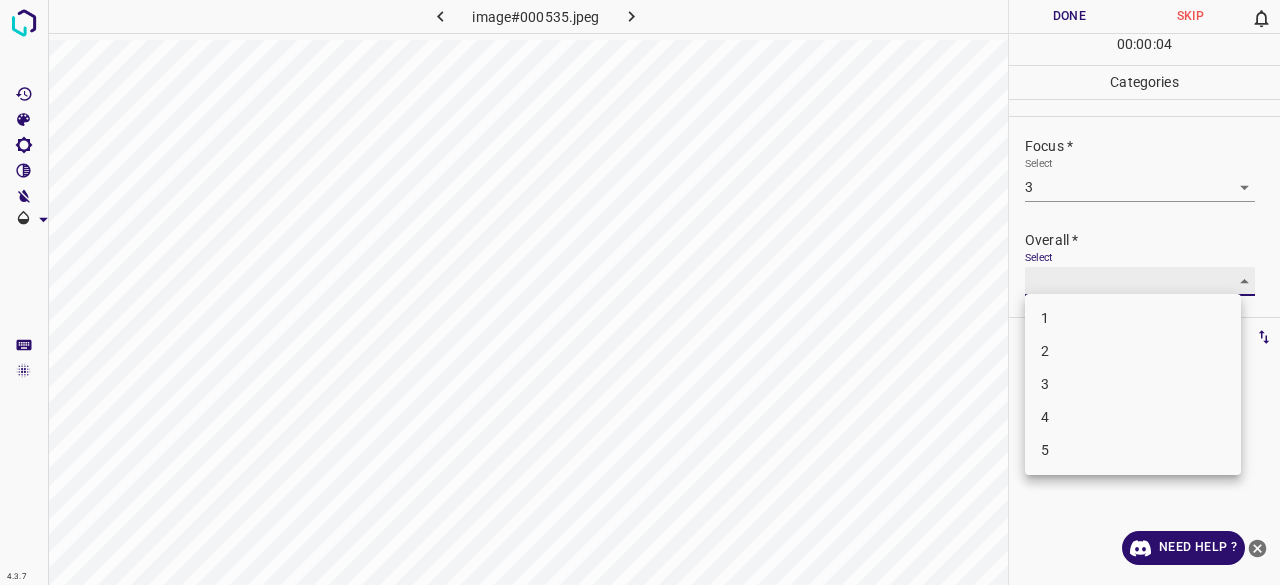 type on "3" 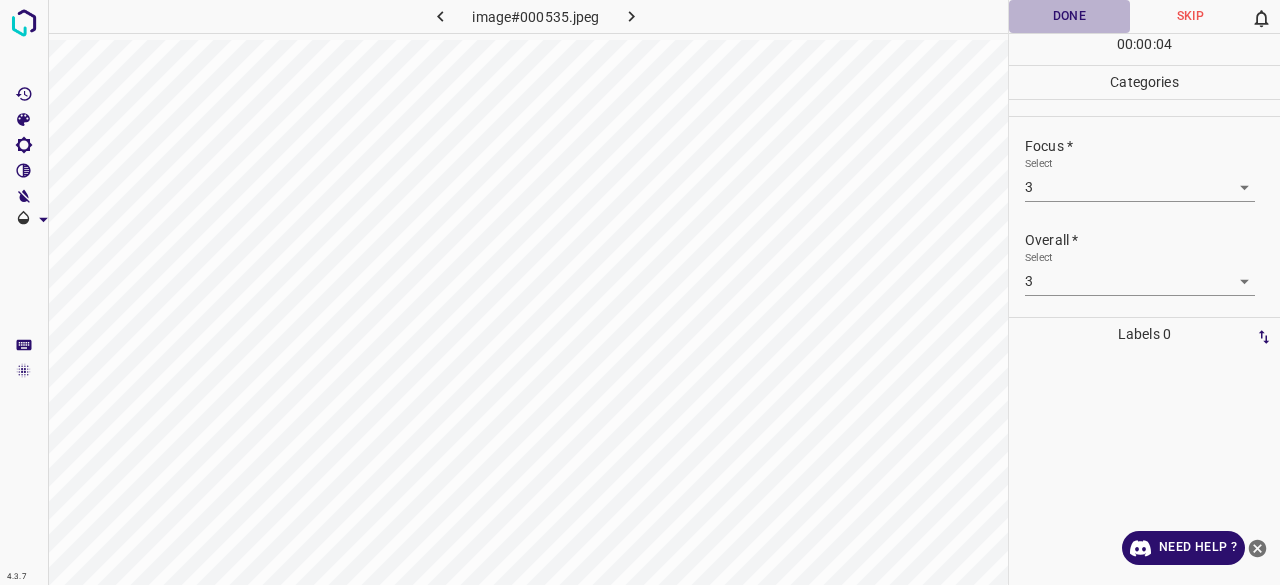 click on "Done" at bounding box center (1069, 16) 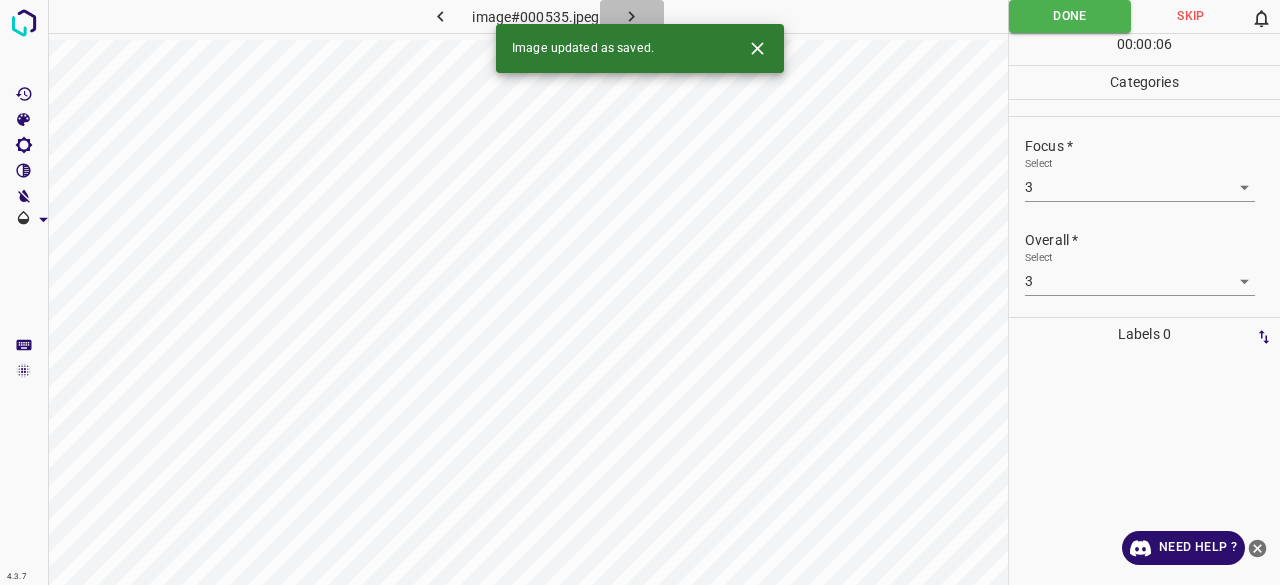 click at bounding box center (632, 16) 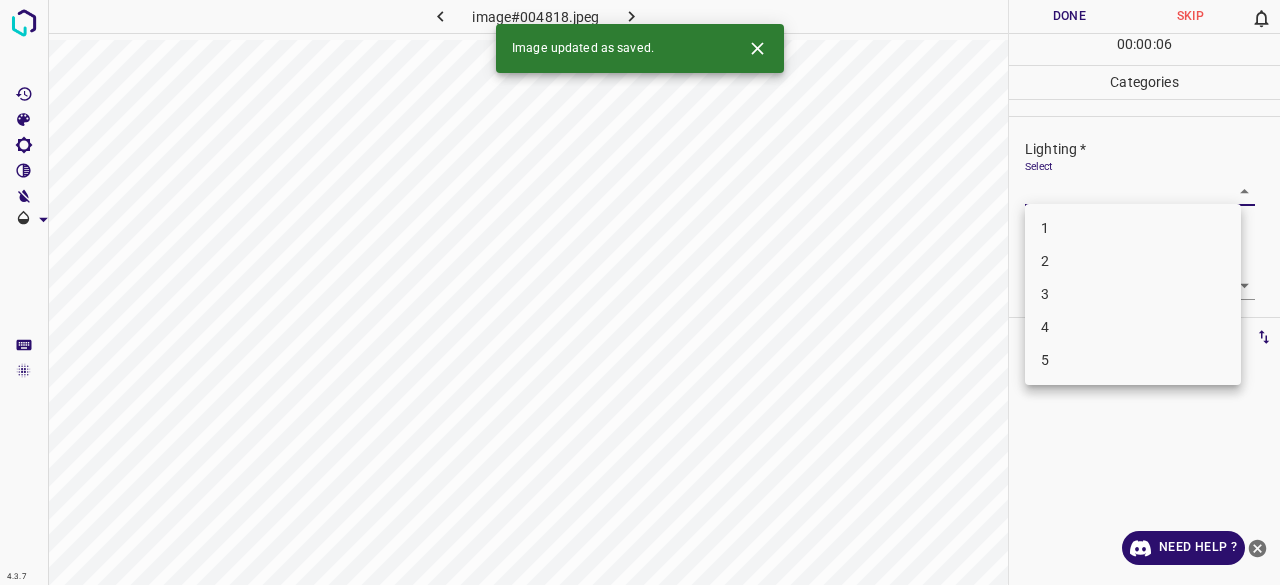 click on "4.3.7 image#004818.jpeg Done Skip 0 00   : 00   : 06   Categories Lighting *  Select ​ Focus *  Select ​ Overall *  Select ​ Labels   0 Categories 1 Lighting 2 Focus 3 Overall Tools Space Change between modes (Draw & Edit) I Auto labeling R Restore zoom M Zoom in N Zoom out Delete Delete selecte label Filters Z Restore filters X Saturation filter C Brightness filter V Contrast filter B Gray scale filter General O Download Image updated as saved. Need Help ? - Text - Hide - Delete 1 2 3 4 5" at bounding box center (640, 292) 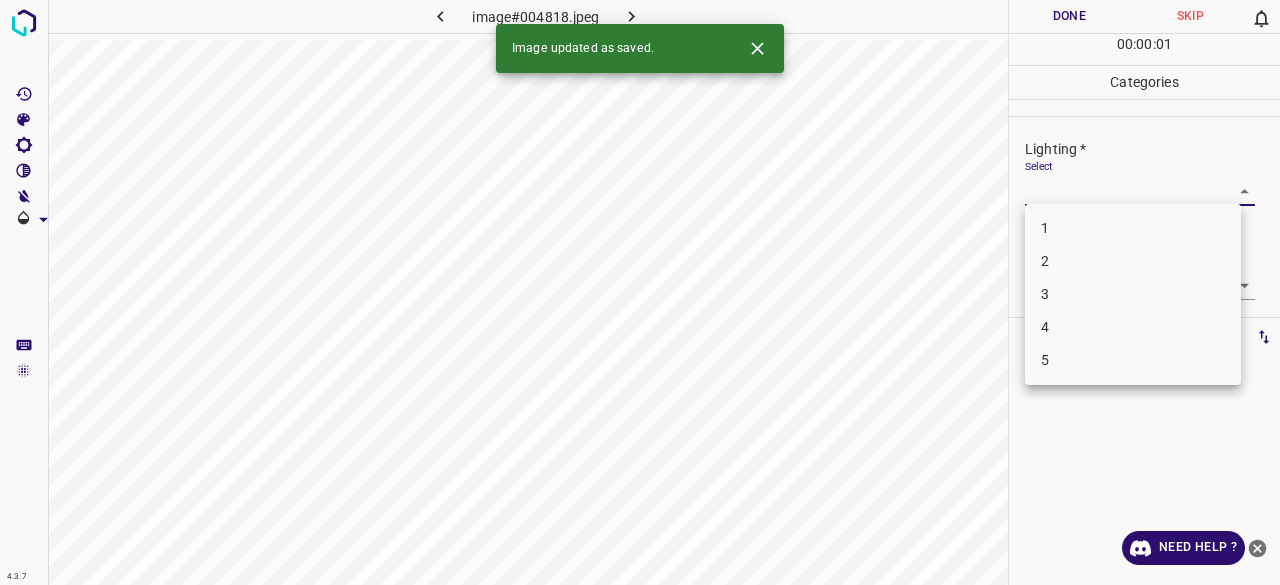 click on "3" at bounding box center [1133, 294] 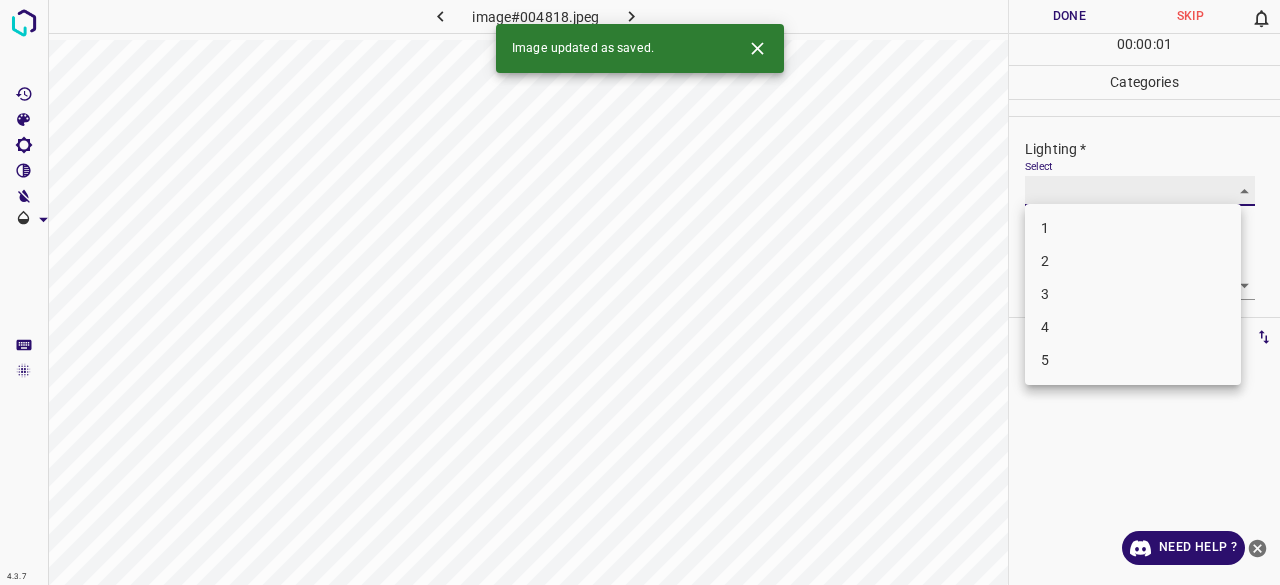type on "3" 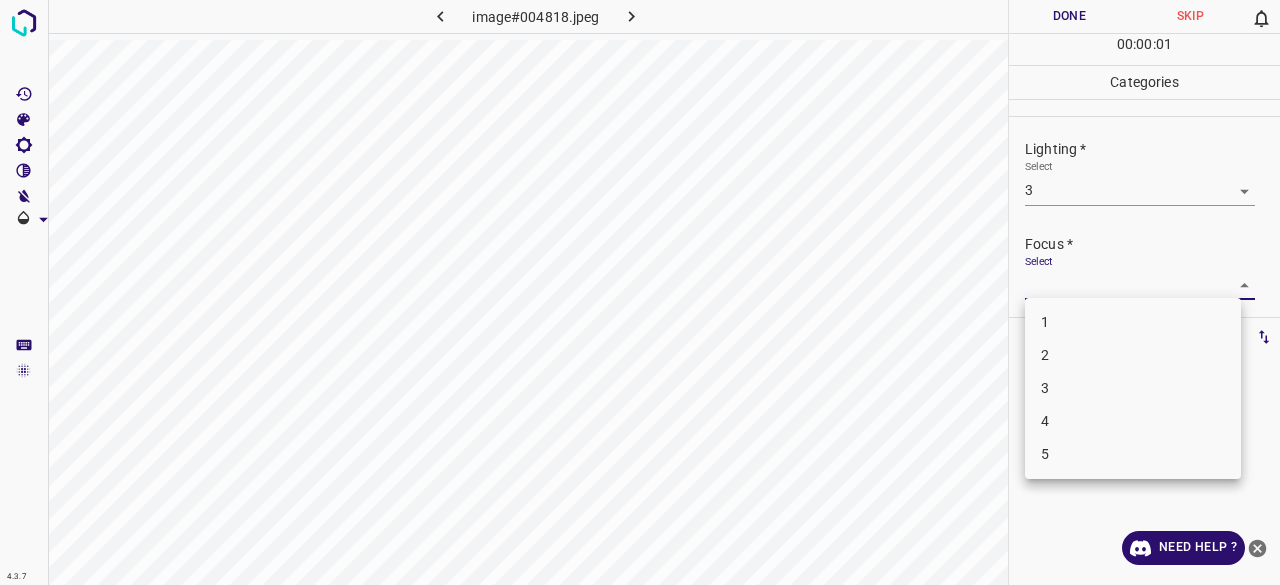click on "4.3.7 image#004818.jpeg Done Skip 0 00   : 00   : 01   Categories Lighting *  Select 3 3 Focus *  Select ​ Overall *  Select ​ Labels   0 Categories 1 Lighting 2 Focus 3 Overall Tools Space Change between modes (Draw & Edit) I Auto labeling R Restore zoom M Zoom in N Zoom out Delete Delete selecte label Filters Z Restore filters X Saturation filter C Brightness filter V Contrast filter B Gray scale filter General O Download Need Help ? - Text - Hide - Delete 1 2 3 4 5" at bounding box center (640, 292) 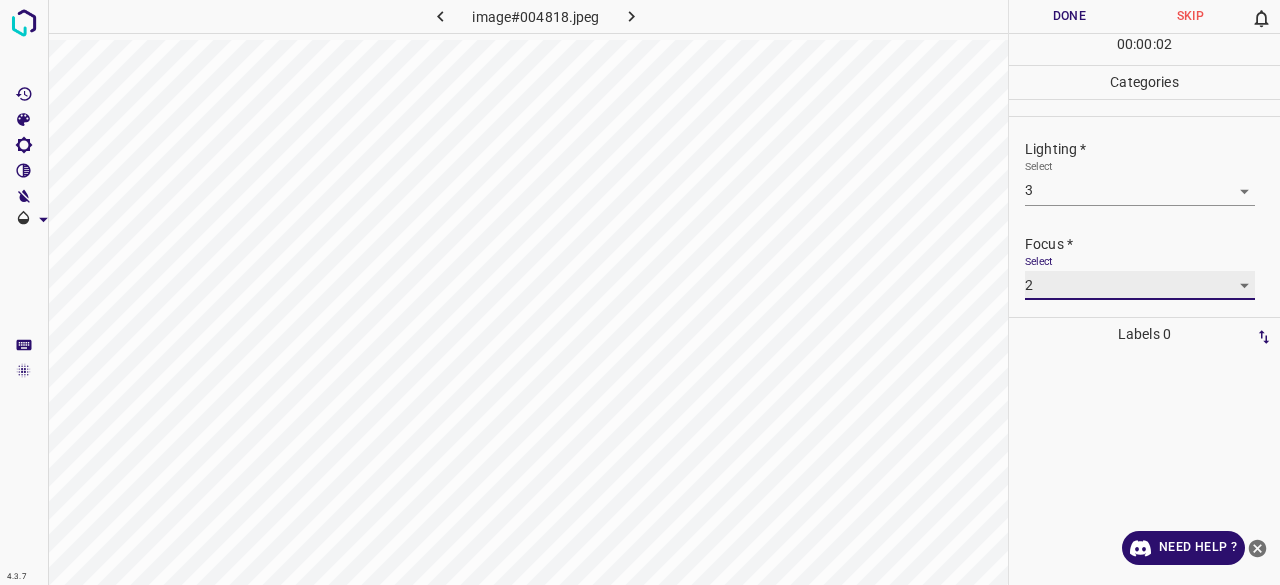 type on "2" 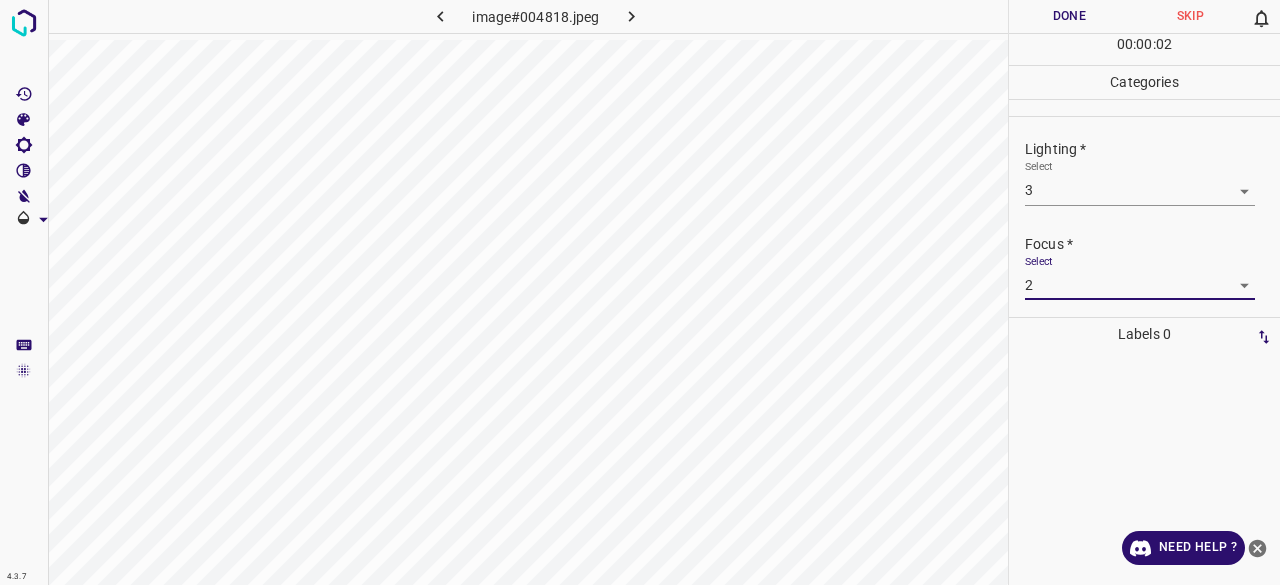 click on "Select 2 2" at bounding box center (1140, 277) 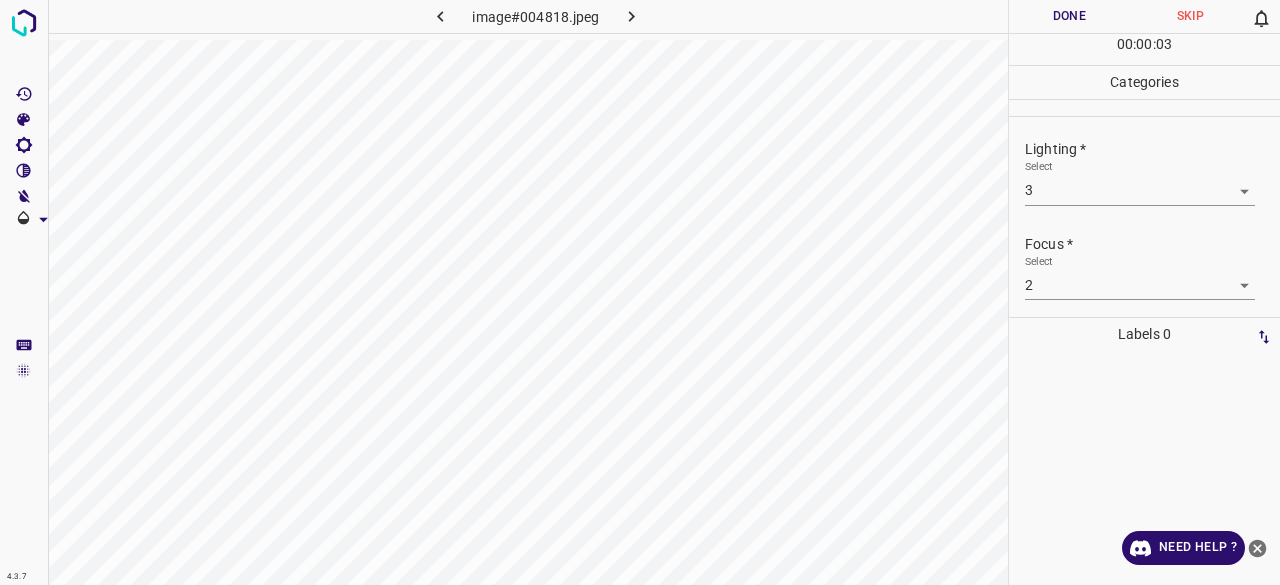click on "Focus *" at bounding box center (1152, 244) 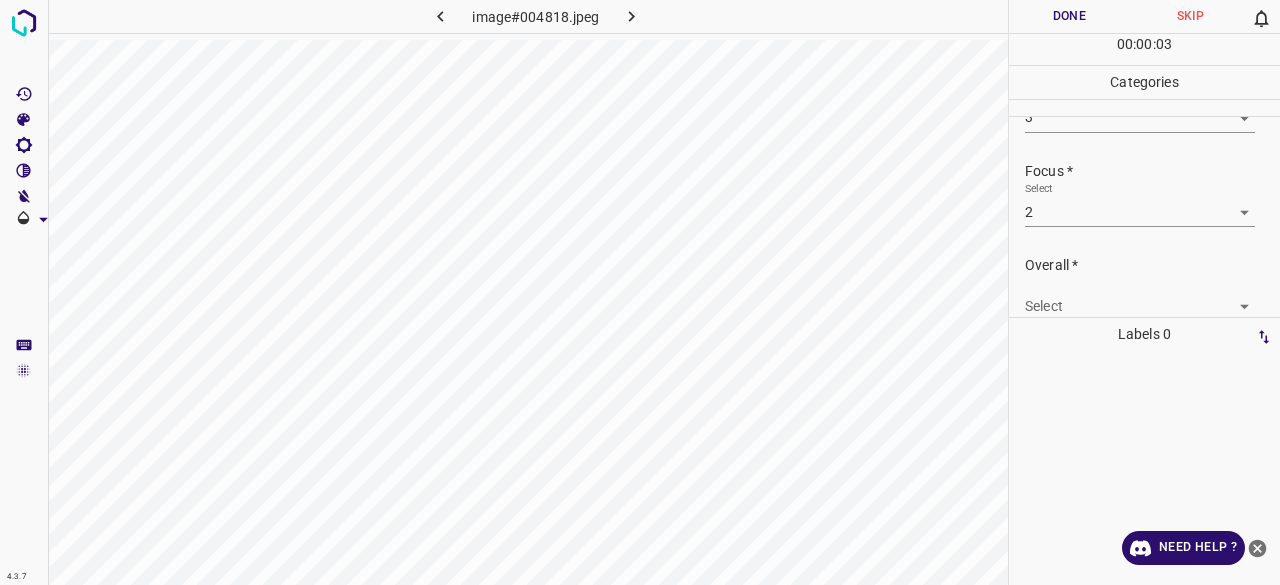 scroll, scrollTop: 98, scrollLeft: 0, axis: vertical 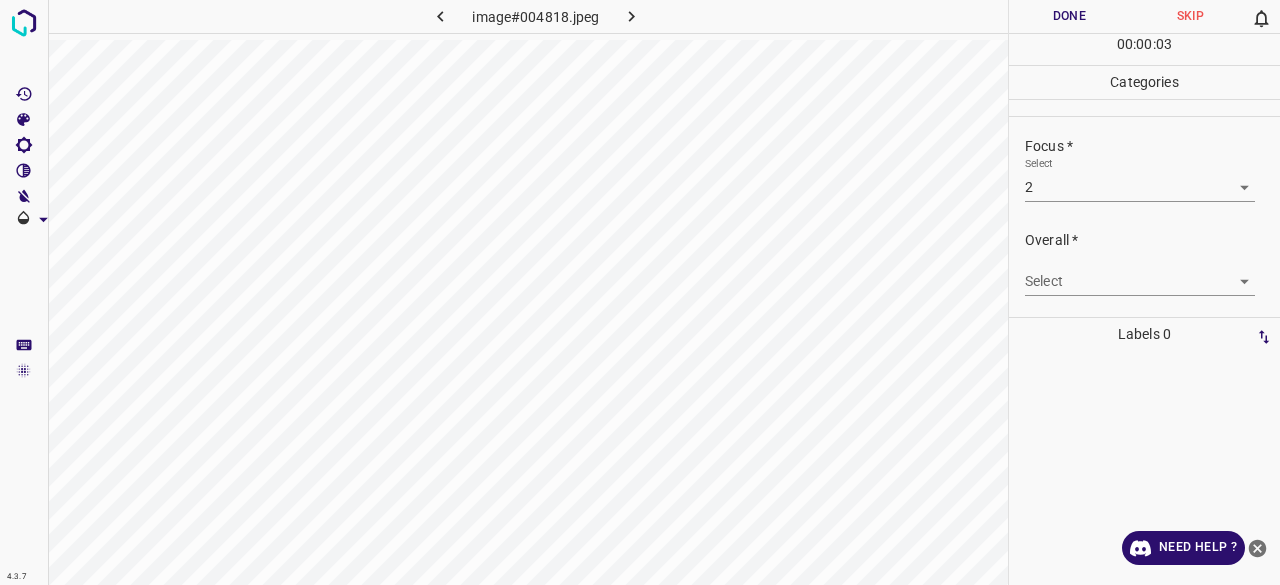 click on "4.3.7 image#004818.jpeg Done Skip 0 00   : 00   : 03   Categories Lighting *  Select 3 3 Focus *  Select 2 2 Overall *  Select ​ Labels   0 Categories 1 Lighting 2 Focus 3 Overall Tools Space Change between modes (Draw & Edit) I Auto labeling R Restore zoom M Zoom in N Zoom out Delete Delete selecte label Filters Z Restore filters X Saturation filter C Brightness filter V Contrast filter B Gray scale filter General O Download Need Help ? - Text - Hide - Delete" at bounding box center [640, 292] 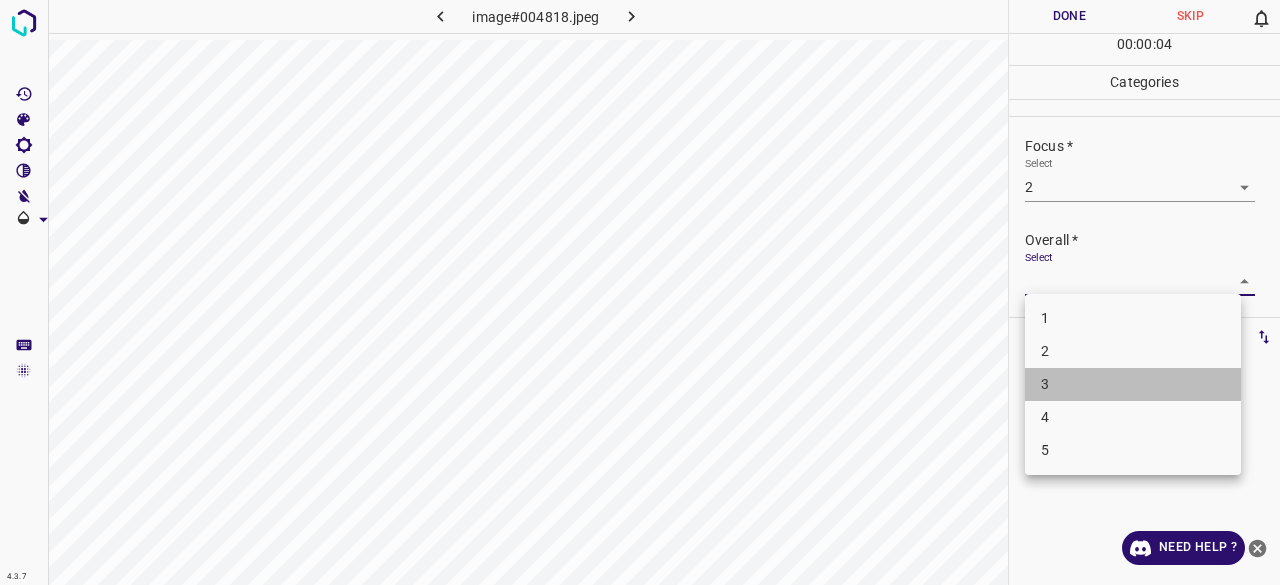 click on "3" at bounding box center [1133, 384] 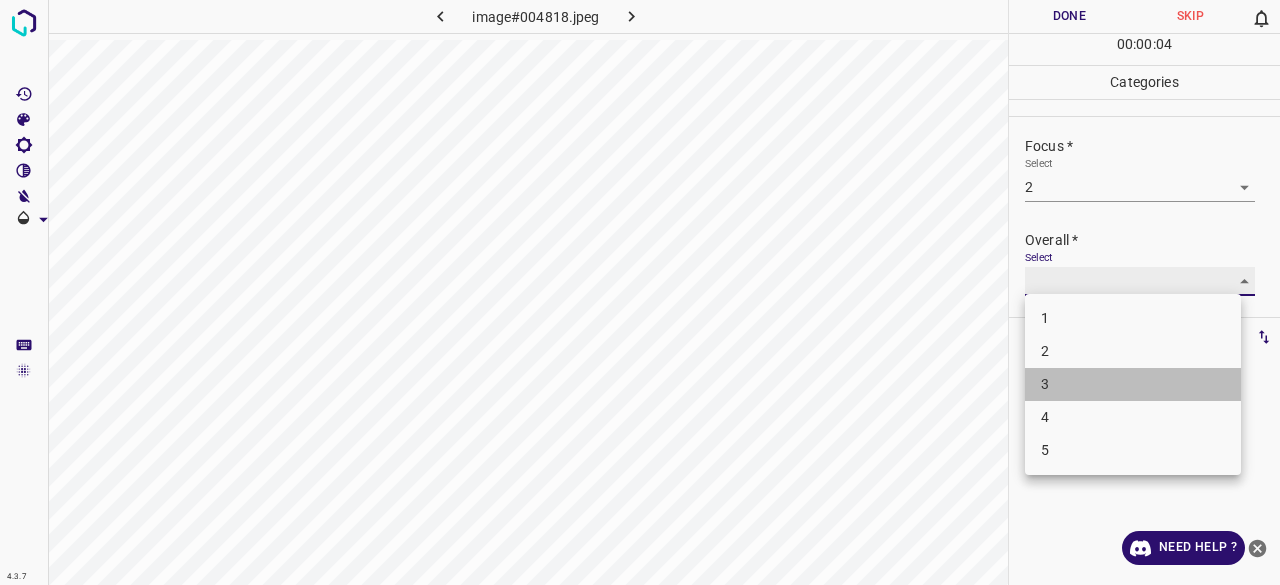 type on "3" 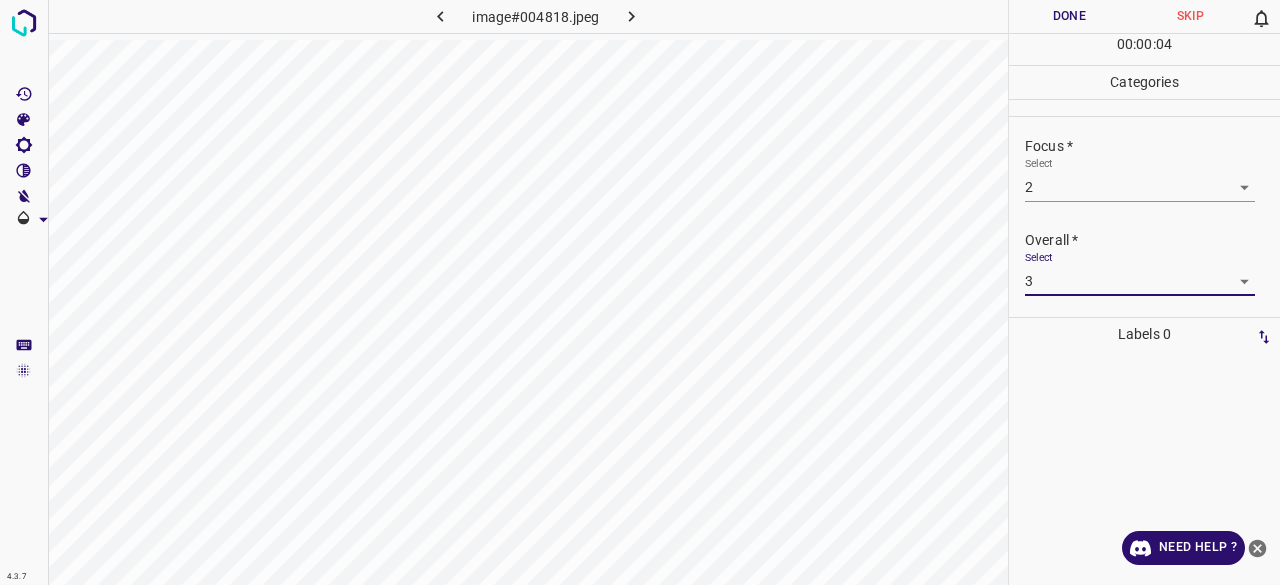 click on "Done" at bounding box center (1069, 16) 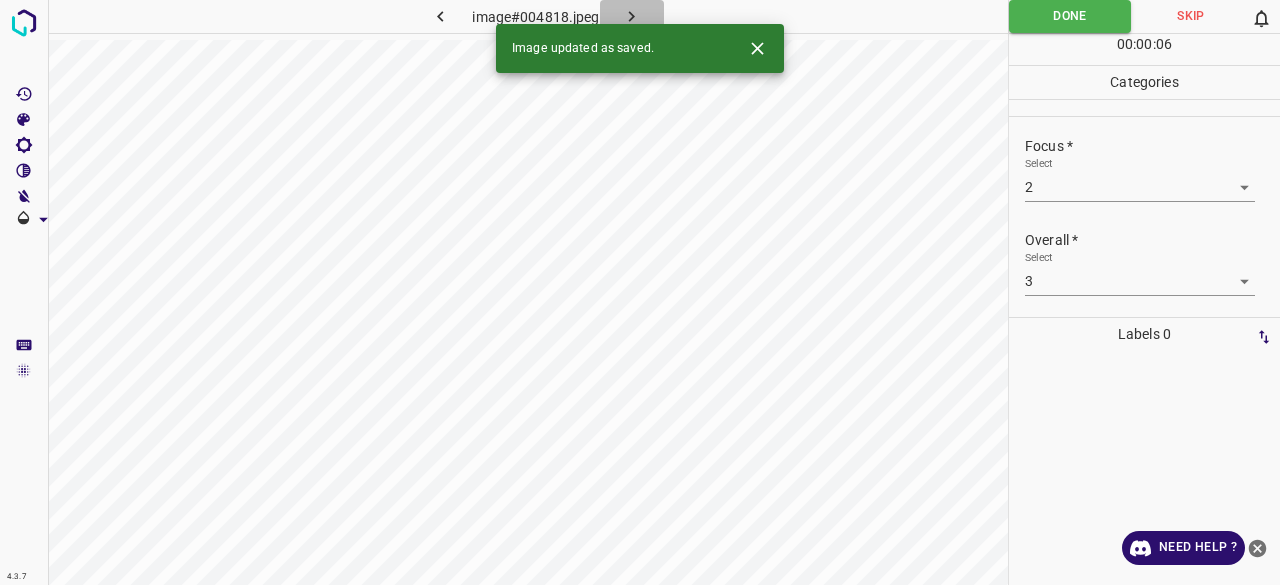 click 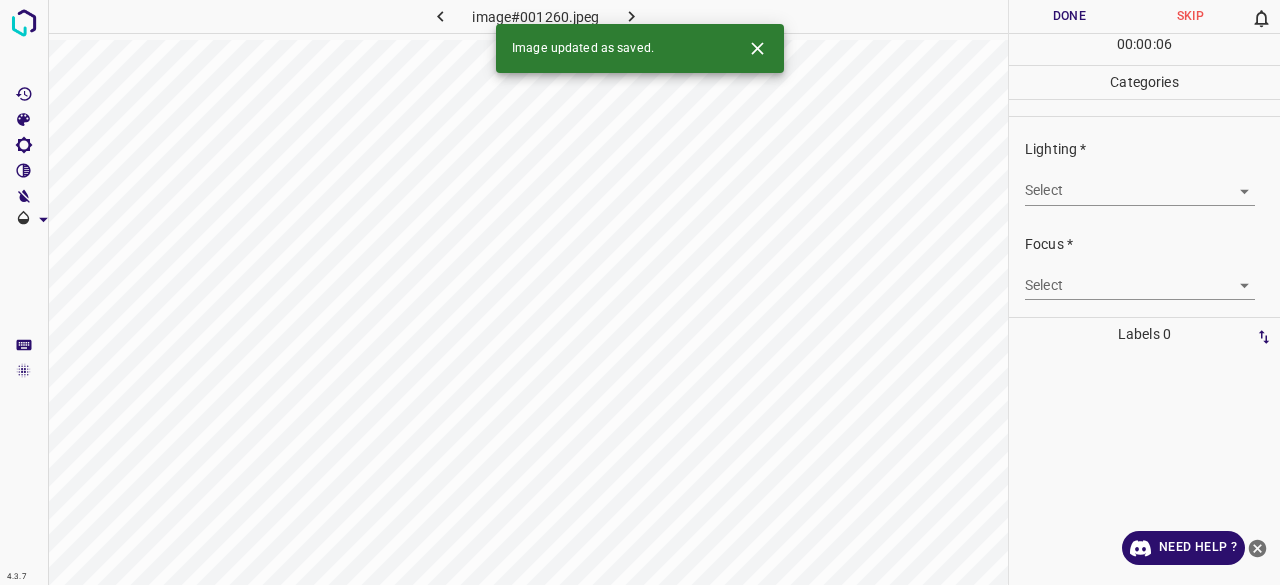 click on "4.3.7 image#001260.jpeg Done Skip 0 00   : 00   : 06   Categories Lighting *  Select ​ Focus *  Select ​ Overall *  Select ​ Labels   0 Categories 1 Lighting 2 Focus 3 Overall Tools Space Change between modes (Draw & Edit) I Auto labeling R Restore zoom M Zoom in N Zoom out Delete Delete selecte label Filters Z Restore filters X Saturation filter C Brightness filter V Contrast filter B Gray scale filter General O Download Image updated as saved. Need Help ? - Text - Hide - Delete" at bounding box center [640, 292] 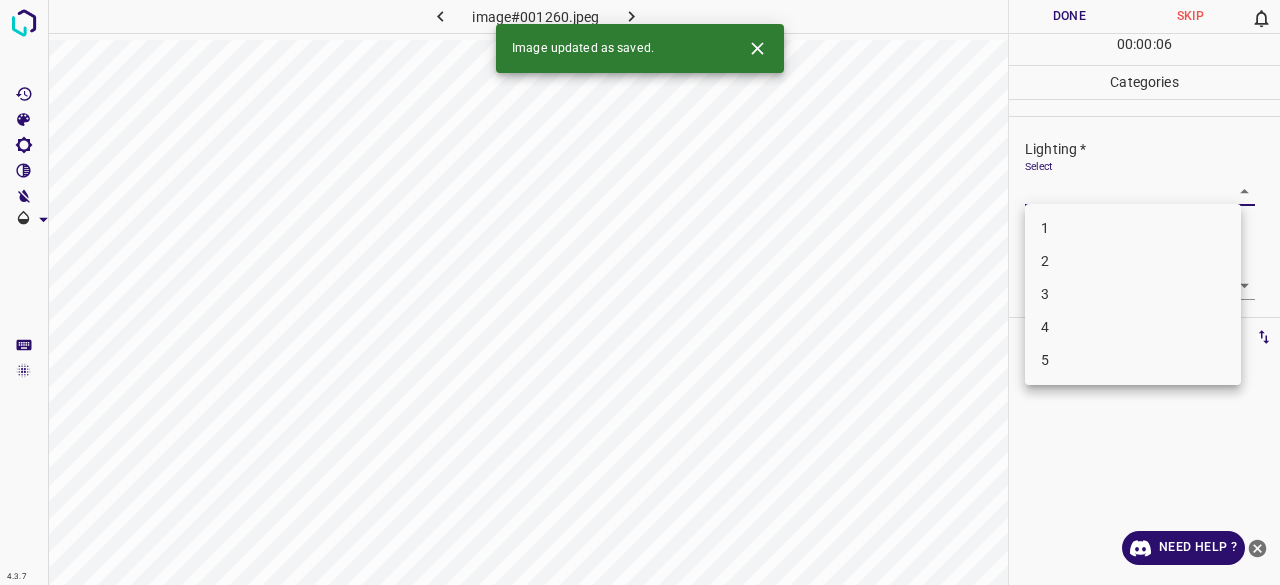 click on "3" at bounding box center (1133, 294) 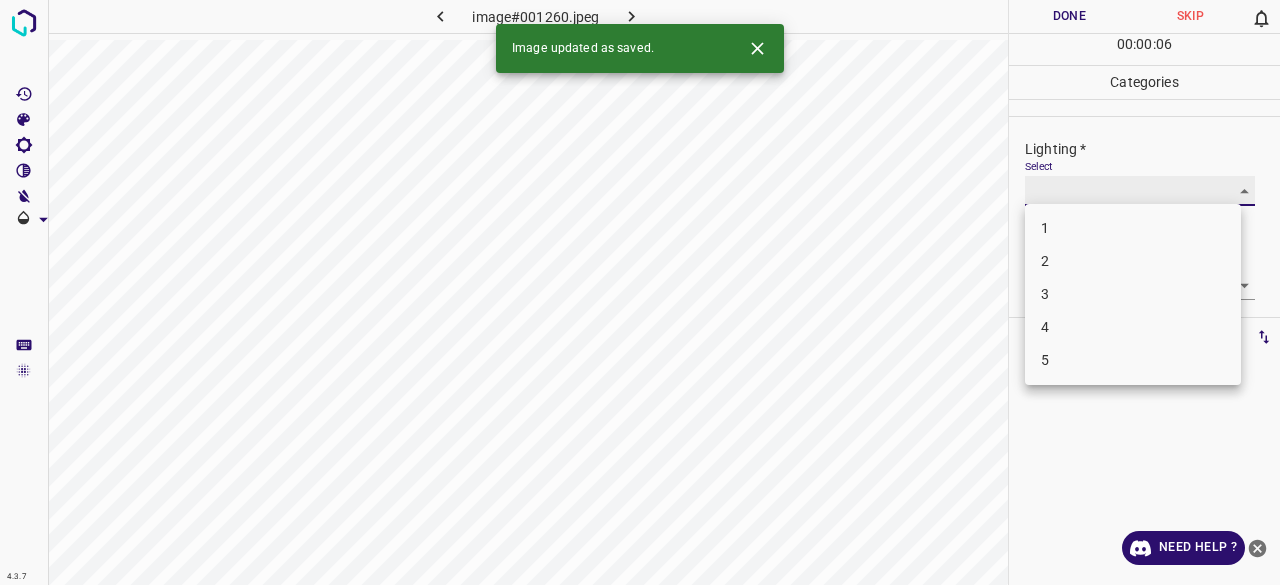 type on "3" 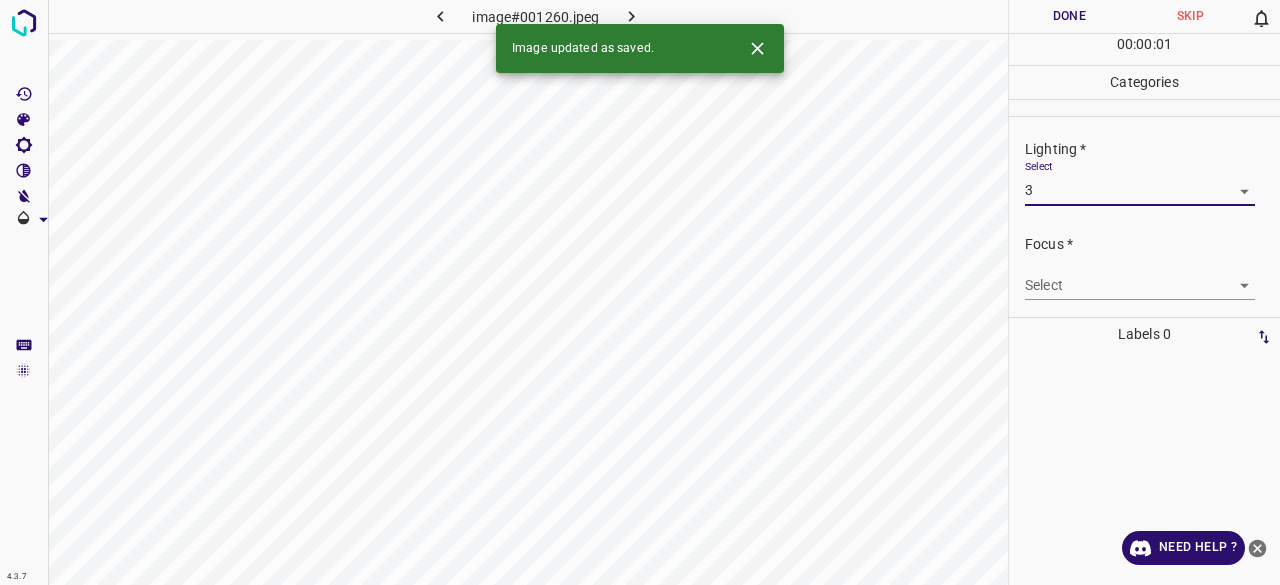 click on "4.3.7 image#001260.jpeg Done Skip 0 00   : 00   : 01   Categories Lighting *  Select 3 3 Focus *  Select ​ Overall *  Select ​ Labels   0 Categories 1 Lighting 2 Focus 3 Overall Tools Space Change between modes (Draw & Edit) I Auto labeling R Restore zoom M Zoom in N Zoom out Delete Delete selecte label Filters Z Restore filters X Saturation filter C Brightness filter V Contrast filter B Gray scale filter General O Download Image updated as saved. Need Help ? - Text - Hide - Delete 1 2 3 4 5" at bounding box center [640, 292] 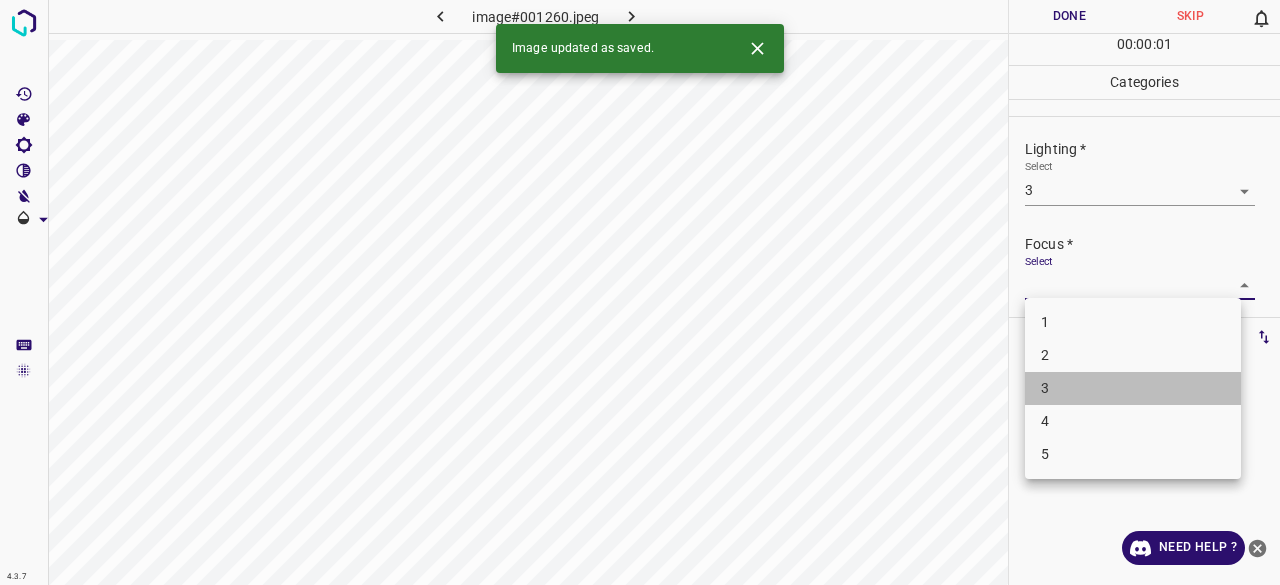 drag, startPoint x: 1064, startPoint y: 391, endPoint x: 1070, endPoint y: 370, distance: 21.84033 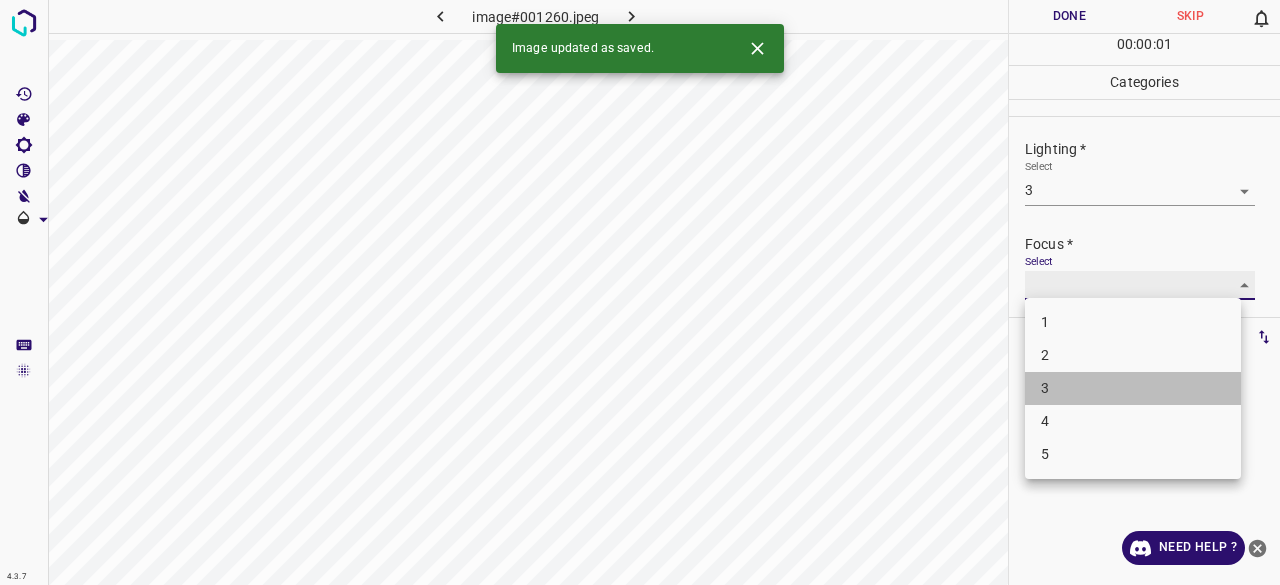 type on "3" 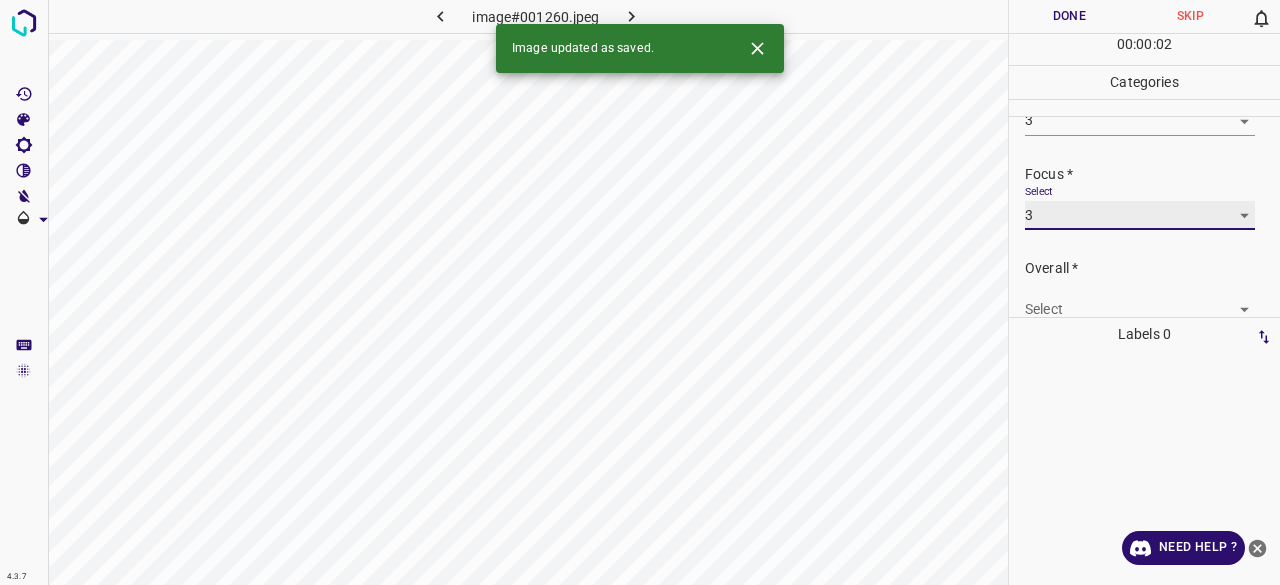 scroll, scrollTop: 98, scrollLeft: 0, axis: vertical 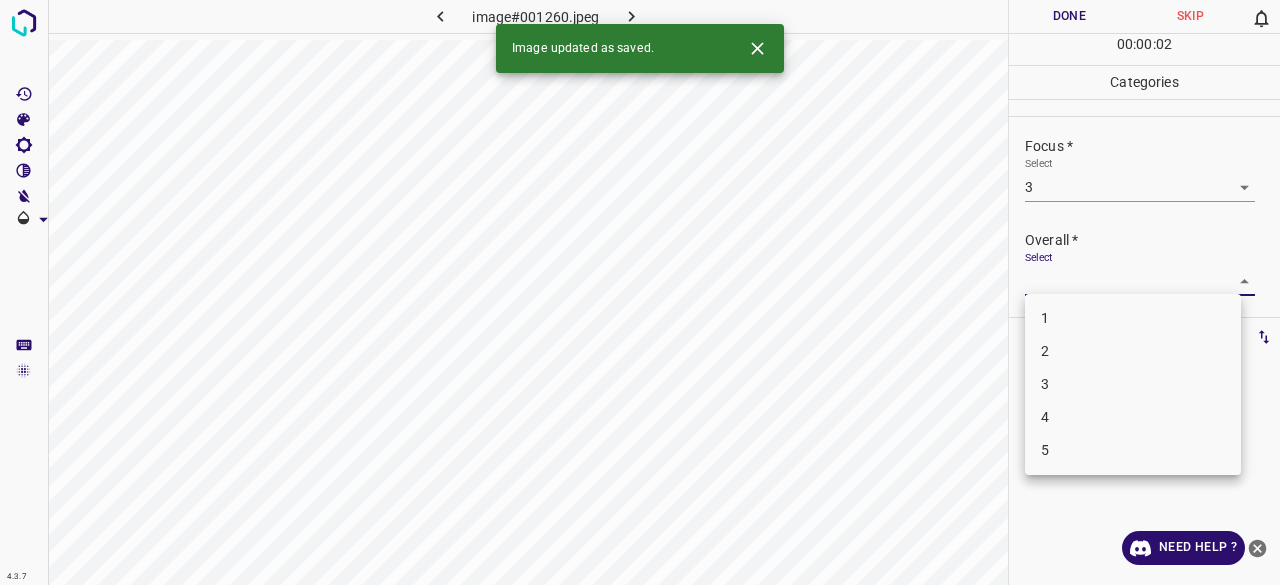 click on "4.3.7 image#001260.jpeg Done Skip 0 00   : 00   : 02   Categories Lighting *  Select 3 3 Focus *  Select 3 3 Overall *  Select ​ Labels   0 Categories 1 Lighting 2 Focus 3 Overall Tools Space Change between modes (Draw & Edit) I Auto labeling R Restore zoom M Zoom in N Zoom out Delete Delete selecte label Filters Z Restore filters X Saturation filter C Brightness filter V Contrast filter B Gray scale filter General O Download Image updated as saved. Need Help ? - Text - Hide - Delete 1 2 3 4 5" at bounding box center [640, 292] 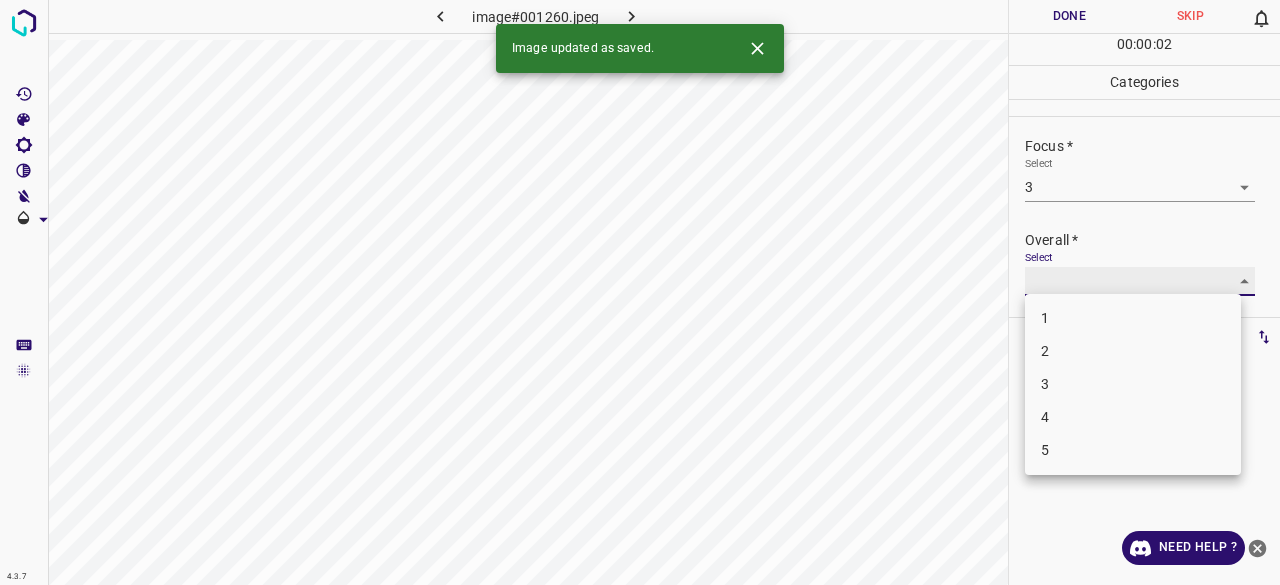type on "3" 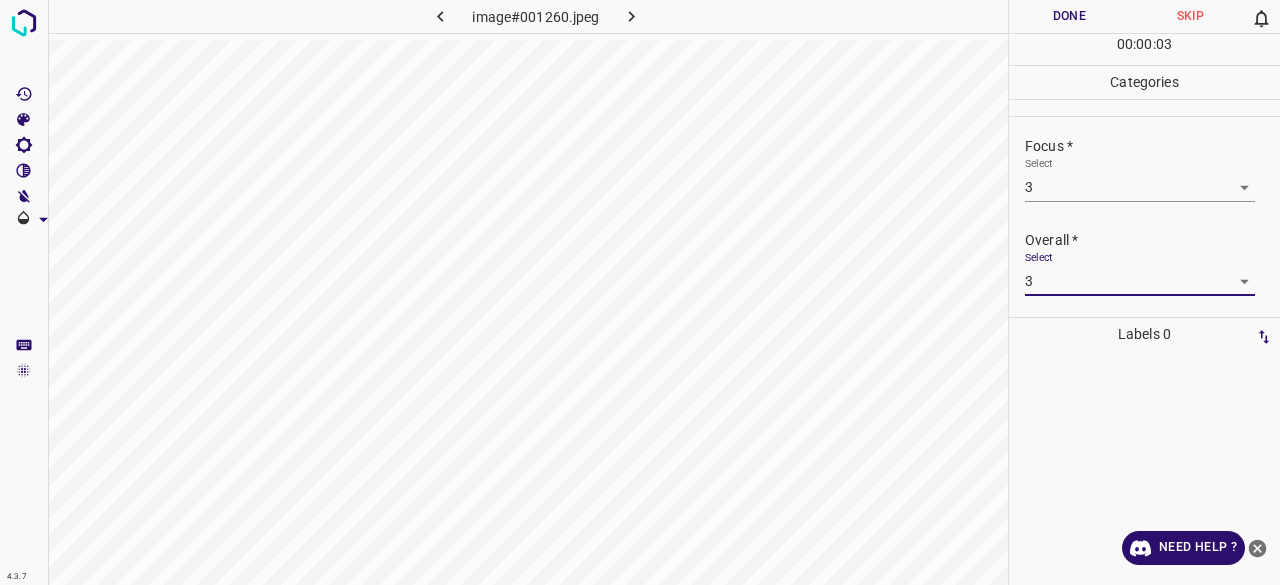 click on "Done" at bounding box center [1069, 16] 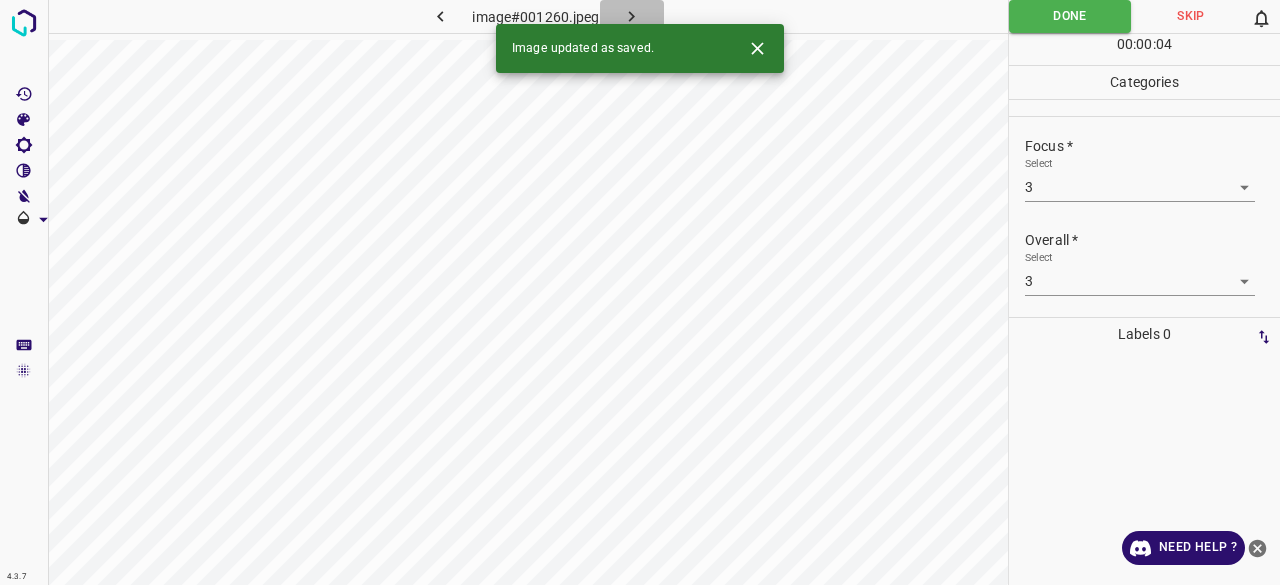 click at bounding box center [632, 16] 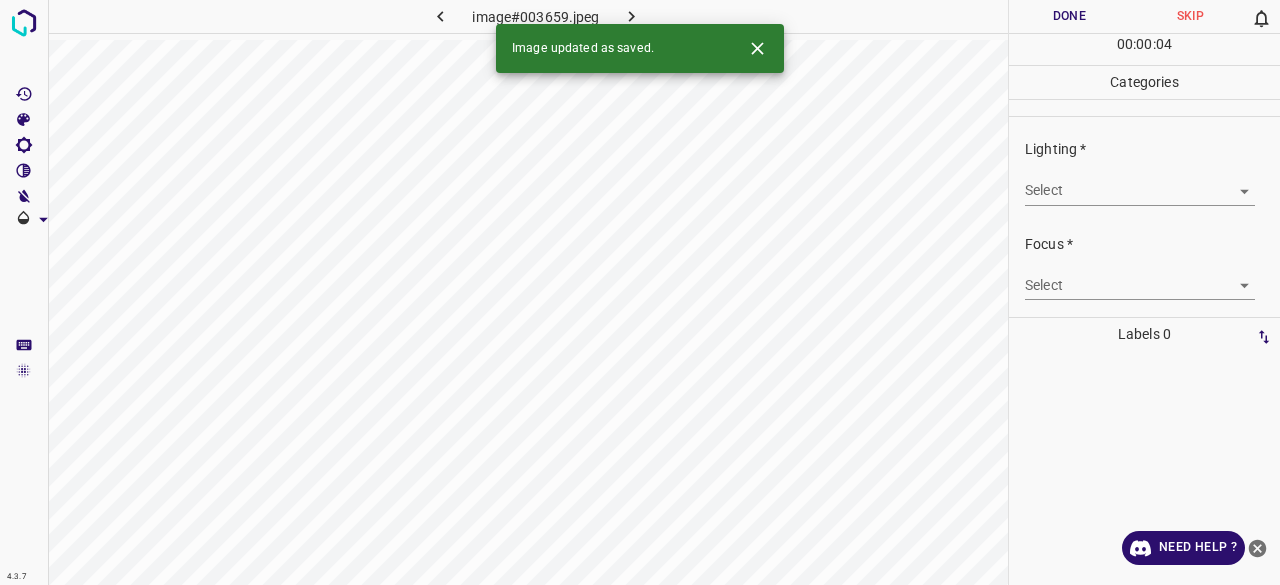 click on "4.3.7 image#003659.jpeg Done Skip 0 00   : 00   : 04   Categories Lighting *  Select ​ Focus *  Select ​ Overall *  Select ​ Labels   0 Categories 1 Lighting 2 Focus 3 Overall Tools Space Change between modes (Draw & Edit) I Auto labeling R Restore zoom M Zoom in N Zoom out Delete Delete selecte label Filters Z Restore filters X Saturation filter C Brightness filter V Contrast filter B Gray scale filter General O Download Image updated as saved. Need Help ? - Text - Hide - Delete" at bounding box center (640, 292) 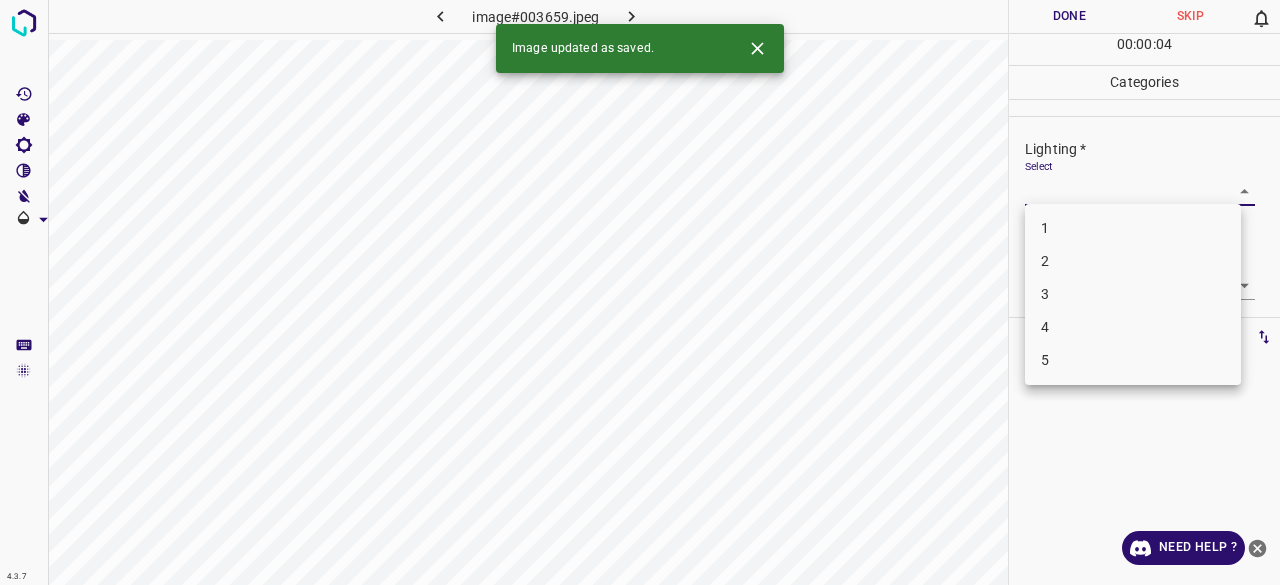 click on "3" at bounding box center [1133, 294] 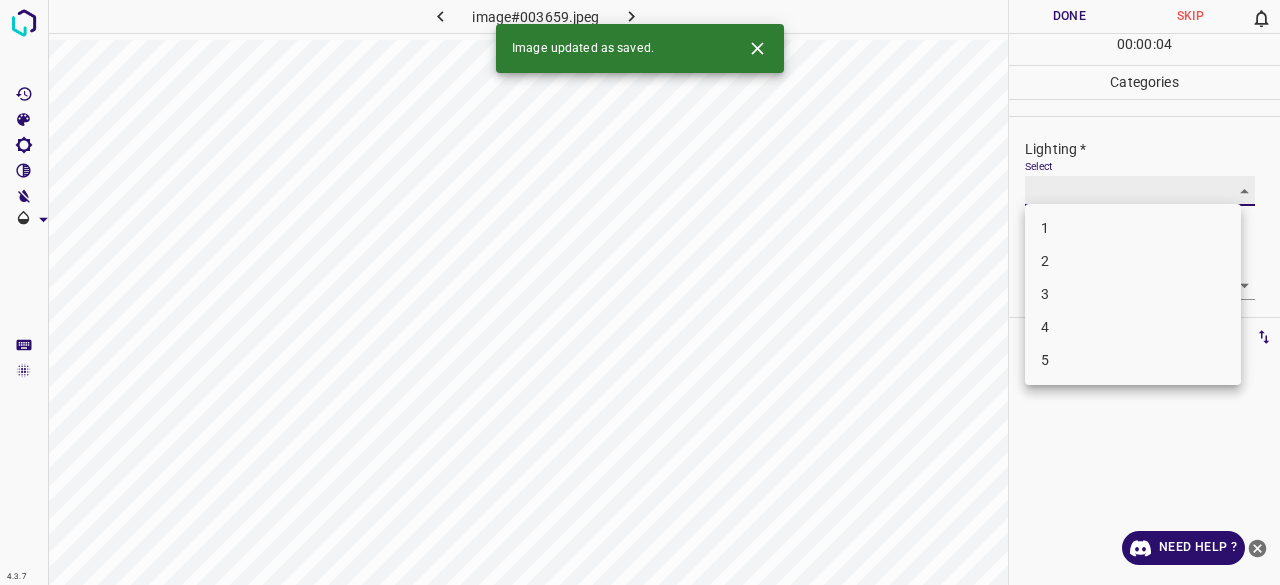 type on "3" 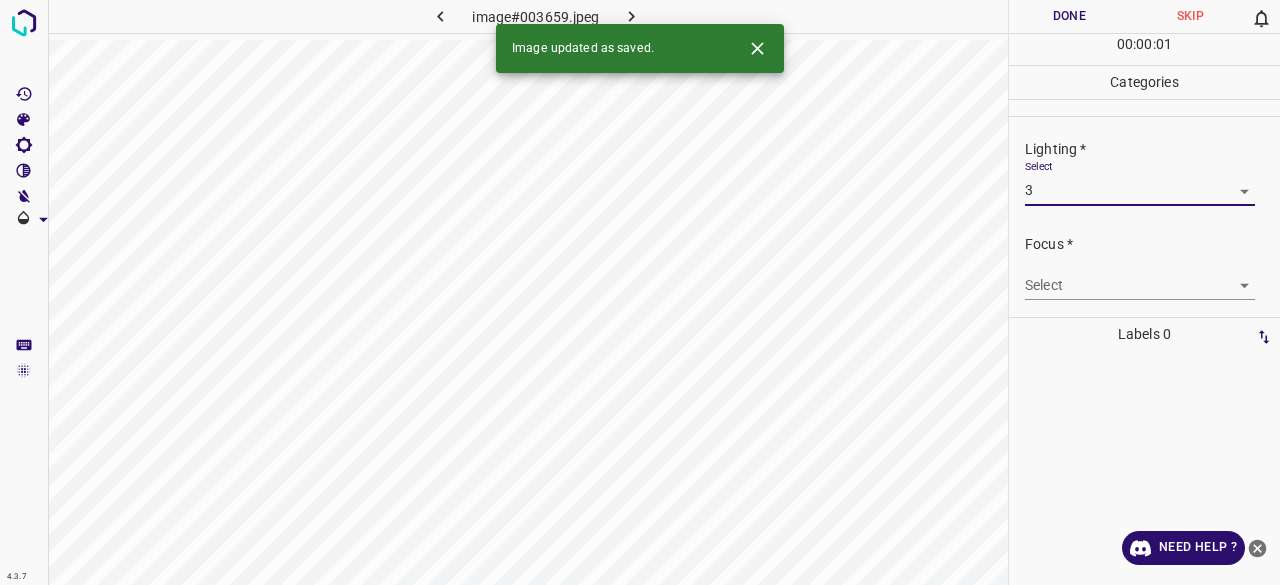 click on "4.3.7 image#003659.jpeg Done Skip 0 00   : 00   : 01   Categories Lighting *  Select 3 3 Focus *  Select ​ Overall *  Select ​ Labels   0 Categories 1 Lighting 2 Focus 3 Overall Tools Space Change between modes (Draw & Edit) I Auto labeling R Restore zoom M Zoom in N Zoom out Delete Delete selecte label Filters Z Restore filters X Saturation filter C Brightness filter V Contrast filter B Gray scale filter General O Download Image updated as saved. Need Help ? - Text - Hide - Delete 1 2 3 4 5" at bounding box center (640, 292) 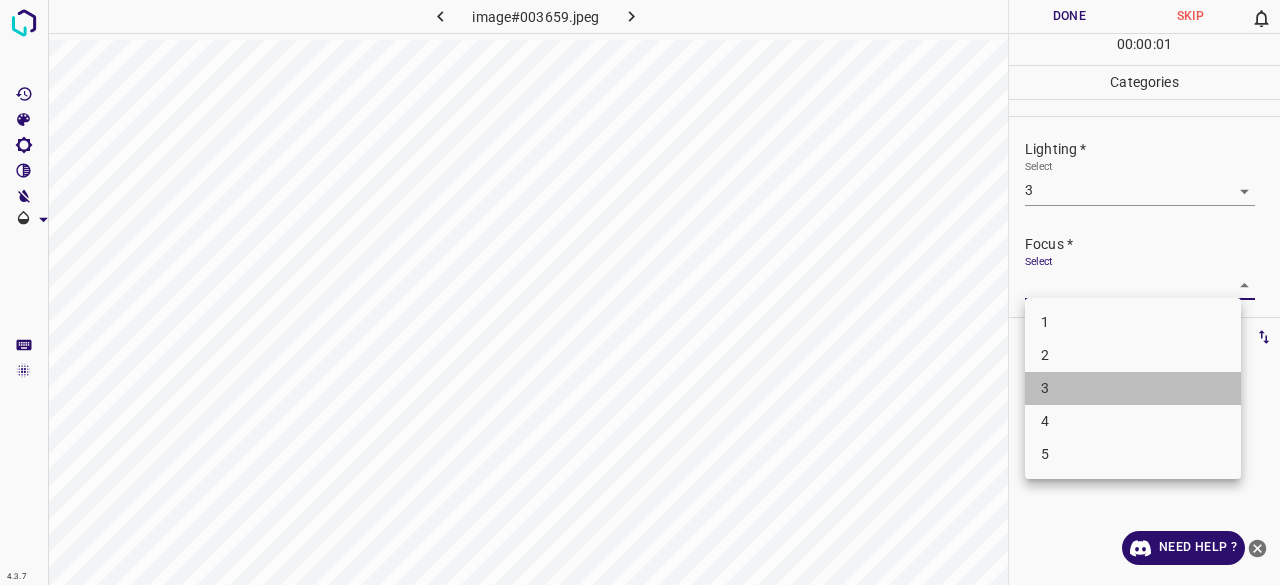 drag, startPoint x: 1052, startPoint y: 392, endPoint x: 1056, endPoint y: 361, distance: 31.257 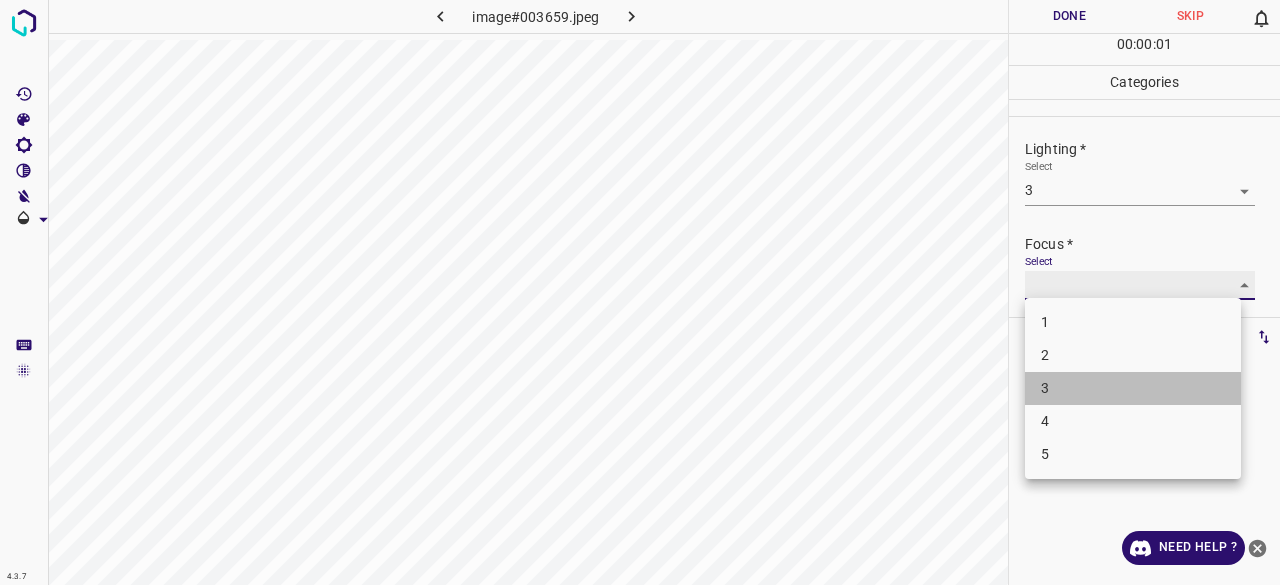 type on "3" 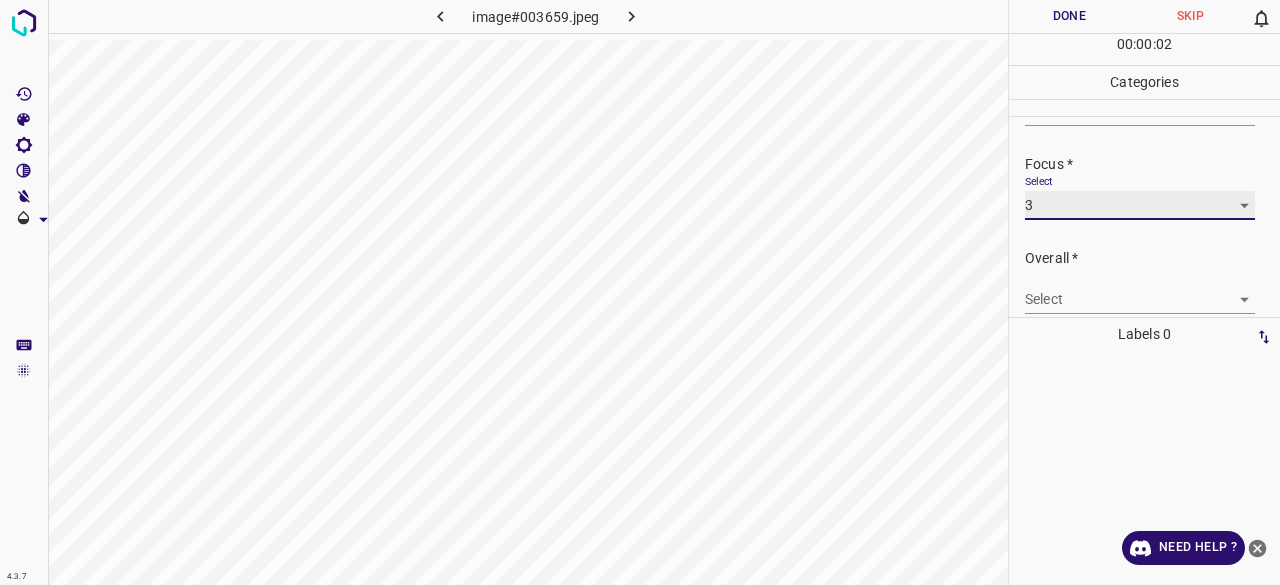 scroll, scrollTop: 98, scrollLeft: 0, axis: vertical 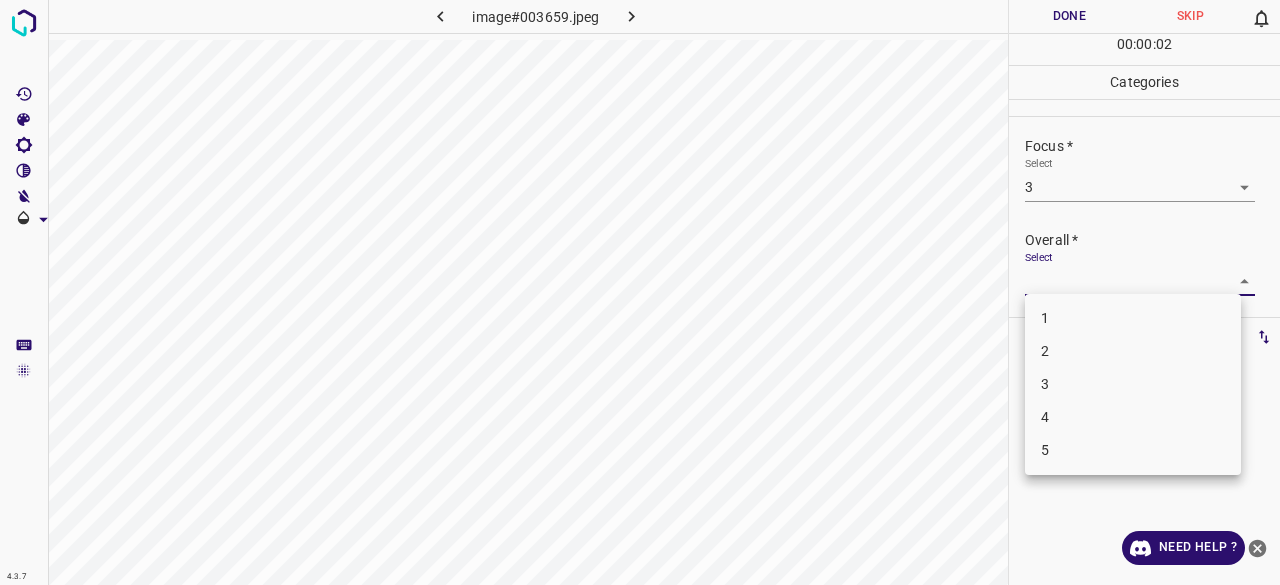 click on "4.3.7 image#003659.jpeg Done Skip 0 00   : 00   : 02   Categories Lighting *  Select 3 3 Focus *  Select 3 3 Overall *  Select ​ Labels   0 Categories 1 Lighting 2 Focus 3 Overall Tools Space Change between modes (Draw & Edit) I Auto labeling R Restore zoom M Zoom in N Zoom out Delete Delete selecte label Filters Z Restore filters X Saturation filter C Brightness filter V Contrast filter B Gray scale filter General O Download Need Help ? - Text - Hide - Delete 1 2 3 4 5" at bounding box center [640, 292] 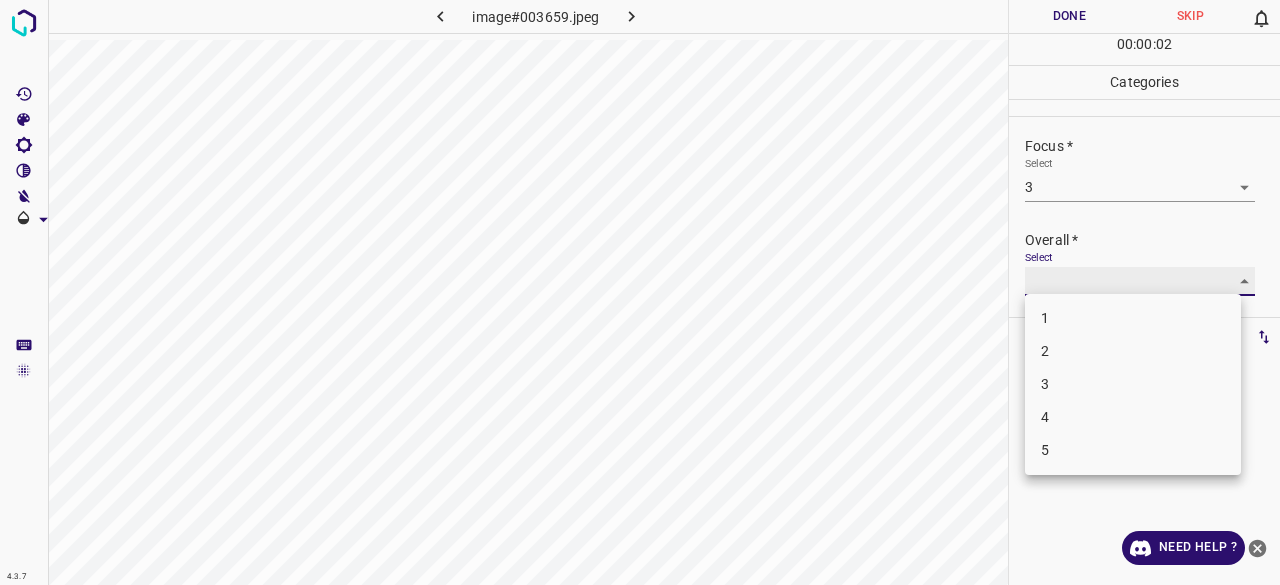type on "3" 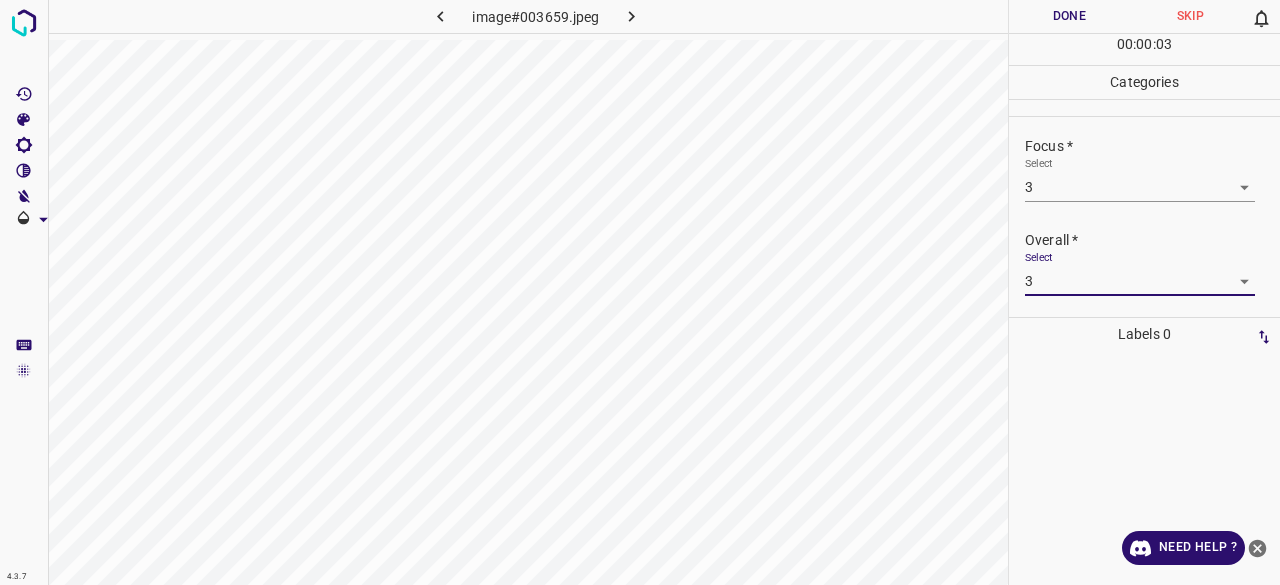 click on "Done" at bounding box center (1069, 16) 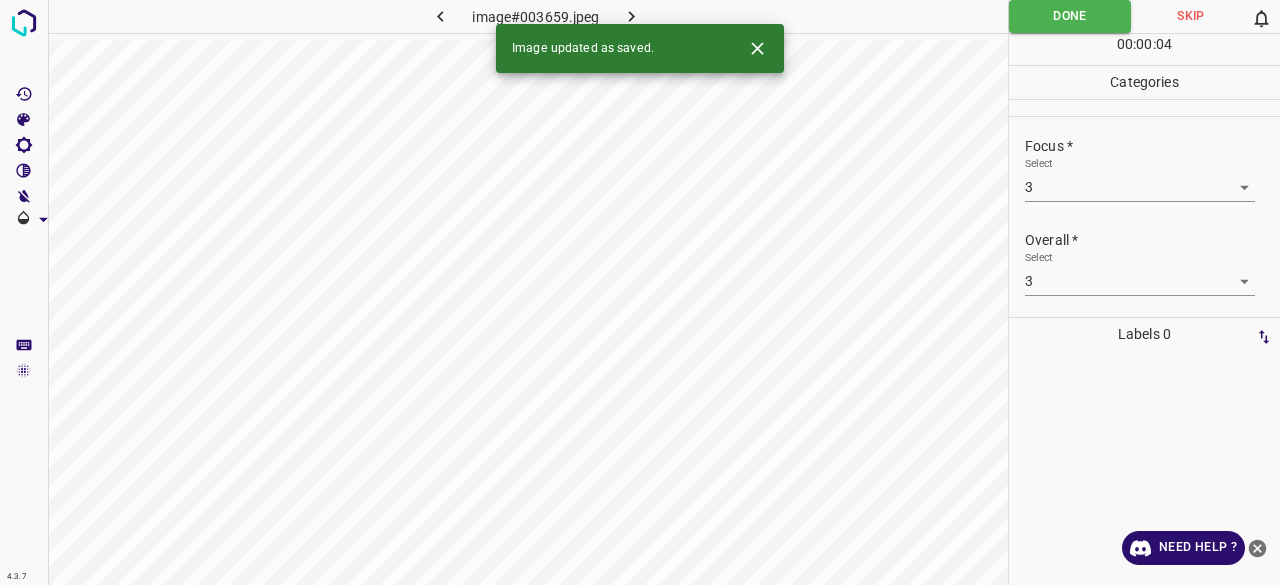 click 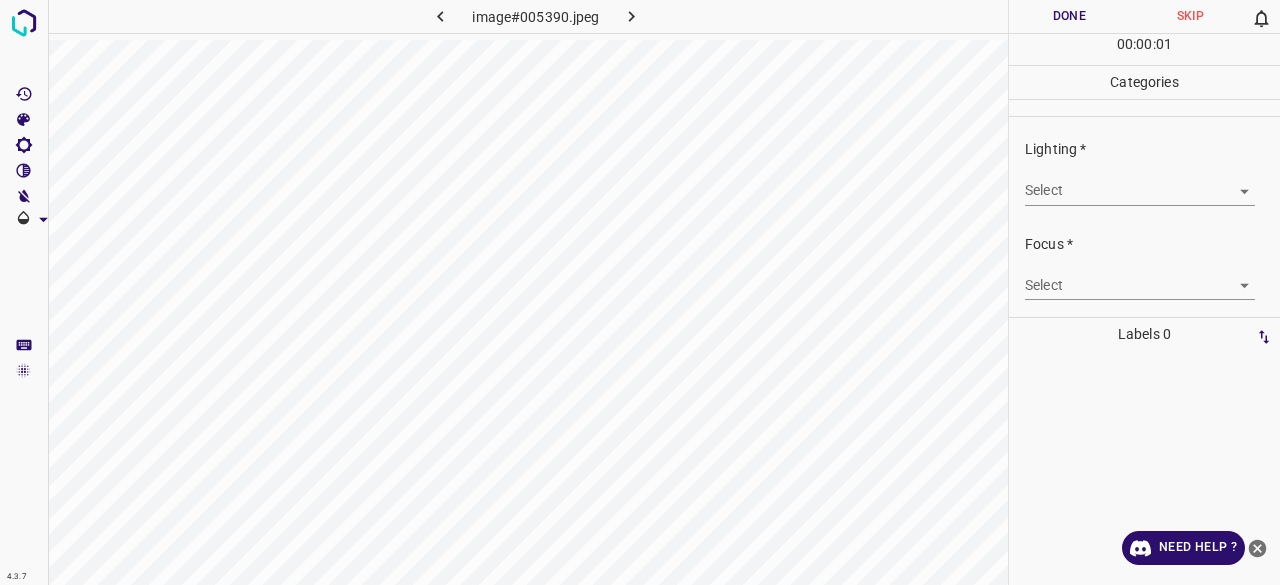 click on "4.3.7 image#005390.jpeg Done Skip 0 00   : 00   : 01   Categories Lighting *  Select ​ Focus *  Select ​ Overall *  Select ​ Labels   0 Categories 1 Lighting 2 Focus 3 Overall Tools Space Change between modes (Draw & Edit) I Auto labeling R Restore zoom M Zoom in N Zoom out Delete Delete selecte label Filters Z Restore filters X Saturation filter C Brightness filter V Contrast filter B Gray scale filter General O Download Need Help ? - Text - Hide - Delete" at bounding box center (640, 292) 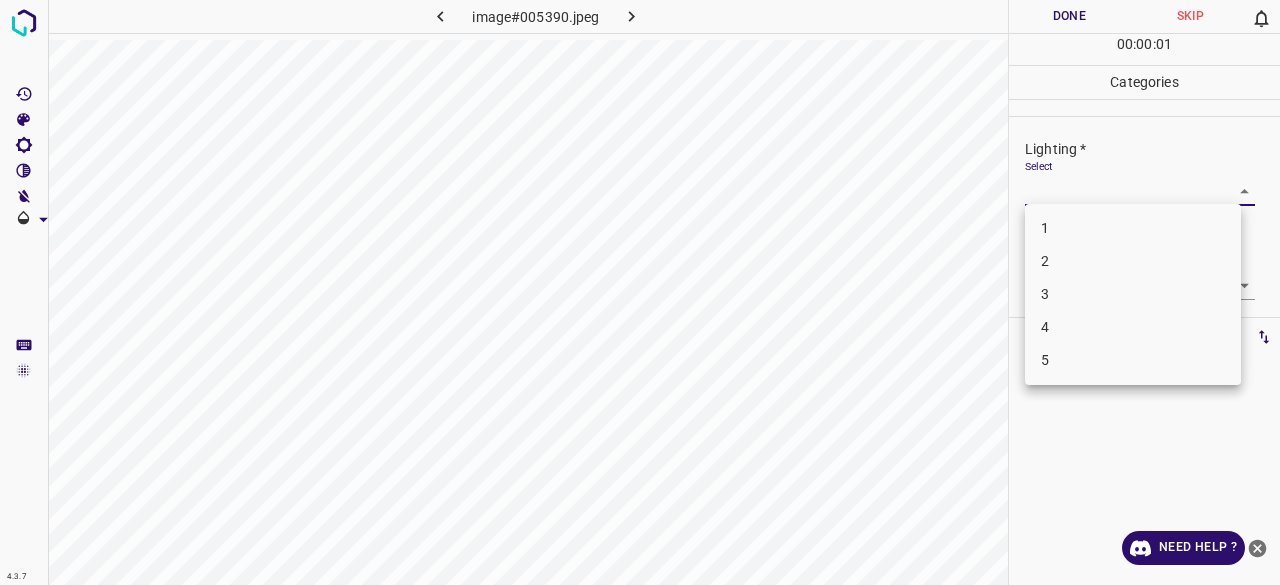 click on "3" at bounding box center (1133, 294) 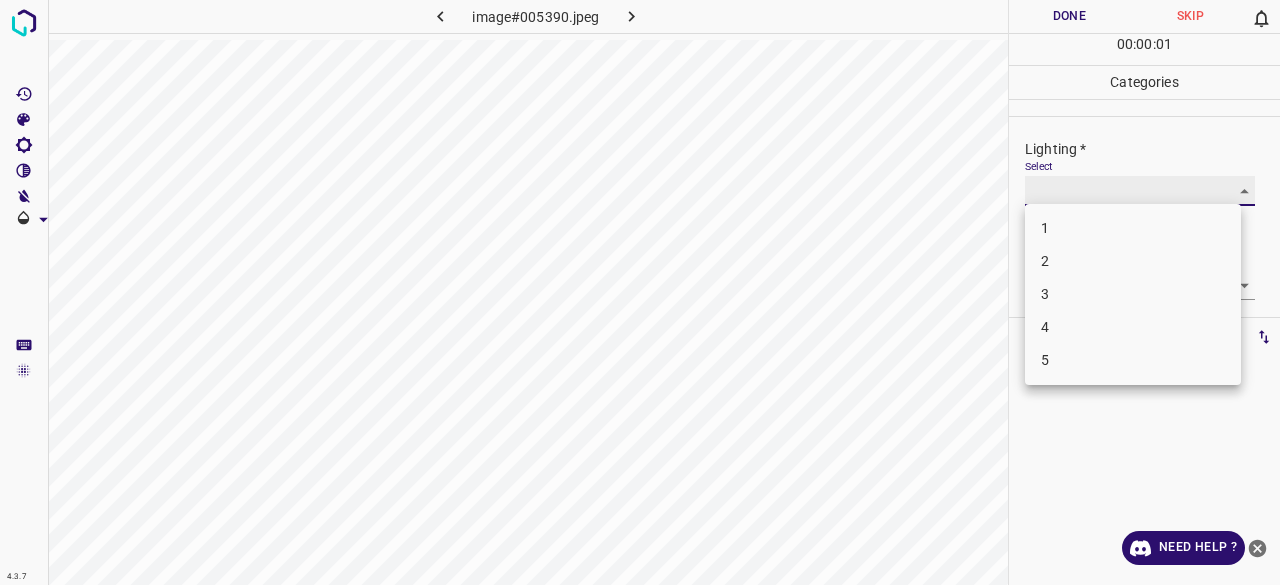 type on "3" 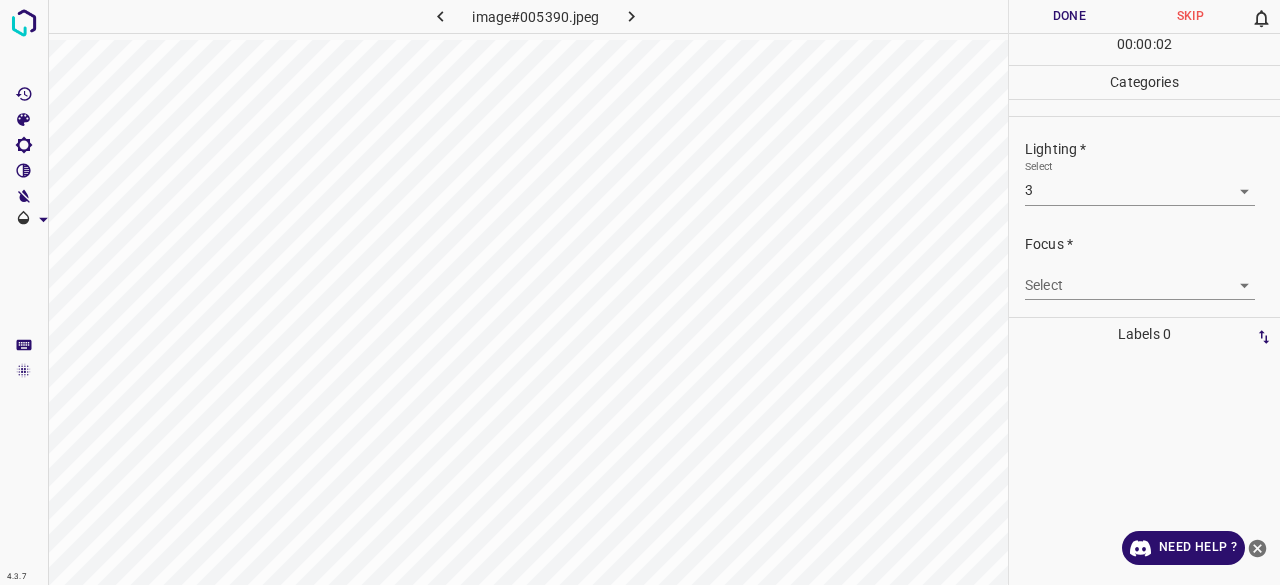 click on "Focus *  Select ​" at bounding box center (1144, 267) 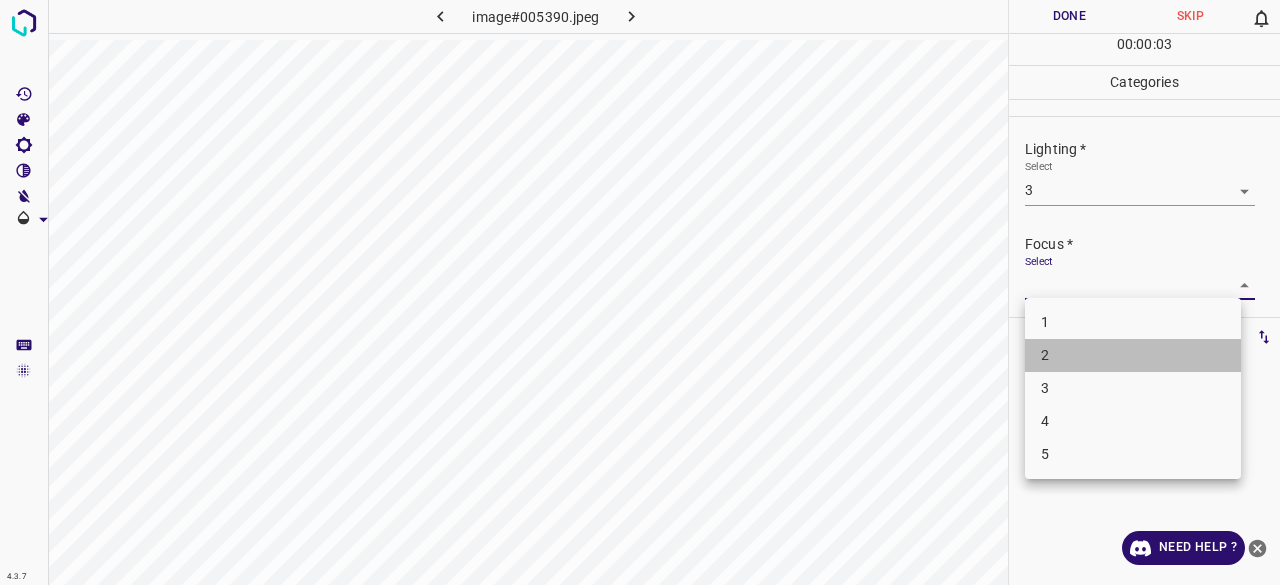 drag, startPoint x: 1053, startPoint y: 357, endPoint x: 1065, endPoint y: 323, distance: 36.05551 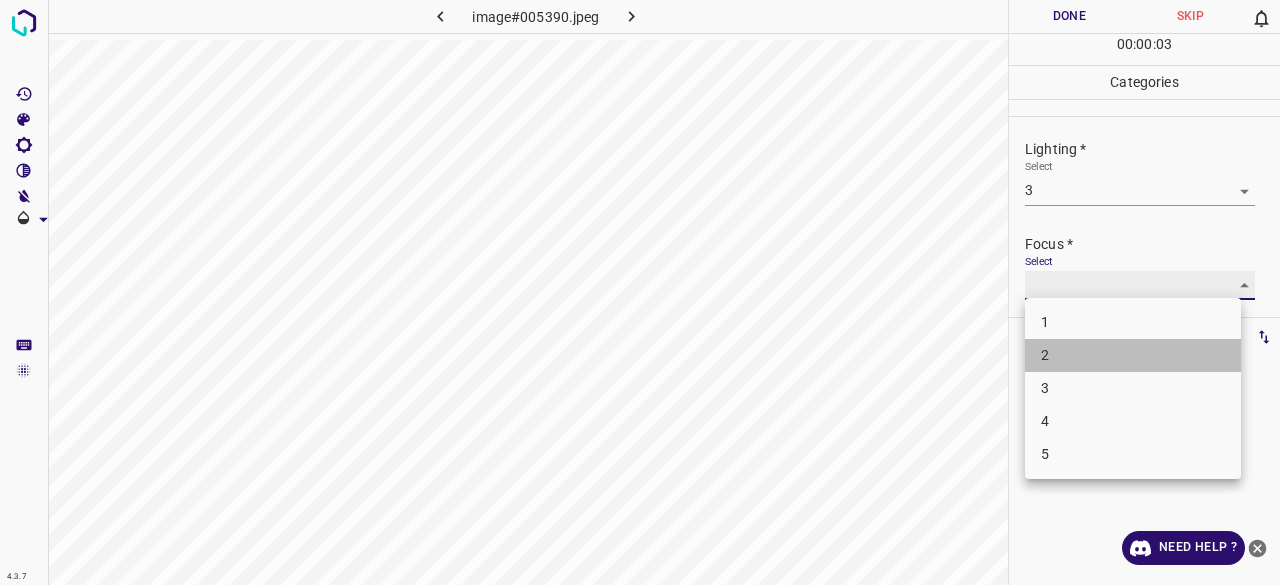 type on "2" 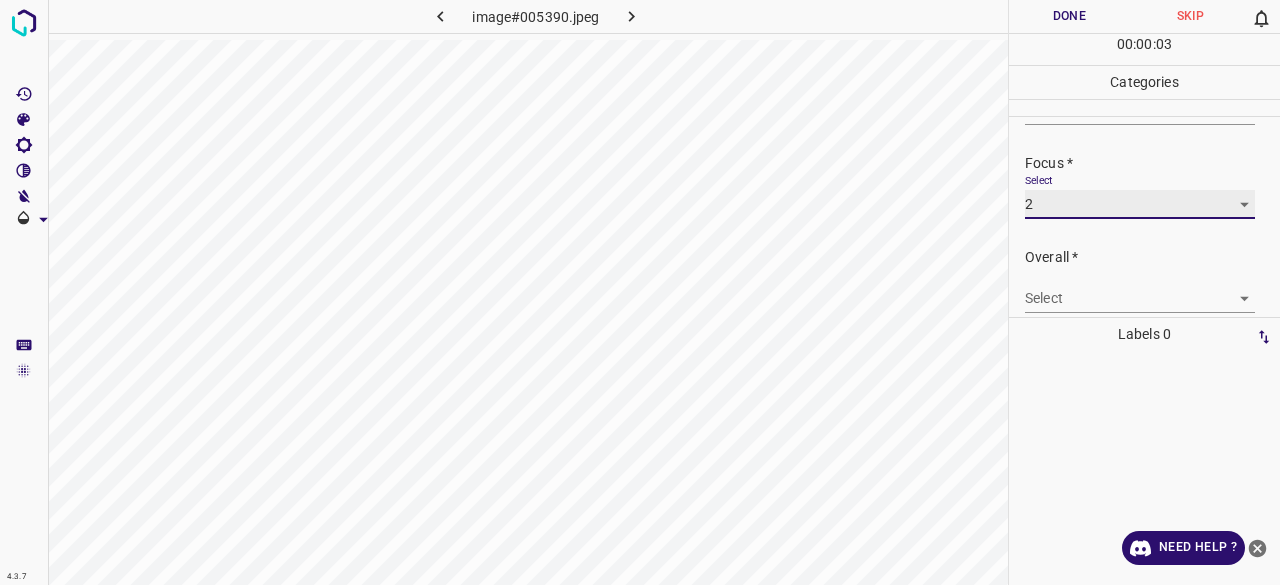 scroll, scrollTop: 98, scrollLeft: 0, axis: vertical 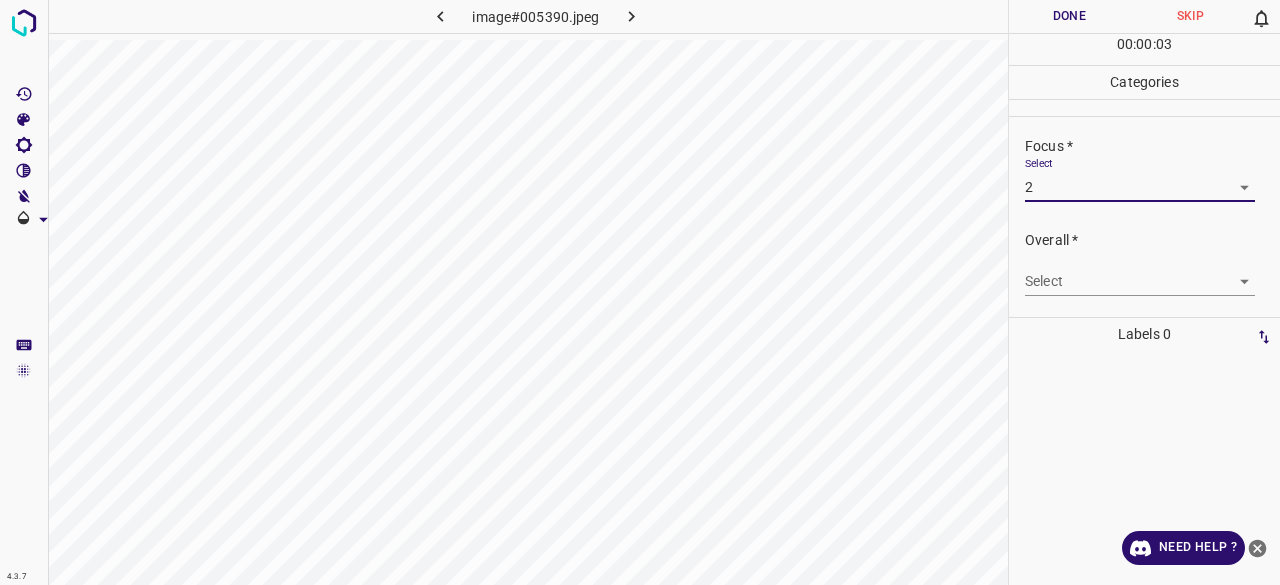 click on "4.3.7 image#005390.jpeg Done Skip 0 00   : 00   : 03   Categories Lighting *  Select 3 3 Focus *  Select 2 2 Overall *  Select ​ Labels   0 Categories 1 Lighting 2 Focus 3 Overall Tools Space Change between modes (Draw & Edit) I Auto labeling R Restore zoom M Zoom in N Zoom out Delete Delete selecte label Filters Z Restore filters X Saturation filter C Brightness filter V Contrast filter B Gray scale filter General O Download Need Help ? - Text - Hide - Delete" at bounding box center [640, 292] 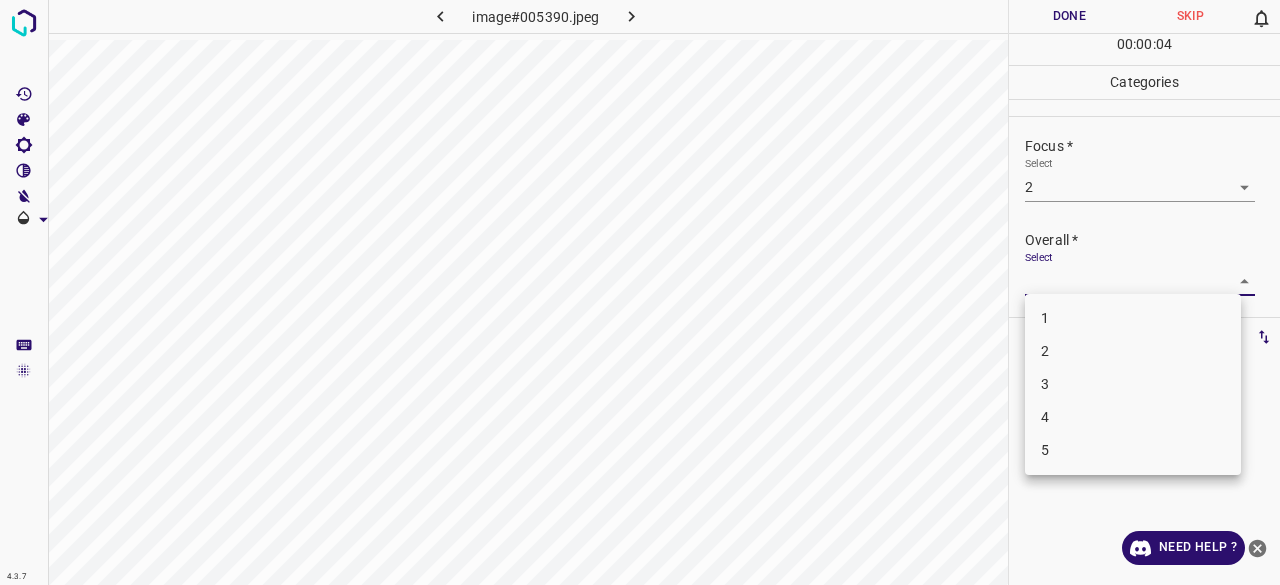 click on "3" at bounding box center (1133, 384) 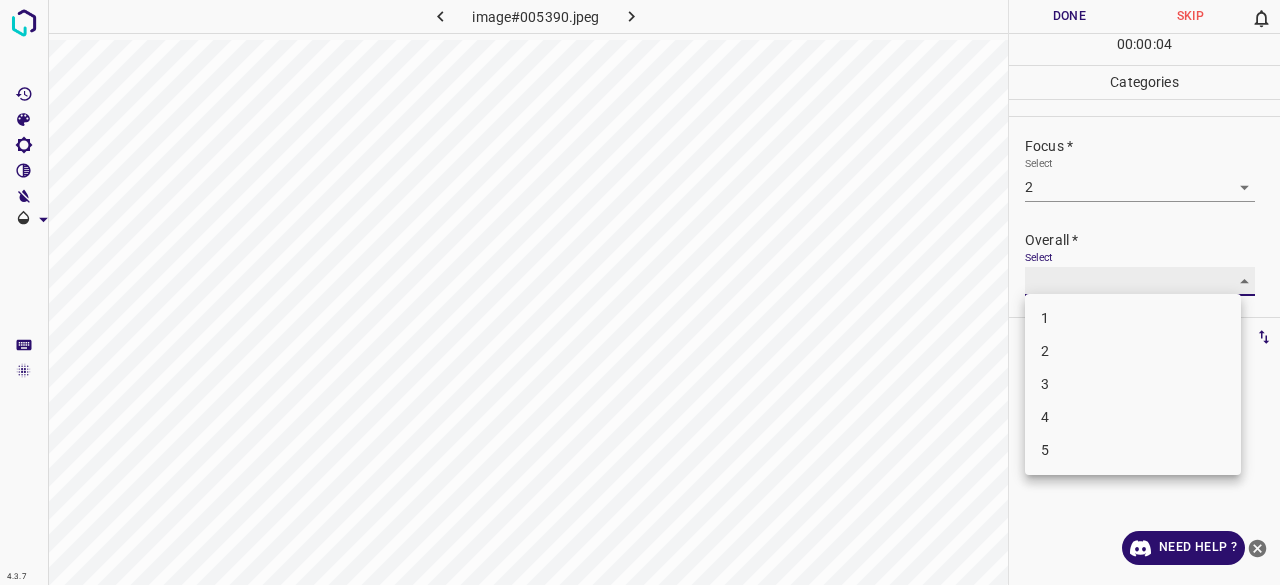 type on "3" 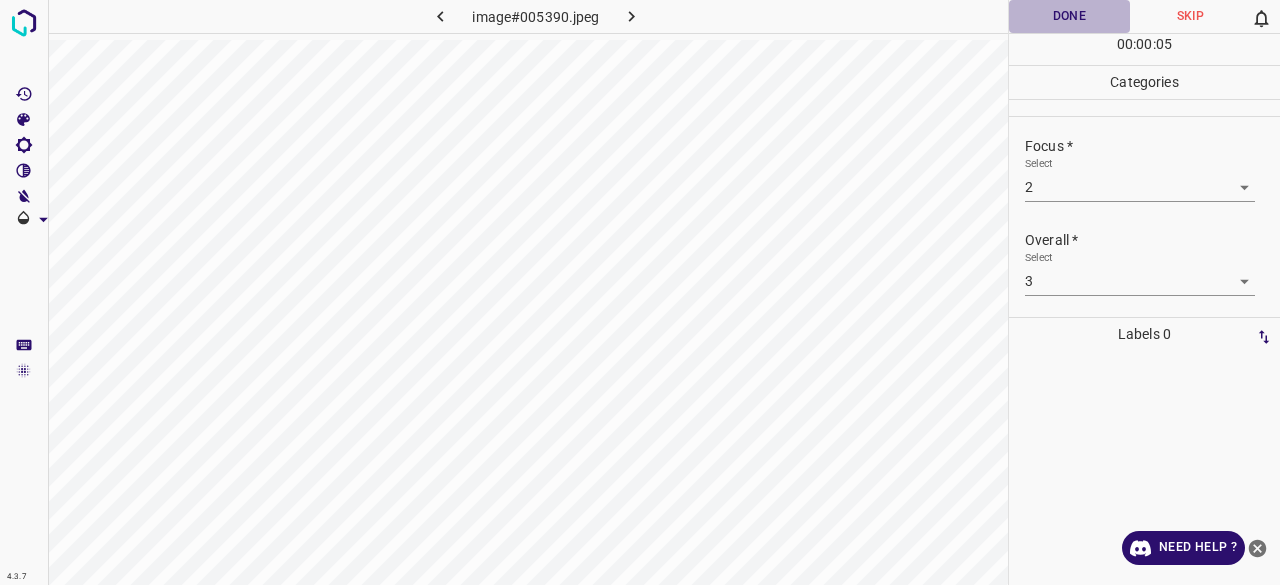 click on "Done" at bounding box center (1069, 16) 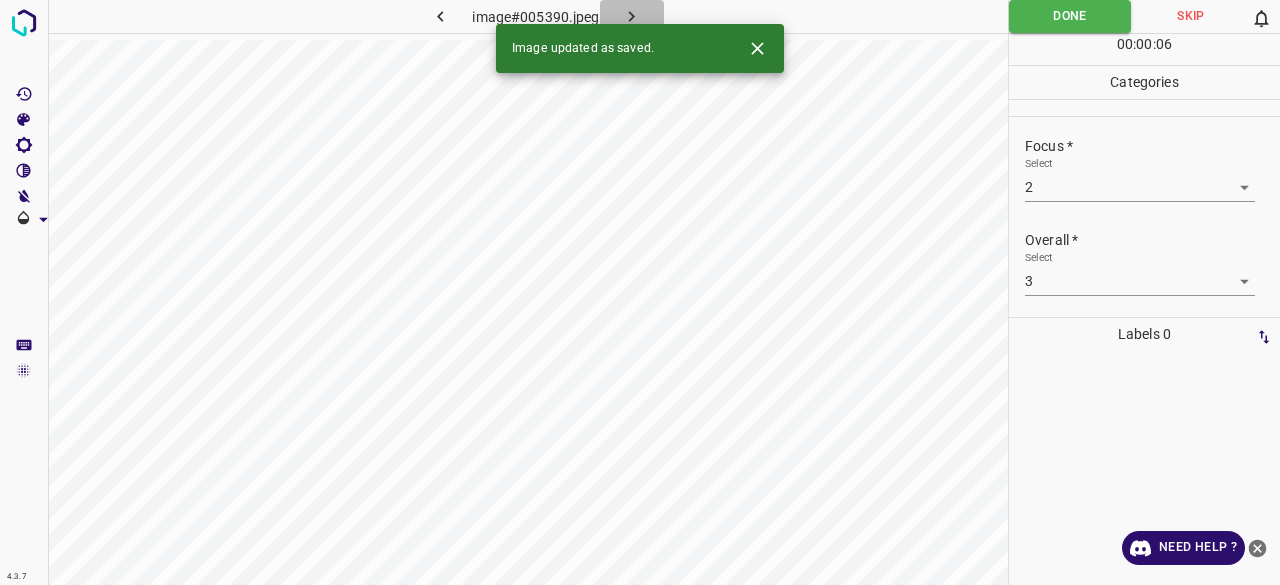 click 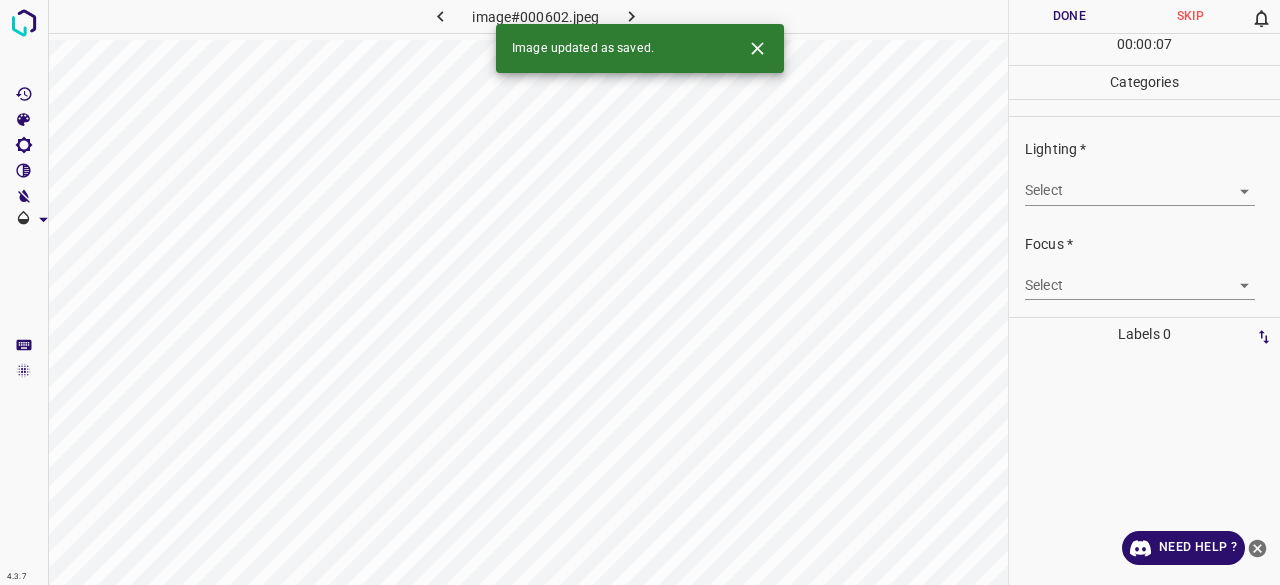 click on "4.3.7 image#000602.jpeg Done Skip 0 00   : 00   : 07   Categories Lighting *  Select ​ Focus *  Select ​ Overall *  Select ​ Labels   0 Categories 1 Lighting 2 Focus 3 Overall Tools Space Change between modes (Draw & Edit) I Auto labeling R Restore zoom M Zoom in N Zoom out Delete Delete selecte label Filters Z Restore filters X Saturation filter C Brightness filter V Contrast filter B Gray scale filter General O Download Image updated as saved. Need Help ? - Text - Hide - Delete" at bounding box center (640, 292) 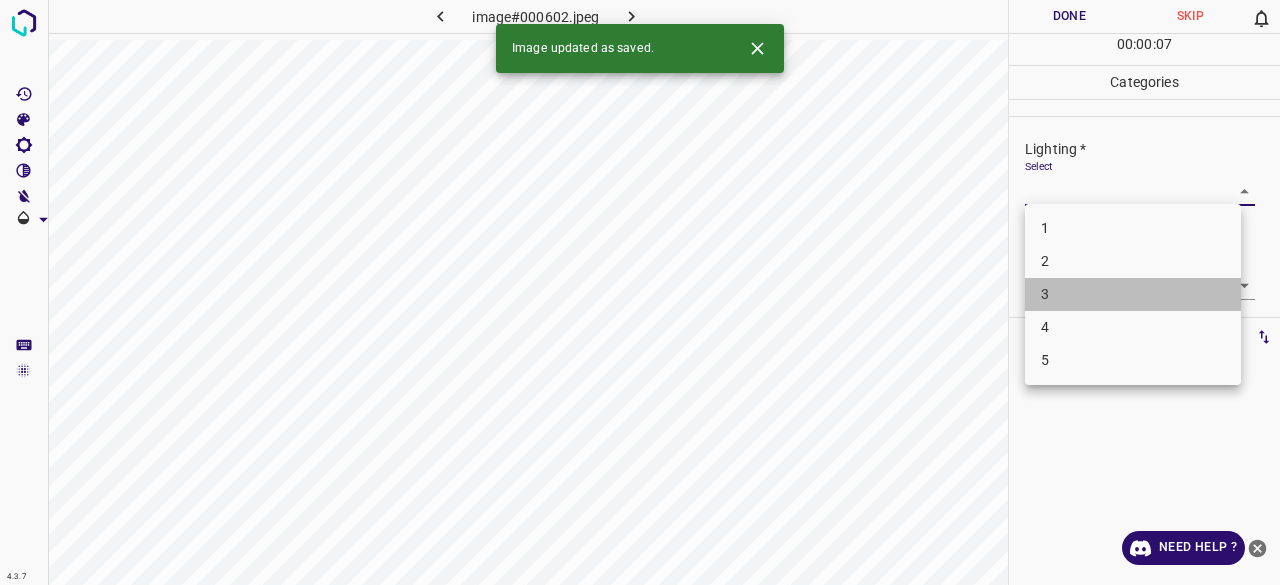 click on "3" at bounding box center [1133, 294] 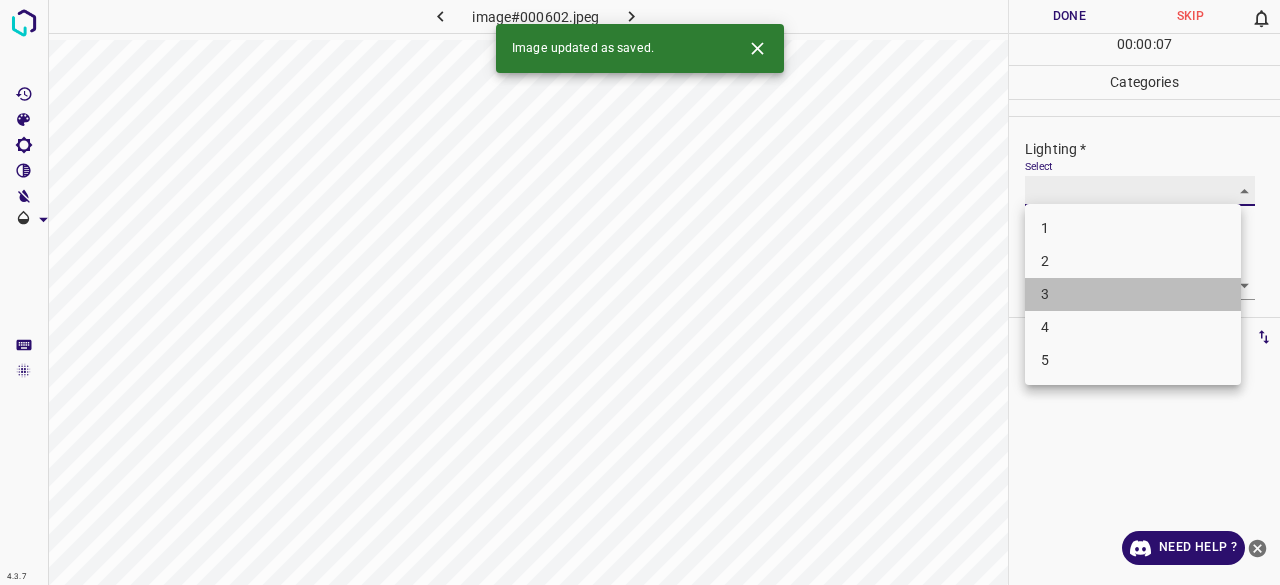 type on "3" 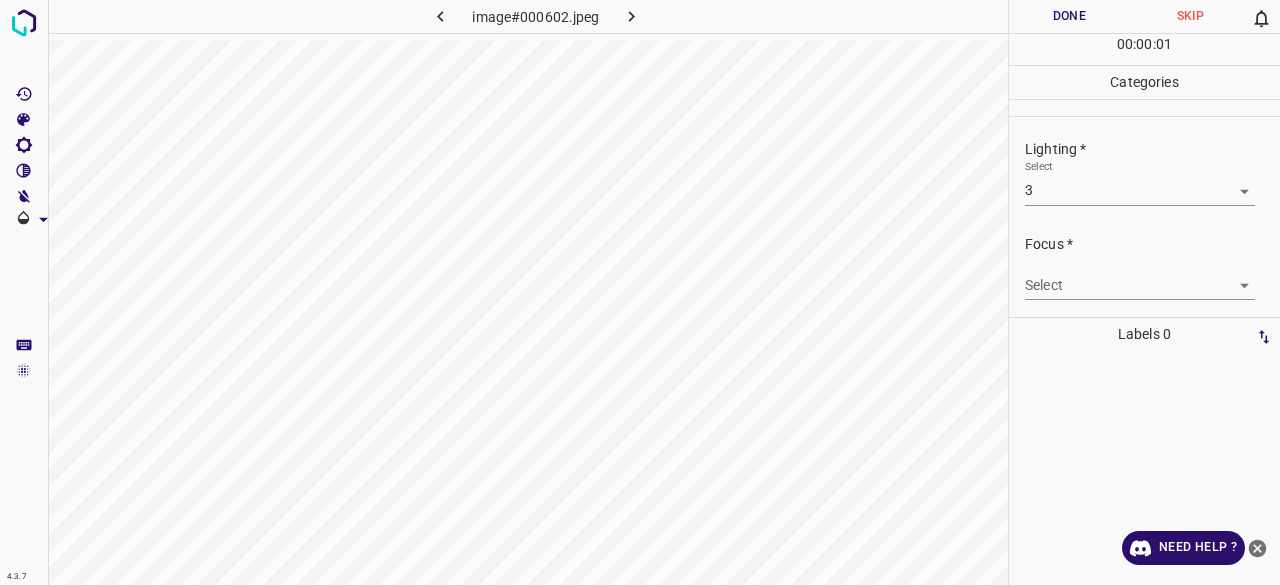 click on "Focus *  Select ​" at bounding box center (1144, 267) 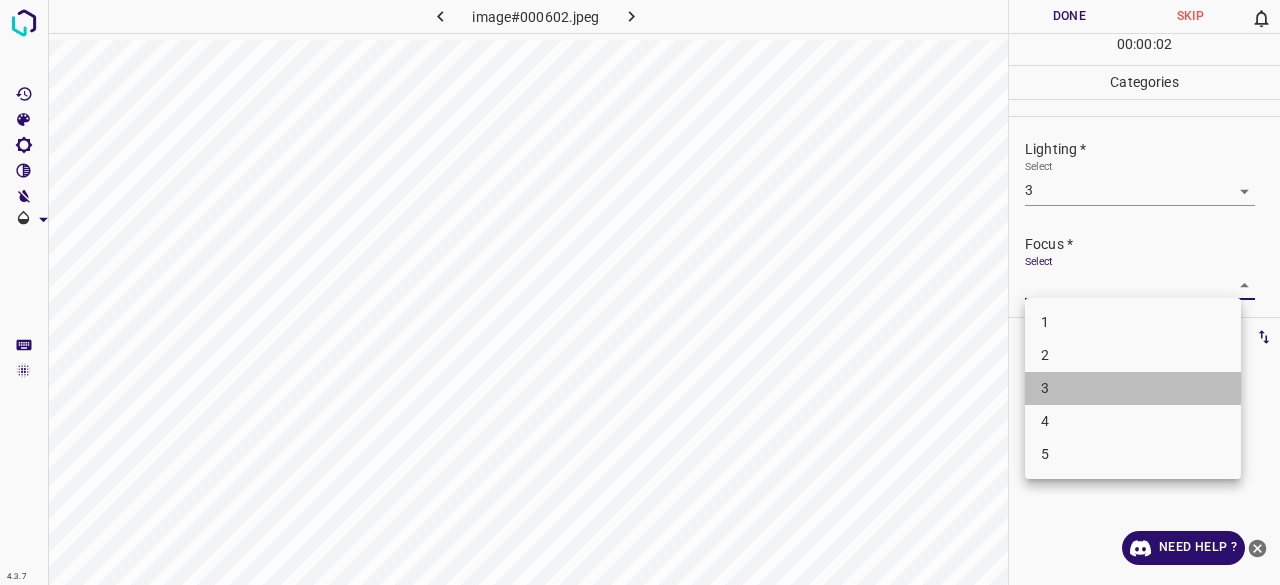 drag, startPoint x: 1050, startPoint y: 381, endPoint x: 1074, endPoint y: 241, distance: 142.04225 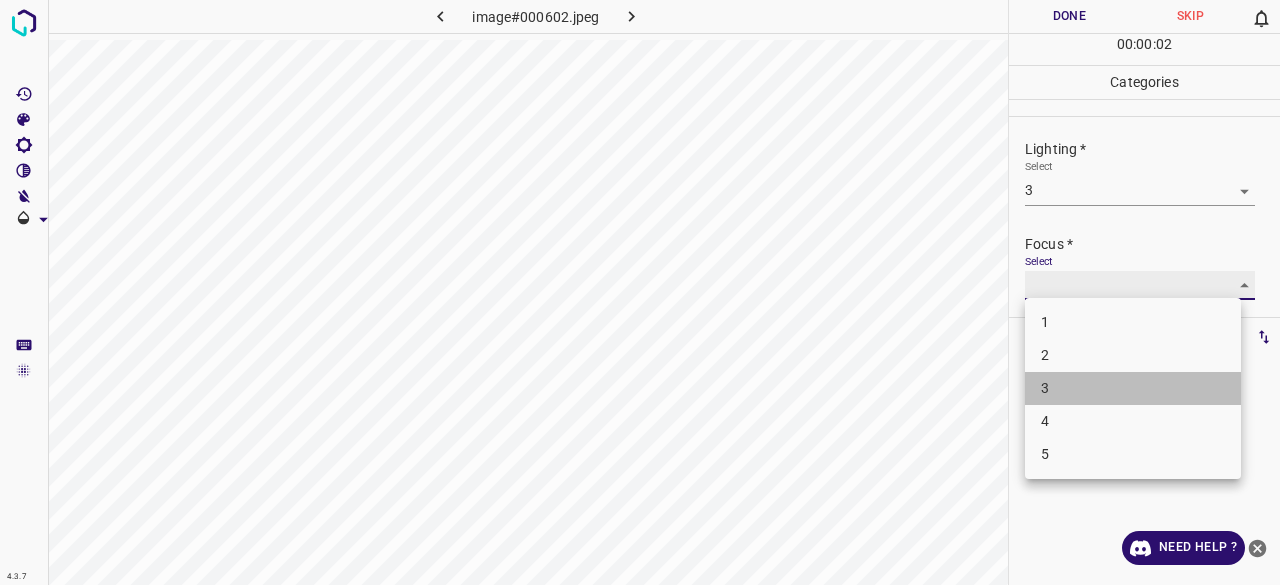 type on "3" 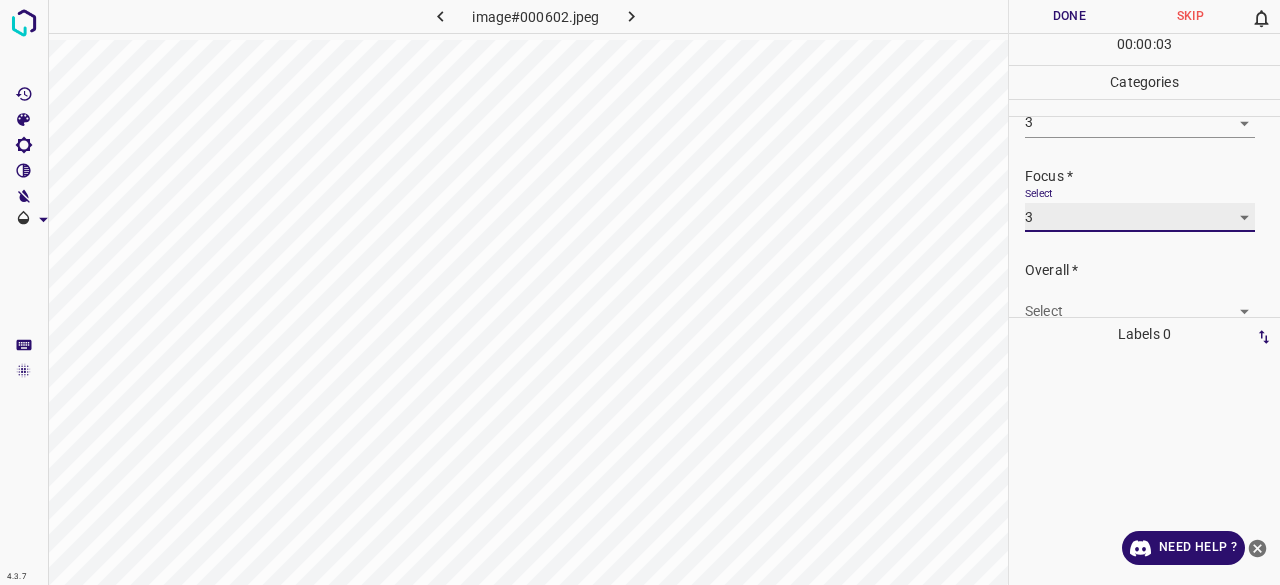 scroll, scrollTop: 98, scrollLeft: 0, axis: vertical 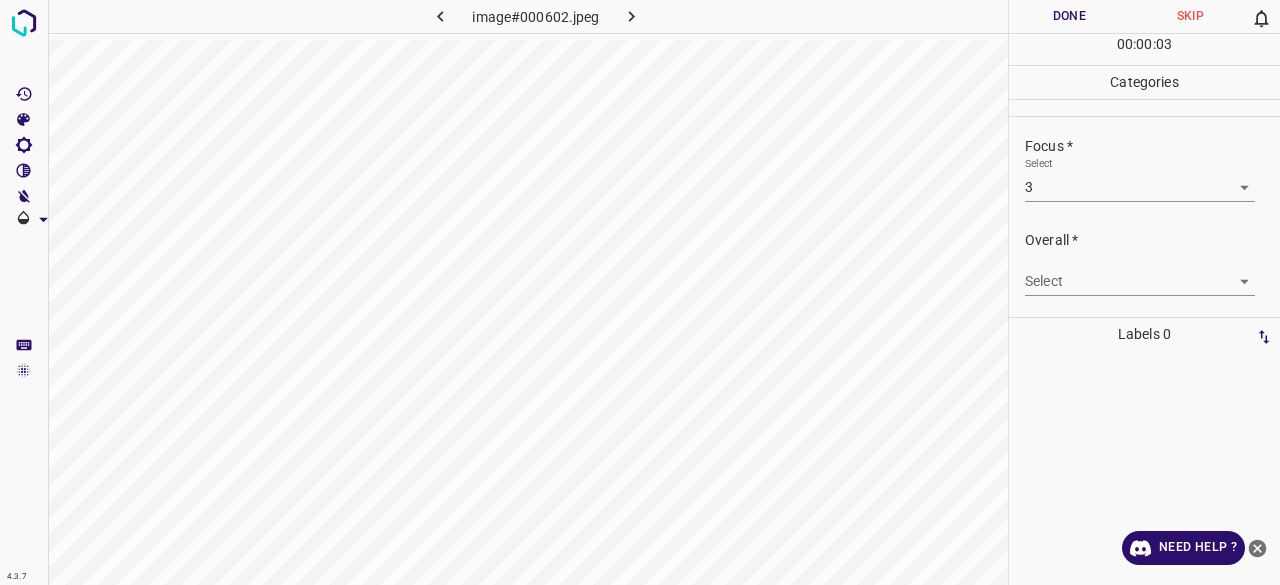 drag, startPoint x: 1057, startPoint y: 259, endPoint x: 1055, endPoint y: 286, distance: 27.073973 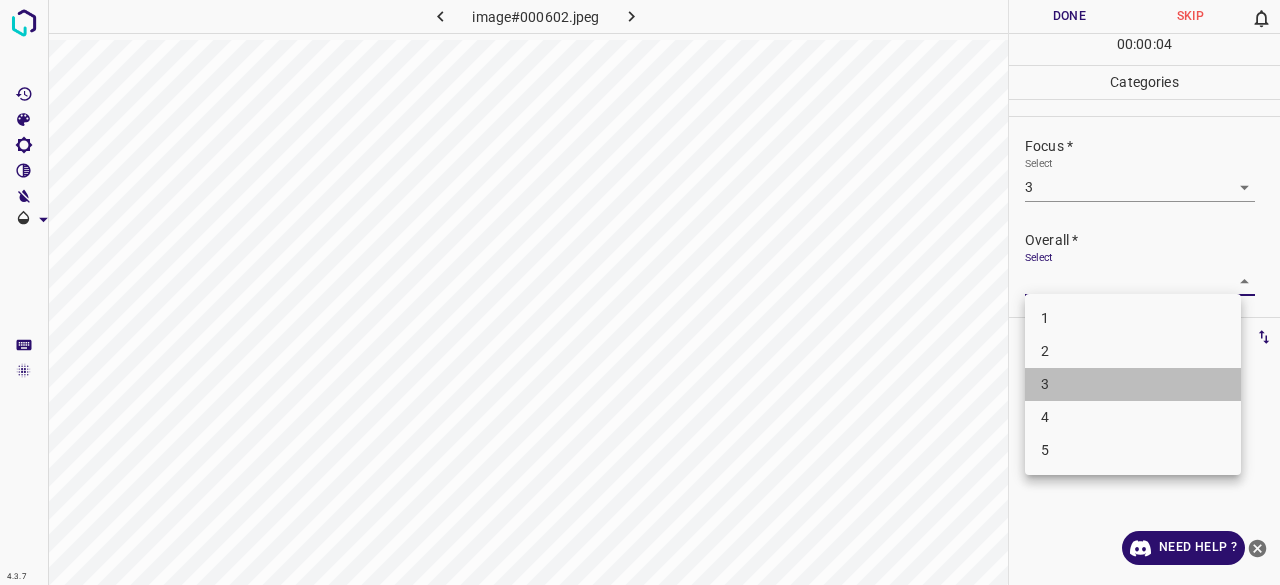 drag, startPoint x: 1052, startPoint y: 374, endPoint x: 1070, endPoint y: 273, distance: 102.59142 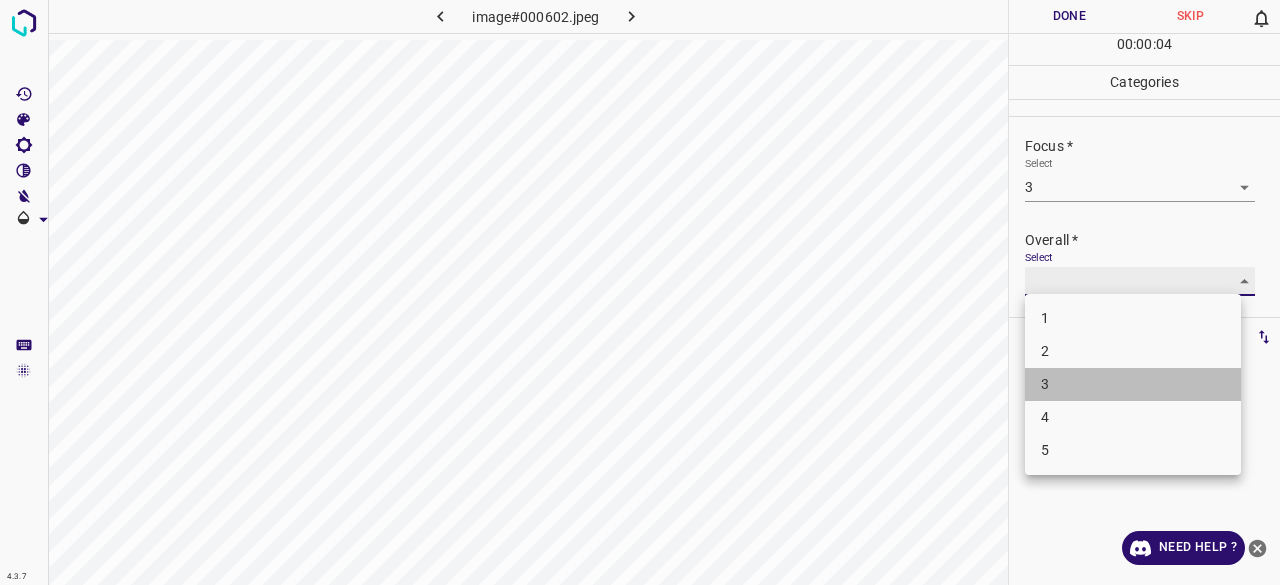 type on "3" 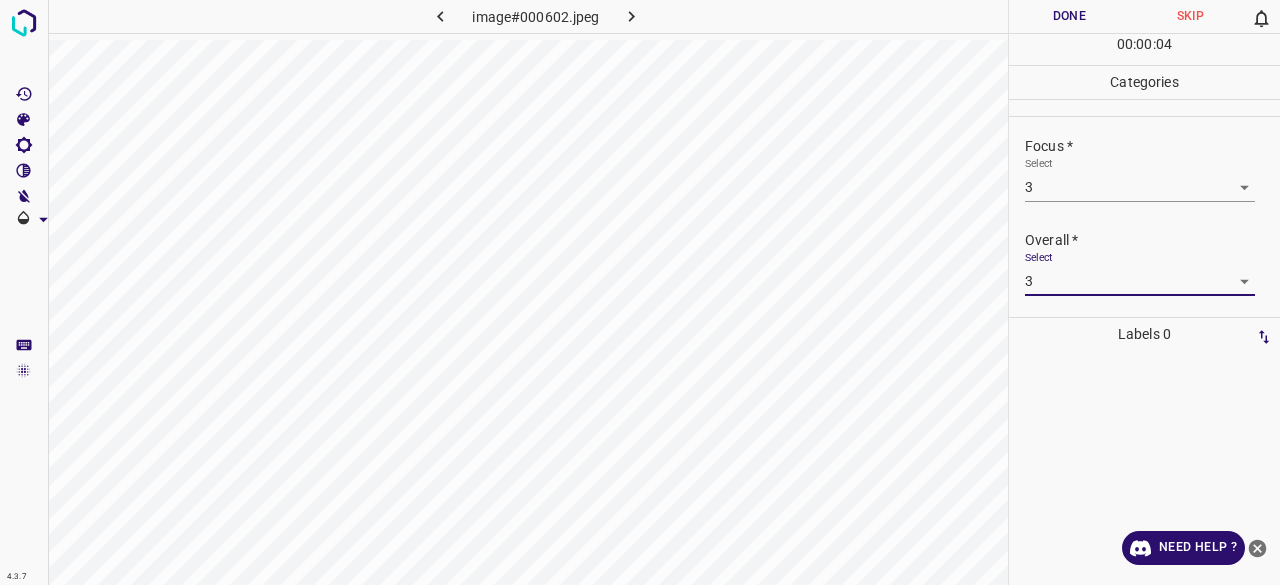 click on "Done" at bounding box center (1069, 16) 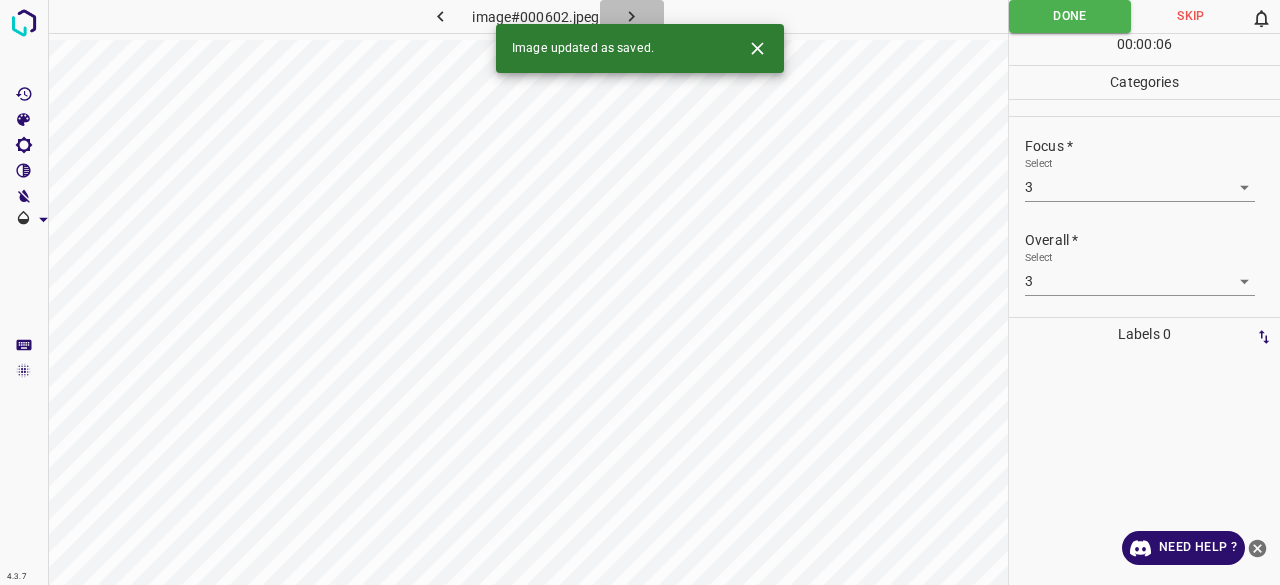 click 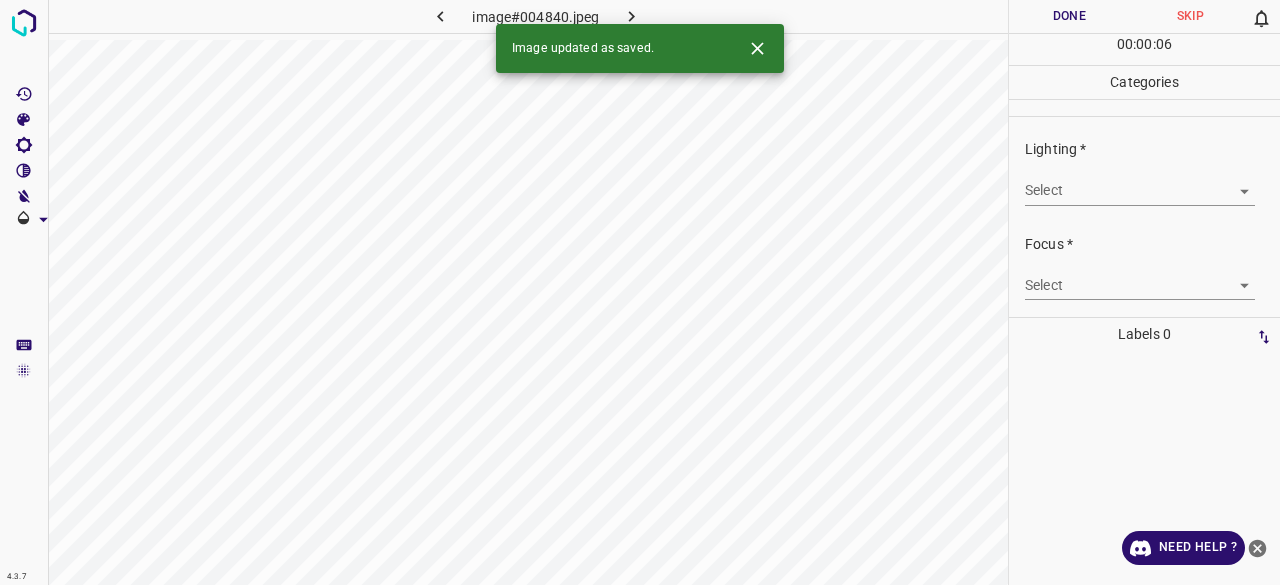 click on "4.3.7 image#004840.jpeg Done Skip 0 00   : 00   : 06   Categories Lighting *  Select ​ Focus *  Select ​ Overall *  Select ​ Labels   0 Categories 1 Lighting 2 Focus 3 Overall Tools Space Change between modes (Draw & Edit) I Auto labeling R Restore zoom M Zoom in N Zoom out Delete Delete selecte label Filters Z Restore filters X Saturation filter C Brightness filter V Contrast filter B Gray scale filter General O Download Image updated as saved. Need Help ? - Text - Hide - Delete" at bounding box center [640, 292] 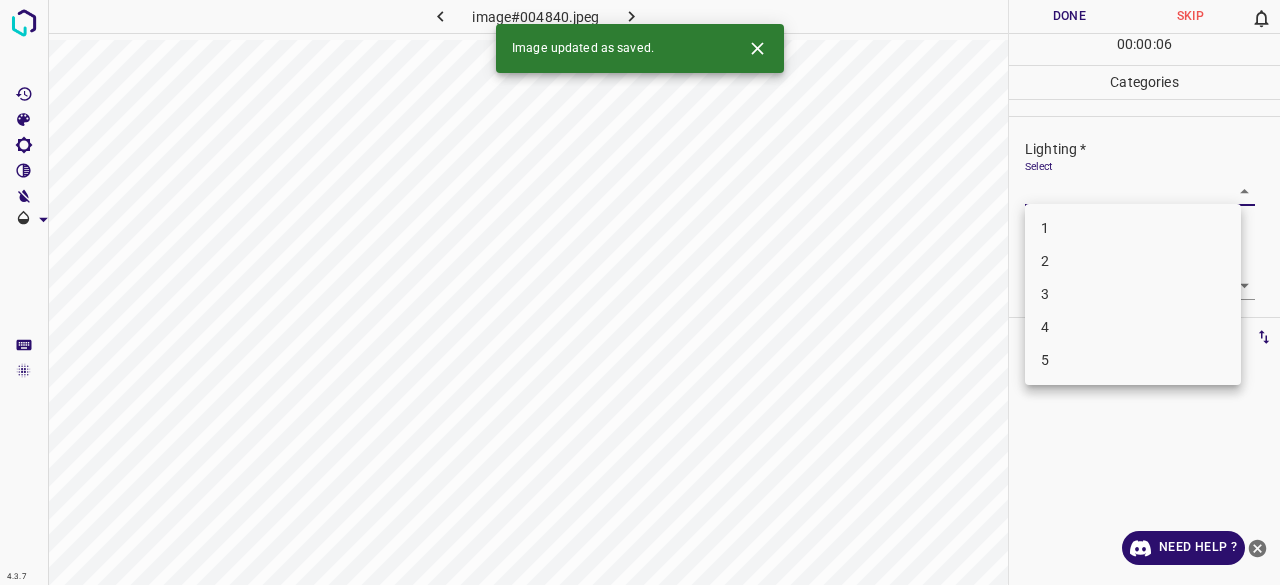 click on "3" at bounding box center [1133, 294] 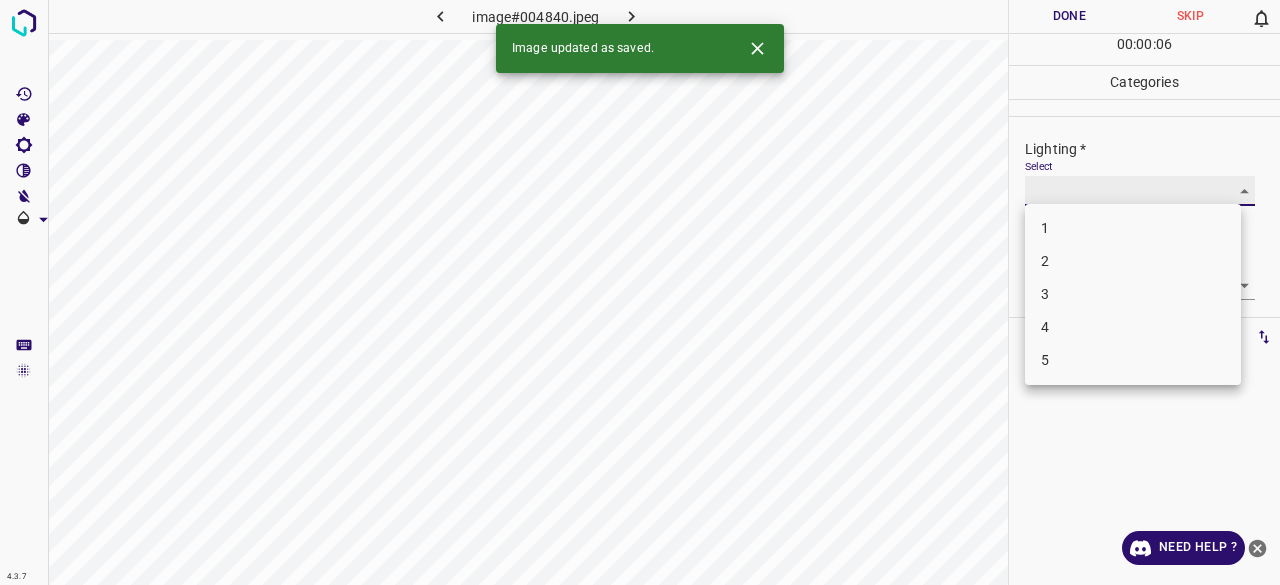 type on "3" 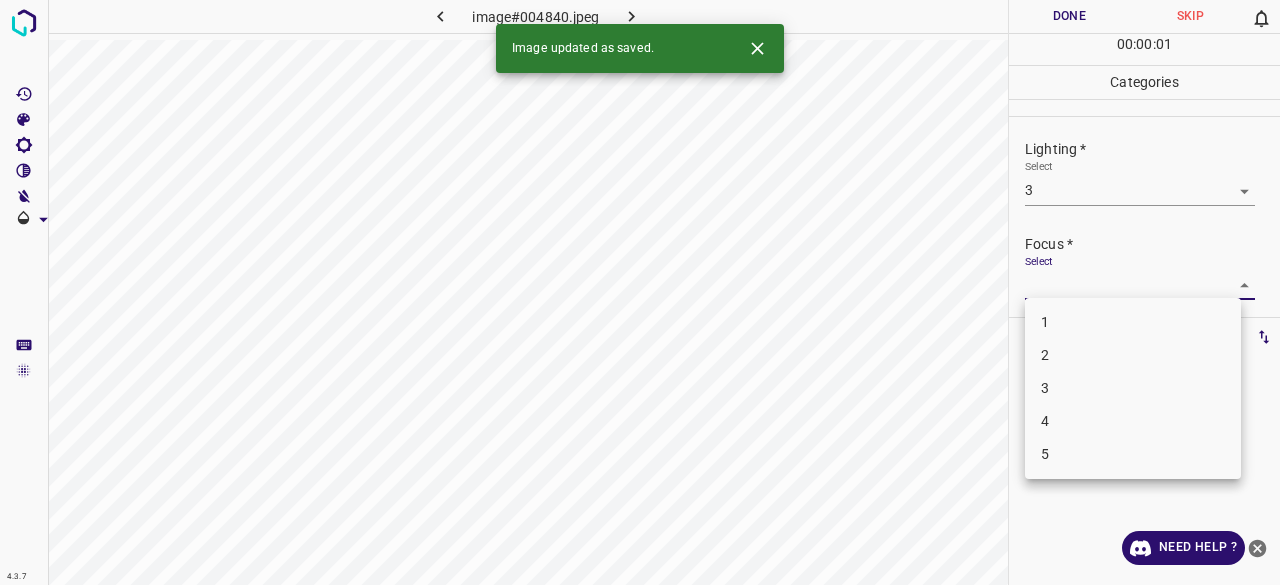 click on "4.3.7 image#004840.jpeg Done Skip 0 00   : 00   : 01   Categories Lighting *  Select 3 3 Focus *  Select ​ Overall *  Select ​ Labels   0 Categories 1 Lighting 2 Focus 3 Overall Tools Space Change between modes (Draw & Edit) I Auto labeling R Restore zoom M Zoom in N Zoom out Delete Delete selecte label Filters Z Restore filters X Saturation filter C Brightness filter V Contrast filter B Gray scale filter General O Download Image updated as saved. Need Help ? - Text - Hide - Delete 1 2 3 4 5" at bounding box center (640, 292) 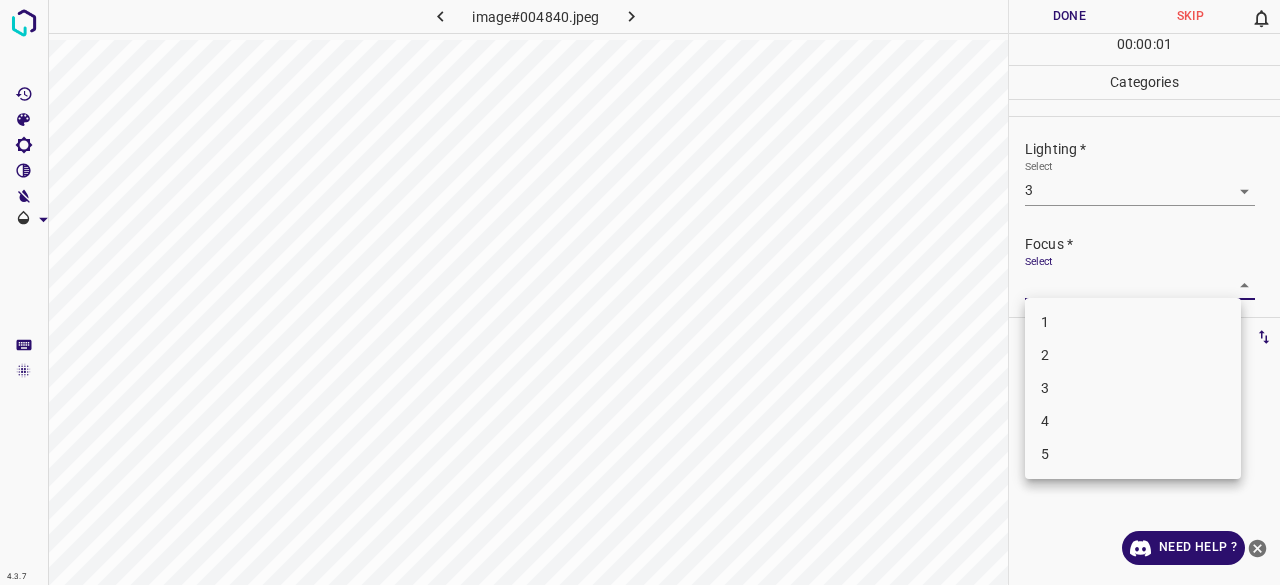 drag, startPoint x: 1044, startPoint y: 363, endPoint x: 1055, endPoint y: 323, distance: 41.484936 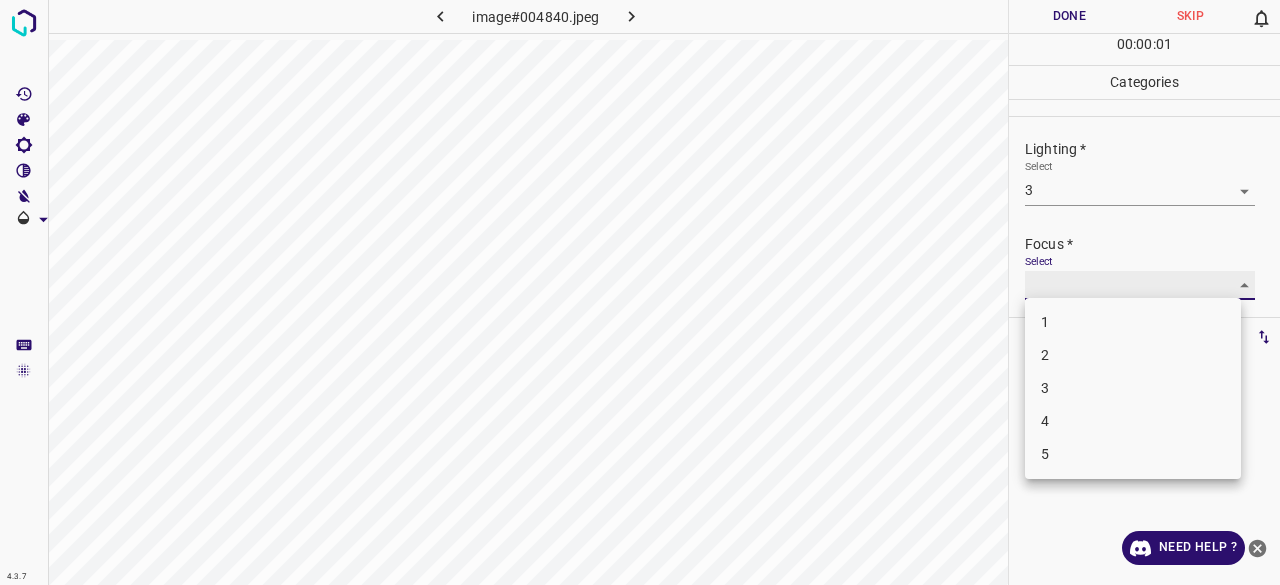 type on "2" 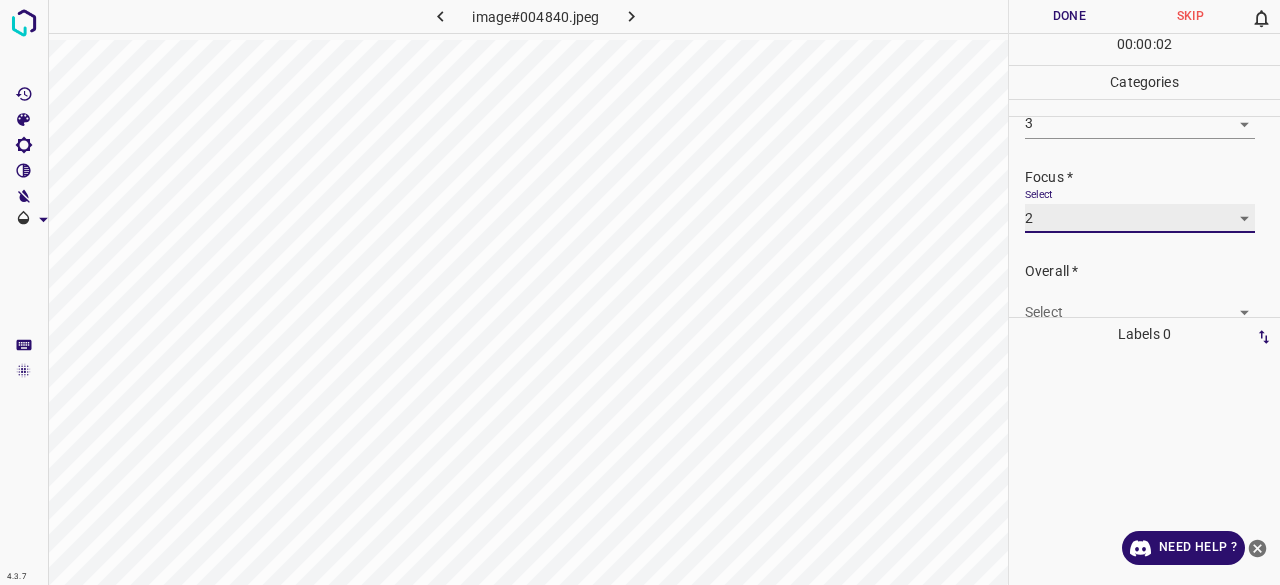 scroll, scrollTop: 98, scrollLeft: 0, axis: vertical 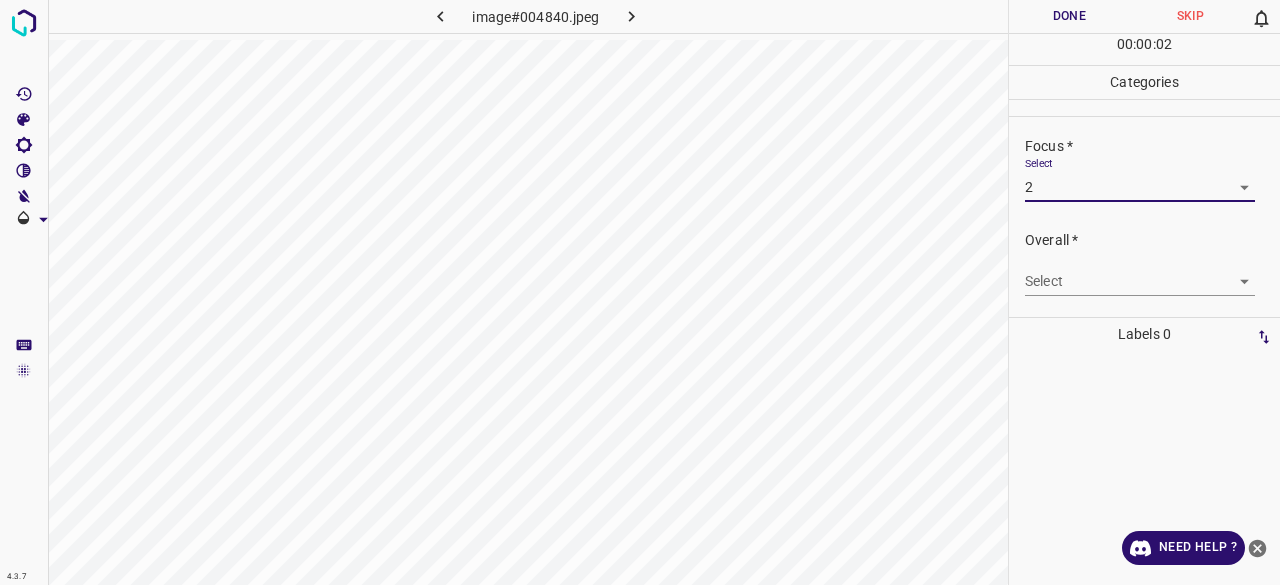 click on "4.3.7 image#004840.jpeg Done Skip 0 00   : 00   : 02   Categories Lighting *  Select 3 3 Focus *  Select 2 2 Overall *  Select ​ Labels   0 Categories 1 Lighting 2 Focus 3 Overall Tools Space Change between modes (Draw & Edit) I Auto labeling R Restore zoom M Zoom in N Zoom out Delete Delete selecte label Filters Z Restore filters X Saturation filter C Brightness filter V Contrast filter B Gray scale filter General O Download Need Help ? - Text - Hide - Delete" at bounding box center (640, 292) 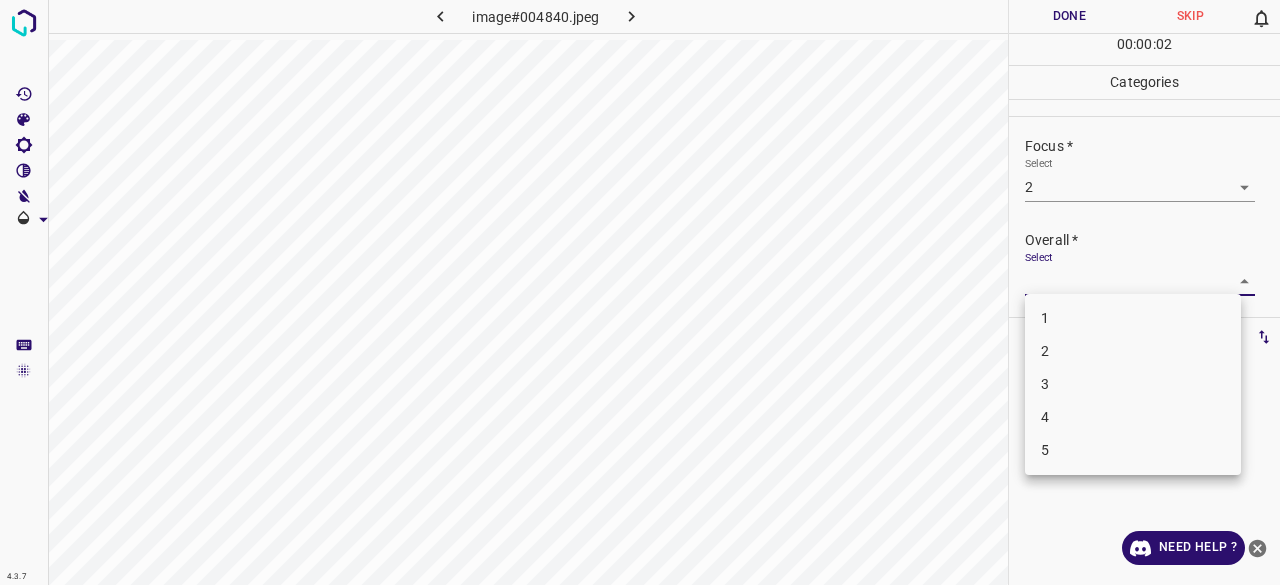 click on "2" at bounding box center (1133, 351) 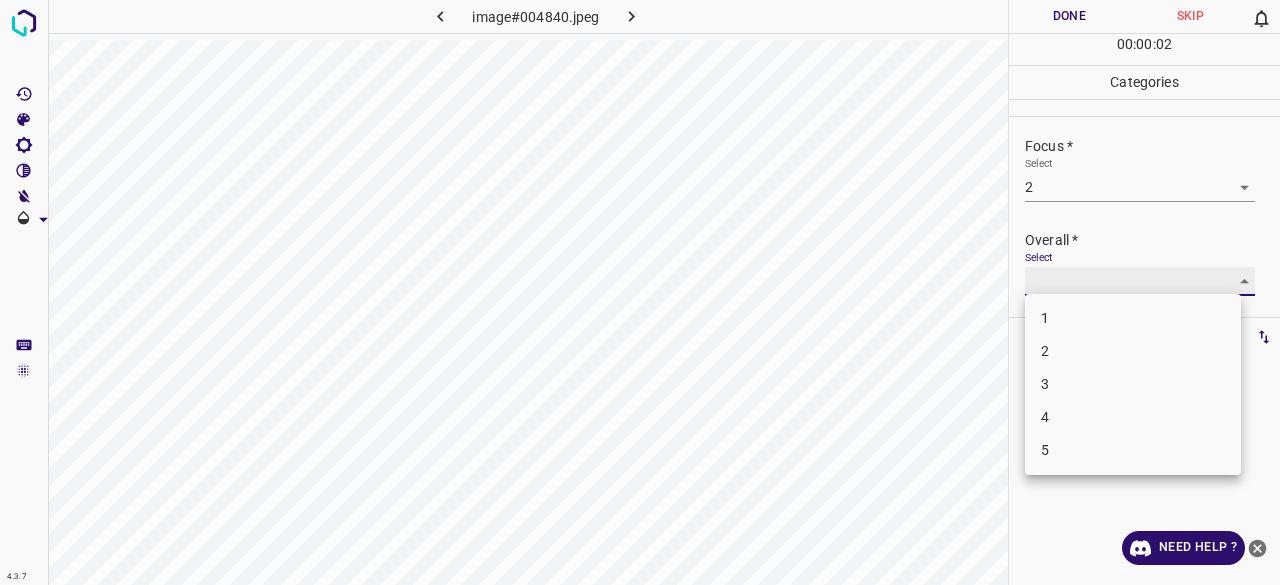 type on "2" 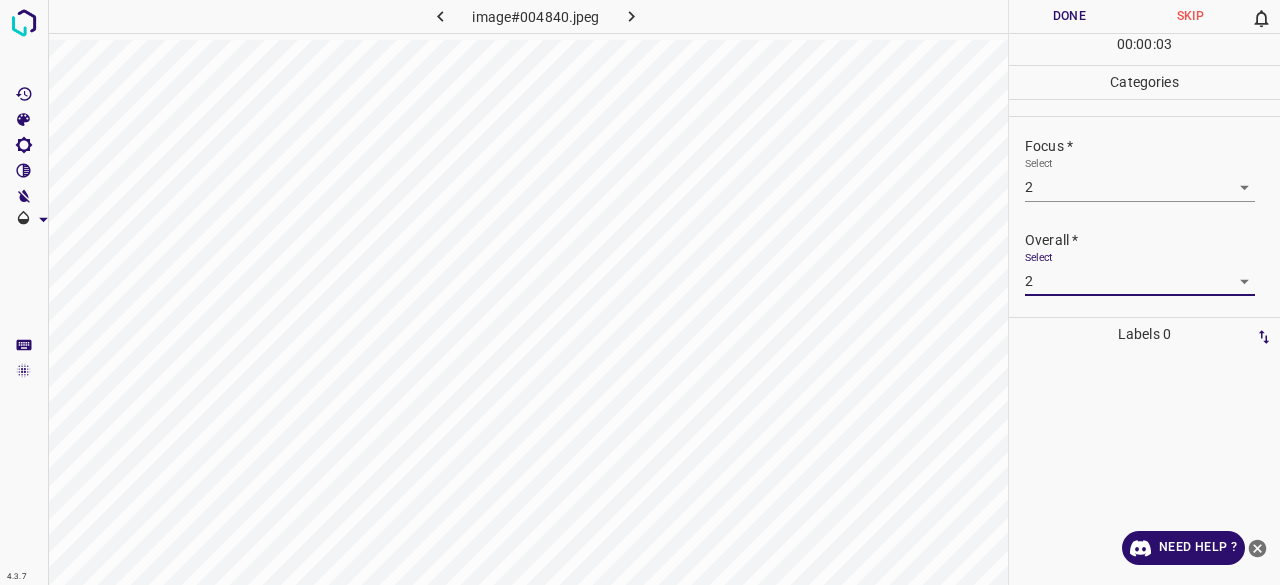 click on "Done" at bounding box center (1069, 16) 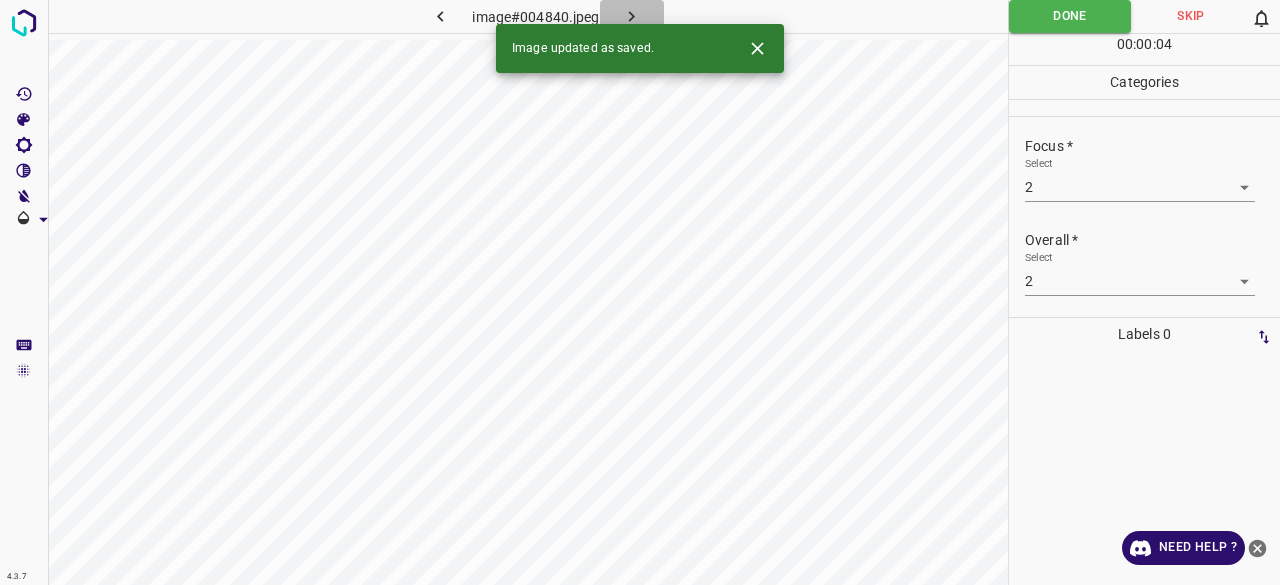 click 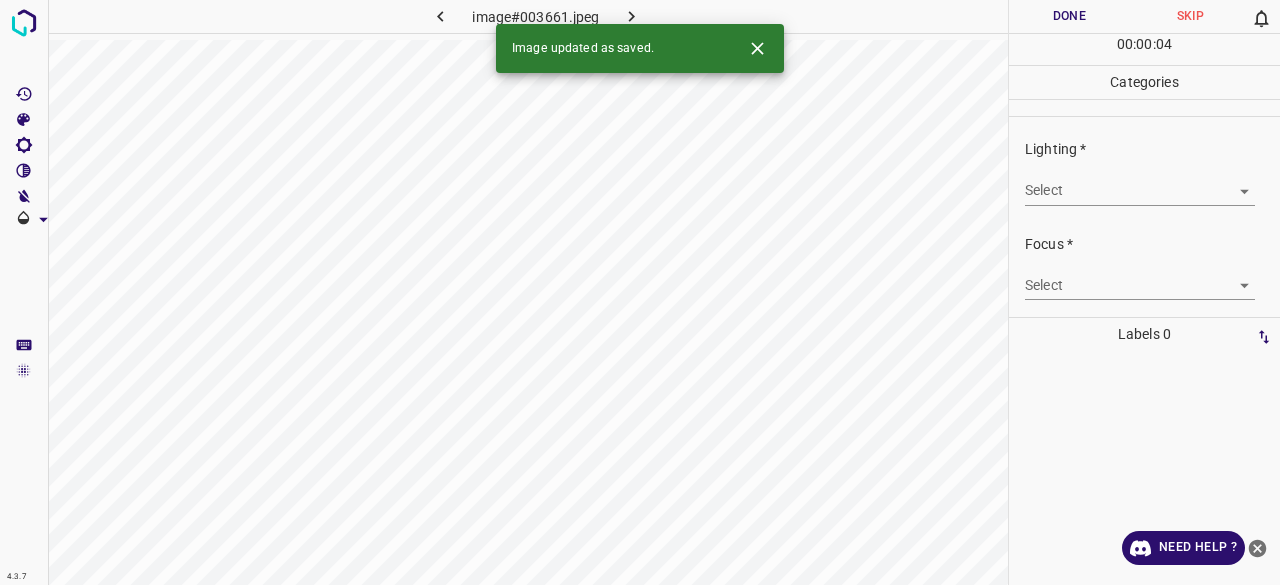 click on "4.3.7 image#003661.jpeg Done Skip 0 00   : 00   : 04   Categories Lighting *  Select ​ Focus *  Select ​ Overall *  Select ​ Labels   0 Categories 1 Lighting 2 Focus 3 Overall Tools Space Change between modes (Draw & Edit) I Auto labeling R Restore zoom M Zoom in N Zoom out Delete Delete selecte label Filters Z Restore filters X Saturation filter C Brightness filter V Contrast filter B Gray scale filter General O Download Image updated as saved. Need Help ? - Text - Hide - Delete" at bounding box center [640, 292] 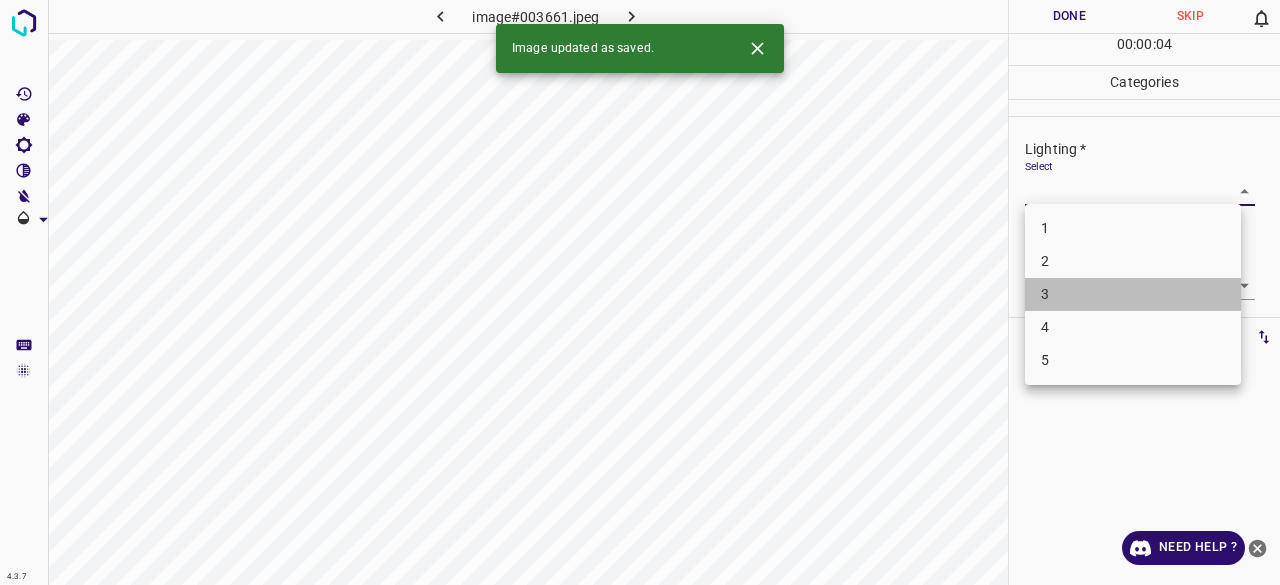click on "3" at bounding box center [1133, 294] 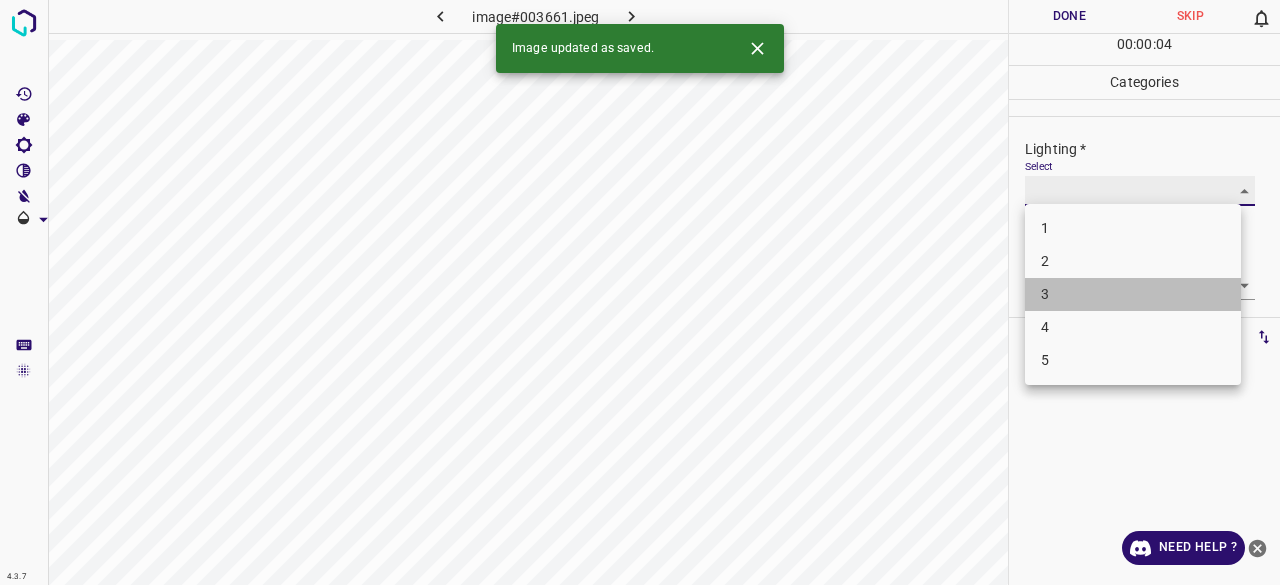 type on "3" 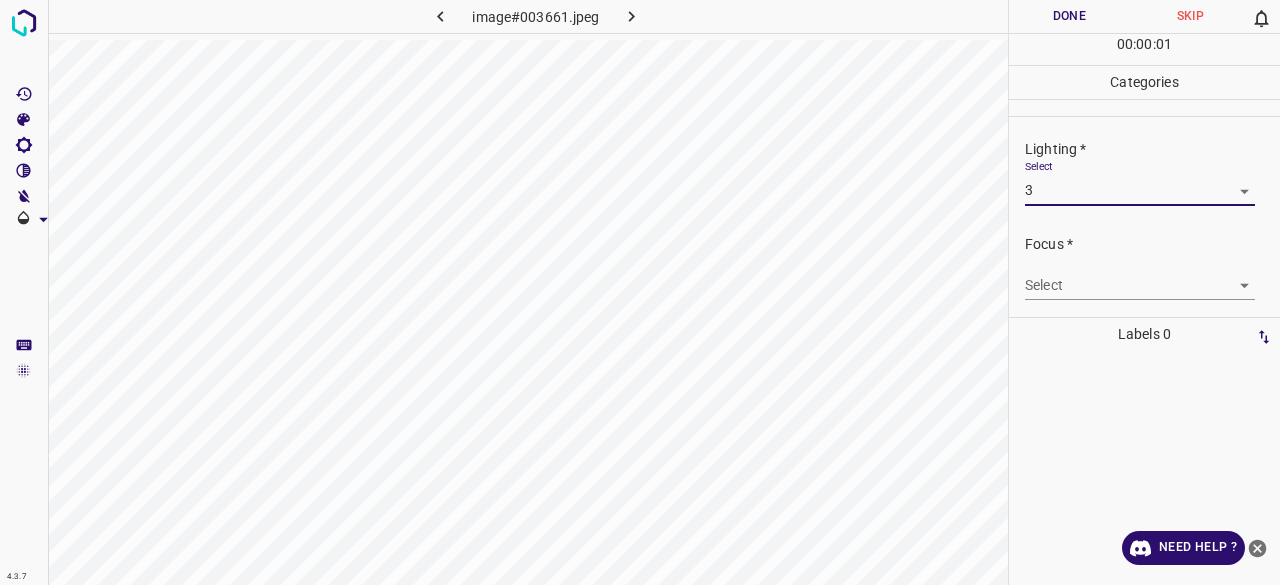 click on "4.3.7 image#003661.jpeg Done Skip 0 00   : 00   : 01   Categories Lighting *  Select 3 3 Focus *  Select ​ Overall *  Select ​ Labels   0 Categories 1 Lighting 2 Focus 3 Overall Tools Space Change between modes (Draw & Edit) I Auto labeling R Restore zoom M Zoom in N Zoom out Delete Delete selecte label Filters Z Restore filters X Saturation filter C Brightness filter V Contrast filter B Gray scale filter General O Download Need Help ? - Text - Hide - Delete 1 2 3 4 5" at bounding box center (640, 292) 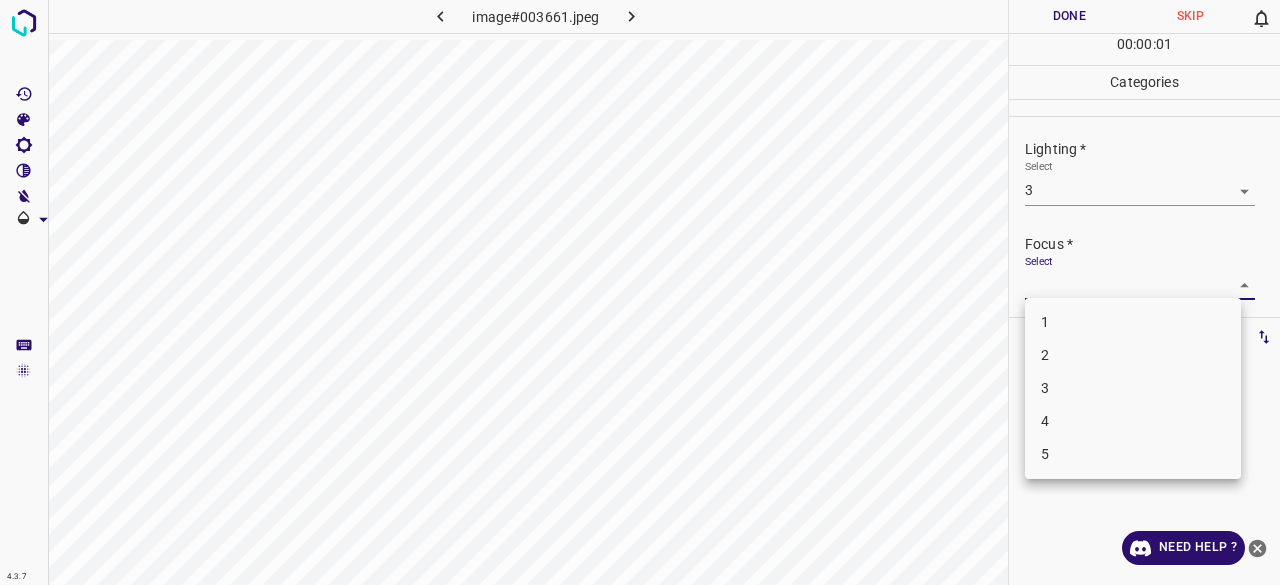 click on "2" at bounding box center (1133, 355) 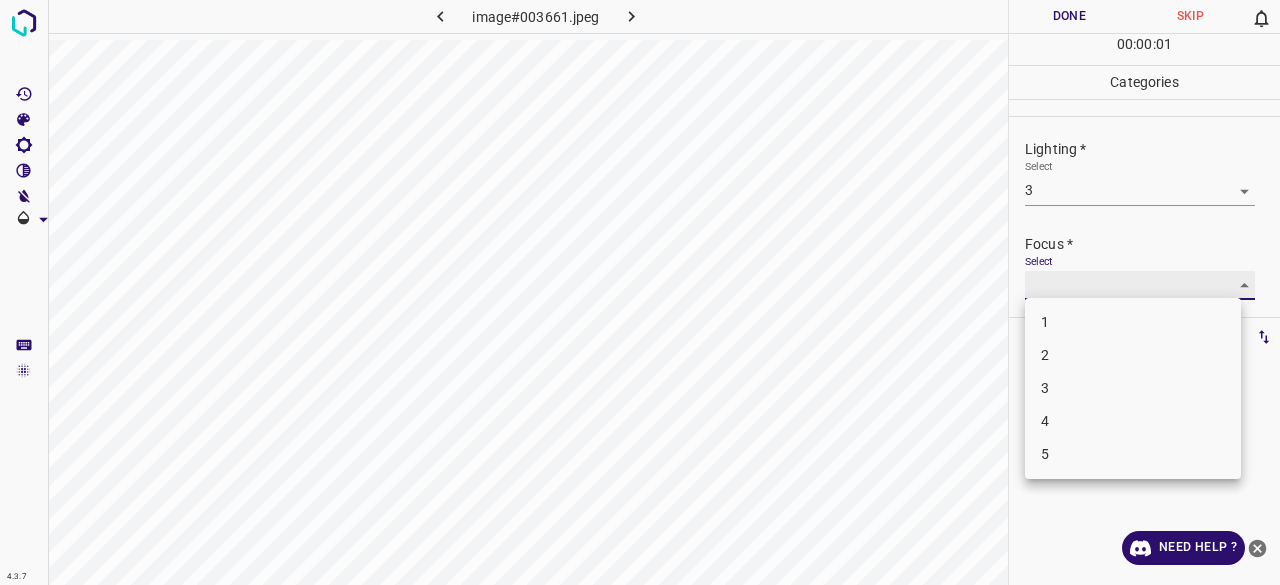 type on "2" 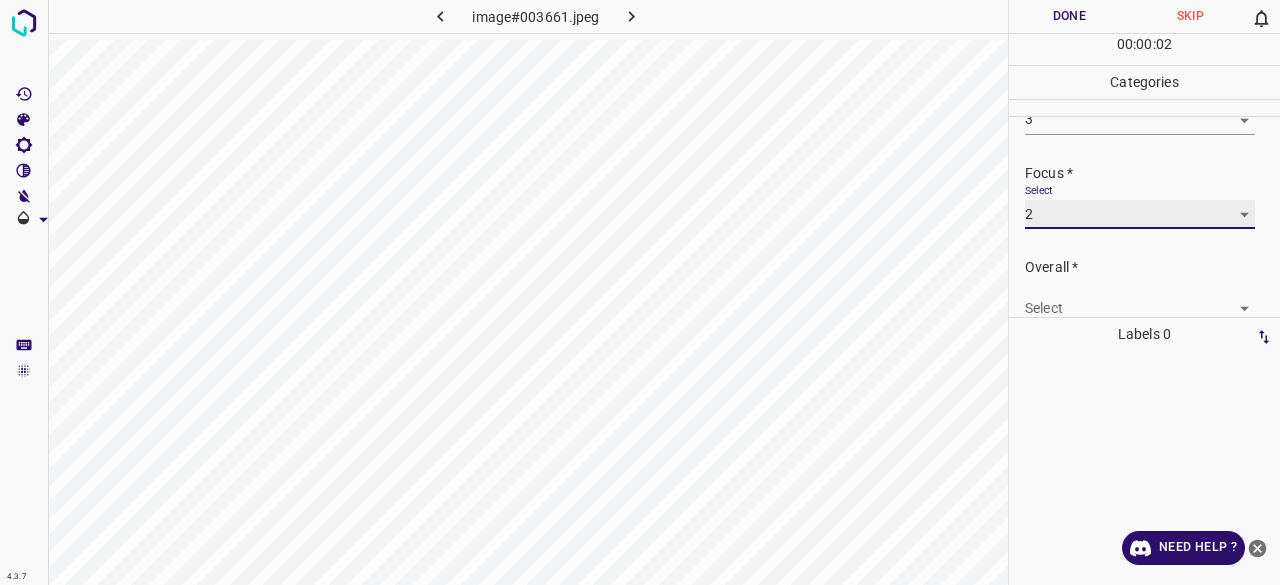 scroll, scrollTop: 98, scrollLeft: 0, axis: vertical 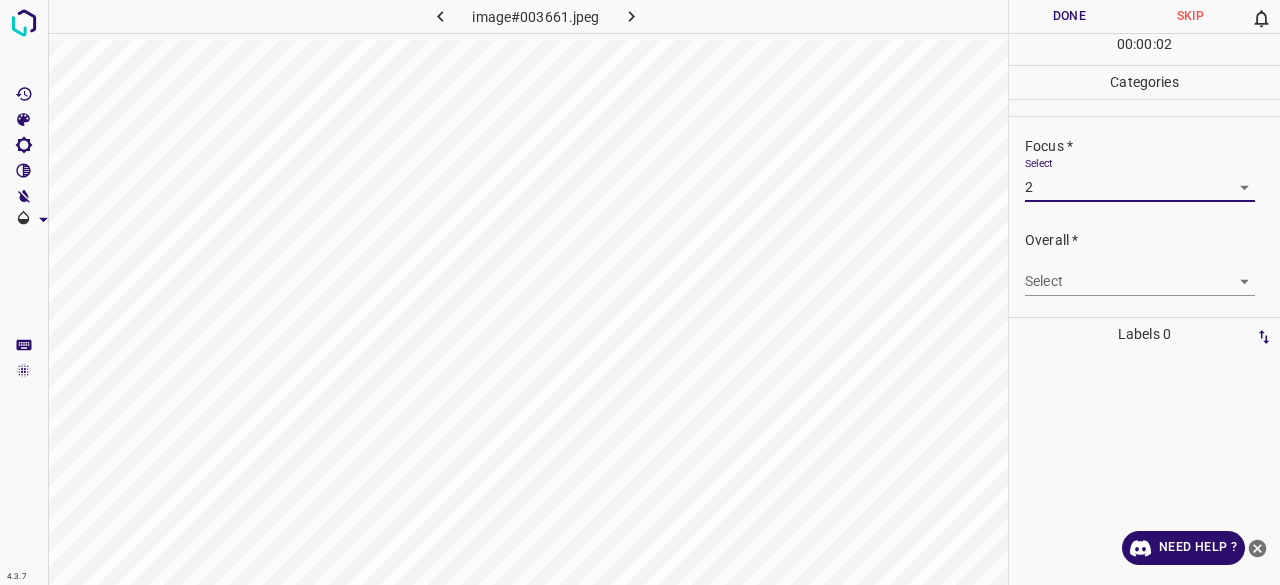 click on "4.3.7 image#003661.jpeg Done Skip 0 00   : 00   : 02   Categories Lighting *  Select 3 3 Focus *  Select 2 2 Overall *  Select ​ Labels   0 Categories 1 Lighting 2 Focus 3 Overall Tools Space Change between modes (Draw & Edit) I Auto labeling R Restore zoom M Zoom in N Zoom out Delete Delete selecte label Filters Z Restore filters X Saturation filter C Brightness filter V Contrast filter B Gray scale filter General O Download Need Help ? - Text - Hide - Delete" at bounding box center (640, 292) 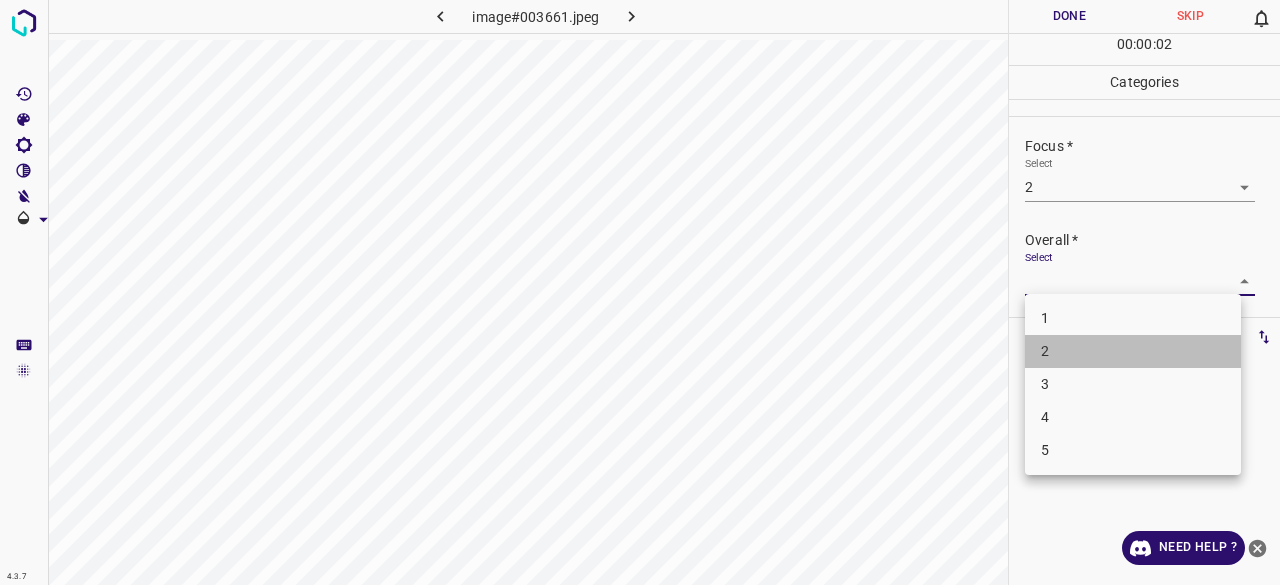 click on "2" at bounding box center (1133, 351) 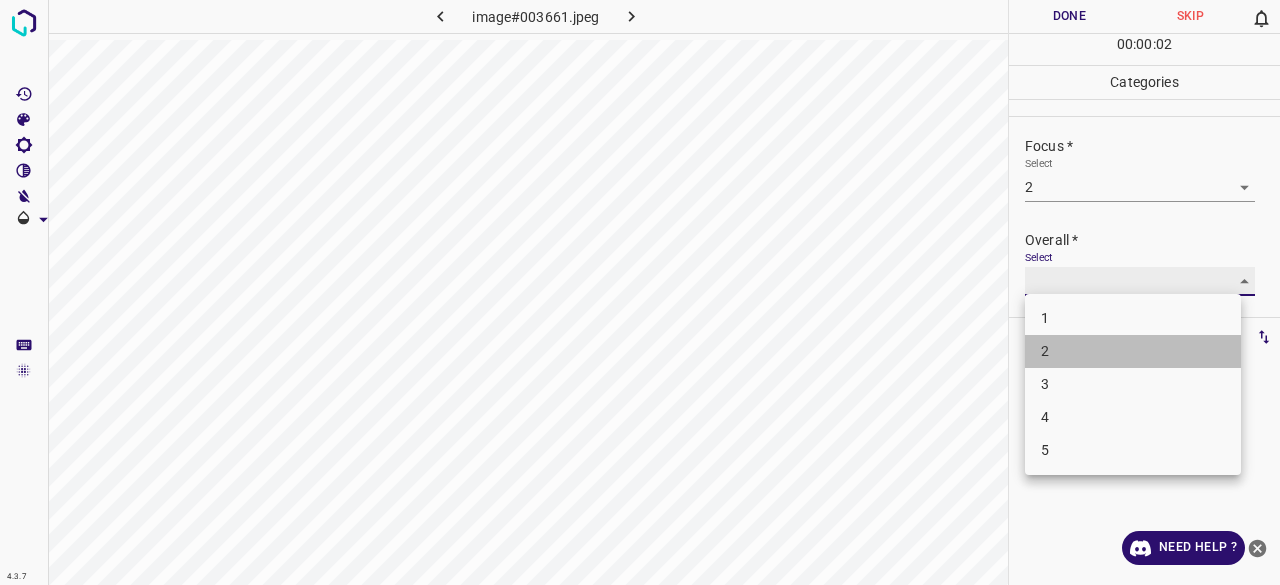 type on "2" 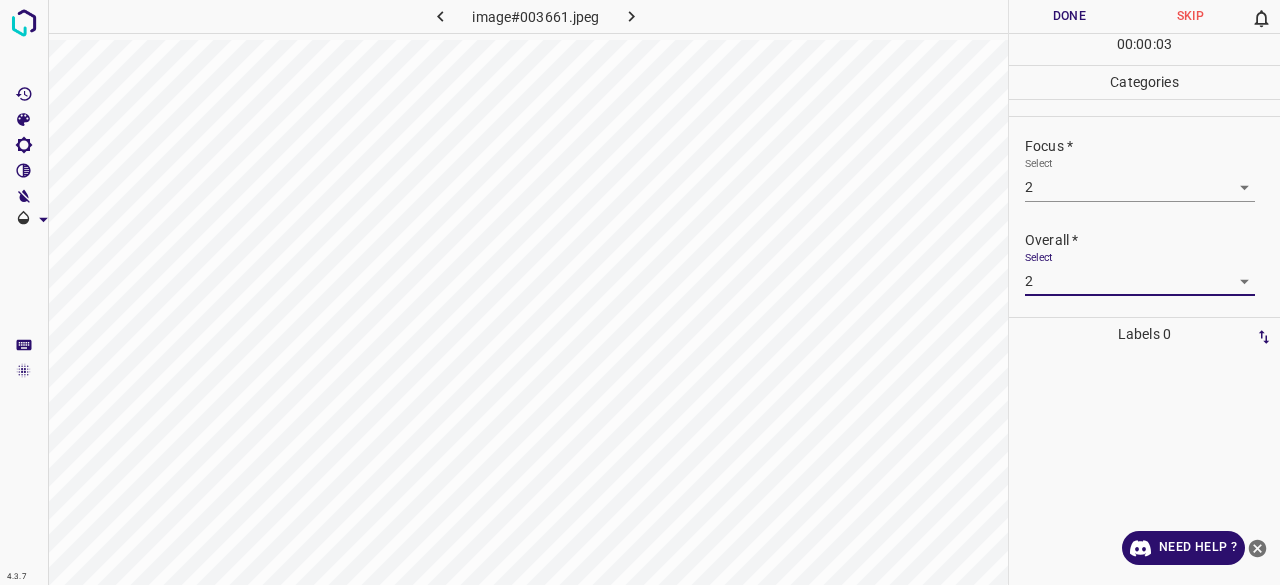 click on "00   : 00   : 03" at bounding box center (1144, 49) 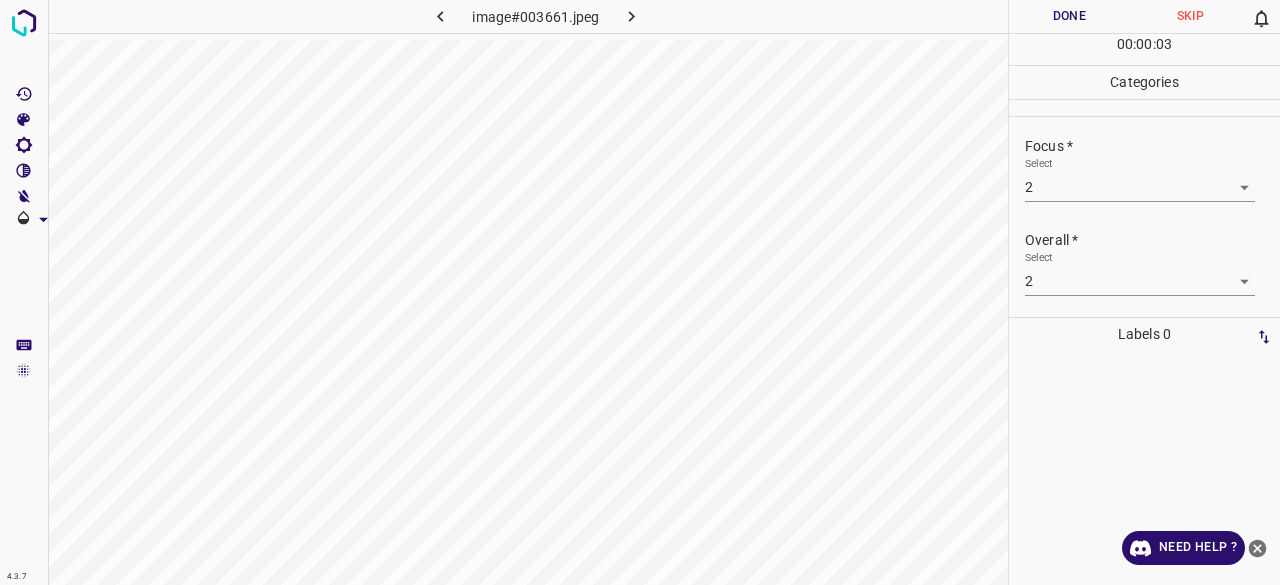 click on "Done" at bounding box center (1069, 16) 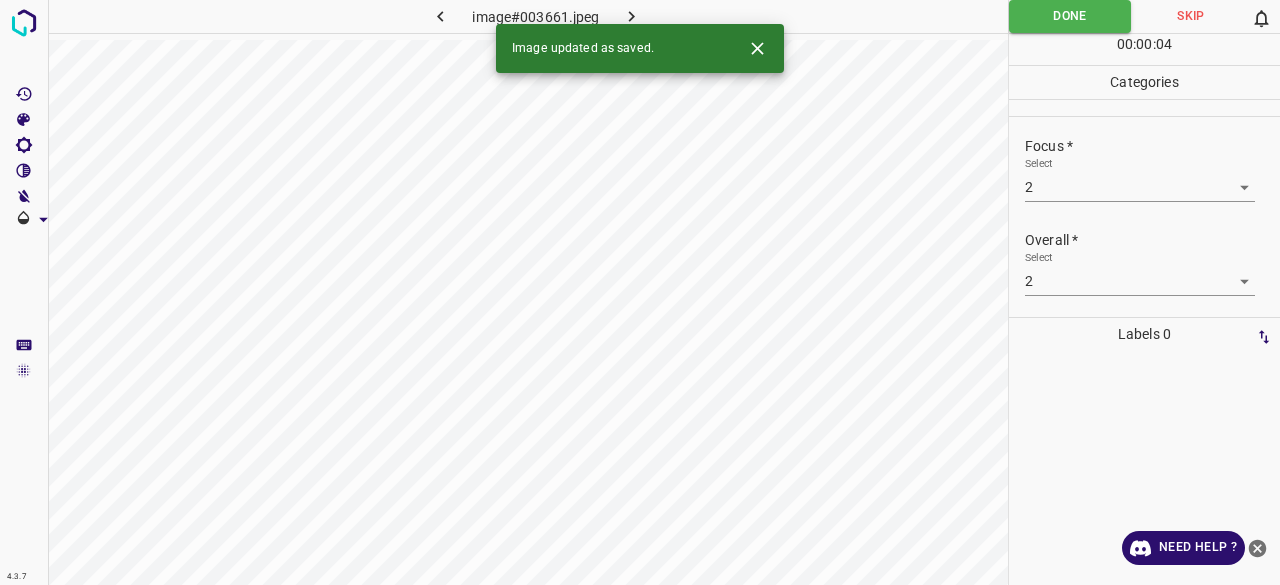 click on "image#003661.jpeg" at bounding box center [536, 16] 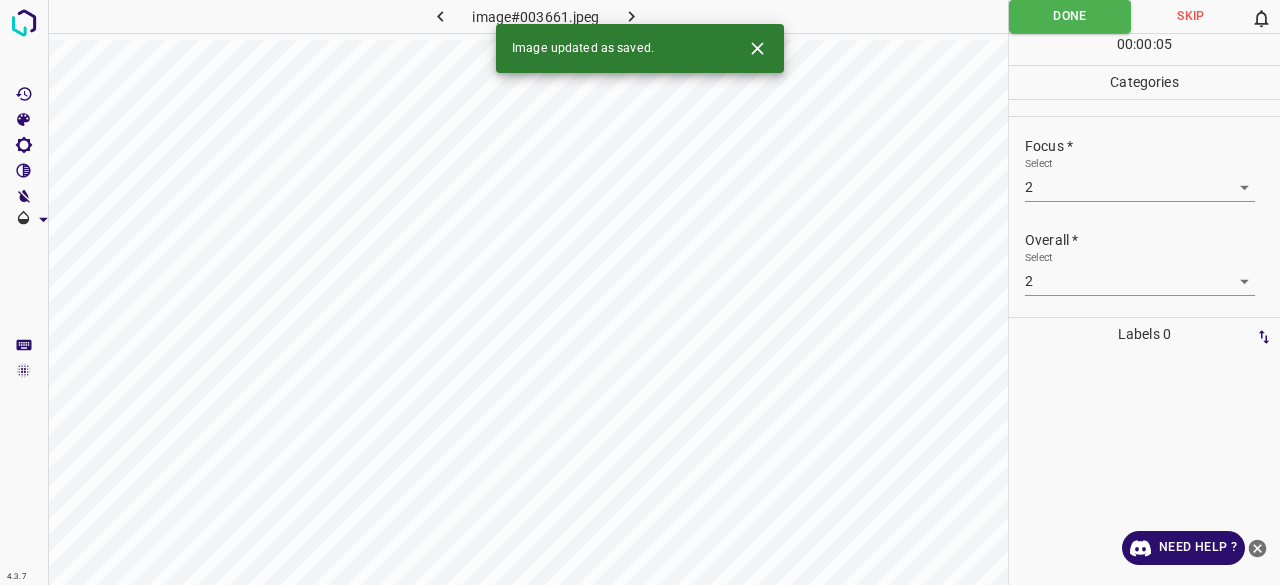 click 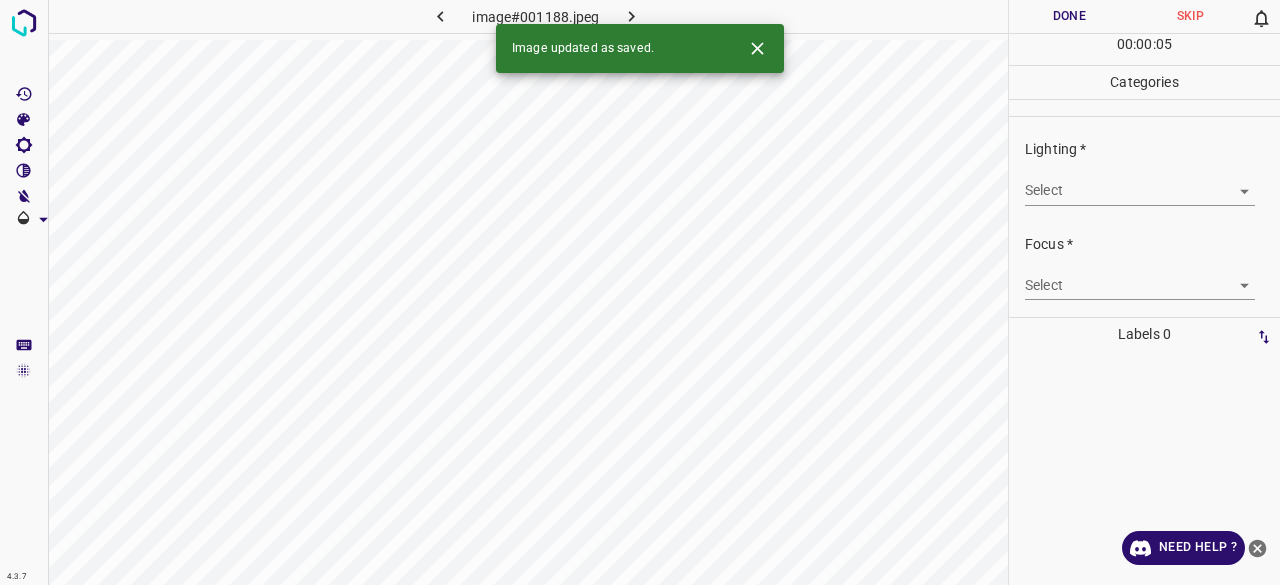 click on "4.3.7 image#001188.jpeg Done Skip 0 00   : 00   : 05   Categories Lighting *  Select ​ Focus *  Select ​ Overall *  Select ​ Labels   0 Categories 1 Lighting 2 Focus 3 Overall Tools Space Change between modes (Draw & Edit) I Auto labeling R Restore zoom M Zoom in N Zoom out Delete Delete selecte label Filters Z Restore filters X Saturation filter C Brightness filter V Contrast filter B Gray scale filter General O Download Image updated as saved. Need Help ? - Text - Hide - Delete" at bounding box center (640, 292) 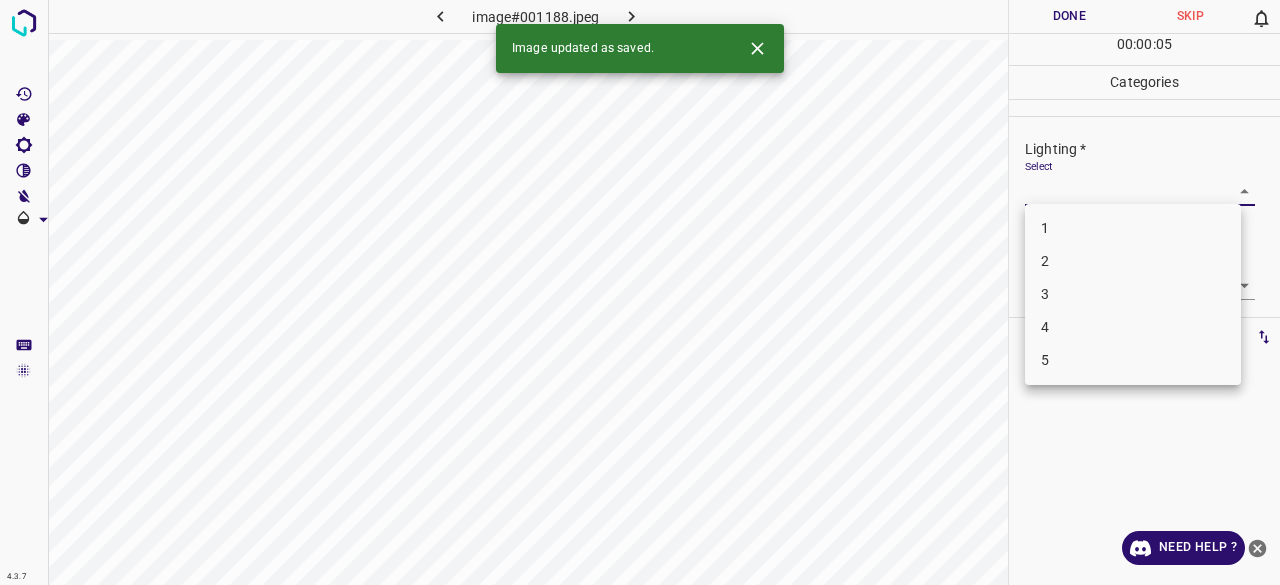 click on "3" at bounding box center [1133, 294] 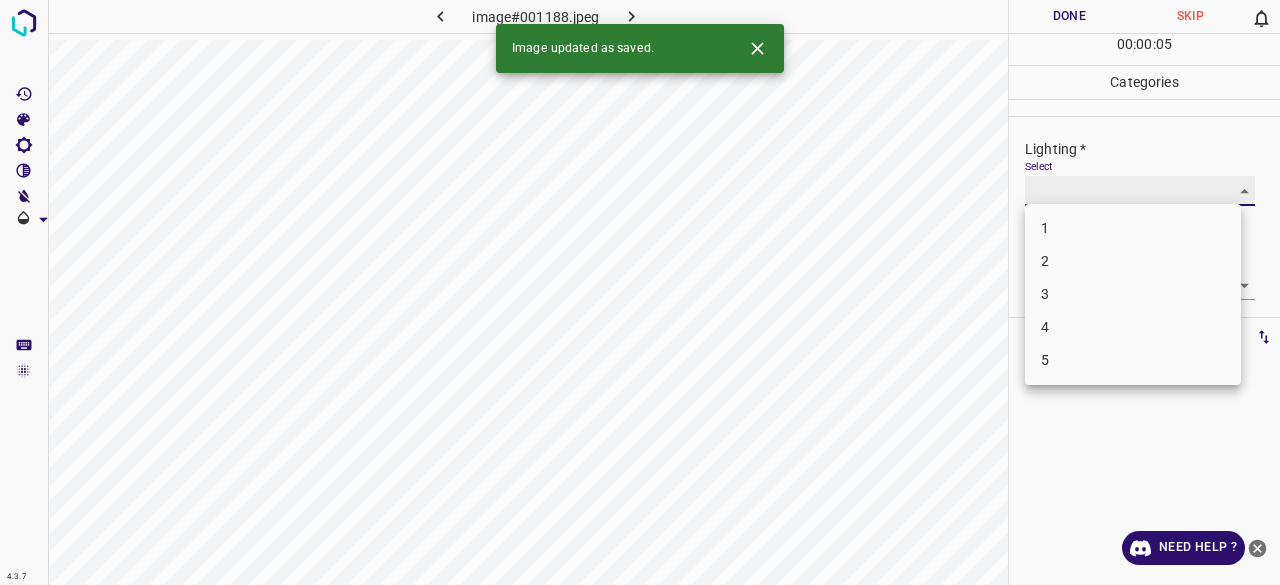 type on "3" 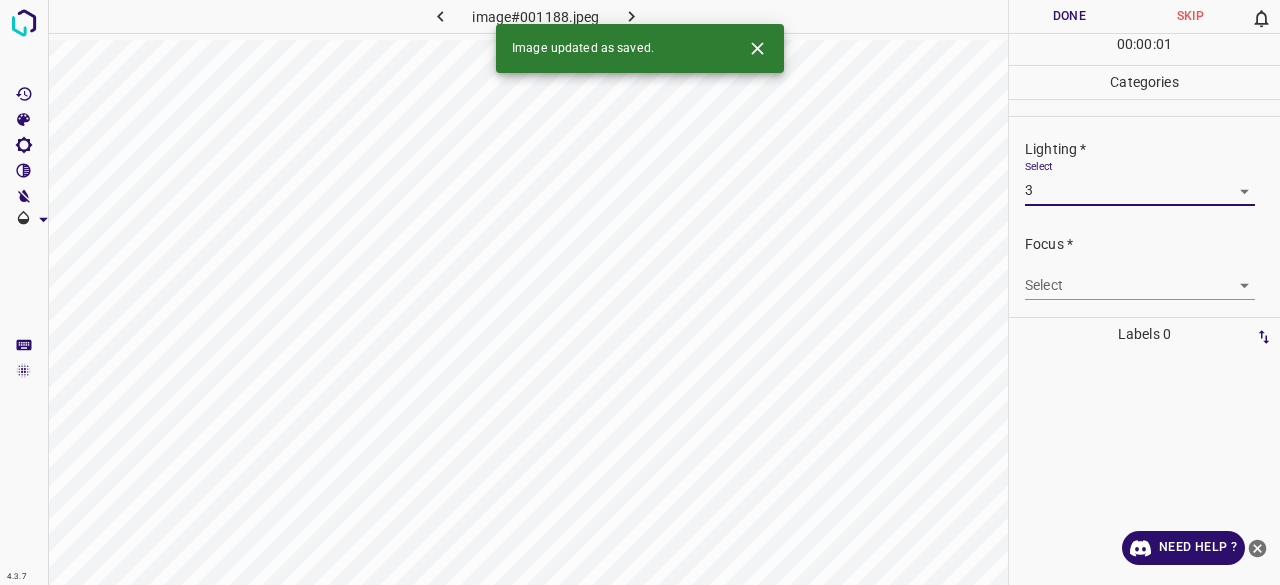 click on "4.3.7 image#001188.jpeg Done Skip 0 00   : 00   : 01   Categories Lighting *  Select 3 3 Focus *  Select ​ Overall *  Select ​ Labels   0 Categories 1 Lighting 2 Focus 3 Overall Tools Space Change between modes (Draw & Edit) I Auto labeling R Restore zoom M Zoom in N Zoom out Delete Delete selecte label Filters Z Restore filters X Saturation filter C Brightness filter V Contrast filter B Gray scale filter General O Download Image updated as saved. Need Help ? - Text - Hide - Delete 1 2 3 4 5" at bounding box center [640, 292] 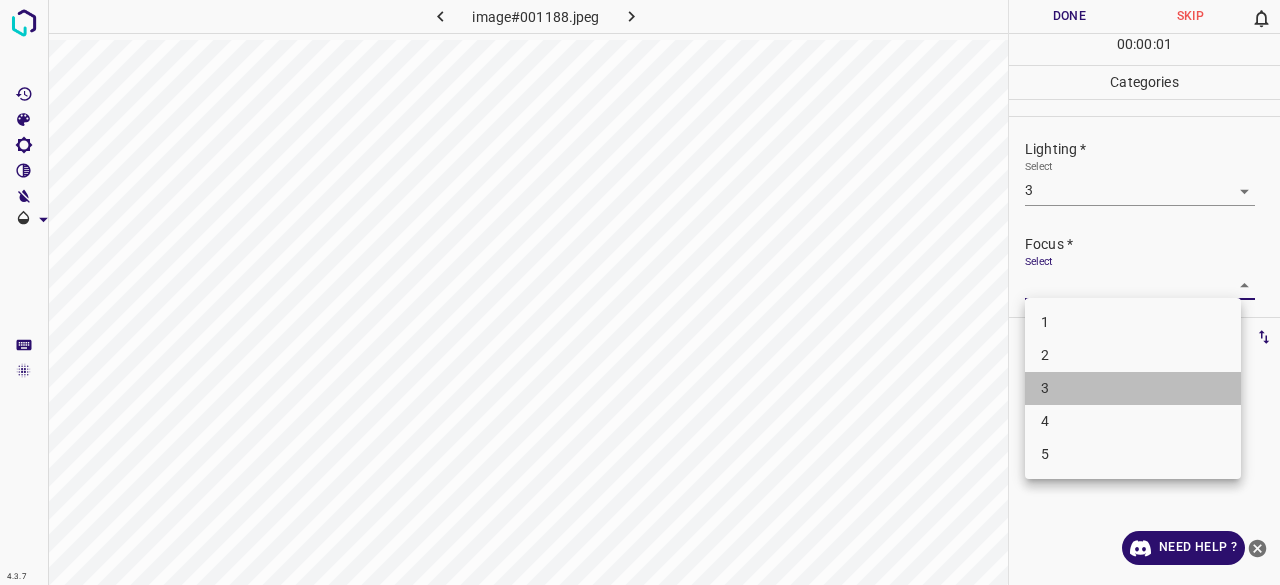 click on "3" at bounding box center (1133, 388) 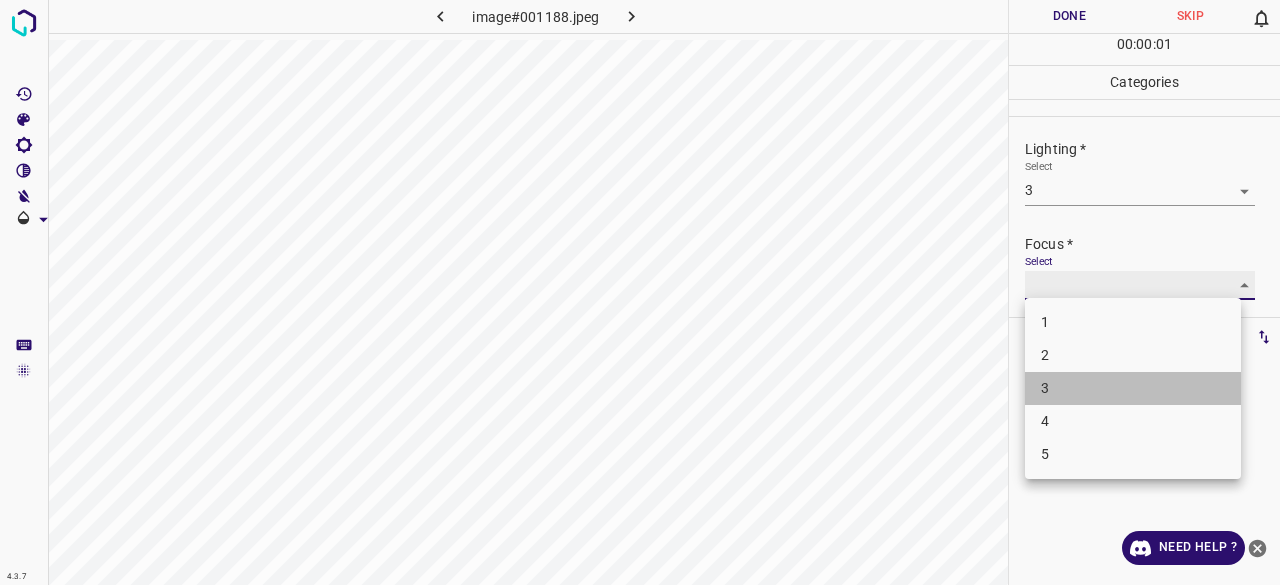 type on "3" 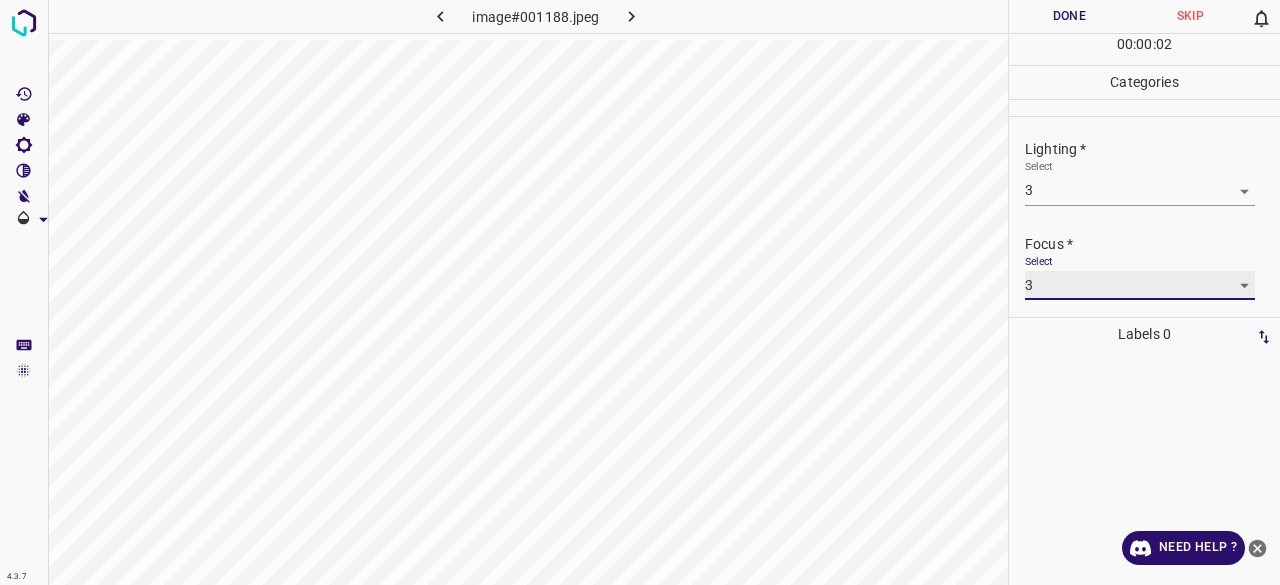 scroll, scrollTop: 98, scrollLeft: 0, axis: vertical 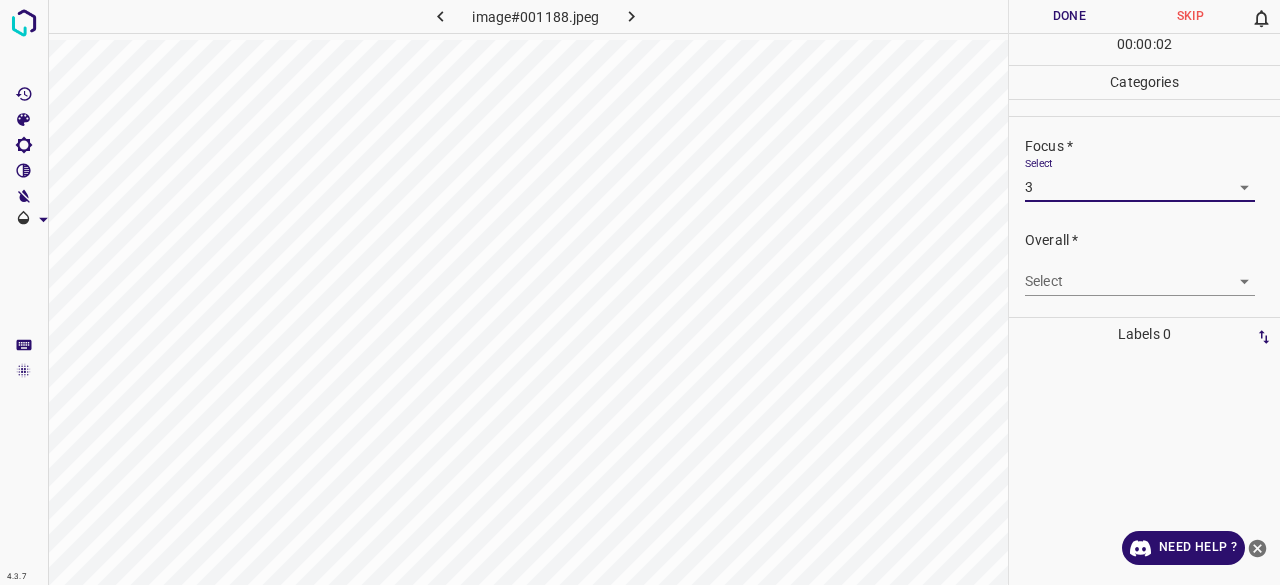 click on "Overall *  Select ​" at bounding box center [1144, 263] 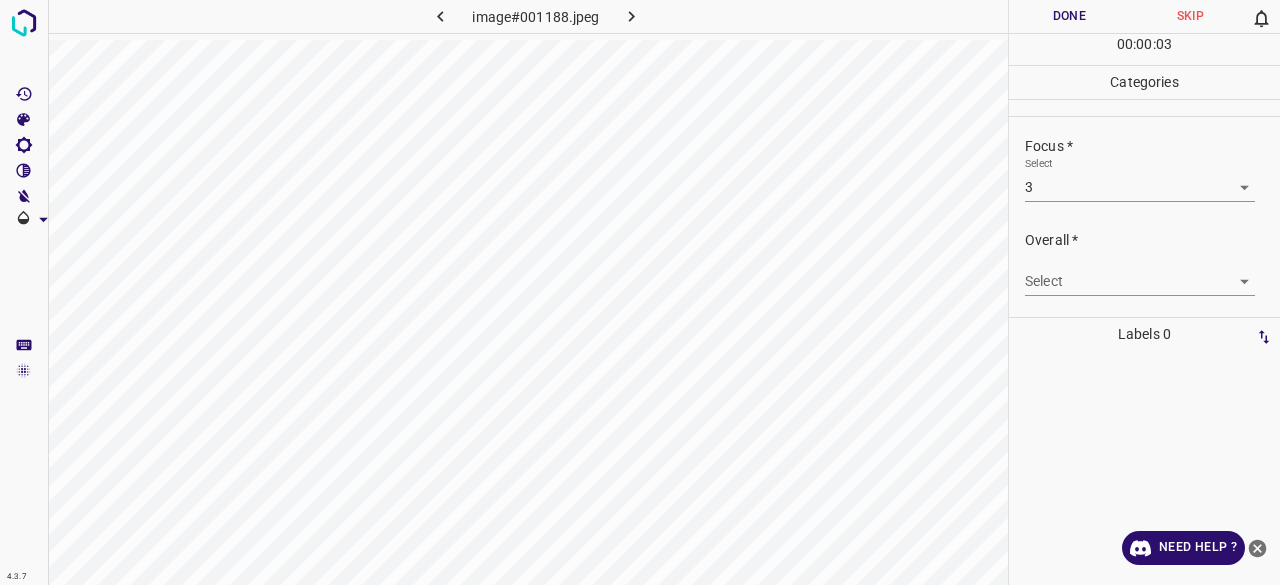 click on "4.3.7 image#001188.jpeg Done Skip 0 00   : 00   : 03   Categories Lighting *  Select 3 3 Focus *  Select 3 3 Overall *  Select ​ Labels   0 Categories 1 Lighting 2 Focus 3 Overall Tools Space Change between modes (Draw & Edit) I Auto labeling R Restore zoom M Zoom in N Zoom out Delete Delete selecte label Filters Z Restore filters X Saturation filter C Brightness filter V Contrast filter B Gray scale filter General O Download Need Help ? - Text - Hide - Delete" at bounding box center [640, 292] 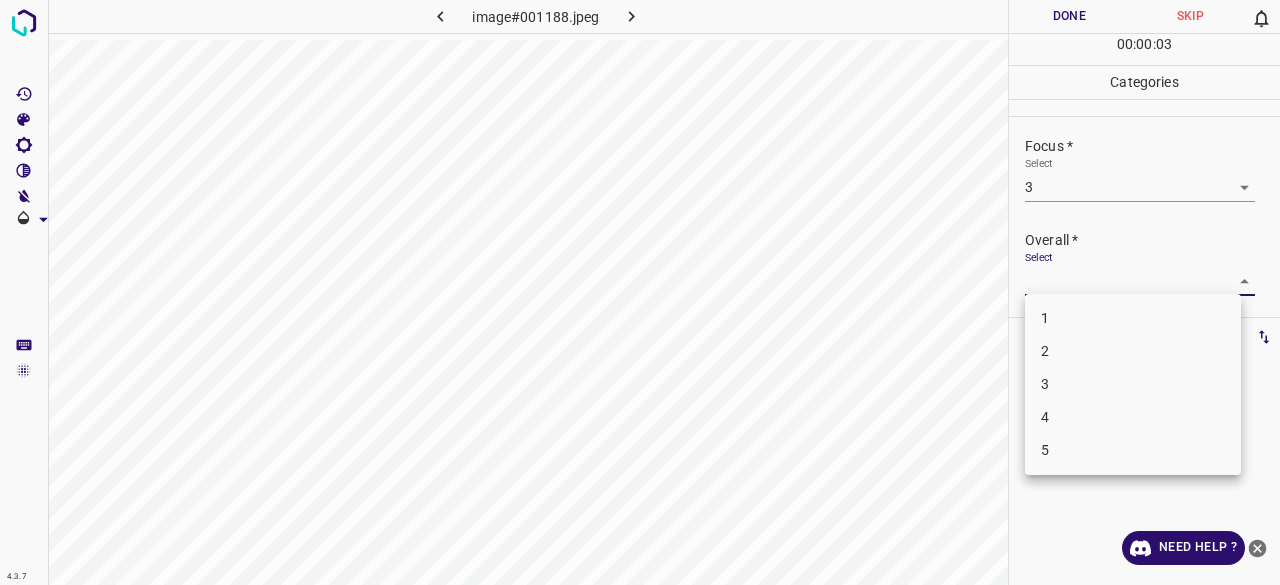 drag, startPoint x: 1058, startPoint y: 381, endPoint x: 1048, endPoint y: 261, distance: 120.41595 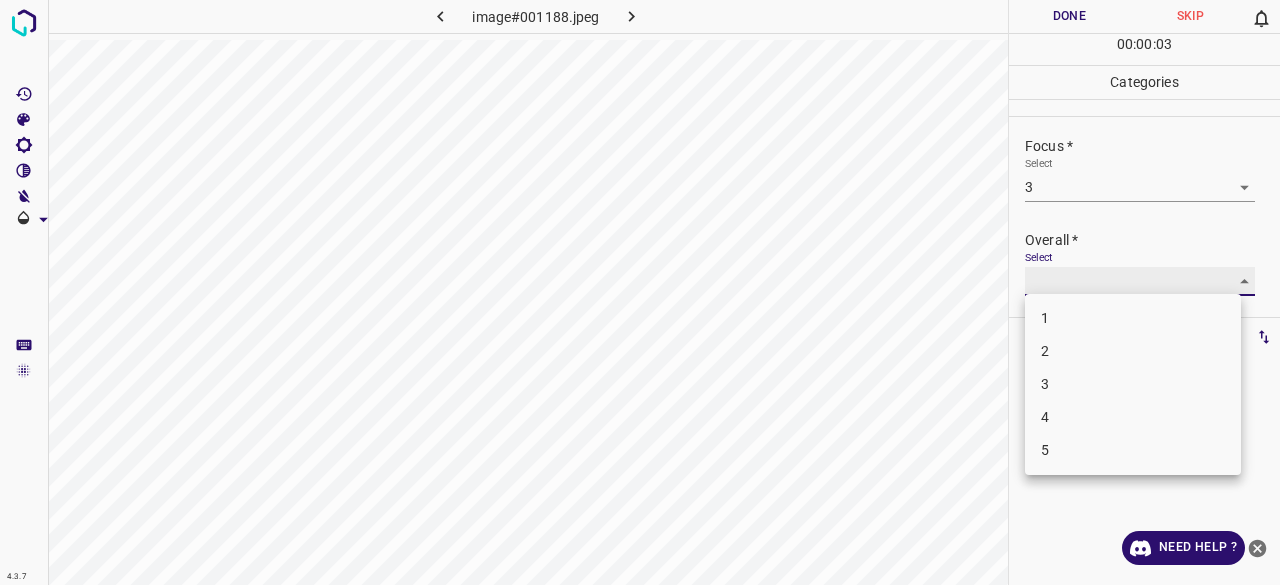 type on "3" 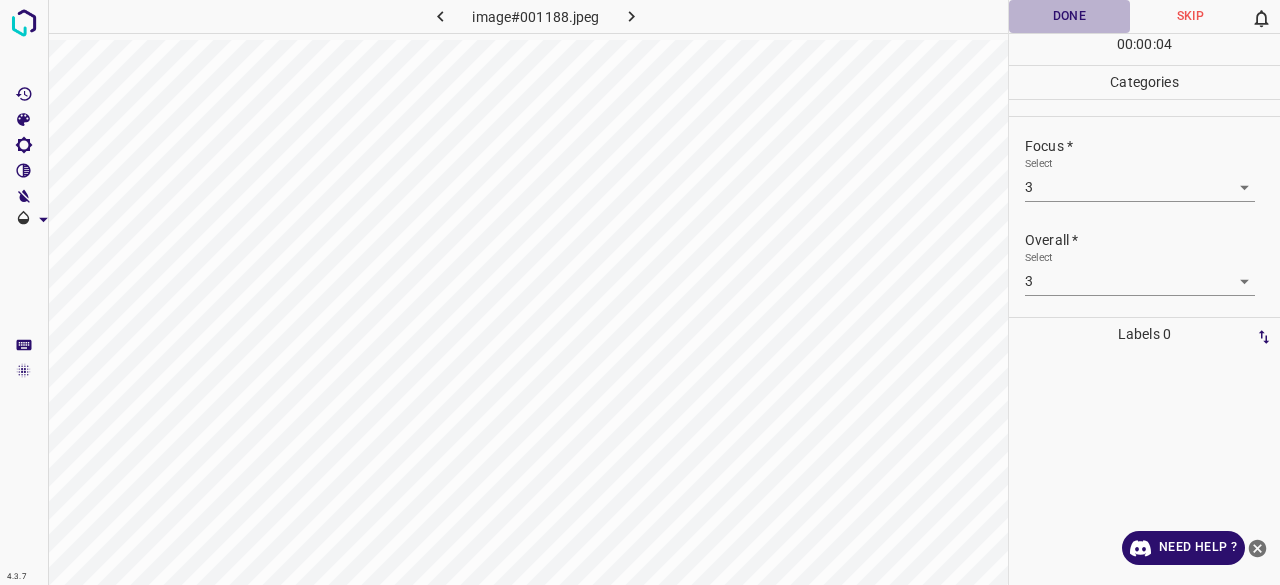 click on "Done" at bounding box center (1069, 16) 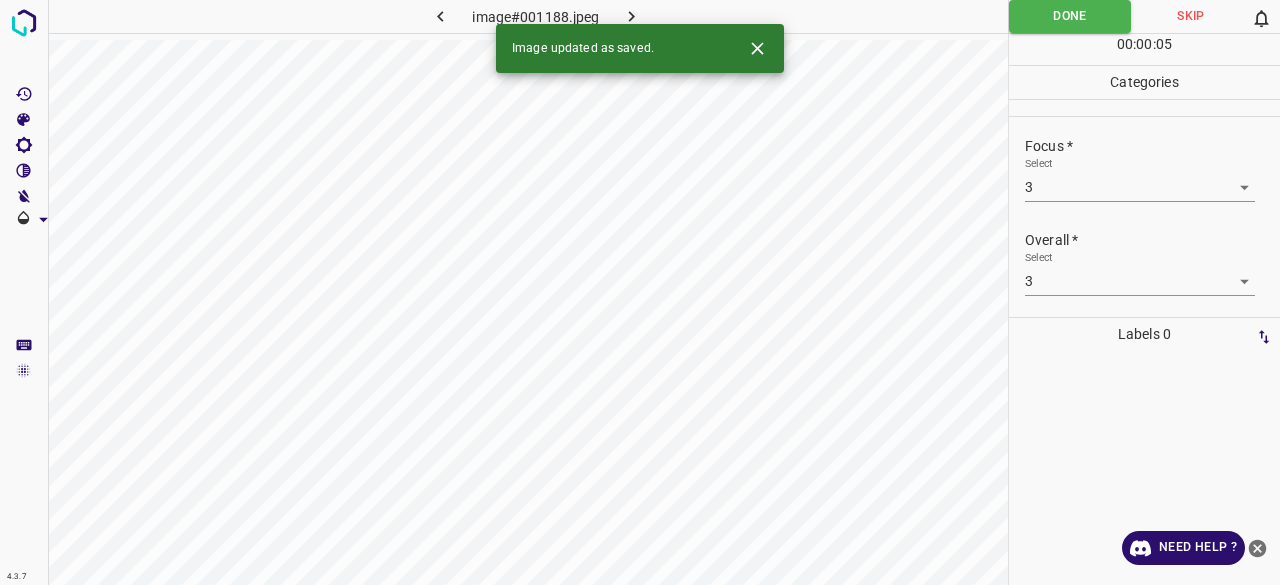 click on "Image updated as saved." at bounding box center [640, 48] 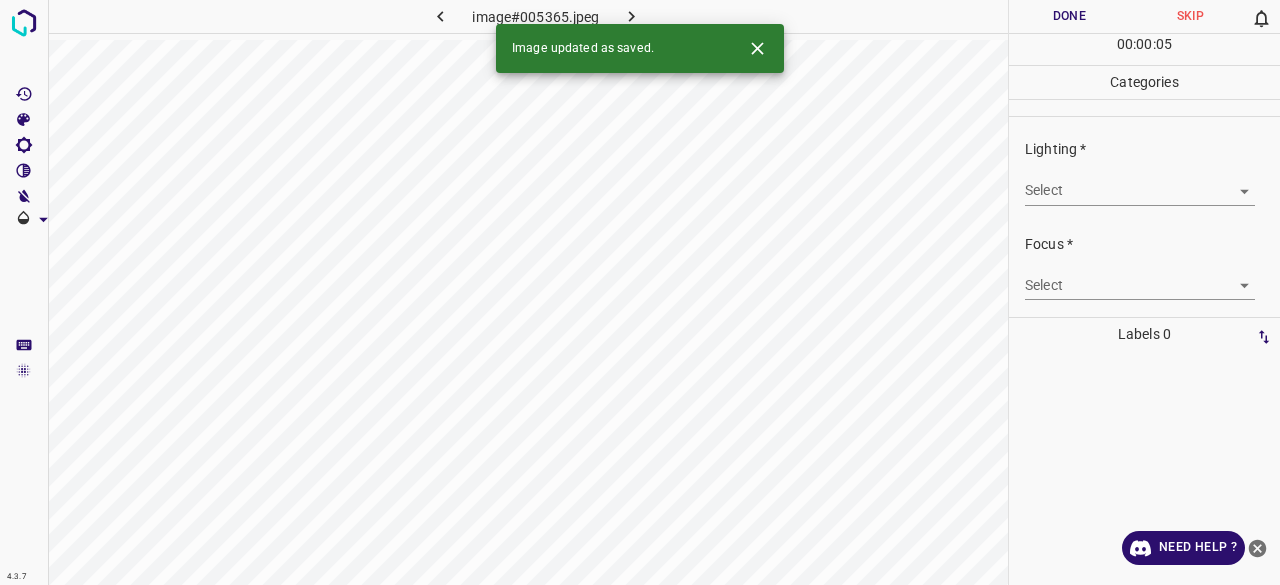 click on "4.3.7 image#005365.jpeg Done Skip 0 00   : 00   : 05   Categories Lighting *  Select ​ Focus *  Select ​ Overall *  Select ​ Labels   0 Categories 1 Lighting 2 Focus 3 Overall Tools Space Change between modes (Draw & Edit) I Auto labeling R Restore zoom M Zoom in N Zoom out Delete Delete selecte label Filters Z Restore filters X Saturation filter C Brightness filter V Contrast filter B Gray scale filter General O Download Image updated as saved. Need Help ? - Text - Hide - Delete" at bounding box center [640, 292] 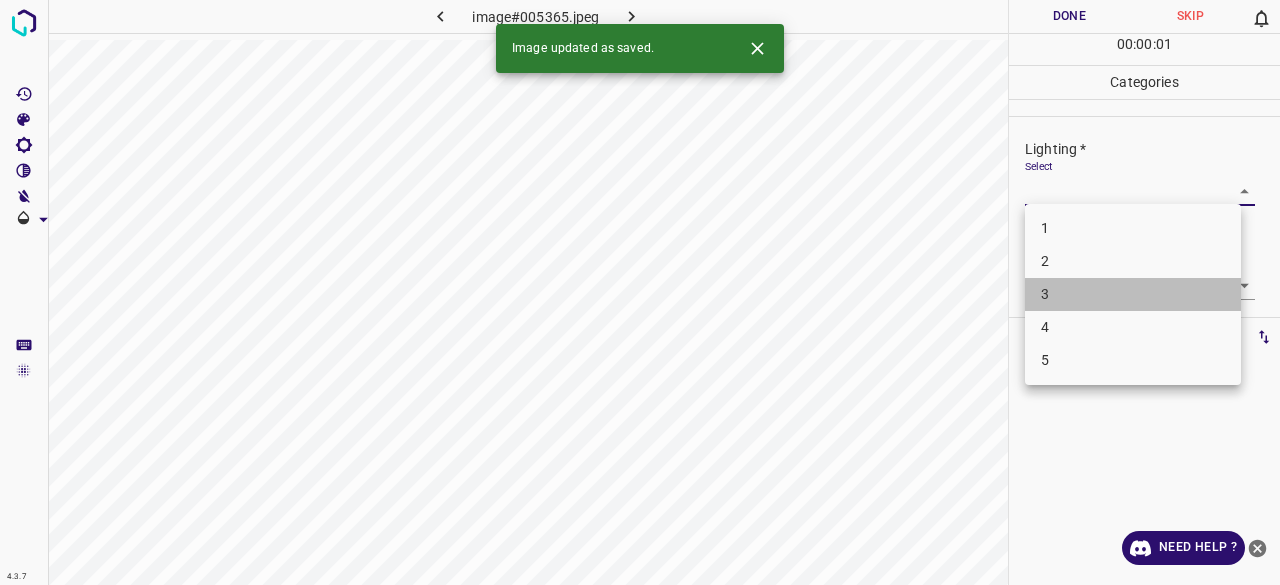 click on "3" at bounding box center (1133, 294) 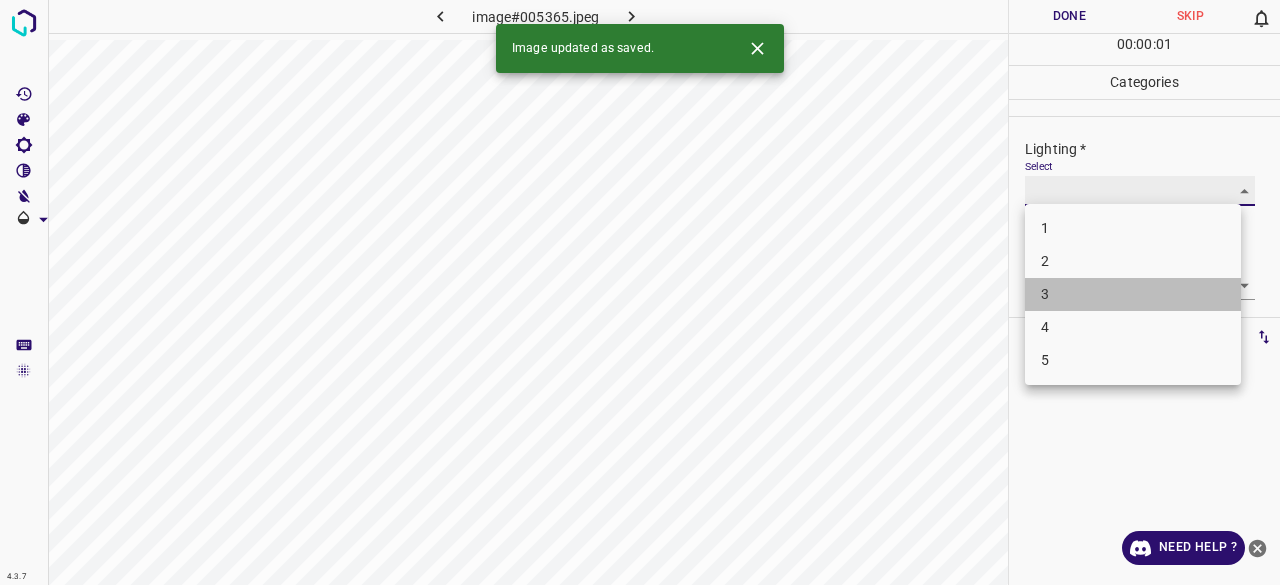 type on "3" 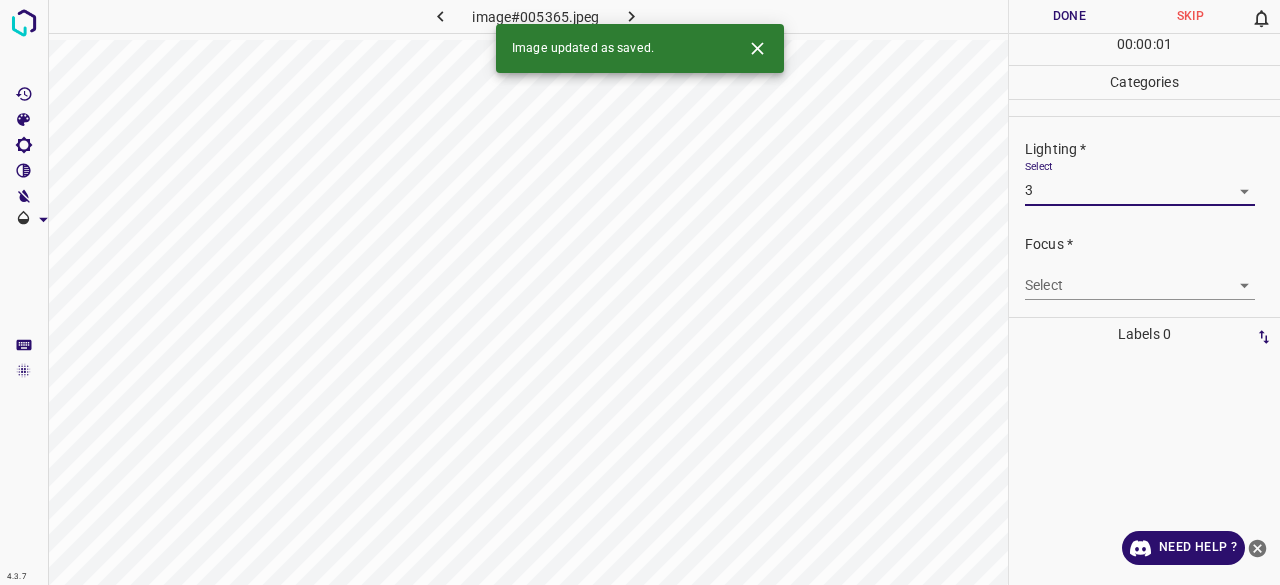 click on "4.3.7 image#005365.jpeg Done Skip 0 00   : 00   : 01   Categories Lighting *  Select 3 3 Focus *  Select ​ Overall *  Select ​ Labels   0 Categories 1 Lighting 2 Focus 3 Overall Tools Space Change between modes (Draw & Edit) I Auto labeling R Restore zoom M Zoom in N Zoom out Delete Delete selecte label Filters Z Restore filters X Saturation filter C Brightness filter V Contrast filter B Gray scale filter General O Download Image updated as saved. Need Help ? - Text - Hide - Delete 1 2 3 4 5" at bounding box center [640, 292] 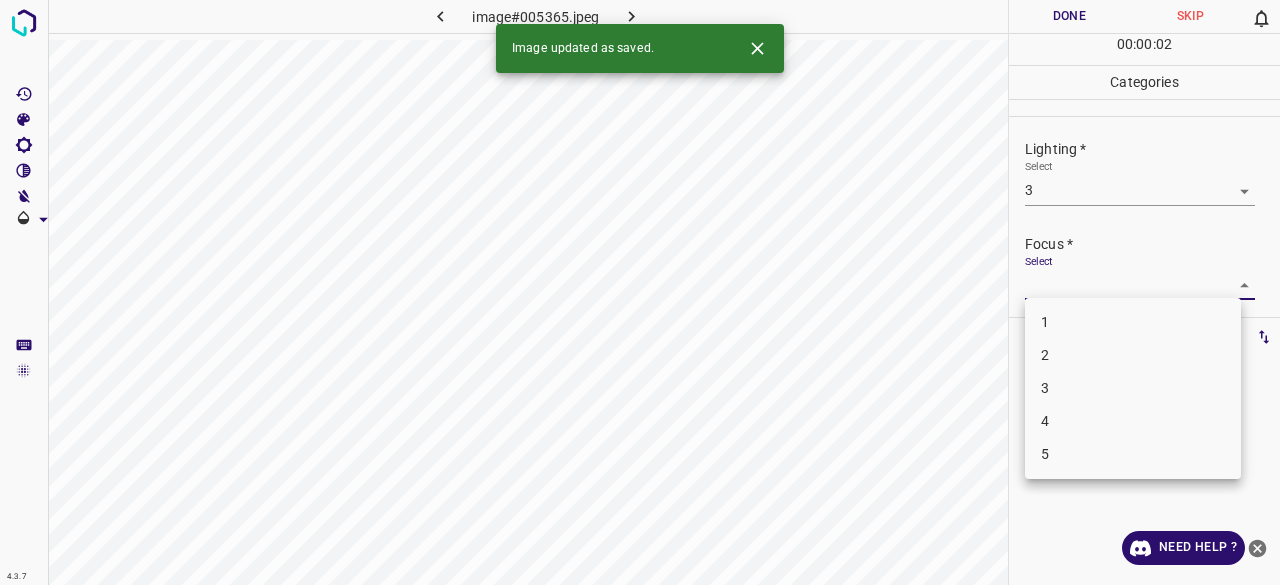 drag, startPoint x: 1077, startPoint y: 388, endPoint x: 1080, endPoint y: 301, distance: 87.05171 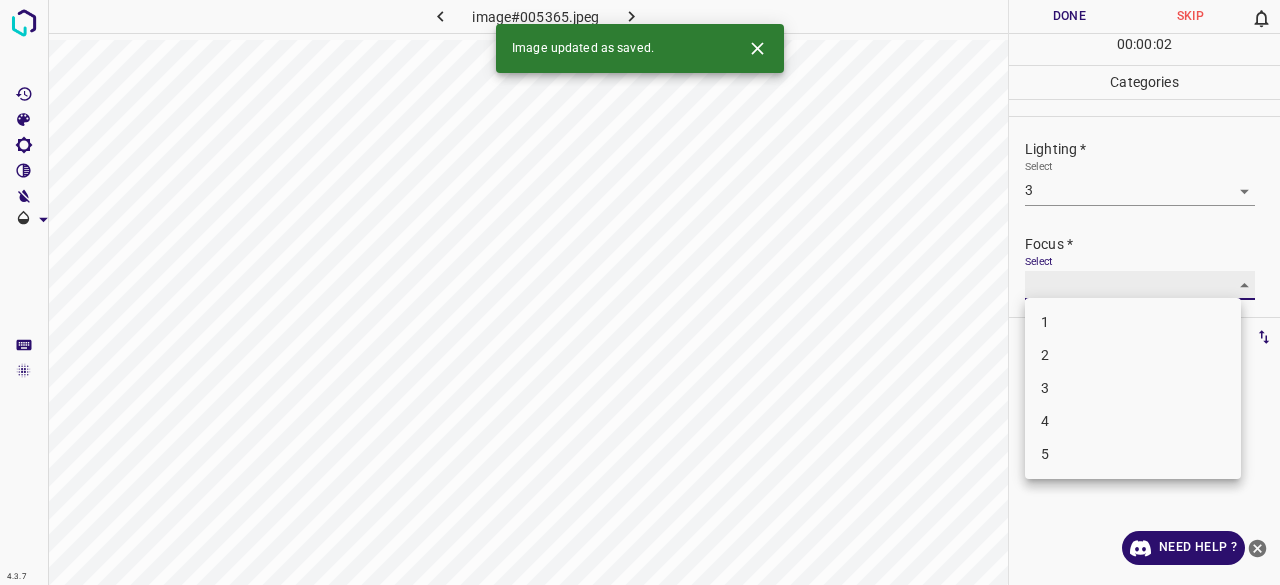 type on "3" 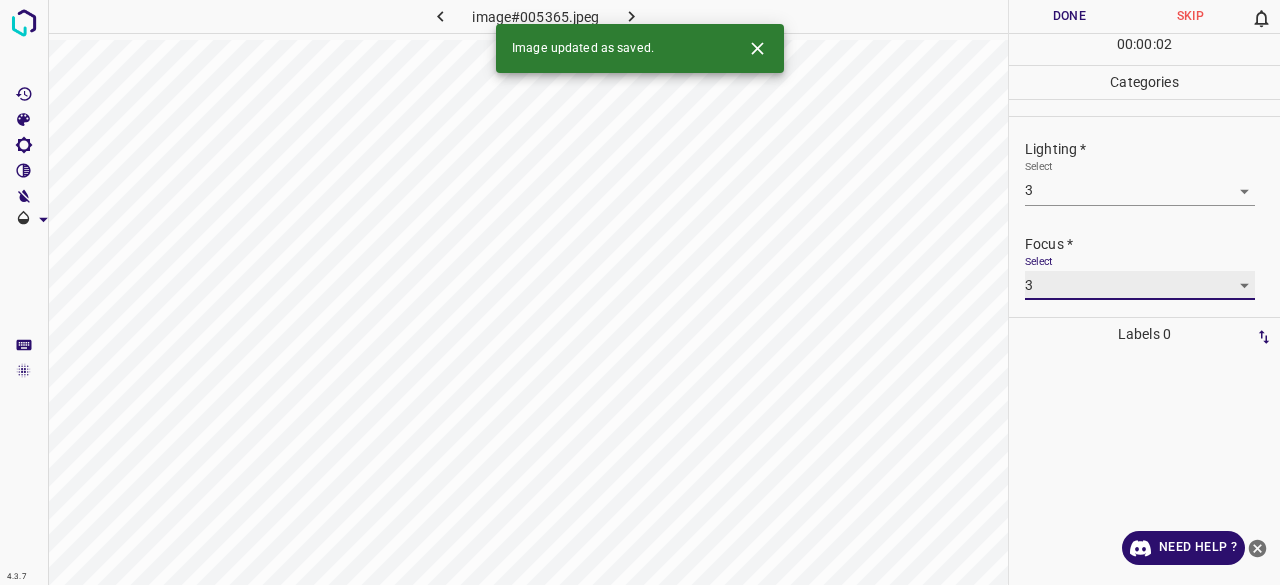 scroll, scrollTop: 98, scrollLeft: 0, axis: vertical 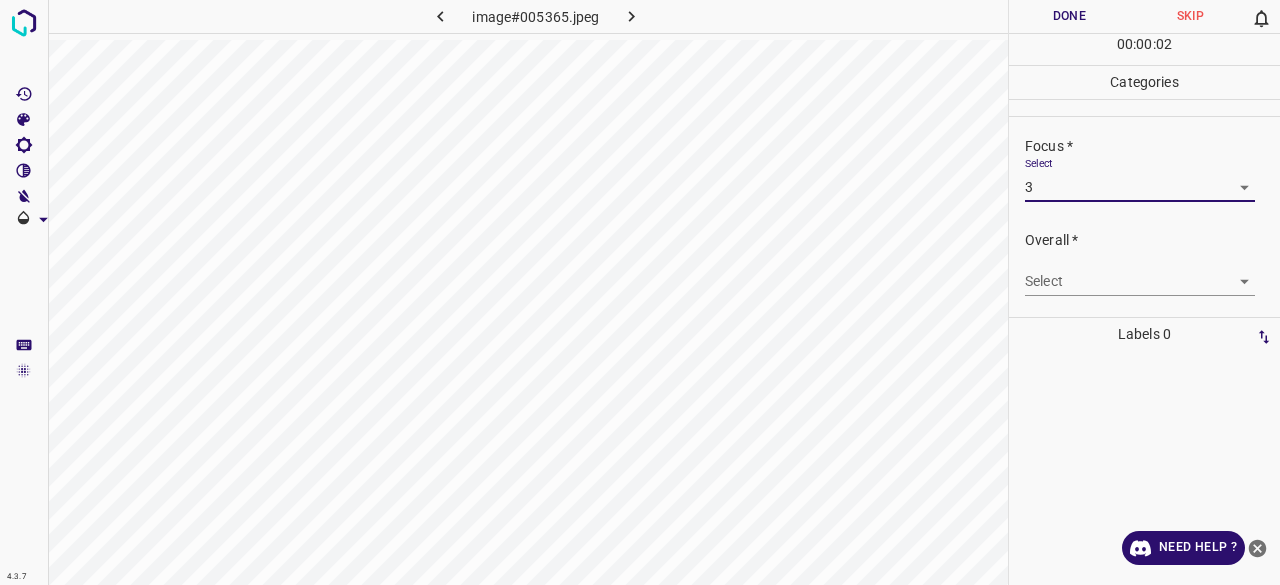 click on "4.3.7 image#005365.jpeg Done Skip 0 00   : 00   : 02   Categories Lighting *  Select 3 3 Focus *  Select 3 3 Overall *  Select ​ Labels   0 Categories 1 Lighting 2 Focus 3 Overall Tools Space Change between modes (Draw & Edit) I Auto labeling R Restore zoom M Zoom in N Zoom out Delete Delete selecte label Filters Z Restore filters X Saturation filter C Brightness filter V Contrast filter B Gray scale filter General O Download Need Help ? - Text - Hide - Delete" at bounding box center [640, 292] 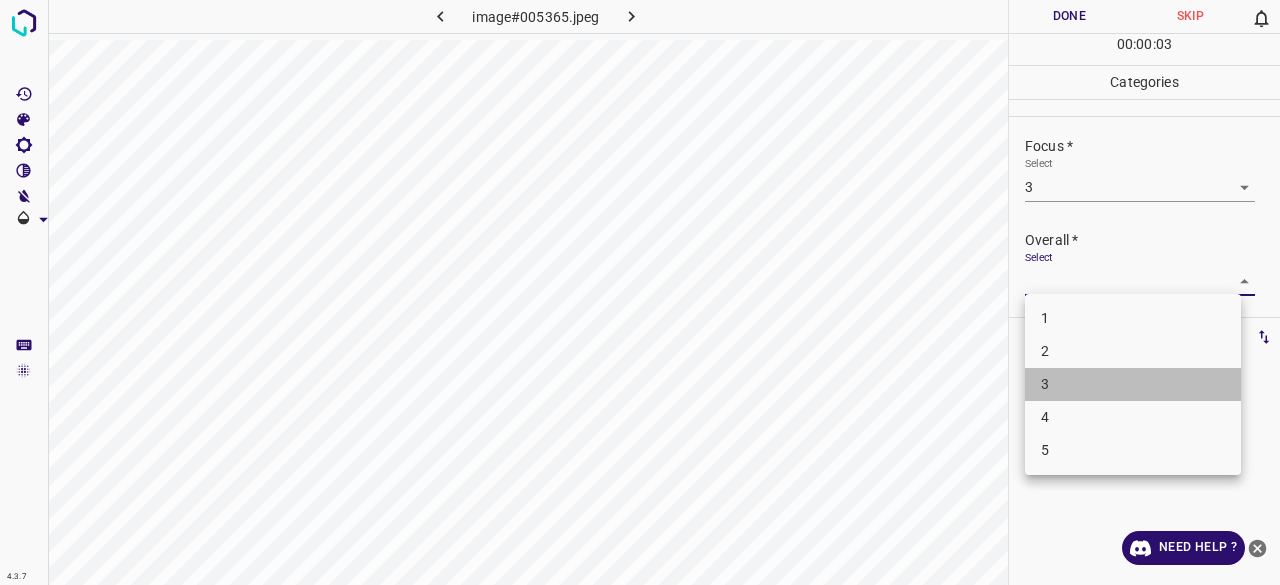 drag, startPoint x: 1058, startPoint y: 379, endPoint x: 1060, endPoint y: 343, distance: 36.05551 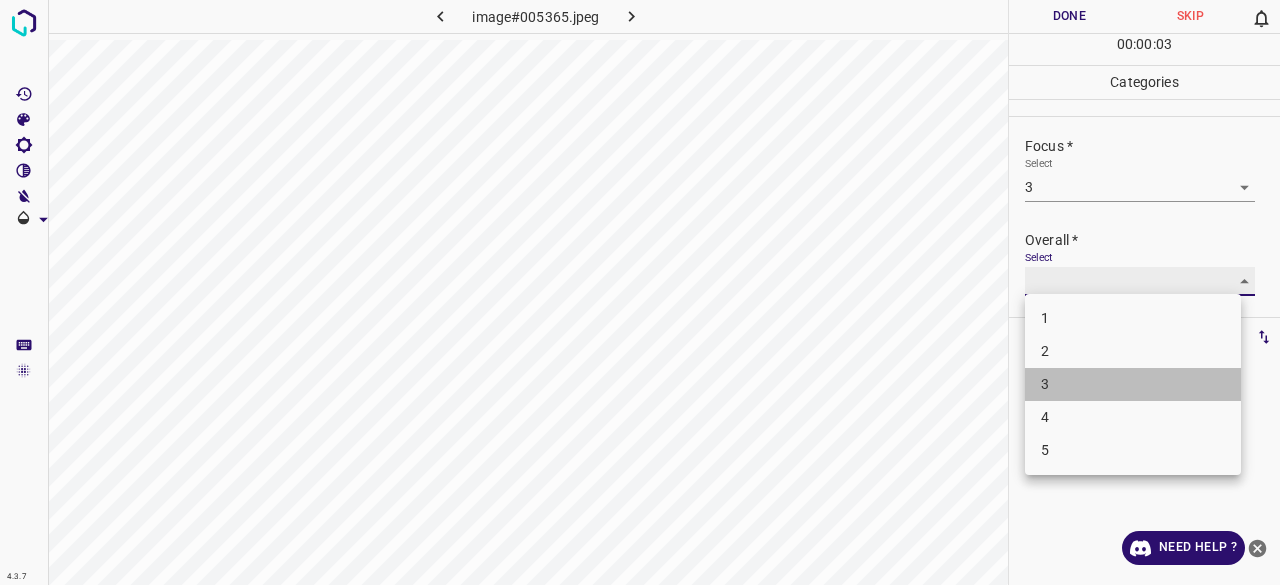 type on "3" 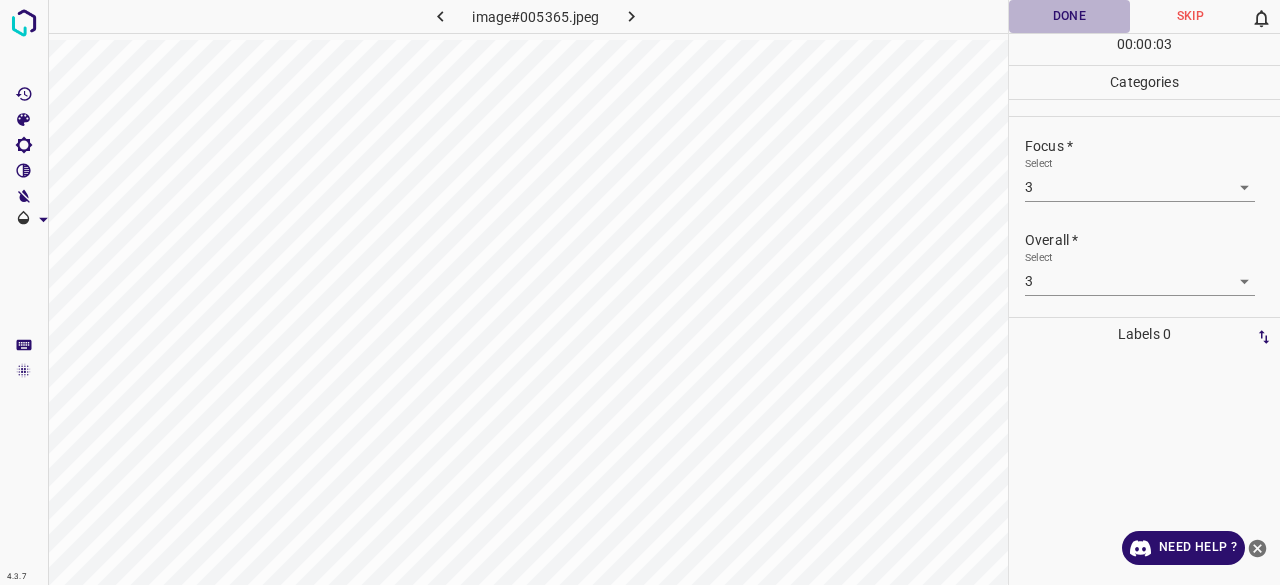 click on "Done" at bounding box center (1069, 16) 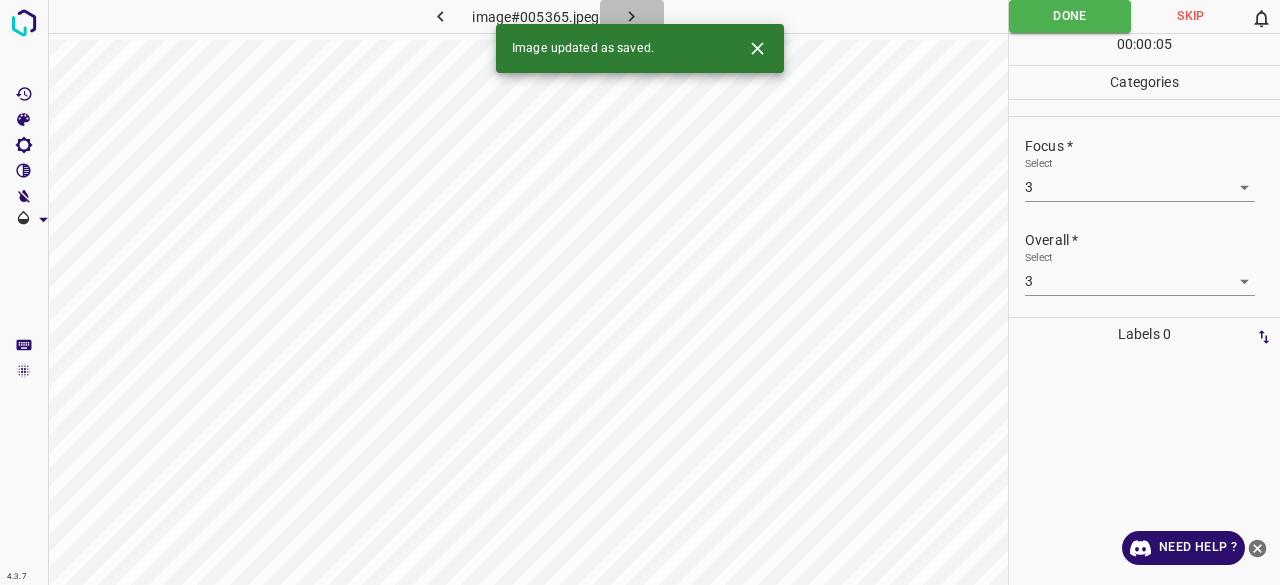 click at bounding box center (632, 16) 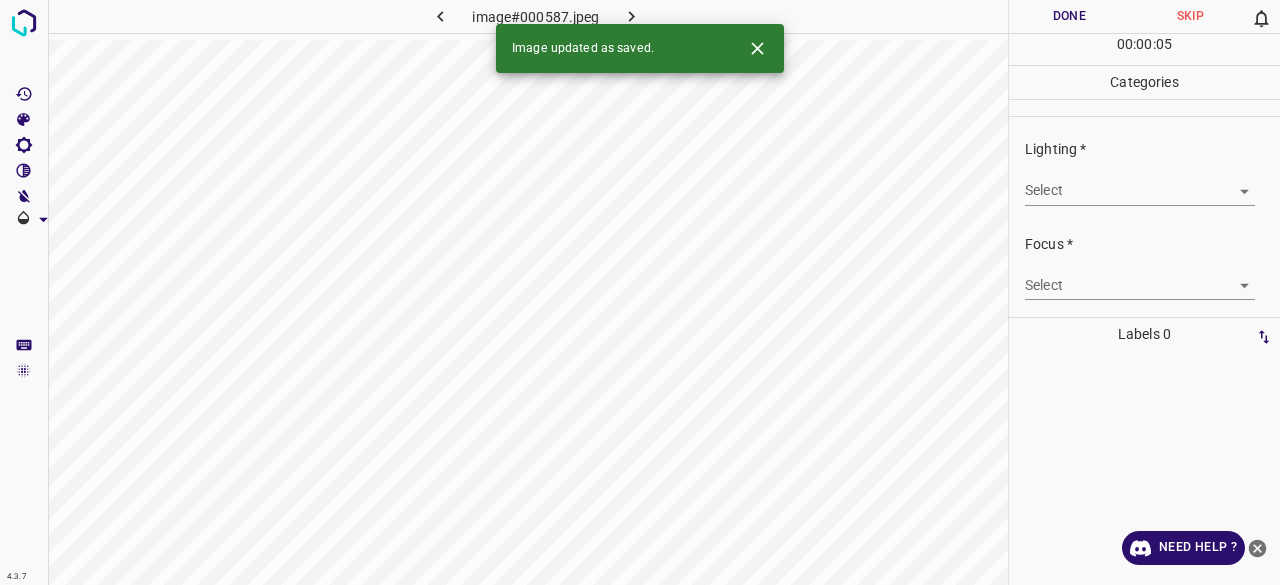 click on "4.3.7 image#000587.jpeg Done Skip 0 00   : 00   : 05   Categories Lighting *  Select ​ Focus *  Select ​ Overall *  Select ​ Labels   0 Categories 1 Lighting 2 Focus 3 Overall Tools Space Change between modes (Draw & Edit) I Auto labeling R Restore zoom M Zoom in N Zoom out Delete Delete selecte label Filters Z Restore filters X Saturation filter C Brightness filter V Contrast filter B Gray scale filter General O Download Image updated as saved. Need Help ? - Text - Hide - Delete" at bounding box center [640, 292] 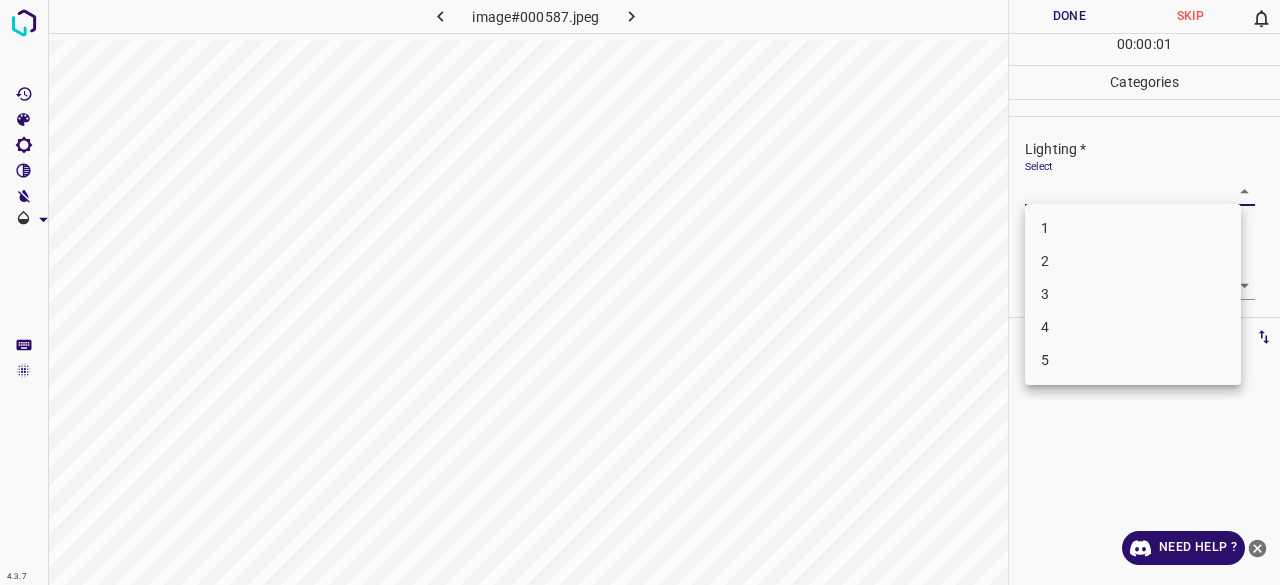 click on "3" at bounding box center (1133, 294) 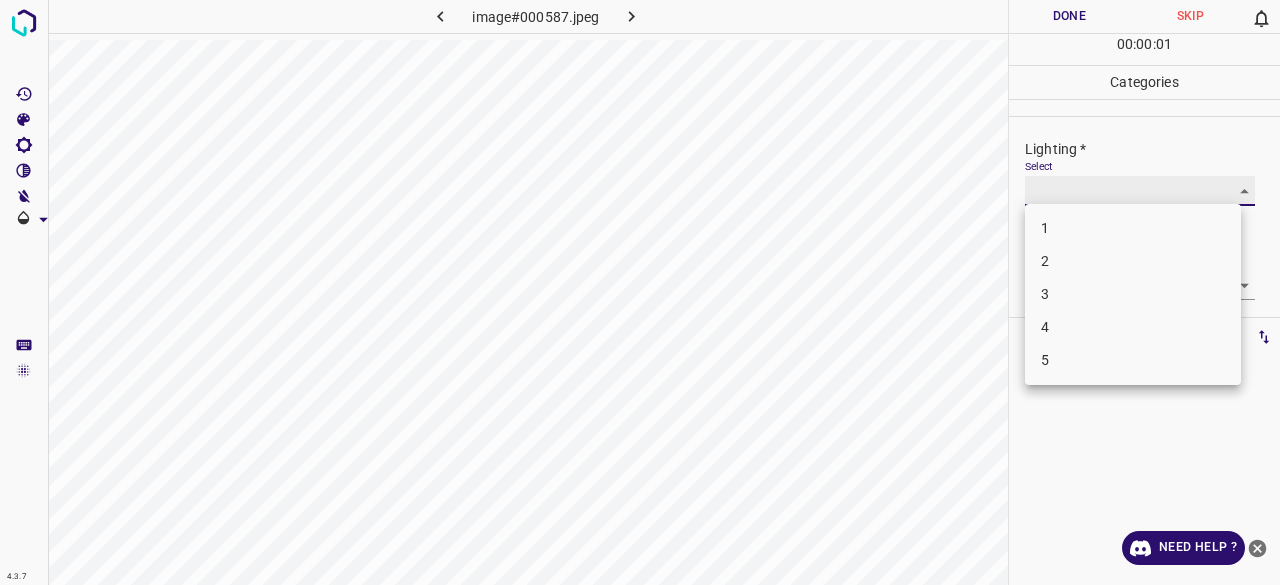 type on "3" 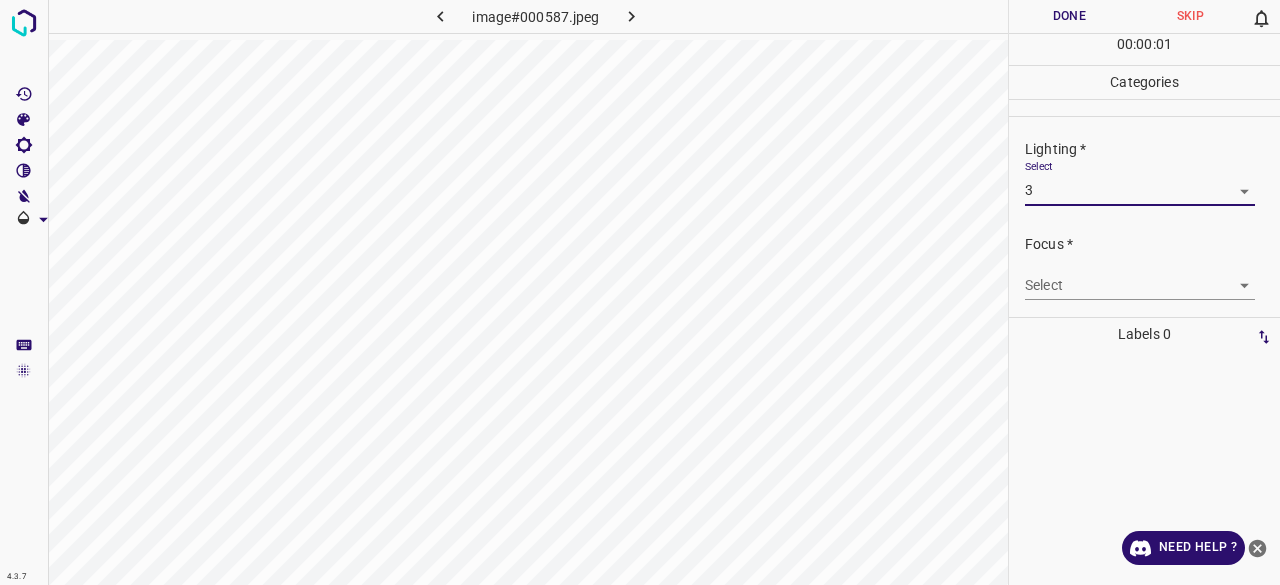 click on "4.3.7 image#000587.jpeg Done Skip 0 00   : 00   : 01   Categories Lighting *  Select 3 3 Focus *  Select ​ Overall *  Select ​ Labels   0 Categories 1 Lighting 2 Focus 3 Overall Tools Space Change between modes (Draw & Edit) I Auto labeling R Restore zoom M Zoom in N Zoom out Delete Delete selecte label Filters Z Restore filters X Saturation filter C Brightness filter V Contrast filter B Gray scale filter General O Download Need Help ? - Text - Hide - Delete 1 2 3 4 5" at bounding box center [640, 292] 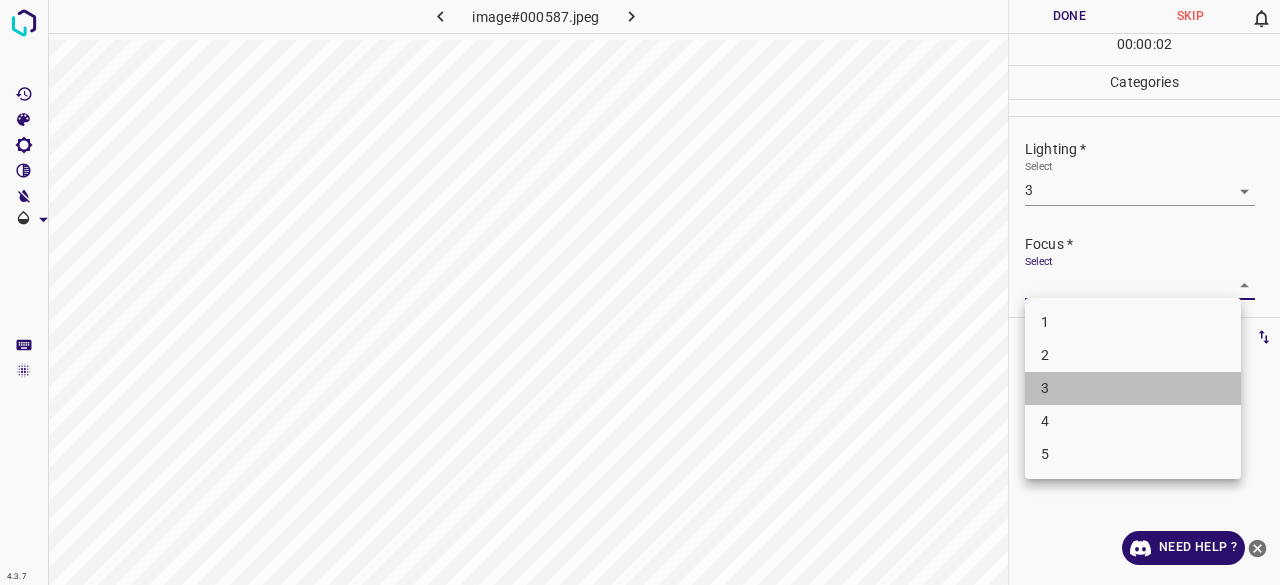 drag, startPoint x: 1070, startPoint y: 390, endPoint x: 1070, endPoint y: 286, distance: 104 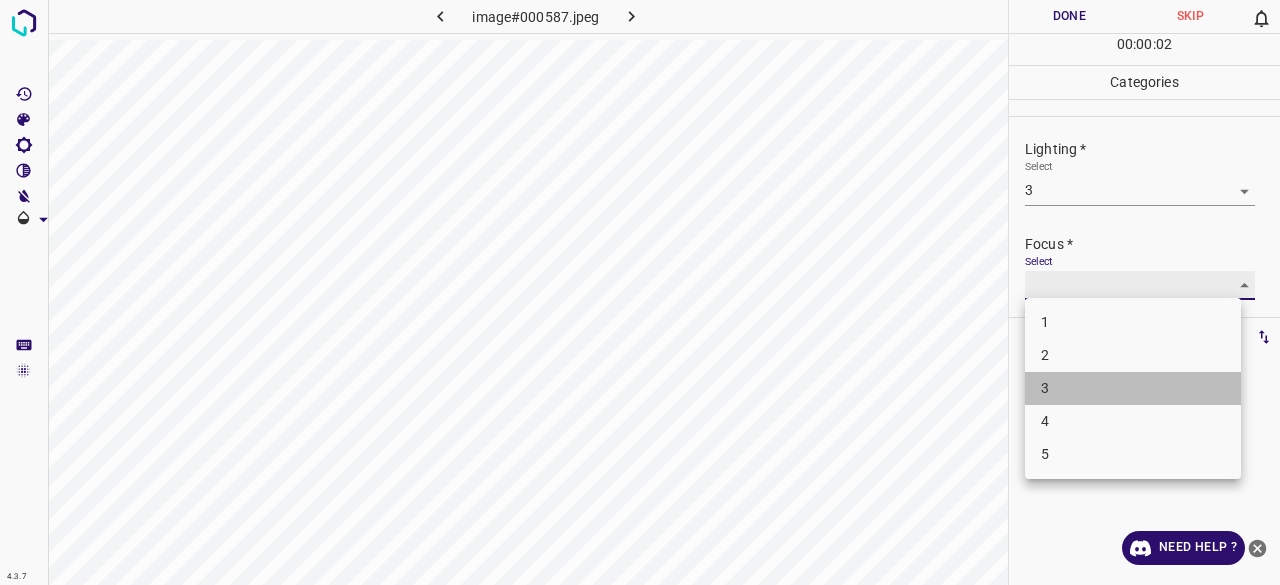type on "3" 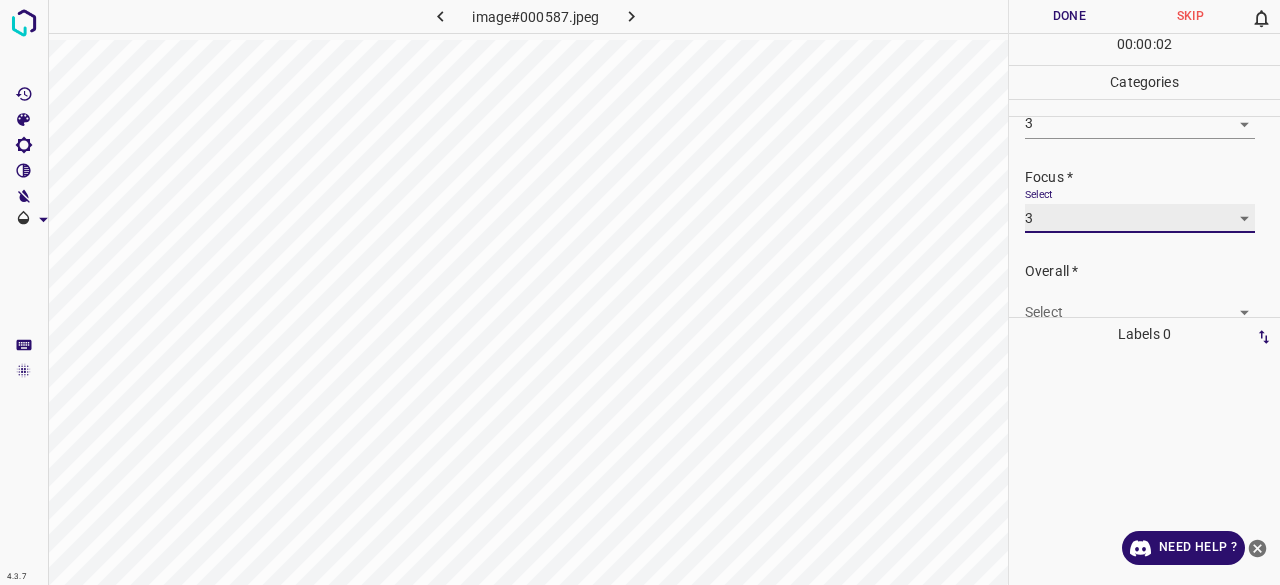 scroll, scrollTop: 98, scrollLeft: 0, axis: vertical 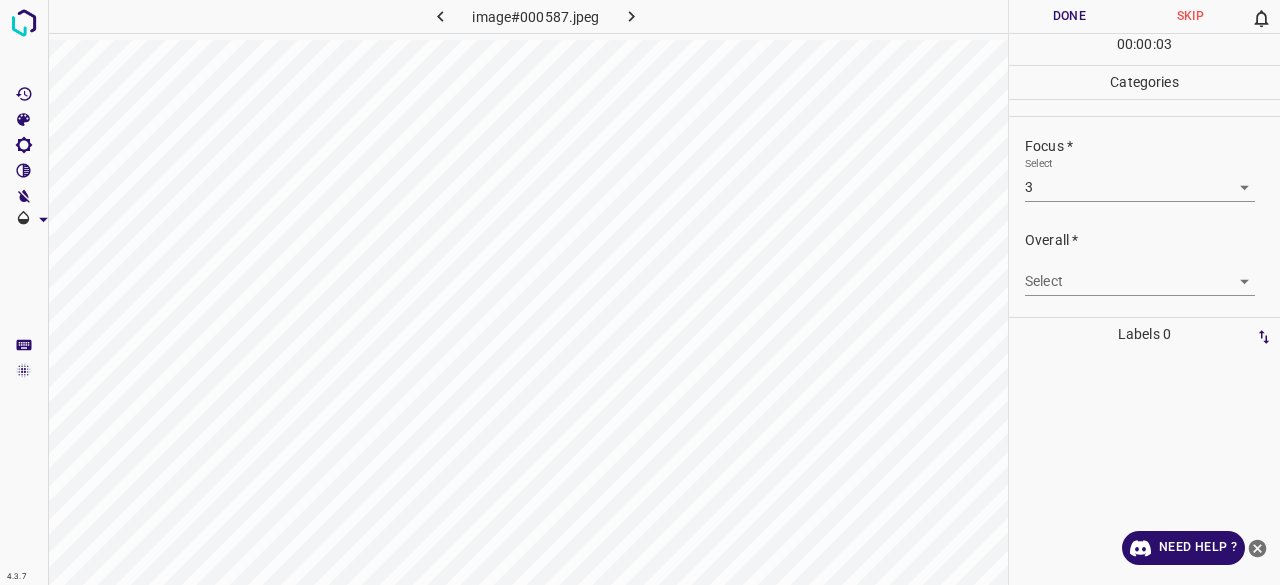 click on "Overall *  Select ​" at bounding box center [1144, 263] 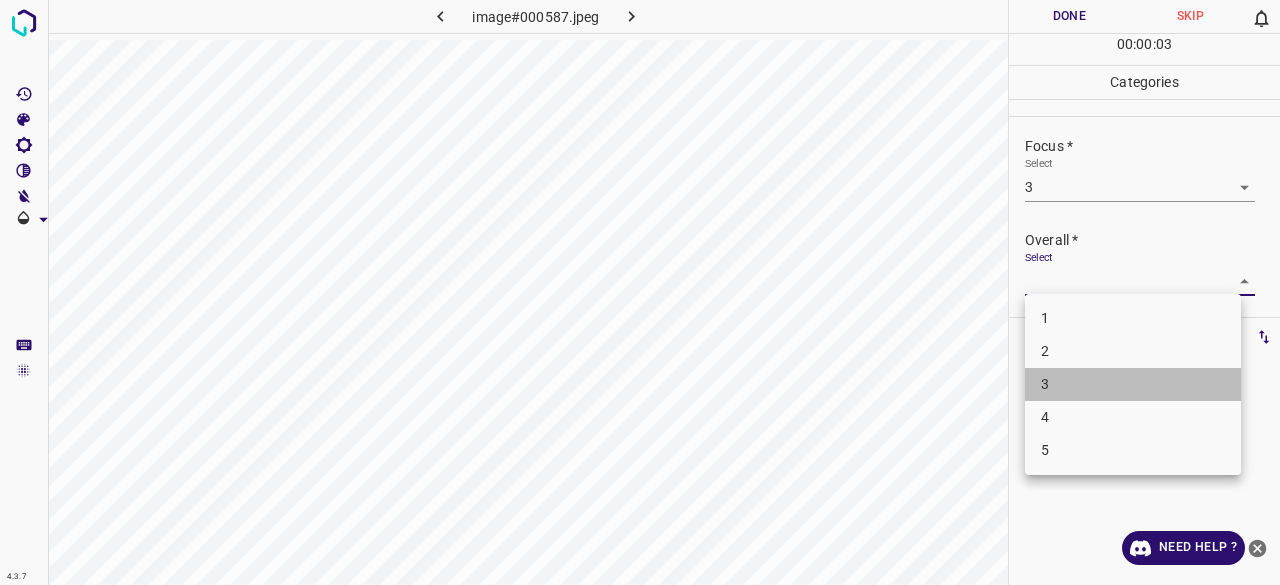 click on "3" at bounding box center [1133, 384] 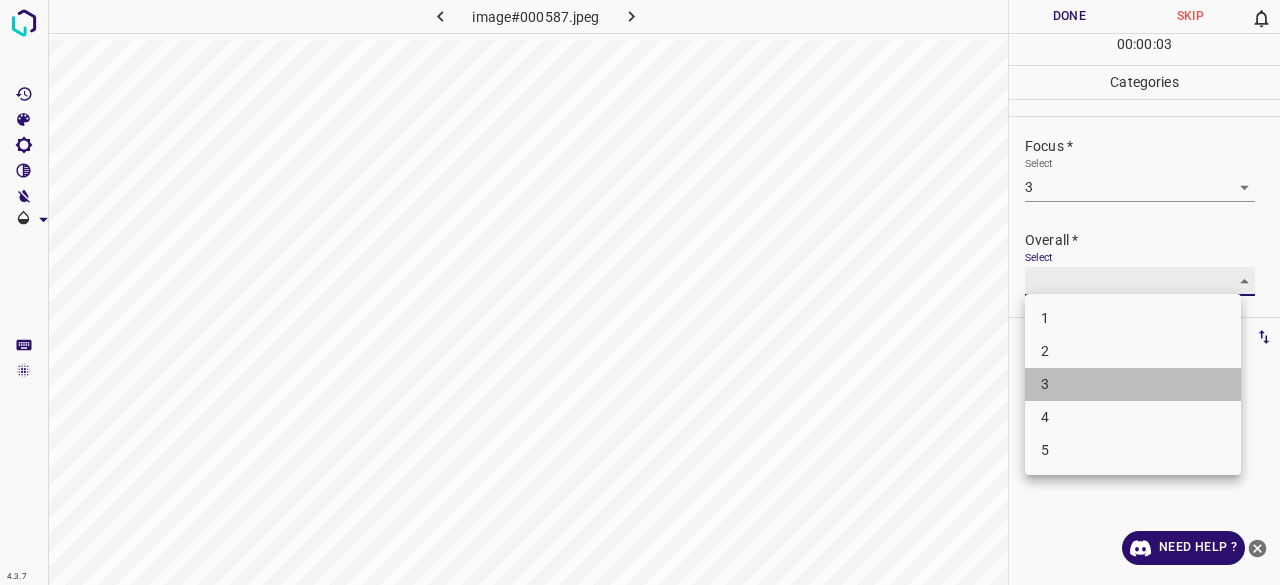 type on "3" 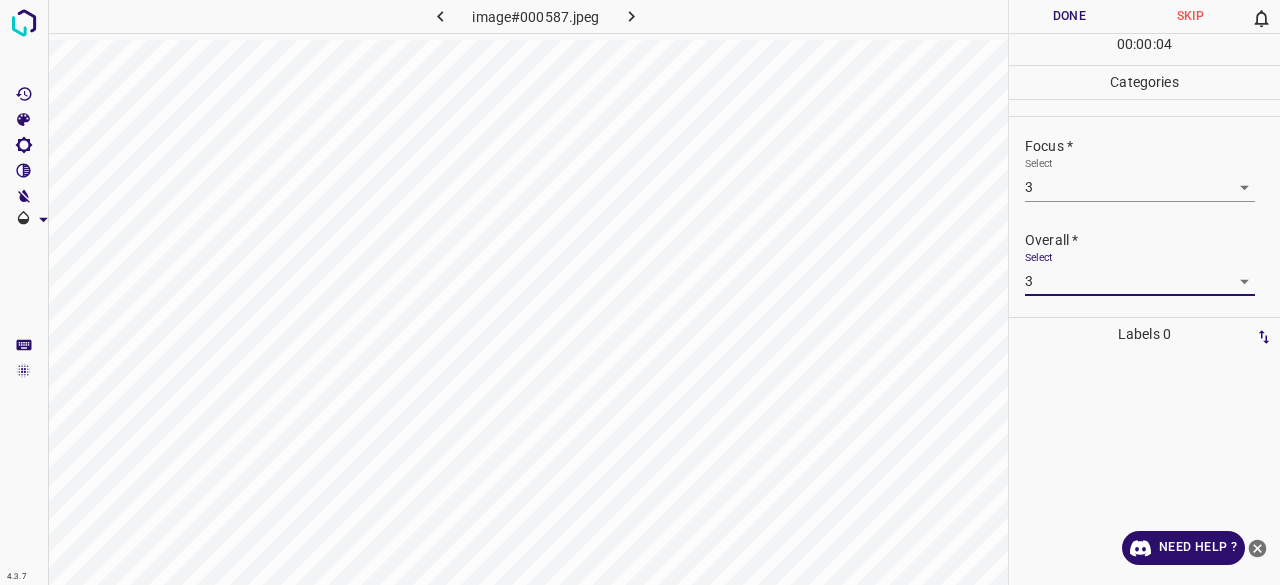 click on "Done" at bounding box center [1069, 16] 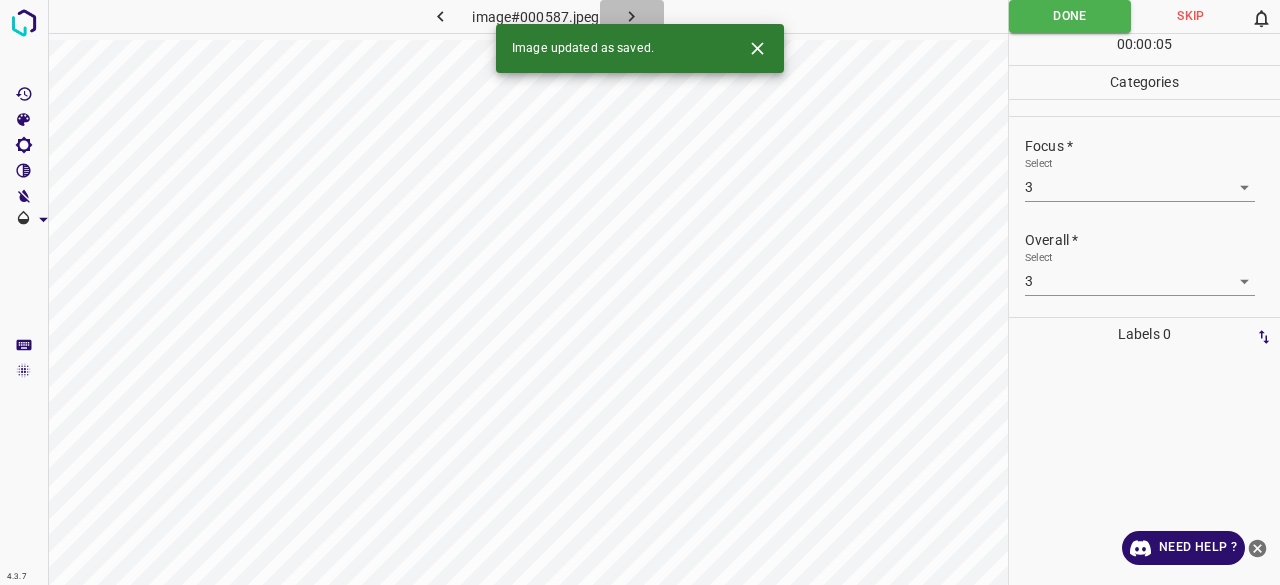 click 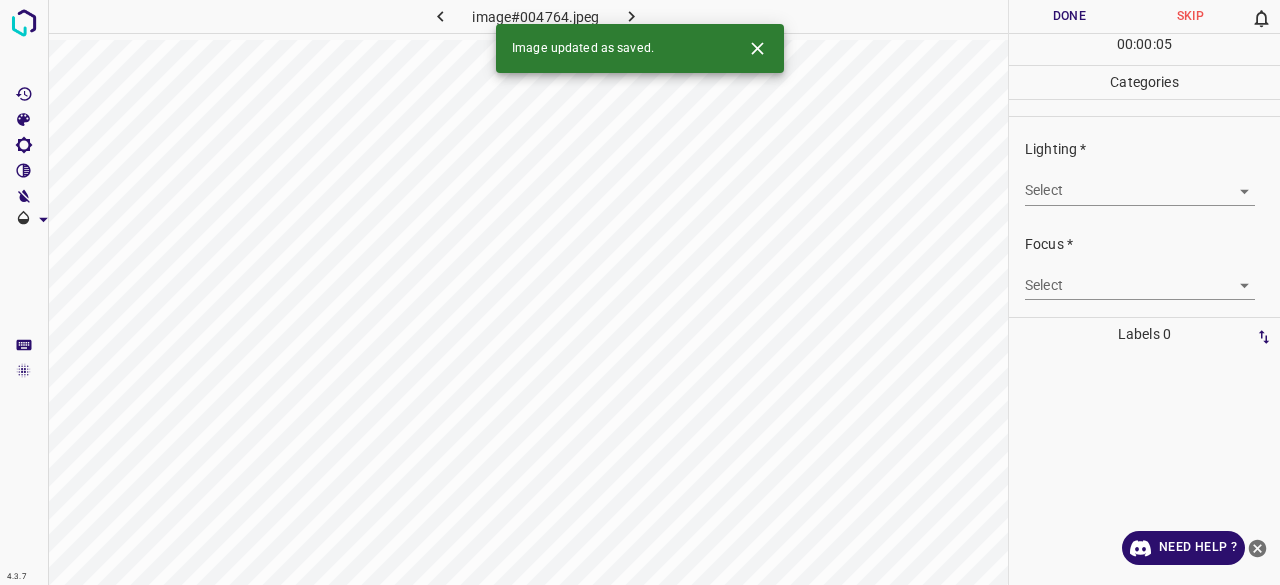 click on "4.3.7 image#004764.jpeg Done Skip 0 00   : 00   : 05   Categories Lighting *  Select ​ Focus *  Select ​ Overall *  Select ​ Labels   0 Categories 1 Lighting 2 Focus 3 Overall Tools Space Change between modes (Draw & Edit) I Auto labeling R Restore zoom M Zoom in N Zoom out Delete Delete selecte label Filters Z Restore filters X Saturation filter C Brightness filter V Contrast filter B Gray scale filter General O Download Image updated as saved. Need Help ? - Text - Hide - Delete" at bounding box center (640, 292) 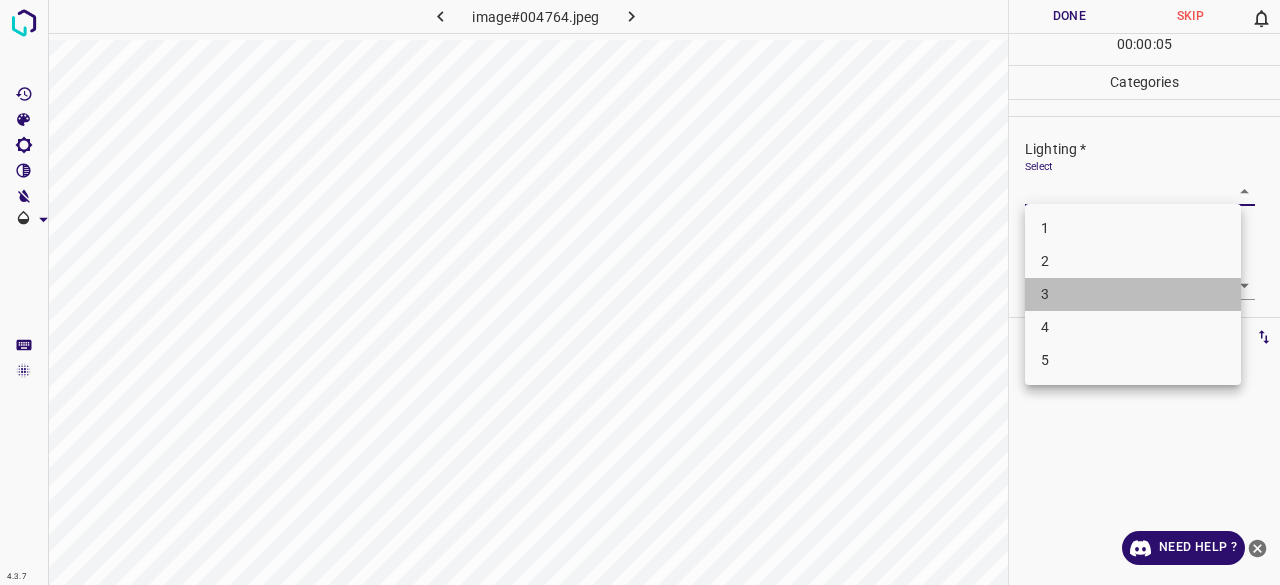 click on "3" at bounding box center [1133, 294] 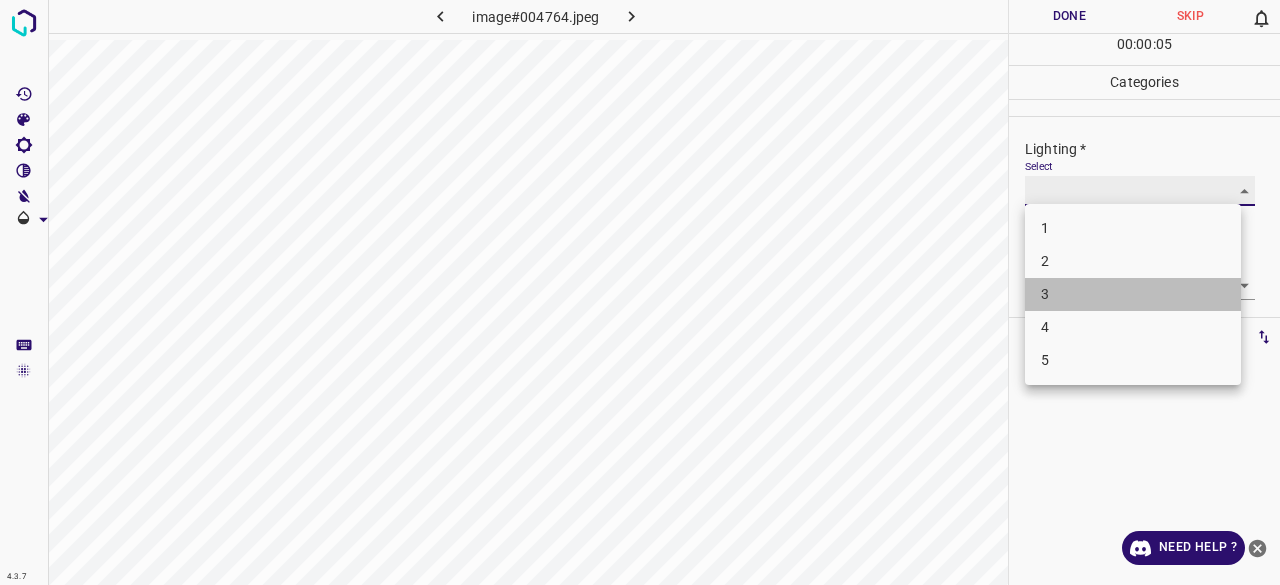 type on "3" 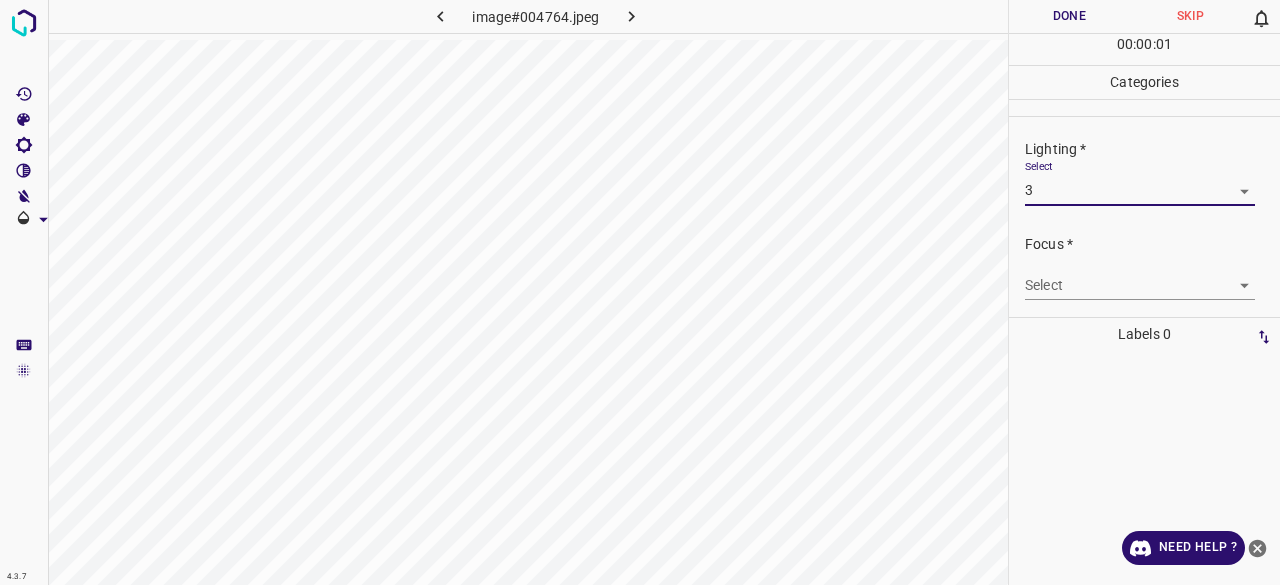 click on "4.3.7 image#004764.jpeg Done Skip 0 00   : 00   : 01   Categories Lighting *  Select 3 3 Focus *  Select ​ Overall *  Select ​ Labels   0 Categories 1 Lighting 2 Focus 3 Overall Tools Space Change between modes (Draw & Edit) I Auto labeling R Restore zoom M Zoom in N Zoom out Delete Delete selecte label Filters Z Restore filters X Saturation filter C Brightness filter V Contrast filter B Gray scale filter General O Download Need Help ? - Text - Hide - Delete 1 2 3 4 5" at bounding box center (640, 292) 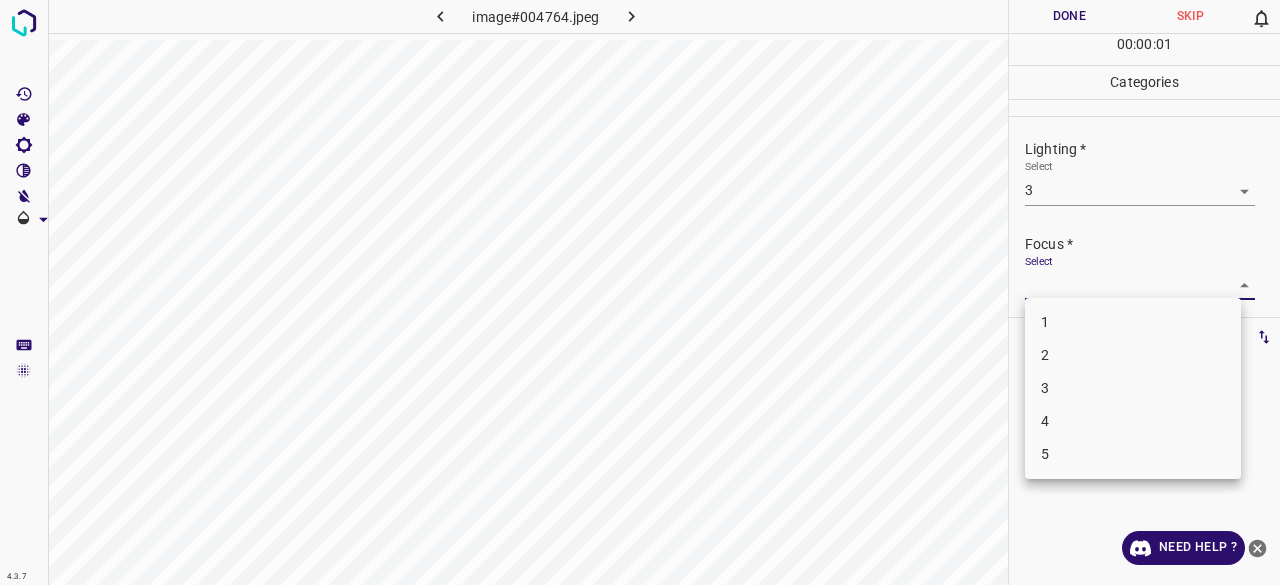 drag, startPoint x: 1053, startPoint y: 377, endPoint x: 1069, endPoint y: 315, distance: 64.03124 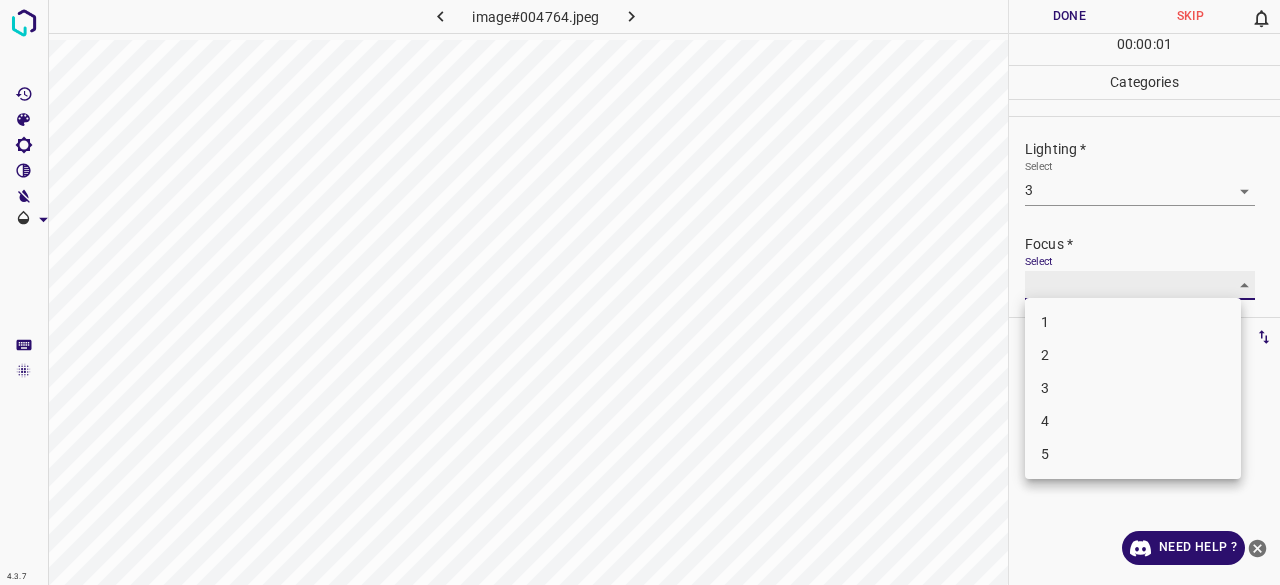 type on "3" 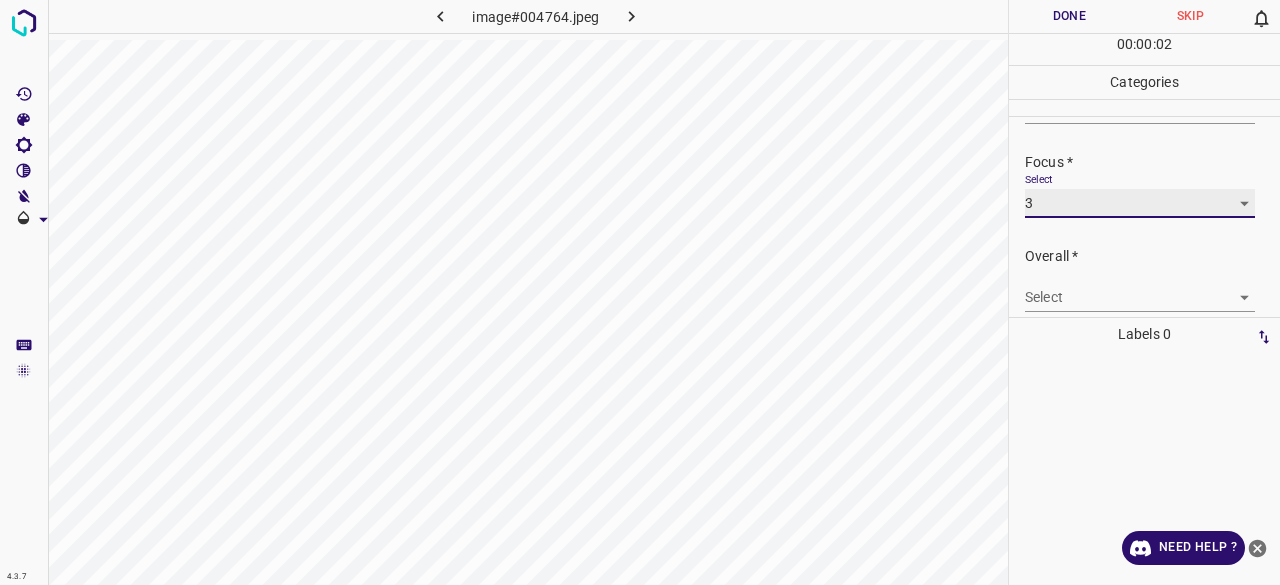 scroll, scrollTop: 98, scrollLeft: 0, axis: vertical 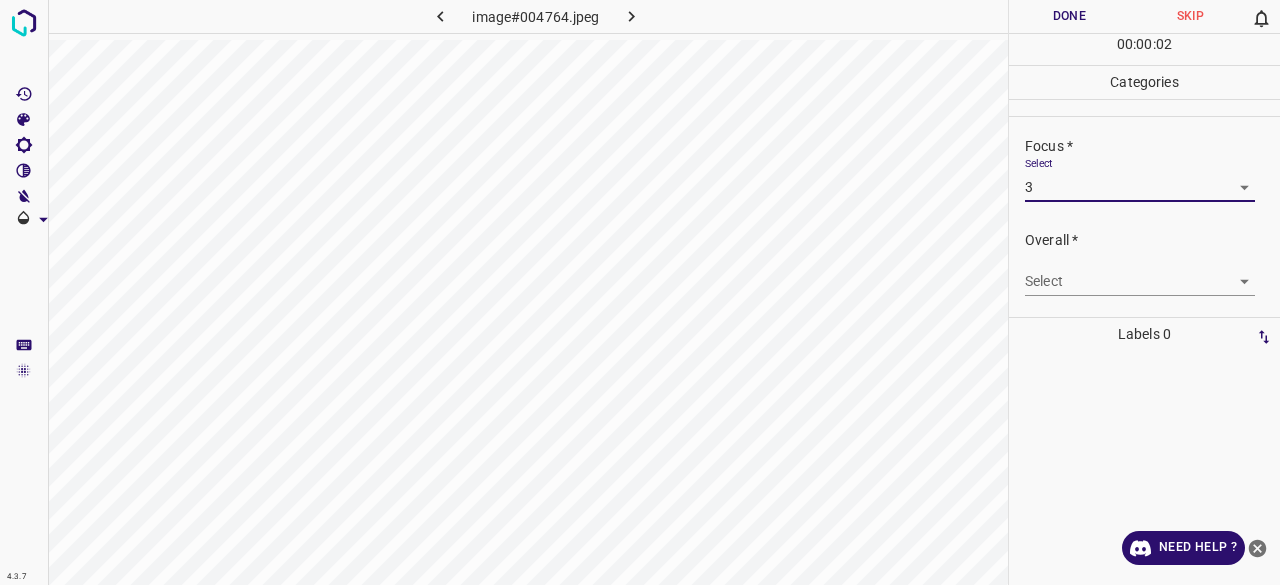 click on "4.3.7 image#004764.jpeg Done Skip 0 00   : 00   : 02   Categories Lighting *  Select 3 3 Focus *  Select 3 3 Overall *  Select ​ Labels   0 Categories 1 Lighting 2 Focus 3 Overall Tools Space Change between modes (Draw & Edit) I Auto labeling R Restore zoom M Zoom in N Zoom out Delete Delete selecte label Filters Z Restore filters X Saturation filter C Brightness filter V Contrast filter B Gray scale filter General O Download Need Help ? - Text - Hide - Delete" at bounding box center [640, 292] 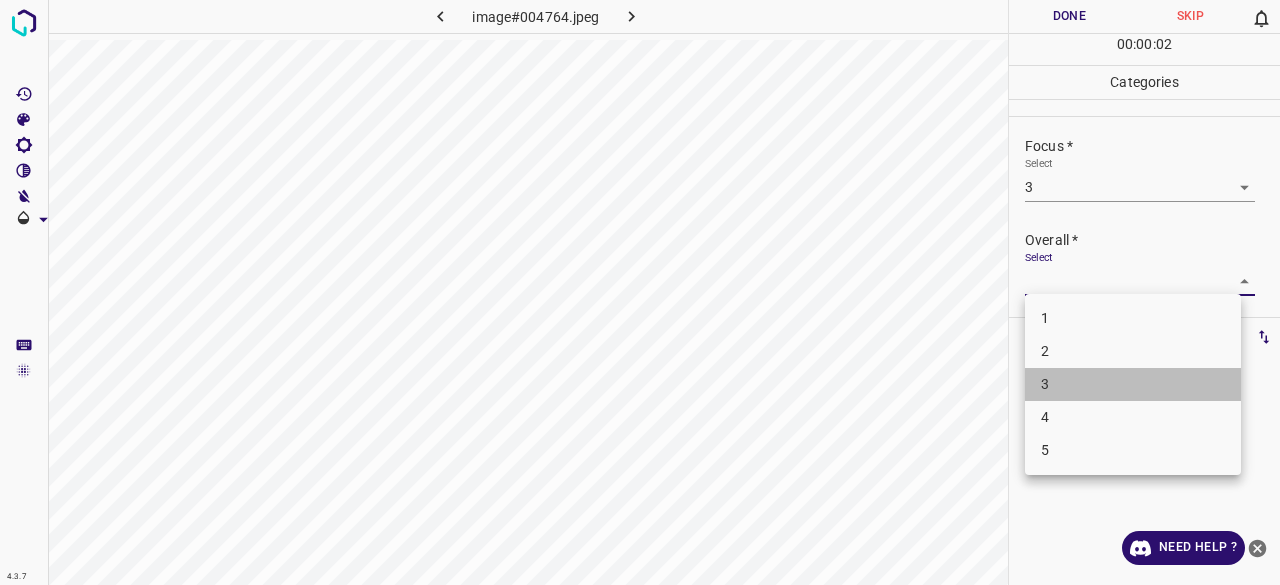 click on "3" at bounding box center (1133, 384) 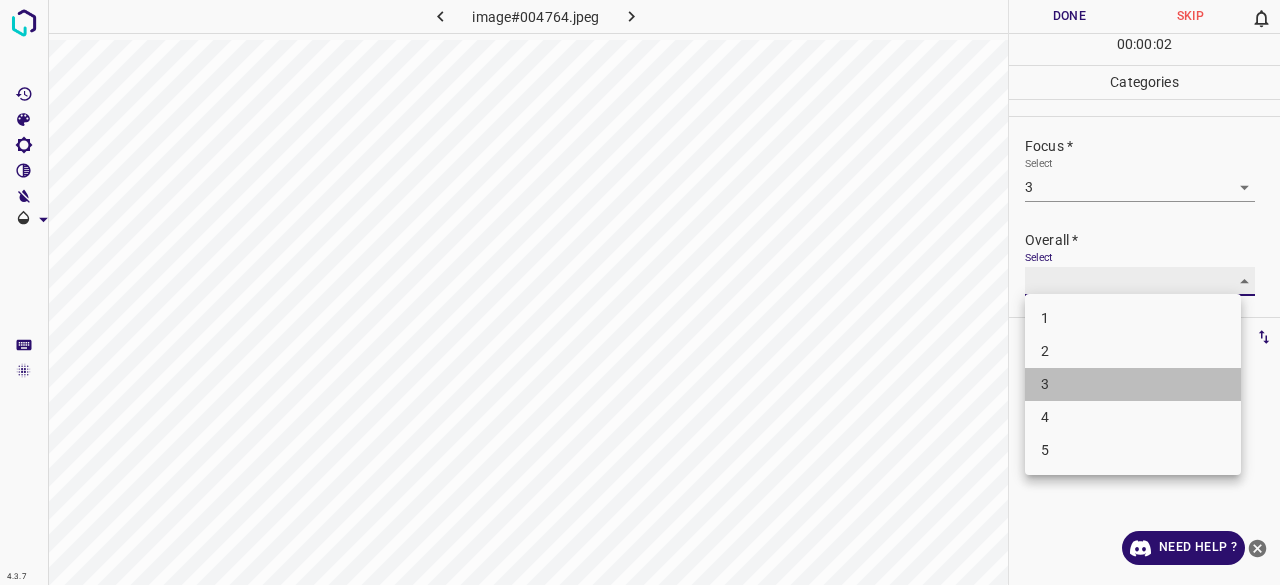type on "3" 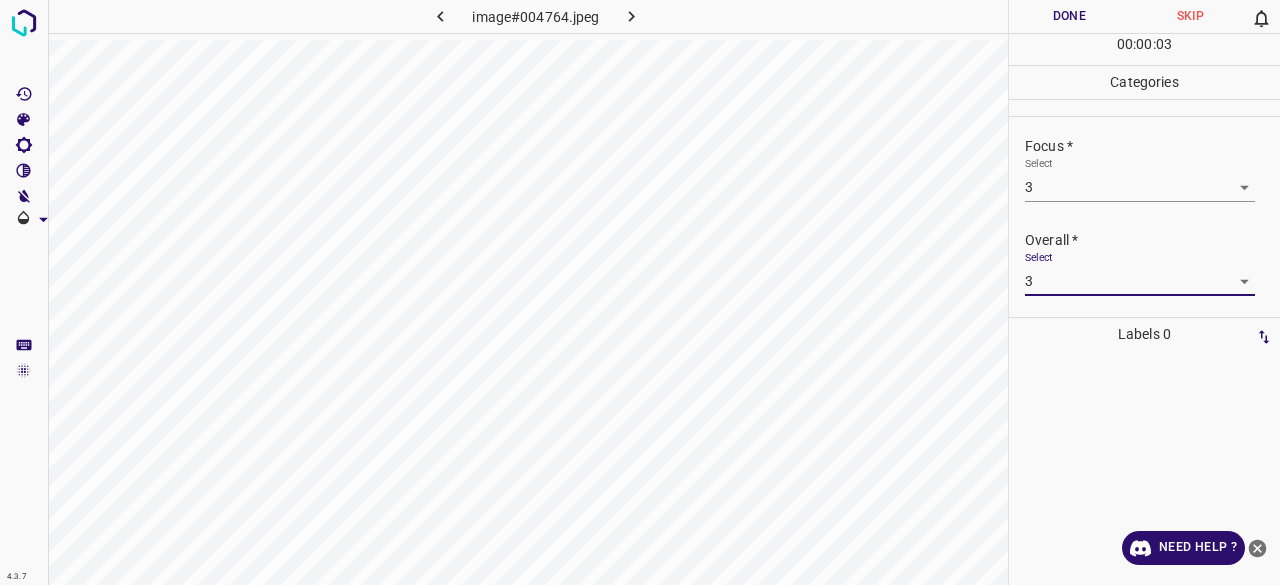 click on "Done" at bounding box center (1069, 16) 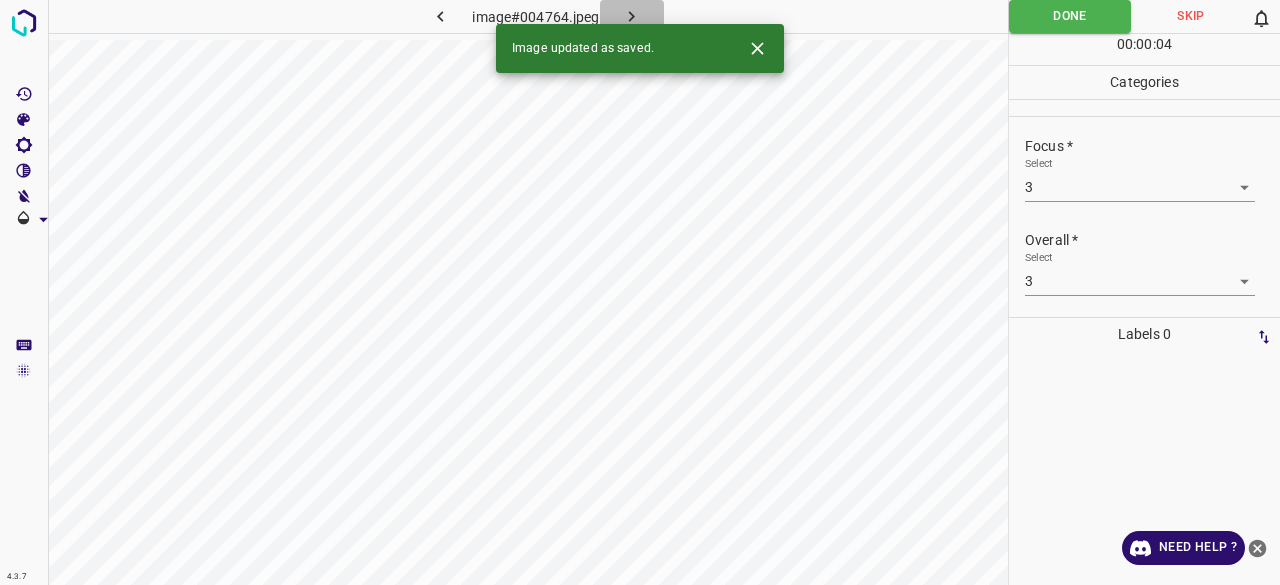 click 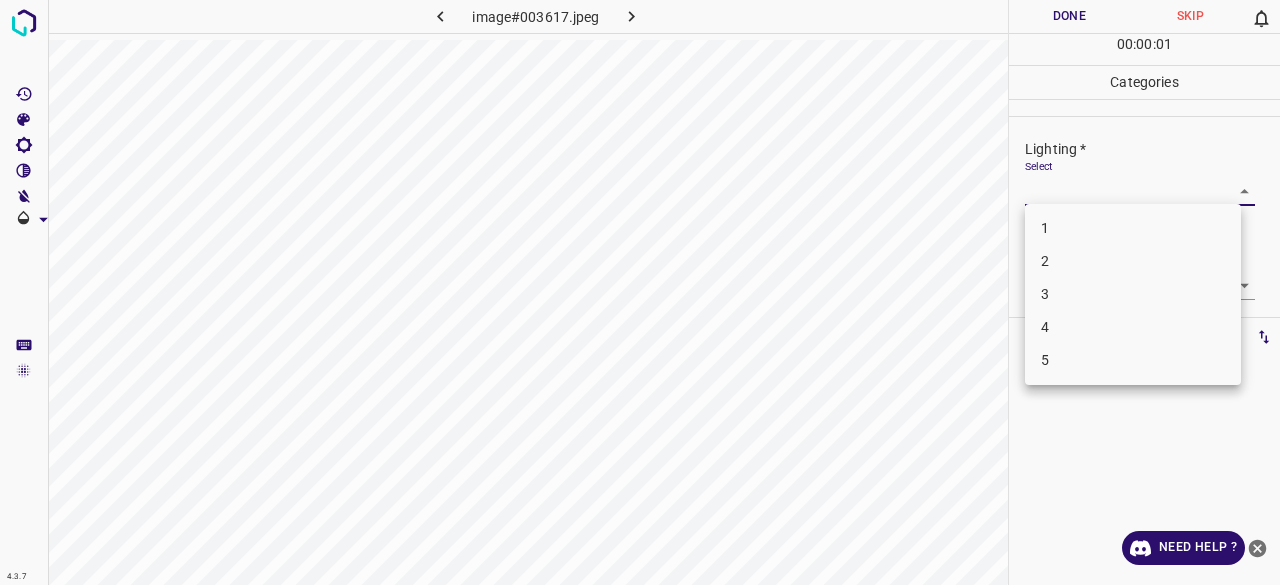 click on "4.3.7 image#003617.jpeg Done Skip 0 00   : 00   : 01   Categories Lighting *  Select ​ Focus *  Select ​ Overall *  Select ​ Labels   0 Categories 1 Lighting 2 Focus 3 Overall Tools Space Change between modes (Draw & Edit) I Auto labeling R Restore zoom M Zoom in N Zoom out Delete Delete selecte label Filters Z Restore filters X Saturation filter C Brightness filter V Contrast filter B Gray scale filter General O Download Need Help ? - Text - Hide - Delete 1 2 3 4 5" at bounding box center [640, 292] 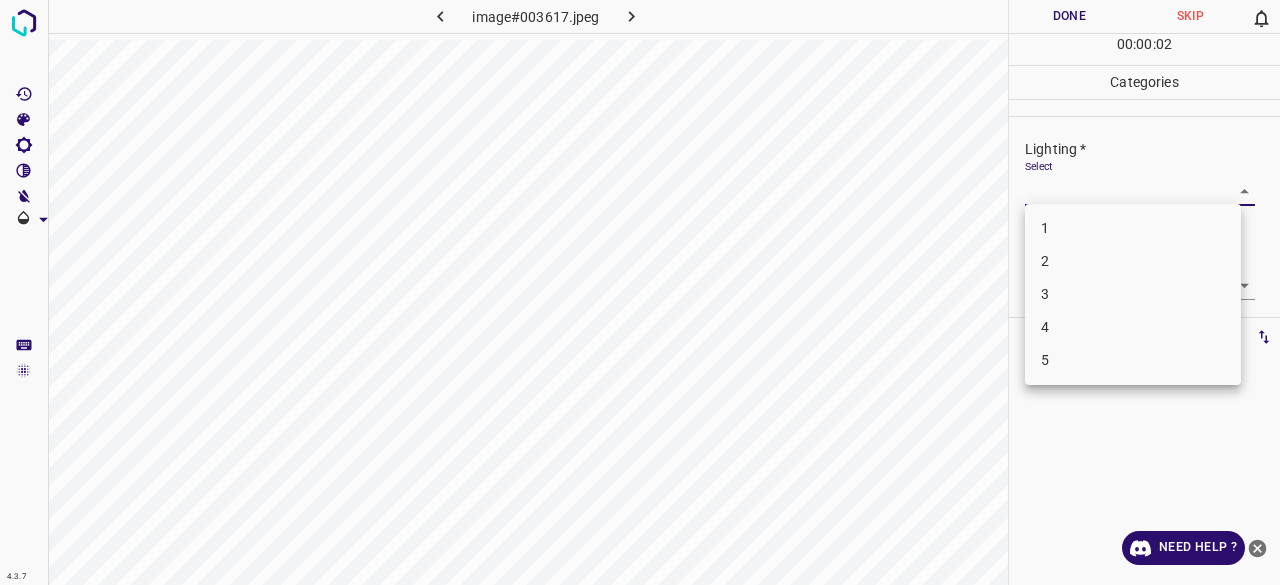 click on "3" at bounding box center [1133, 294] 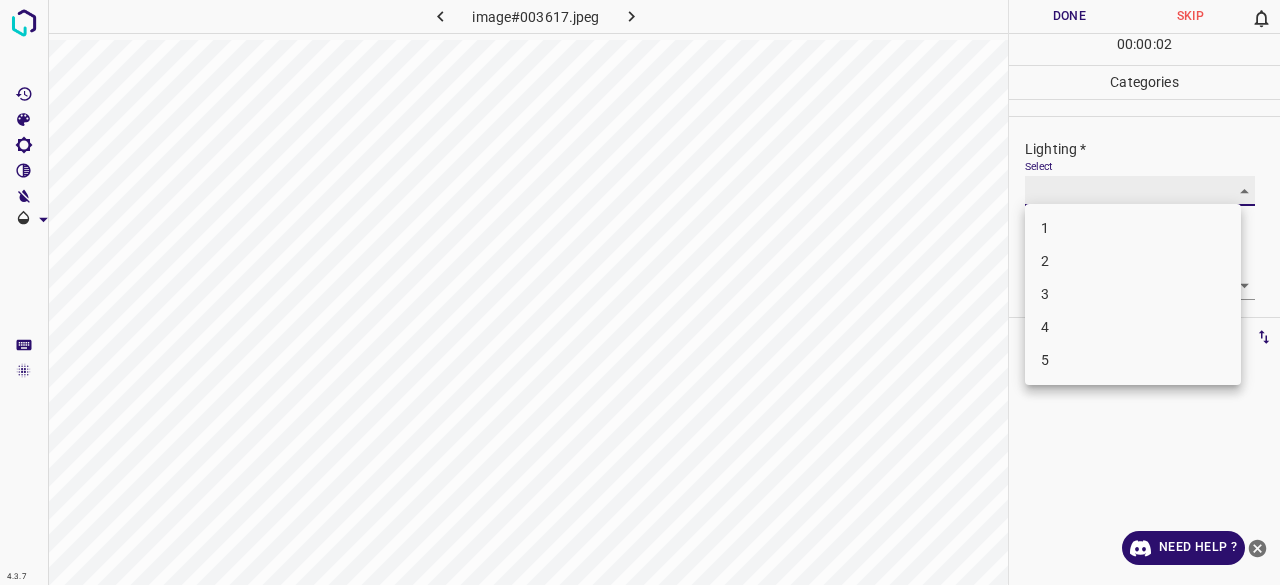 type on "3" 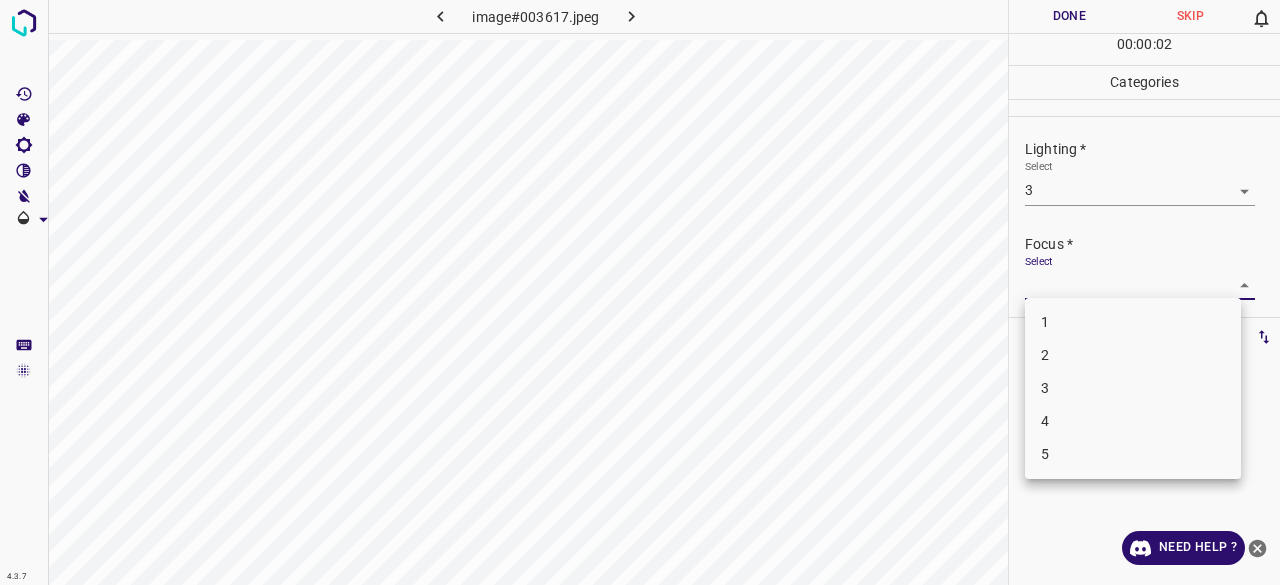 click on "4.3.7 image#003617.jpeg Done Skip 0 00   : 00   : 02   Categories Lighting *  Select 3 3 Focus *  Select ​ Overall *  Select ​ Labels   0 Categories 1 Lighting 2 Focus 3 Overall Tools Space Change between modes (Draw & Edit) I Auto labeling R Restore zoom M Zoom in N Zoom out Delete Delete selecte label Filters Z Restore filters X Saturation filter C Brightness filter V Contrast filter B Gray scale filter General O Download Need Help ? - Text - Hide - Delete 1 2 3 4 5" at bounding box center [640, 292] 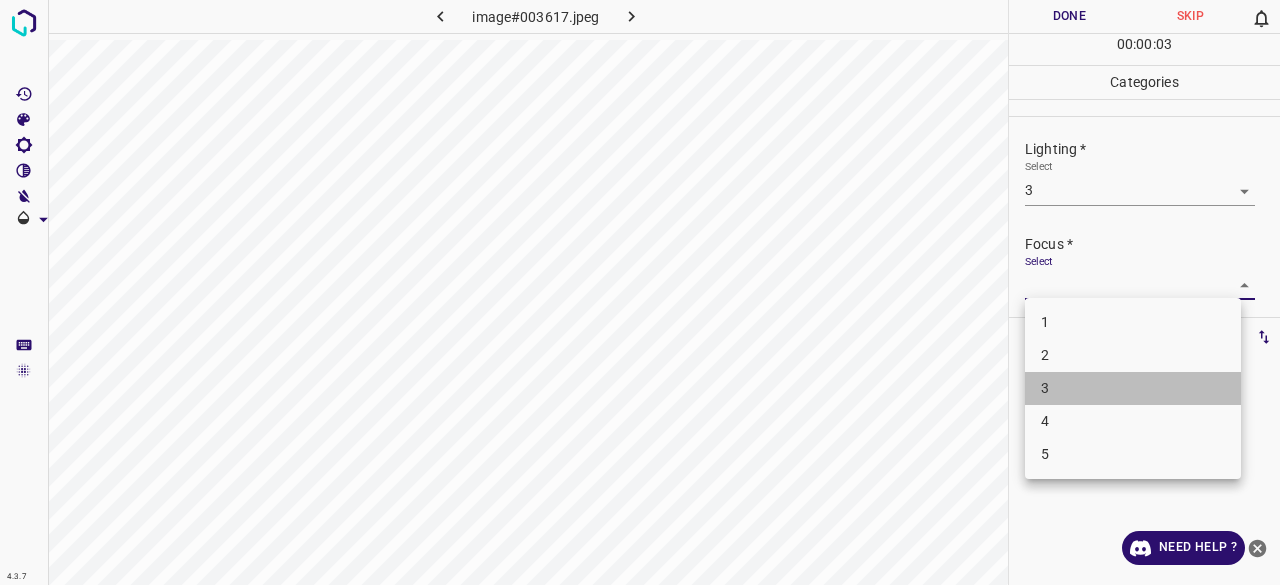 drag, startPoint x: 1056, startPoint y: 403, endPoint x: 1066, endPoint y: 290, distance: 113.44161 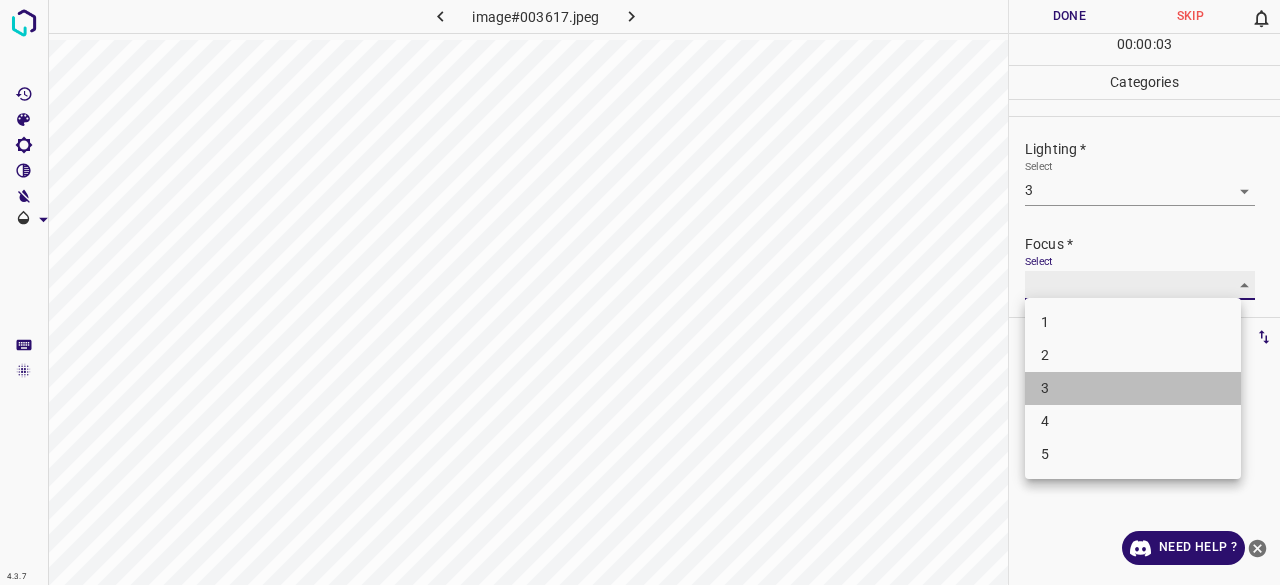 type on "3" 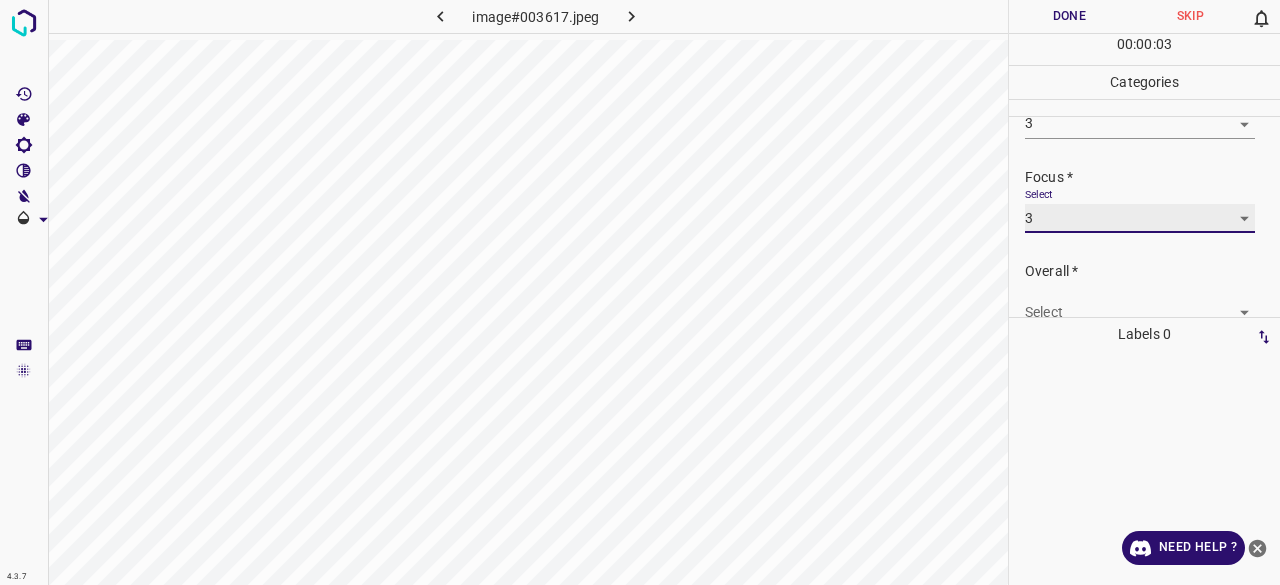 scroll, scrollTop: 98, scrollLeft: 0, axis: vertical 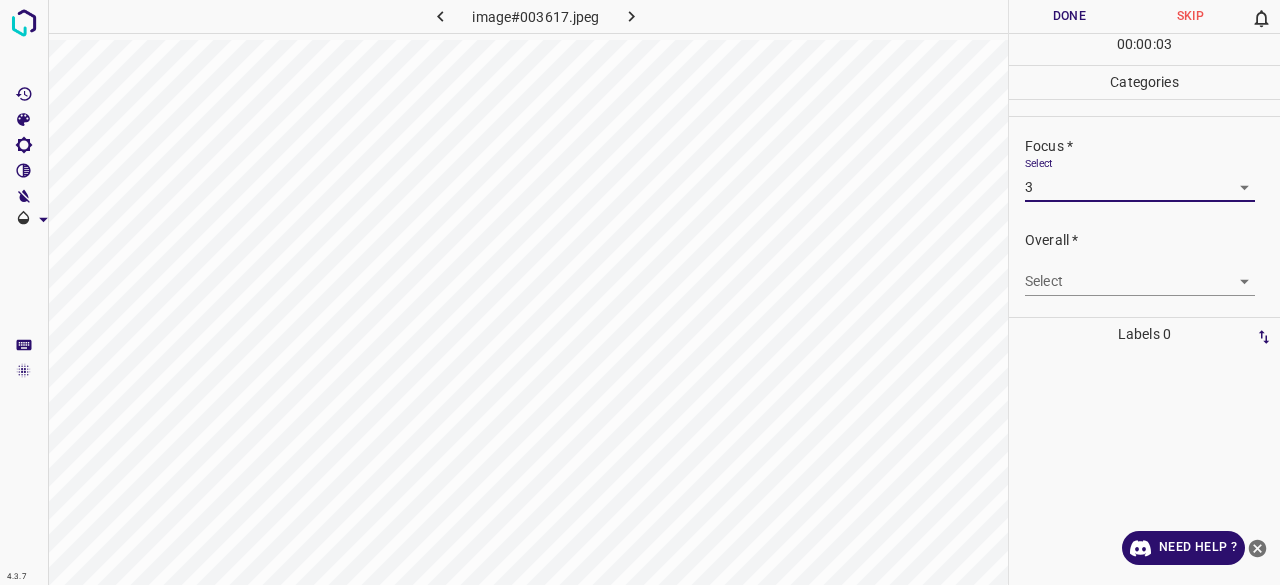 click on "4.3.7 image#003617.jpeg Done Skip 0 00   : 00   : 03   Categories Lighting *  Select 3 3 Focus *  Select 3 3 Overall *  Select ​ Labels   0 Categories 1 Lighting 2 Focus 3 Overall Tools Space Change between modes (Draw & Edit) I Auto labeling R Restore zoom M Zoom in N Zoom out Delete Delete selecte label Filters Z Restore filters X Saturation filter C Brightness filter V Contrast filter B Gray scale filter General O Download Need Help ? - Text - Hide - Delete" at bounding box center [640, 292] 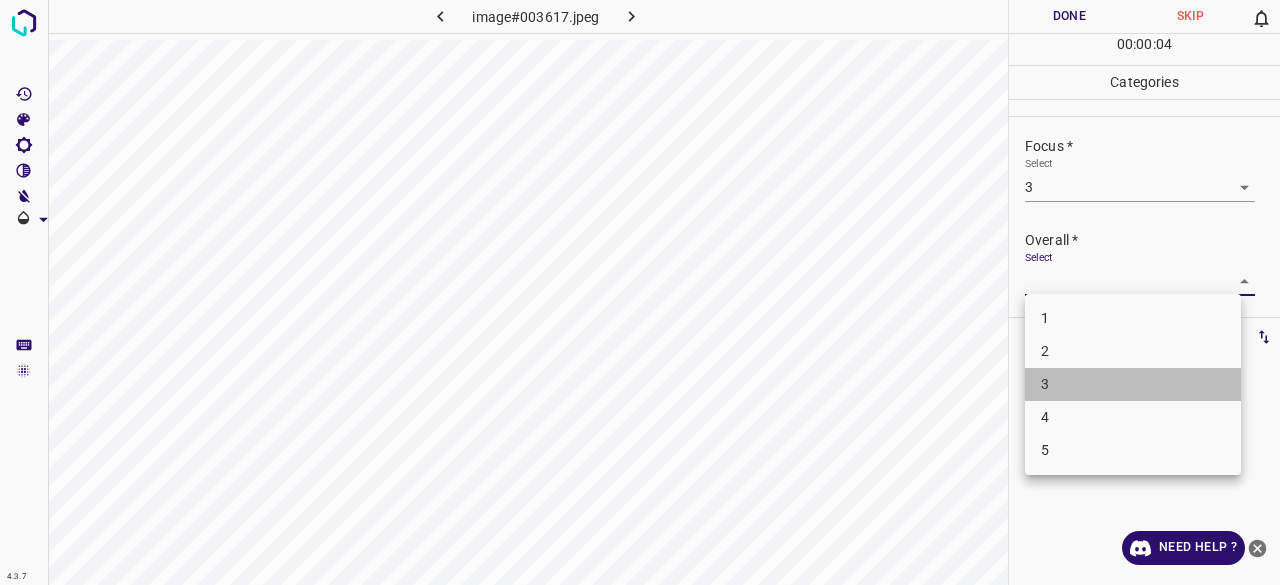 click on "3" at bounding box center (1133, 384) 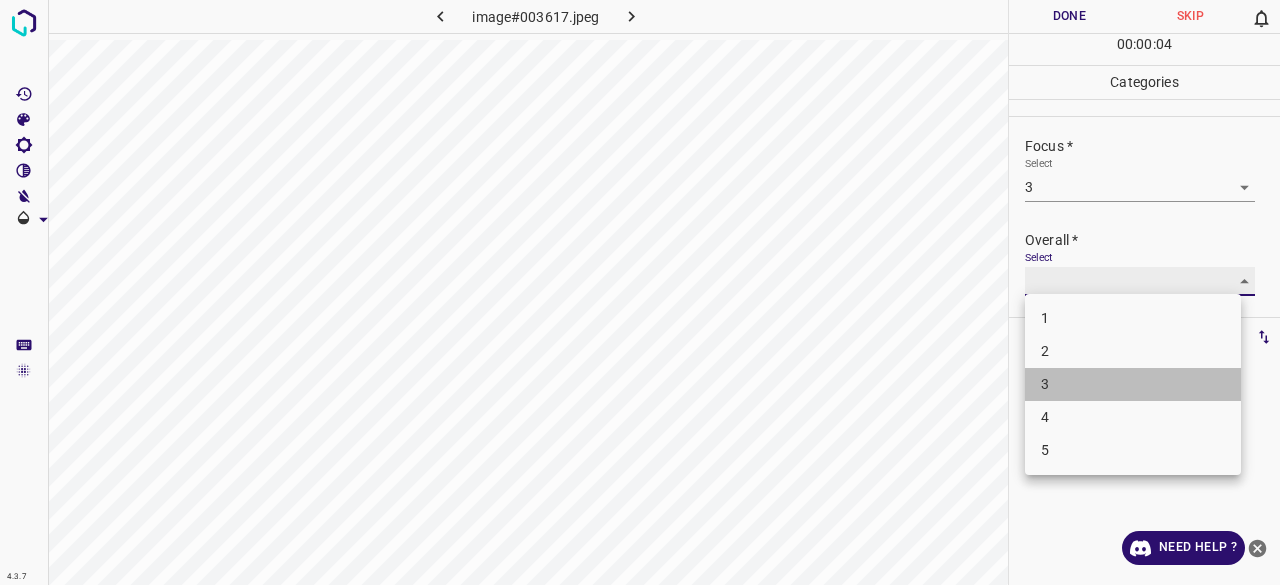 type on "3" 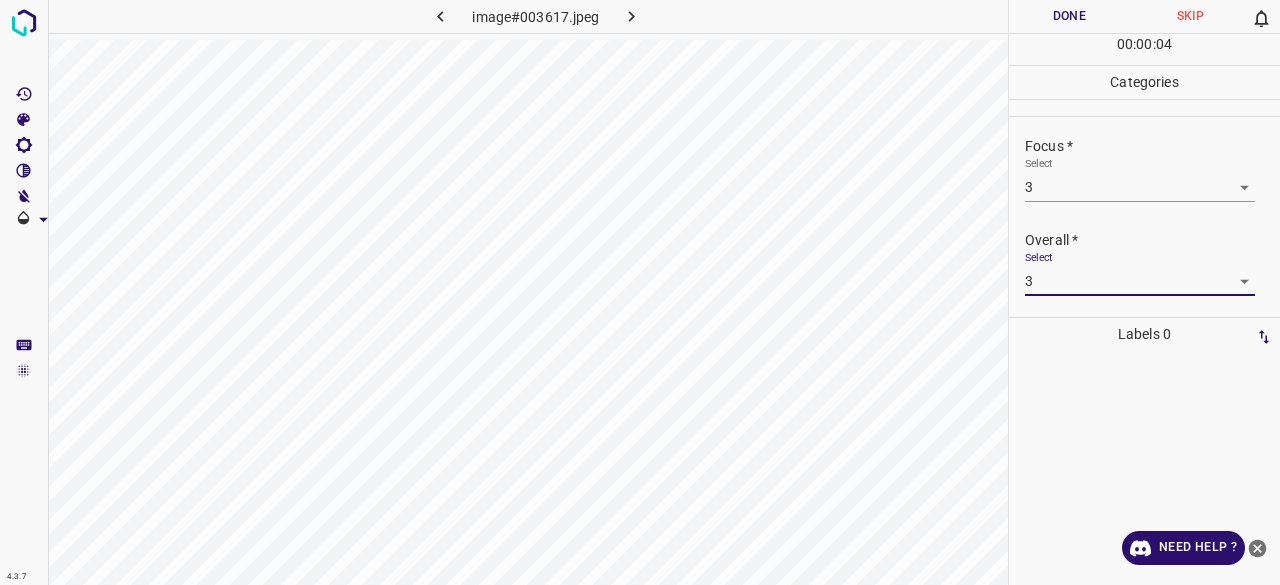 click on "Done" at bounding box center (1069, 16) 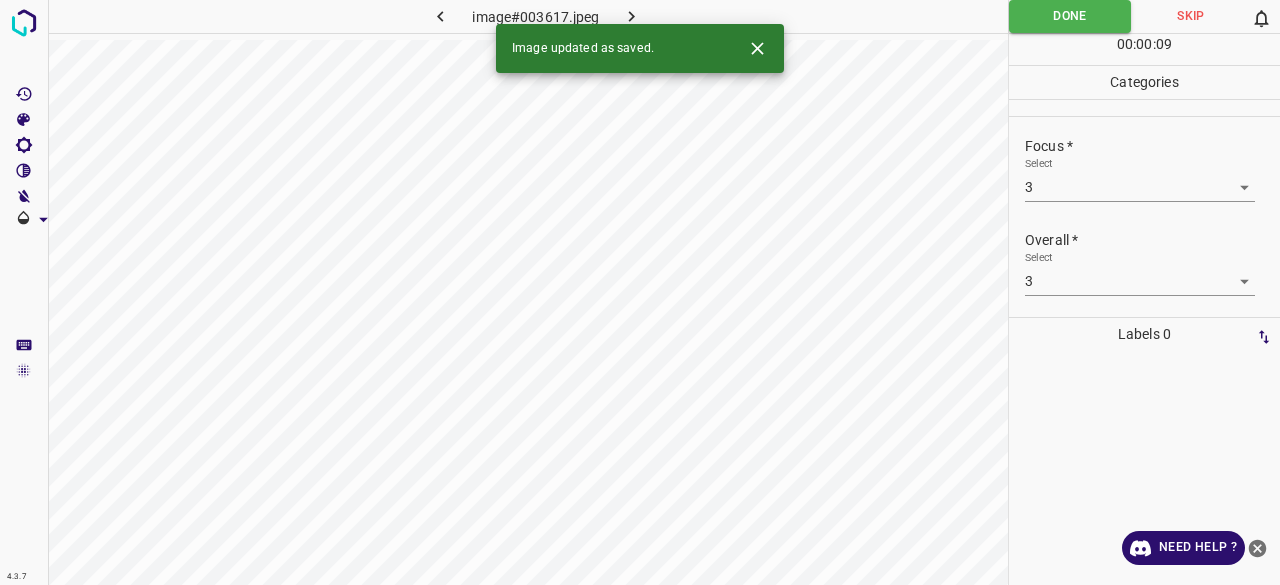 click 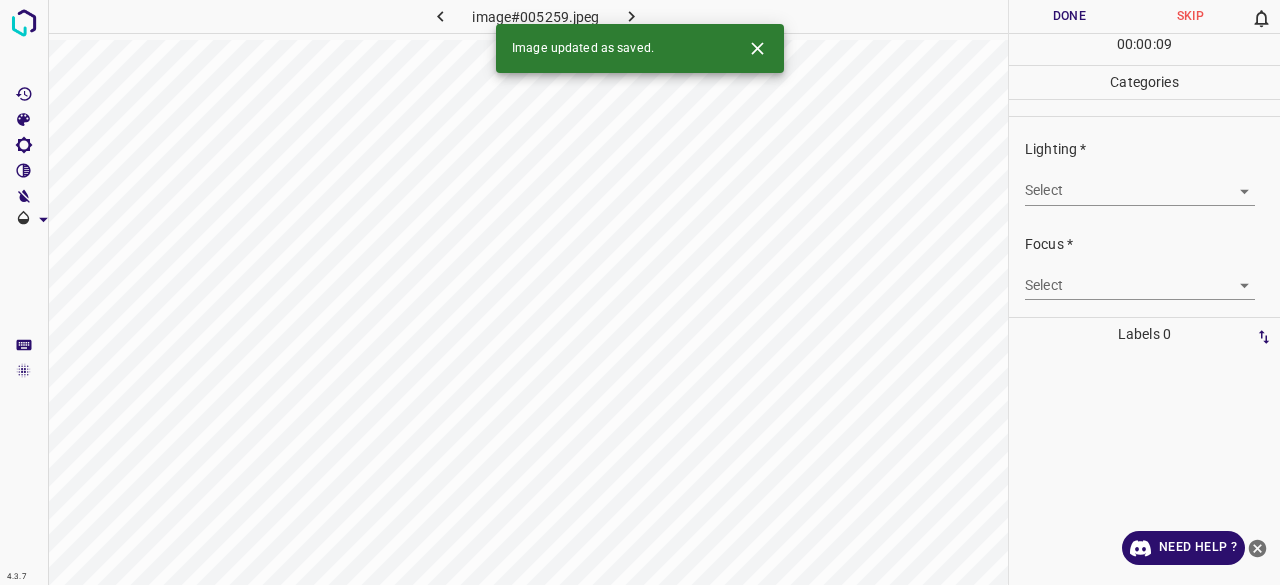 click on "Lighting *" at bounding box center [1152, 149] 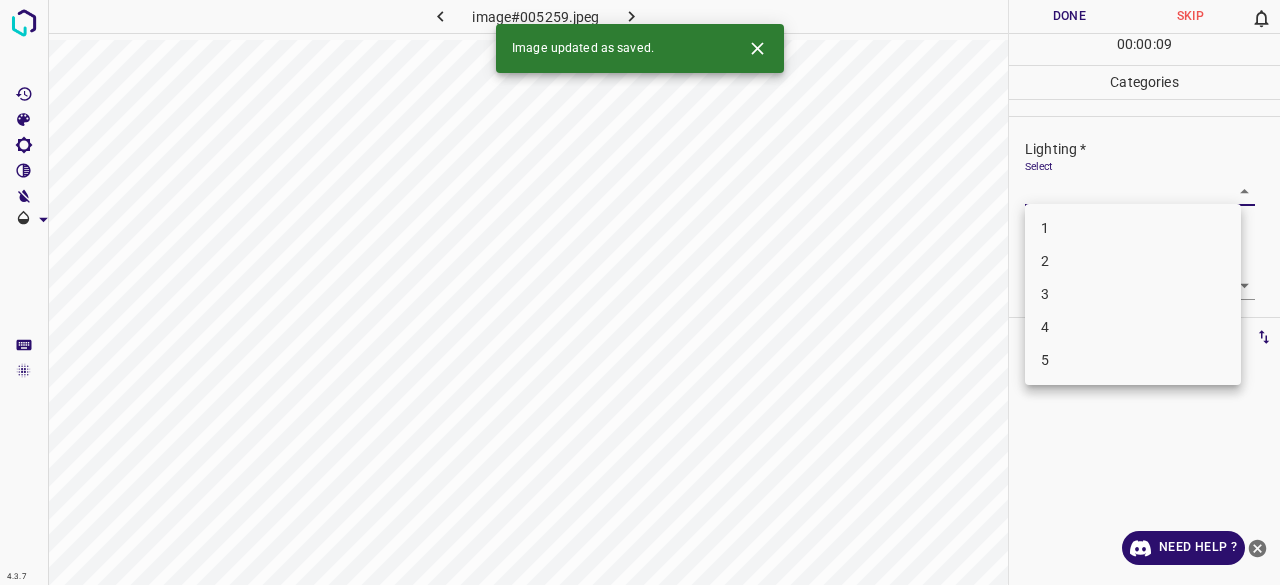 drag, startPoint x: 1058, startPoint y: 179, endPoint x: 1071, endPoint y: 199, distance: 23.853722 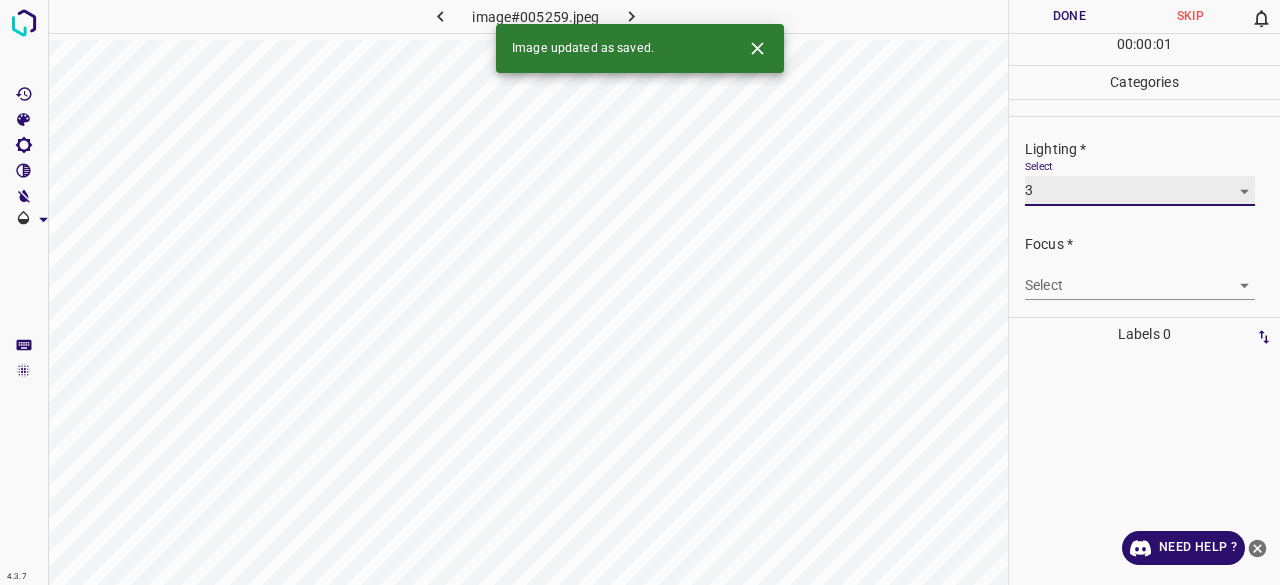 type on "3" 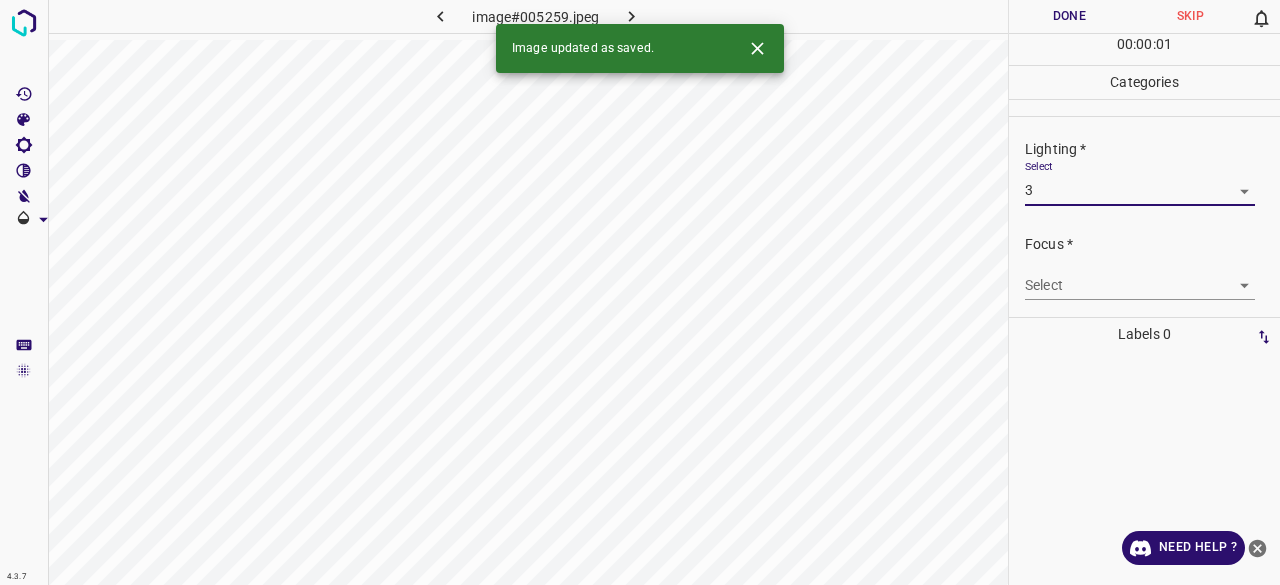 click on "4.3.7 image#005259.jpeg Done Skip 0 00   : 00   : 01   Categories Lighting *  Select 3 3 Focus *  Select ​ Overall *  Select ​ Labels   0 Categories 1 Lighting 2 Focus 3 Overall Tools Space Change between modes (Draw & Edit) I Auto labeling R Restore zoom M Zoom in N Zoom out Delete Delete selecte label Filters Z Restore filters X Saturation filter C Brightness filter V Contrast filter B Gray scale filter General O Download Image updated as saved. Need Help ? - Text - Hide - Delete 1 2 3 4 5" at bounding box center (640, 292) 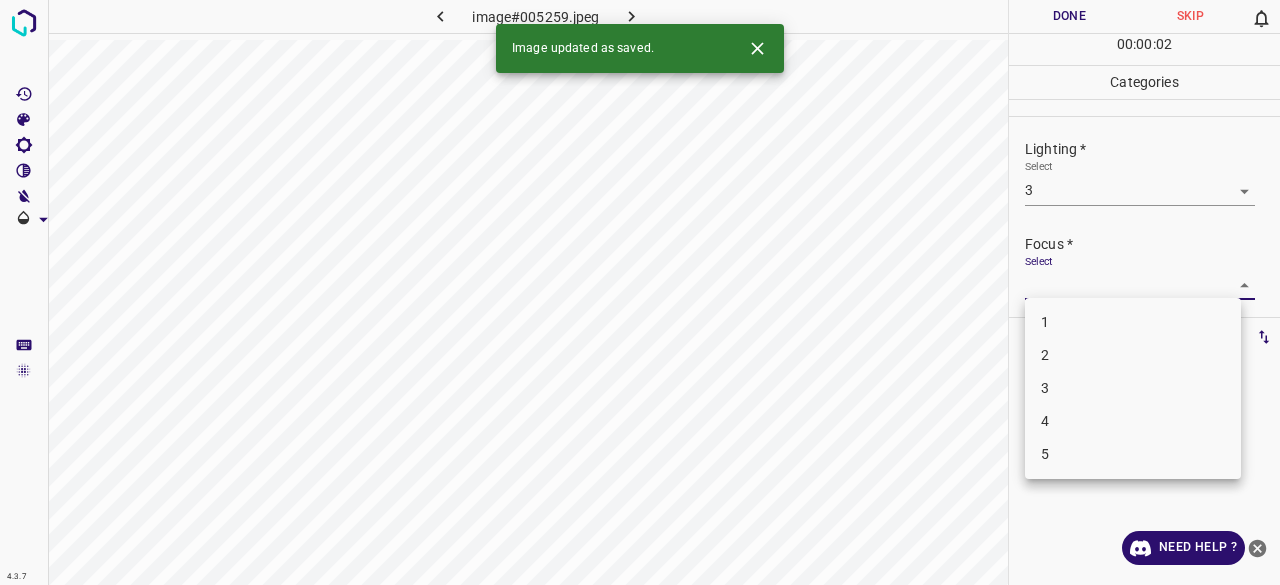 drag, startPoint x: 1075, startPoint y: 389, endPoint x: 1111, endPoint y: 262, distance: 132.00378 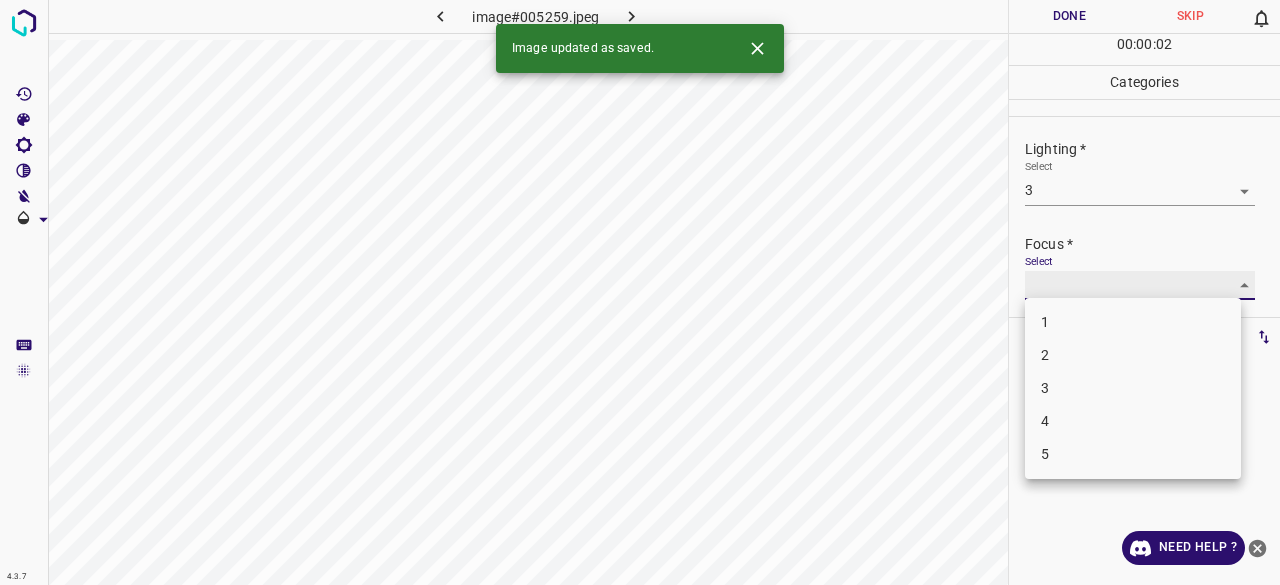 type on "3" 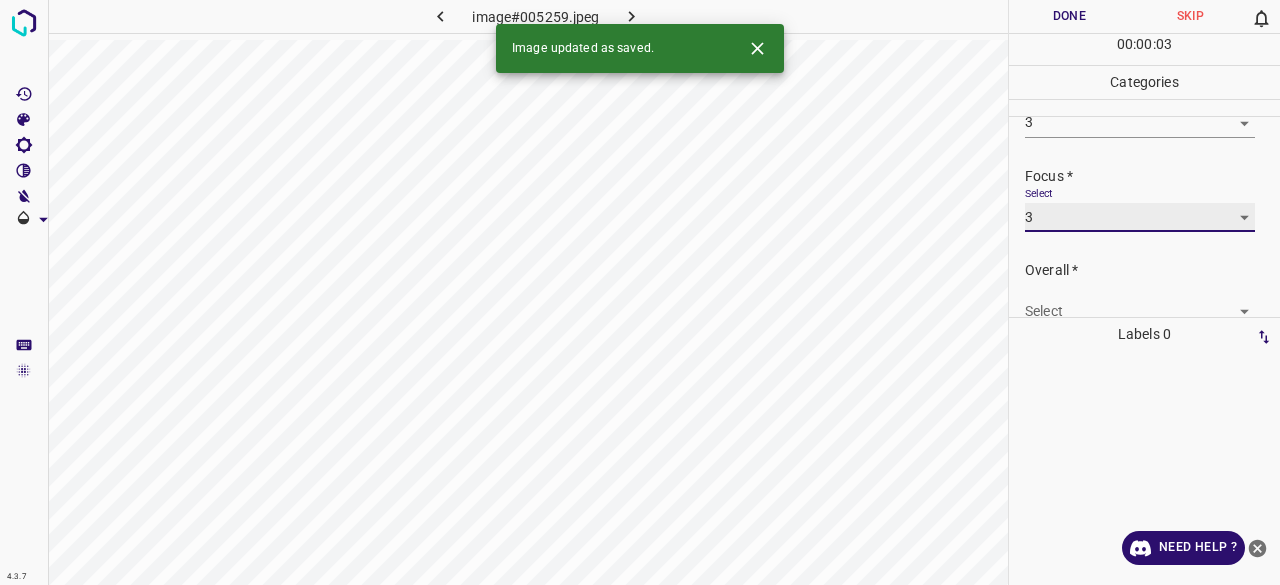 scroll, scrollTop: 98, scrollLeft: 0, axis: vertical 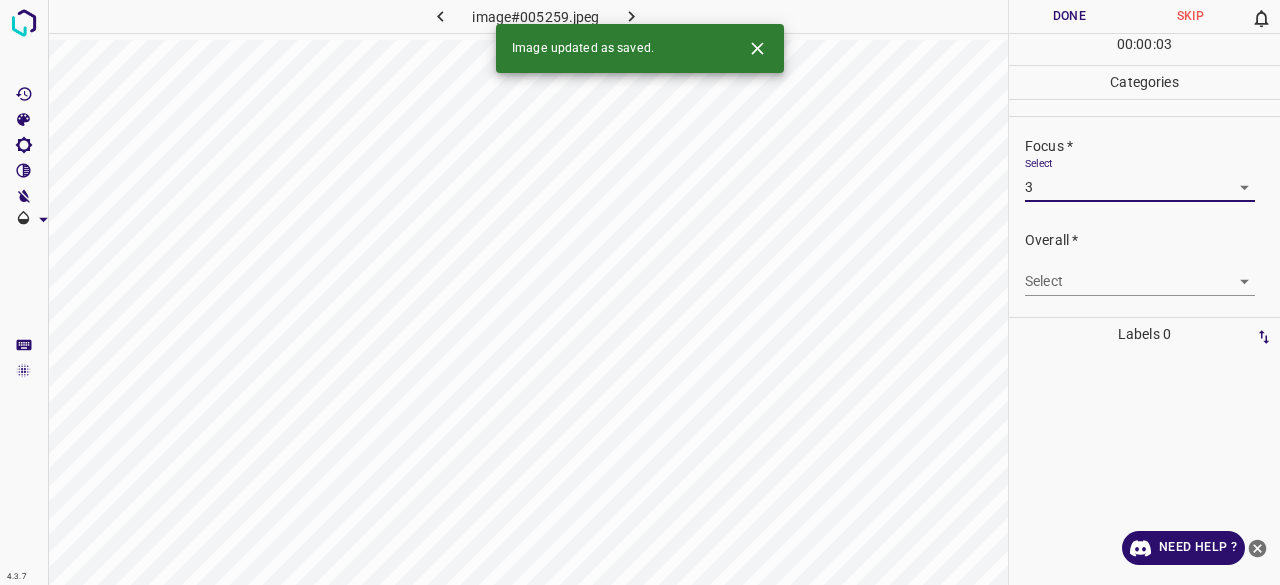 click on "4.3.7 image#005259.jpeg Done Skip 0 00   : 00   : 03   Categories Lighting *  Select 3 3 Focus *  Select 3 3 Overall *  Select ​ Labels   0 Categories 1 Lighting 2 Focus 3 Overall Tools Space Change between modes (Draw & Edit) I Auto labeling R Restore zoom M Zoom in N Zoom out Delete Delete selecte label Filters Z Restore filters X Saturation filter C Brightness filter V Contrast filter B Gray scale filter General O Download Image updated as saved. Need Help ? - Text - Hide - Delete" at bounding box center (640, 292) 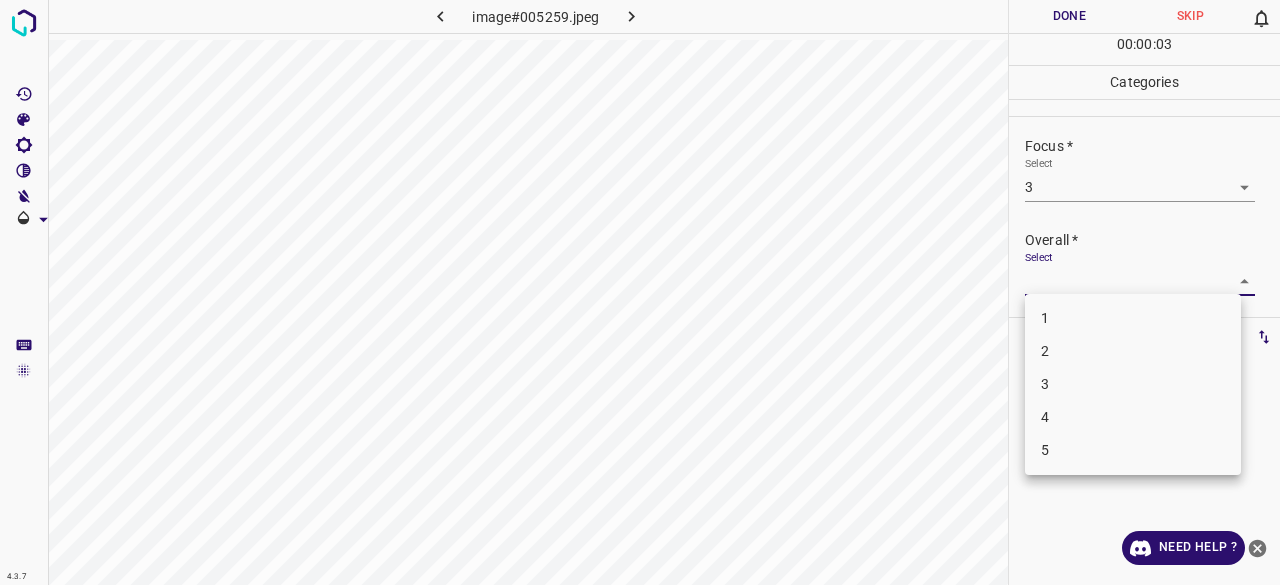 click on "3" at bounding box center [1133, 384] 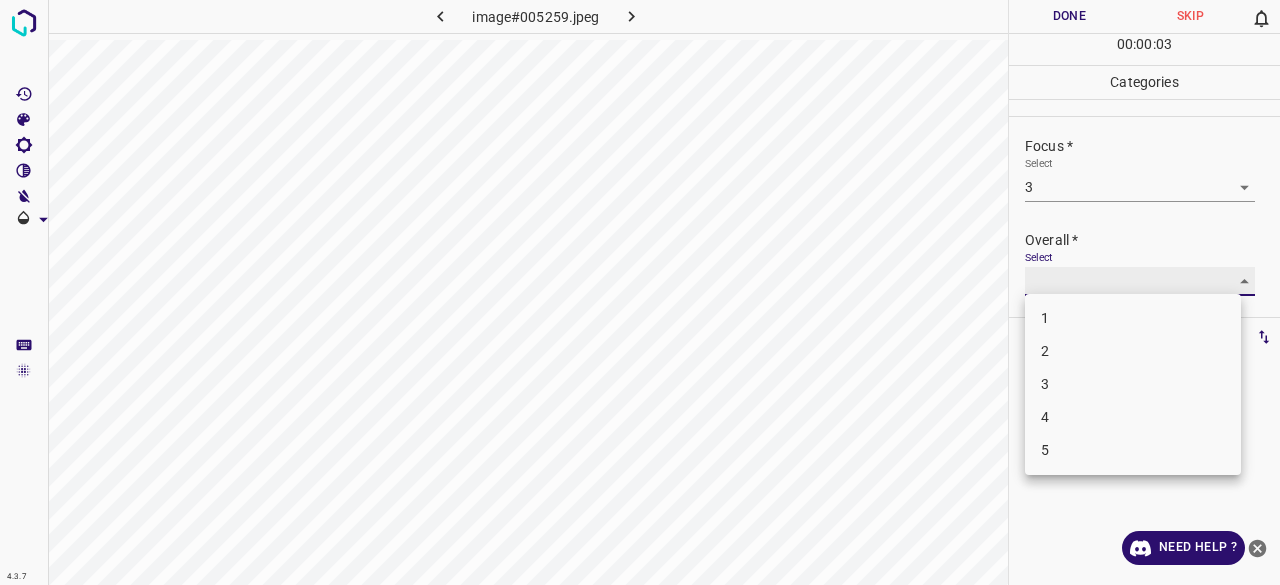 type on "3" 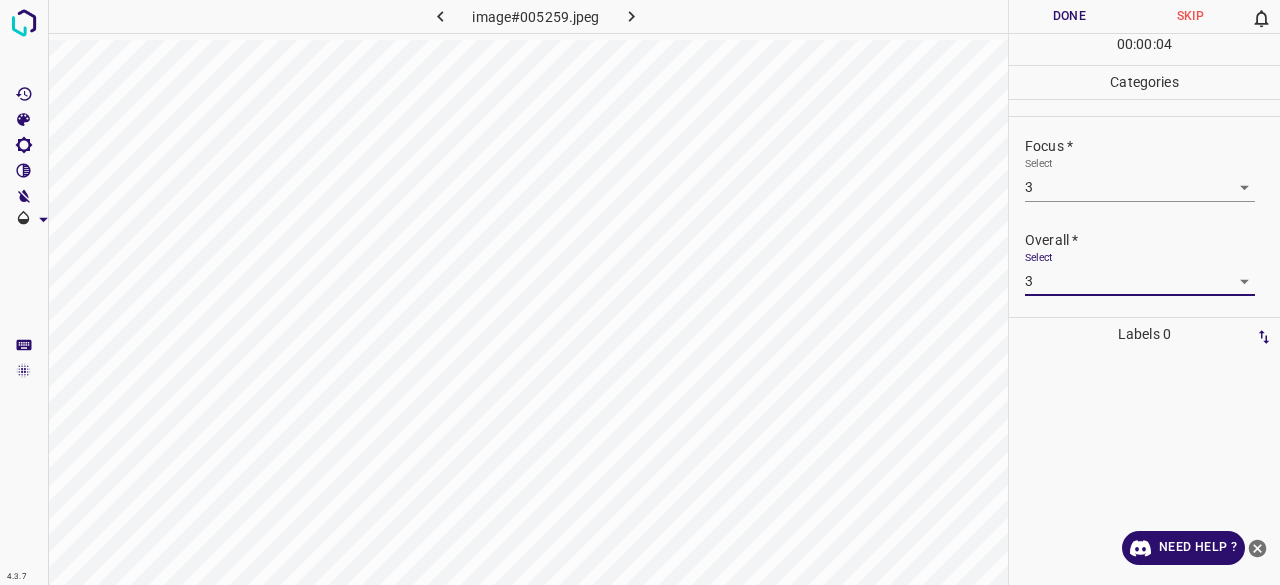 click on "Done" at bounding box center (1069, 16) 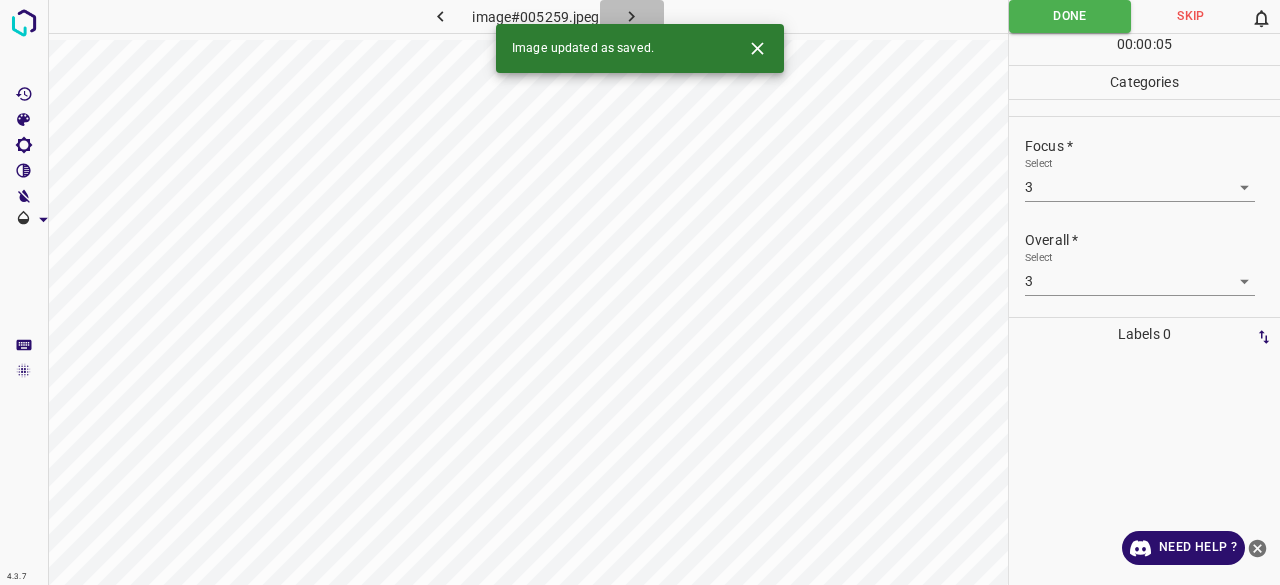 click 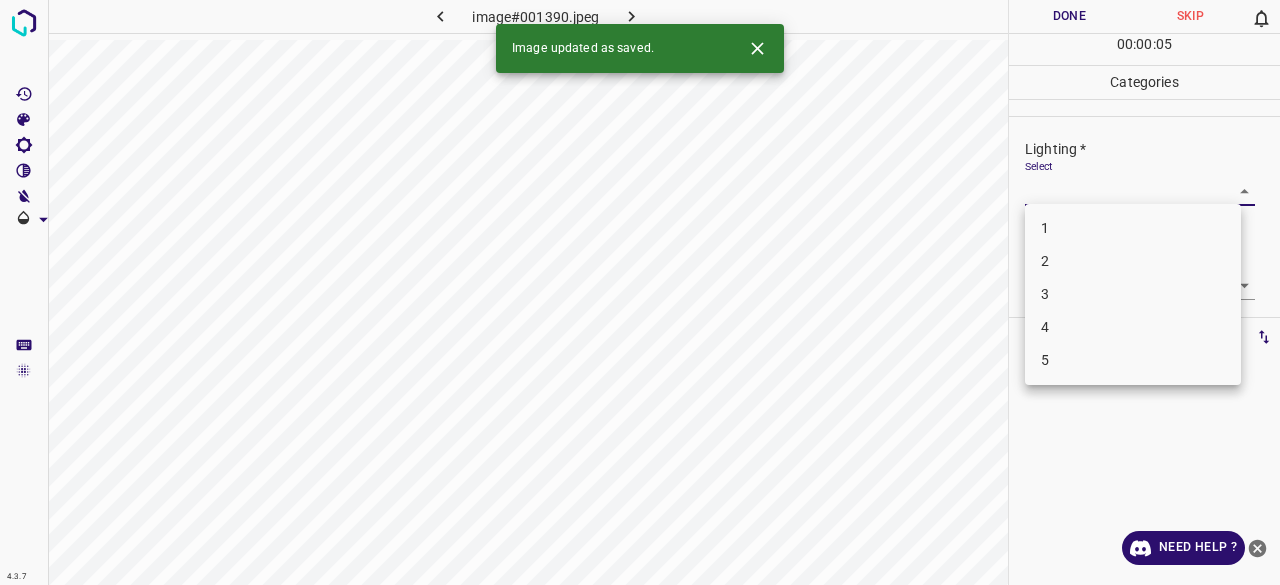 click on "4.3.7 image#001390.jpeg Done Skip 0 00   : 00   : 05   Categories Lighting *  Select ​ Focus *  Select ​ Overall *  Select ​ Labels   0 Categories 1 Lighting 2 Focus 3 Overall Tools Space Change between modes (Draw & Edit) I Auto labeling R Restore zoom M Zoom in N Zoom out Delete Delete selecte label Filters Z Restore filters X Saturation filter C Brightness filter V Contrast filter B Gray scale filter General O Download Image updated as saved. Need Help ? - Text - Hide - Delete 1 2 3 4 5" at bounding box center [640, 292] 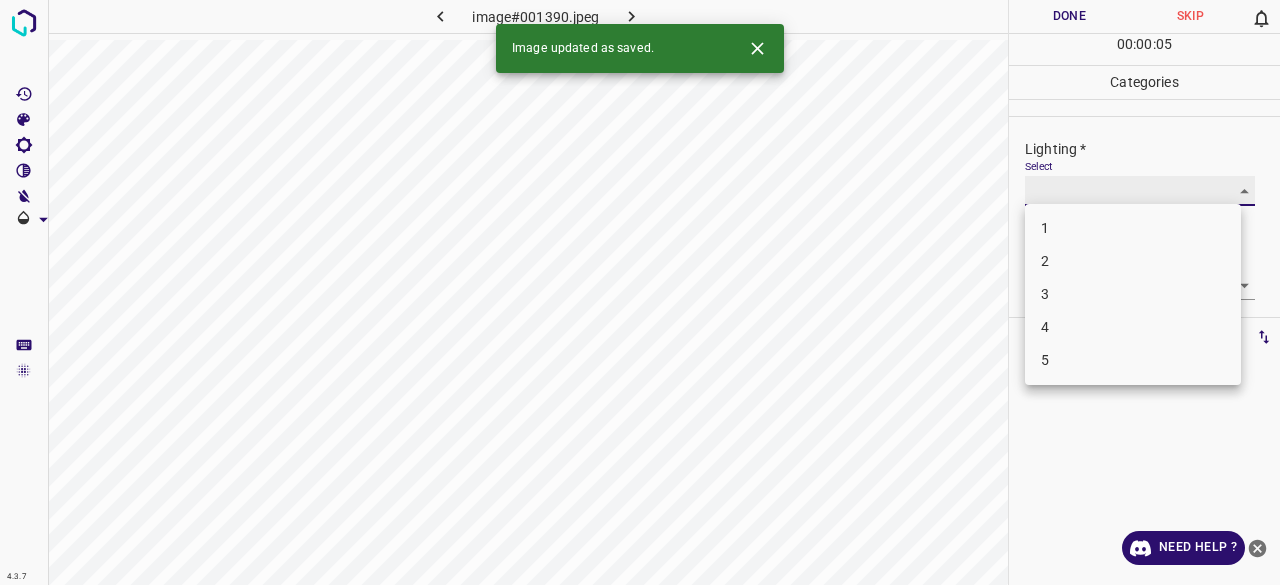 type on "4" 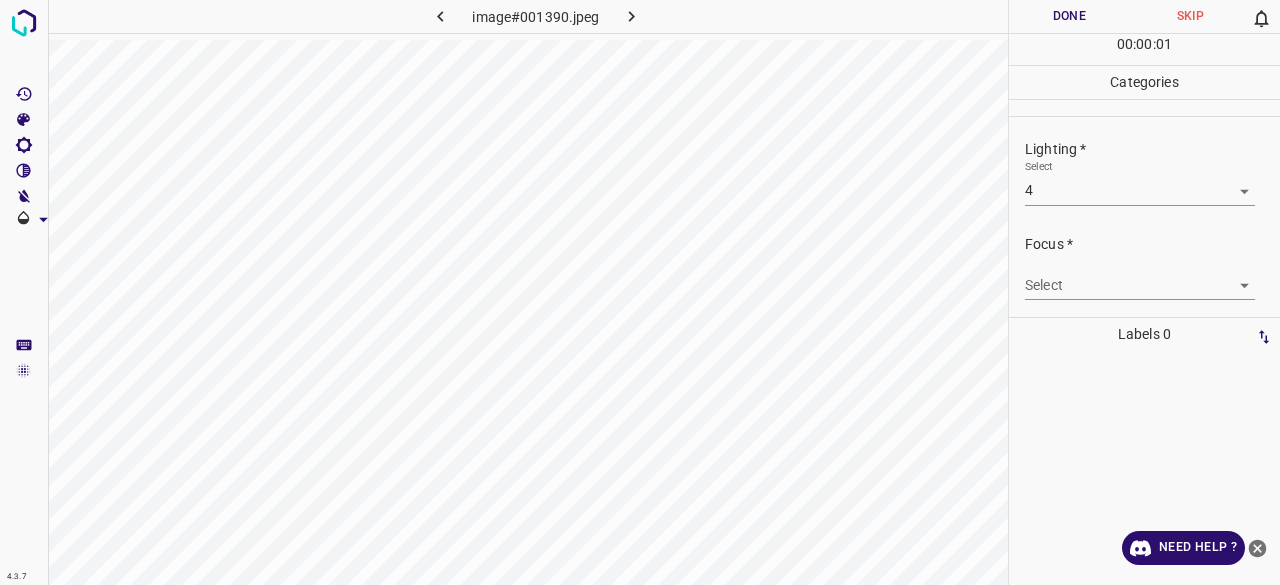 click on "Focus *  Select ​" at bounding box center (1144, 267) 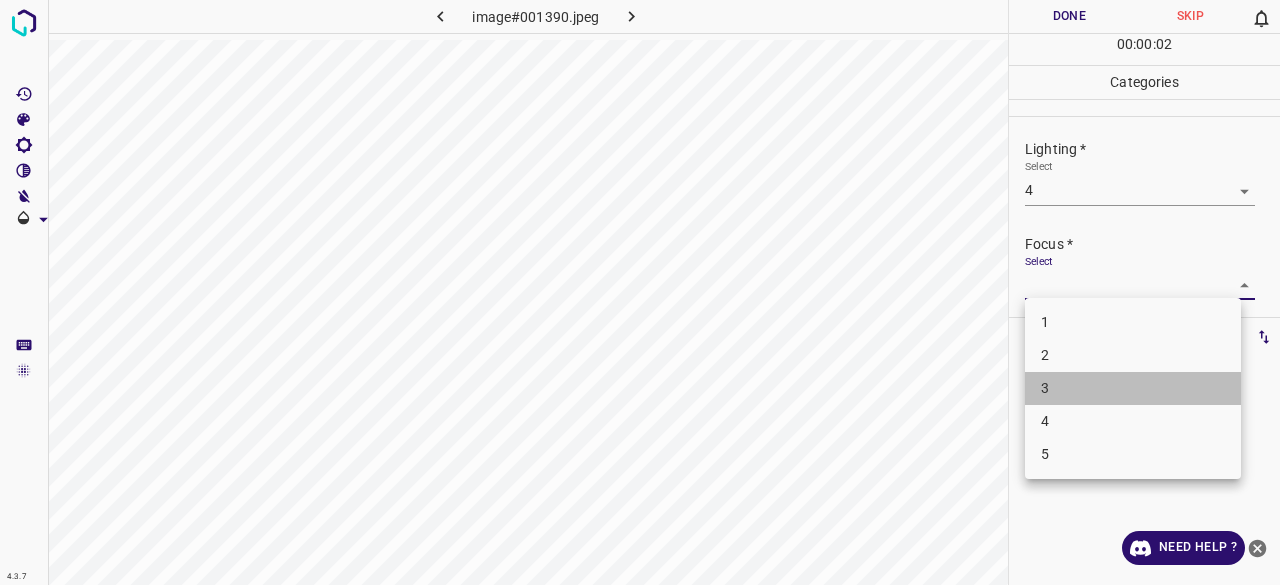drag, startPoint x: 1050, startPoint y: 383, endPoint x: 1050, endPoint y: 405, distance: 22 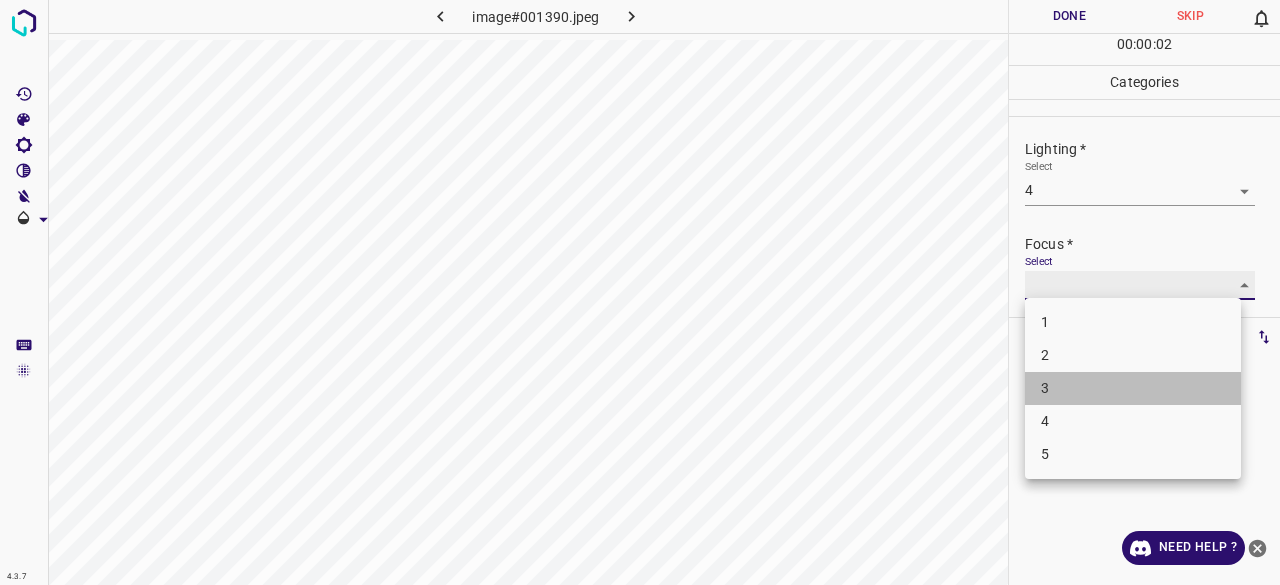 type on "3" 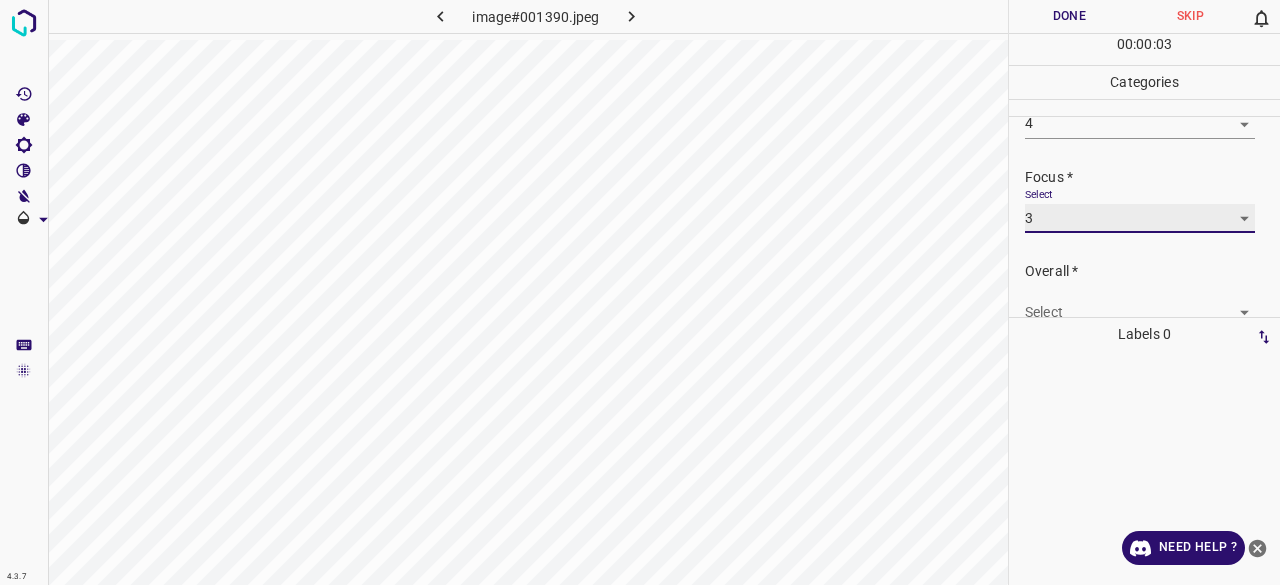 scroll, scrollTop: 98, scrollLeft: 0, axis: vertical 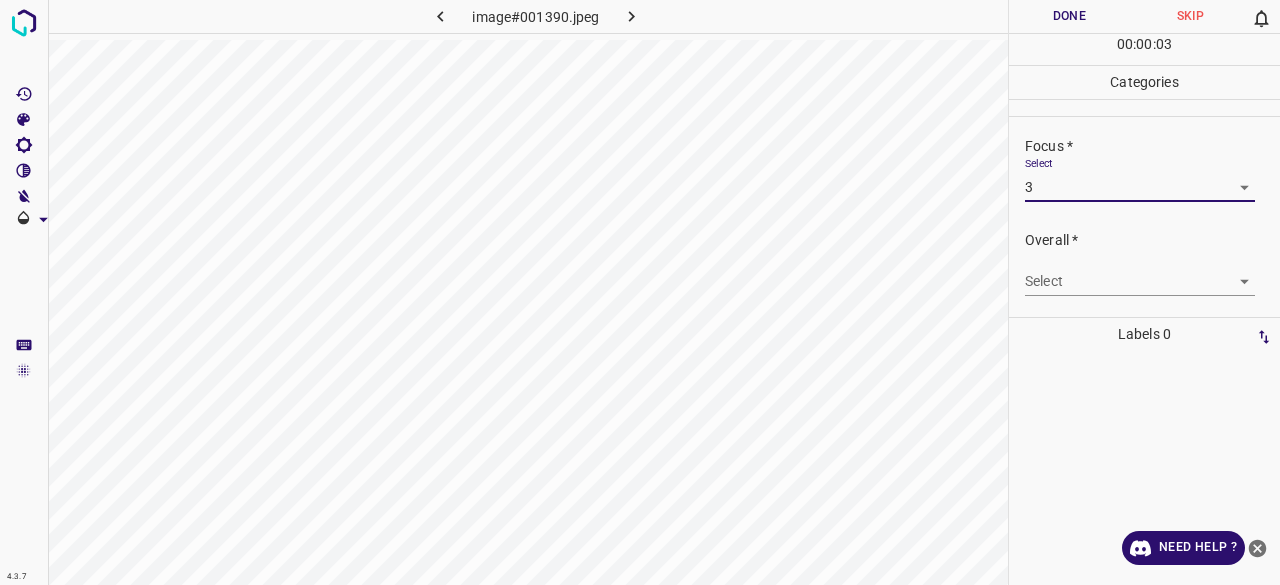 click on "4.3.7 image#001390.jpeg Done Skip 0 00   : 00   : 03   Categories Lighting *  Select 4 4 Focus *  Select 3 3 Overall *  Select ​ Labels   0 Categories 1 Lighting 2 Focus 3 Overall Tools Space Change between modes (Draw & Edit) I Auto labeling R Restore zoom M Zoom in N Zoom out Delete Delete selecte label Filters Z Restore filters X Saturation filter C Brightness filter V Contrast filter B Gray scale filter General O Download Need Help ? - Text - Hide - Delete" at bounding box center (640, 292) 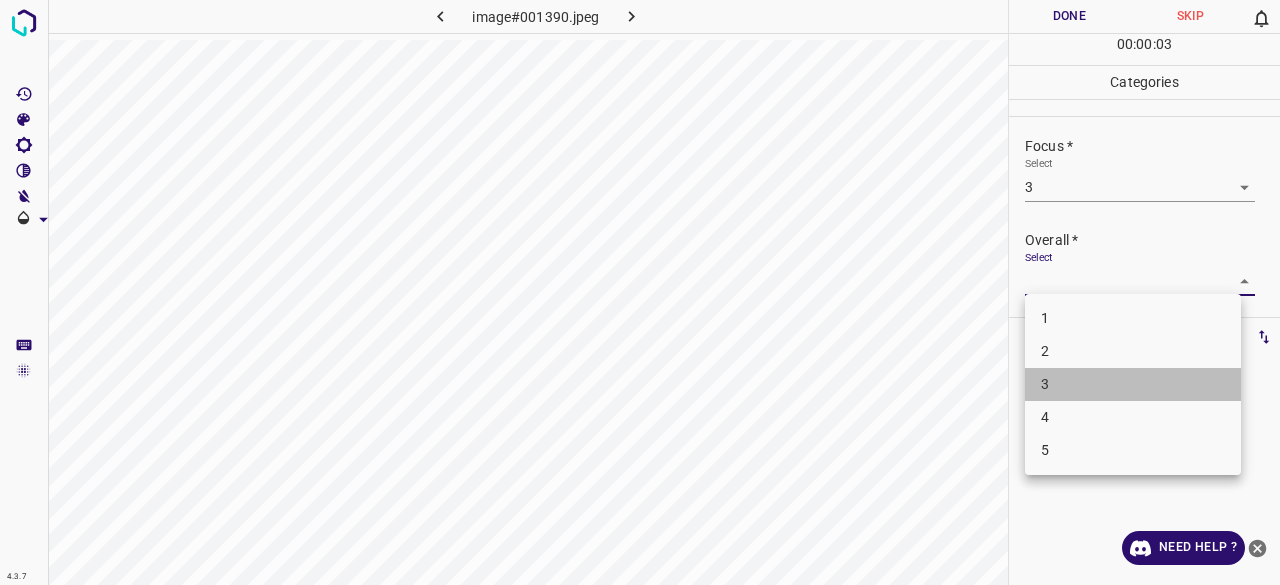 drag, startPoint x: 1063, startPoint y: 385, endPoint x: 1063, endPoint y: 373, distance: 12 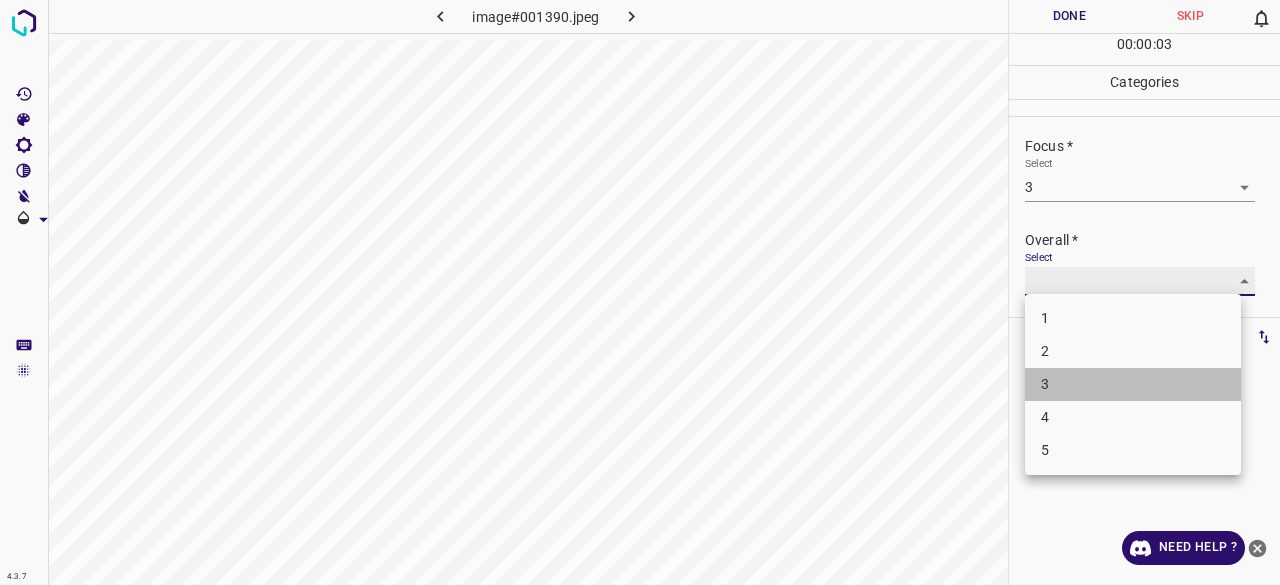type on "3" 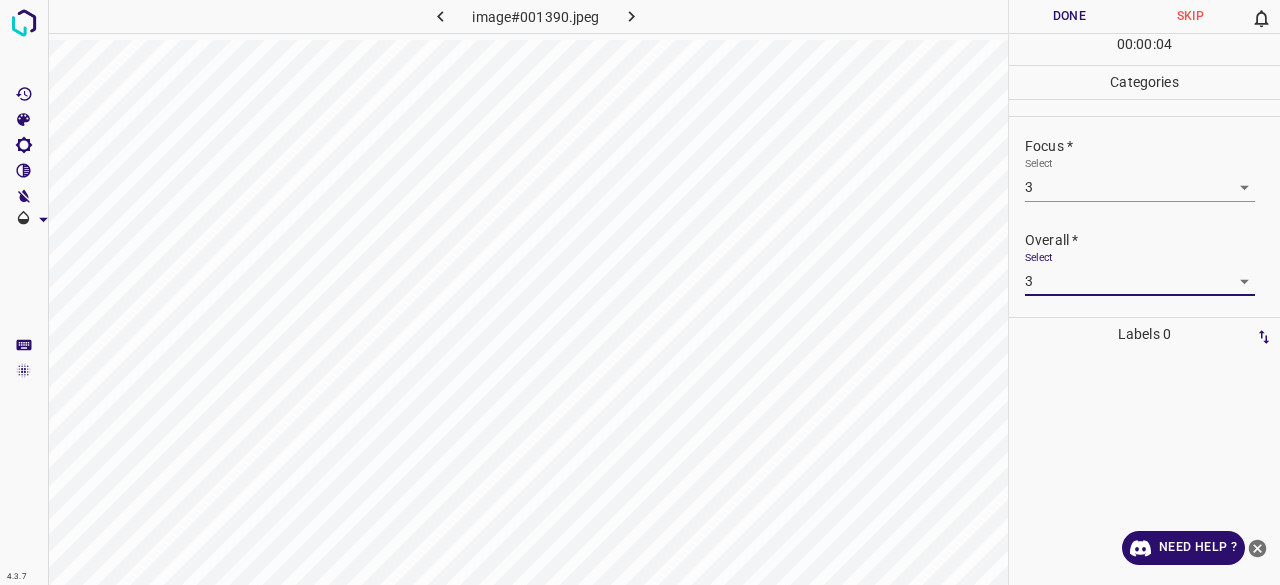 click on "Done" at bounding box center (1069, 16) 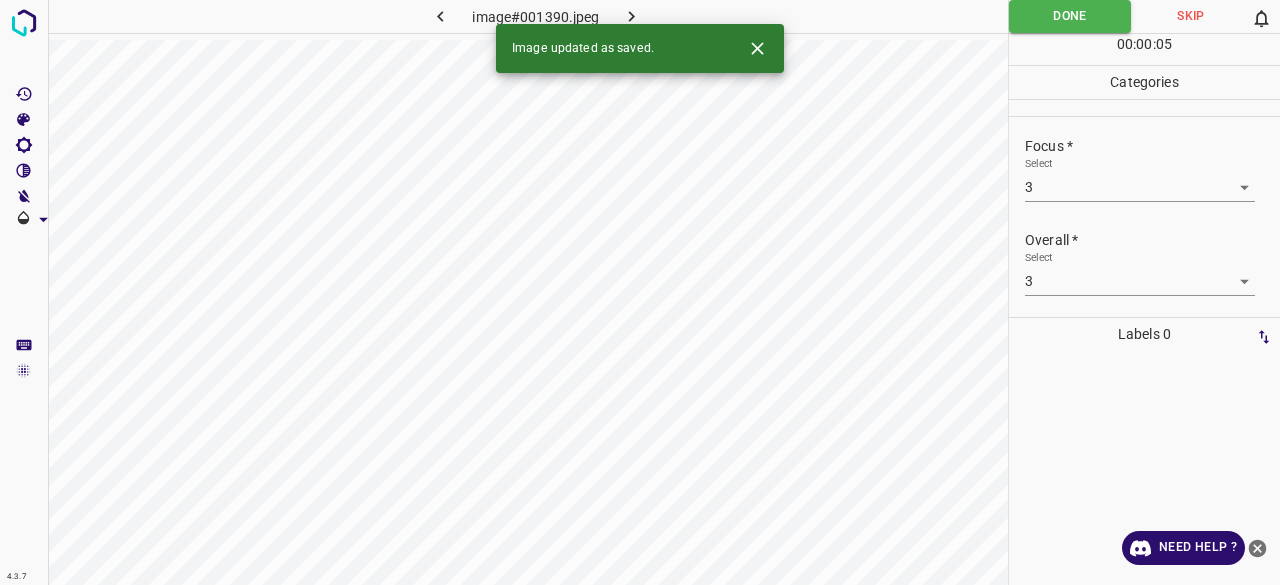 click at bounding box center (632, 16) 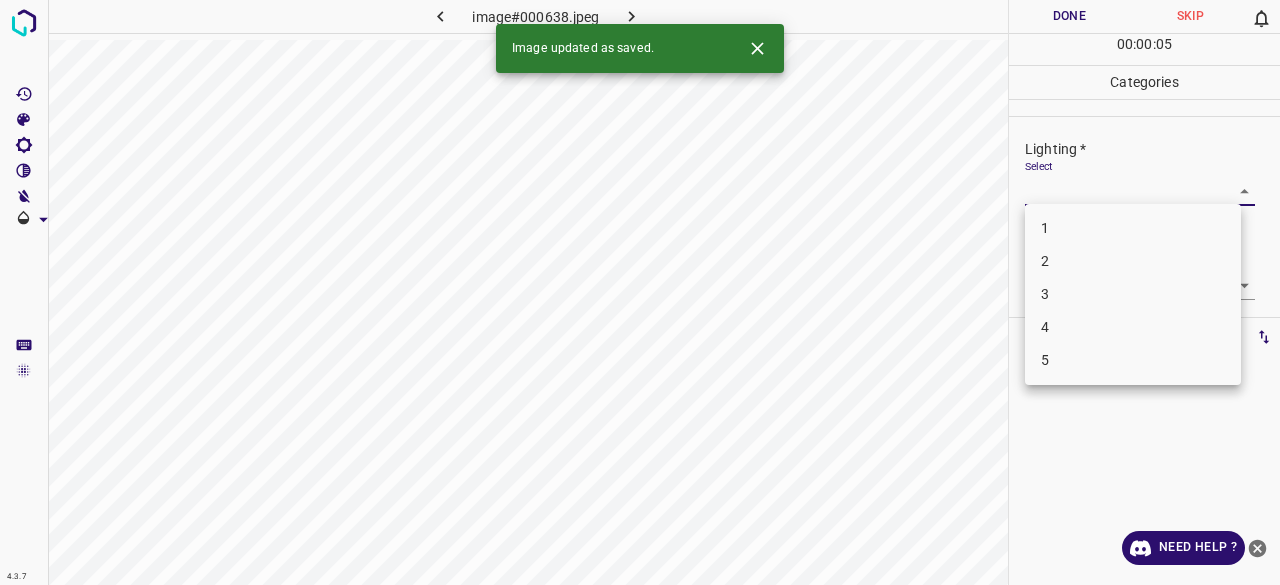 drag, startPoint x: 1120, startPoint y: 183, endPoint x: 1092, endPoint y: 223, distance: 48.82622 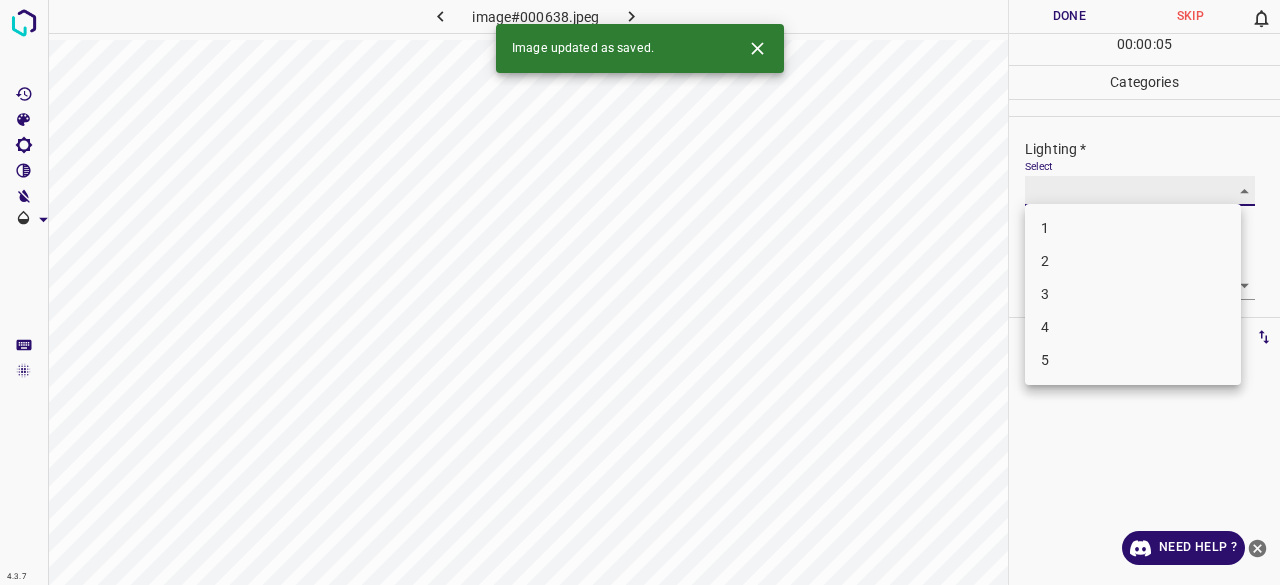type on "2" 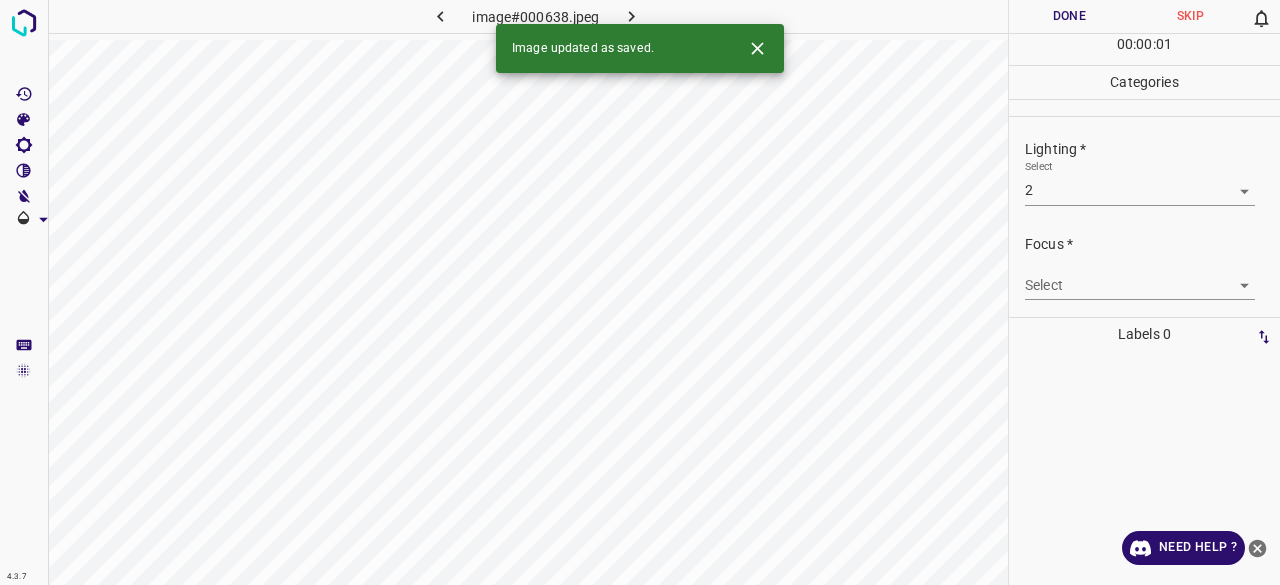 click on "4.3.7 image#000638.jpeg Done Skip 0 00   : 00   : 01   Categories Lighting *  Select 2 2 Focus *  Select ​ Overall *  Select ​ Labels   0 Categories 1 Lighting 2 Focus 3 Overall Tools Space Change between modes (Draw & Edit) I Auto labeling R Restore zoom M Zoom in N Zoom out Delete Delete selecte label Filters Z Restore filters X Saturation filter C Brightness filter V Contrast filter B Gray scale filter General O Download Image updated as saved. Need Help ? - Text - Hide - Delete" at bounding box center (640, 292) 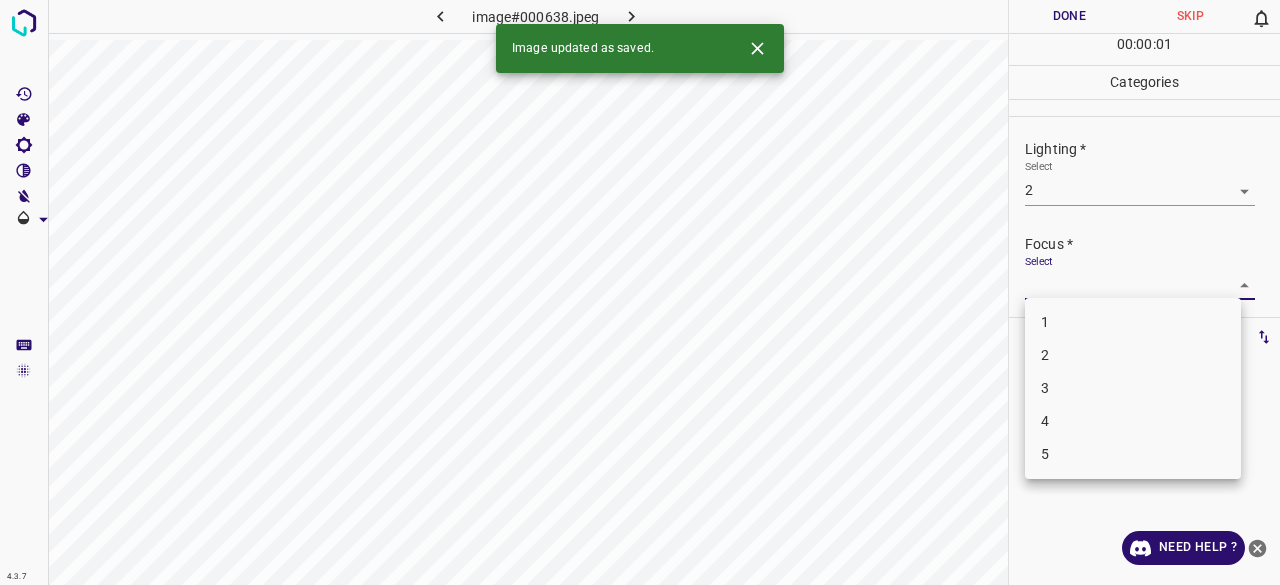 drag, startPoint x: 1066, startPoint y: 355, endPoint x: 1092, endPoint y: 304, distance: 57.245087 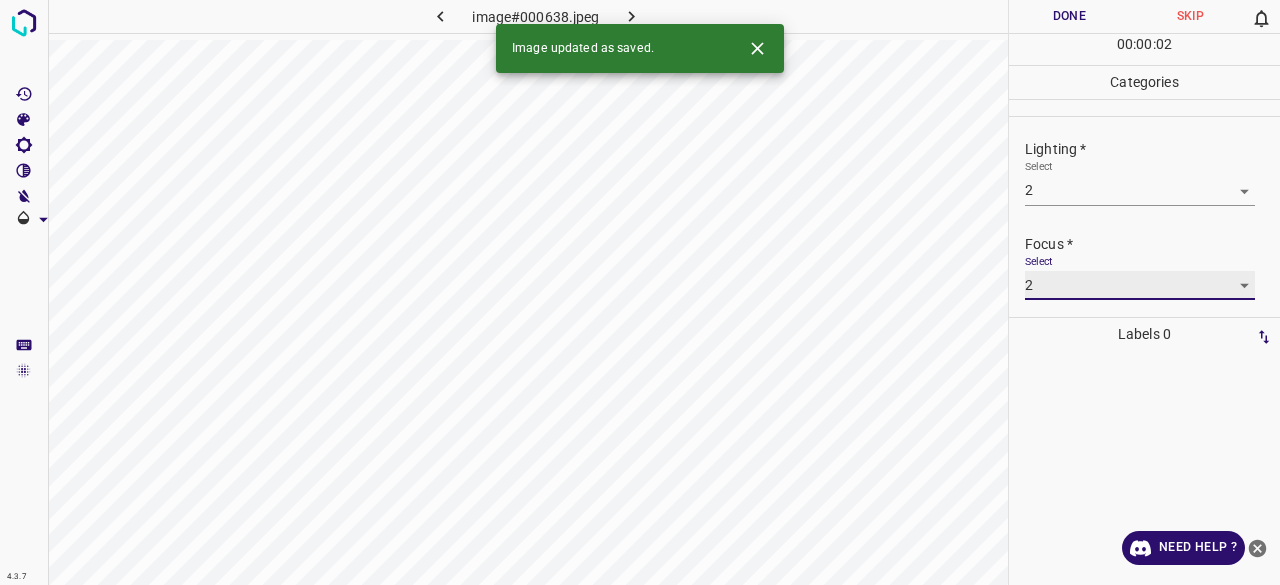 type on "2" 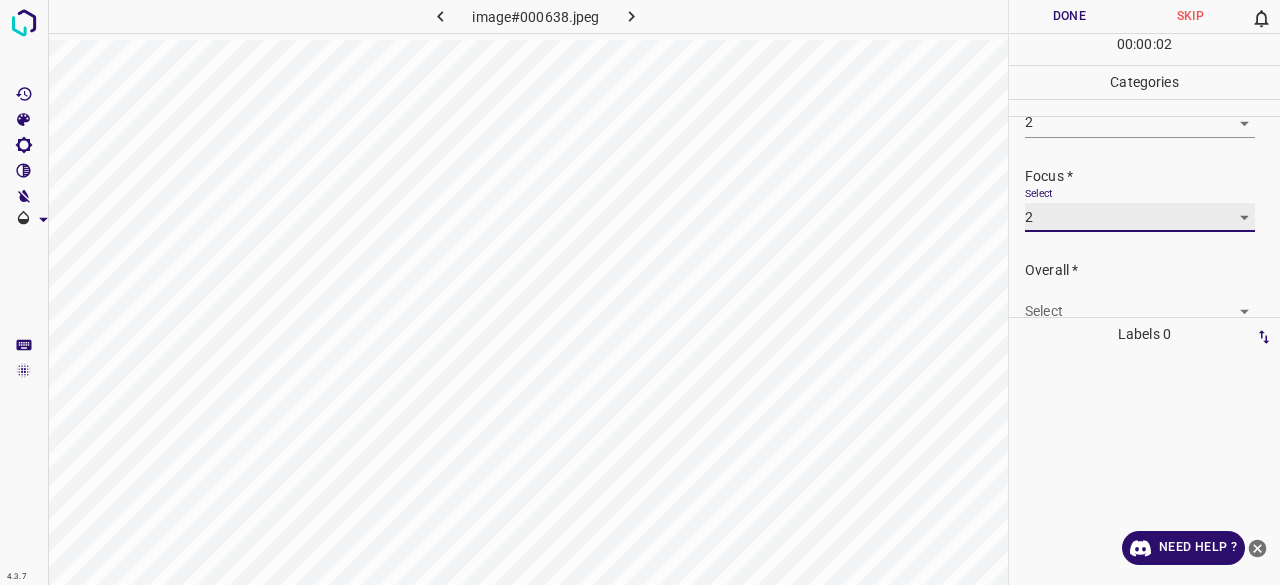 scroll, scrollTop: 98, scrollLeft: 0, axis: vertical 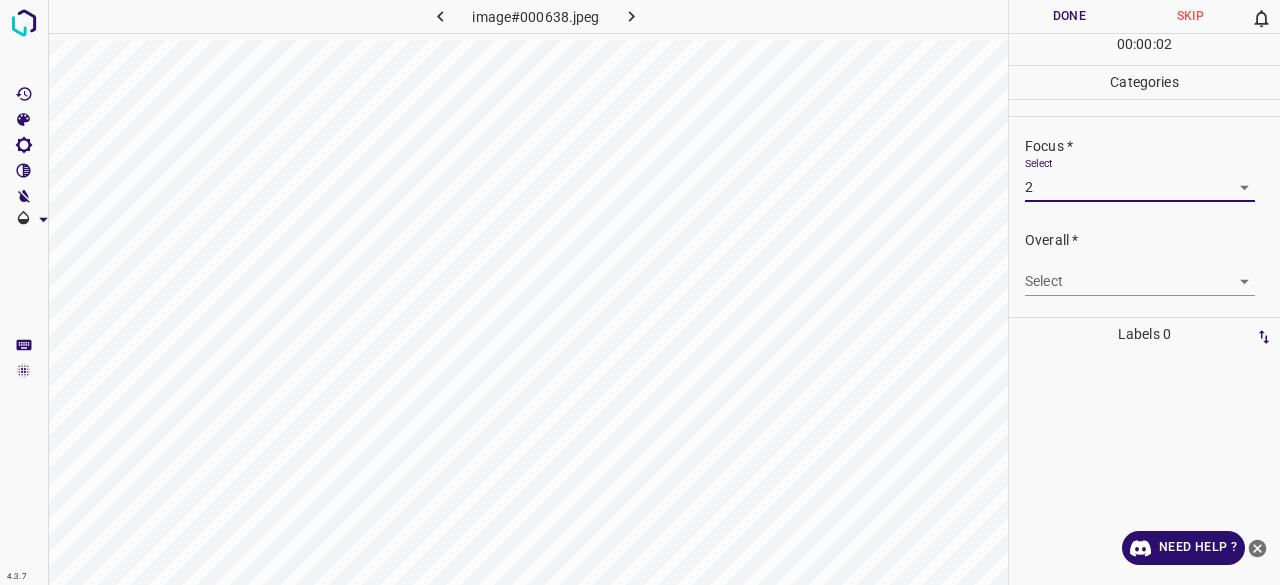 click on "4.3.7 image#000638.jpeg Done Skip 0 00   : 00   : 02   Categories Lighting *  Select 2 2 Focus *  Select 2 2 Overall *  Select ​ Labels   0 Categories 1 Lighting 2 Focus 3 Overall Tools Space Change between modes (Draw & Edit) I Auto labeling R Restore zoom M Zoom in N Zoom out Delete Delete selecte label Filters Z Restore filters X Saturation filter C Brightness filter V Contrast filter B Gray scale filter General O Download Need Help ? - Text - Hide - Delete" at bounding box center (640, 292) 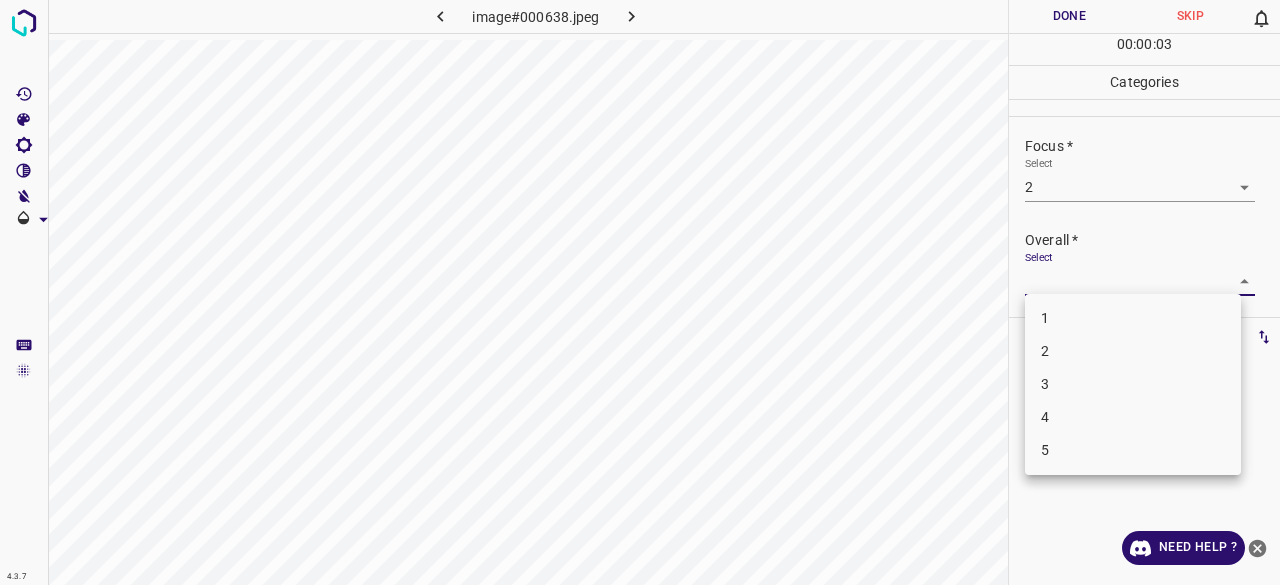 click on "2" at bounding box center [1133, 351] 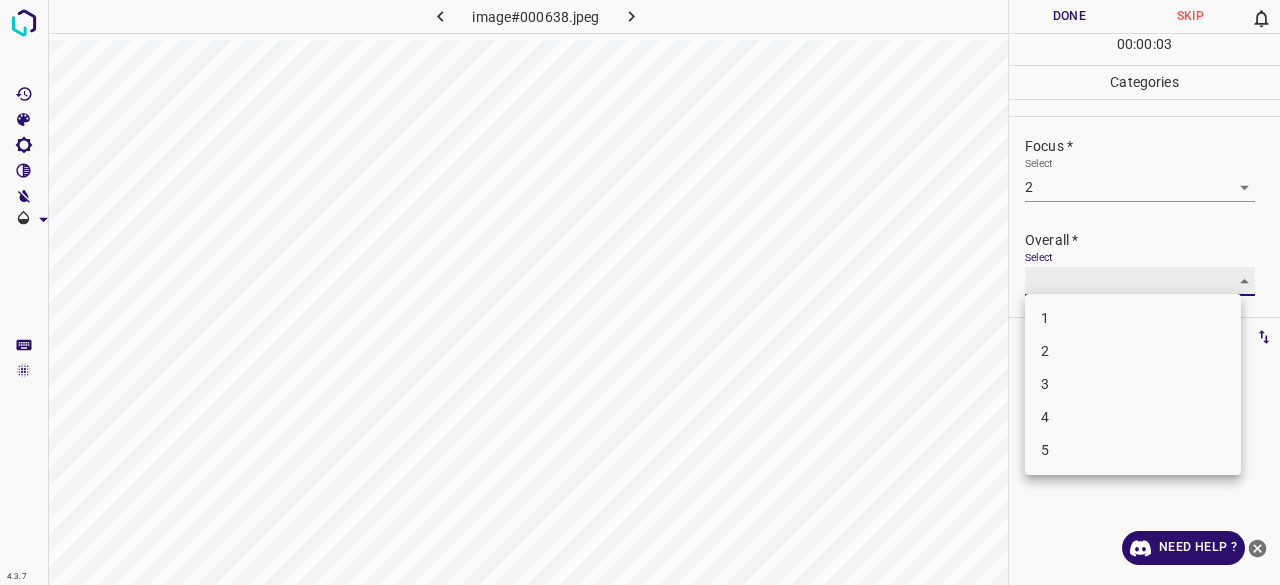 type on "2" 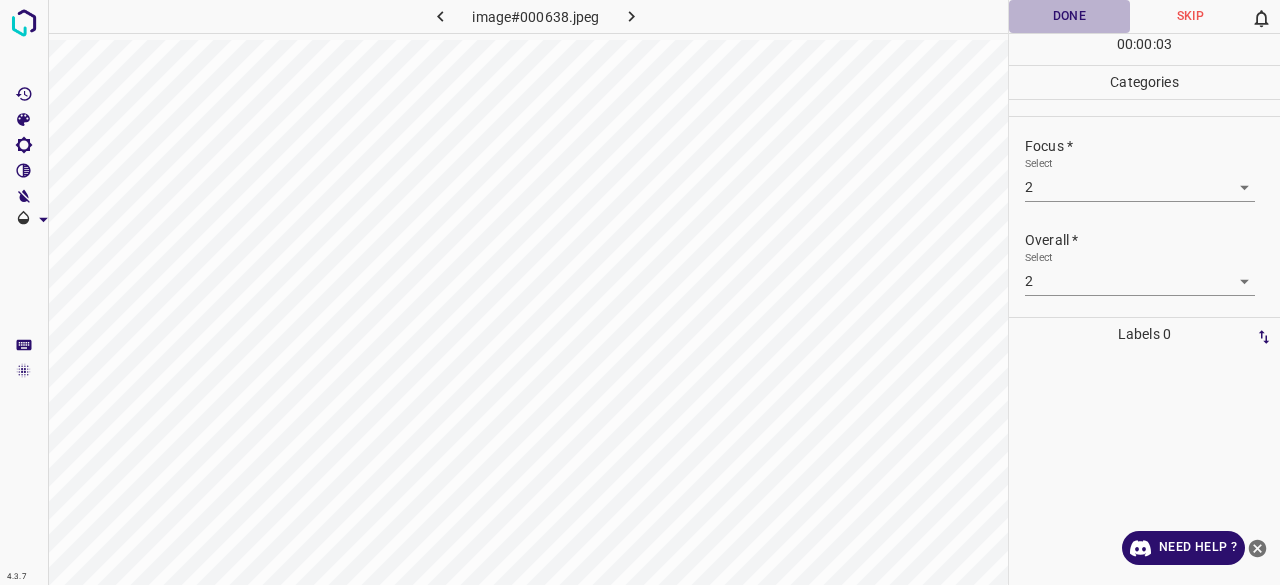 click on "Done" at bounding box center [1069, 16] 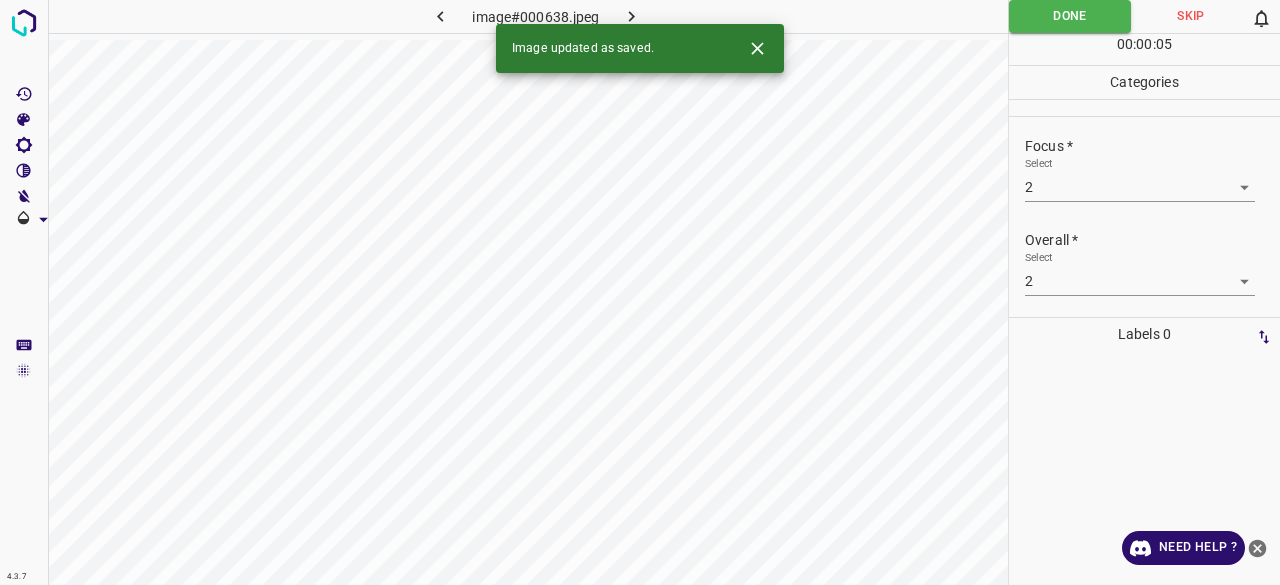 click at bounding box center [632, 16] 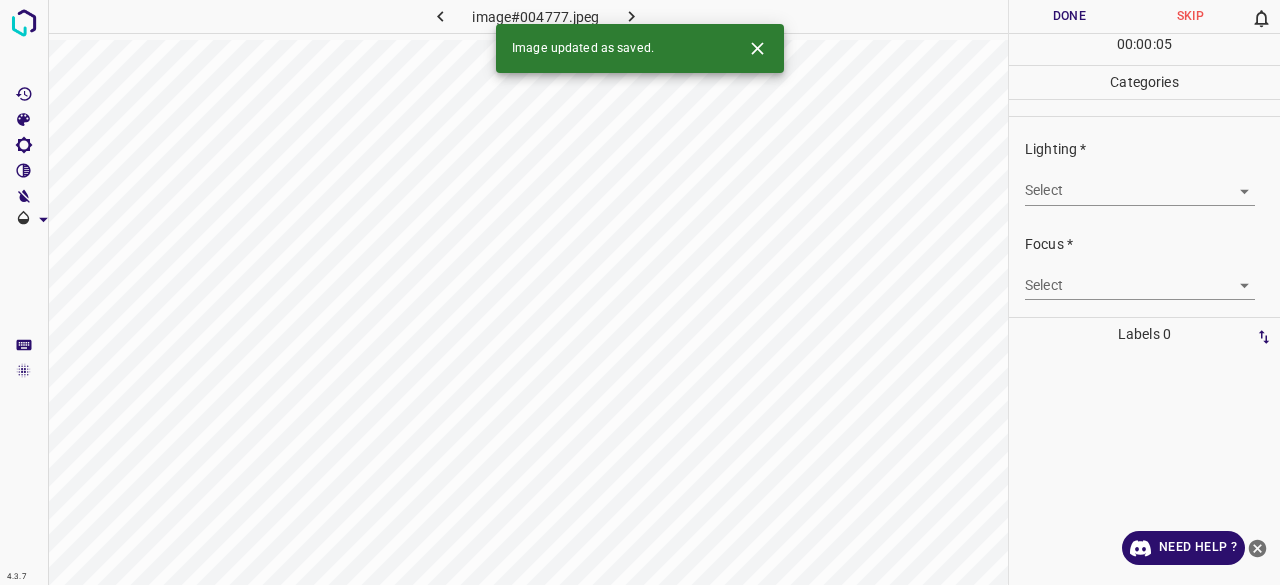 click on "4.3.7 image#004777.jpeg Done Skip 0 00   : 00   : 05   Categories Lighting *  Select ​ Focus *  Select ​ Overall *  Select ​ Labels   0 Categories 1 Lighting 2 Focus 3 Overall Tools Space Change between modes (Draw & Edit) I Auto labeling R Restore zoom M Zoom in N Zoom out Delete Delete selecte label Filters Z Restore filters X Saturation filter C Brightness filter V Contrast filter B Gray scale filter General O Download Image updated as saved. Need Help ? - Text - Hide - Delete" at bounding box center [640, 292] 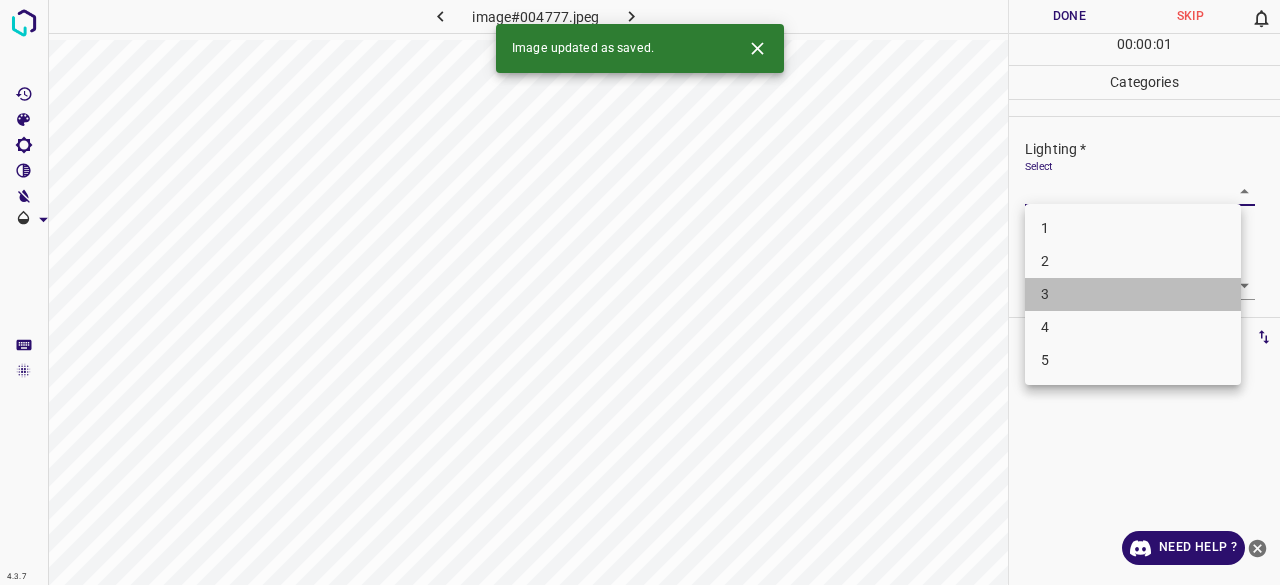 click on "3" at bounding box center (1133, 294) 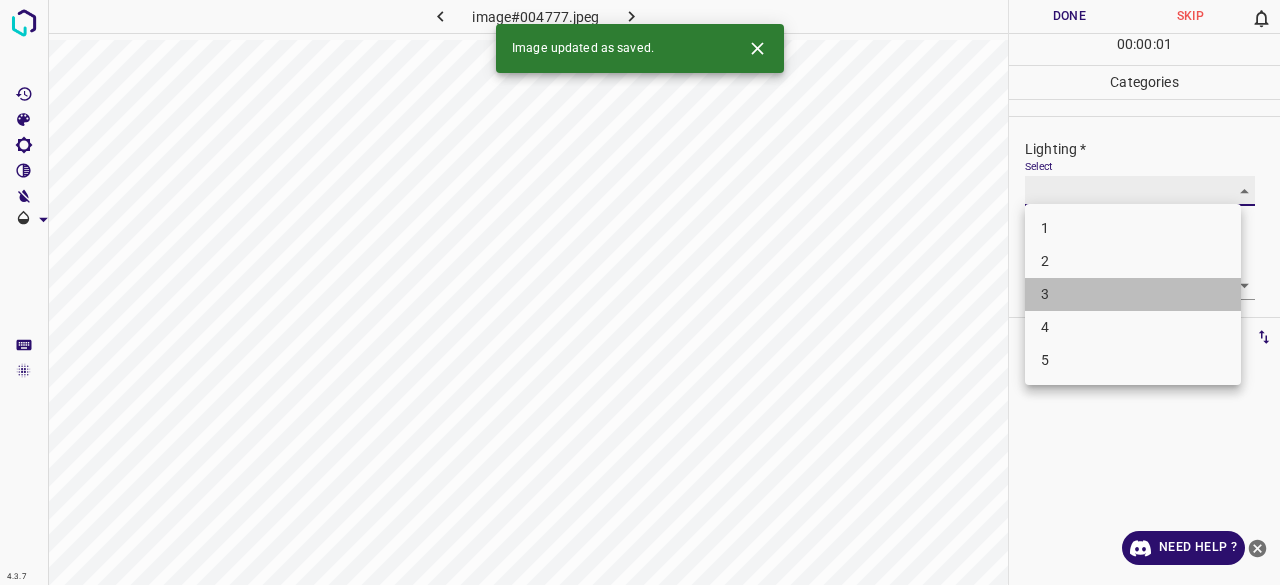 type on "3" 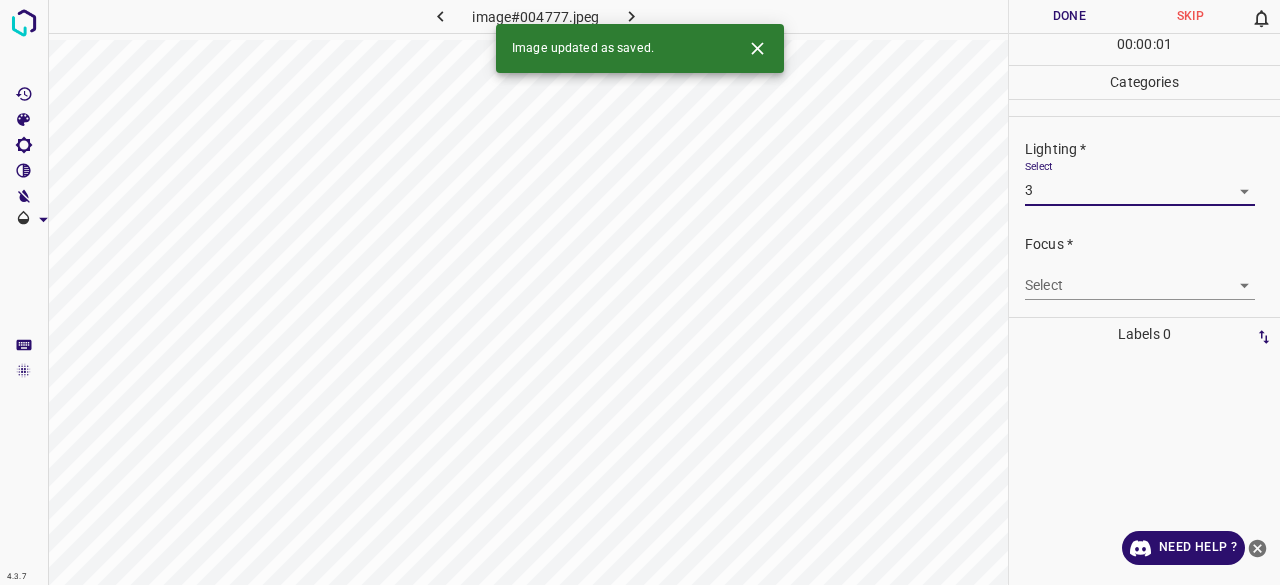 click on "4.3.7 image#004777.jpeg Done Skip 0 00   : 00   : 01   Categories Lighting *  Select 3 3 Focus *  Select ​ Overall *  Select ​ Labels   0 Categories 1 Lighting 2 Focus 3 Overall Tools Space Change between modes (Draw & Edit) I Auto labeling R Restore zoom M Zoom in N Zoom out Delete Delete selecte label Filters Z Restore filters X Saturation filter C Brightness filter V Contrast filter B Gray scale filter General O Download Image updated as saved. Need Help ? - Text - Hide - Delete 1 2 3 4 5" at bounding box center (640, 292) 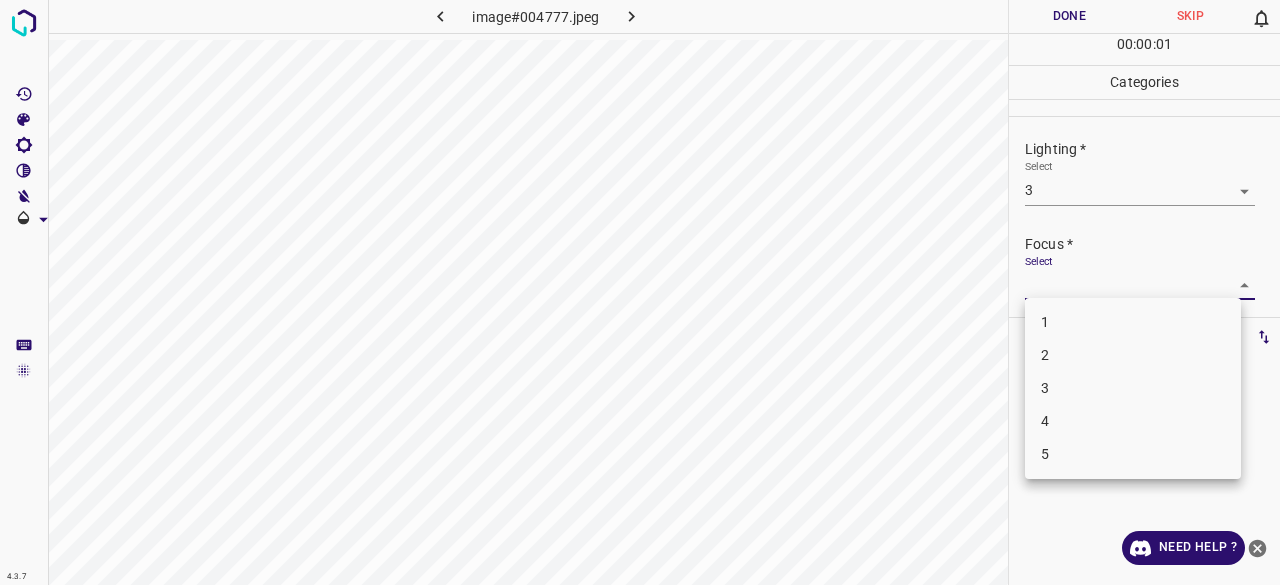 click on "3" at bounding box center (1133, 388) 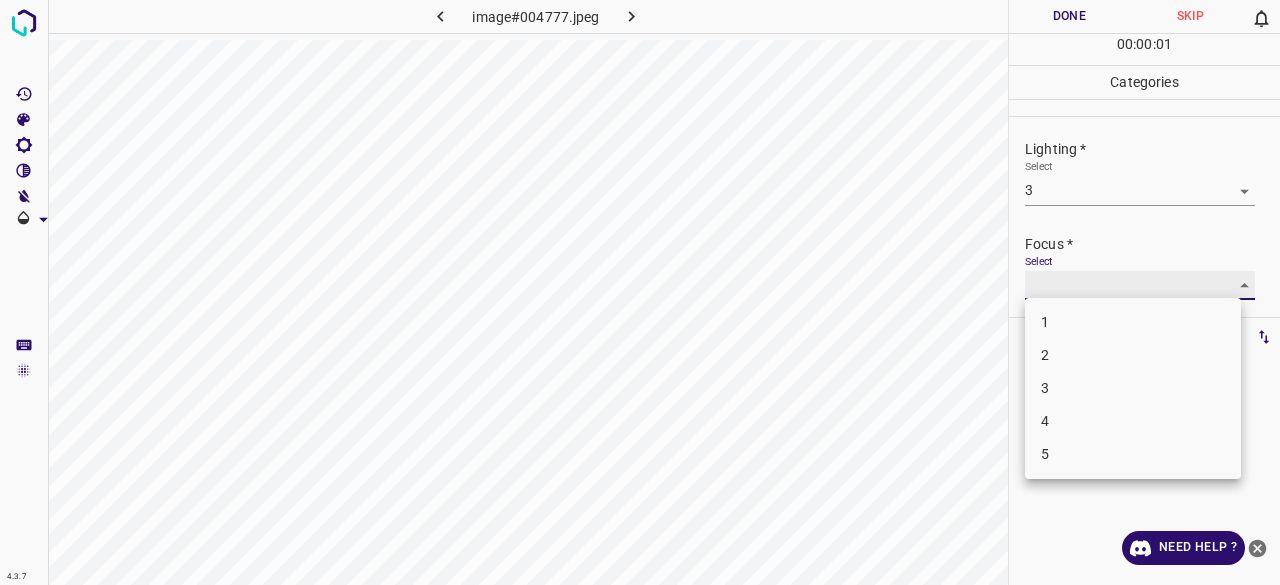 type on "3" 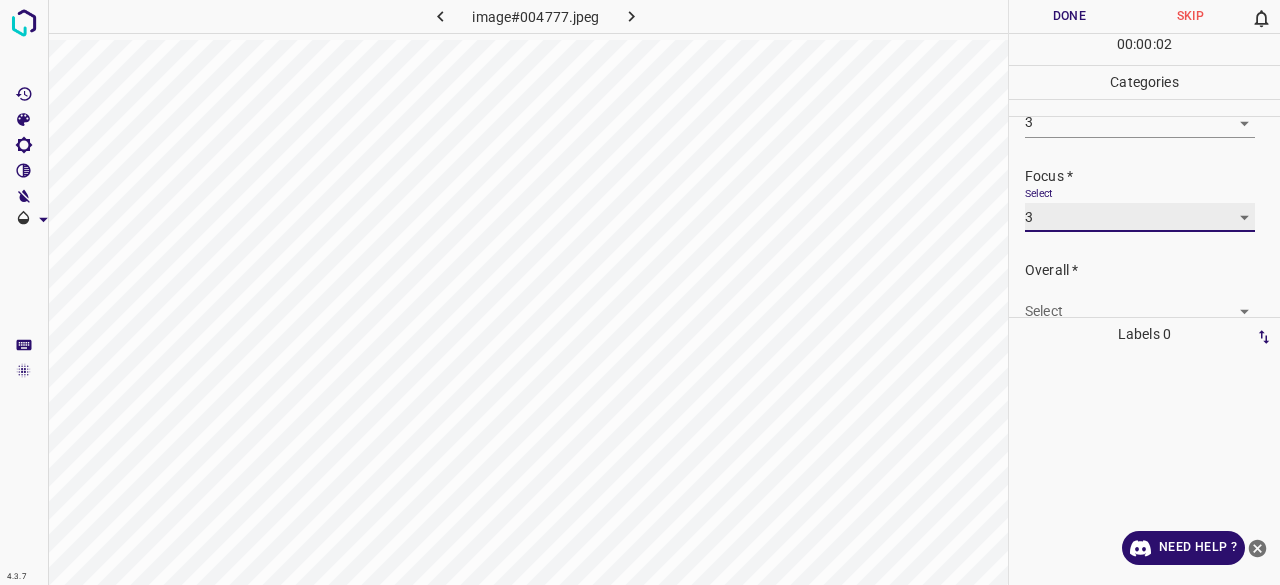 scroll, scrollTop: 98, scrollLeft: 0, axis: vertical 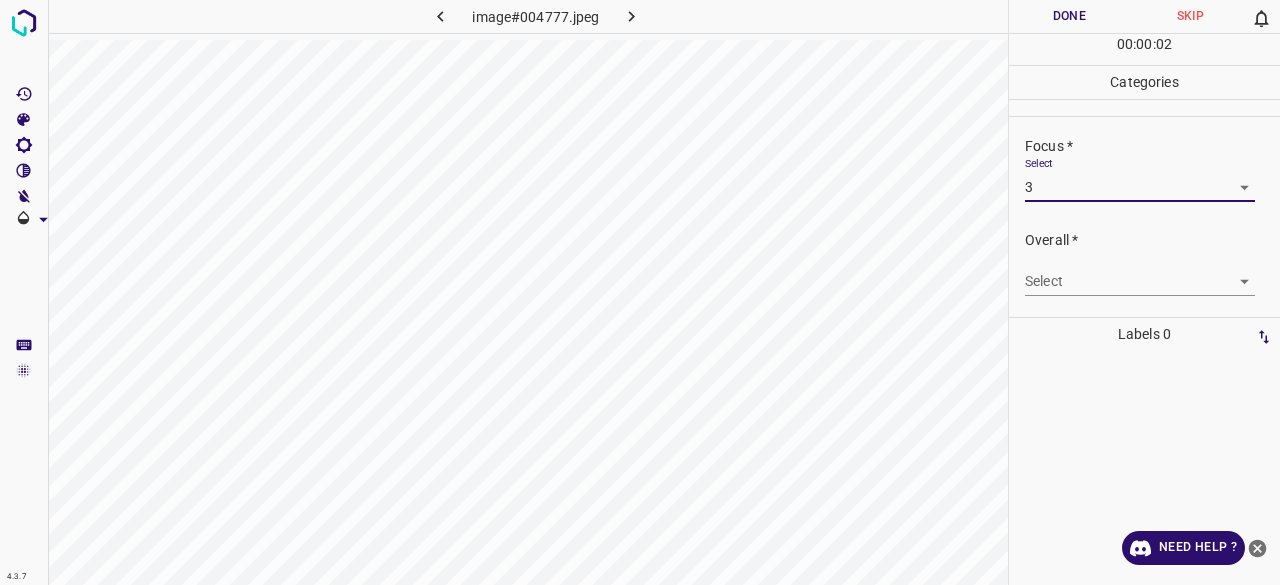 click on "4.3.7 image#004777.jpeg Done Skip 0 00   : 00   : 02   Categories Lighting *  Select 3 3 Focus *  Select 3 3 Overall *  Select ​ Labels   0 Categories 1 Lighting 2 Focus 3 Overall Tools Space Change between modes (Draw & Edit) I Auto labeling R Restore zoom M Zoom in N Zoom out Delete Delete selecte label Filters Z Restore filters X Saturation filter C Brightness filter V Contrast filter B Gray scale filter General O Download Need Help ? - Text - Hide - Delete" at bounding box center (640, 292) 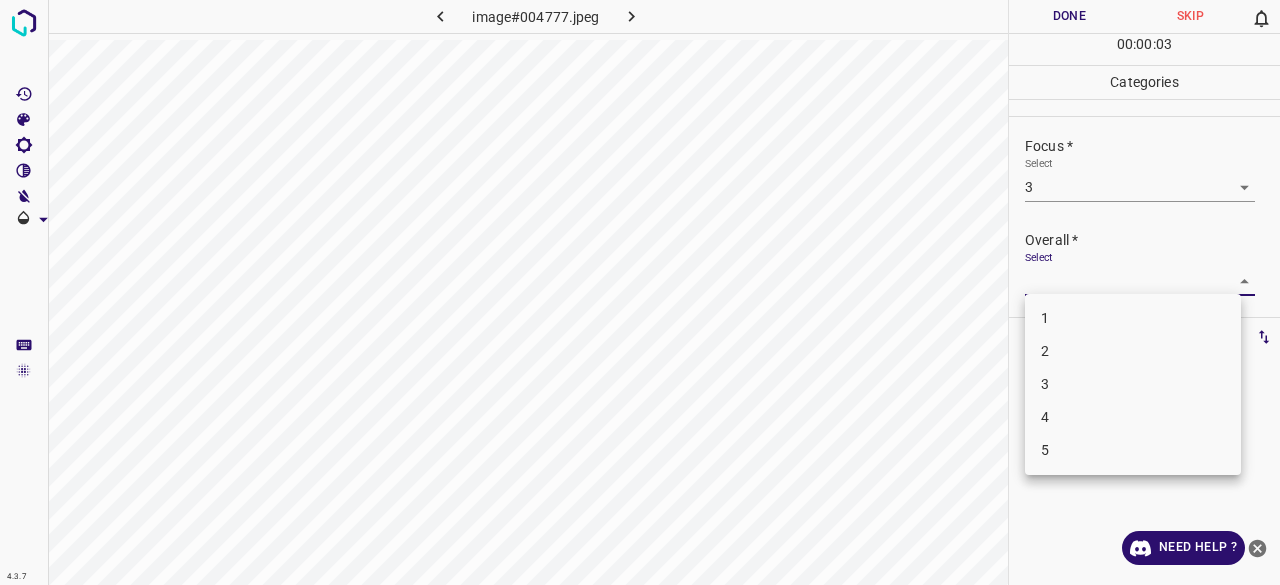 click on "3" at bounding box center (1133, 384) 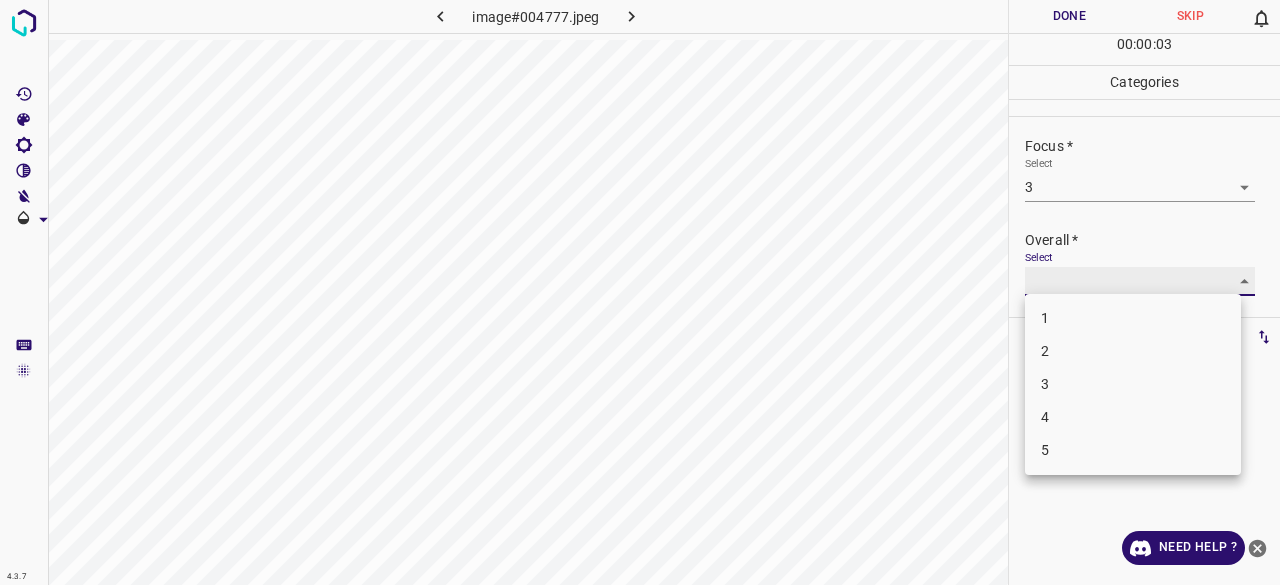 type on "3" 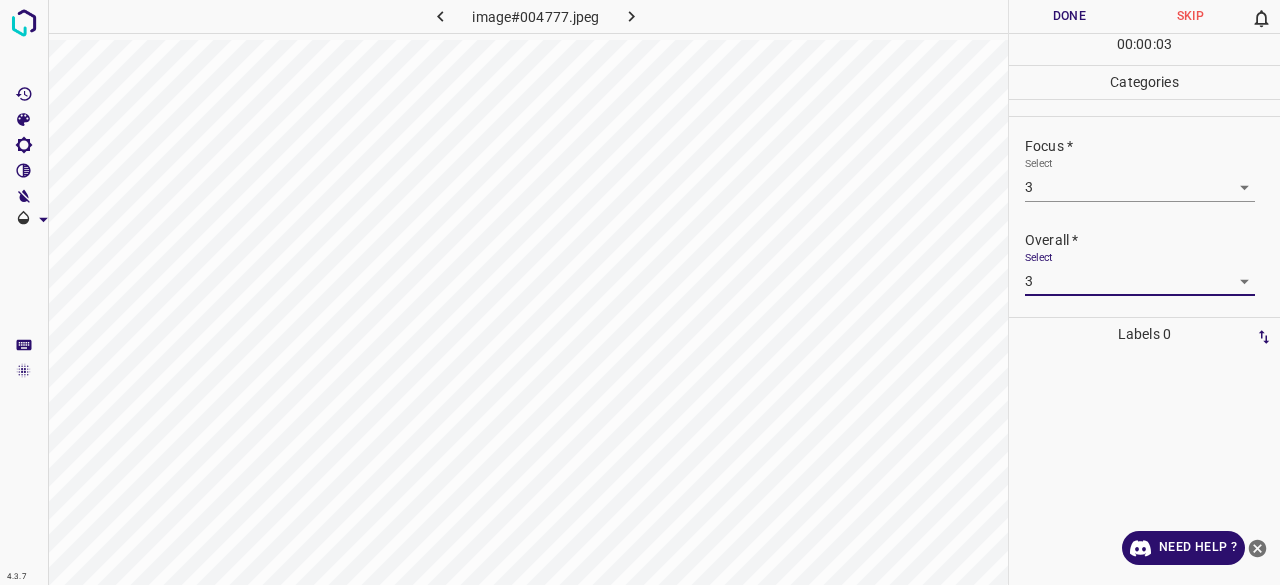 click on "Done" at bounding box center [1069, 16] 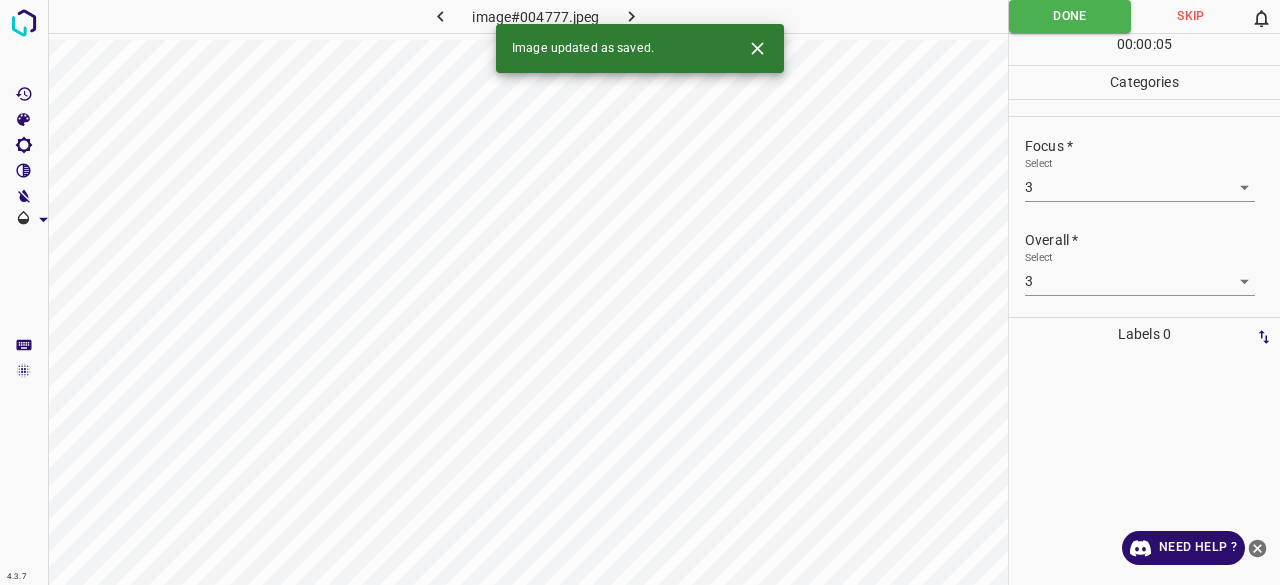 click at bounding box center [632, 16] 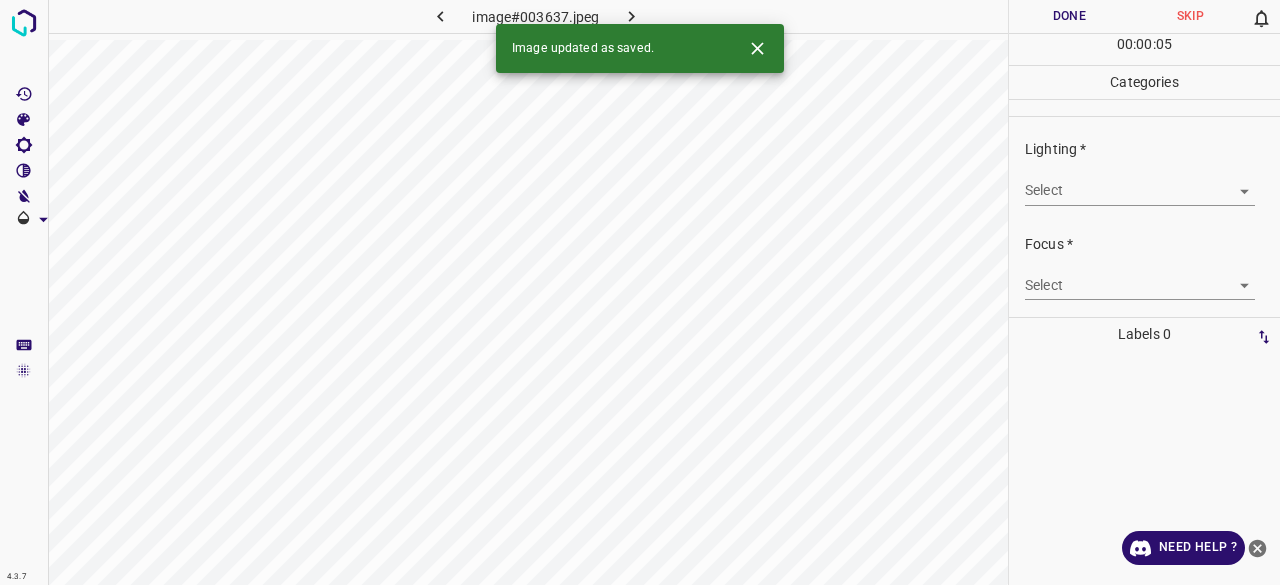 click on "4.3.7 image#003637.jpeg Done Skip 0 00   : 00   : 05   Categories Lighting *  Select ​ Focus *  Select ​ Overall *  Select ​ Labels   0 Categories 1 Lighting 2 Focus 3 Overall Tools Space Change between modes (Draw & Edit) I Auto labeling R Restore zoom M Zoom in N Zoom out Delete Delete selecte label Filters Z Restore filters X Saturation filter C Brightness filter V Contrast filter B Gray scale filter General O Download Image updated as saved. Need Help ? - Text - Hide - Delete" at bounding box center (640, 292) 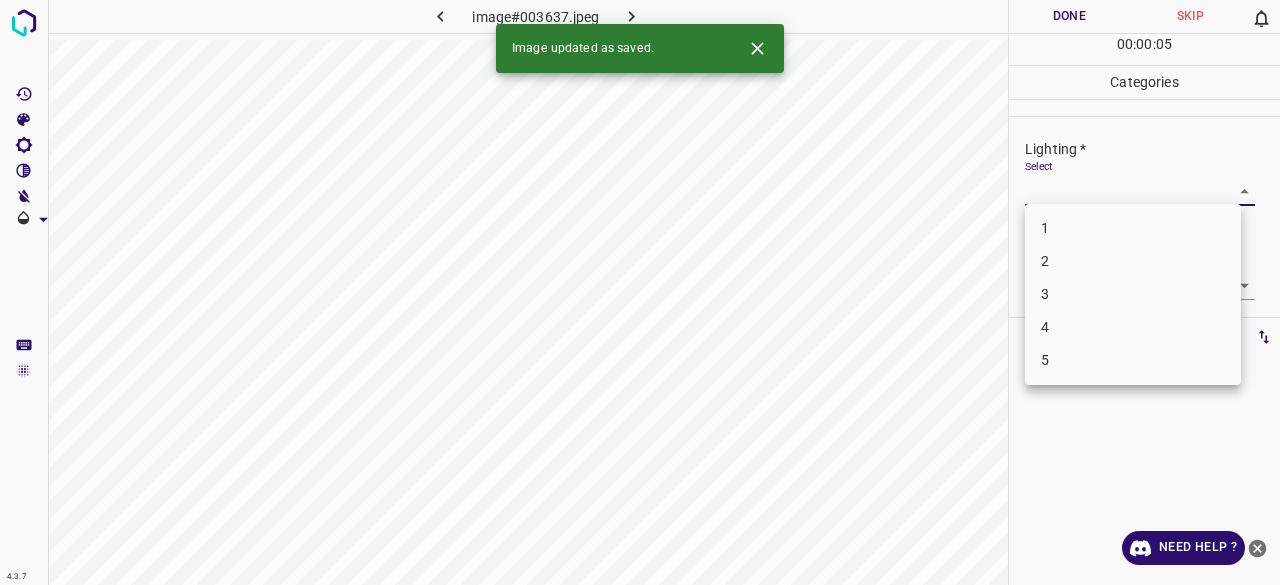 click on "3" at bounding box center [1133, 294] 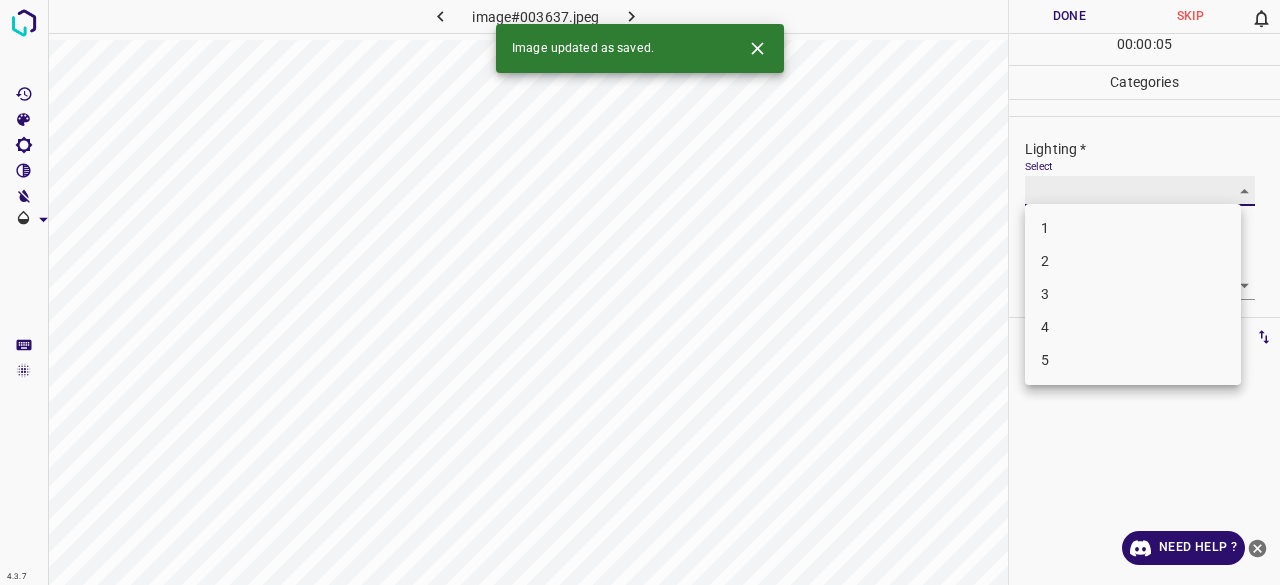 type on "3" 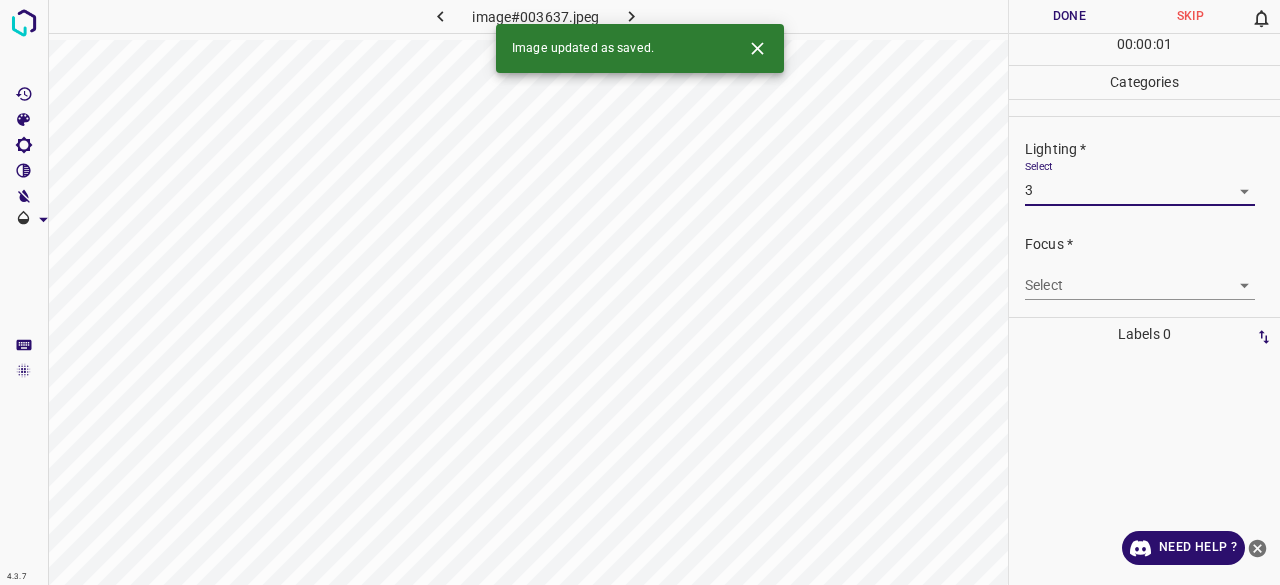 click on "4.3.7 image#003637.jpeg Done Skip 0 00   : 00   : 01   Categories Lighting *  Select 3 3 Focus *  Select ​ Overall *  Select ​ Labels   0 Categories 1 Lighting 2 Focus 3 Overall Tools Space Change between modes (Draw & Edit) I Auto labeling R Restore zoom M Zoom in N Zoom out Delete Delete selecte label Filters Z Restore filters X Saturation filter C Brightness filter V Contrast filter B Gray scale filter General O Download Image updated as saved. Need Help ? - Text - Hide - Delete 1 2 3 4 5" at bounding box center (640, 292) 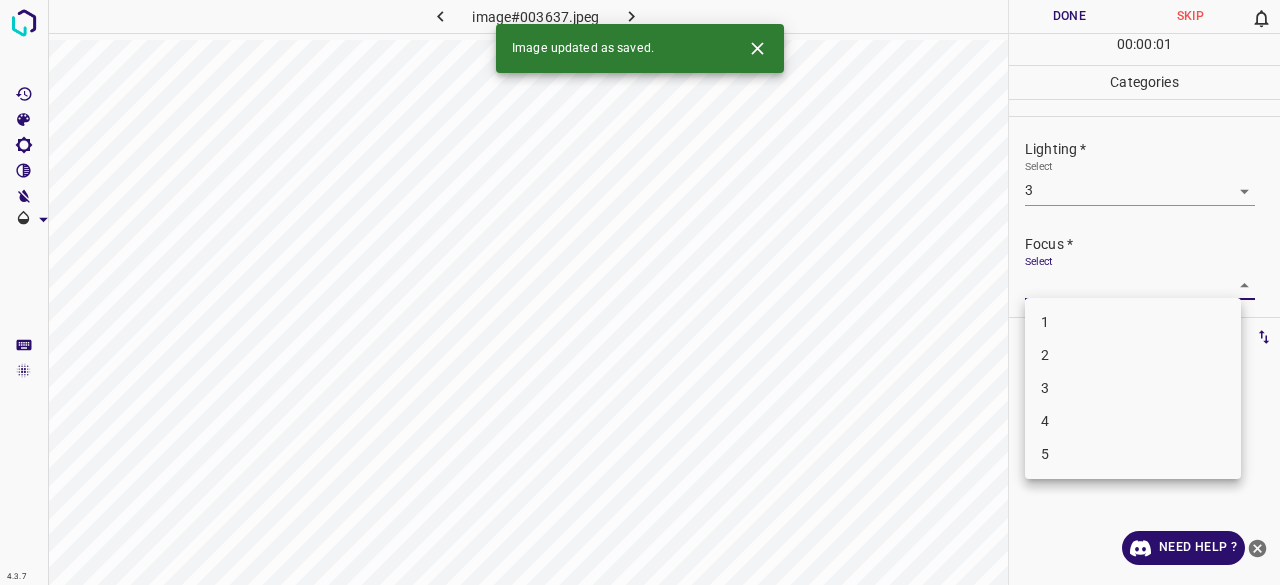 click on "3" at bounding box center [1133, 388] 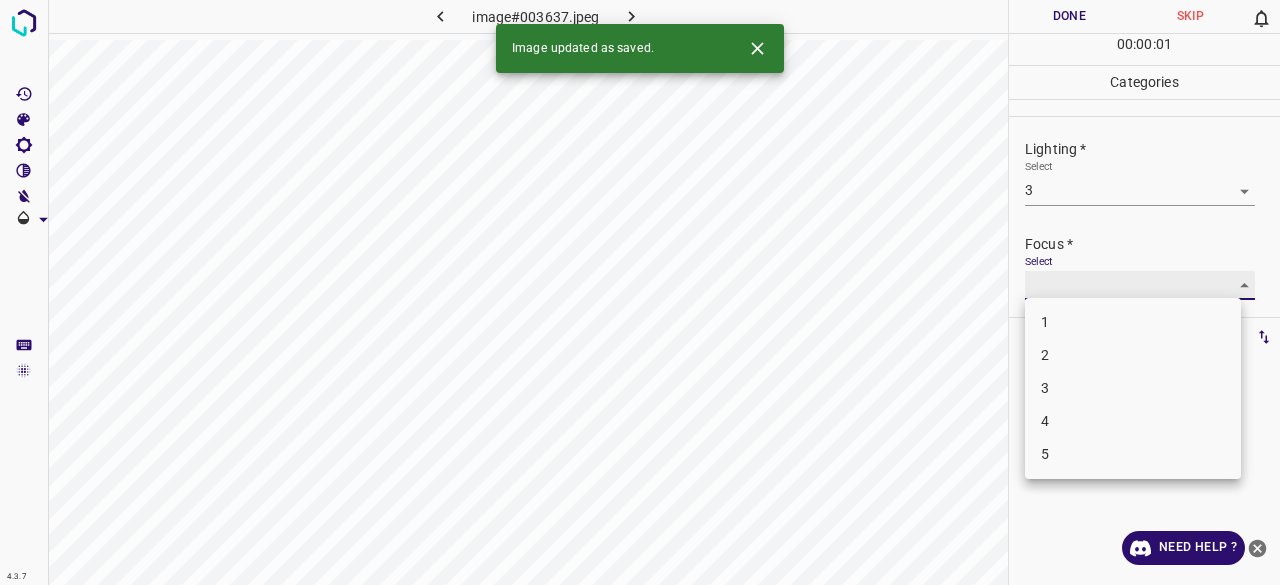 type on "3" 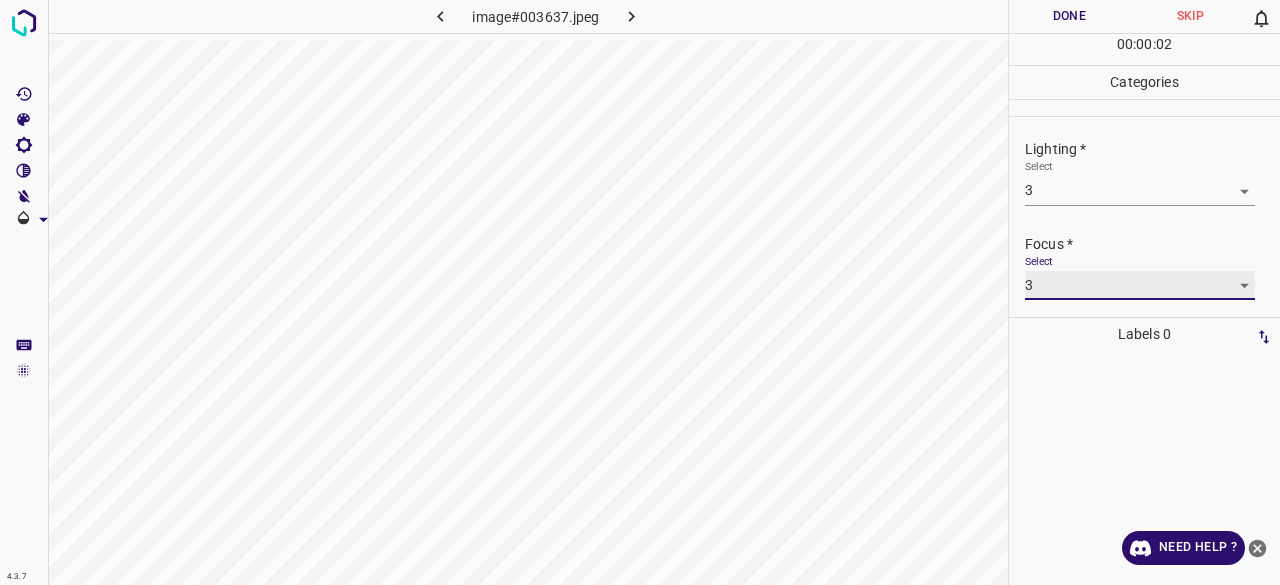 scroll, scrollTop: 98, scrollLeft: 0, axis: vertical 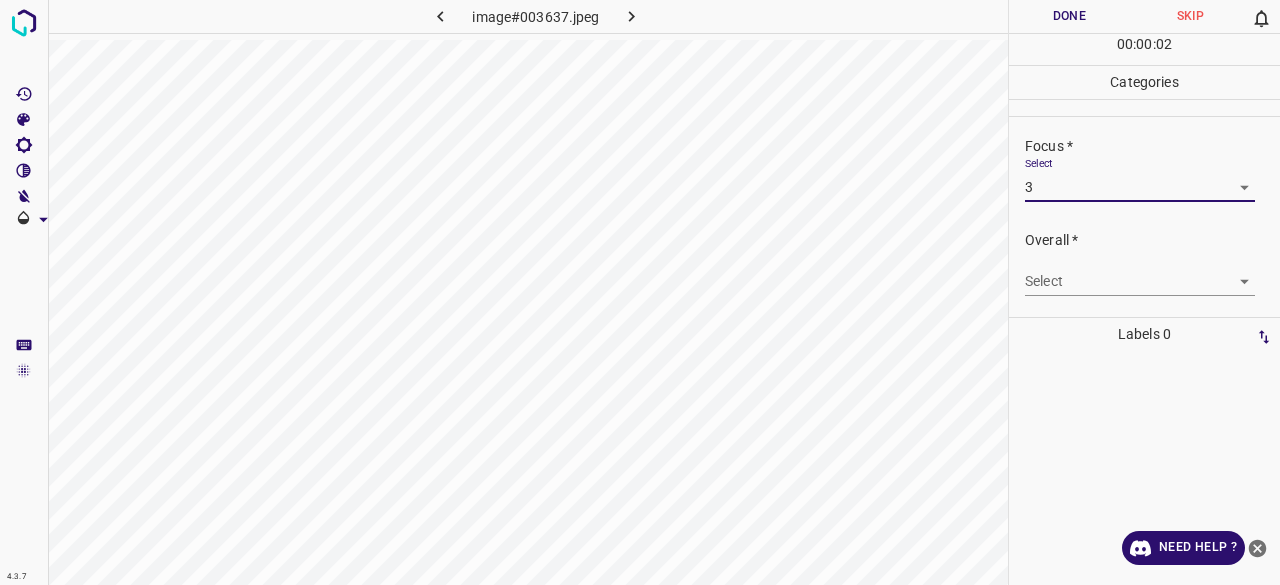 click on "4.3.7 image#003637.jpeg Done Skip 0 00   : 00   : 02   Categories Lighting *  Select 3 3 Focus *  Select 3 3 Overall *  Select ​ Labels   0 Categories 1 Lighting 2 Focus 3 Overall Tools Space Change between modes (Draw & Edit) I Auto labeling R Restore zoom M Zoom in N Zoom out Delete Delete selecte label Filters Z Restore filters X Saturation filter C Brightness filter V Contrast filter B Gray scale filter General O Download Need Help ? - Text - Hide - Delete" at bounding box center (640, 292) 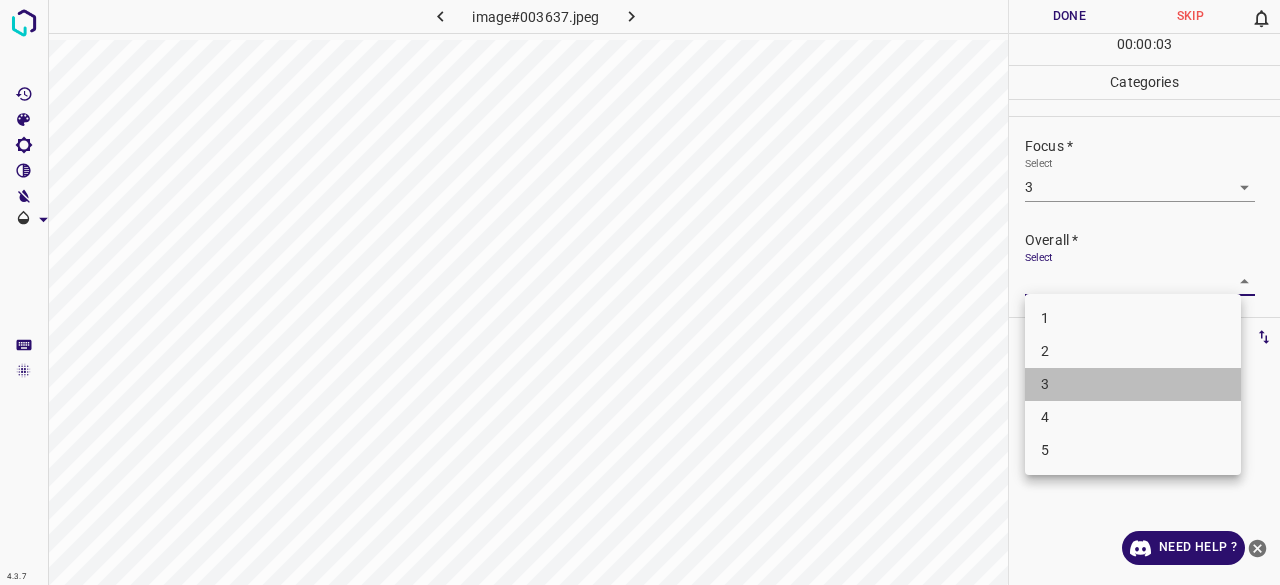 drag, startPoint x: 1063, startPoint y: 387, endPoint x: 1062, endPoint y: 251, distance: 136.00368 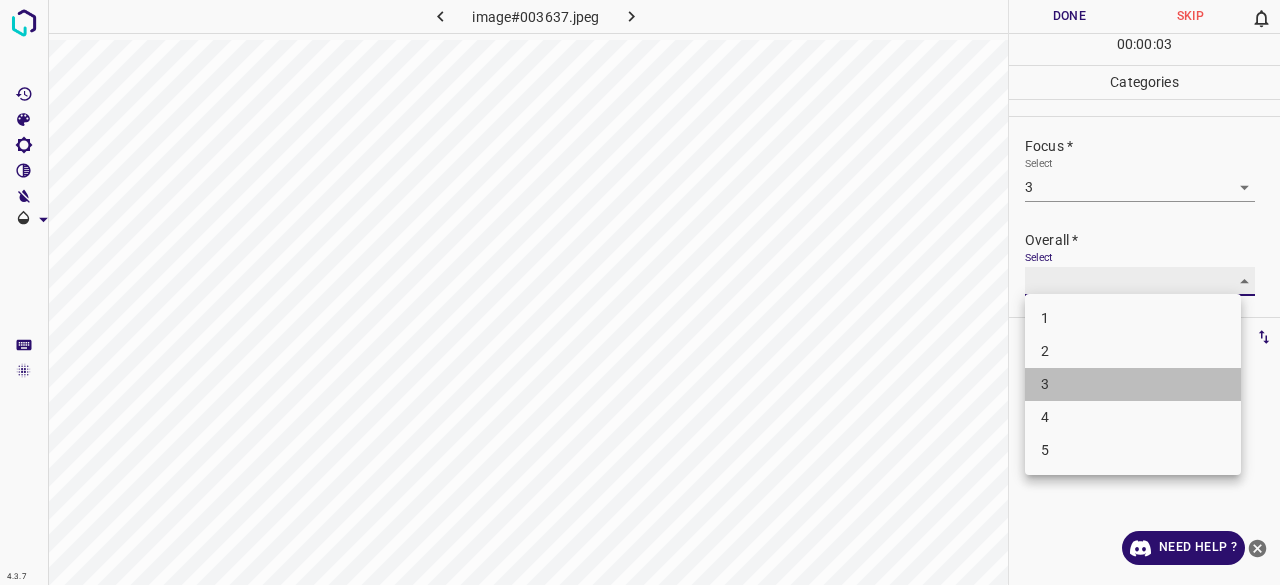 type on "3" 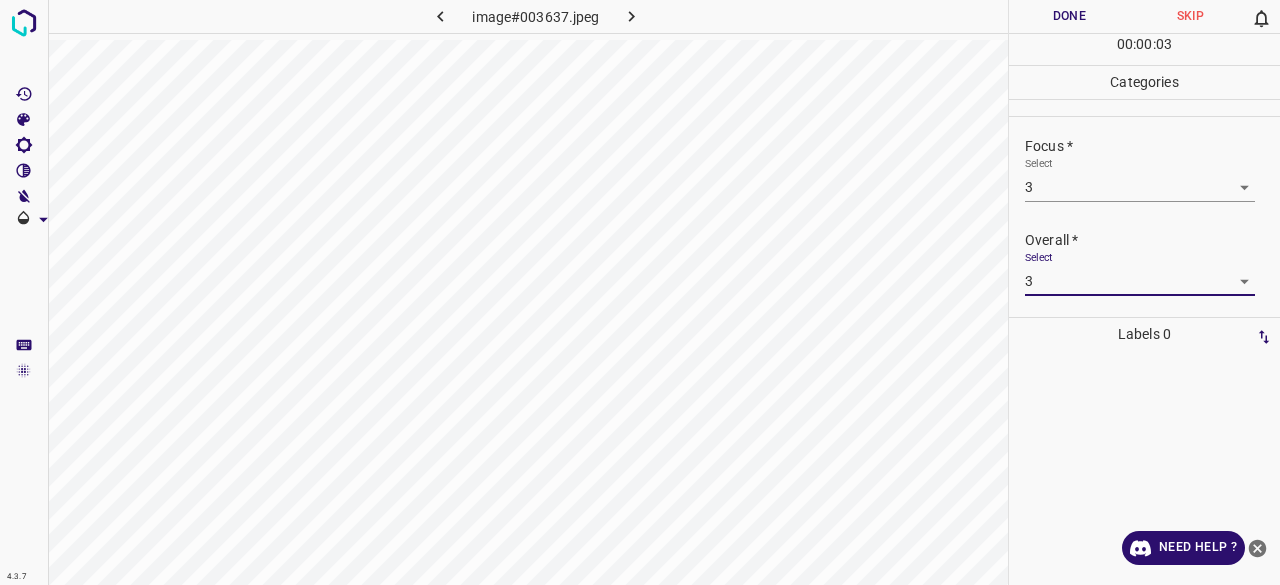 click on "Done" at bounding box center [1069, 16] 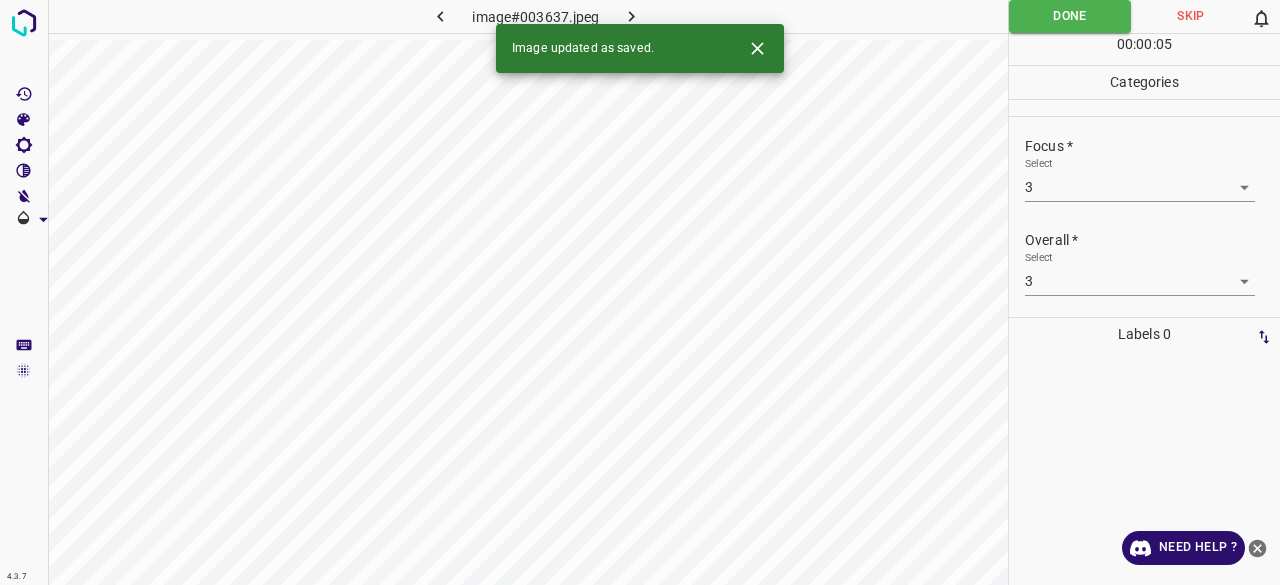 click at bounding box center [632, 16] 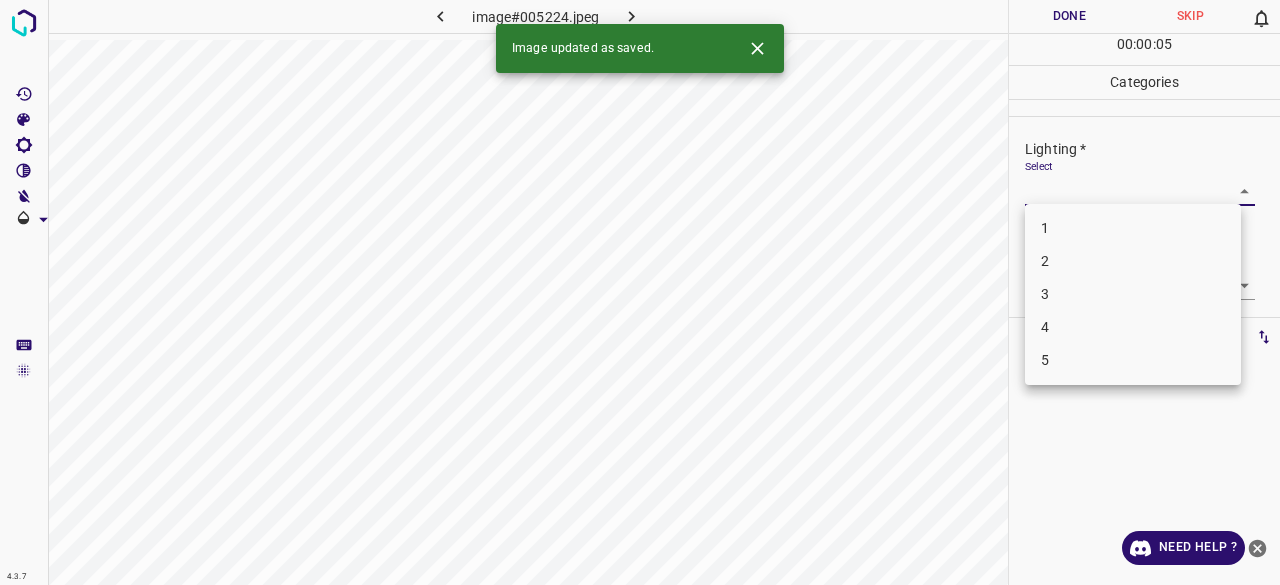 click on "4.3.7 image#005224.jpeg Done Skip 0 00   : 00   : 05   Categories Lighting *  Select ​ Focus *  Select ​ Overall *  Select ​ Labels   0 Categories 1 Lighting 2 Focus 3 Overall Tools Space Change between modes (Draw & Edit) I Auto labeling R Restore zoom M Zoom in N Zoom out Delete Delete selecte label Filters Z Restore filters X Saturation filter C Brightness filter V Contrast filter B Gray scale filter General O Download Image updated as saved. Need Help ? - Text - Hide - Delete 1 2 3 4 5" at bounding box center (640, 292) 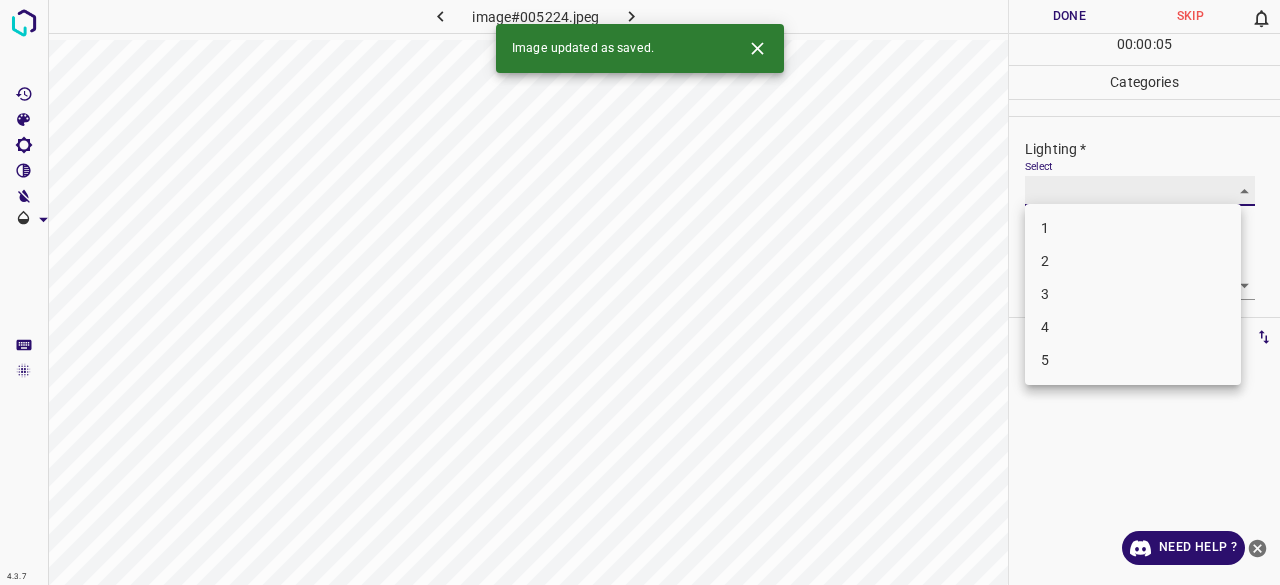type on "3" 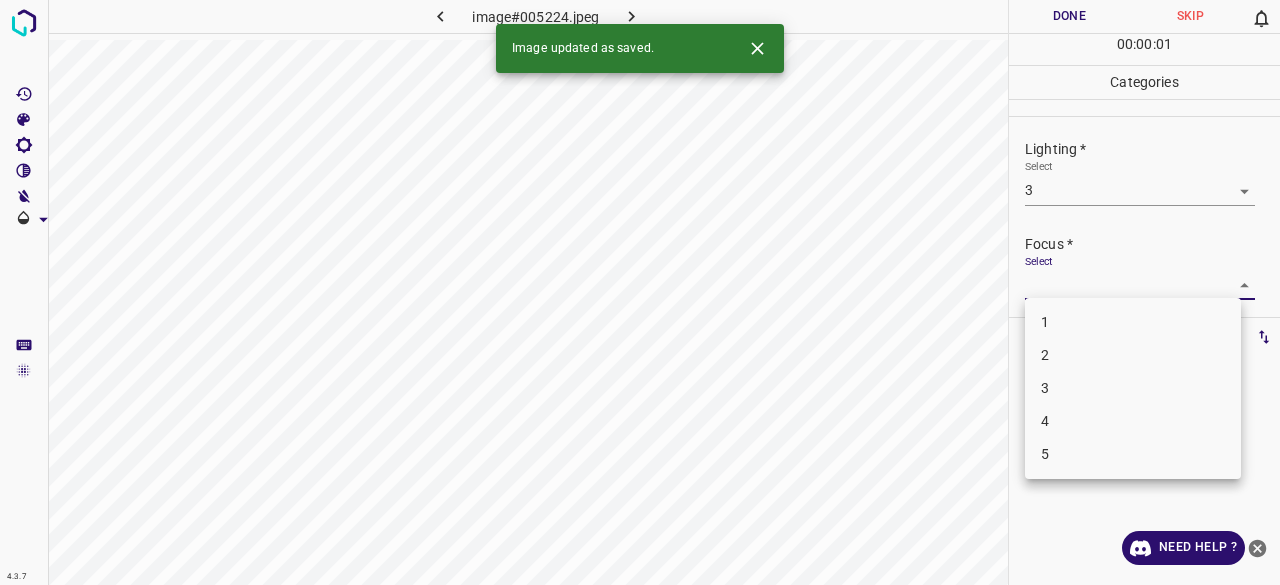 click on "4.3.7 image#005224.jpeg Done Skip 0 00   : 00   : 01   Categories Lighting *  Select 3 3 Focus *  Select ​ Overall *  Select ​ Labels   0 Categories 1 Lighting 2 Focus 3 Overall Tools Space Change between modes (Draw & Edit) I Auto labeling R Restore zoom M Zoom in N Zoom out Delete Delete selecte label Filters Z Restore filters X Saturation filter C Brightness filter V Contrast filter B Gray scale filter General O Download Image updated as saved. Need Help ? - Text - Hide - Delete 1 2 3 4 5" at bounding box center [640, 292] 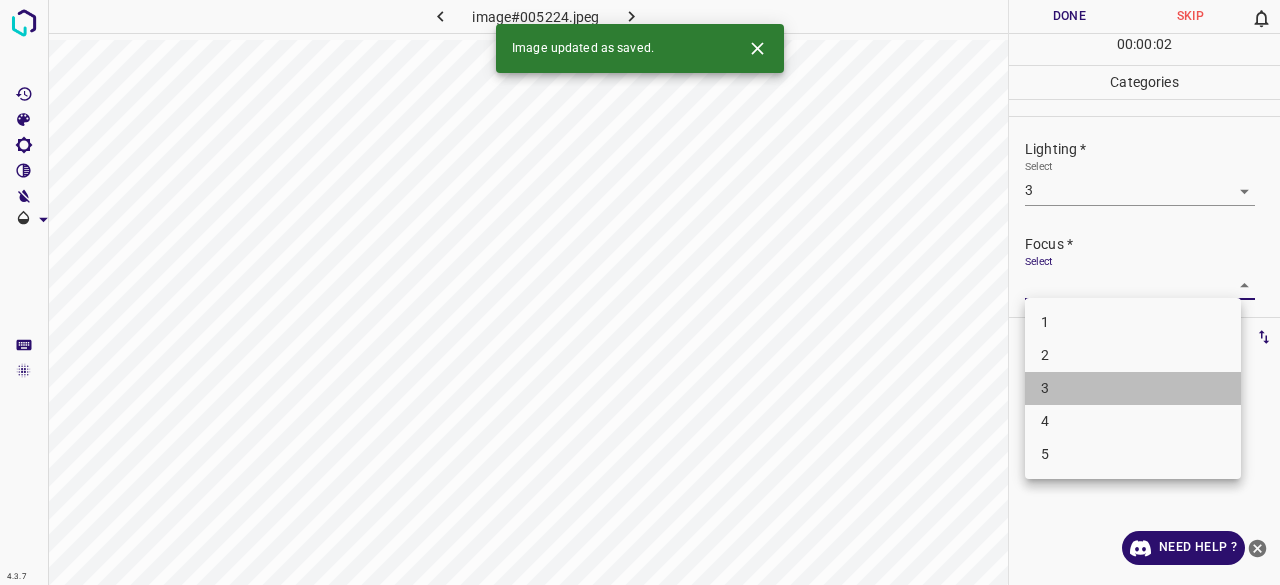 drag, startPoint x: 1067, startPoint y: 395, endPoint x: 1075, endPoint y: 291, distance: 104.307236 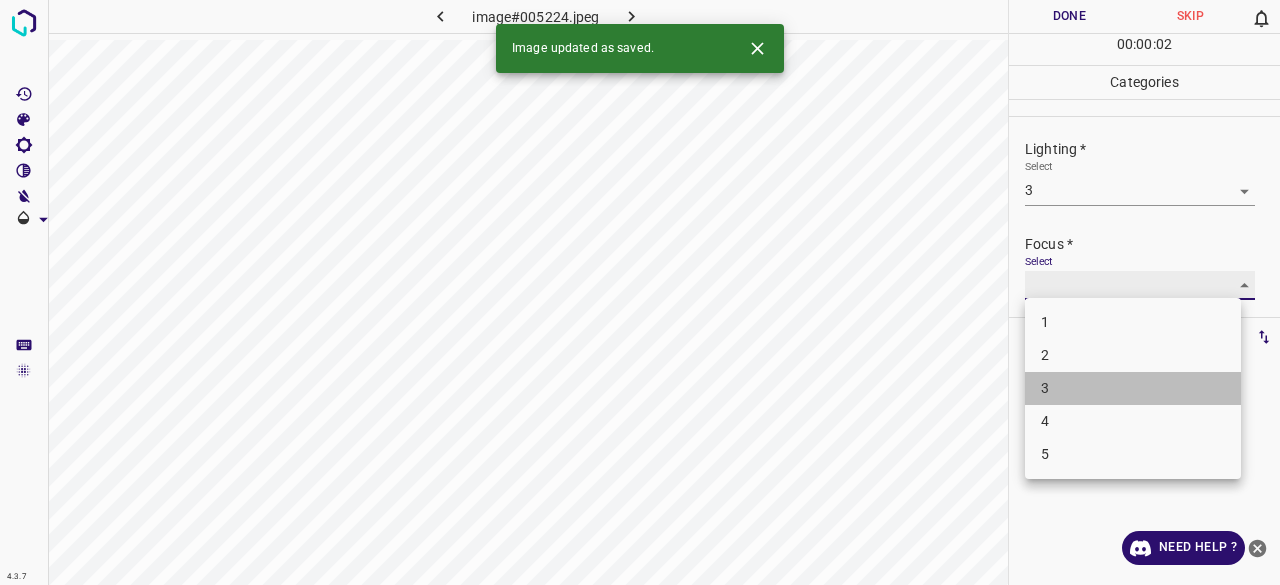 type on "3" 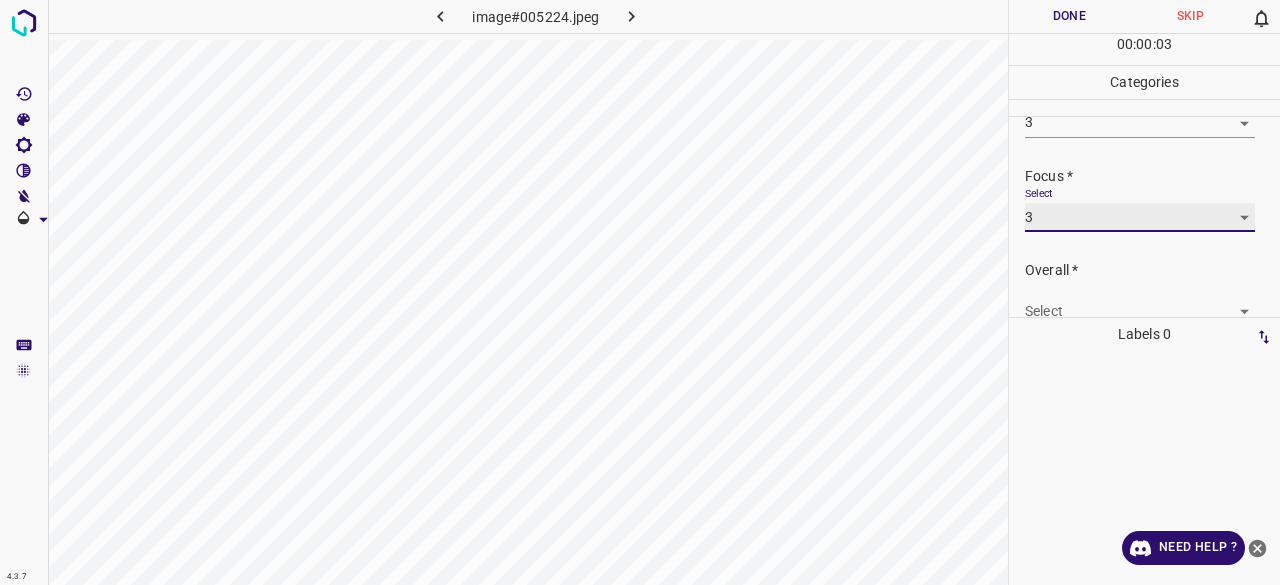 scroll, scrollTop: 98, scrollLeft: 0, axis: vertical 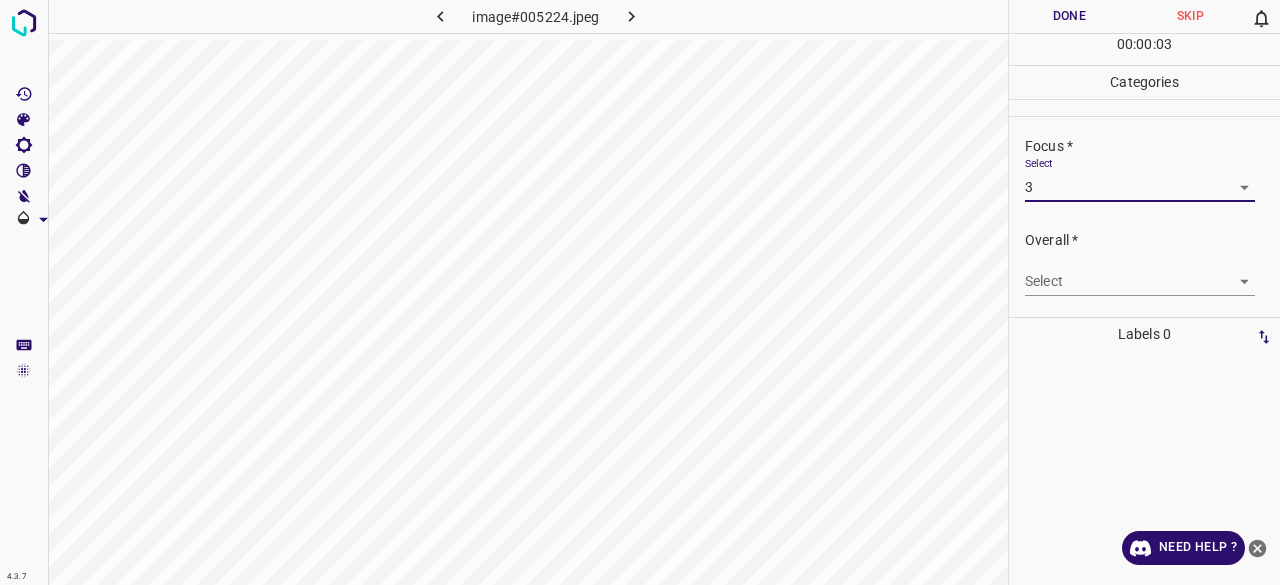 click on "4.3.7 image#005224.jpeg Done Skip 0 00   : 00   : 03   Categories Lighting *  Select 3 3 Focus *  Select 3 3 Overall *  Select ​ Labels   0 Categories 1 Lighting 2 Focus 3 Overall Tools Space Change between modes (Draw & Edit) I Auto labeling R Restore zoom M Zoom in N Zoom out Delete Delete selecte label Filters Z Restore filters X Saturation filter C Brightness filter V Contrast filter B Gray scale filter General O Download Need Help ? - Text - Hide - Delete" at bounding box center (640, 292) 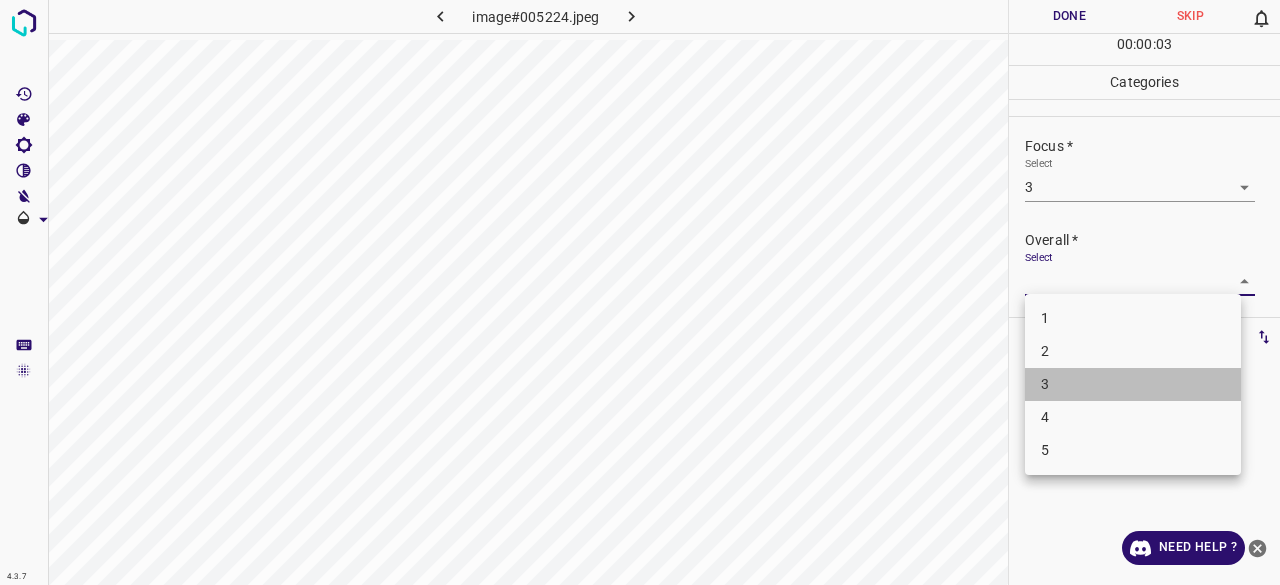 drag, startPoint x: 1052, startPoint y: 385, endPoint x: 1053, endPoint y: 367, distance: 18.027756 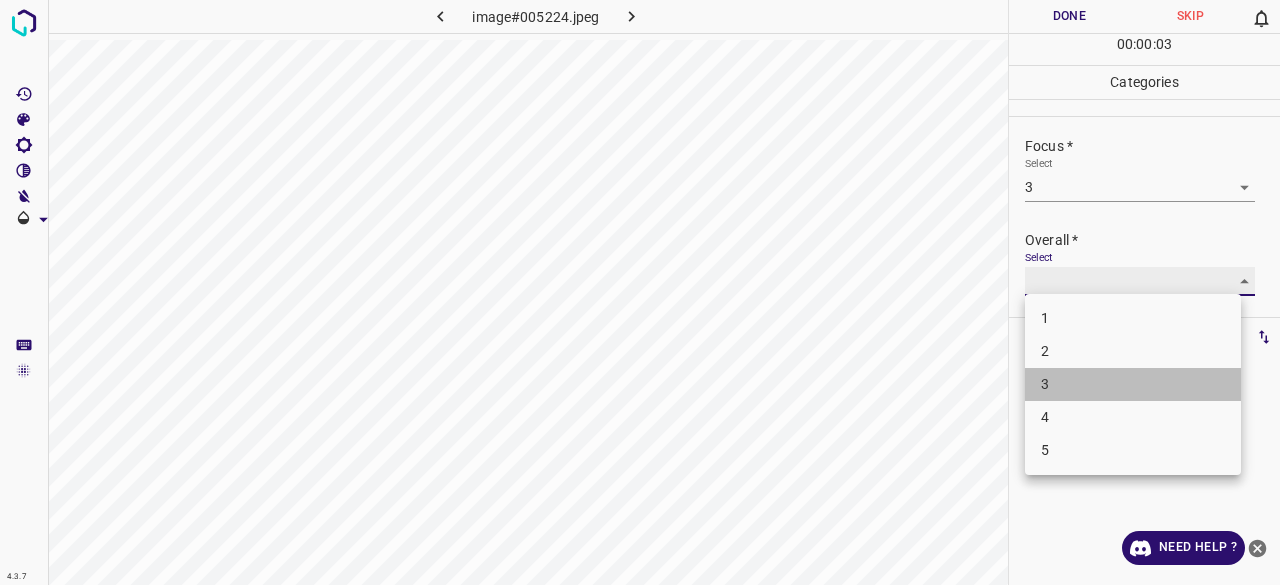 type on "3" 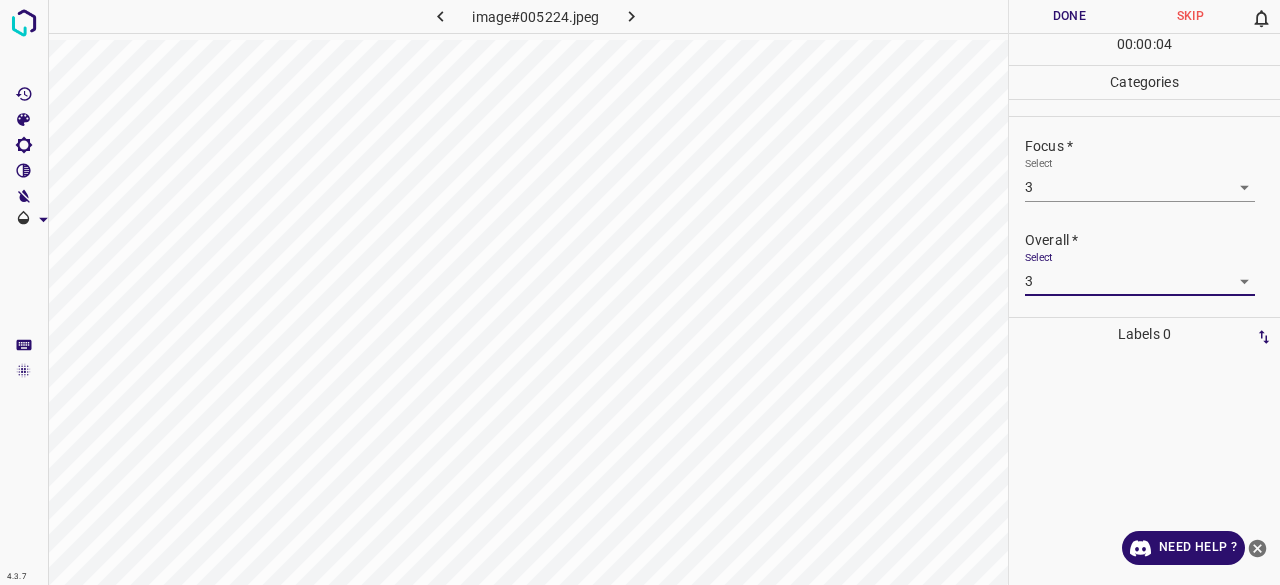 click on "Done" at bounding box center (1069, 16) 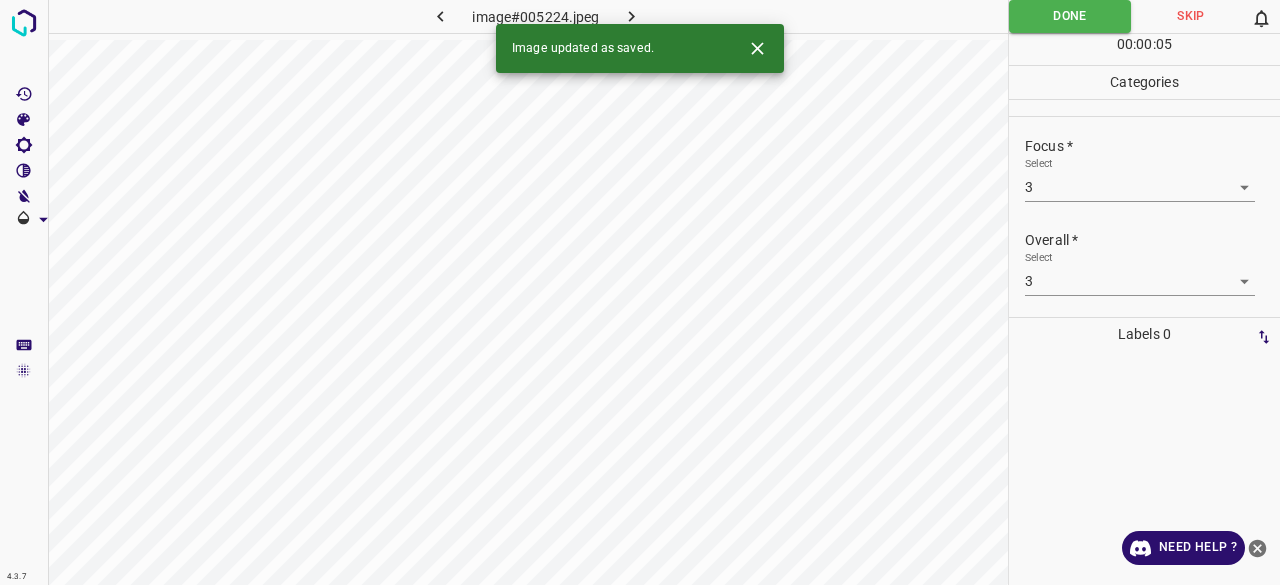 click 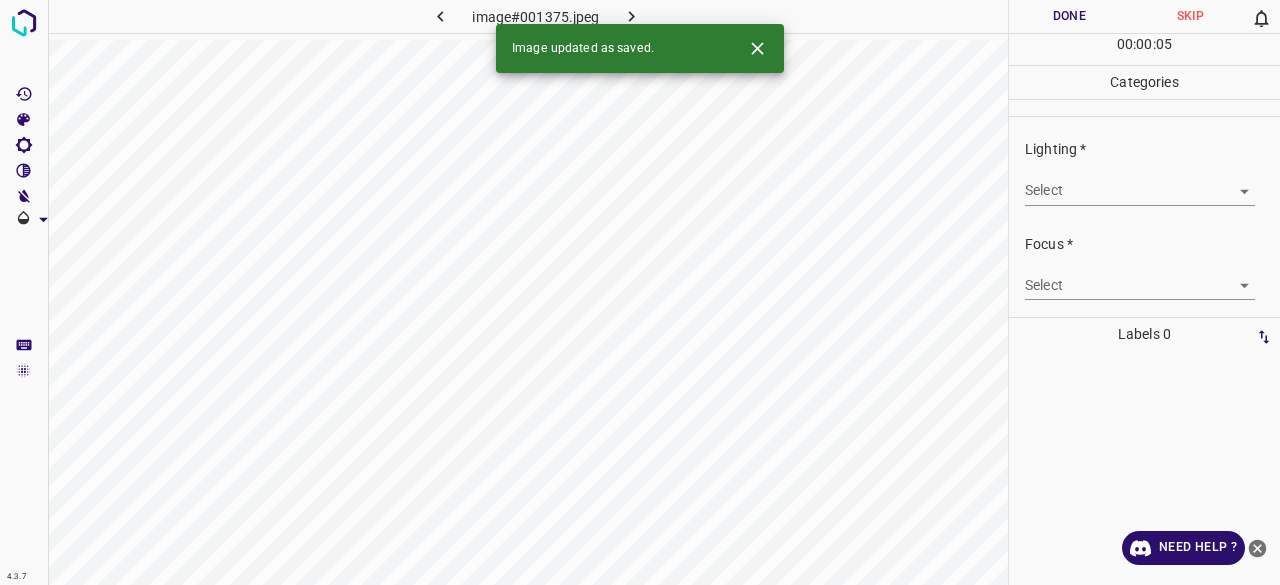 click on "4.3.7 image#001375.jpeg Done Skip 0 00   : 00   : 05   Categories Lighting *  Select ​ Focus *  Select ​ Overall *  Select ​ Labels   0 Categories 1 Lighting 2 Focus 3 Overall Tools Space Change between modes (Draw & Edit) I Auto labeling R Restore zoom M Zoom in N Zoom out Delete Delete selecte label Filters Z Restore filters X Saturation filter C Brightness filter V Contrast filter B Gray scale filter General O Download Image updated as saved. Need Help ? - Text - Hide - Delete" at bounding box center (640, 292) 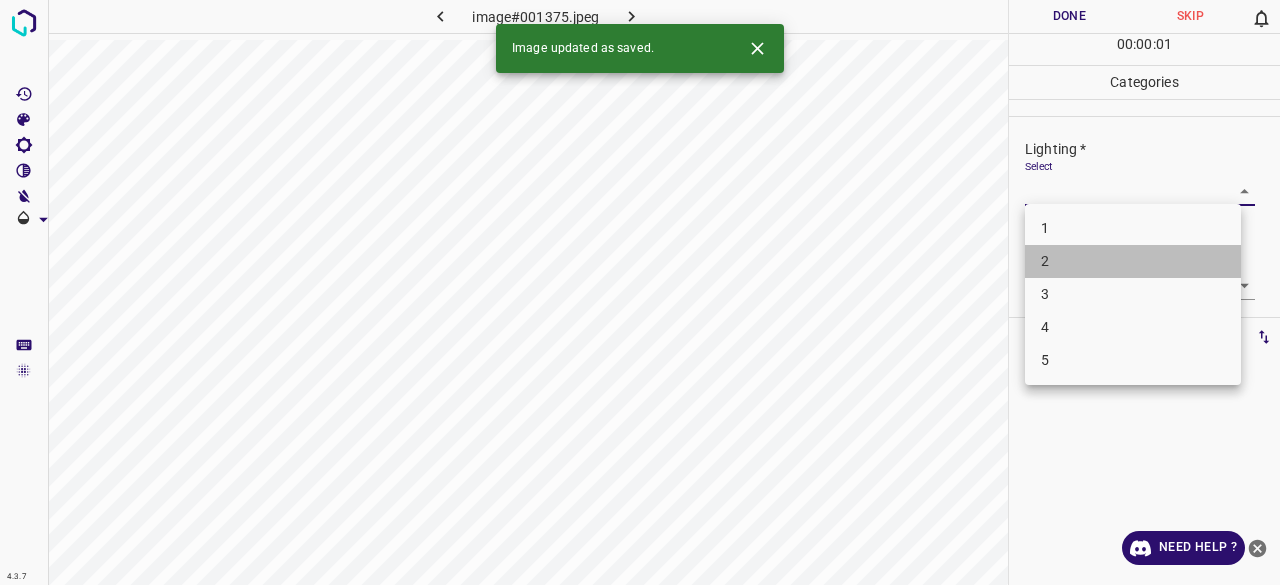 click on "2" at bounding box center [1133, 261] 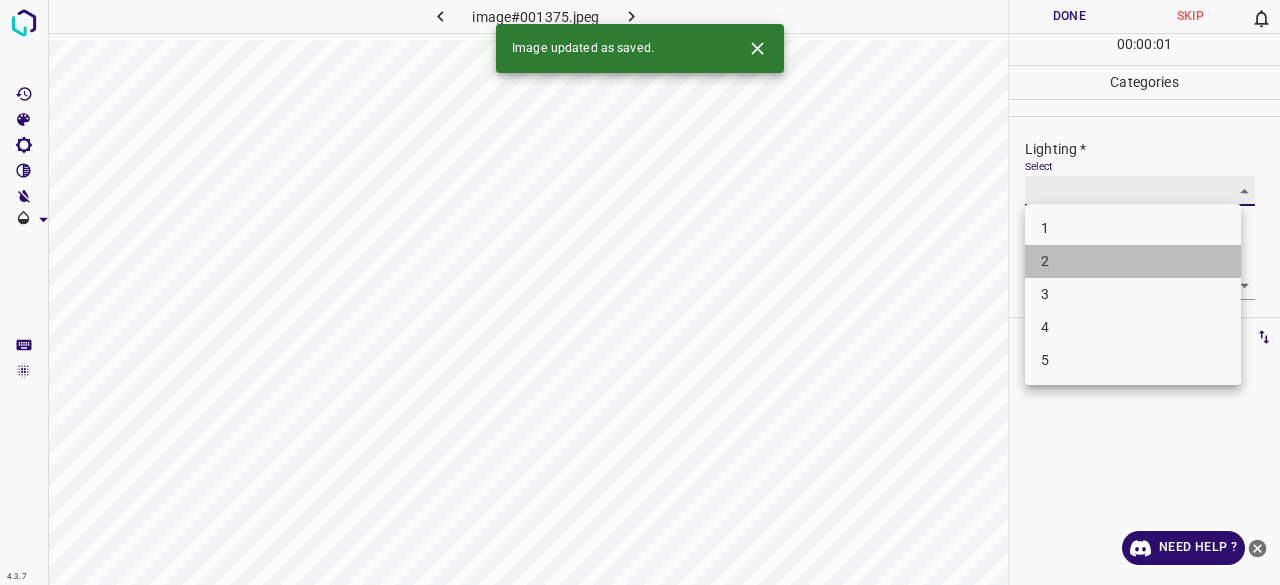 type on "2" 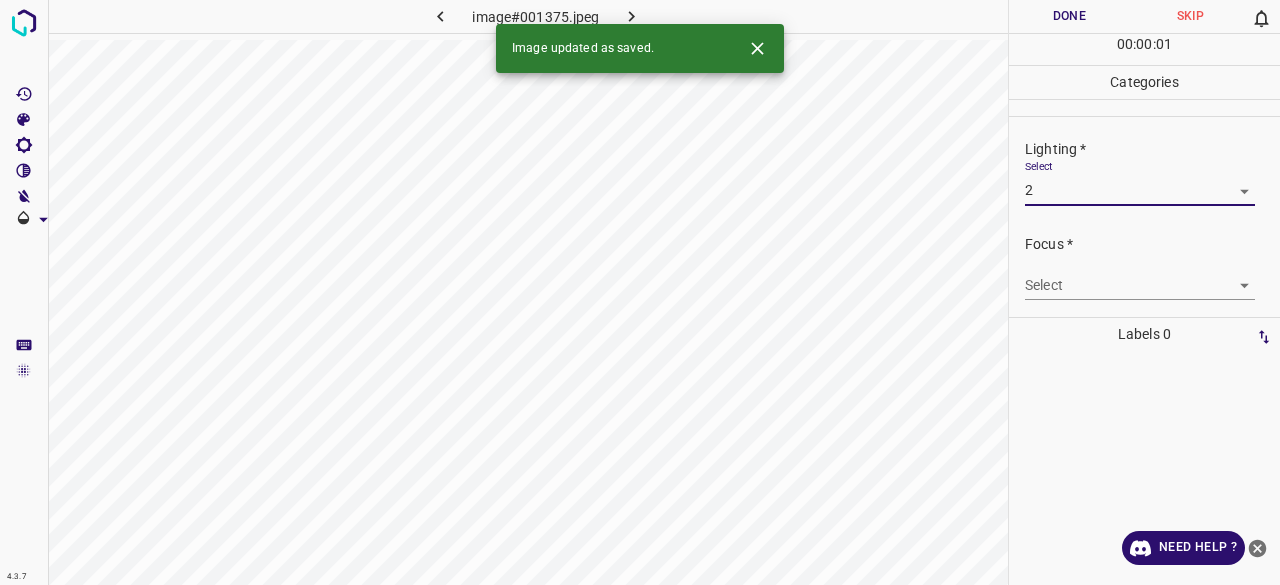click on "4.3.7 image#001375.jpeg Done Skip 0 00   : 00   : 01   Categories Lighting *  Select 2 2 Focus *  Select ​ Overall *  Select ​ Labels   0 Categories 1 Lighting 2 Focus 3 Overall Tools Space Change between modes (Draw & Edit) I Auto labeling R Restore zoom M Zoom in N Zoom out Delete Delete selecte label Filters Z Restore filters X Saturation filter C Brightness filter V Contrast filter B Gray scale filter General O Download Image updated as saved. Need Help ? - Text - Hide - Delete 1 2 3 4 5" at bounding box center (640, 292) 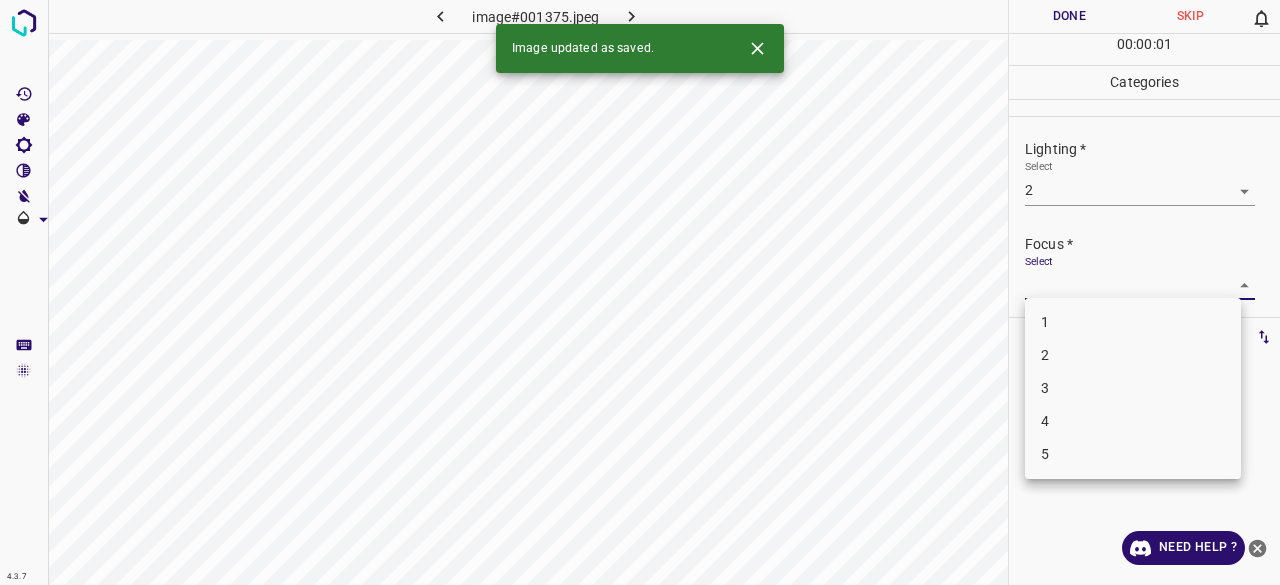 drag, startPoint x: 1060, startPoint y: 363, endPoint x: 1074, endPoint y: 293, distance: 71.38628 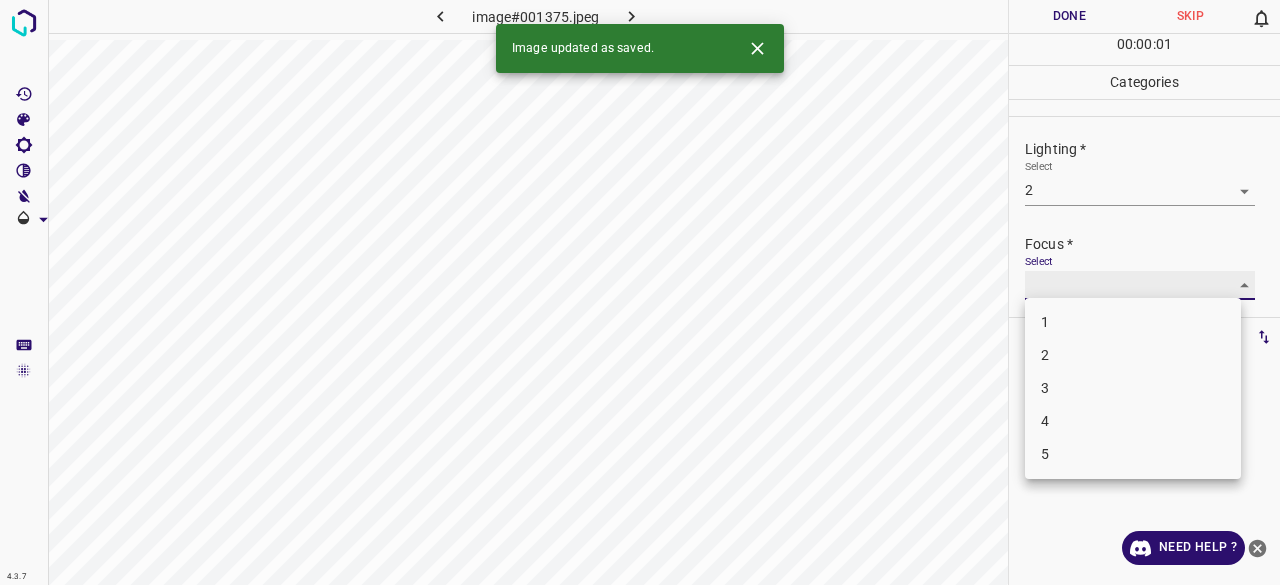 type on "2" 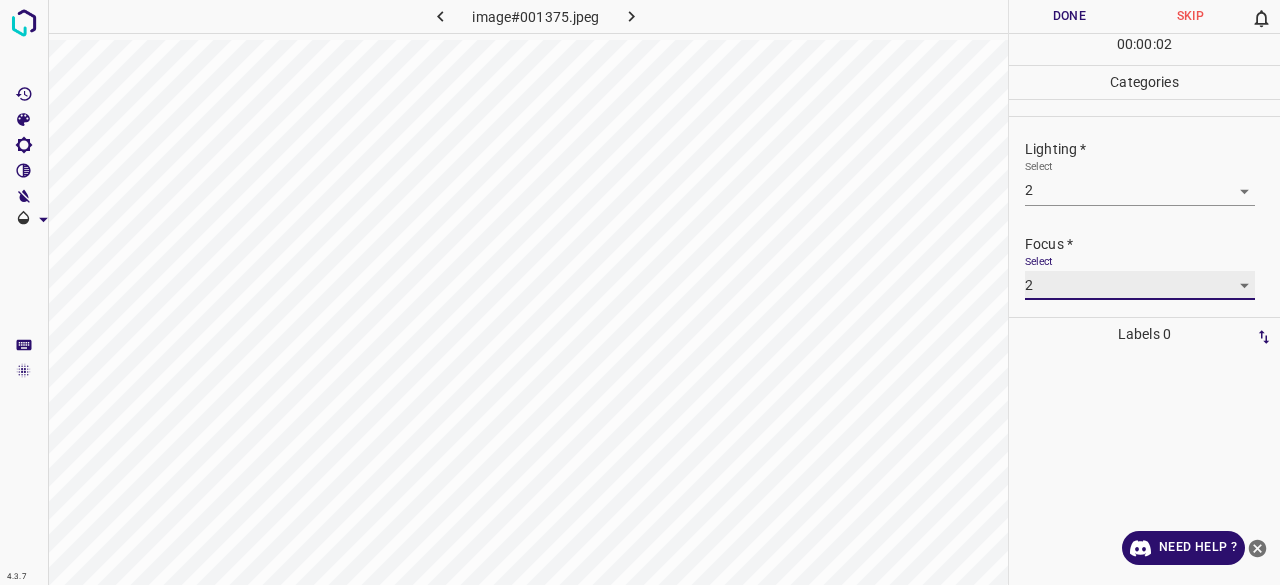 scroll, scrollTop: 98, scrollLeft: 0, axis: vertical 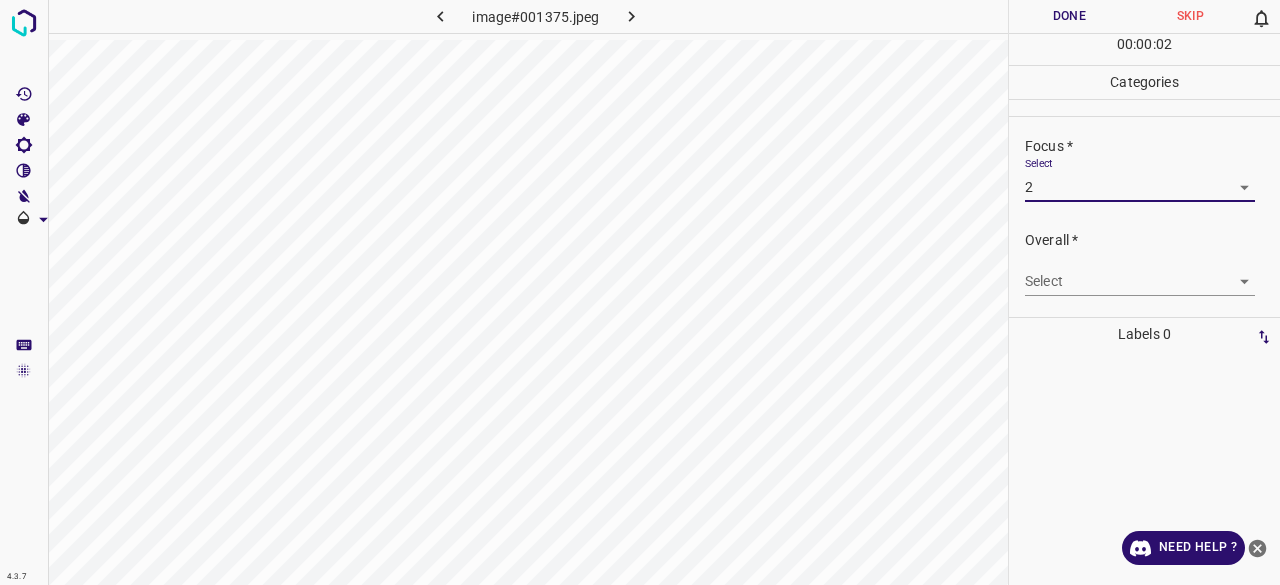 click on "4.3.7 image#001375.jpeg Done Skip 0 00   : 00   : 02   Categories Lighting *  Select 2 2 Focus *  Select 2 2 Overall *  Select ​ Labels   0 Categories 1 Lighting 2 Focus 3 Overall Tools Space Change between modes (Draw & Edit) I Auto labeling R Restore zoom M Zoom in N Zoom out Delete Delete selecte label Filters Z Restore filters X Saturation filter C Brightness filter V Contrast filter B Gray scale filter General O Download Need Help ? - Text - Hide - Delete" at bounding box center [640, 292] 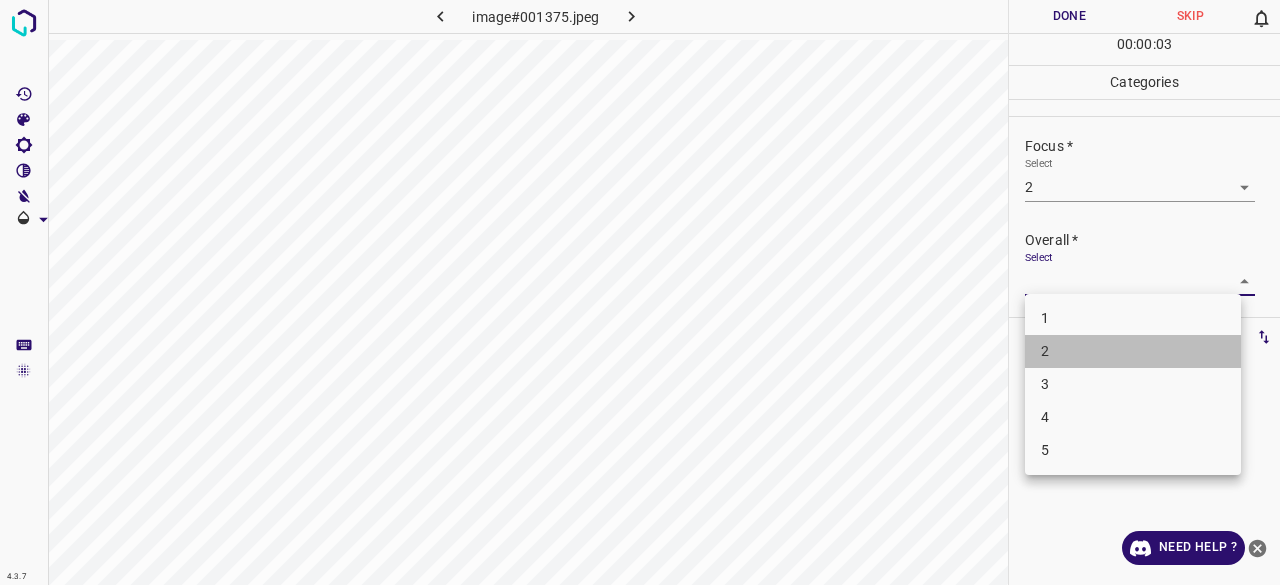 click on "2" at bounding box center [1133, 351] 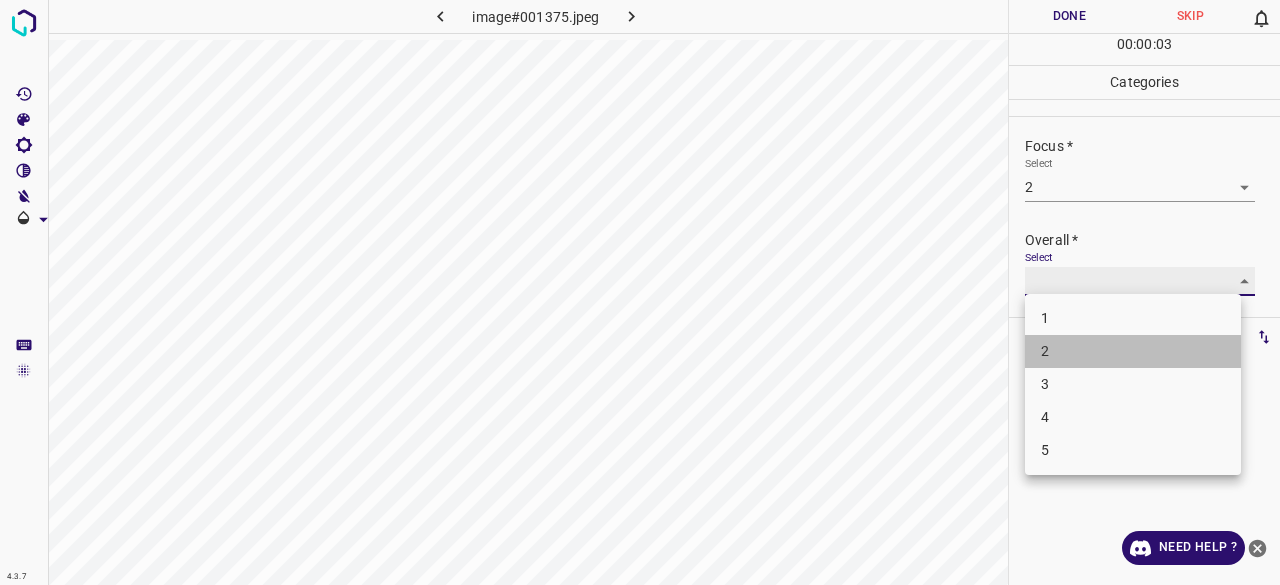 type on "2" 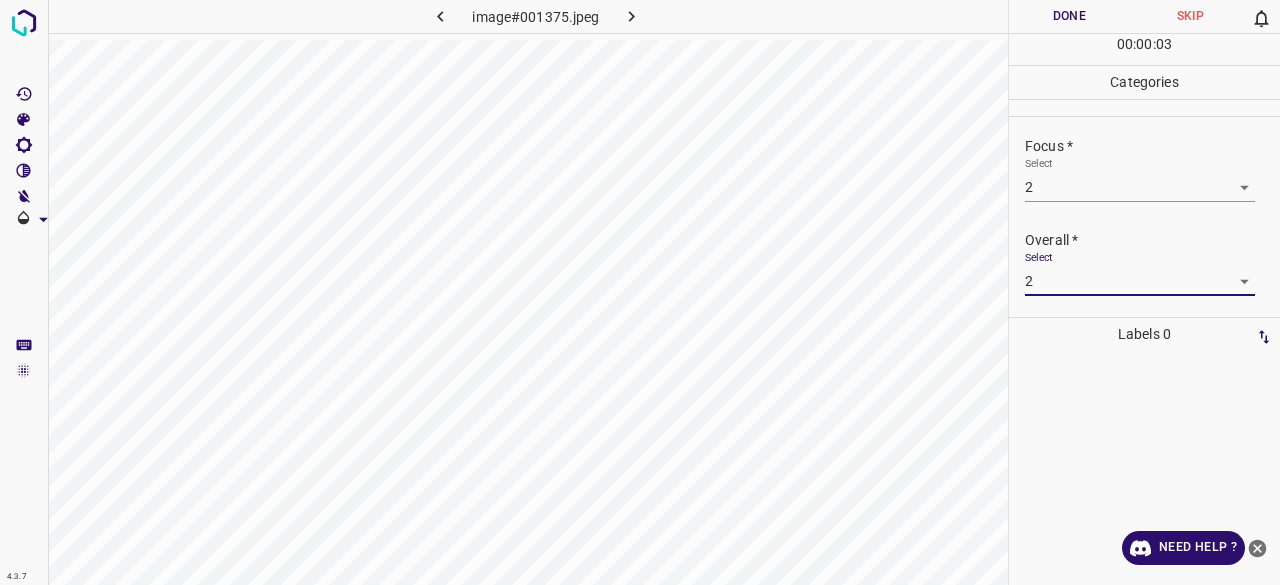 click on "Done" at bounding box center (1069, 16) 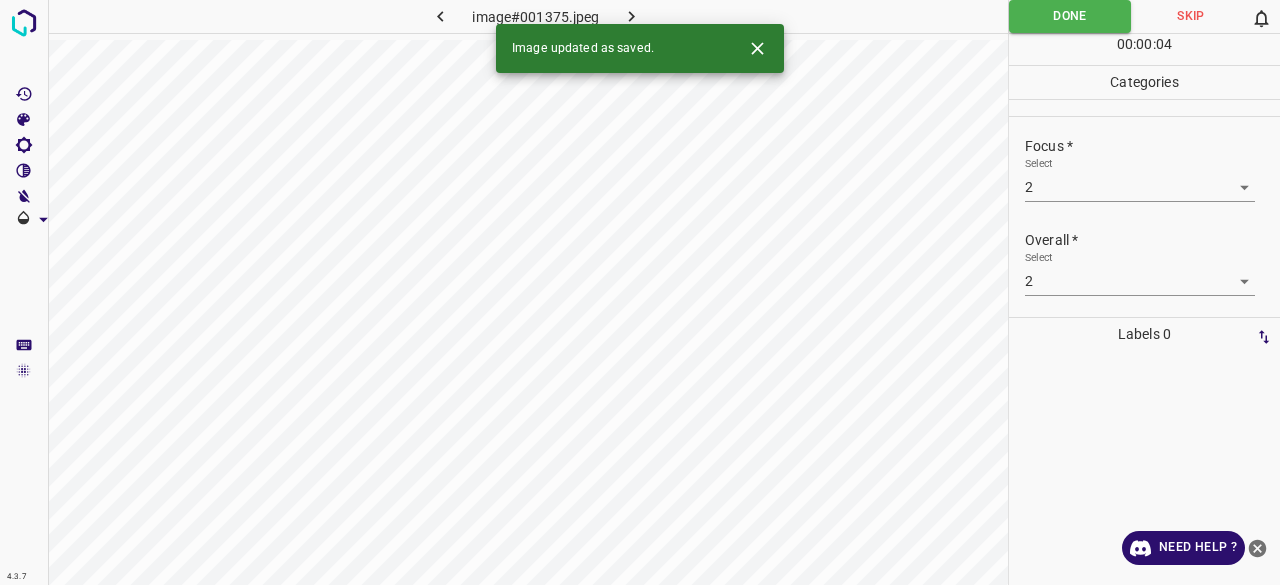 click at bounding box center [632, 16] 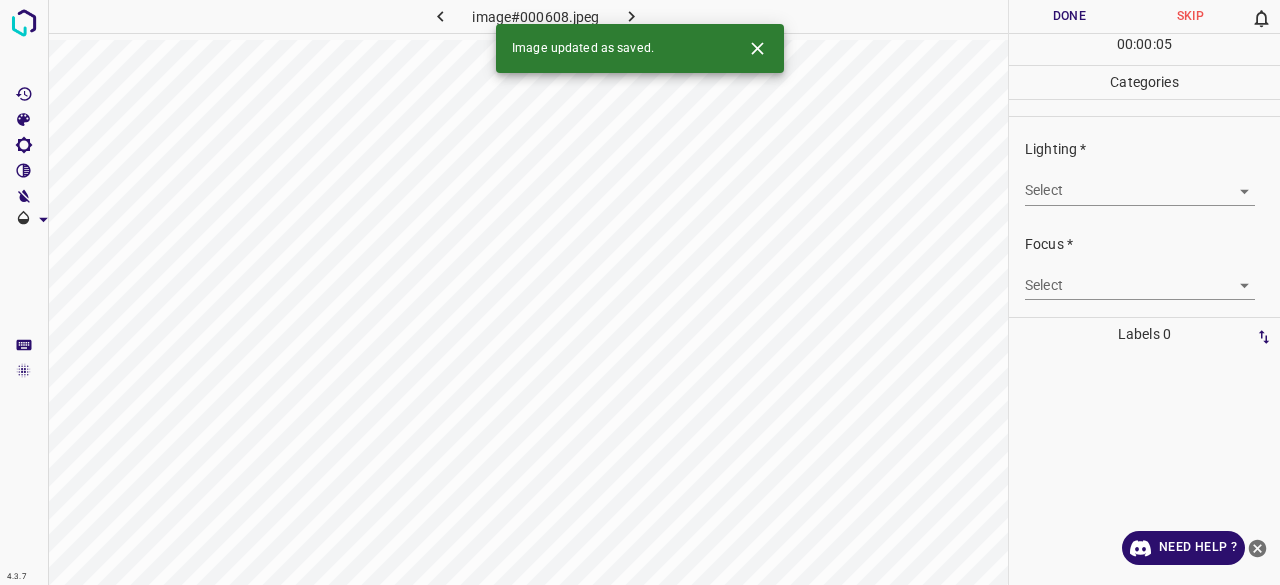 click on "4.3.7 image#000608.jpeg Done Skip 0 00   : 00   : 05   Categories Lighting *  Select ​ Focus *  Select ​ Overall *  Select ​ Labels   0 Categories 1 Lighting 2 Focus 3 Overall Tools Space Change between modes (Draw & Edit) I Auto labeling R Restore zoom M Zoom in N Zoom out Delete Delete selecte label Filters Z Restore filters X Saturation filter C Brightness filter V Contrast filter B Gray scale filter General O Download Image updated as saved. Need Help ? - Text - Hide - Delete" at bounding box center (640, 292) 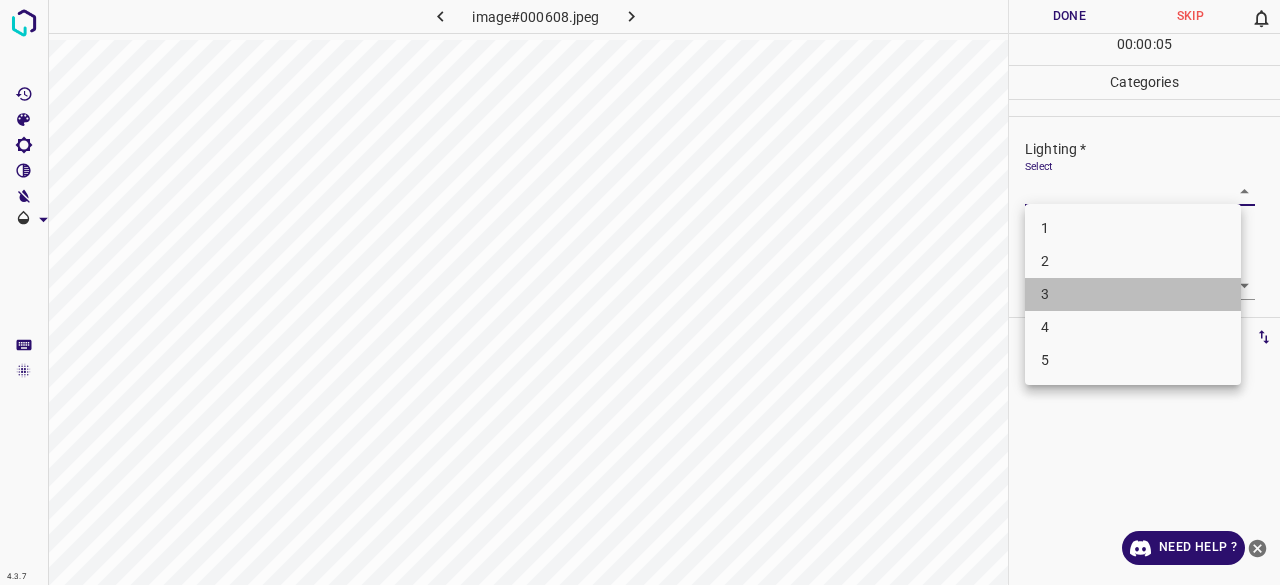 click on "3" at bounding box center (1133, 294) 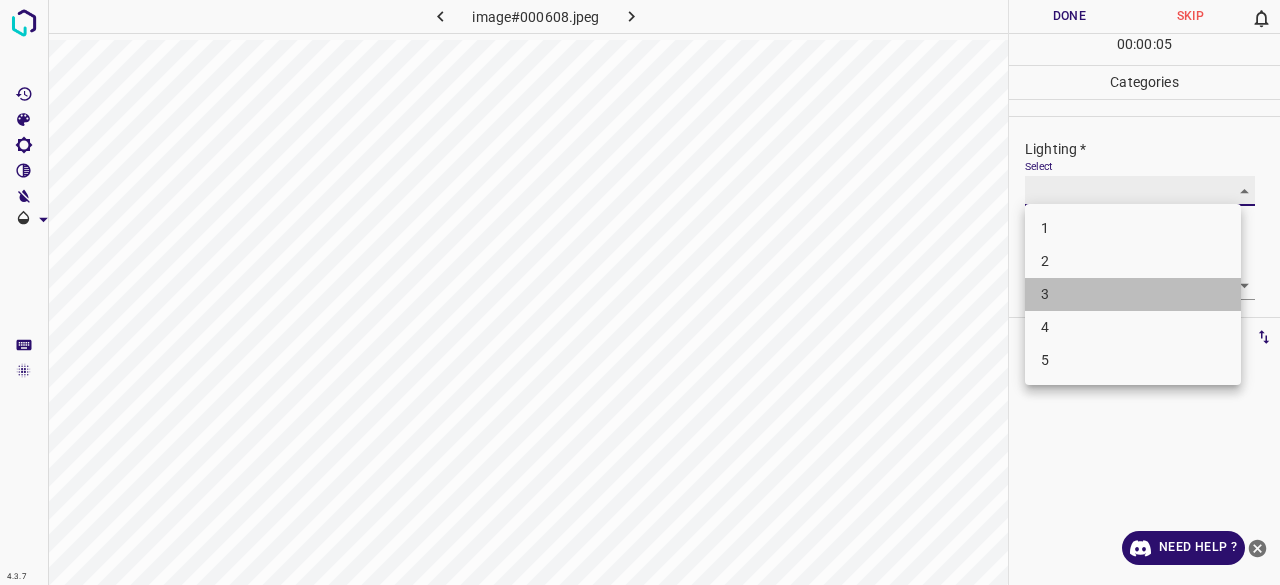 type on "3" 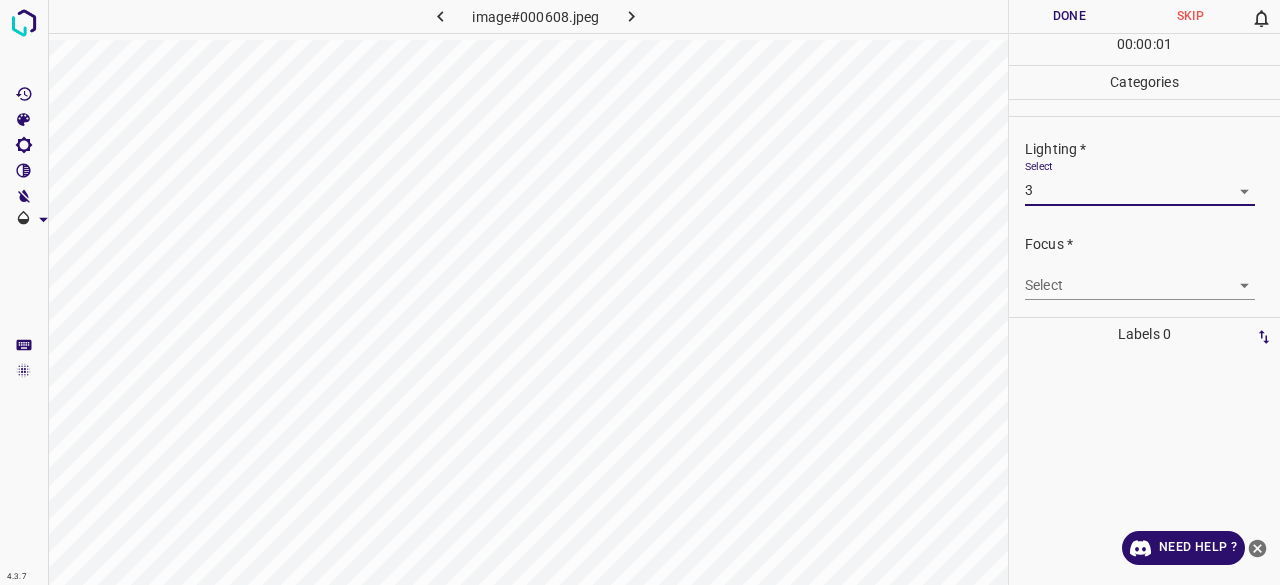 click on "4.3.7 image#000608.jpeg Done Skip 0 00   : 00   : 01   Categories Lighting *  Select 3 3 Focus *  Select ​ Overall *  Select ​ Labels   0 Categories 1 Lighting 2 Focus 3 Overall Tools Space Change between modes (Draw & Edit) I Auto labeling R Restore zoom M Zoom in N Zoom out Delete Delete selecte label Filters Z Restore filters X Saturation filter C Brightness filter V Contrast filter B Gray scale filter General O Download Need Help ? - Text - Hide - Delete 1 2 3 4 5" at bounding box center (640, 292) 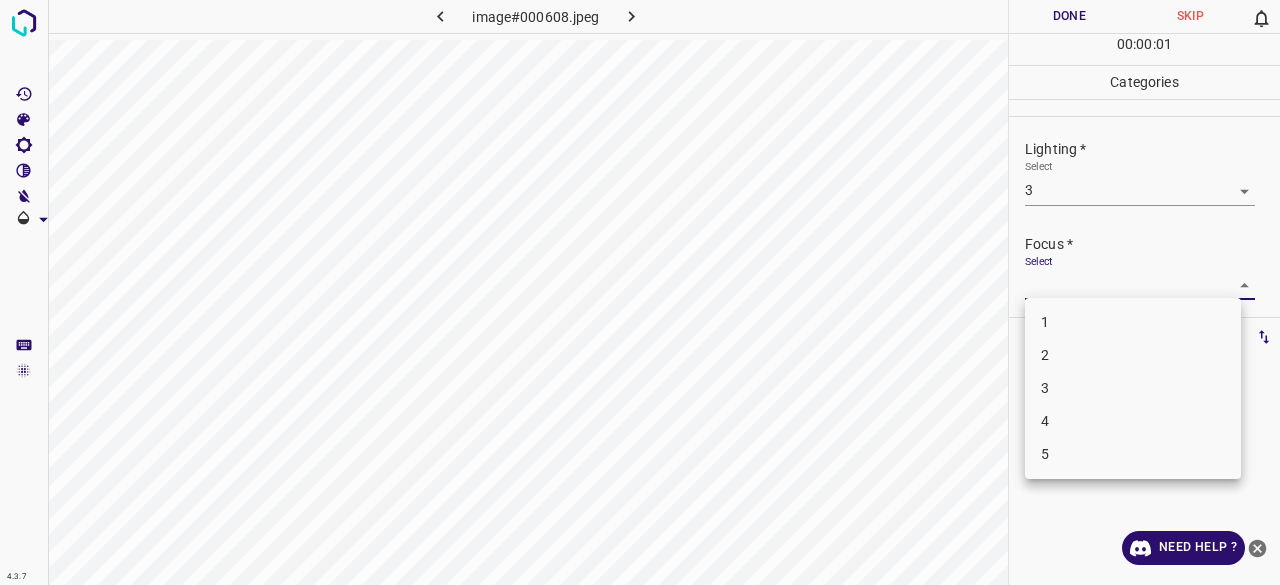 click on "3" at bounding box center [1133, 388] 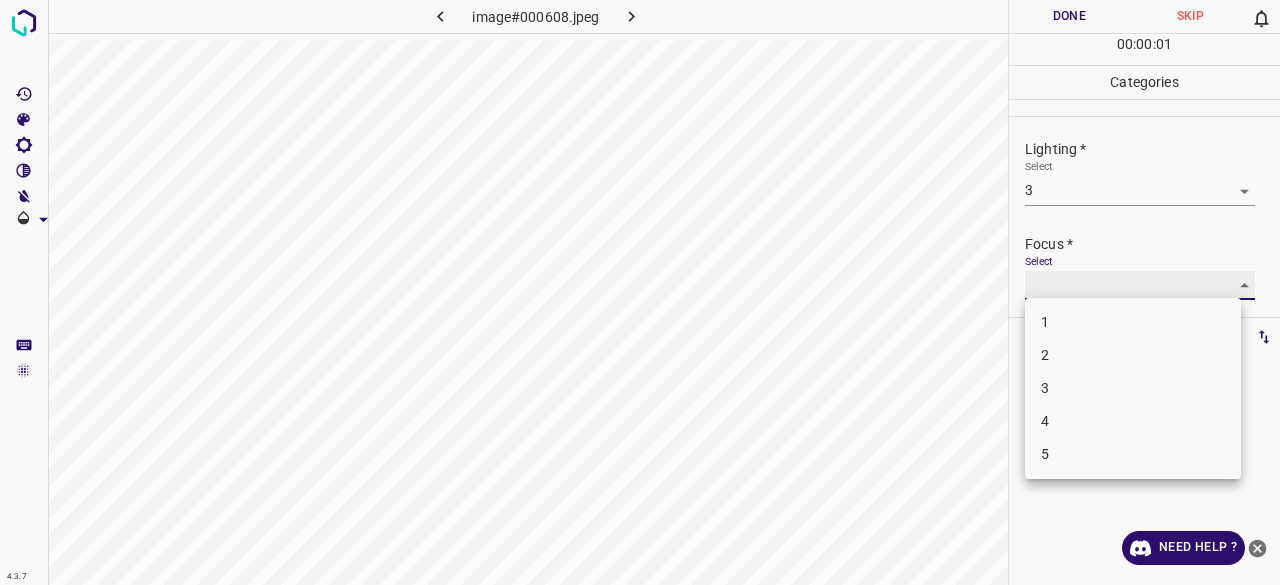 type on "3" 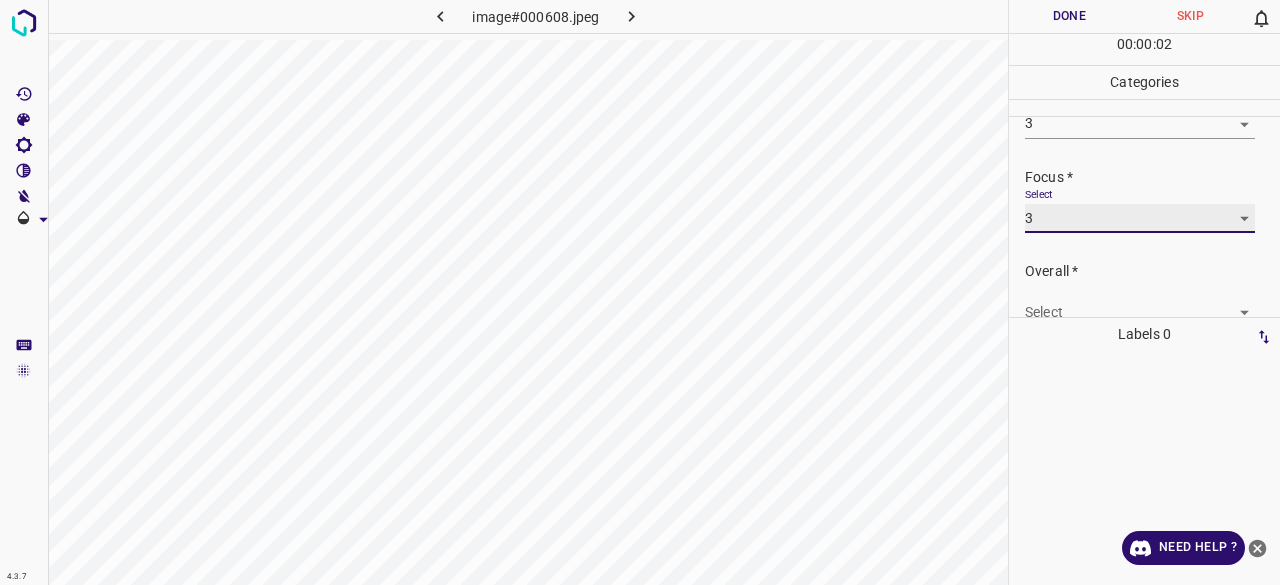 scroll, scrollTop: 98, scrollLeft: 0, axis: vertical 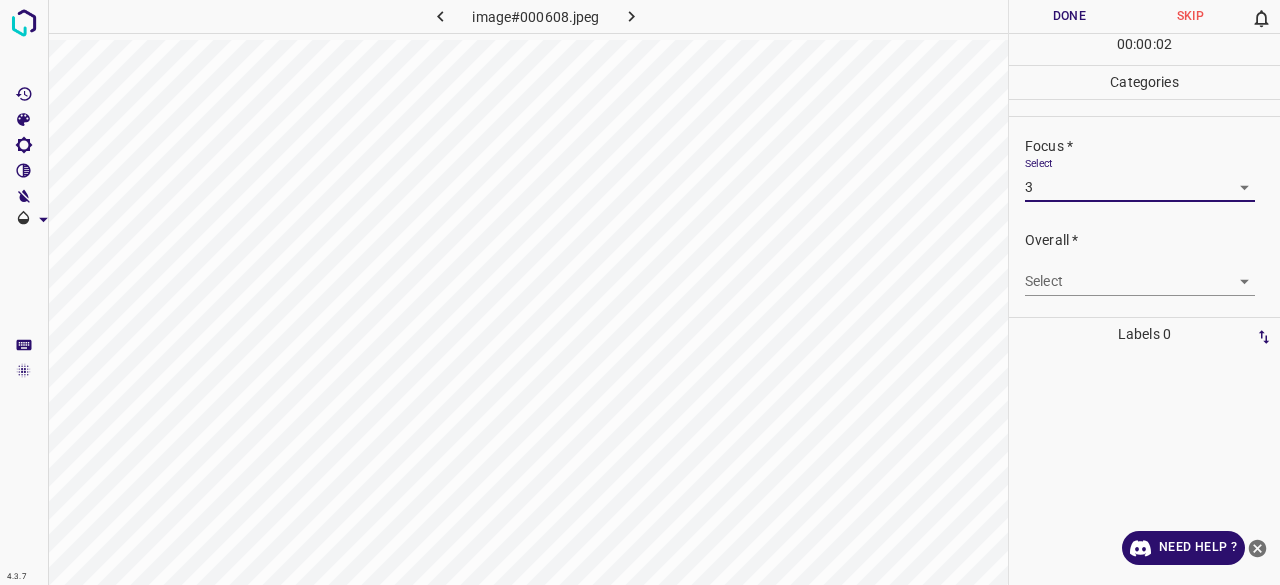 click on "4.3.7 image#000608.jpeg Done Skip 0 00   : 00   : 02   Categories Lighting *  Select 3 3 Focus *  Select 3 3 Overall *  Select ​ Labels   0 Categories 1 Lighting 2 Focus 3 Overall Tools Space Change between modes (Draw & Edit) I Auto labeling R Restore zoom M Zoom in N Zoom out Delete Delete selecte label Filters Z Restore filters X Saturation filter C Brightness filter V Contrast filter B Gray scale filter General O Download Need Help ? - Text - Hide - Delete" at bounding box center [640, 292] 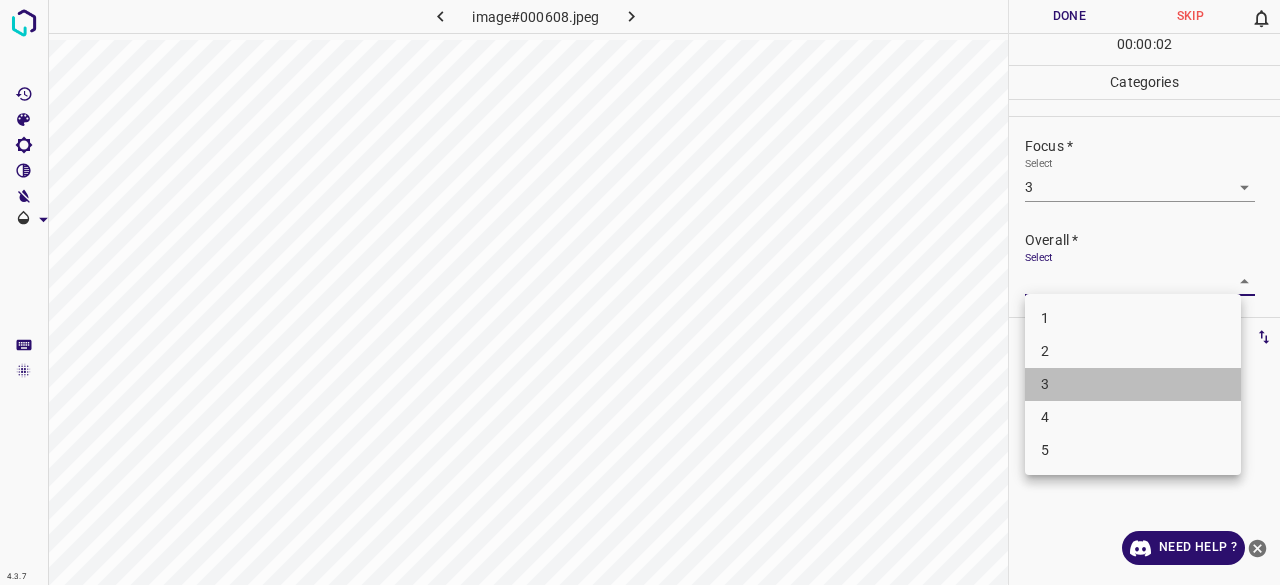drag, startPoint x: 1069, startPoint y: 393, endPoint x: 1072, endPoint y: 375, distance: 18.248287 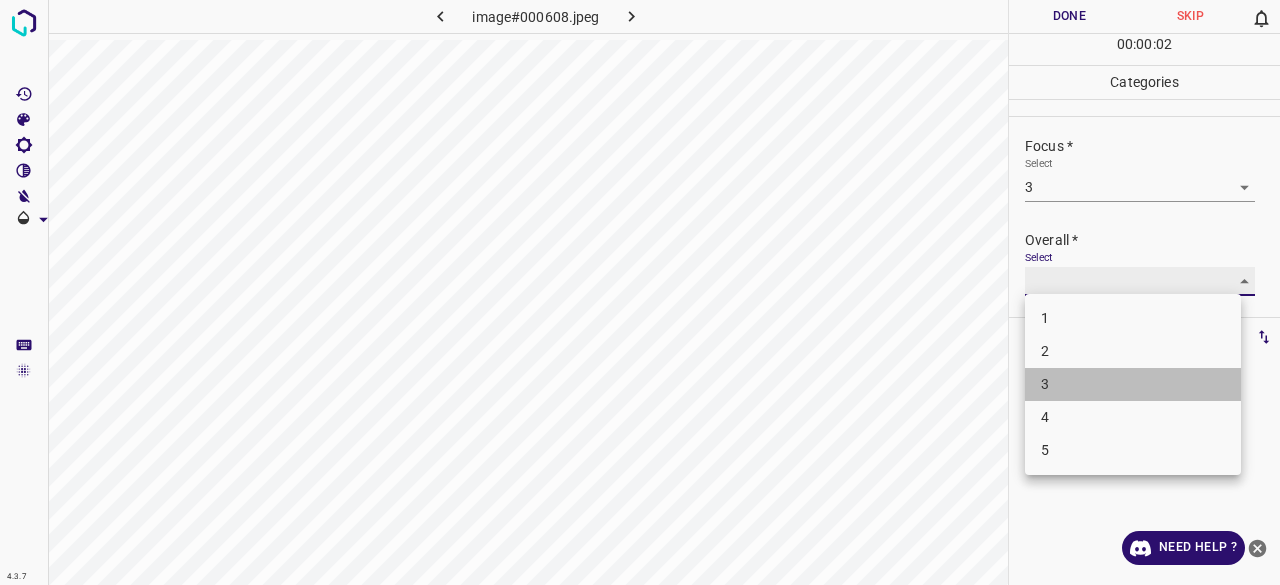 type on "3" 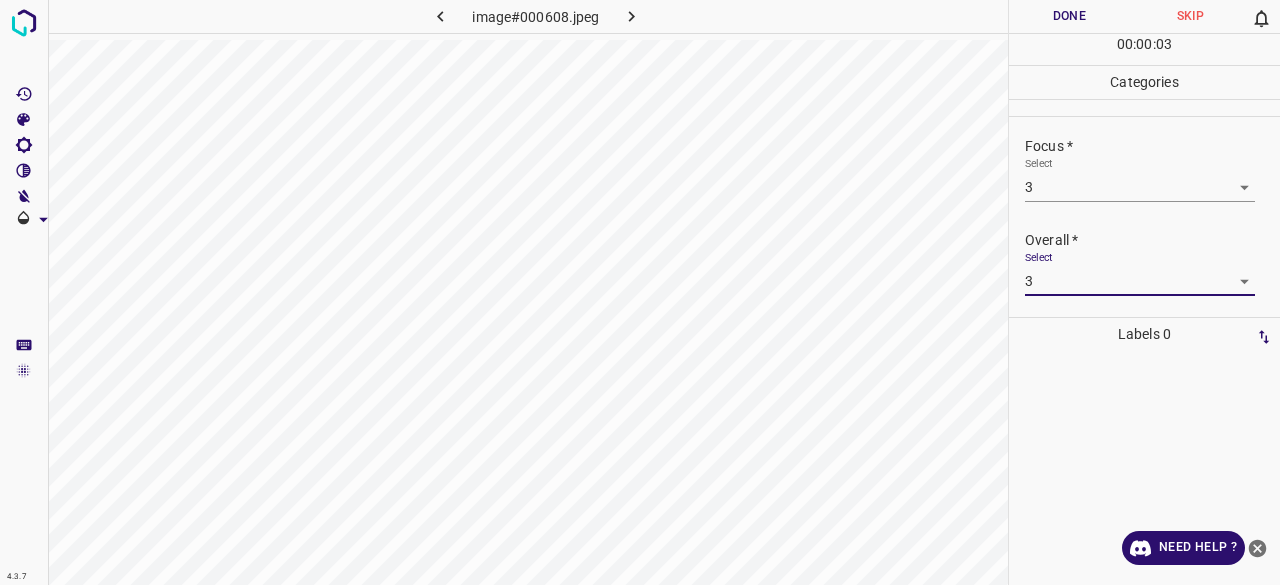 drag, startPoint x: 1061, startPoint y: 21, endPoint x: 994, endPoint y: 38, distance: 69.12308 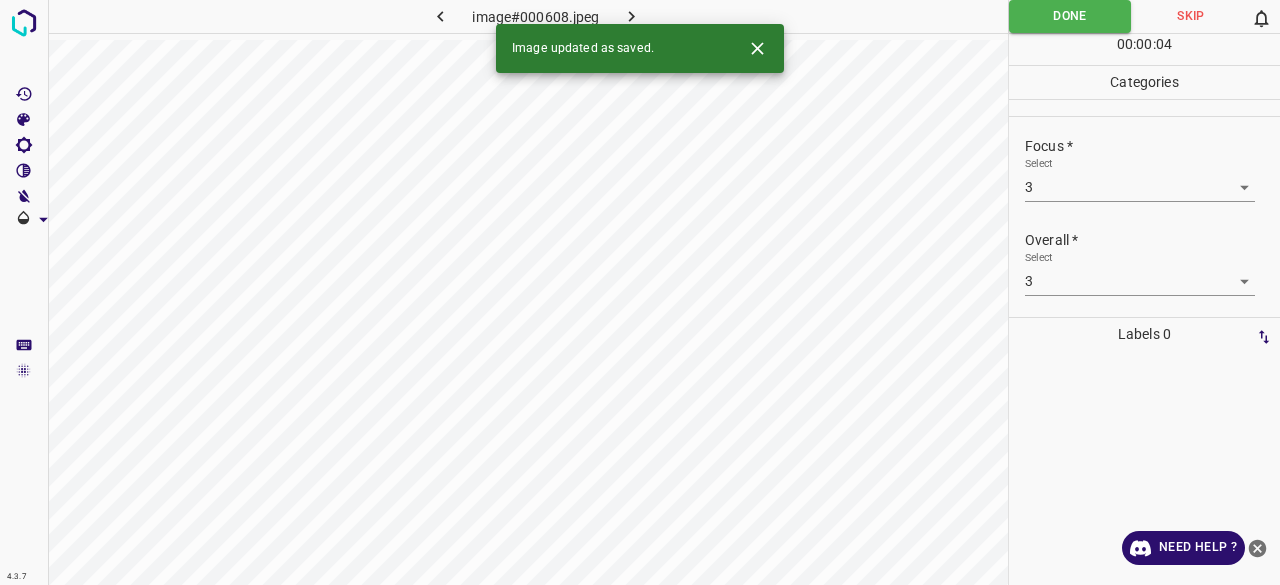 click 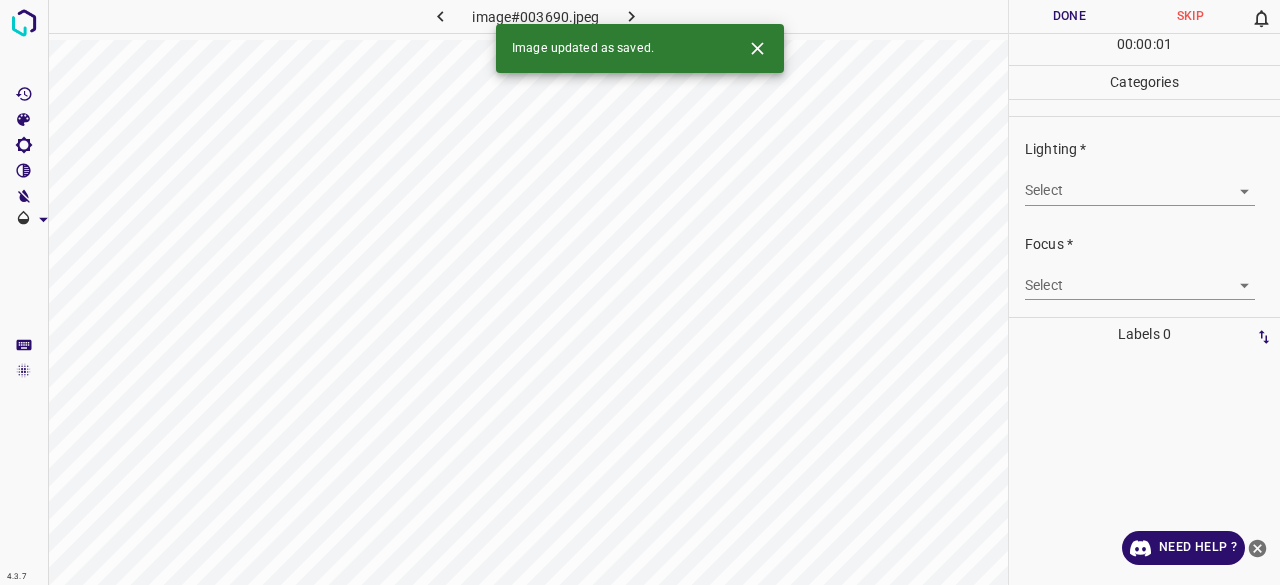 click on "4.3.7 image#003690.jpeg Done Skip 0 00   : 00   : 01   Categories Lighting *  Select ​ Focus *  Select ​ Overall *  Select ​ Labels   0 Categories 1 Lighting 2 Focus 3 Overall Tools Space Change between modes (Draw & Edit) I Auto labeling R Restore zoom M Zoom in N Zoom out Delete Delete selecte label Filters Z Restore filters X Saturation filter C Brightness filter V Contrast filter B Gray scale filter General O Download Image updated as saved. Need Help ? - Text - Hide - Delete" at bounding box center [640, 292] 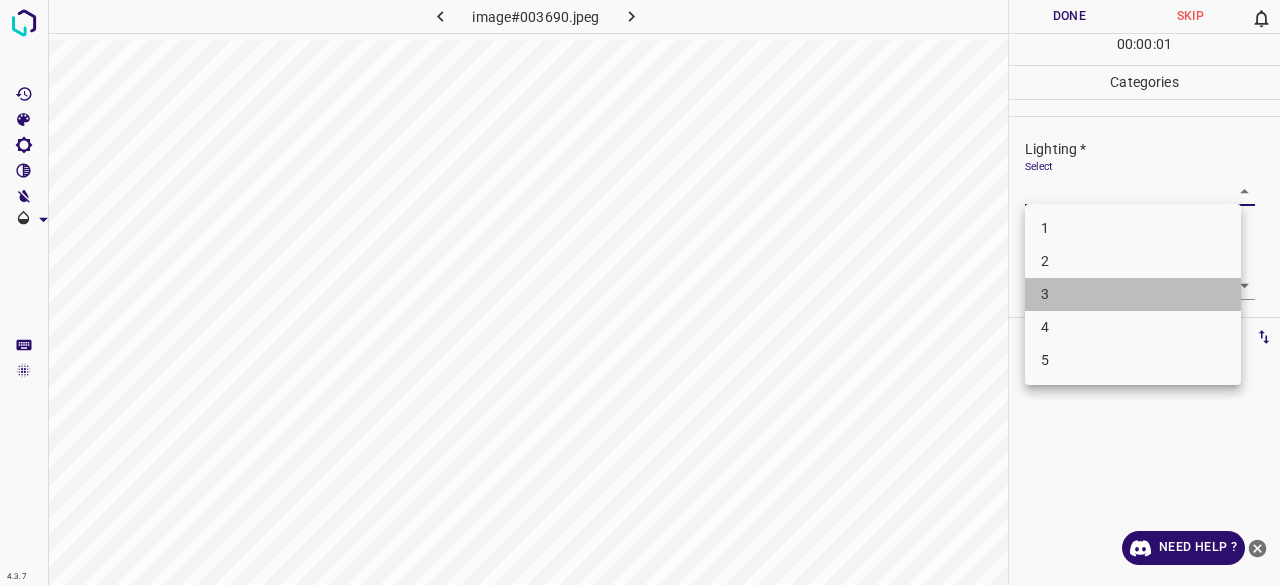 click on "3" at bounding box center [1133, 294] 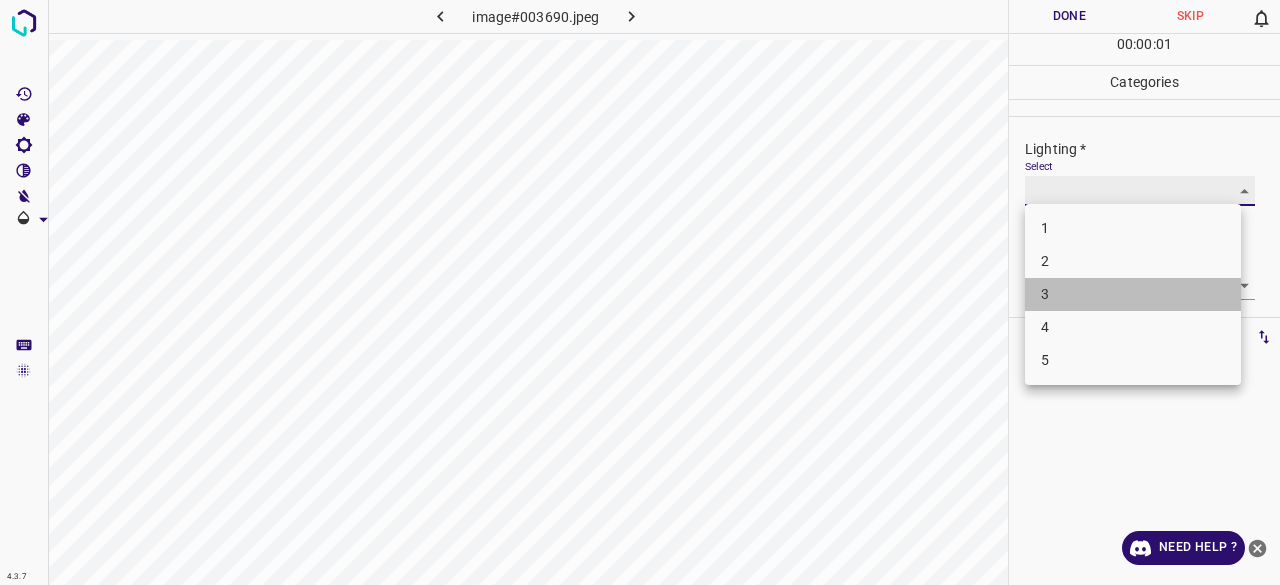type on "3" 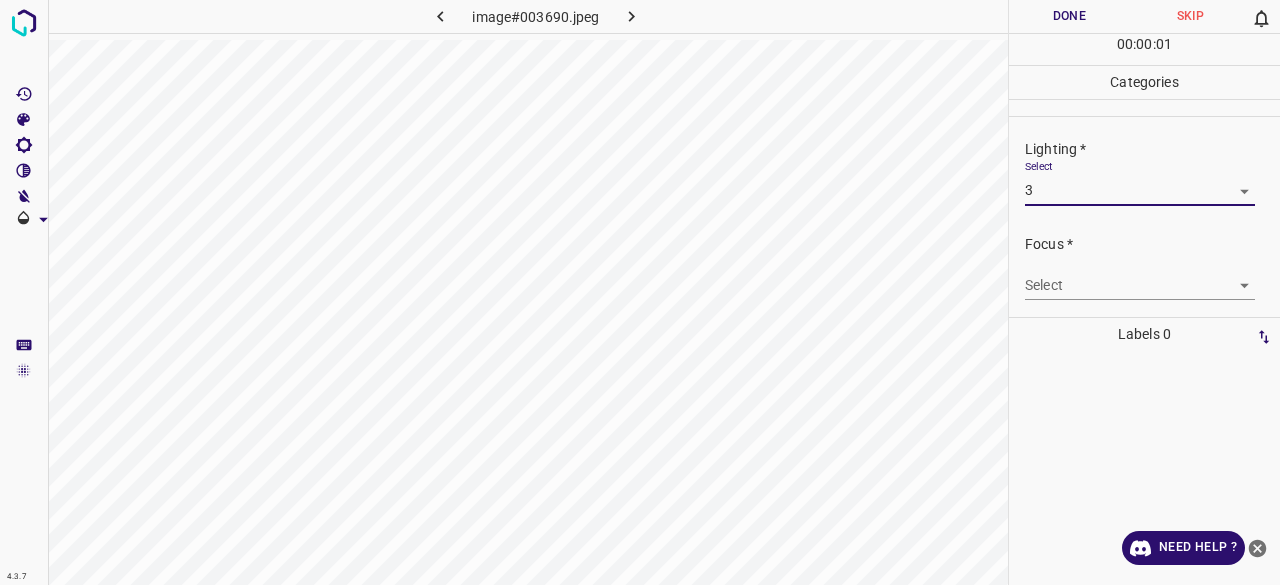click on "4.3.7 image#003690.jpeg Done Skip 0 00   : 00   : 01   Categories Lighting *  Select 3 3 Focus *  Select ​ Overall *  Select ​ Labels   0 Categories 1 Lighting 2 Focus 3 Overall Tools Space Change between modes (Draw & Edit) I Auto labeling R Restore zoom M Zoom in N Zoom out Delete Delete selecte label Filters Z Restore filters X Saturation filter C Brightness filter V Contrast filter B Gray scale filter General O Download Need Help ? - Text - Hide - Delete 1 2 3 4 5" at bounding box center (640, 292) 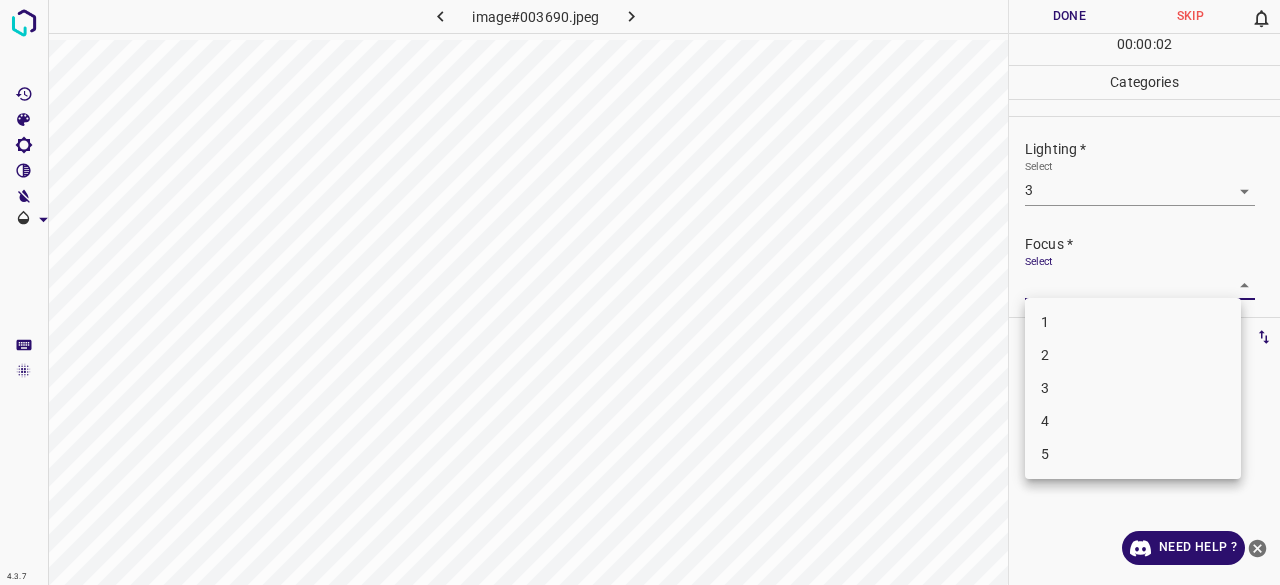click on "3" at bounding box center [1133, 388] 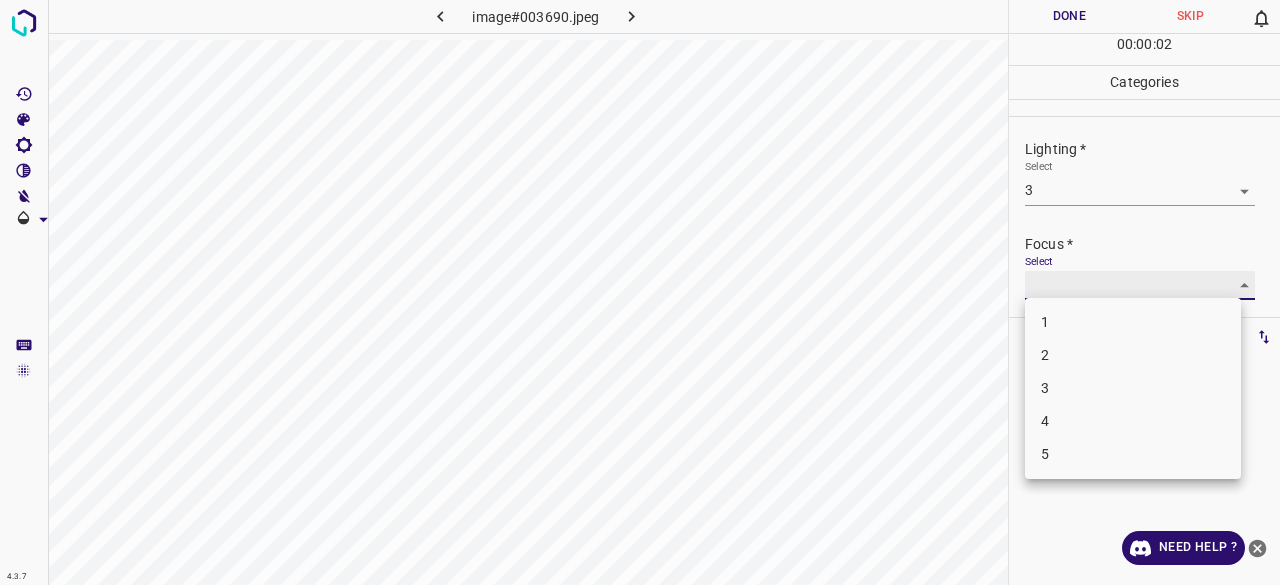 type on "3" 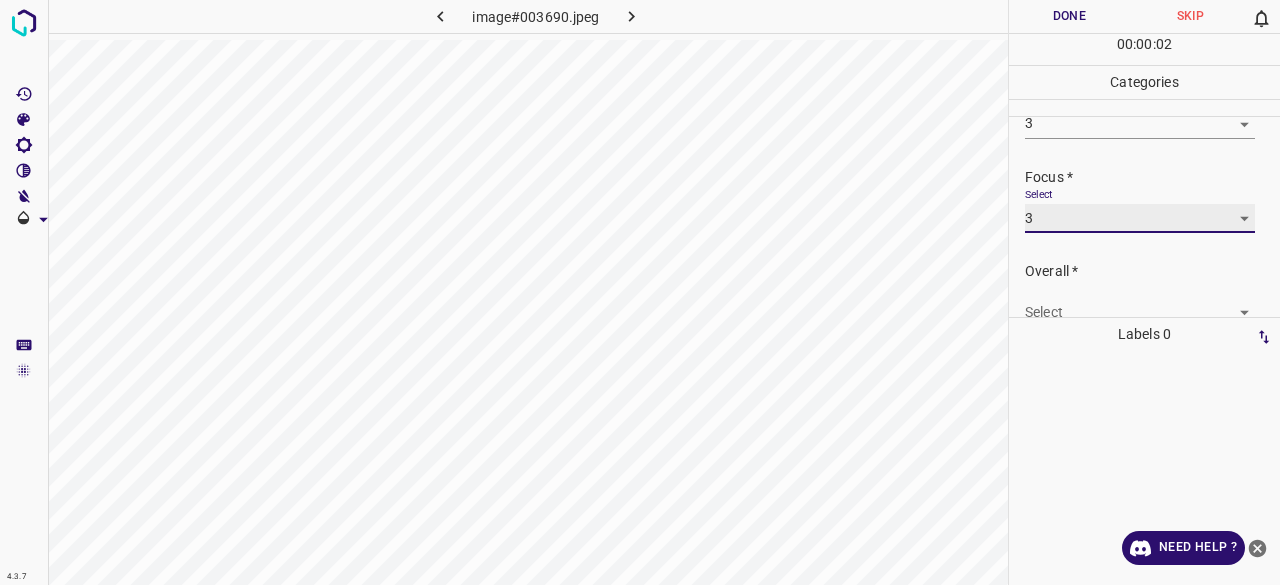 scroll, scrollTop: 98, scrollLeft: 0, axis: vertical 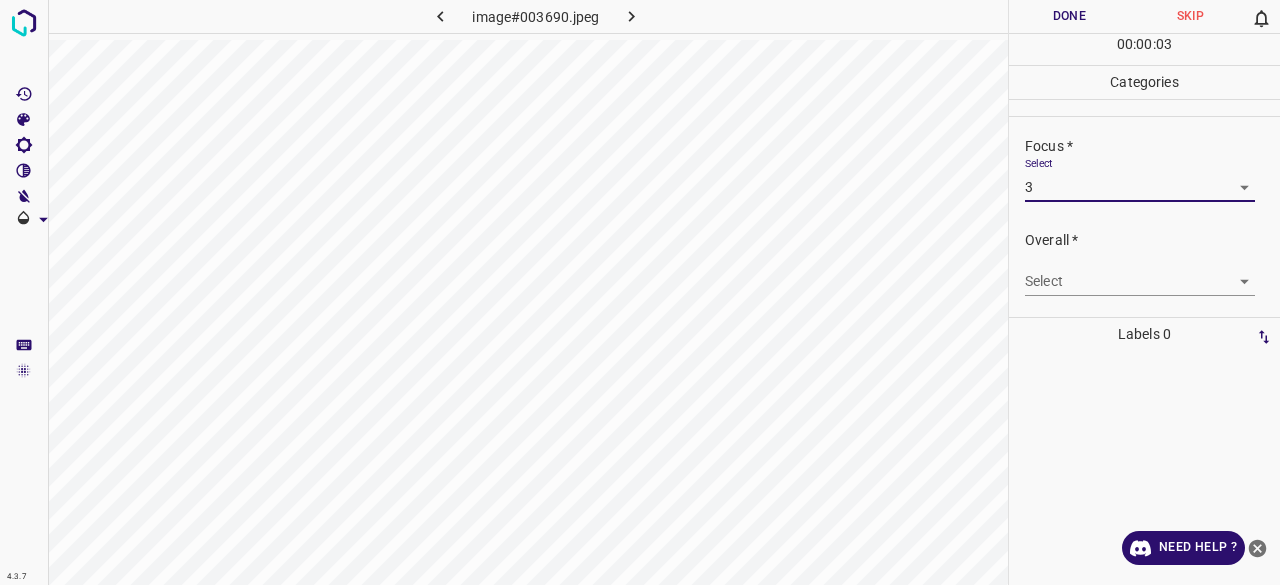 click on "Overall *  Select ​" at bounding box center (1144, 263) 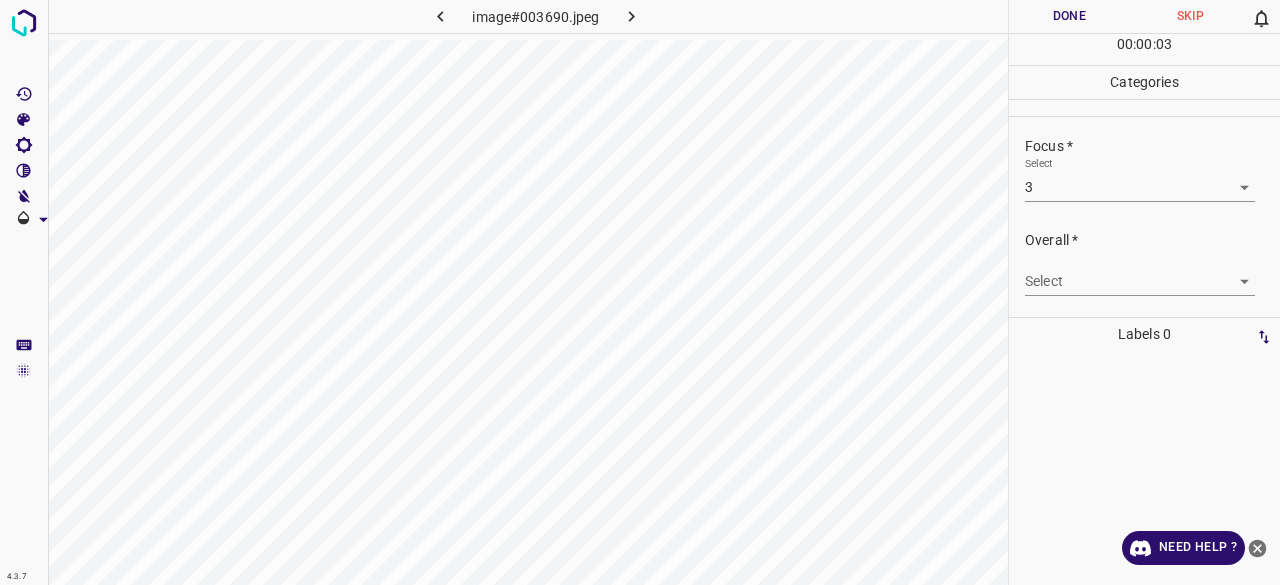 click on "4.3.7 image#003690.jpeg Done Skip 0 00   : 00   : 03   Categories Lighting *  Select 3 3 Focus *  Select 3 3 Overall *  Select ​ Labels   0 Categories 1 Lighting 2 Focus 3 Overall Tools Space Change between modes (Draw & Edit) I Auto labeling R Restore zoom M Zoom in N Zoom out Delete Delete selecte label Filters Z Restore filters X Saturation filter C Brightness filter V Contrast filter B Gray scale filter General O Download Need Help ? - Text - Hide - Delete" at bounding box center (640, 292) 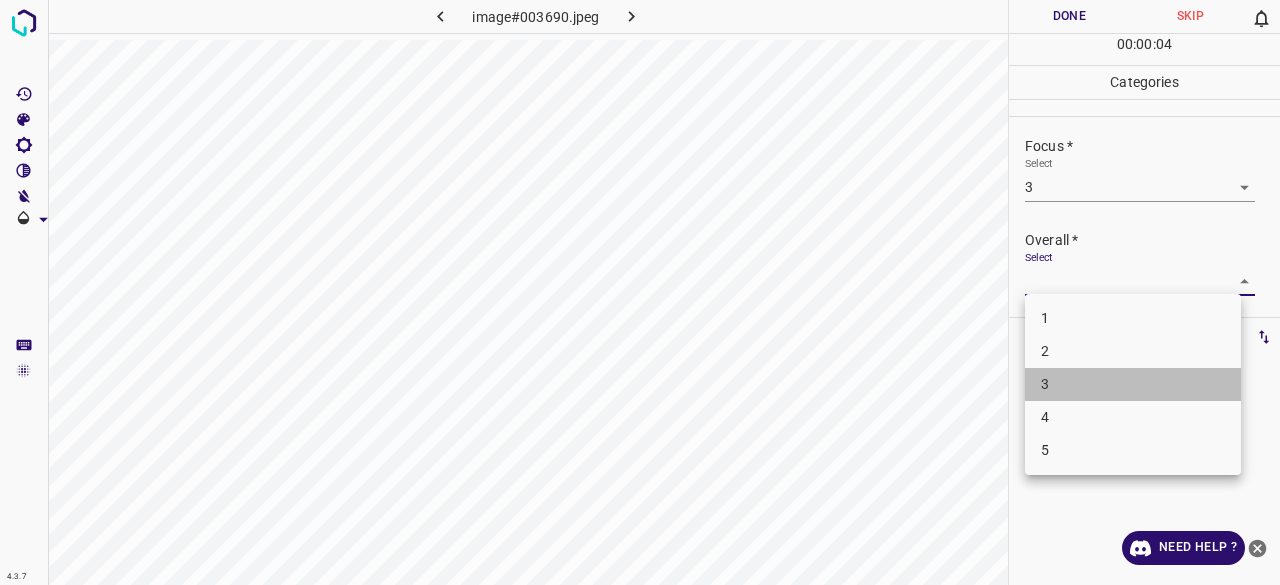 drag, startPoint x: 1074, startPoint y: 377, endPoint x: 1062, endPoint y: 134, distance: 243.29611 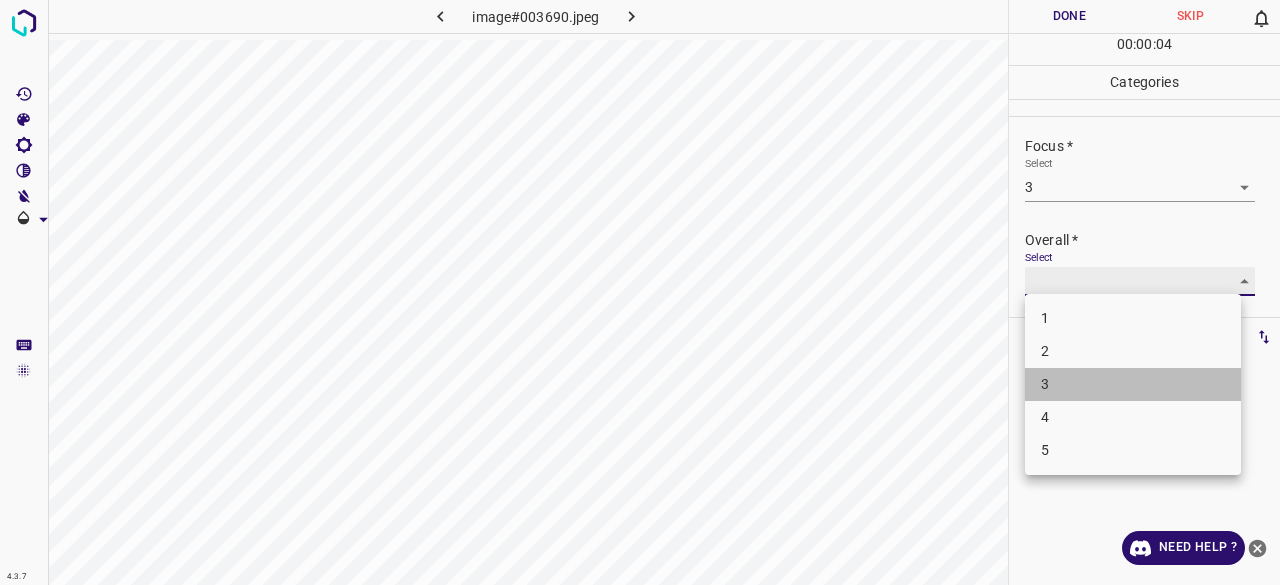 type on "3" 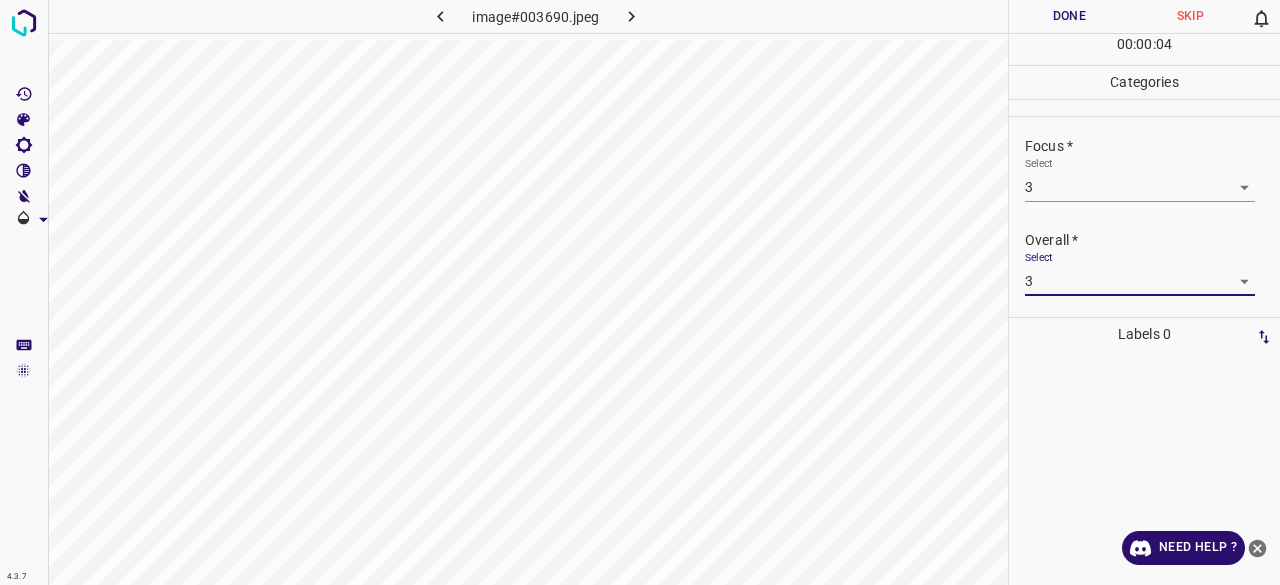 click on "Done" at bounding box center [1069, 16] 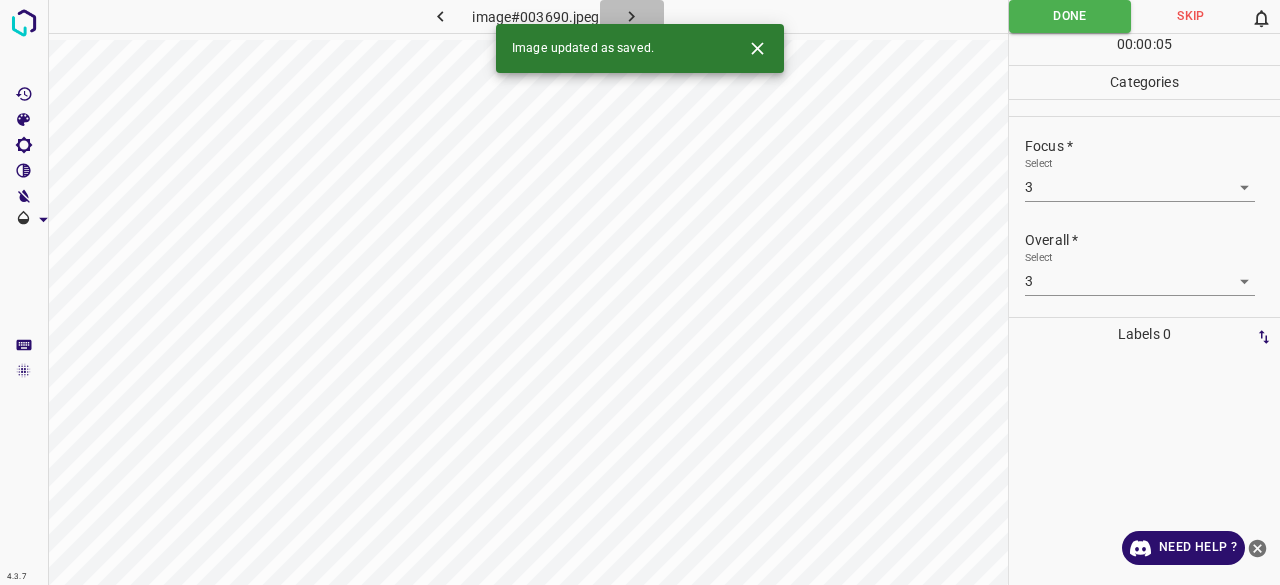 click at bounding box center [632, 16] 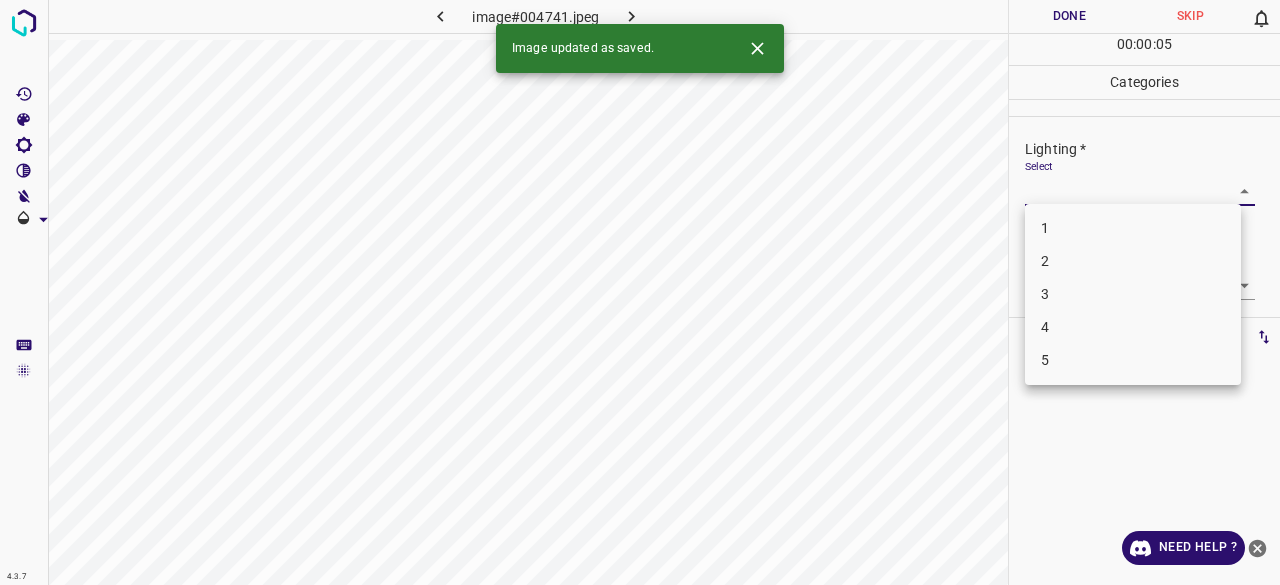 click on "4.3.7 image#004741.jpeg Done Skip 0 00   : 00   : 05   Categories Lighting *  Select ​ Focus *  Select ​ Overall *  Select ​ Labels   0 Categories 1 Lighting 2 Focus 3 Overall Tools Space Change between modes (Draw & Edit) I Auto labeling R Restore zoom M Zoom in N Zoom out Delete Delete selecte label Filters Z Restore filters X Saturation filter C Brightness filter V Contrast filter B Gray scale filter General O Download Image updated as saved. Need Help ? - Text - Hide - Delete 1 2 3 4 5" at bounding box center (640, 292) 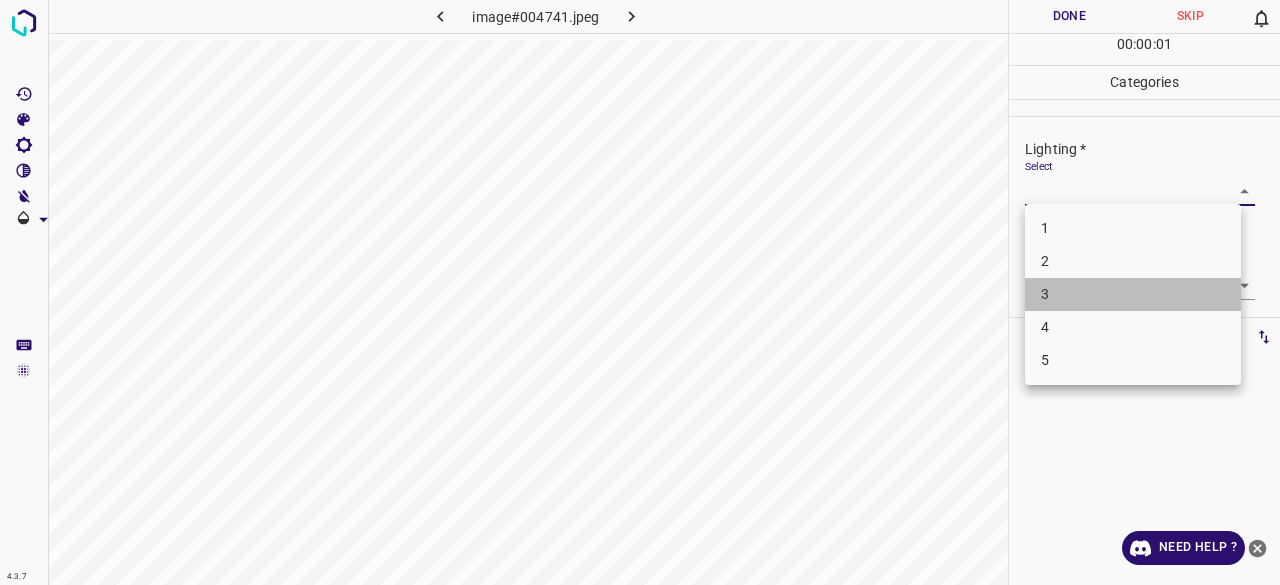 click on "3" at bounding box center (1133, 294) 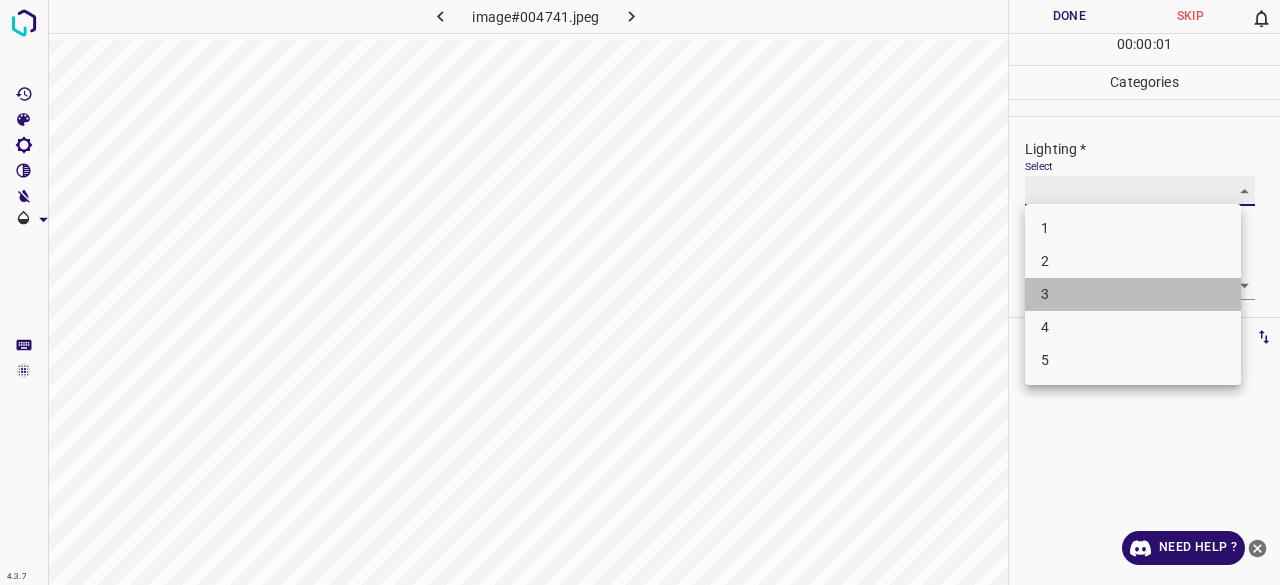 type on "3" 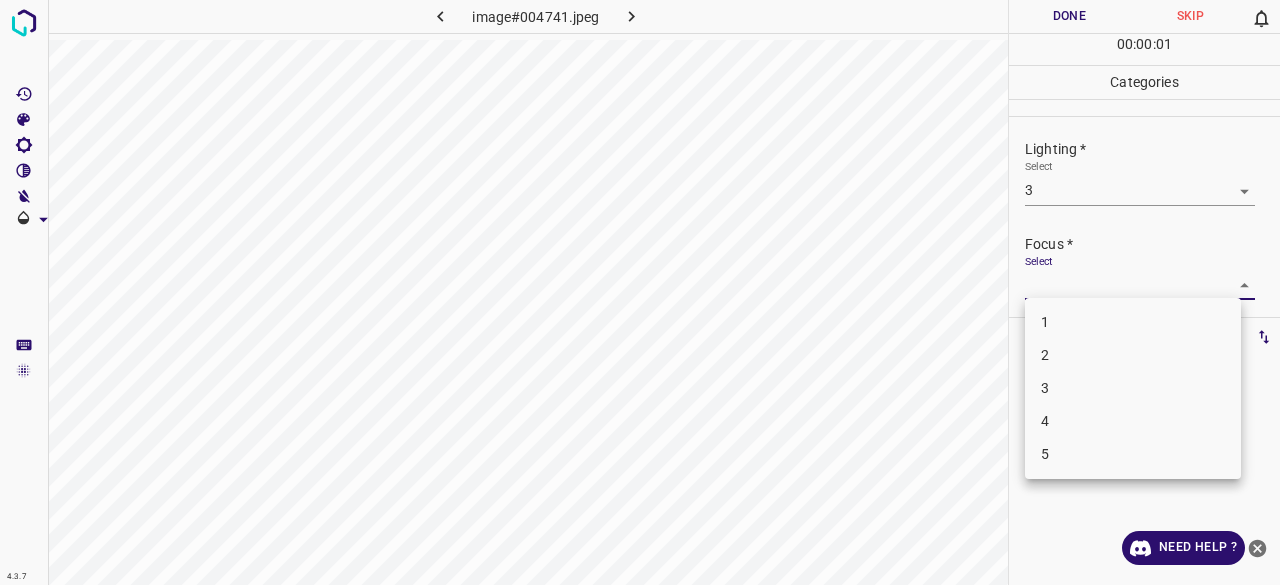 click on "4.3.7 image#004741.jpeg Done Skip 0 00   : 00   : 01   Categories Lighting *  Select 3 3 Focus *  Select ​ Overall *  Select ​ Labels   0 Categories 1 Lighting 2 Focus 3 Overall Tools Space Change between modes (Draw & Edit) I Auto labeling R Restore zoom M Zoom in N Zoom out Delete Delete selecte label Filters Z Restore filters X Saturation filter C Brightness filter V Contrast filter B Gray scale filter General O Download Need Help ? - Text - Hide - Delete 1 2 3 4 5" at bounding box center (640, 292) 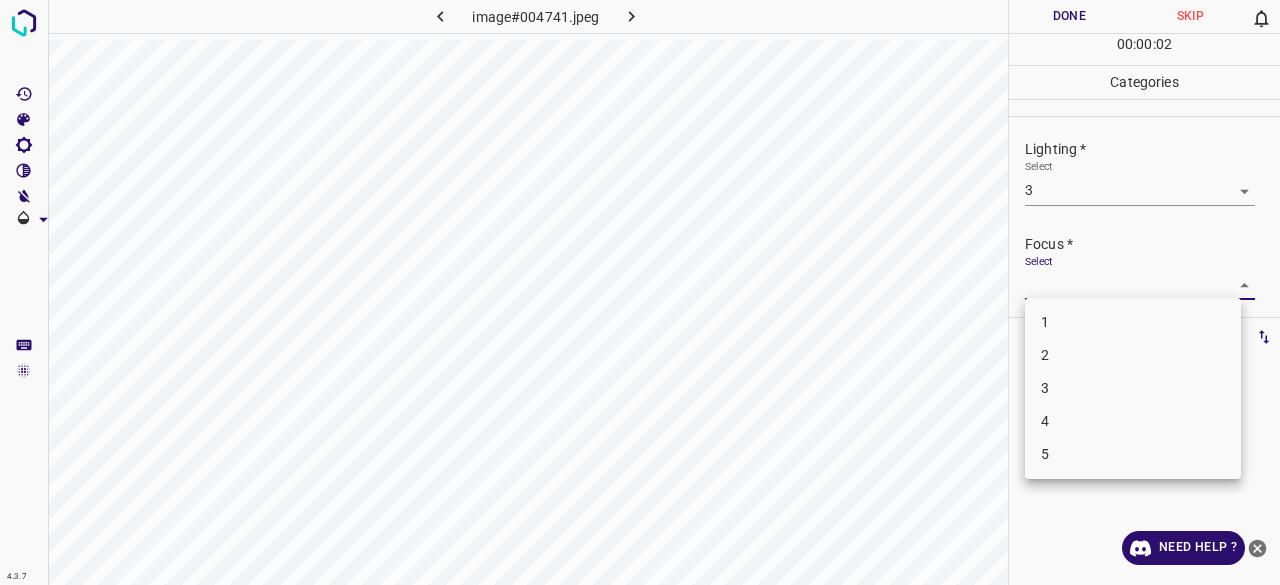click on "3" at bounding box center (1133, 388) 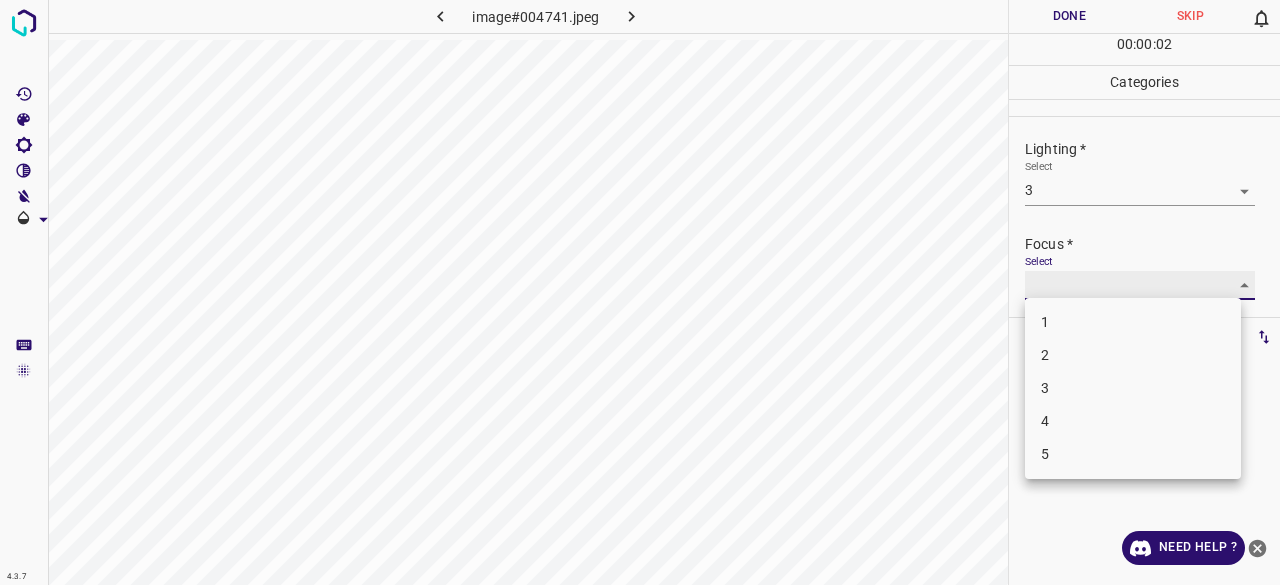 type on "3" 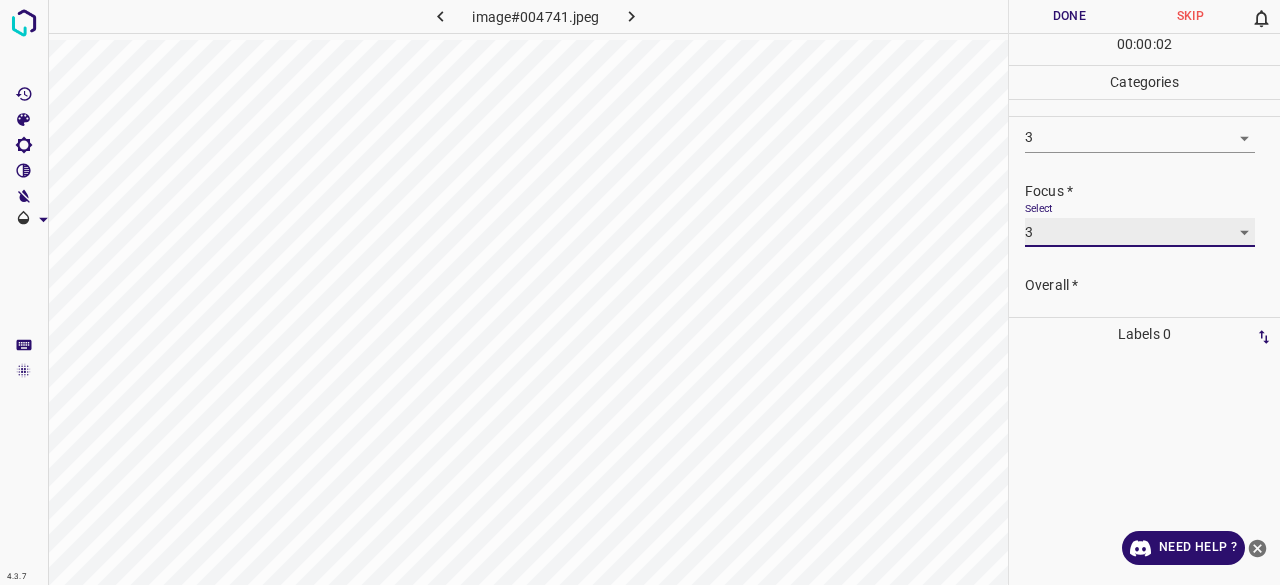 scroll, scrollTop: 98, scrollLeft: 0, axis: vertical 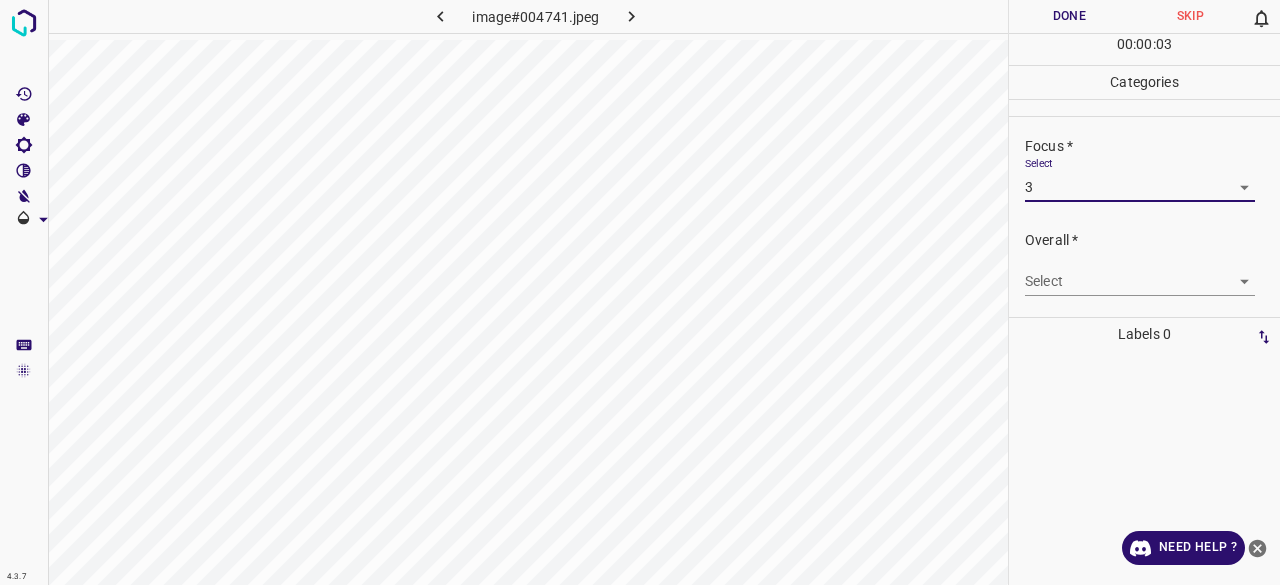 click on "4.3.7 image#004741.jpeg Done Skip 0 00   : 00   : 03   Categories Lighting *  Select 3 3 Focus *  Select 3 3 Overall *  Select ​ Labels   0 Categories 1 Lighting 2 Focus 3 Overall Tools Space Change between modes (Draw & Edit) I Auto labeling R Restore zoom M Zoom in N Zoom out Delete Delete selecte label Filters Z Restore filters X Saturation filter C Brightness filter V Contrast filter B Gray scale filter General O Download Need Help ? - Text - Hide - Delete" at bounding box center [640, 292] 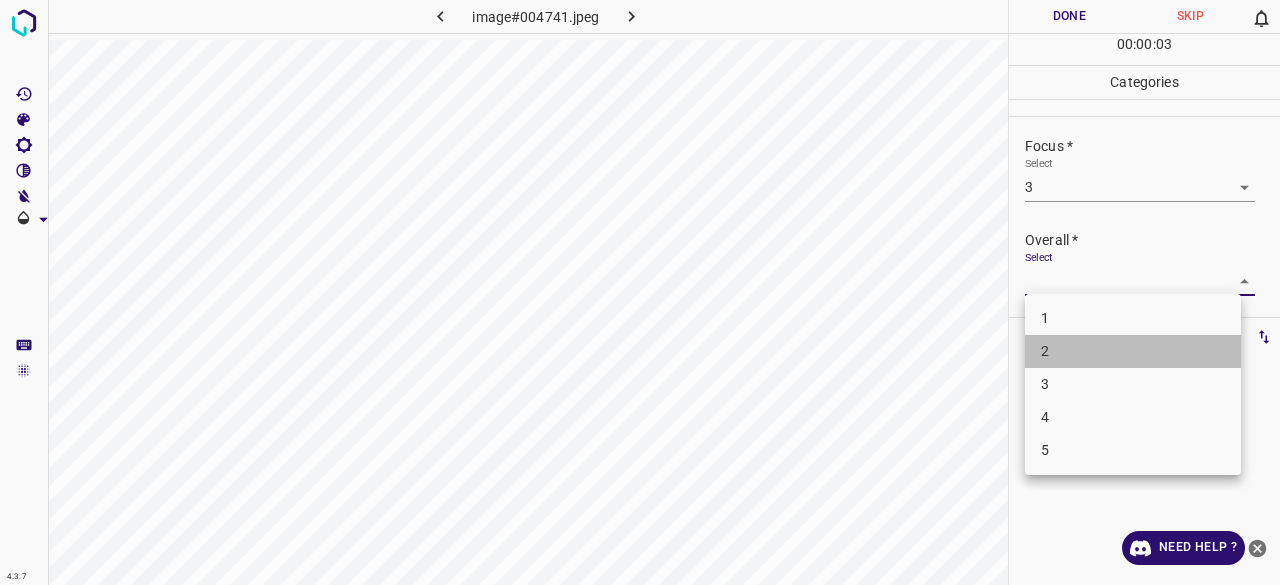 click on "1 2 3 4 5" at bounding box center [1133, 384] 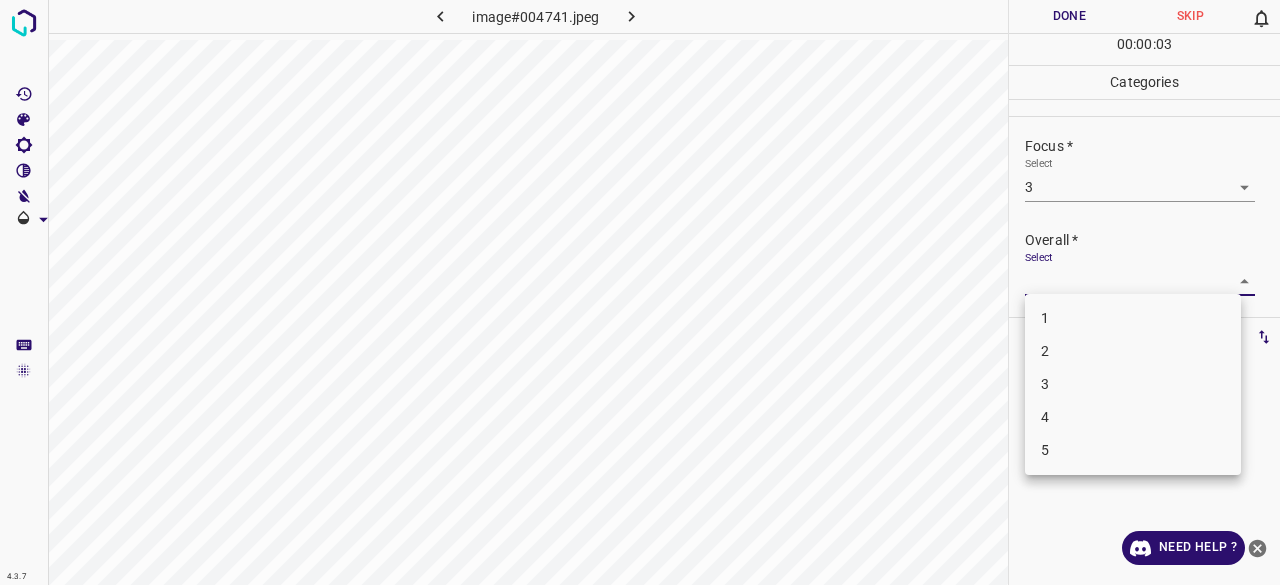 click on "3" at bounding box center [1133, 384] 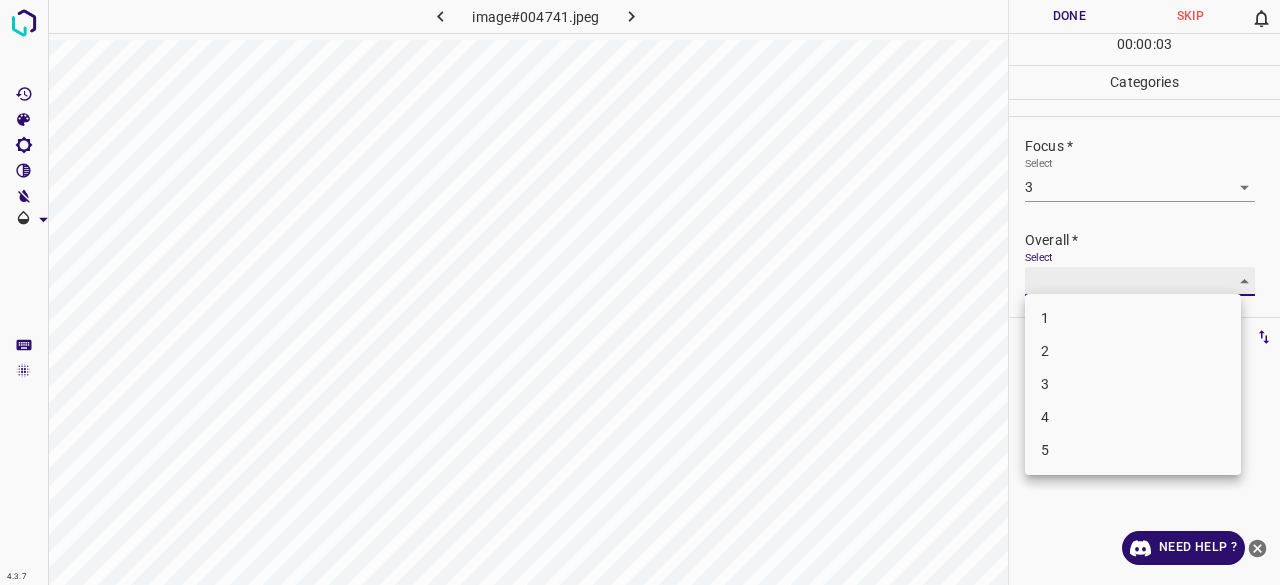 type on "3" 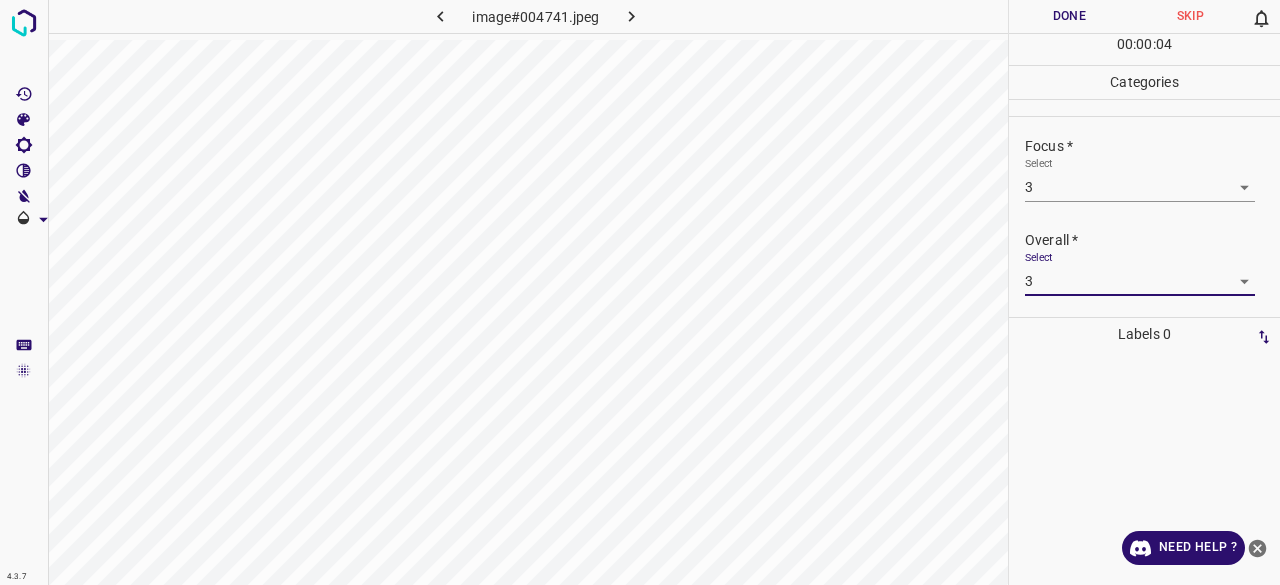 click on "Done" at bounding box center [1069, 16] 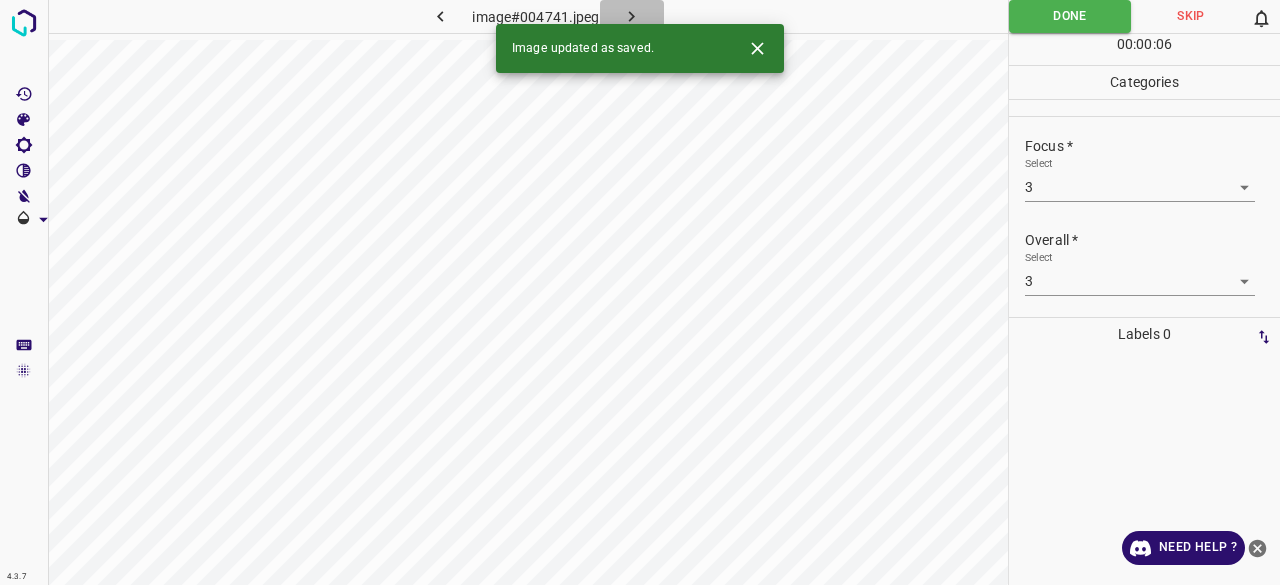 click at bounding box center (632, 16) 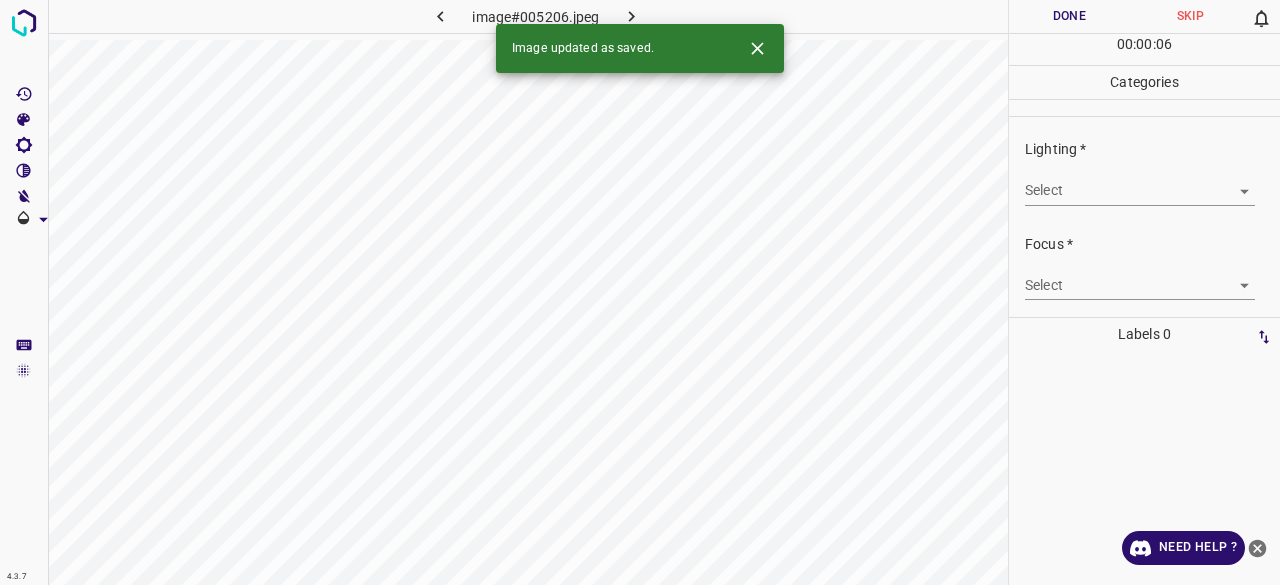 click on "Lighting *  Select ​" at bounding box center (1144, 172) 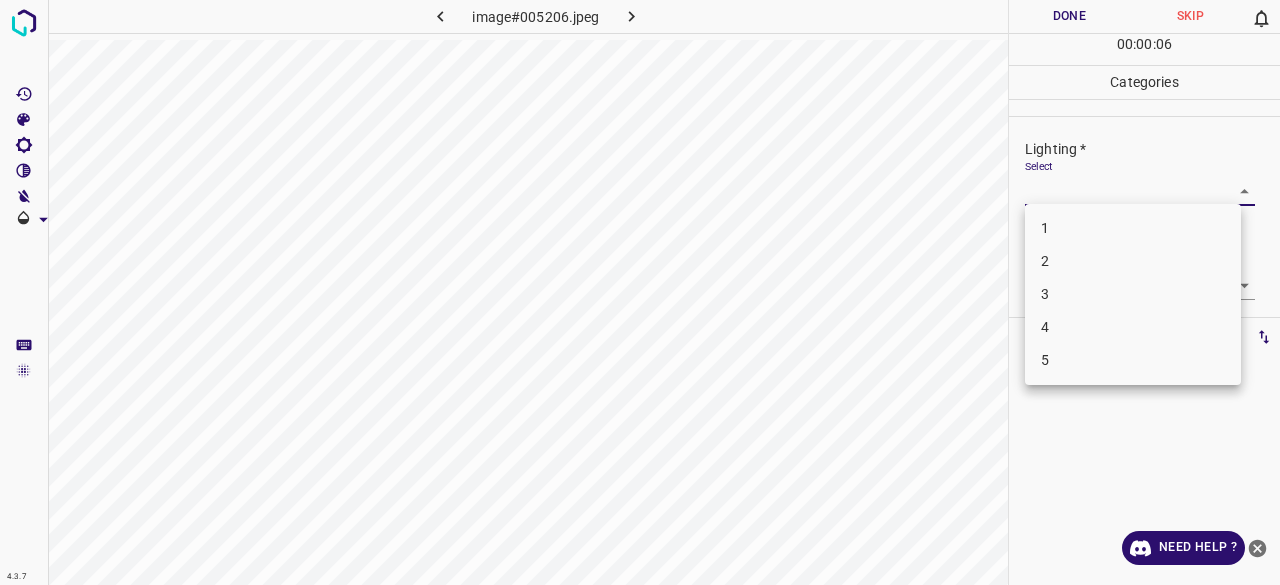 click on "4.3.7 image#005206.jpeg Done Skip 0 00   : 00   : 06   Categories Lighting *  Select ​ Focus *  Select ​ Overall *  Select ​ Labels   0 Categories 1 Lighting 2 Focus 3 Overall Tools Space Change between modes (Draw & Edit) I Auto labeling R Restore zoom M Zoom in N Zoom out Delete Delete selecte label Filters Z Restore filters X Saturation filter C Brightness filter V Contrast filter B Gray scale filter General O Download Need Help ? - Text - Hide - Delete 1 2 3 4 5" at bounding box center (640, 292) 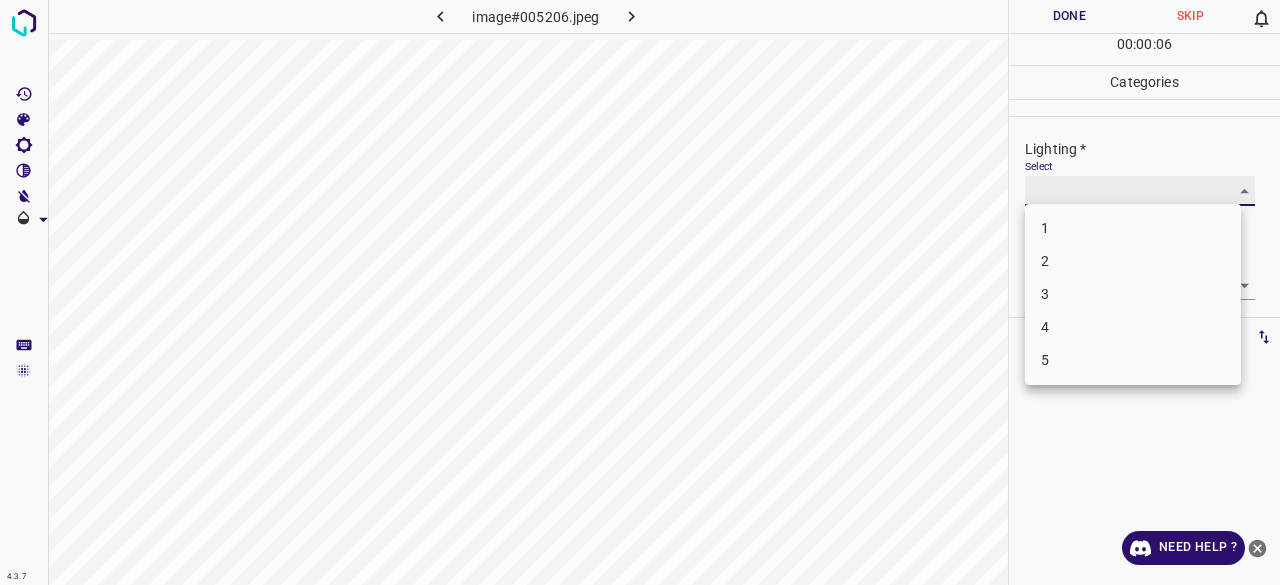 type on "3" 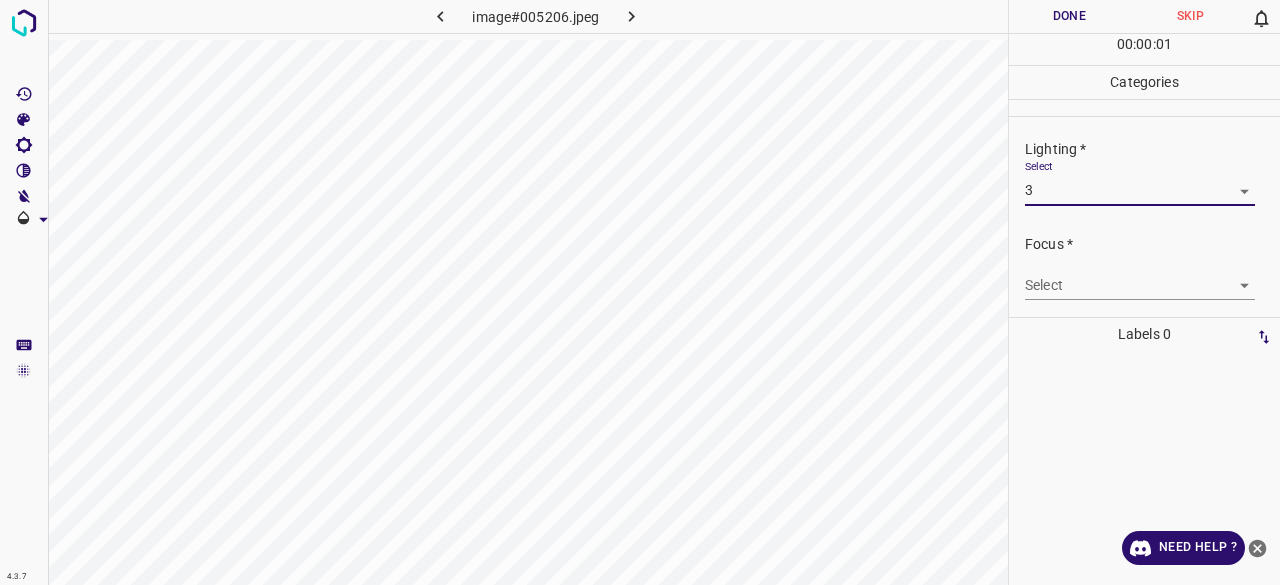 click on "4.3.7 image#005206.jpeg Done Skip 0 00   : 00   : 01   Categories Lighting *  Select 3 3 Focus *  Select ​ Overall *  Select ​ Labels   0 Categories 1 Lighting 2 Focus 3 Overall Tools Space Change between modes (Draw & Edit) I Auto labeling R Restore zoom M Zoom in N Zoom out Delete Delete selecte label Filters Z Restore filters X Saturation filter C Brightness filter V Contrast filter B Gray scale filter General O Download Need Help ? - Text - Hide - Delete 1 2 3 4 5" at bounding box center (640, 292) 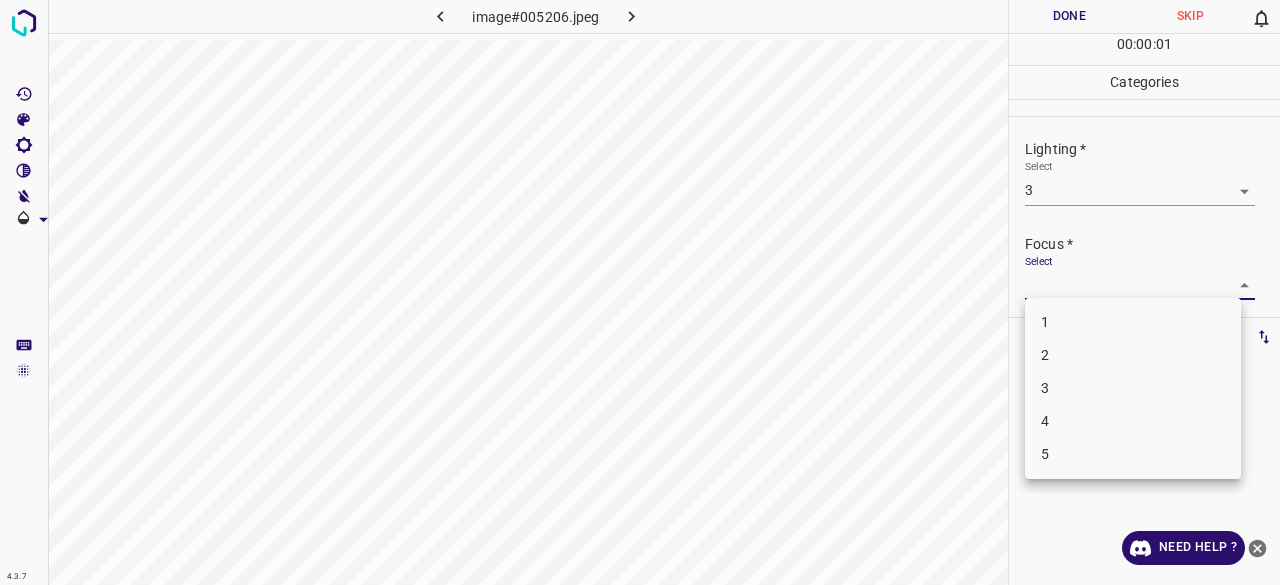 drag, startPoint x: 1047, startPoint y: 400, endPoint x: 1046, endPoint y: 381, distance: 19.026299 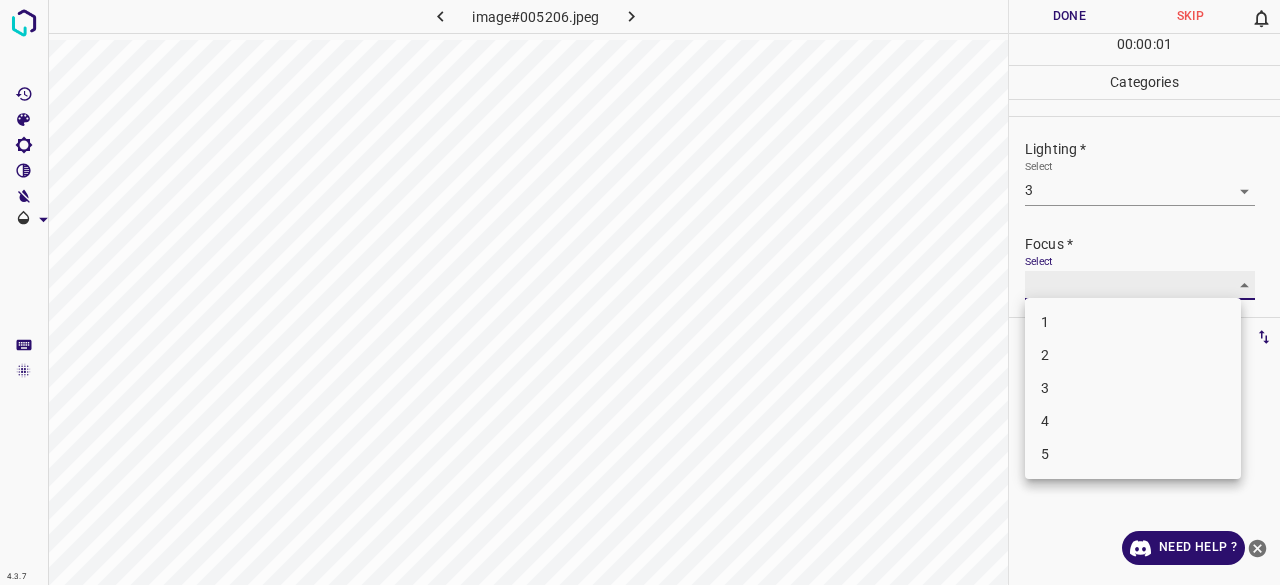 type on "3" 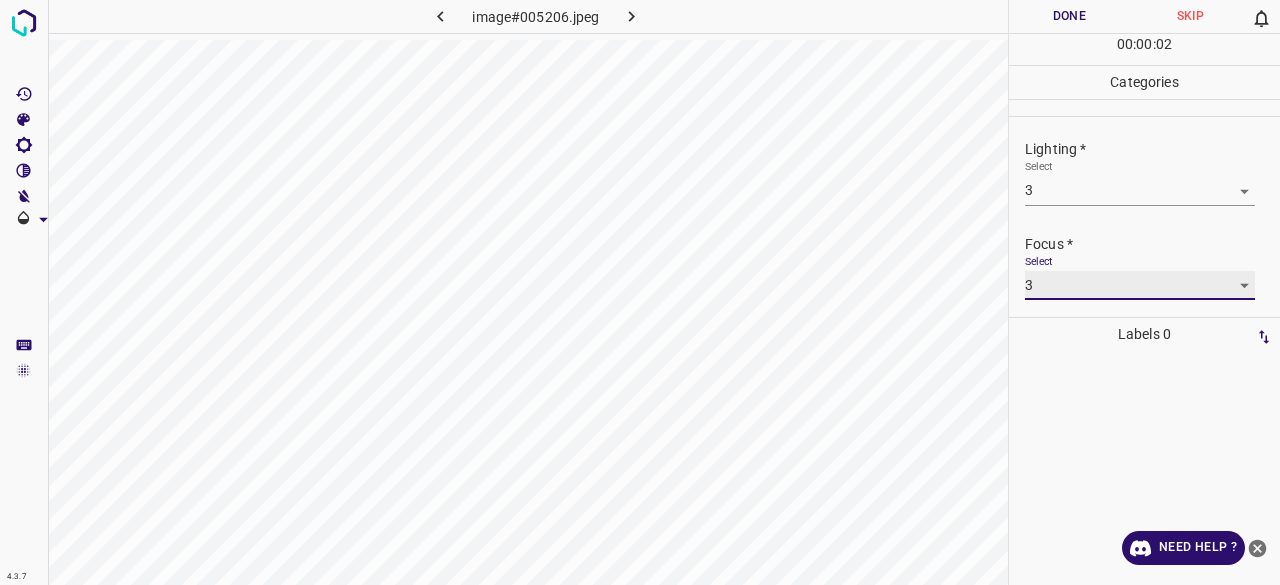 scroll, scrollTop: 98, scrollLeft: 0, axis: vertical 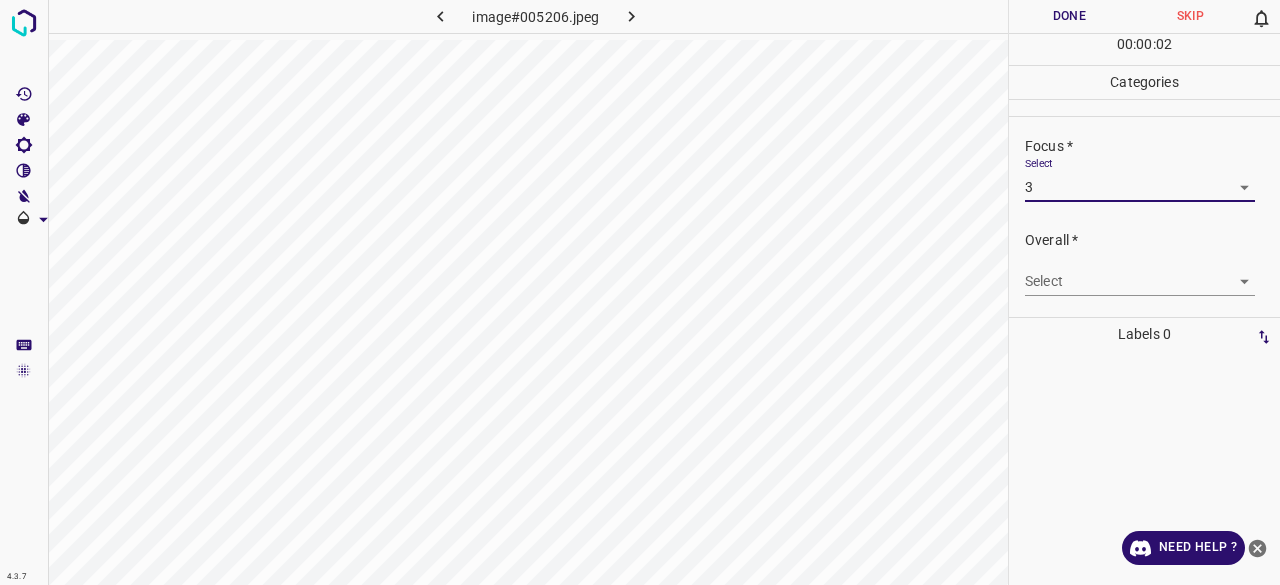 click on "4.3.7 image#005206.jpeg Done Skip 0 00   : 00   : 02   Categories Lighting *  Select 3 3 Focus *  Select 3 3 Overall *  Select ​ Labels   0 Categories 1 Lighting 2 Focus 3 Overall Tools Space Change between modes (Draw & Edit) I Auto labeling R Restore zoom M Zoom in N Zoom out Delete Delete selecte label Filters Z Restore filters X Saturation filter C Brightness filter V Contrast filter B Gray scale filter General O Download Need Help ? - Text - Hide - Delete" at bounding box center (640, 292) 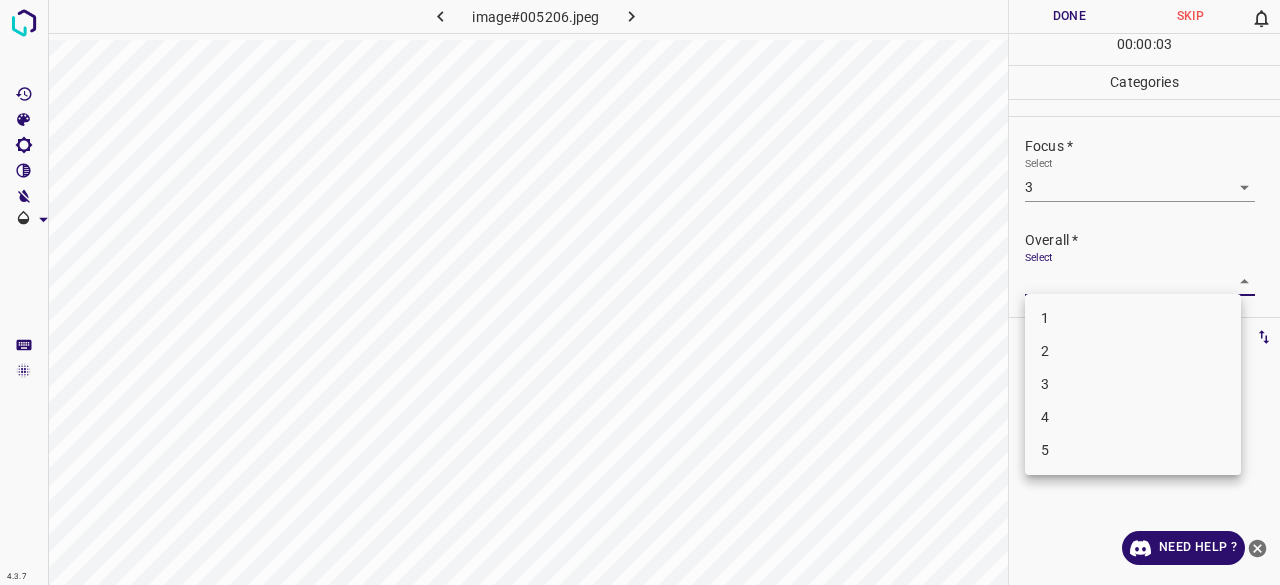 drag, startPoint x: 1064, startPoint y: 377, endPoint x: 1071, endPoint y: 357, distance: 21.189621 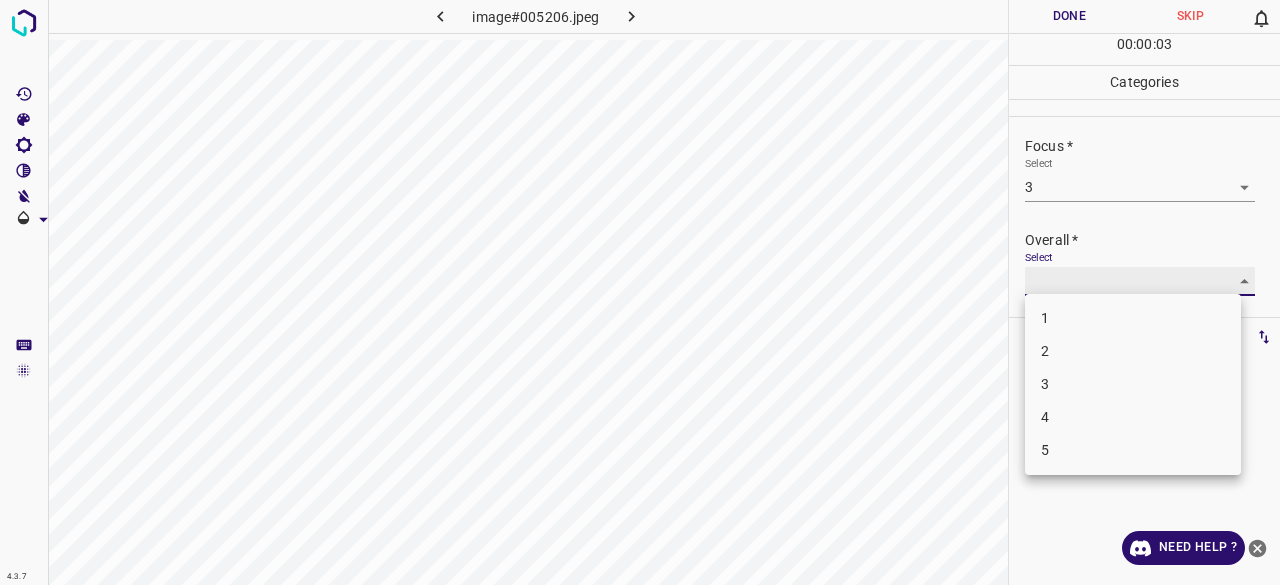 type on "3" 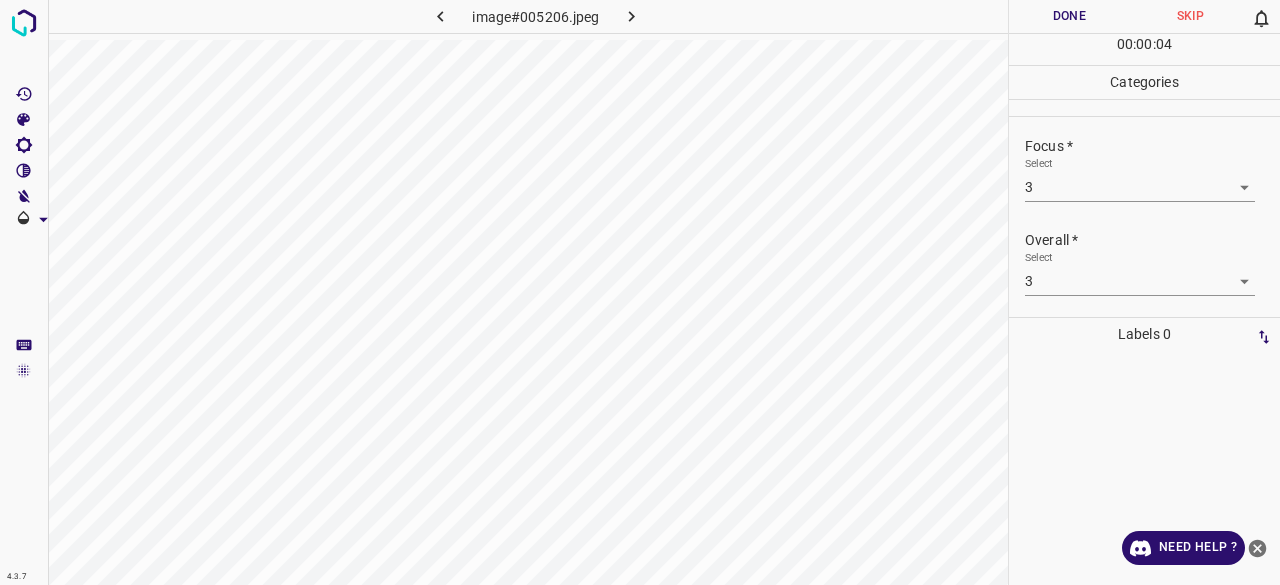 click on "00   : 00   : 04" at bounding box center [1144, 49] 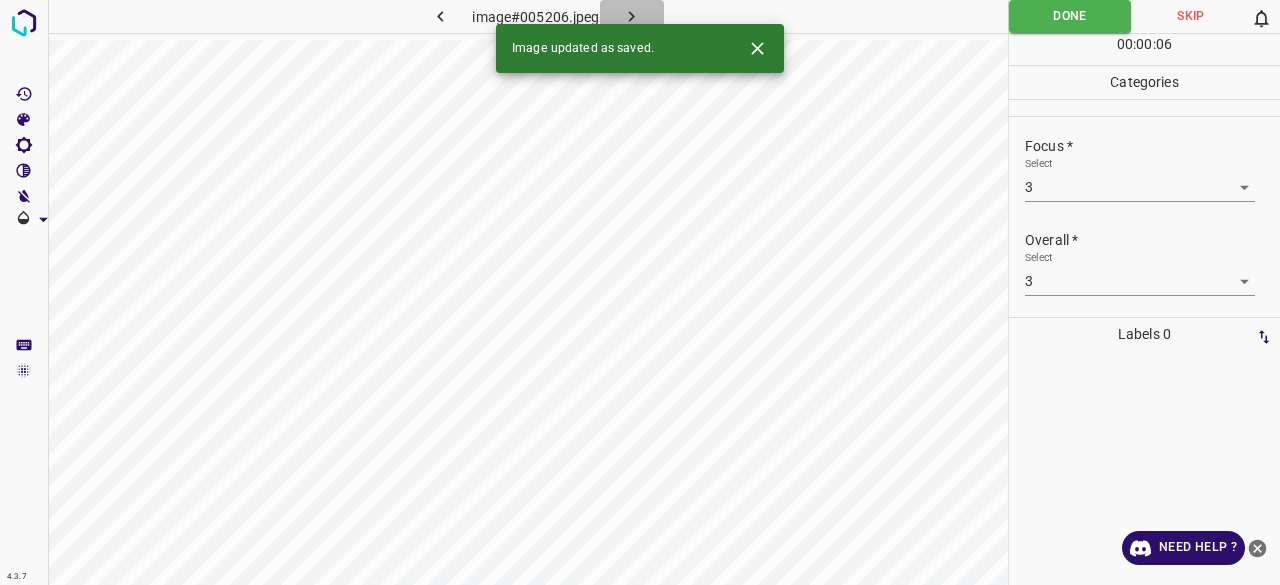 click 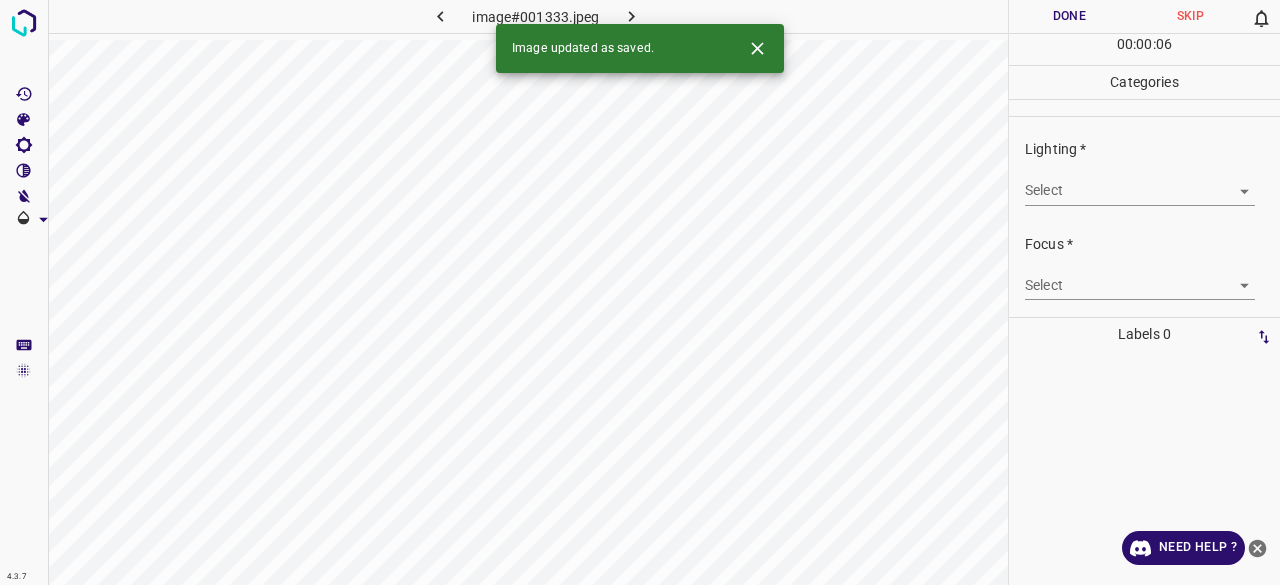 click on "4.3.7 image#001333.jpeg Done Skip 0 00   : 00   : 06   Categories Lighting *  Select ​ Focus *  Select ​ Overall *  Select ​ Labels   0 Categories 1 Lighting 2 Focus 3 Overall Tools Space Change between modes (Draw & Edit) I Auto labeling R Restore zoom M Zoom in N Zoom out Delete Delete selecte label Filters Z Restore filters X Saturation filter C Brightness filter V Contrast filter B Gray scale filter General O Download Image updated as saved. Need Help ? - Text - Hide - Delete" at bounding box center (640, 292) 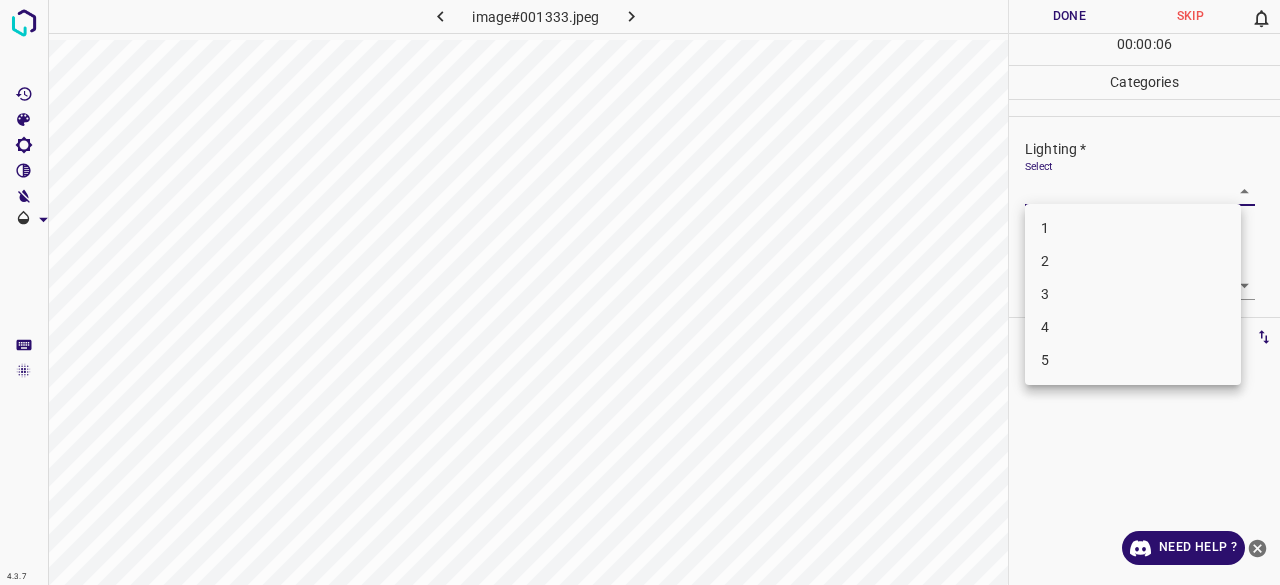 click on "3" at bounding box center (1133, 294) 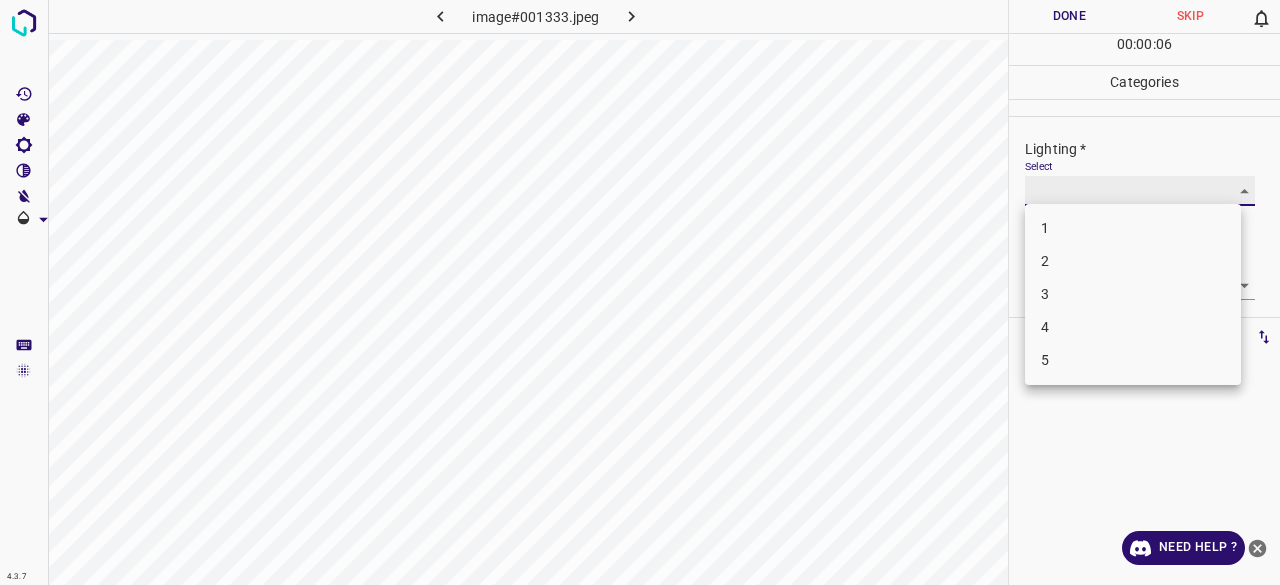 type on "3" 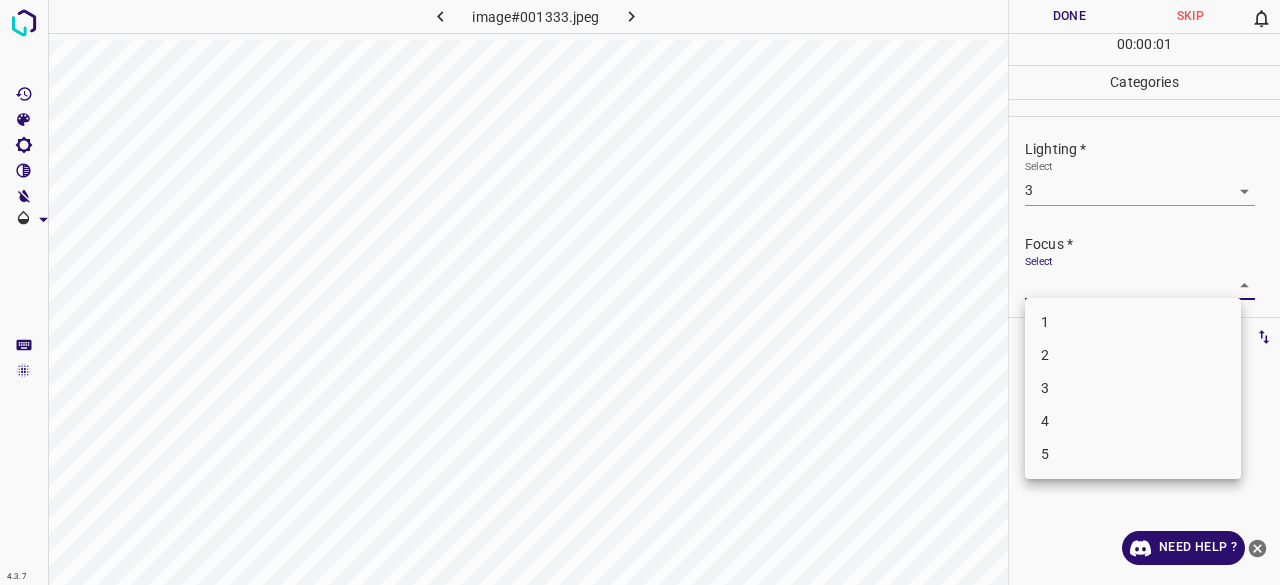 click on "4.3.7 image#001333.jpeg Done Skip 0 00   : 00   : 01   Categories Lighting *  Select 3 3 Focus *  Select ​ Overall *  Select ​ Labels   0 Categories 1 Lighting 2 Focus 3 Overall Tools Space Change between modes (Draw & Edit) I Auto labeling R Restore zoom M Zoom in N Zoom out Delete Delete selecte label Filters Z Restore filters X Saturation filter C Brightness filter V Contrast filter B Gray scale filter General O Download Need Help ? - Text - Hide - Delete 1 2 3 4 5" at bounding box center (640, 292) 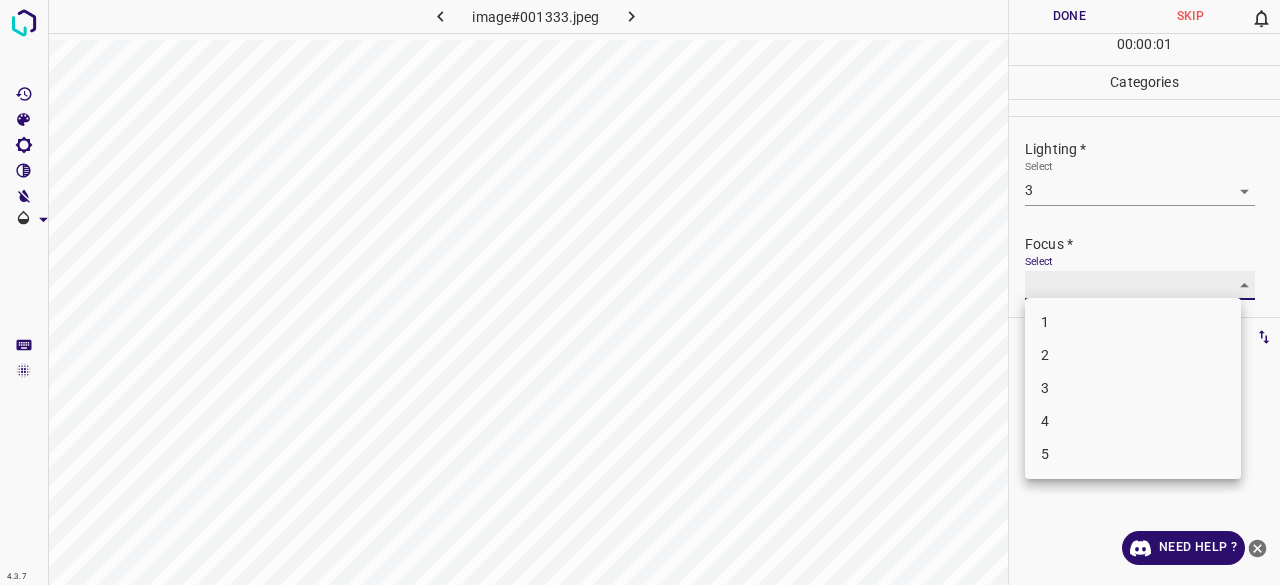 type on "3" 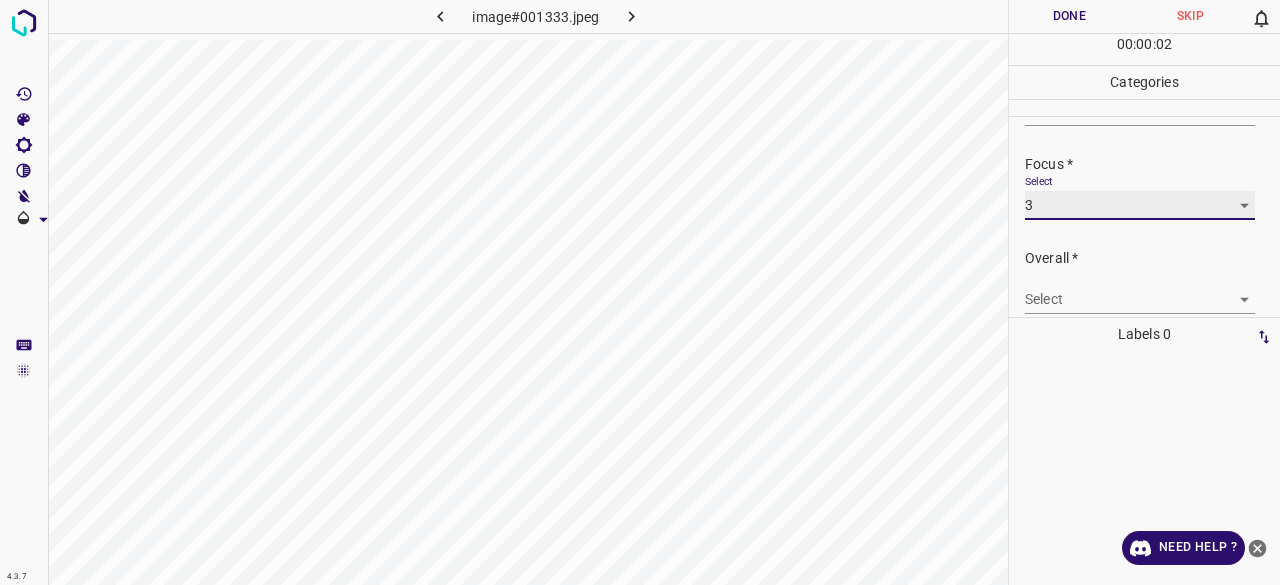 scroll, scrollTop: 98, scrollLeft: 0, axis: vertical 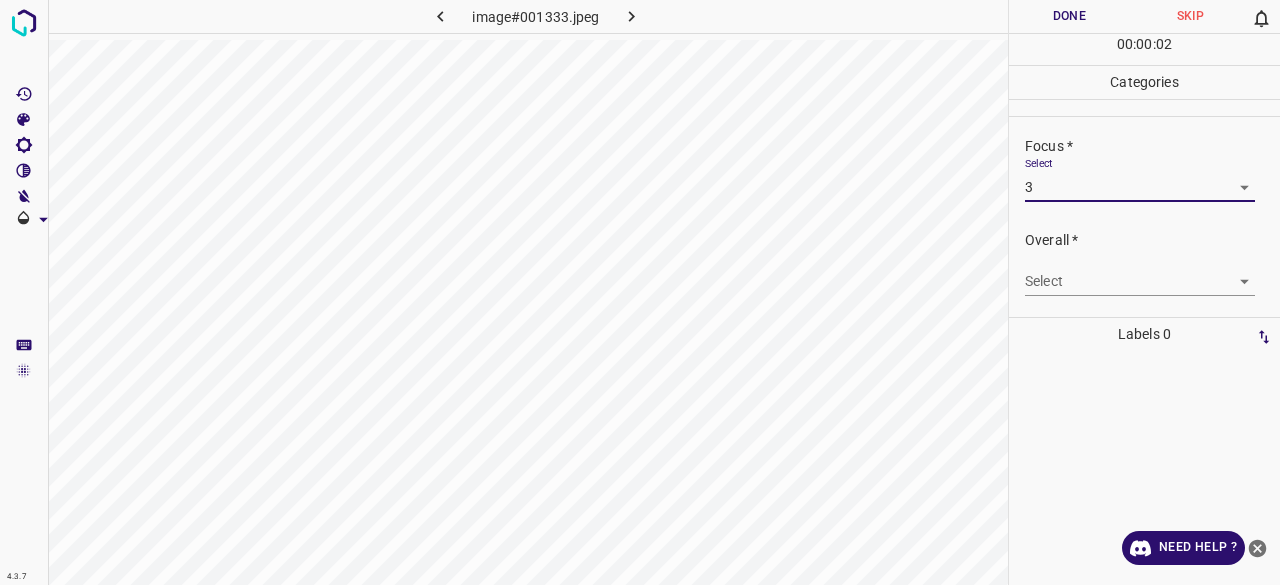 drag, startPoint x: 1080, startPoint y: 248, endPoint x: 1079, endPoint y: 265, distance: 17.029387 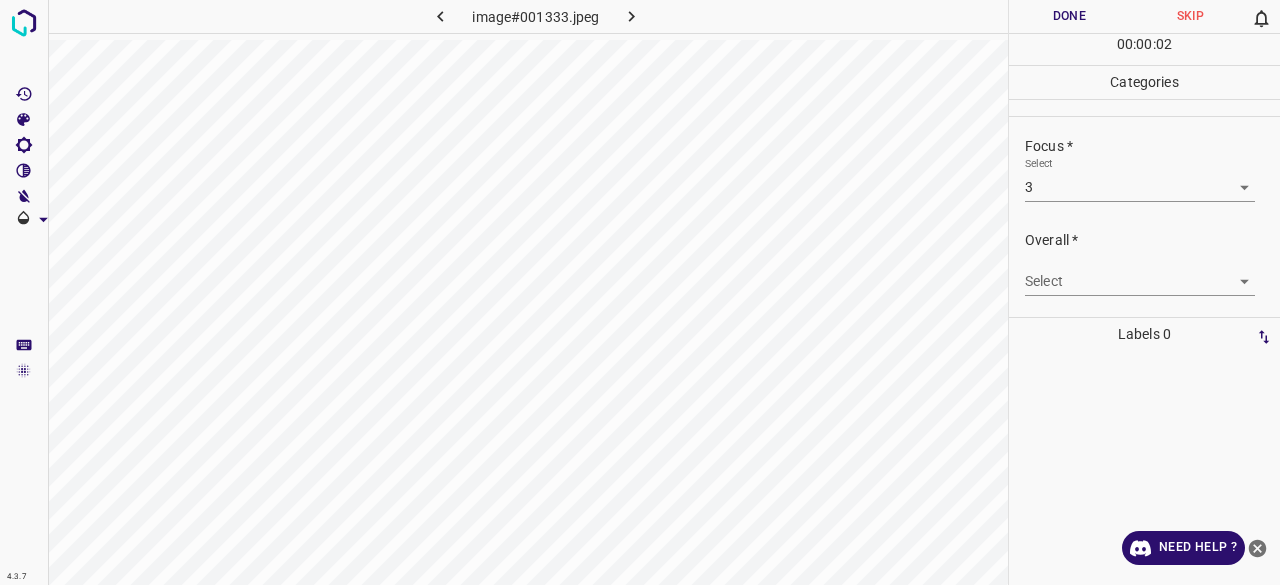 click on "4.3.7 image#001333.jpeg Done Skip 0 00   : 00   : 02   Categories Lighting *  Select 3 3 Focus *  Select 3 3 Overall *  Select ​ Labels   0 Categories 1 Lighting 2 Focus 3 Overall Tools Space Change between modes (Draw & Edit) I Auto labeling R Restore zoom M Zoom in N Zoom out Delete Delete selecte label Filters Z Restore filters X Saturation filter C Brightness filter V Contrast filter B Gray scale filter General O Download Need Help ? - Text - Hide - Delete" at bounding box center [640, 292] 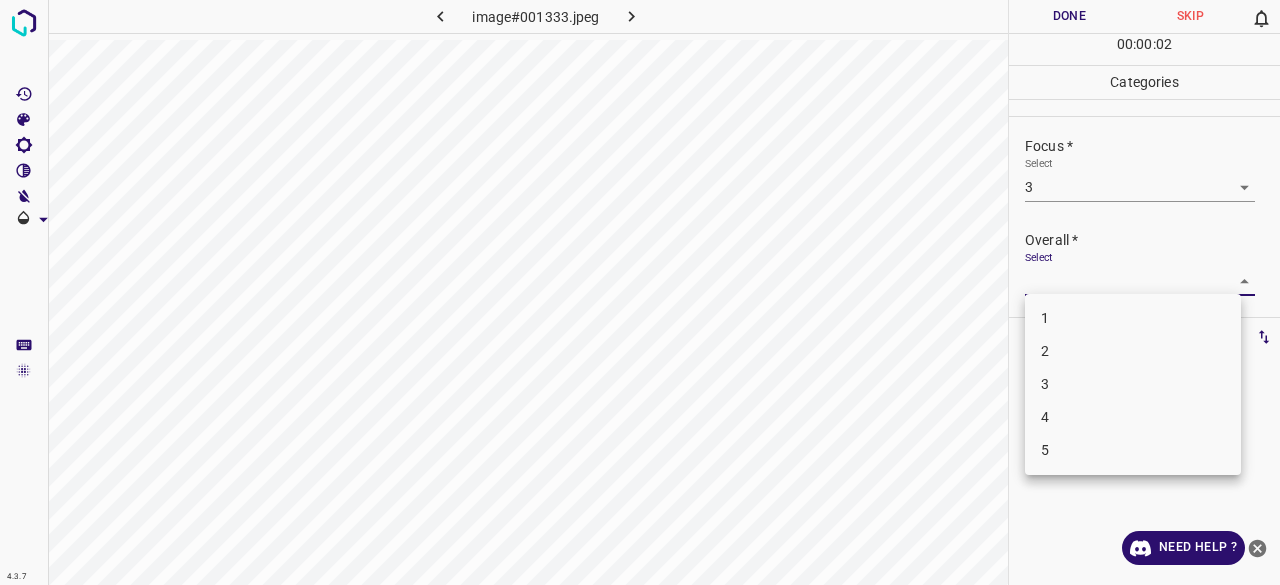 click on "1 2 3 4 5" at bounding box center [1133, 384] 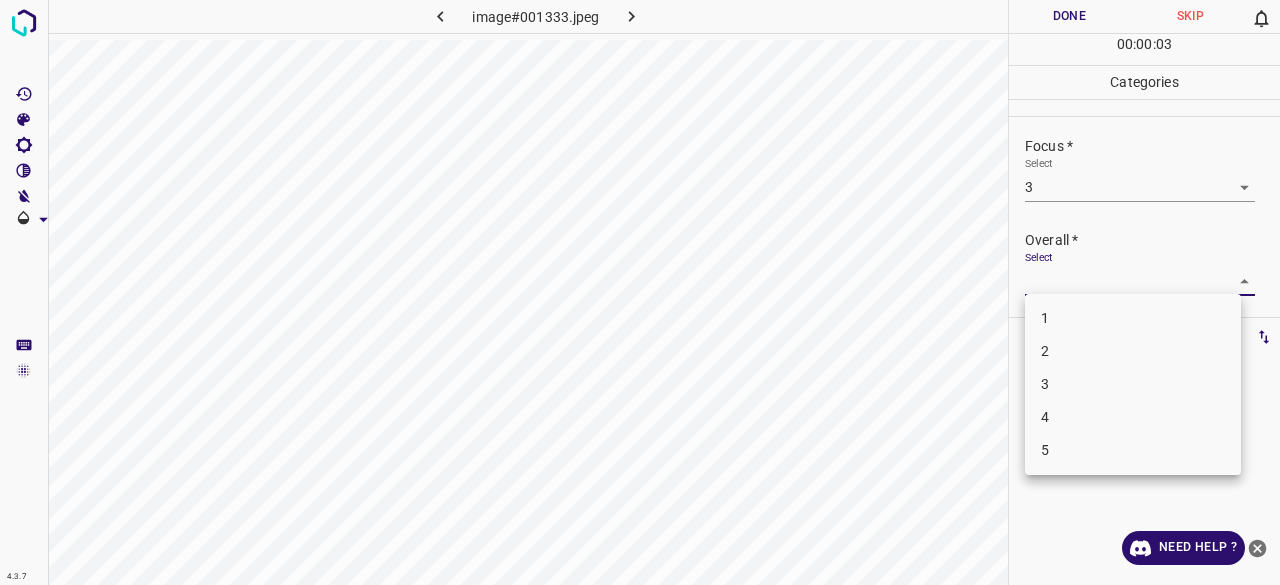 click on "3" at bounding box center [1133, 384] 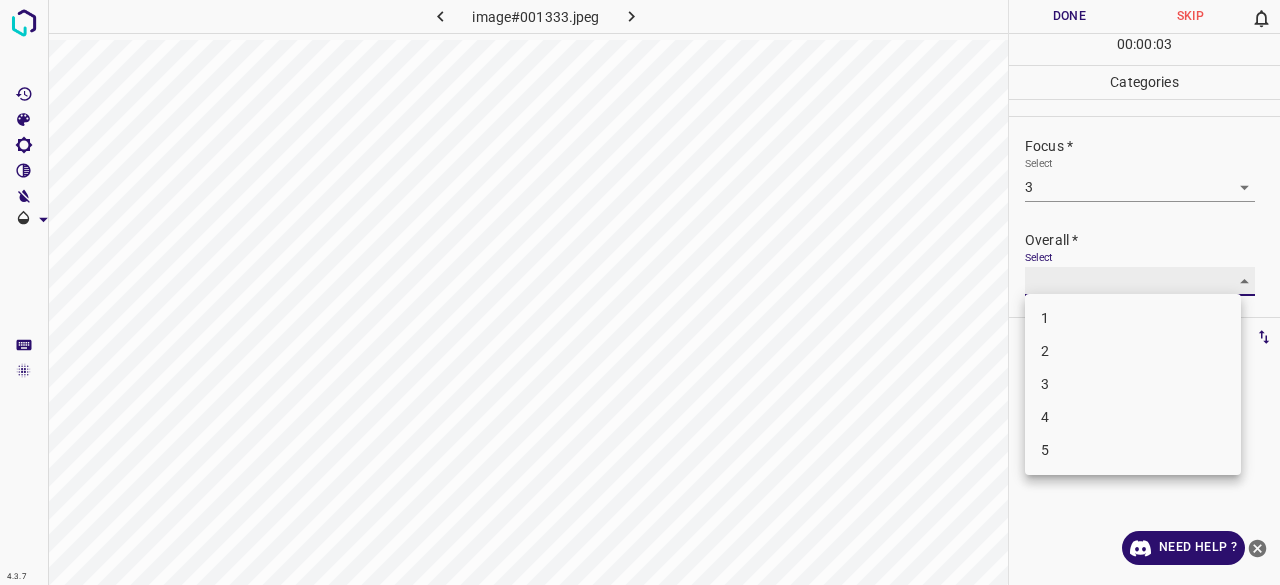 type on "3" 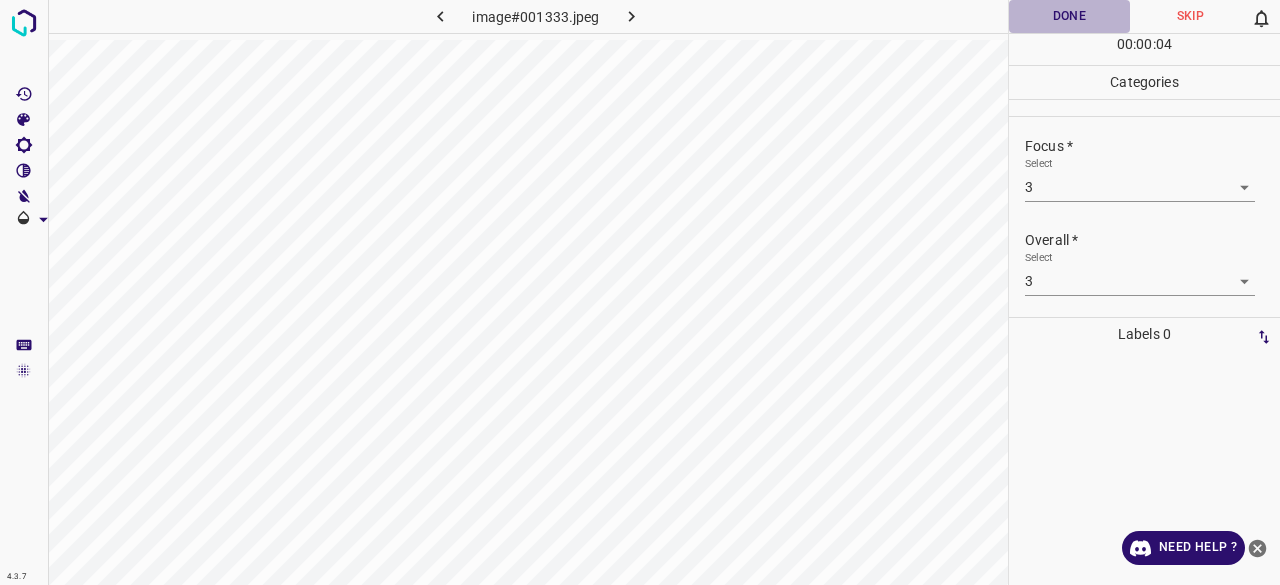 click on "Done" at bounding box center (1069, 16) 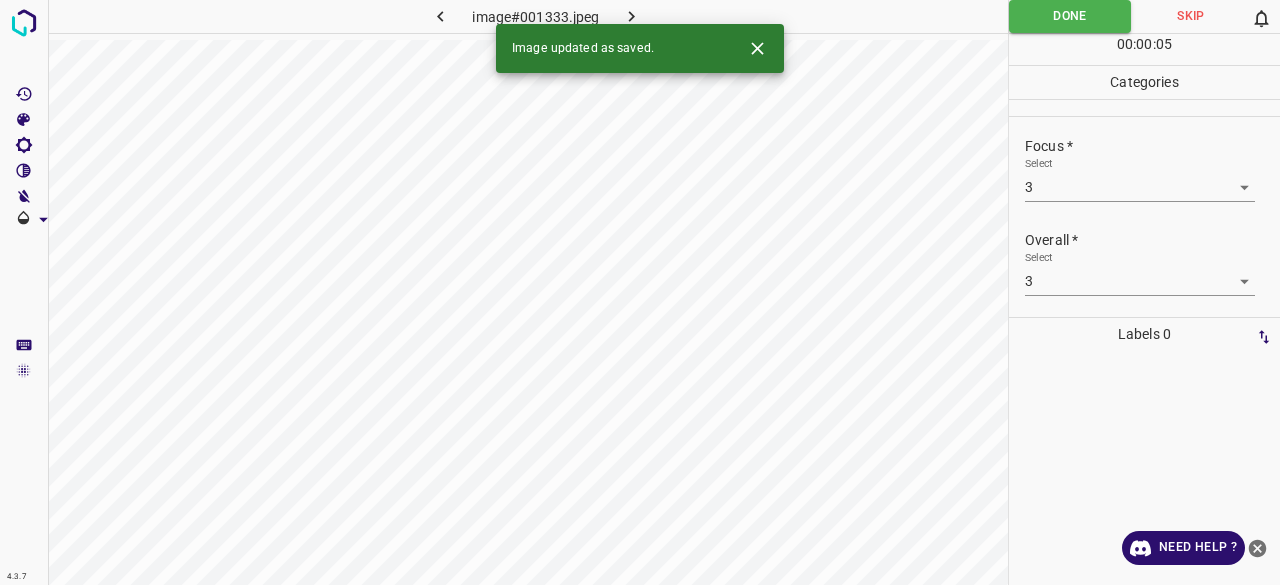 click 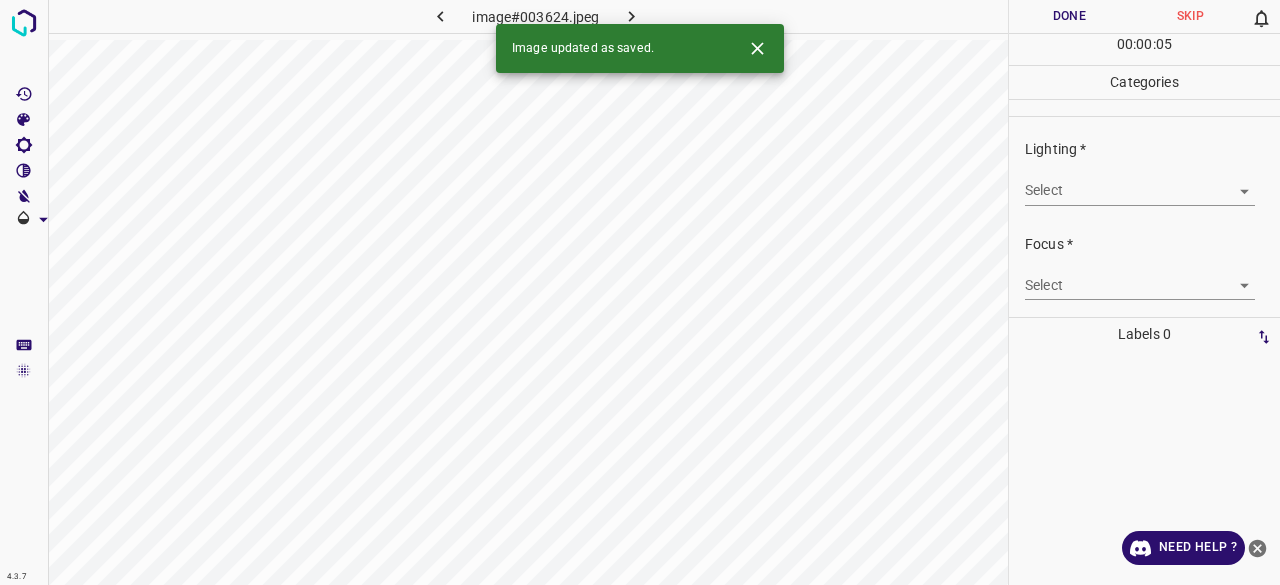 click on "4.3.7 image#003624.jpeg Done Skip 0 00   : 00   : 05   Categories Lighting *  Select ​ Focus *  Select ​ Overall *  Select ​ Labels   0 Categories 1 Lighting 2 Focus 3 Overall Tools Space Change between modes (Draw & Edit) I Auto labeling R Restore zoom M Zoom in N Zoom out Delete Delete selecte label Filters Z Restore filters X Saturation filter C Brightness filter V Contrast filter B Gray scale filter General O Download Image updated as saved. Need Help ? - Text - Hide - Delete" at bounding box center [640, 292] 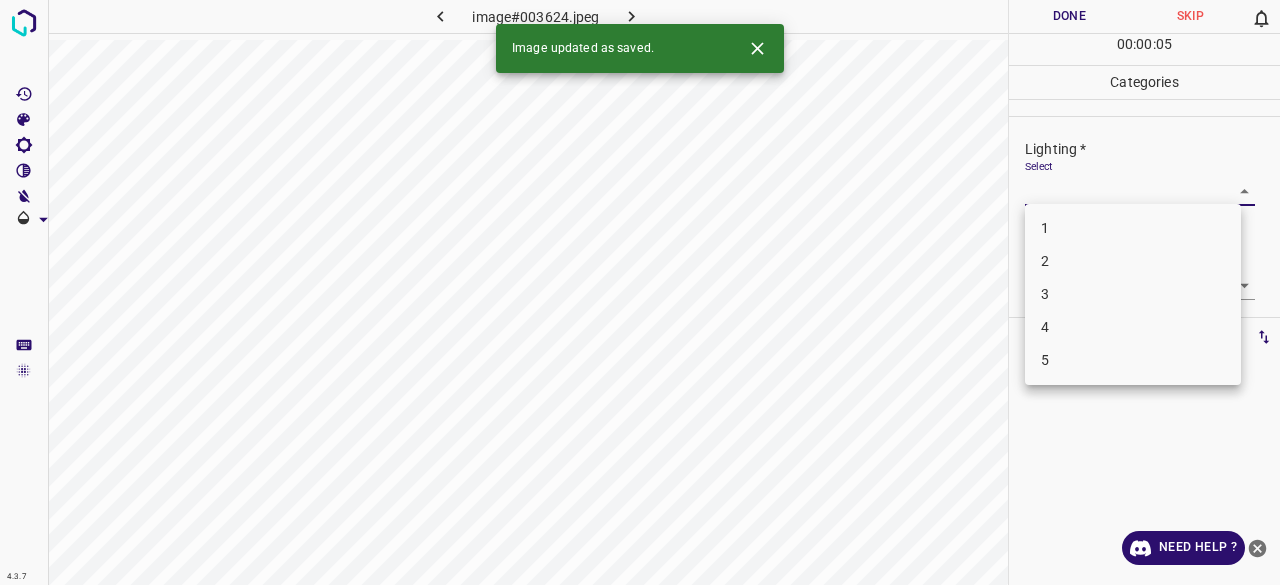 click on "2" at bounding box center [1133, 261] 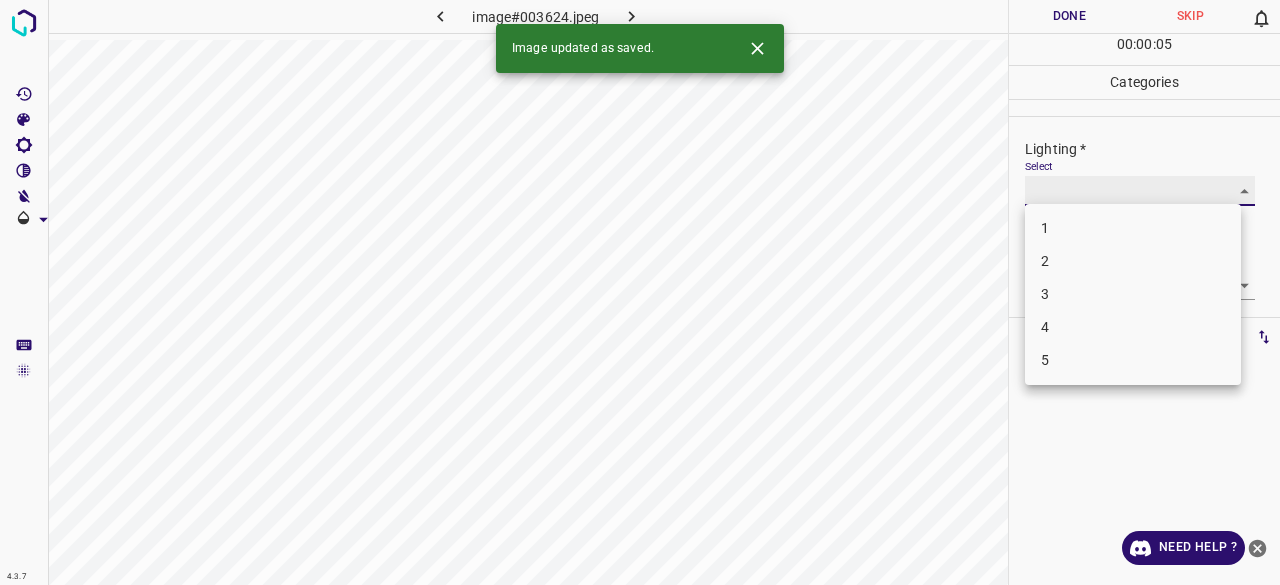 type on "2" 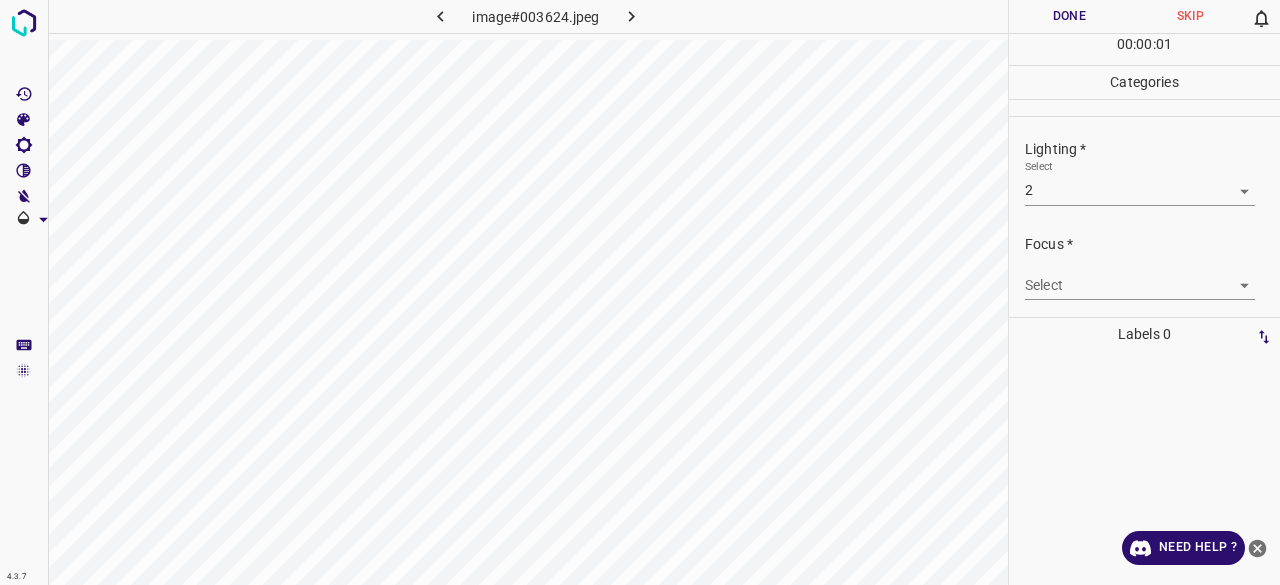 drag, startPoint x: 1052, startPoint y: 253, endPoint x: 1058, endPoint y: 291, distance: 38.470768 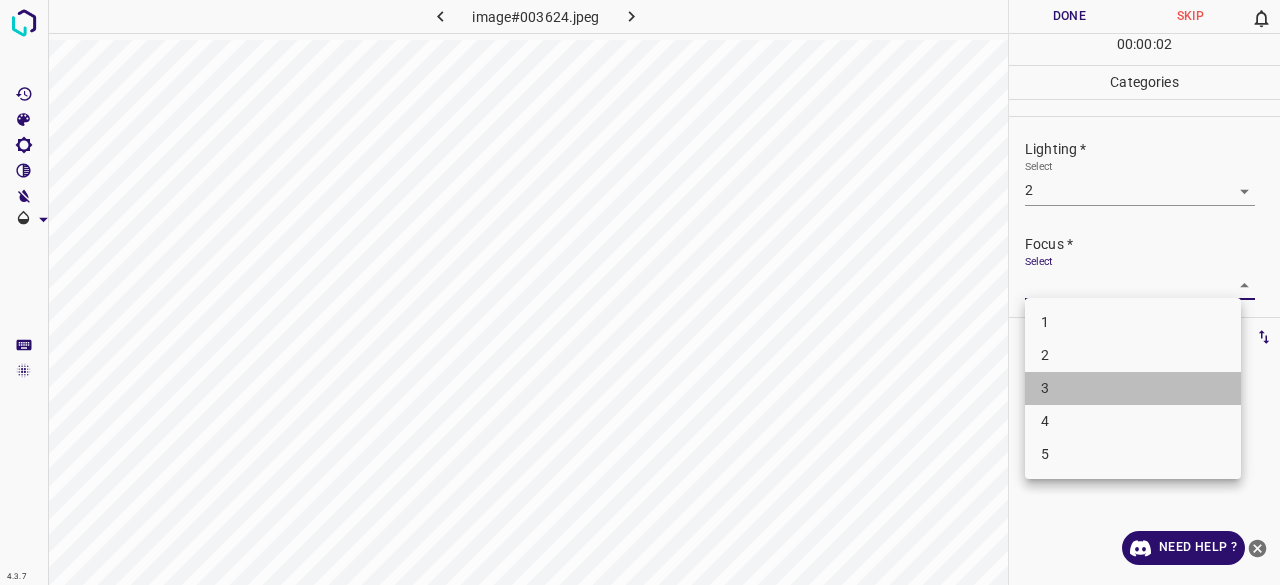 drag, startPoint x: 1062, startPoint y: 371, endPoint x: 1062, endPoint y: 353, distance: 18 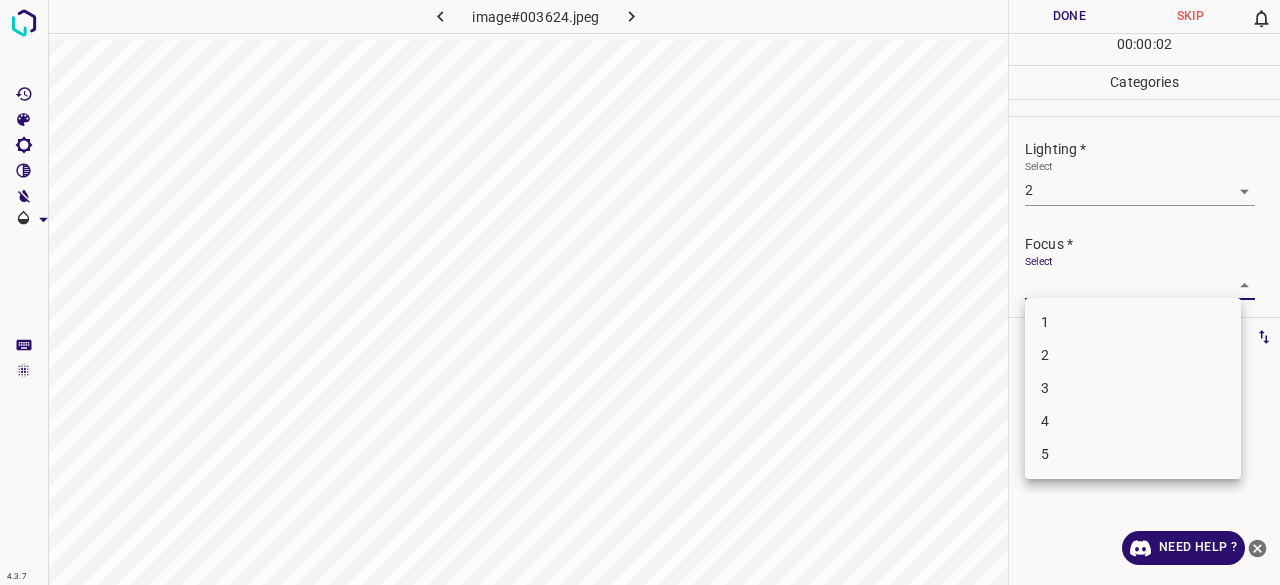 click on "2" at bounding box center (1133, 355) 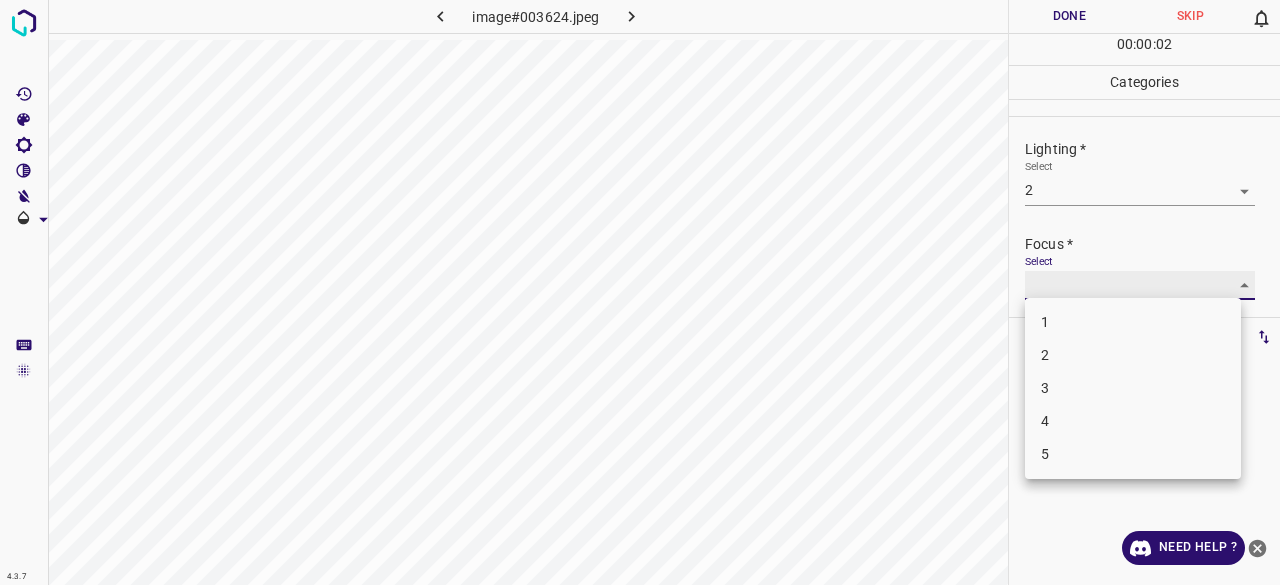 type on "2" 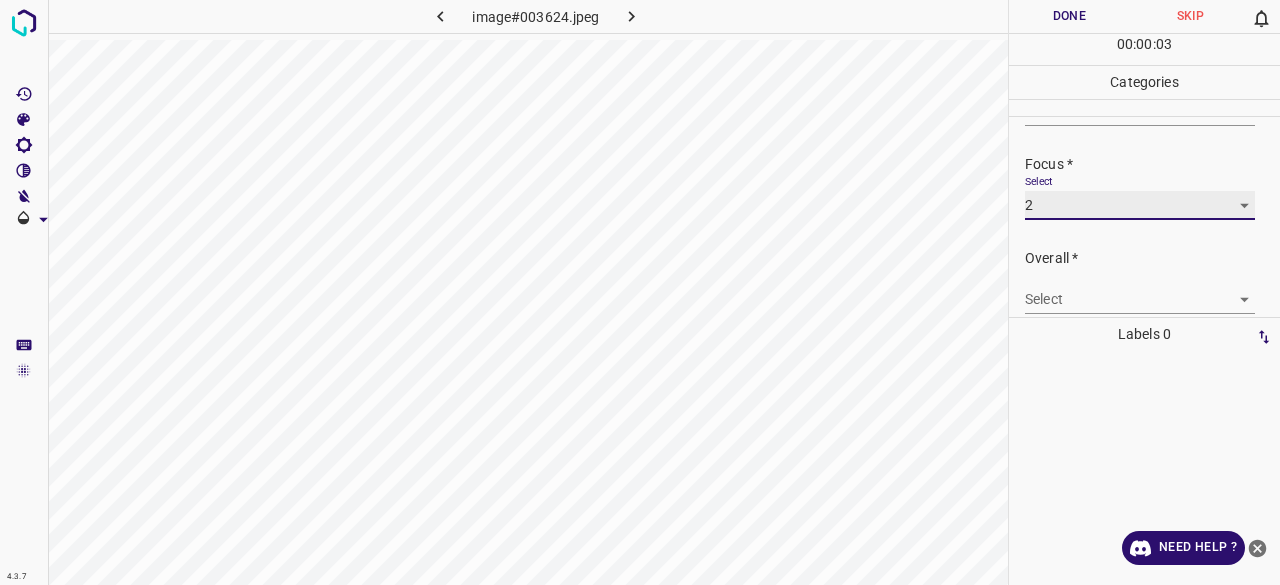 scroll, scrollTop: 98, scrollLeft: 0, axis: vertical 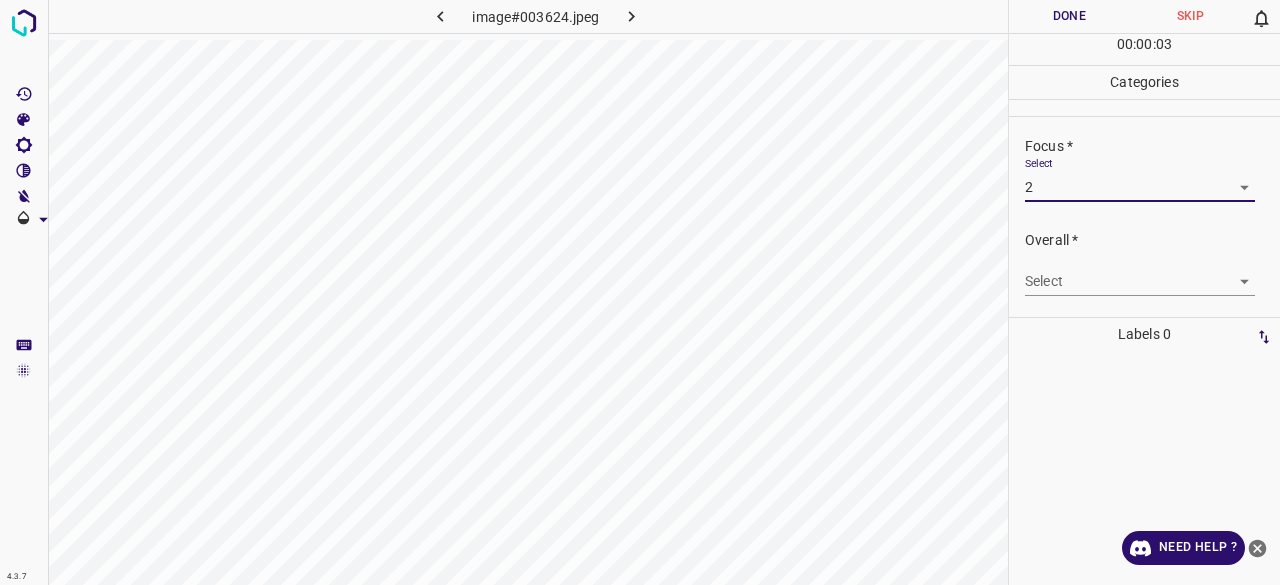 click on "4.3.7 image#003624.jpeg Done Skip 0 00   : 00   : 03   Categories Lighting *  Select 2 2 Focus *  Select 2 2 Overall *  Select ​ Labels   0 Categories 1 Lighting 2 Focus 3 Overall Tools Space Change between modes (Draw & Edit) I Auto labeling R Restore zoom M Zoom in N Zoom out Delete Delete selecte label Filters Z Restore filters X Saturation filter C Brightness filter V Contrast filter B Gray scale filter General O Download Need Help ? - Text - Hide - Delete" at bounding box center (640, 292) 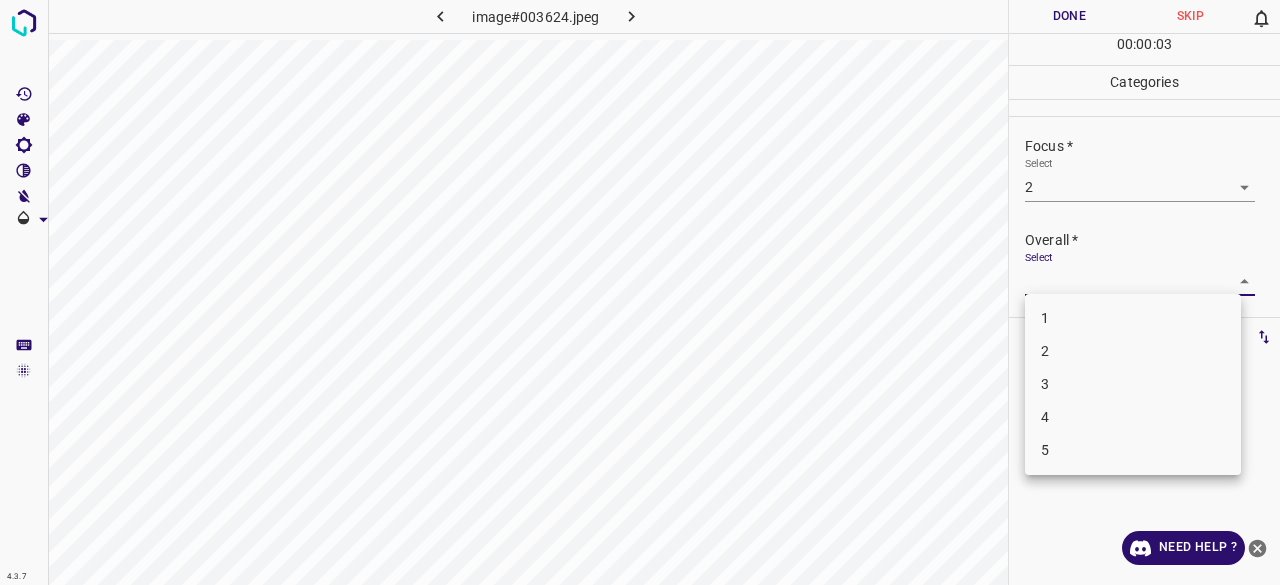 click on "2" at bounding box center [1133, 351] 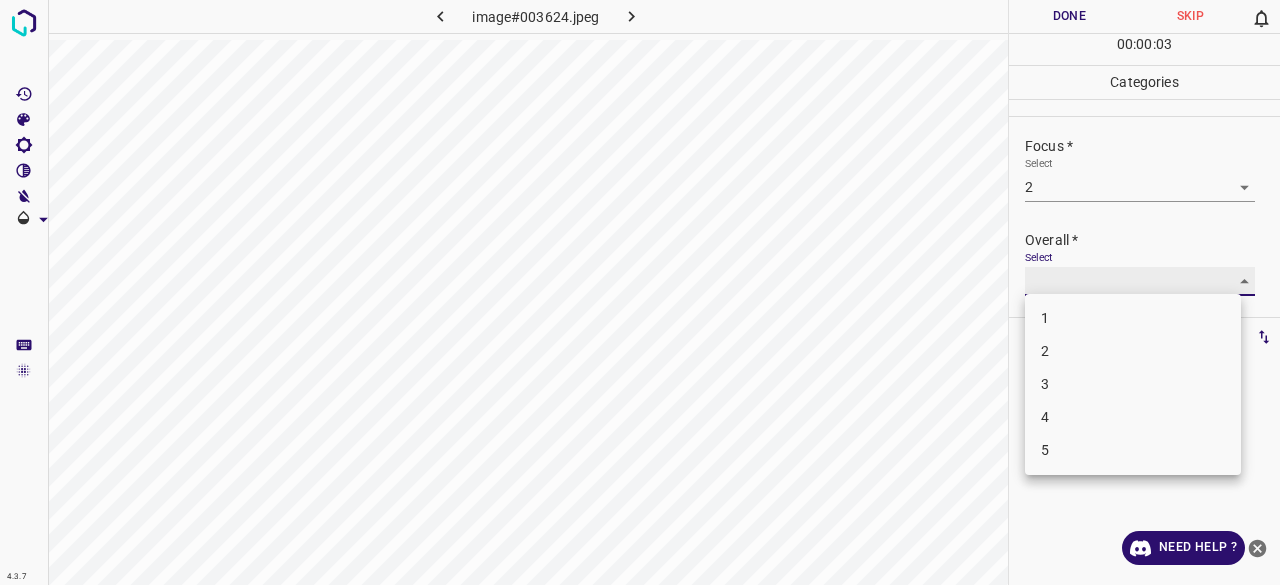 type on "2" 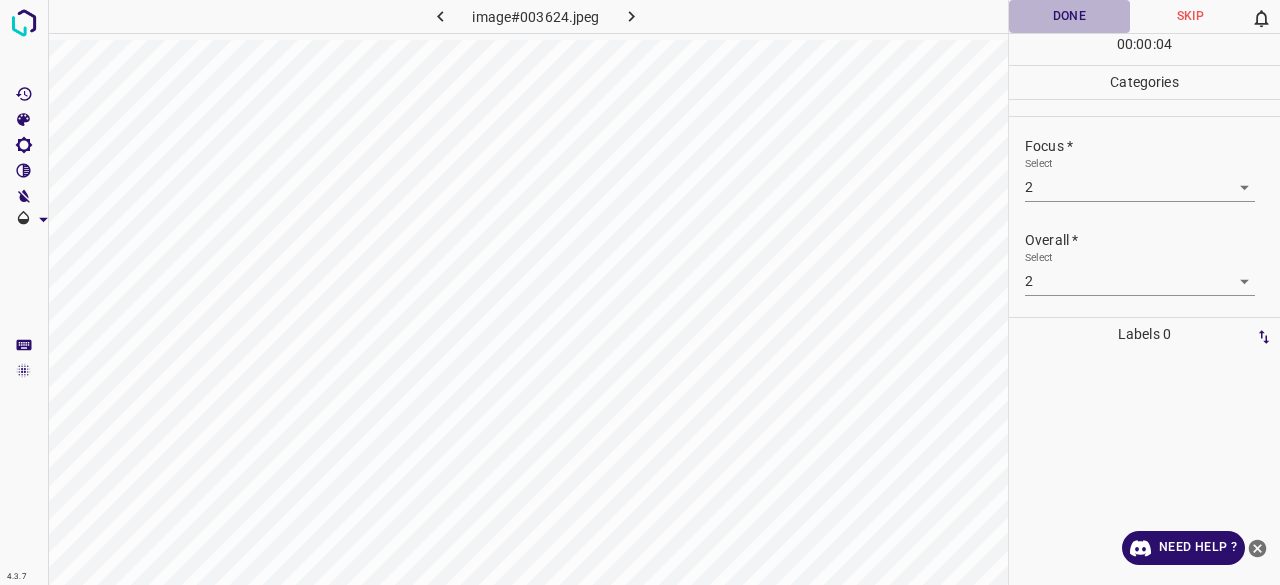 click on "Done" at bounding box center (1069, 16) 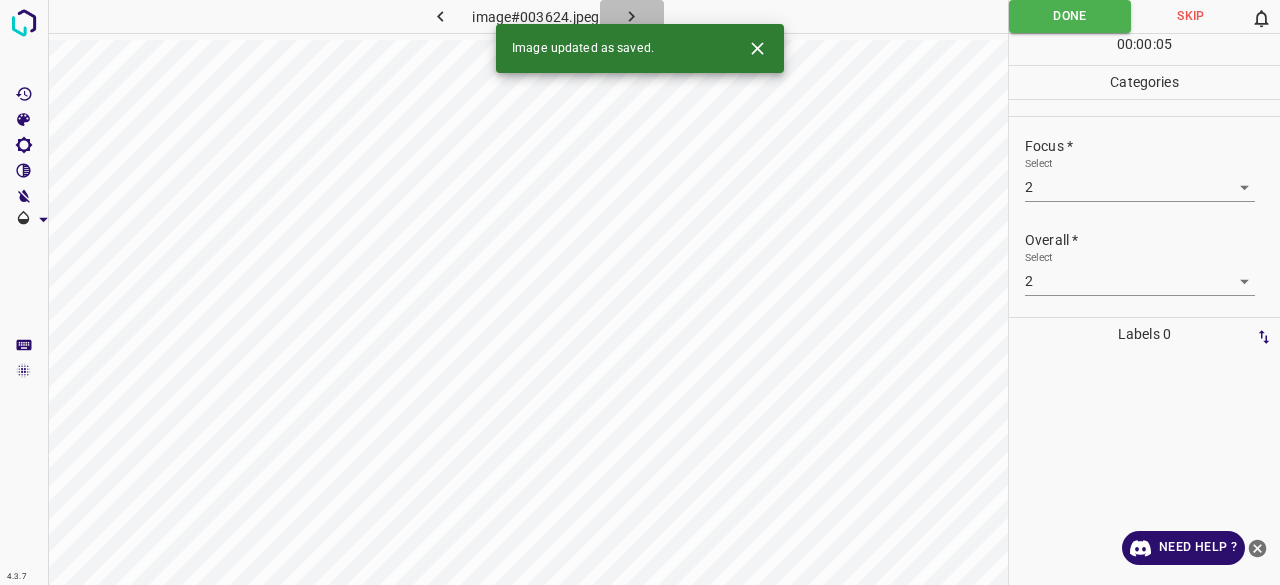 click at bounding box center (632, 16) 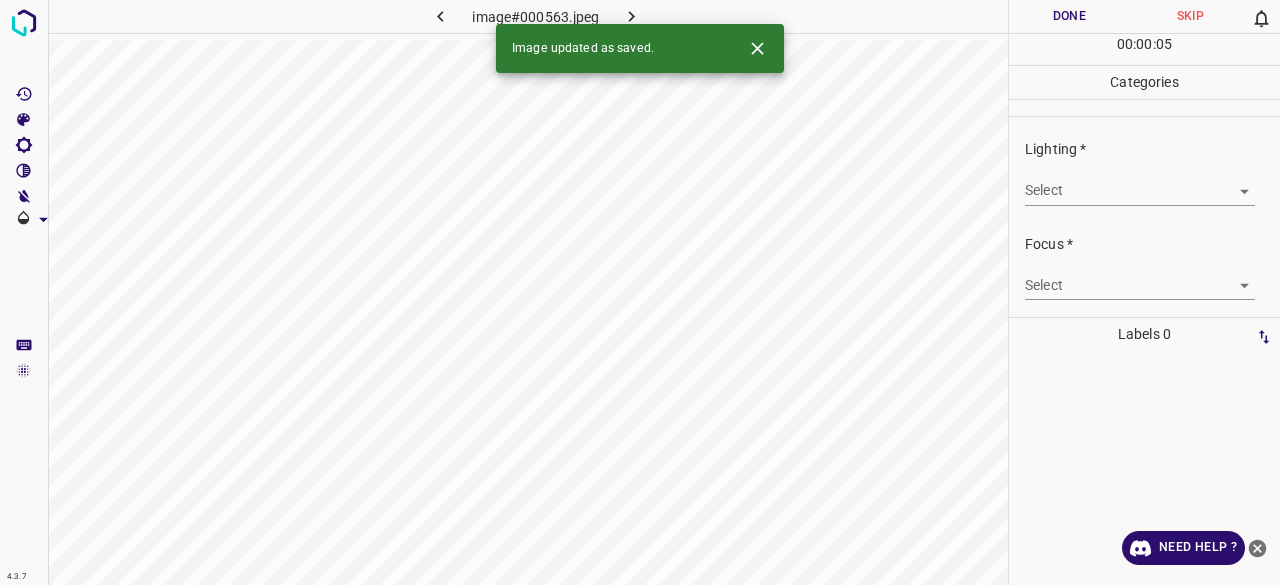 click on "Select ​" at bounding box center [1140, 182] 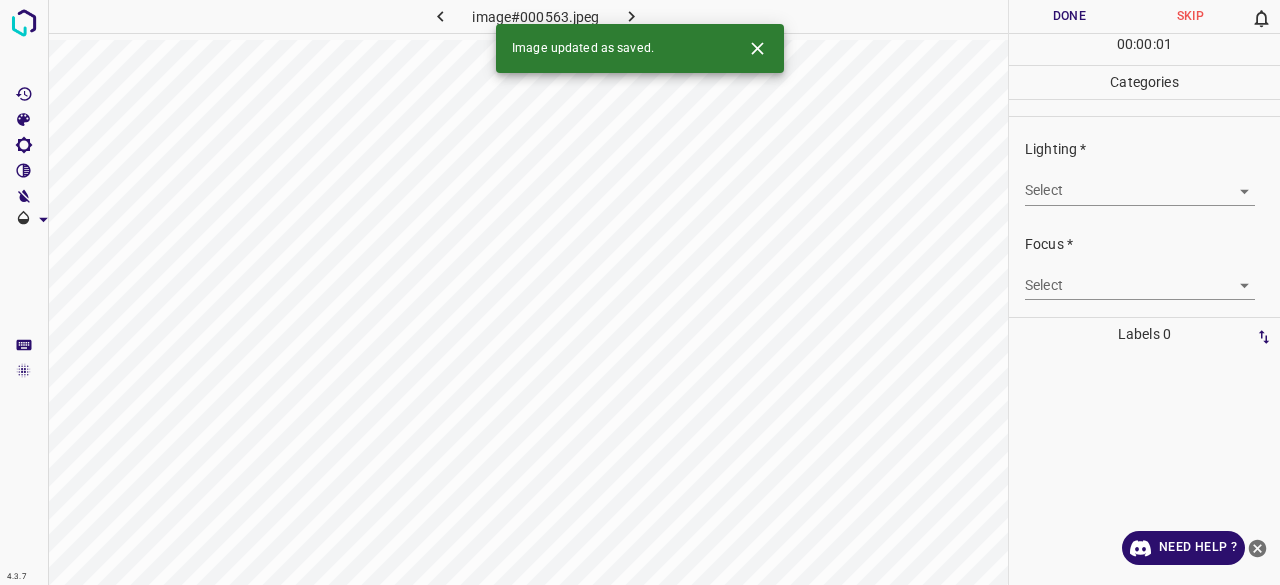 click on "4.3.7 image#000563.jpeg Done Skip 0 00   : 00   : 01   Categories Lighting *  Select ​ Focus *  Select ​ Overall *  Select ​ Labels   0 Categories 1 Lighting 2 Focus 3 Overall Tools Space Change between modes (Draw & Edit) I Auto labeling R Restore zoom M Zoom in N Zoom out Delete Delete selecte label Filters Z Restore filters X Saturation filter C Brightness filter V Contrast filter B Gray scale filter General O Download Image updated as saved. Need Help ? - Text - Hide - Delete" at bounding box center [640, 292] 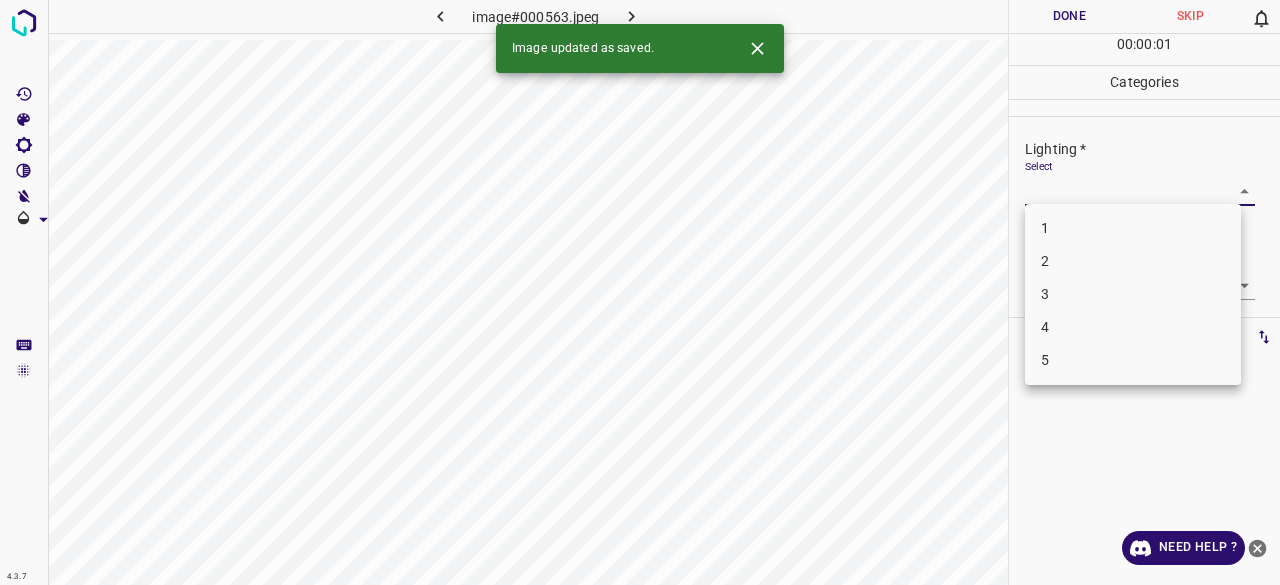 click on "3" at bounding box center [1133, 294] 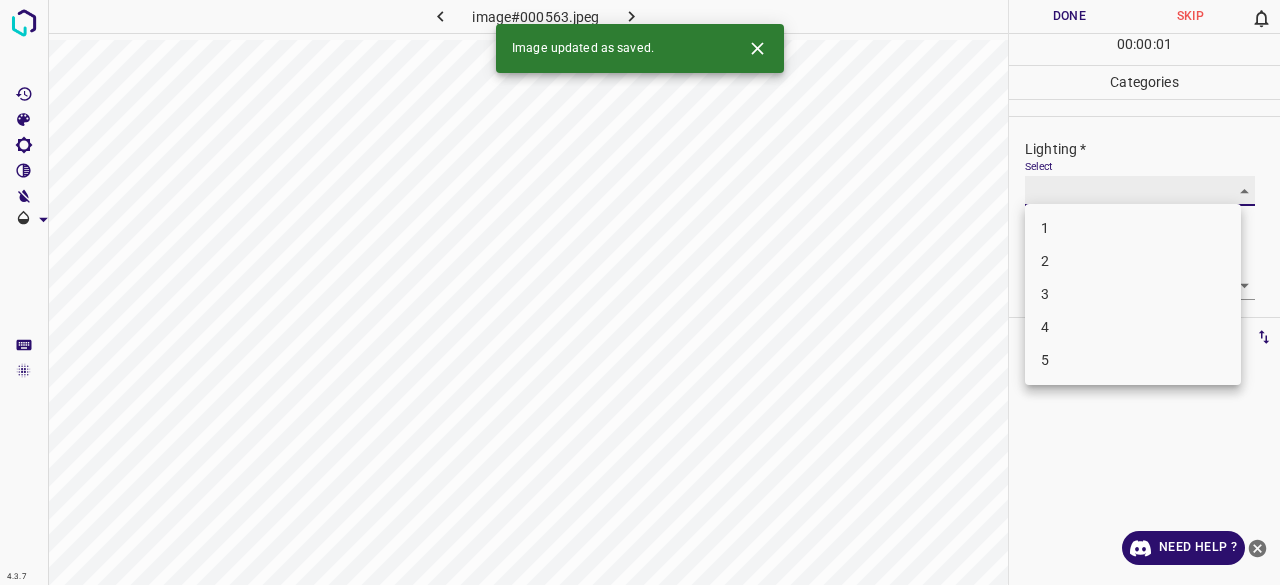 type on "3" 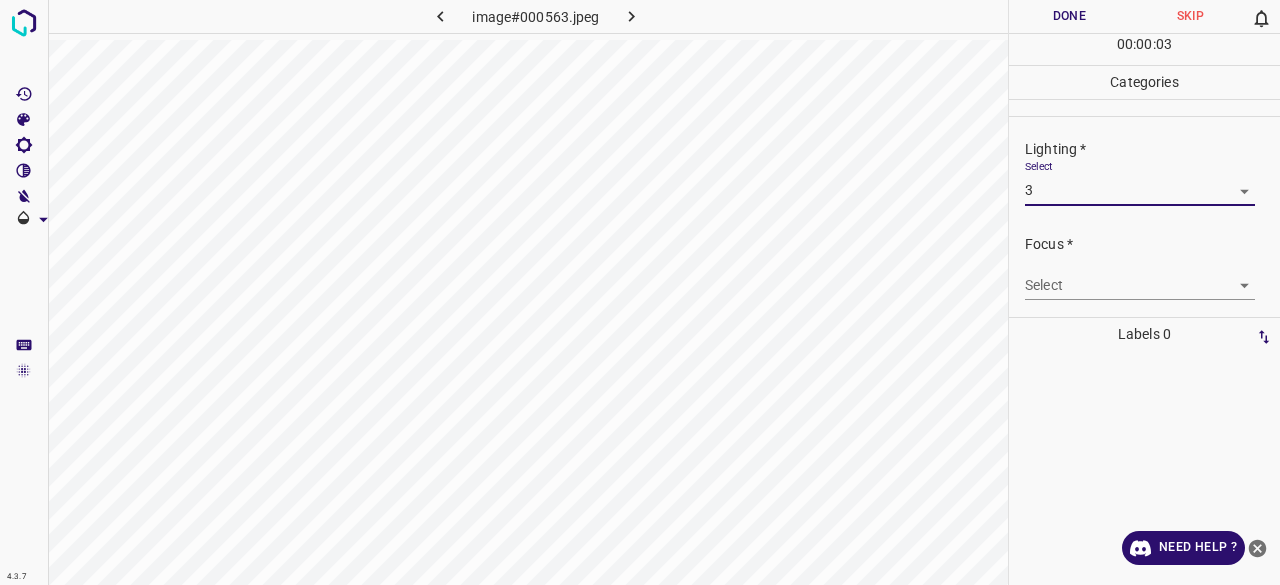 click on "4.3.7 image#000563.jpeg Done Skip 0 00   : 00   : 03   Categories Lighting *  Select 3 3 Focus *  Select ​ Overall *  Select ​ Labels   0 Categories 1 Lighting 2 Focus 3 Overall Tools Space Change between modes (Draw & Edit) I Auto labeling R Restore zoom M Zoom in N Zoom out Delete Delete selecte label Filters Z Restore filters X Saturation filter C Brightness filter V Contrast filter B Gray scale filter General O Download Need Help ? - Text - Hide - Delete" at bounding box center [640, 292] 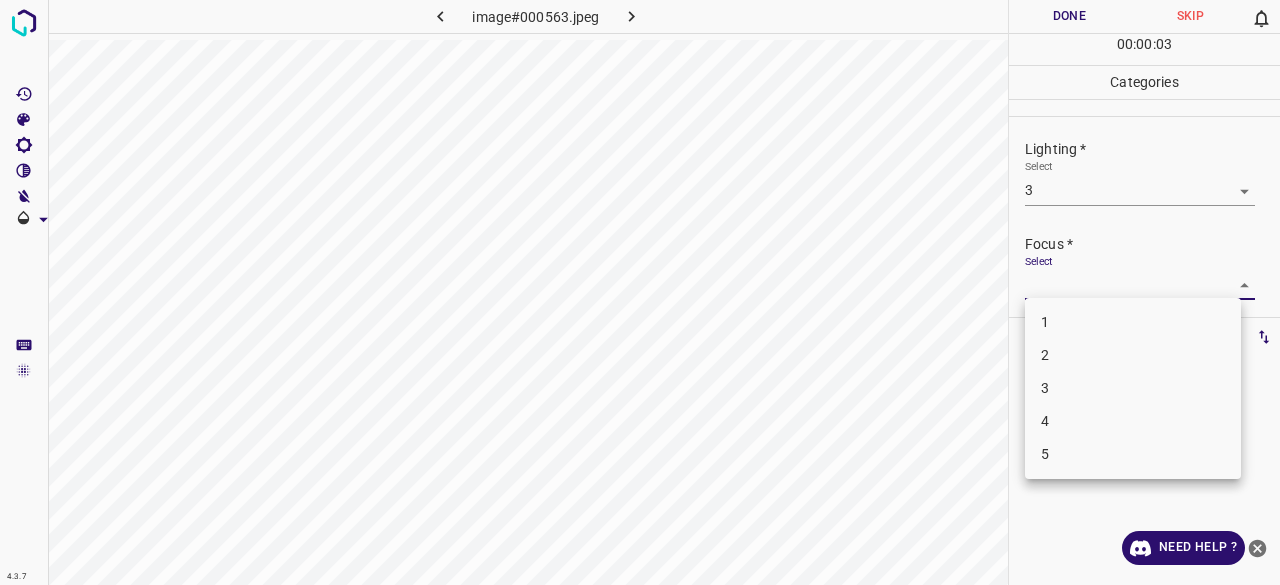 click on "3" at bounding box center (1133, 388) 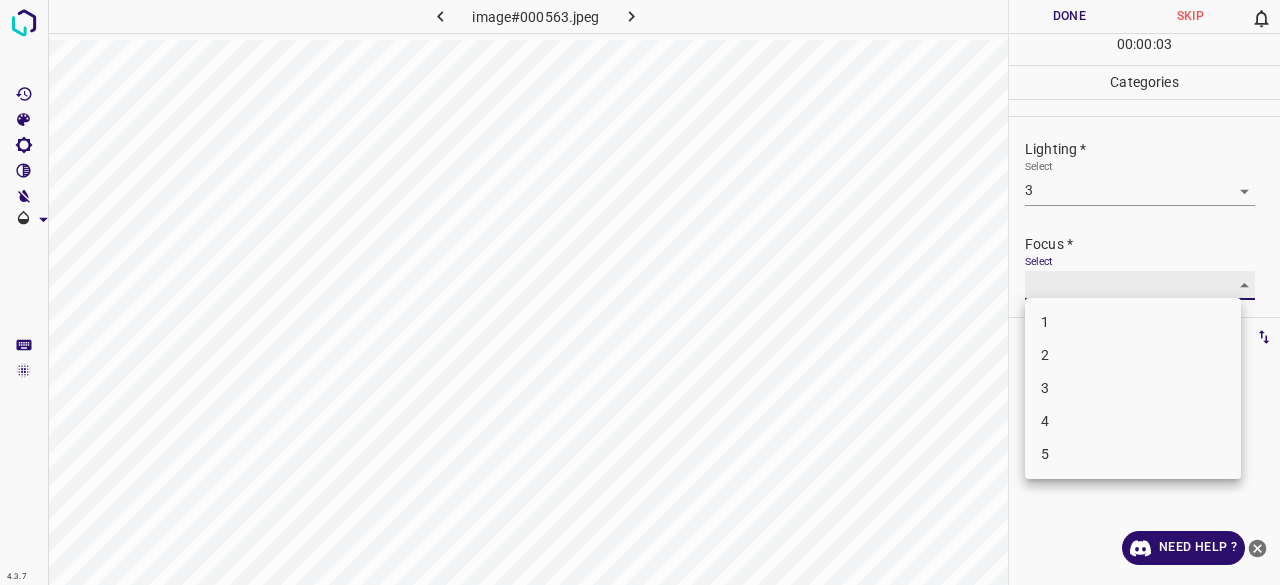 type on "3" 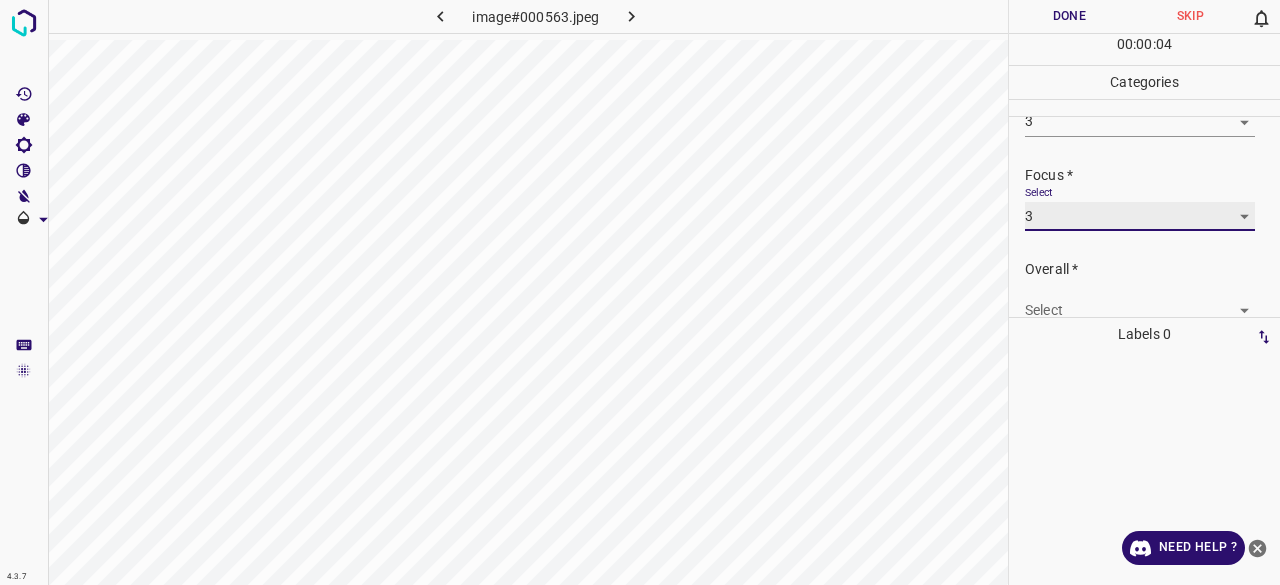 scroll, scrollTop: 98, scrollLeft: 0, axis: vertical 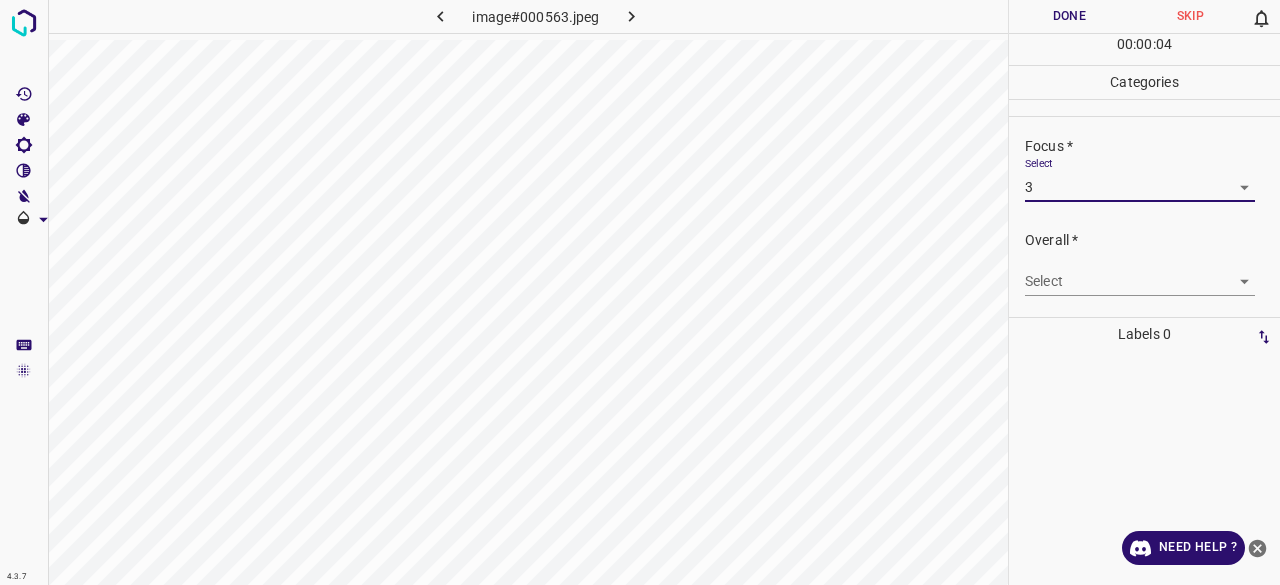 click on "4.3.7 image#000563.jpeg Done Skip 0 00   : 00   : 04   Categories Lighting *  Select 3 3 Focus *  Select 3 3 Overall *  Select ​ Labels   0 Categories 1 Lighting 2 Focus 3 Overall Tools Space Change between modes (Draw & Edit) I Auto labeling R Restore zoom M Zoom in N Zoom out Delete Delete selecte label Filters Z Restore filters X Saturation filter C Brightness filter V Contrast filter B Gray scale filter General O Download Need Help ? - Text - Hide - Delete" at bounding box center [640, 292] 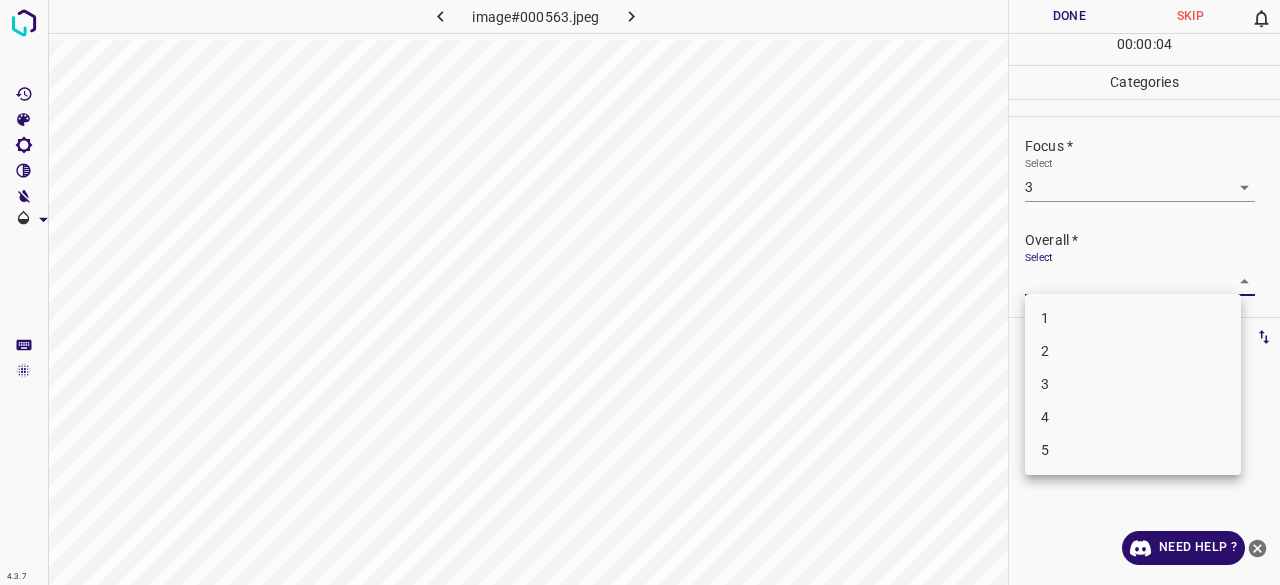 drag, startPoint x: 1091, startPoint y: 389, endPoint x: 1076, endPoint y: 296, distance: 94.20191 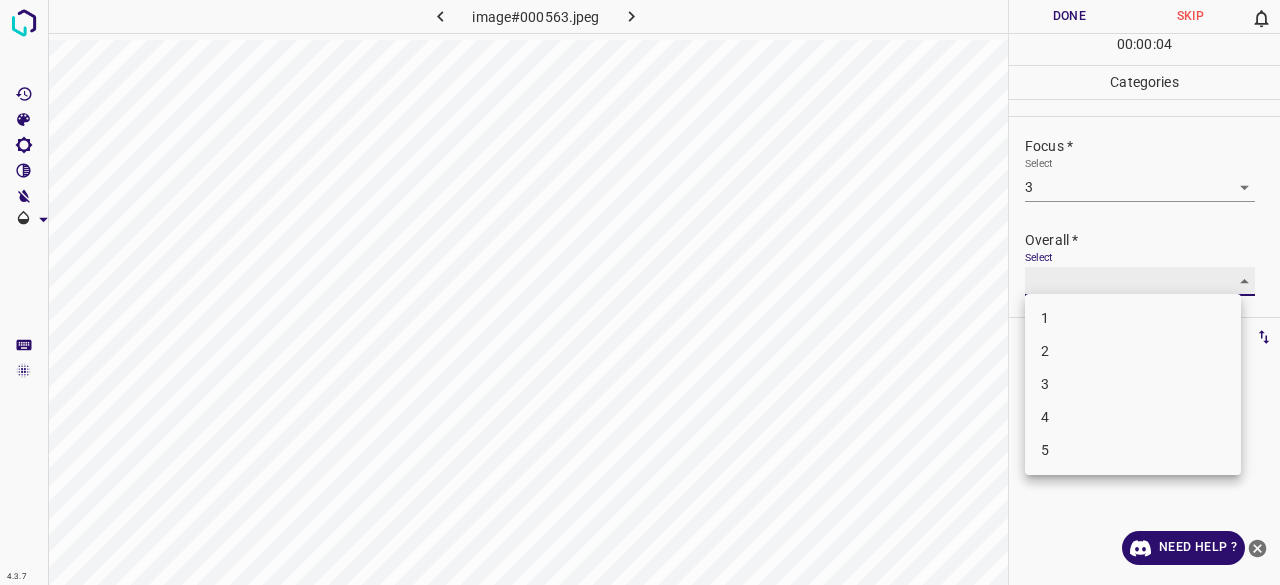 type on "3" 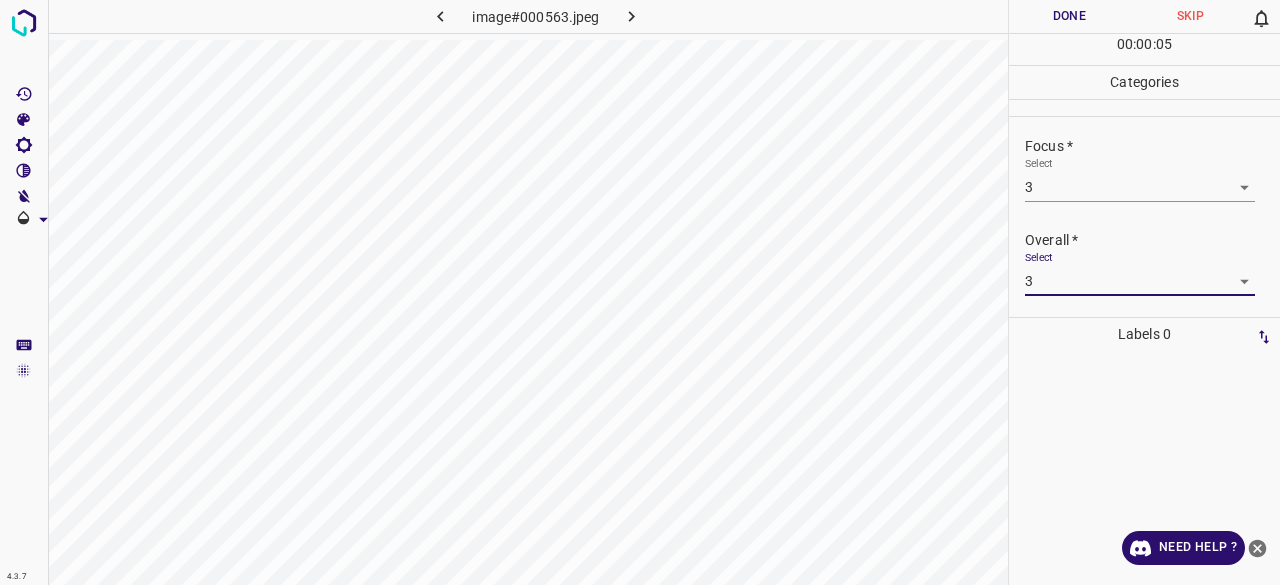 click on "Done" at bounding box center [1069, 16] 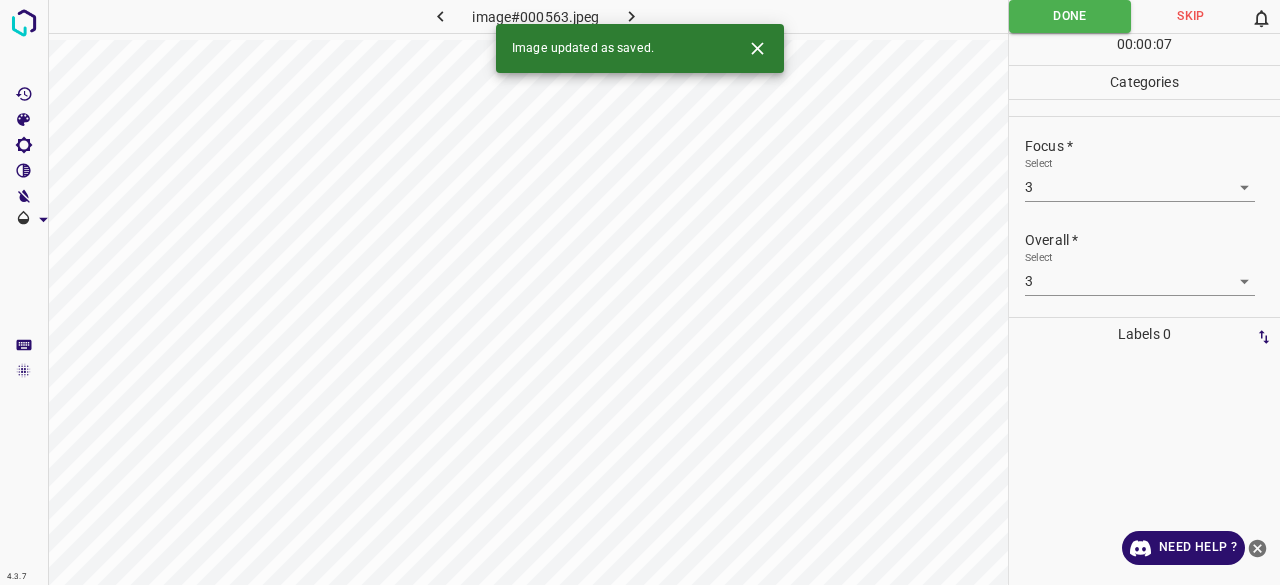 click 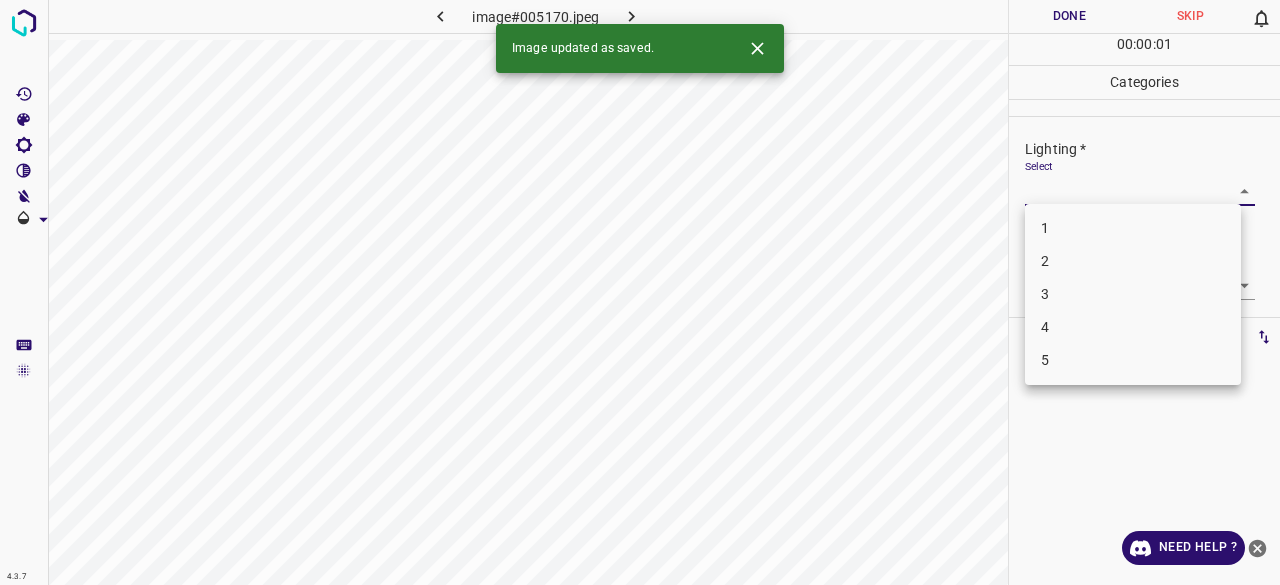 click on "4.3.7 image#005170.jpeg Done Skip 0 00   : 00   : 01   Categories Lighting *  Select ​ Focus *  Select ​ Overall *  Select ​ Labels   0 Categories 1 Lighting 2 Focus 3 Overall Tools Space Change between modes (Draw & Edit) I Auto labeling R Restore zoom M Zoom in N Zoom out Delete Delete selecte label Filters Z Restore filters X Saturation filter C Brightness filter V Contrast filter B Gray scale filter General O Download Image updated as saved. Need Help ? - Text - Hide - Delete 1 2 3 4 5" at bounding box center (640, 292) 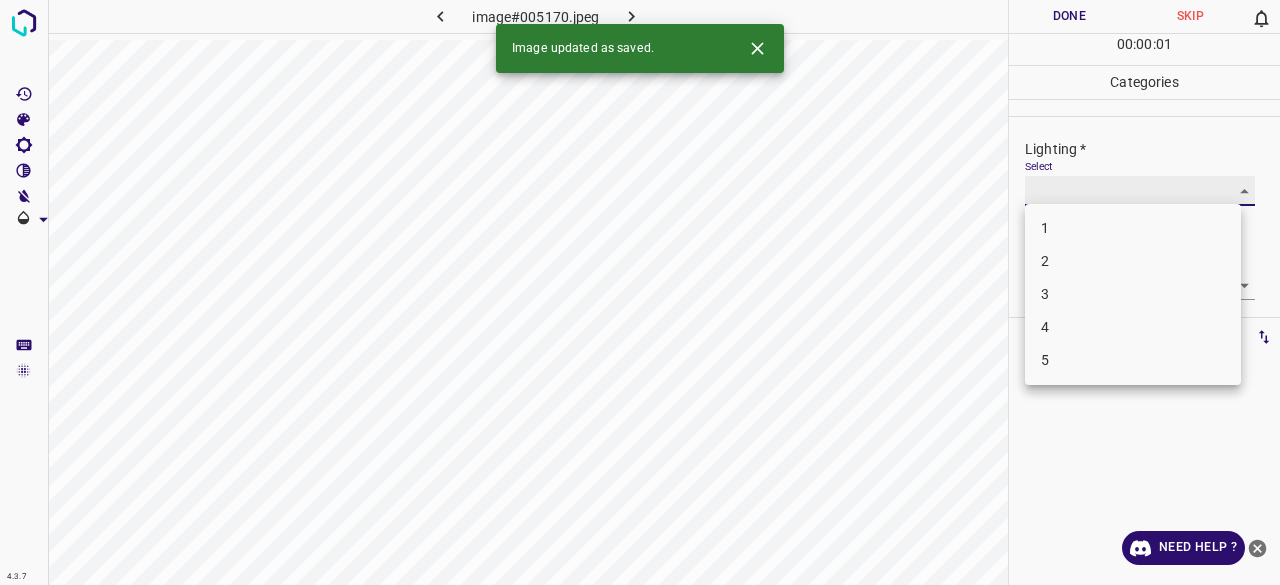 type on "3" 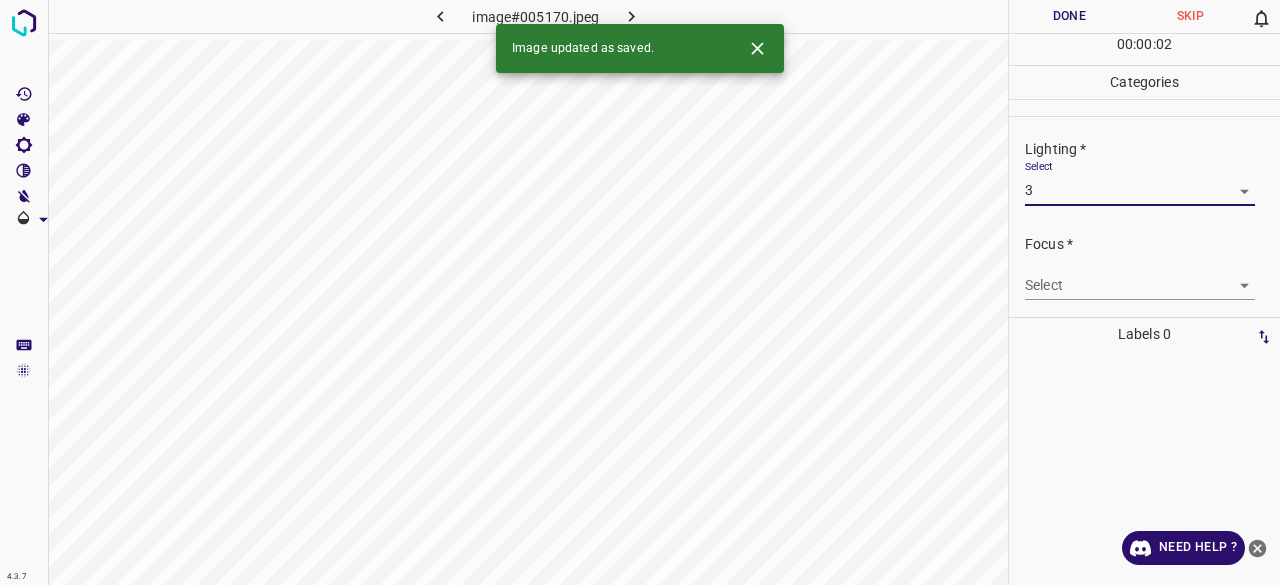 click on "4.3.7 image#005170.jpeg Done Skip 0 00   : 00   : 02   Categories Lighting *  Select 3 3 Focus *  Select ​ Overall *  Select ​ Labels   0 Categories 1 Lighting 2 Focus 3 Overall Tools Space Change between modes (Draw & Edit) I Auto labeling R Restore zoom M Zoom in N Zoom out Delete Delete selecte label Filters Z Restore filters X Saturation filter C Brightness filter V Contrast filter B Gray scale filter General O Download Image updated as saved. Need Help ? - Text - Hide - Delete 1 2 3 4 5" at bounding box center [640, 292] 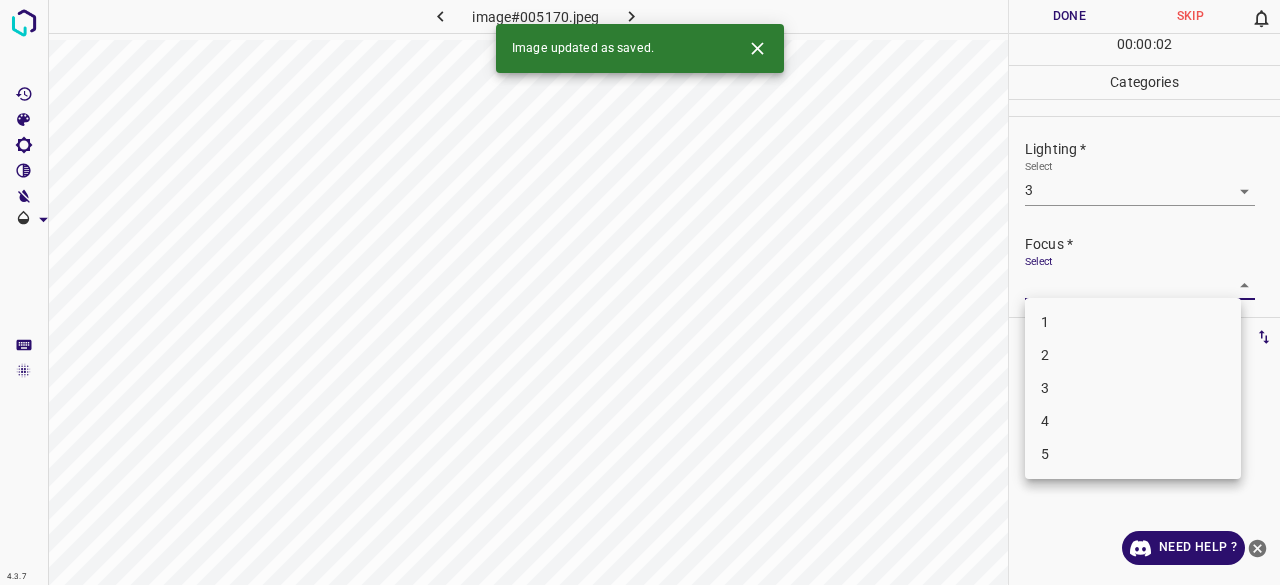 drag, startPoint x: 1054, startPoint y: 353, endPoint x: 1076, endPoint y: 240, distance: 115.12167 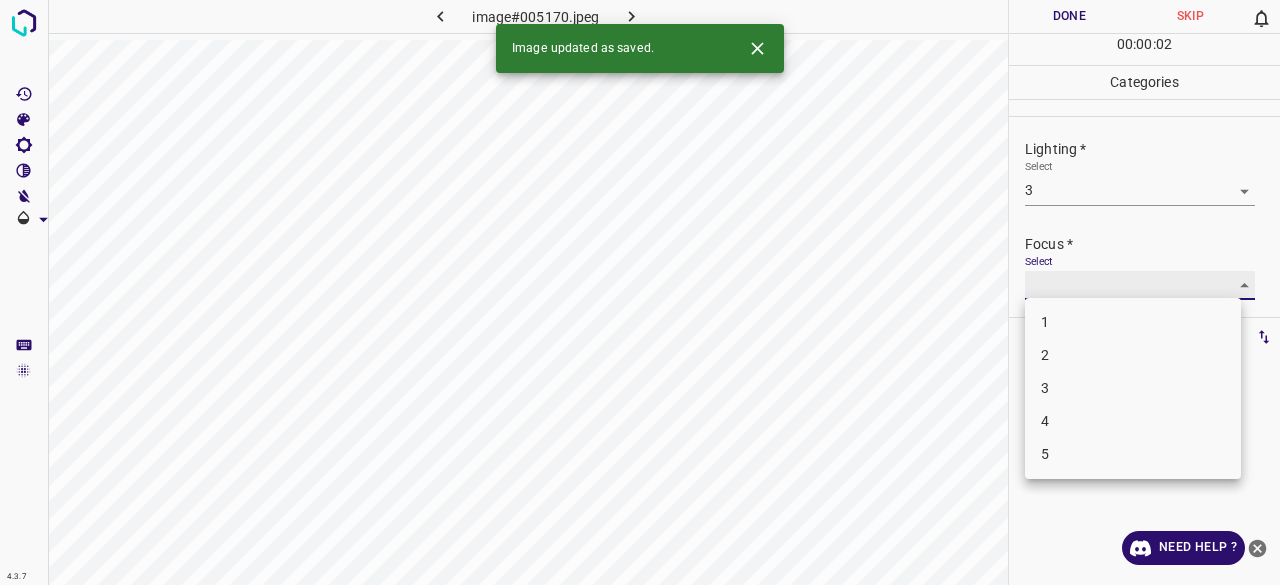 type on "2" 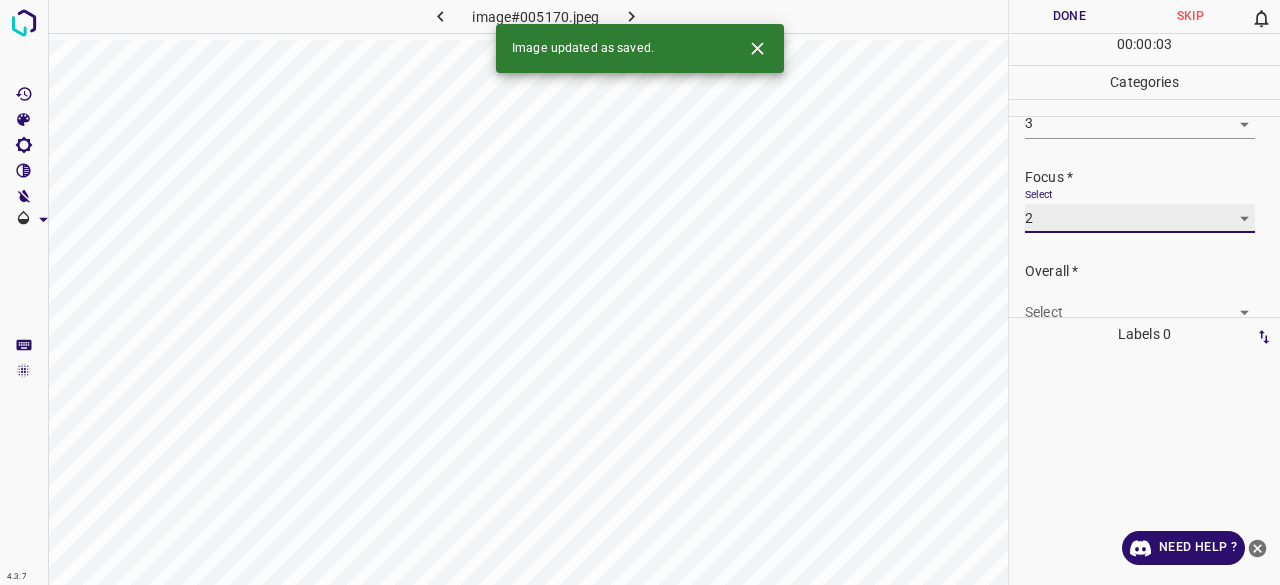 scroll, scrollTop: 98, scrollLeft: 0, axis: vertical 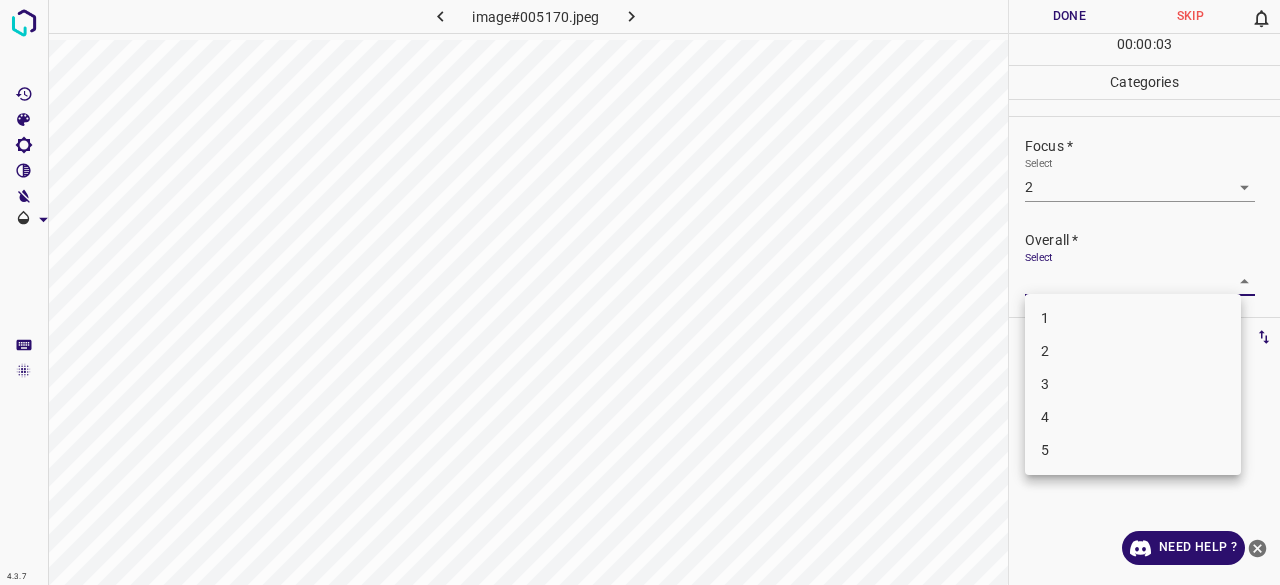 drag, startPoint x: 1080, startPoint y: 281, endPoint x: 1065, endPoint y: 339, distance: 59.908264 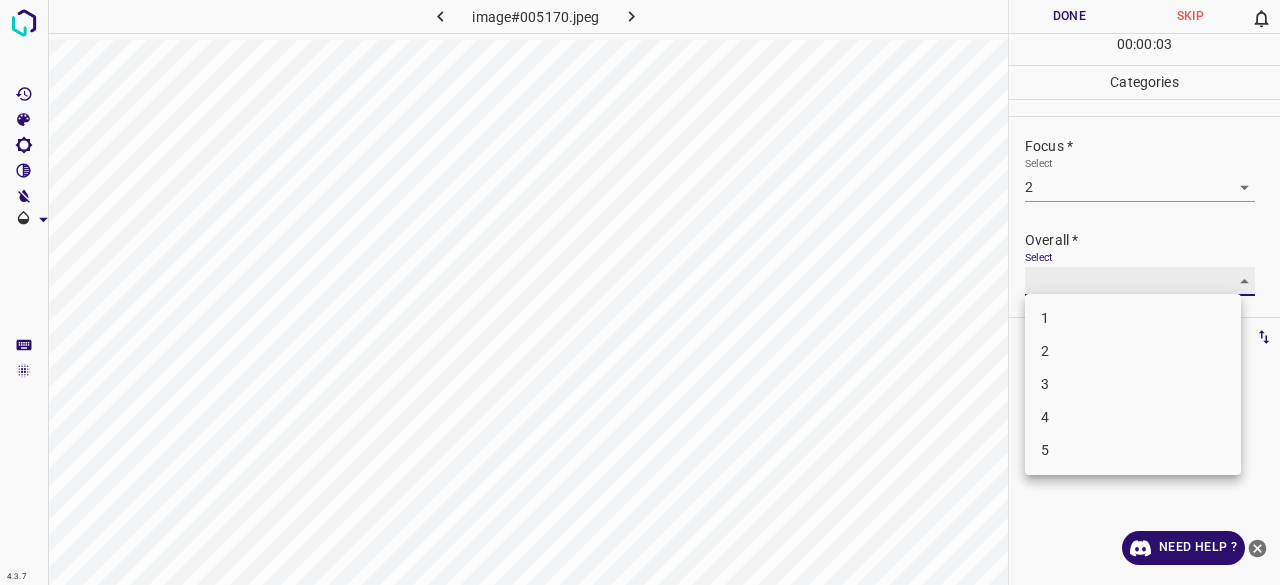 type on "2" 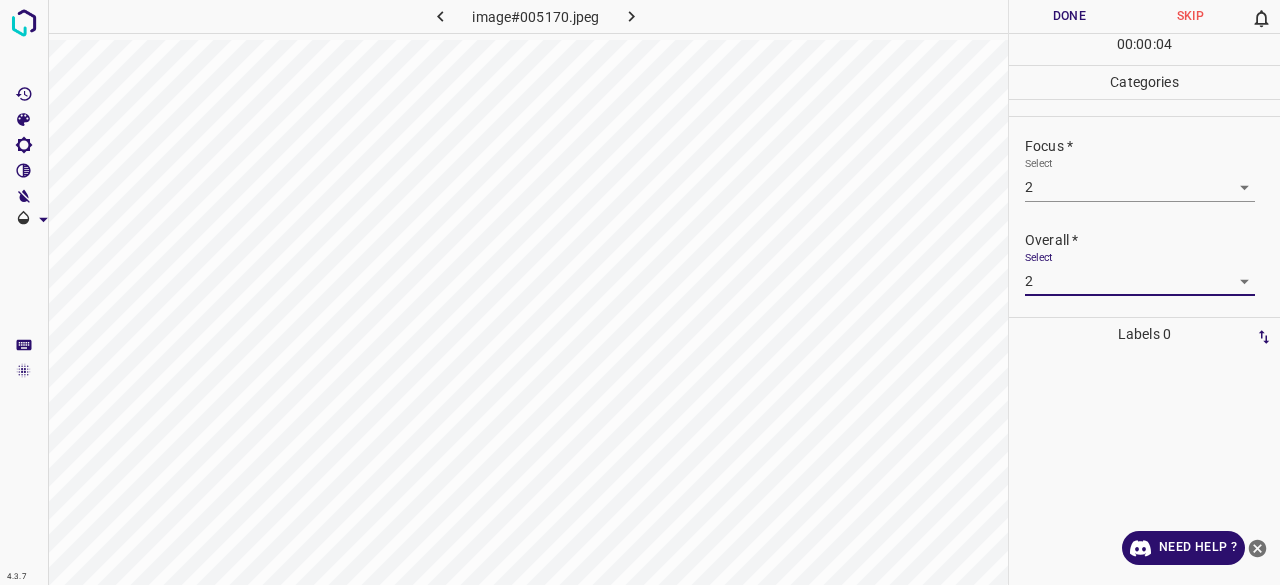 click on "Done" at bounding box center (1069, 16) 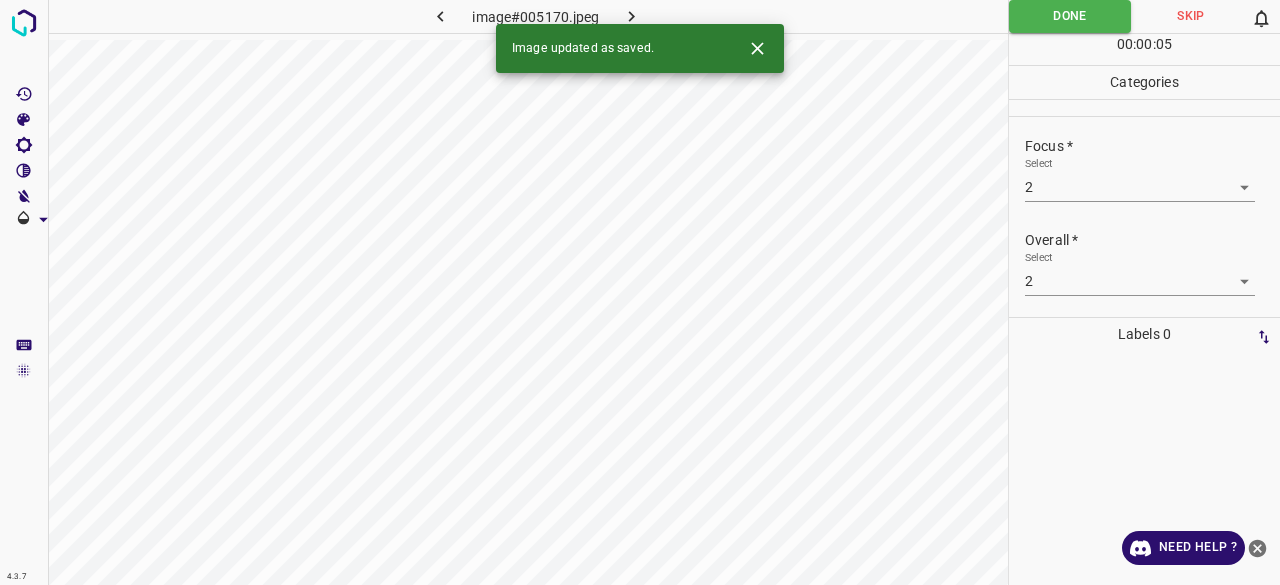 click 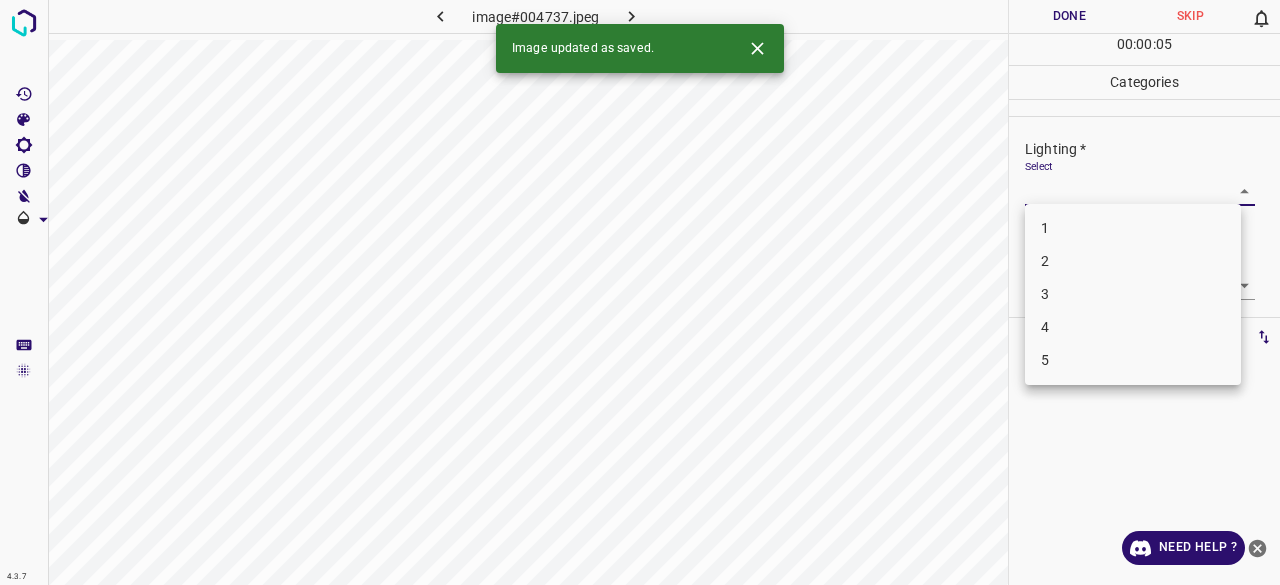 click on "4.3.7 image#004737.jpeg Done Skip 0 00   : 00   : 05   Categories Lighting *  Select ​ Focus *  Select ​ Overall *  Select ​ Labels   0 Categories 1 Lighting 2 Focus 3 Overall Tools Space Change between modes (Draw & Edit) I Auto labeling R Restore zoom M Zoom in N Zoom out Delete Delete selecte label Filters Z Restore filters X Saturation filter C Brightness filter V Contrast filter B Gray scale filter General O Download Image updated as saved. Need Help ? - Text - Hide - Delete 1 2 3 4 5" at bounding box center (640, 292) 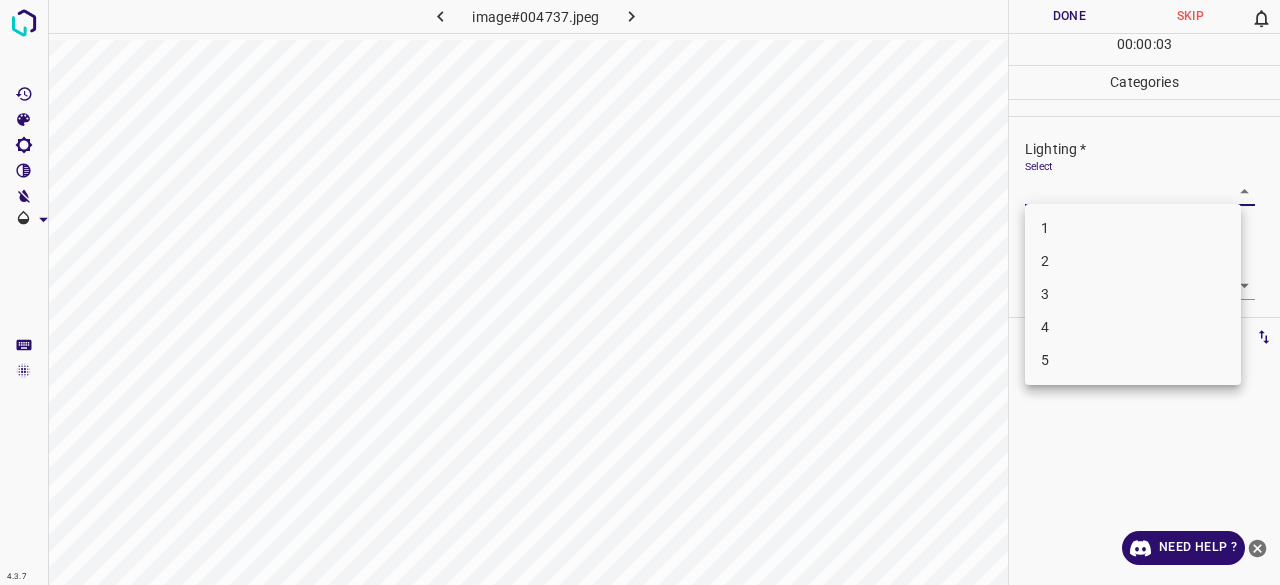 click on "3" at bounding box center (1133, 294) 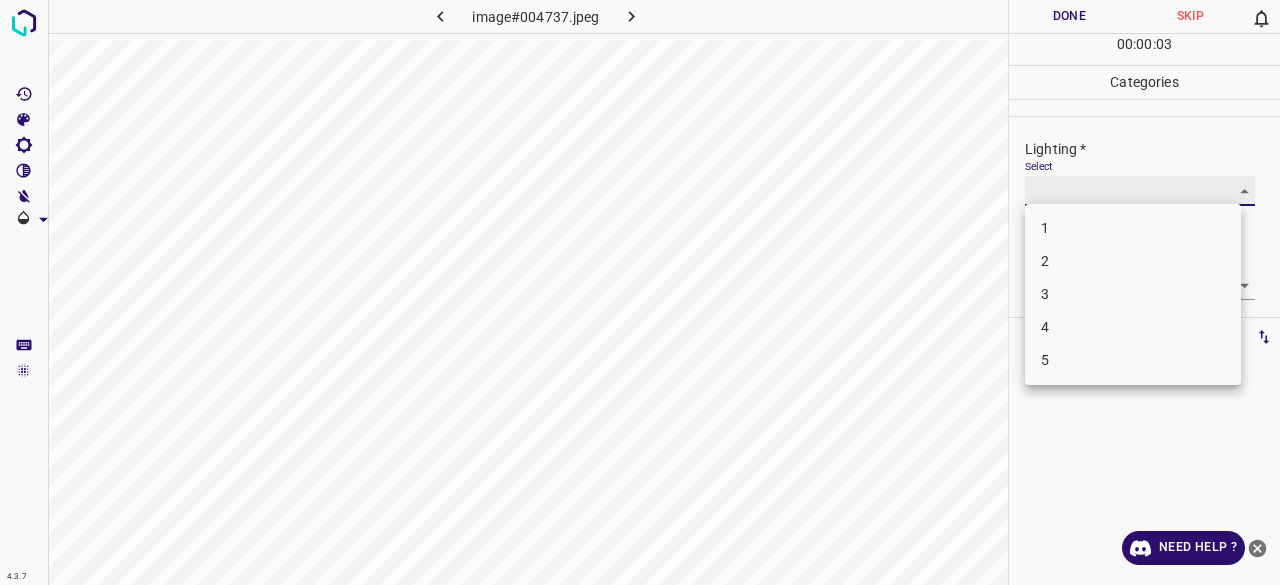 type on "3" 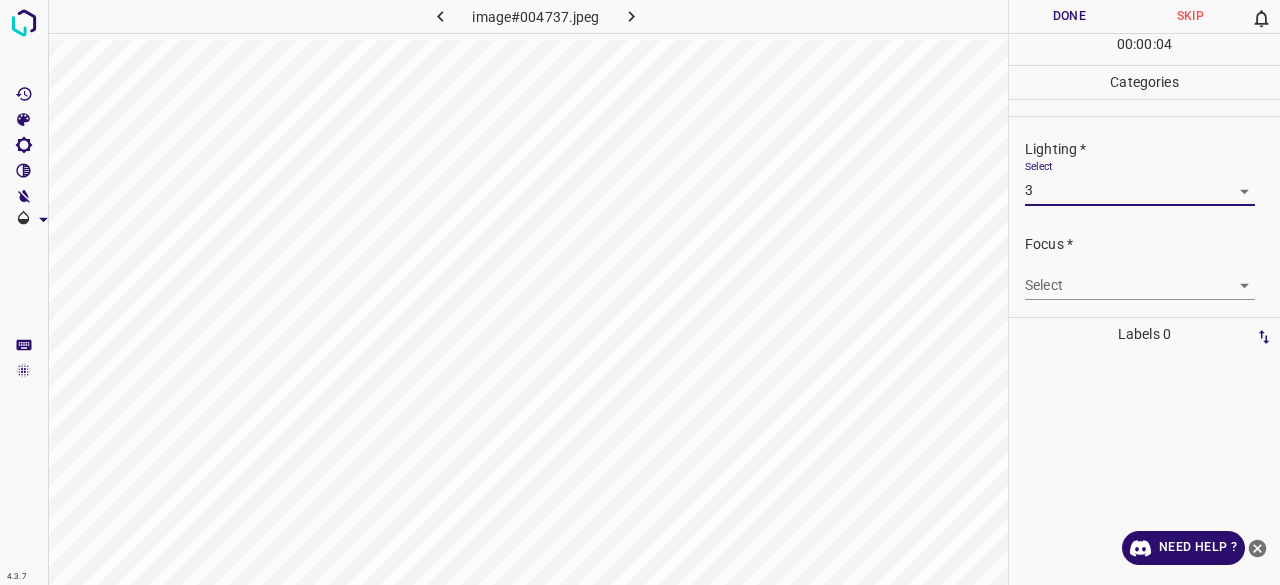 click on "4.3.7 image#004737.jpeg Done Skip 0 00   : 00   : 04   Categories Lighting *  Select 3 3 Focus *  Select ​ Overall *  Select ​ Labels   0 Categories 1 Lighting 2 Focus 3 Overall Tools Space Change between modes (Draw & Edit) I Auto labeling R Restore zoom M Zoom in N Zoom out Delete Delete selecte label Filters Z Restore filters X Saturation filter C Brightness filter V Contrast filter B Gray scale filter General O Download Need Help ? - Text - Hide - Delete" at bounding box center [640, 292] 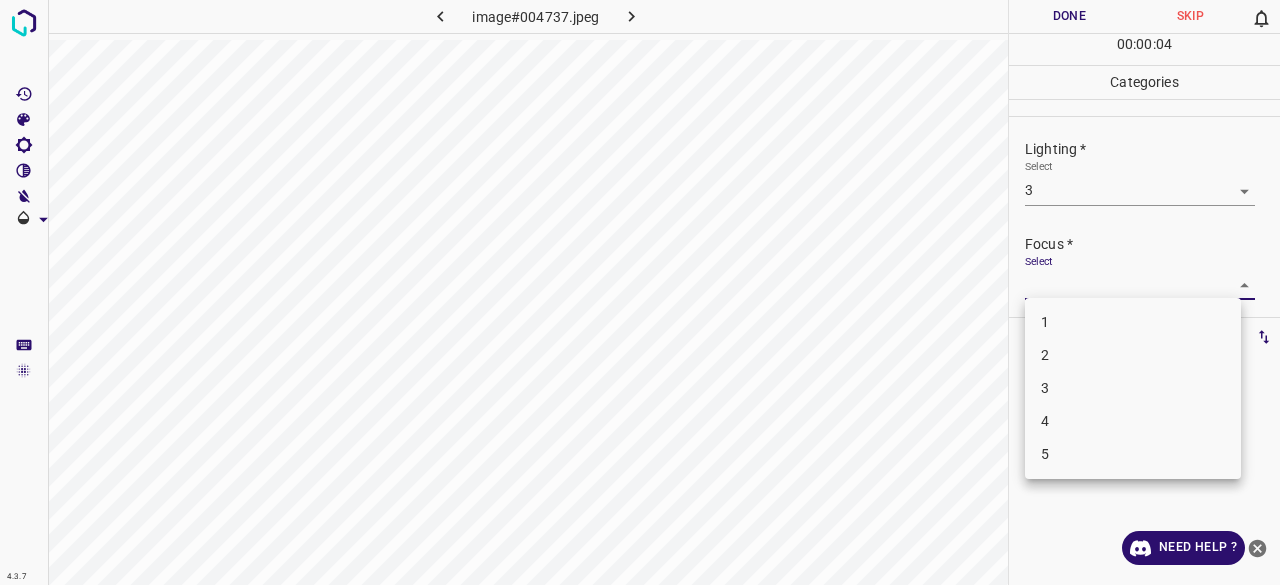 drag, startPoint x: 1076, startPoint y: 390, endPoint x: 1082, endPoint y: 333, distance: 57.31492 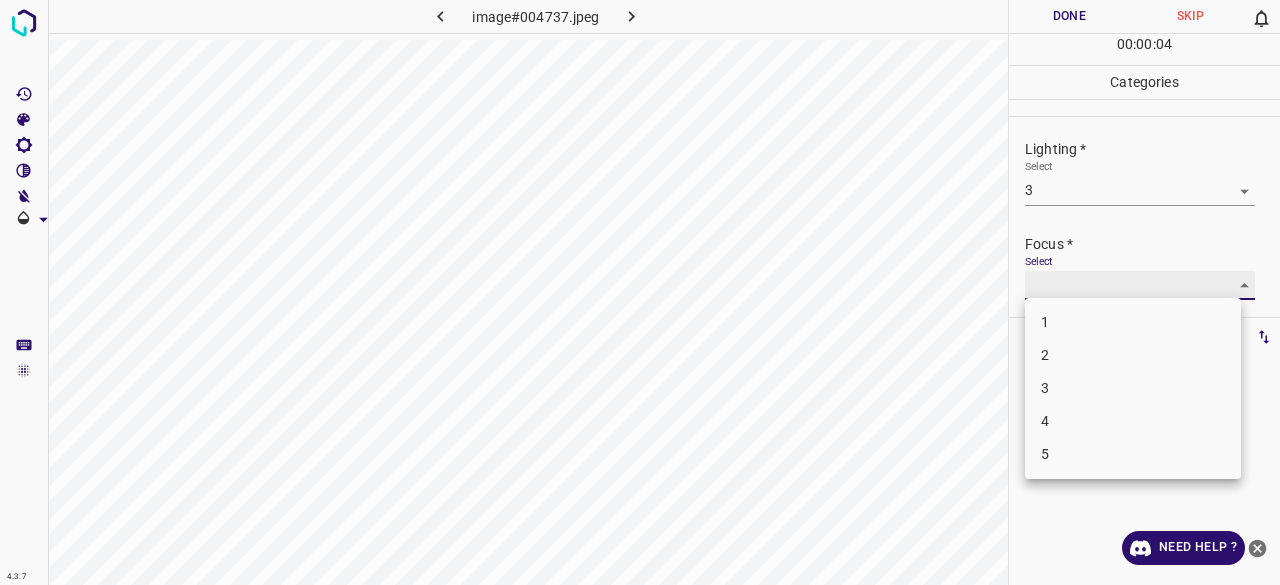 type on "3" 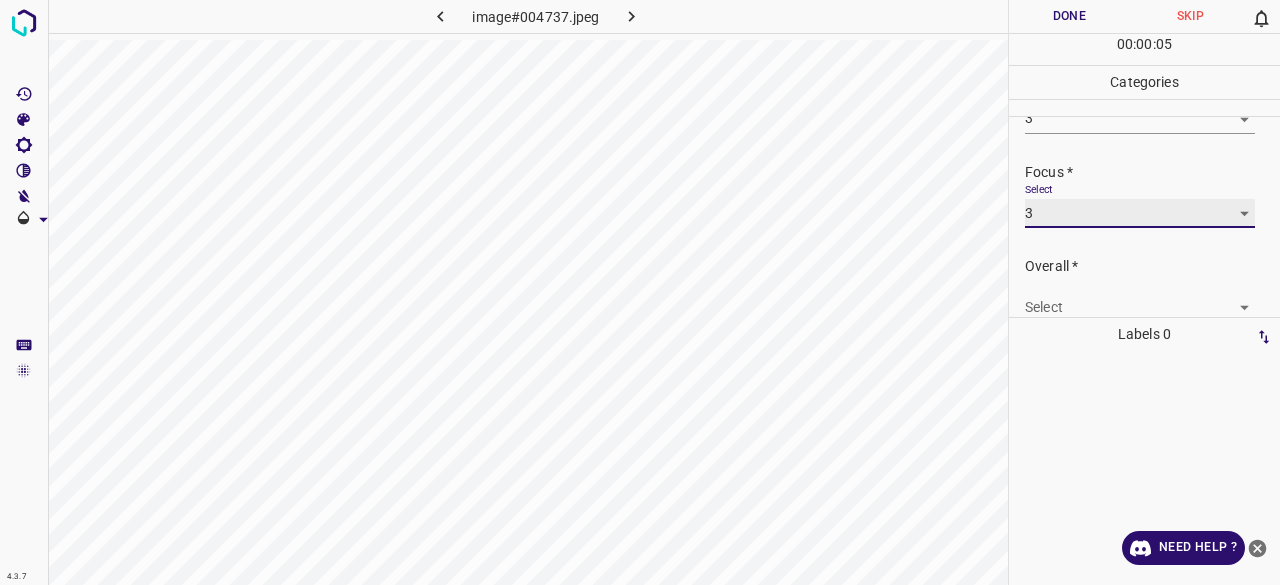 scroll, scrollTop: 98, scrollLeft: 0, axis: vertical 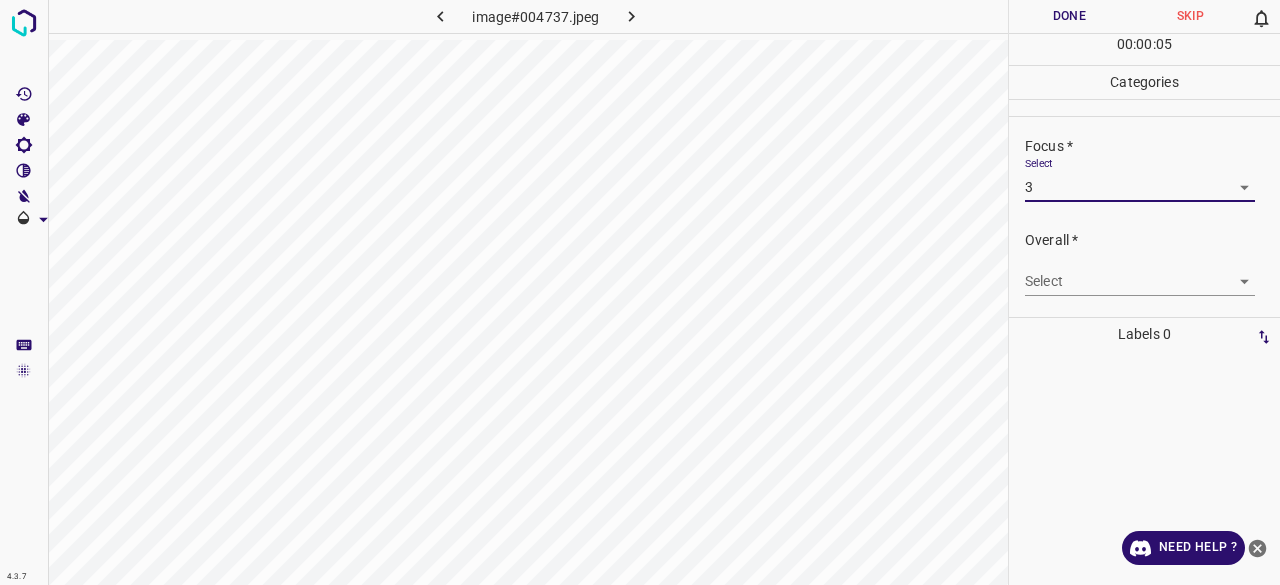 click on "4.3.7 image#004737.jpeg Done Skip 0 00   : 00   : 05   Categories Lighting *  Select 3 3 Focus *  Select 3 3 Overall *  Select ​ Labels   0 Categories 1 Lighting 2 Focus 3 Overall Tools Space Change between modes (Draw & Edit) I Auto labeling R Restore zoom M Zoom in N Zoom out Delete Delete selecte label Filters Z Restore filters X Saturation filter C Brightness filter V Contrast filter B Gray scale filter General O Download Need Help ? - Text - Hide - Delete" at bounding box center [640, 292] 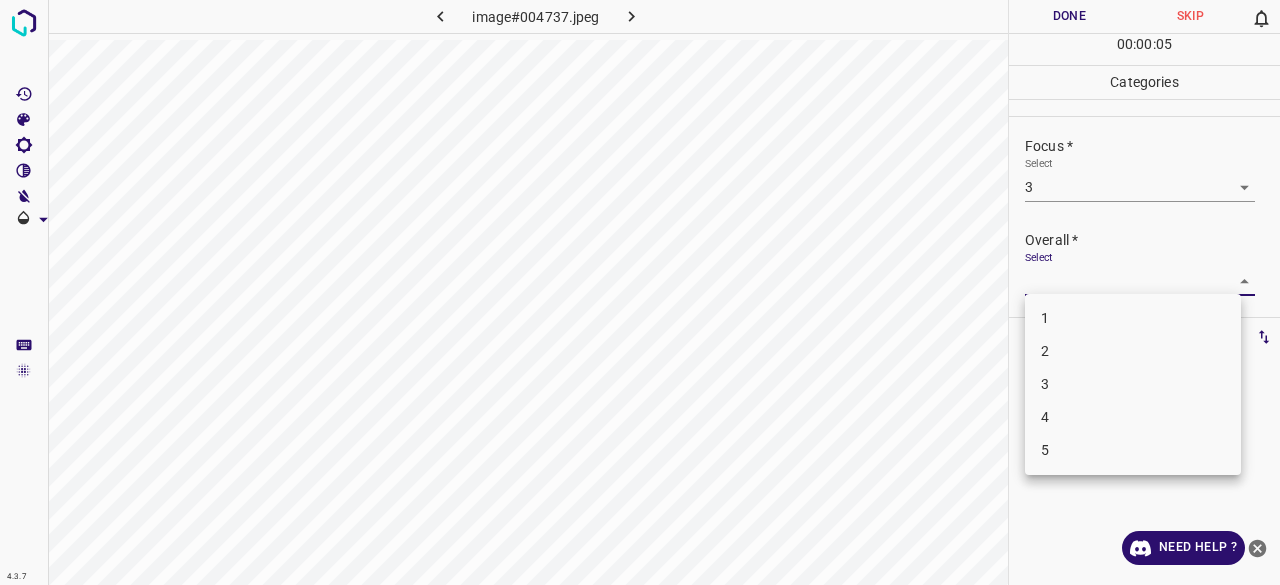 drag, startPoint x: 1056, startPoint y: 385, endPoint x: 1061, endPoint y: 341, distance: 44.28318 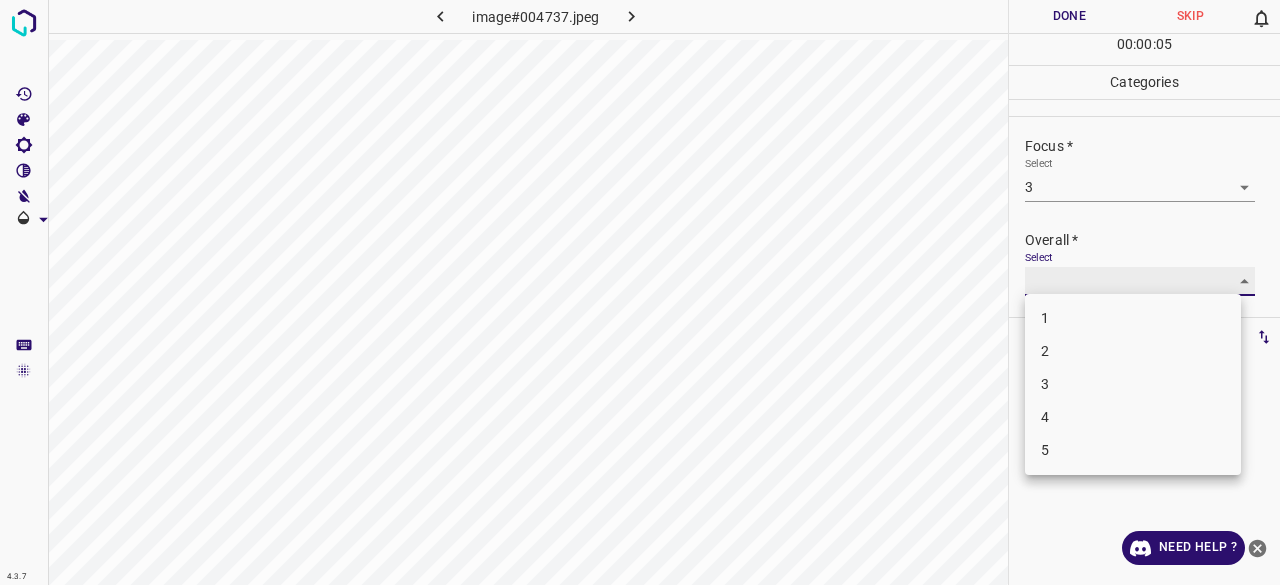 type on "3" 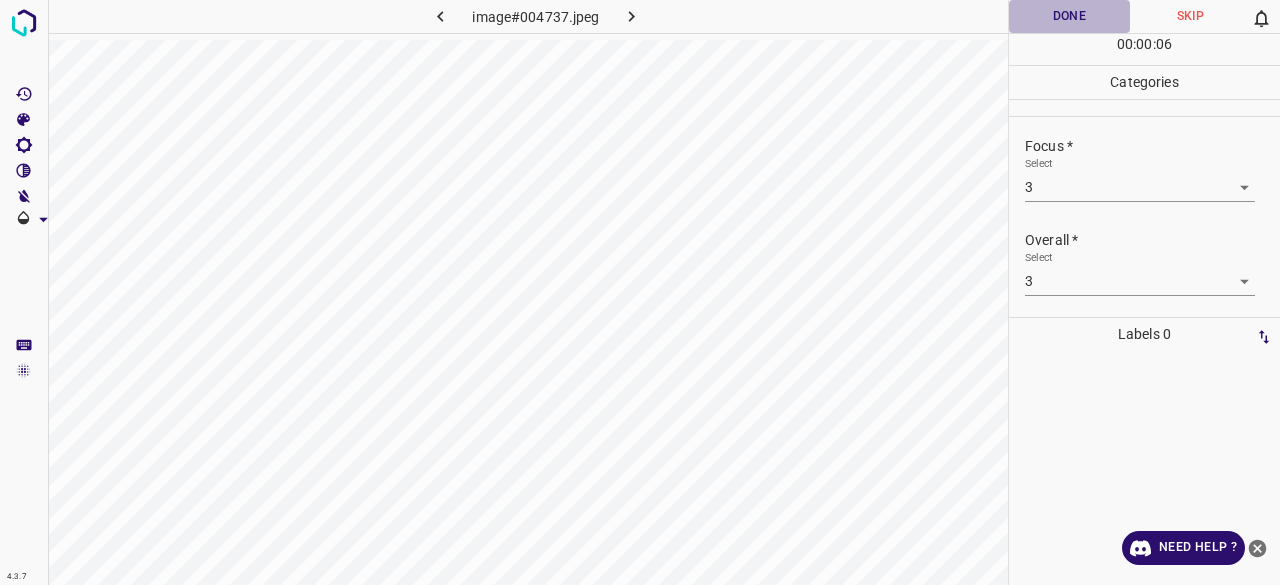 click on "Done" at bounding box center (1069, 16) 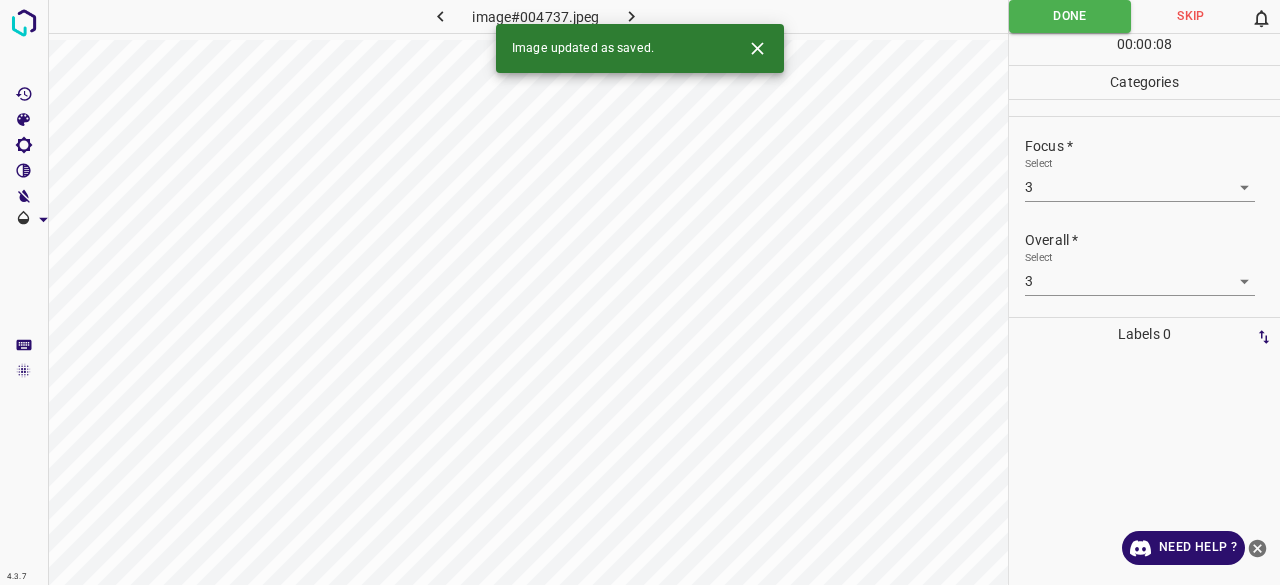 click at bounding box center (632, 16) 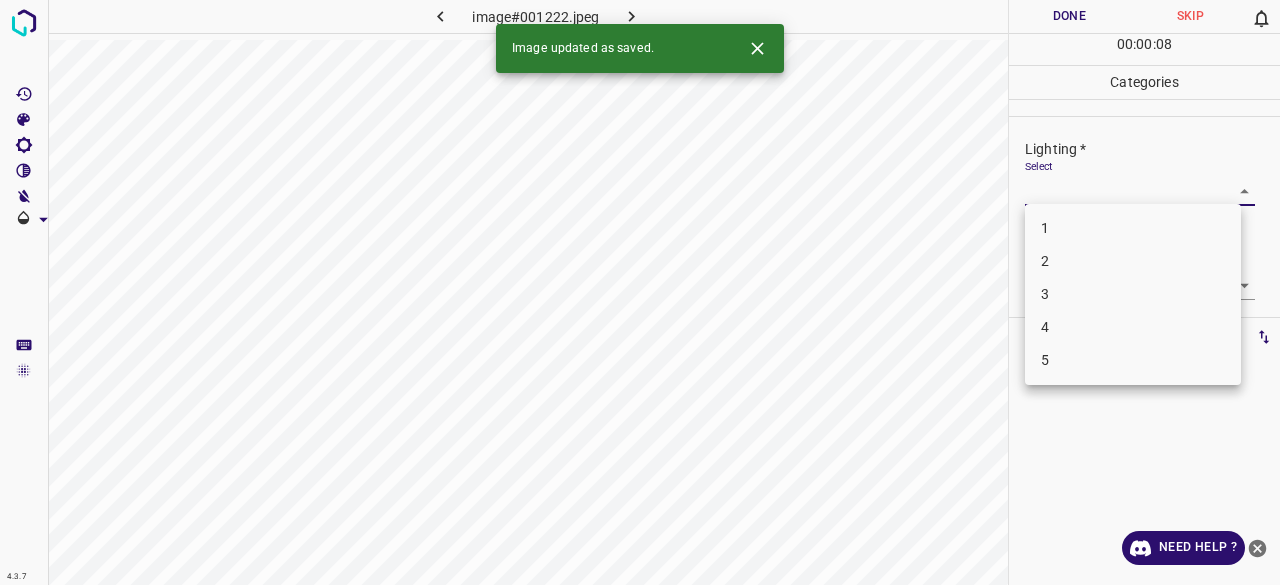 drag, startPoint x: 1069, startPoint y: 177, endPoint x: 1070, endPoint y: 187, distance: 10.049875 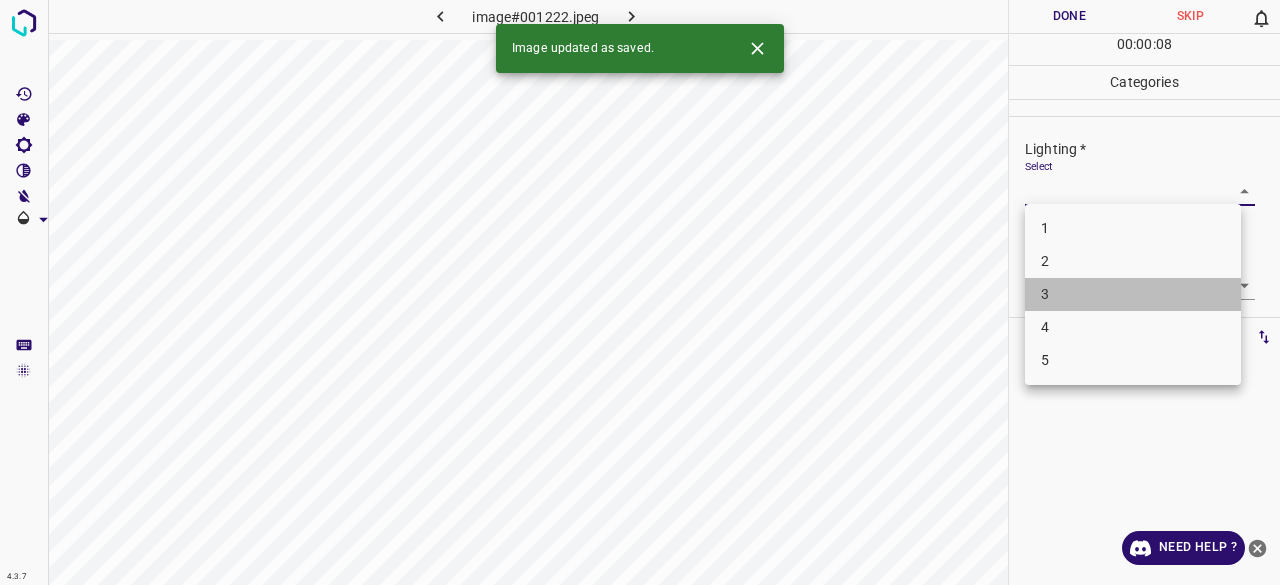 click on "3" at bounding box center [1133, 294] 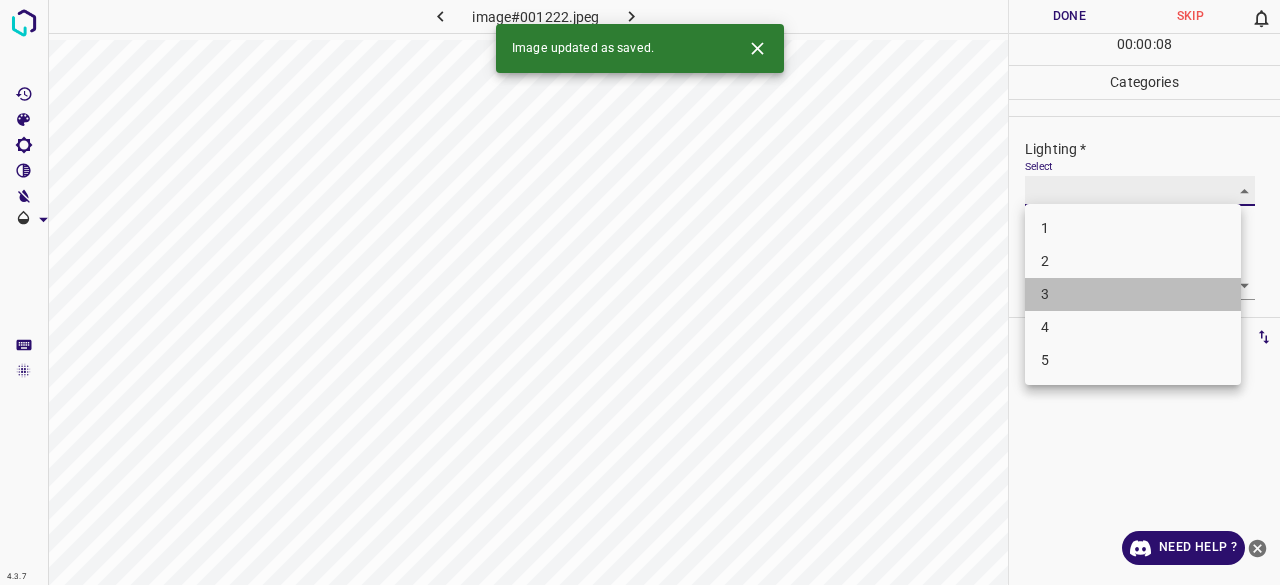 type on "3" 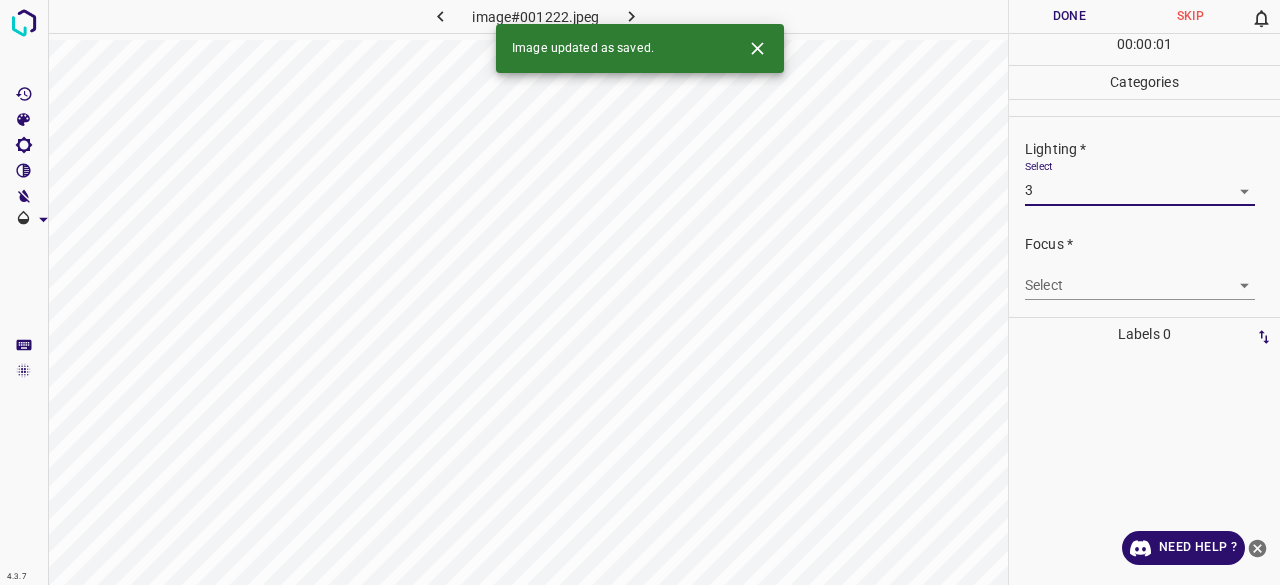 click on "4.3.7 image#001222.jpeg Done Skip 0 00   : 00   : 01   Categories Lighting *  Select 3 3 Focus *  Select ​ Overall *  Select ​ Labels   0 Categories 1 Lighting 2 Focus 3 Overall Tools Space Change between modes (Draw & Edit) I Auto labeling R Restore zoom M Zoom in N Zoom out Delete Delete selecte label Filters Z Restore filters X Saturation filter C Brightness filter V Contrast filter B Gray scale filter General O Download Image updated as saved. Need Help ? - Text - Hide - Delete 1 2 3 4 5" at bounding box center (640, 292) 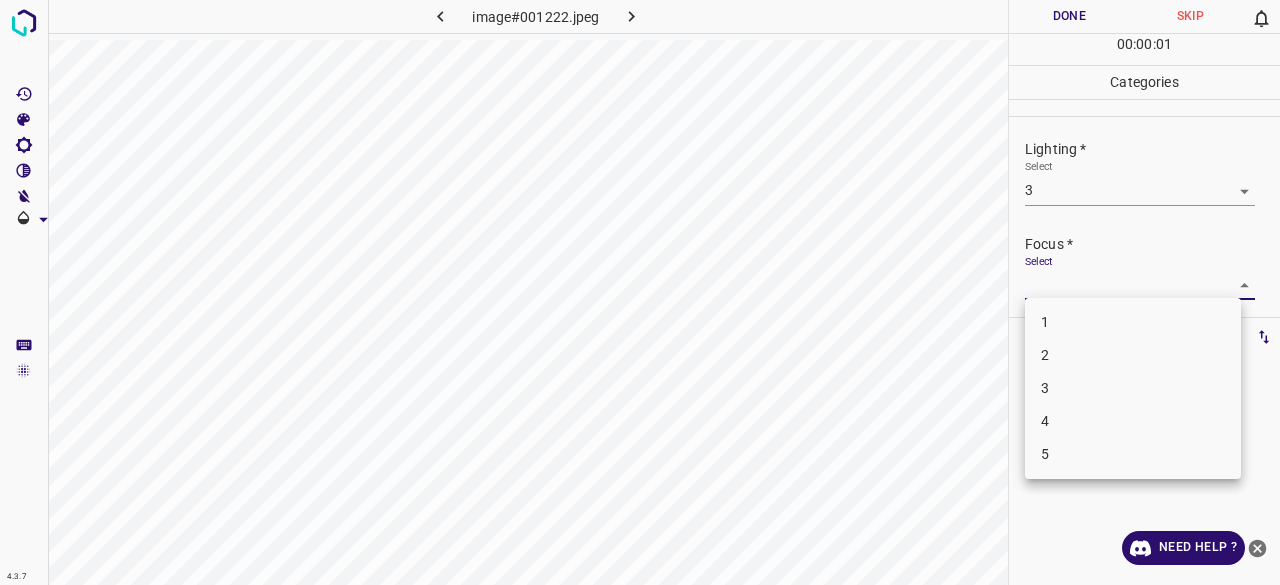click on "2" at bounding box center [1133, 355] 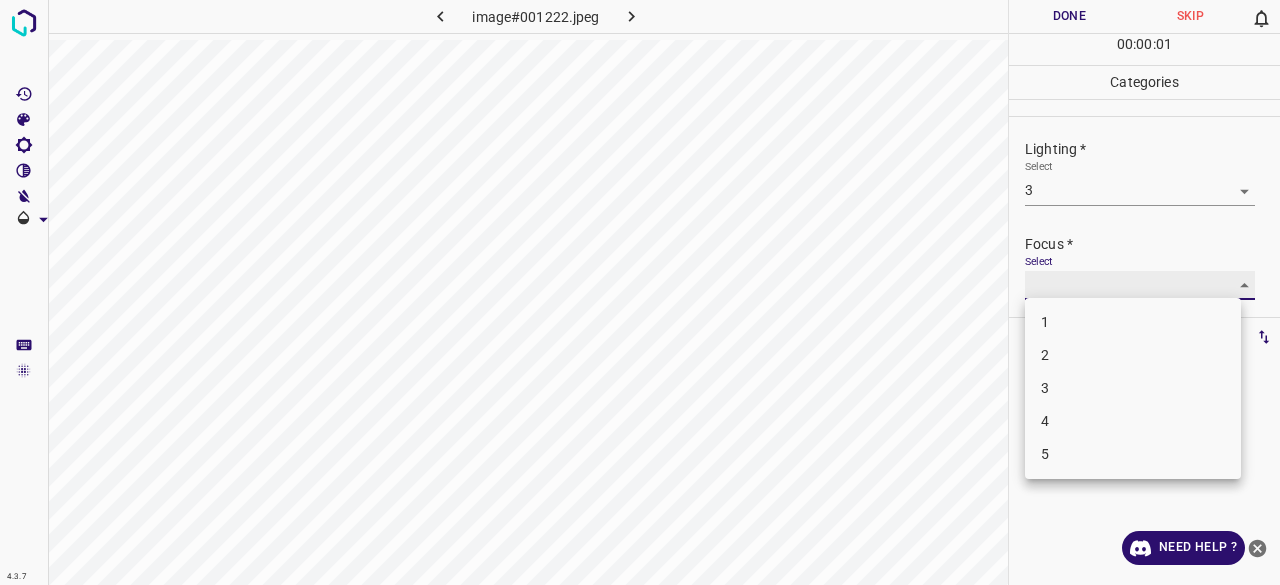 type on "2" 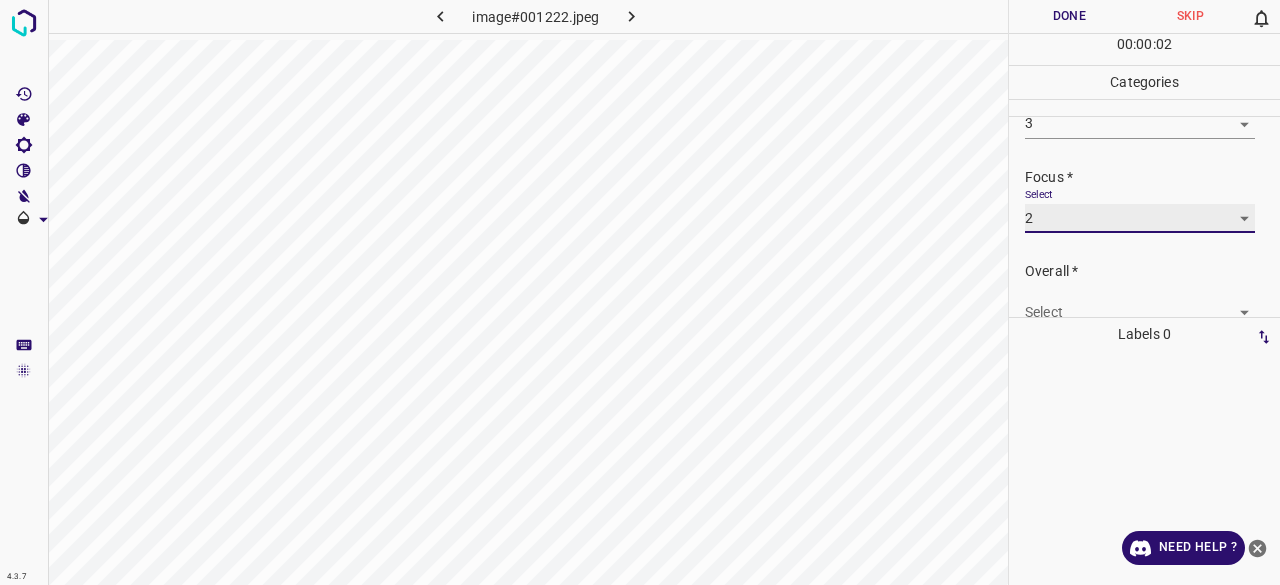 scroll, scrollTop: 98, scrollLeft: 0, axis: vertical 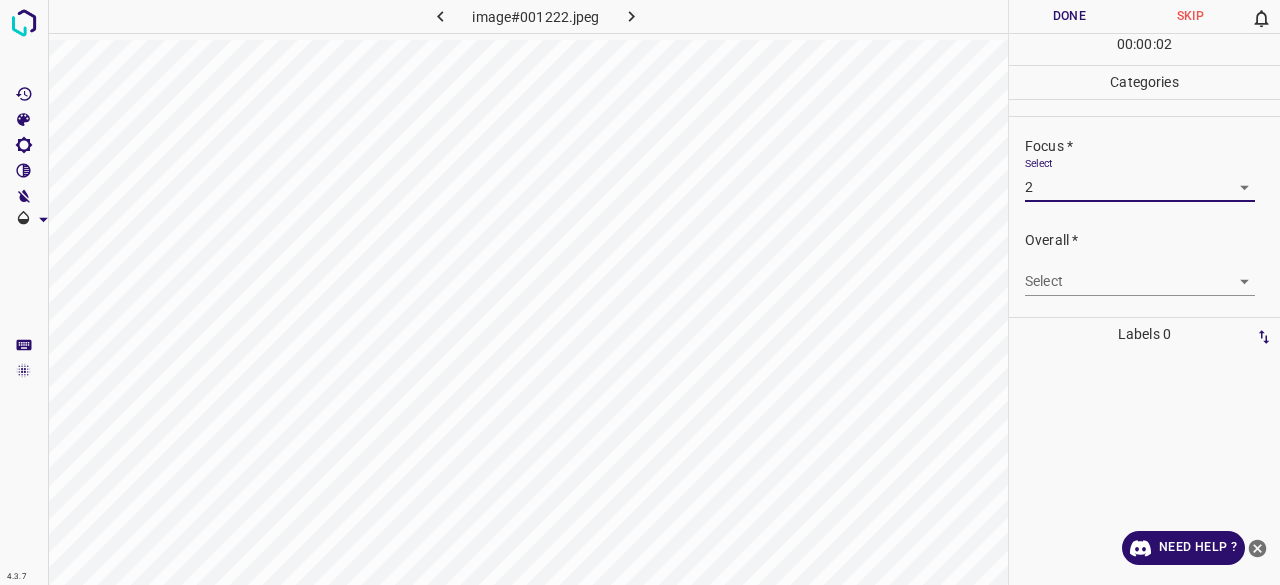 click on "4.3.7 image#001222.jpeg Done Skip 0 00   : 00   : 02   Categories Lighting *  Select 3 3 Focus *  Select 2 2 Overall *  Select ​ Labels   0 Categories 1 Lighting 2 Focus 3 Overall Tools Space Change between modes (Draw & Edit) I Auto labeling R Restore zoom M Zoom in N Zoom out Delete Delete selecte label Filters Z Restore filters X Saturation filter C Brightness filter V Contrast filter B Gray scale filter General O Download Need Help ? - Text - Hide - Delete" at bounding box center (640, 292) 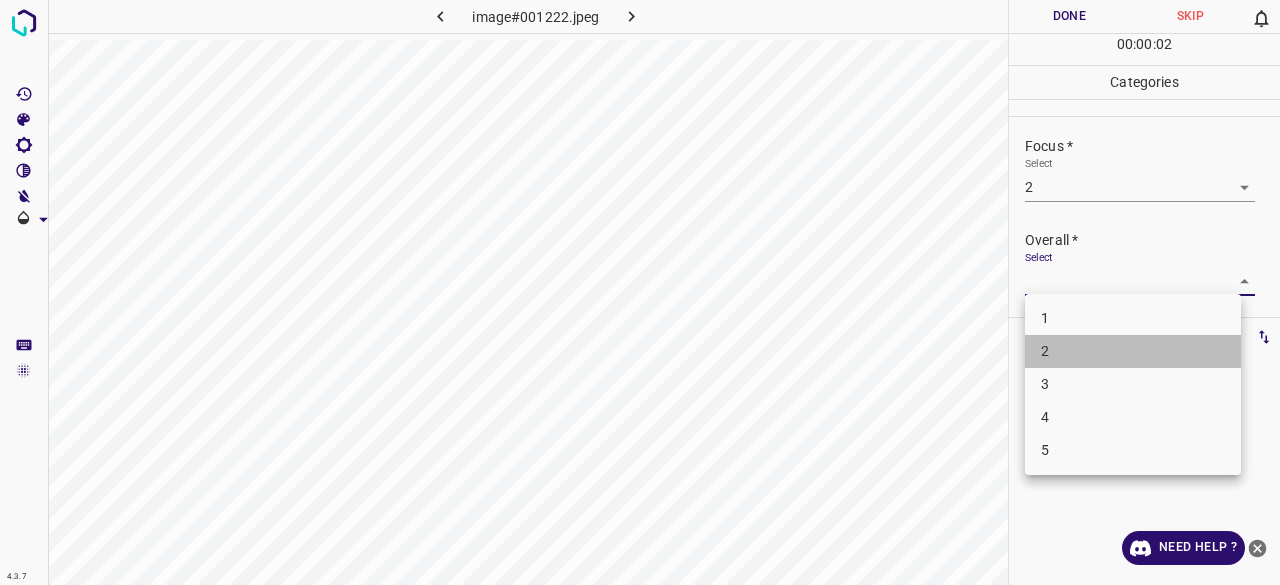 click on "2" at bounding box center (1133, 351) 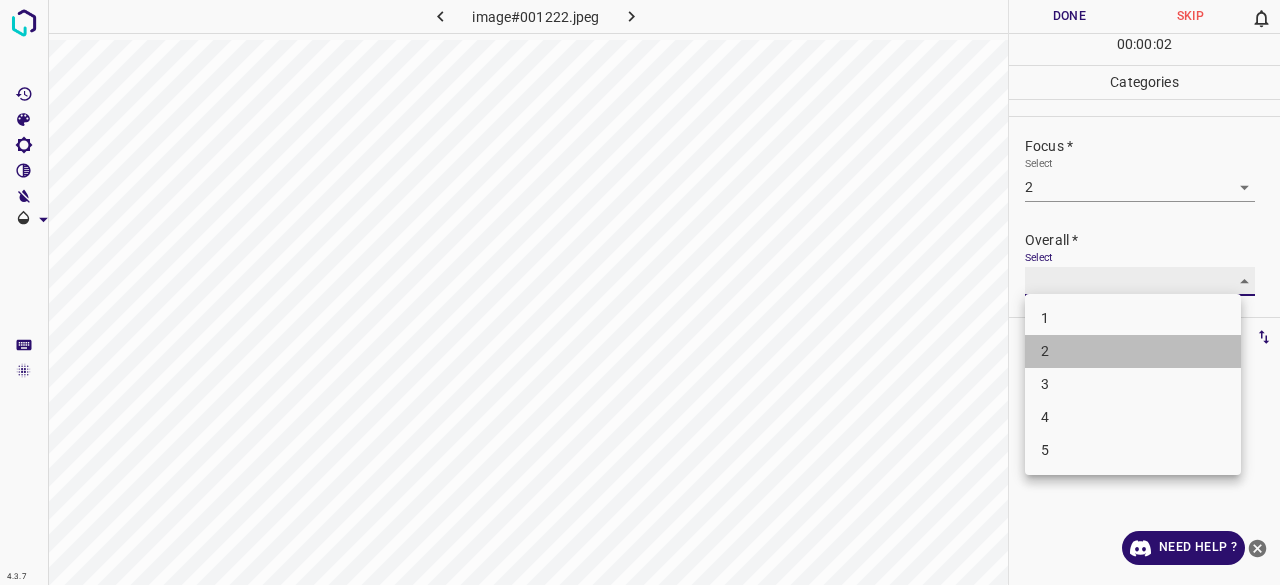 type on "2" 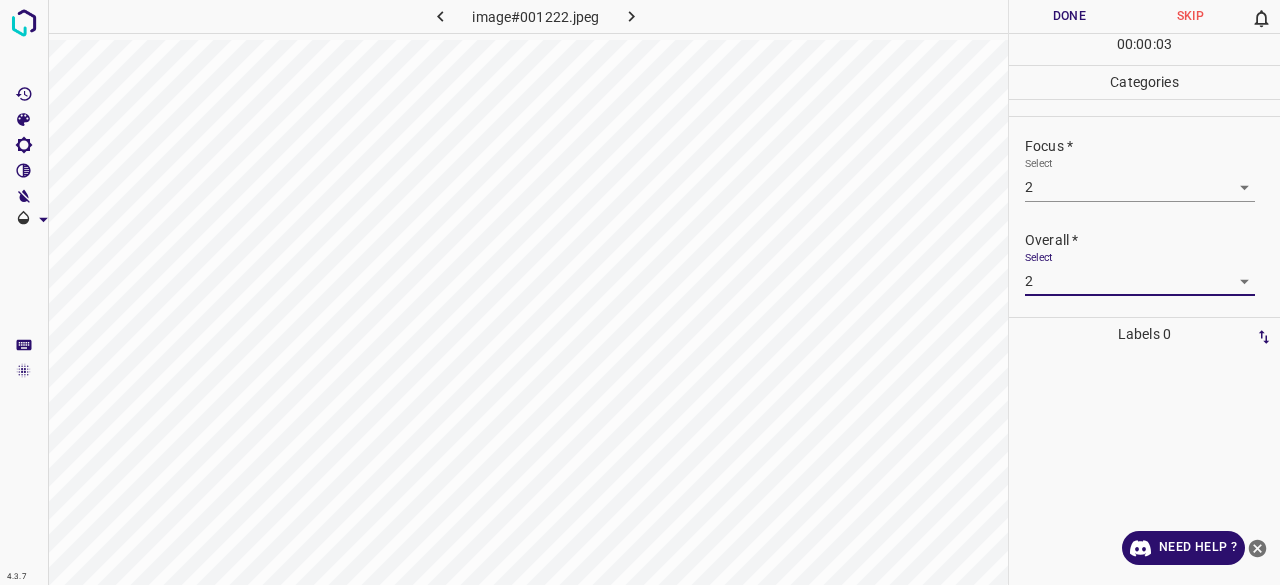 click on "Done" at bounding box center (1069, 16) 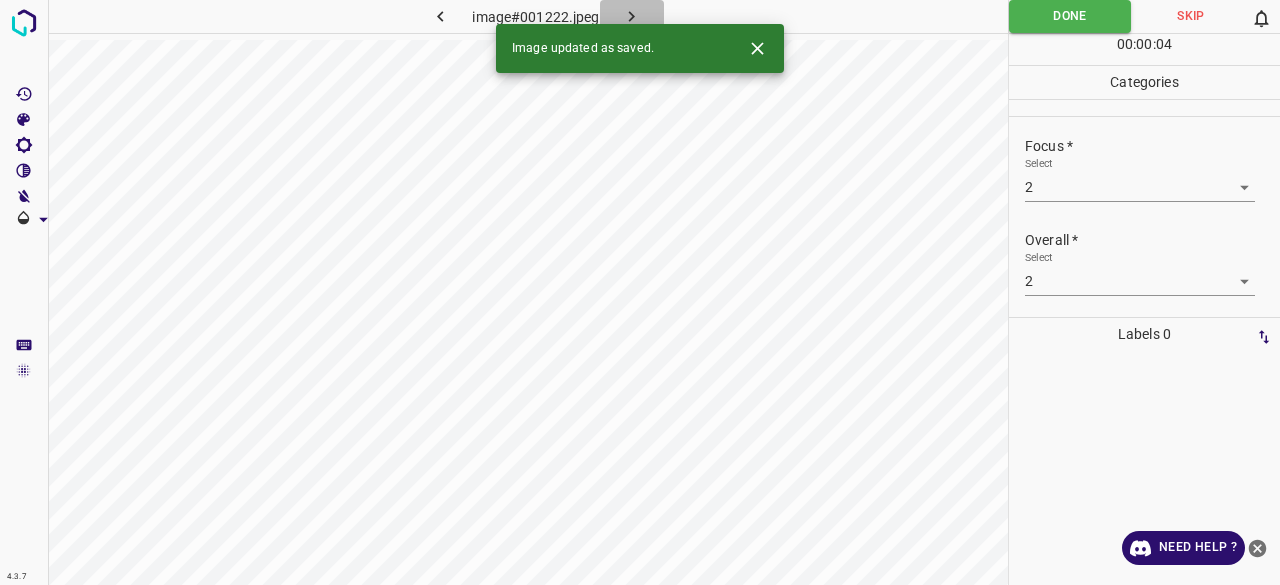 click at bounding box center (632, 16) 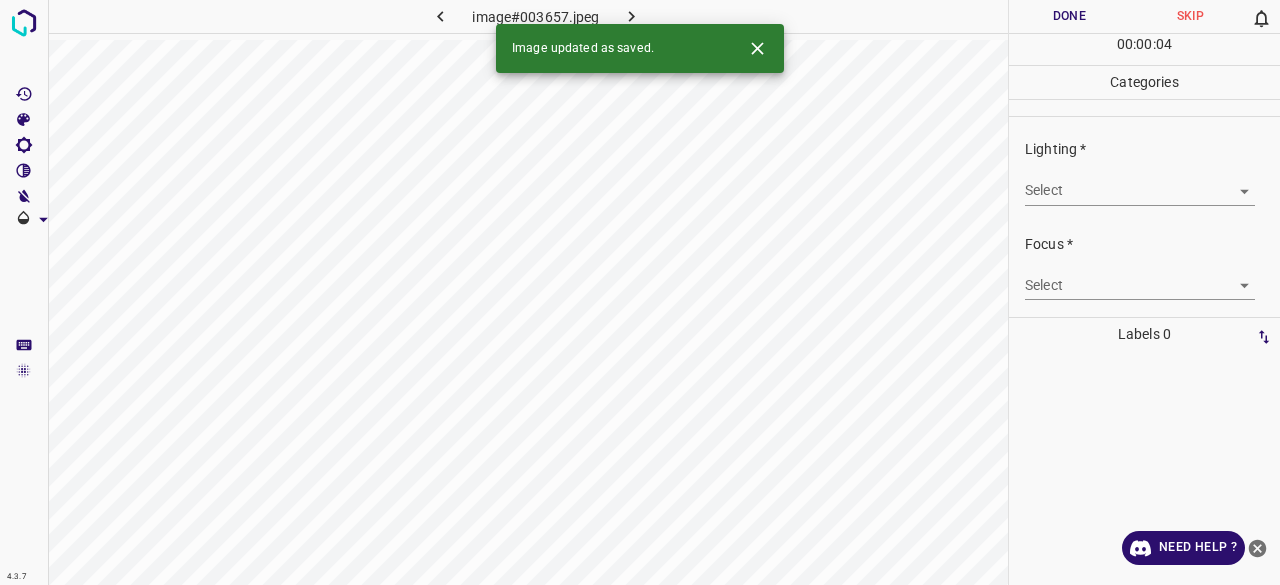 click on "4.3.7 image#003657.jpeg Done Skip 0 00   : 00   : 04   Categories Lighting *  Select ​ Focus *  Select ​ Overall *  Select ​ Labels   0 Categories 1 Lighting 2 Focus 3 Overall Tools Space Change between modes (Draw & Edit) I Auto labeling R Restore zoom M Zoom in N Zoom out Delete Delete selecte label Filters Z Restore filters X Saturation filter C Brightness filter V Contrast filter B Gray scale filter General O Download Image updated as saved. Need Help ? - Text - Hide - Delete" at bounding box center (640, 292) 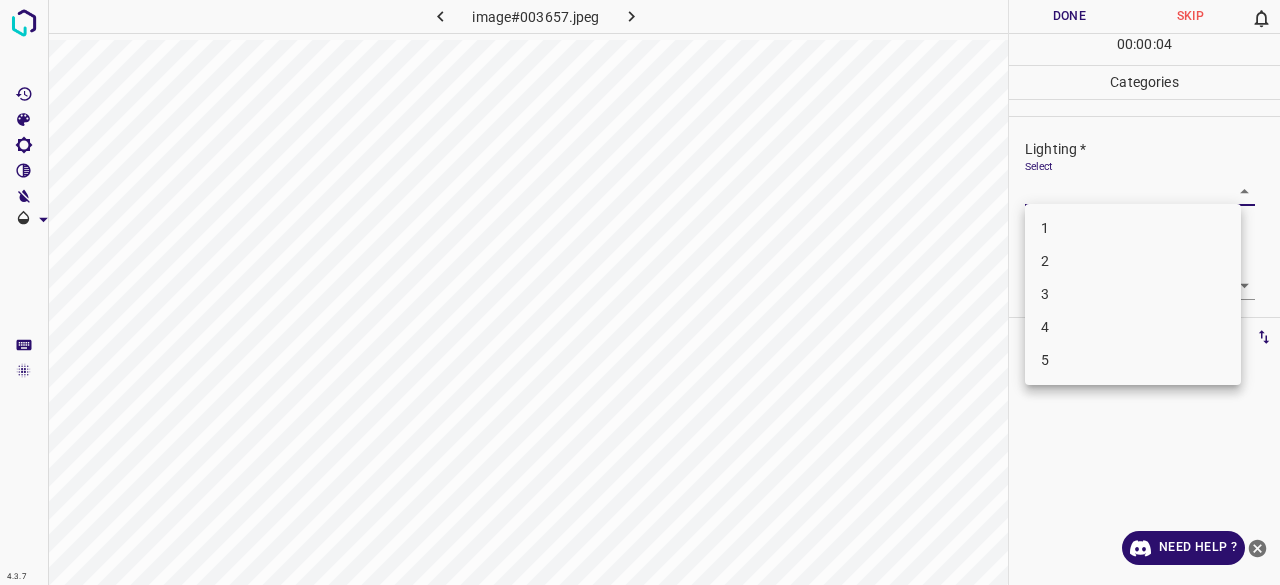 click on "1 2 3 4 5" at bounding box center [1133, 294] 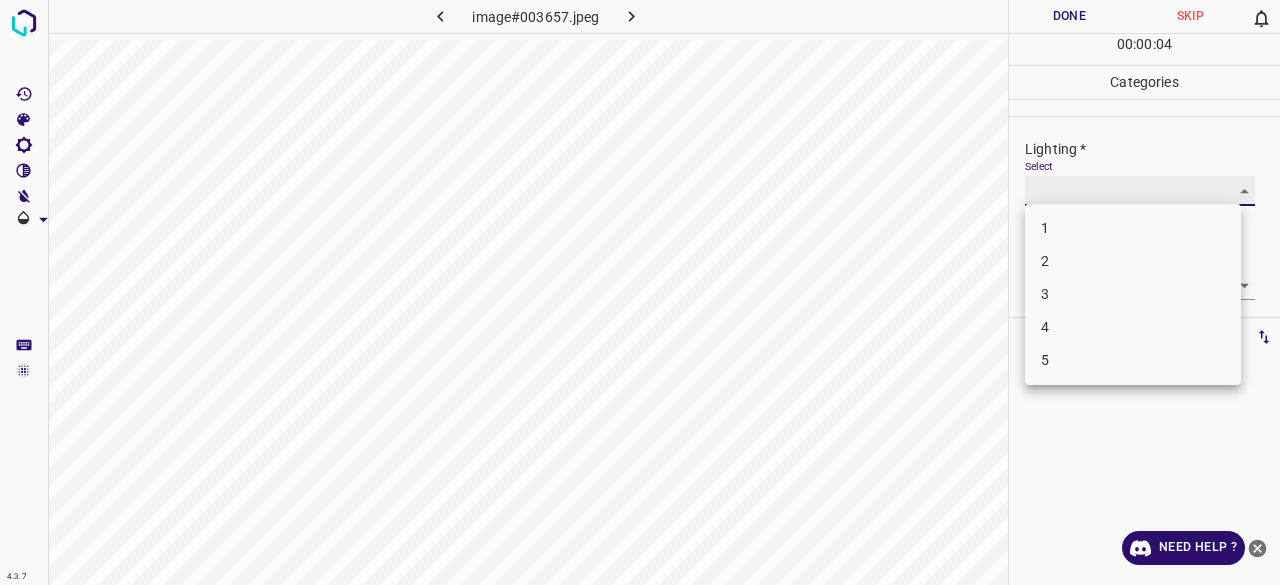 type on "3" 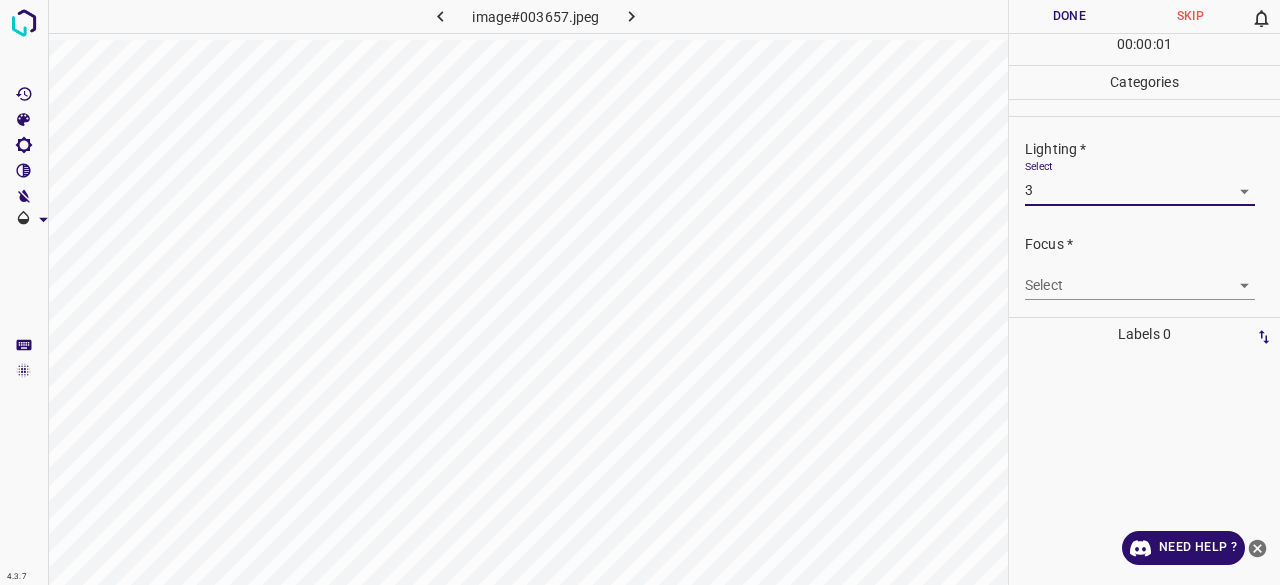 click on "4.3.7 image#003657.jpeg Done Skip 0 00   : 00   : 01   Categories Lighting *  Select 3 3 Focus *  Select ​ Overall *  Select ​ Labels   0 Categories 1 Lighting 2 Focus 3 Overall Tools Space Change between modes (Draw & Edit) I Auto labeling R Restore zoom M Zoom in N Zoom out Delete Delete selecte label Filters Z Restore filters X Saturation filter C Brightness filter V Contrast filter B Gray scale filter General O Download Need Help ? - Text - Hide - Delete 1 2 3 4 5" at bounding box center (640, 292) 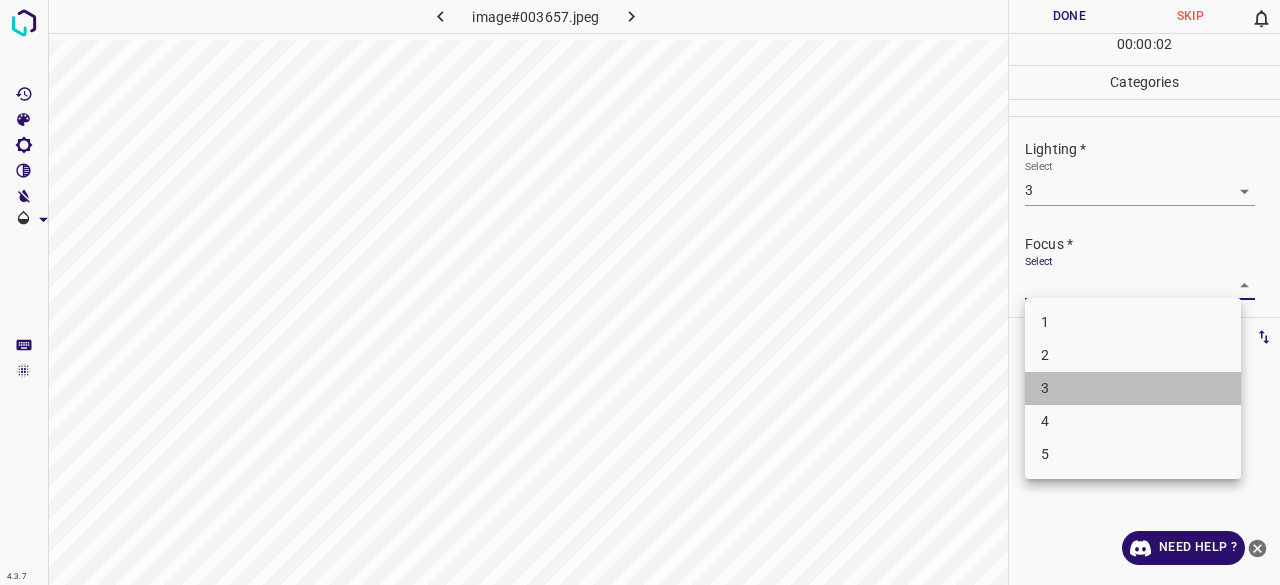 click on "3" at bounding box center [1133, 388] 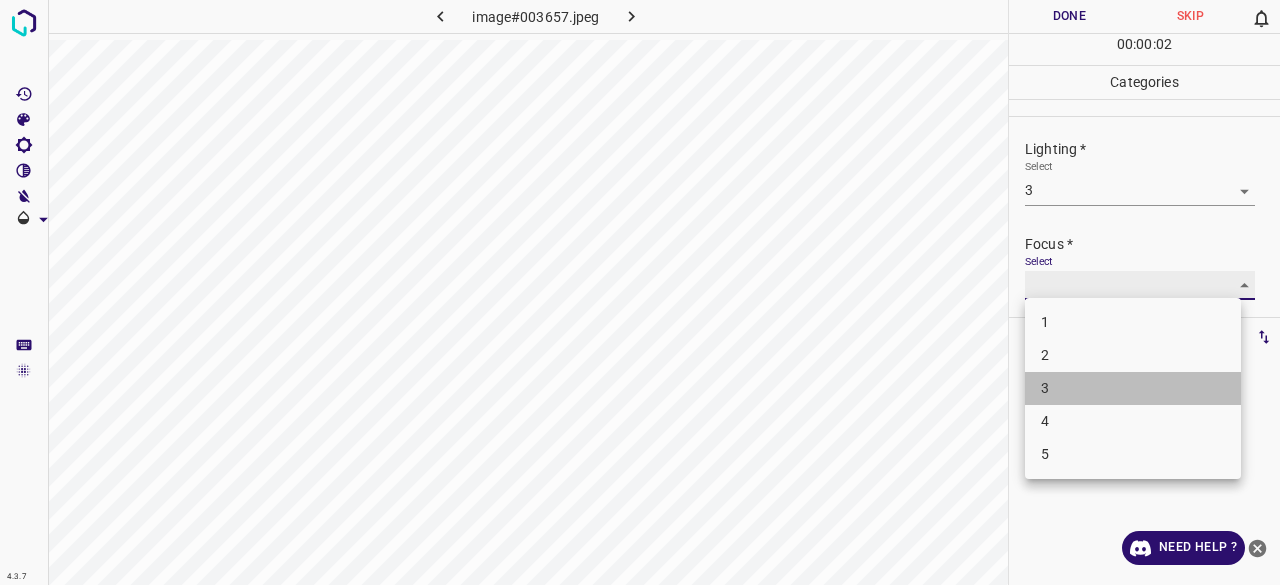 type on "3" 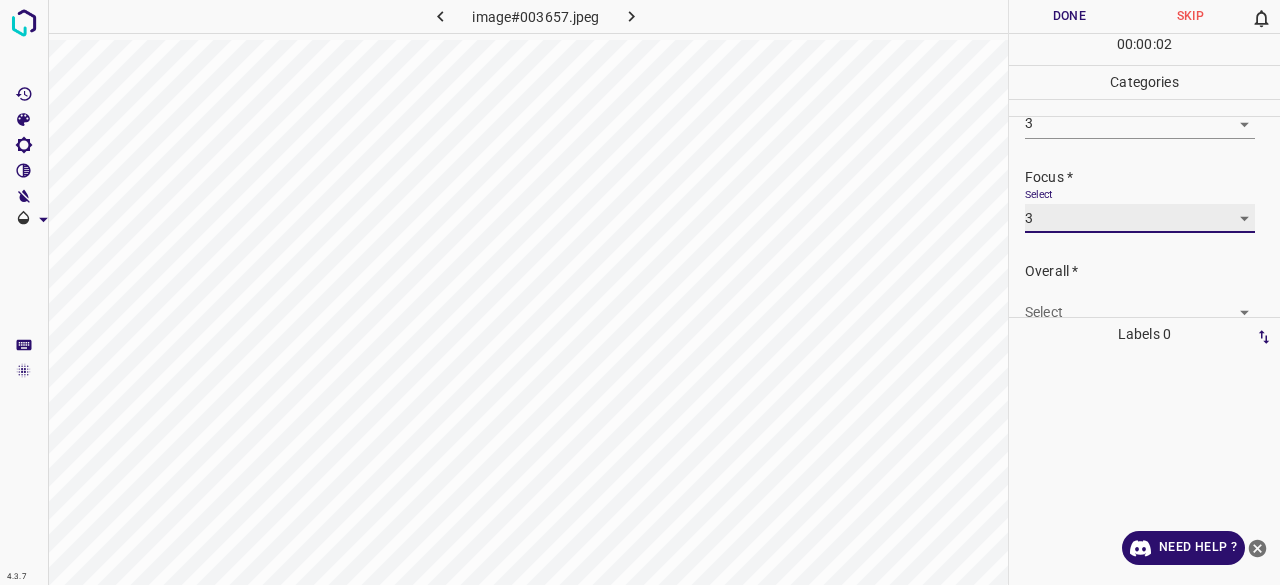 scroll, scrollTop: 98, scrollLeft: 0, axis: vertical 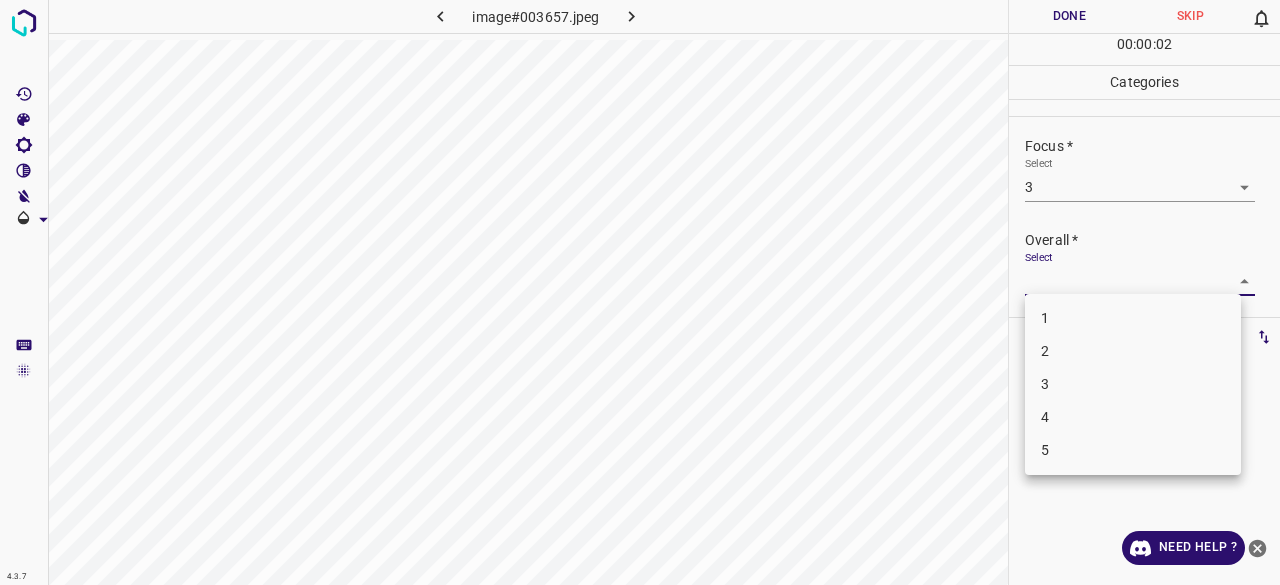 click on "4.3.7 image#003657.jpeg Done Skip 0 00   : 00   : 02   Categories Lighting *  Select 3 3 Focus *  Select 3 3 Overall *  Select ​ Labels   0 Categories 1 Lighting 2 Focus 3 Overall Tools Space Change between modes (Draw & Edit) I Auto labeling R Restore zoom M Zoom in N Zoom out Delete Delete selecte label Filters Z Restore filters X Saturation filter C Brightness filter V Contrast filter B Gray scale filter General O Download Need Help ? - Text - Hide - Delete 1 2 3 4 5" at bounding box center [640, 292] 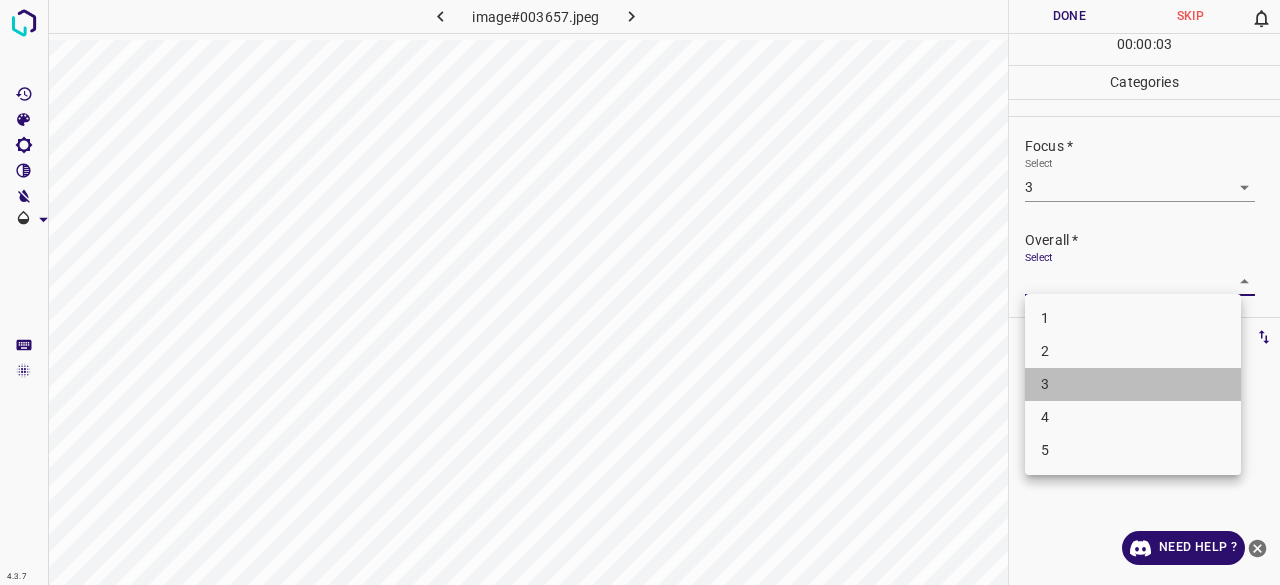 click on "3" at bounding box center [1133, 384] 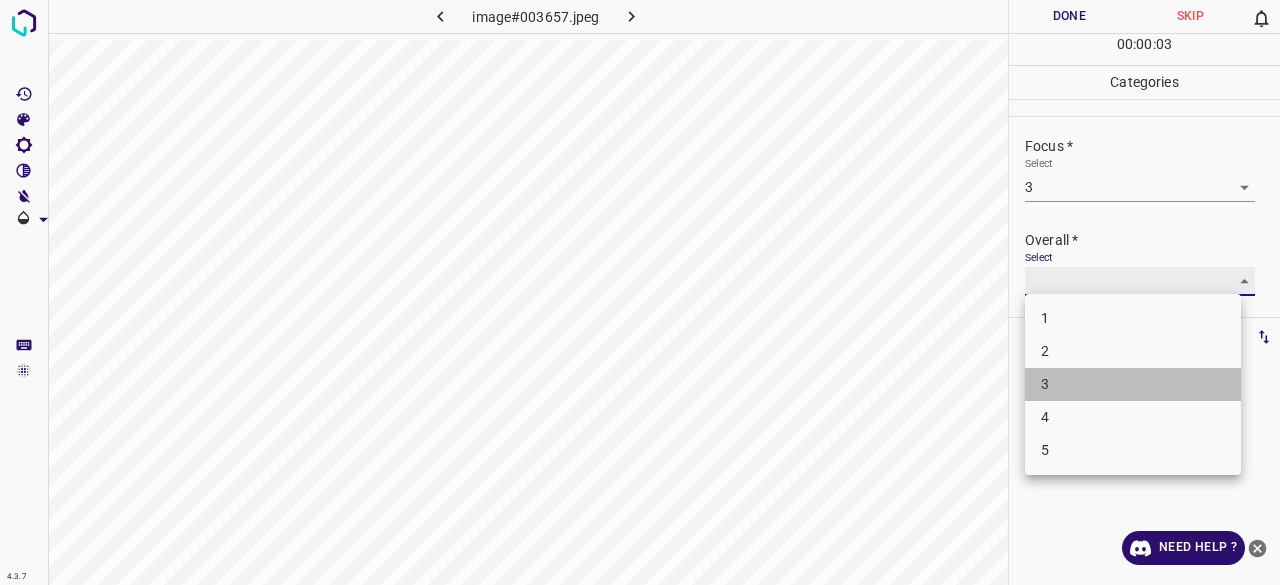 type on "3" 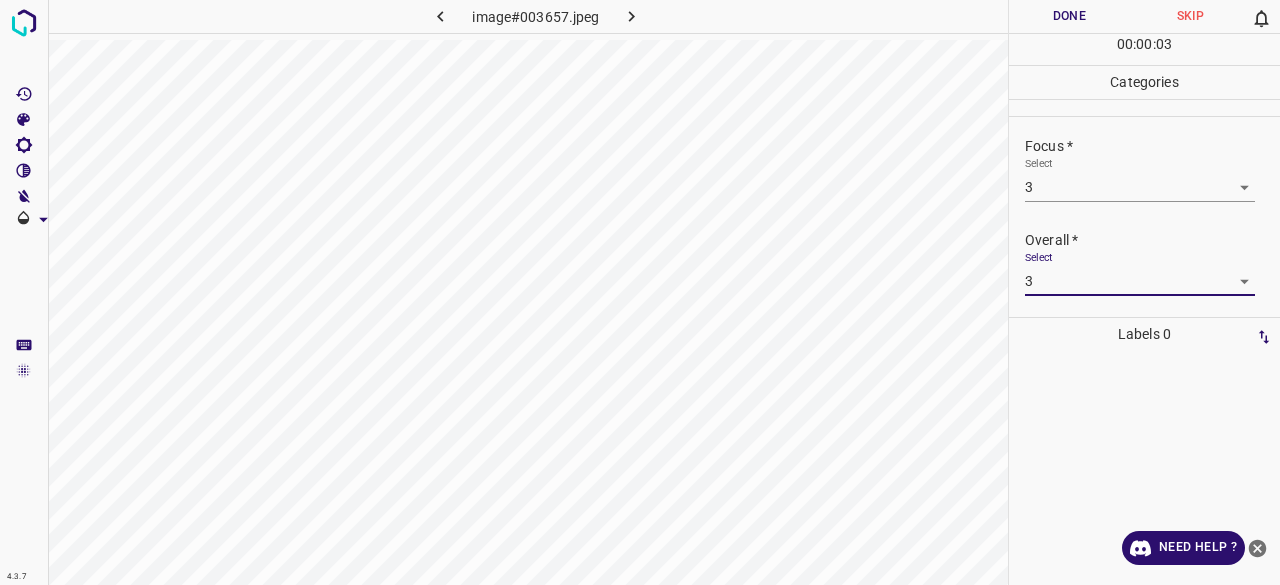 click on "Done" at bounding box center [1069, 16] 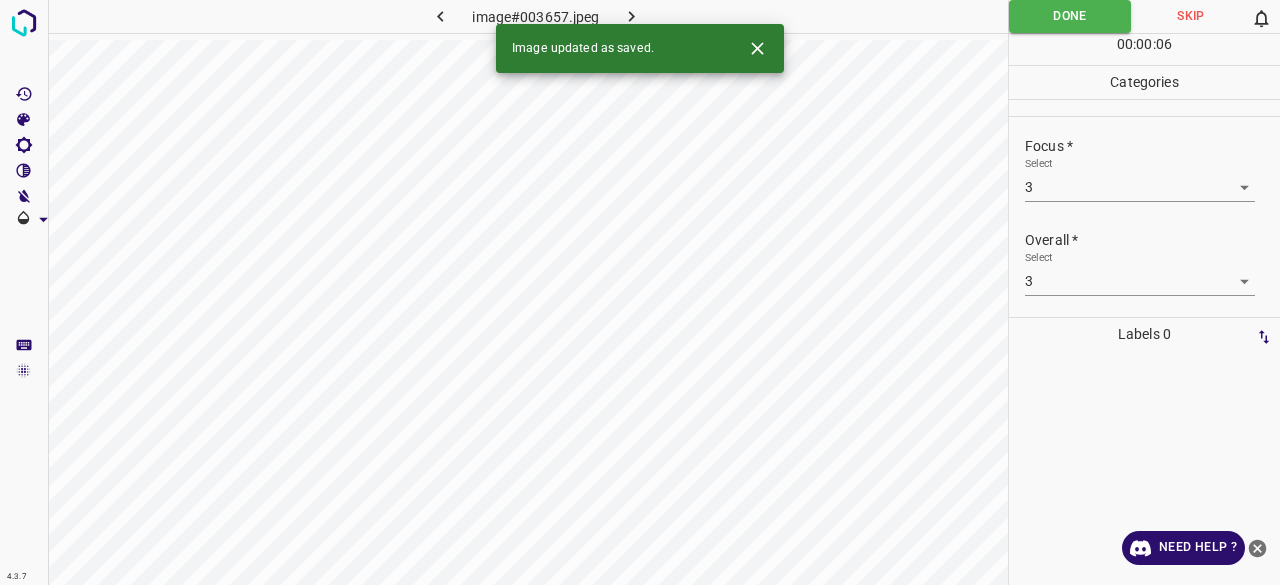 click 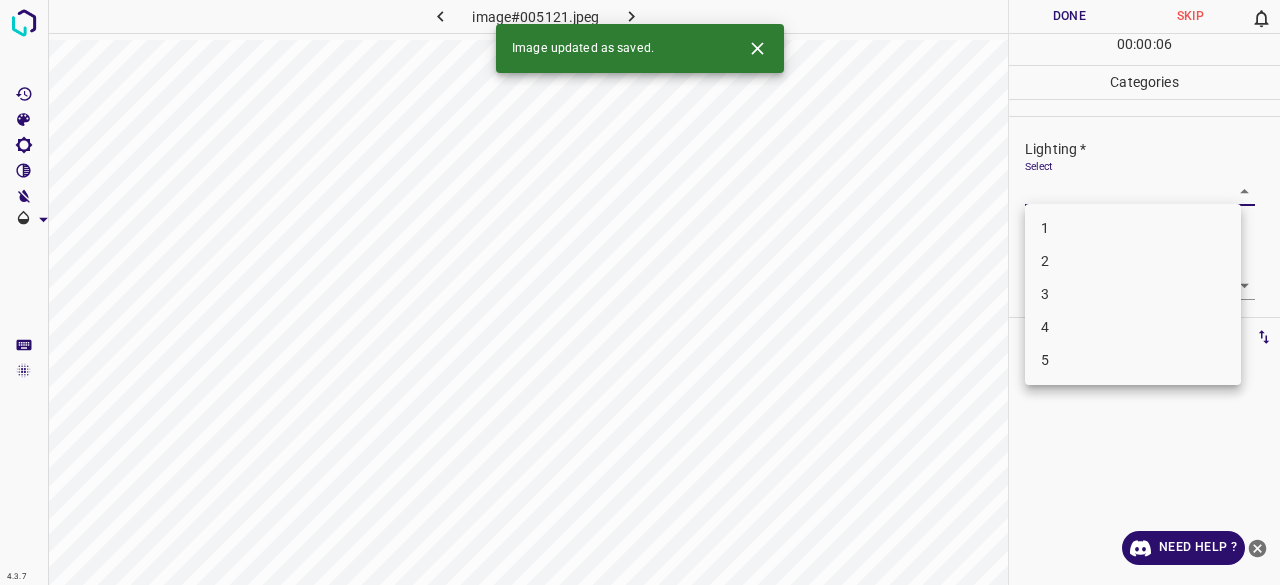click on "4.3.7 image#005121.jpeg Done Skip 0 00   : 00   : 06   Categories Lighting *  Select ​ Focus *  Select ​ Overall *  Select ​ Labels   0 Categories 1 Lighting 2 Focus 3 Overall Tools Space Change between modes (Draw & Edit) I Auto labeling R Restore zoom M Zoom in N Zoom out Delete Delete selecte label Filters Z Restore filters X Saturation filter C Brightness filter V Contrast filter B Gray scale filter General O Download Image updated as saved. Need Help ? - Text - Hide - Delete 1 2 3 4 5" at bounding box center [640, 292] 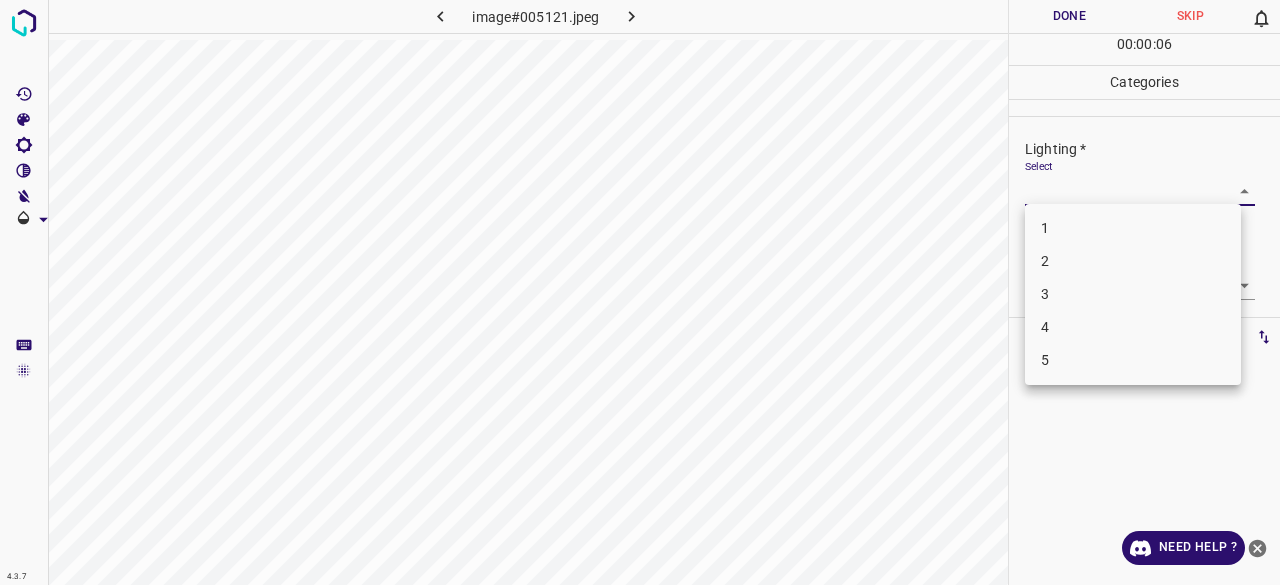 click on "3" at bounding box center (1133, 294) 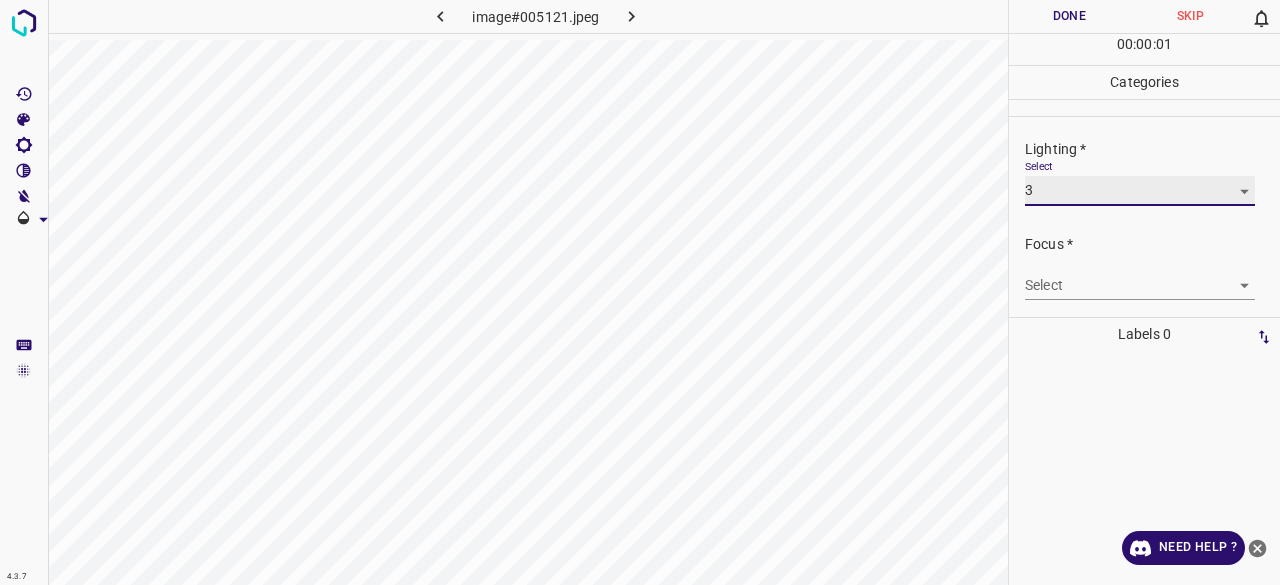 type on "3" 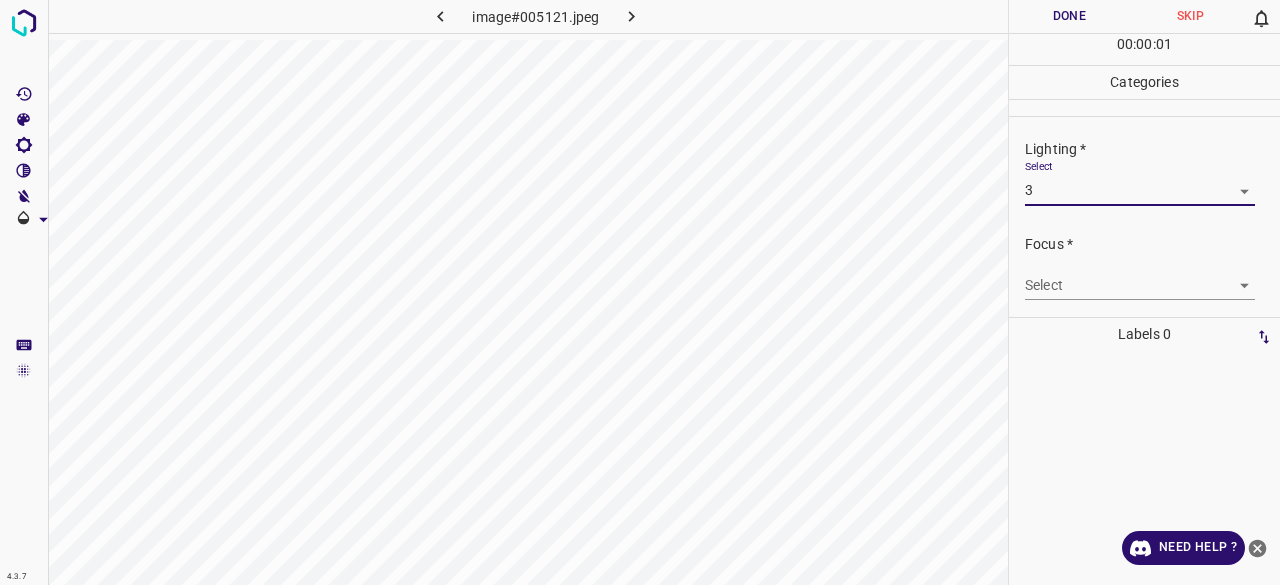 click on "4.3.7 image#005121.jpeg Done Skip 0 00   : 00   : 01   Categories Lighting *  Select 3 3 Focus *  Select ​ Overall *  Select ​ Labels   0 Categories 1 Lighting 2 Focus 3 Overall Tools Space Change between modes (Draw & Edit) I Auto labeling R Restore zoom M Zoom in N Zoom out Delete Delete selecte label Filters Z Restore filters X Saturation filter C Brightness filter V Contrast filter B Gray scale filter General O Download Need Help ? - Text - Hide - Delete 1 2 3 4 5" at bounding box center [640, 292] 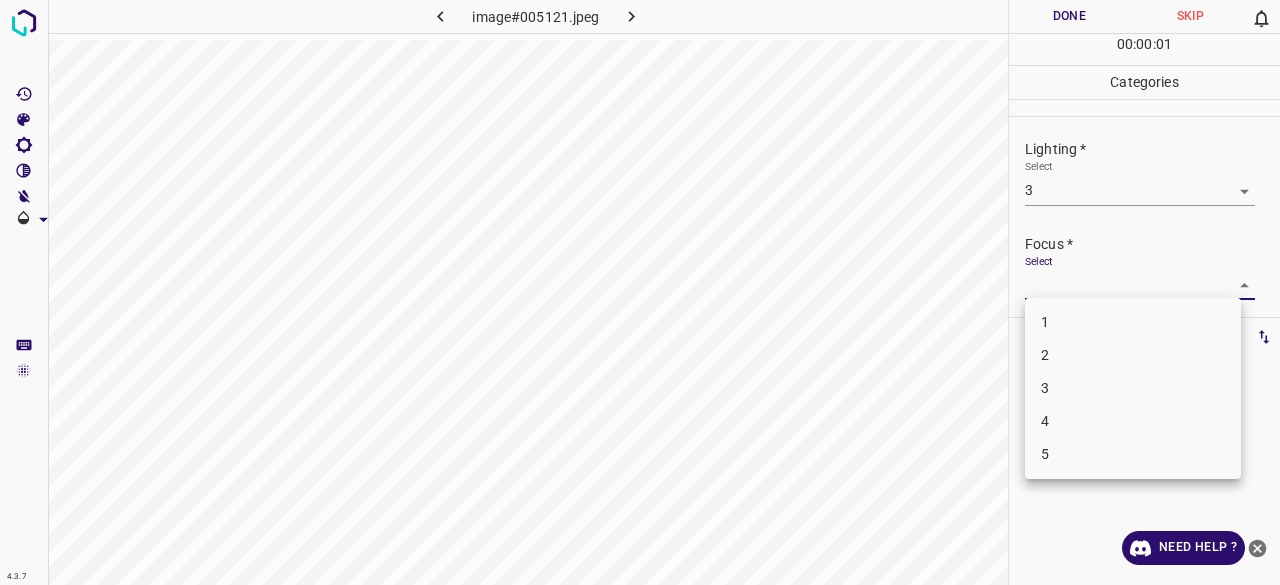 click on "3" at bounding box center (1133, 388) 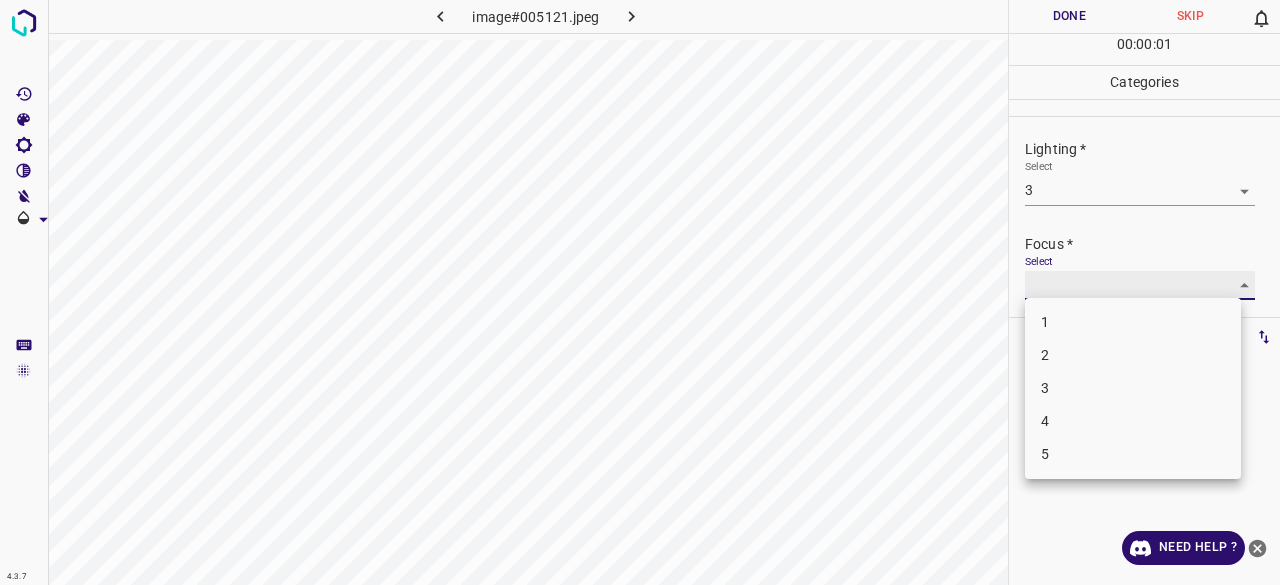 type on "3" 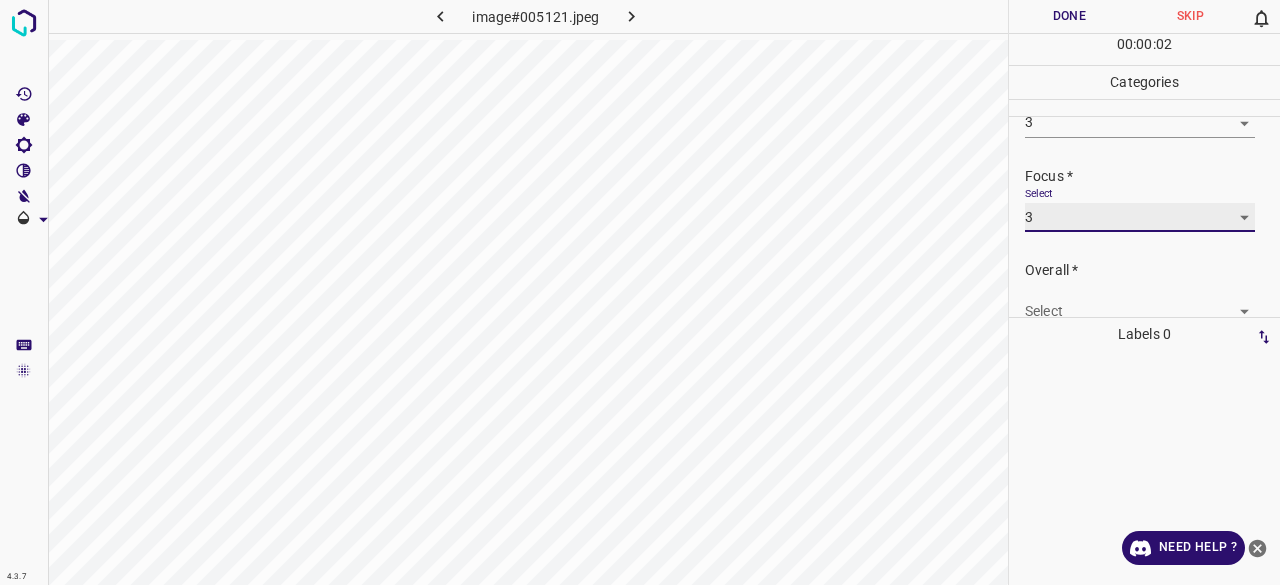scroll, scrollTop: 98, scrollLeft: 0, axis: vertical 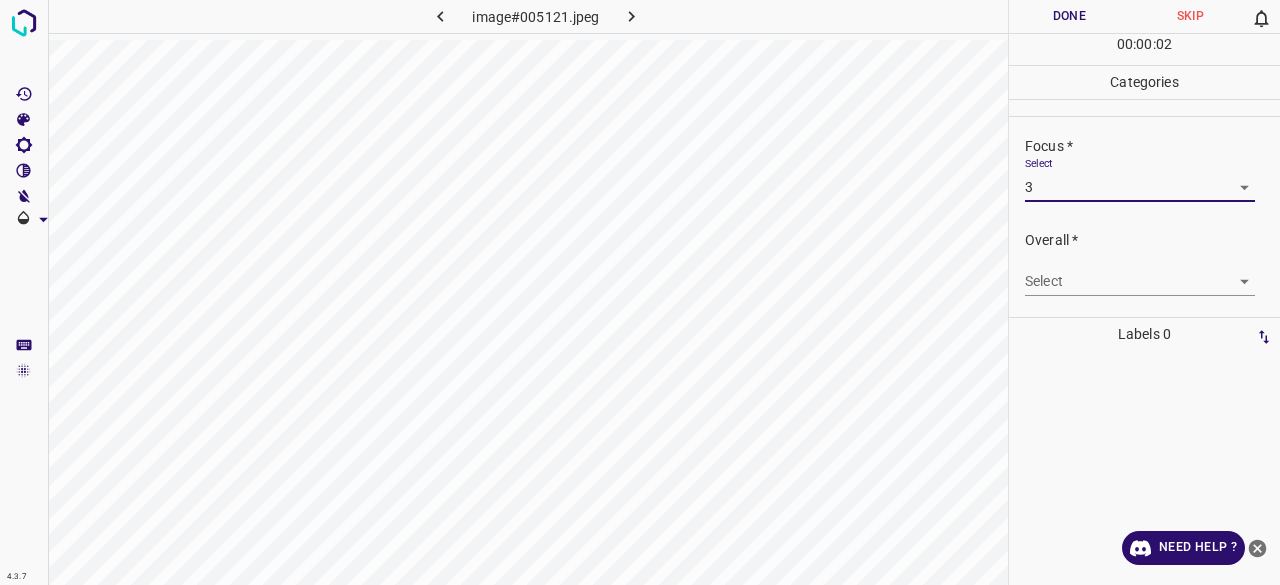 click on "Select ​" at bounding box center (1140, 273) 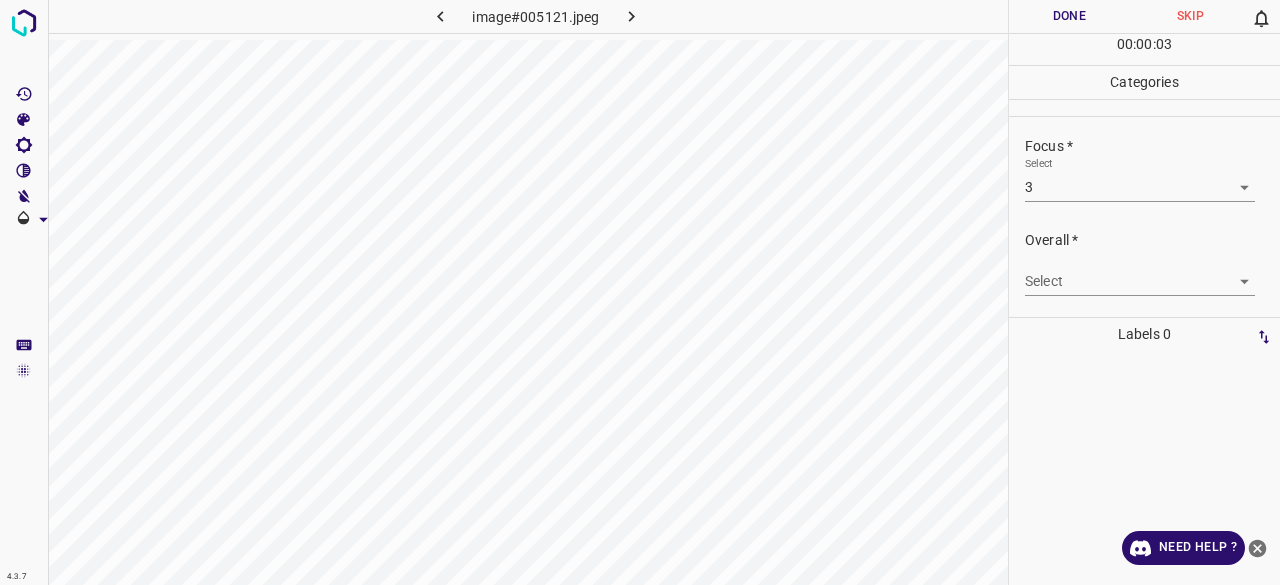 click on "Overall *  Select ​" at bounding box center [1144, 263] 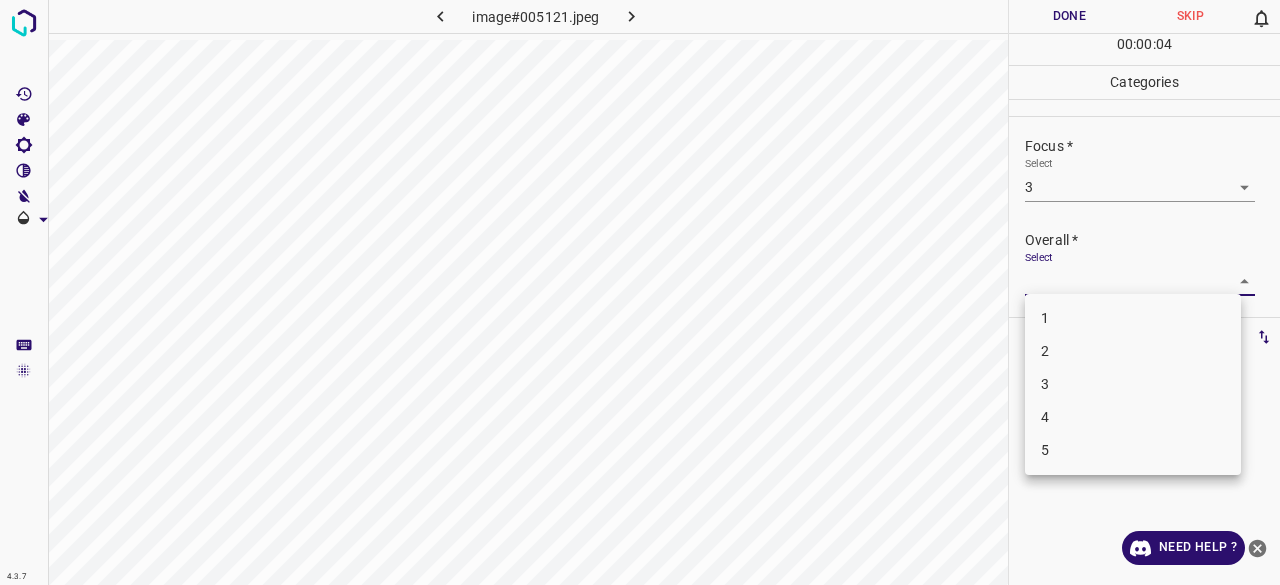 drag, startPoint x: 1069, startPoint y: 363, endPoint x: 1071, endPoint y: 387, distance: 24.083189 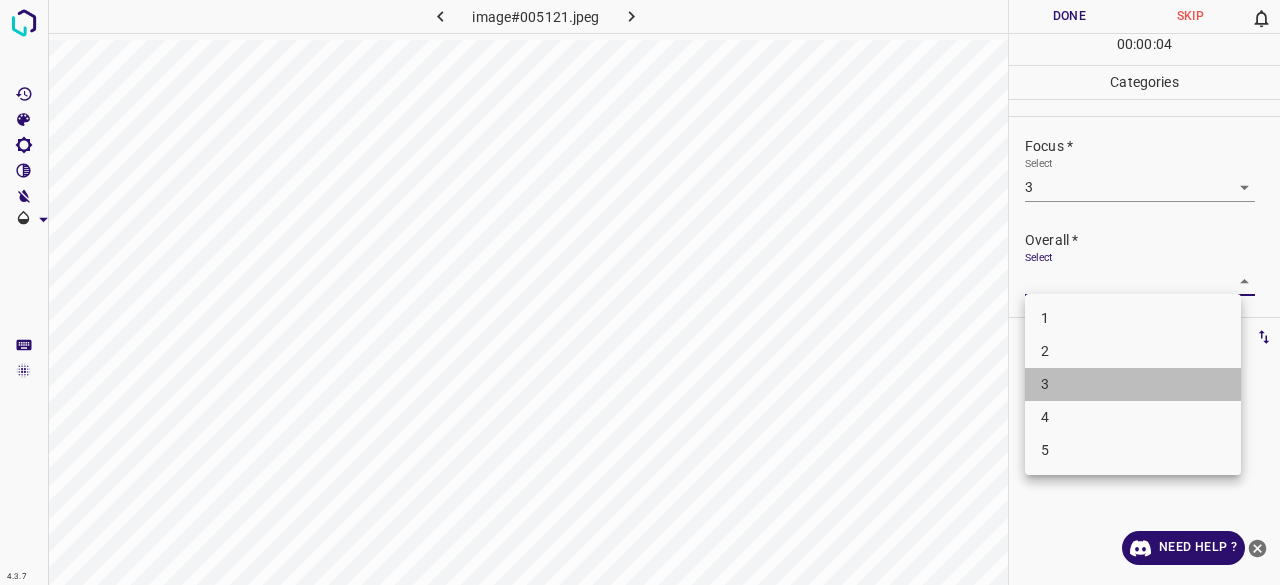 click on "3" at bounding box center [1133, 384] 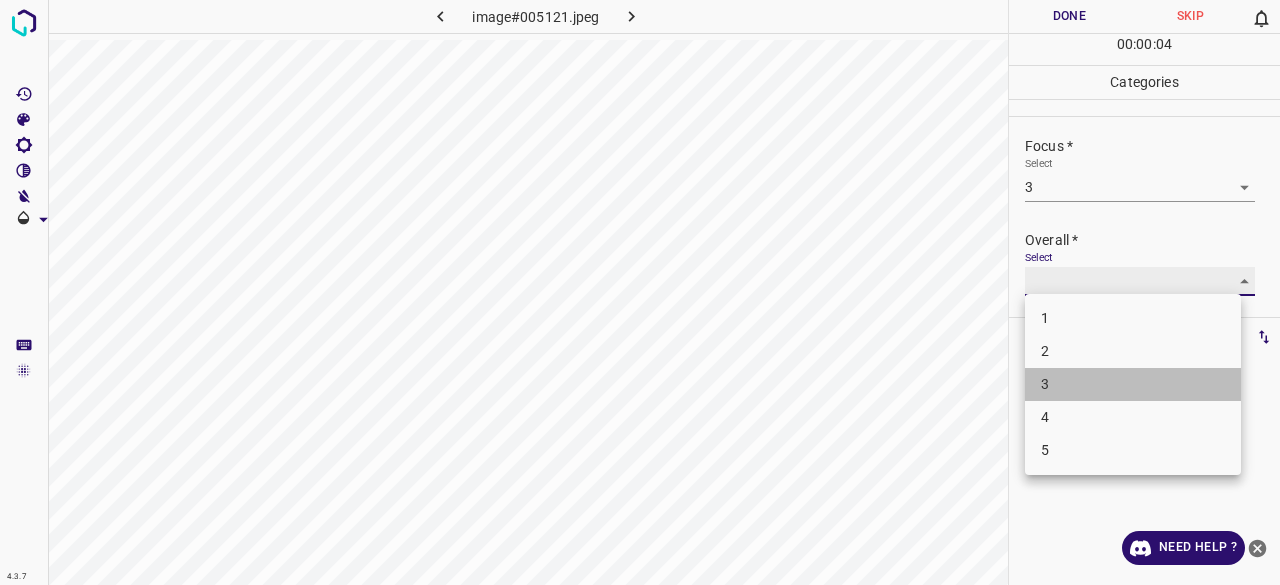 type on "3" 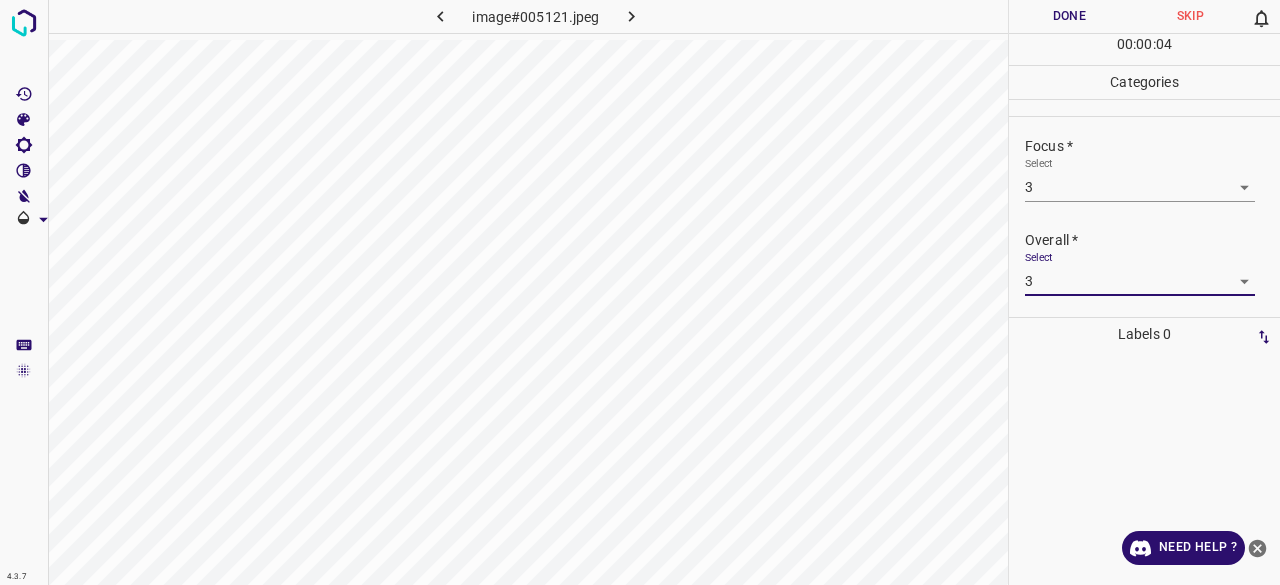 click on "Done" at bounding box center (1069, 16) 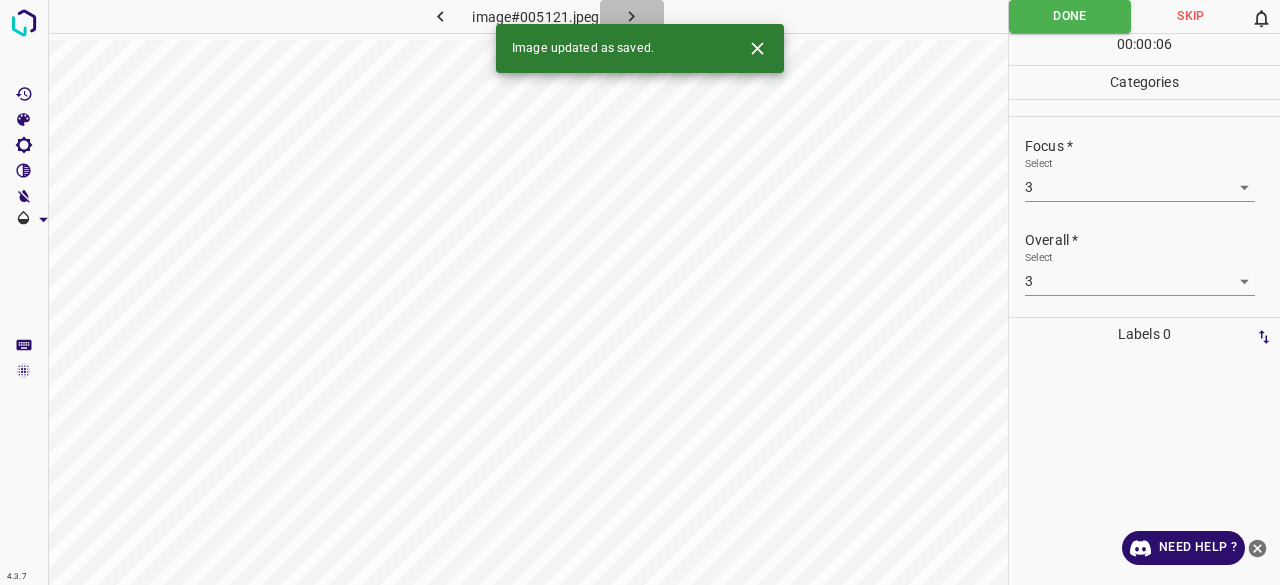 click 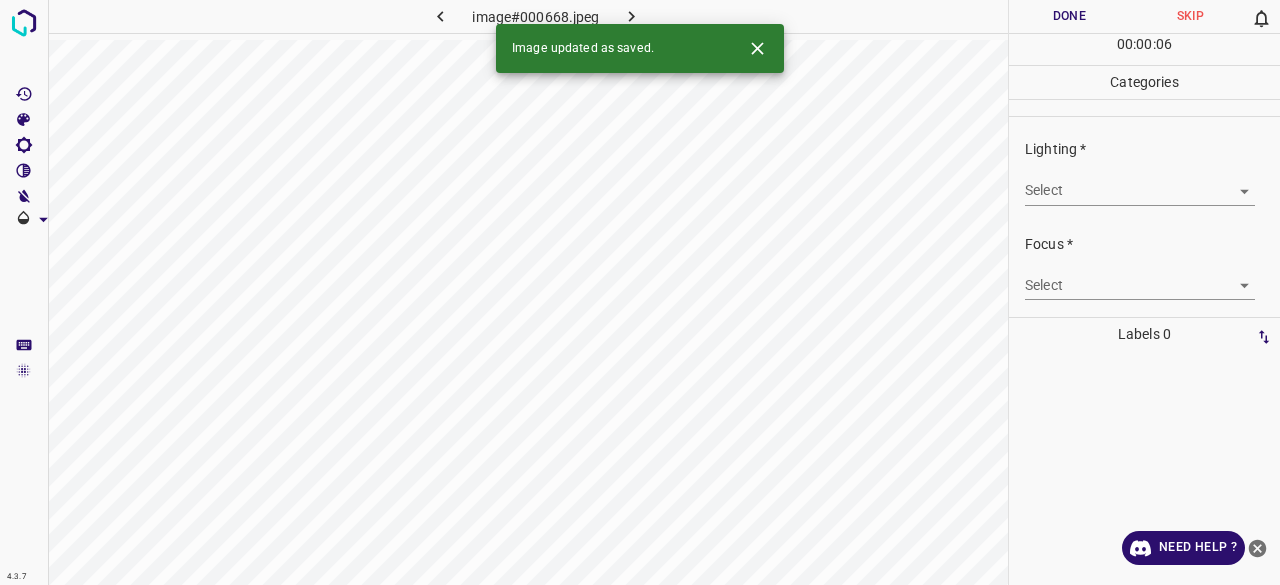 click on "4.3.7 image#000668.jpeg Done Skip 0 00   : 00   : 06   Categories Lighting *  Select ​ Focus *  Select ​ Overall *  Select ​ Labels   0 Categories 1 Lighting 2 Focus 3 Overall Tools Space Change between modes (Draw & Edit) I Auto labeling R Restore zoom M Zoom in N Zoom out Delete Delete selecte label Filters Z Restore filters X Saturation filter C Brightness filter V Contrast filter B Gray scale filter General O Download Image updated as saved. Need Help ? - Text - Hide - Delete" at bounding box center (640, 292) 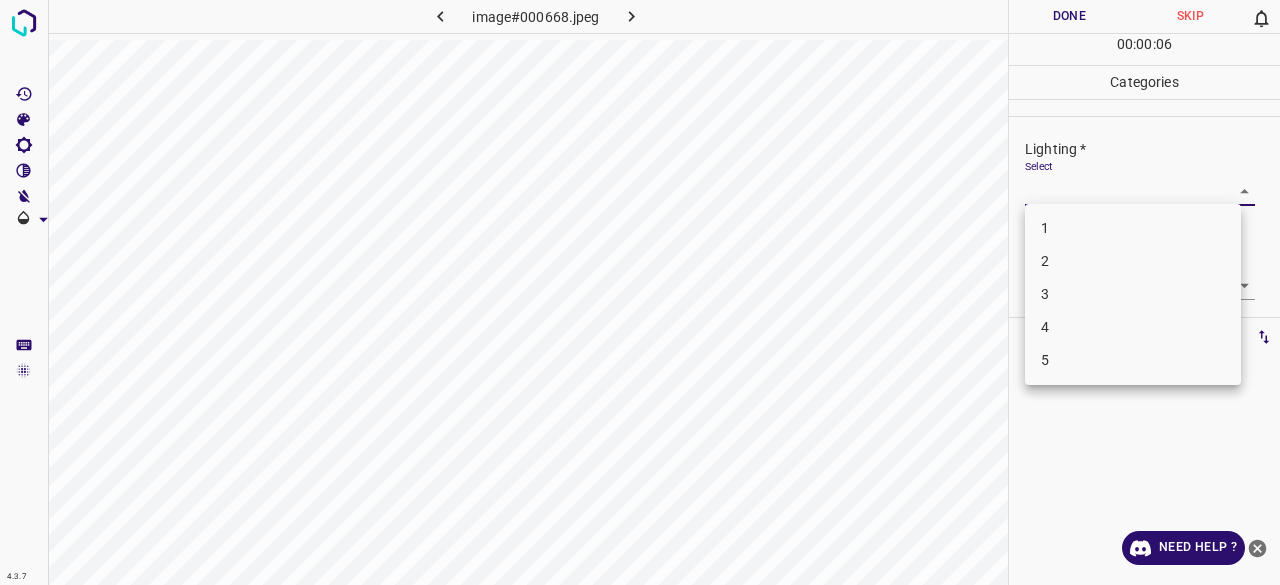 click on "3" at bounding box center [1133, 294] 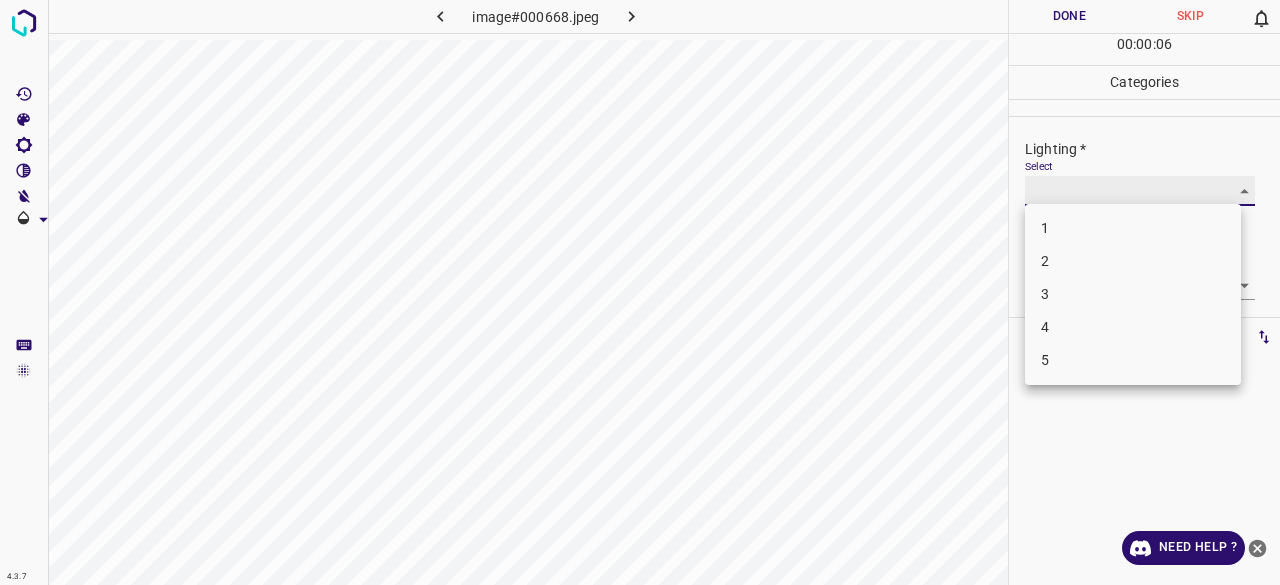 type on "3" 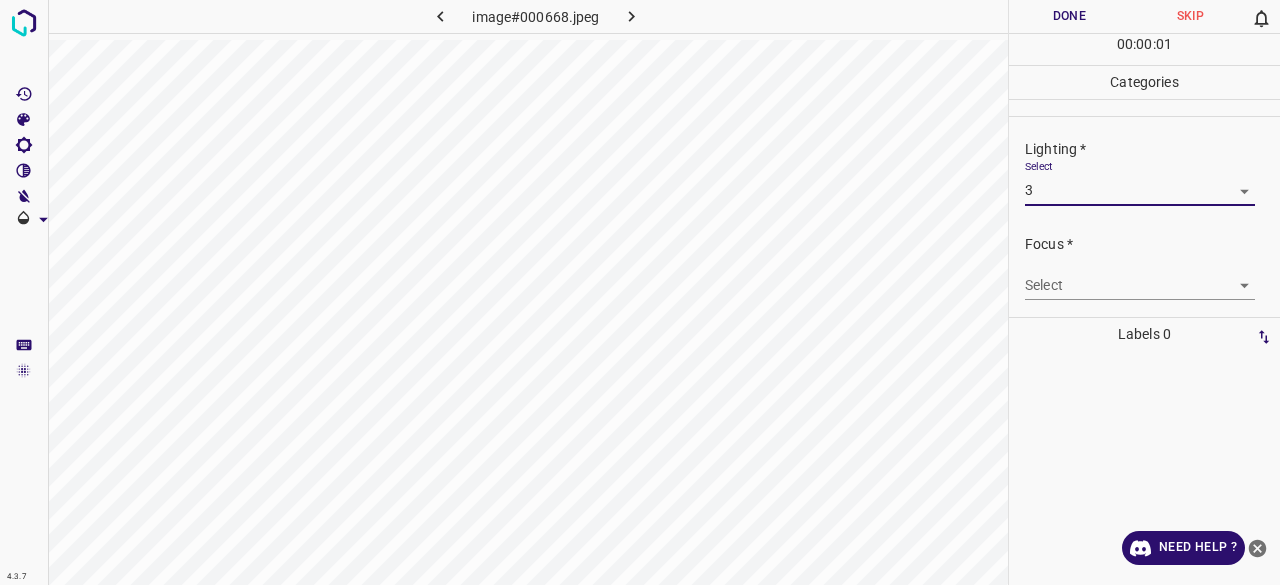click on "4.3.7 image#000668.jpeg Done Skip 0 00   : 00   : 01   Categories Lighting *  Select 3 3 Focus *  Select ​ Overall *  Select ​ Labels   0 Categories 1 Lighting 2 Focus 3 Overall Tools Space Change between modes (Draw & Edit) I Auto labeling R Restore zoom M Zoom in N Zoom out Delete Delete selecte label Filters Z Restore filters X Saturation filter C Brightness filter V Contrast filter B Gray scale filter General O Download Need Help ? - Text - Hide - Delete 1 2 3 4 5" at bounding box center (640, 292) 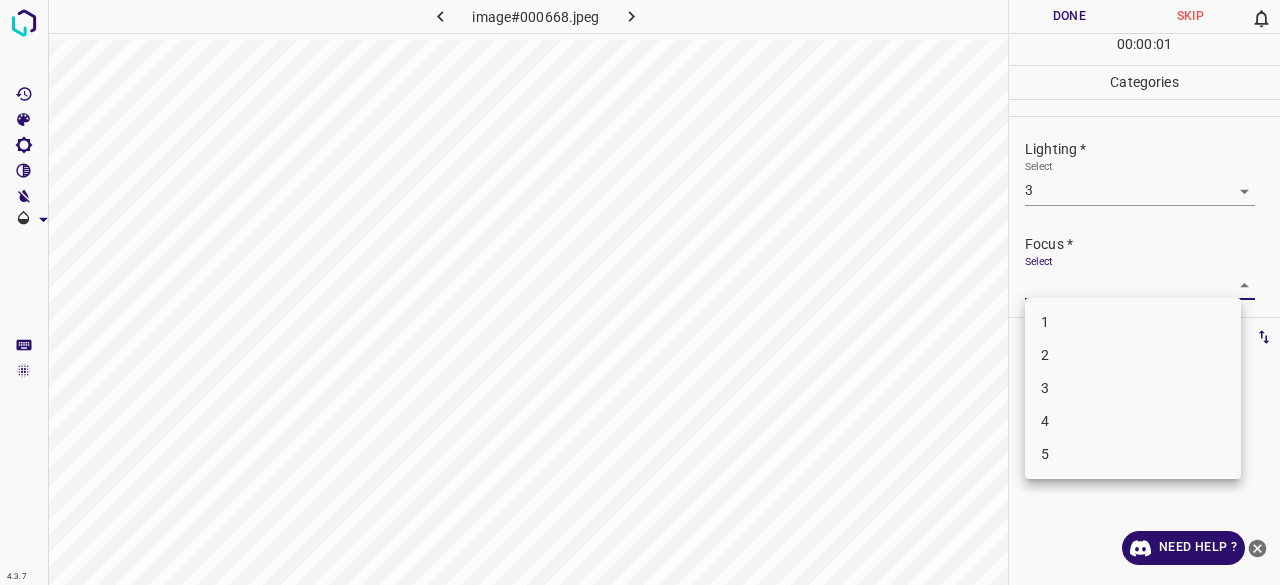 click on "3" at bounding box center [1133, 388] 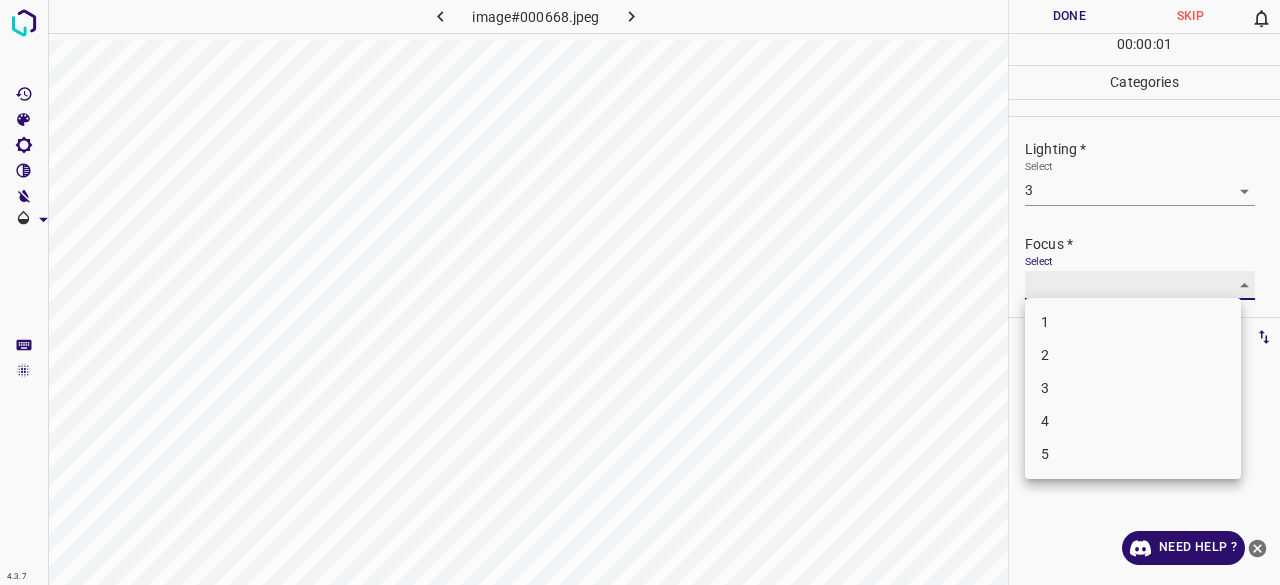 type on "3" 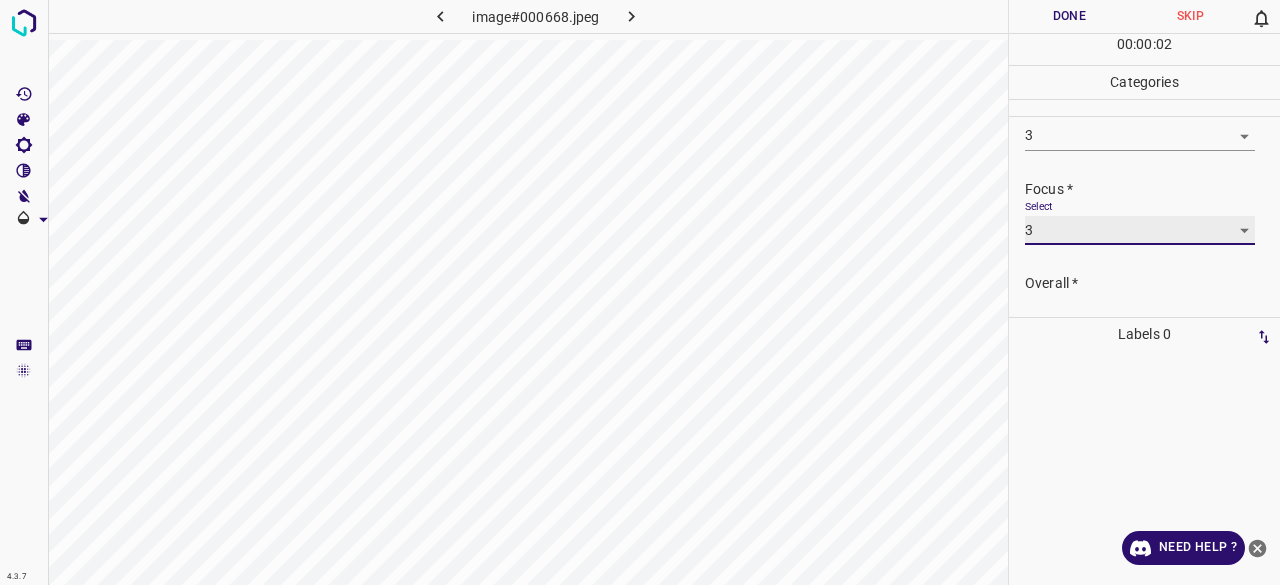 scroll, scrollTop: 98, scrollLeft: 0, axis: vertical 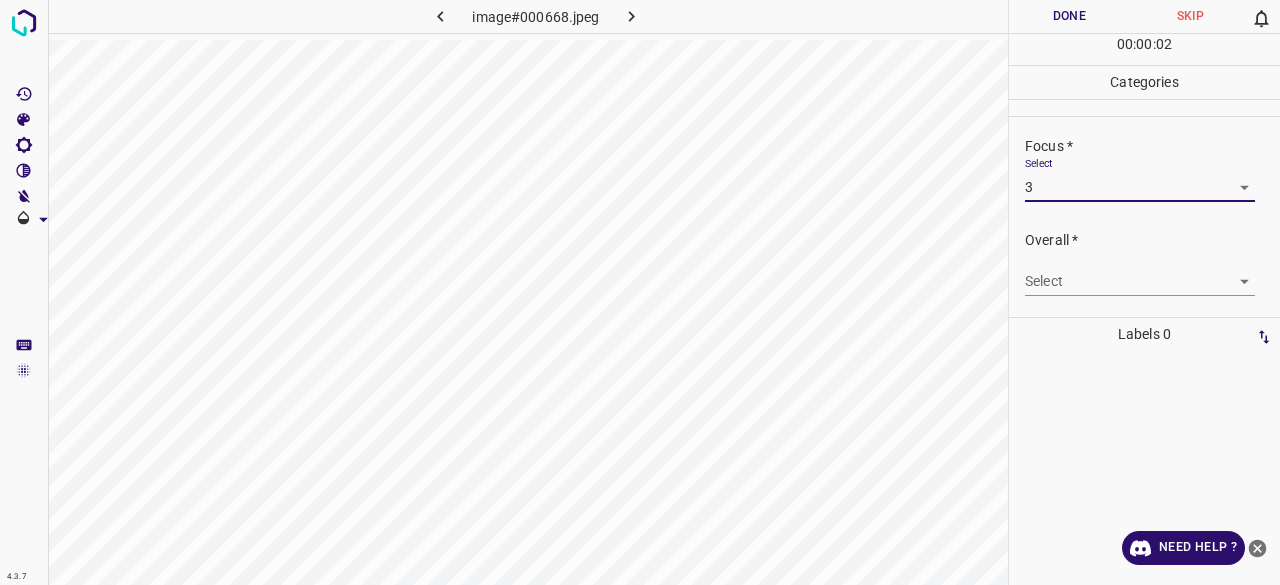 click on "4.3.7 image#000668.jpeg Done Skip 0 00   : 00   : 02   Categories Lighting *  Select 3 3 Focus *  Select 3 3 Overall *  Select ​ Labels   0 Categories 1 Lighting 2 Focus 3 Overall Tools Space Change between modes (Draw & Edit) I Auto labeling R Restore zoom M Zoom in N Zoom out Delete Delete selecte label Filters Z Restore filters X Saturation filter C Brightness filter V Contrast filter B Gray scale filter General O Download Need Help ? - Text - Hide - Delete" at bounding box center [640, 292] 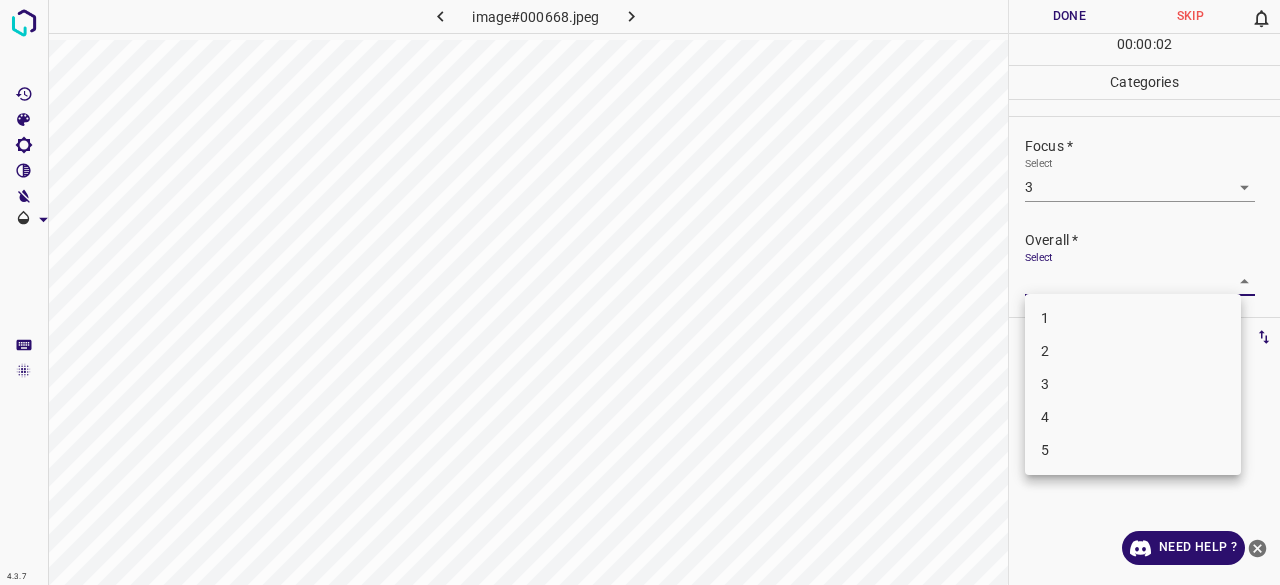 click on "3" at bounding box center [1133, 384] 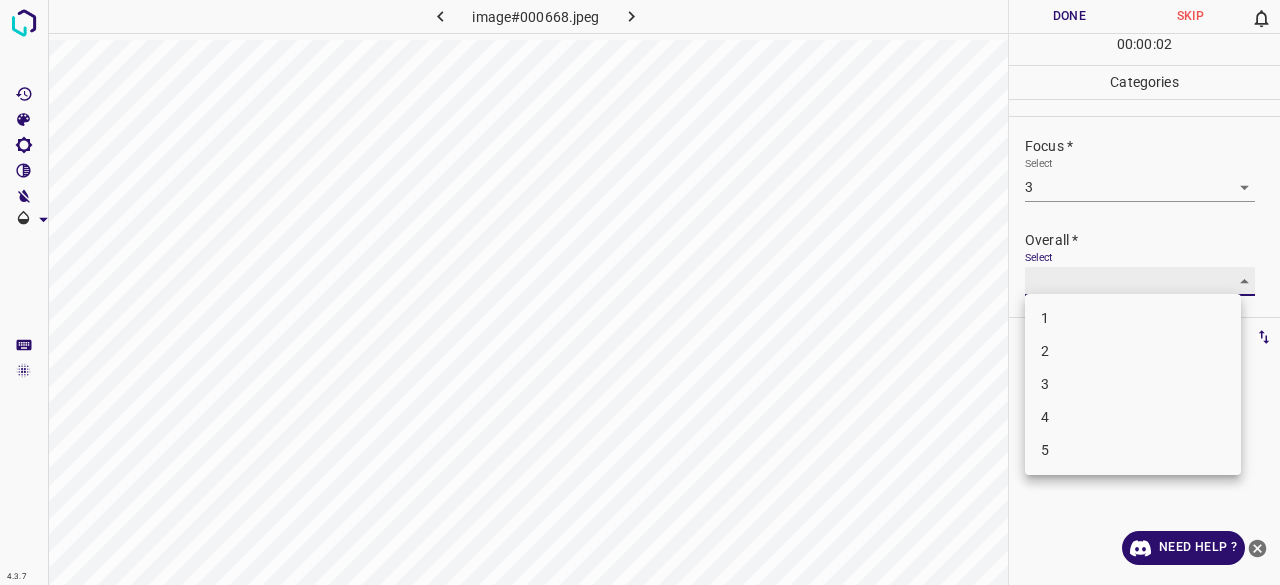 type on "3" 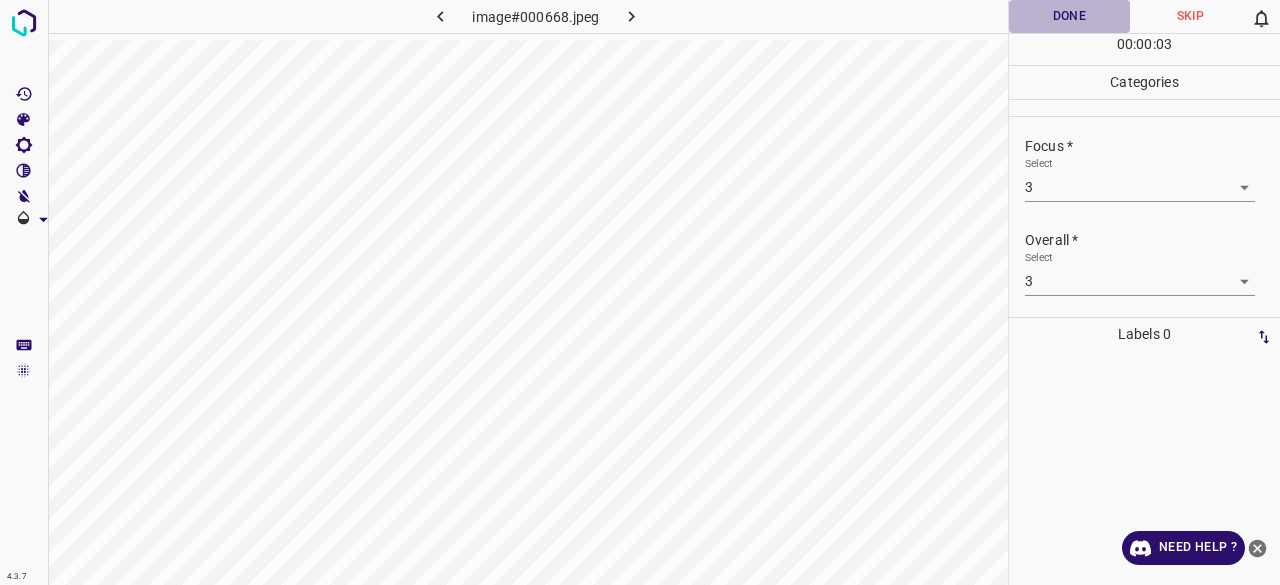 click on "Done" at bounding box center (1069, 16) 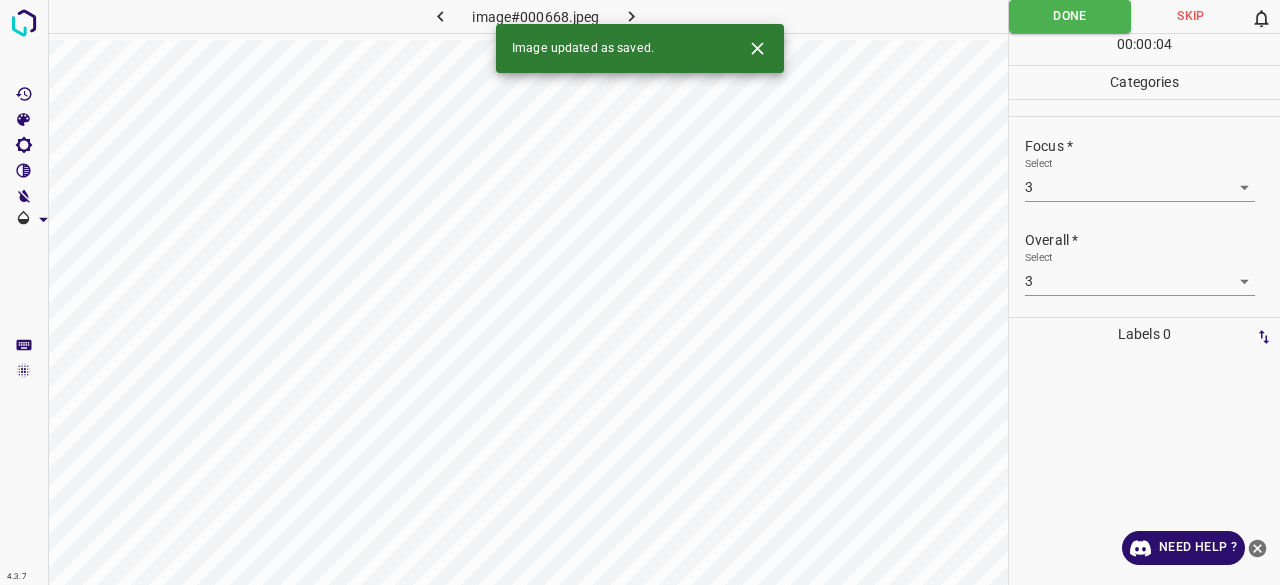 click 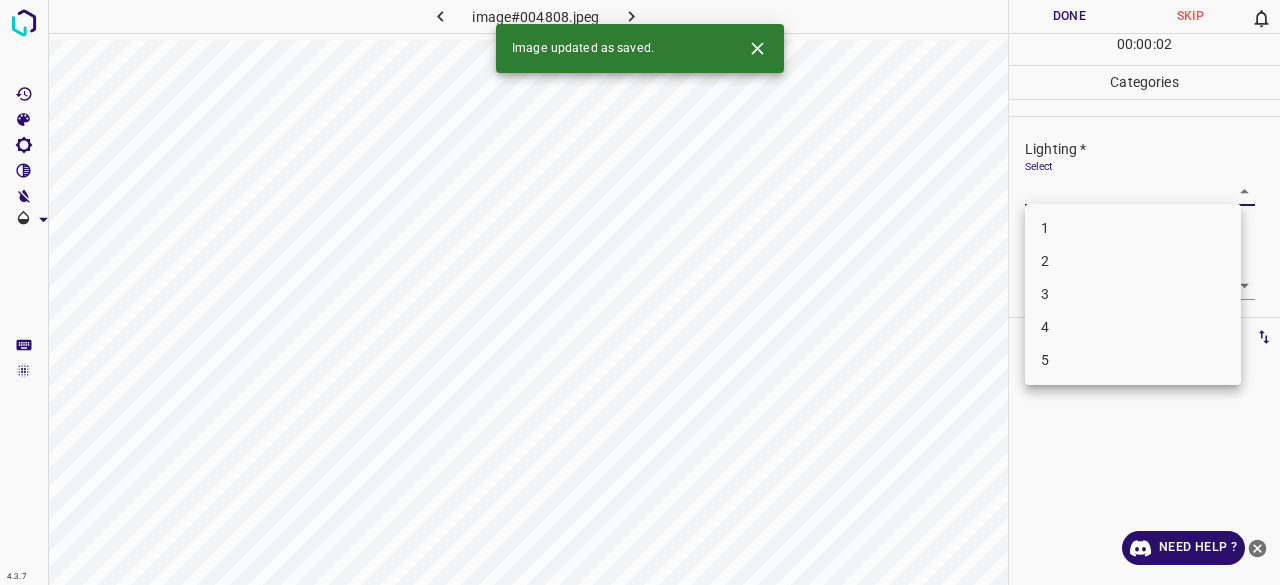 click on "4.3.7 image#004808.jpeg Done Skip 0 00   : 00   : 02   Categories Lighting *  Select ​ Focus *  Select ​ Overall *  Select ​ Labels   0 Categories 1 Lighting 2 Focus 3 Overall Tools Space Change between modes (Draw & Edit) I Auto labeling R Restore zoom M Zoom in N Zoom out Delete Delete selecte label Filters Z Restore filters X Saturation filter C Brightness filter V Contrast filter B Gray scale filter General O Download Image updated as saved. Need Help ? - Text - Hide - Delete 1 2 3 4 5" at bounding box center (640, 292) 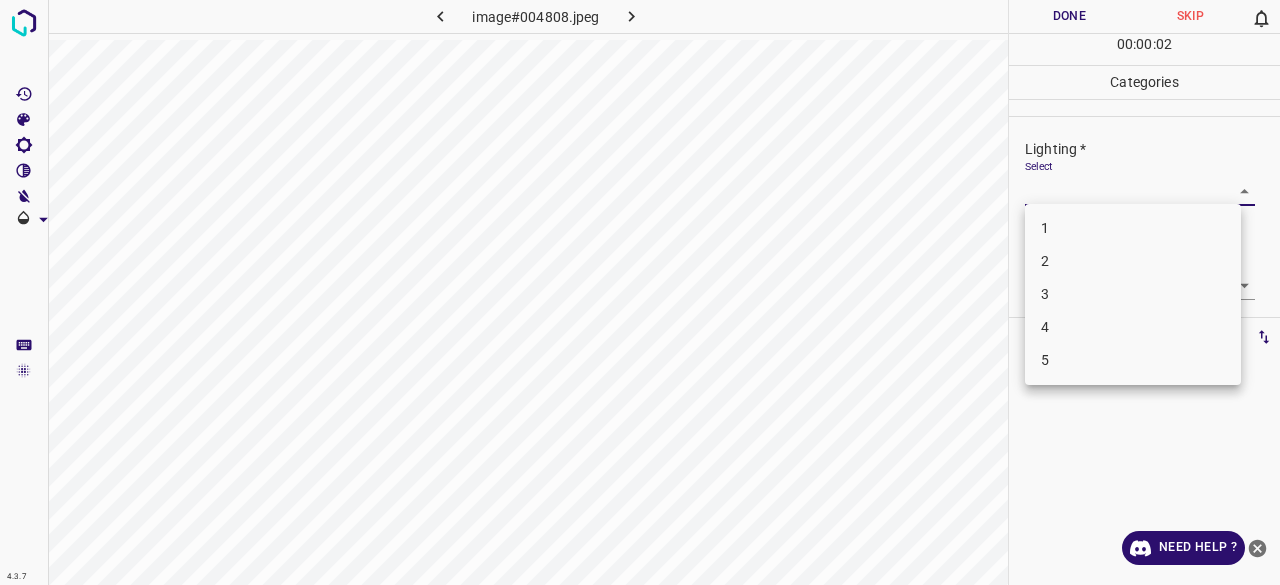 click on "3" at bounding box center (1133, 294) 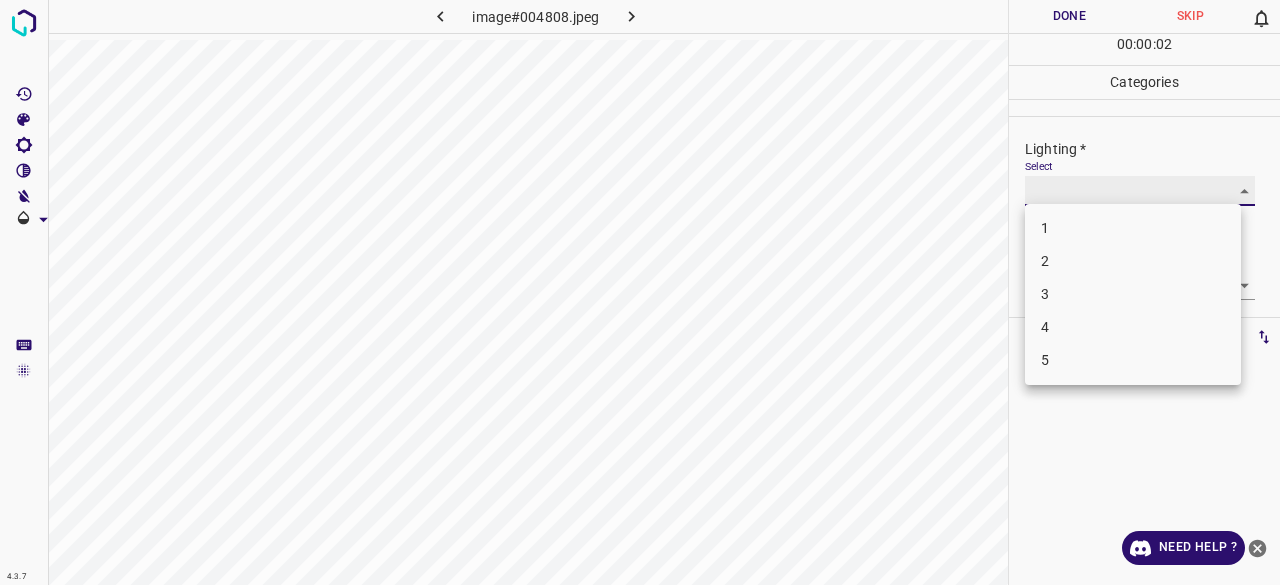 type on "3" 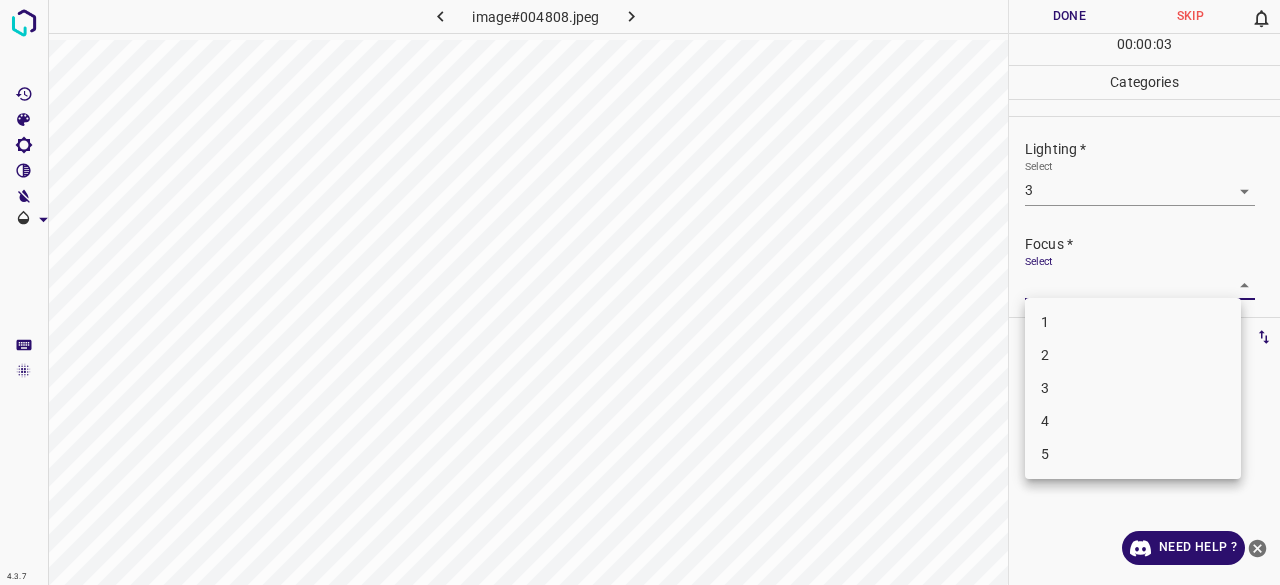 click on "4.3.7 image#004808.jpeg Done Skip 0 00   : 00   : 03   Categories Lighting *  Select 3 3 Focus *  Select ​ Overall *  Select ​ Labels   0 Categories 1 Lighting 2 Focus 3 Overall Tools Space Change between modes (Draw & Edit) I Auto labeling R Restore zoom M Zoom in N Zoom out Delete Delete selecte label Filters Z Restore filters X Saturation filter C Brightness filter V Contrast filter B Gray scale filter General O Download Need Help ? - Text - Hide - Delete 1 2 3 4 5" at bounding box center (640, 292) 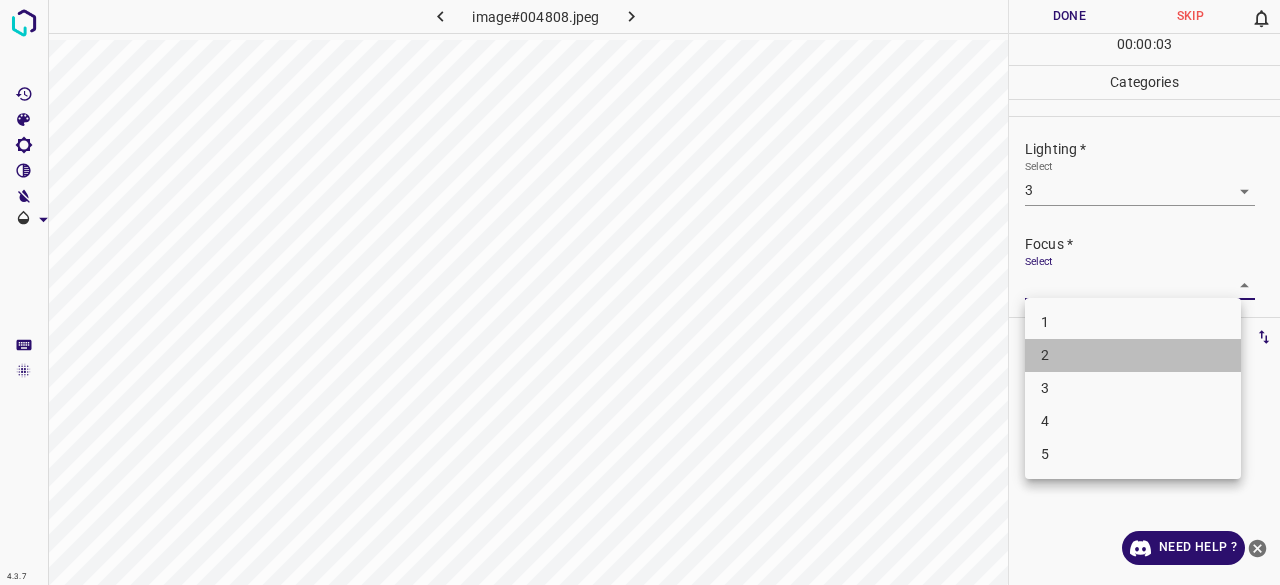 click on "2" at bounding box center (1133, 355) 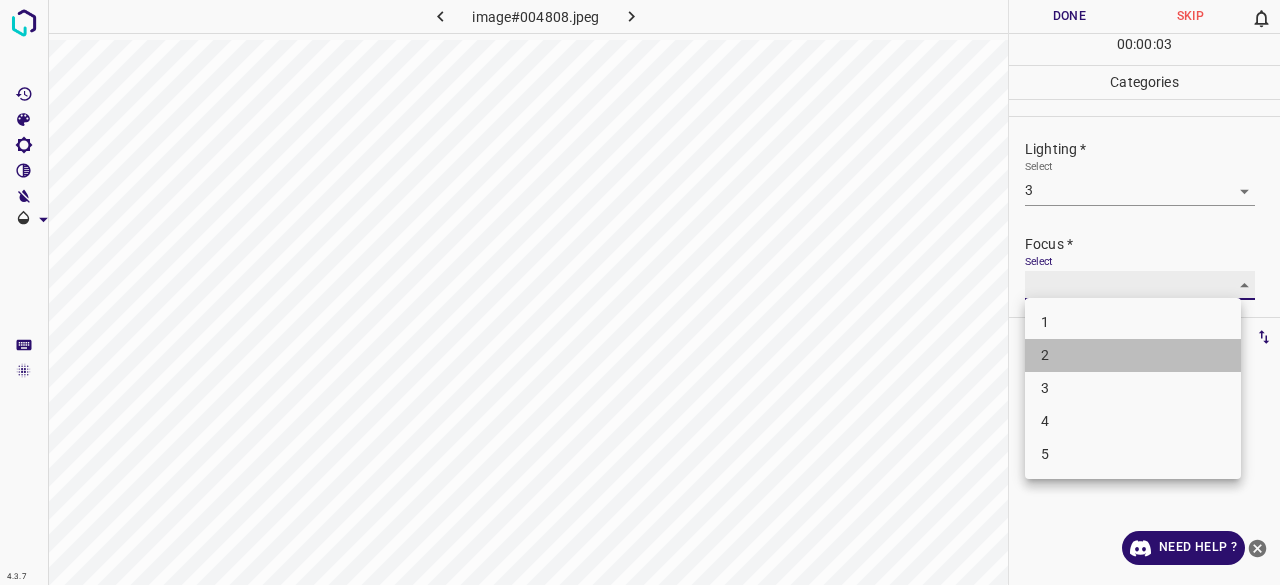 type on "2" 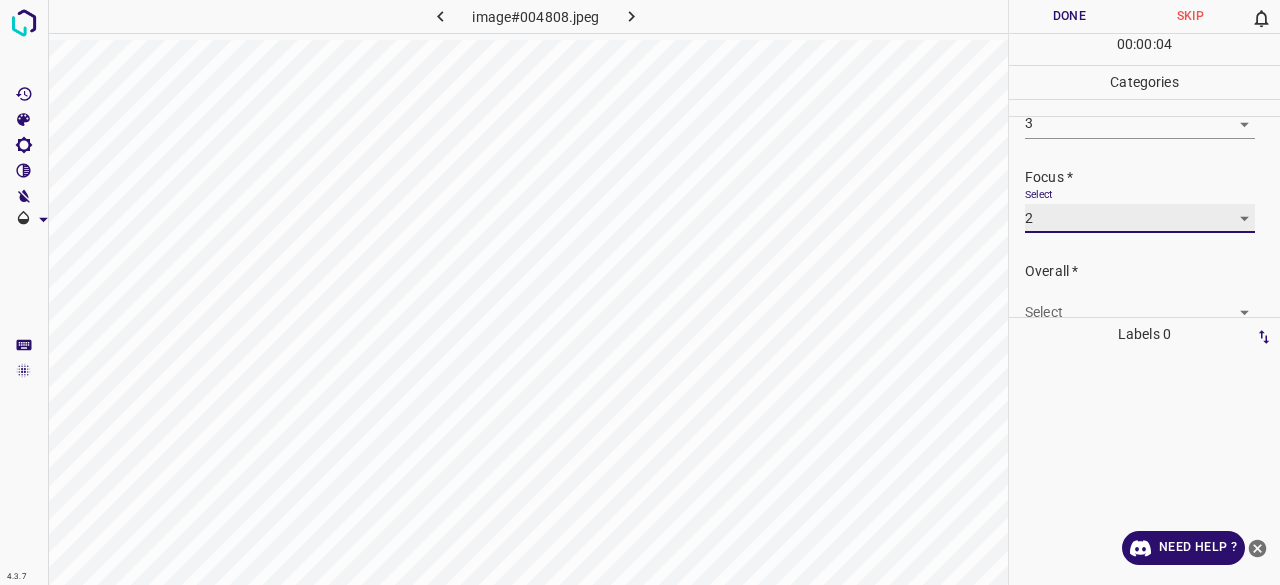 scroll, scrollTop: 98, scrollLeft: 0, axis: vertical 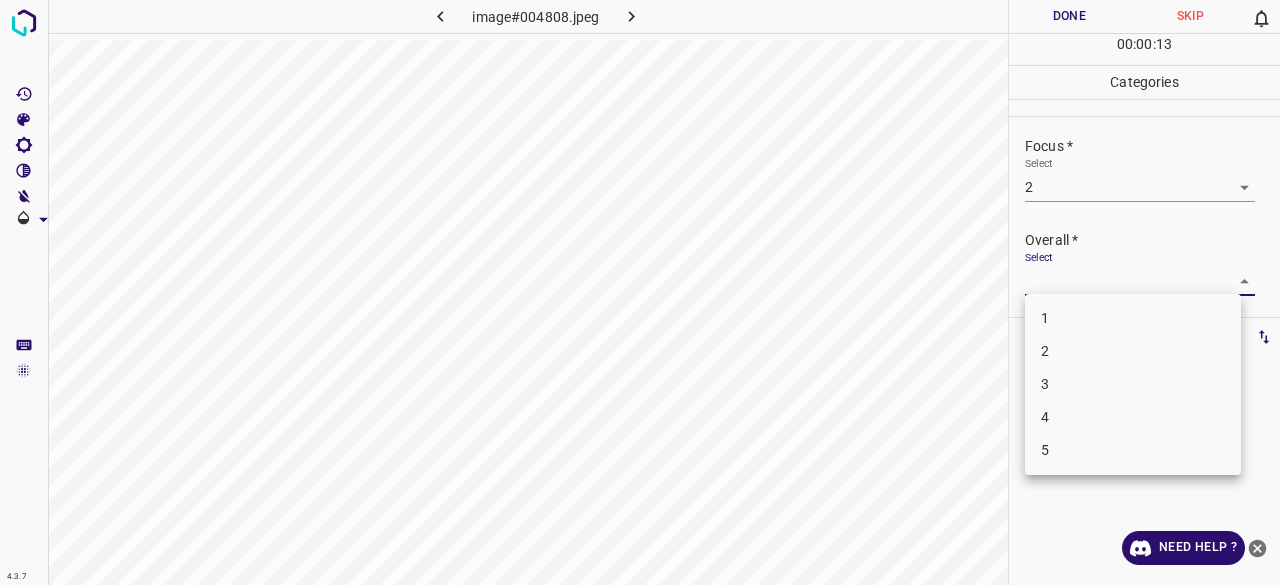 click on "4.3.7 image#004808.jpeg Done Skip 0 00   : 00   : 13   Categories Lighting *  Select 3 3 Focus *  Select 2 2 Overall *  Select ​ Labels   0 Categories 1 Lighting 2 Focus 3 Overall Tools Space Change between modes (Draw & Edit) I Auto labeling R Restore zoom M Zoom in N Zoom out Delete Delete selecte label Filters Z Restore filters X Saturation filter C Brightness filter V Contrast filter B Gray scale filter General O Download Need Help ? - Text - Hide - Delete 1 2 3 4 5" at bounding box center [640, 292] 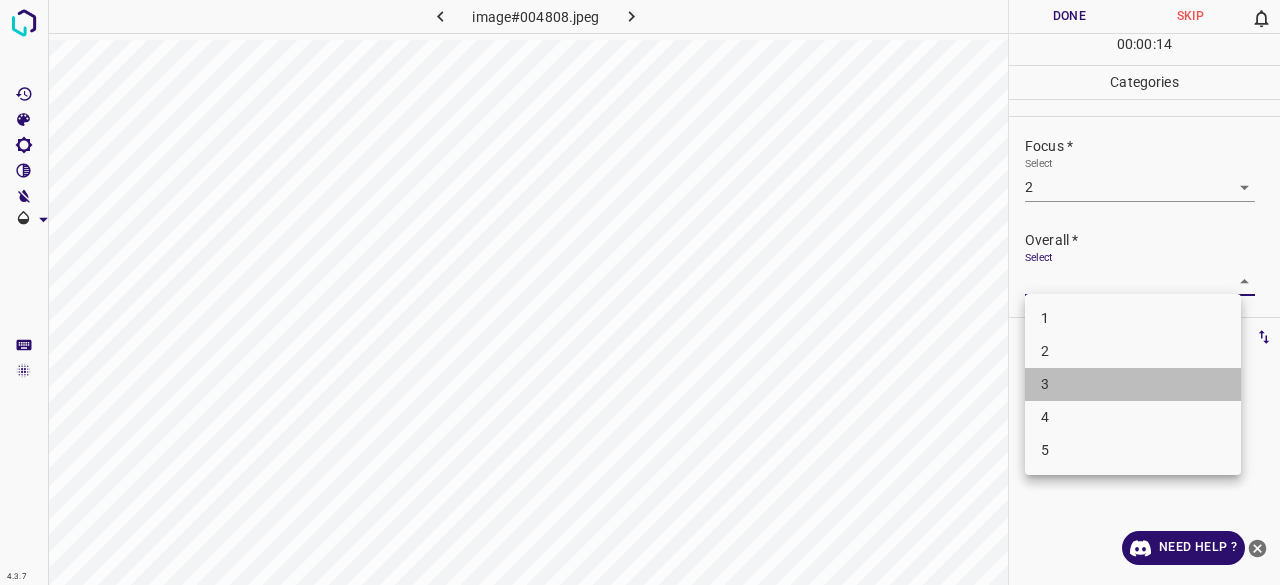 click on "3" at bounding box center [1133, 384] 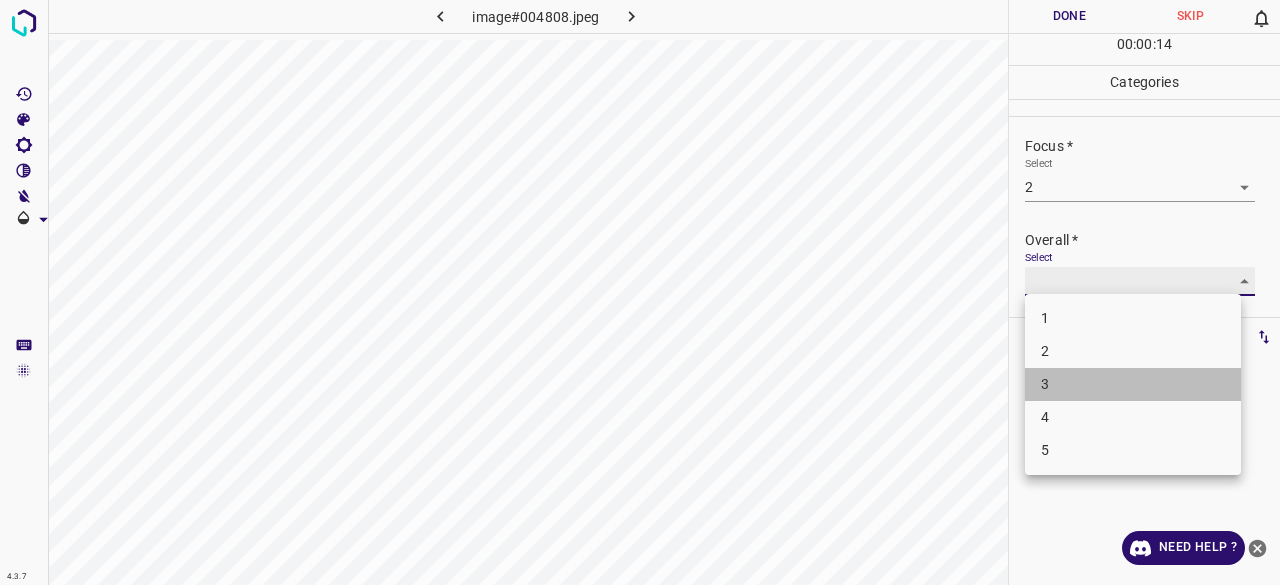 type on "3" 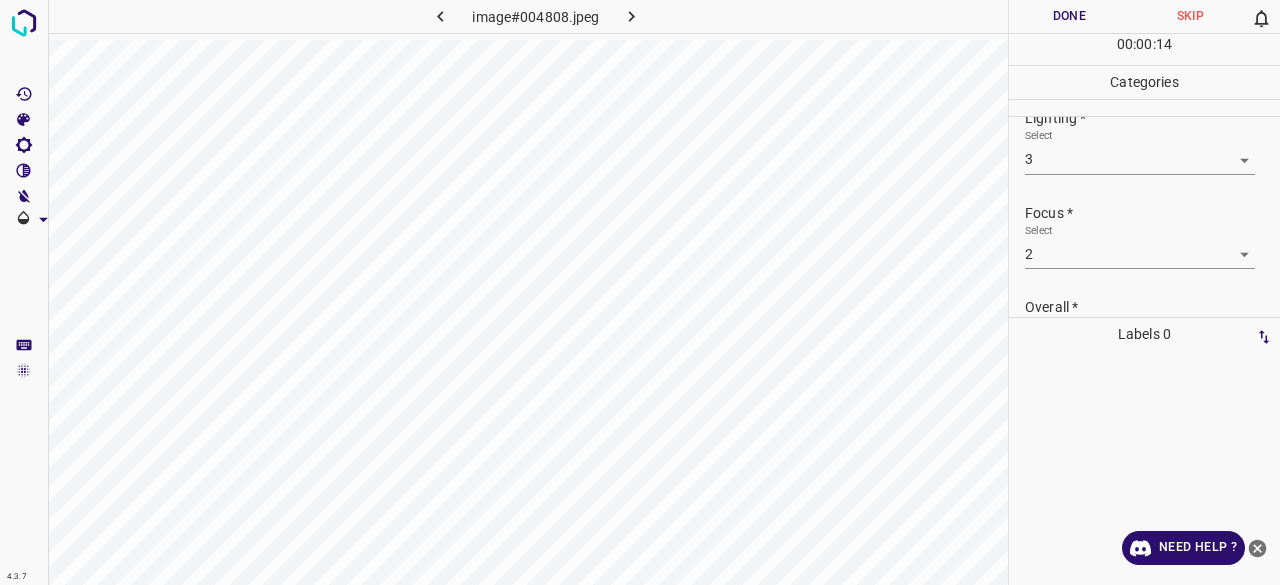 scroll, scrollTop: 0, scrollLeft: 0, axis: both 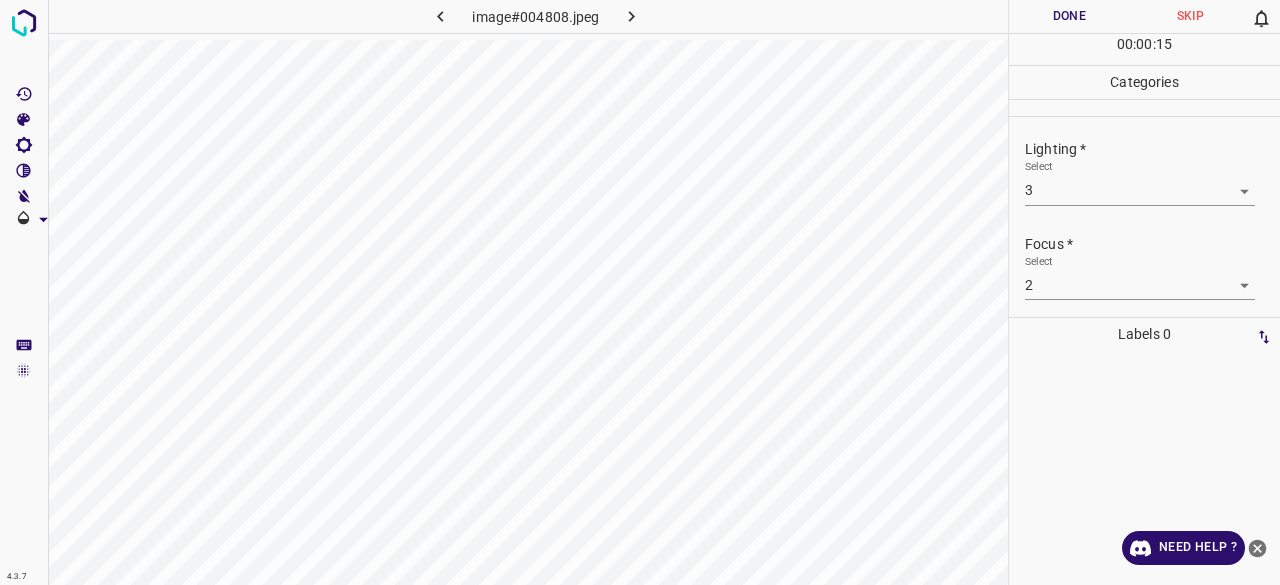 click on "Done" at bounding box center (1069, 16) 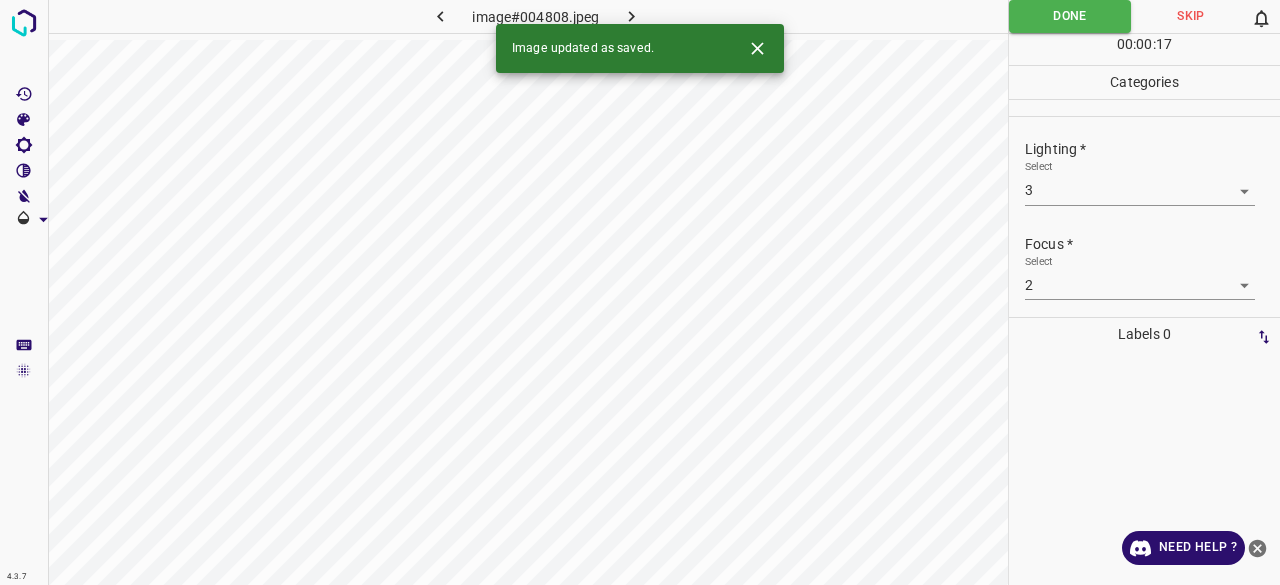 click 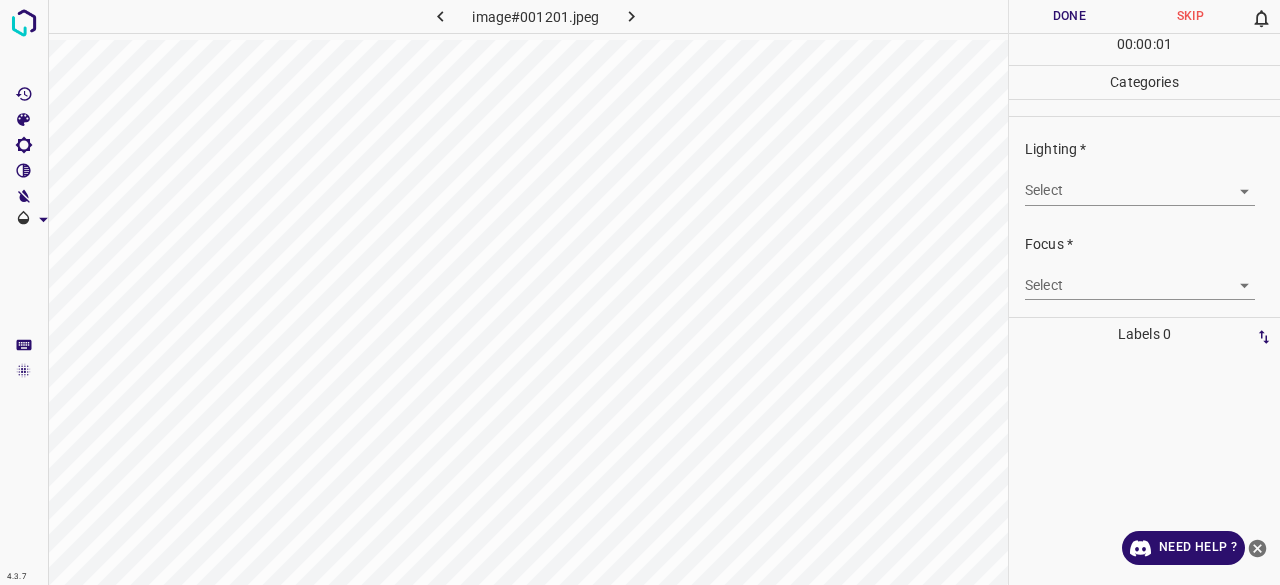click on "4.3.7 image#001201.jpeg Done Skip 0 00   : 00   : 01   Categories Lighting *  Select ​ Focus *  Select ​ Overall *  Select ​ Labels   0 Categories 1 Lighting 2 Focus 3 Overall Tools Space Change between modes (Draw & Edit) I Auto labeling R Restore zoom M Zoom in N Zoom out Delete Delete selecte label Filters Z Restore filters X Saturation filter C Brightness filter V Contrast filter B Gray scale filter General O Download Need Help ? - Text - Hide - Delete" at bounding box center [640, 292] 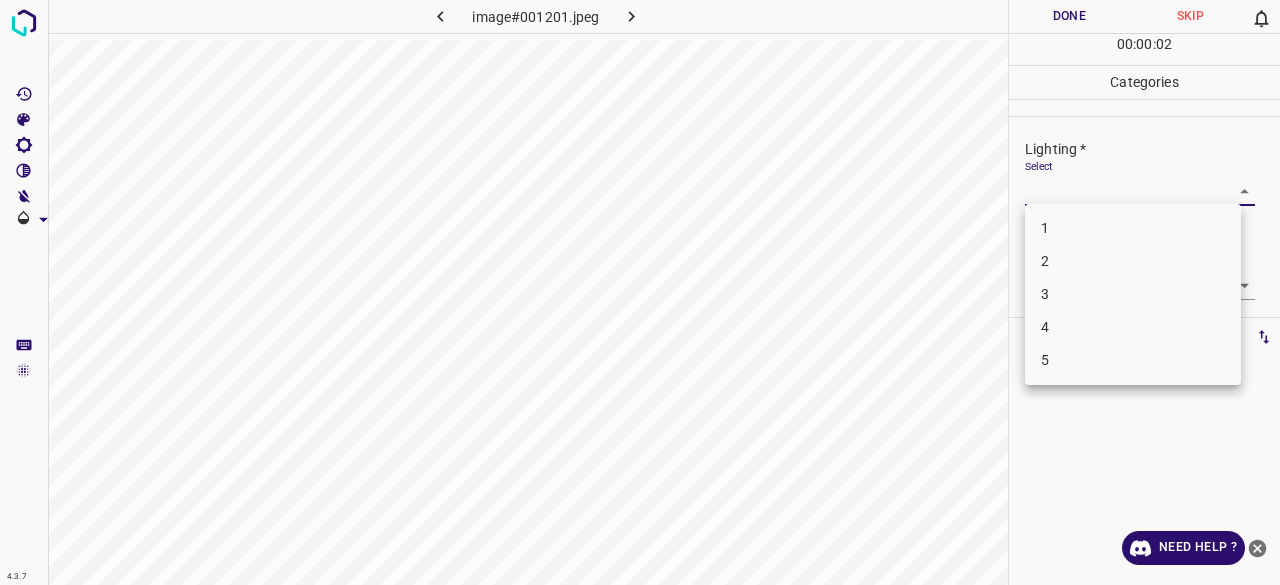 click on "3" at bounding box center (1133, 294) 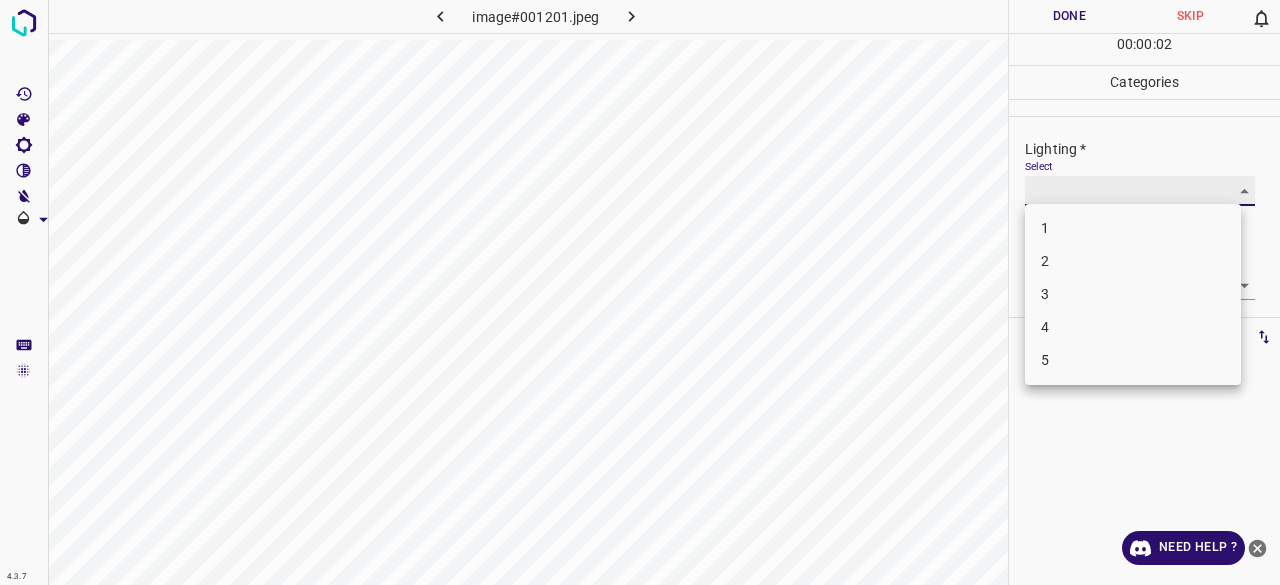 type on "3" 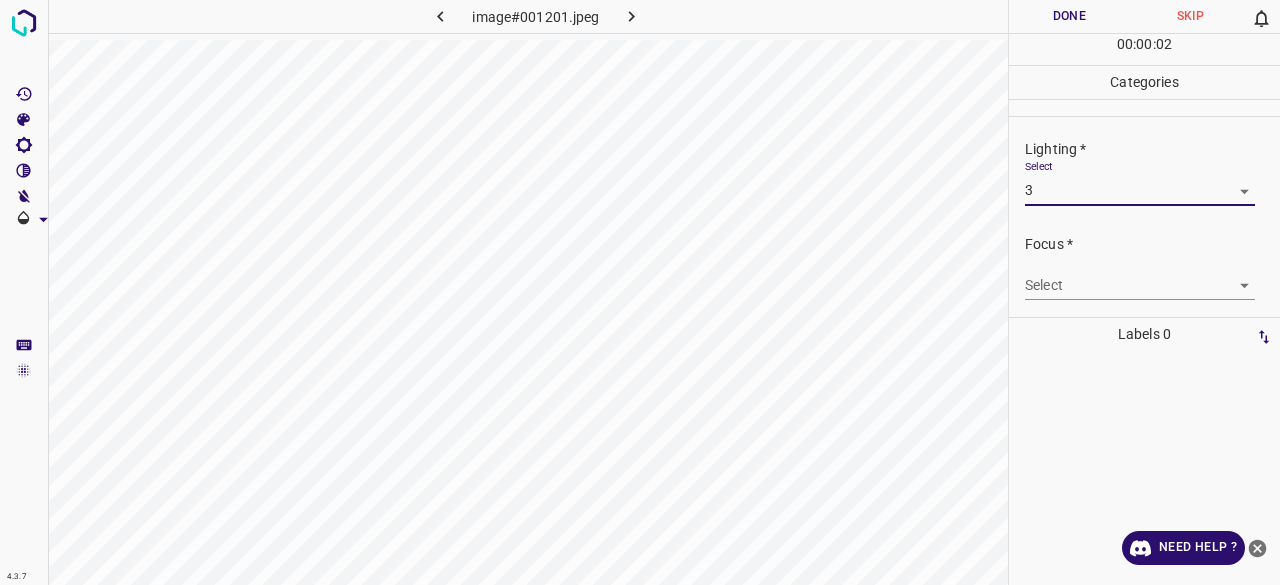 click on "4.3.7 image#001201.jpeg Done Skip 0 00   : 00   : 02   Categories Lighting *  Select 3 3 Focus *  Select ​ Overall *  Select ​ Labels   0 Categories 1 Lighting 2 Focus 3 Overall Tools Space Change between modes (Draw & Edit) I Auto labeling R Restore zoom M Zoom in N Zoom out Delete Delete selecte label Filters Z Restore filters X Saturation filter C Brightness filter V Contrast filter B Gray scale filter General O Download Need Help ? - Text - Hide - Delete" at bounding box center (640, 292) 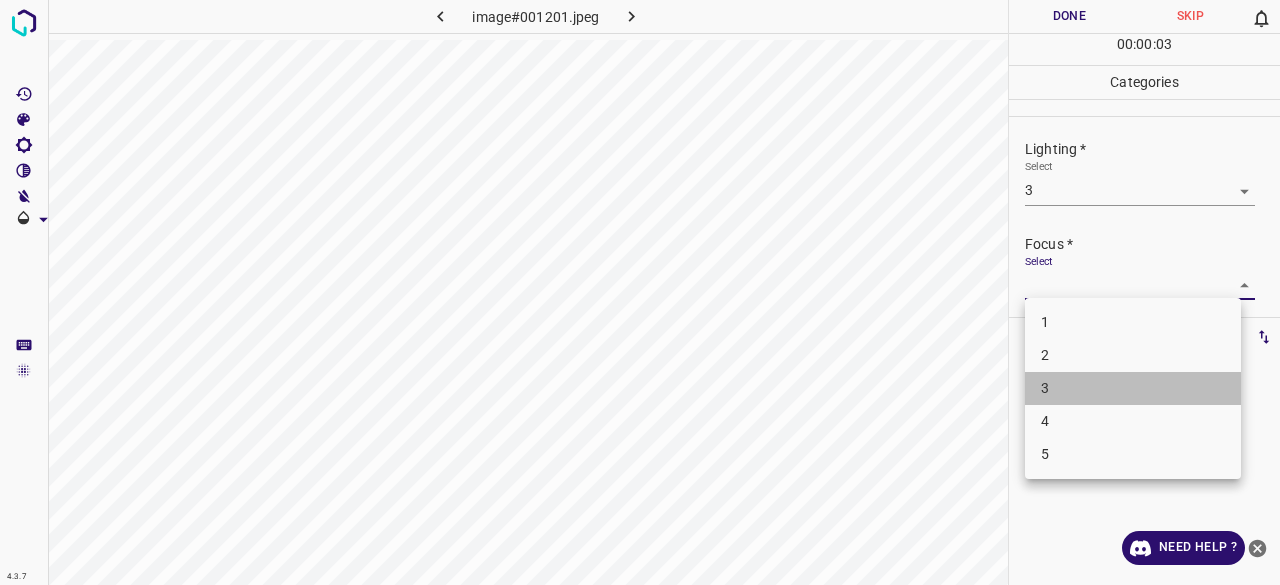 click on "3" at bounding box center [1133, 388] 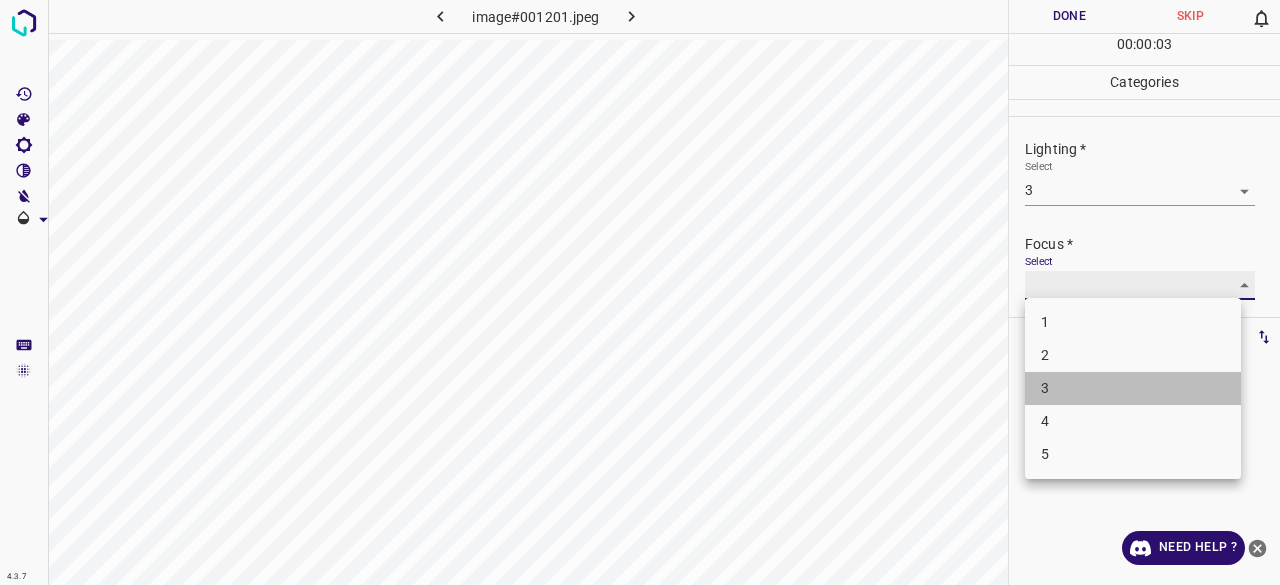 type on "3" 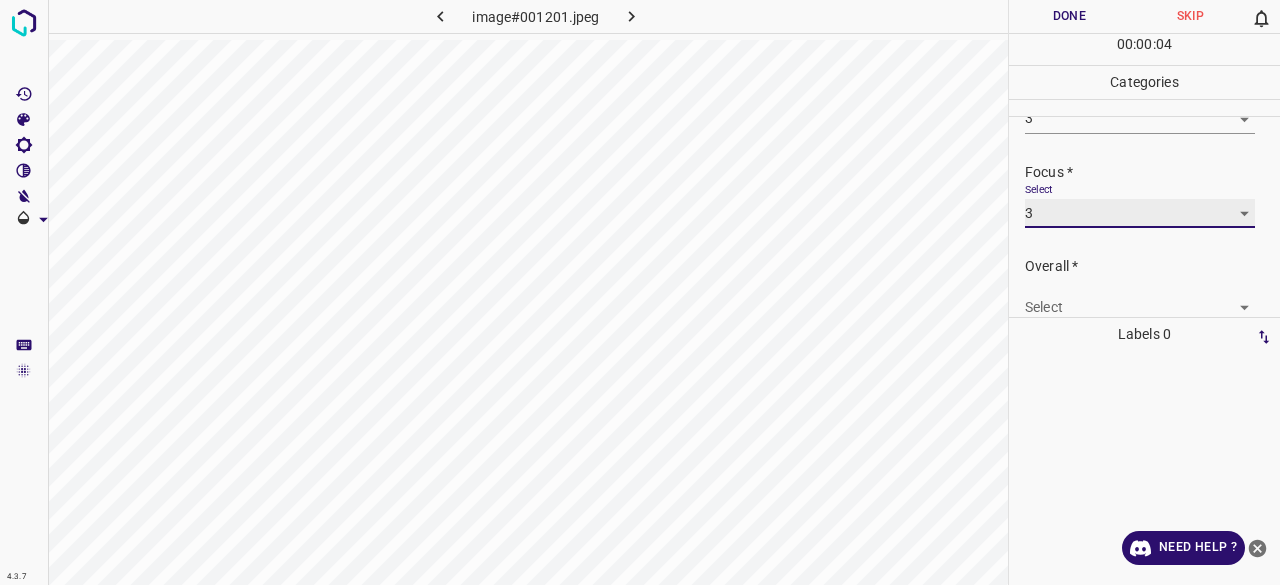 scroll, scrollTop: 98, scrollLeft: 0, axis: vertical 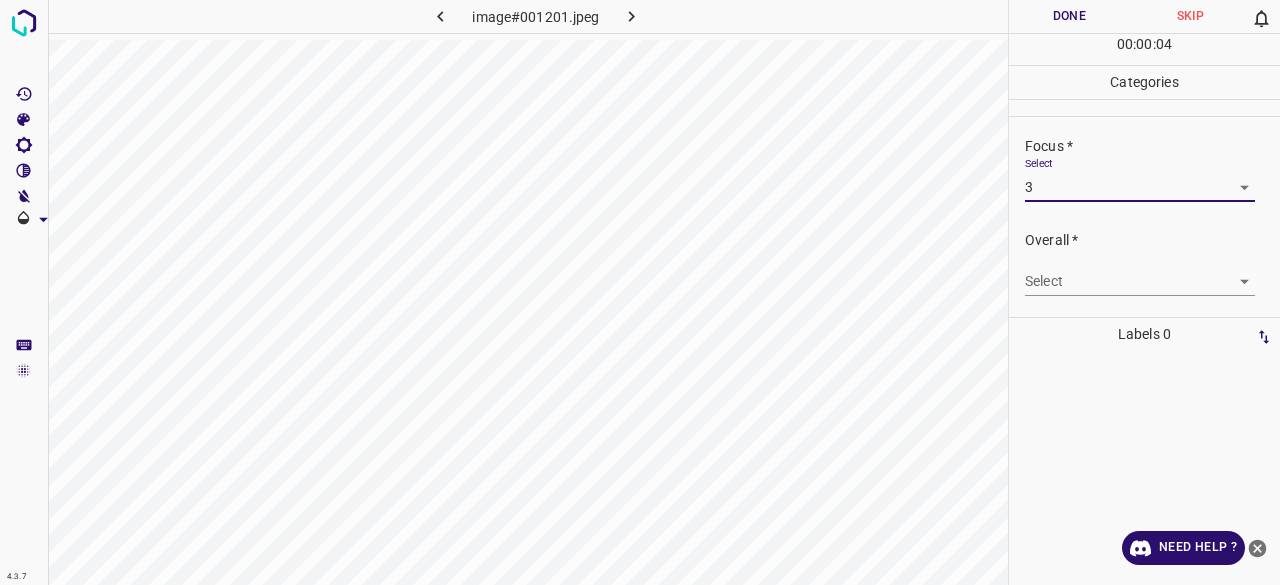 click on "4.3.7 image#001201.jpeg Done Skip 0 00   : 00   : 04   Categories Lighting *  Select 3 3 Focus *  Select 3 3 Overall *  Select ​ Labels   0 Categories 1 Lighting 2 Focus 3 Overall Tools Space Change between modes (Draw & Edit) I Auto labeling R Restore zoom M Zoom in N Zoom out Delete Delete selecte label Filters Z Restore filters X Saturation filter C Brightness filter V Contrast filter B Gray scale filter General O Download Need Help ? - Text - Hide - Delete" at bounding box center (640, 292) 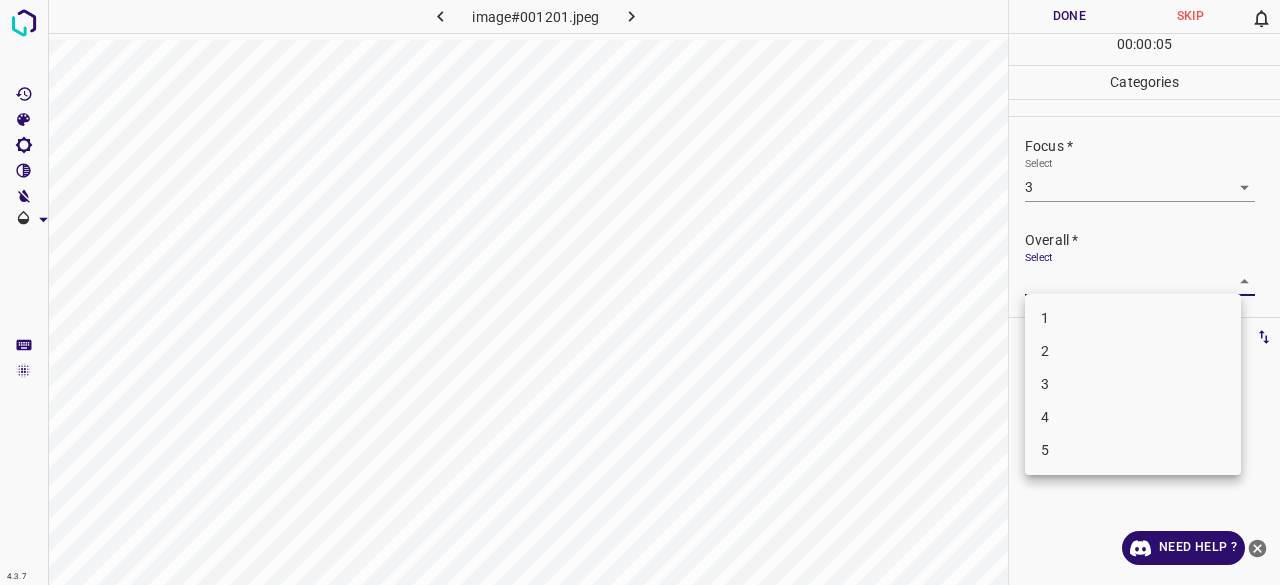 drag, startPoint x: 1069, startPoint y: 390, endPoint x: 1050, endPoint y: 271, distance: 120.50726 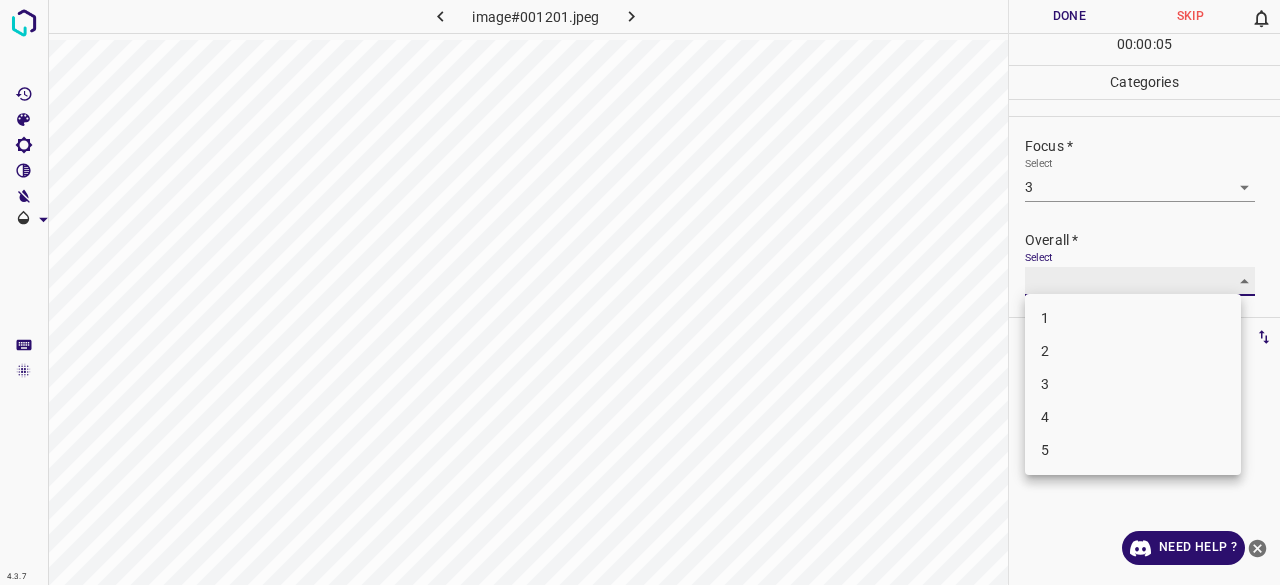 type on "3" 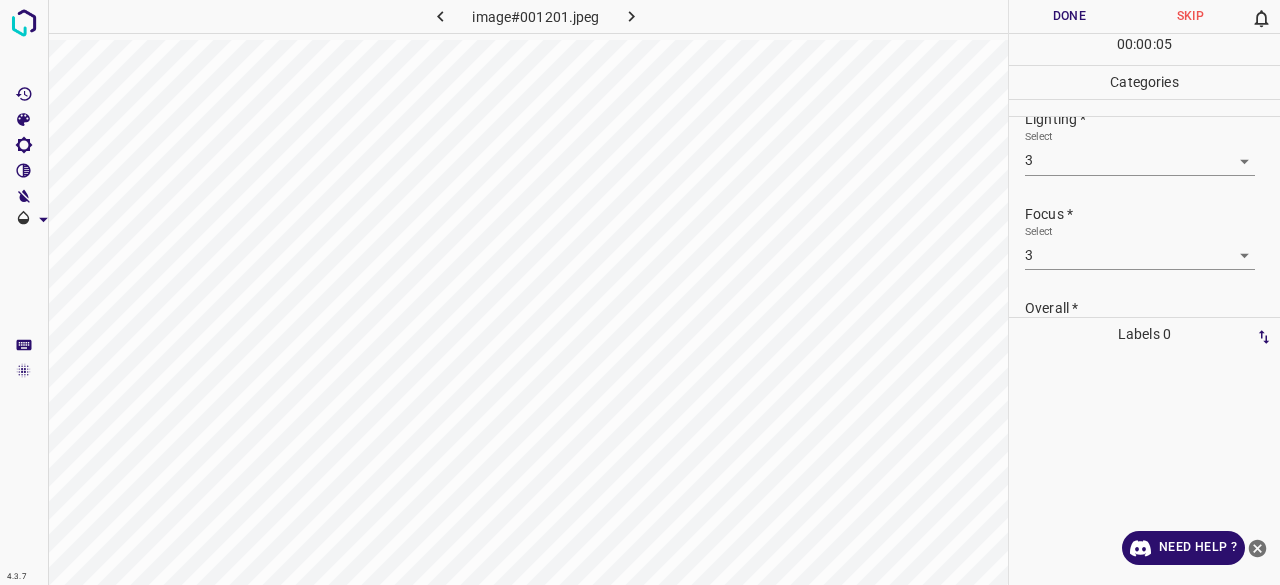 scroll, scrollTop: 0, scrollLeft: 0, axis: both 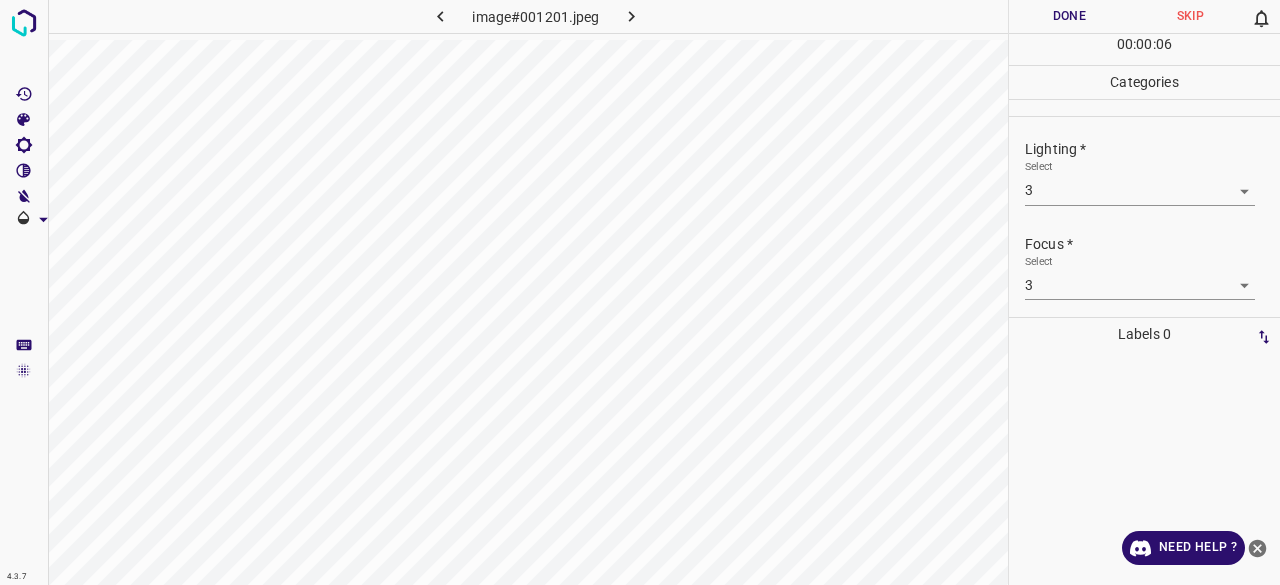 click on "00   : 00   : 06" at bounding box center (1144, 49) 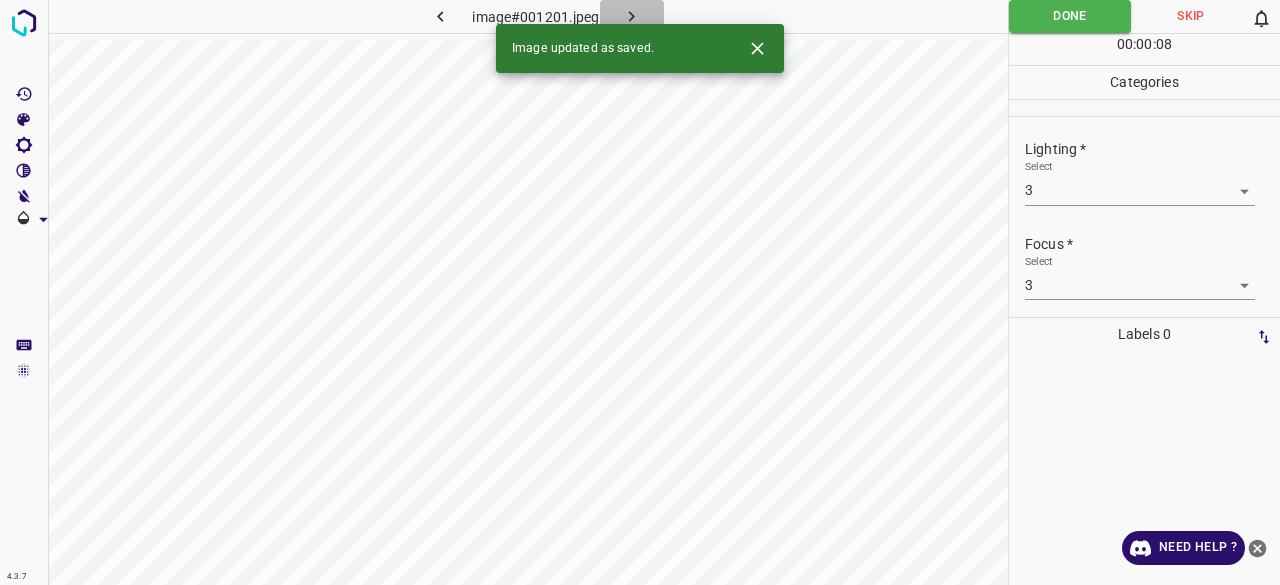 drag, startPoint x: 645, startPoint y: 11, endPoint x: 678, endPoint y: 25, distance: 35.846897 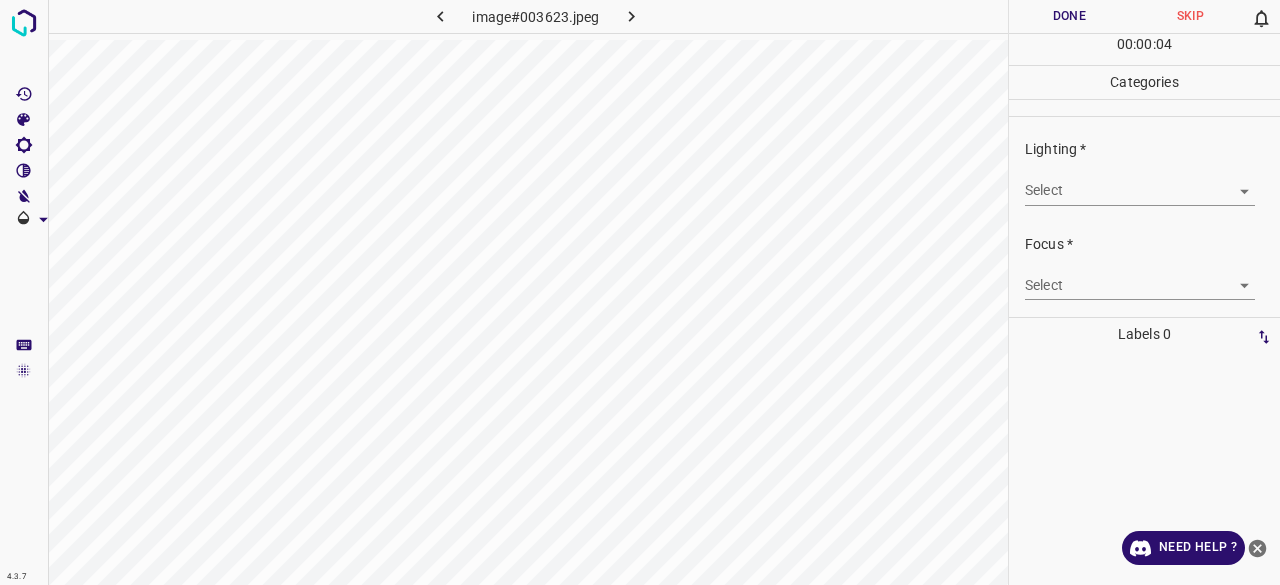 click on "4.3.7 image#003623.jpeg Done Skip 0 00   : 00   : 04   Categories Lighting *  Select ​ Focus *  Select ​ Overall *  Select ​ Labels   0 Categories 1 Lighting 2 Focus 3 Overall Tools Space Change between modes (Draw & Edit) I Auto labeling R Restore zoom M Zoom in N Zoom out Delete Delete selecte label Filters Z Restore filters X Saturation filter C Brightness filter V Contrast filter B Gray scale filter General O Download Need Help ? - Text - Hide - Delete" at bounding box center [640, 292] 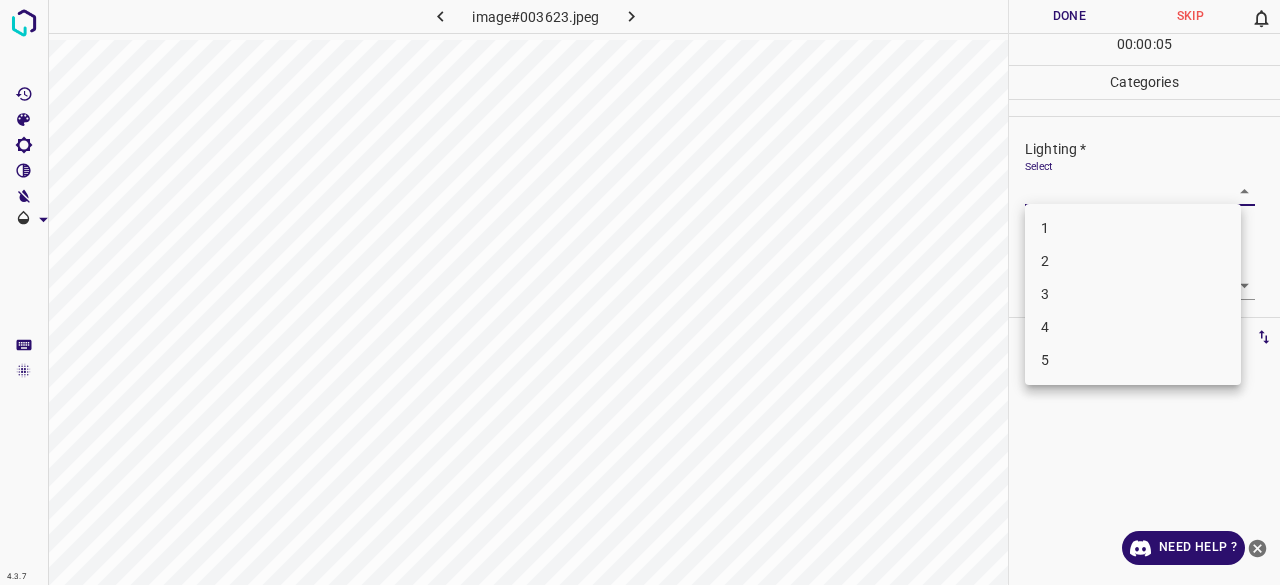 click on "3" at bounding box center (1133, 294) 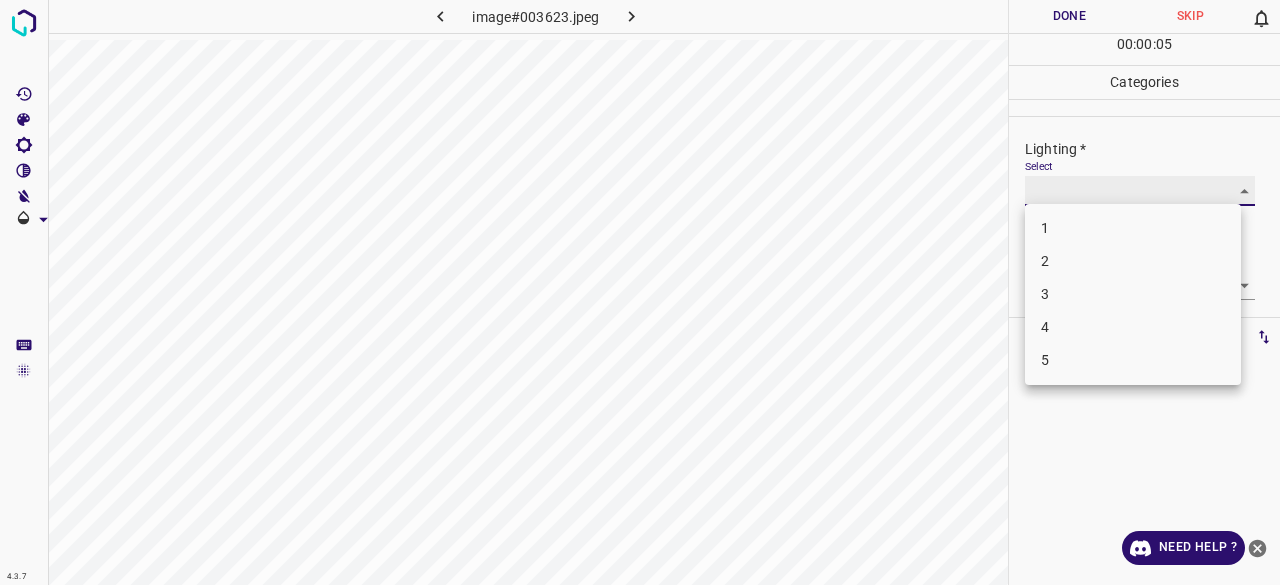 type on "3" 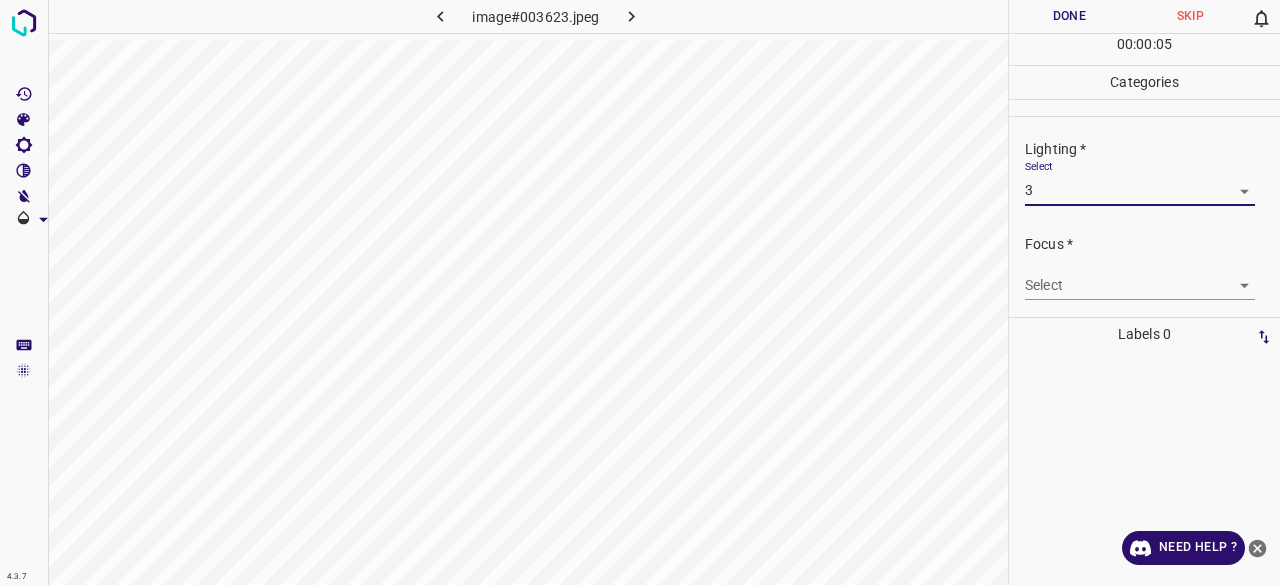 click on "4.3.7 image#003623.jpeg Done Skip 0 00   : 00   : 05   Categories Lighting *  Select 3 3 Focus *  Select ​ Overall *  Select ​ Labels   0 Categories 1 Lighting 2 Focus 3 Overall Tools Space Change between modes (Draw & Edit) I Auto labeling R Restore zoom M Zoom in N Zoom out Delete Delete selecte label Filters Z Restore filters X Saturation filter C Brightness filter V Contrast filter B Gray scale filter General O Download Need Help ? - Text - Hide - Delete 1 2 3 4 5" at bounding box center (640, 292) 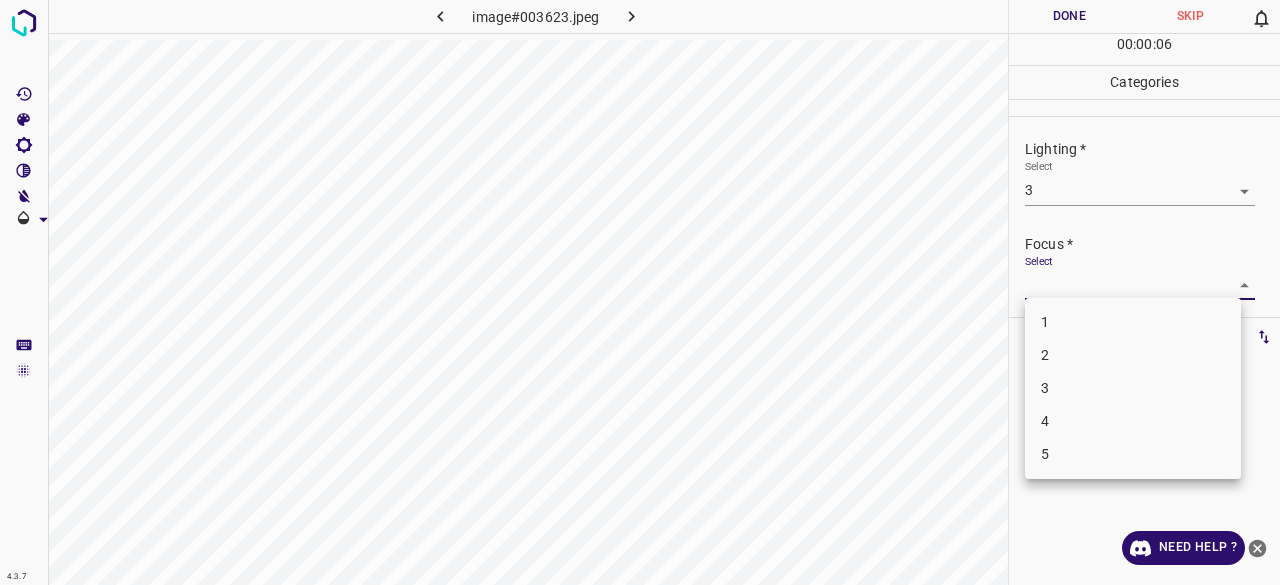 click on "2" at bounding box center [1133, 355] 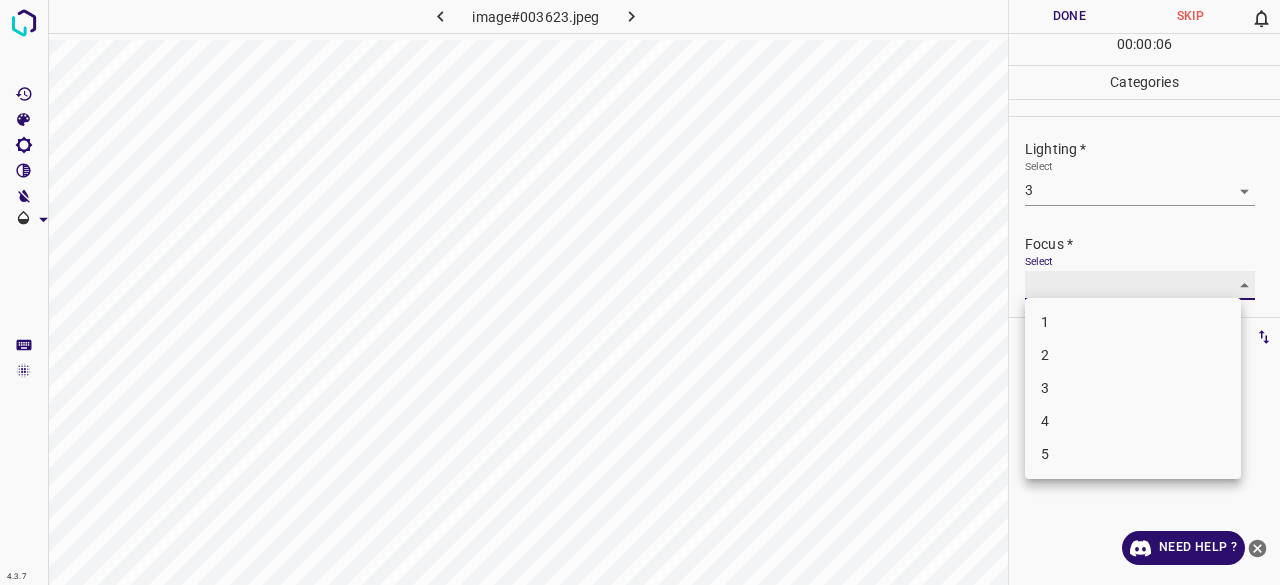 type on "2" 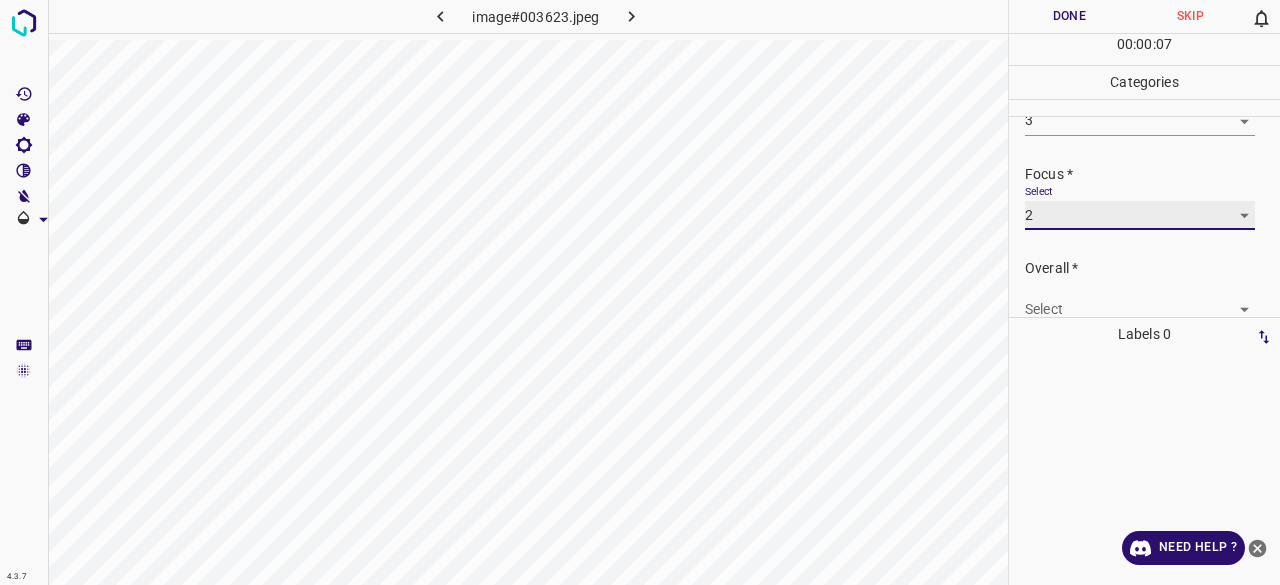 scroll, scrollTop: 98, scrollLeft: 0, axis: vertical 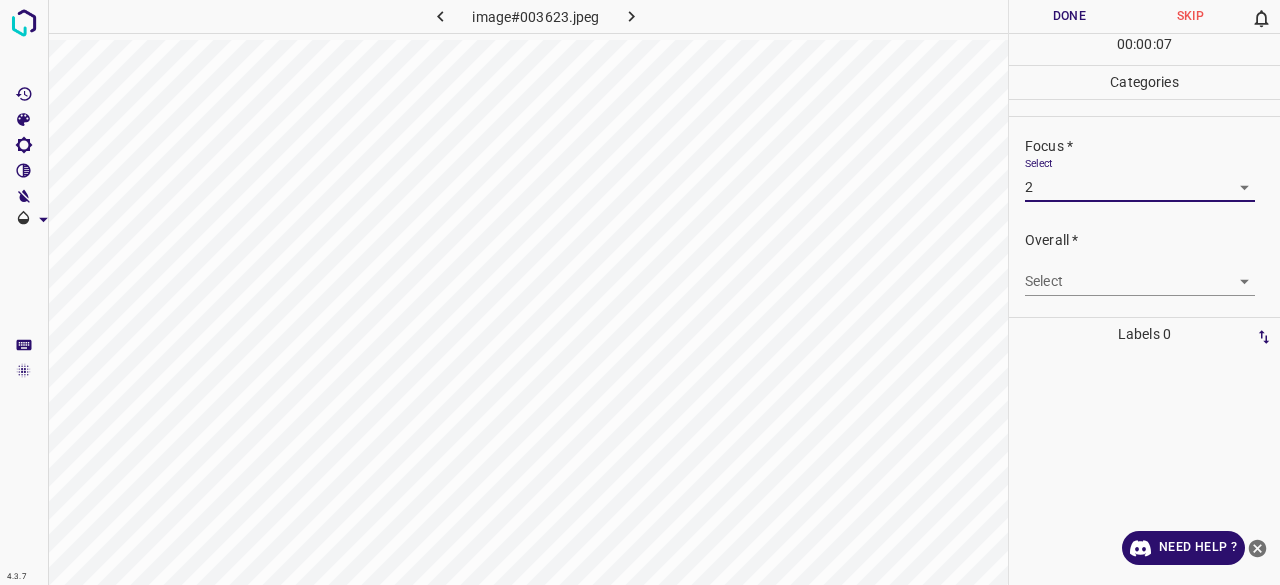 click on "4.3.7 image#003623.jpeg Done Skip 0 00   : 00   : 07   Categories Lighting *  Select 3 3 Focus *  Select 2 2 Overall *  Select ​ Labels   0 Categories 1 Lighting 2 Focus 3 Overall Tools Space Change between modes (Draw & Edit) I Auto labeling R Restore zoom M Zoom in N Zoom out Delete Delete selecte label Filters Z Restore filters X Saturation filter C Brightness filter V Contrast filter B Gray scale filter General O Download Need Help ? - Text - Hide - Delete" at bounding box center [640, 292] 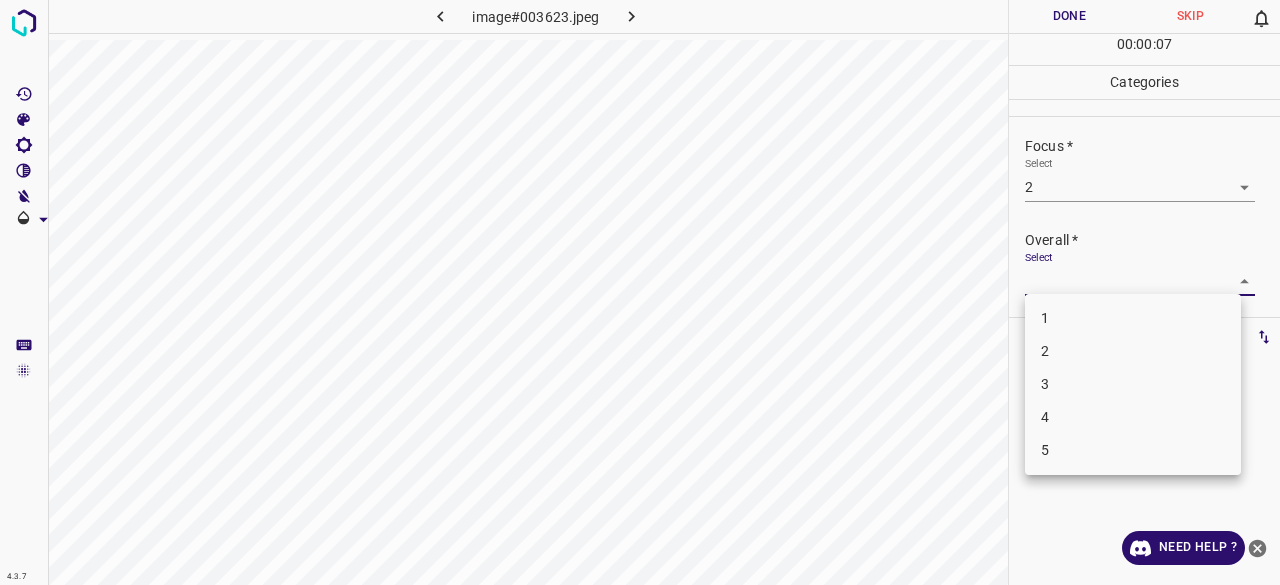 click on "2" at bounding box center [1133, 351] 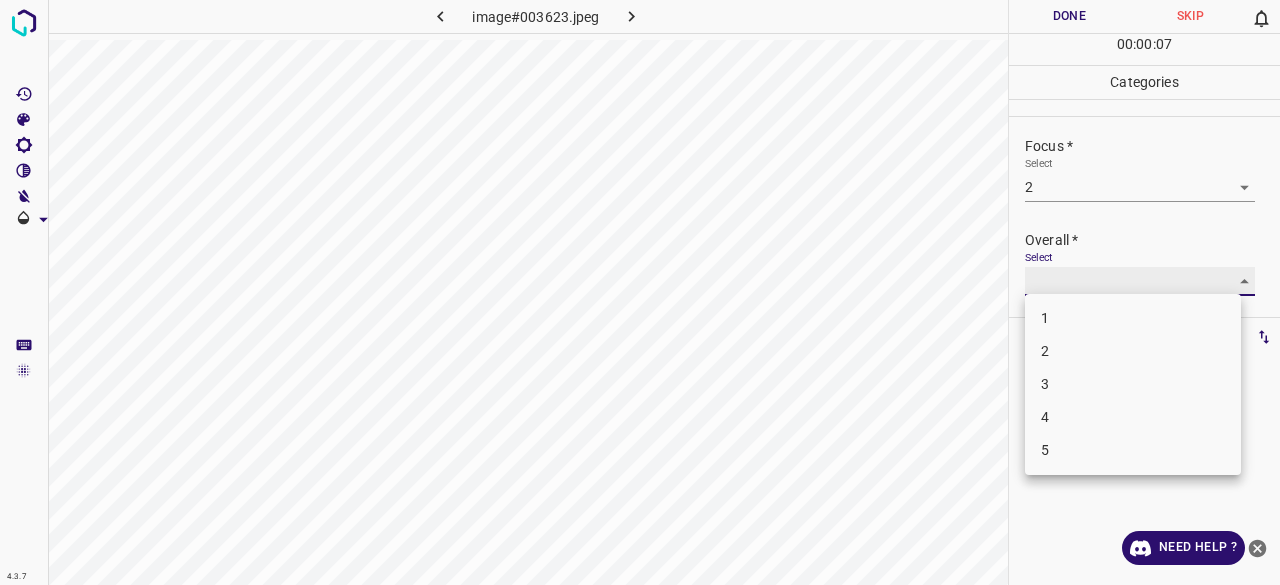 type on "2" 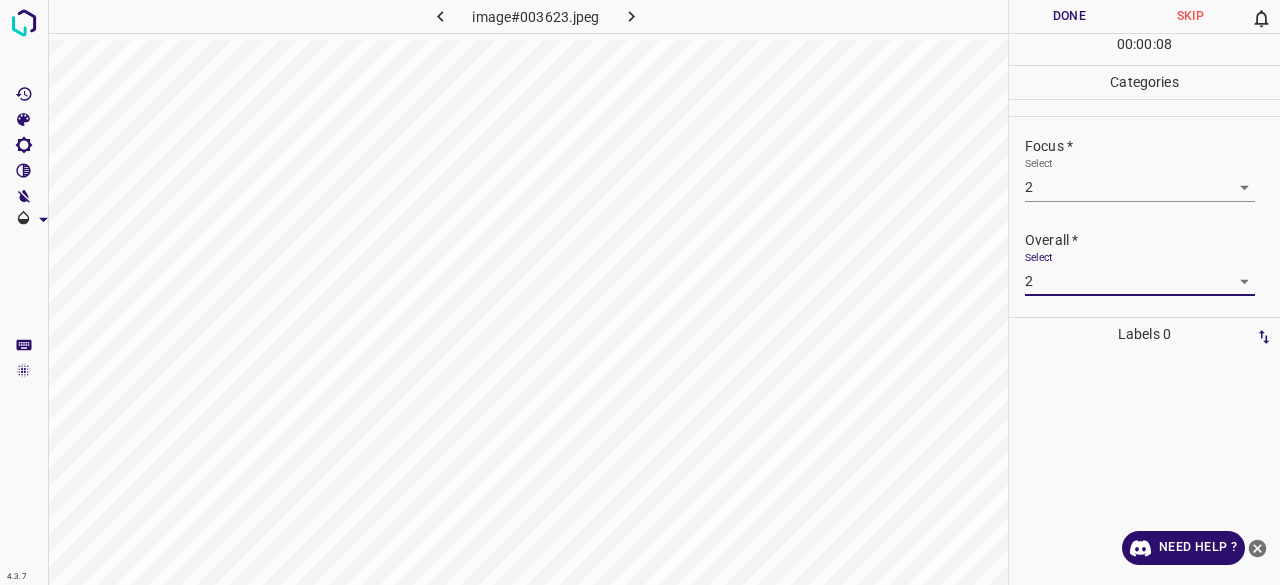 click on "Done" at bounding box center (1069, 16) 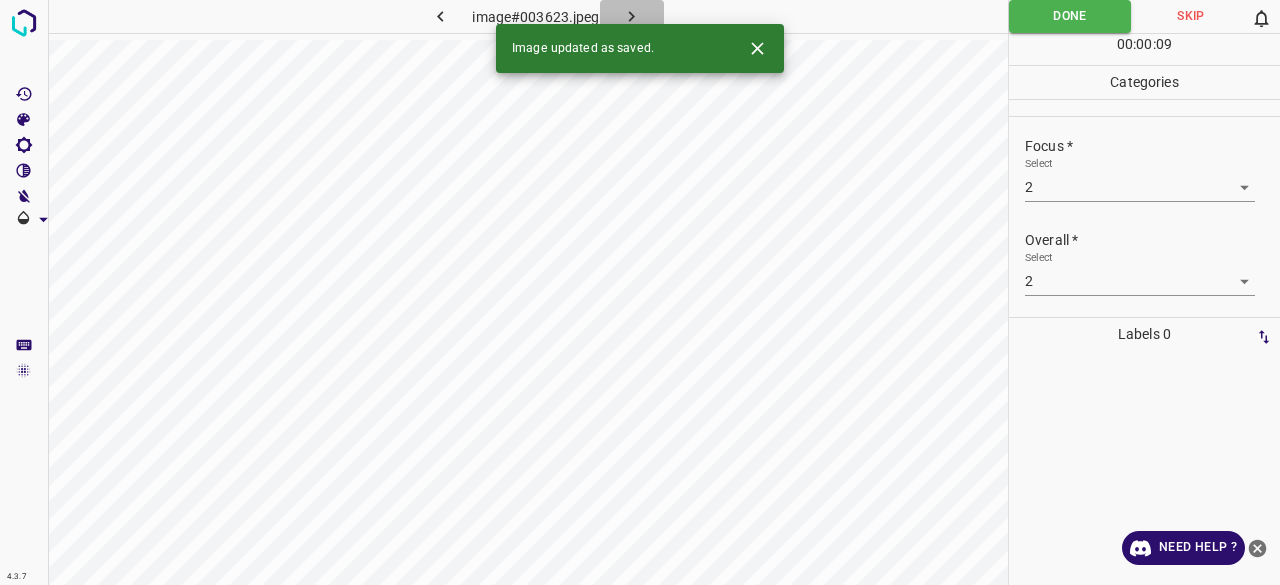 click 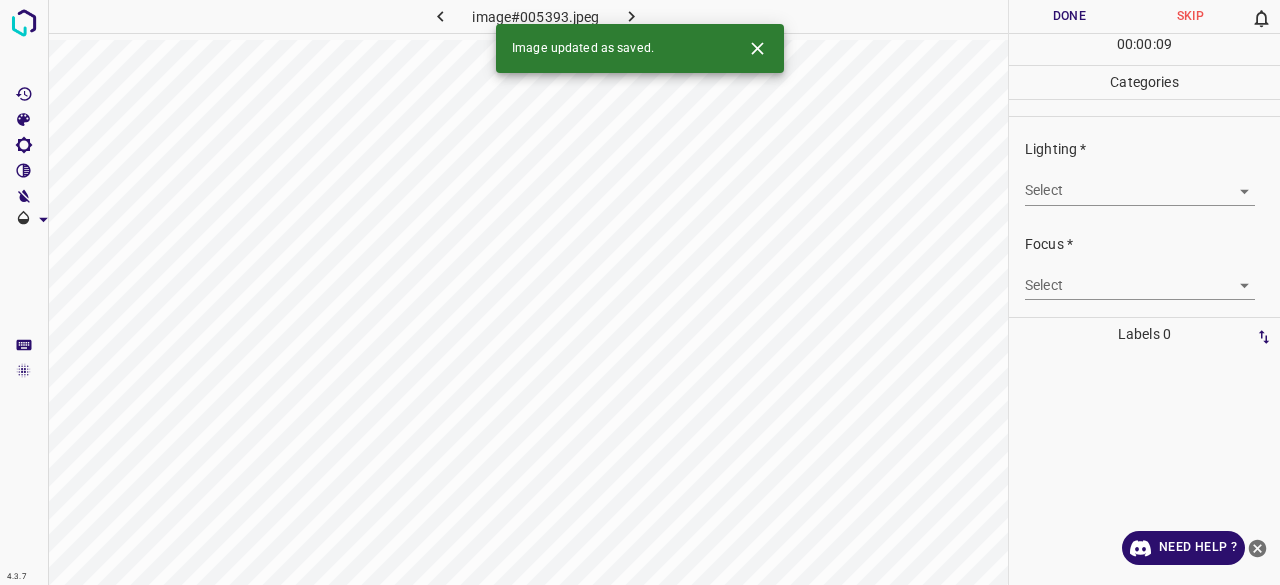 click on "Lighting *  Select ​" at bounding box center (1144, 172) 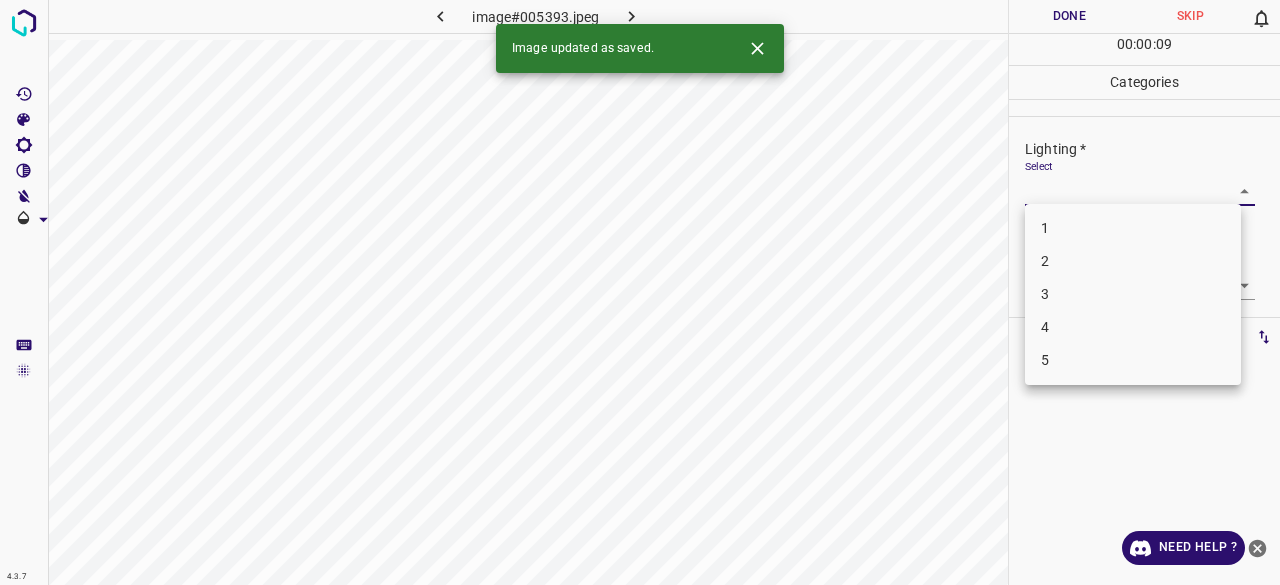 click on "2" at bounding box center (1133, 261) 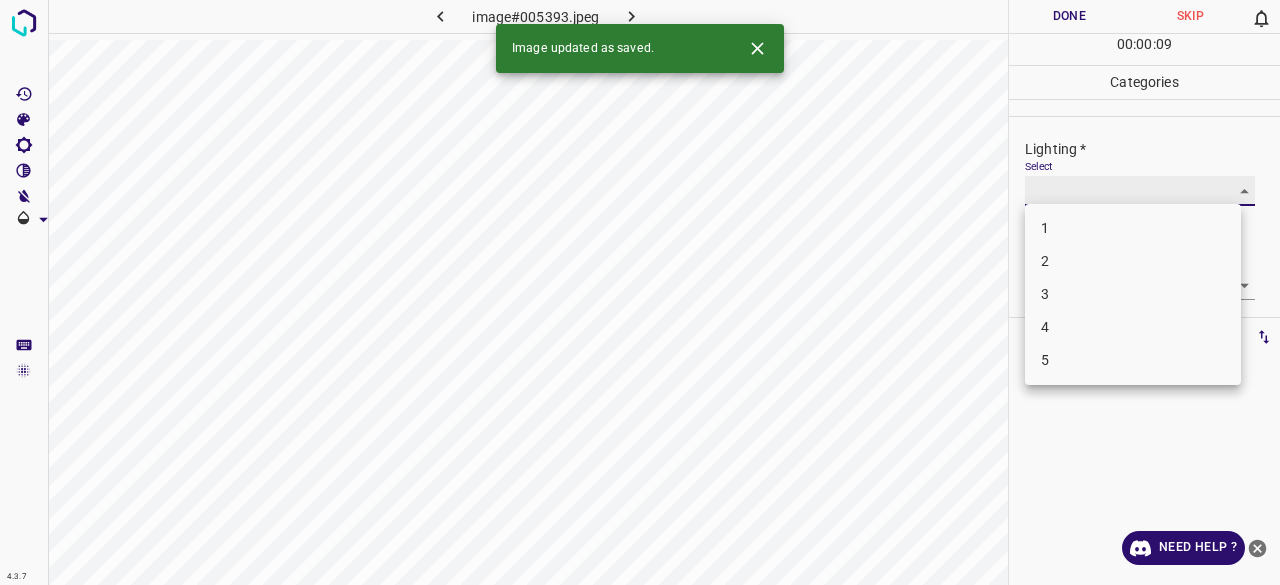 type on "2" 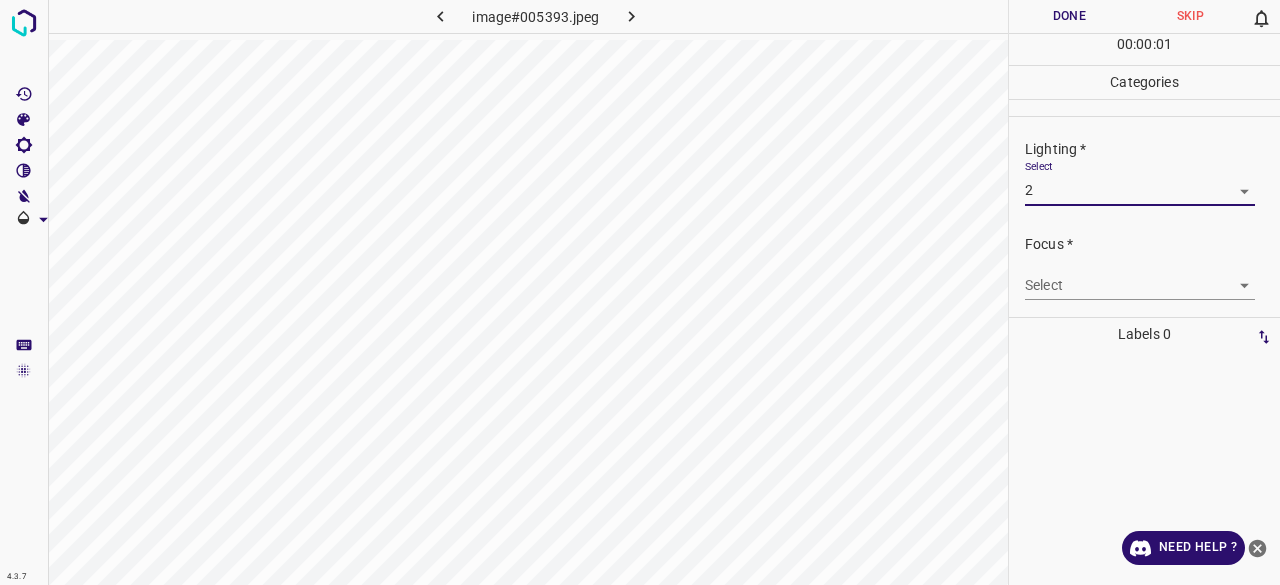 click on "4.3.7 image#005393.jpeg Done Skip 0 00   : 00   : 01   Categories Lighting *  Select 2 2 Focus *  Select ​ Overall *  Select ​ Labels   0 Categories 1 Lighting 2 Focus 3 Overall Tools Space Change between modes (Draw & Edit) I Auto labeling R Restore zoom M Zoom in N Zoom out Delete Delete selecte label Filters Z Restore filters X Saturation filter C Brightness filter V Contrast filter B Gray scale filter General O Download Need Help ? - Text - Hide - Delete" at bounding box center (640, 292) 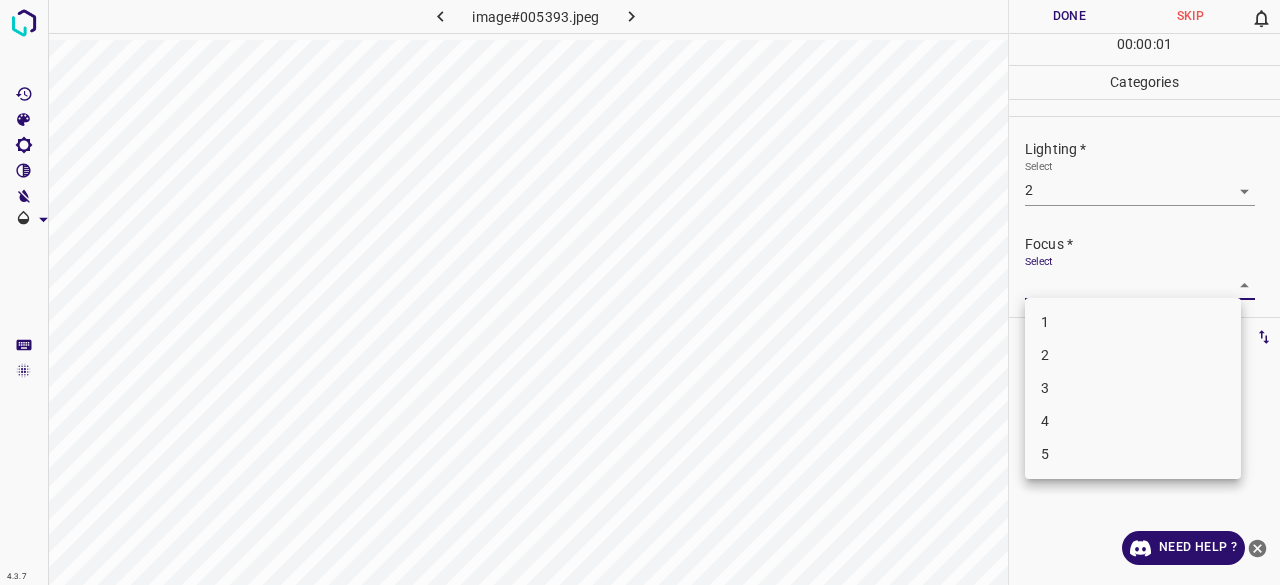 drag, startPoint x: 1067, startPoint y: 366, endPoint x: 1095, endPoint y: 305, distance: 67.11929 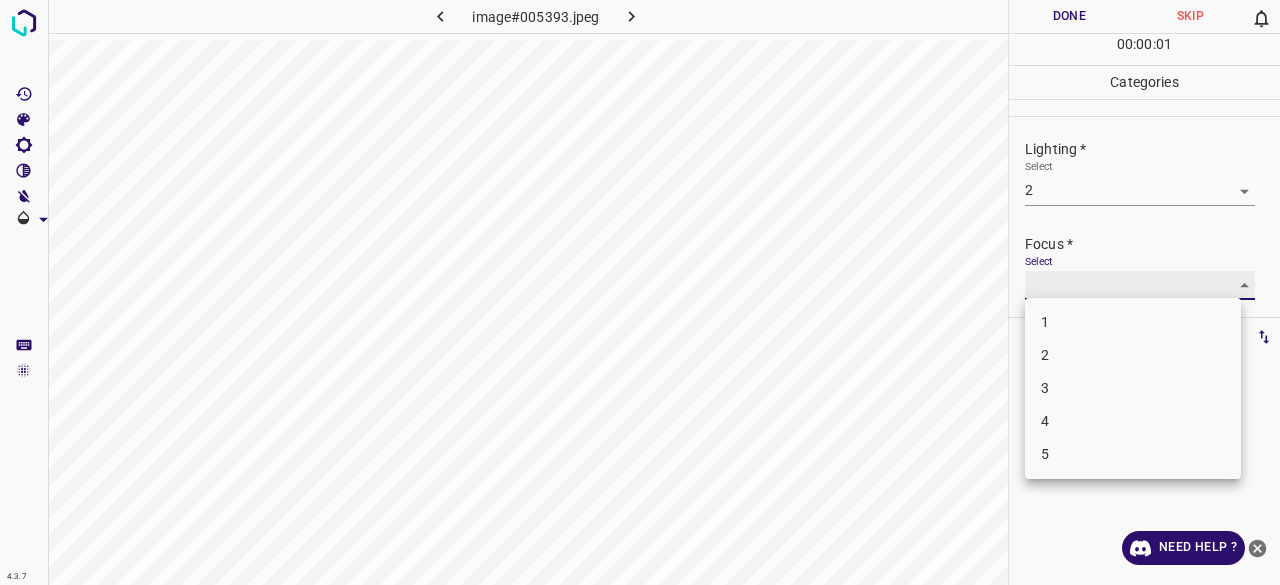 type on "2" 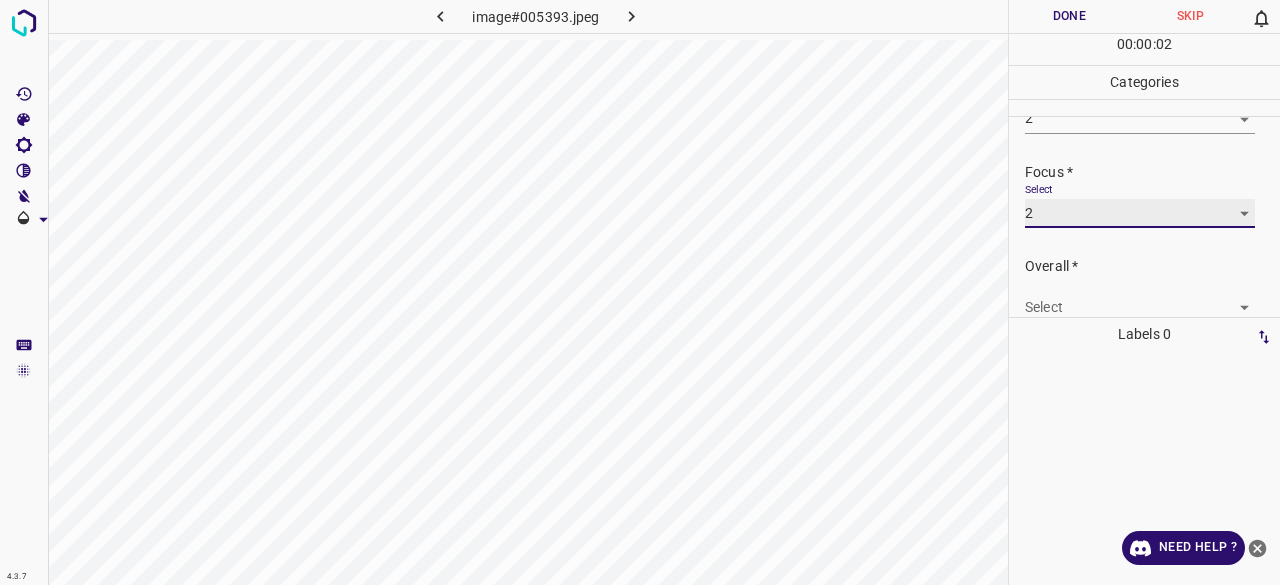 scroll, scrollTop: 98, scrollLeft: 0, axis: vertical 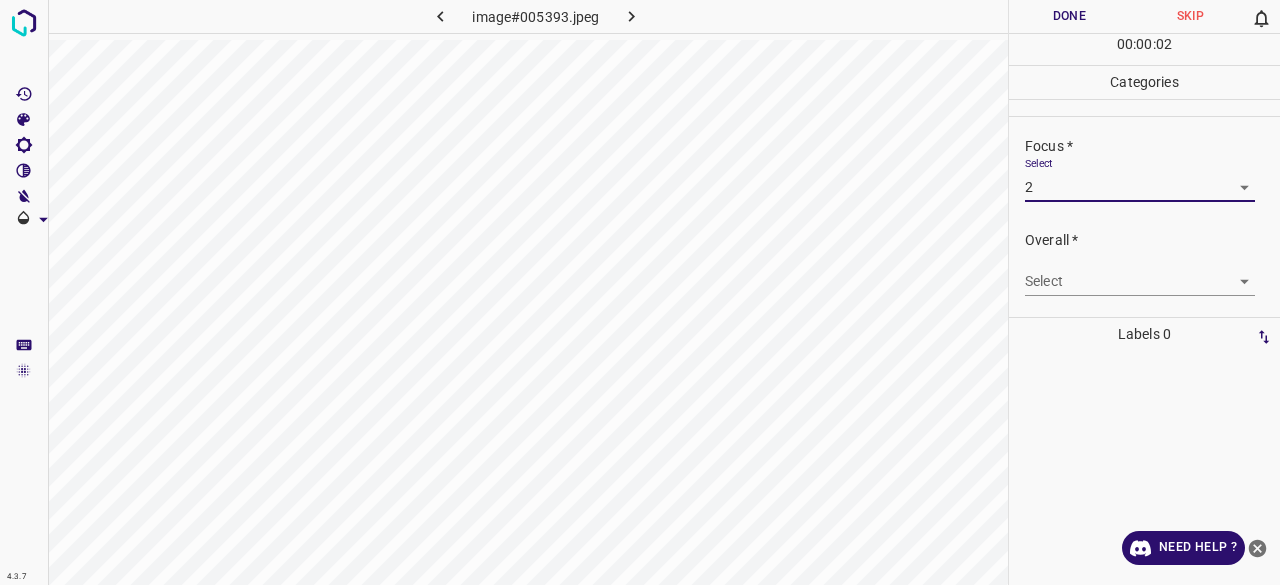 click on "4.3.7 image#005393.jpeg Done Skip 0 00   : 00   : 02   Categories Lighting *  Select 2 2 Focus *  Select 2 2 Overall *  Select ​ Labels   0 Categories 1 Lighting 2 Focus 3 Overall Tools Space Change between modes (Draw & Edit) I Auto labeling R Restore zoom M Zoom in N Zoom out Delete Delete selecte label Filters Z Restore filters X Saturation filter C Brightness filter V Contrast filter B Gray scale filter General O Download Need Help ? - Text - Hide - Delete" at bounding box center [640, 292] 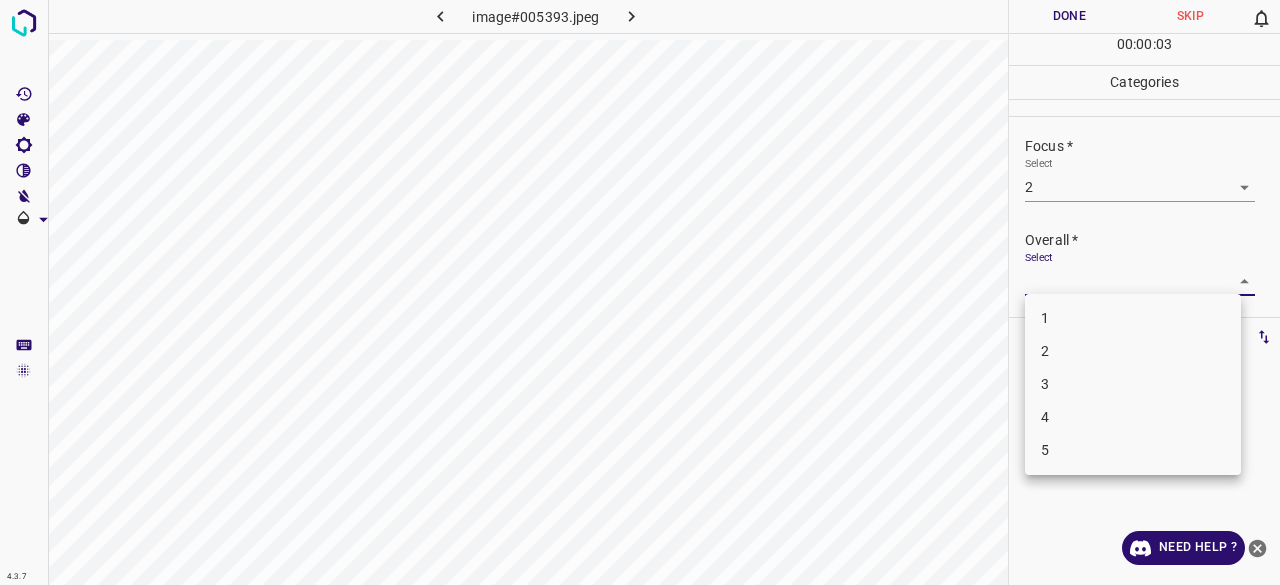 click on "2" at bounding box center (1133, 351) 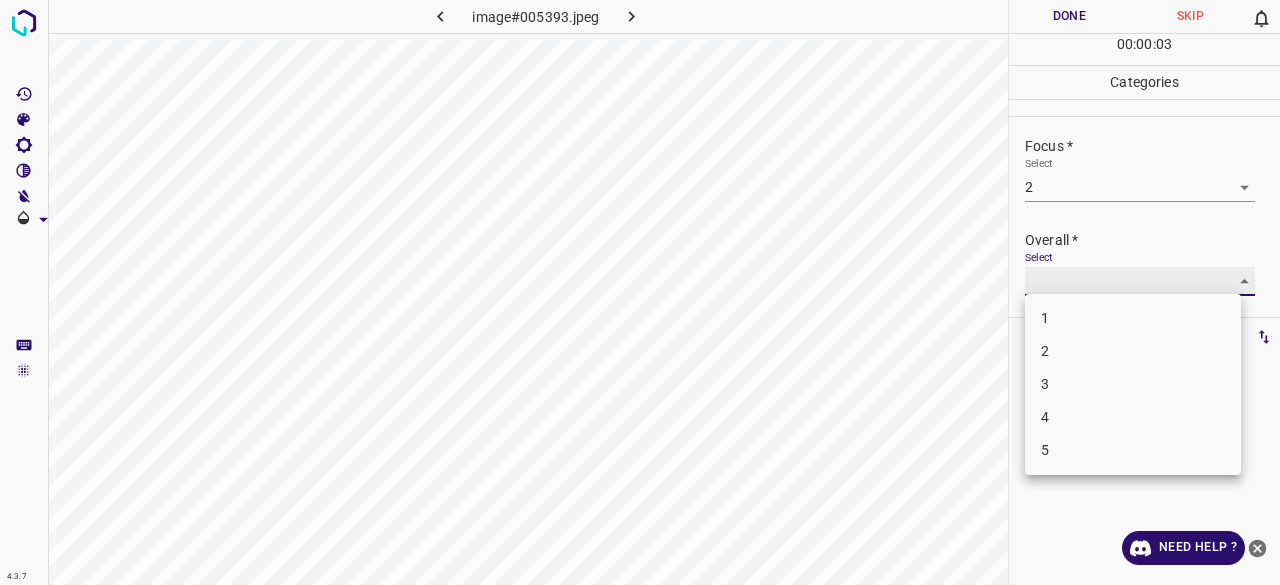 type on "2" 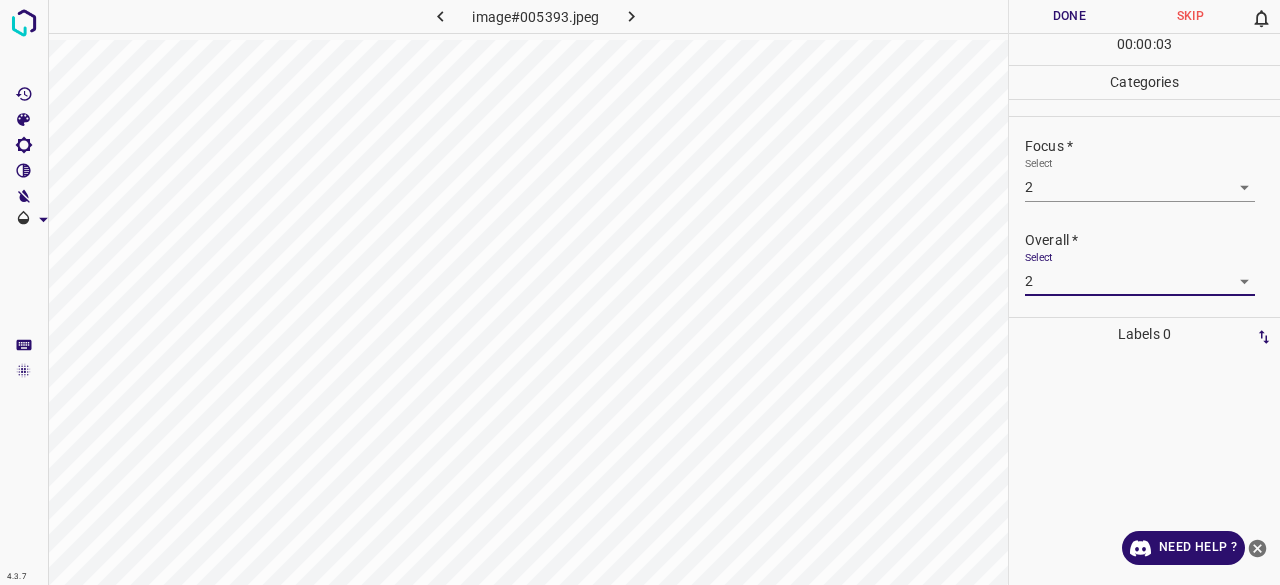 click on "Done" at bounding box center [1069, 16] 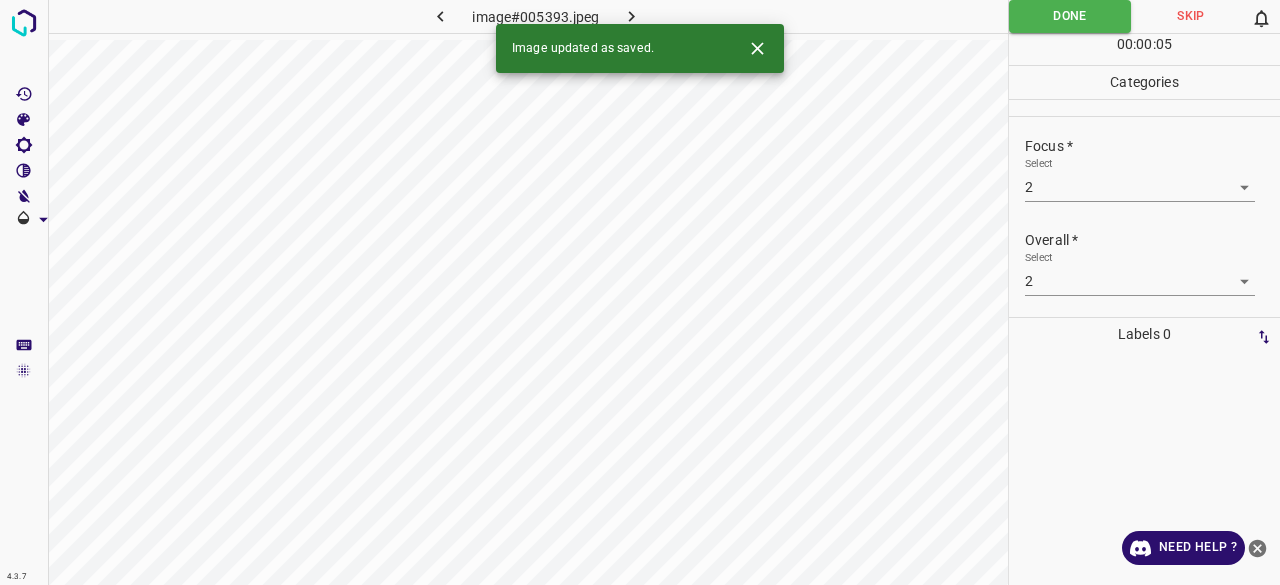 click on "Image updated as saved." at bounding box center [640, 48] 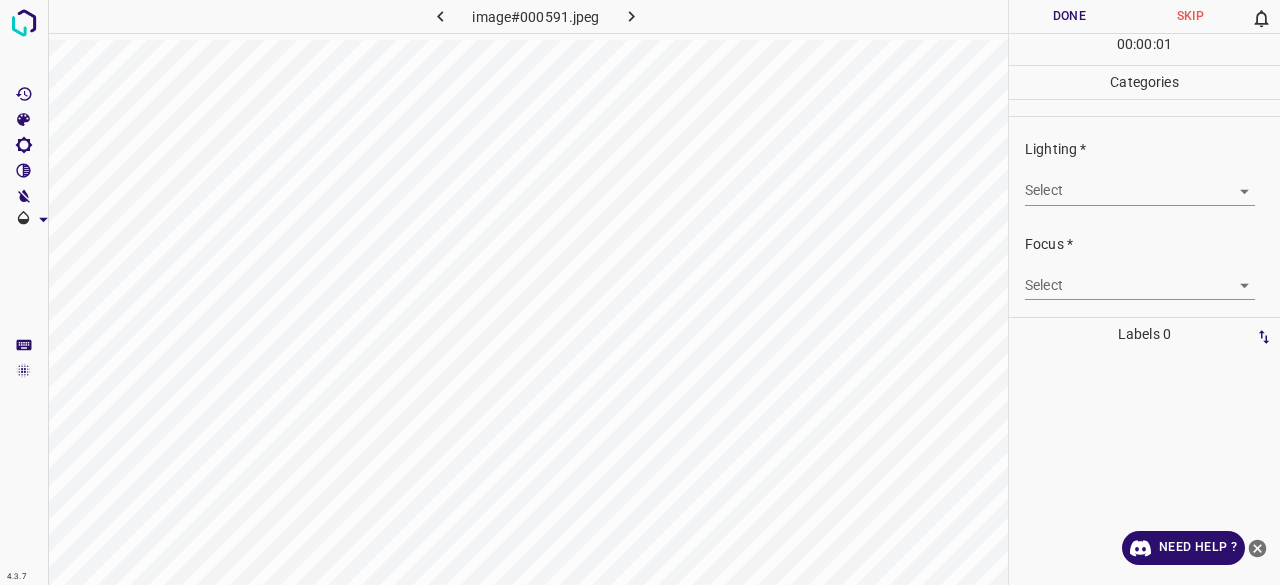 click on "4.3.7 image#000591.jpeg Done Skip 0 00   : 00   : 01   Categories Lighting *  Select ​ Focus *  Select ​ Overall *  Select ​ Labels   0 Categories 1 Lighting 2 Focus 3 Overall Tools Space Change between modes (Draw & Edit) I Auto labeling R Restore zoom M Zoom in N Zoom out Delete Delete selecte label Filters Z Restore filters X Saturation filter C Brightness filter V Contrast filter B Gray scale filter General O Download Need Help ? - Text - Hide - Delete" at bounding box center (640, 292) 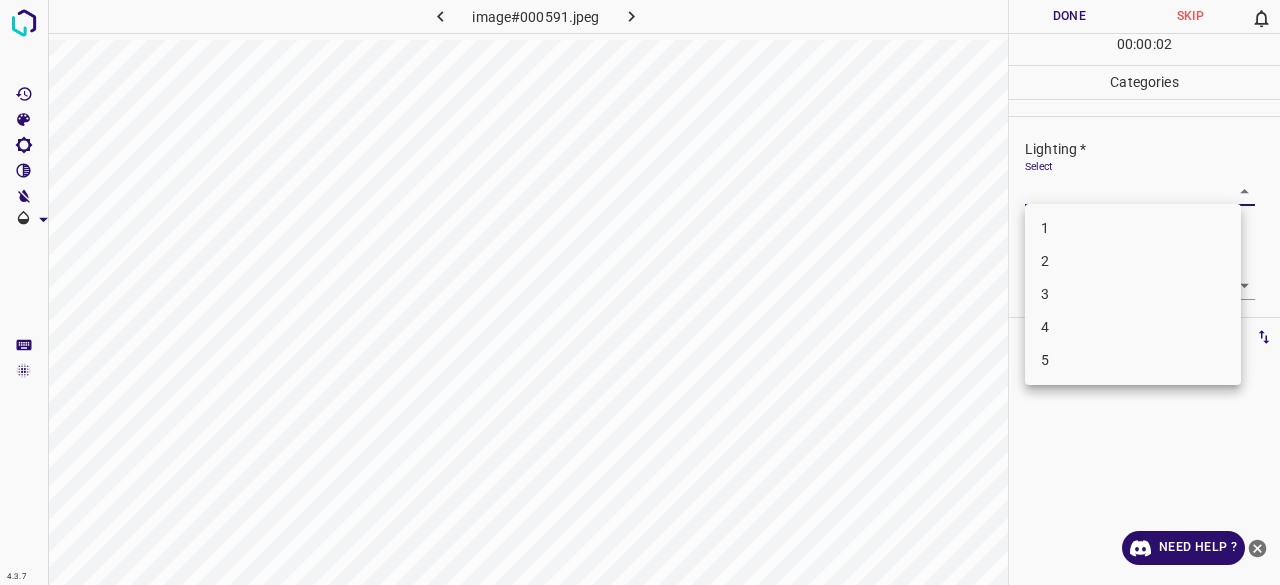 click on "3" at bounding box center (1133, 294) 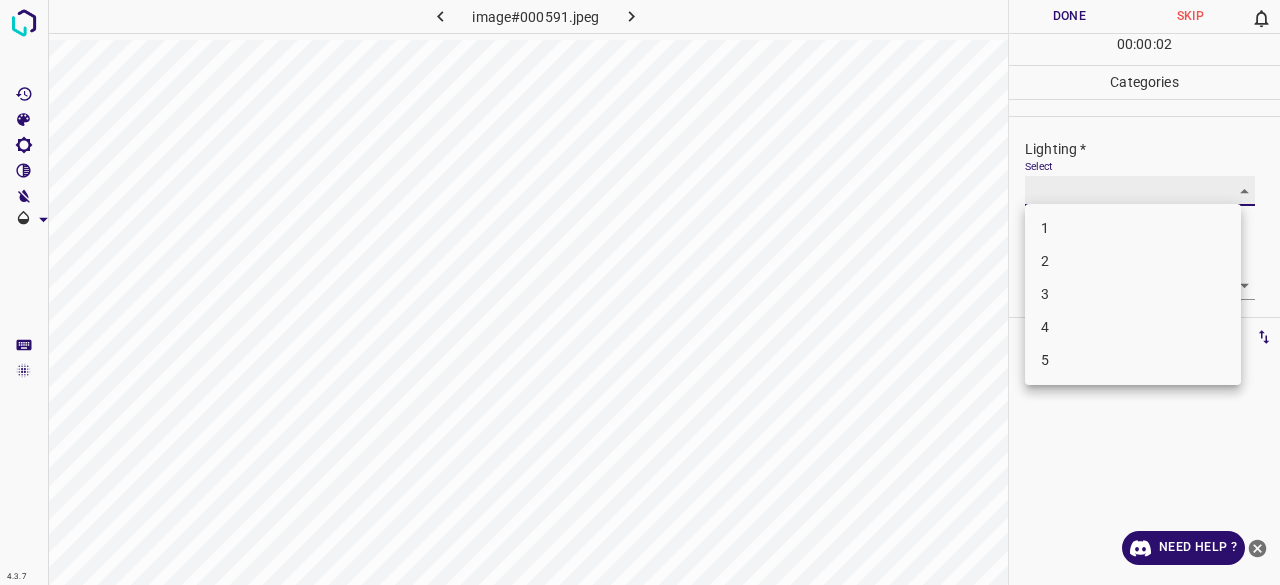 type on "3" 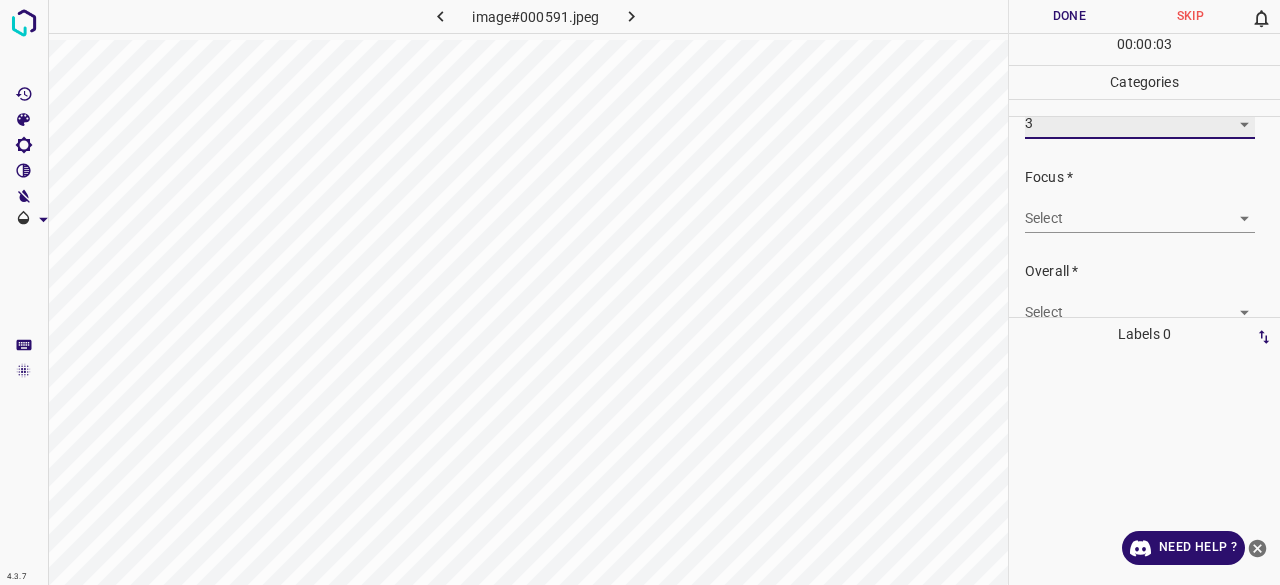 scroll, scrollTop: 98, scrollLeft: 0, axis: vertical 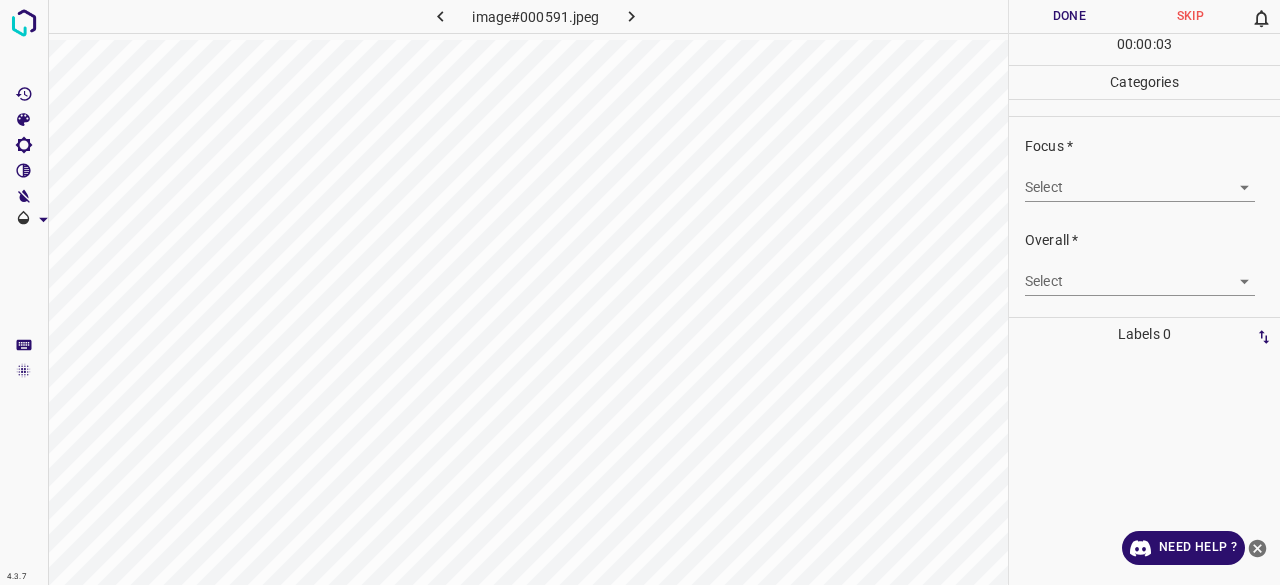 click on "4.3.7 image#000591.jpeg Done Skip 0 00   : 00   : 03   Categories Lighting *  Select 3 3 Focus *  Select ​ Overall *  Select ​ Labels   0 Categories 1 Lighting 2 Focus 3 Overall Tools Space Change between modes (Draw & Edit) I Auto labeling R Restore zoom M Zoom in N Zoom out Delete Delete selecte label Filters Z Restore filters X Saturation filter C Brightness filter V Contrast filter B Gray scale filter General O Download Need Help ? - Text - Hide - Delete" at bounding box center [640, 292] 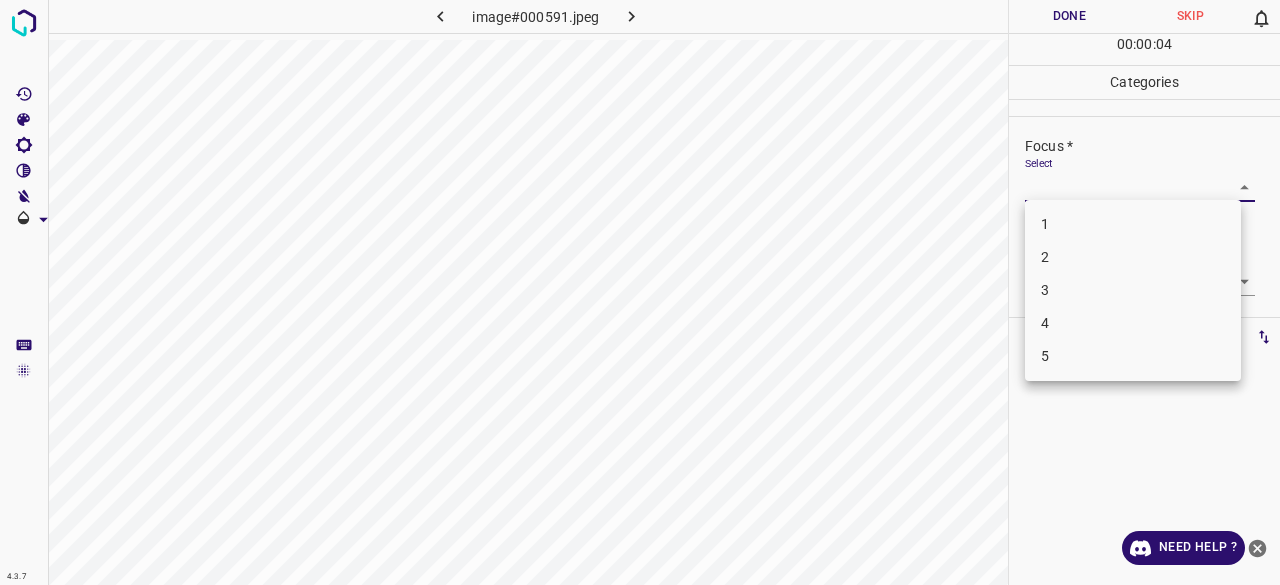drag, startPoint x: 1058, startPoint y: 287, endPoint x: 1060, endPoint y: 241, distance: 46.043457 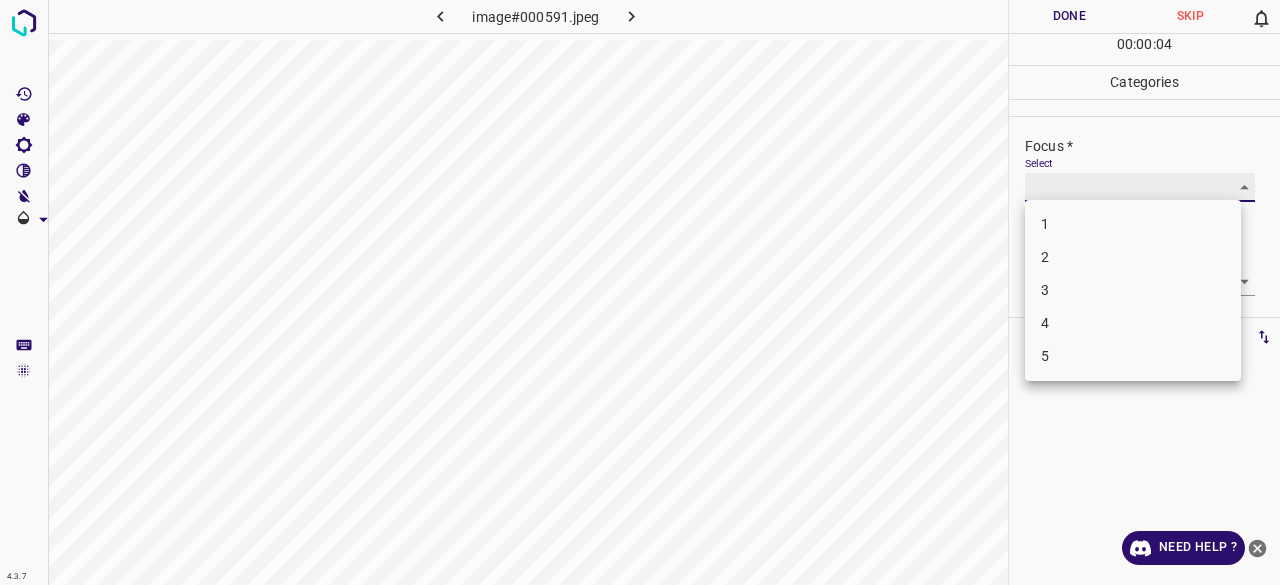 type on "3" 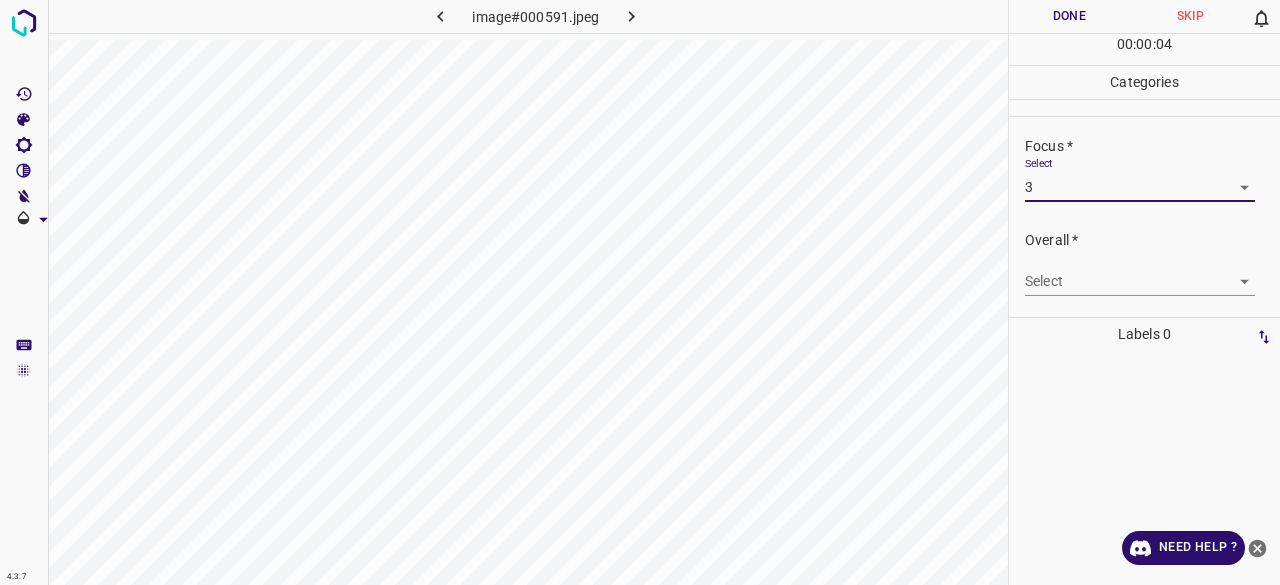 click on "4.3.7 image#000591.jpeg Done Skip 0 00   : 00   : 04   Categories Lighting *  Select 3 3 Focus *  Select 3 3 Overall *  Select ​ Labels   0 Categories 1 Lighting 2 Focus 3 Overall Tools Space Change between modes (Draw & Edit) I Auto labeling R Restore zoom M Zoom in N Zoom out Delete Delete selecte label Filters Z Restore filters X Saturation filter C Brightness filter V Contrast filter B Gray scale filter General O Download Need Help ? - Text - Hide - Delete" at bounding box center (640, 292) 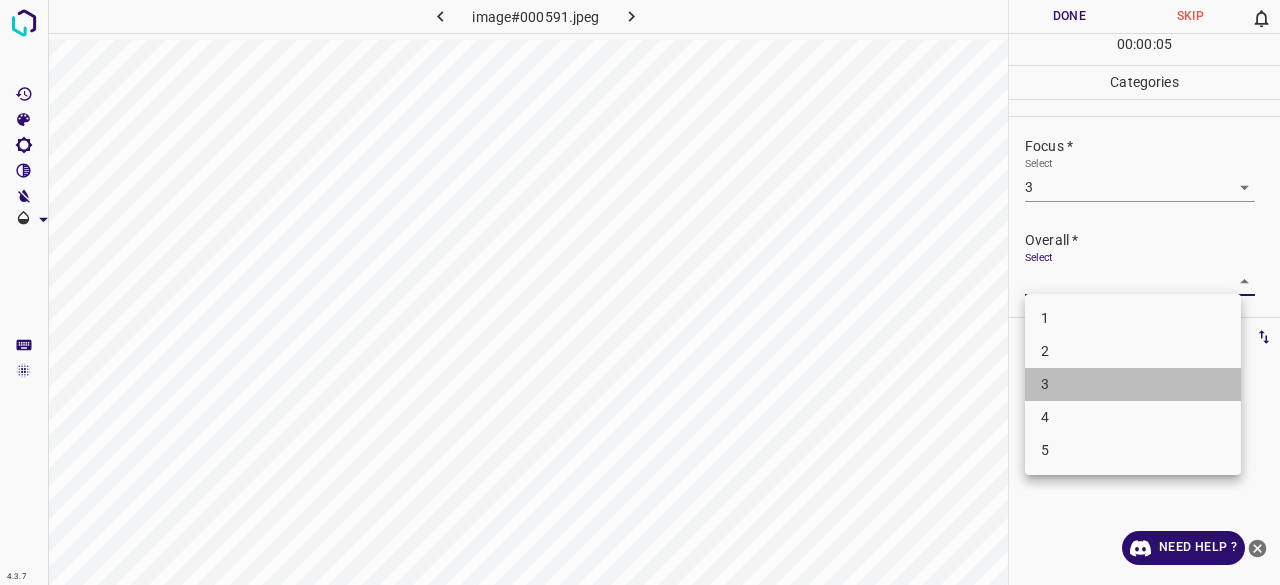 drag, startPoint x: 1076, startPoint y: 383, endPoint x: 1081, endPoint y: 355, distance: 28.442924 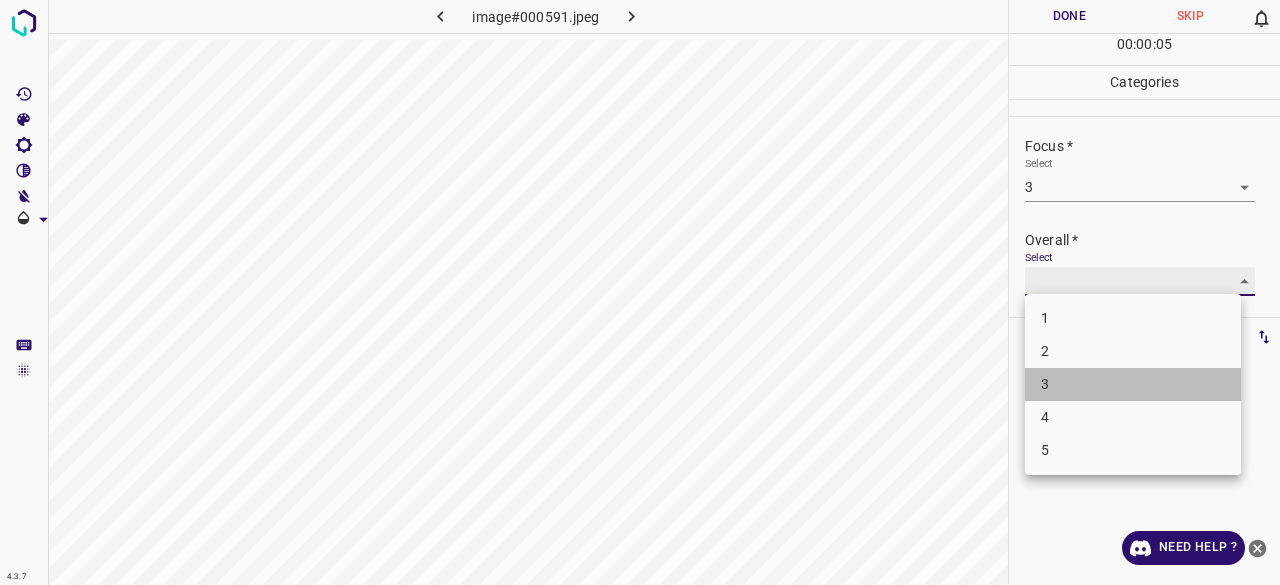 type 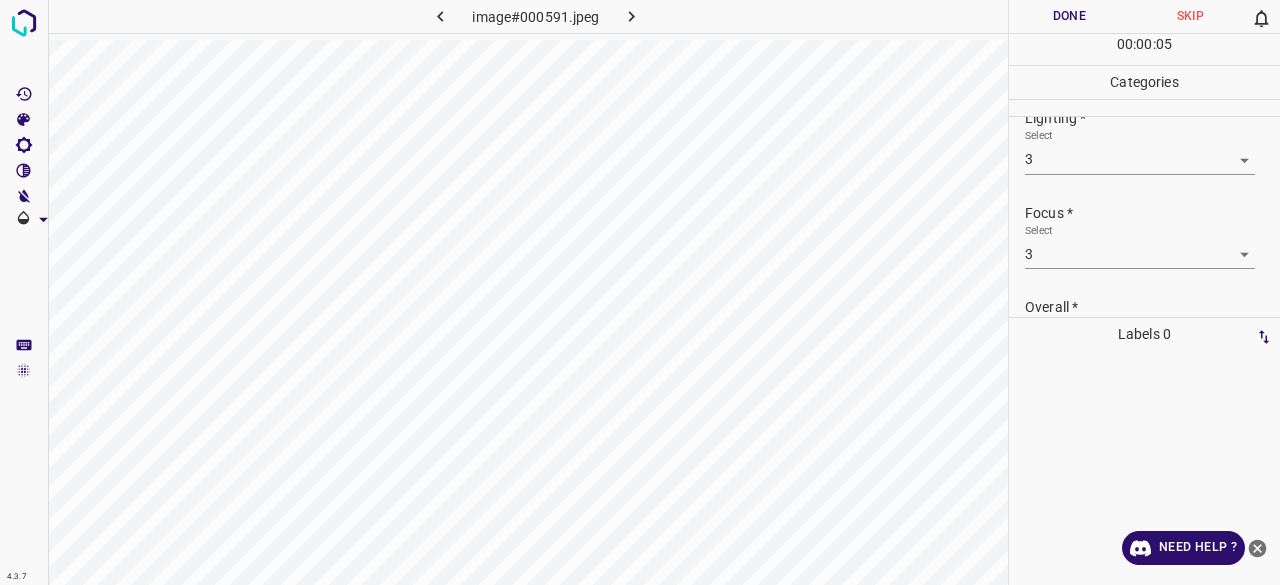 scroll, scrollTop: 0, scrollLeft: 0, axis: both 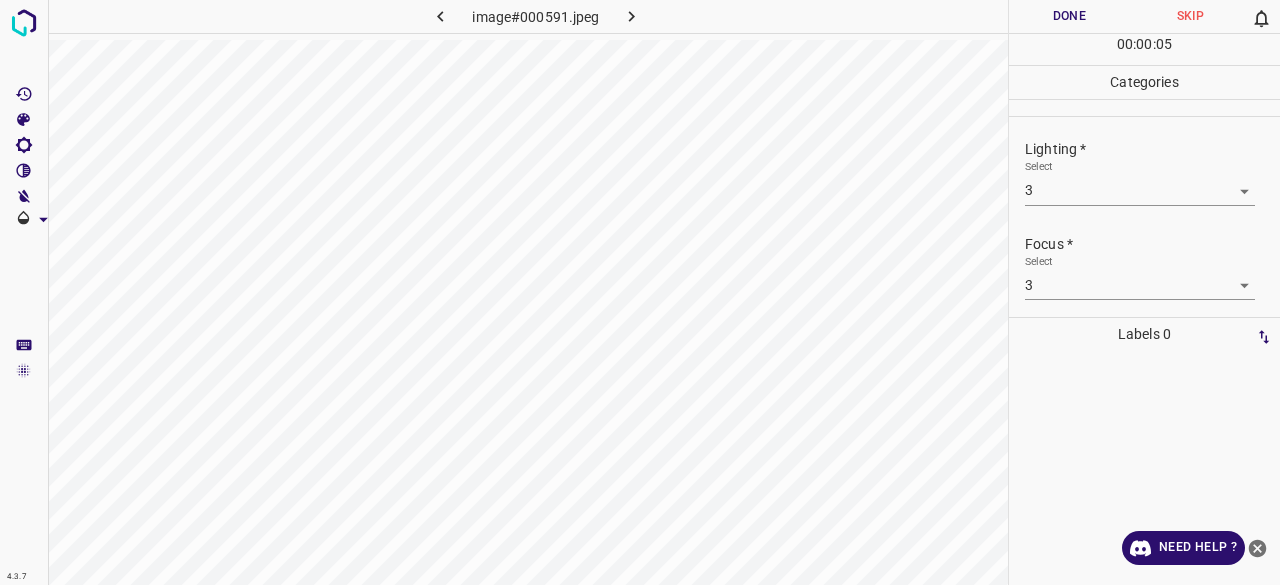 click on "Done" at bounding box center [1069, 16] 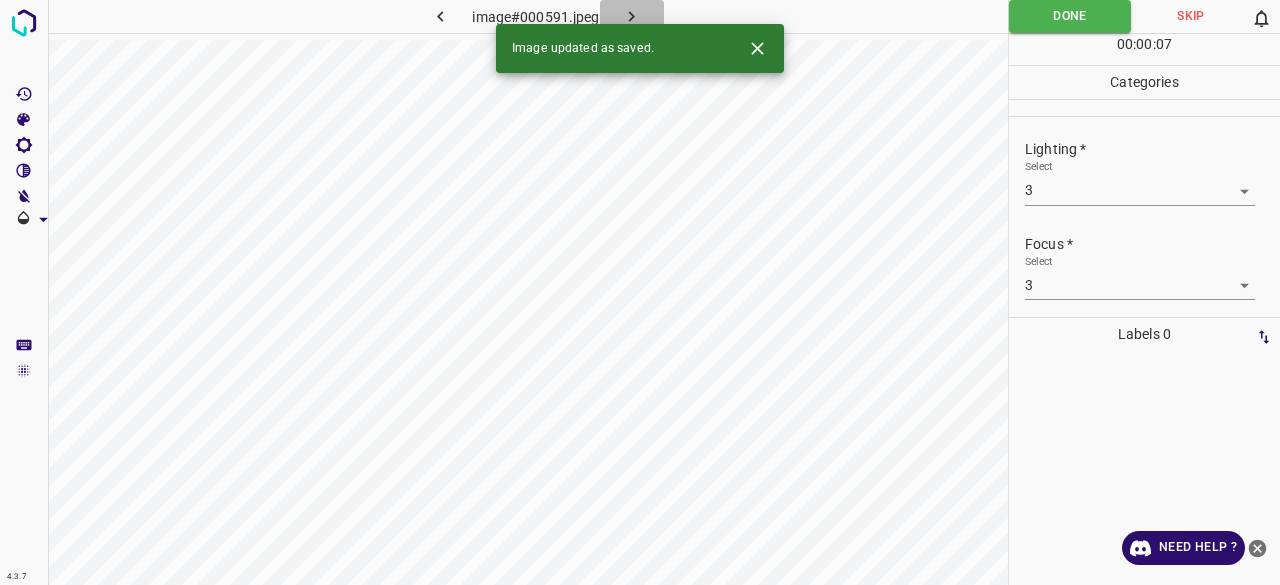 click 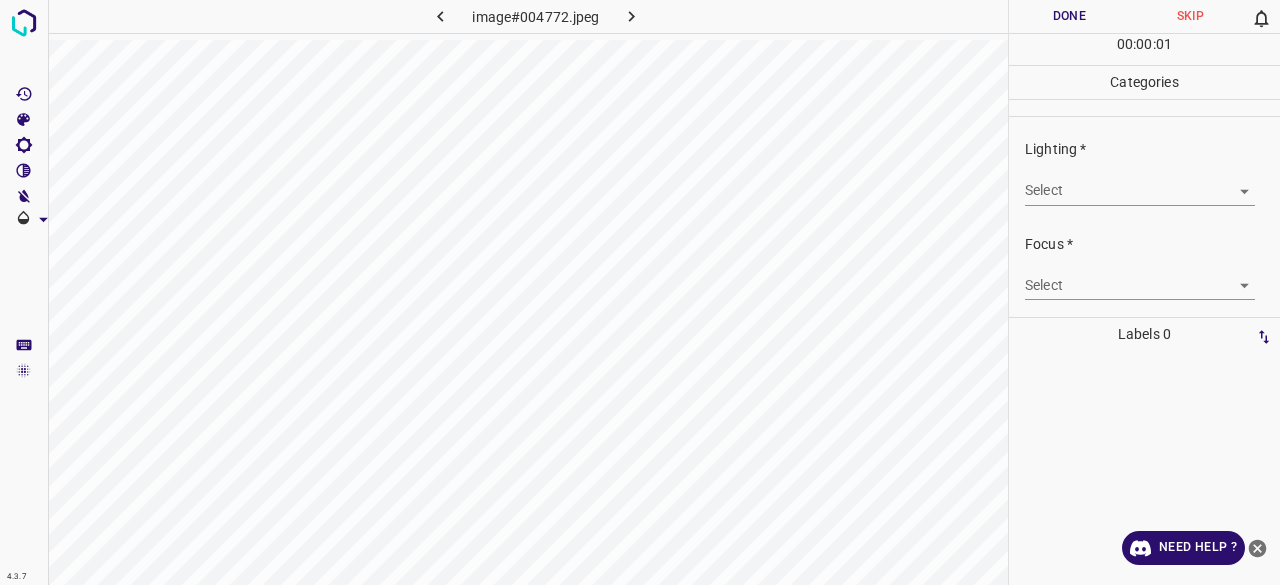 click on "4.3.7 image#004772.jpeg Done Skip 0 00   : 00   : 01   Categories Lighting *  Select ​ Focus *  Select ​ Overall *  Select ​ Labels   0 Categories 1 Lighting 2 Focus 3 Overall Tools Space Change between modes (Draw & Edit) I Auto labeling R Restore zoom M Zoom in N Zoom out Delete Delete selecte label Filters Z Restore filters X Saturation filter C Brightness filter V Contrast filter B Gray scale filter General O Download Need Help ? - Text - Hide - Delete" at bounding box center (640, 292) 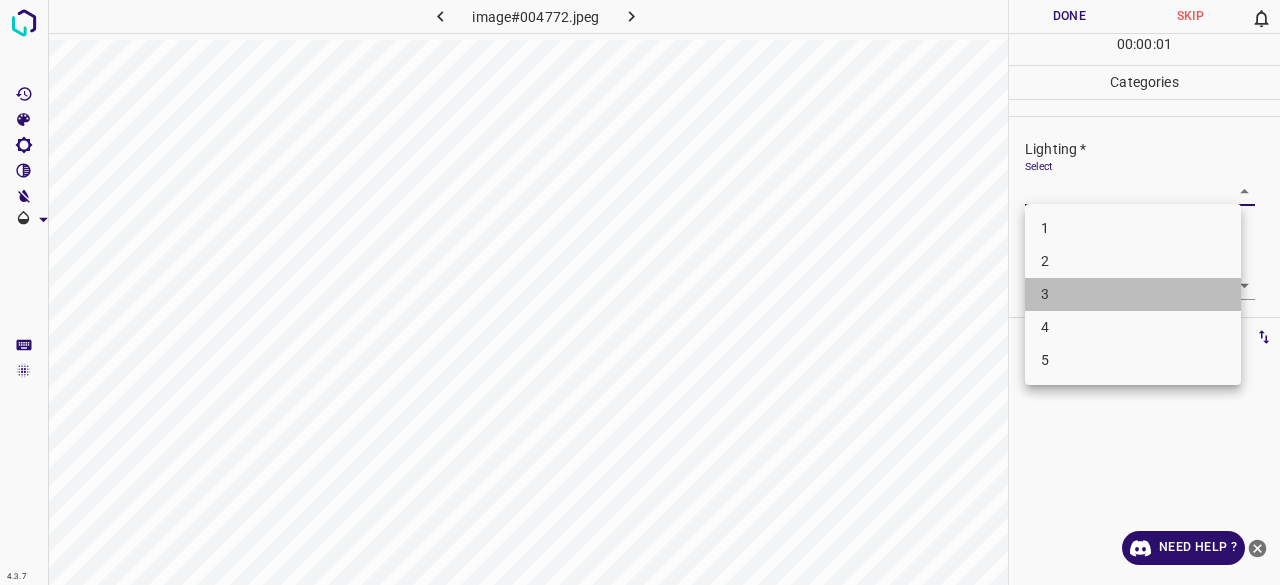 drag, startPoint x: 1074, startPoint y: 289, endPoint x: 1073, endPoint y: 254, distance: 35.014282 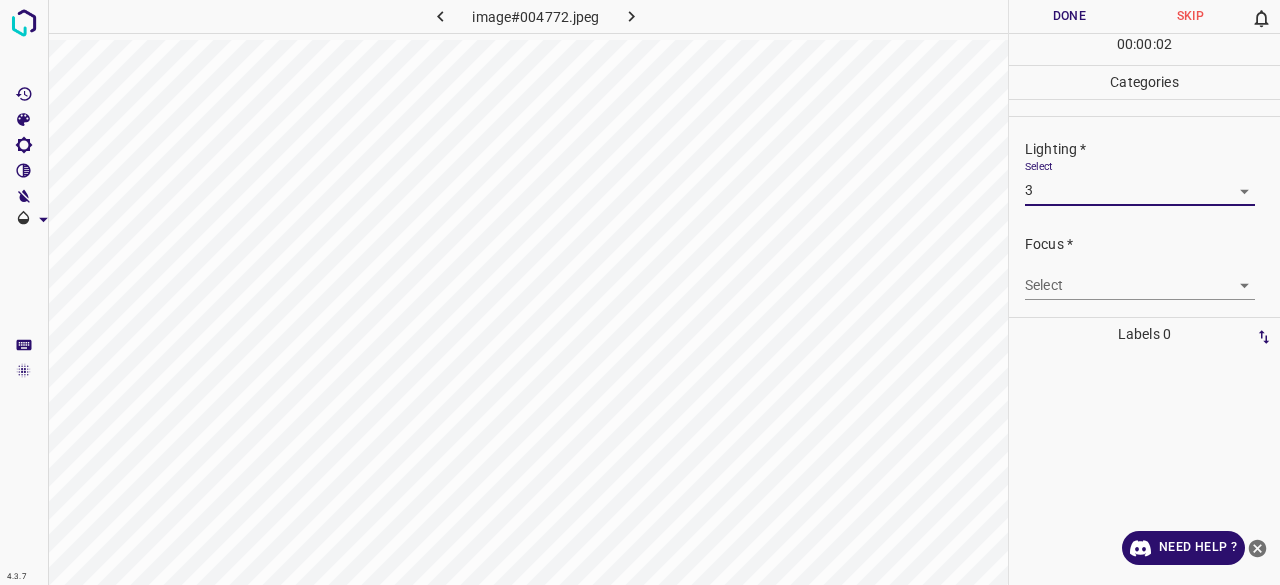 click on "4.3.7 image#004772.jpeg Done Skip 0 00   : 00   : 02   Categories Lighting *  Select 3 3 Focus *  Select ​ Overall *  Select ​ Labels   0 Categories 1 Lighting 2 Focus 3 Overall Tools Space Change between modes (Draw & Edit) I Auto labeling R Restore zoom M Zoom in N Zoom out Delete Delete selecte label Filters Z Restore filters X Saturation filter C Brightness filter V Contrast filter B Gray scale filter General O Download Need Help ? - Text - Hide - Delete" at bounding box center [640, 292] 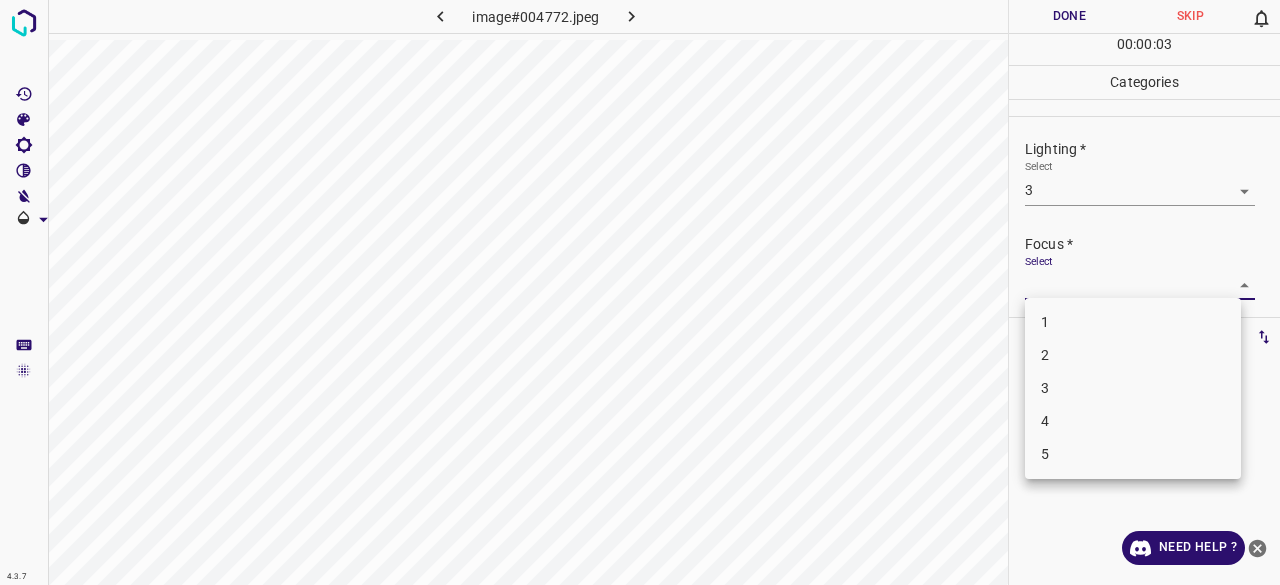 drag, startPoint x: 1080, startPoint y: 389, endPoint x: 1082, endPoint y: 278, distance: 111.01801 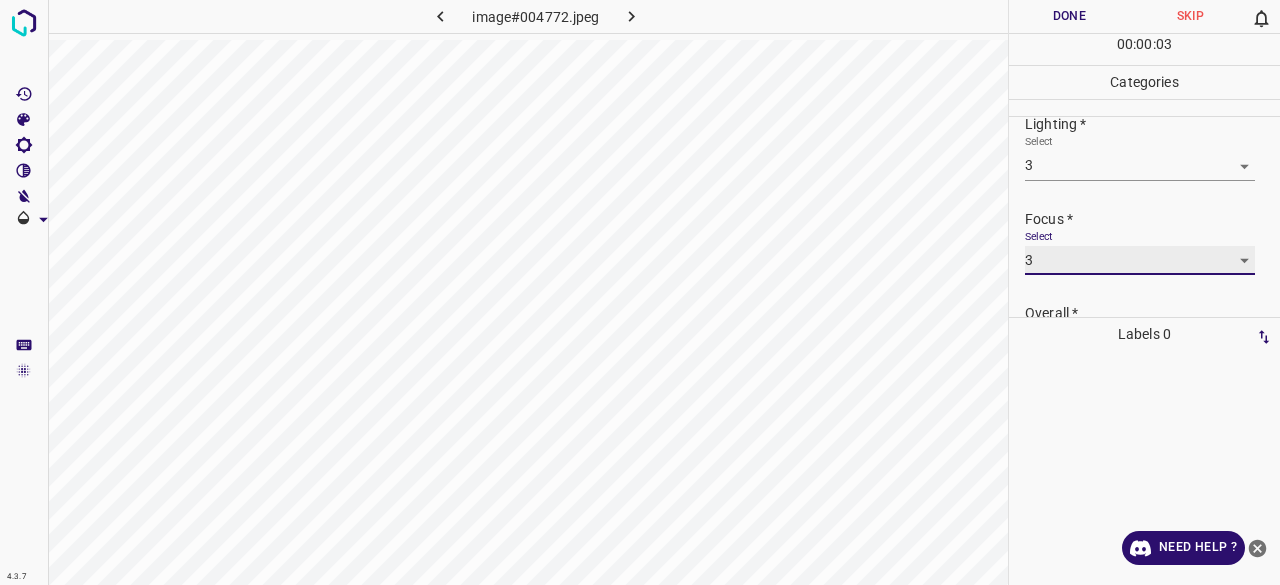scroll, scrollTop: 98, scrollLeft: 0, axis: vertical 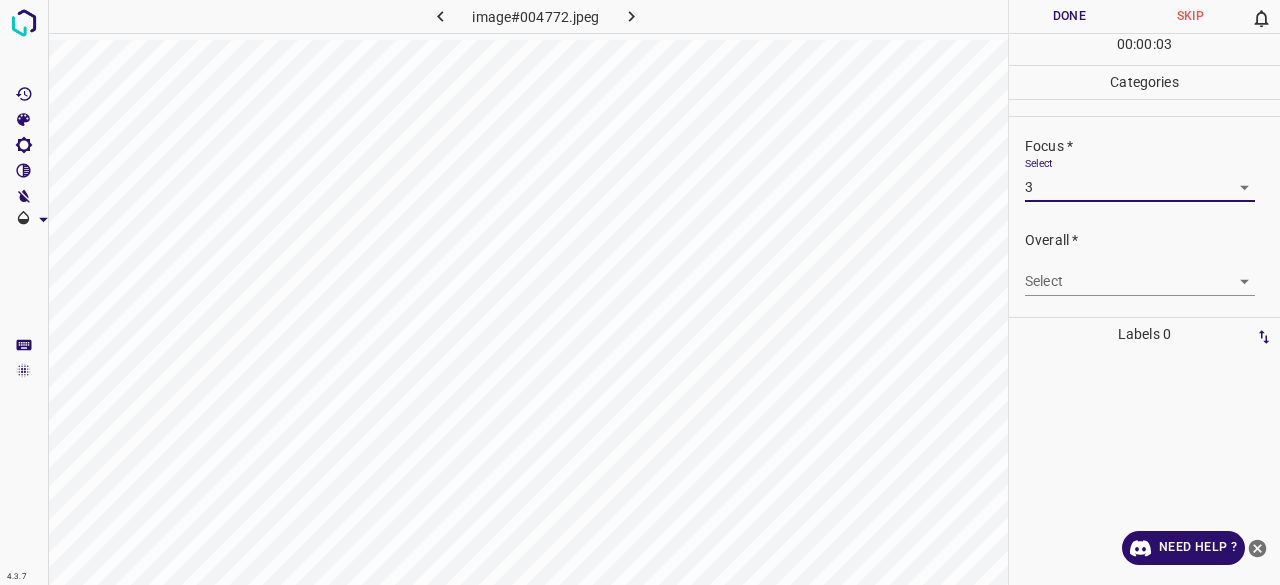 click on "4.3.7 image#004772.jpeg Done Skip 0 00   : 00   : 03   Categories Lighting *  Select 3 3 Focus *  Select 3 3 Overall *  Select ​ Labels   0 Categories 1 Lighting 2 Focus 3 Overall Tools Space Change between modes (Draw & Edit) I Auto labeling R Restore zoom M Zoom in N Zoom out Delete Delete selecte label Filters Z Restore filters X Saturation filter C Brightness filter V Contrast filter B Gray scale filter General O Download Need Help ? - Text - Hide - Delete" at bounding box center (640, 292) 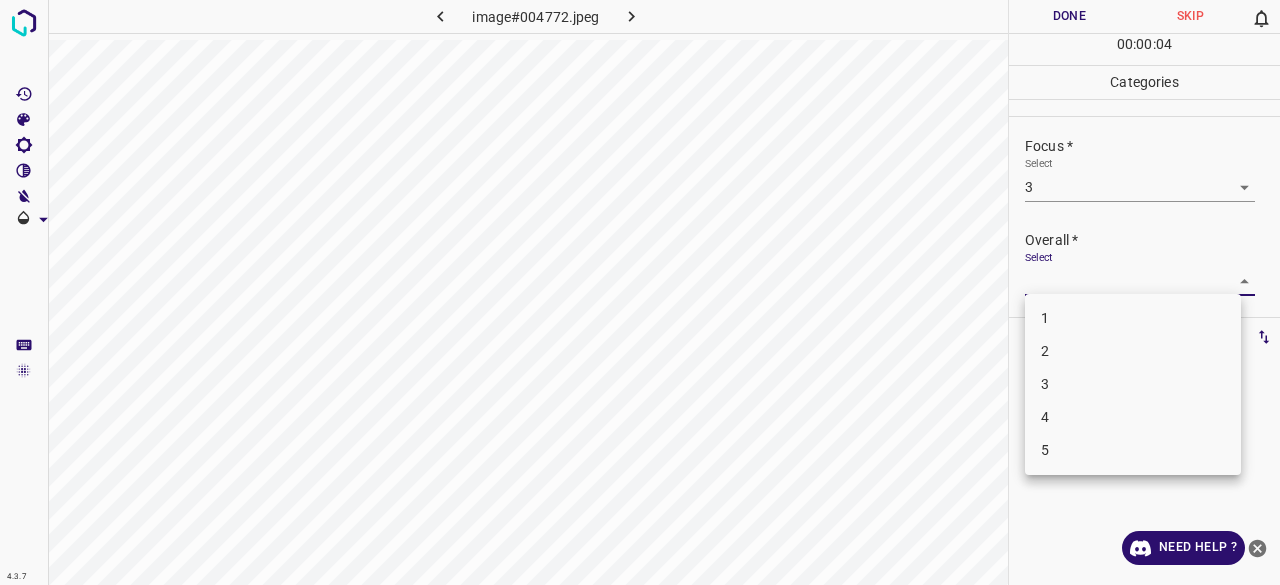 click on "3" at bounding box center (1133, 384) 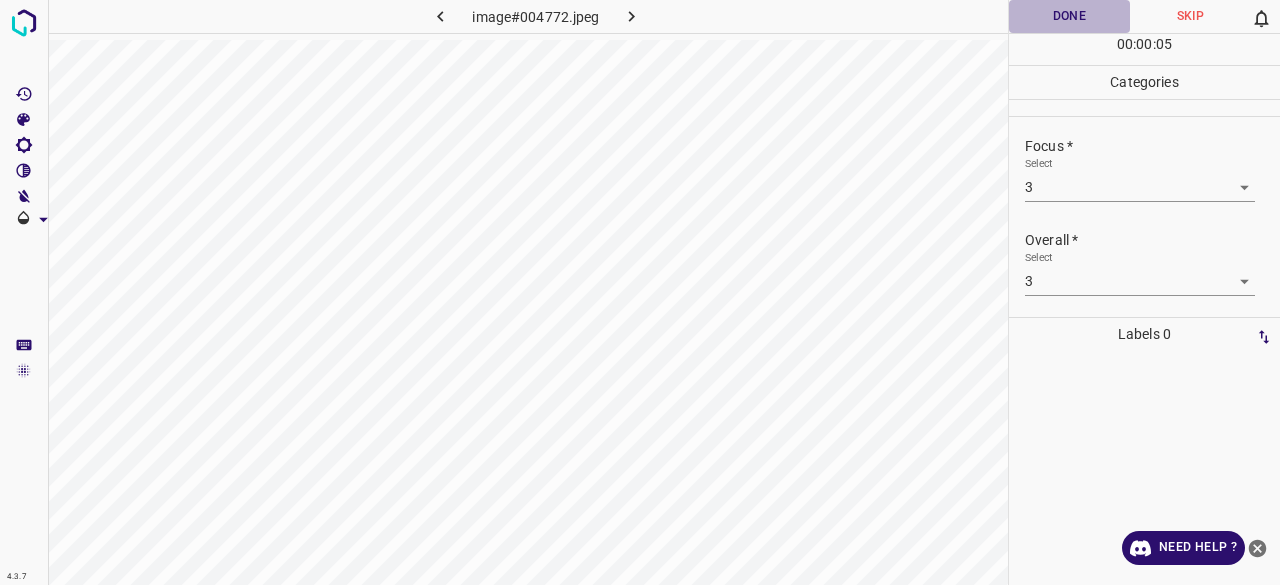 click on "Done" at bounding box center [1069, 16] 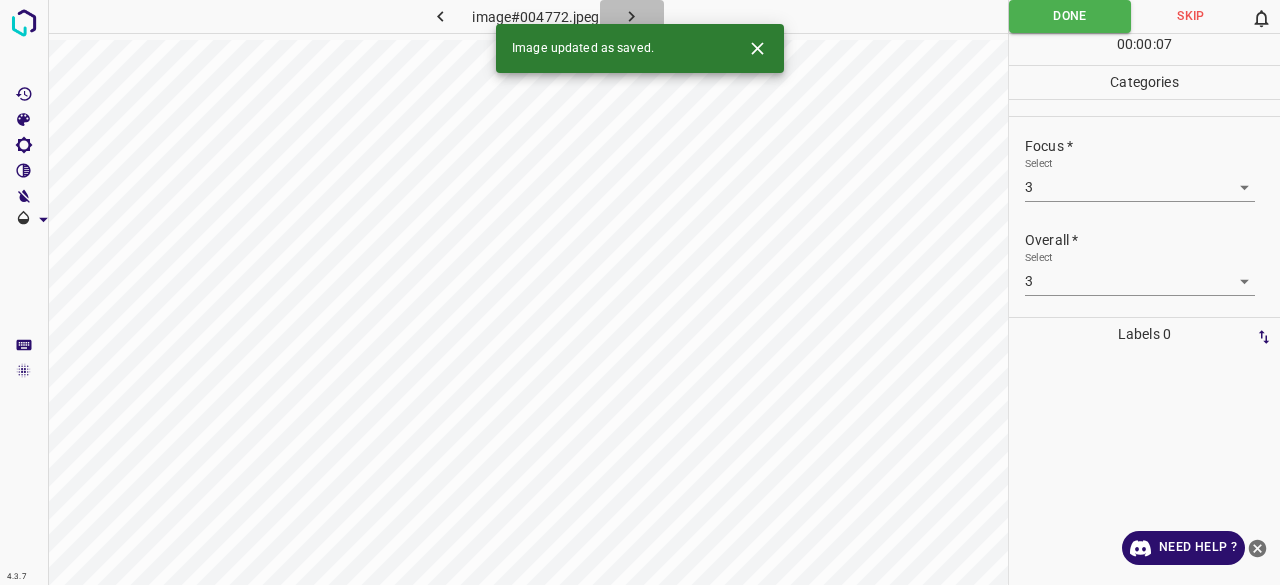 click at bounding box center [632, 16] 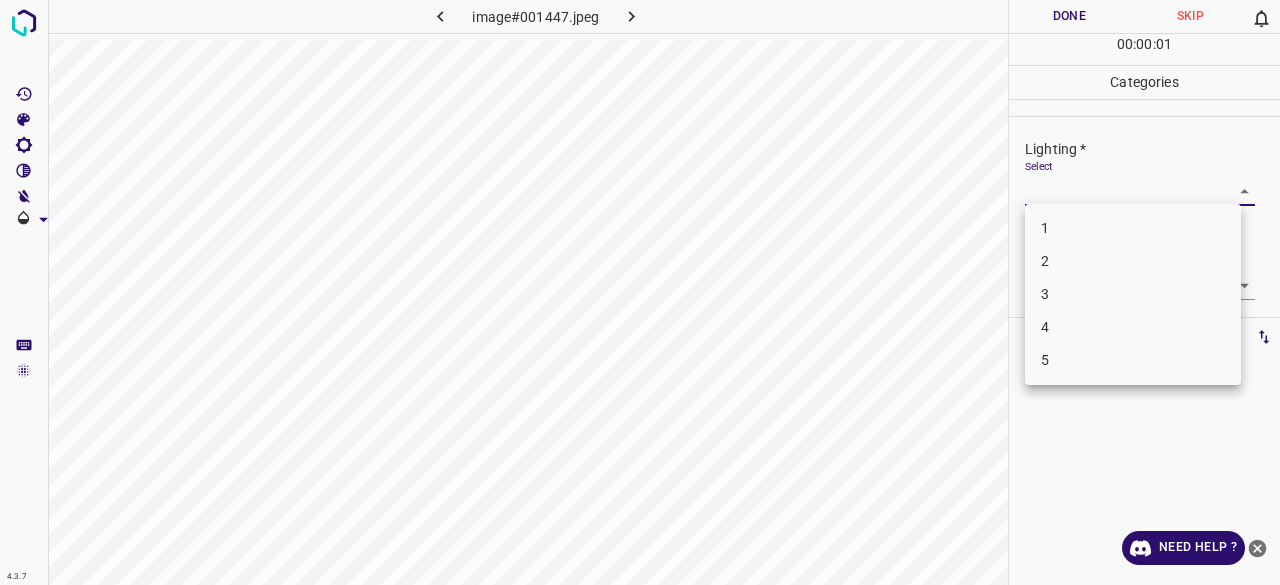 click on "4.3.7 image#001447.jpeg Done Skip 0 00   : 00   : 01   Categories Lighting *  Select ​ Focus *  Select ​ Overall *  Select ​ Labels   0 Categories 1 Lighting 2 Focus 3 Overall Tools Space Change between modes (Draw & Edit) I Auto labeling R Restore zoom M Zoom in N Zoom out Delete Delete selecte label Filters Z Restore filters X Saturation filter C Brightness filter V Contrast filter B Gray scale filter General O Download Need Help ? - Text - Hide - Delete 1 2 3 4 5" at bounding box center [640, 292] 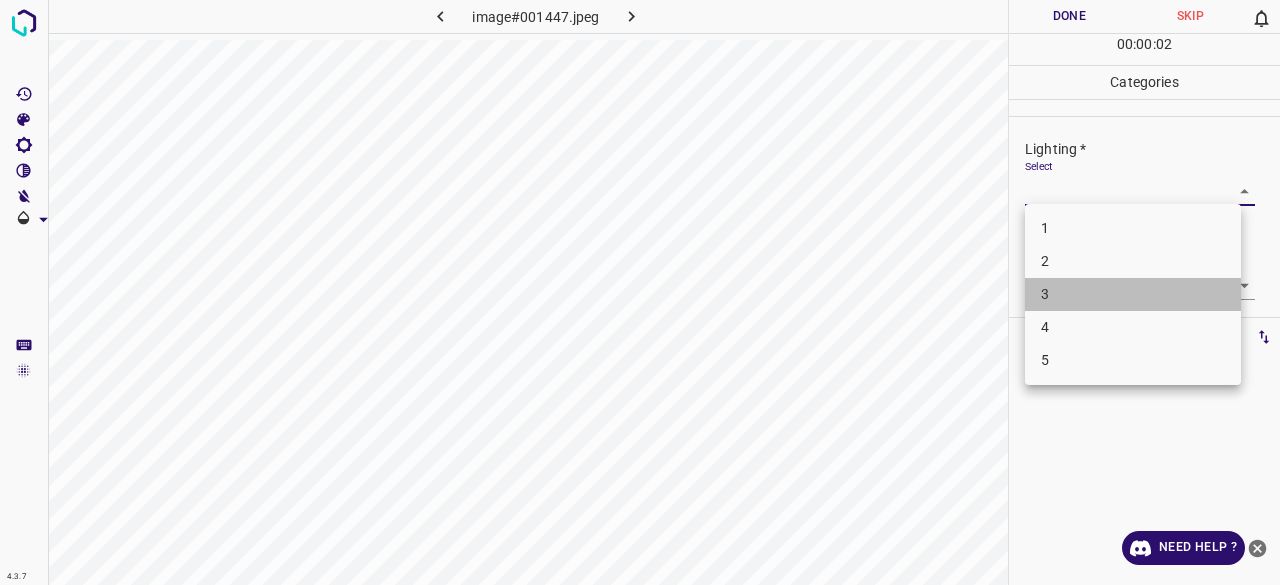 click on "3" at bounding box center (1133, 294) 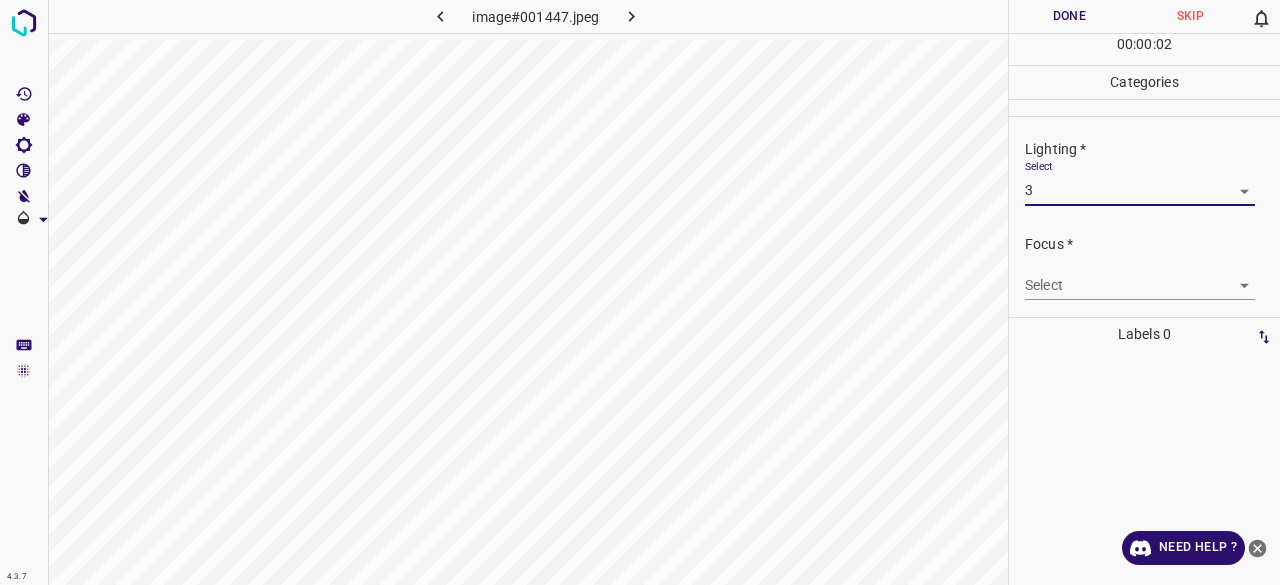 click on "4.3.7 image#001447.jpeg Done Skip 0 00   : 00   : 02   Categories Lighting *  Select 3 3 Focus *  Select ​ Overall *  Select ​ Labels   0 Categories 1 Lighting 2 Focus 3 Overall Tools Space Change between modes (Draw & Edit) I Auto labeling R Restore zoom M Zoom in N Zoom out Delete Delete selecte label Filters Z Restore filters X Saturation filter C Brightness filter V Contrast filter B Gray scale filter General O Download Need Help ? - Text - Hide - Delete 1 2 3 4 5" at bounding box center [640, 292] 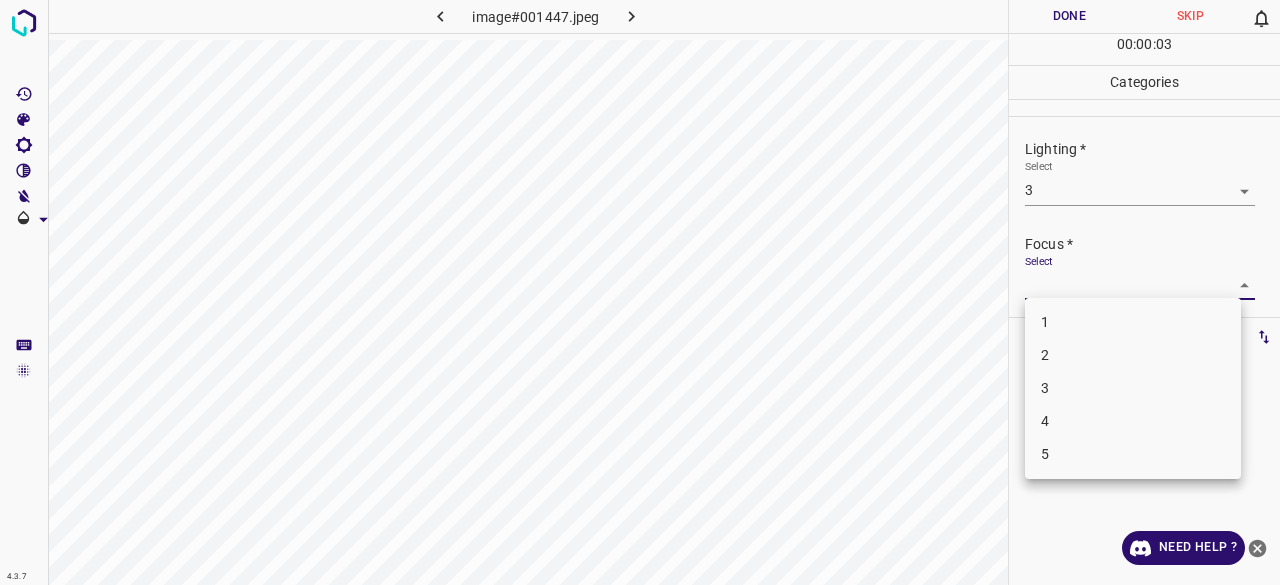 click on "2" at bounding box center (1133, 355) 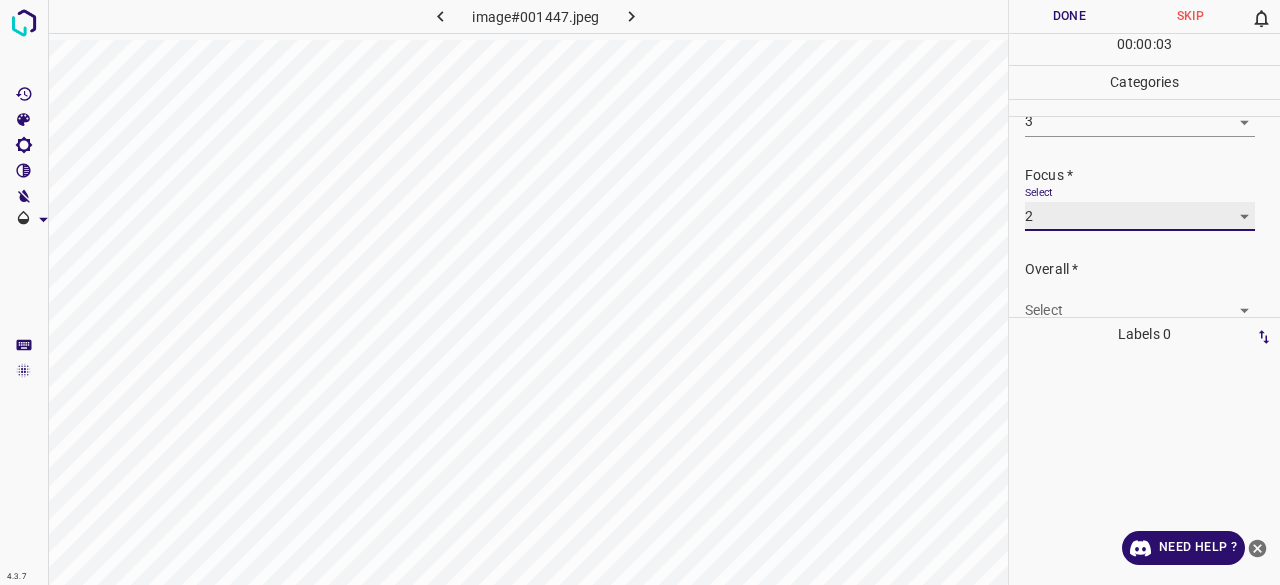 scroll, scrollTop: 98, scrollLeft: 0, axis: vertical 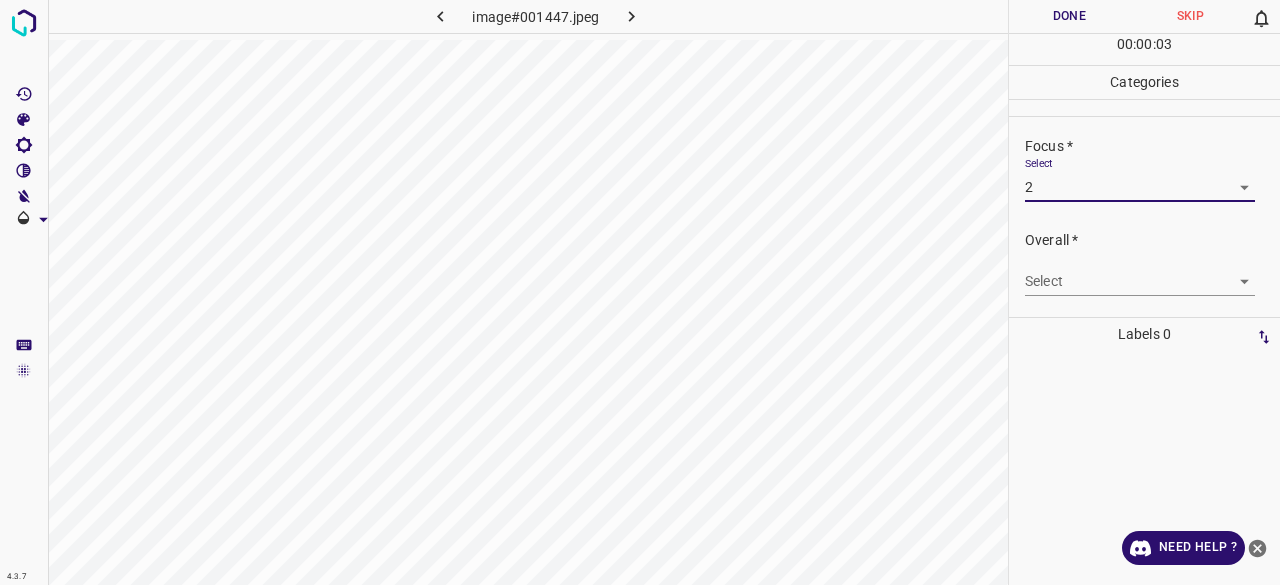 click on "4.3.7 image#001447.jpeg Done Skip 0 00   : 00   : 03   Categories Lighting *  Select 3 3 Focus *  Select 2 2 Overall *  Select ​ Labels   0 Categories 1 Lighting 2 Focus 3 Overall Tools Space Change between modes (Draw & Edit) I Auto labeling R Restore zoom M Zoom in N Zoom out Delete Delete selecte label Filters Z Restore filters X Saturation filter C Brightness filter V Contrast filter B Gray scale filter General O Download Need Help ? - Text - Hide - Delete" at bounding box center [640, 292] 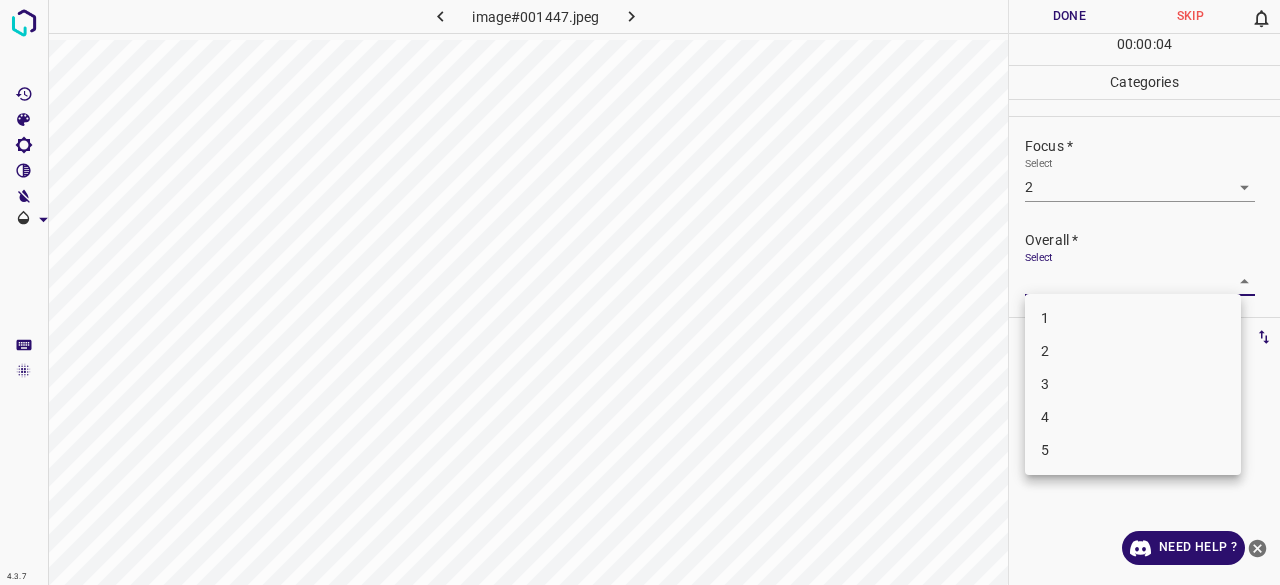 click on "2" at bounding box center [1133, 351] 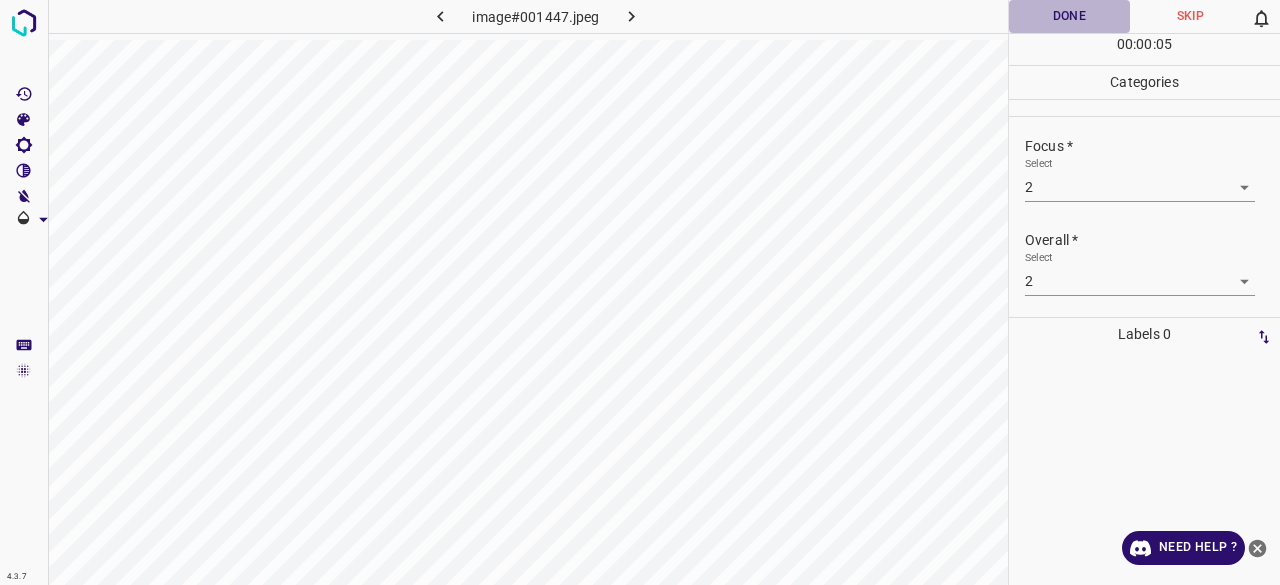 click on "Done" at bounding box center (1069, 16) 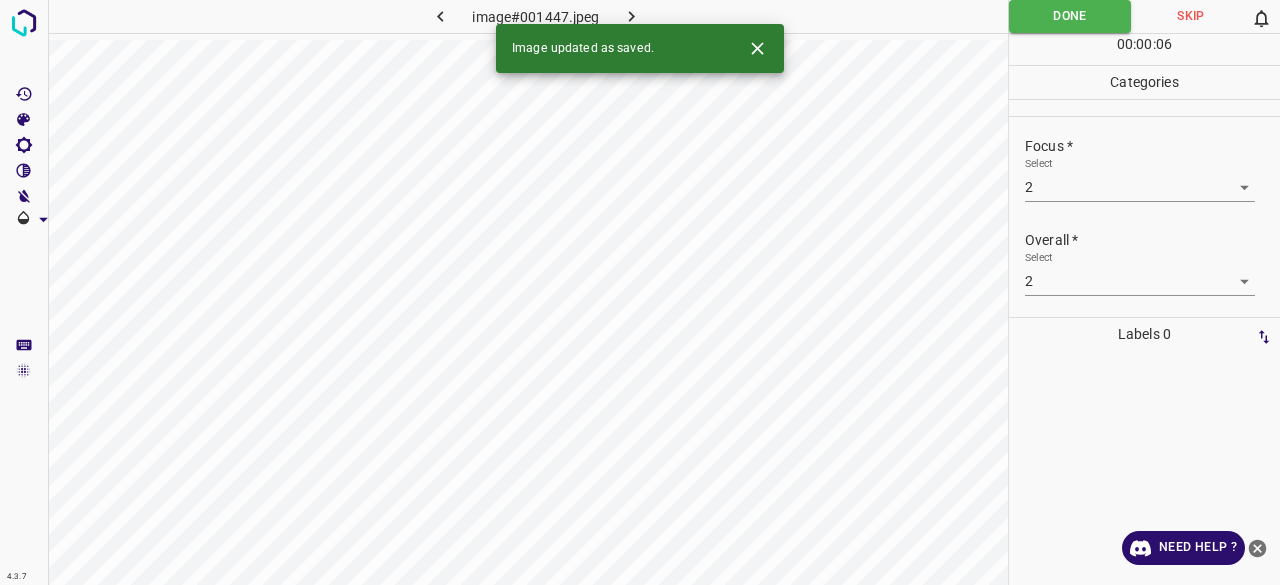 click at bounding box center [632, 16] 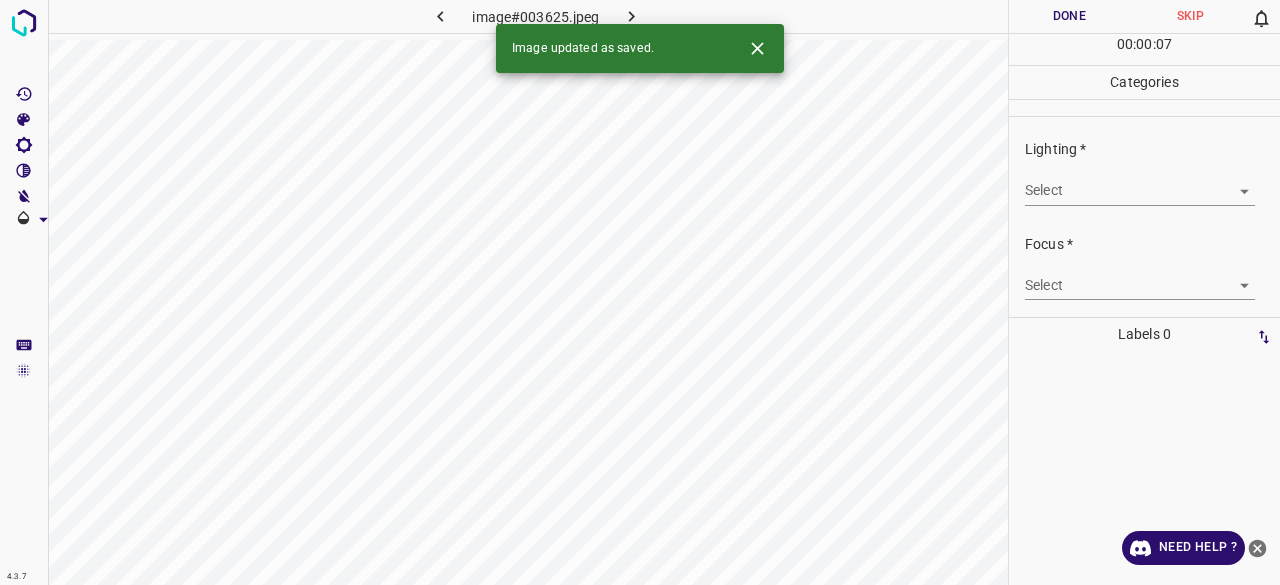 drag, startPoint x: 1162, startPoint y: 171, endPoint x: 1112, endPoint y: 210, distance: 63.411354 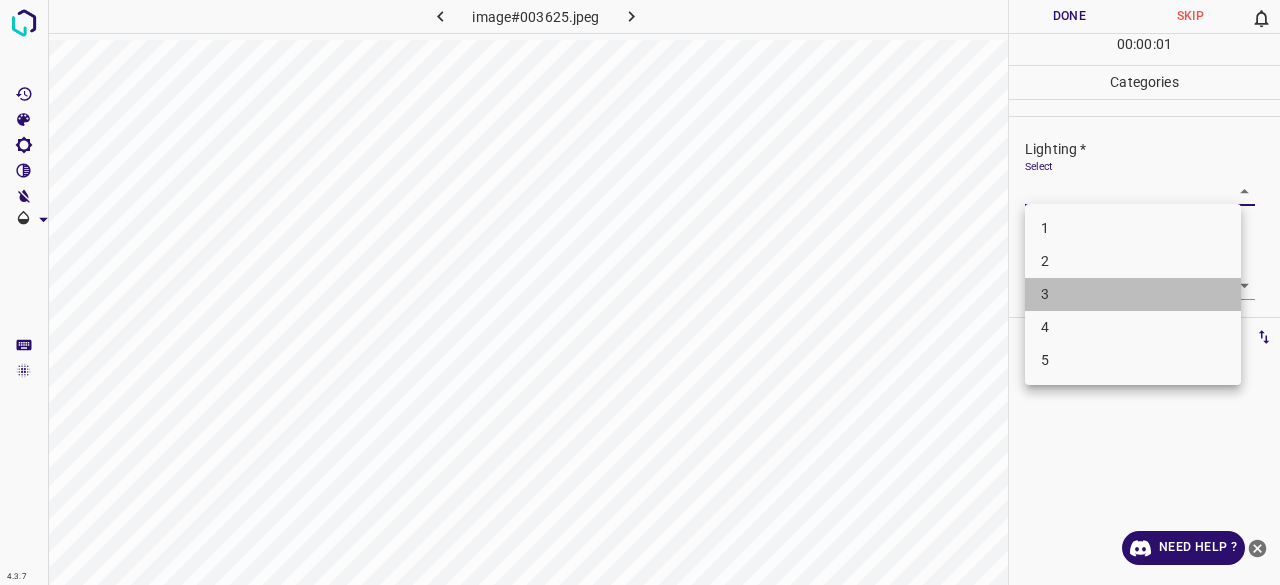 click on "3" at bounding box center (1133, 294) 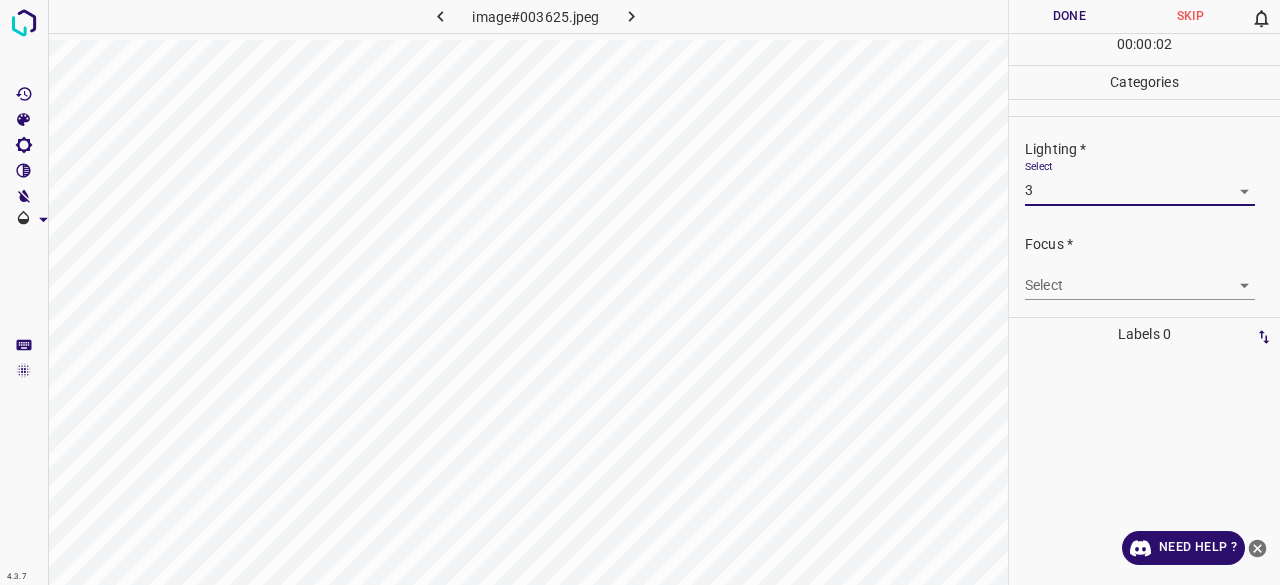 click on "4.3.7 image#003625.jpeg Done Skip 0 00   : 00   : 02   Categories Lighting *  Select 3 3 Focus *  Select ​ Overall *  Select ​ Labels   0 Categories 1 Lighting 2 Focus 3 Overall Tools Space Change between modes (Draw & Edit) I Auto labeling R Restore zoom M Zoom in N Zoom out Delete Delete selecte label Filters Z Restore filters X Saturation filter C Brightness filter V Contrast filter B Gray scale filter General O Download Need Help ? - Text - Hide - Delete 1 2 3 4 5" at bounding box center (640, 292) 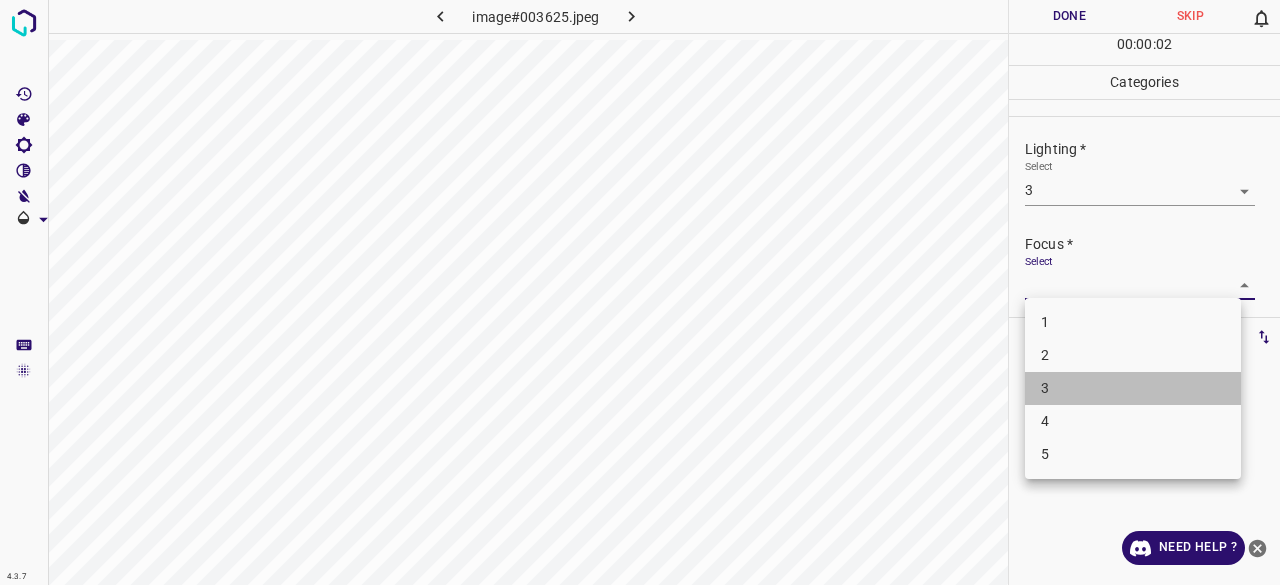 drag, startPoint x: 1081, startPoint y: 395, endPoint x: 1067, endPoint y: 275, distance: 120.8139 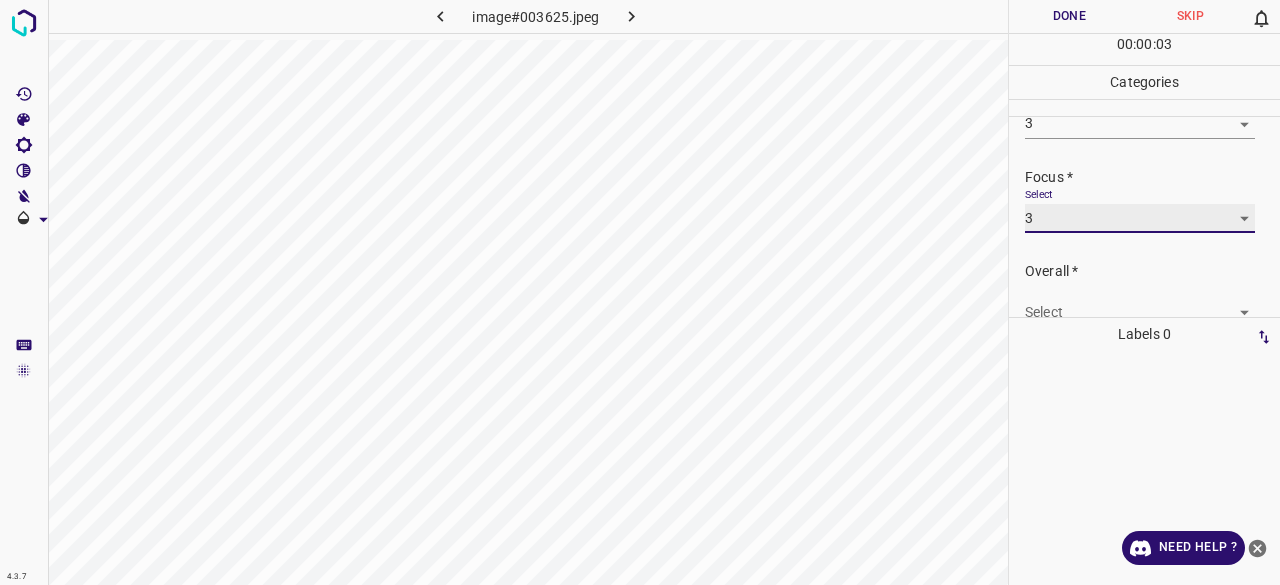 scroll, scrollTop: 98, scrollLeft: 0, axis: vertical 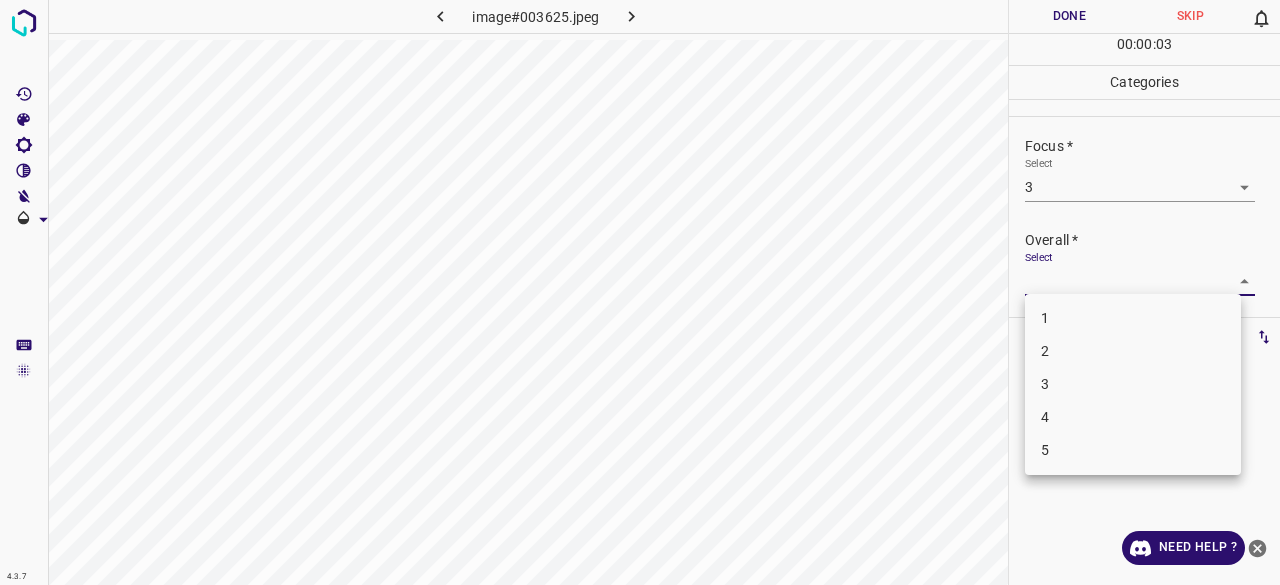 drag, startPoint x: 1069, startPoint y: 283, endPoint x: 1066, endPoint y: 336, distance: 53.08484 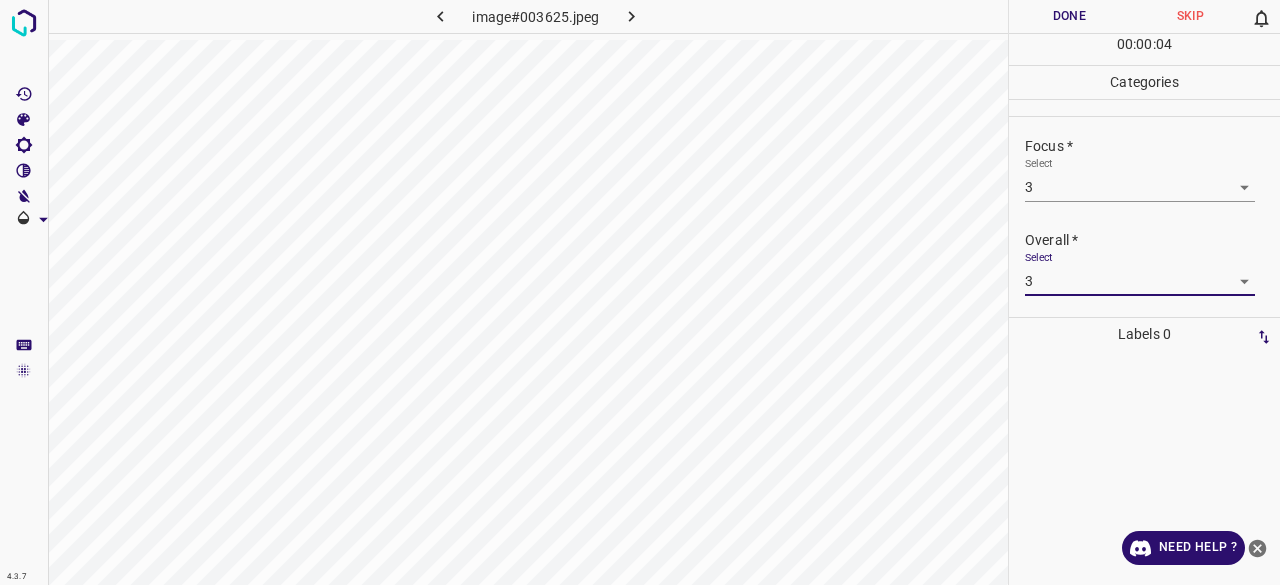click on "Done" at bounding box center [1069, 16] 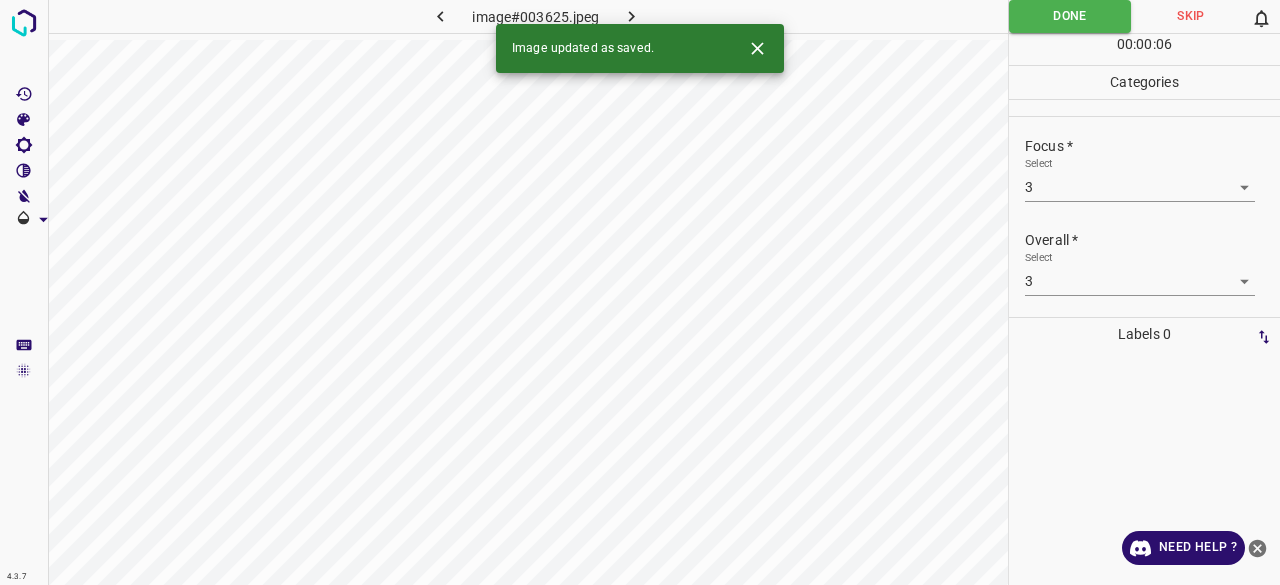 click 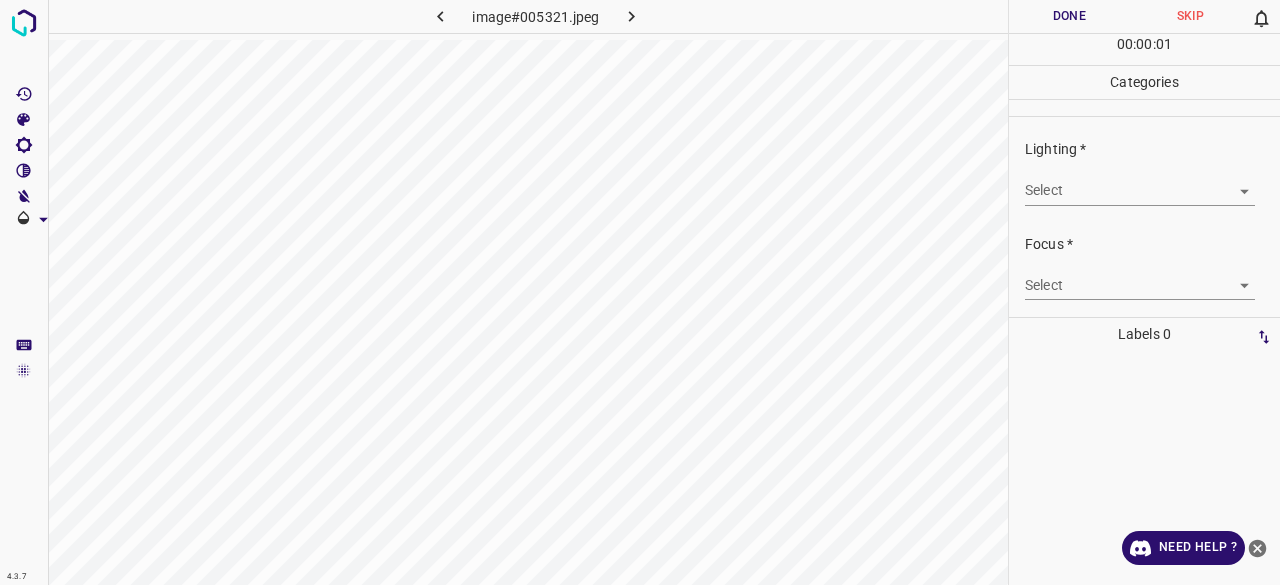 click on "Lighting *  Select ​" at bounding box center (1144, 172) 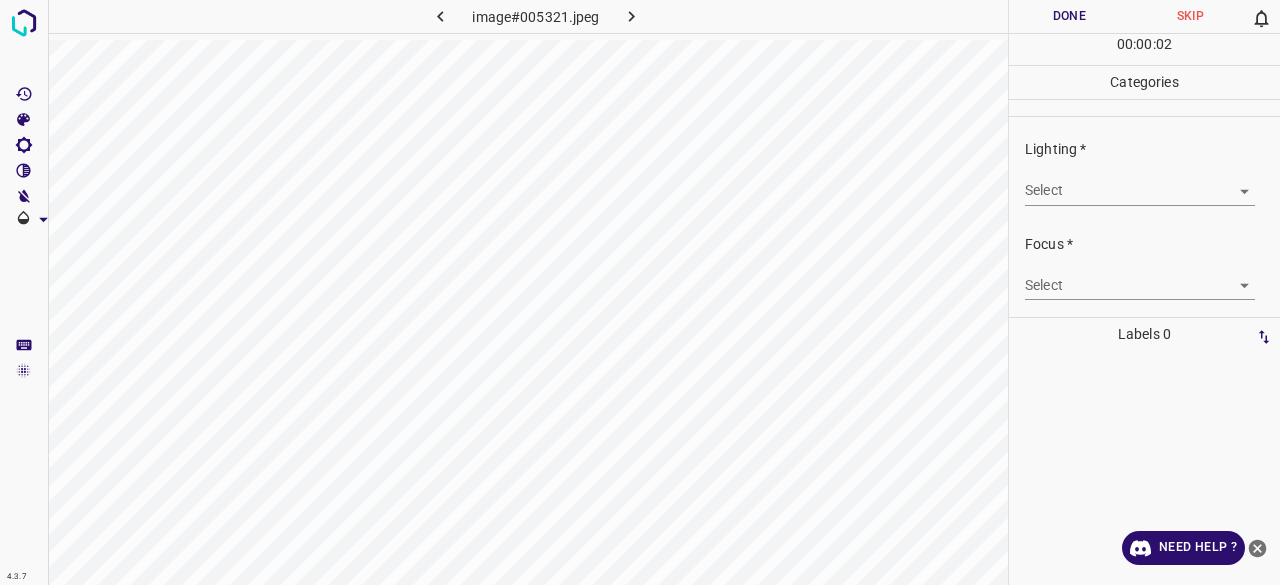 drag, startPoint x: 1056, startPoint y: 212, endPoint x: 1056, endPoint y: 196, distance: 16 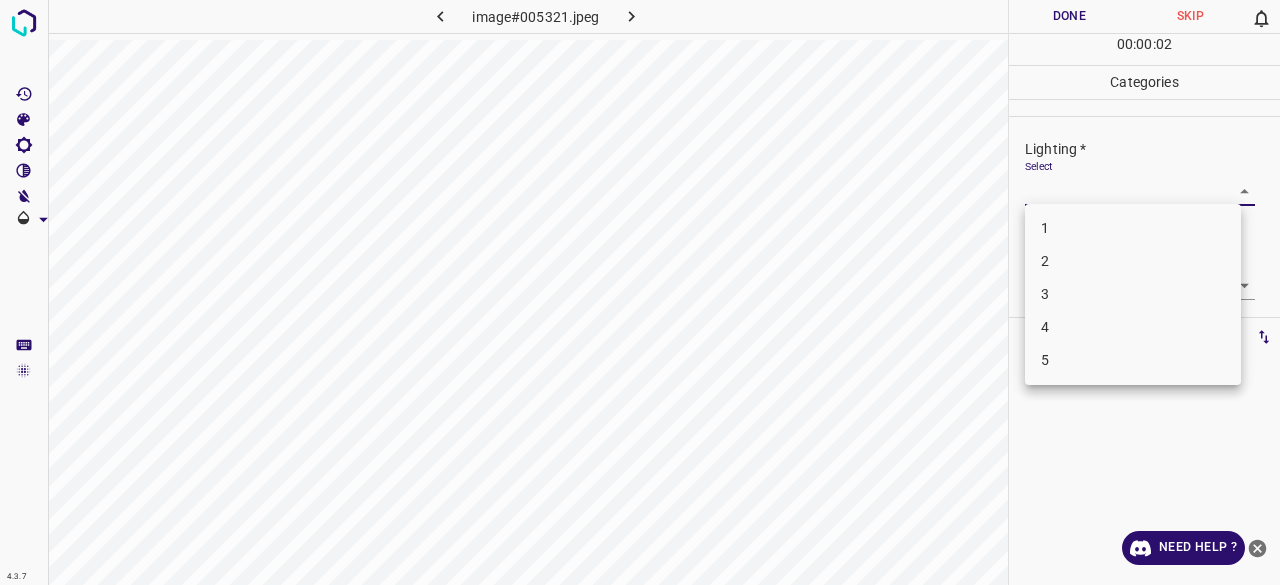 click on "4.3.7 image#005321.jpeg Done Skip 0 00   : 00   : 02   Categories Lighting *  Select ​ Focus *  Select ​ Overall *  Select ​ Labels   0 Categories 1 Lighting 2 Focus 3 Overall Tools Space Change between modes (Draw & Edit) I Auto labeling R Restore zoom M Zoom in N Zoom out Delete Delete selecte label Filters Z Restore filters X Saturation filter C Brightness filter V Contrast filter B Gray scale filter General O Download Need Help ? - Text - Hide - Delete 1 2 3 4 5" at bounding box center [640, 292] 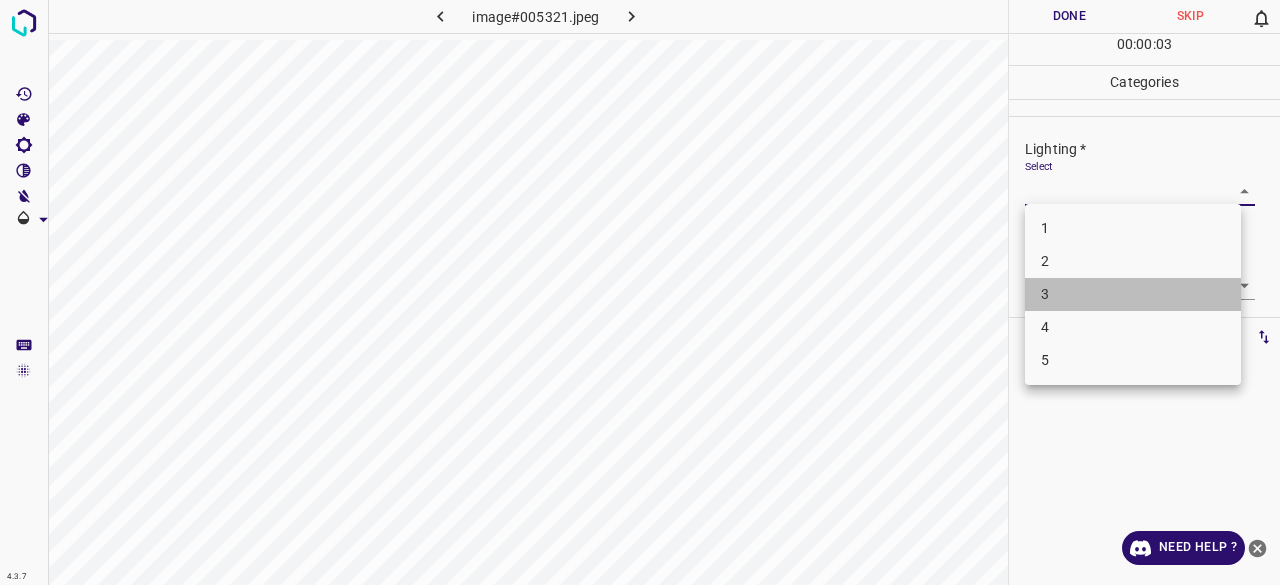 drag, startPoint x: 1069, startPoint y: 299, endPoint x: 1062, endPoint y: 291, distance: 10.630146 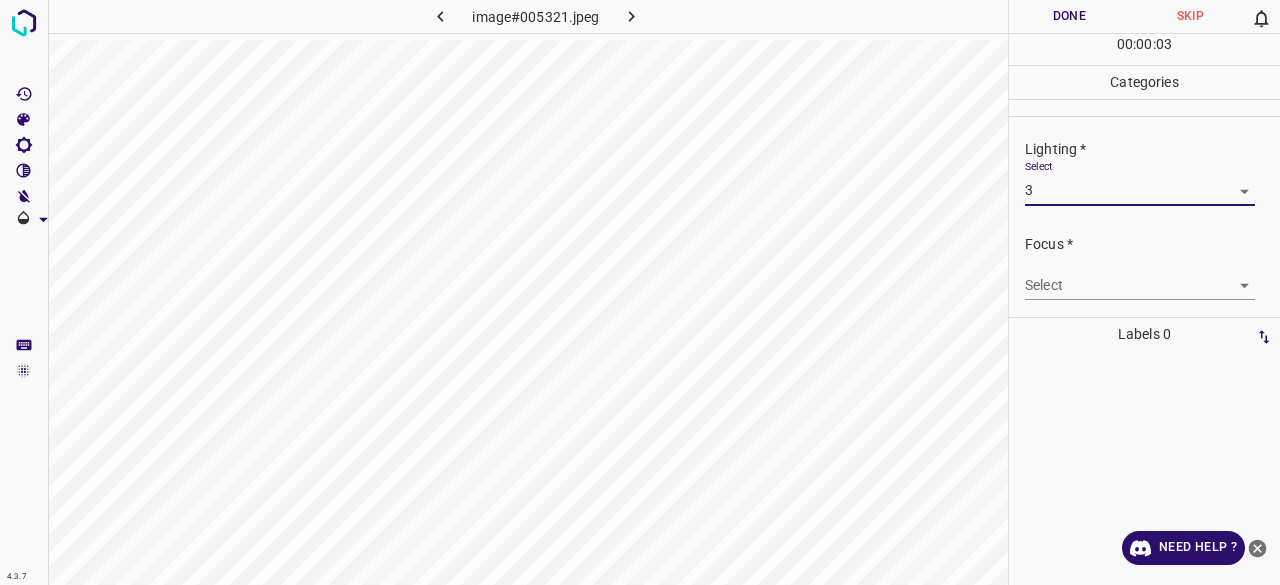 click on "4.3.7 image#005321.jpeg Done Skip 0 00   : 00   : 03   Categories Lighting *  Select 3 3 Focus *  Select ​ Overall *  Select ​ Labels   0 Categories 1 Lighting 2 Focus 3 Overall Tools Space Change between modes (Draw & Edit) I Auto labeling R Restore zoom M Zoom in N Zoom out Delete Delete selecte label Filters Z Restore filters X Saturation filter C Brightness filter V Contrast filter B Gray scale filter General O Download Need Help ? - Text - Hide - Delete 1 2 3 4 5" at bounding box center [640, 292] 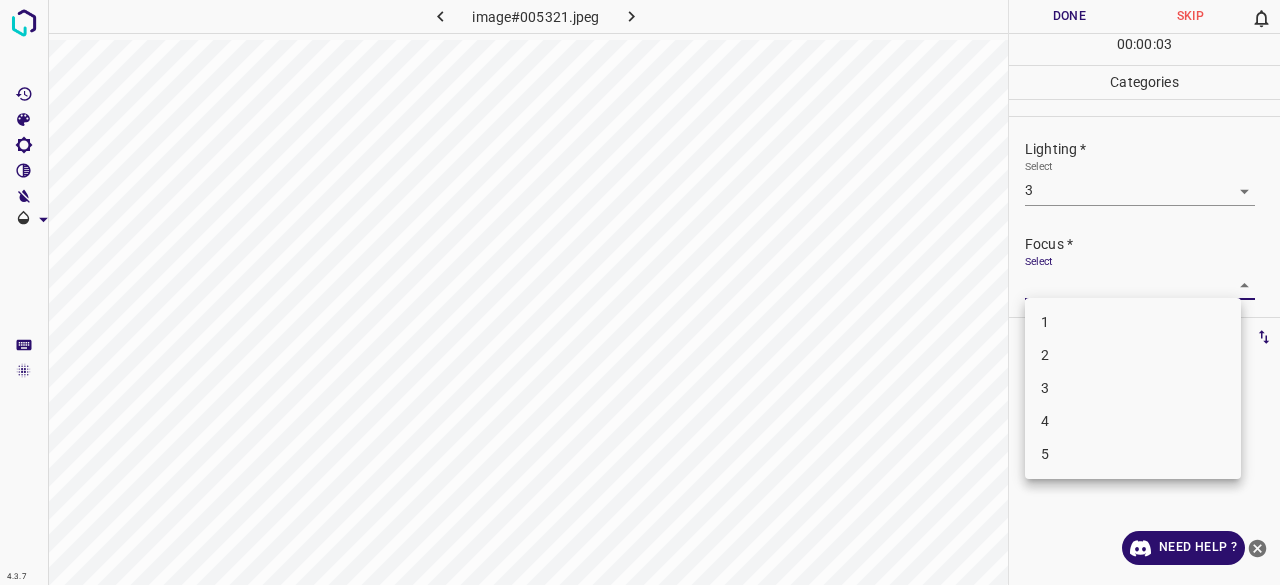click on "3" at bounding box center [1133, 388] 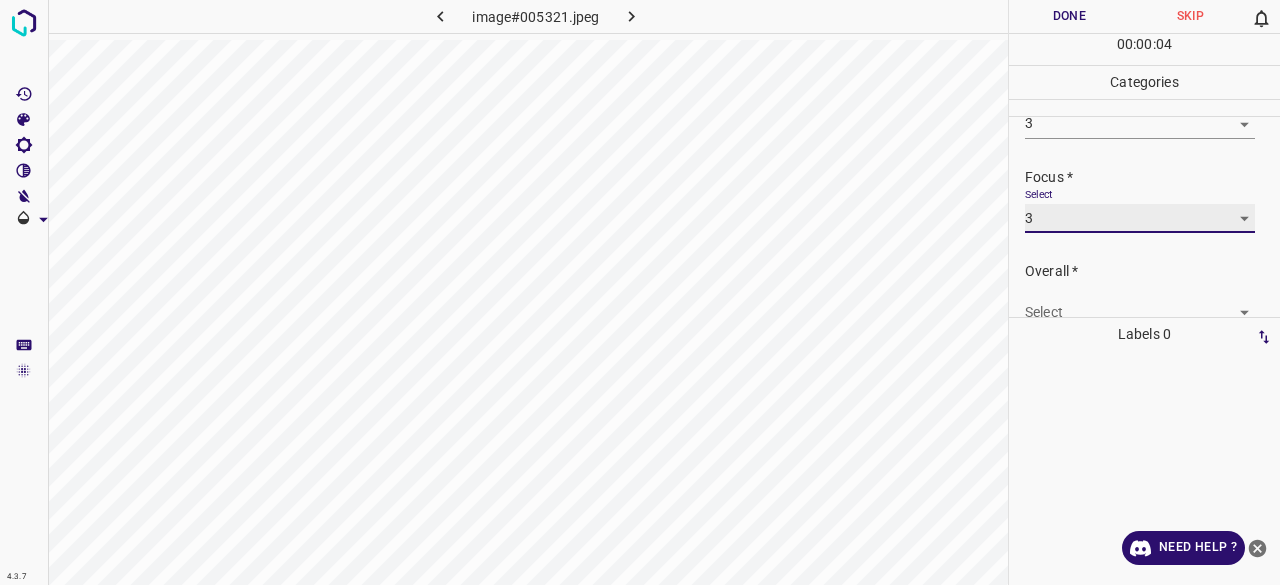 scroll, scrollTop: 98, scrollLeft: 0, axis: vertical 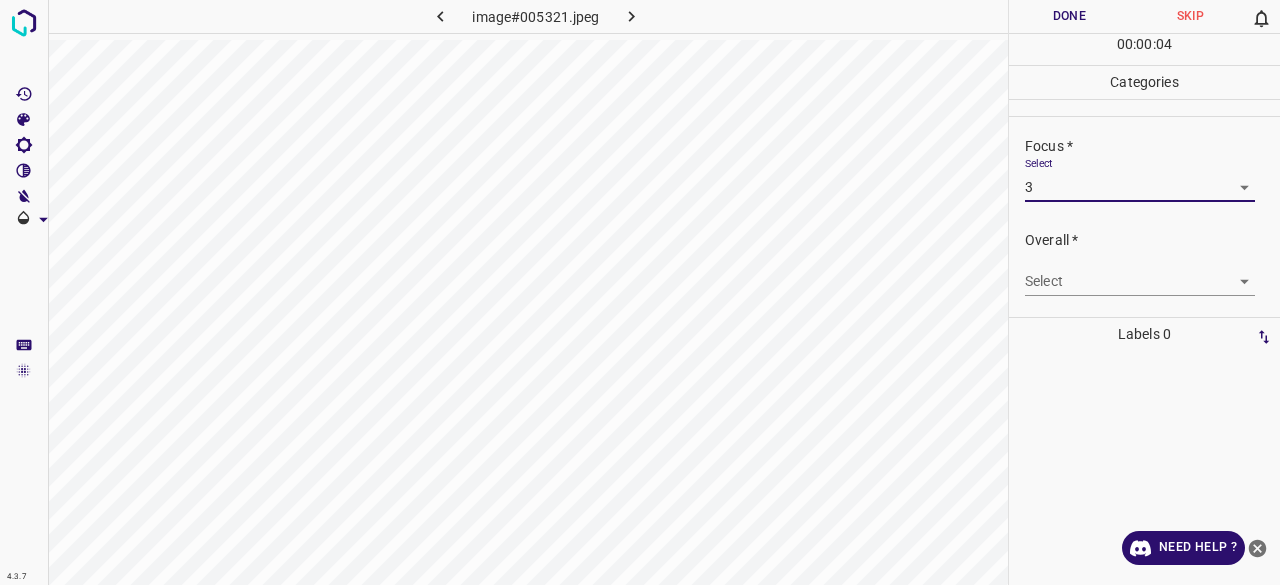 click on "Overall *  Select ​" at bounding box center (1144, 263) 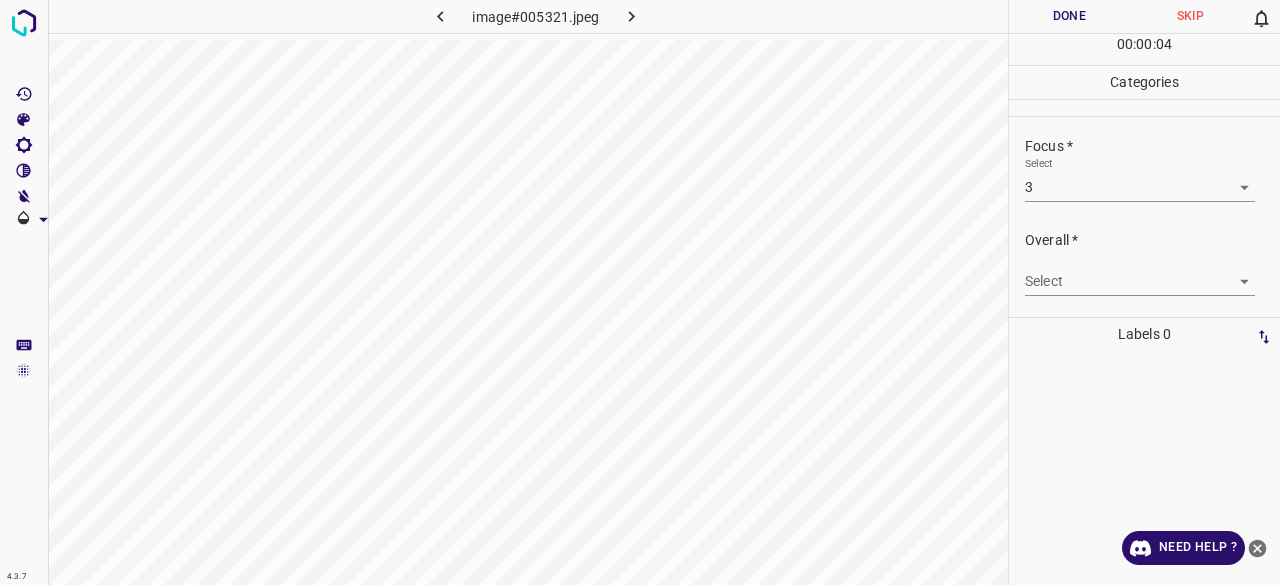 click on "4.3.7 image#005321.jpeg Done Skip 0 00   : 00   : 04   Categories Lighting *  Select 3 3 Focus *  Select 3 3 Overall *  Select ​ Labels   0 Categories 1 Lighting 2 Focus 3 Overall Tools Space Change between modes (Draw & Edit) I Auto labeling R Restore zoom M Zoom in N Zoom out Delete Delete selecte label Filters Z Restore filters X Saturation filter C Brightness filter V Contrast filter B Gray scale filter General O Download Need Help ? - Text - Hide - Delete" at bounding box center [640, 292] 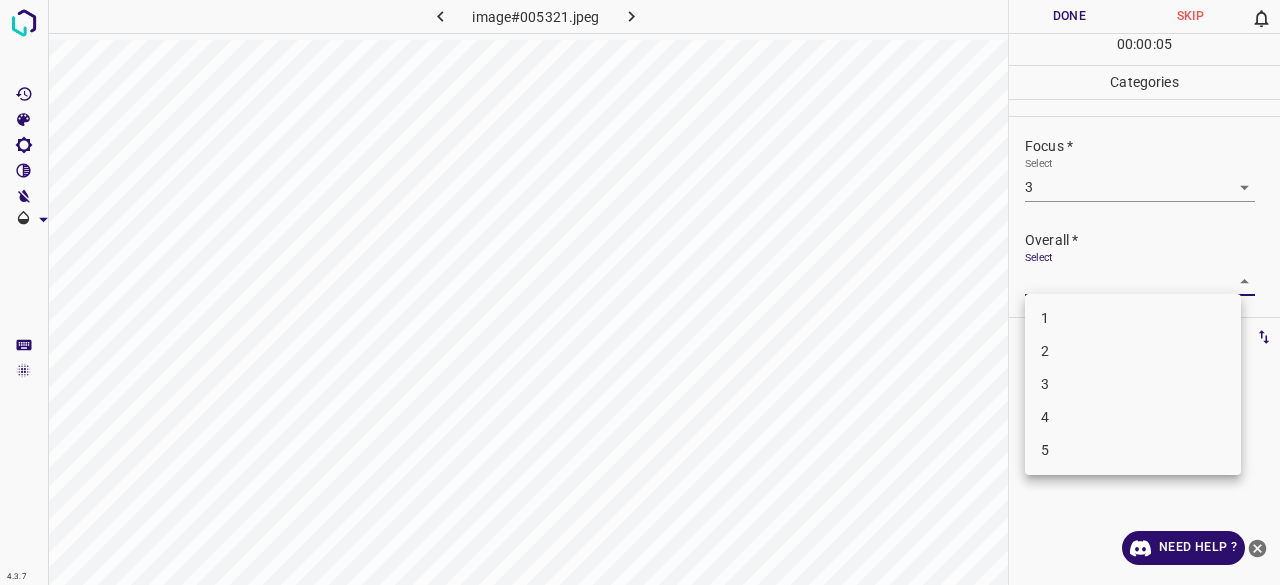drag, startPoint x: 1068, startPoint y: 376, endPoint x: 1064, endPoint y: 305, distance: 71.11259 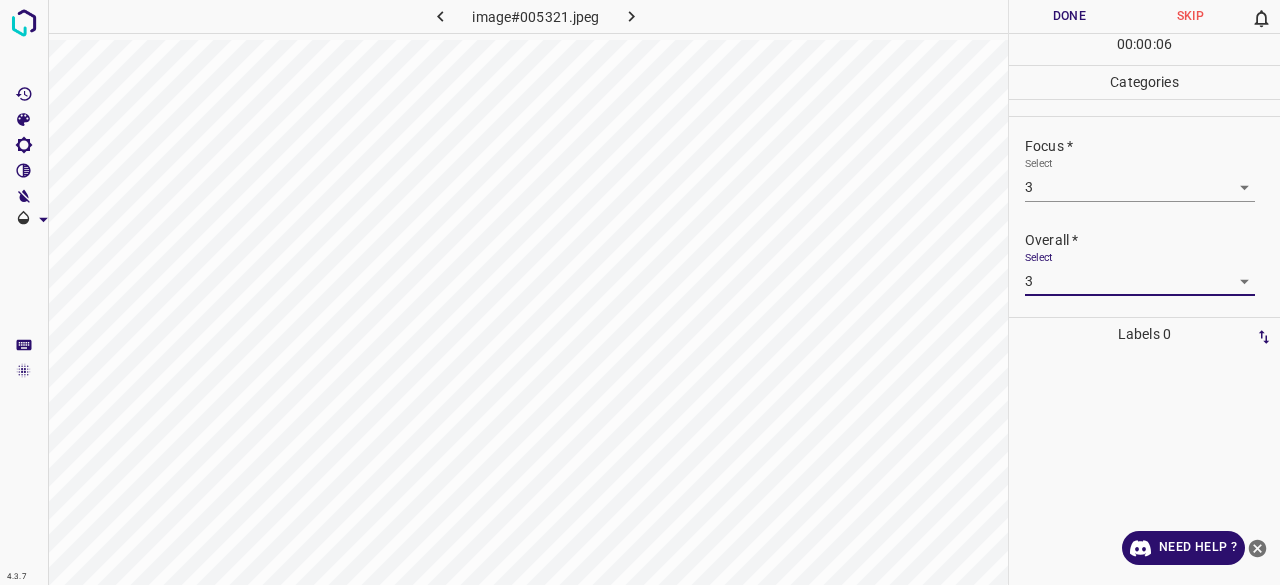 click on "Done" at bounding box center (1069, 16) 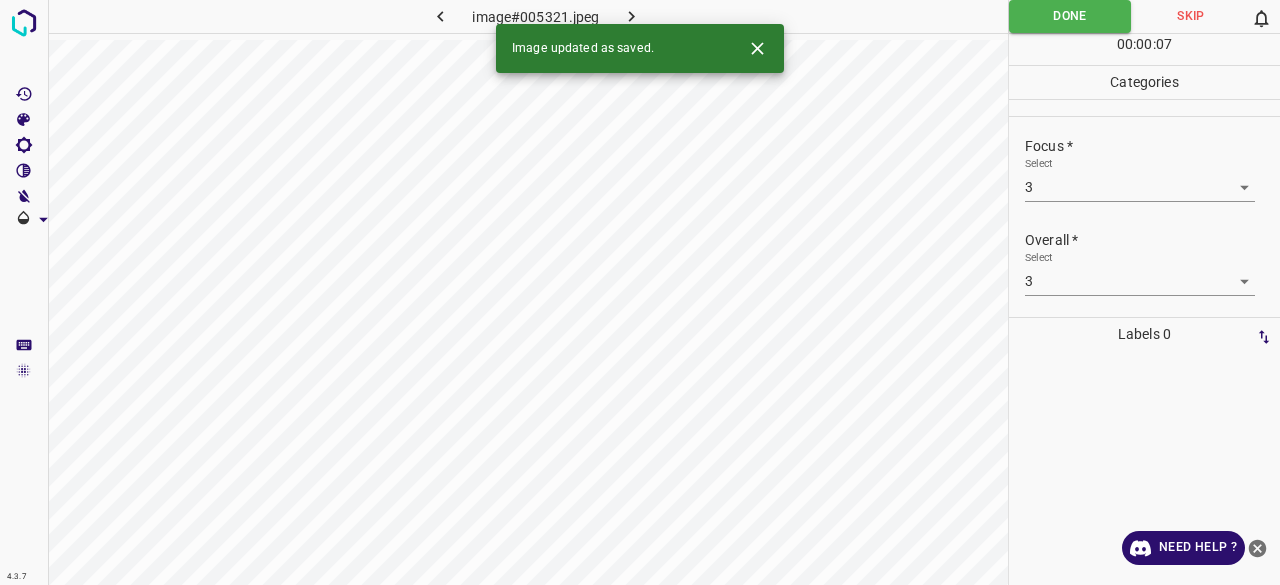 click at bounding box center (632, 16) 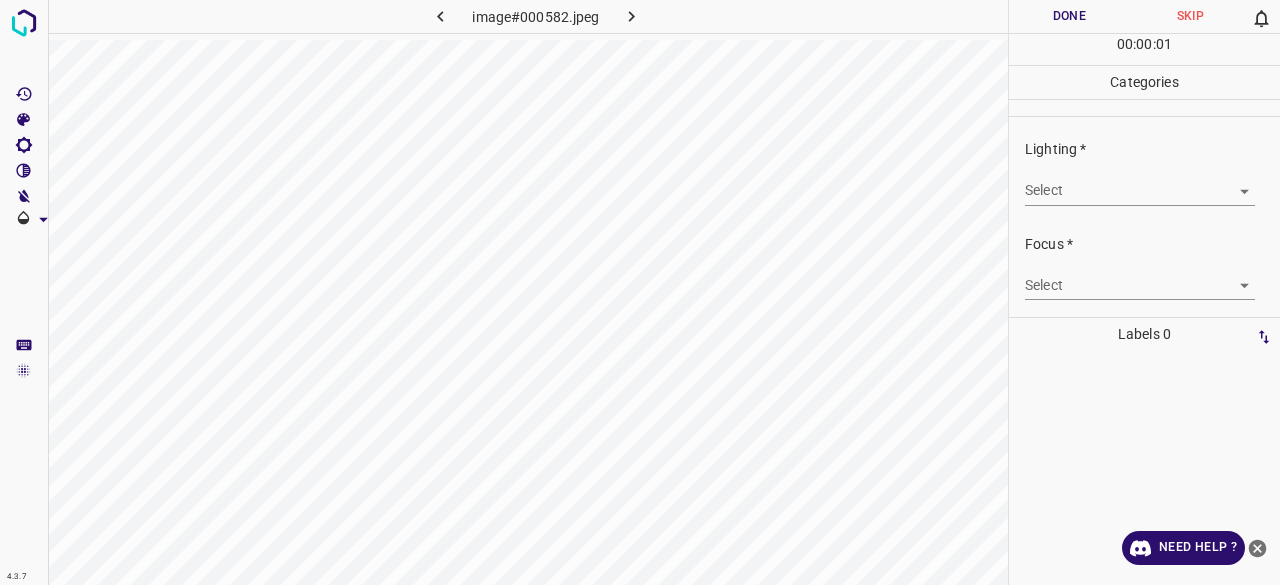 click on "4.3.7 image#000582.jpeg Done Skip 0 00   : 00   : 01   Categories Lighting *  Select ​ Focus *  Select ​ Overall *  Select ​ Labels   0 Categories 1 Lighting 2 Focus 3 Overall Tools Space Change between modes (Draw & Edit) I Auto labeling R Restore zoom M Zoom in N Zoom out Delete Delete selecte label Filters Z Restore filters X Saturation filter C Brightness filter V Contrast filter B Gray scale filter General O Download Need Help ? - Text - Hide - Delete" at bounding box center (640, 292) 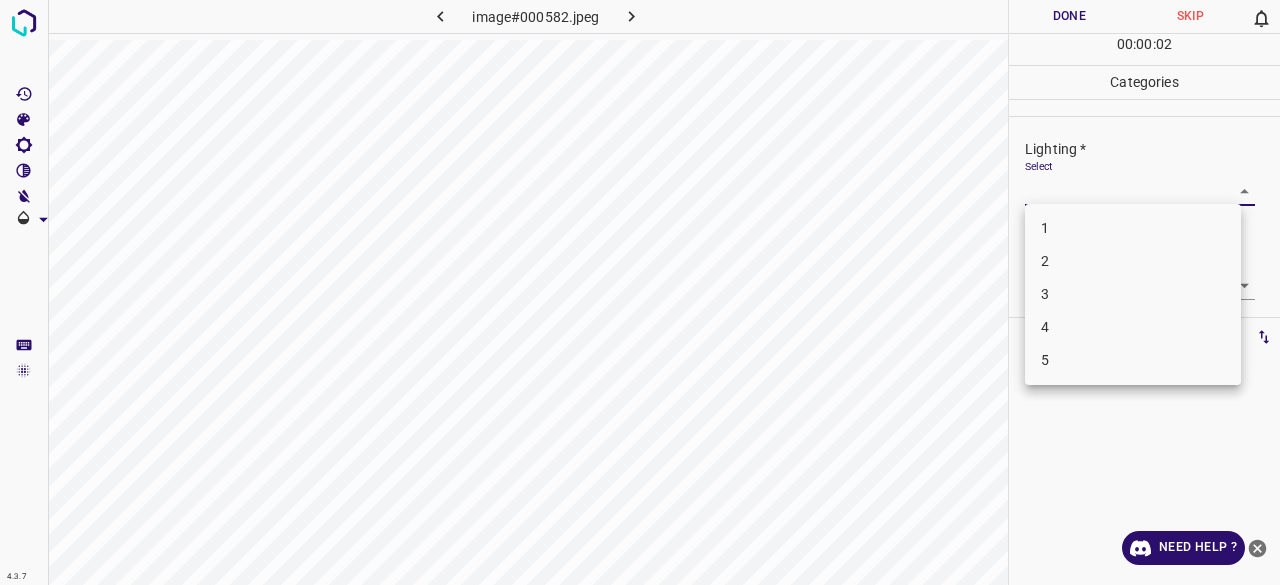 click on "2" at bounding box center [1133, 261] 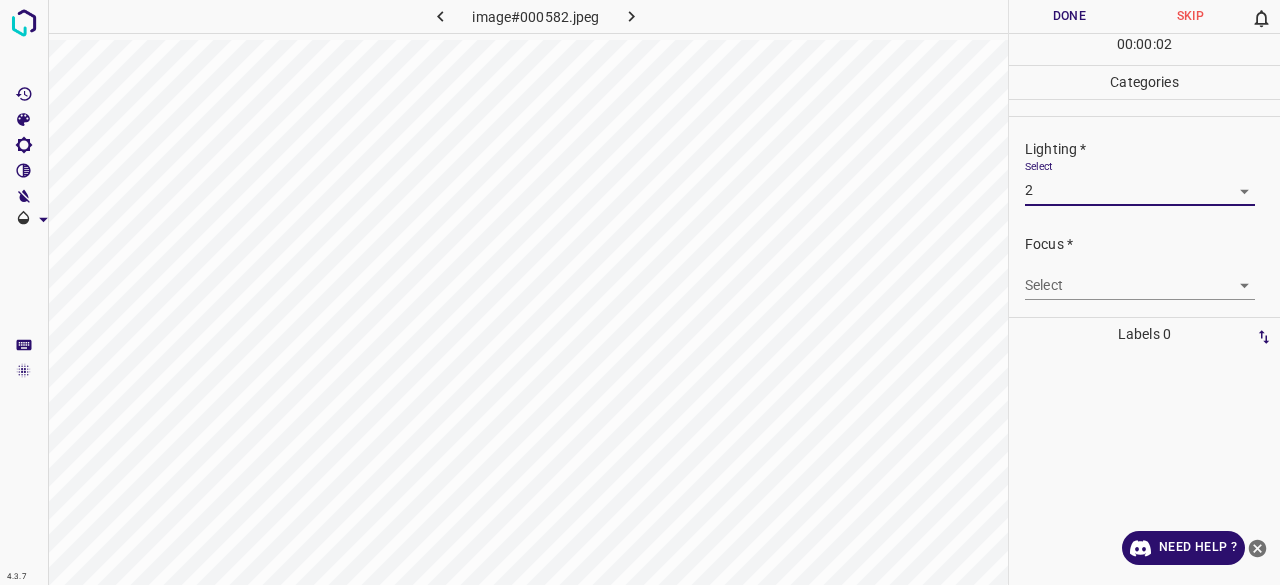 click on "4.3.7 image#000582.jpeg Done Skip 0 00   : 00   : 02   Categories Lighting *  Select 2 2 Focus *  Select ​ Overall *  Select ​ Labels   0 Categories 1 Lighting 2 Focus 3 Overall Tools Space Change between modes (Draw & Edit) I Auto labeling R Restore zoom M Zoom in N Zoom out Delete Delete selecte label Filters Z Restore filters X Saturation filter C Brightness filter V Contrast filter B Gray scale filter General O Download Need Help ? - Text - Hide - Delete" at bounding box center (640, 292) 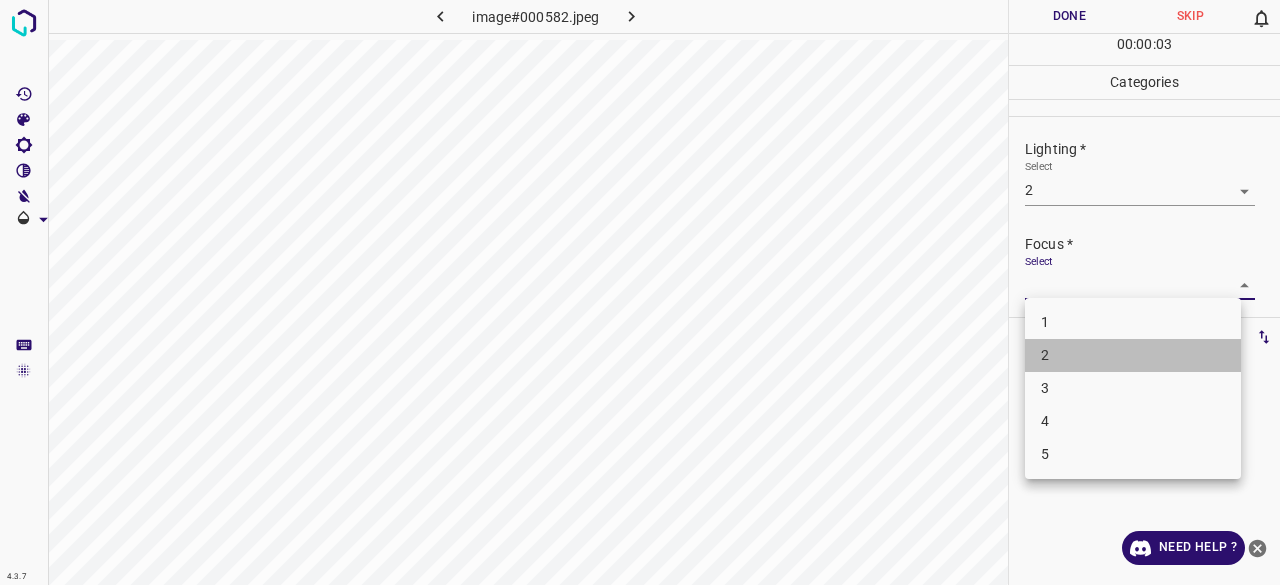drag, startPoint x: 1051, startPoint y: 354, endPoint x: 1074, endPoint y: 270, distance: 87.0919 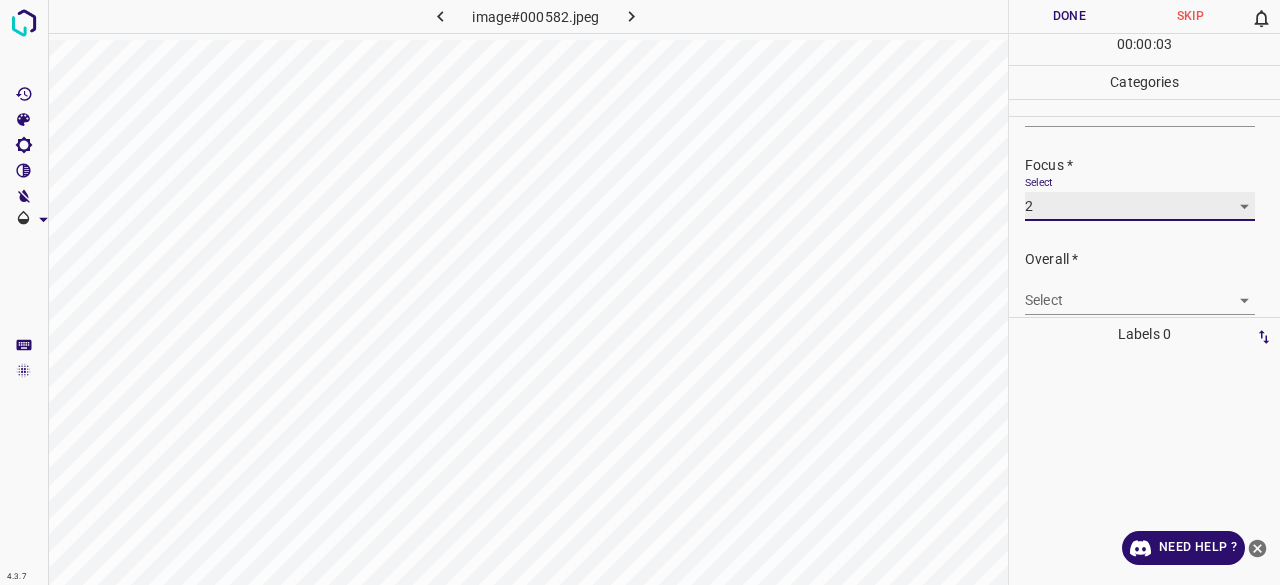 scroll, scrollTop: 98, scrollLeft: 0, axis: vertical 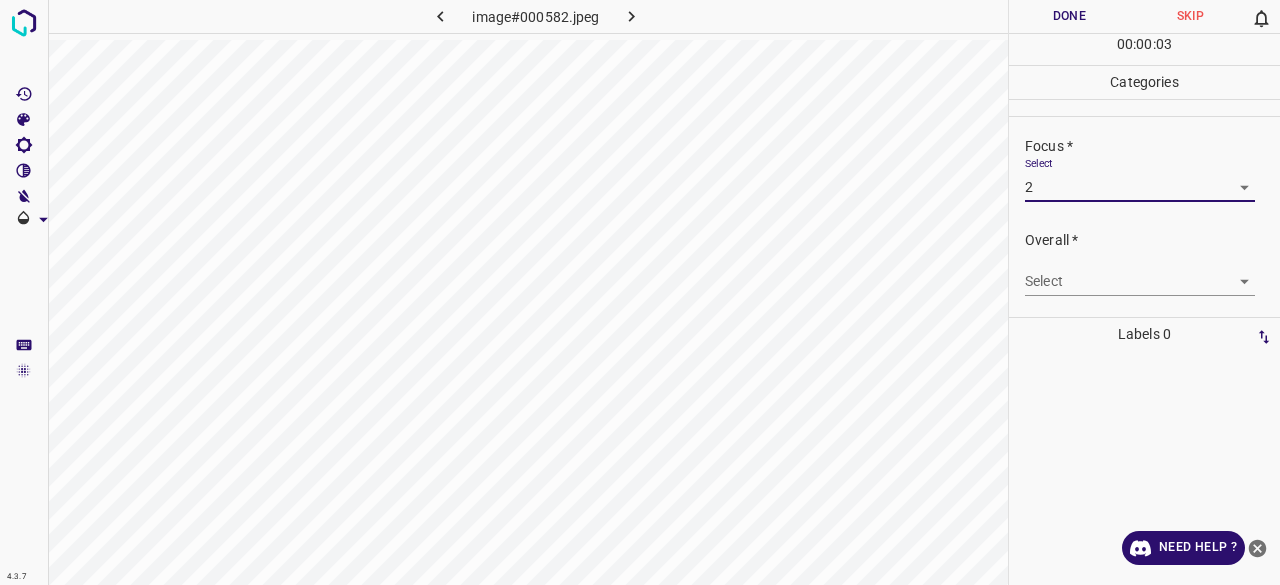 click on "4.3.7 image#000582.jpeg Done Skip 0 00   : 00   : 03   Categories Lighting *  Select 2 2 Focus *  Select 2 2 Overall *  Select ​ Labels   0 Categories 1 Lighting 2 Focus 3 Overall Tools Space Change between modes (Draw & Edit) I Auto labeling R Restore zoom M Zoom in N Zoom out Delete Delete selecte label Filters Z Restore filters X Saturation filter C Brightness filter V Contrast filter B Gray scale filter General O Download Need Help ? - Text - Hide - Delete" at bounding box center [640, 292] 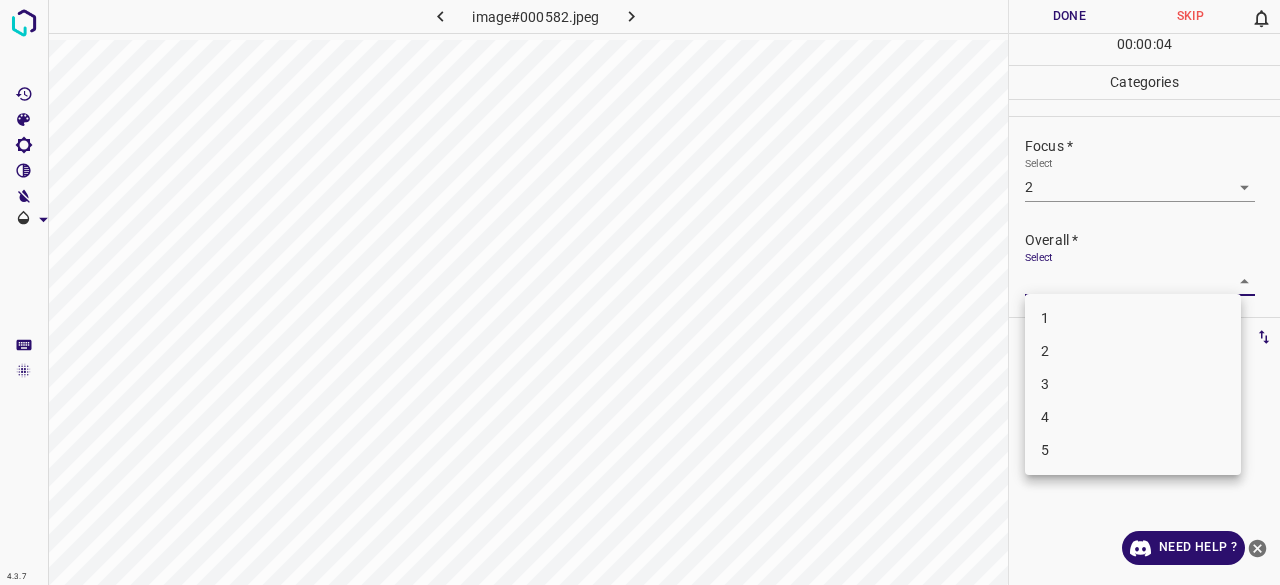 drag, startPoint x: 1064, startPoint y: 347, endPoint x: 1060, endPoint y: 311, distance: 36.221542 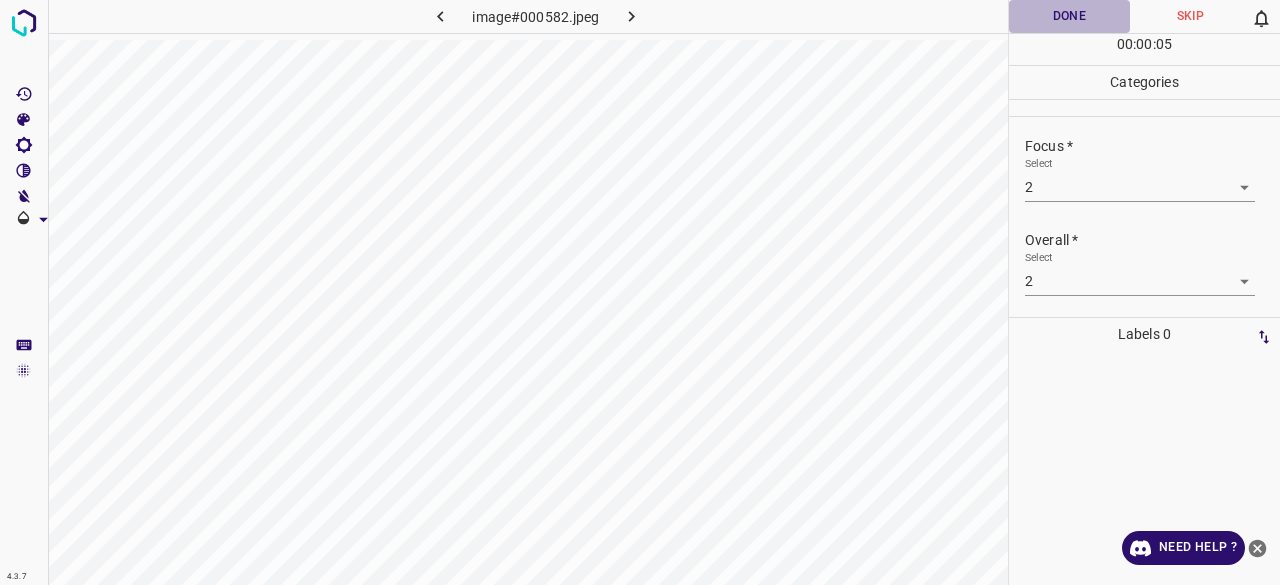 click on "Done" at bounding box center (1069, 16) 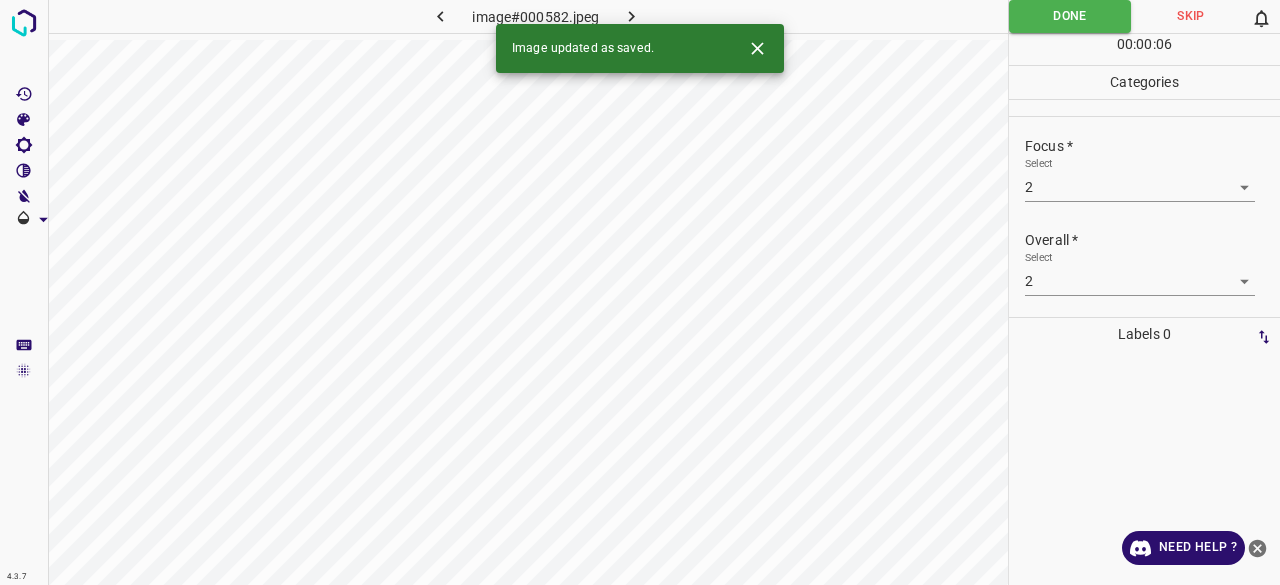 click 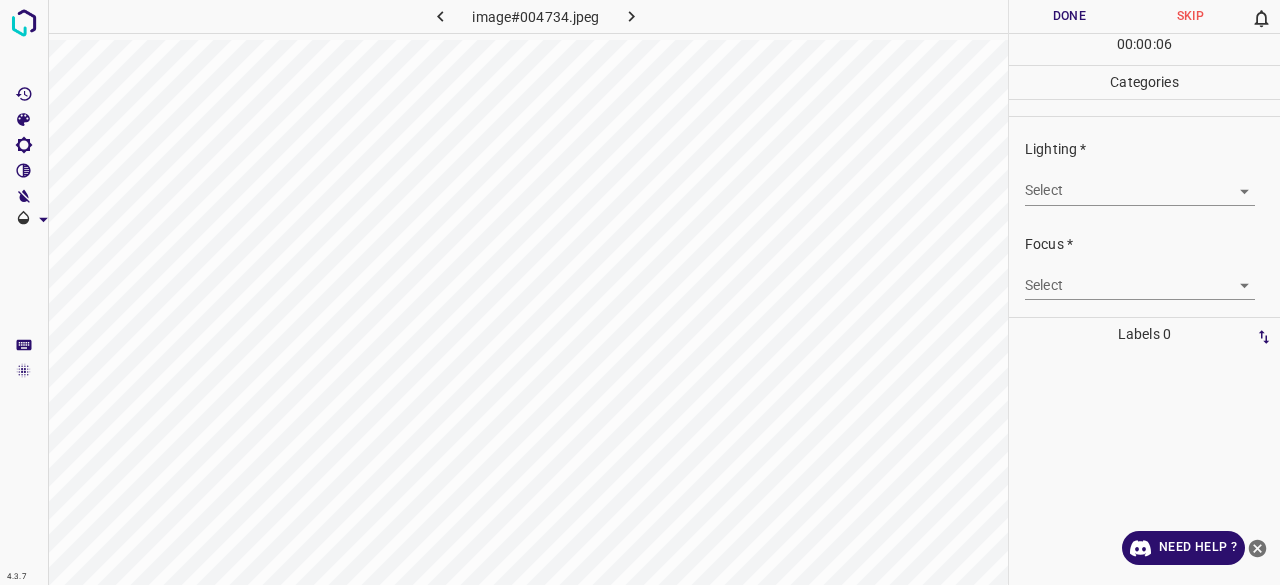click on "4.3.7 image#004734.jpeg Done Skip 0 00   : 00   : 06   Categories Lighting *  Select ​ Focus *  Select ​ Overall *  Select ​ Labels   0 Categories 1 Lighting 2 Focus 3 Overall Tools Space Change between modes (Draw & Edit) I Auto labeling R Restore zoom M Zoom in N Zoom out Delete Delete selecte label Filters Z Restore filters X Saturation filter C Brightness filter V Contrast filter B Gray scale filter General O Download Need Help ? - Text - Hide - Delete" at bounding box center (640, 292) 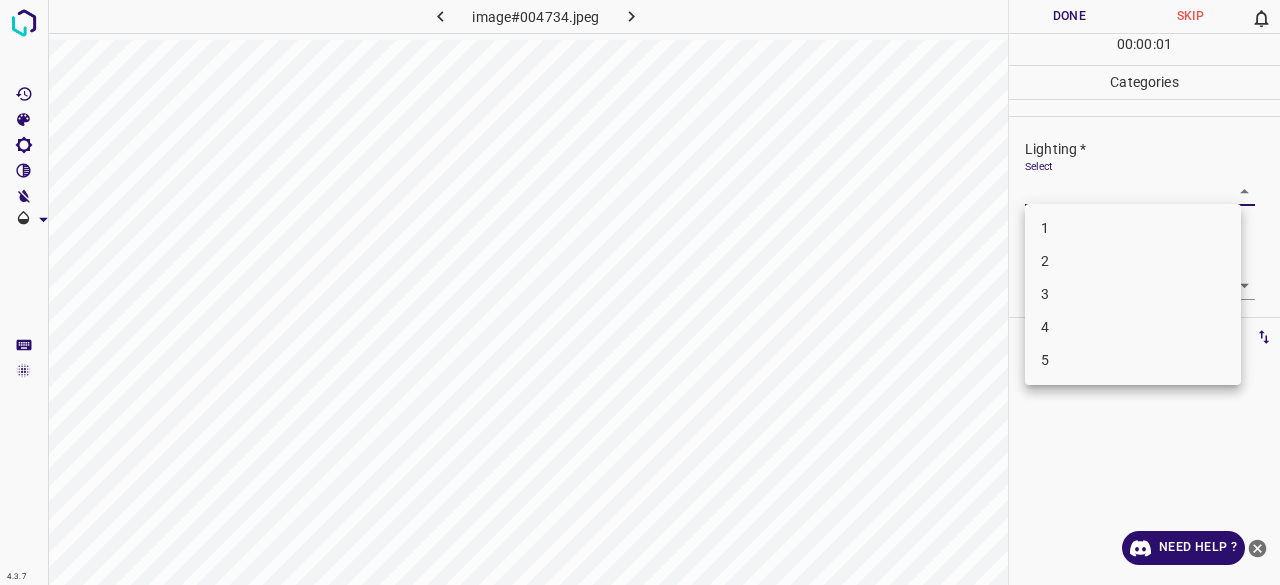 click on "3" at bounding box center [1133, 294] 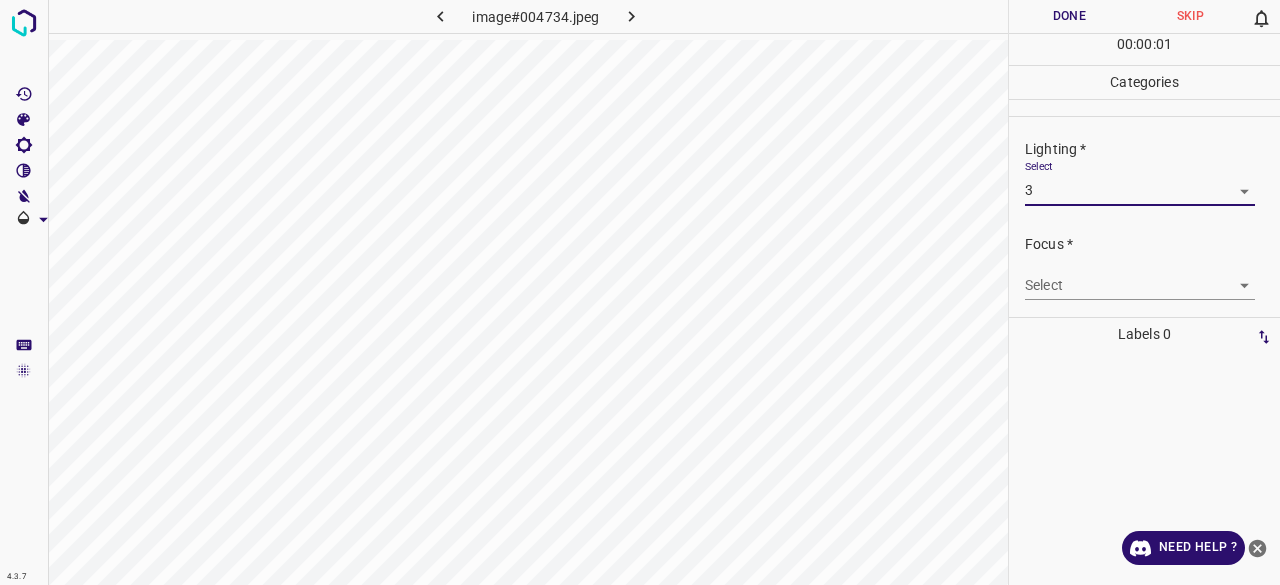 click on "4.3.7 image#004734.jpeg Done Skip 0 00   : 00   : 01   Categories Lighting *  Select 3 3 Focus *  Select ​ Overall *  Select ​ Labels   0 Categories 1 Lighting 2 Focus 3 Overall Tools Space Change between modes (Draw & Edit) I Auto labeling R Restore zoom M Zoom in N Zoom out Delete Delete selecte label Filters Z Restore filters X Saturation filter C Brightness filter V Contrast filter B Gray scale filter General O Download Need Help ? - Text - Hide - Delete" at bounding box center [640, 292] 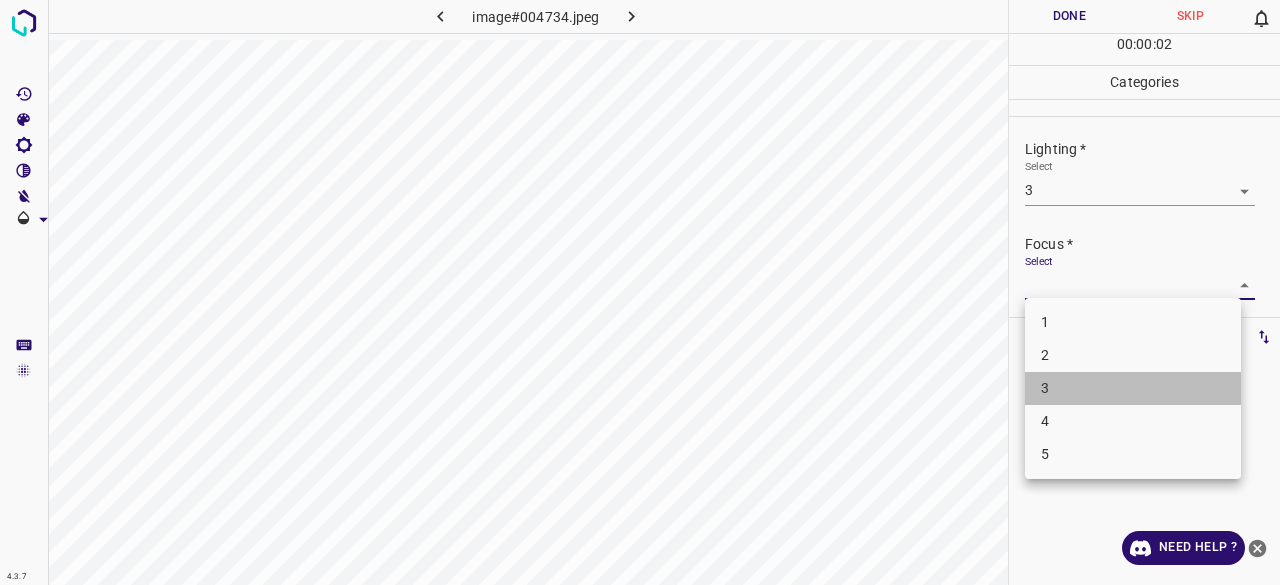 click on "3" at bounding box center [1133, 388] 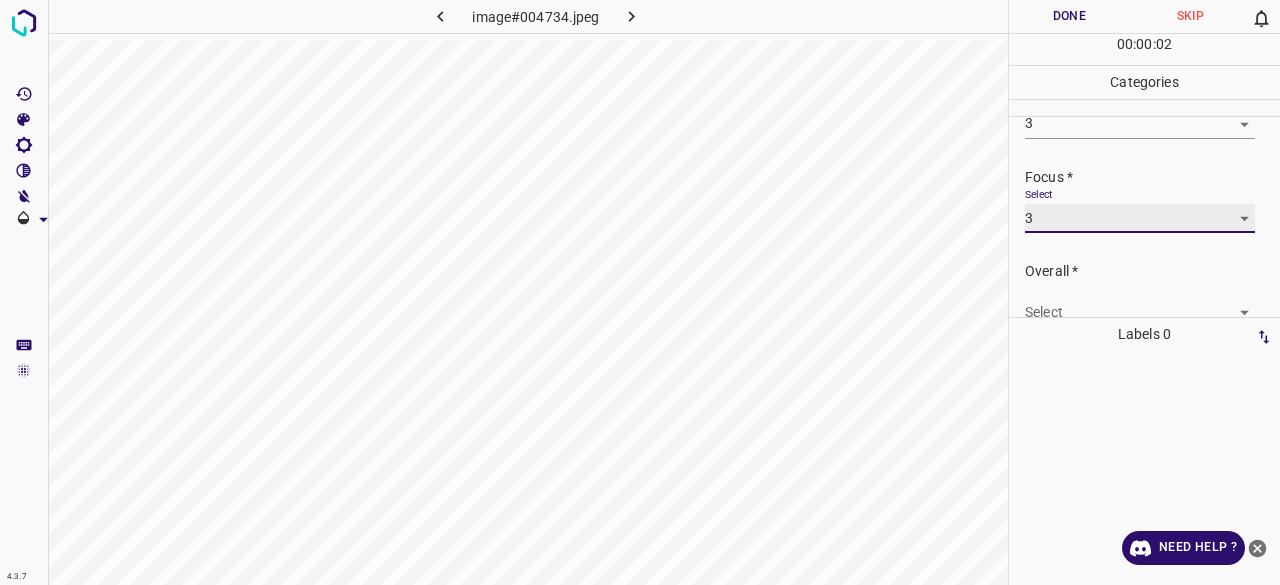 scroll, scrollTop: 98, scrollLeft: 0, axis: vertical 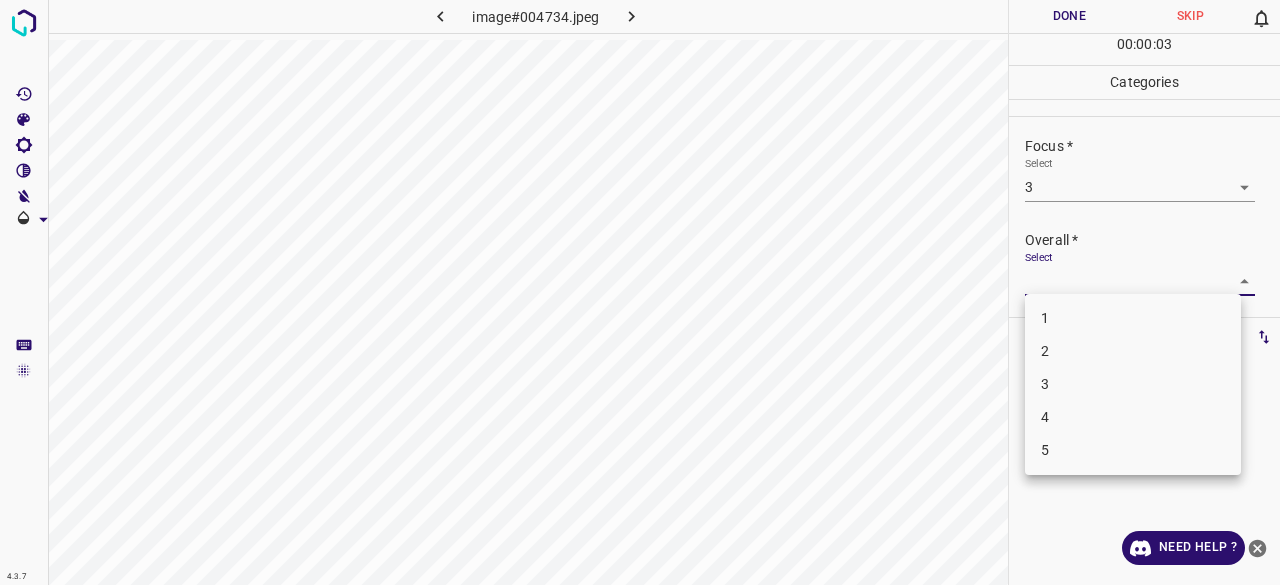 click on "4.3.7 image#004734.jpeg Done Skip 0 00   : 00   : 03   Categories Lighting *  Select 3 3 Focus *  Select 3 3 Overall *  Select ​ Labels   0 Categories 1 Lighting 2 Focus 3 Overall Tools Space Change between modes (Draw & Edit) I Auto labeling R Restore zoom M Zoom in N Zoom out Delete Delete selecte label Filters Z Restore filters X Saturation filter C Brightness filter V Contrast filter B Gray scale filter General O Download Need Help ? - Text - Hide - Delete 1 2 3 4 5" at bounding box center (640, 292) 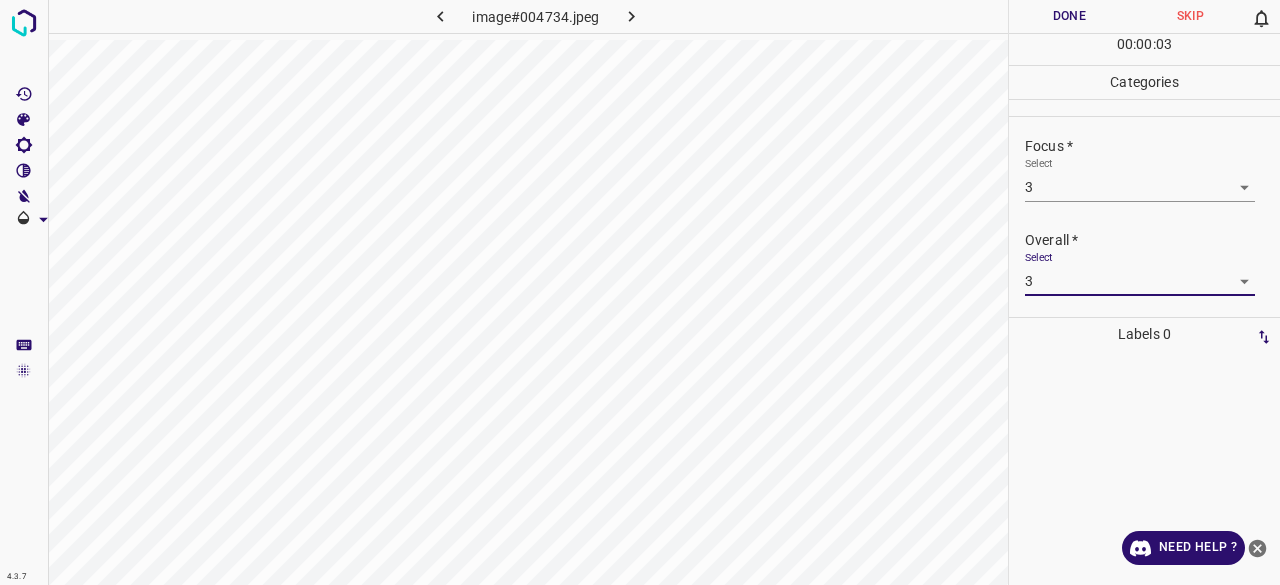 click on "Done" at bounding box center (1069, 16) 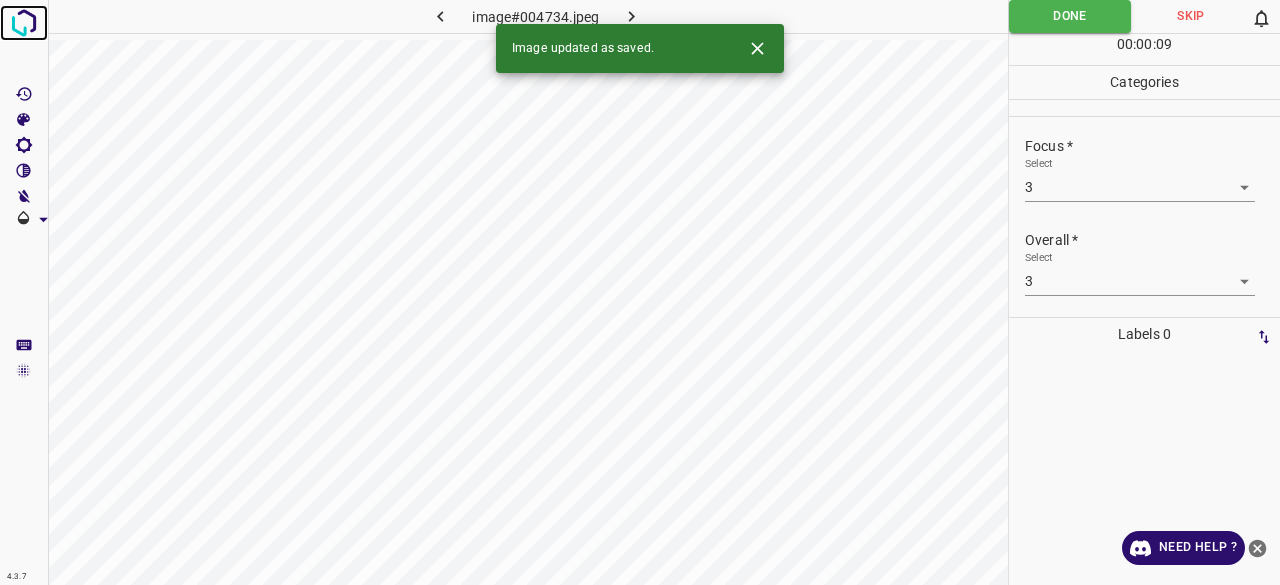 click at bounding box center (24, 23) 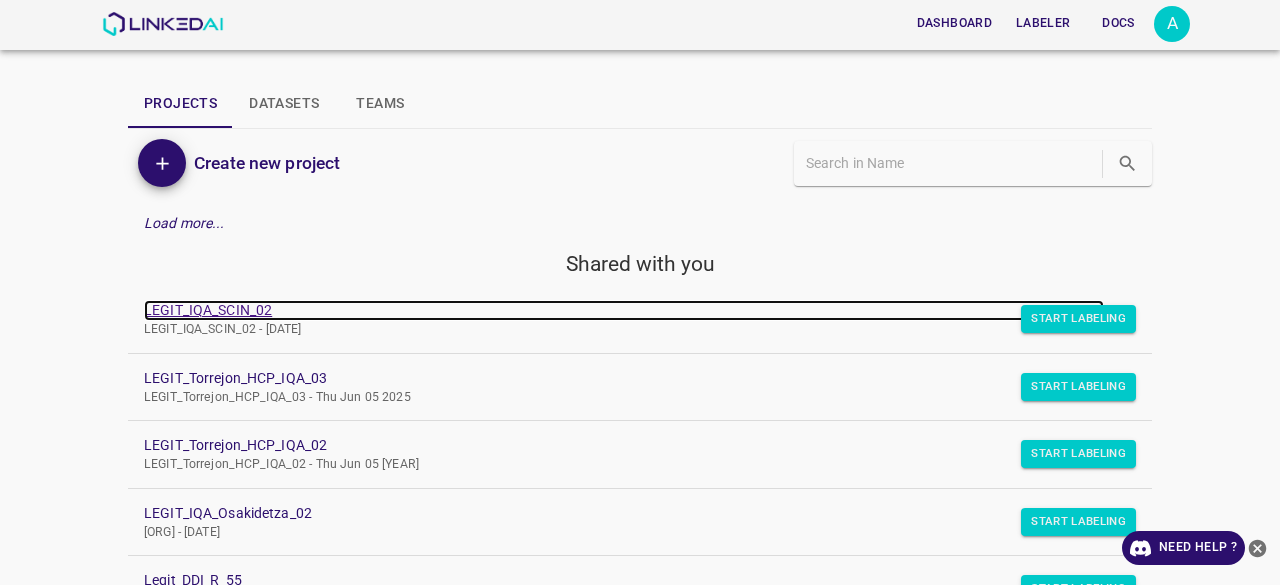 click on "LEGIT_IQA_SCIN_02" at bounding box center [624, 310] 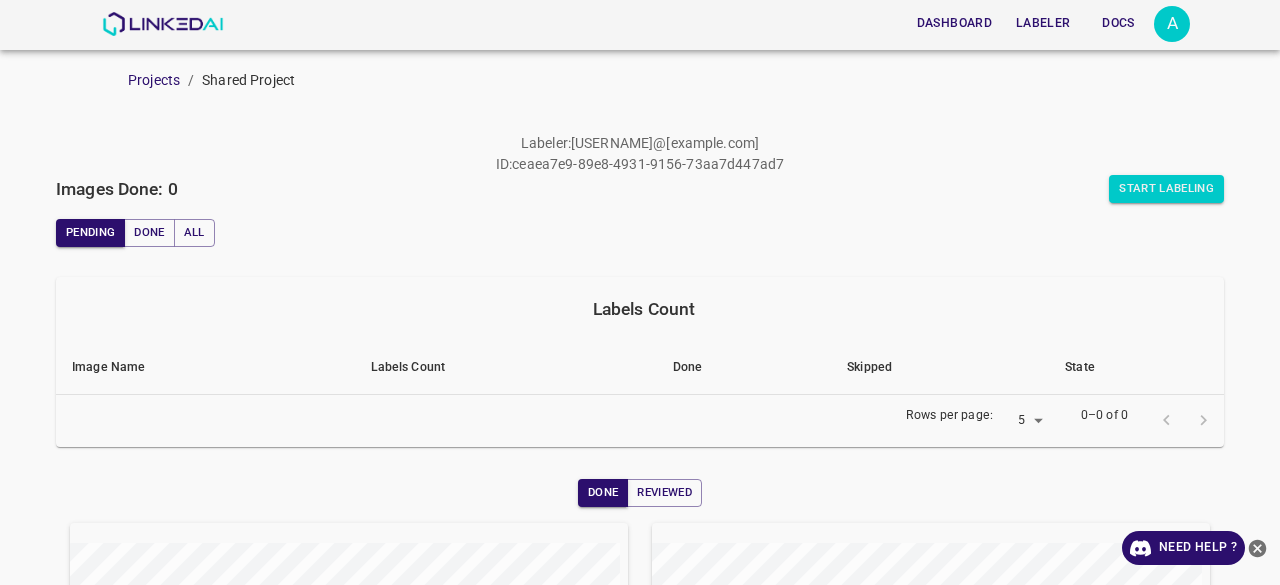 scroll, scrollTop: 0, scrollLeft: 0, axis: both 